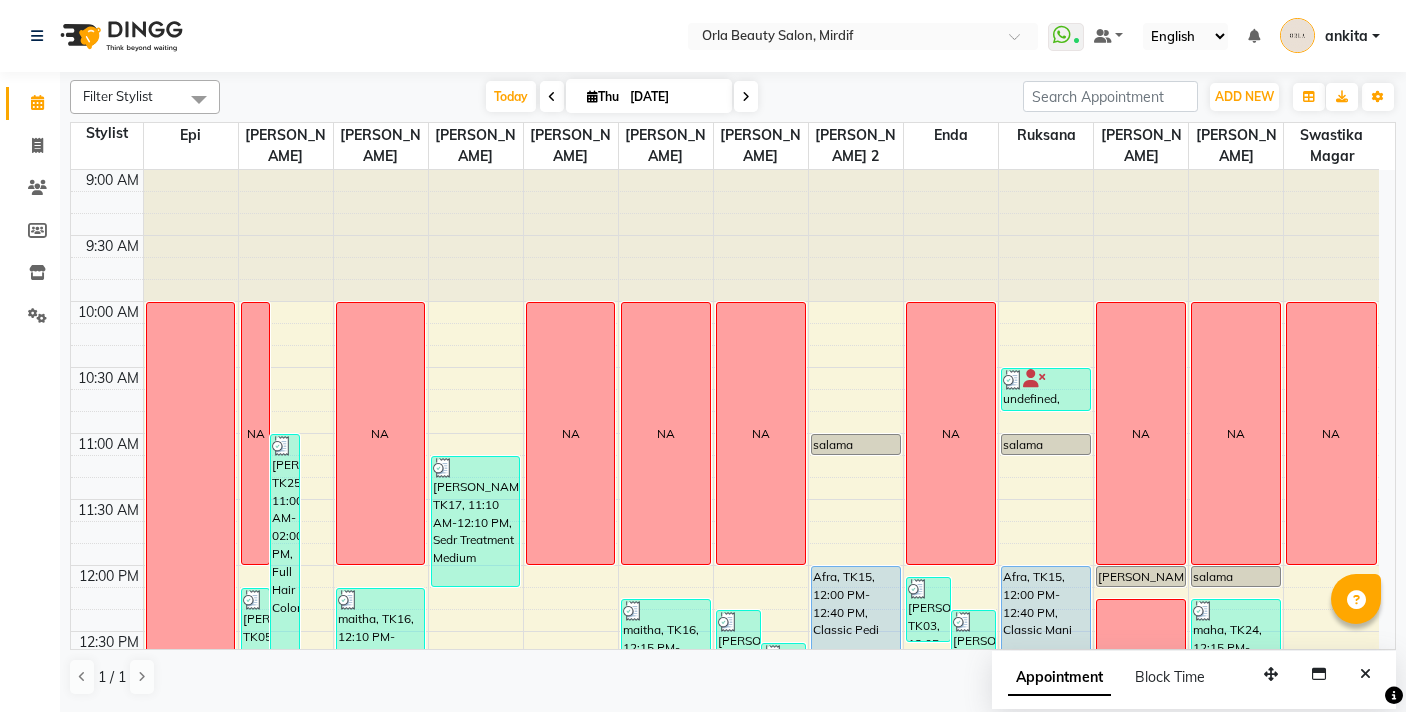 scroll, scrollTop: 0, scrollLeft: 0, axis: both 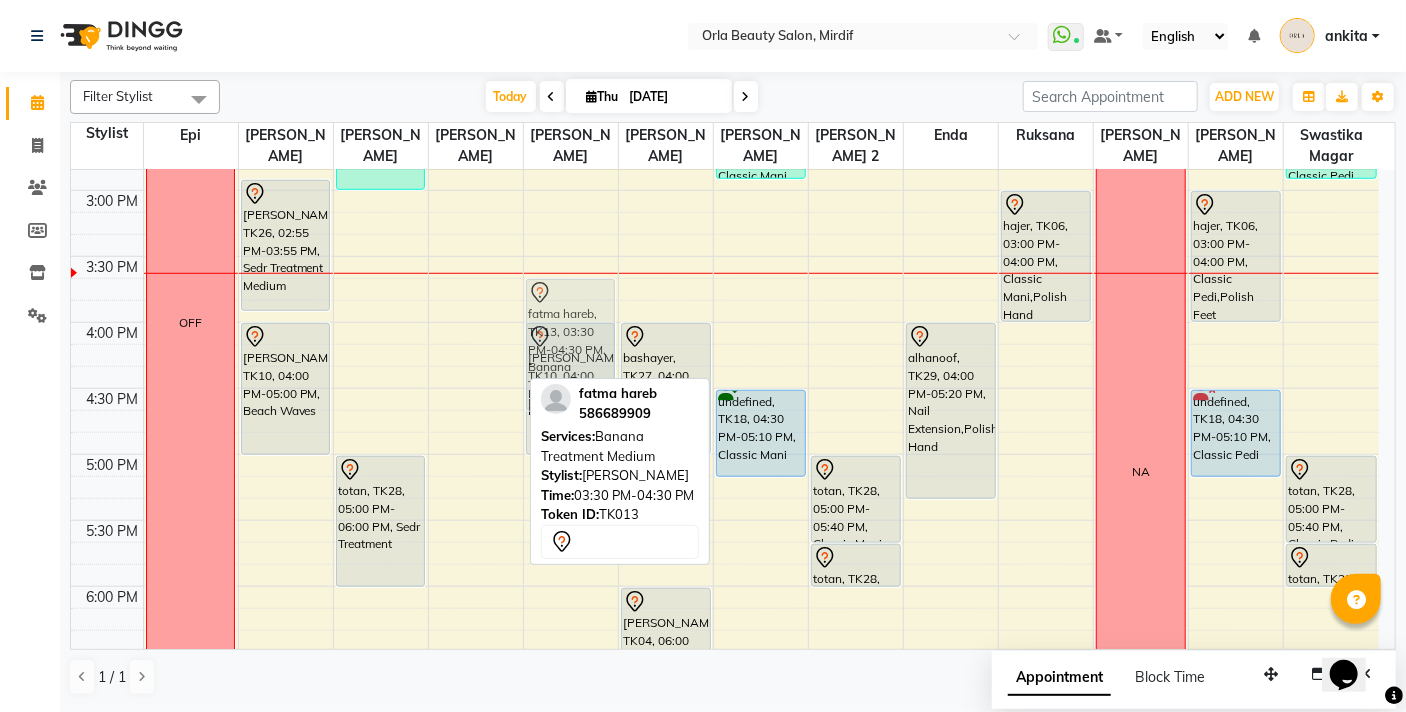 drag, startPoint x: 503, startPoint y: 306, endPoint x: 575, endPoint y: 325, distance: 74.46476 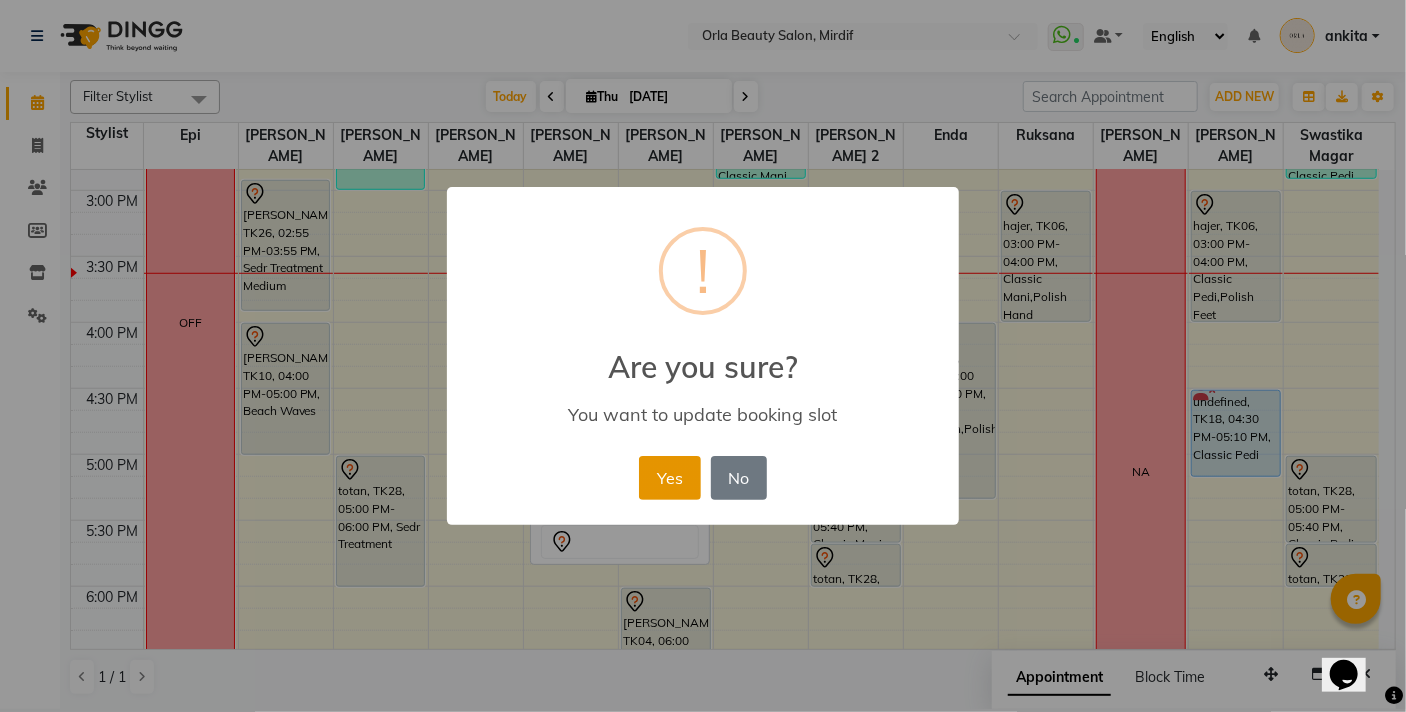drag, startPoint x: 658, startPoint y: 472, endPoint x: 646, endPoint y: 474, distance: 12.165525 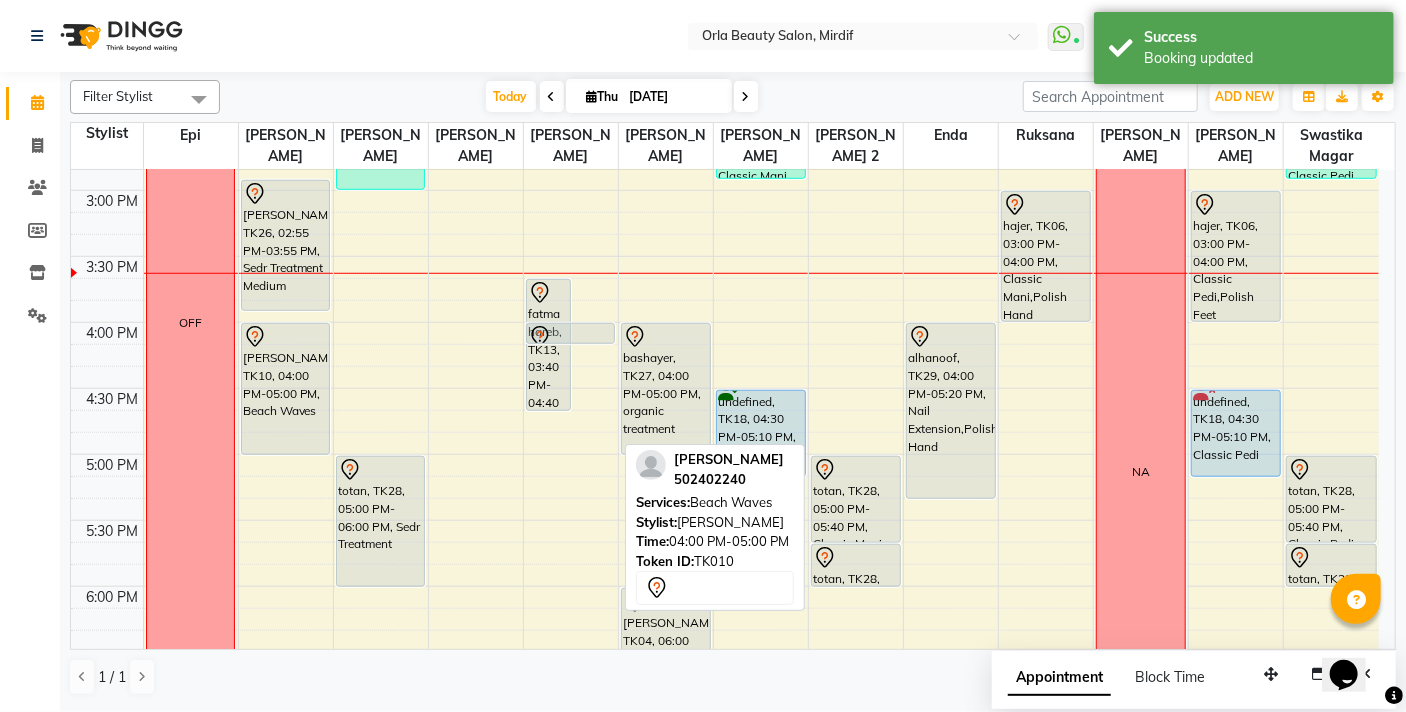 drag, startPoint x: 592, startPoint y: 453, endPoint x: 595, endPoint y: 336, distance: 117.03845 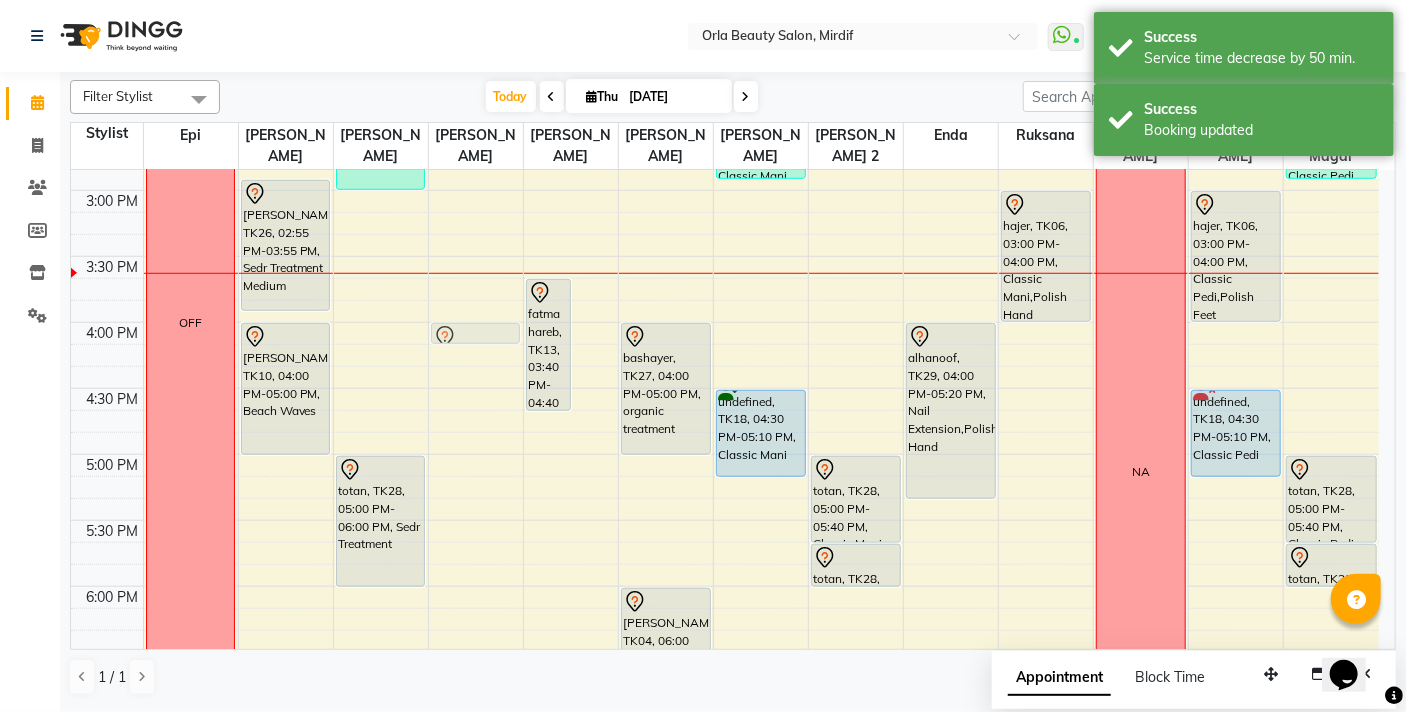 click on "OFF   NA      Madam Aisha Boss, TK25, 11:00 AM-02:00 PM, Full Hair Color     maha, TK24, 01:05 PM-02:05 PM, organic treatment     hamda almanzooqi, TK05, 12:10 PM-01:10 PM, Sedr Treatment             fatima mohamad, TK26, 02:55 PM-03:55 PM, Sedr Treatment Medium             Rhoda, TK10, 04:00 PM-05:00 PM, Beach Waves  NA      maitha, TK16, 12:10 PM-01:10 PM, Sedr Treatment     Madam Aisha Boss, TK25, 02:00 PM-03:00 PM, Acai Treatment Medium             totan, TK28, 05:00 PM-06:00 PM, Sedr Treatment     Fatima mussa, TK20, 12:40 PM-01:40 PM, organic treatment     roqya, TK22, 01:25 PM-02:25 PM, organic treatment     Latifa ahmed, TK17, 11:10 AM-12:10 PM, Sedr Treatment Medium  NA              Rhoda, TK10, 04:00 PM-04:10 PM, Beach Waves             fatma hareb, TK13, 03:40 PM-04:40 PM, Banana Treatment Medium             Rhoda, TK10, 04:00 PM-04:10 PM, Beach Waves  NA              meera, TK19, 01:30 PM-01:40 PM, Sedr Treatment Medium             Maitha Alriyami, TK09, 06:30 PM-07:30 PM, Sedr Treatment  NA" at bounding box center (725, 322) 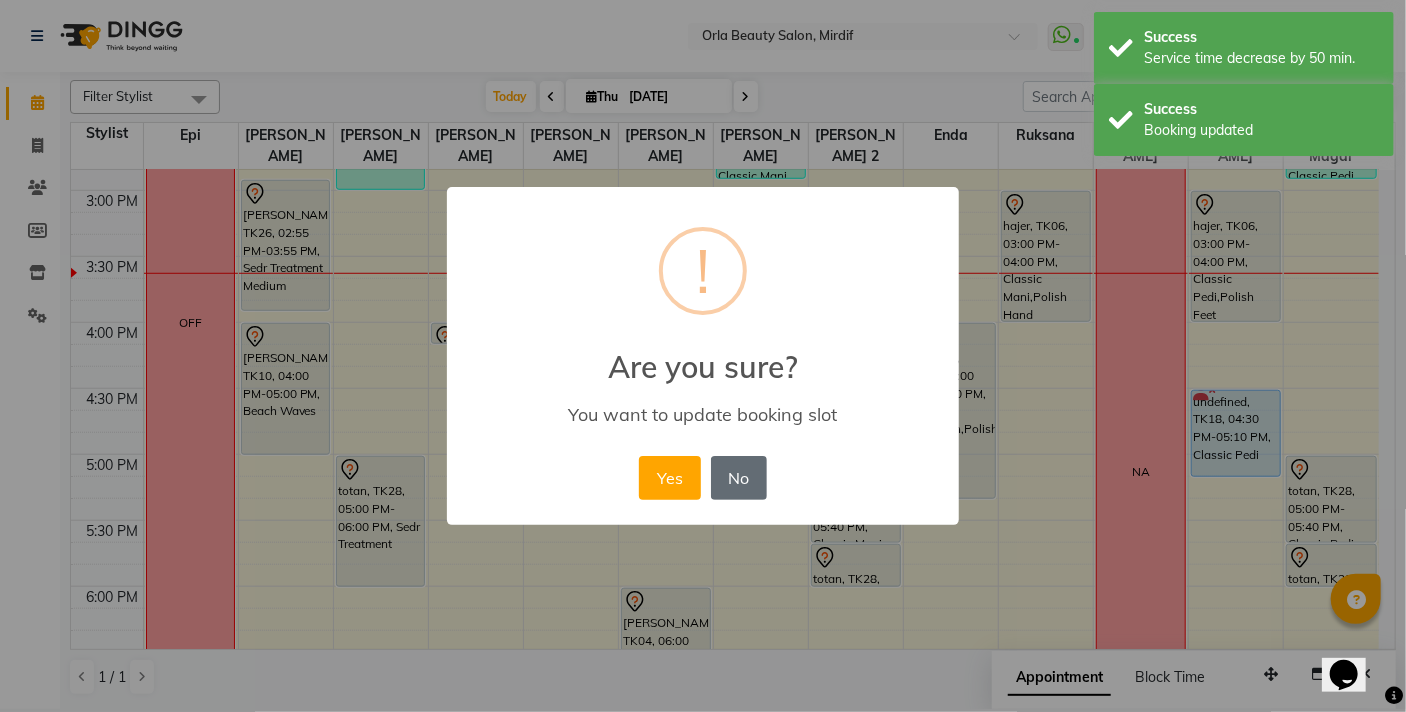 click on "No" at bounding box center [739, 478] 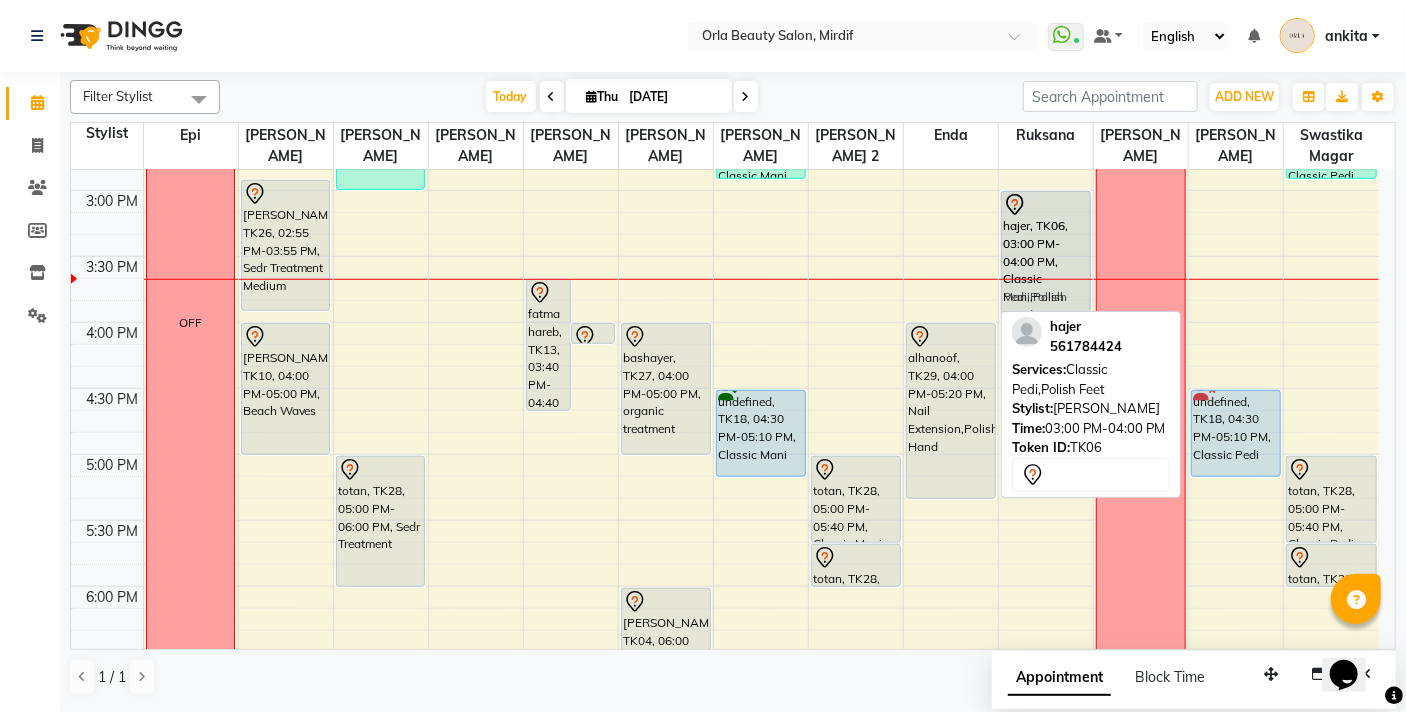 drag, startPoint x: 1236, startPoint y: 229, endPoint x: 1044, endPoint y: 232, distance: 192.02344 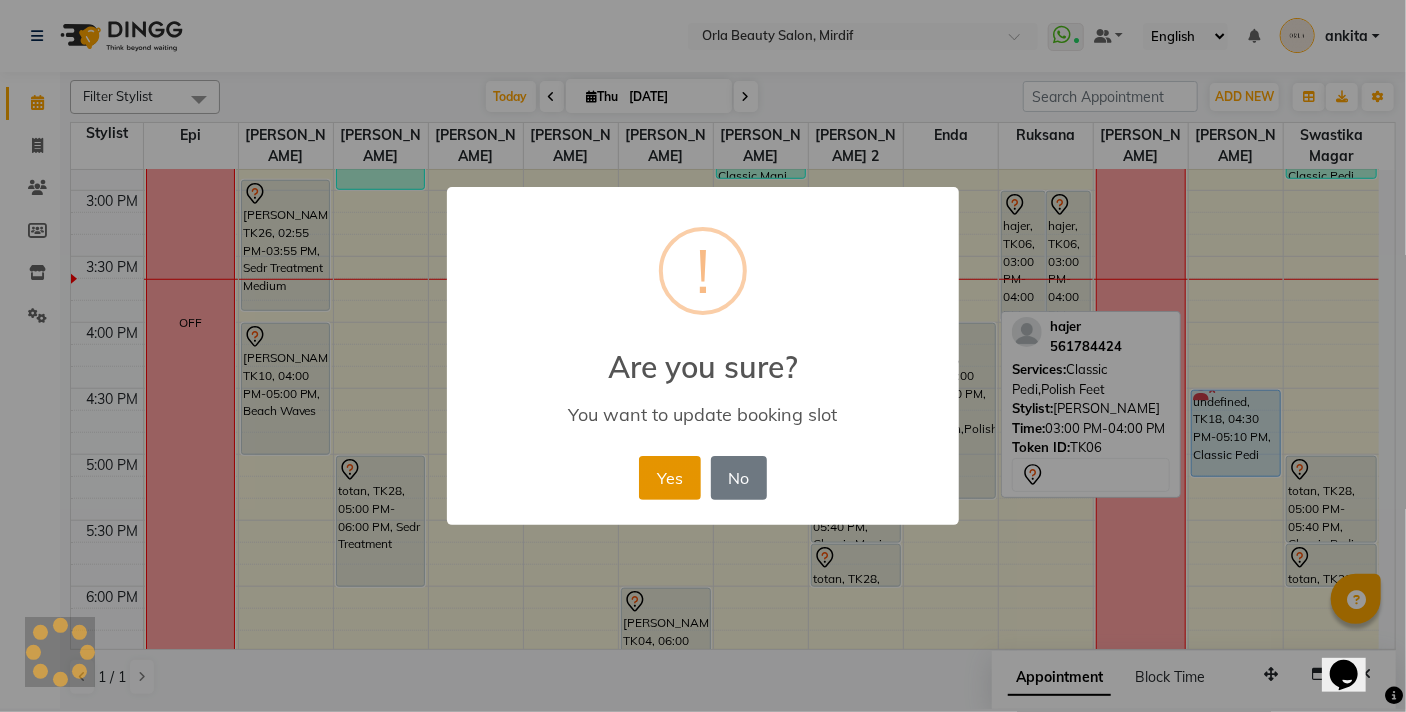 click on "Yes" at bounding box center (669, 478) 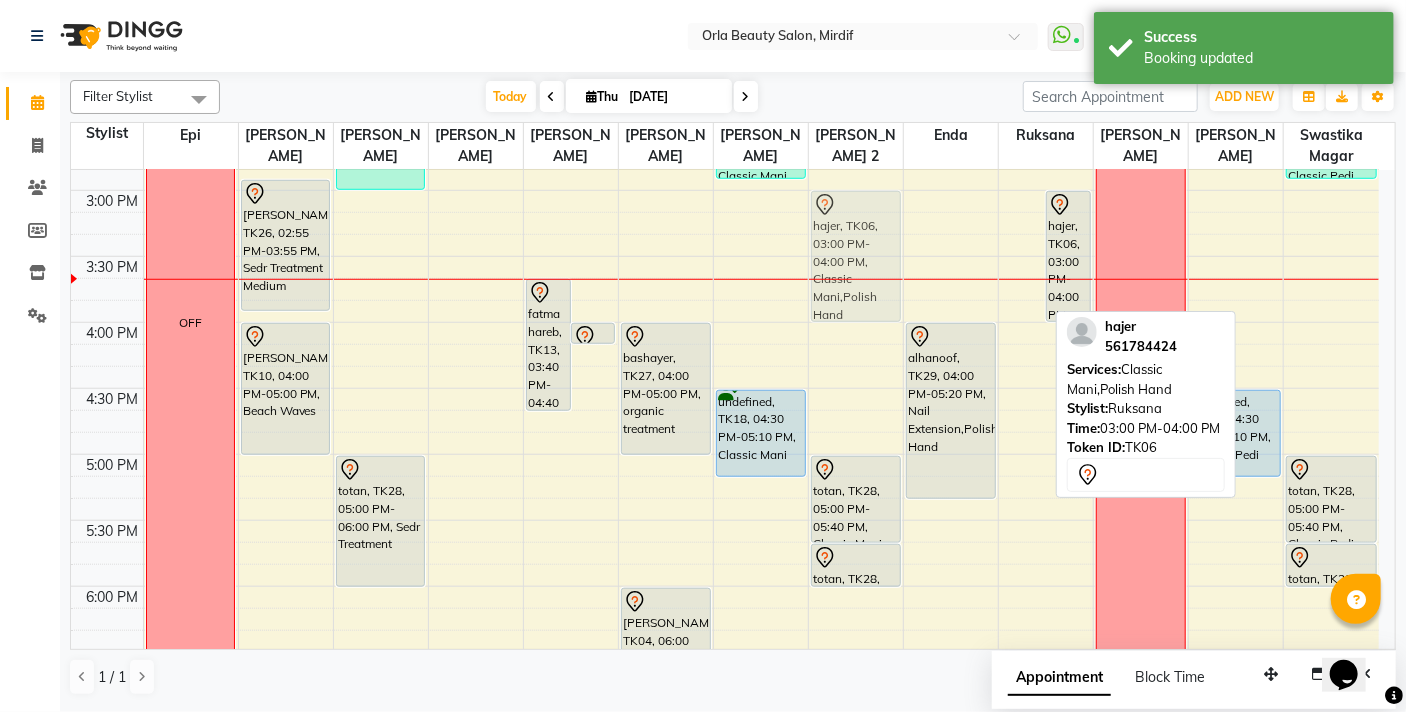 drag, startPoint x: 1017, startPoint y: 255, endPoint x: 874, endPoint y: 253, distance: 143.01399 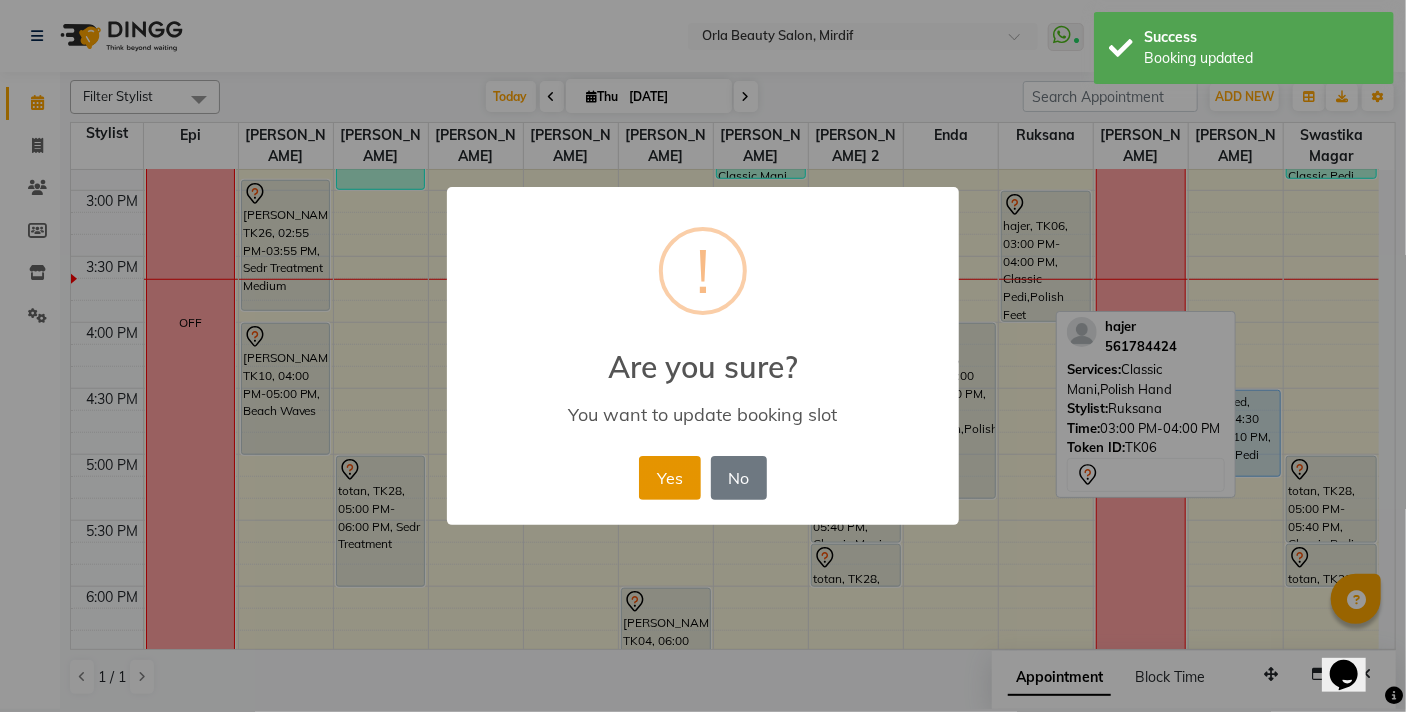 click on "Yes" at bounding box center [669, 478] 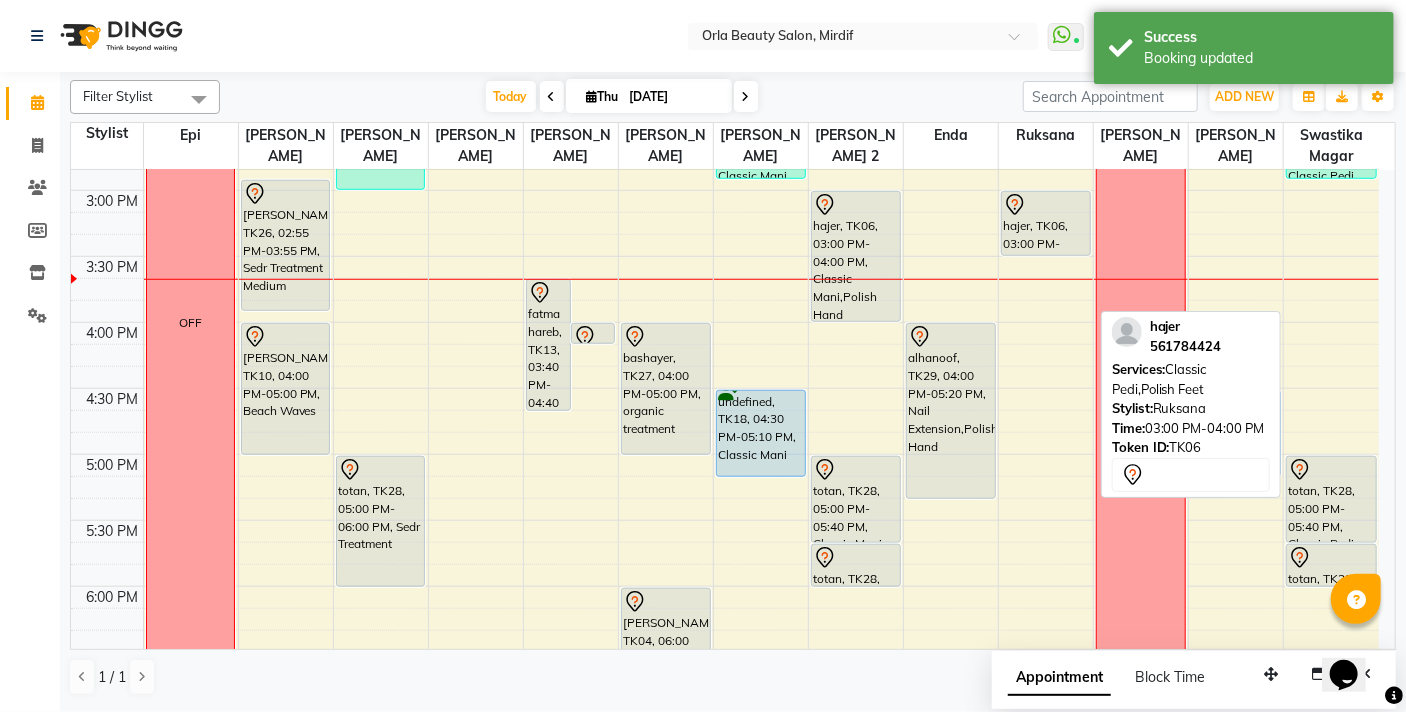 drag, startPoint x: 1039, startPoint y: 323, endPoint x: 1041, endPoint y: 277, distance: 46.043457 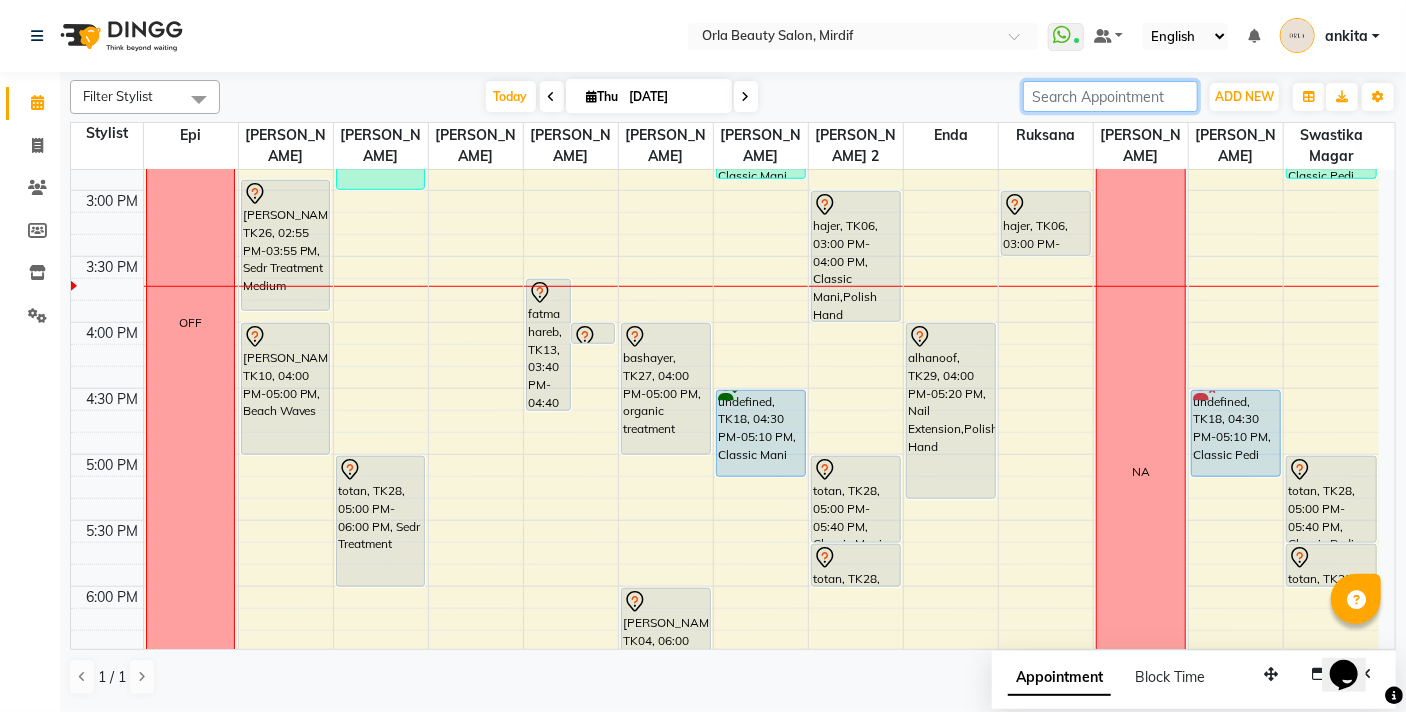 click at bounding box center (1110, 96) 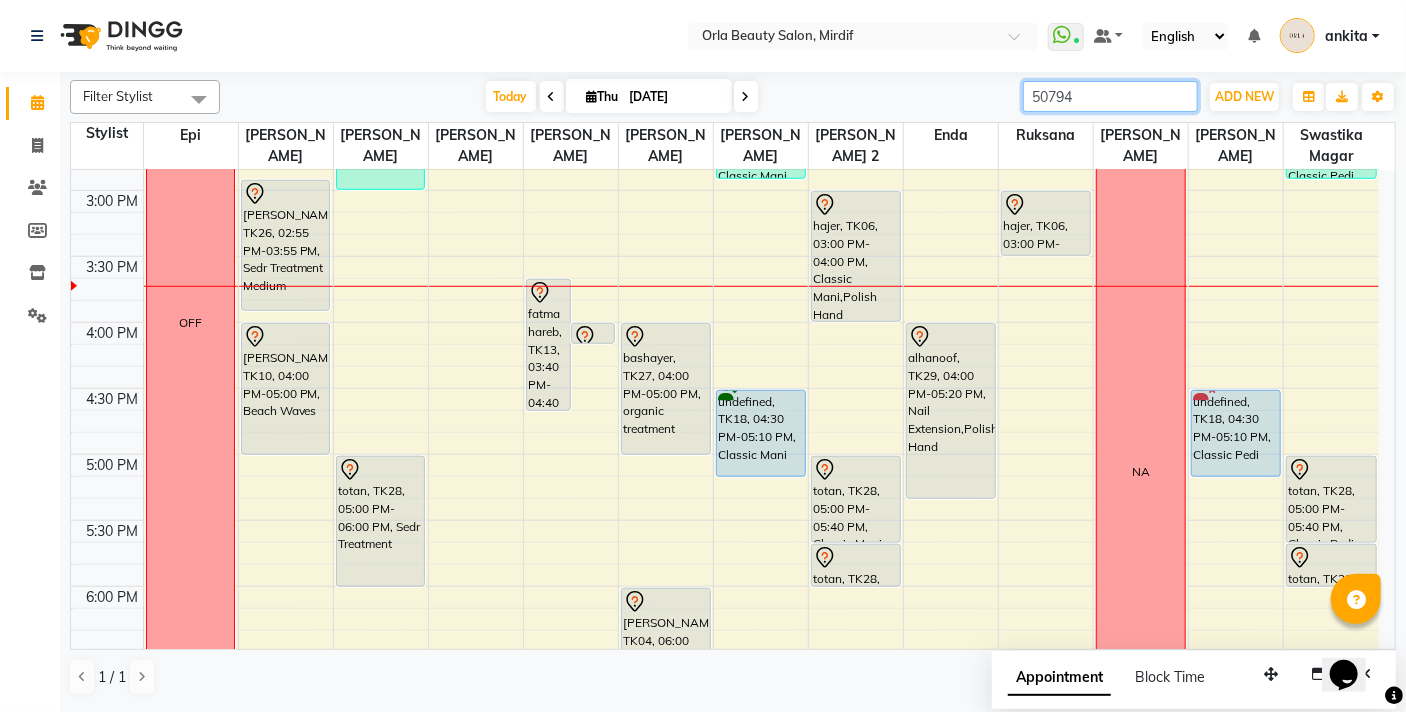 type on "507946" 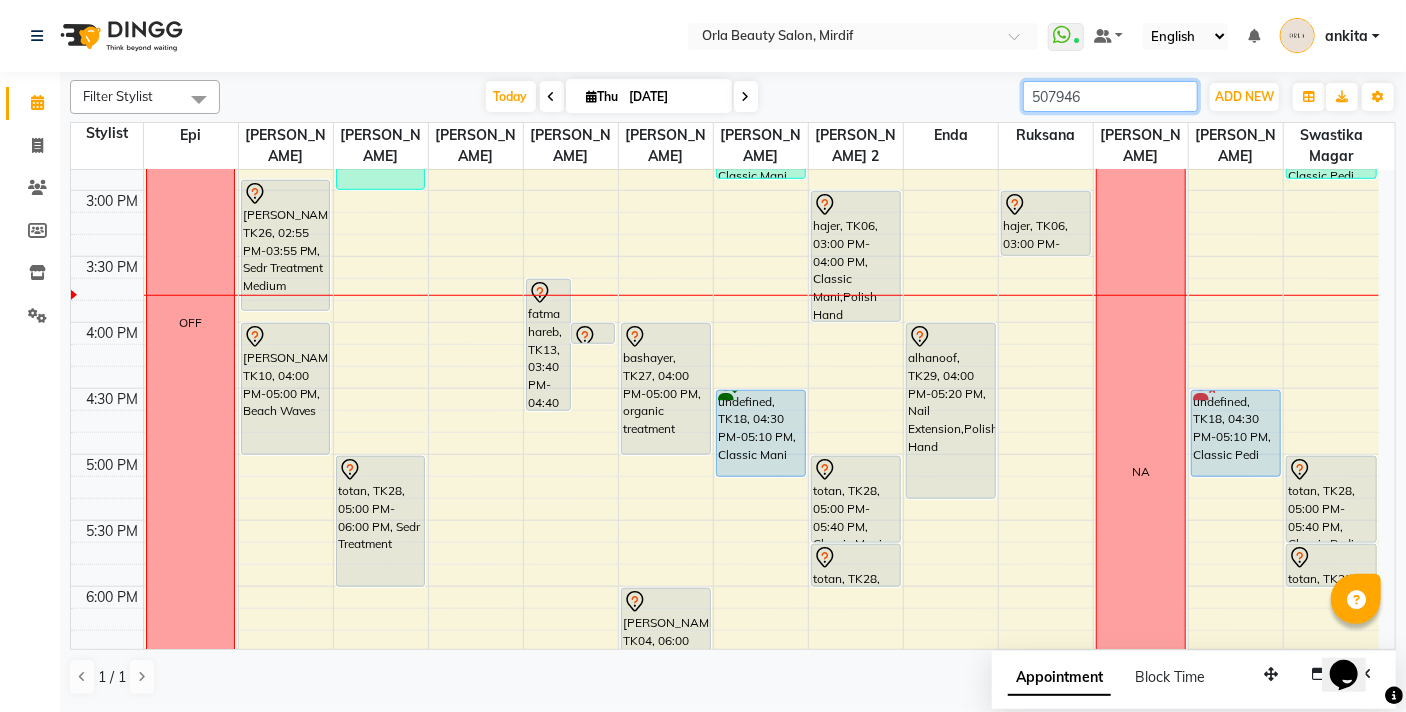 click on "507946" at bounding box center [1110, 96] 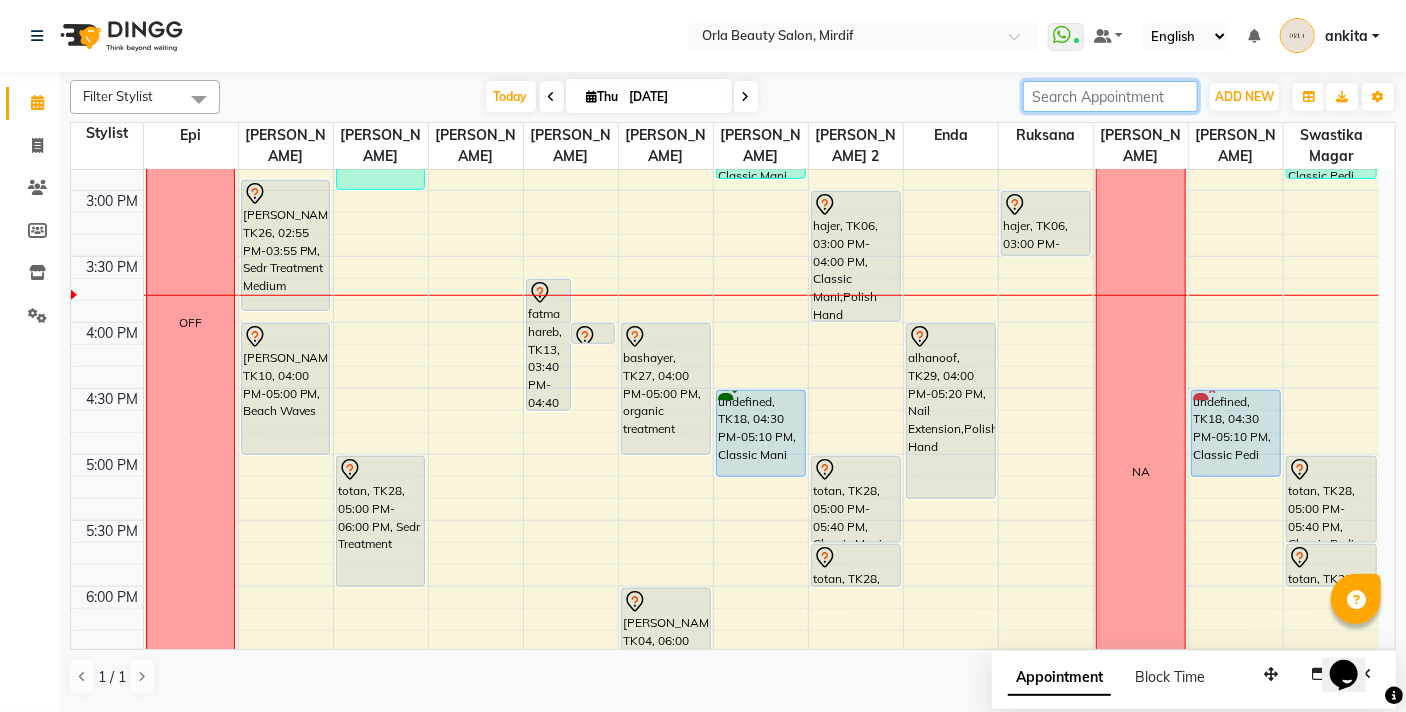 click at bounding box center (1110, 96) 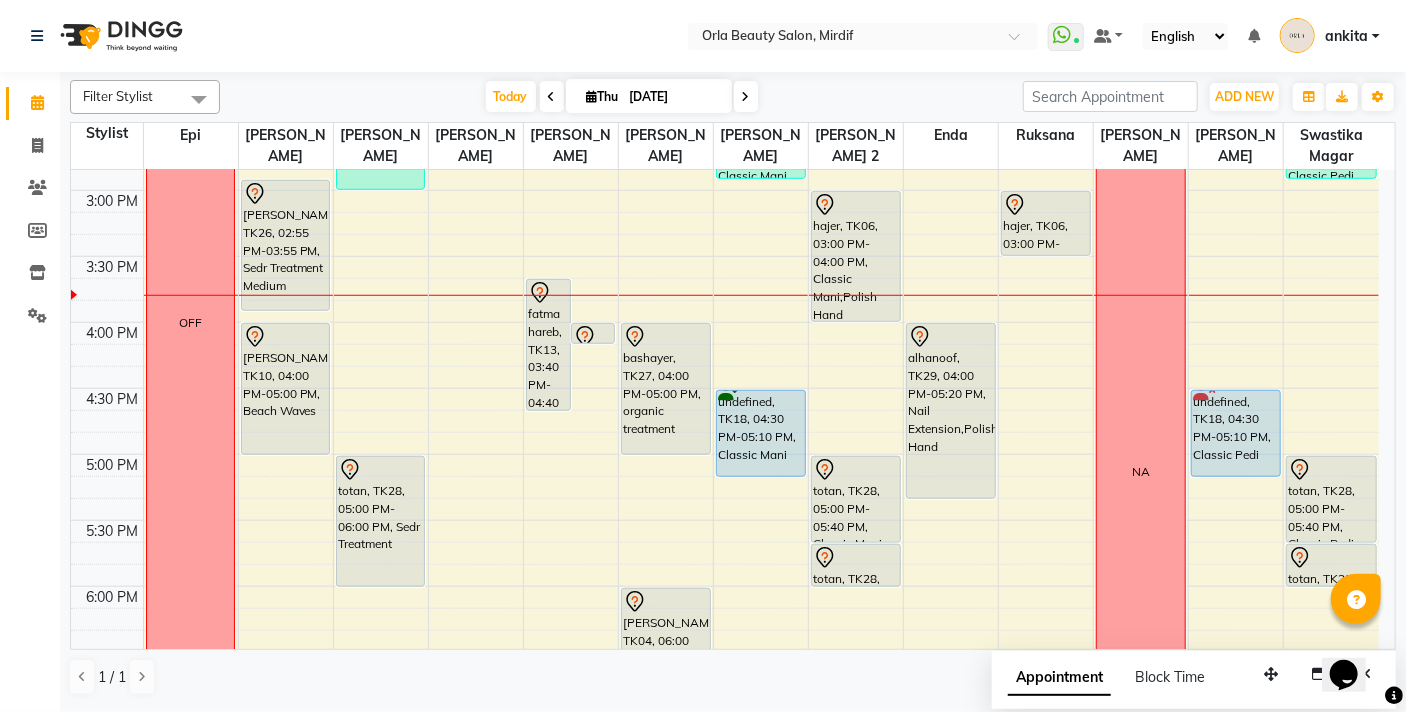click on "Select Location × Orla Beauty Salon, Mirdif  WhatsApp Status  ✕ Status:  Connected Most Recent Message: 10-07-2025     01:51 PM Recent Service Activity: 10-07-2025     01:52 PM Default Panel My Panel English ENGLISH Español العربية मराठी हिंदी ગુજરાતી தமிழ் 中文 Notifications nothing to show ankita  Manage Profile Change Password Sign out  Version:3.15.4" 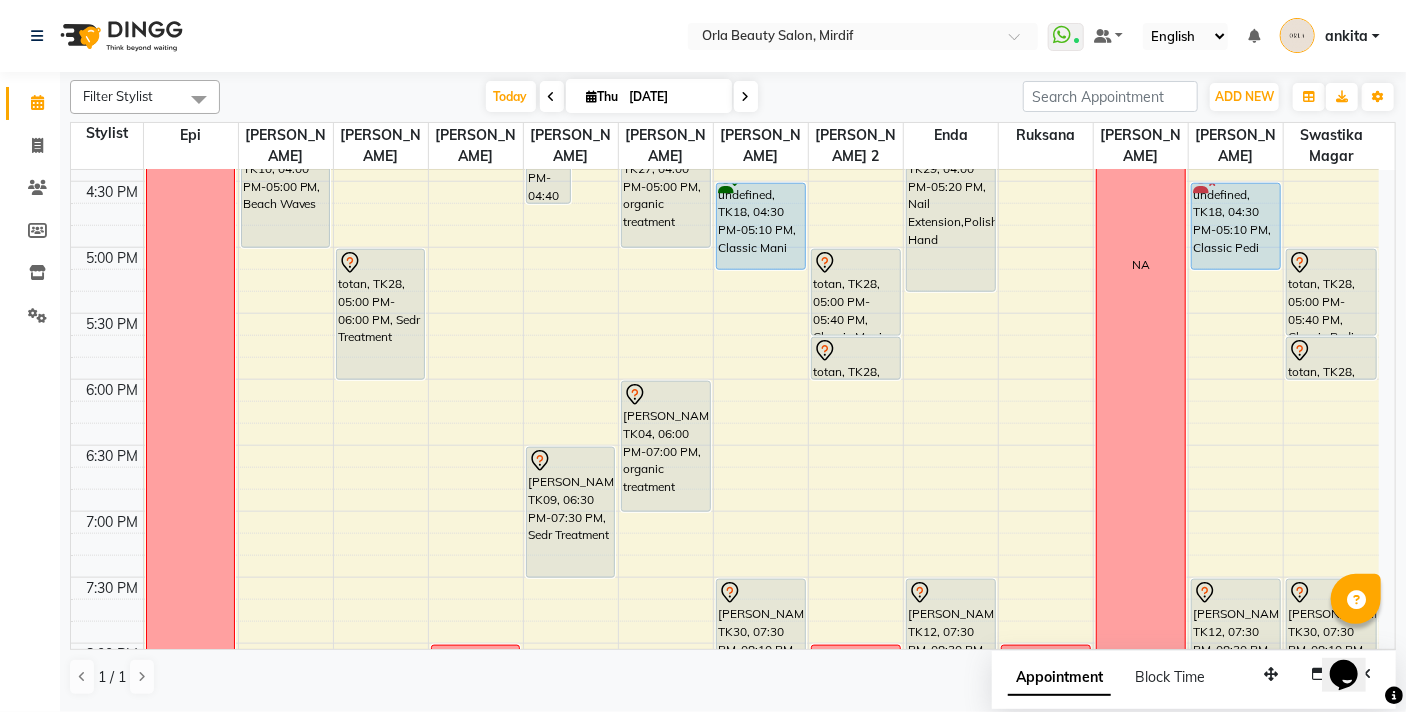 scroll, scrollTop: 1103, scrollLeft: 0, axis: vertical 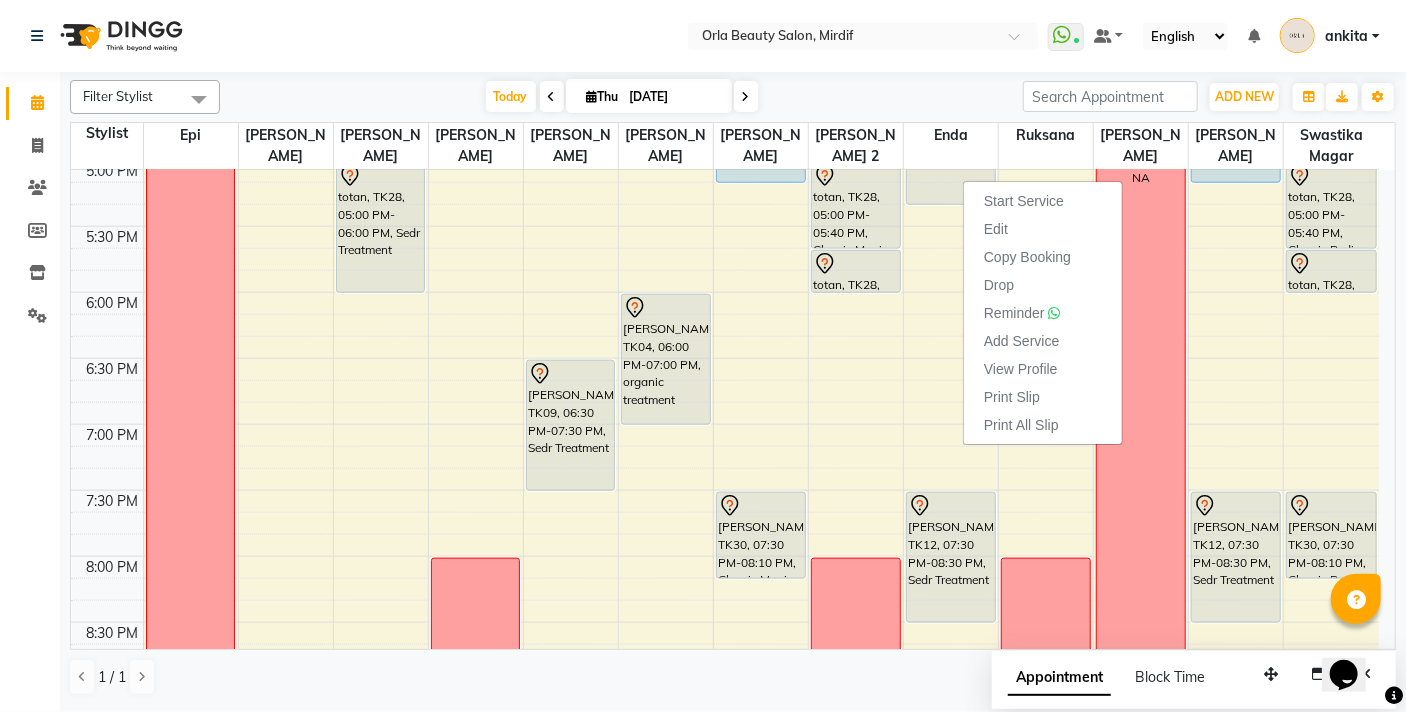 click on "Start Service Edit Copy Booking Drop Reminder   Add Service View Profile Print Slip Print All Slip" at bounding box center (1043, 312) 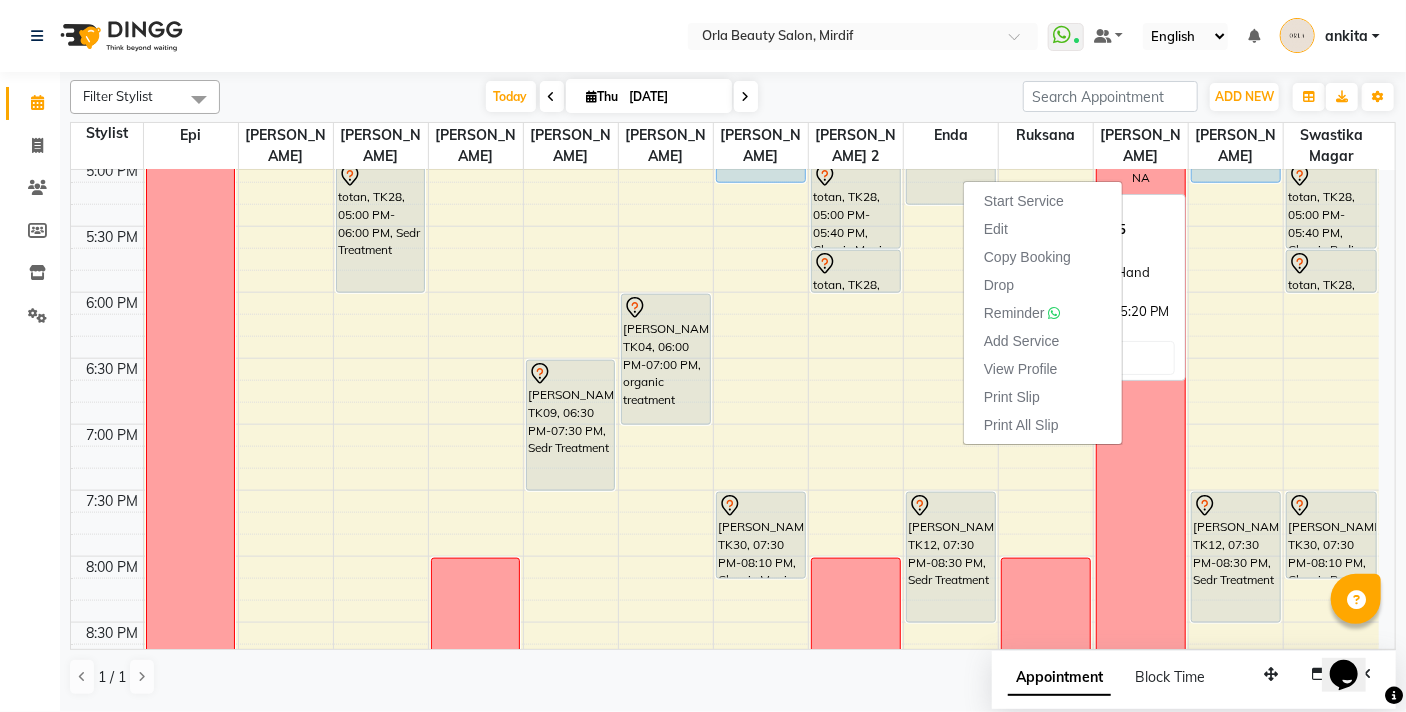 click on "alhanoof, TK29, 04:00 PM-05:20 PM, Nail Extension,Polish Hand" at bounding box center [951, 117] 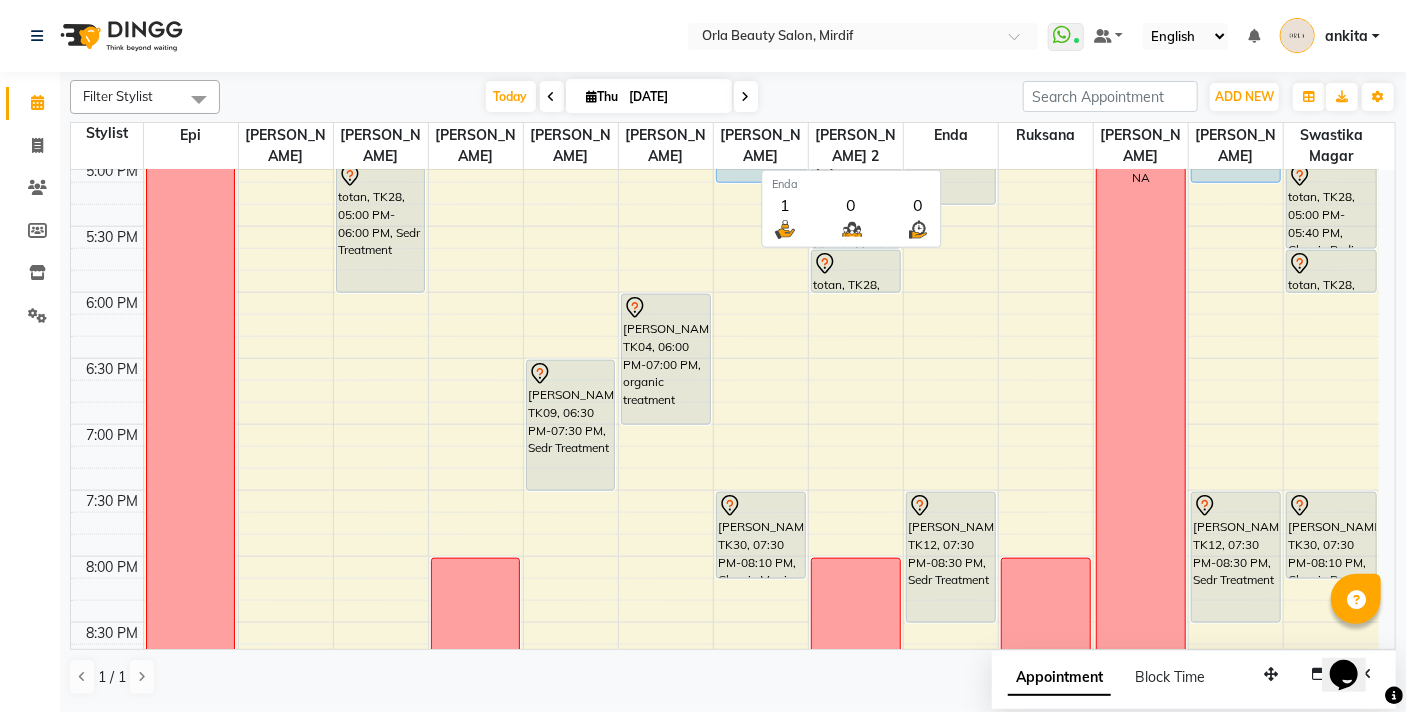click on "Enda" at bounding box center (951, 146) 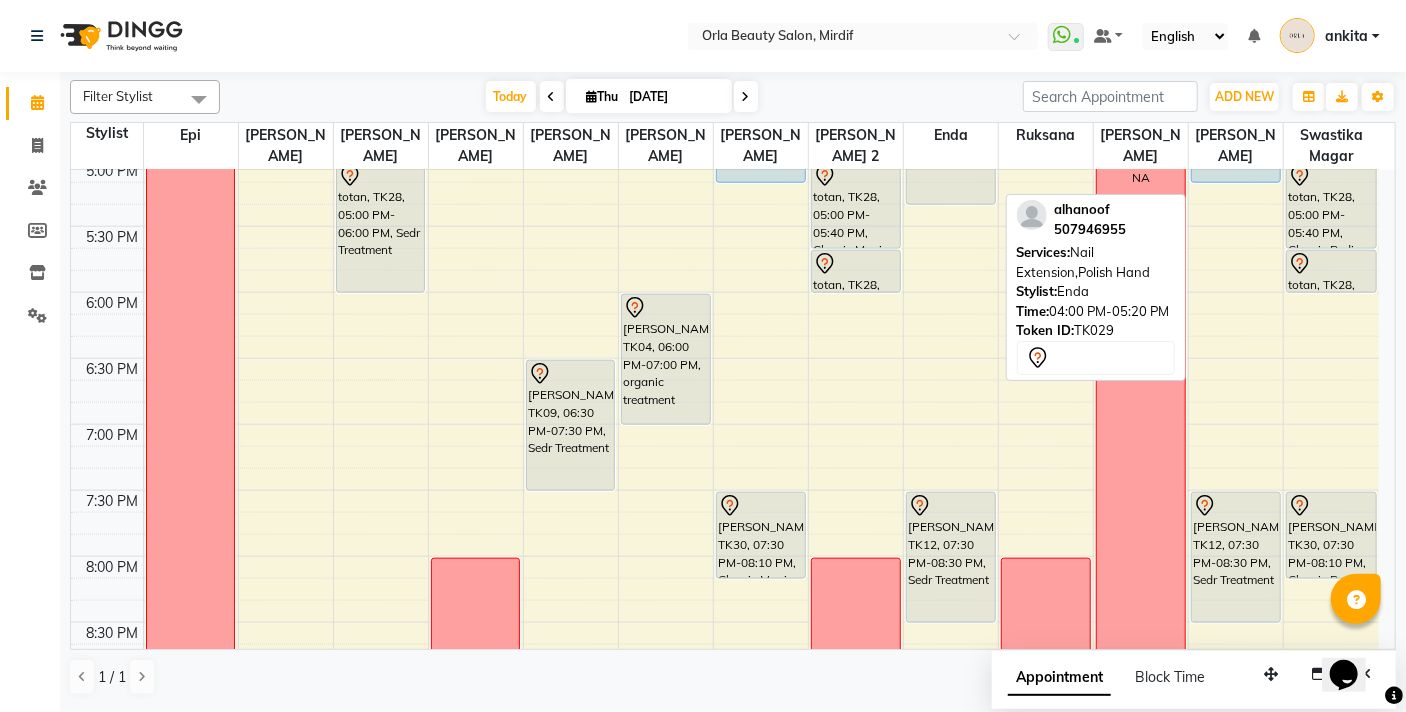 click on "alhanoof, TK29, 04:00 PM-05:20 PM, Nail Extension,Polish Hand" at bounding box center [951, 117] 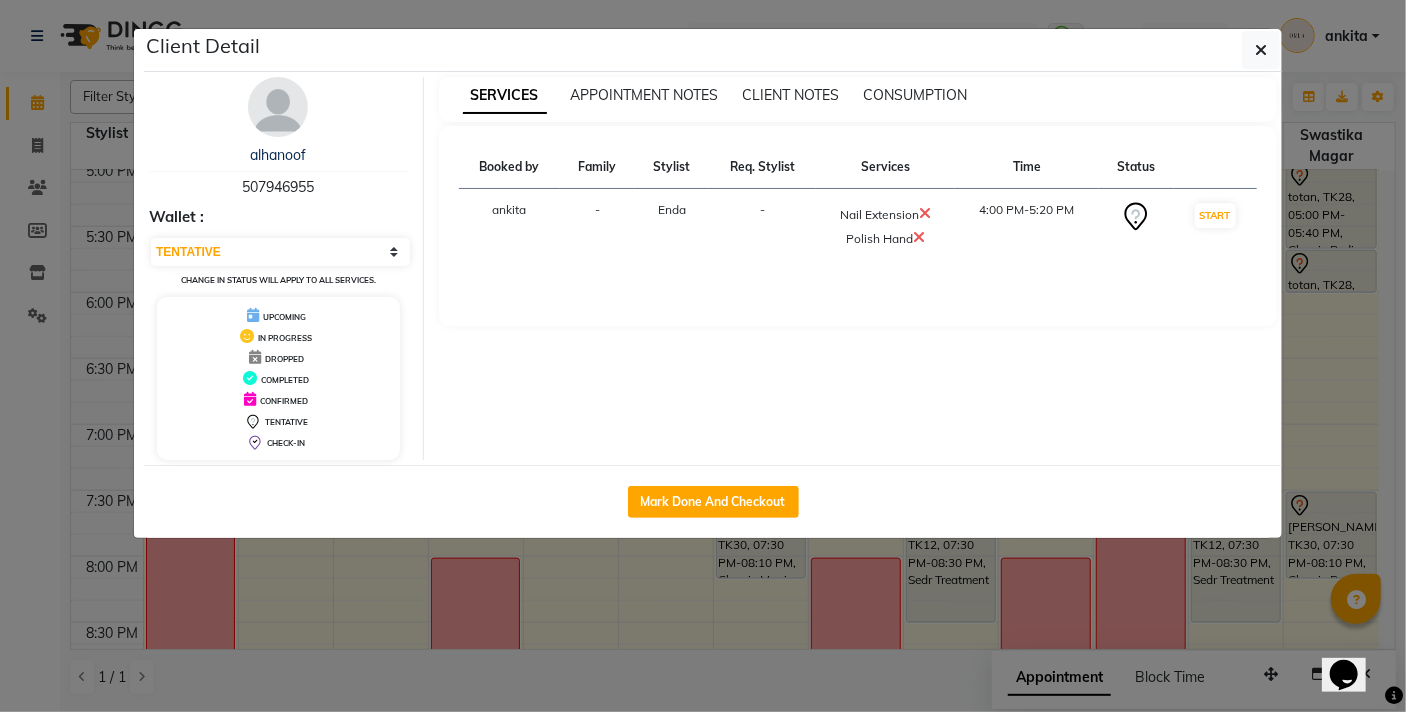 click at bounding box center [919, 237] 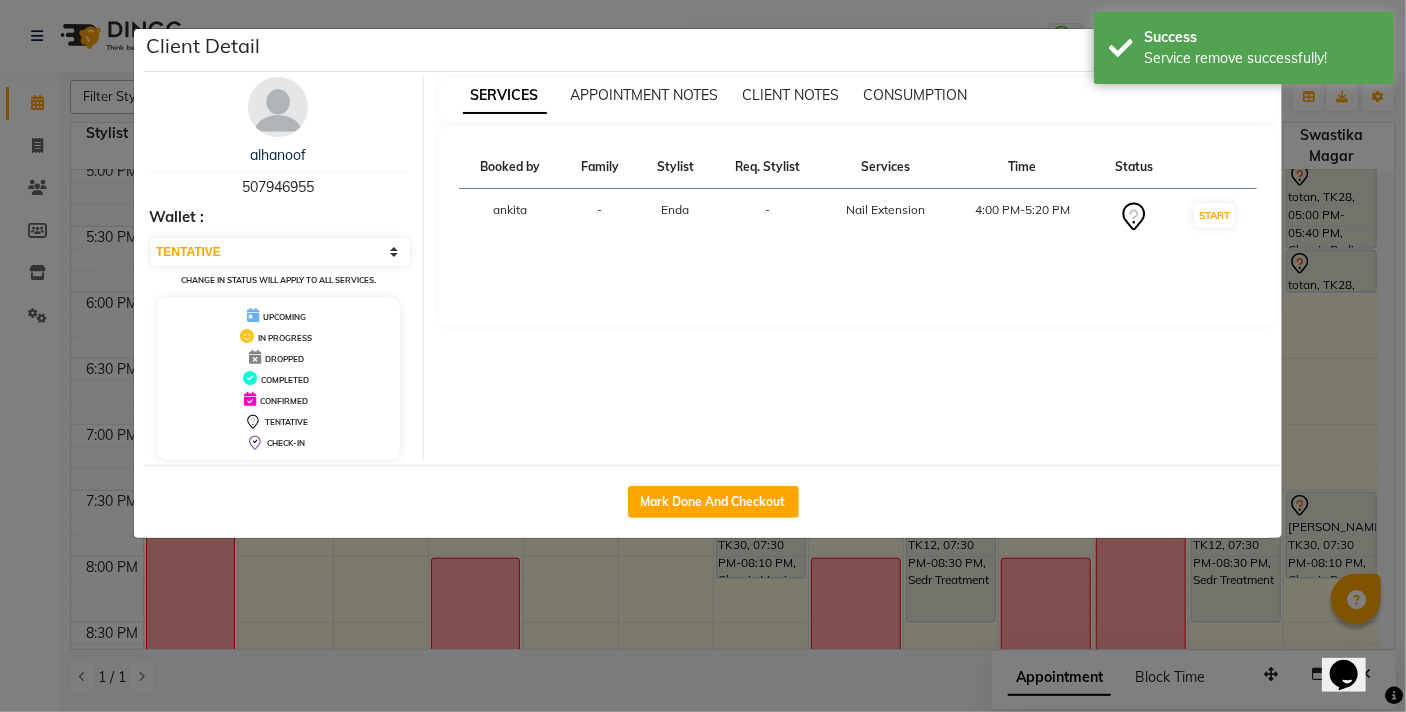 click on "Client Detail  alhanoof    507946955 Wallet : Select IN SERVICE CONFIRMED TENTATIVE CHECK IN MARK DONE DROPPED UPCOMING Change in status will apply to all services. UPCOMING IN PROGRESS DROPPED COMPLETED CONFIRMED TENTATIVE CHECK-IN SERVICES APPOINTMENT NOTES CLIENT NOTES CONSUMPTION Booked by Family Stylist Req. Stylist Services Time Status  ankita   - Enda -  Nail Extension   4:00 PM-5:20 PM   START   Mark Done And Checkout" 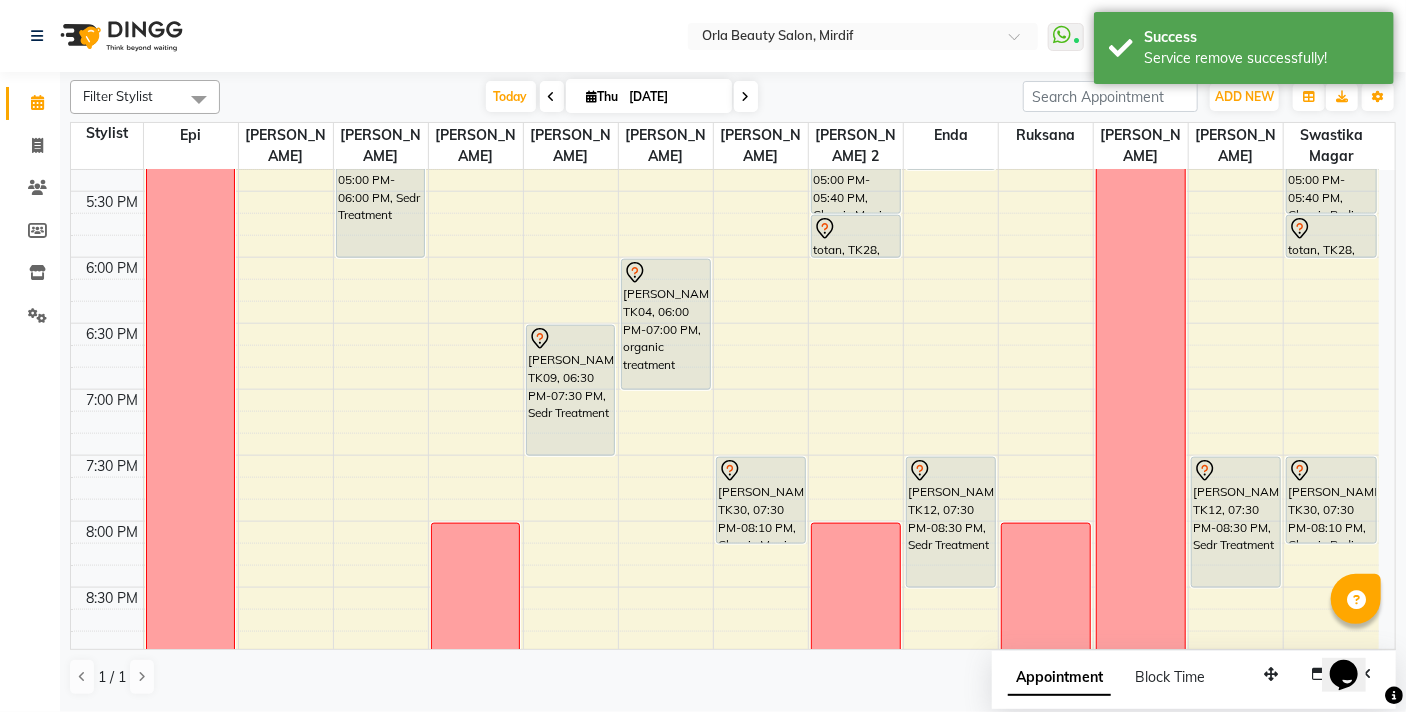 scroll, scrollTop: 1135, scrollLeft: 0, axis: vertical 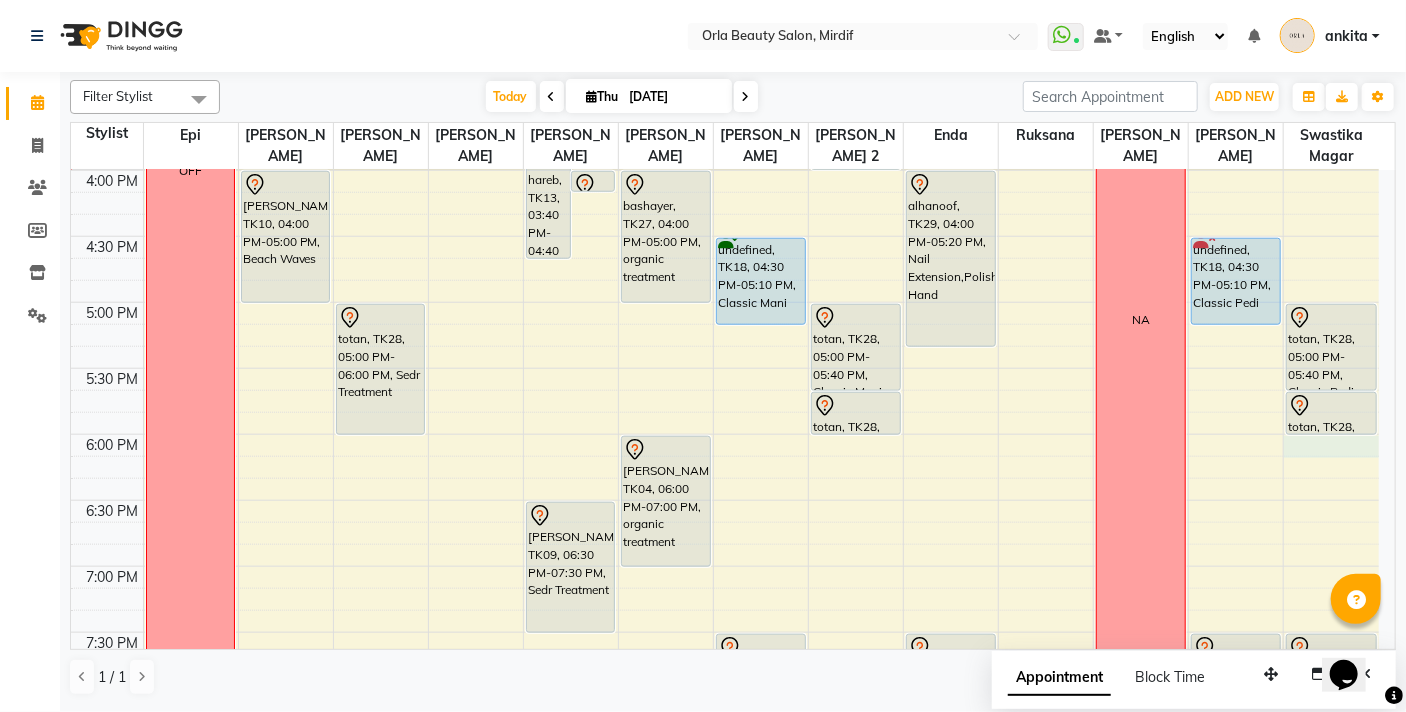 click on "9:00 AM 9:30 AM 10:00 AM 10:30 AM 11:00 AM 11:30 AM 12:00 PM 12:30 PM 1:00 PM 1:30 PM 2:00 PM 2:30 PM 3:00 PM 3:30 PM 4:00 PM 4:30 PM 5:00 PM 5:30 PM 6:00 PM 6:30 PM 7:00 PM 7:30 PM 8:00 PM 8:30 PM 9:00 PM 9:30 PM 10:00 PM 10:30 PM  OFF   NA      Madam Aisha Boss, TK25, 11:00 AM-02:00 PM, Full Hair Color     maha, TK24, 01:05 PM-02:05 PM, organic treatment     hamda almanzooqi, TK05, 12:10 PM-01:10 PM, Sedr Treatment             fatima mohamad, TK26, 02:55 PM-03:55 PM, Sedr Treatment Medium             Rhoda, TK10, 04:00 PM-05:00 PM, Beach Waves  NA      maitha, TK16, 12:10 PM-01:10 PM, Sedr Treatment     Madam Aisha Boss, TK25, 02:00 PM-03:00 PM, Acai Treatment Medium             totan, TK28, 05:00 PM-06:00 PM, Sedr Treatment     Fatima mussa, TK20, 12:40 PM-01:40 PM, organic treatment     roqya, TK22, 01:25 PM-02:25 PM, organic treatment     Latifa ahmed, TK17, 11:10 AM-12:10 PM, Sedr Treatment Medium  NA              fatma hareb, TK13, 03:40 PM-04:40 PM, Banana Treatment Medium              NA" at bounding box center (725, 170) 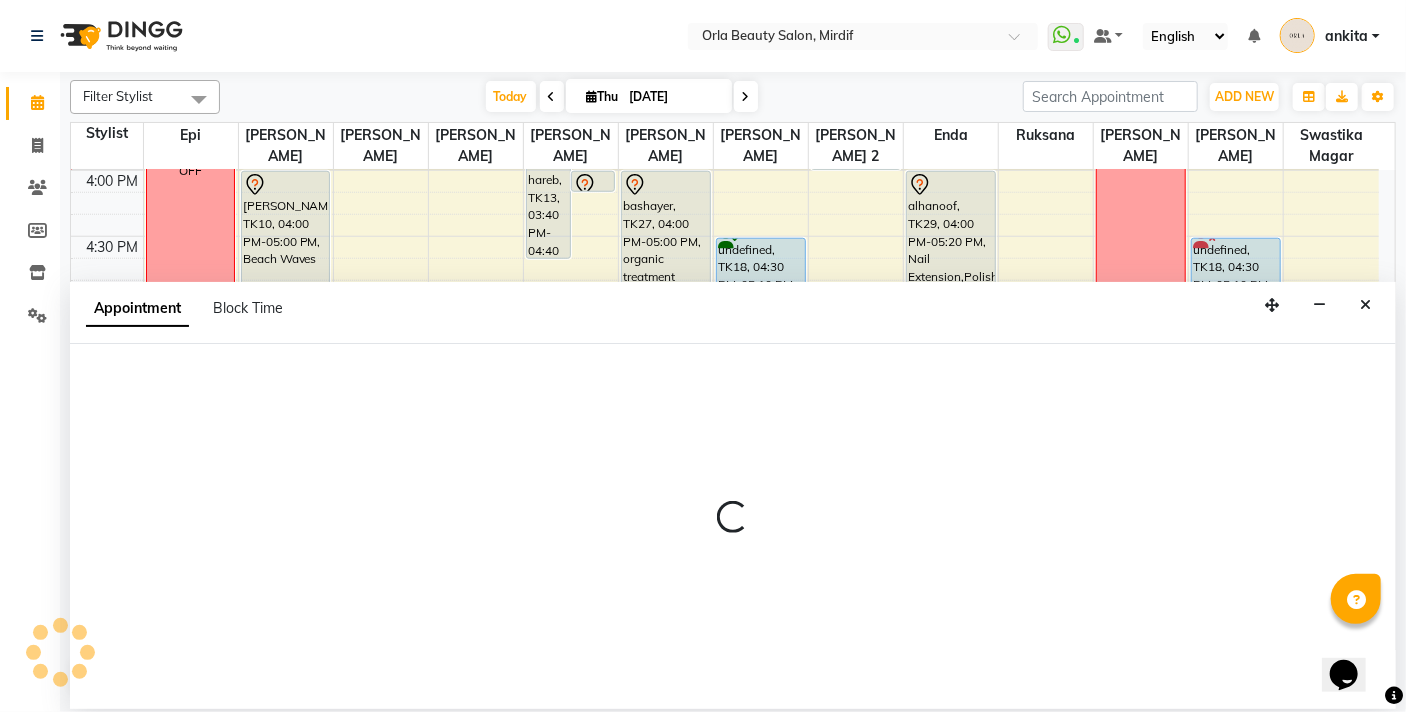 select on "54767" 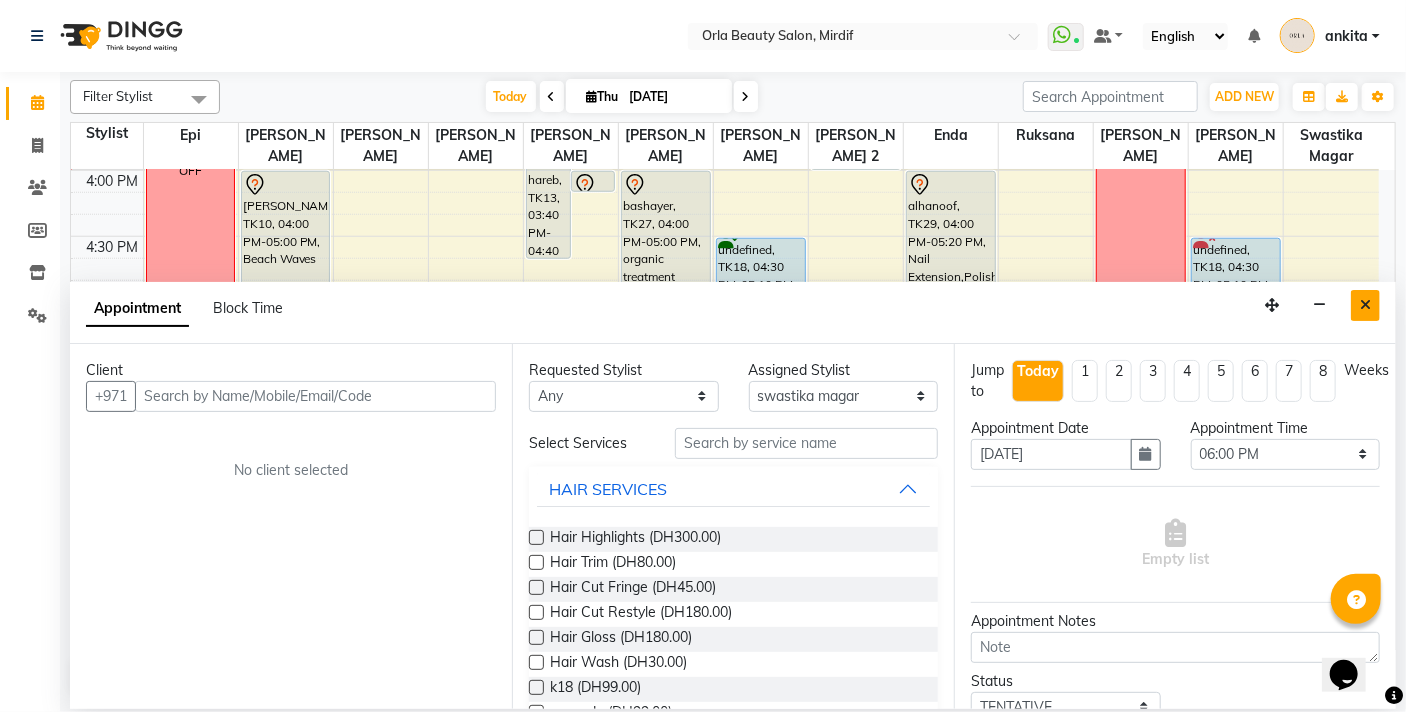 click at bounding box center [1365, 305] 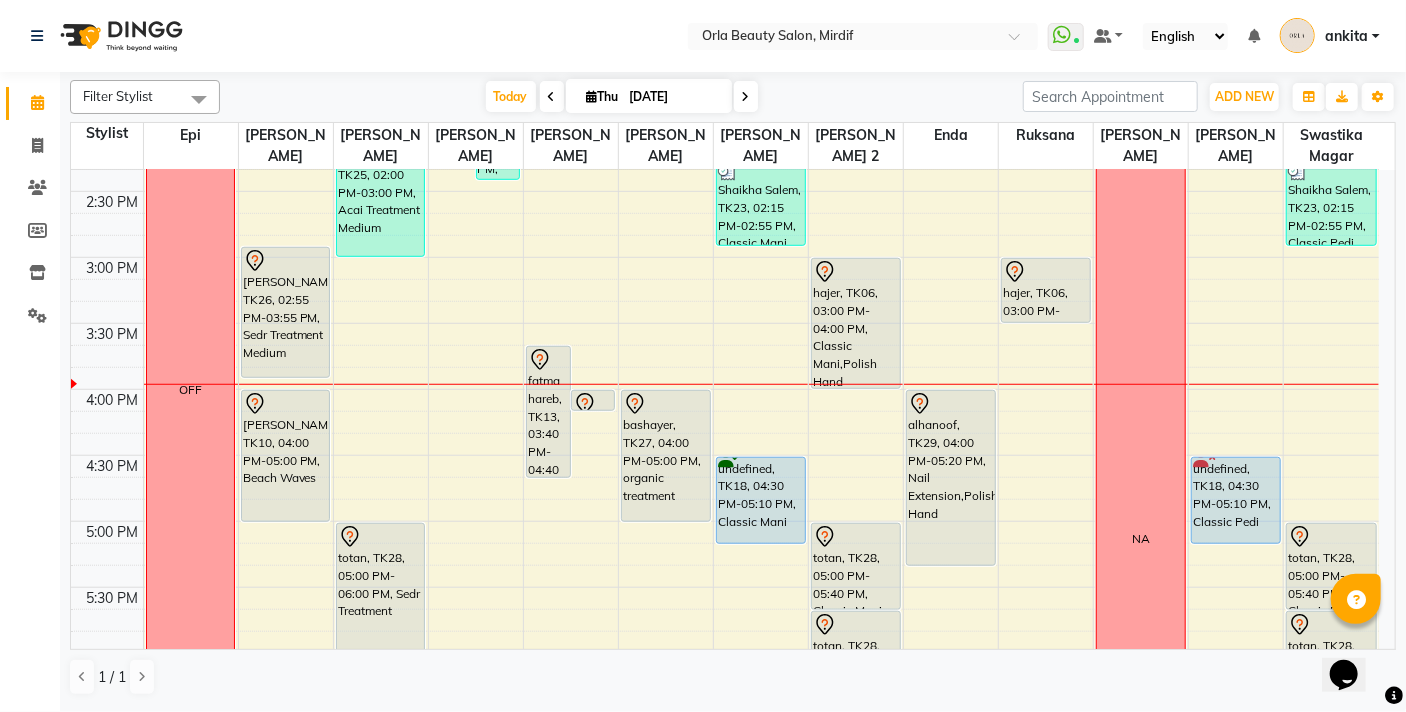 scroll, scrollTop: 657, scrollLeft: 0, axis: vertical 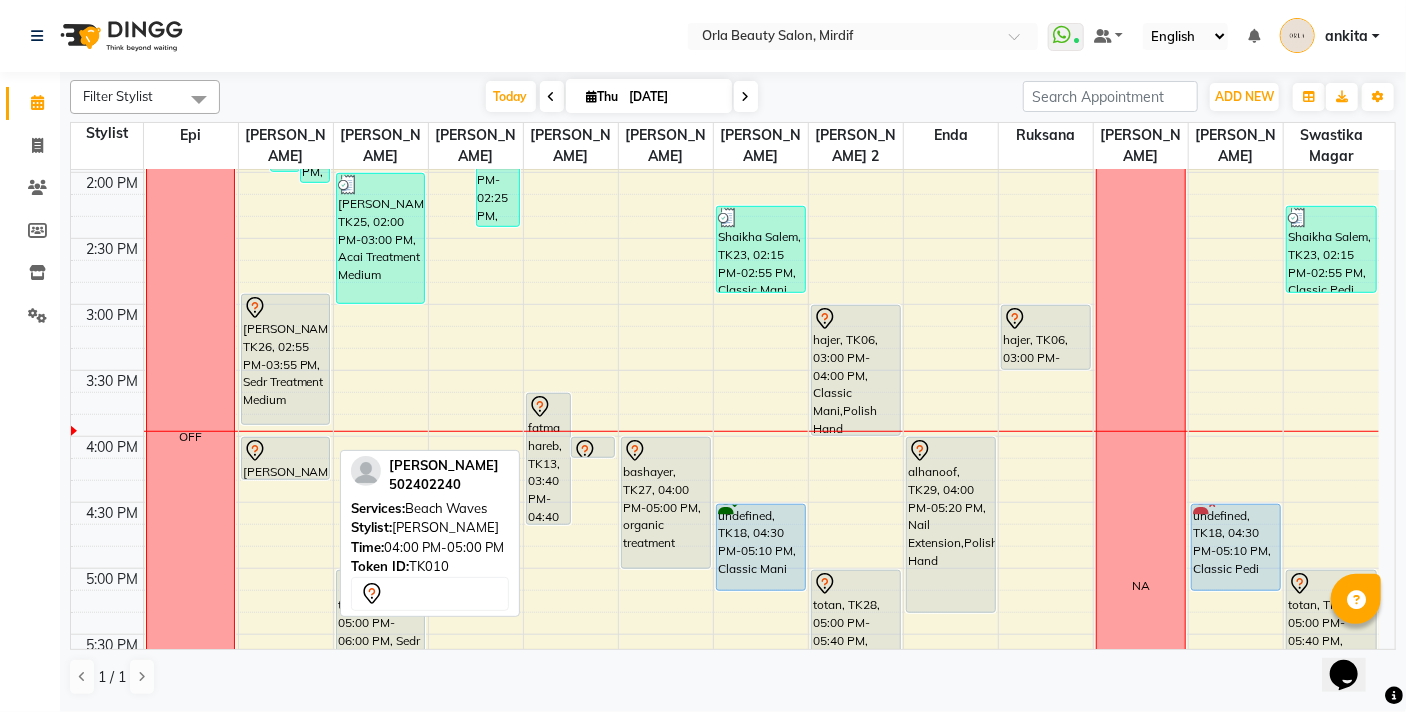 drag, startPoint x: 284, startPoint y: 567, endPoint x: 281, endPoint y: 459, distance: 108.04166 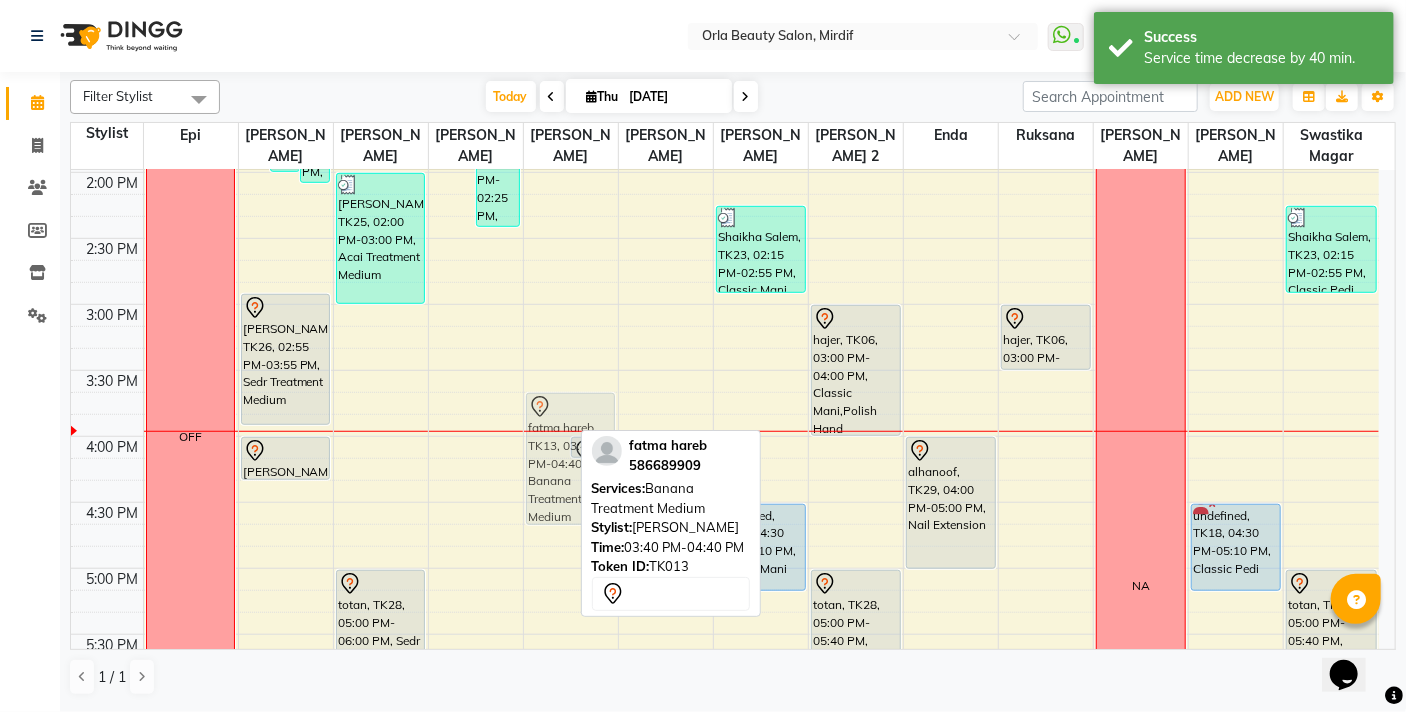 click on "fatma hareb, TK13, 03:40 PM-04:40 PM, Banana Treatment Medium             Rhoda, TK10, 04:00 PM-04:10 PM, Beach Waves  NA              meera, TK19, 01:30 PM-01:40 PM, Sedr Treatment Medium             Maitha Alriyami, TK09, 06:30 PM-07:30 PM, Sedr Treatment             fatma hareb, TK13, 03:40 PM-04:40 PM, Banana Treatment Medium" at bounding box center (571, 436) 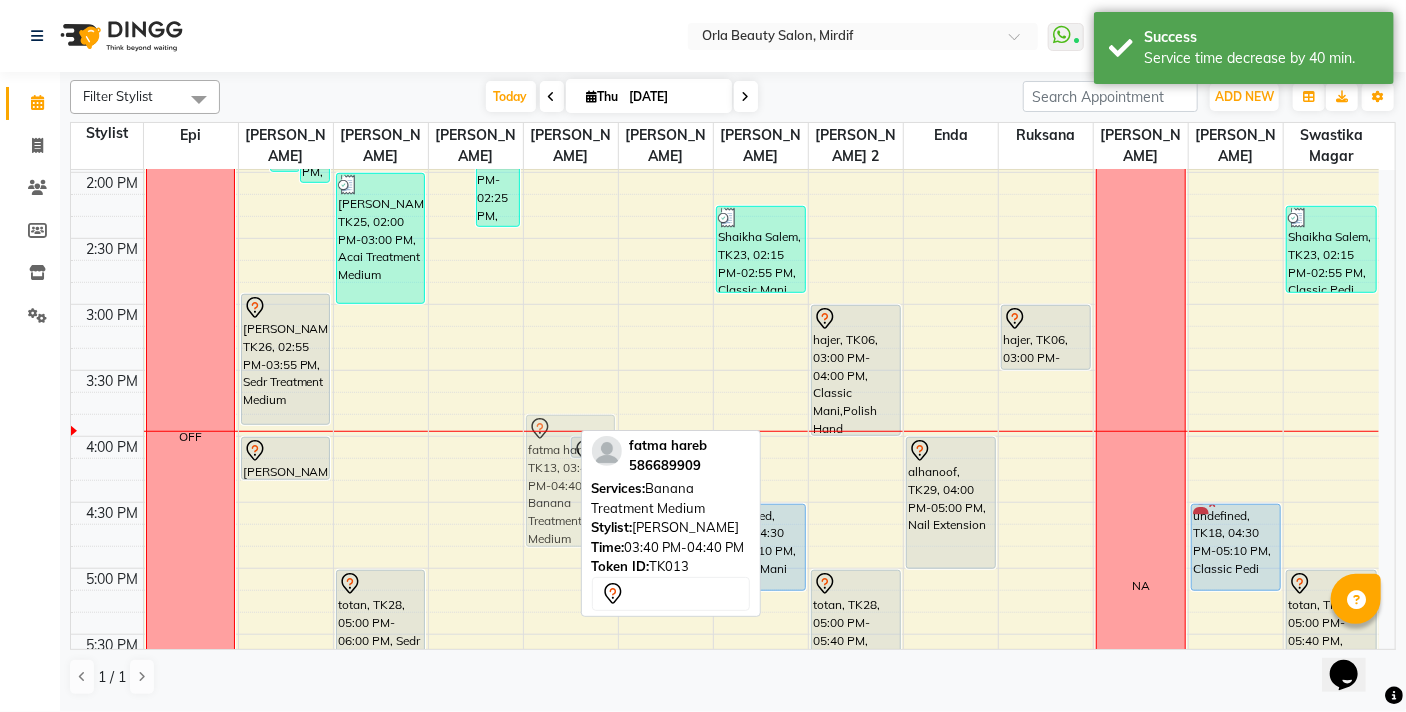 drag, startPoint x: 546, startPoint y: 405, endPoint x: 548, endPoint y: 419, distance: 14.142136 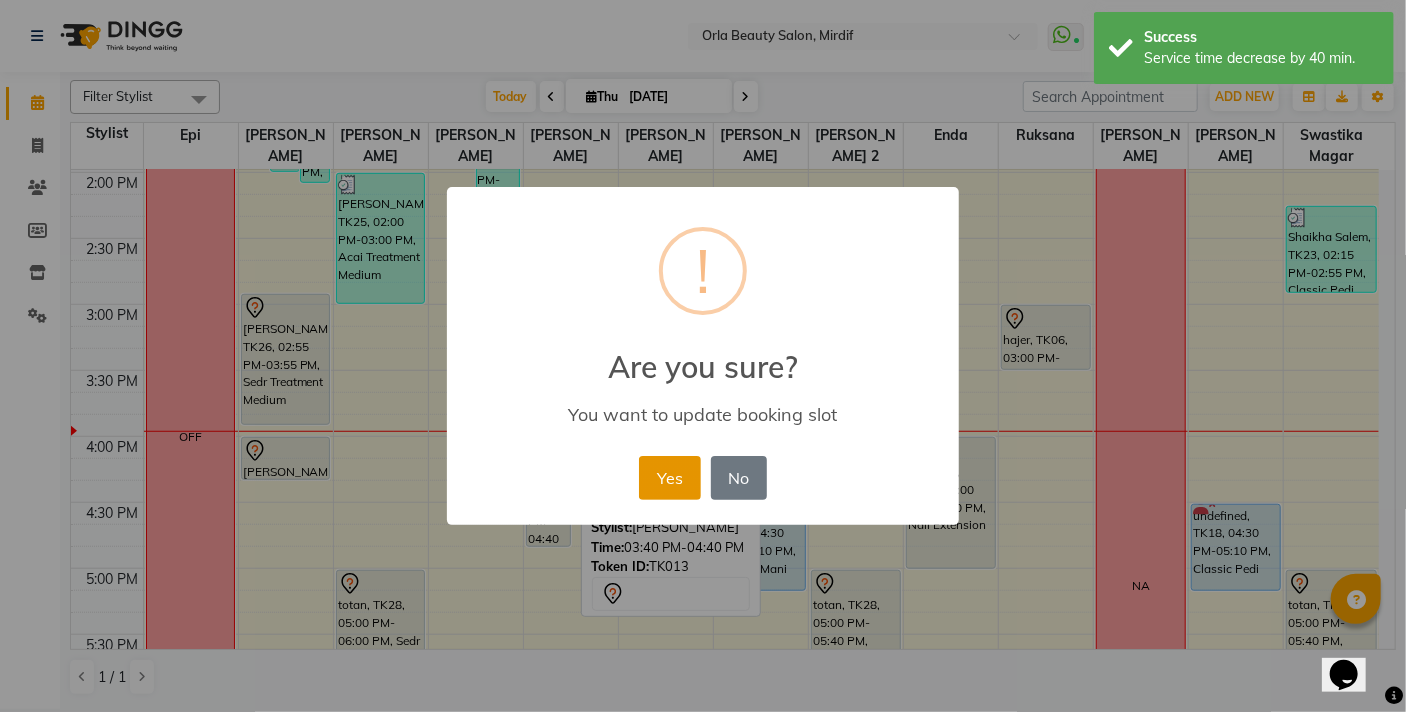 click on "Yes" at bounding box center [669, 478] 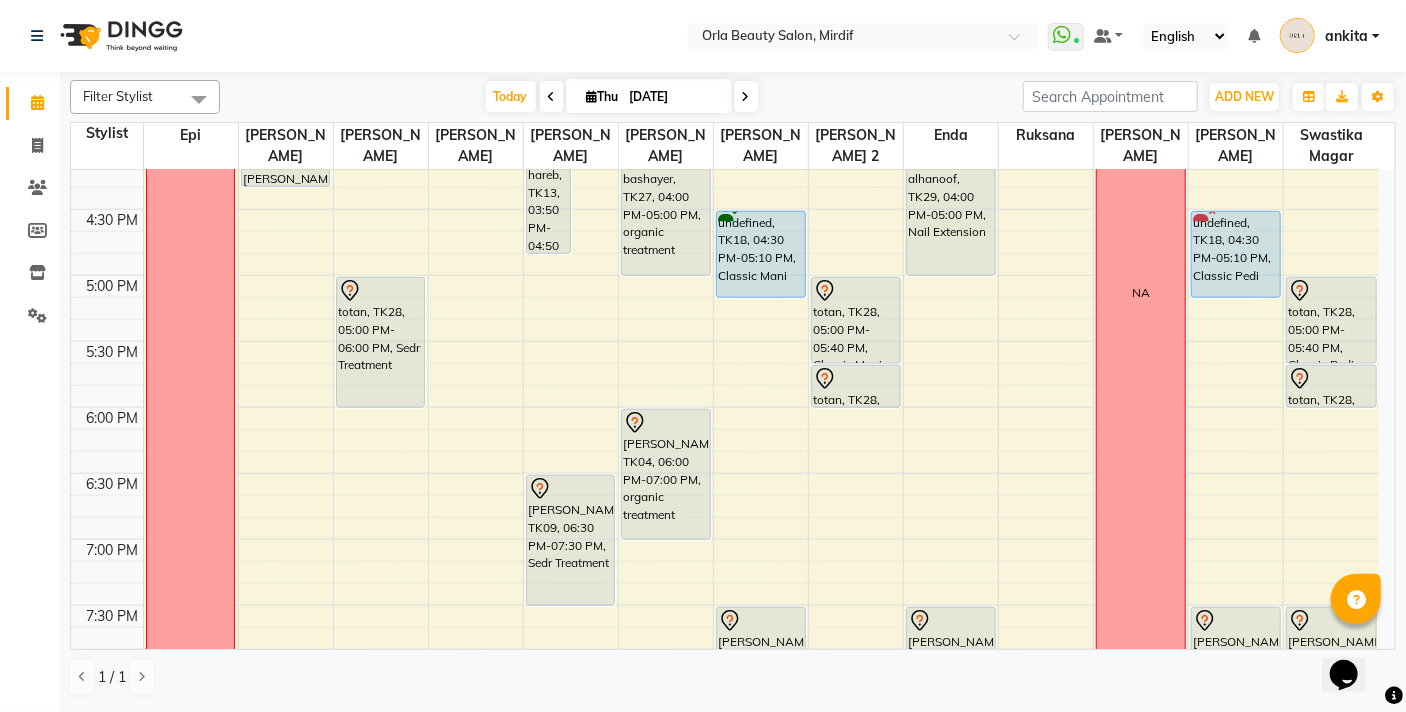 scroll, scrollTop: 946, scrollLeft: 0, axis: vertical 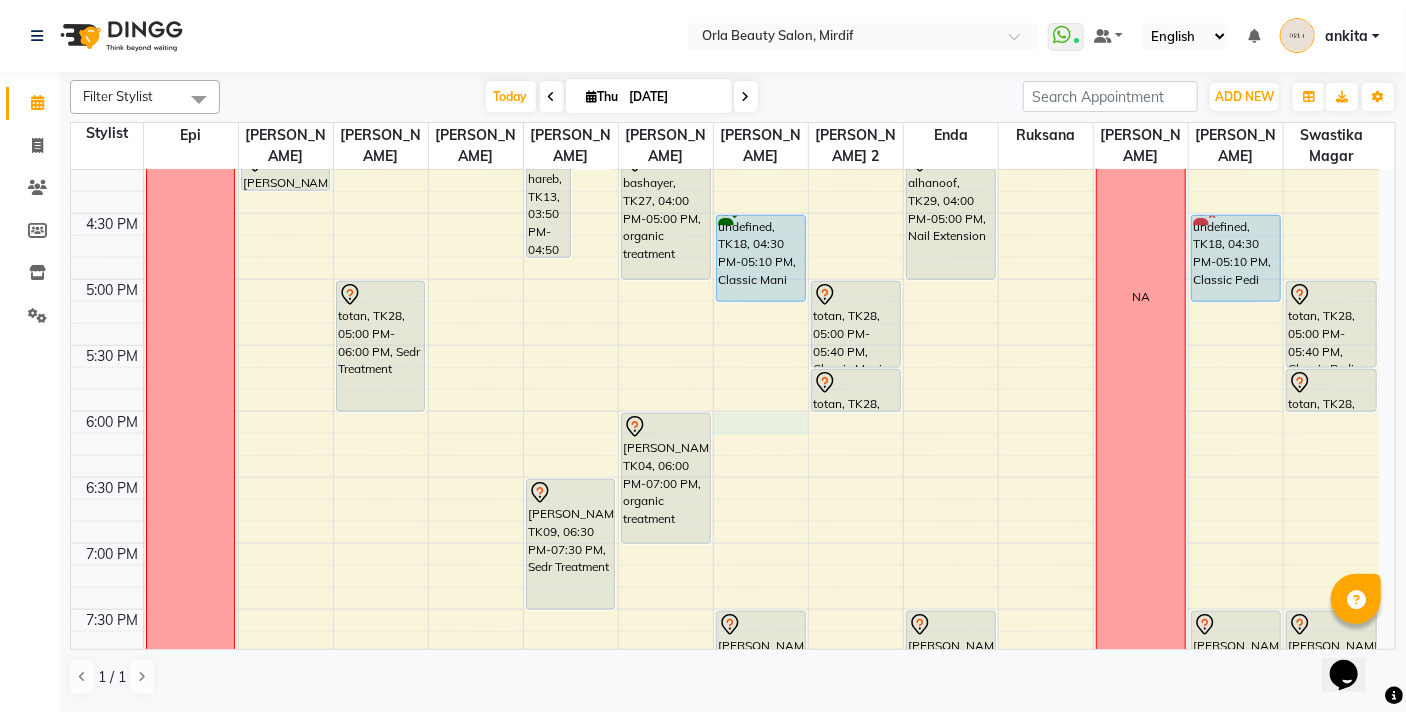 click on "9:00 AM 9:30 AM 10:00 AM 10:30 AM 11:00 AM 11:30 AM 12:00 PM 12:30 PM 1:00 PM 1:30 PM 2:00 PM 2:30 PM 3:00 PM 3:30 PM 4:00 PM 4:30 PM 5:00 PM 5:30 PM 6:00 PM 6:30 PM 7:00 PM 7:30 PM 8:00 PM 8:30 PM 9:00 PM 9:30 PM 10:00 PM 10:30 PM  OFF   NA      Madam Aisha Boss, TK25, 11:00 AM-02:00 PM, Full Hair Color     maha, TK24, 01:05 PM-02:05 PM, organic treatment     hamda almanzooqi, TK05, 12:10 PM-01:10 PM, Sedr Treatment             fatima mohamad, TK26, 02:55 PM-03:55 PM, Sedr Treatment Medium             Rhoda, TK10, 04:00 PM-04:20 PM, Beach Waves  NA      maitha, TK16, 12:10 PM-01:10 PM, Sedr Treatment     Madam Aisha Boss, TK25, 02:00 PM-03:00 PM, Acai Treatment Medium             totan, TK28, 05:00 PM-06:00 PM, Sedr Treatment     Fatima mussa, TK20, 12:40 PM-01:40 PM, organic treatment     roqya, TK22, 01:25 PM-02:25 PM, organic treatment     Latifa ahmed, TK17, 11:10 AM-12:10 PM, Sedr Treatment Medium  NA              fatma hareb, TK13, 03:50 PM-04:50 PM, Banana Treatment Medium              NA" at bounding box center (725, 147) 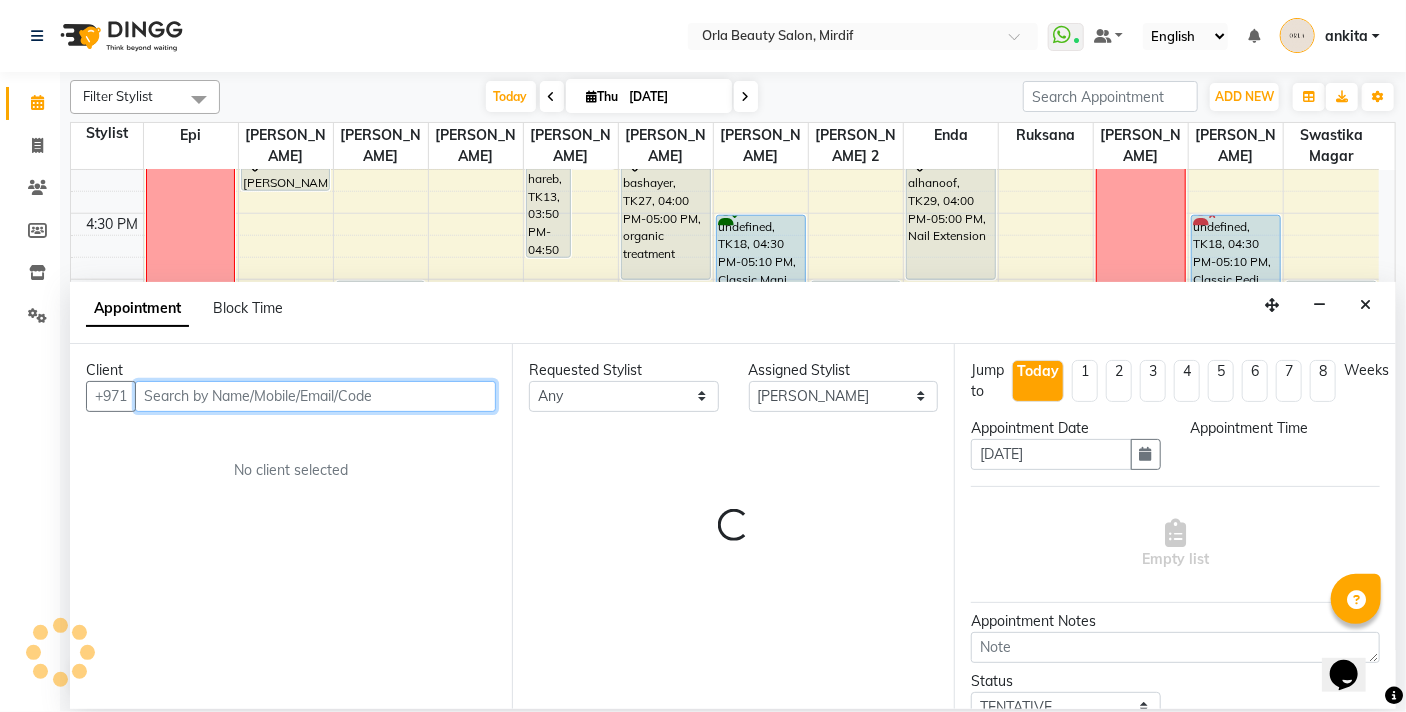 select on "1080" 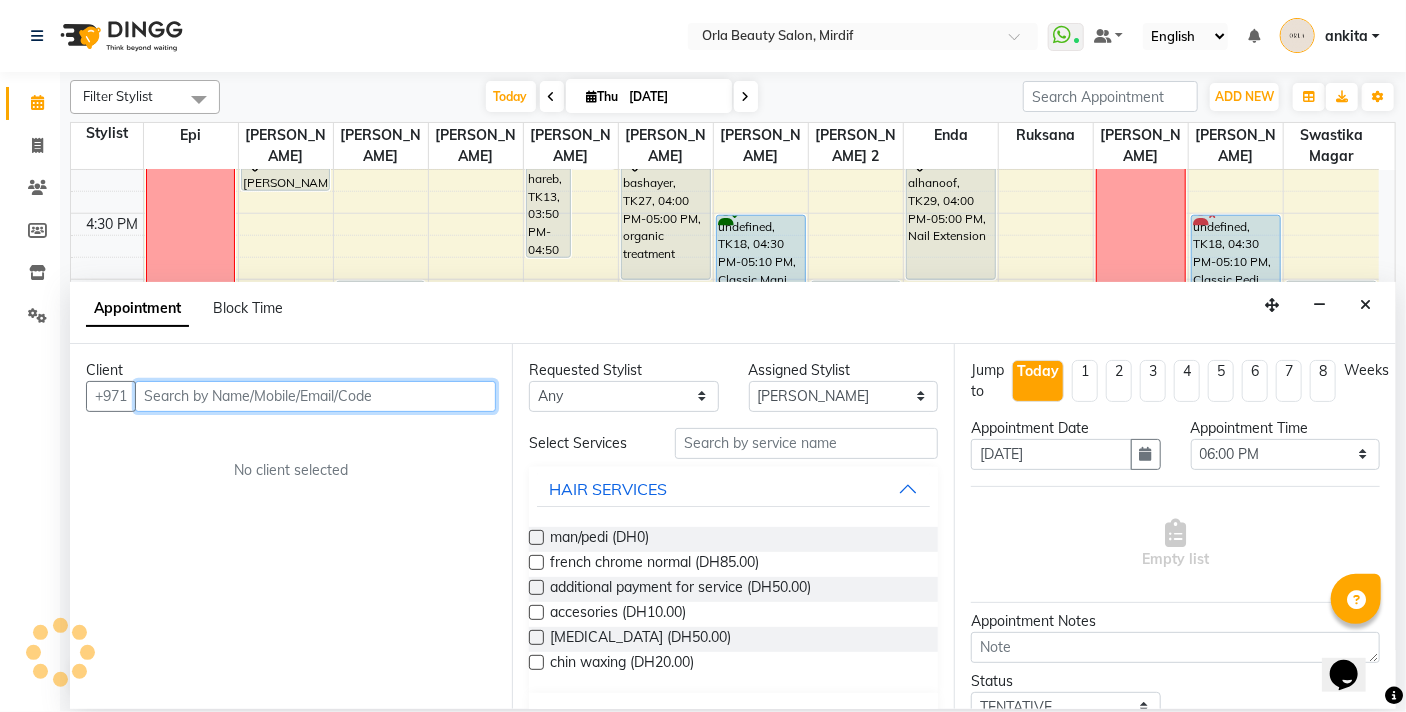 click at bounding box center [315, 396] 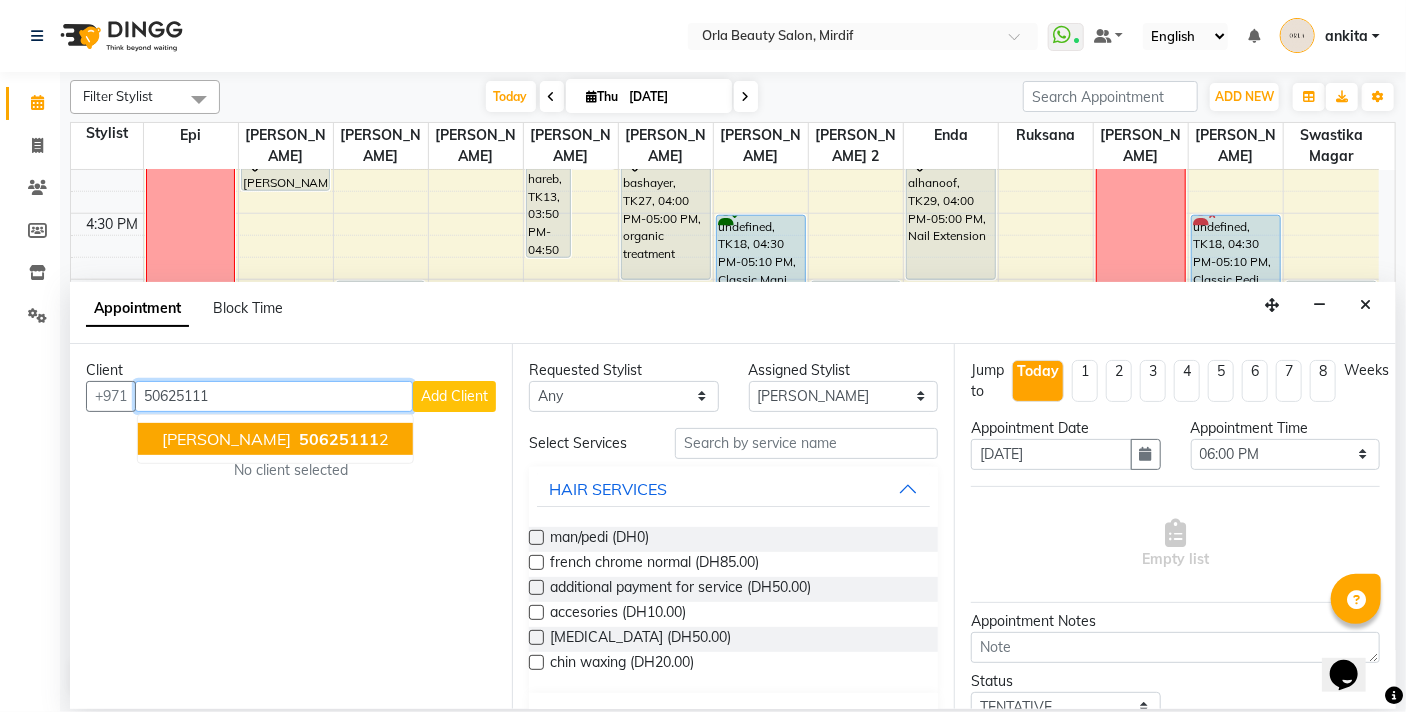 click on "50625111" at bounding box center [339, 439] 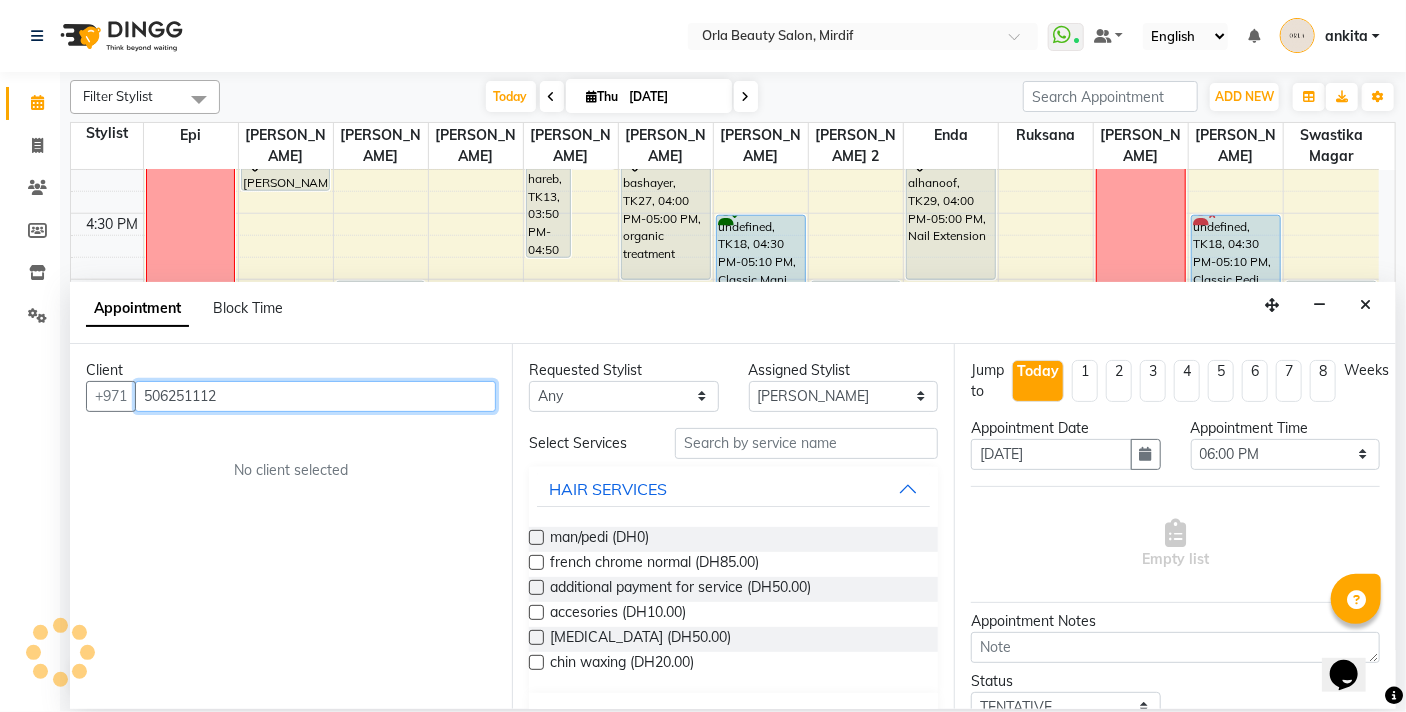 type on "506251112" 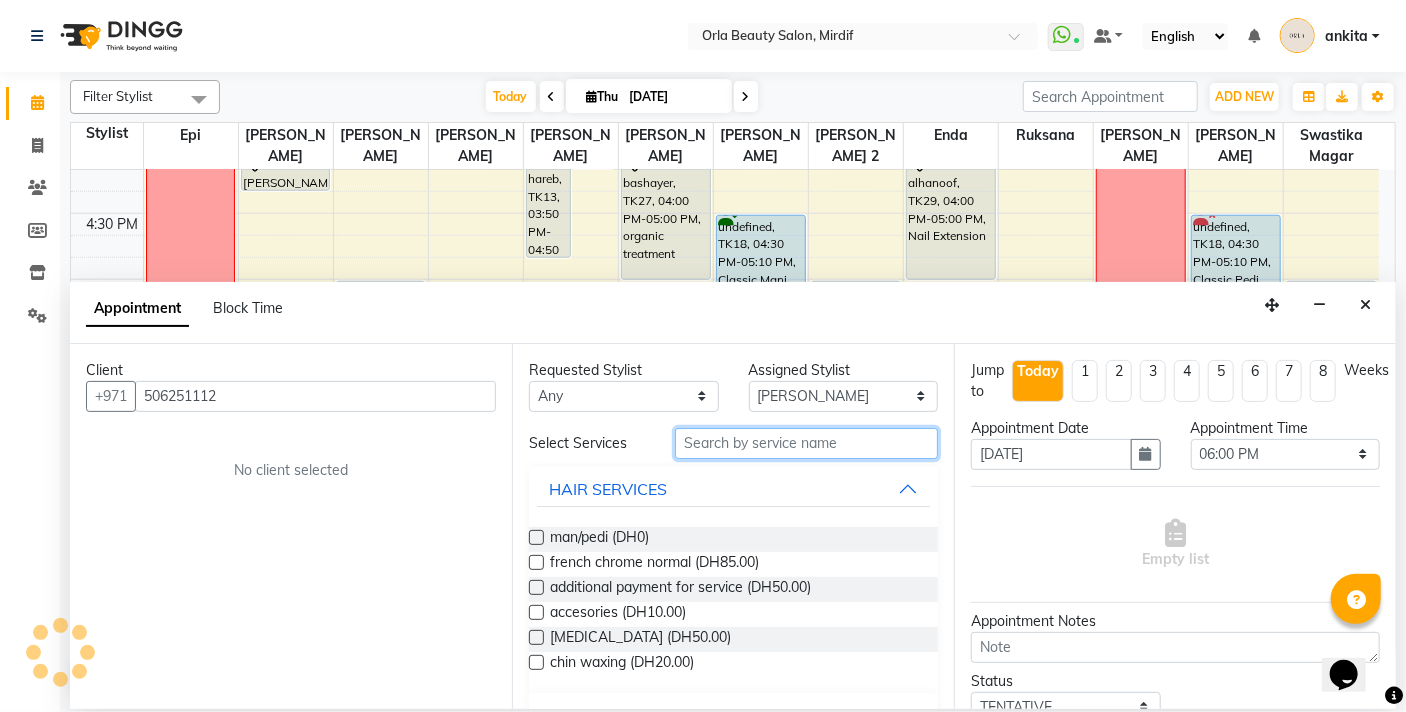 click at bounding box center [806, 443] 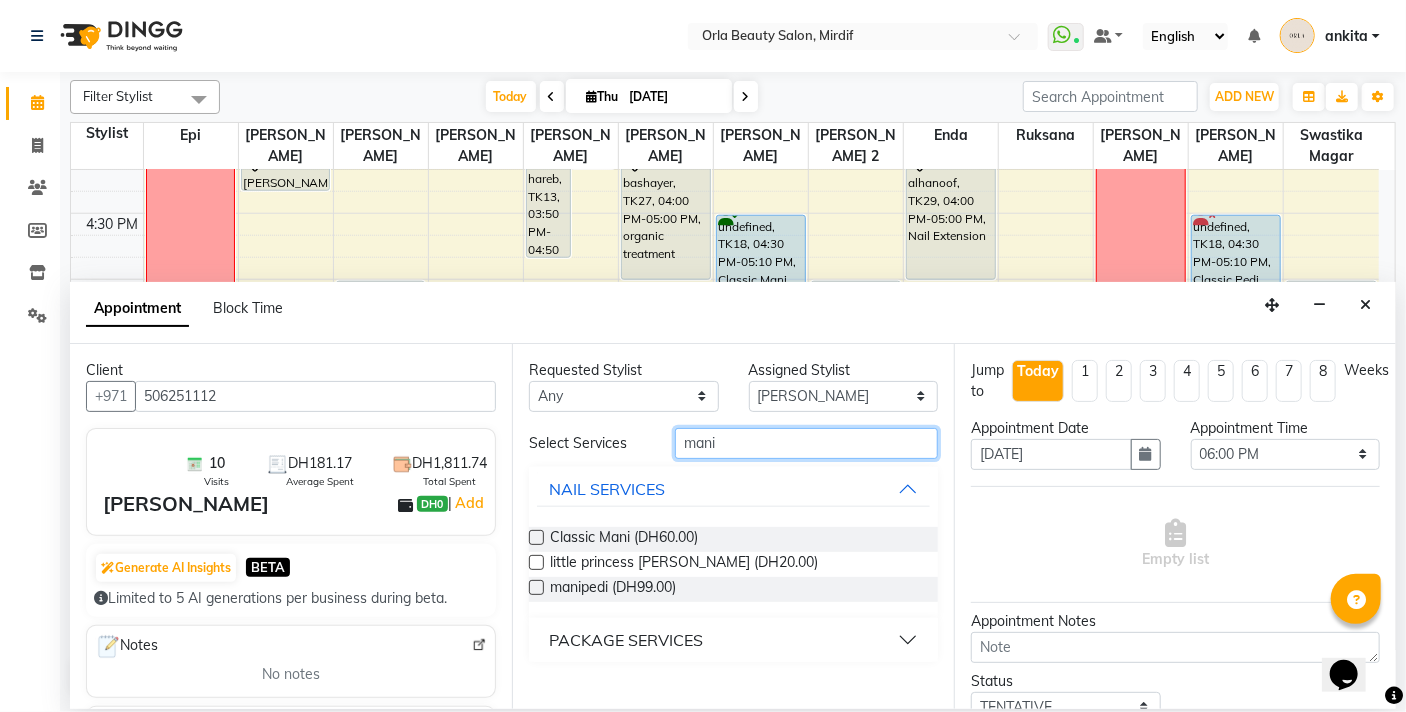 type on "mani" 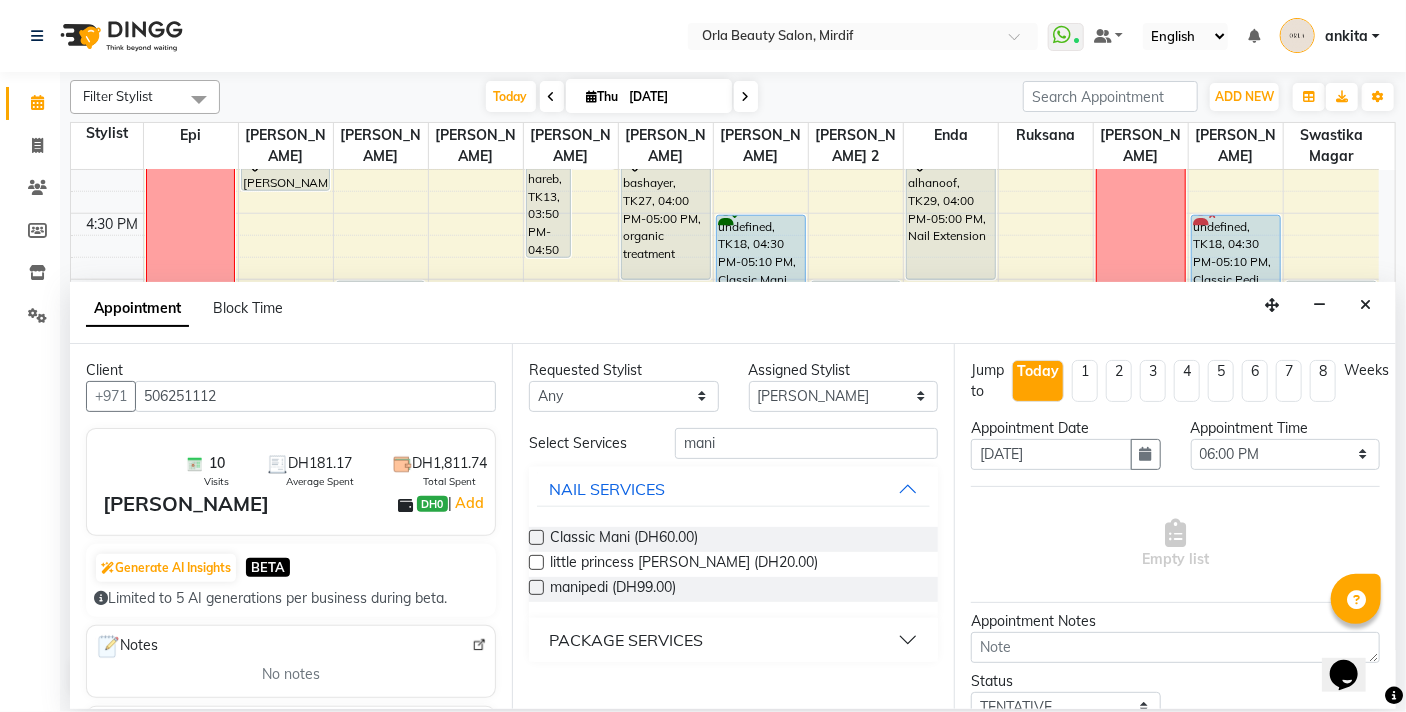 click at bounding box center (536, 537) 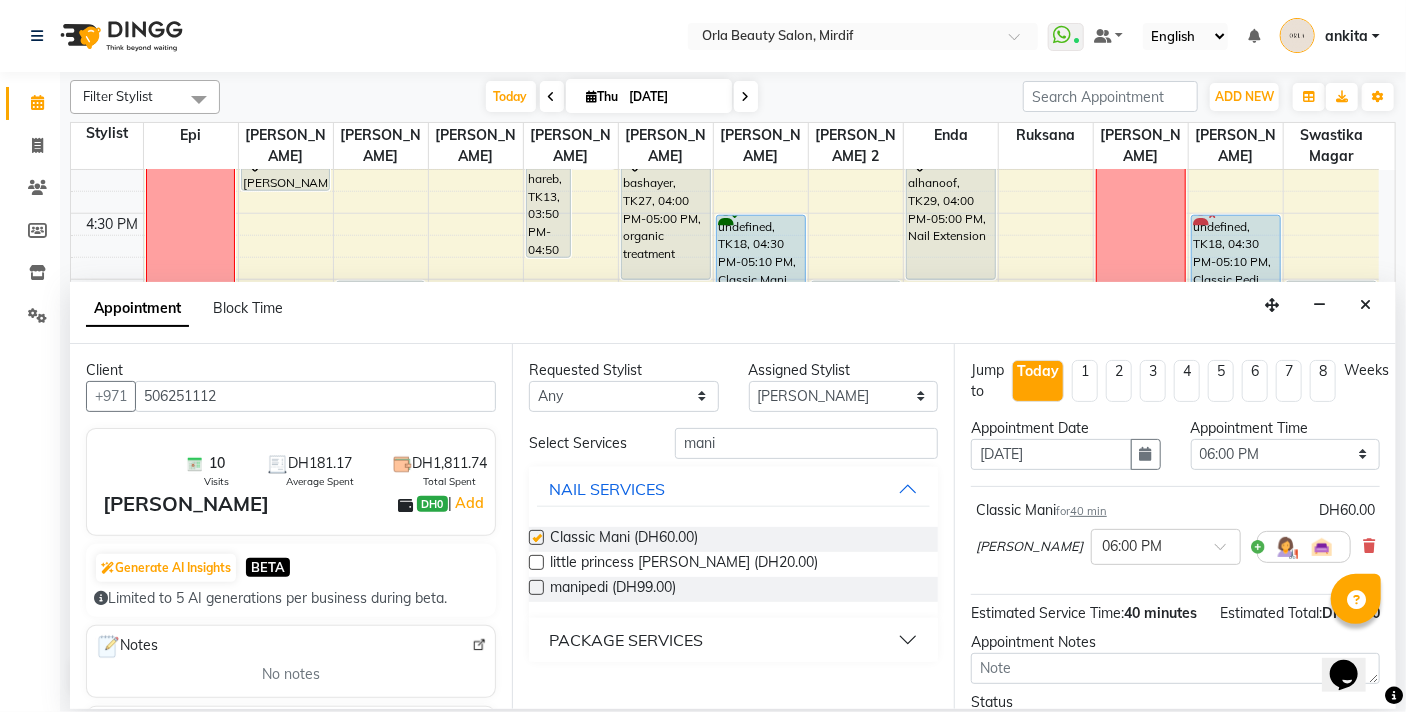 checkbox on "false" 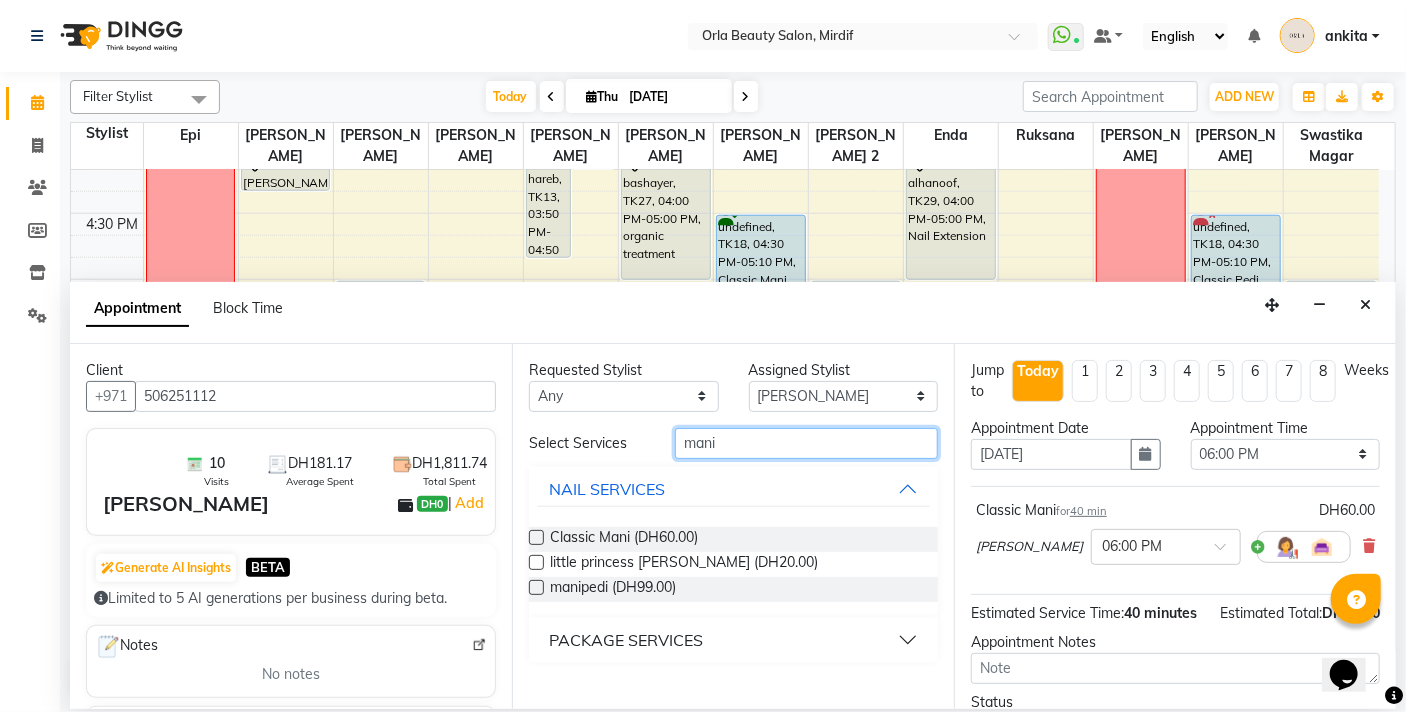 click on "mani" at bounding box center [806, 443] 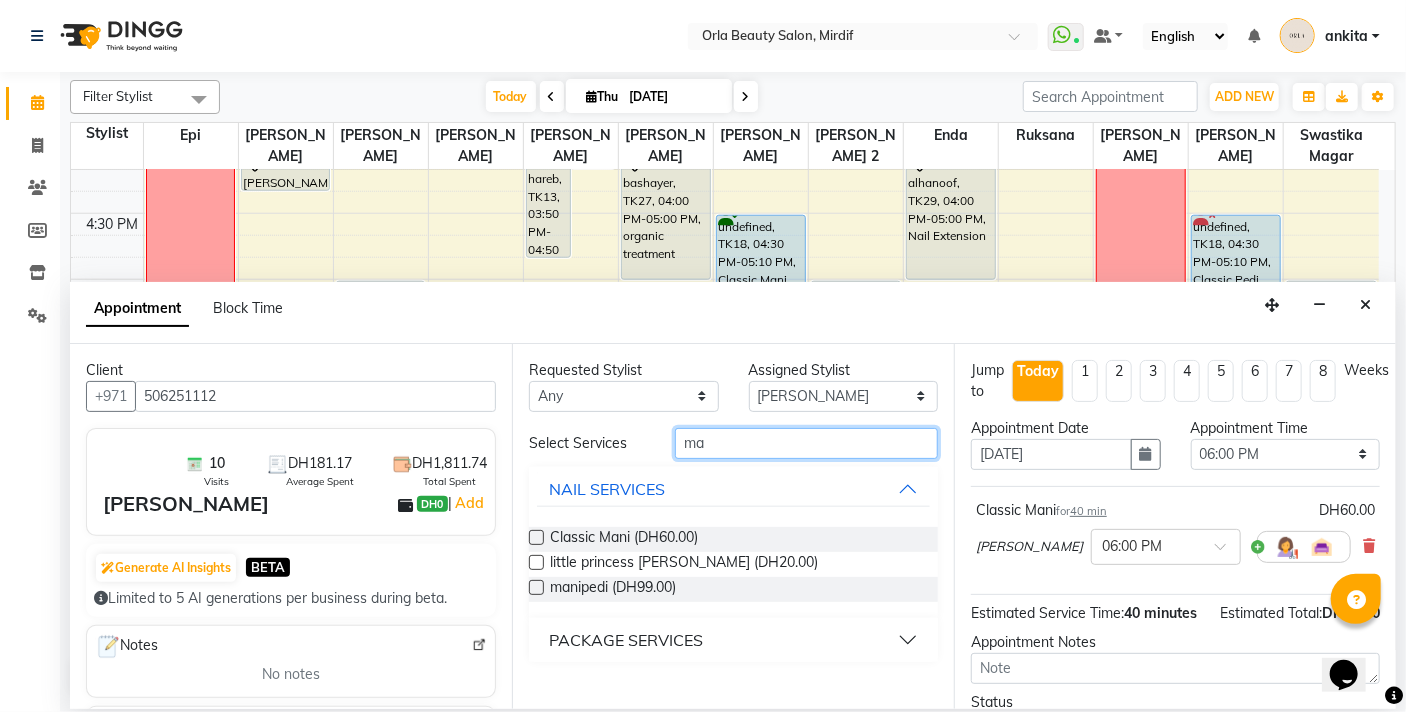 type on "m" 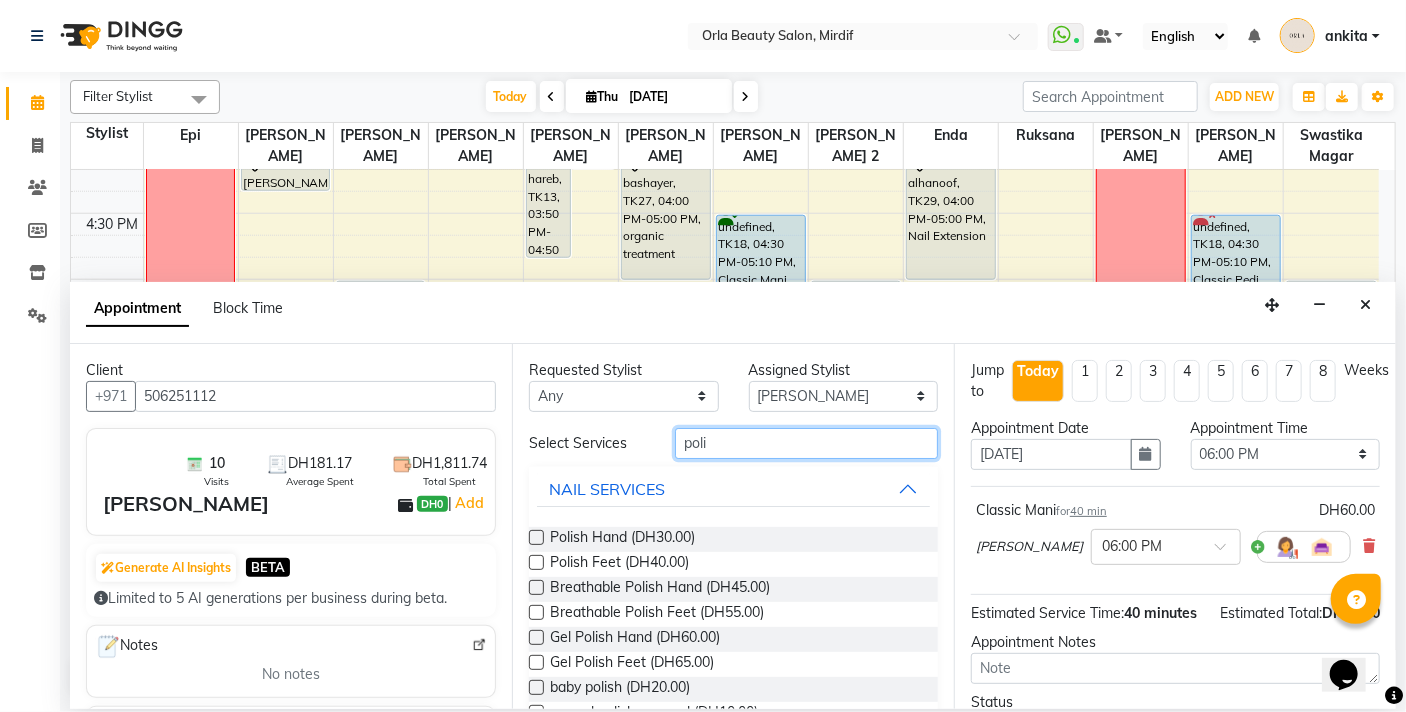 type on "poli" 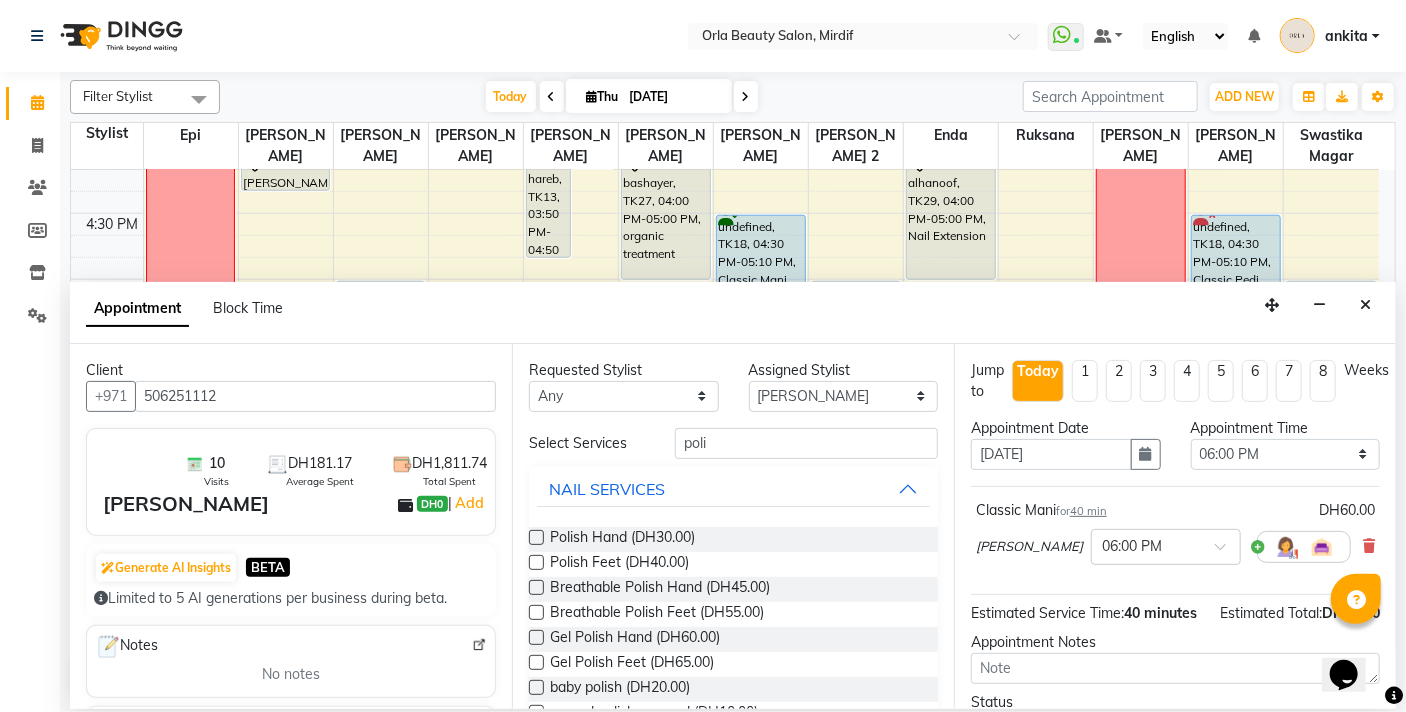 click at bounding box center [536, 537] 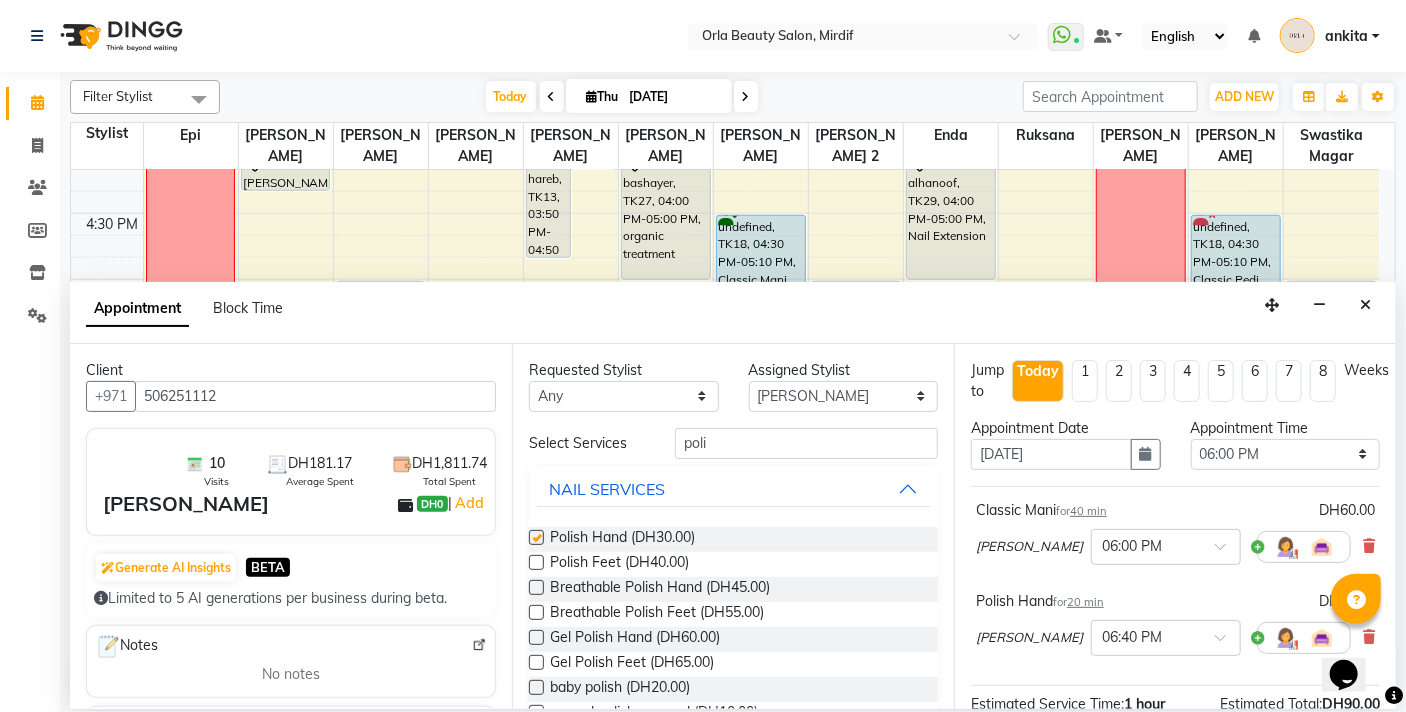 checkbox on "false" 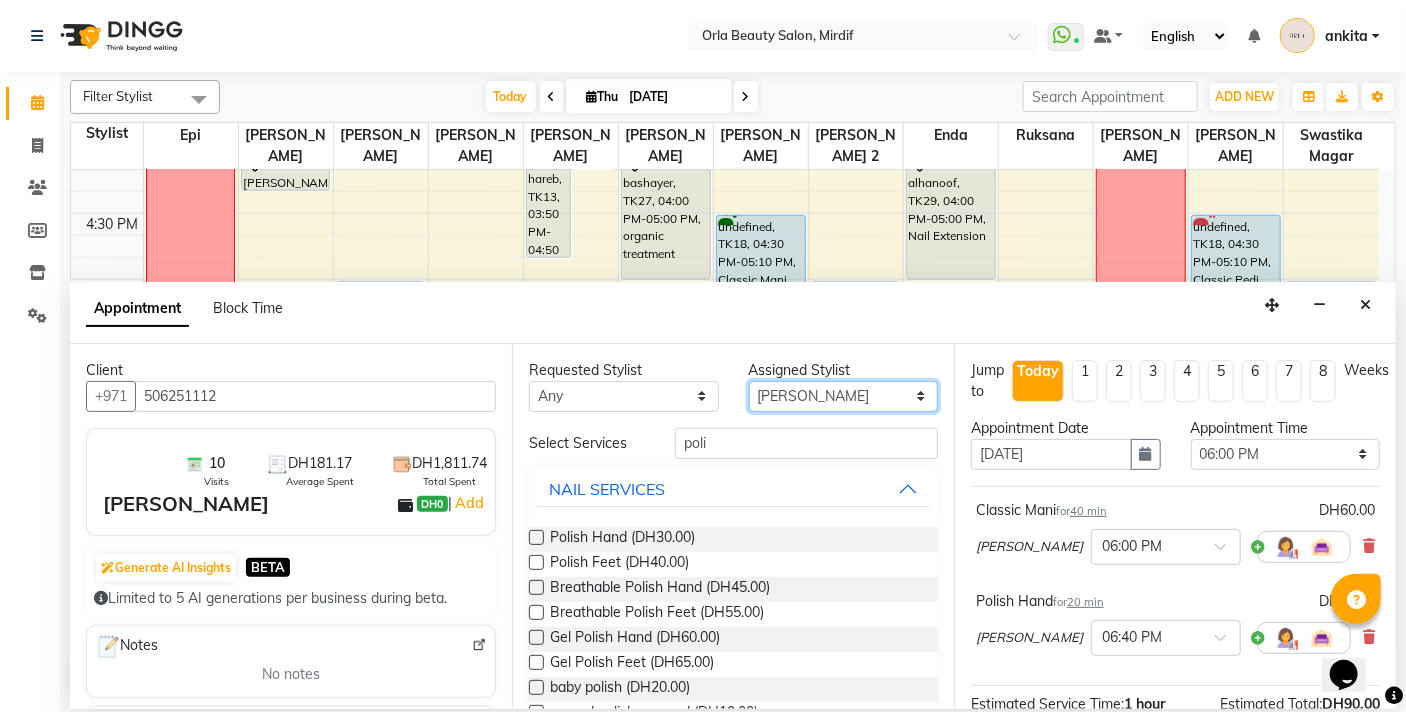 click on "Select Enda Epi [PERSON_NAME] Manju [PERSON_NAME] [PERSON_NAME] [PERSON_NAME] 2 [PERSON_NAME] [PERSON_NAME] [PERSON_NAME] swastika magar" at bounding box center [844, 396] 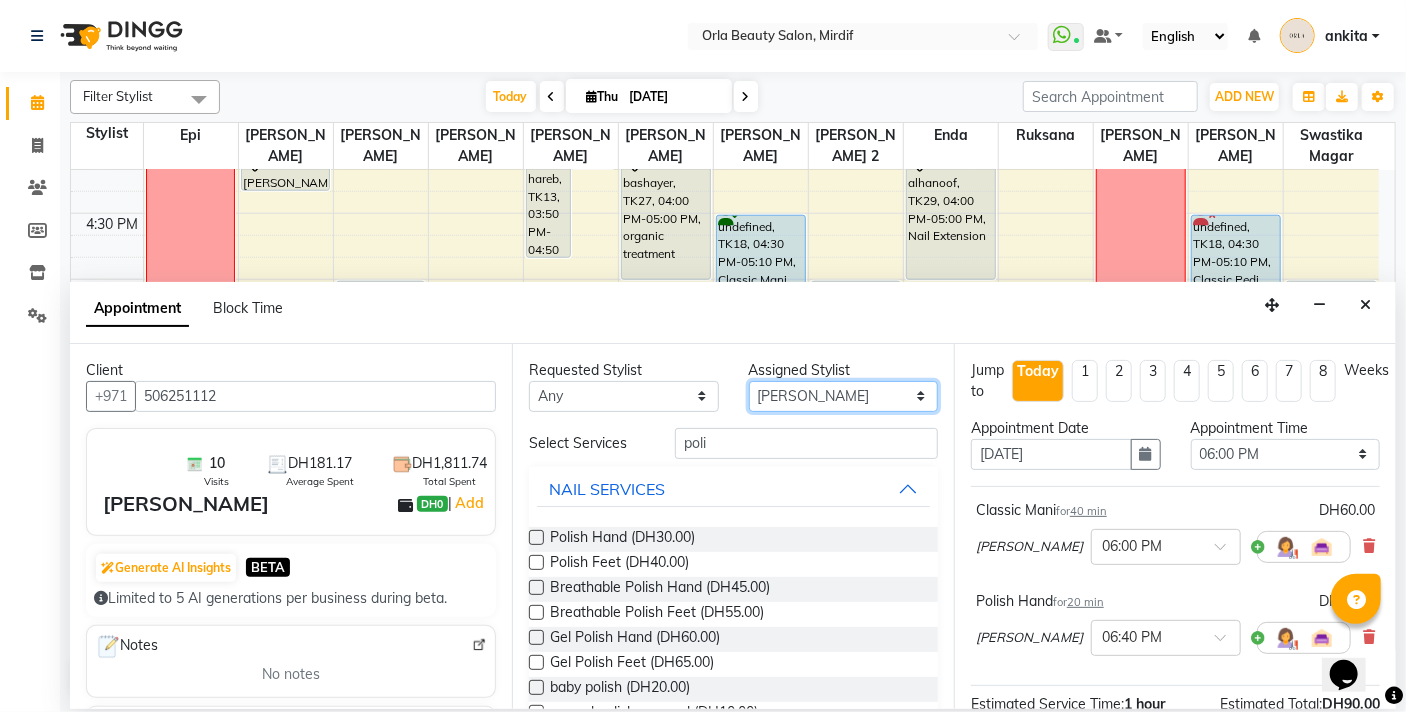 select on "55164" 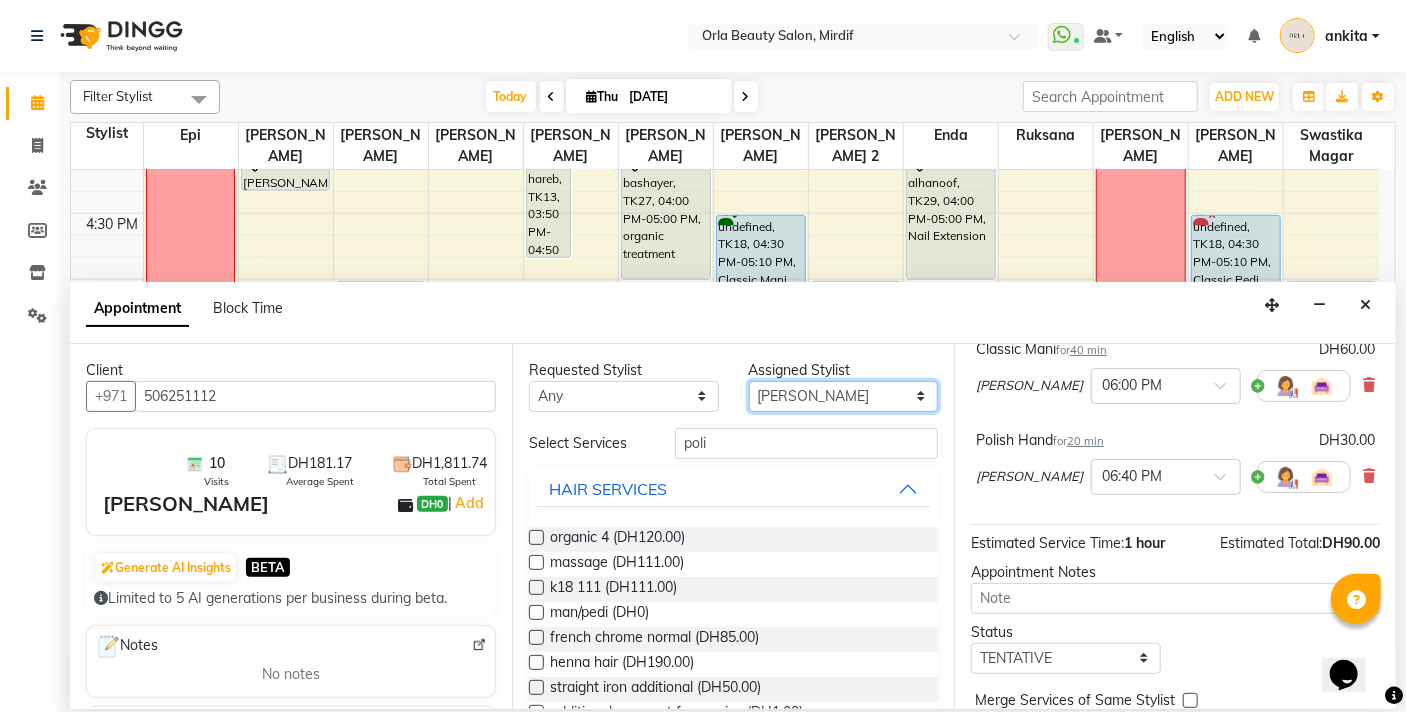 scroll, scrollTop: 2, scrollLeft: 0, axis: vertical 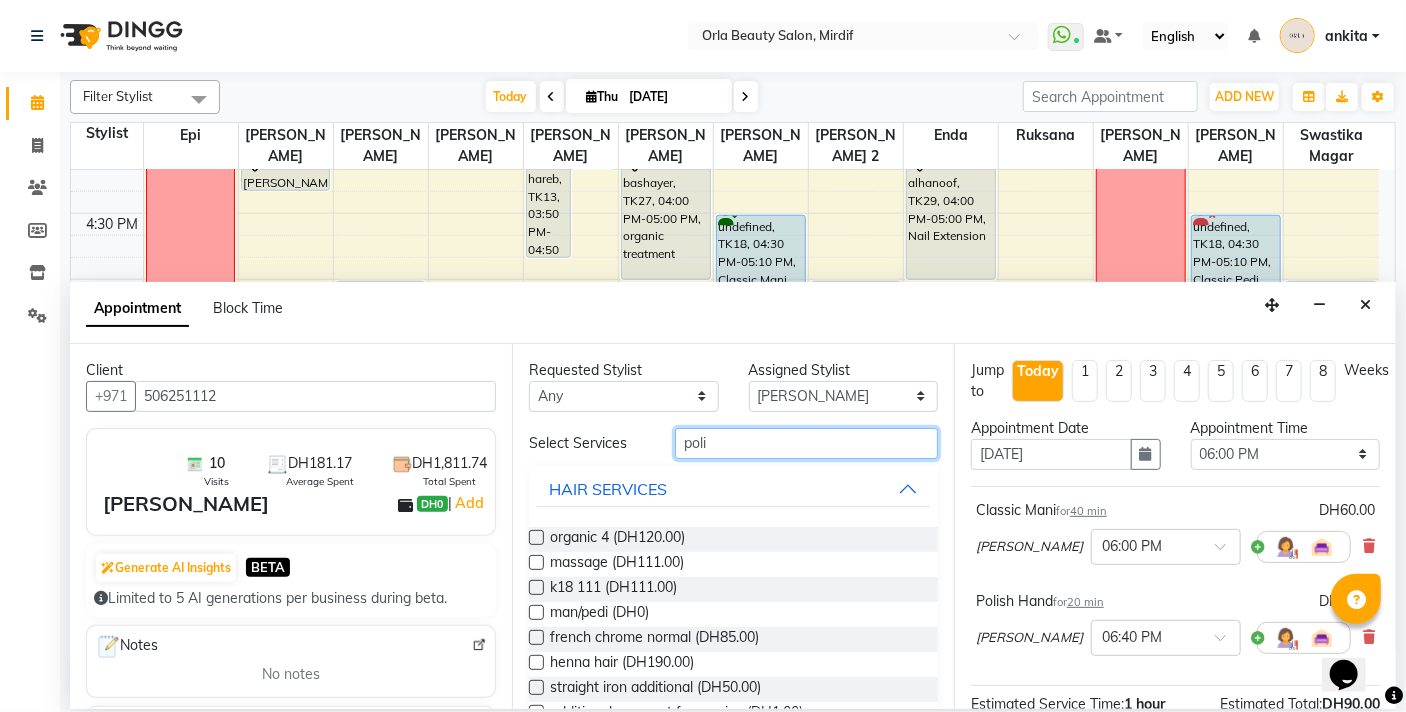 click on "poli" at bounding box center (806, 443) 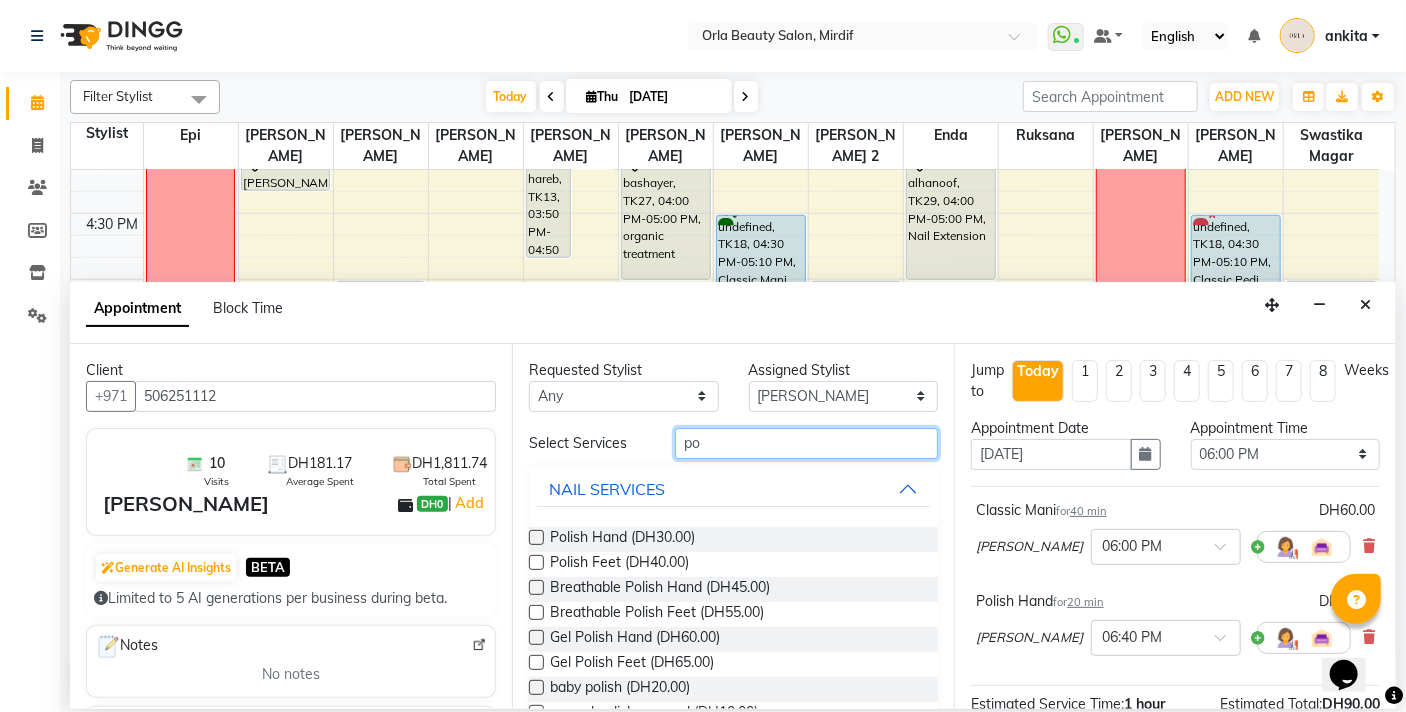 type on "p" 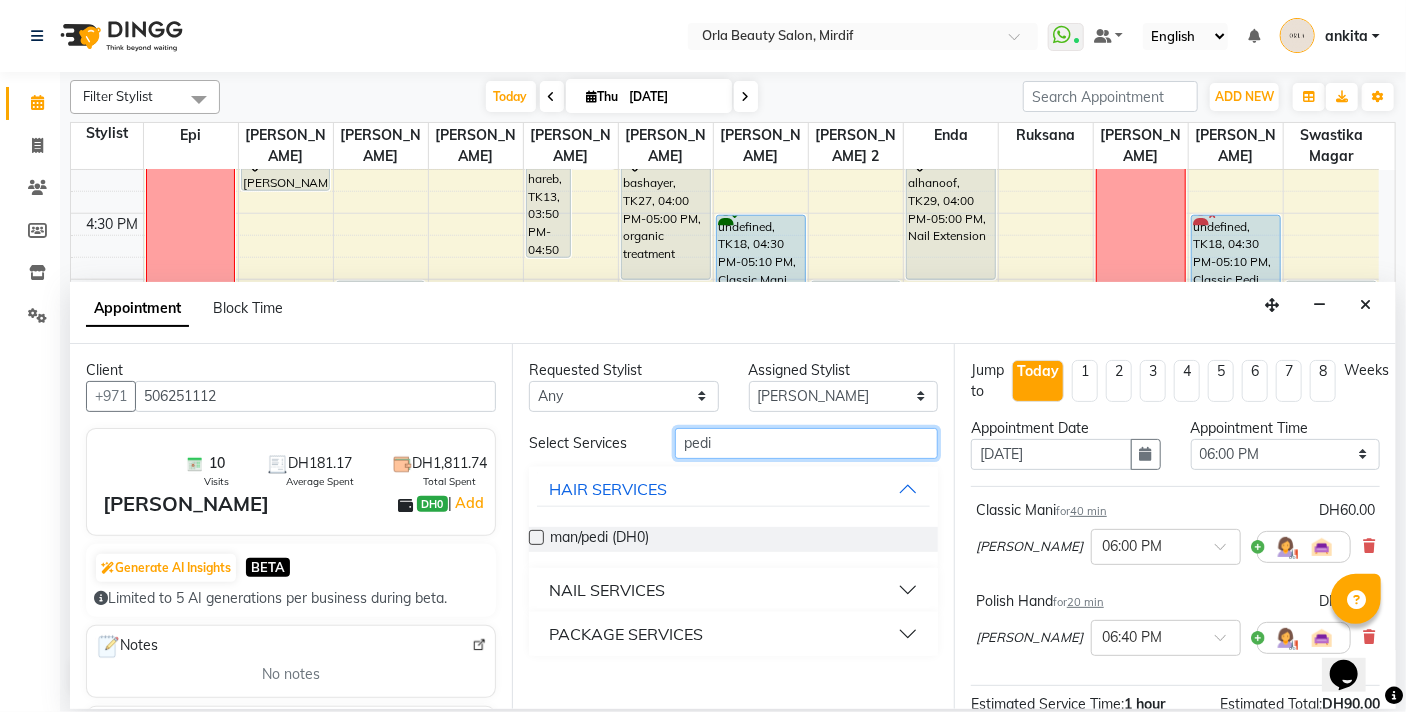 type on "pedi" 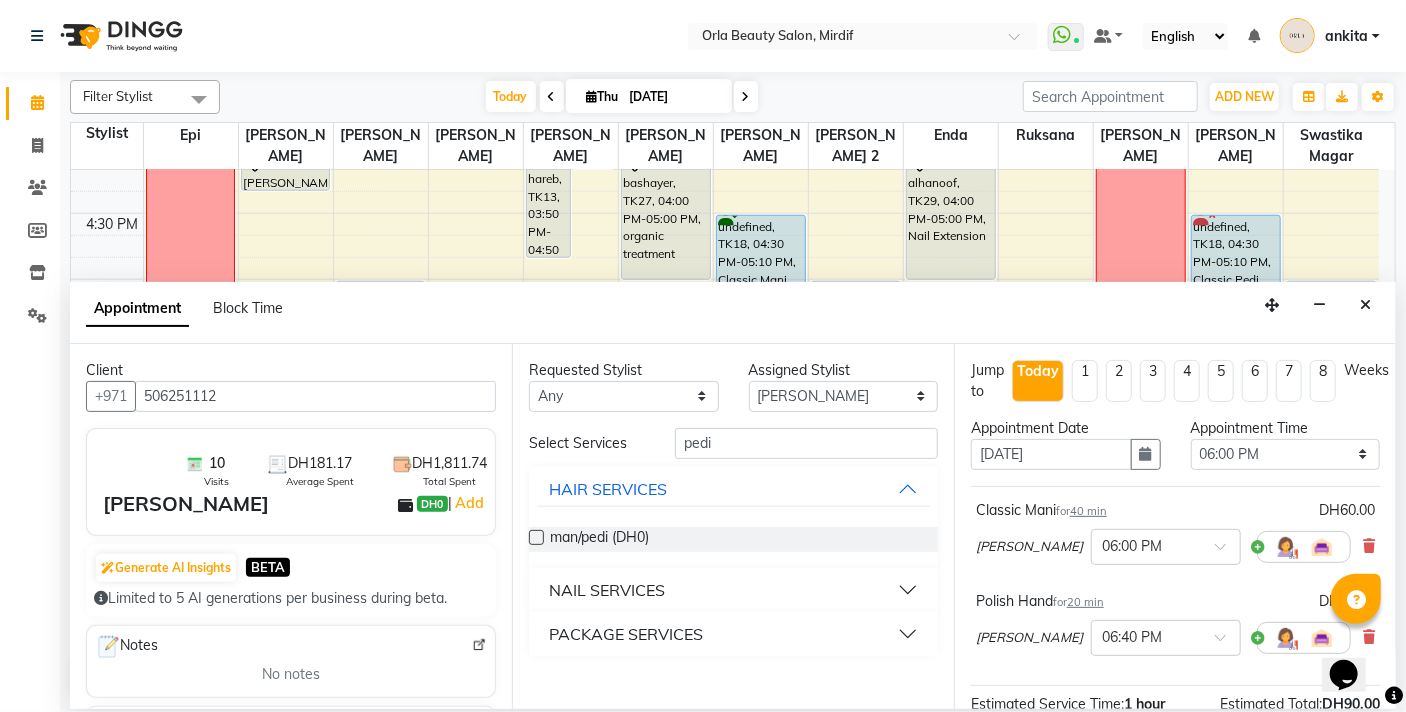 click on "NAIL SERVICES" at bounding box center (607, 590) 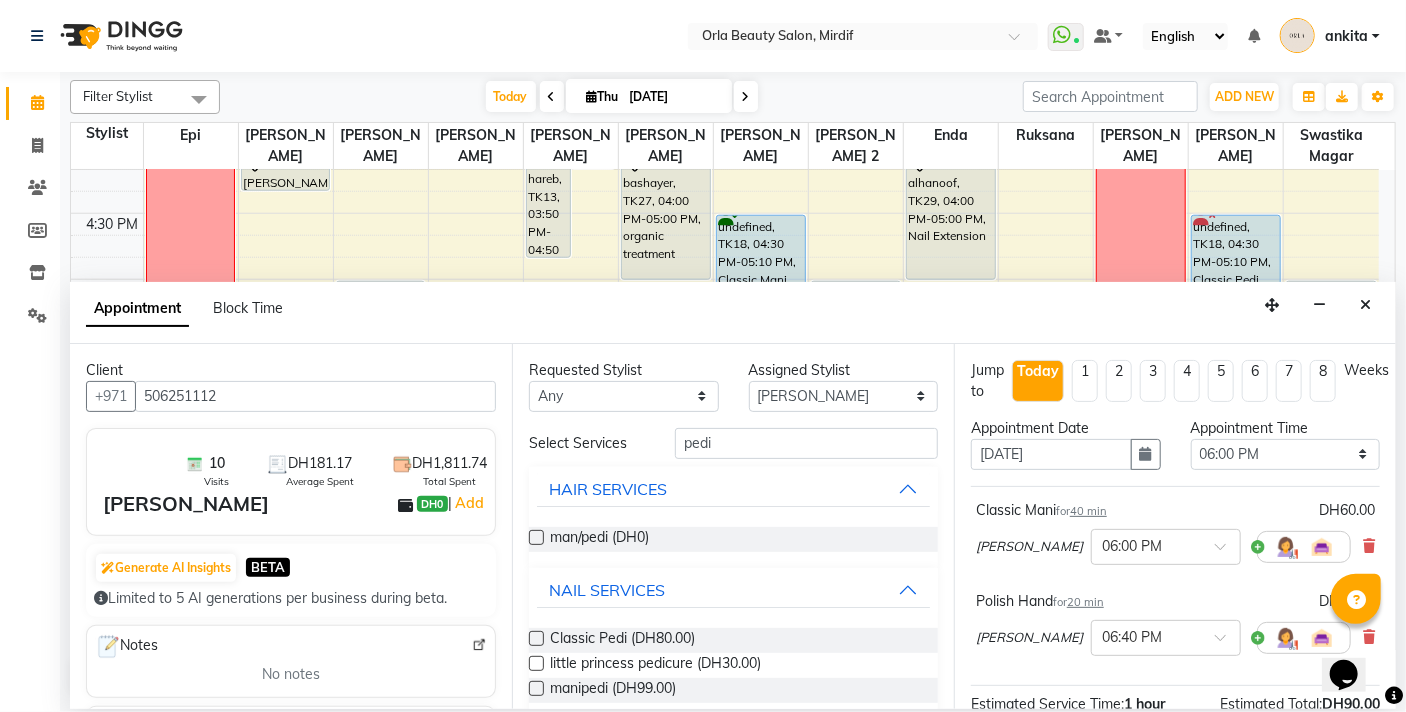 click at bounding box center [536, 638] 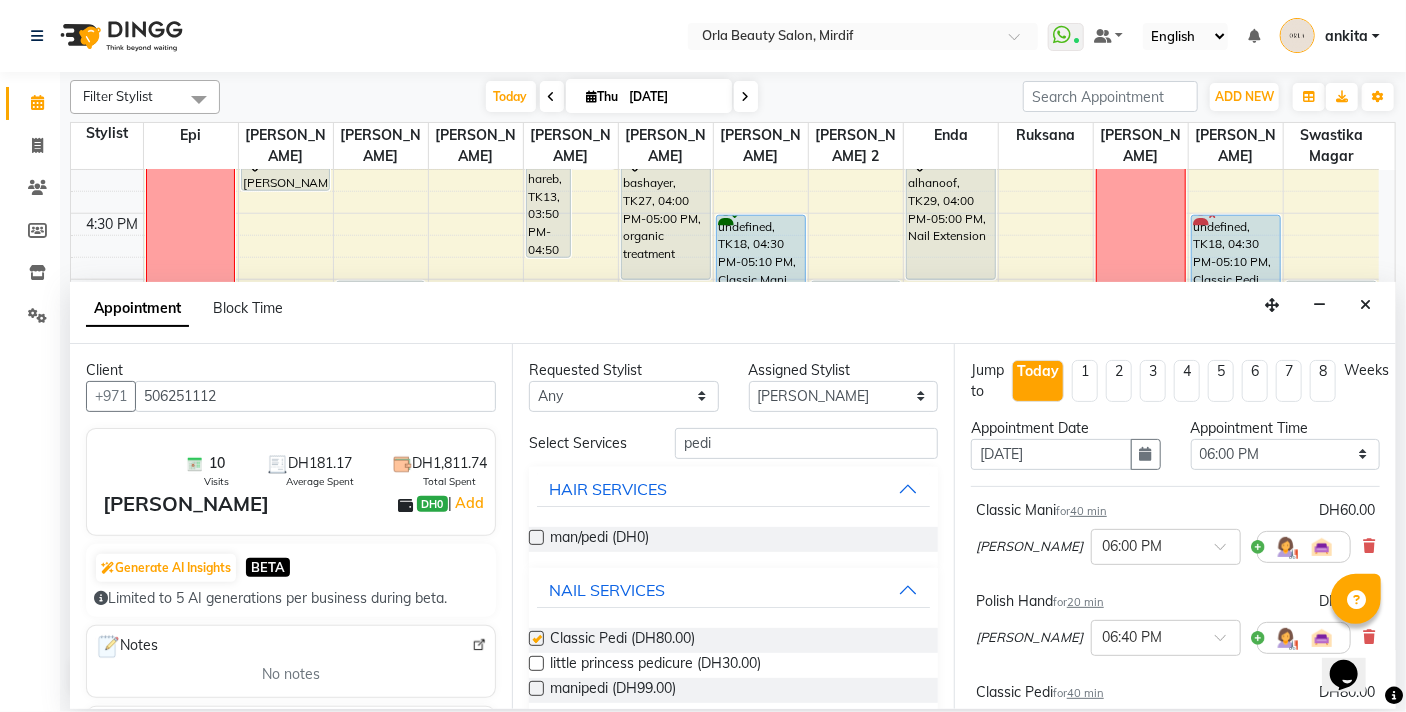 checkbox on "false" 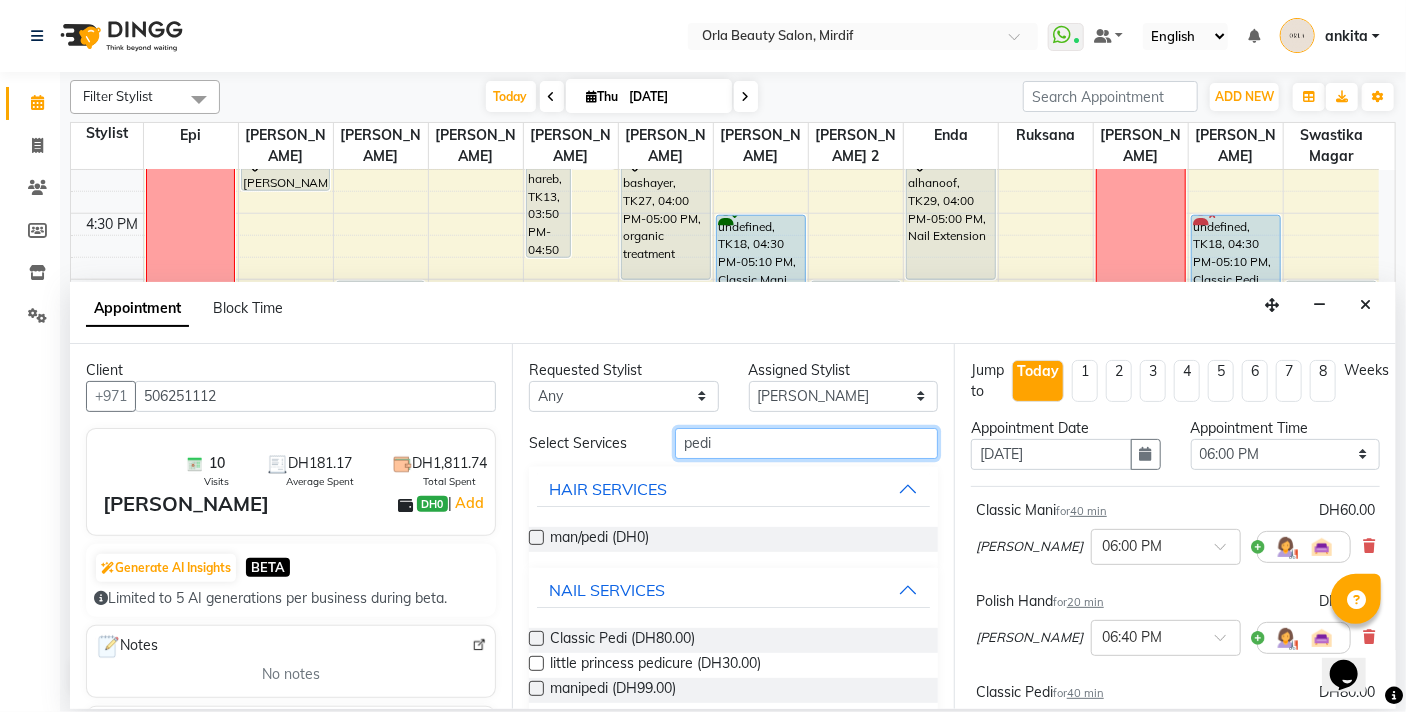 click on "pedi" at bounding box center [806, 443] 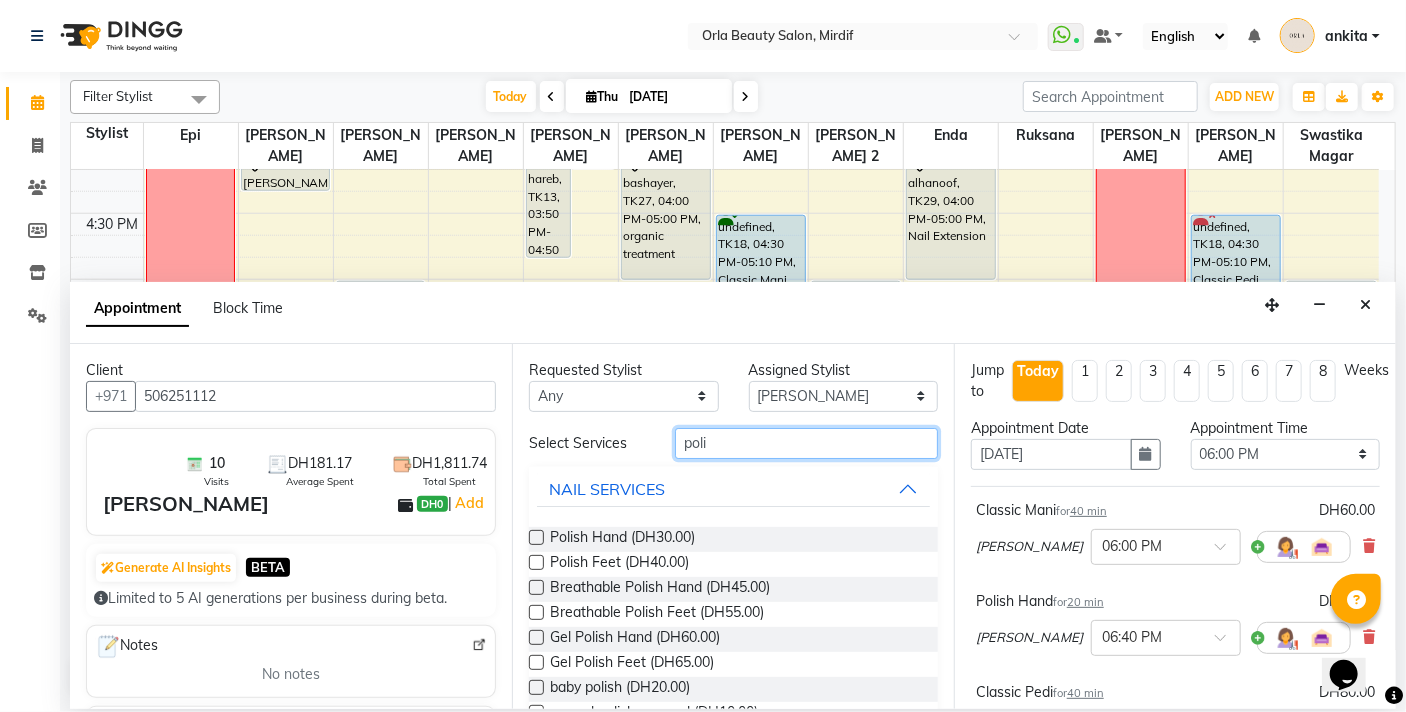 type on "poli" 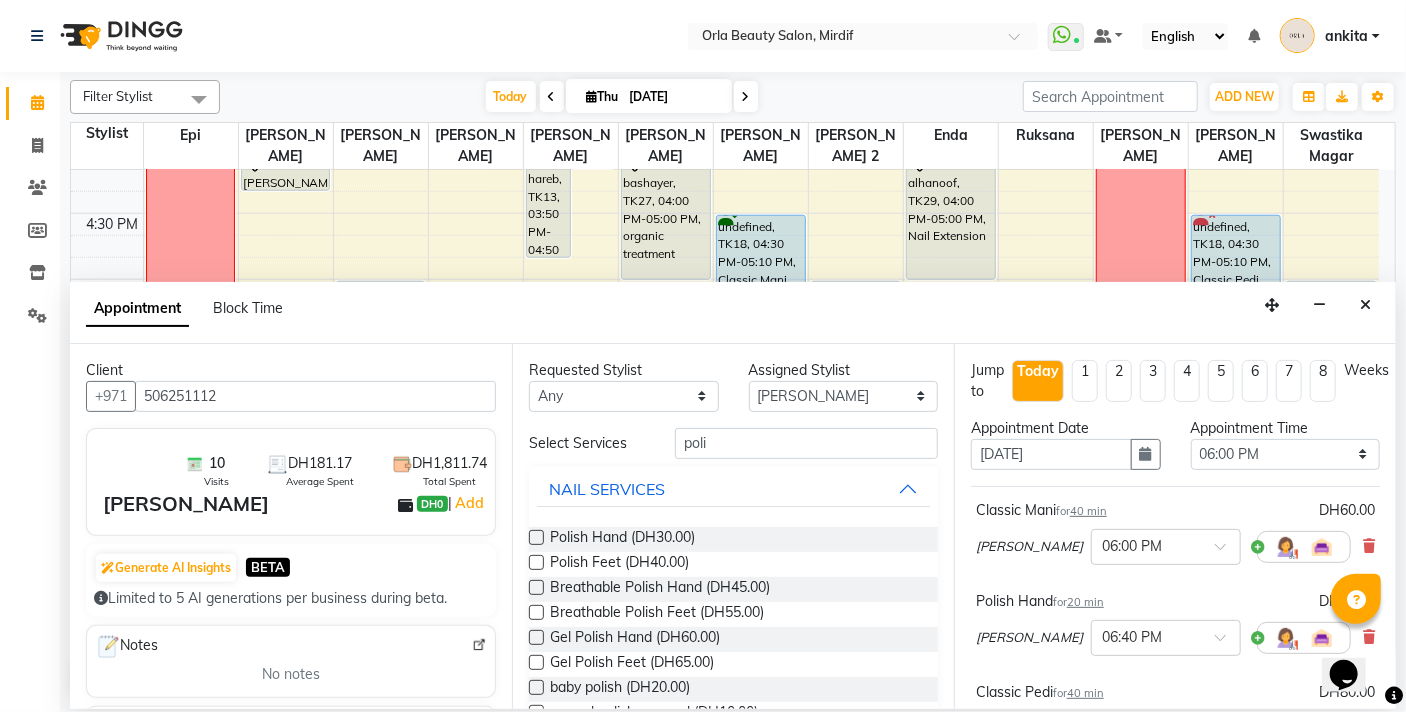 click at bounding box center [536, 562] 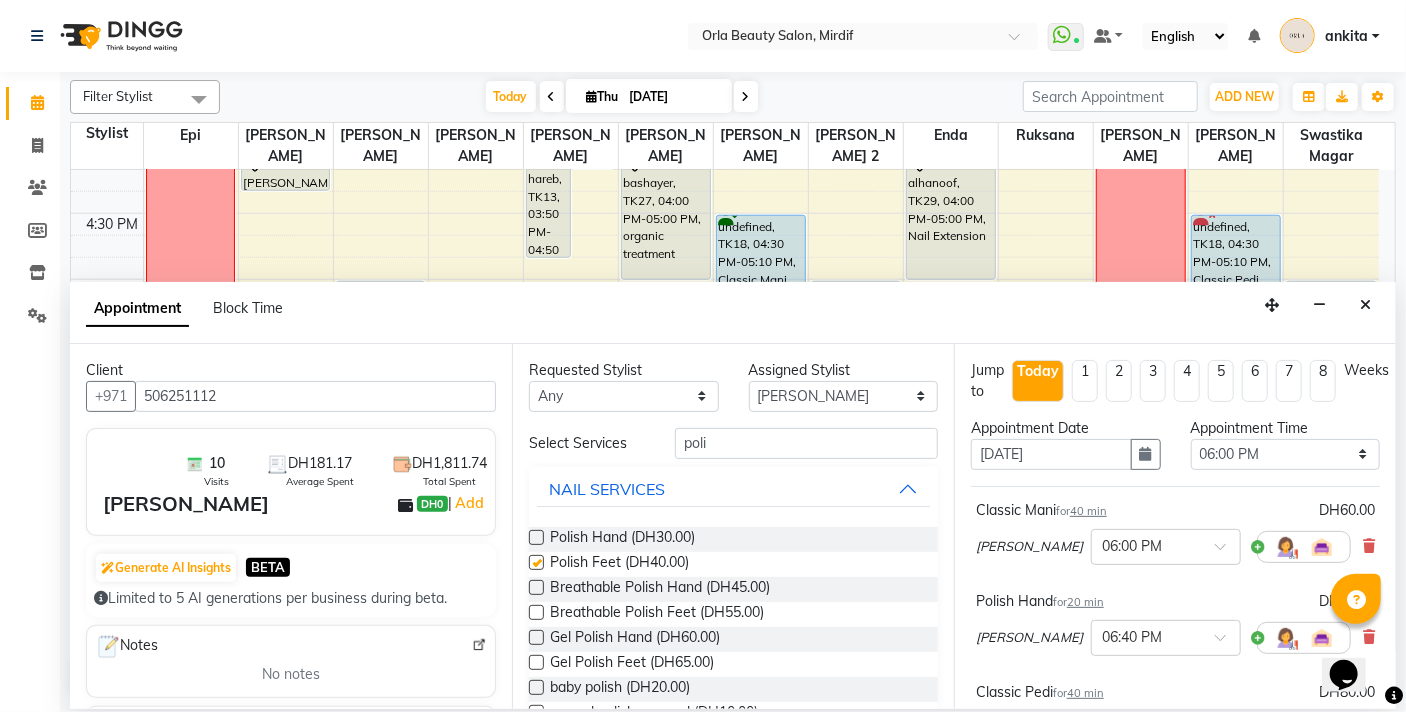 checkbox on "false" 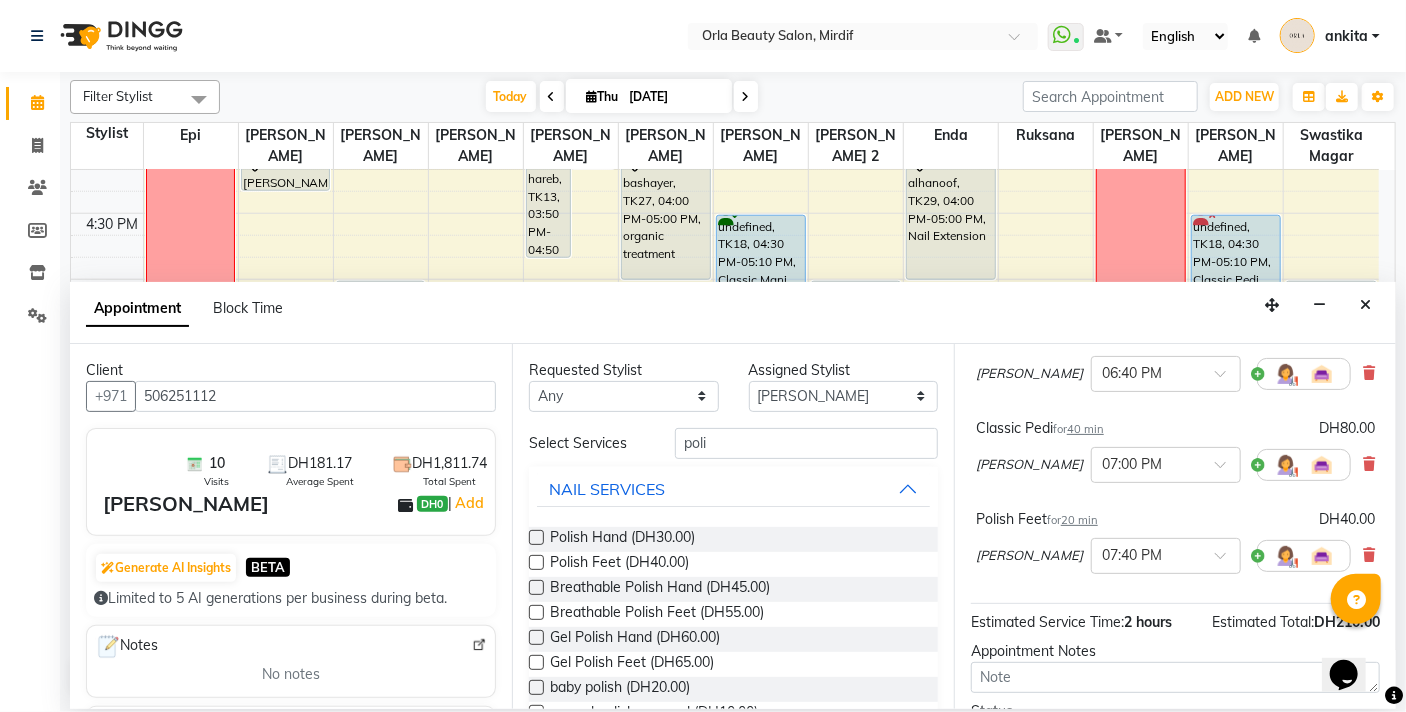 scroll, scrollTop: 276, scrollLeft: 0, axis: vertical 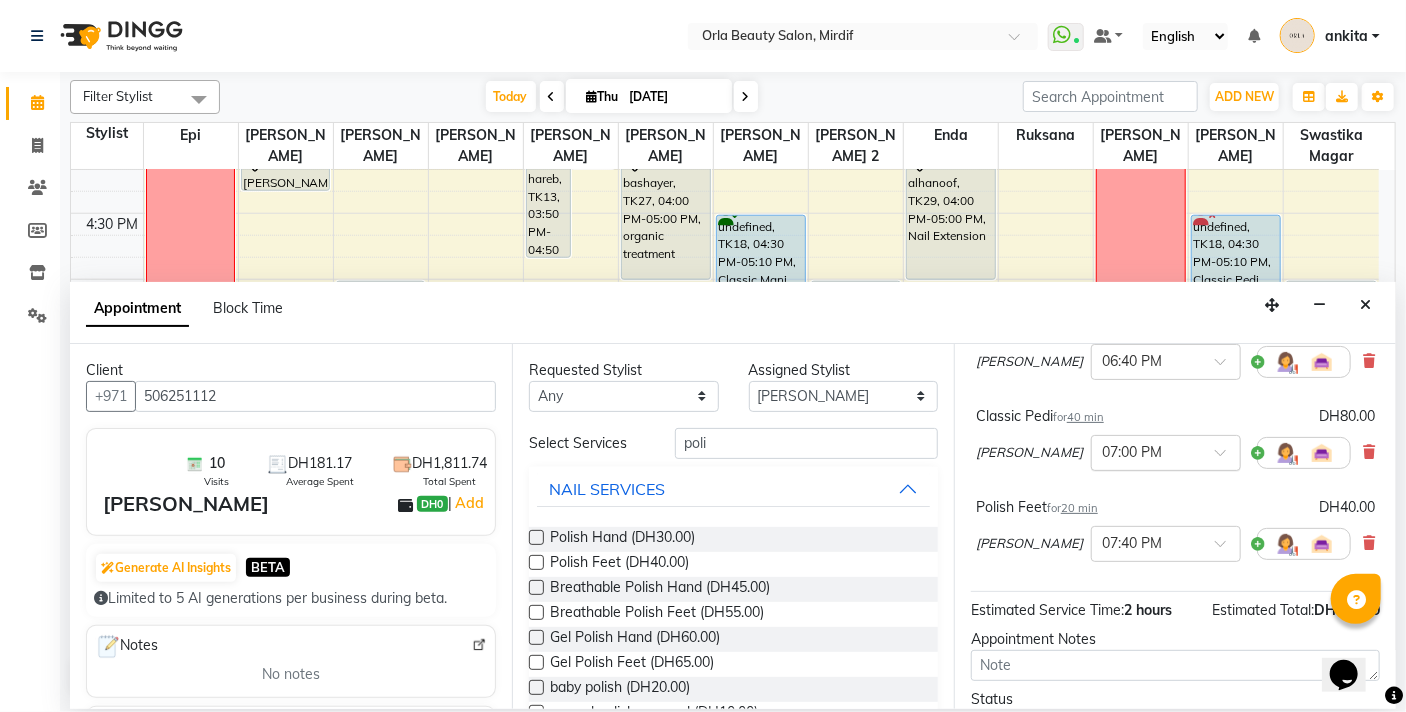click at bounding box center (1146, 451) 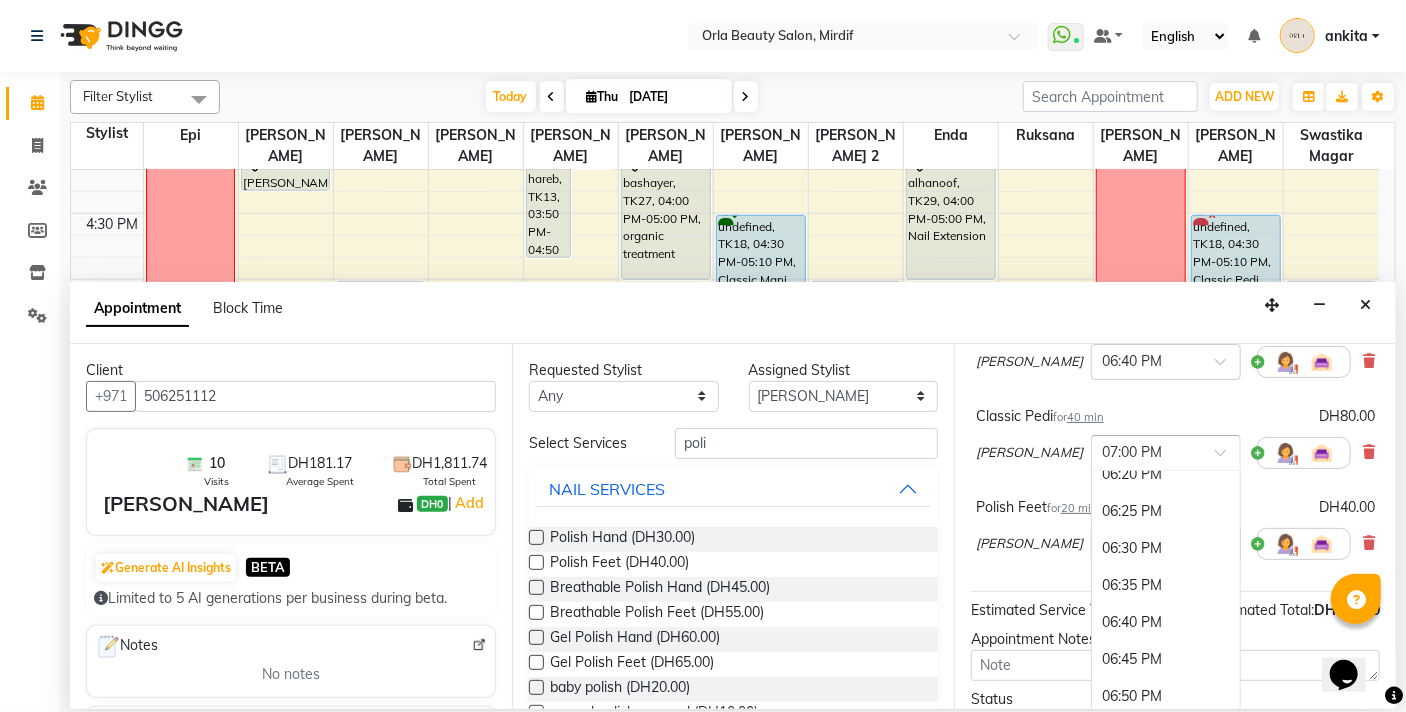 scroll, scrollTop: 3746, scrollLeft: 0, axis: vertical 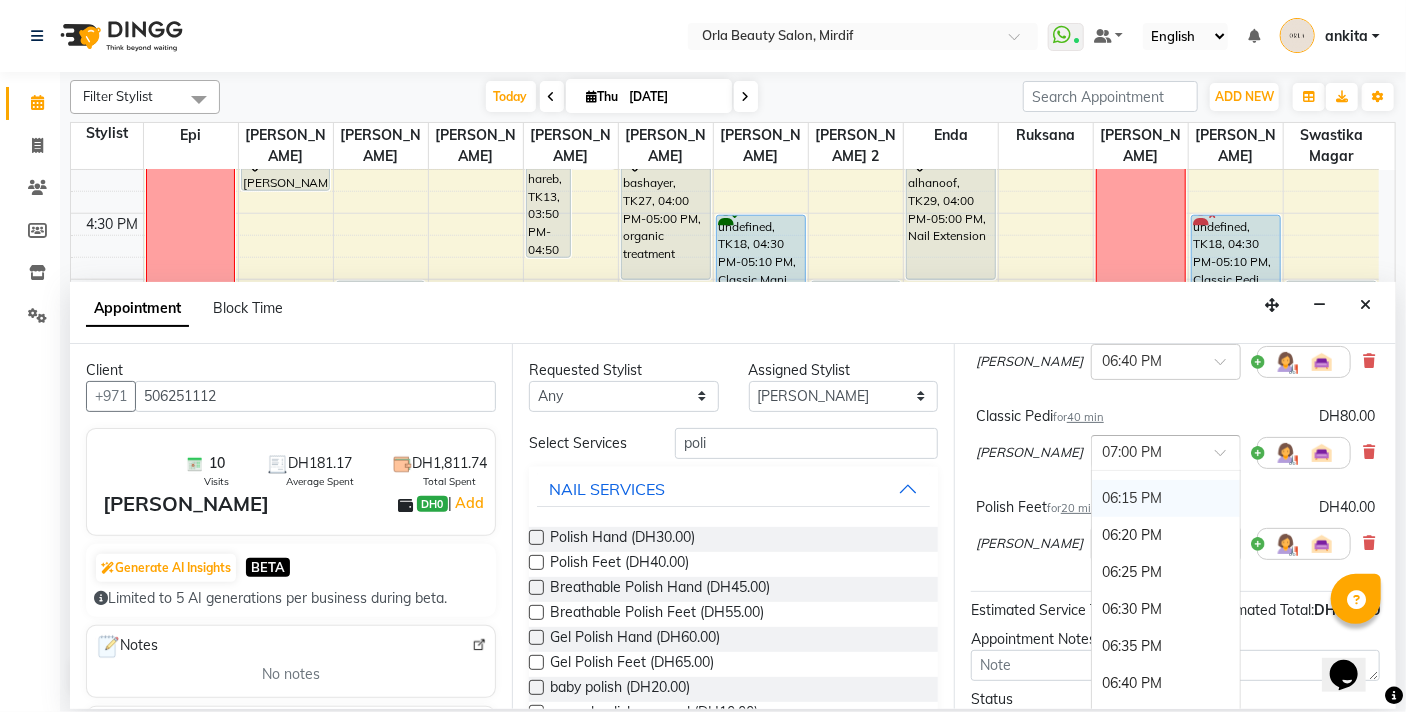 click on "06:15 PM" at bounding box center [1166, 498] 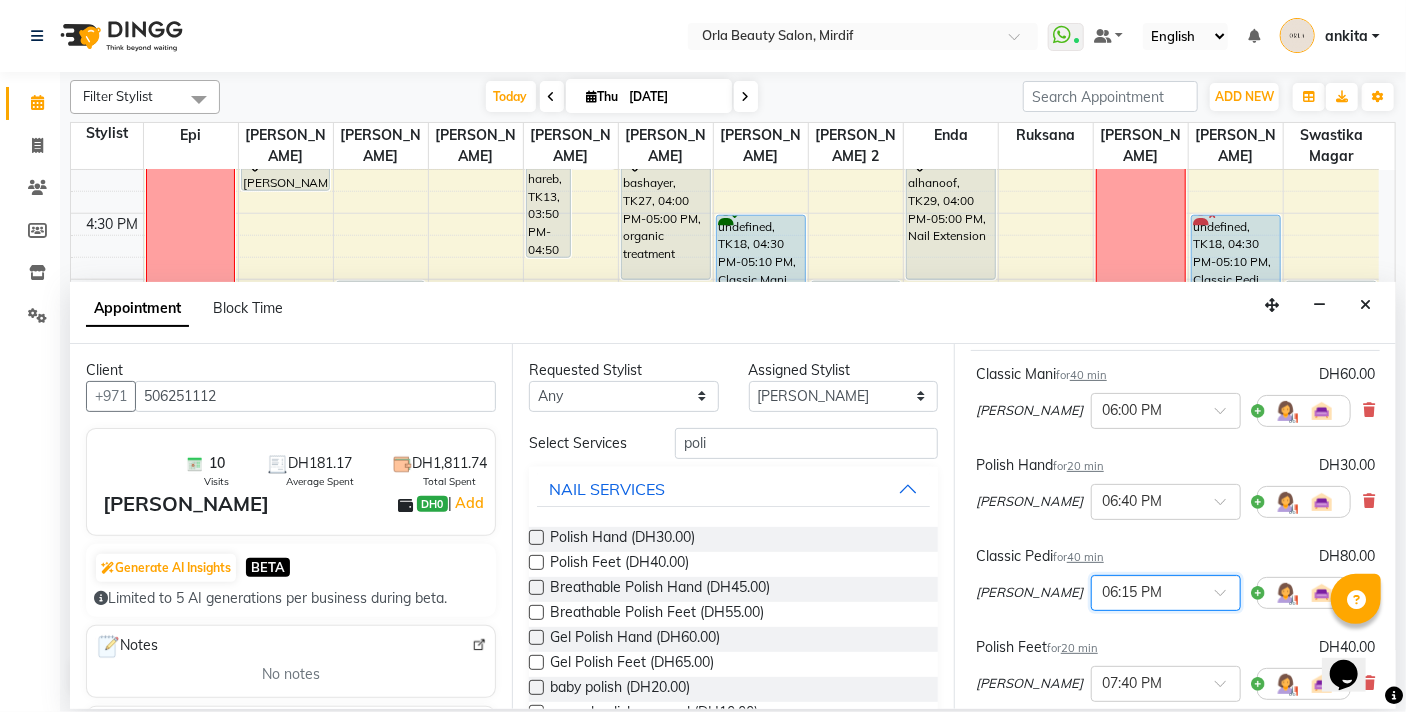 scroll, scrollTop: 133, scrollLeft: 0, axis: vertical 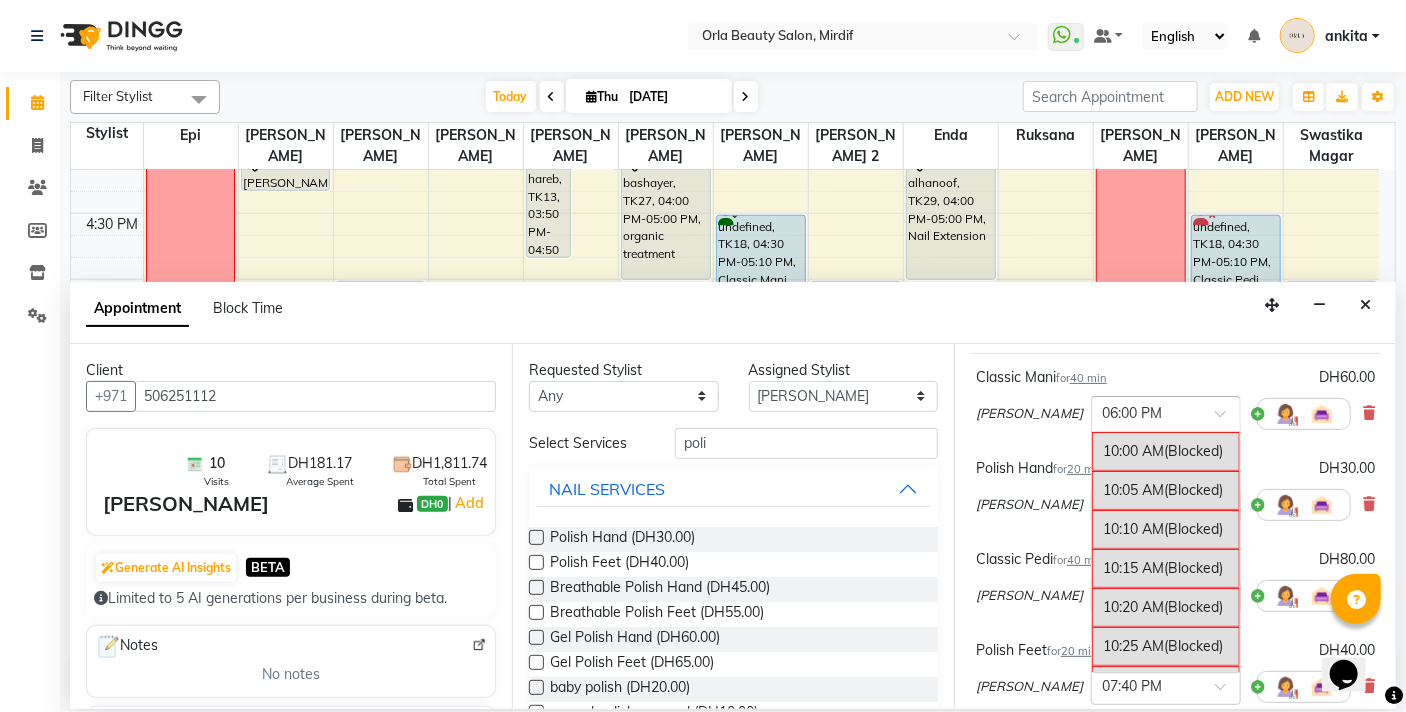 click at bounding box center [1146, 412] 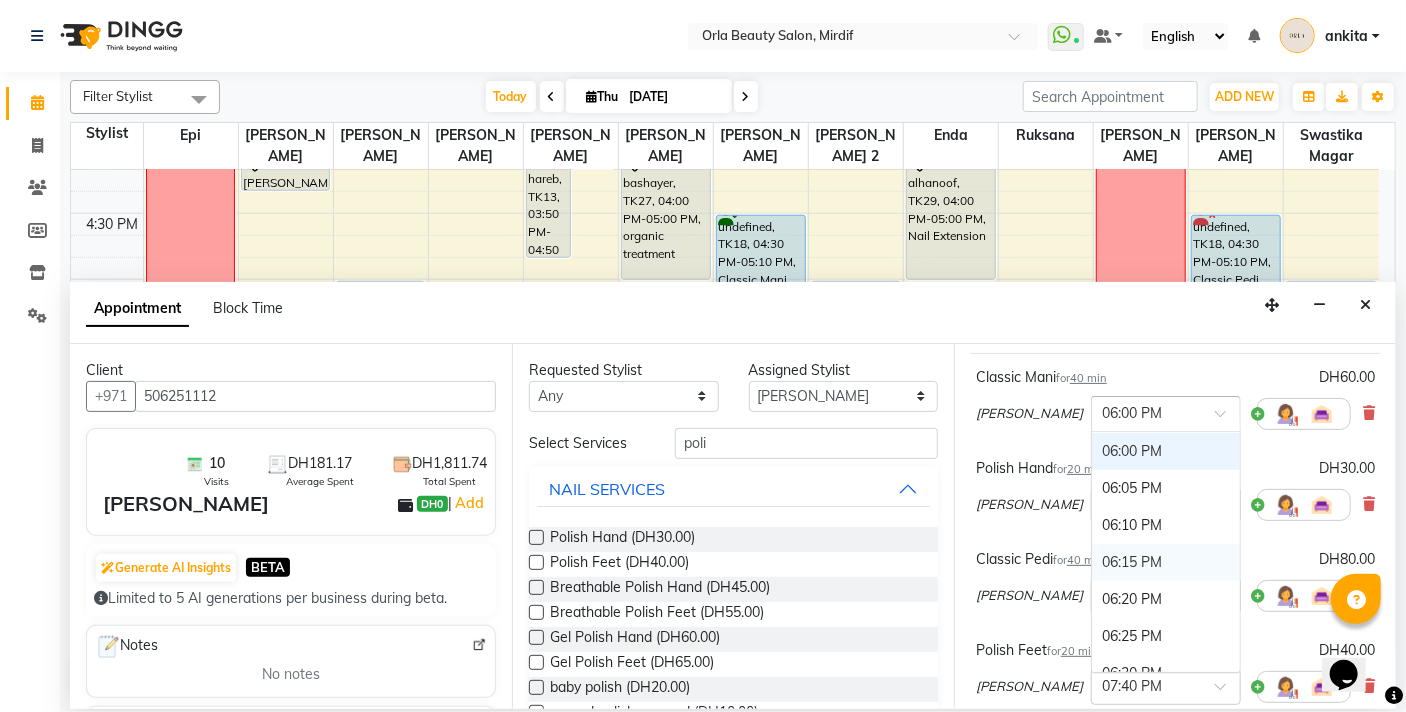 drag, startPoint x: 1106, startPoint y: 479, endPoint x: 1102, endPoint y: 546, distance: 67.11929 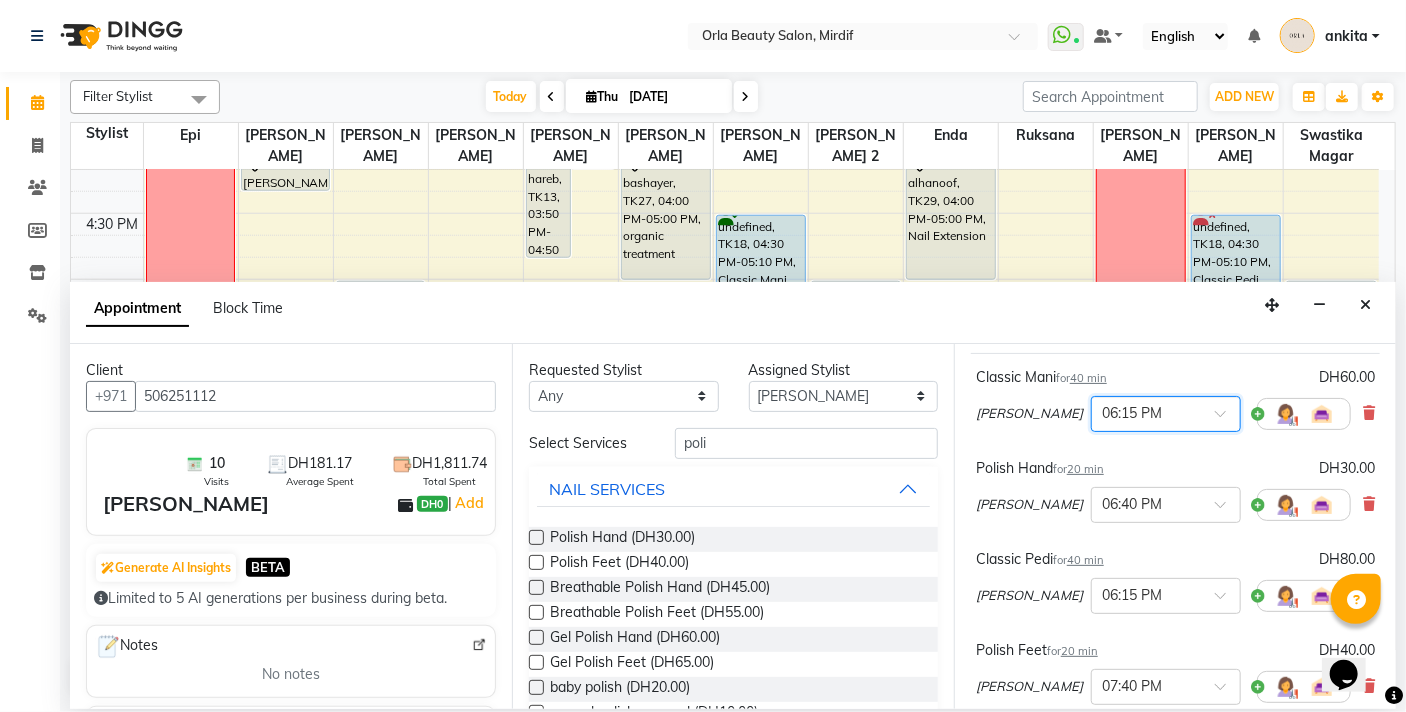 scroll, scrollTop: 197, scrollLeft: 0, axis: vertical 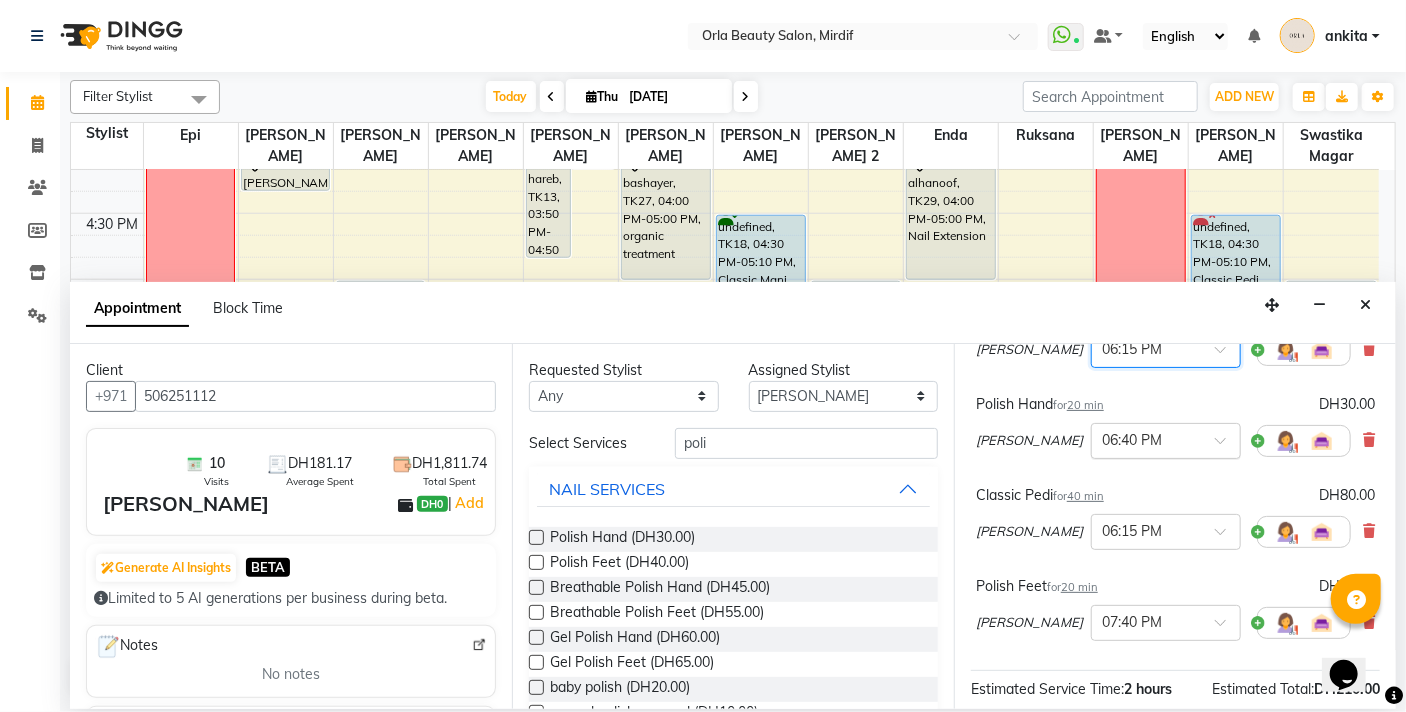 click at bounding box center [1166, 439] 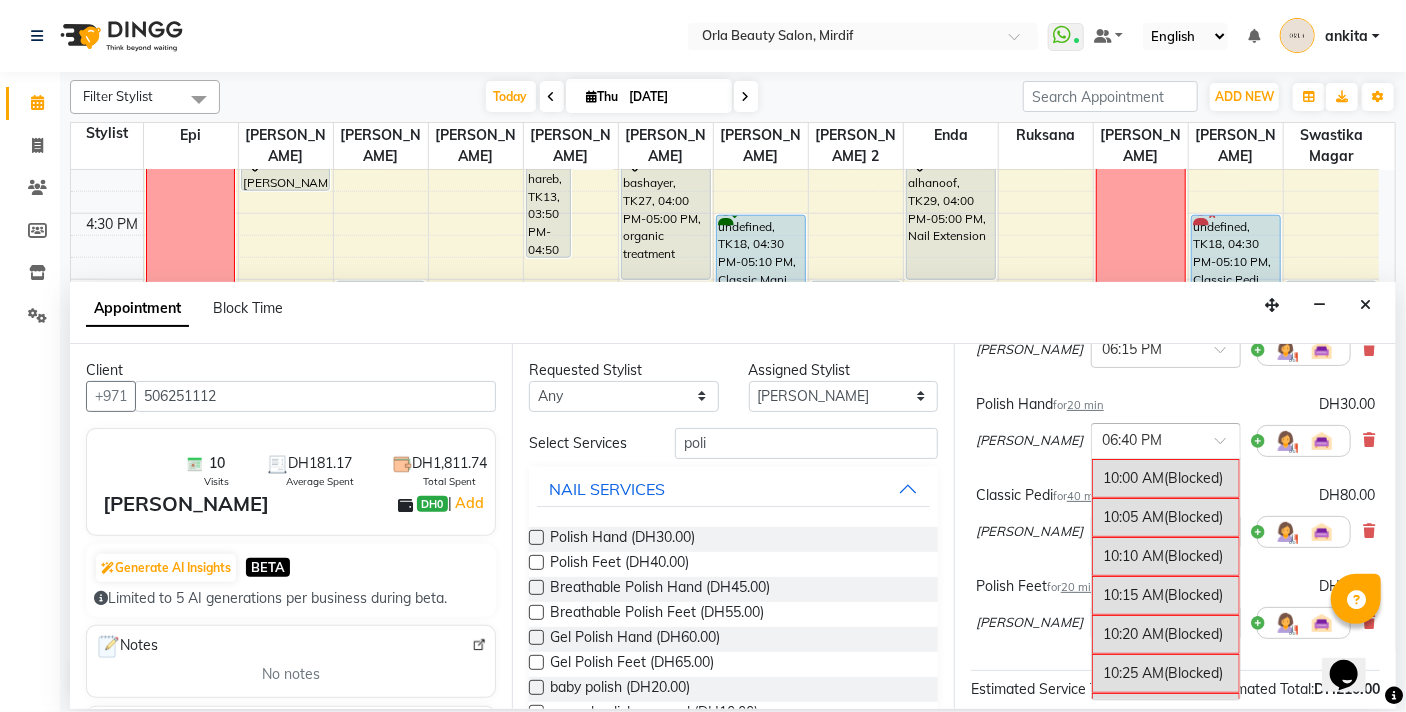 scroll, scrollTop: 3938, scrollLeft: 0, axis: vertical 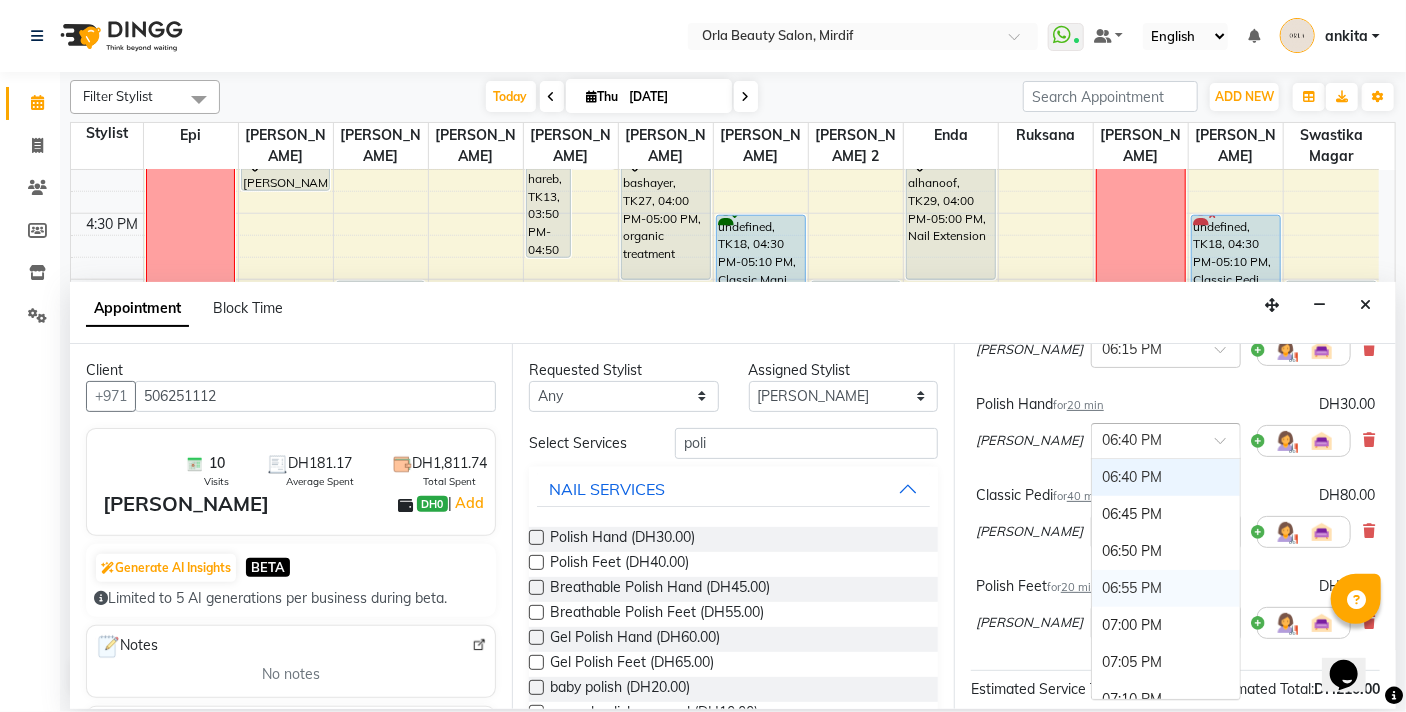 click on "06:55 PM" at bounding box center [1166, 588] 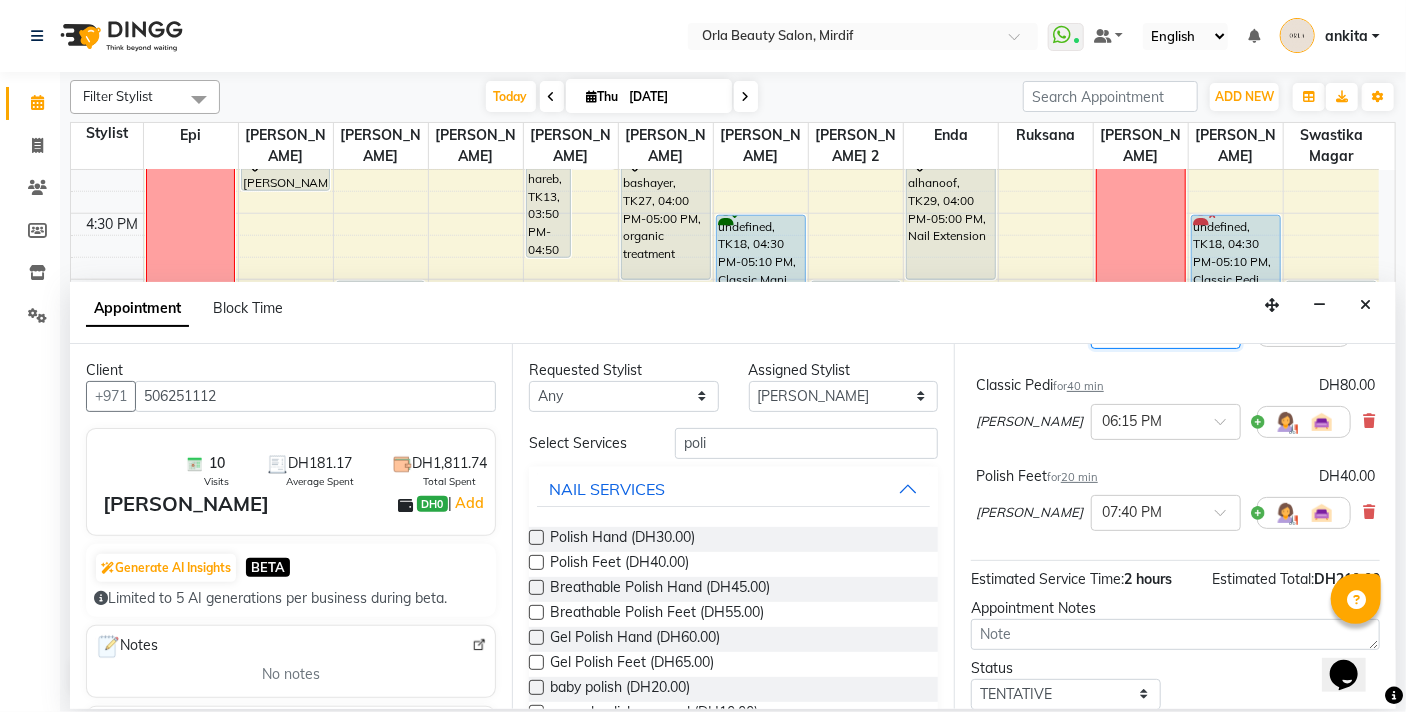 scroll, scrollTop: 352, scrollLeft: 0, axis: vertical 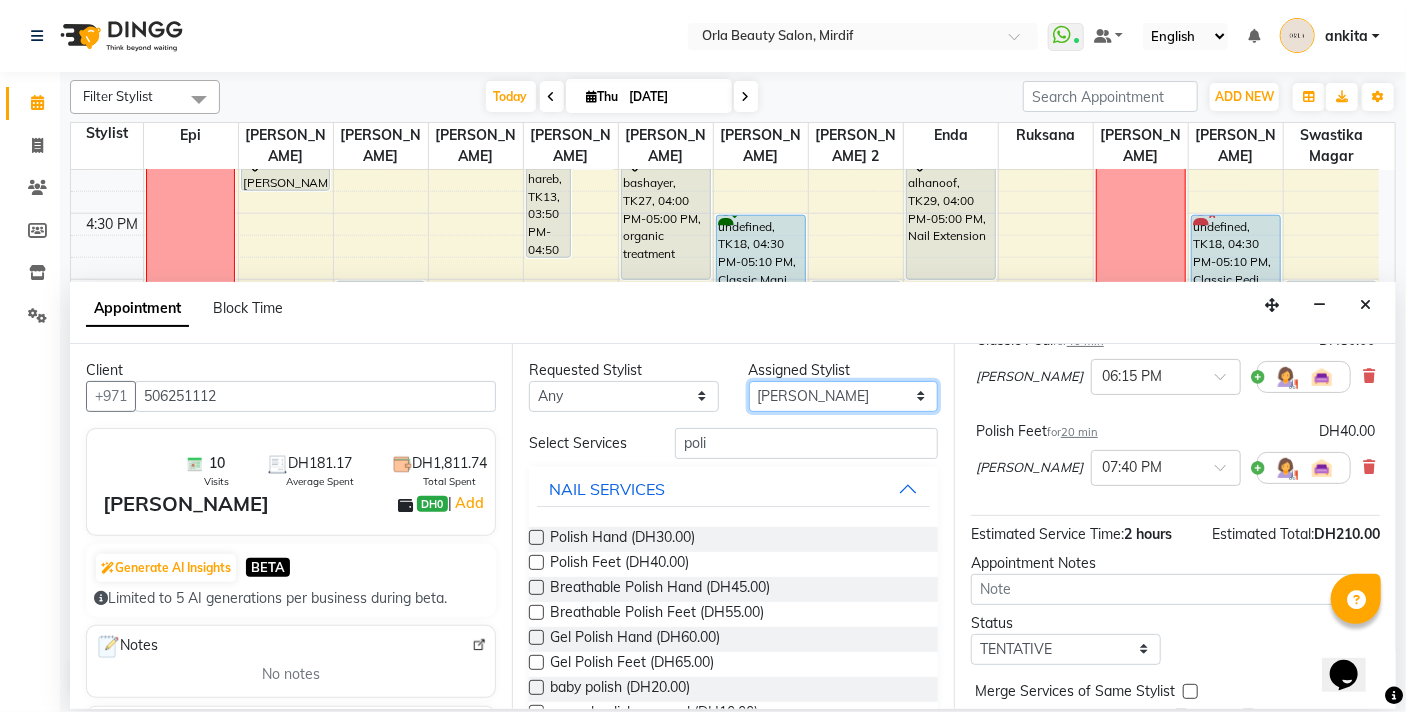 click on "Select Enda Epi [PERSON_NAME] Manju [PERSON_NAME] [PERSON_NAME] [PERSON_NAME] 2 [PERSON_NAME] [PERSON_NAME] [PERSON_NAME] swastika magar" at bounding box center [844, 396] 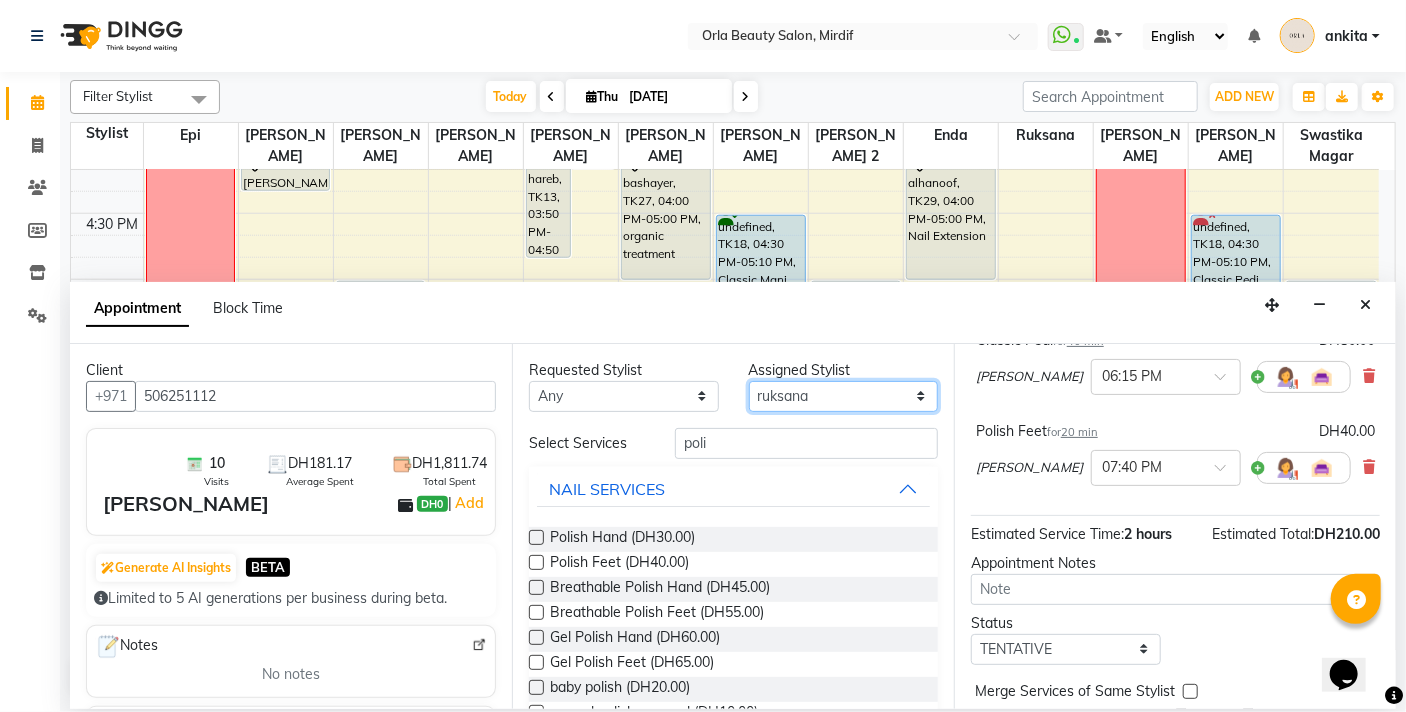 click on "Select Enda Epi [PERSON_NAME] Manju [PERSON_NAME] [PERSON_NAME] [PERSON_NAME] 2 [PERSON_NAME] [PERSON_NAME] [PERSON_NAME] swastika magar" at bounding box center (844, 396) 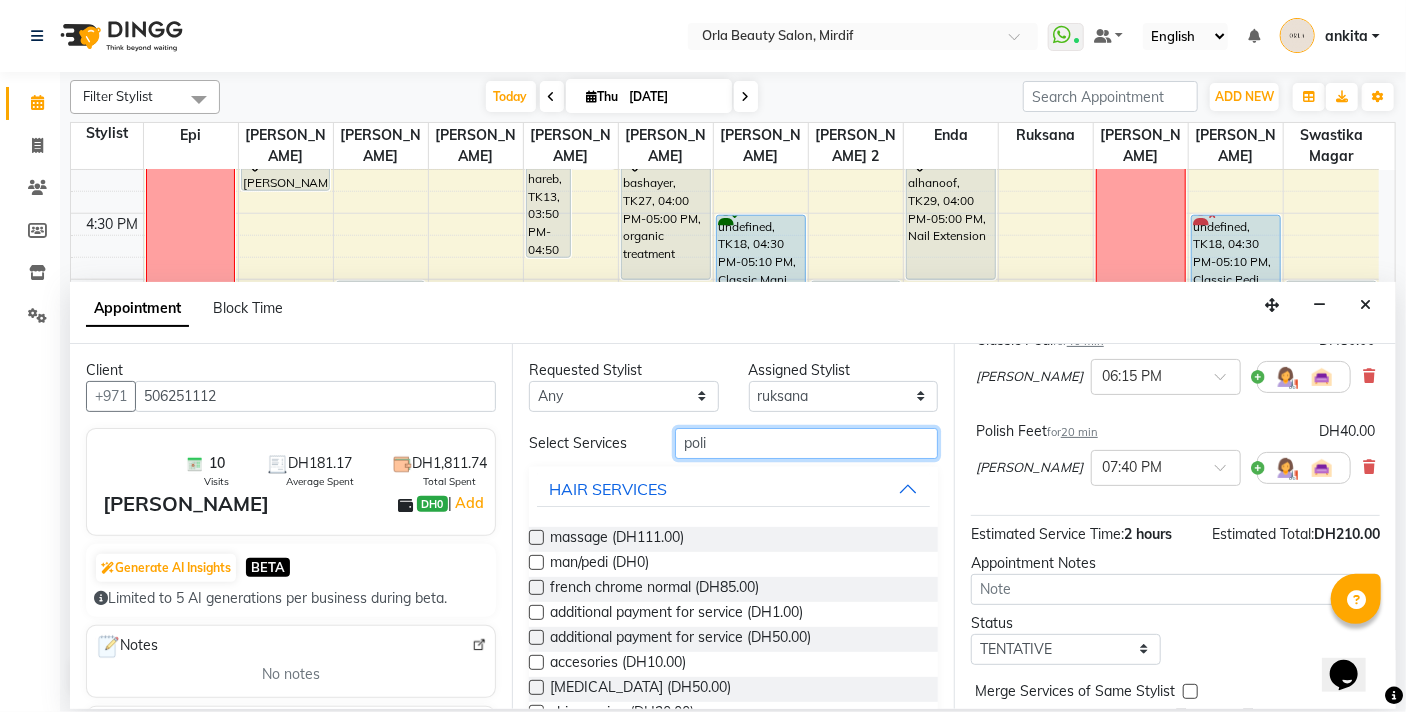 click on "poli" at bounding box center [806, 443] 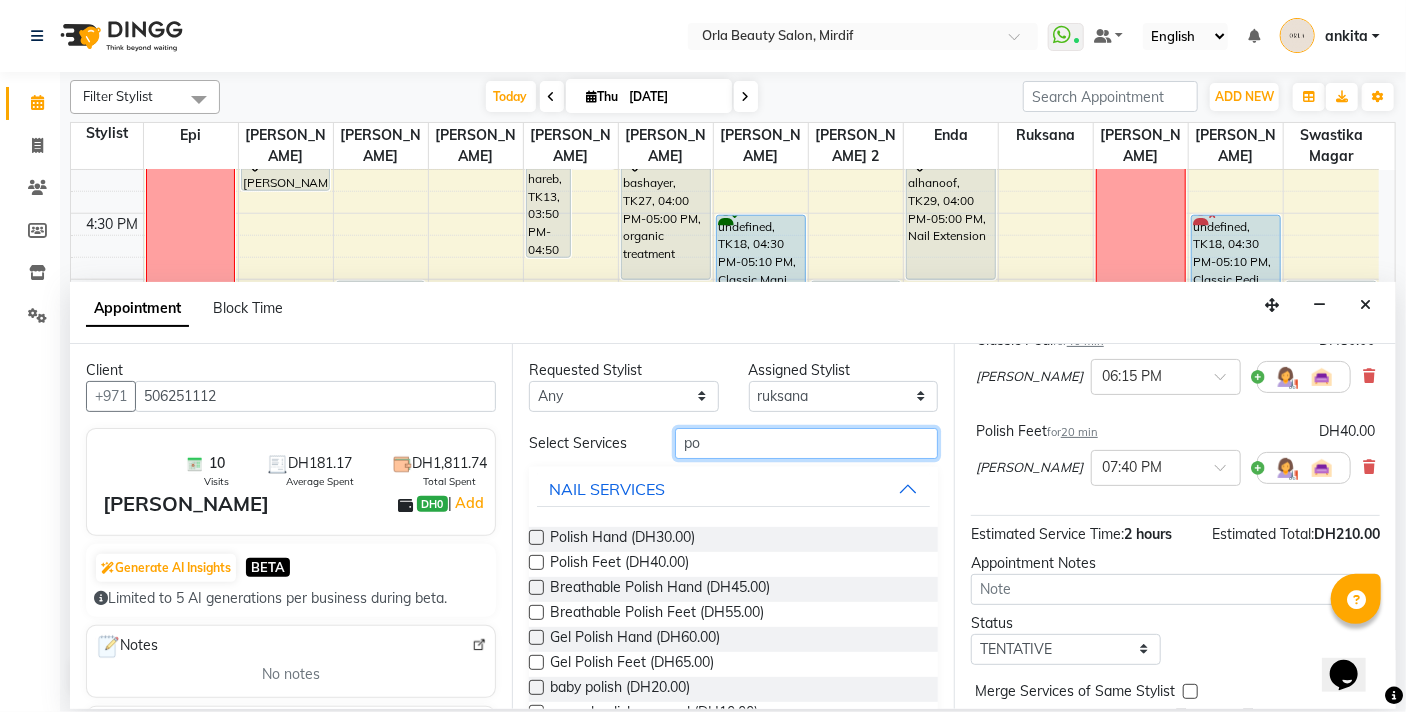 type on "p" 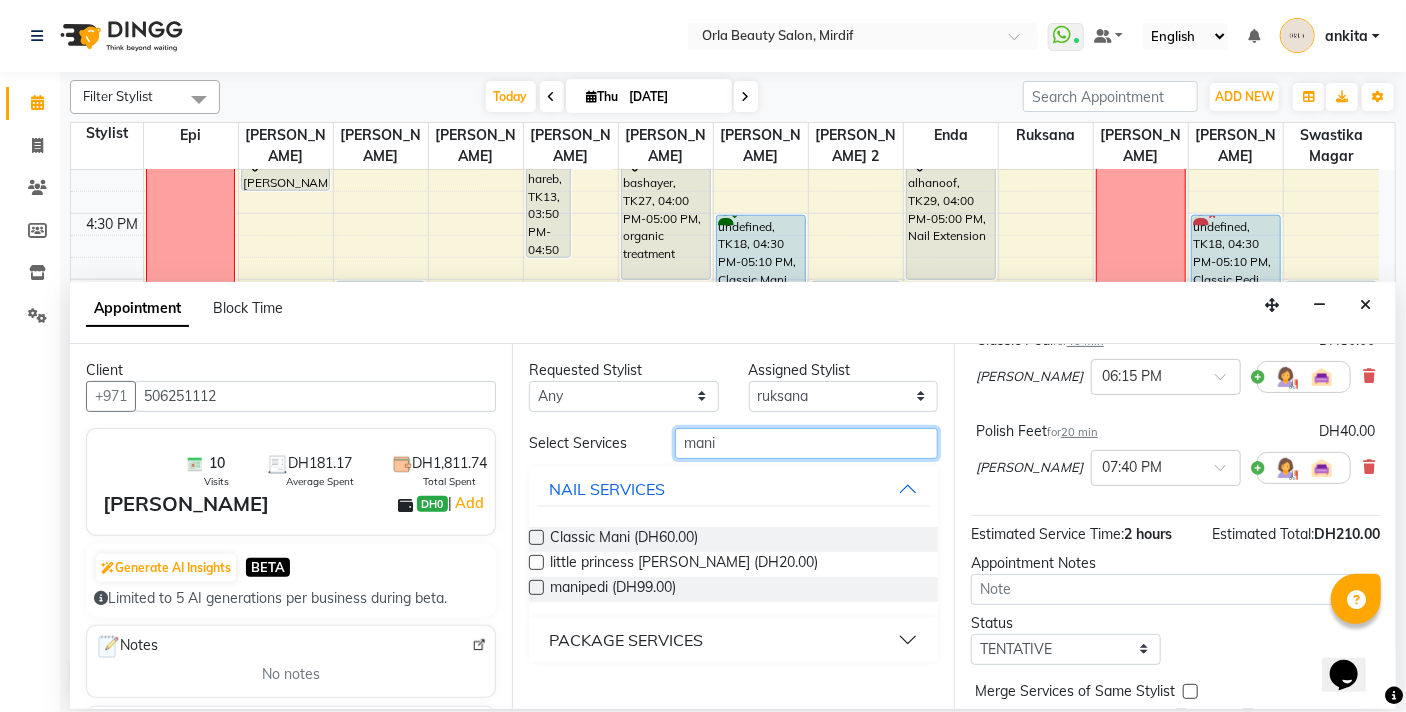 type on "mani" 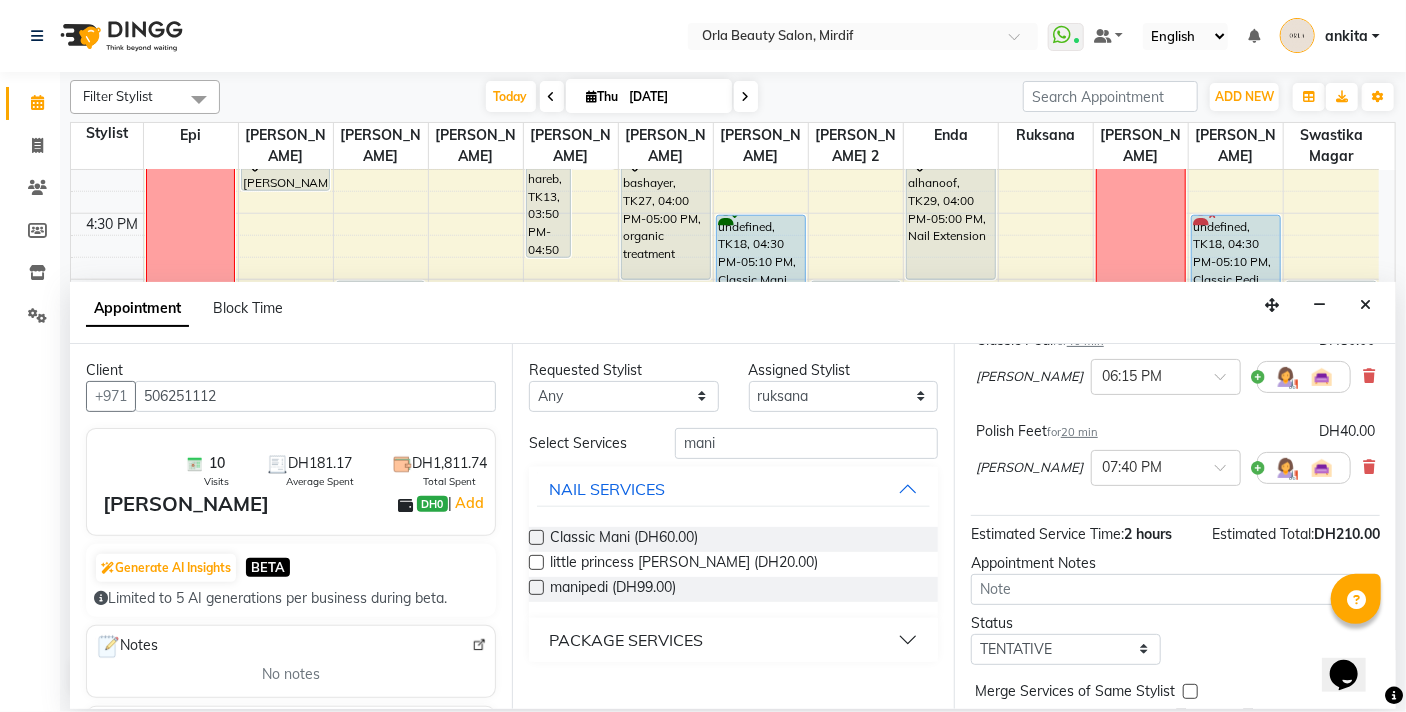 click at bounding box center (536, 537) 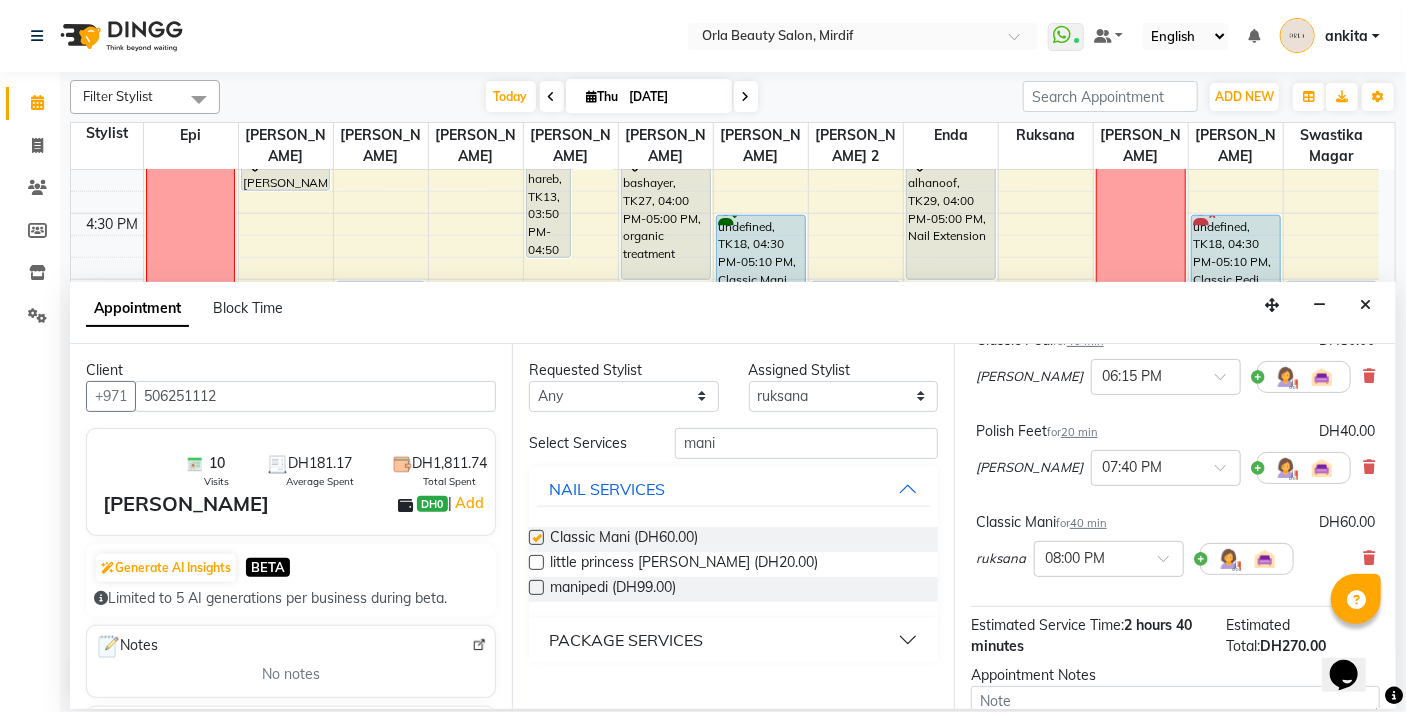 checkbox on "false" 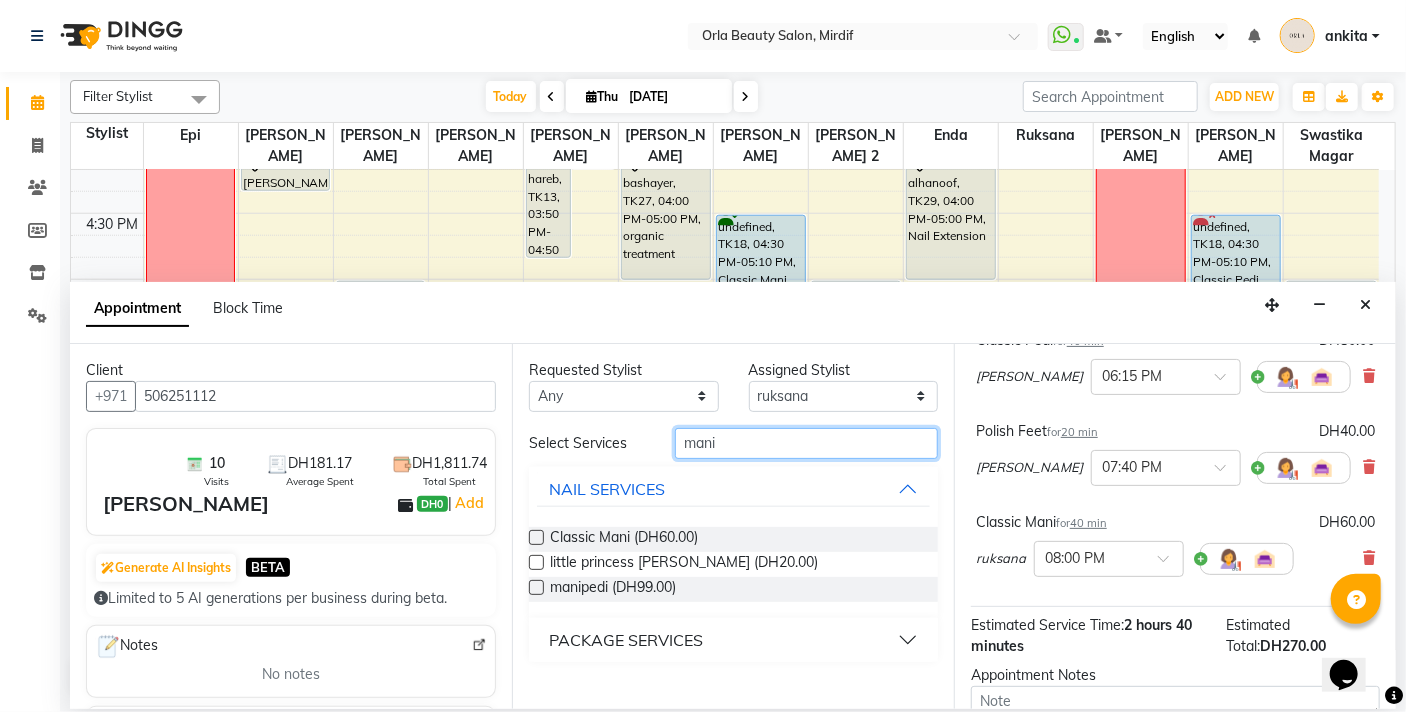 click on "mani" at bounding box center (806, 443) 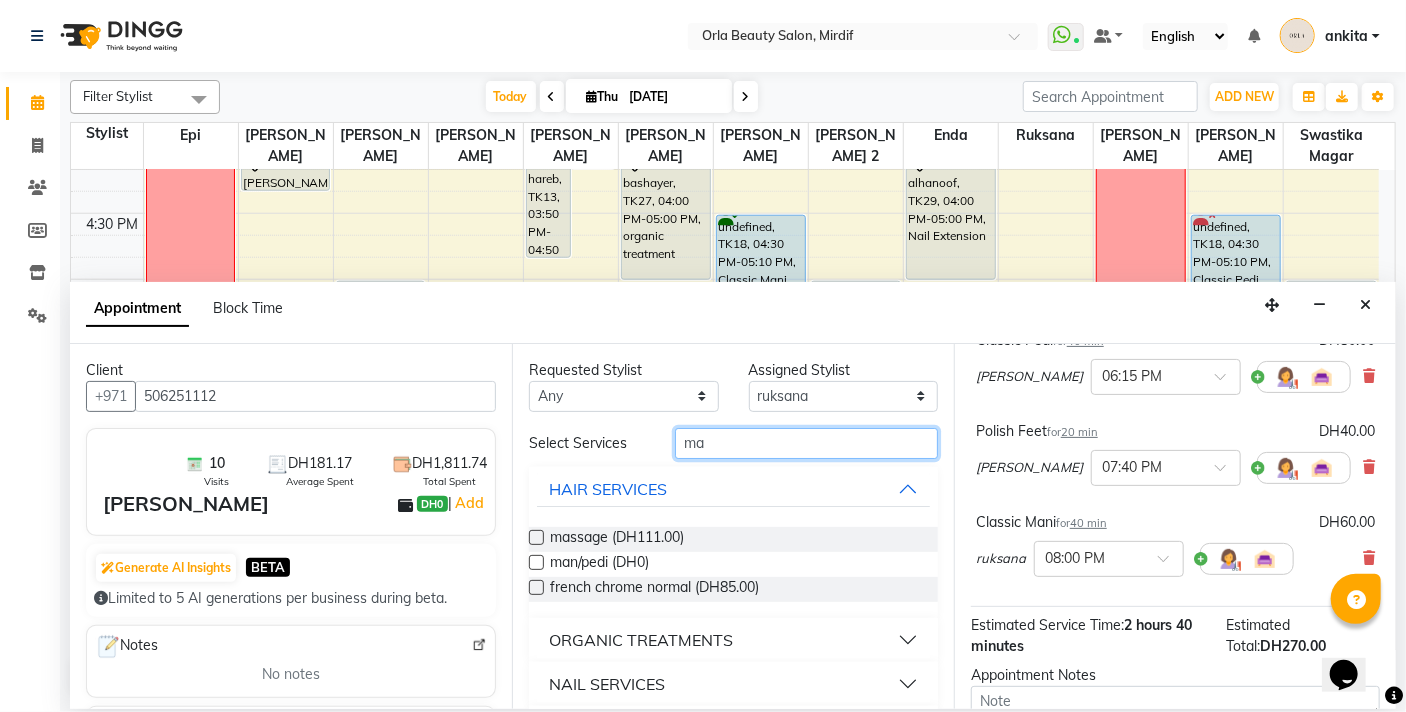 type on "m" 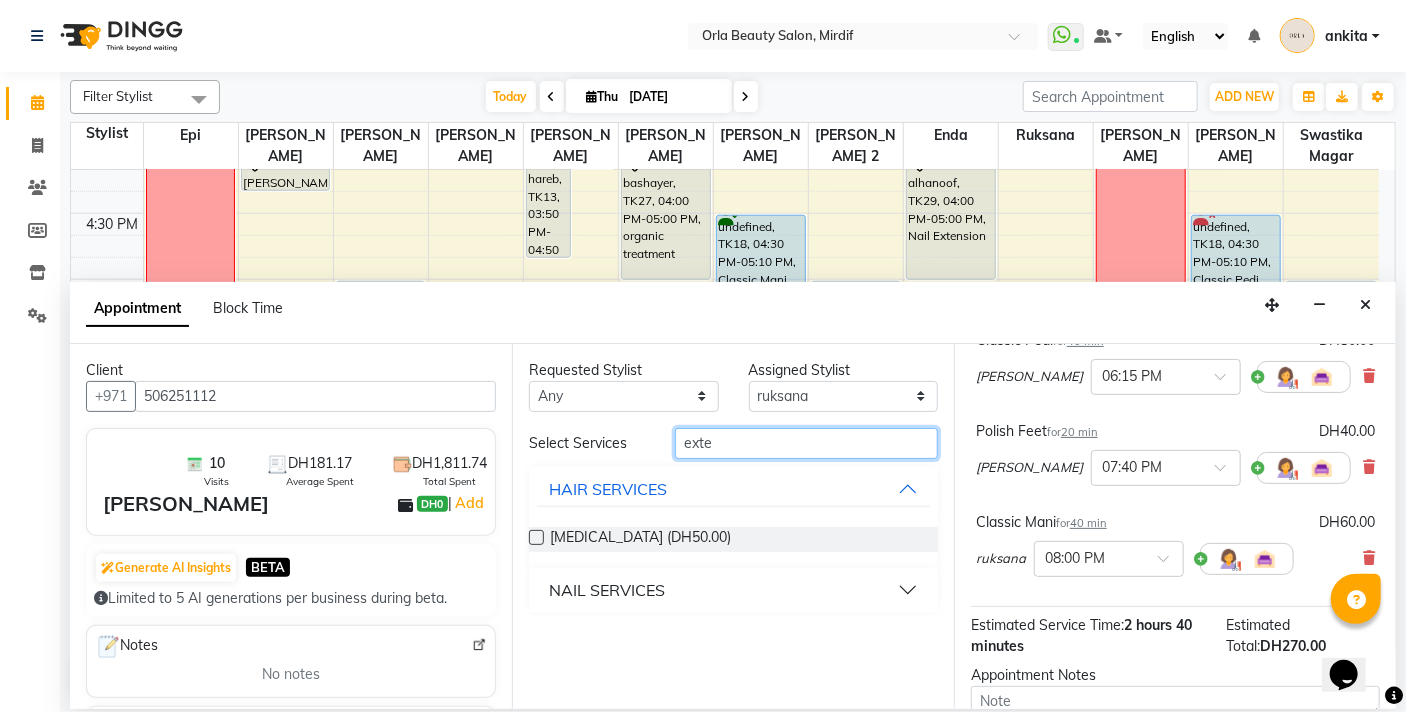type on "exte" 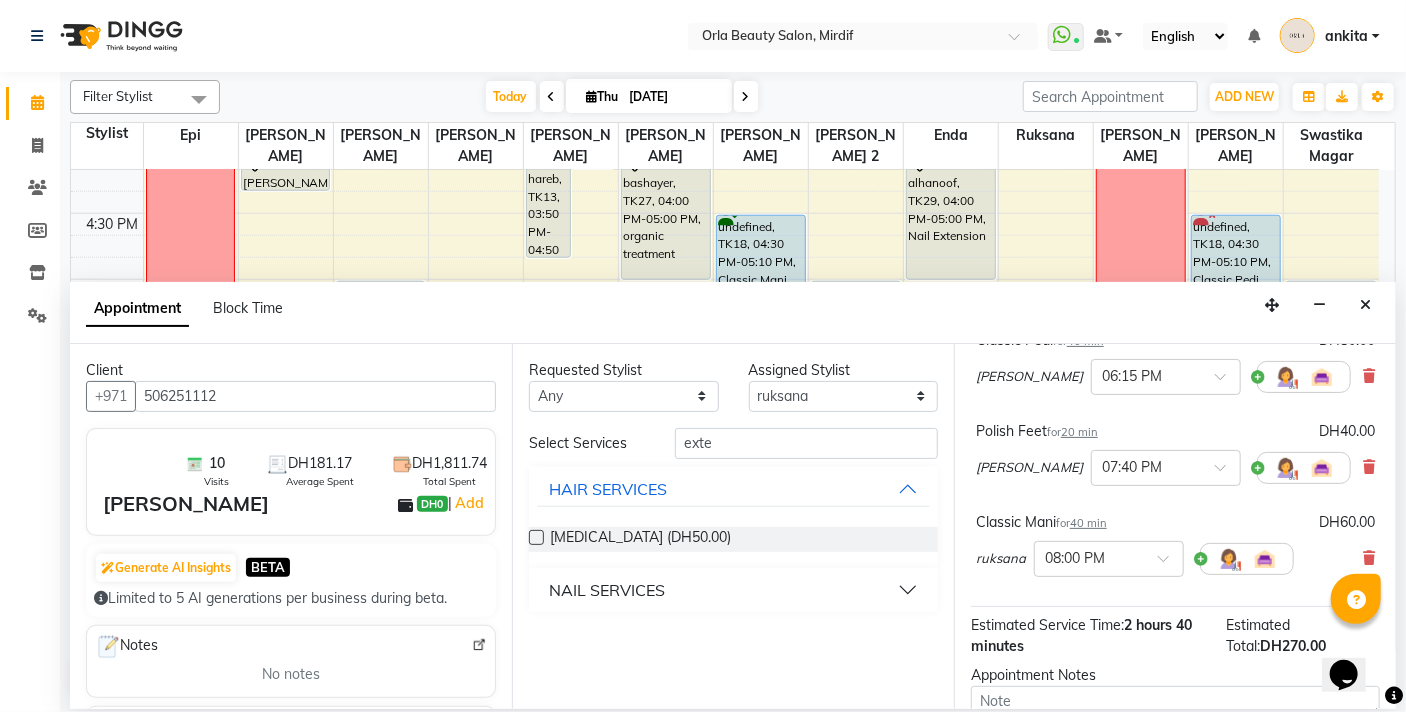 click on "NAIL SERVICES" at bounding box center (607, 590) 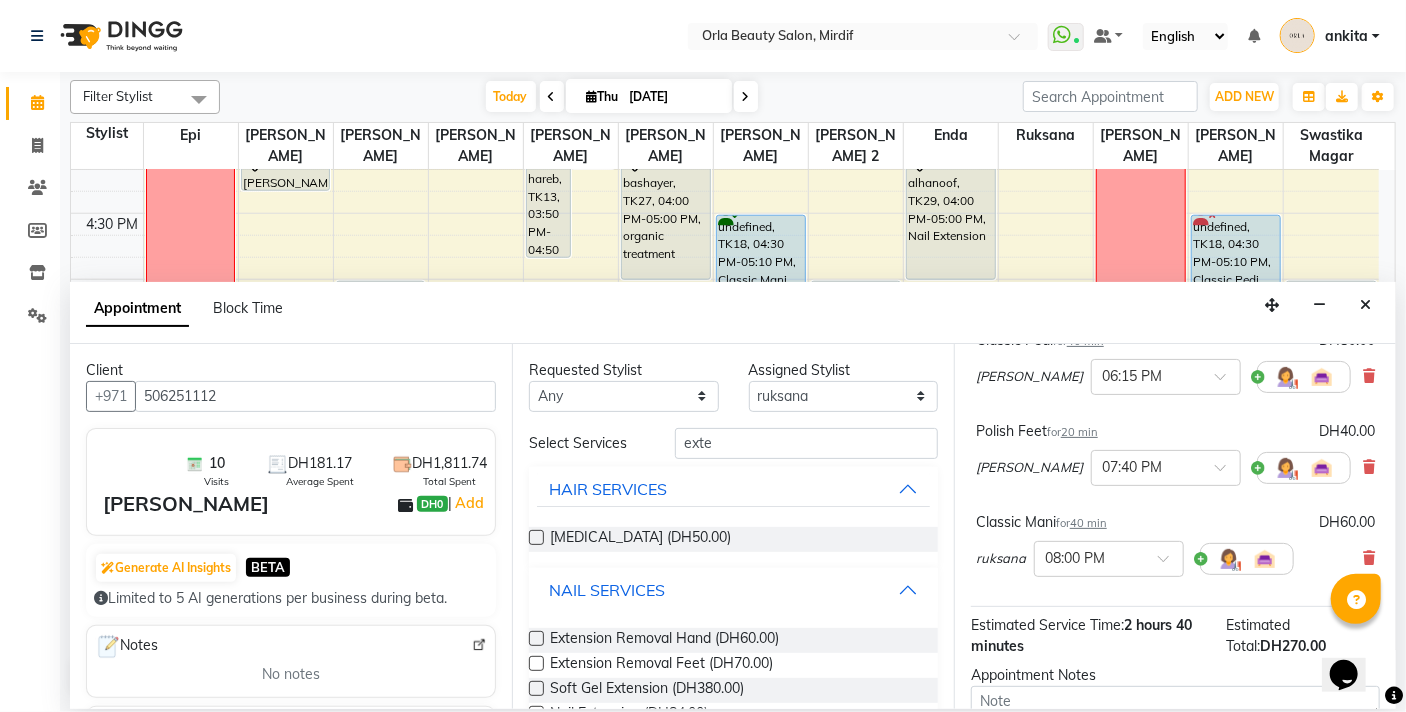 scroll, scrollTop: 49, scrollLeft: 0, axis: vertical 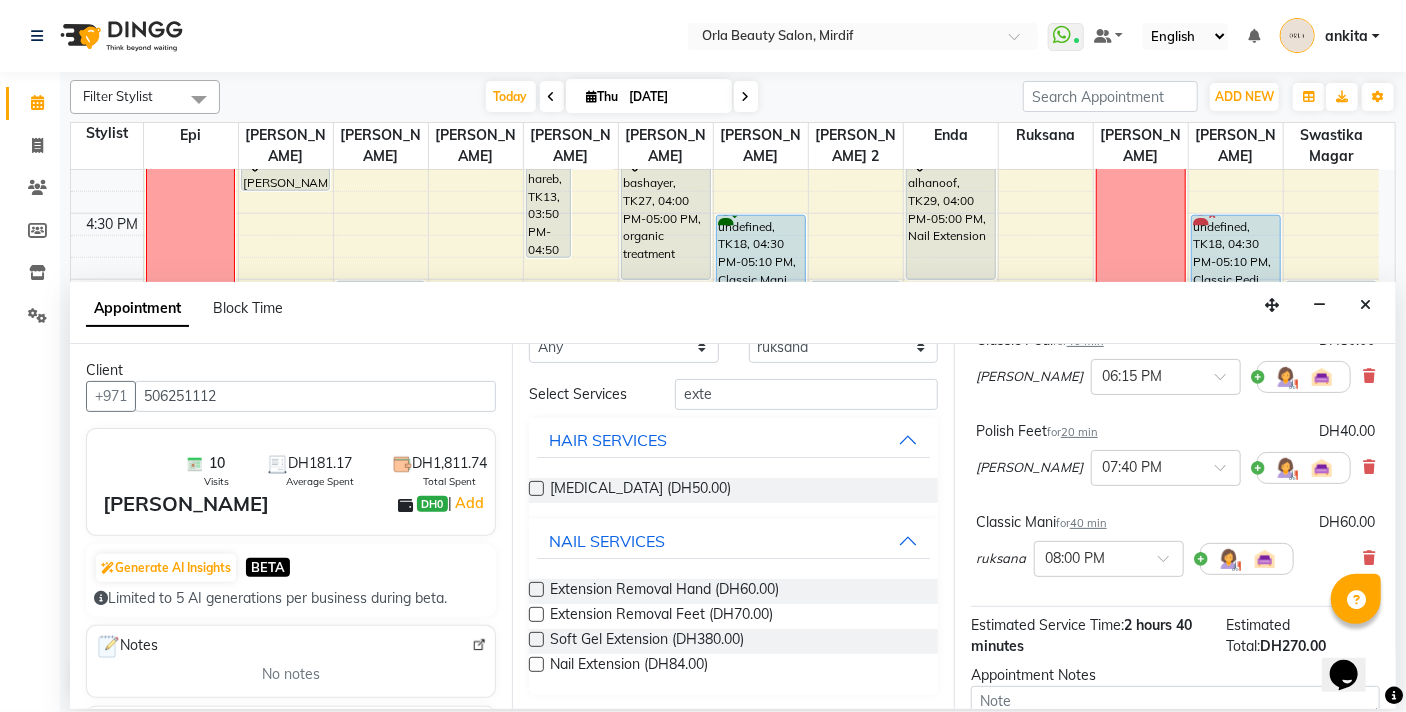 click at bounding box center (536, 664) 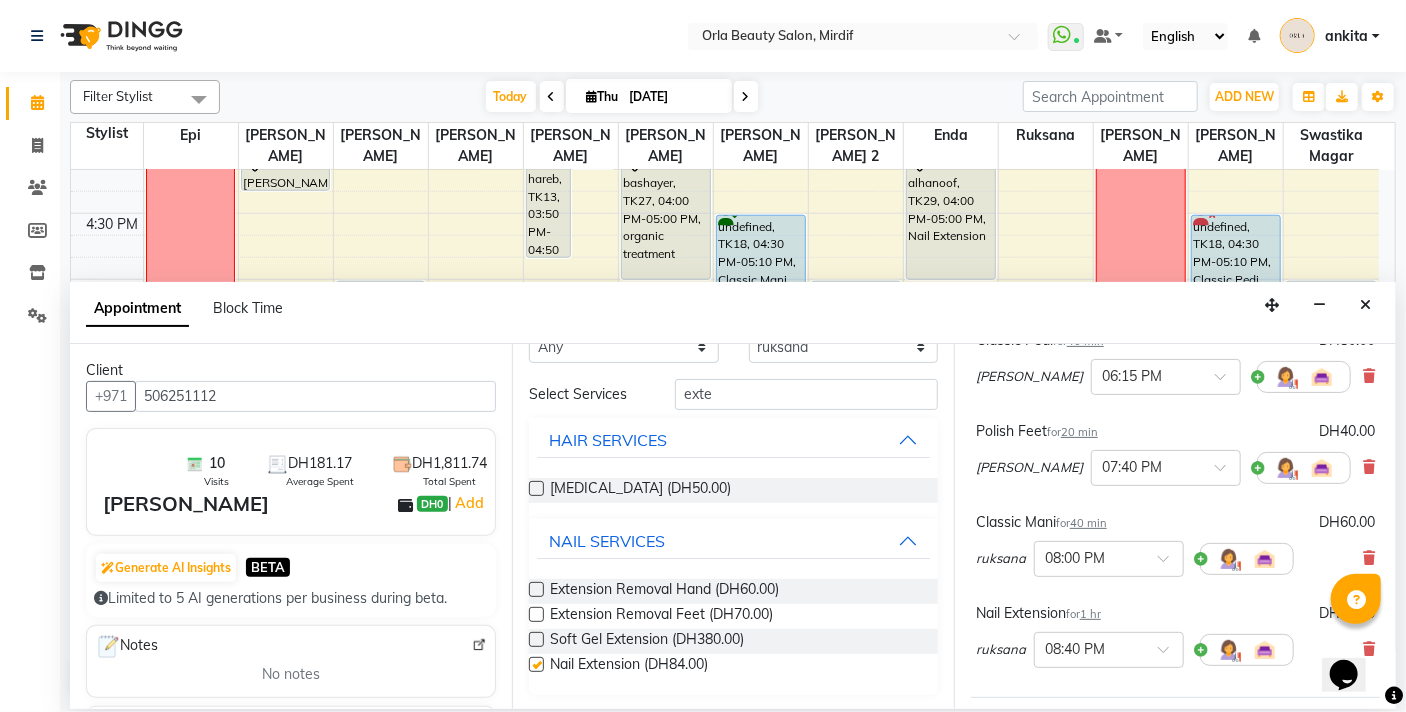 checkbox on "false" 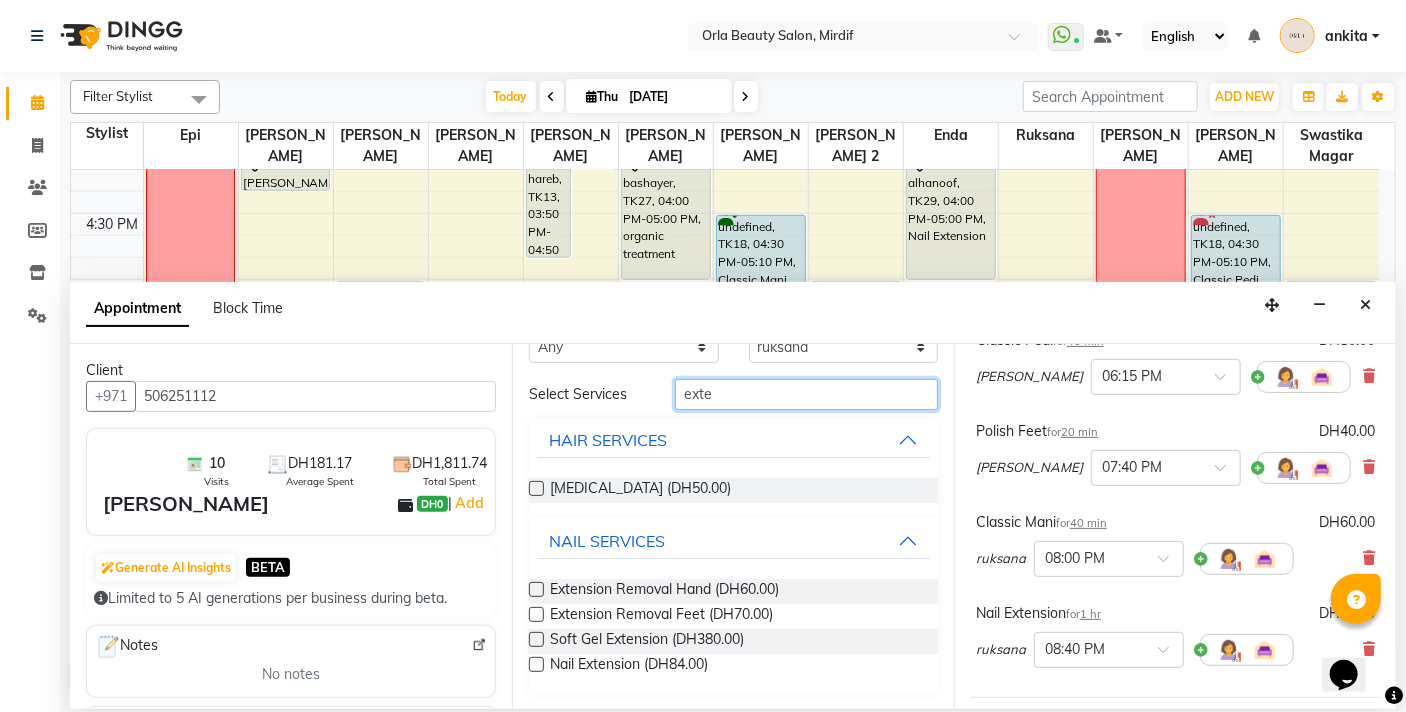 click on "exte" at bounding box center (806, 394) 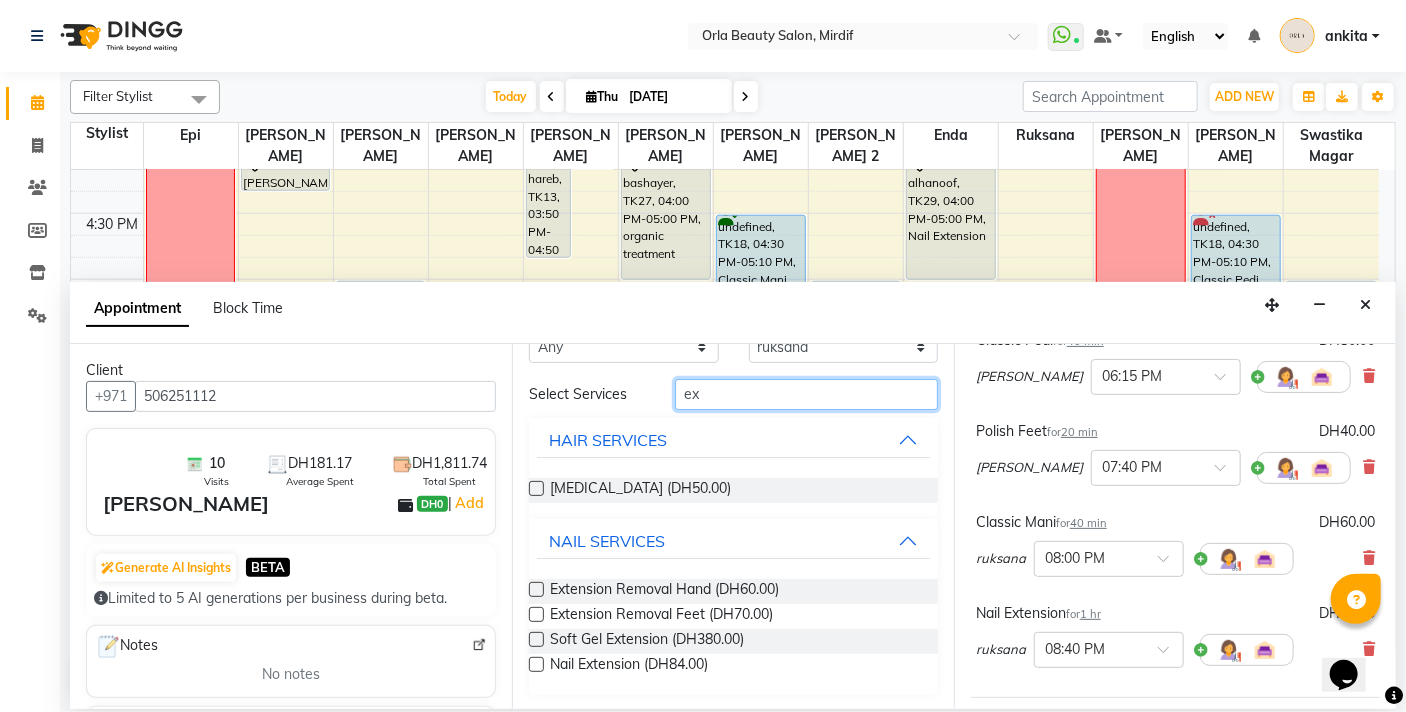 type on "e" 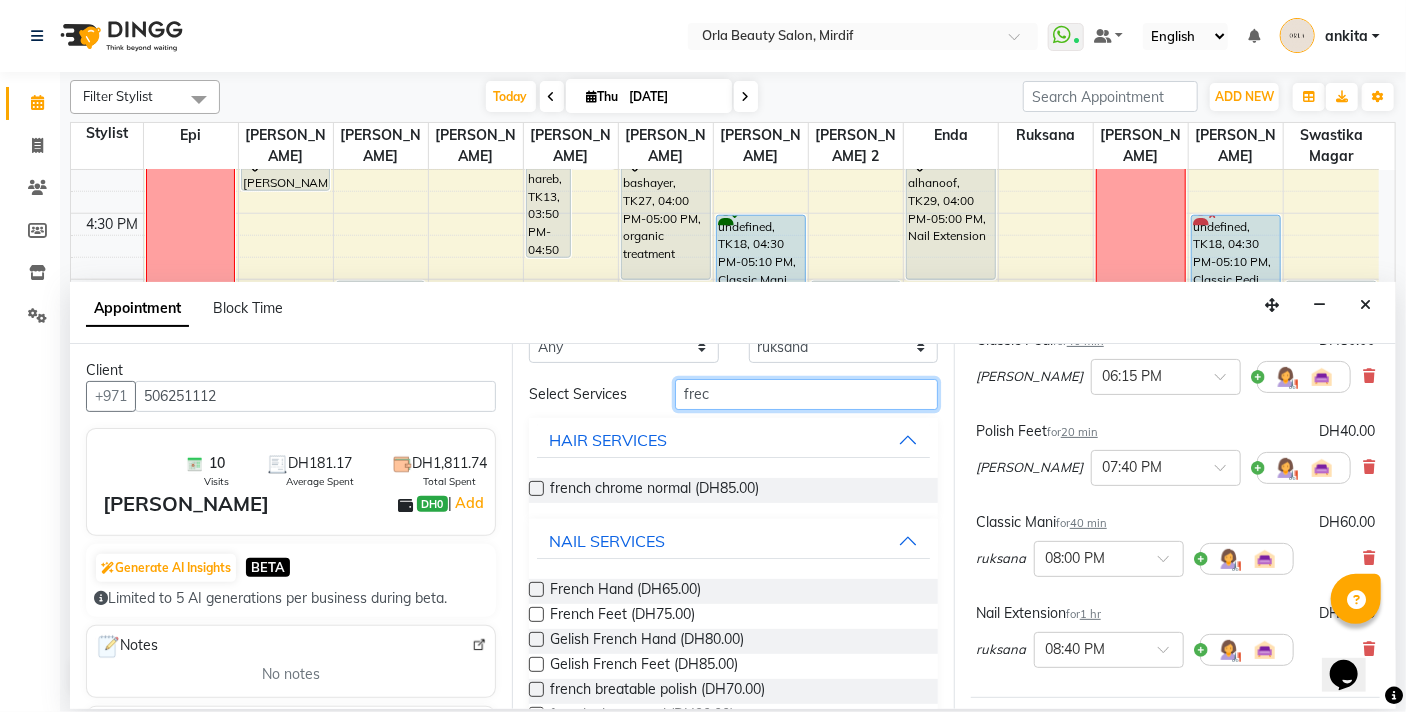 scroll, scrollTop: 0, scrollLeft: 0, axis: both 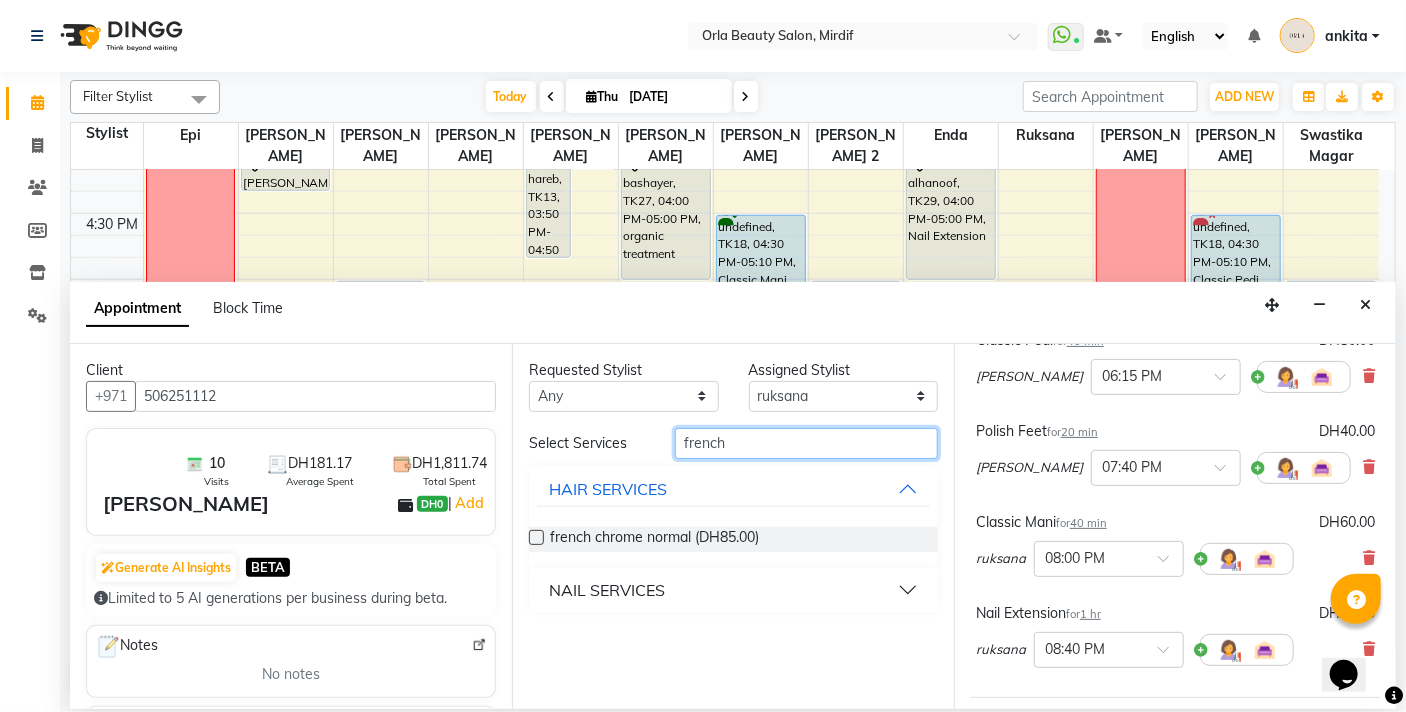type on "french" 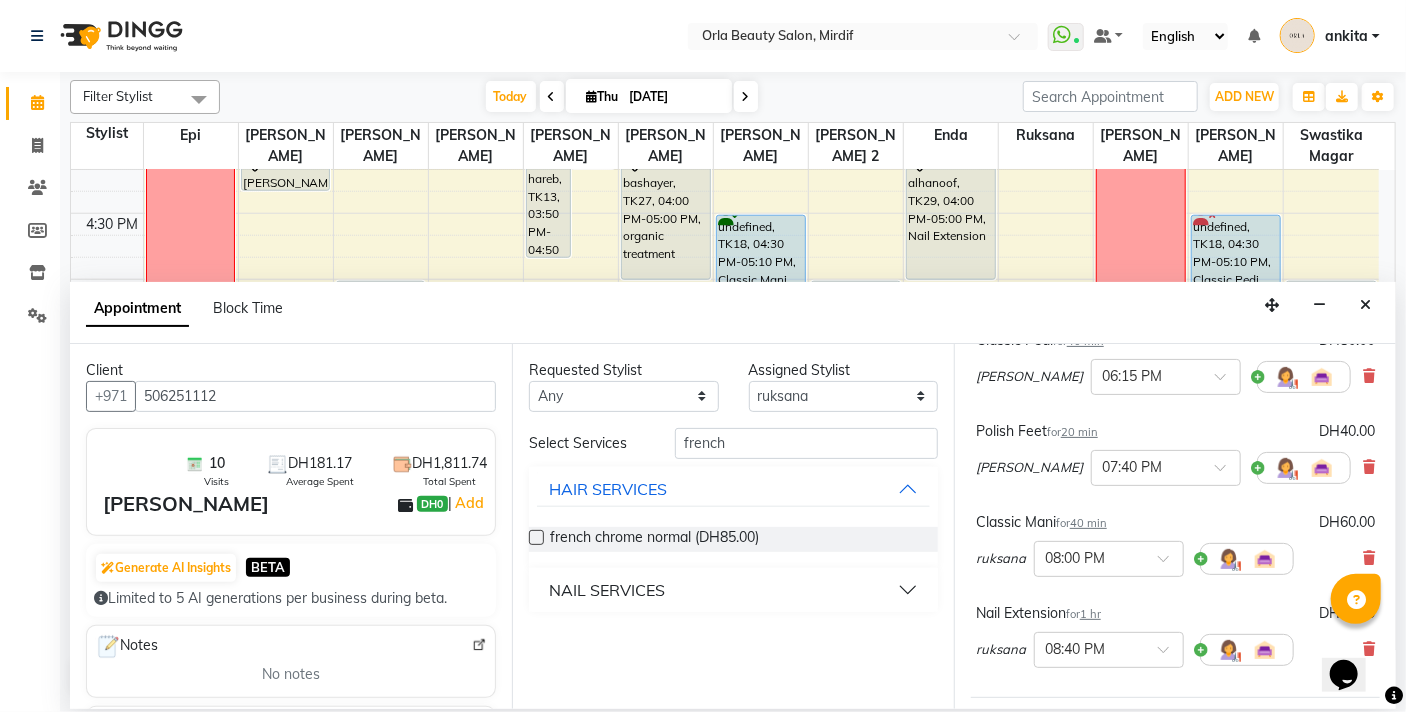 click on "NAIL SERVICES" at bounding box center (607, 590) 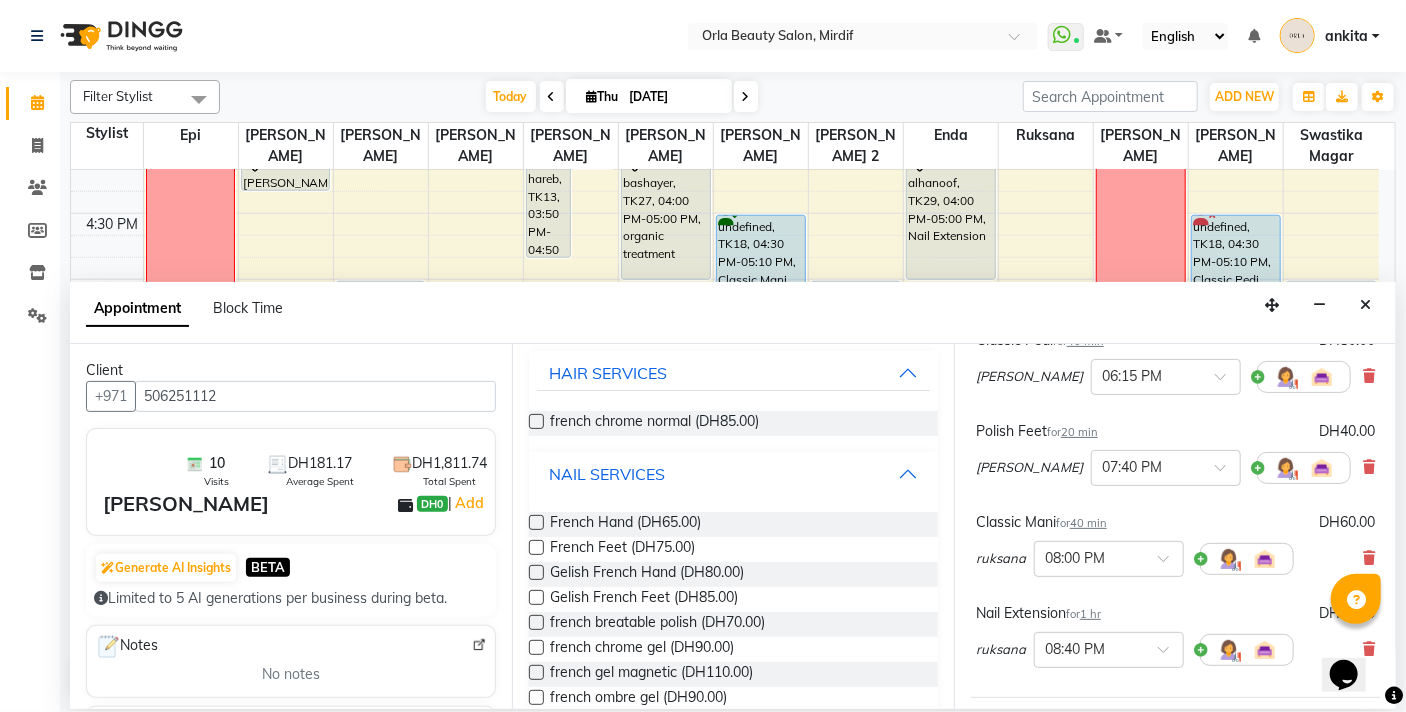 scroll, scrollTop: 149, scrollLeft: 0, axis: vertical 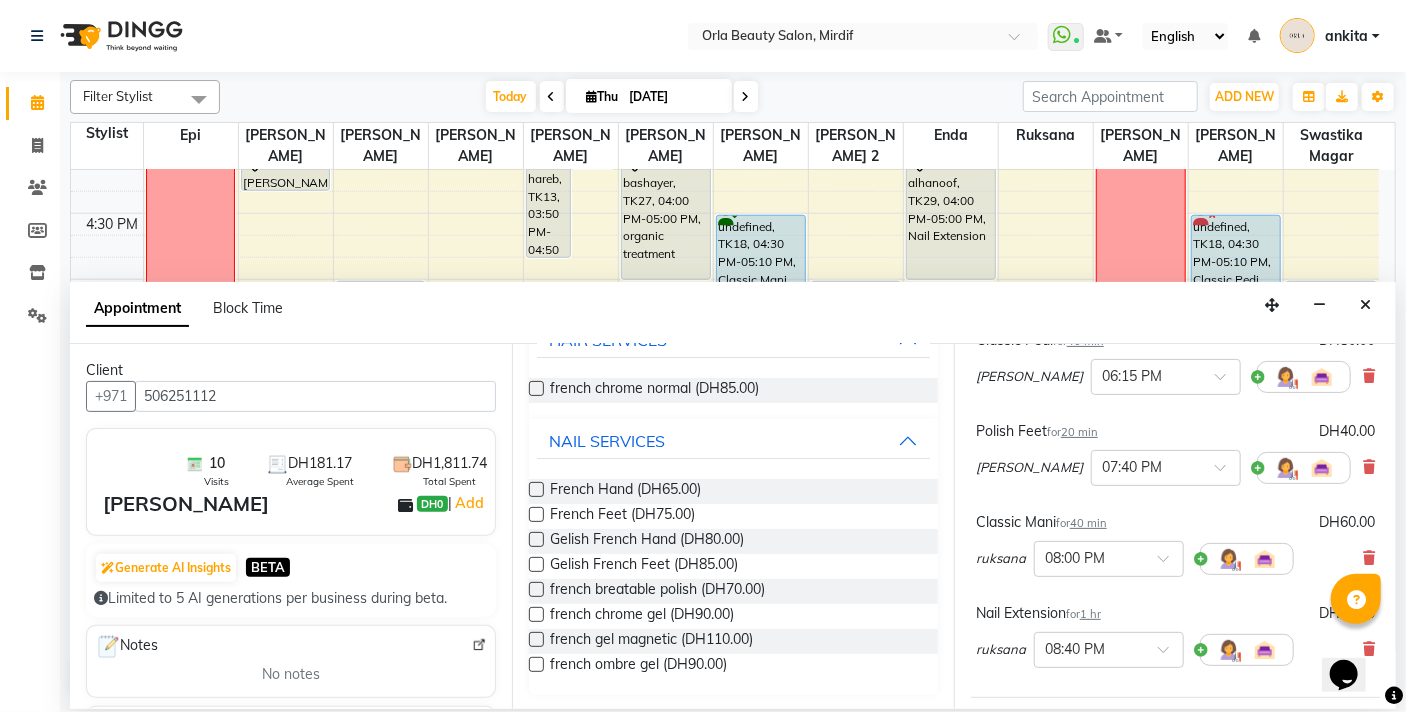 click at bounding box center (536, 614) 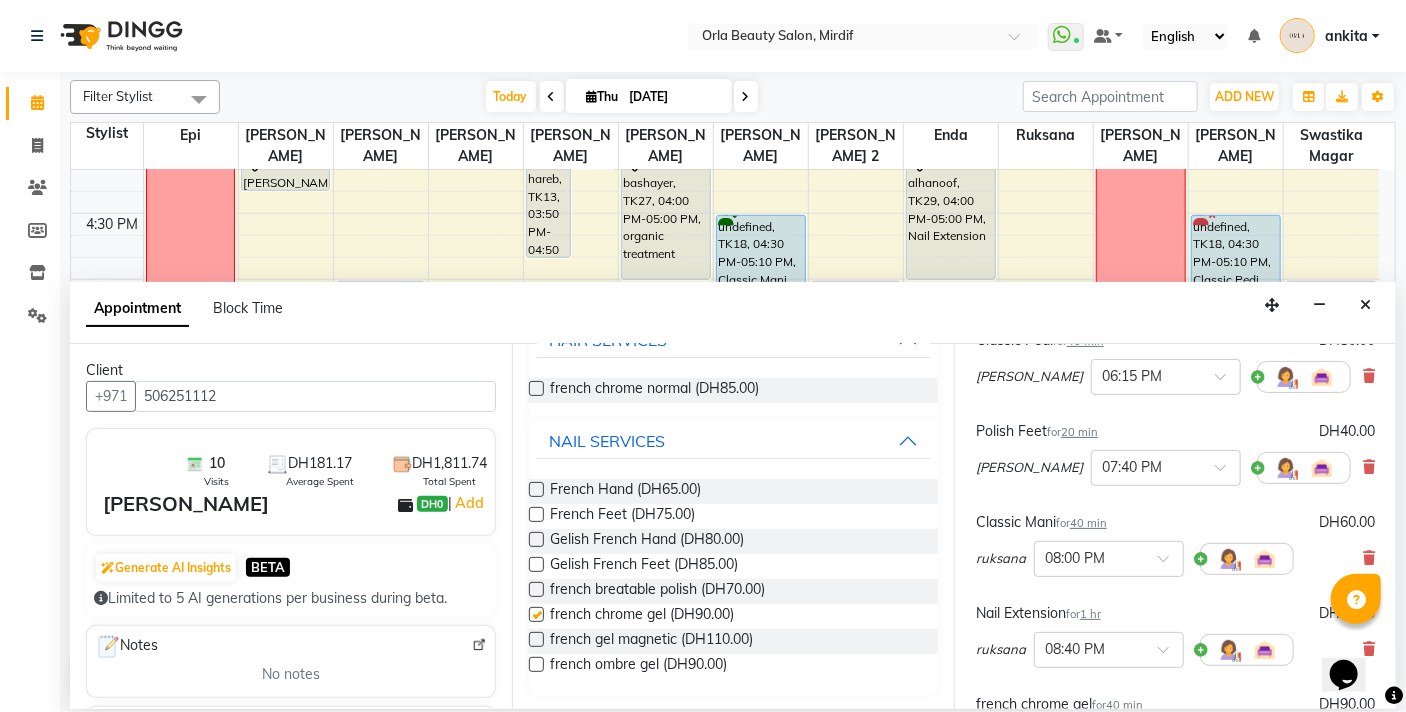checkbox on "false" 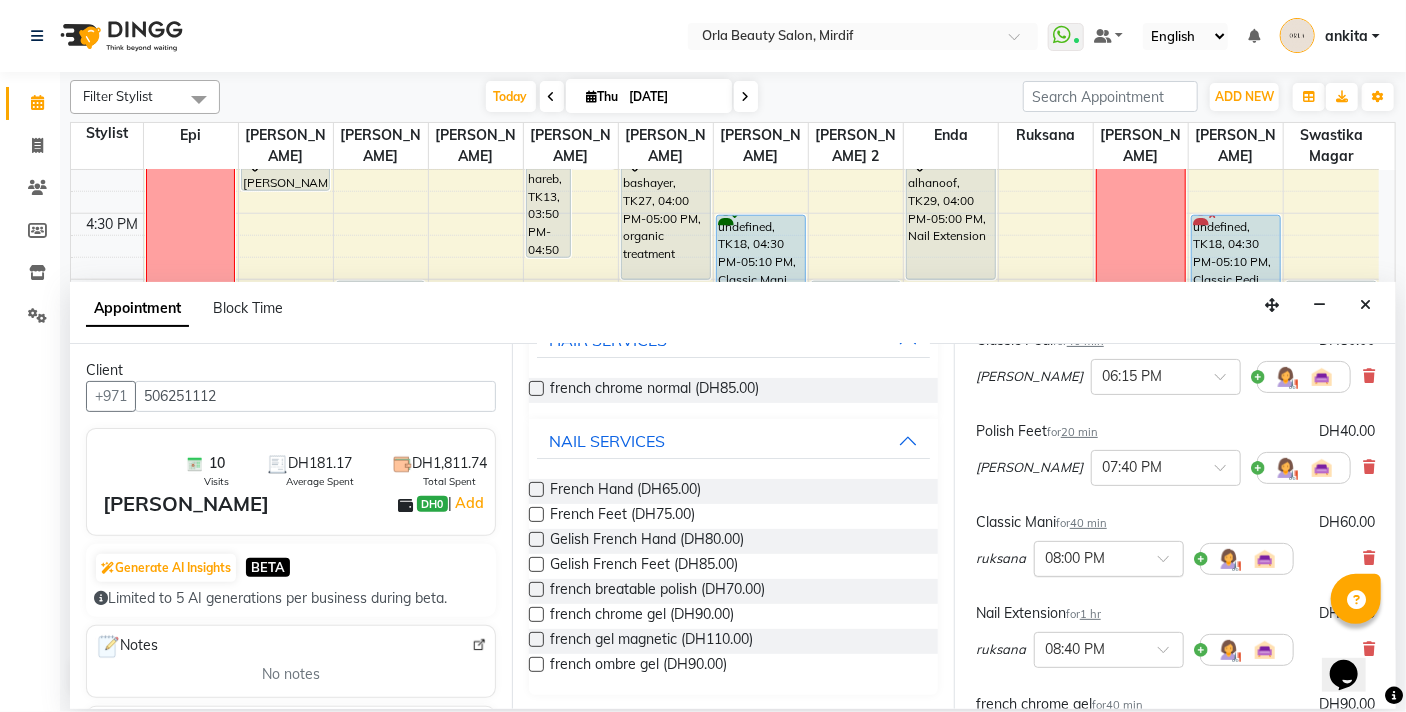 click at bounding box center (1109, 557) 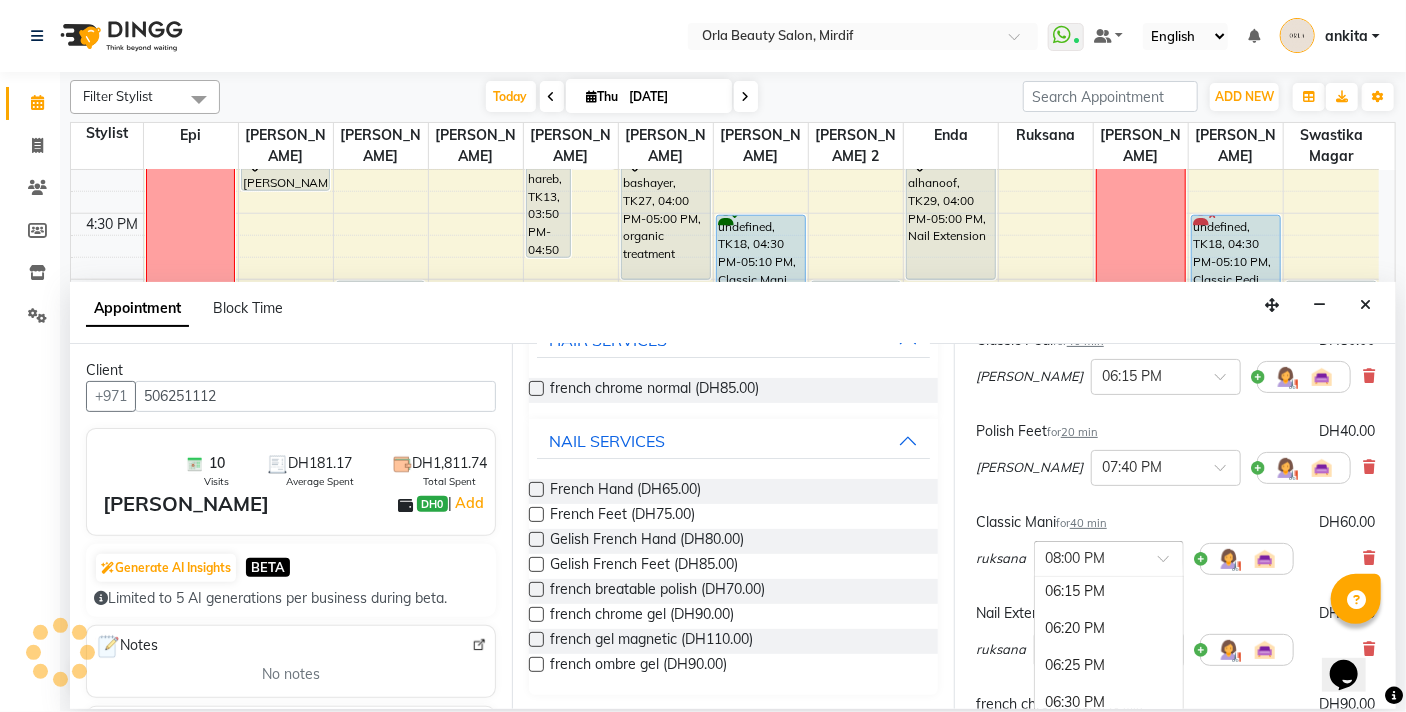 scroll, scrollTop: 3659, scrollLeft: 0, axis: vertical 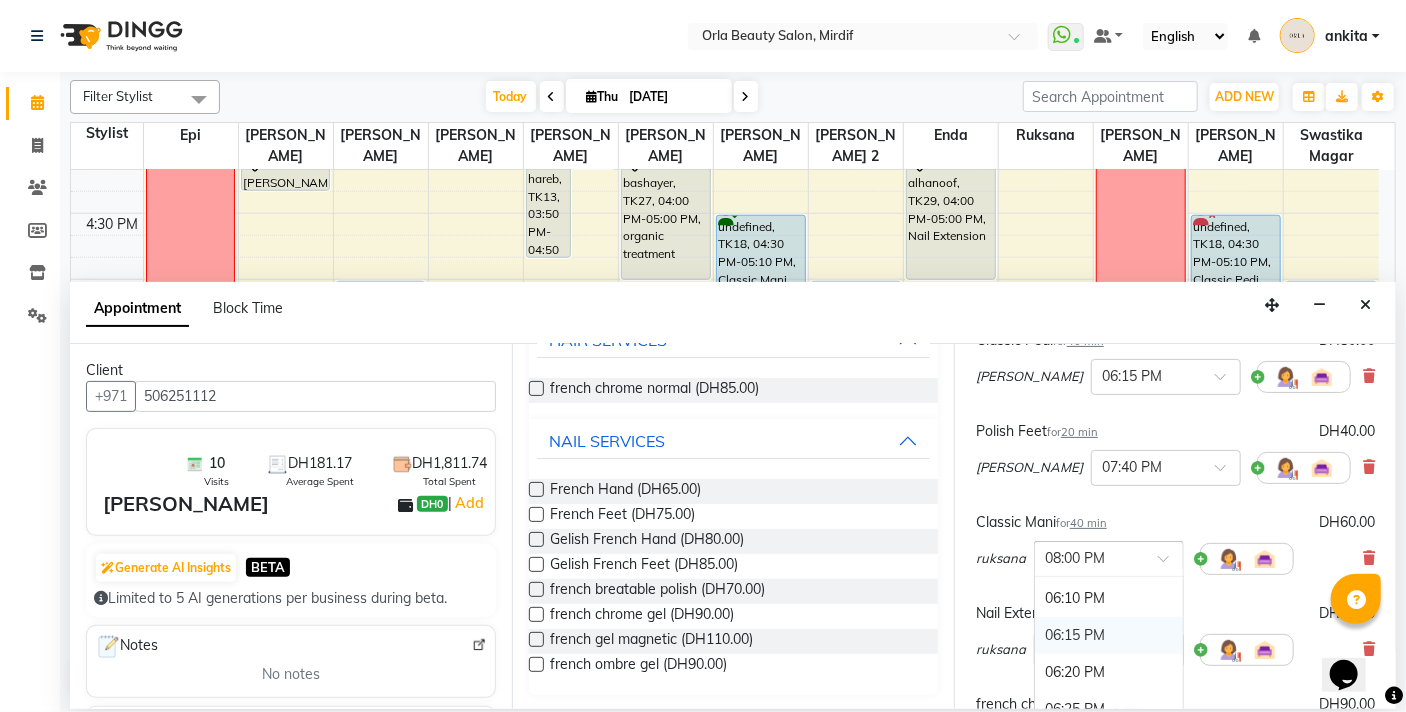 click on "06:15 PM" at bounding box center (1109, 635) 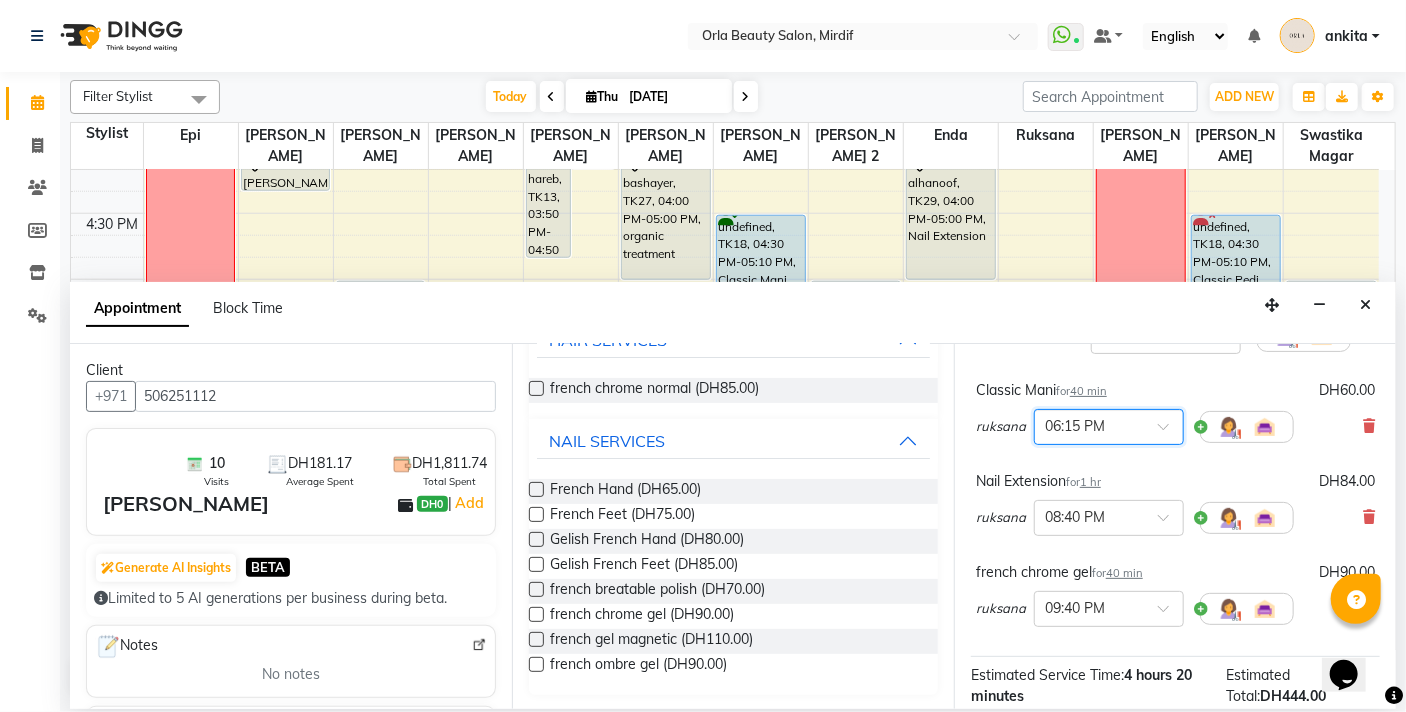 scroll, scrollTop: 519, scrollLeft: 0, axis: vertical 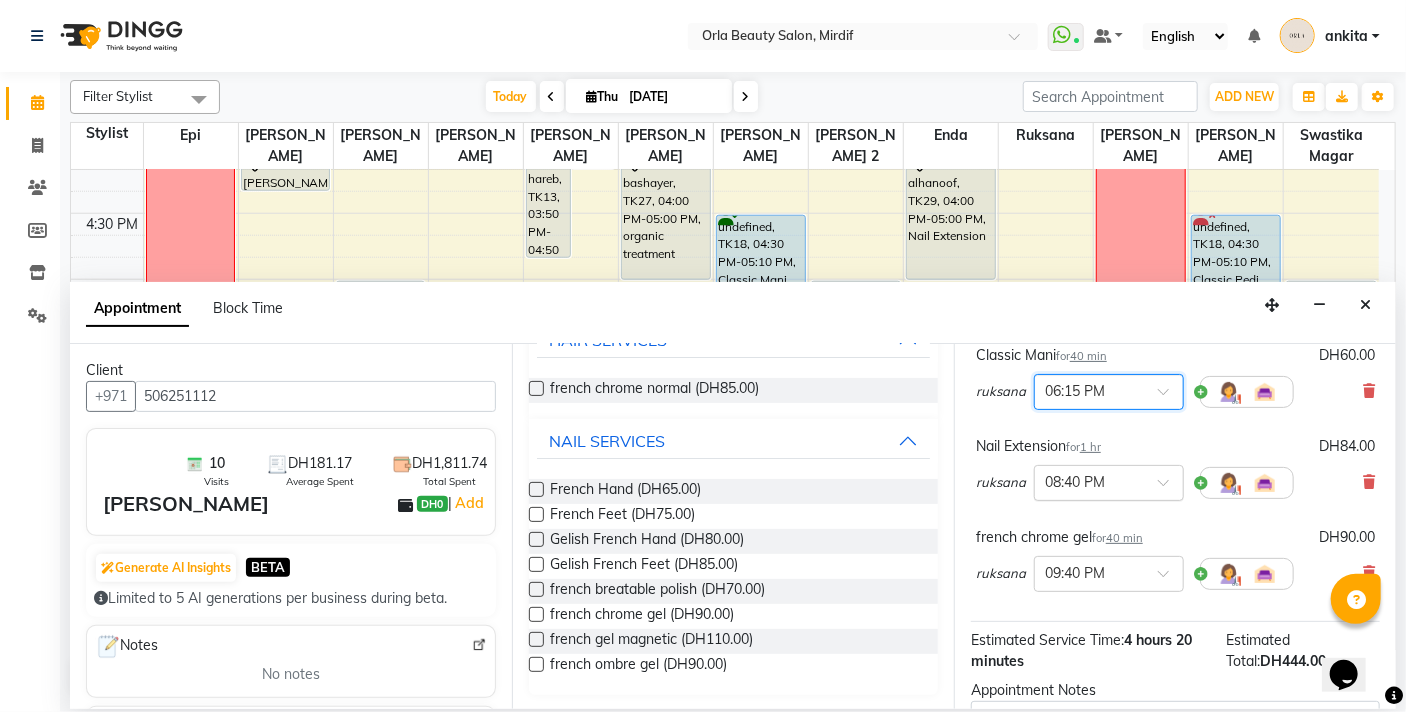 click at bounding box center (1170, 488) 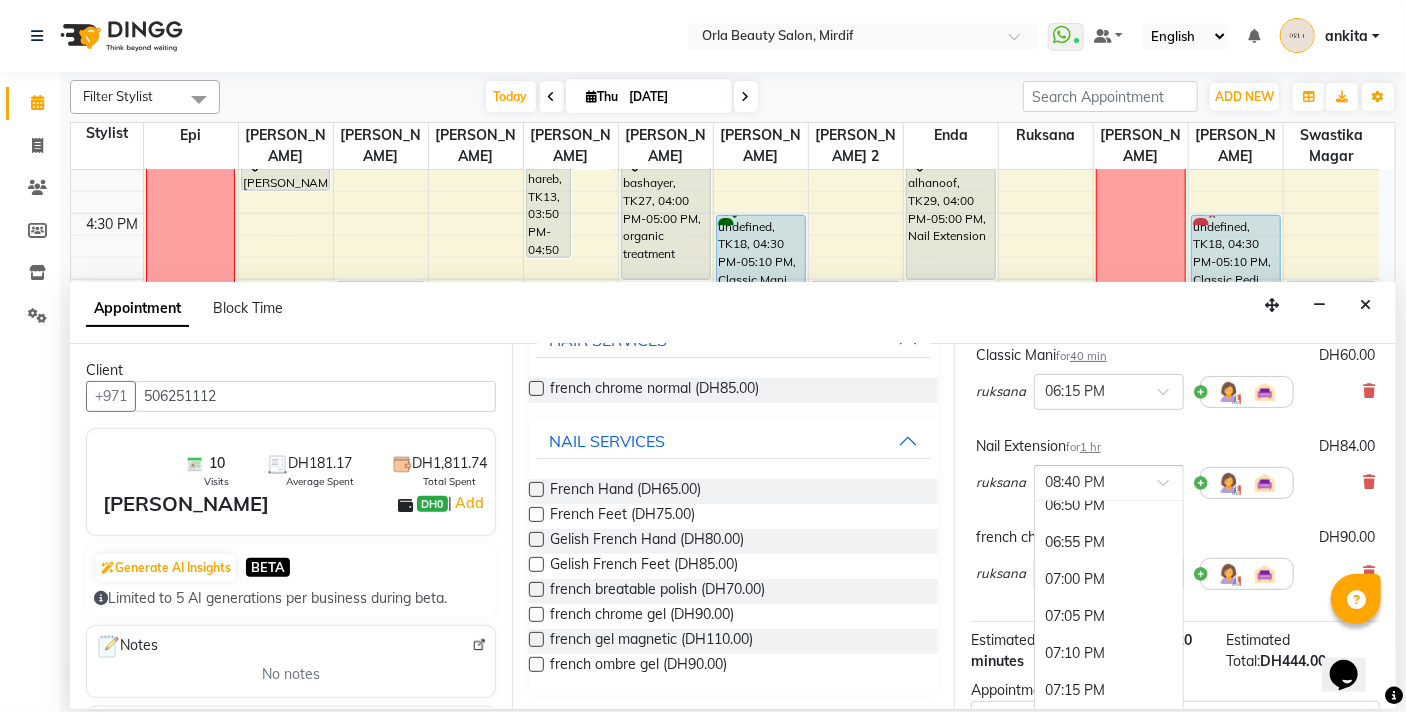 scroll, scrollTop: 3926, scrollLeft: 0, axis: vertical 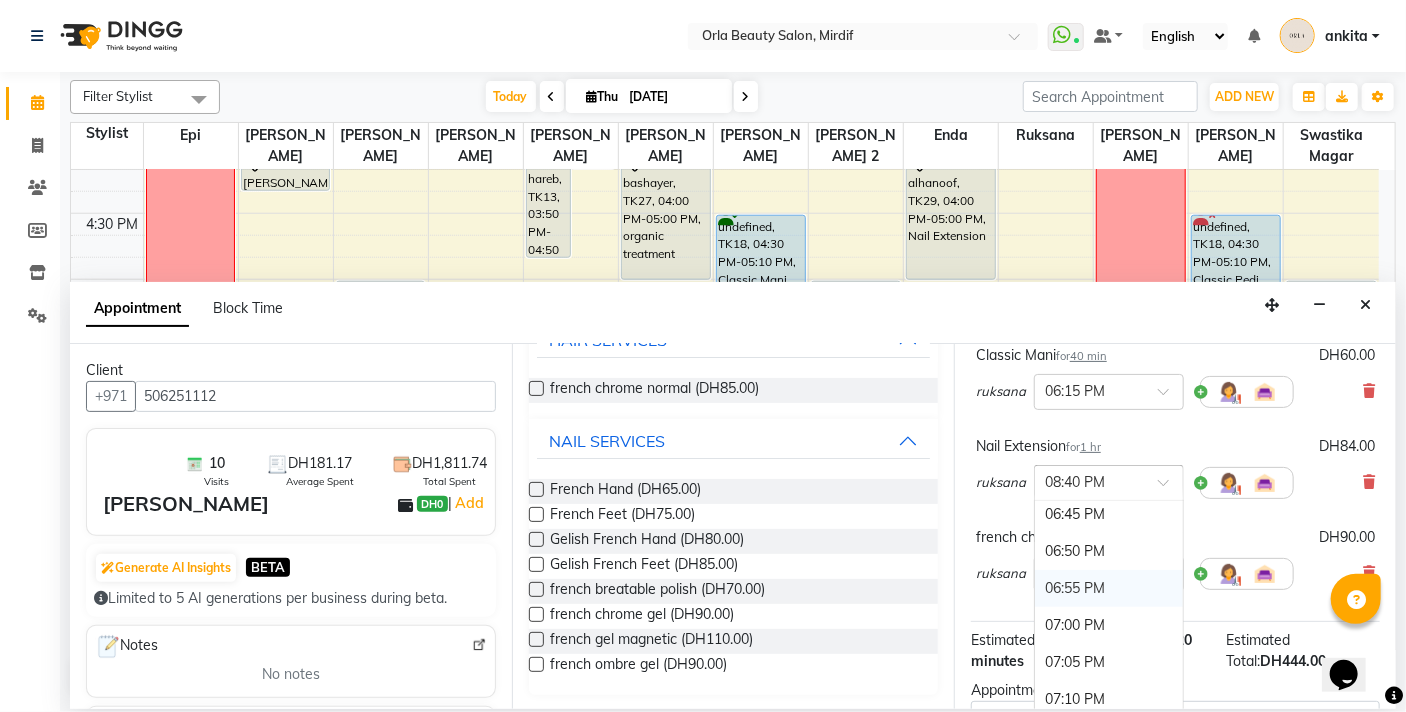 click on "06:55 PM" at bounding box center [1109, 588] 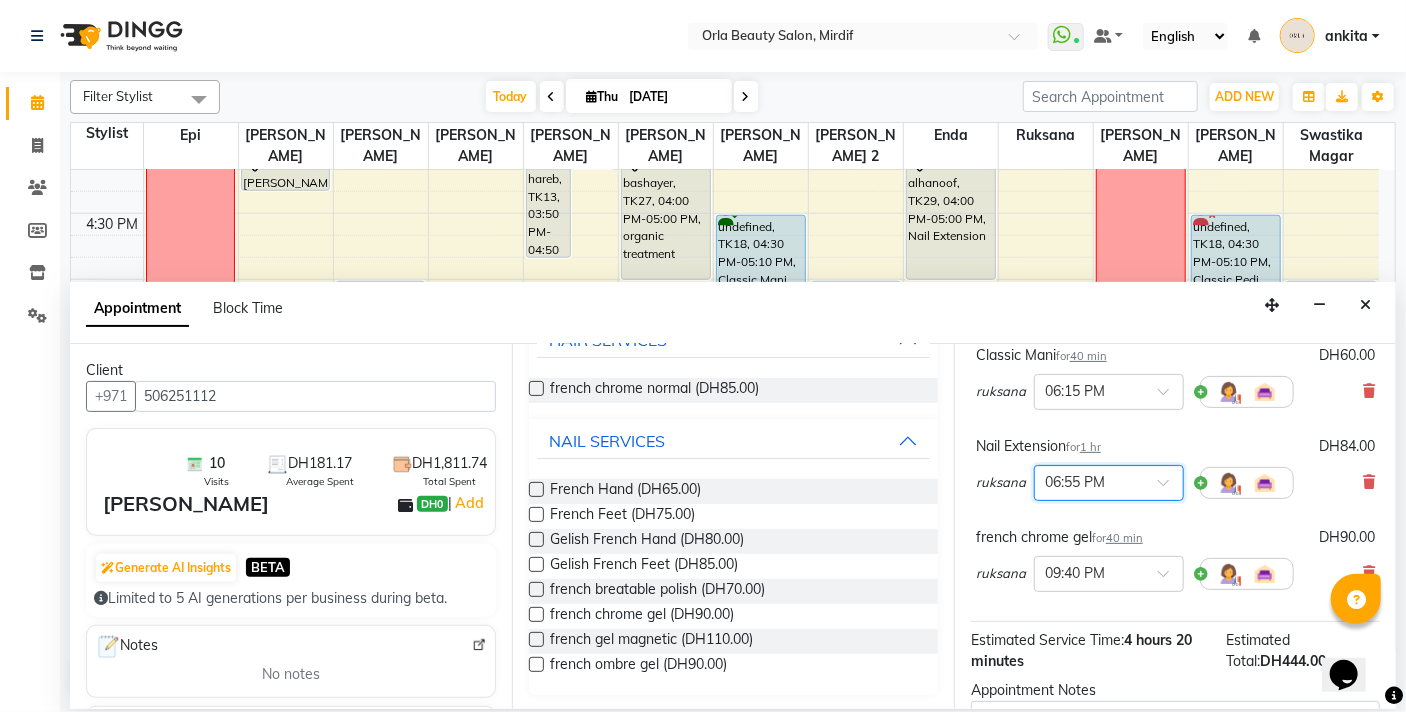 scroll, scrollTop: 660, scrollLeft: 0, axis: vertical 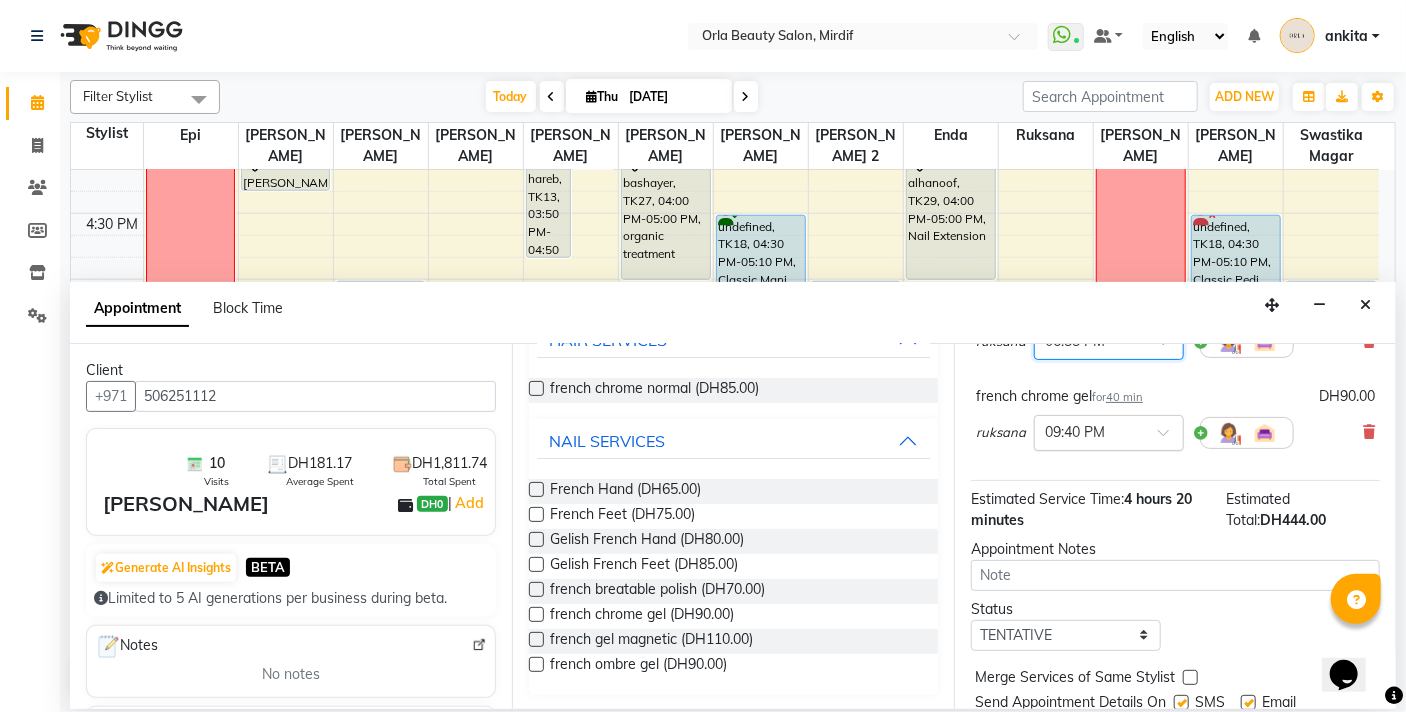 click at bounding box center (1109, 431) 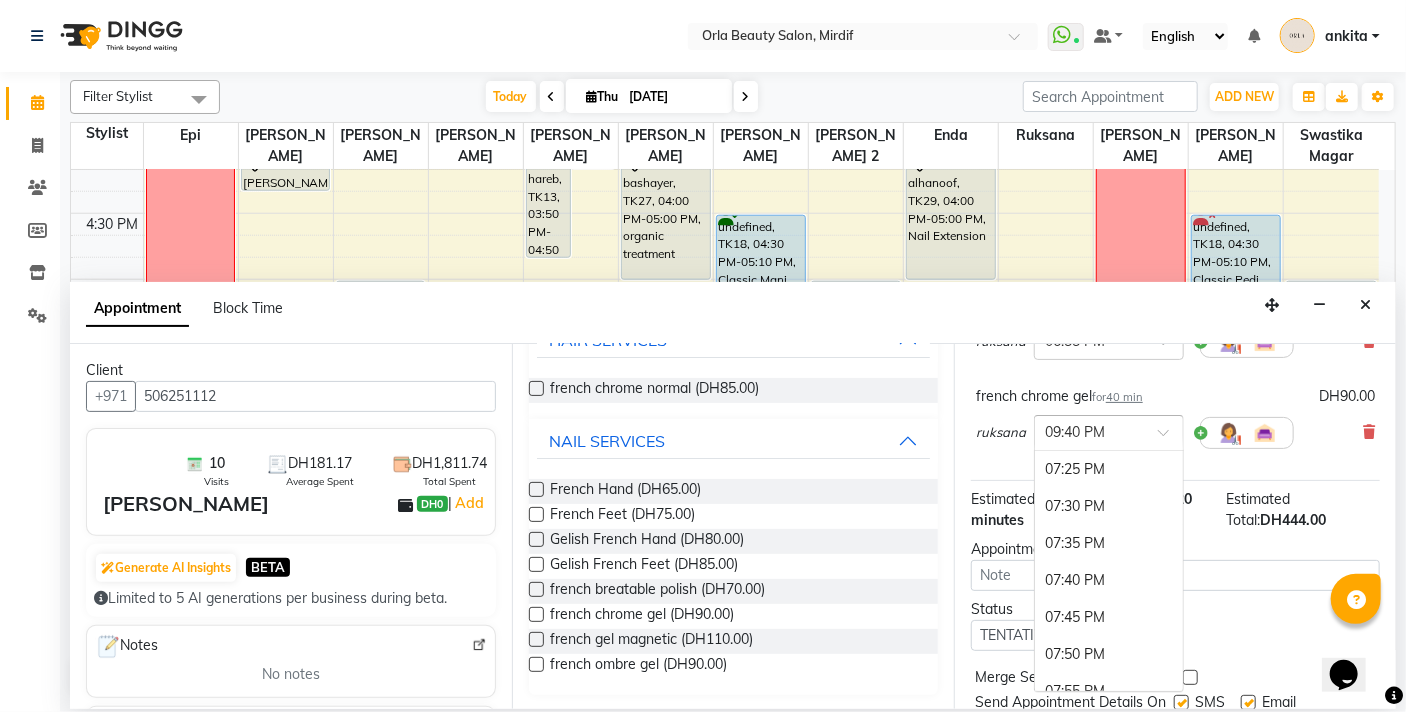 scroll, scrollTop: 4068, scrollLeft: 0, axis: vertical 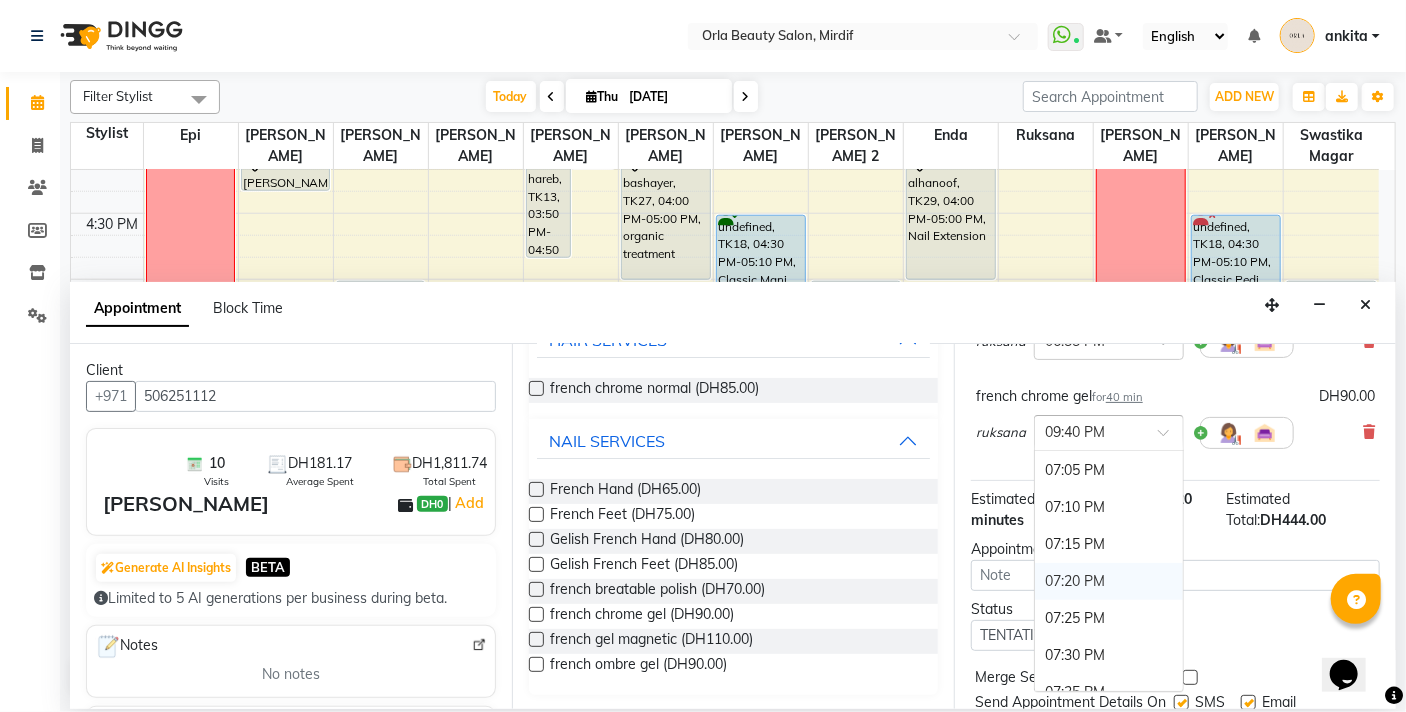 click on "07:20 PM" at bounding box center (1109, 581) 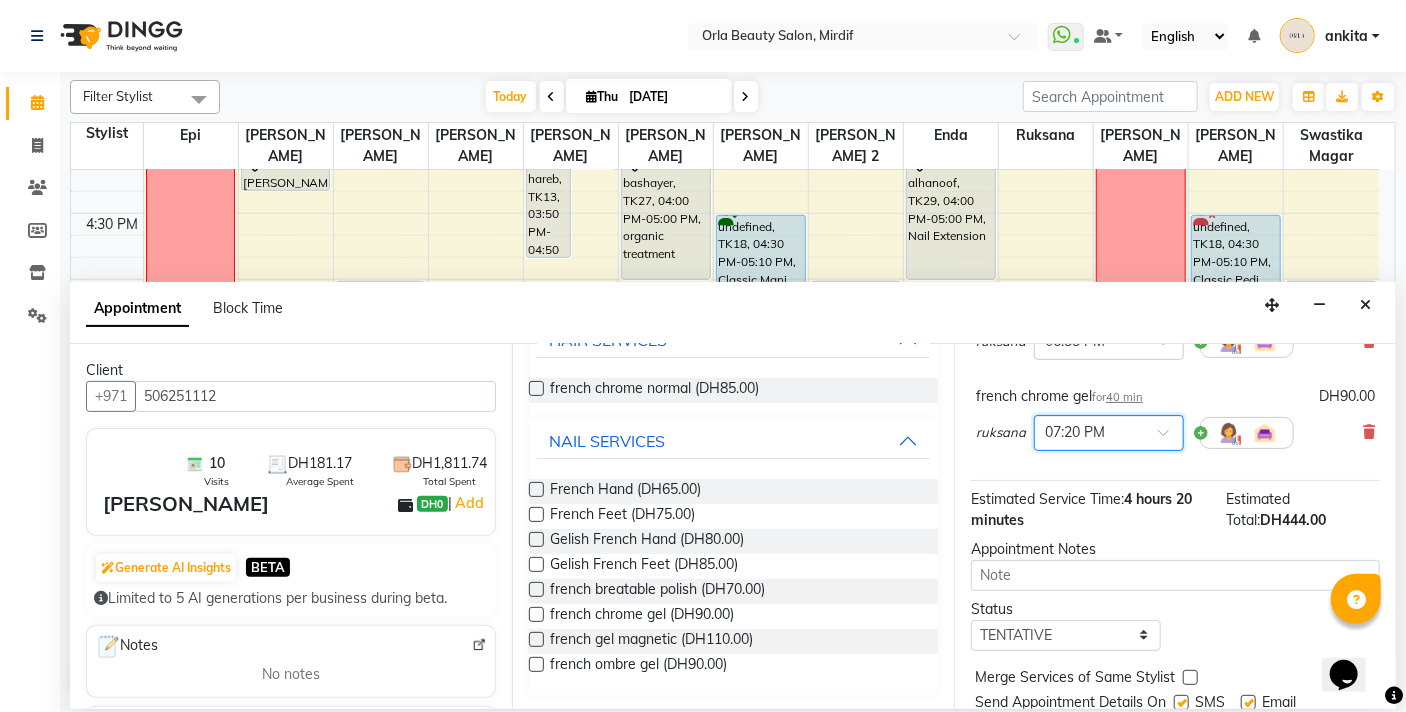 scroll, scrollTop: 726, scrollLeft: 0, axis: vertical 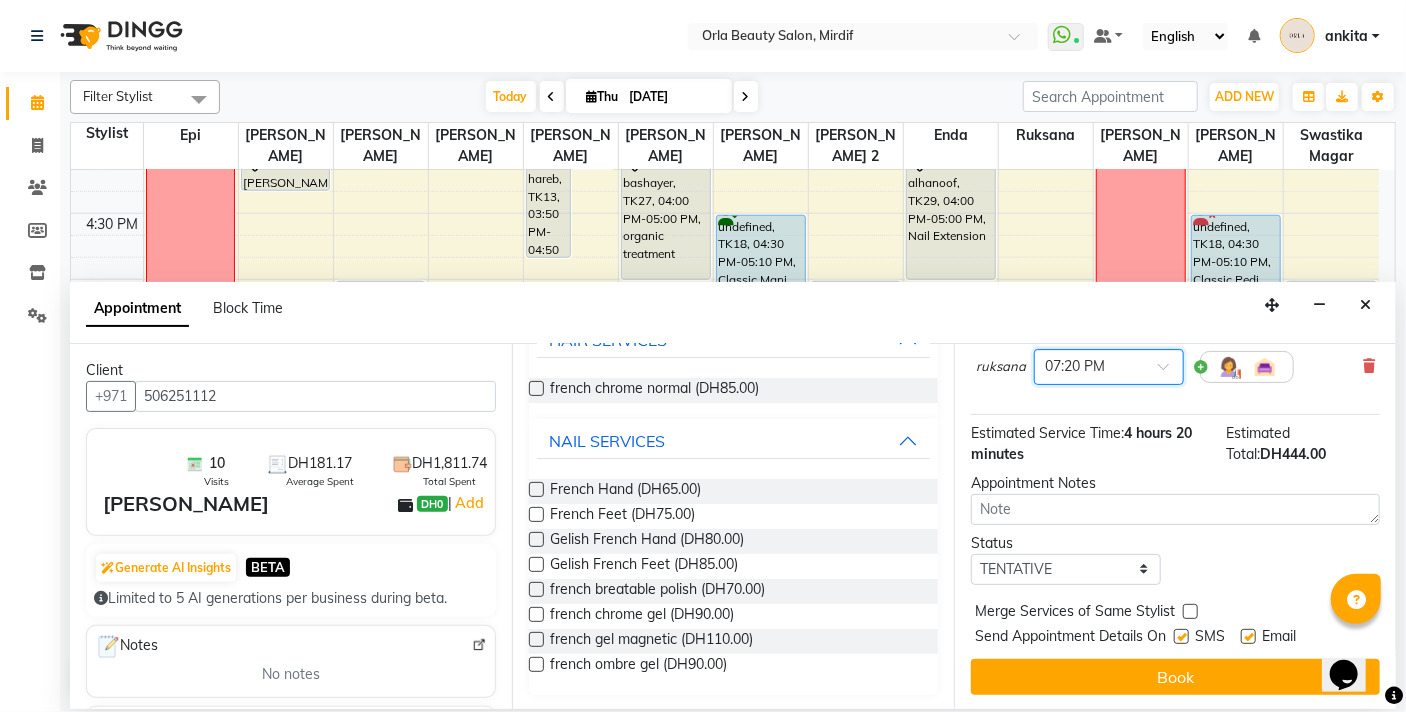 click at bounding box center (1190, 611) 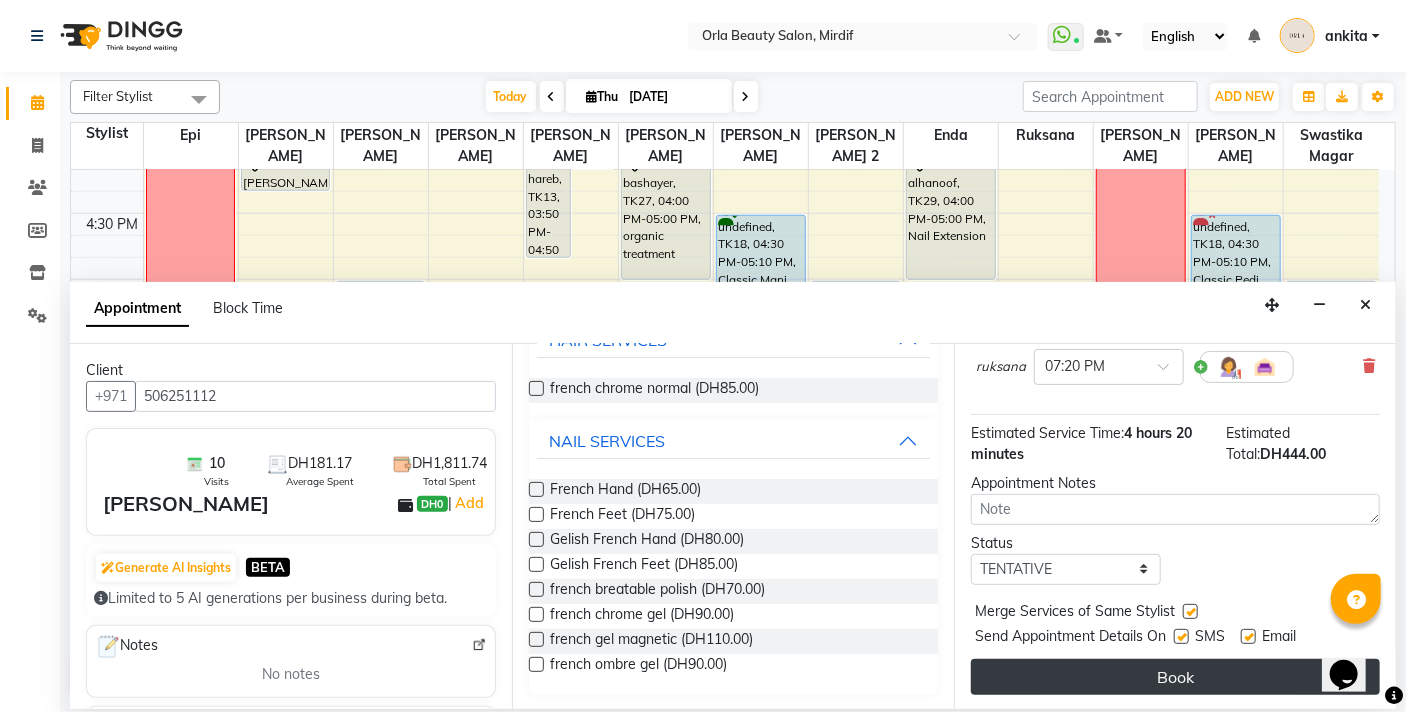 click on "Book" at bounding box center (1175, 677) 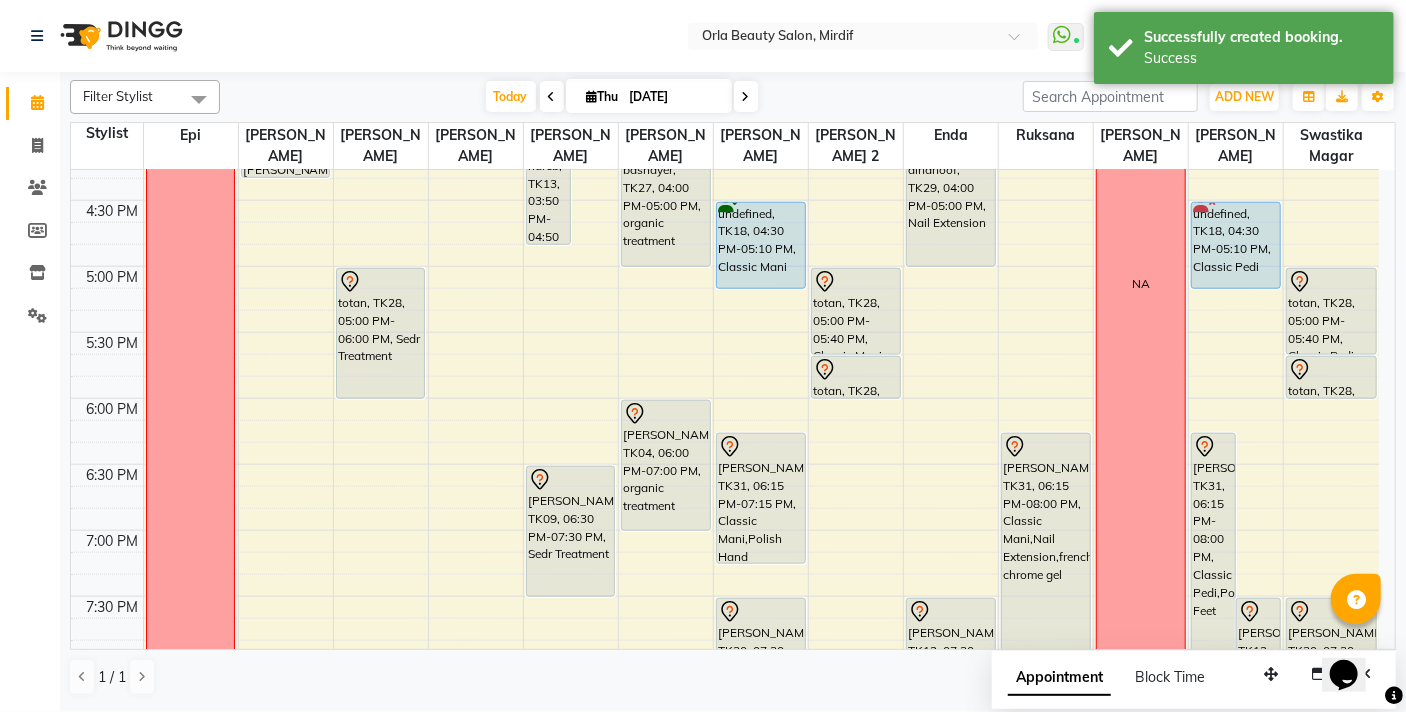 scroll, scrollTop: 1059, scrollLeft: 0, axis: vertical 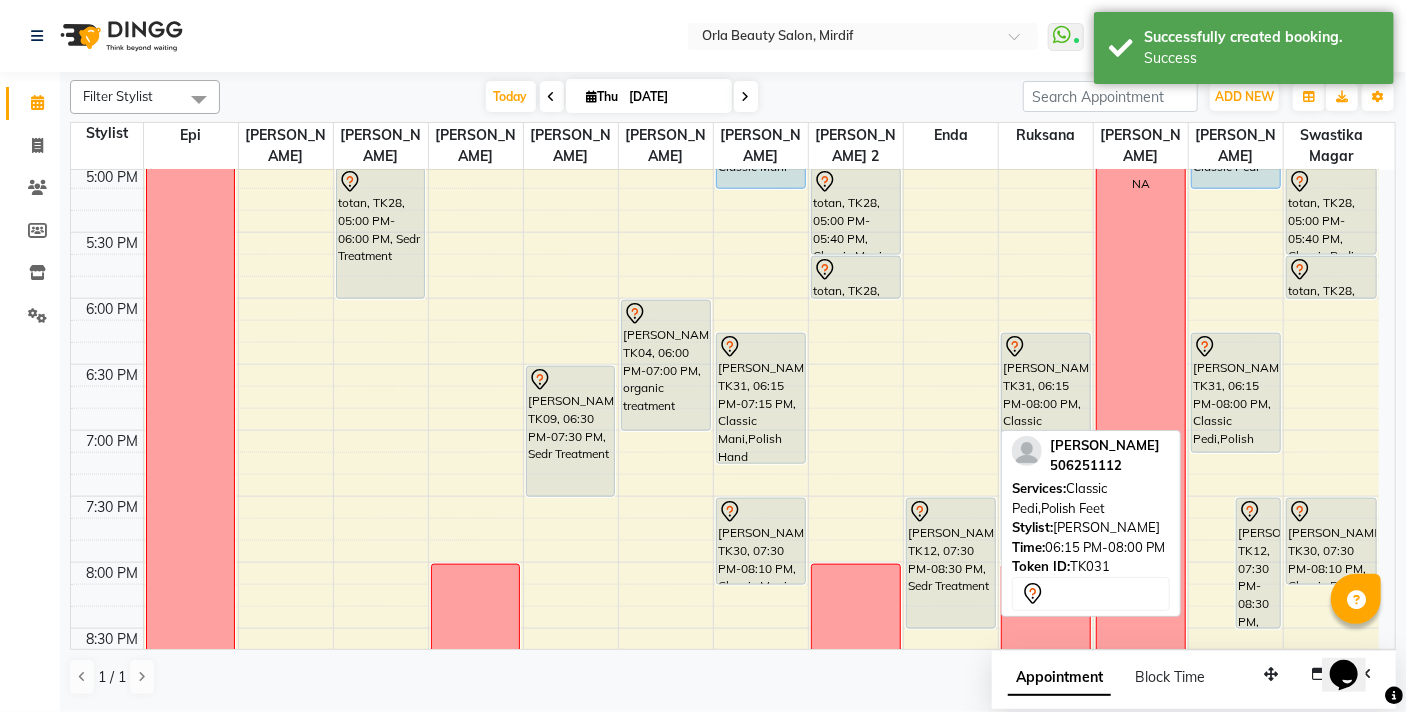 drag, startPoint x: 1215, startPoint y: 564, endPoint x: 1228, endPoint y: 455, distance: 109.77249 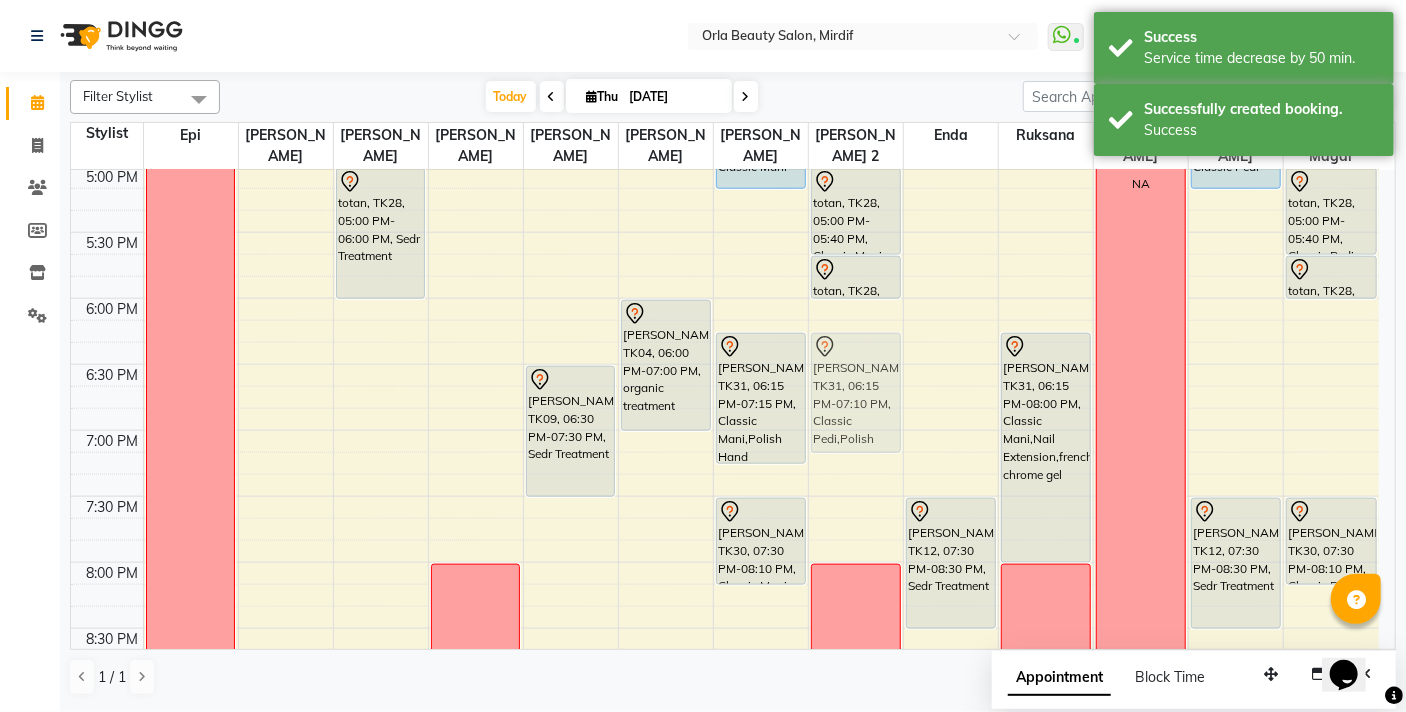 drag, startPoint x: 1231, startPoint y: 390, endPoint x: 884, endPoint y: 401, distance: 347.17432 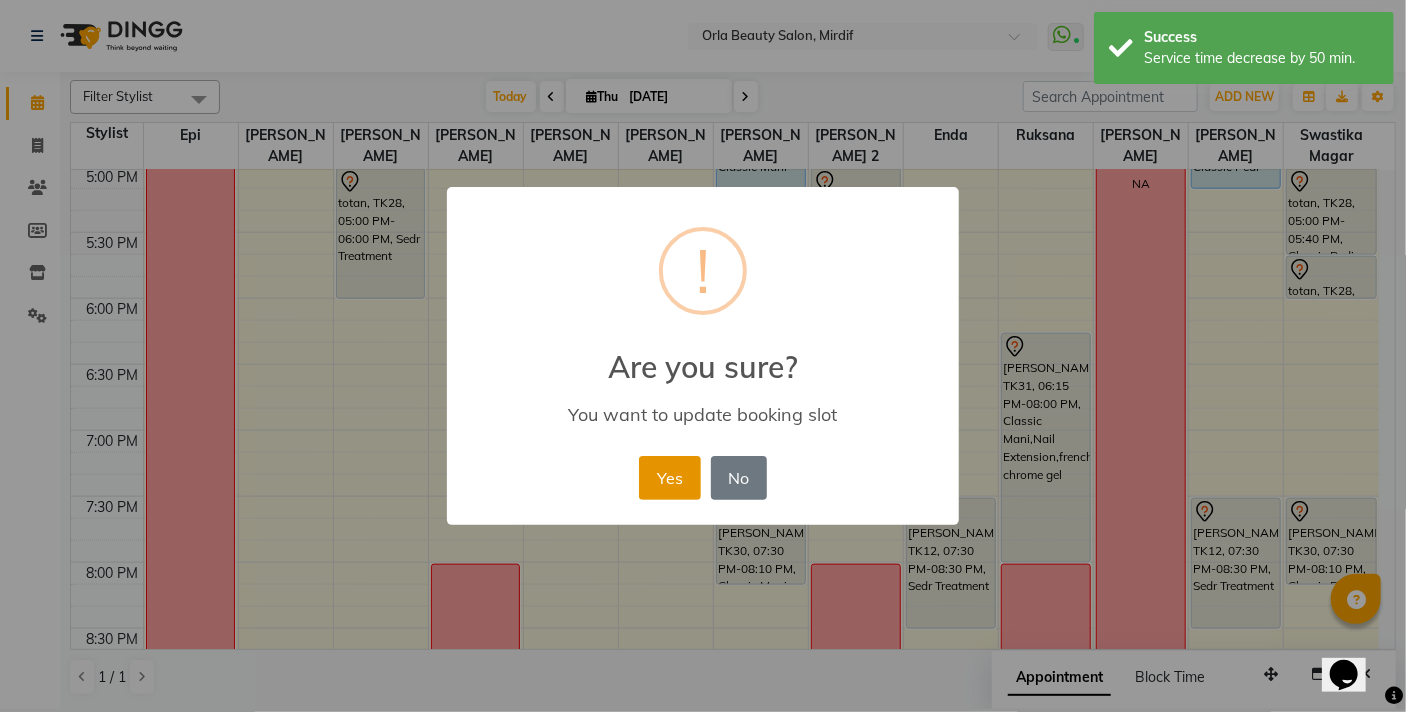 click on "Yes" at bounding box center (669, 478) 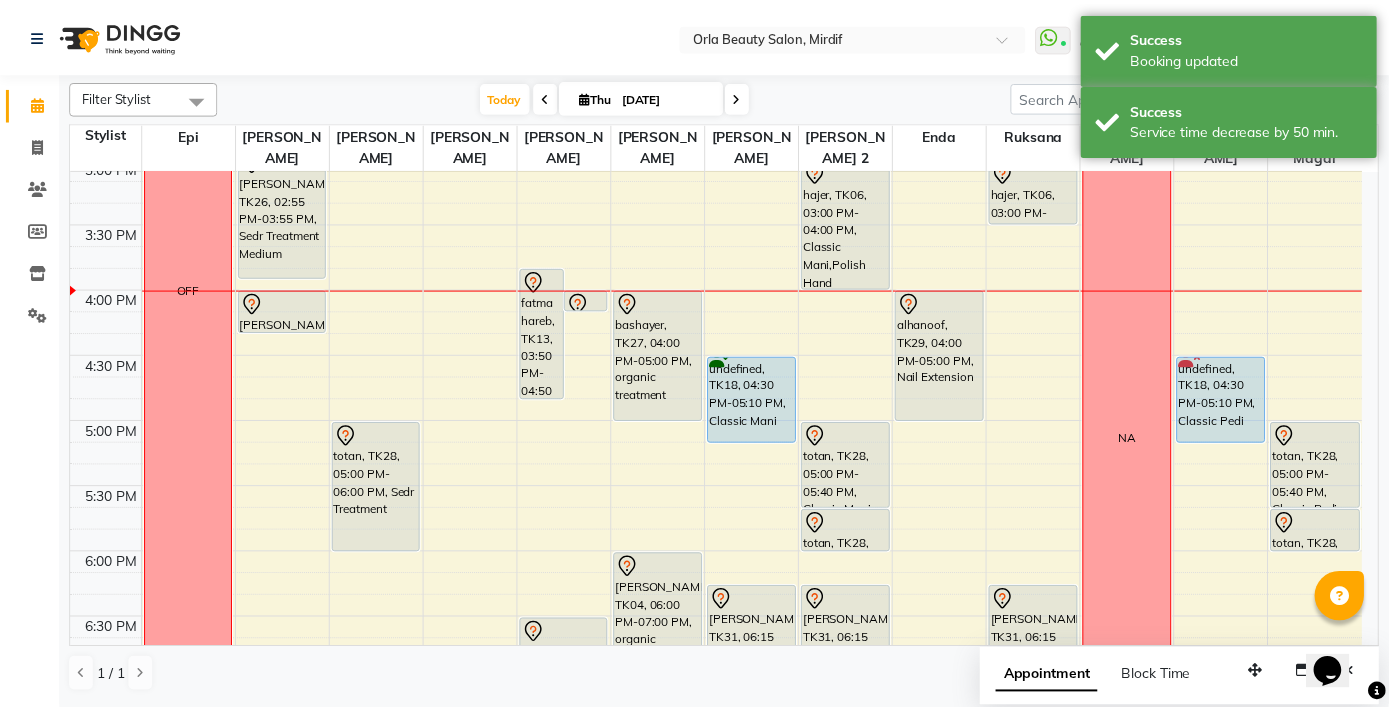 scroll, scrollTop: 713, scrollLeft: 0, axis: vertical 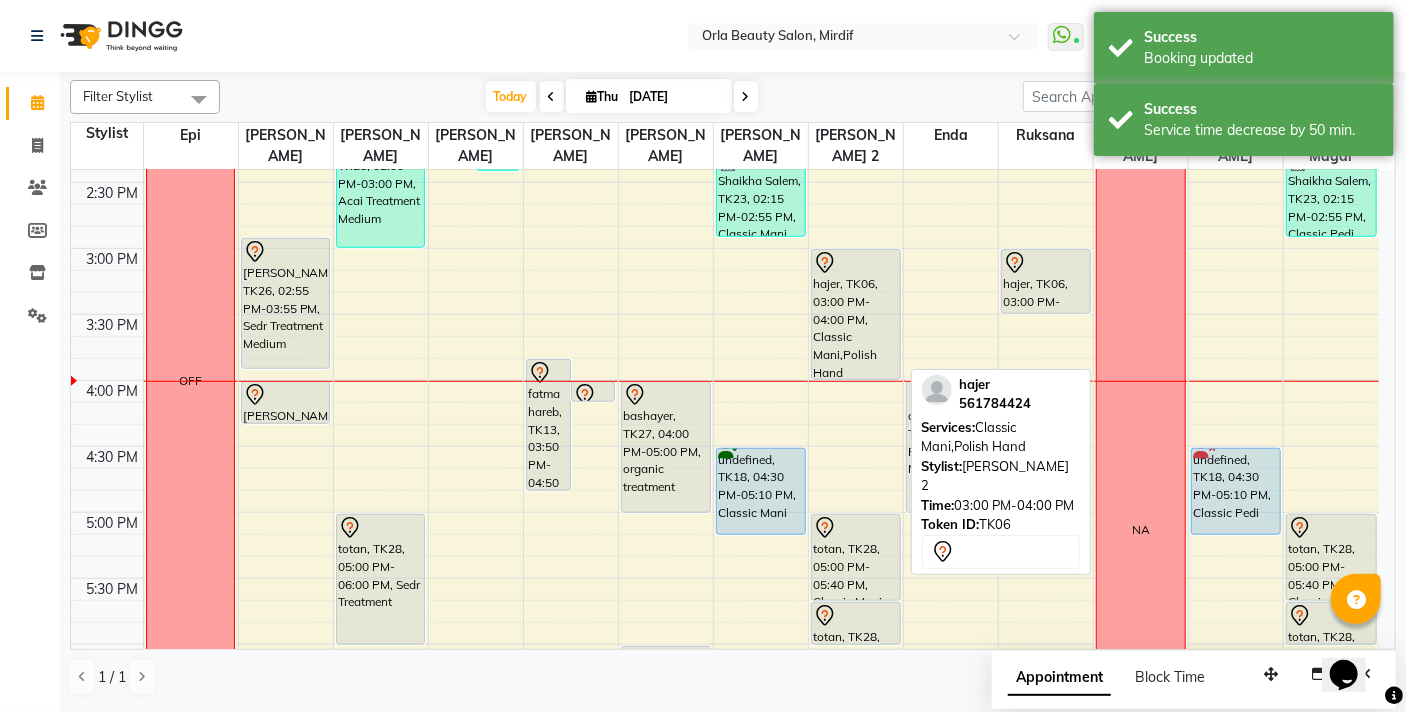 click on "hajer, TK06, 03:00 PM-04:00 PM, Classic Mani,Polish Hand" at bounding box center [856, 314] 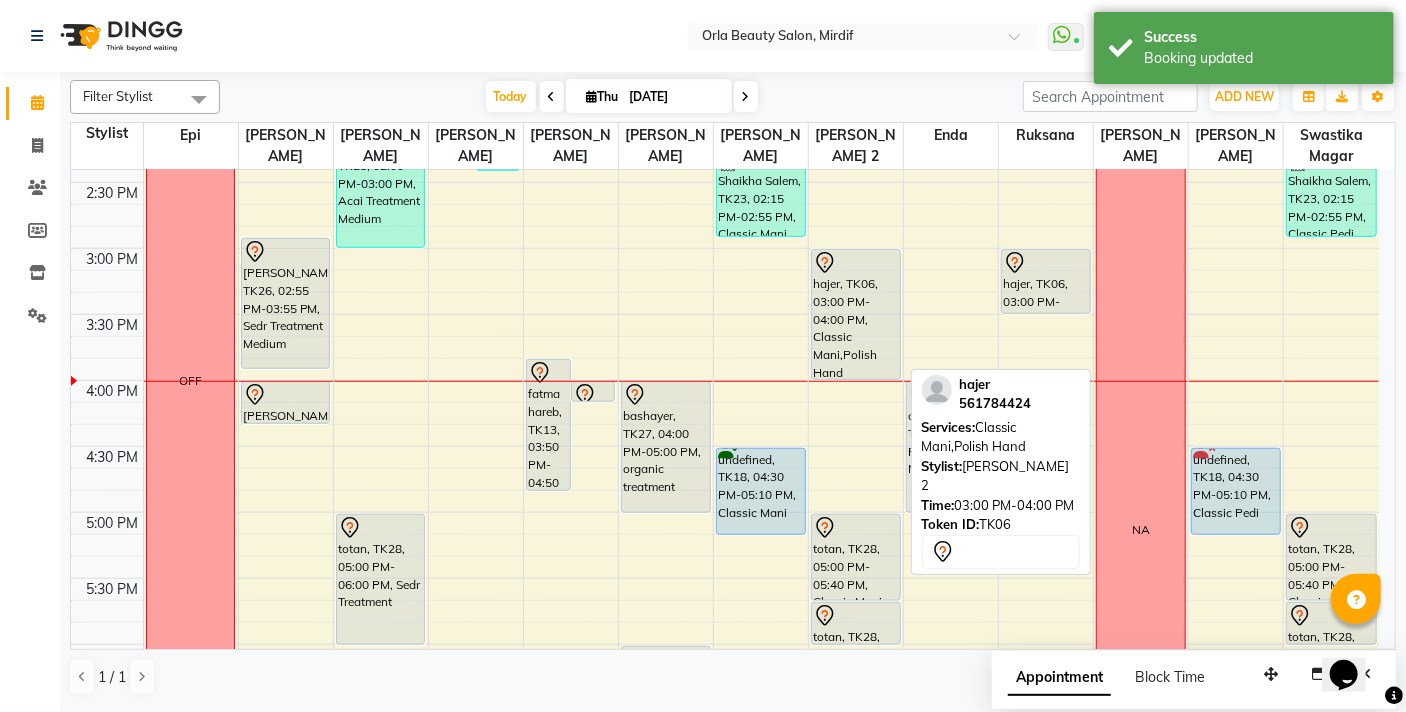 click on "hajer, TK06, 03:00 PM-04:00 PM, Classic Mani,Polish Hand" at bounding box center (856, 314) 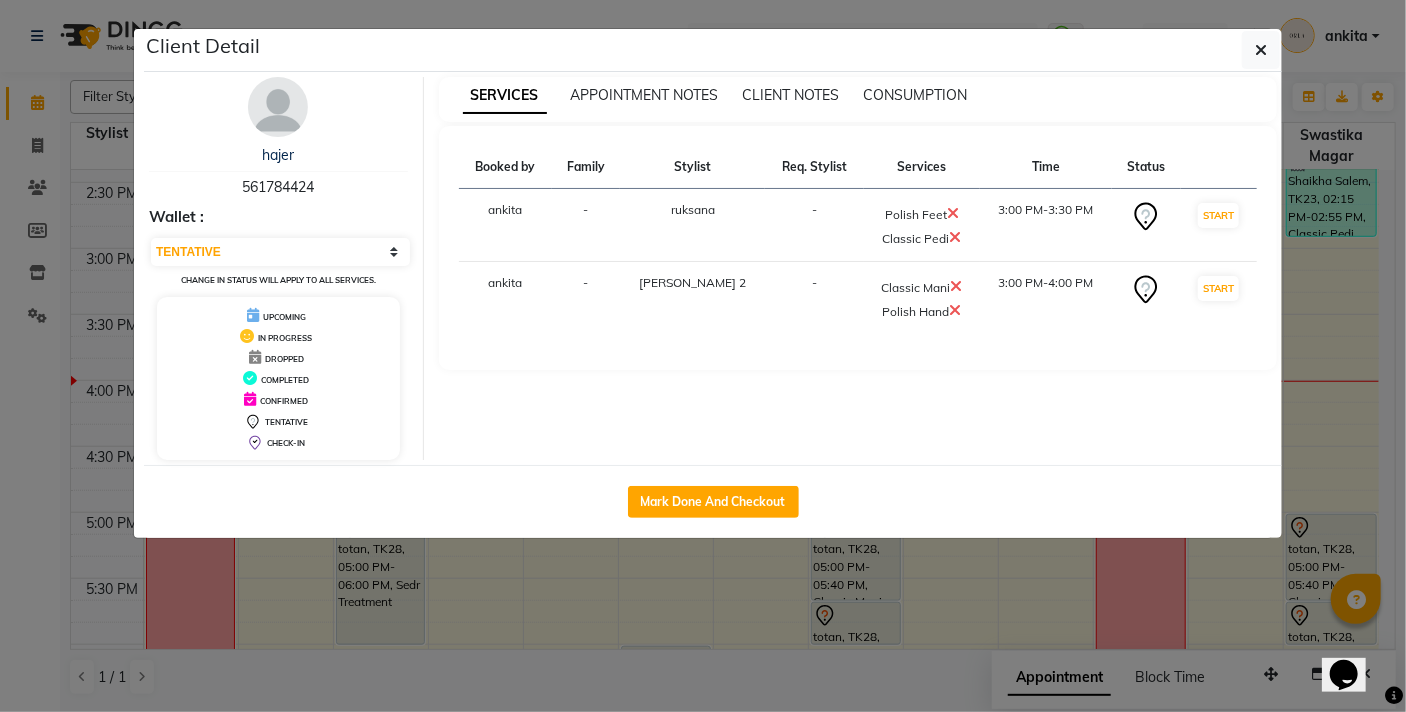 click on "Client Detail  hajer    561784424 Wallet : Select IN SERVICE CONFIRMED TENTATIVE CHECK IN MARK DONE DROPPED UPCOMING Change in status will apply to all services. UPCOMING IN PROGRESS DROPPED COMPLETED CONFIRMED TENTATIVE CHECK-IN SERVICES APPOINTMENT NOTES CLIENT NOTES CONSUMPTION Booked by Family Stylist Req. Stylist Services Time Status  ankita   - ruksana -  Polish  Feet   Classic Pedi   3:00 PM-3:30 PM   START   ankita   - michelle 2 -  Classic Mani   Polish Hand   3:00 PM-4:00 PM   START   Mark Done And Checkout" 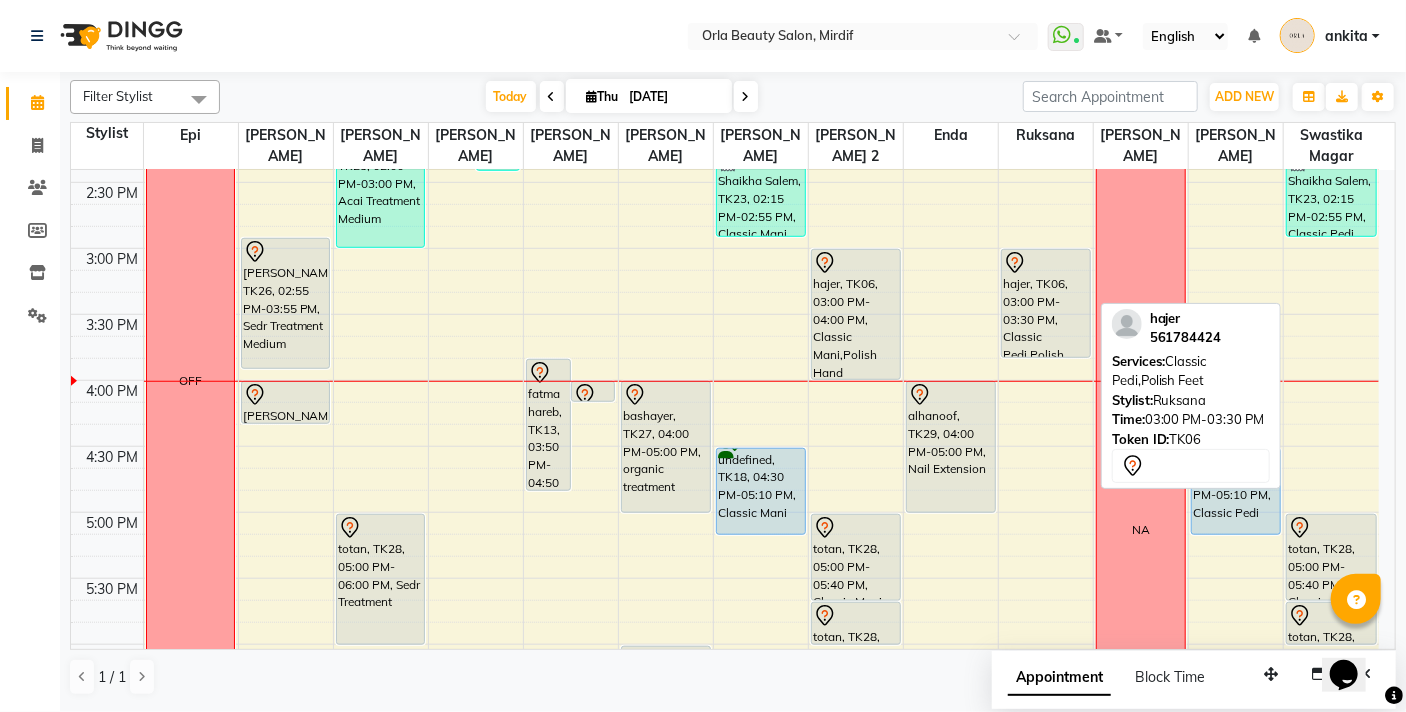 drag, startPoint x: 1034, startPoint y: 307, endPoint x: 1030, endPoint y: 357, distance: 50.159744 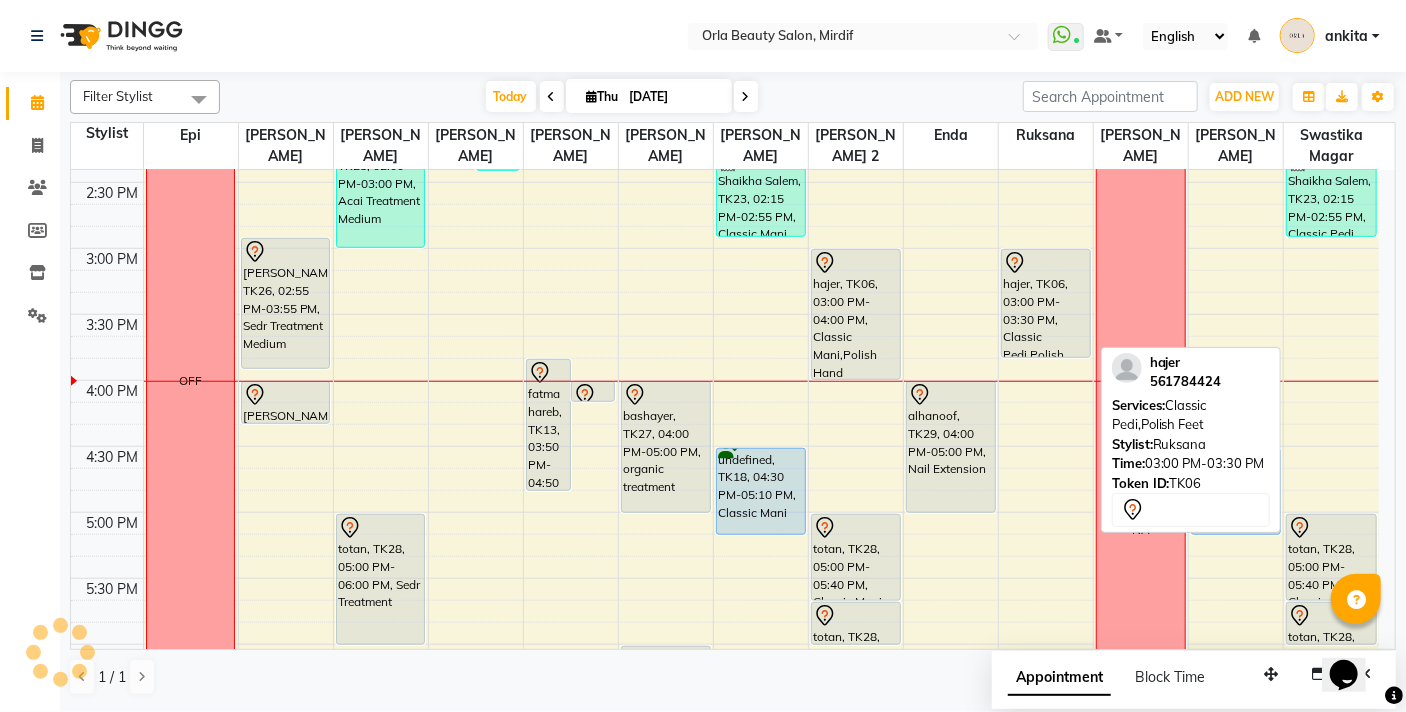 click on "hajer, TK06, 03:00 PM-03:30 PM, Classic Pedi,Polish  Feet" at bounding box center (1046, 303) 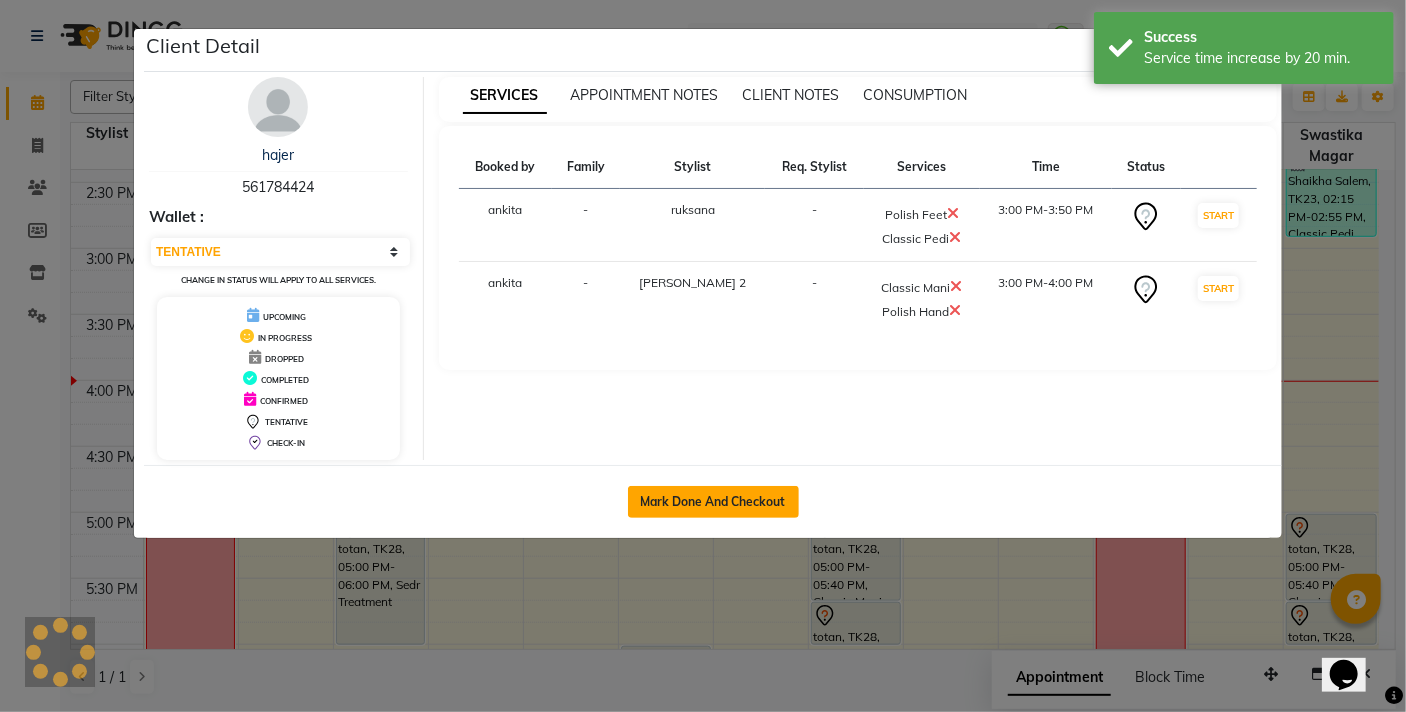 click on "Mark Done And Checkout" 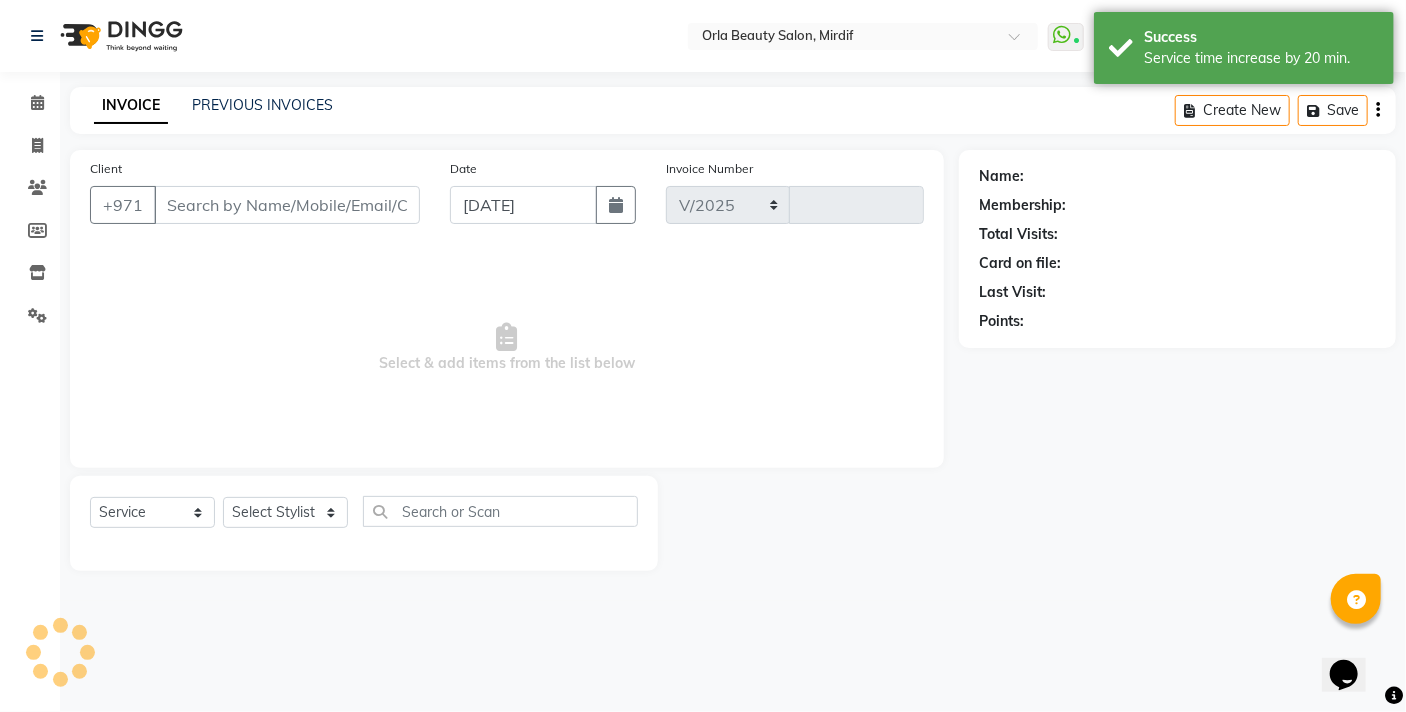 select on "5053" 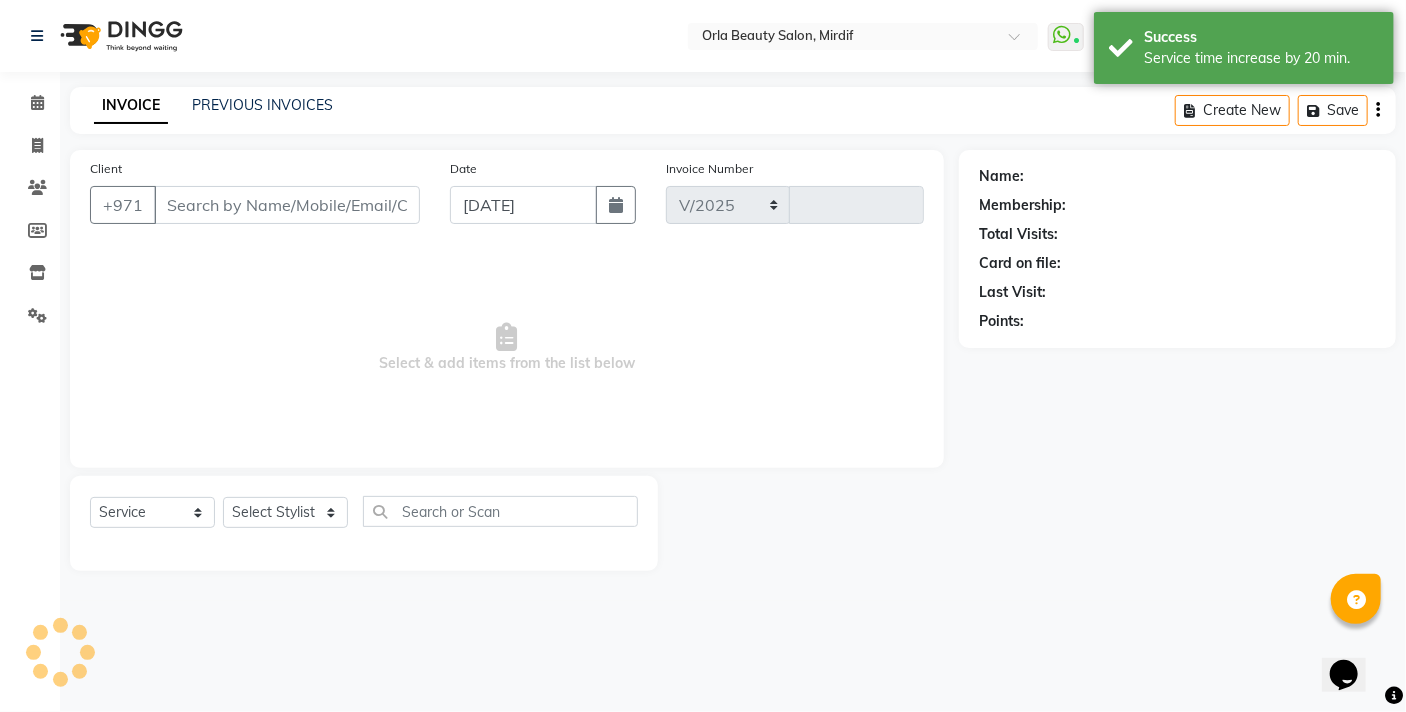 type on "3224" 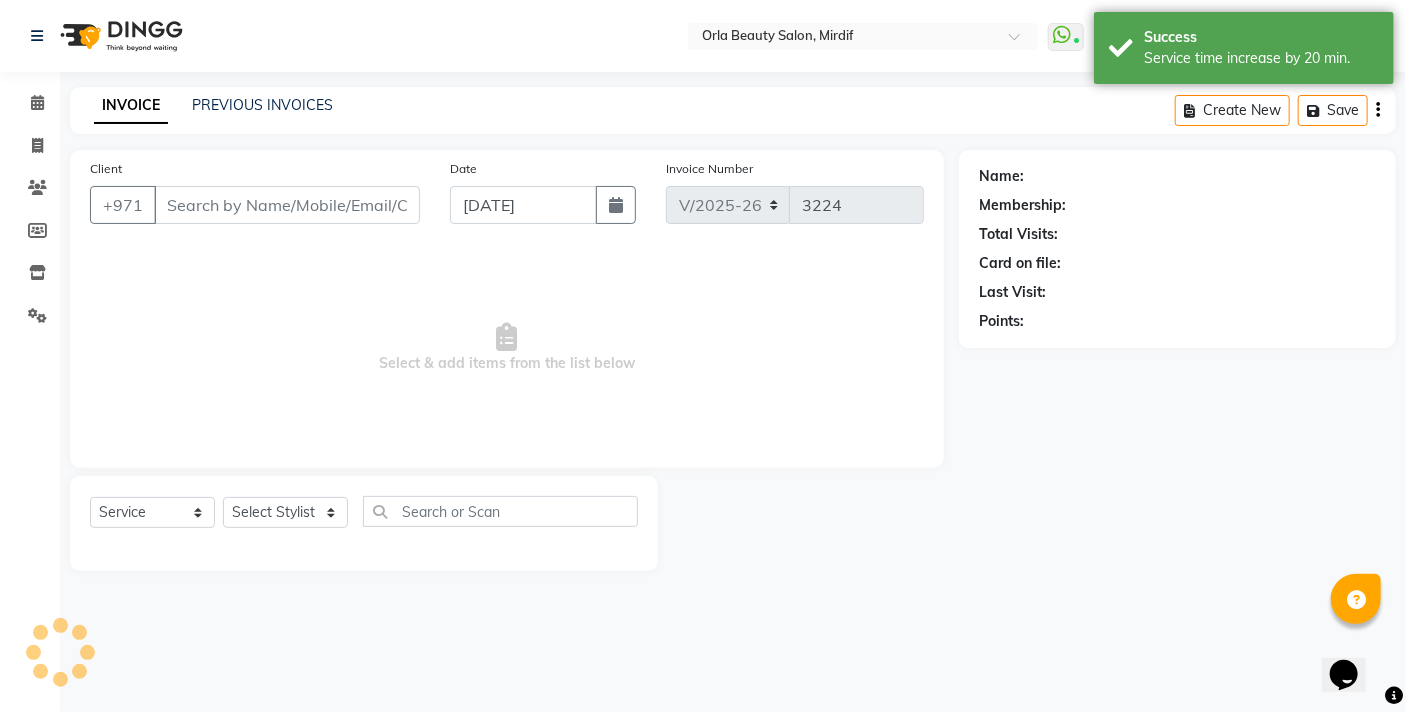 type on "561784424" 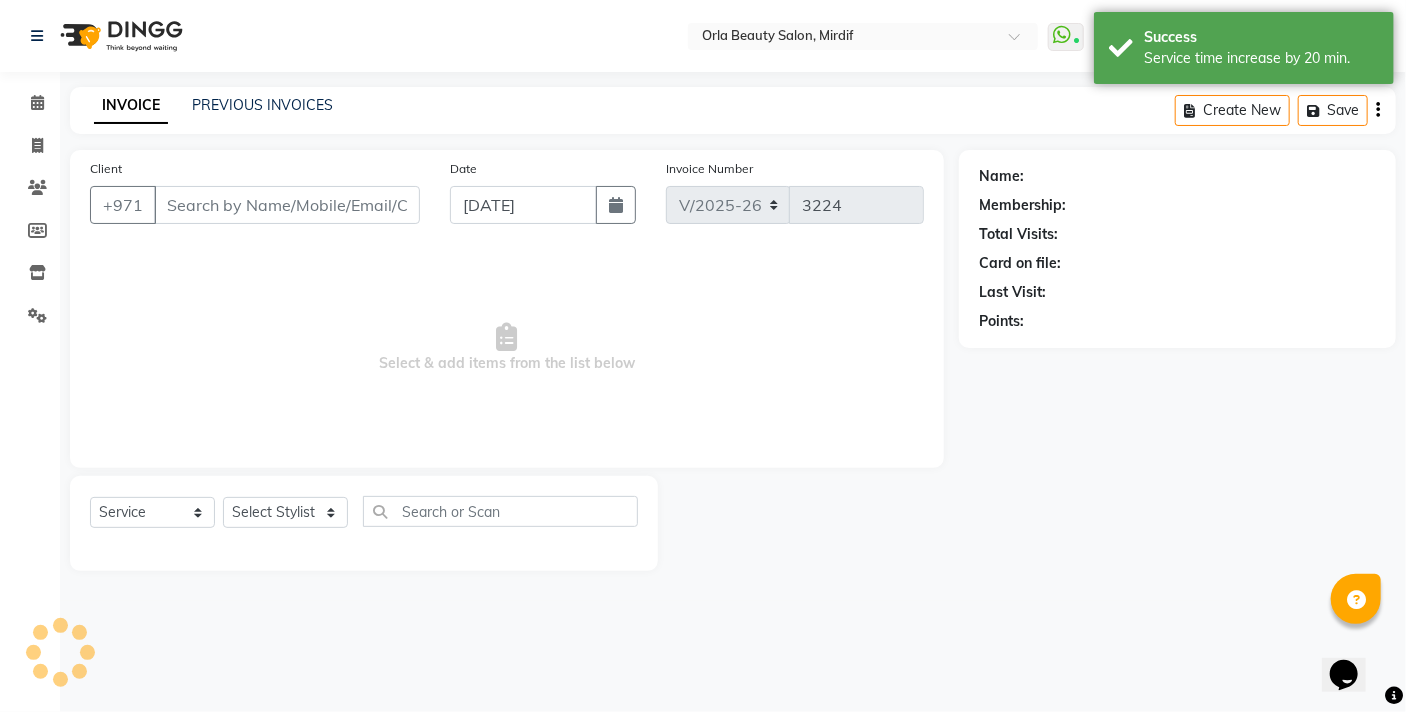 select on "49141" 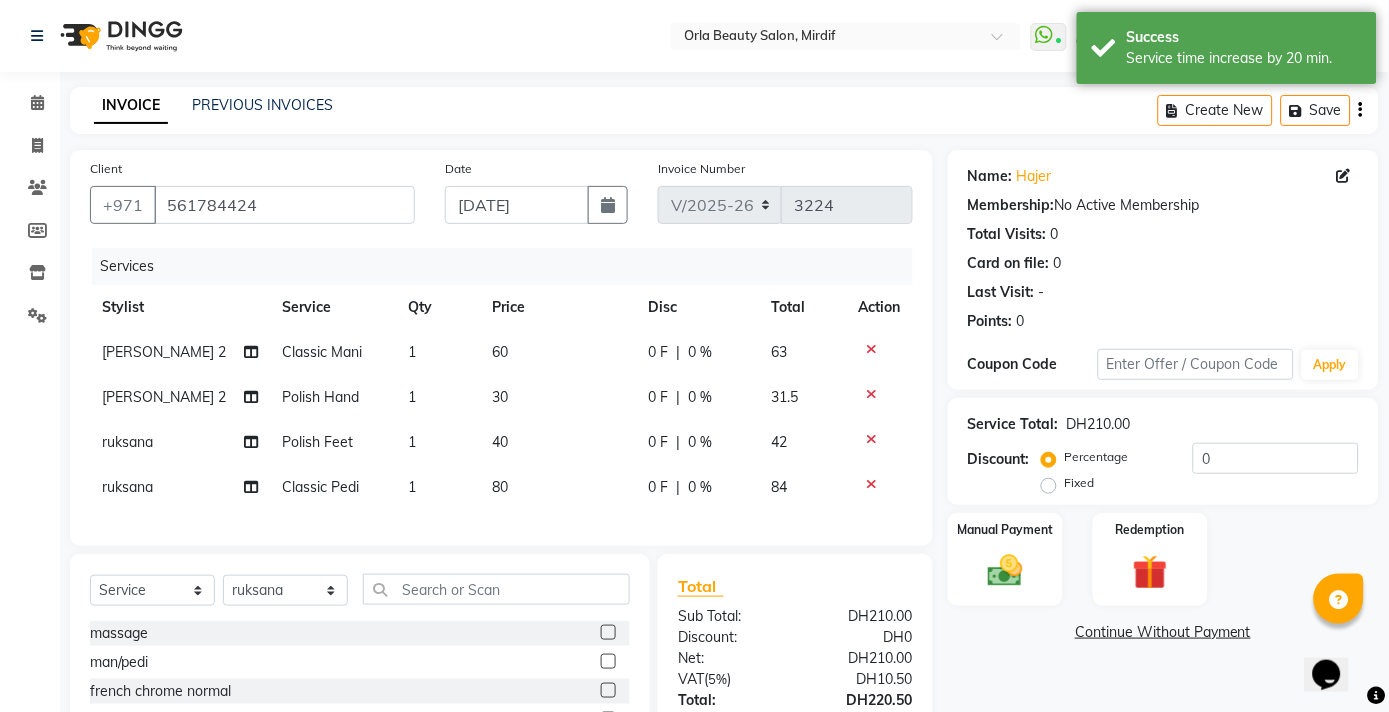 click on "30" 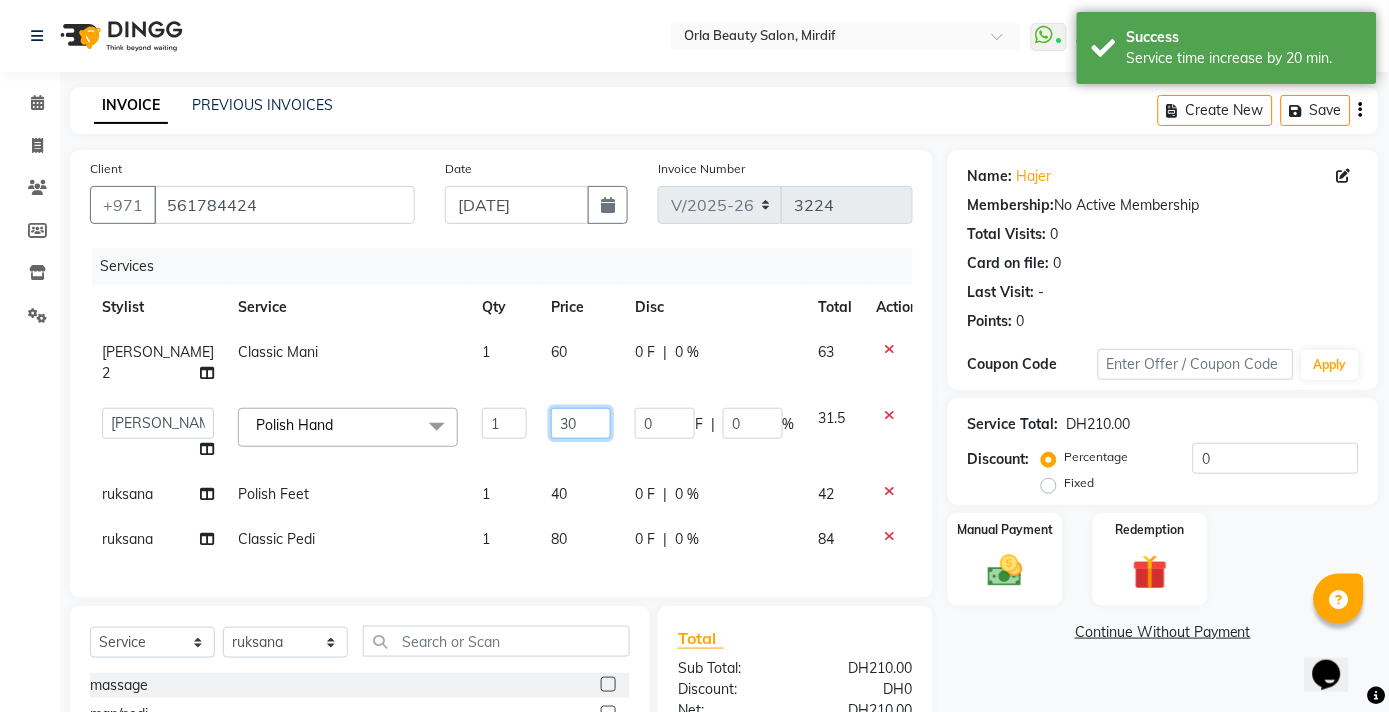 click on "30" 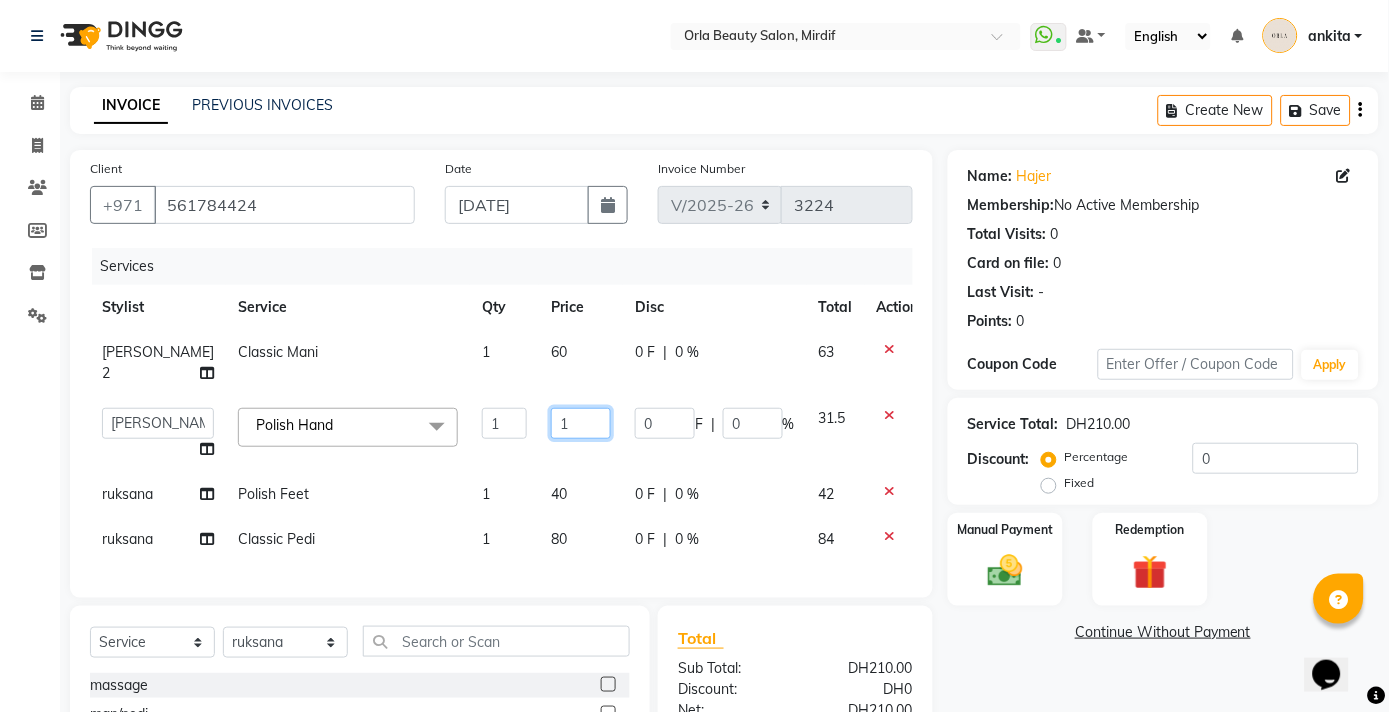 type on "15" 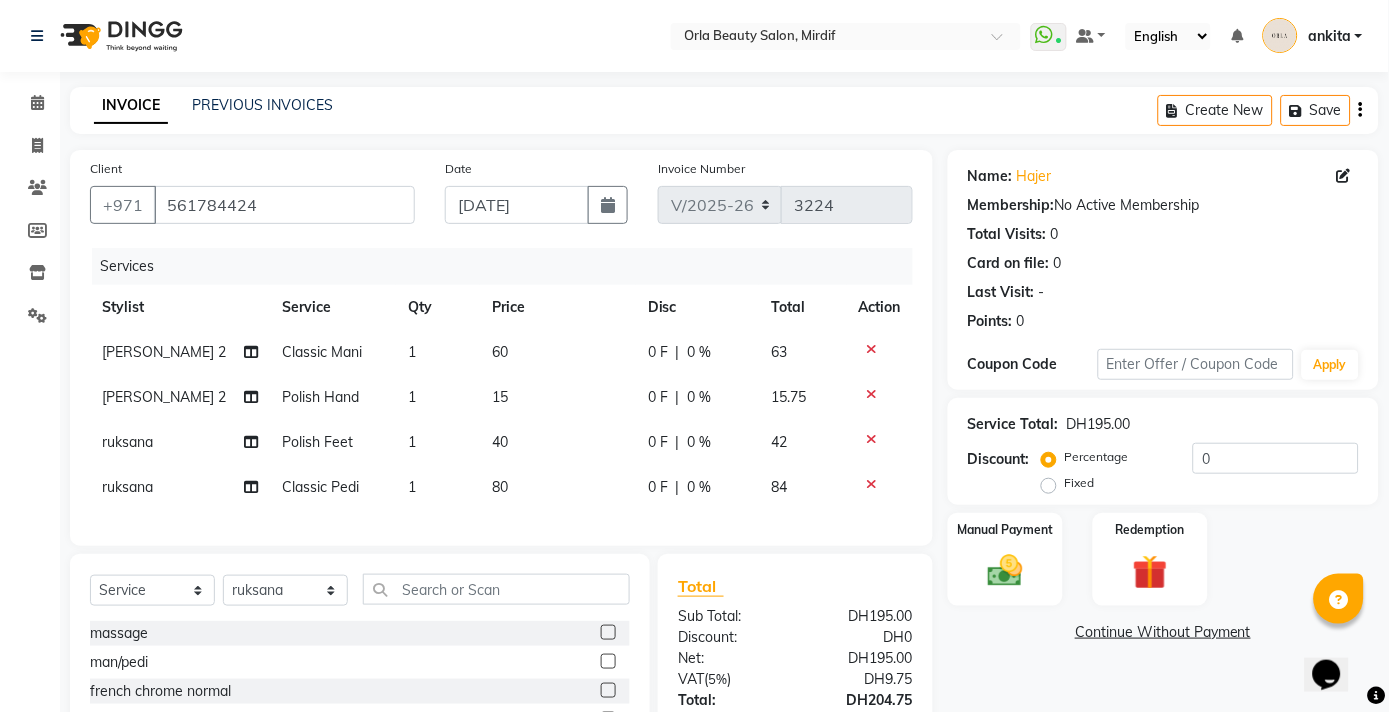 click on "40" 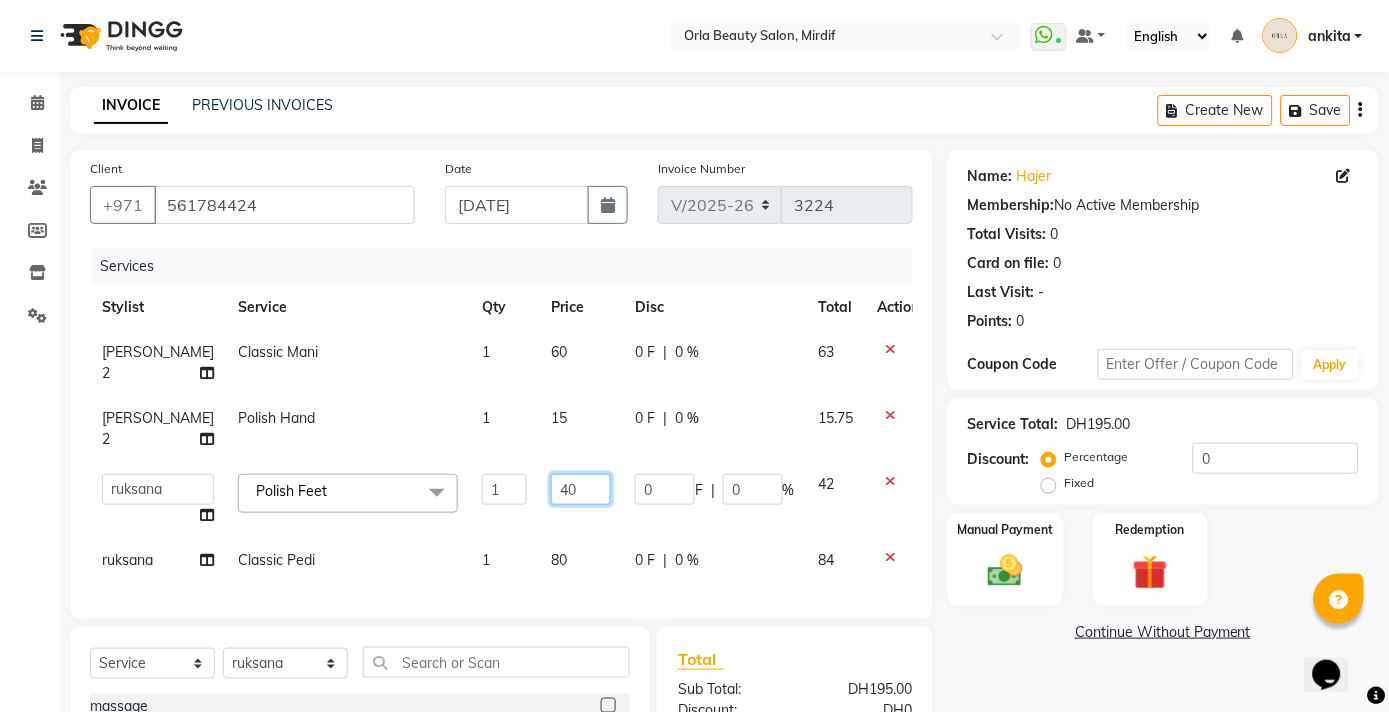 click on "40" 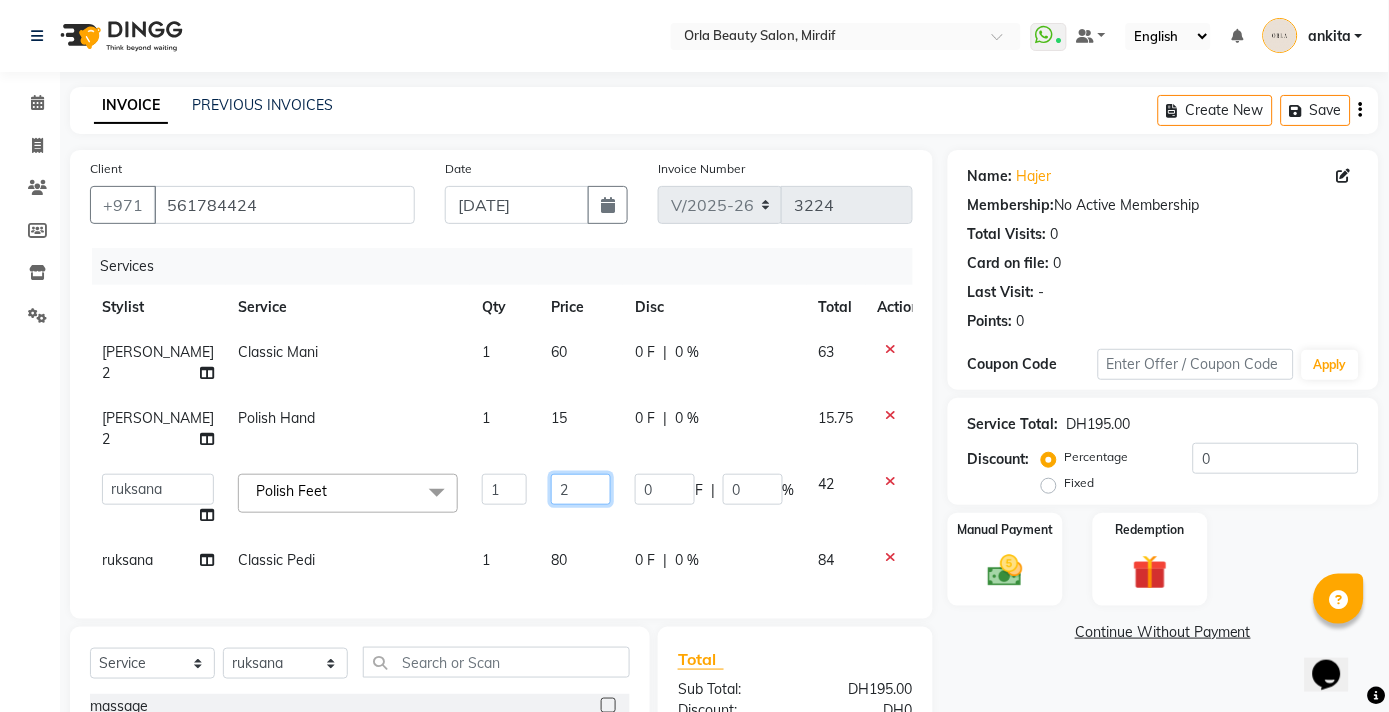 type on "20" 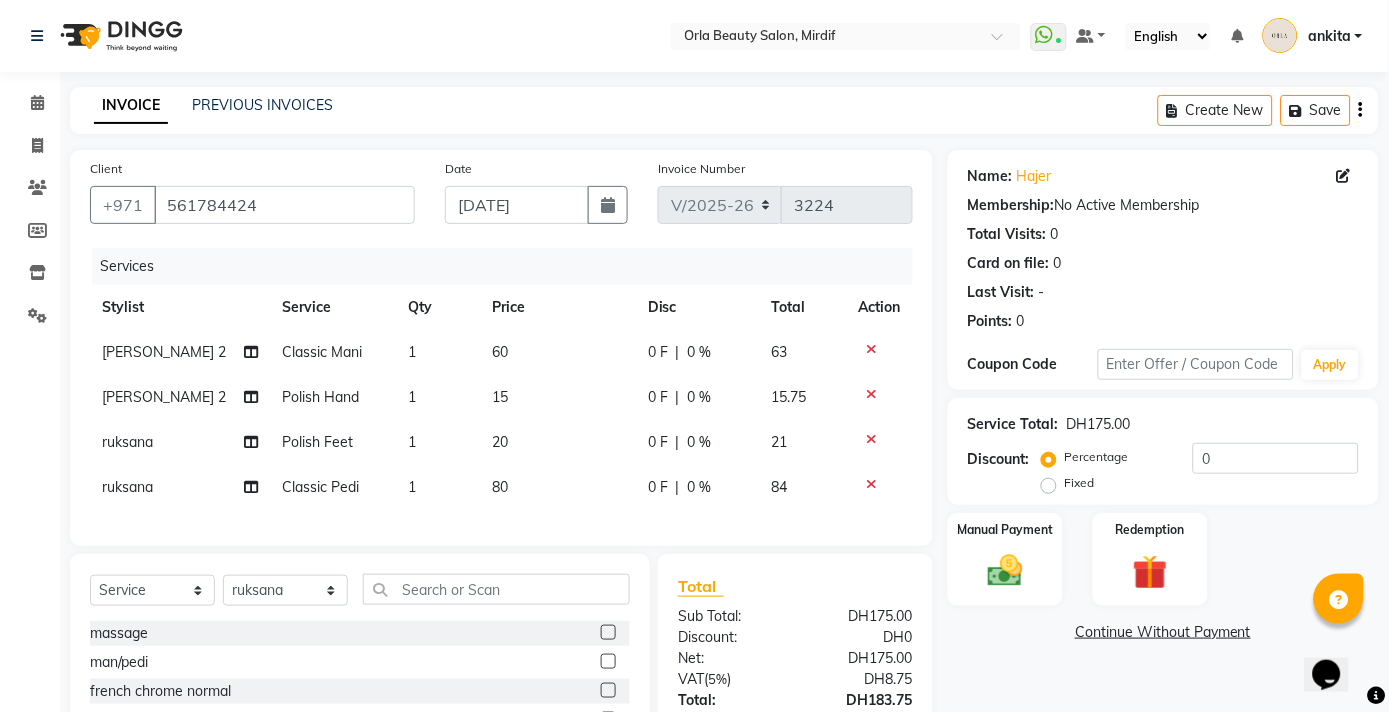 scroll, scrollTop: 182, scrollLeft: 0, axis: vertical 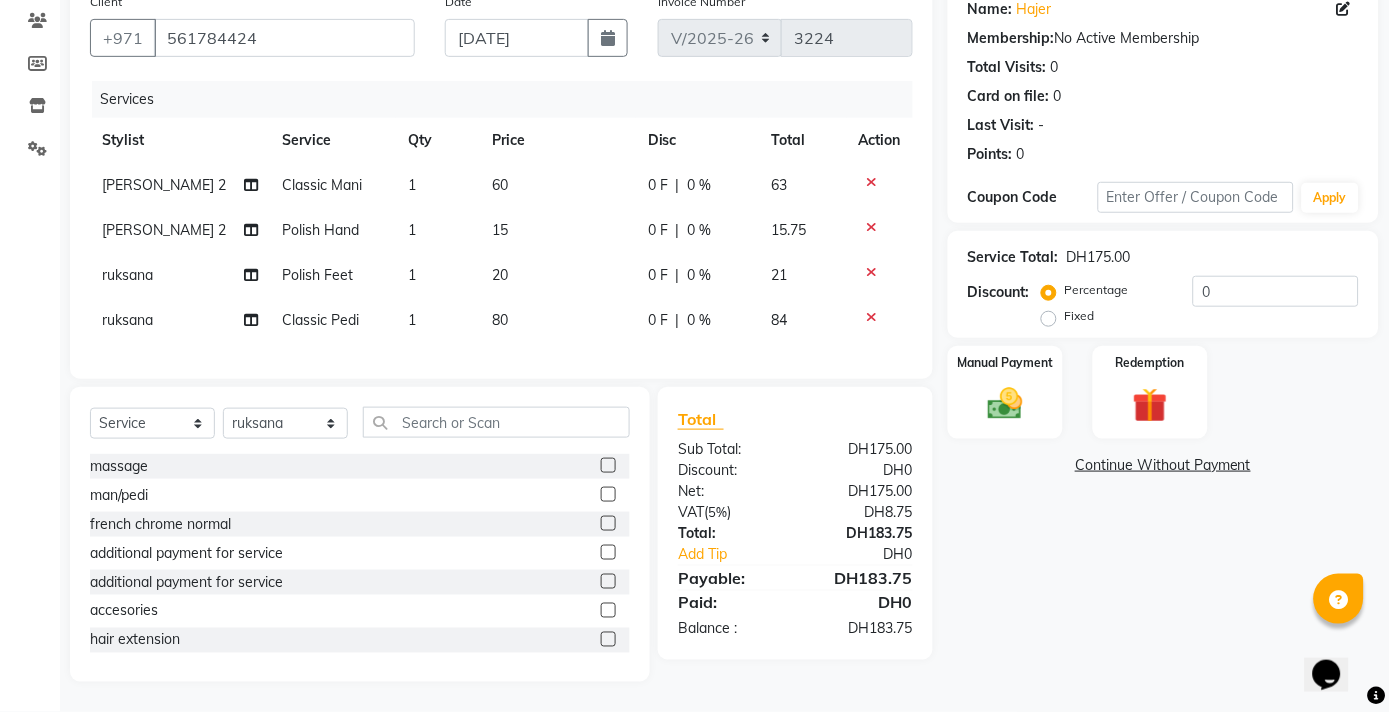 drag, startPoint x: 1287, startPoint y: 625, endPoint x: 1264, endPoint y: 353, distance: 272.9707 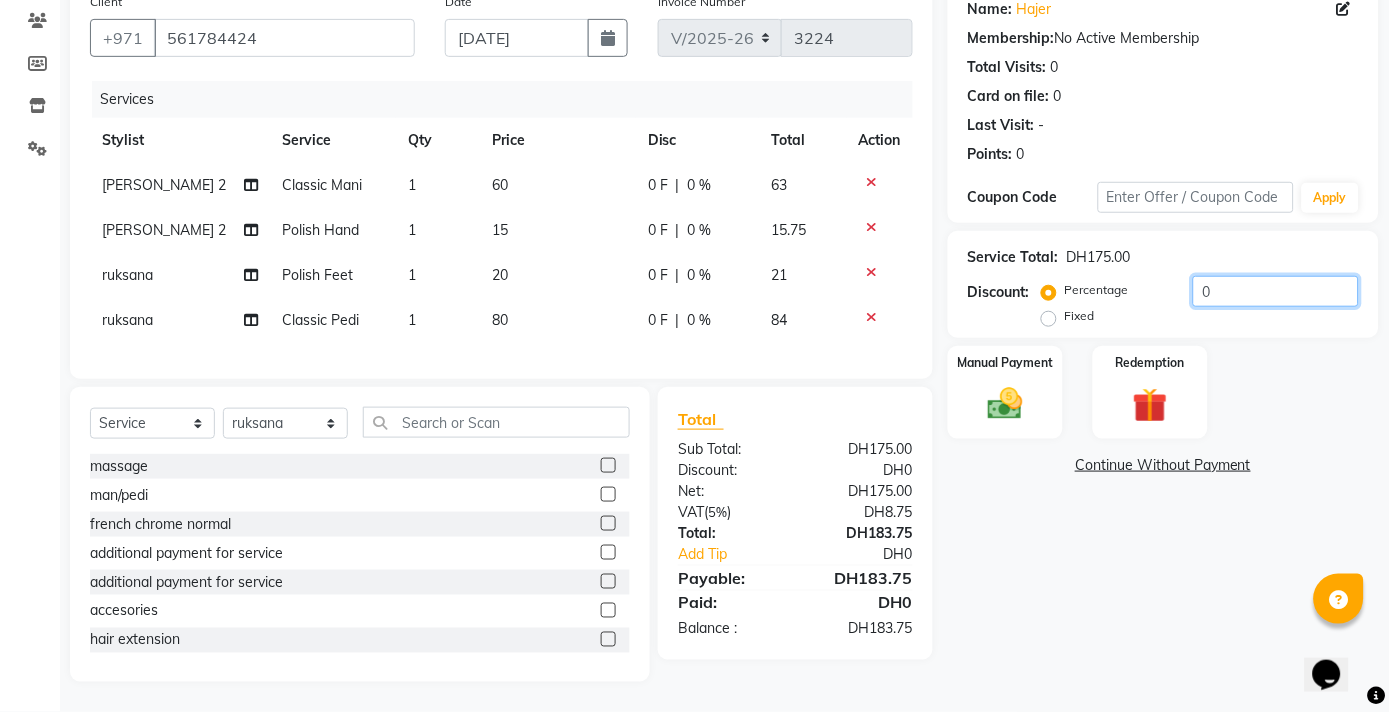 click on "0" 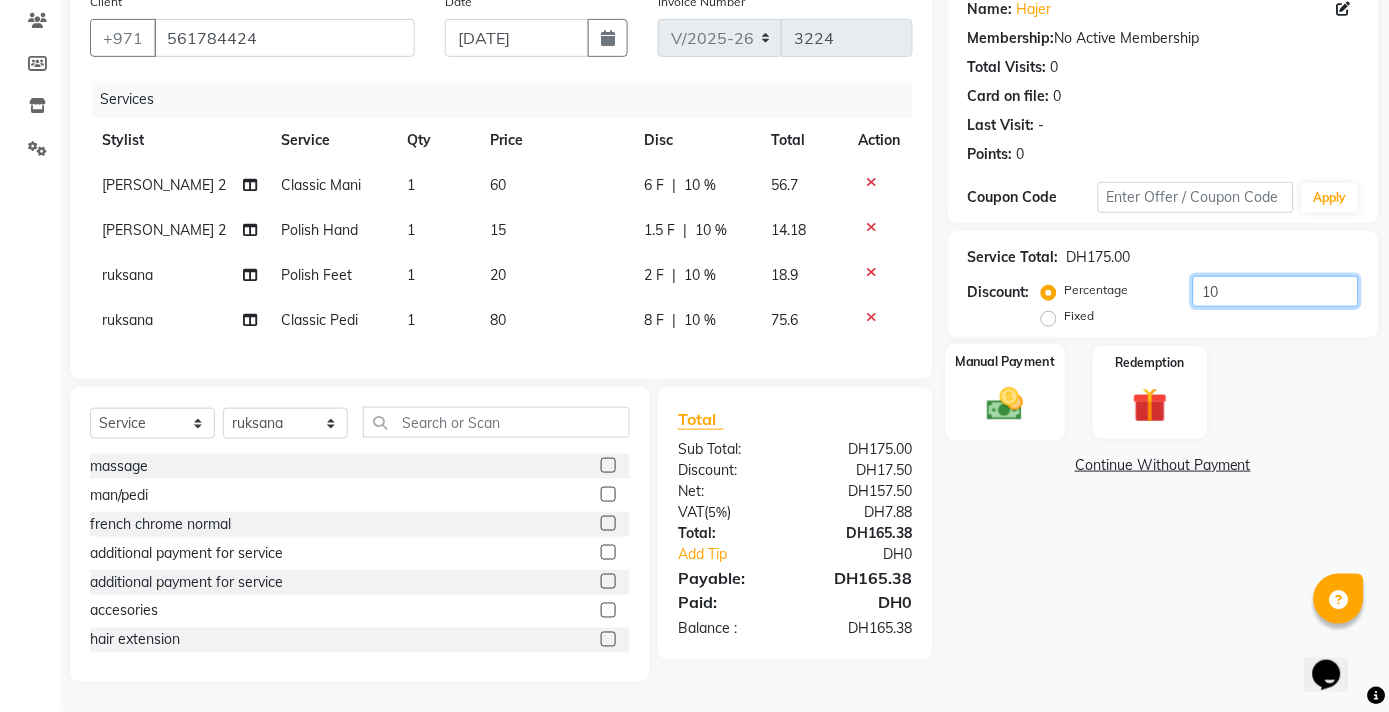 type on "10" 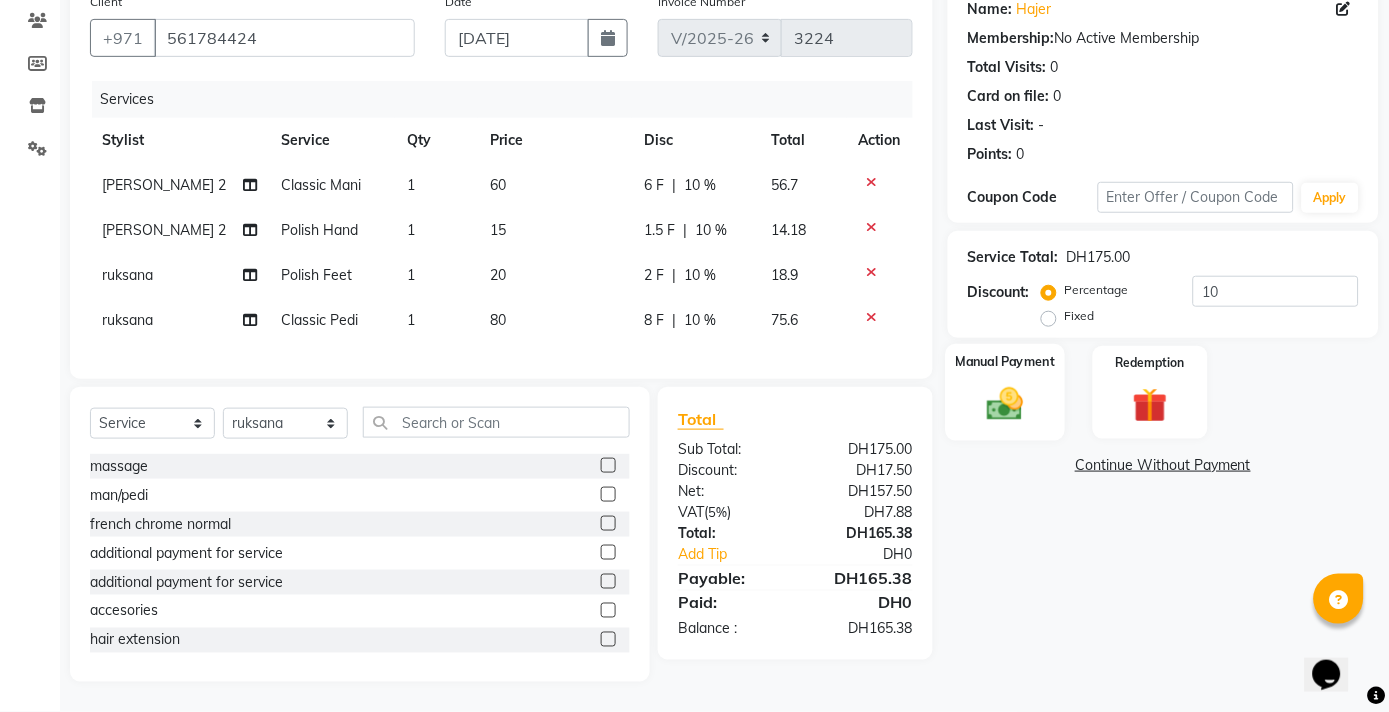 click 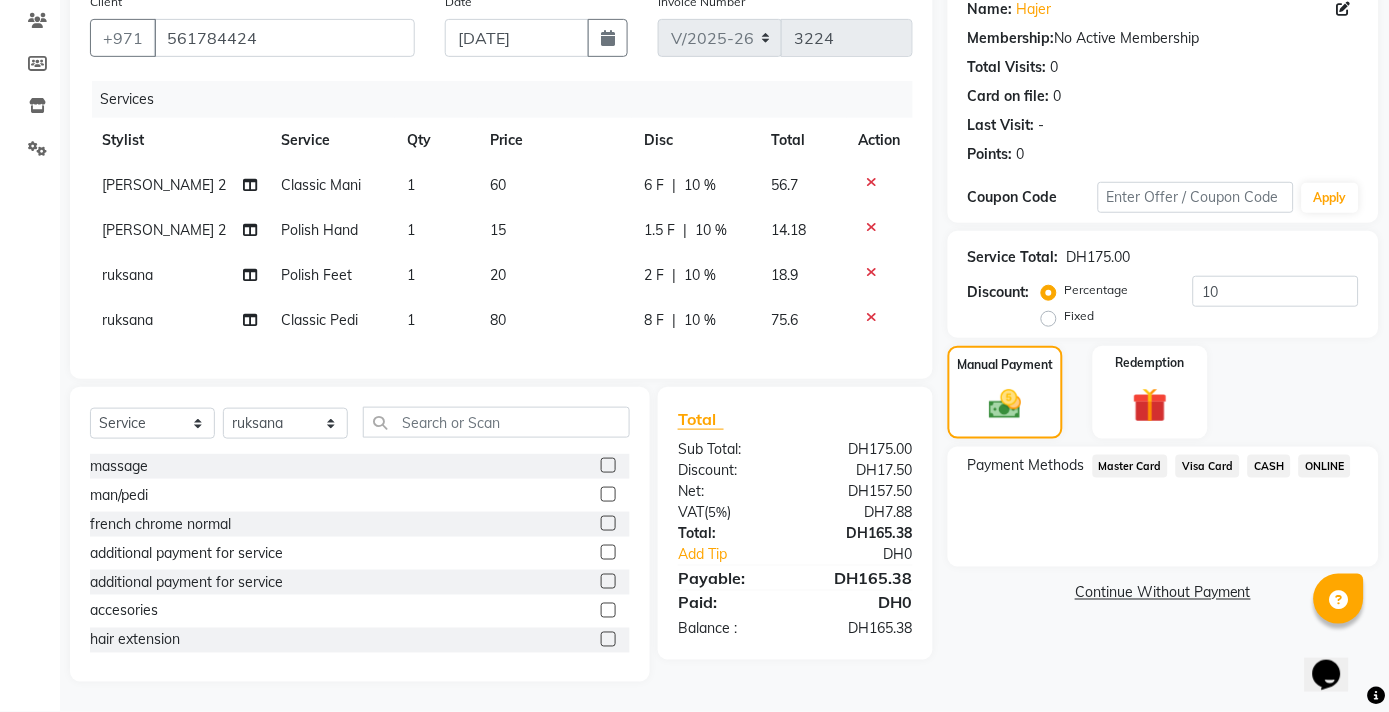 click on "Visa Card" 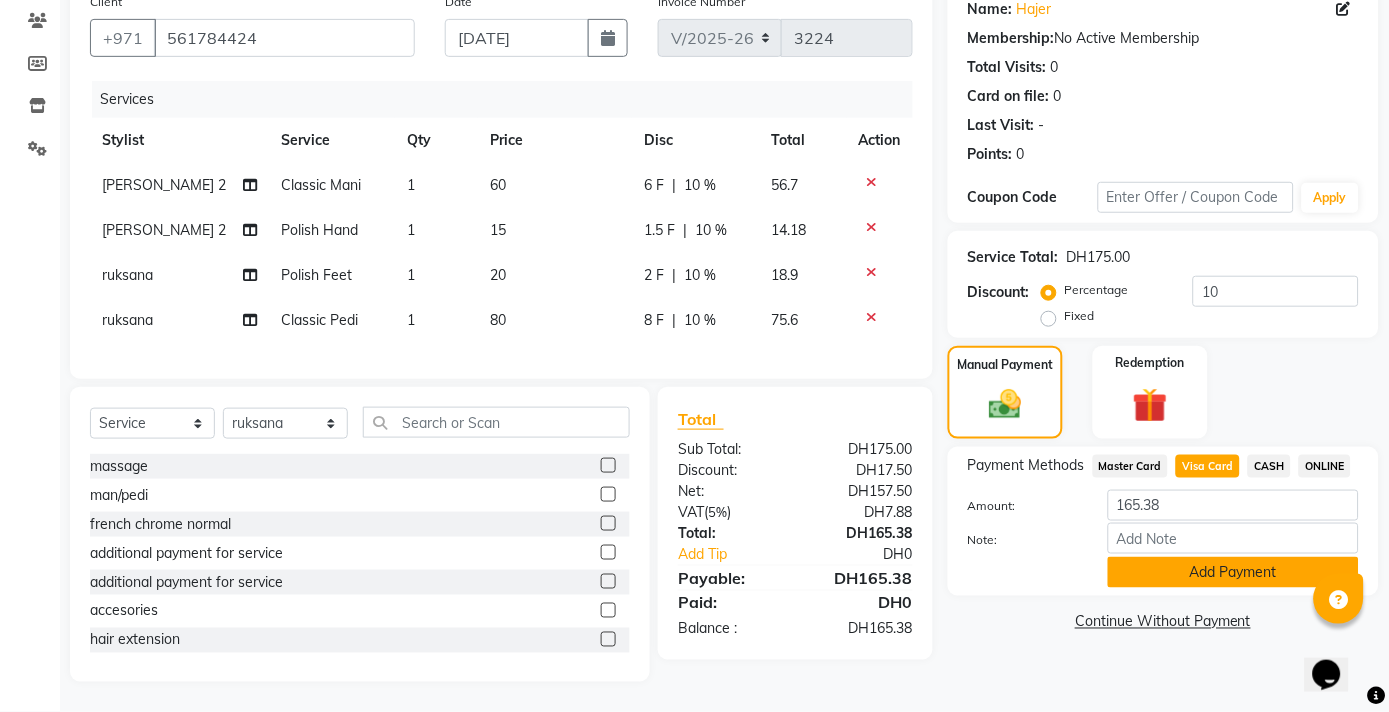 click on "Add Payment" 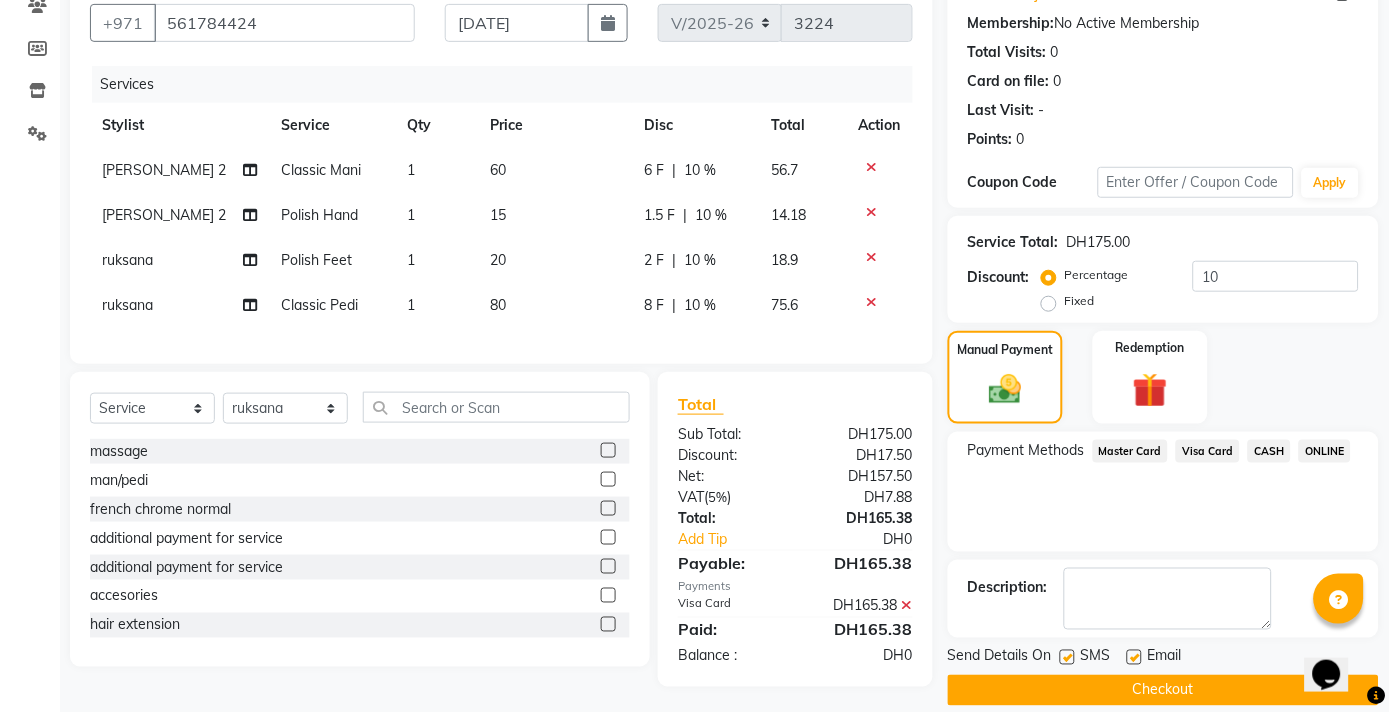 scroll, scrollTop: 204, scrollLeft: 0, axis: vertical 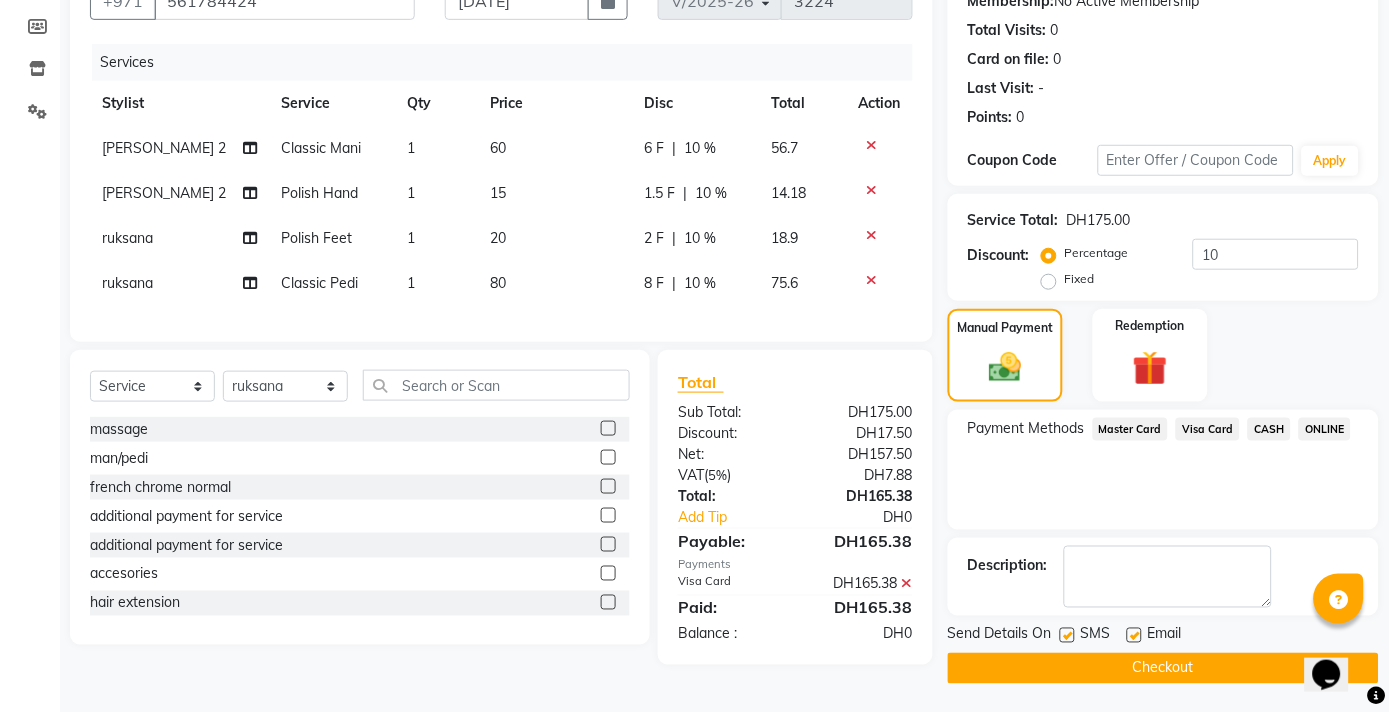click on "Checkout" 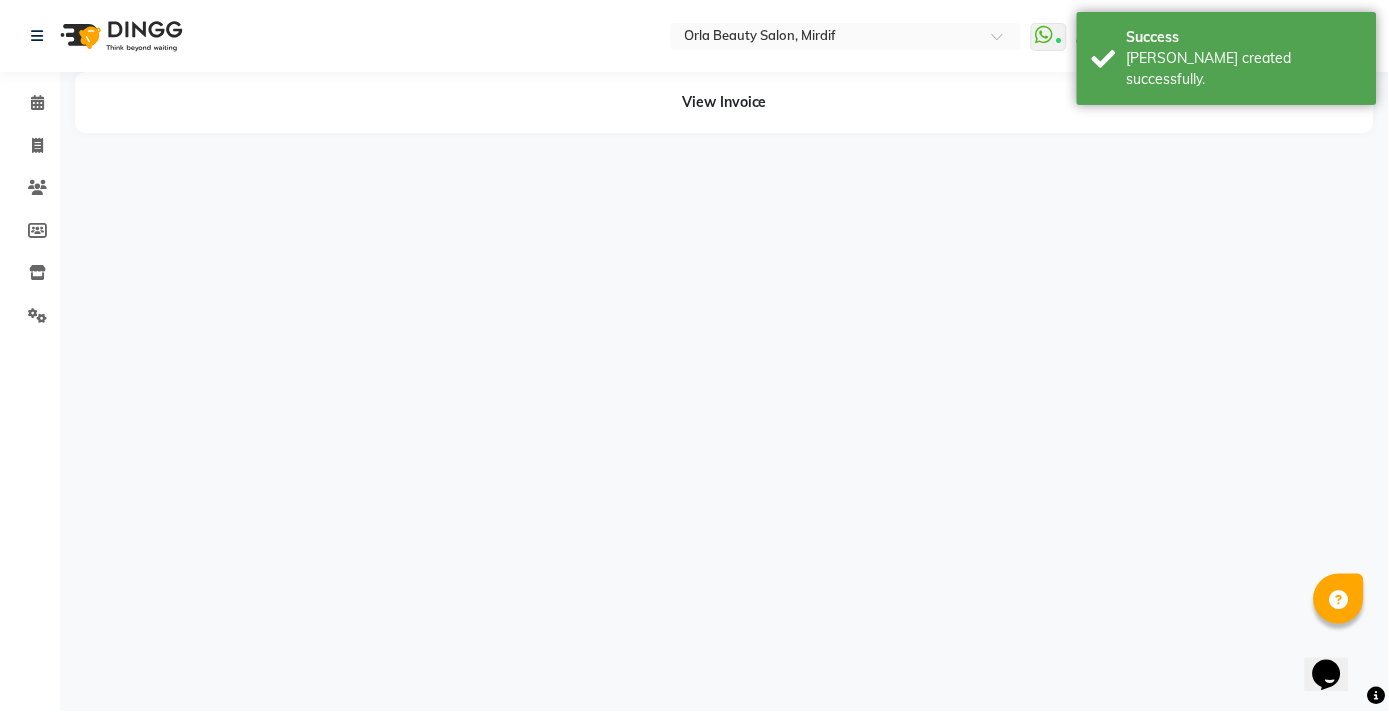 scroll, scrollTop: 0, scrollLeft: 0, axis: both 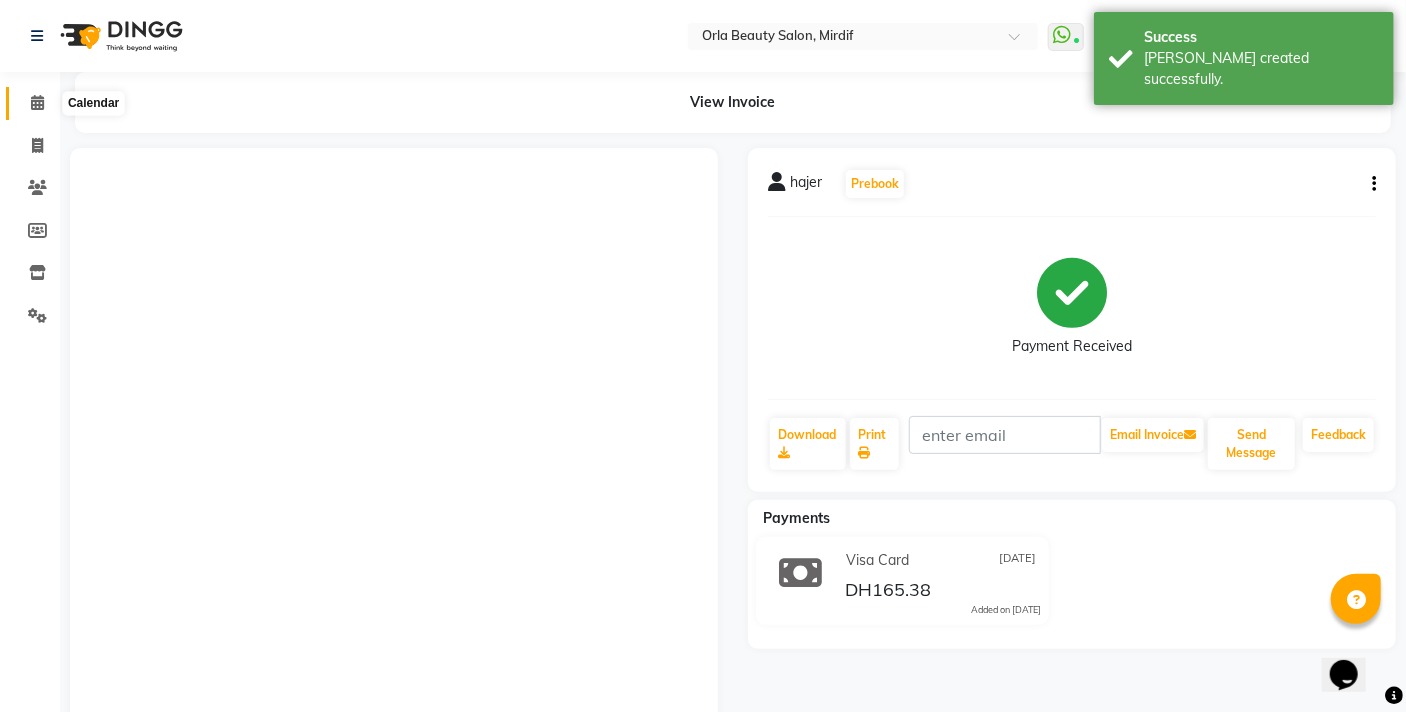 click 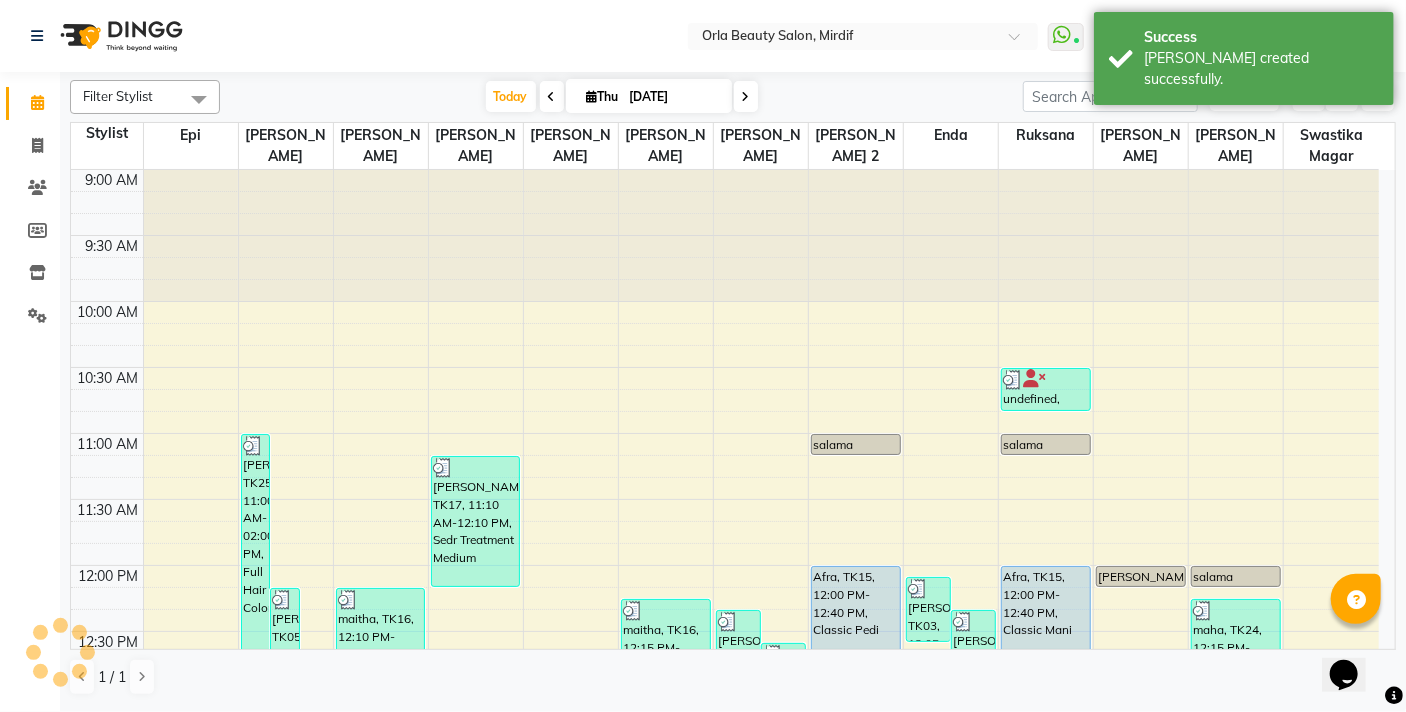 scroll, scrollTop: 0, scrollLeft: 0, axis: both 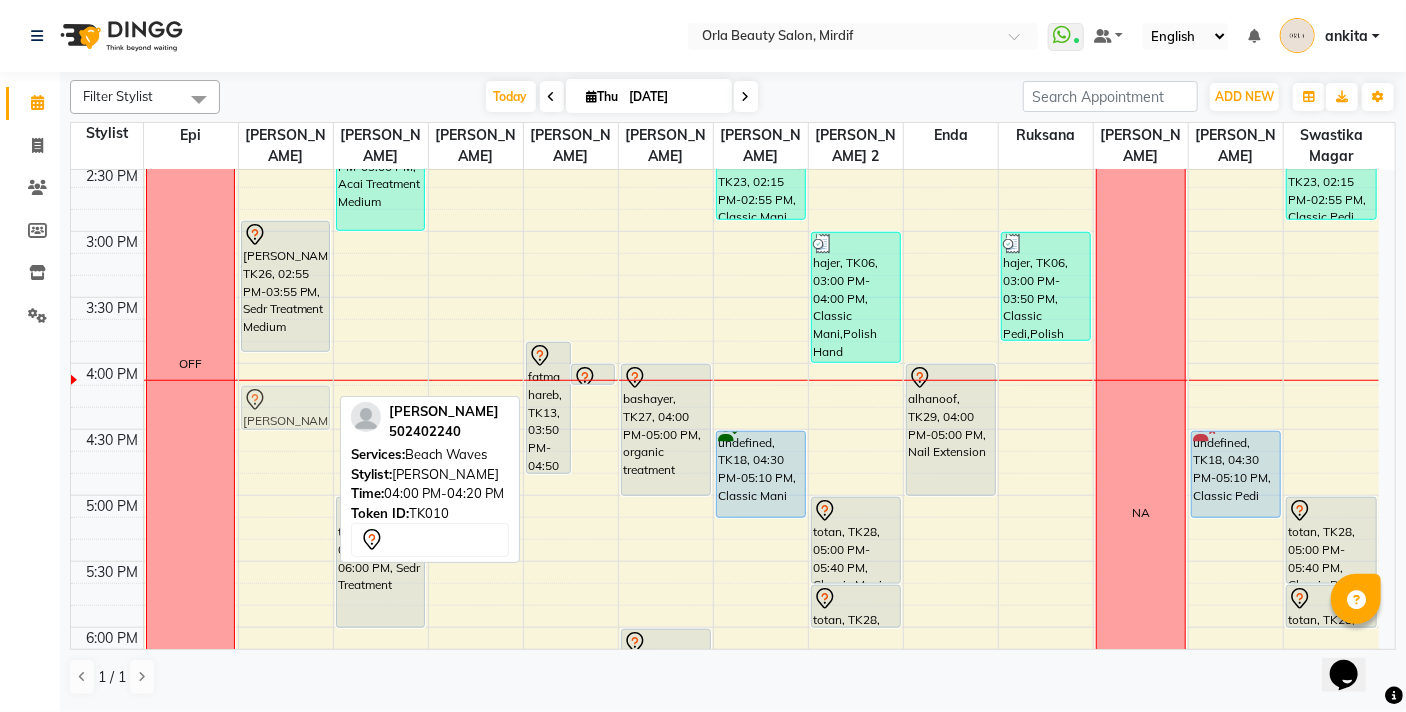 click on "NA      Madam Aisha Boss, TK25, 11:00 AM-02:00 PM, Full Hair Color     maha, TK24, 01:05 PM-02:05 PM, organic treatment     hamda almanzooqi, TK05, 12:10 PM-01:10 PM, Sedr Treatment             fatima mohamad, TK26, 02:55 PM-03:55 PM, Sedr Treatment Medium             Rhoda, TK10, 04:00 PM-04:20 PM, Beach Waves             Rhoda, TK10, 04:00 PM-04:20 PM, Beach Waves" at bounding box center (286, 363) 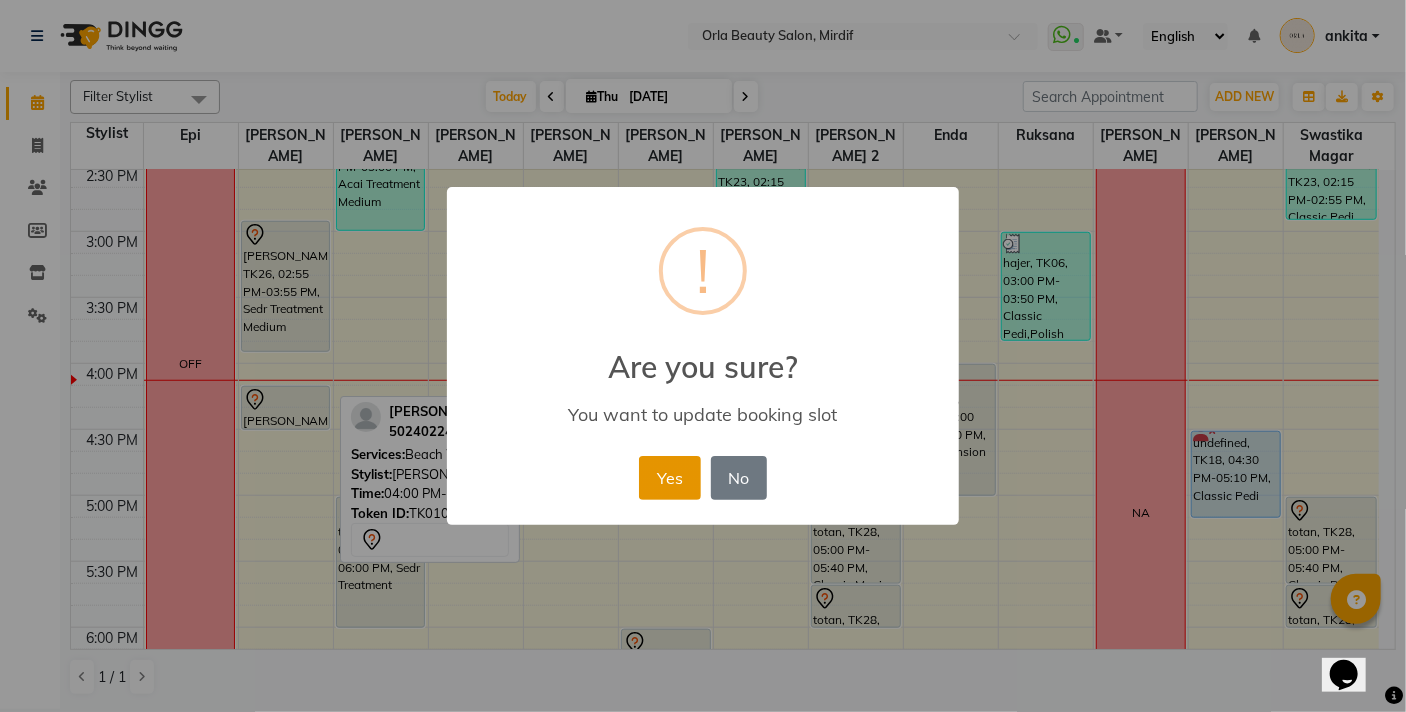 click on "Yes" at bounding box center [669, 478] 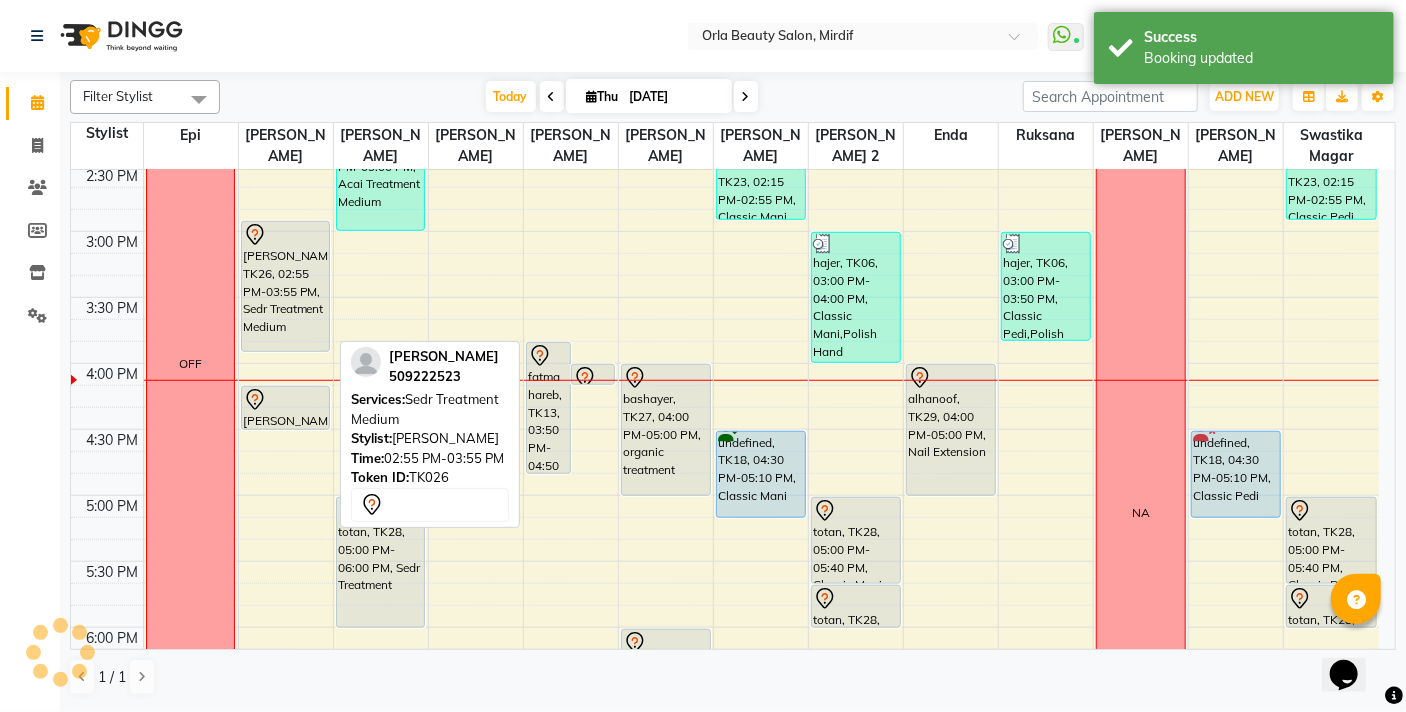 click on "[PERSON_NAME], TK26, 02:55 PM-03:55 PM, Sedr Treatment Medium" at bounding box center (286, 286) 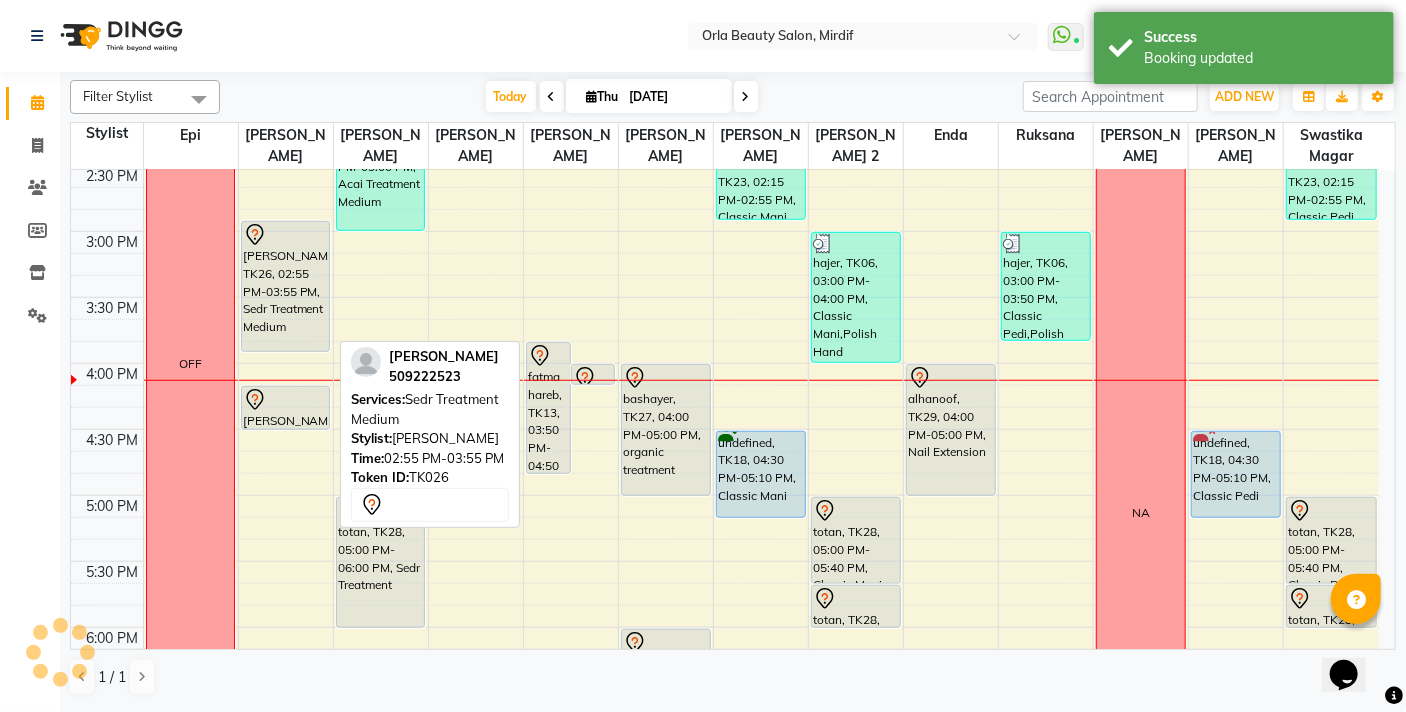 click on "[PERSON_NAME], TK26, 02:55 PM-03:55 PM, Sedr Treatment Medium" at bounding box center (286, 286) 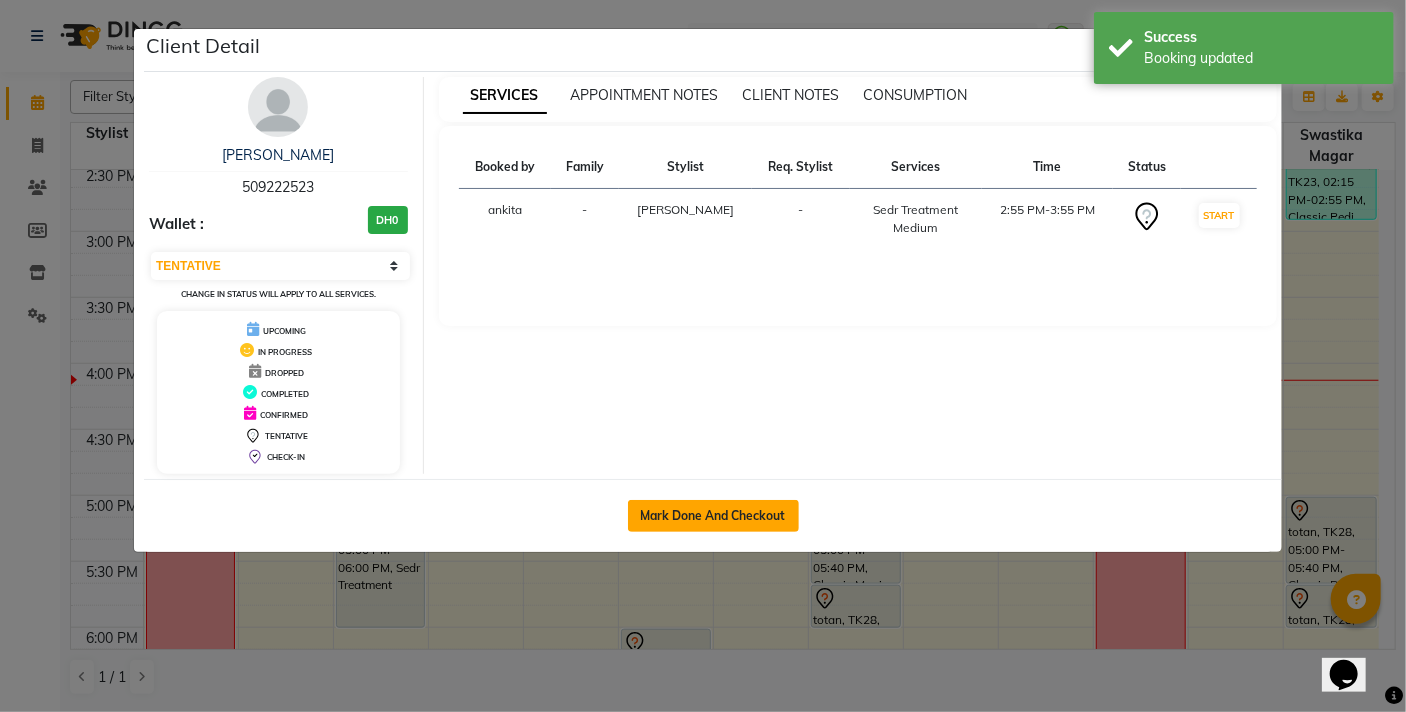 click on "Mark Done And Checkout" 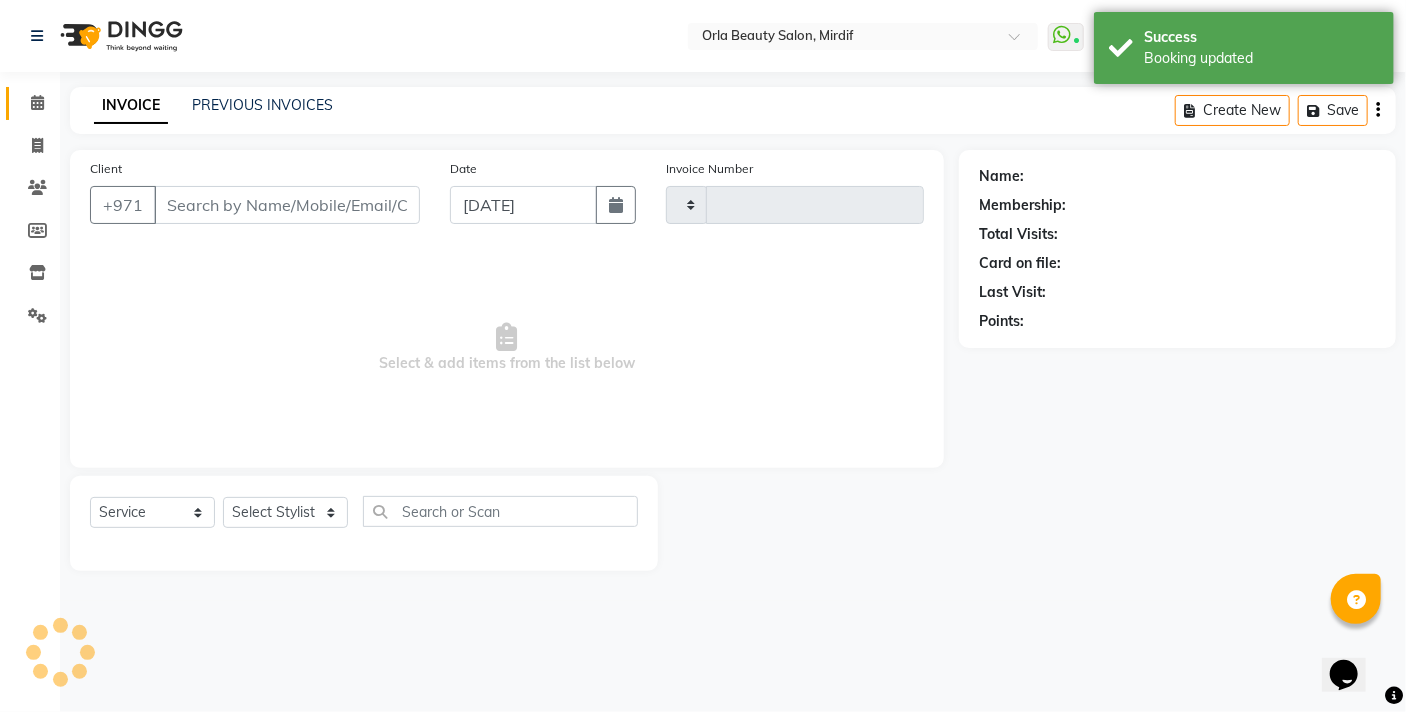type on "3225" 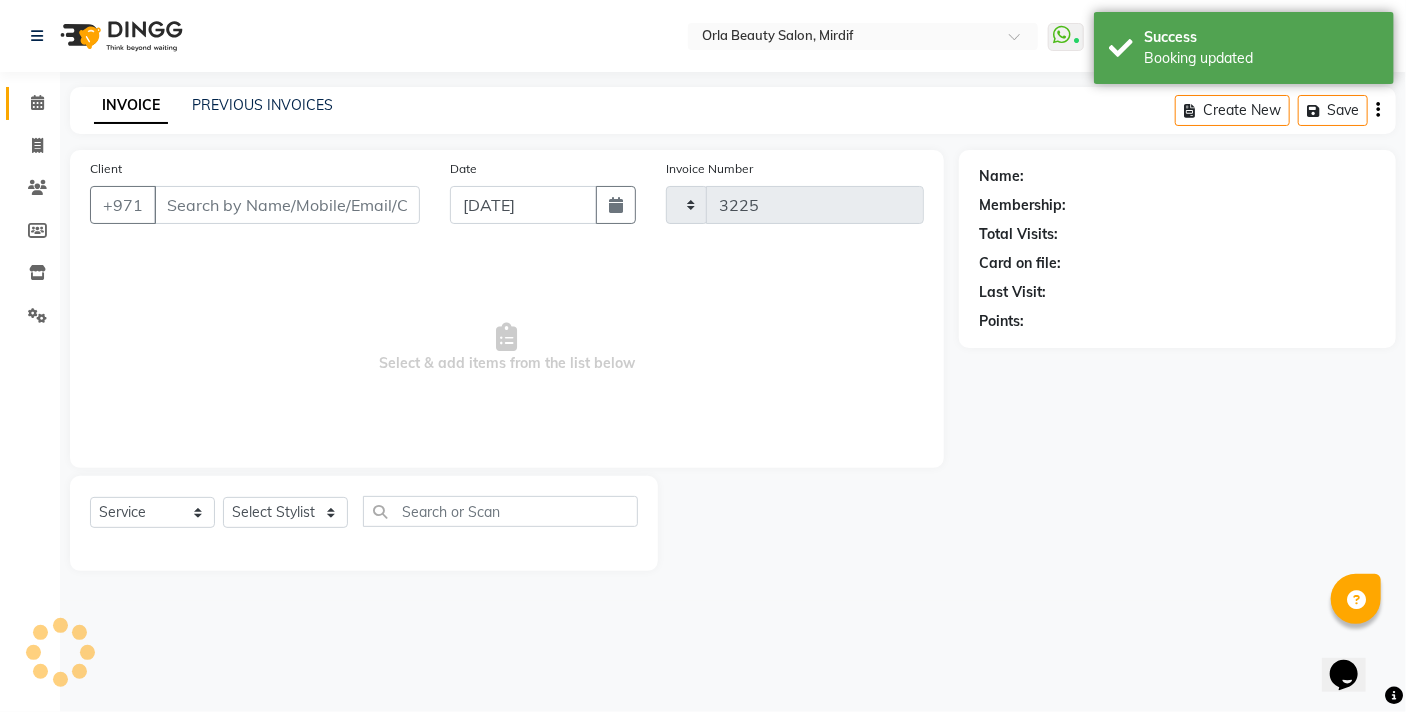 select on "5053" 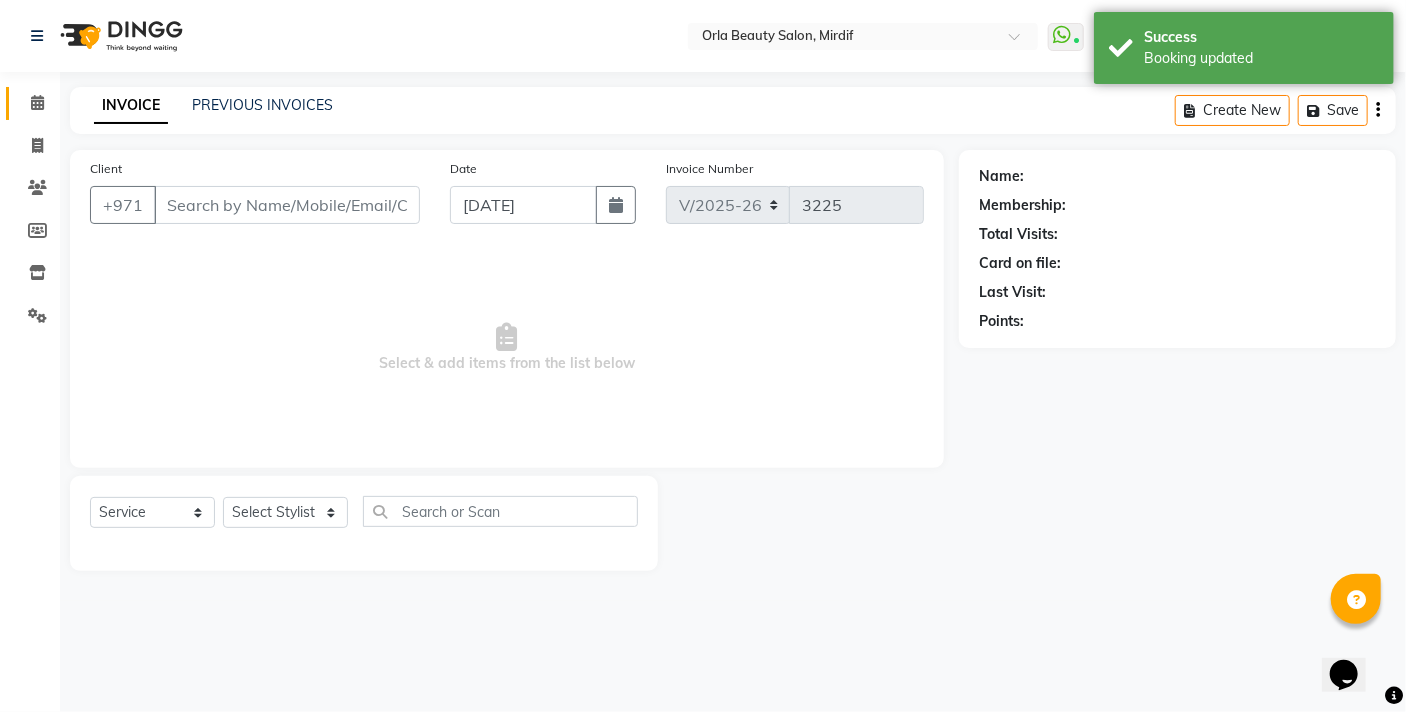 type on "509222523" 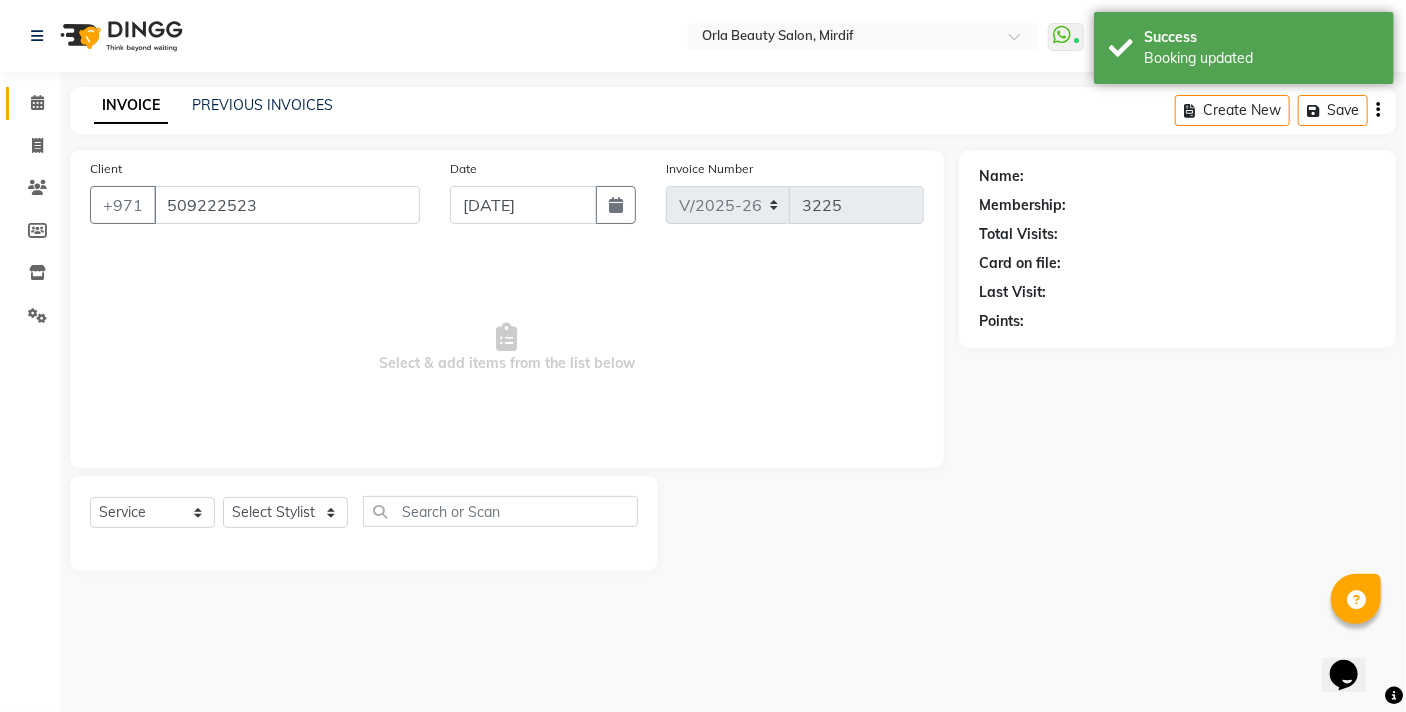 select on "41139" 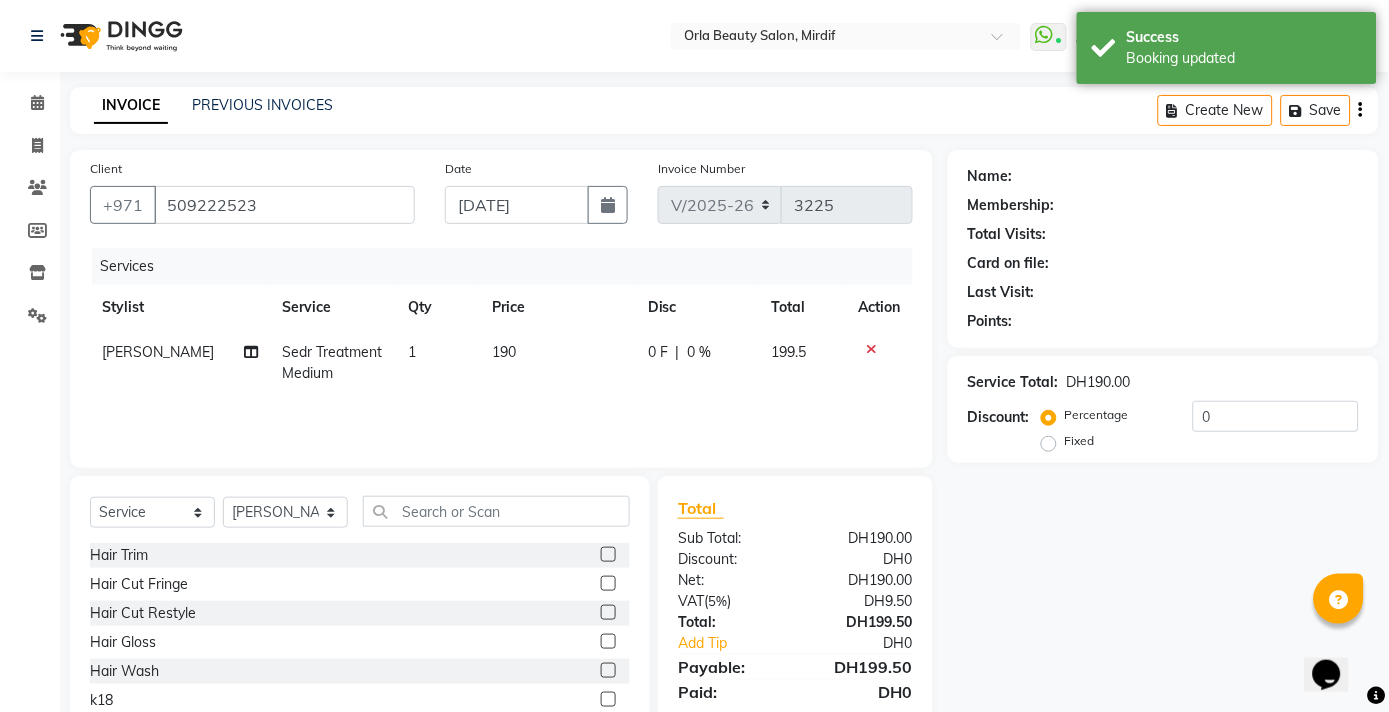 click on "190" 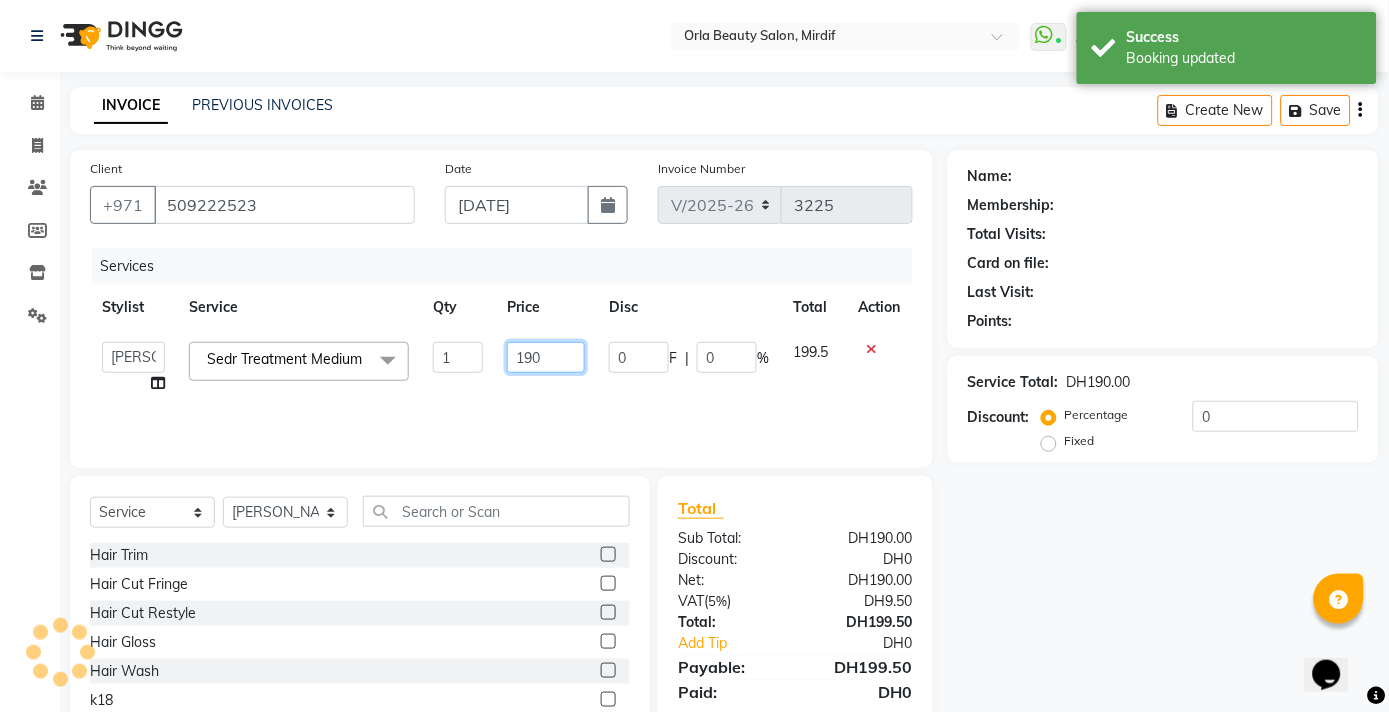click on "190" 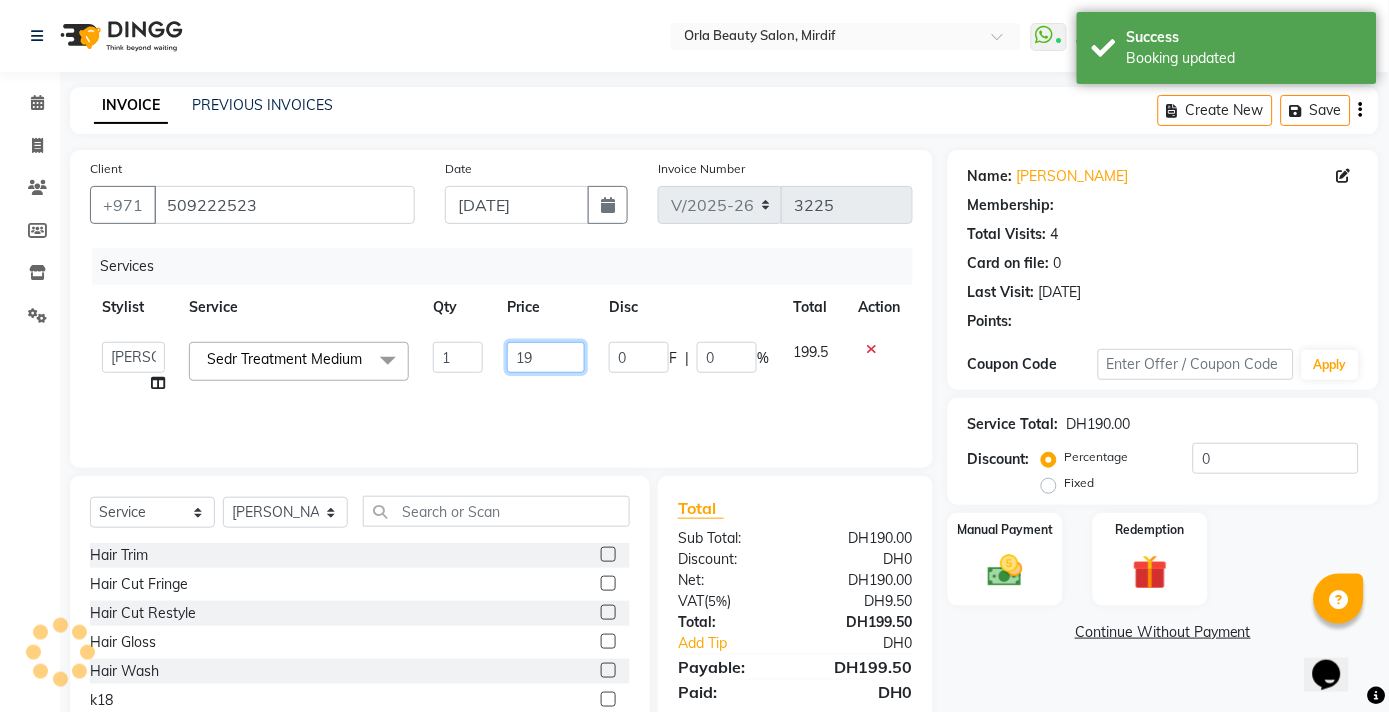 type on "1" 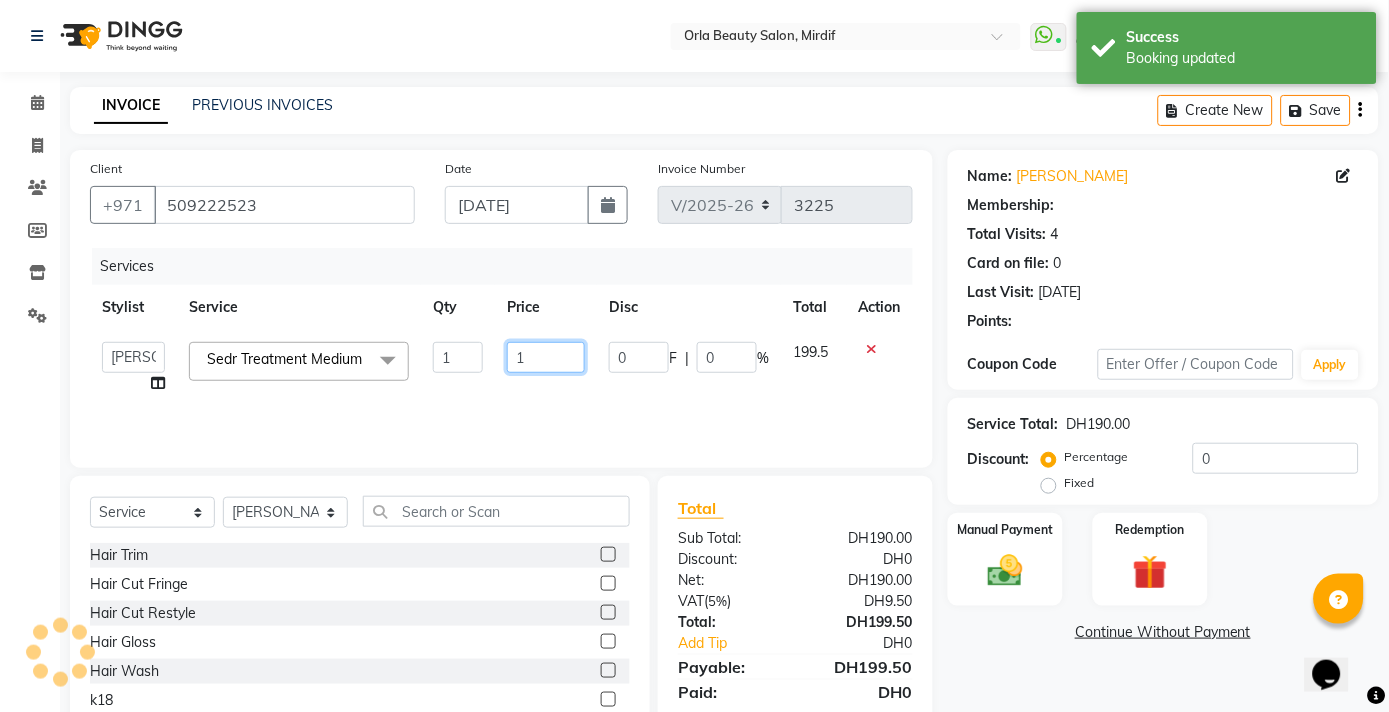 type 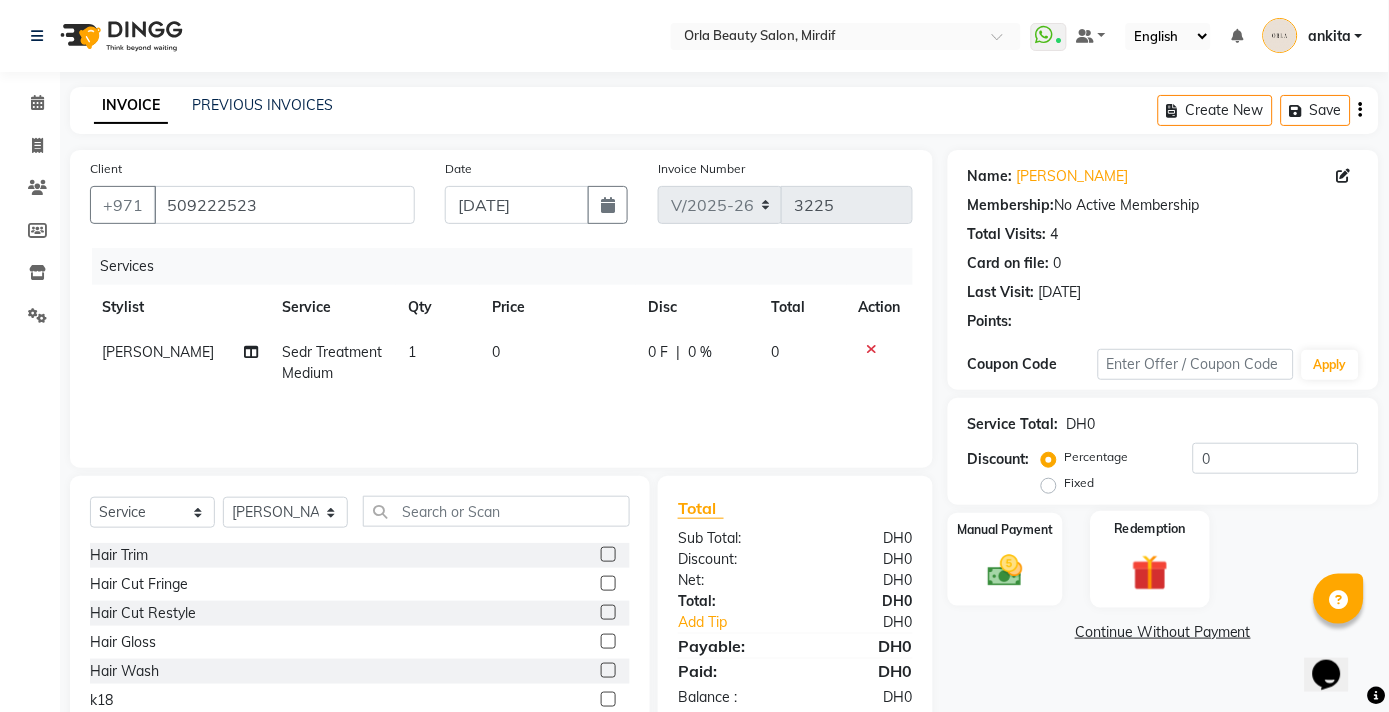 click 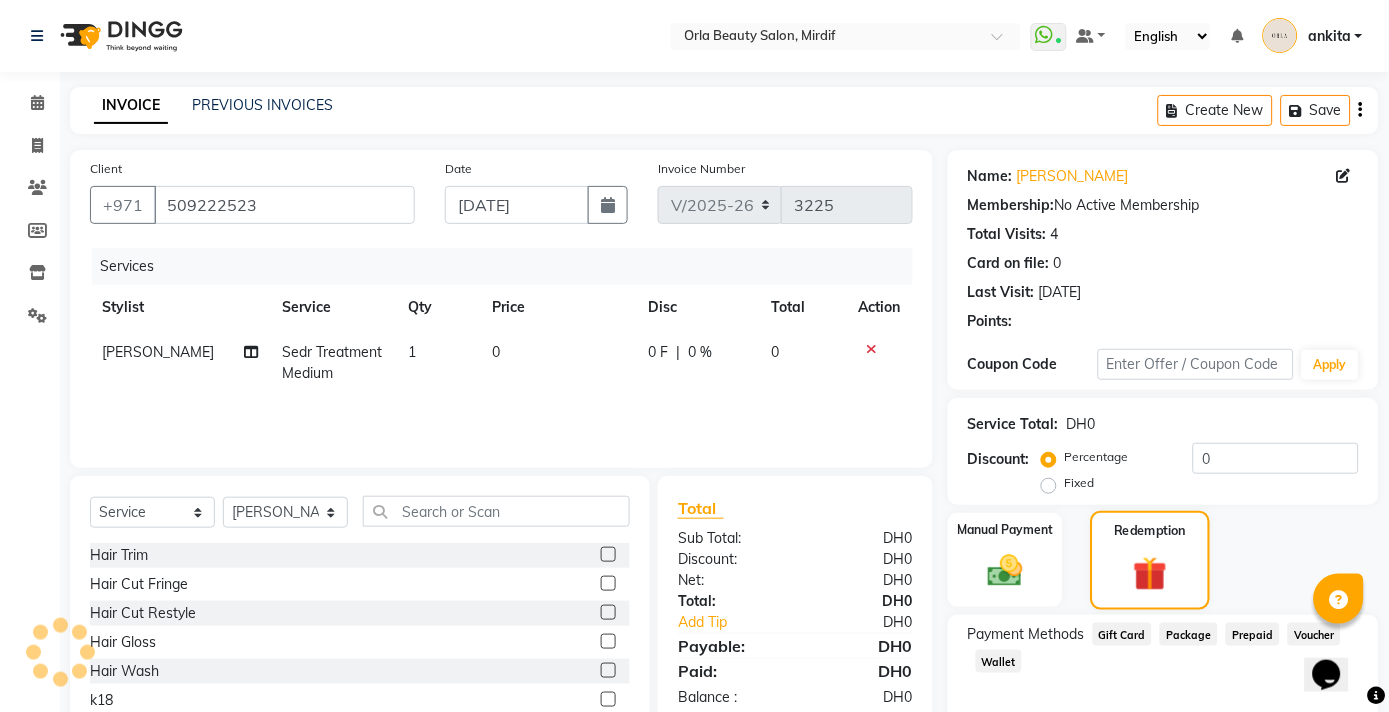 scroll, scrollTop: 87, scrollLeft: 0, axis: vertical 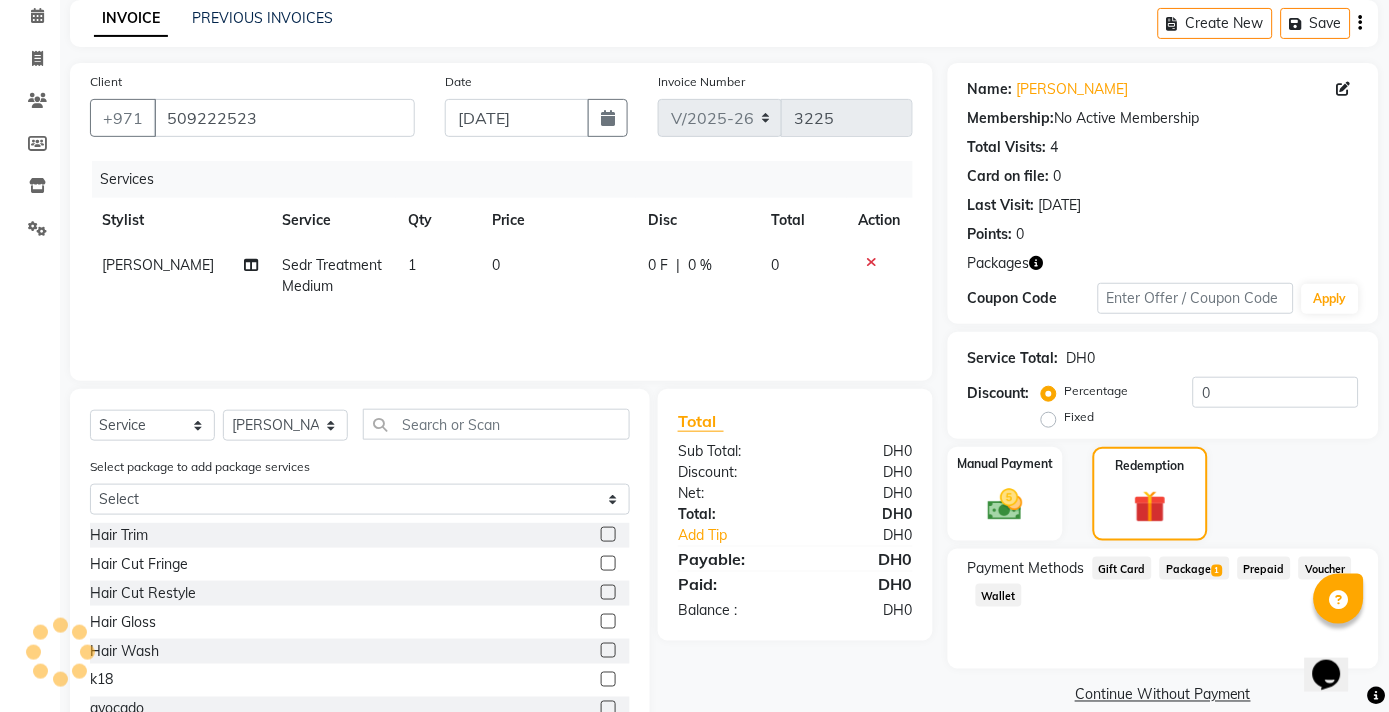 click on "Package  1" 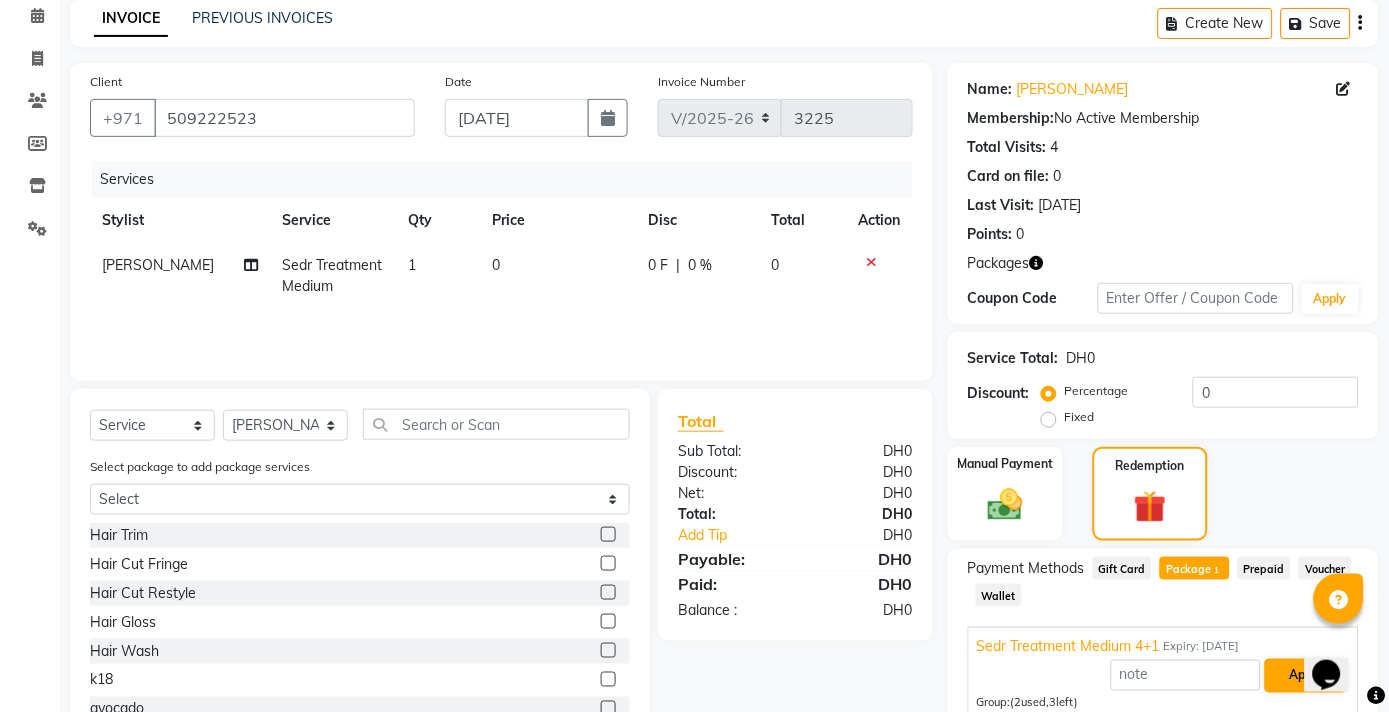 scroll, scrollTop: 208, scrollLeft: 0, axis: vertical 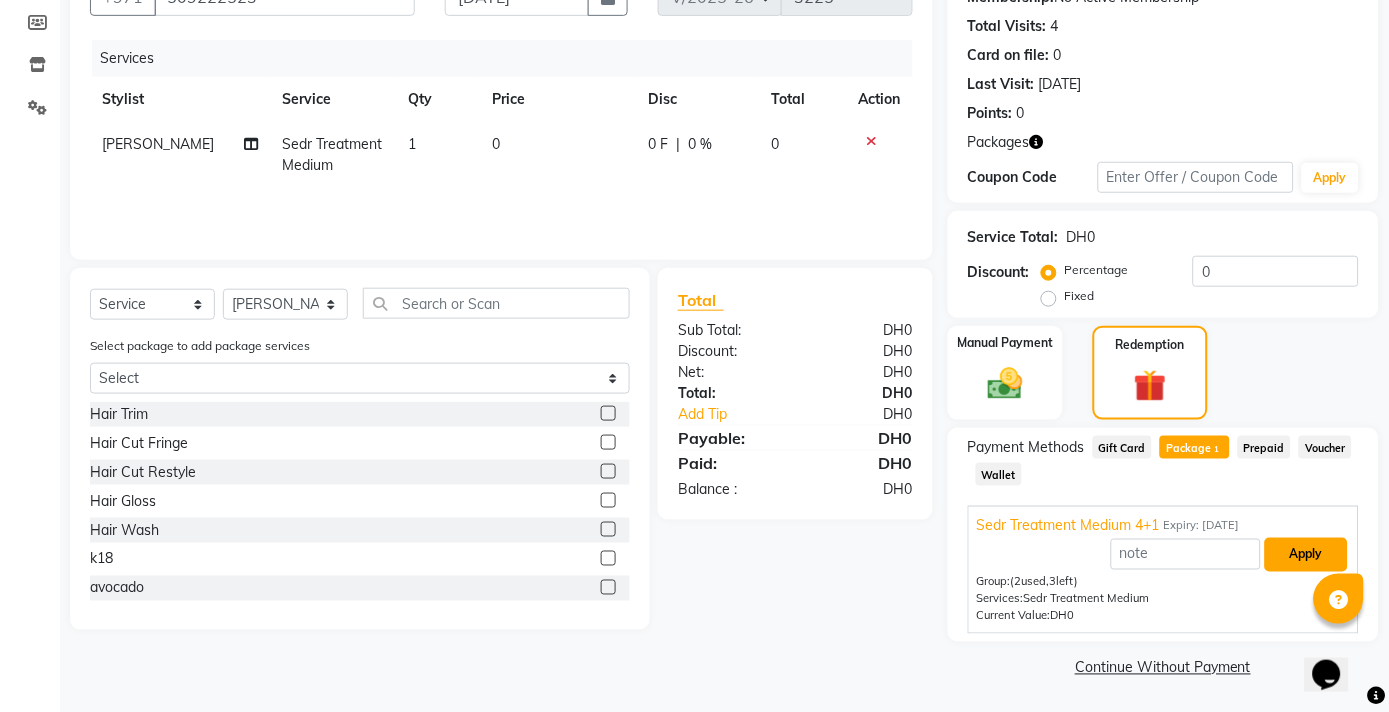 click on "Apply" at bounding box center (1306, 555) 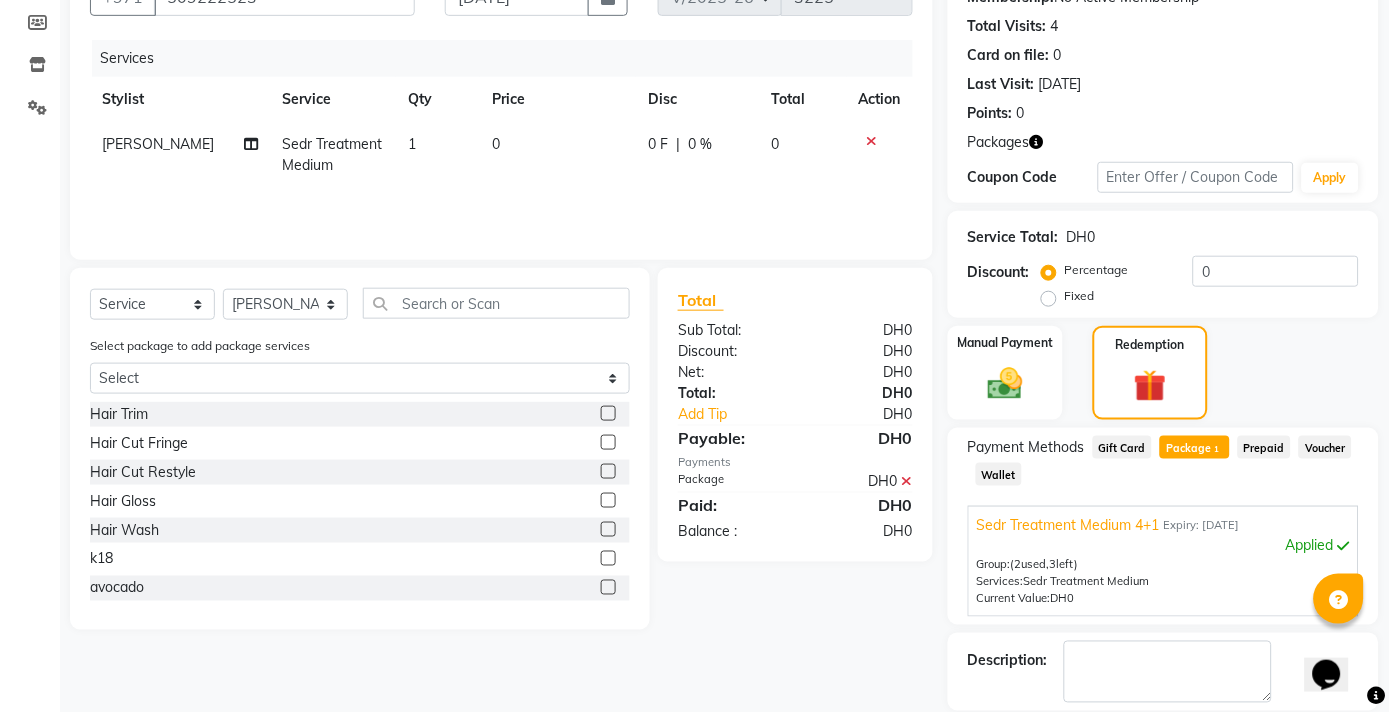 scroll, scrollTop: 304, scrollLeft: 0, axis: vertical 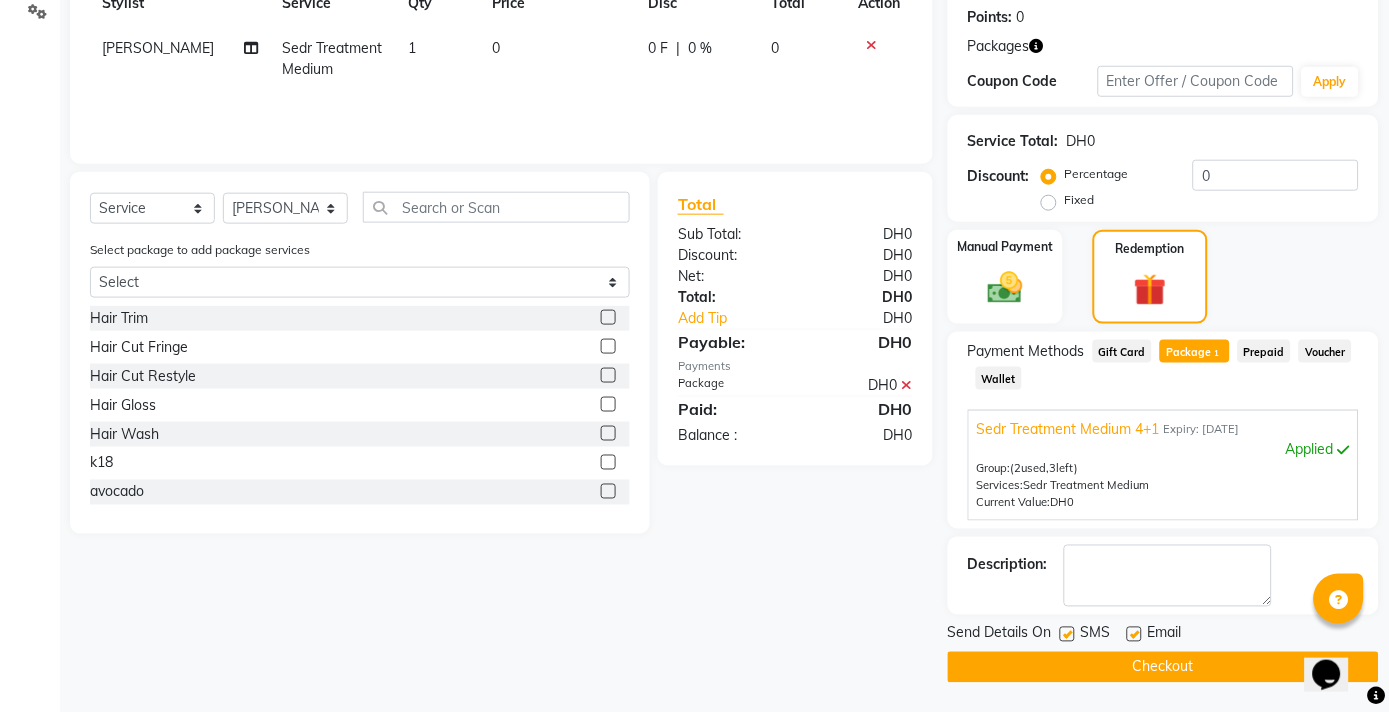 click on "Checkout" 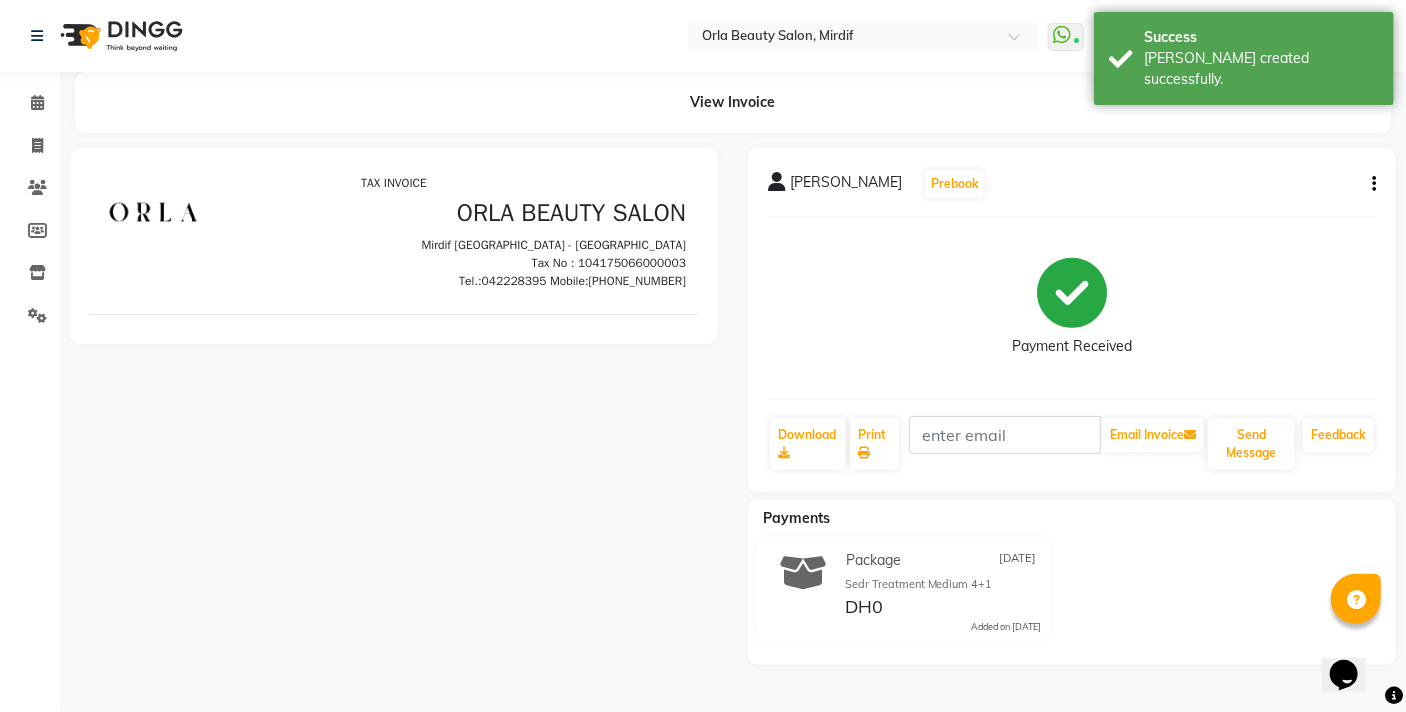scroll, scrollTop: 0, scrollLeft: 0, axis: both 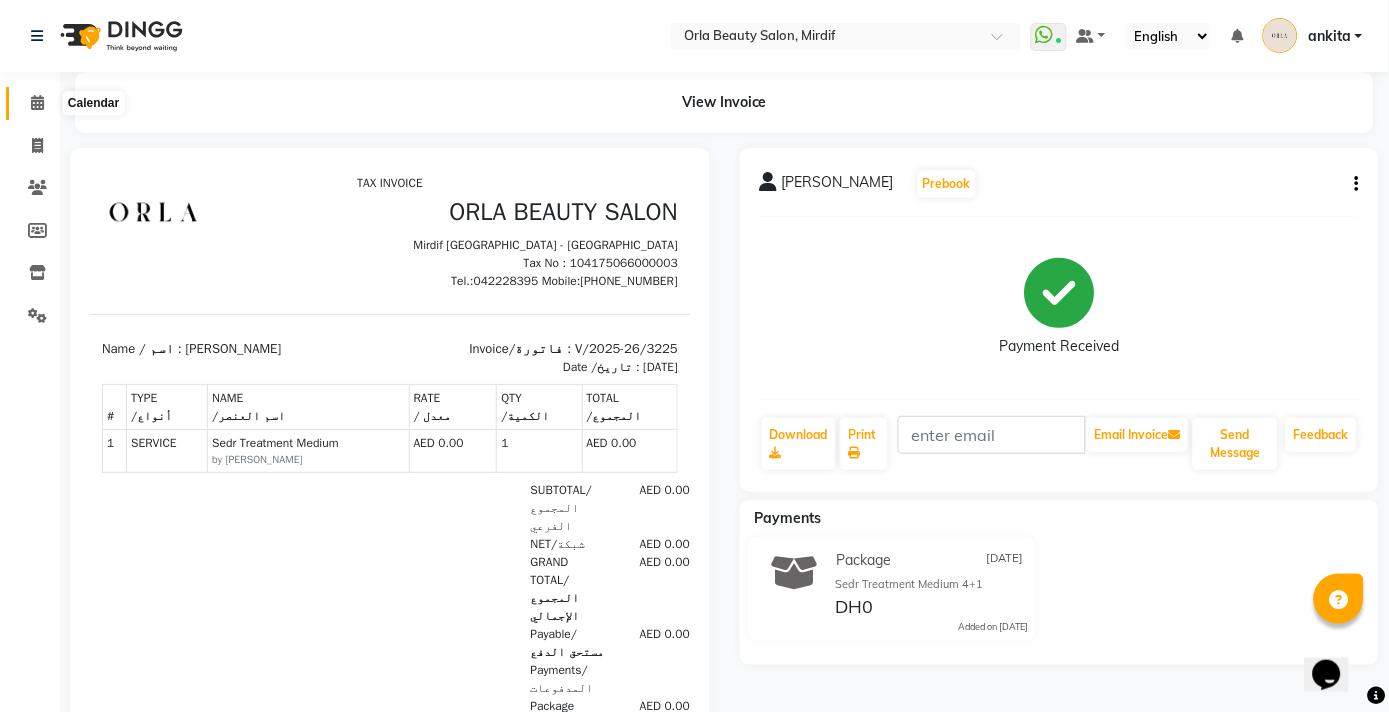 click 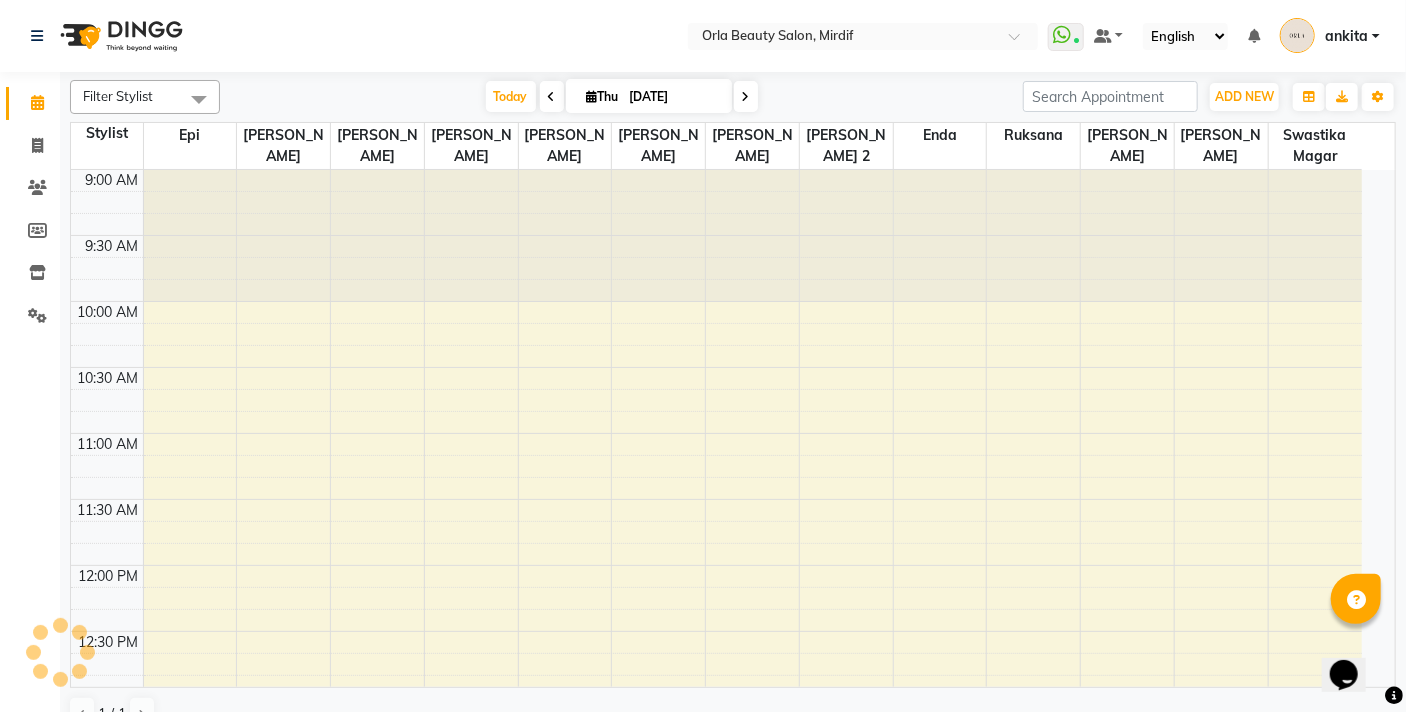 scroll, scrollTop: 0, scrollLeft: 0, axis: both 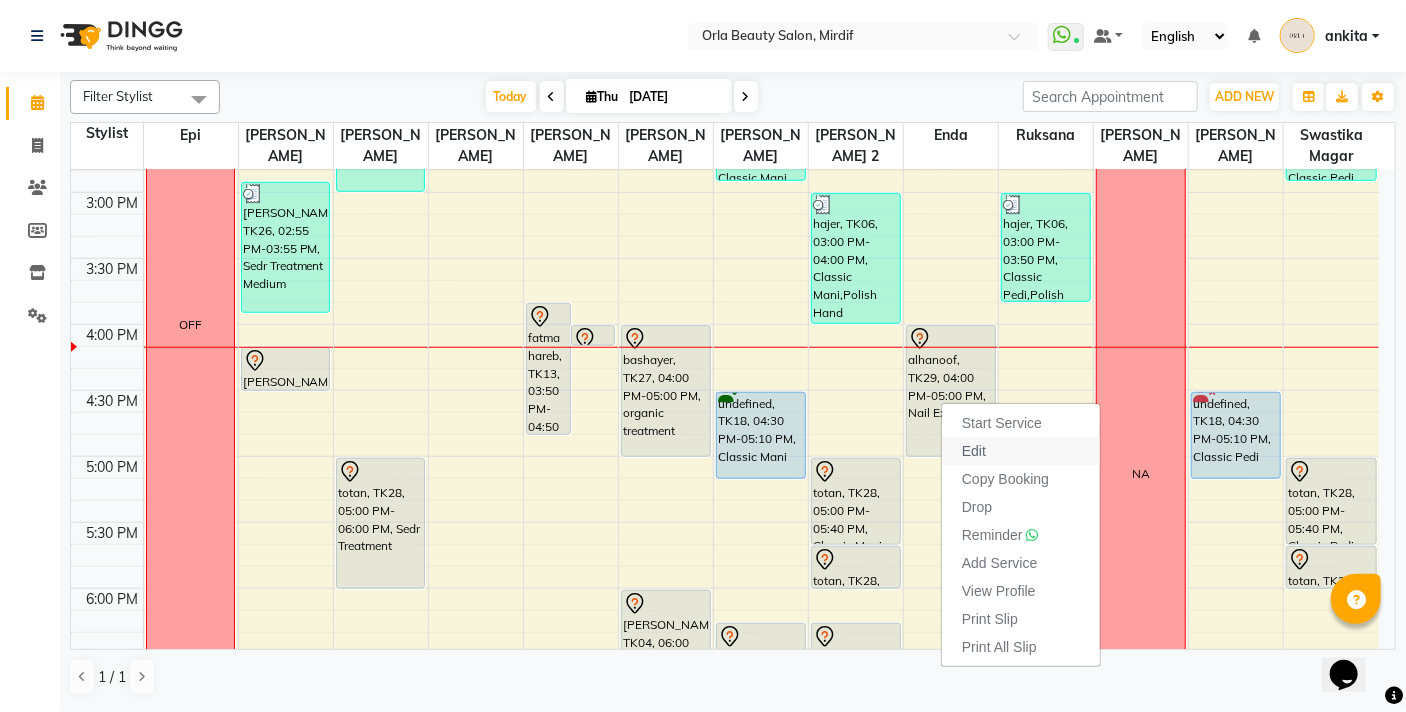 click on "Edit" at bounding box center [1021, 451] 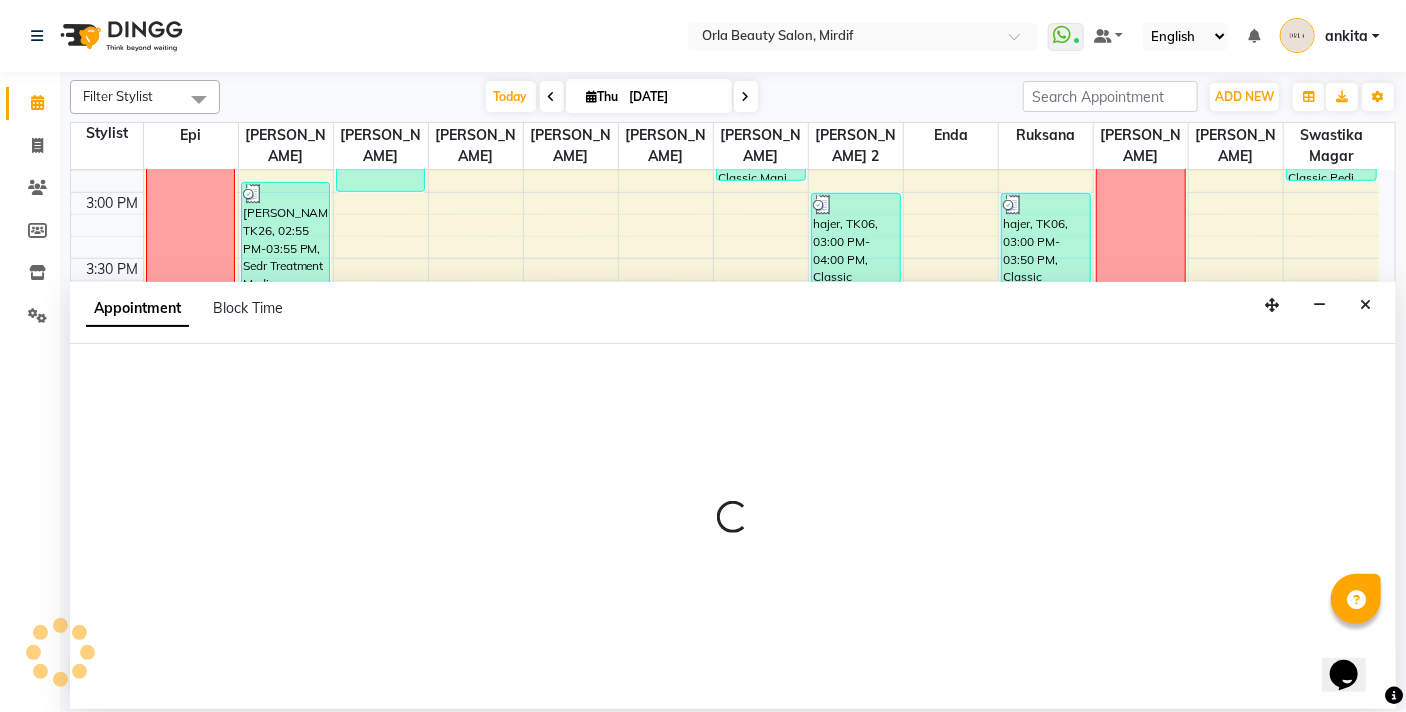 select on "tentative" 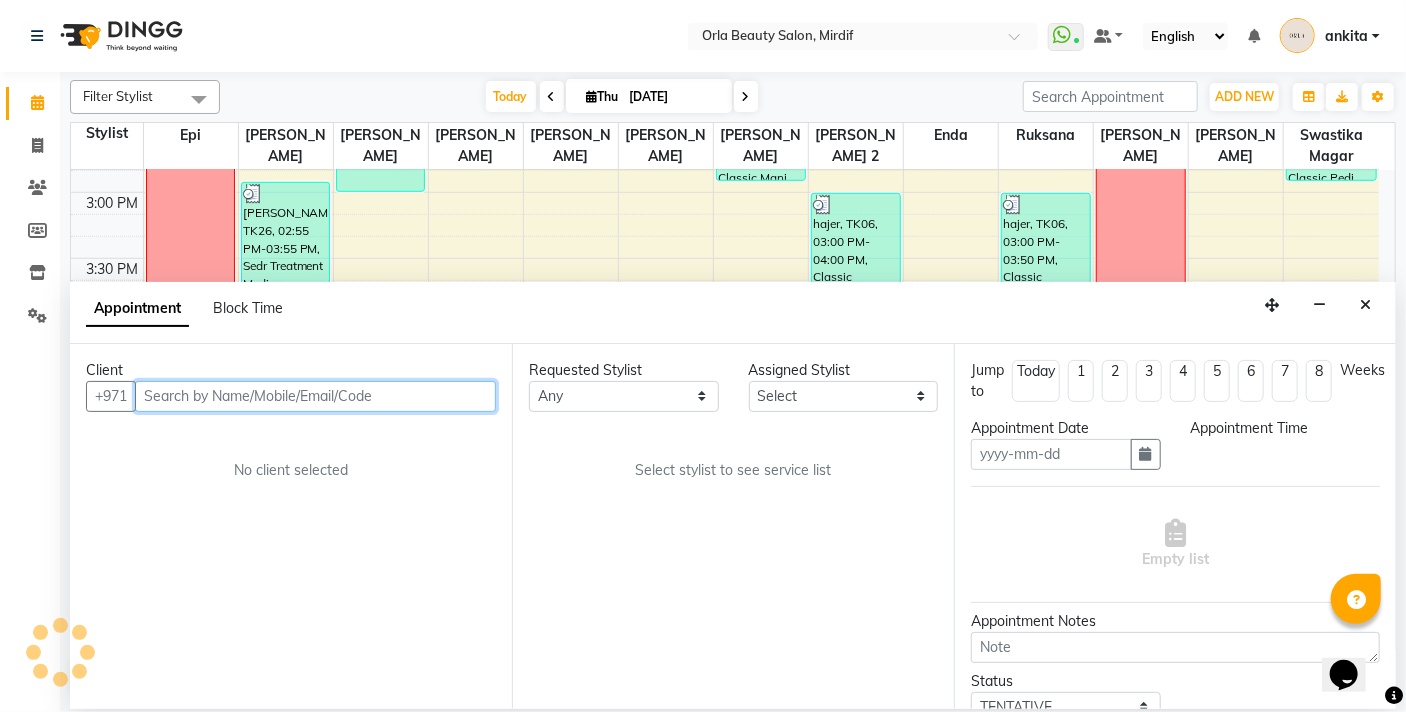 type on "[DATE]" 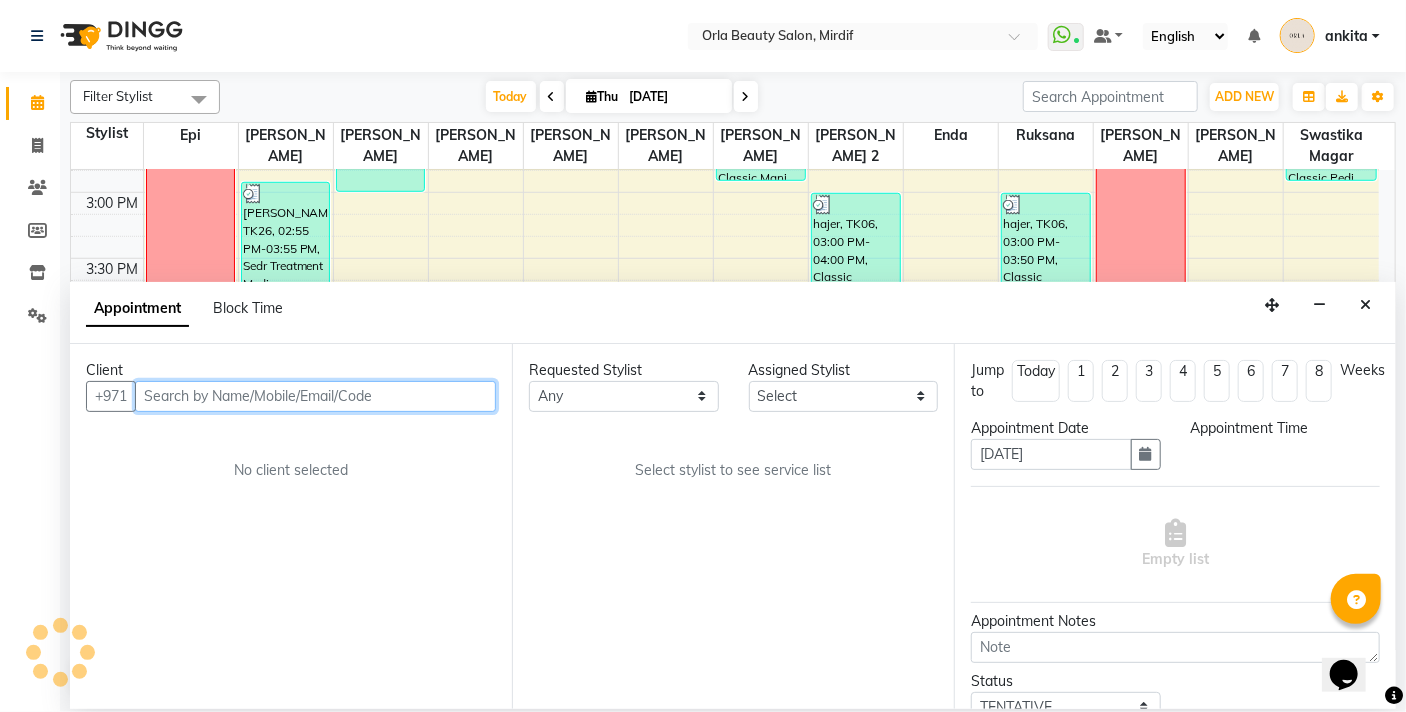 select on "960" 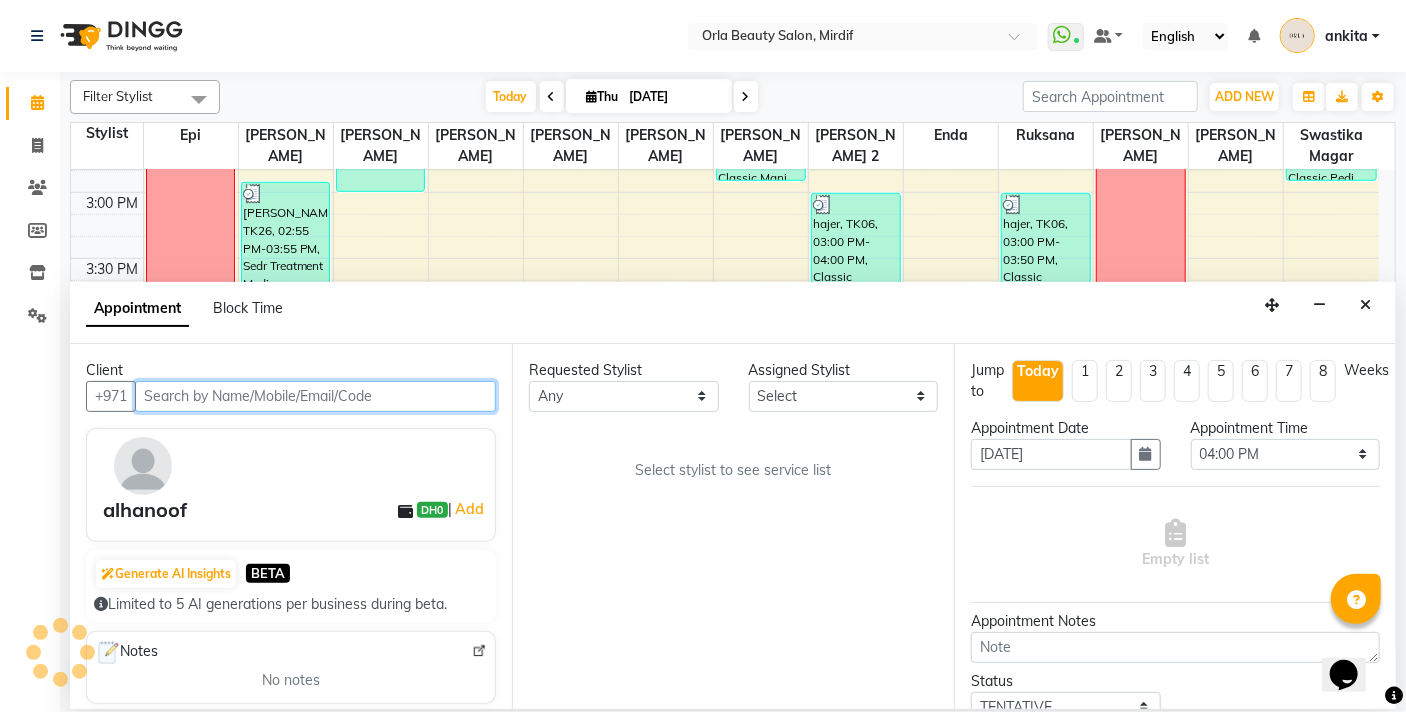 scroll, scrollTop: 0, scrollLeft: 0, axis: both 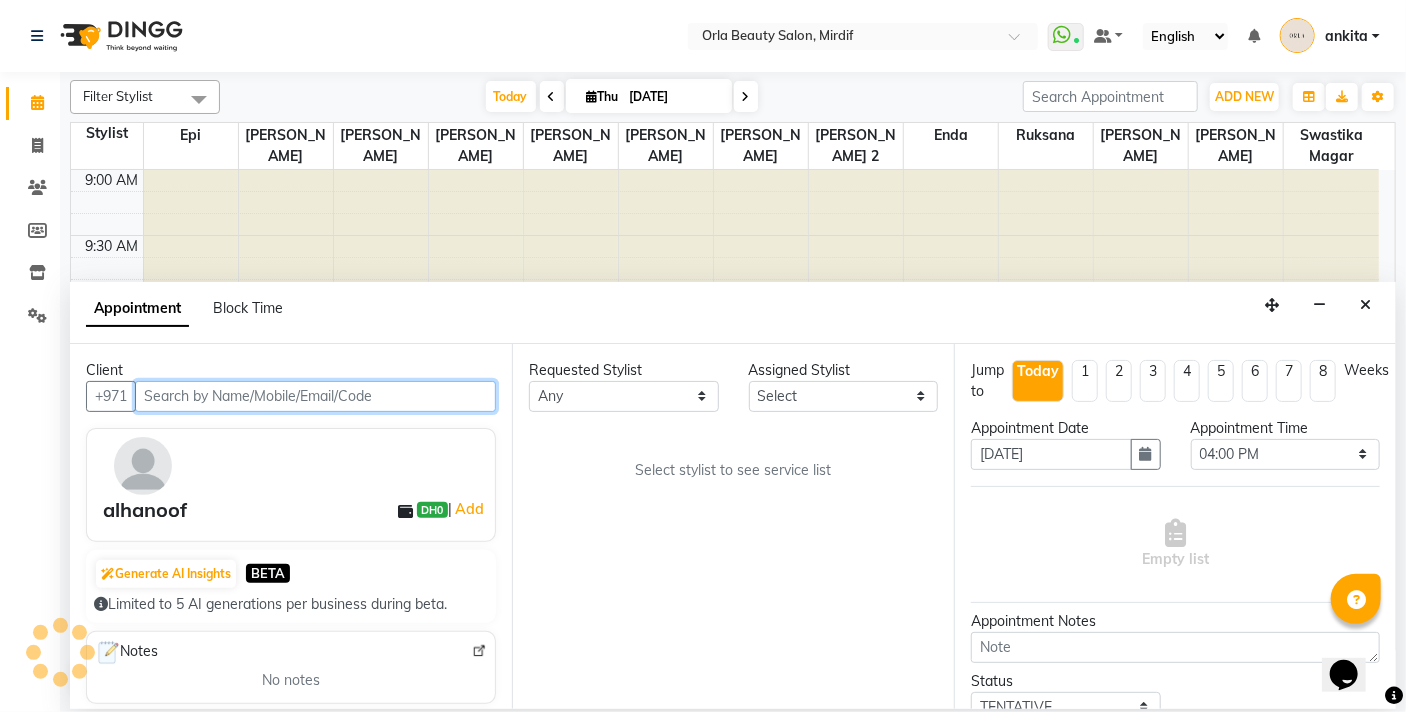 select on "36970" 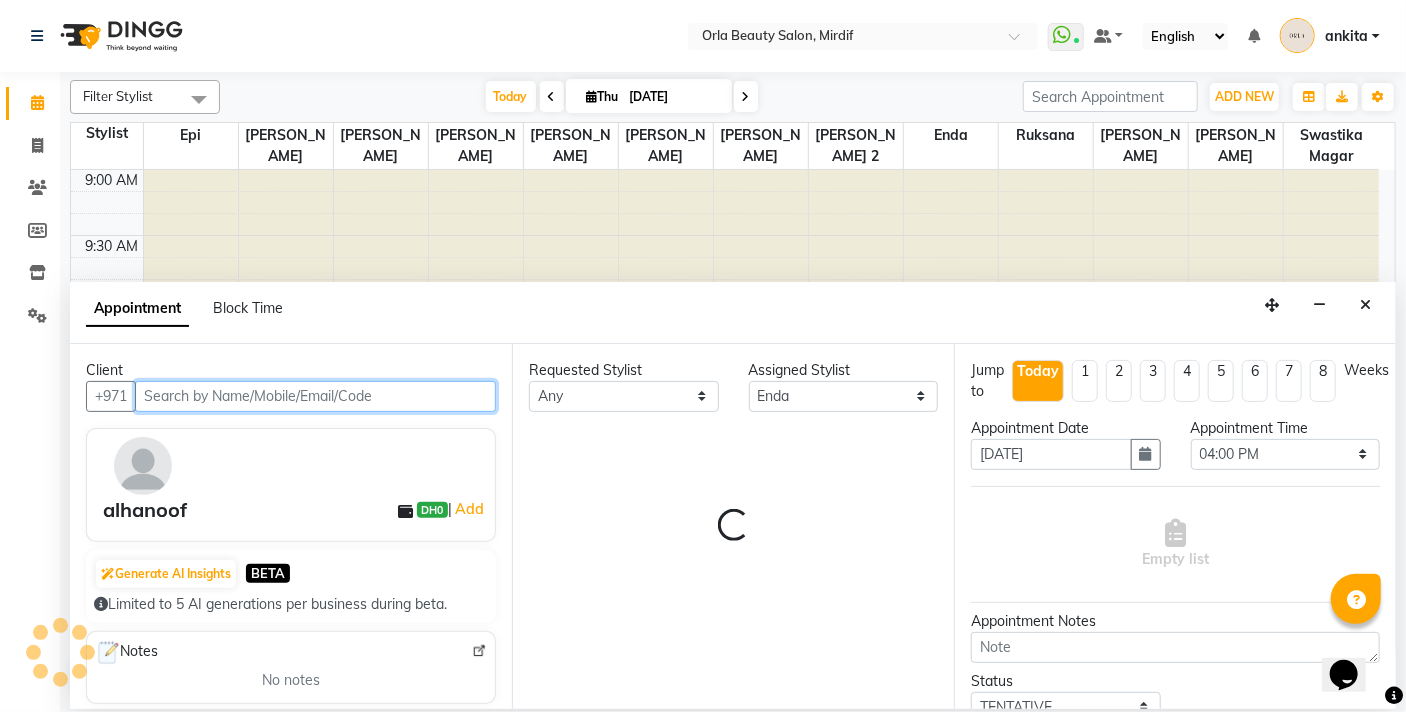 select 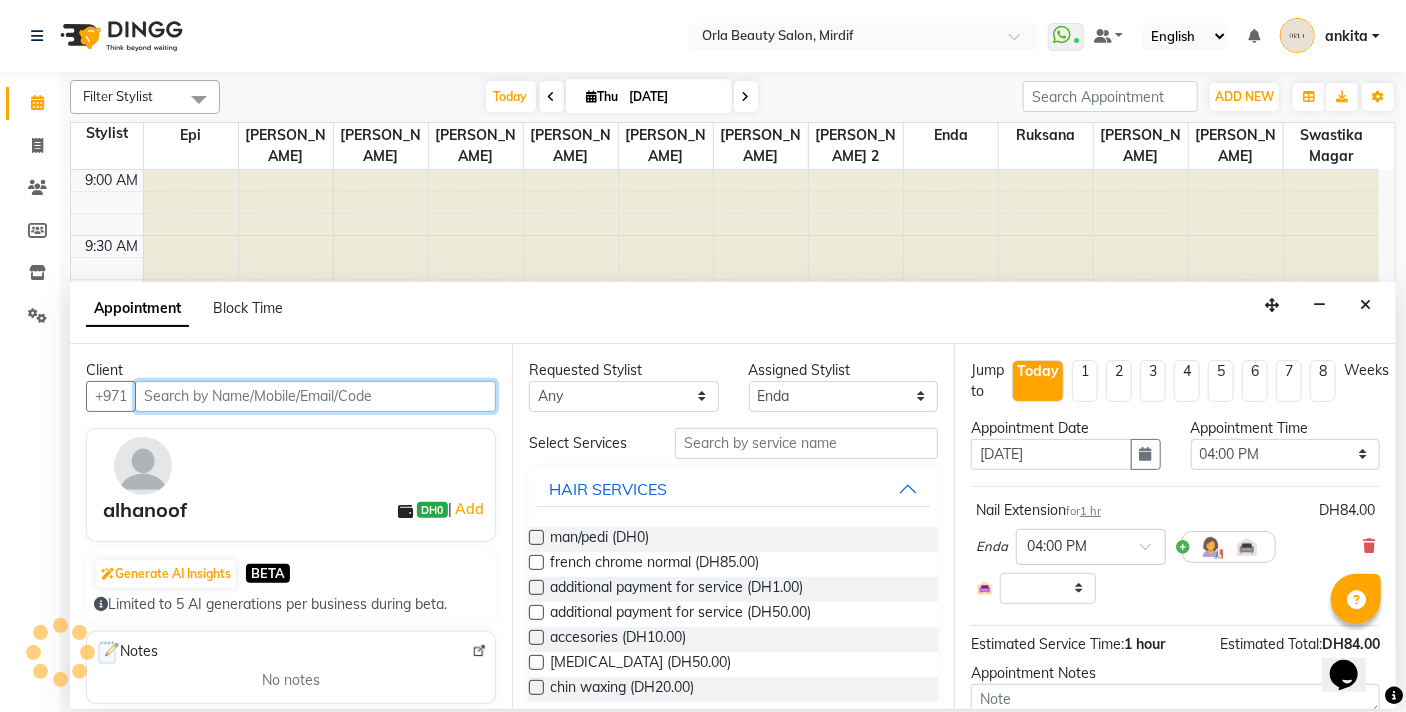 scroll, scrollTop: 925, scrollLeft: 0, axis: vertical 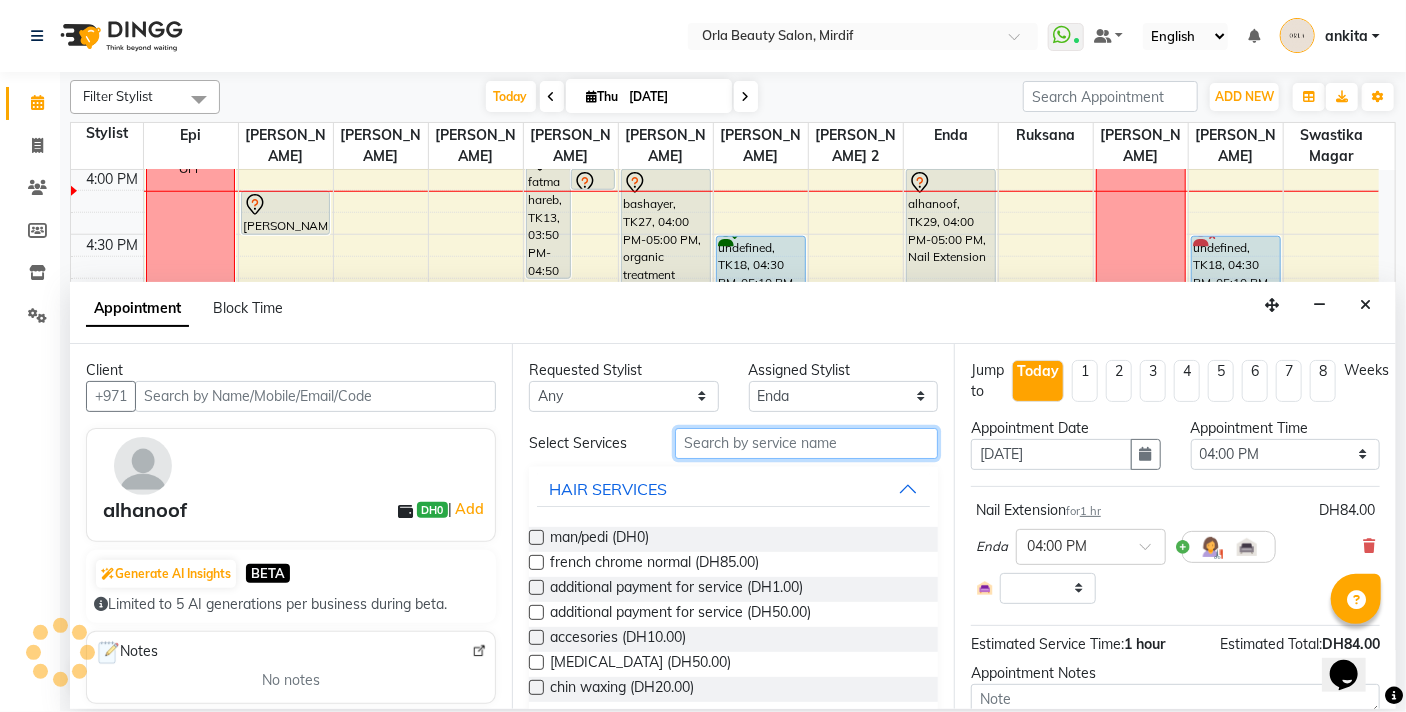 click at bounding box center (806, 443) 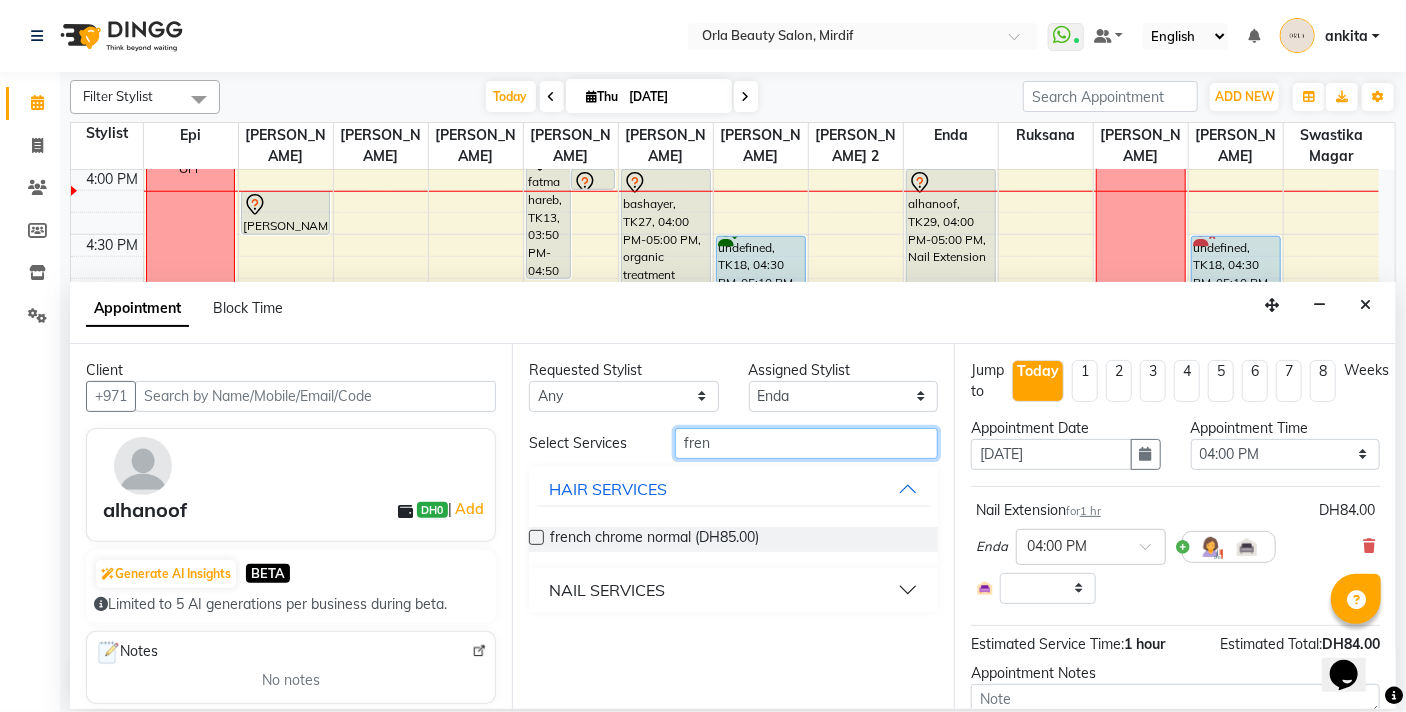 type on "fren" 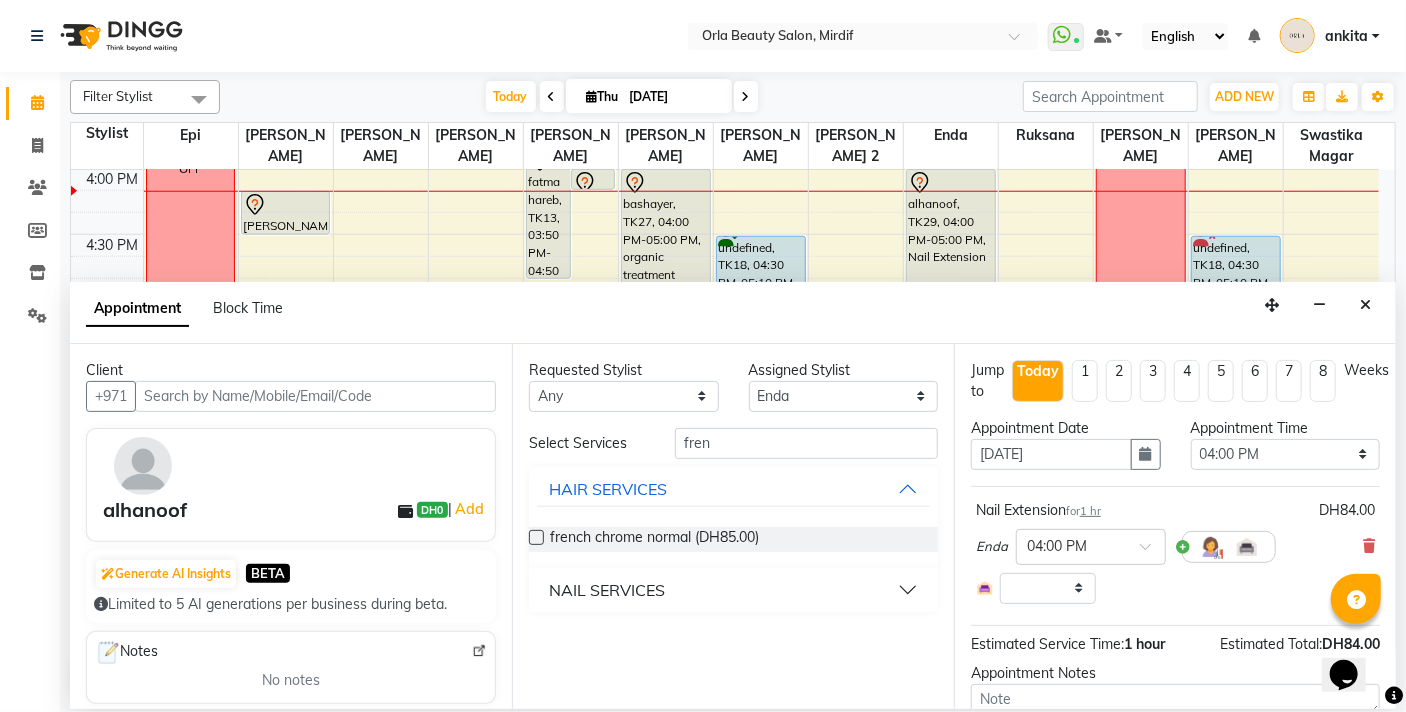 click on "NAIL SERVICES" at bounding box center (607, 590) 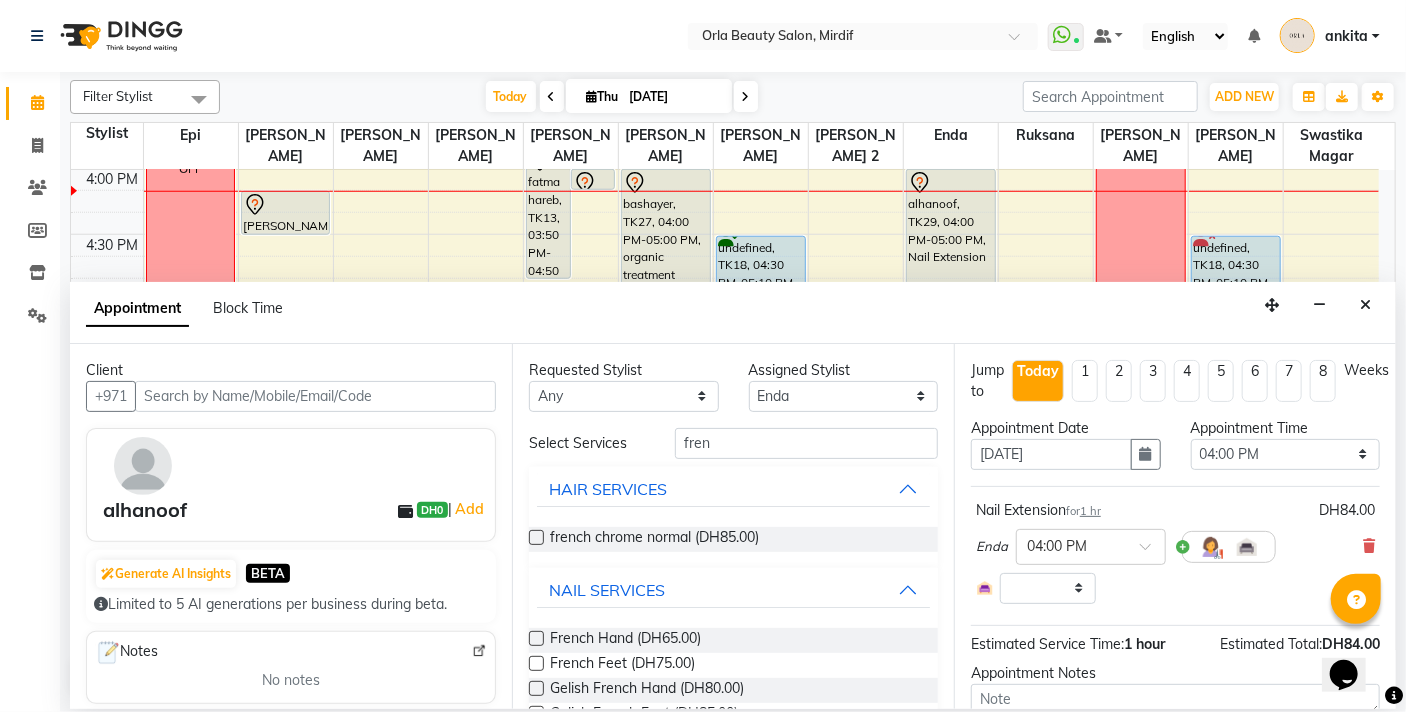 click at bounding box center (536, 638) 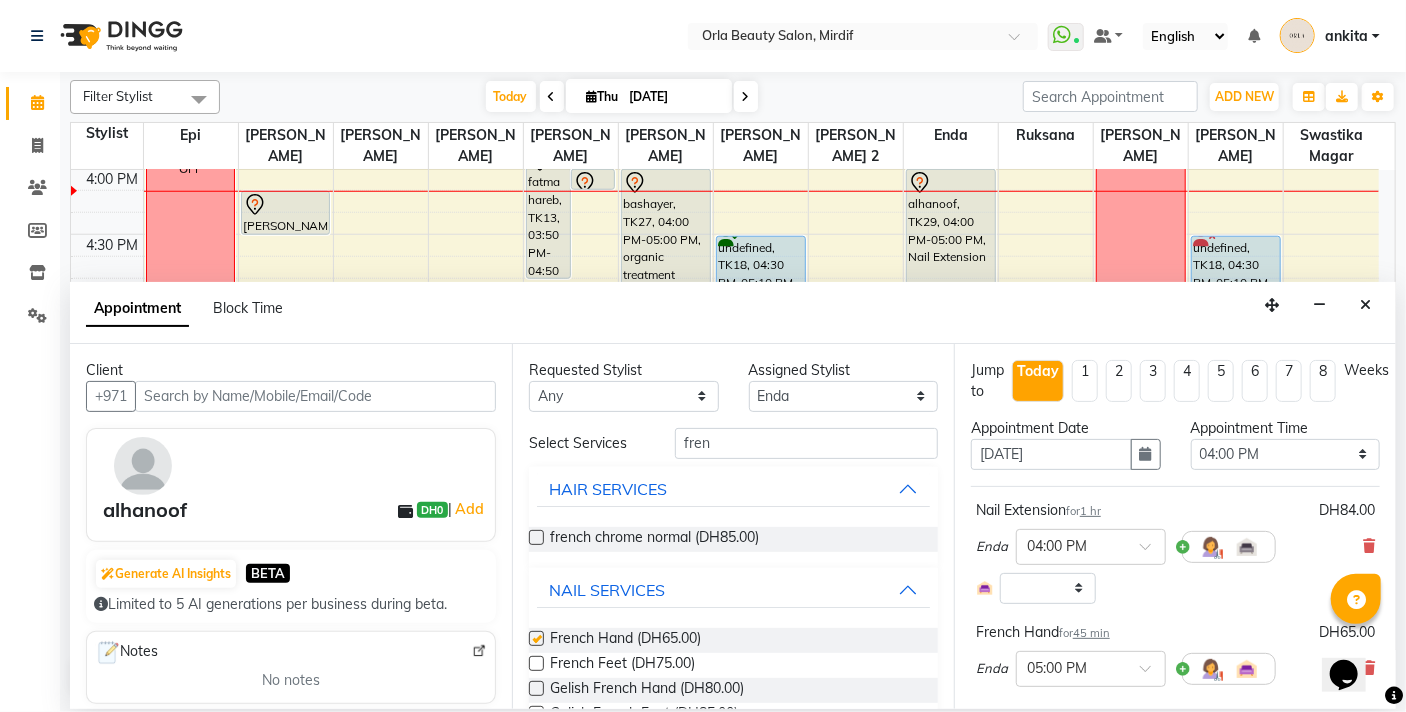 checkbox on "false" 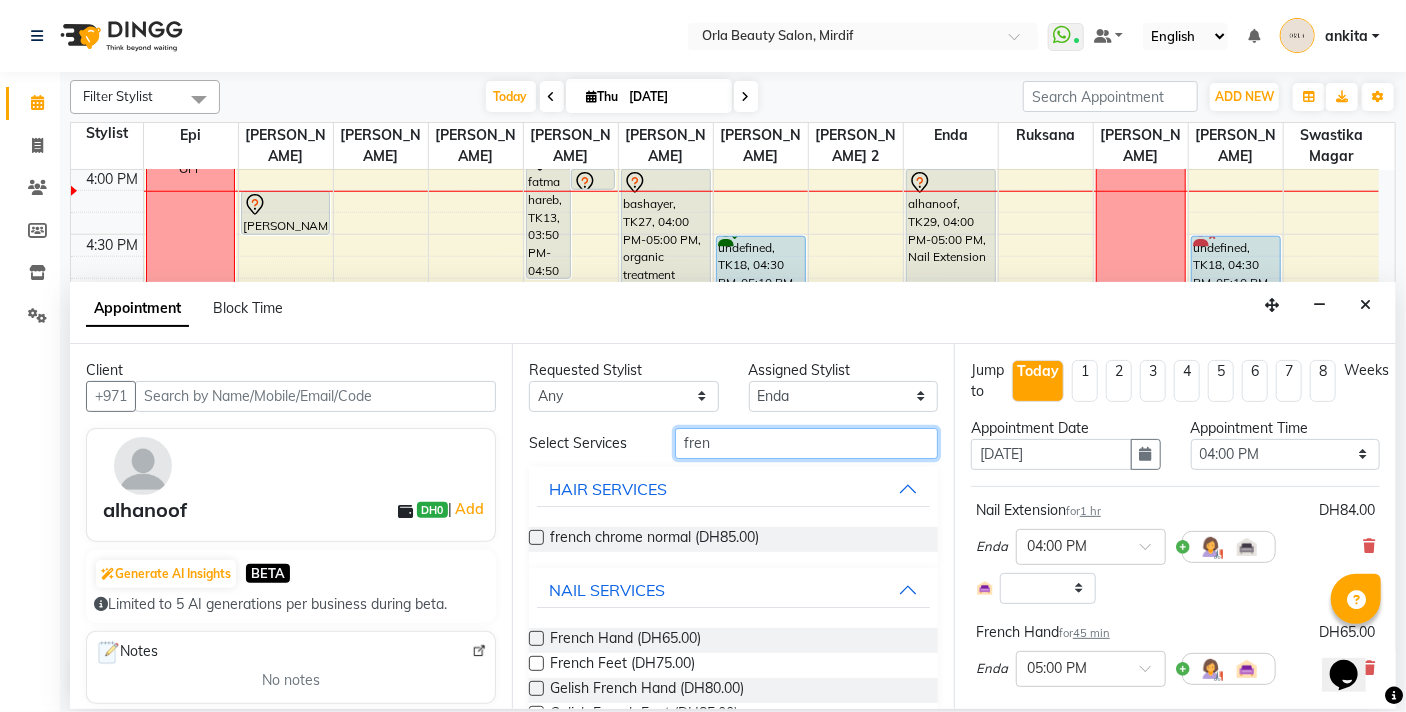 click on "fren" at bounding box center (806, 443) 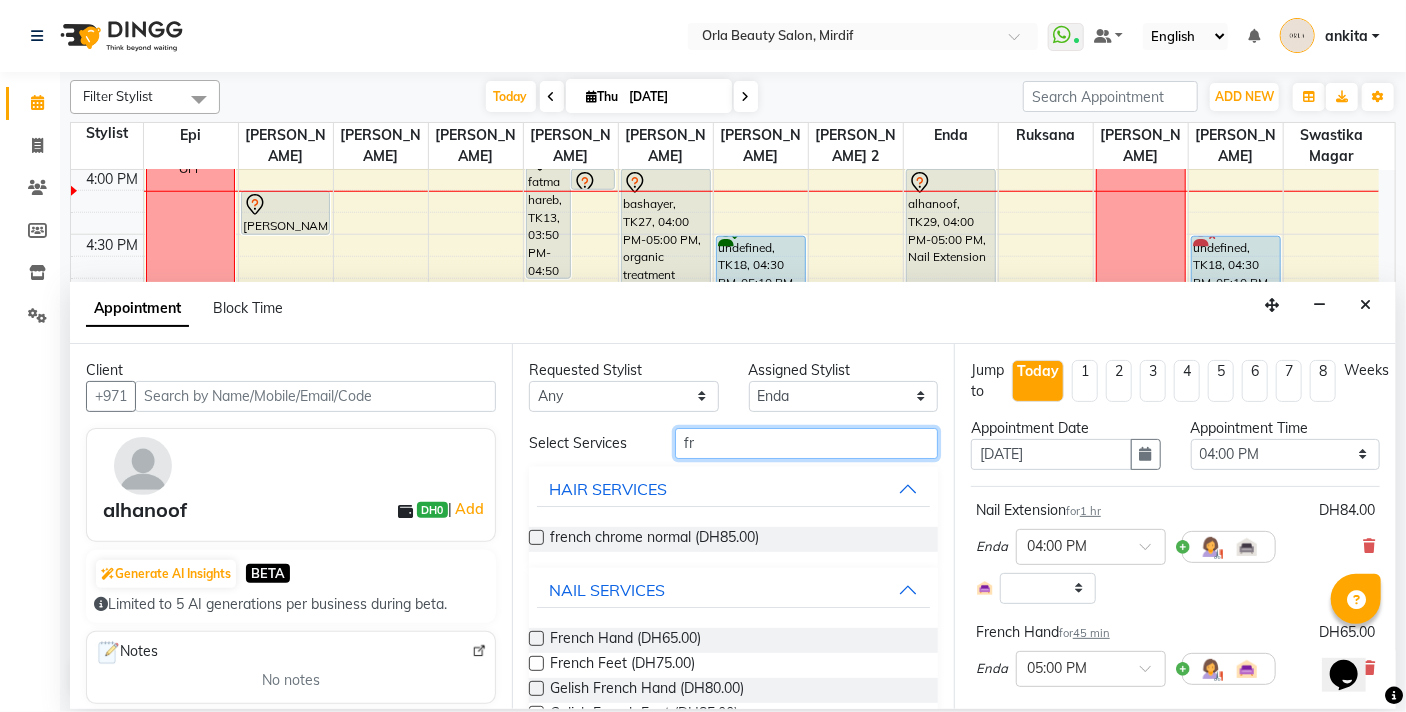 type on "f" 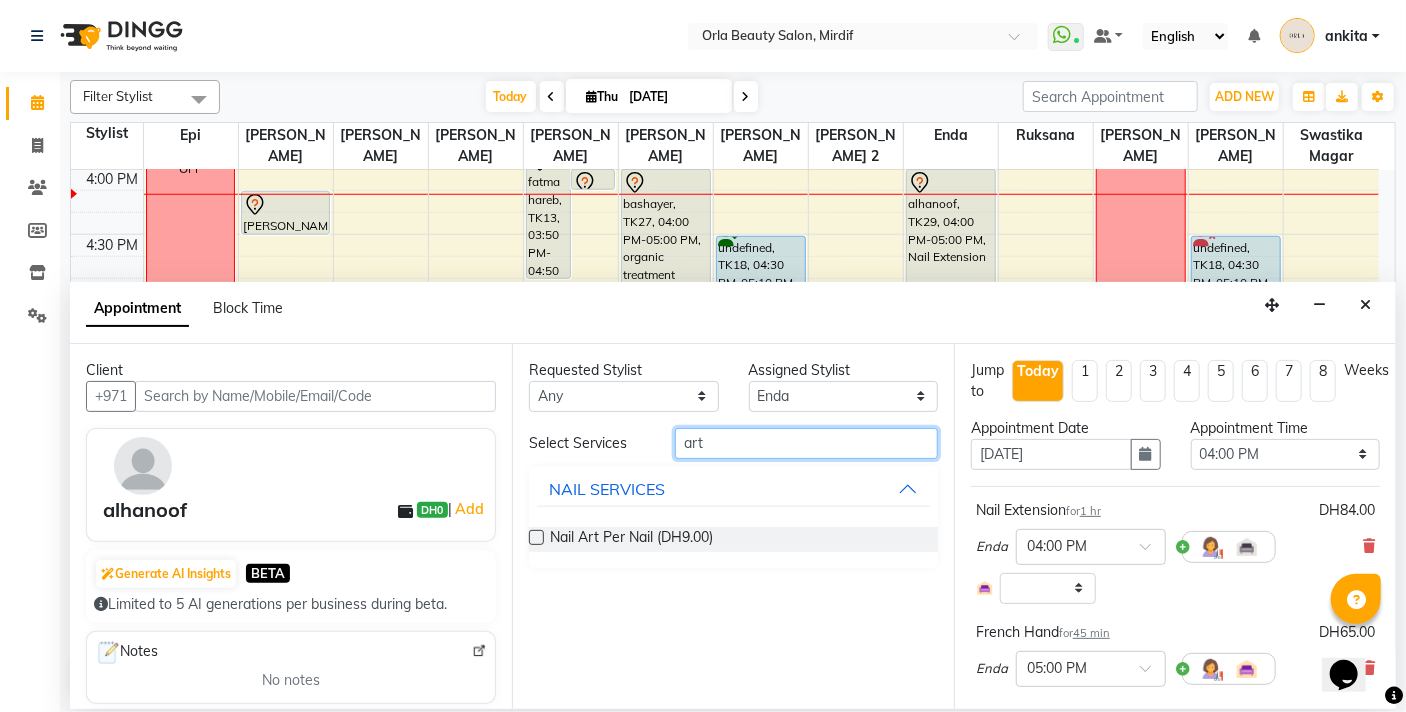 type on "art" 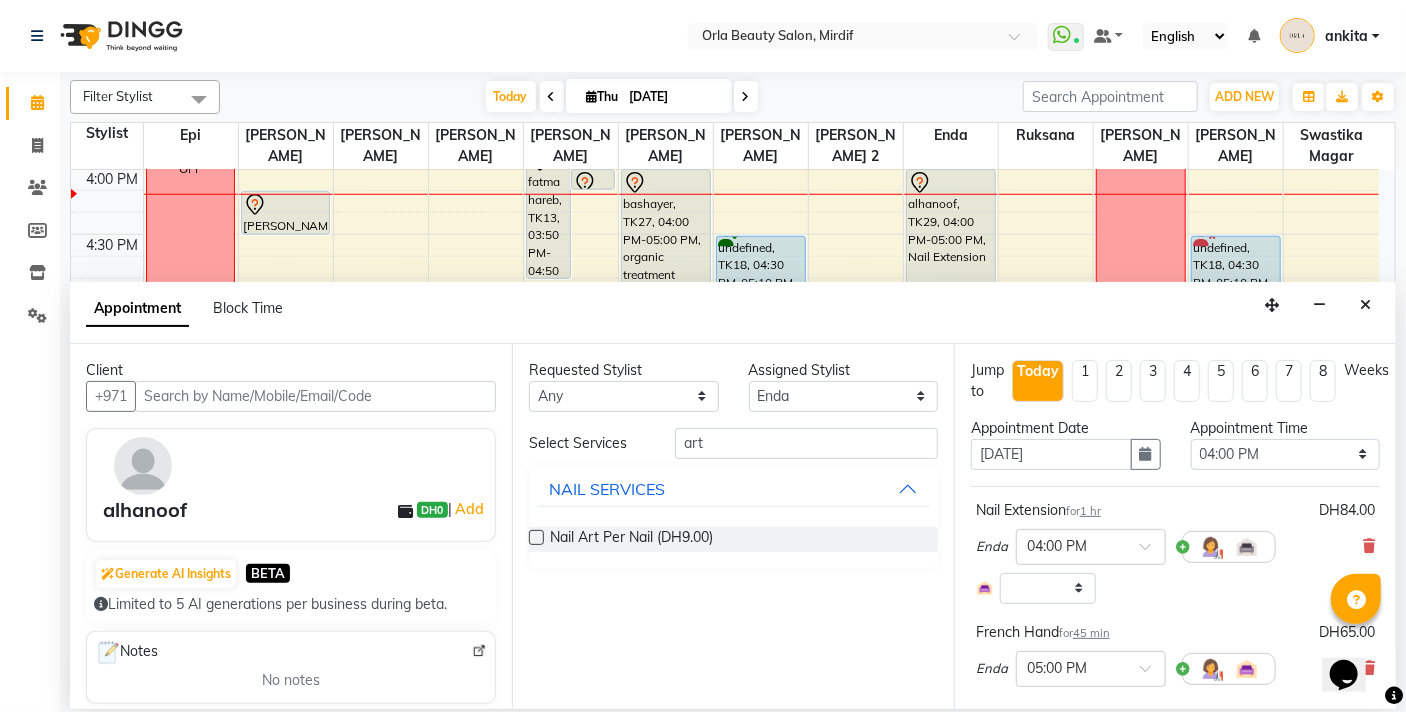 click at bounding box center [536, 537] 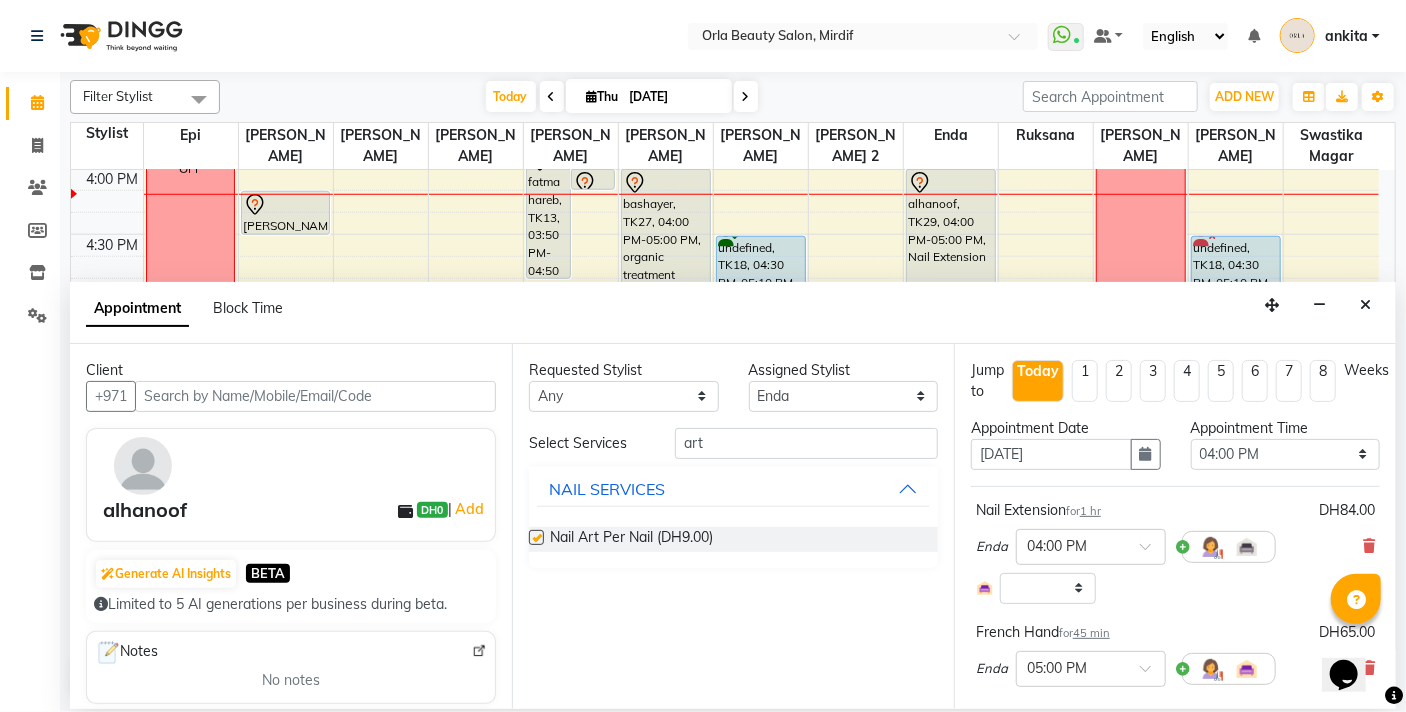 checkbox on "false" 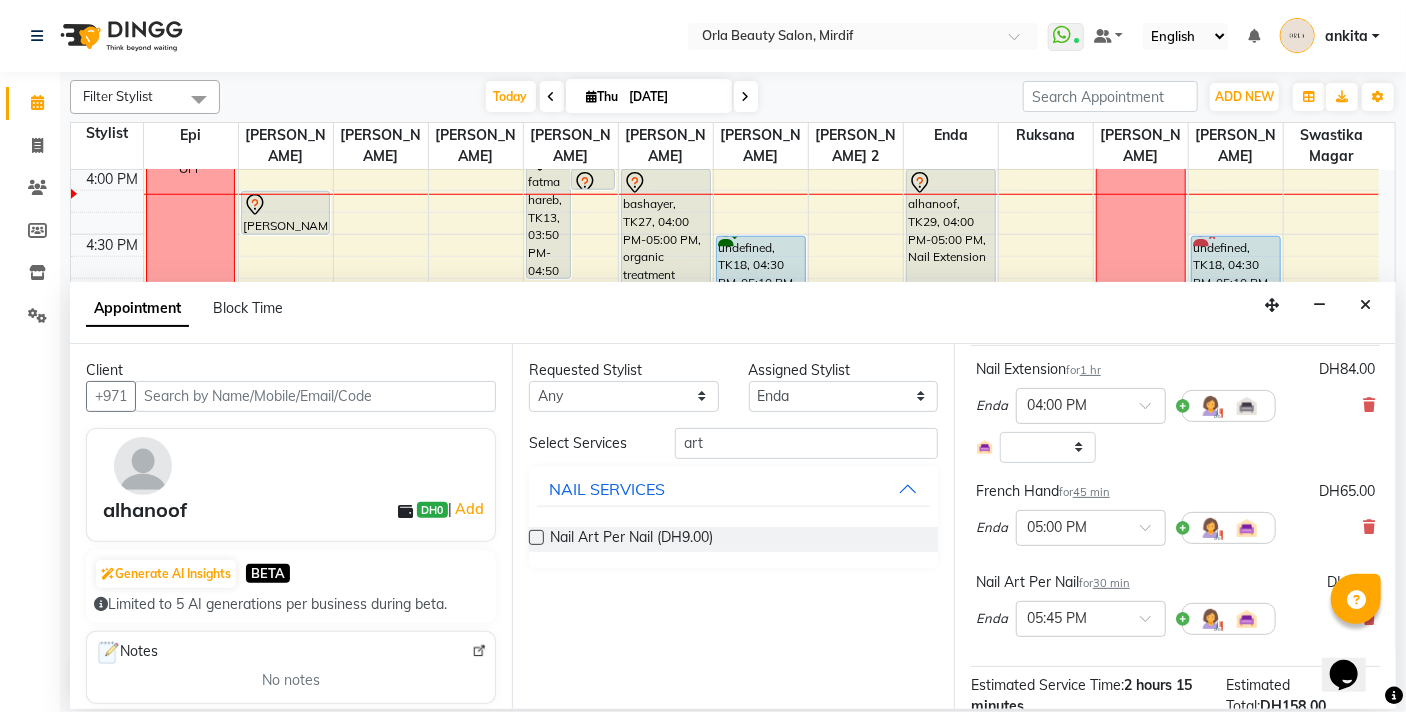 scroll, scrollTop: 335, scrollLeft: 0, axis: vertical 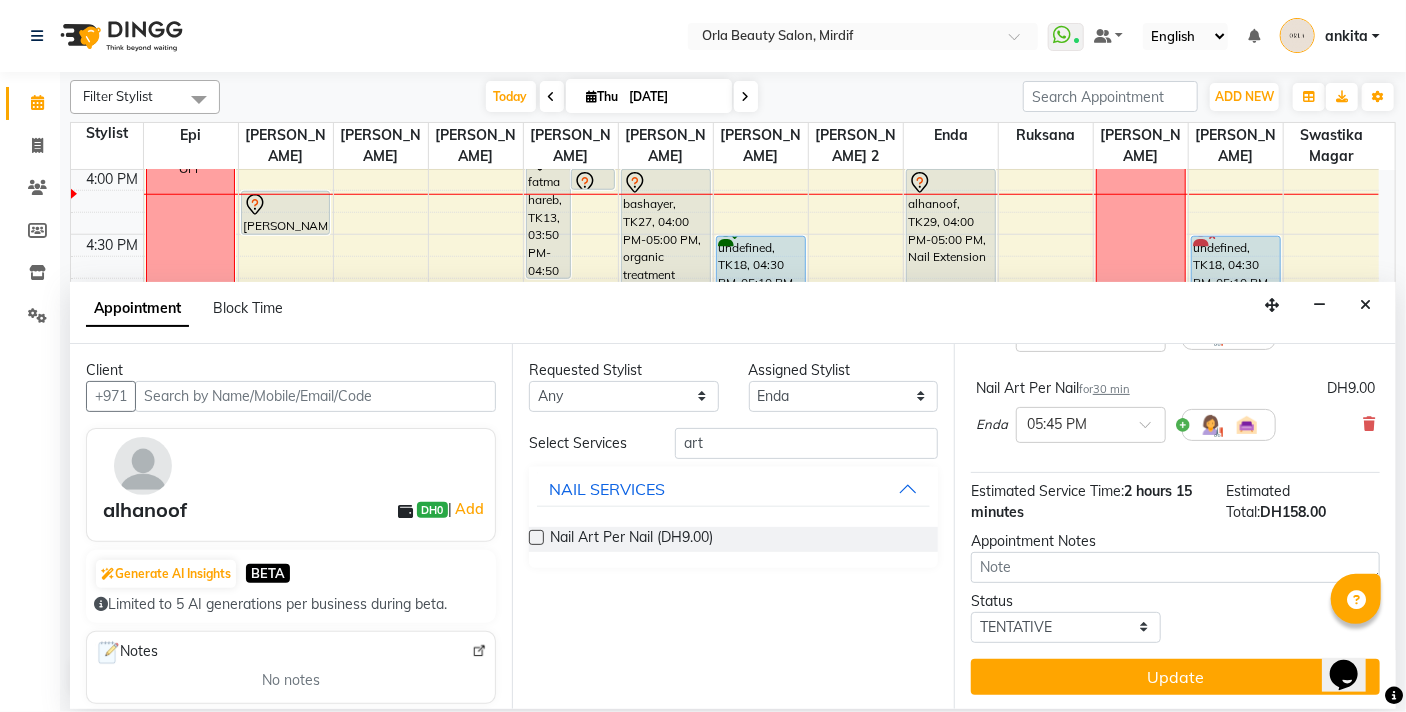 click on "Update" at bounding box center (1175, 677) 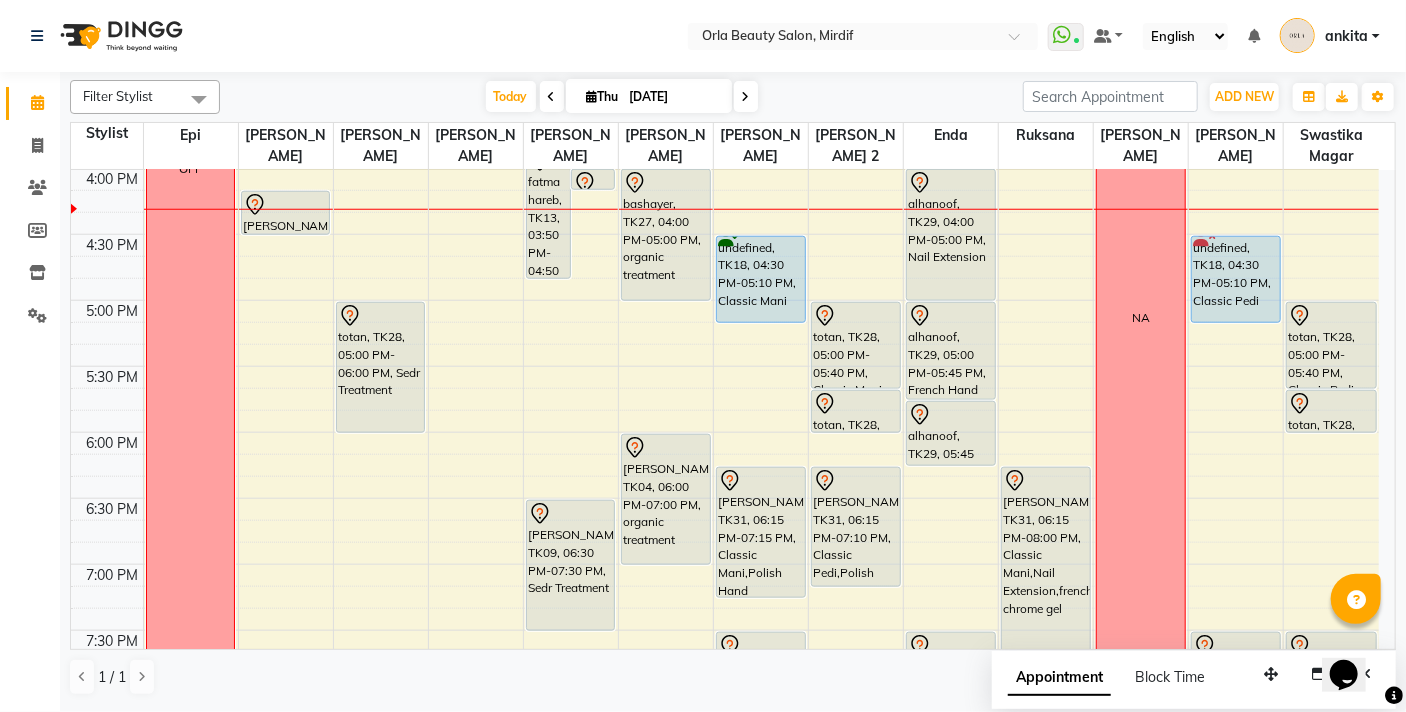 drag, startPoint x: 1395, startPoint y: 469, endPoint x: 1389, endPoint y: 448, distance: 21.84033 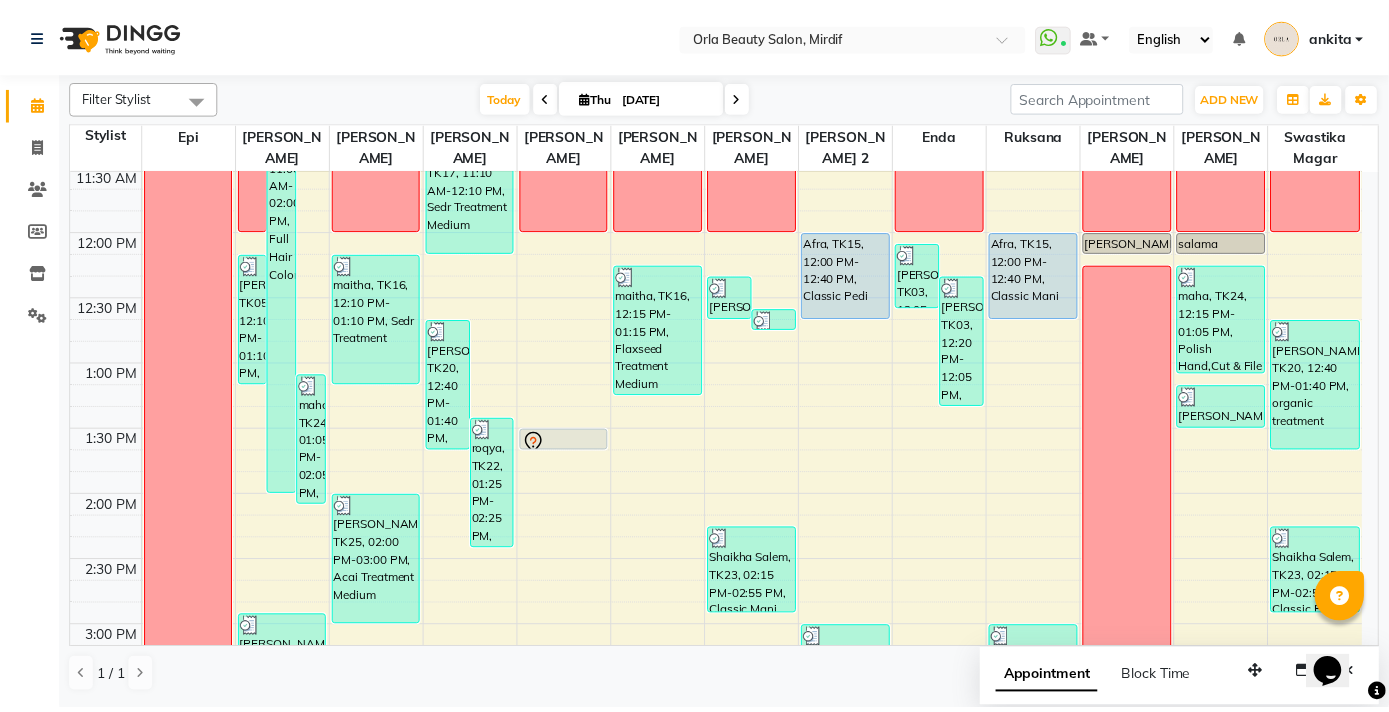 scroll, scrollTop: 269, scrollLeft: 0, axis: vertical 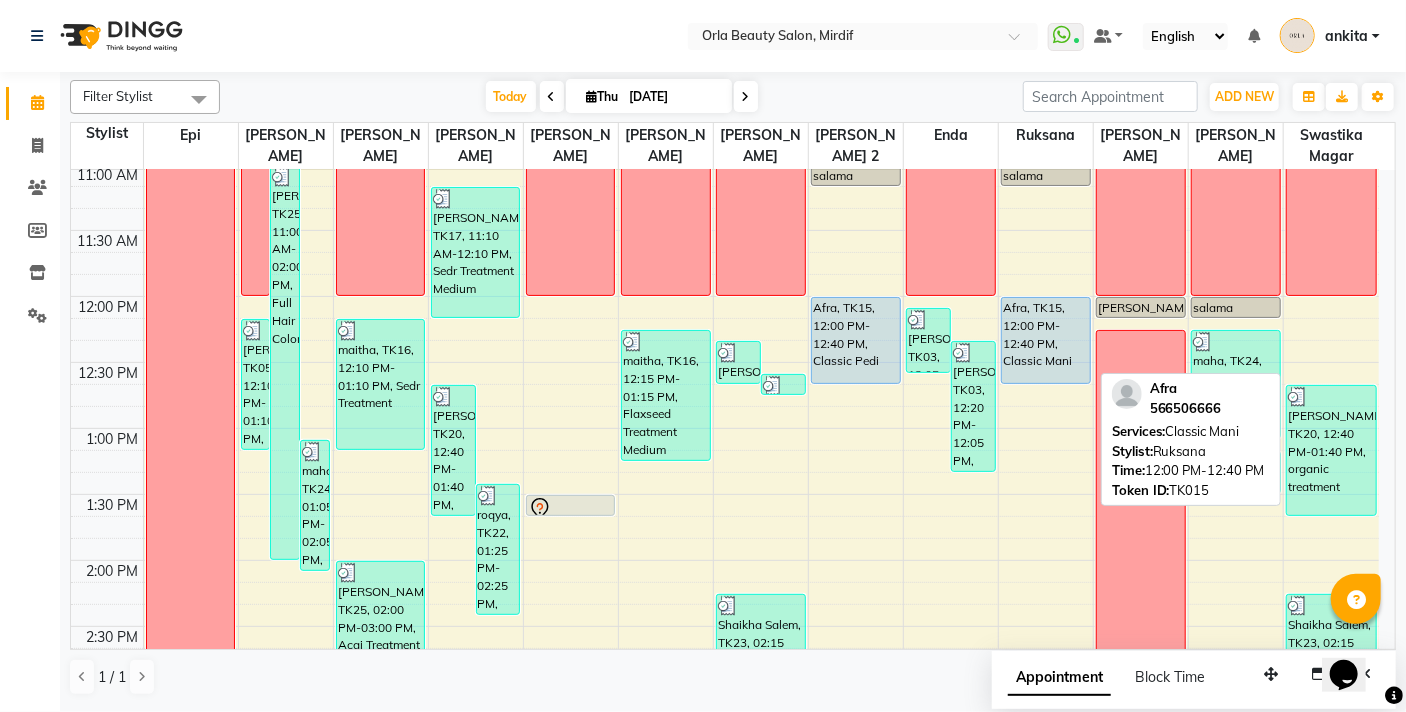 click on "Afra, TK15, 12:00 PM-12:40 PM, Classic Mani" at bounding box center (1046, 340) 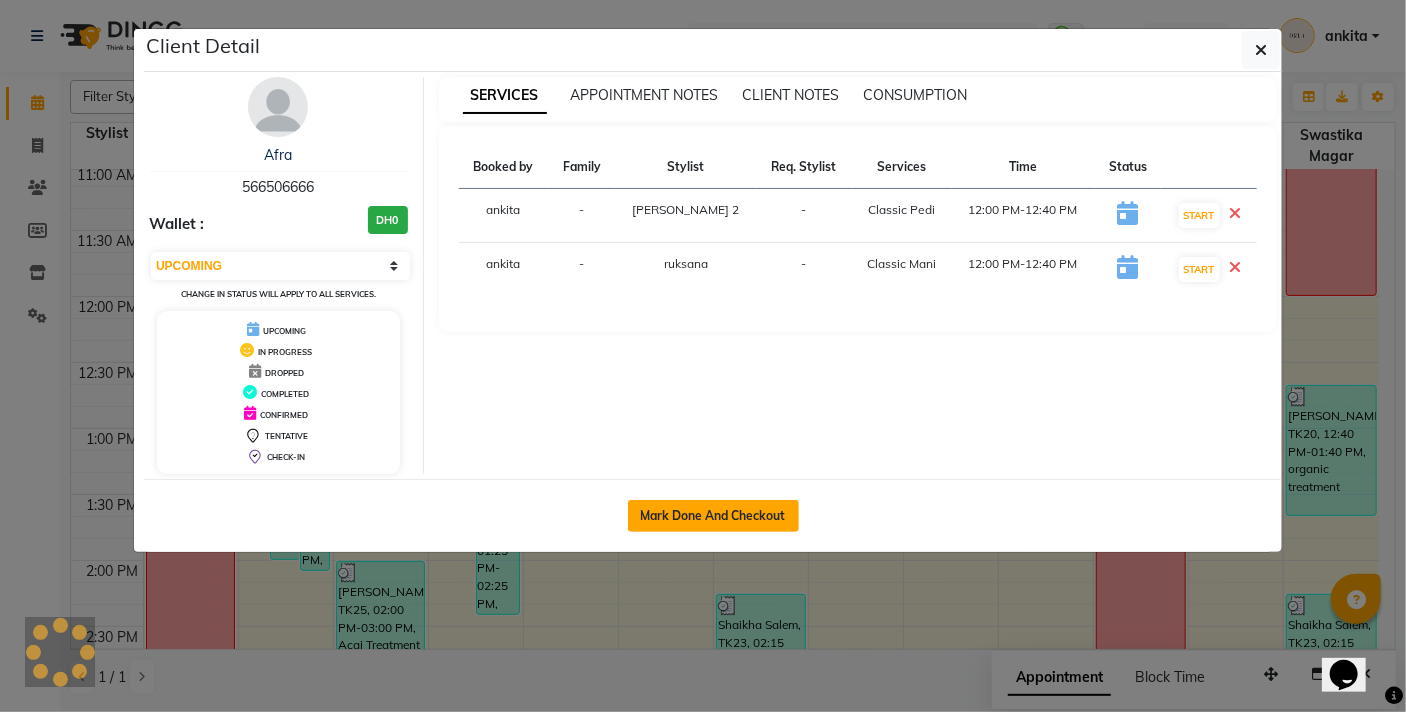 click on "Mark Done And Checkout" 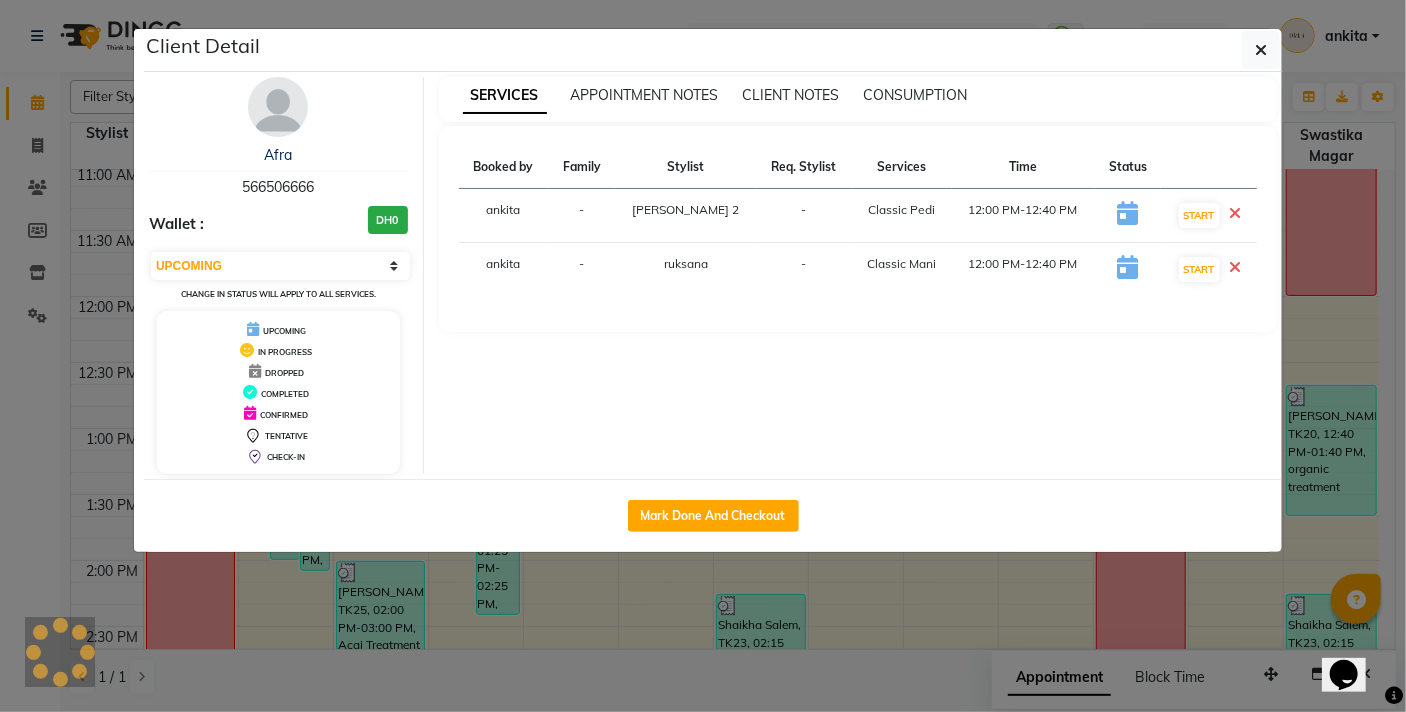 select on "service" 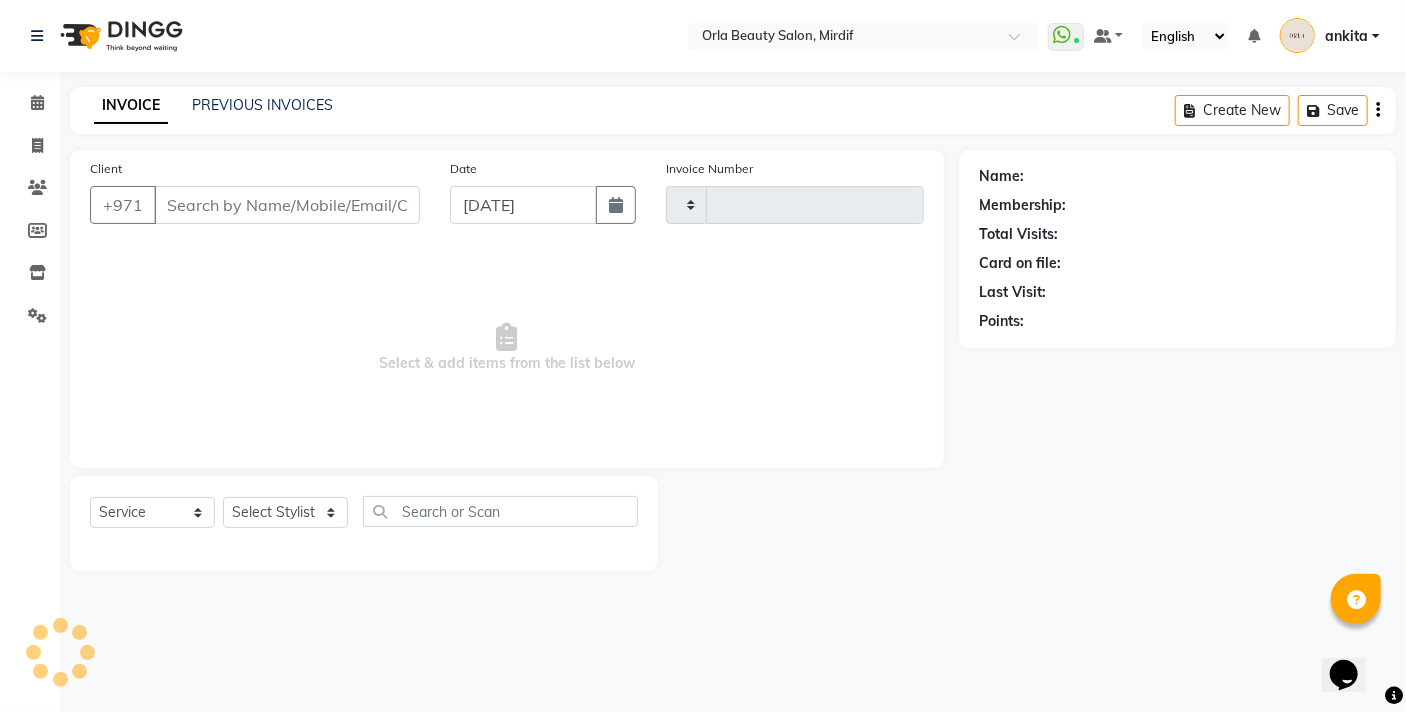 type on "3226" 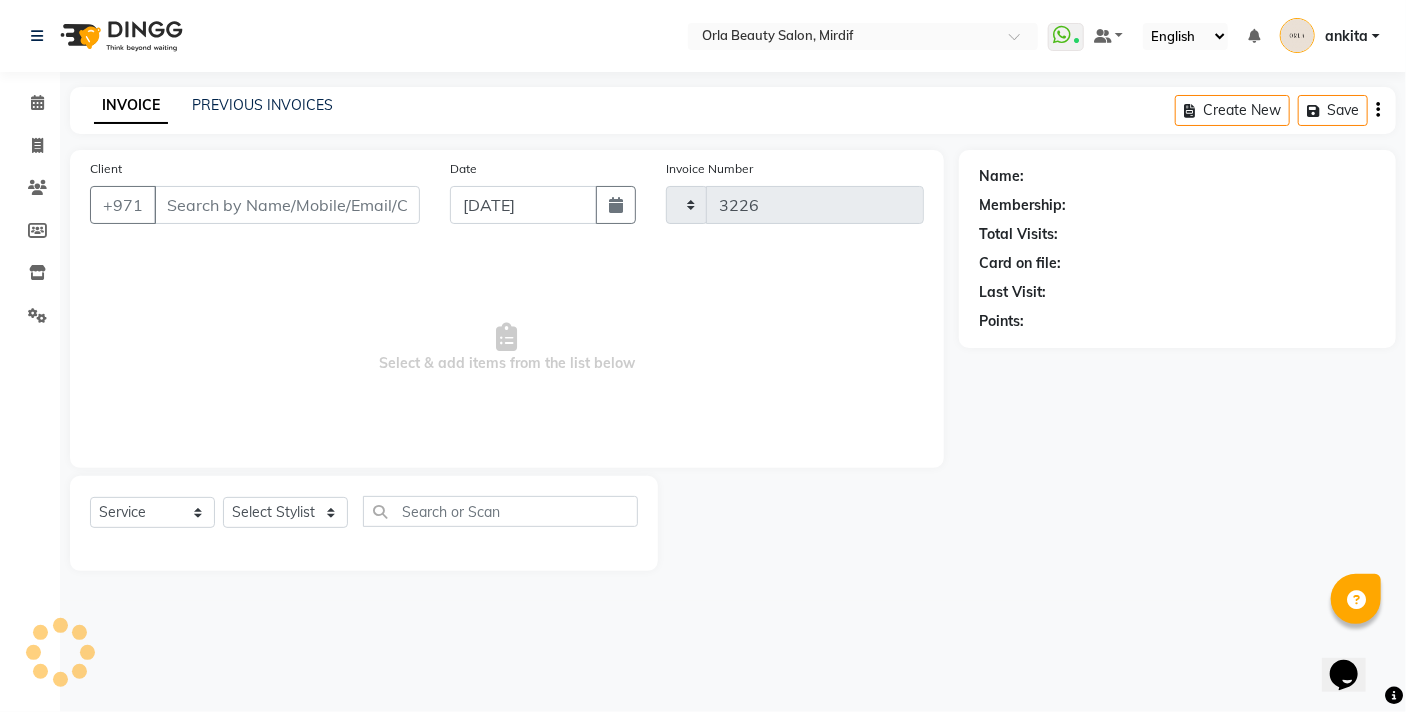 select on "5053" 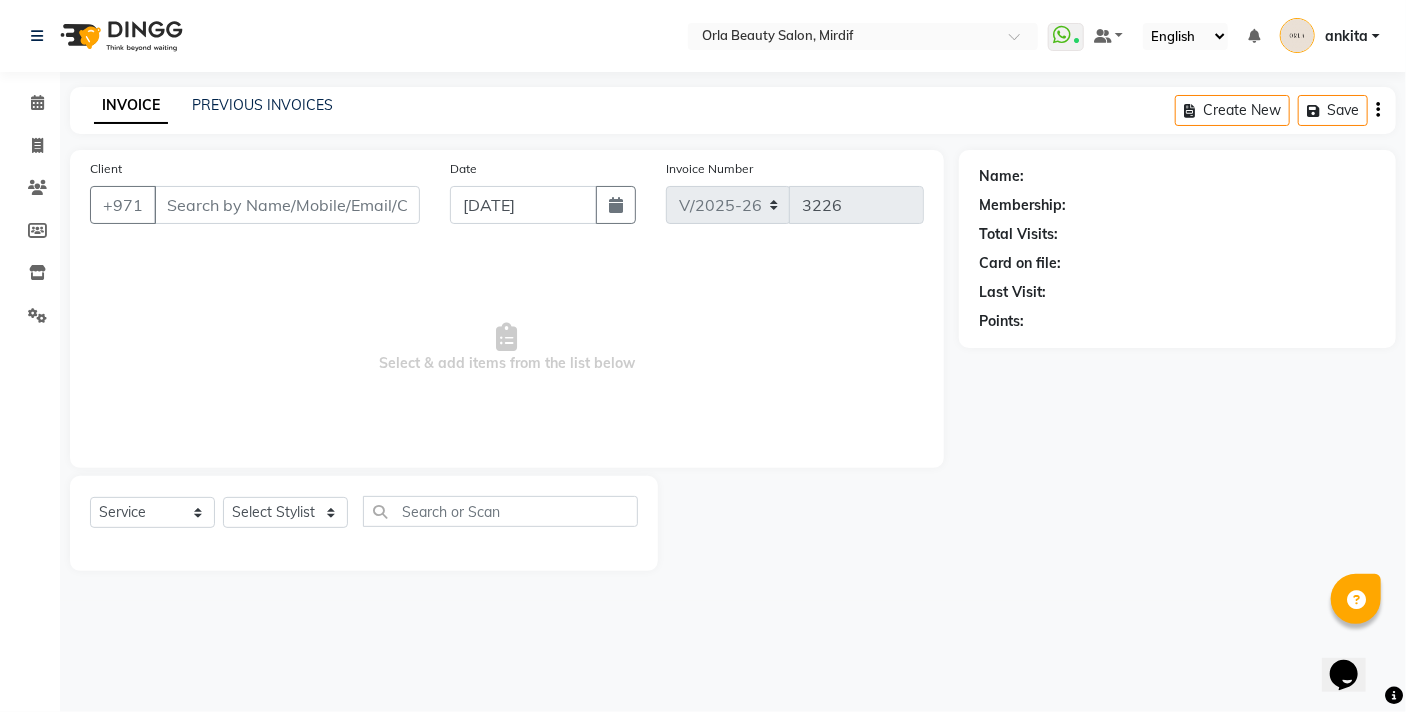 type on "566506666" 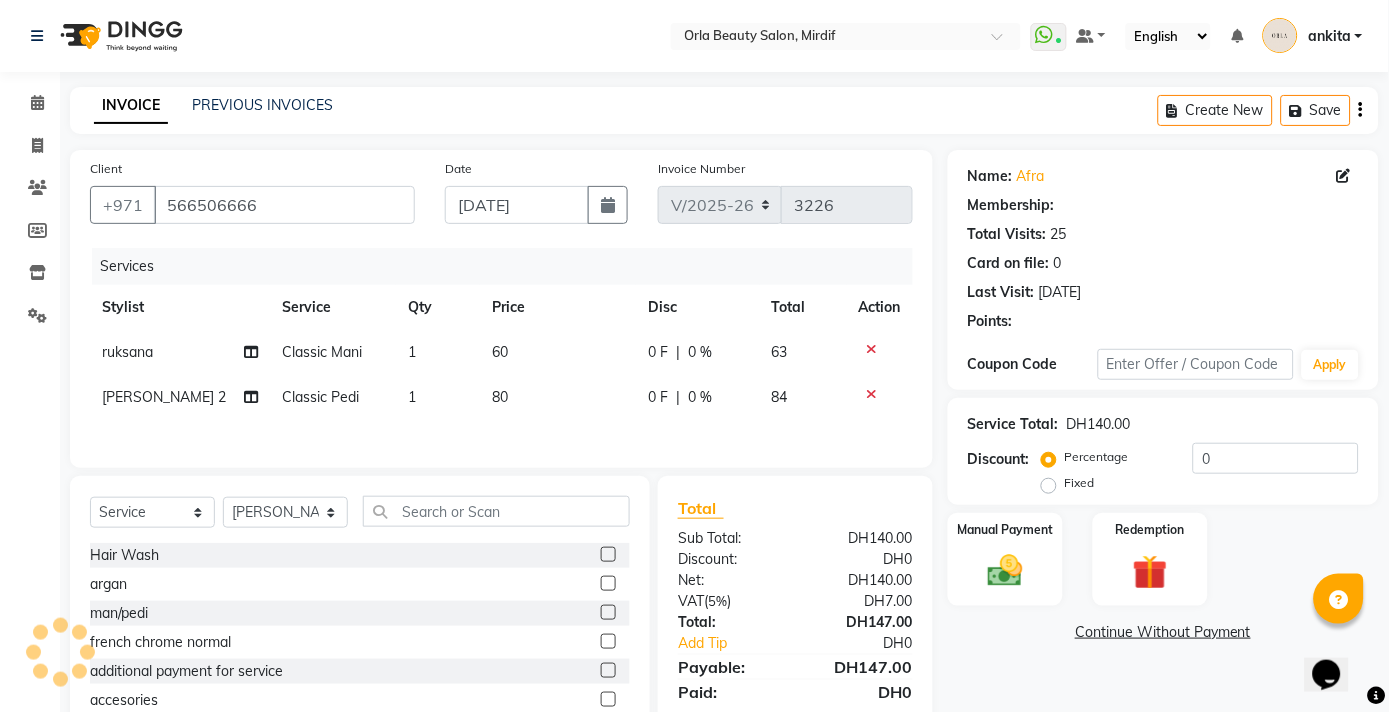 click on "60" 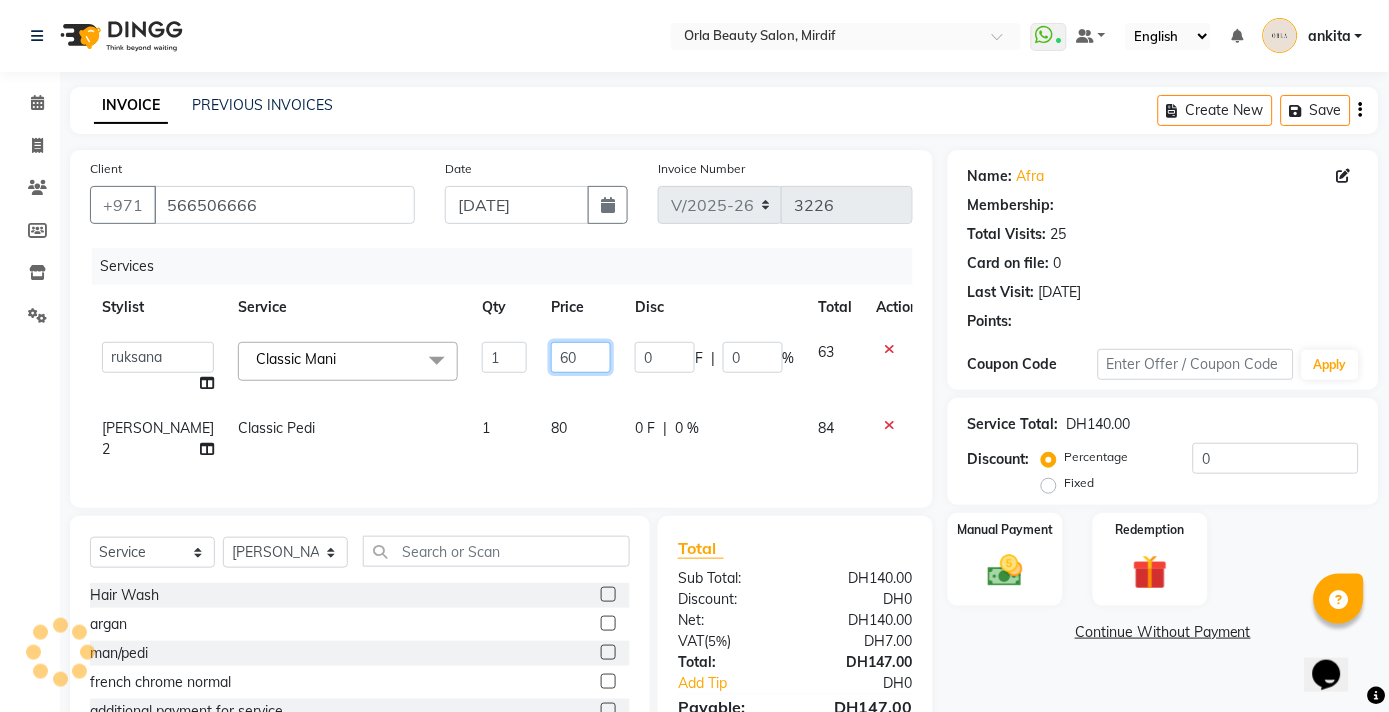 click on "60" 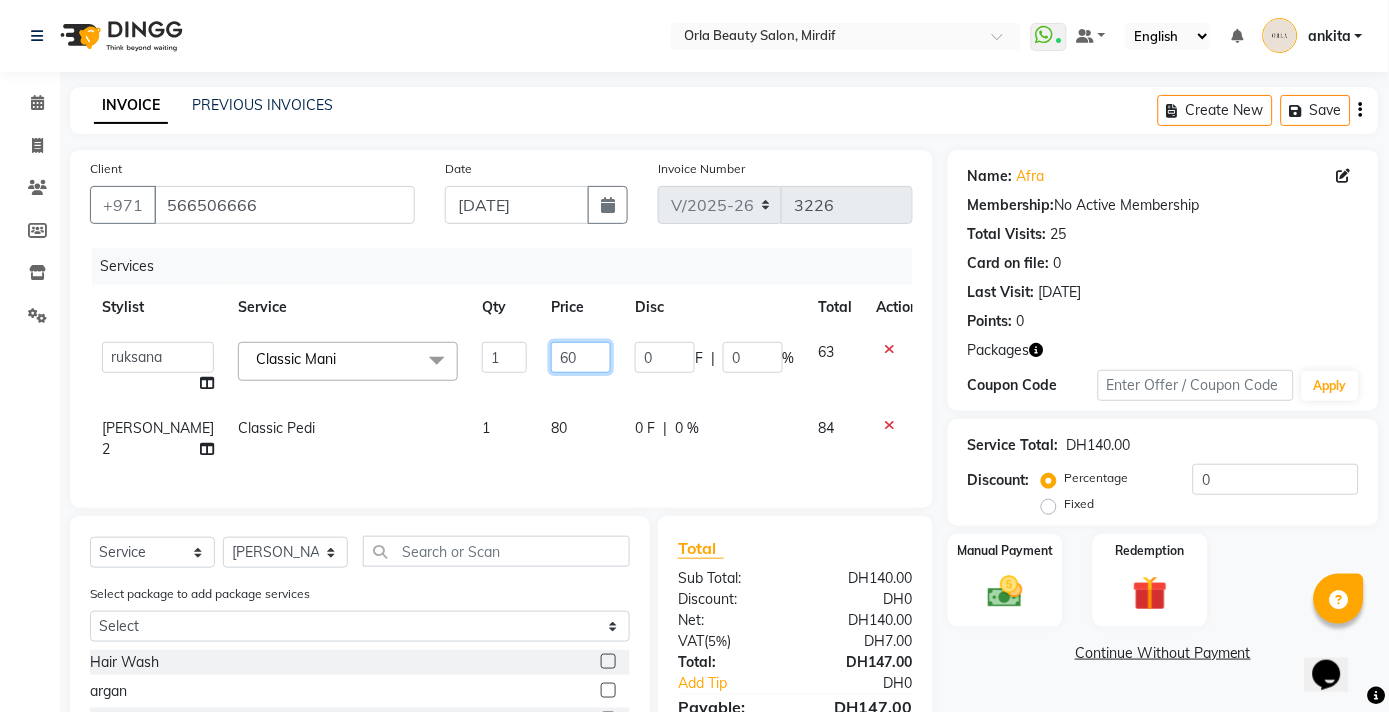 type on "6" 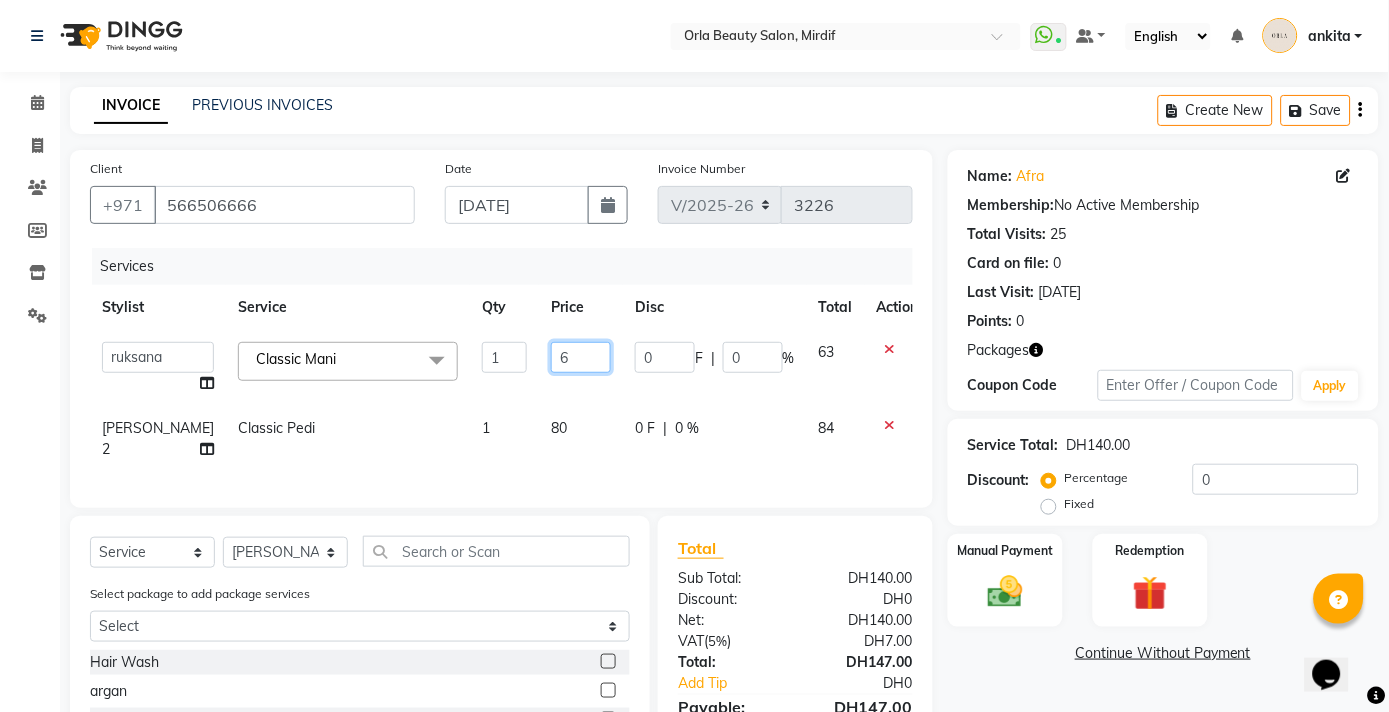 type 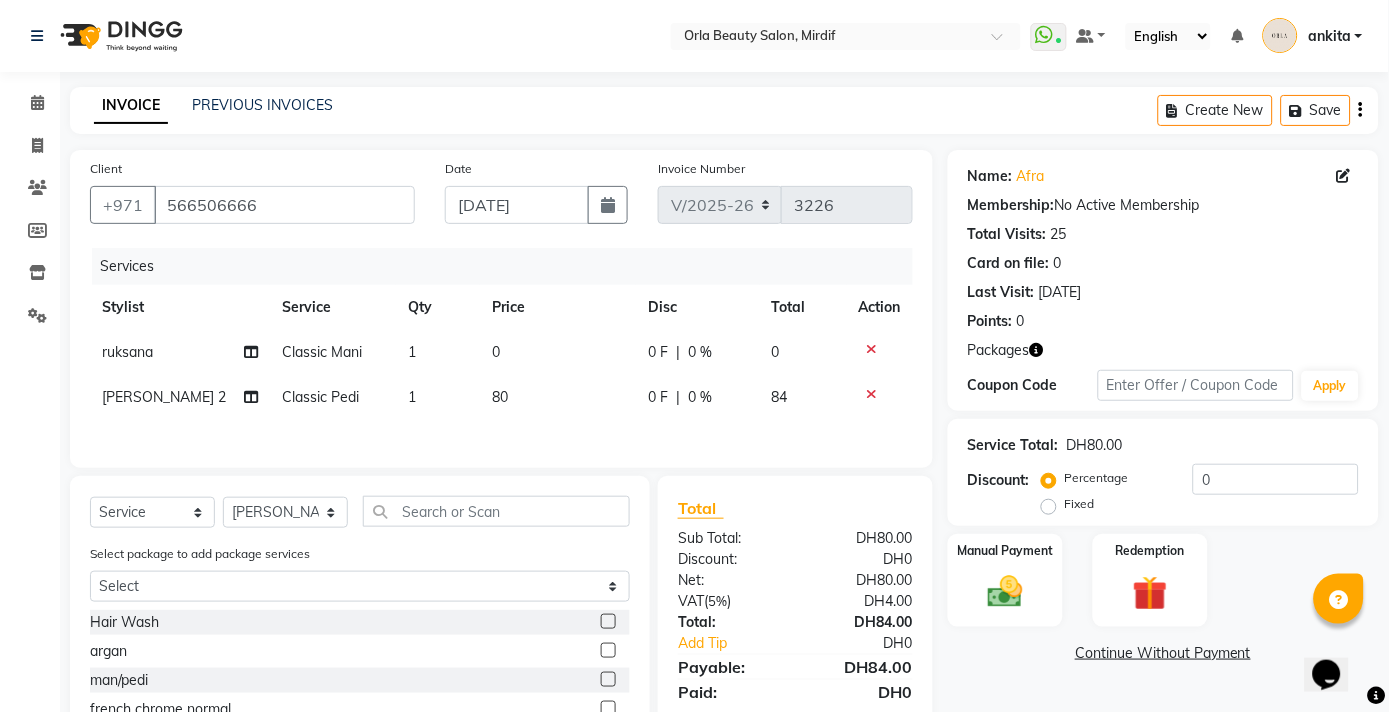 click on "80" 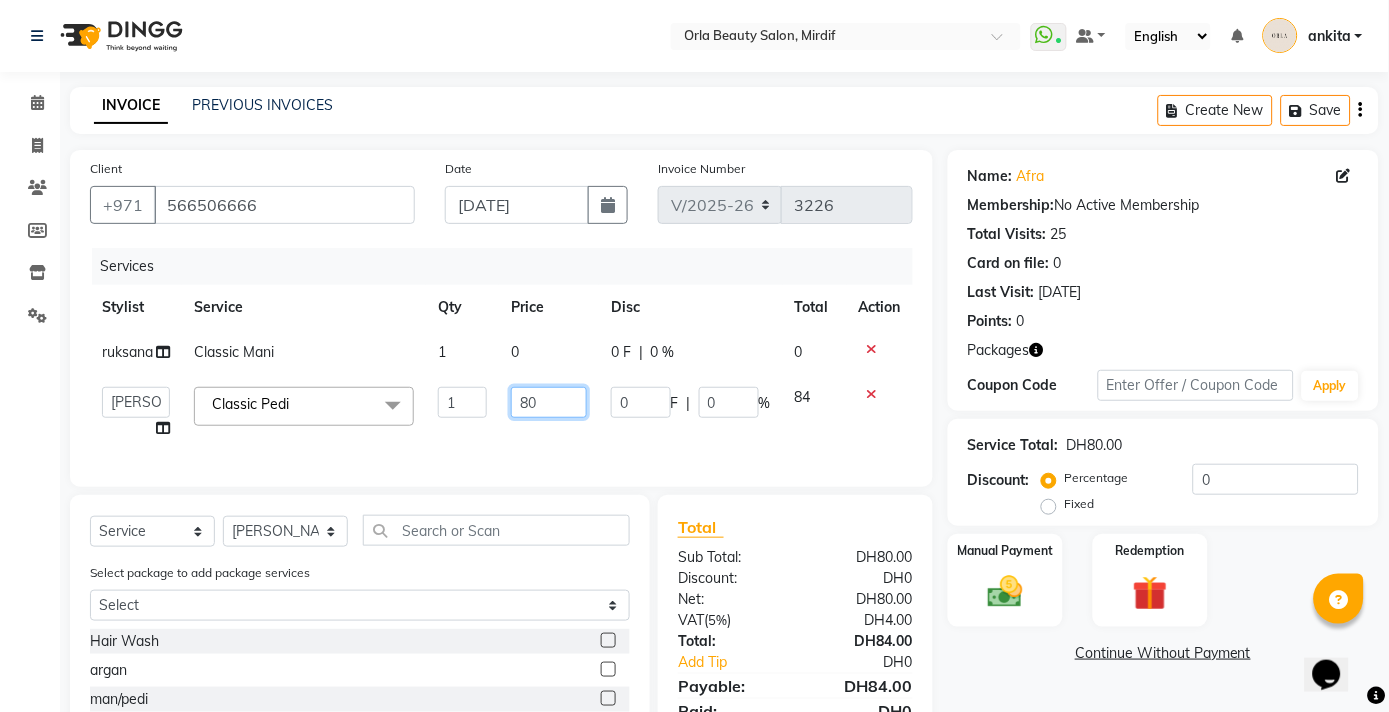 click on "80" 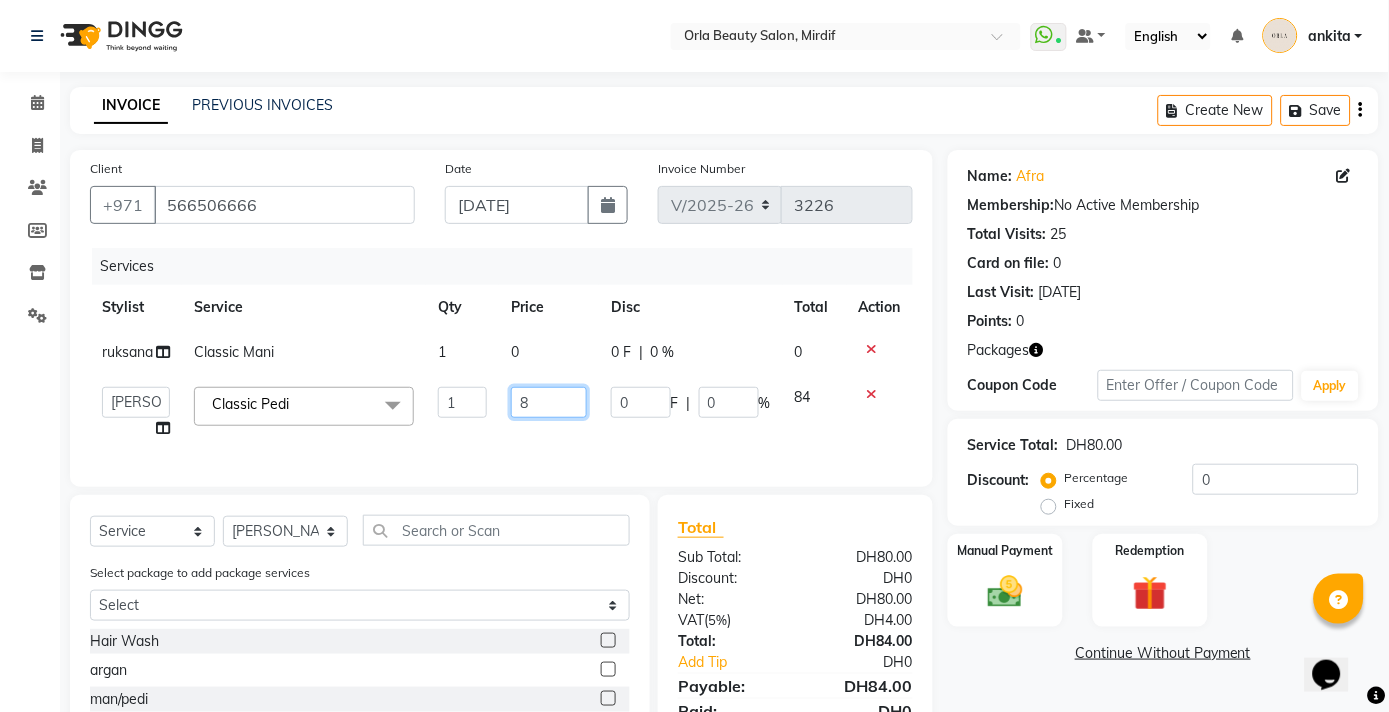 type 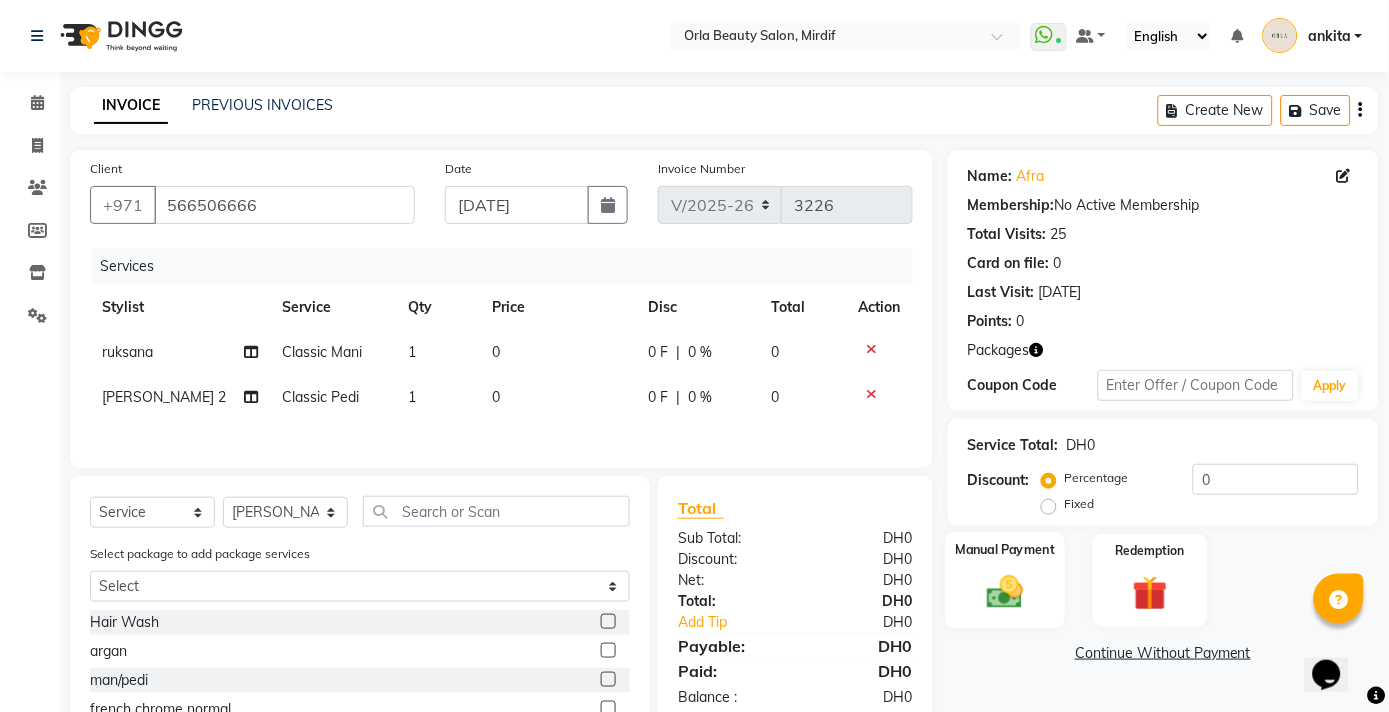 scroll, scrollTop: 159, scrollLeft: 0, axis: vertical 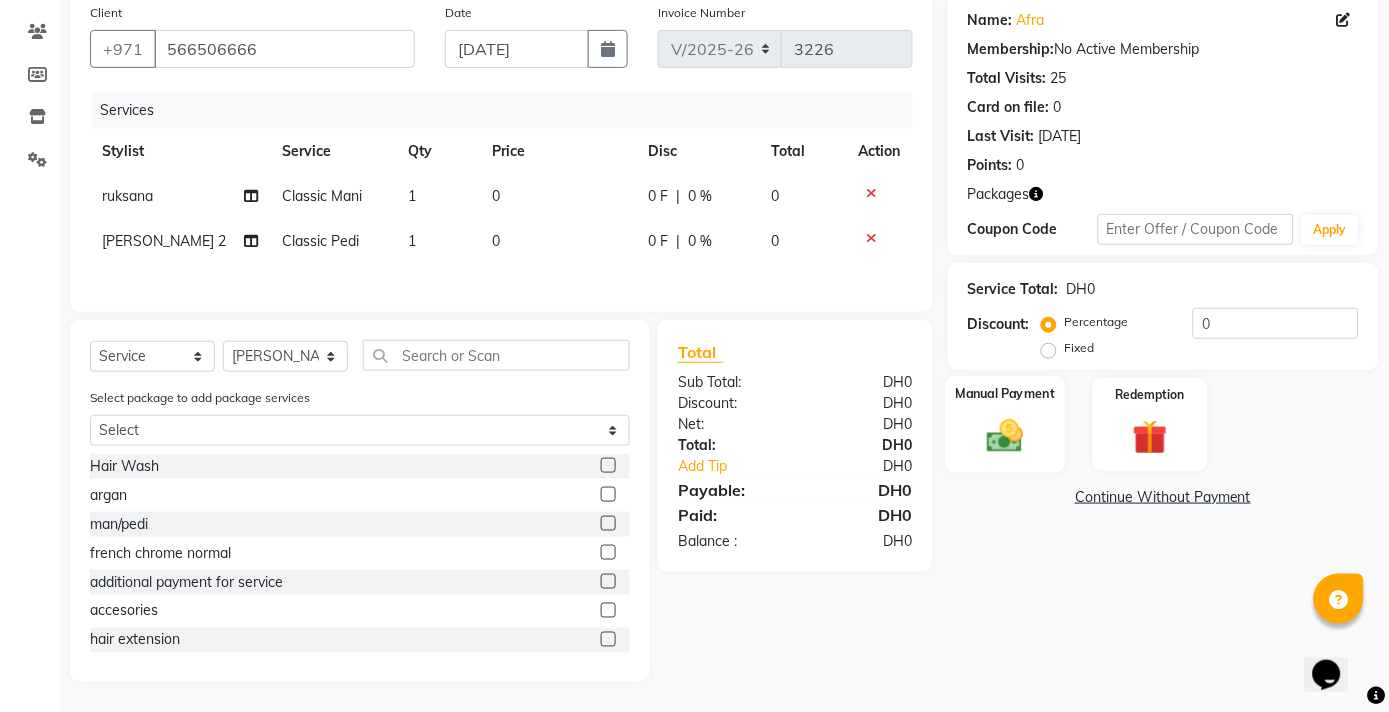 click 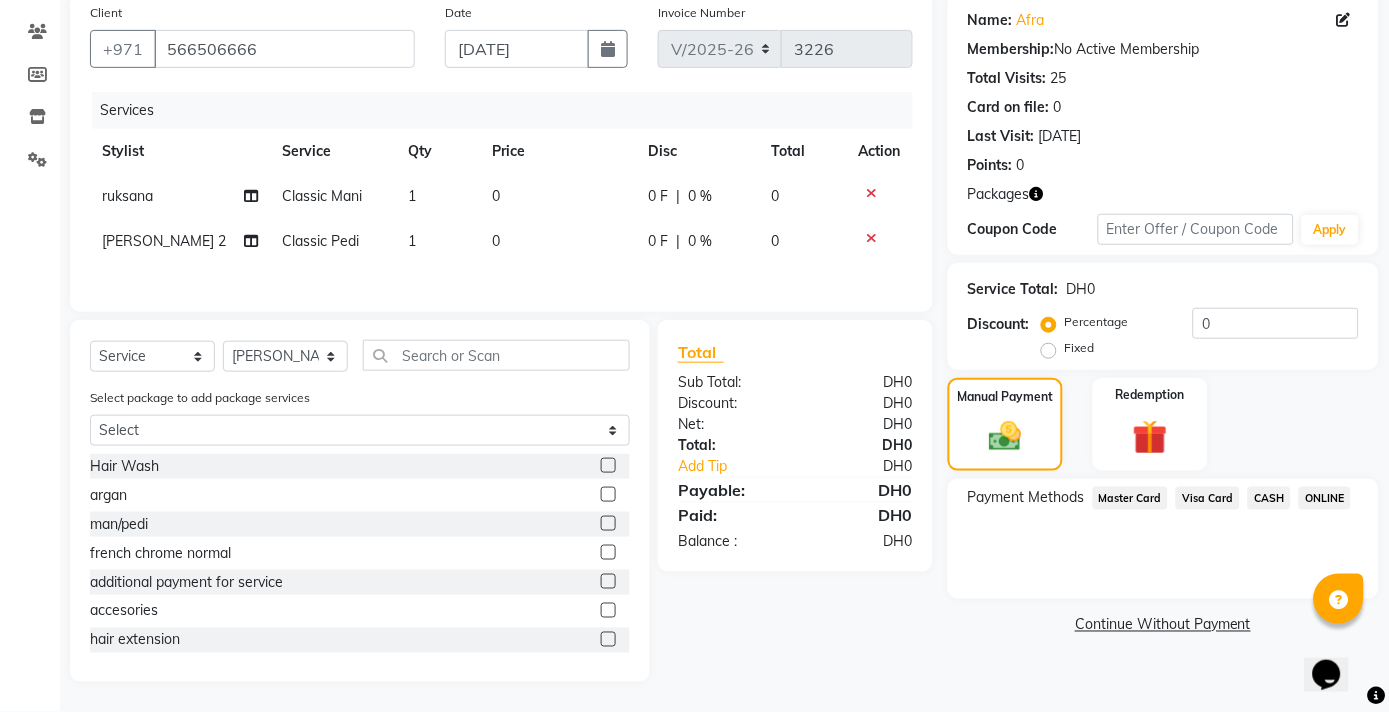 click on "ONLINE" 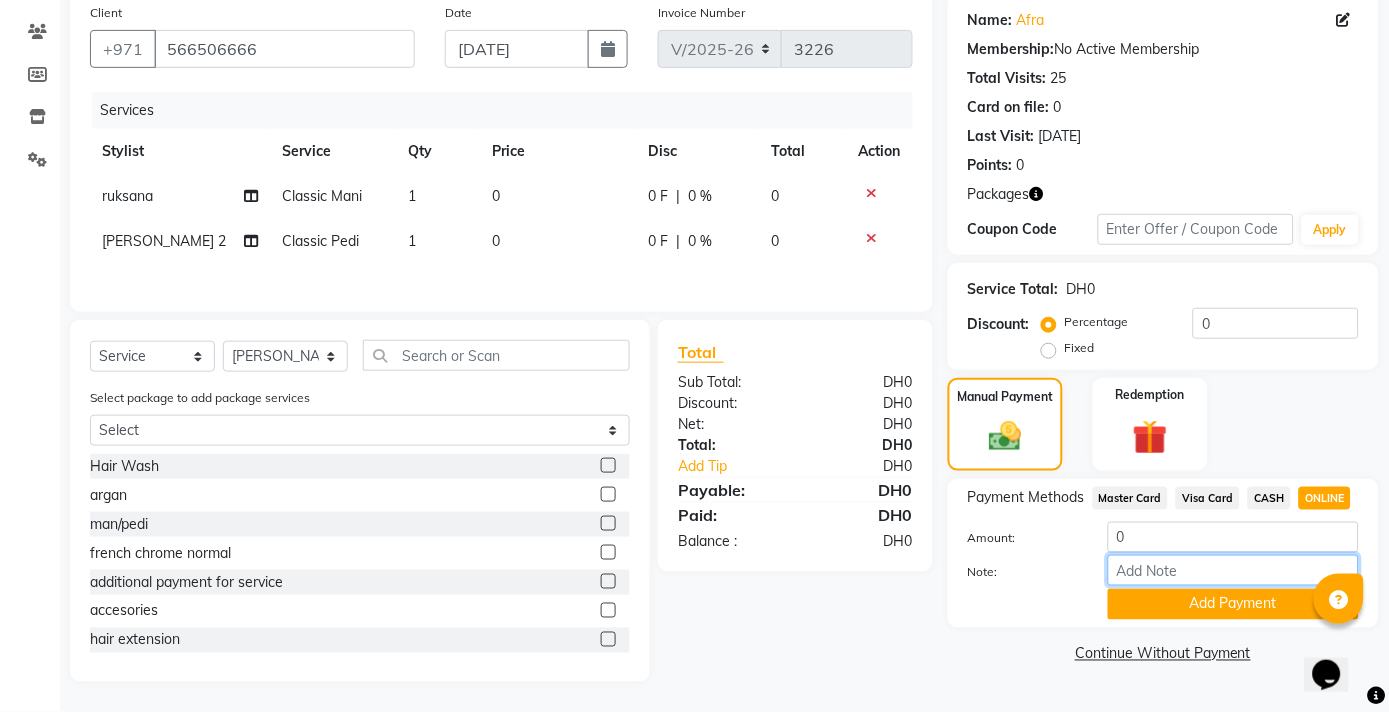 click on "Note:" at bounding box center (1233, 570) 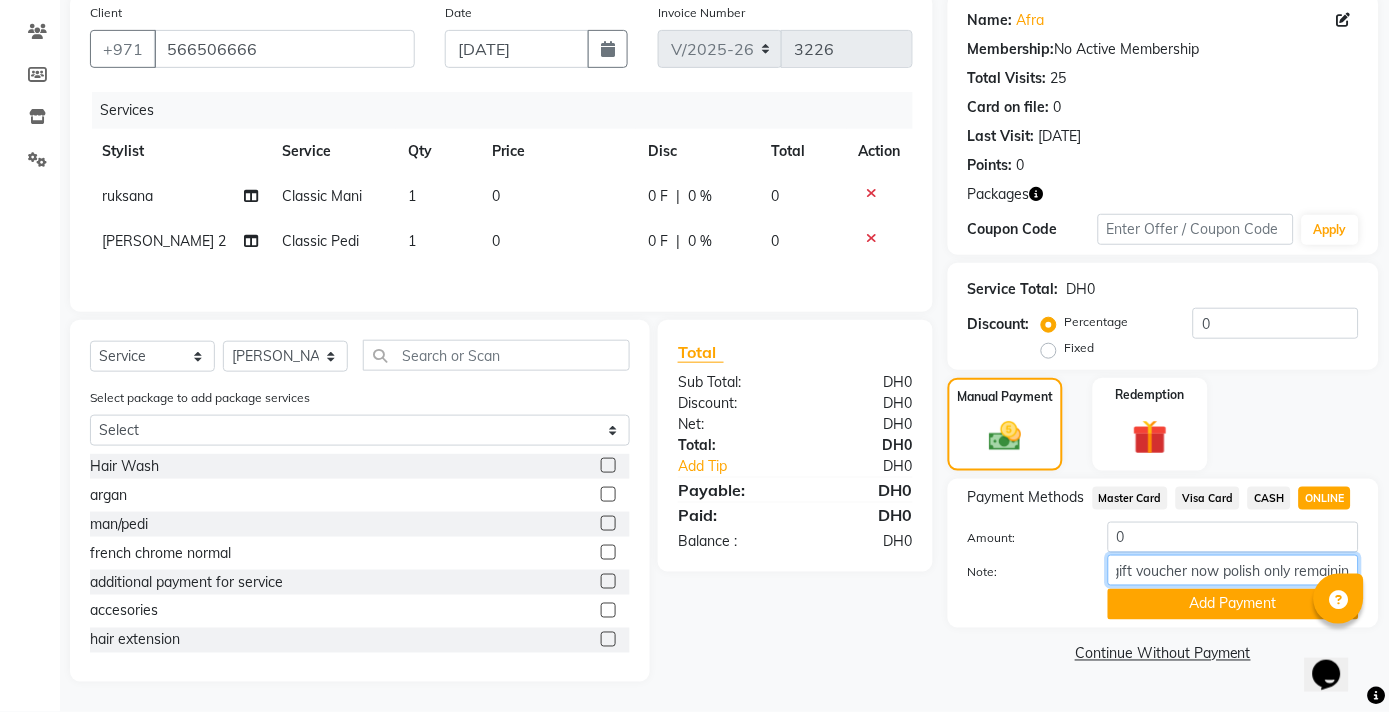 type on "gift voucher now polish only remaining" 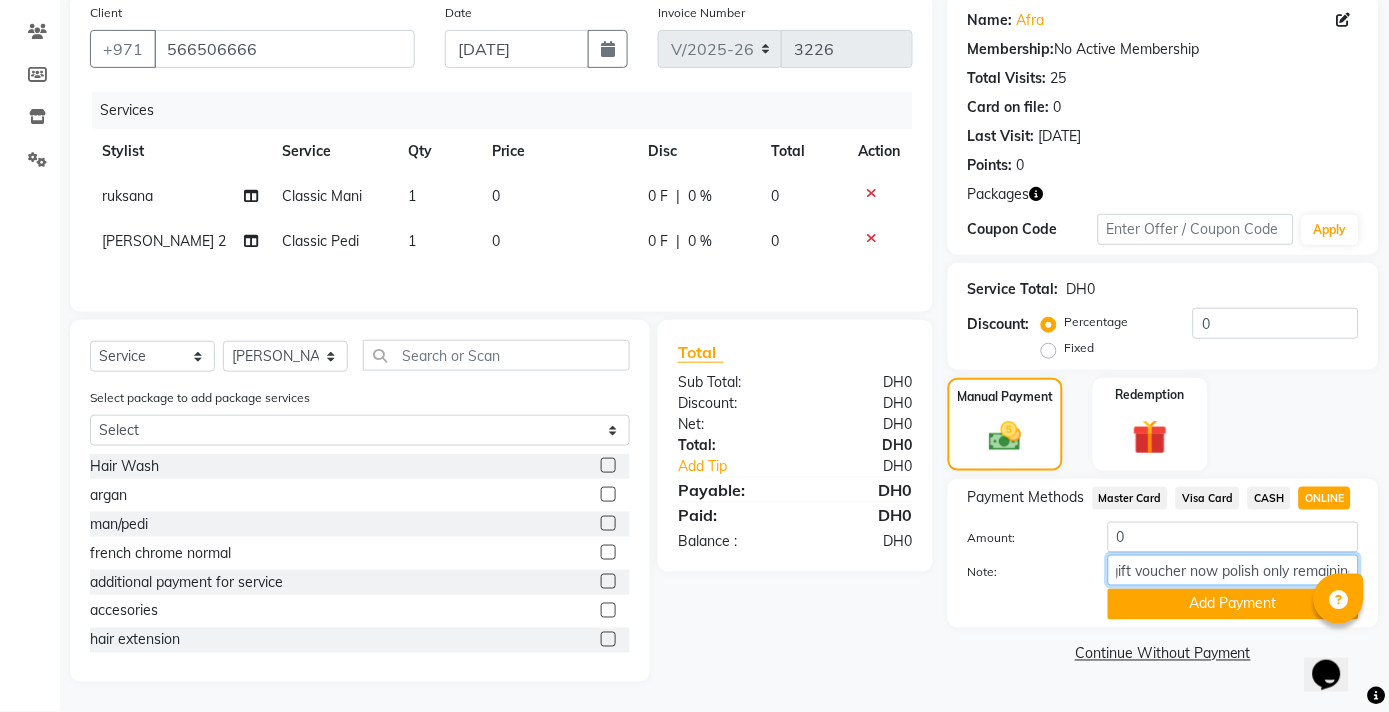 scroll, scrollTop: 0, scrollLeft: 15, axis: horizontal 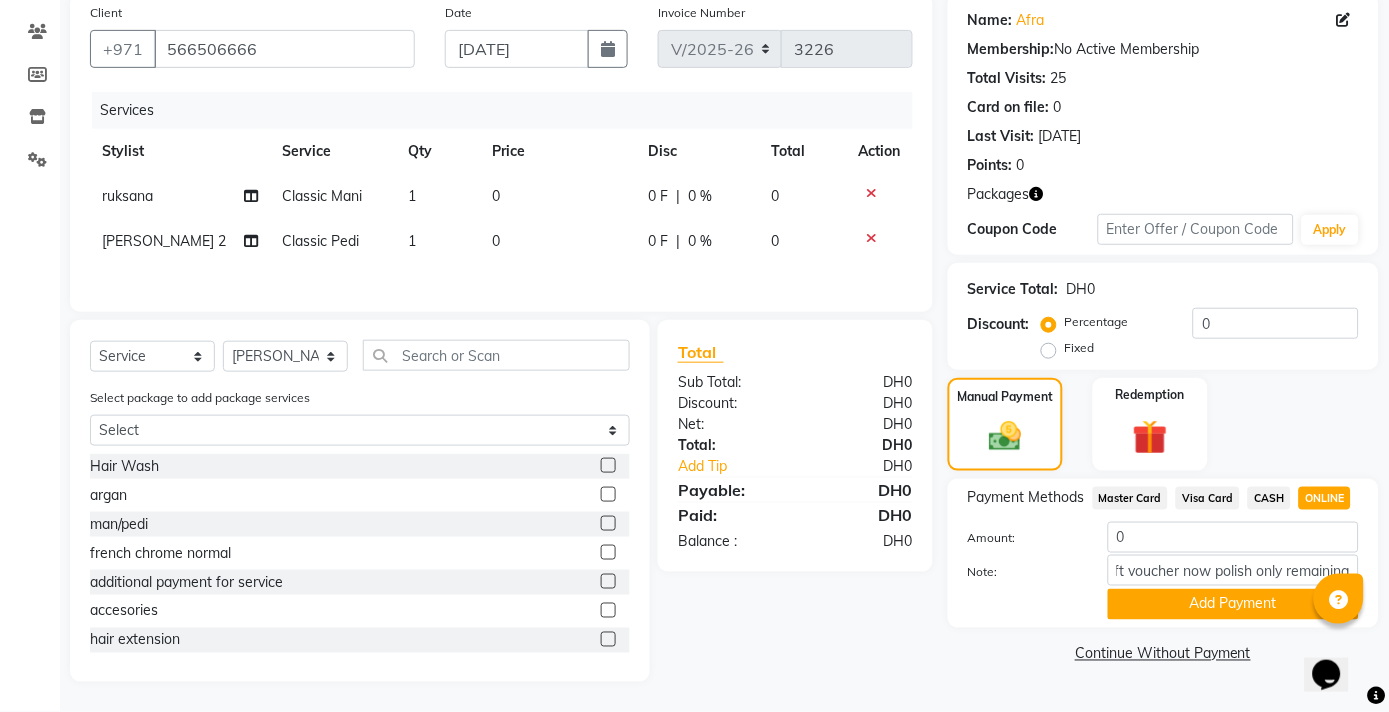 click on "Add Payment" 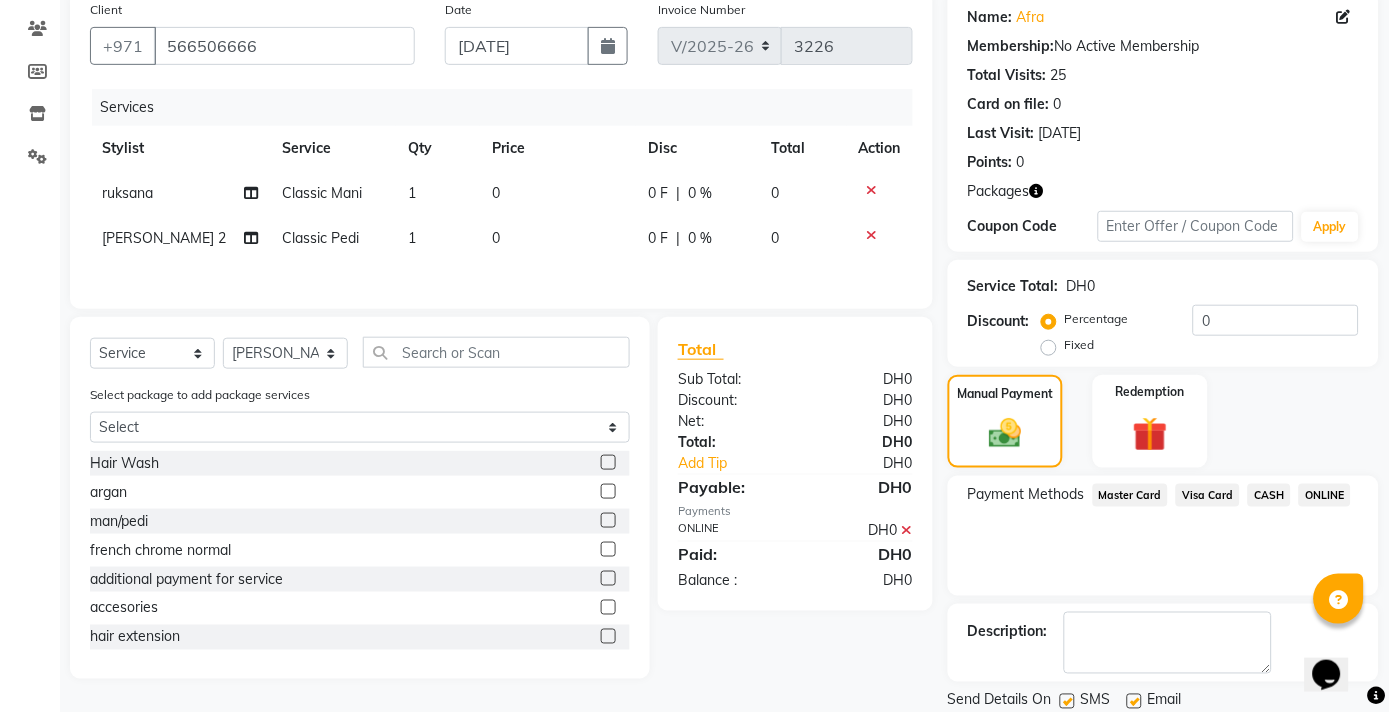 scroll, scrollTop: 226, scrollLeft: 0, axis: vertical 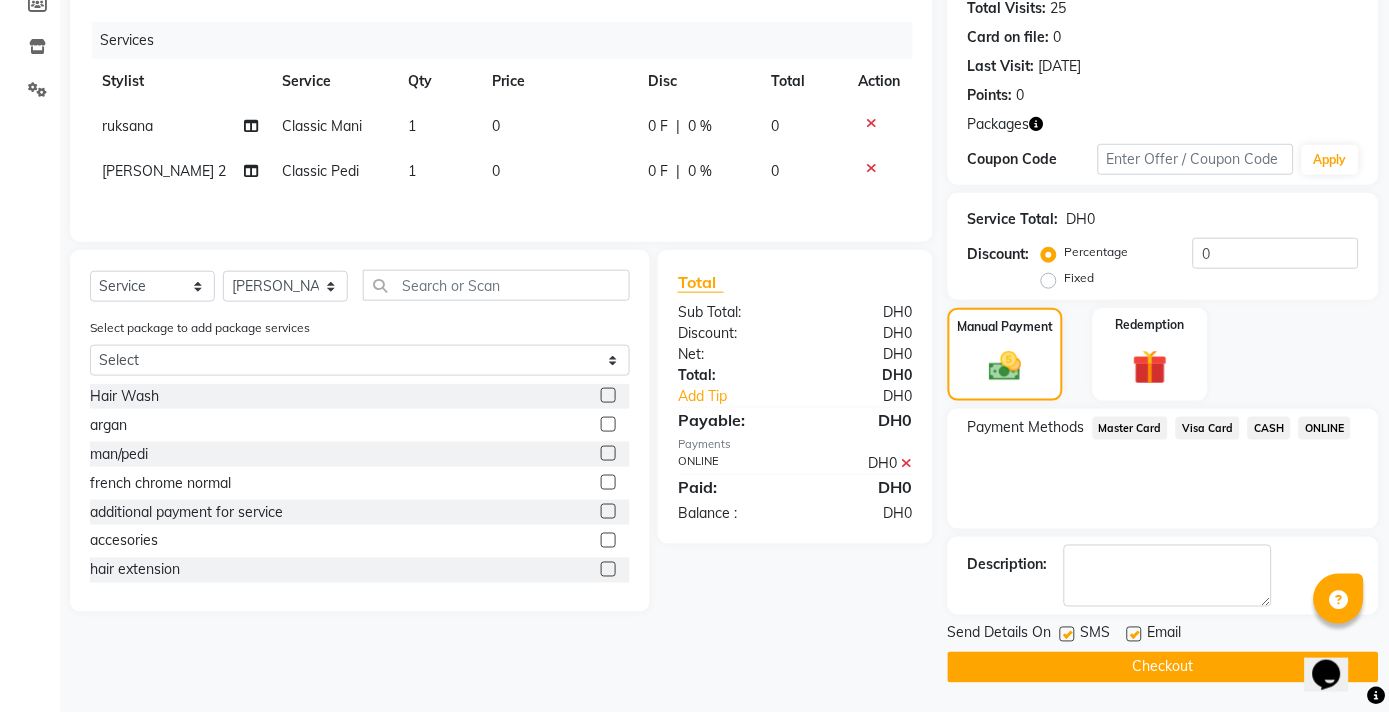 click on "Checkout" 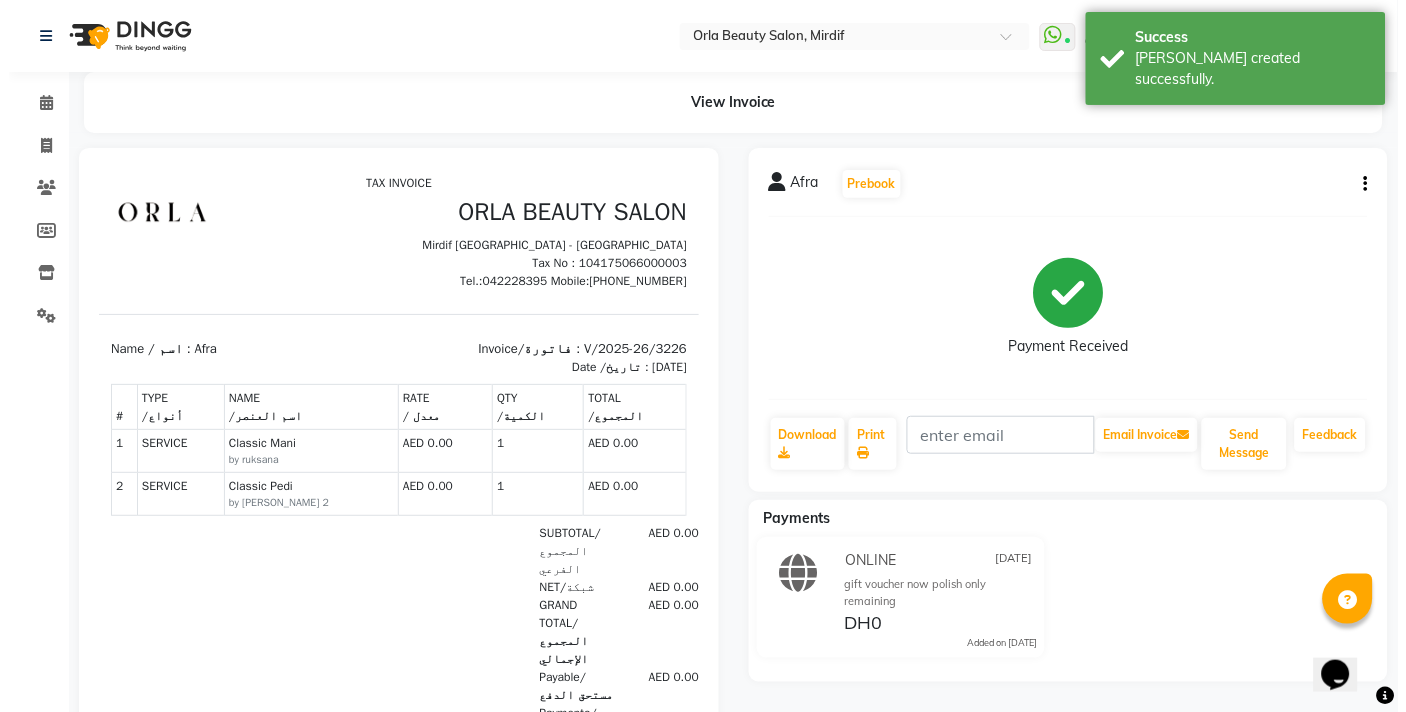 scroll, scrollTop: 0, scrollLeft: 0, axis: both 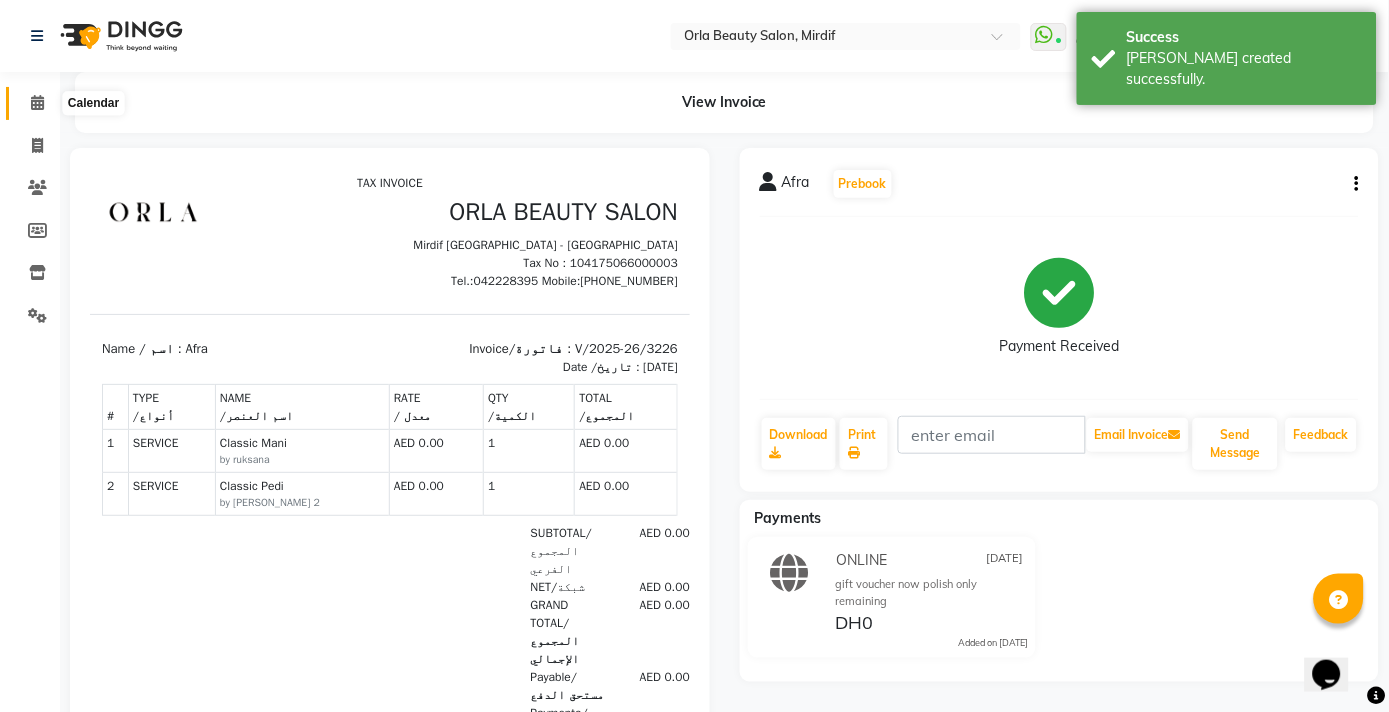click 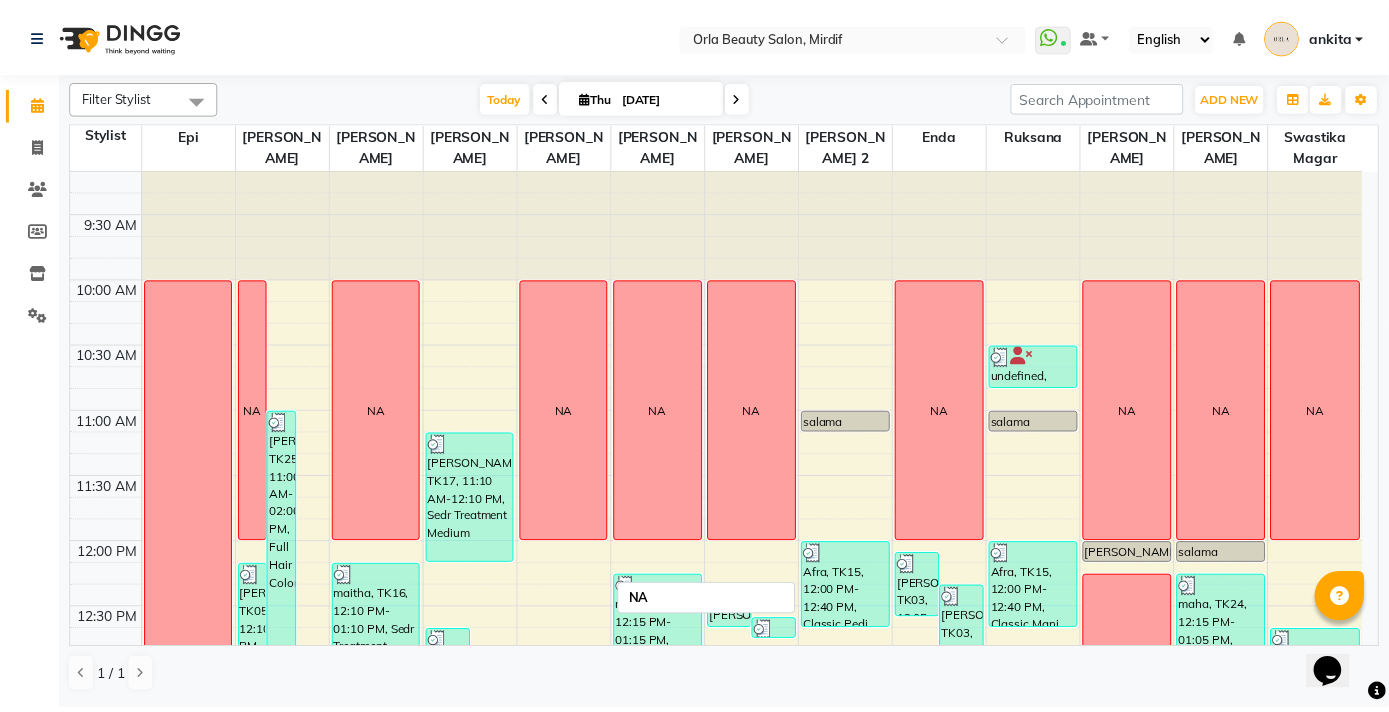 scroll, scrollTop: 21, scrollLeft: 0, axis: vertical 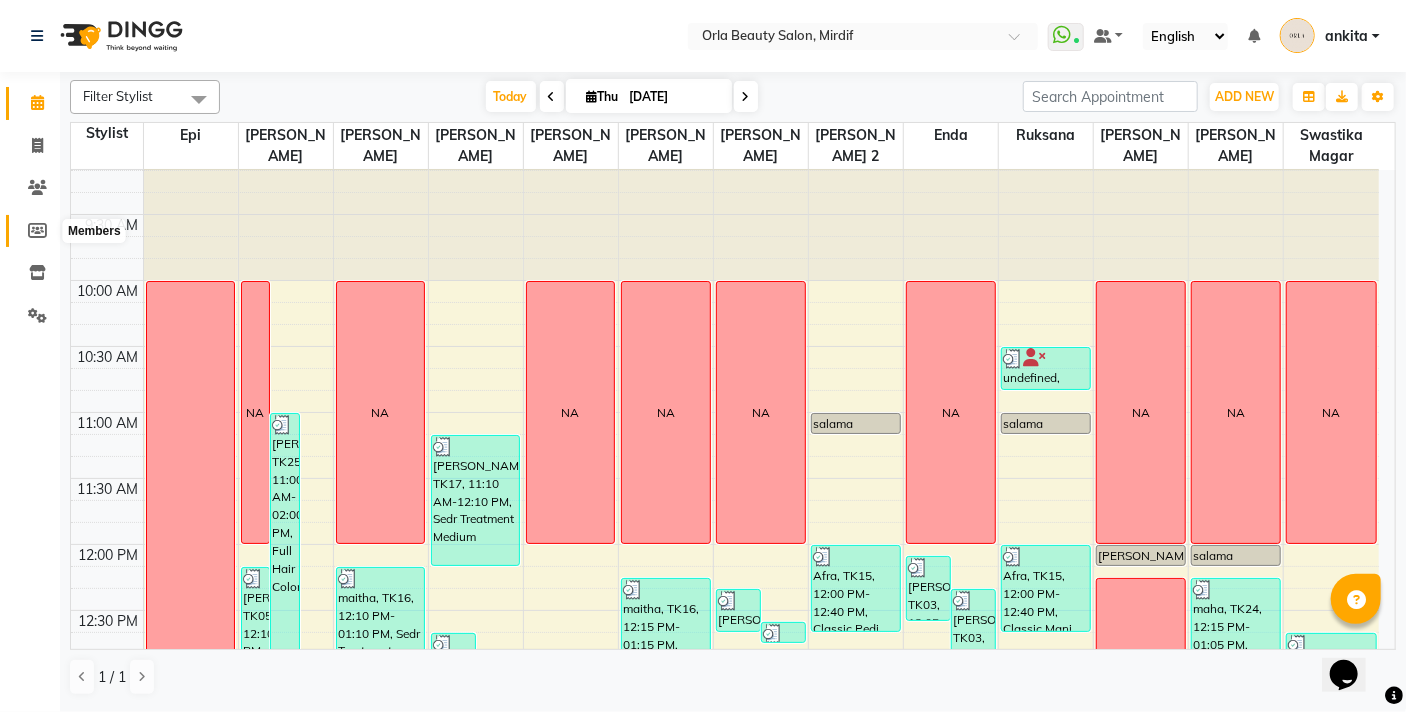 click 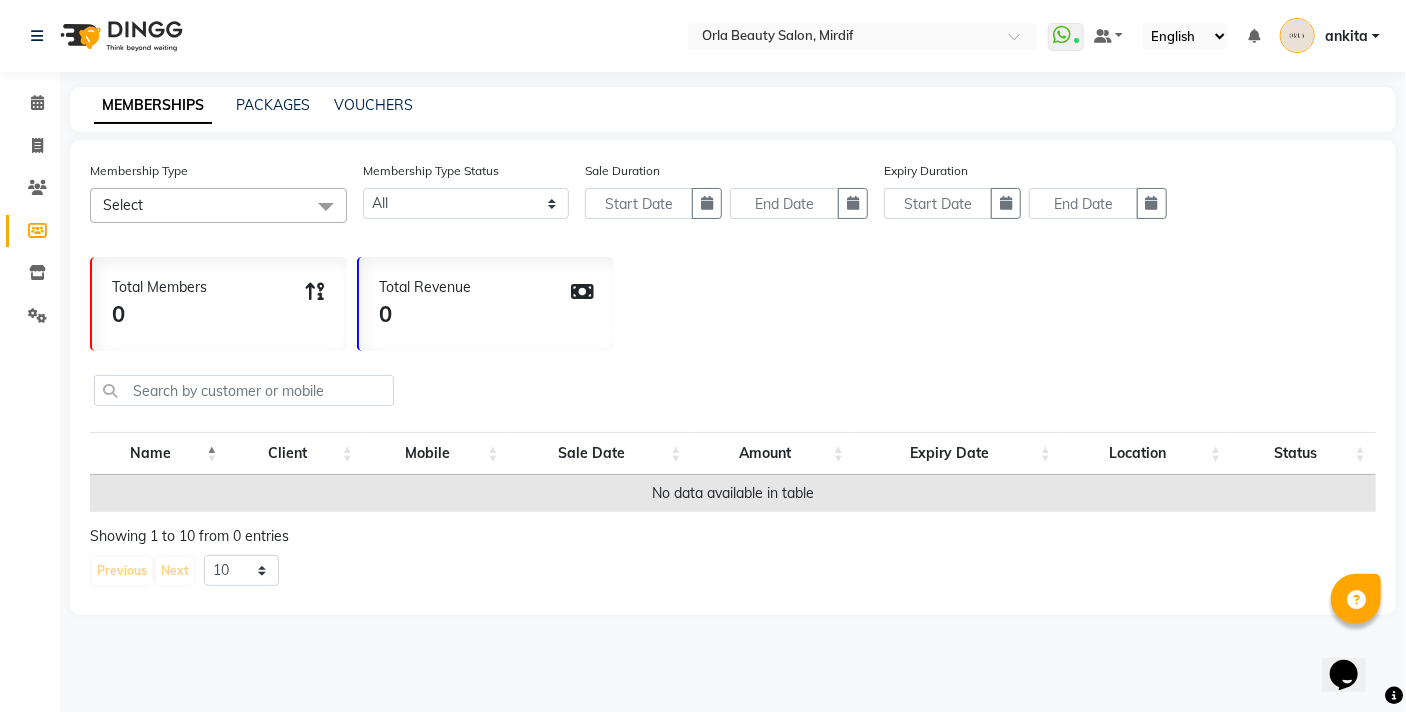 click on "PACKAGES" 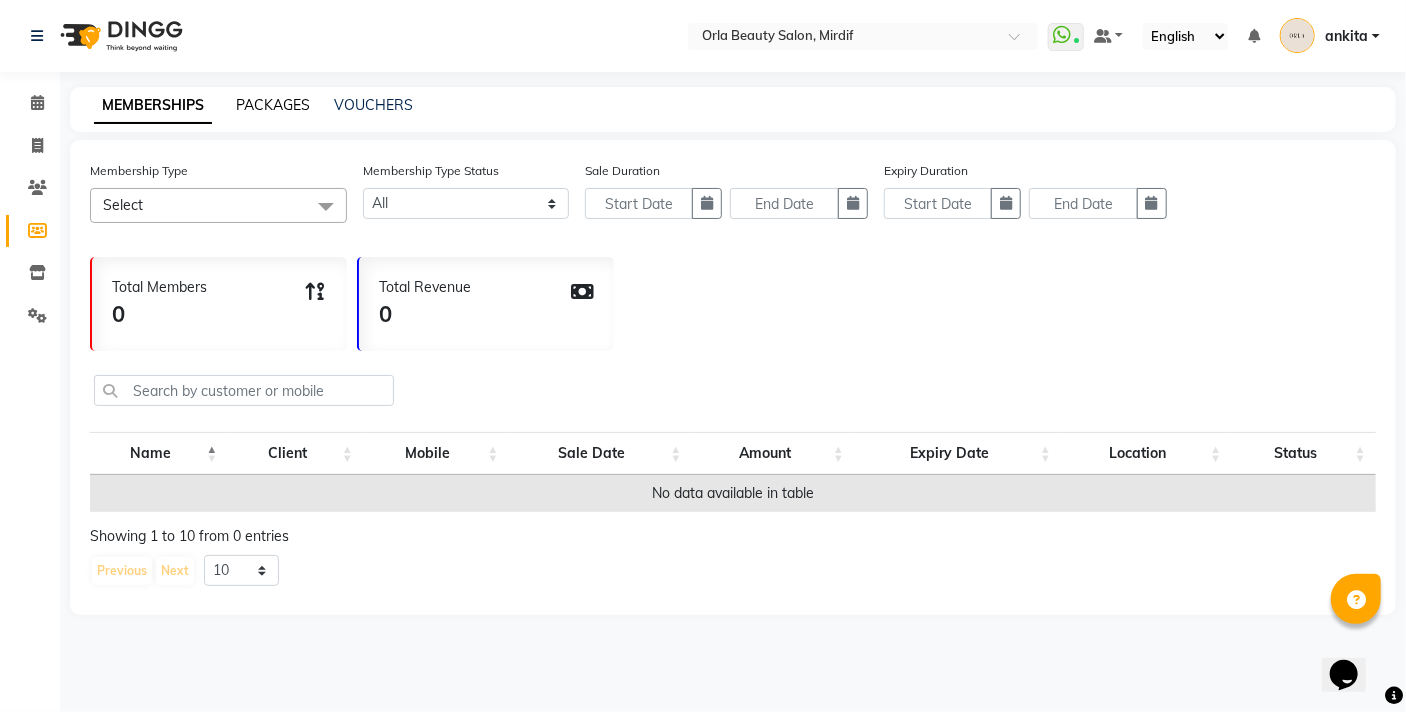 click on "PACKAGES" 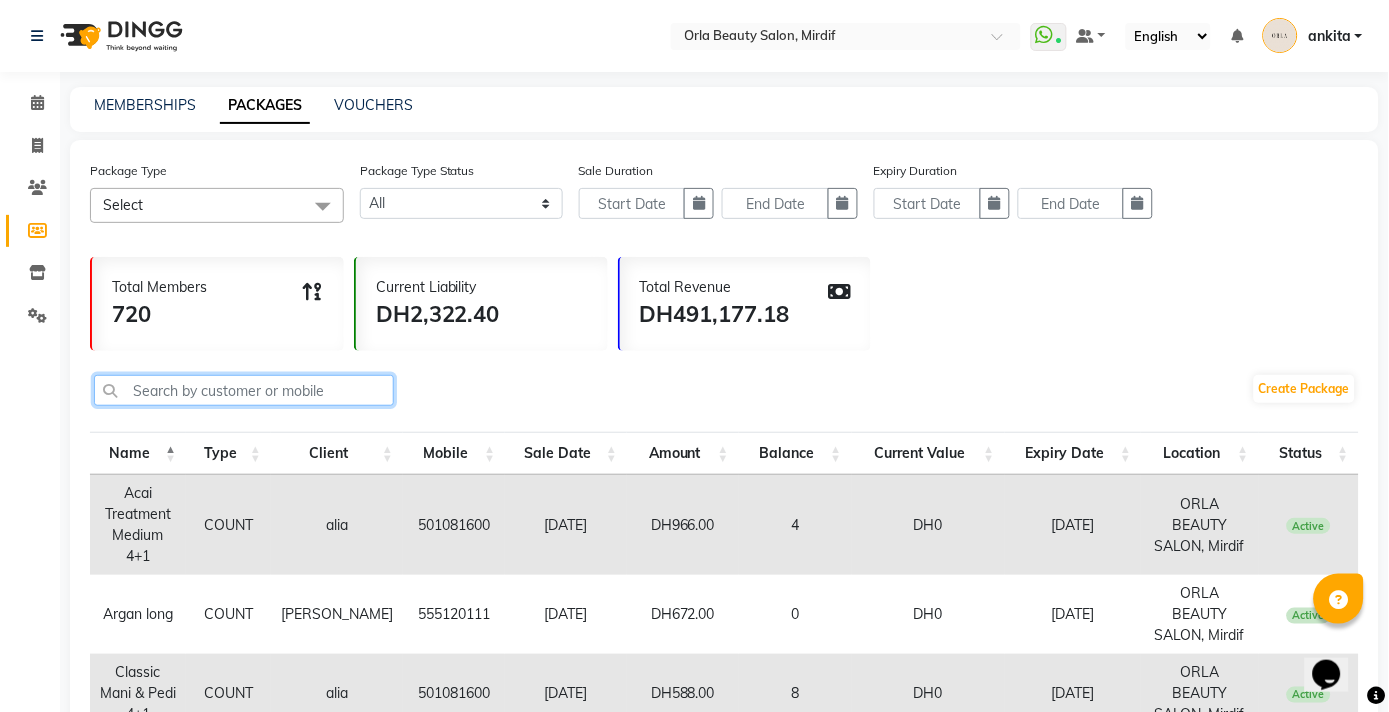 click 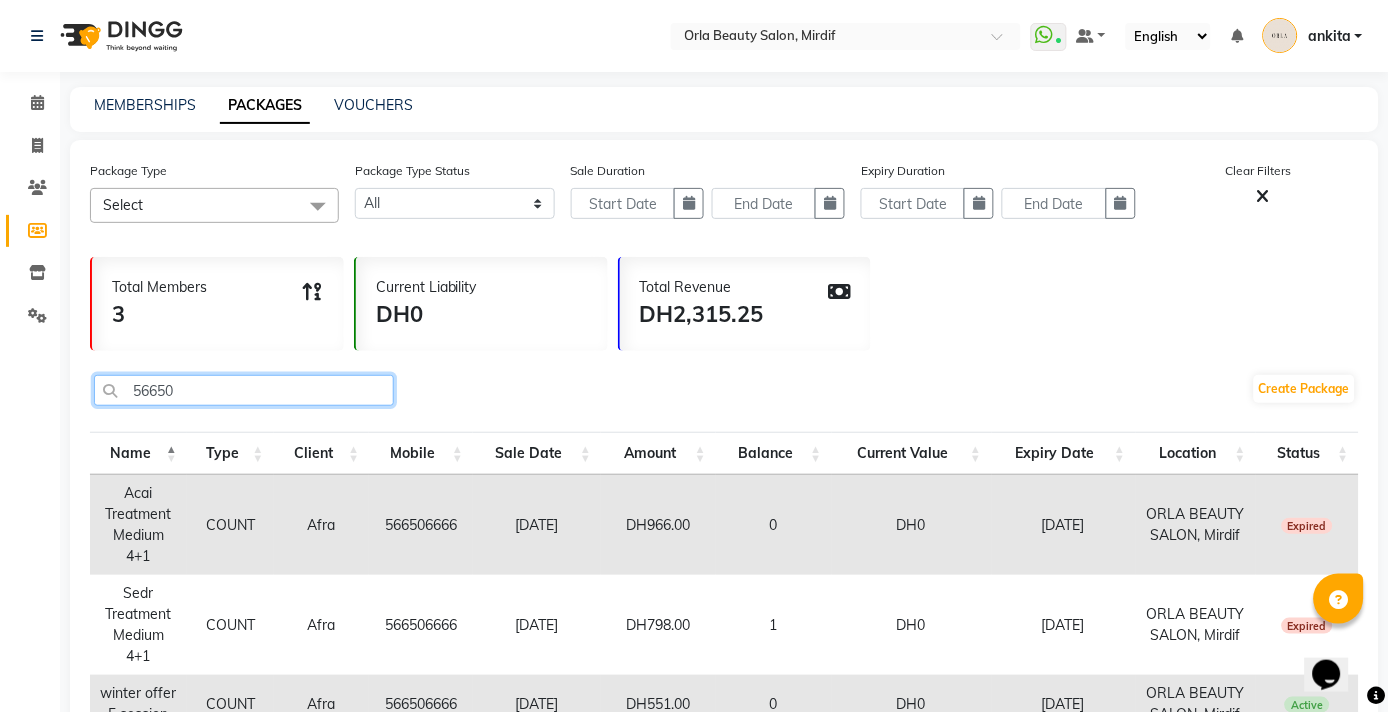 scroll, scrollTop: 153, scrollLeft: 0, axis: vertical 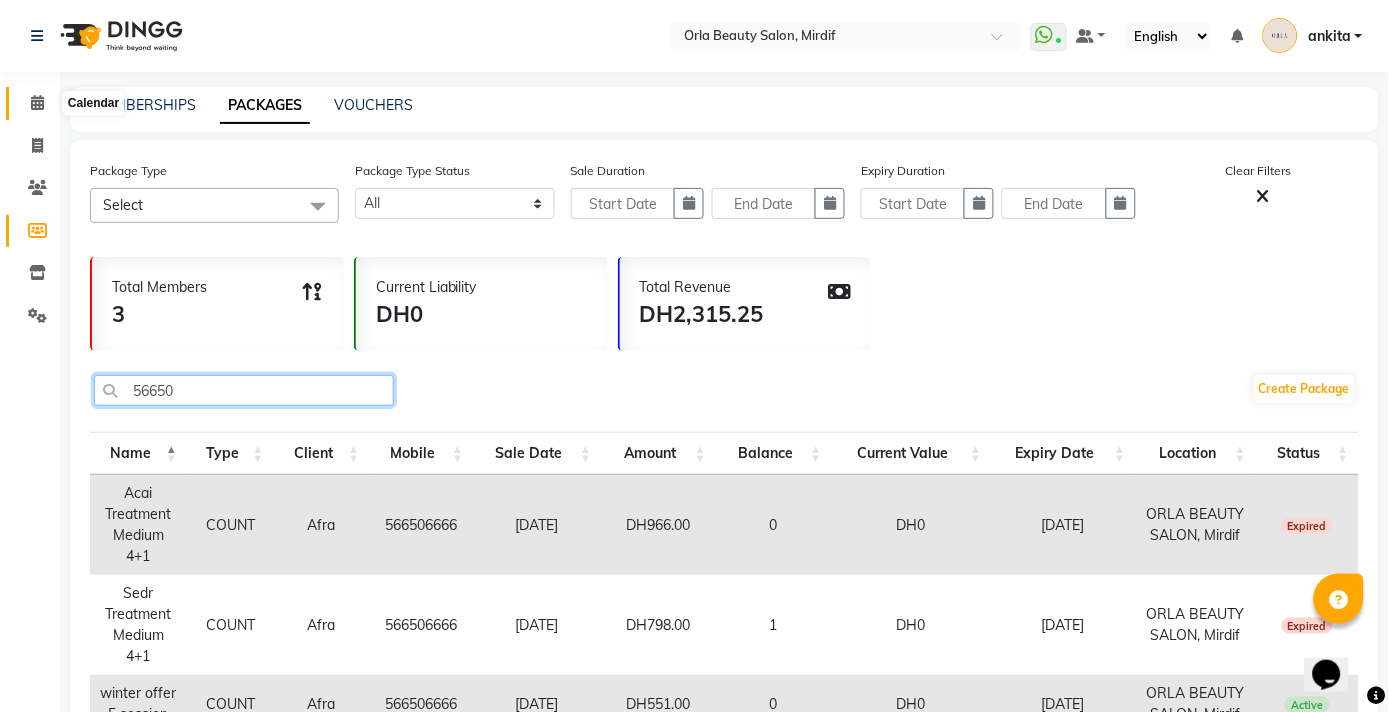 type on "56650" 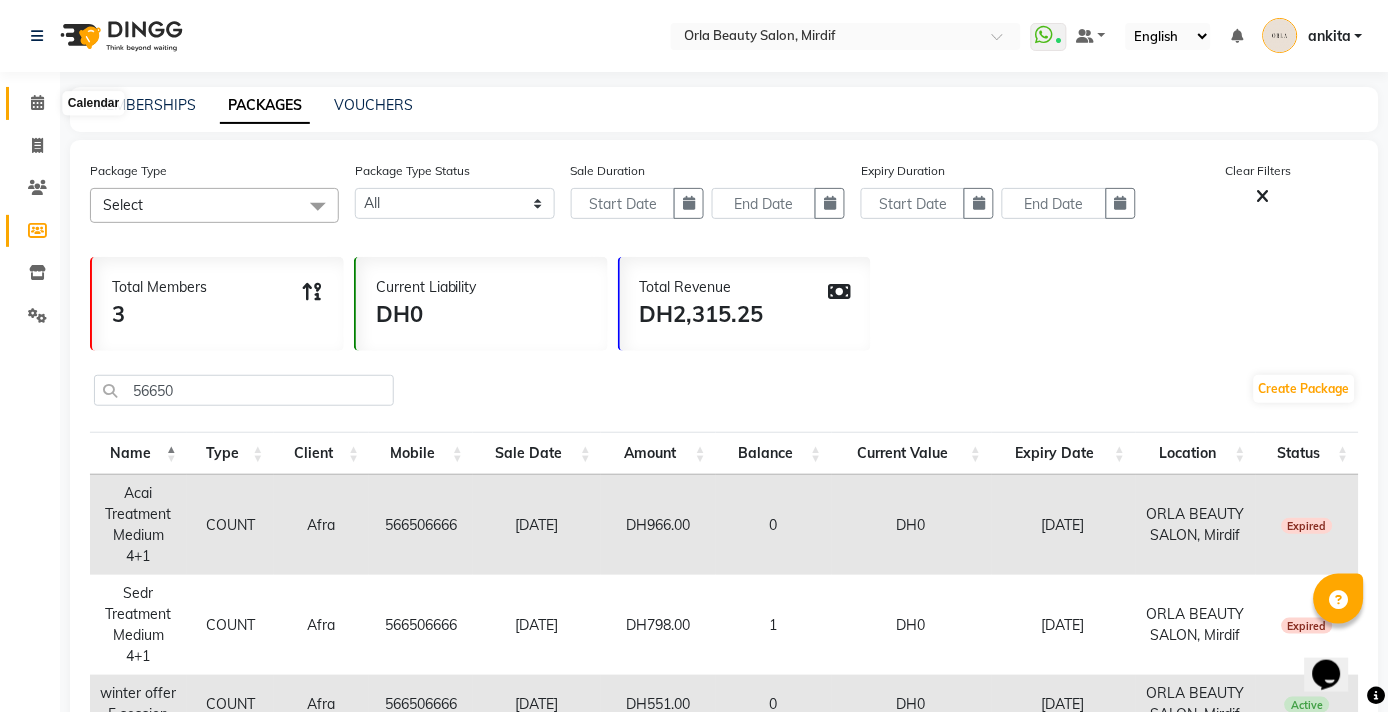 click 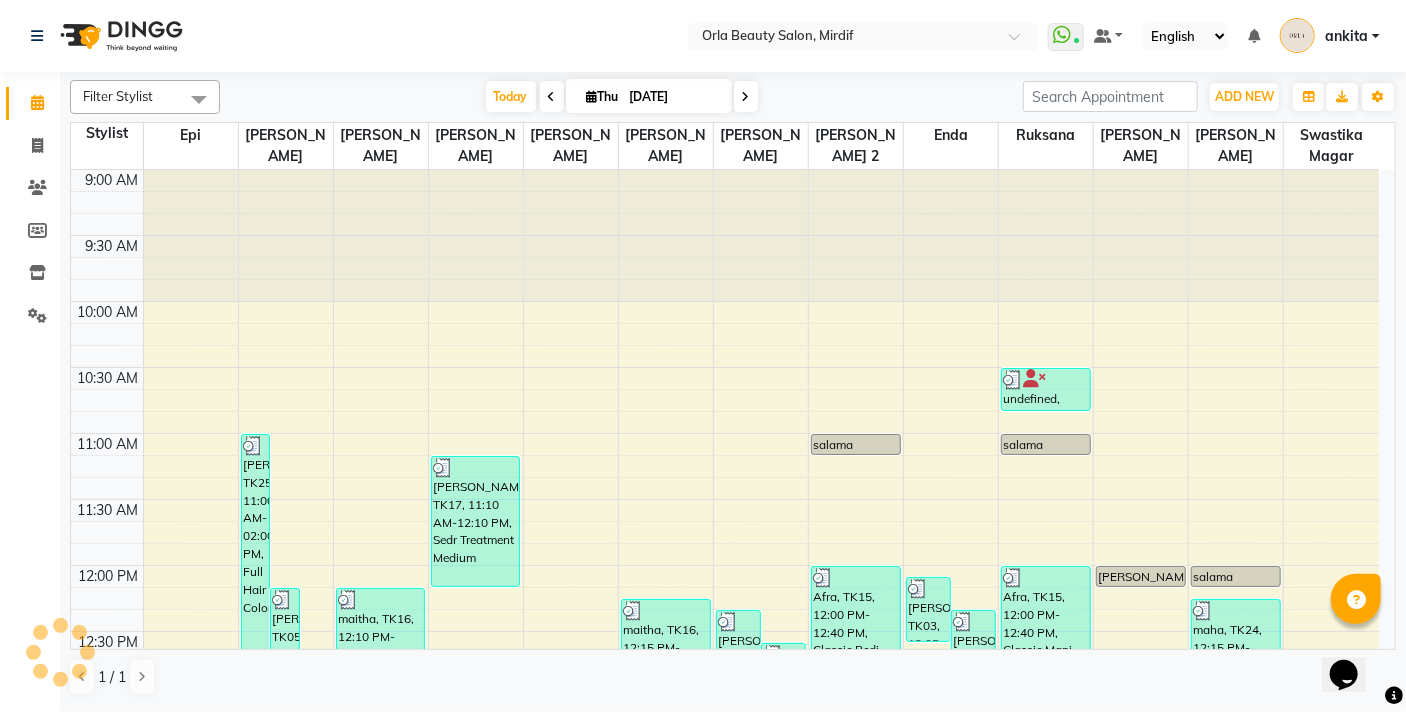scroll, scrollTop: 0, scrollLeft: 0, axis: both 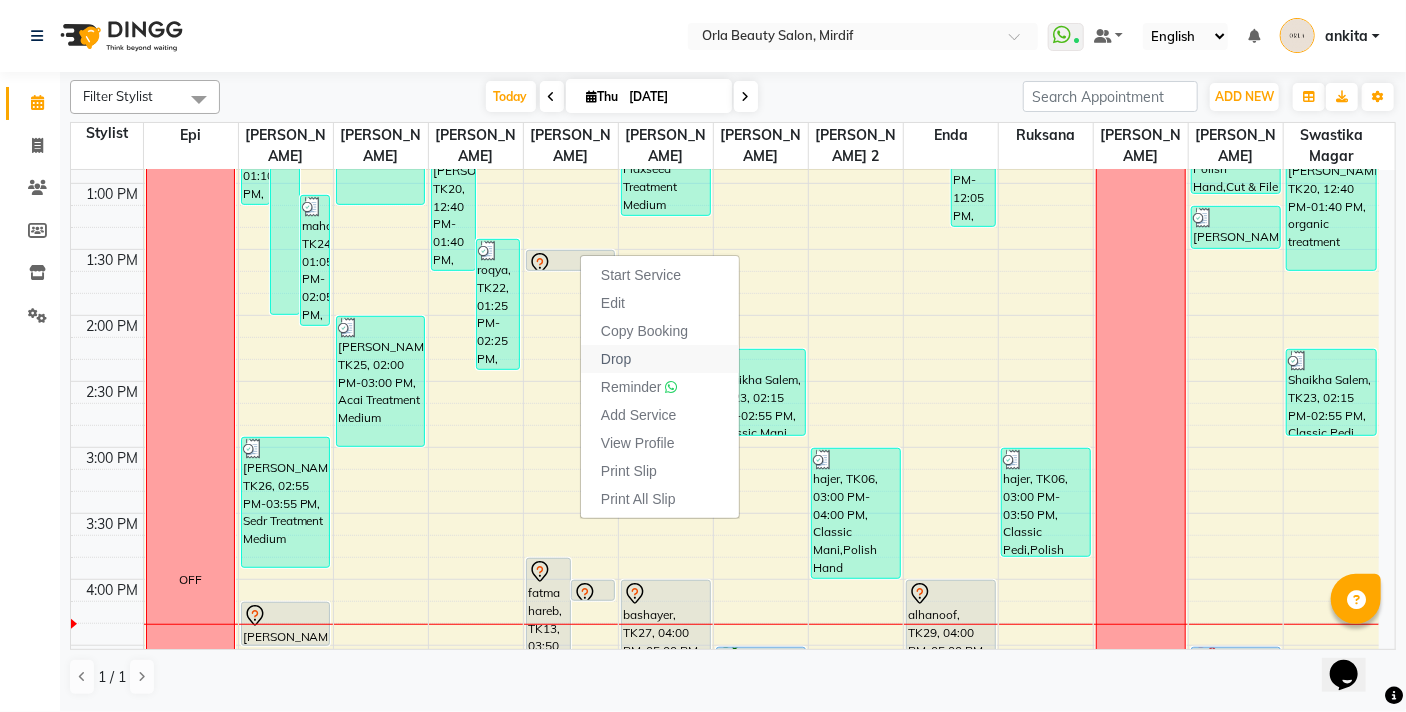 click on "Drop" at bounding box center [616, 359] 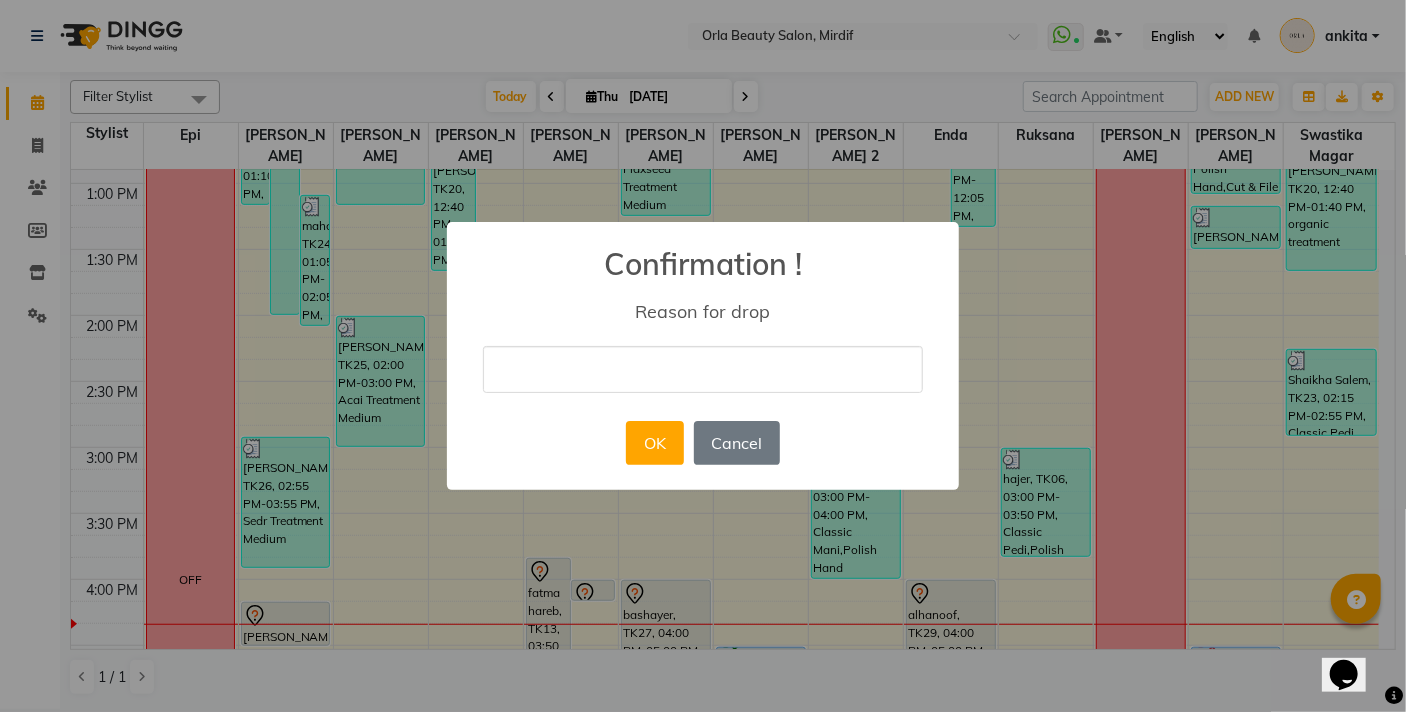click at bounding box center [703, 369] 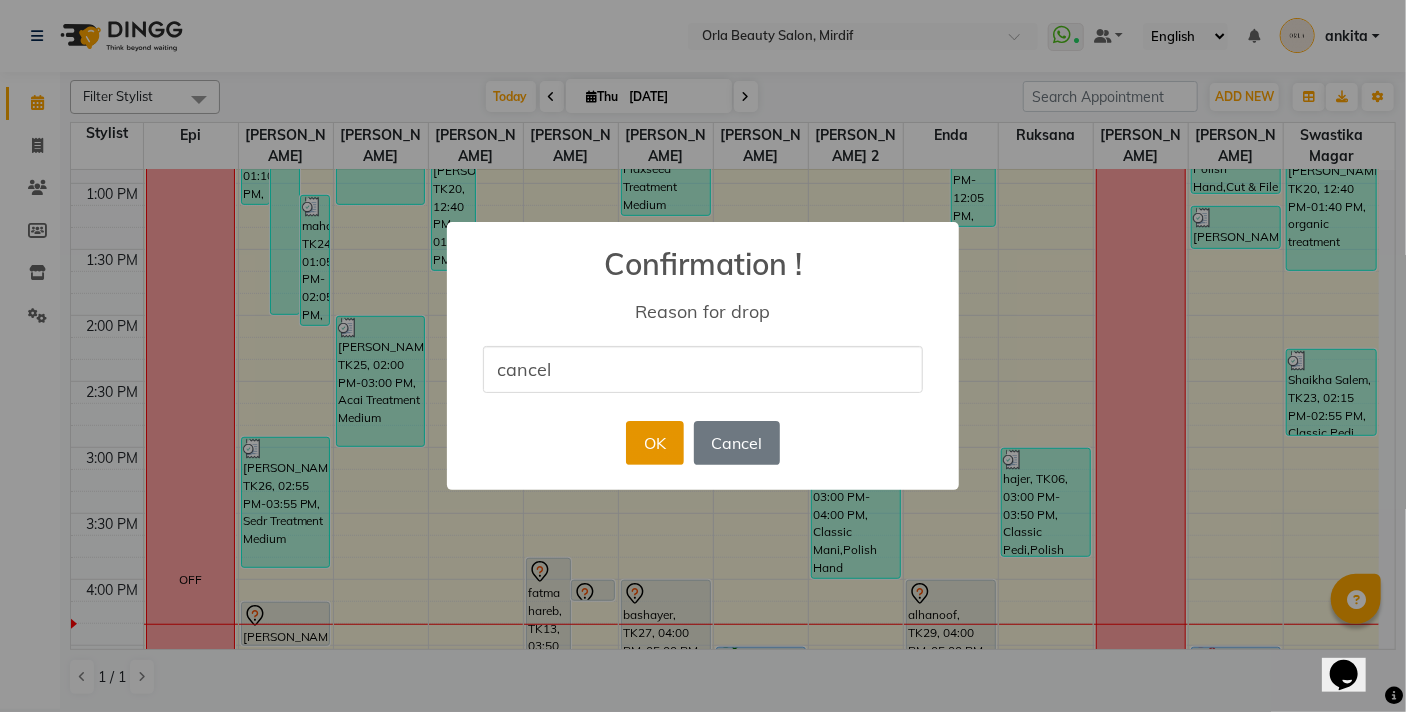click on "OK" at bounding box center [654, 443] 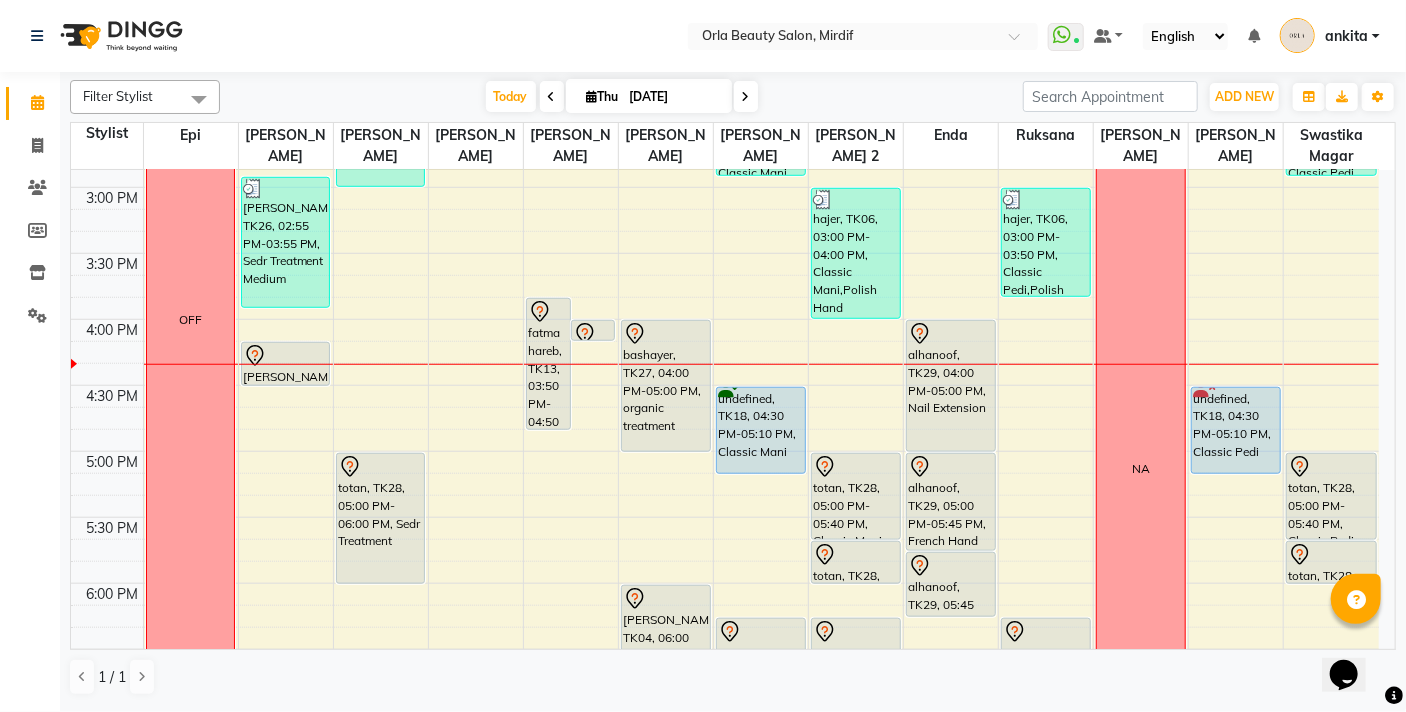 scroll, scrollTop: 800, scrollLeft: 0, axis: vertical 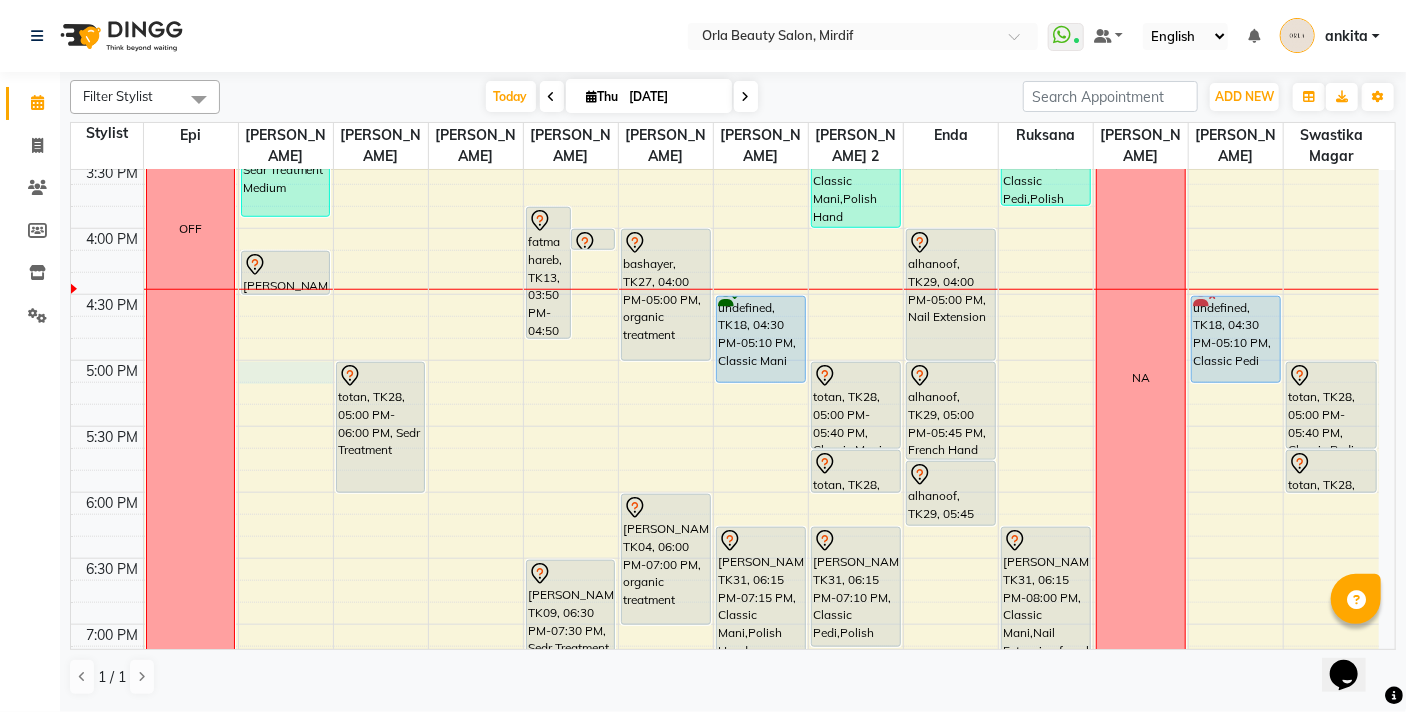 click on "9:00 AM 9:30 AM 10:00 AM 10:30 AM 11:00 AM 11:30 AM 12:00 PM 12:30 PM 1:00 PM 1:30 PM 2:00 PM 2:30 PM 3:00 PM 3:30 PM 4:00 PM 4:30 PM 5:00 PM 5:30 PM 6:00 PM 6:30 PM 7:00 PM 7:30 PM 8:00 PM 8:30 PM 9:00 PM 9:30 PM 10:00 PM 10:30 PM  OFF   NA      Madam Aisha Boss, TK25, 11:00 AM-02:00 PM, Full Hair Color     maha, TK24, 01:05 PM-02:05 PM, organic treatment     hamda almanzooqi, TK05, 12:10 PM-01:10 PM, Sedr Treatment     fatima mohamad, TK26, 02:55 PM-03:55 PM, Sedr Treatment Medium             Rhoda, TK10, 04:10 PM-04:30 PM, Beach Waves  NA      maitha, TK16, 12:10 PM-01:10 PM, Sedr Treatment     Madam Aisha Boss, TK25, 02:00 PM-03:00 PM, Acai Treatment Medium             totan, TK28, 05:00 PM-06:00 PM, Sedr Treatment     Fatima mussa, TK20, 12:40 PM-01:40 PM, organic treatment     roqya, TK22, 01:25 PM-02:25 PM, organic treatment     Latifa ahmed, TK17, 11:10 AM-12:10 PM, Sedr Treatment Medium  NA              fatma hareb, TK13, 03:50 PM-04:50 PM, Banana Treatment Medium              NA                  NA" at bounding box center (725, 228) 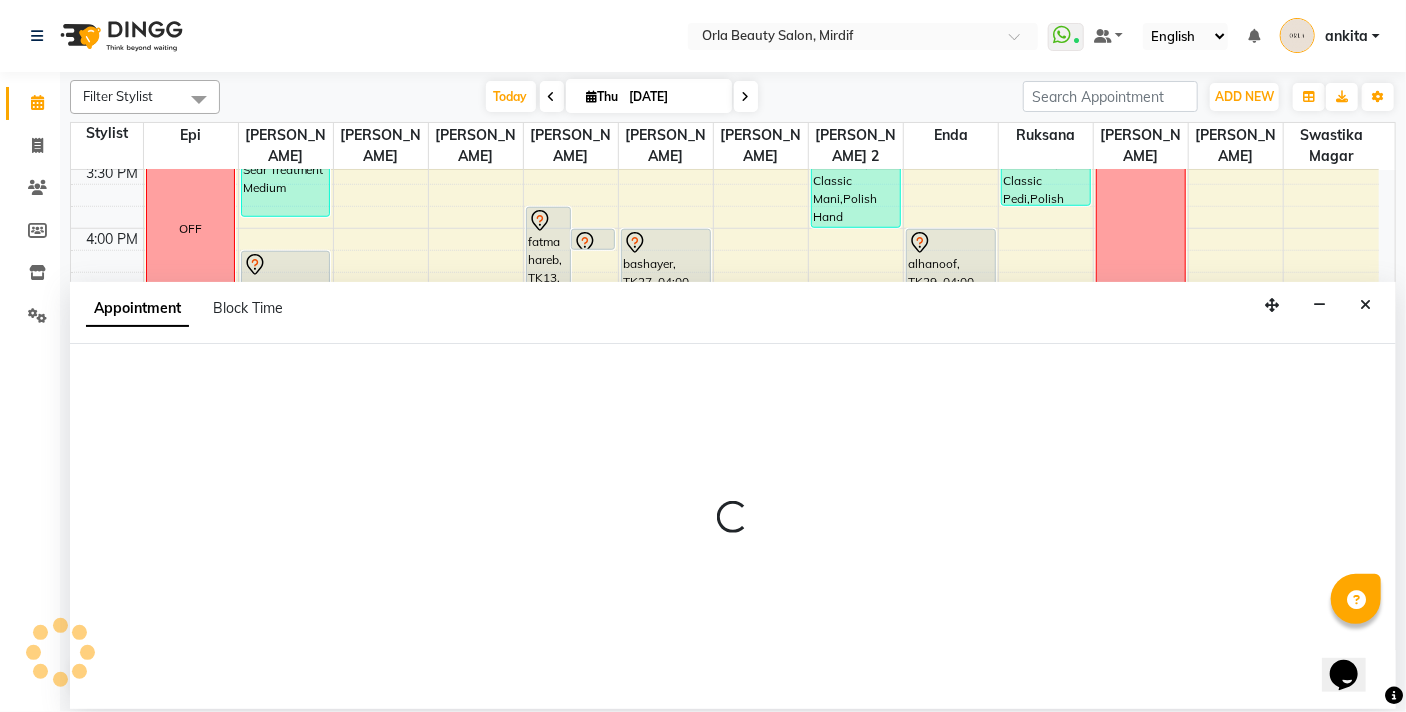 select on "41139" 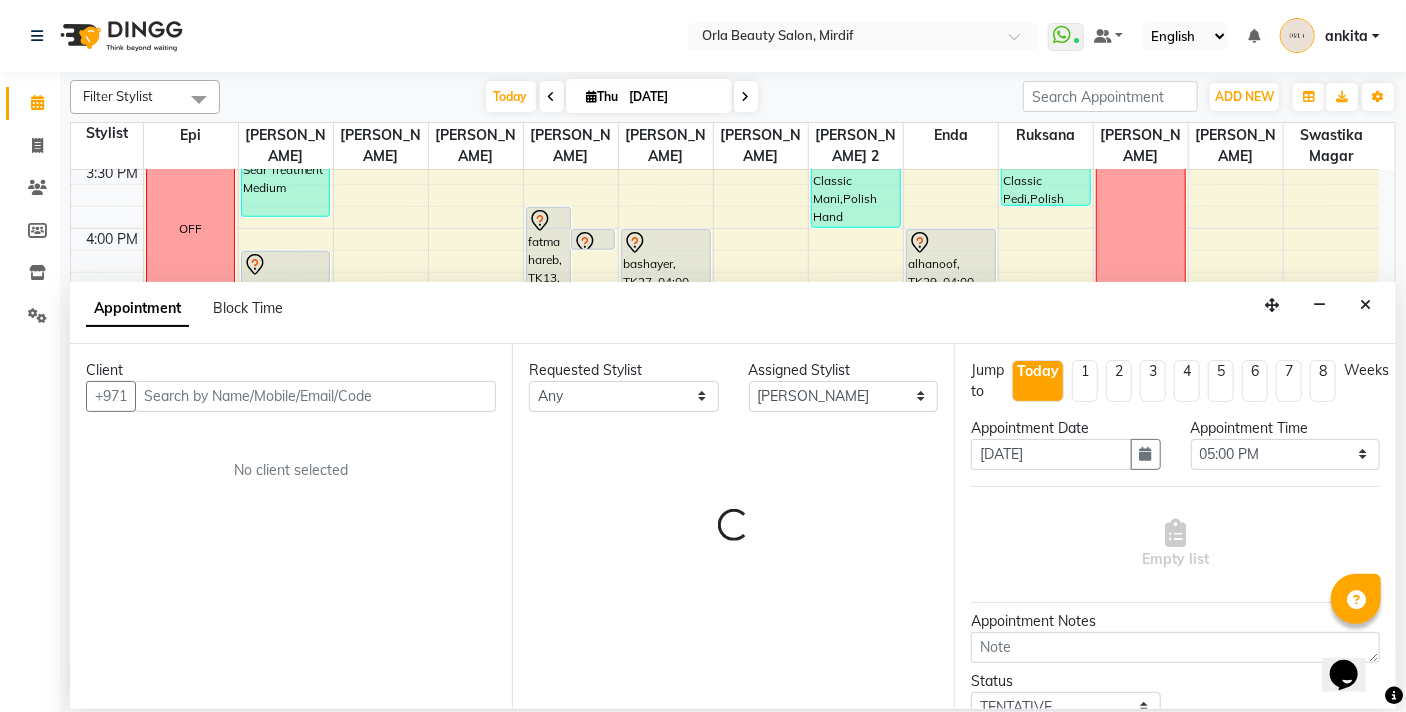 click at bounding box center [315, 396] 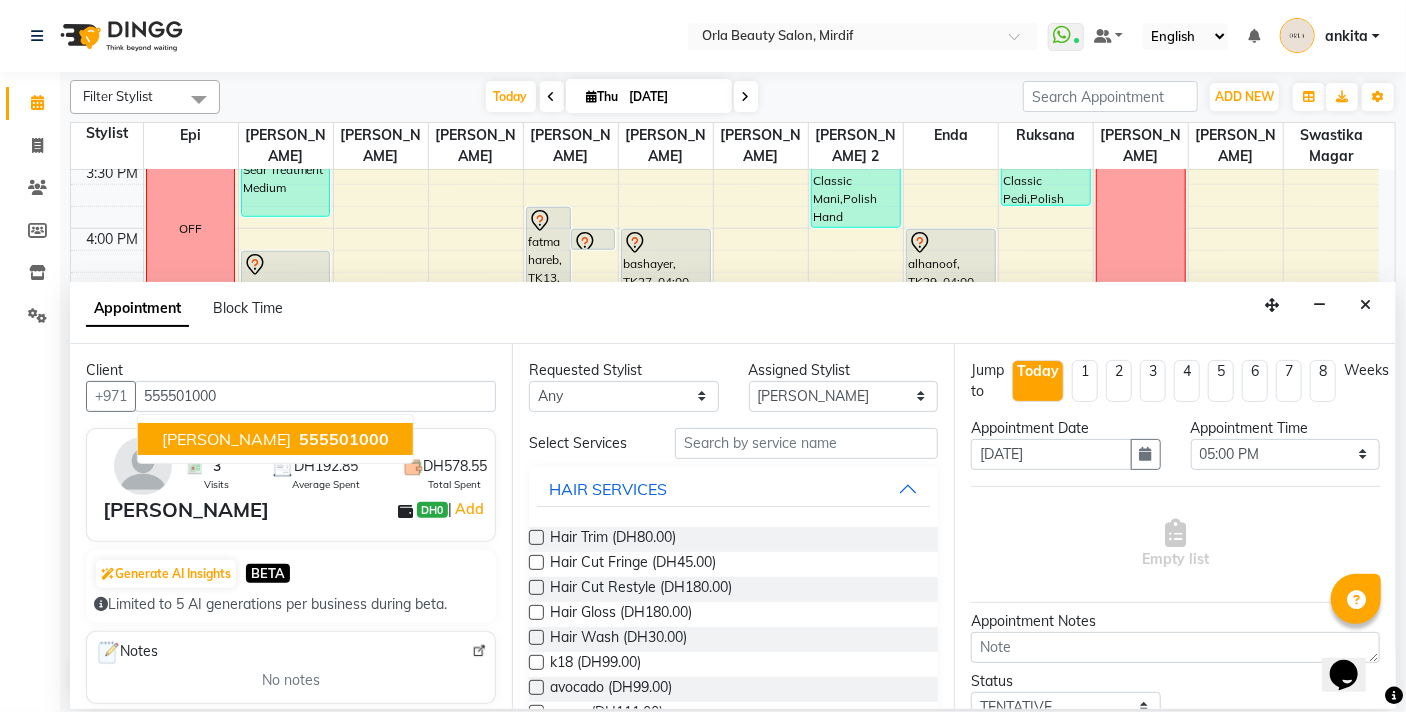 click on "muna alsafi" at bounding box center (226, 439) 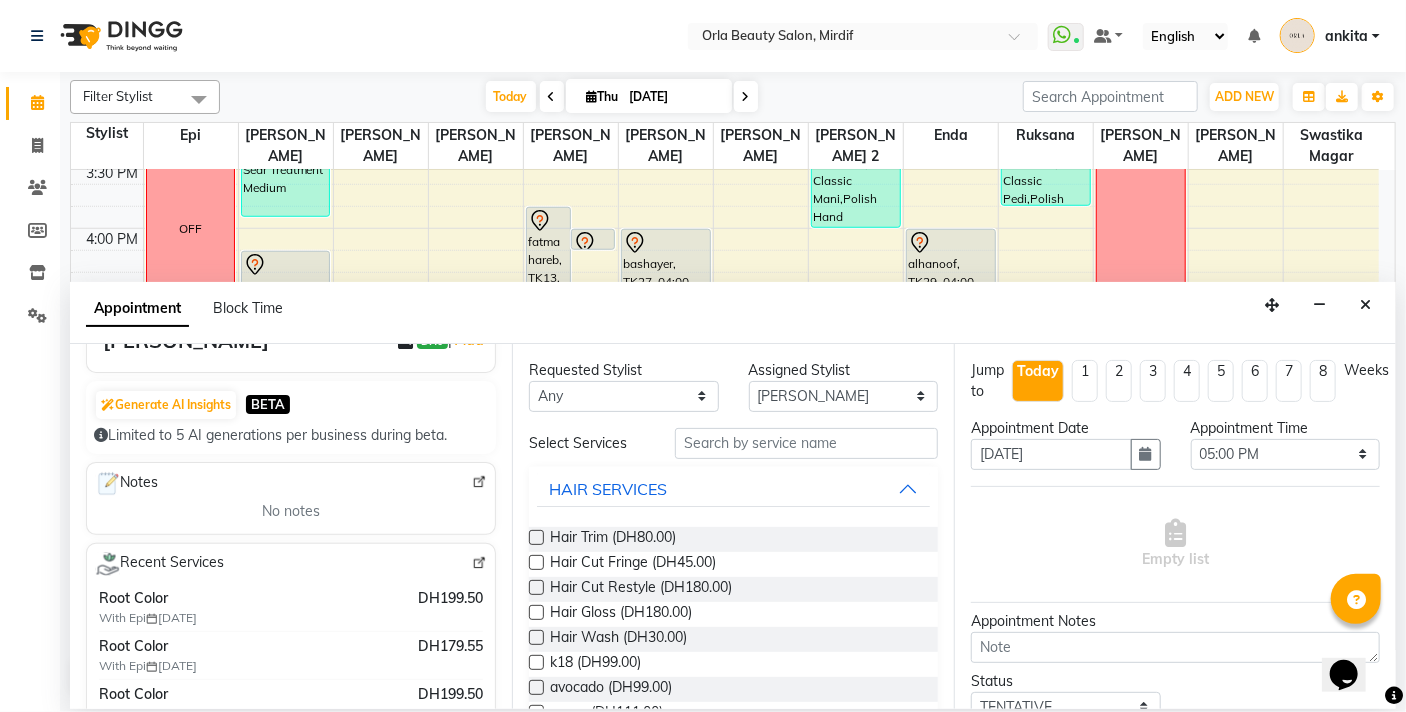 scroll, scrollTop: 172, scrollLeft: 0, axis: vertical 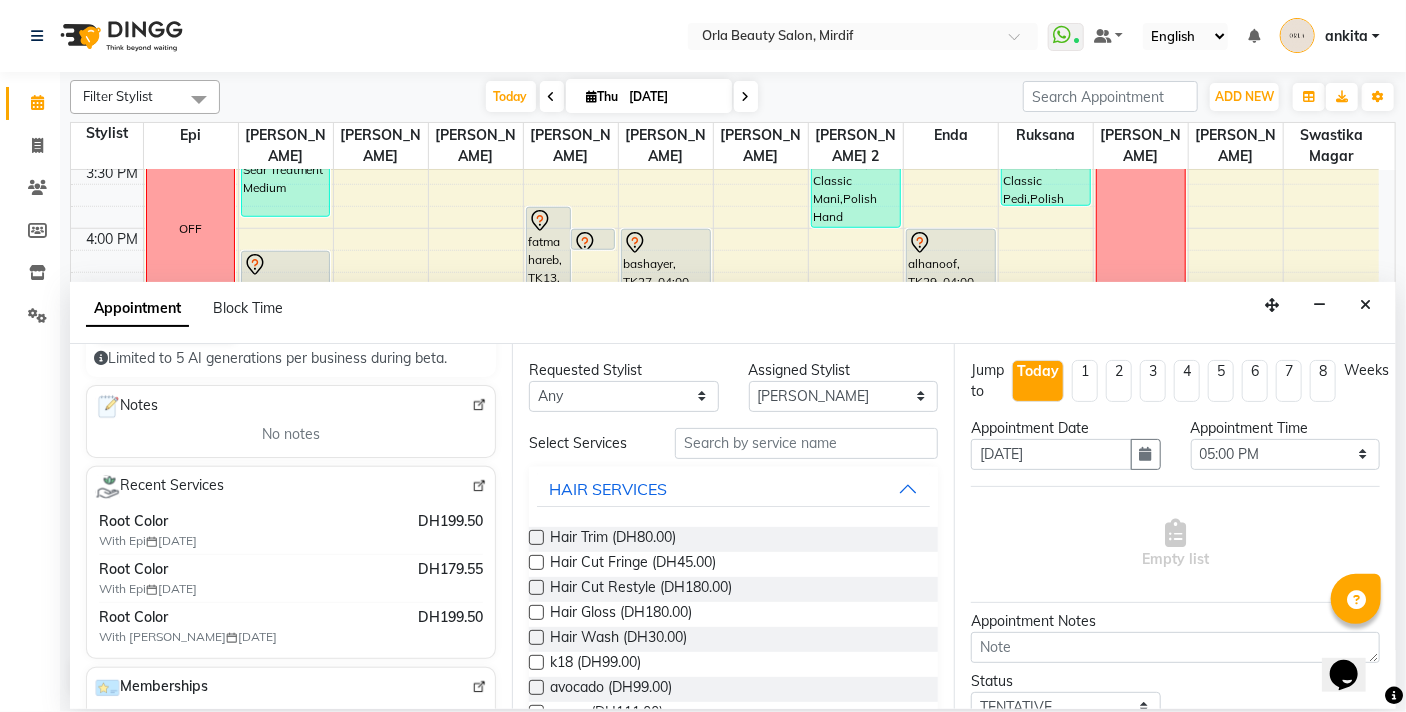 type on "555501000" 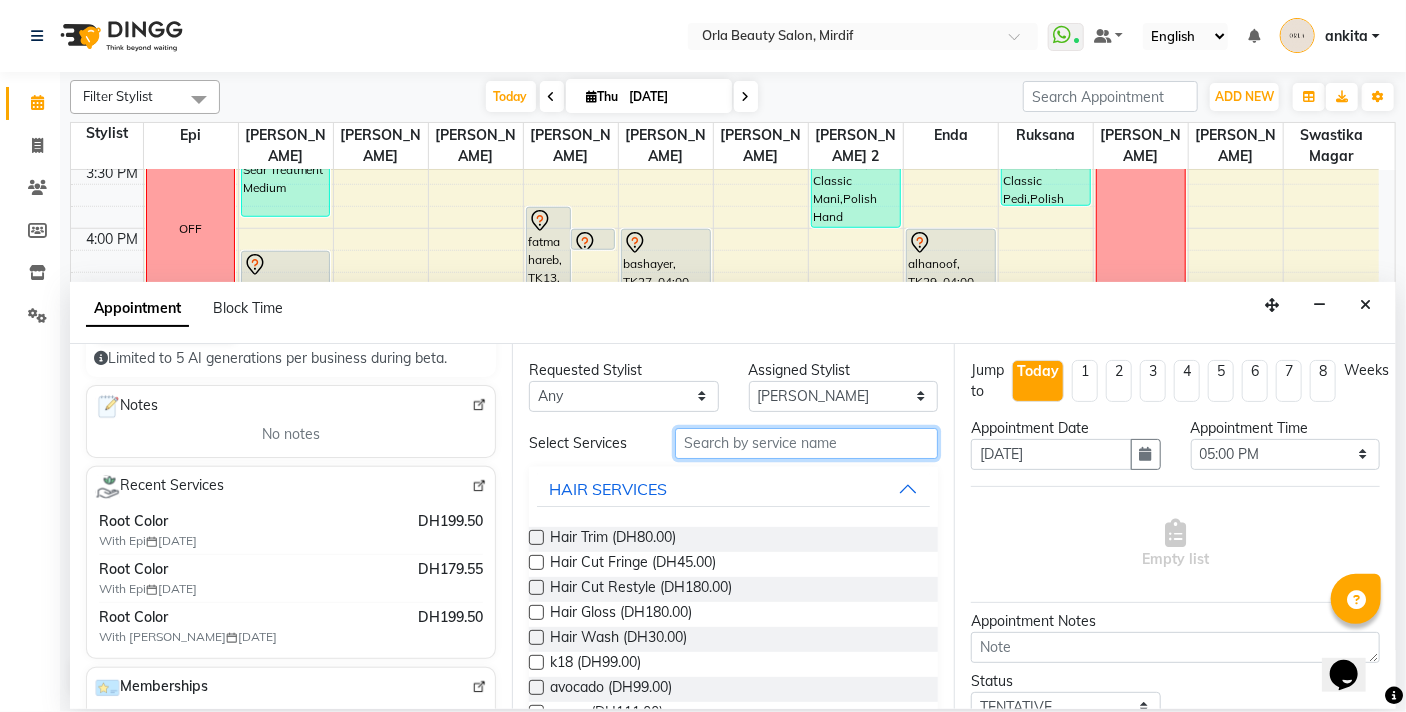 click at bounding box center [806, 443] 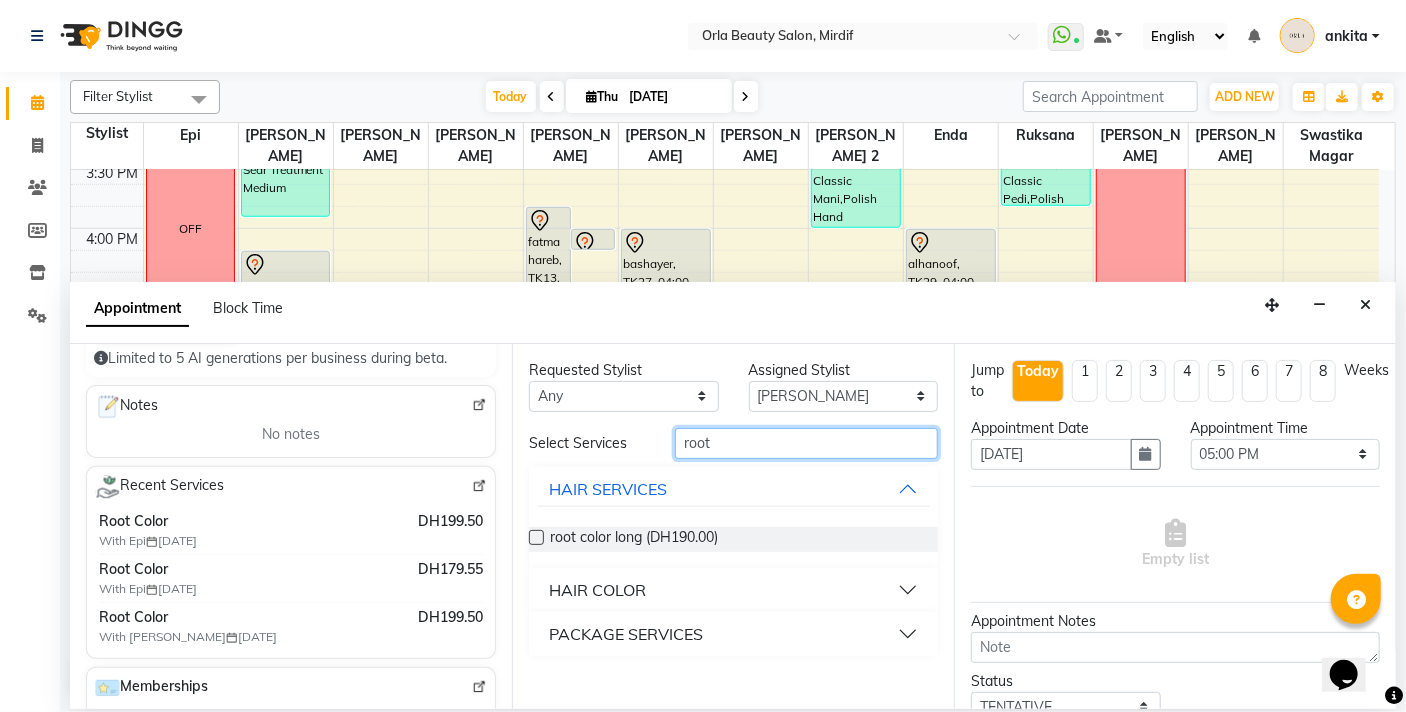 type on "root" 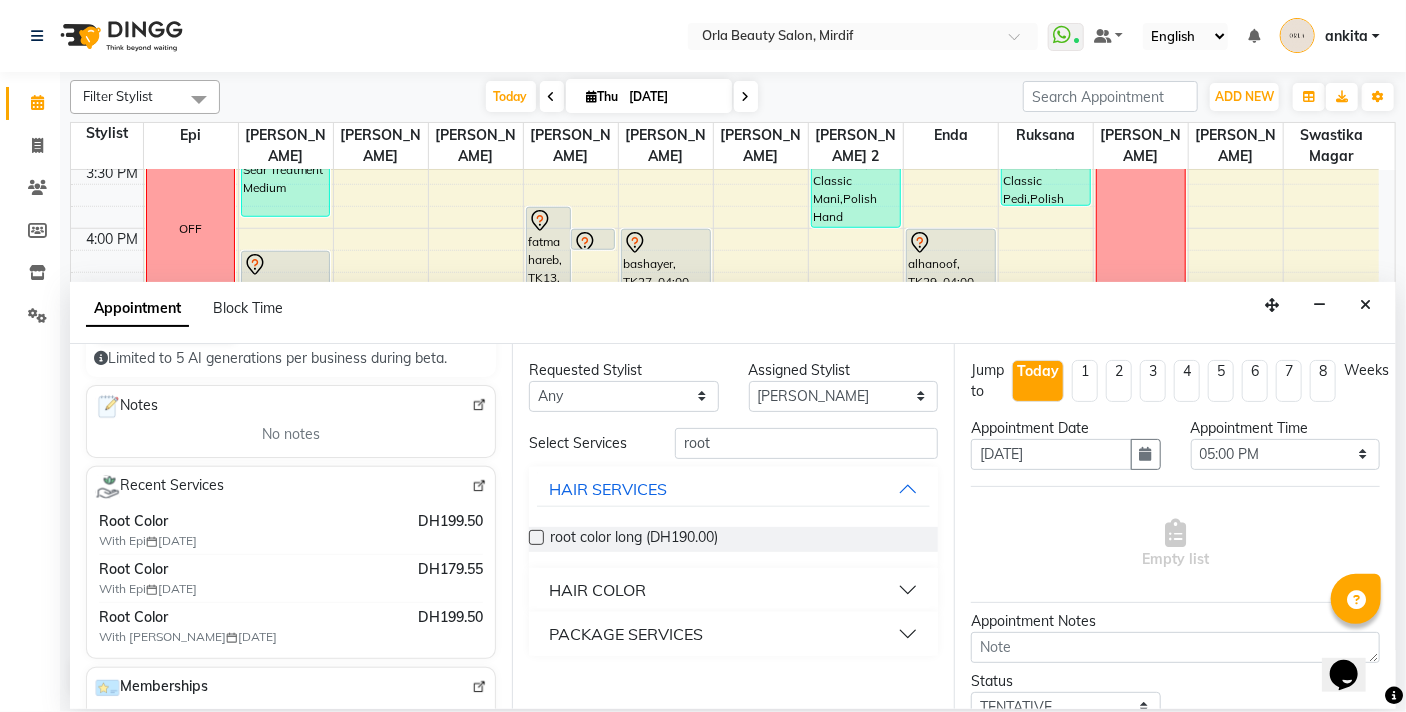click on "HAIR COLOR" at bounding box center (597, 590) 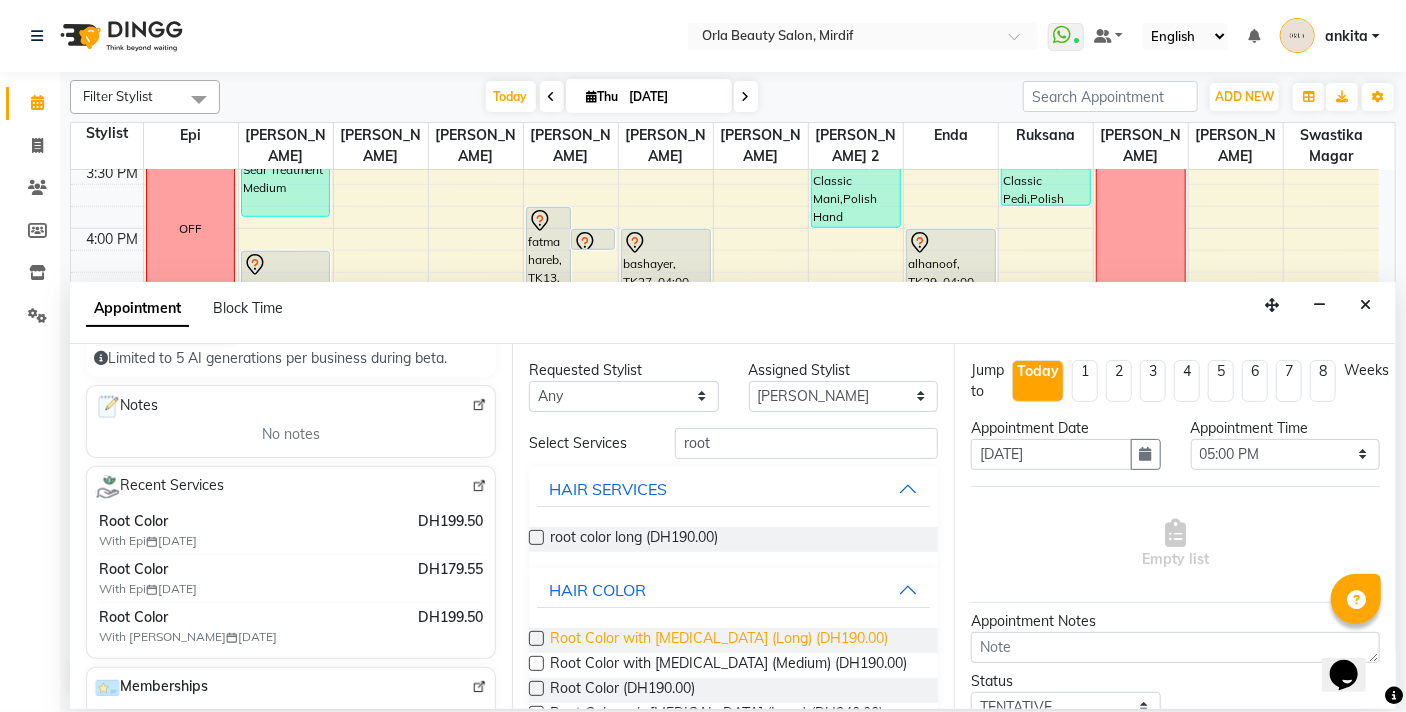 click on "Root Color with Ammonia (Long) (DH190.00)" at bounding box center (719, 640) 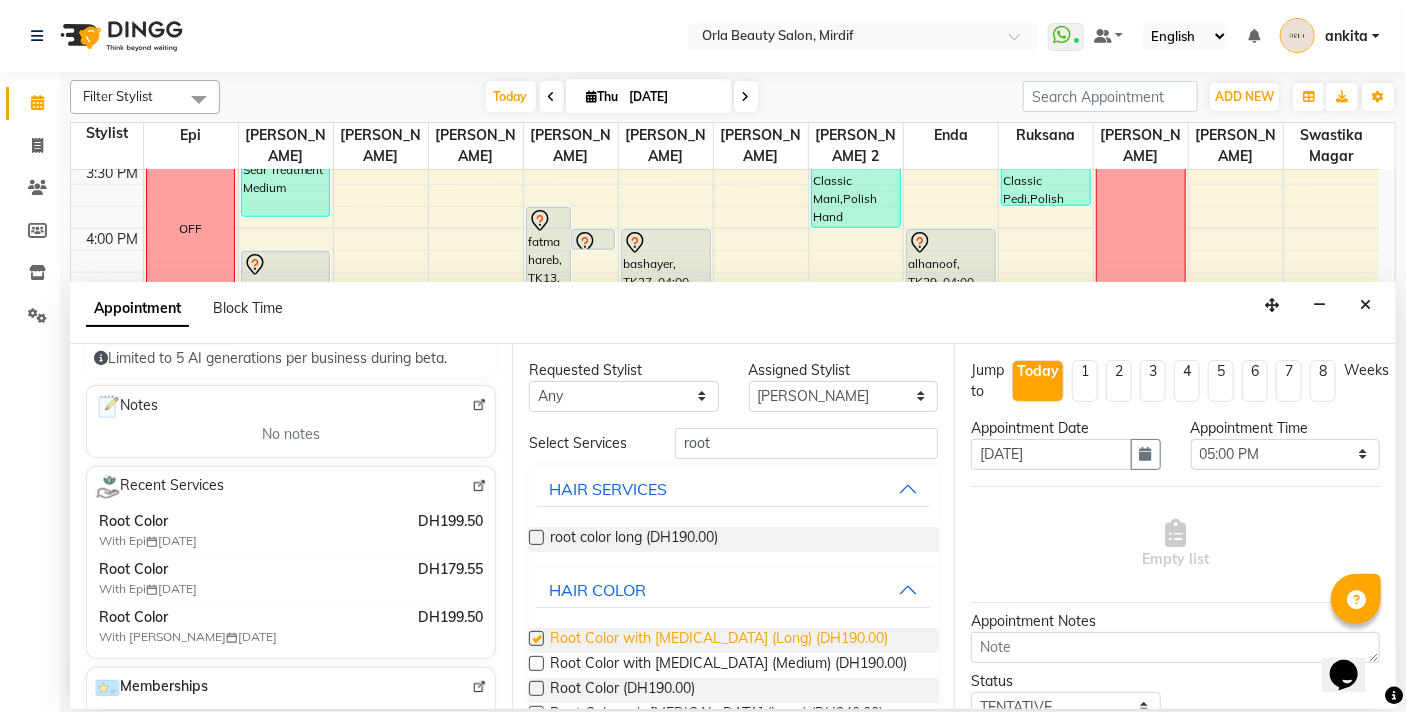 click on "Root Color with Ammonia (Long) (DH190.00)" at bounding box center (719, 640) 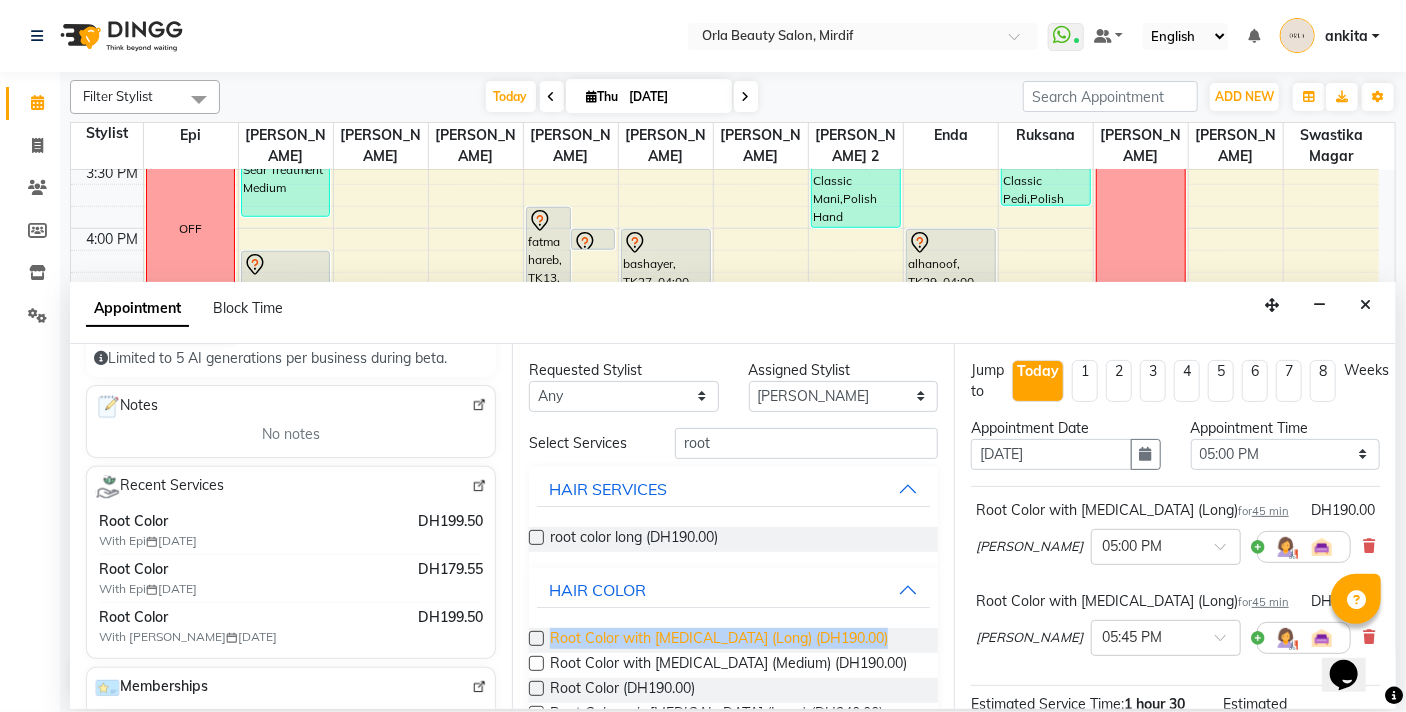 click on "Root Color with Ammonia (Long) (DH190.00)" at bounding box center [719, 640] 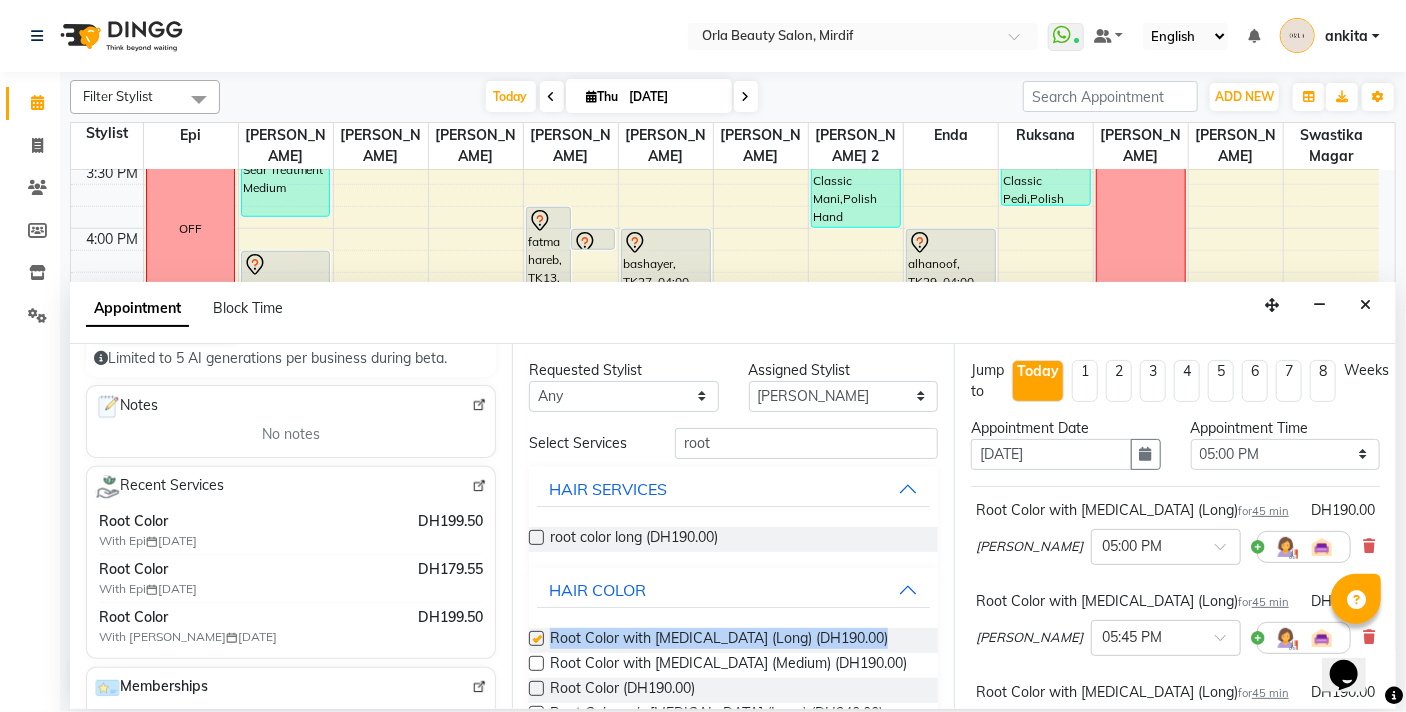 checkbox on "false" 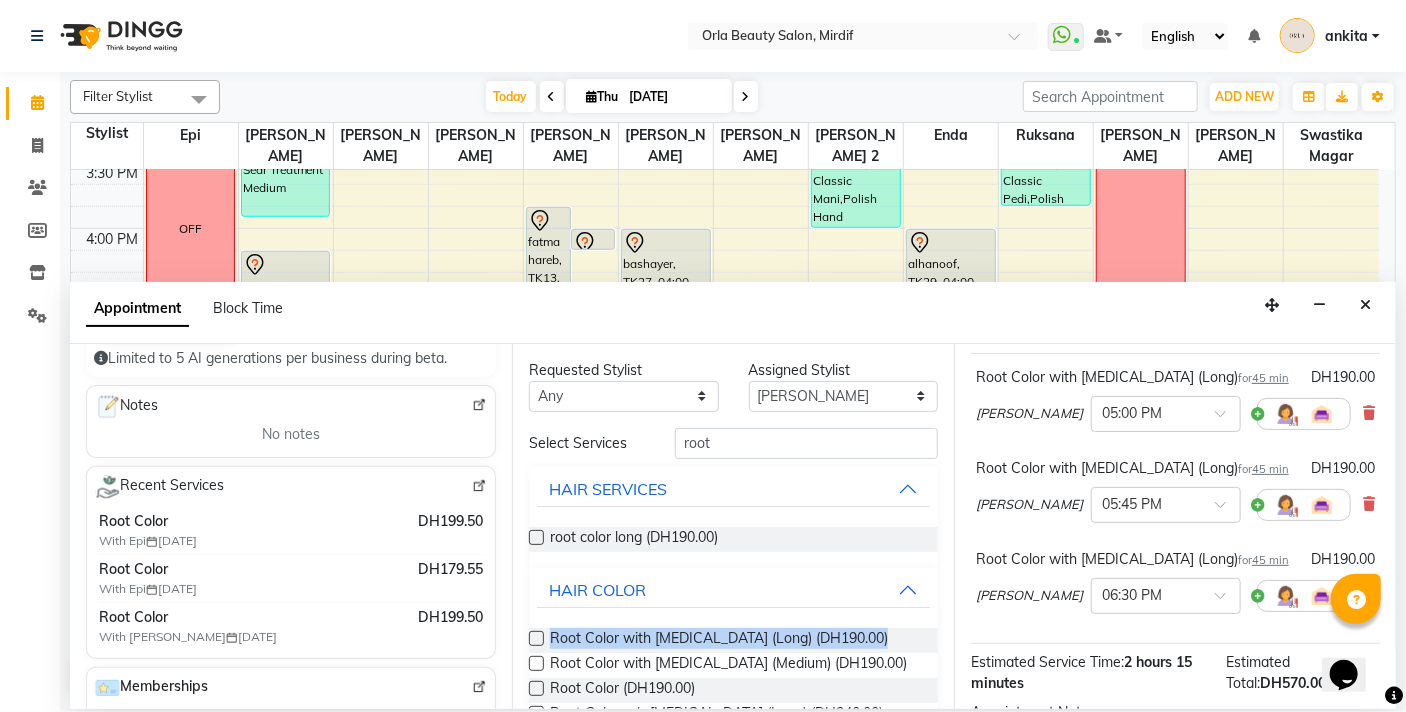 scroll, scrollTop: 165, scrollLeft: 0, axis: vertical 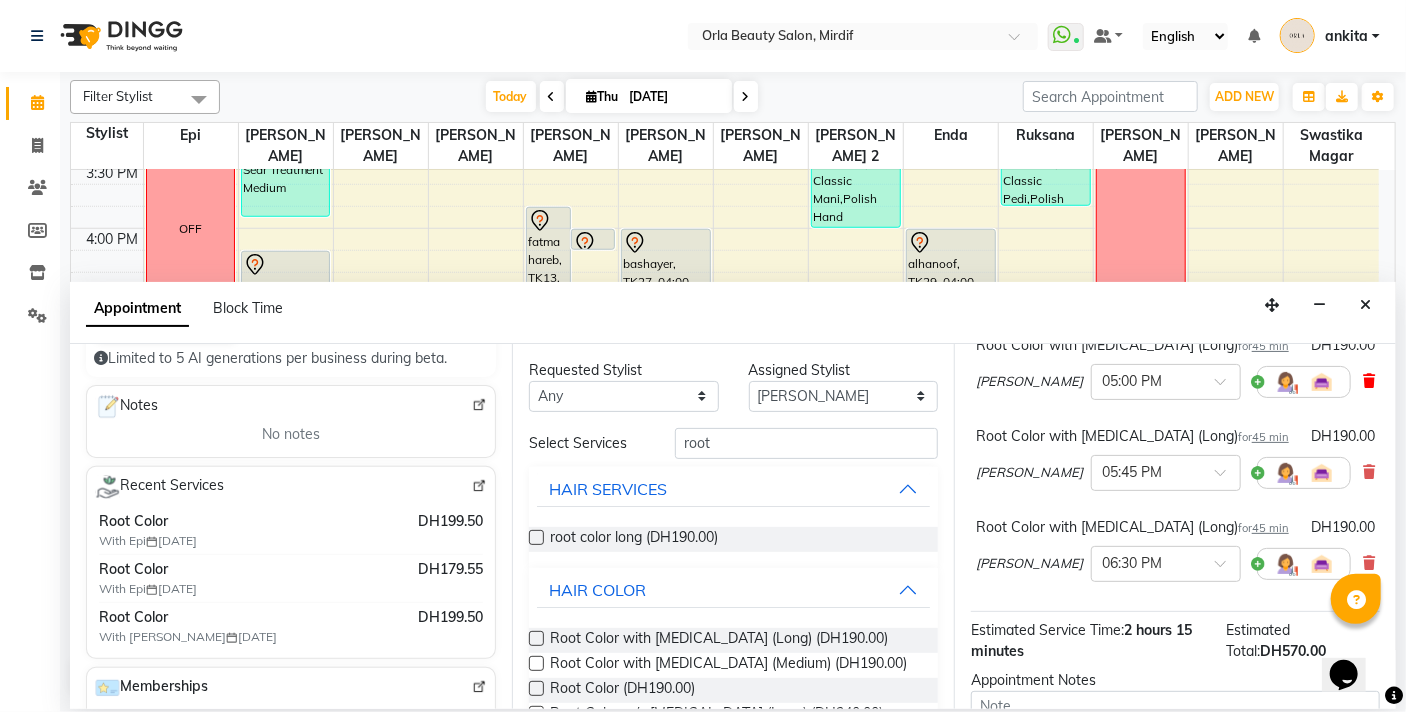 click at bounding box center (1369, 381) 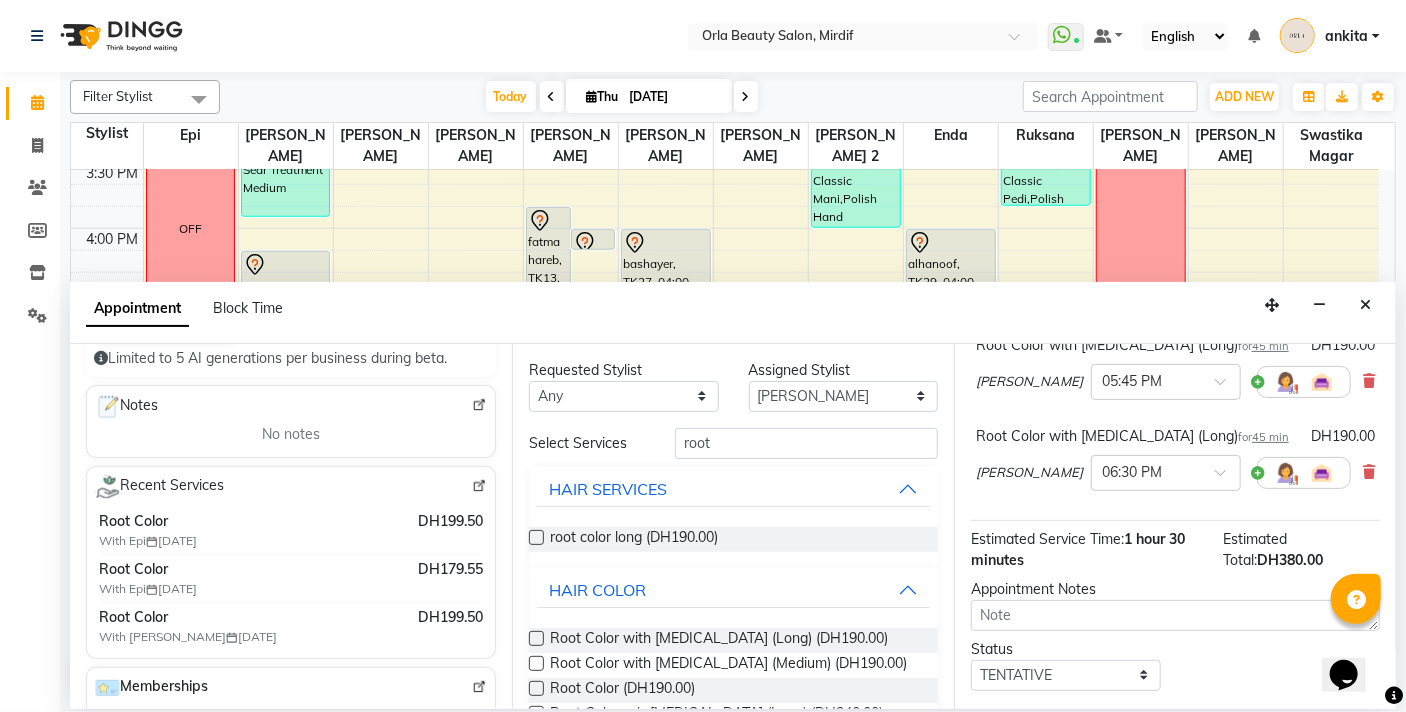 scroll, scrollTop: 75, scrollLeft: 0, axis: vertical 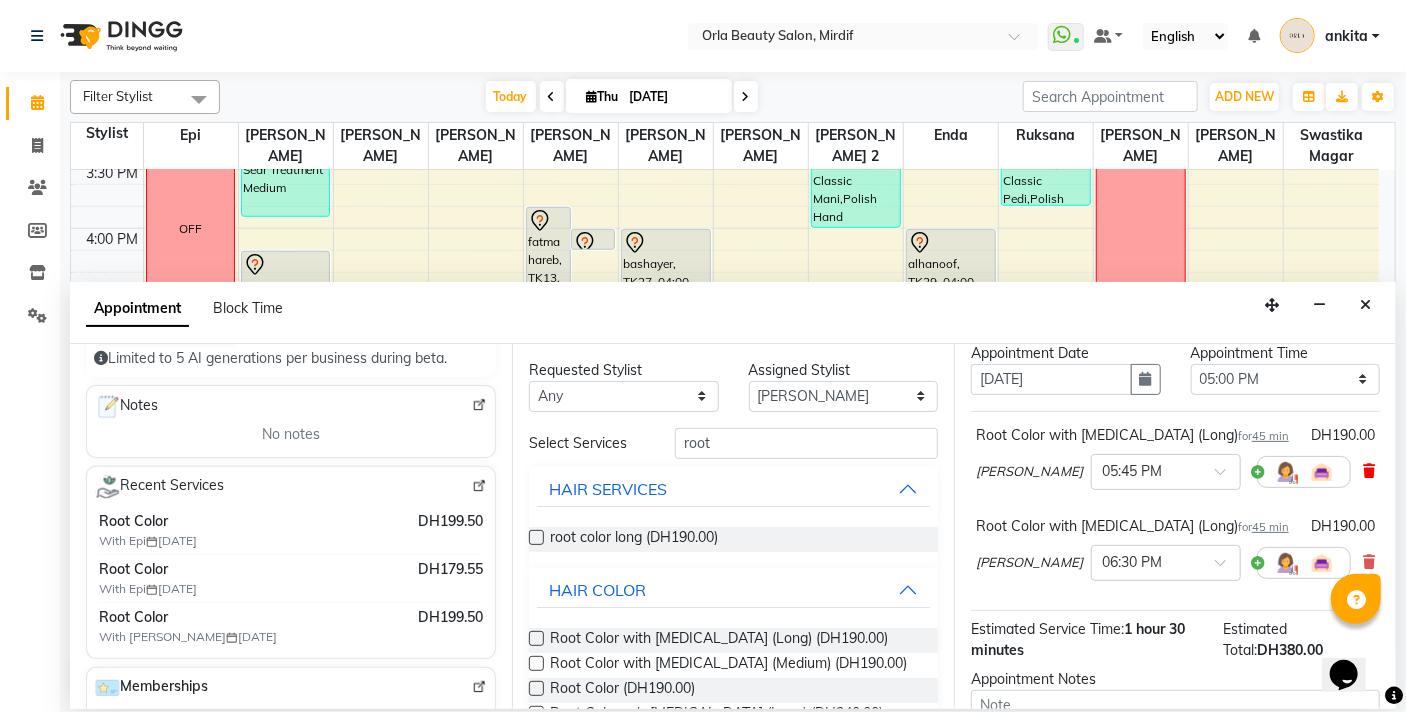 click at bounding box center (1369, 471) 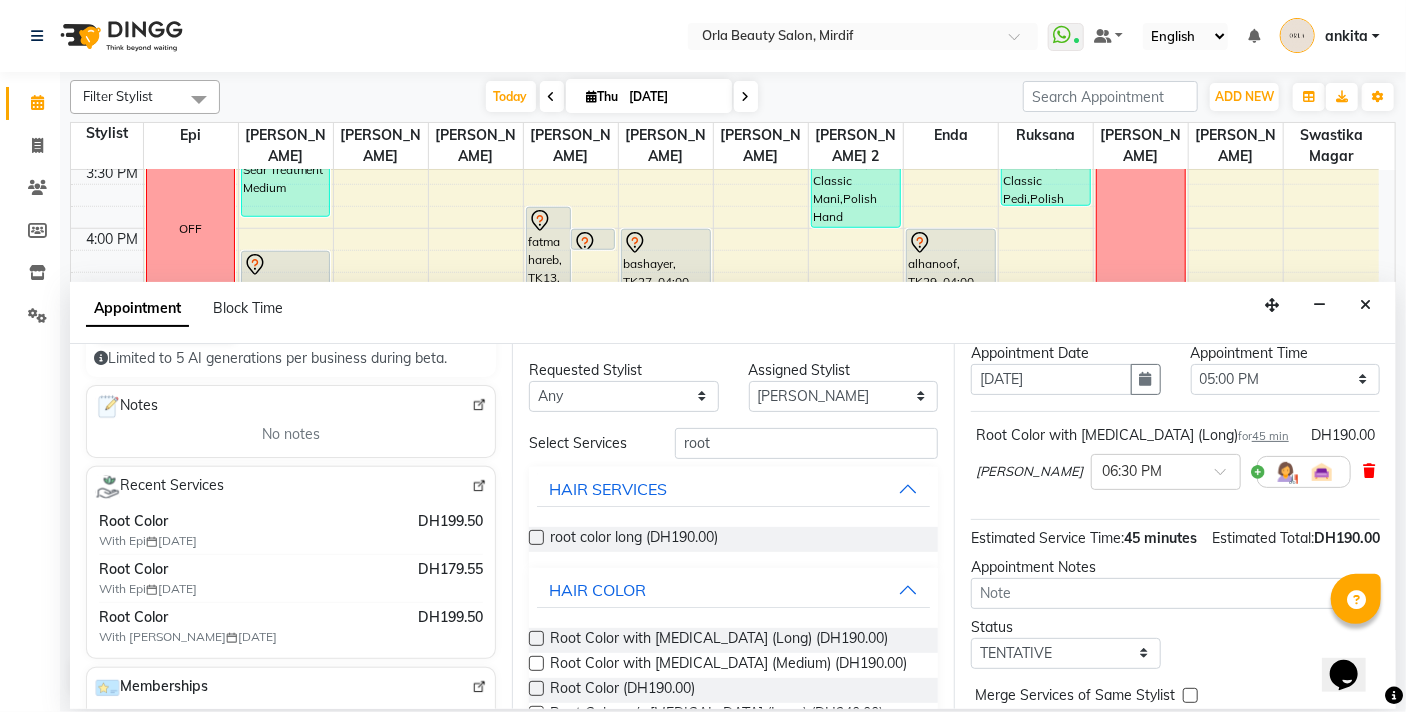 click at bounding box center [1369, 471] 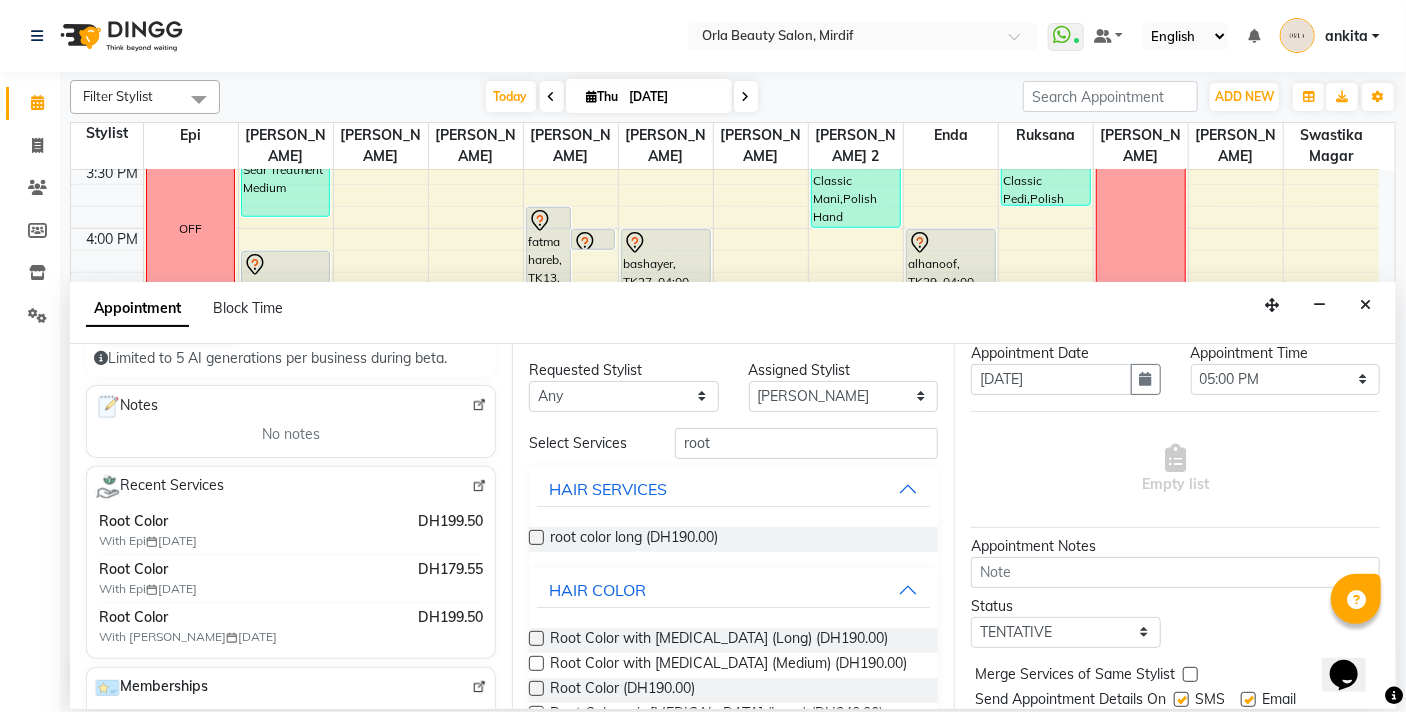 click at bounding box center (536, 688) 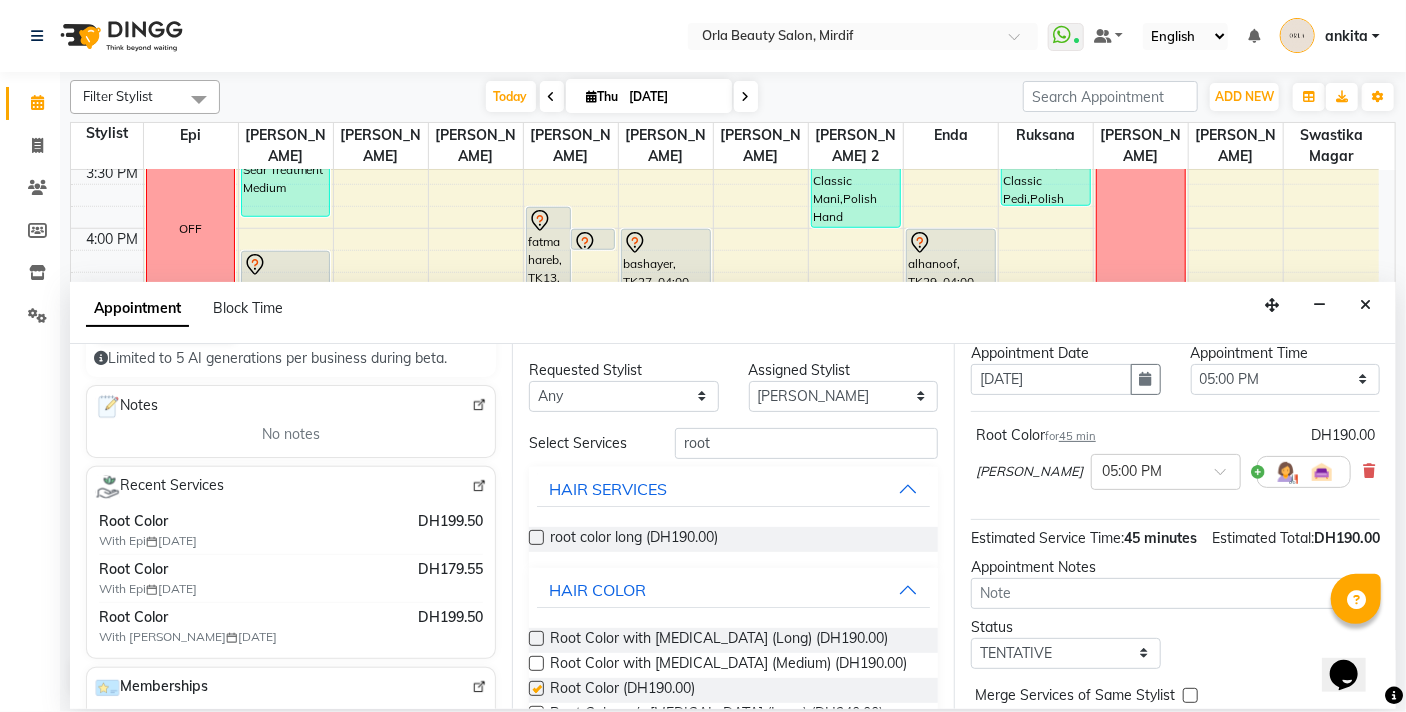 checkbox on "false" 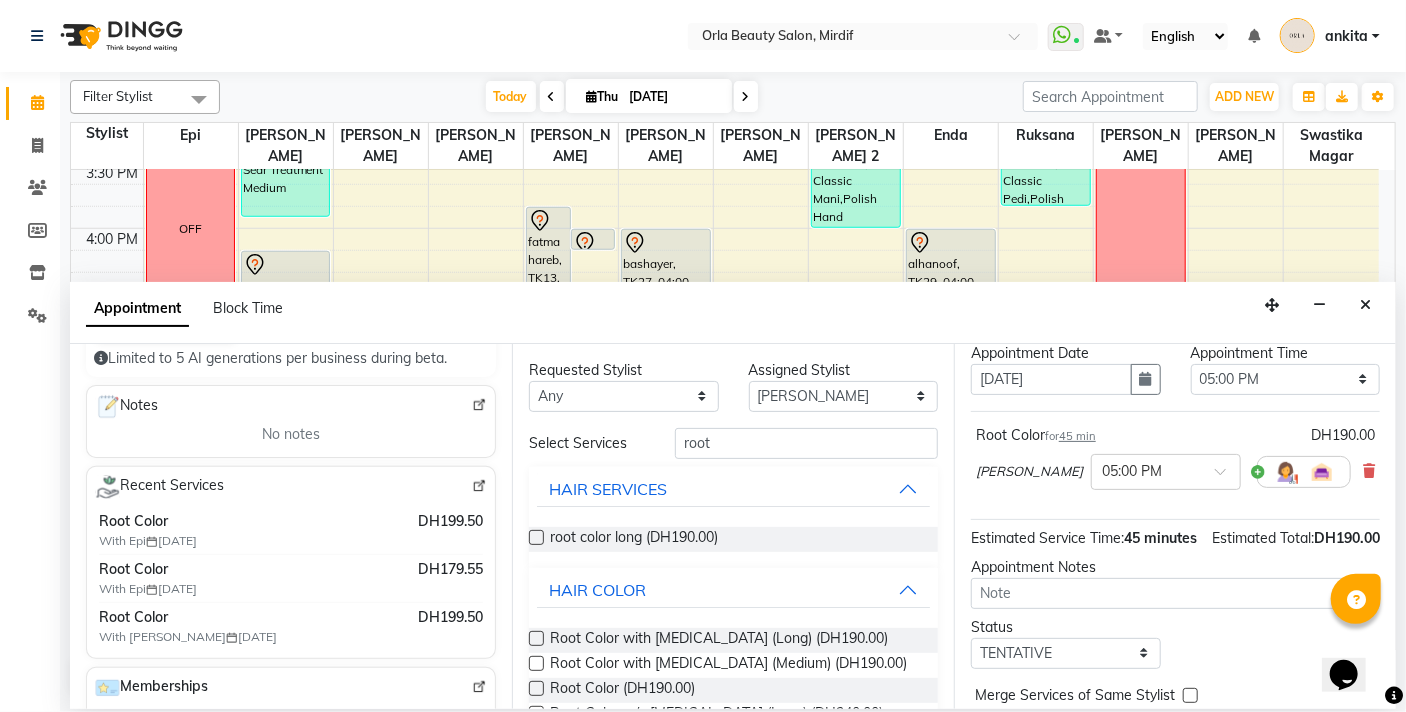 scroll, scrollTop: 181, scrollLeft: 0, axis: vertical 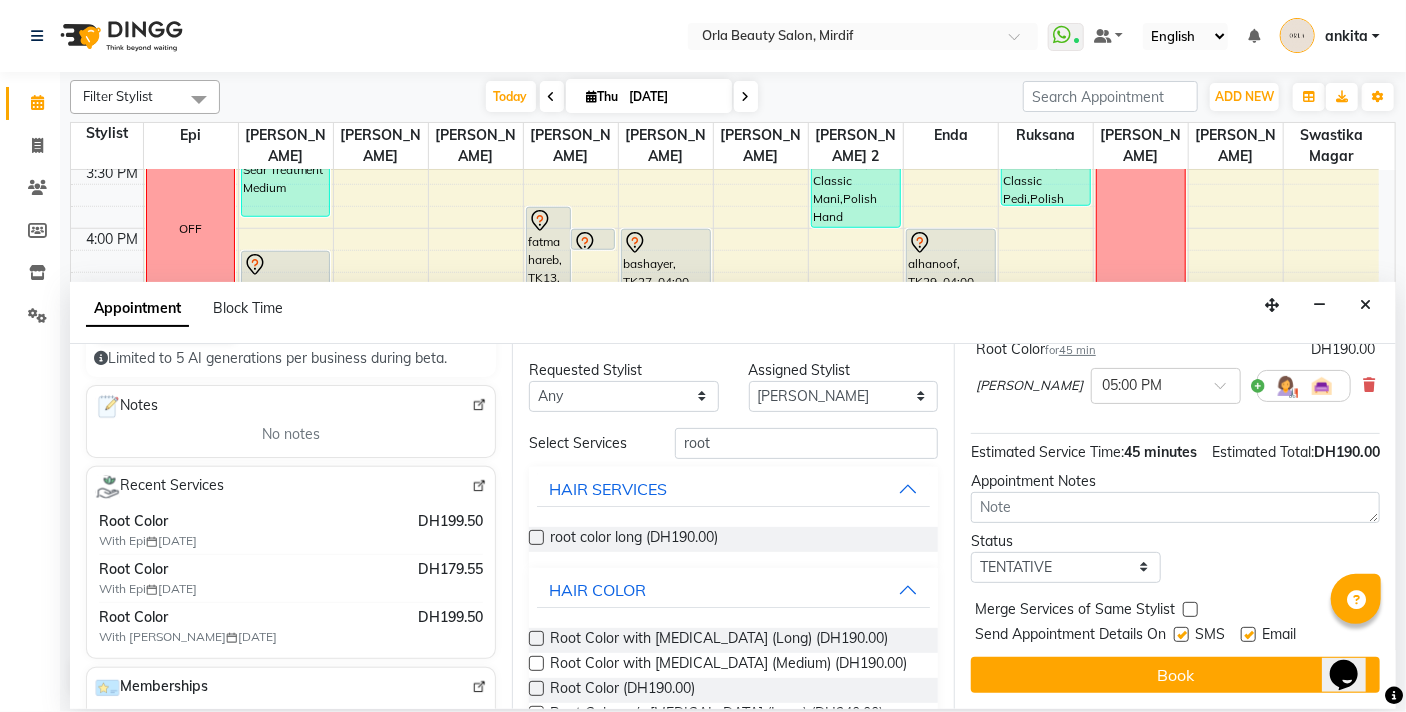 click at bounding box center (1190, 609) 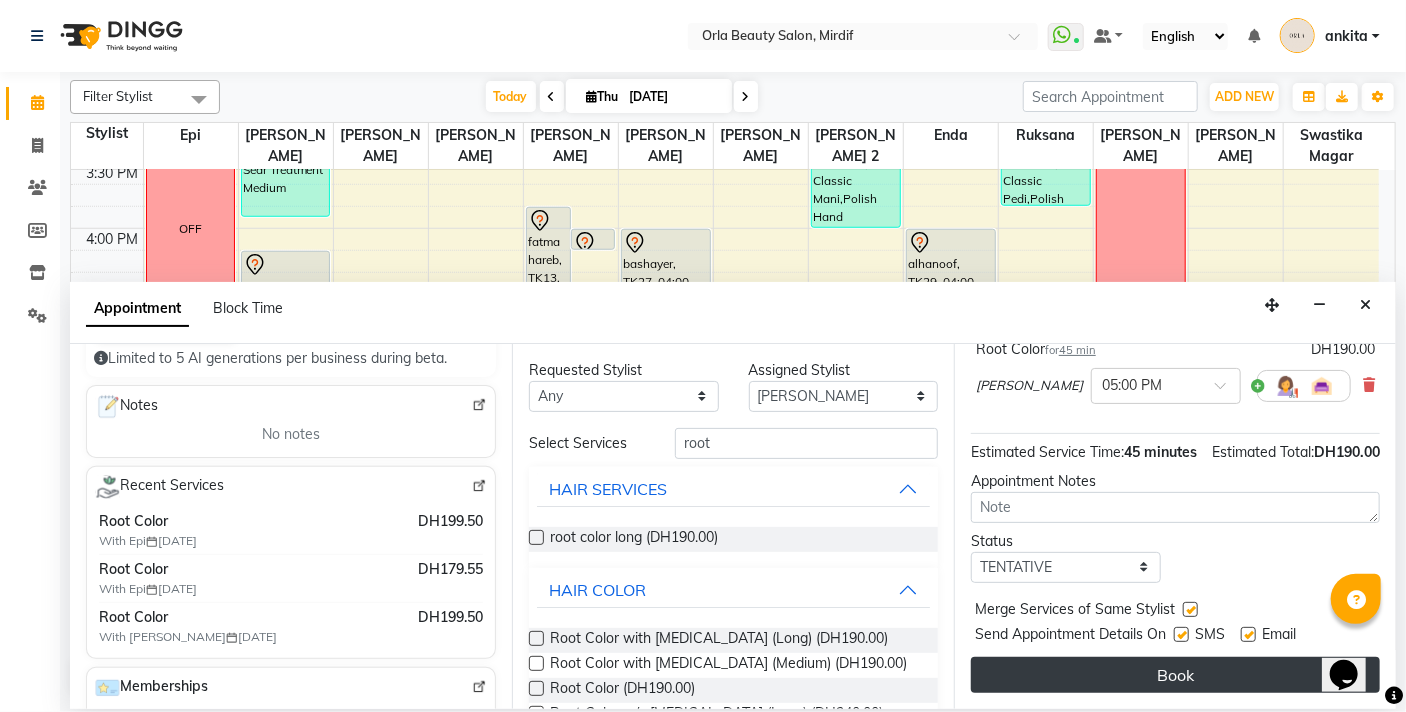 click on "Book" at bounding box center [1175, 675] 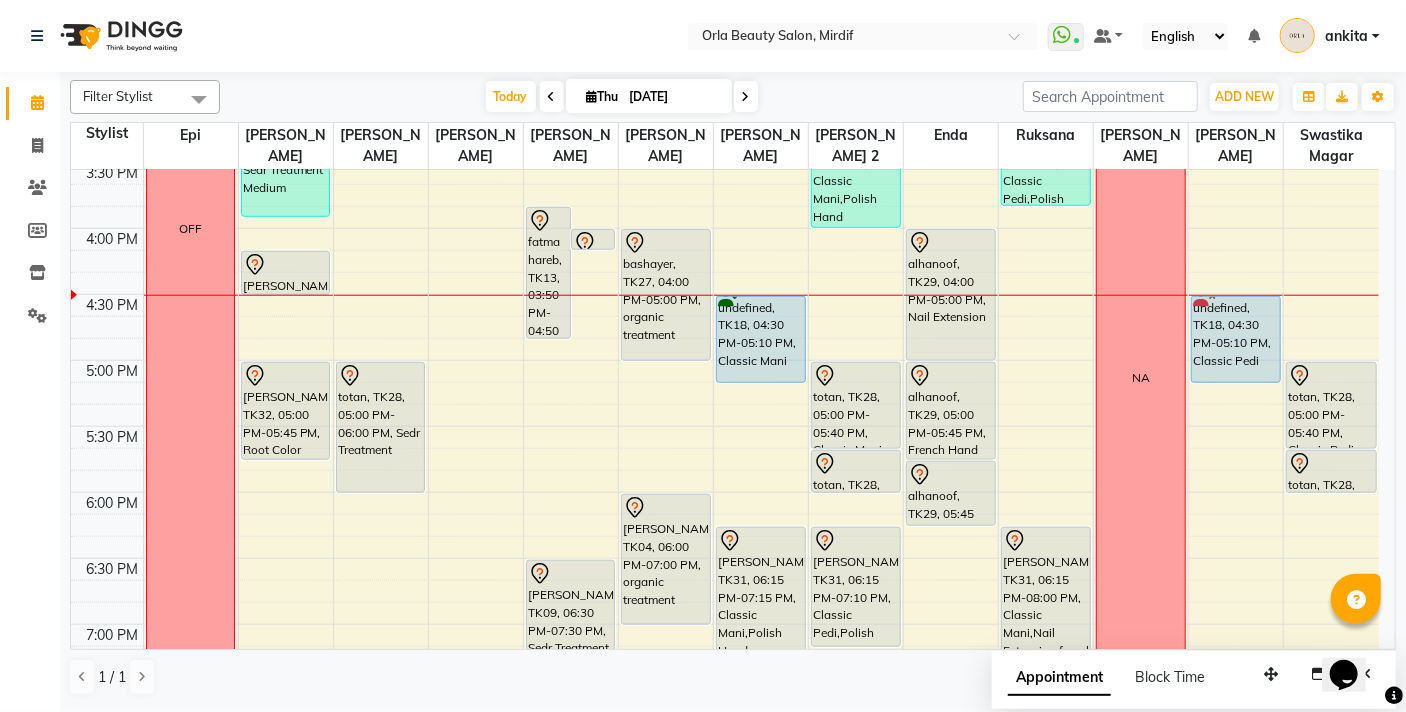 scroll, scrollTop: 852, scrollLeft: 0, axis: vertical 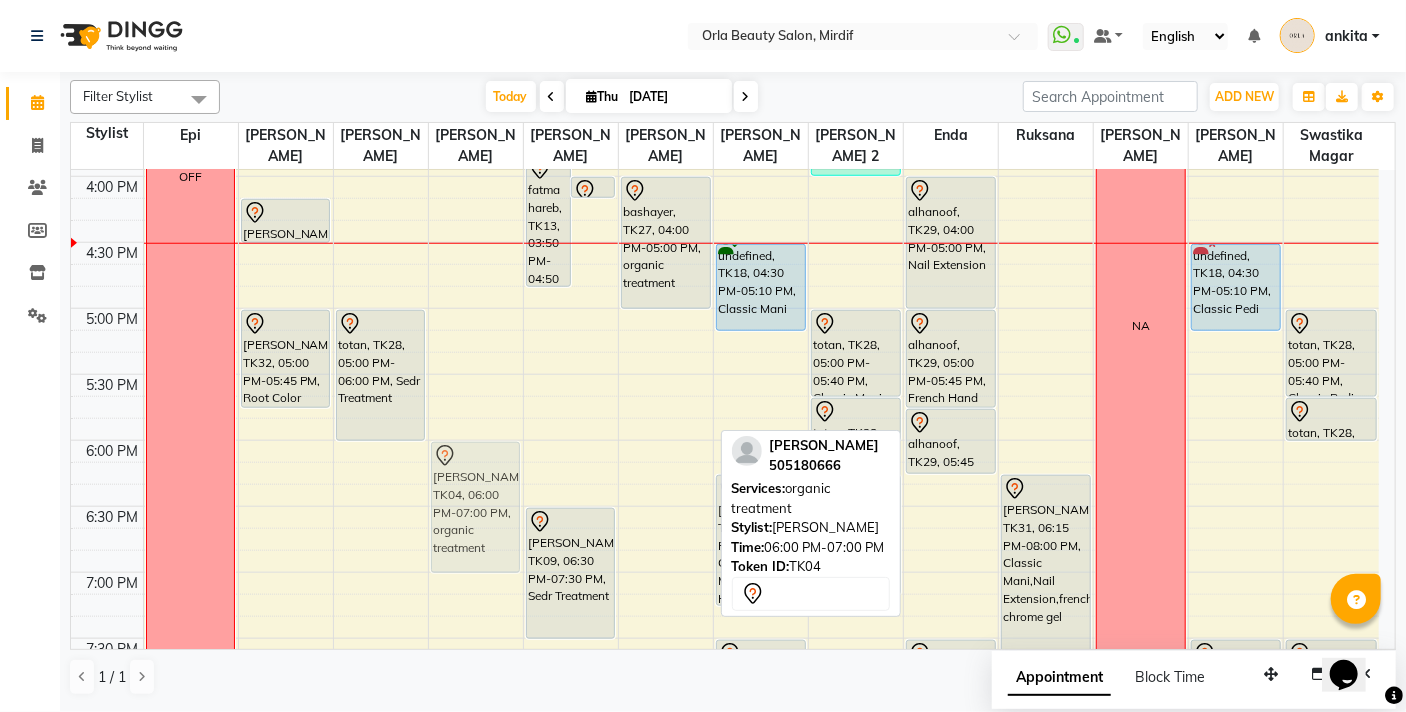 drag, startPoint x: 649, startPoint y: 470, endPoint x: 485, endPoint y: 472, distance: 164.01219 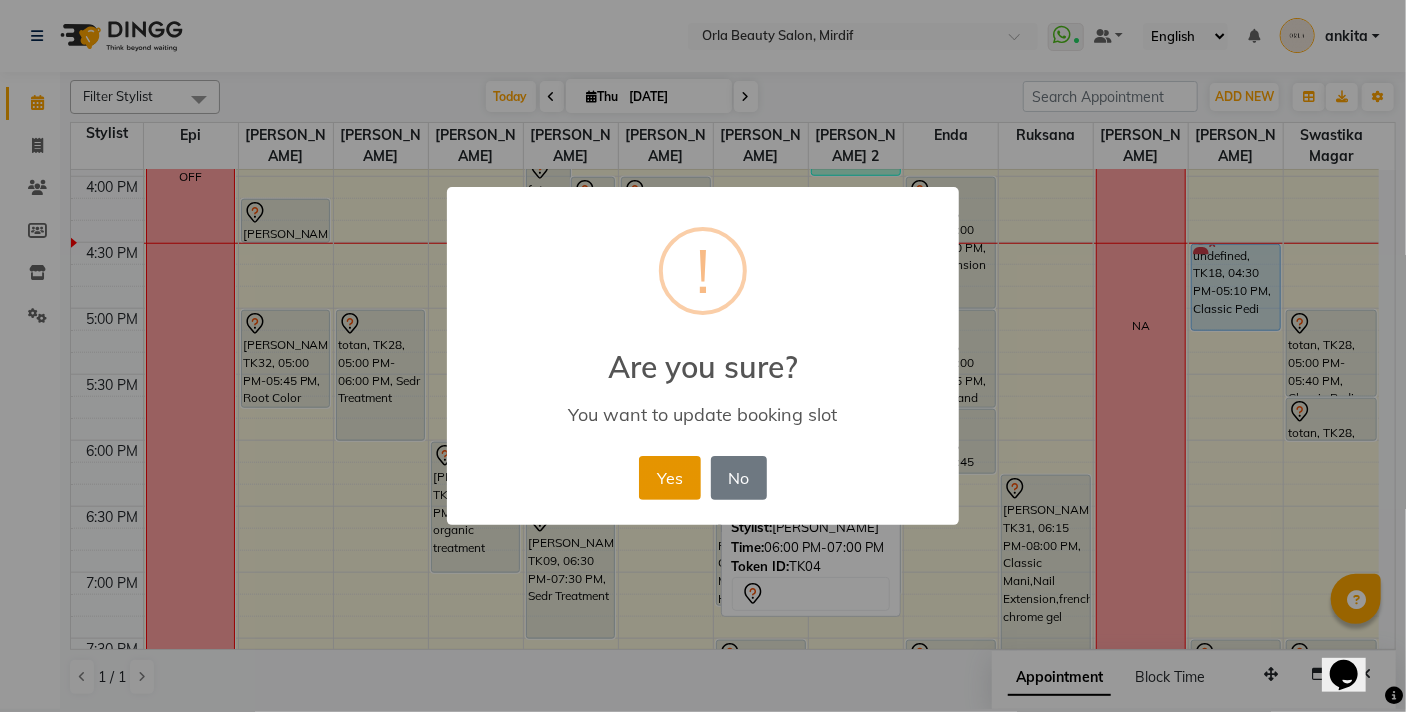 click on "Yes" at bounding box center (669, 478) 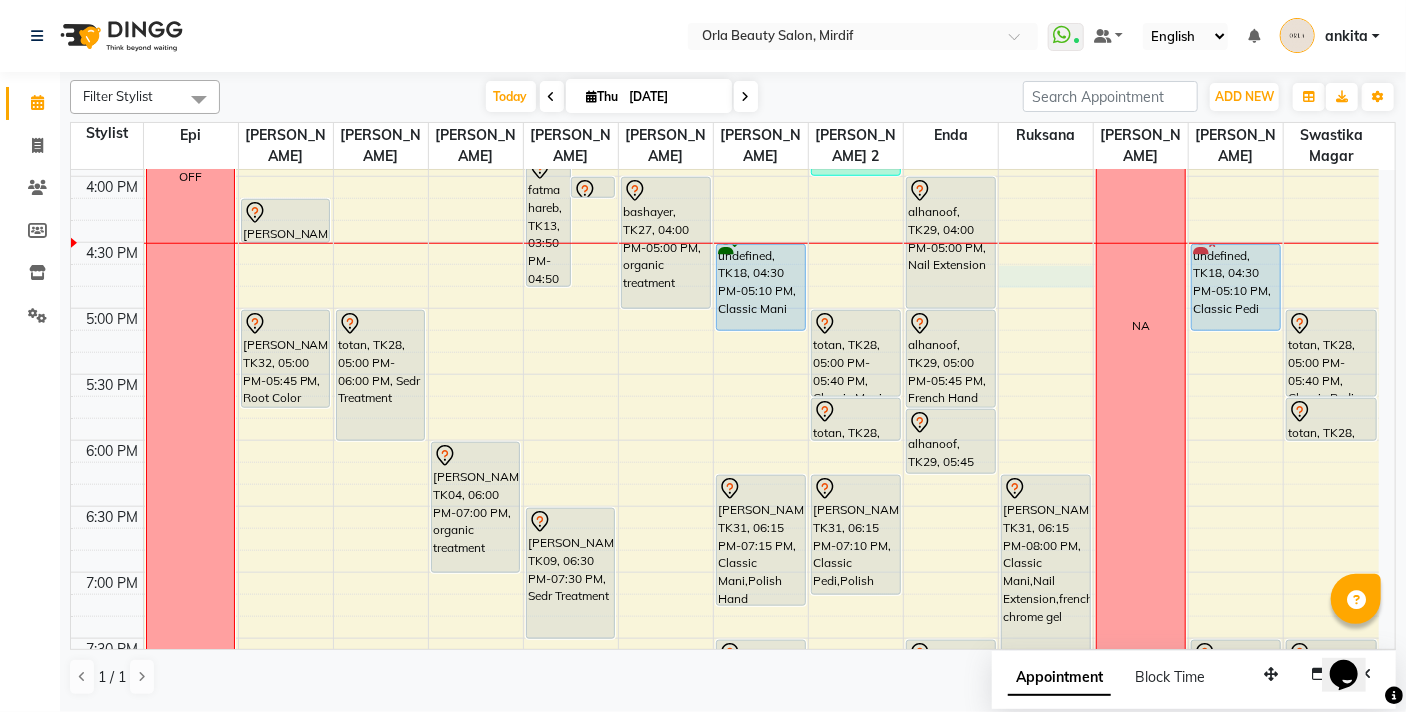 click on "9:00 AM 9:30 AM 10:00 AM 10:30 AM 11:00 AM 11:30 AM 12:00 PM 12:30 PM 1:00 PM 1:30 PM 2:00 PM 2:30 PM 3:00 PM 3:30 PM 4:00 PM 4:30 PM 5:00 PM 5:30 PM 6:00 PM 6:30 PM 7:00 PM 7:30 PM 8:00 PM 8:30 PM 9:00 PM 9:30 PM 10:00 PM 10:30 PM  OFF   NA      Madam Aisha Boss, TK25, 11:00 AM-02:00 PM, Full Hair Color     maha, TK24, 01:05 PM-02:05 PM, organic treatment     hamda almanzooqi, TK05, 12:10 PM-01:10 PM, Sedr Treatment     fatima mohamad, TK26, 02:55 PM-03:55 PM, Sedr Treatment Medium             Rhoda, TK10, 04:10 PM-04:30 PM, Beach Waves             muna alsafi, TK32, 05:00 PM-05:45 PM, Root Color  NA      maitha, TK16, 12:10 PM-01:10 PM, Sedr Treatment     Madam Aisha Boss, TK25, 02:00 PM-03:00 PM, Acai Treatment Medium             totan, TK28, 05:00 PM-06:00 PM, Sedr Treatment     Fatima mussa, TK20, 12:40 PM-01:40 PM, organic treatment     roqya, TK22, 01:25 PM-02:25 PM, organic treatment     Latifa ahmed, TK17, 11:10 AM-12:10 PM, Sedr Treatment Medium              NA                           NA" at bounding box center (725, 176) 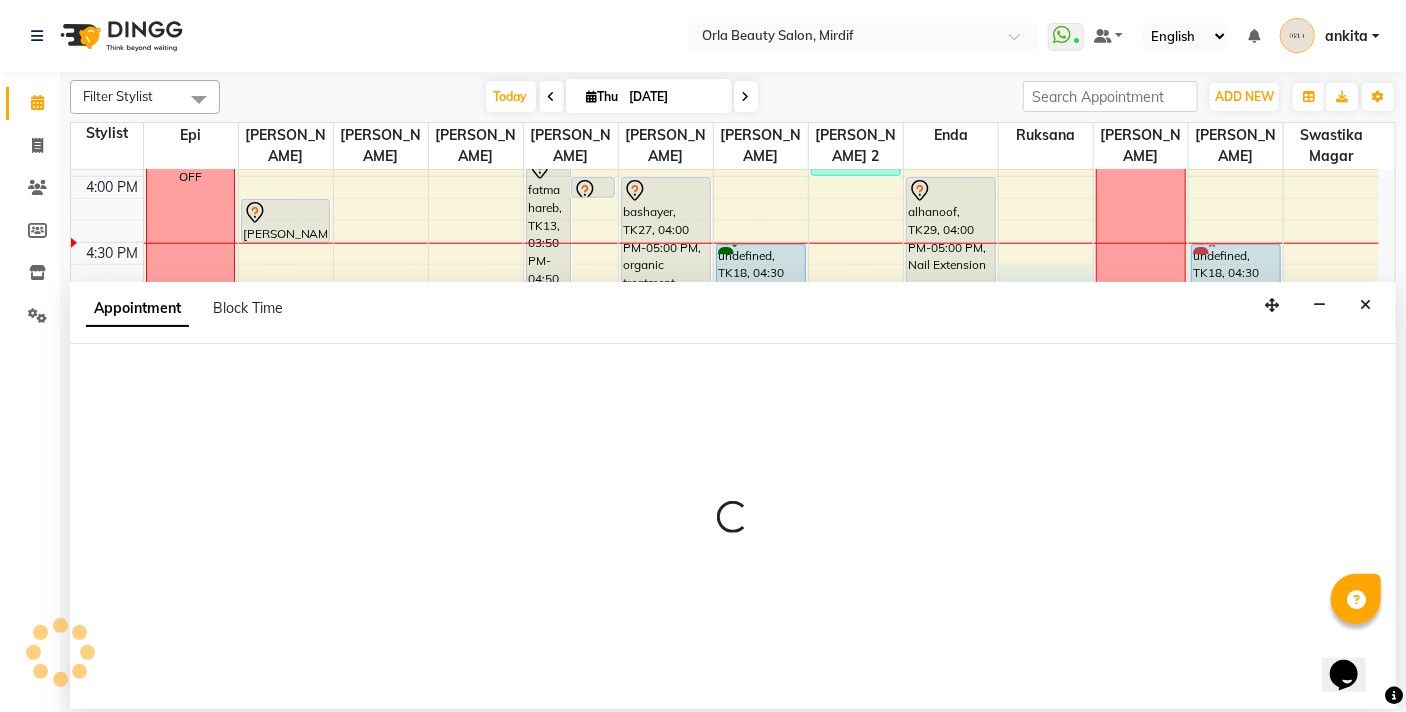 select on "49141" 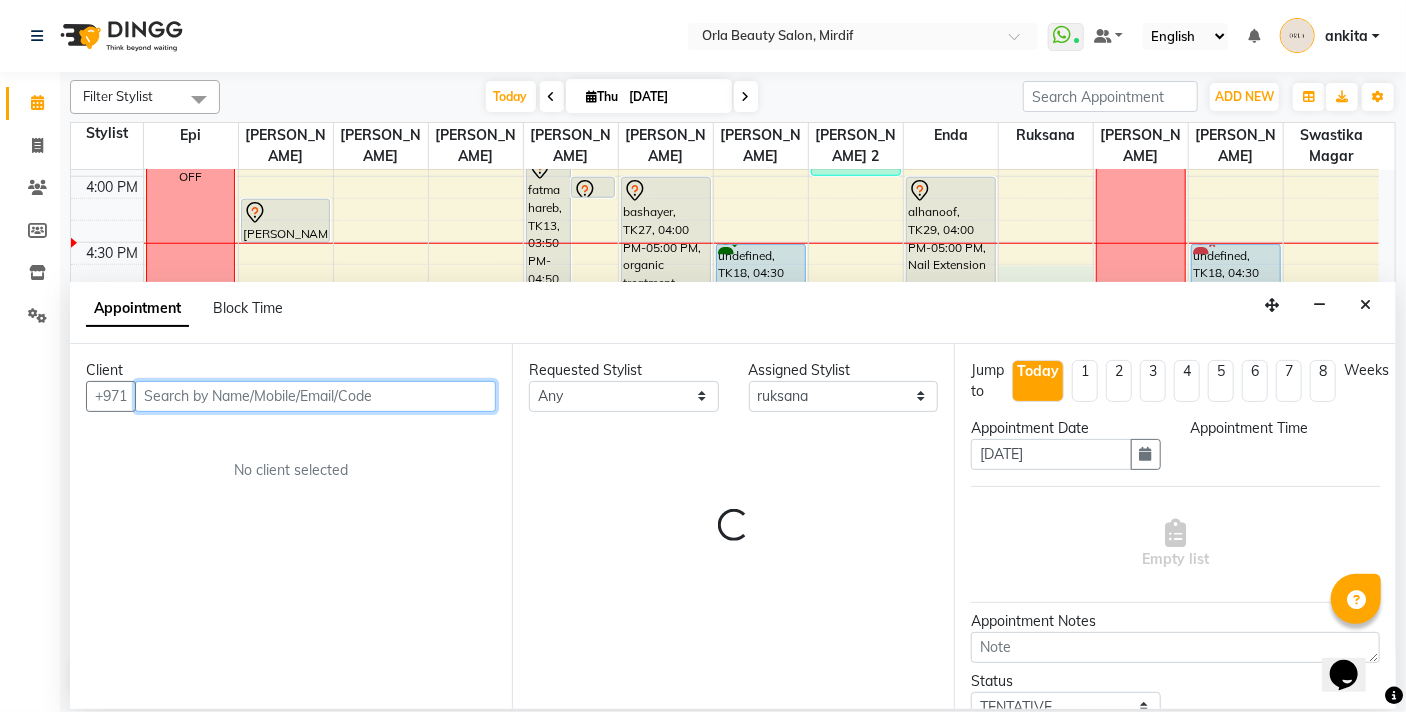 select on "1005" 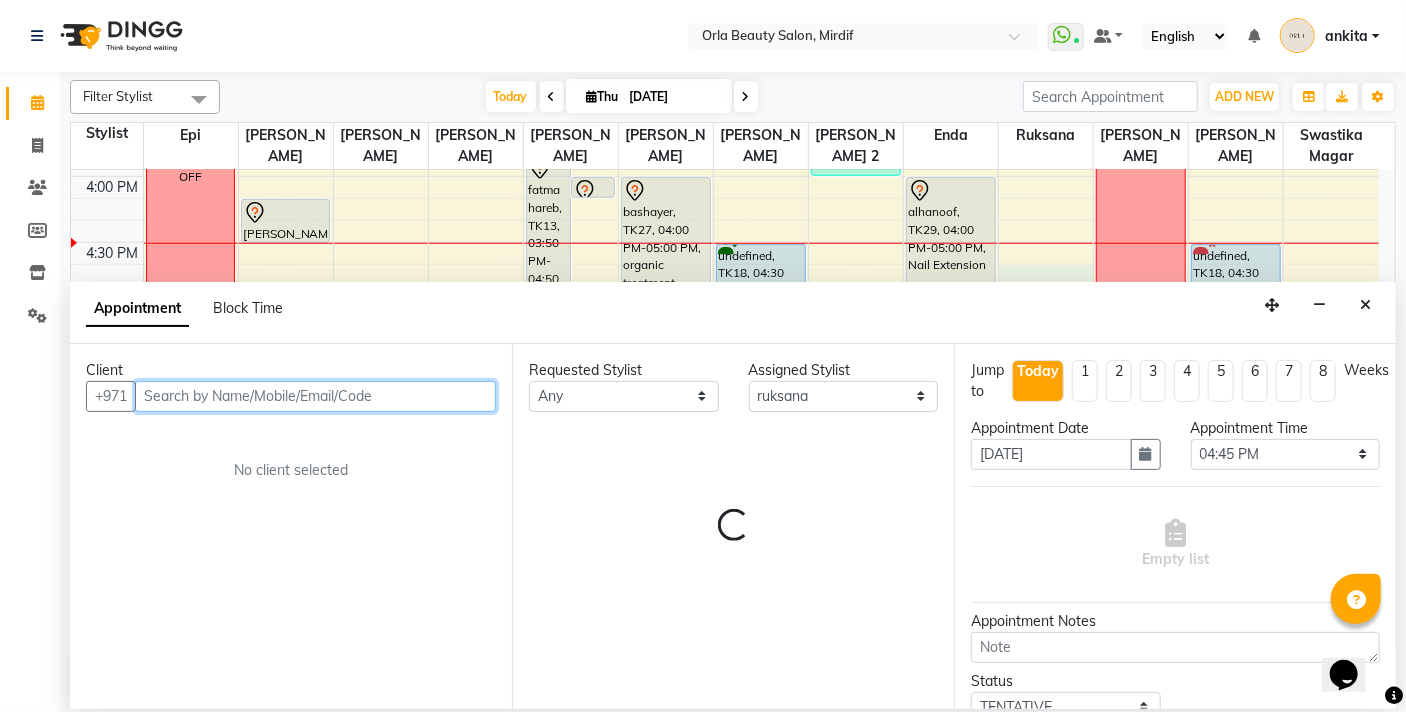 click at bounding box center [315, 396] 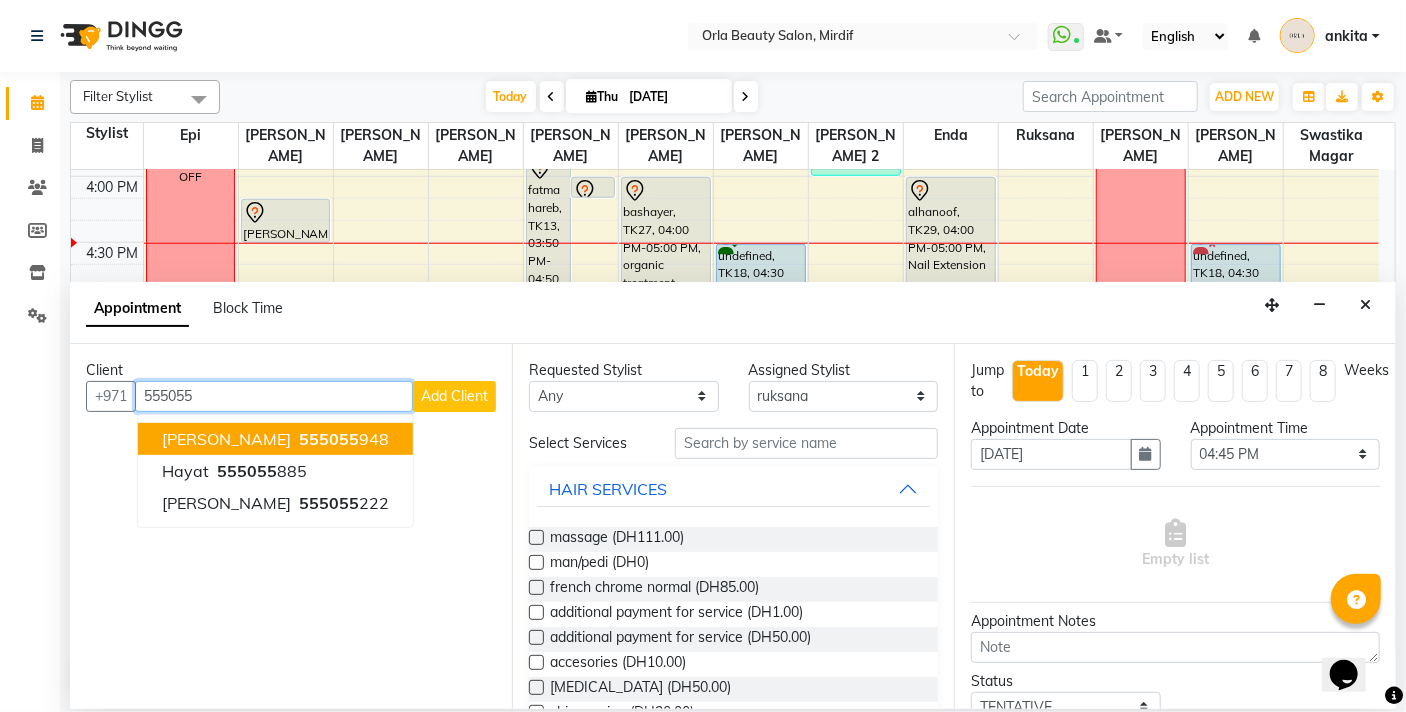 click on "Shamma Omar" at bounding box center [226, 439] 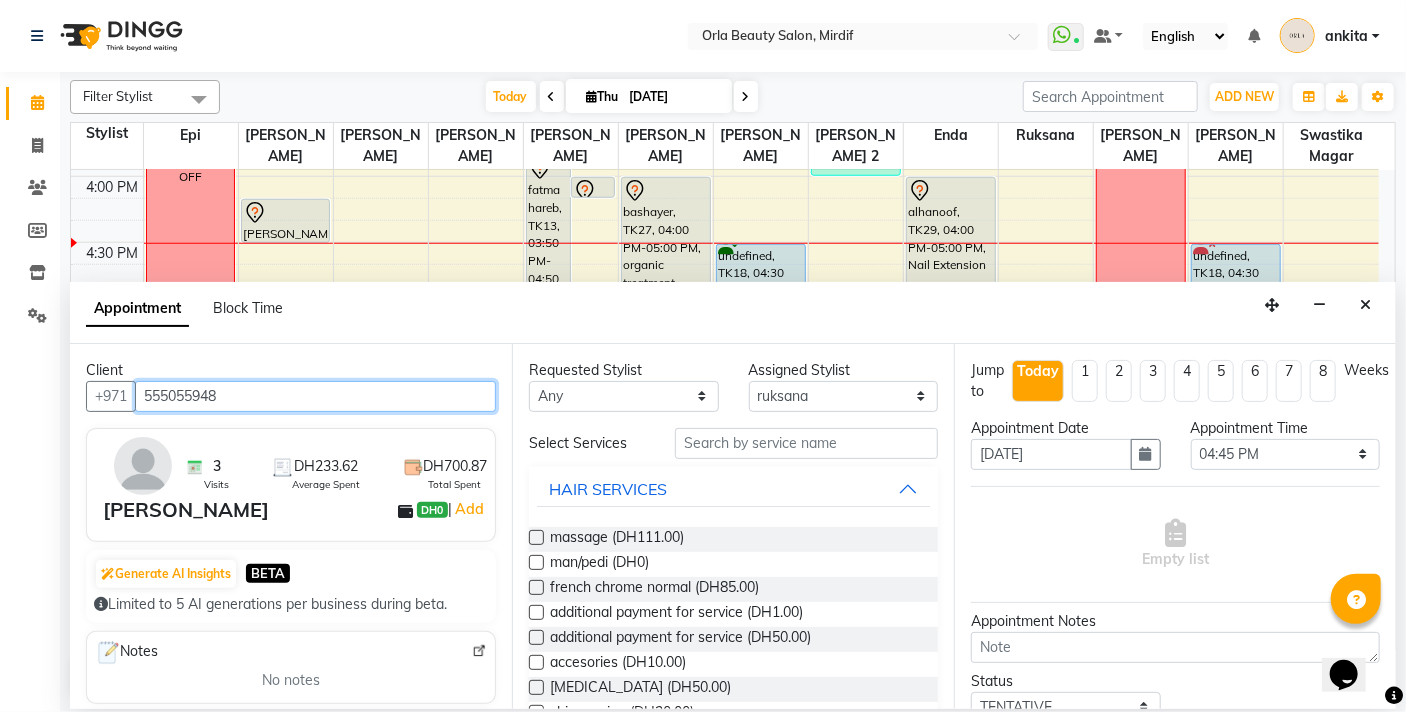 type on "555055948" 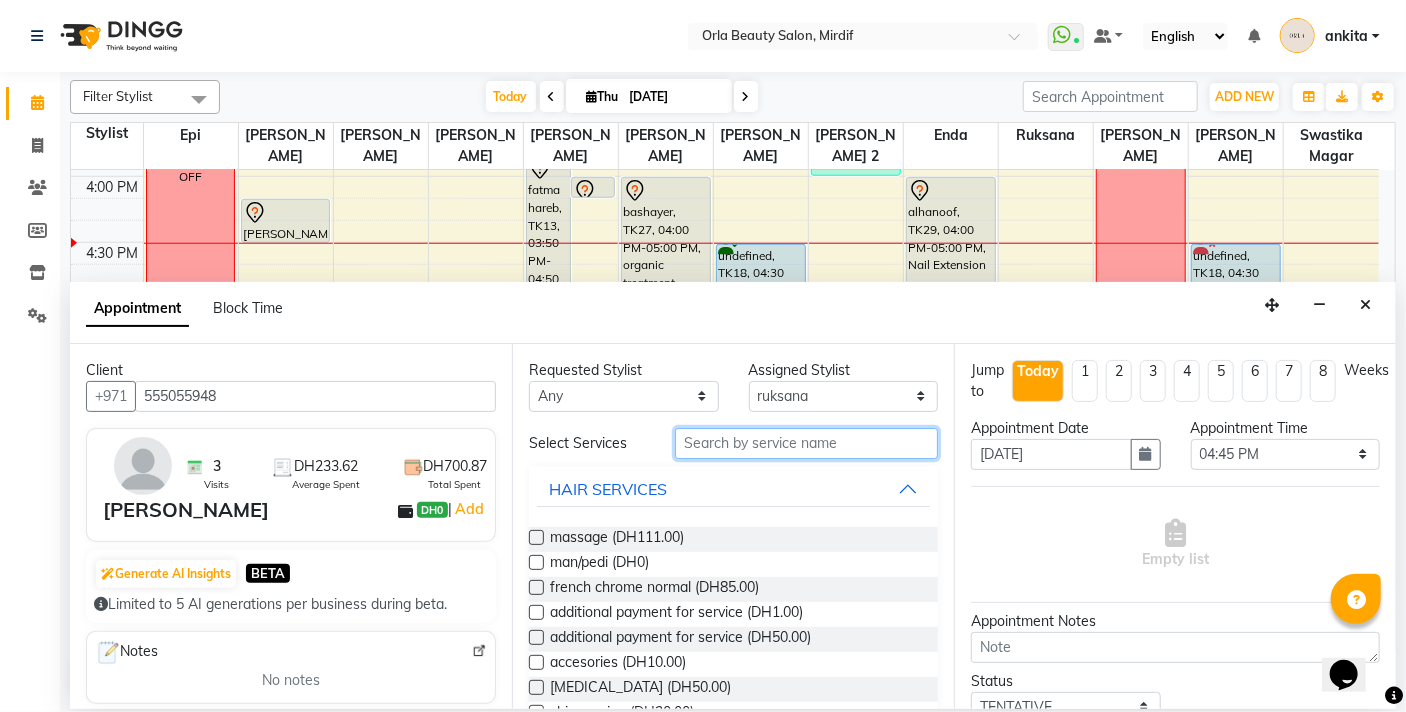 click at bounding box center [806, 443] 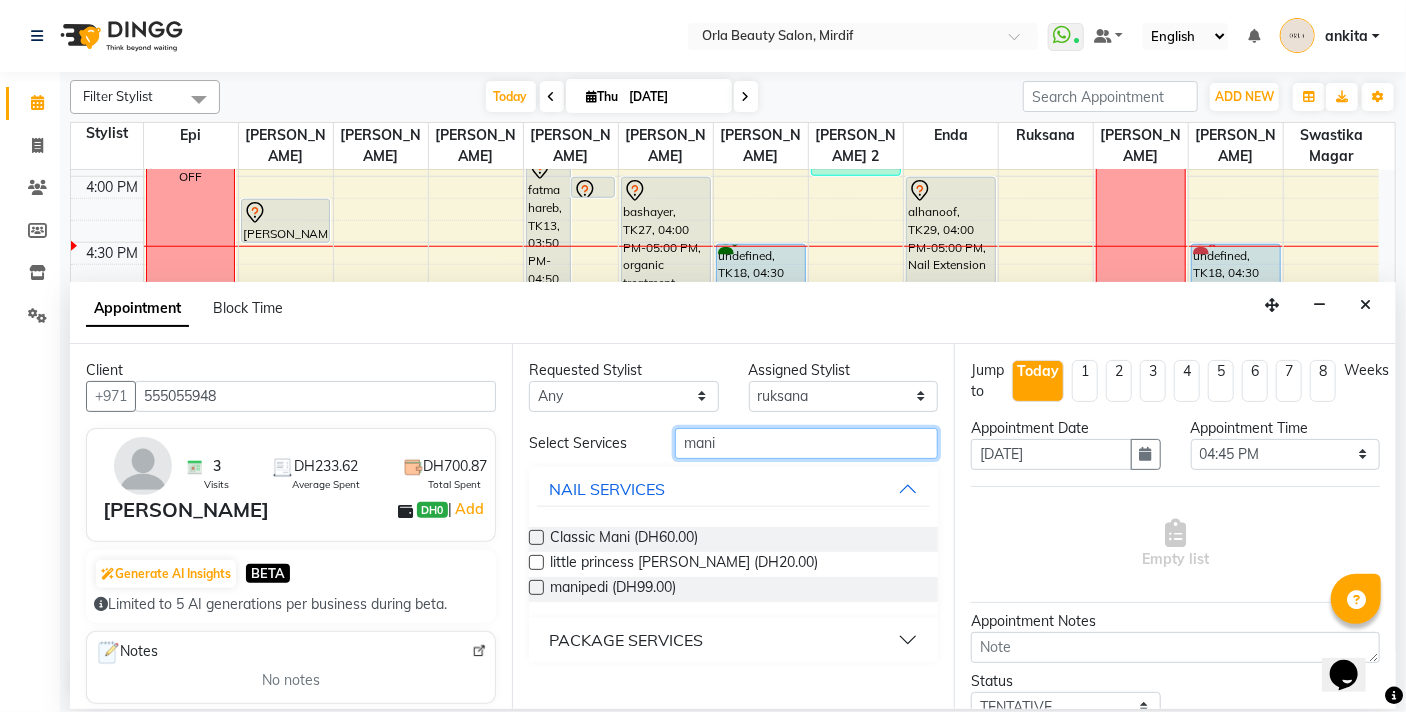 type on "mani" 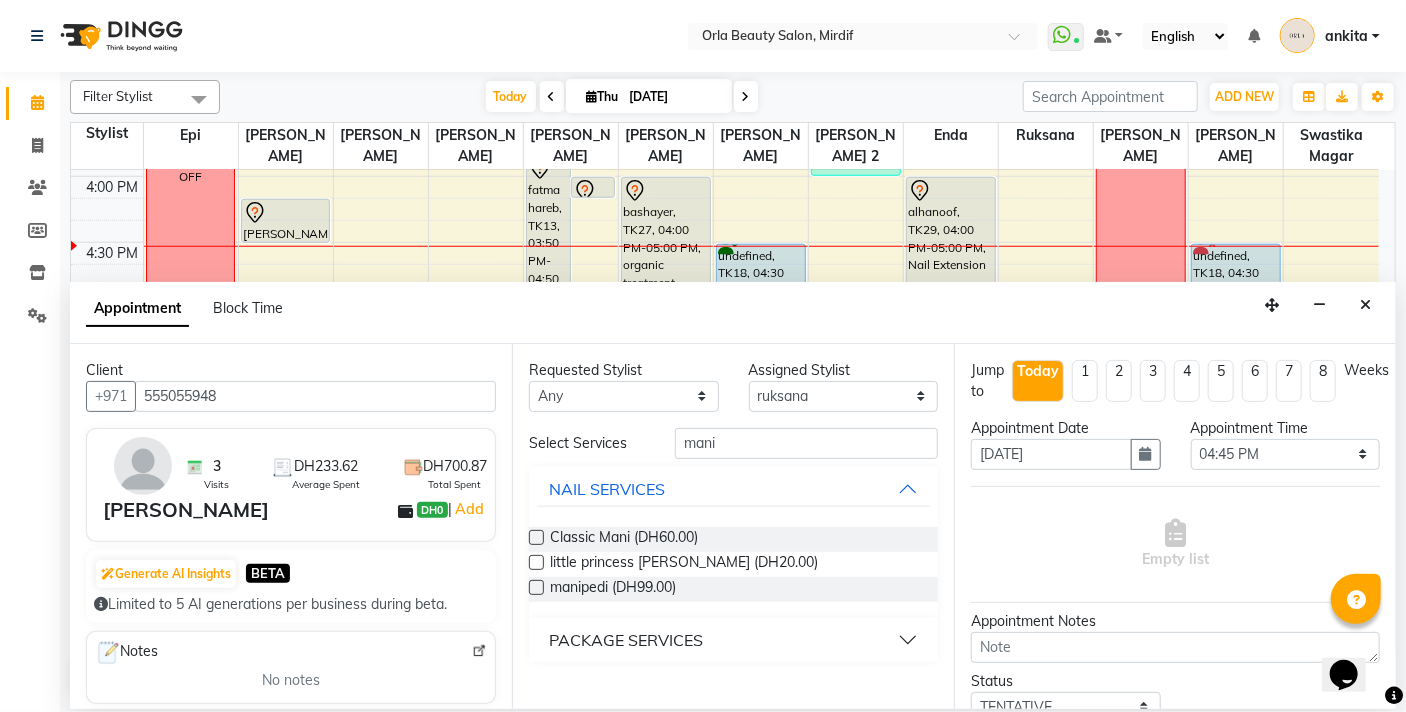 click at bounding box center [536, 537] 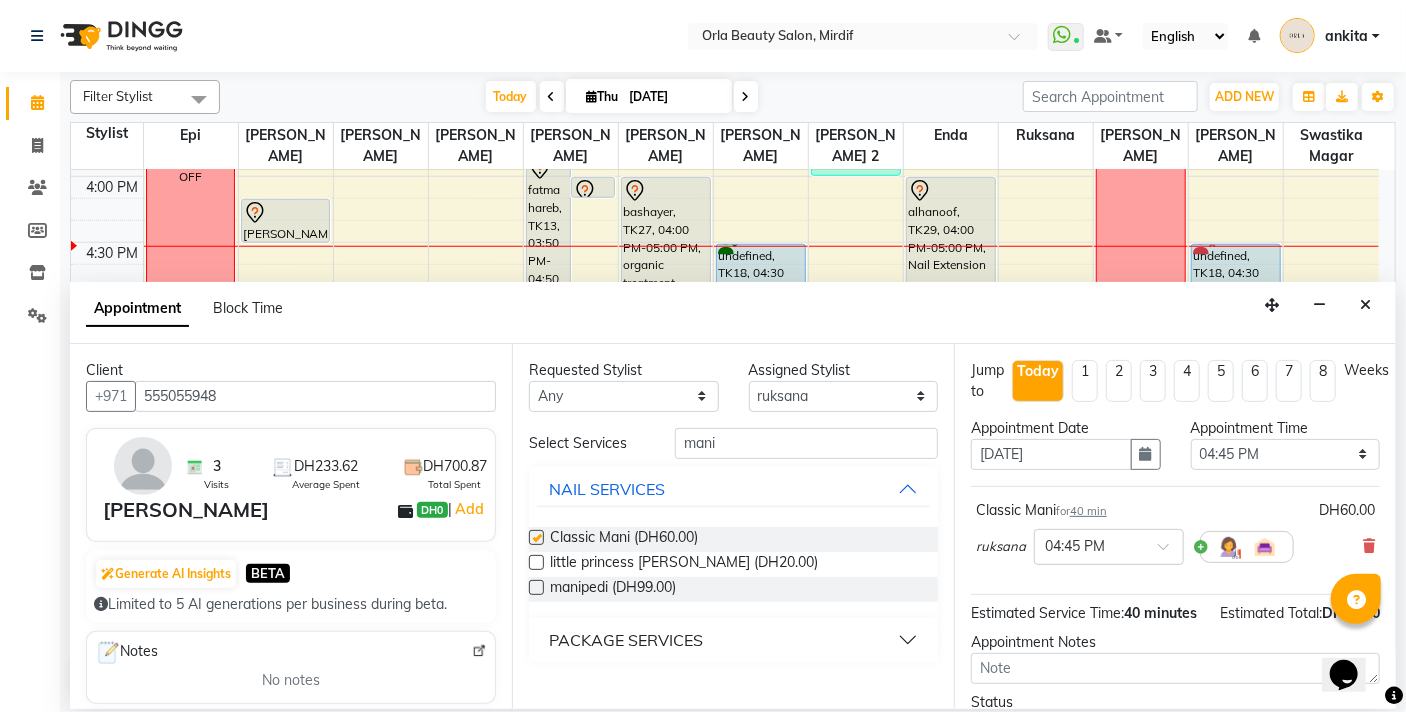 checkbox on "false" 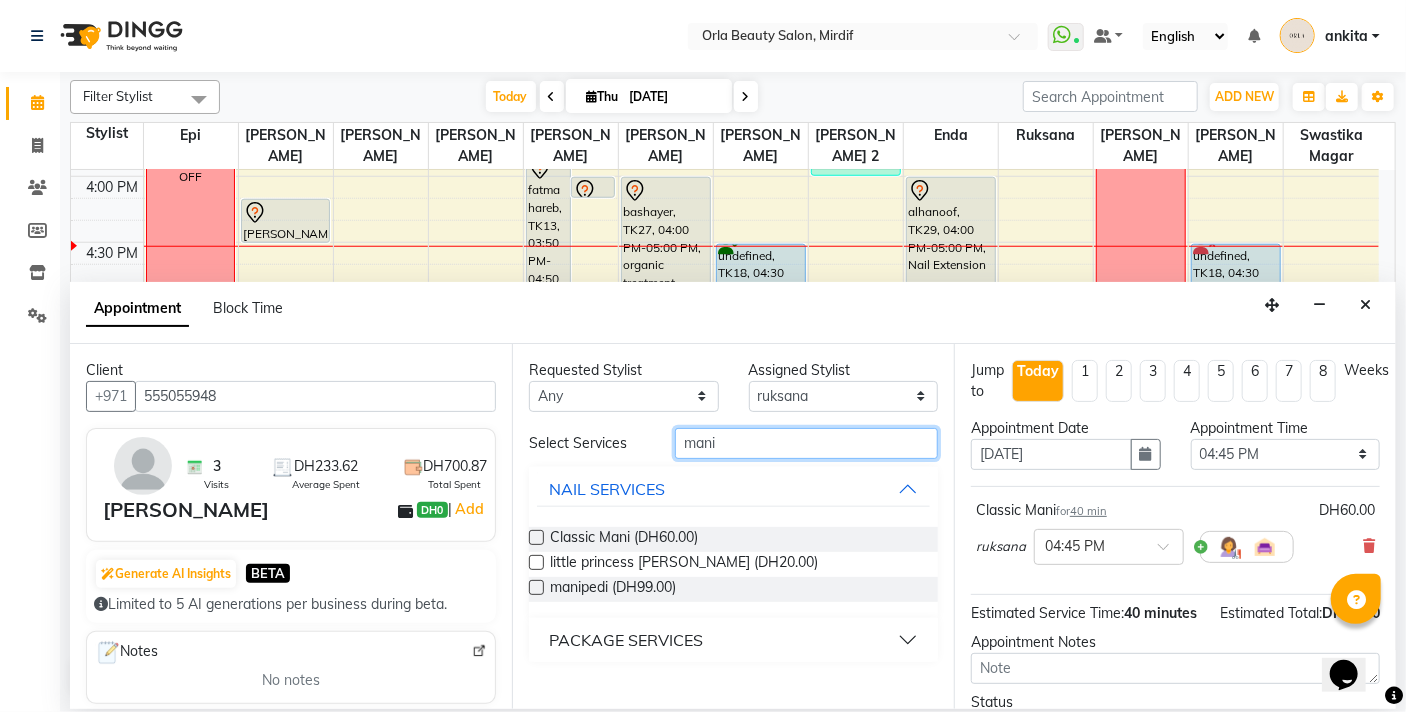 click on "mani" at bounding box center [806, 443] 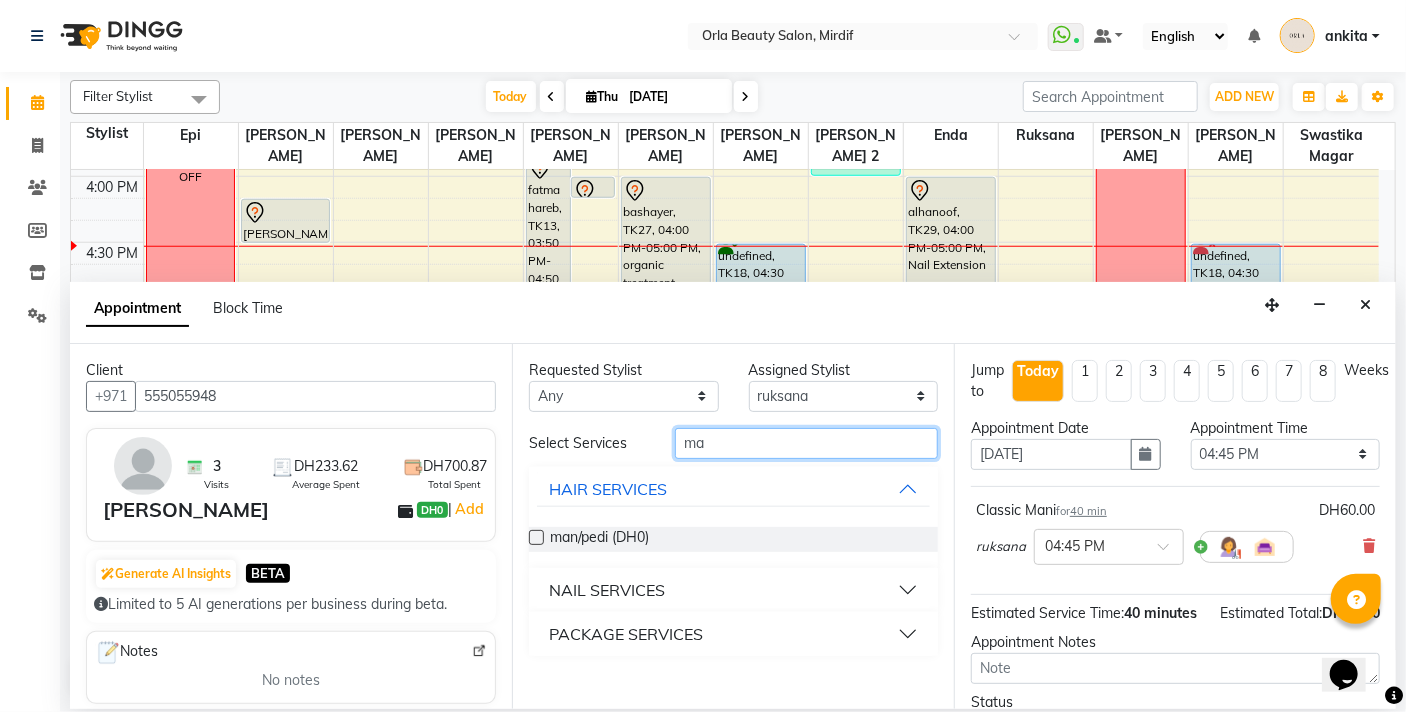 type on "m" 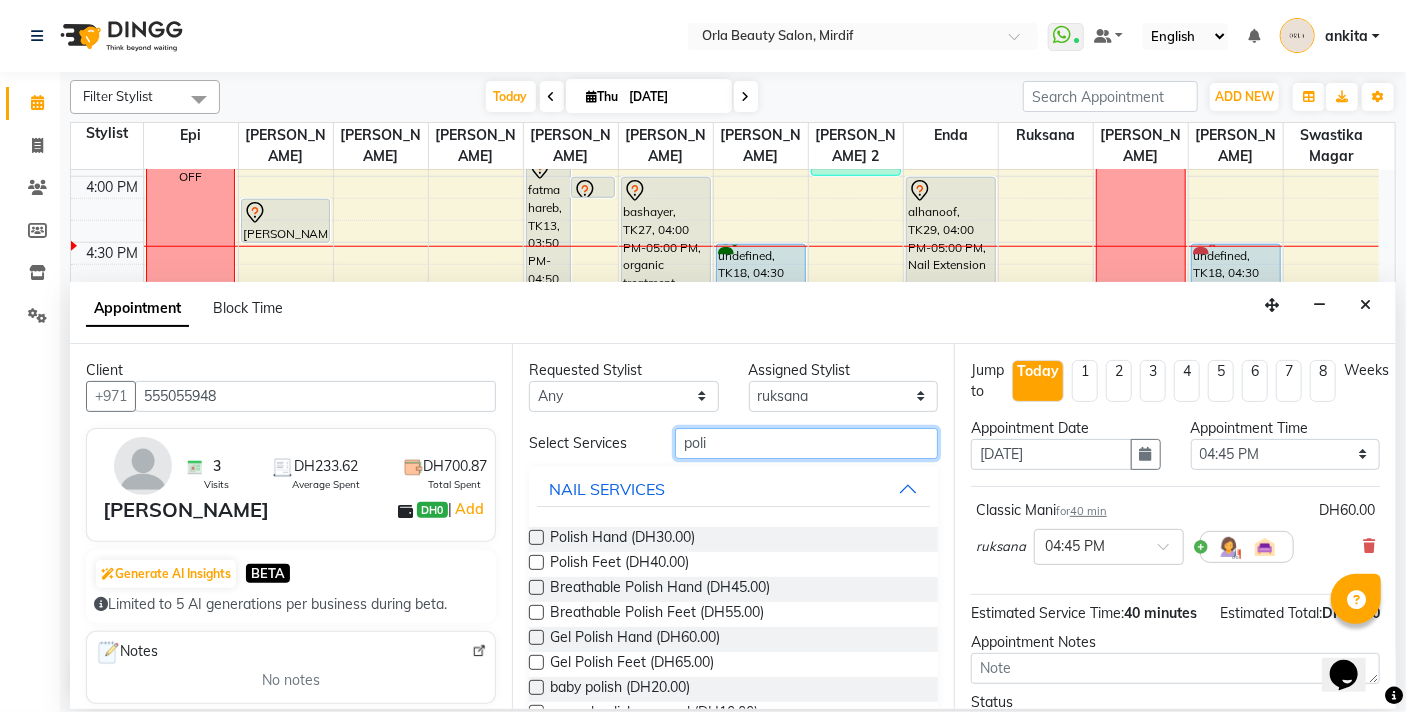 type on "poli" 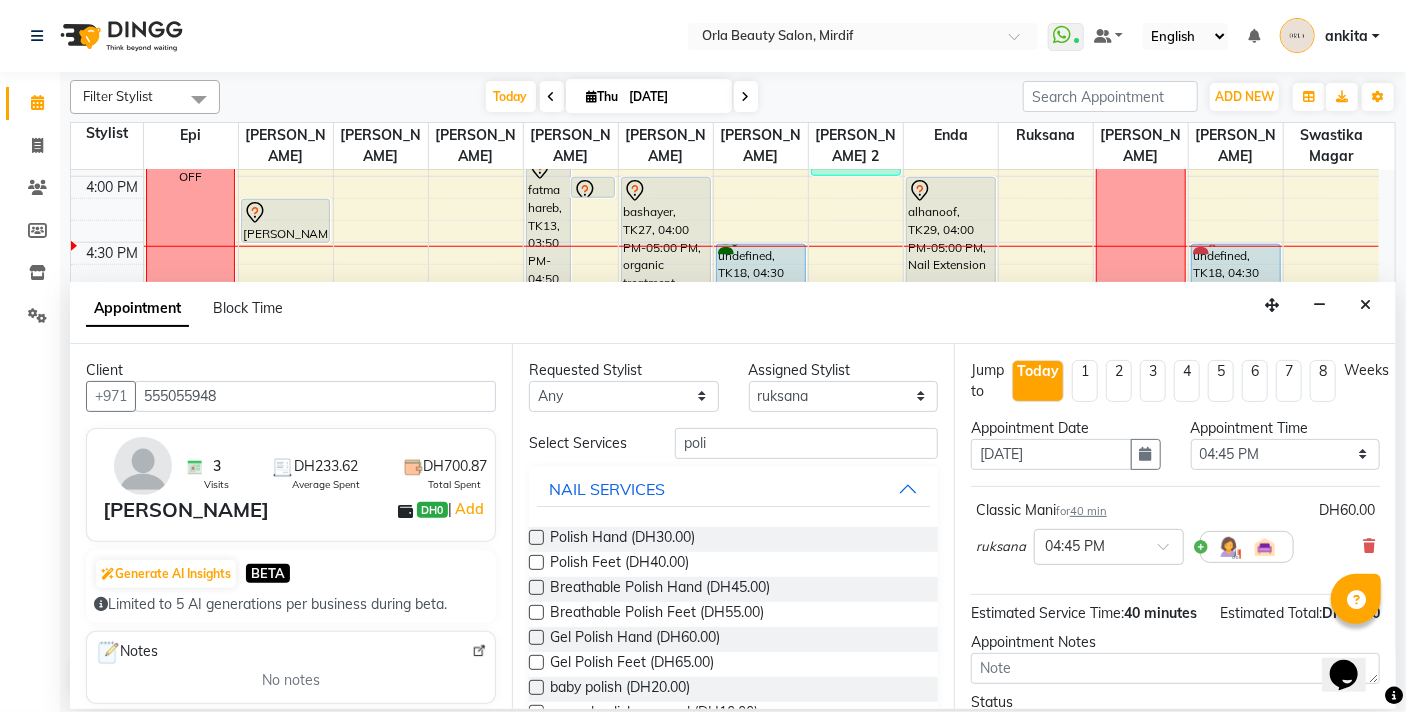 click at bounding box center [536, 537] 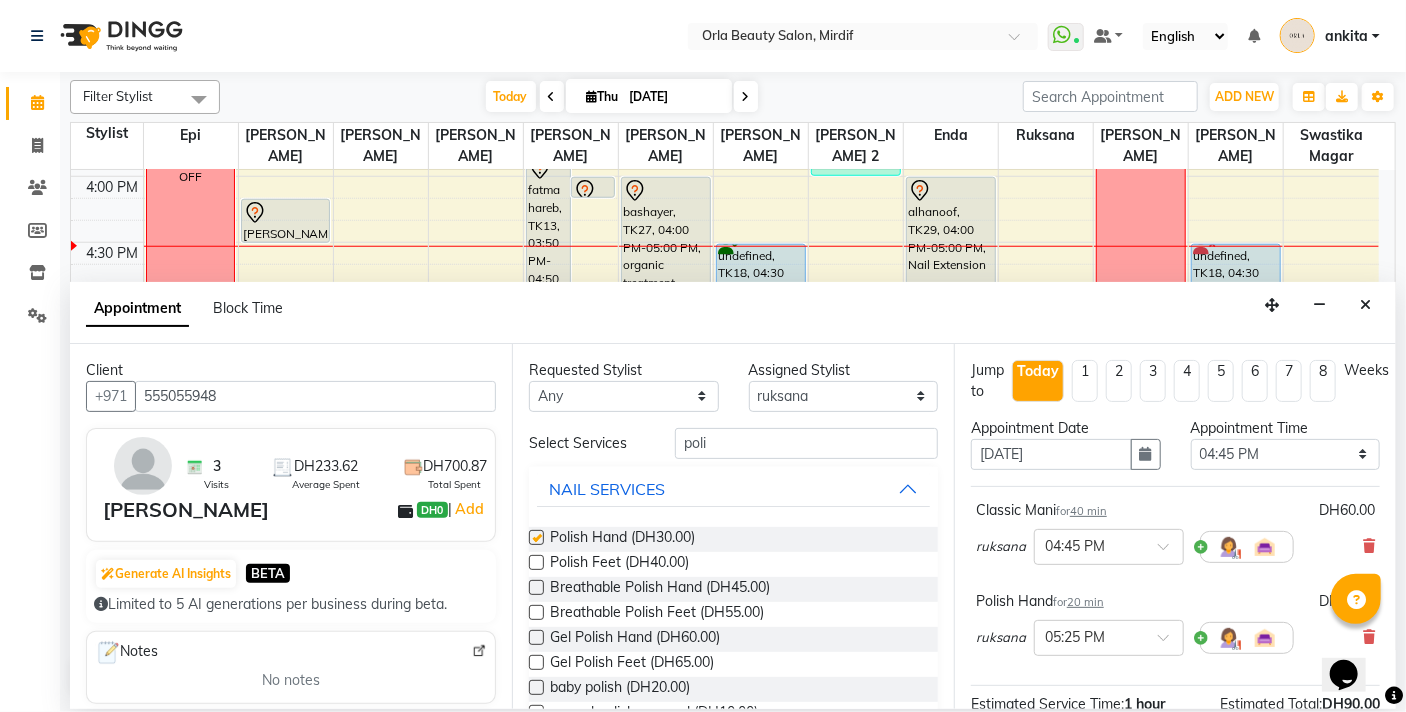 checkbox on "false" 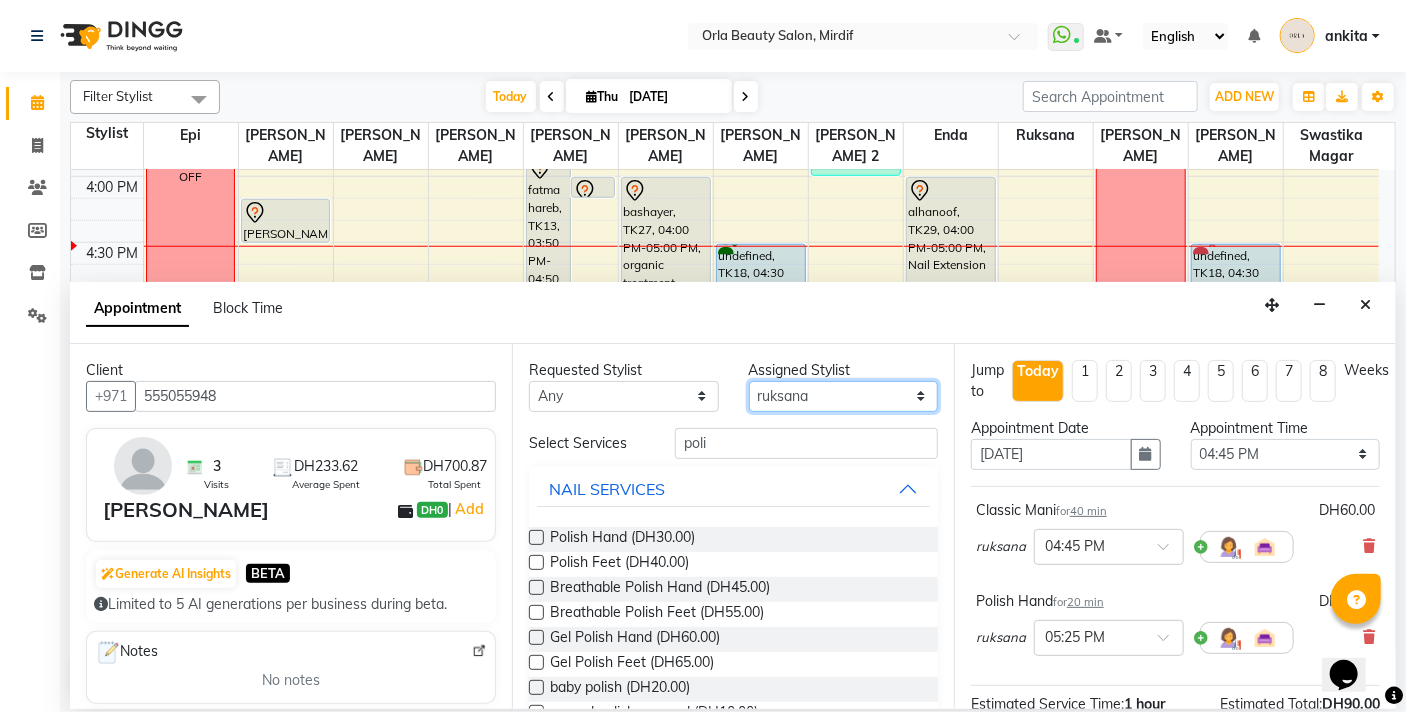 click on "Select Enda Epi [PERSON_NAME] Manju [PERSON_NAME] [PERSON_NAME] [PERSON_NAME] 2 [PERSON_NAME] [PERSON_NAME] [PERSON_NAME] swastika magar" at bounding box center (844, 396) 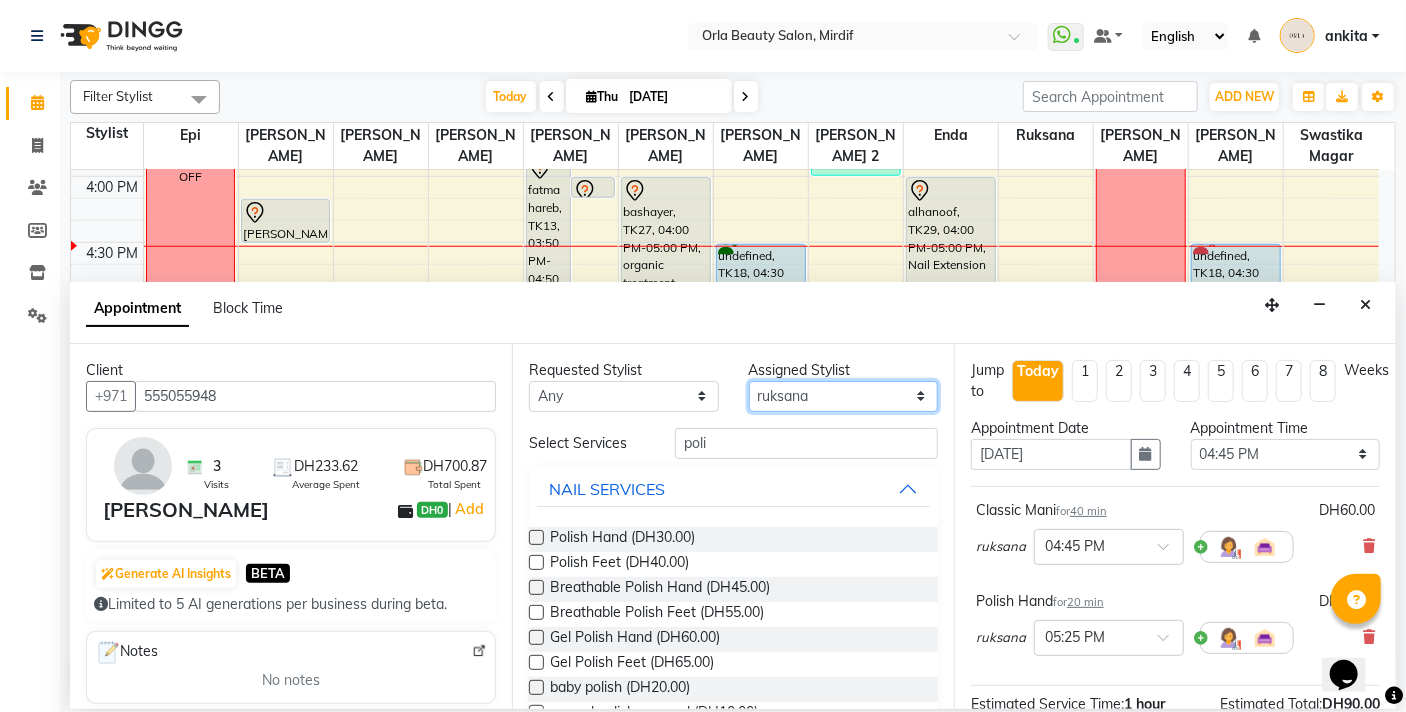 select on "55164" 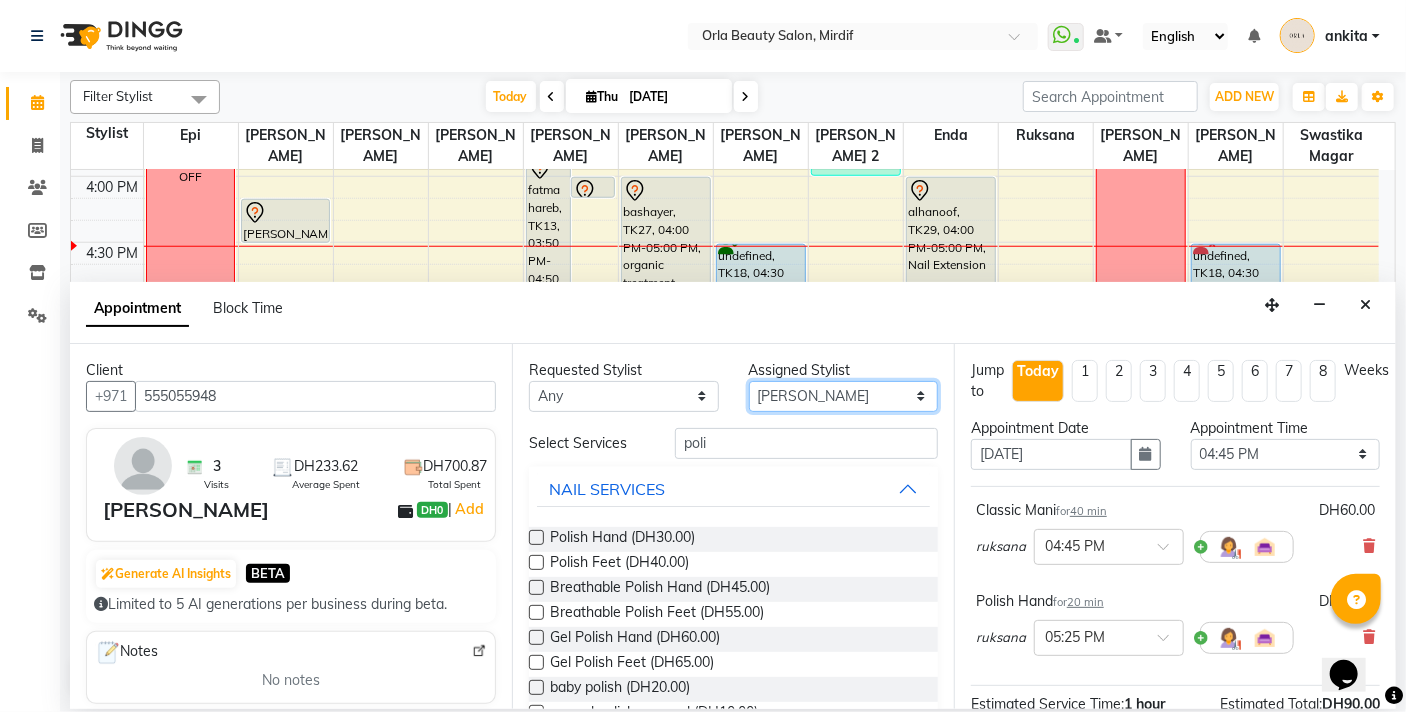 click on "Select Enda Epi [PERSON_NAME] Manju [PERSON_NAME] [PERSON_NAME] [PERSON_NAME] 2 [PERSON_NAME] [PERSON_NAME] [PERSON_NAME] swastika magar" at bounding box center (844, 396) 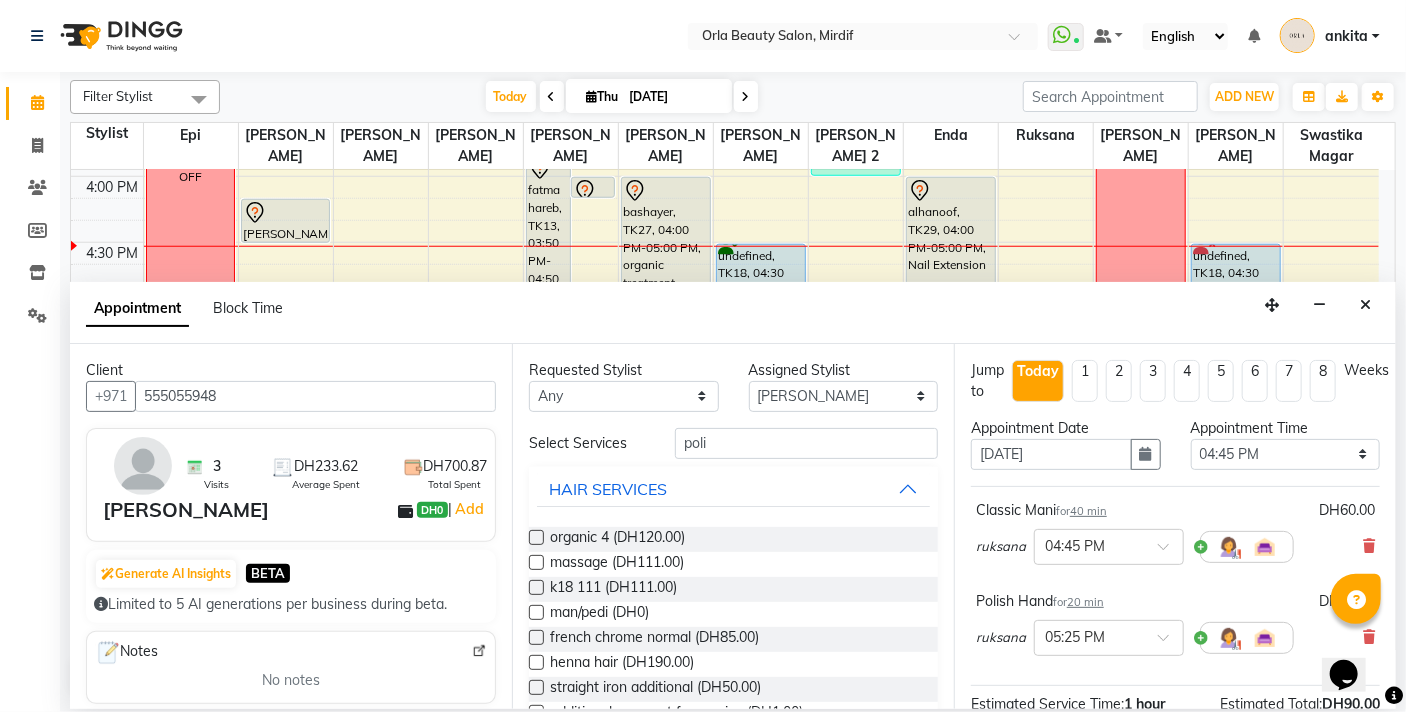 click on "Requested Stylist Any Enda Epi kareema Liza Manju thakuri maryann Michelle michelle 2 rojina magar ruksana rupa magar sangita swastika magar Assigned Stylist Select Enda Epi kareema Liza Manju thakuri maryann Michelle michelle 2 rojina magar ruksana rupa magar sangita swastika magar Select Services poli    HAIR SERVICES organic 4 (DH120.00) massage (DH111.00) k18 111 (DH111.00) man/pedi (DH0) french chrome normal  (DH85.00) henna hair (DH190.00) straight iron additional (DH50.00) additional payment for service (DH1.00) additional payment for service (DH50.00) accesories (DH10.00) hair extension (DH50.00) chin waxing (DH20.00)    ORGANIC TREATMENTS    TREATMENTS    NAIL SERVICES    NAIL TREATMENTS    MASSAGE    PACKAGE SERVICES" at bounding box center [733, 526] 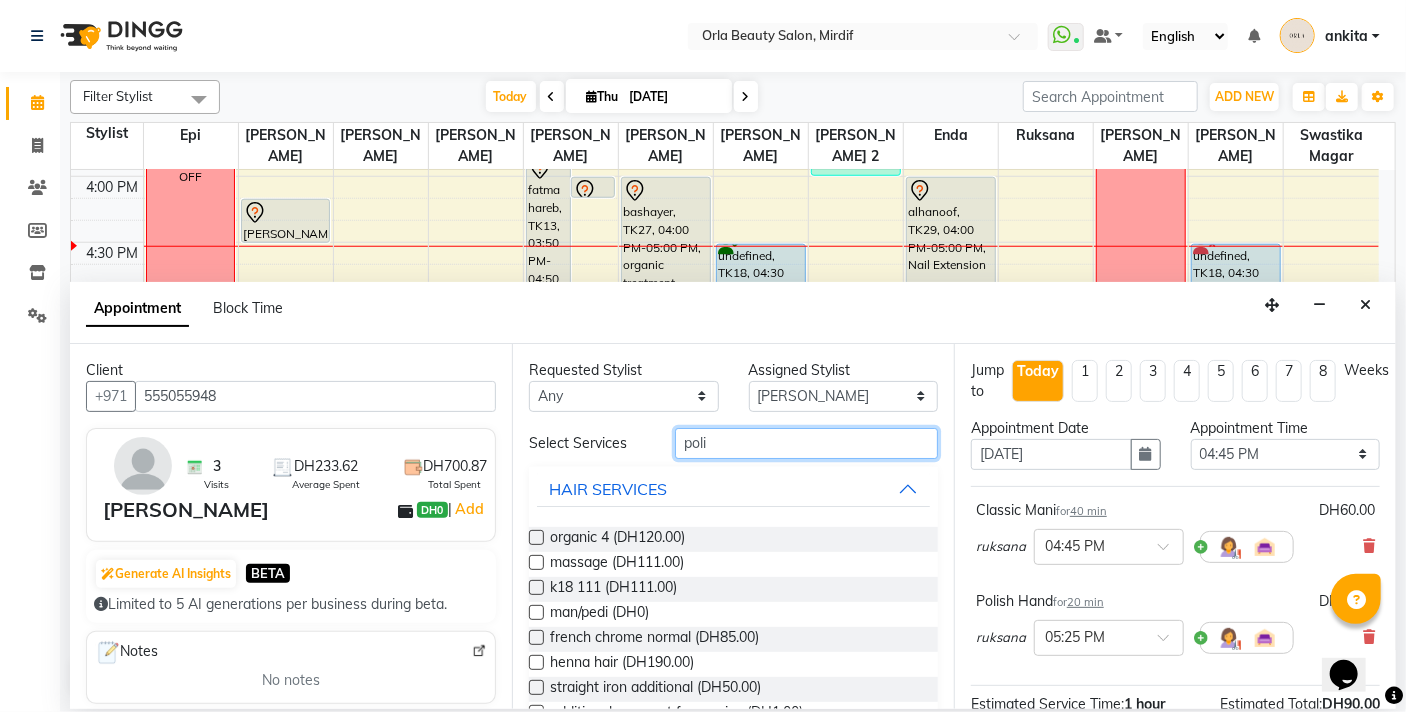 click on "poli" at bounding box center (806, 443) 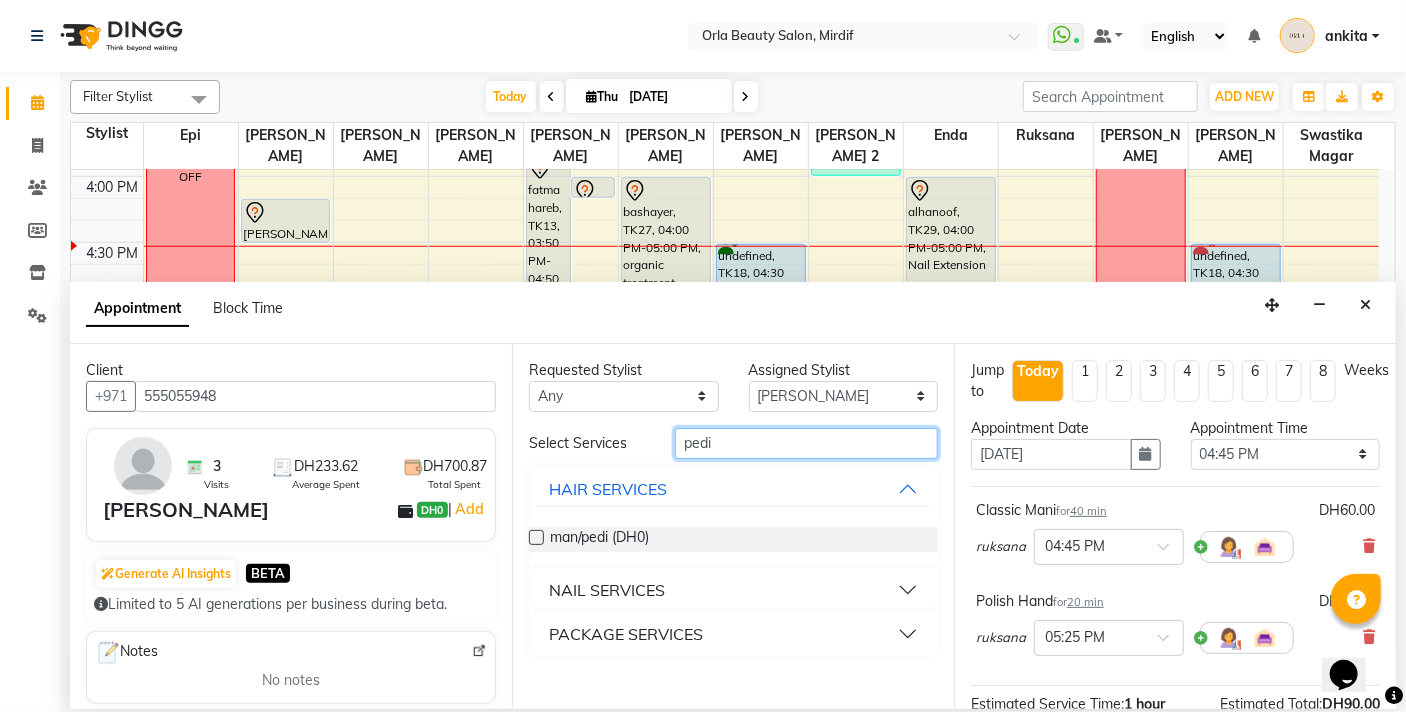 type on "pedi" 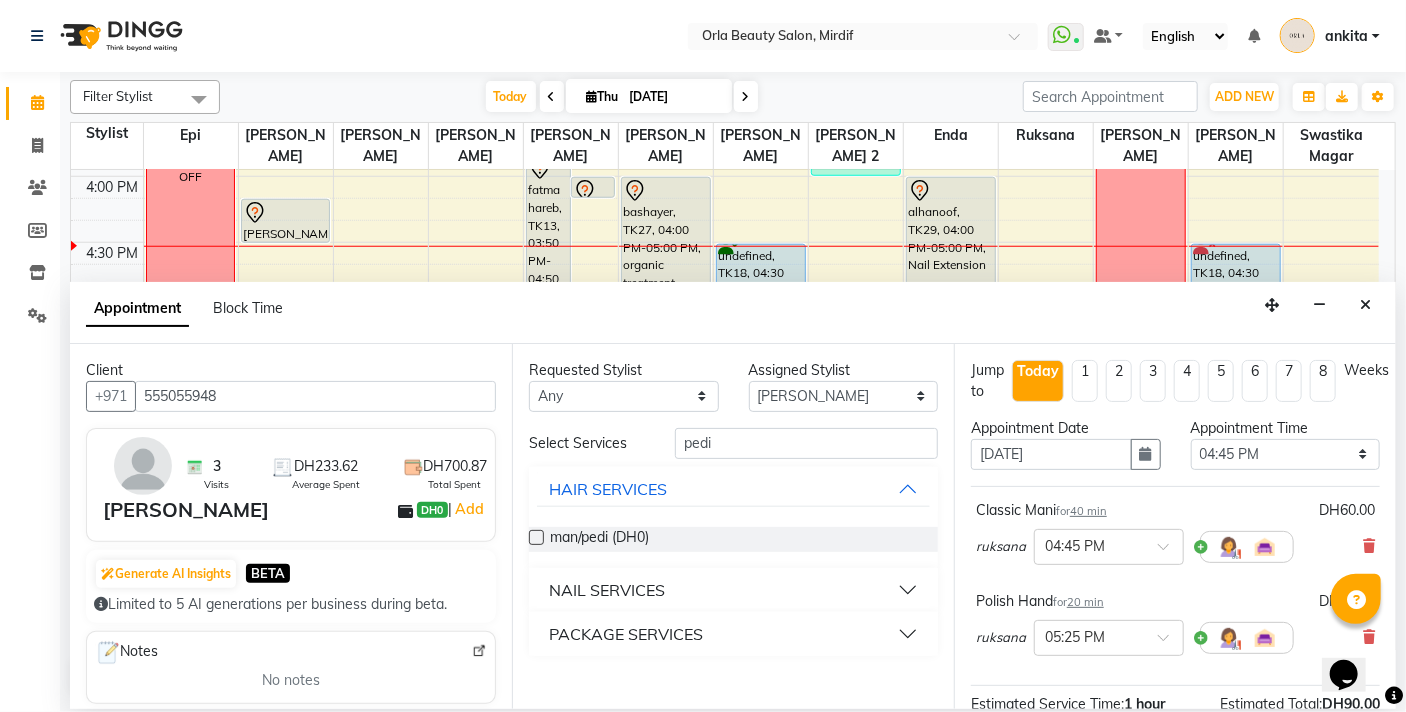 click on "NAIL SERVICES" at bounding box center [607, 590] 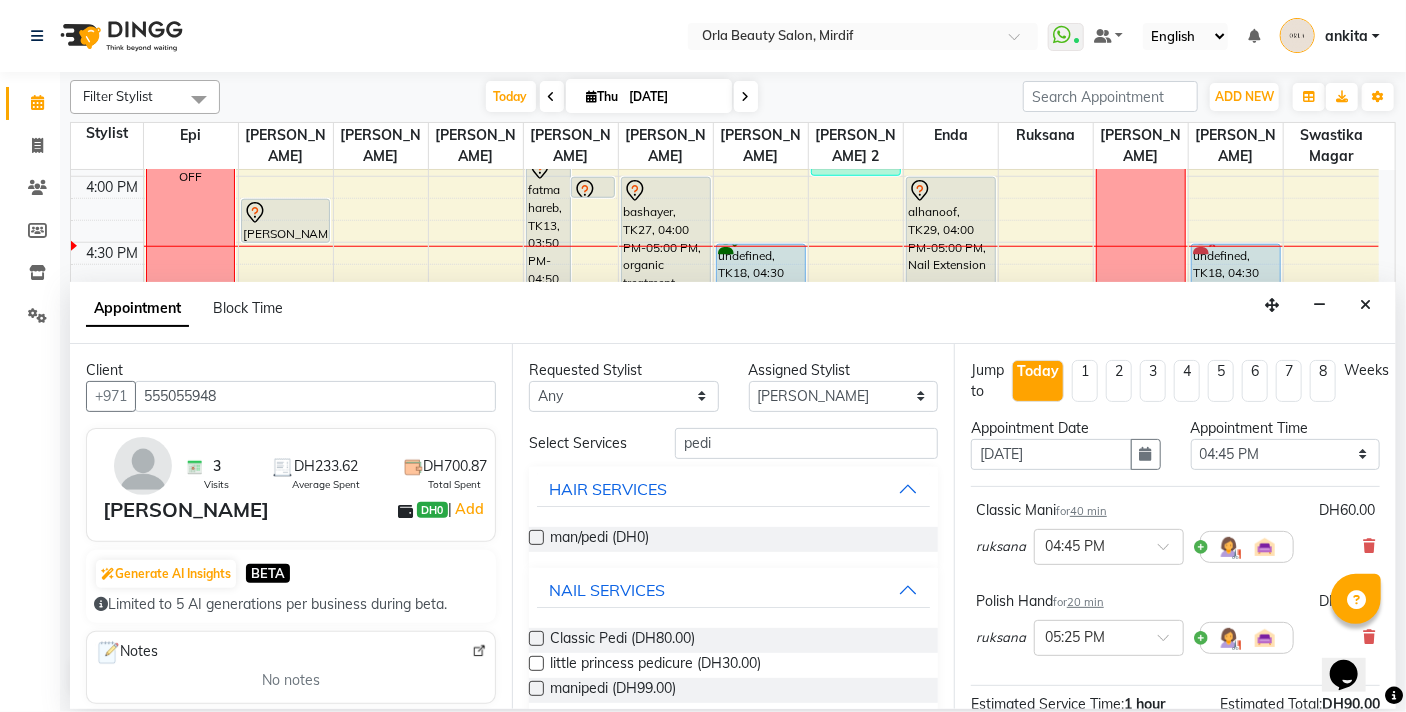 click at bounding box center (536, 638) 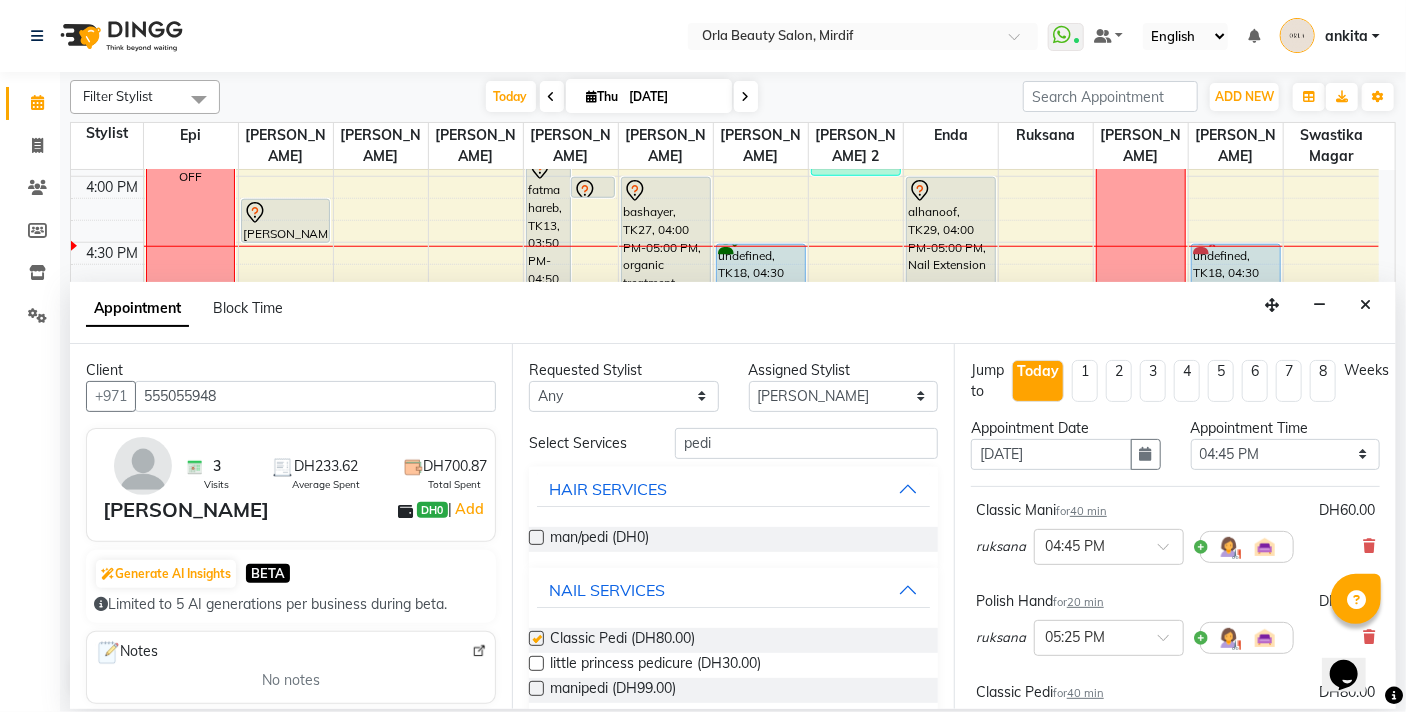checkbox on "false" 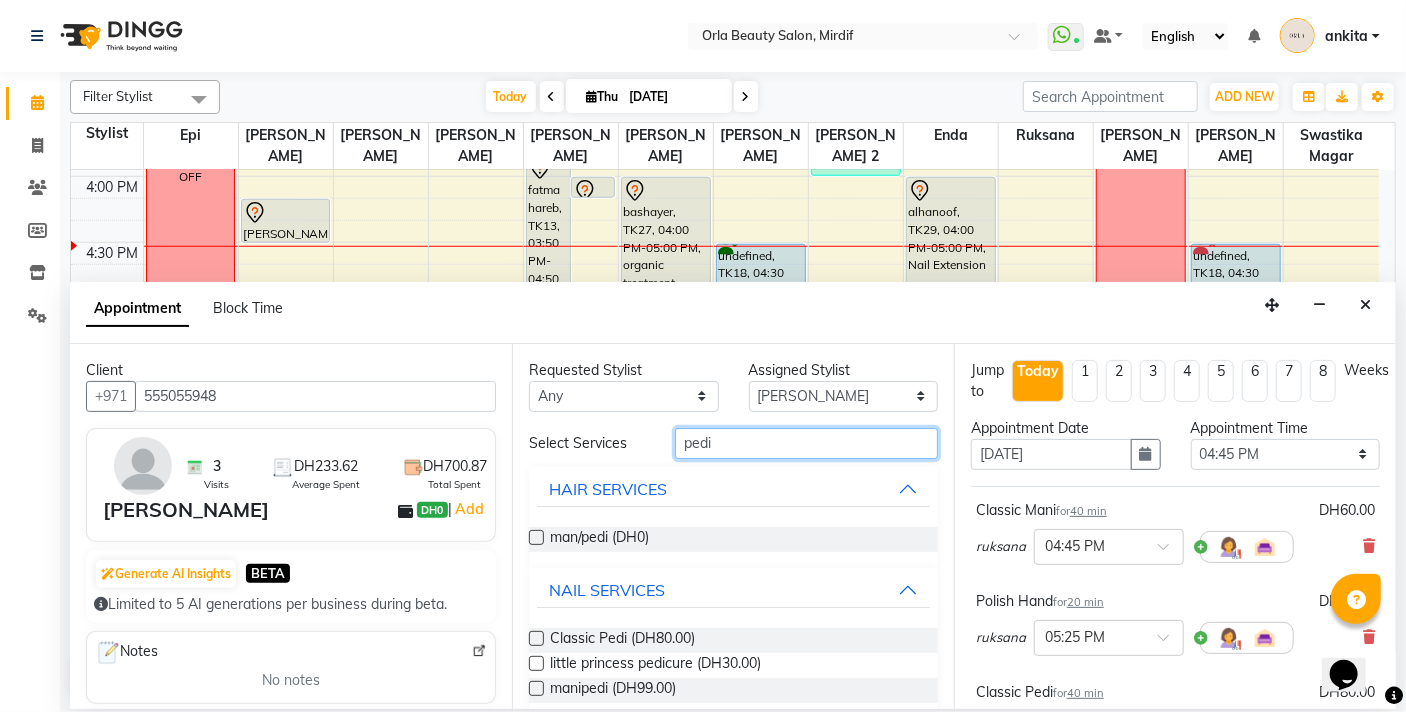 click on "pedi" at bounding box center [806, 443] 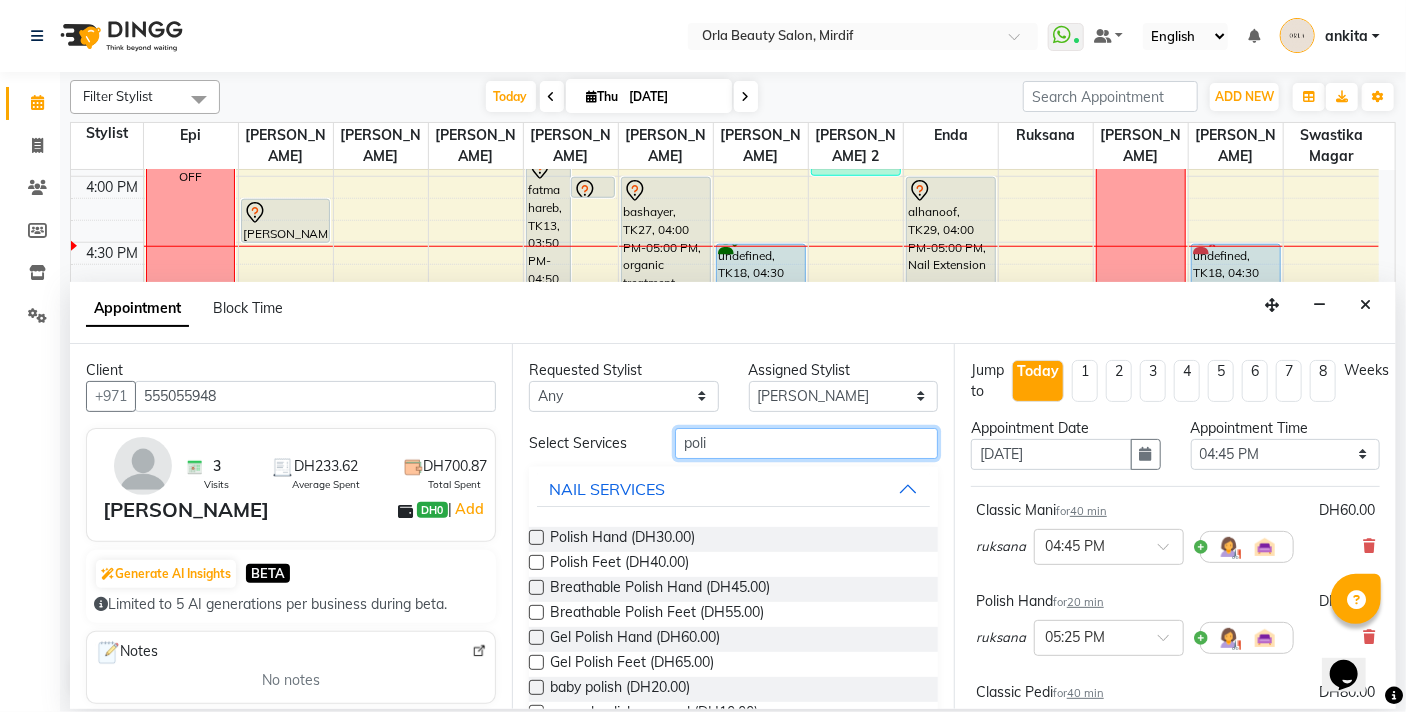 type on "poli" 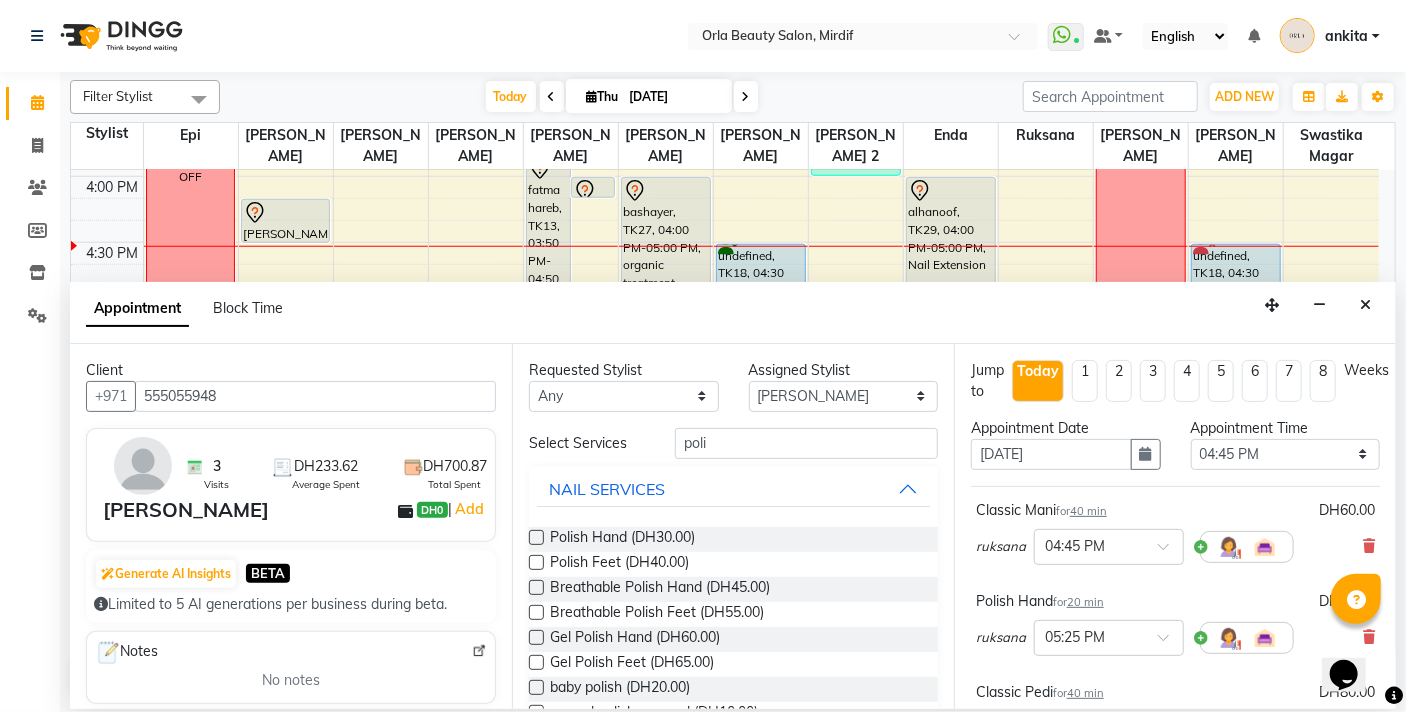 click at bounding box center (536, 562) 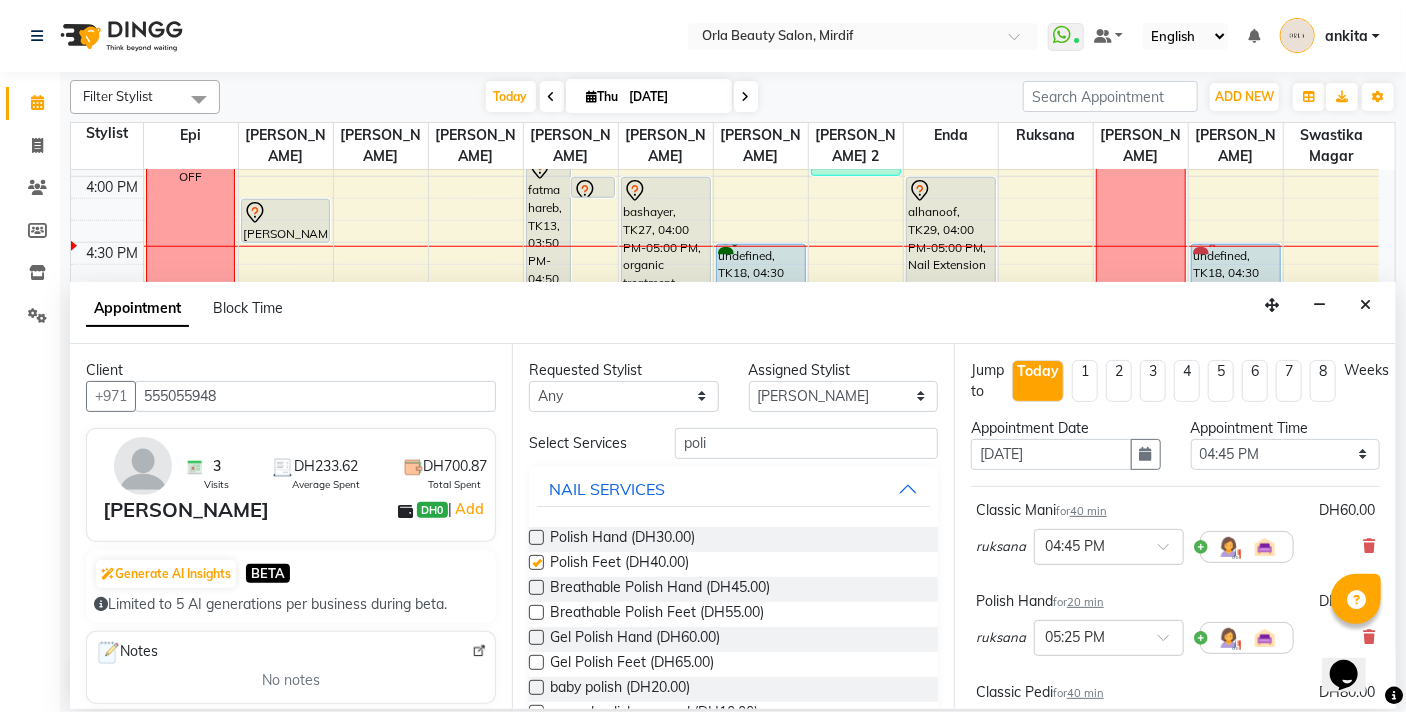 checkbox on "false" 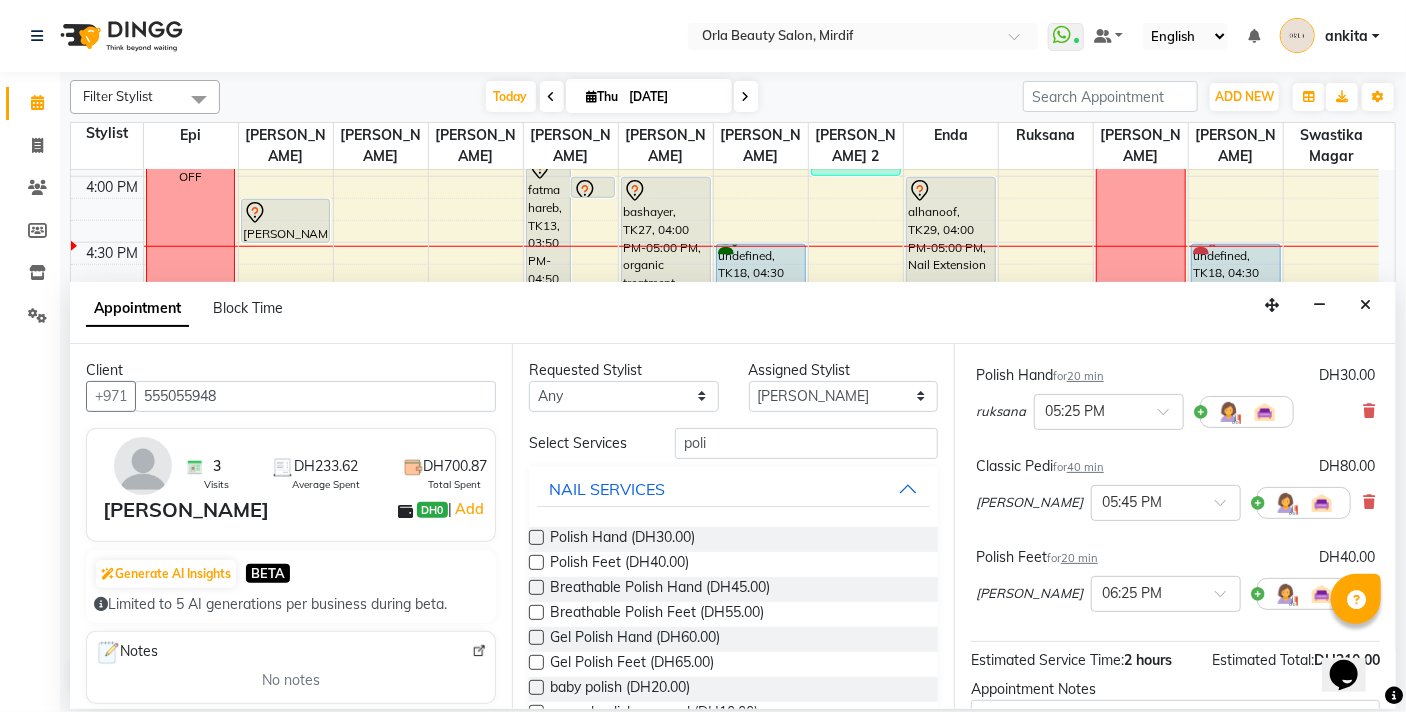 scroll, scrollTop: 250, scrollLeft: 0, axis: vertical 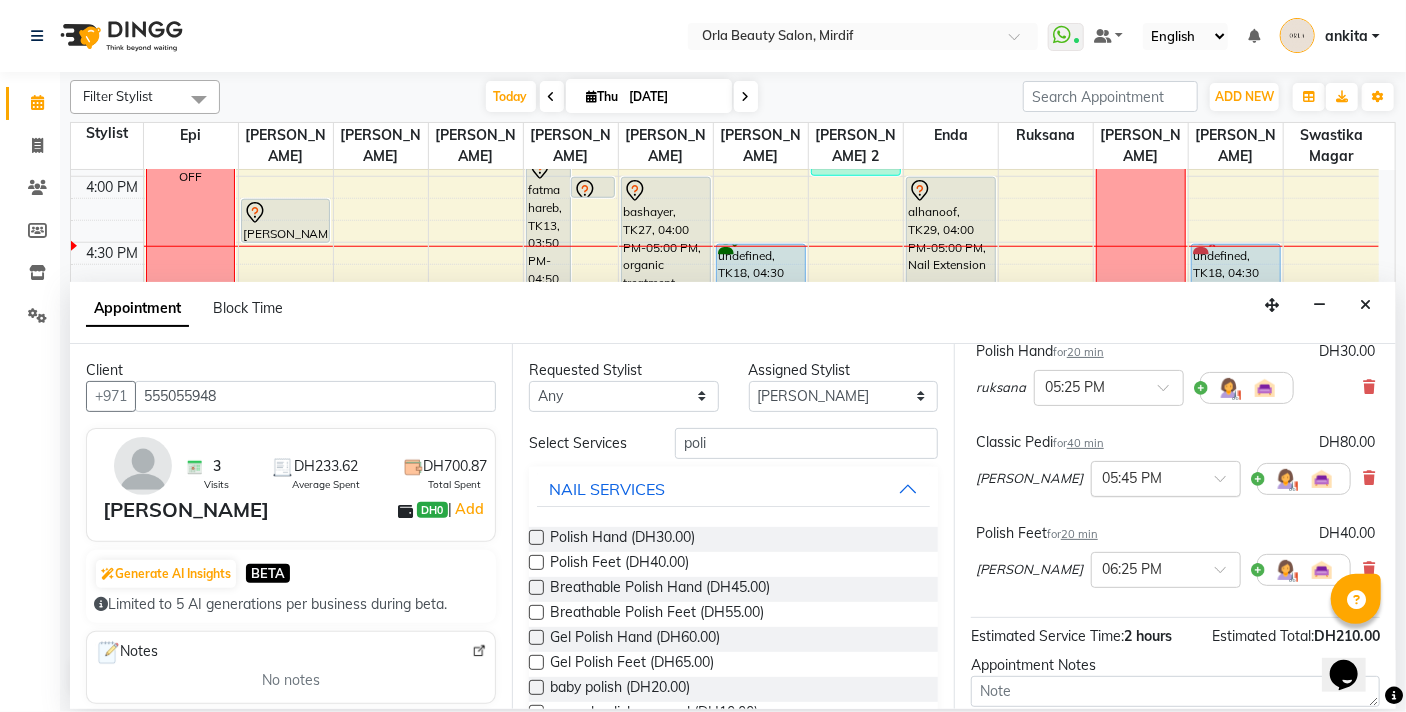 click at bounding box center (1146, 477) 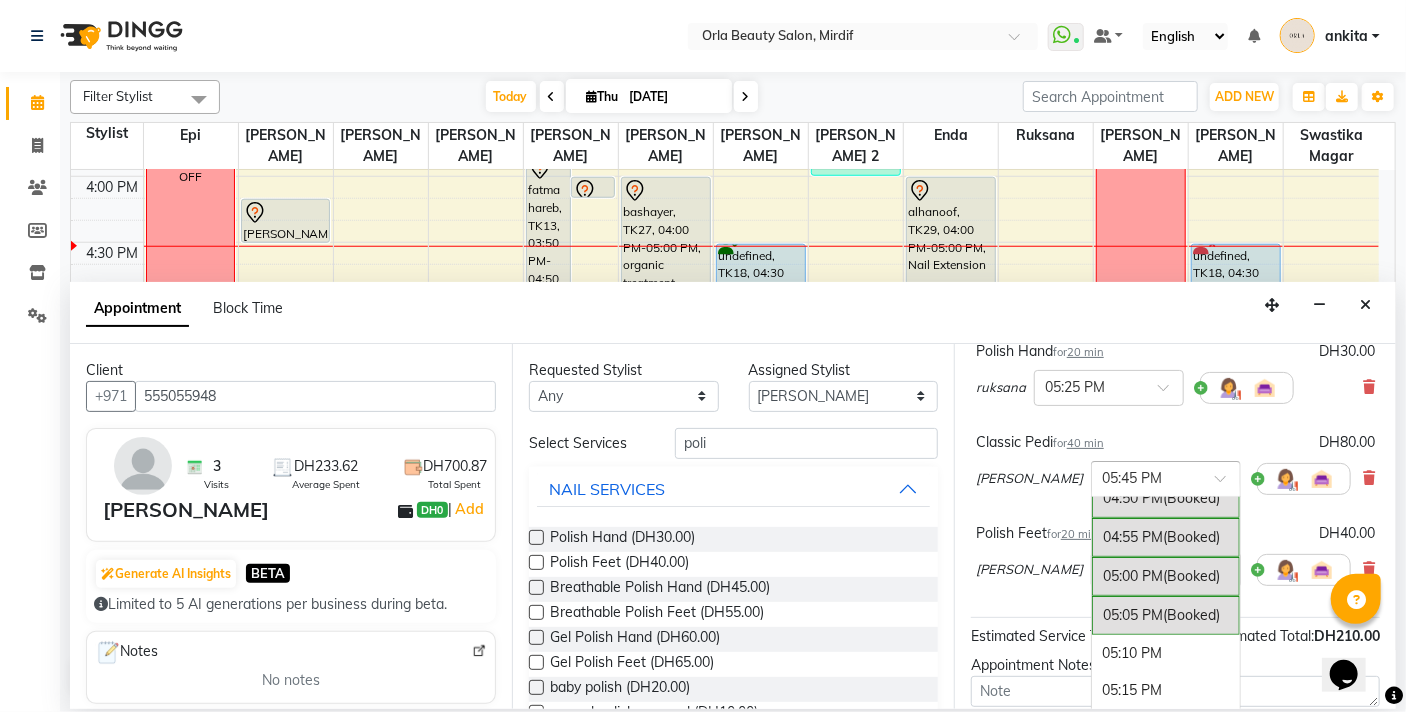 scroll, scrollTop: 3132, scrollLeft: 0, axis: vertical 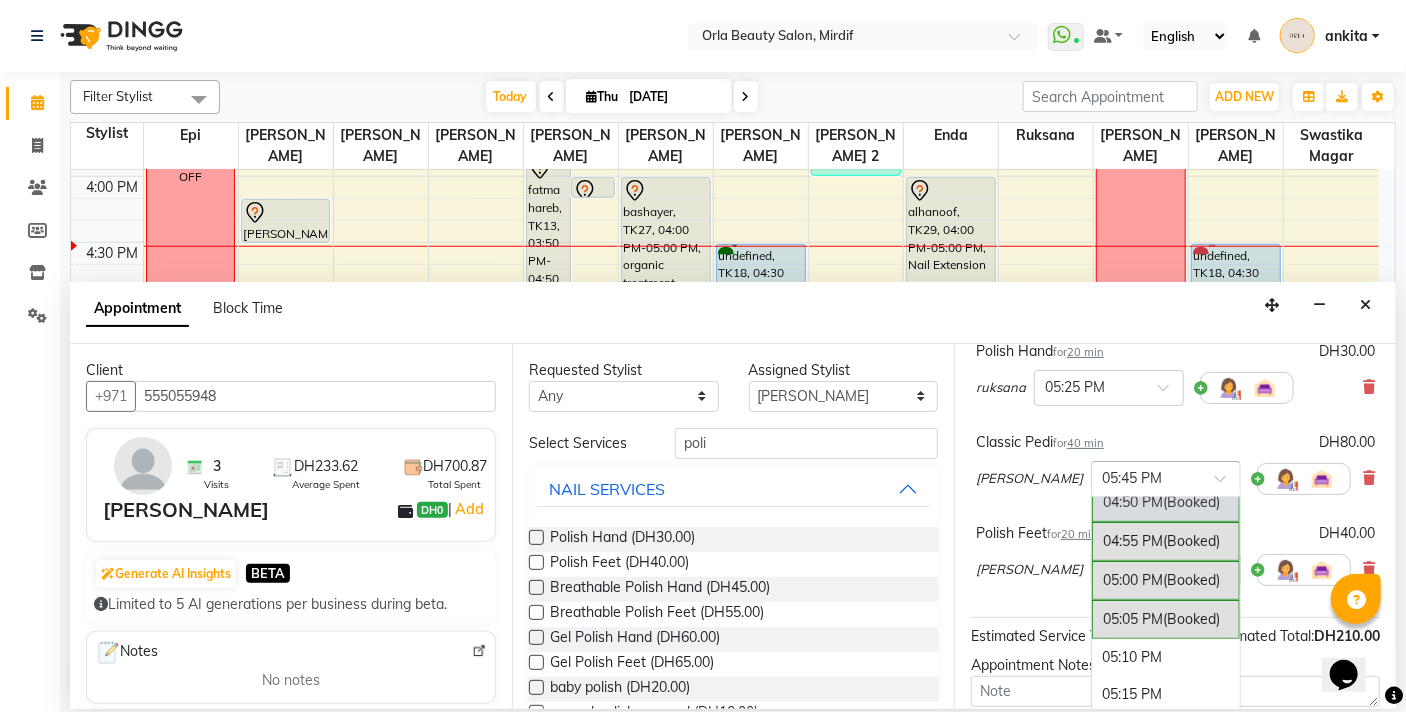 click on "04:50 PM   (Booked)" at bounding box center [1166, 502] 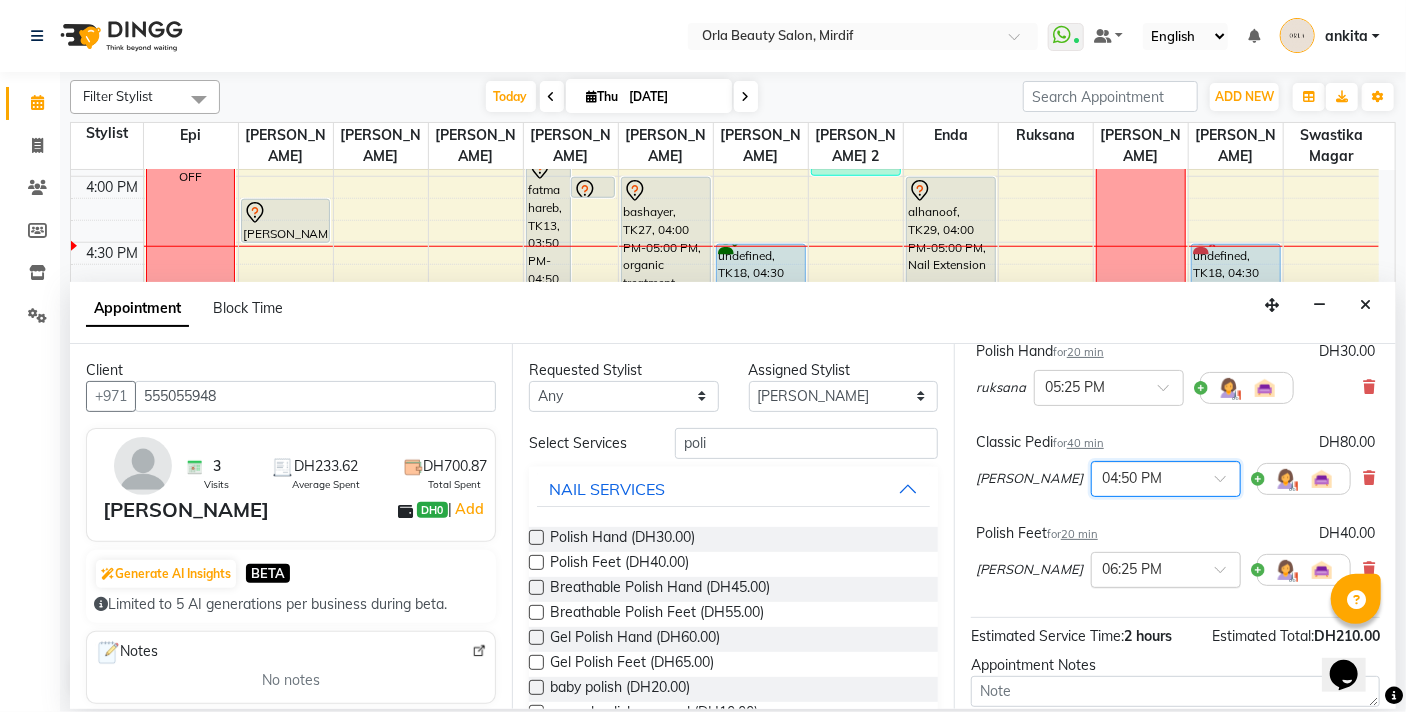 click at bounding box center [1146, 568] 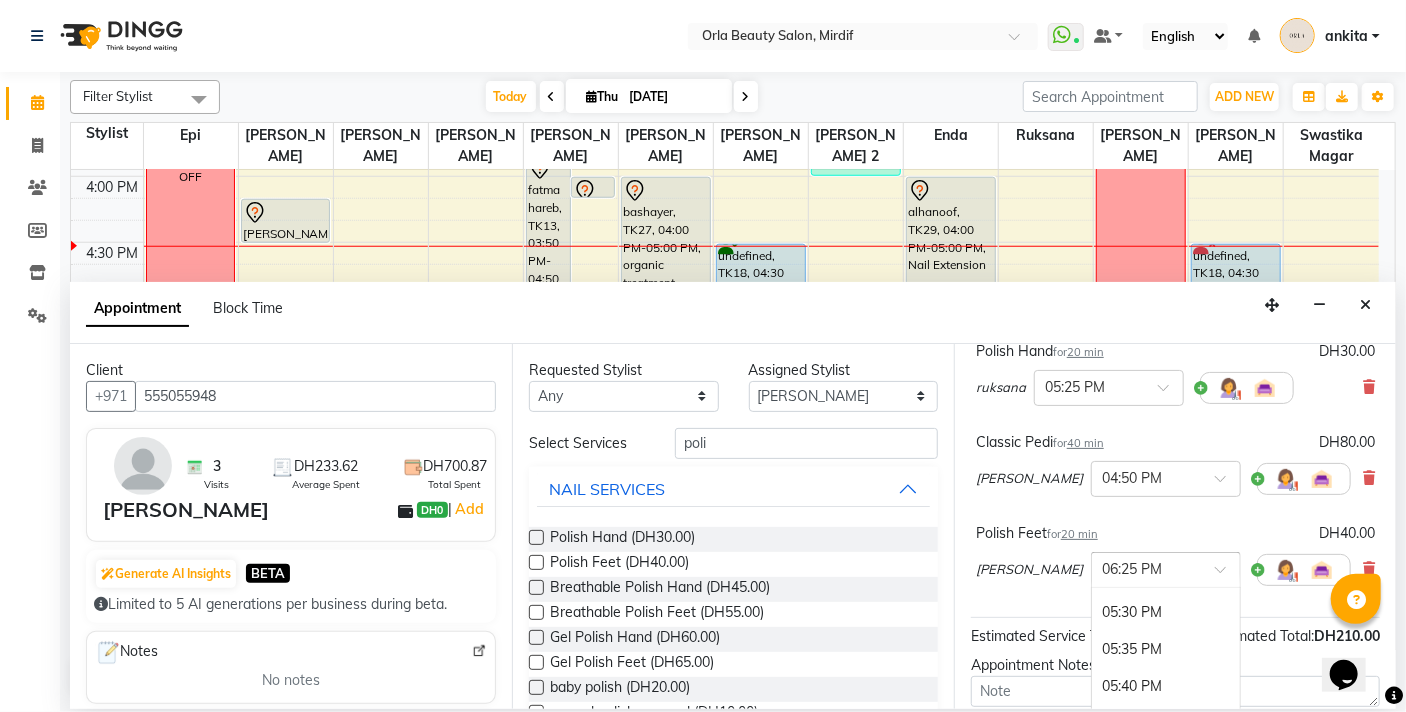 scroll, scrollTop: 3384, scrollLeft: 0, axis: vertical 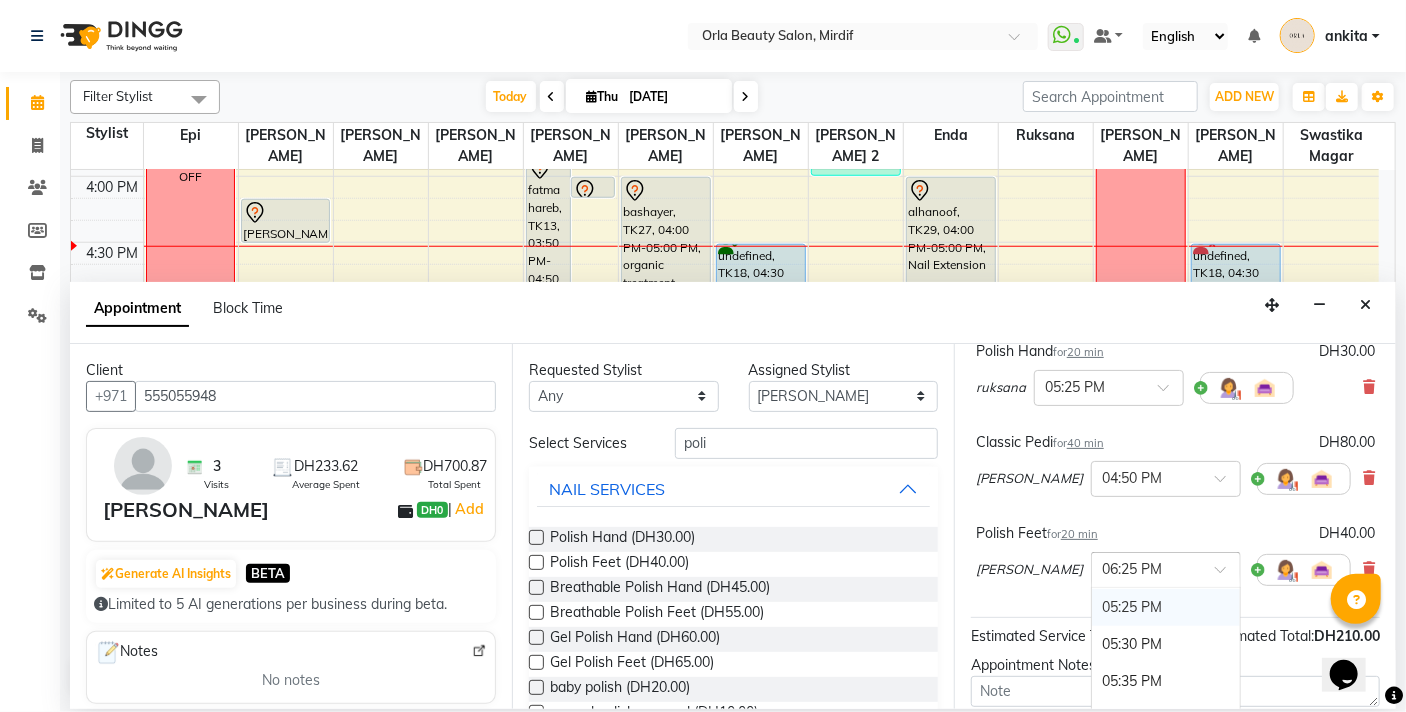click on "05:25 PM" at bounding box center (1166, 607) 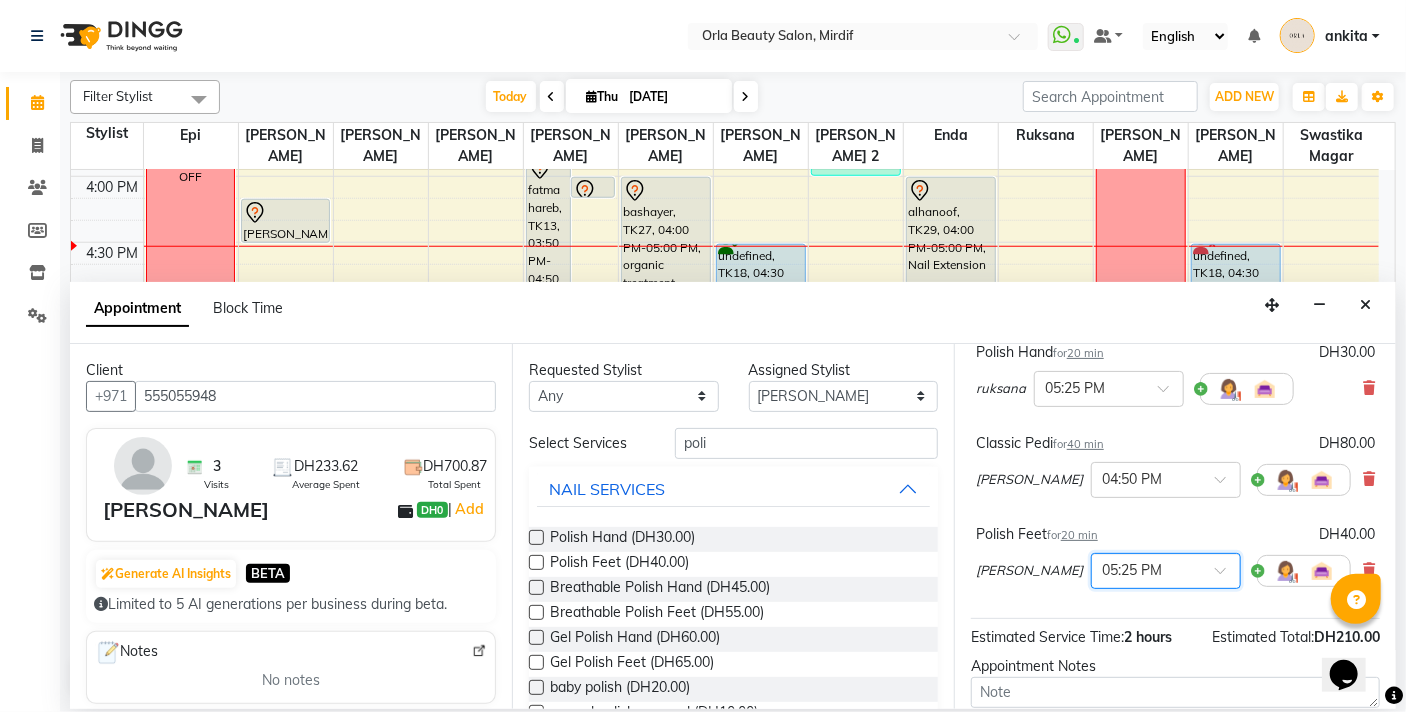 scroll, scrollTop: 453, scrollLeft: 0, axis: vertical 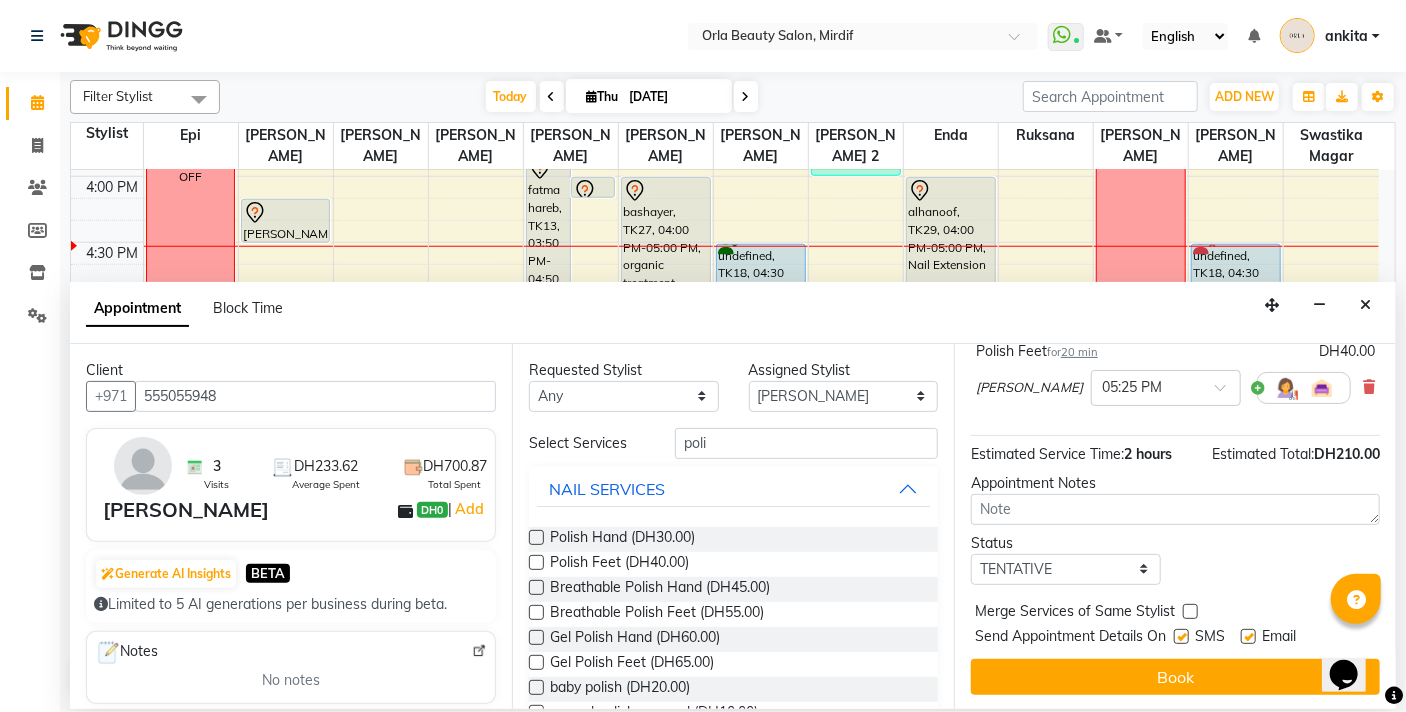 drag, startPoint x: 1186, startPoint y: 611, endPoint x: 1184, endPoint y: 626, distance: 15.132746 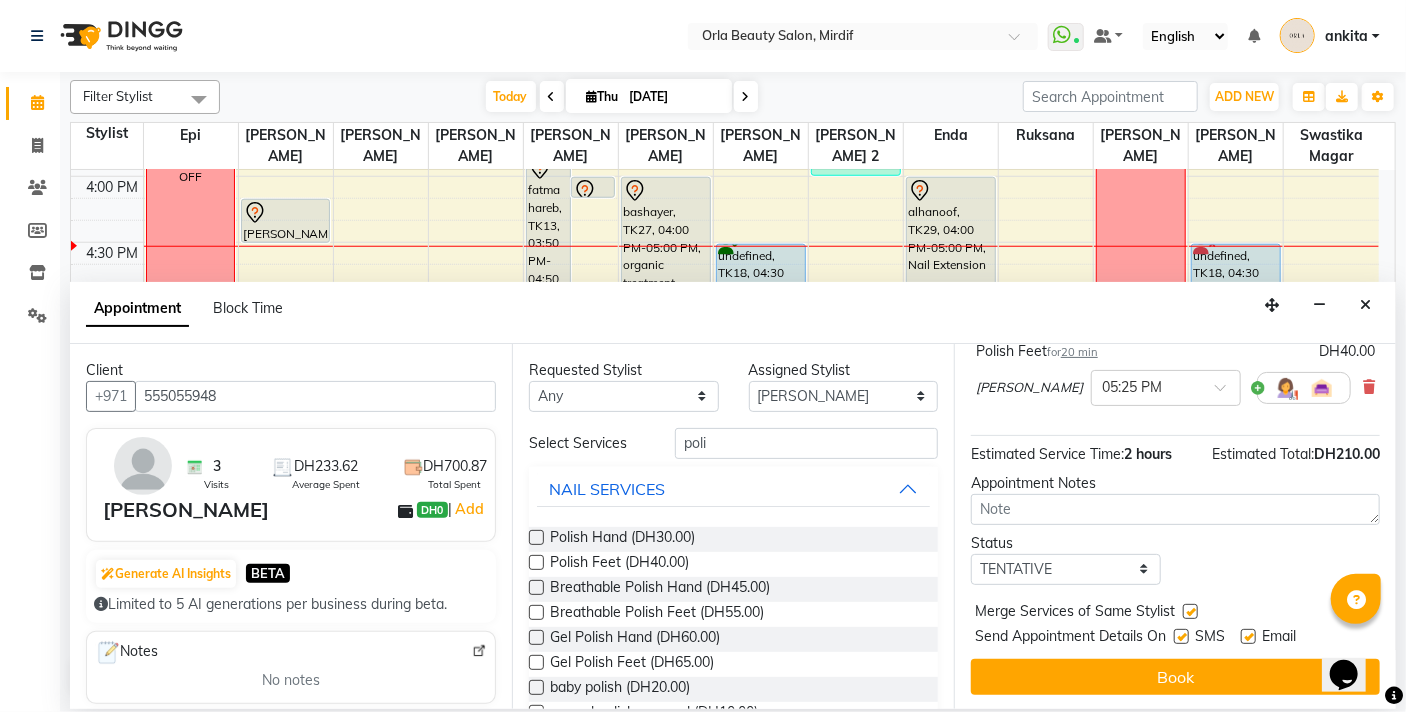 click on "Book" at bounding box center [1175, 677] 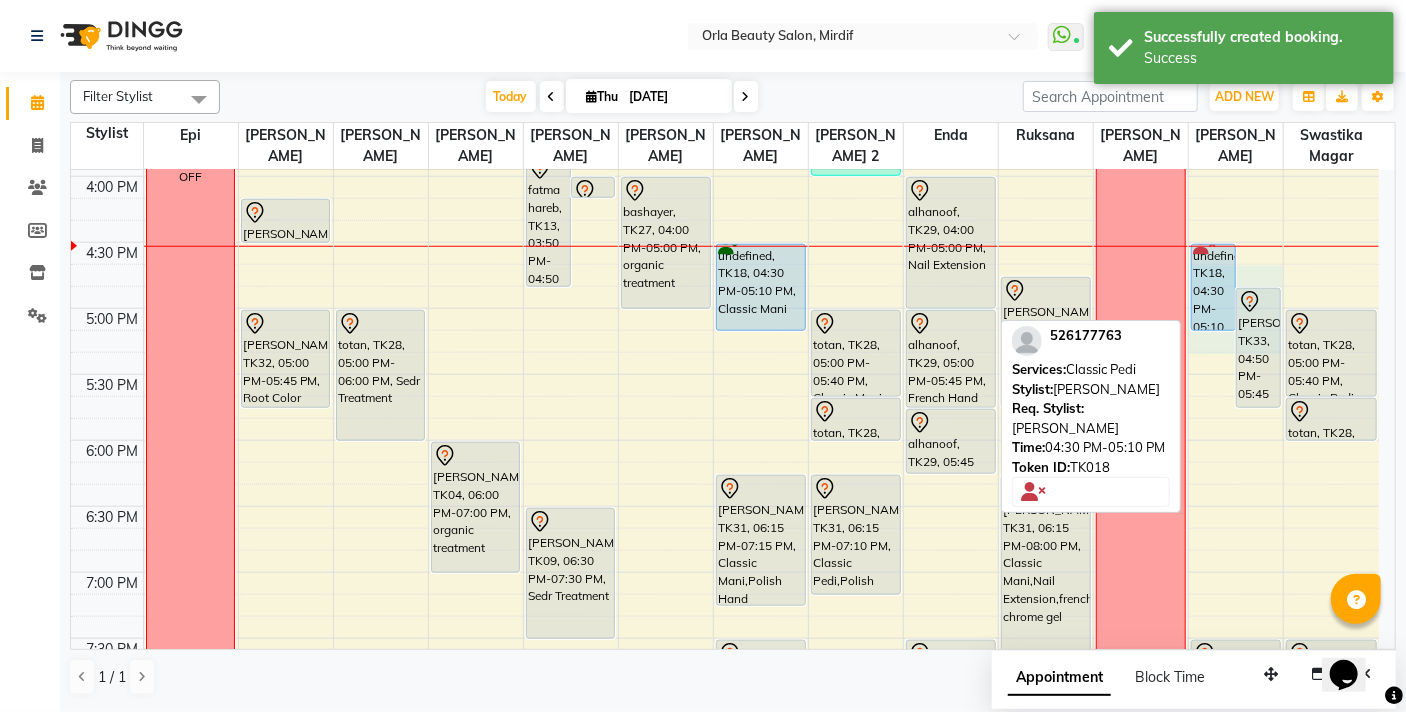 drag, startPoint x: 1216, startPoint y: 332, endPoint x: 1217, endPoint y: 265, distance: 67.00746 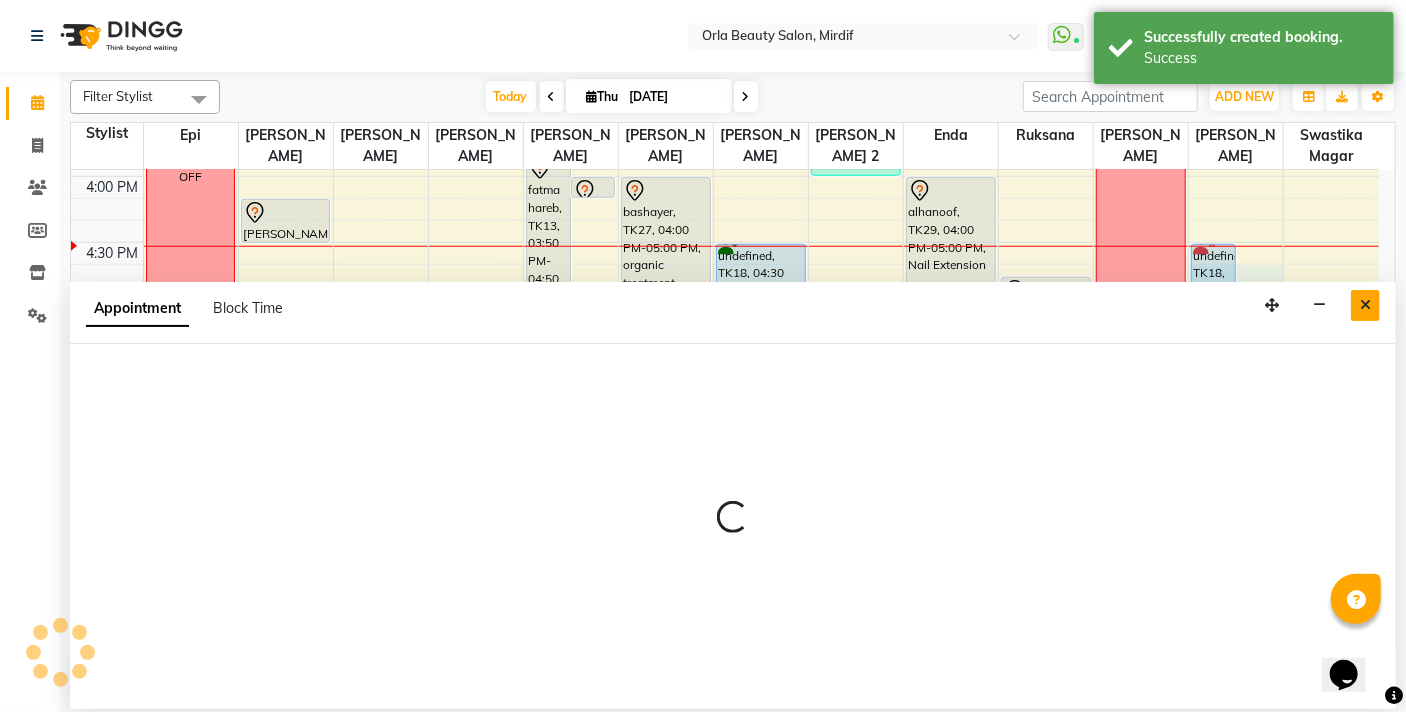 click at bounding box center [1365, 305] 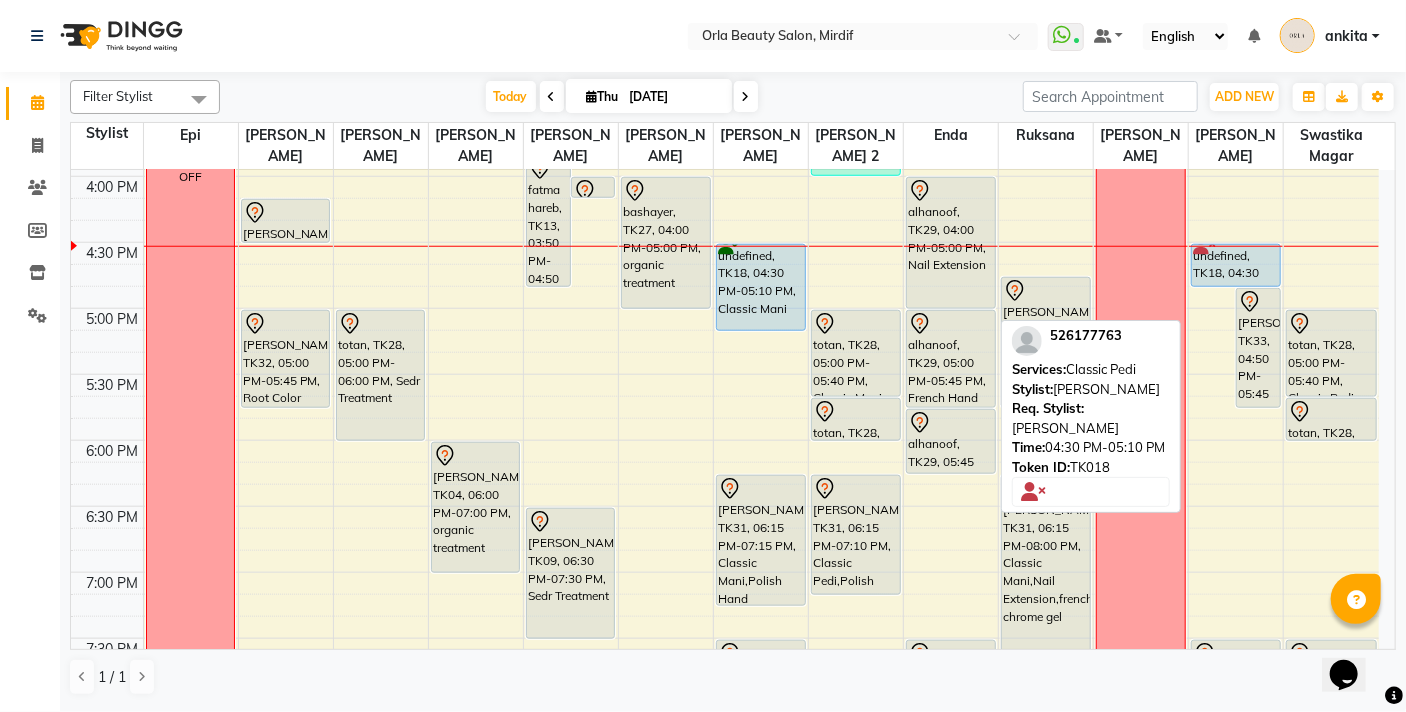 drag, startPoint x: 1213, startPoint y: 331, endPoint x: 1215, endPoint y: 290, distance: 41.04875 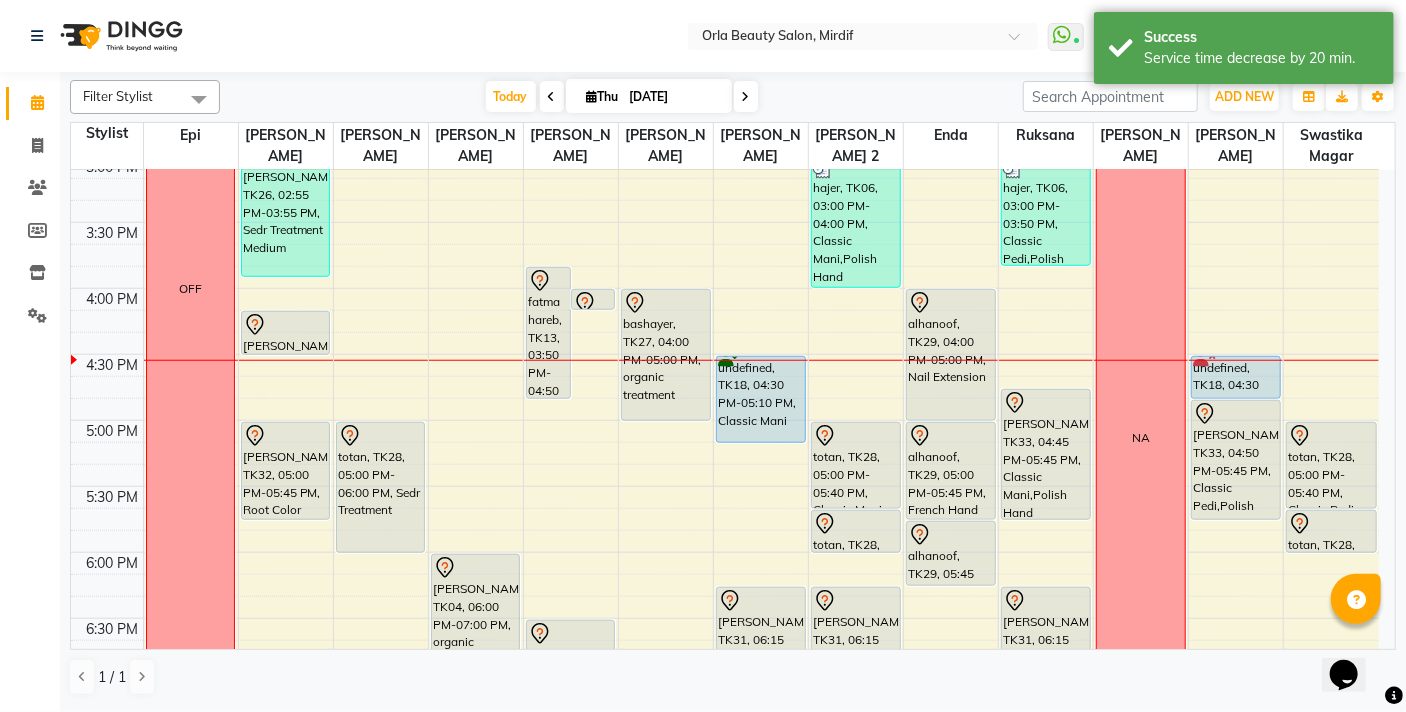 scroll, scrollTop: 831, scrollLeft: 0, axis: vertical 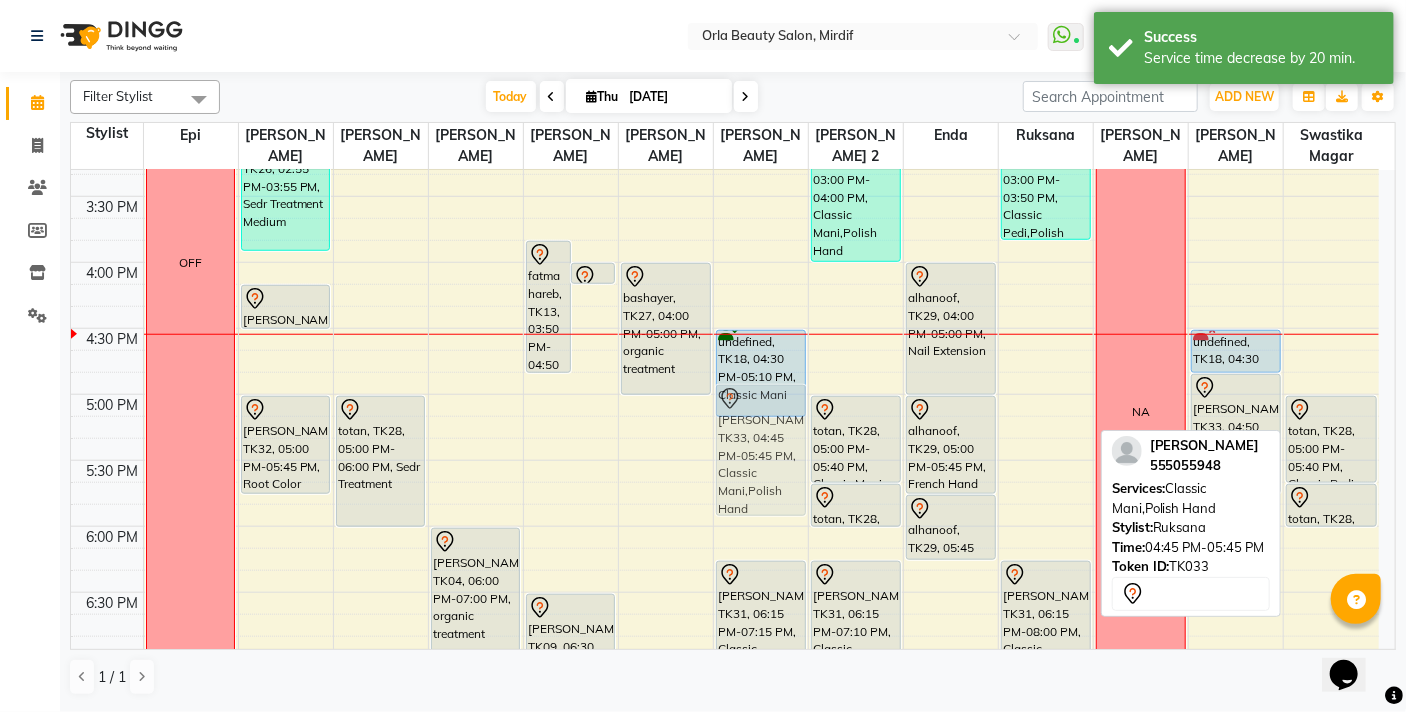 drag, startPoint x: 1028, startPoint y: 407, endPoint x: 752, endPoint y: 421, distance: 276.35486 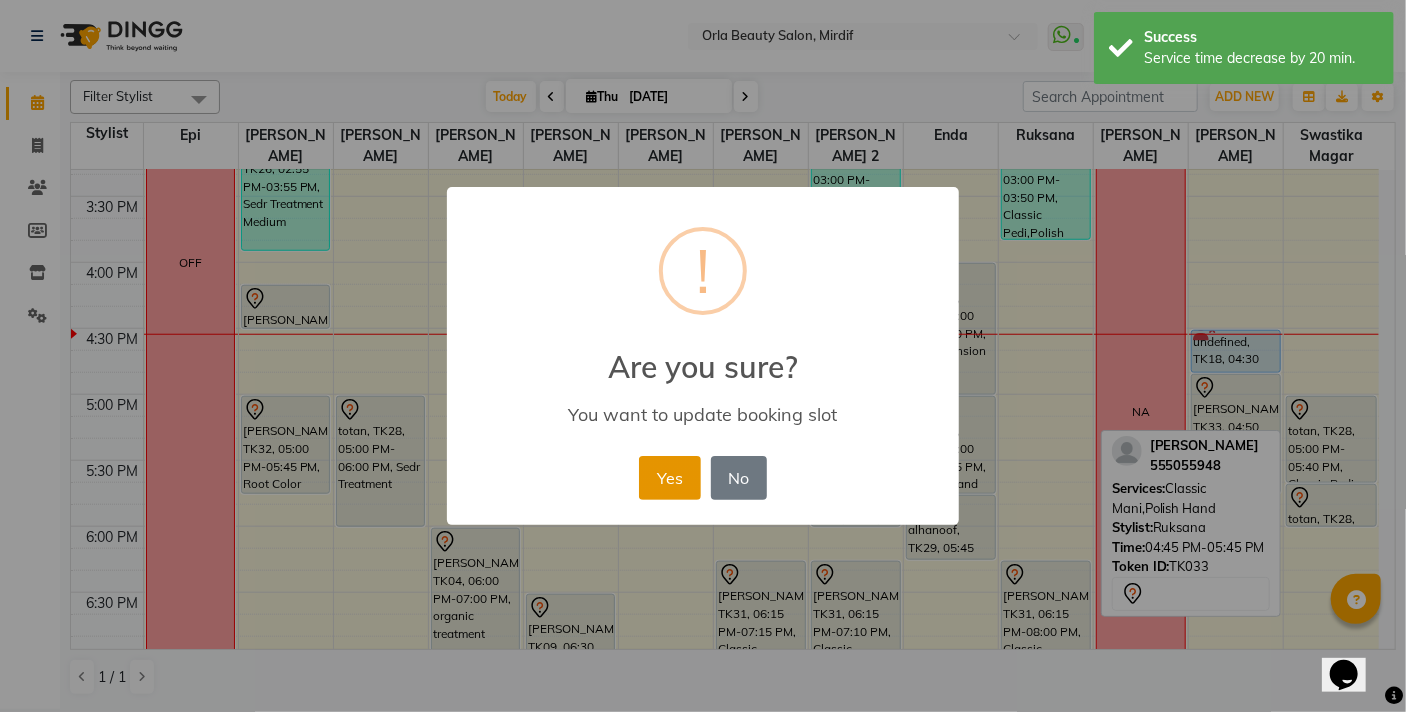 click on "Yes" at bounding box center [669, 478] 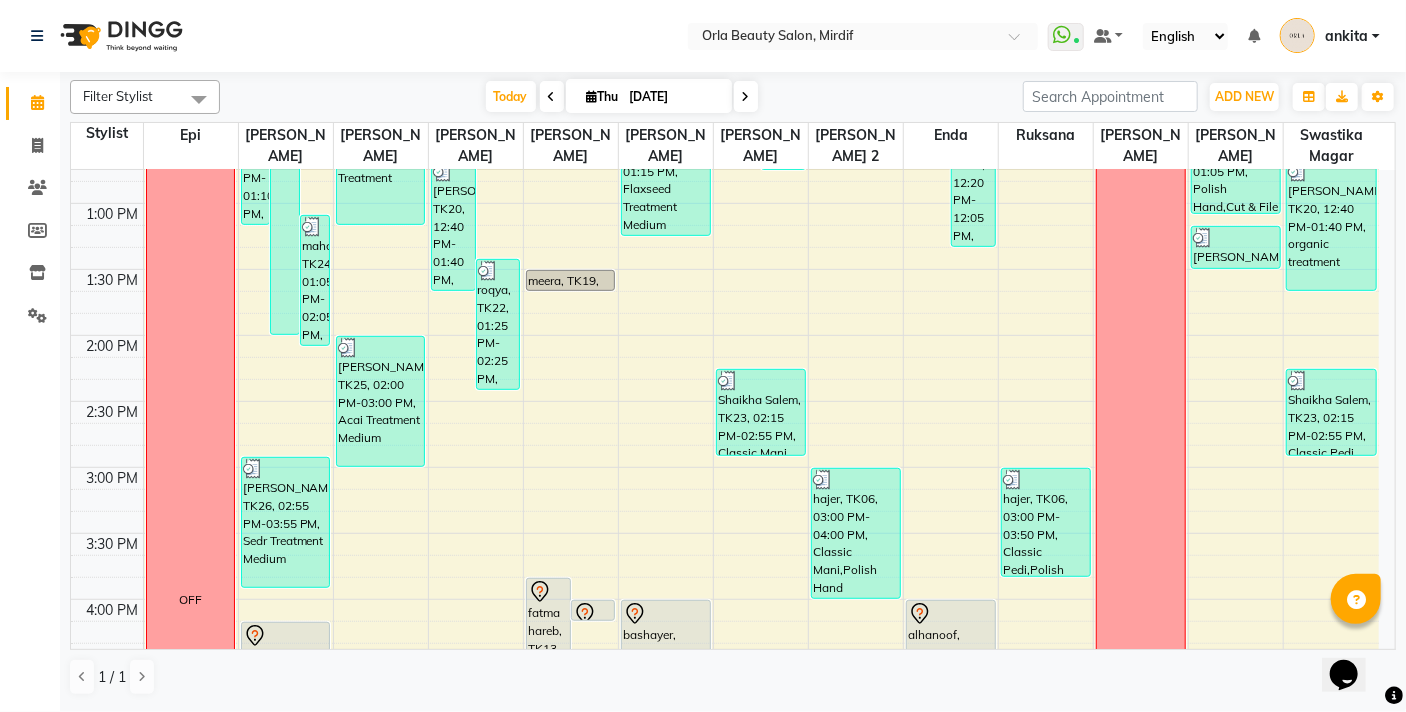 scroll, scrollTop: 719, scrollLeft: 0, axis: vertical 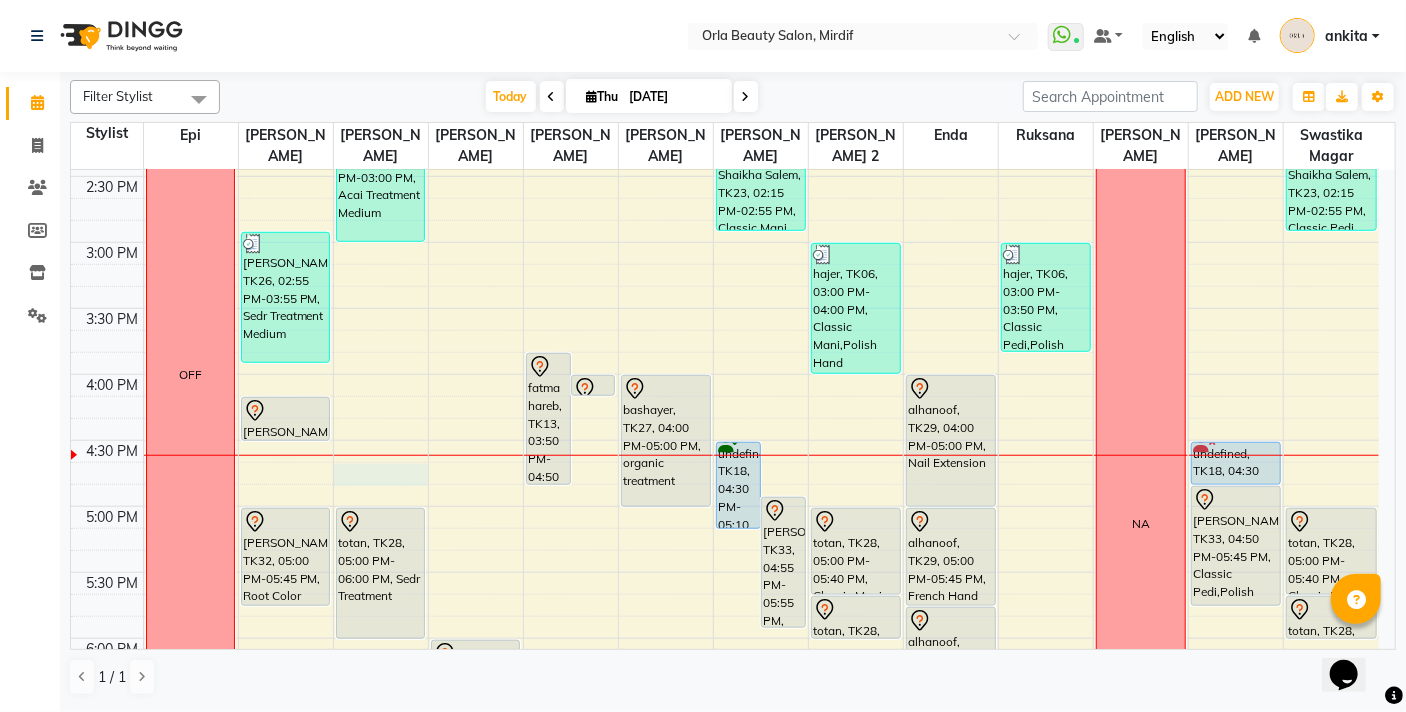 click on "9:00 AM 9:30 AM 10:00 AM 10:30 AM 11:00 AM 11:30 AM 12:00 PM 12:30 PM 1:00 PM 1:30 PM 2:00 PM 2:30 PM 3:00 PM 3:30 PM 4:00 PM 4:30 PM 5:00 PM 5:30 PM 6:00 PM 6:30 PM 7:00 PM 7:30 PM 8:00 PM 8:30 PM 9:00 PM 9:30 PM 10:00 PM 10:30 PM  OFF   NA      Madam Aisha Boss, TK25, 11:00 AM-02:00 PM, Full Hair Color     maha, TK24, 01:05 PM-02:05 PM, organic treatment     hamda almanzooqi, TK05, 12:10 PM-01:10 PM, Sedr Treatment     fatima mohamad, TK26, 02:55 PM-03:55 PM, Sedr Treatment Medium             Rhoda, TK10, 04:10 PM-04:30 PM, Beach Waves             muna alsafi, TK32, 05:00 PM-05:45 PM, Root Color  NA      maitha, TK16, 12:10 PM-01:10 PM, Sedr Treatment     Madam Aisha Boss, TK25, 02:00 PM-03:00 PM, Acai Treatment Medium             totan, TK28, 05:00 PM-06:00 PM, Sedr Treatment     Fatima mussa, TK20, 12:40 PM-01:40 PM, organic treatment     roqya, TK22, 01:25 PM-02:25 PM, organic treatment     Latifa ahmed, TK17, 11:10 AM-12:10 PM, Sedr Treatment Medium              NA                           NA" at bounding box center [725, 374] 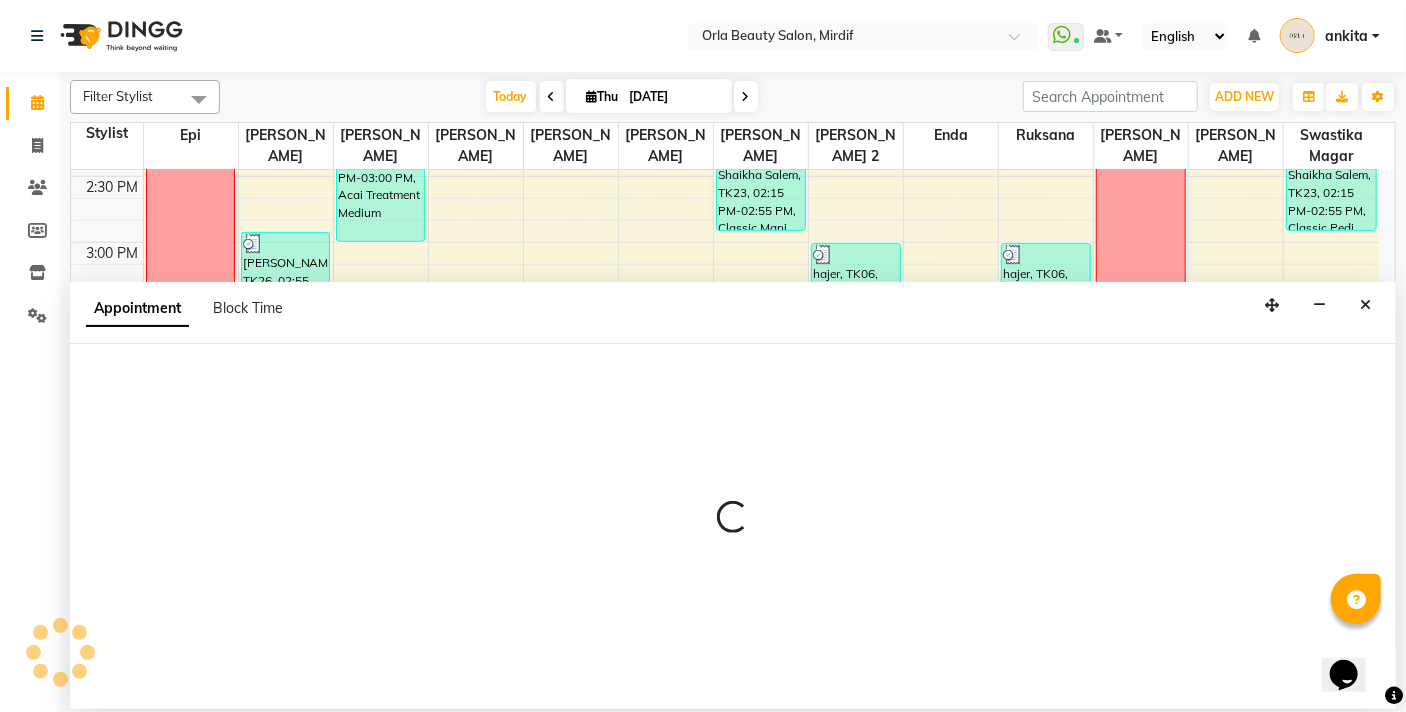 select on "58161" 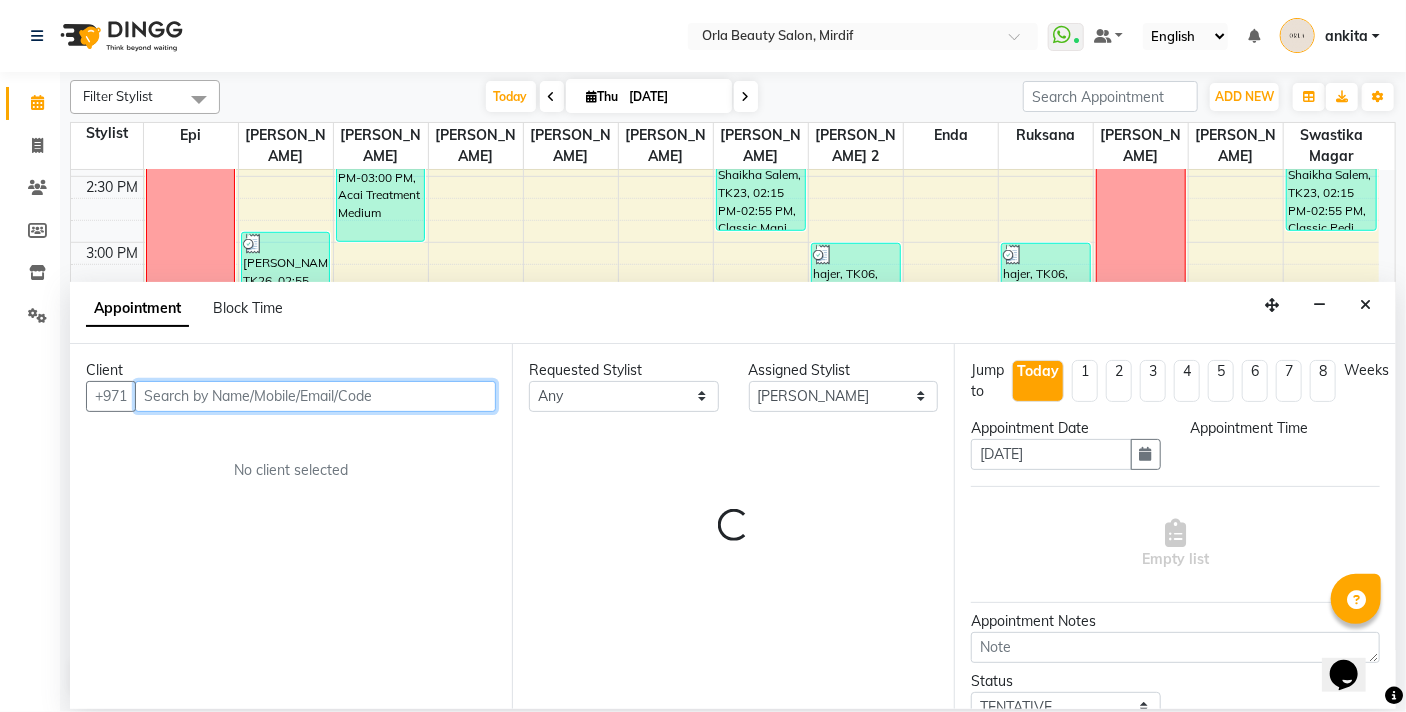 select on "1005" 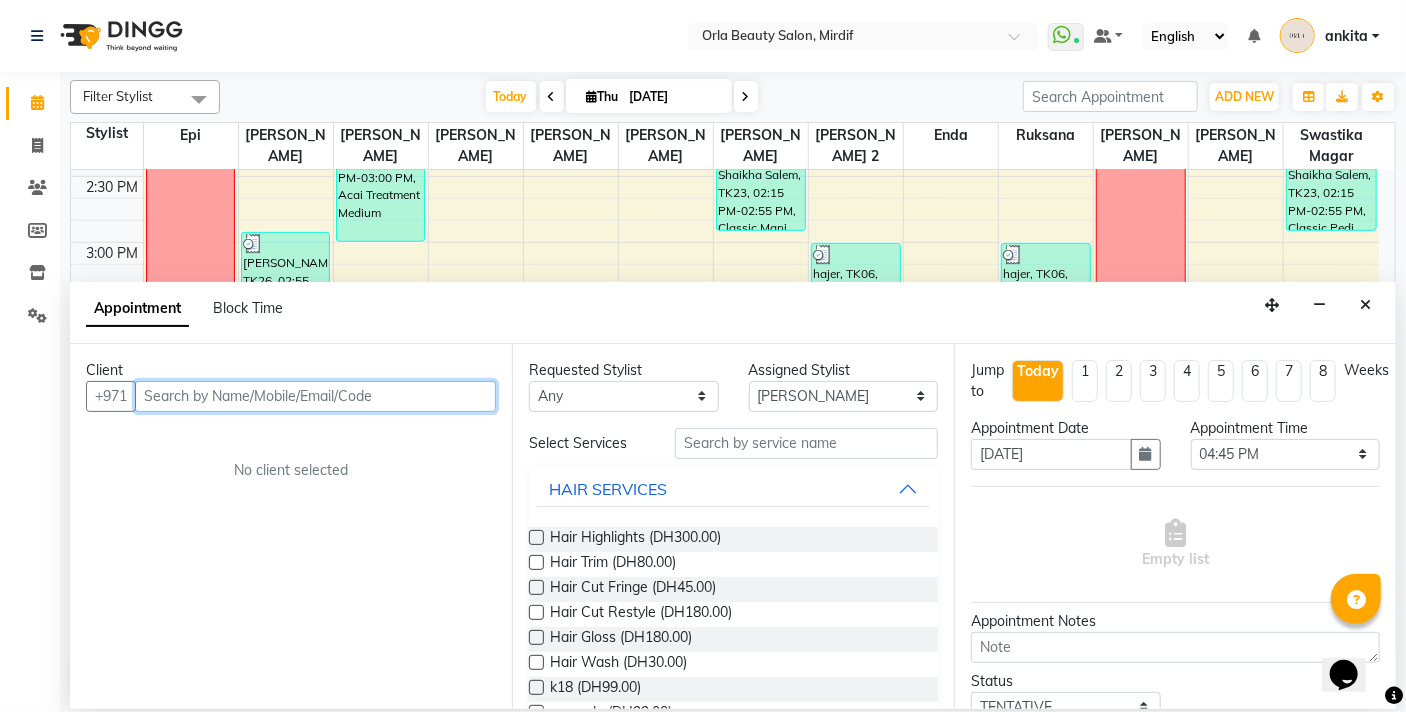 click at bounding box center (315, 396) 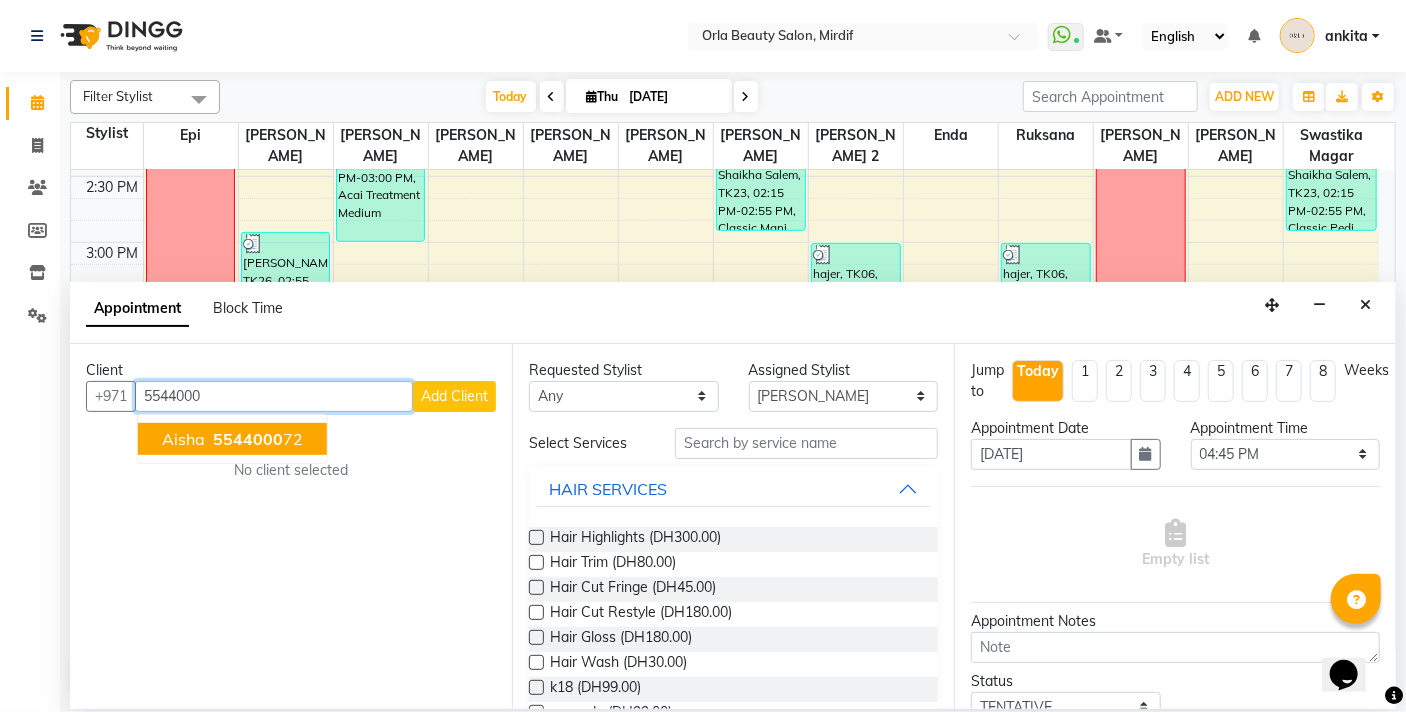 click on "aisha" at bounding box center [183, 439] 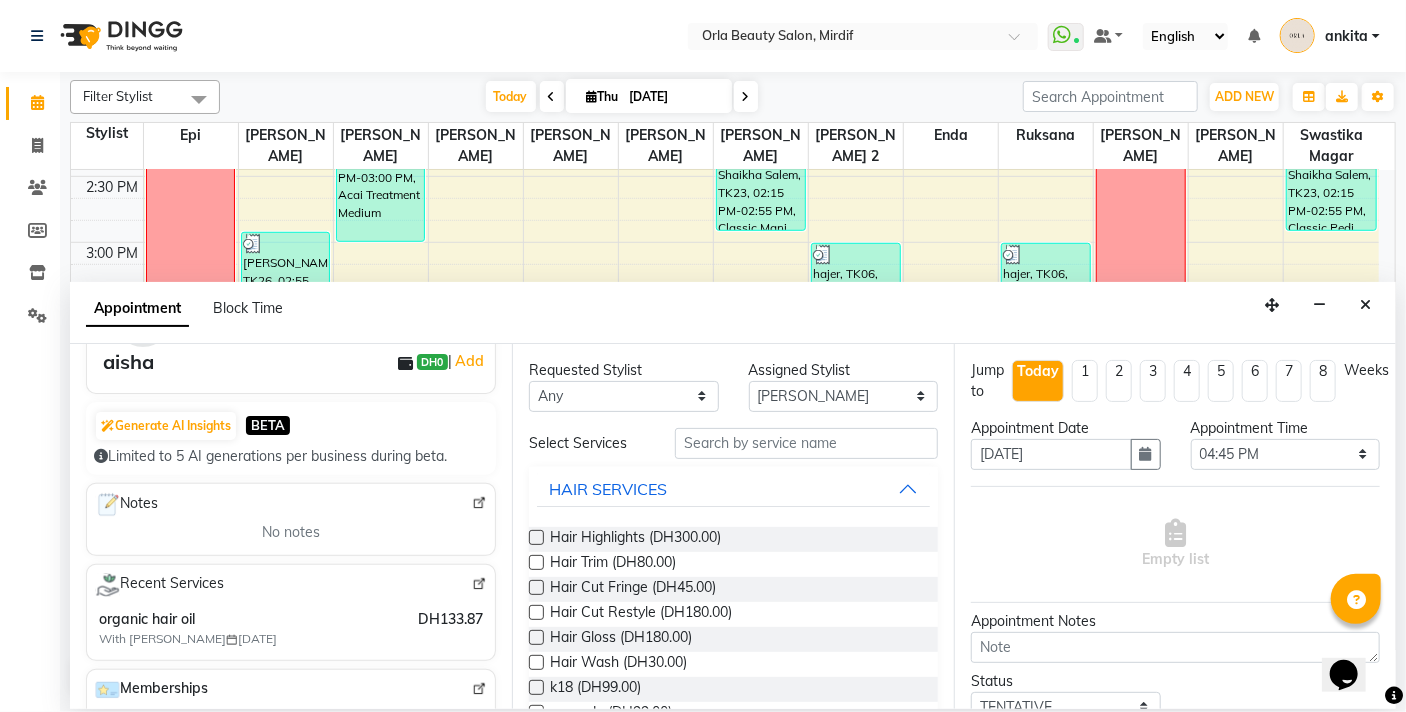 scroll, scrollTop: 184, scrollLeft: 0, axis: vertical 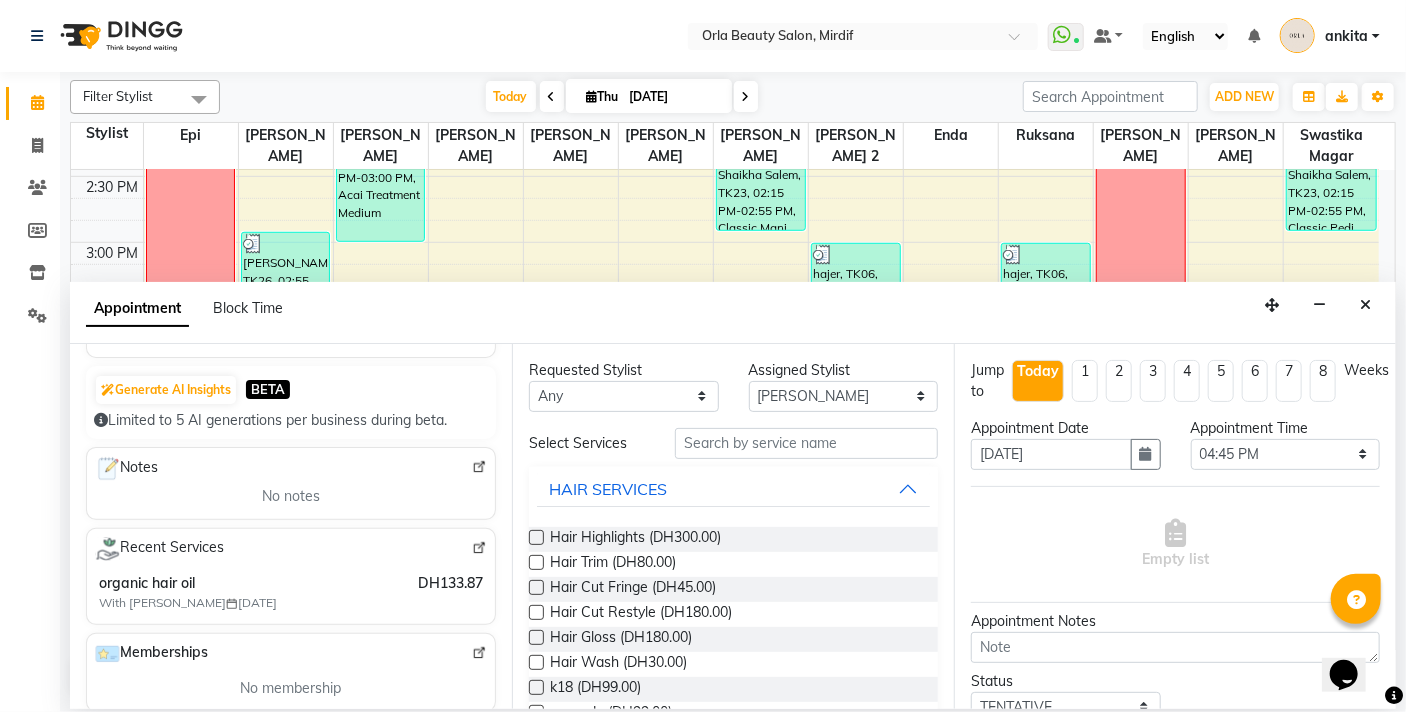 type on "554400072" 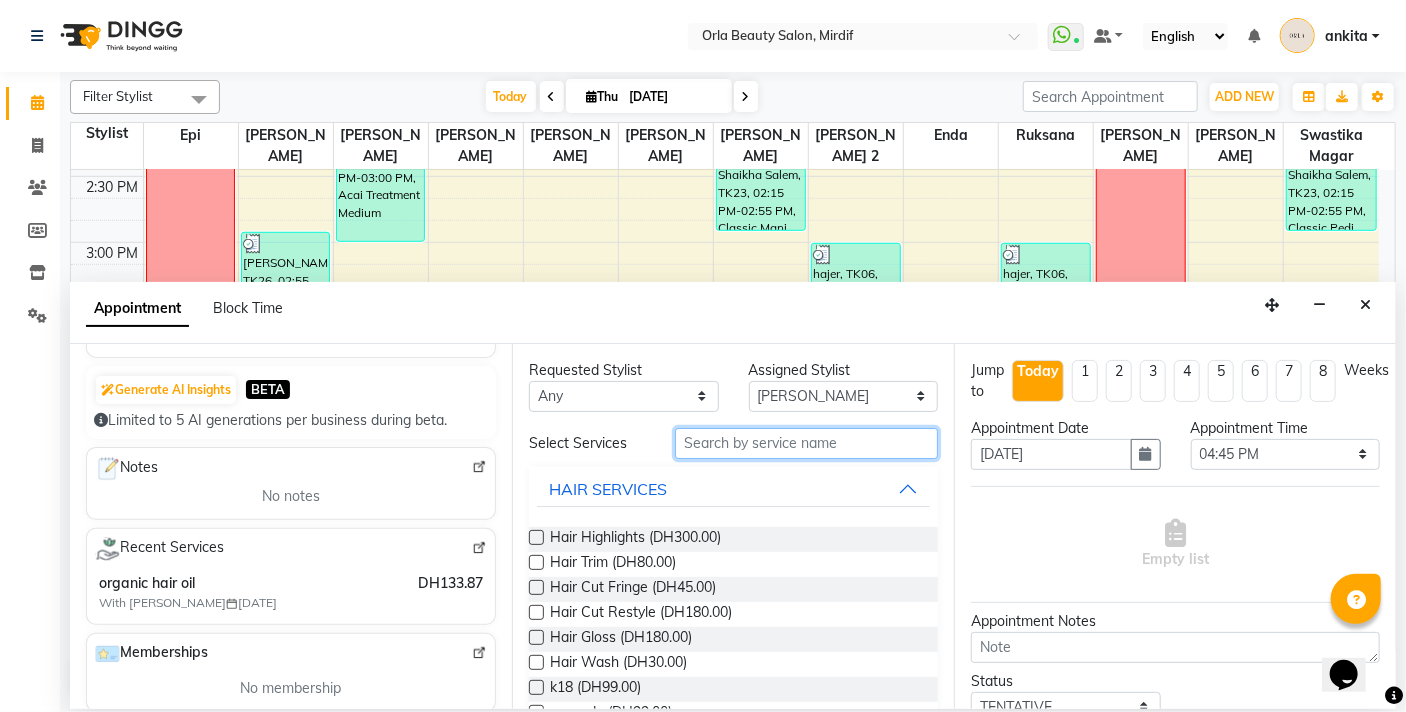 click at bounding box center [806, 443] 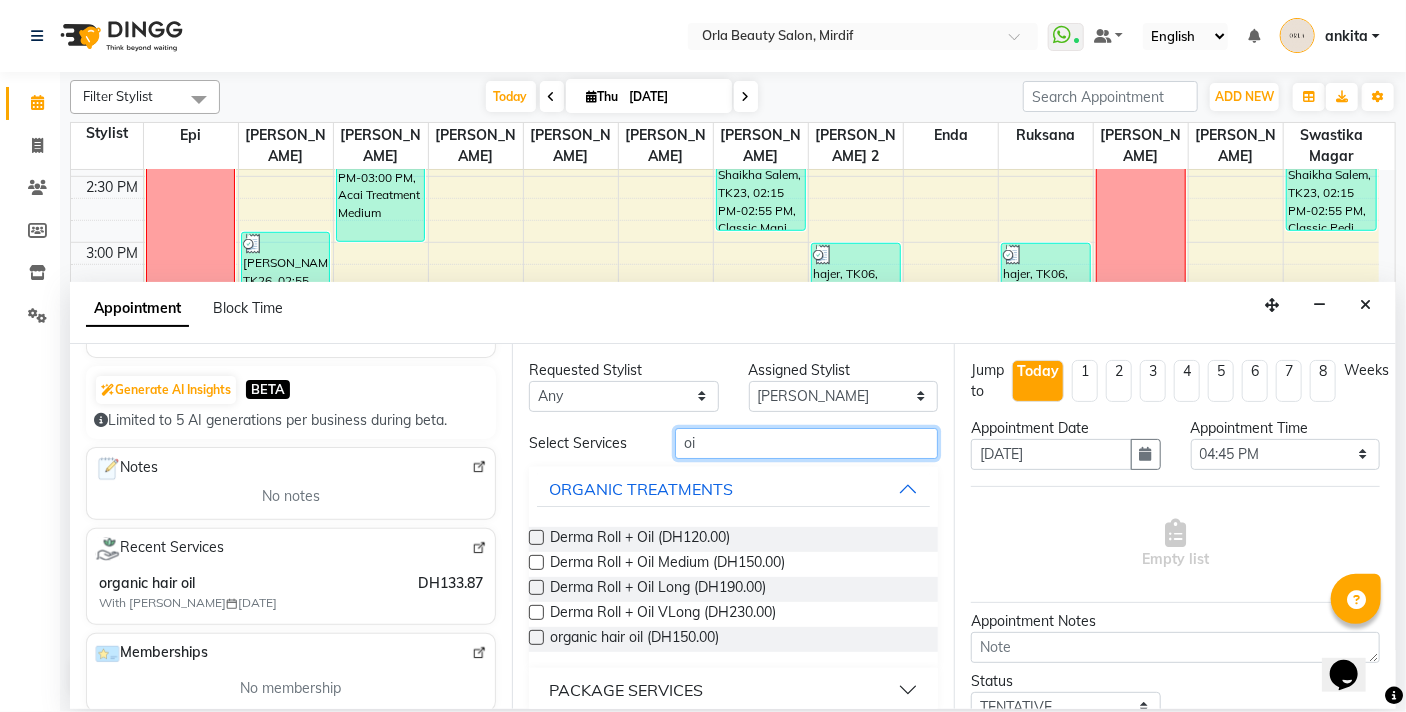 type on "o" 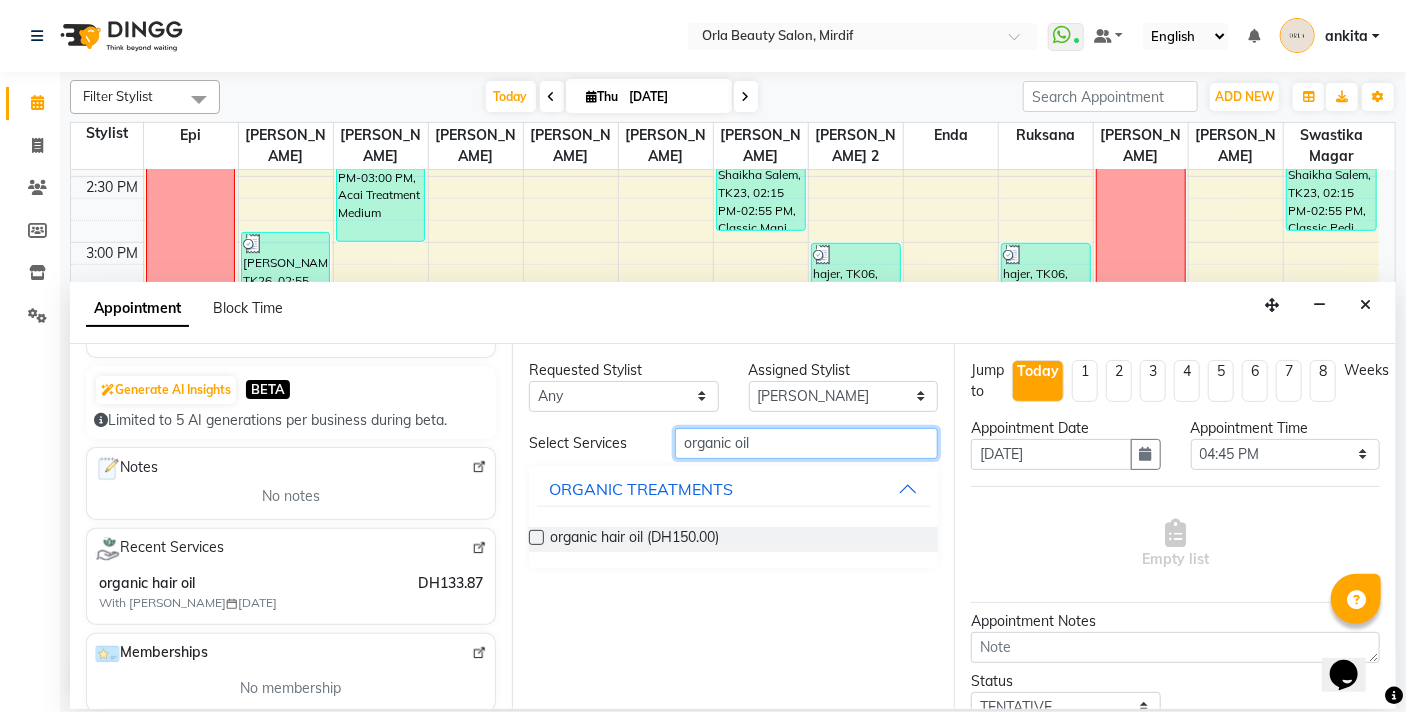 type on "organic oil" 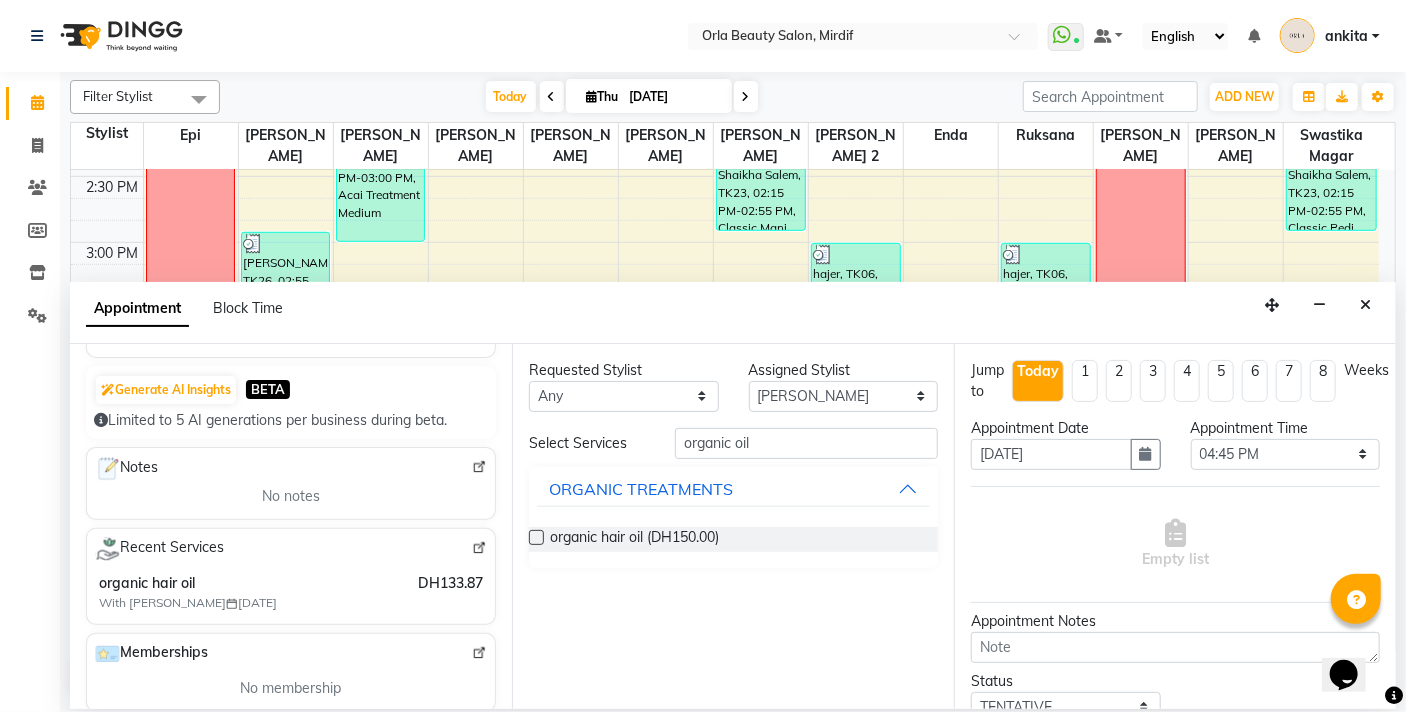 click at bounding box center (536, 537) 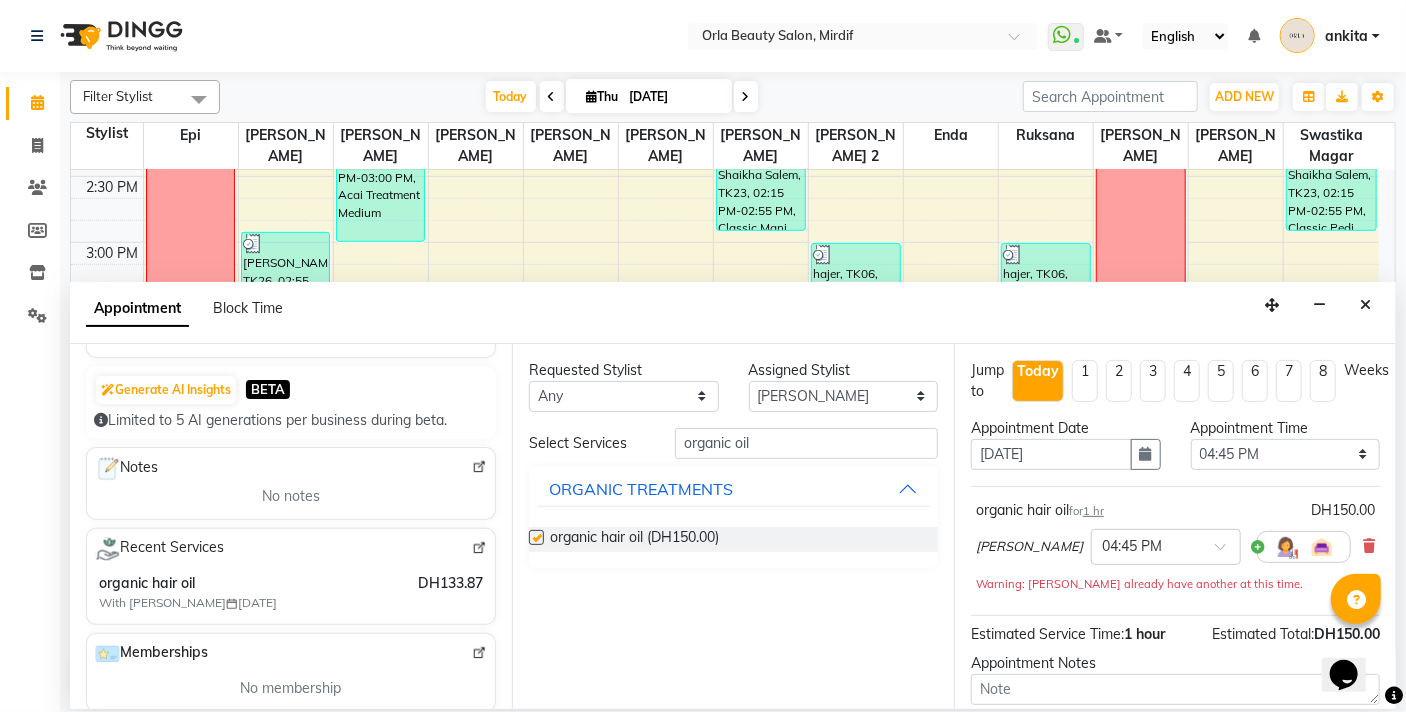 checkbox on "false" 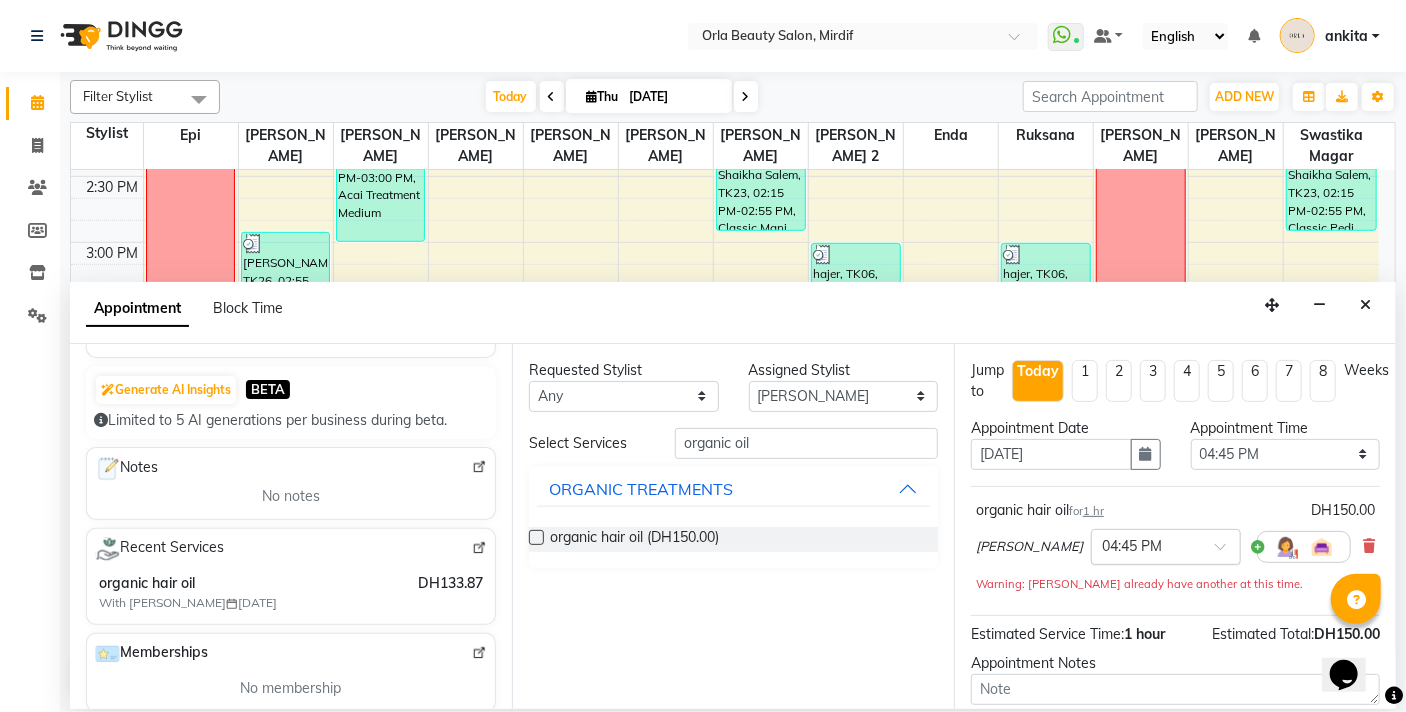 click on "× 04:45 PM" at bounding box center [1166, 547] 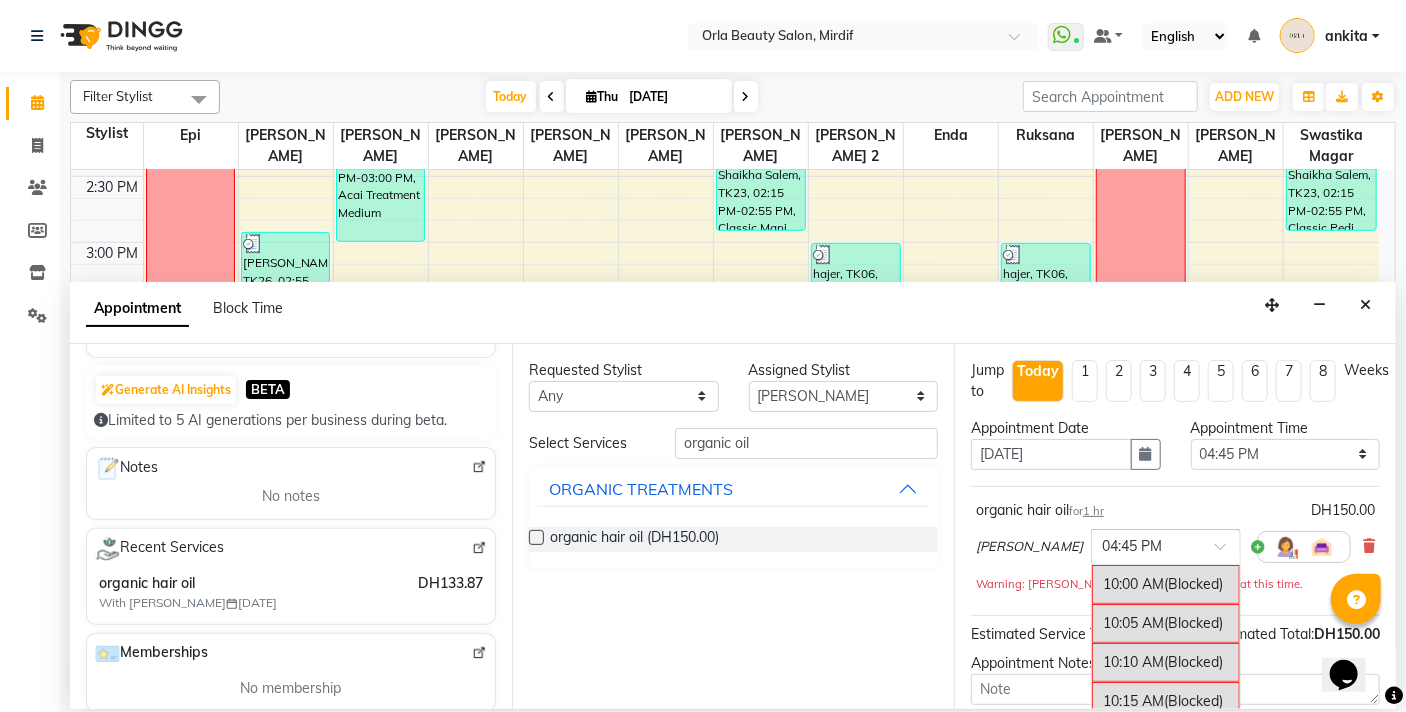 scroll, scrollTop: 3093, scrollLeft: 0, axis: vertical 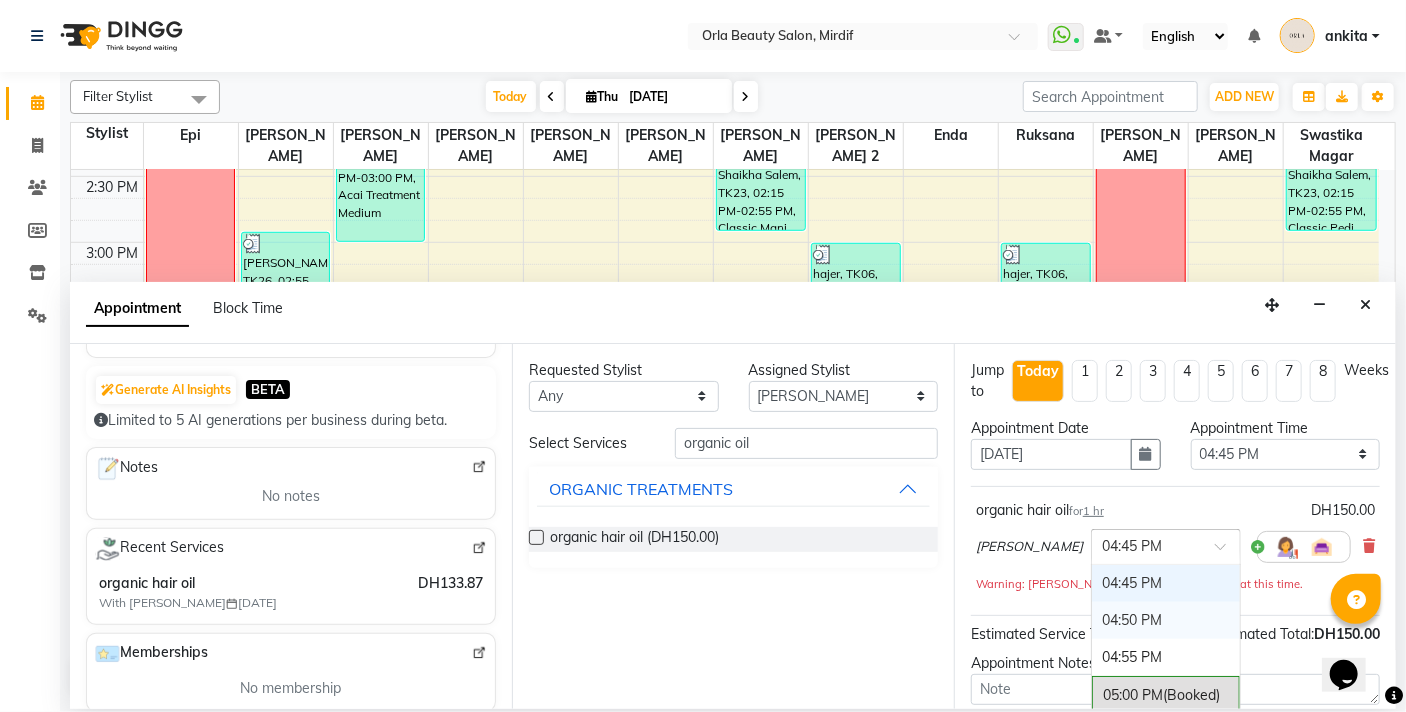 click on "04:50 PM" at bounding box center (1166, 620) 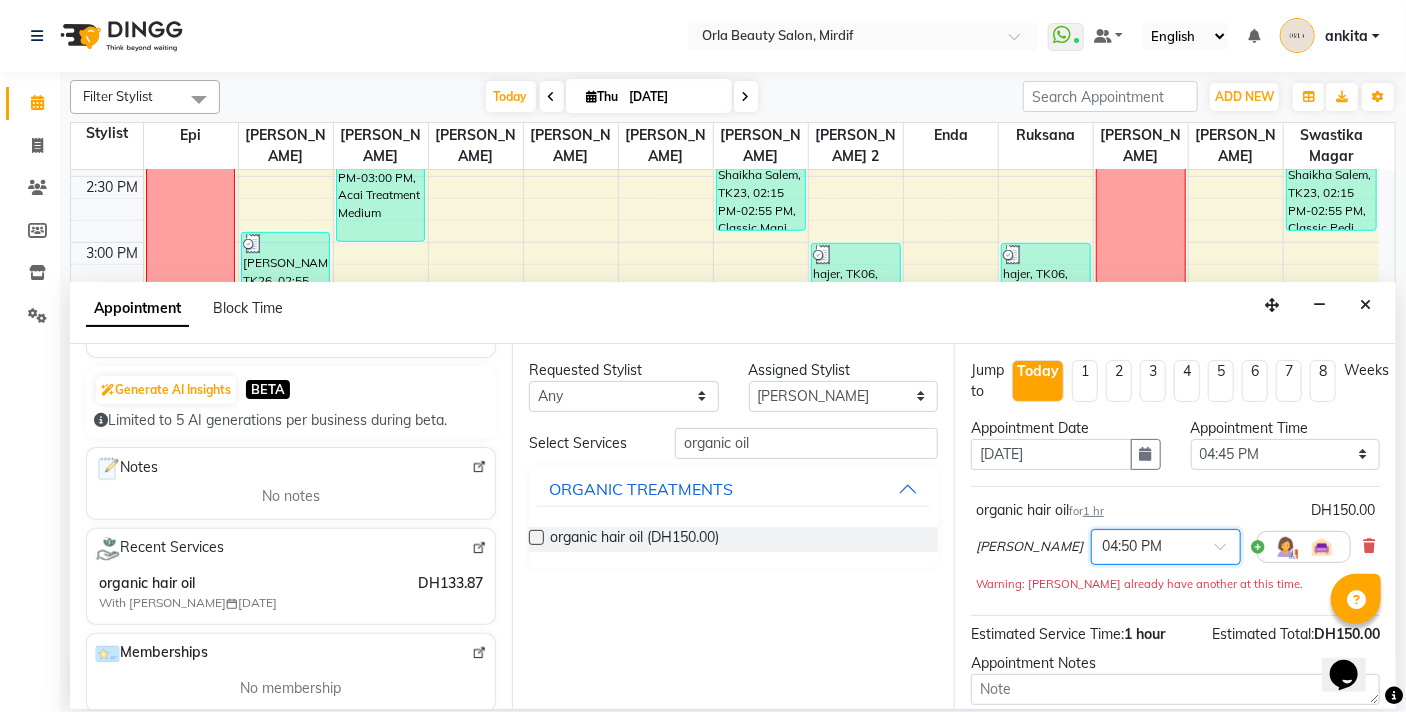 scroll, scrollTop: 181, scrollLeft: 0, axis: vertical 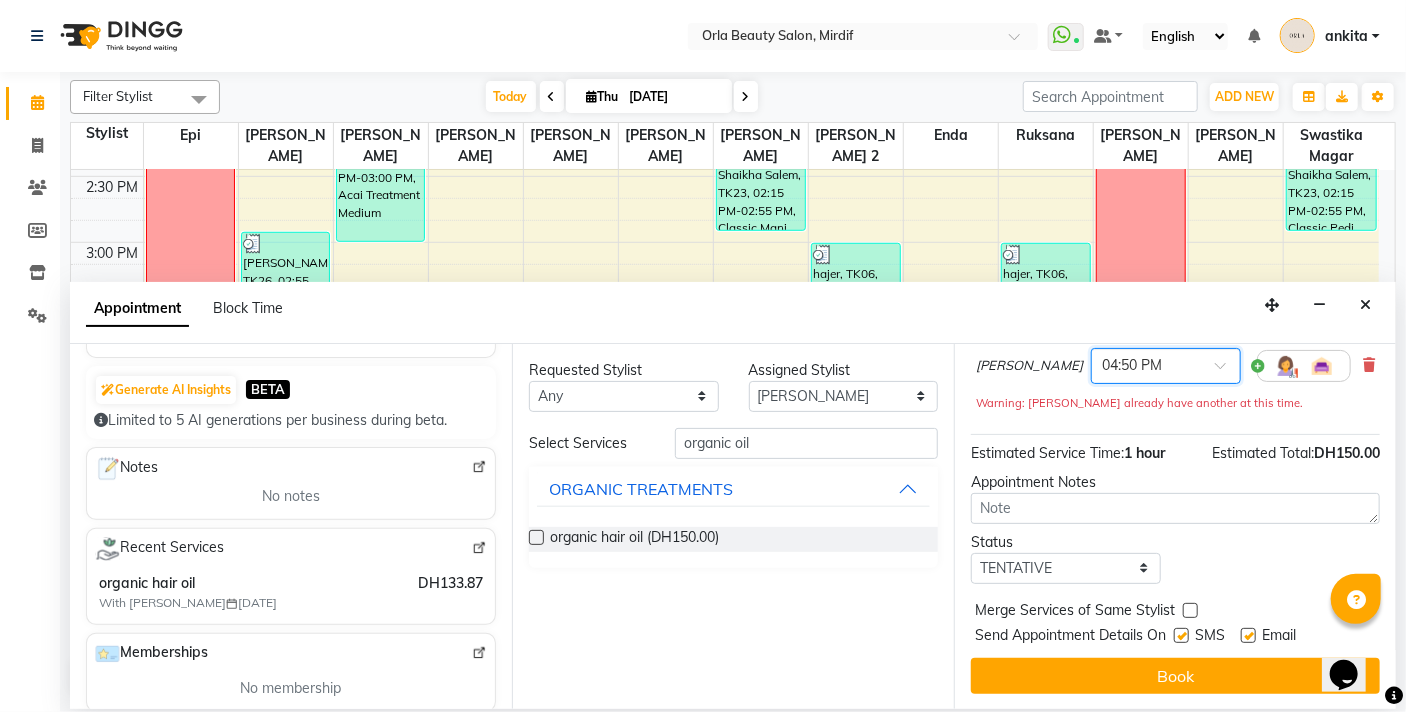 click at bounding box center [1190, 610] 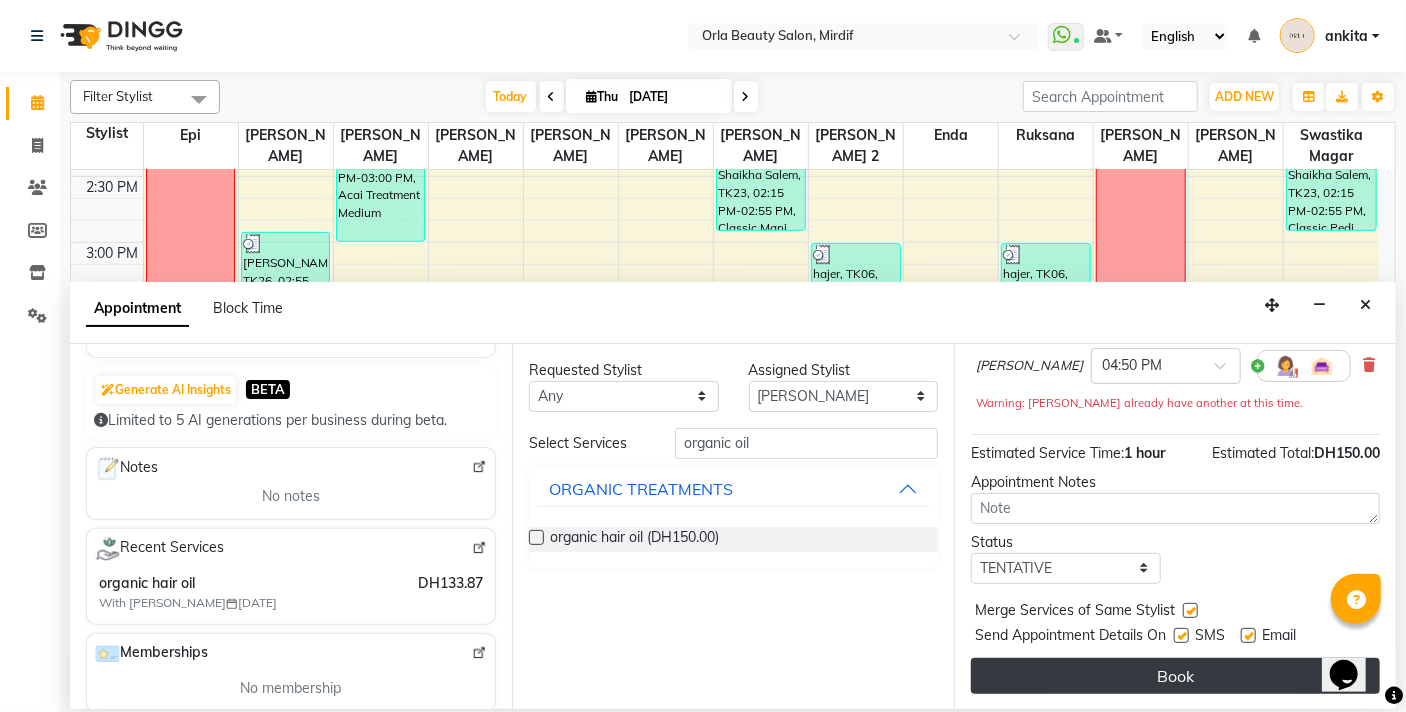 click on "Book" at bounding box center [1175, 676] 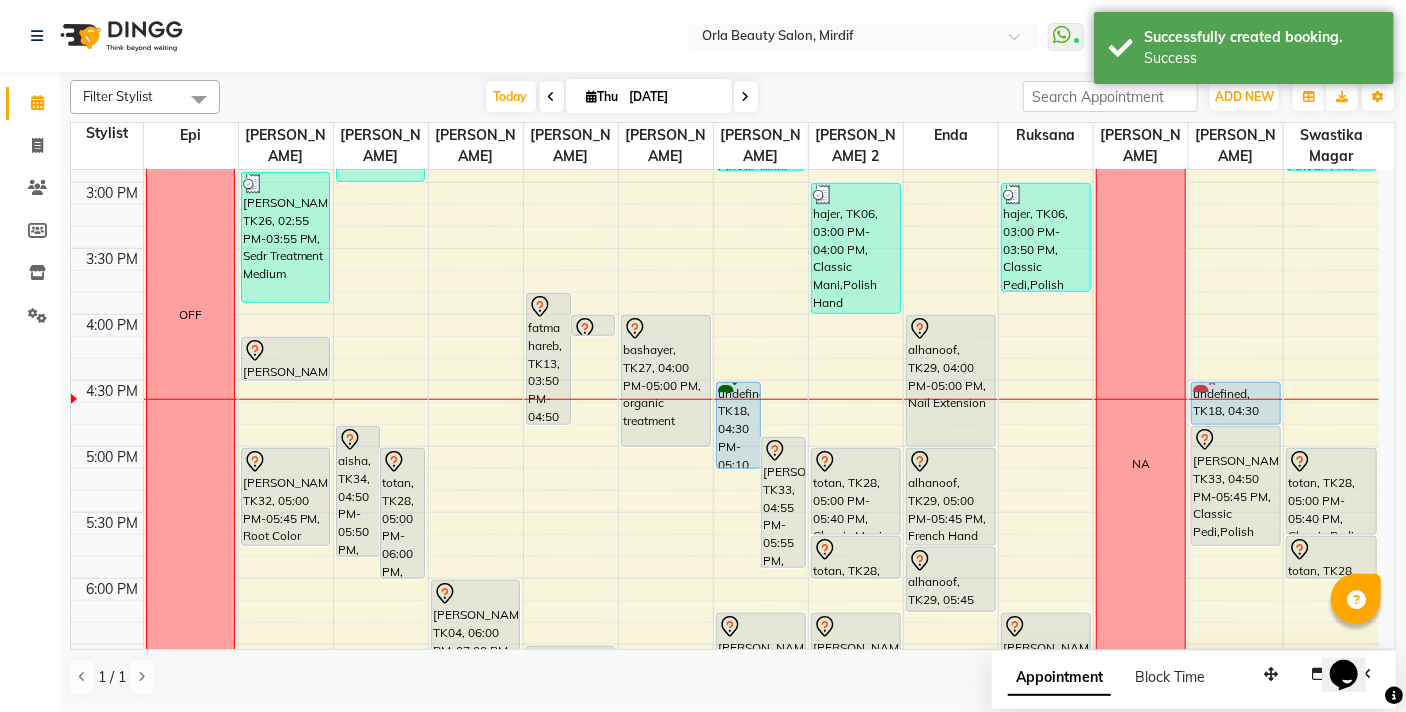 scroll, scrollTop: 879, scrollLeft: 0, axis: vertical 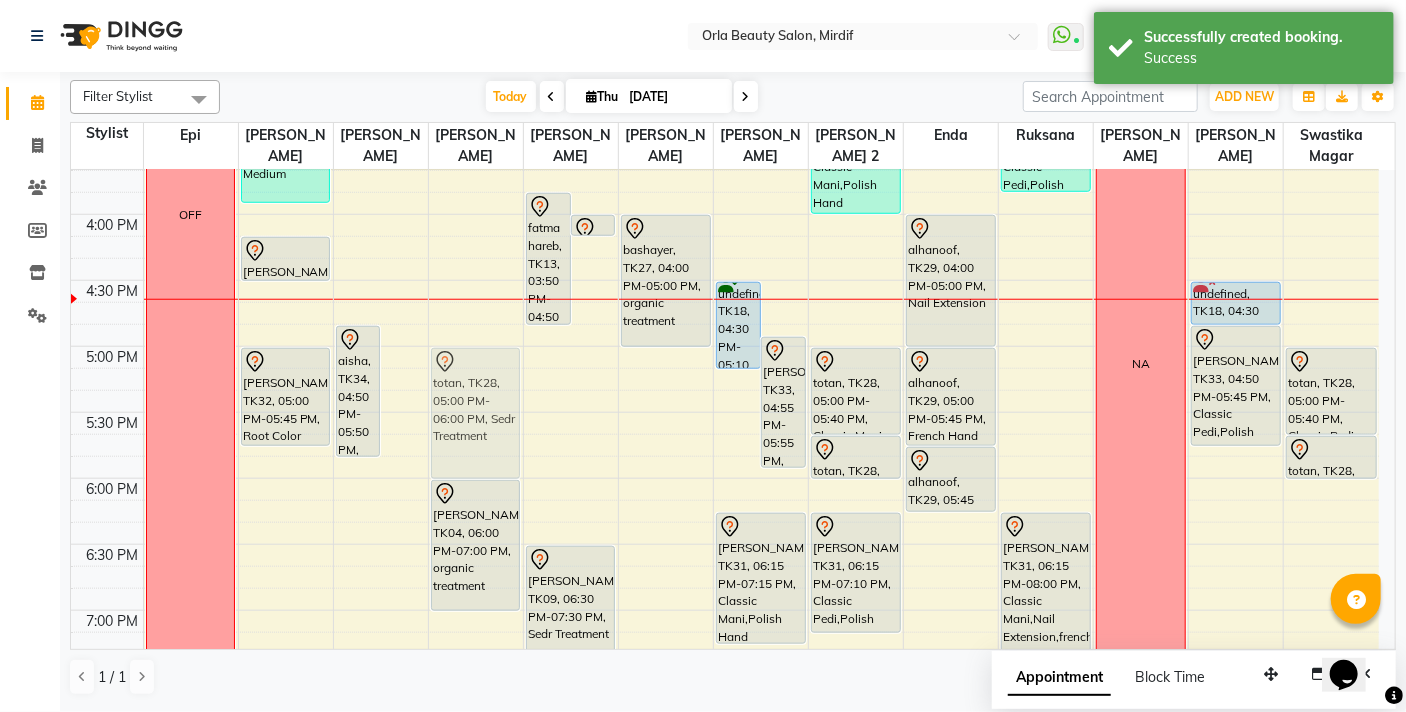 drag, startPoint x: 417, startPoint y: 373, endPoint x: 469, endPoint y: 376, distance: 52.086468 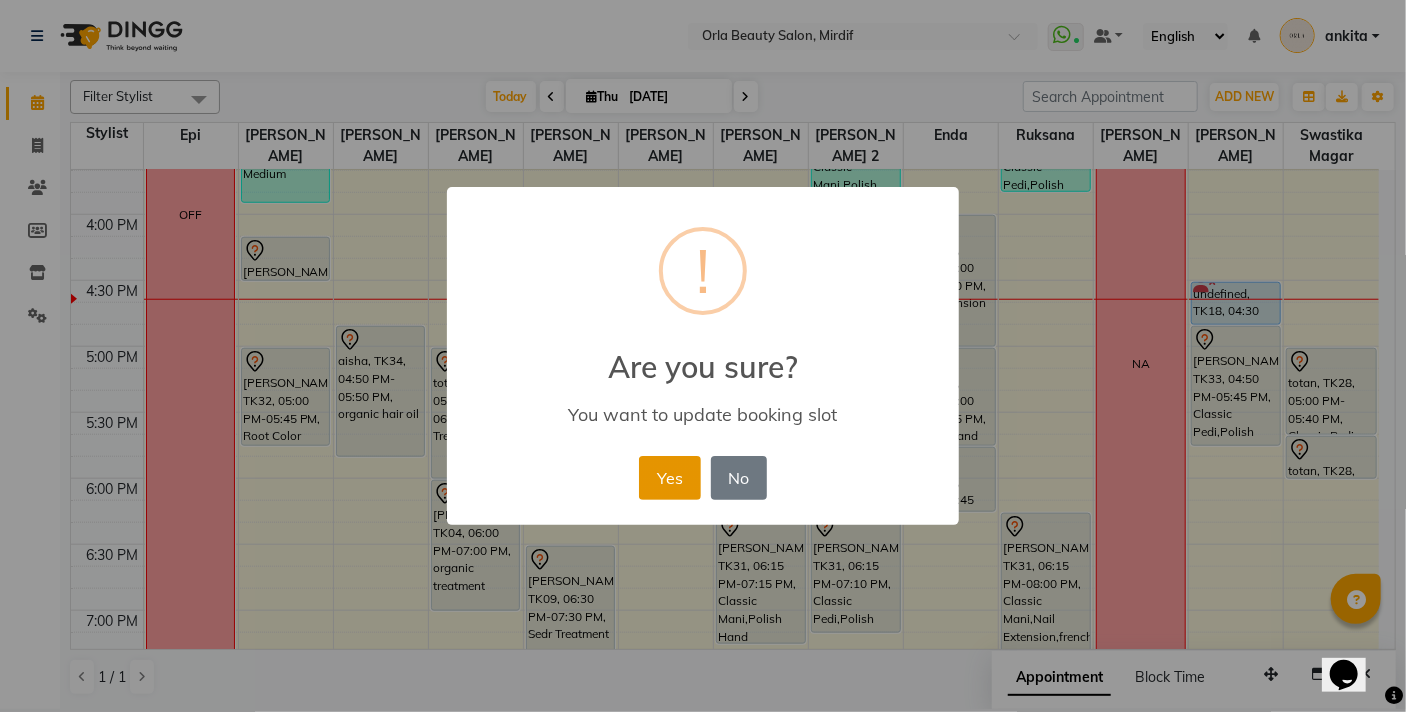 click on "Yes" at bounding box center [669, 478] 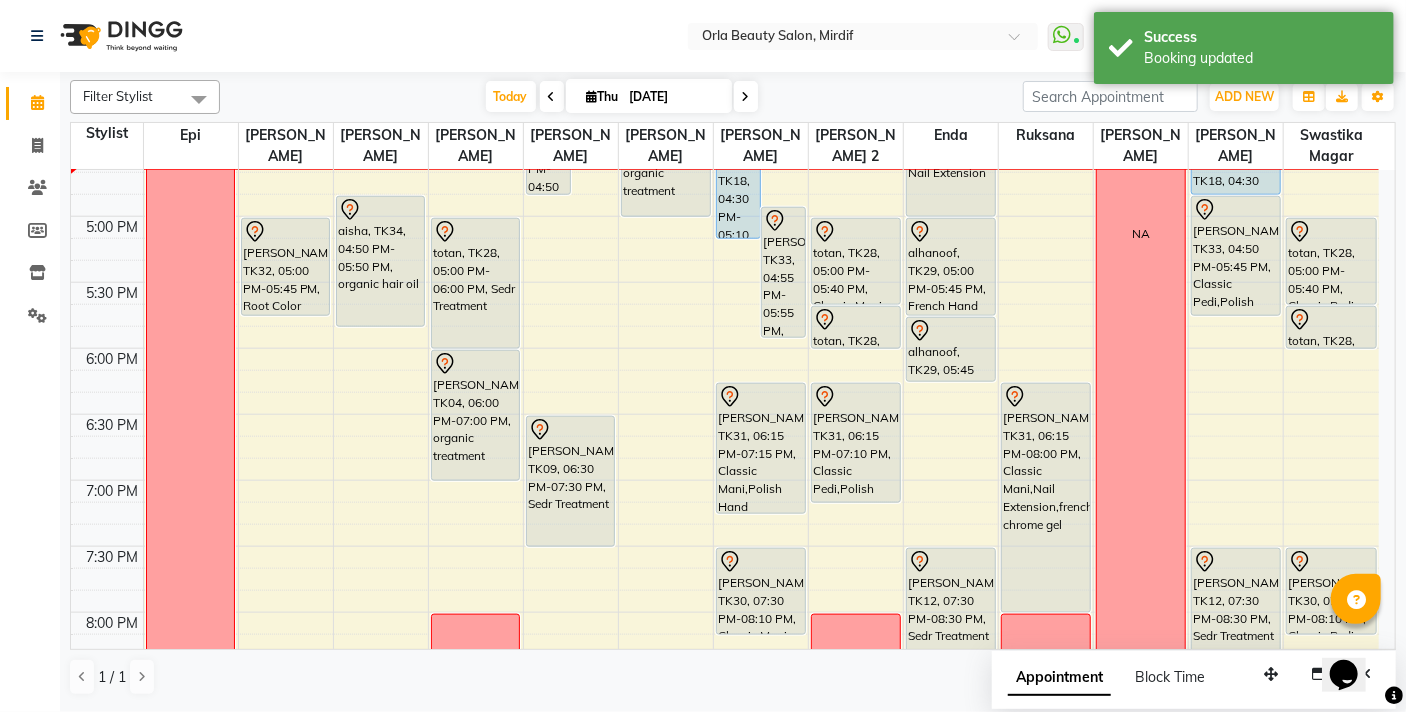 scroll, scrollTop: 1018, scrollLeft: 0, axis: vertical 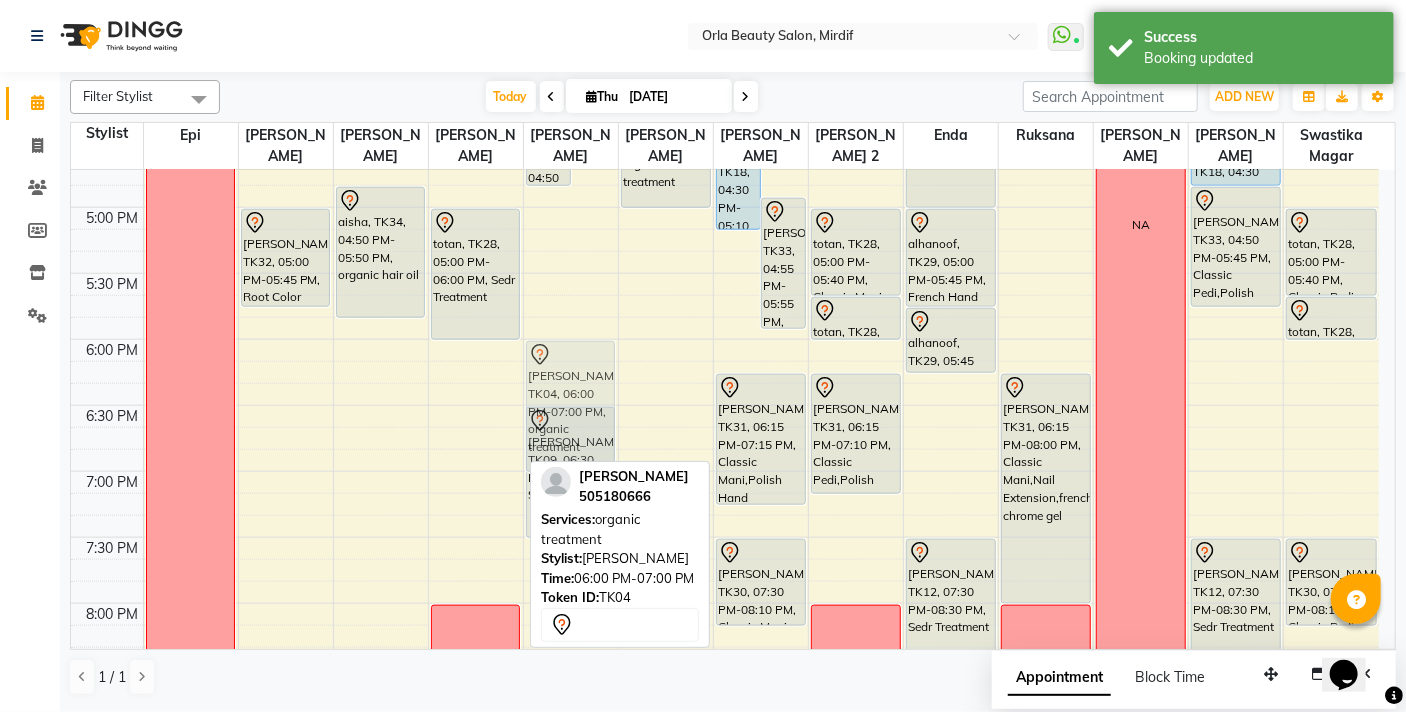drag, startPoint x: 501, startPoint y: 364, endPoint x: 552, endPoint y: 364, distance: 51 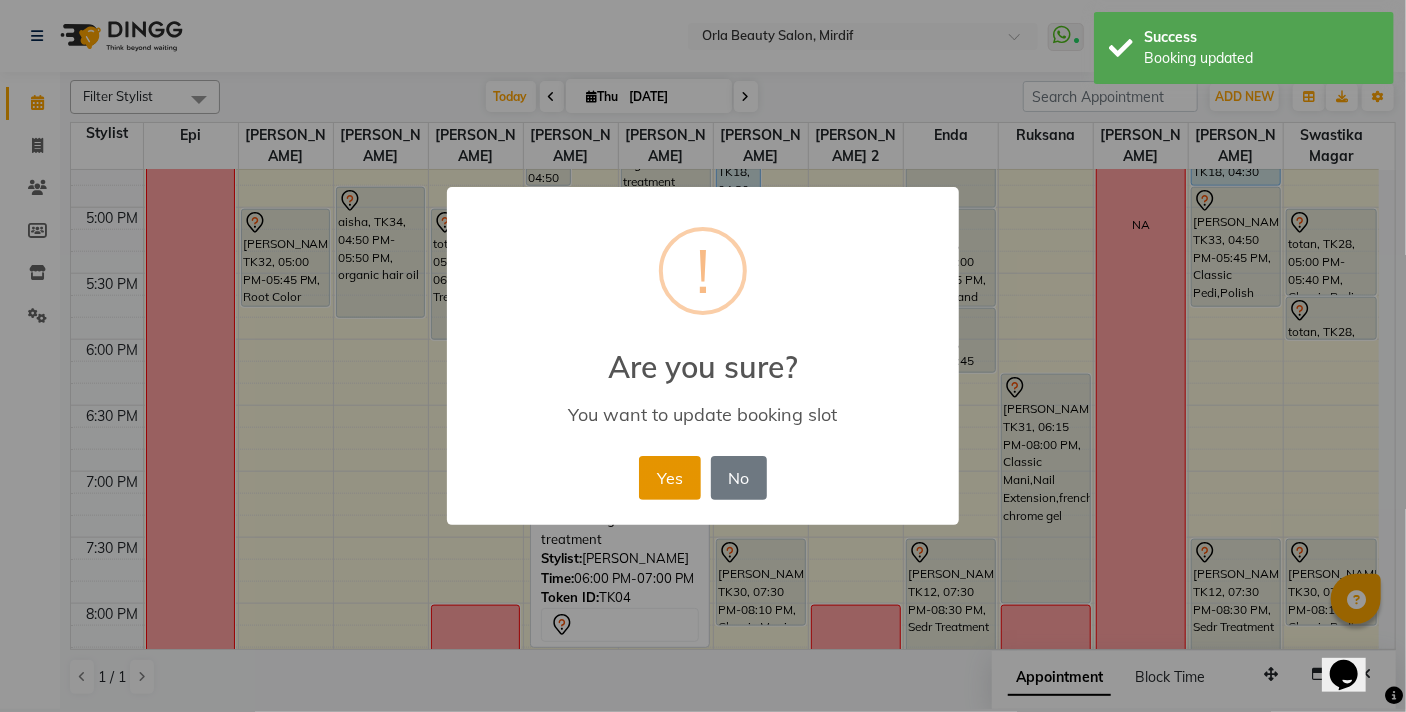 click on "Yes" at bounding box center [669, 478] 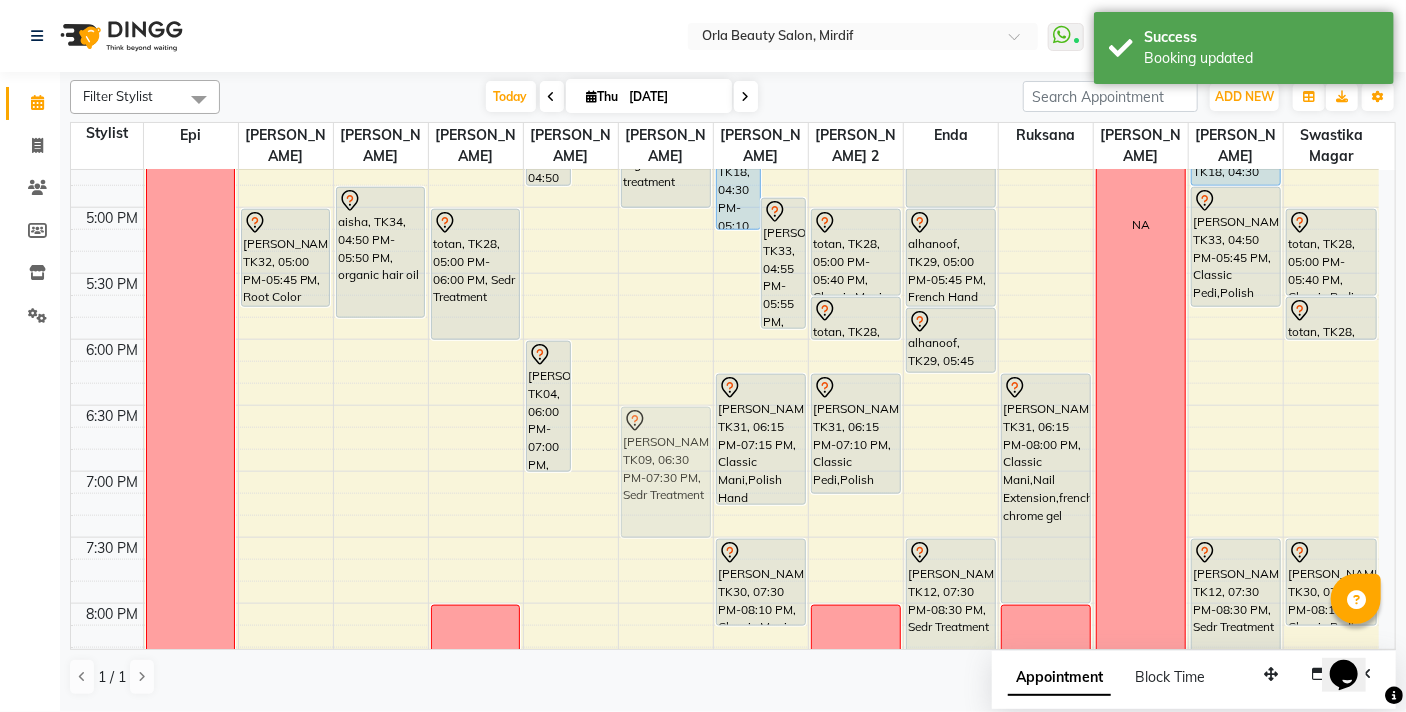 drag, startPoint x: 594, startPoint y: 438, endPoint x: 620, endPoint y: 438, distance: 26 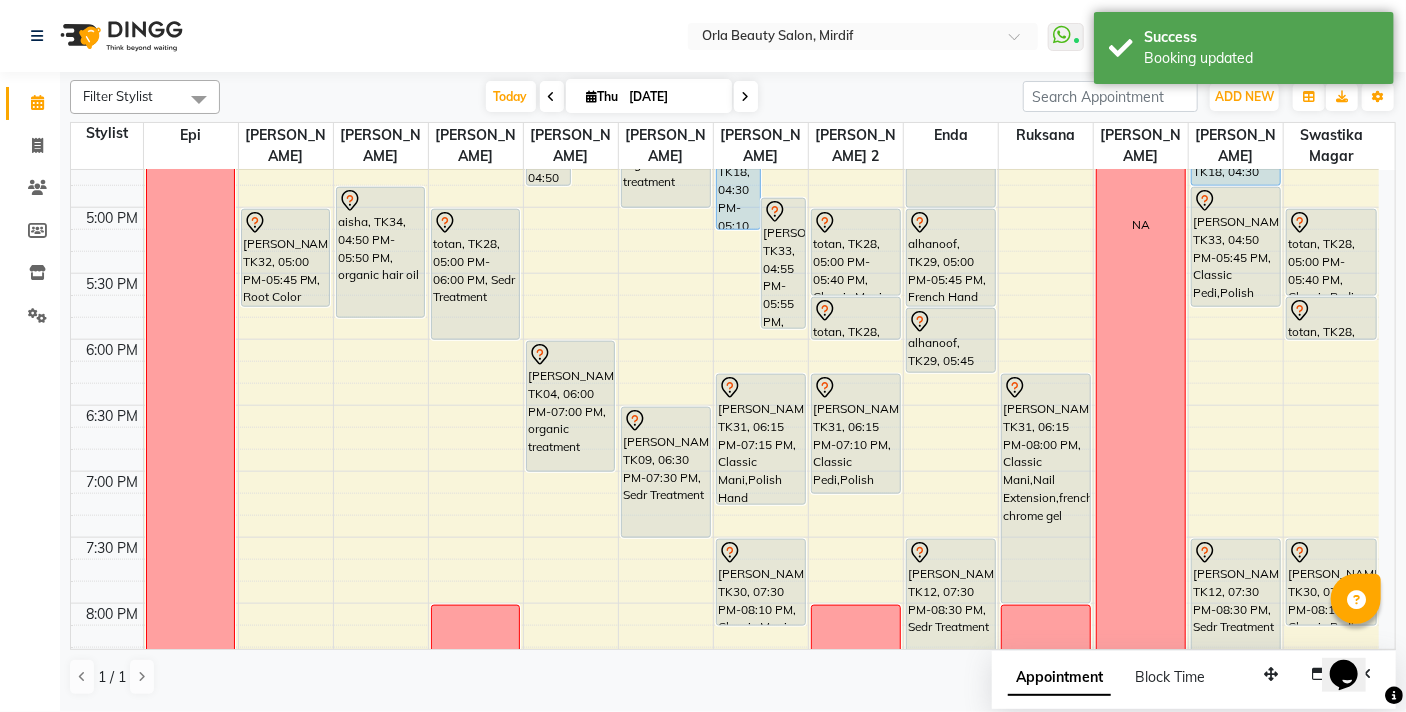 scroll, scrollTop: 897, scrollLeft: 0, axis: vertical 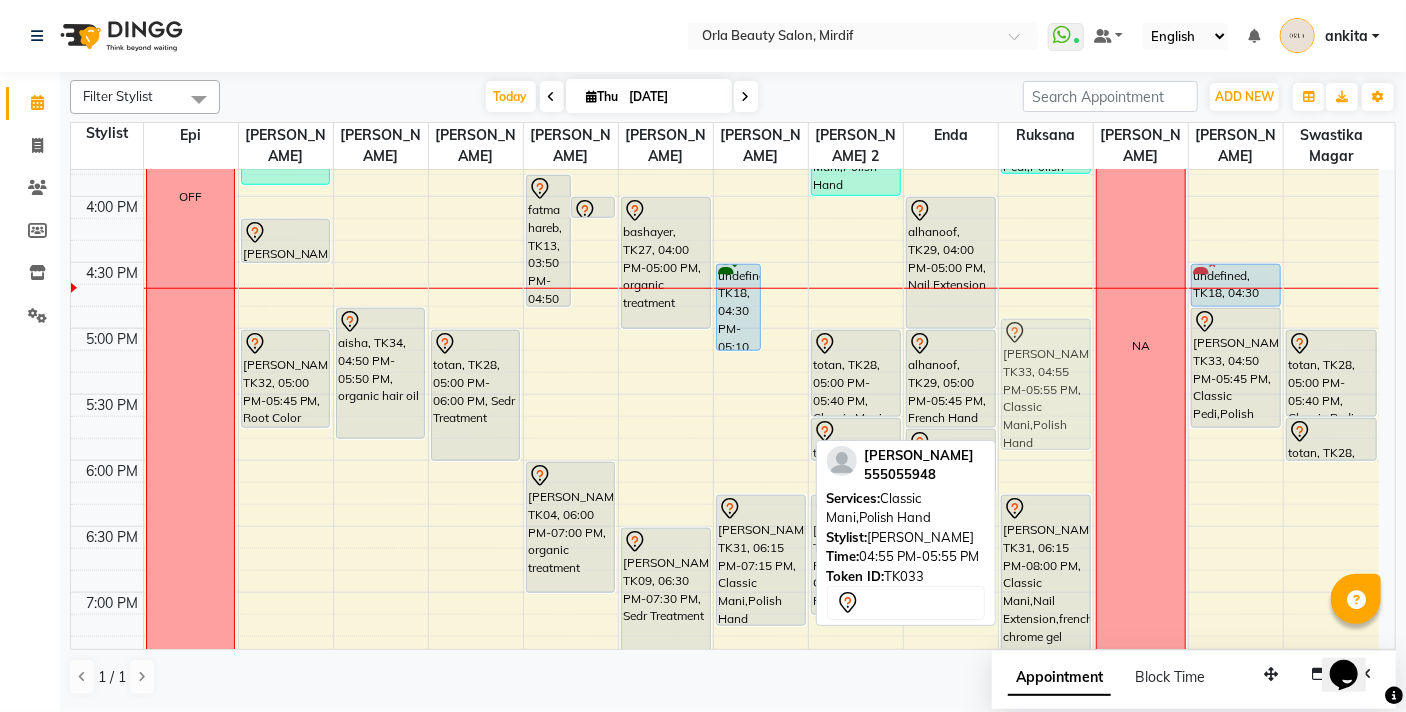 drag, startPoint x: 776, startPoint y: 345, endPoint x: 1001, endPoint y: 341, distance: 225.03555 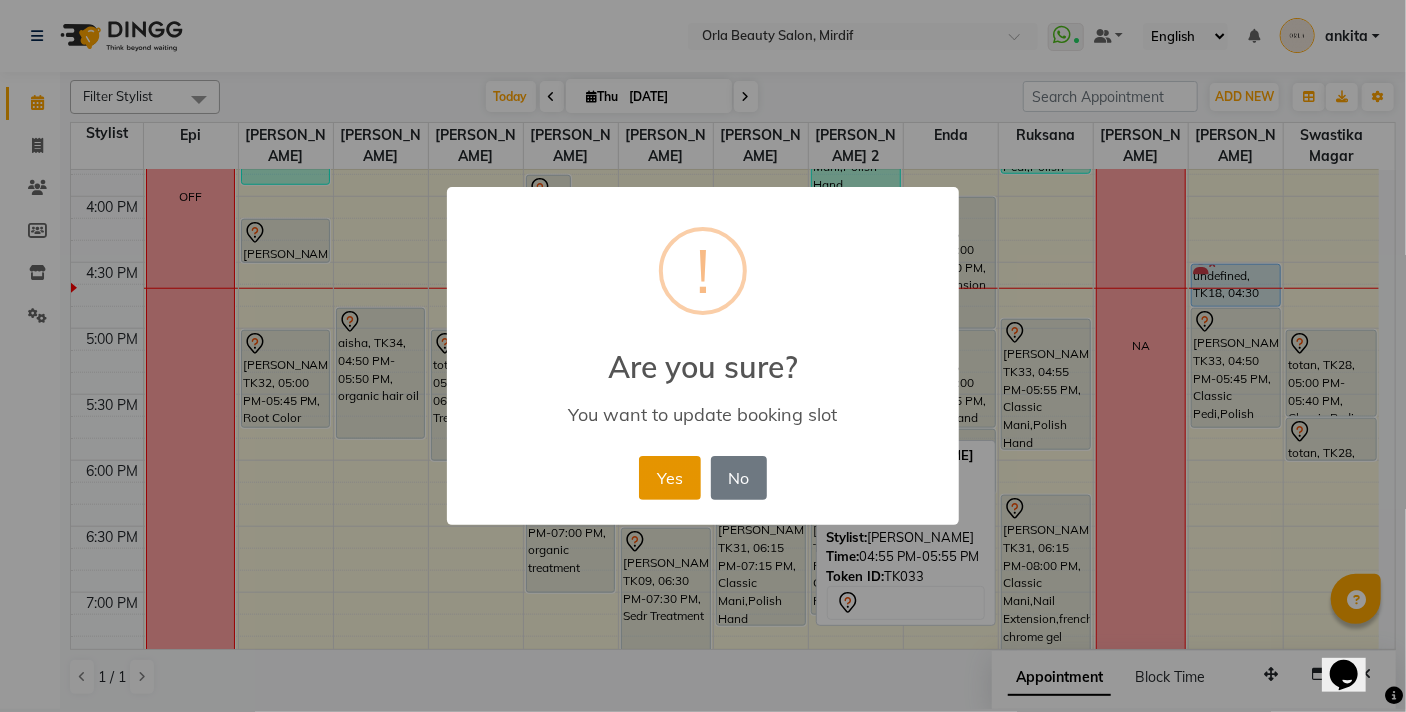 click on "Yes" at bounding box center [669, 478] 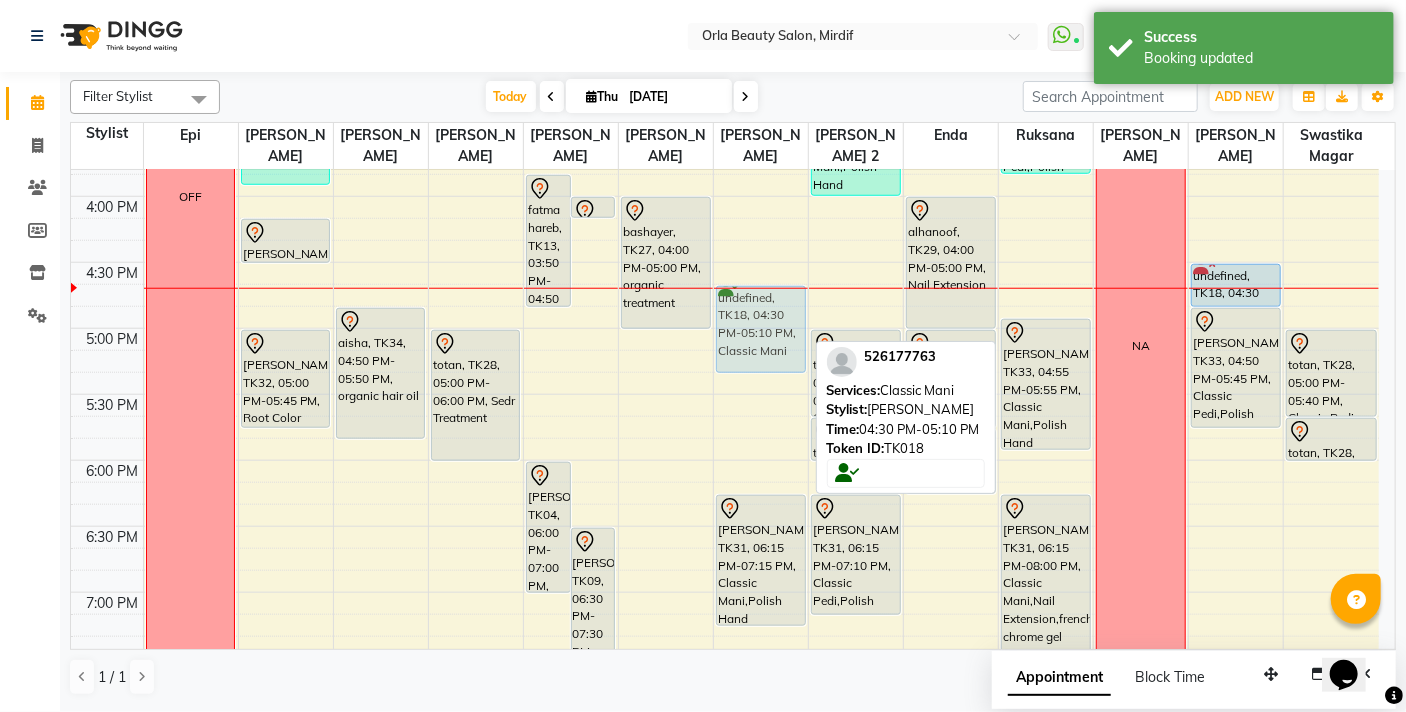 click on "hamda almanzooqi, TK05, 12:20 PM-12:40 PM, Cut & File Hand     hamda almanzooqi, TK05, 12:35 PM-12:45 PM, Cut & File Feet  NA      Shaikha Salem, TK23, 02:15 PM-02:55 PM, Classic Mani     undefined, TK18, 04:30 PM-05:10 PM, Classic Mani             Sara Almehiri, TK31, 06:15 PM-07:15 PM, Classic Mani,Polish Hand             latifa abdullah, TK30, 07:30 PM-08:10 PM, Classic Mani     undefined, TK18, 04:30 PM-05:10 PM, Classic Mani" at bounding box center [761, 196] 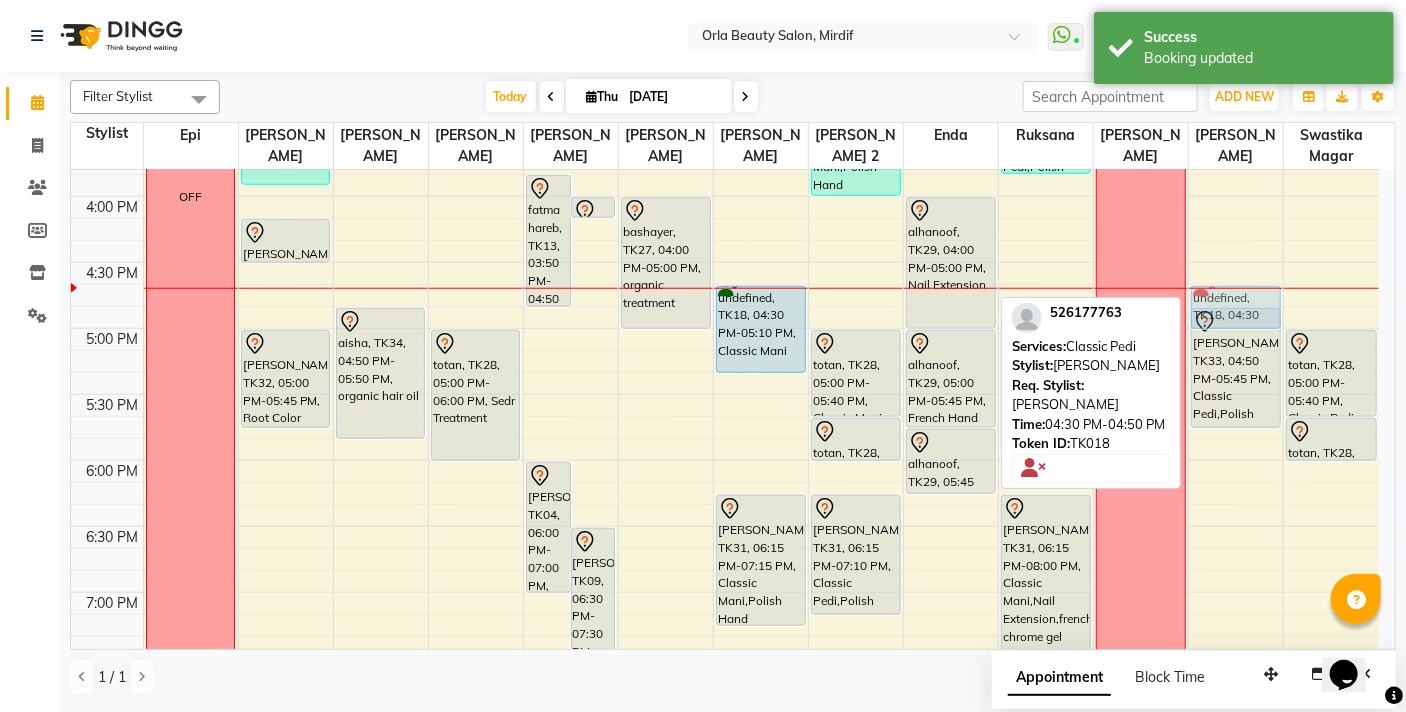 drag, startPoint x: 1232, startPoint y: 266, endPoint x: 1231, endPoint y: 296, distance: 30.016663 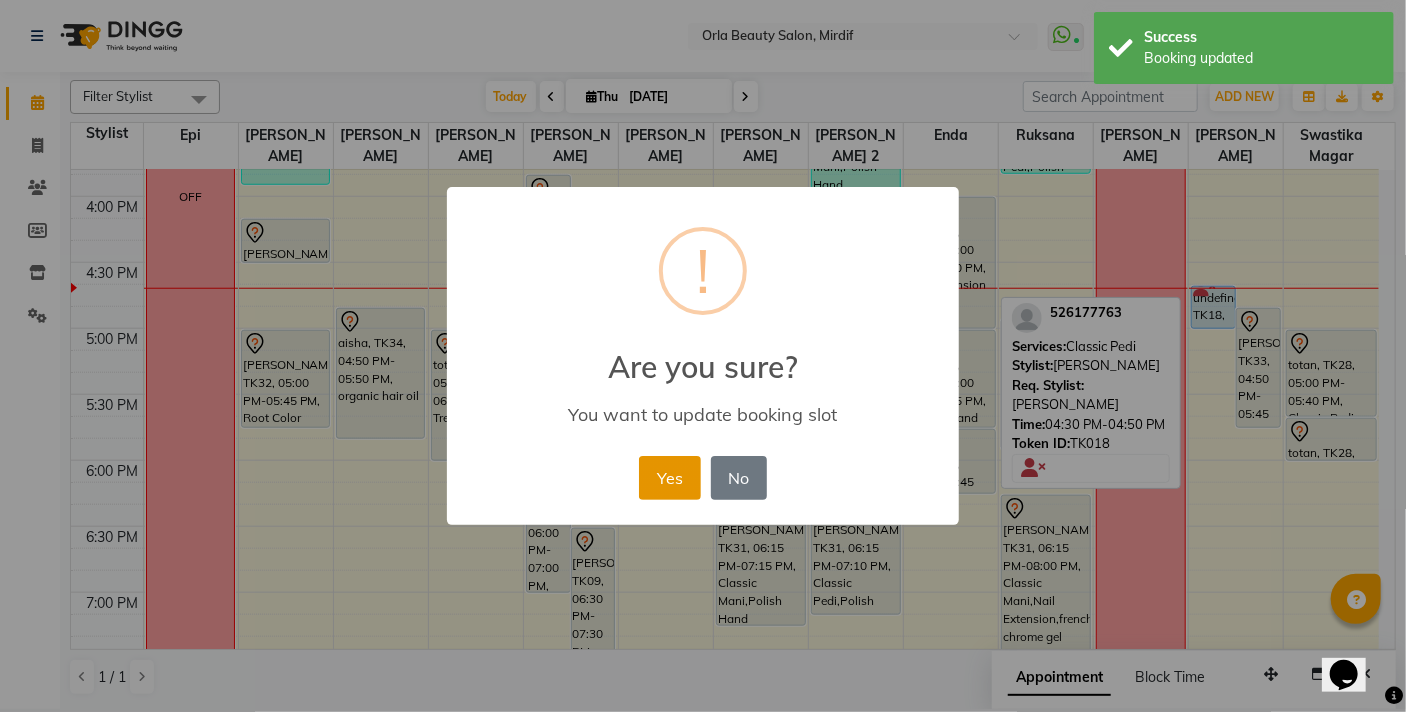 click on "Yes" at bounding box center [669, 478] 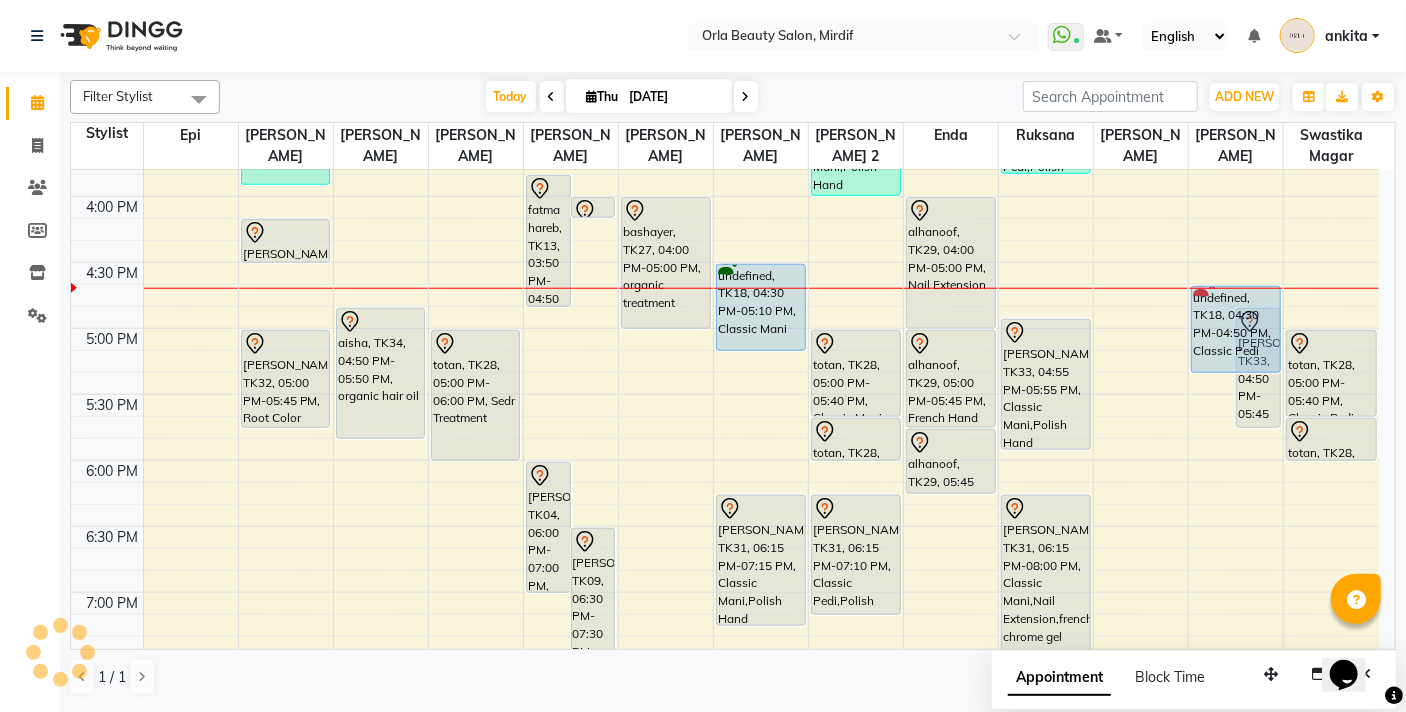 drag, startPoint x: 1207, startPoint y: 331, endPoint x: 1213, endPoint y: 380, distance: 49.365982 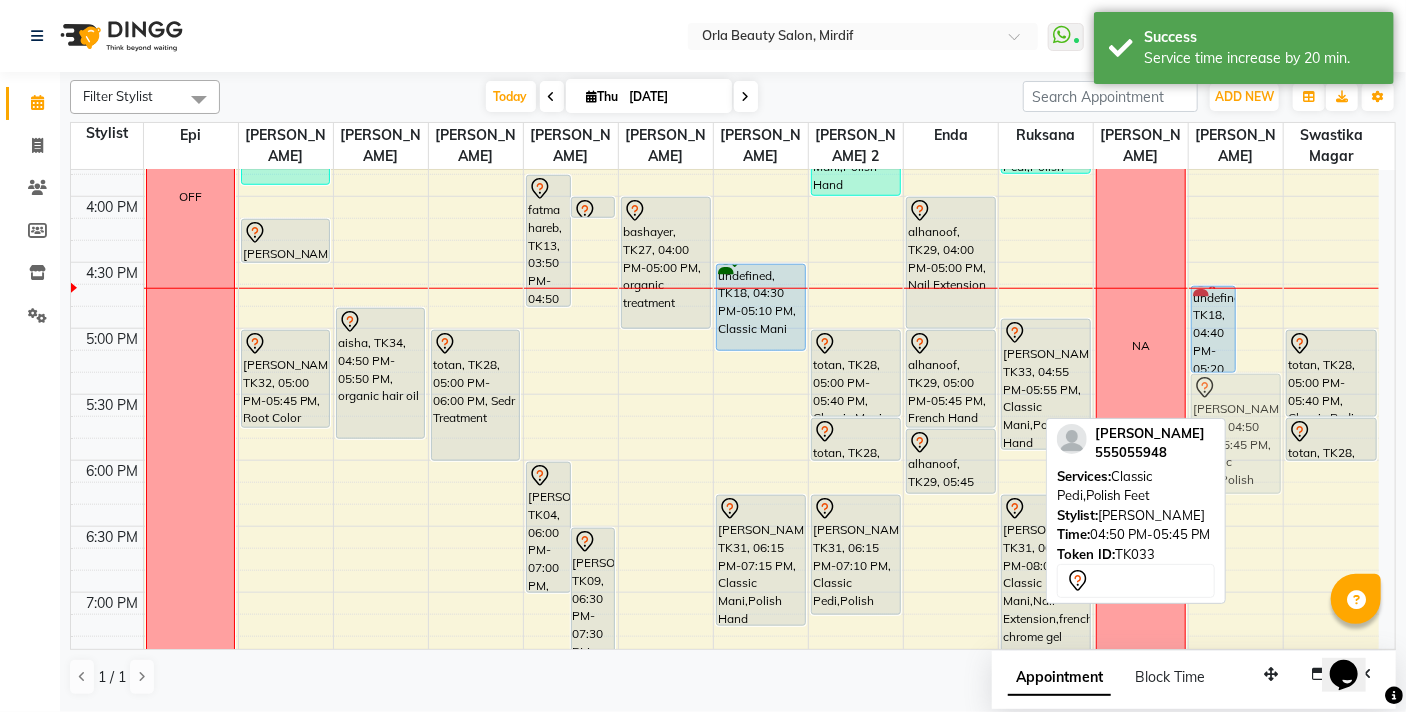 drag, startPoint x: 1256, startPoint y: 403, endPoint x: 1255, endPoint y: 455, distance: 52.009613 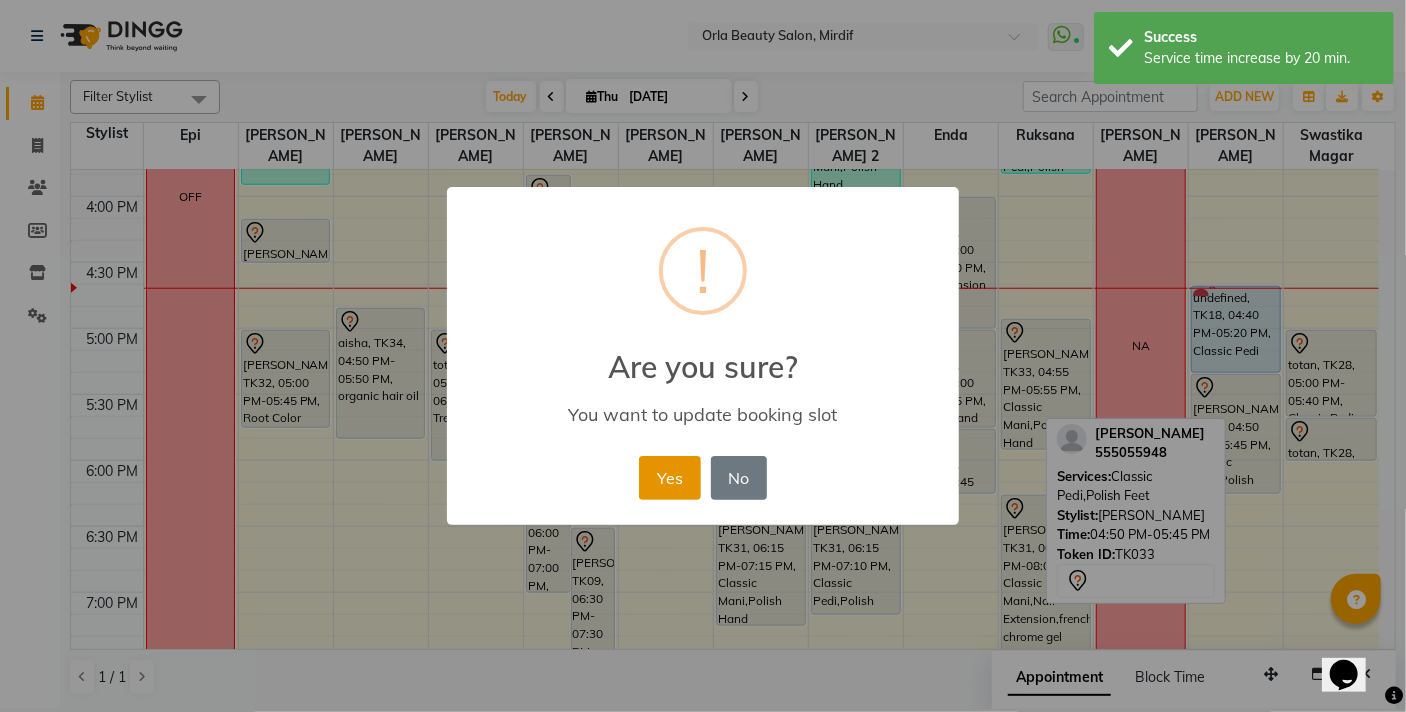 click on "Yes" at bounding box center (669, 478) 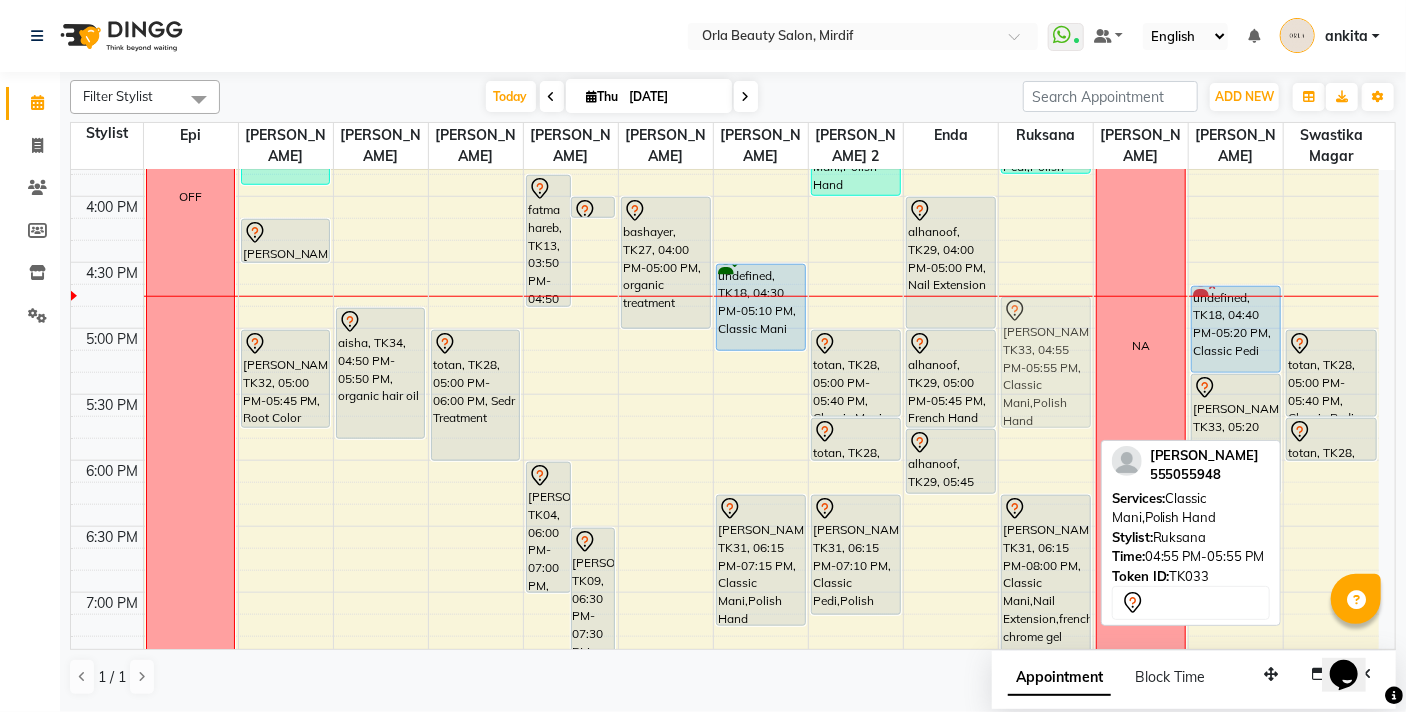 drag, startPoint x: 1039, startPoint y: 394, endPoint x: 1043, endPoint y: 378, distance: 16.492422 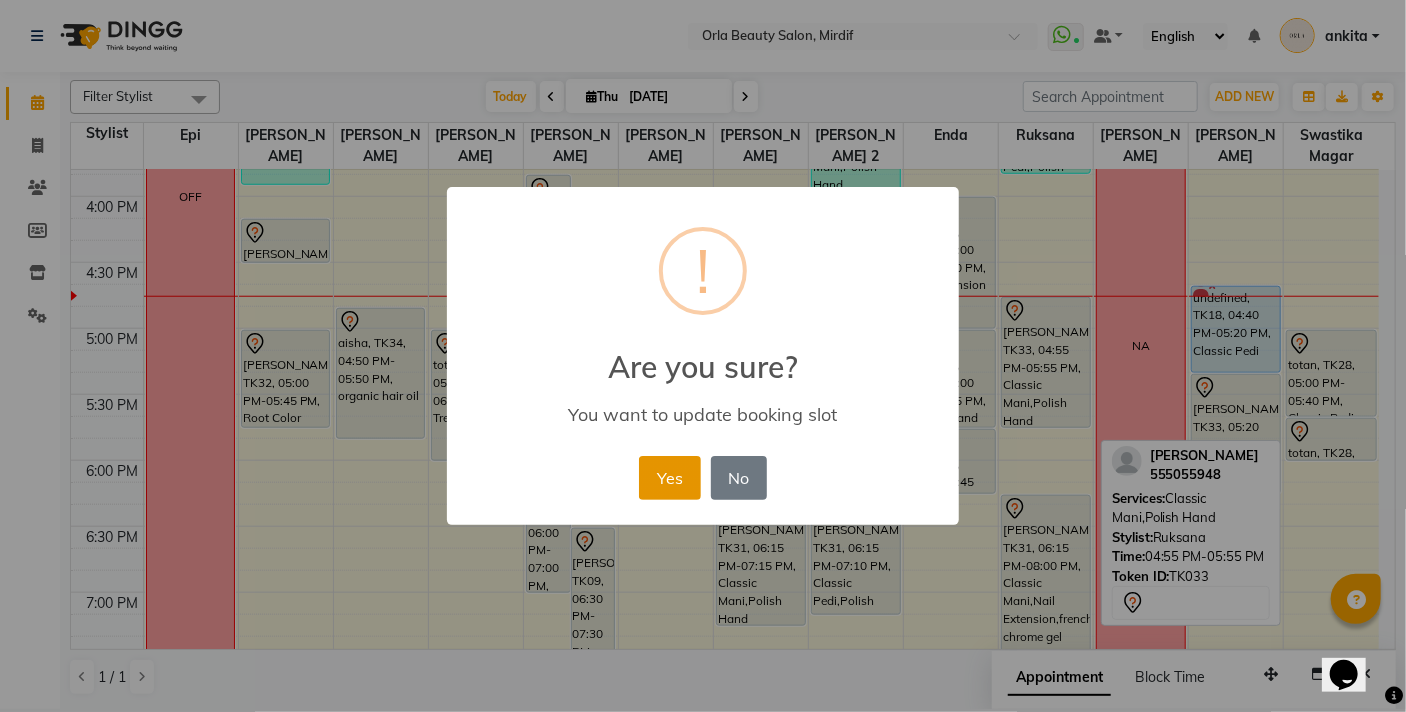 click on "Yes" at bounding box center (669, 478) 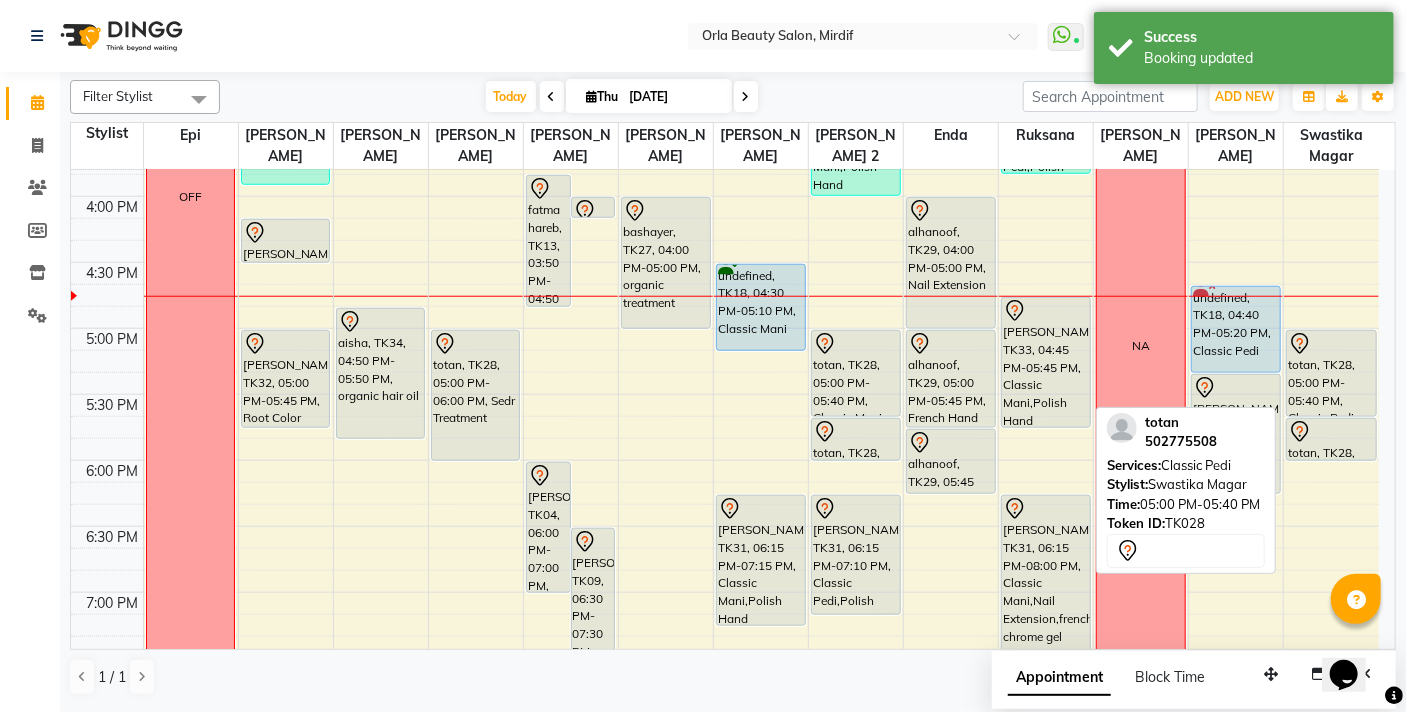 drag, startPoint x: 1329, startPoint y: 366, endPoint x: 1329, endPoint y: 332, distance: 34 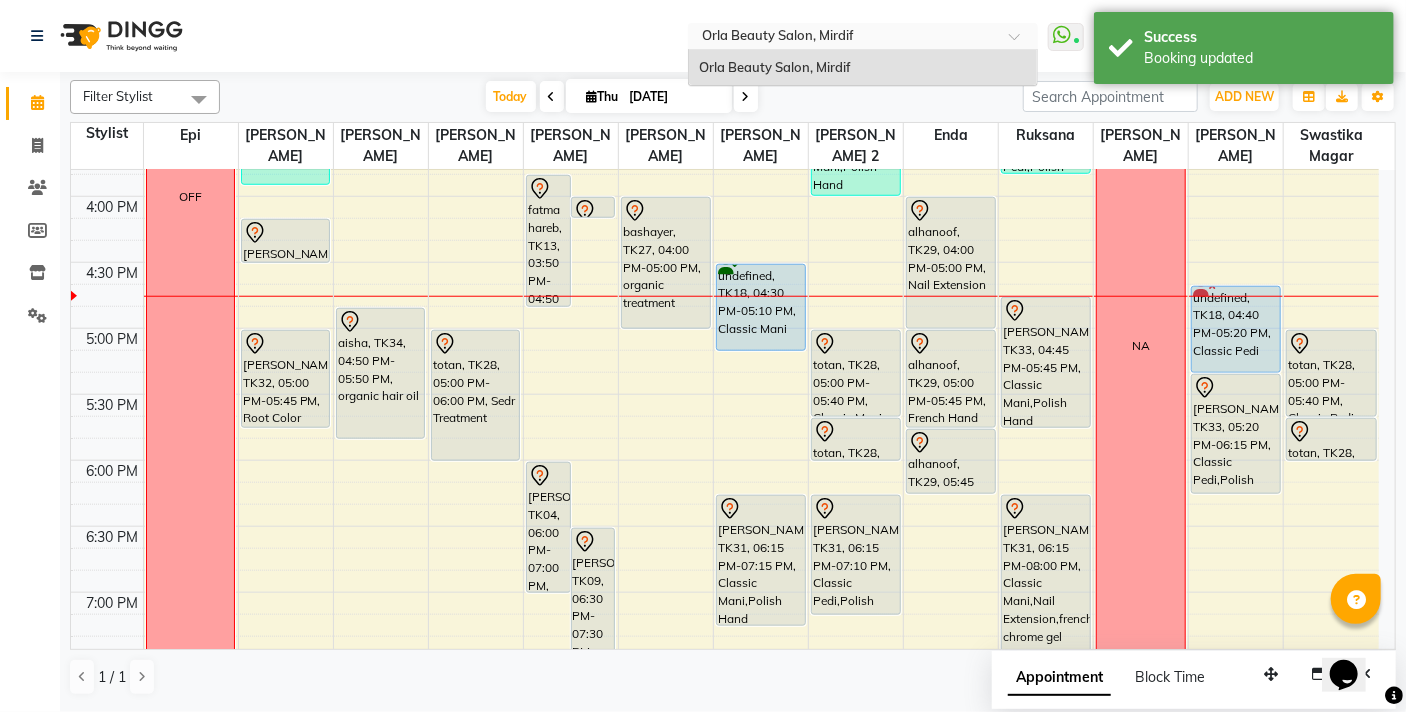 click at bounding box center (863, 38) 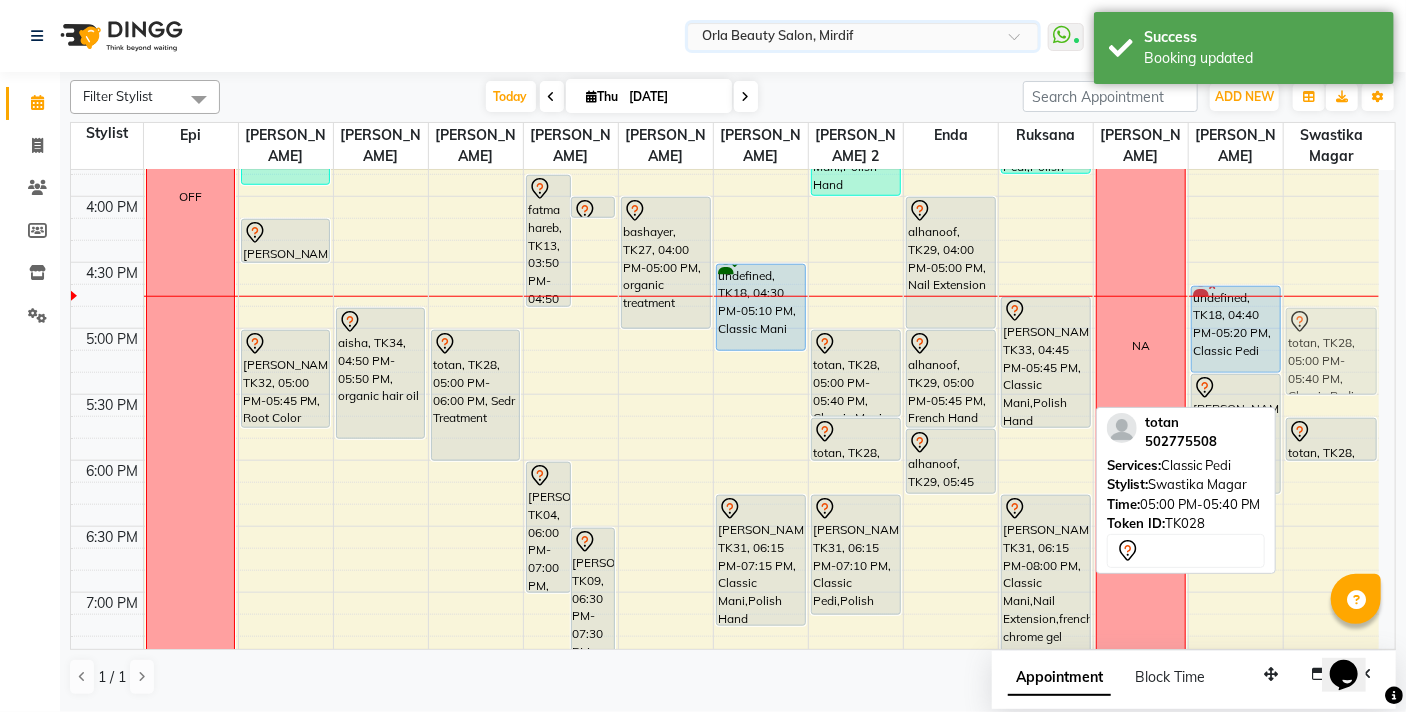 drag, startPoint x: 1328, startPoint y: 376, endPoint x: 1318, endPoint y: 343, distance: 34.48188 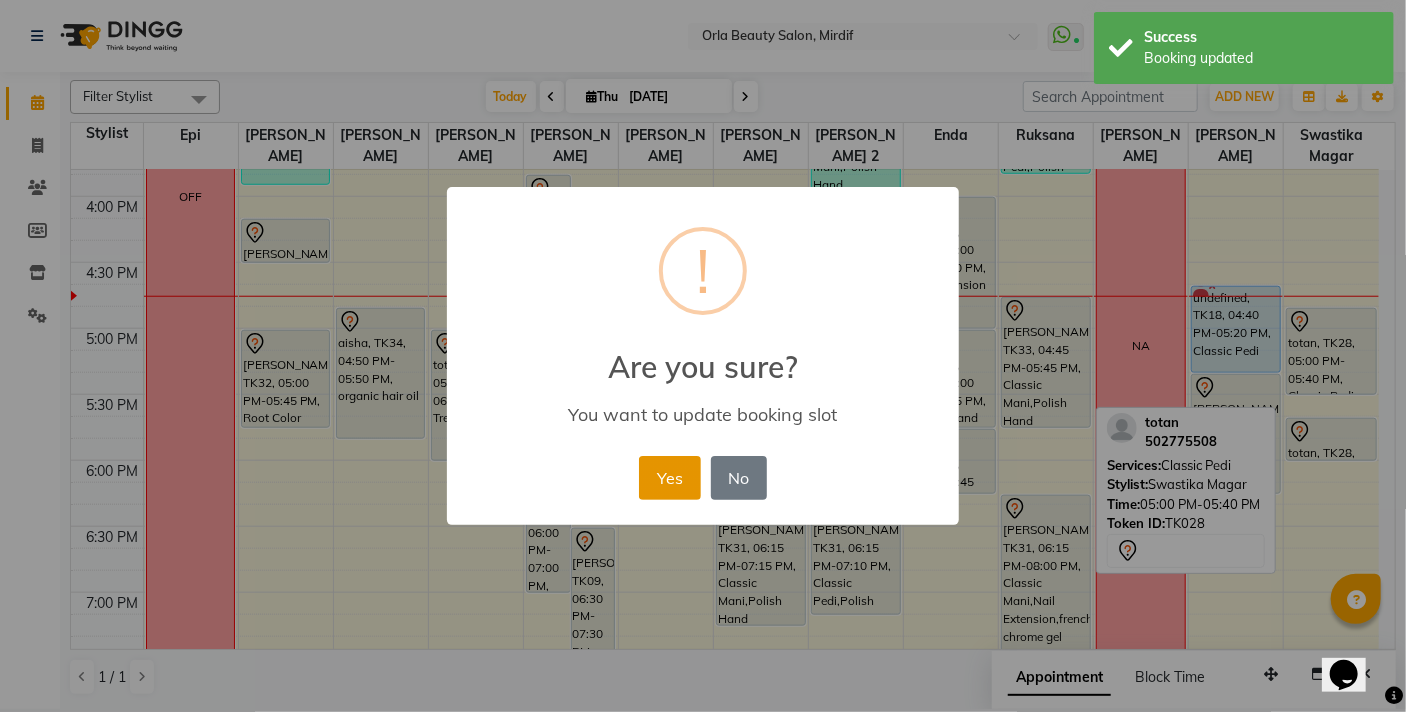 click on "Yes" at bounding box center (669, 478) 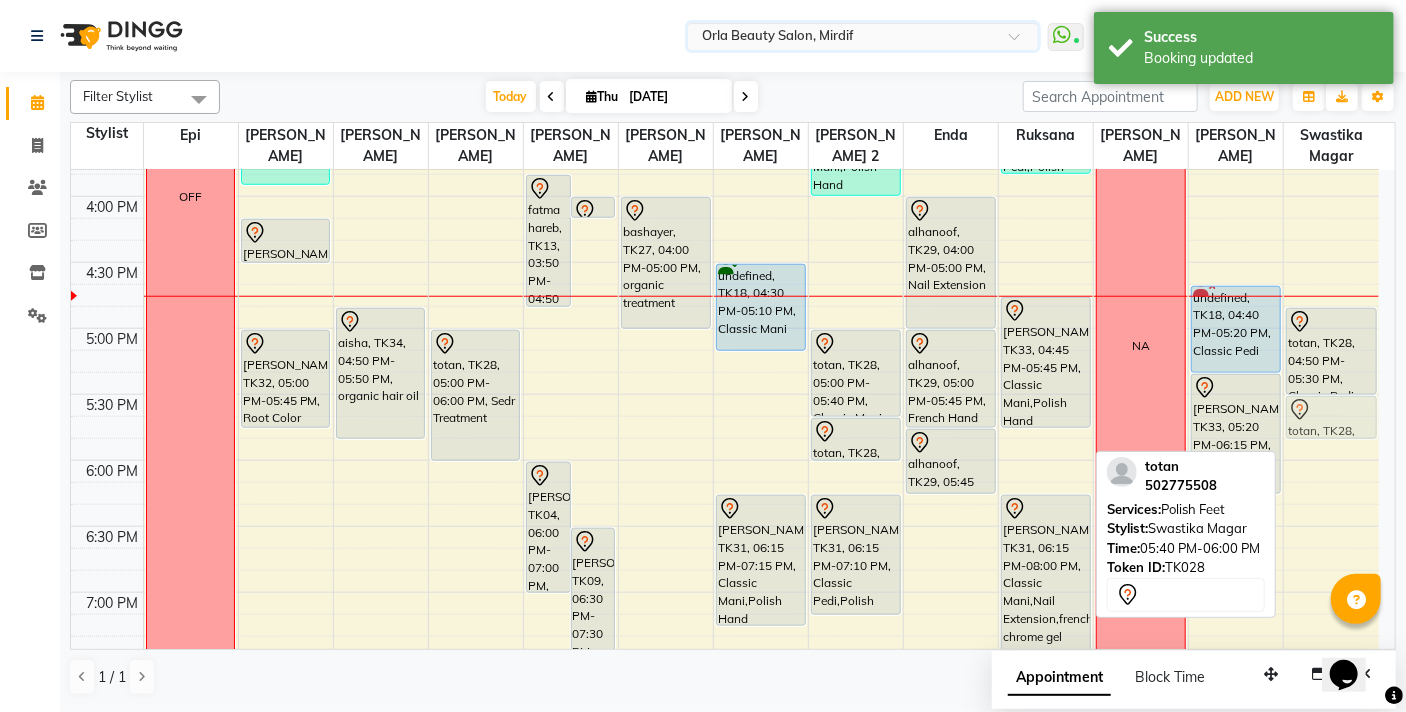 drag, startPoint x: 1320, startPoint y: 444, endPoint x: 1317, endPoint y: 421, distance: 23.194826 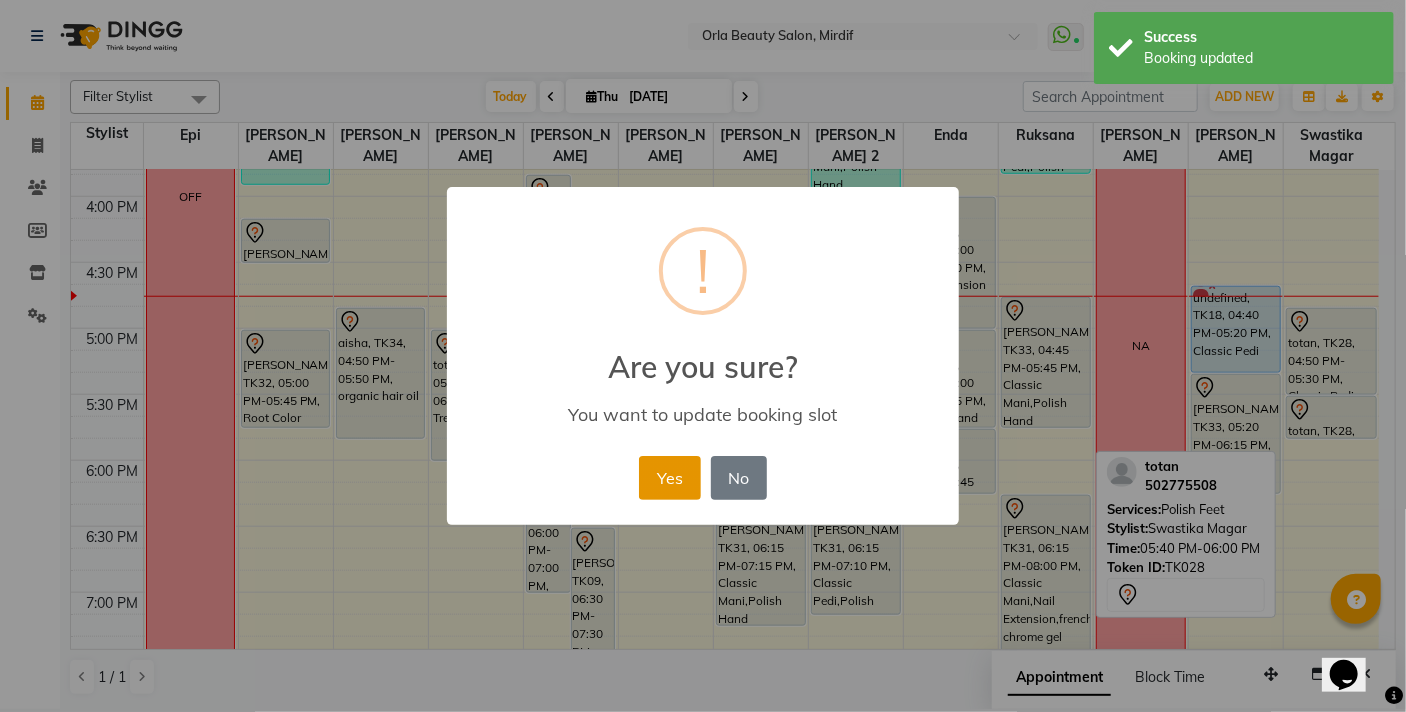 click on "Yes" at bounding box center [669, 478] 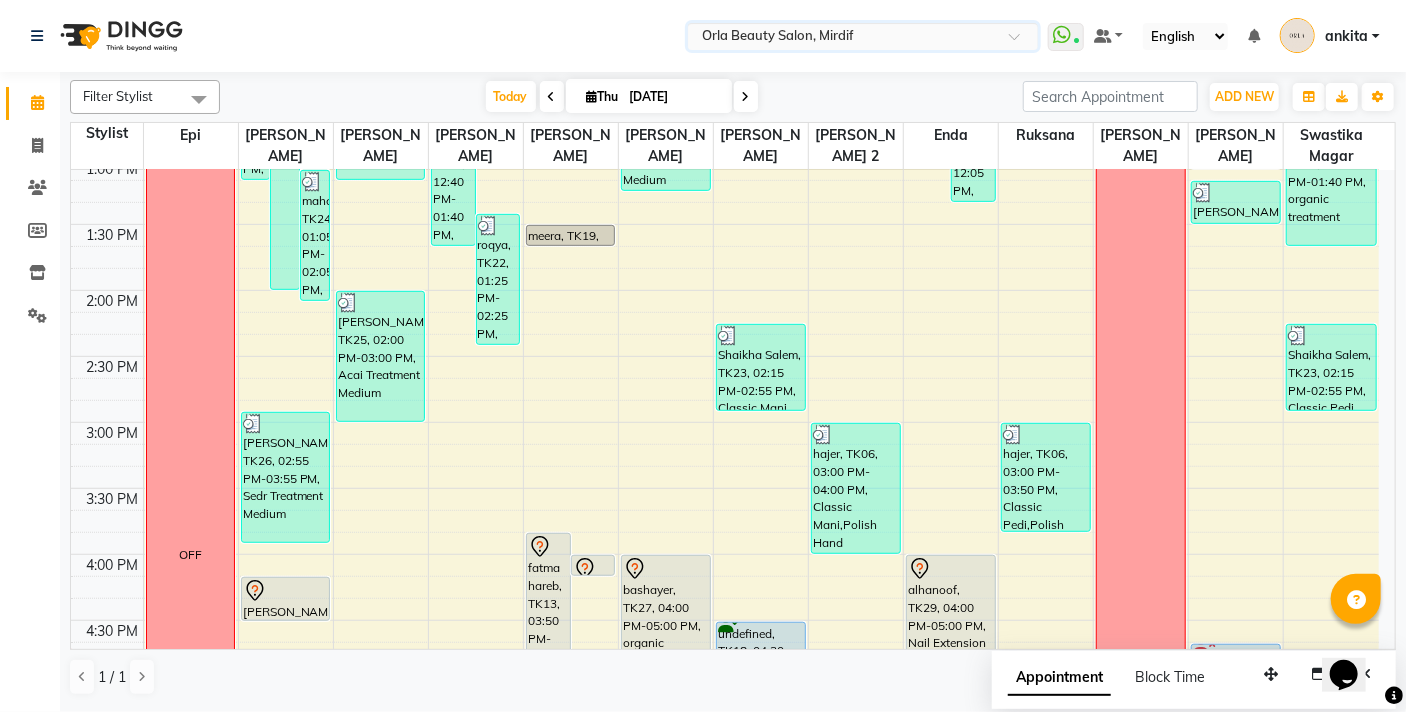 scroll, scrollTop: 495, scrollLeft: 0, axis: vertical 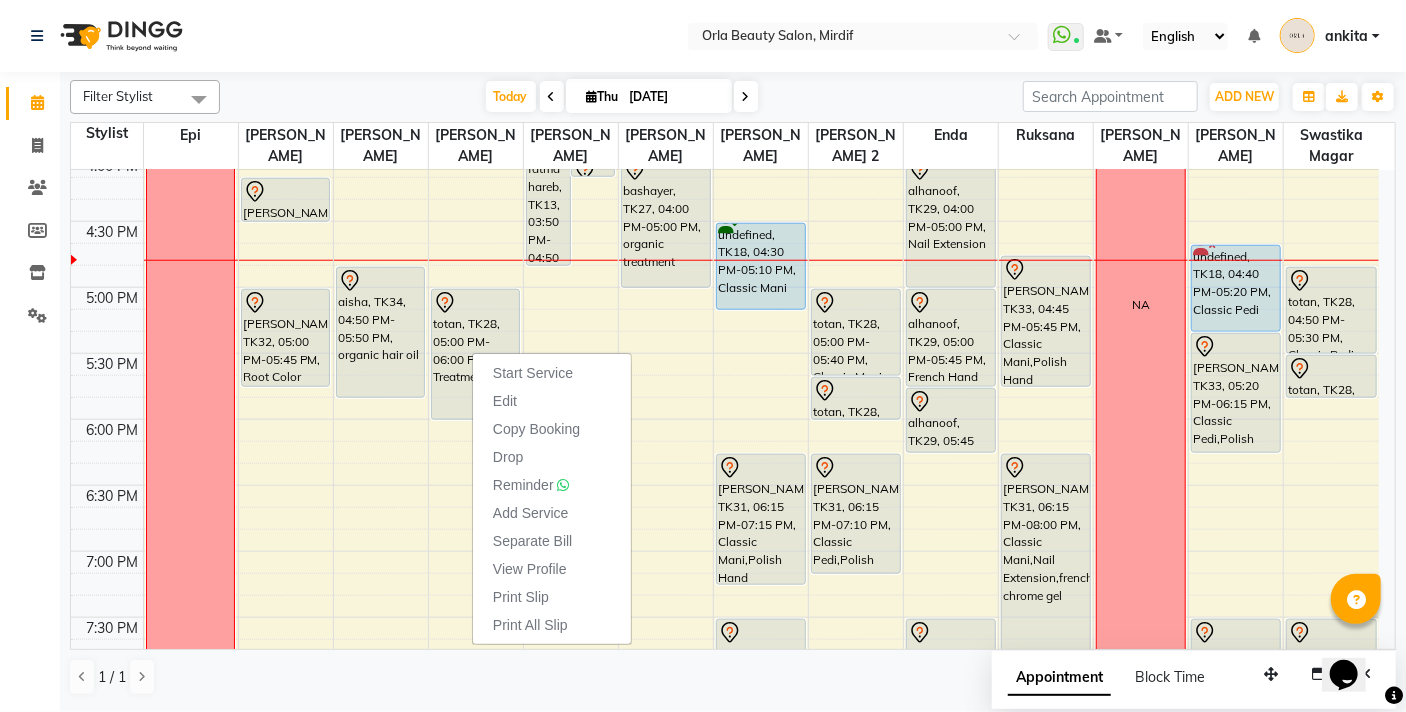 click on "Select Location × Orla Beauty Salon, Mirdif  WhatsApp Status  ✕ Status:  Connected Most Recent Message: 10-07-2025     01:51 PM Recent Service Activity: 10-07-2025     01:52 PM Default Panel My Panel English ENGLISH Español العربية मराठी हिंदी ગુજરાતી தமிழ் 中文 Notifications nothing to show ankita  Manage Profile Change Password Sign out  Version:3.15.4" 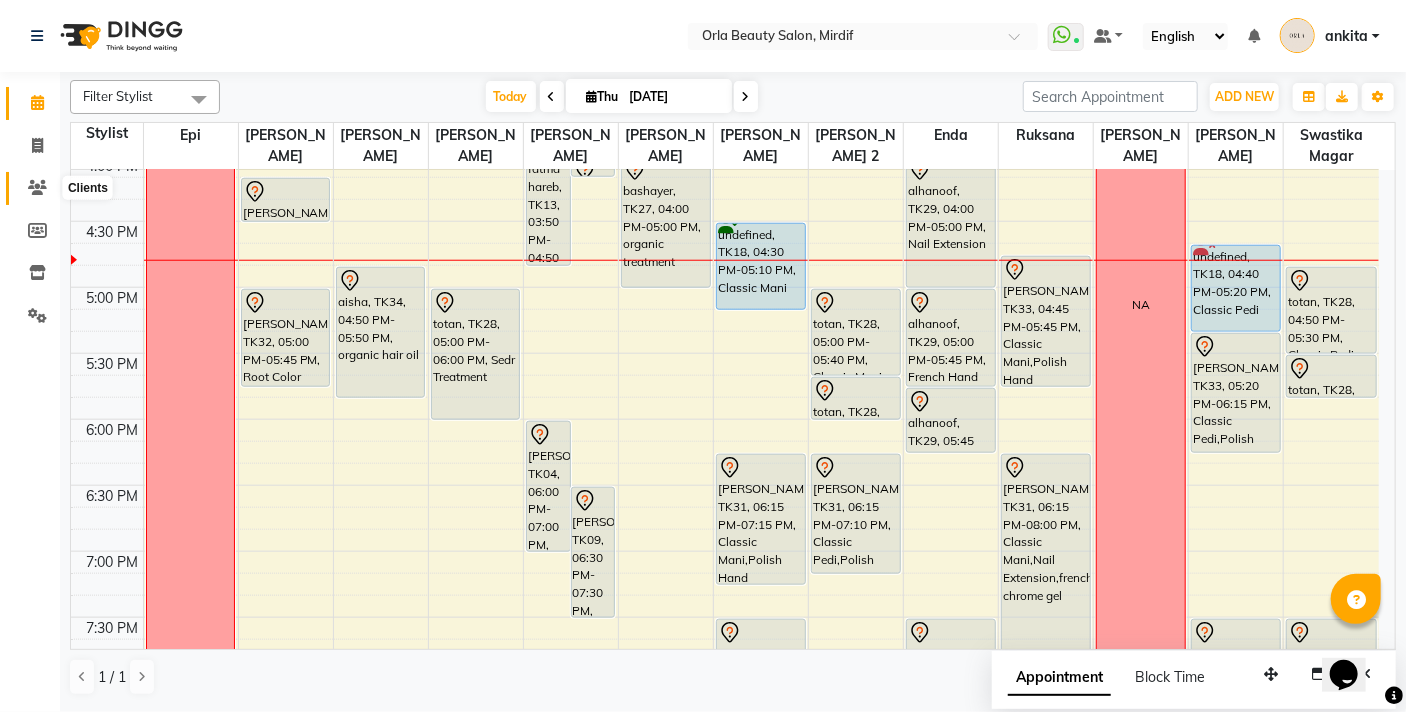 click 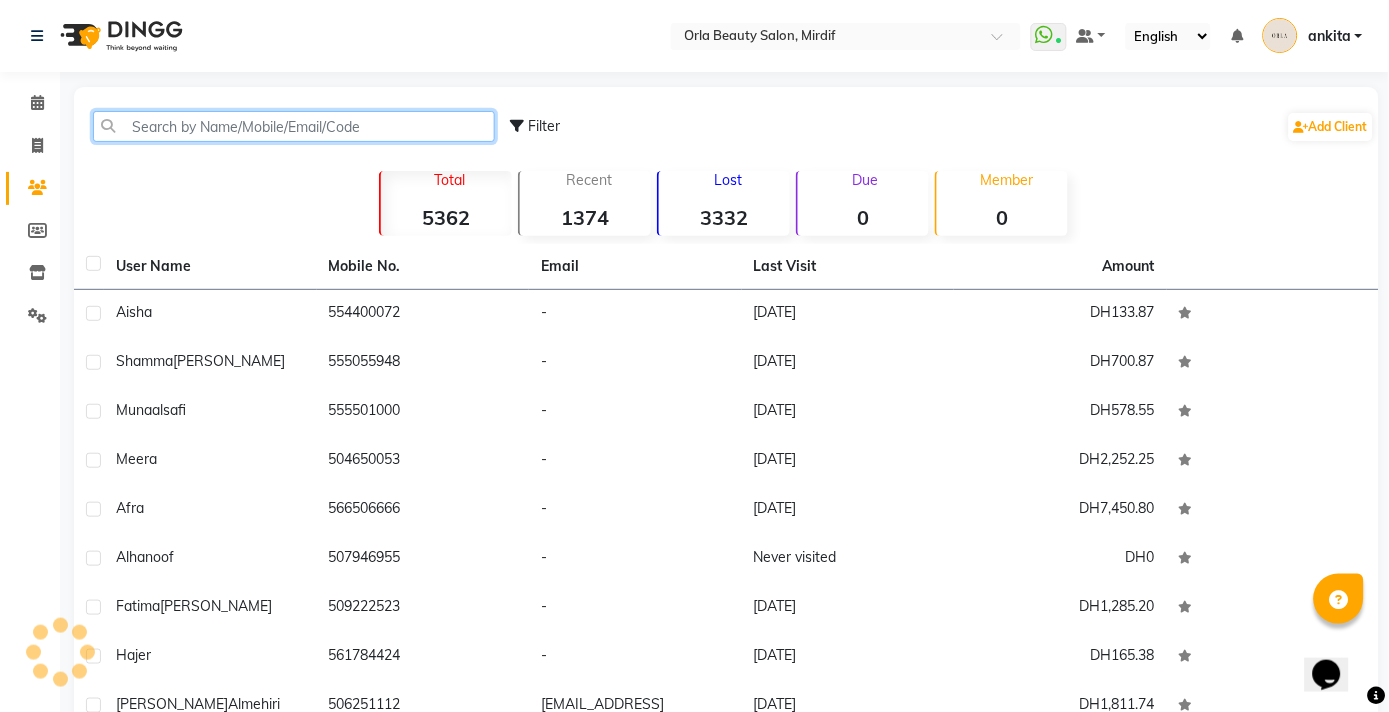 click 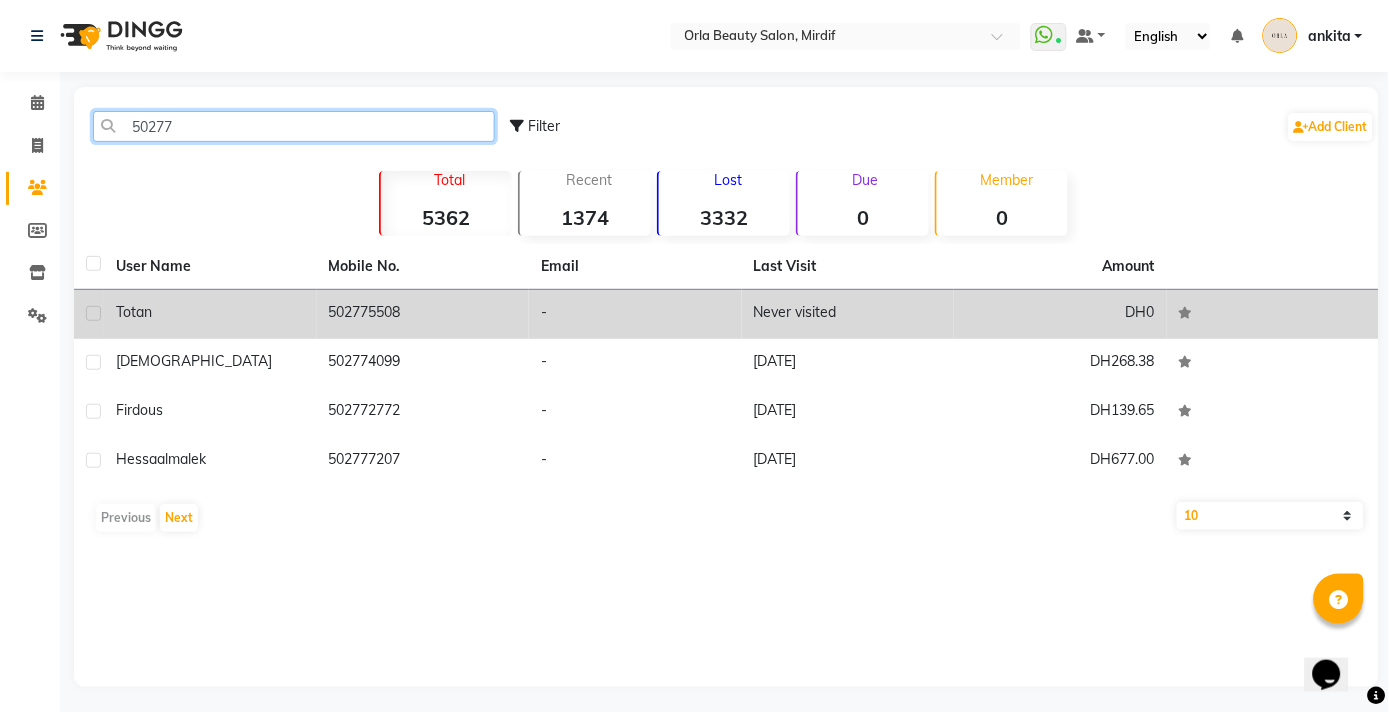 type on "50277" 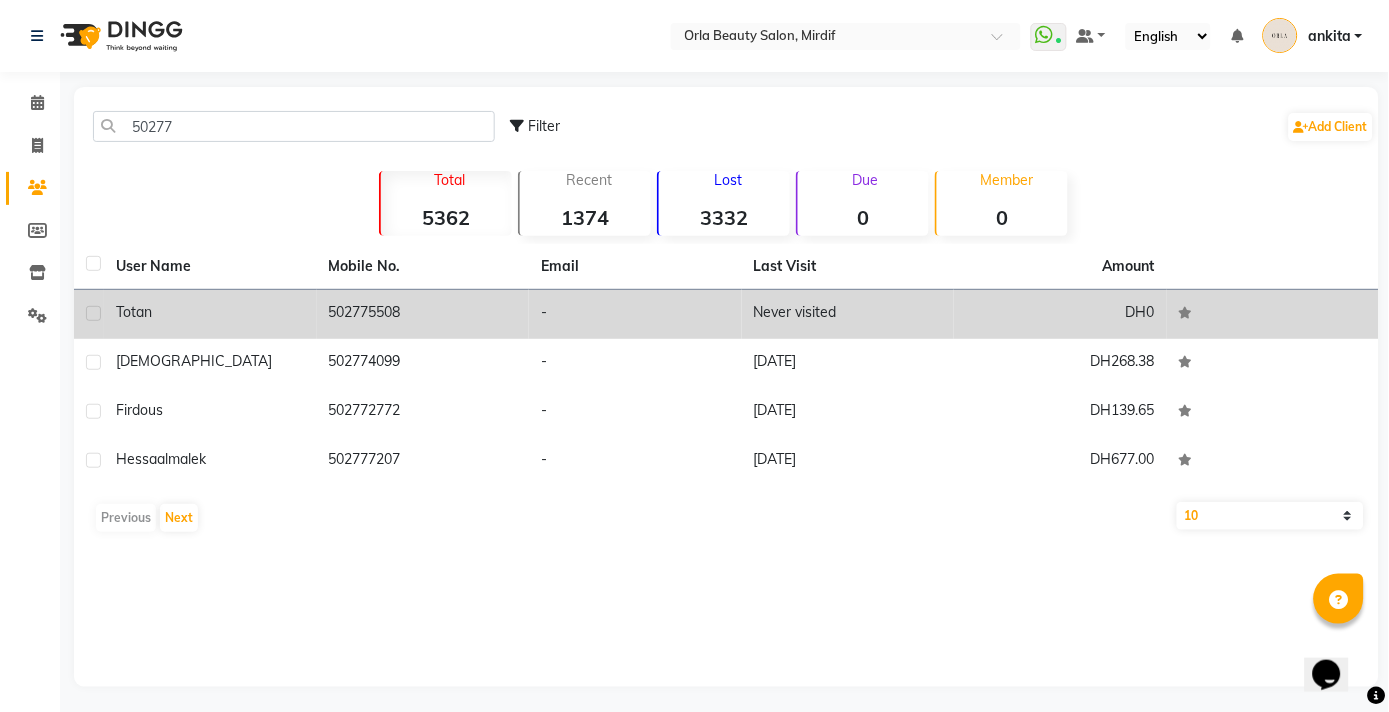 click on "Never visited" 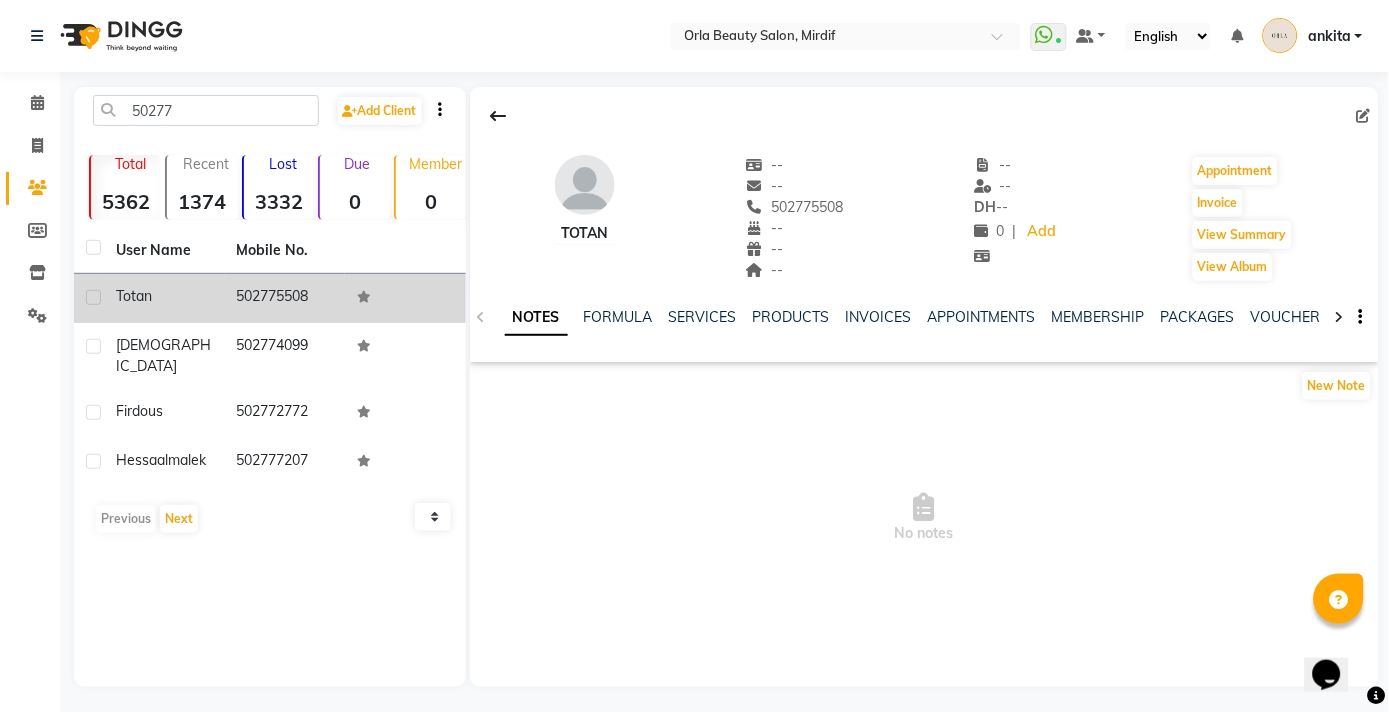click 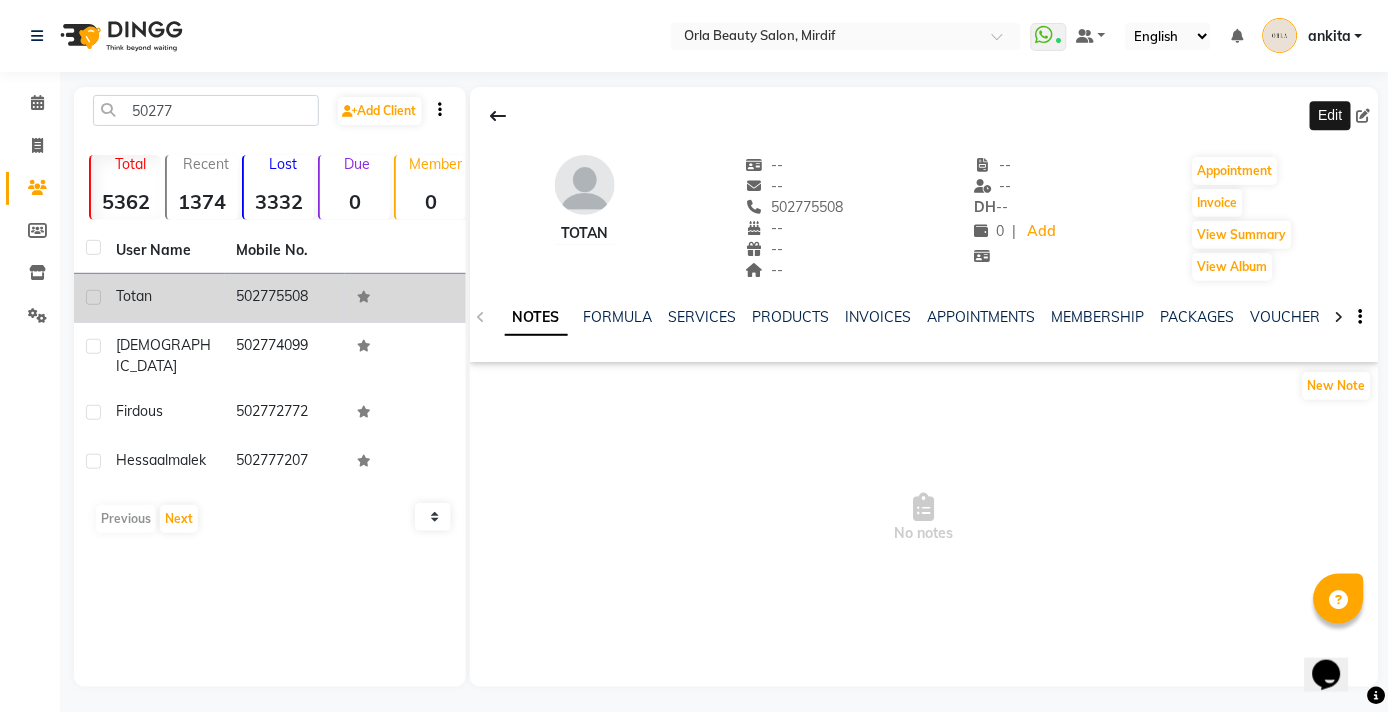 click 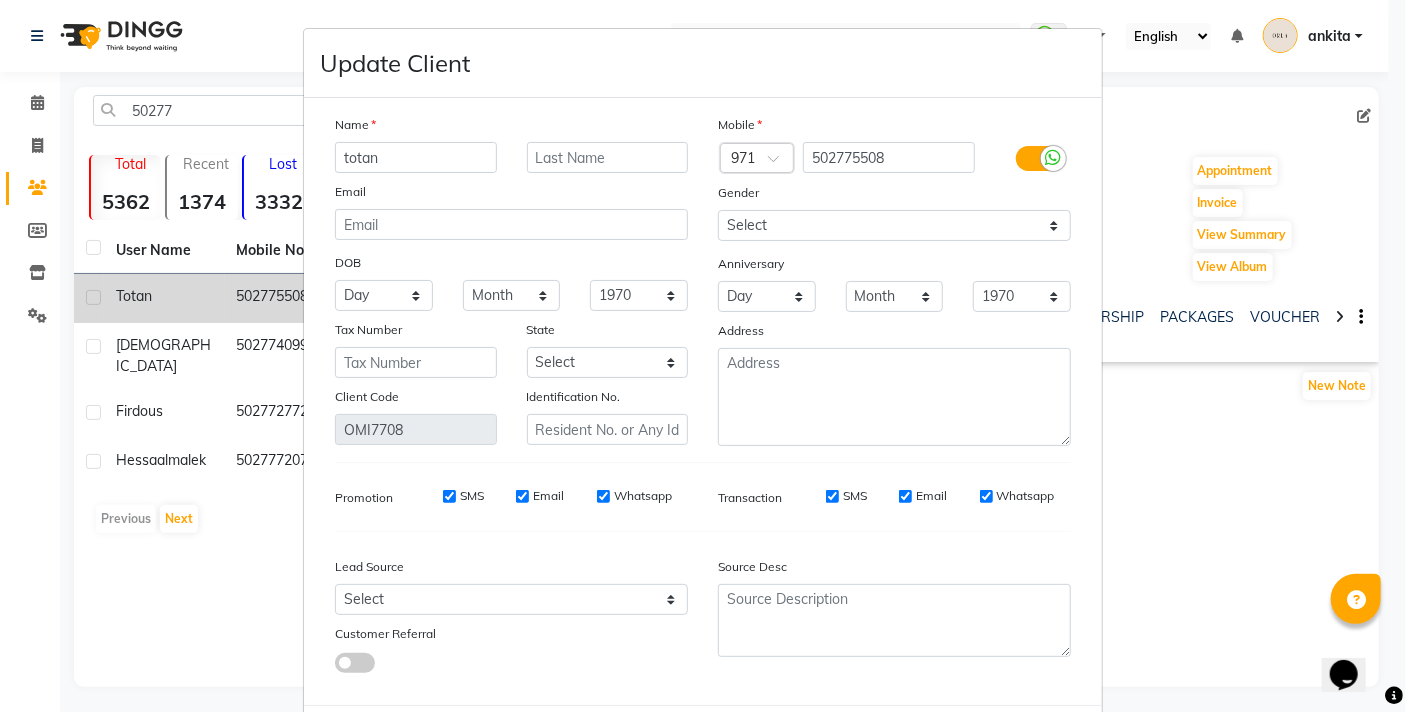 click on "Update Client Name totan Email DOB Day 01 02 03 04 05 06 07 08 09 10 11 12 13 14 15 16 17 18 19 20 21 22 23 24 25 26 27 28 29 30 31 Month January February March April May June July August September October November December 1940 1941 1942 1943 1944 1945 1946 1947 1948 1949 1950 1951 1952 1953 1954 1955 1956 1957 1958 1959 1960 1961 1962 1963 1964 1965 1966 1967 1968 1969 1970 1971 1972 1973 1974 1975 1976 1977 1978 1979 1980 1981 1982 1983 1984 1985 1986 1987 1988 1989 1990 1991 1992 1993 1994 1995 1996 1997 1998 1999 2000 2001 2002 2003 2004 2005 2006 2007 2008 2009 2010 2011 2012 2013 2014 2015 2016 2017 2018 2019 2020 2021 2022 2023 2024 Tax Number State Select Abu Zabi Ajman Dubai Ras al-Khaymah Sharjah Sharjha Umm al Qaywayn al-Fujayrah ash-Shariqah Client Code OMI7708 Identification No. Mobile Country Code × 971 502775508 Gender Select Male Female Other Prefer Not To Say Anniversary Day 01 02 03 04 05 06 07 08 09 10 11 12 13 14 15 16 17 18 19 20 21 22 23 24 25 26 27 28 29 30 31 Month January February" at bounding box center (703, 356) 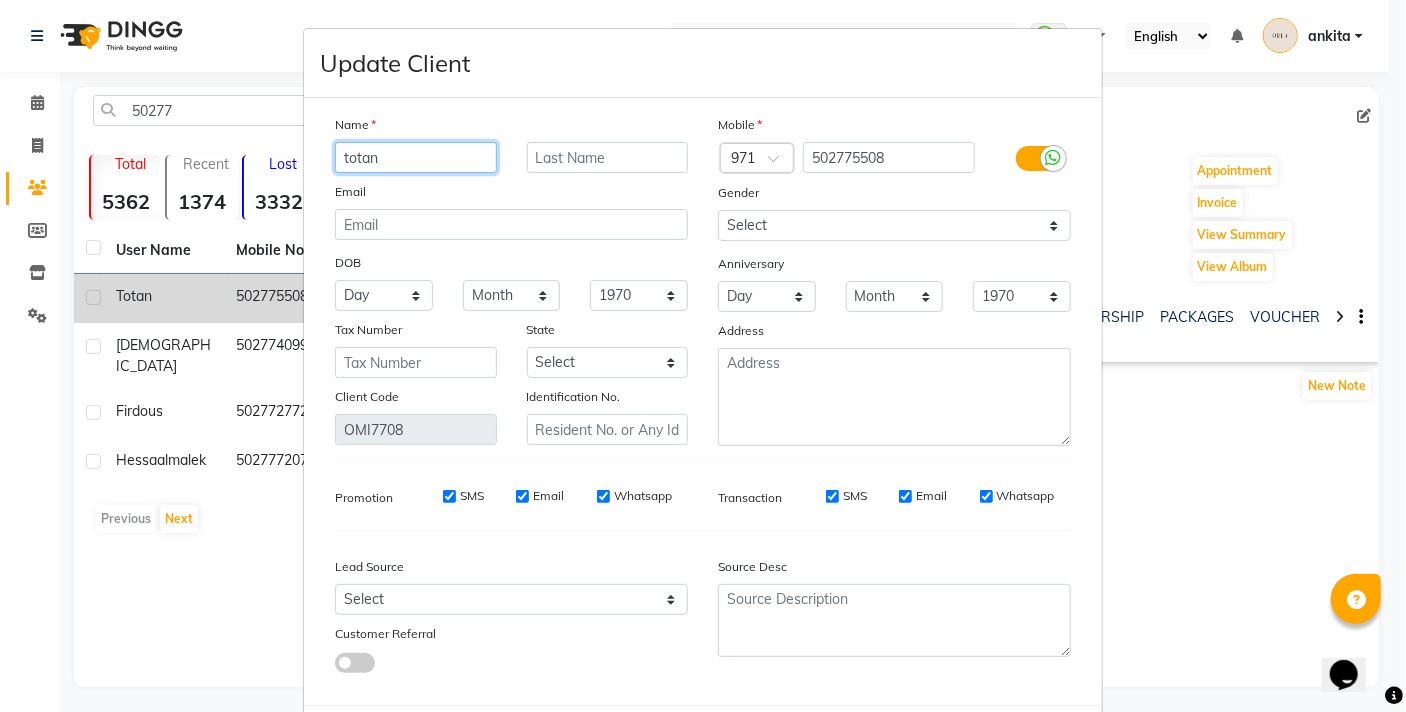 click on "totan" at bounding box center (416, 157) 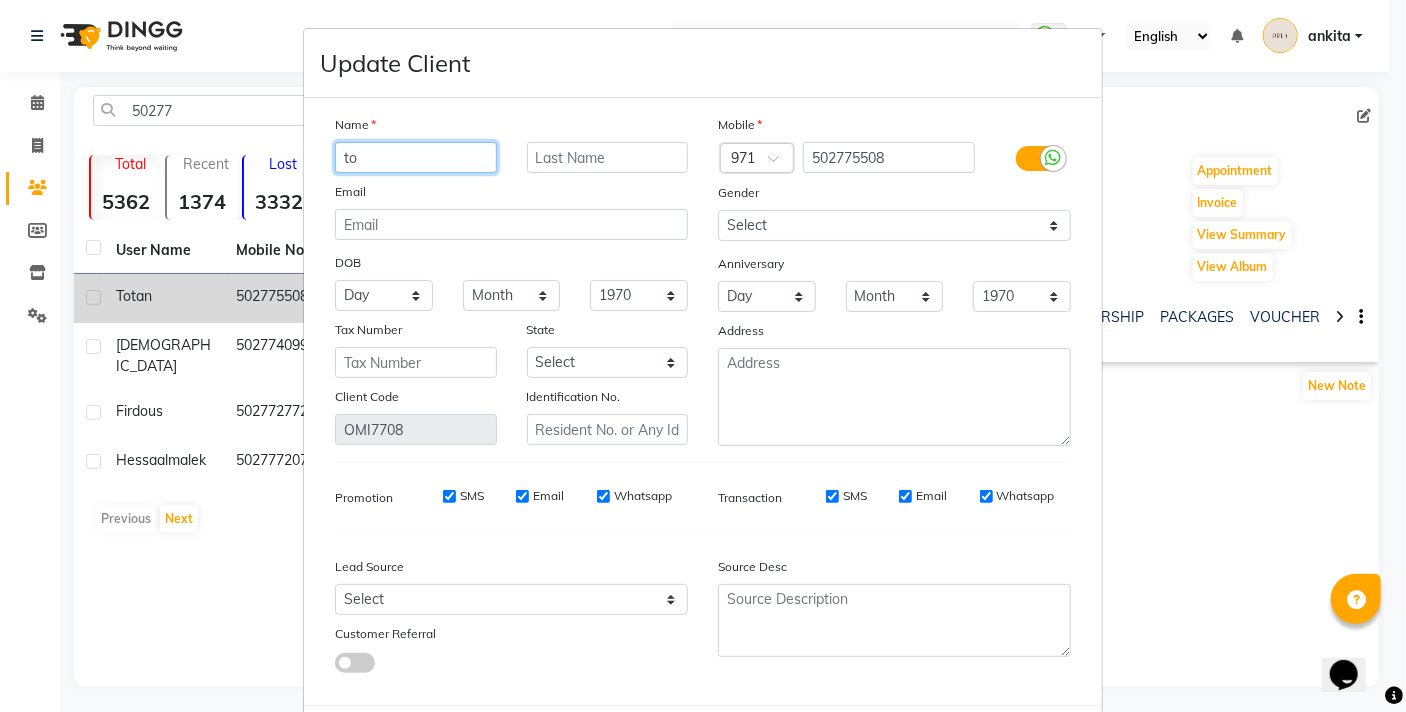 type on "t" 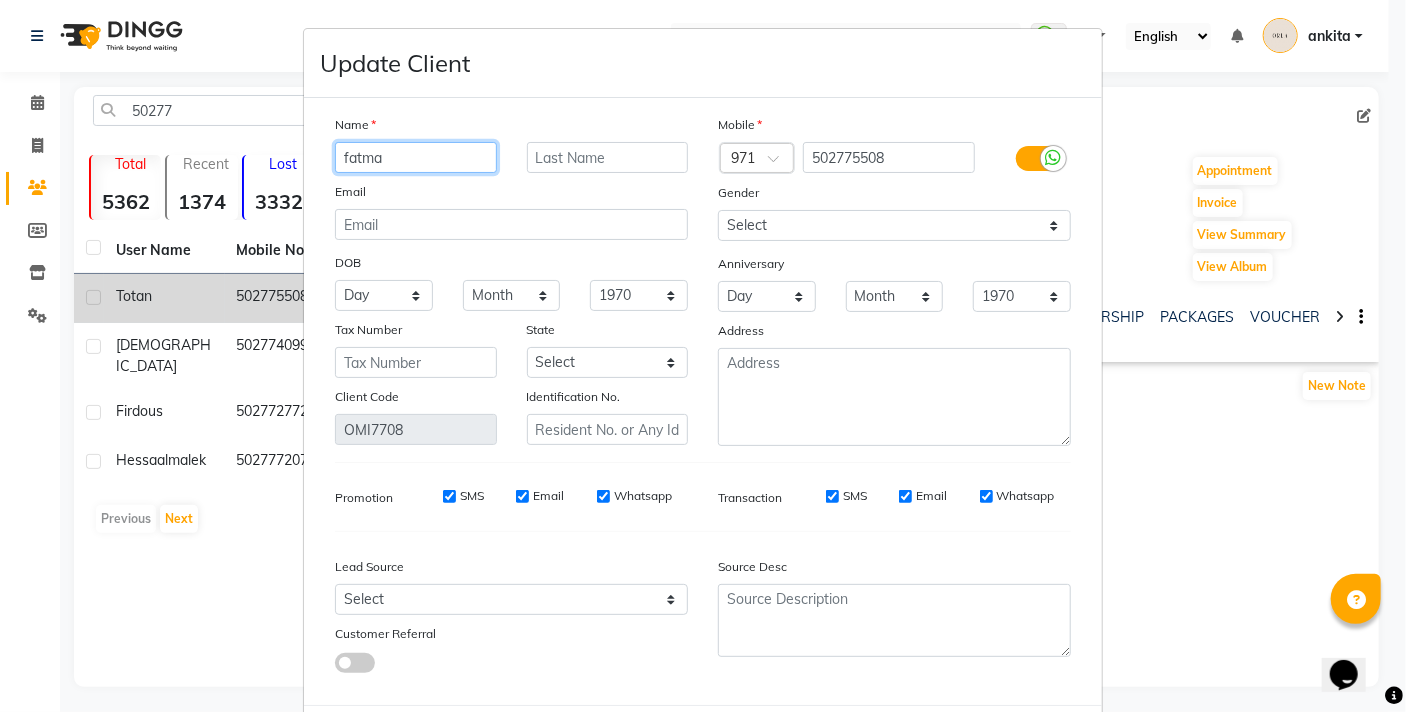 type on "fatma" 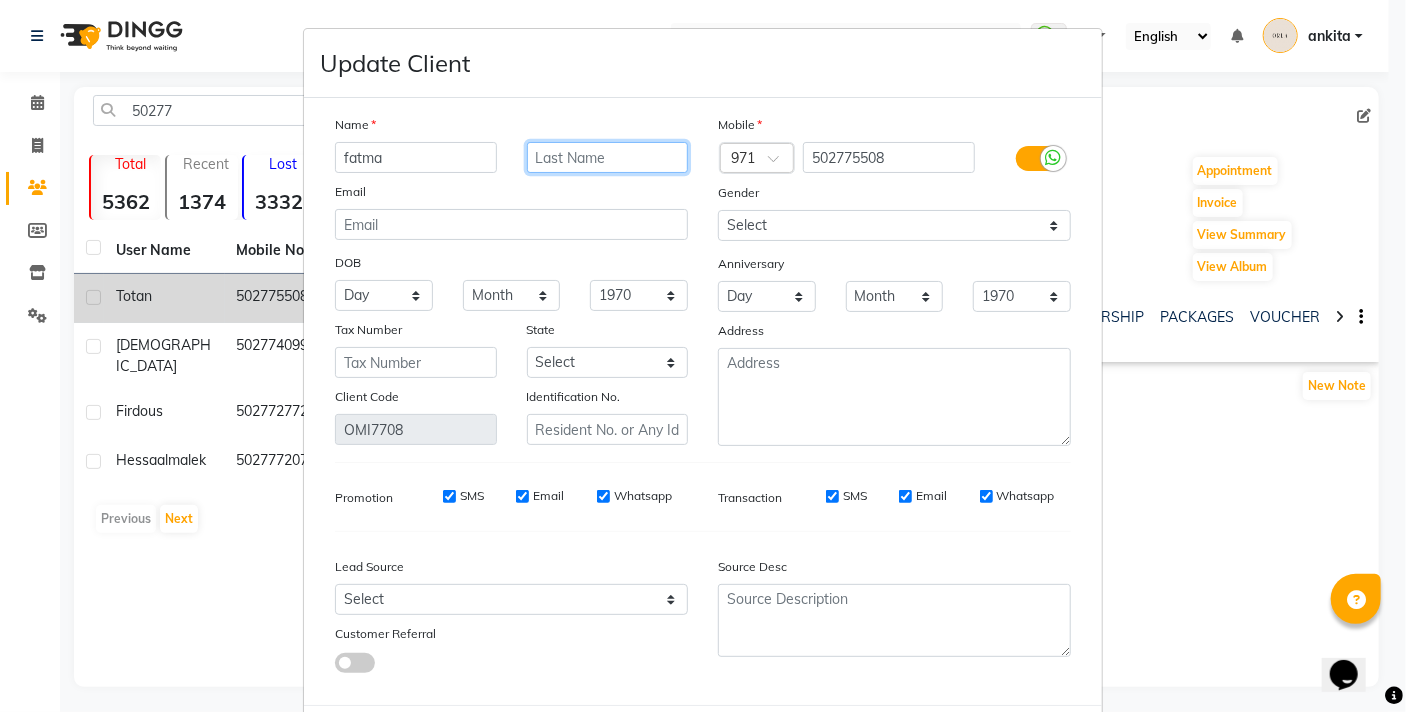 click at bounding box center [608, 157] 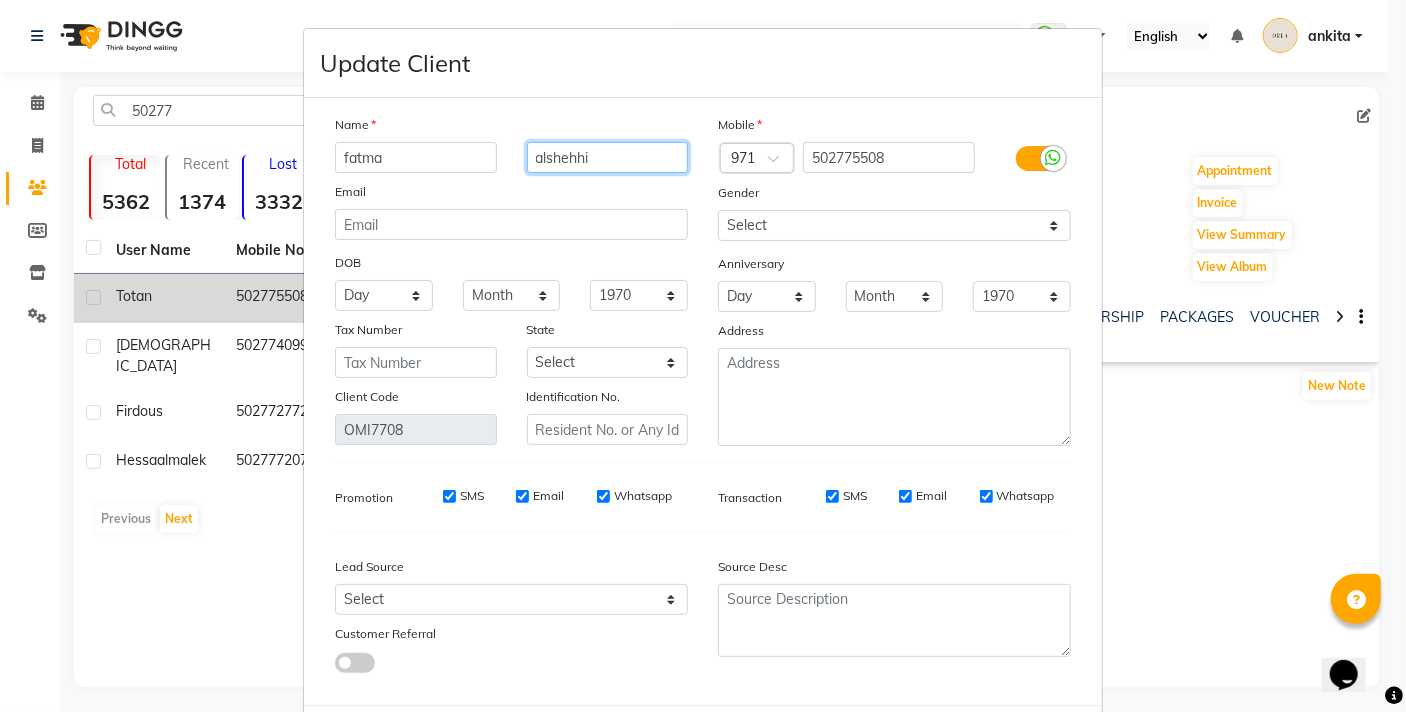type on "alshehhi" 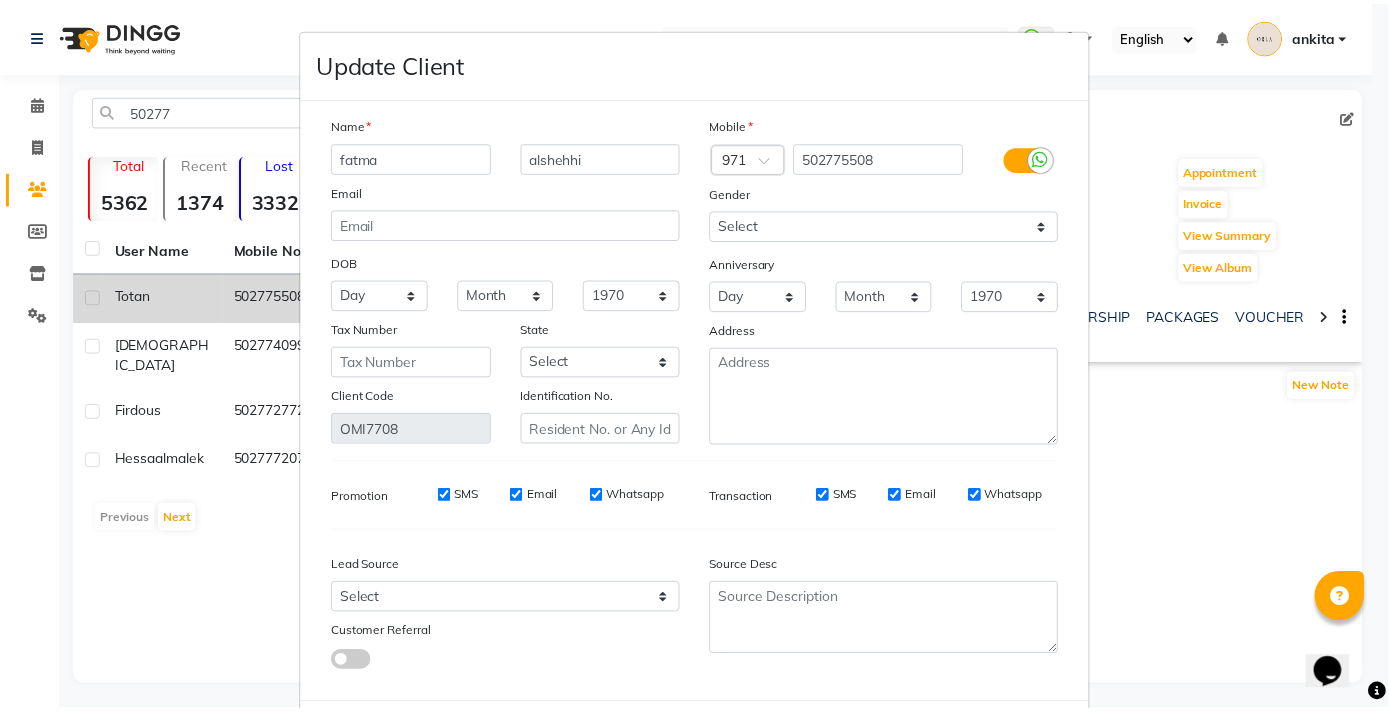 scroll, scrollTop: 100, scrollLeft: 0, axis: vertical 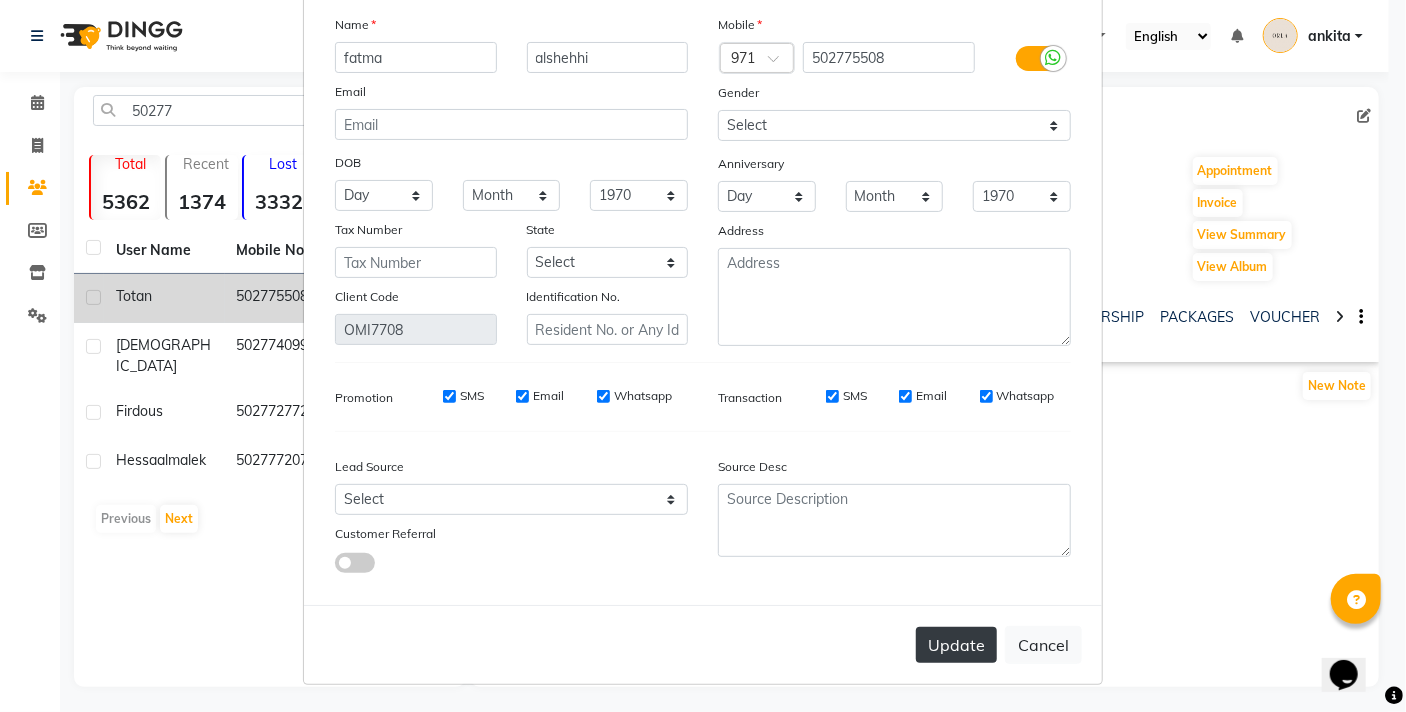 click on "Update" at bounding box center (956, 645) 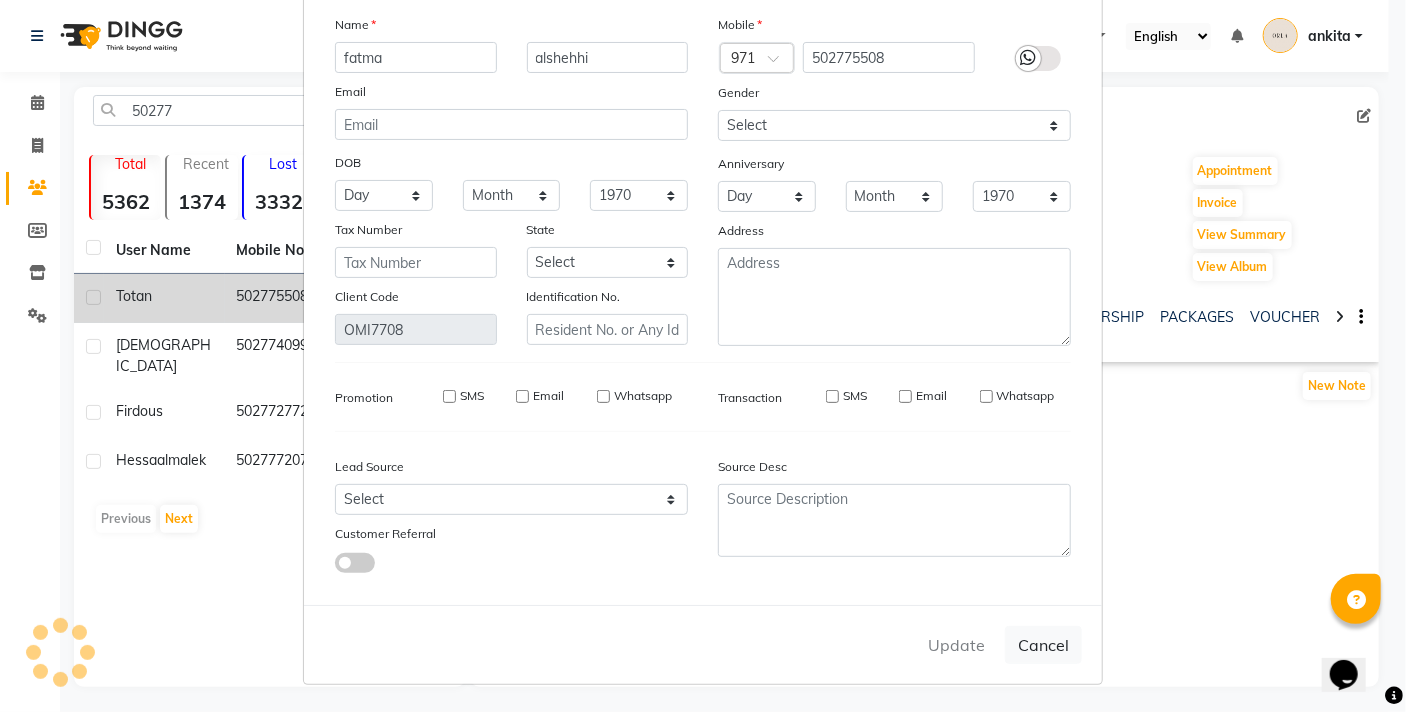 type 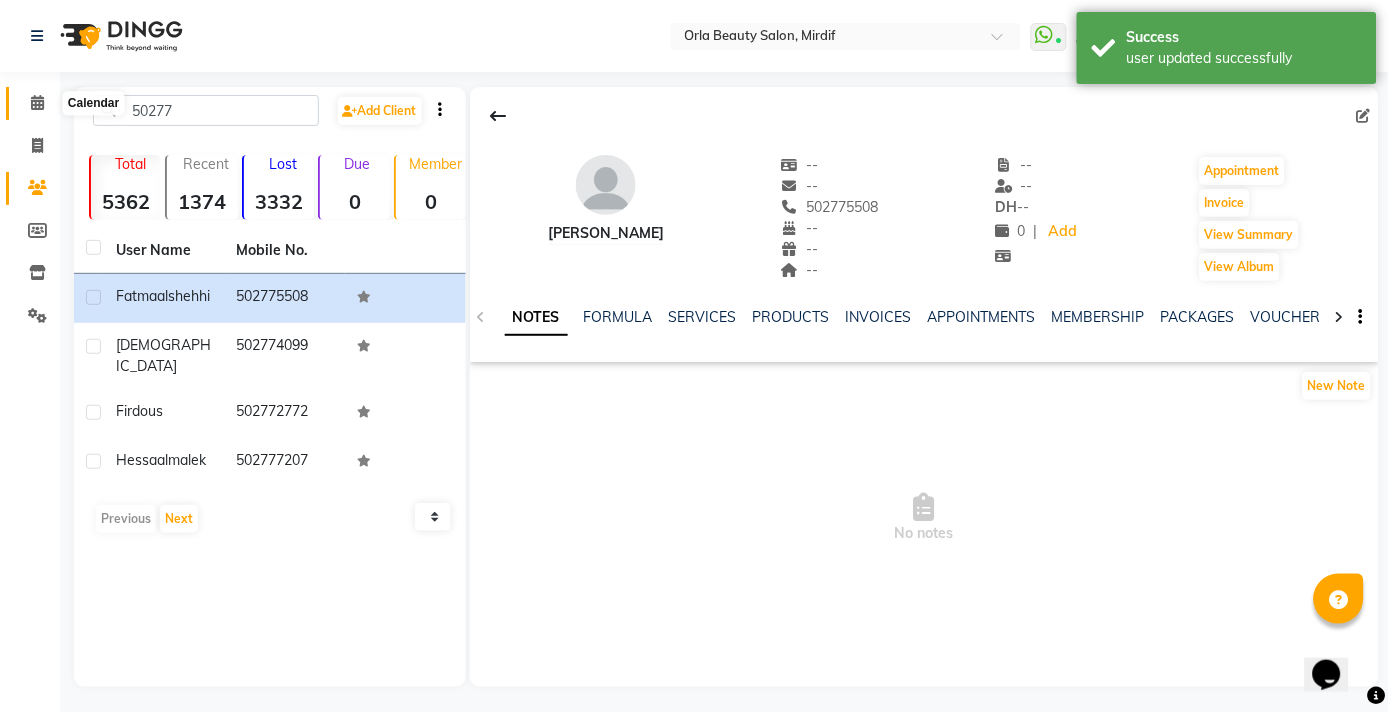 click 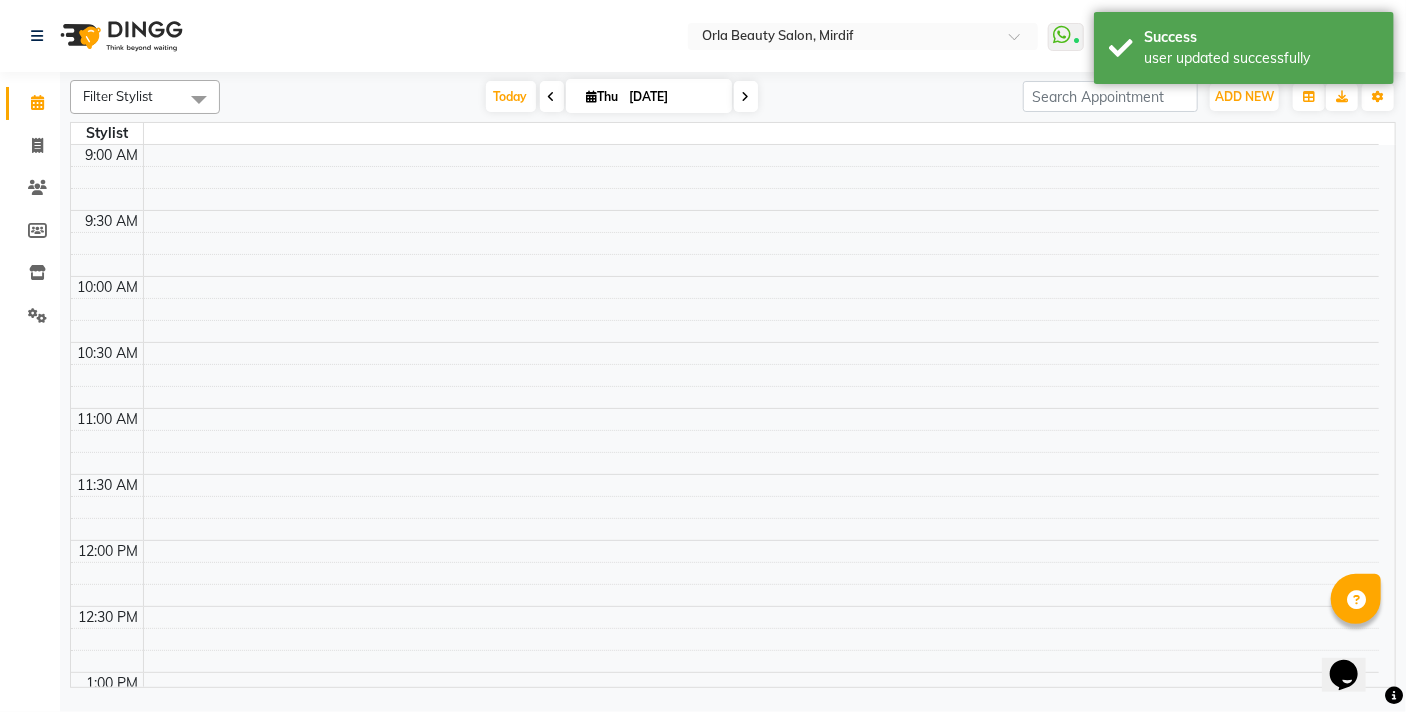 click 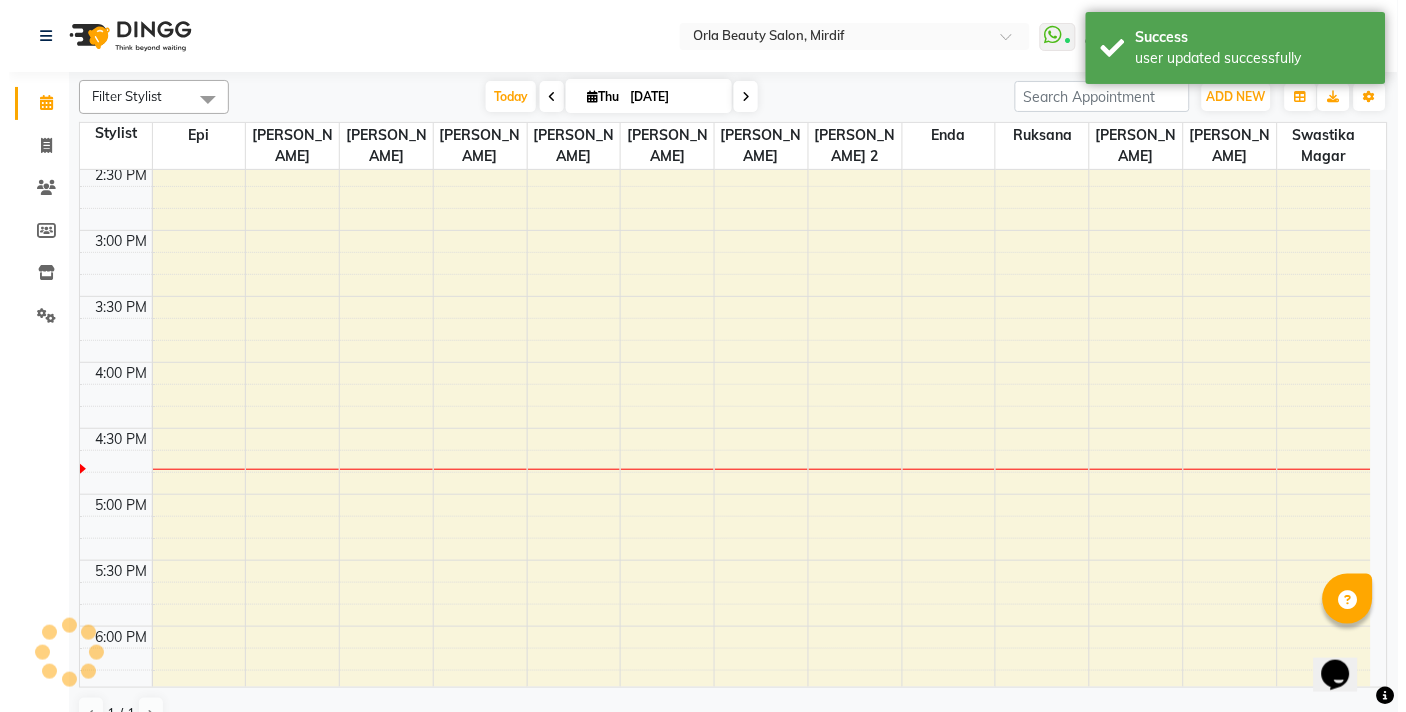 scroll, scrollTop: 854, scrollLeft: 0, axis: vertical 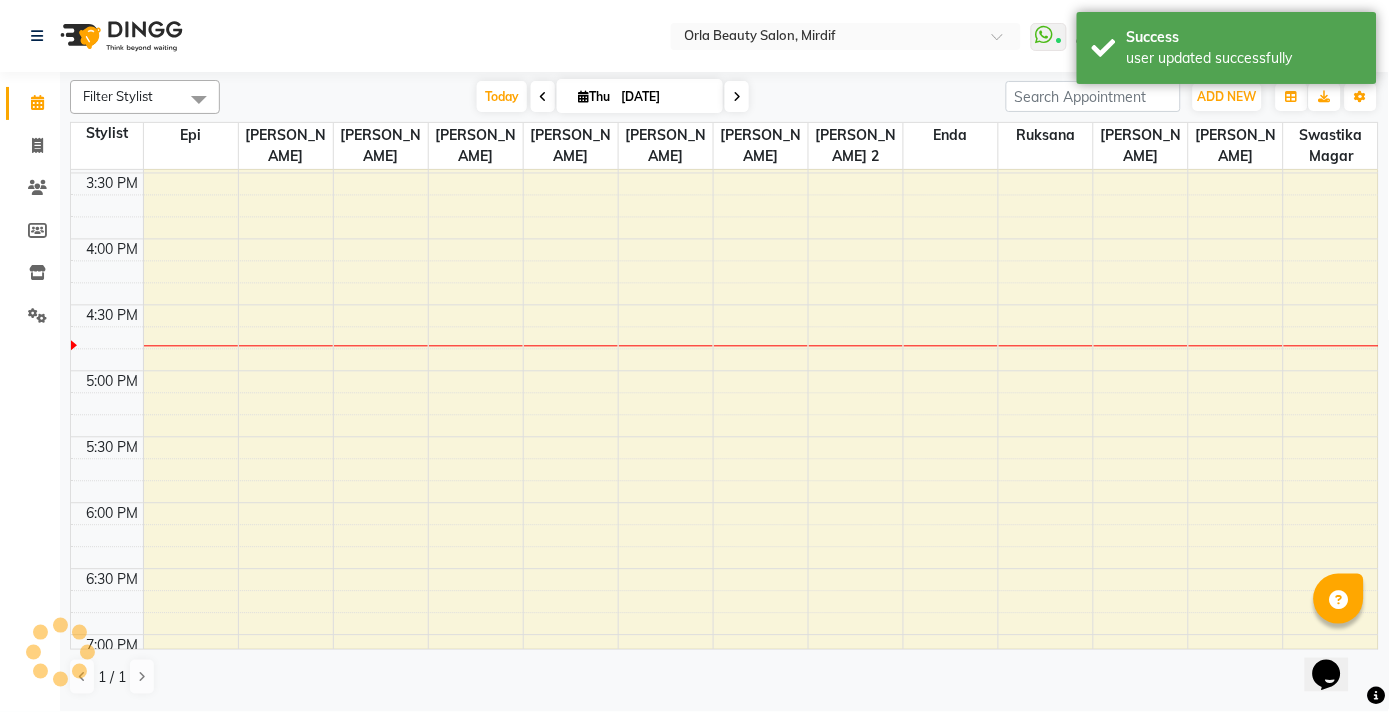 drag, startPoint x: 1391, startPoint y: 194, endPoint x: 1360, endPoint y: 364, distance: 172.80336 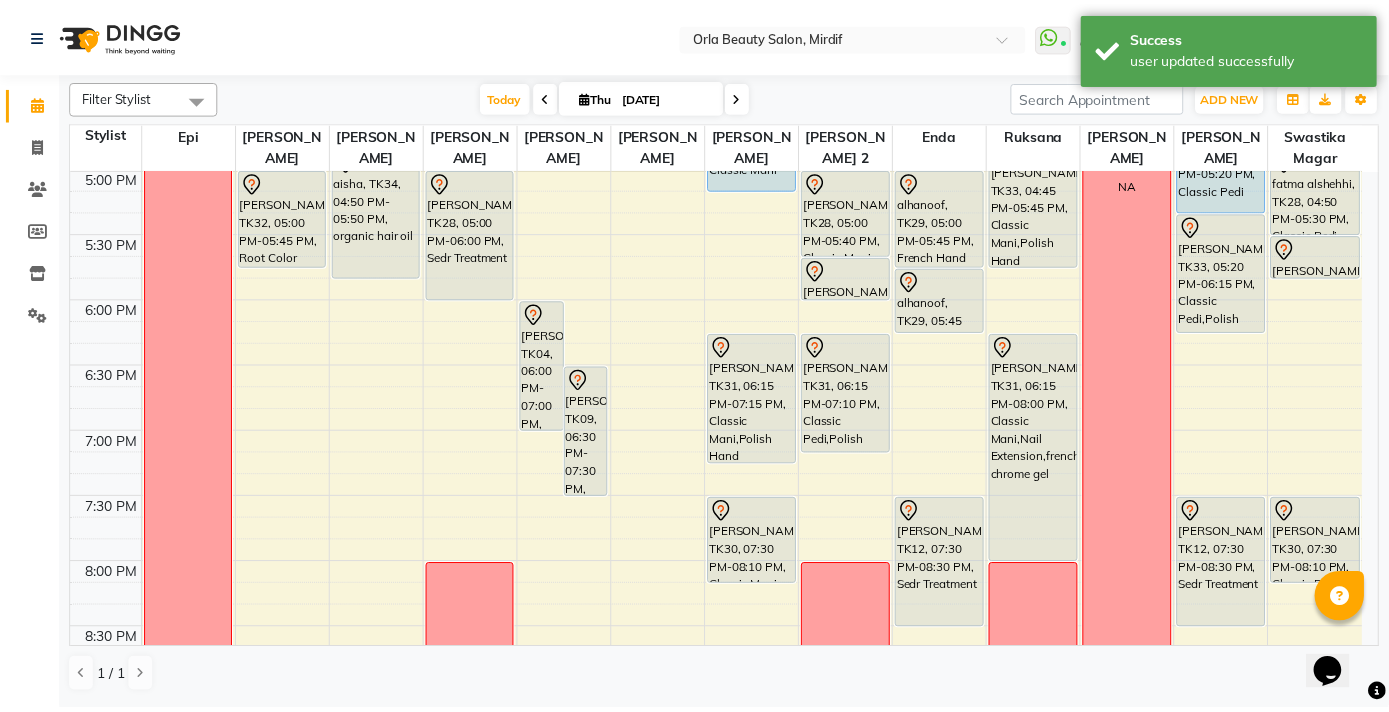 scroll, scrollTop: 955, scrollLeft: 0, axis: vertical 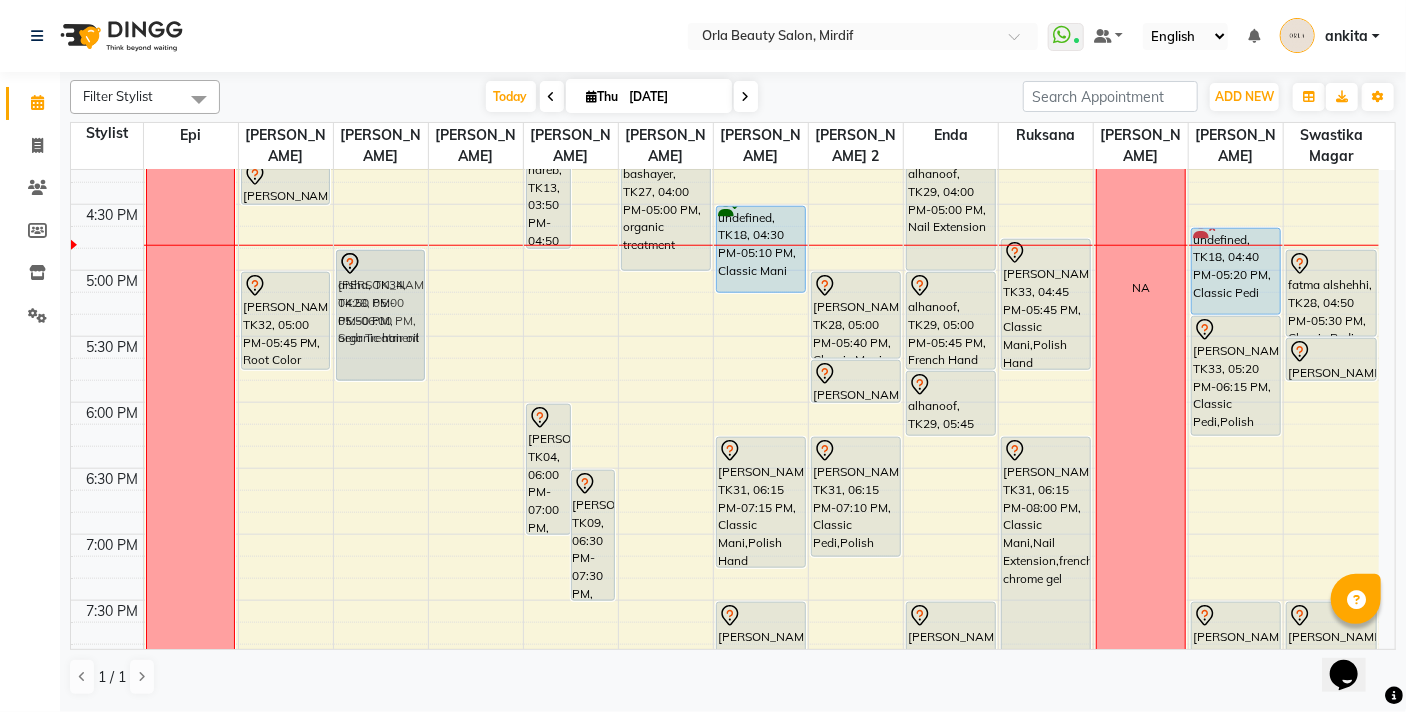 drag, startPoint x: 476, startPoint y: 277, endPoint x: 408, endPoint y: 272, distance: 68.18358 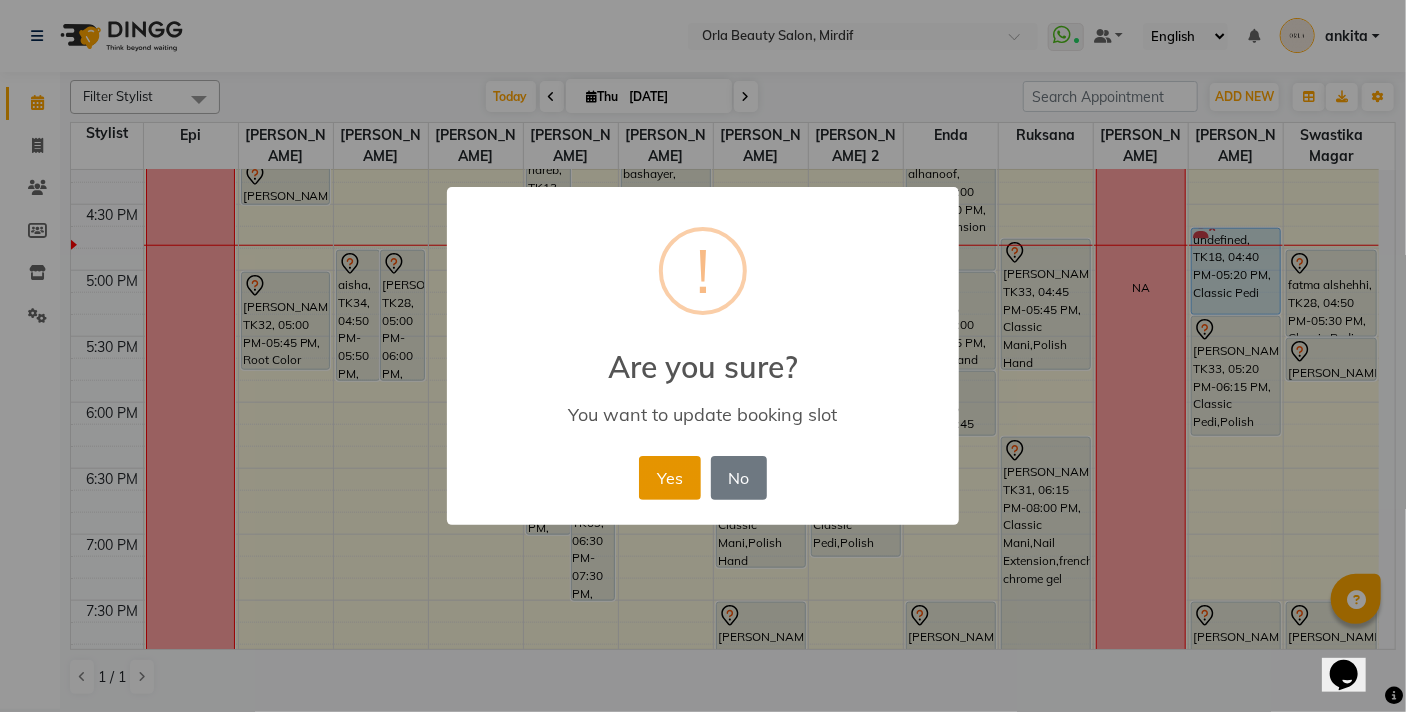 click on "Yes" at bounding box center (669, 478) 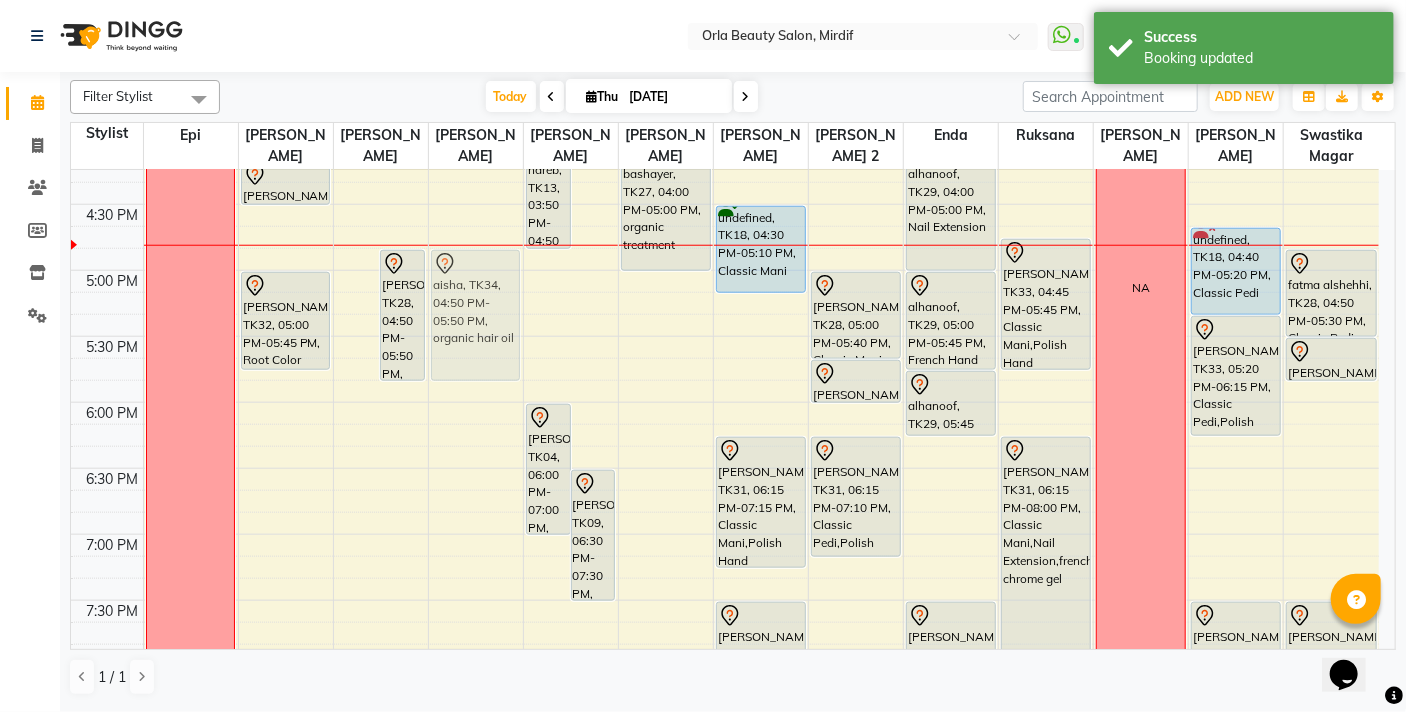 drag, startPoint x: 348, startPoint y: 280, endPoint x: 475, endPoint y: 282, distance: 127.01575 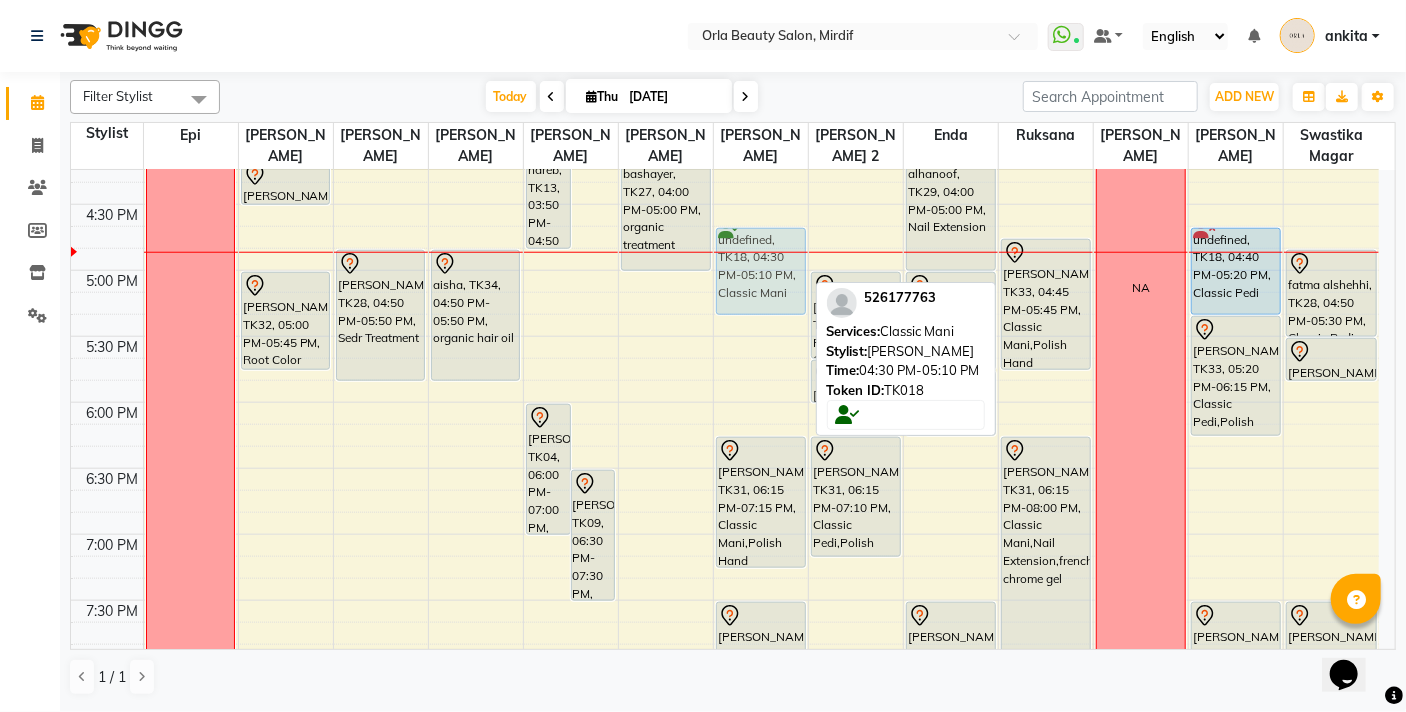 drag, startPoint x: 740, startPoint y: 231, endPoint x: 745, endPoint y: 250, distance: 19.646883 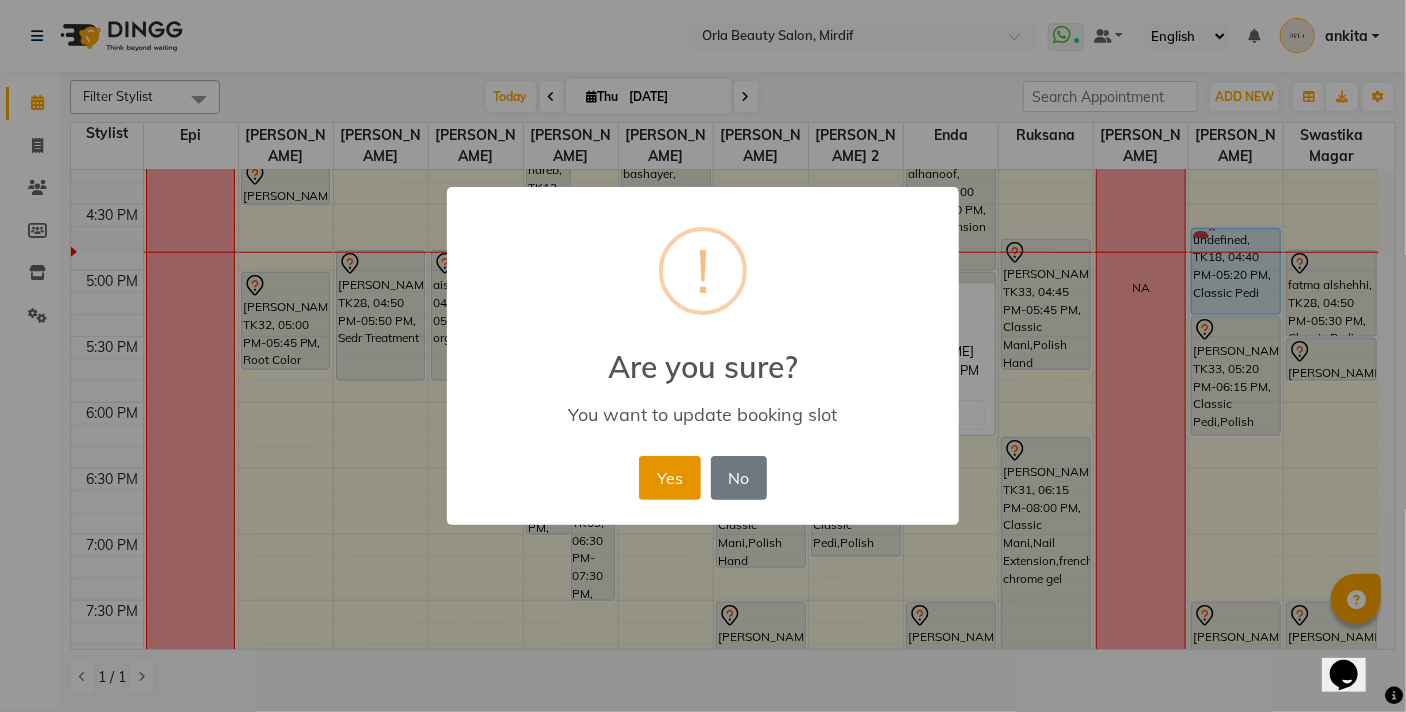 click on "Yes" at bounding box center (669, 478) 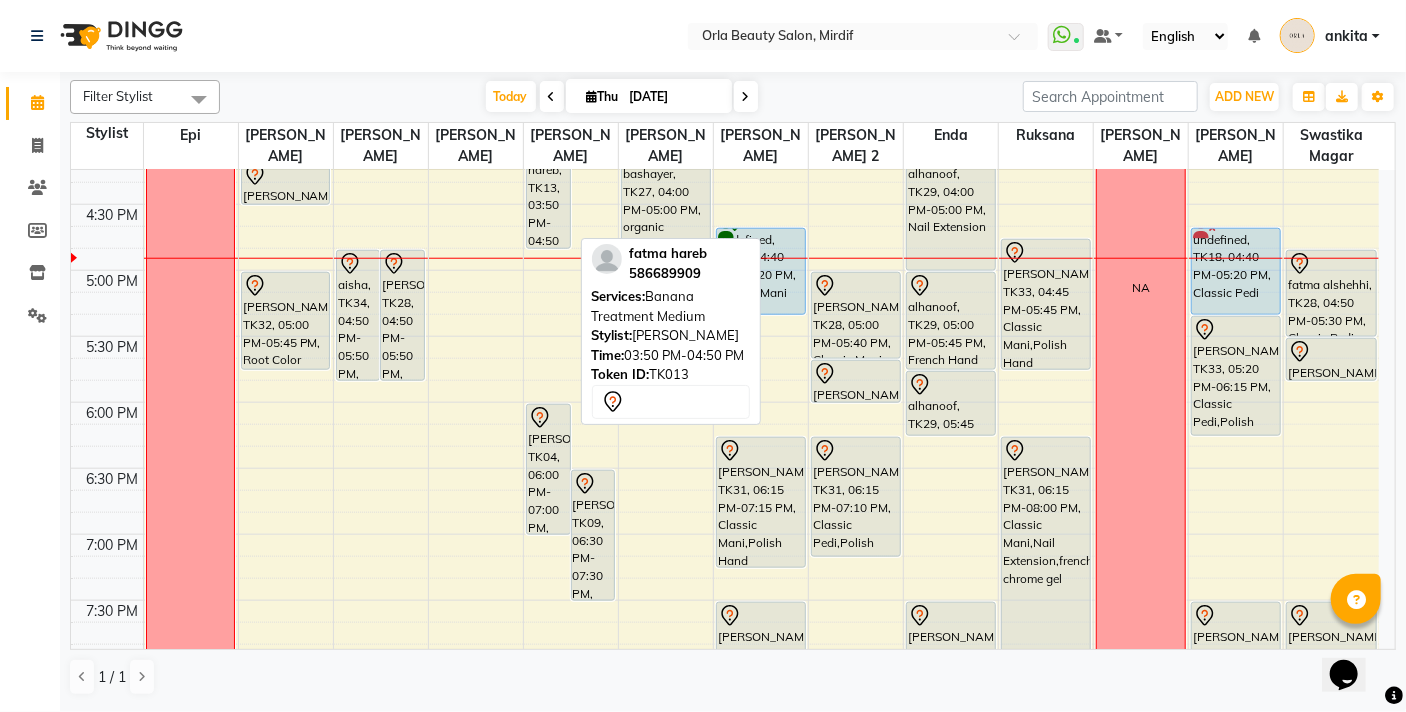 click on "fatma hareb, TK13, 03:50 PM-04:50 PM, Banana Treatment Medium" at bounding box center [548, 183] 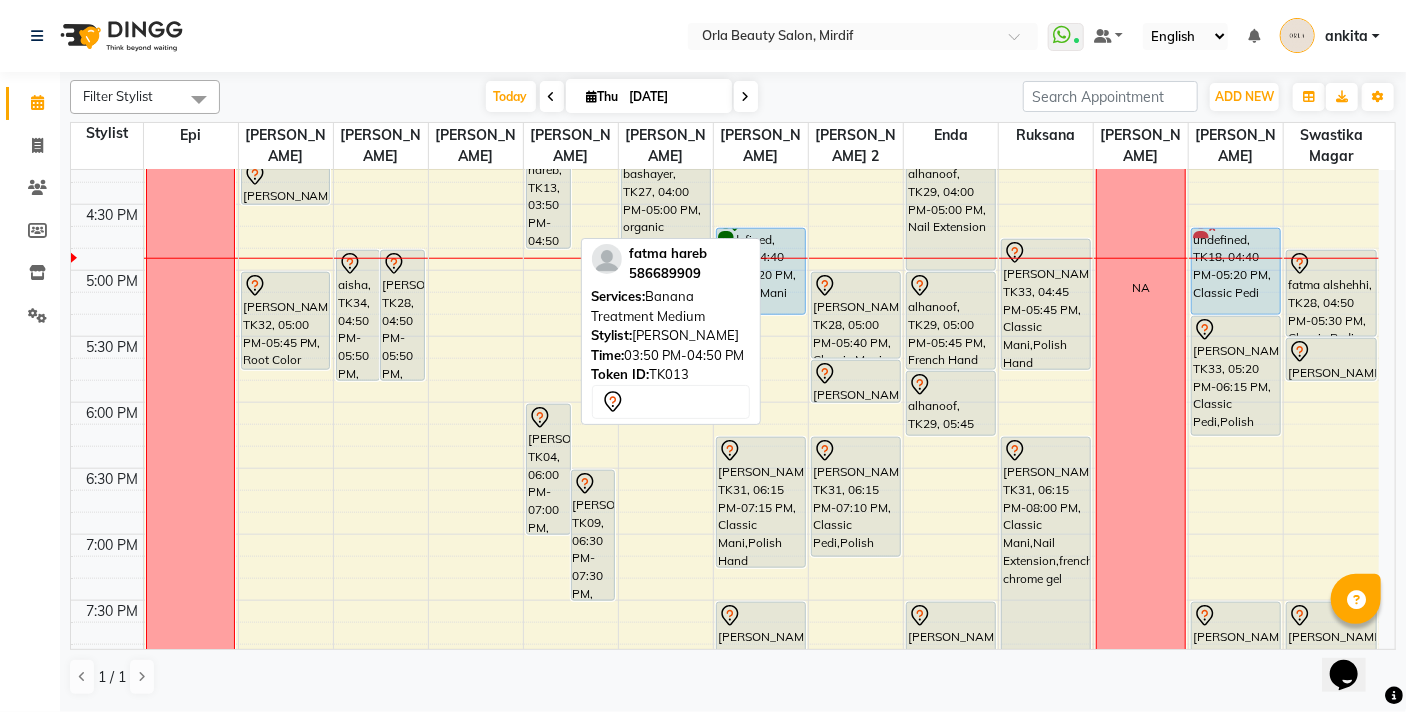 click on "fatma hareb, TK13, 03:50 PM-04:50 PM, Banana Treatment Medium" at bounding box center (548, 183) 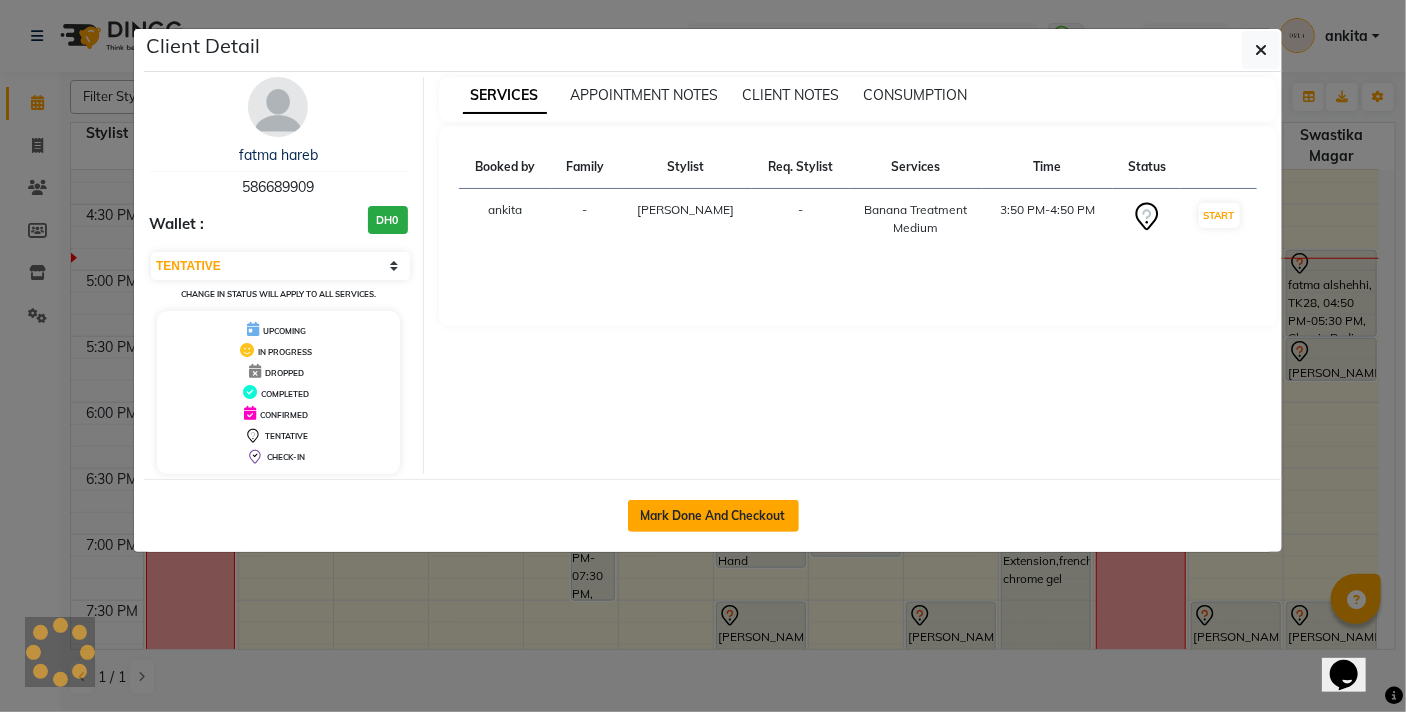 click on "Mark Done And Checkout" 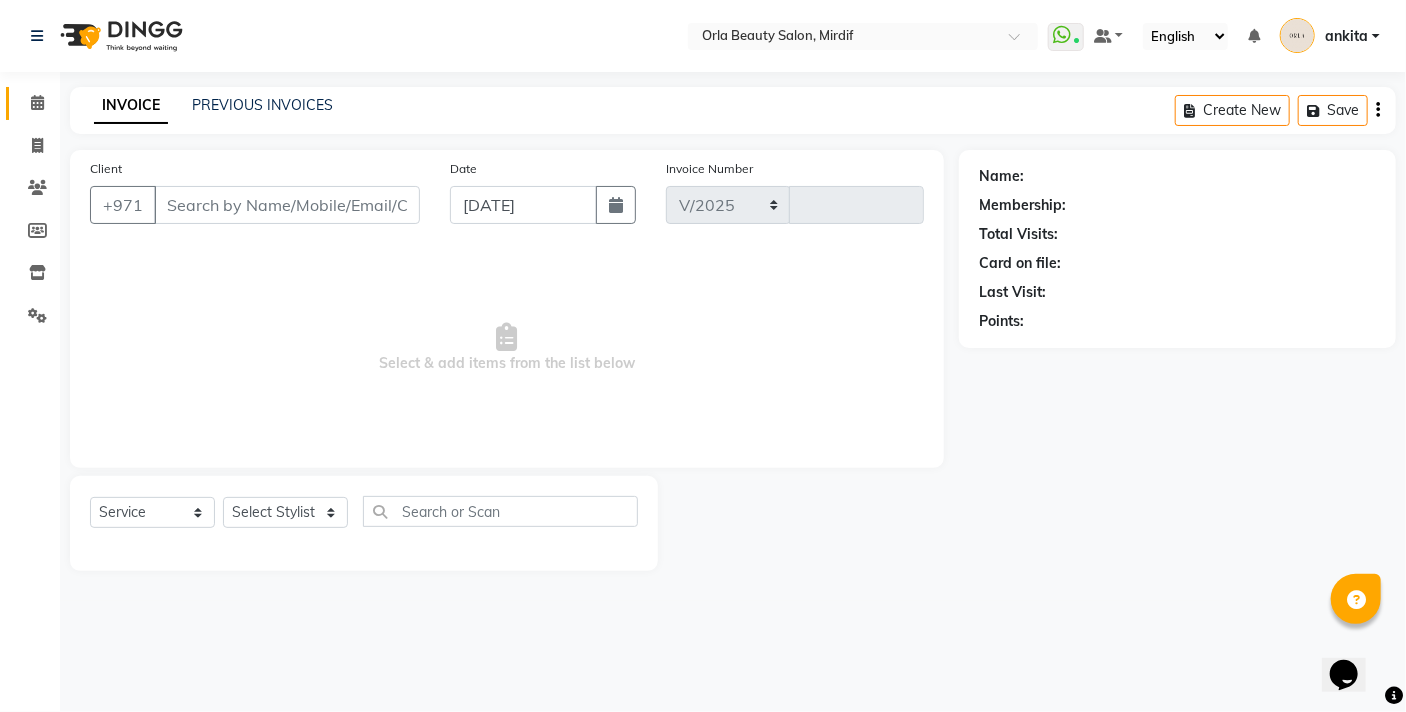 select on "5053" 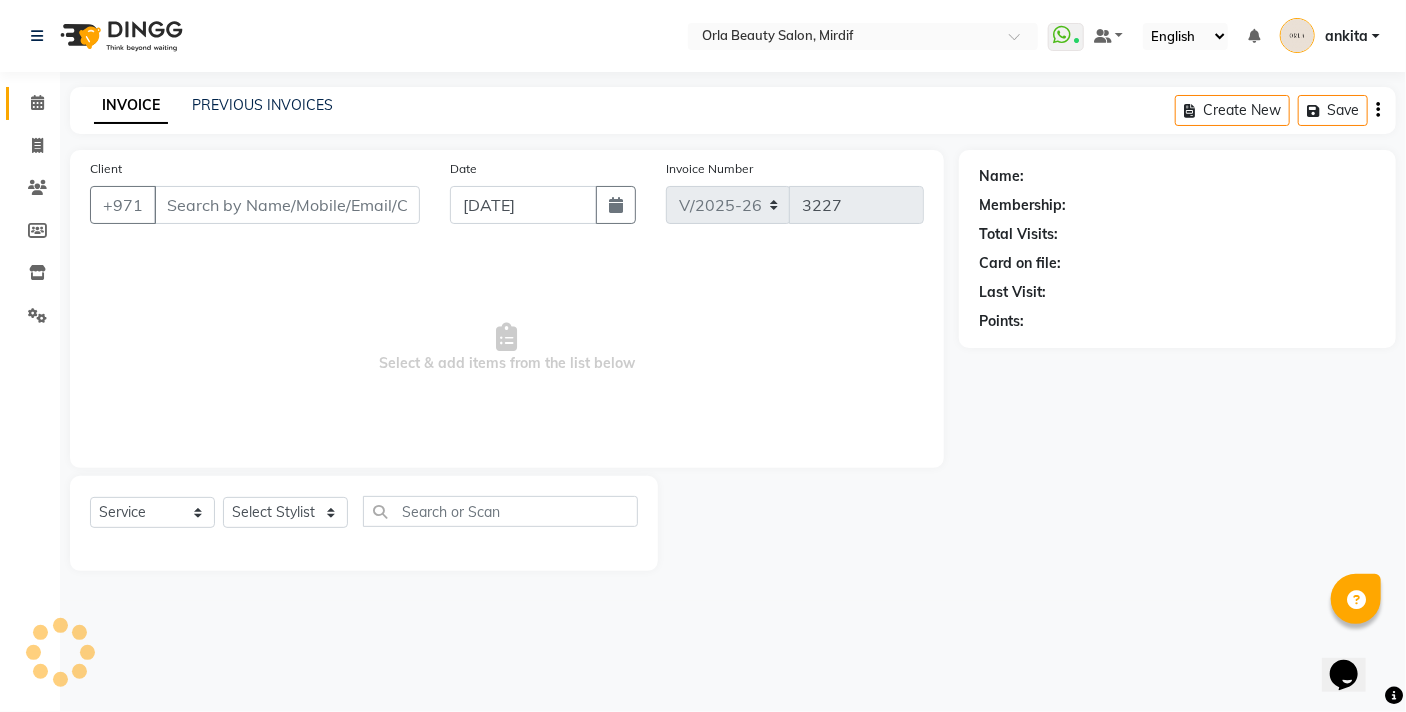 type on "586689909" 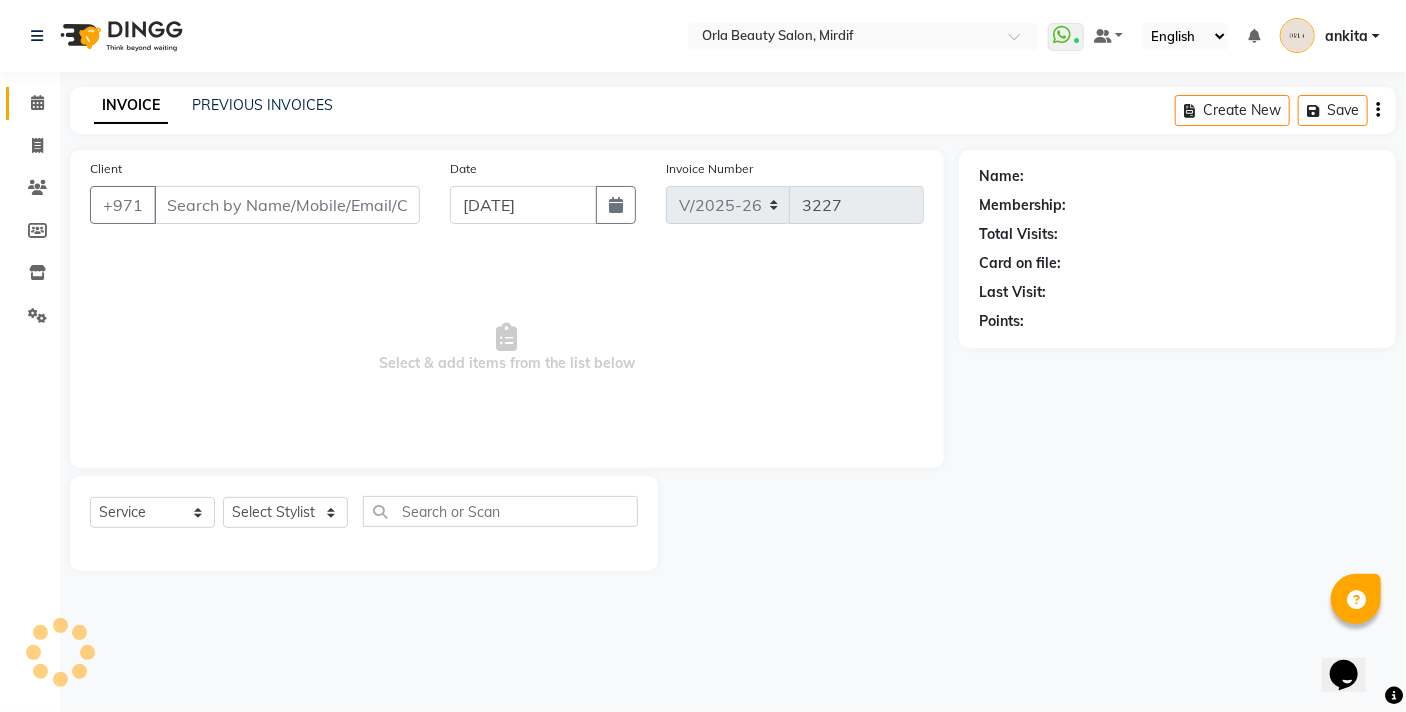 select on "31789" 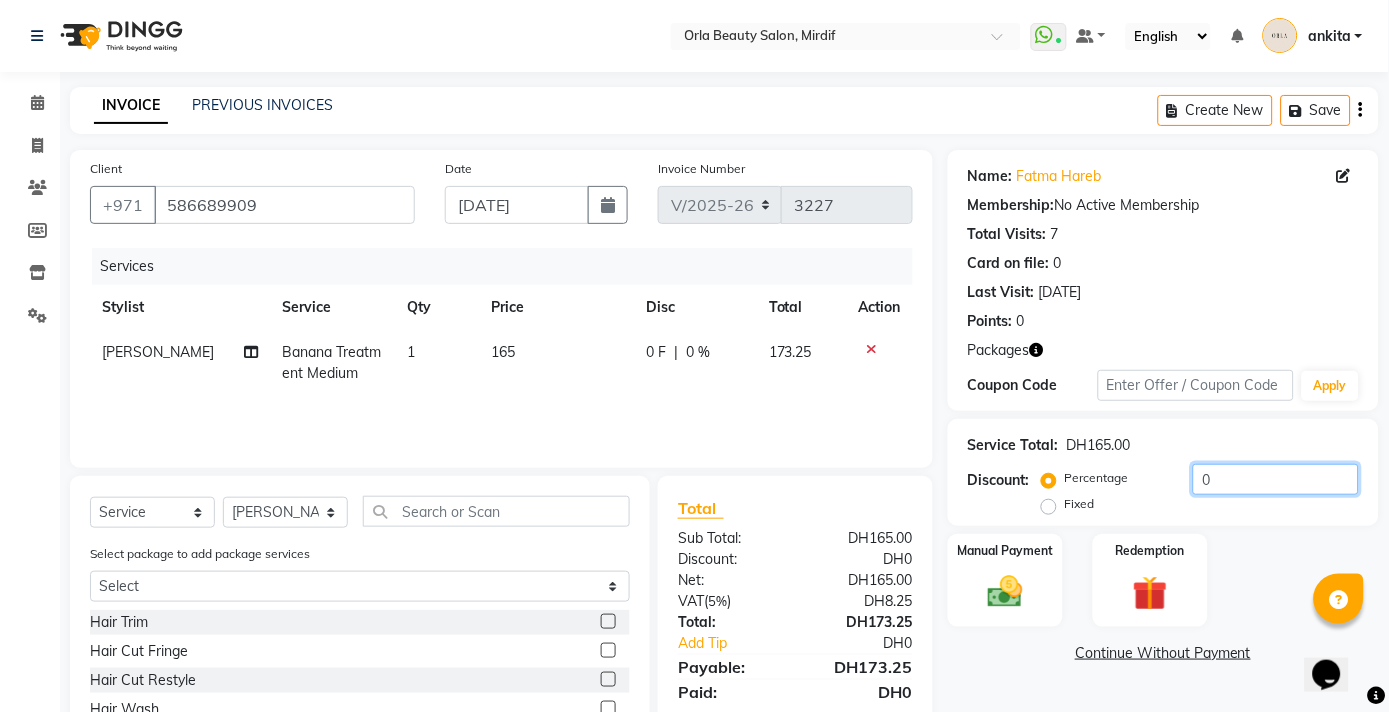 scroll, scrollTop: 155, scrollLeft: 0, axis: vertical 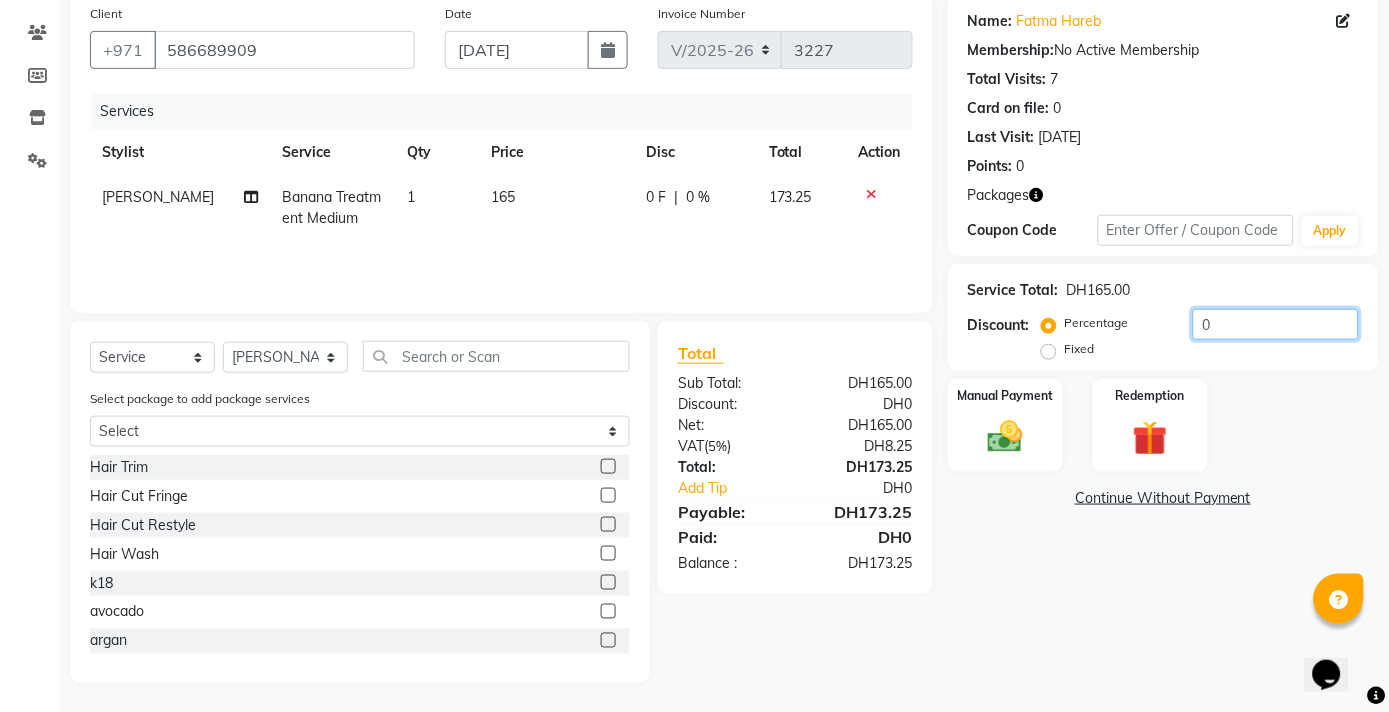 click on "0" 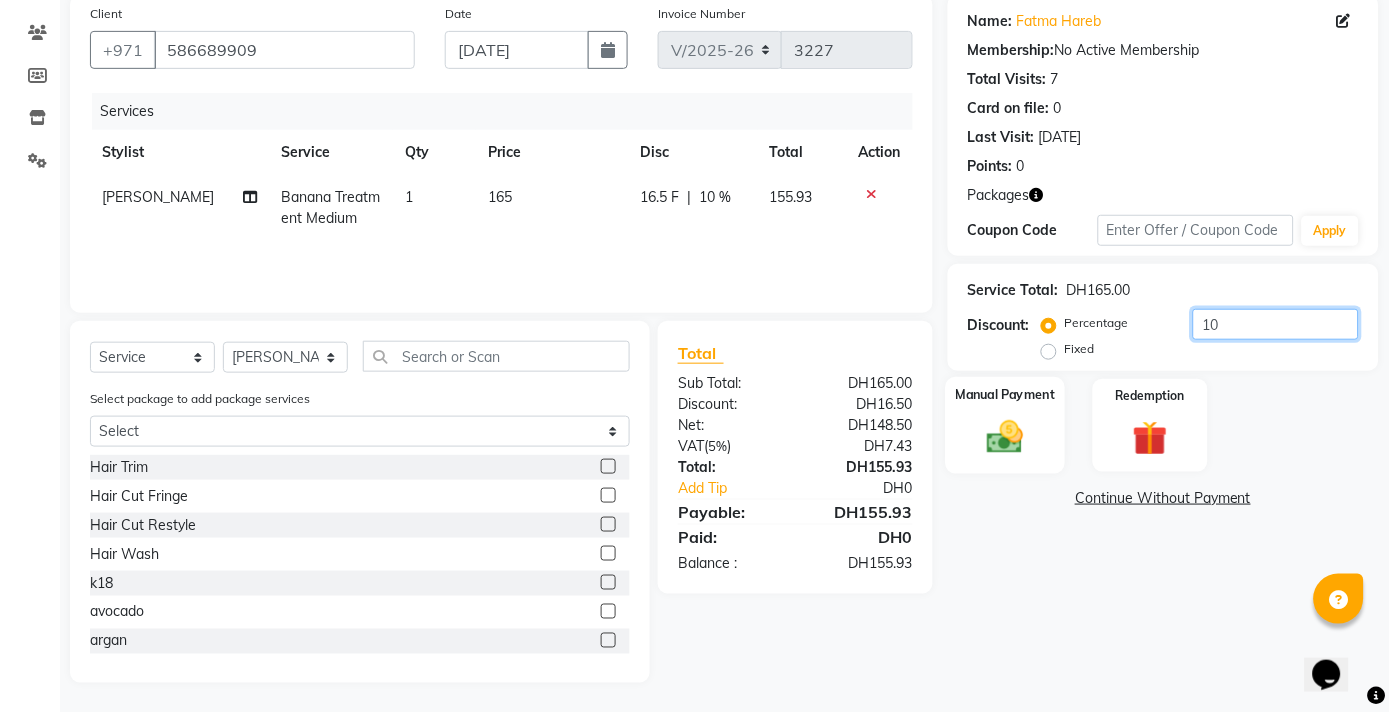 type on "10" 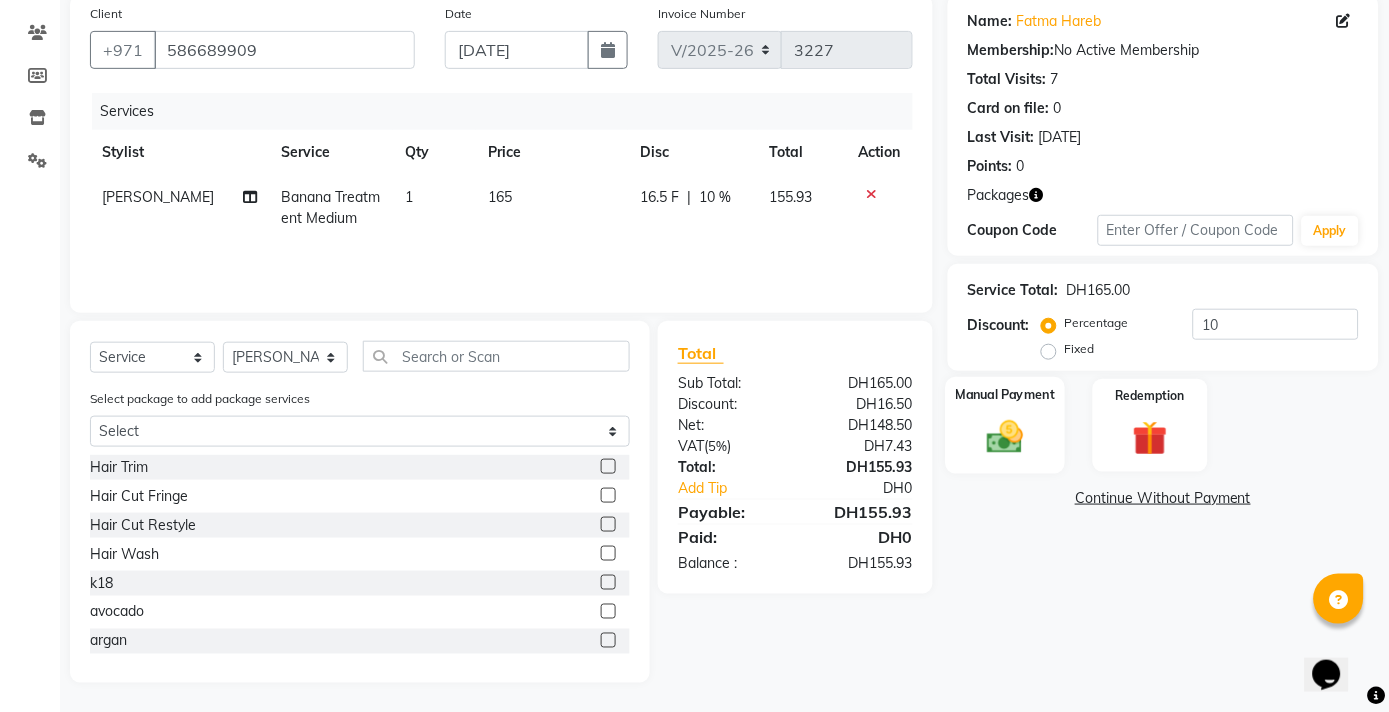 click 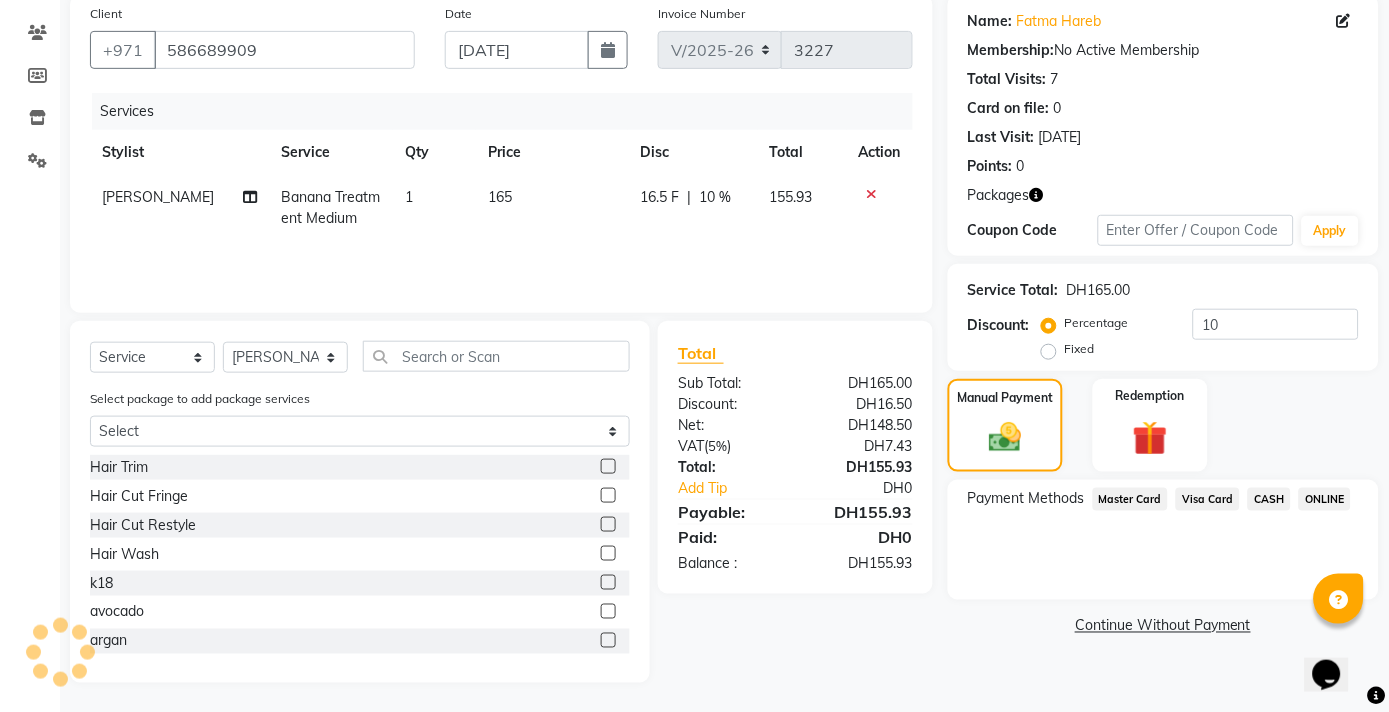 click on "Visa Card" 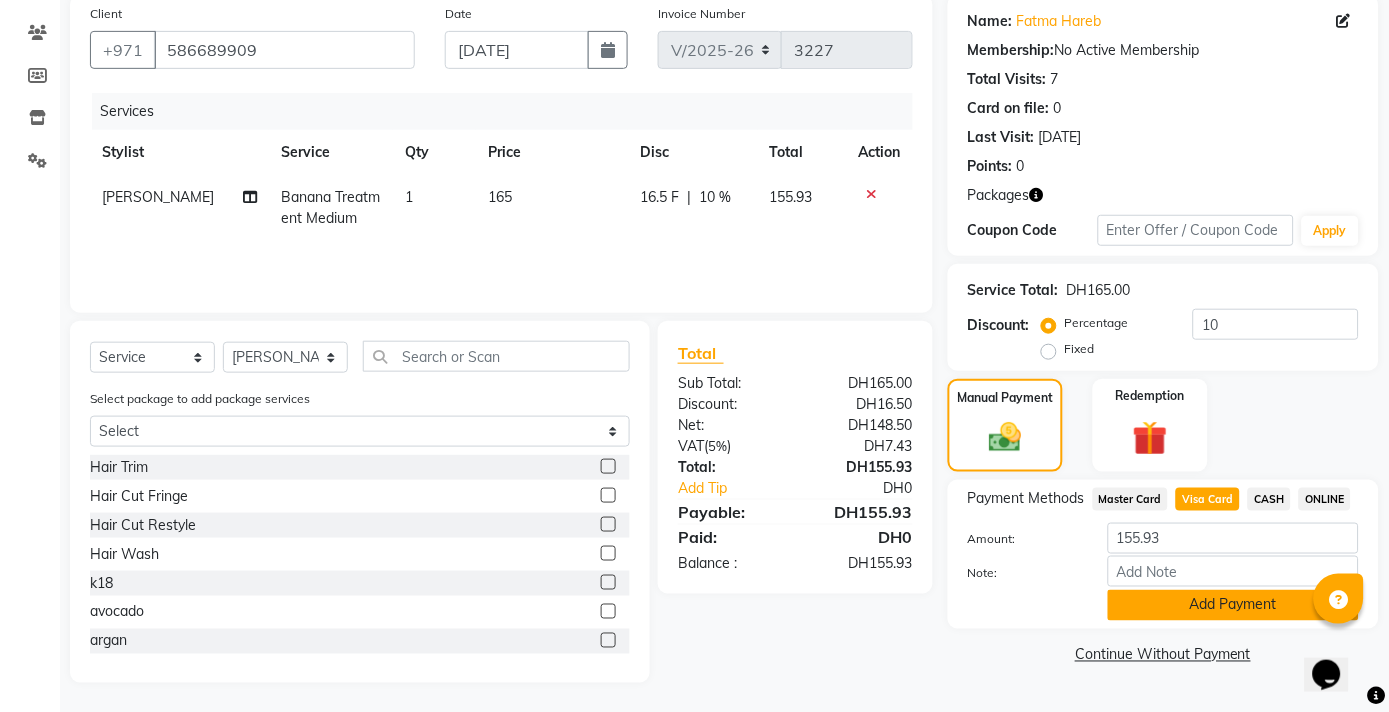 click on "Add Payment" 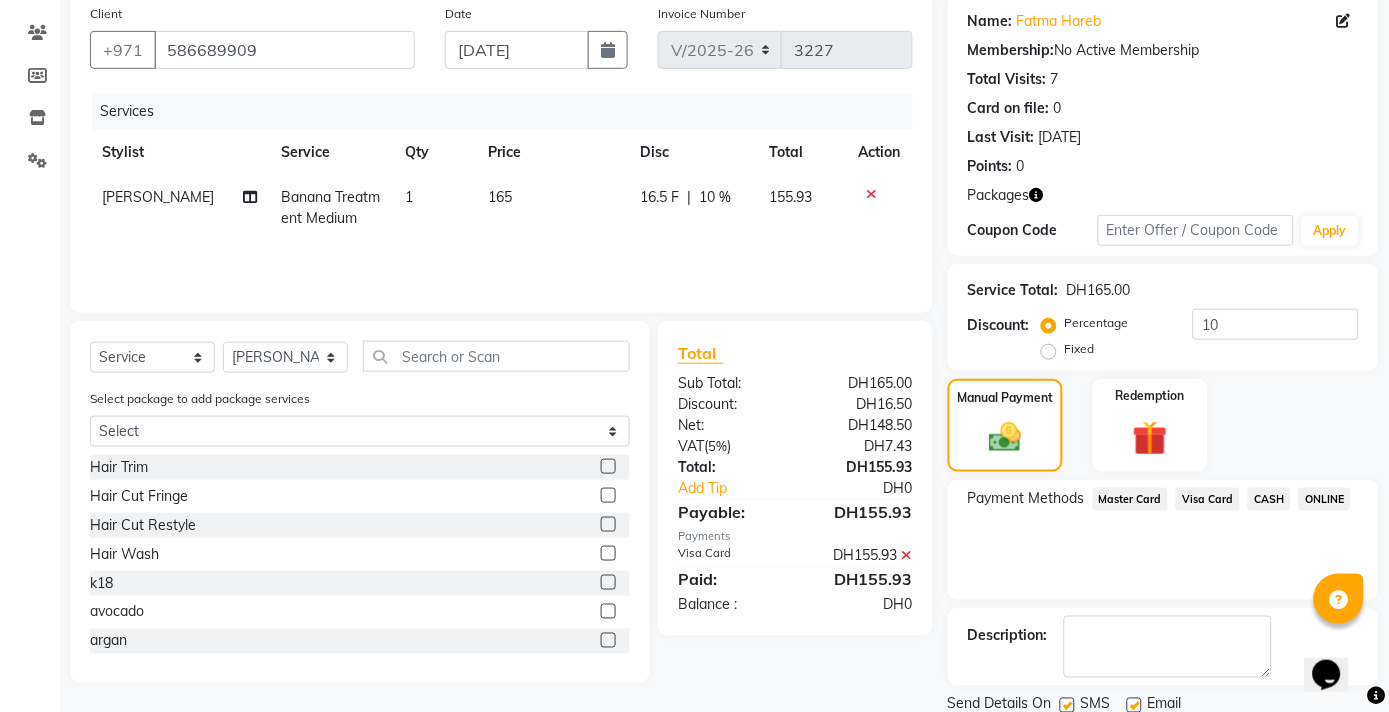 click on "Checkout" 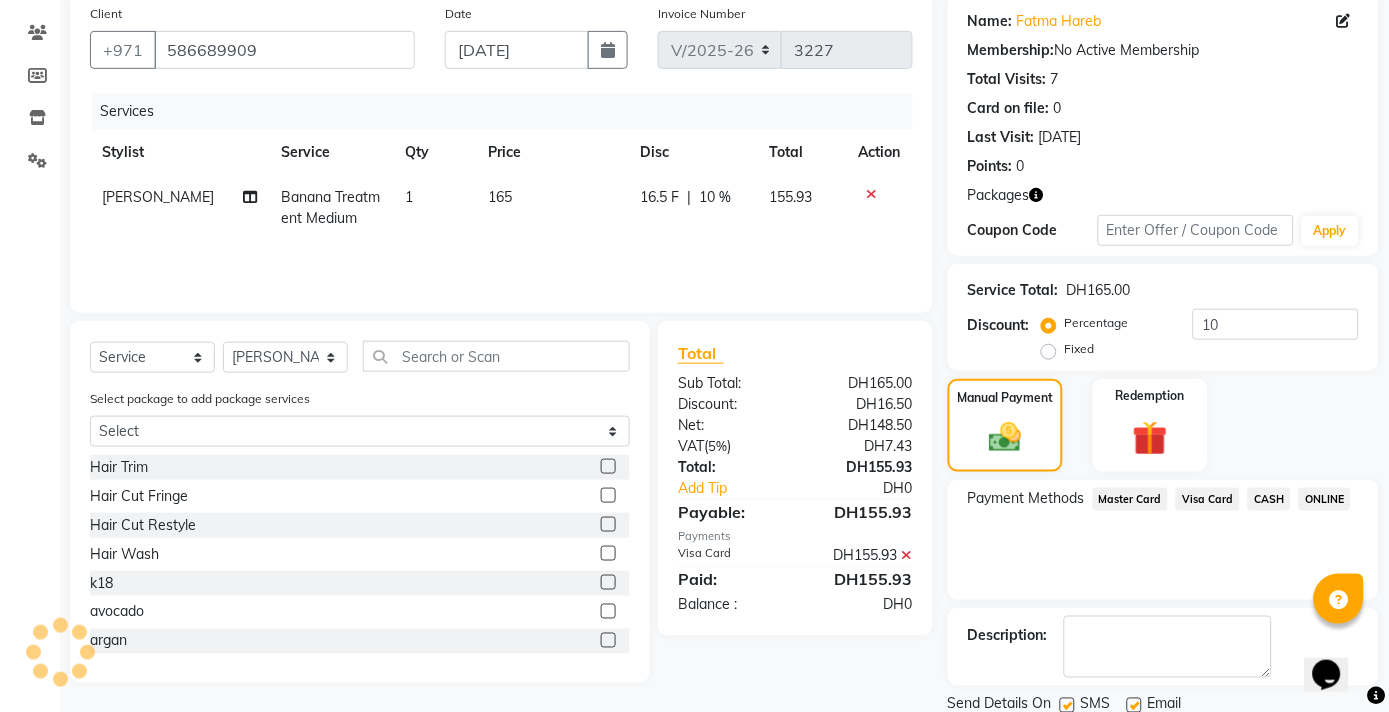 scroll, scrollTop: 226, scrollLeft: 0, axis: vertical 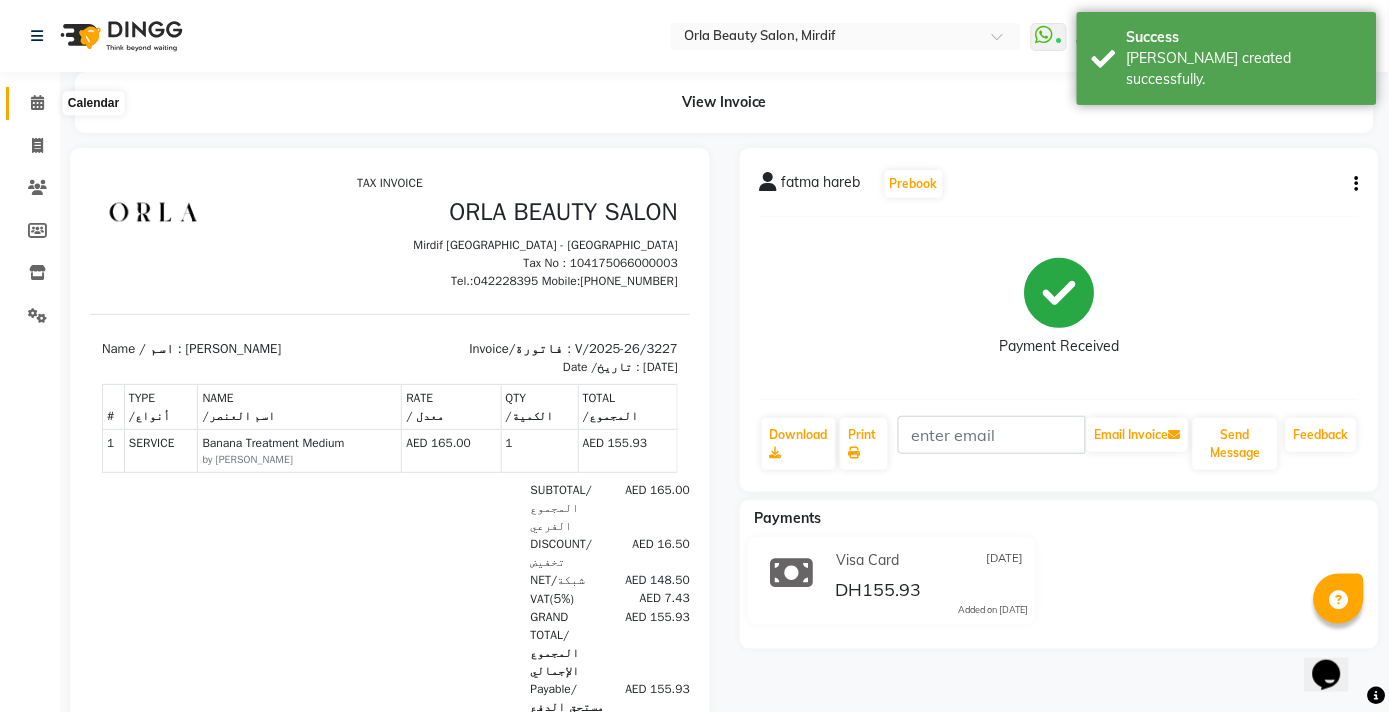 click 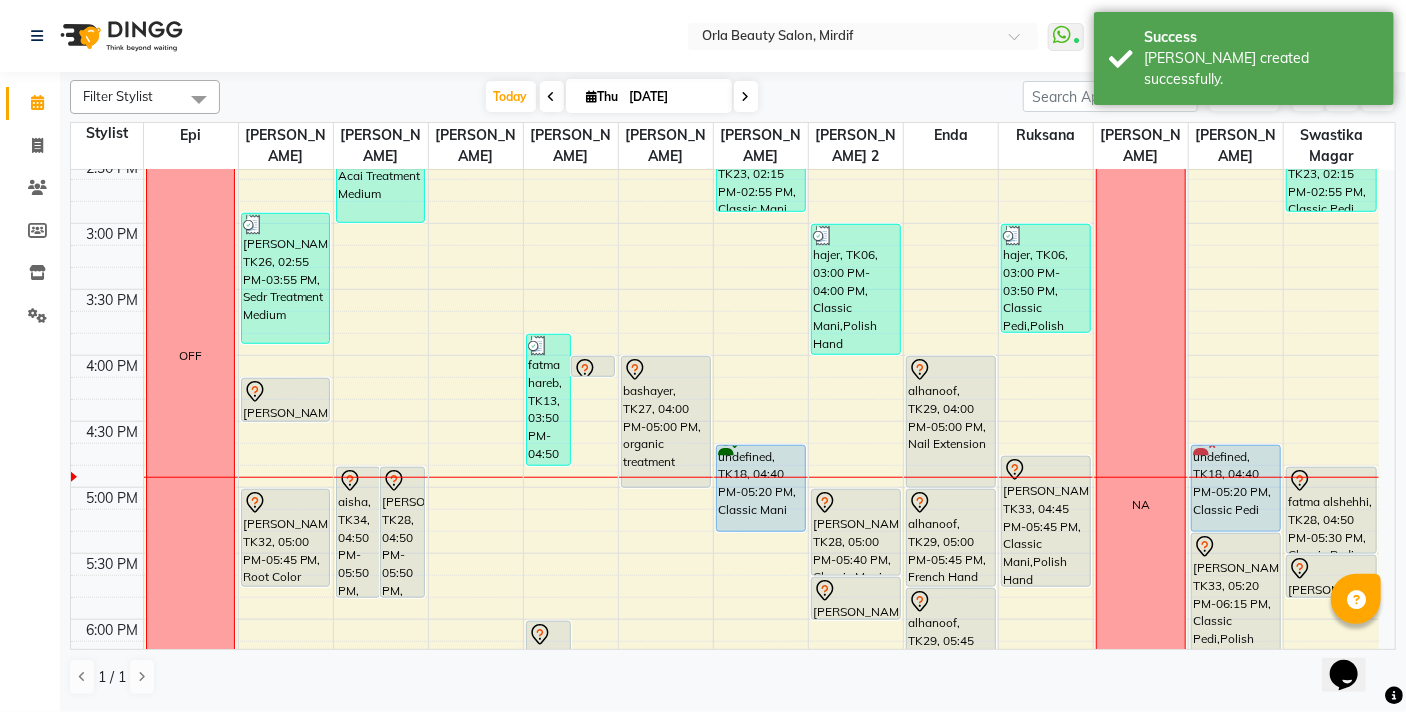 scroll, scrollTop: 850, scrollLeft: 0, axis: vertical 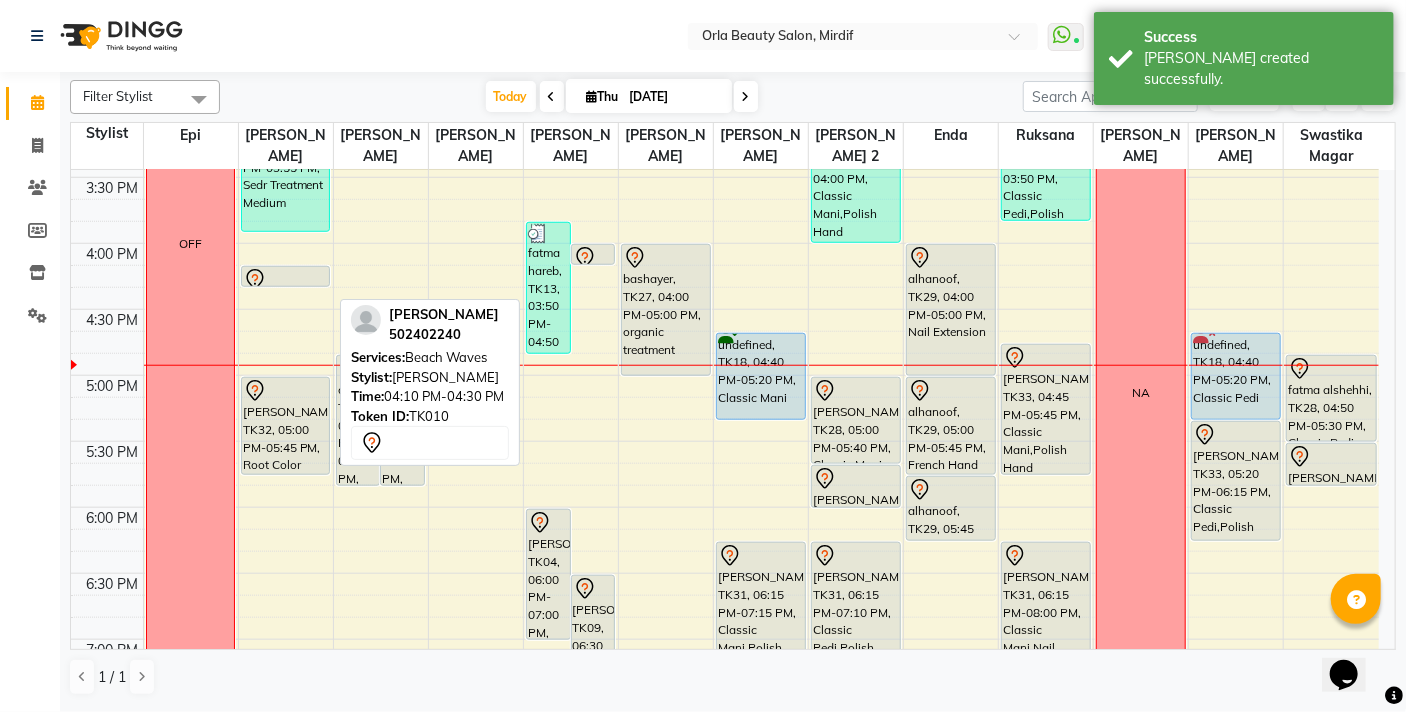 drag, startPoint x: 279, startPoint y: 305, endPoint x: 281, endPoint y: 281, distance: 24.083189 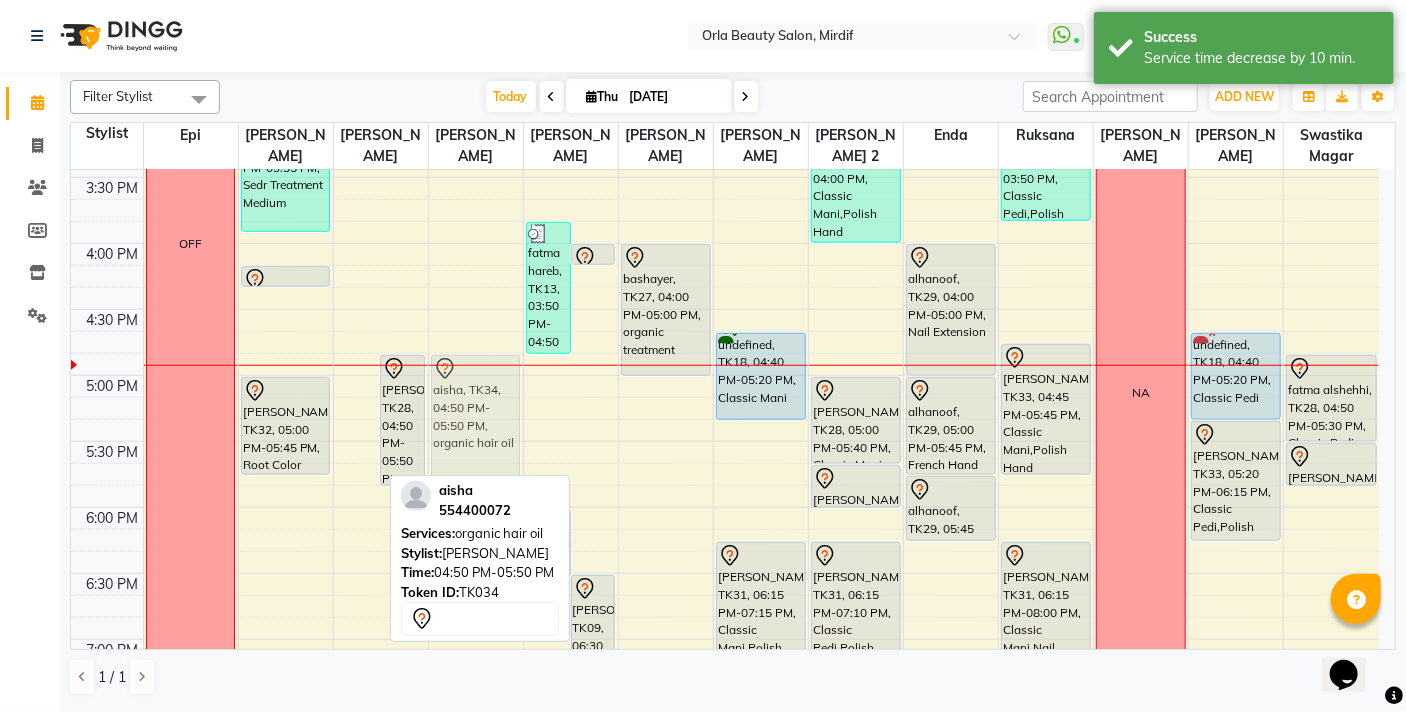 drag, startPoint x: 350, startPoint y: 417, endPoint x: 432, endPoint y: 422, distance: 82.1523 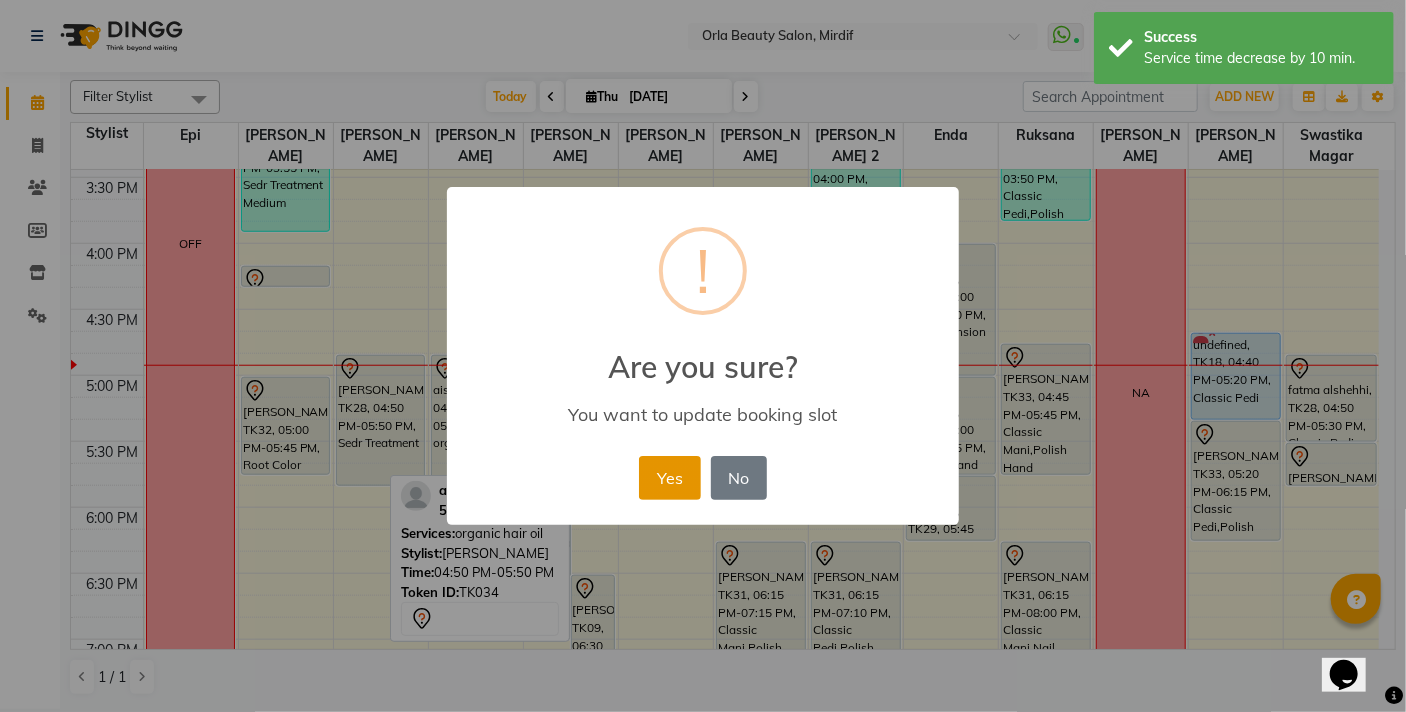 click on "Yes" at bounding box center (669, 478) 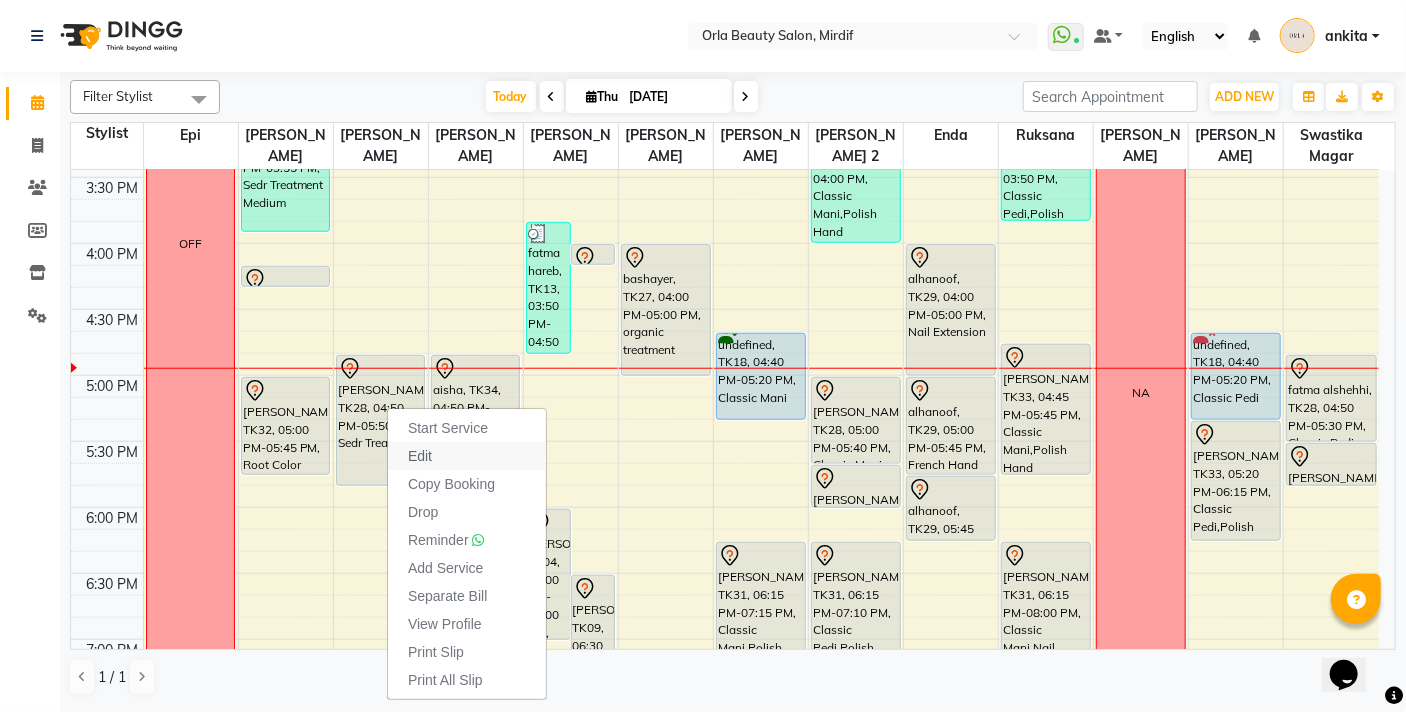 click on "Edit" at bounding box center [420, 456] 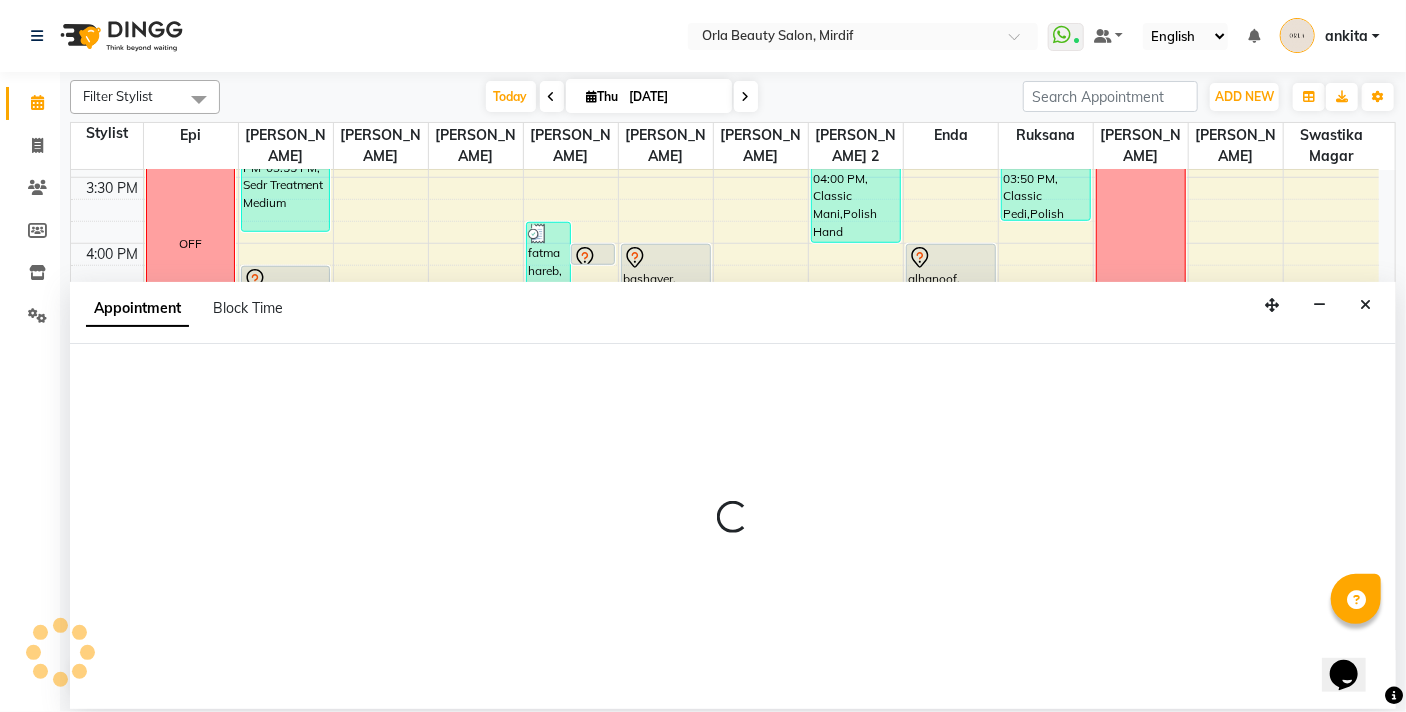 select on "tentative" 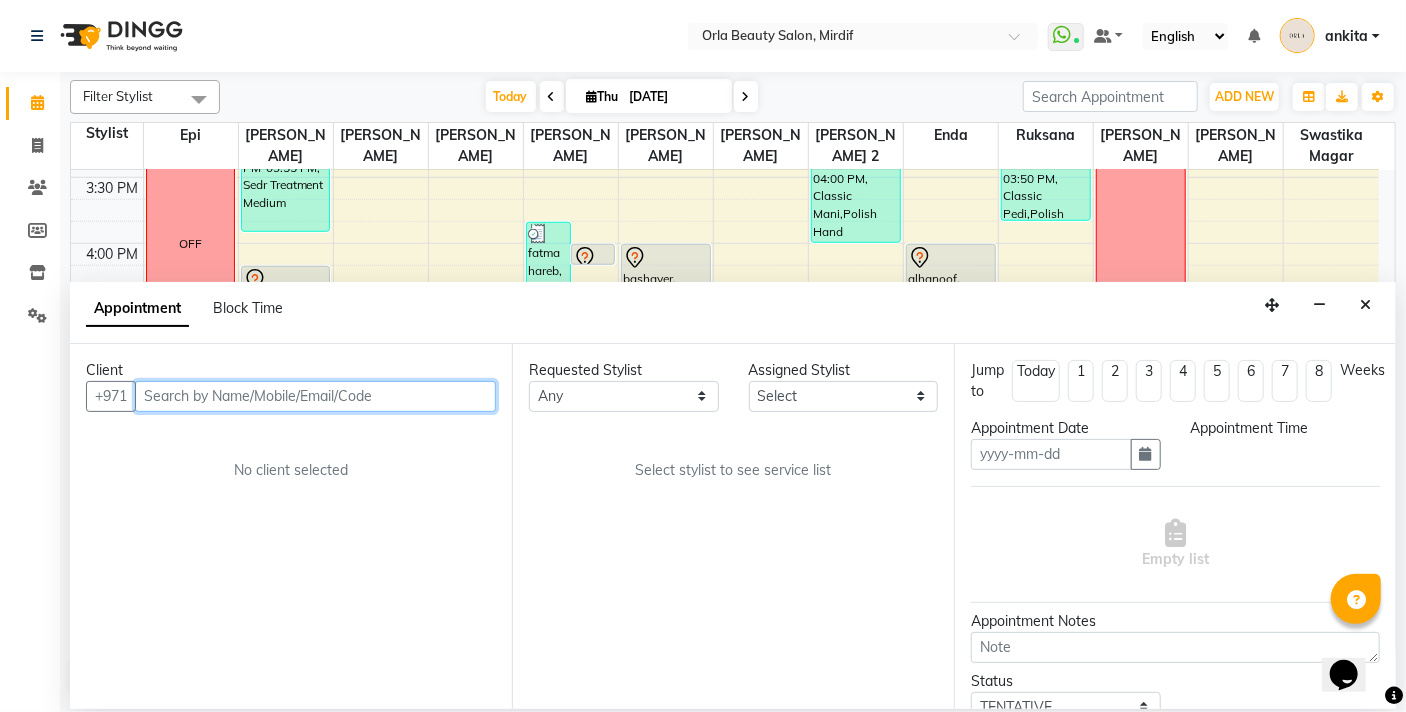 type on "[DATE]" 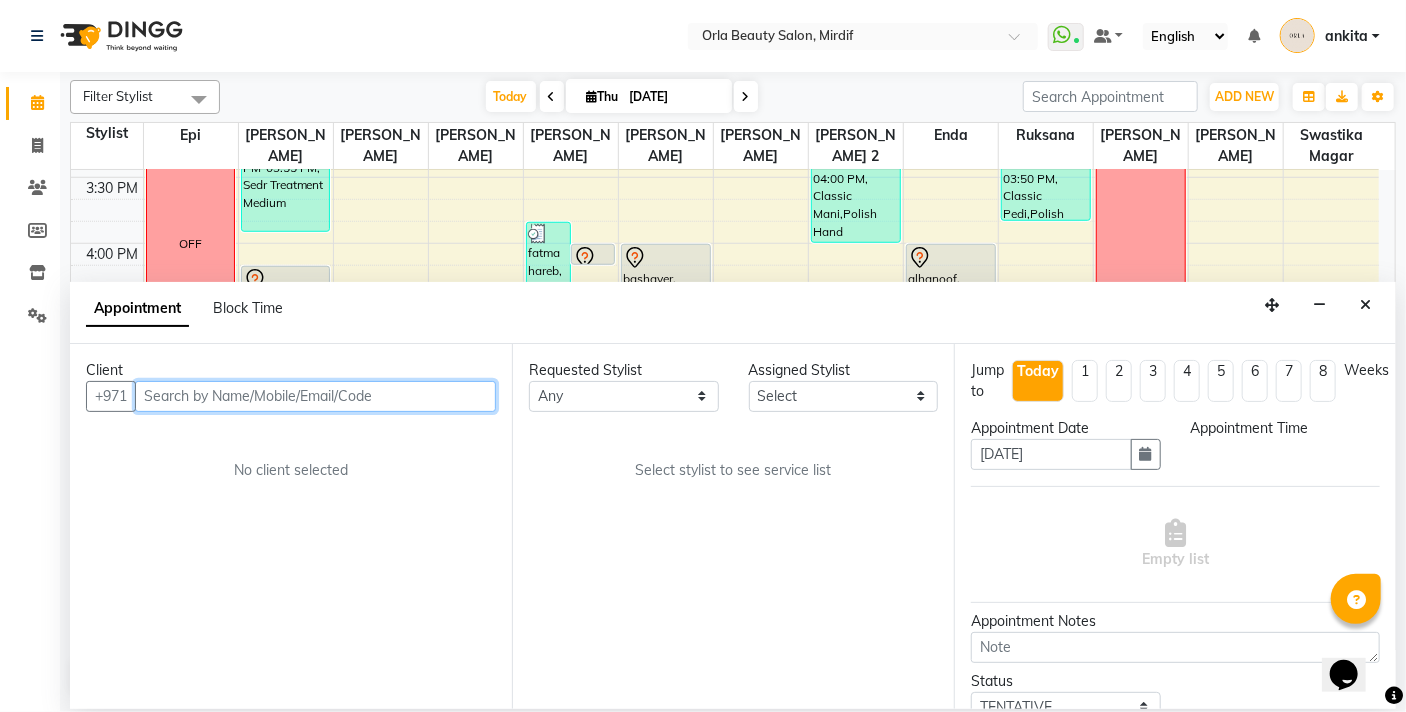 select on "1010" 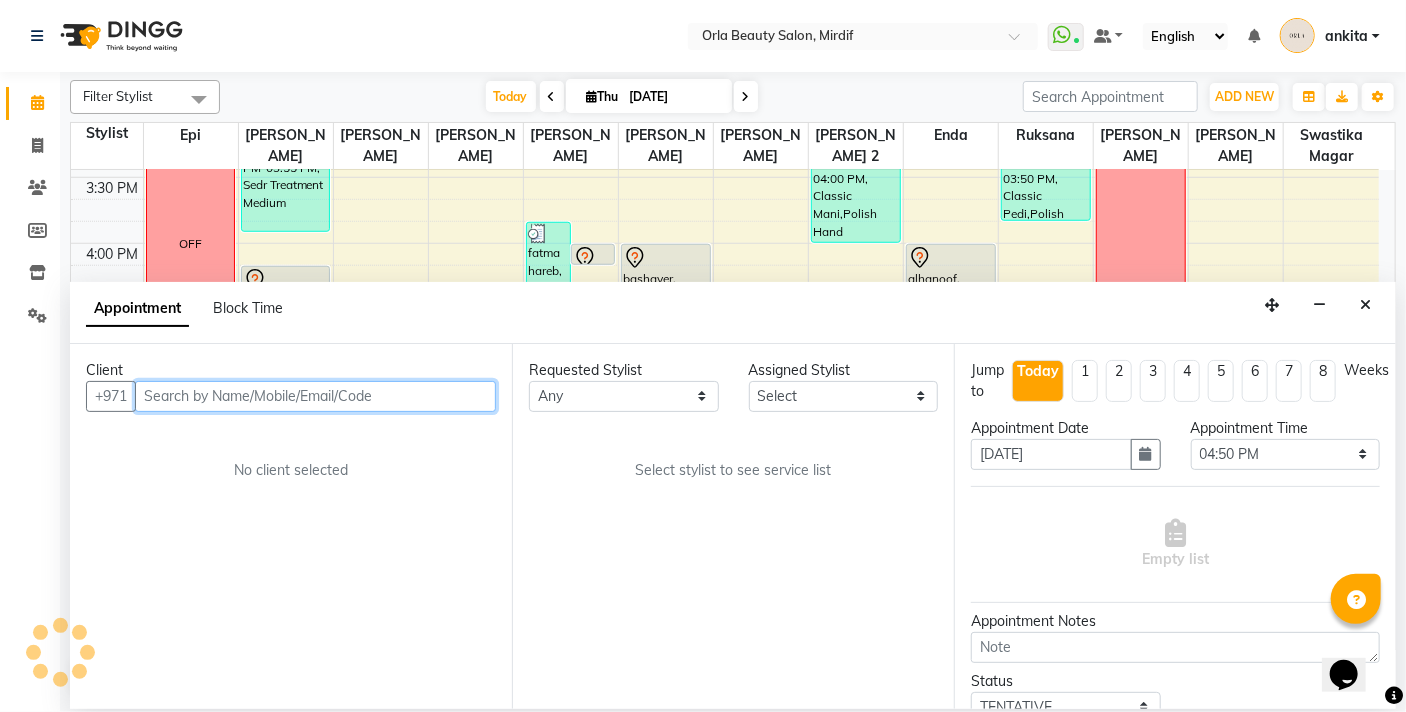 scroll, scrollTop: 0, scrollLeft: 0, axis: both 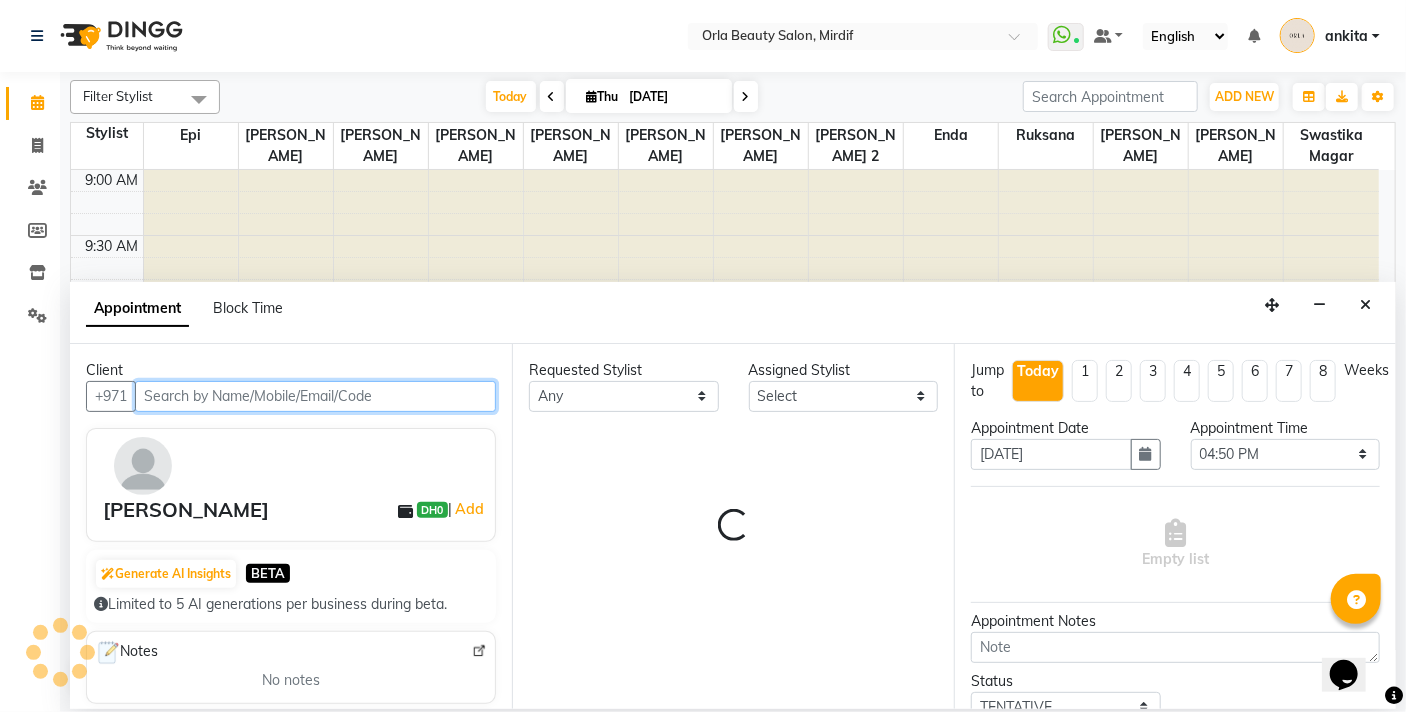 select on "33284" 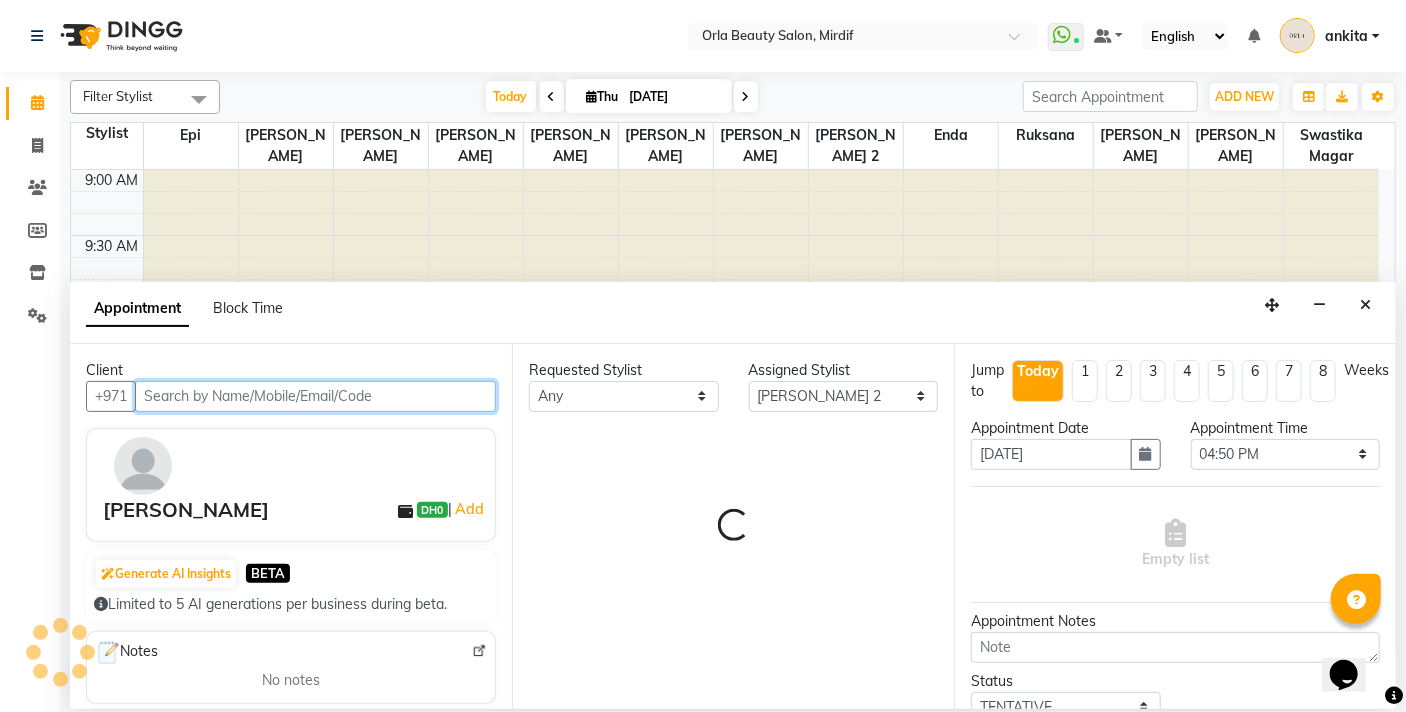scroll, scrollTop: 925, scrollLeft: 0, axis: vertical 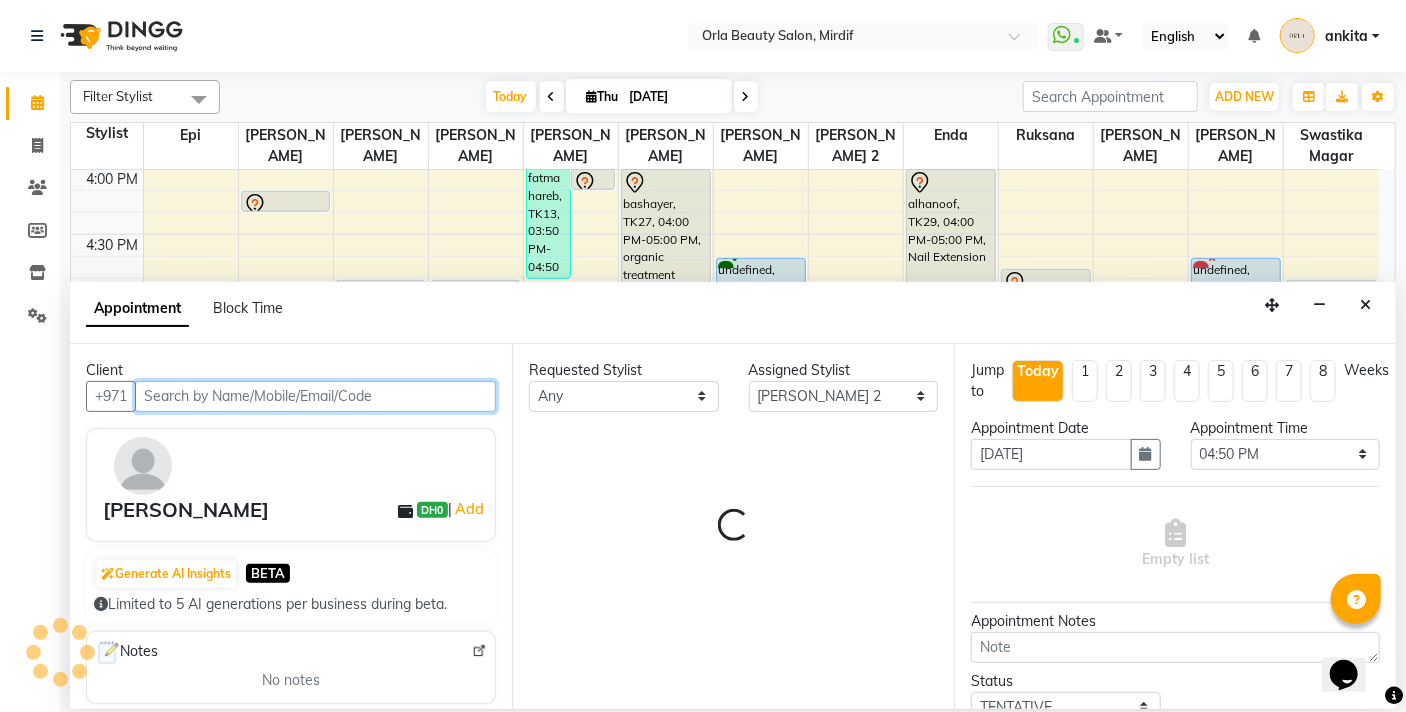 select on "2225" 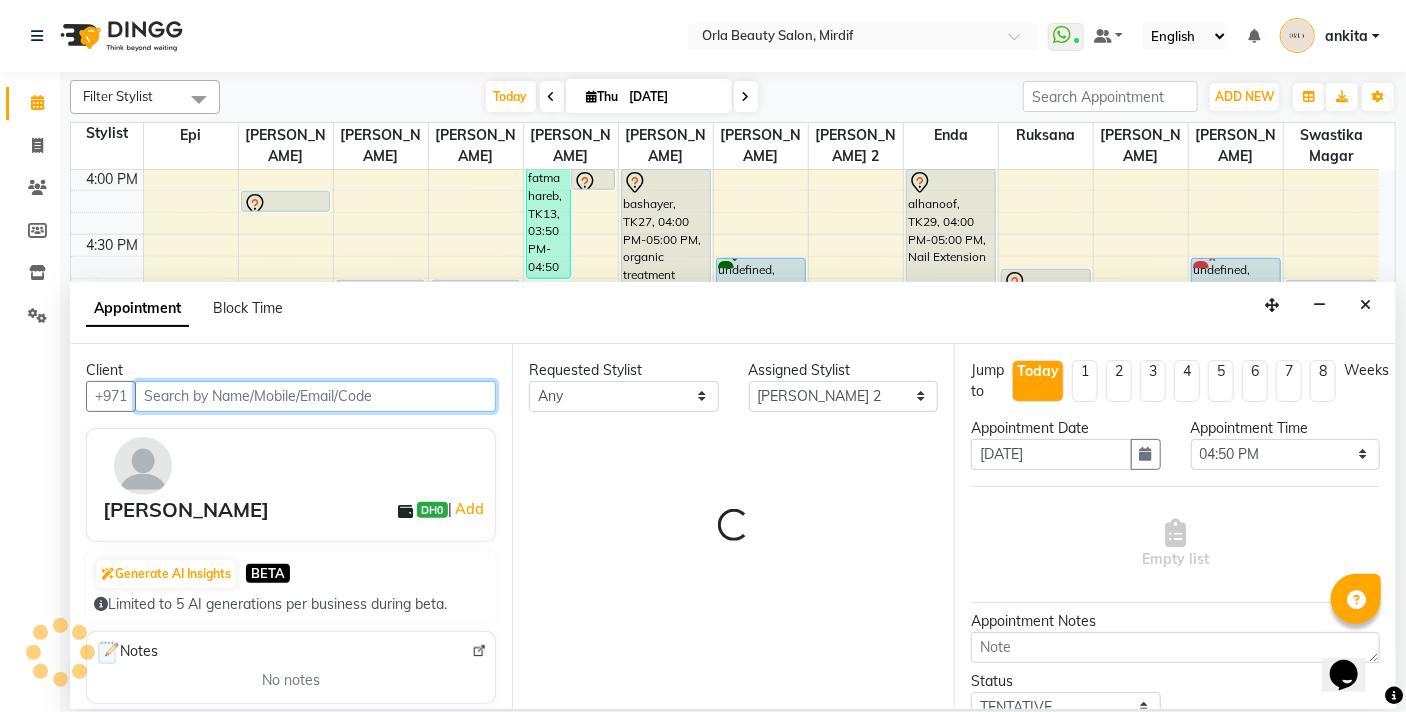 select on "2225" 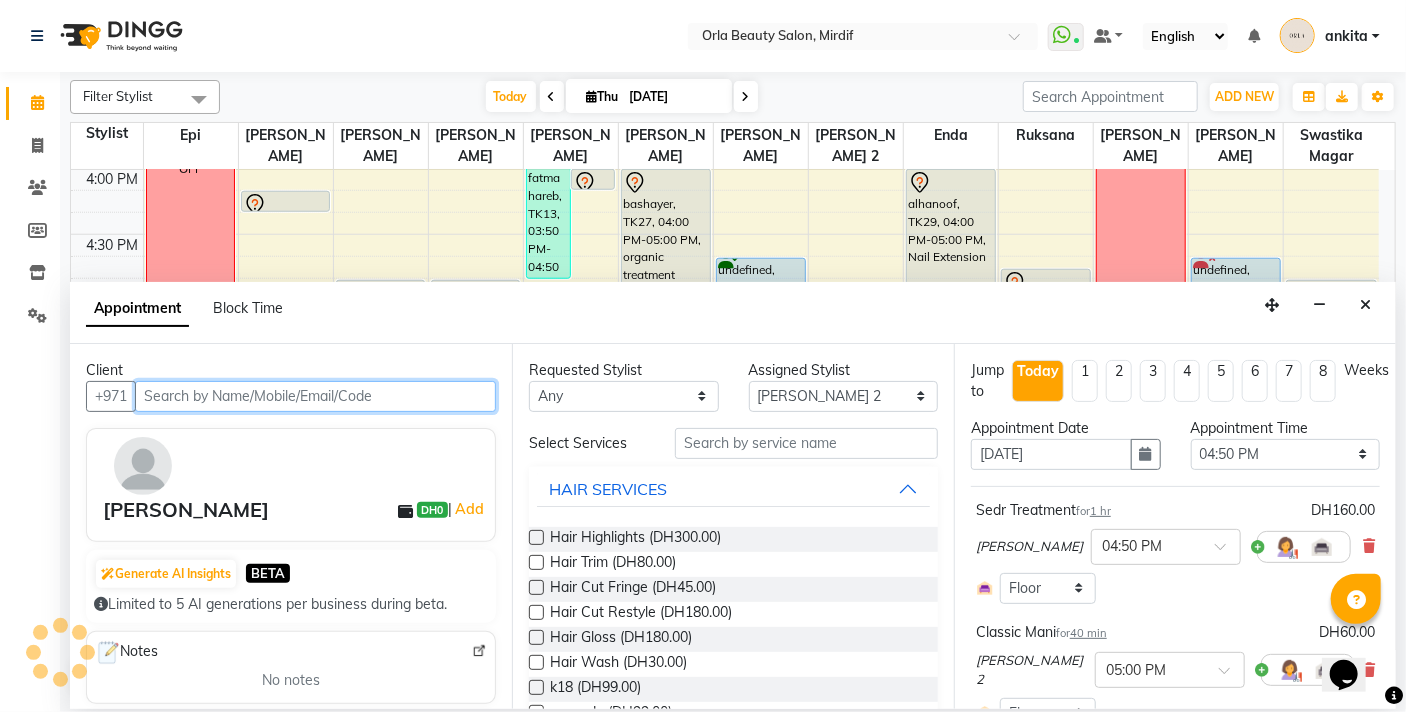 select on "2225" 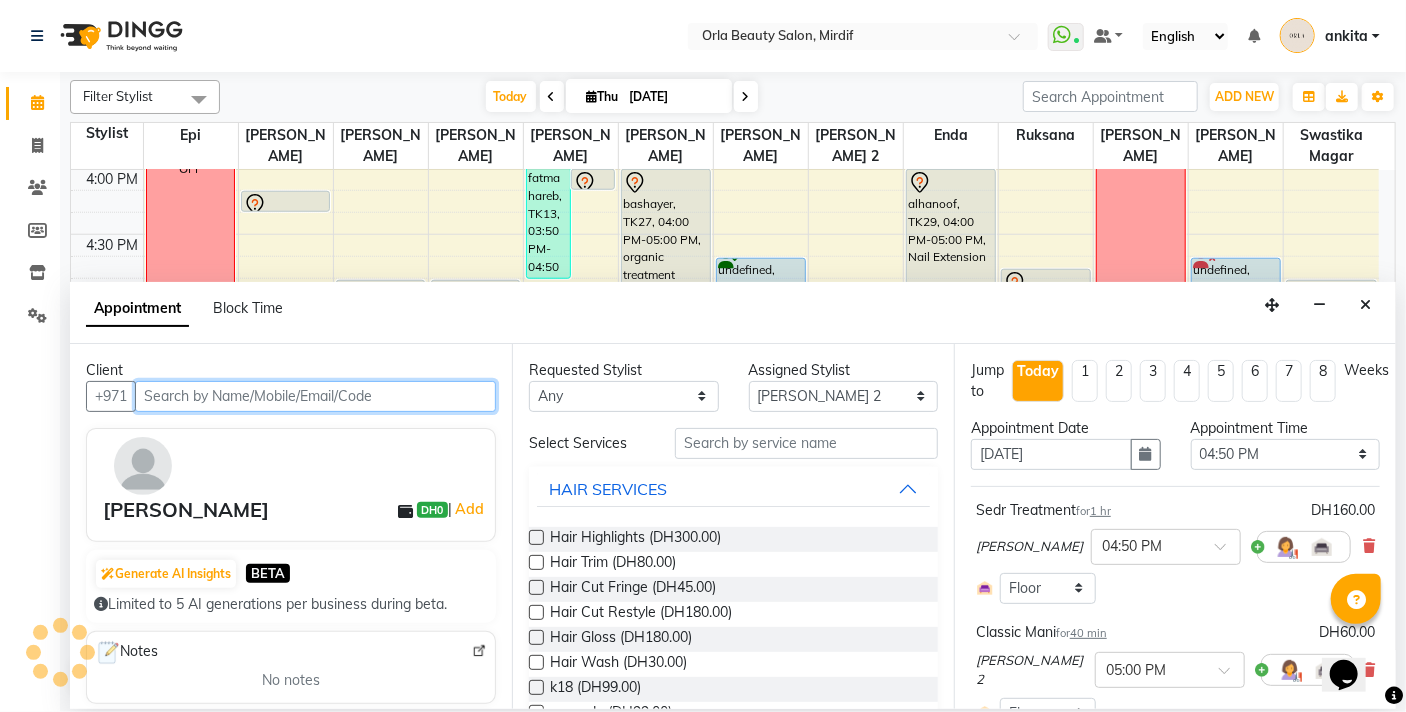 select on "2225" 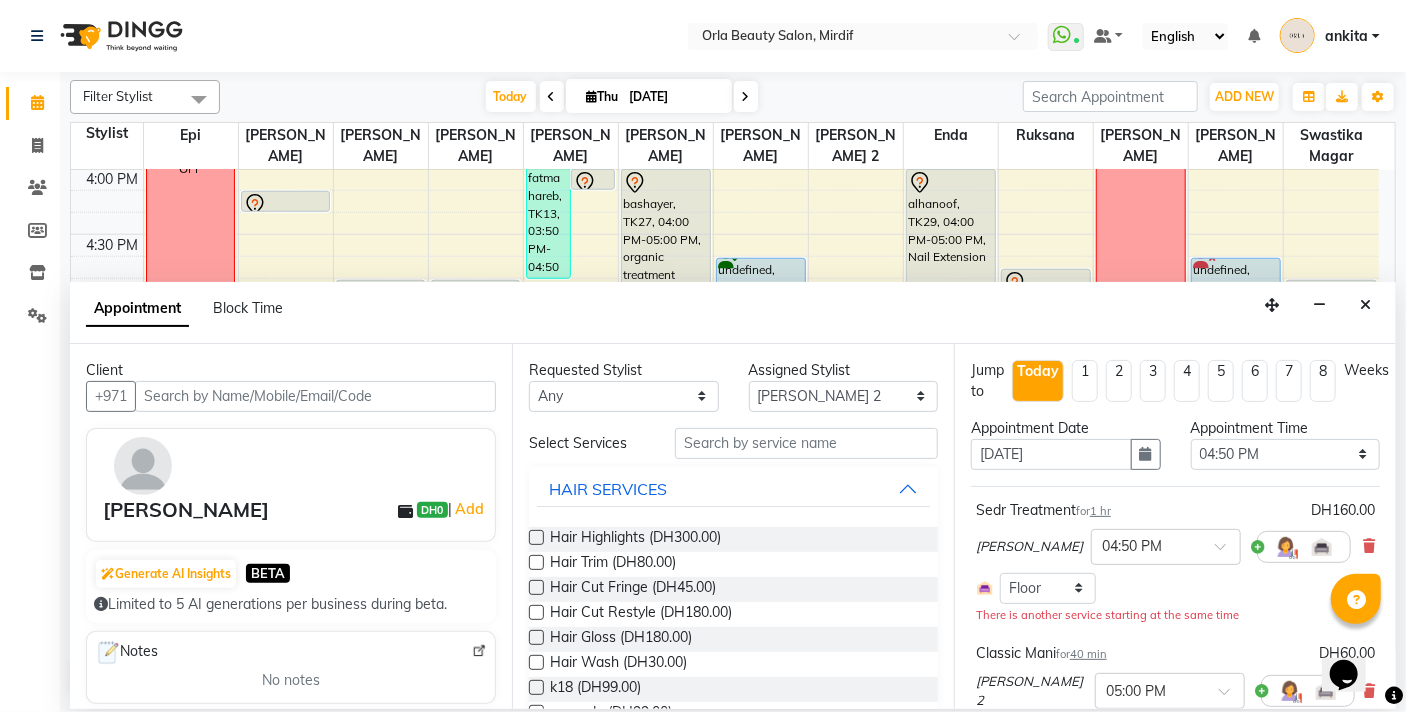 click on "Manju thakuri × 04:50 PM" at bounding box center (1175, 547) 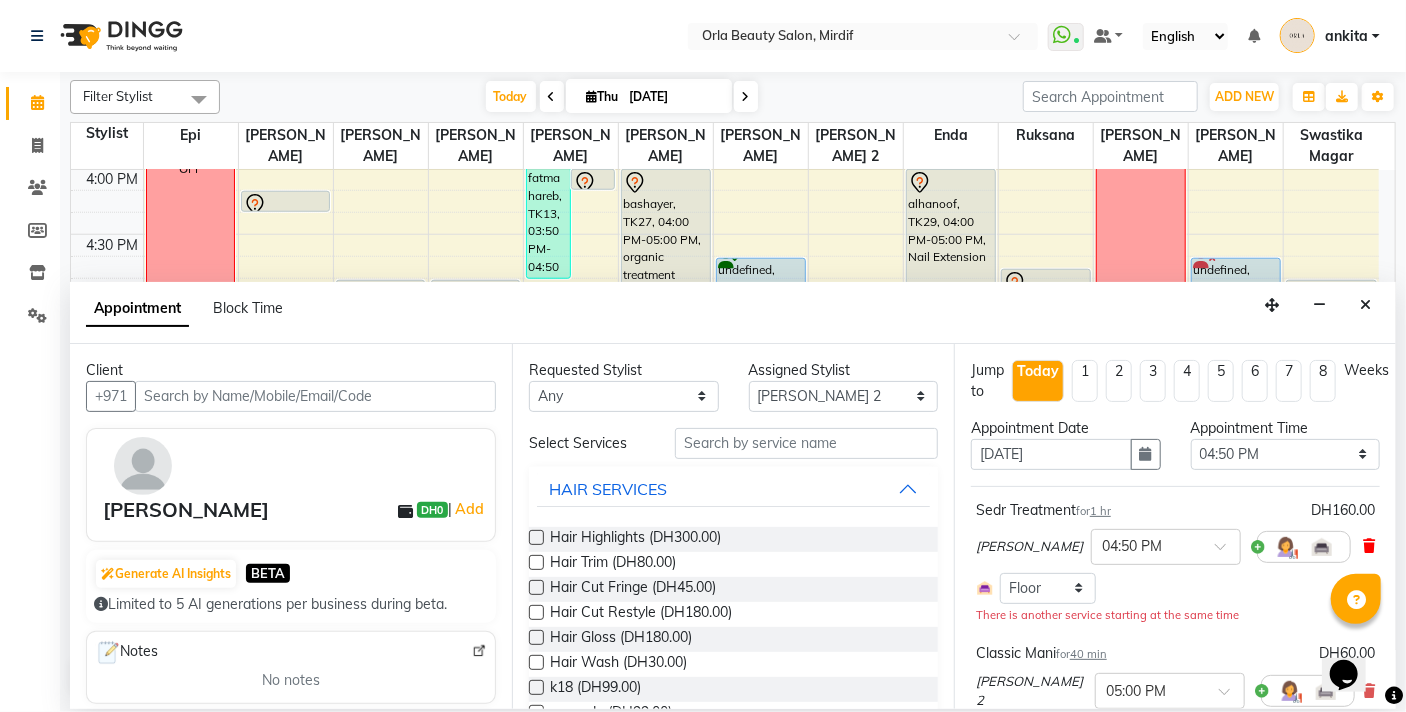 click at bounding box center [1369, 546] 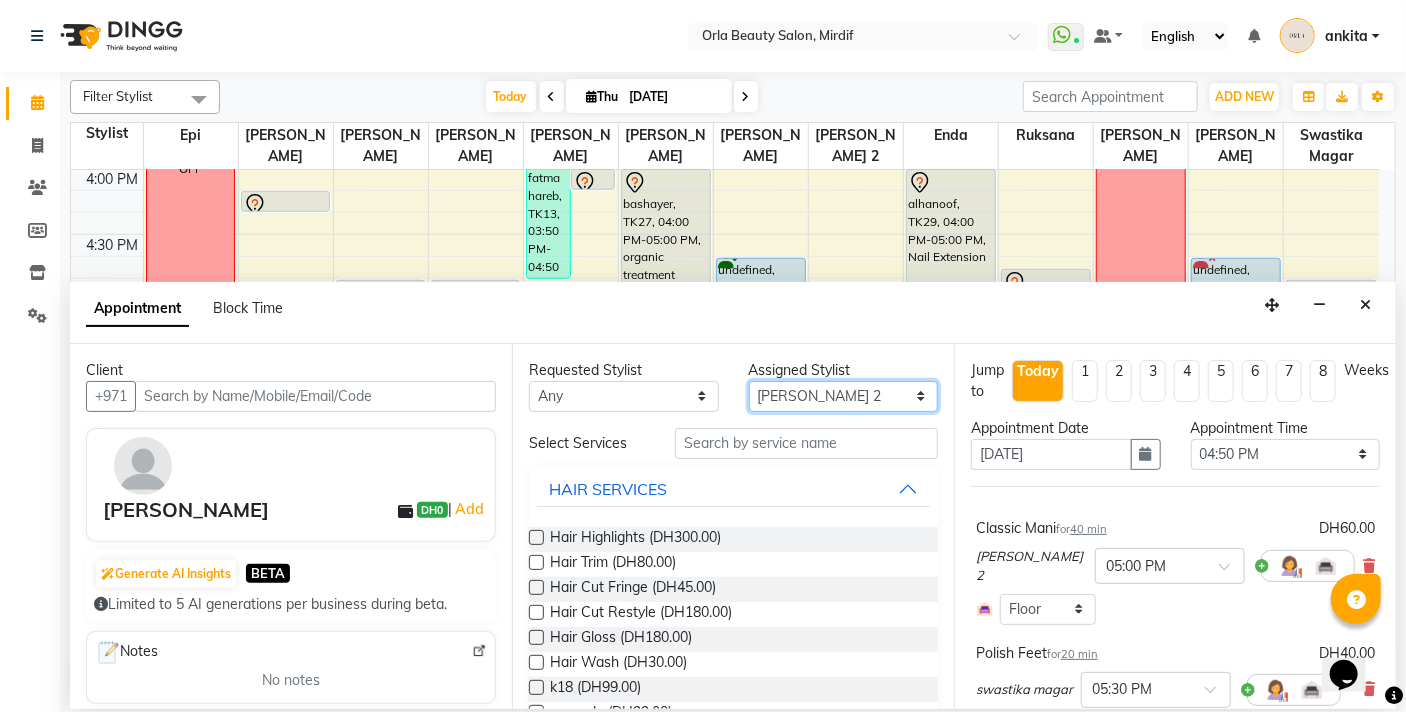click on "Select Enda Epi [PERSON_NAME] Manju [PERSON_NAME] [PERSON_NAME] [PERSON_NAME] 2 [PERSON_NAME] [PERSON_NAME] [PERSON_NAME] swastika magar" at bounding box center (844, 396) 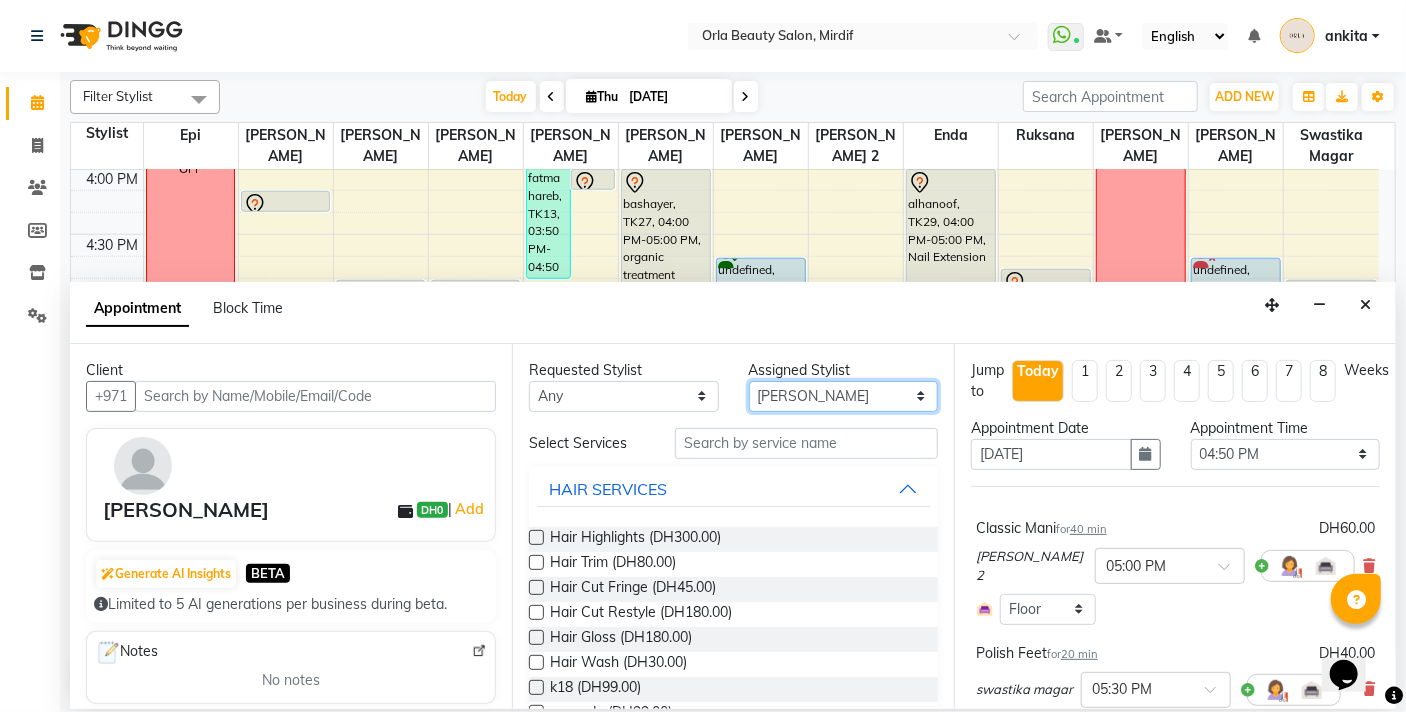 click on "Select Enda Epi [PERSON_NAME] Manju [PERSON_NAME] [PERSON_NAME] [PERSON_NAME] 2 [PERSON_NAME] [PERSON_NAME] [PERSON_NAME] swastika magar" at bounding box center [844, 396] 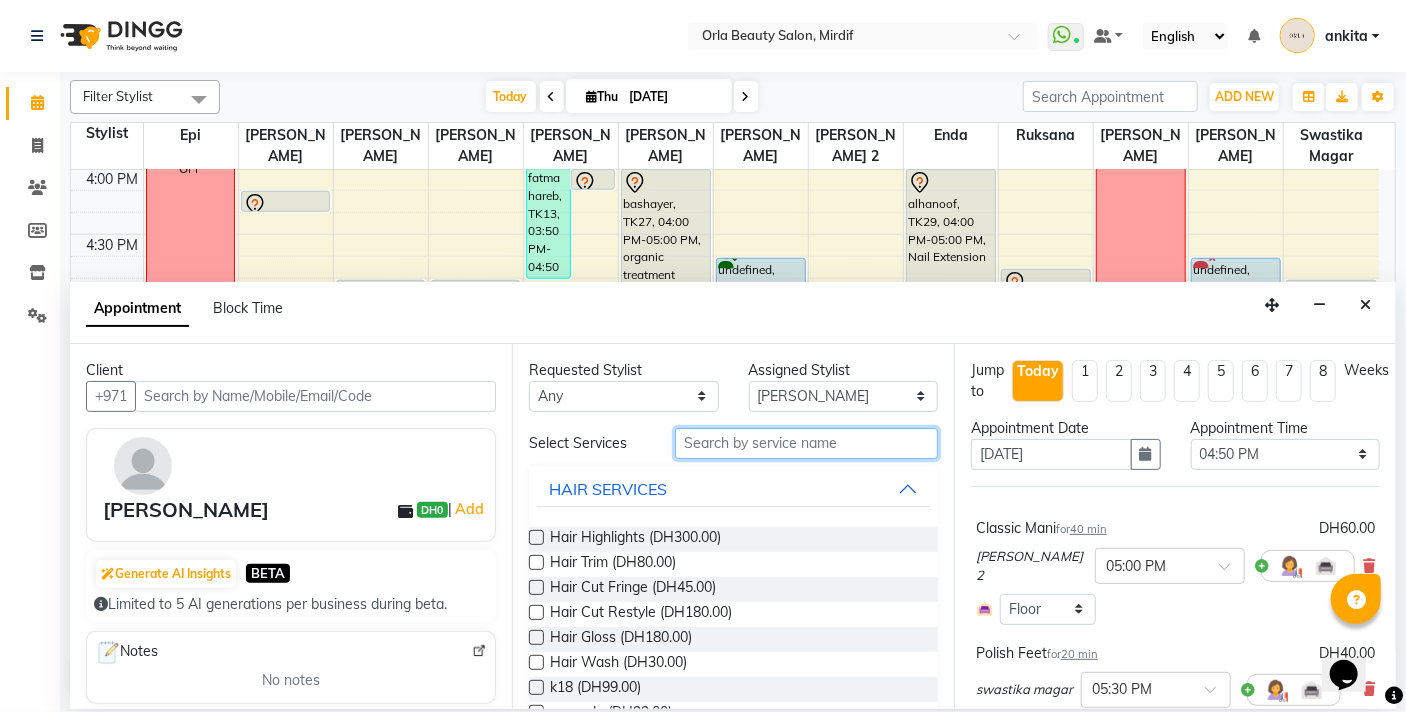 click at bounding box center [806, 443] 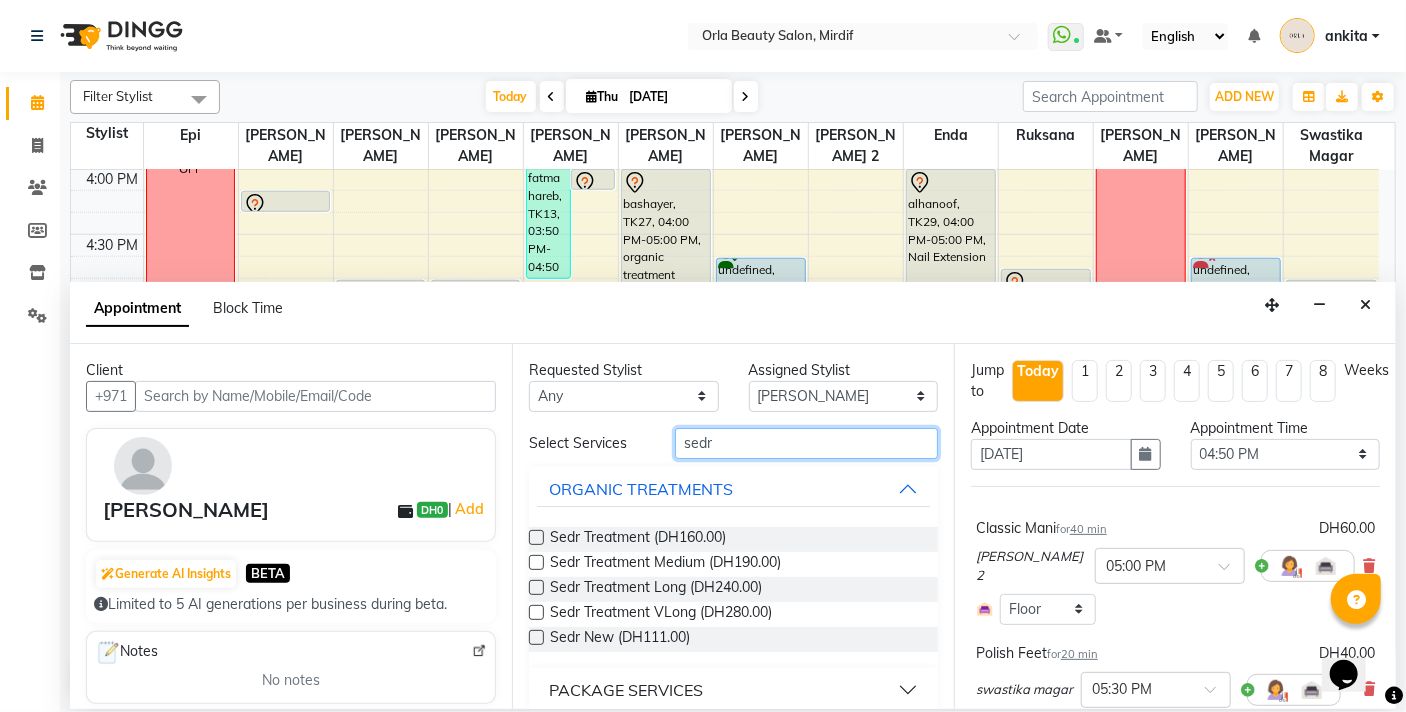 type on "sedr" 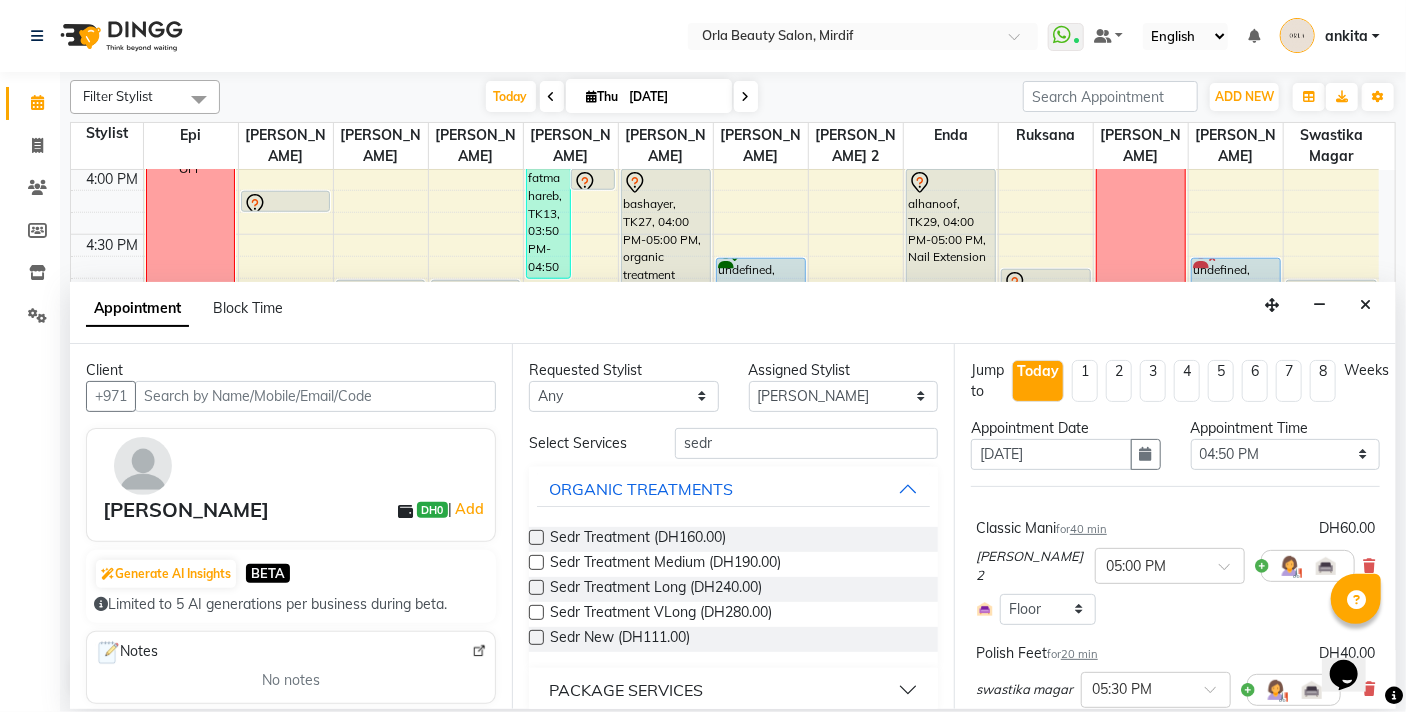 click at bounding box center (536, 587) 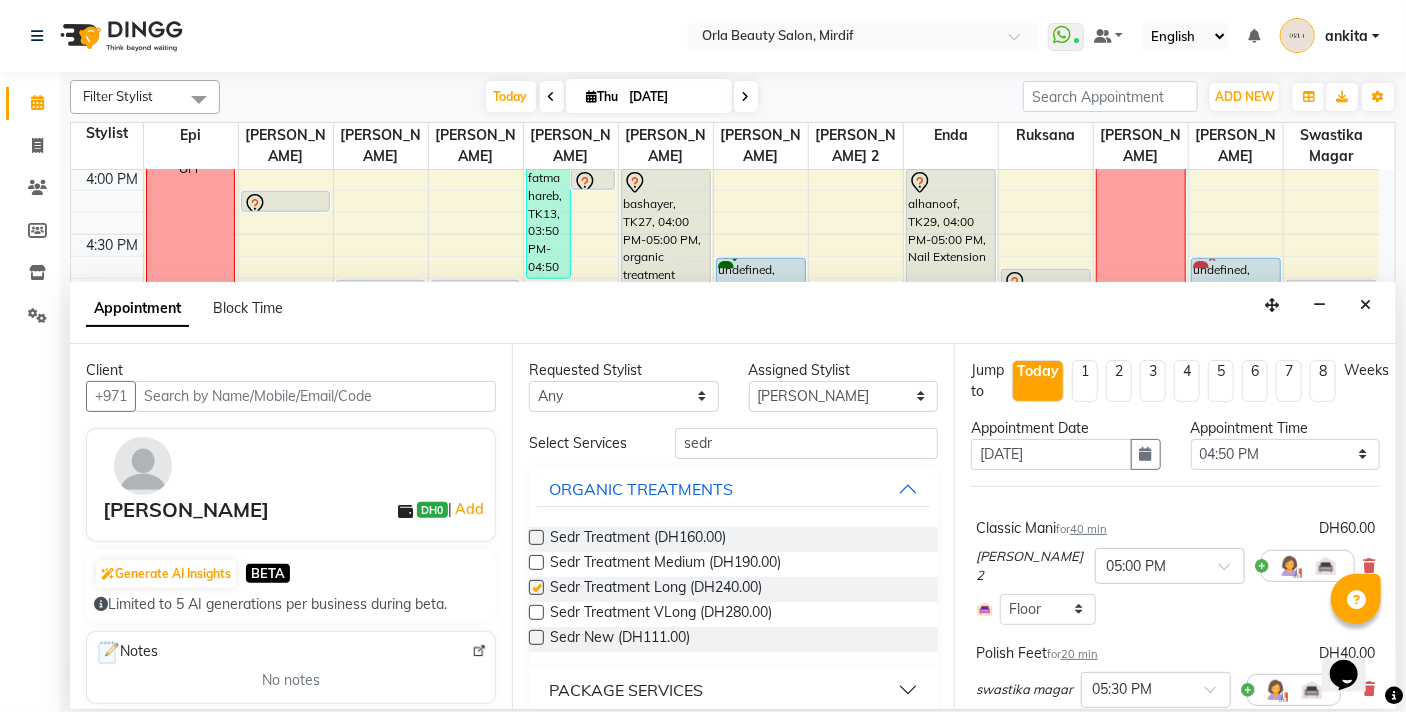 checkbox on "false" 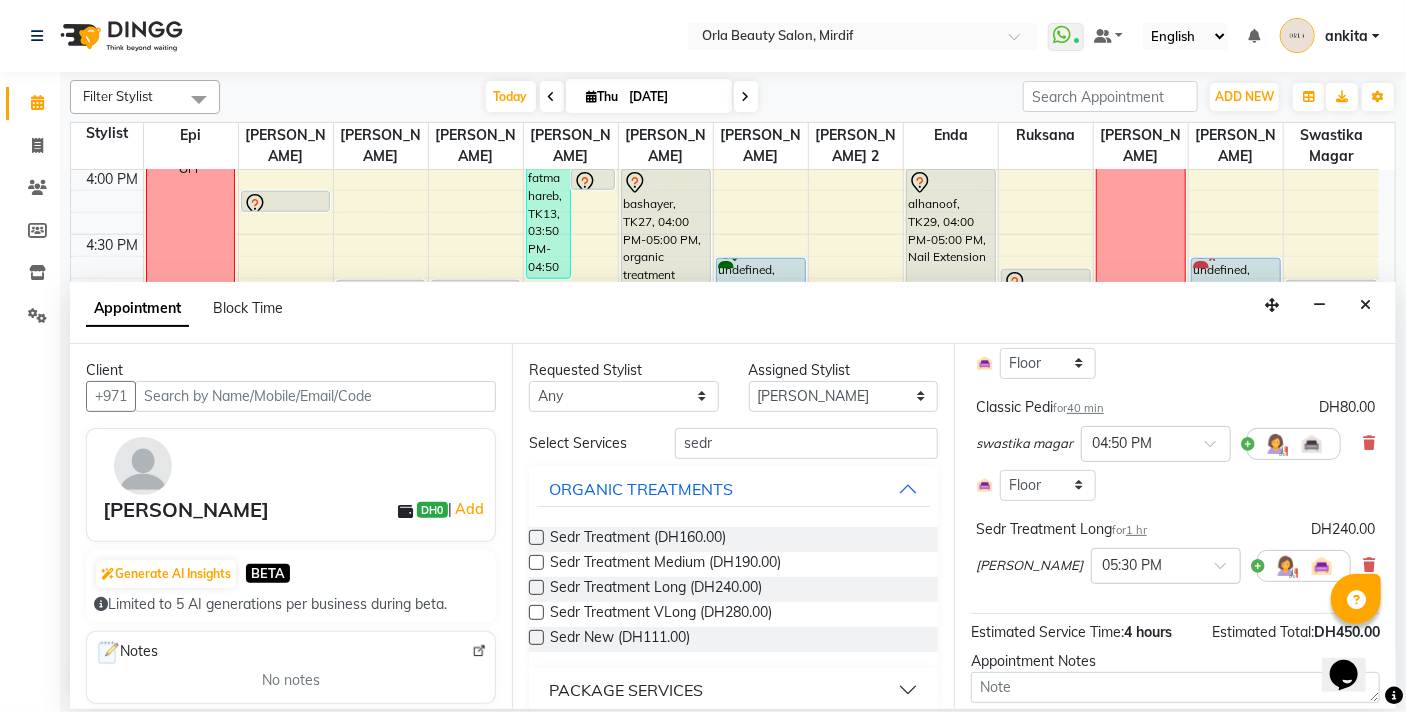 scroll, scrollTop: 496, scrollLeft: 0, axis: vertical 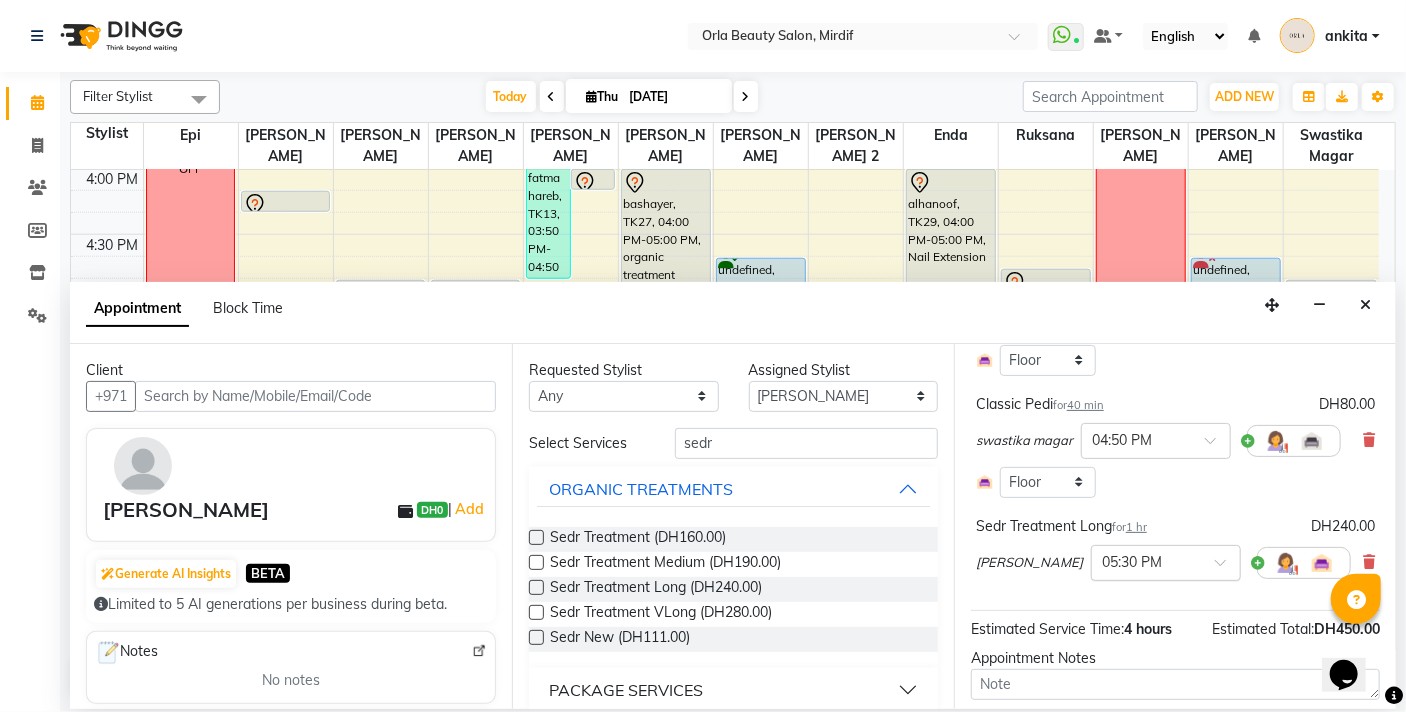 click at bounding box center (1146, 561) 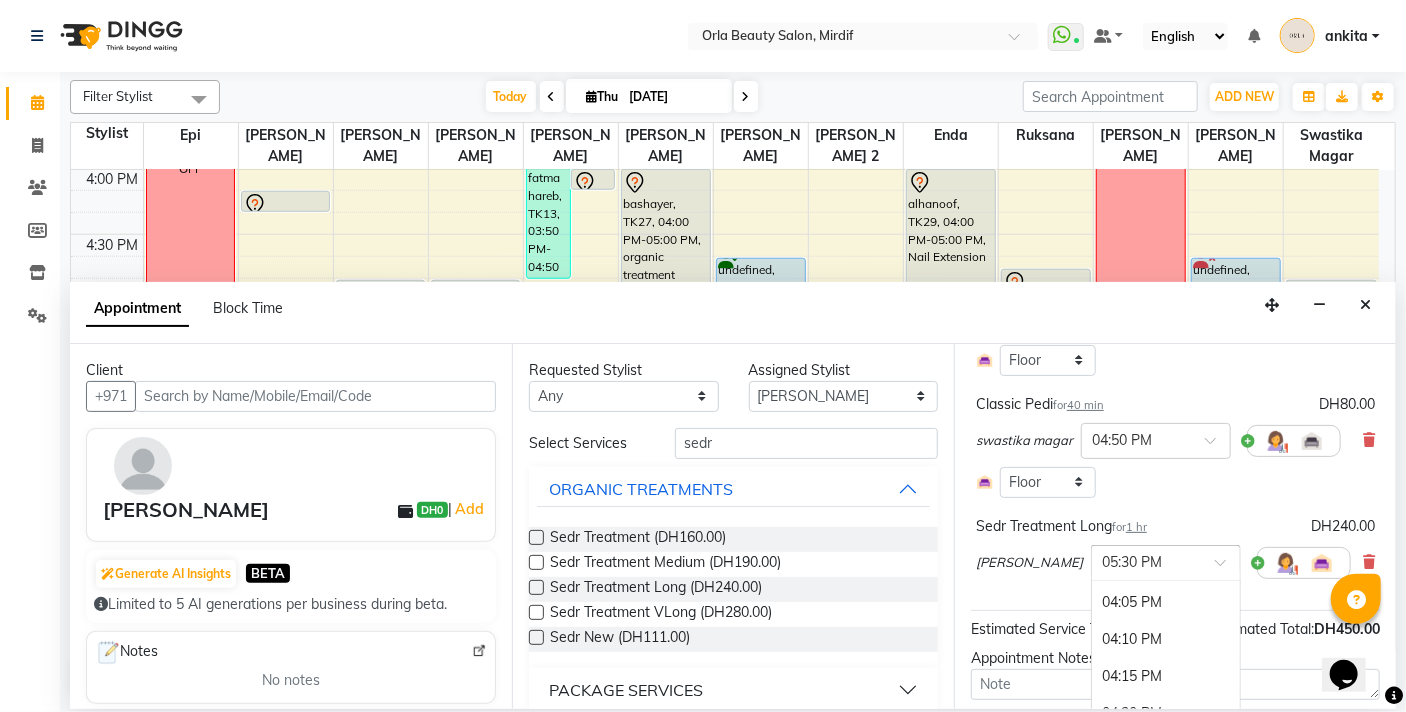 scroll, scrollTop: 2728, scrollLeft: 0, axis: vertical 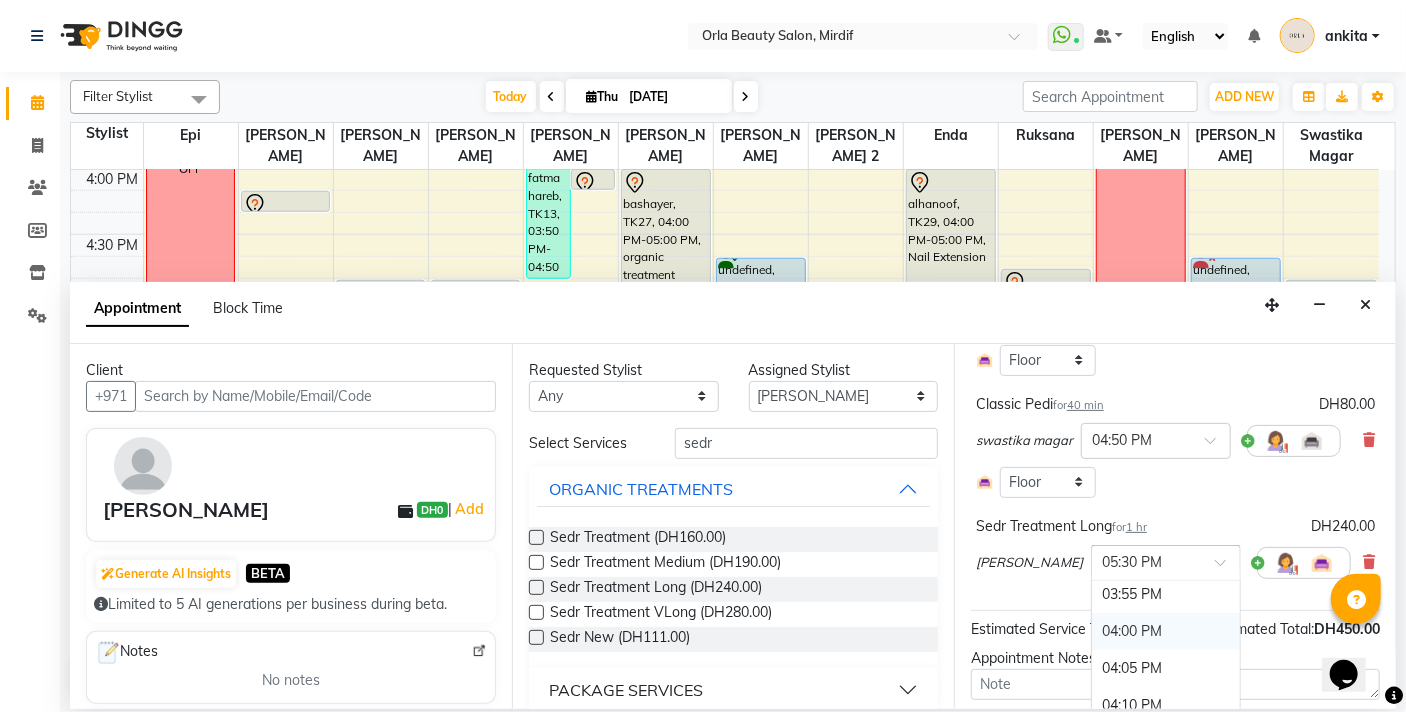 click on "Jump to Today 1 2 3 4 5 6 7 8 Weeks Appointment Date 10-07-2025 Appointment Time Select 10:00 AM 10:05 AM 10:10 AM 10:15 AM 10:20 AM 10:25 AM 10:30 AM 10:35 AM 10:40 AM 10:45 AM 10:50 AM 10:55 AM 11:00 AM 11:05 AM 11:10 AM 11:15 AM 11:20 AM 11:25 AM 11:30 AM 11:35 AM 11:40 AM 11:45 AM 11:50 AM 11:55 AM 12:00 PM 12:05 PM 12:10 PM 12:15 PM 12:20 PM 12:25 PM 12:30 PM 12:35 PM 12:40 PM 12:45 PM 12:50 PM 12:55 PM 01:00 PM 01:05 PM 01:10 PM 01:15 PM 01:20 PM 01:25 PM 01:30 PM 01:35 PM 01:40 PM 01:45 PM 01:50 PM 01:55 PM 02:00 PM 02:05 PM 02:10 PM 02:15 PM 02:20 PM 02:25 PM 02:30 PM 02:35 PM 02:40 PM 02:45 PM 02:50 PM 02:55 PM 03:00 PM 03:05 PM 03:10 PM 03:15 PM 03:20 PM 03:25 PM 03:30 PM 03:35 PM 03:40 PM 03:45 PM 03:50 PM 03:55 PM 04:00 PM 04:05 PM 04:10 PM 04:15 PM 04:20 PM 04:25 PM 04:30 PM 04:35 PM 04:40 PM 04:45 PM 04:50 PM 04:55 PM 05:00 PM 05:05 PM 05:10 PM 05:15 PM 05:20 PM 05:25 PM 05:30 PM 05:35 PM 05:40 PM 05:45 PM 05:50 PM 05:55 PM 06:00 PM 06:05 PM 06:10 PM 06:15 PM 06:20 PM 06:25 PM 06:30 PM 06:35 PM" at bounding box center (1175, 526) 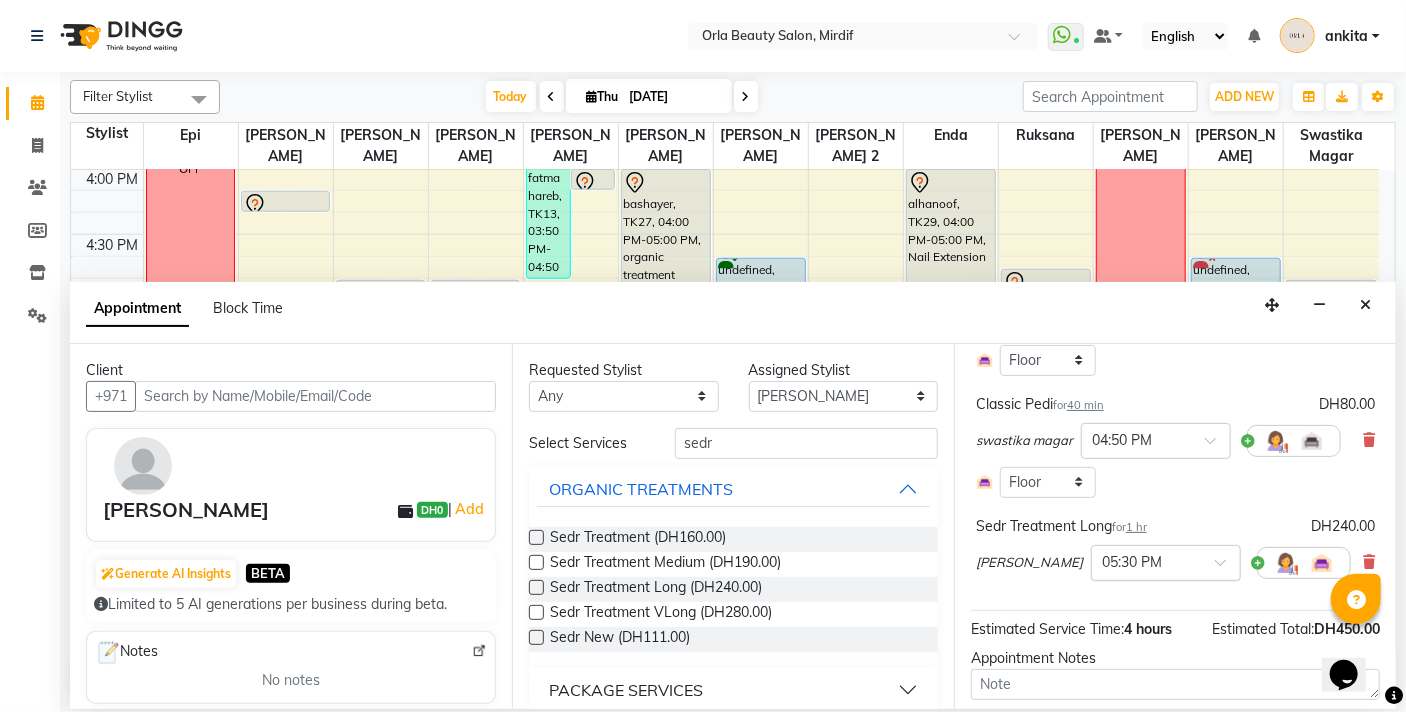 click at bounding box center (1166, 561) 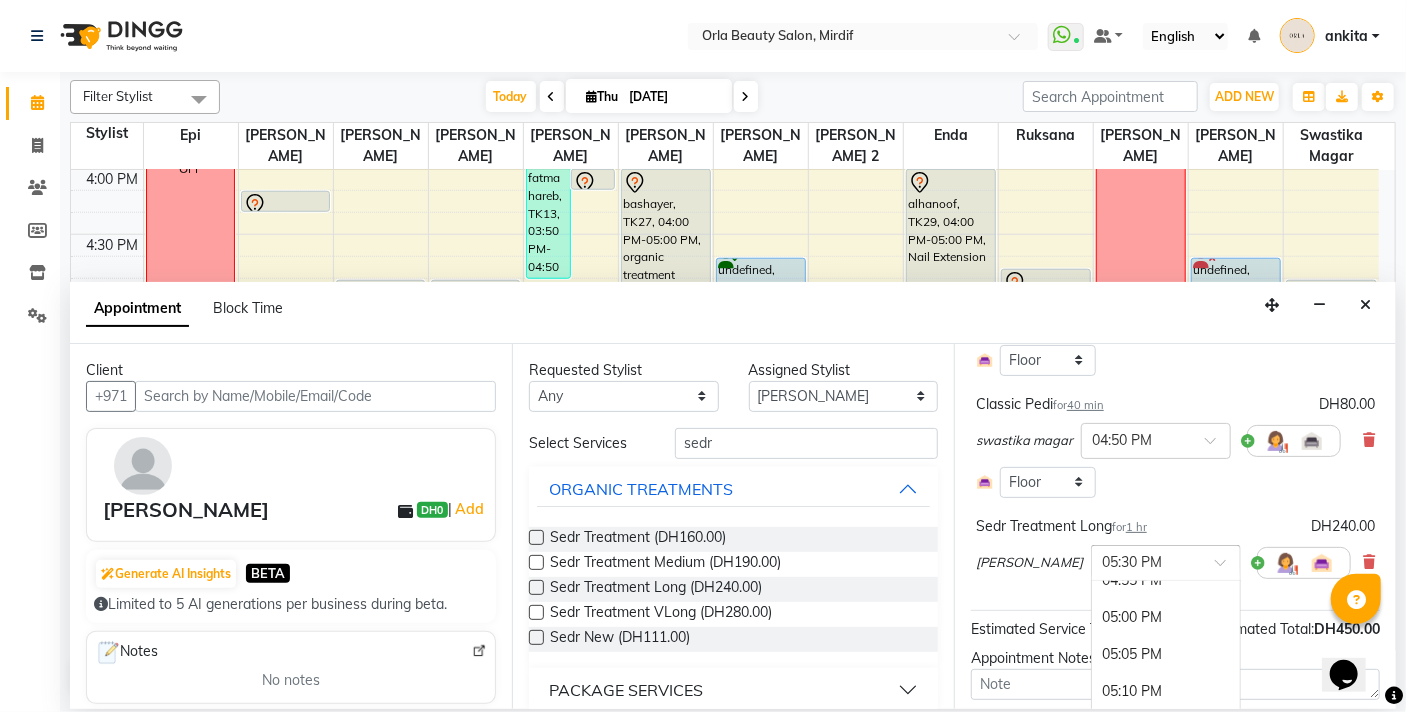 scroll, scrollTop: 3173, scrollLeft: 0, axis: vertical 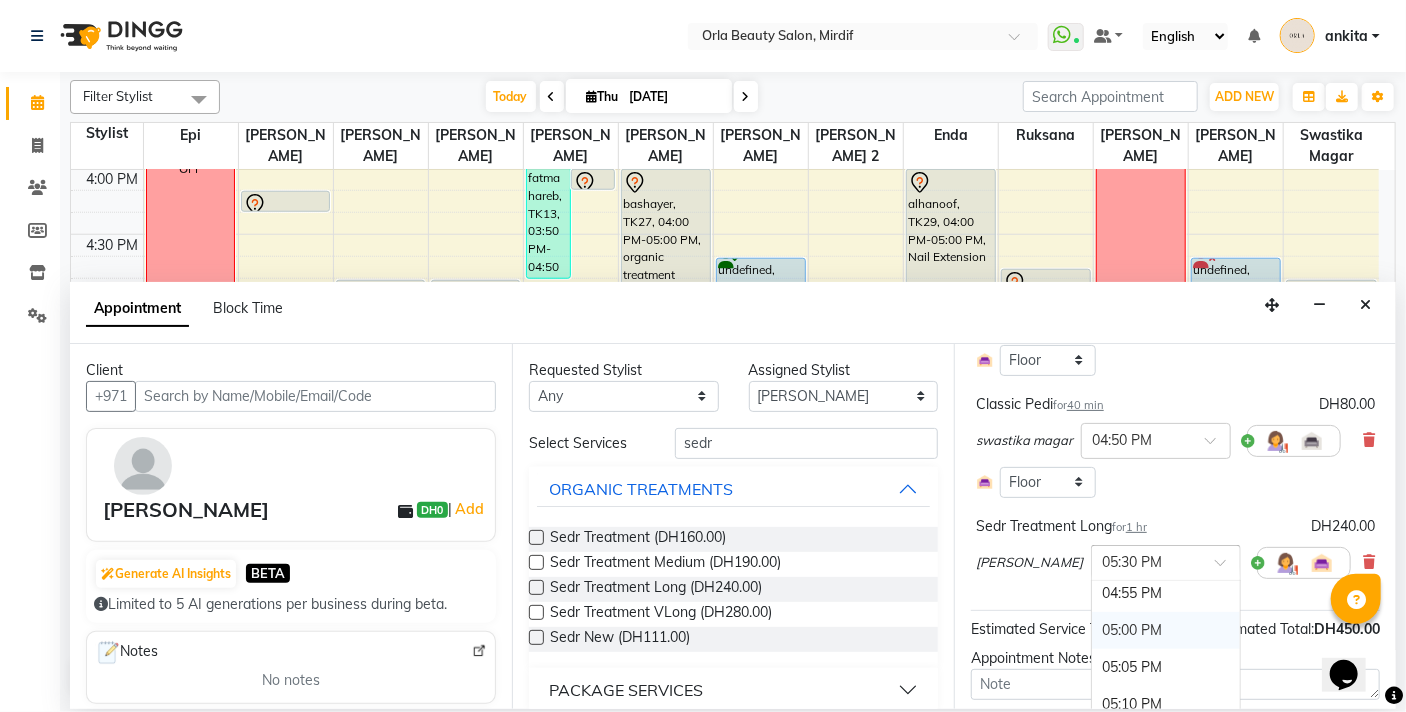 click on "05:00 PM" at bounding box center [1166, 630] 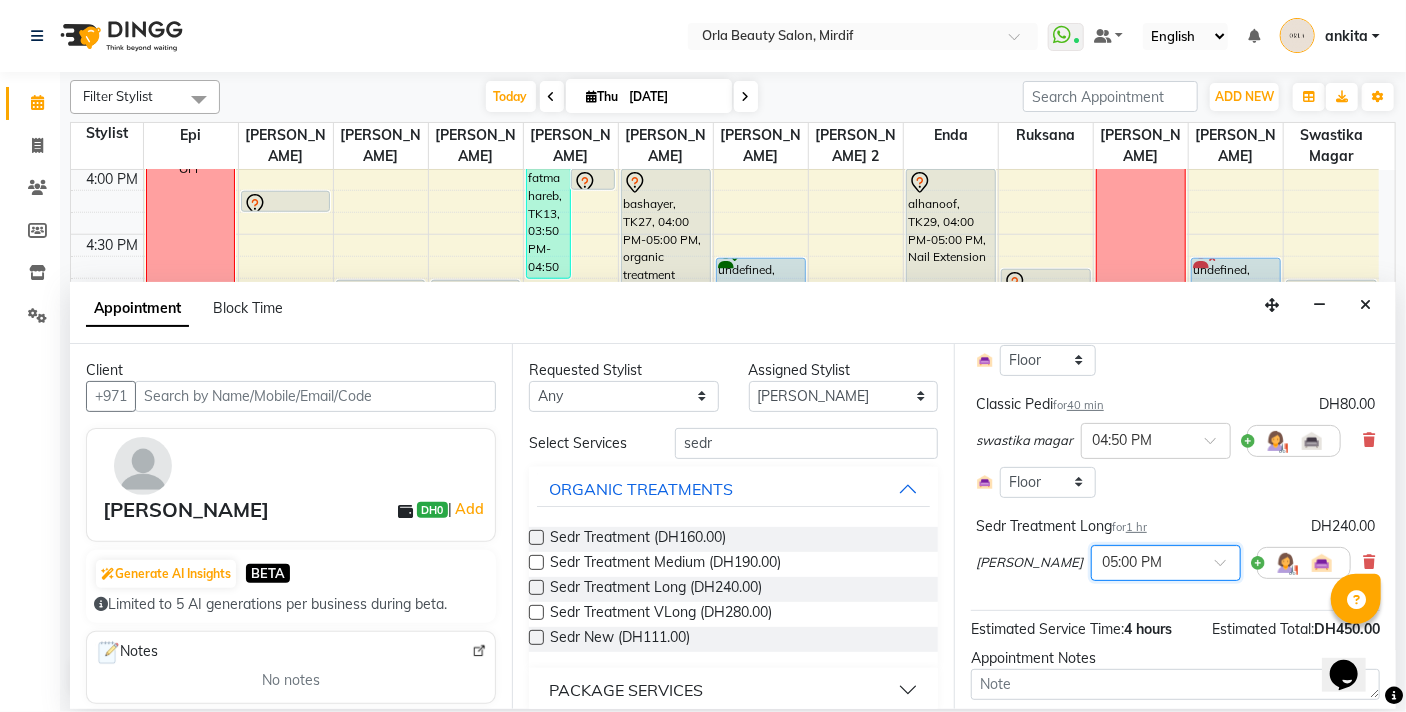 scroll, scrollTop: 613, scrollLeft: 0, axis: vertical 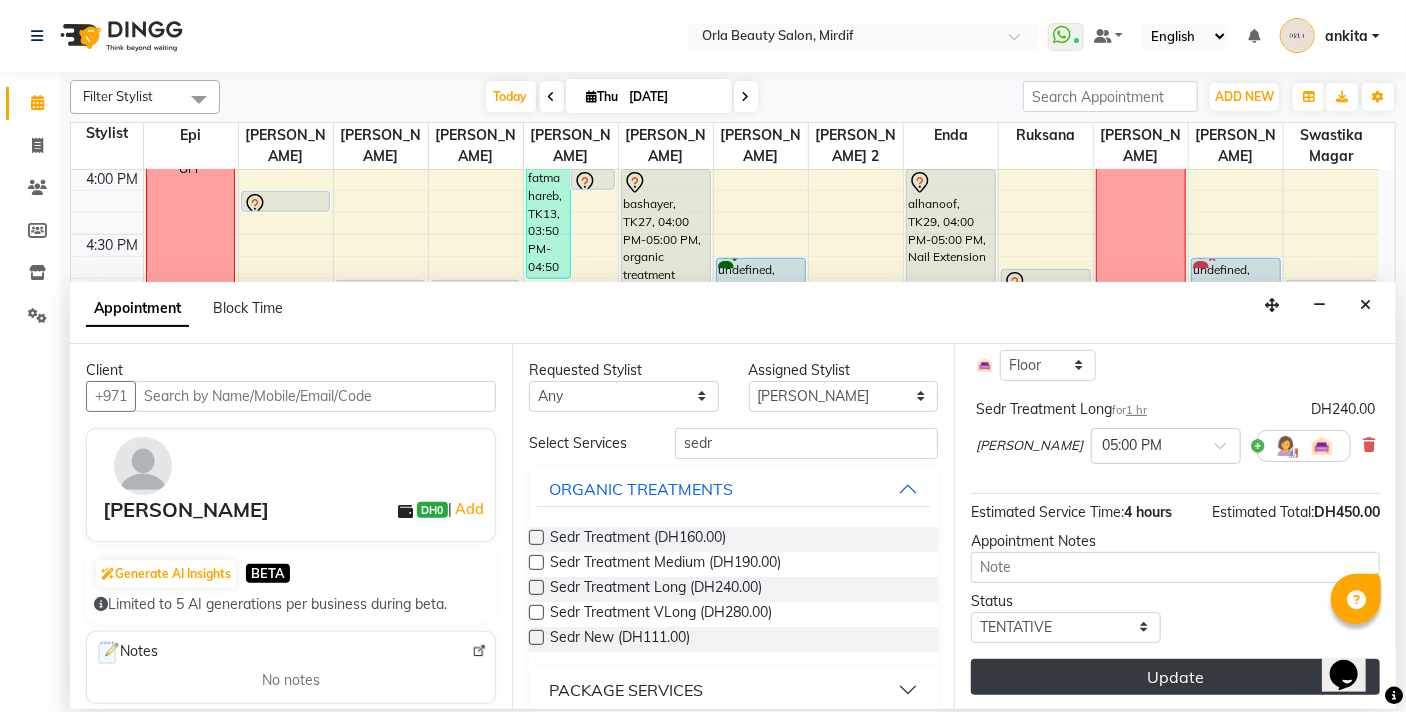 click on "Update" at bounding box center [1175, 677] 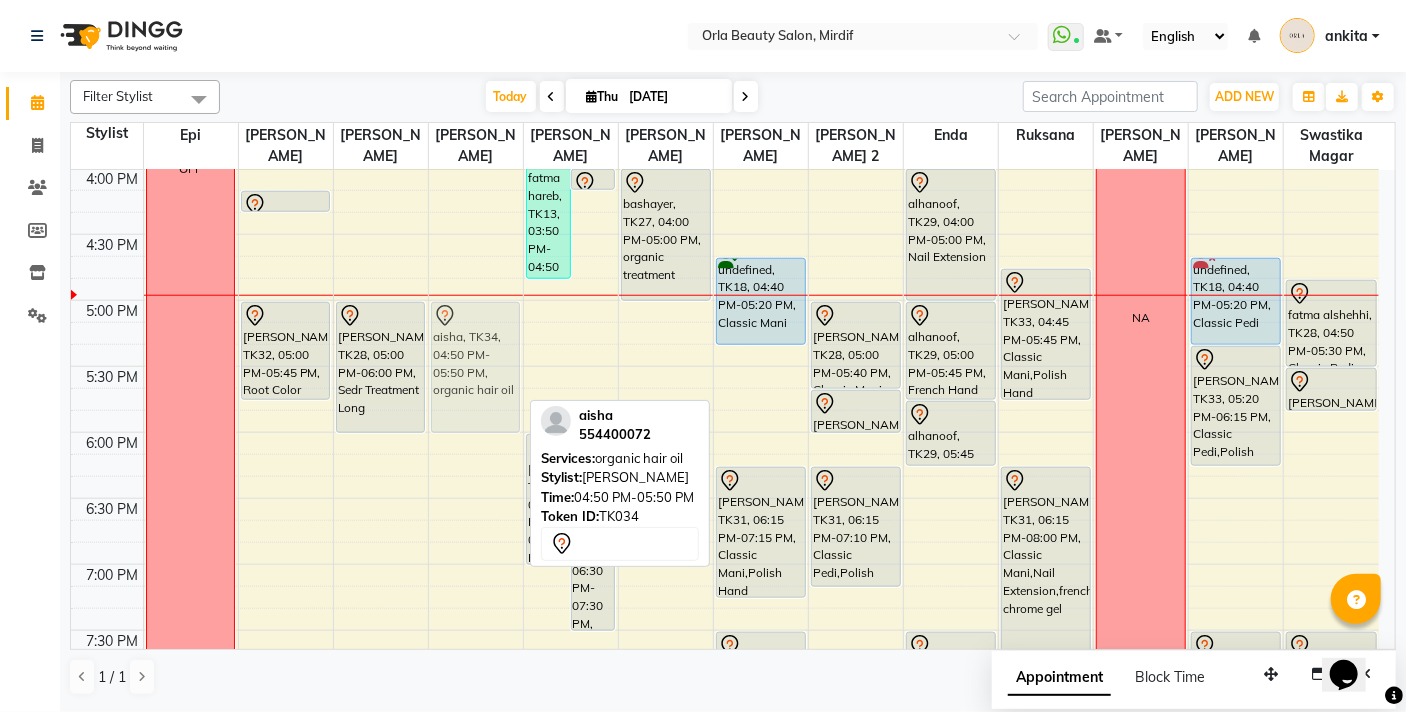 drag, startPoint x: 478, startPoint y: 332, endPoint x: 473, endPoint y: 352, distance: 20.615528 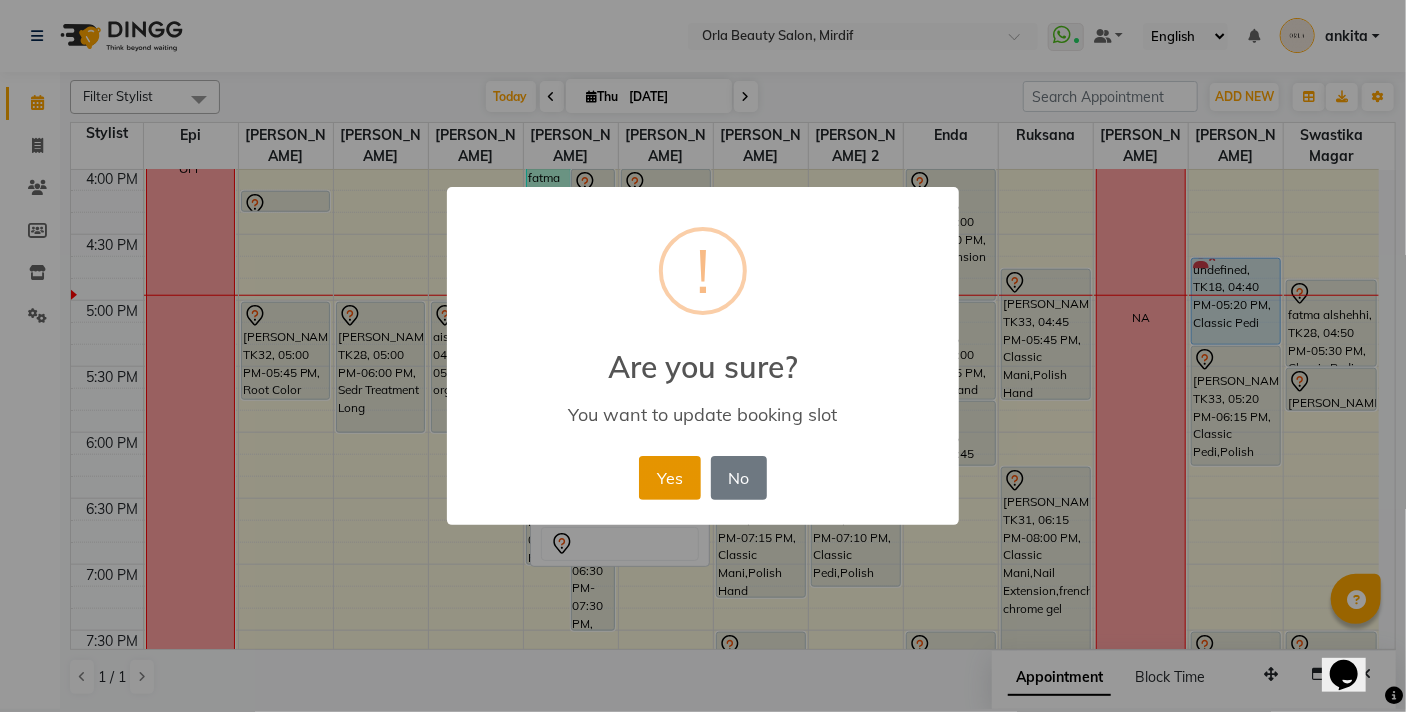 click on "Yes" at bounding box center (669, 478) 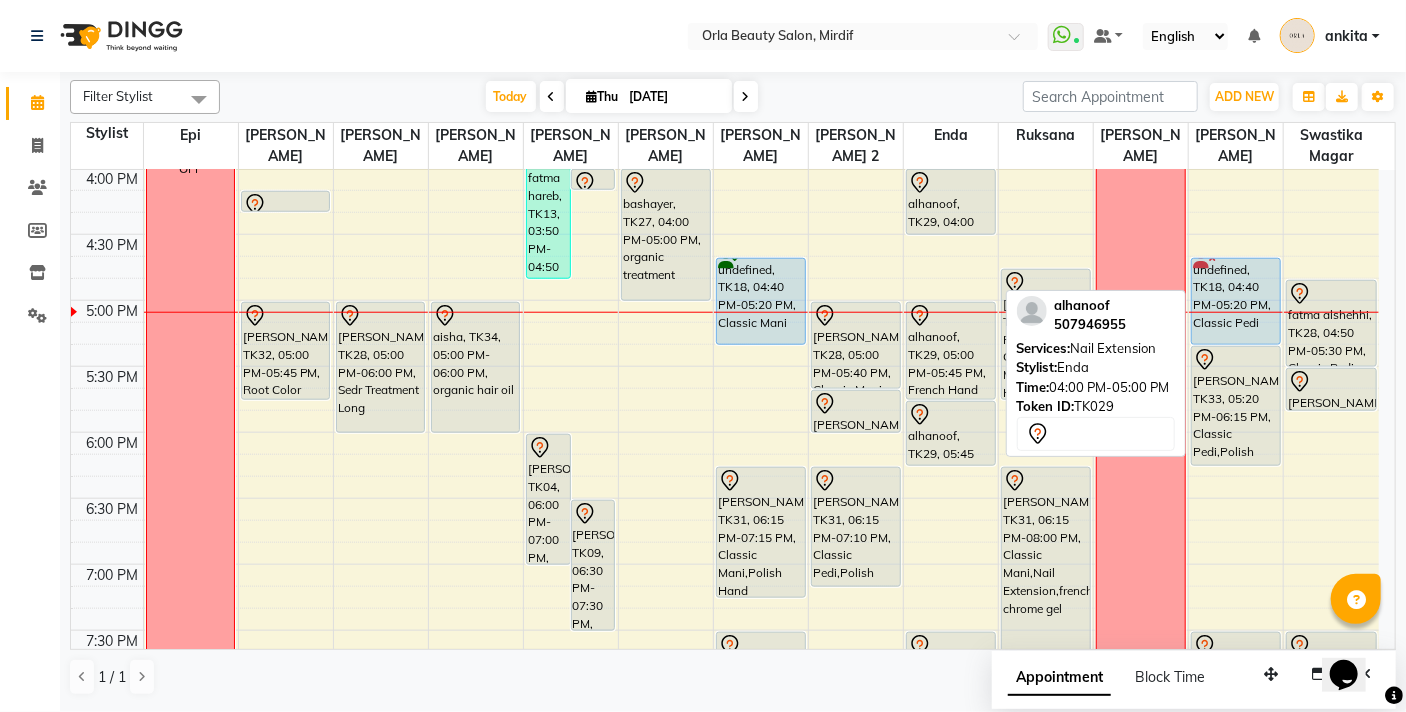 drag, startPoint x: 953, startPoint y: 299, endPoint x: 952, endPoint y: 224, distance: 75.00667 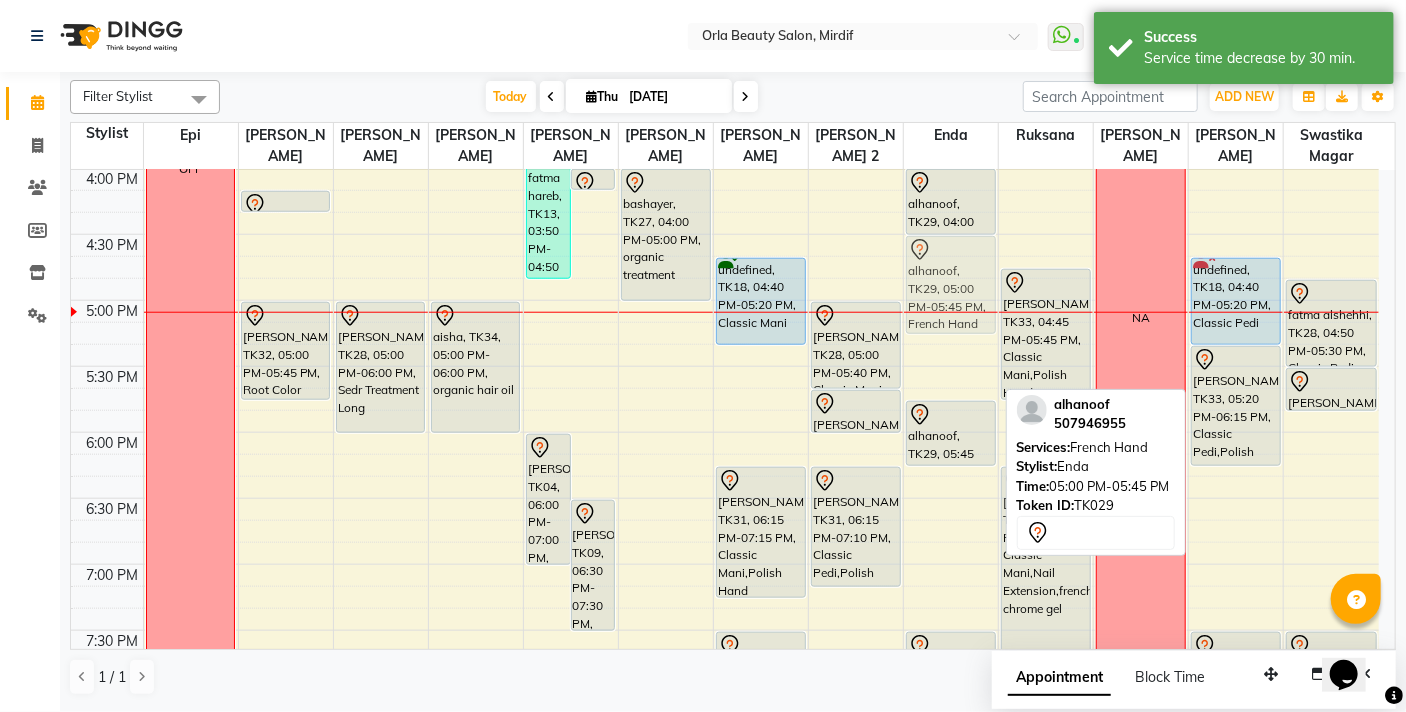 drag, startPoint x: 949, startPoint y: 334, endPoint x: 947, endPoint y: 258, distance: 76.02631 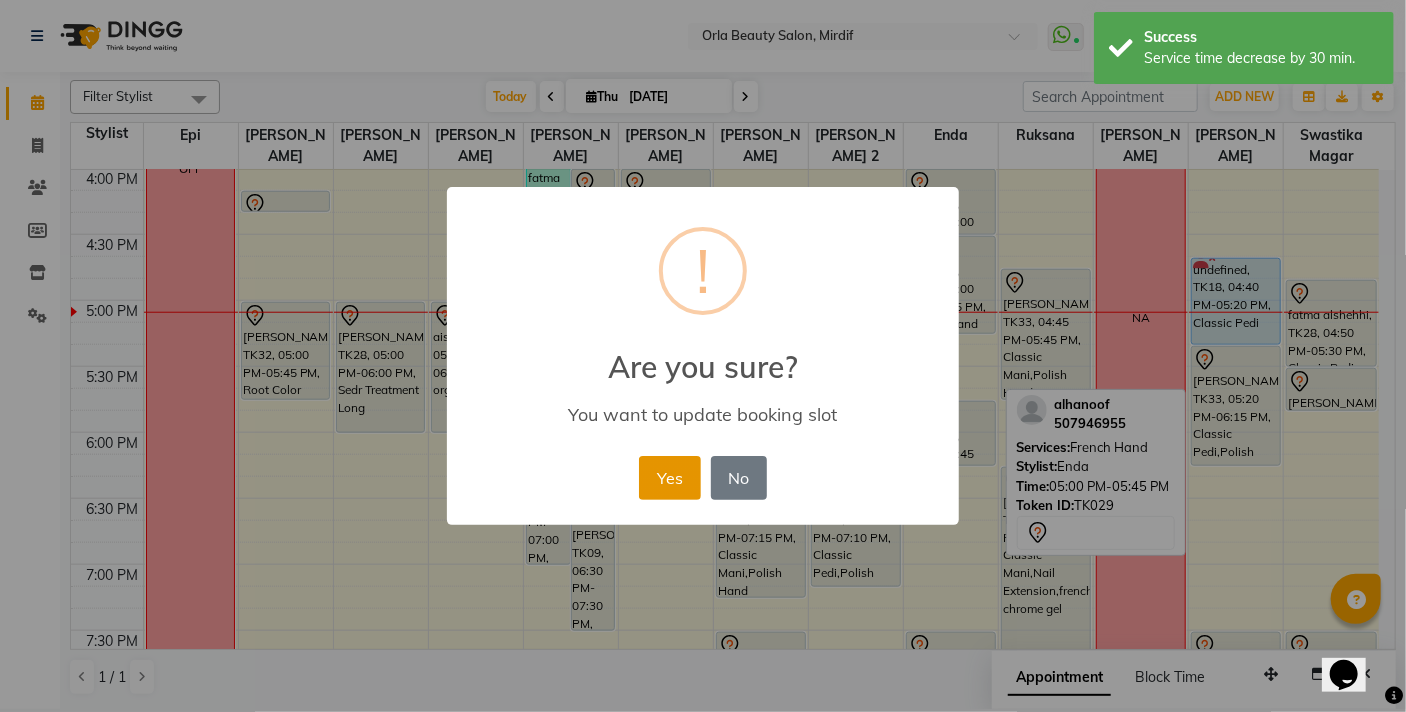 click on "Yes" at bounding box center [669, 478] 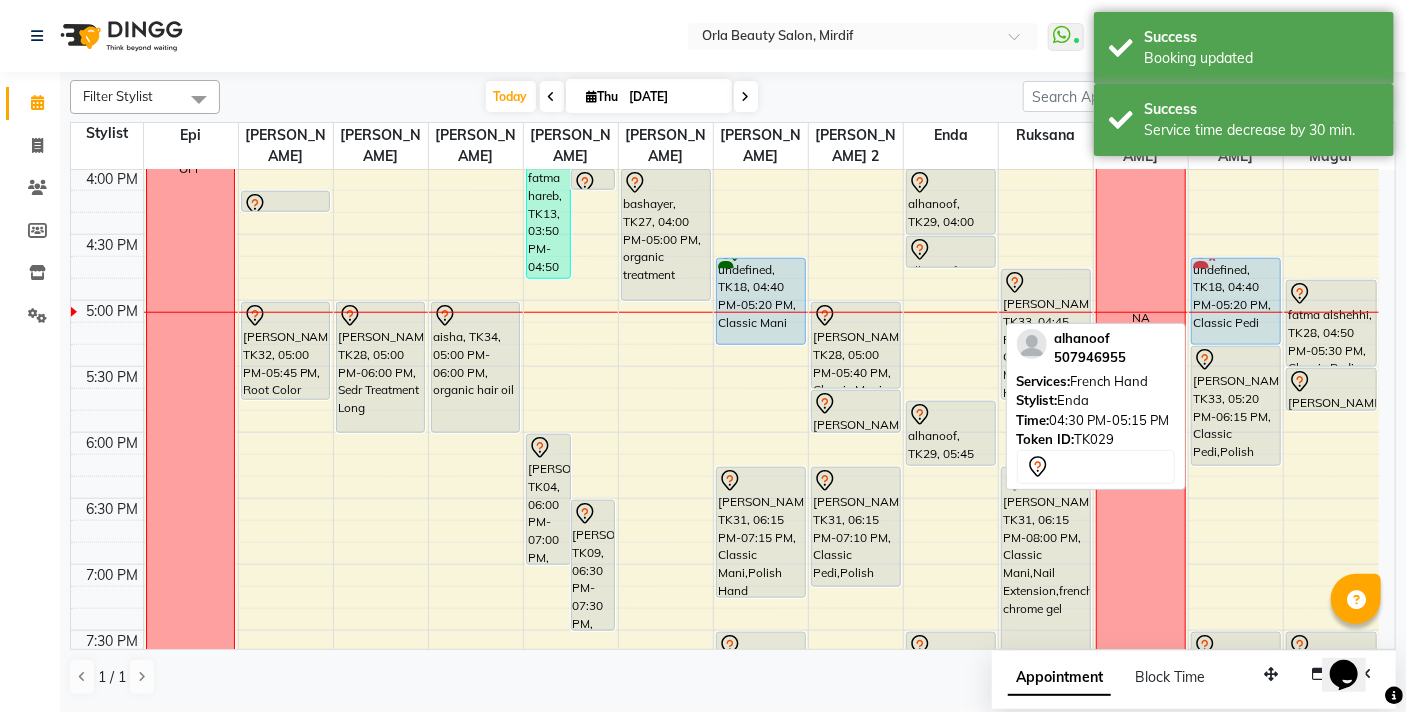 drag, startPoint x: 948, startPoint y: 330, endPoint x: 952, endPoint y: 273, distance: 57.14018 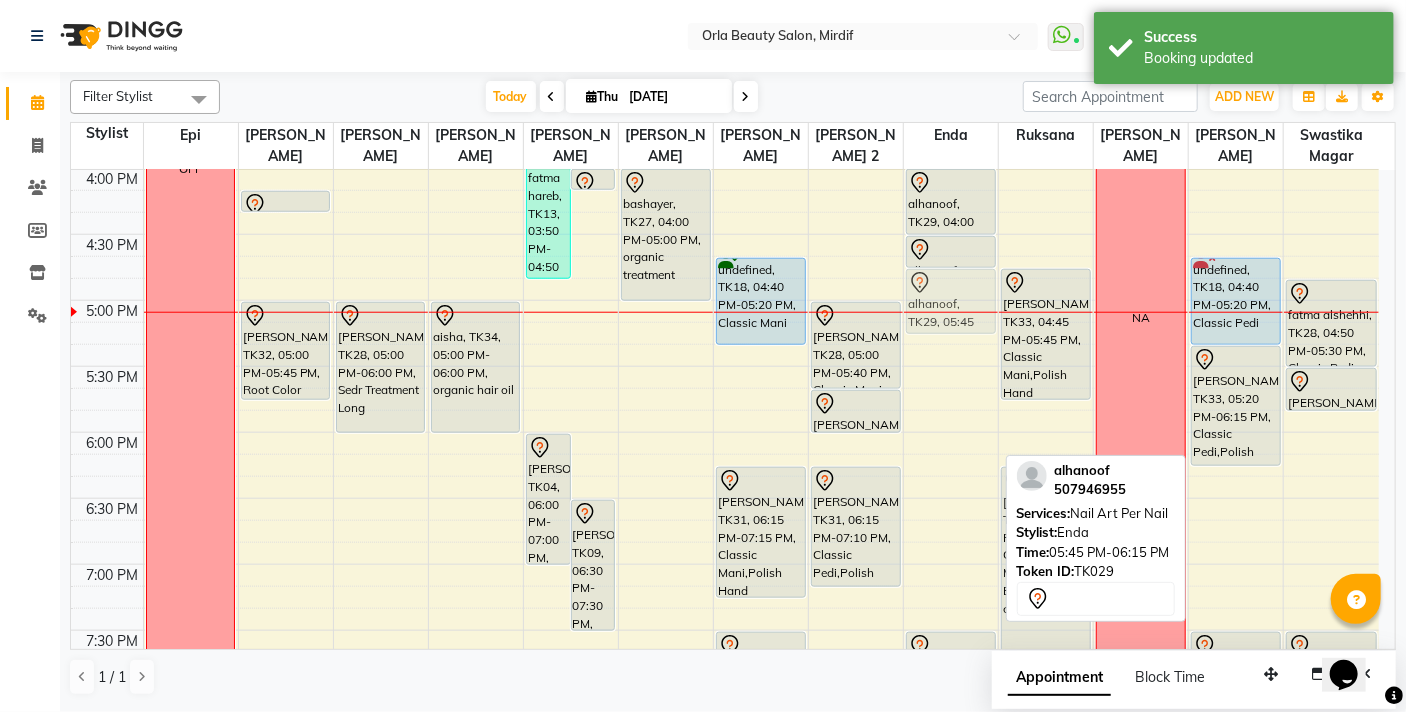 drag, startPoint x: 925, startPoint y: 418, endPoint x: 926, endPoint y: 287, distance: 131.00381 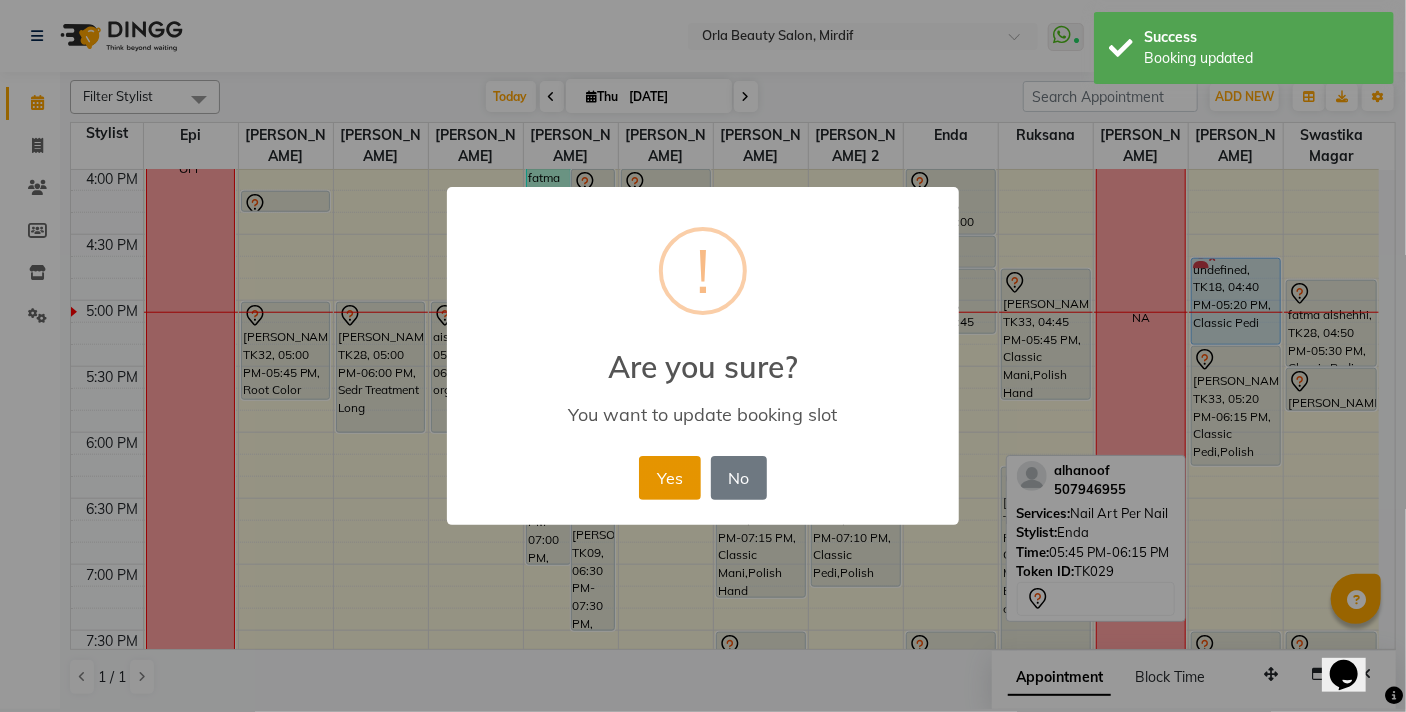 drag, startPoint x: 657, startPoint y: 469, endPoint x: 657, endPoint y: 458, distance: 11 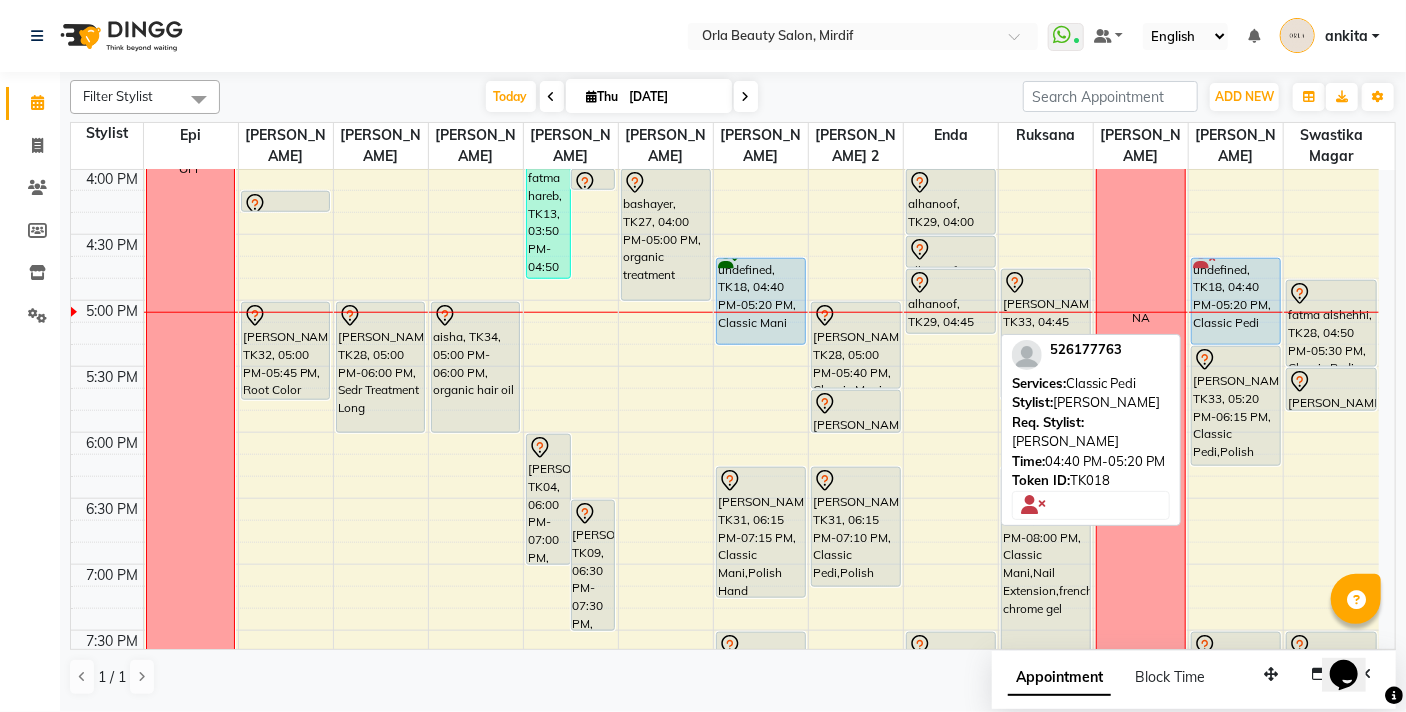 click on "undefined, TK18, 04:40 PM-05:20 PM, Classic Pedi" at bounding box center [1236, 301] 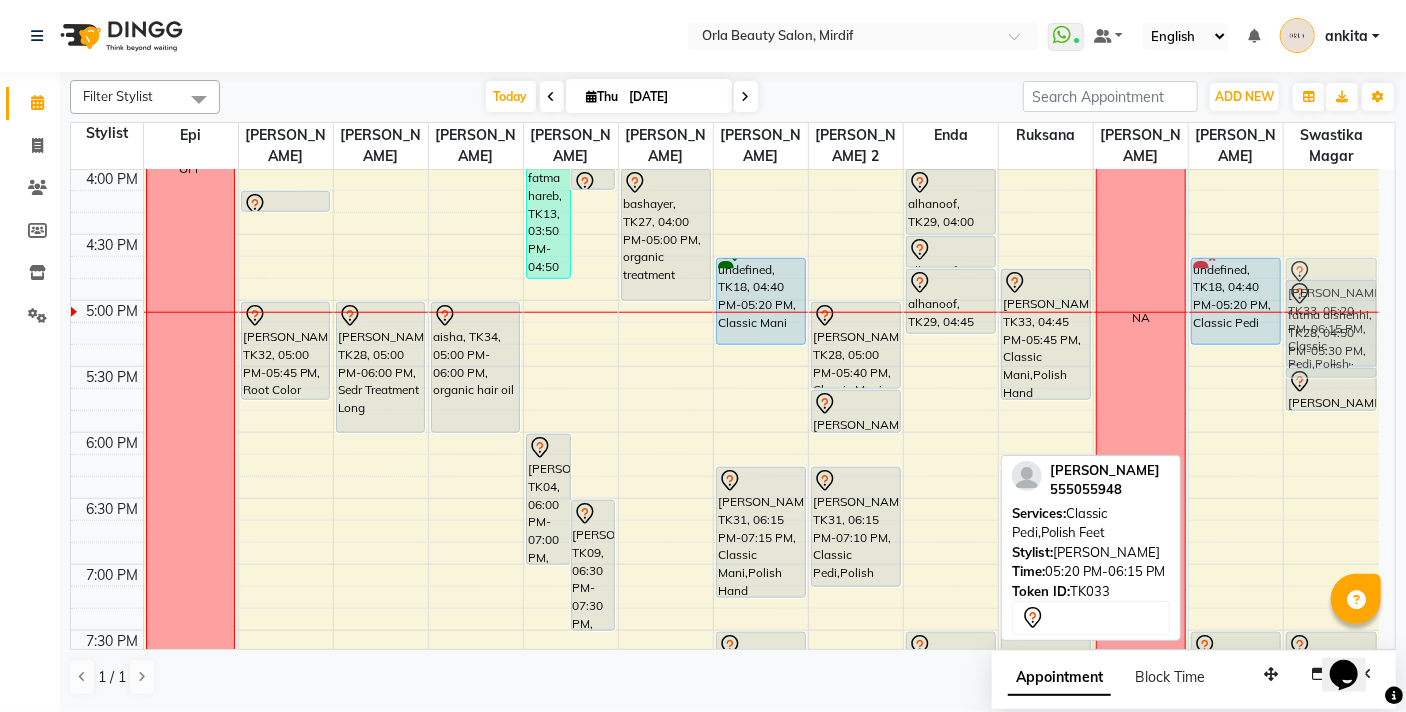 drag, startPoint x: 1240, startPoint y: 397, endPoint x: 1320, endPoint y: 312, distance: 116.72617 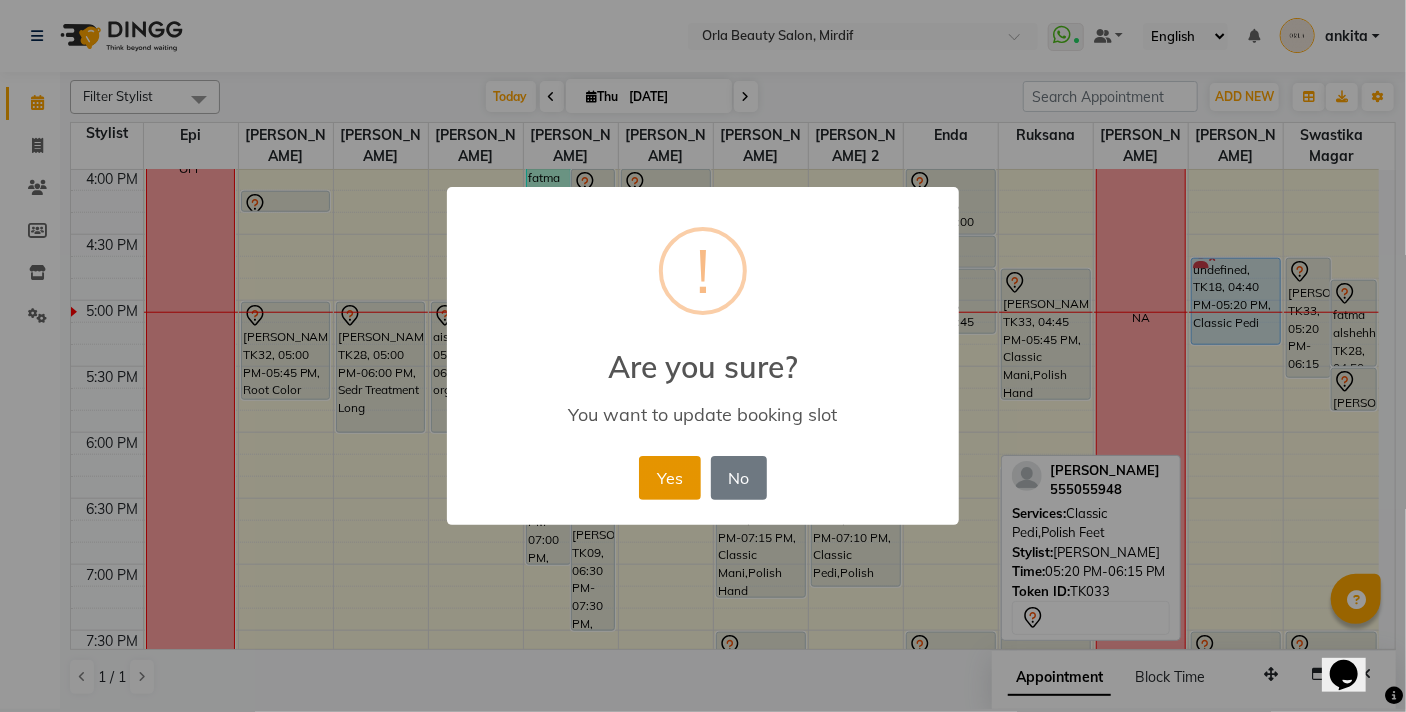 click on "Yes" at bounding box center (669, 478) 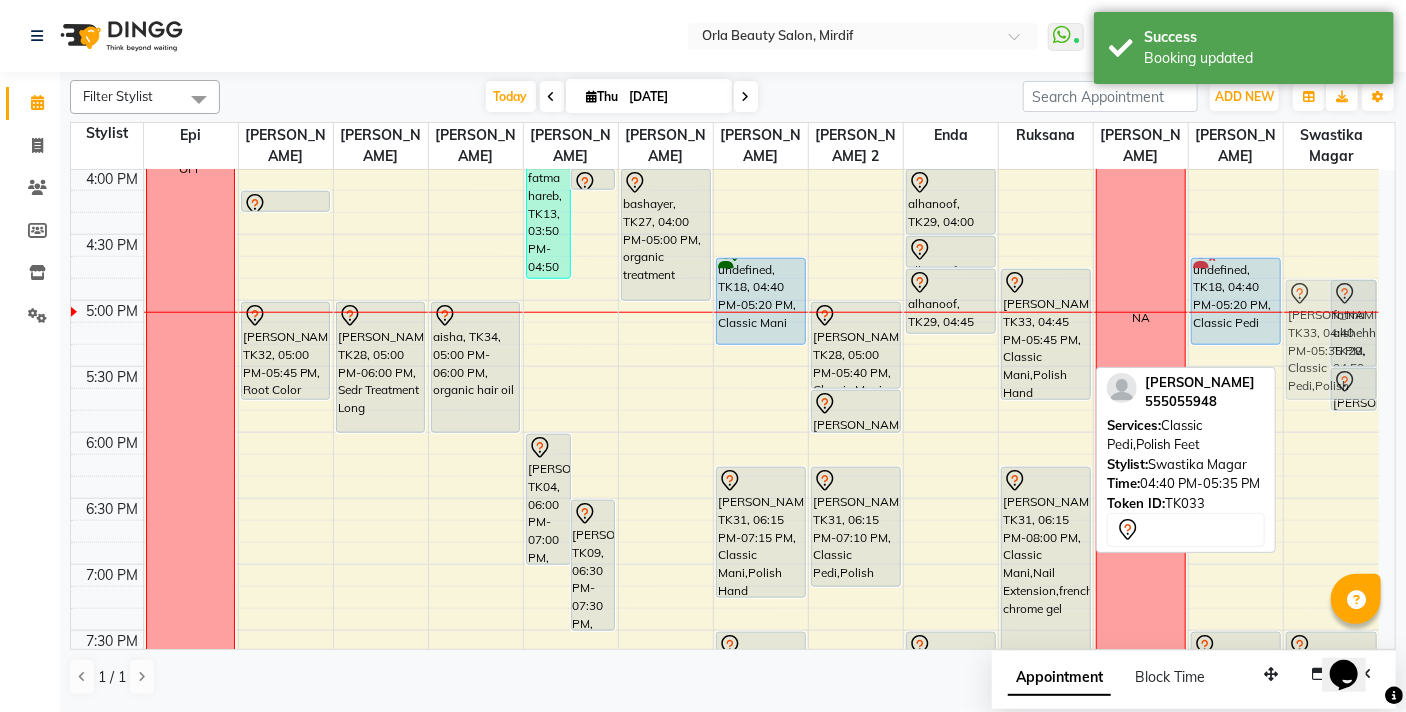 drag, startPoint x: 1305, startPoint y: 292, endPoint x: 1308, endPoint y: 308, distance: 16.27882 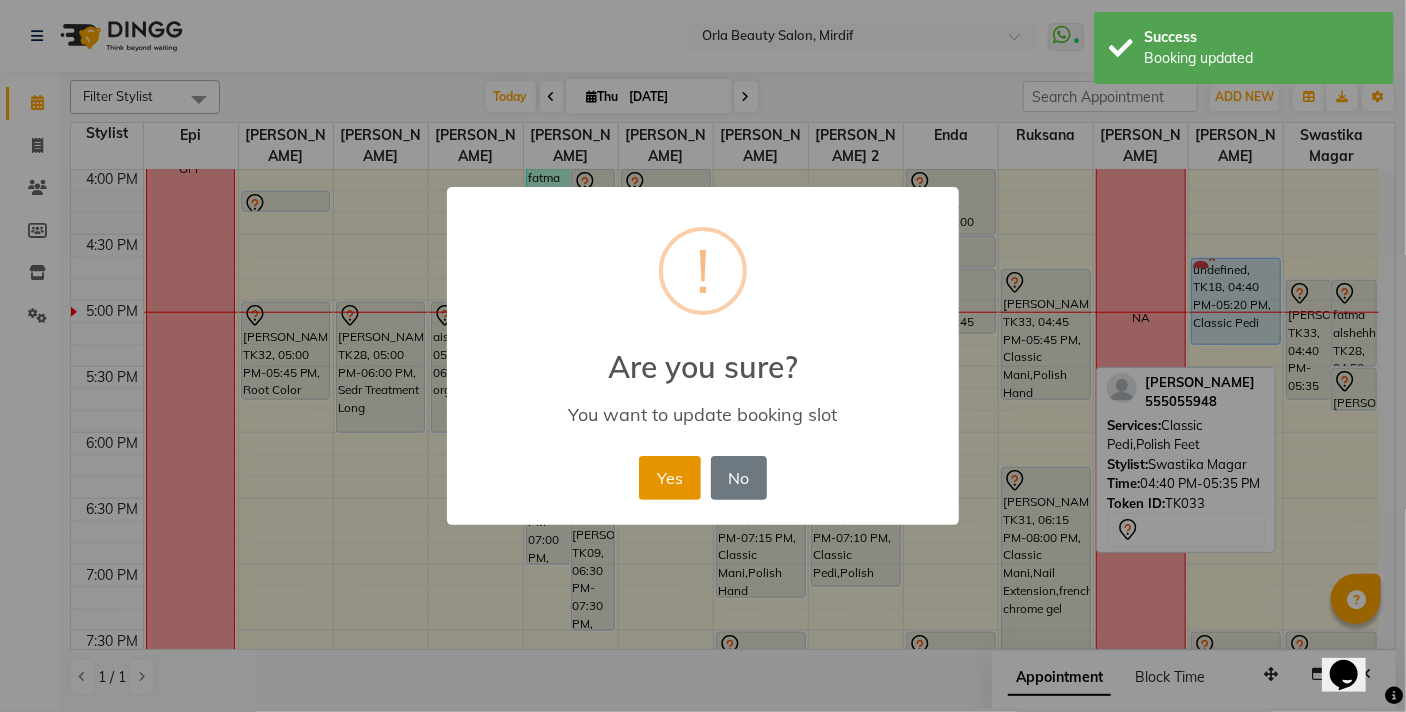 click on "Yes" at bounding box center (669, 478) 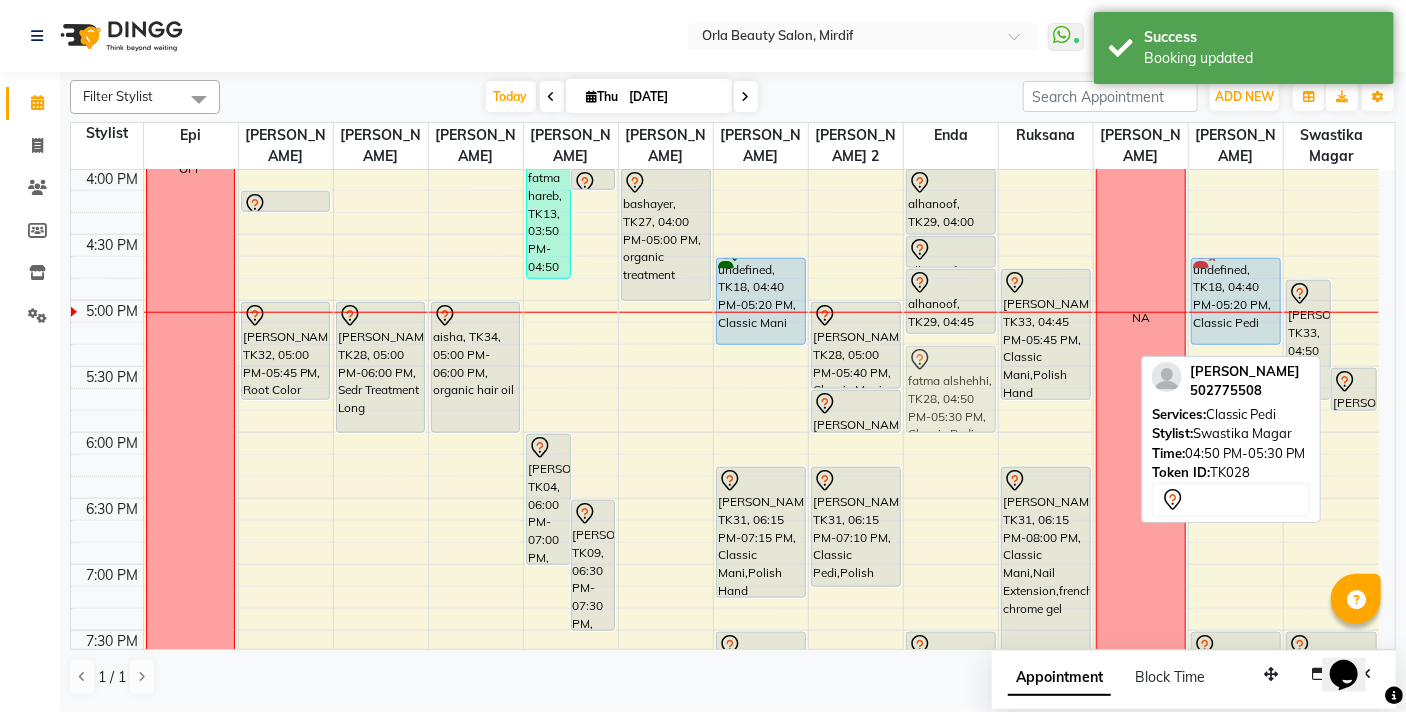 drag, startPoint x: 1354, startPoint y: 323, endPoint x: 944, endPoint y: 379, distance: 413.80673 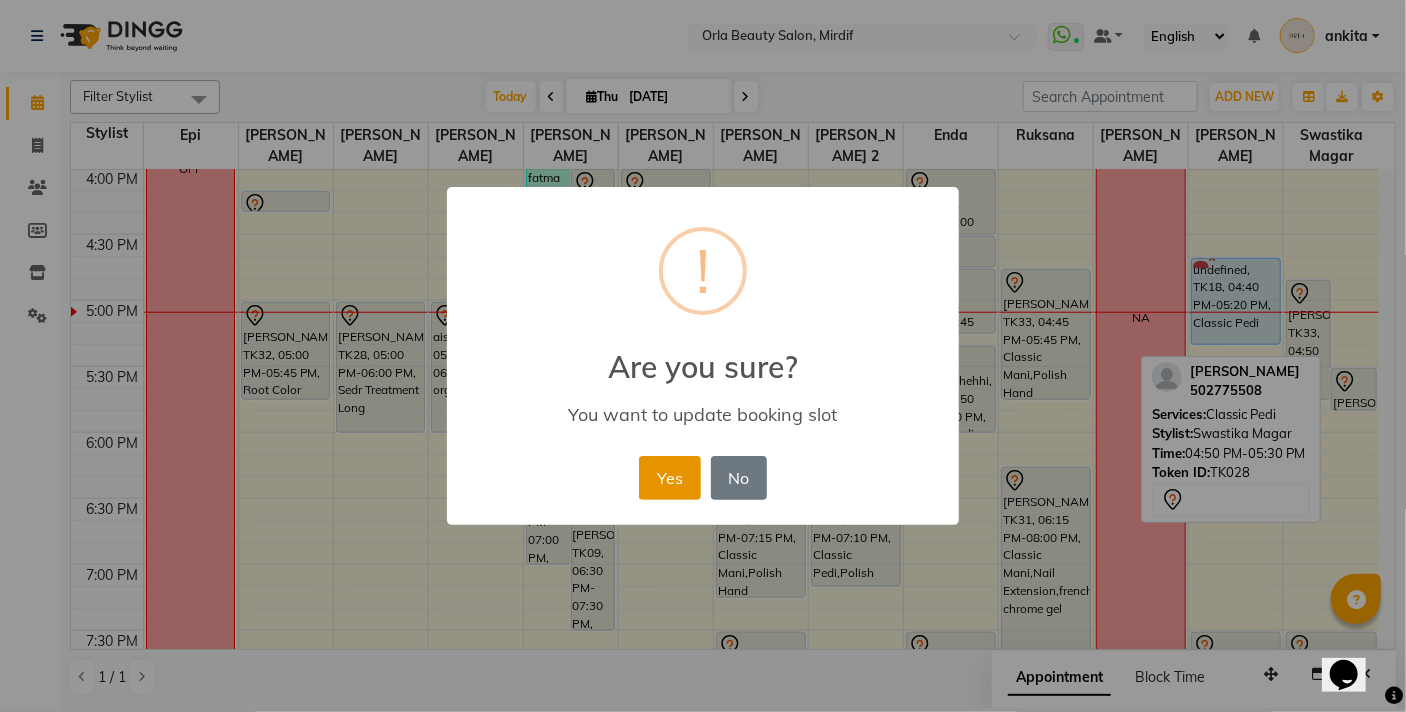 click on "Yes" at bounding box center (669, 478) 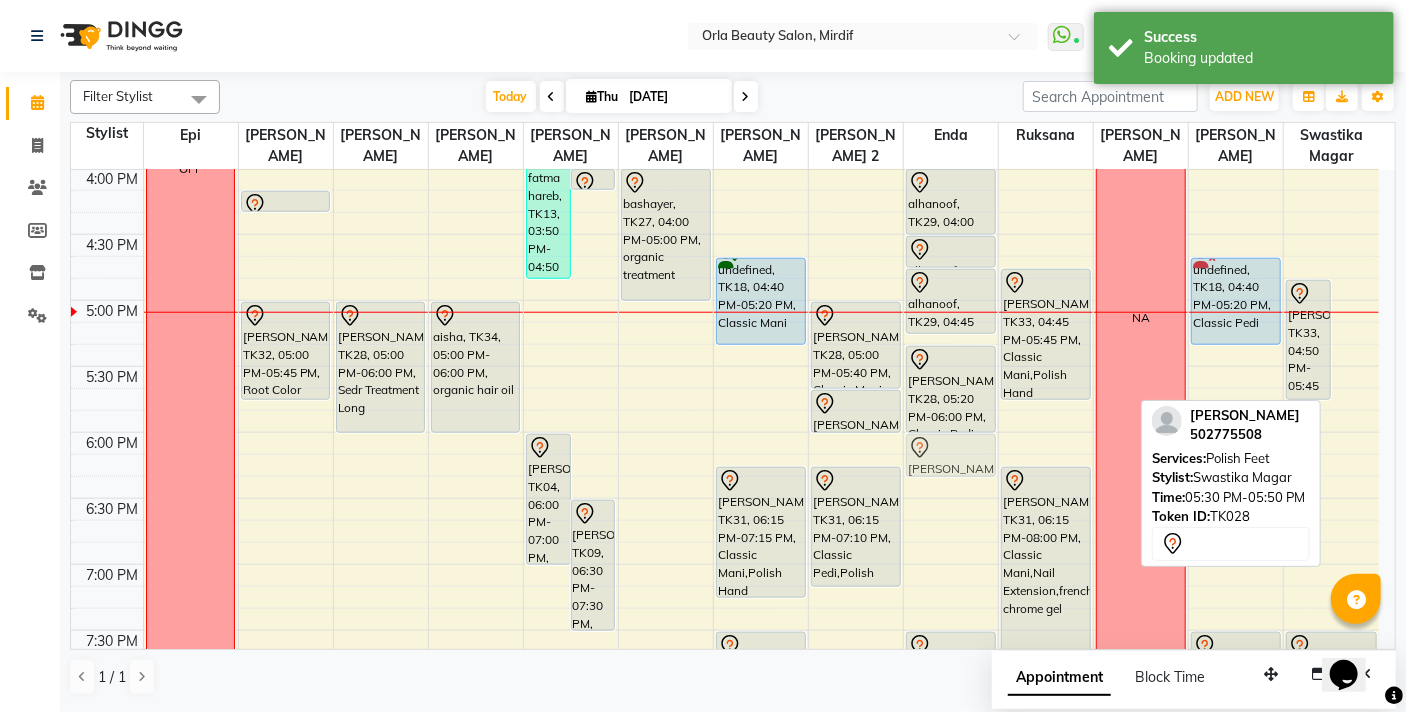 drag, startPoint x: 1361, startPoint y: 392, endPoint x: 982, endPoint y: 469, distance: 386.7428 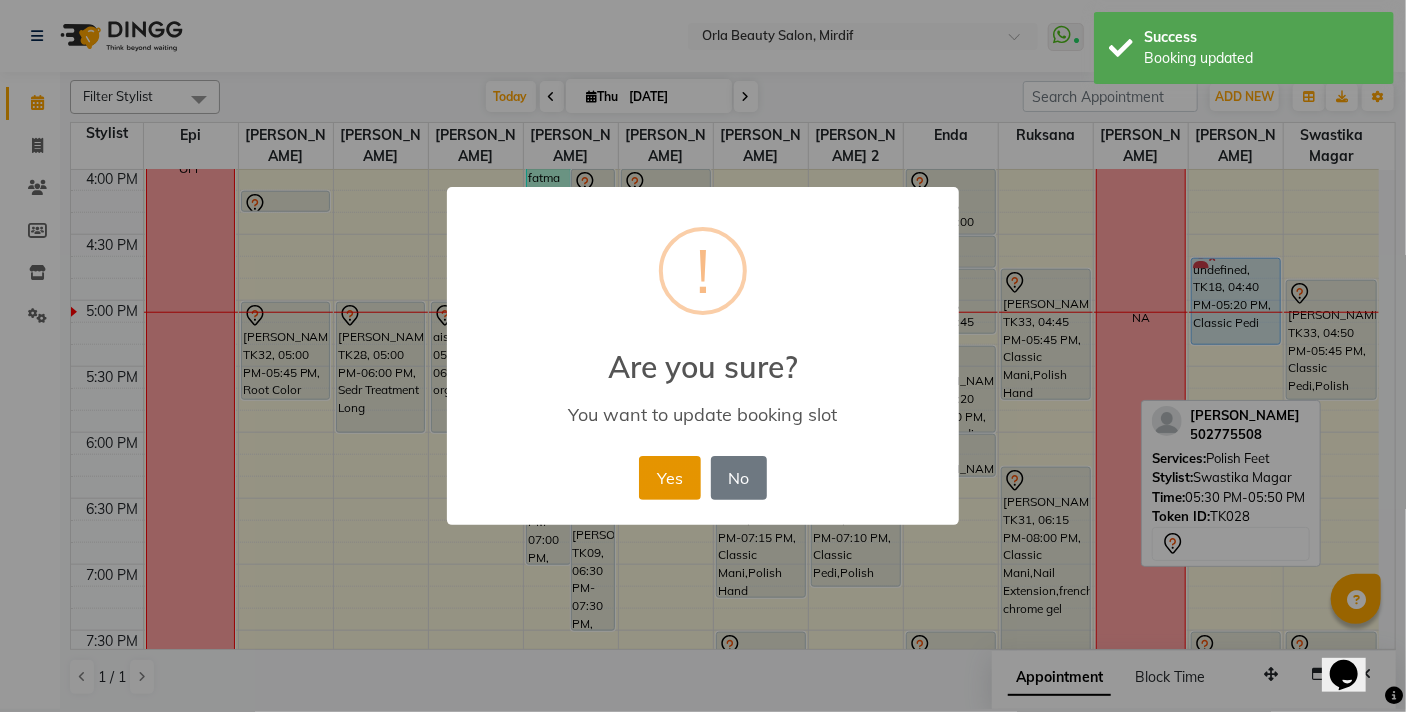 click on "Yes" at bounding box center (669, 478) 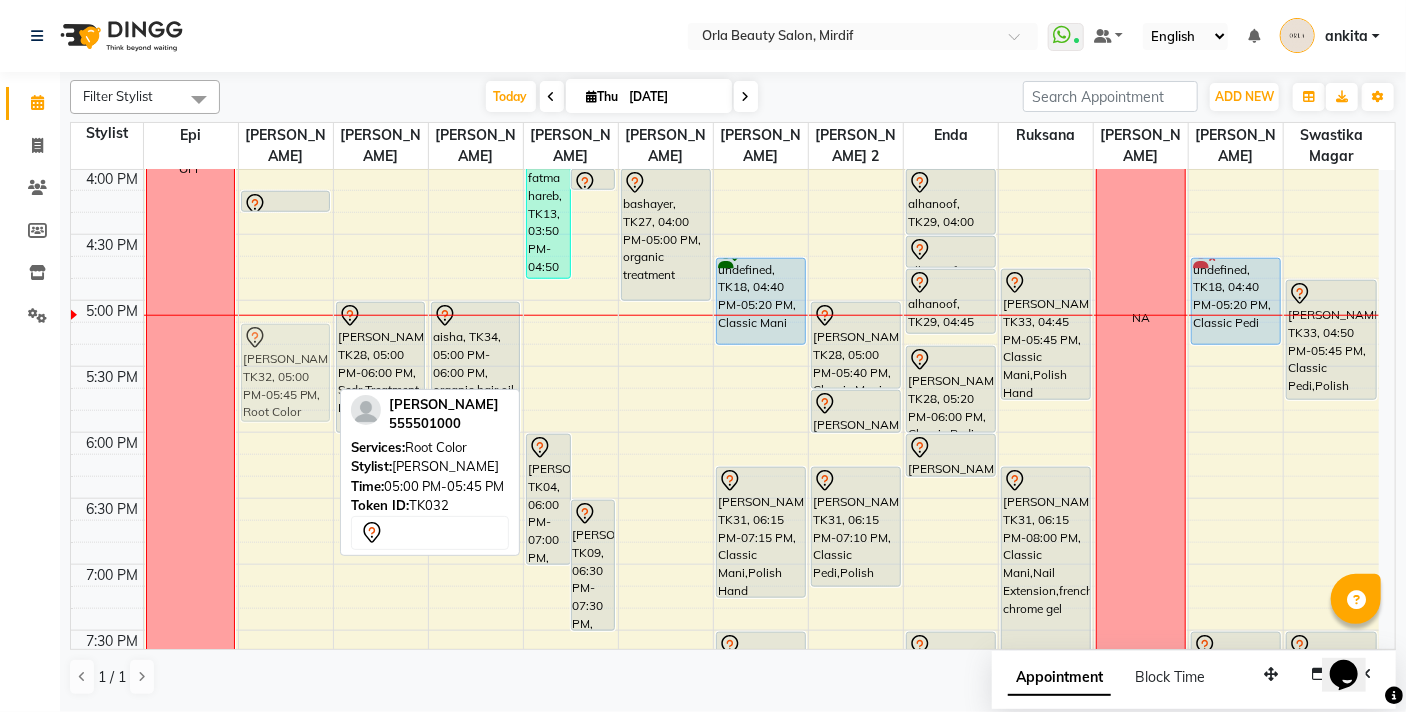 click on "NA      Madam Aisha Boss, TK25, 11:00 AM-02:00 PM, Full Hair Color     maha, TK24, 01:05 PM-02:05 PM, organic treatment     hamda almanzooqi, TK05, 12:10 PM-01:10 PM, Sedr Treatment     fatima mohamad, TK26, 02:55 PM-03:55 PM, Sedr Treatment Medium             Rhoda, TK10, 04:10 PM-04:20 PM, Beach Waves             muna alsafi, TK32, 05:00 PM-05:45 PM, Root Color             muna alsafi, TK32, 05:00 PM-05:45 PM, Root Color" at bounding box center (286, 168) 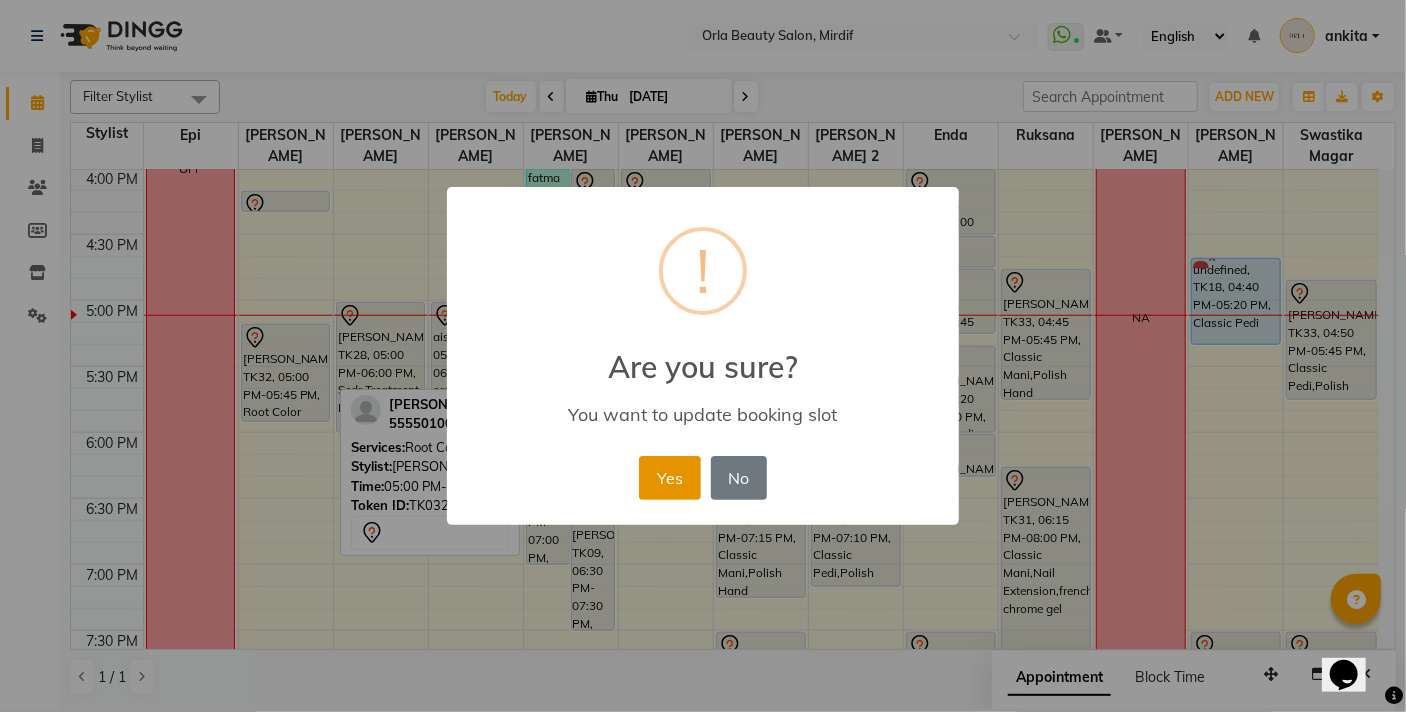 click on "Yes" at bounding box center [669, 478] 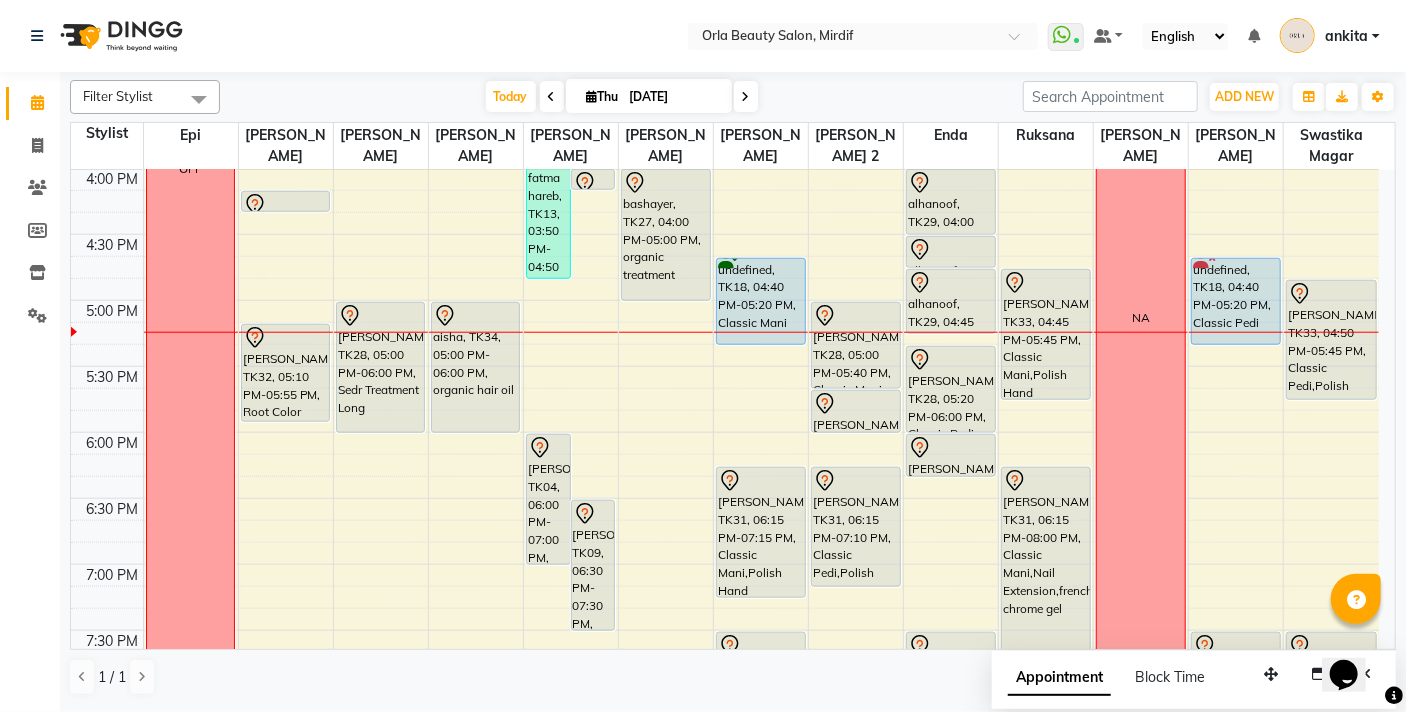 click on "9:00 AM 9:30 AM 10:00 AM 10:30 AM 11:00 AM 11:30 AM 12:00 PM 12:30 PM 1:00 PM 1:30 PM 2:00 PM 2:30 PM 3:00 PM 3:30 PM 4:00 PM 4:30 PM 5:00 PM 5:30 PM 6:00 PM 6:30 PM 7:00 PM 7:30 PM 8:00 PM 8:30 PM 9:00 PM 9:30 PM 10:00 PM 10:30 PM  OFF   NA      Madam Aisha Boss, TK25, 11:00 AM-02:00 PM, Full Hair Color     maha, TK24, 01:05 PM-02:05 PM, organic treatment     hamda almanzooqi, TK05, 12:10 PM-01:10 PM, Sedr Treatment     fatima mohamad, TK26, 02:55 PM-03:55 PM, Sedr Treatment Medium             Rhoda, TK10, 04:10 PM-04:20 PM, Beach Waves             muna alsafi, TK32, 05:10 PM-05:55 PM, Root Color  NA      maitha, TK16, 12:10 PM-01:10 PM, Sedr Treatment     Madam Aisha Boss, TK25, 02:00 PM-03:00 PM, Acai Treatment Medium             fatma alshehhi, TK28, 05:00 PM-06:00 PM, Sedr Treatment Long     Fatima mussa, TK20, 12:40 PM-01:40 PM, organic treatment     roqya, TK22, 01:25 PM-02:25 PM, organic treatment     Latifa ahmed, TK17, 11:10 AM-12:10 PM, Sedr Treatment Medium              NA" at bounding box center (725, 168) 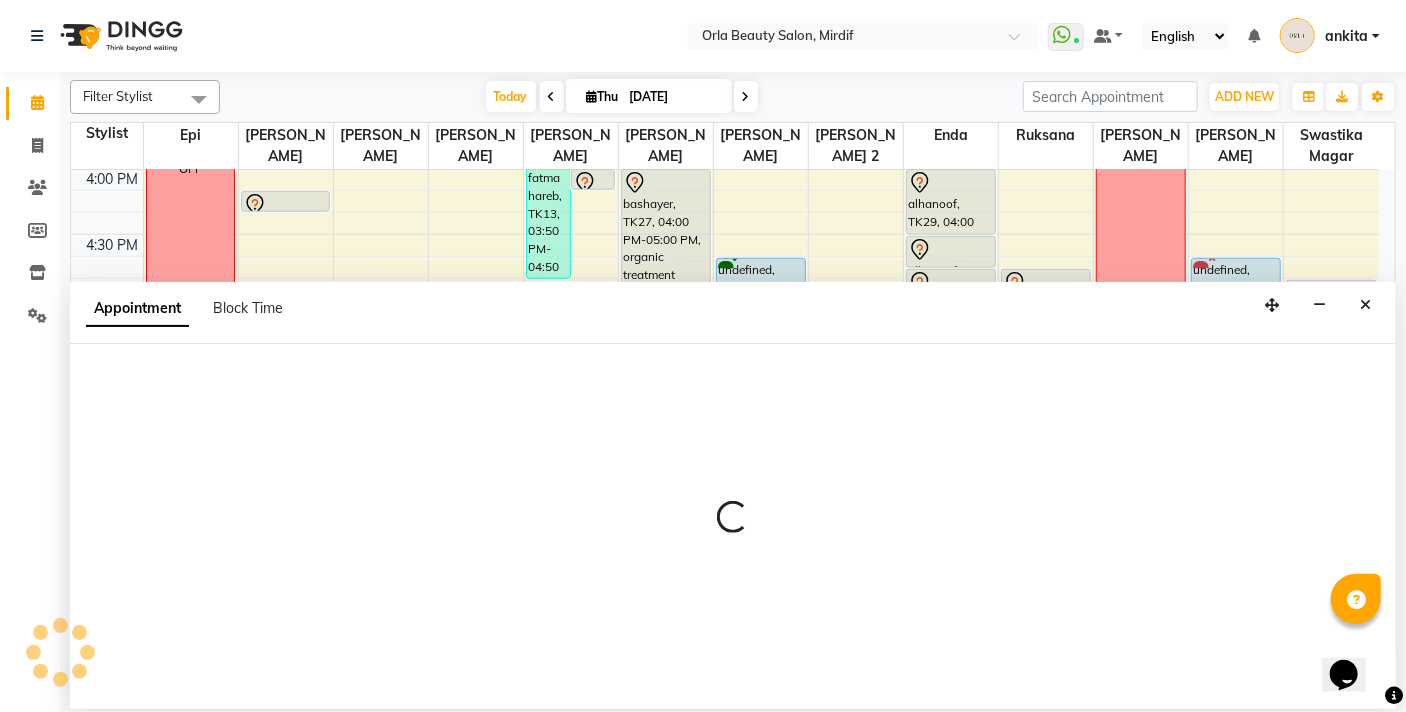 select on "31789" 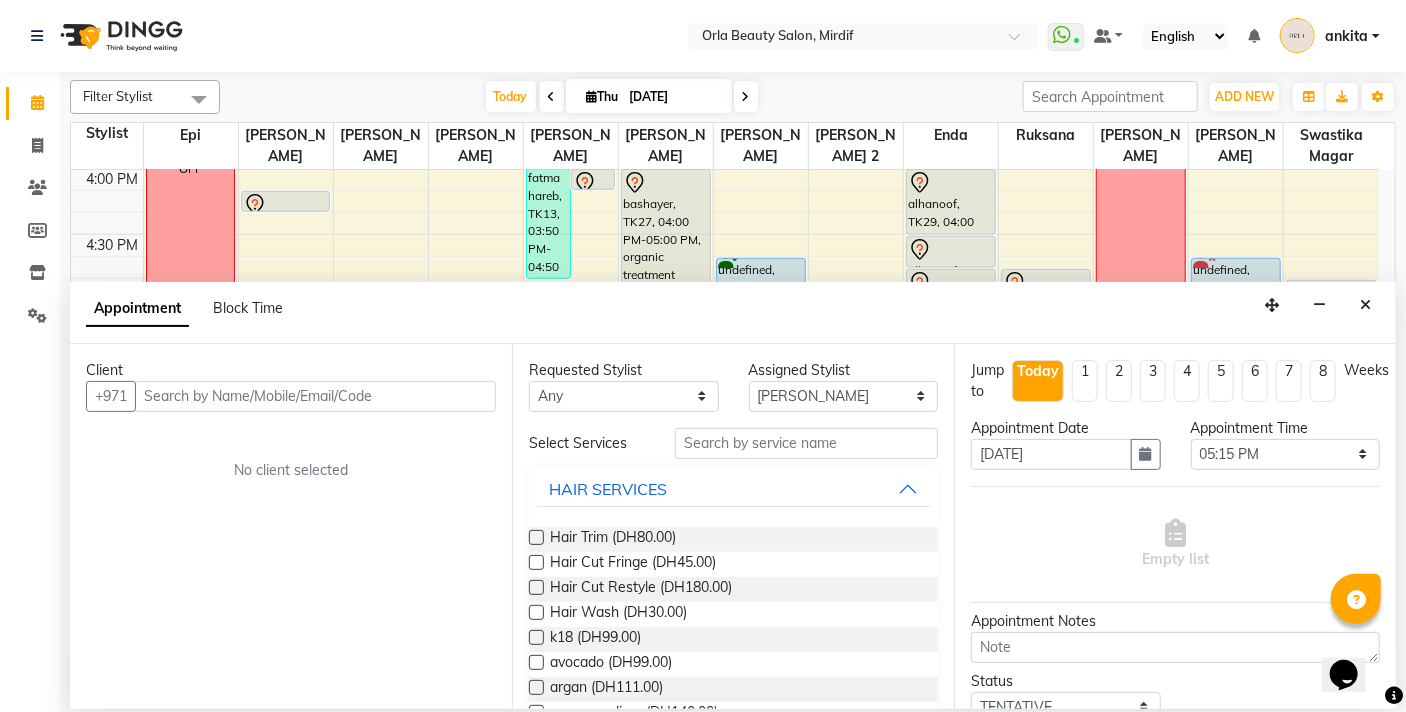 click at bounding box center [315, 396] 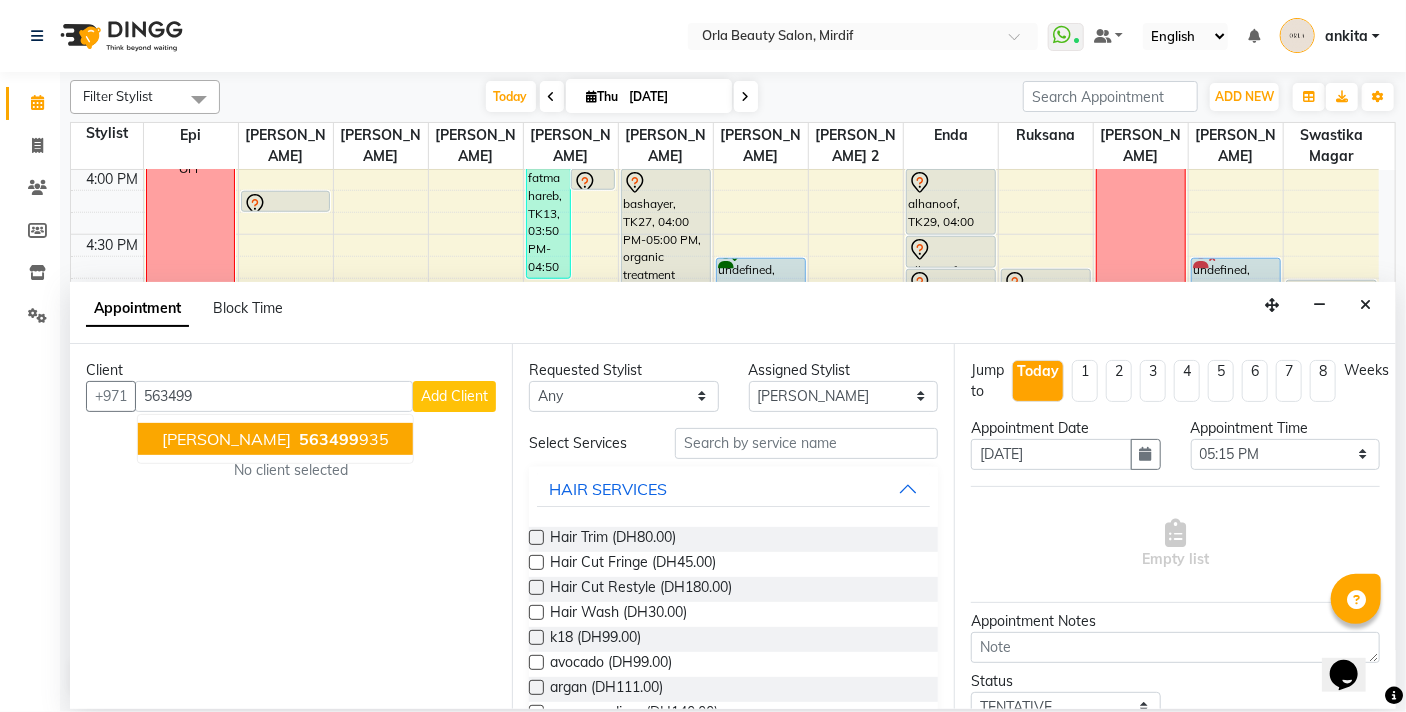 click on "[PERSON_NAME]" at bounding box center (226, 439) 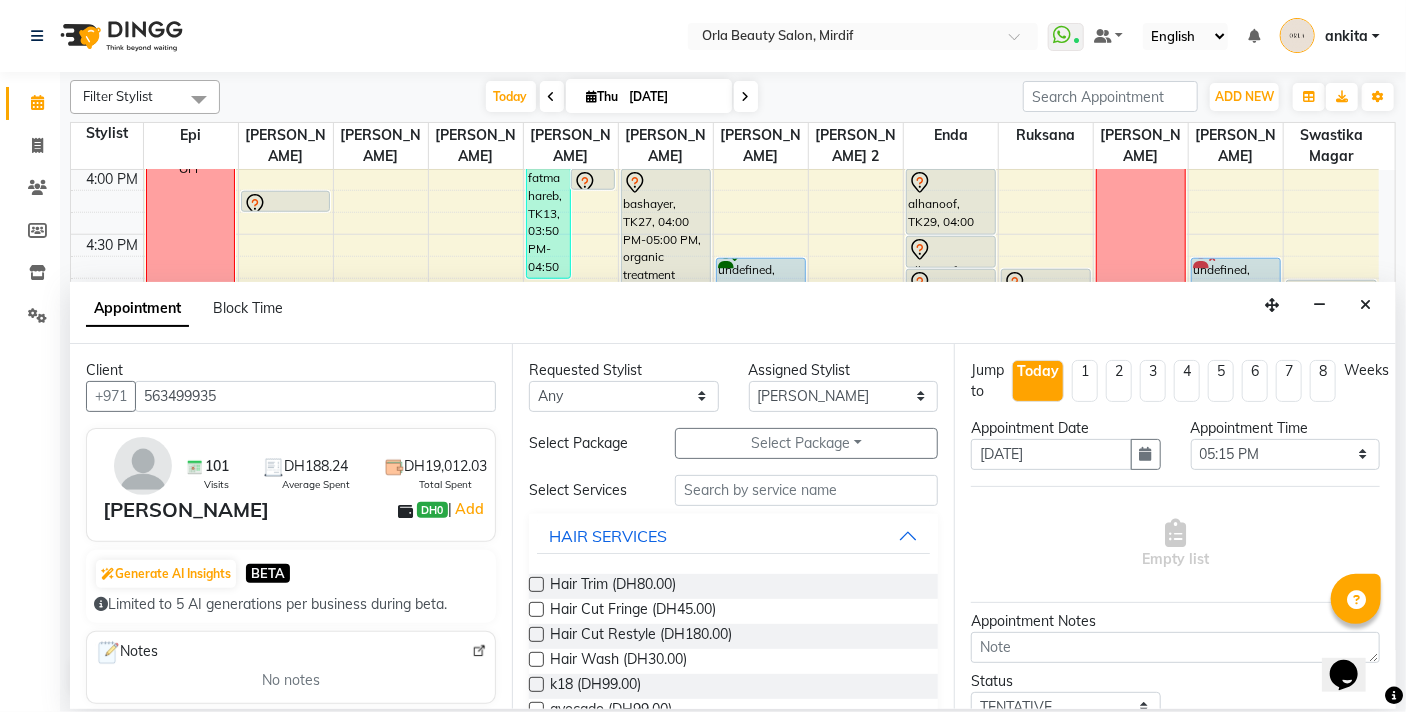 type on "563499935" 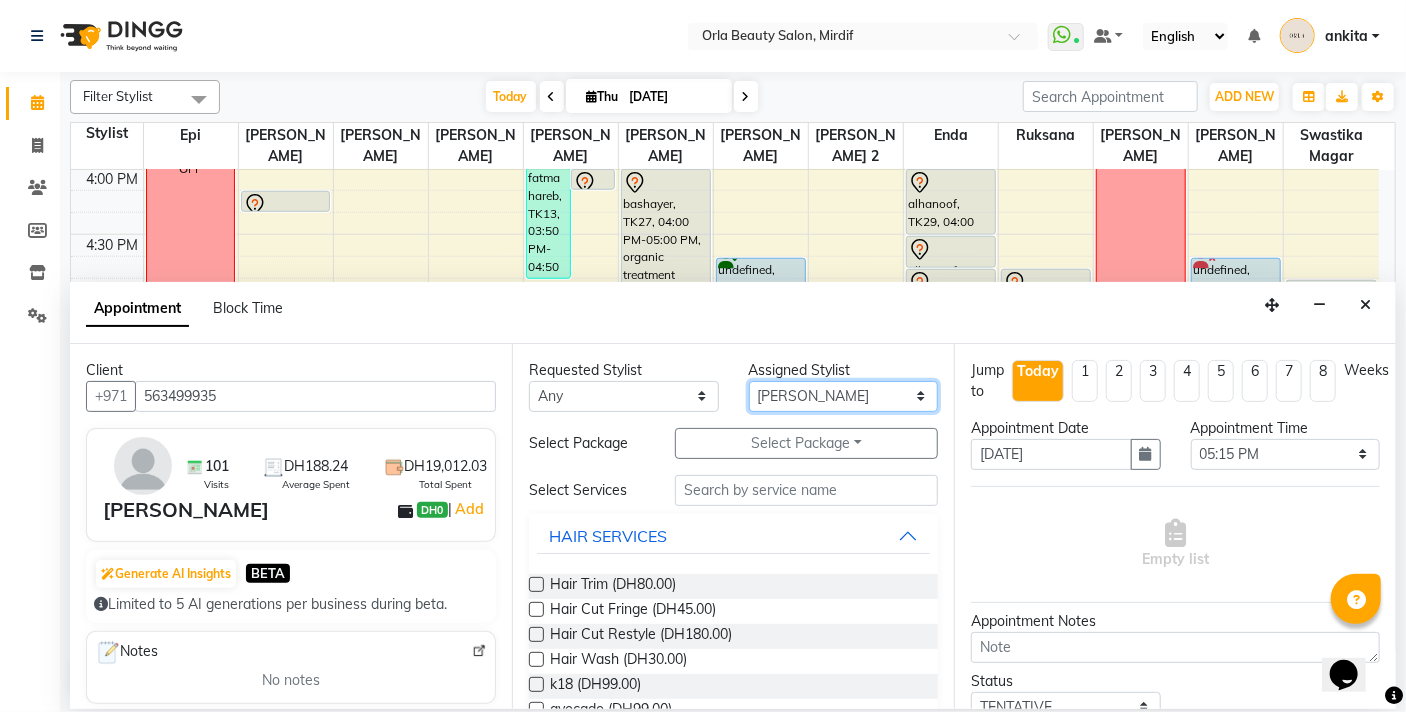 click on "Select Enda Epi [PERSON_NAME] Manju [PERSON_NAME] [PERSON_NAME] [PERSON_NAME] 2 [PERSON_NAME] [PERSON_NAME] [PERSON_NAME] swastika magar" at bounding box center [844, 396] 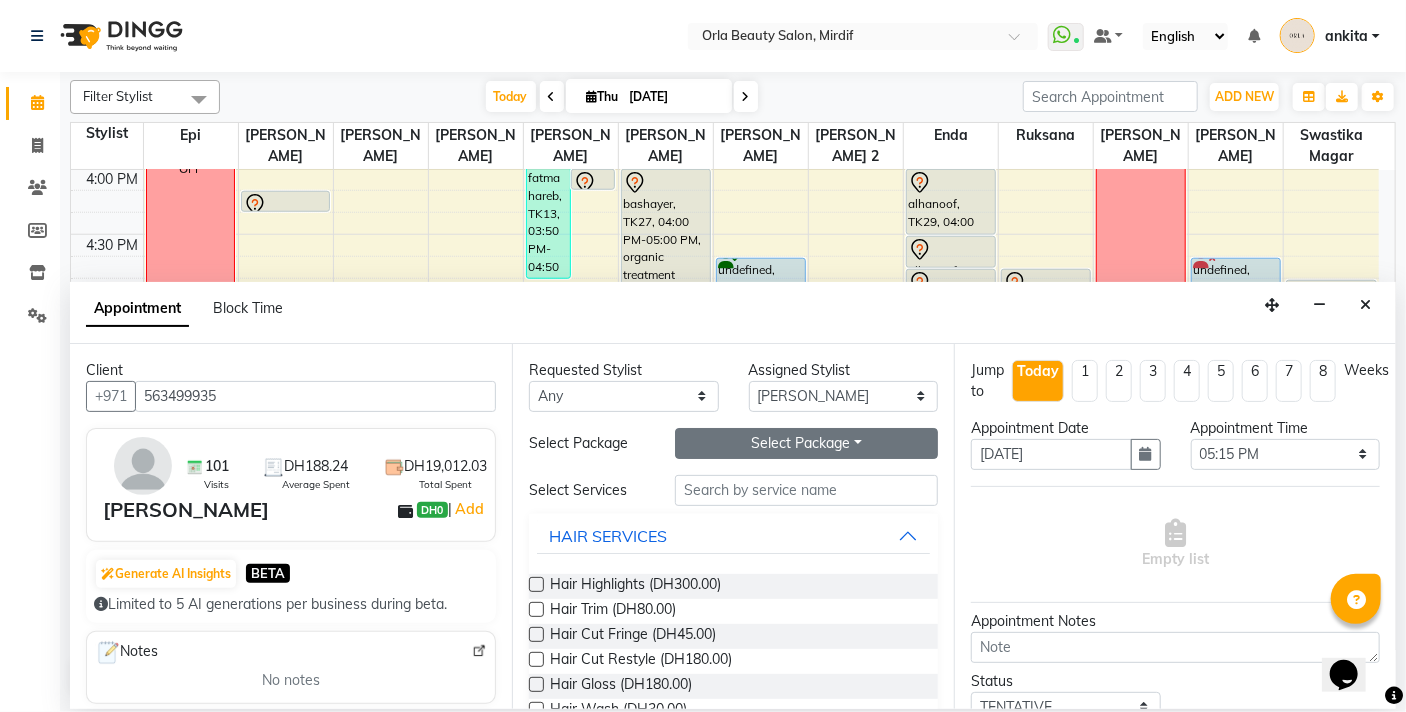 click on "Select Package  Toggle Dropdown" at bounding box center [806, 443] 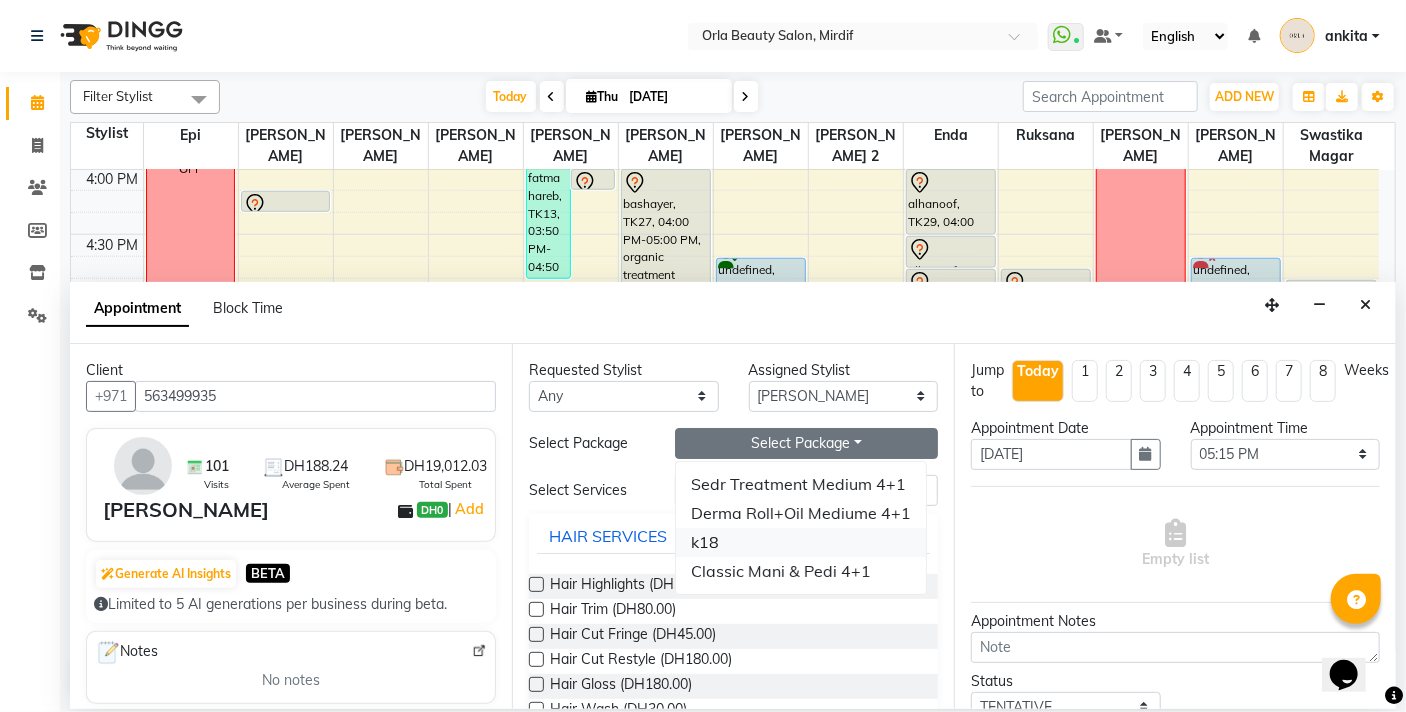 click on "k18" at bounding box center (801, 542) 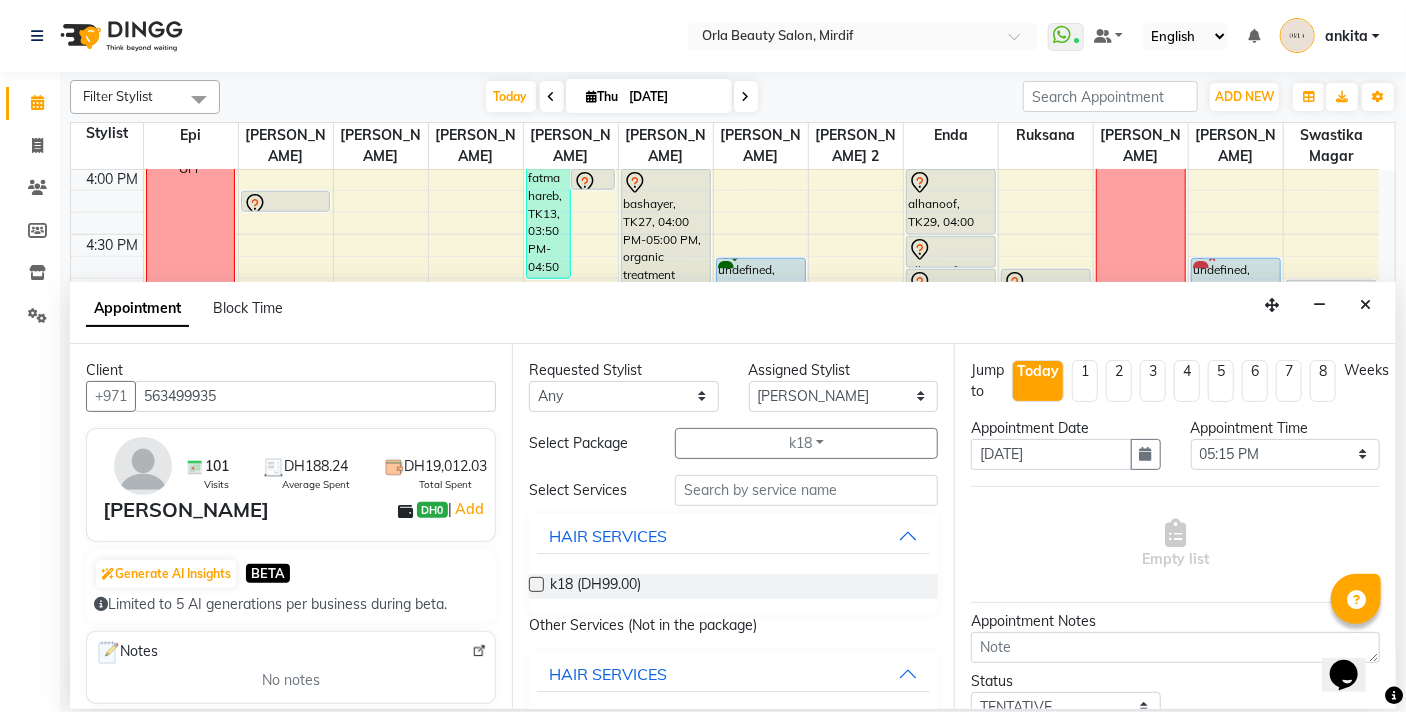 click at bounding box center [536, 584] 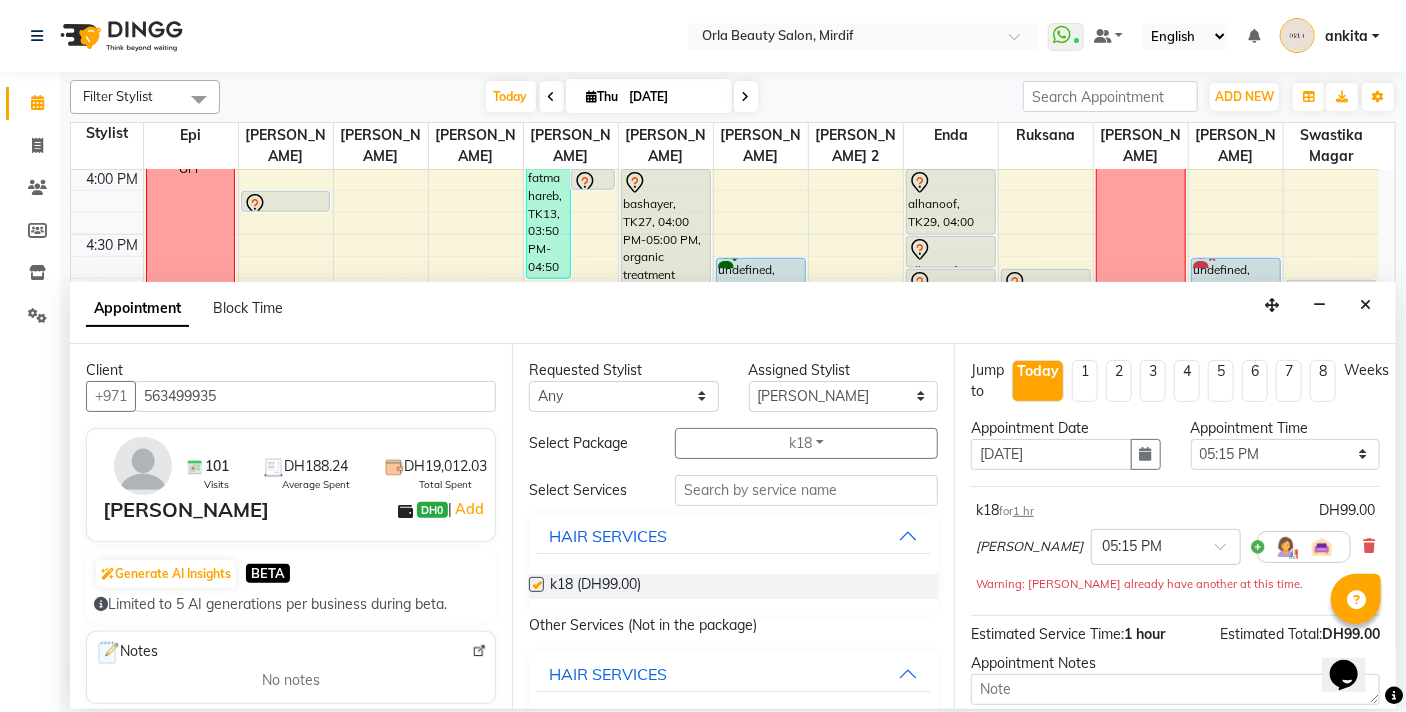 checkbox on "false" 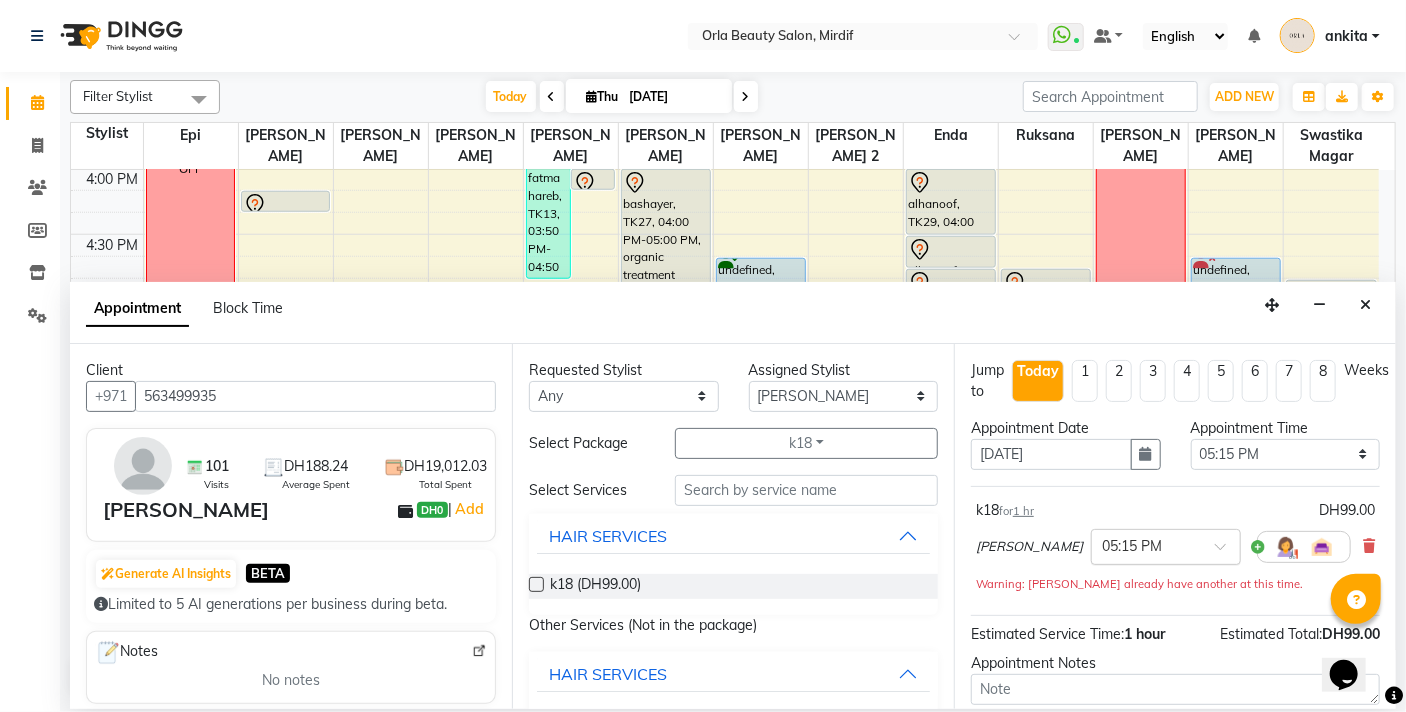 click at bounding box center (1166, 545) 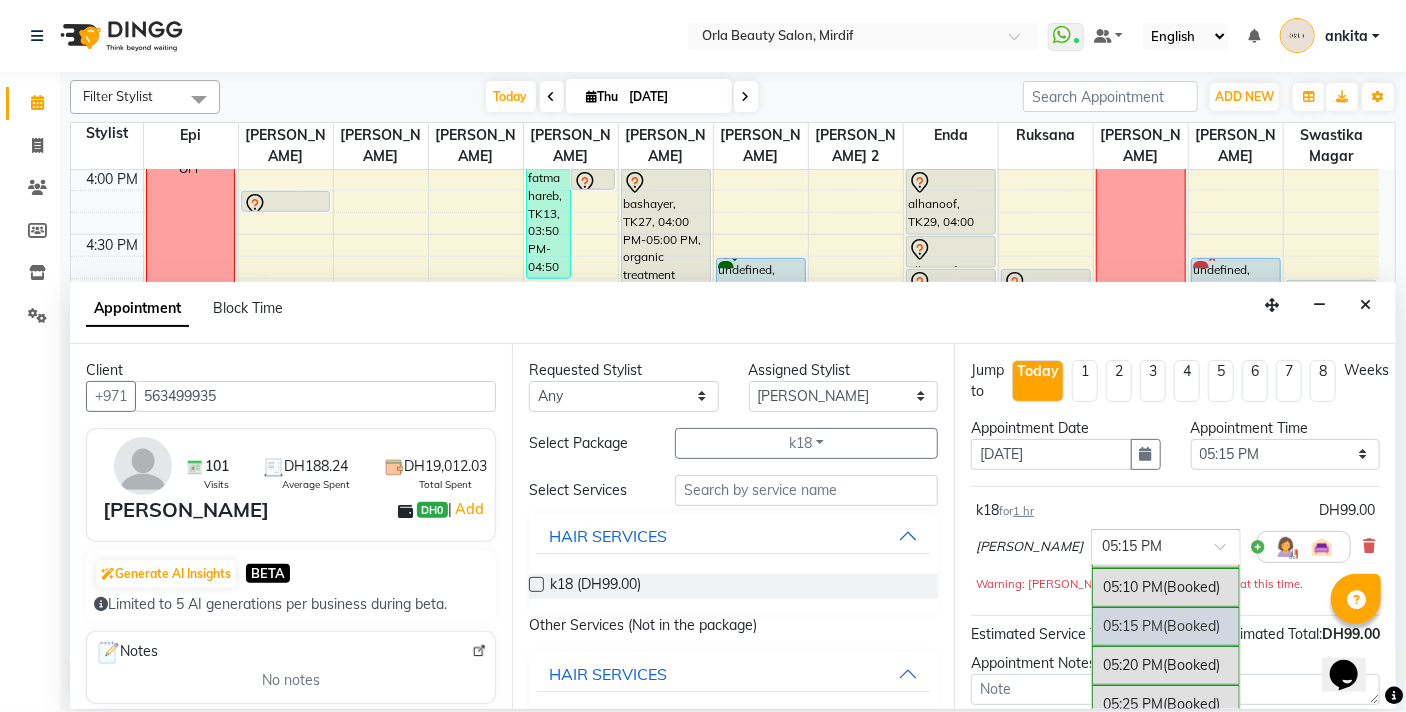 scroll, scrollTop: 3277, scrollLeft: 0, axis: vertical 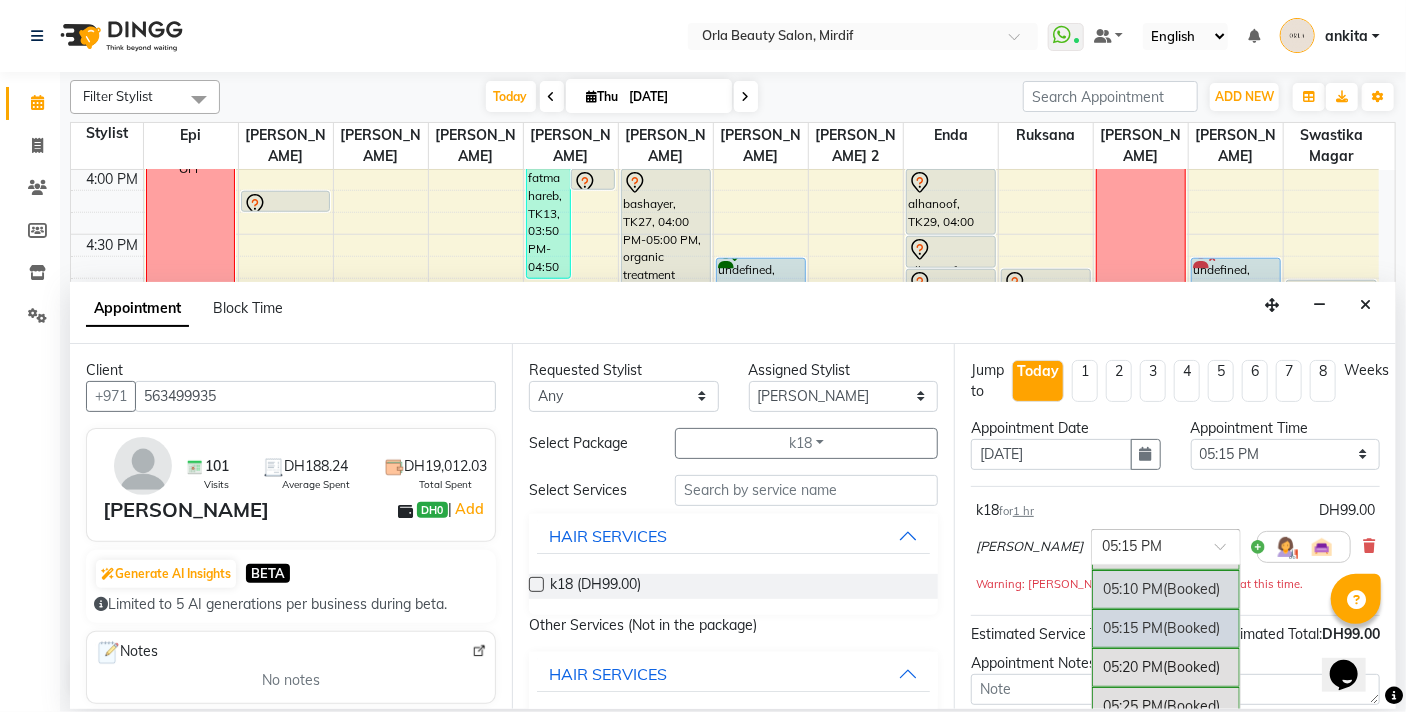 click on "(Booked)" at bounding box center [1191, 589] 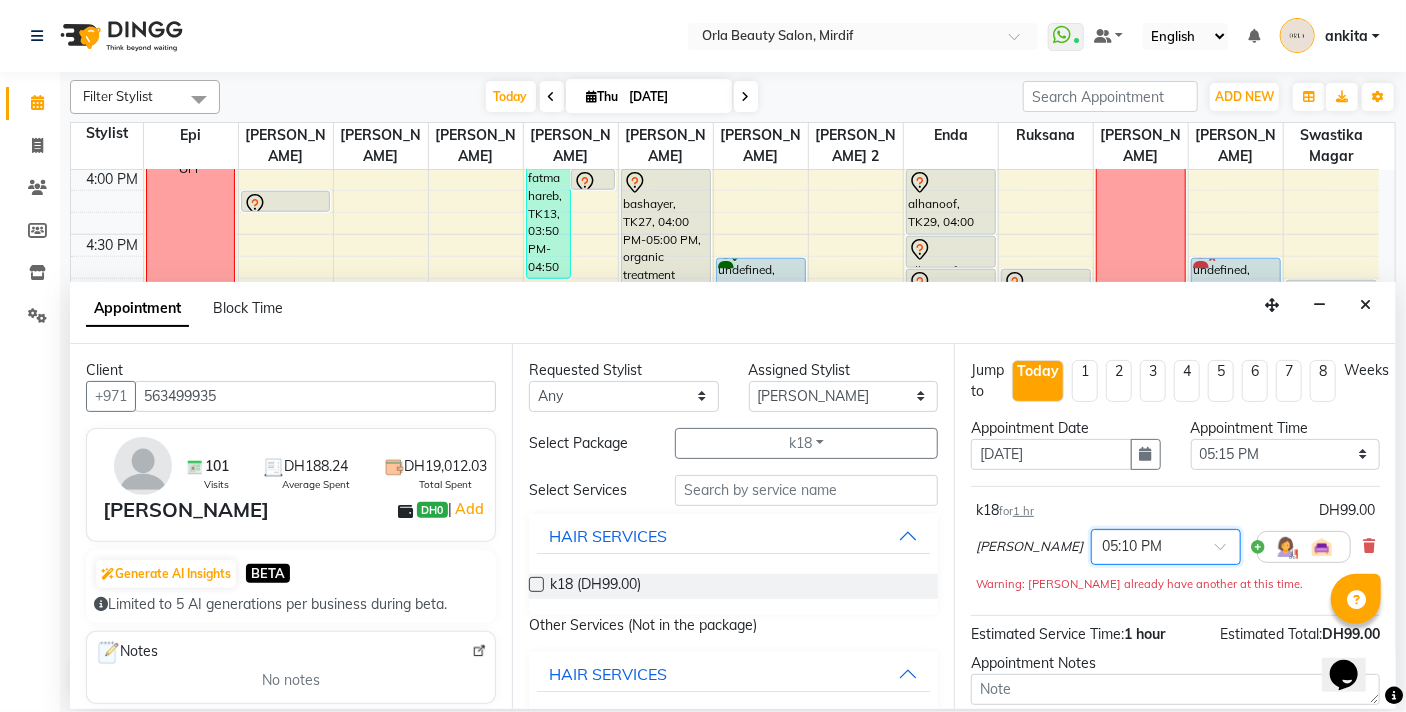 scroll, scrollTop: 181, scrollLeft: 0, axis: vertical 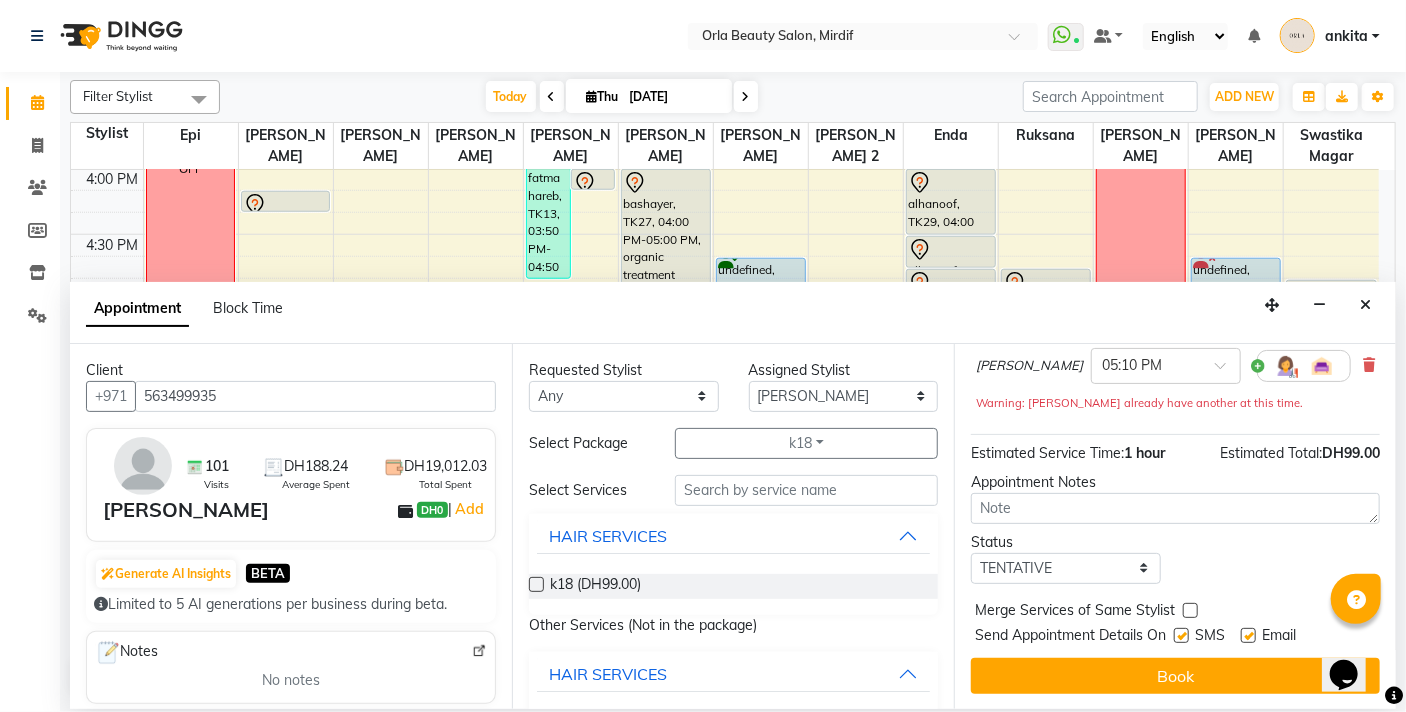click at bounding box center (1190, 610) 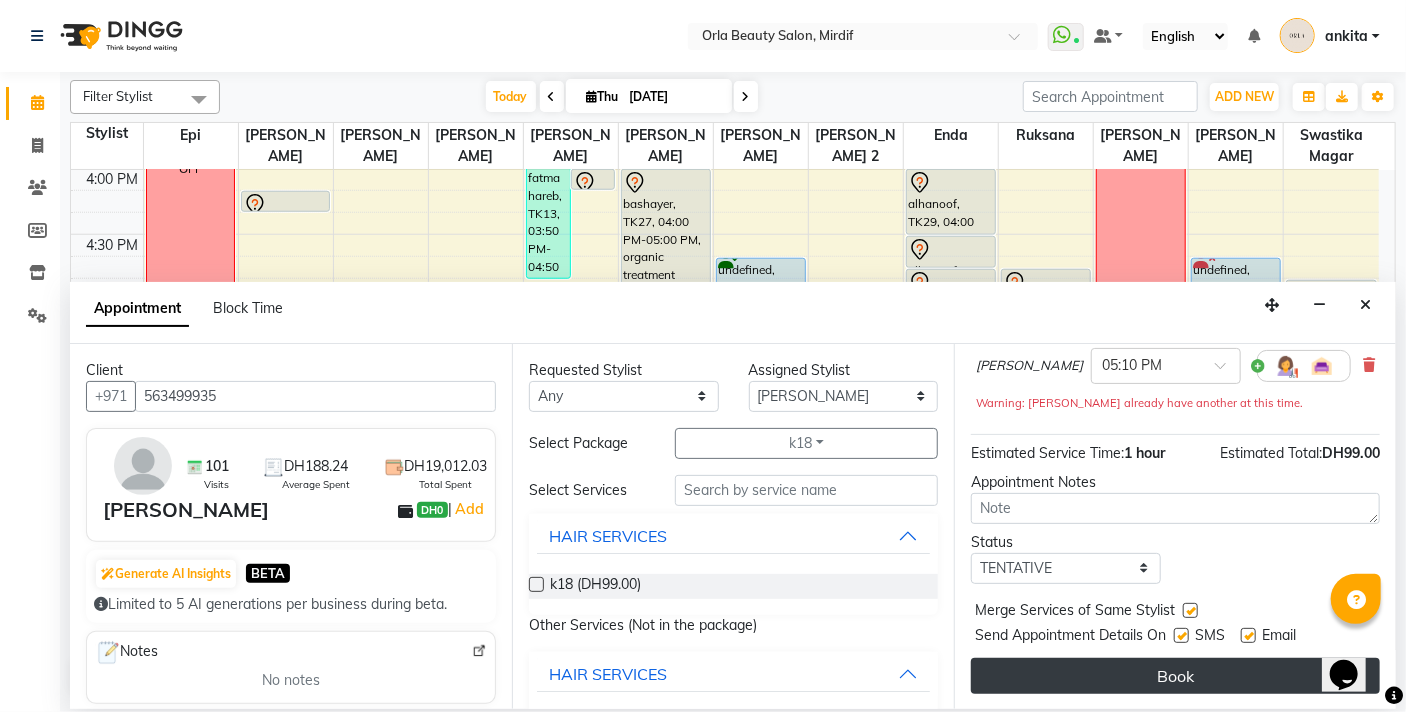 click on "Book" at bounding box center (1175, 676) 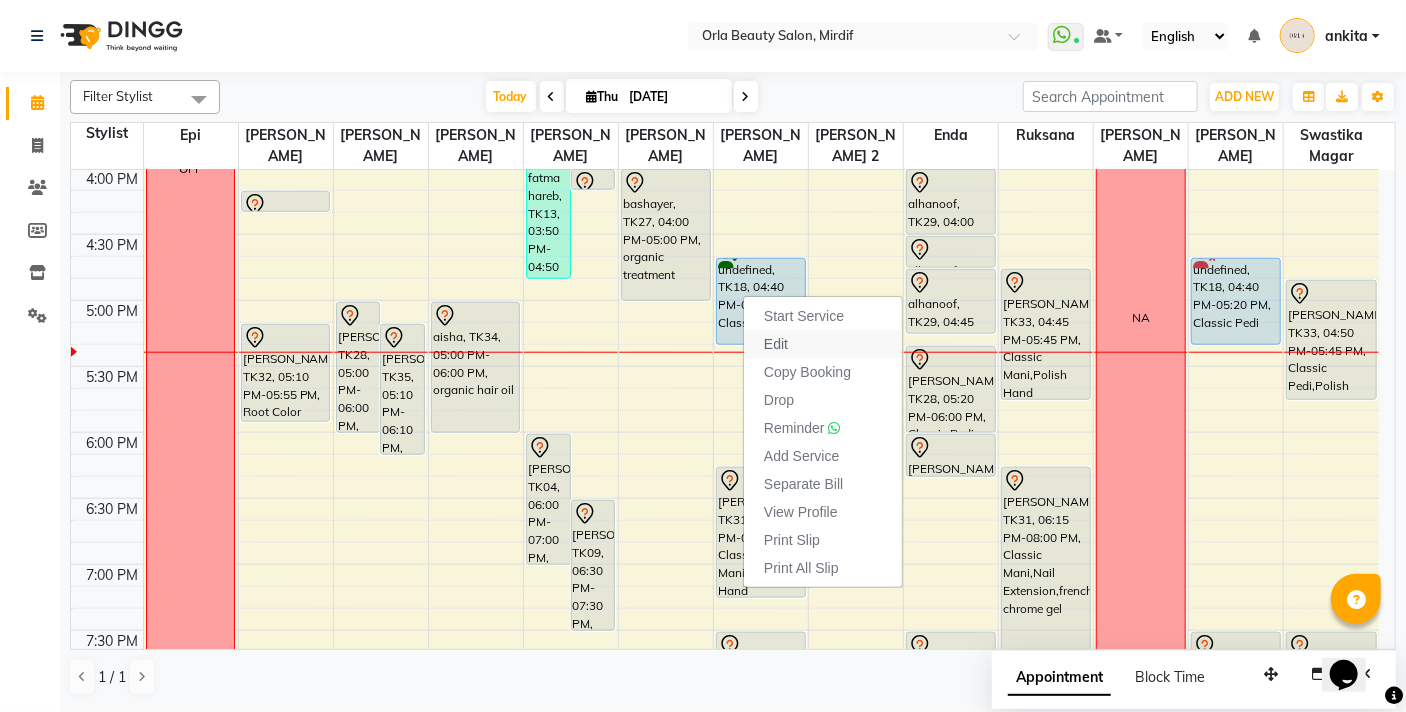 click on "Edit" at bounding box center (776, 344) 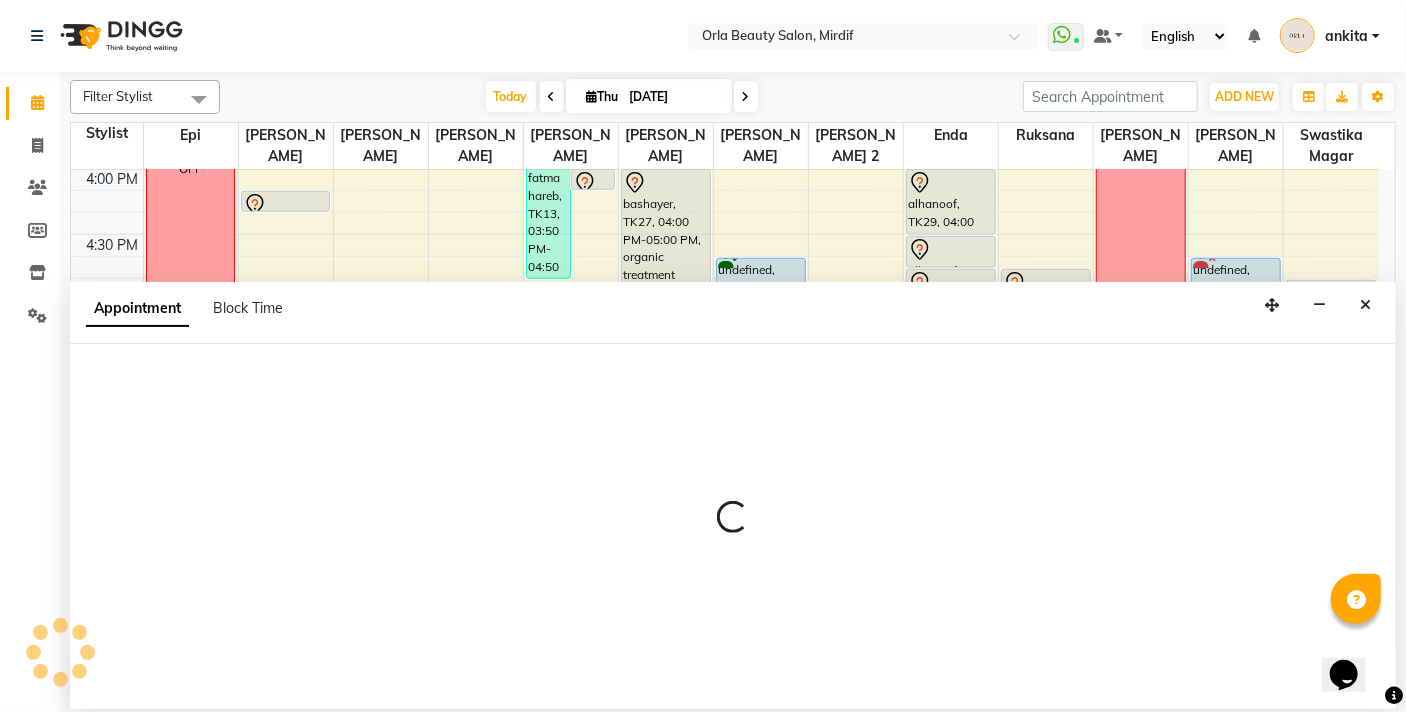 select on "tentative" 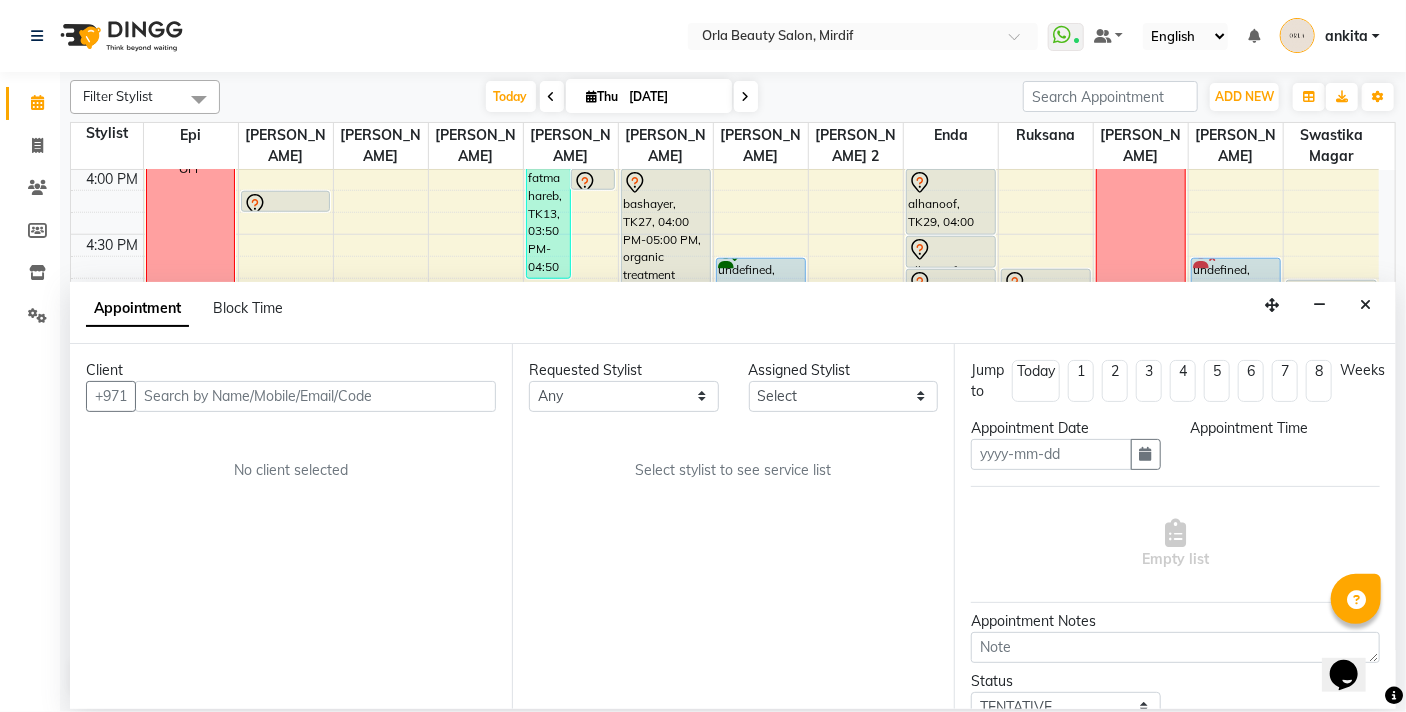 type on "[DATE]" 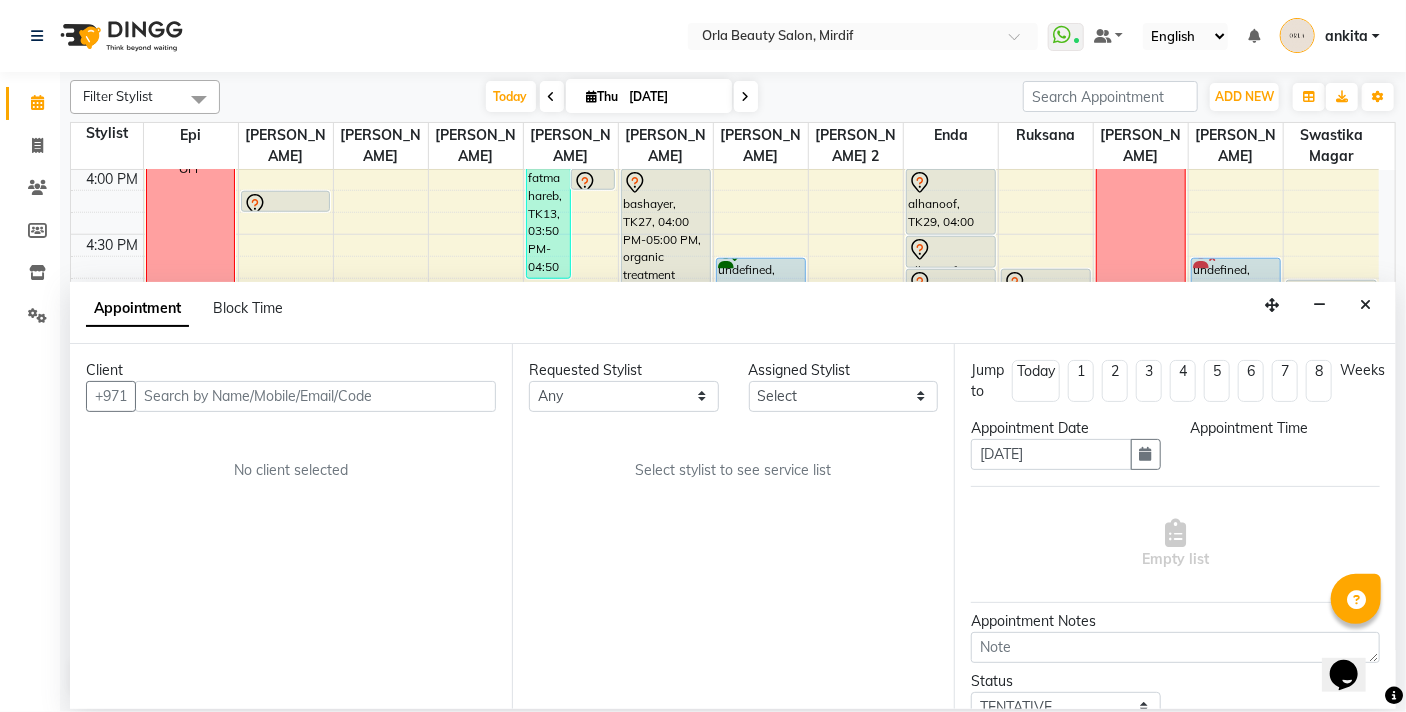 select on "upcoming" 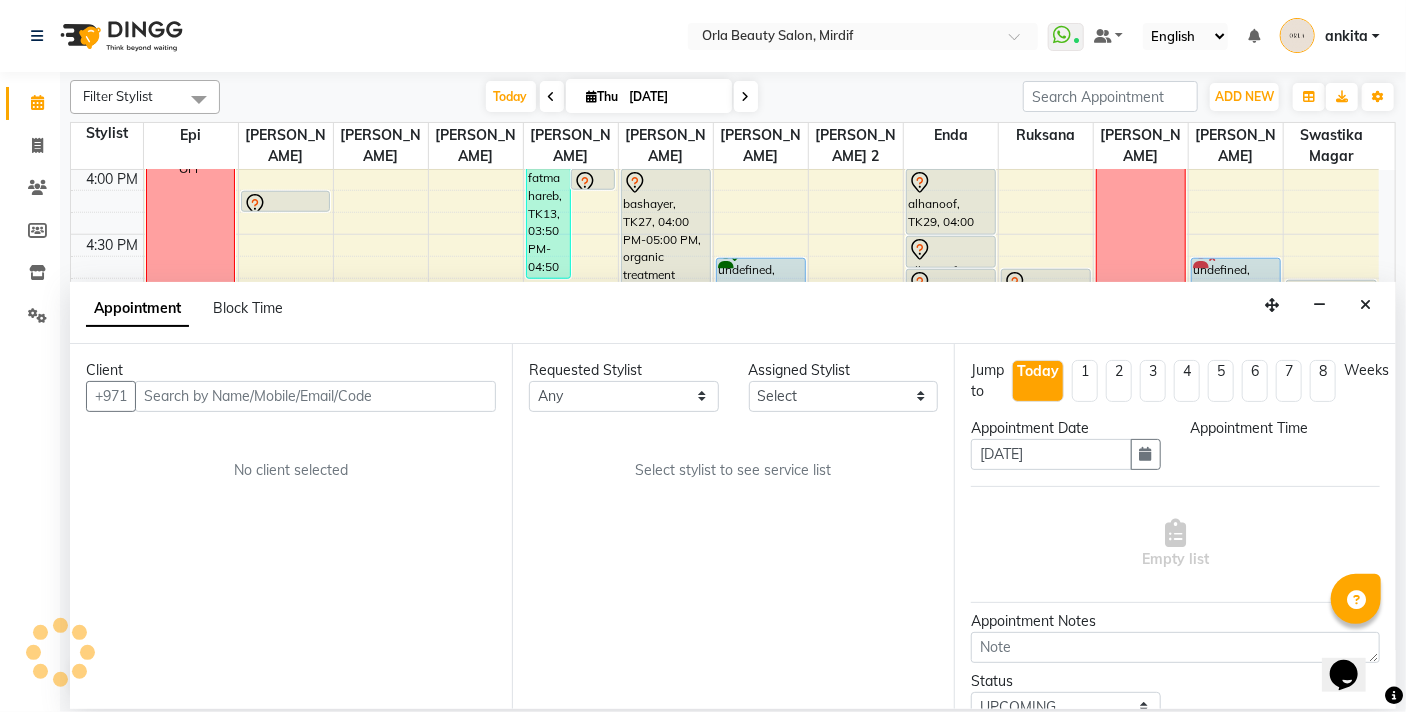 scroll, scrollTop: 0, scrollLeft: 0, axis: both 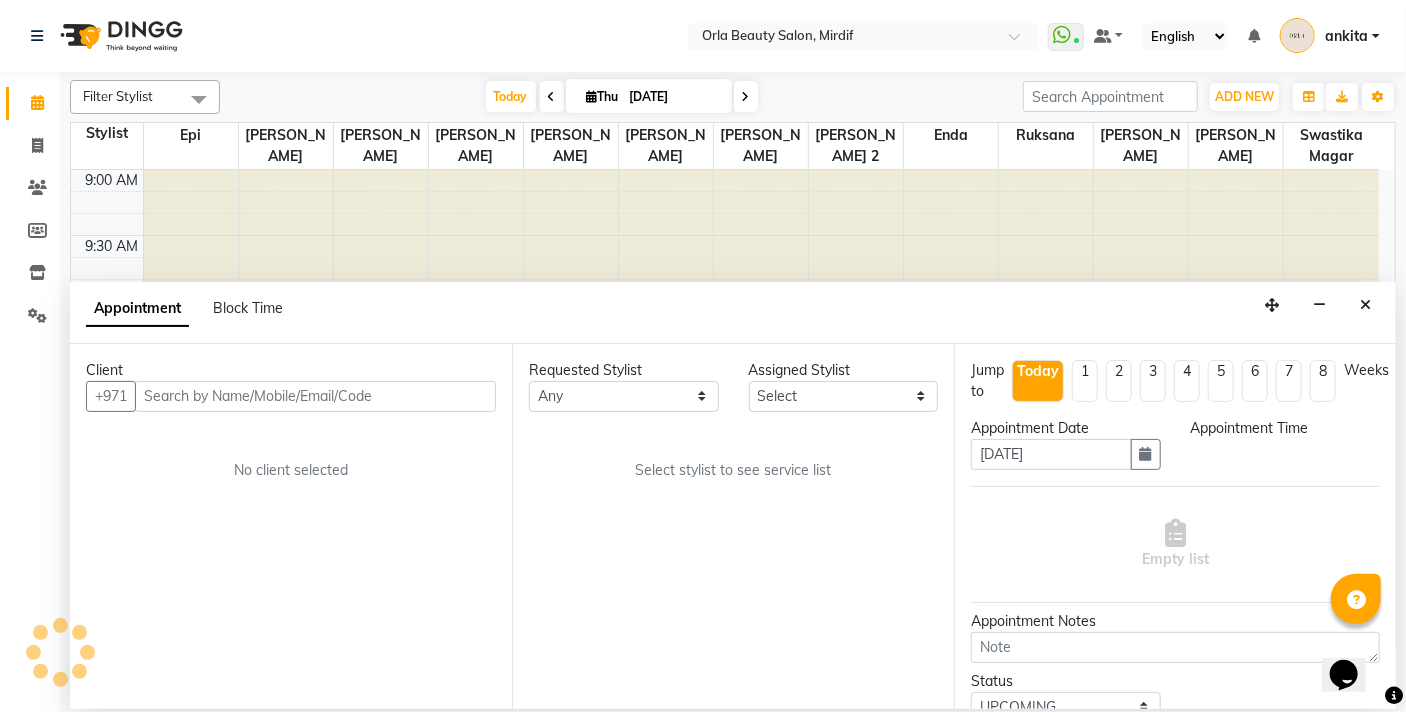 select on "1000" 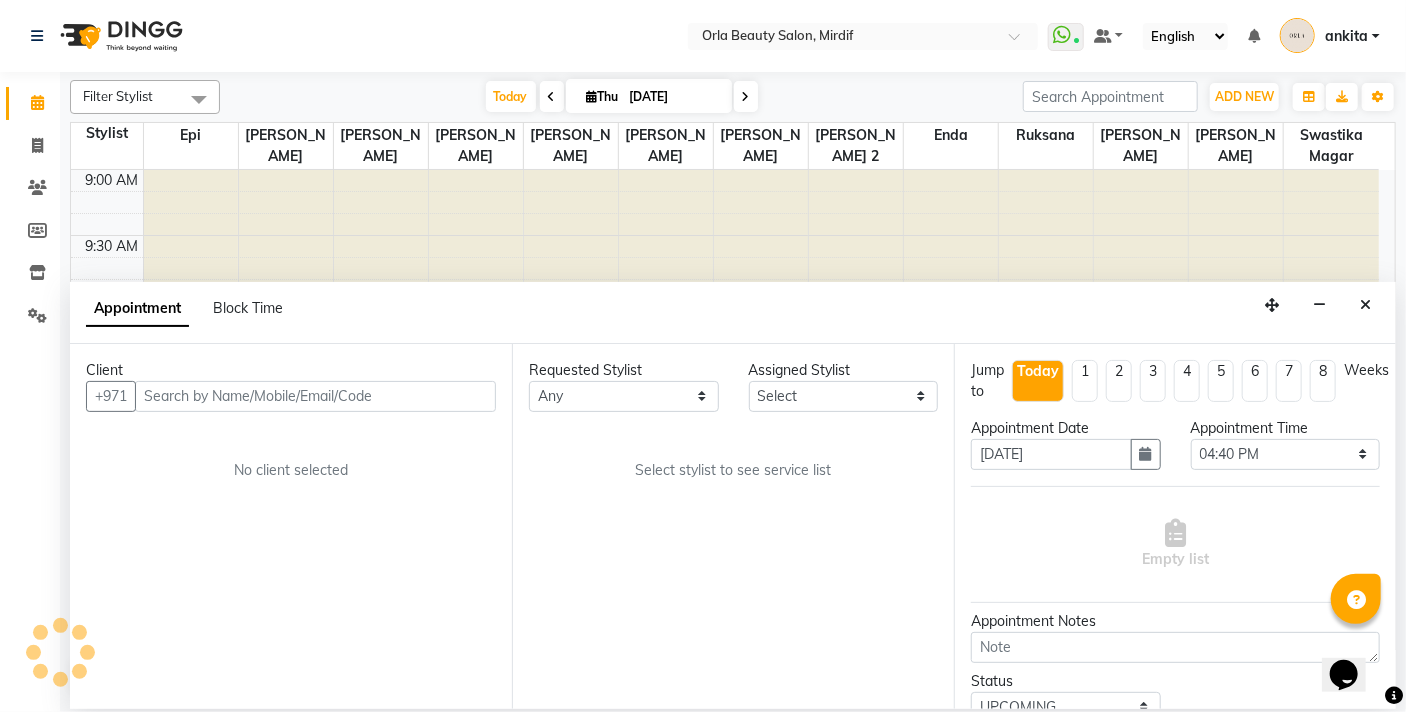 select on "31789" 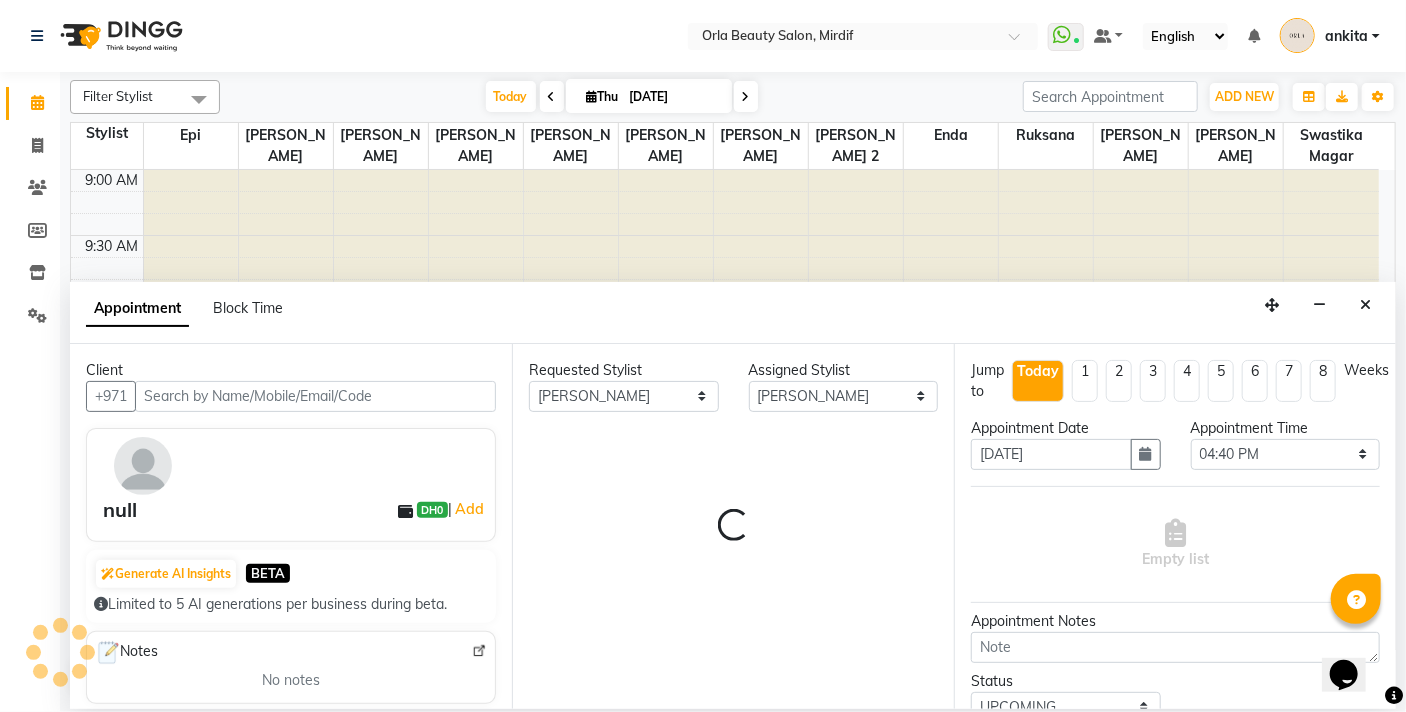 scroll, scrollTop: 1057, scrollLeft: 0, axis: vertical 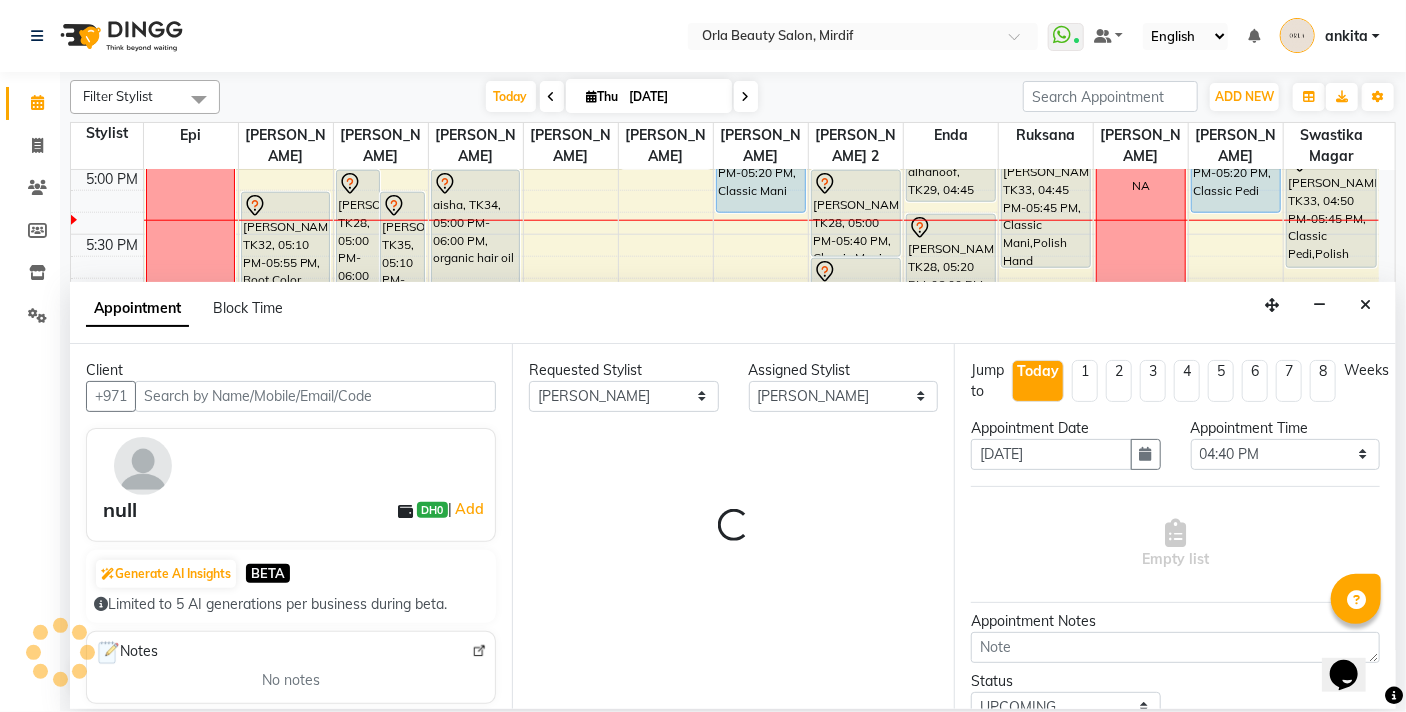 select on "2225" 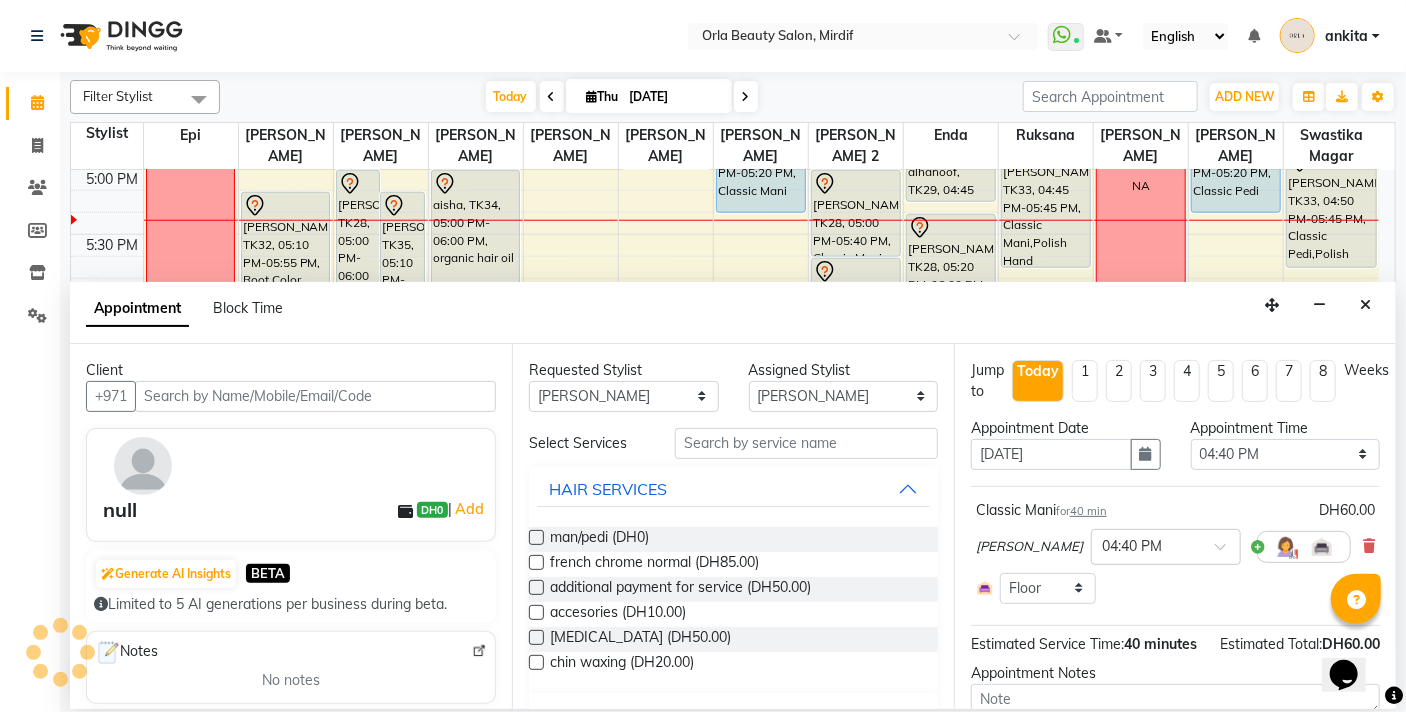 select on "2225" 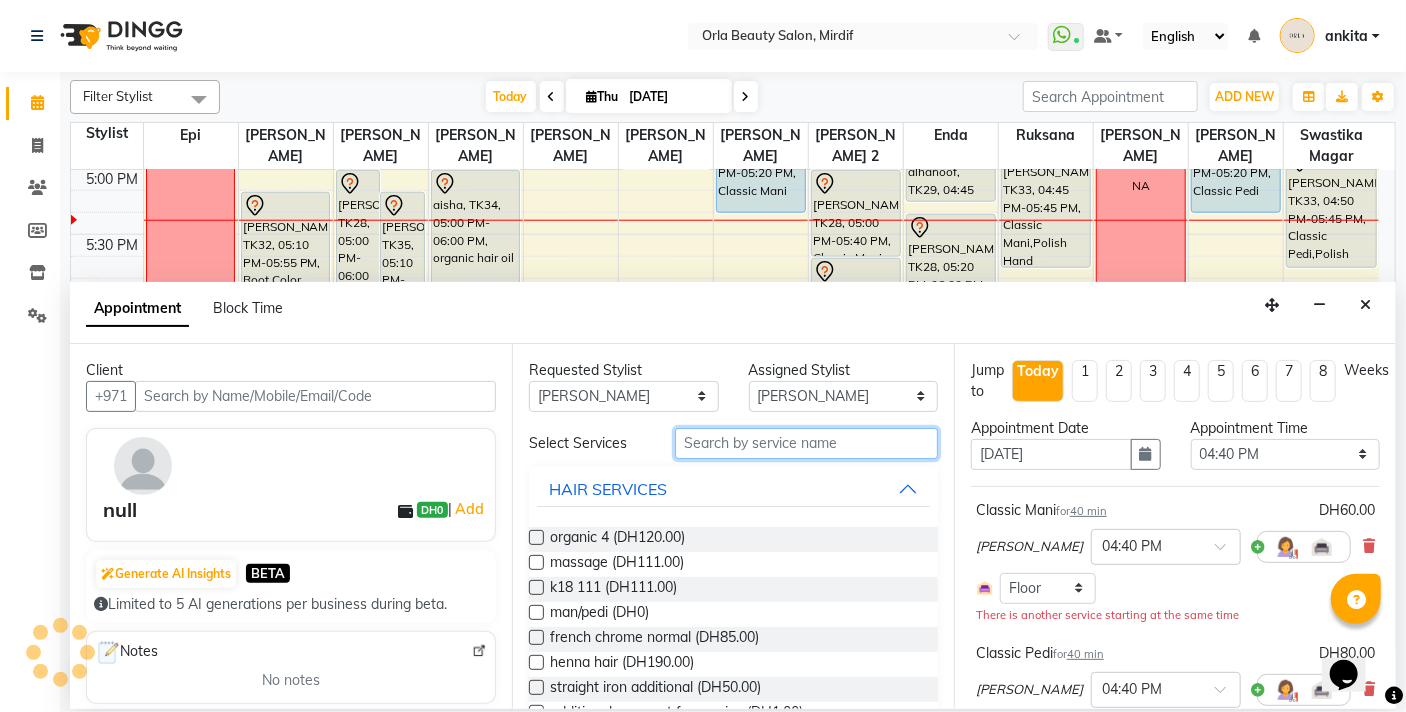 click at bounding box center [806, 443] 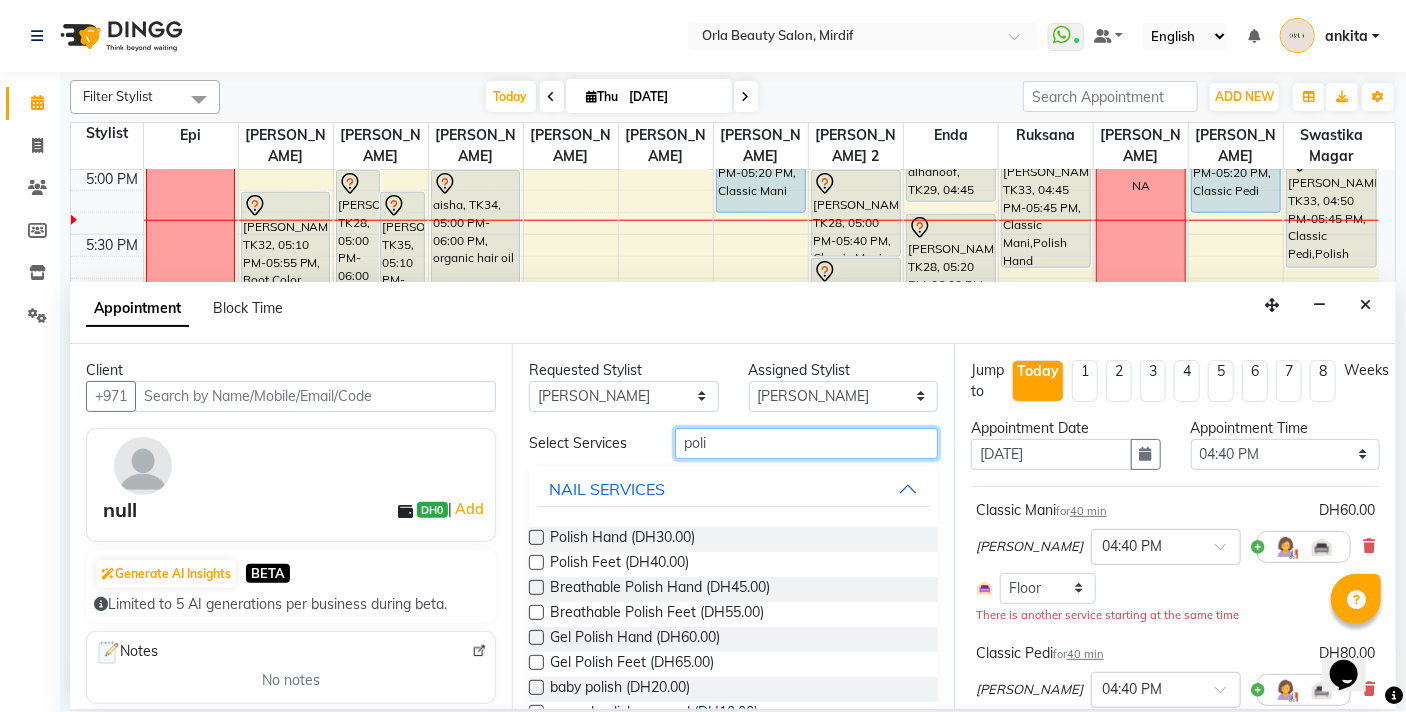 type on "poli" 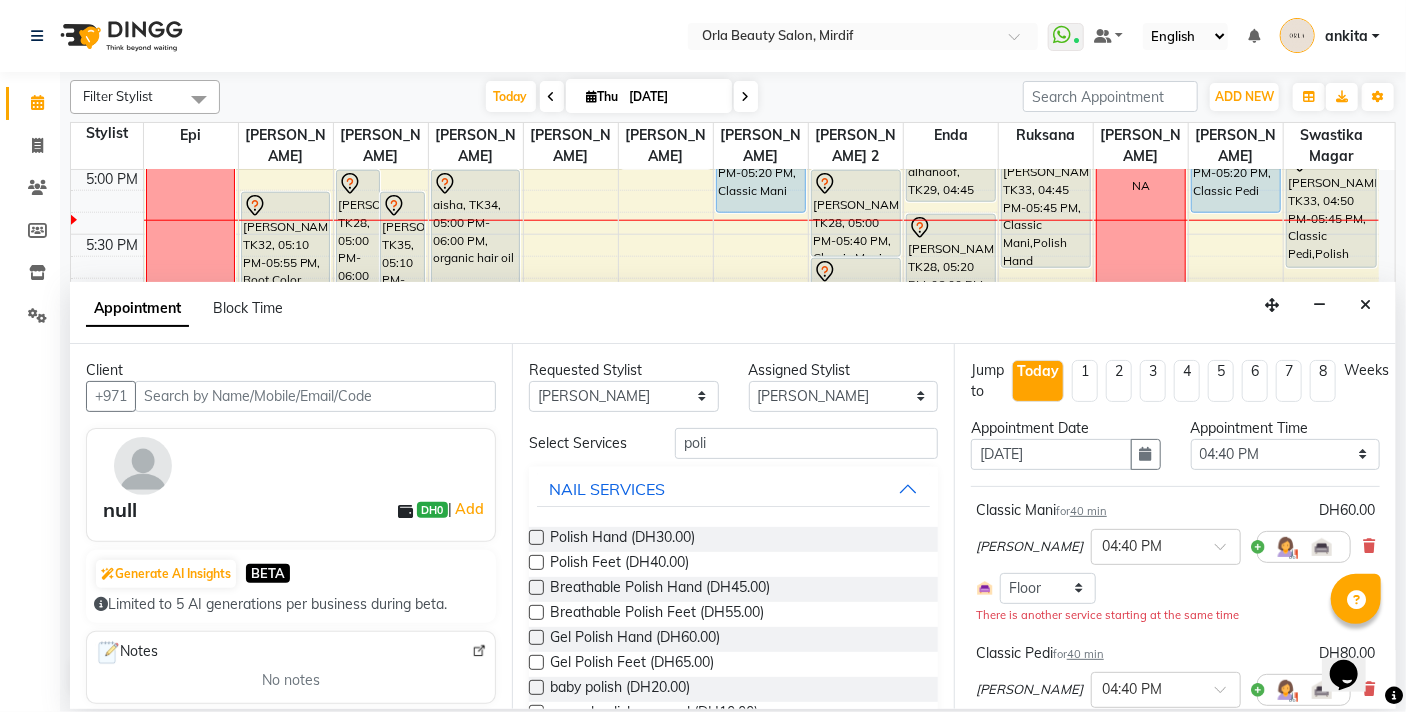 click at bounding box center (536, 537) 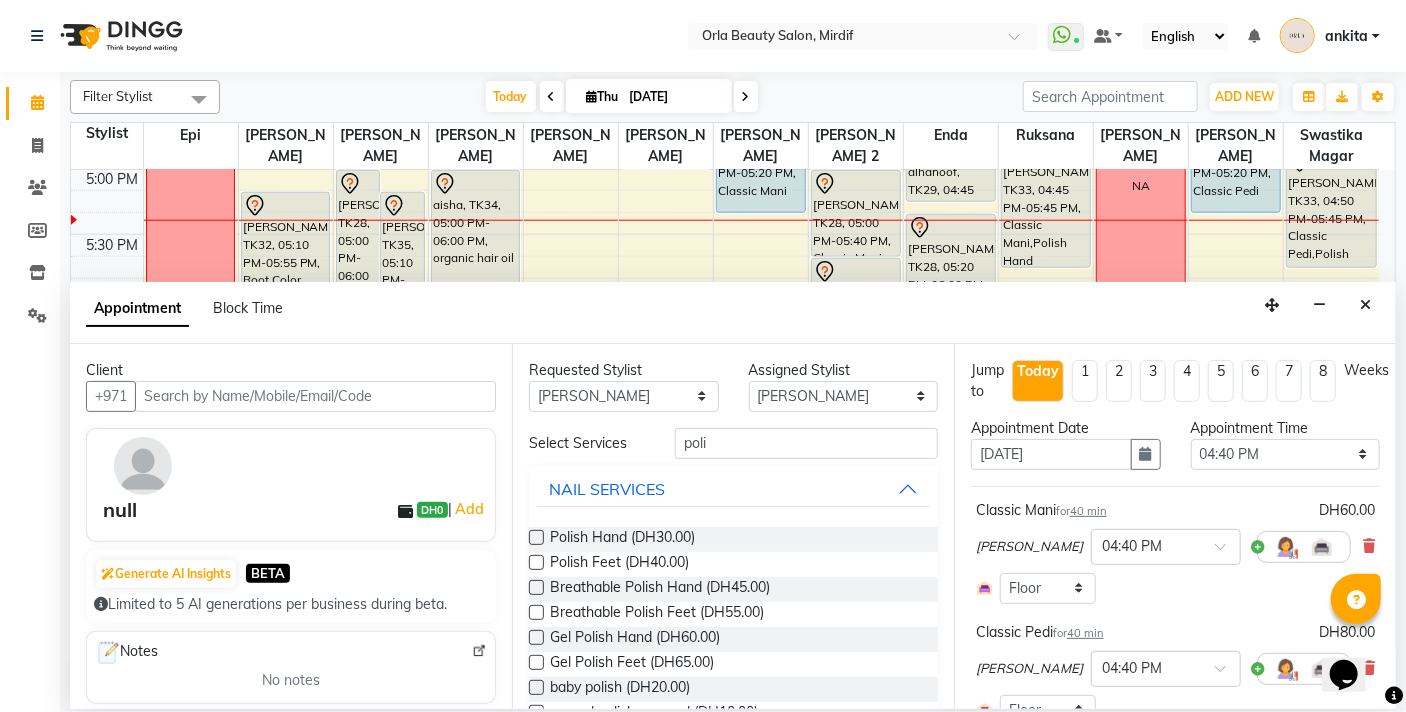 checkbox on "false" 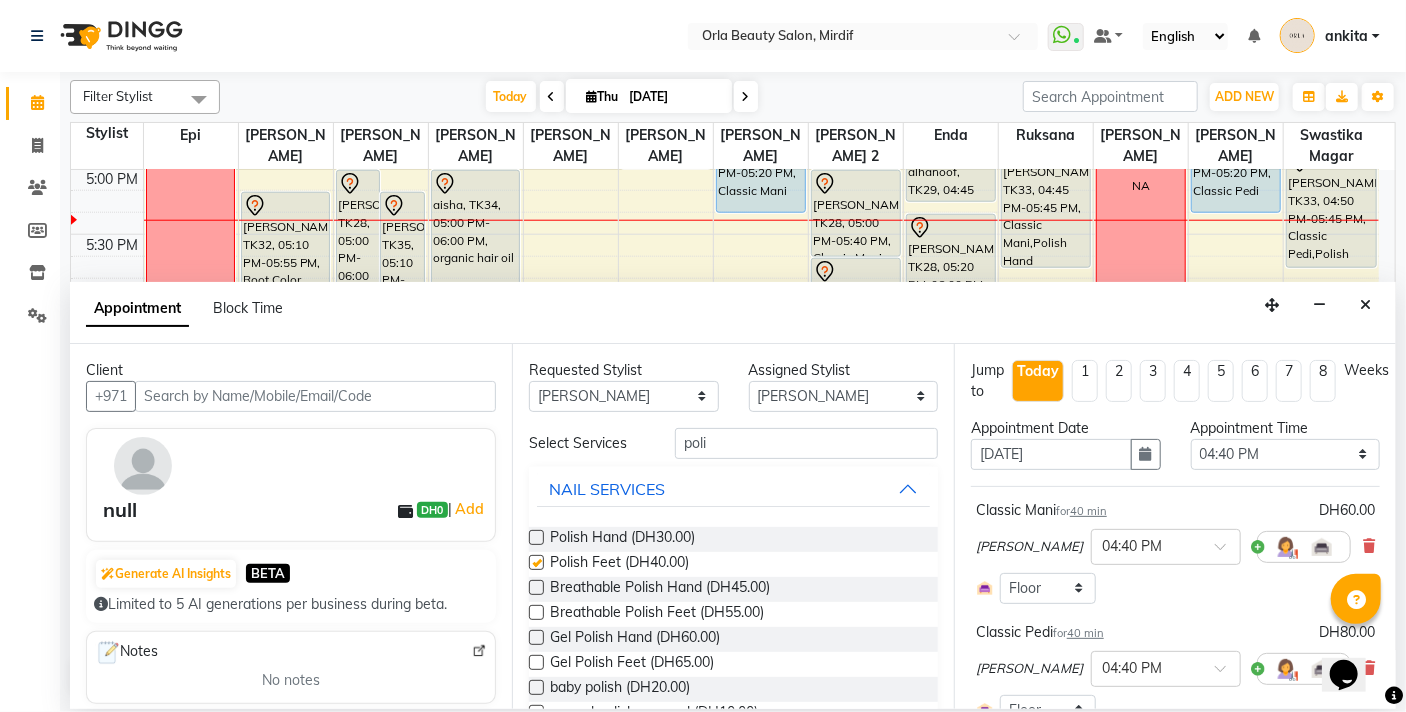 checkbox on "false" 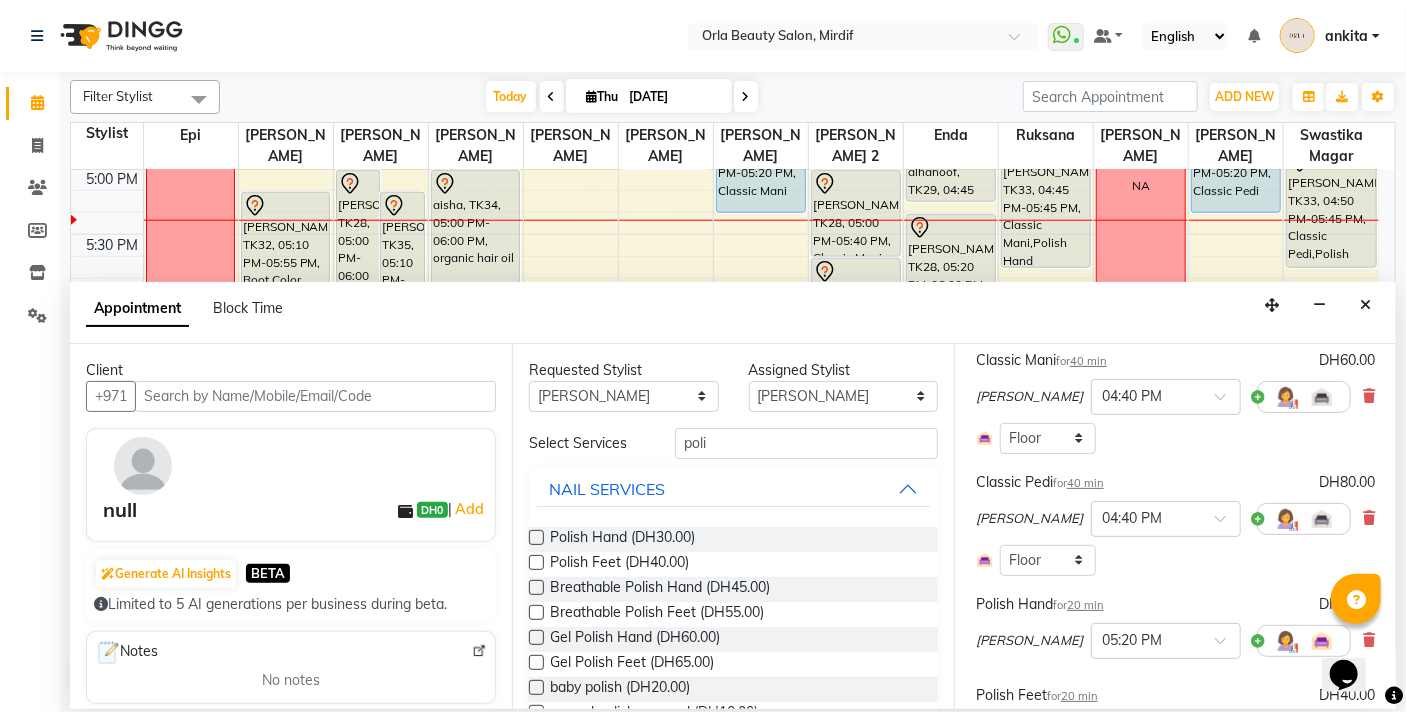 scroll, scrollTop: 436, scrollLeft: 0, axis: vertical 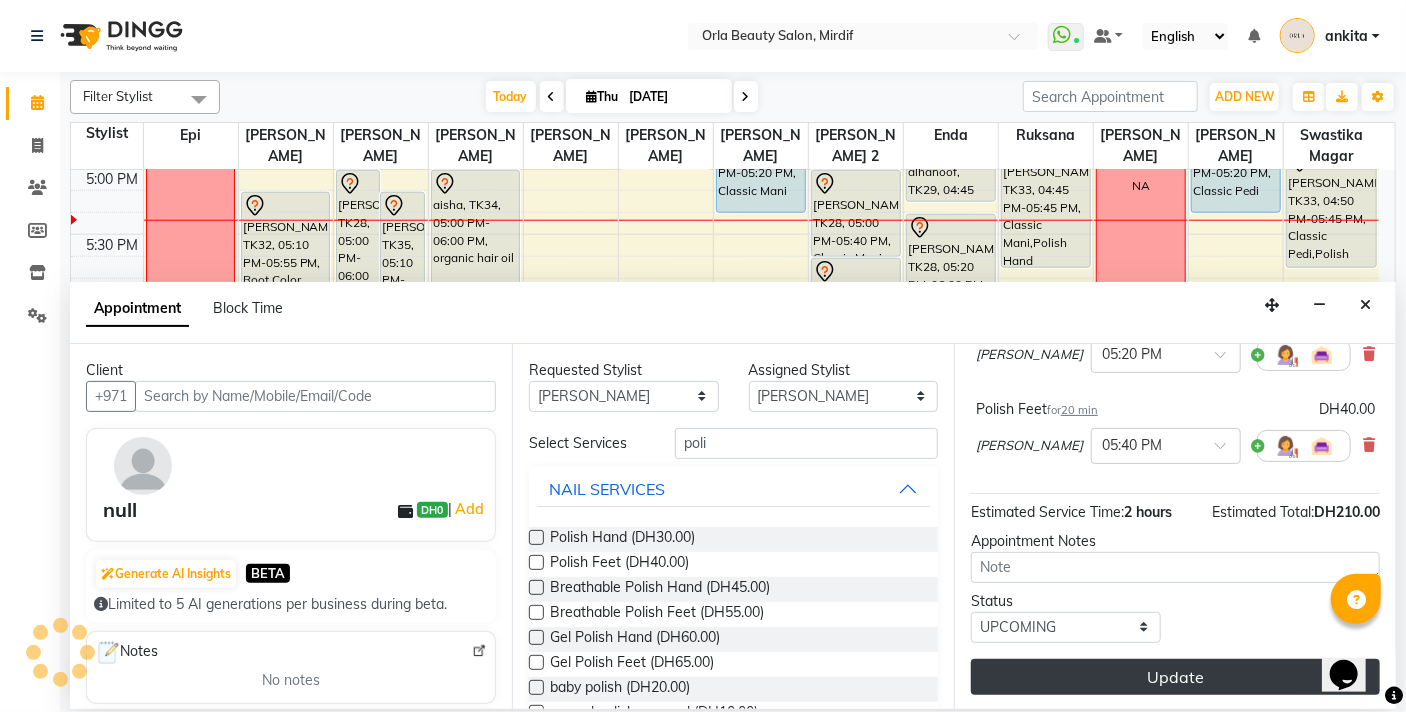 click on "Update" at bounding box center [1175, 677] 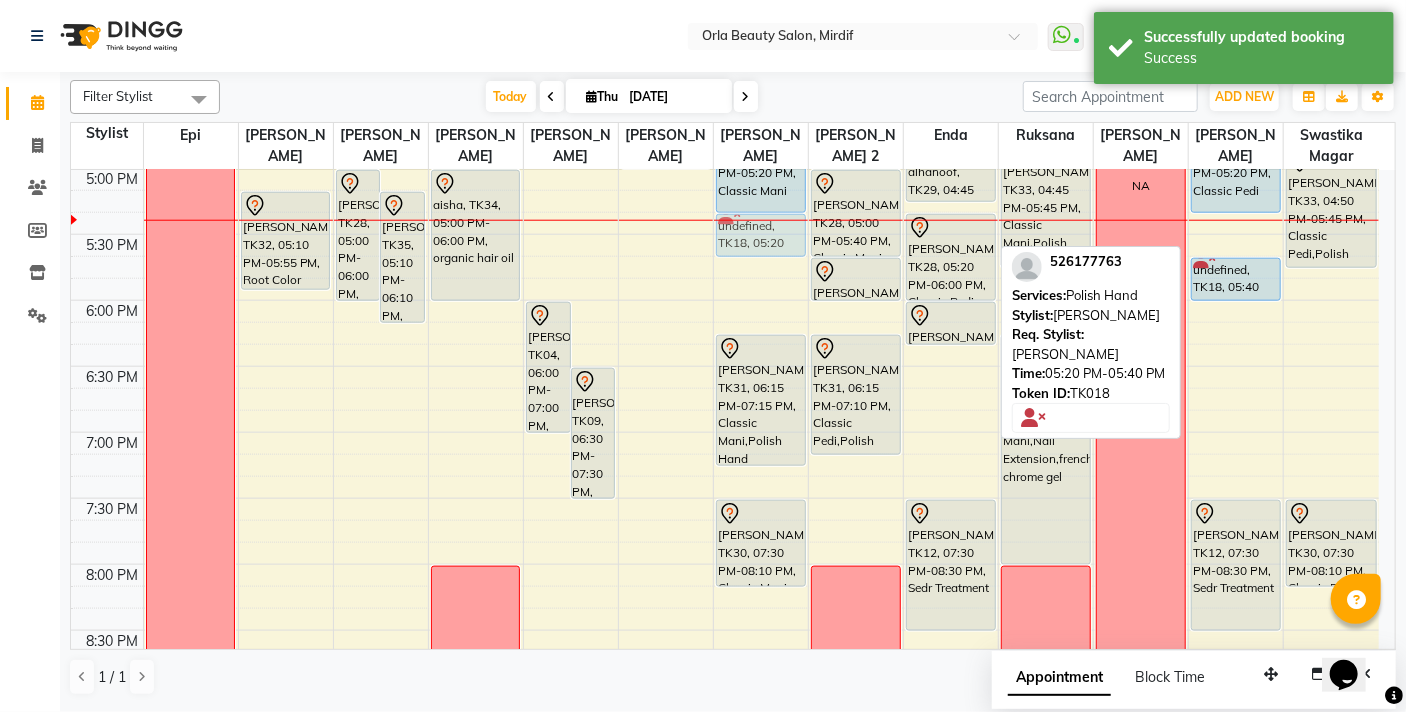 drag, startPoint x: 1237, startPoint y: 239, endPoint x: 787, endPoint y: 240, distance: 450.0011 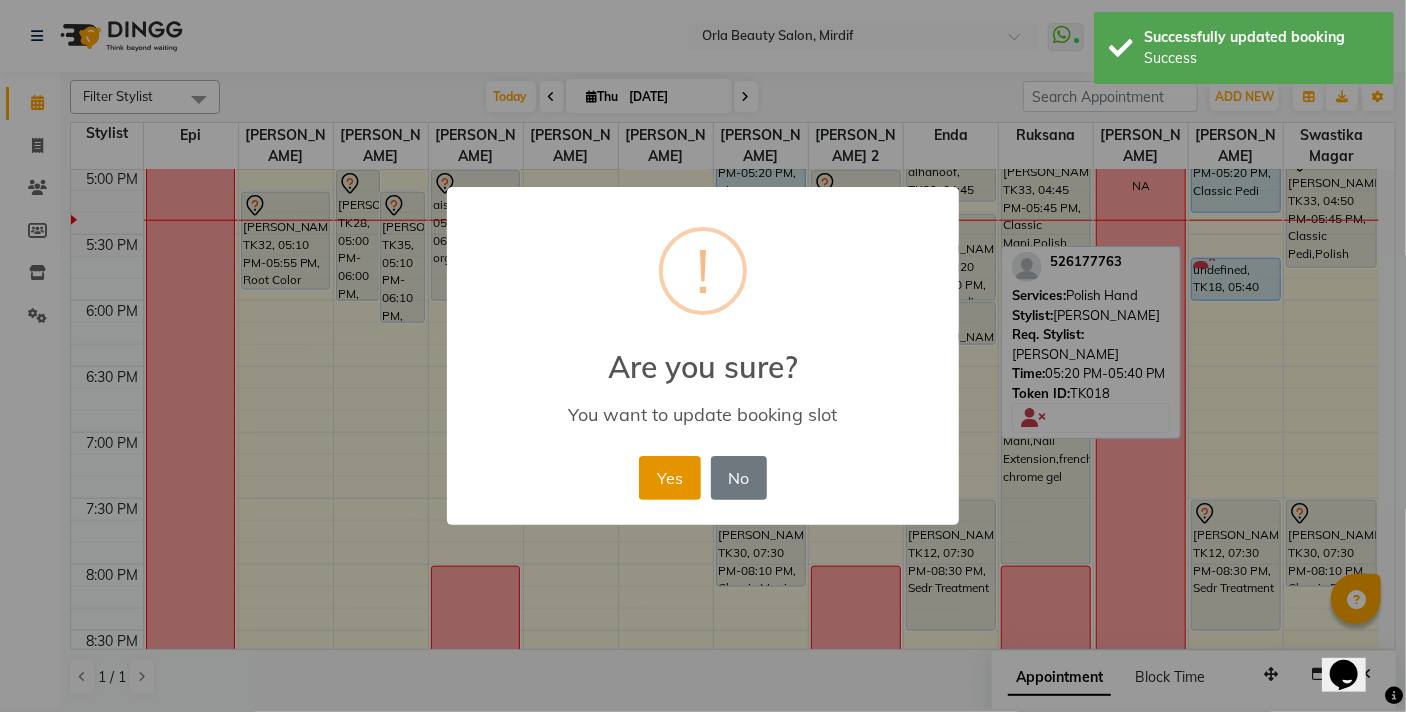 click on "Yes" at bounding box center (669, 478) 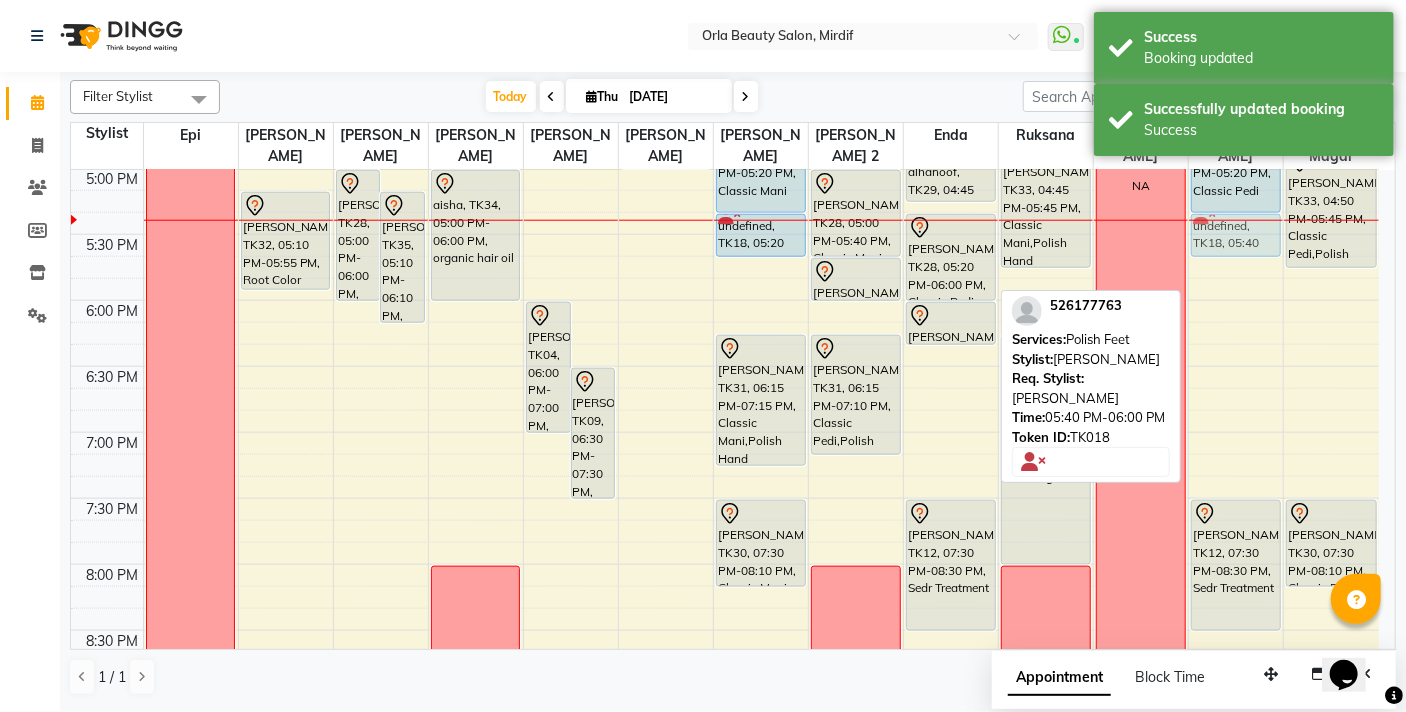 drag, startPoint x: 1241, startPoint y: 277, endPoint x: 1223, endPoint y: 250, distance: 32.449963 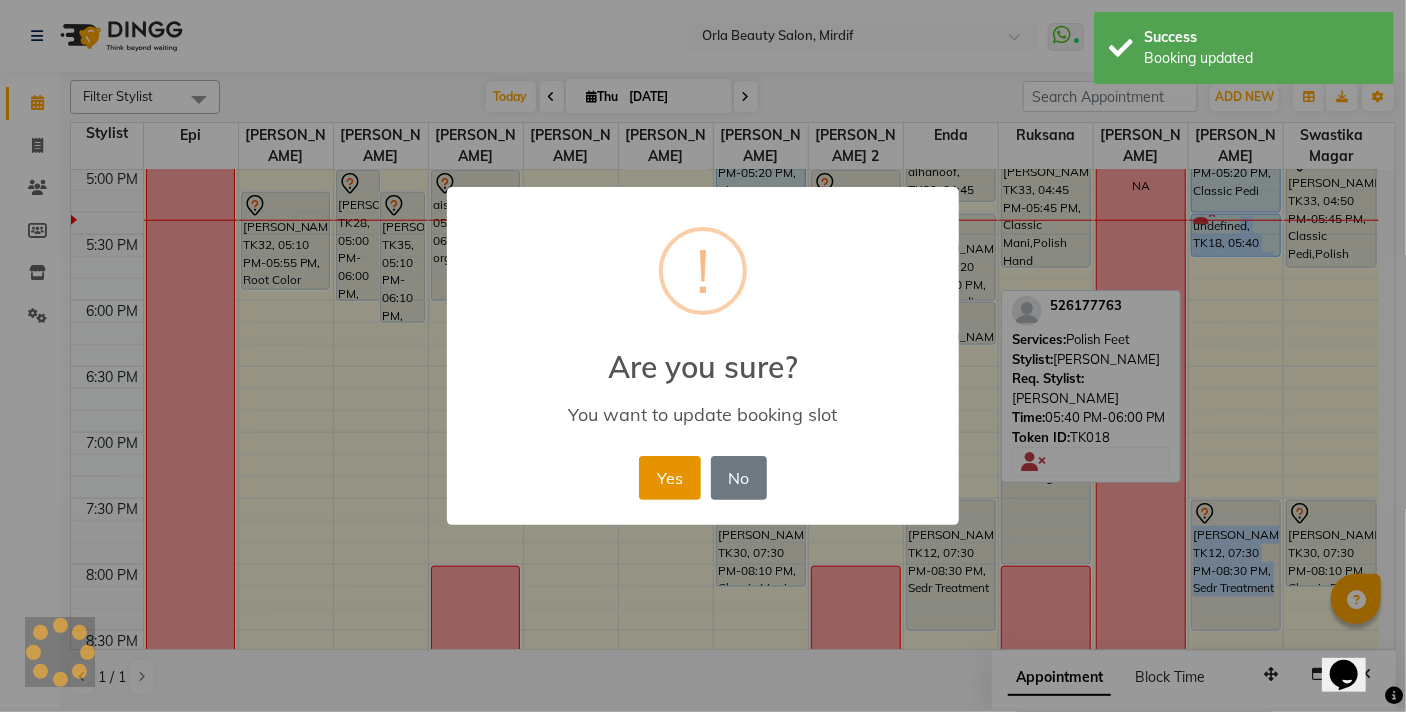 click on "Yes" at bounding box center (669, 478) 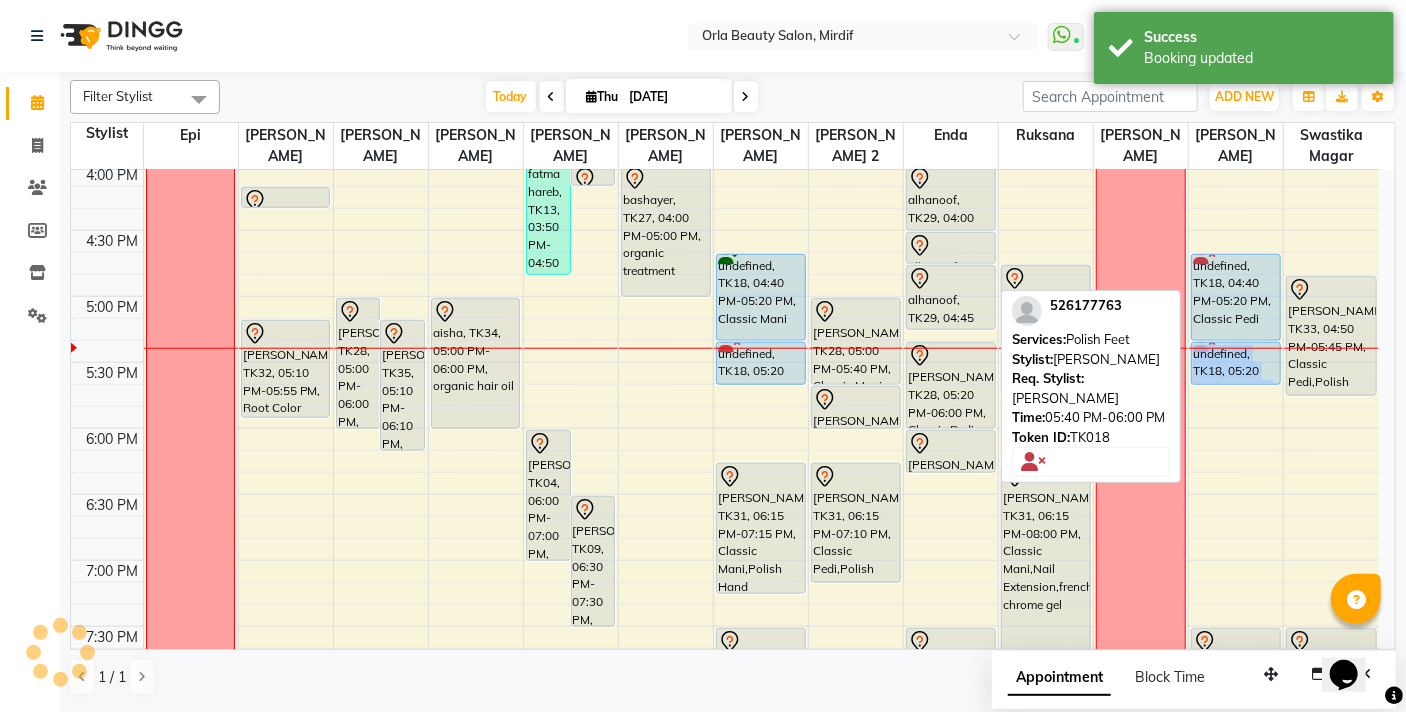 scroll, scrollTop: 907, scrollLeft: 0, axis: vertical 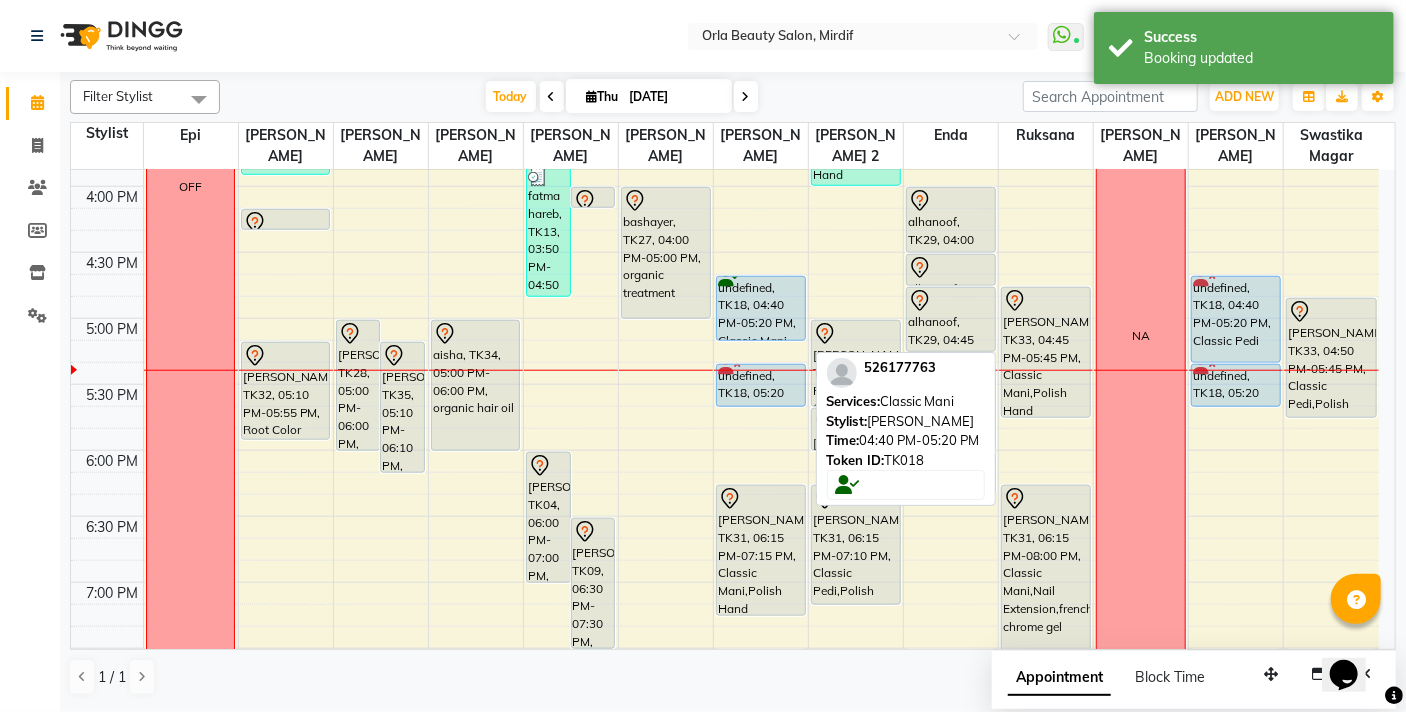 drag, startPoint x: 763, startPoint y: 360, endPoint x: 770, endPoint y: 330, distance: 30.805843 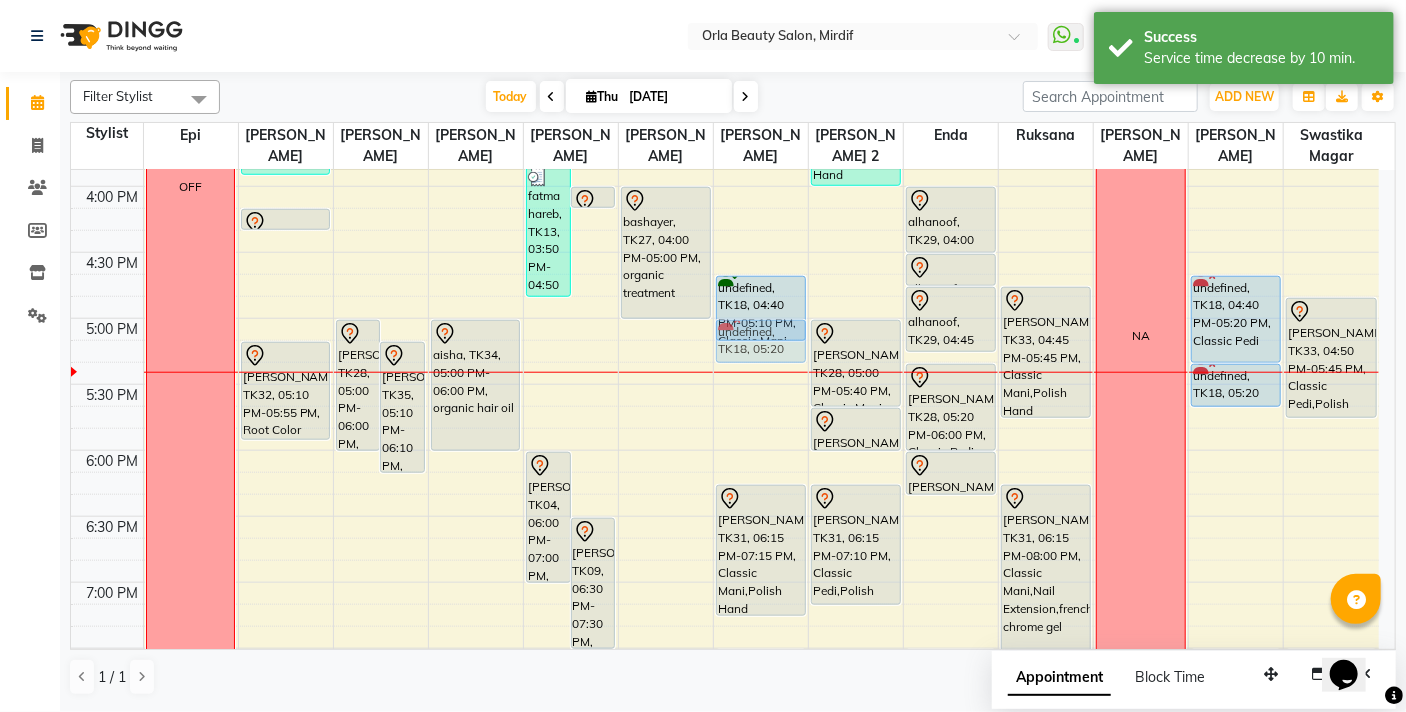 click on "hamda almanzooqi, TK05, 12:20 PM-12:40 PM, Cut & File Hand     hamda almanzooqi, TK05, 12:35 PM-12:45 PM, Cut & File Feet  NA      Shaikha Salem, TK23, 02:15 PM-02:55 PM, Classic Mani     undefined, TK18, 04:40 PM-05:10 PM, Classic Mani     undefined, TK18, 05:20 PM-05:40 PM, Polish Hand             Sara Almehiri, TK31, 06:15 PM-07:15 PM, Classic Mani,Polish Hand             latifa abdullah, TK30, 07:30 PM-08:10 PM, Classic Mani     undefined, TK18, 05:20 PM-05:40 PM, Polish Hand" at bounding box center (761, 186) 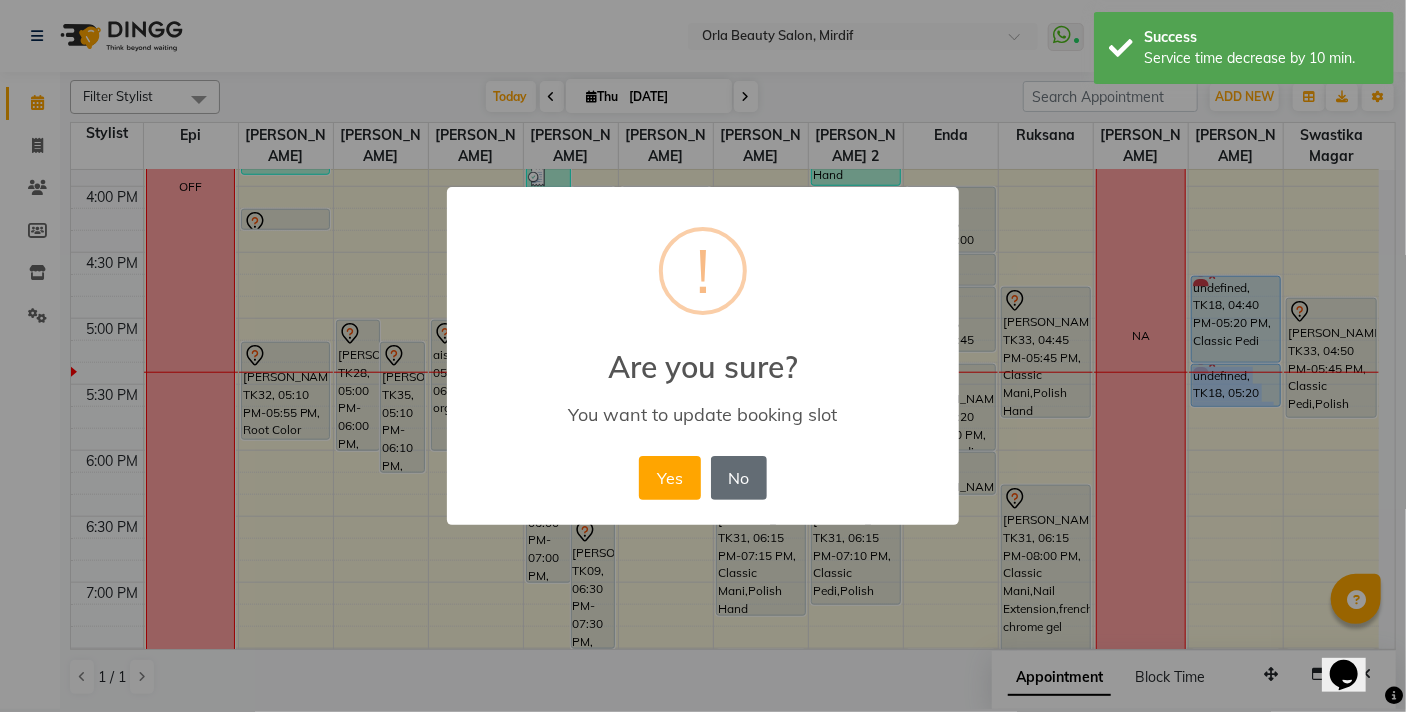 click on "No" at bounding box center (739, 478) 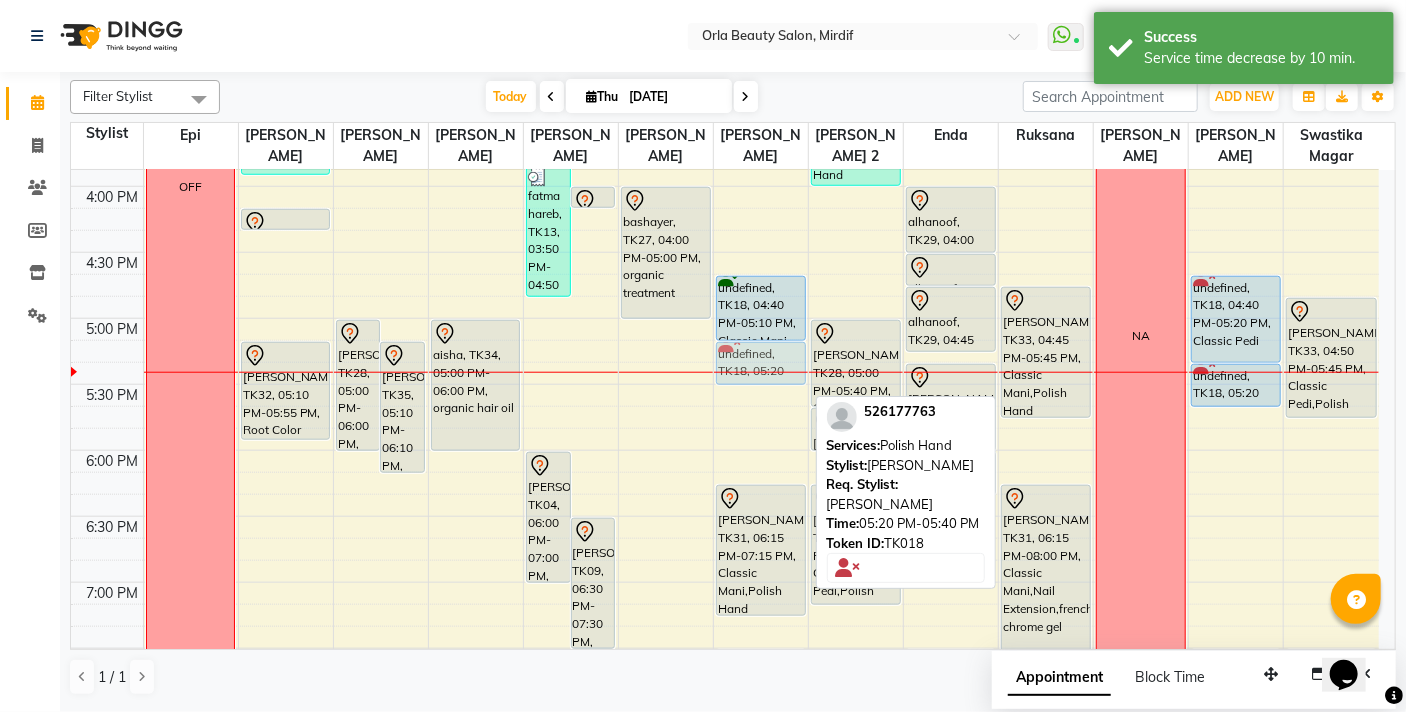 drag, startPoint x: 748, startPoint y: 389, endPoint x: 748, endPoint y: 376, distance: 13 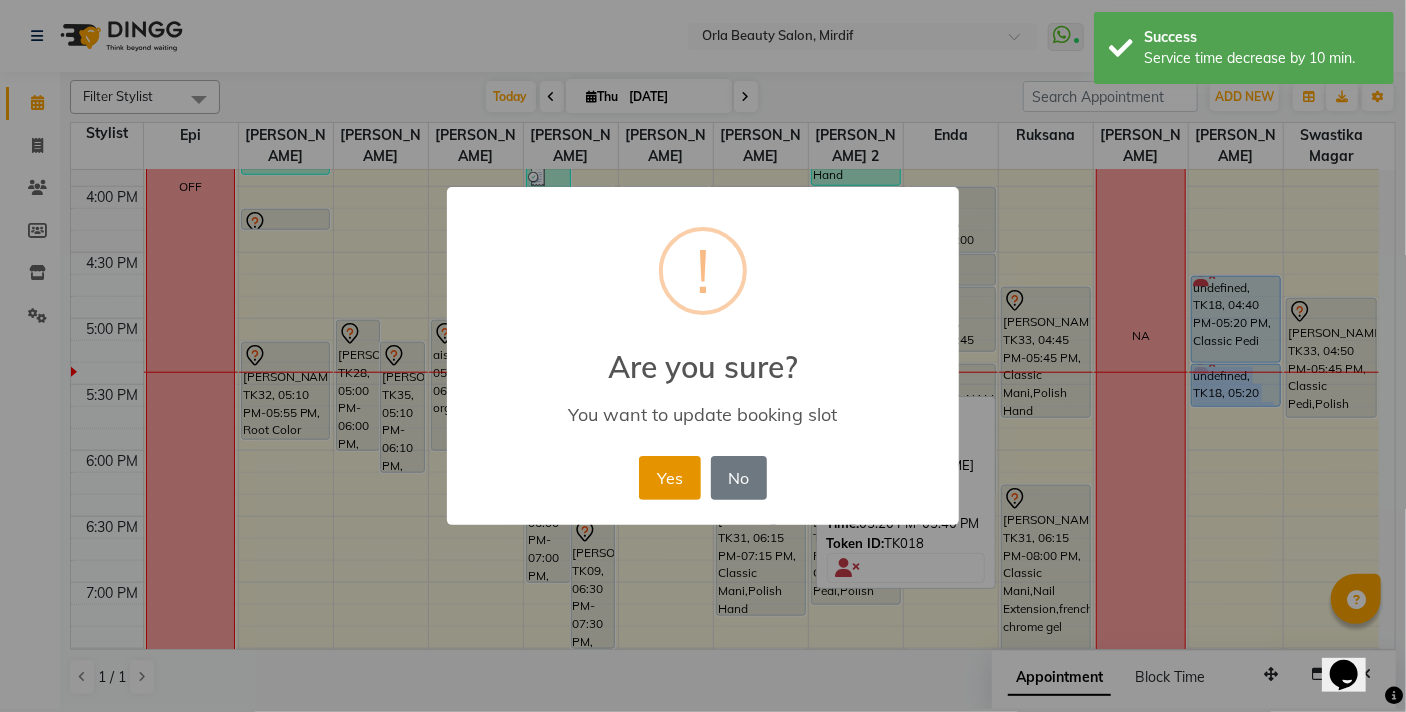 click on "Yes" at bounding box center (669, 478) 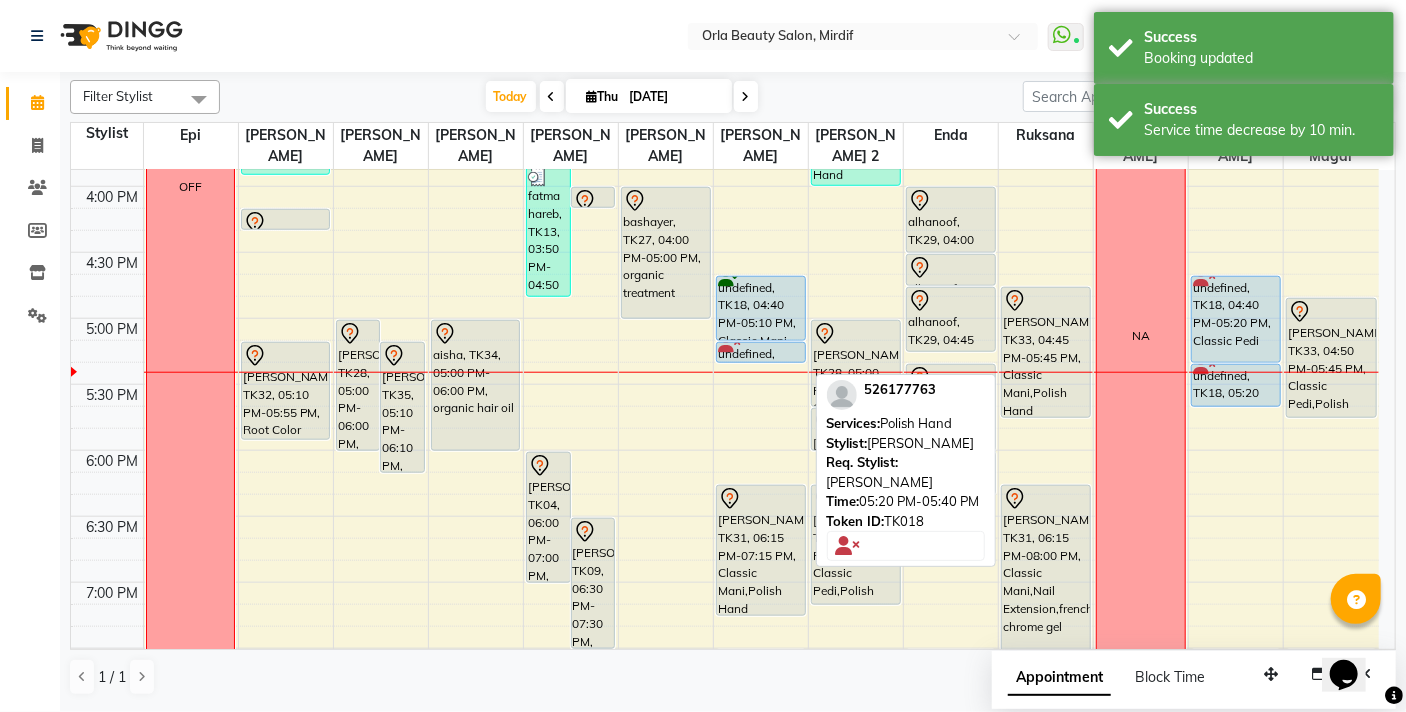 drag, startPoint x: 769, startPoint y: 386, endPoint x: 769, endPoint y: 374, distance: 12 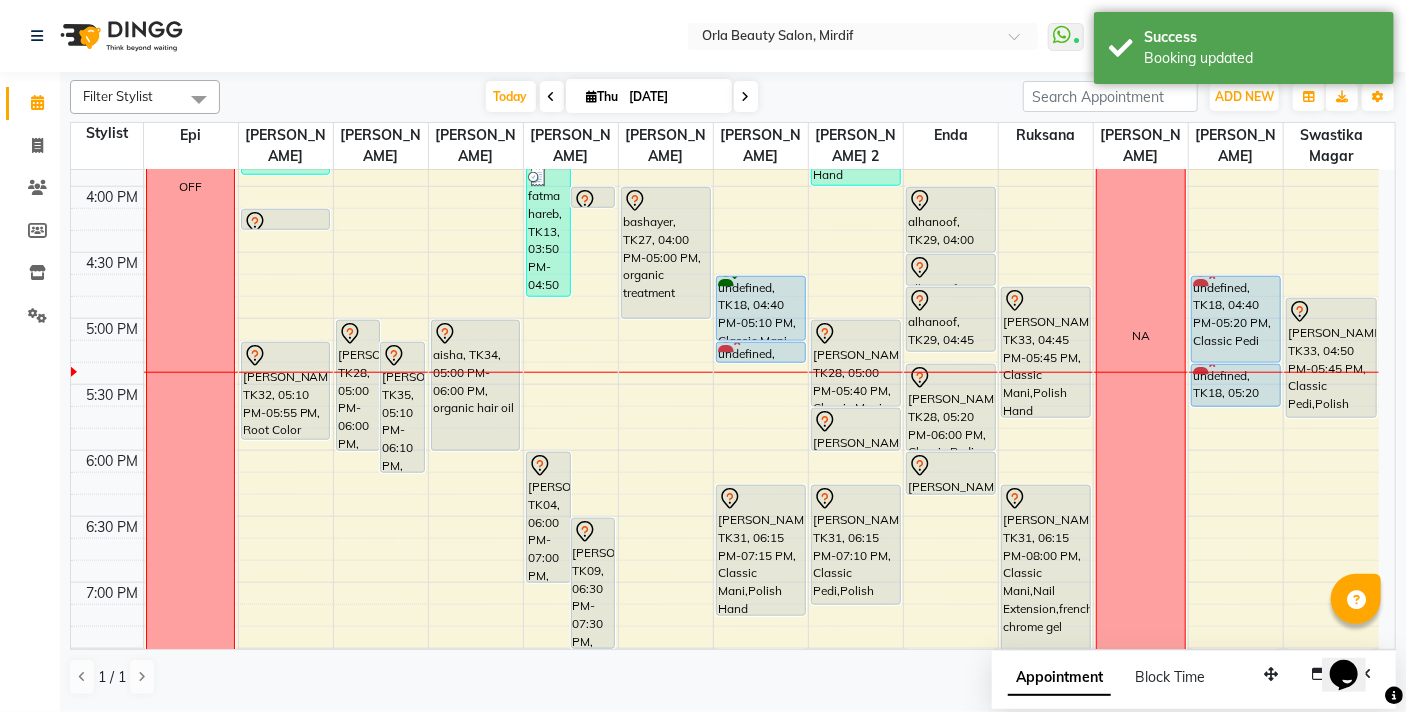 drag, startPoint x: 407, startPoint y: 11, endPoint x: 402, endPoint y: 29, distance: 18.681541 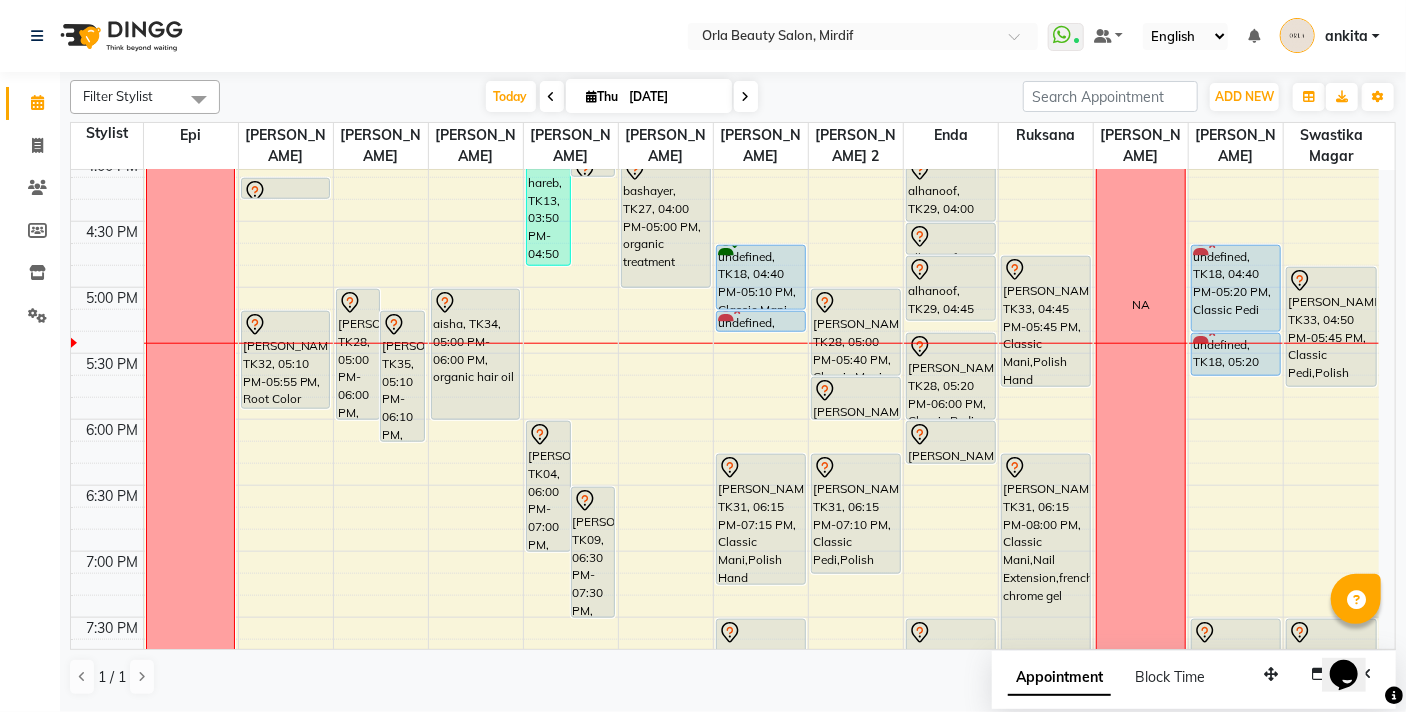 scroll, scrollTop: 911, scrollLeft: 0, axis: vertical 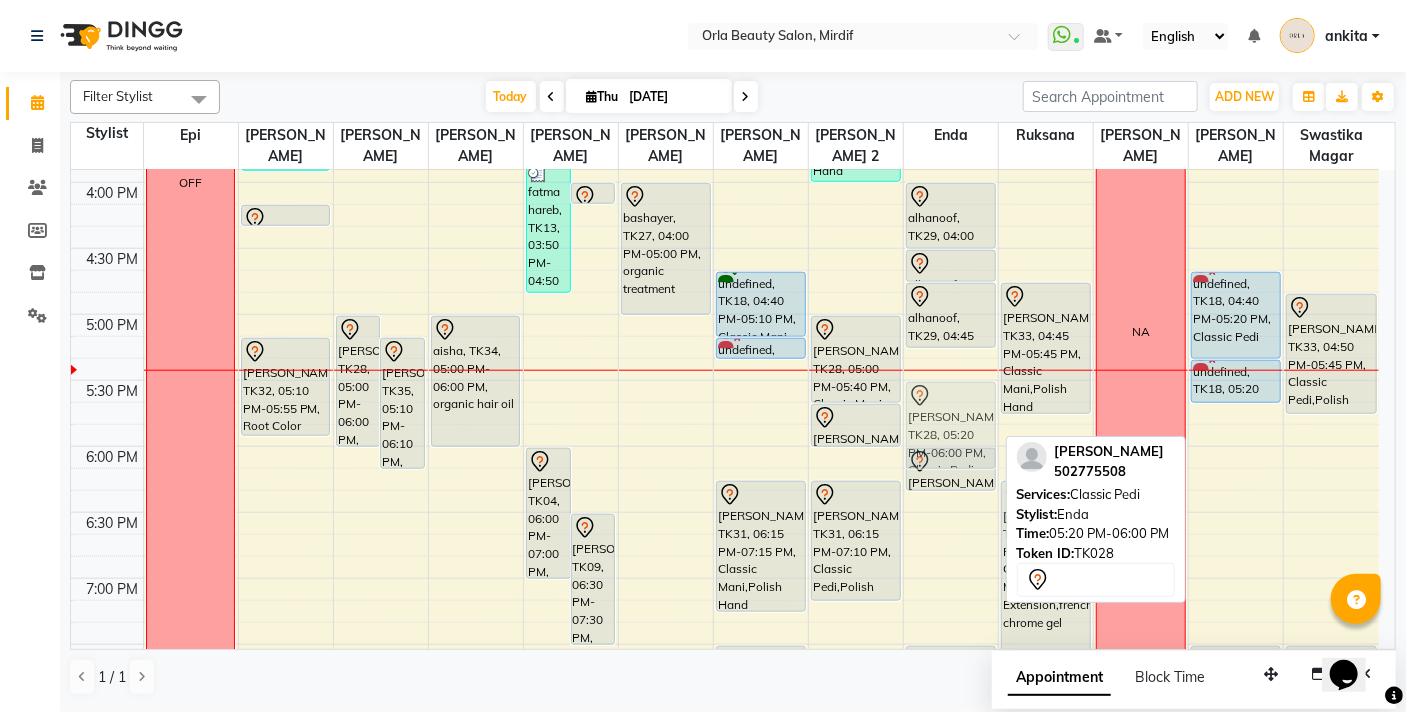click on "lamar otabashi, TK03, 12:05 PM-12:35 PM, Cut & File Hand     lamar otabashi, TK03, 12:20 PM-12:05 PM, Gel Polish Hand  NA              alhanoof, TK29, 04:00 PM-04:30 PM, Nail Extension             alhanoof, TK29, 04:30 PM-04:45 PM, French Hand             alhanoof, TK29, 04:45 PM-05:15 PM, Nail Art Per Nail             fatma alshehhi, TK28, 05:20 PM-06:00 PM, Classic Pedi             fatma alshehhi, TK28, 06:00 PM-06:20 PM, Polish  Feet             Sara Albloshi, TK12, 07:30 PM-08:30 PM, Sedr Treatment             fatma alshehhi, TK28, 05:20 PM-06:00 PM, Classic Pedi" at bounding box center [951, 182] 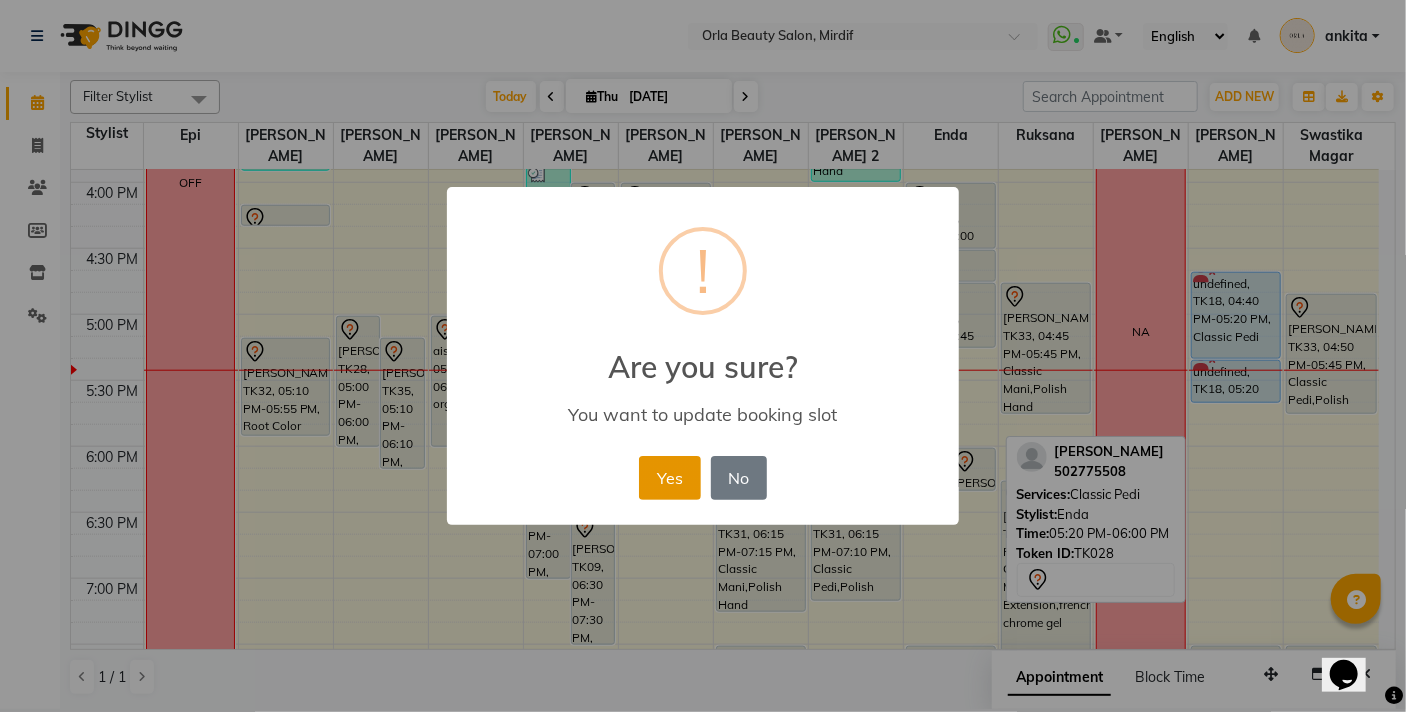 click on "Yes" at bounding box center (669, 478) 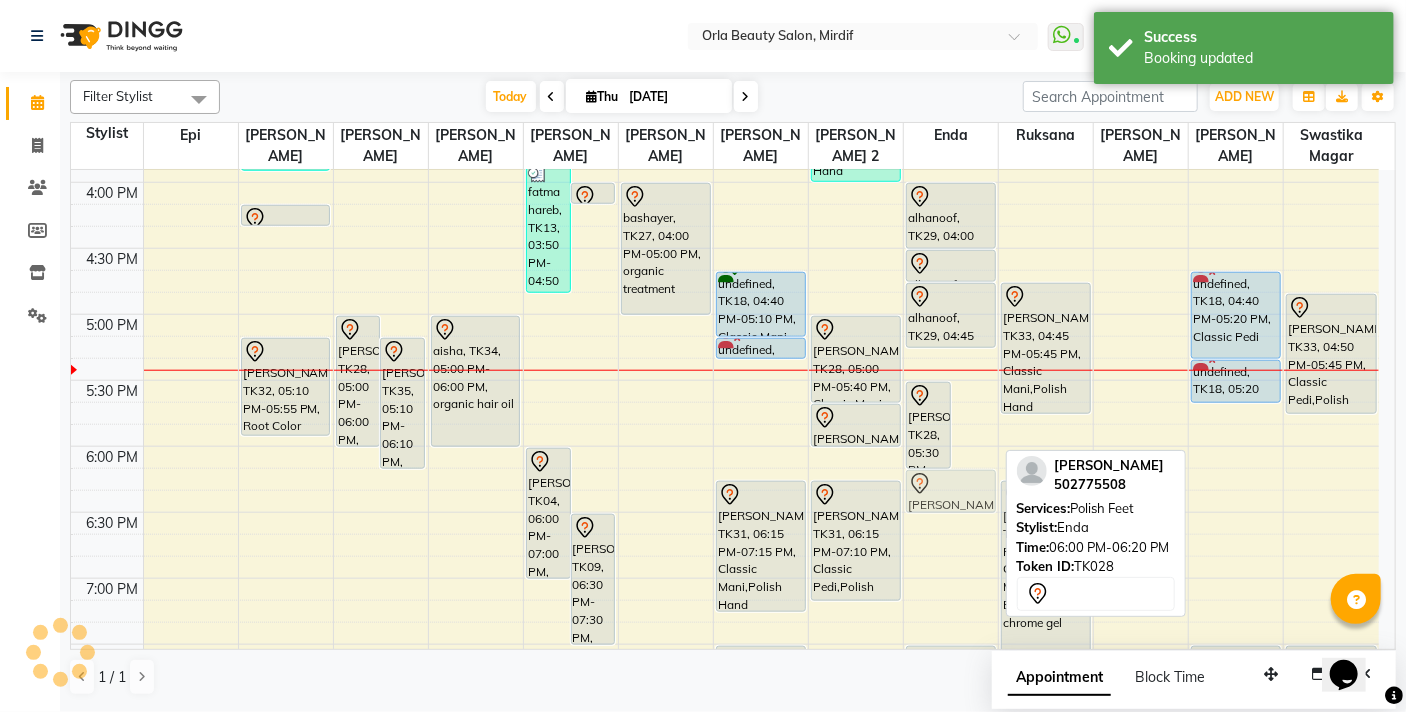 drag, startPoint x: 958, startPoint y: 465, endPoint x: 952, endPoint y: 483, distance: 18.973665 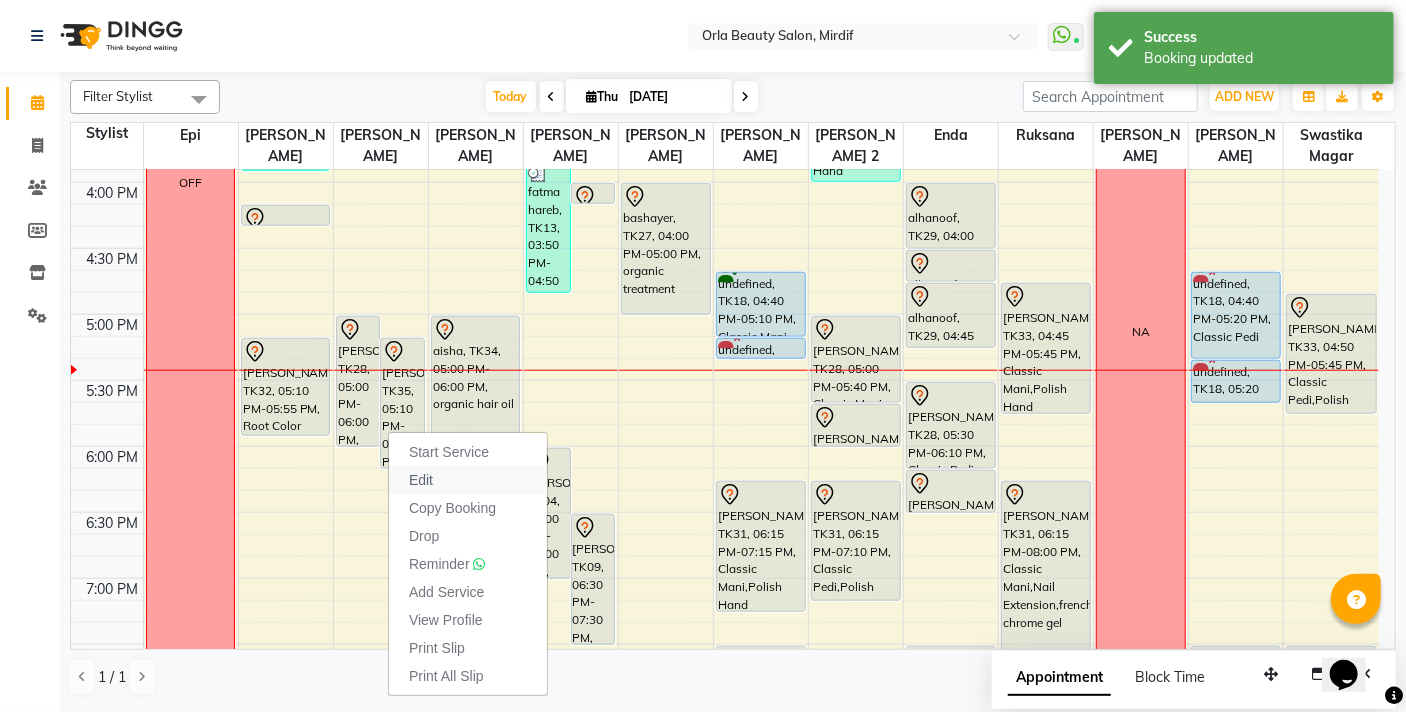 click on "Edit" at bounding box center (468, 480) 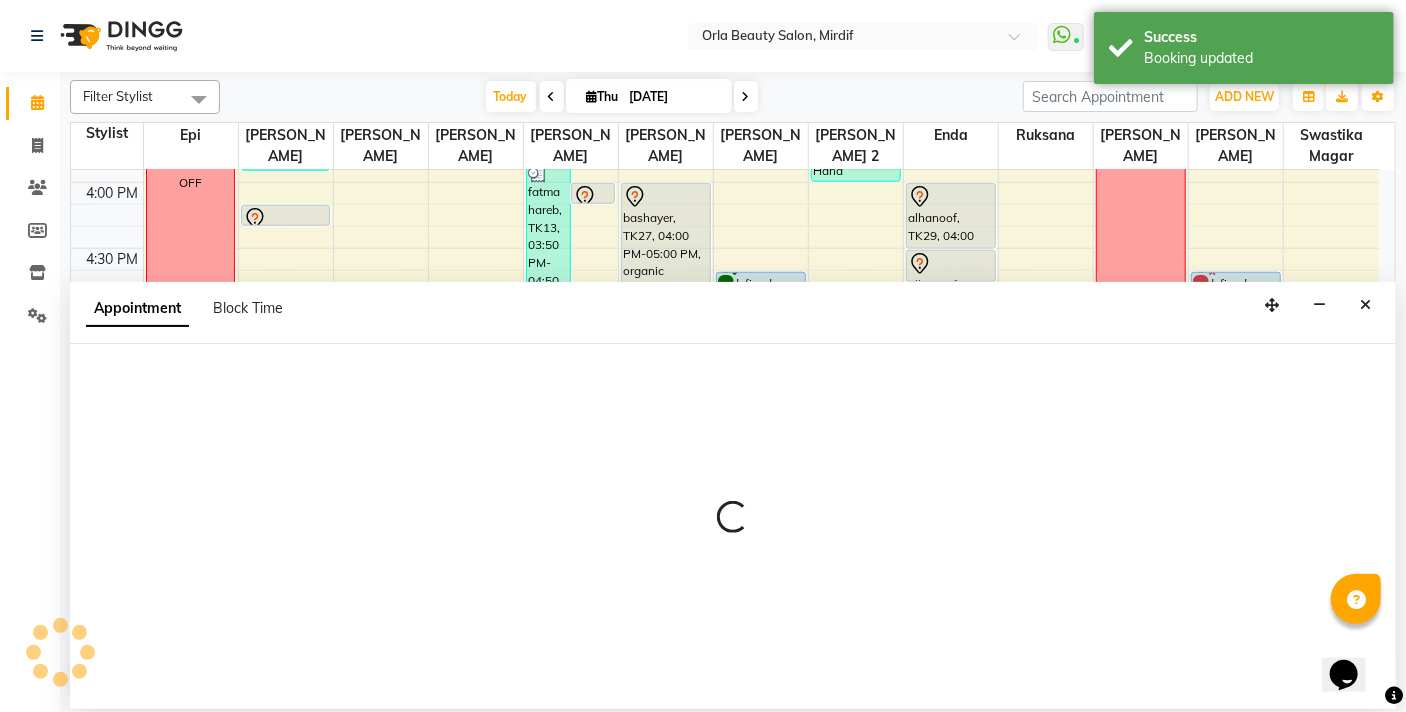 select on "tentative" 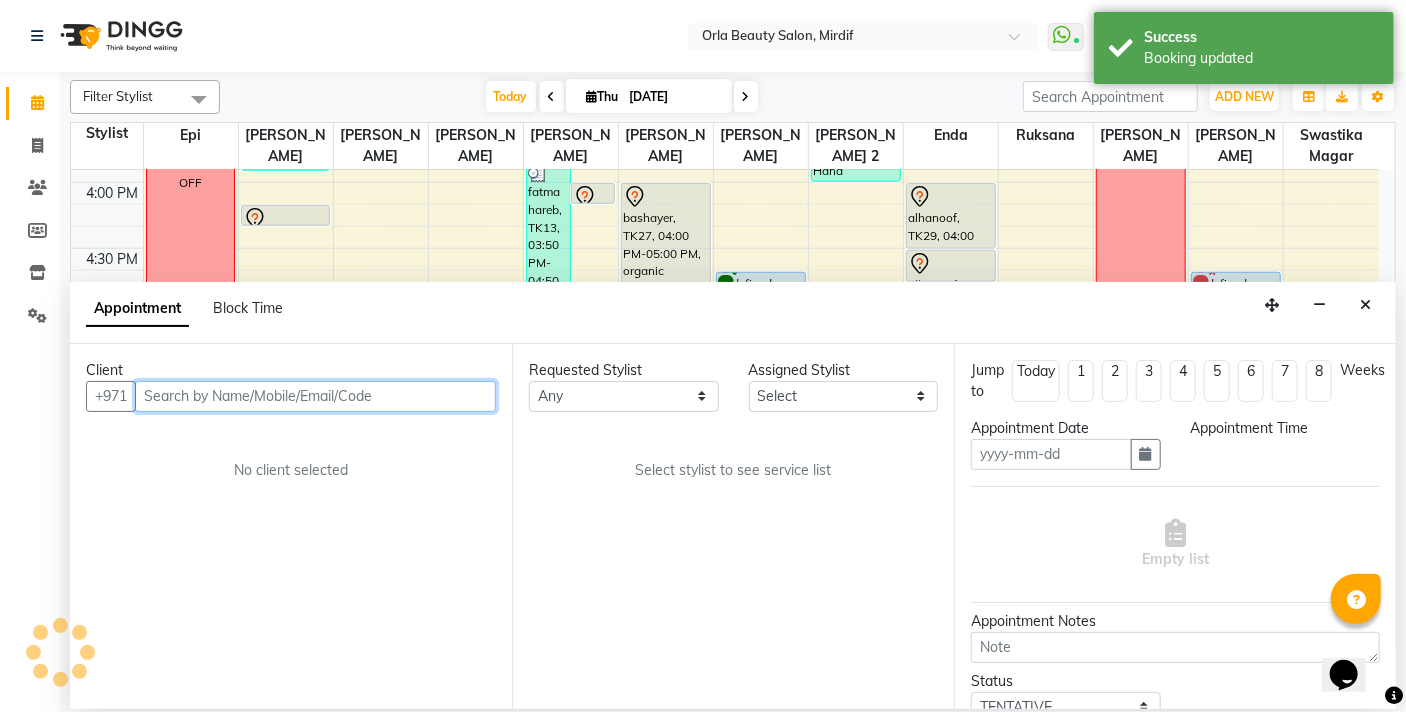 type on "[DATE]" 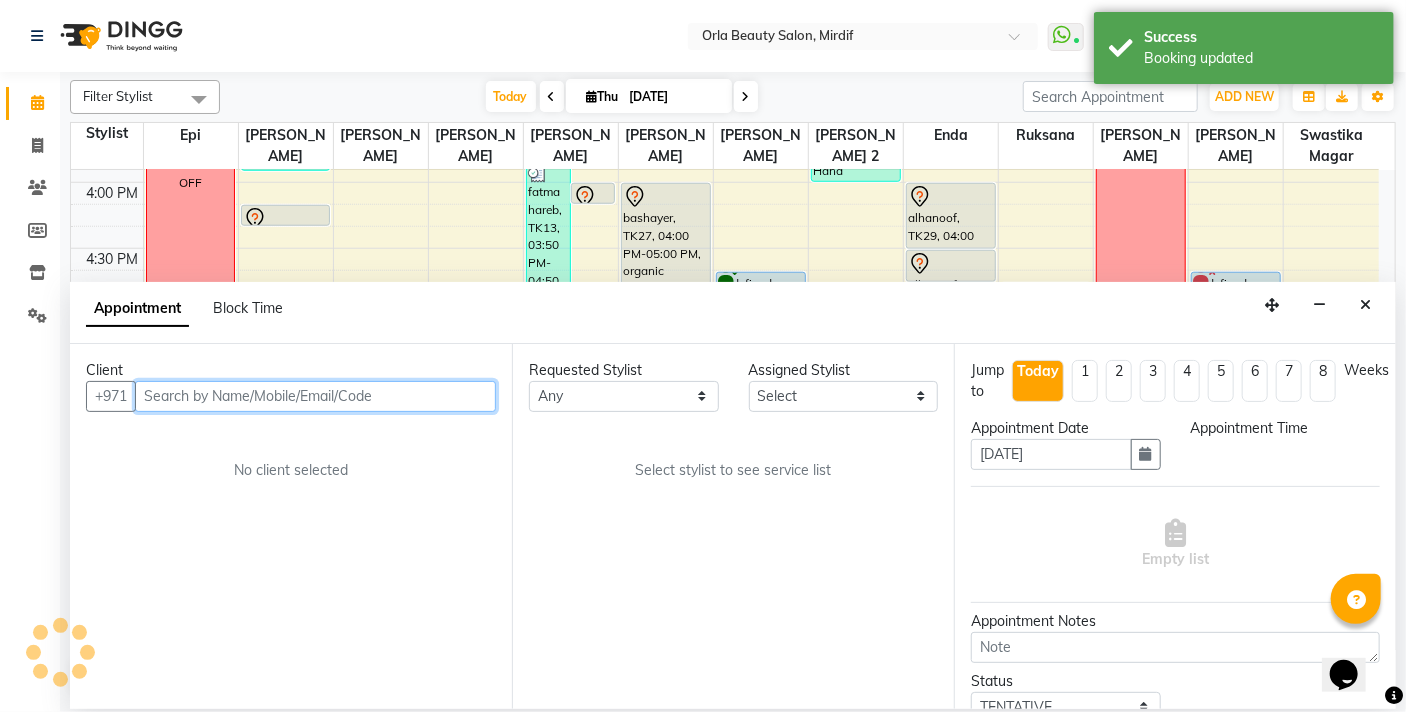 scroll, scrollTop: 0, scrollLeft: 0, axis: both 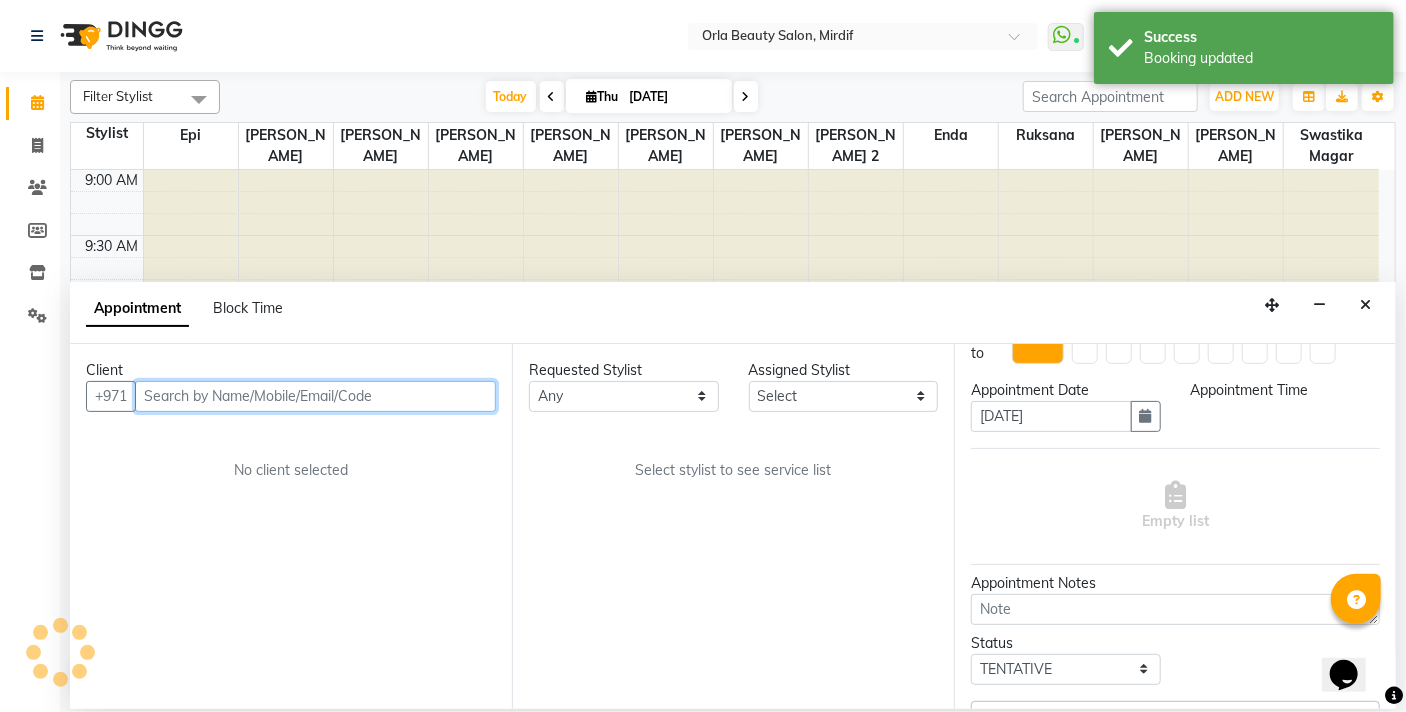 select on "1030" 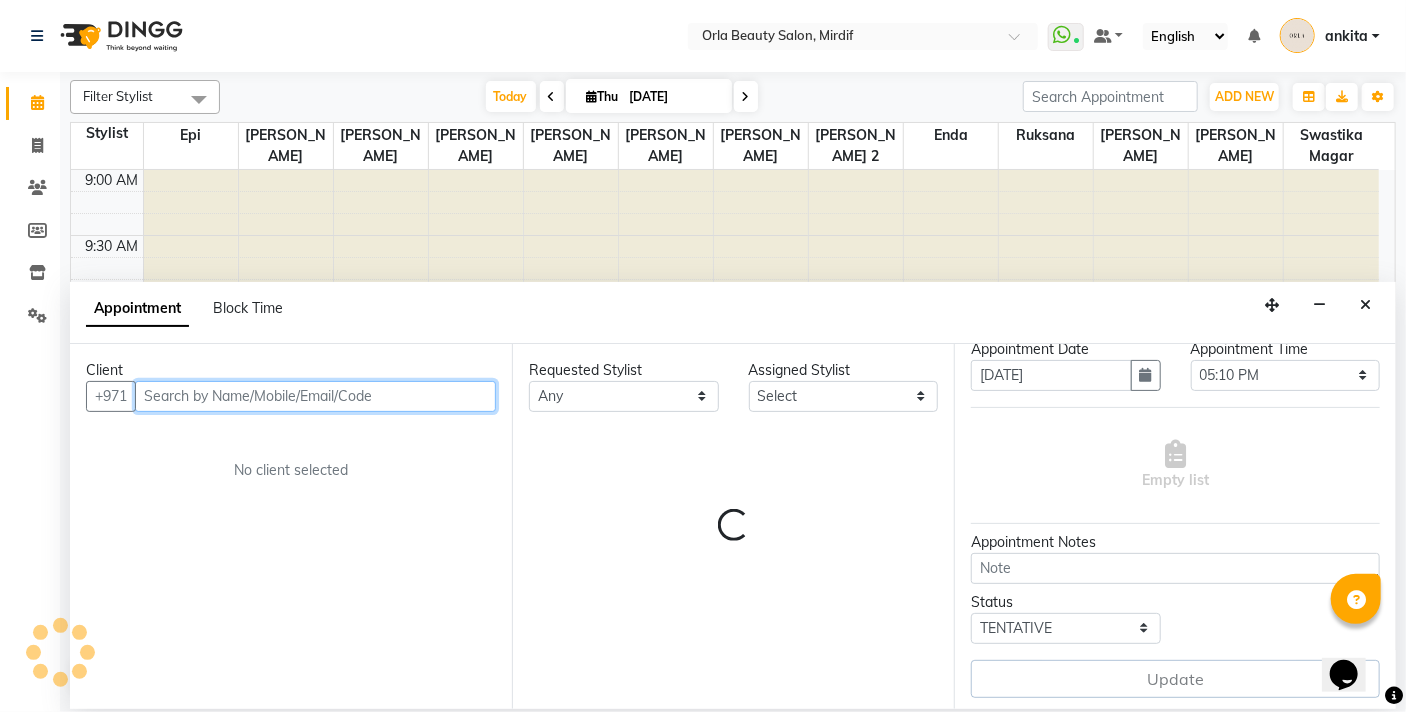 scroll, scrollTop: 82, scrollLeft: 0, axis: vertical 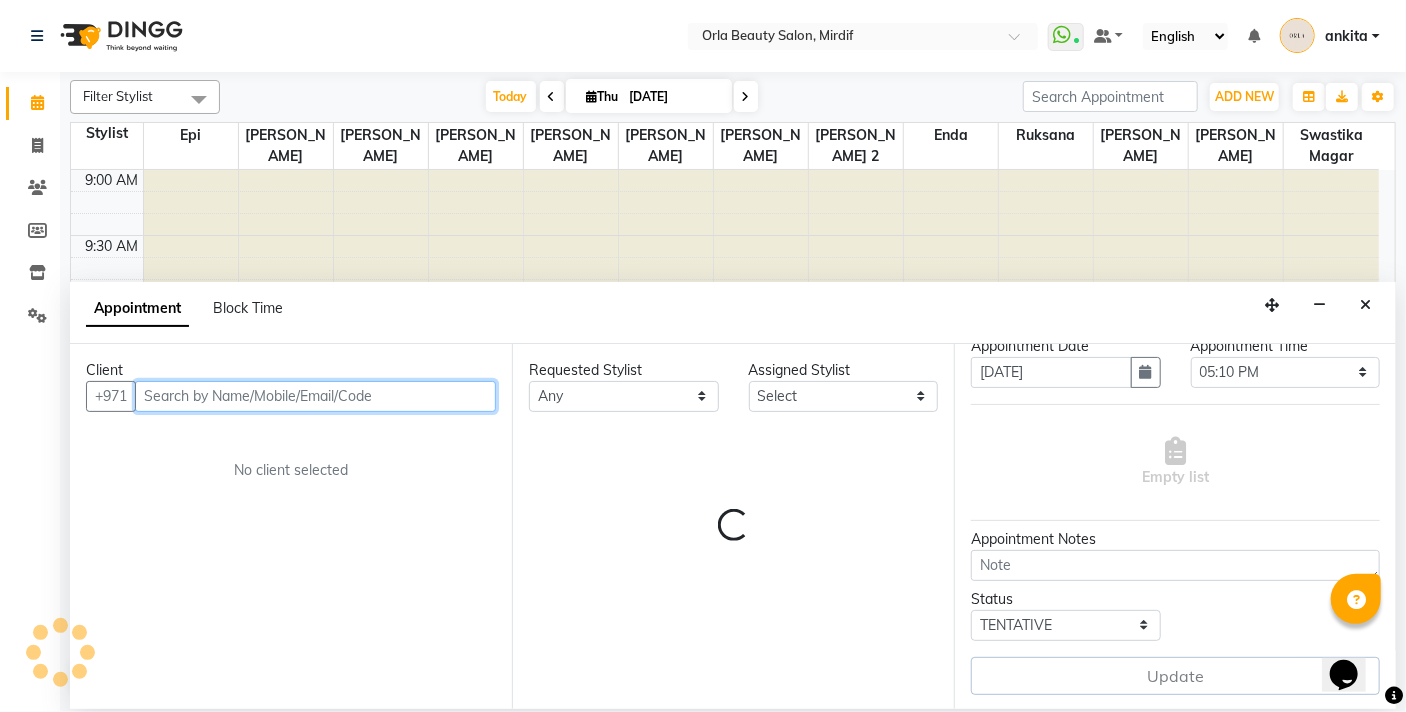 select on "58161" 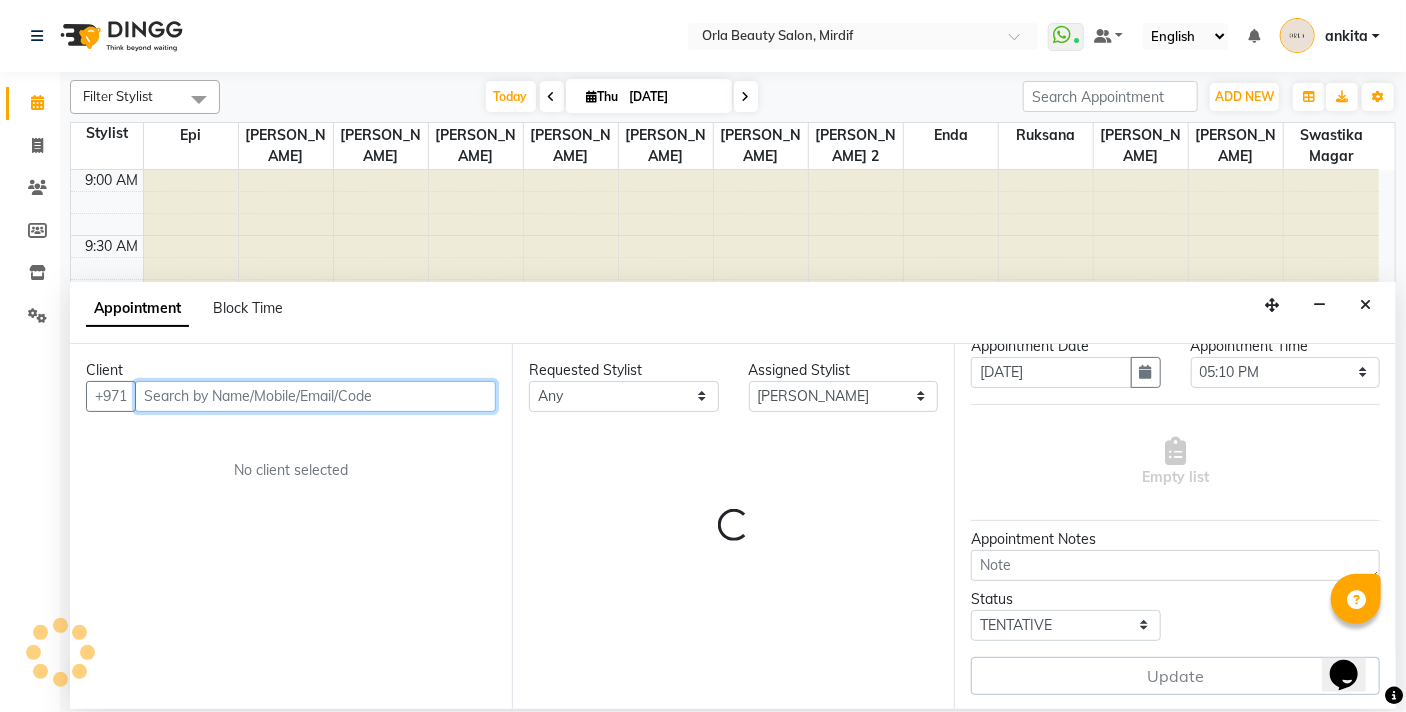 scroll, scrollTop: 1057, scrollLeft: 0, axis: vertical 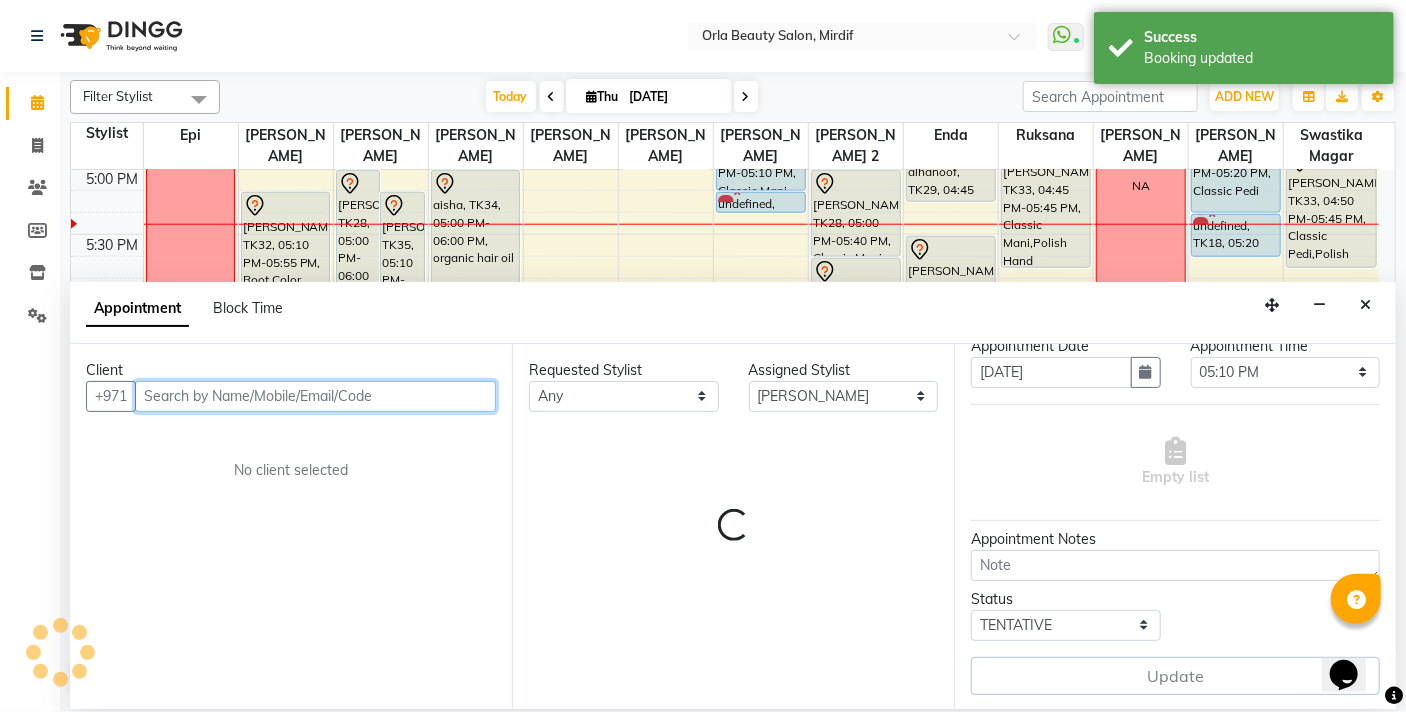 select on "2225" 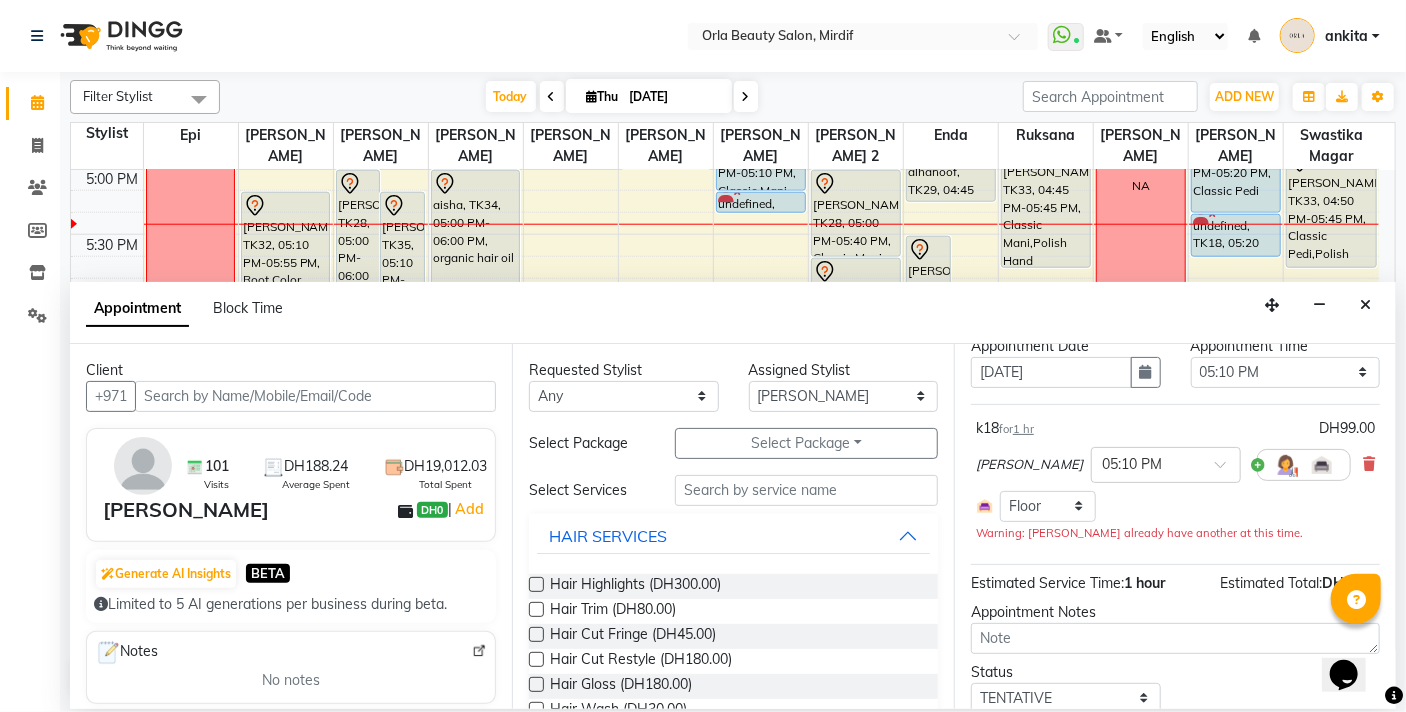 click at bounding box center (1286, 465) 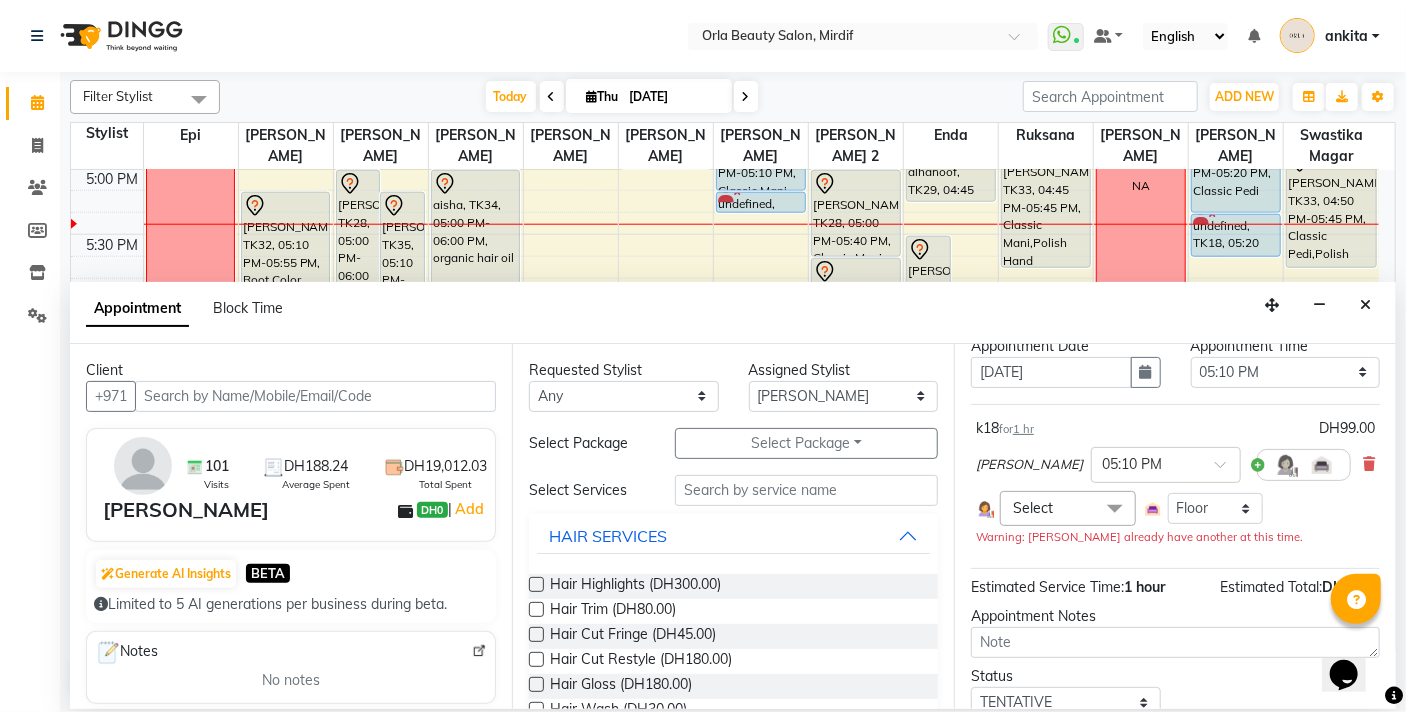 click on "Select" at bounding box center [1068, 508] 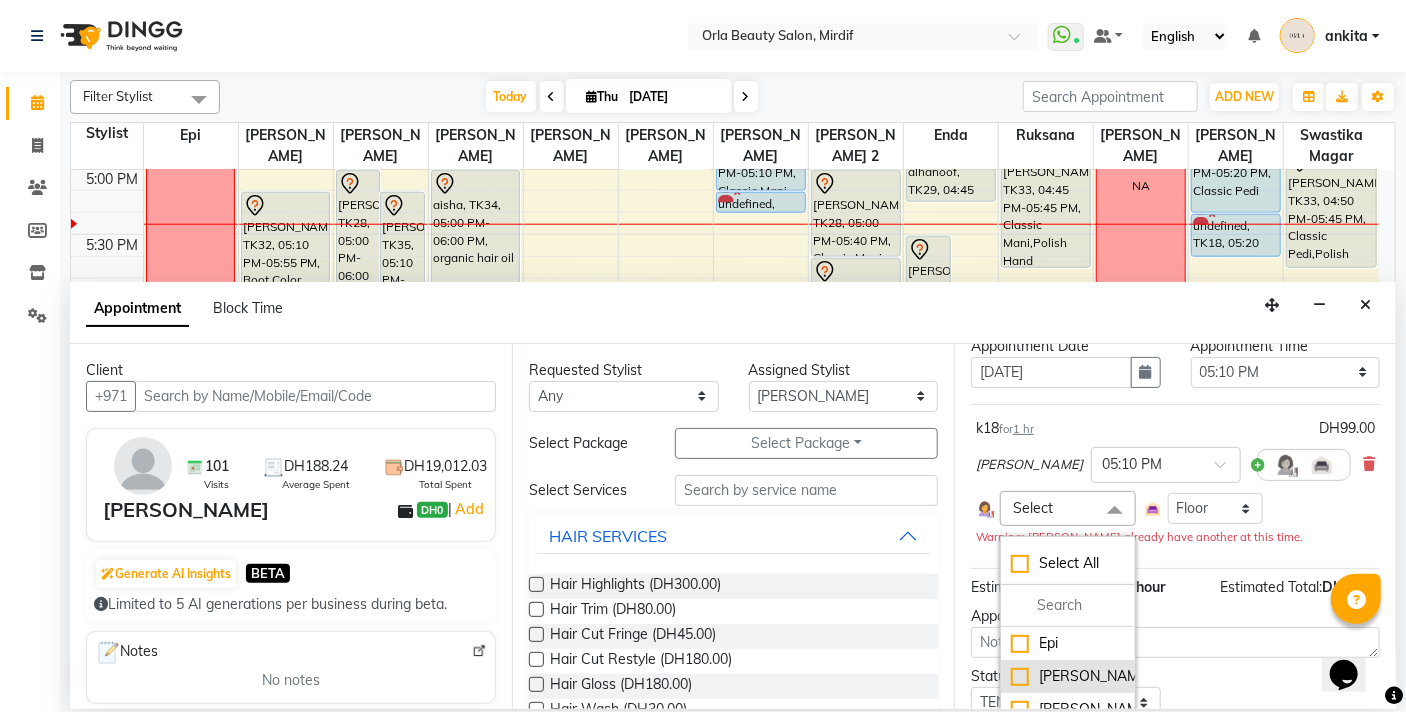 click on "[PERSON_NAME]" at bounding box center [1068, 676] 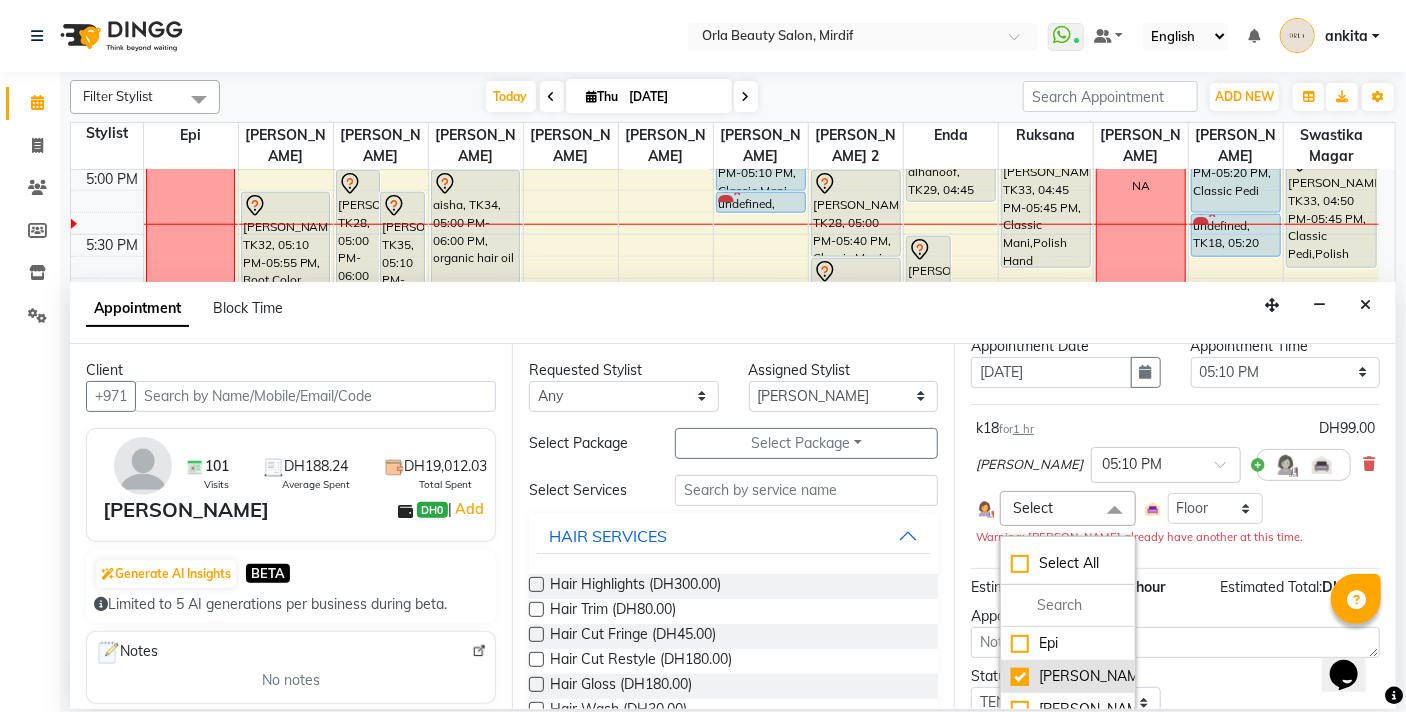 checkbox on "true" 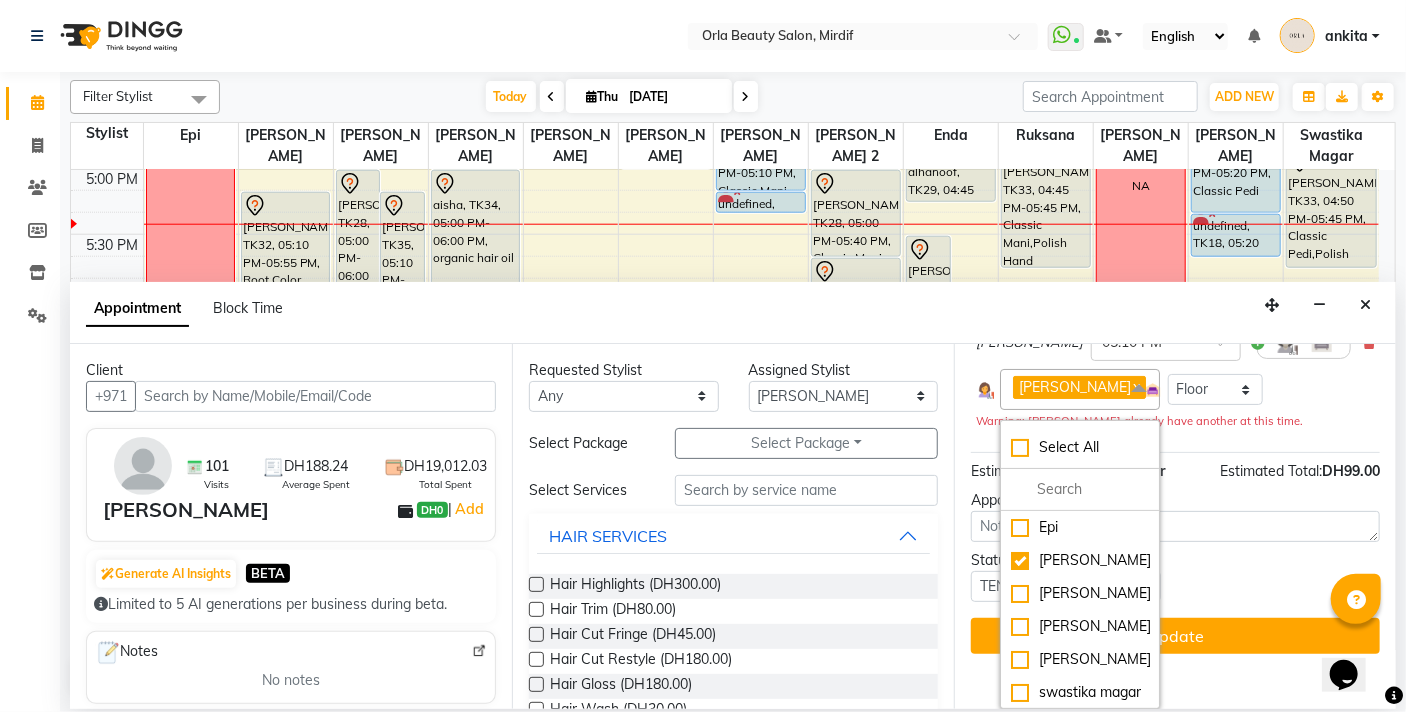 click on "Update" at bounding box center (1175, 636) 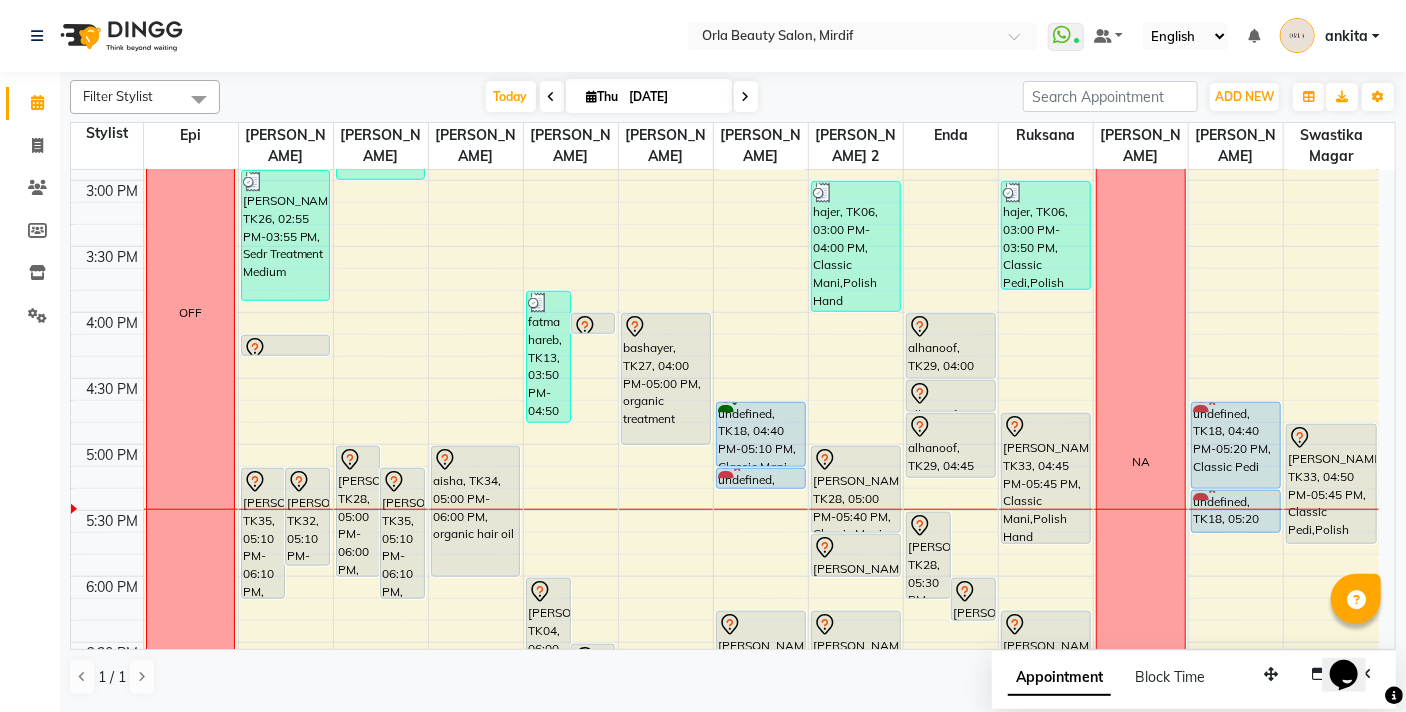 scroll, scrollTop: 924, scrollLeft: 0, axis: vertical 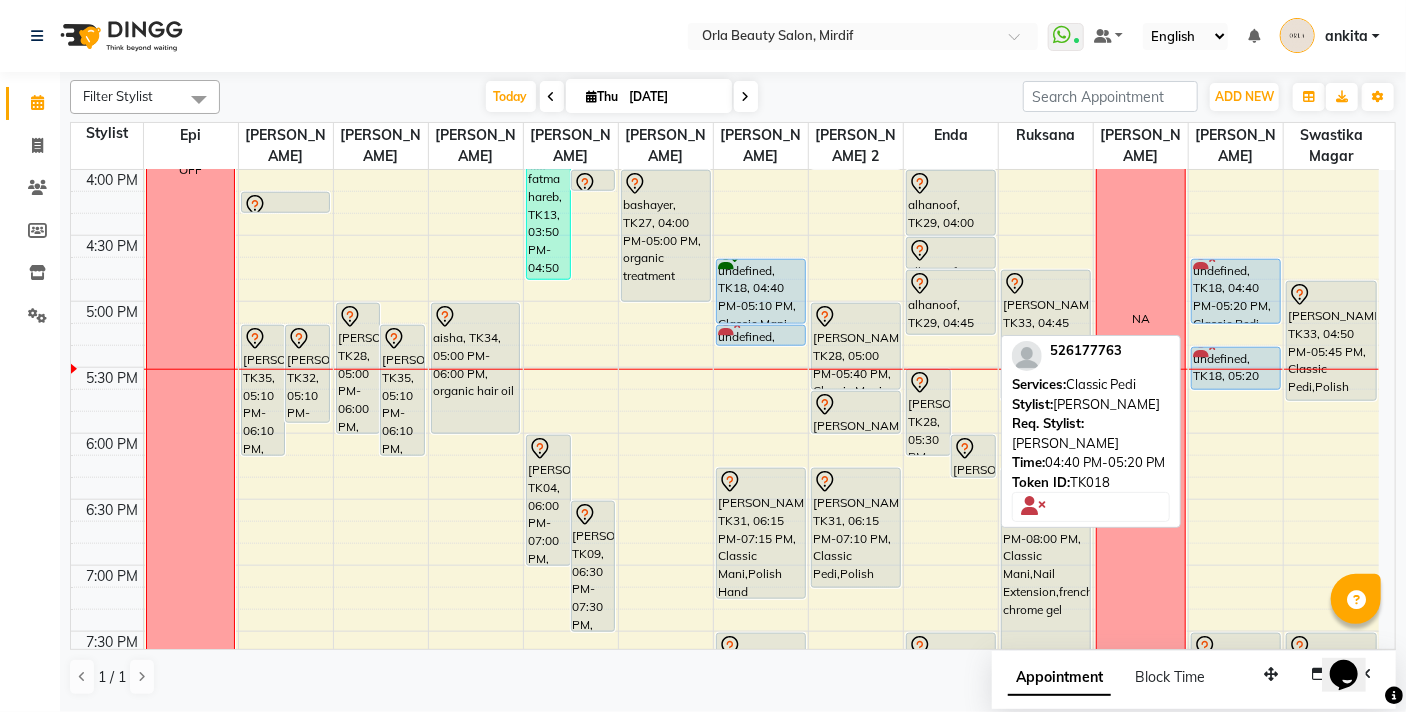 drag, startPoint x: 1234, startPoint y: 344, endPoint x: 1237, endPoint y: 320, distance: 24.186773 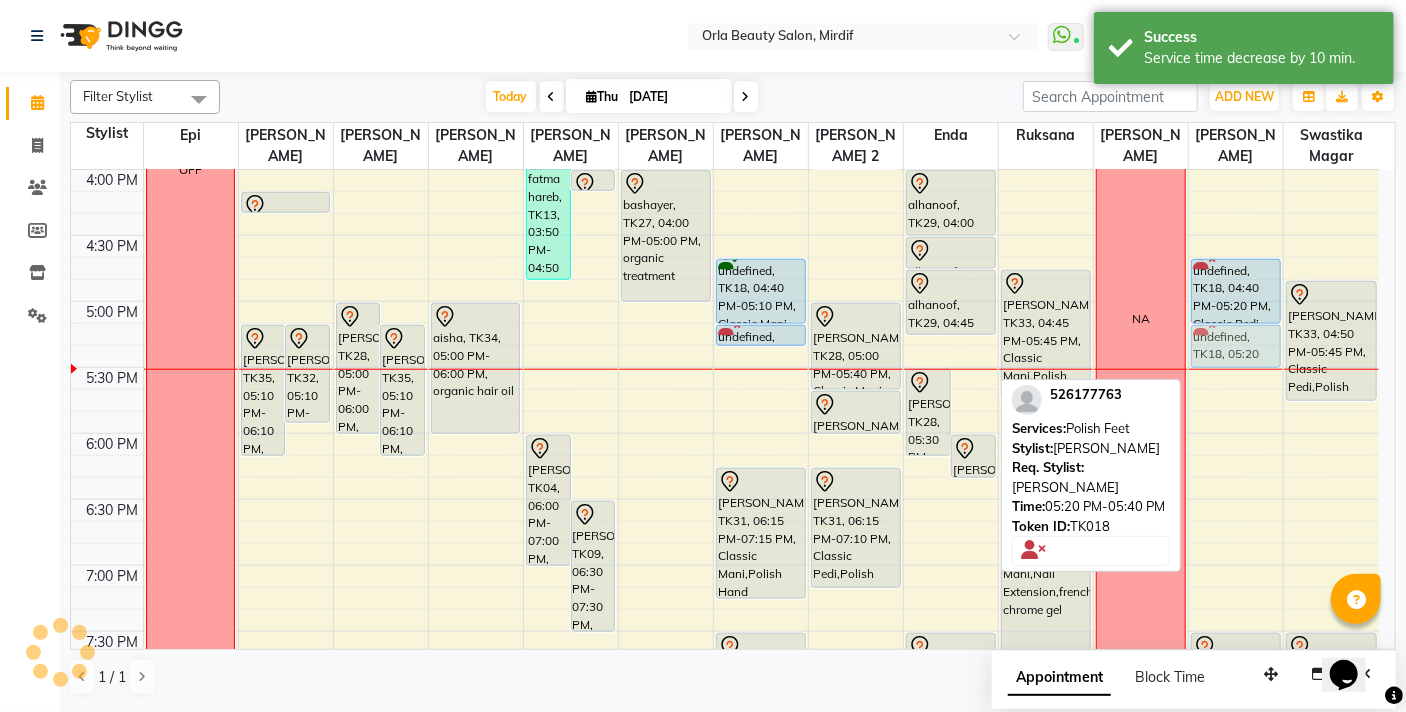 drag, startPoint x: 1238, startPoint y: 348, endPoint x: 1361, endPoint y: 451, distance: 160.43066 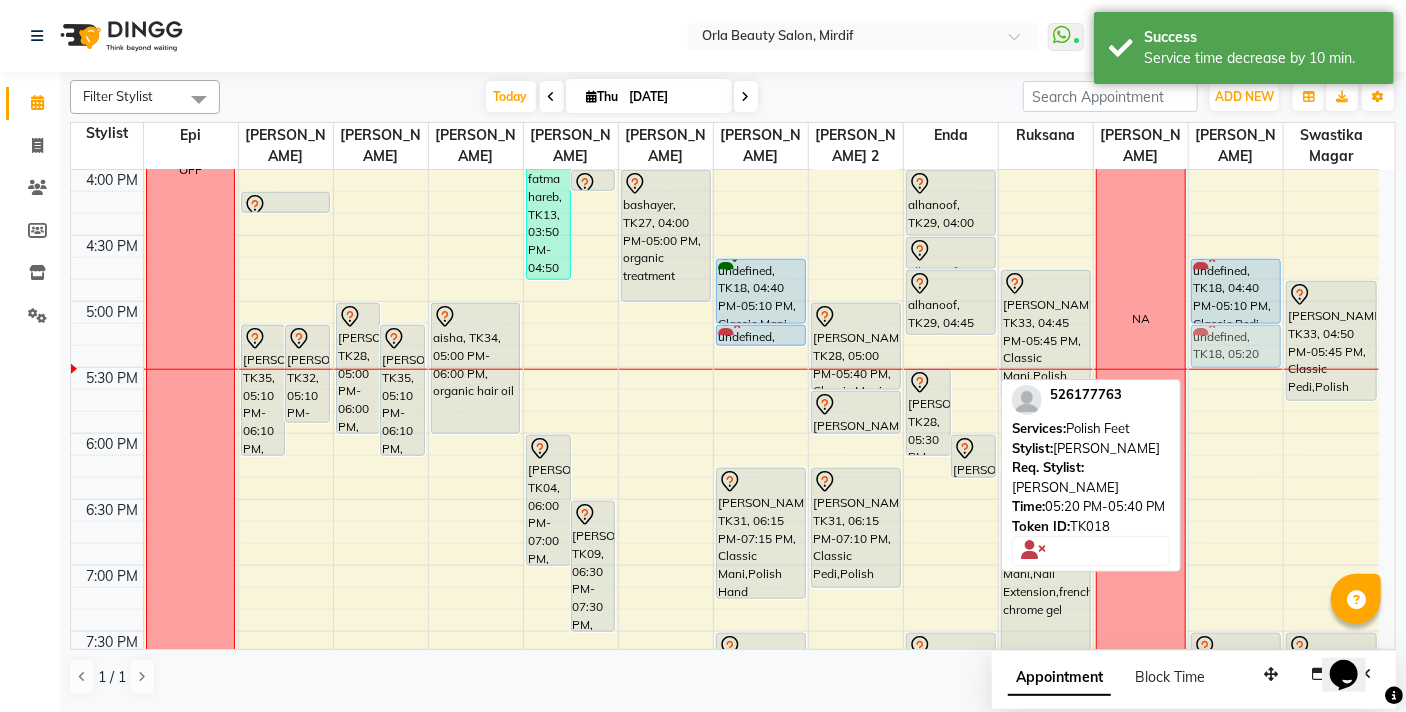 drag, startPoint x: 1246, startPoint y: 377, endPoint x: 1245, endPoint y: 360, distance: 17.029387 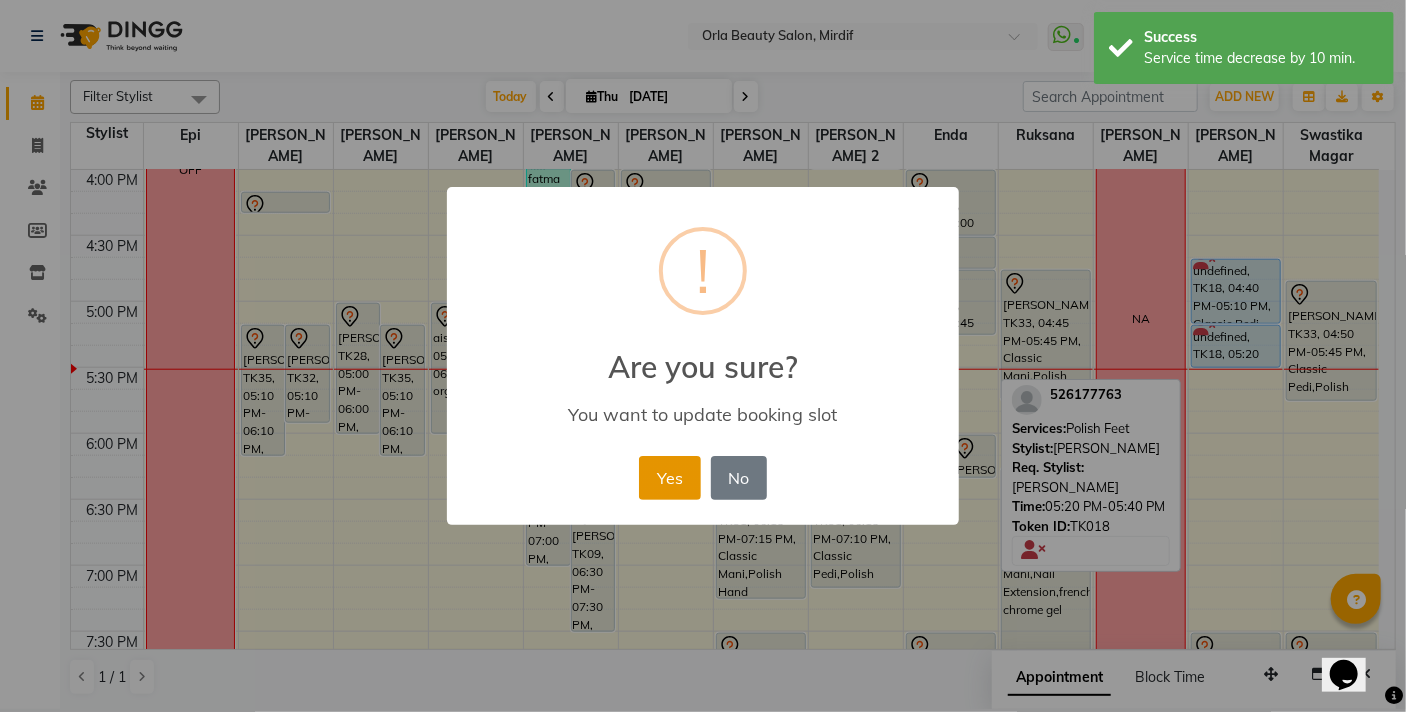 click on "Yes" at bounding box center (669, 478) 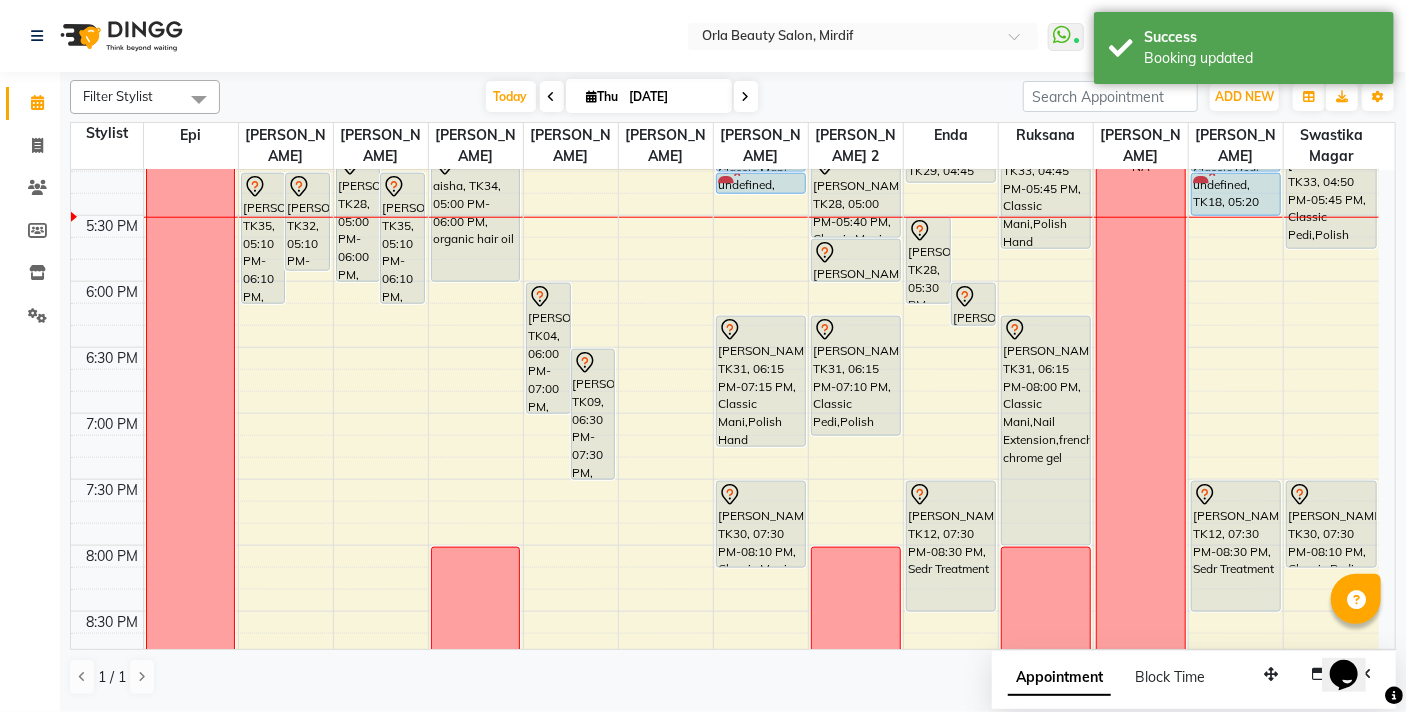scroll, scrollTop: 1084, scrollLeft: 0, axis: vertical 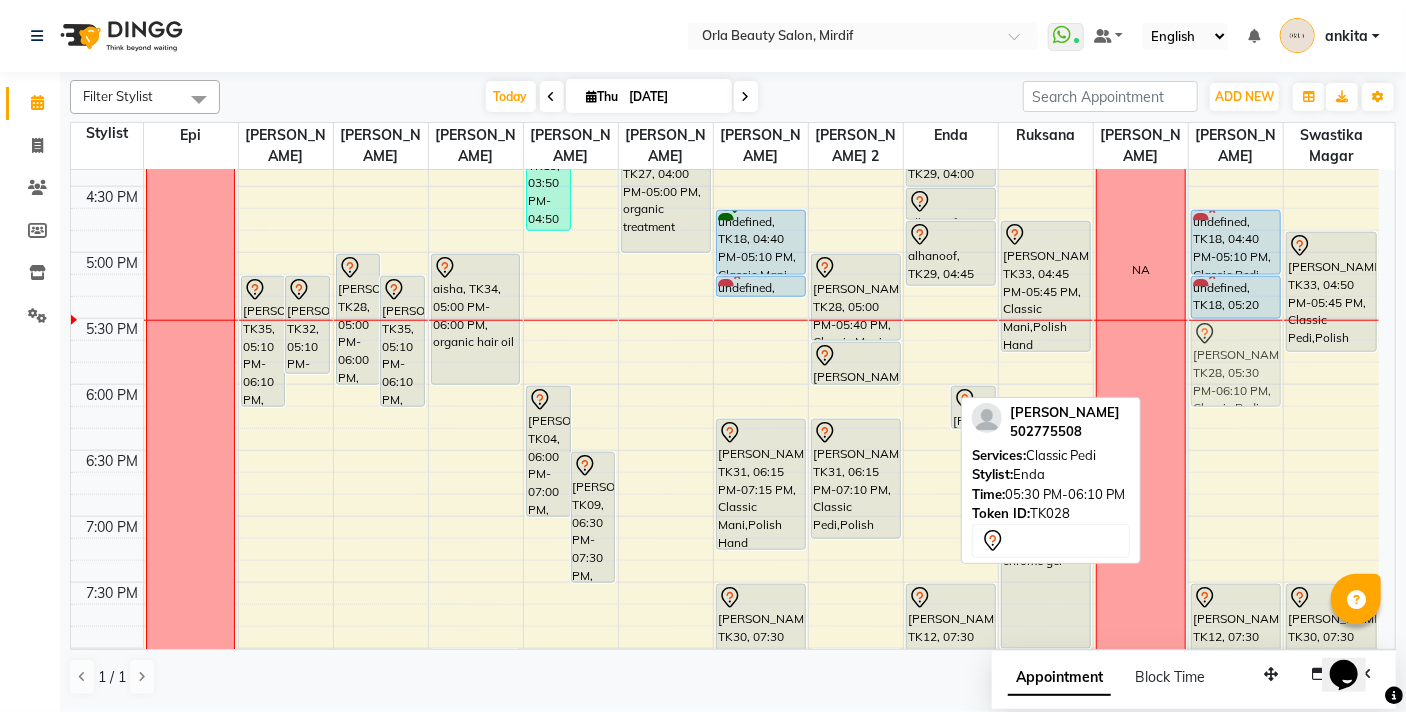 drag, startPoint x: 931, startPoint y: 346, endPoint x: 1218, endPoint y: 347, distance: 287.00174 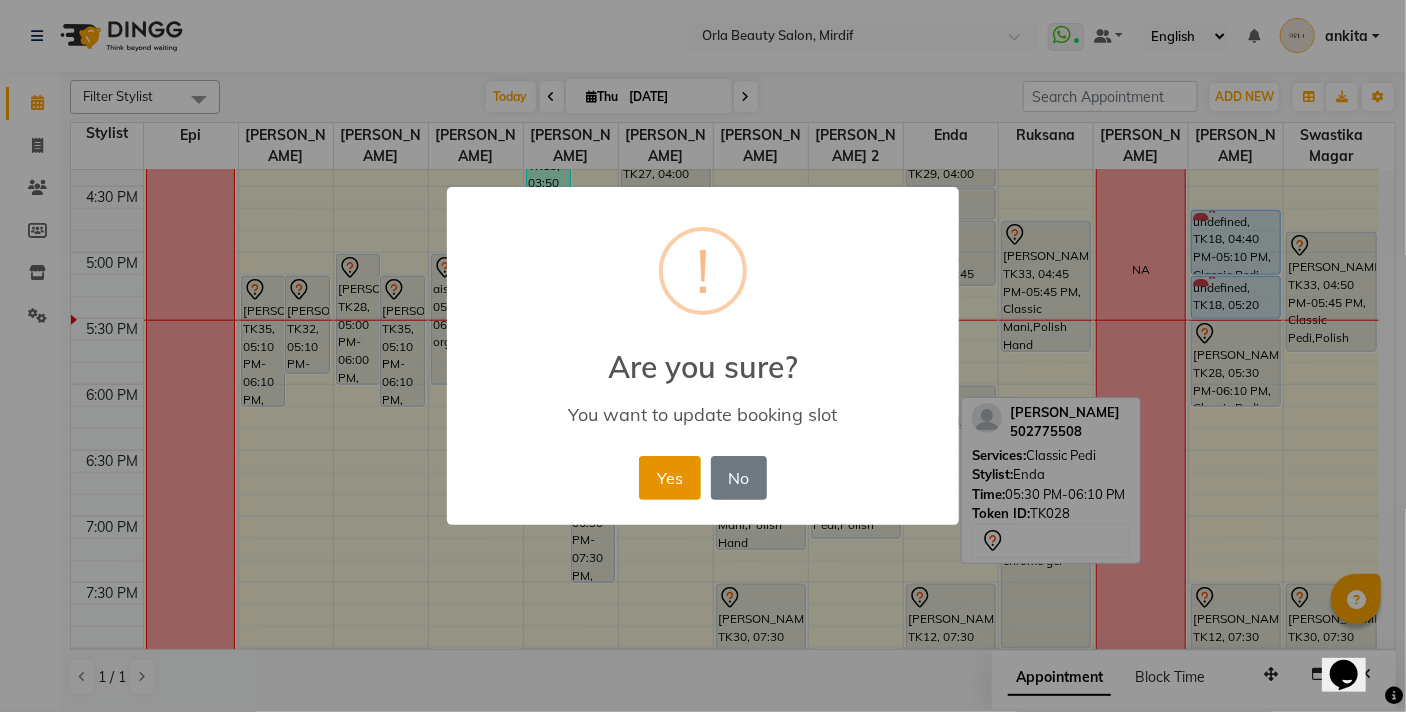 click on "Yes" at bounding box center (669, 478) 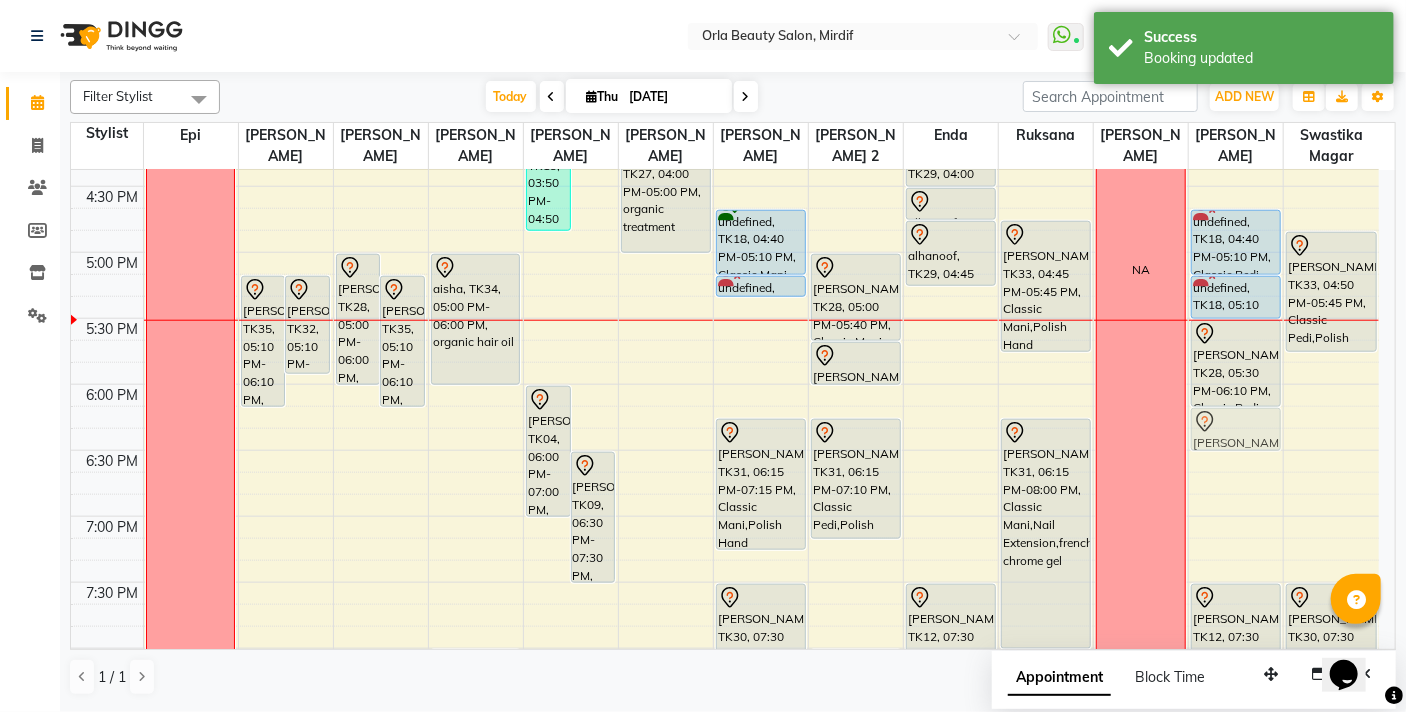 click on "OFF   NA      Madam Aisha Boss, TK25, 11:00 AM-02:00 PM, Full Hair Color     maha, TK24, 01:05 PM-02:05 PM, organic treatment     hamda almanzooqi, TK05, 12:10 PM-01:10 PM, Sedr Treatment             Reem Aljawdar, TK35, 05:10 PM-06:10 PM, k18             muna alsafi, TK32, 05:10 PM-05:55 PM, Root Color     fatima mohamad, TK26, 02:55 PM-03:55 PM, Sedr Treatment Medium             Rhoda, TK10, 04:10 PM-04:20 PM, Beach Waves             fatma alshehhi, TK28, 05:00 PM-06:00 PM, Sedr Treatment Long             Reem Aljawdar, TK35, 05:10 PM-06:10 PM, k18  NA      maitha, TK16, 12:10 PM-01:10 PM, Sedr Treatment     Madam Aisha Boss, TK25, 02:00 PM-03:00 PM, Acai Treatment Medium     Fatima mussa, TK20, 12:40 PM-01:40 PM, organic treatment     roqya, TK22, 01:25 PM-02:25 PM, organic treatment     Latifa ahmed, TK17, 11:10 AM-12:10 PM, Sedr Treatment Medium             aisha, TK34, 05:00 PM-06:00 PM, organic hair oil  NA      fatma hareb, TK13, 03:50 PM-04:50 PM, Banana Treatment Medium" at bounding box center (725, 120) 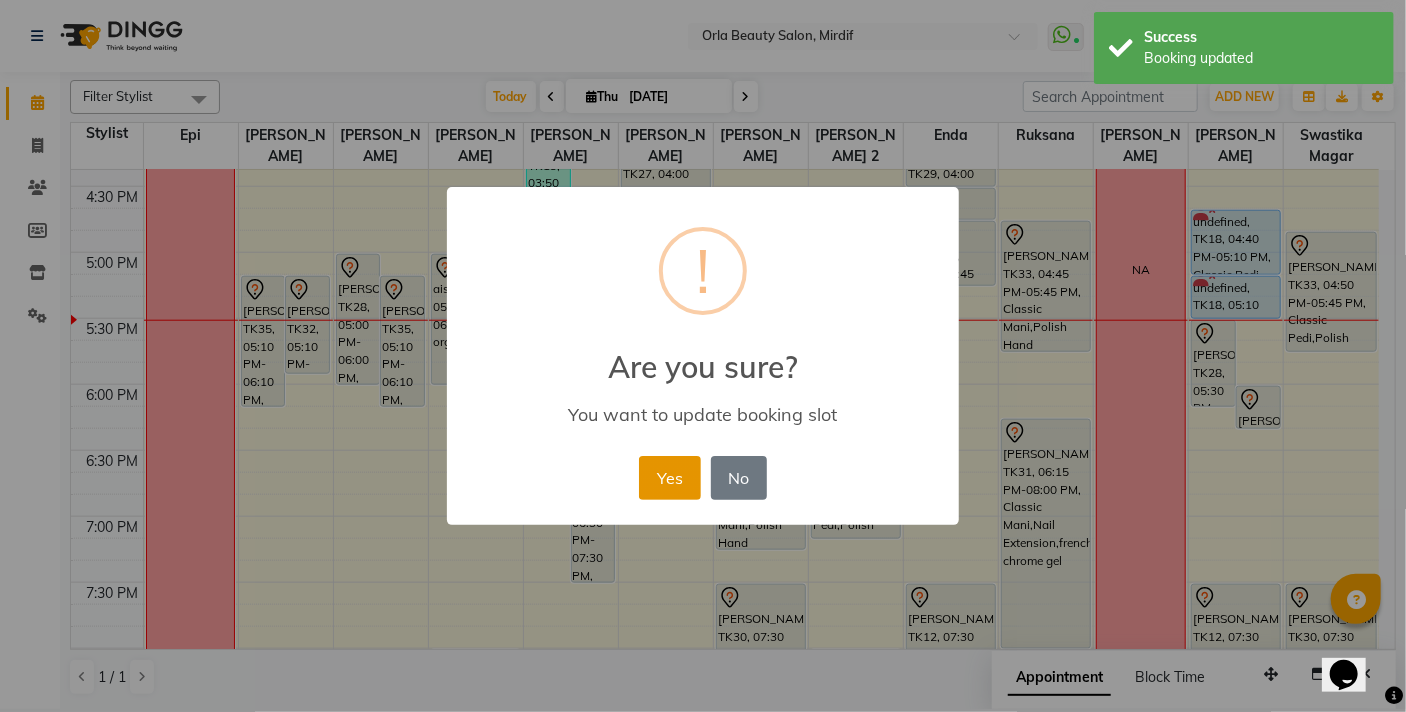 click on "Yes" at bounding box center (669, 478) 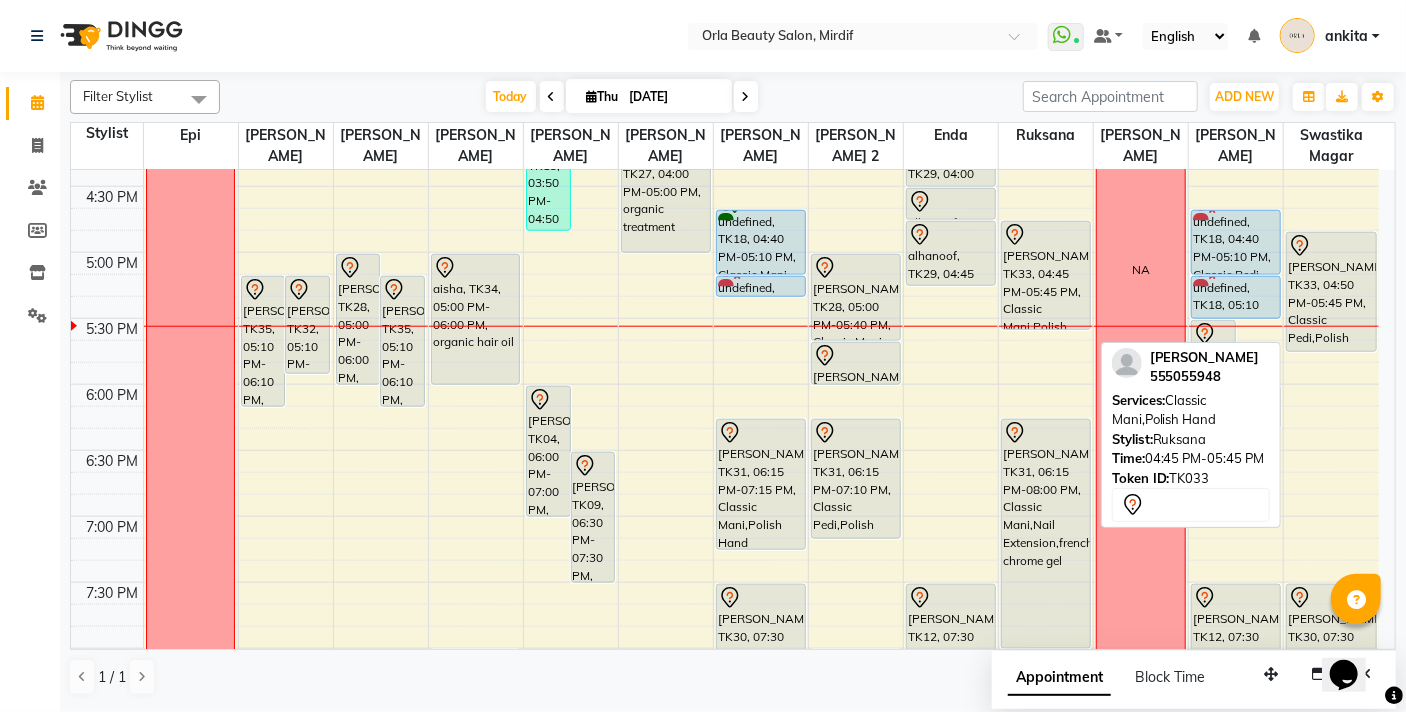 drag, startPoint x: 1036, startPoint y: 349, endPoint x: 1039, endPoint y: 327, distance: 22.203604 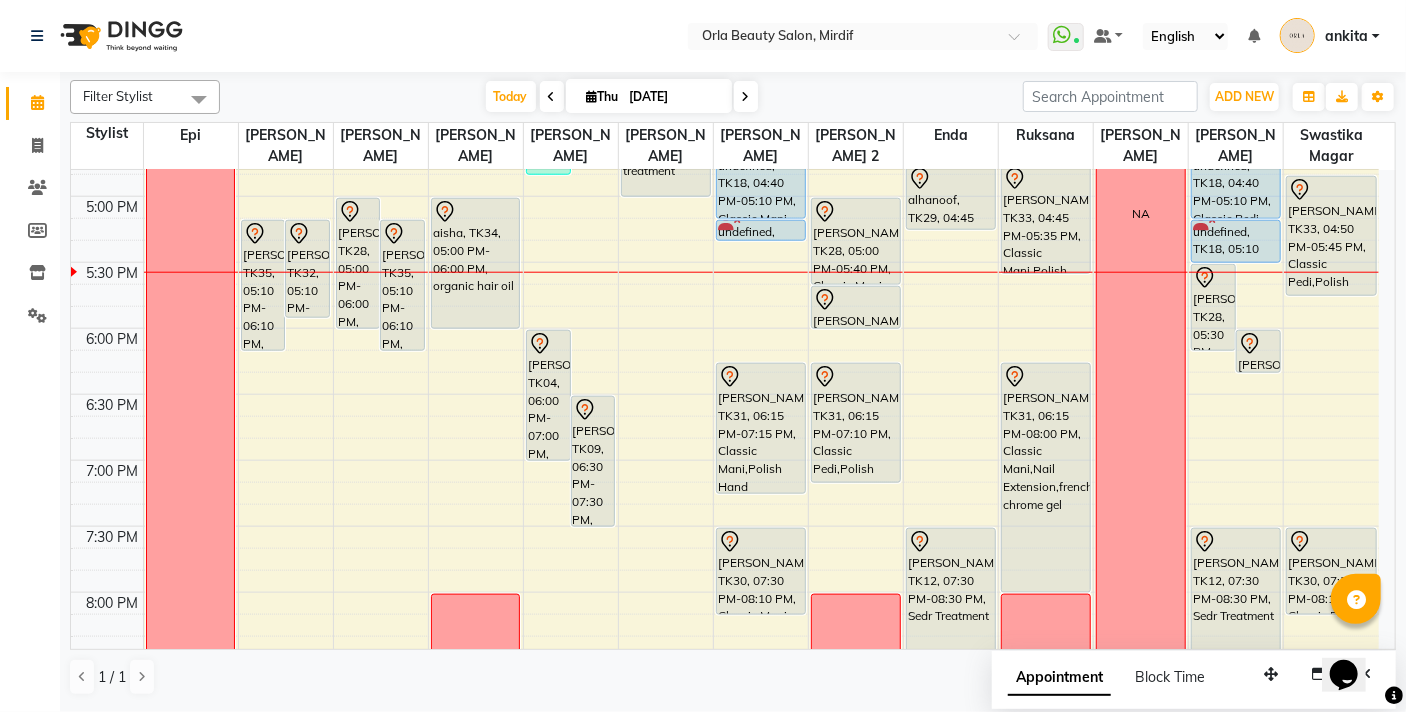 scroll, scrollTop: 1106, scrollLeft: 0, axis: vertical 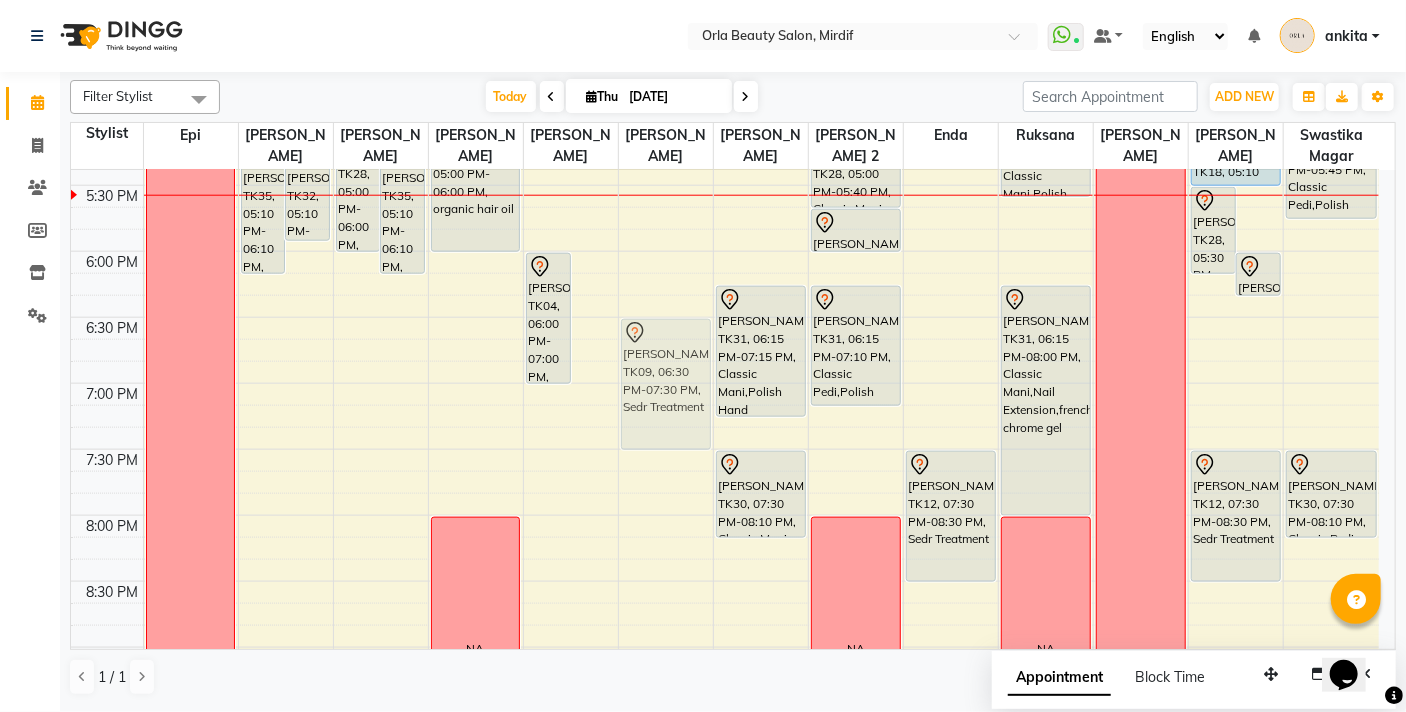 drag, startPoint x: 600, startPoint y: 358, endPoint x: 630, endPoint y: 362, distance: 30.265491 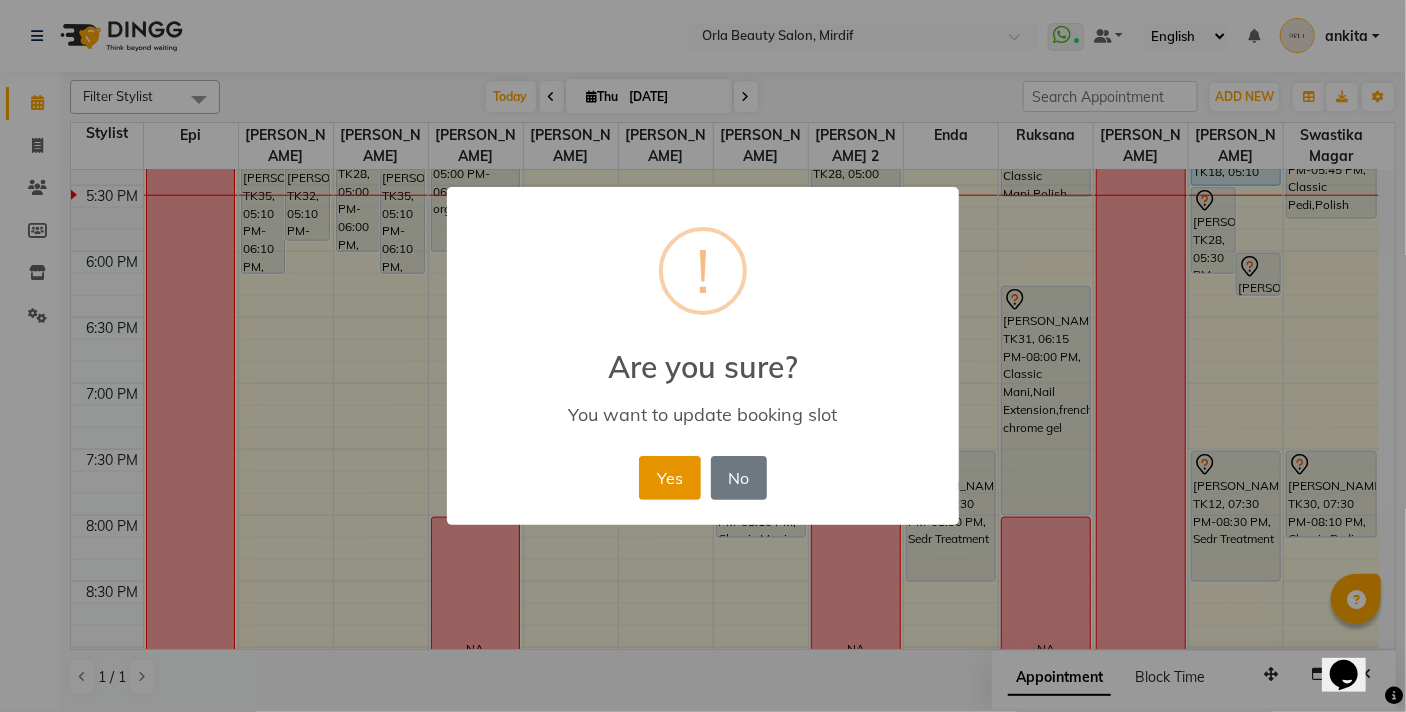 click on "Yes" at bounding box center (669, 478) 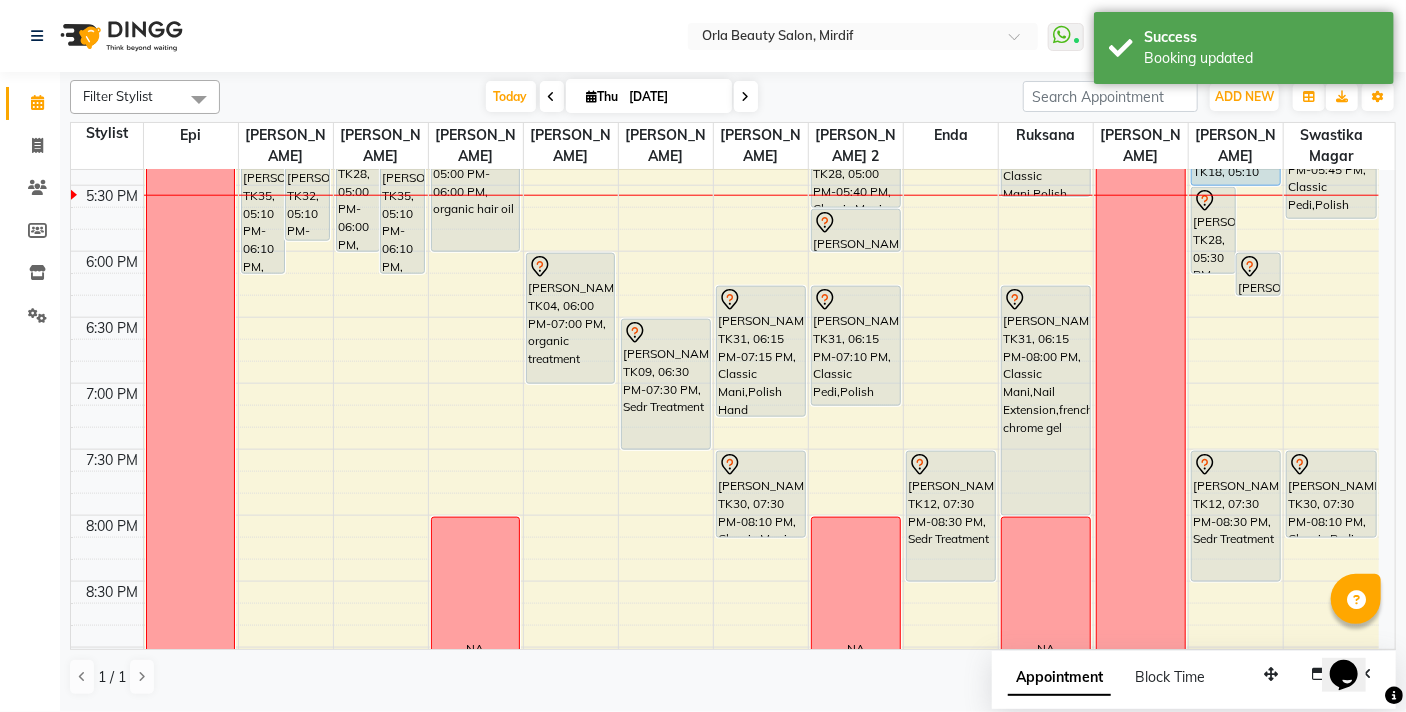 scroll, scrollTop: 1000, scrollLeft: 0, axis: vertical 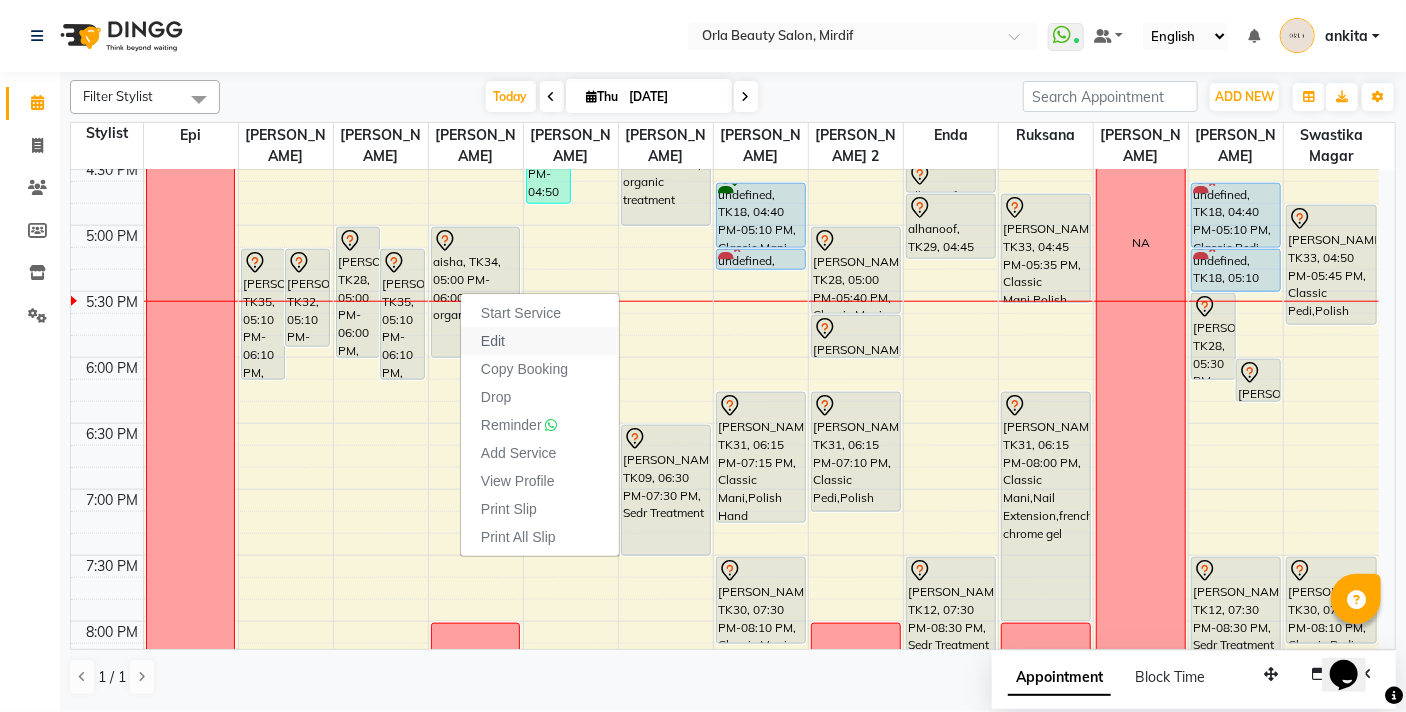 click on "Edit" at bounding box center [540, 341] 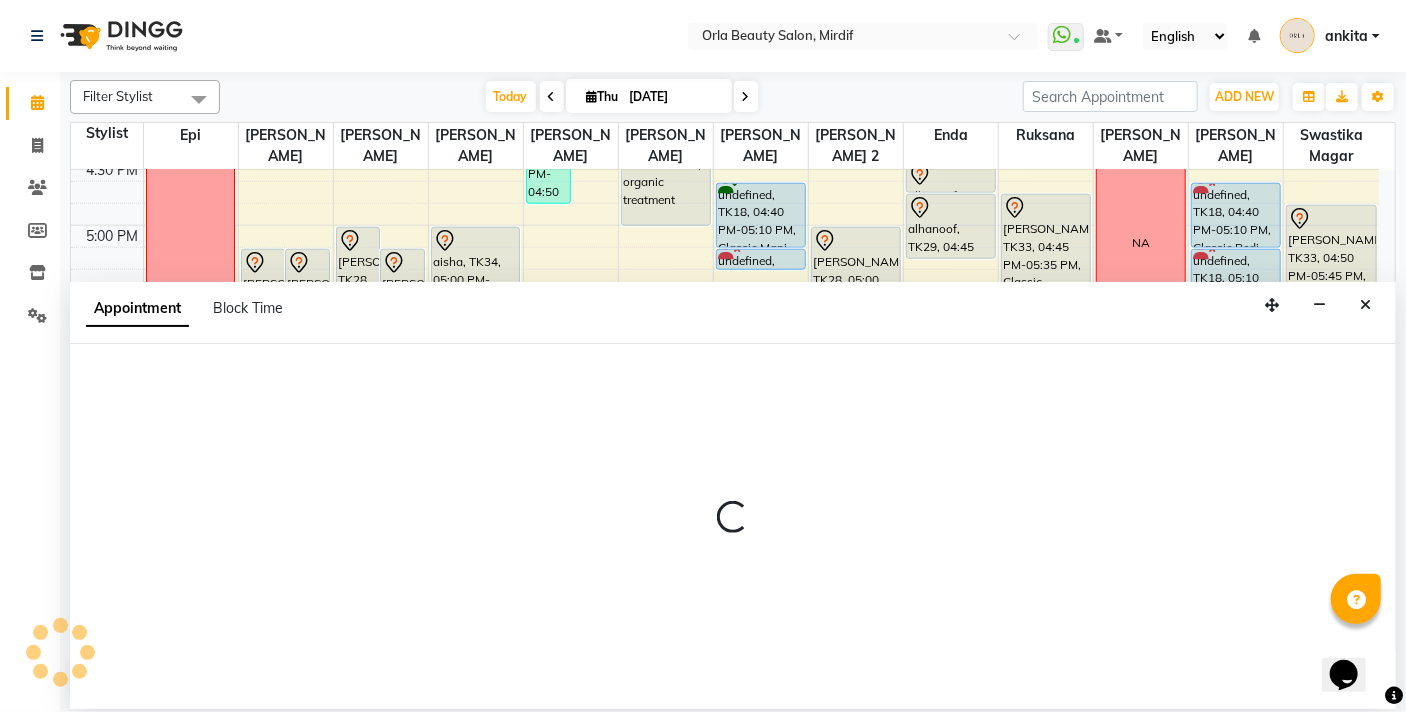 select on "tentative" 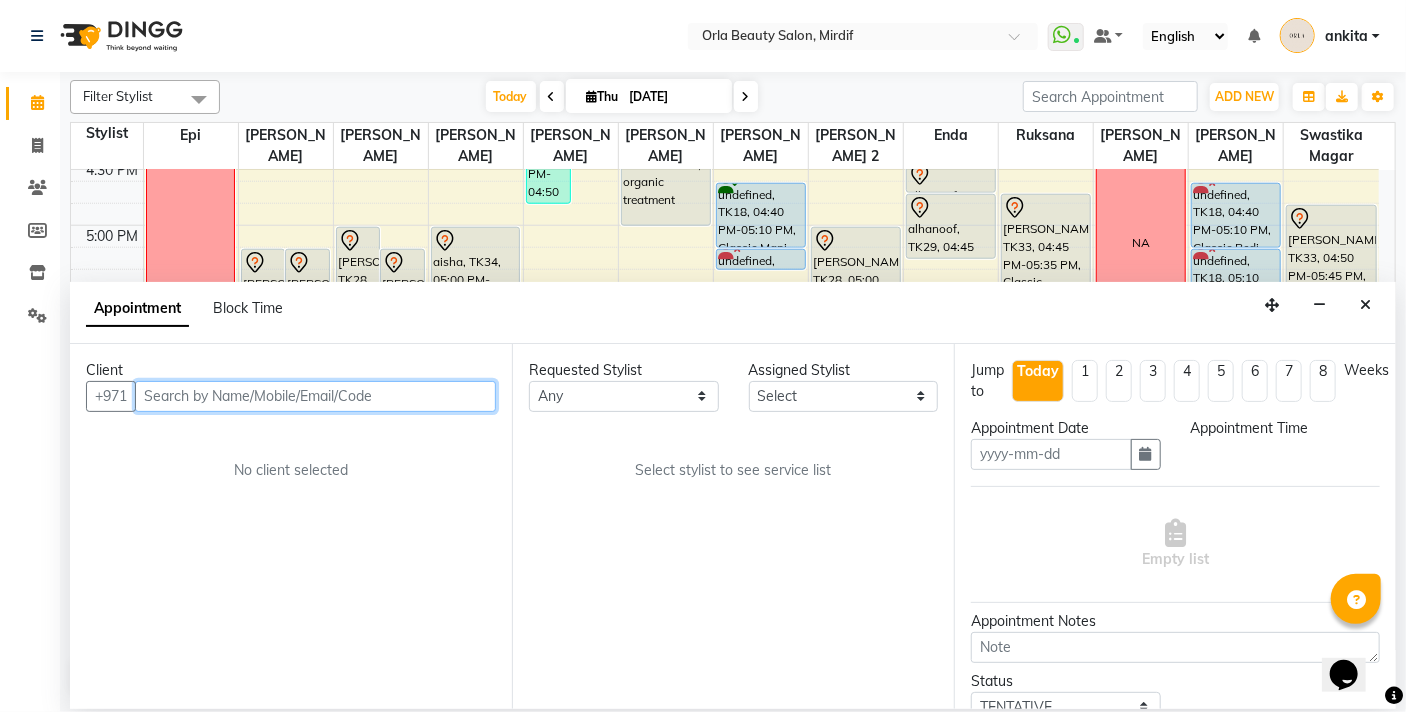 type on "[DATE]" 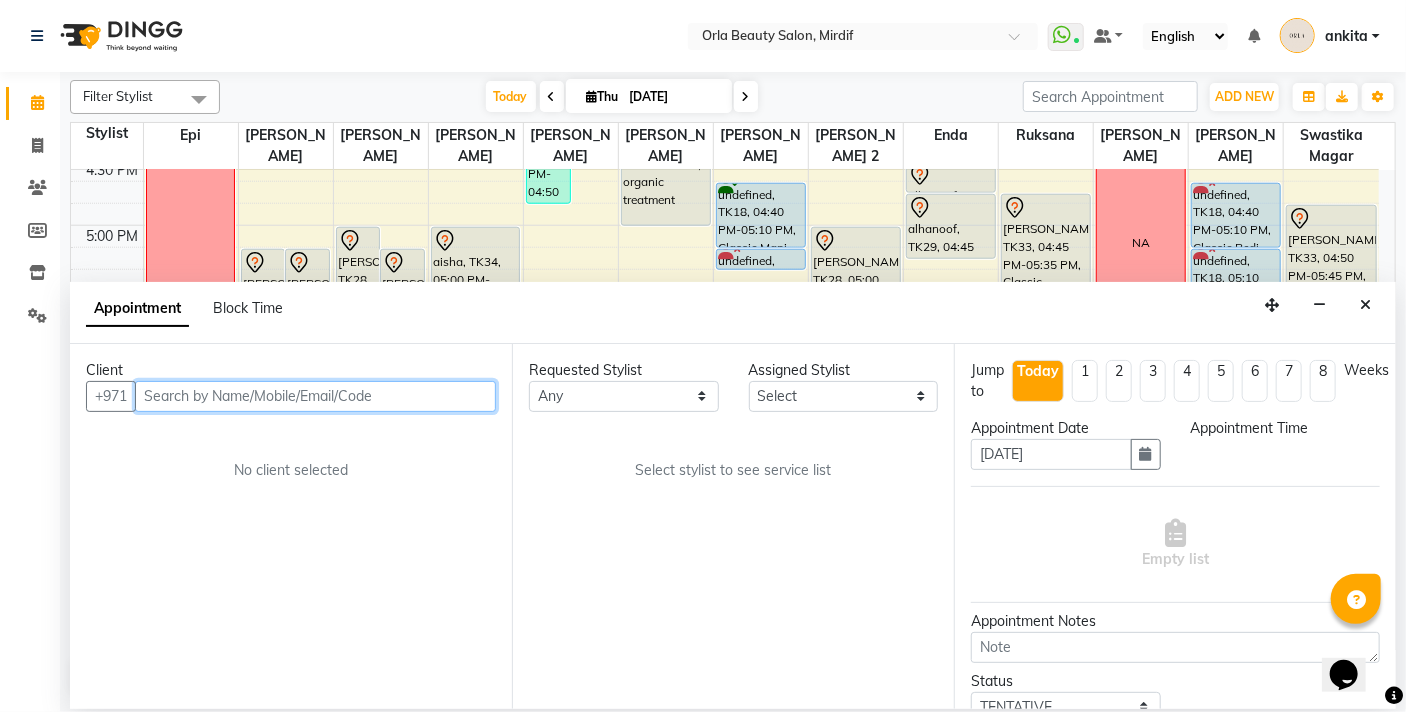 scroll, scrollTop: 0, scrollLeft: 0, axis: both 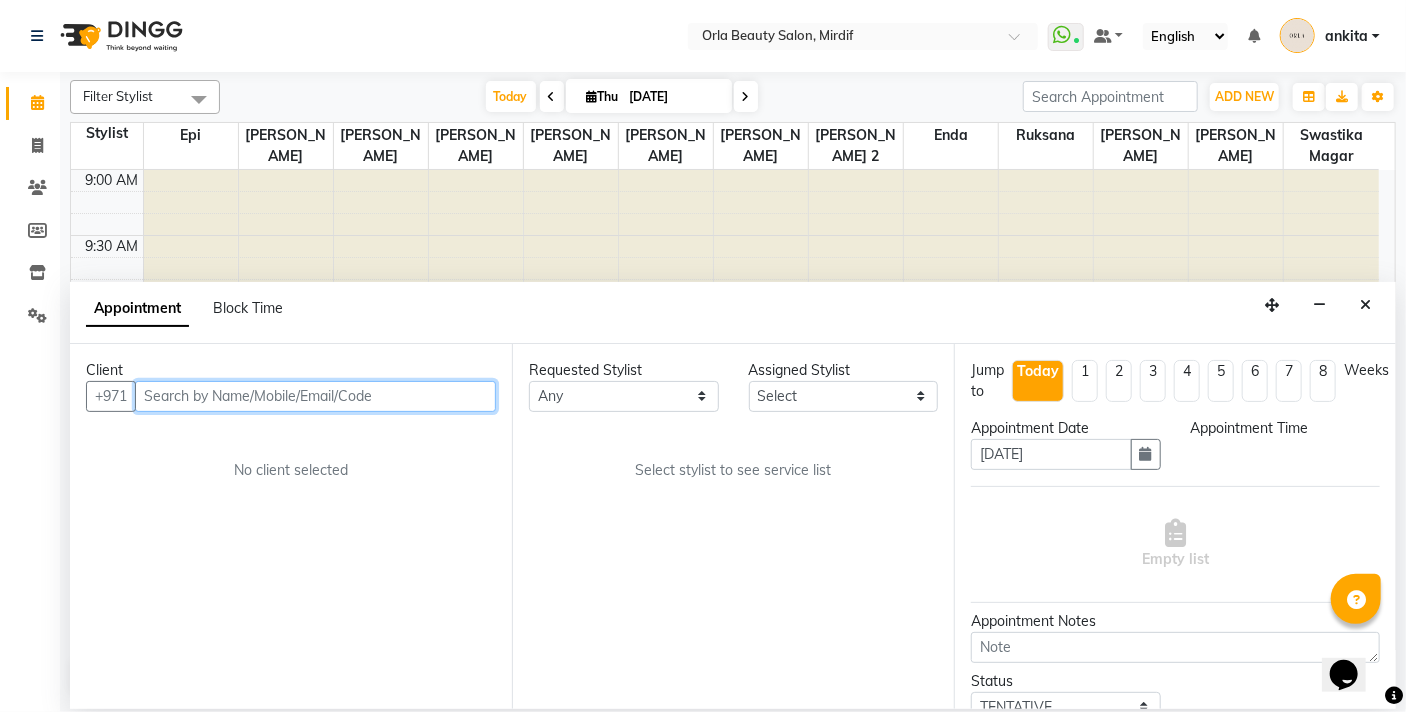 select on "1020" 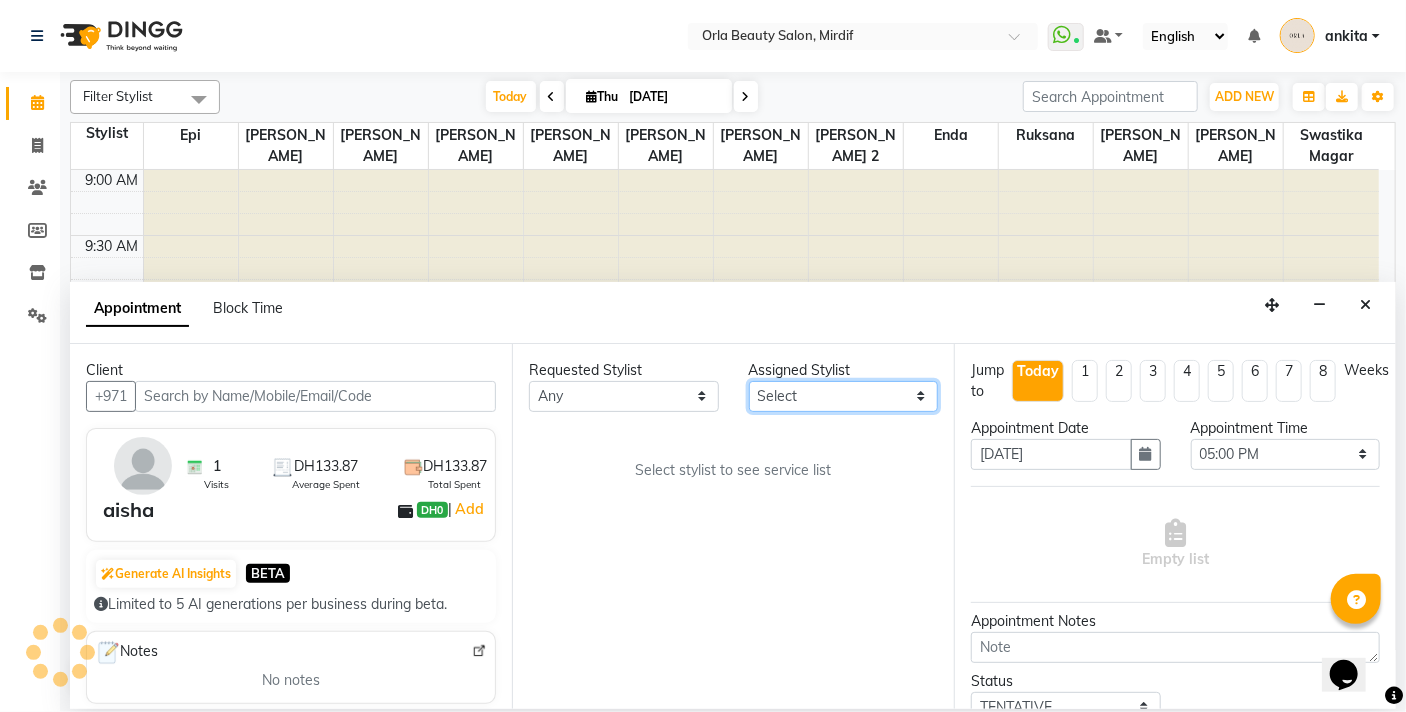 click on "Select Enda Epi [PERSON_NAME] Manju [PERSON_NAME] [PERSON_NAME] [PERSON_NAME] 2 [PERSON_NAME] [PERSON_NAME] [PERSON_NAME] swastika magar" at bounding box center [844, 396] 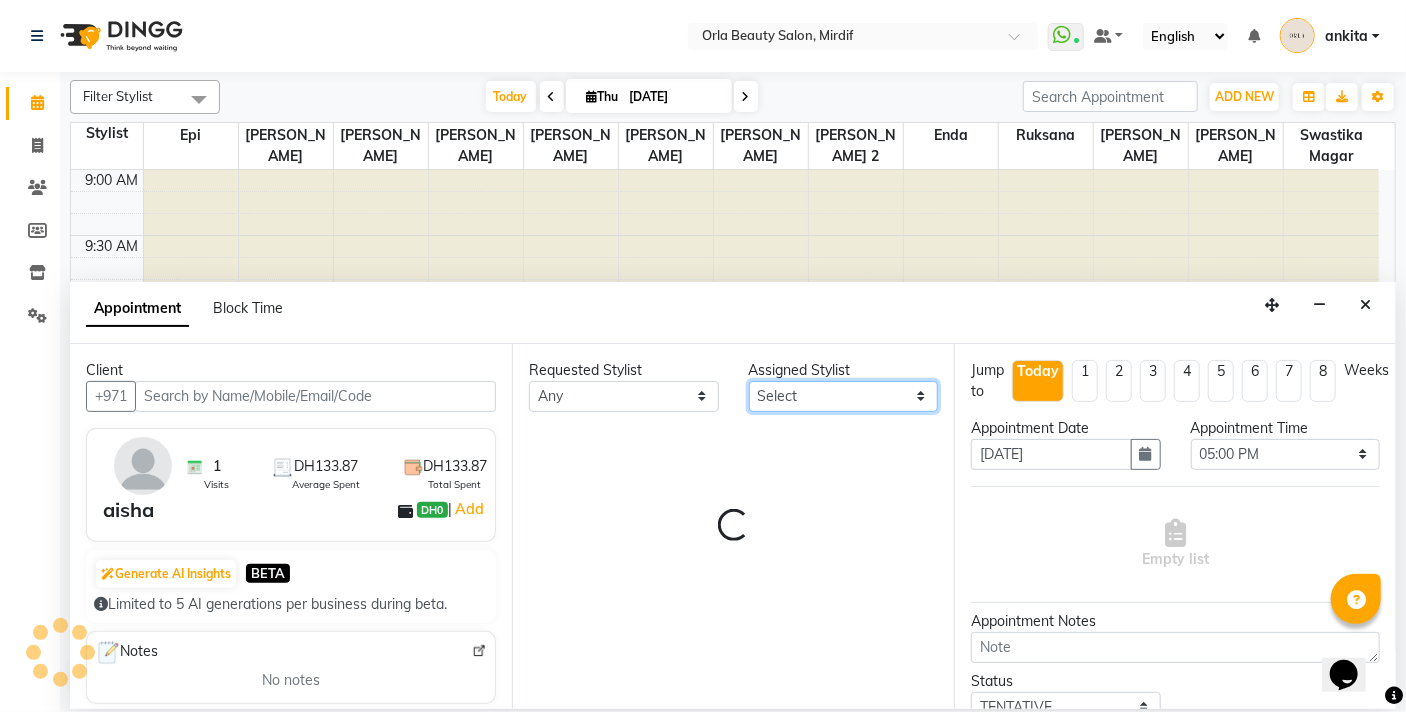 select on "60330" 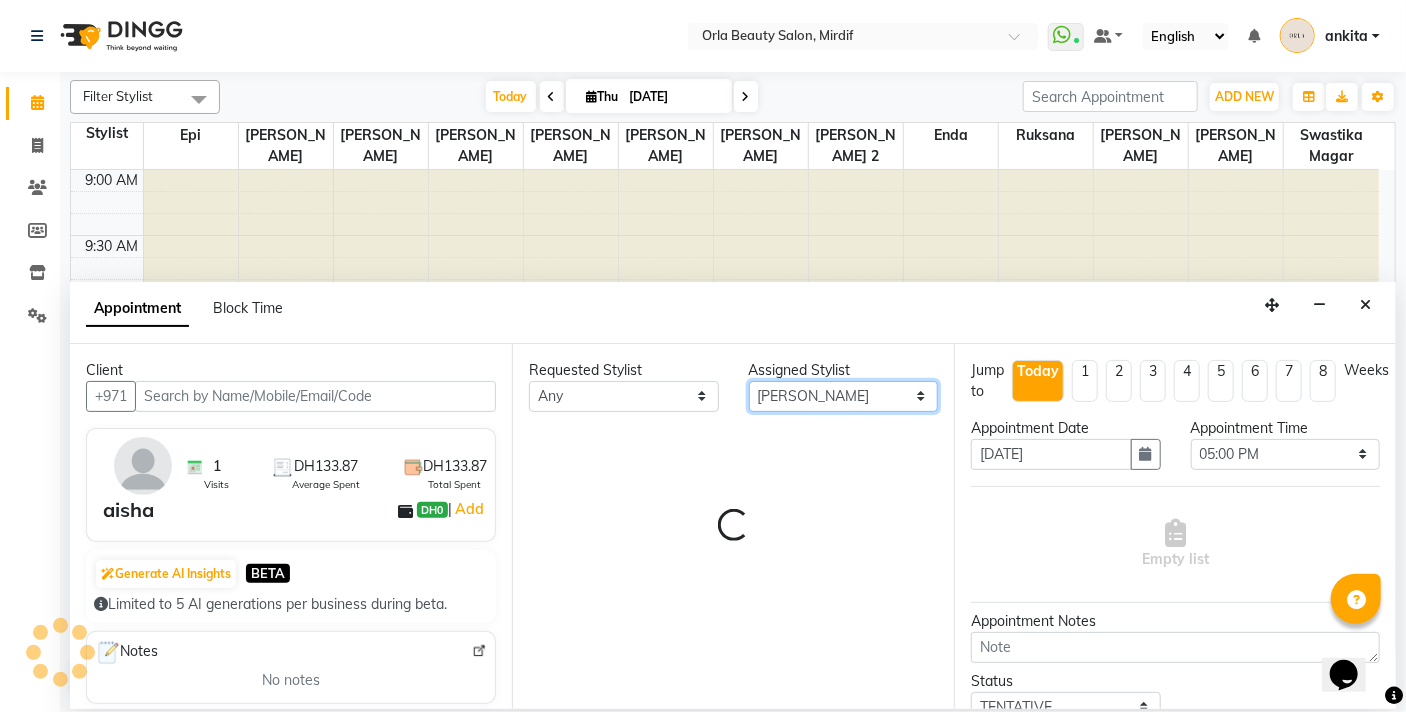 scroll, scrollTop: 1057, scrollLeft: 0, axis: vertical 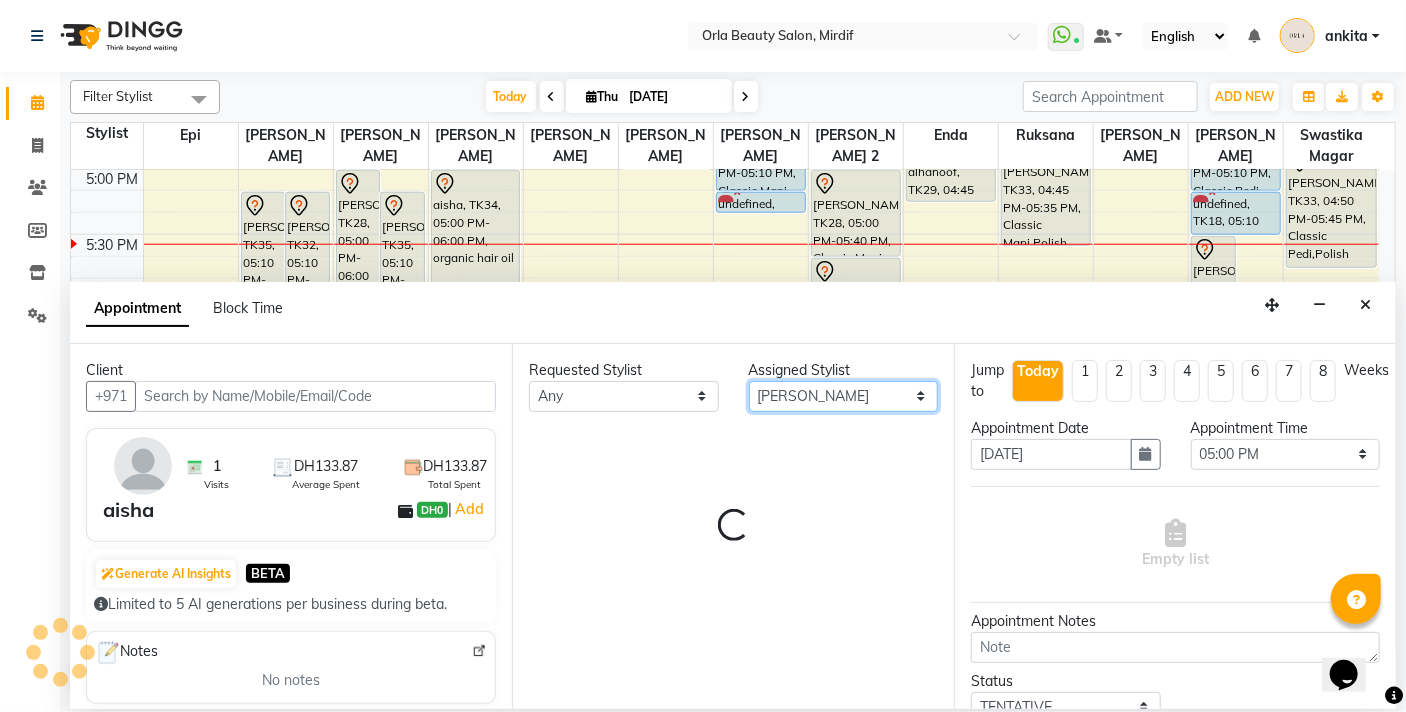 select on "2225" 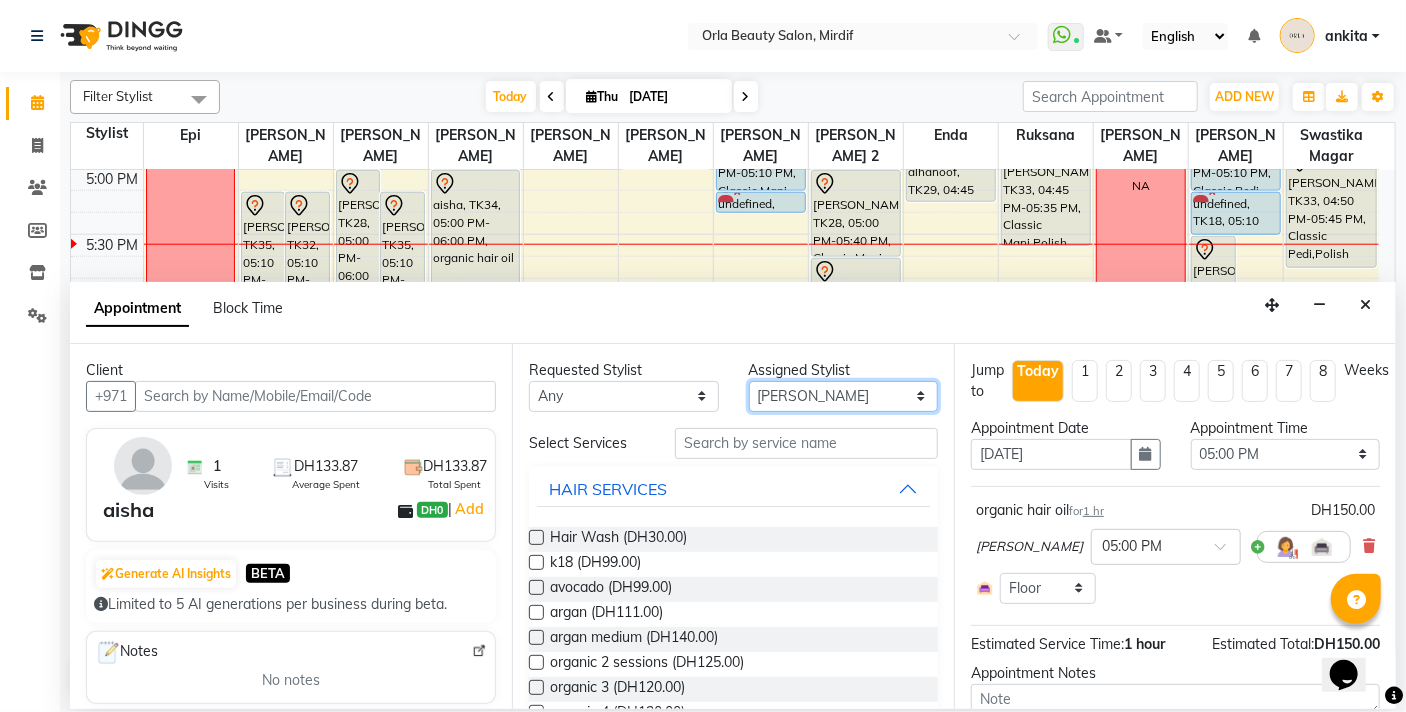 select on "54219" 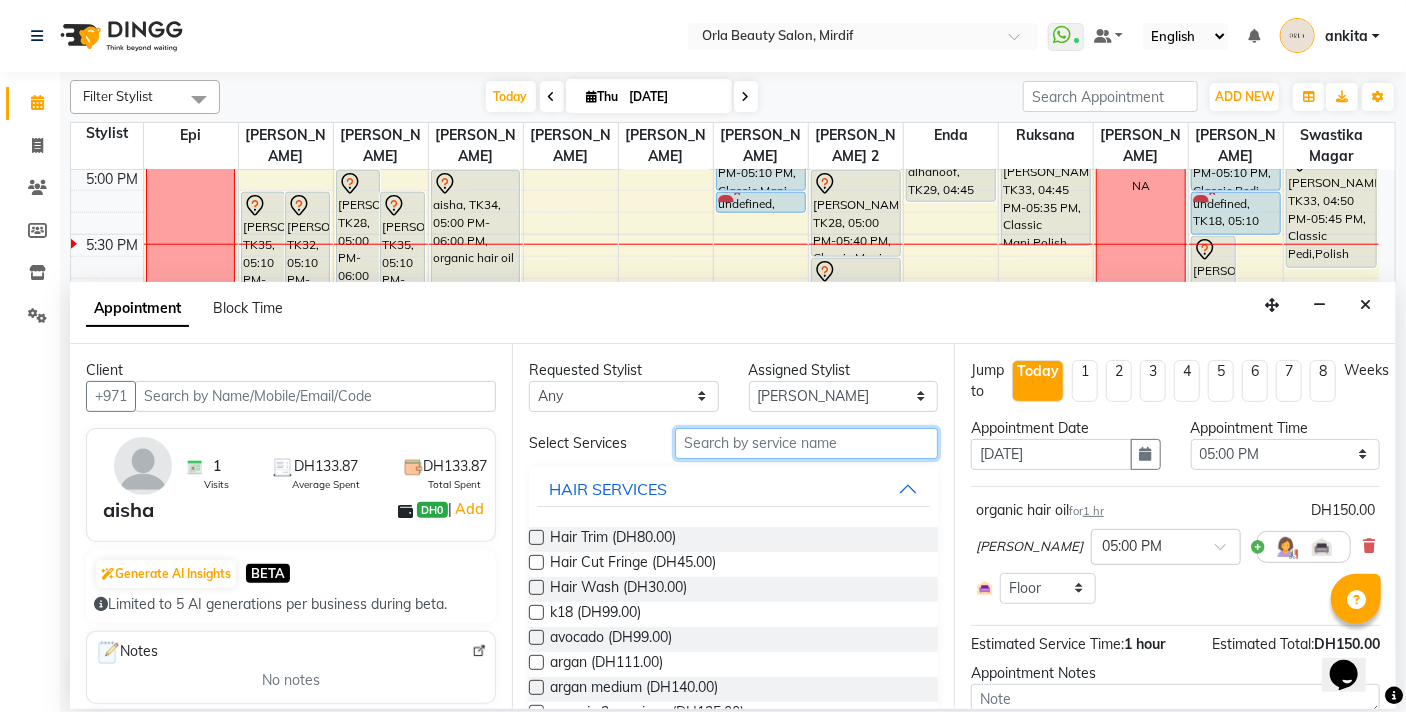click at bounding box center [806, 443] 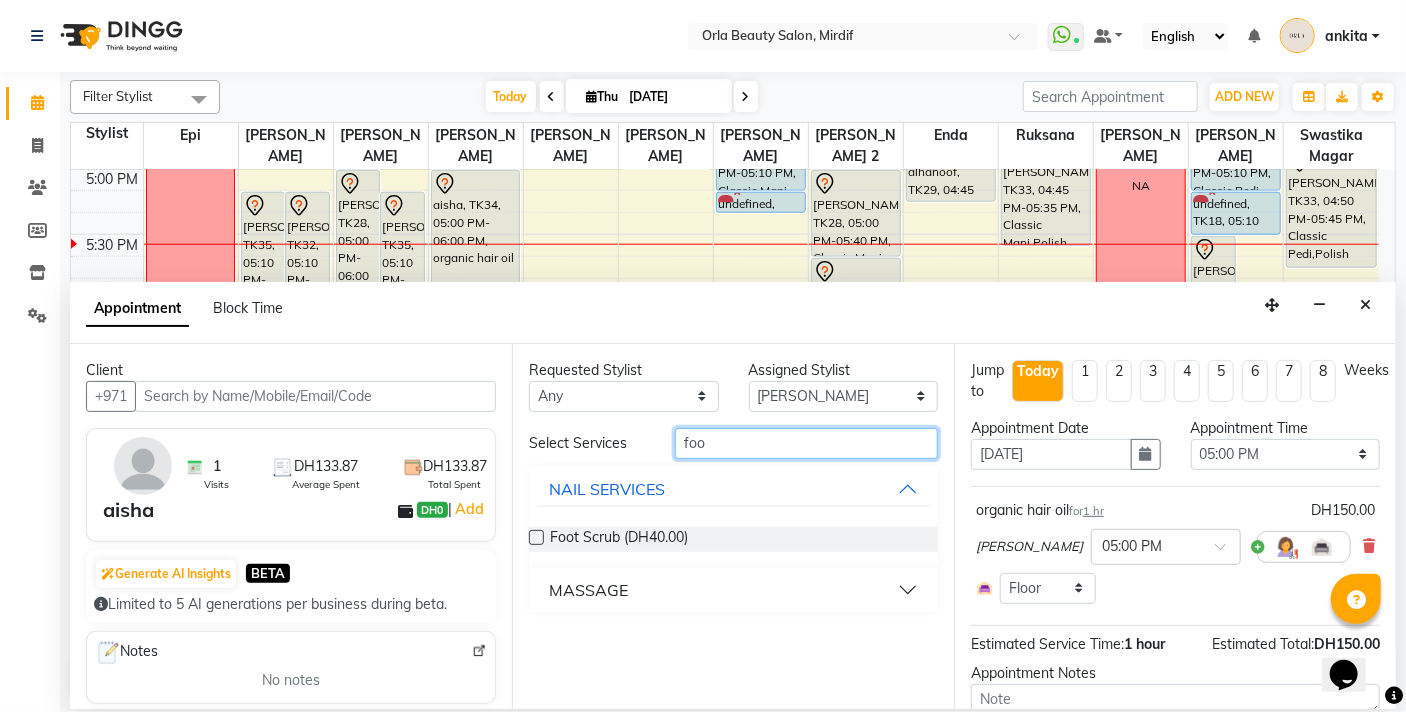 type on "foo" 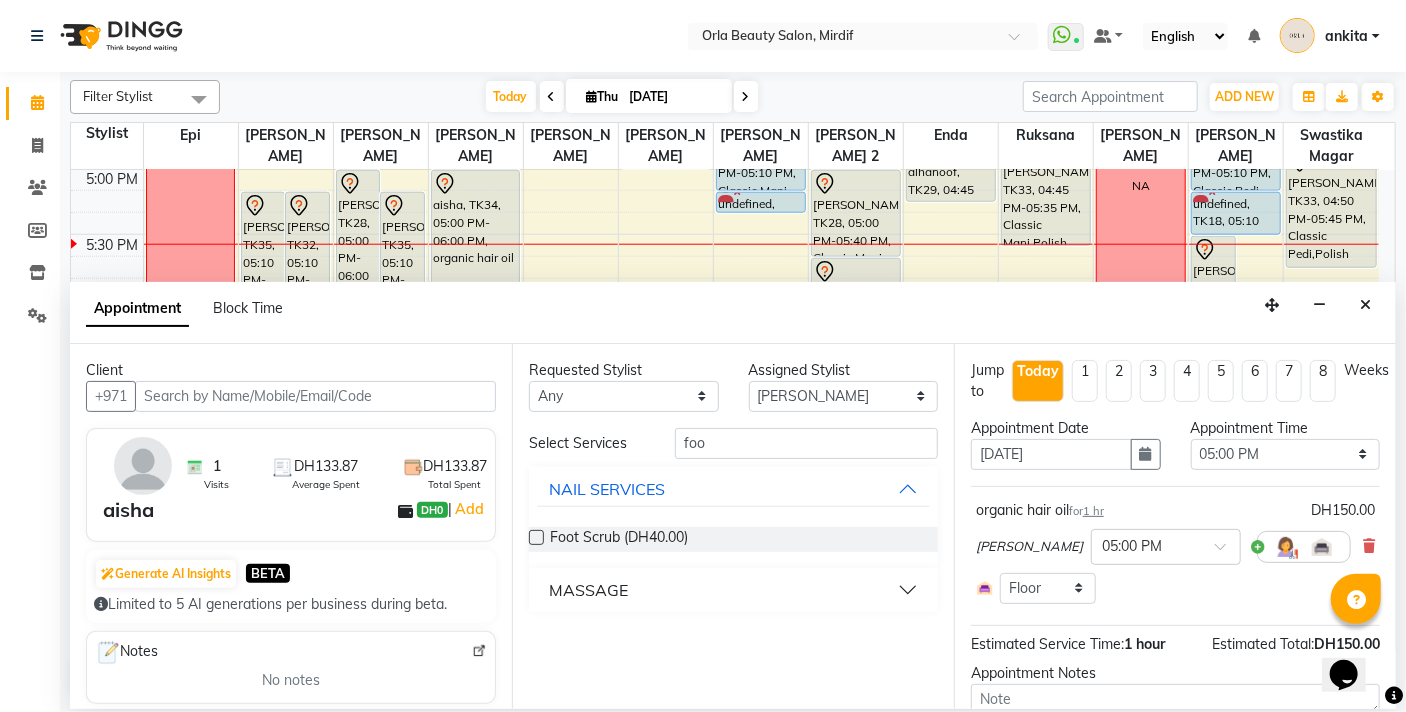 click on "MASSAGE" at bounding box center [588, 590] 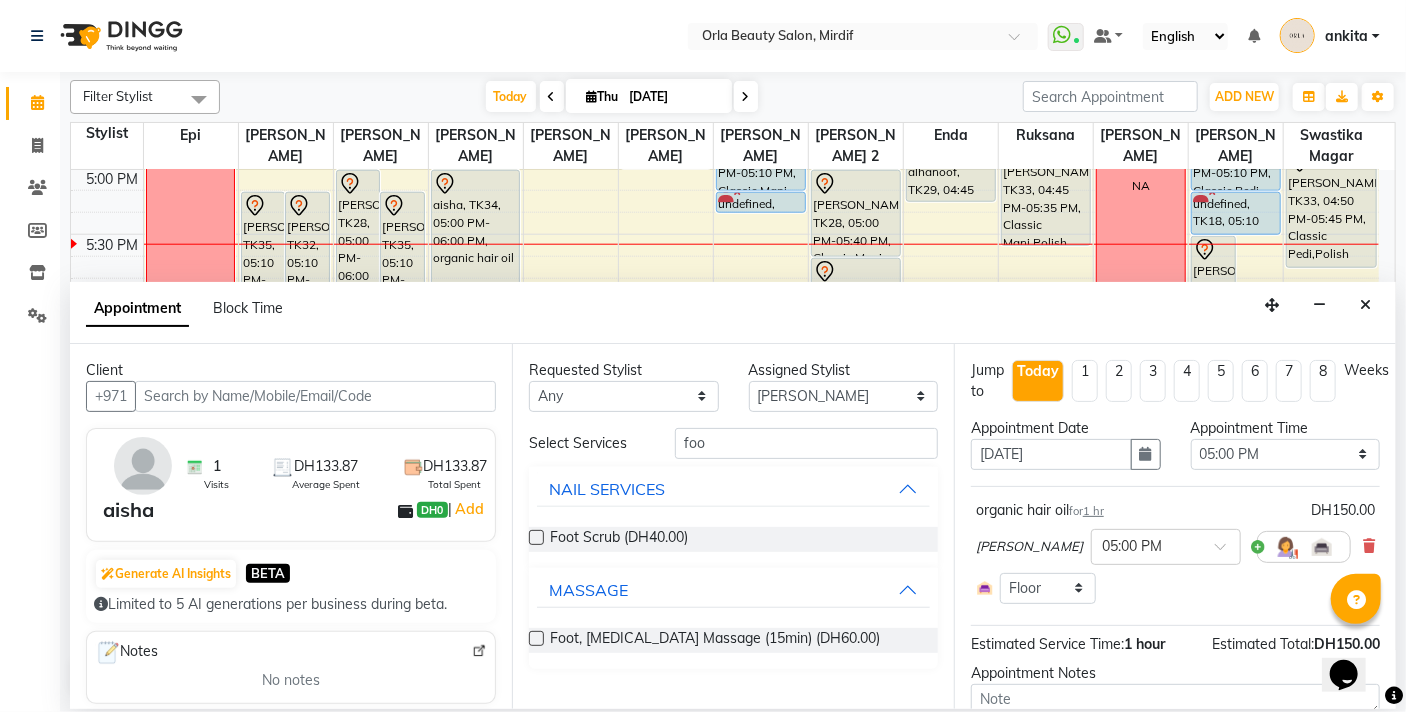click at bounding box center [536, 638] 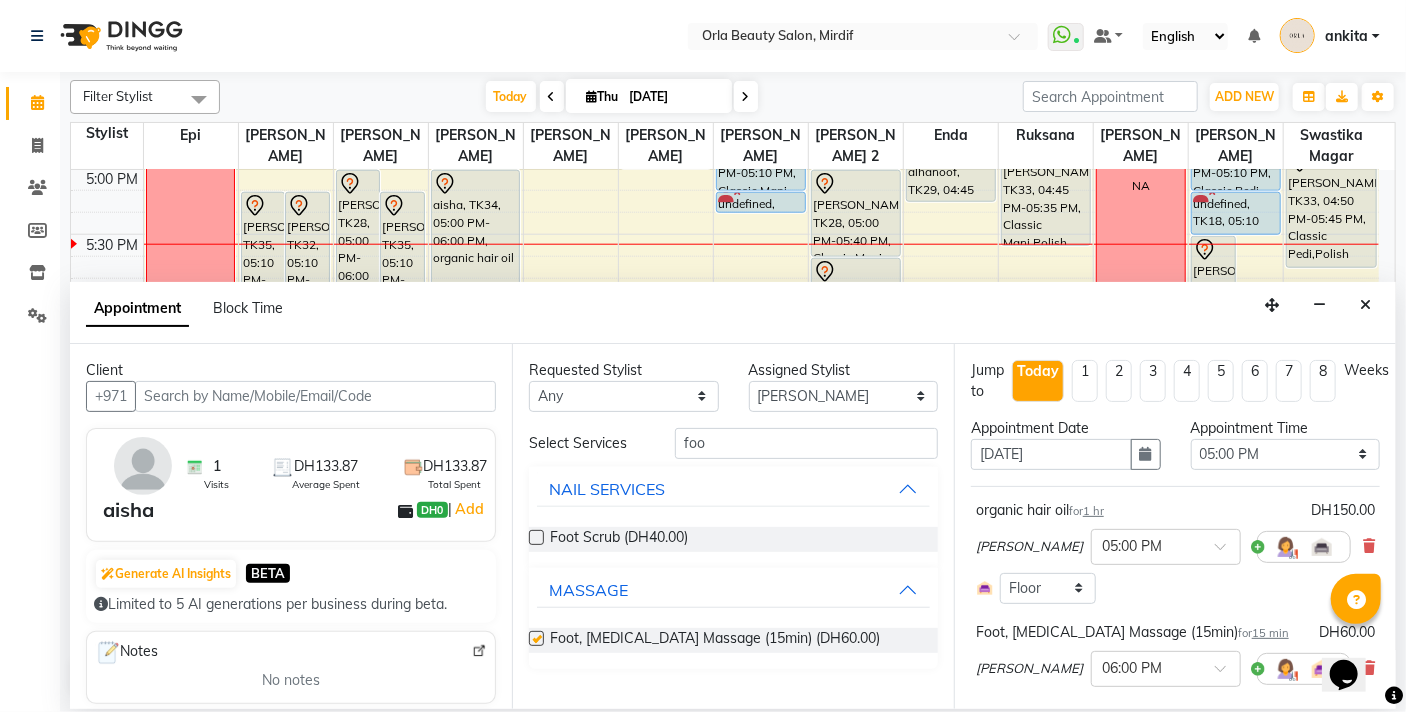 checkbox on "false" 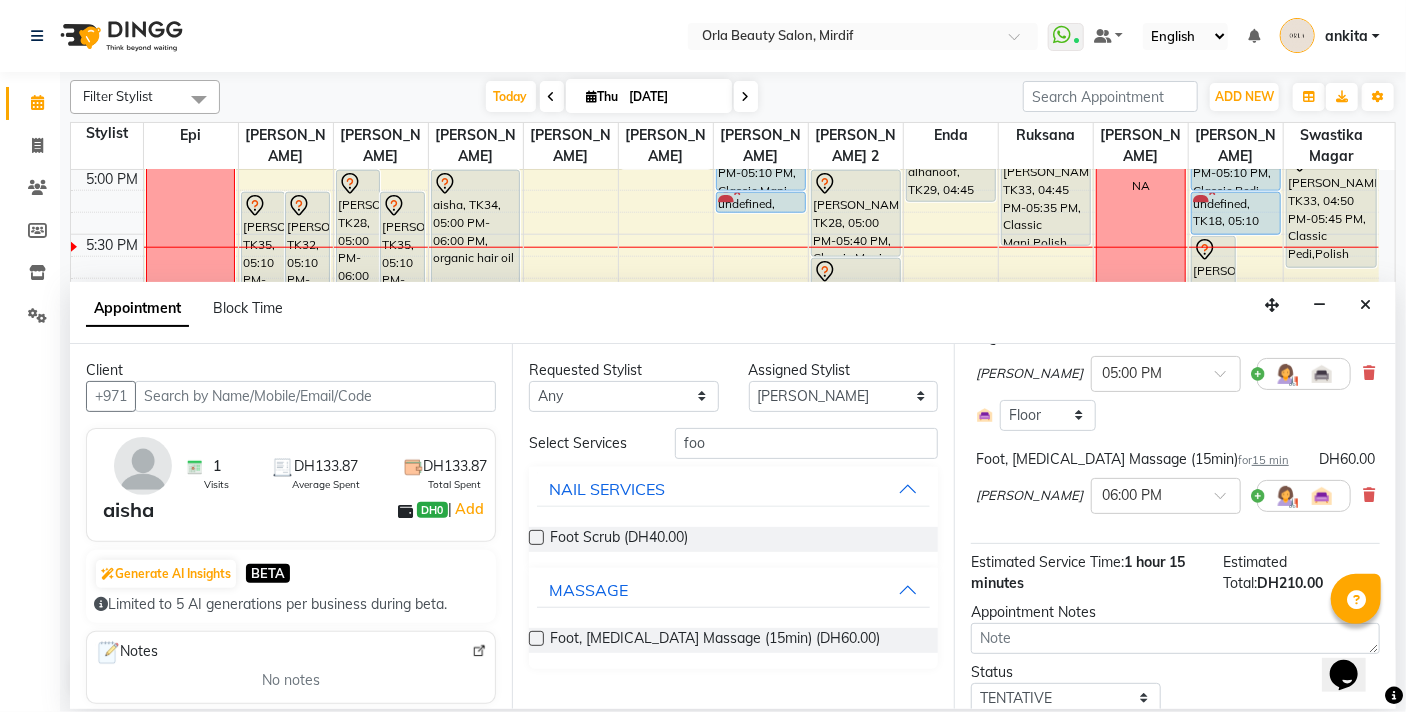 scroll, scrollTop: 177, scrollLeft: 0, axis: vertical 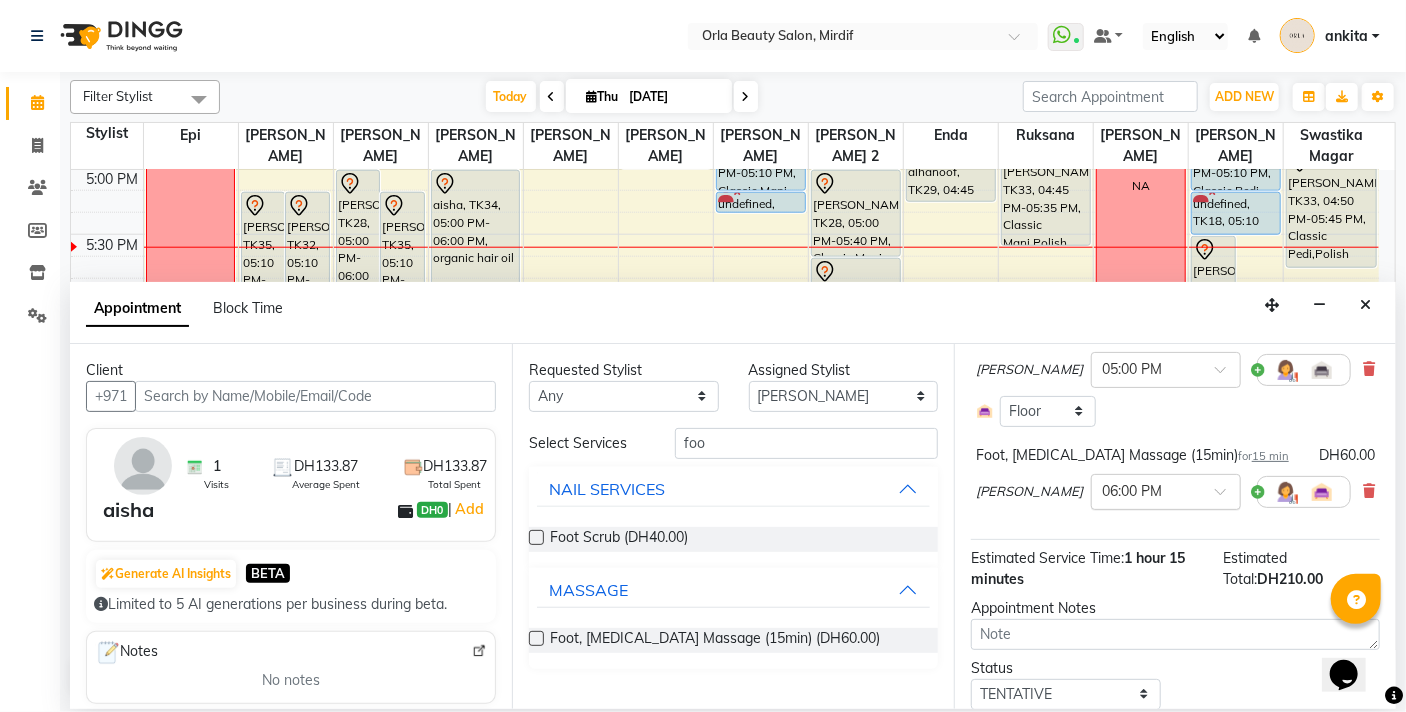 click at bounding box center [1166, 490] 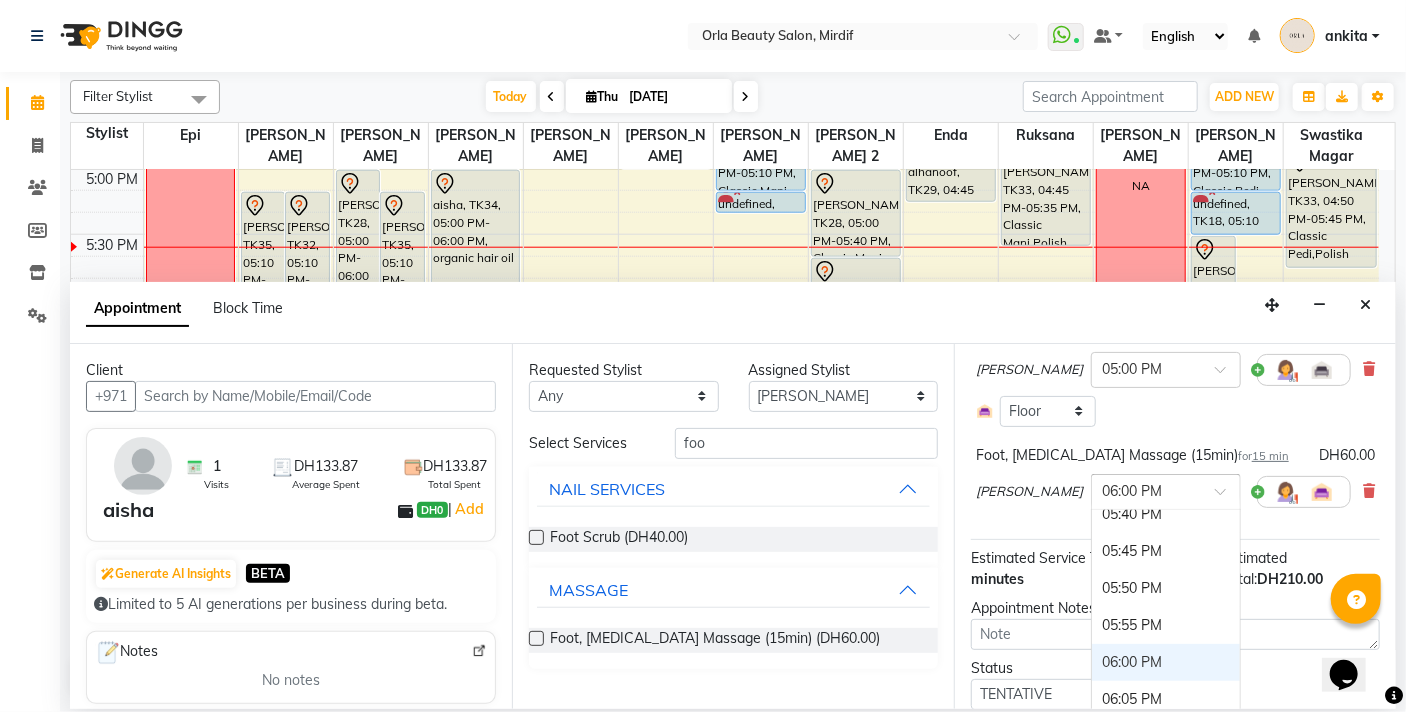 scroll, scrollTop: 3470, scrollLeft: 0, axis: vertical 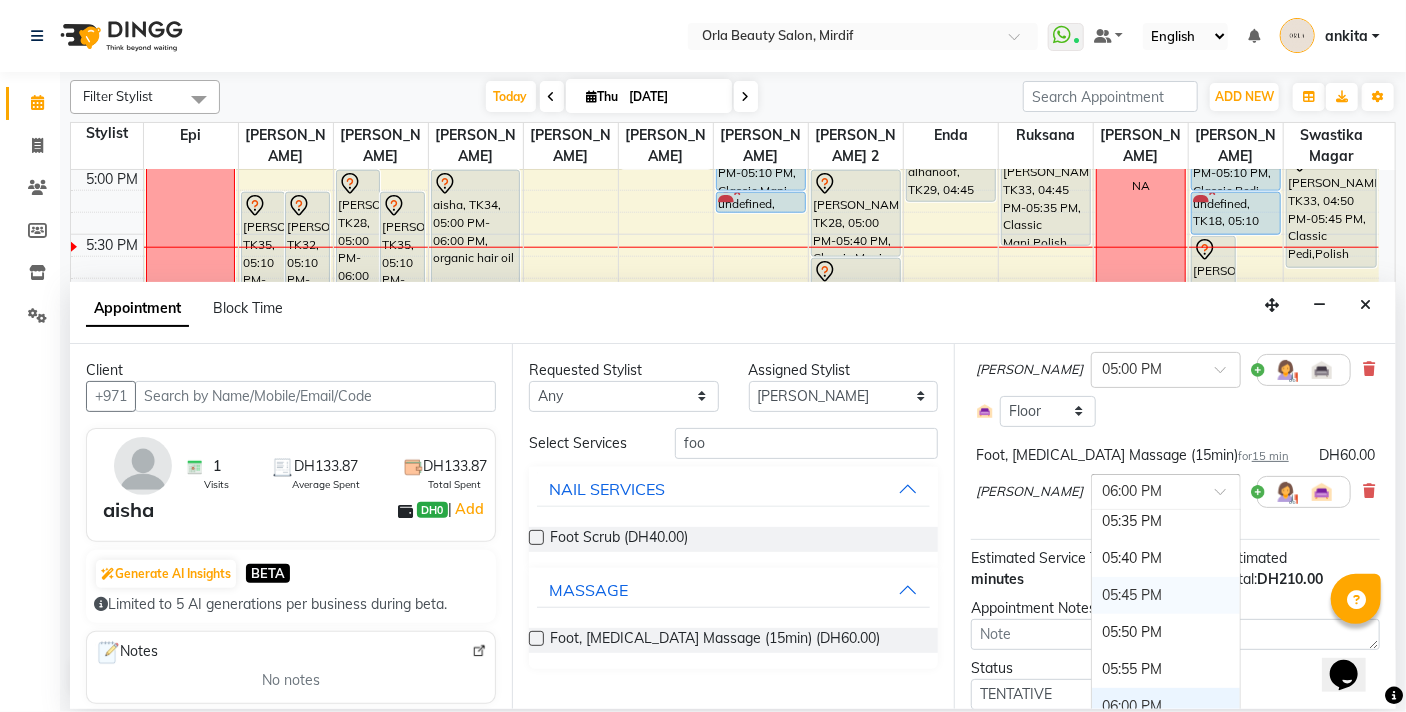 click on "05:45 PM" at bounding box center [1166, 595] 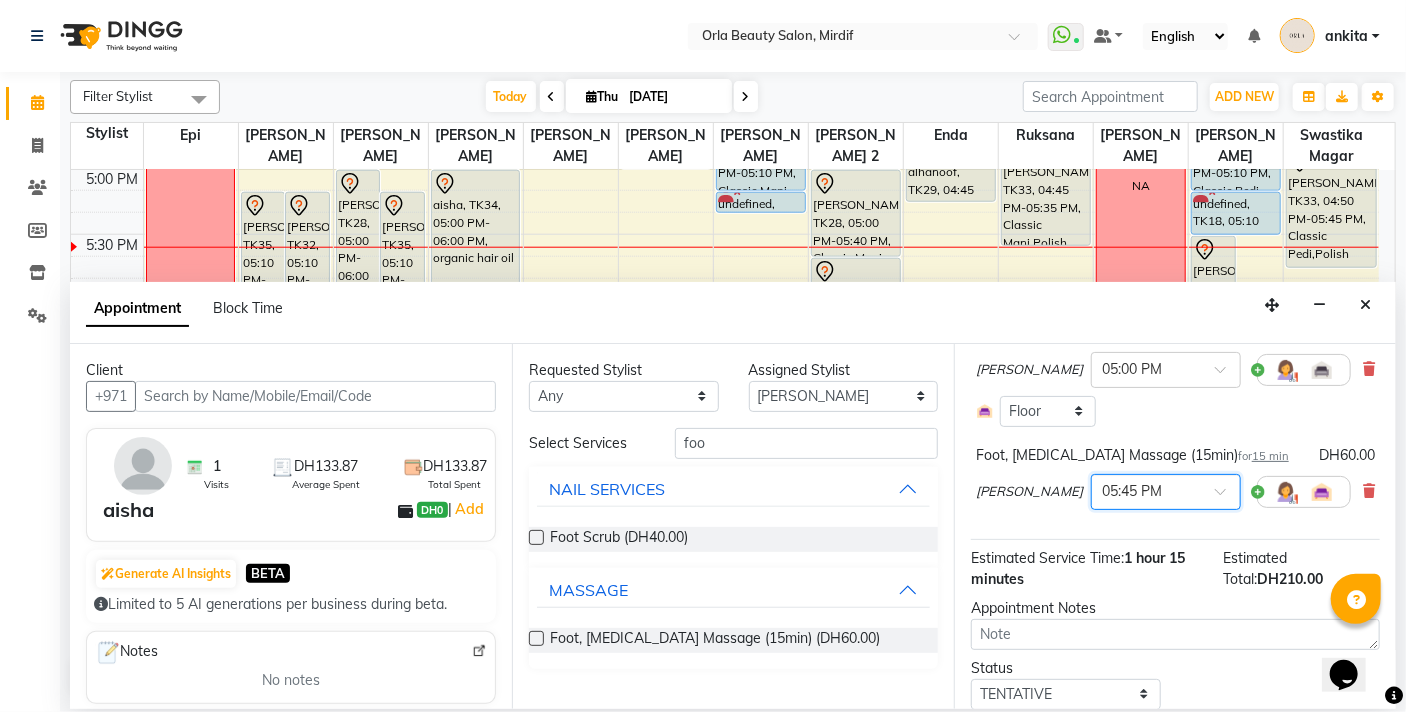 scroll, scrollTop: 244, scrollLeft: 0, axis: vertical 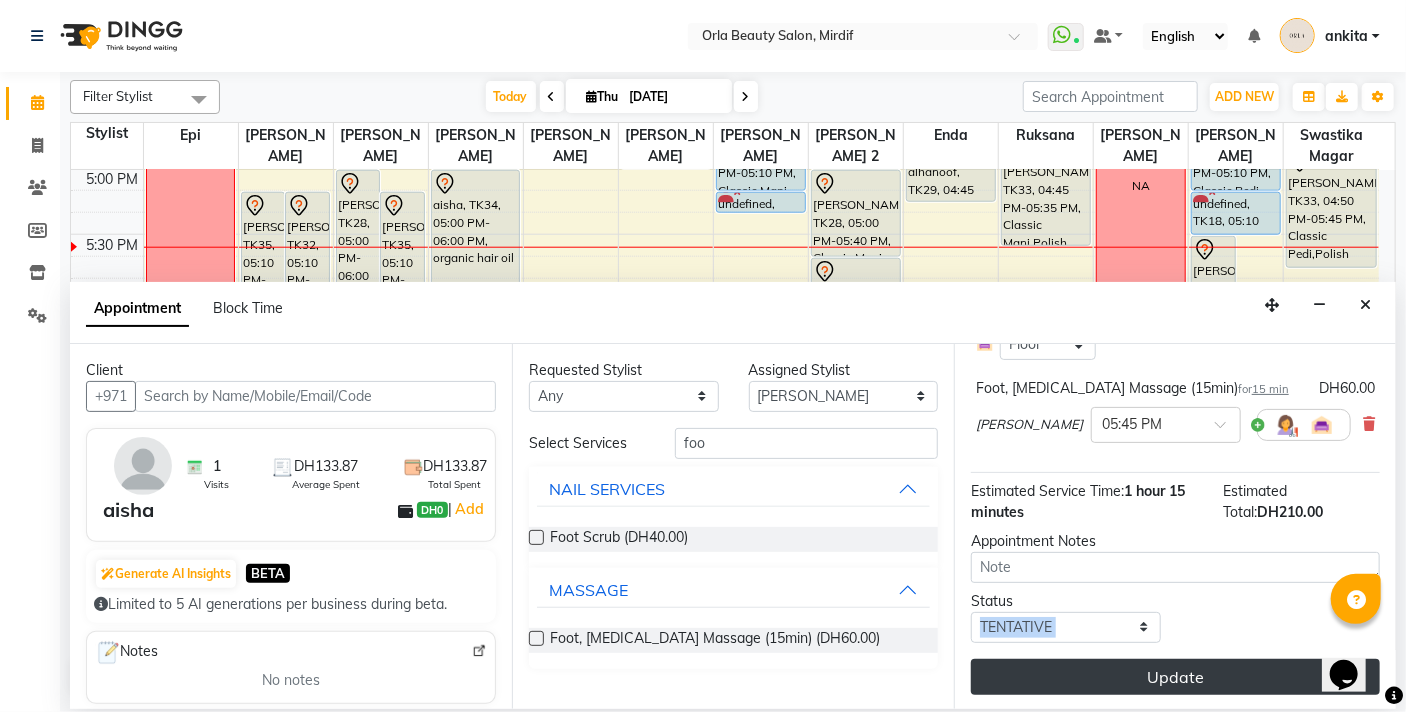click on "Jump to Today 1 2 3 4 5 6 7 8 Weeks Appointment Date 10-07-2025 Appointment Time Select 10:00 AM 10:05 AM 10:10 AM 10:15 AM 10:20 AM 10:25 AM 10:30 AM 10:35 AM 10:40 AM 10:45 AM 10:50 AM 10:55 AM 11:00 AM 11:05 AM 11:10 AM 11:15 AM 11:20 AM 11:25 AM 11:30 AM 11:35 AM 11:40 AM 11:45 AM 11:50 AM 11:55 AM 12:00 PM 12:05 PM 12:10 PM 12:15 PM 12:20 PM 12:25 PM 12:30 PM 12:35 PM 12:40 PM 12:45 PM 12:50 PM 12:55 PM 01:00 PM 01:05 PM 01:10 PM 01:15 PM 01:20 PM 01:25 PM 01:30 PM 01:35 PM 01:40 PM 01:45 PM 01:50 PM 01:55 PM 02:00 PM 02:05 PM 02:10 PM 02:15 PM 02:20 PM 02:25 PM 02:30 PM 02:35 PM 02:40 PM 02:45 PM 02:50 PM 02:55 PM 03:00 PM 03:05 PM 03:10 PM 03:15 PM 03:20 PM 03:25 PM 03:30 PM 03:35 PM 03:40 PM 03:45 PM 03:50 PM 03:55 PM 04:00 PM 04:05 PM 04:10 PM 04:15 PM 04:20 PM 04:25 PM 04:30 PM 04:35 PM 04:40 PM 04:45 PM 04:50 PM 04:55 PM 05:00 PM 05:05 PM 05:10 PM 05:15 PM 05:20 PM 05:25 PM 05:30 PM 05:35 PM 05:40 PM 05:45 PM 05:50 PM 05:55 PM 06:00 PM 06:05 PM 06:10 PM 06:15 PM 06:20 PM 06:25 PM 06:30 PM 06:35 PM" at bounding box center [1175, 526] 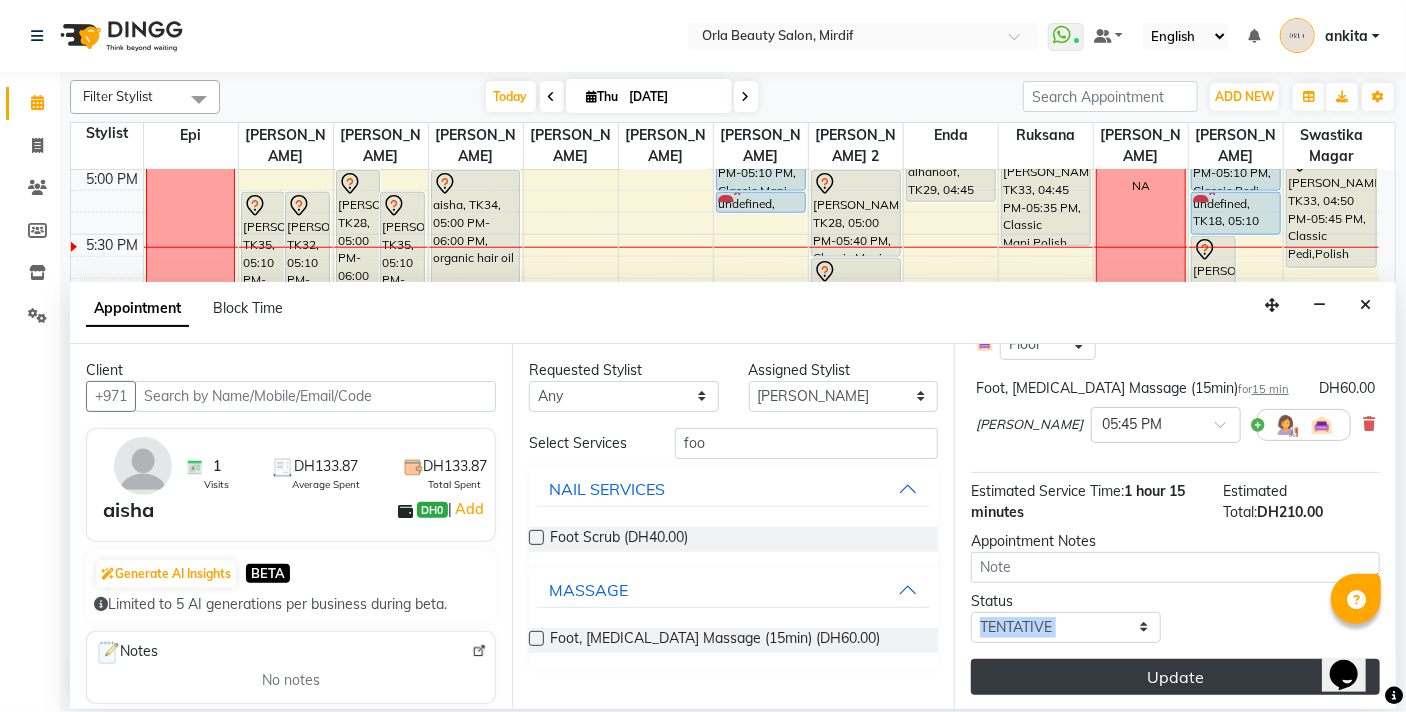 click on "Update" at bounding box center [1175, 677] 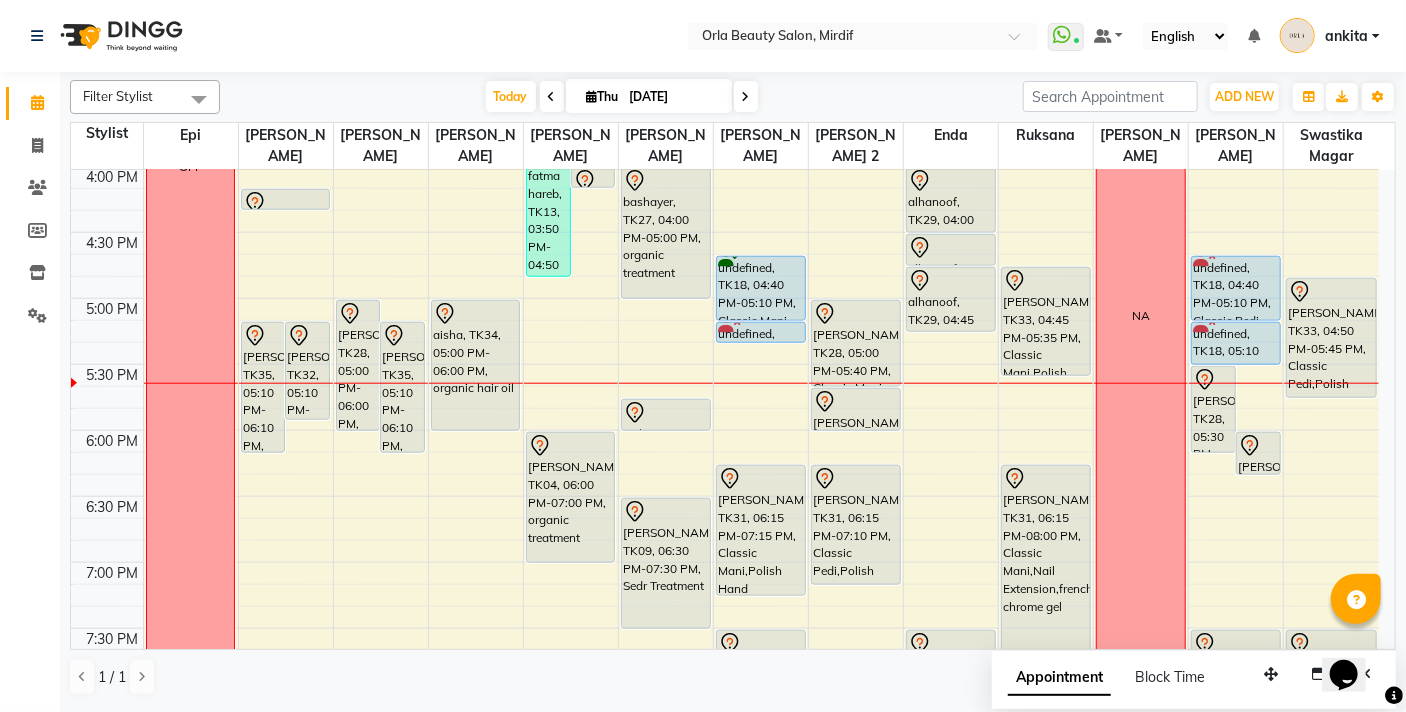 scroll, scrollTop: 914, scrollLeft: 0, axis: vertical 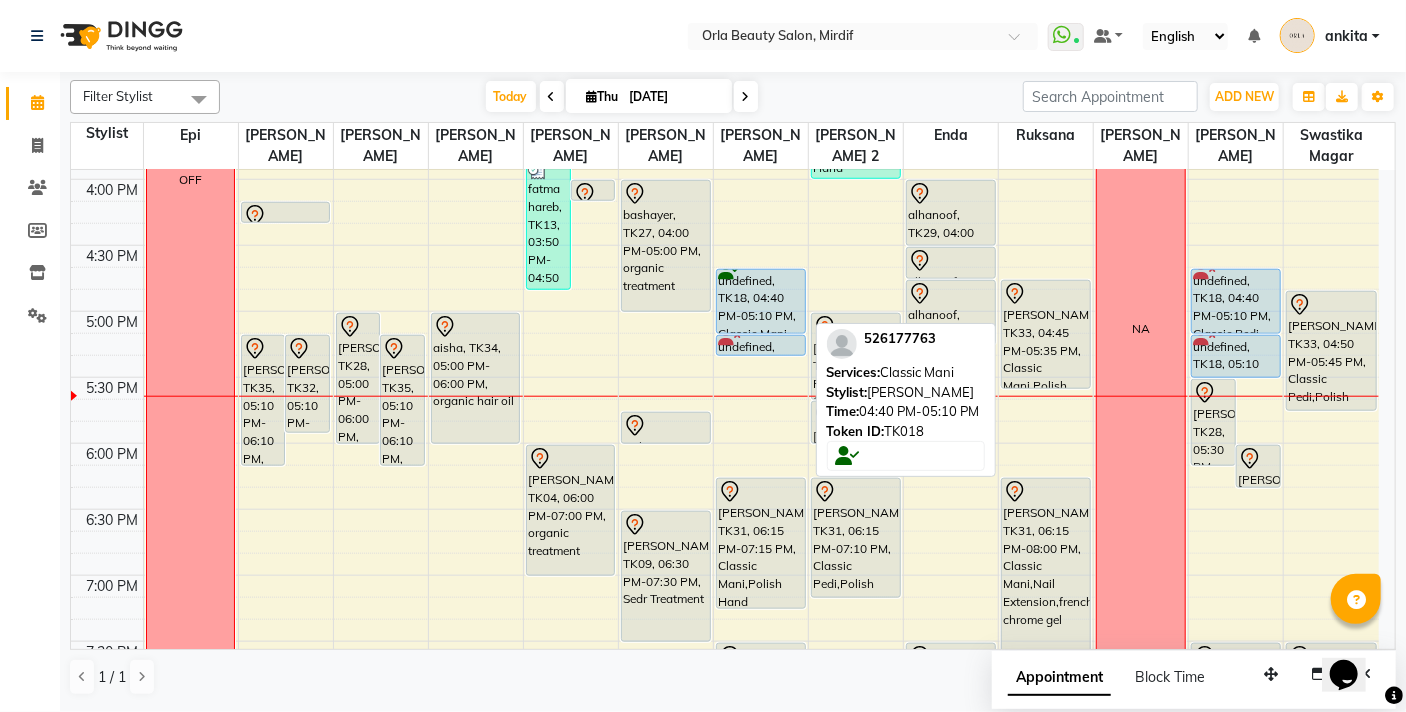 click on "undefined, TK18, 04:40 PM-05:10 PM, Classic Mani" at bounding box center (761, 301) 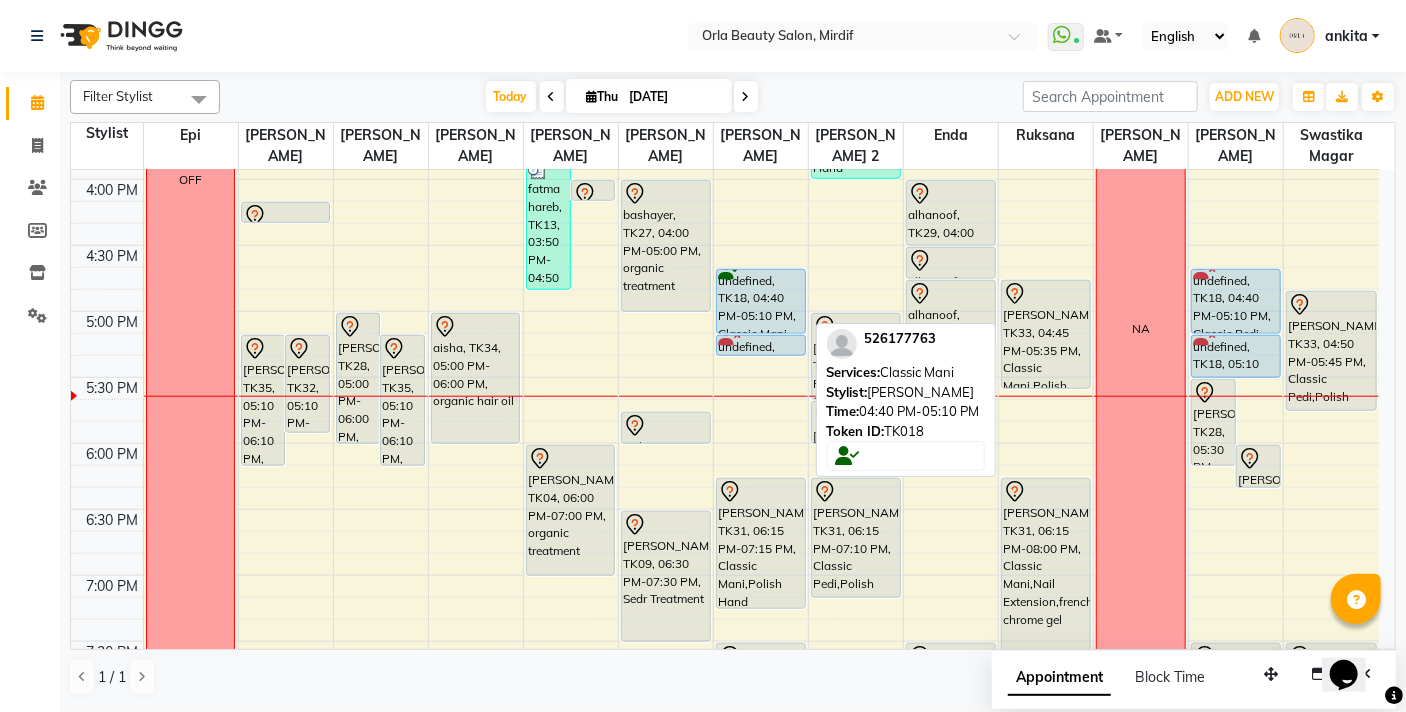 click on "undefined, TK18, 04:40 PM-05:10 PM, Classic Mani" at bounding box center [761, 301] 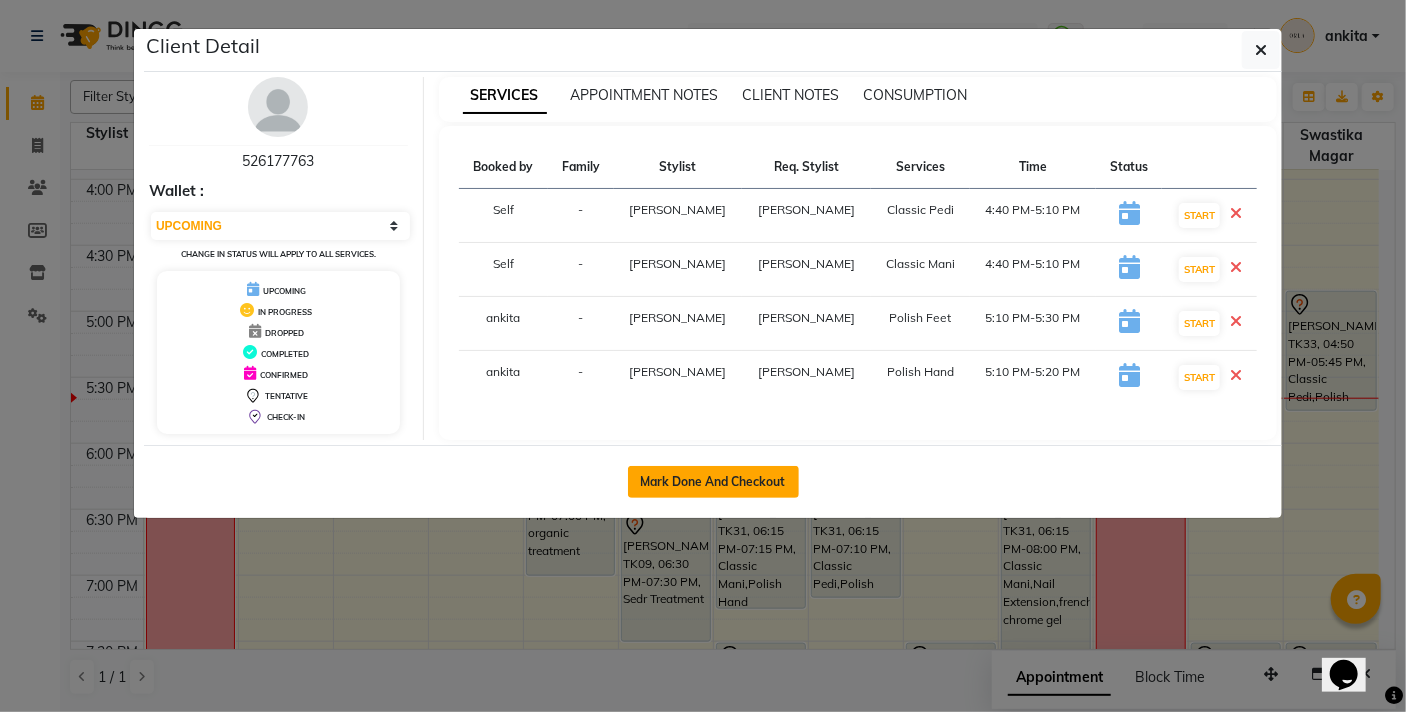 click on "Mark Done And Checkout" 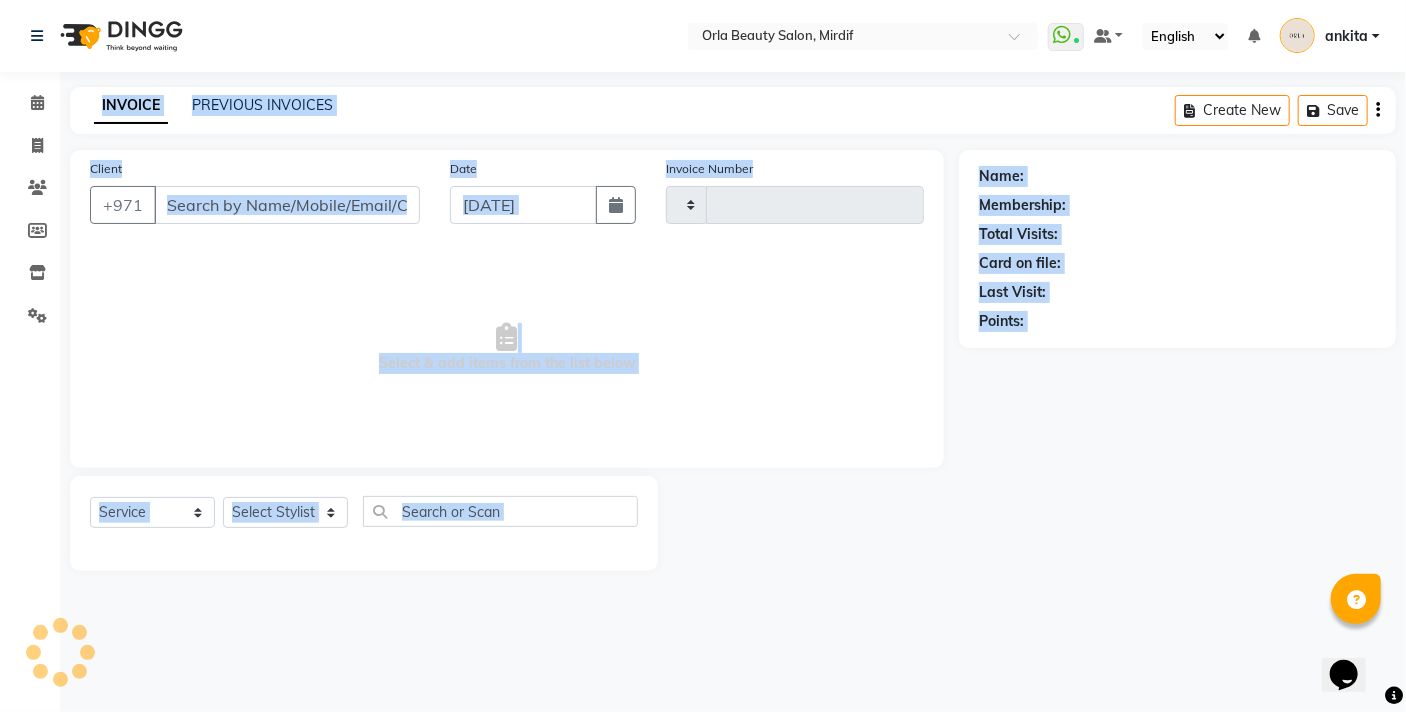 type on "3228" 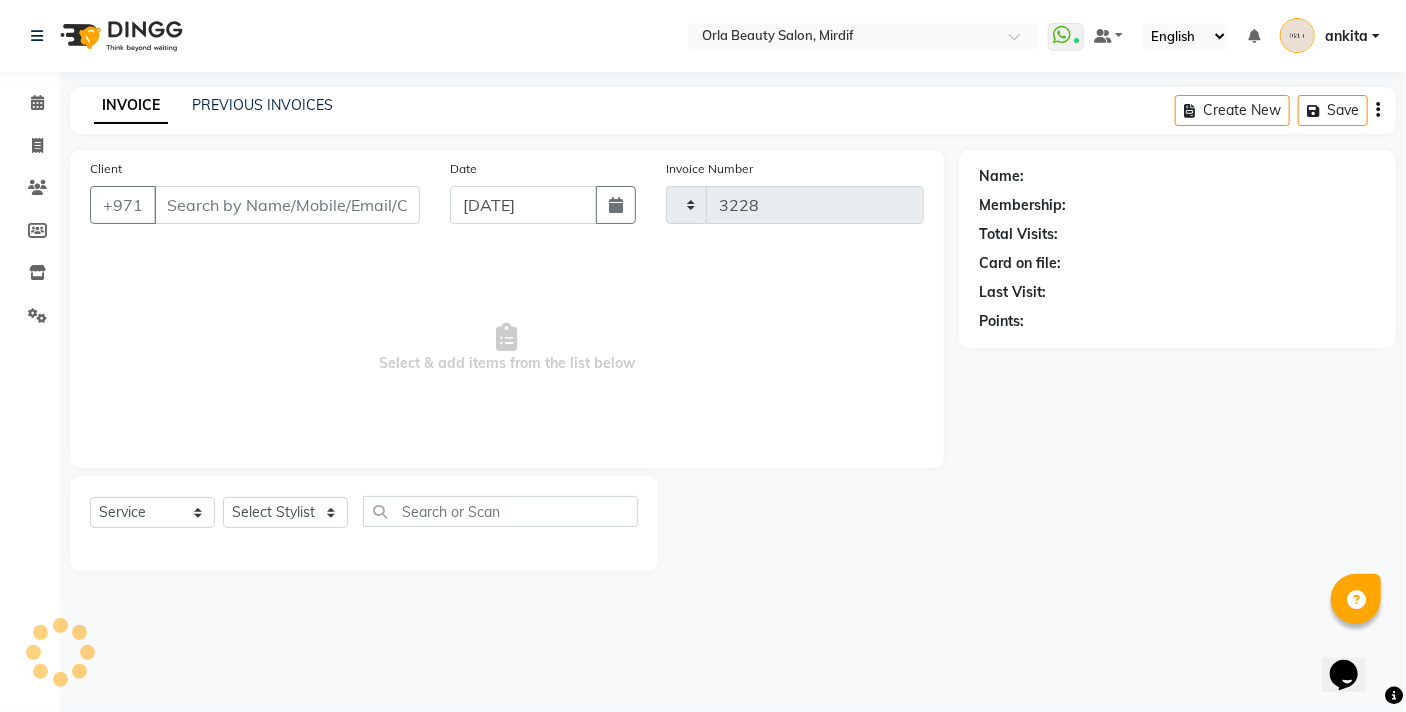select on "5053" 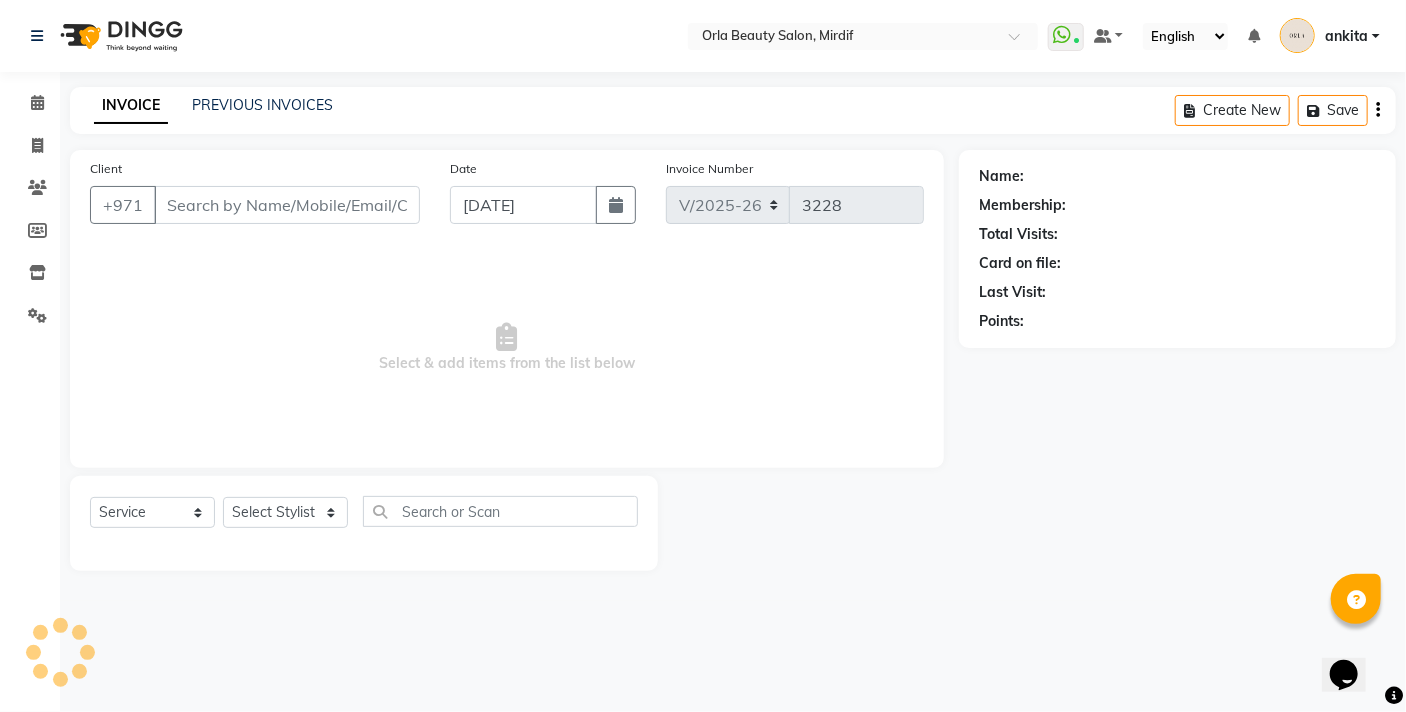 type on "526177763" 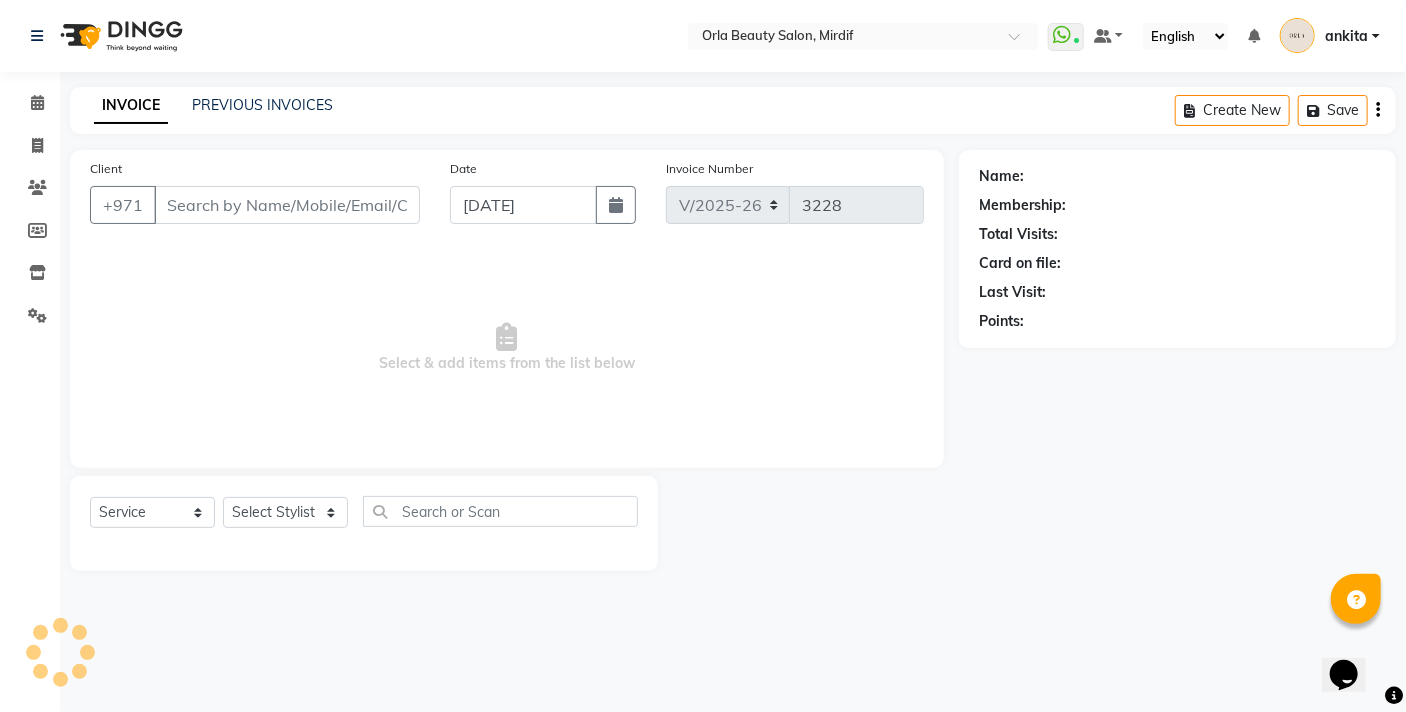 select on "55164" 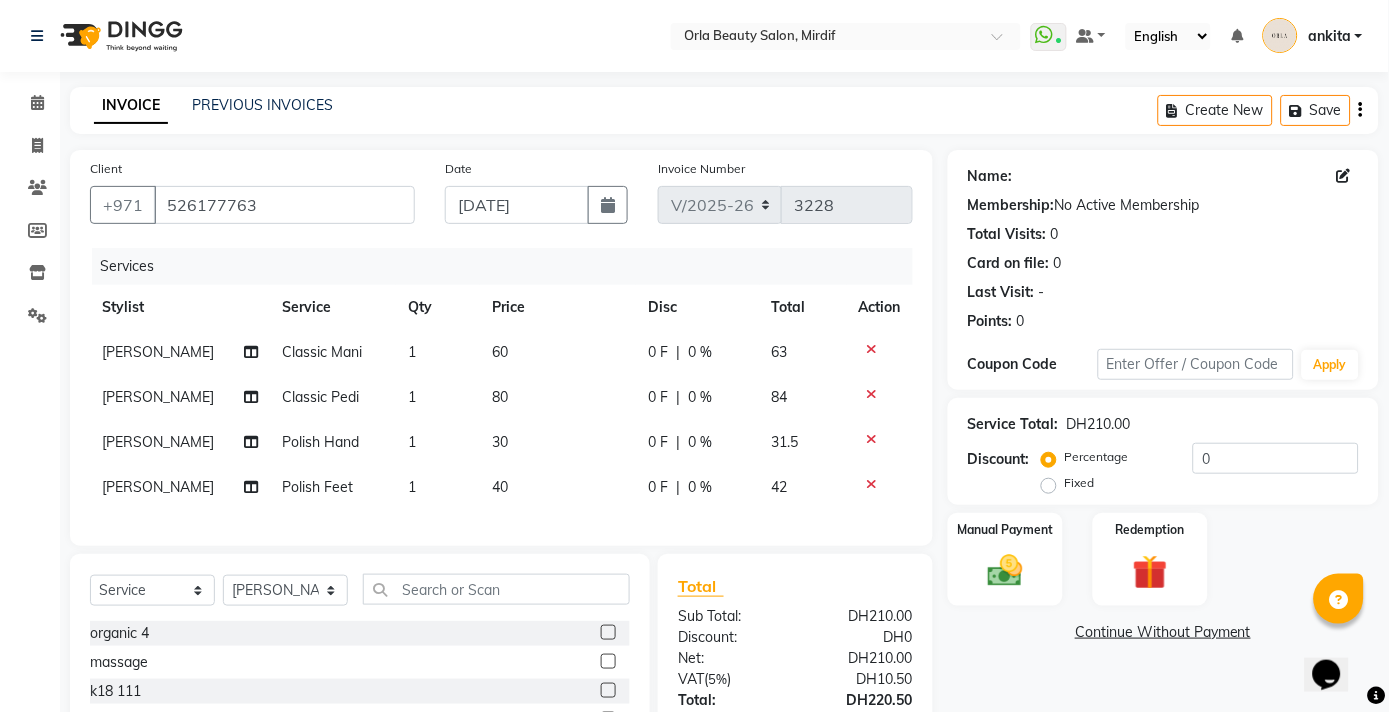 click on "30" 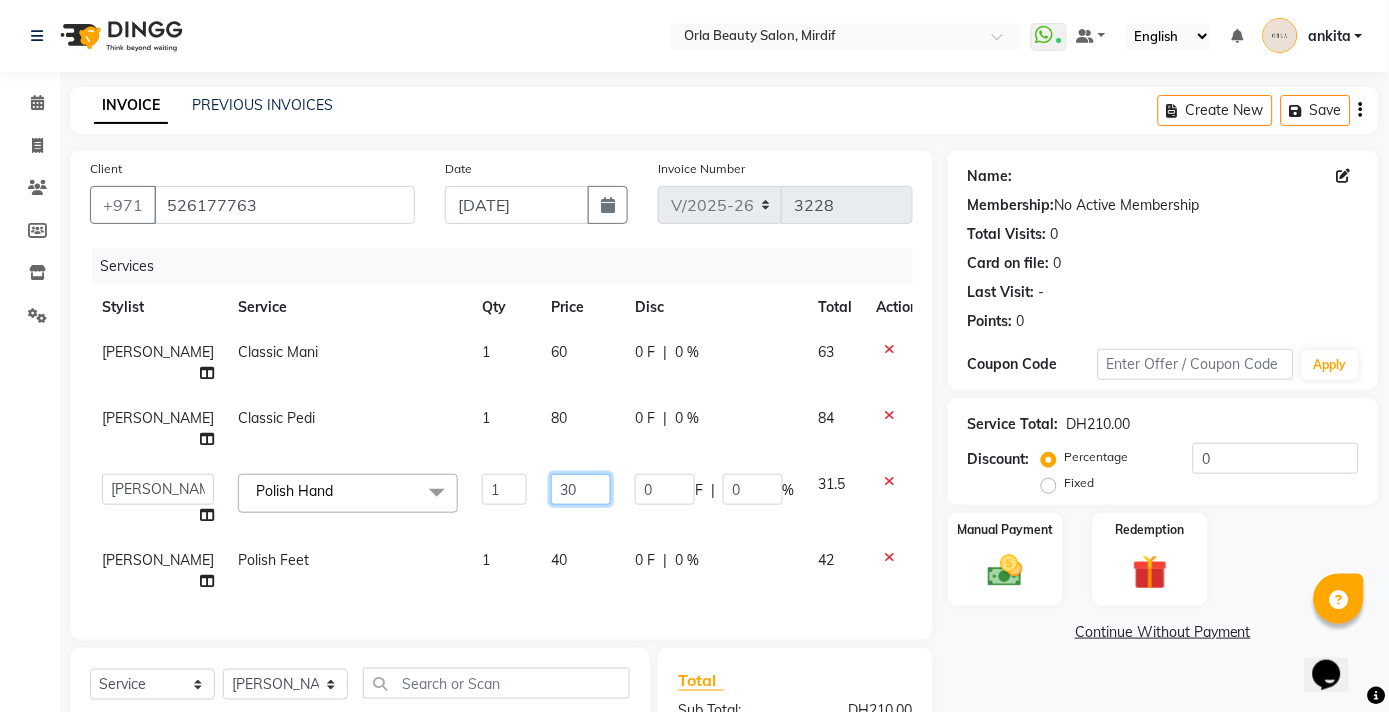 click on "30" 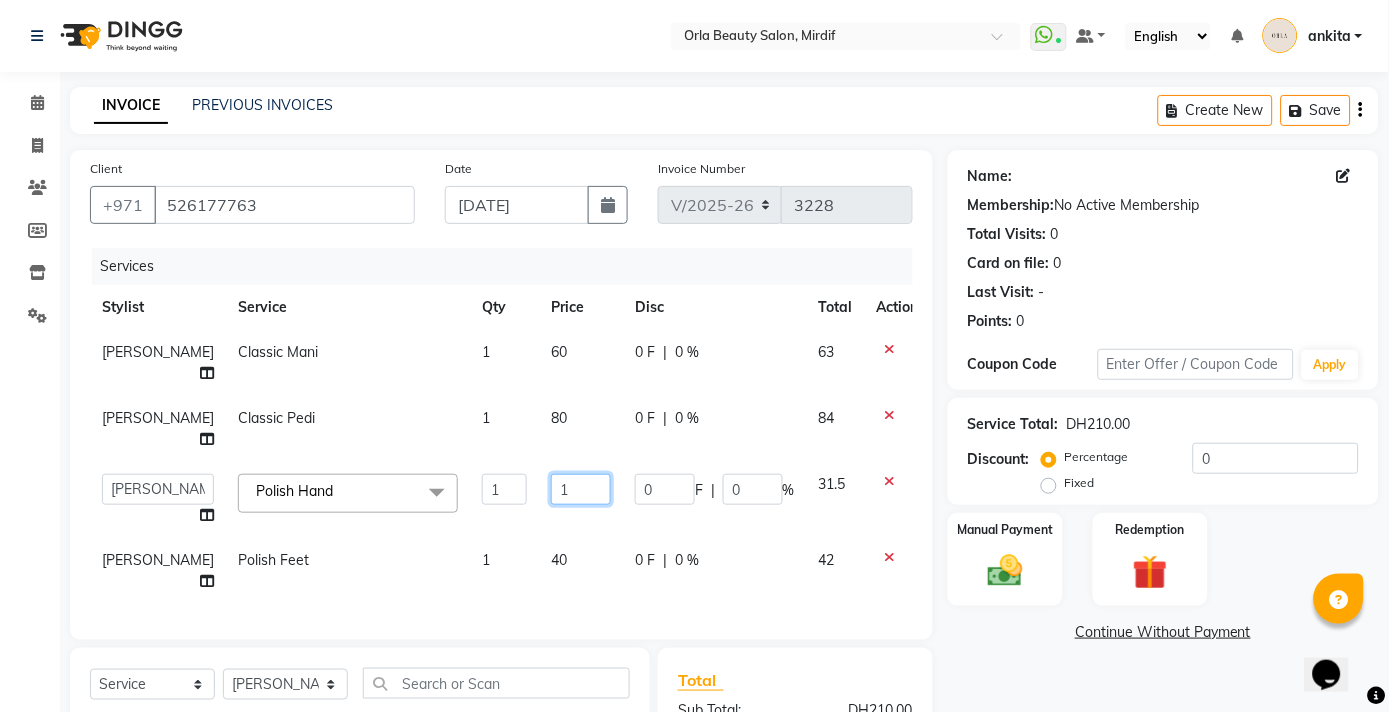 type on "15" 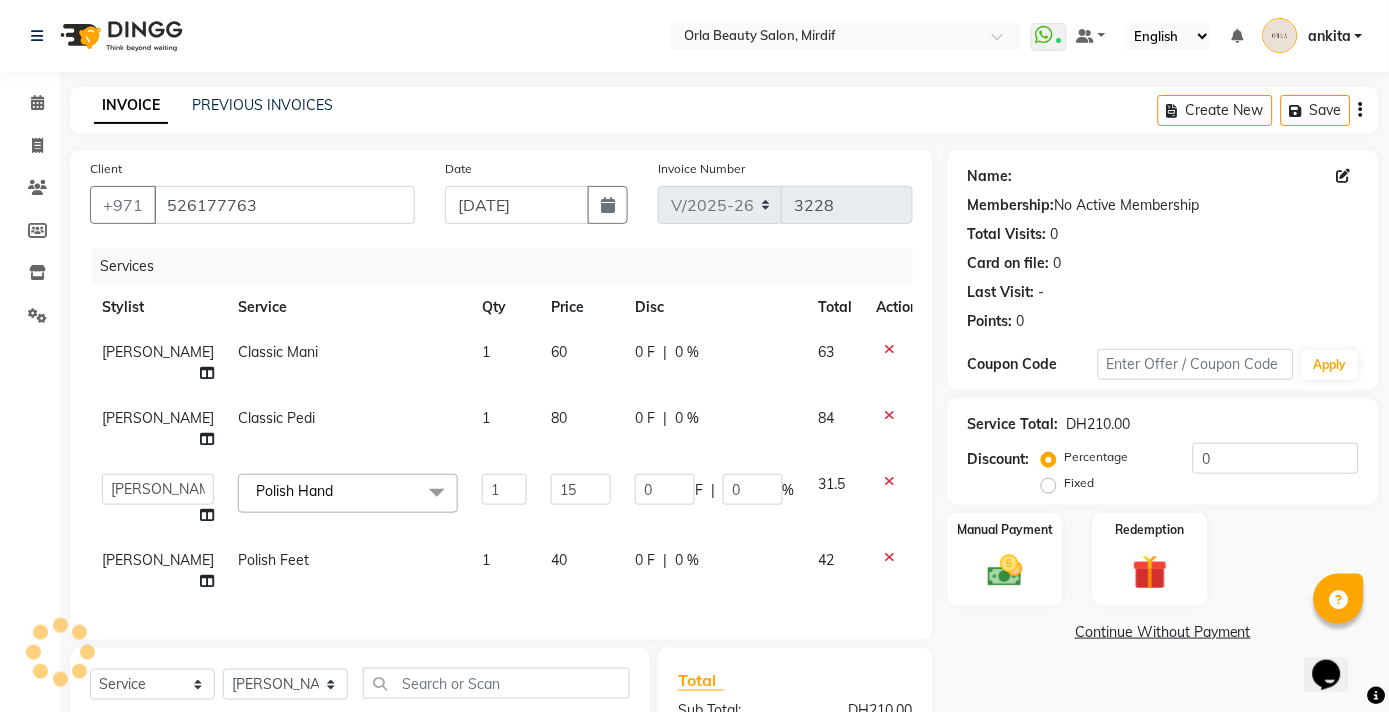 click on "Services Stylist Service Qty Price Disc Total Action Michelle Classic Mani 1 60 0 F | 0 % 63 rojina magar Classic Pedi 1 80 0 F | 0 % 84  amal    Andy   ankita    Anna   bissan   Emma   Enda   Epi   Fatma   kareema   Liza   Manju thakuri   maryann   Michelle   michelle 2   Najat   najwa   priyanka magar    Rita   rojina magar   ruksana   rupa magar   ruth   sangita   swastika magar  Polish Hand  x man/pedi french chrome normal  additional payment for service accesories hair extension chin waxing steam bleach Sedr Treatment Chocolate Sedr New organic hair oil organic treatment flaxseed Flaxseed Treatment Medium Flaxseed Treatment Long Flaxseed Treatment Vlong henna long Milkshake ExtraVLong Hair Mask Plex Treatment argan long Classic Mani Classic Pedi Cut & File Hand Cut & File Feet Polish Hand Polish  Feet Breathable Polish Hand Breathable Polish Feet Gel Polish Hand Gel Polish Feet French Hand French Feet Gelish French Hand Gelish French Feet Nail Art Per Nail Extension Removal Hand Extension Removal Feet 1" 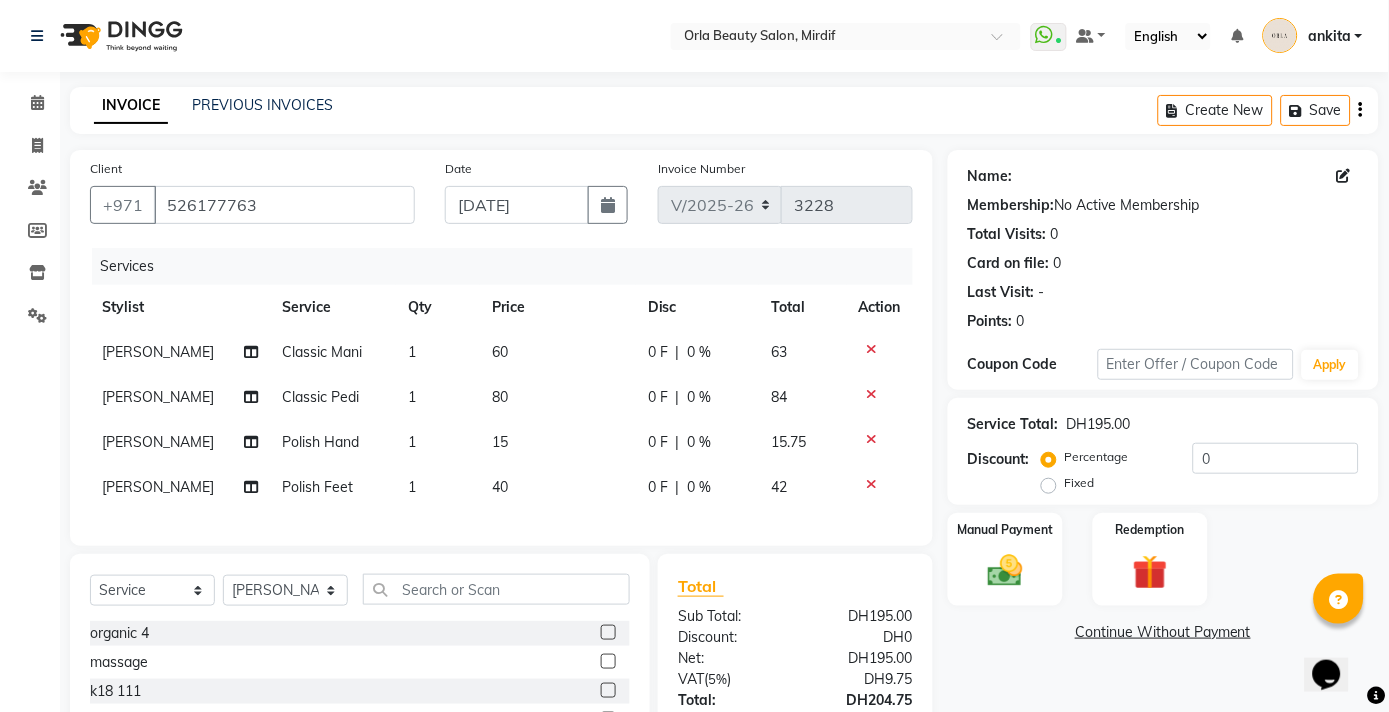 click on "40" 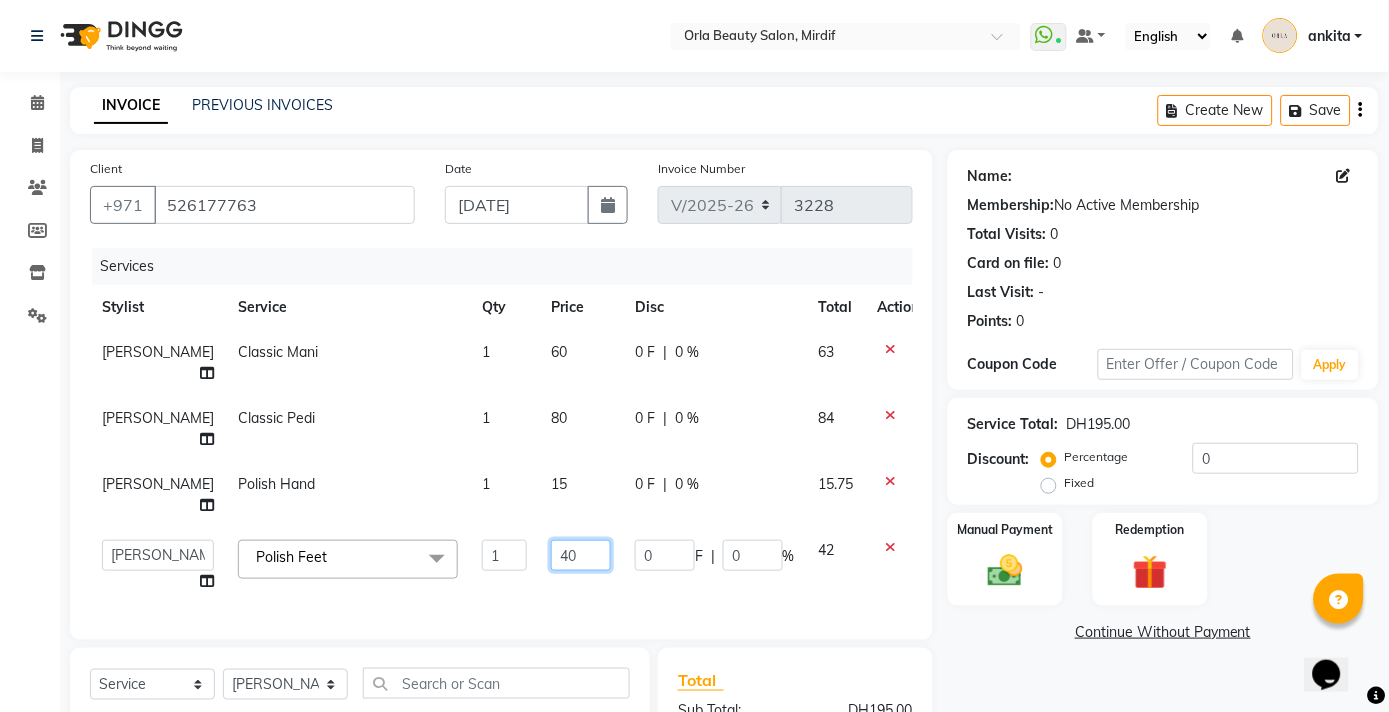 drag, startPoint x: 546, startPoint y: 489, endPoint x: 543, endPoint y: 508, distance: 19.235384 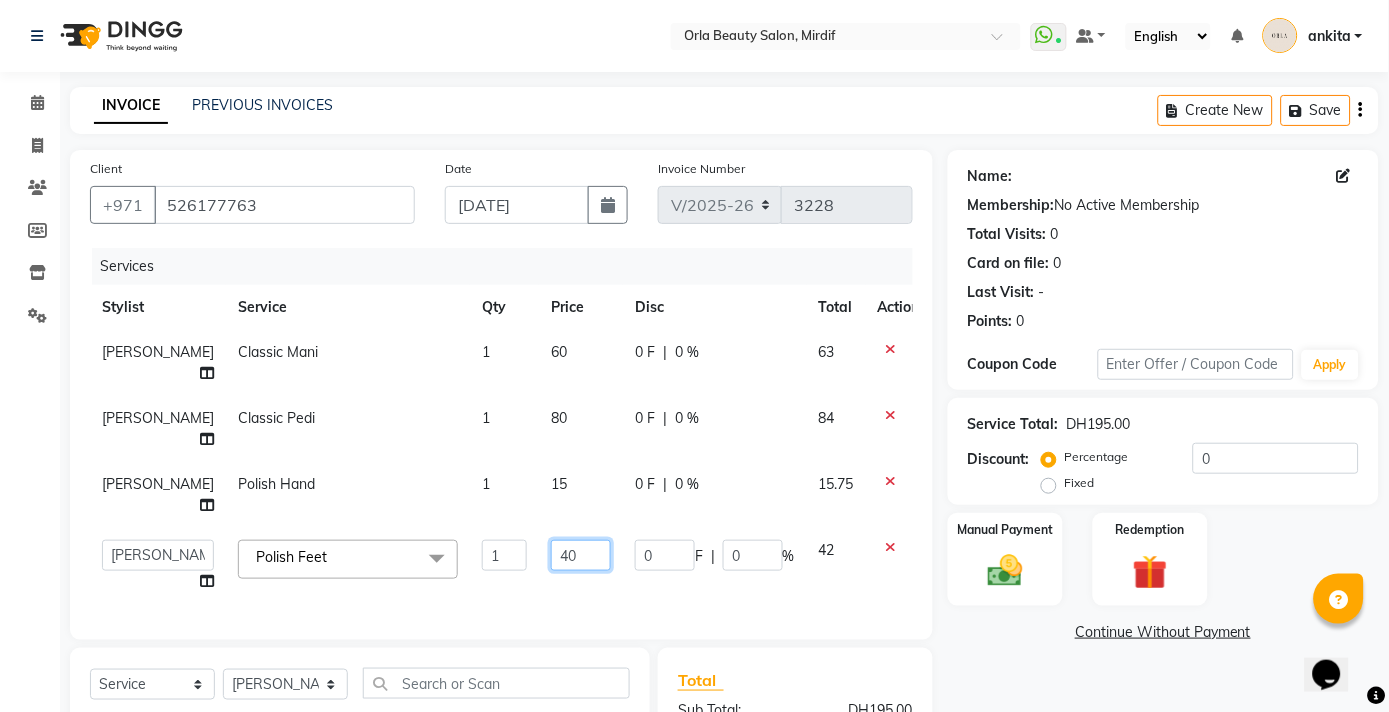 type on "4" 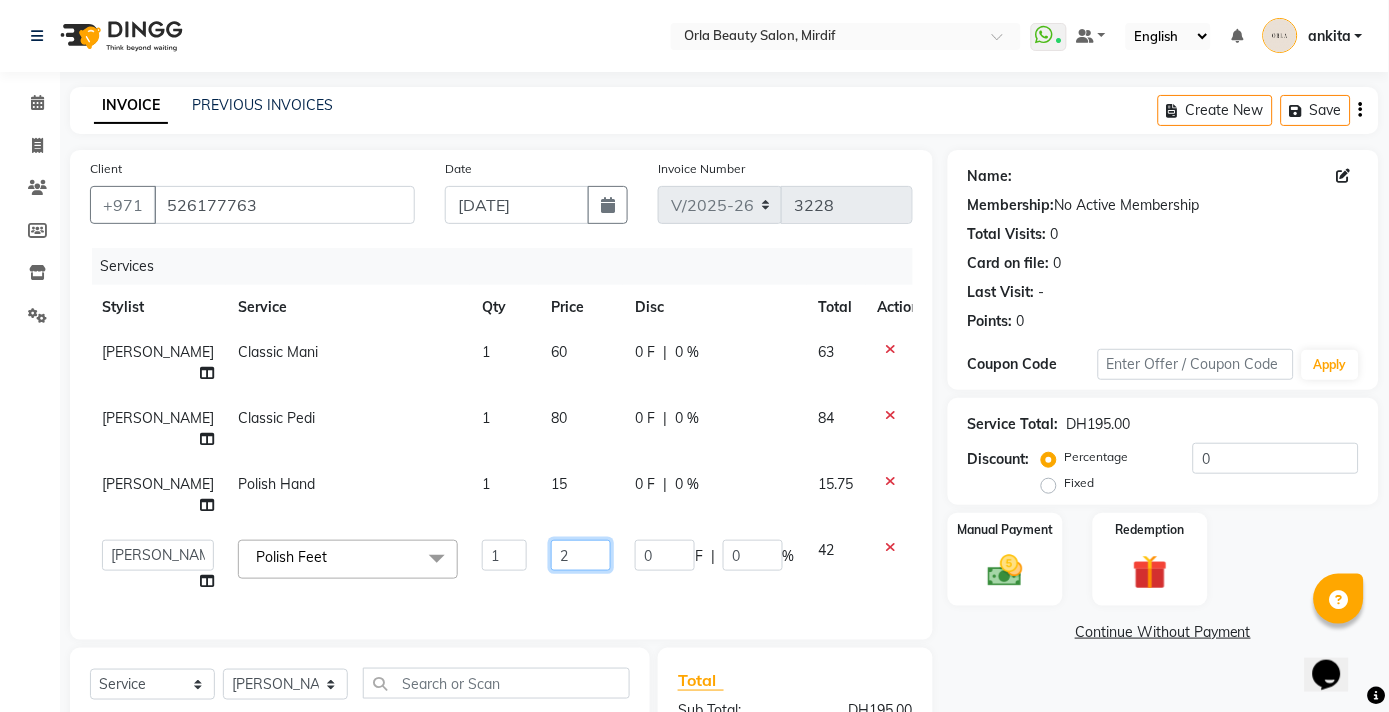 type on "20" 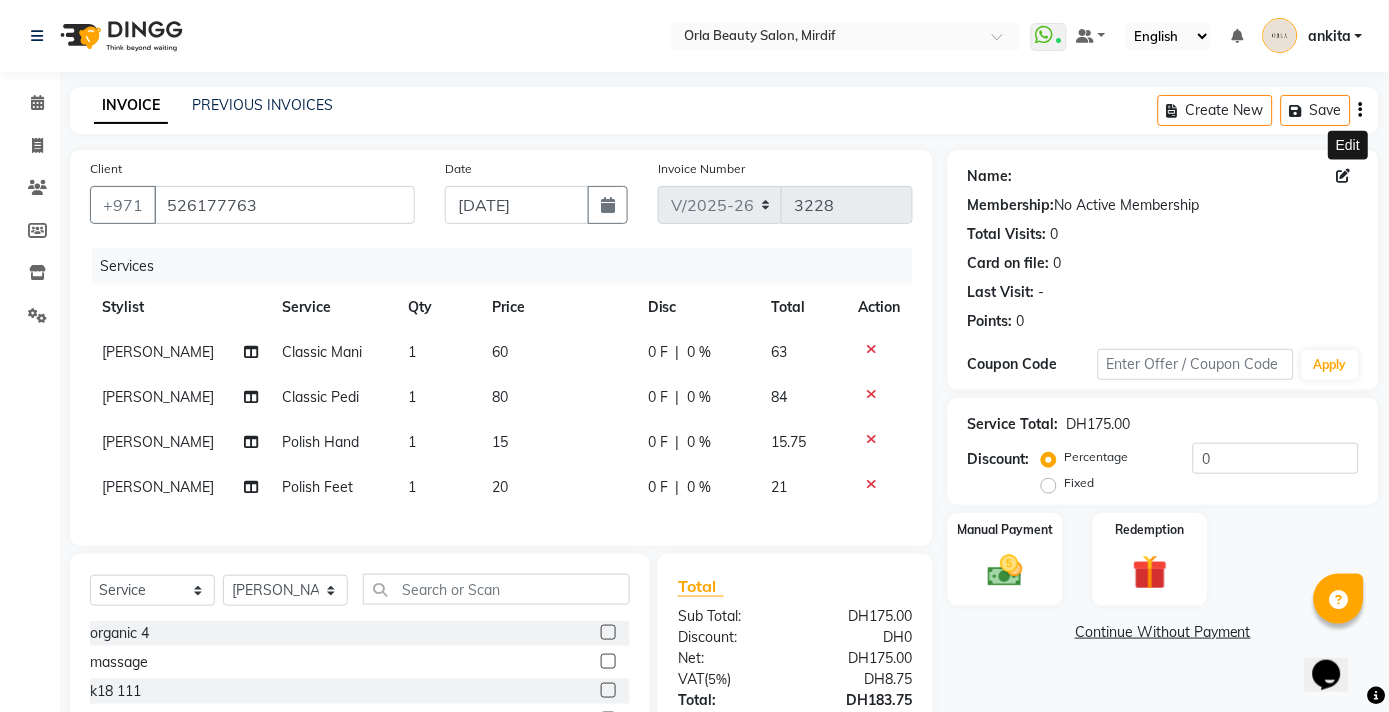 click 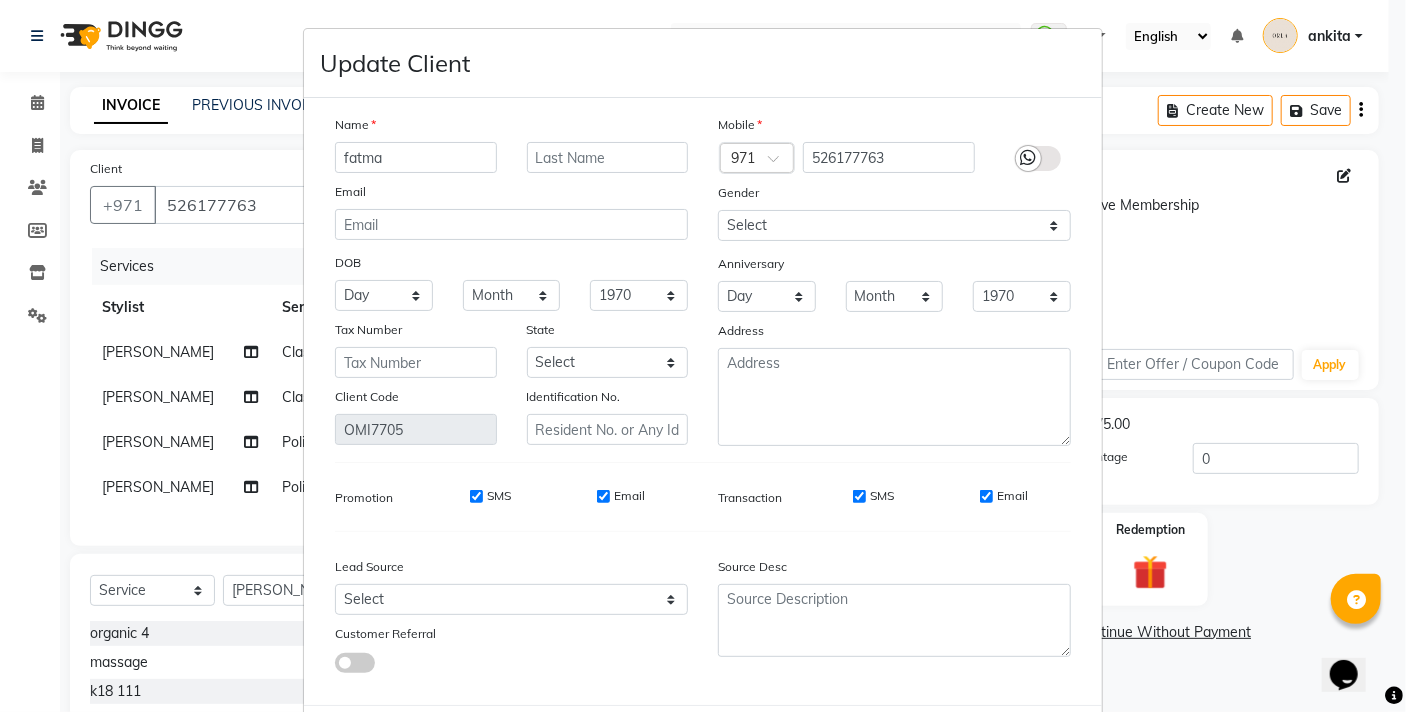 type on "fatma" 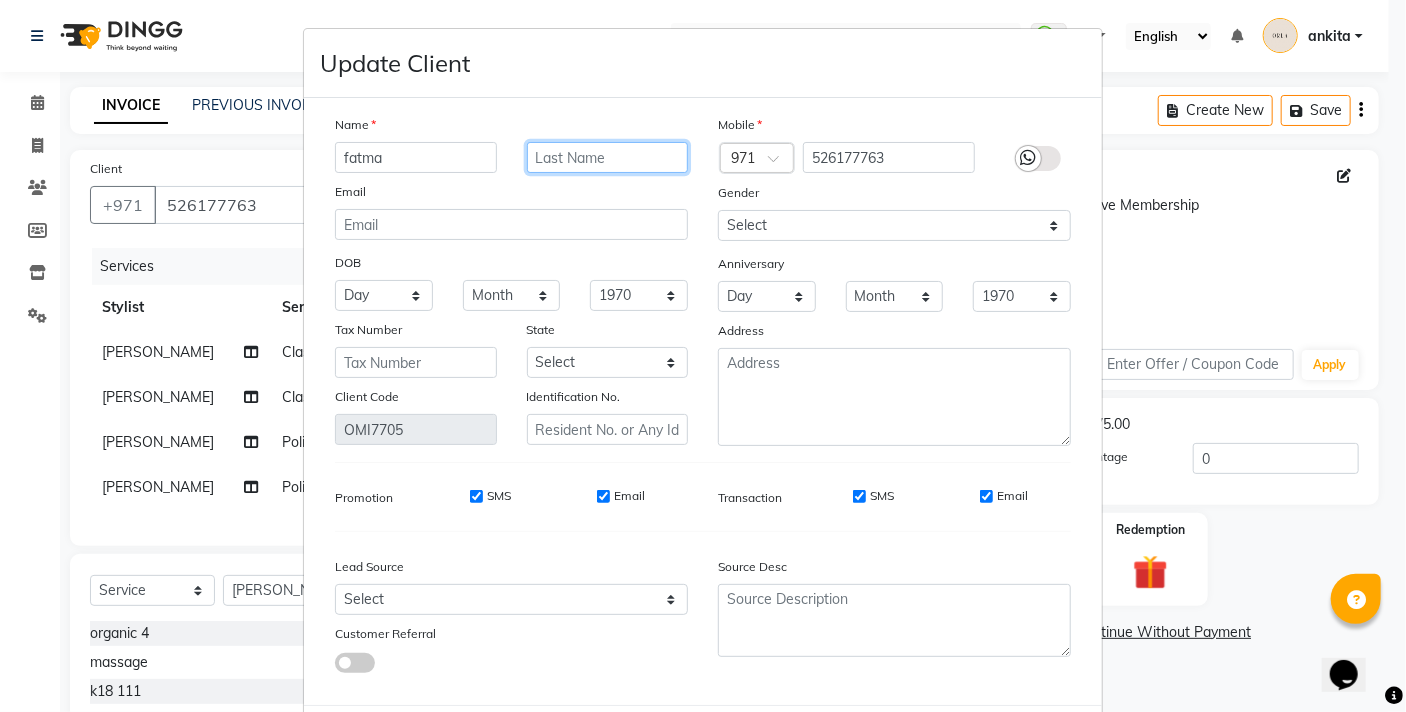 click at bounding box center (608, 157) 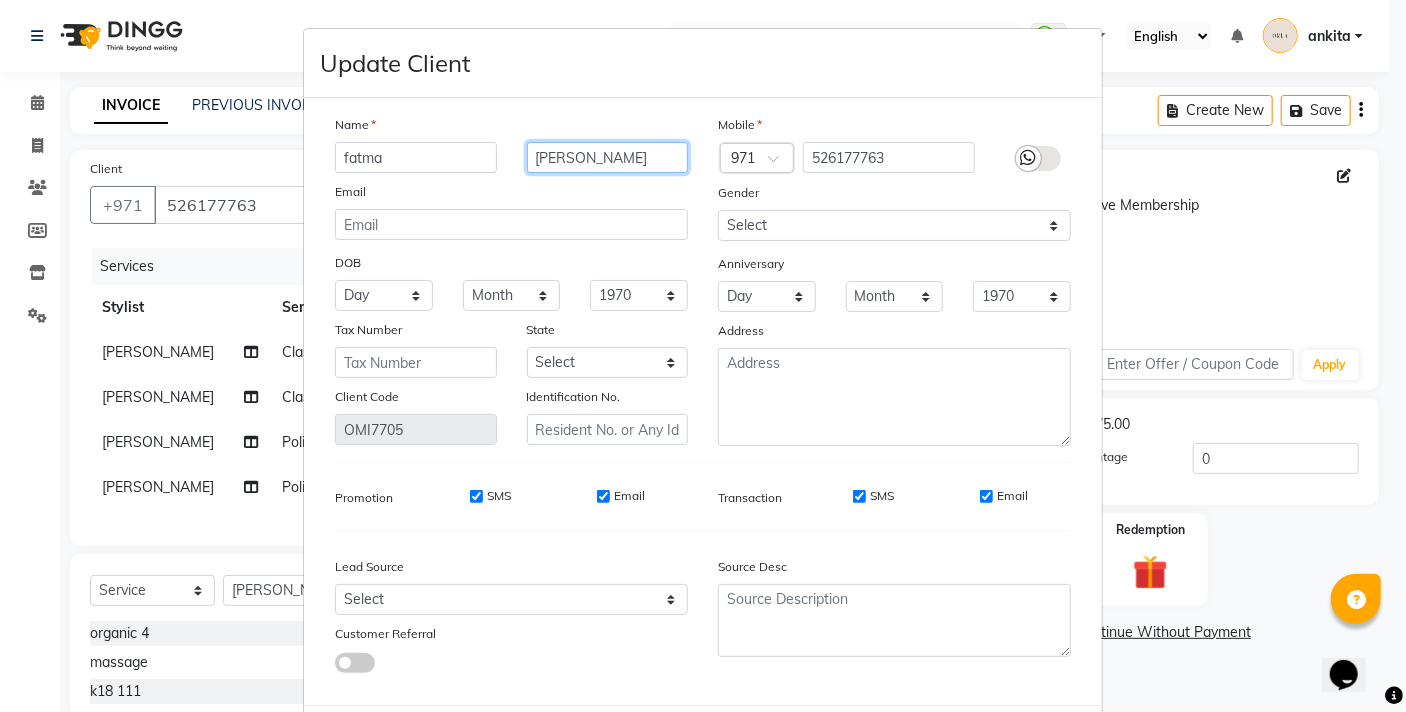 type on "[PERSON_NAME]" 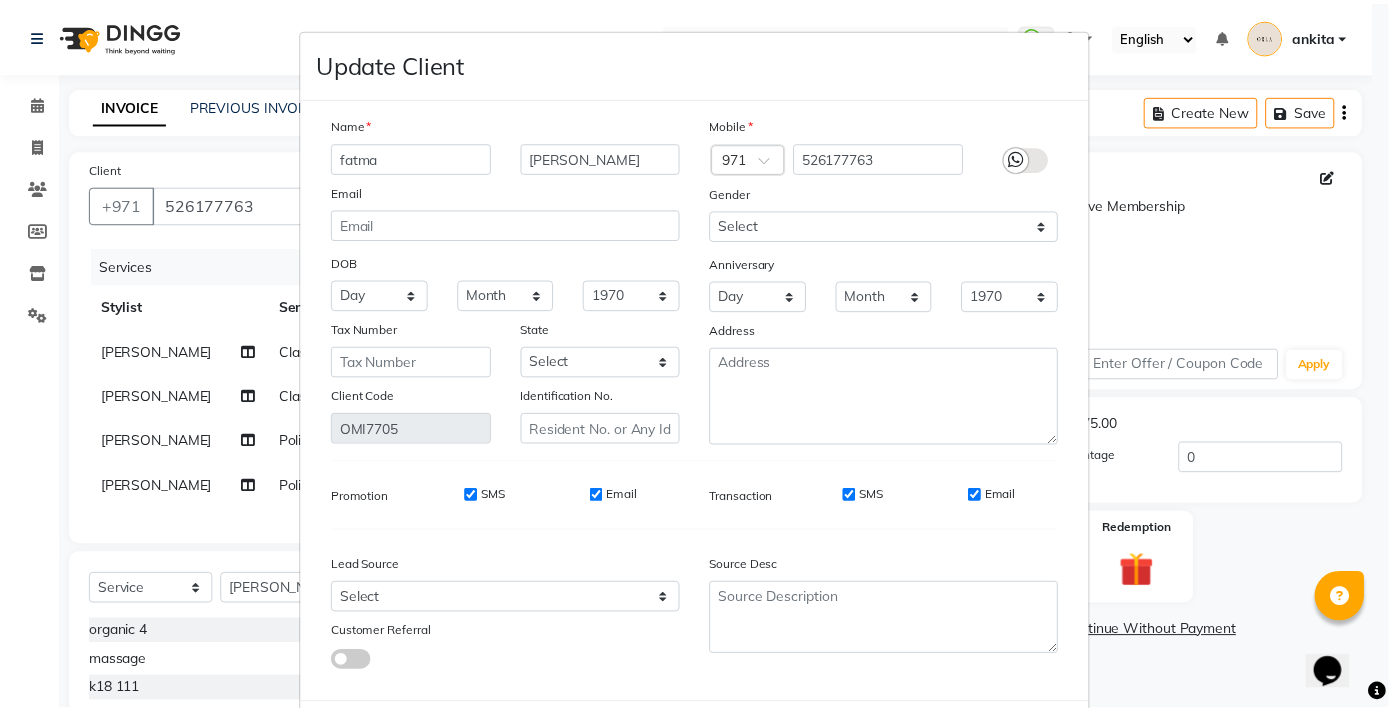 scroll, scrollTop: 100, scrollLeft: 0, axis: vertical 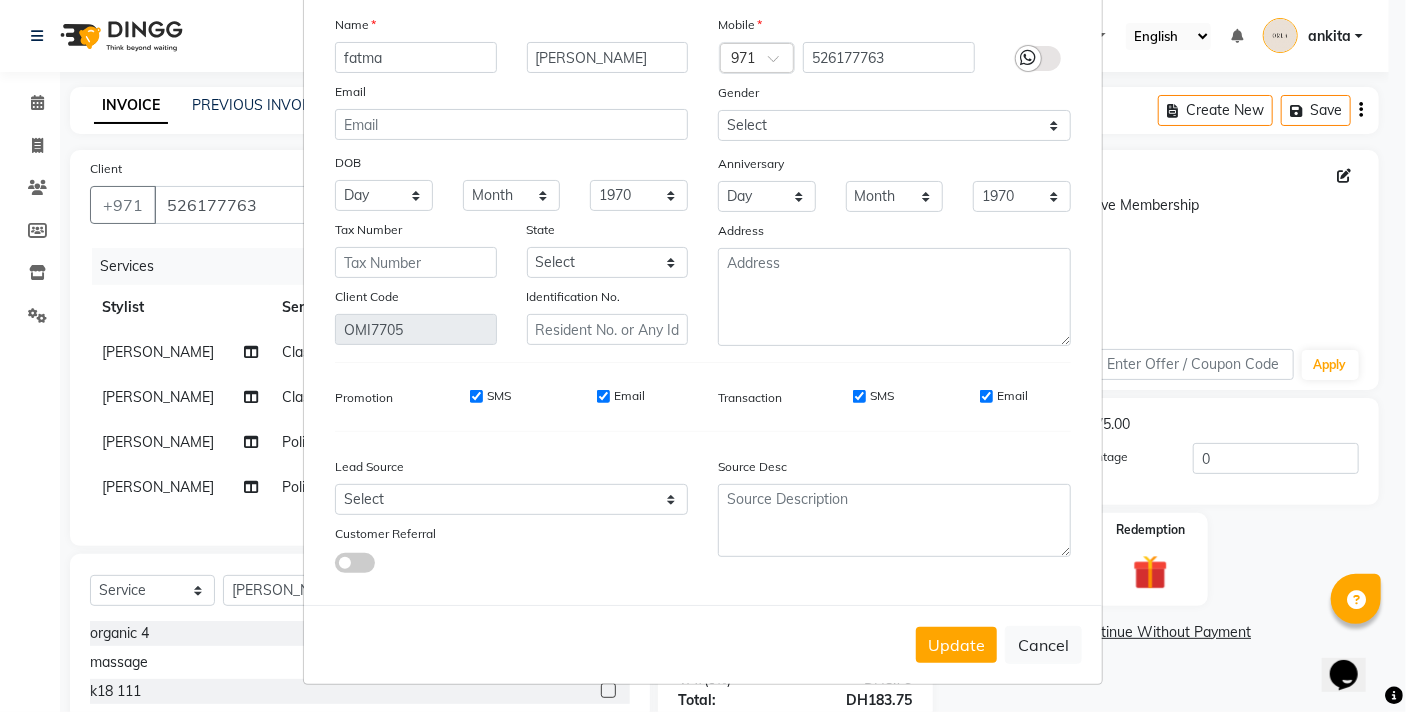 click on "Update" at bounding box center (956, 645) 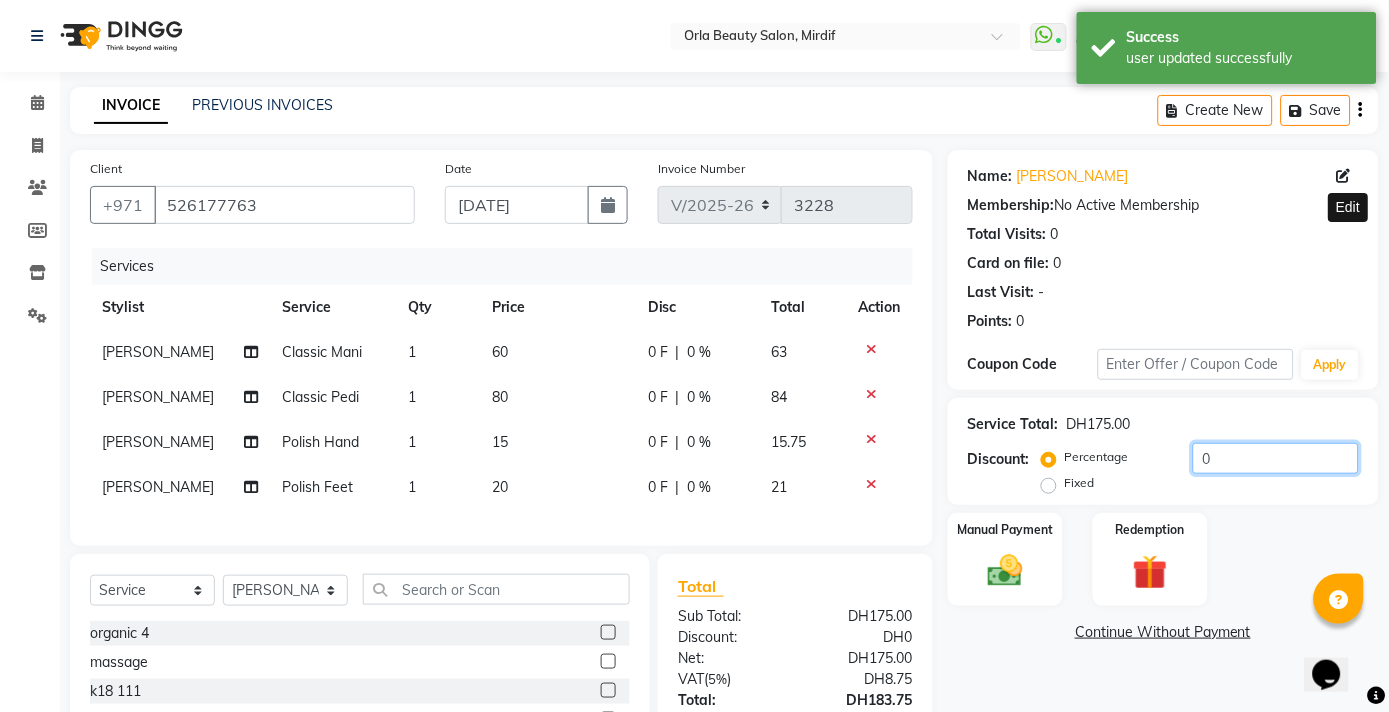 click on "0" 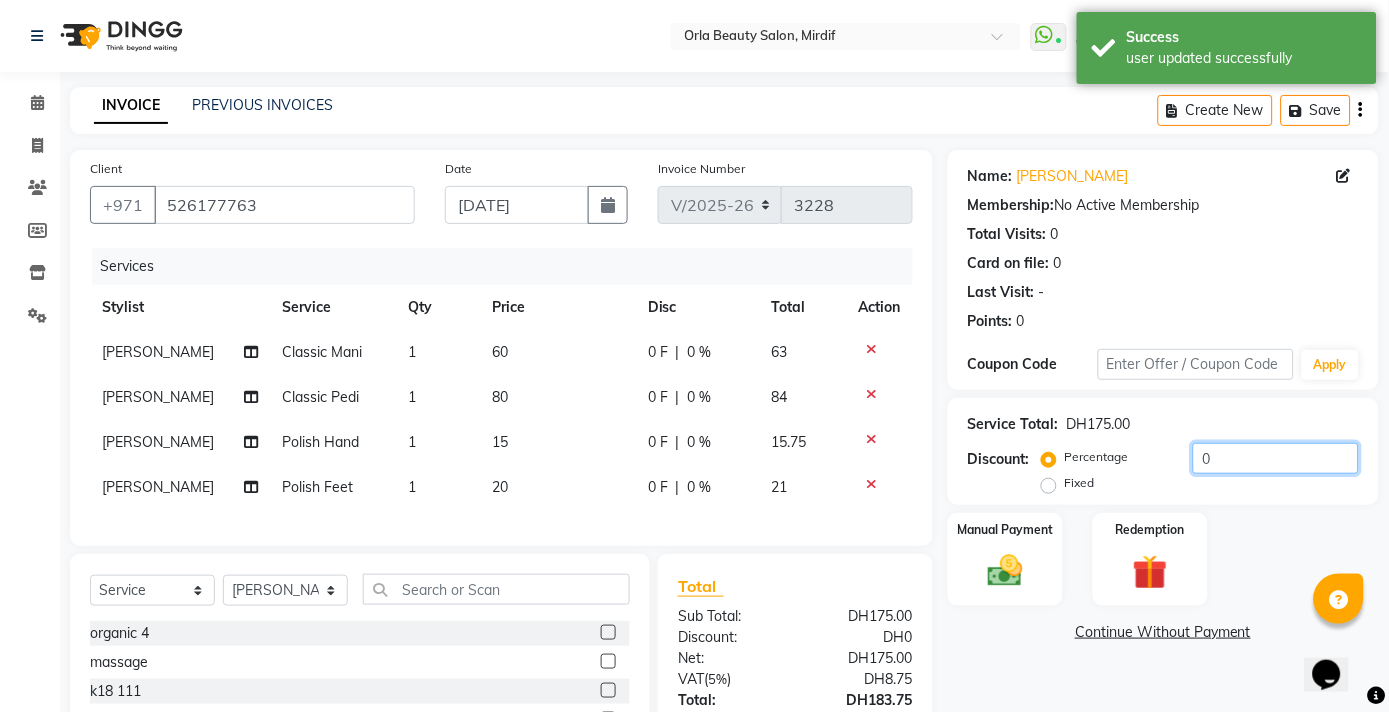 scroll, scrollTop: 161, scrollLeft: 0, axis: vertical 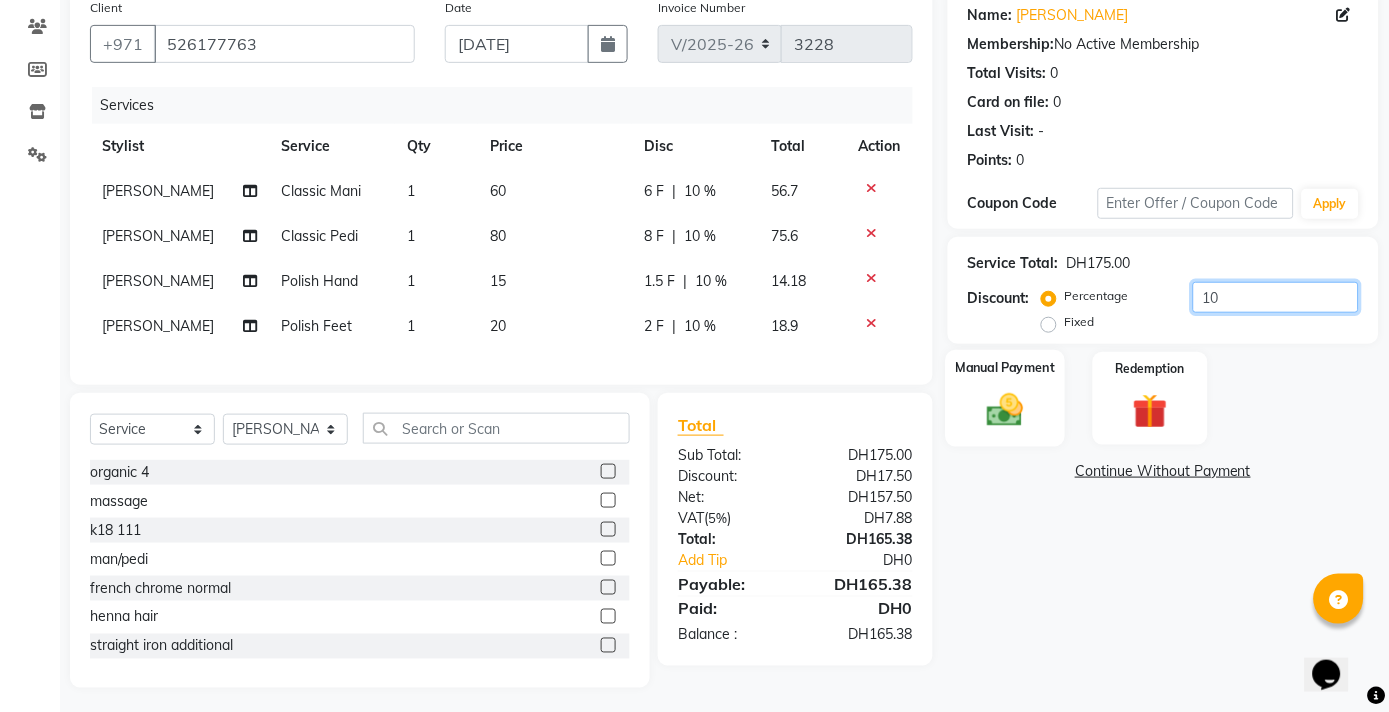 type on "10" 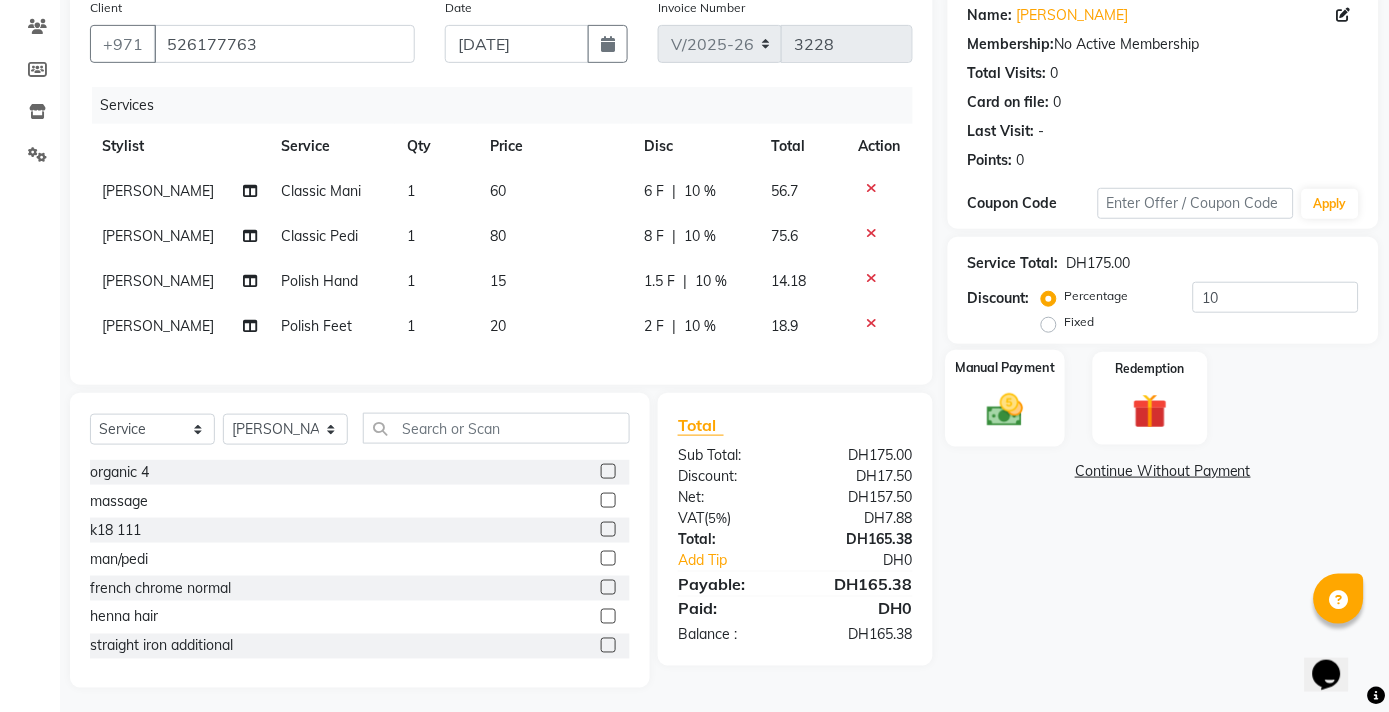 click 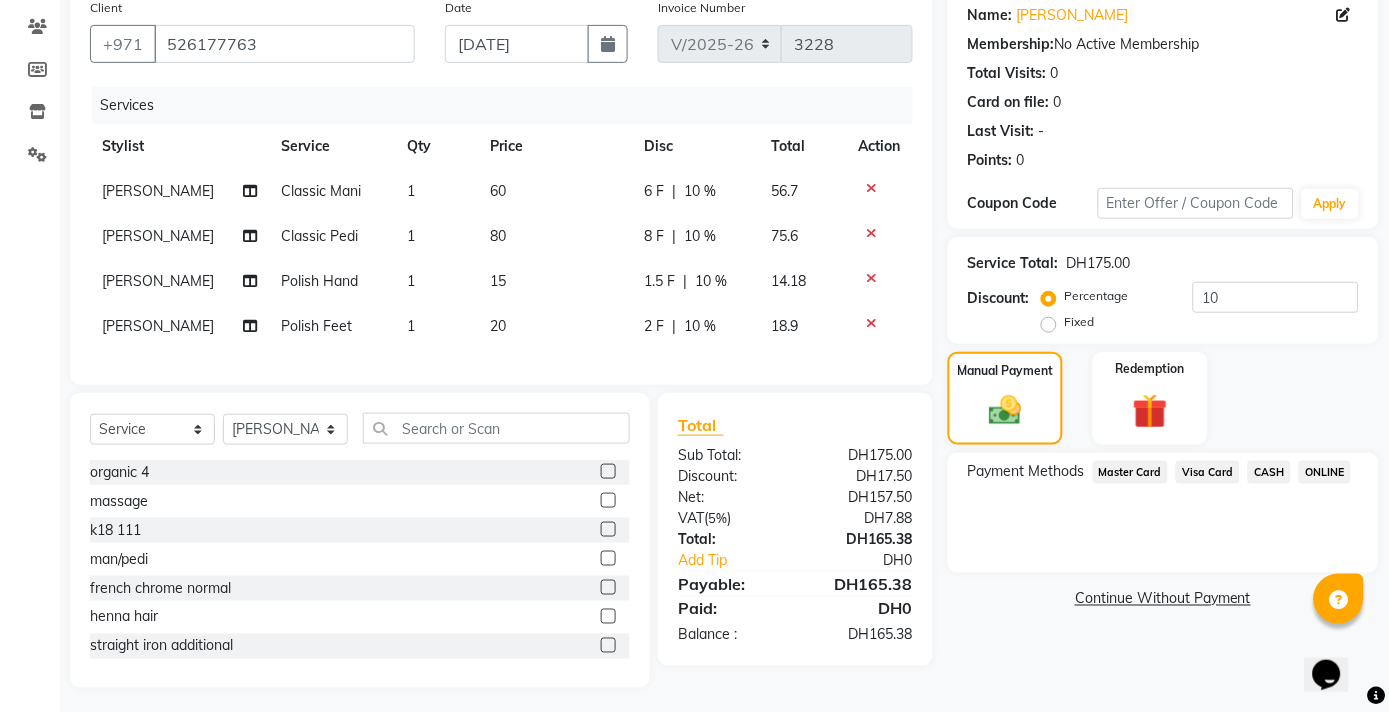 click on "Master Card" 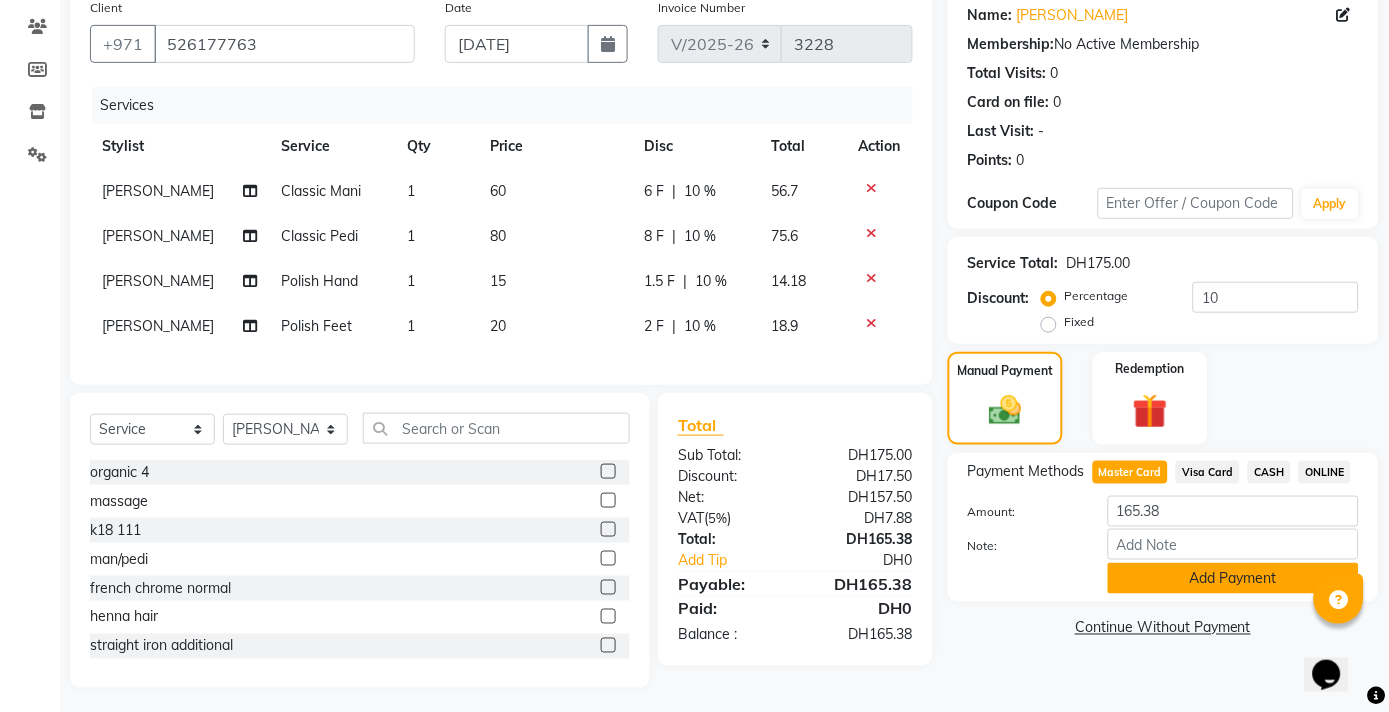 click on "Add Payment" 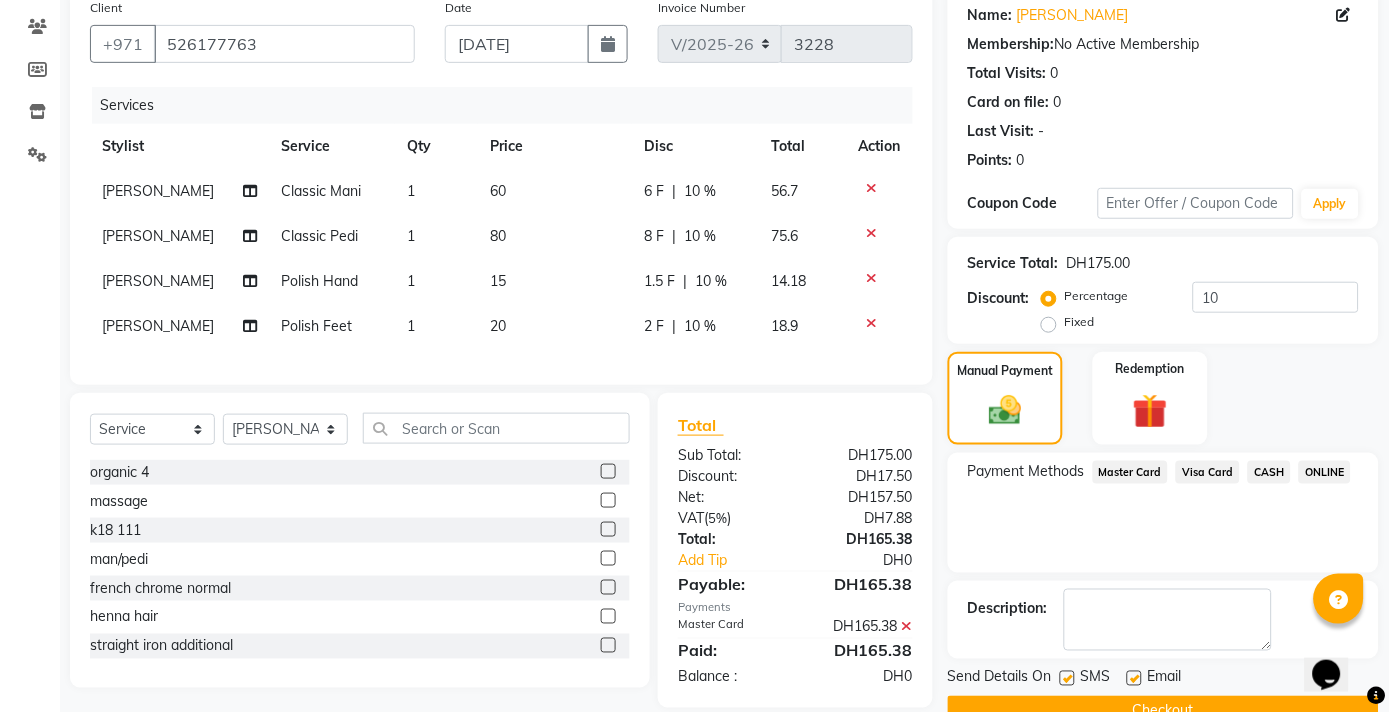 click on "Checkout" 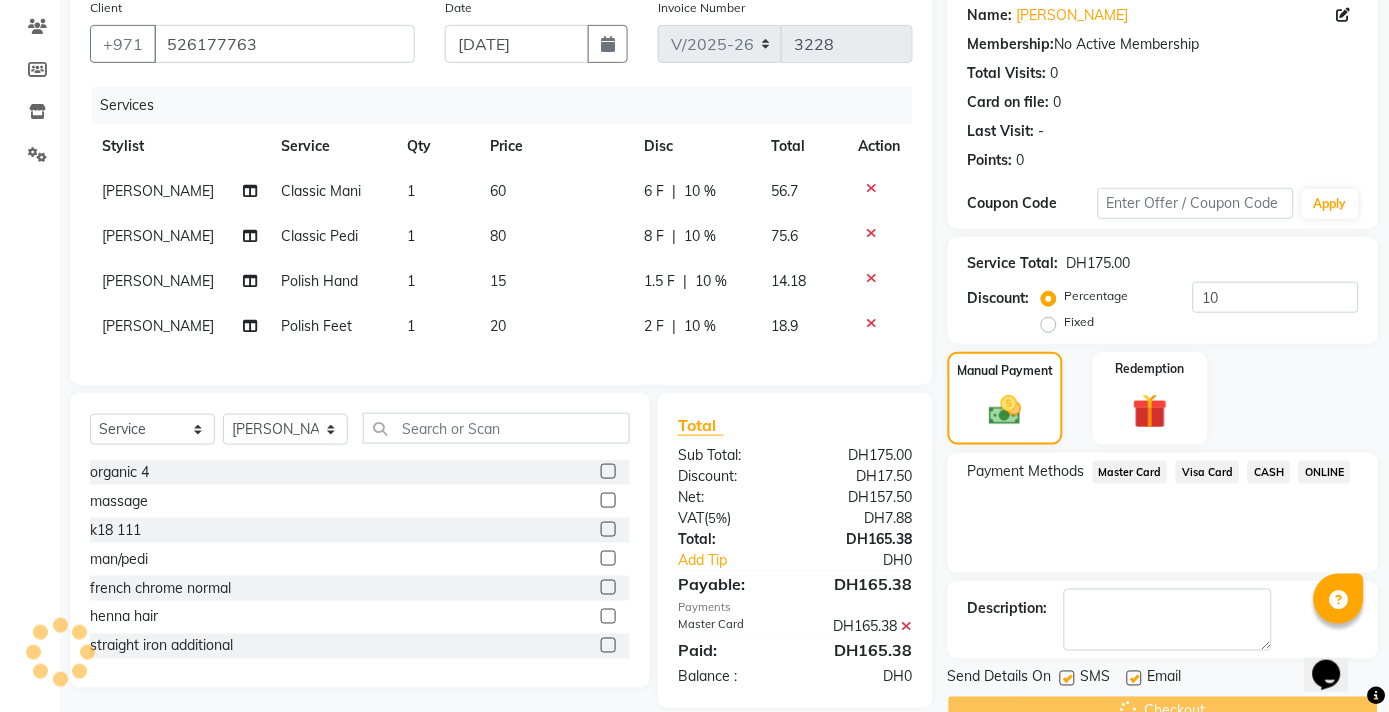 scroll, scrollTop: 204, scrollLeft: 0, axis: vertical 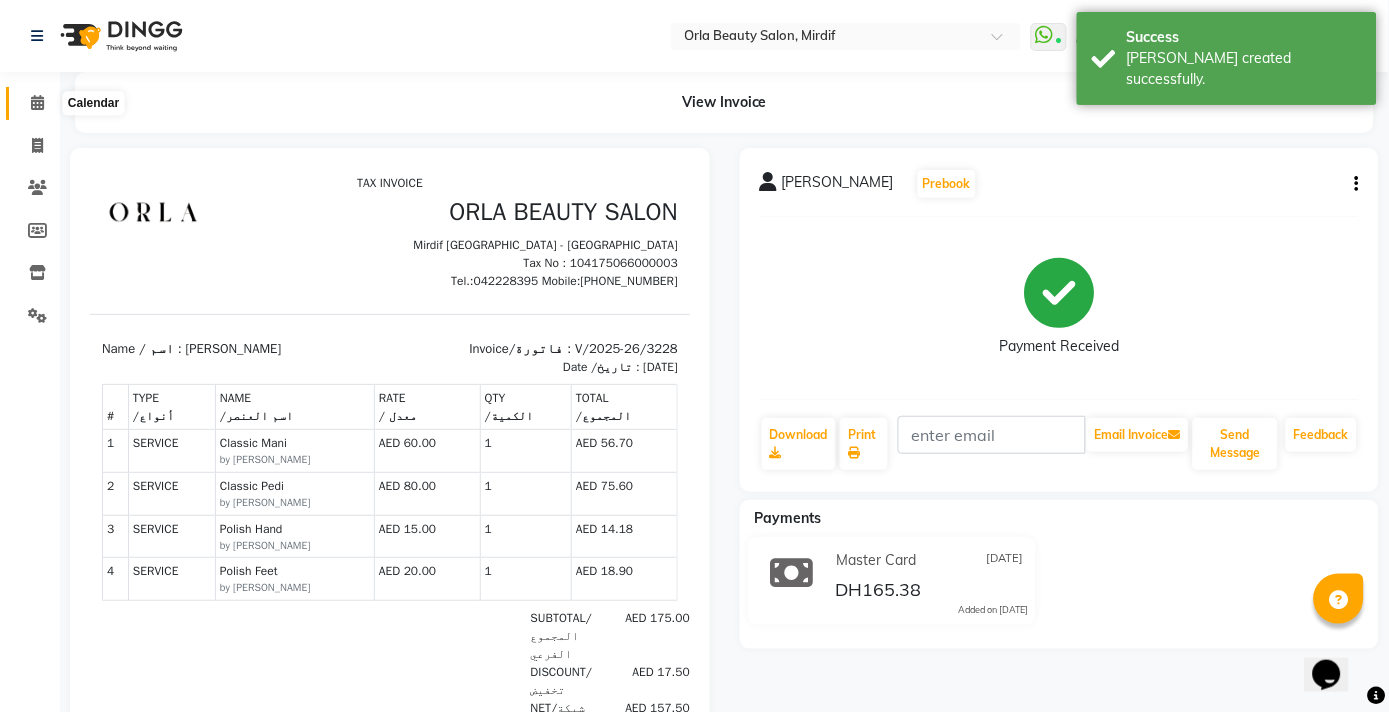 click 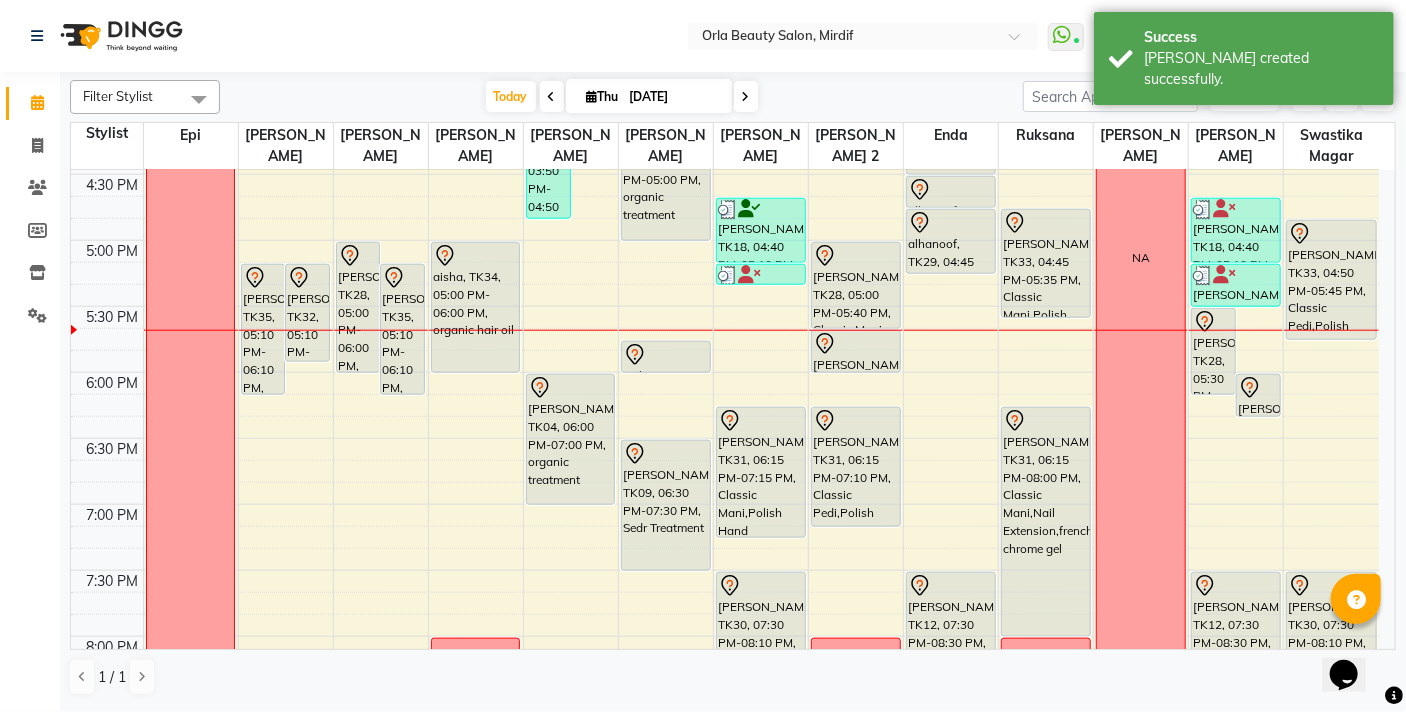 scroll, scrollTop: 980, scrollLeft: 0, axis: vertical 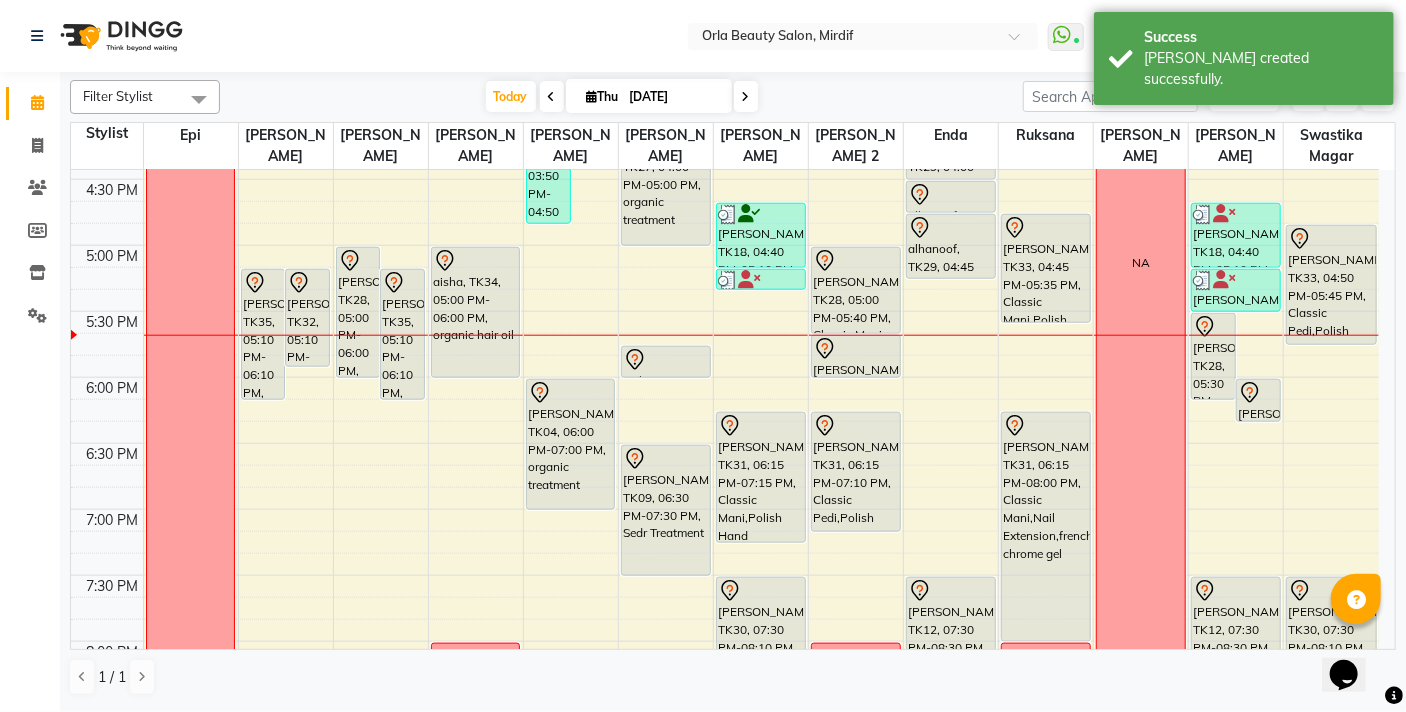 click on "9:00 AM 9:30 AM 10:00 AM 10:30 AM 11:00 AM 11:30 AM 12:00 PM 12:30 PM 1:00 PM 1:30 PM 2:00 PM 2:30 PM 3:00 PM 3:30 PM 4:00 PM 4:30 PM 5:00 PM 5:30 PM 6:00 PM 6:30 PM 7:00 PM 7:30 PM 8:00 PM 8:30 PM 9:00 PM 9:30 PM 10:00 PM 10:30 PM  OFF   NA      Madam Aisha Boss, TK25, 11:00 AM-02:00 PM, Full Hair Color     maha, TK24, 01:05 PM-02:05 PM, organic treatment     hamda almanzooqi, TK05, 12:10 PM-01:10 PM, Sedr Treatment             Reem Aljawdar, TK35, 05:10 PM-06:10 PM, k18             muna alsafi, TK32, 05:10 PM-05:55 PM, Root Color     fatima mohamad, TK26, 02:55 PM-03:55 PM, Sedr Treatment Medium             Rhoda, TK10, 04:10 PM-04:20 PM, Beach Waves             fatma alshehhi, TK28, 05:00 PM-06:00 PM, Sedr Treatment Long             Reem Aljawdar, TK35, 05:10 PM-06:10 PM, k18  NA      maitha, TK16, 12:10 PM-01:10 PM, Sedr Treatment     Madam Aisha Boss, TK25, 02:00 PM-03:00 PM, Acai Treatment Medium     Fatima mussa, TK20, 12:40 PM-01:40 PM, organic treatment                      NA                   NA" at bounding box center [725, 113] 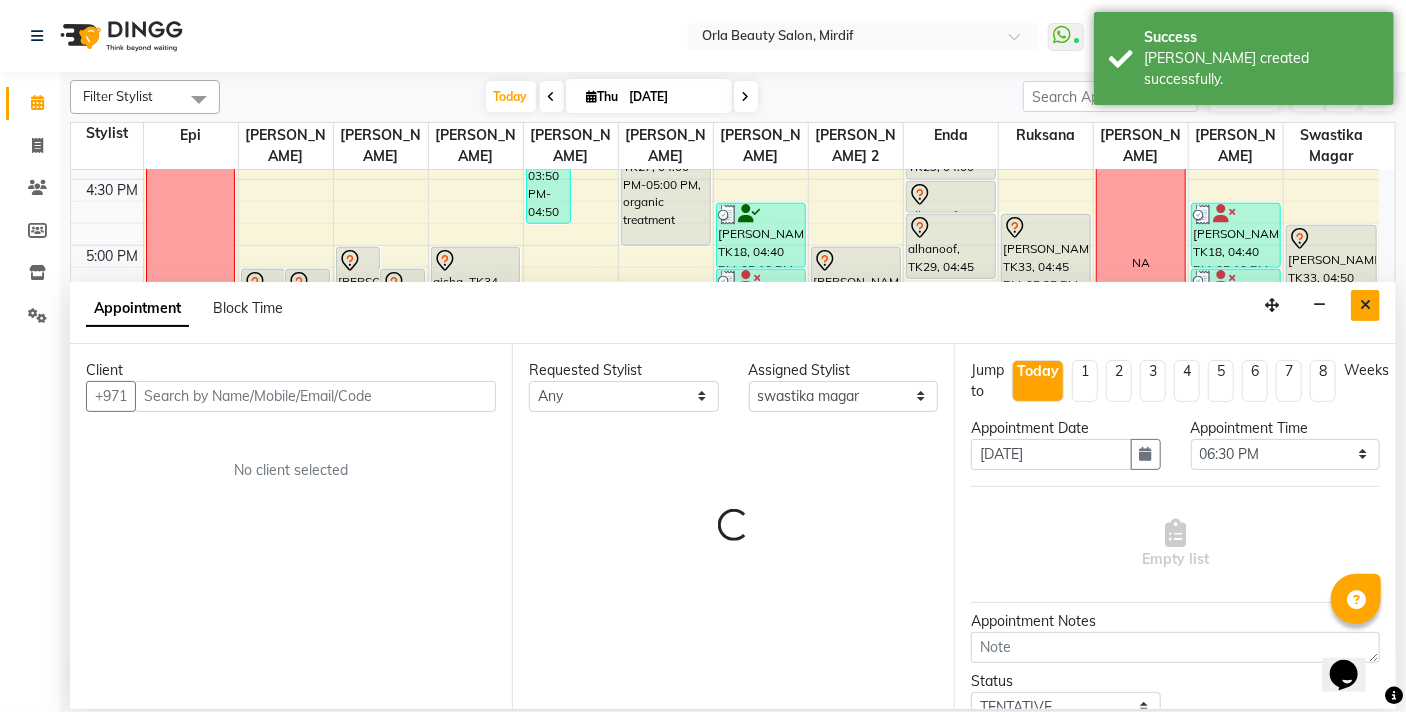 click at bounding box center (1365, 305) 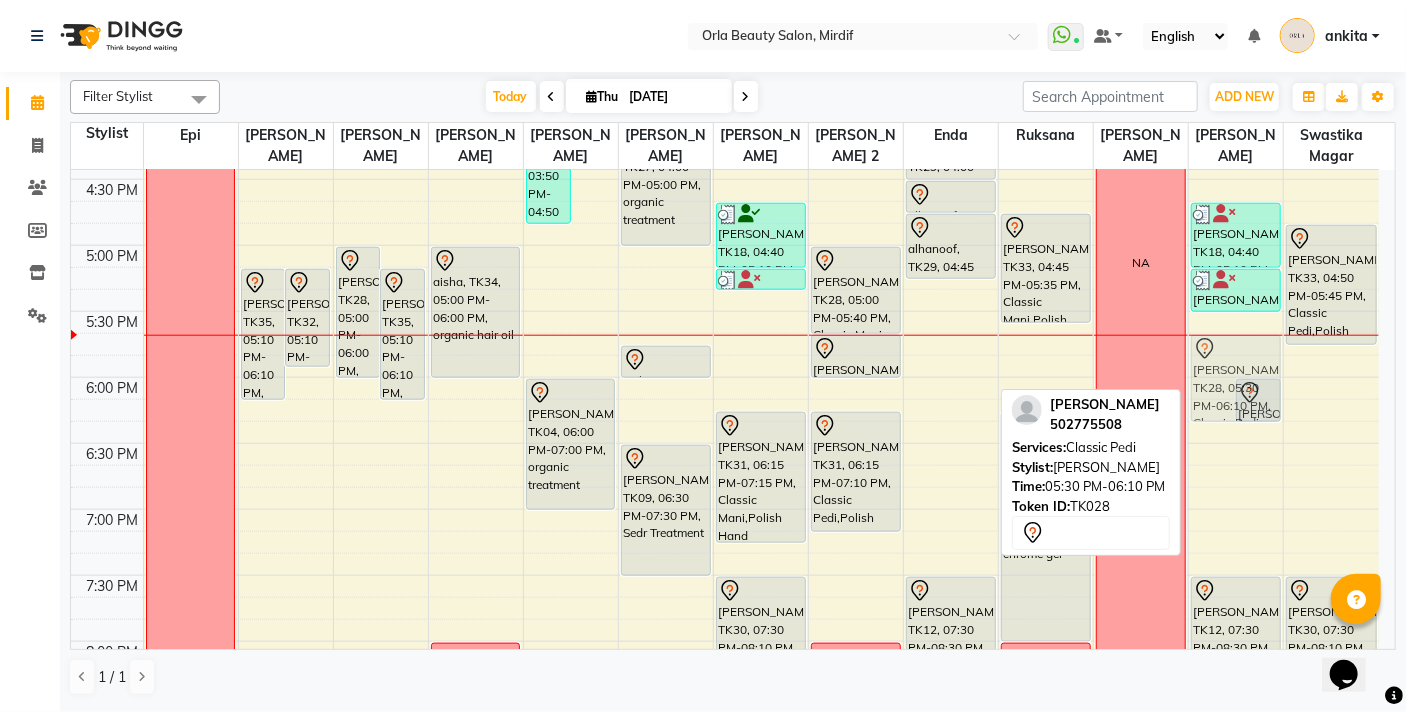 drag, startPoint x: 1223, startPoint y: 354, endPoint x: 1223, endPoint y: 366, distance: 12 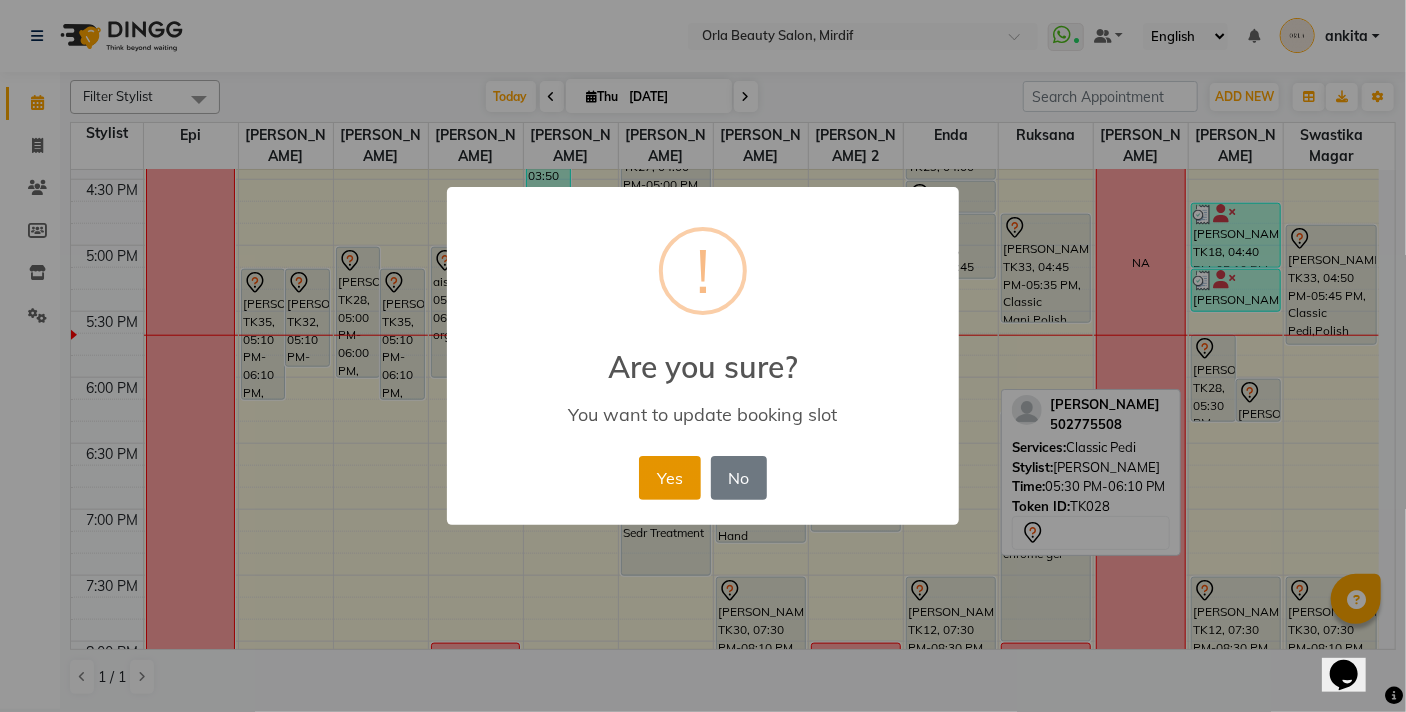 click on "Yes" at bounding box center [669, 478] 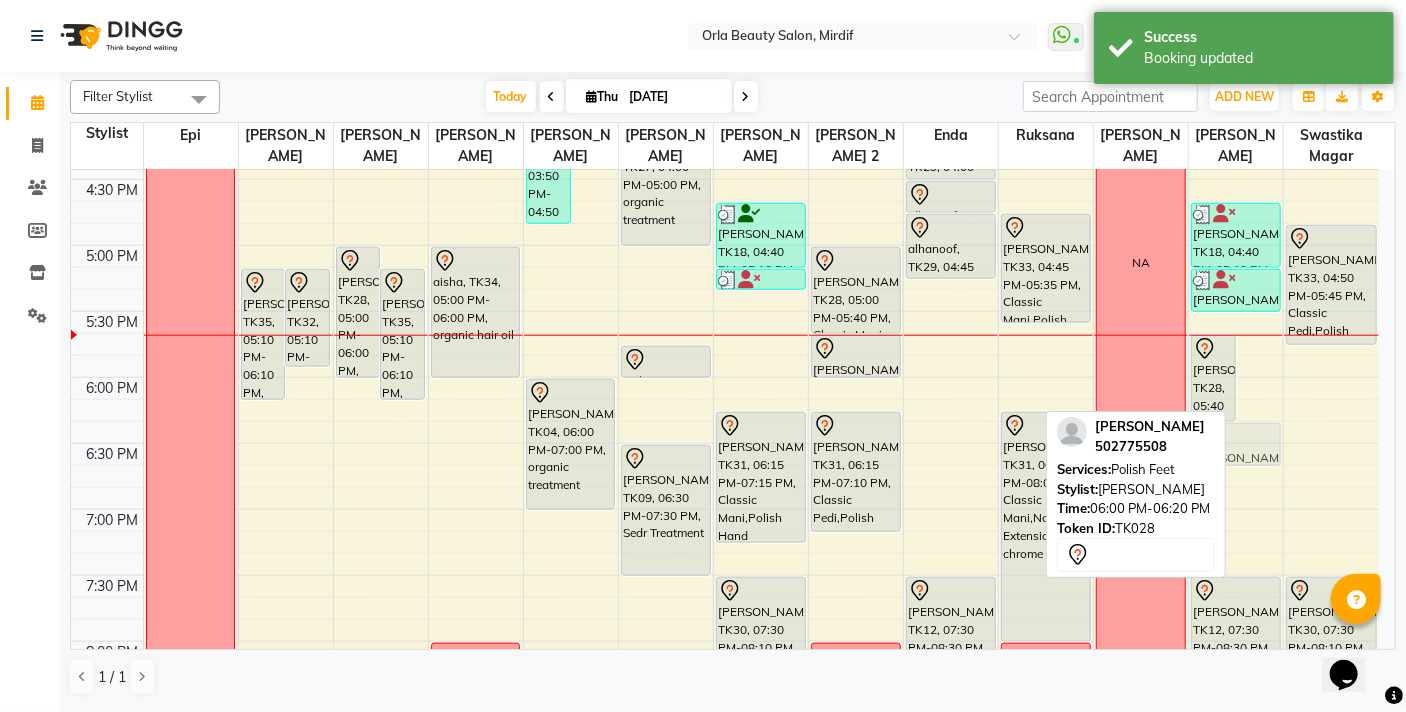 drag, startPoint x: 1253, startPoint y: 400, endPoint x: 1245, endPoint y: 434, distance: 34.928497 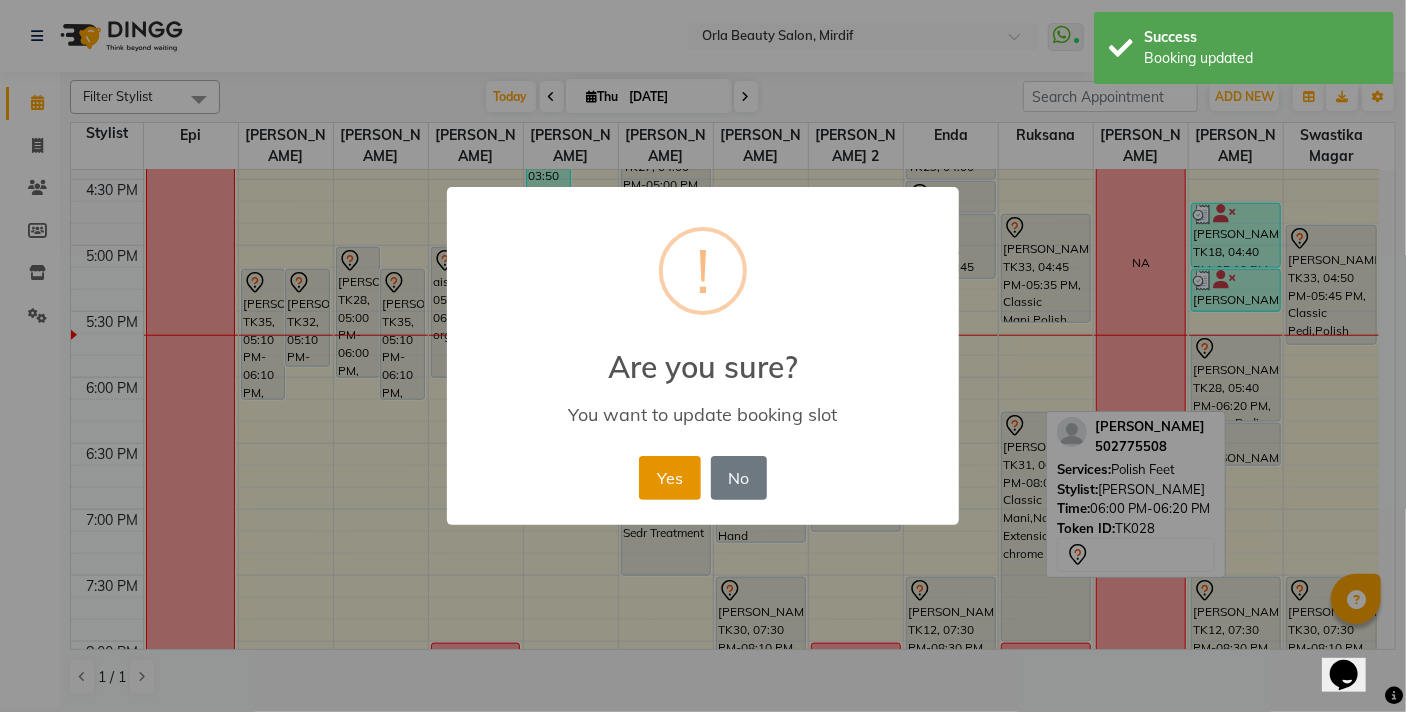 click on "Yes" at bounding box center [669, 478] 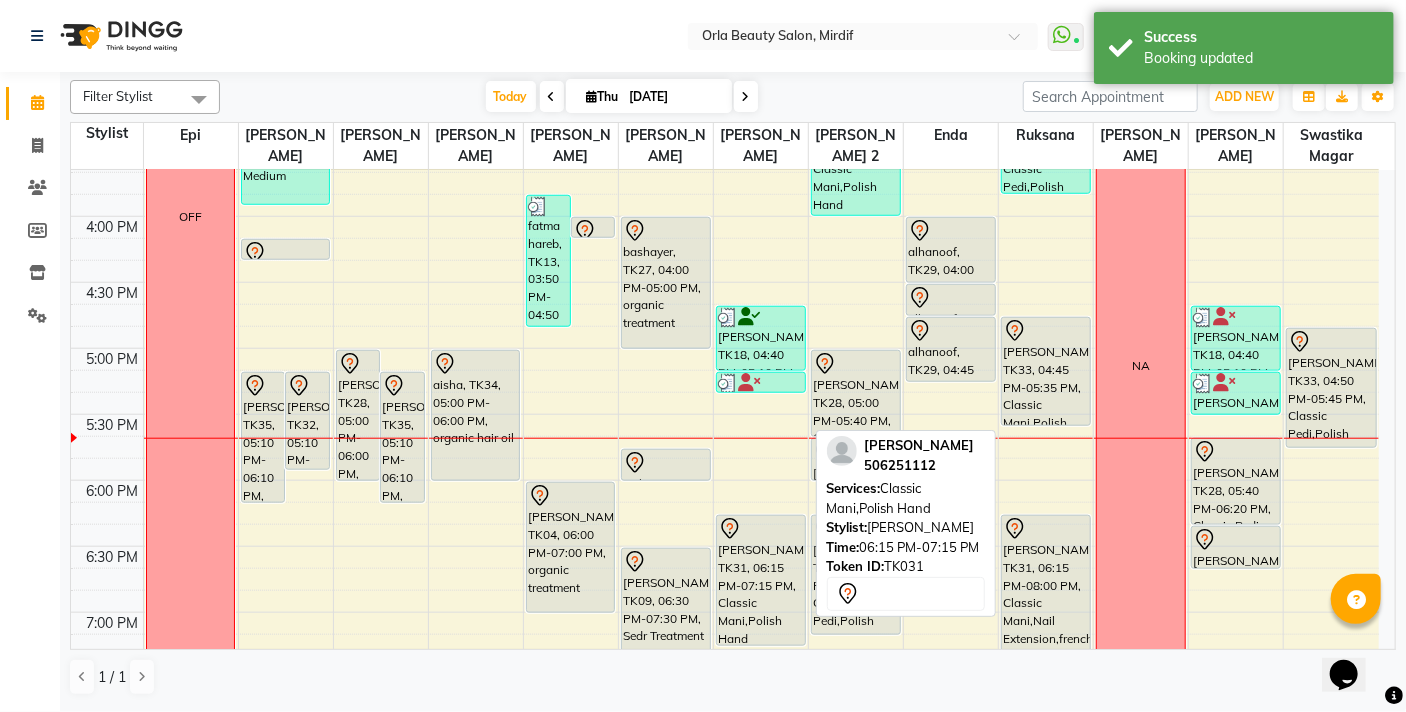 scroll, scrollTop: 869, scrollLeft: 0, axis: vertical 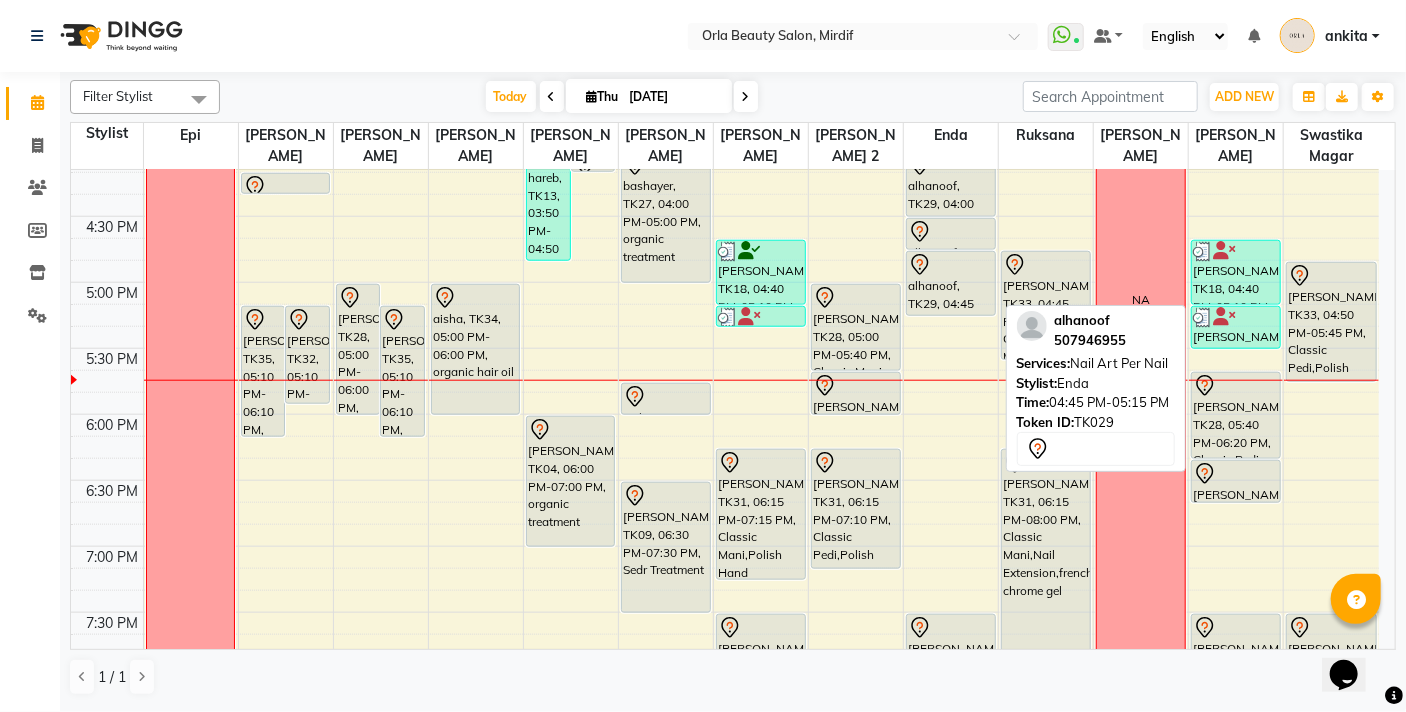 click on "alhanoof, TK29, 04:45 PM-05:15 PM, Nail Art Per Nail" at bounding box center (951, 283) 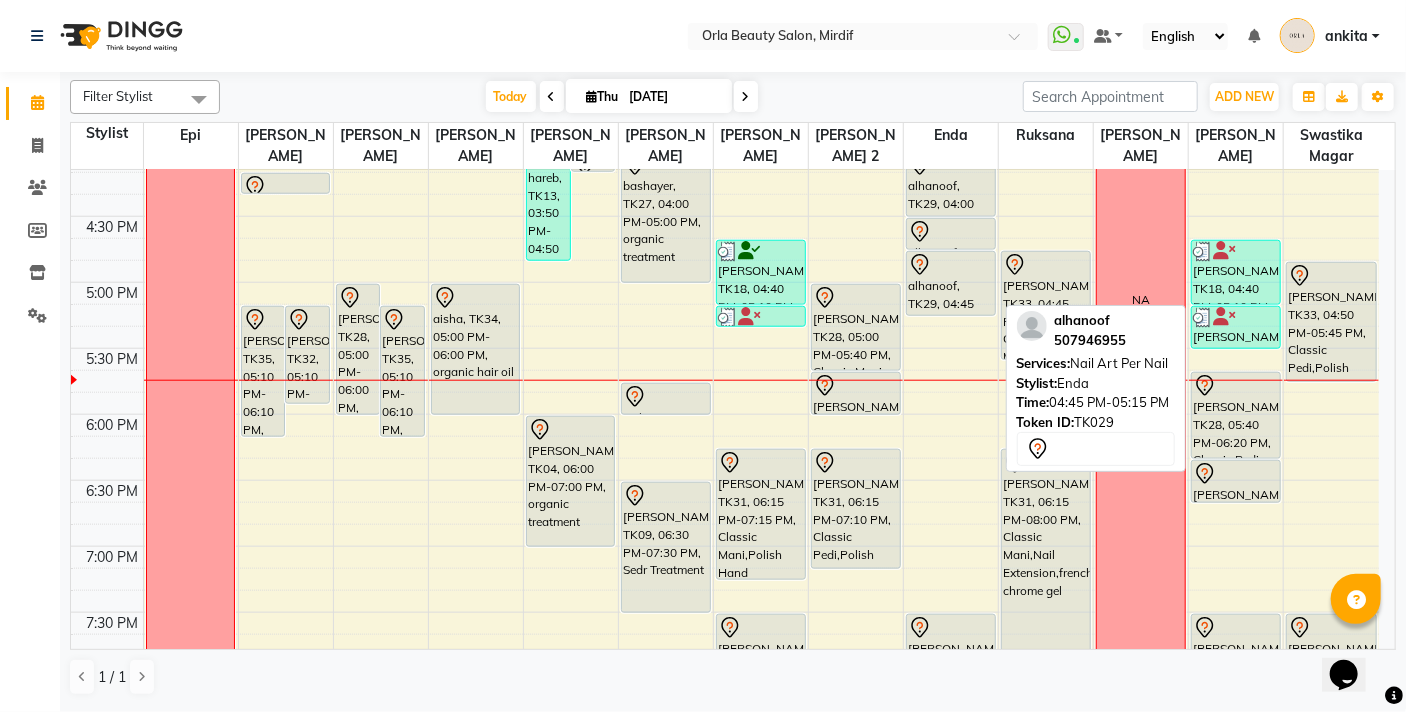 click on "alhanoof, TK29, 04:45 PM-05:15 PM, Nail Art Per Nail" at bounding box center [951, 283] 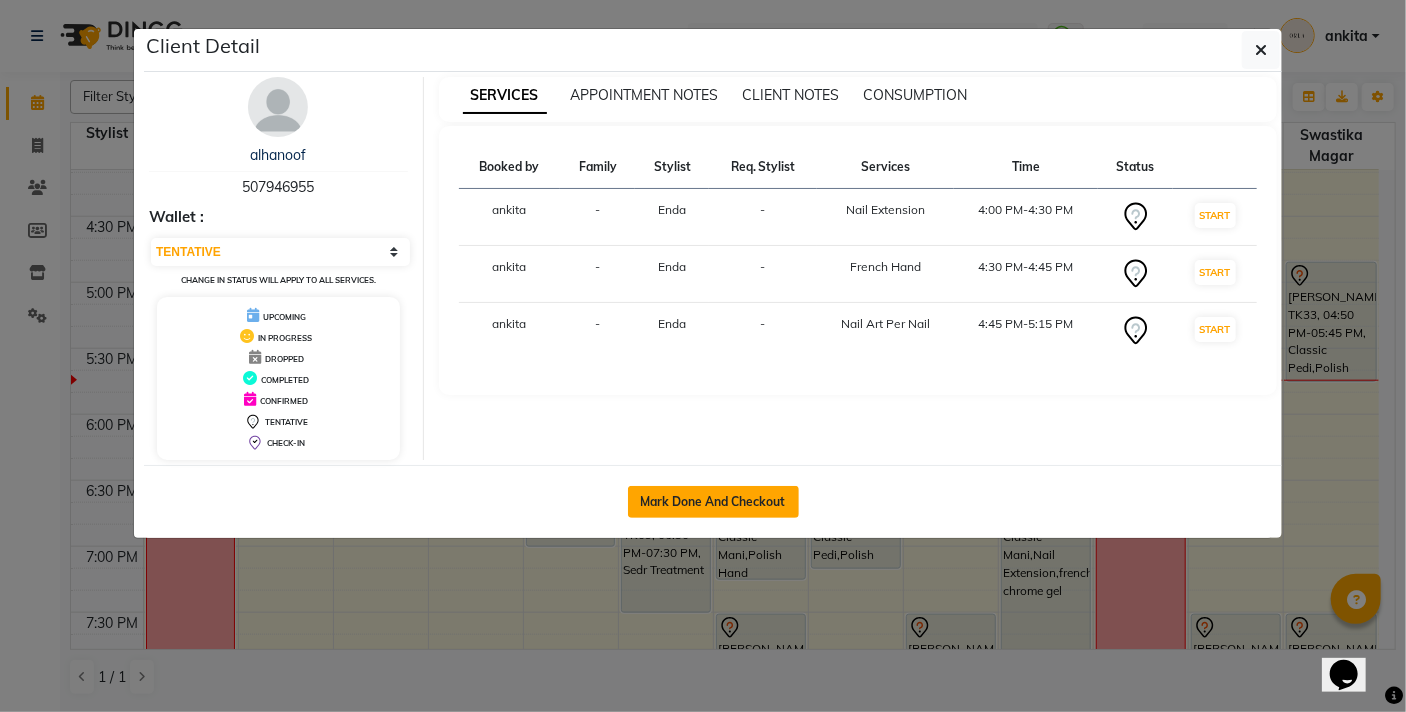 click on "Mark Done And Checkout" 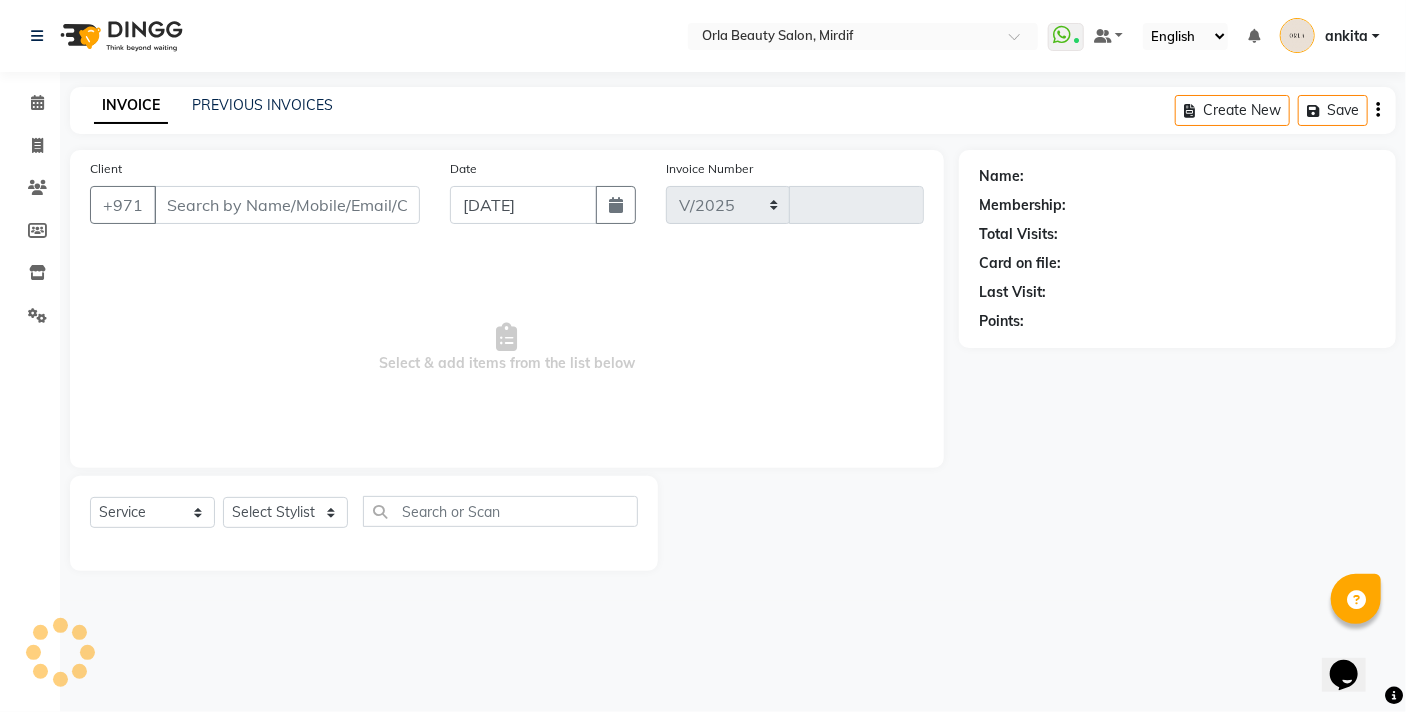 type 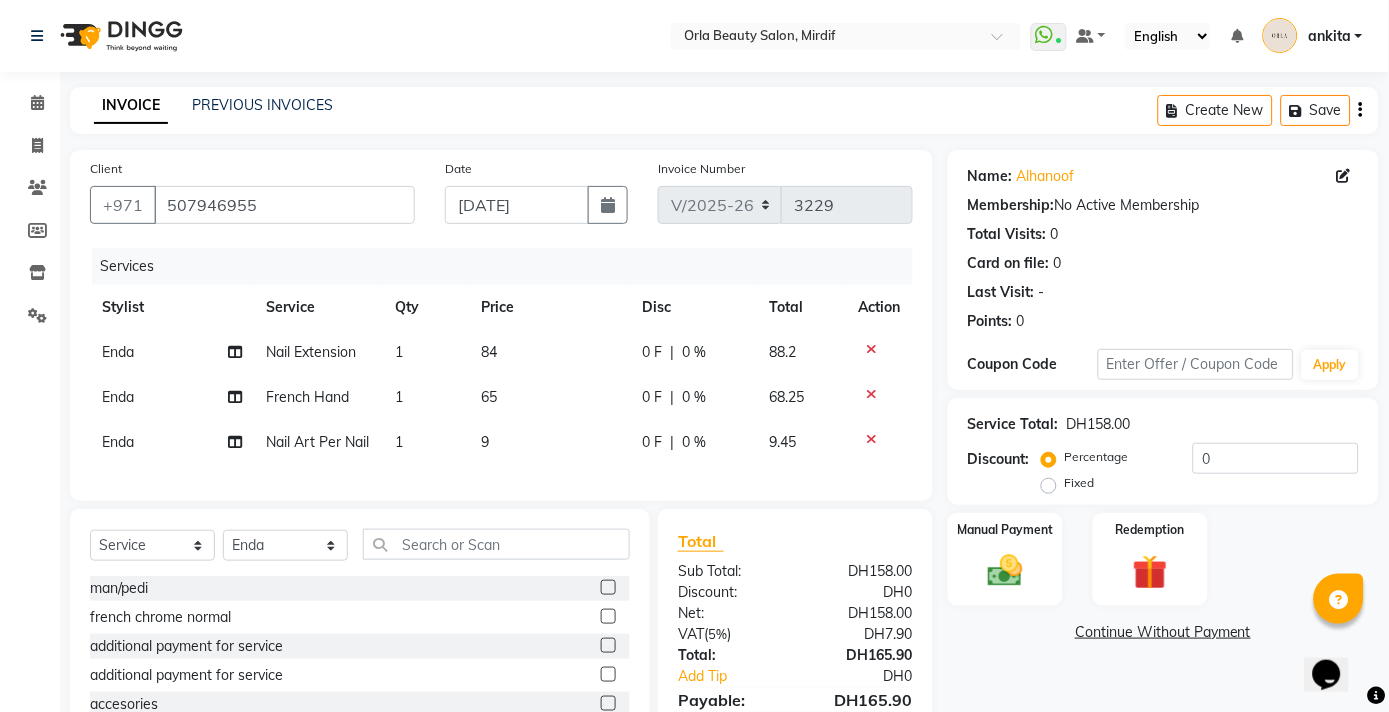drag, startPoint x: 424, startPoint y: 291, endPoint x: 425, endPoint y: 301, distance: 10.049875 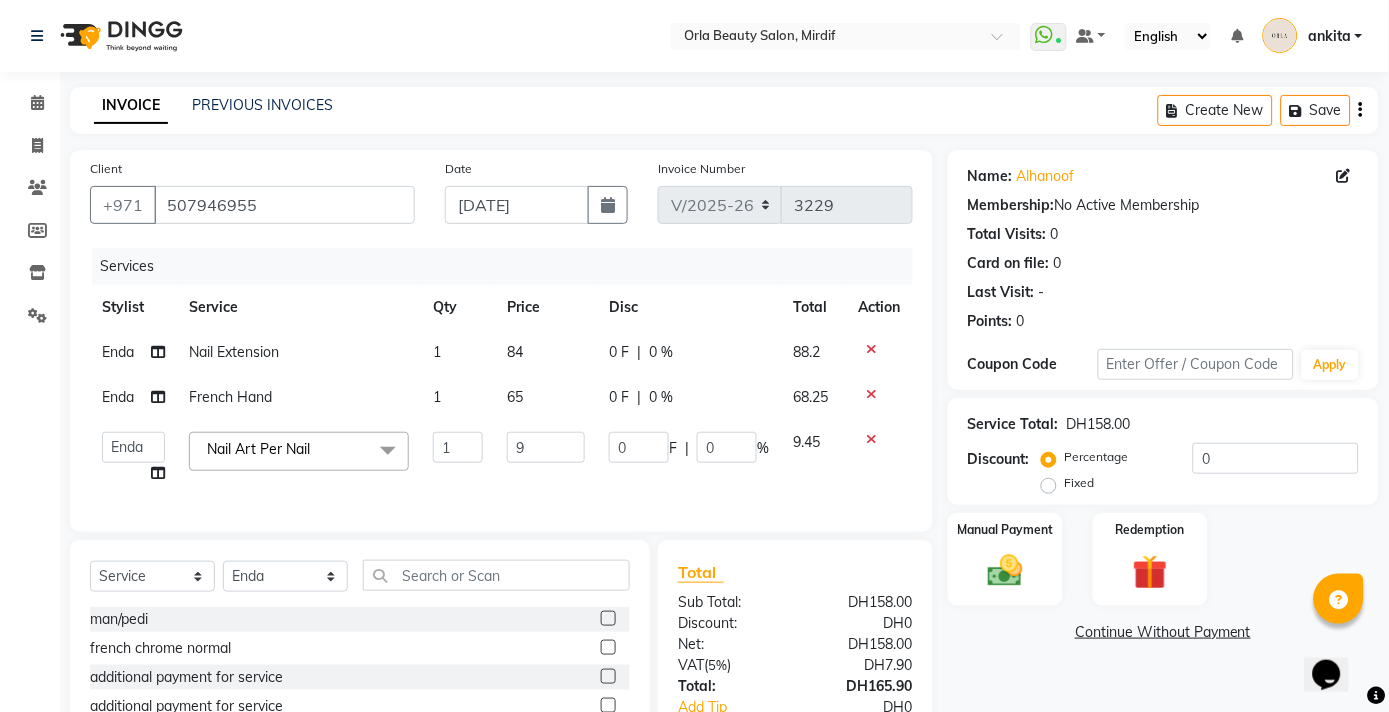 scroll, scrollTop: 136, scrollLeft: 0, axis: vertical 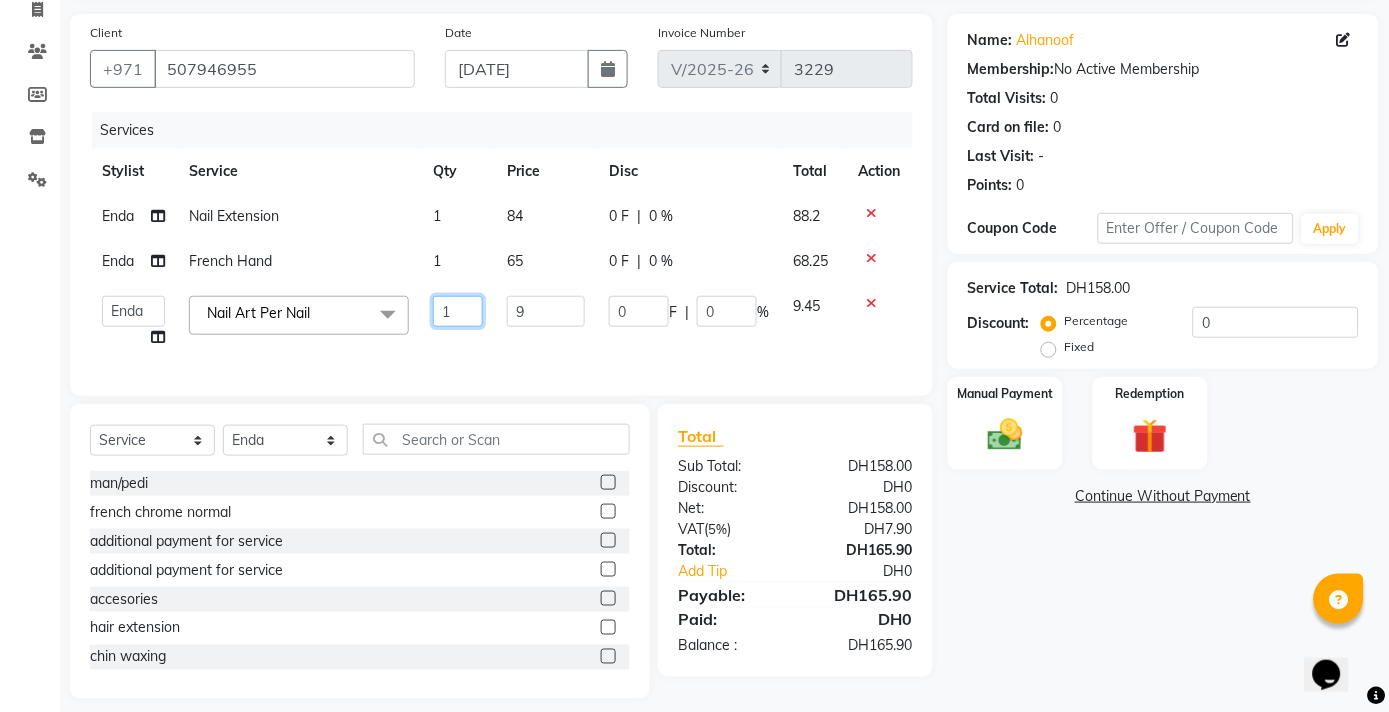 click on "1" 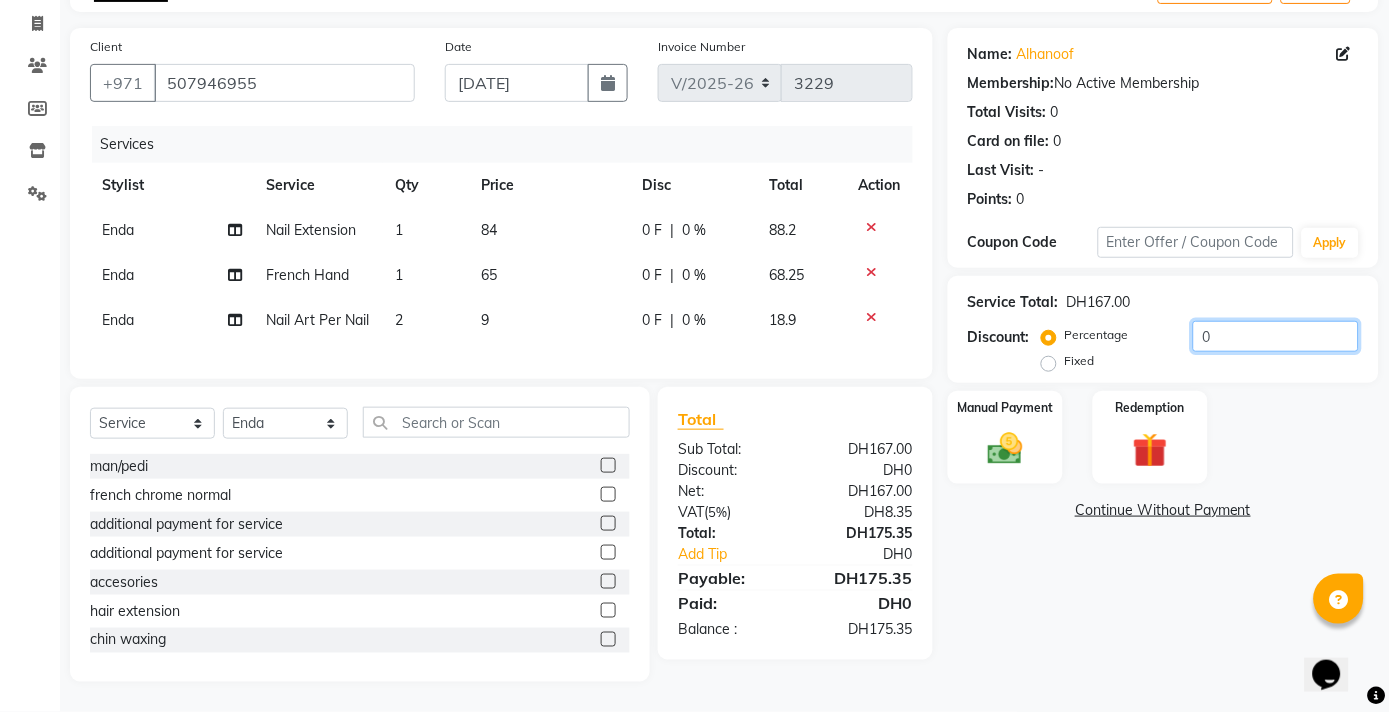 click on "0" 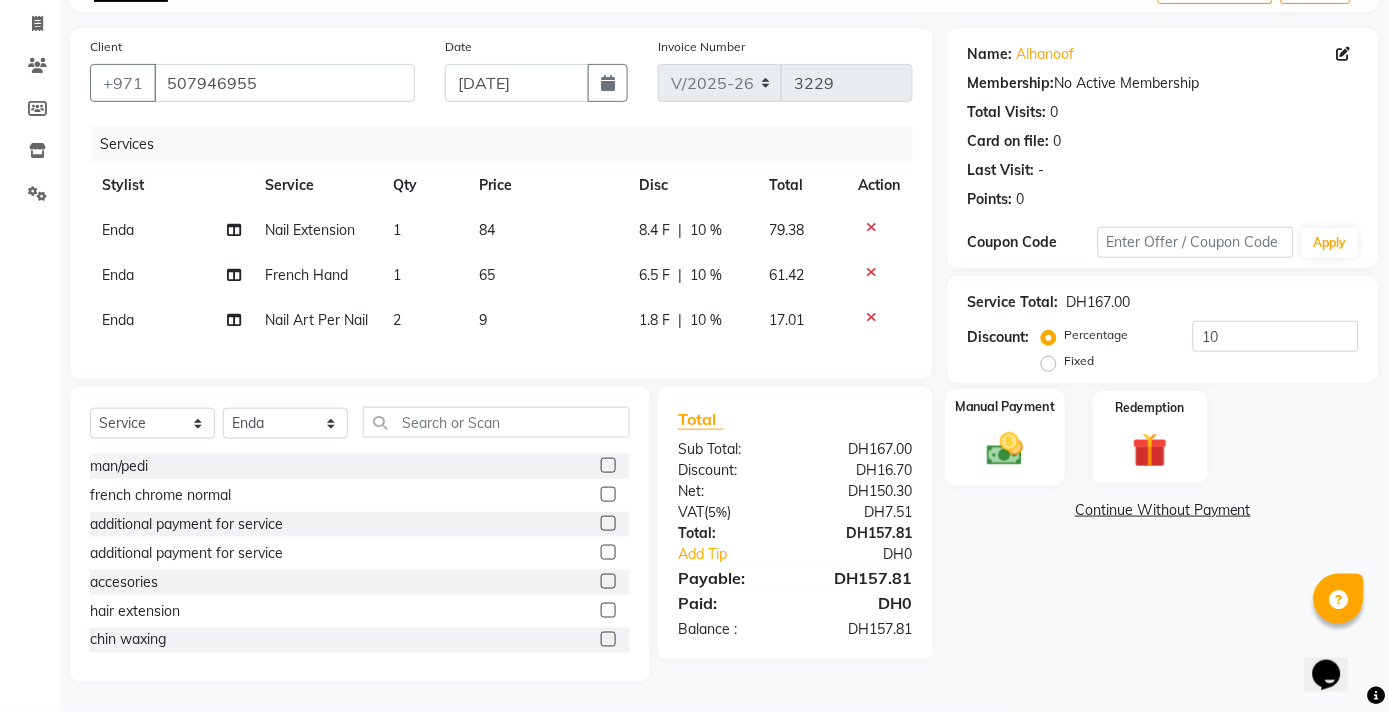 click 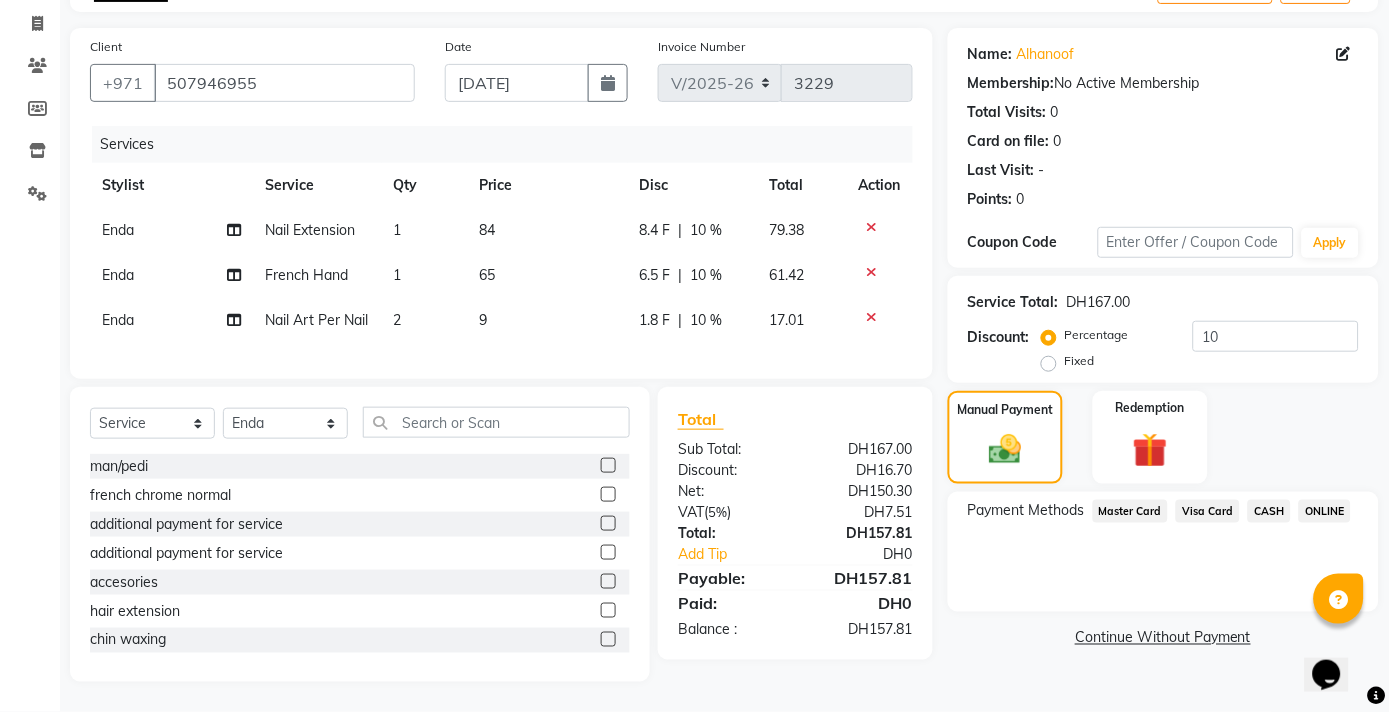 click on "Visa Card" 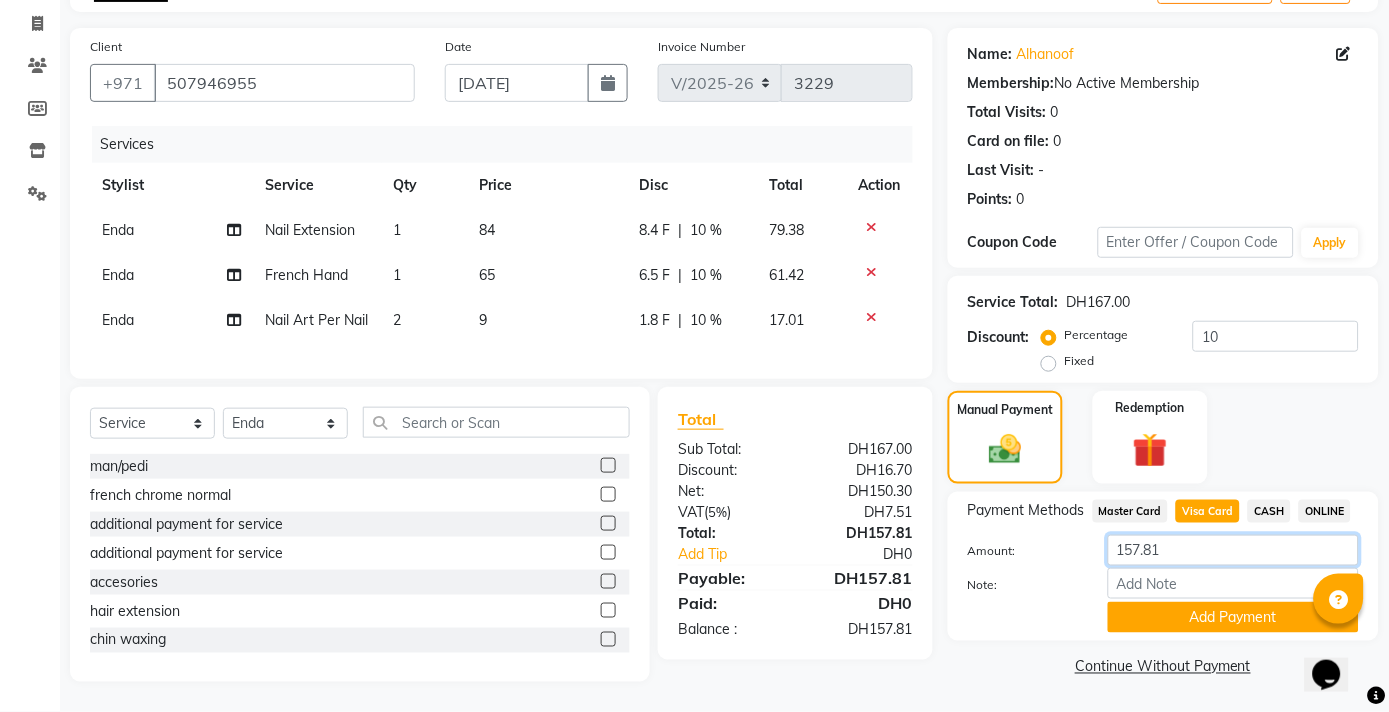 click on "157.81" 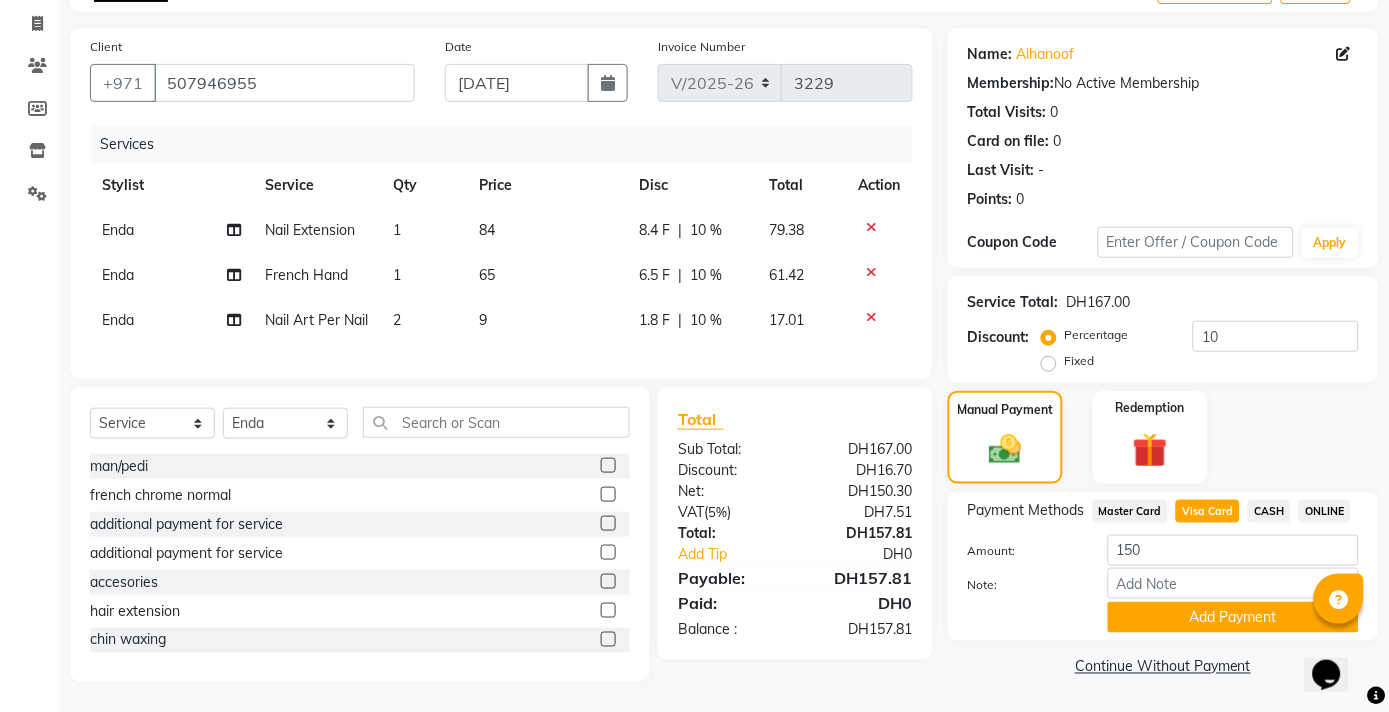 click on "CASH" 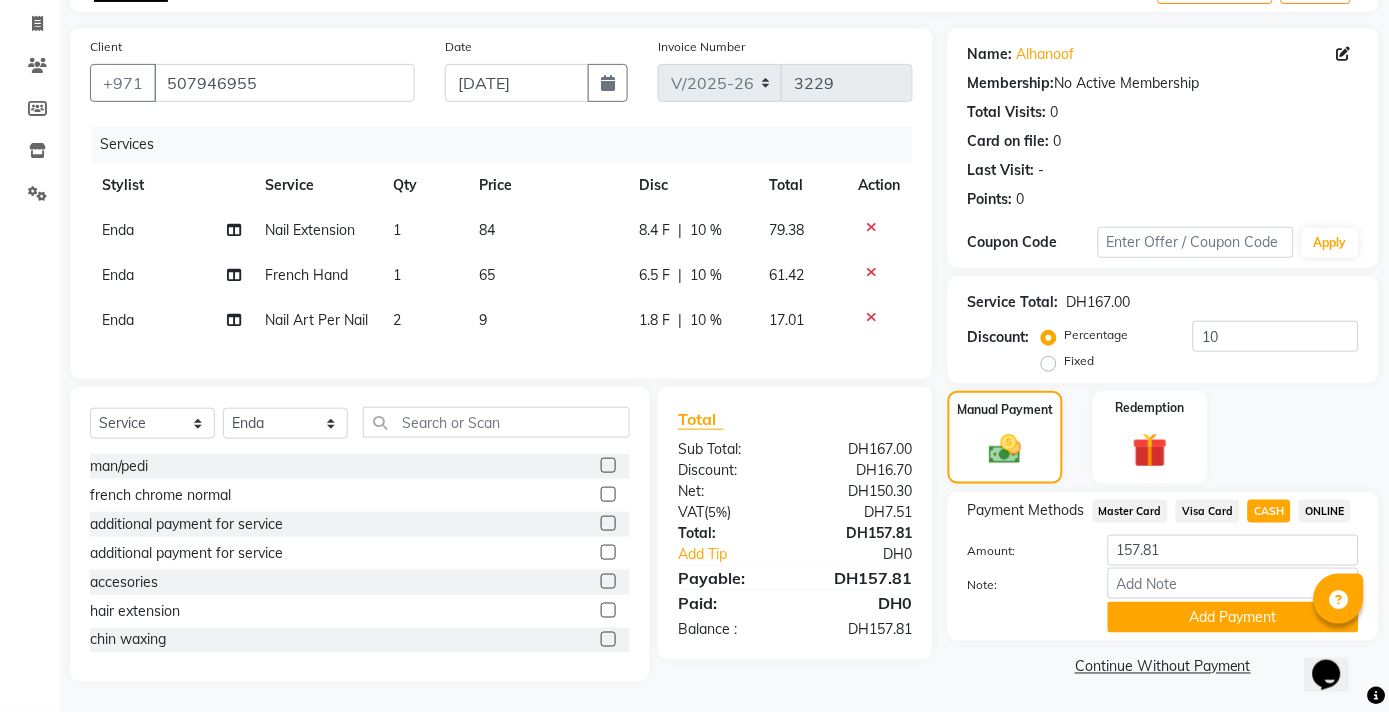 click on "Visa Card" 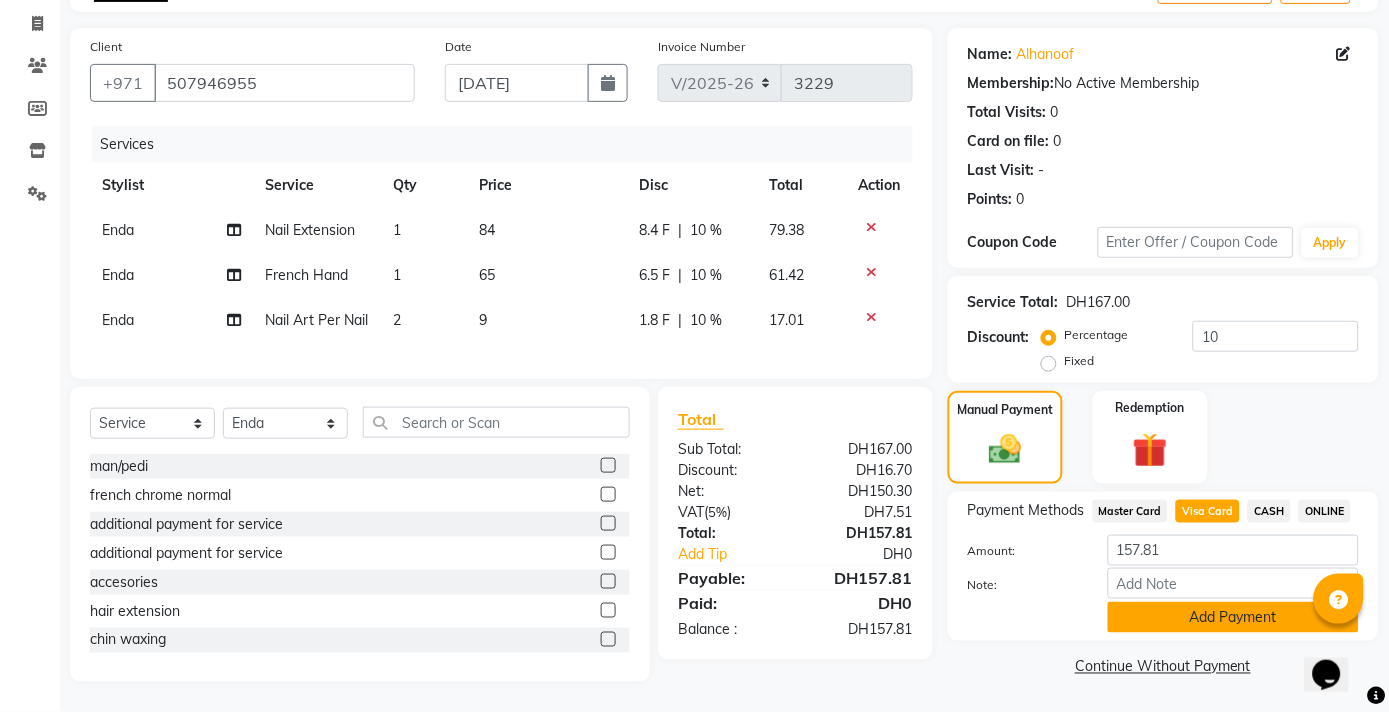 click on "Add Payment" 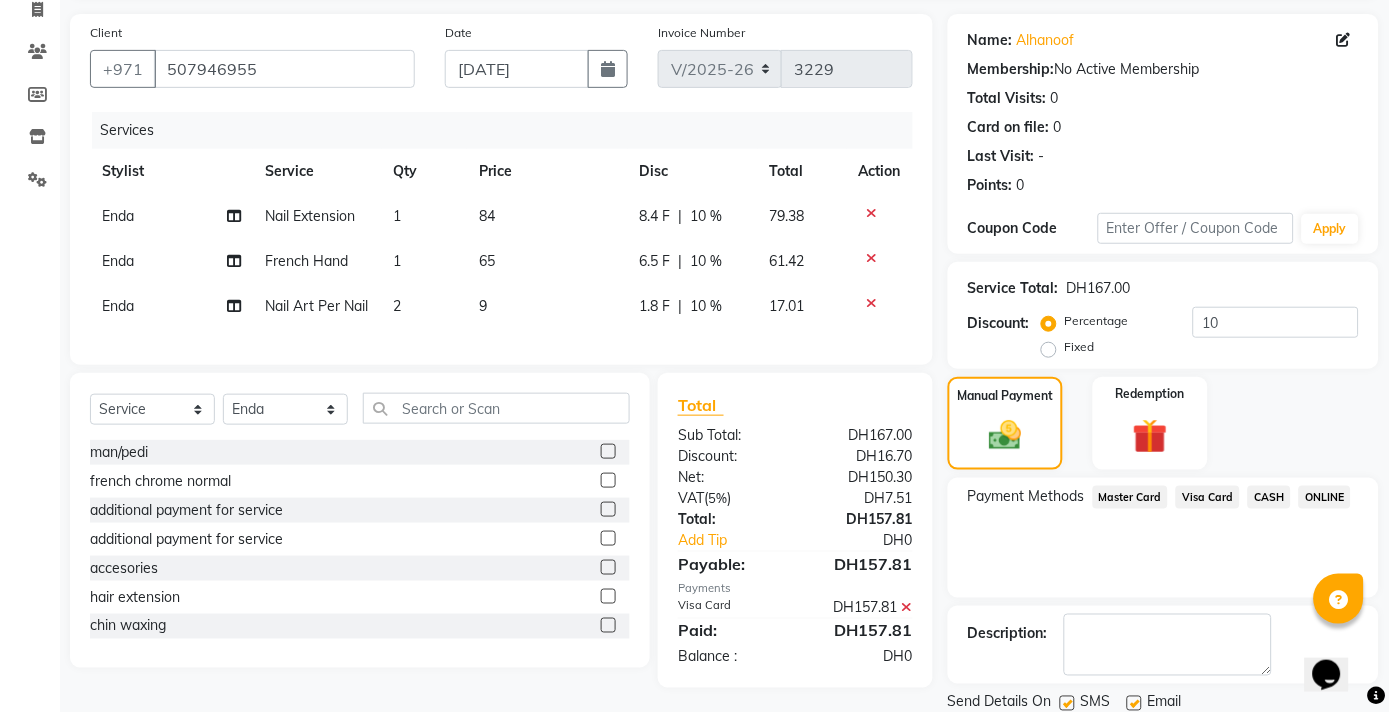 scroll, scrollTop: 204, scrollLeft: 0, axis: vertical 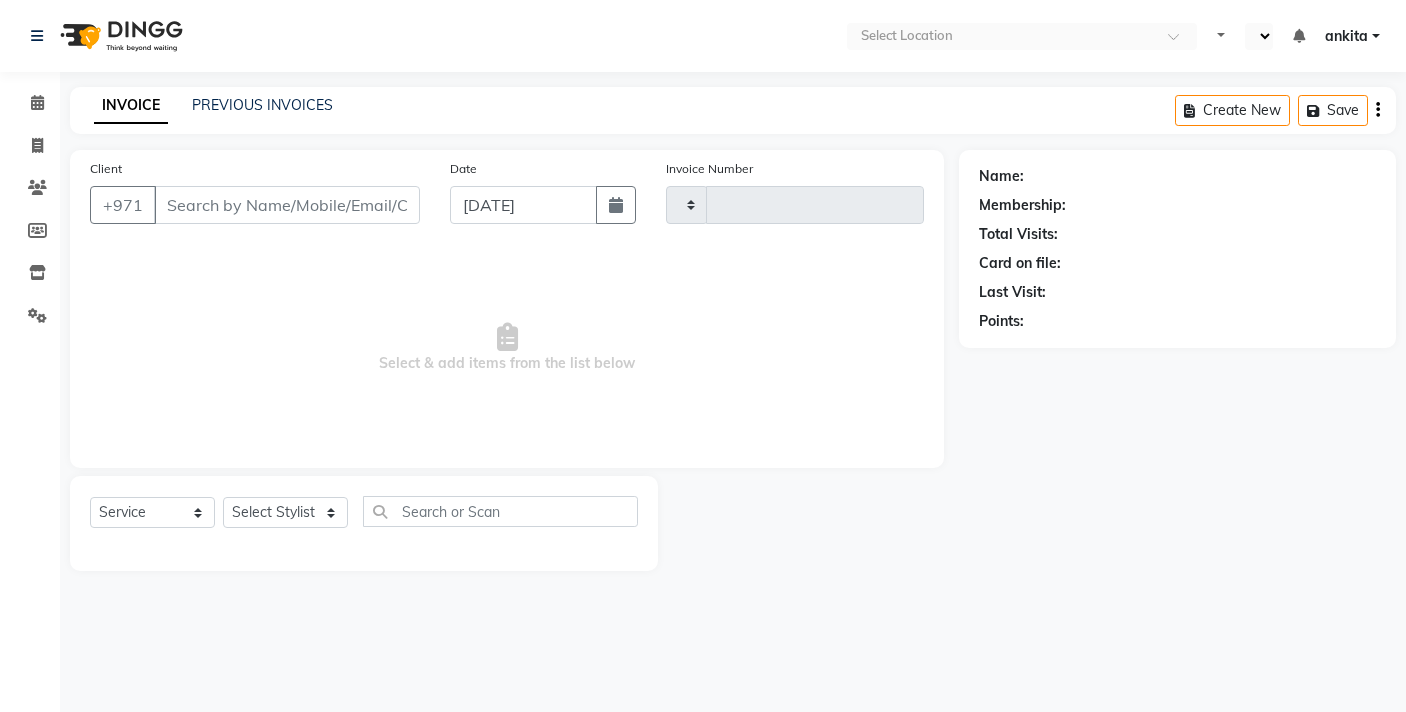 select on "service" 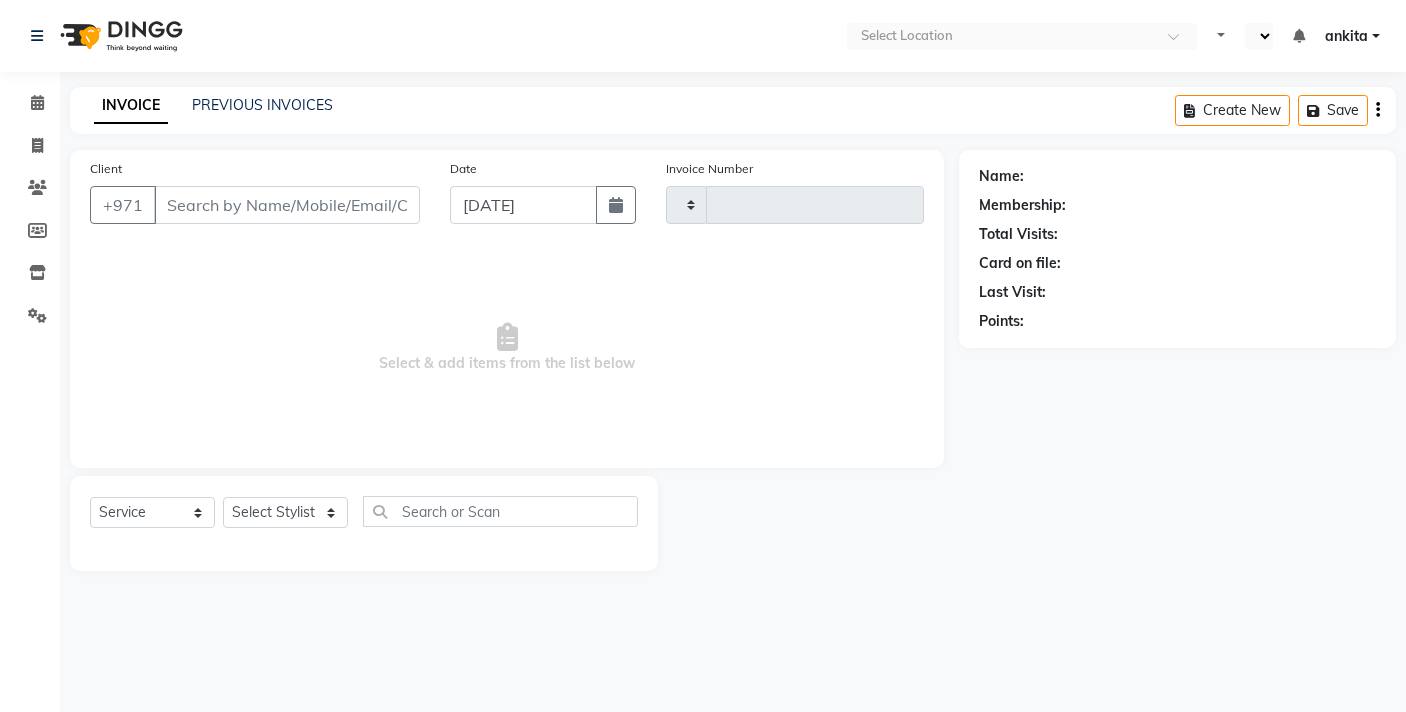 type on "3229" 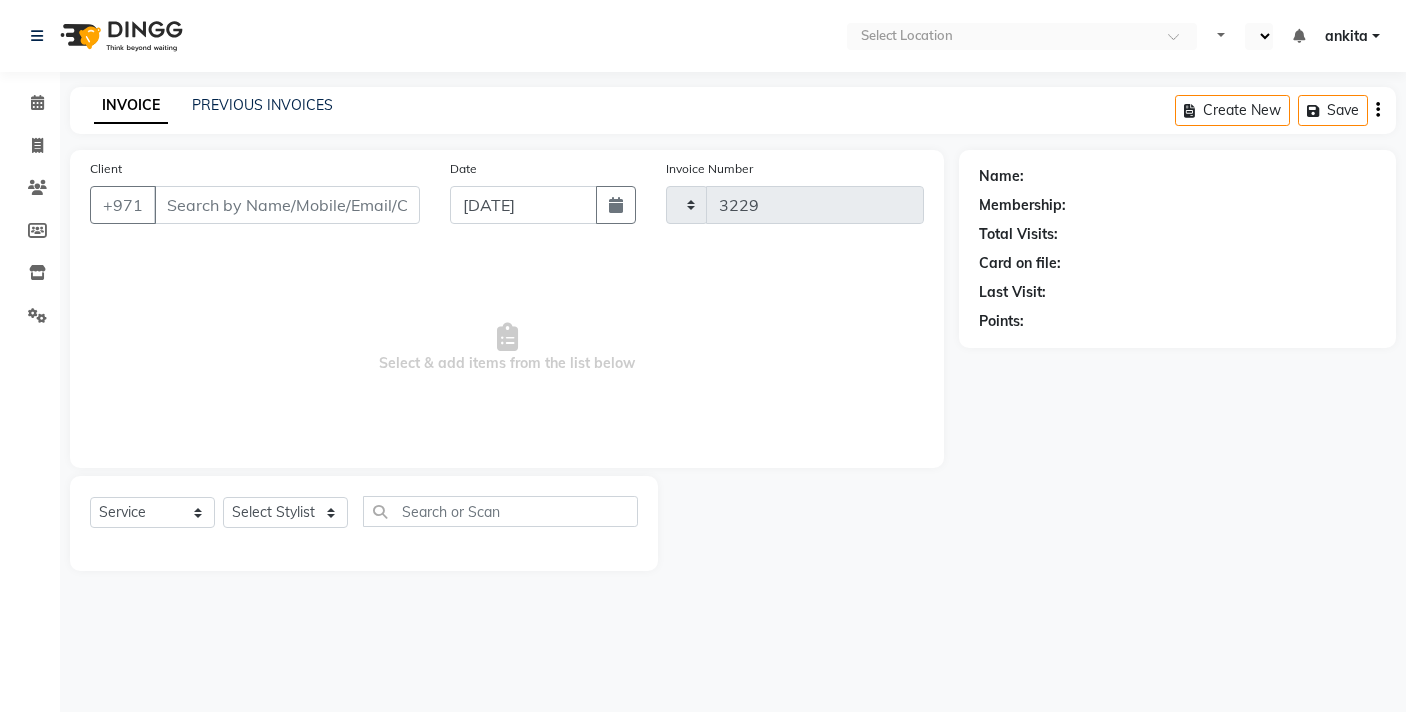 scroll, scrollTop: 0, scrollLeft: 0, axis: both 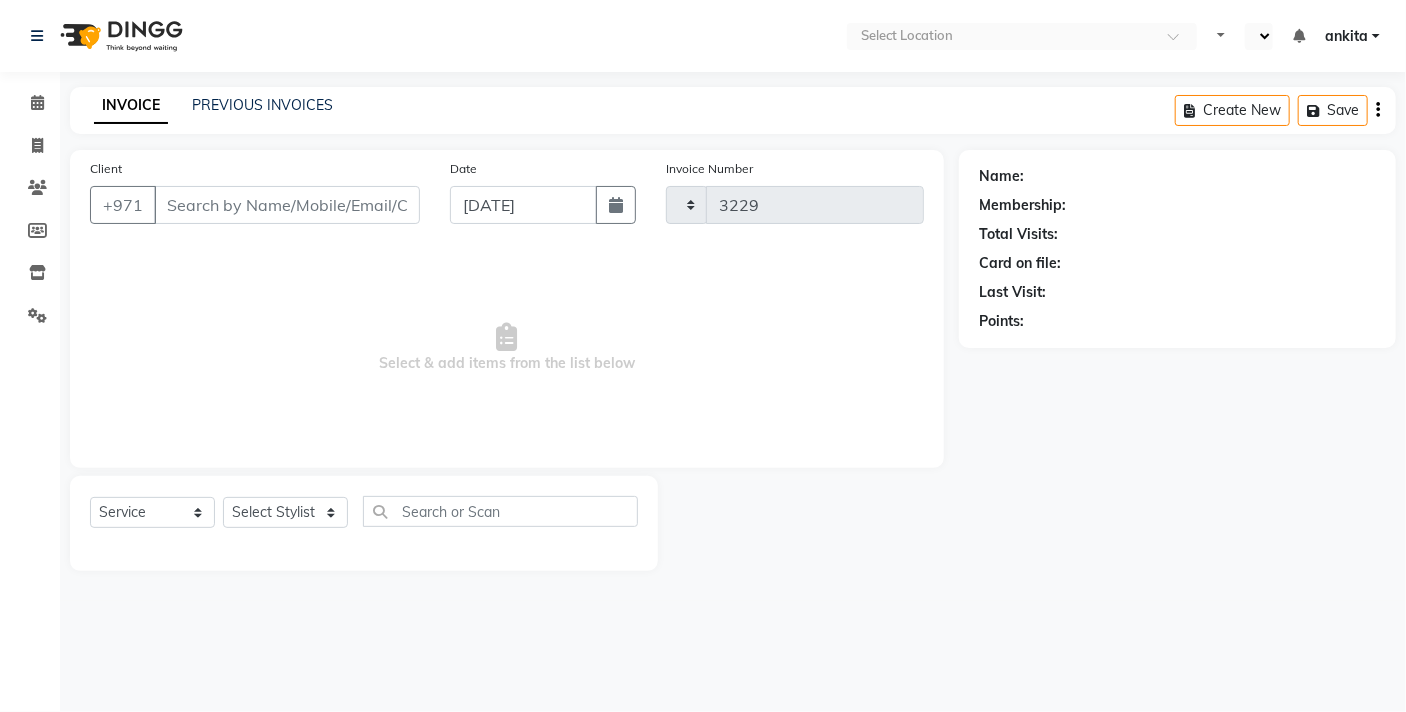 select on "en" 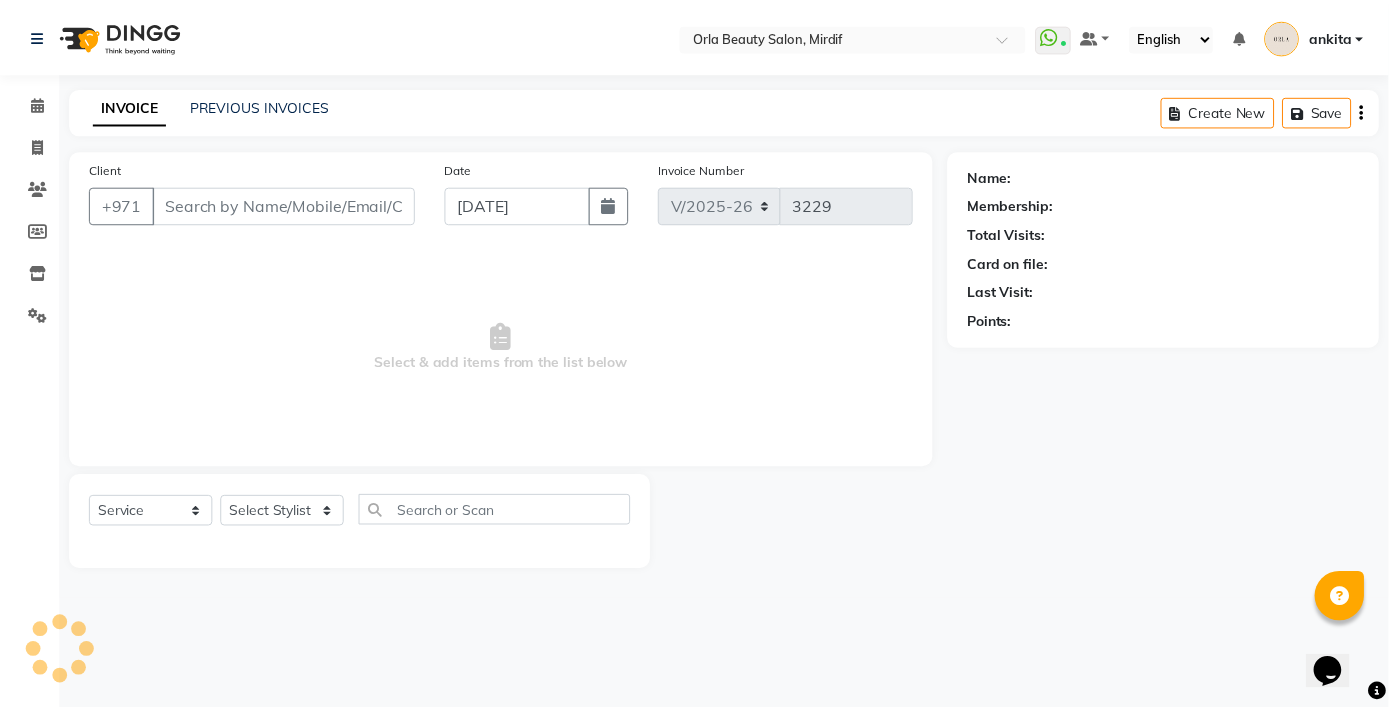 scroll, scrollTop: 0, scrollLeft: 0, axis: both 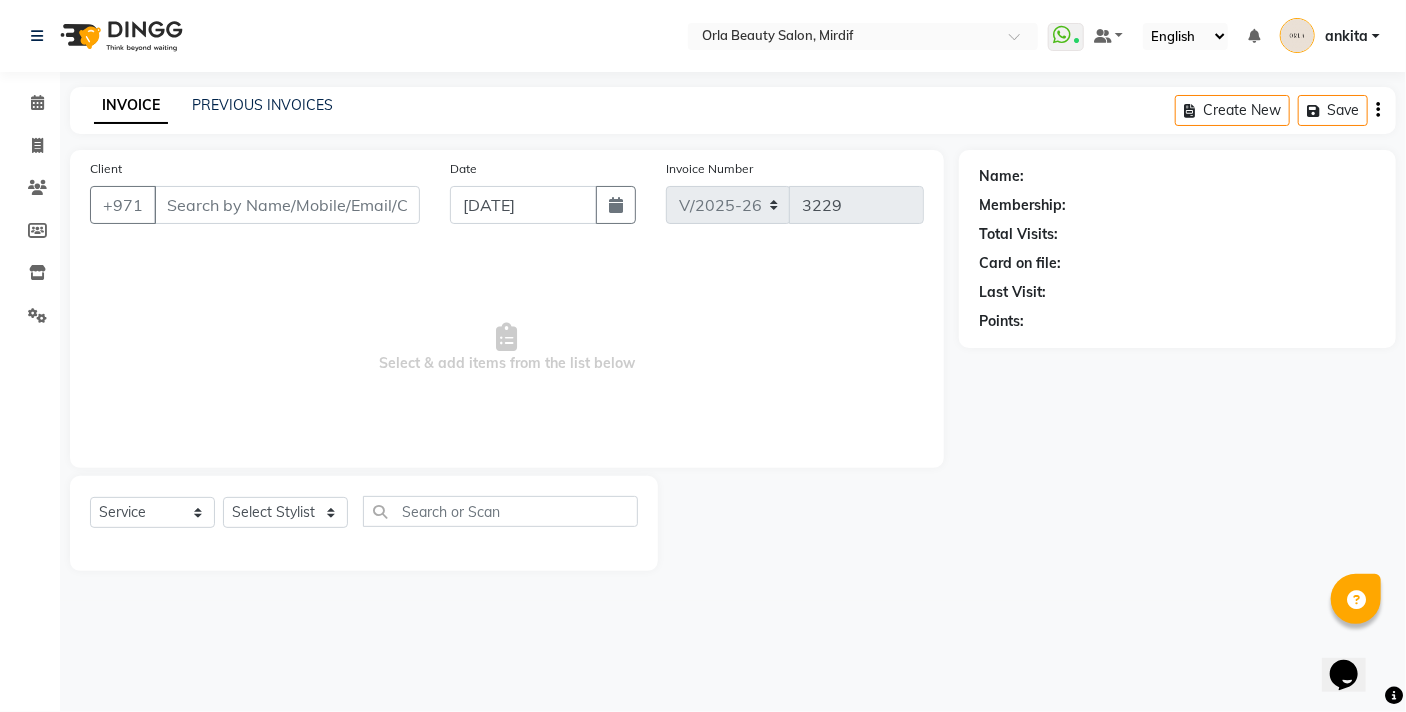 type on "507946955" 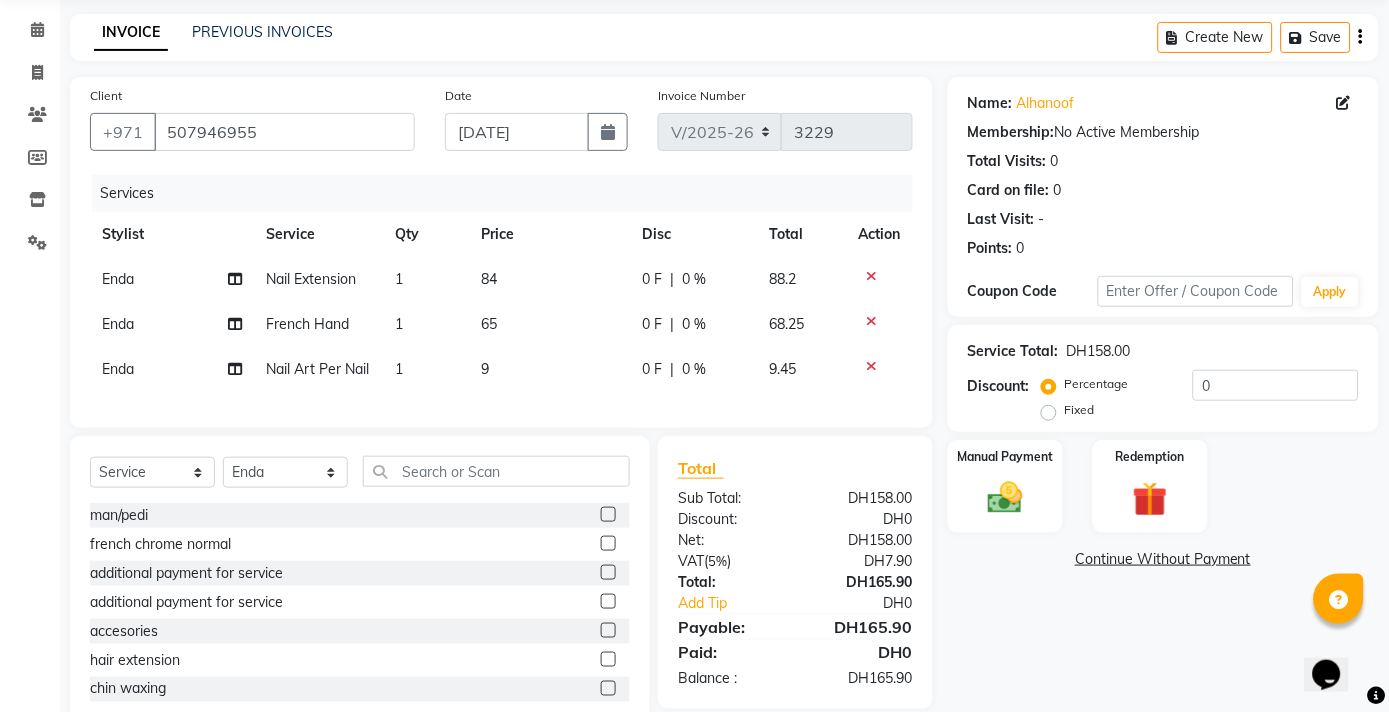 scroll, scrollTop: 111, scrollLeft: 0, axis: vertical 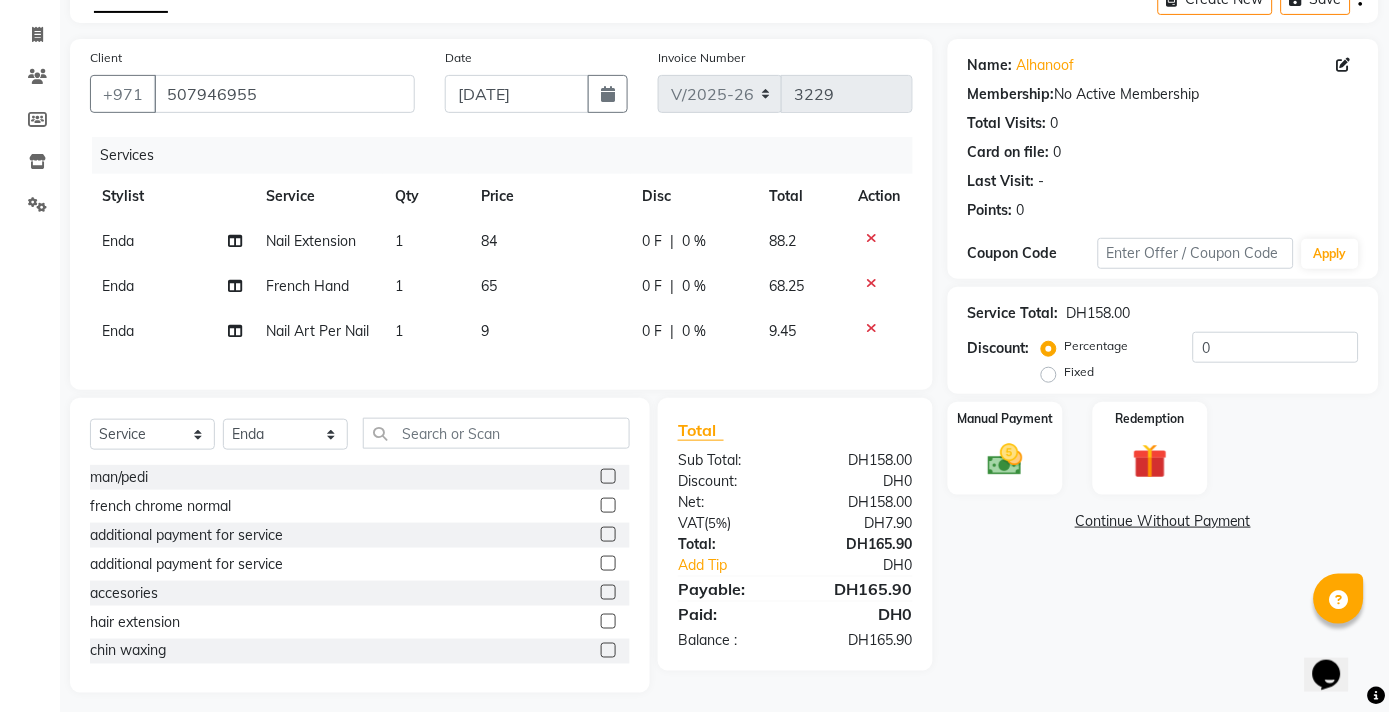 click on "1" 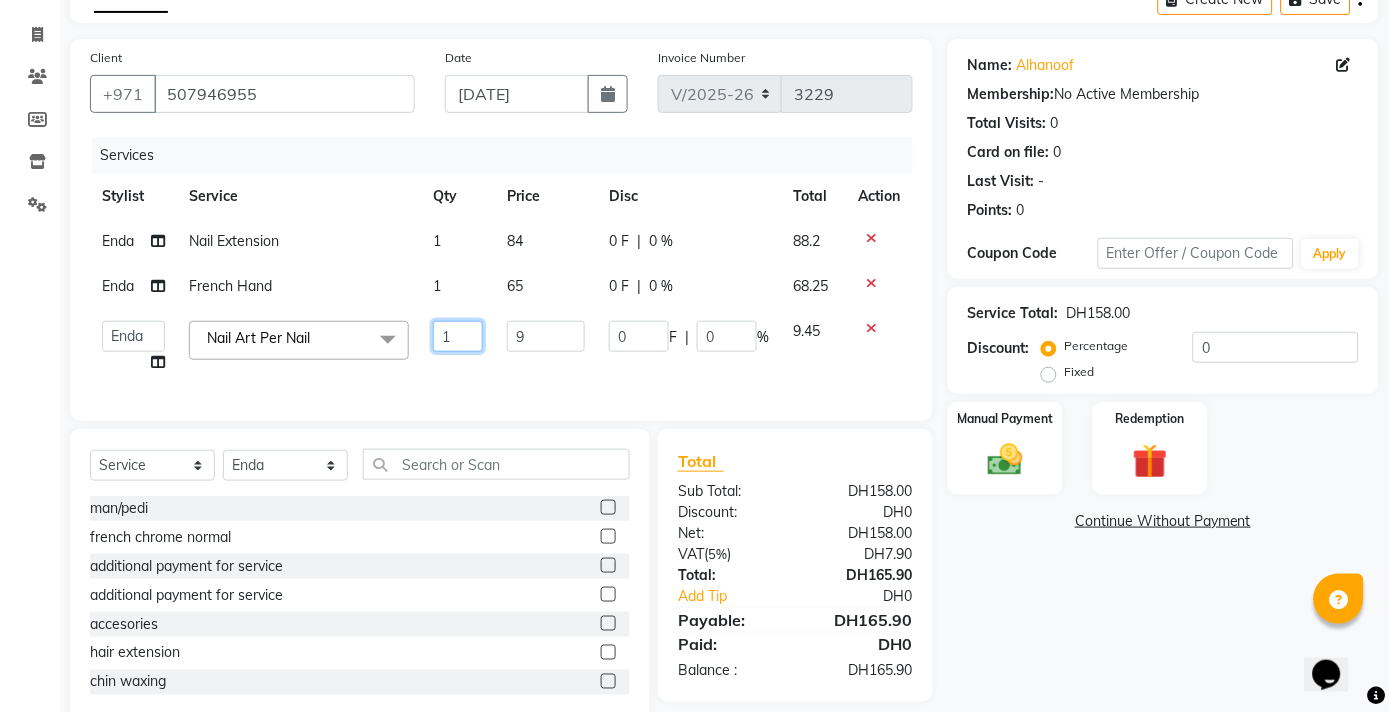 click on "1" 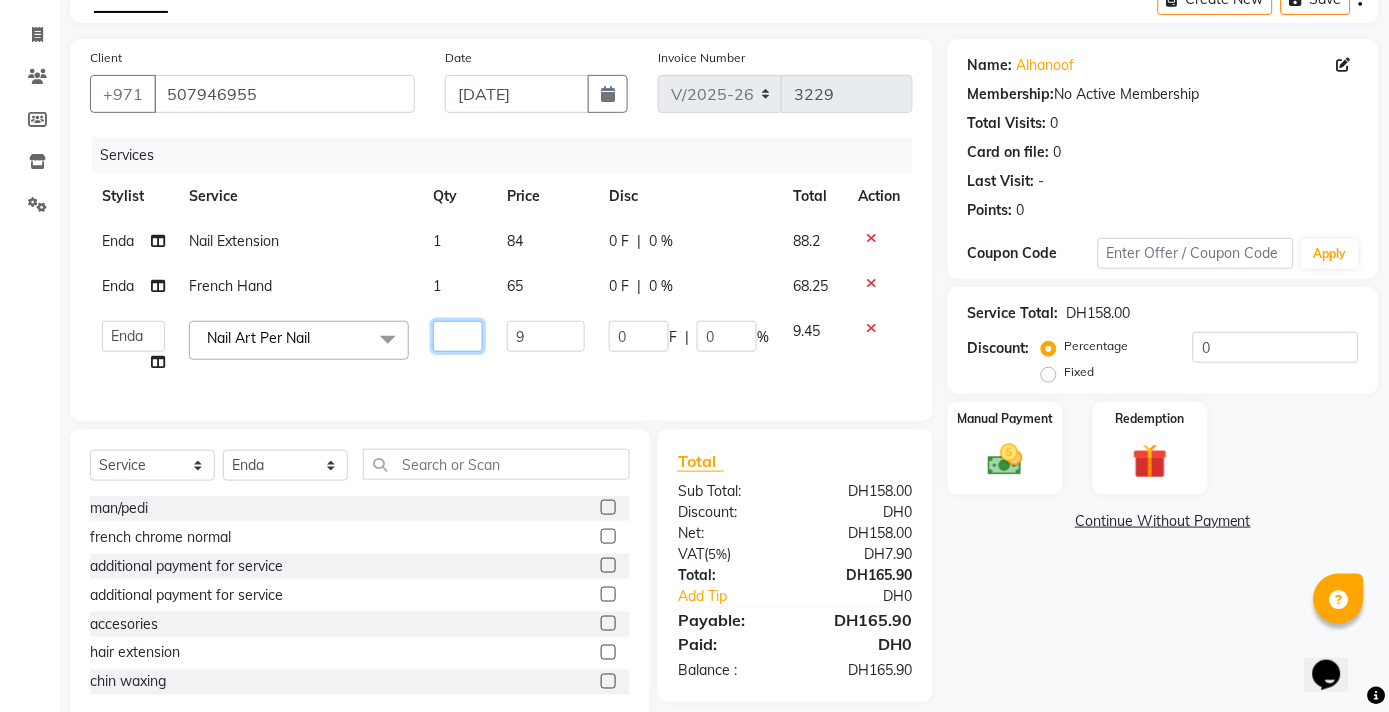 type on "2" 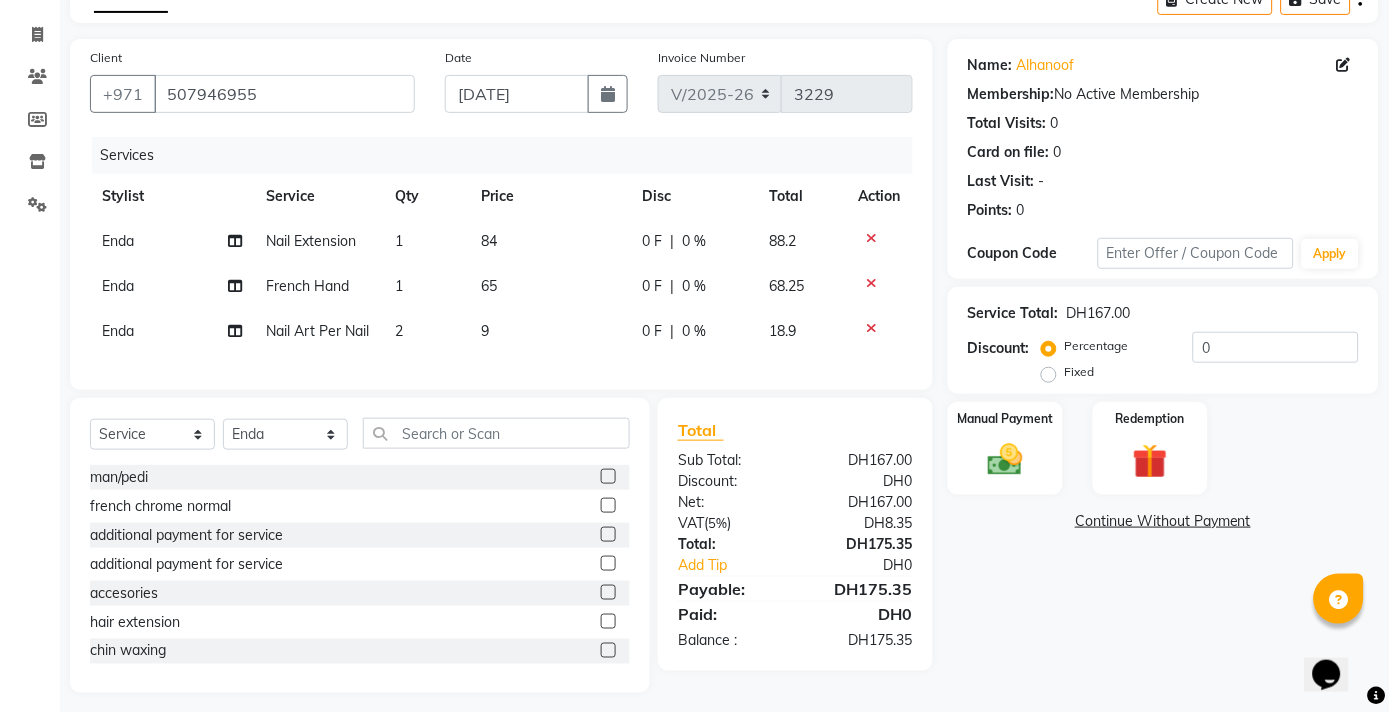 click on "Service Total:  DH167.00  Discount:  Percentage   Fixed  0" 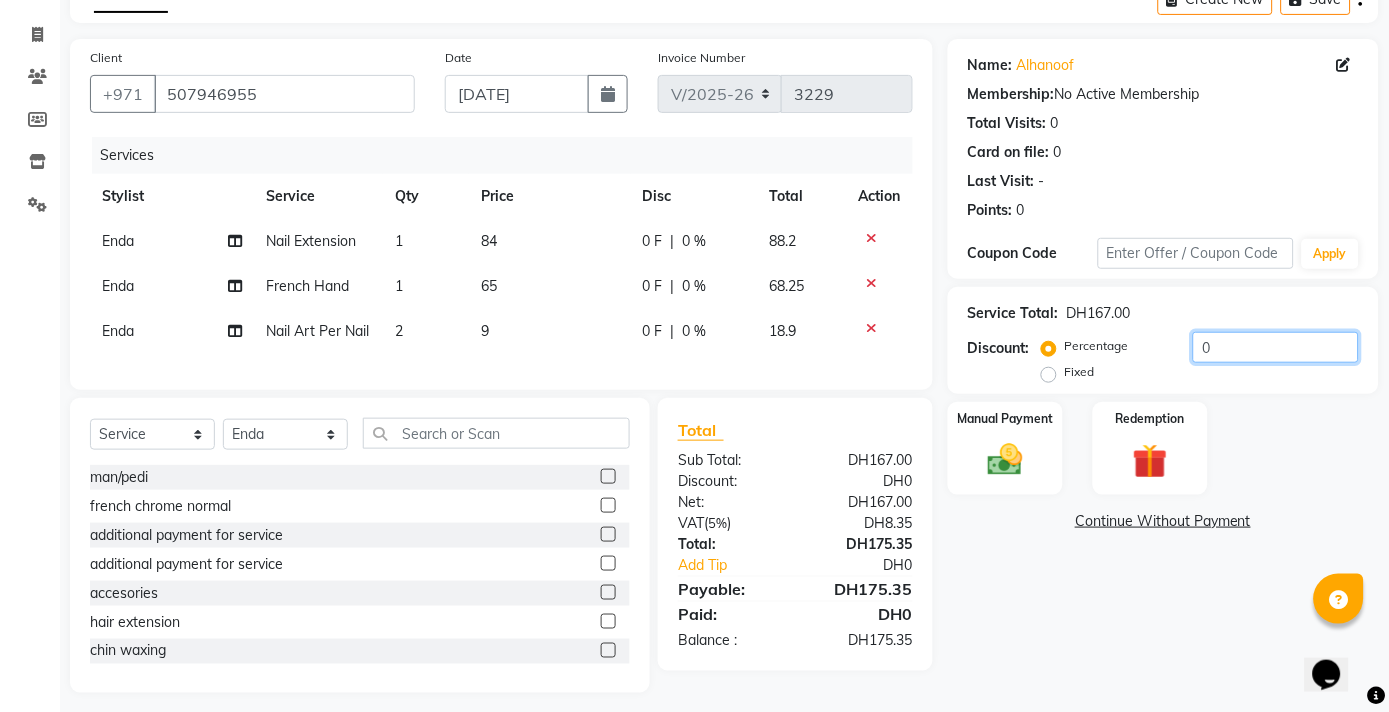 click on "0" 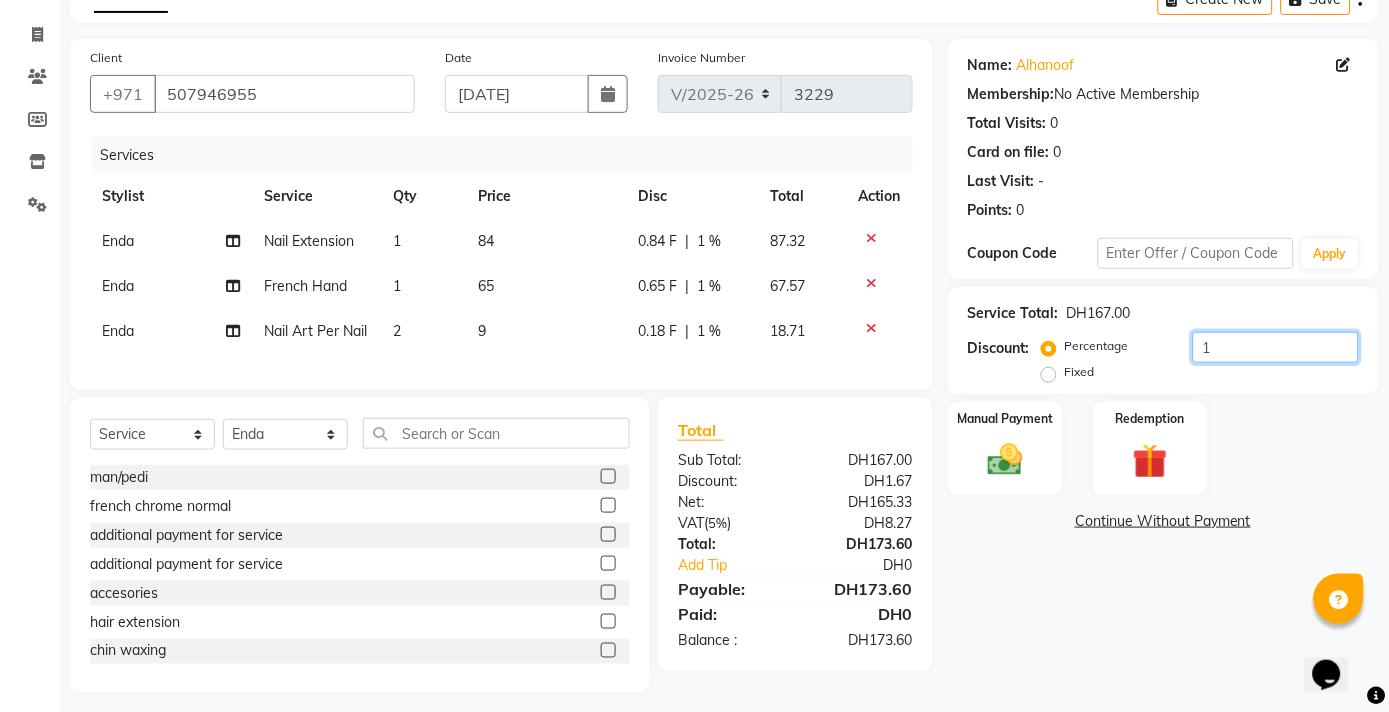 type on "10" 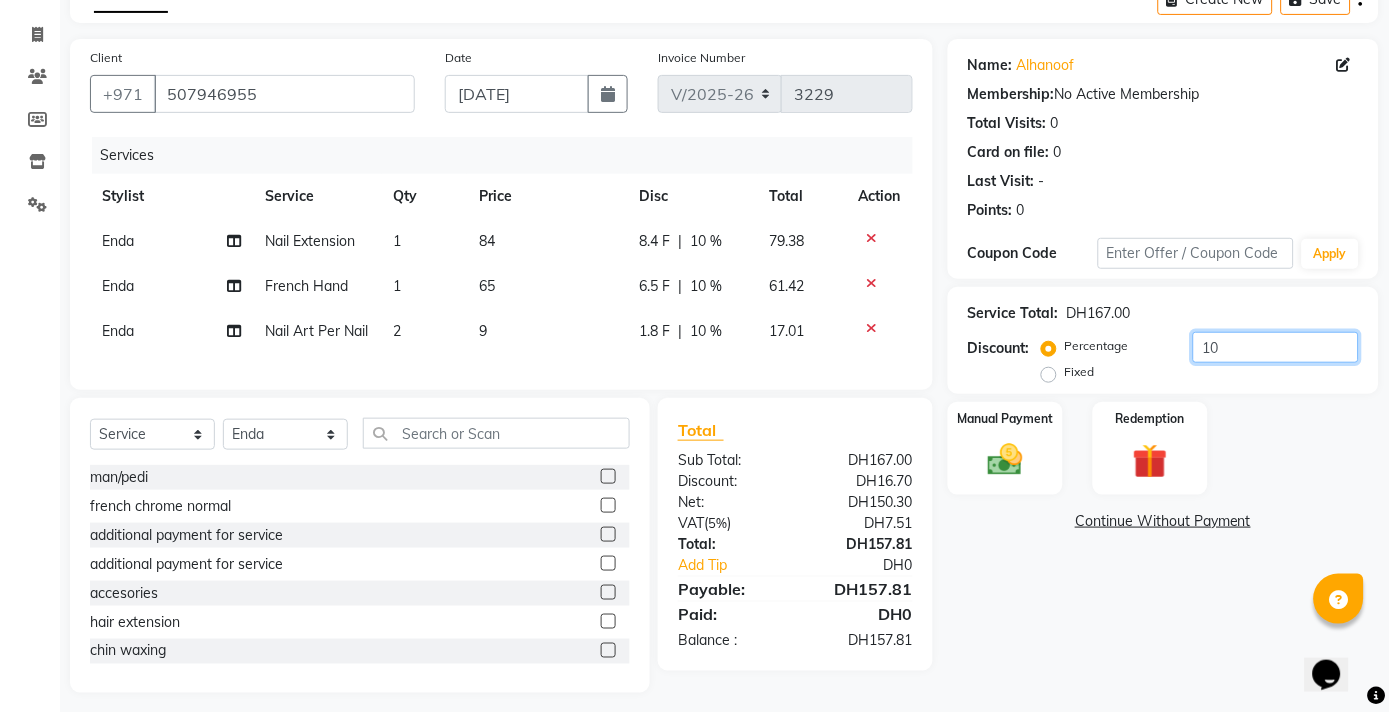 type on "10" 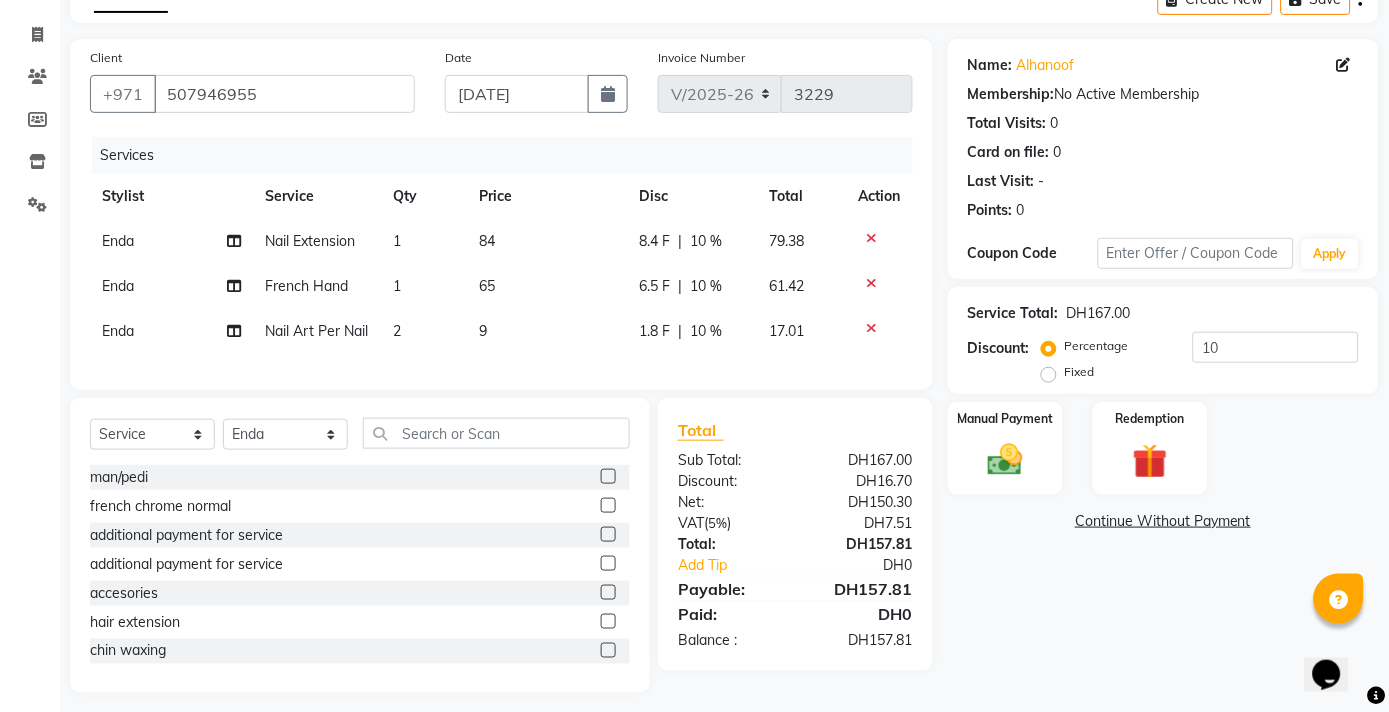 type 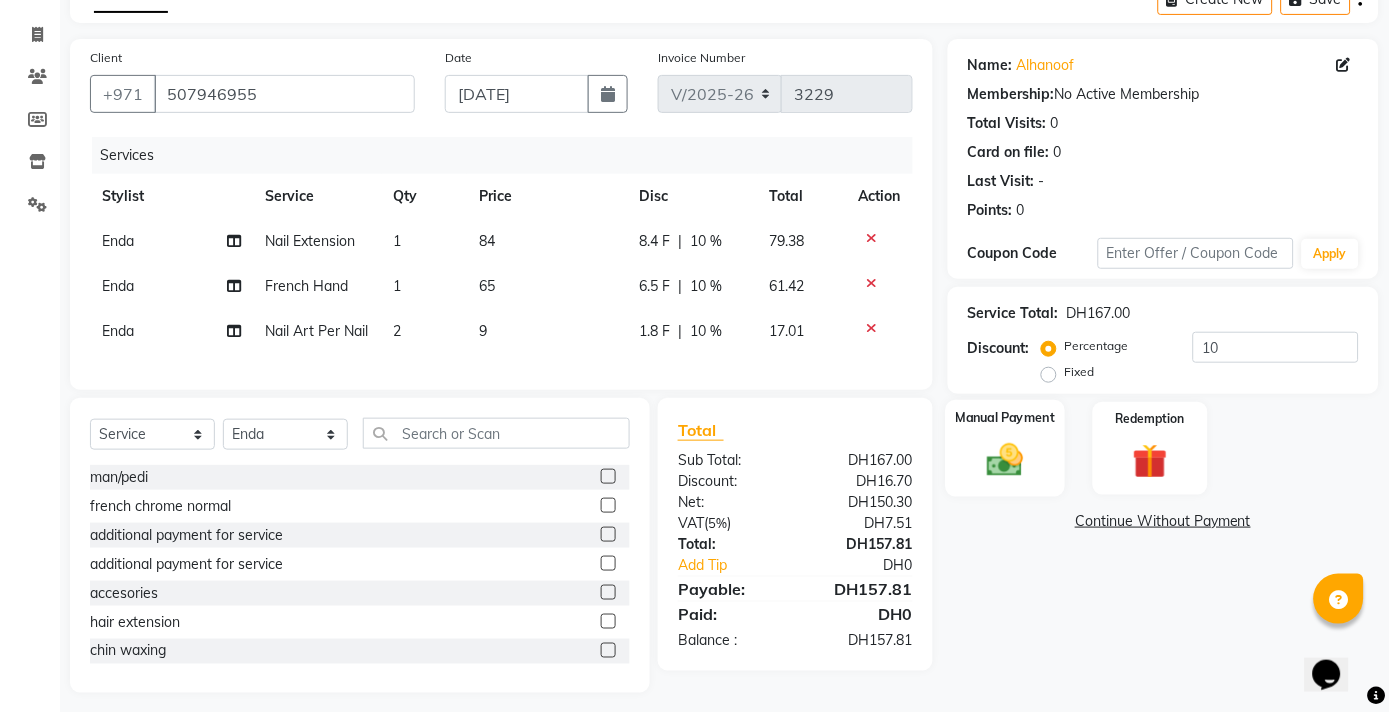 click 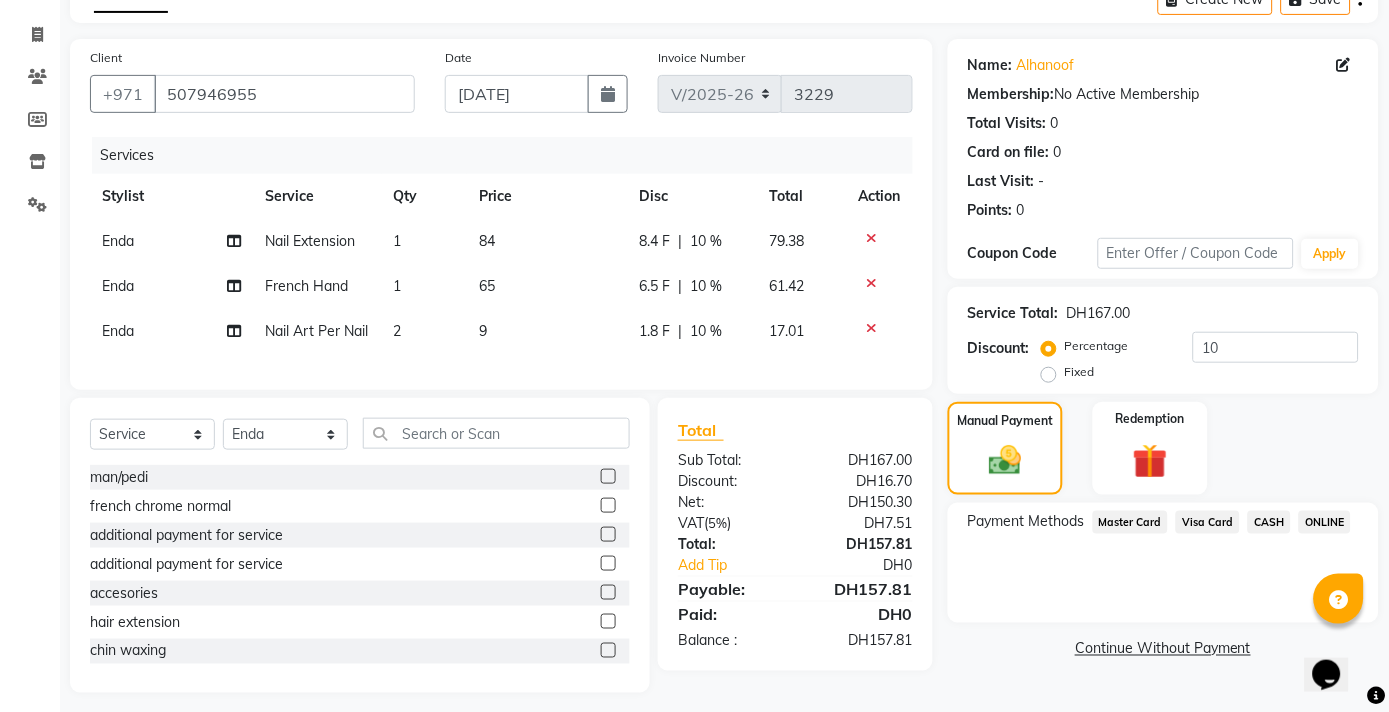 scroll, scrollTop: 136, scrollLeft: 0, axis: vertical 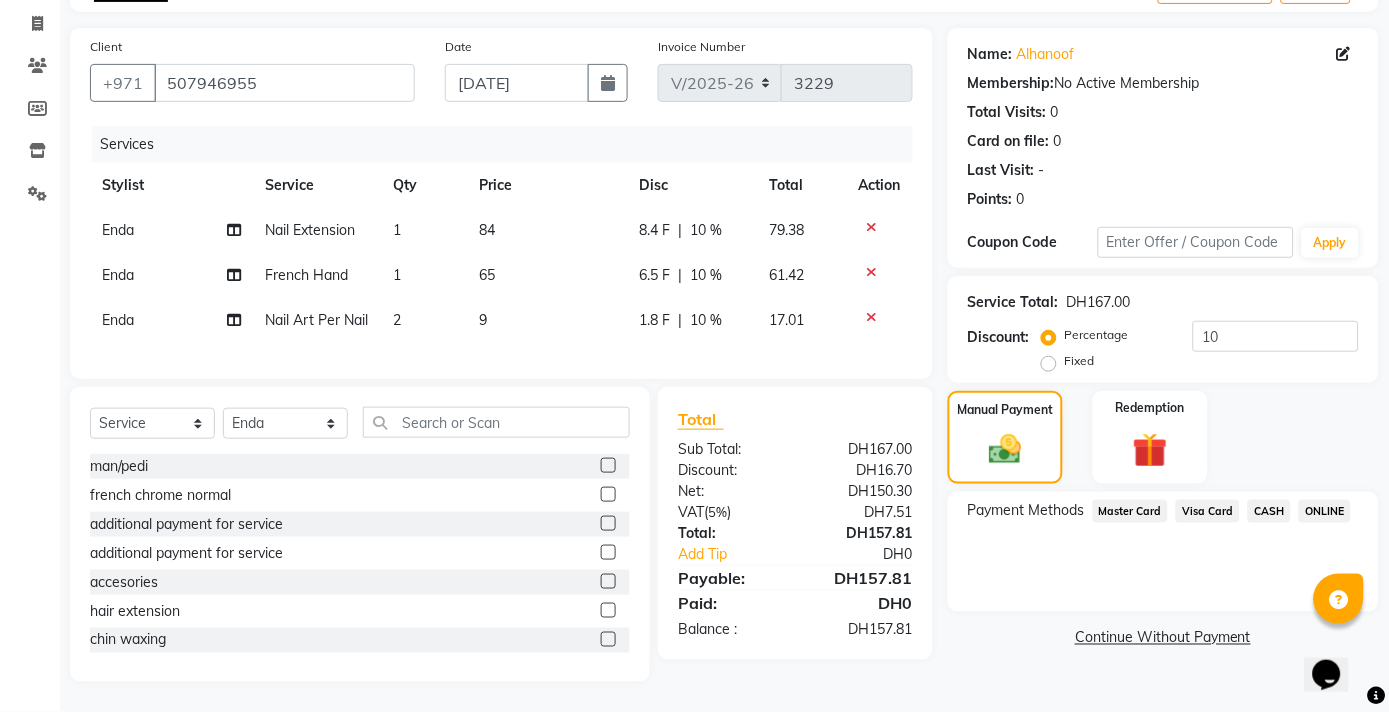click on "Visa Card" 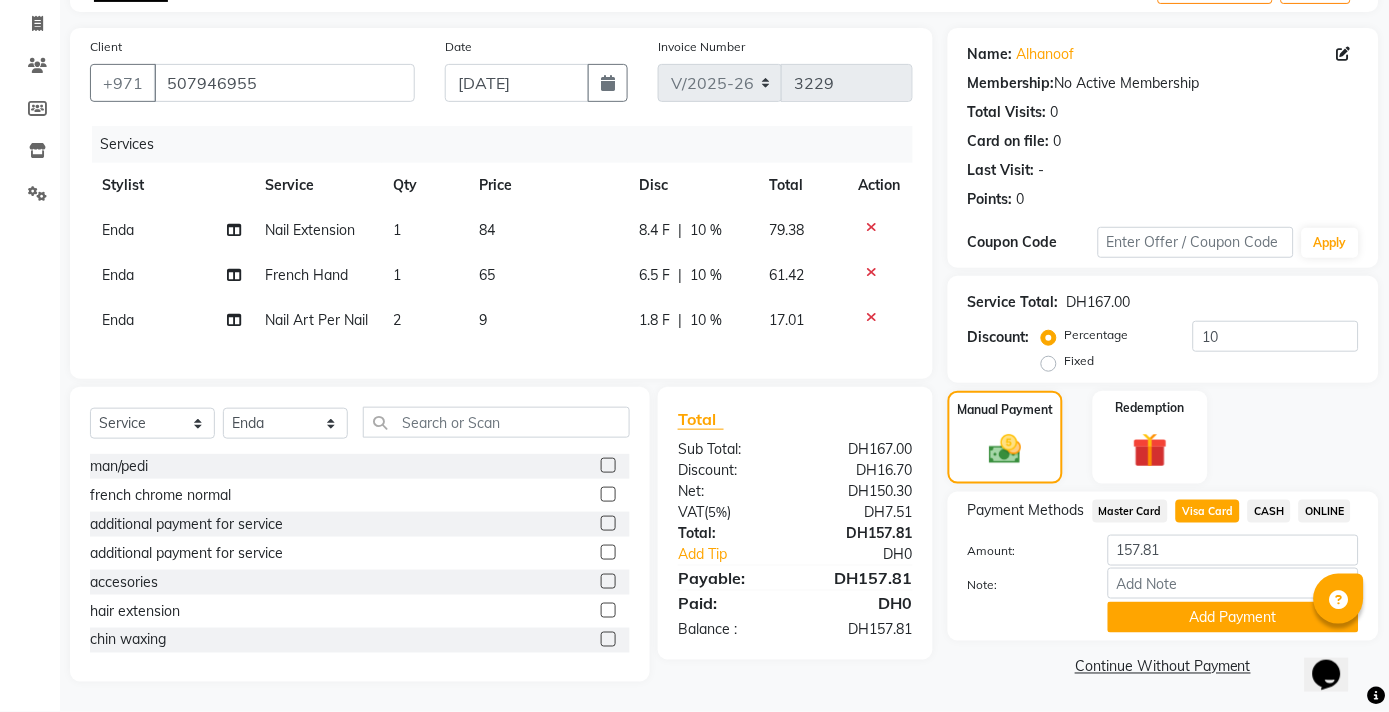 click on "Visa Card" 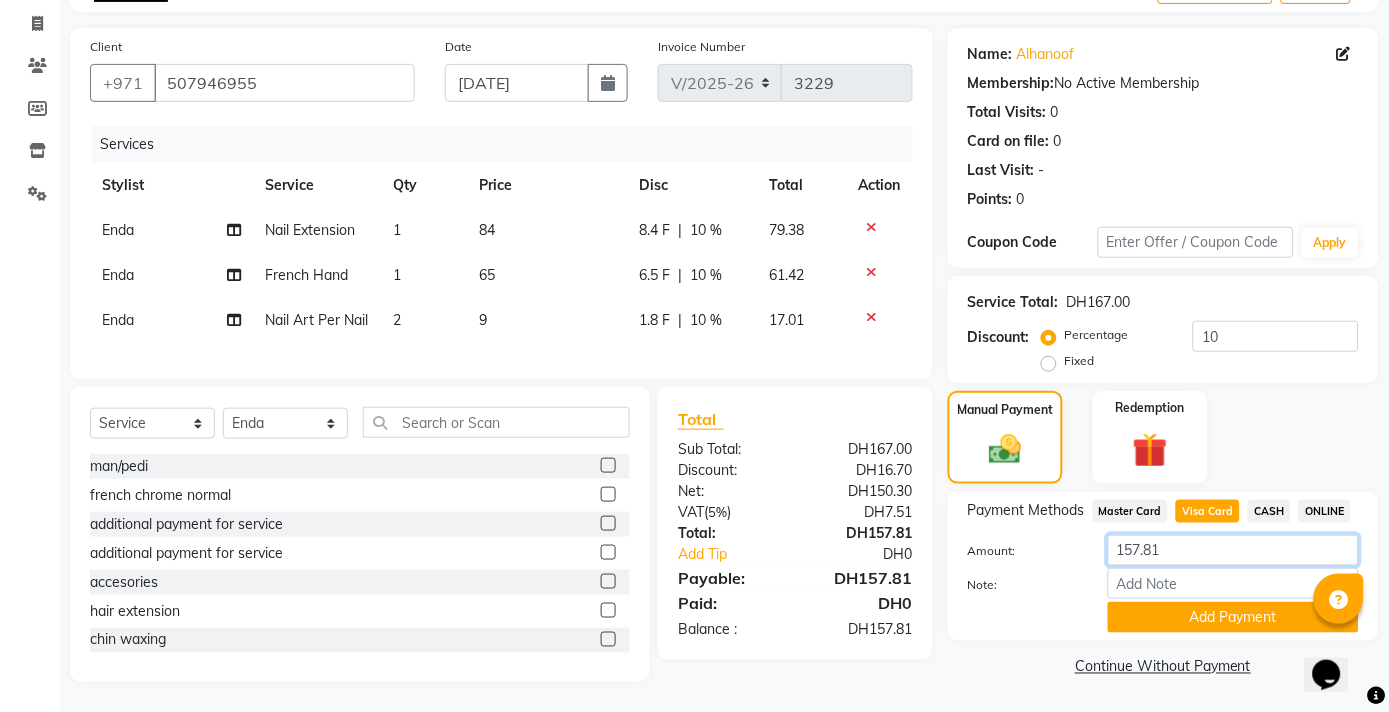 click on "157.81" 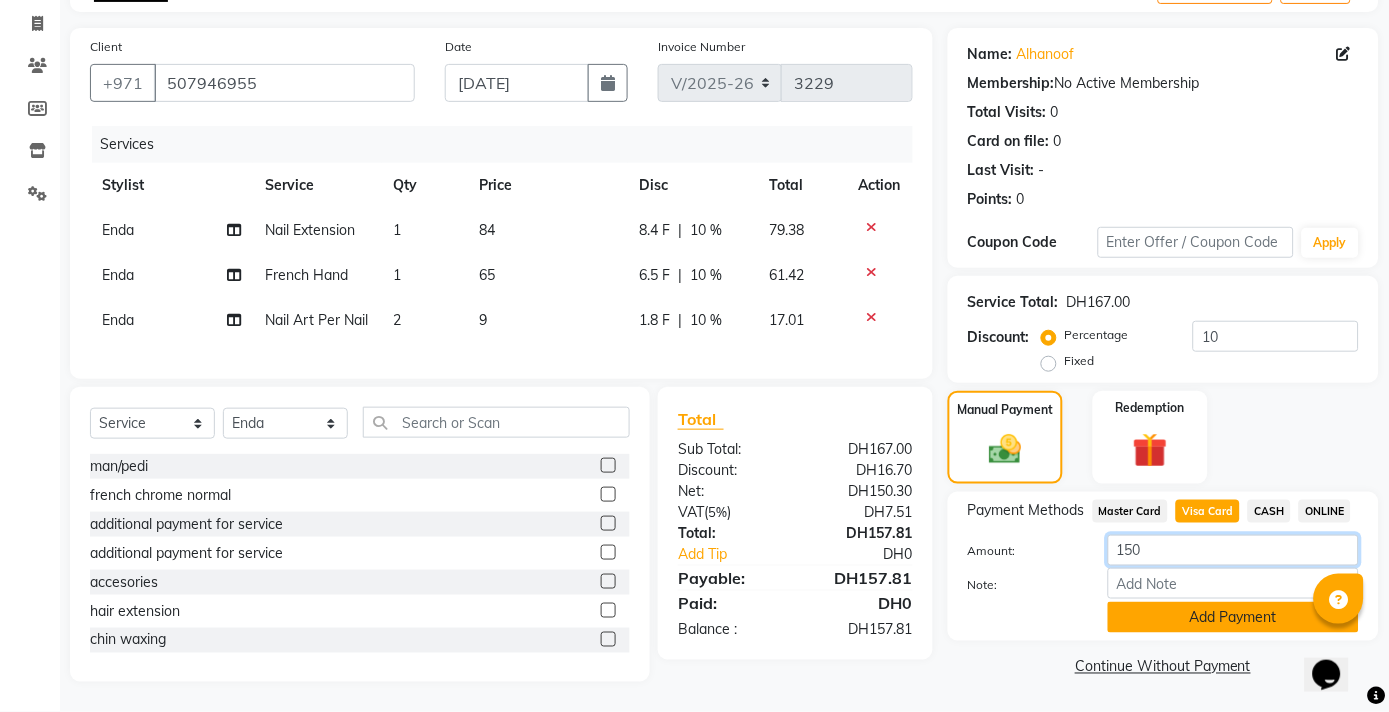 type on "150" 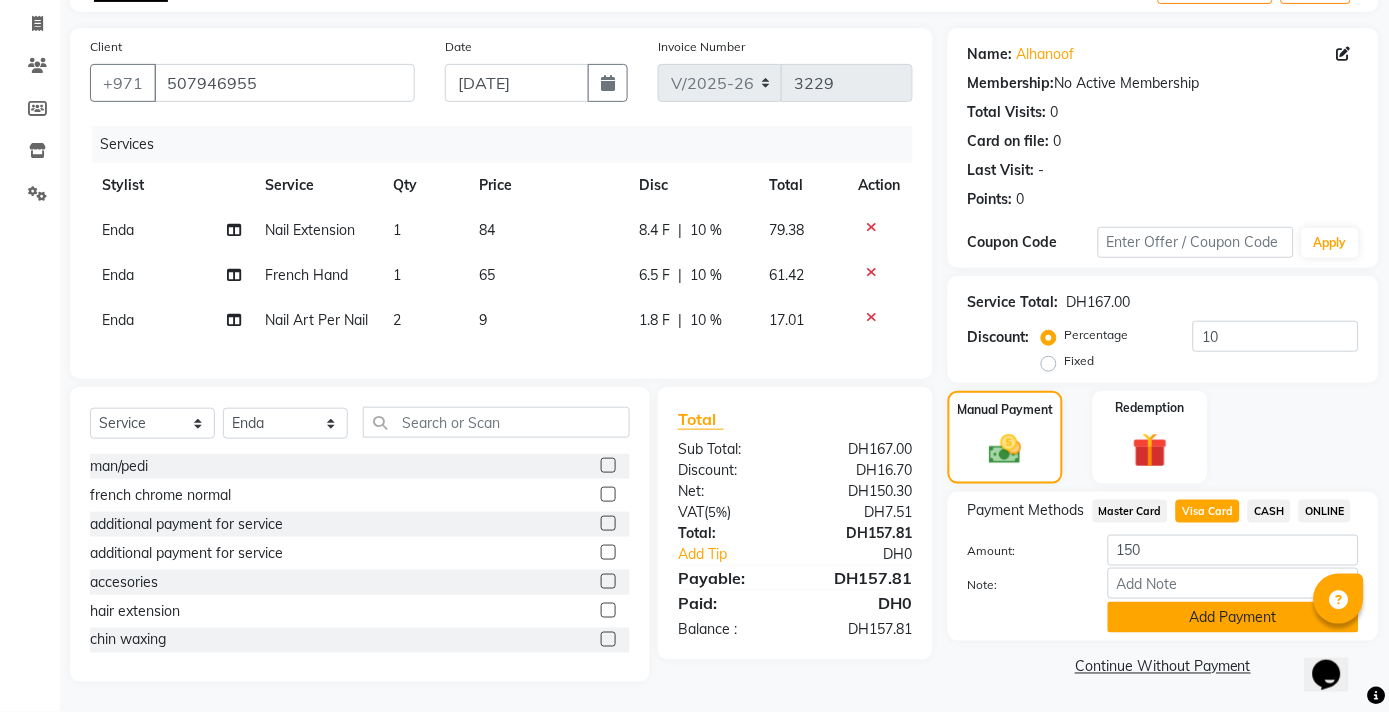 click on "Add Payment" 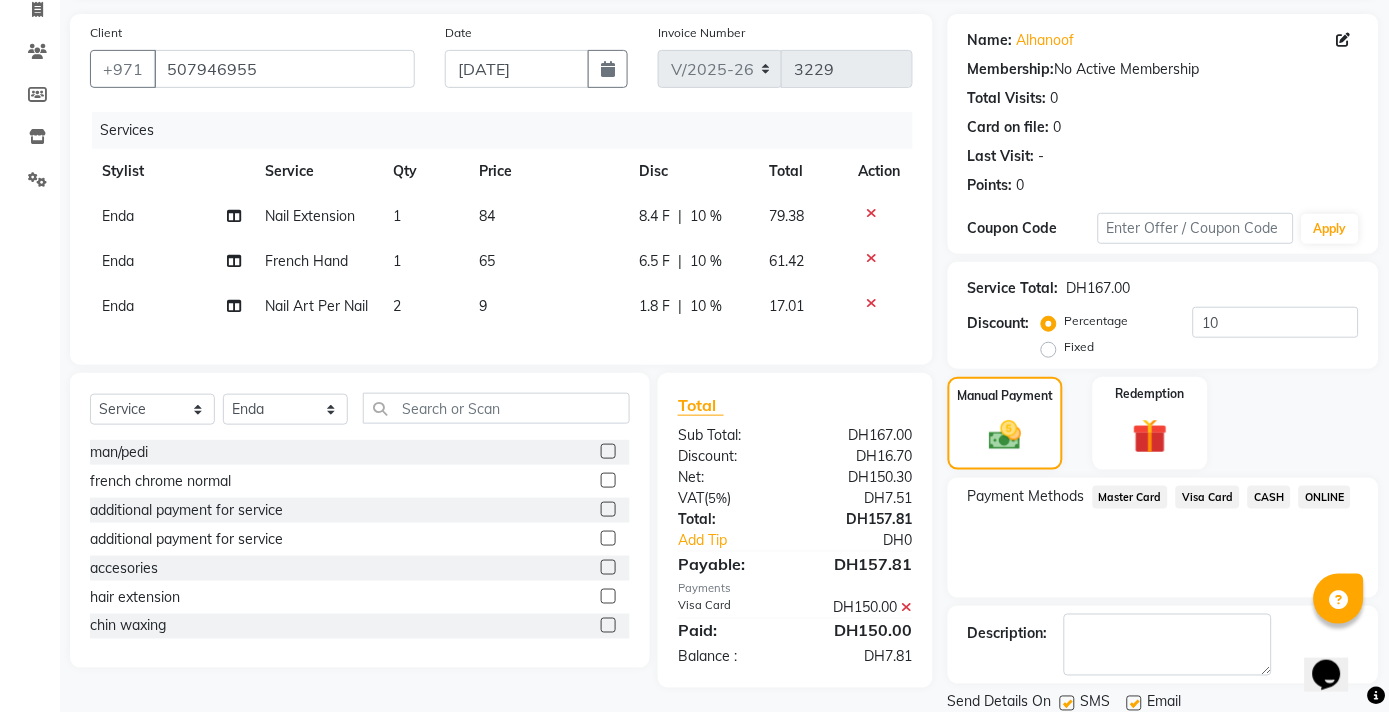 click on "CASH" 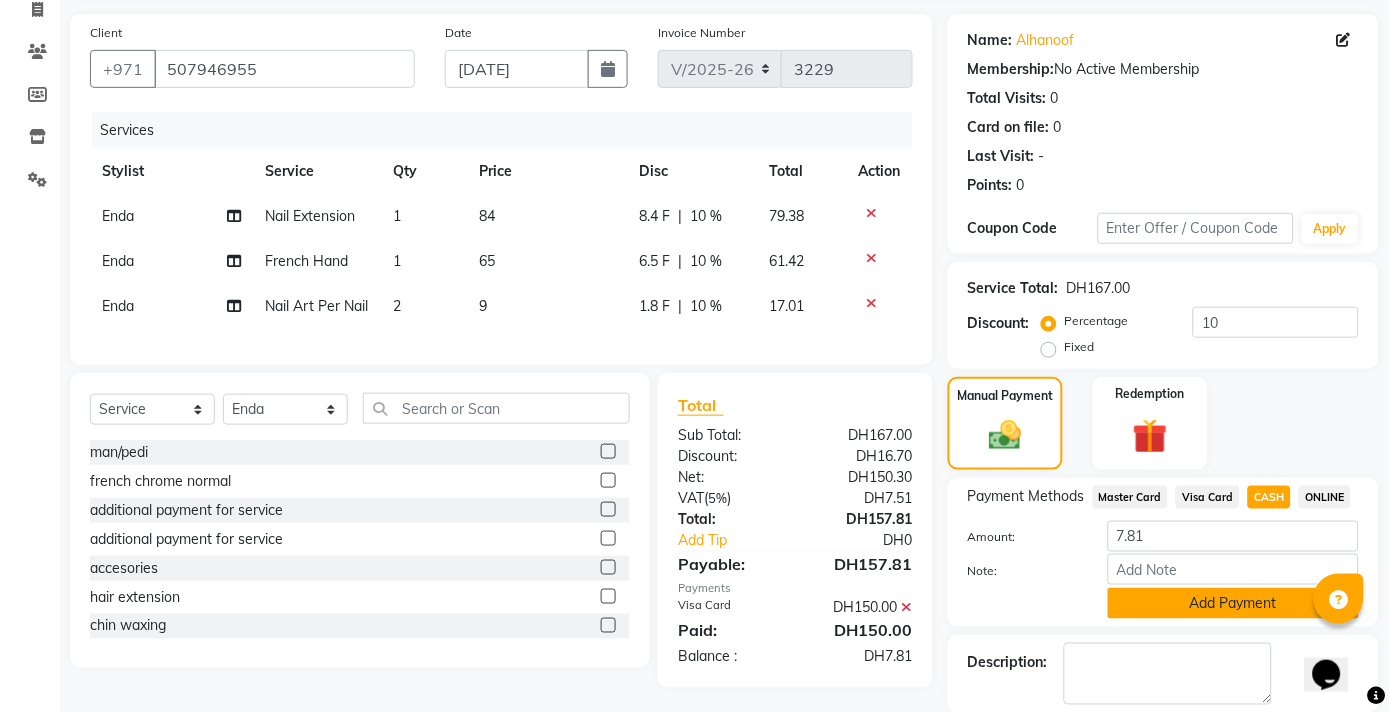 click on "Add Payment" 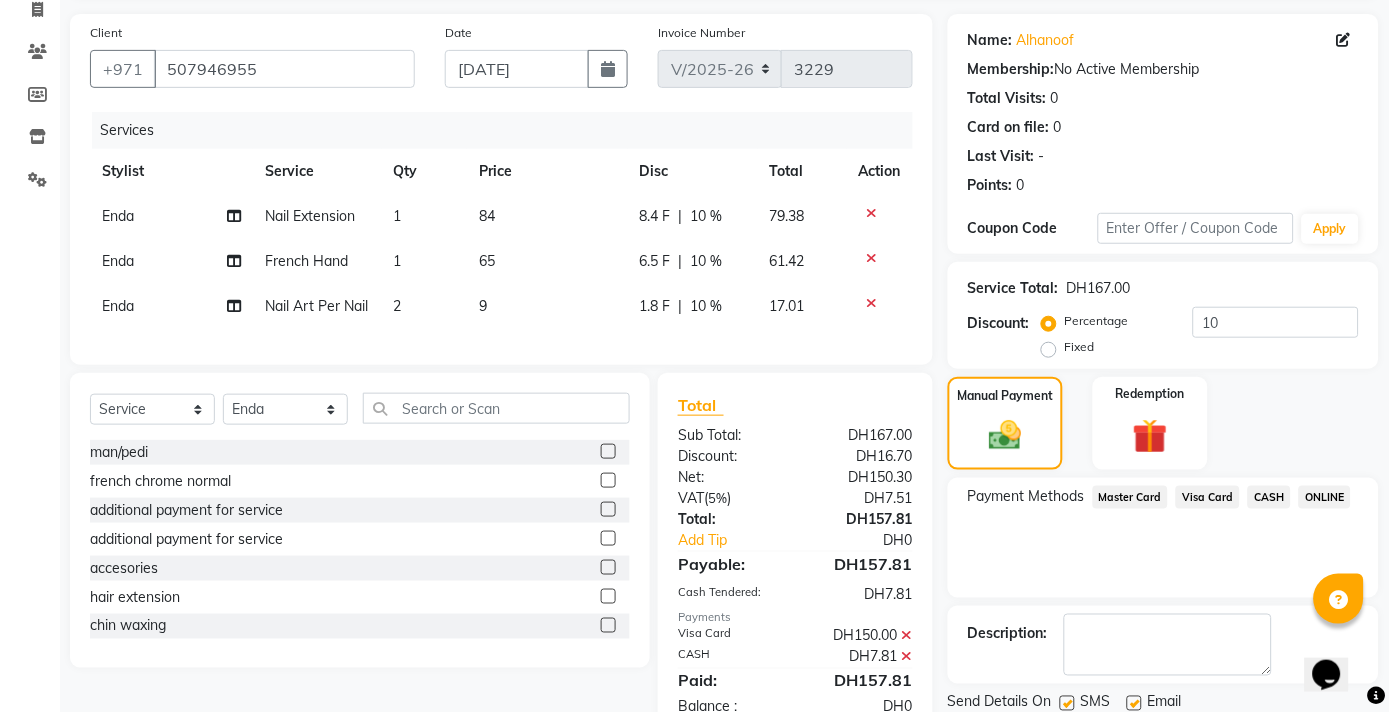 scroll, scrollTop: 206, scrollLeft: 0, axis: vertical 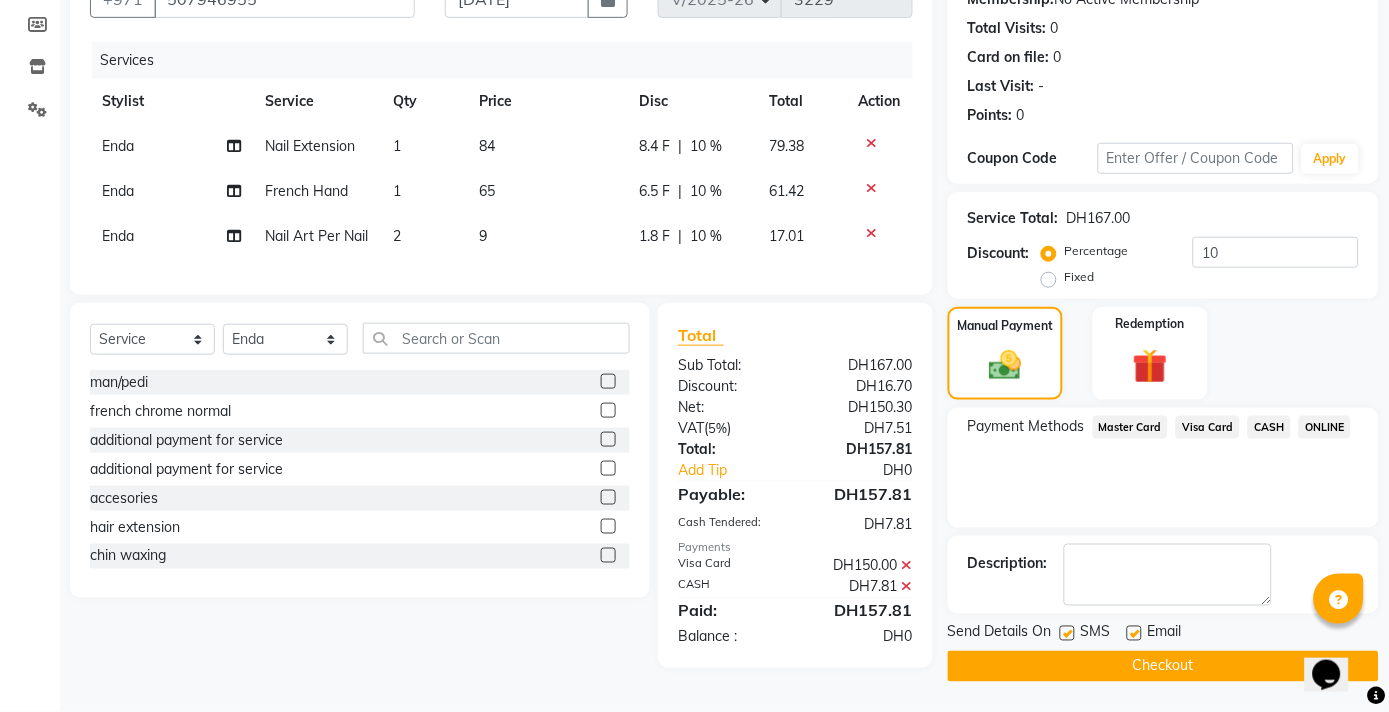 click on "Checkout" 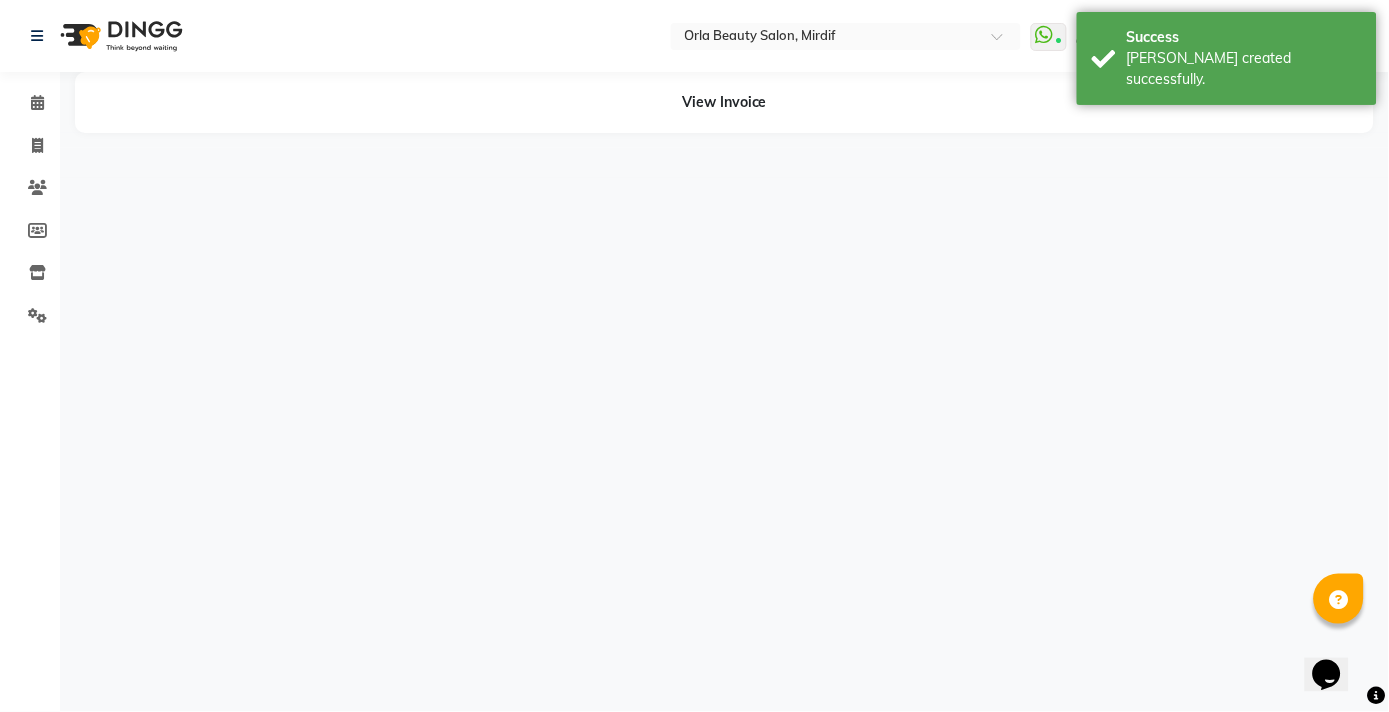 scroll, scrollTop: 0, scrollLeft: 0, axis: both 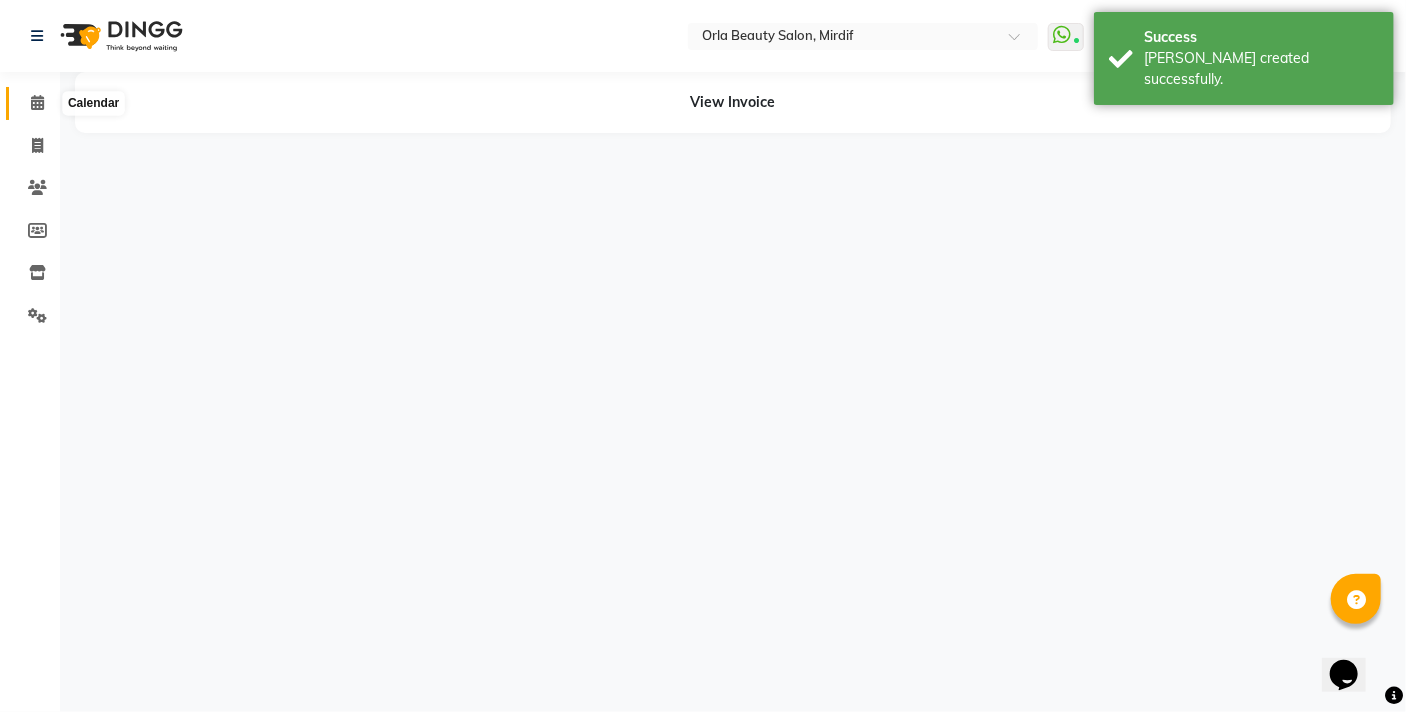 click 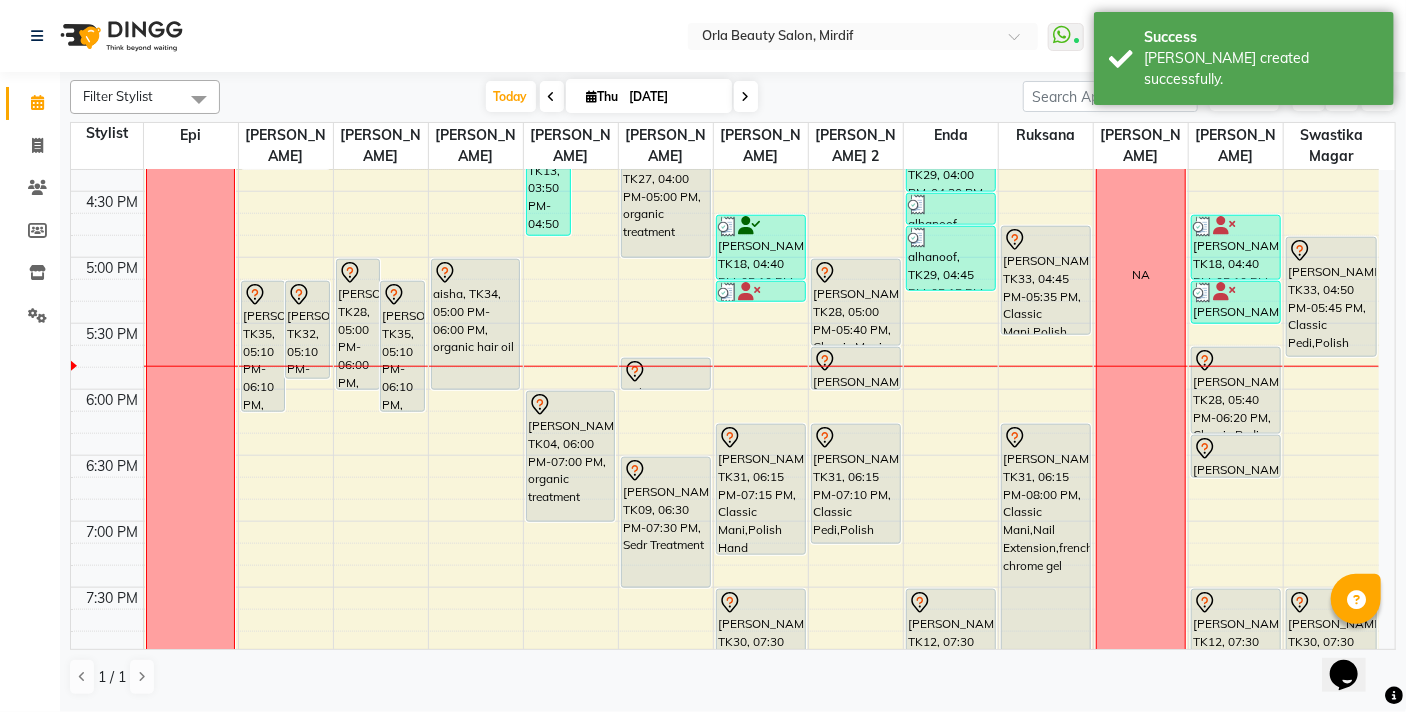 scroll, scrollTop: 1002, scrollLeft: 0, axis: vertical 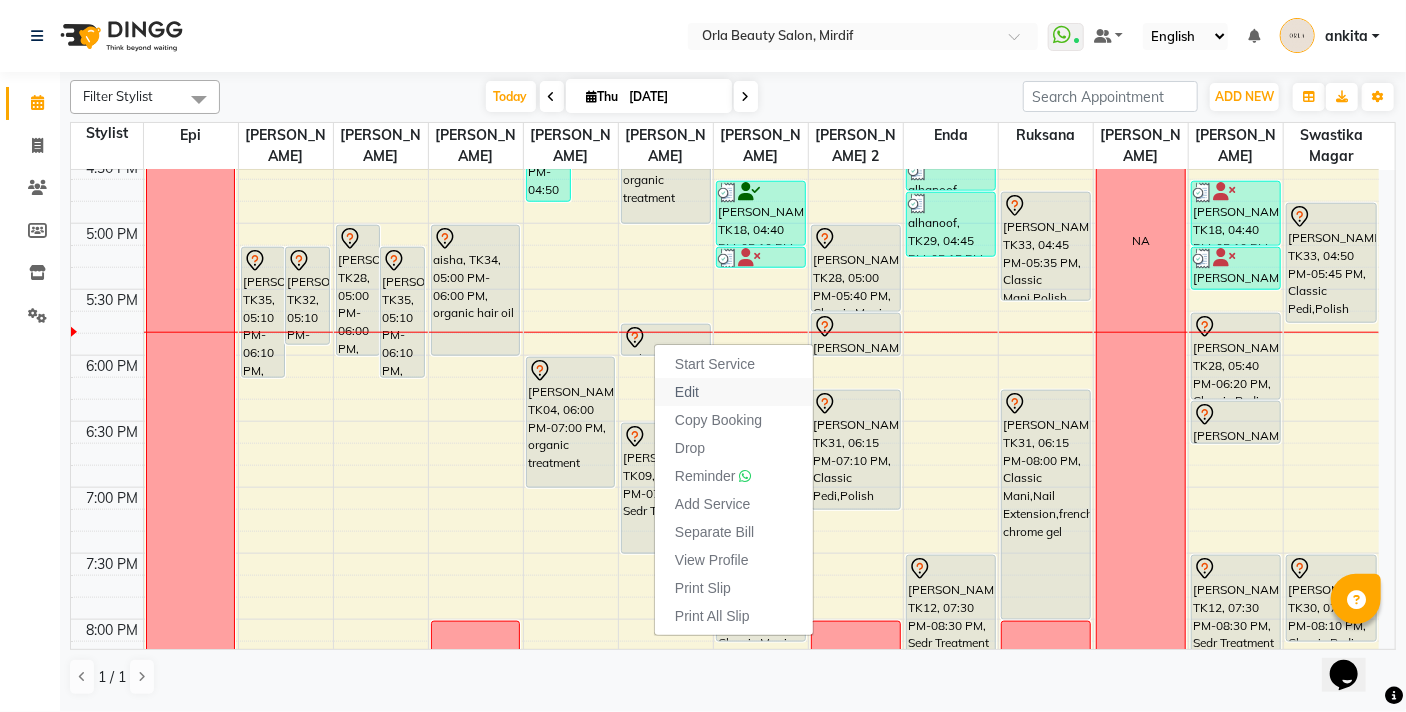 click on "Edit" at bounding box center (734, 392) 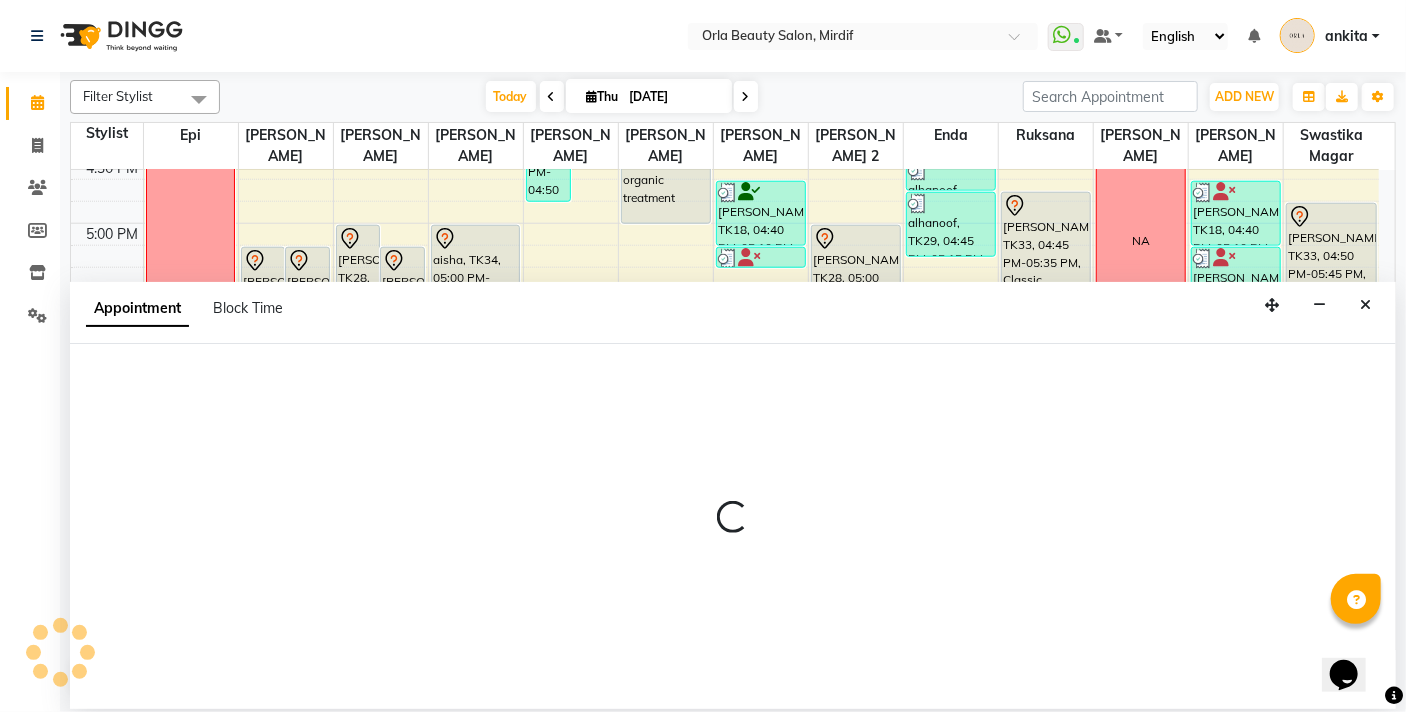 select on "tentative" 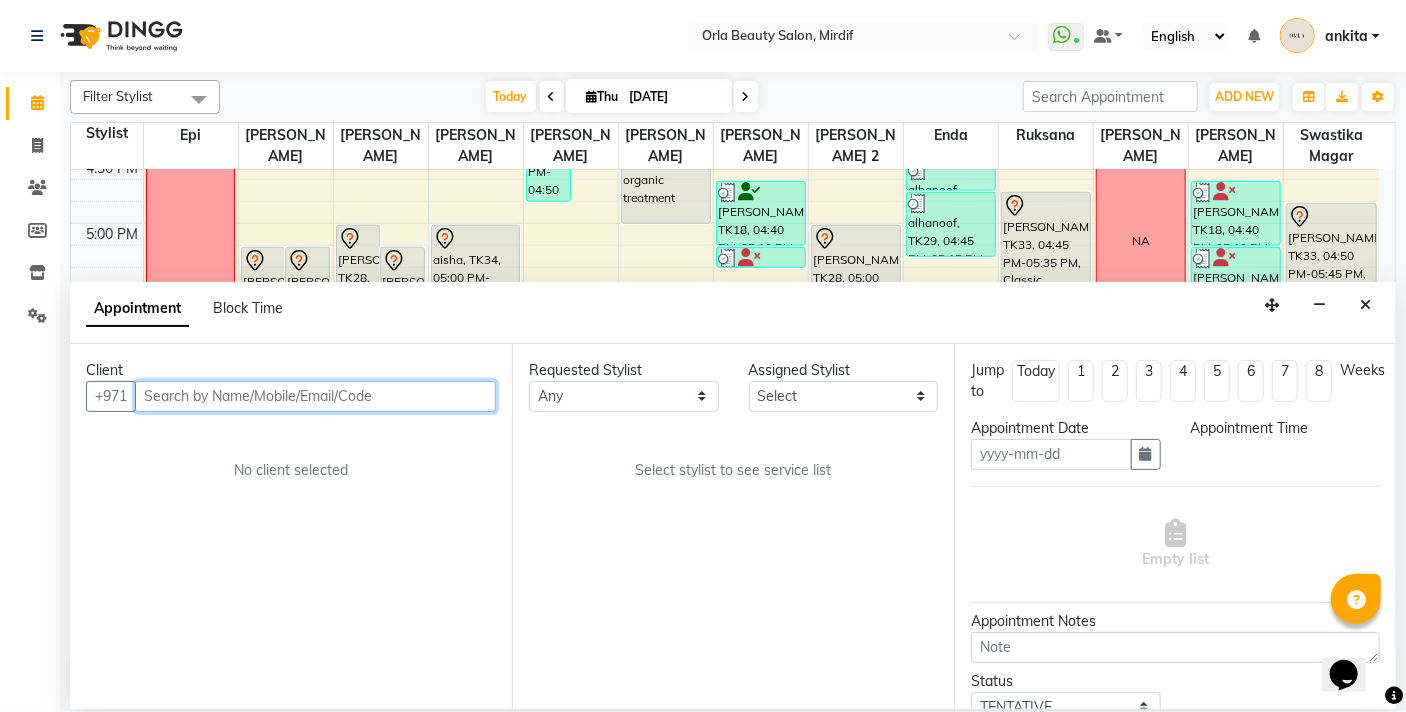 type on "[DATE]" 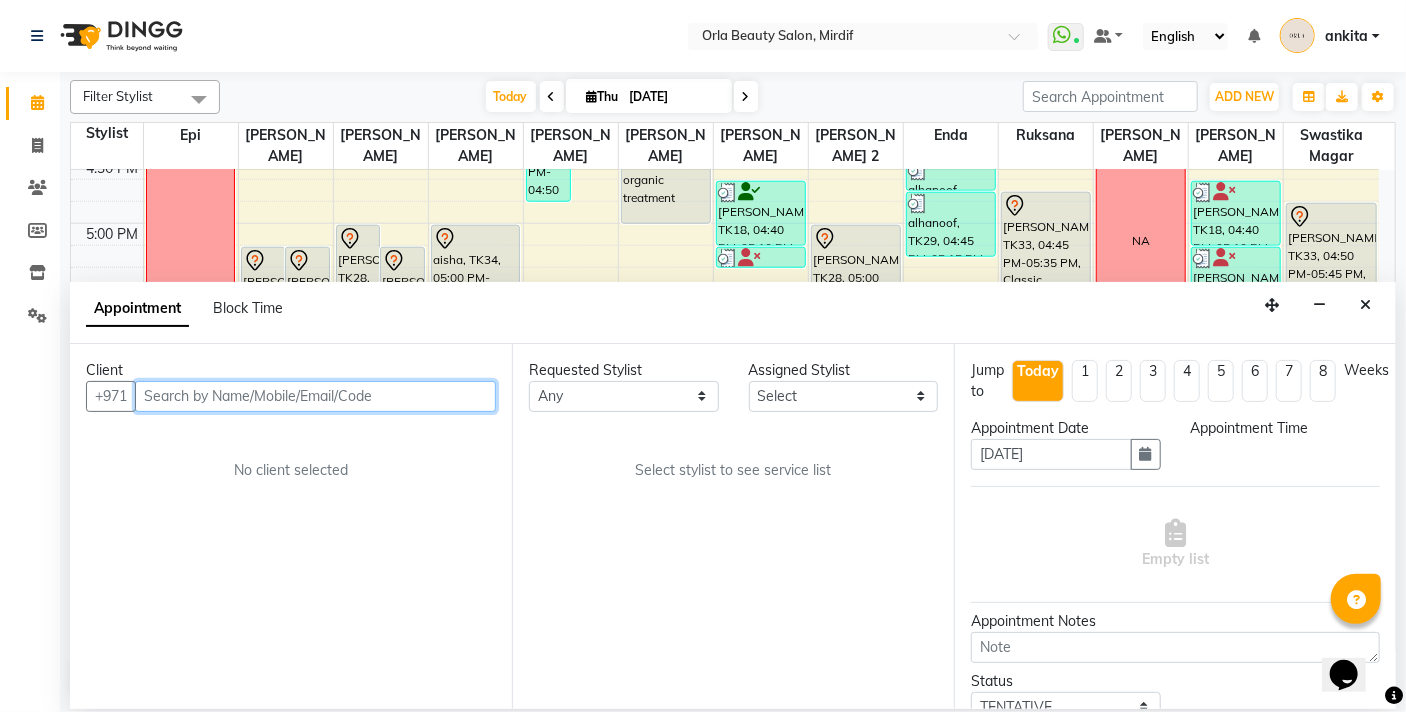 select on "1020" 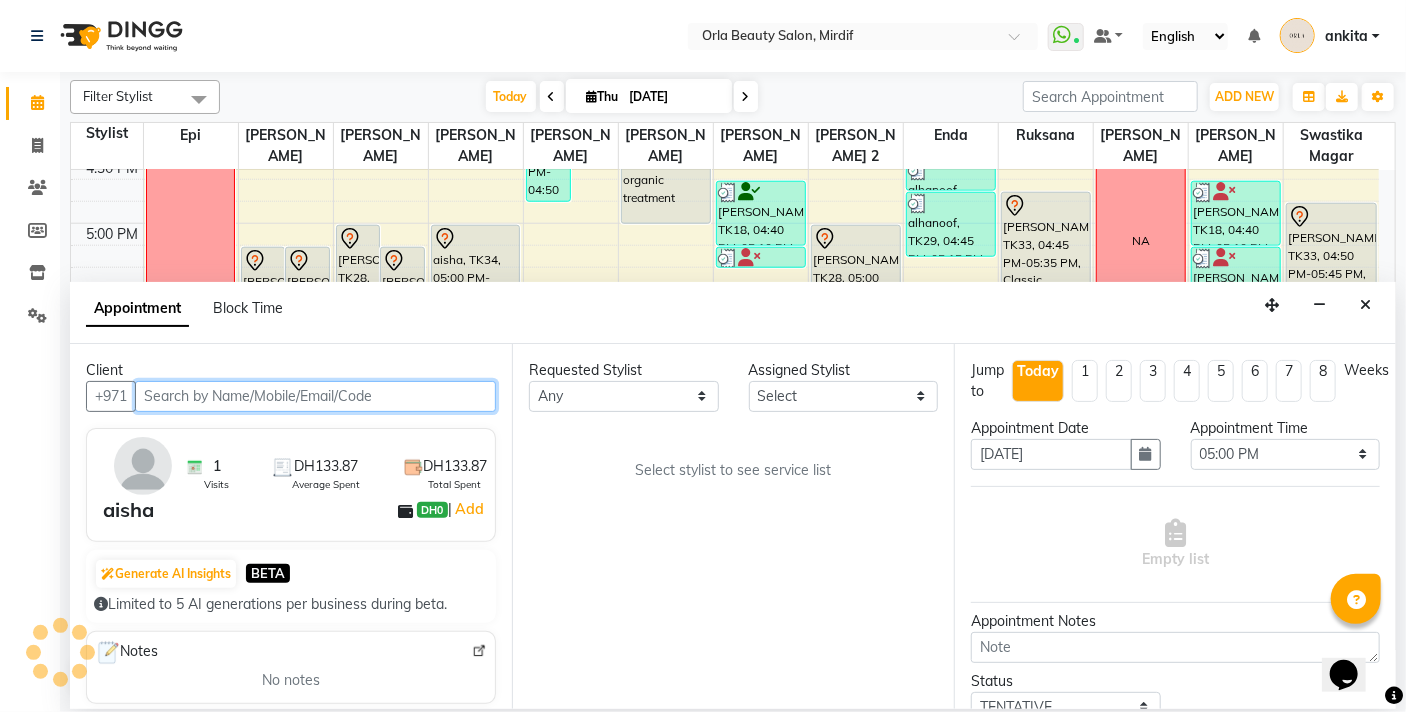 scroll, scrollTop: 0, scrollLeft: 0, axis: both 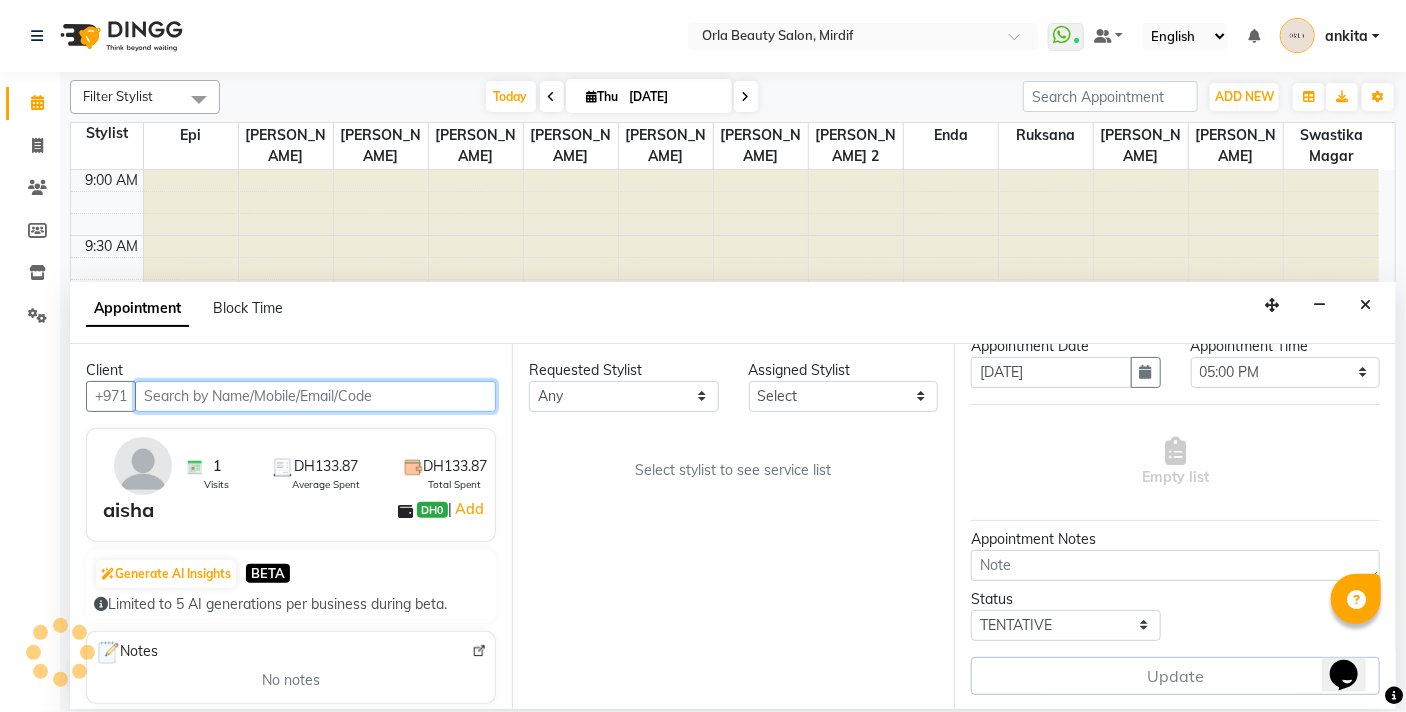select on "54219" 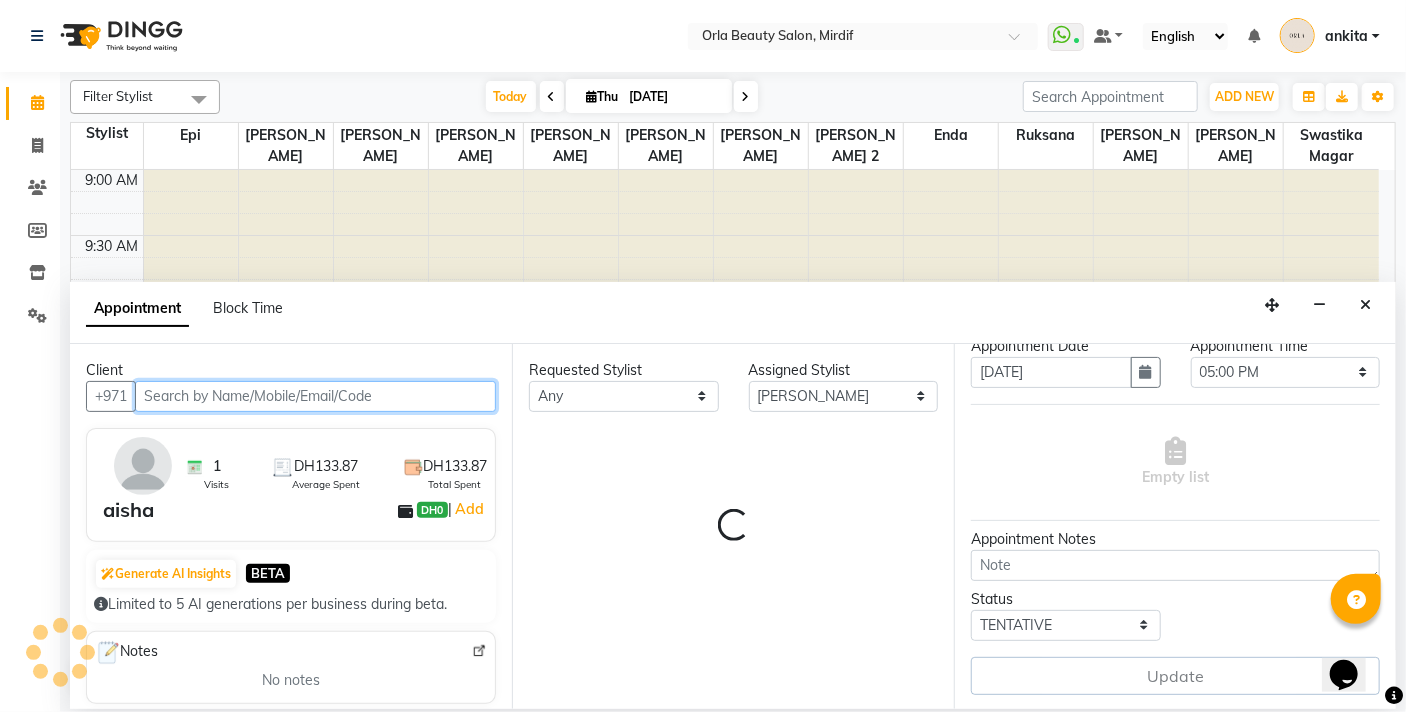 scroll, scrollTop: 1057, scrollLeft: 0, axis: vertical 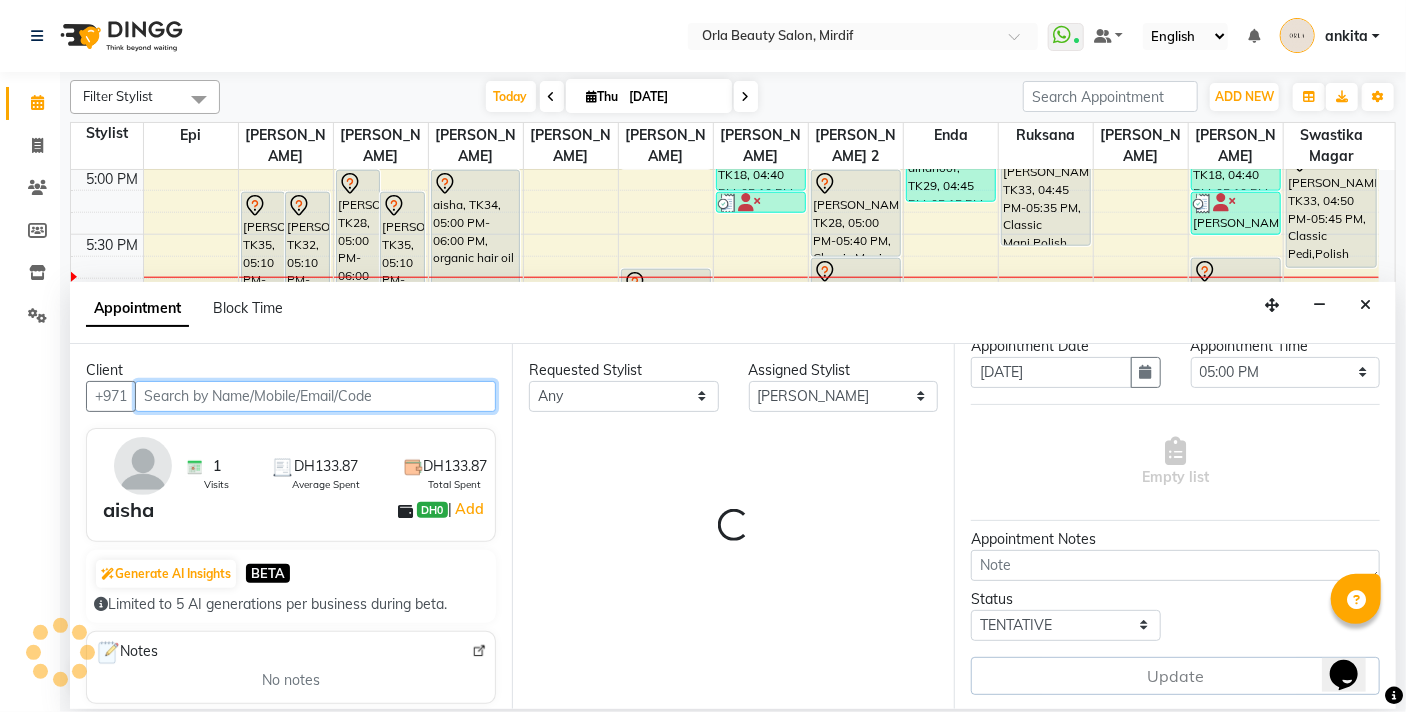 select on "2225" 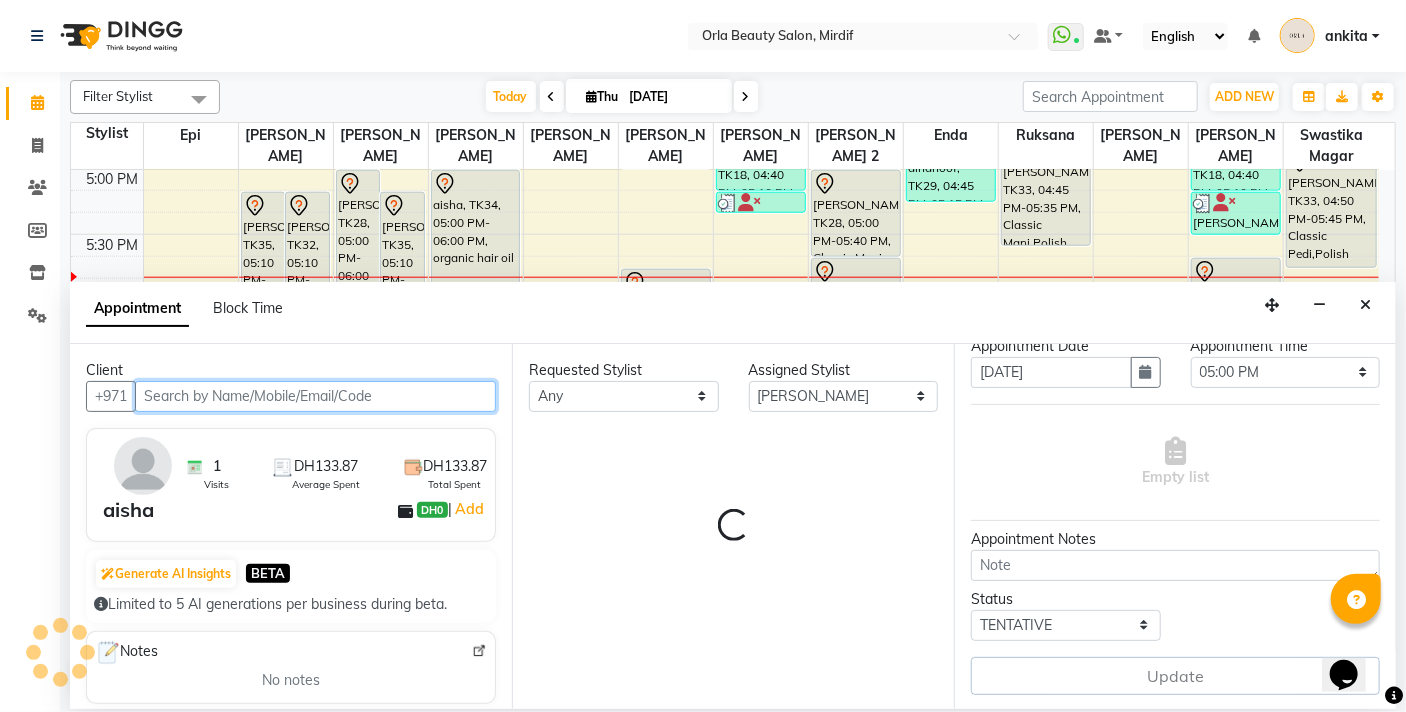 select on "2225" 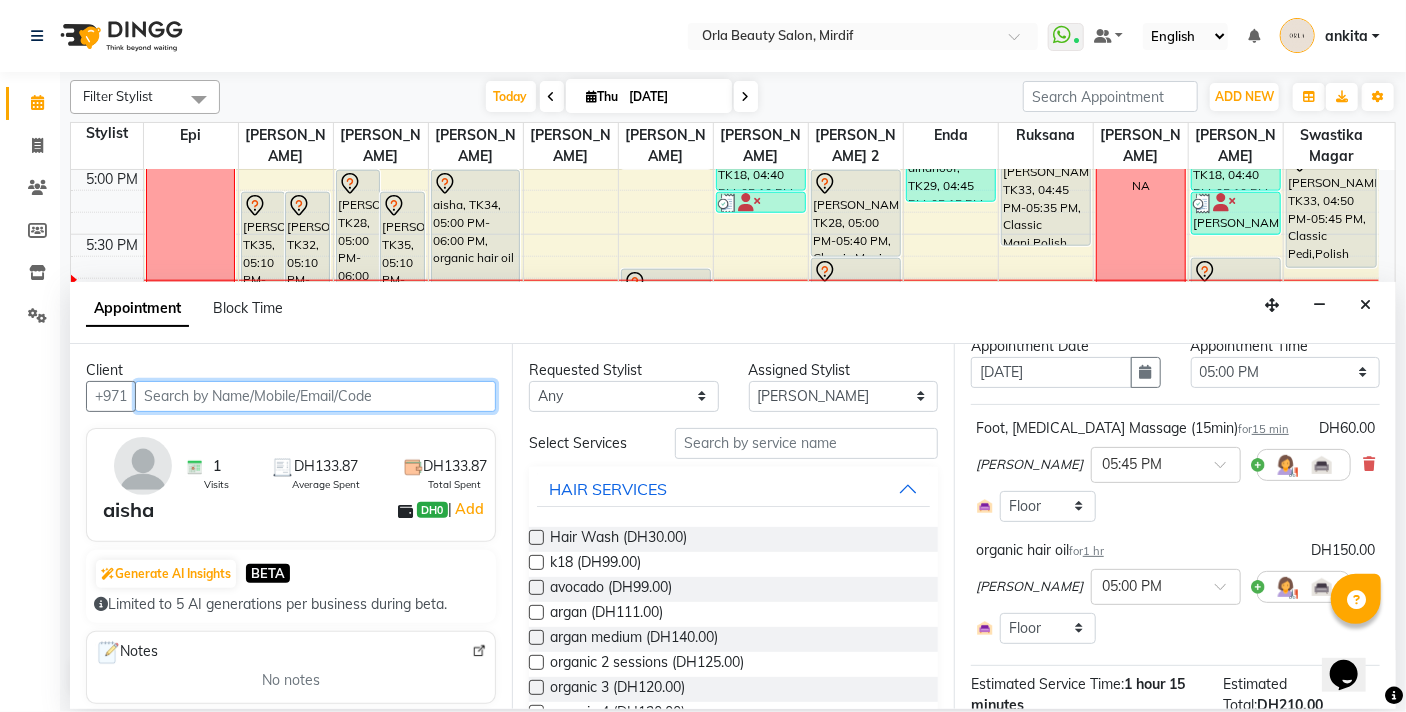 scroll, scrollTop: 90, scrollLeft: 0, axis: vertical 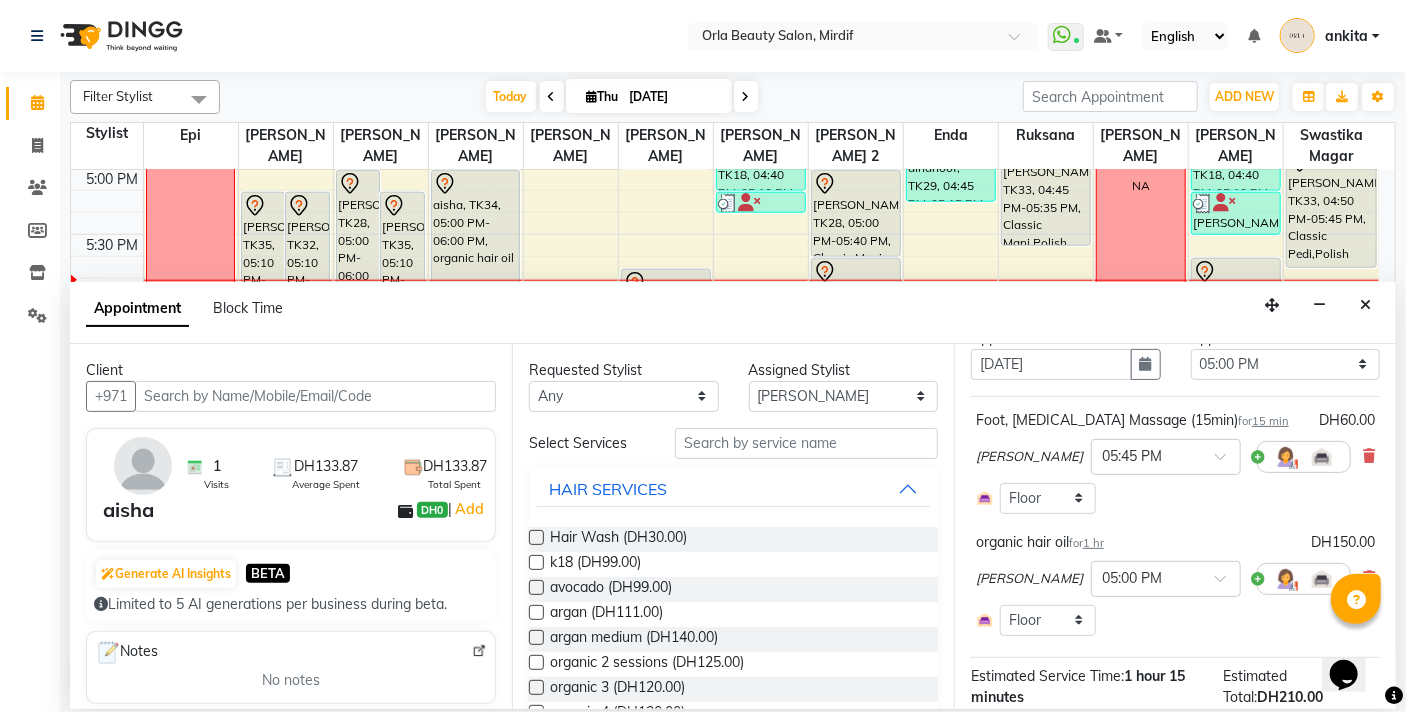 click on "Foot, Lower Leg Massage (15min)   for  15 min DH60.00 maryann × 05:45 PM Select Room Floor" at bounding box center (1175, 462) 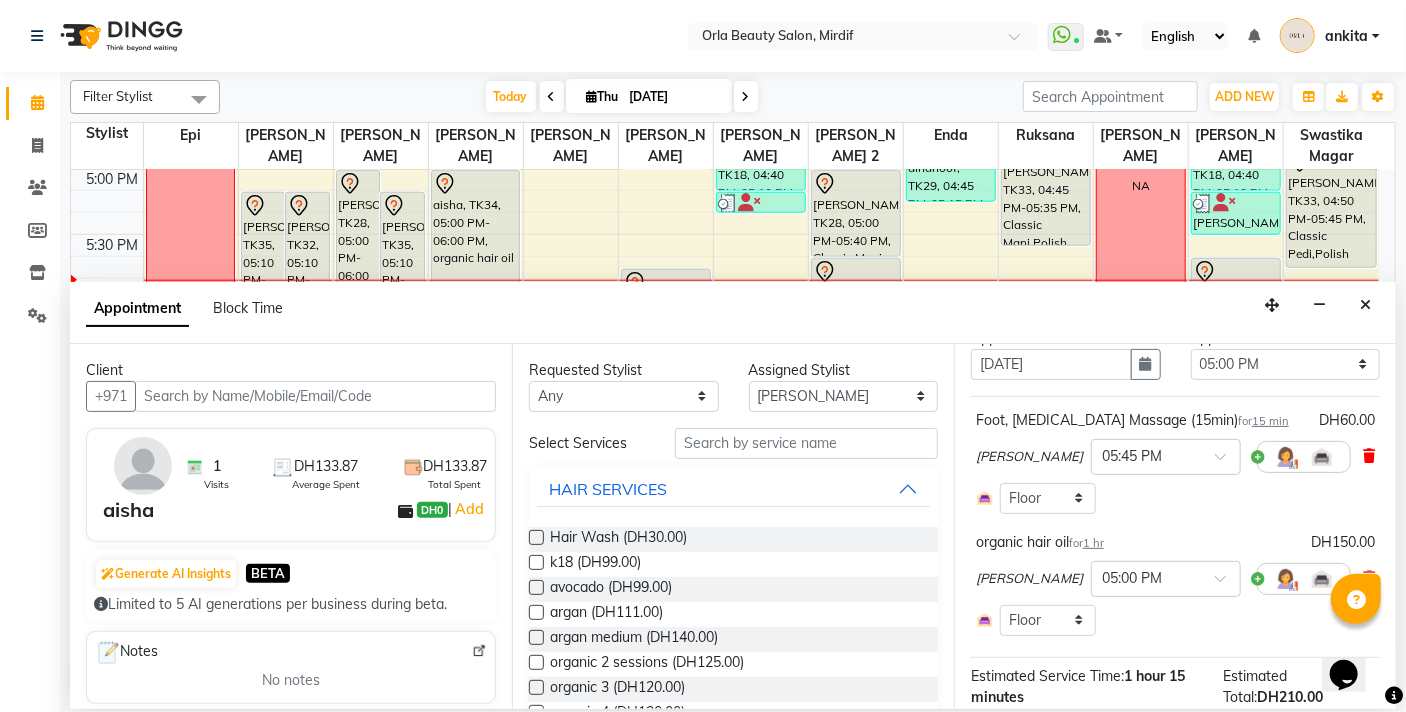 click at bounding box center (1369, 456) 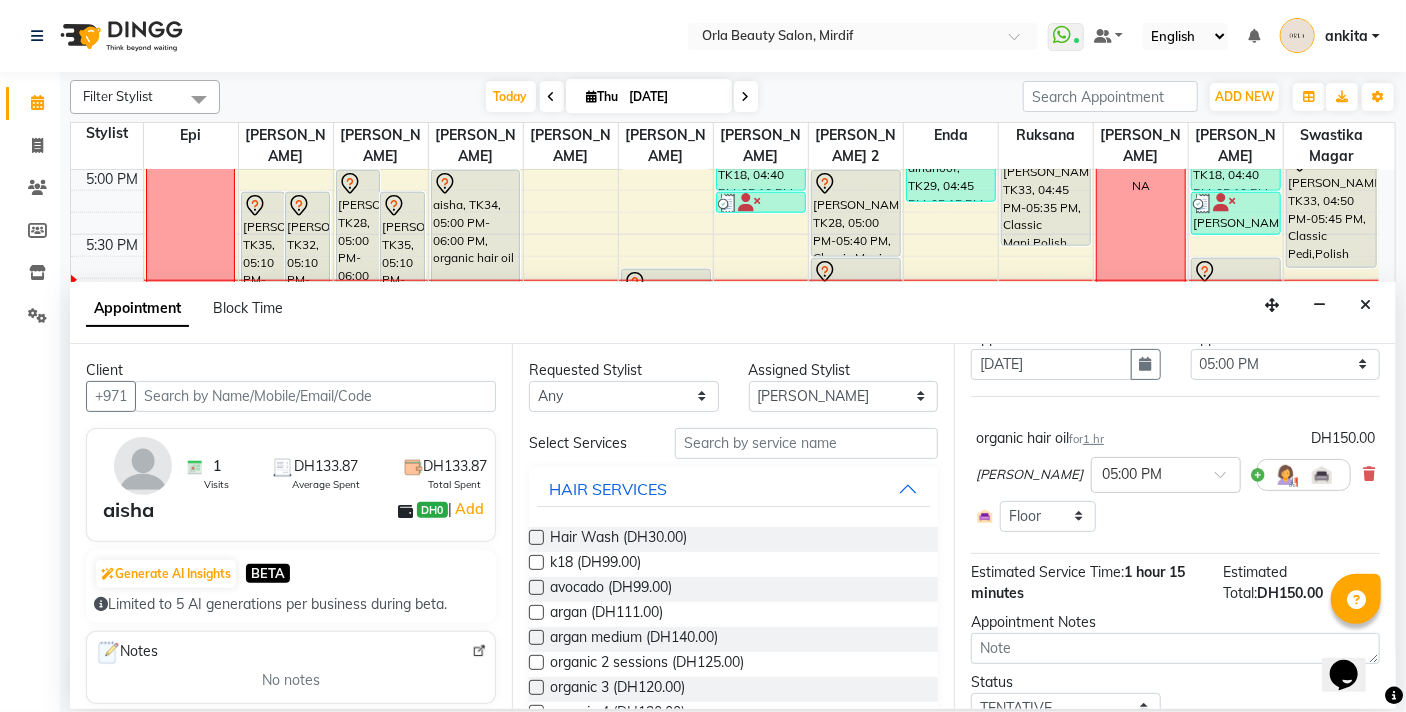 scroll, scrollTop: 171, scrollLeft: 0, axis: vertical 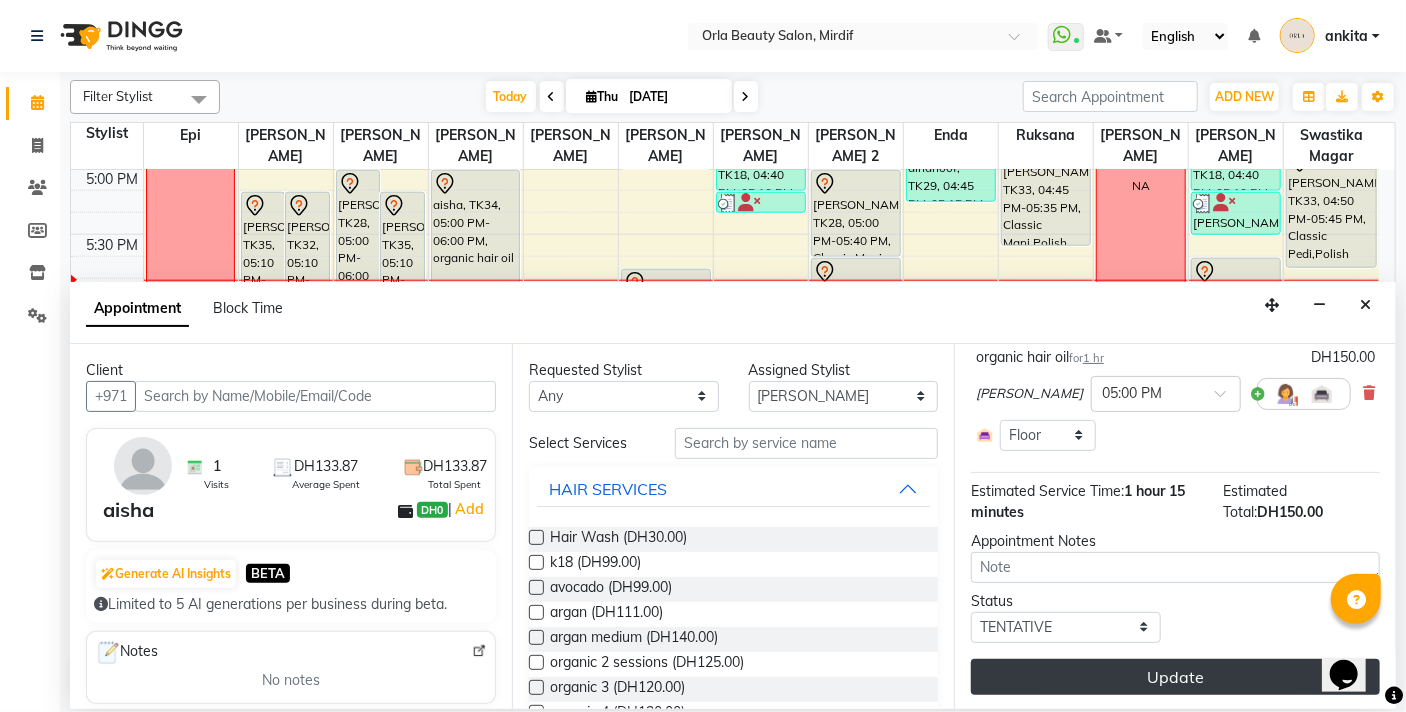 click on "Update" at bounding box center (1175, 677) 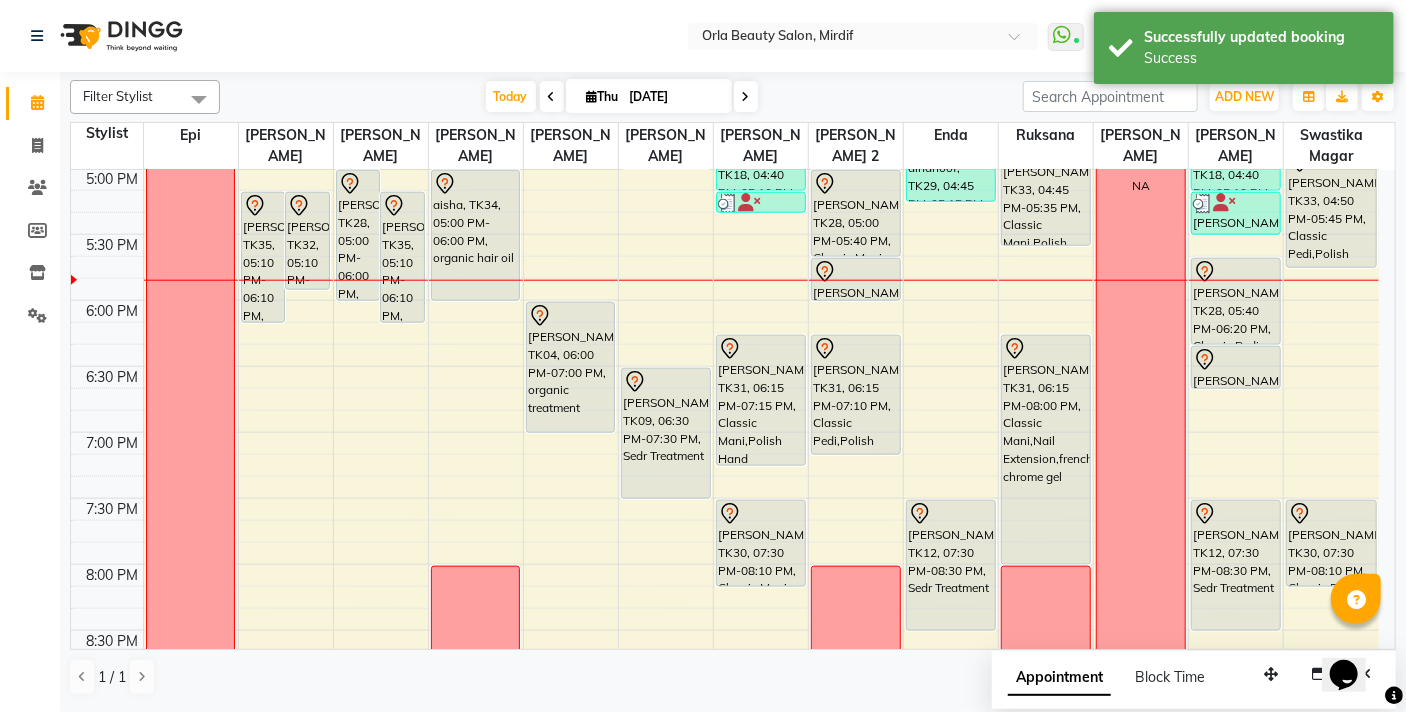 click on "9:00 AM 9:30 AM 10:00 AM 10:30 AM 11:00 AM 11:30 AM 12:00 PM 12:30 PM 1:00 PM 1:30 PM 2:00 PM 2:30 PM 3:00 PM 3:30 PM 4:00 PM 4:30 PM 5:00 PM 5:30 PM 6:00 PM 6:30 PM 7:00 PM 7:30 PM 8:00 PM 8:30 PM 9:00 PM 9:30 PM 10:00 PM 10:30 PM  OFF   NA      Madam Aisha Boss, TK25, 11:00 AM-02:00 PM, Full Hair Color     maha, TK24, 01:05 PM-02:05 PM, organic treatment     hamda almanzooqi, TK05, 12:10 PM-01:10 PM, Sedr Treatment             Reem Aljawdar, TK35, 05:10 PM-06:10 PM, k18             muna alsafi, TK32, 05:10 PM-05:55 PM, Root Color     fatima mohamad, TK26, 02:55 PM-03:55 PM, Sedr Treatment Medium             Rhoda, TK10, 04:10 PM-04:20 PM, Beach Waves             fatma alshehhi, TK28, 05:00 PM-06:00 PM, Sedr Treatment Long             Reem Aljawdar, TK35, 05:10 PM-06:10 PM, k18  NA      maitha, TK16, 12:10 PM-01:10 PM, Sedr Treatment     Madam Aisha Boss, TK25, 02:00 PM-03:00 PM, Acai Treatment Medium     Fatima mussa, TK20, 12:40 PM-01:40 PM, organic treatment                      NA                   NA" at bounding box center [725, 36] 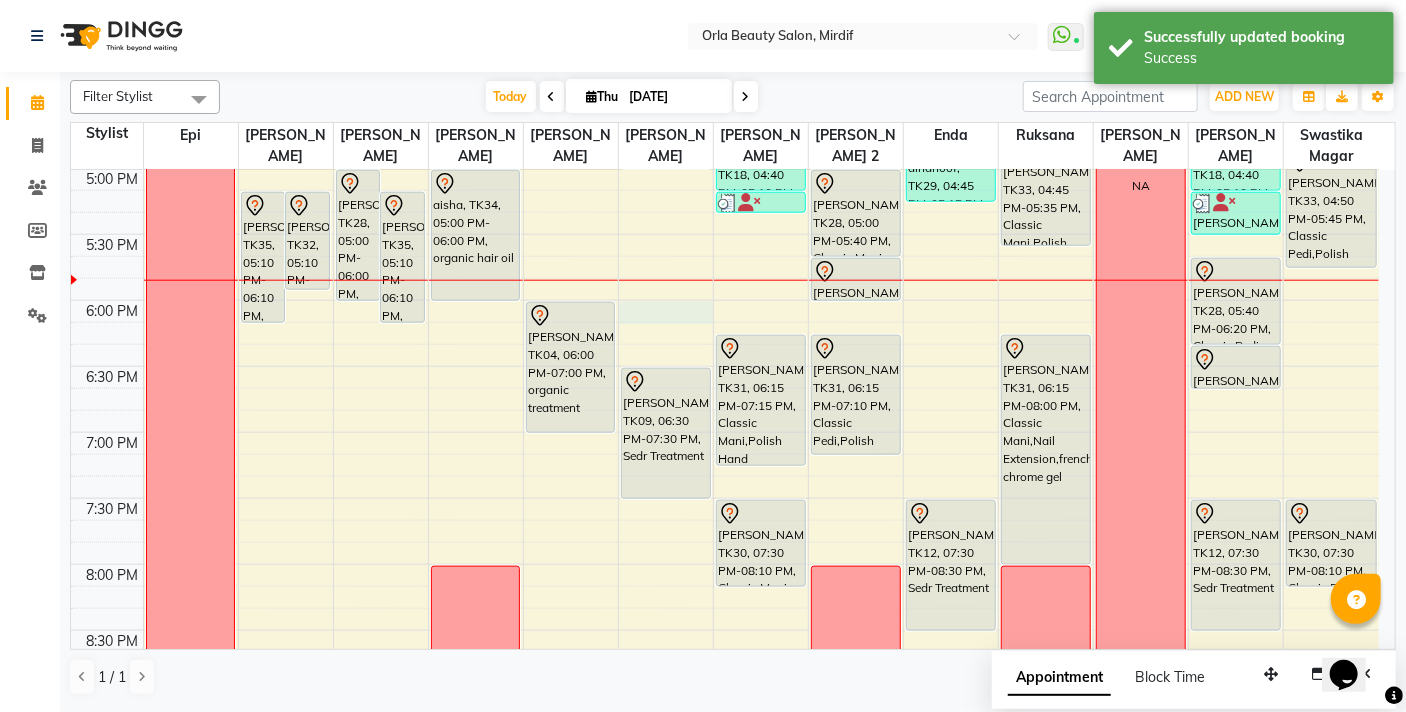 select on "54219" 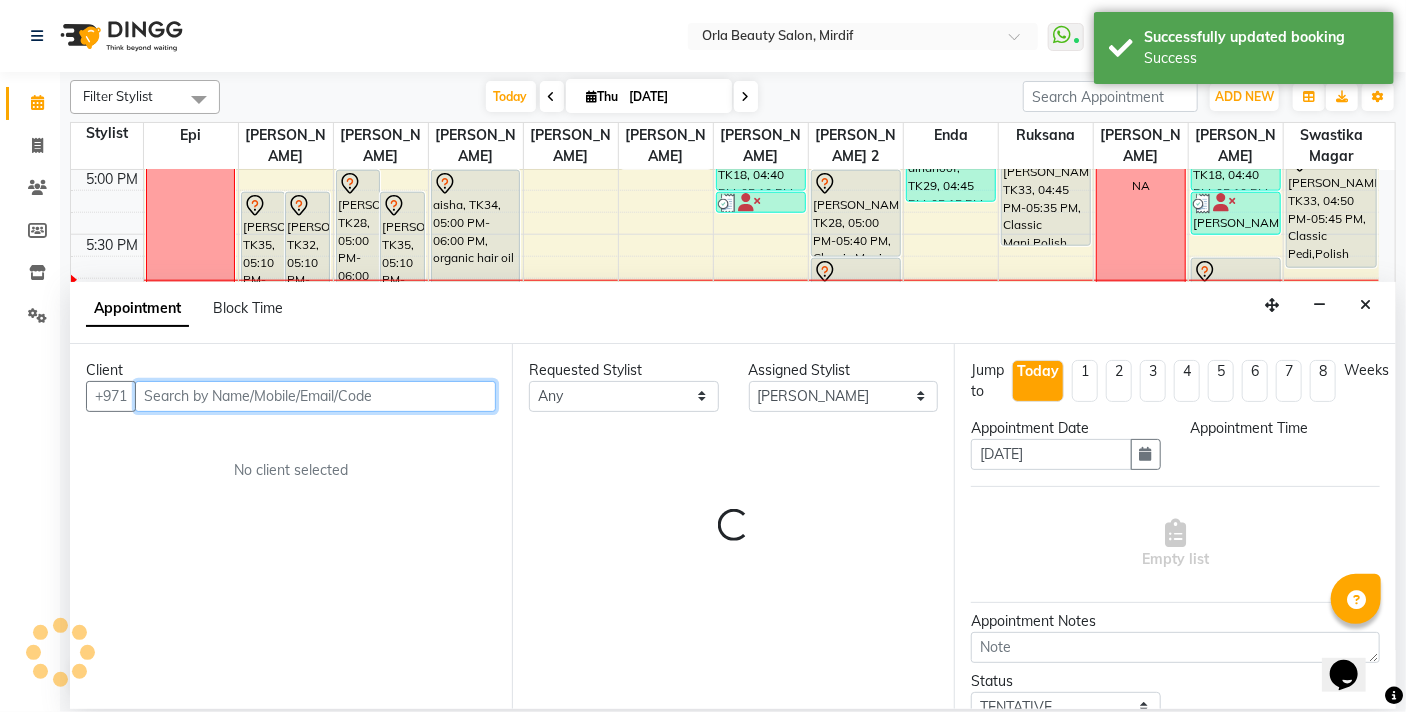 select on "1080" 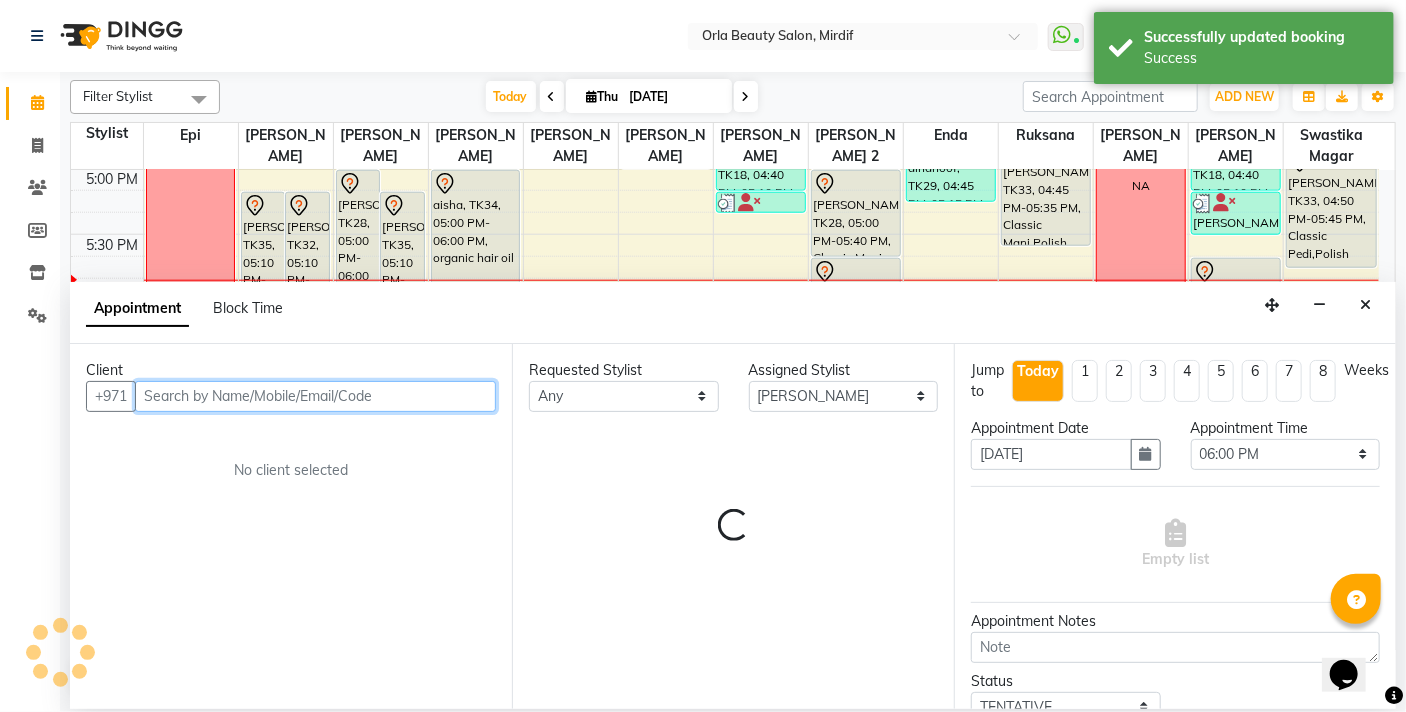 click at bounding box center (315, 396) 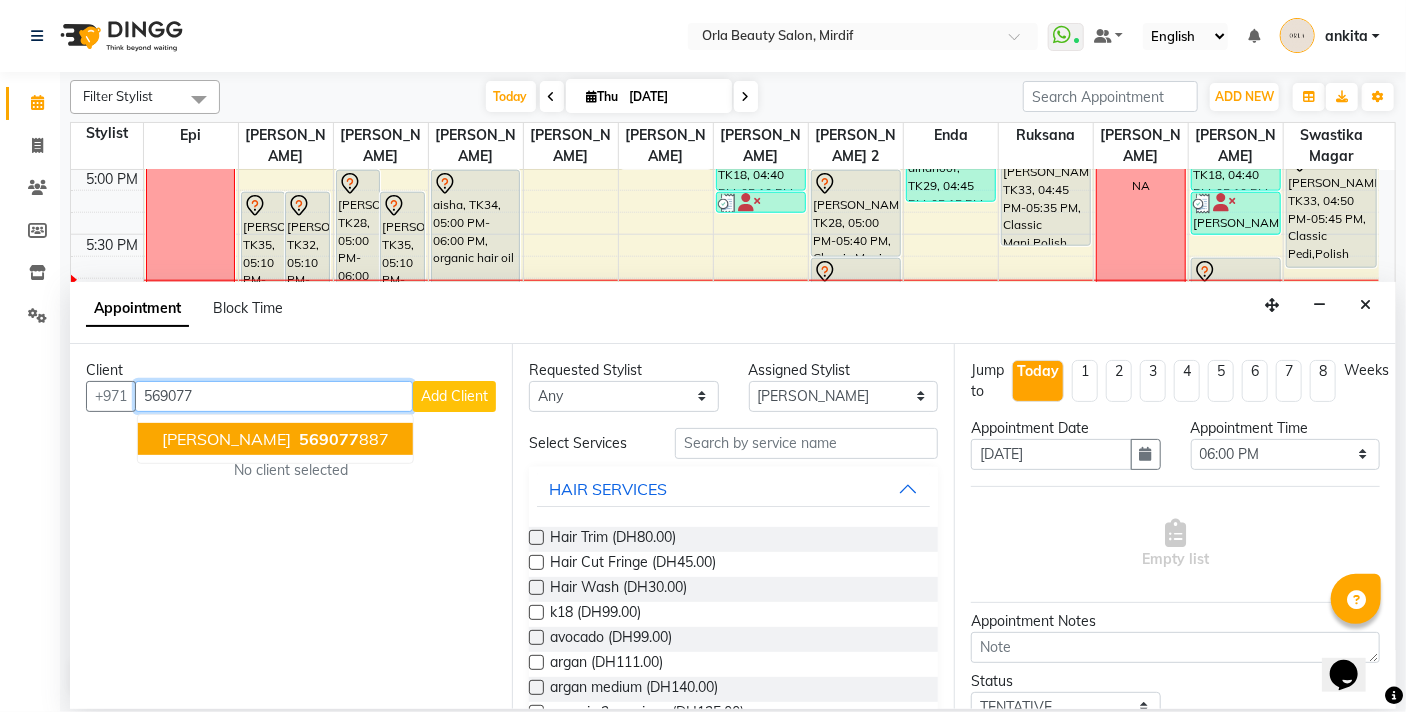 click on "569077" at bounding box center (329, 439) 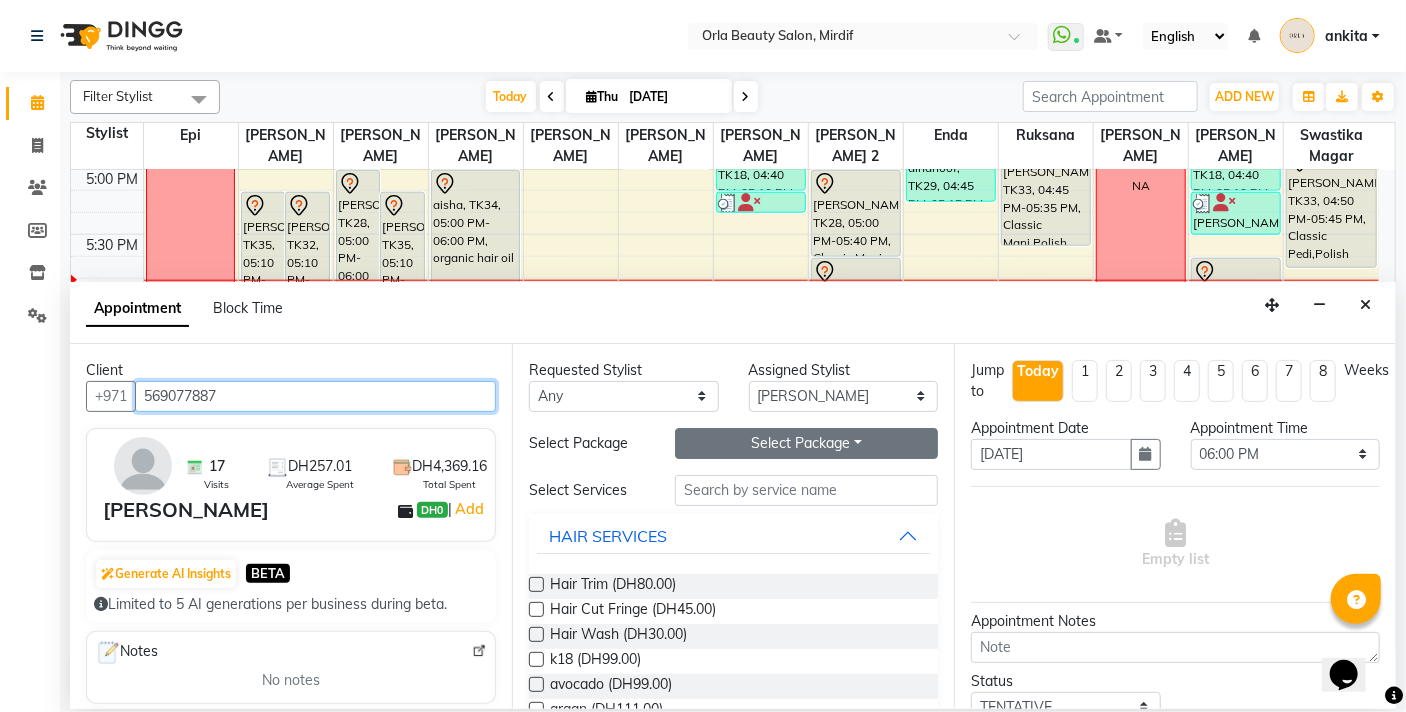 type on "569077887" 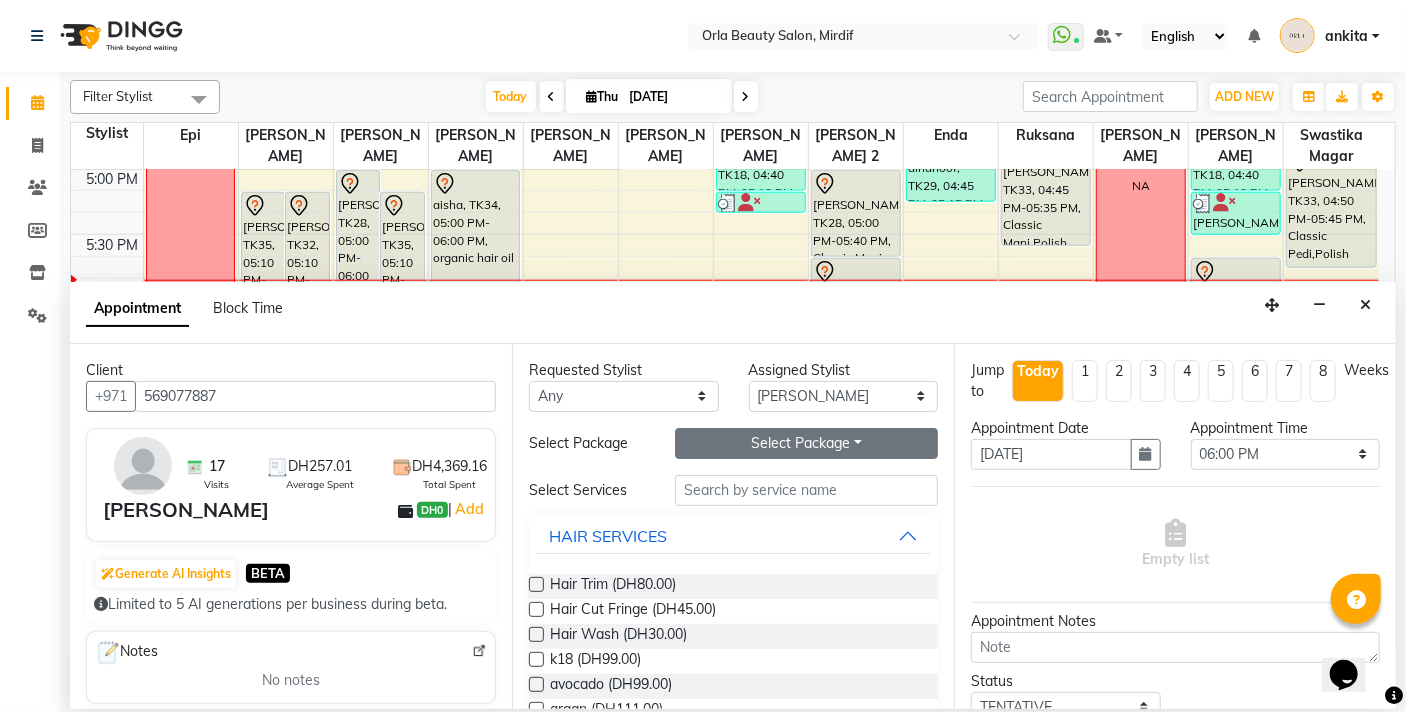 click on "Select Package  Toggle Dropdown" at bounding box center (806, 443) 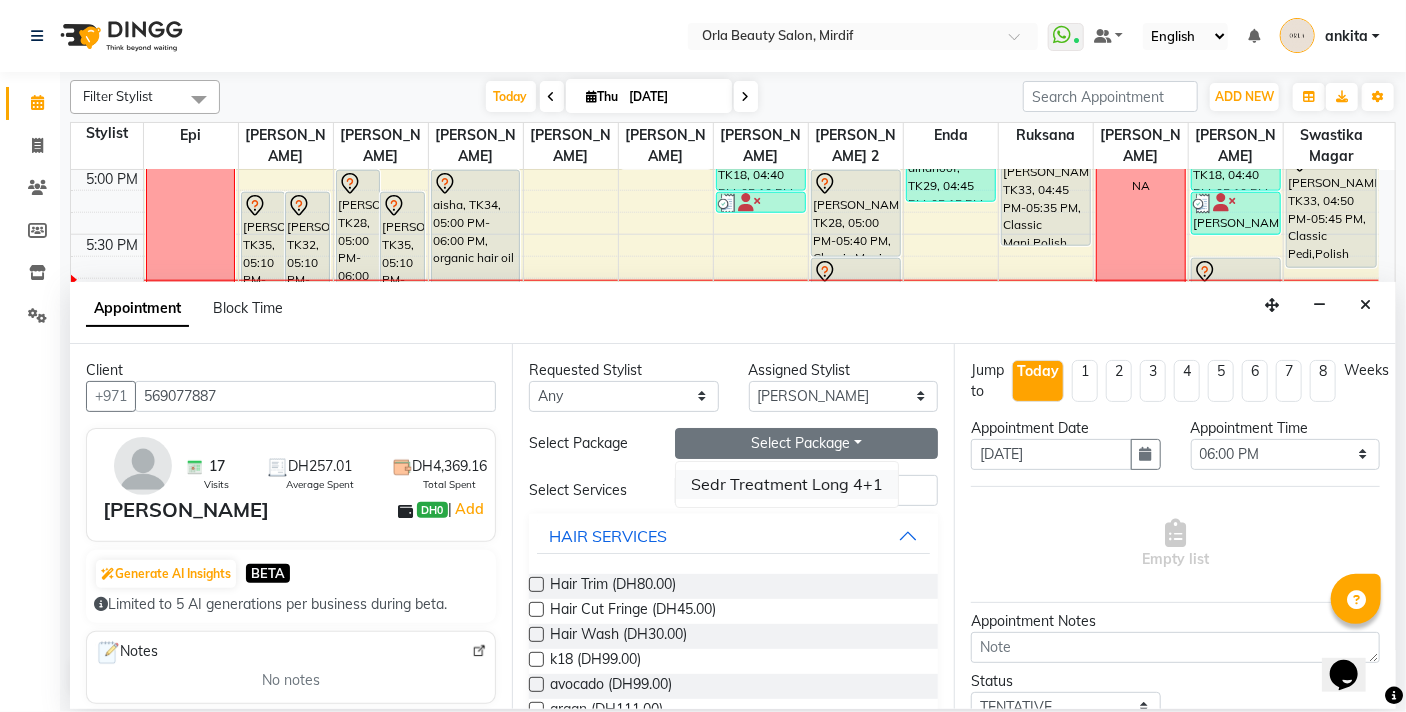 click on "Sedr Treatment Long 4+1" at bounding box center (787, 484) 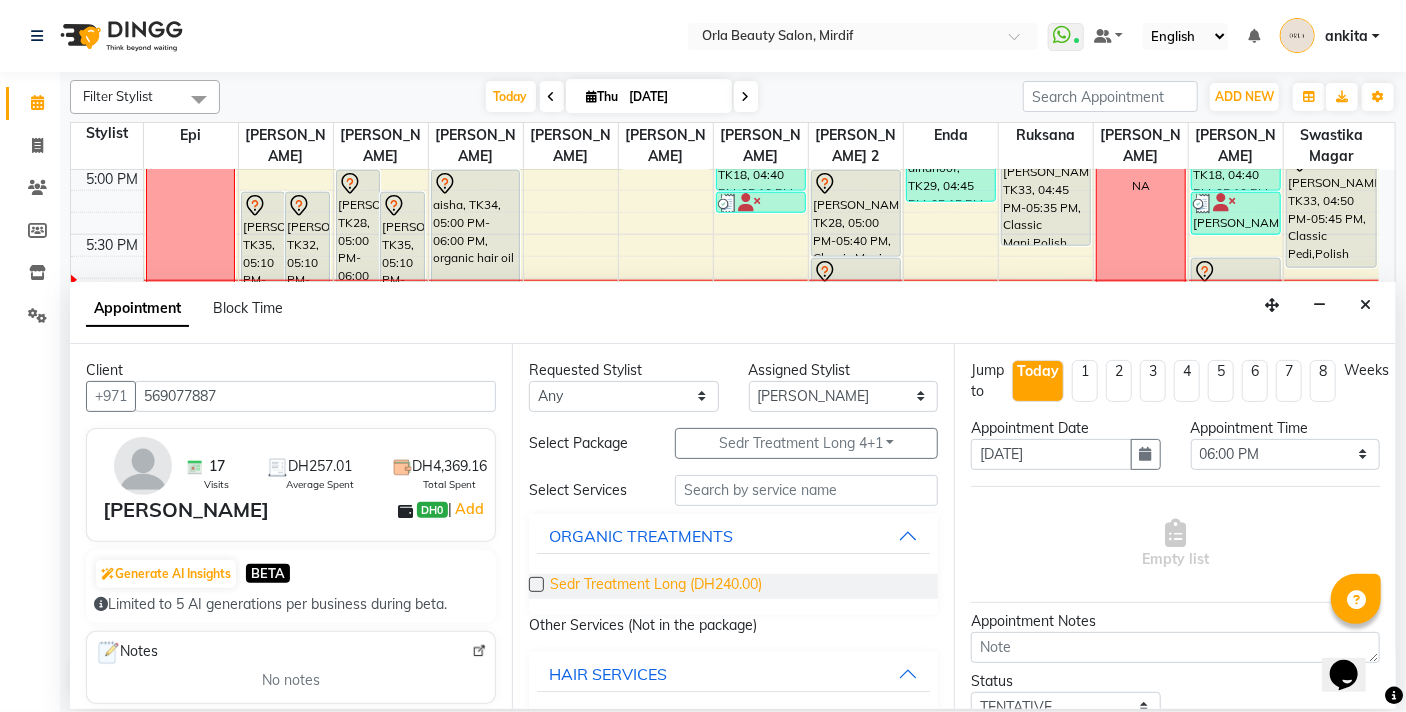 click on "Sedr Treatment Long (DH240.00)" at bounding box center (656, 586) 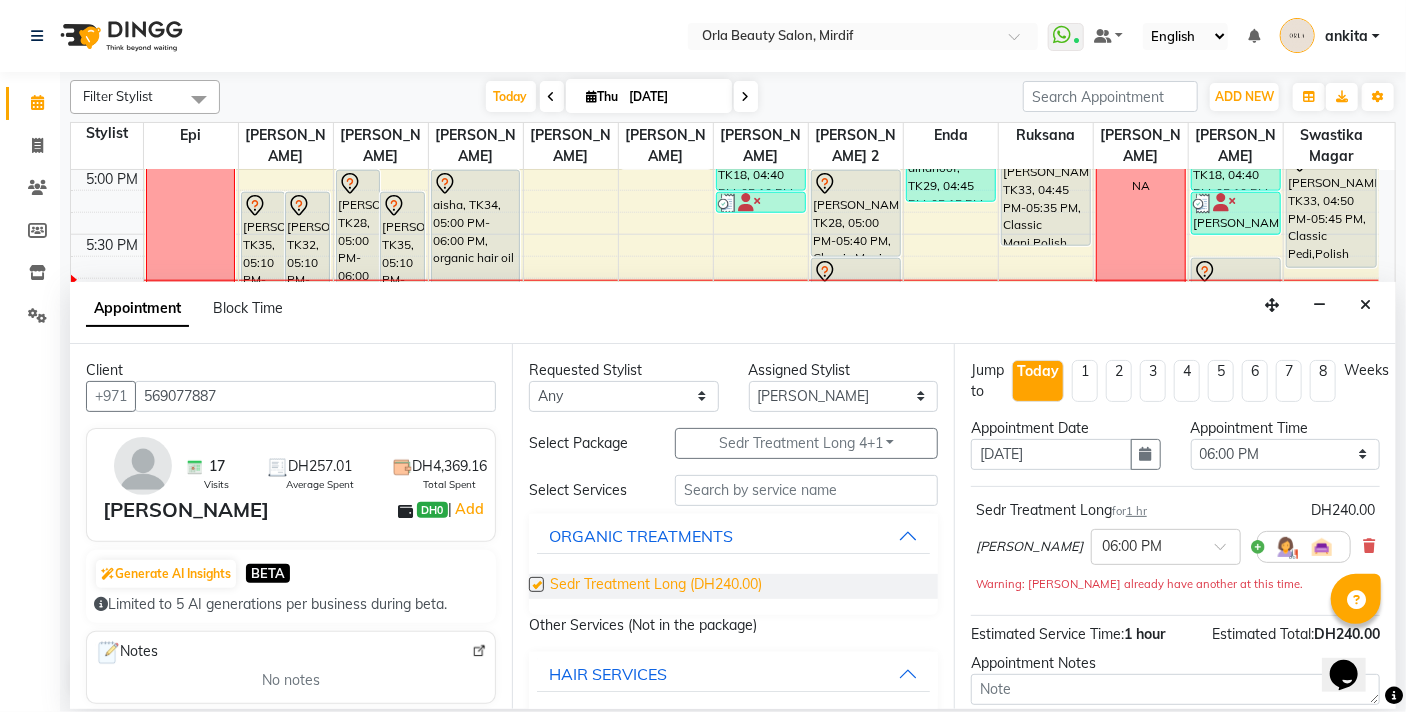 checkbox on "false" 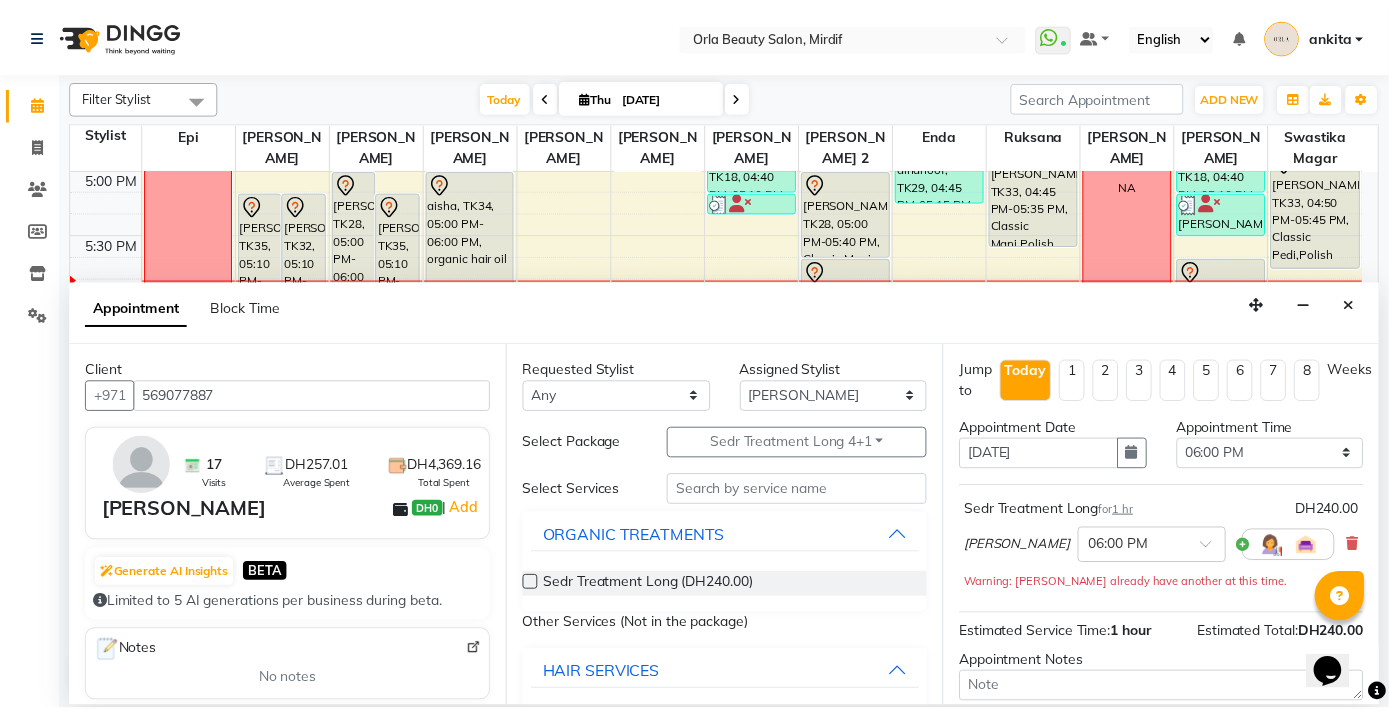 scroll, scrollTop: 181, scrollLeft: 0, axis: vertical 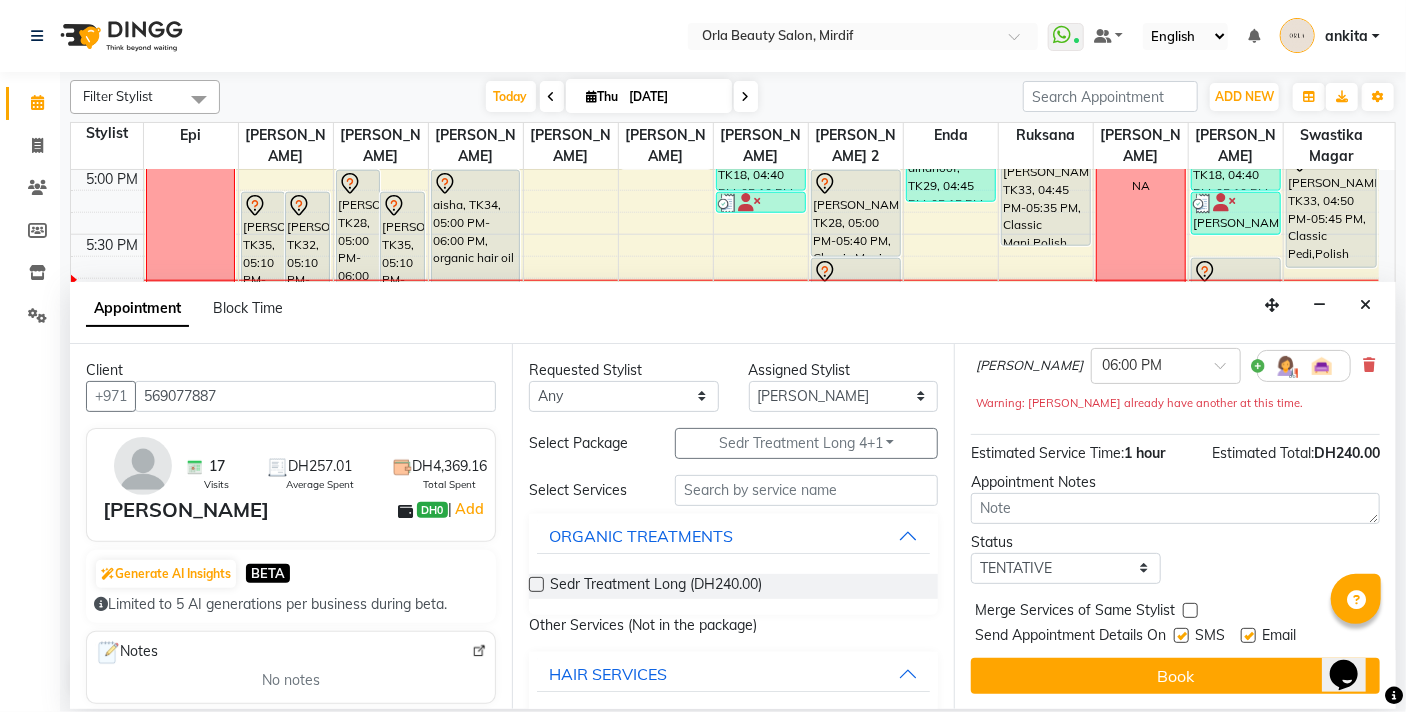 click at bounding box center (1190, 610) 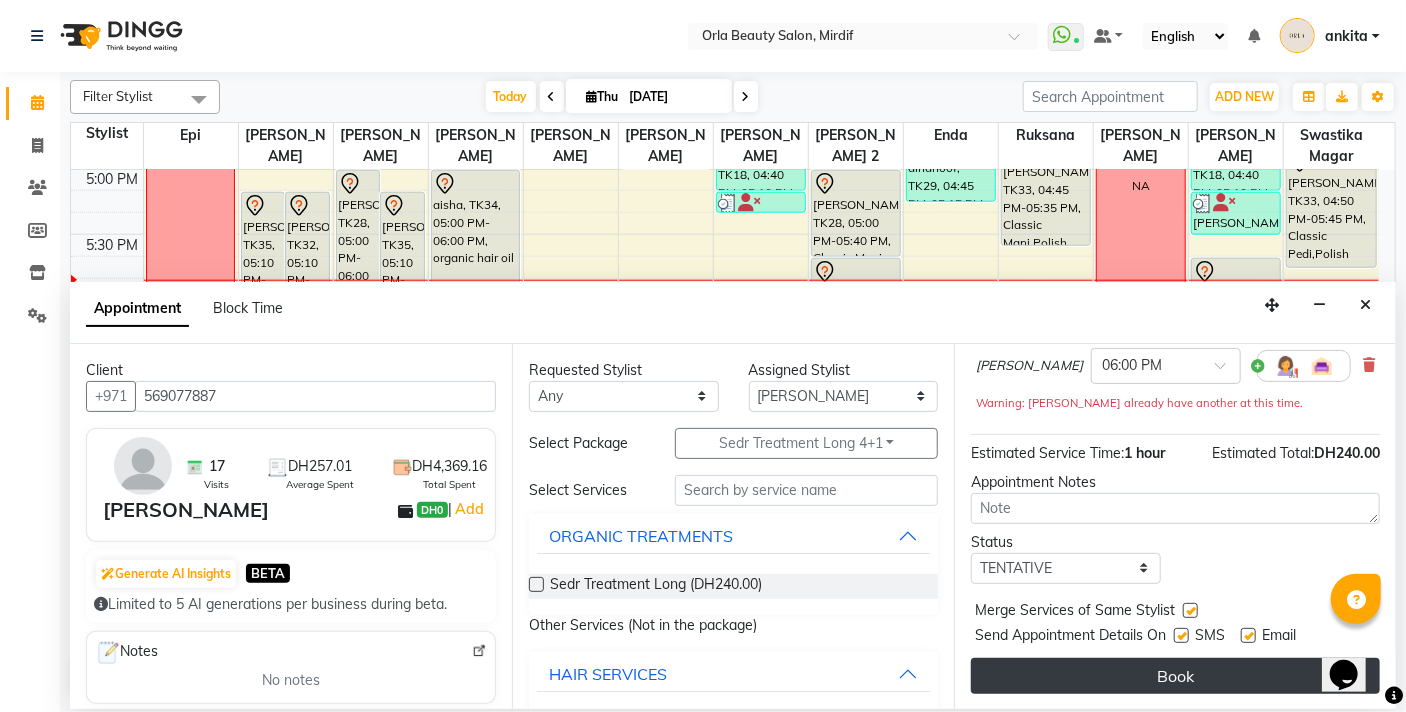 click on "Book" at bounding box center (1175, 676) 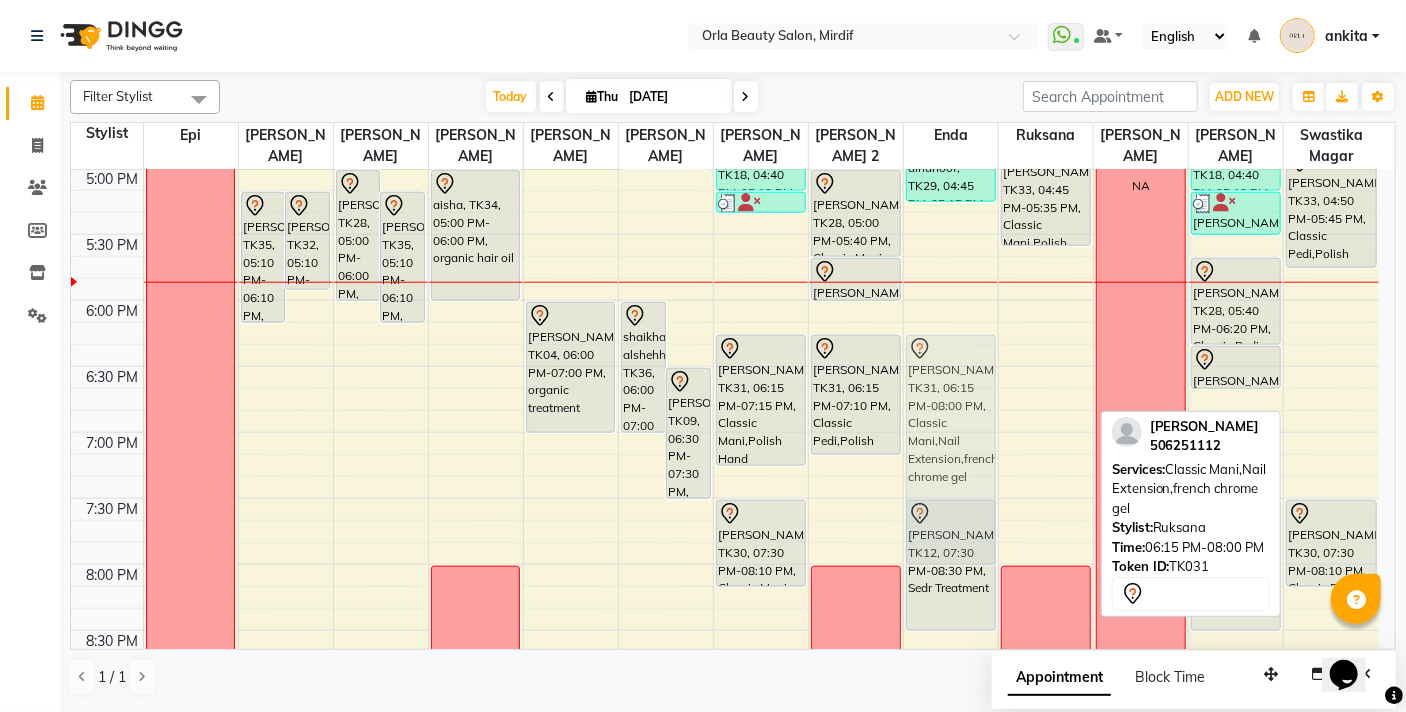 drag, startPoint x: 1018, startPoint y: 425, endPoint x: 934, endPoint y: 424, distance: 84.00595 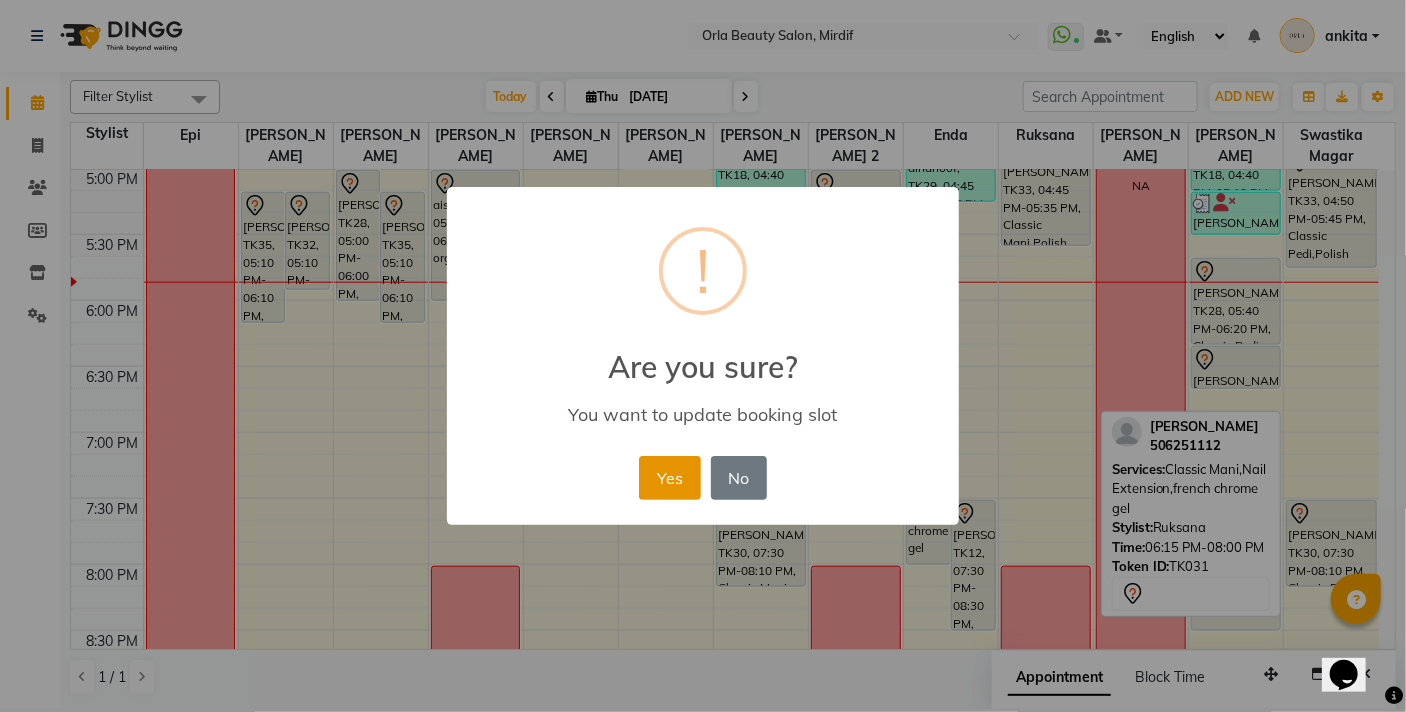 click on "Yes" at bounding box center [669, 478] 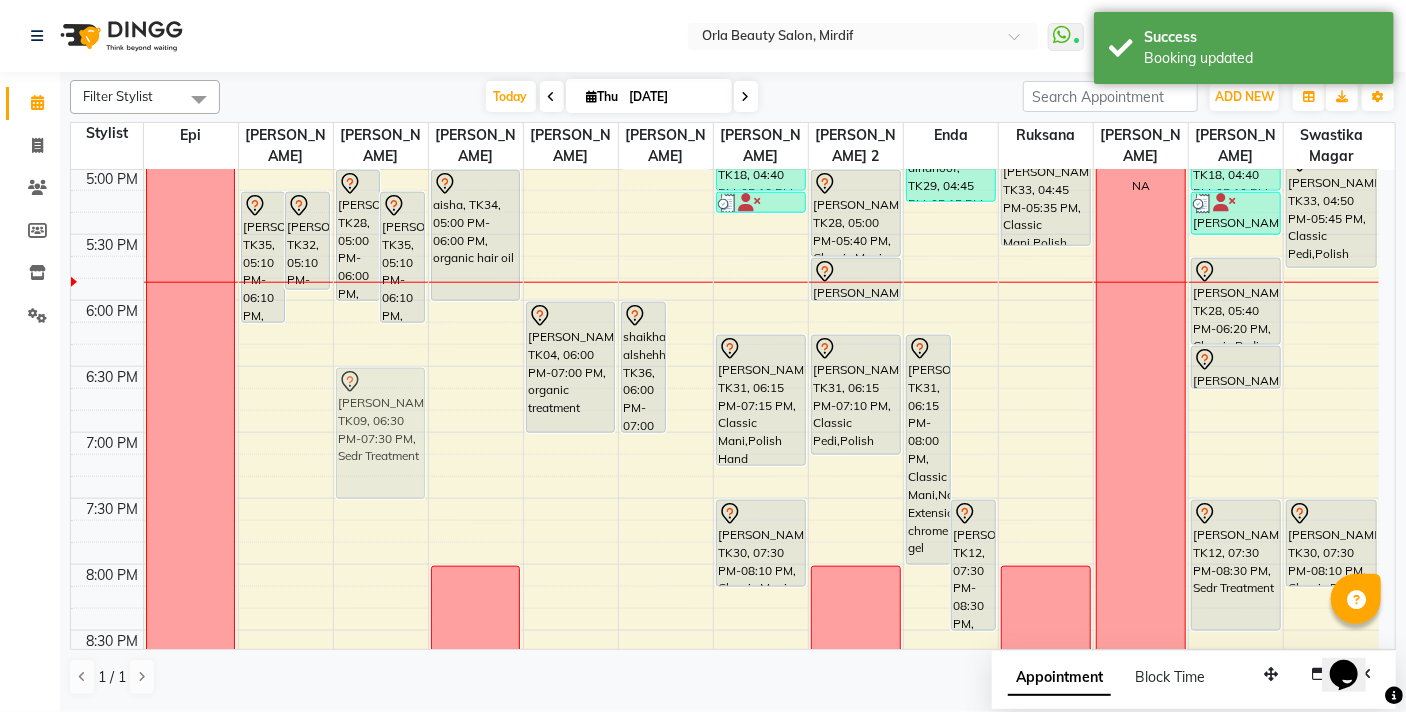 drag, startPoint x: 684, startPoint y: 420, endPoint x: 351, endPoint y: 422, distance: 333.006 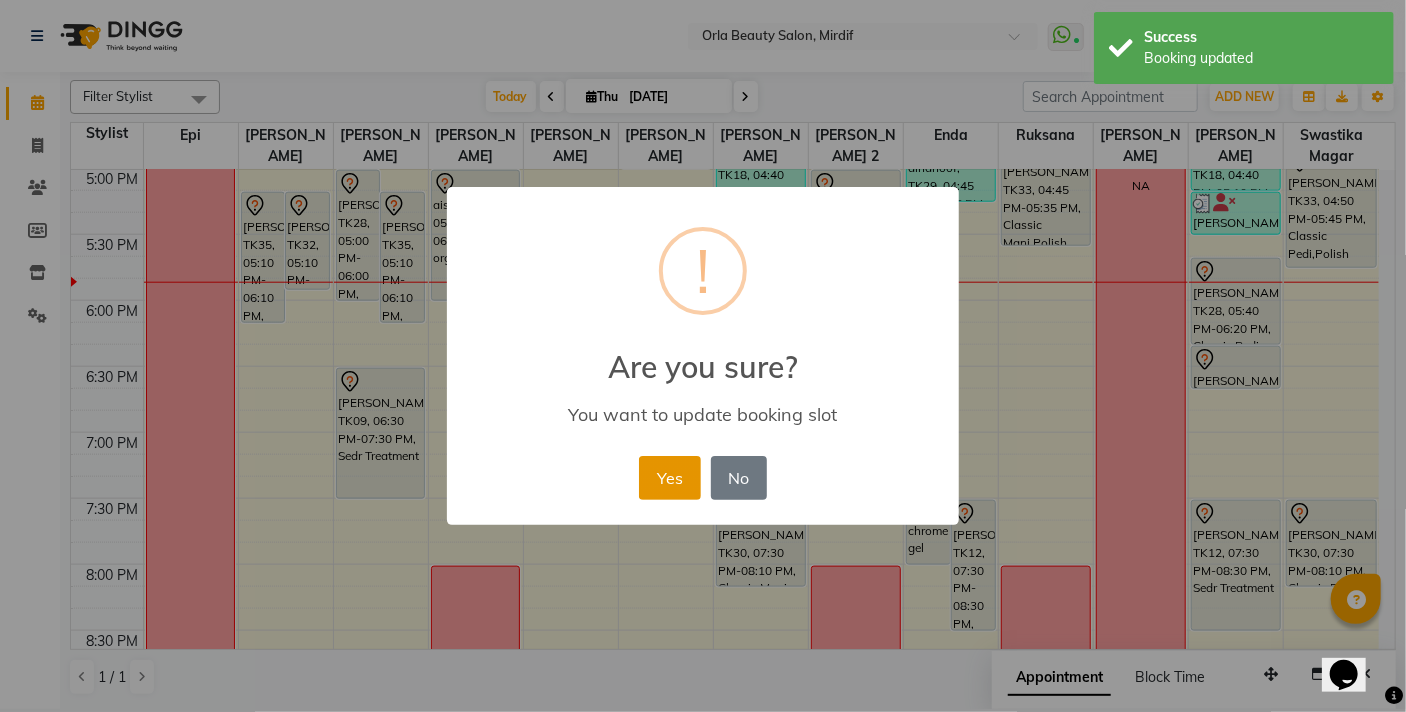 click on "Yes" at bounding box center (669, 478) 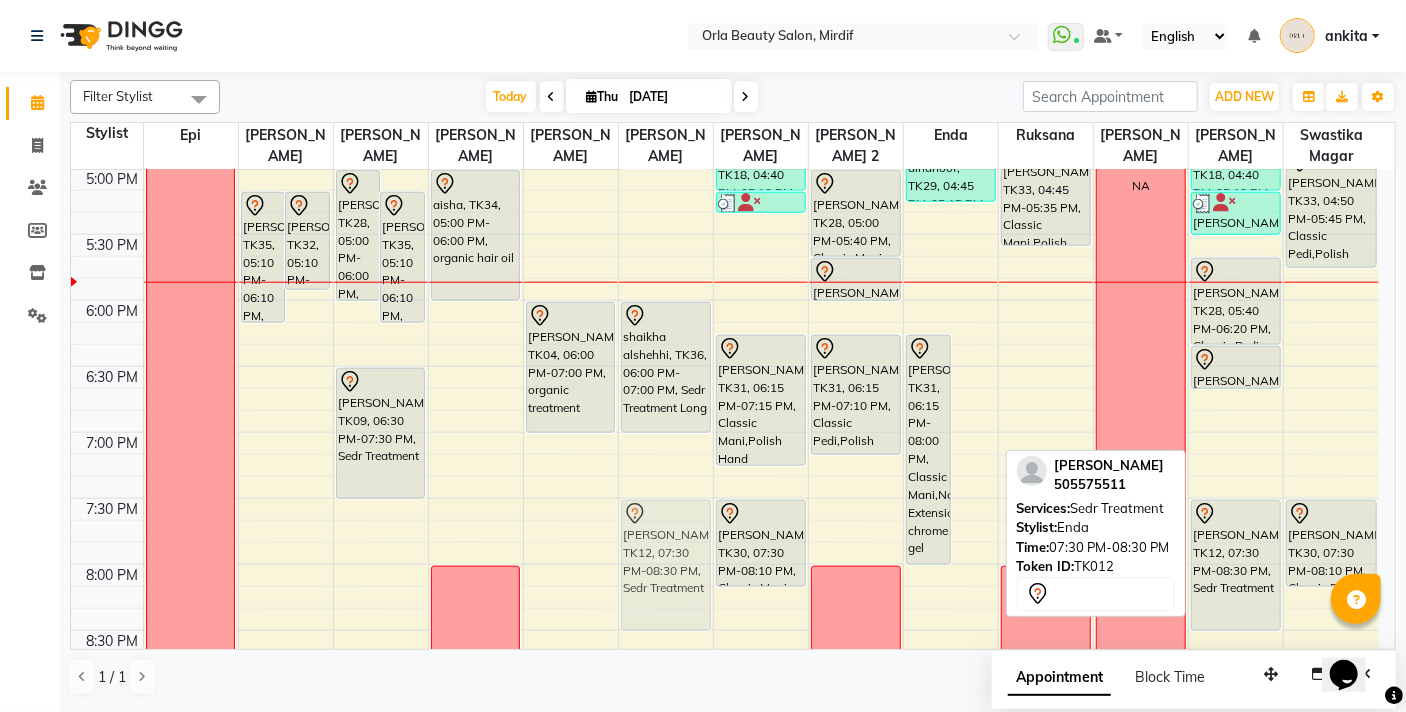 drag, startPoint x: 980, startPoint y: 520, endPoint x: 630, endPoint y: 526, distance: 350.05142 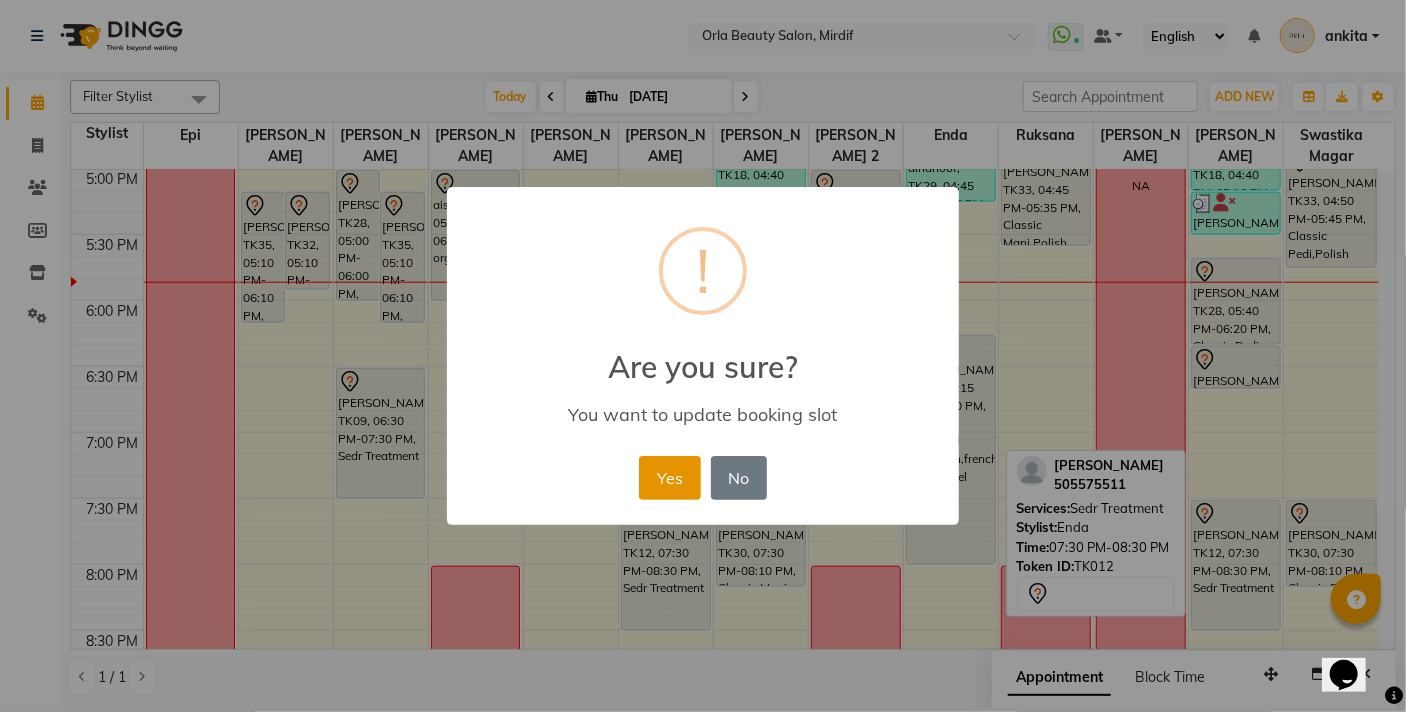 click on "Yes" at bounding box center [669, 478] 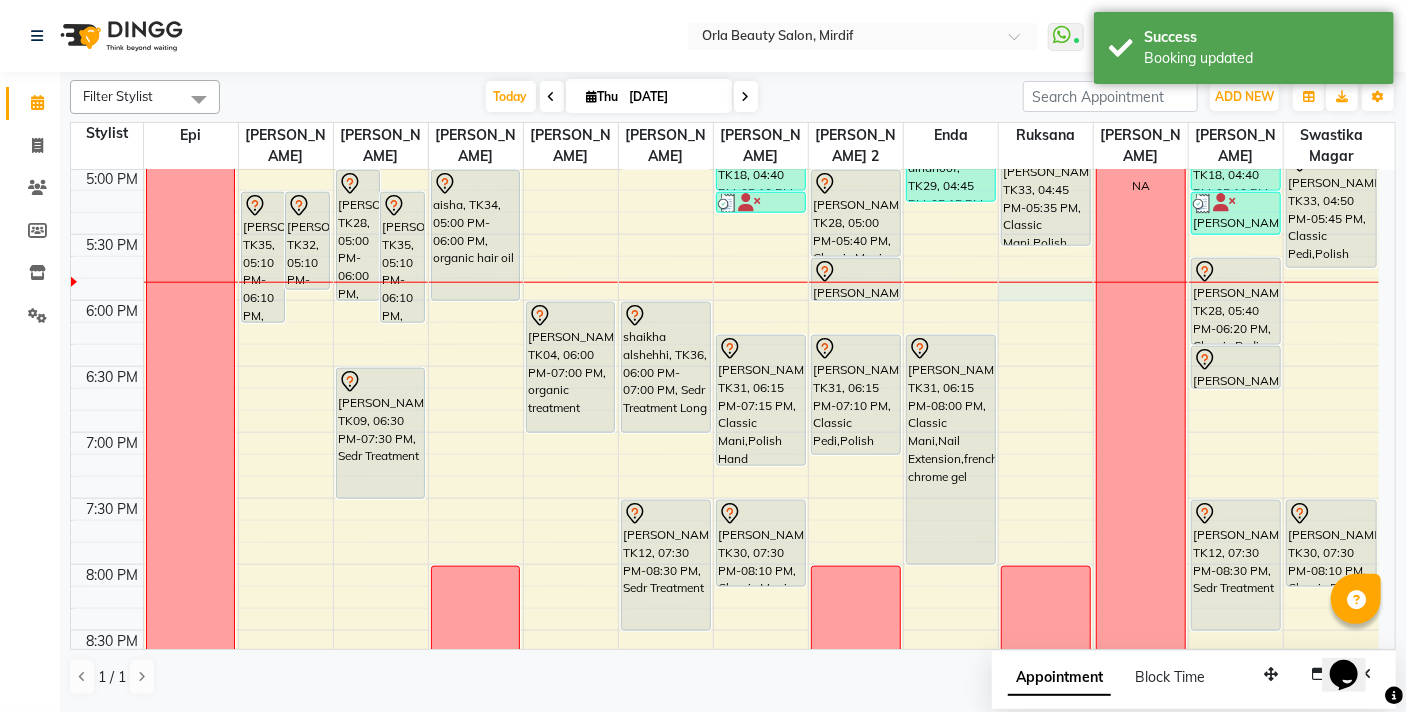 click on "9:00 AM 9:30 AM 10:00 AM 10:30 AM 11:00 AM 11:30 AM 12:00 PM 12:30 PM 1:00 PM 1:30 PM 2:00 PM 2:30 PM 3:00 PM 3:30 PM 4:00 PM 4:30 PM 5:00 PM 5:30 PM 6:00 PM 6:30 PM 7:00 PM 7:30 PM 8:00 PM 8:30 PM 9:00 PM 9:30 PM 10:00 PM 10:30 PM  OFF   NA      Madam Aisha Boss, TK25, 11:00 AM-02:00 PM, Full Hair Color     maha, TK24, 01:05 PM-02:05 PM, organic treatment     hamda almanzooqi, TK05, 12:10 PM-01:10 PM, Sedr Treatment             Reem Aljawdar, TK35, 05:10 PM-06:10 PM, k18             muna alsafi, TK32, 05:10 PM-05:55 PM, Root Color     fatima mohamad, TK26, 02:55 PM-03:55 PM, Sedr Treatment Medium             Rhoda, TK10, 04:10 PM-04:20 PM, Beach Waves             fatma alshehhi, TK28, 05:00 PM-06:00 PM, Sedr Treatment Long             Reem Aljawdar, TK35, 05:10 PM-06:10 PM, k18  NA      maitha, TK16, 12:10 PM-01:10 PM, Sedr Treatment     Madam Aisha Boss, TK25, 02:00 PM-03:00 PM, Acai Treatment Medium             Maitha Alriyami, TK09, 06:30 PM-07:30 PM, Sedr Treatment                          NA" at bounding box center [725, 36] 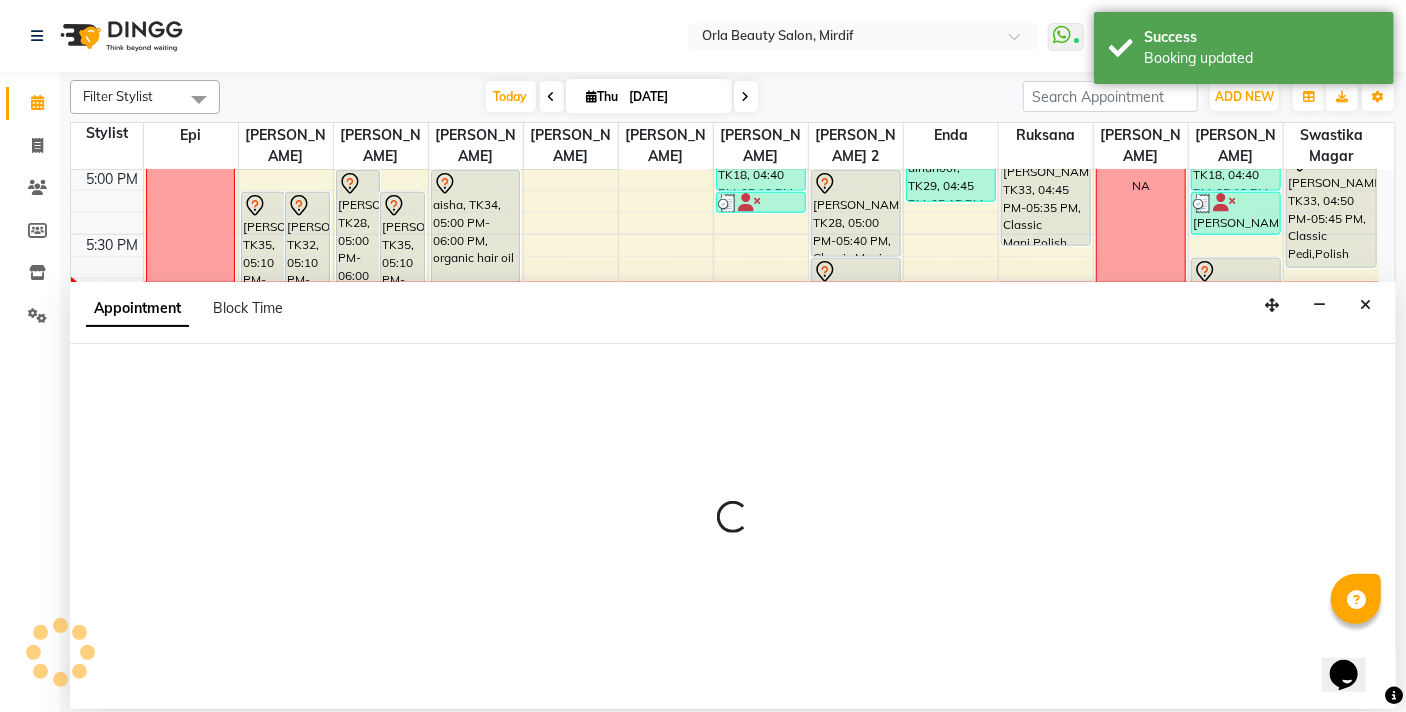 select on "49141" 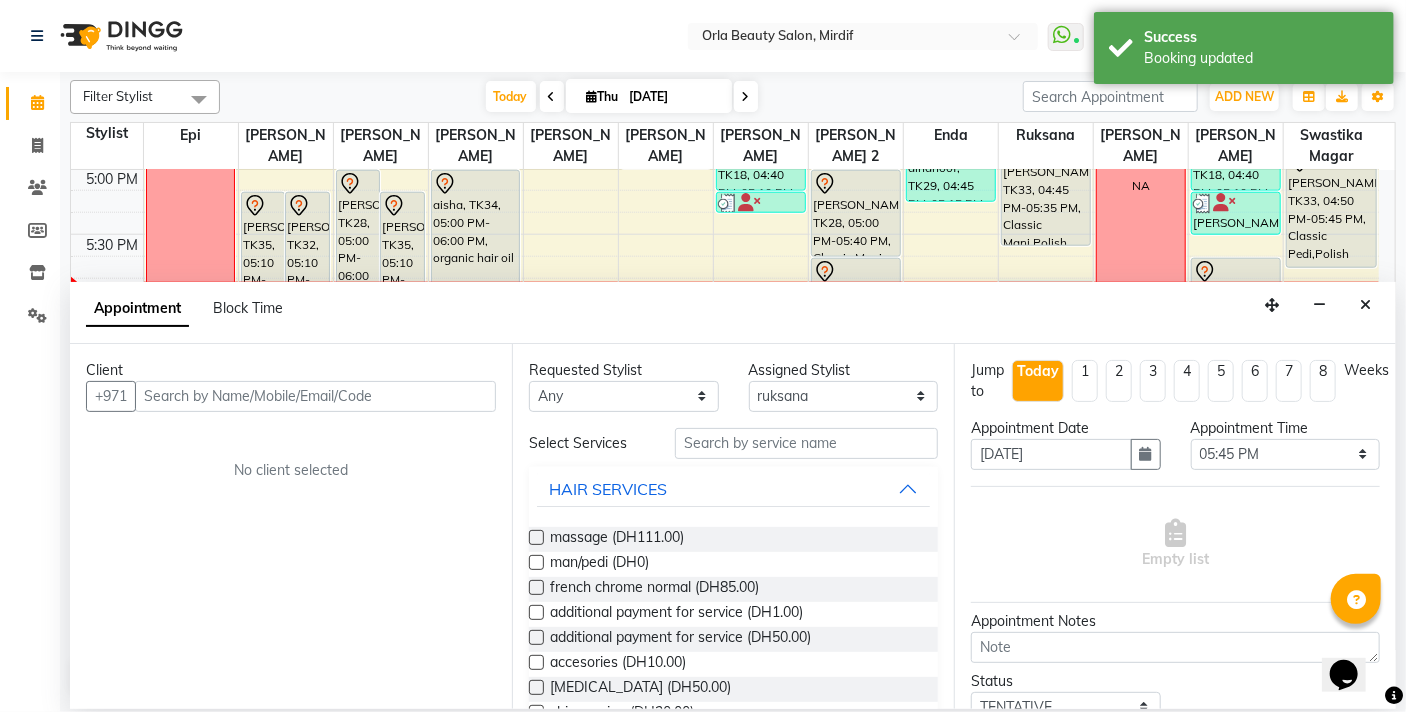 click at bounding box center [315, 396] 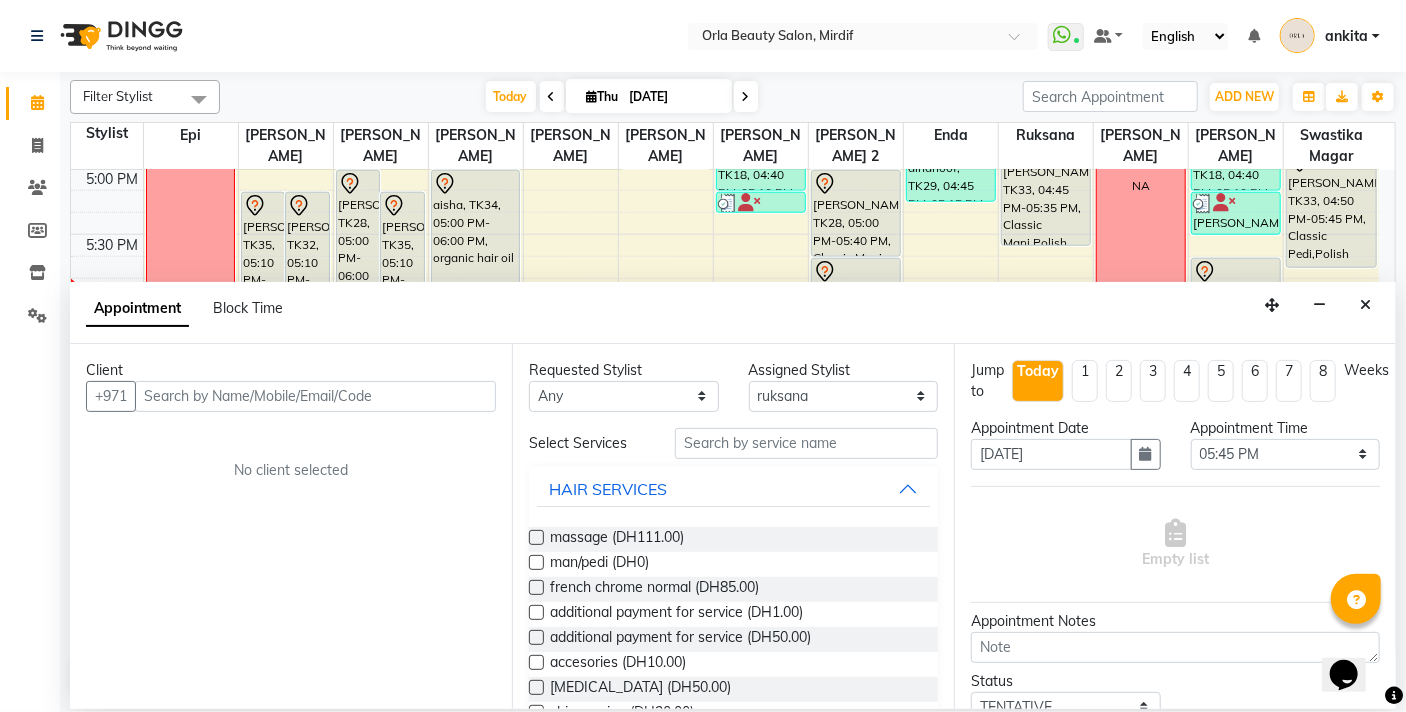 click at bounding box center [1365, 305] 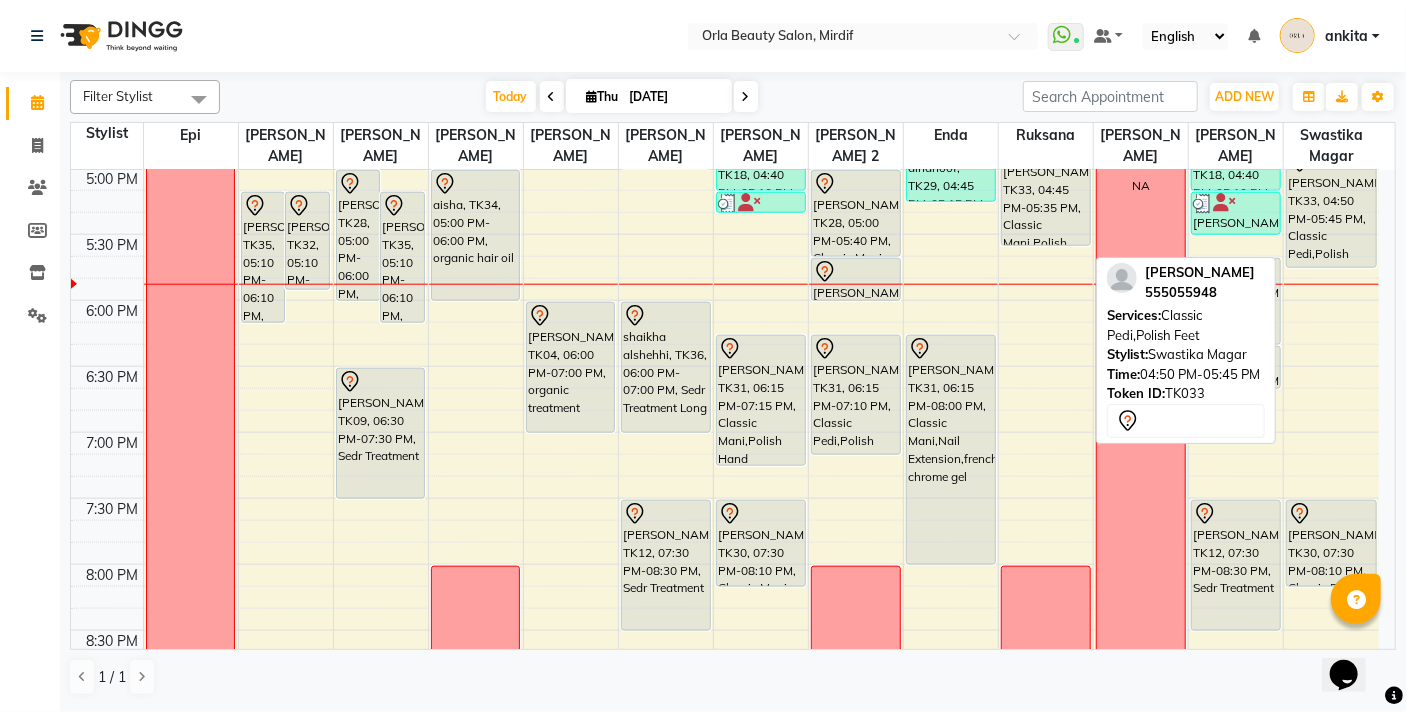 click on "[PERSON_NAME], TK33, 04:50 PM-05:45 PM, Classic Pedi,Polish  Feet" at bounding box center (1331, 208) 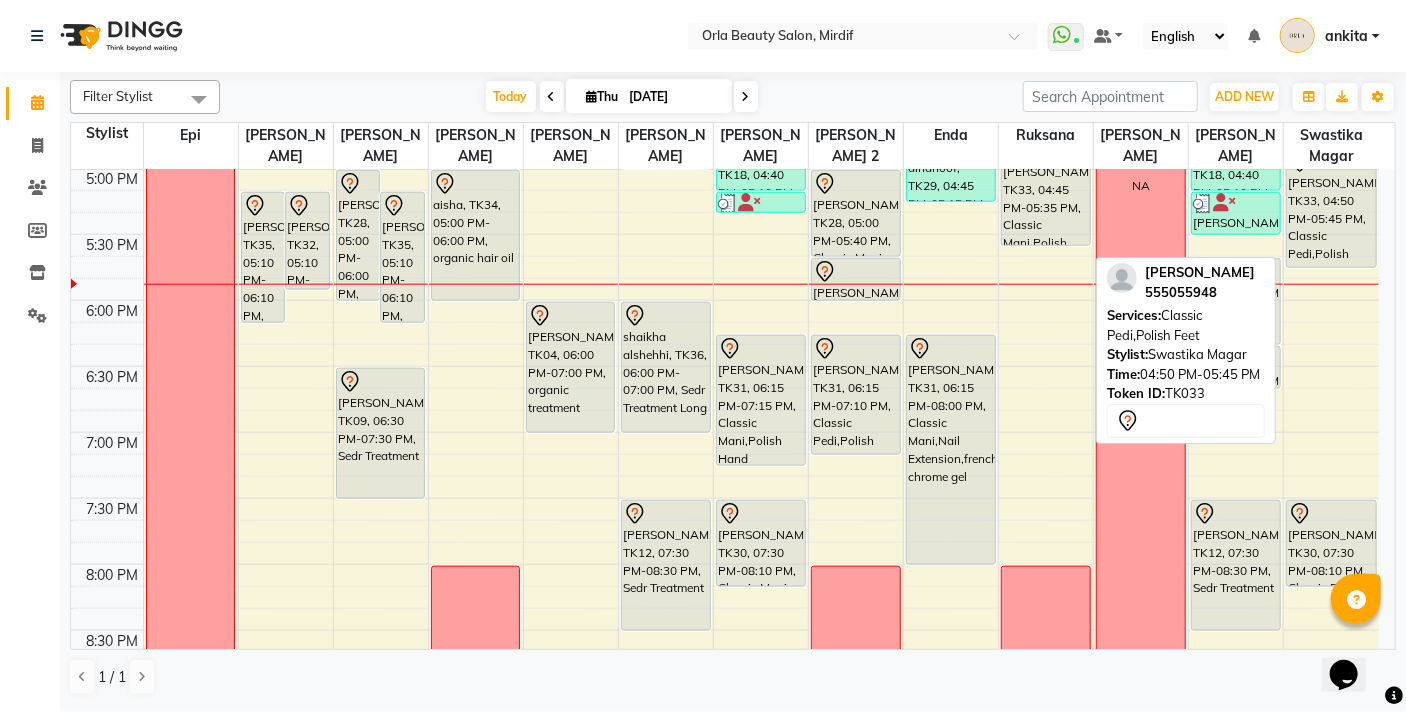 click on "[PERSON_NAME], TK33, 04:50 PM-05:45 PM, Classic Pedi,Polish  Feet" at bounding box center [1331, 208] 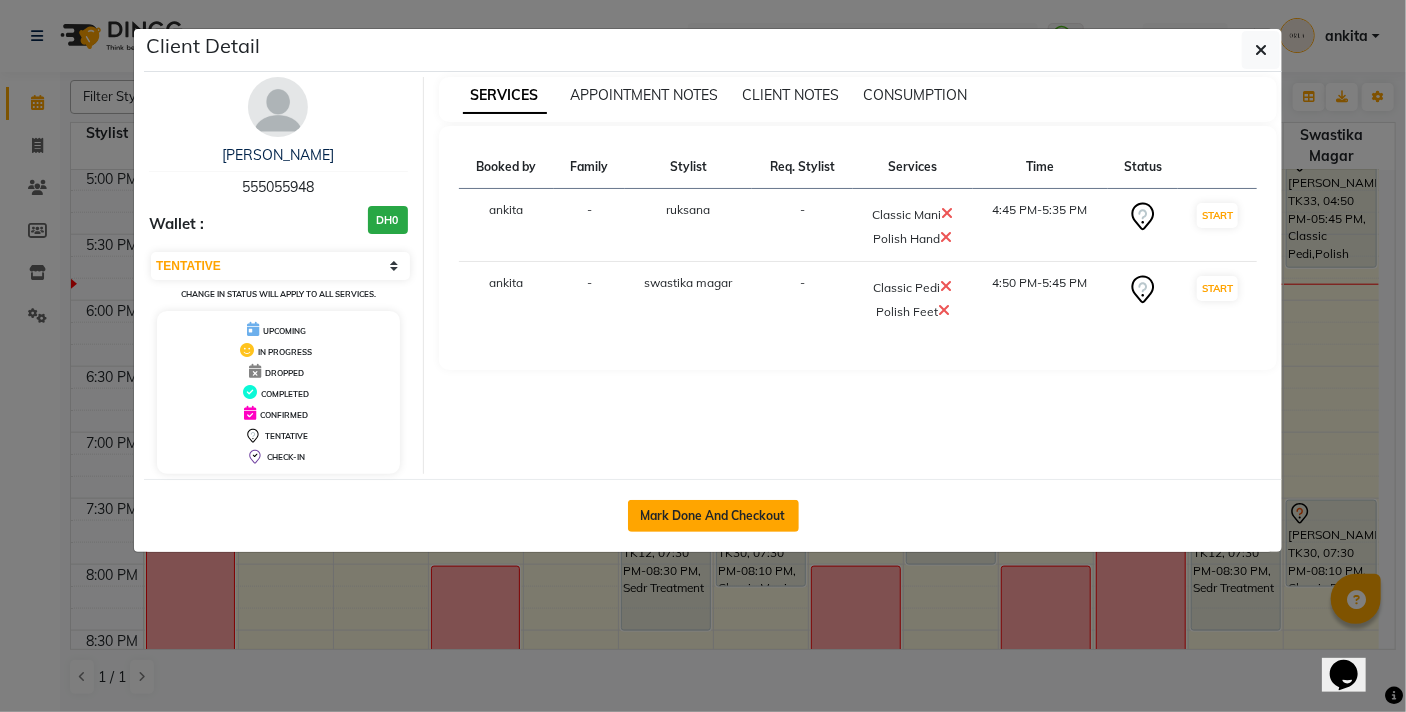 click on "Mark Done And Checkout" 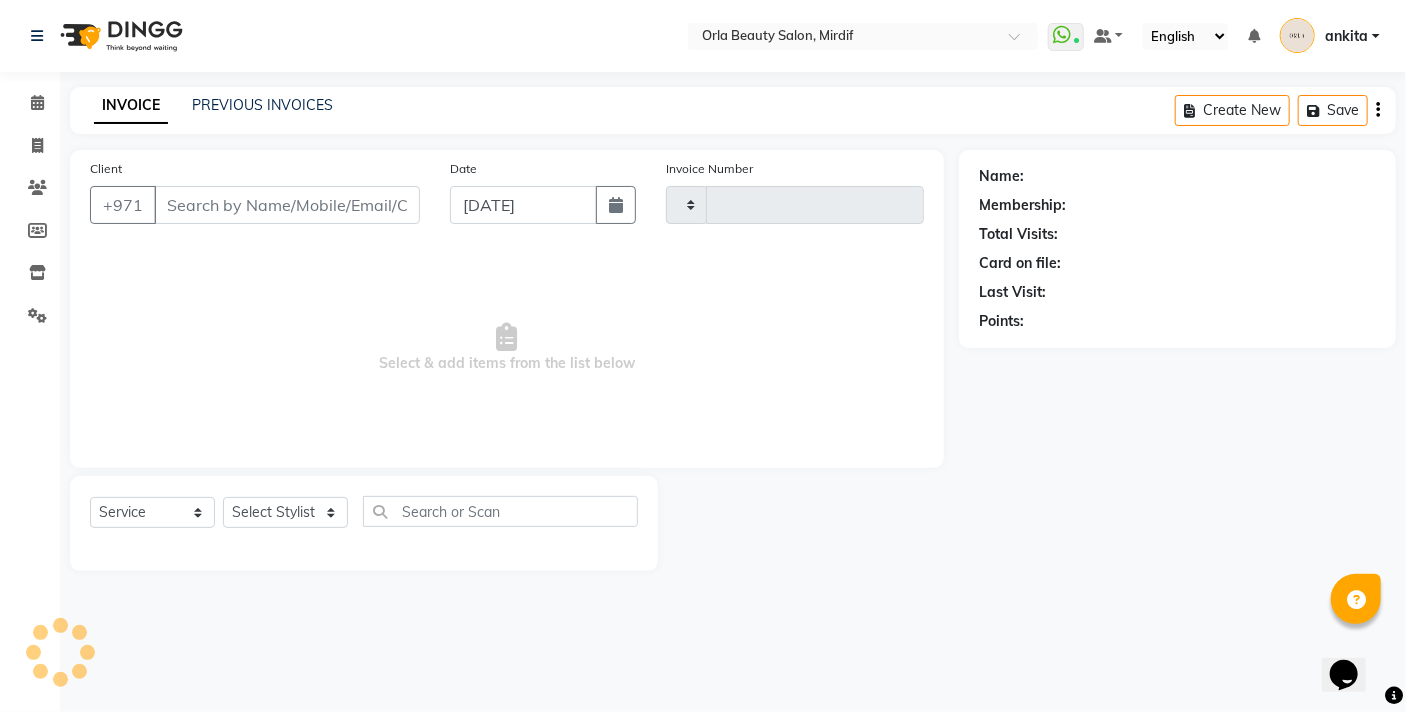 type on "3230" 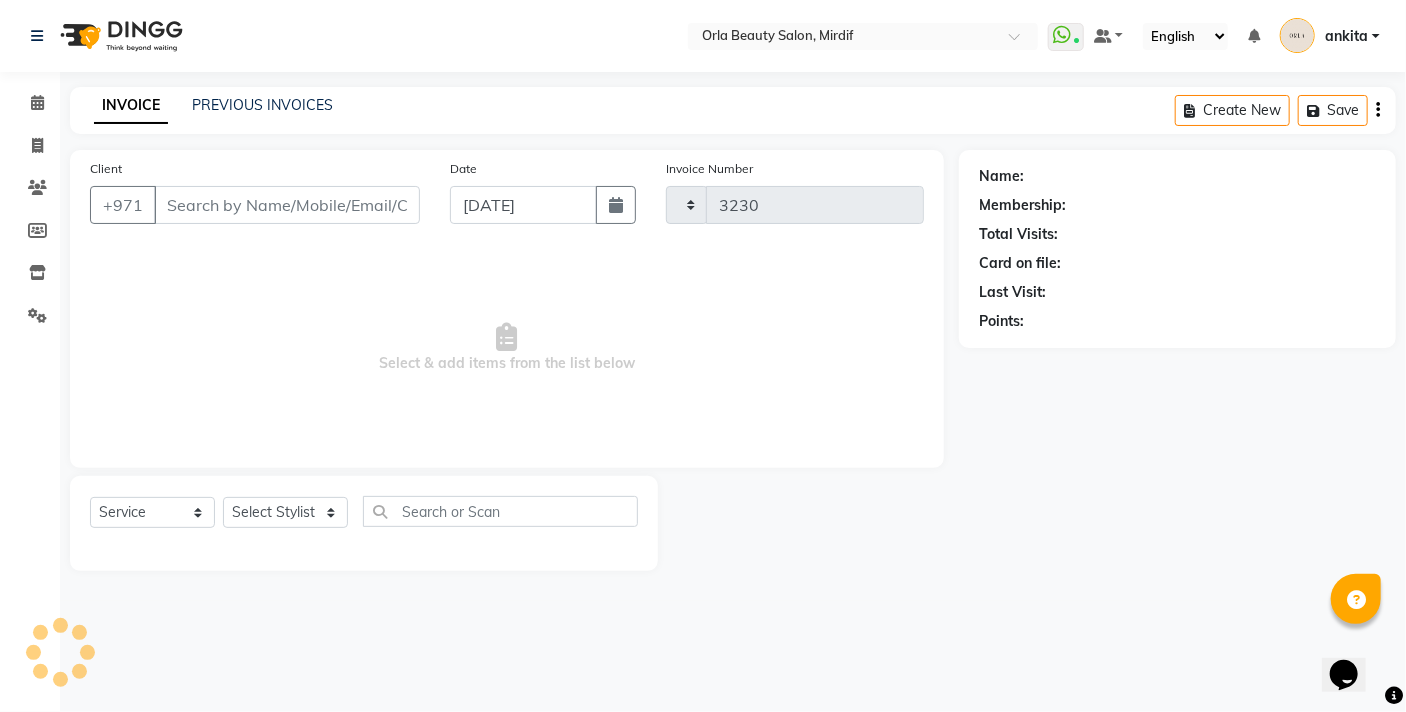 select on "5053" 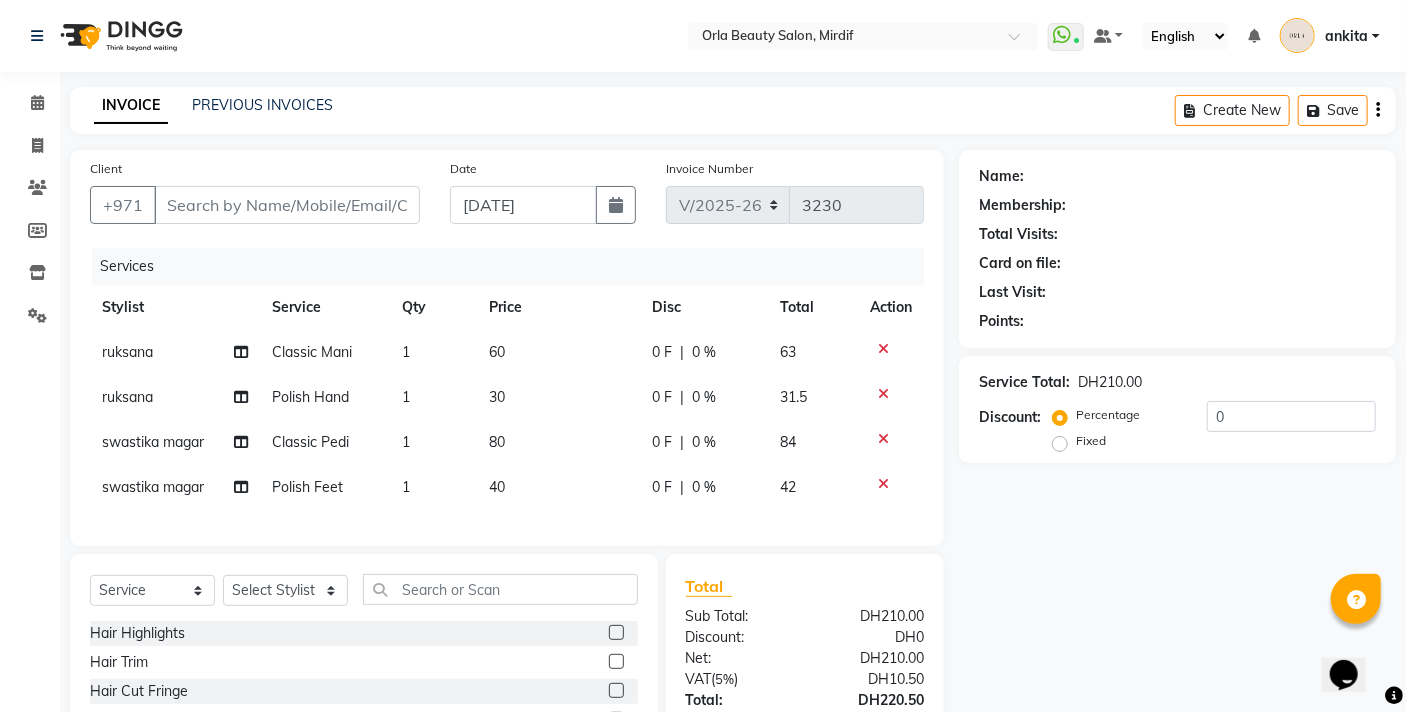 type on "555055948" 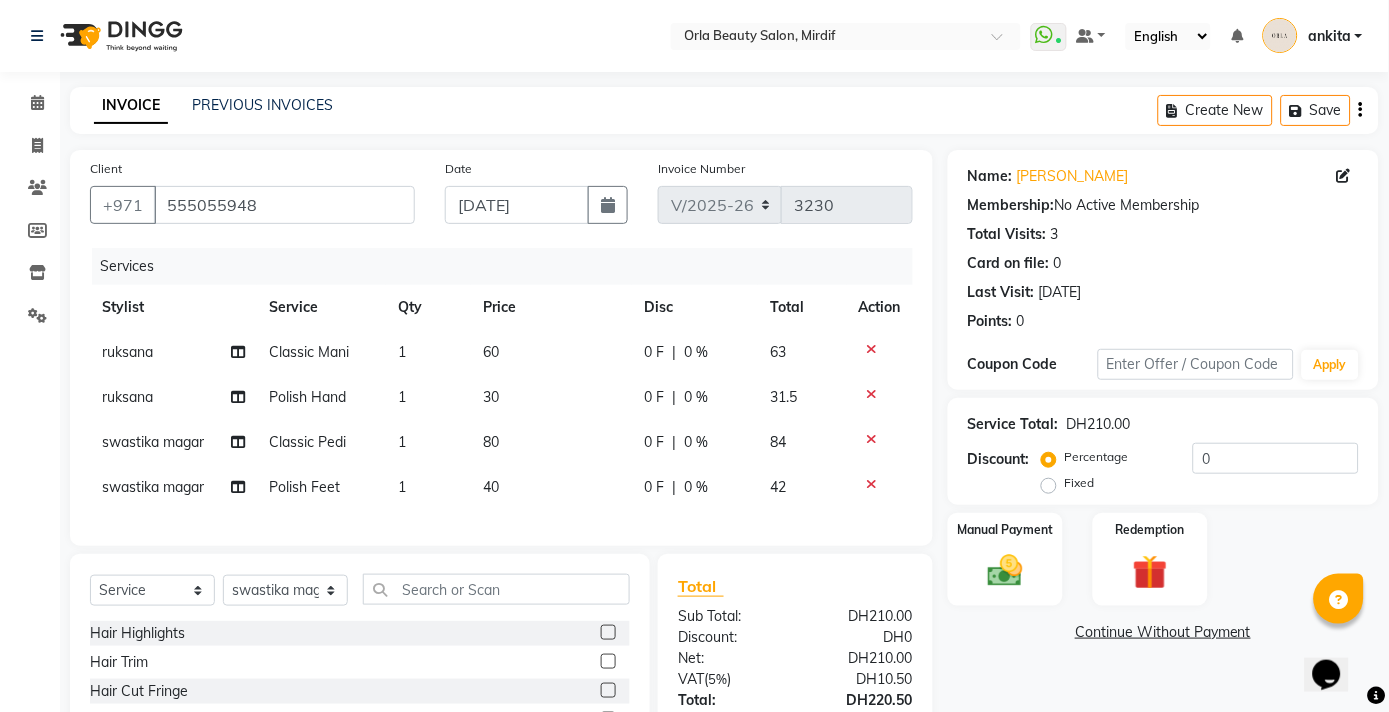 click on "30" 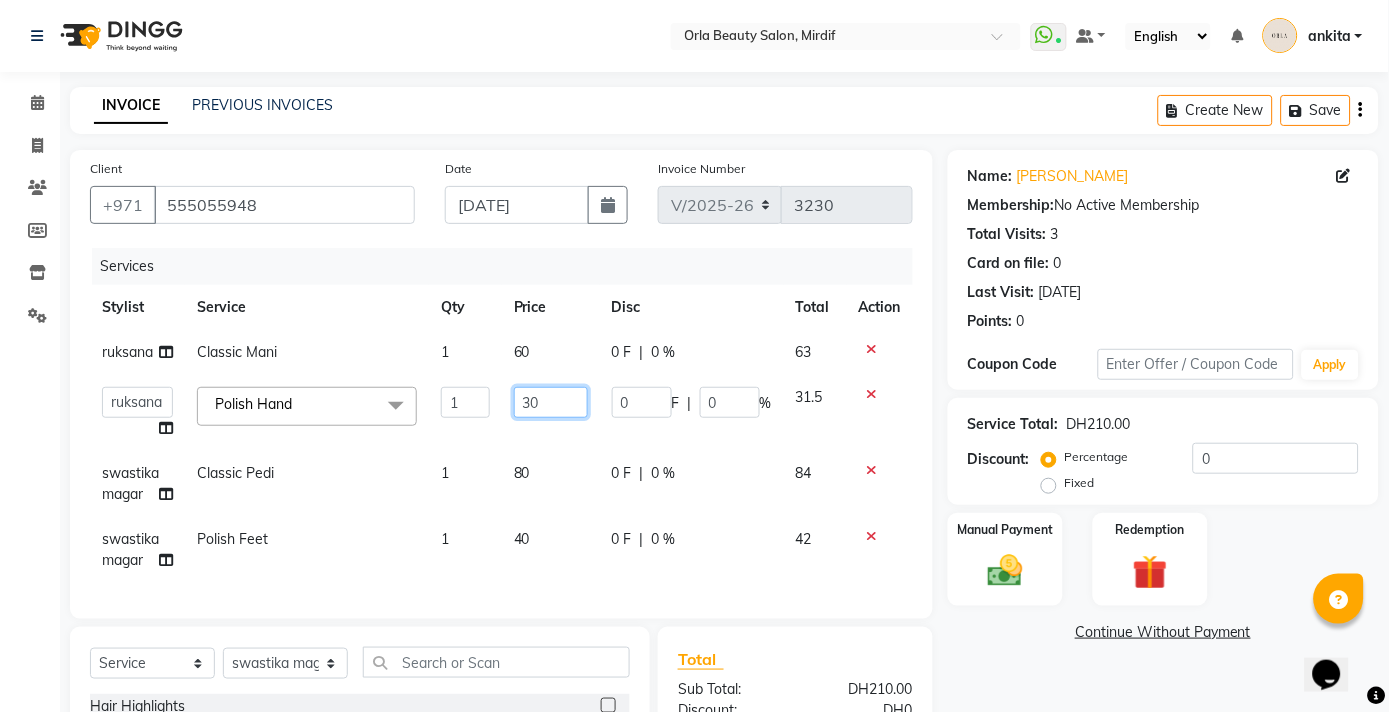 click on "30" 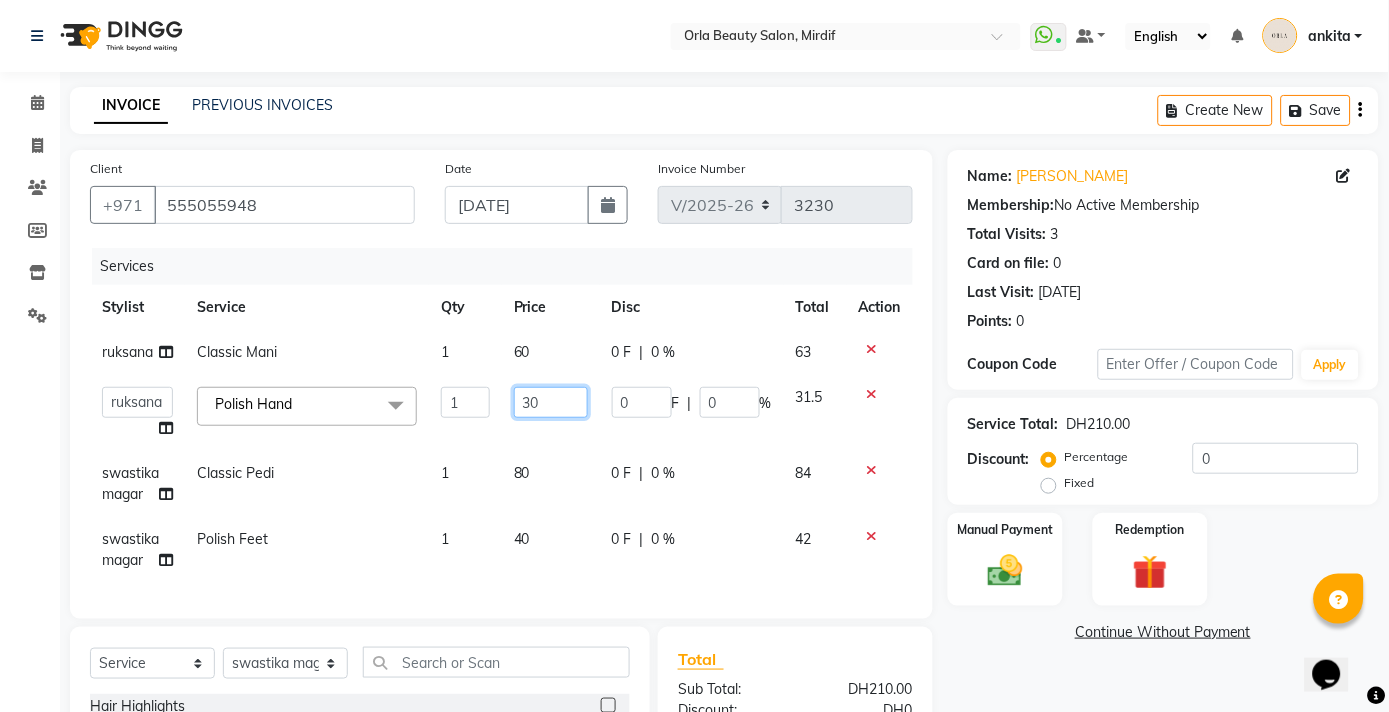 type on "3" 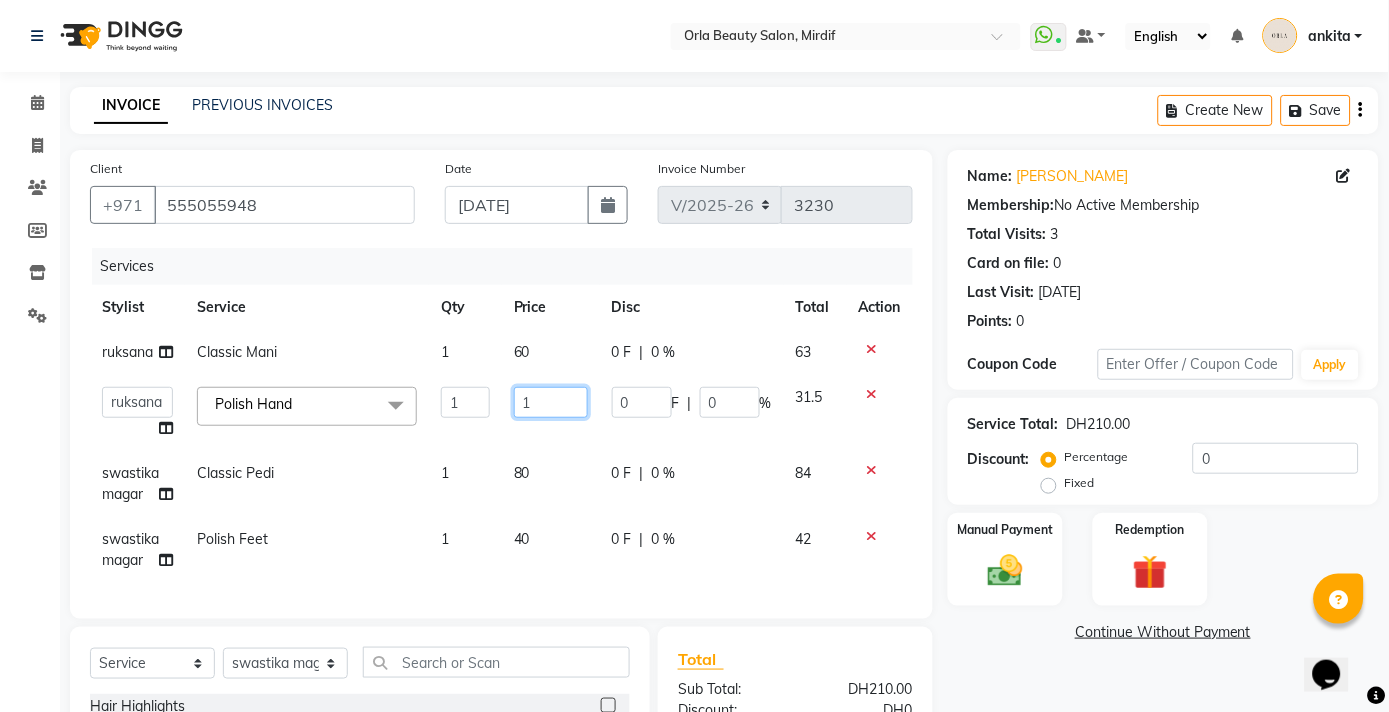 type on "15" 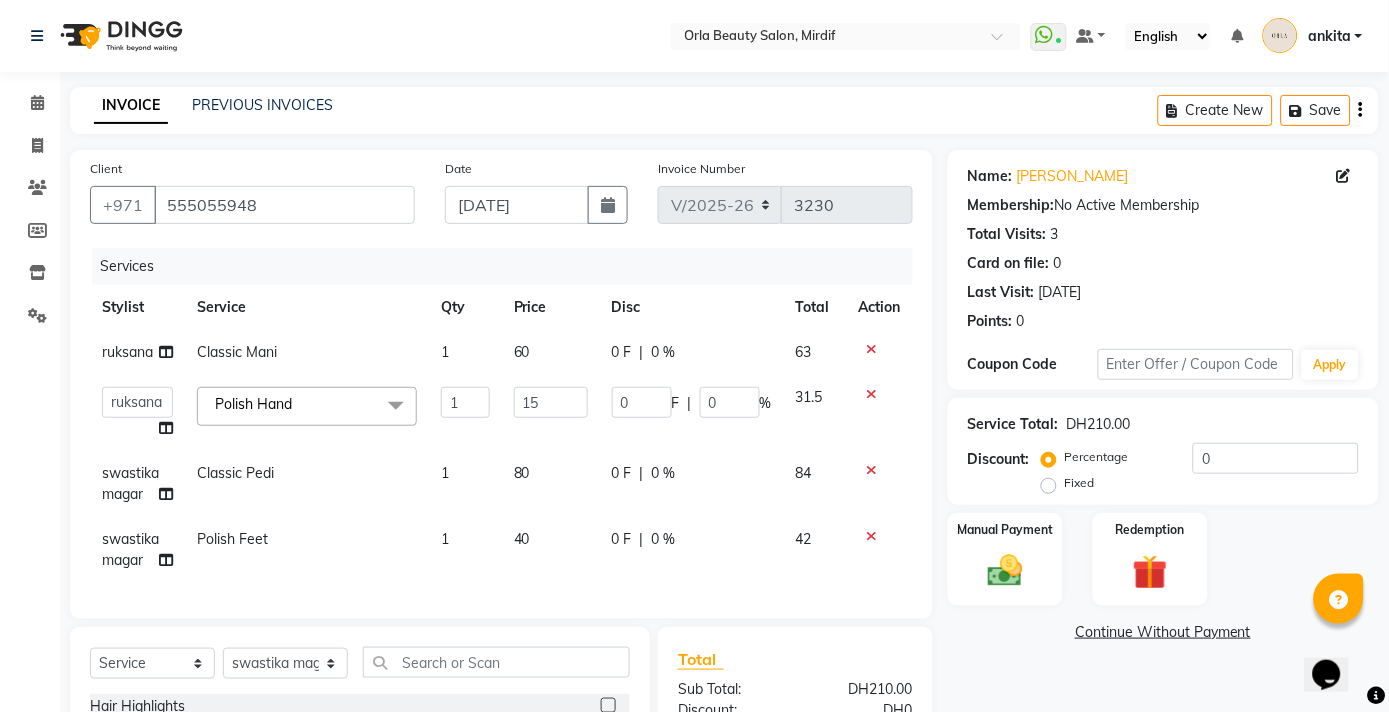 click on "Services Stylist Service Qty Price Disc Total Action ruksana Classic Mani 1 60 0 F | 0 % 63  amal    Andy   ankita    Anna   bissan   Emma   Enda   Epi   Fatma   kareema   Liza   Manju thakuri   maryann   Michelle   michelle 2   Najat   najwa   priyanka magar    Rita   rojina magar   ruksana   rupa magar   ruth   sangita   swastika magar  Polish Hand  x massage man/pedi french chrome normal  additional payment for service additional payment for service accesories hair extension chin waxing Banana Treatment Aloe Vera Sedr Treatment Coconut Derma Roll + Oil Banana Treatment Medium Aloe Vera Medium Sedr Treatment Medium Coconut Medium Derma Roll + Oil Medium Banana Treatment Long Aloe Vera Long Sedr Treatment Long Coconut Long Derma Roll + Oil Long Banana Treatment VLong Aloe Vera VLong Sedr Treatment VLong Coconut VLong Derma Roll + Oil VLong Chocolate Sedr New organic hair oil organic treatment flaxseed Flaxseed Treatment Medium Flaxseed Treatment Long Flaxseed Treatment Vlong henna long argan long Protein 1" 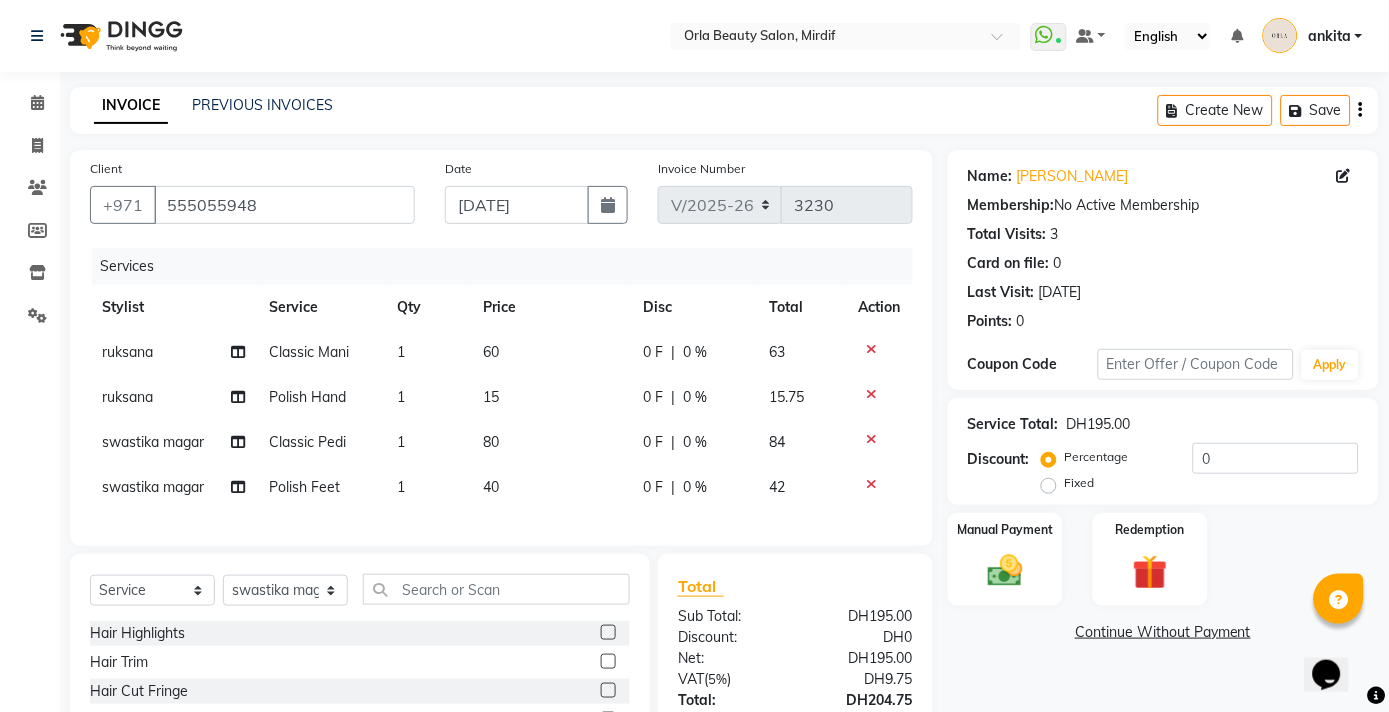click on "40" 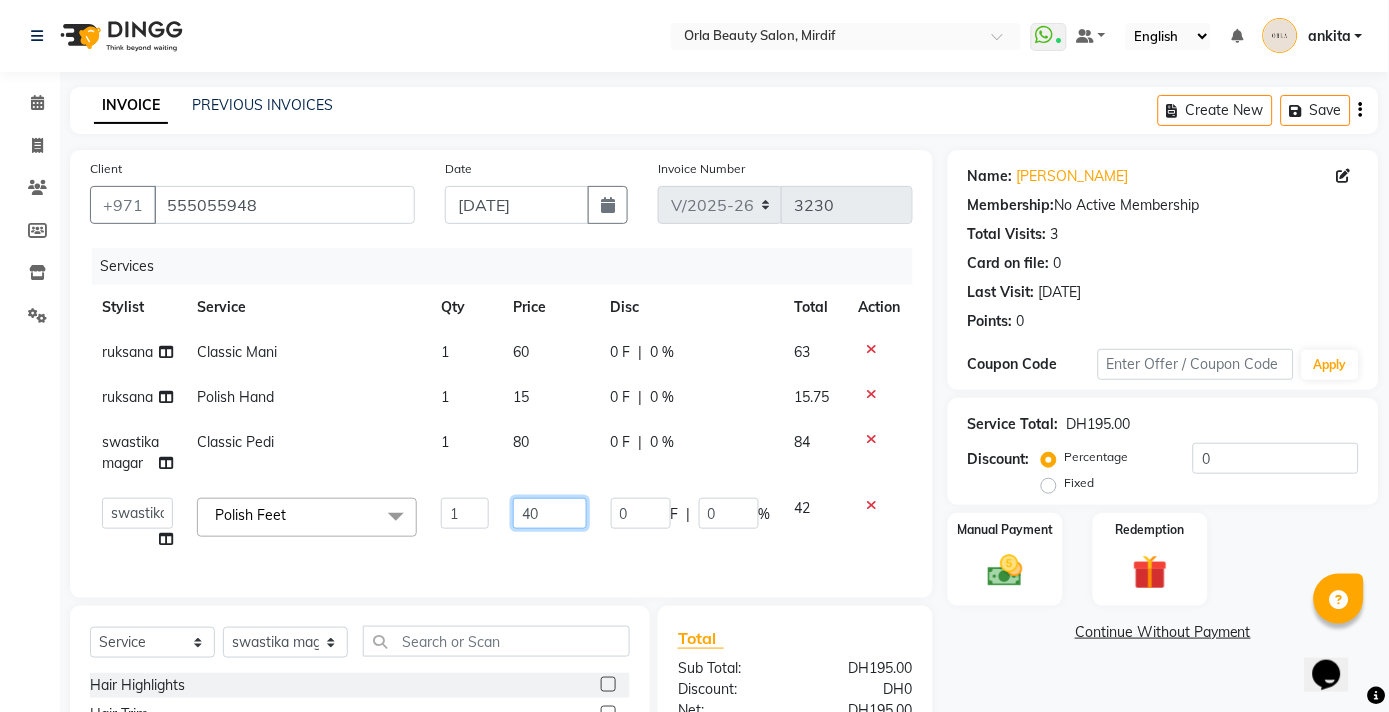 click on "40" 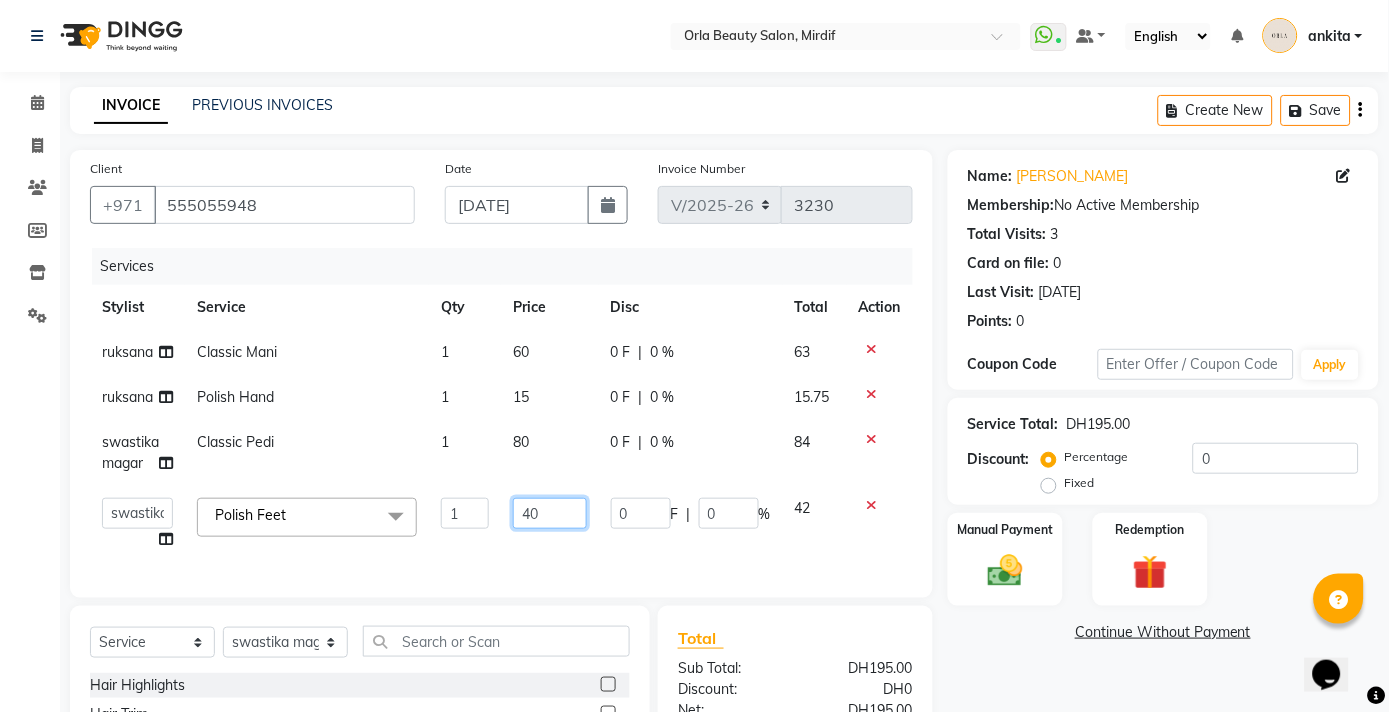 type on "4" 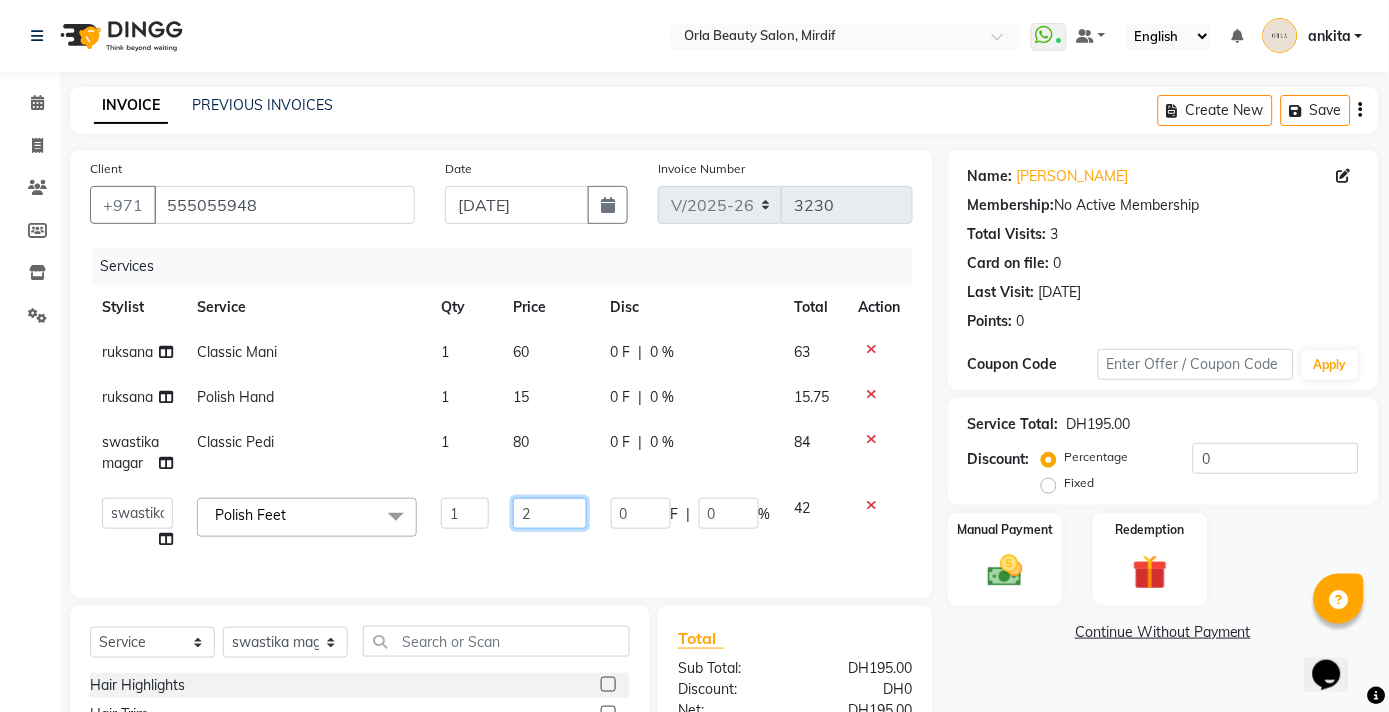 type on "20" 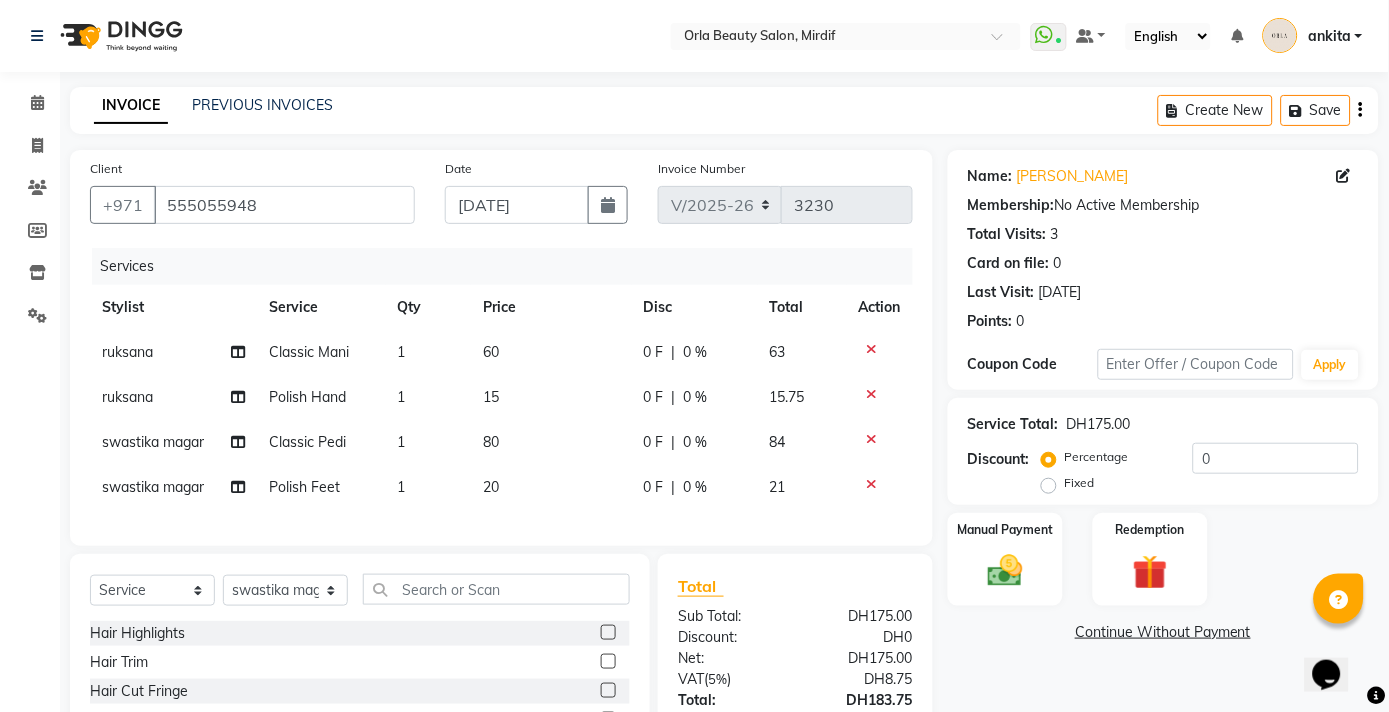 scroll, scrollTop: 119, scrollLeft: 0, axis: vertical 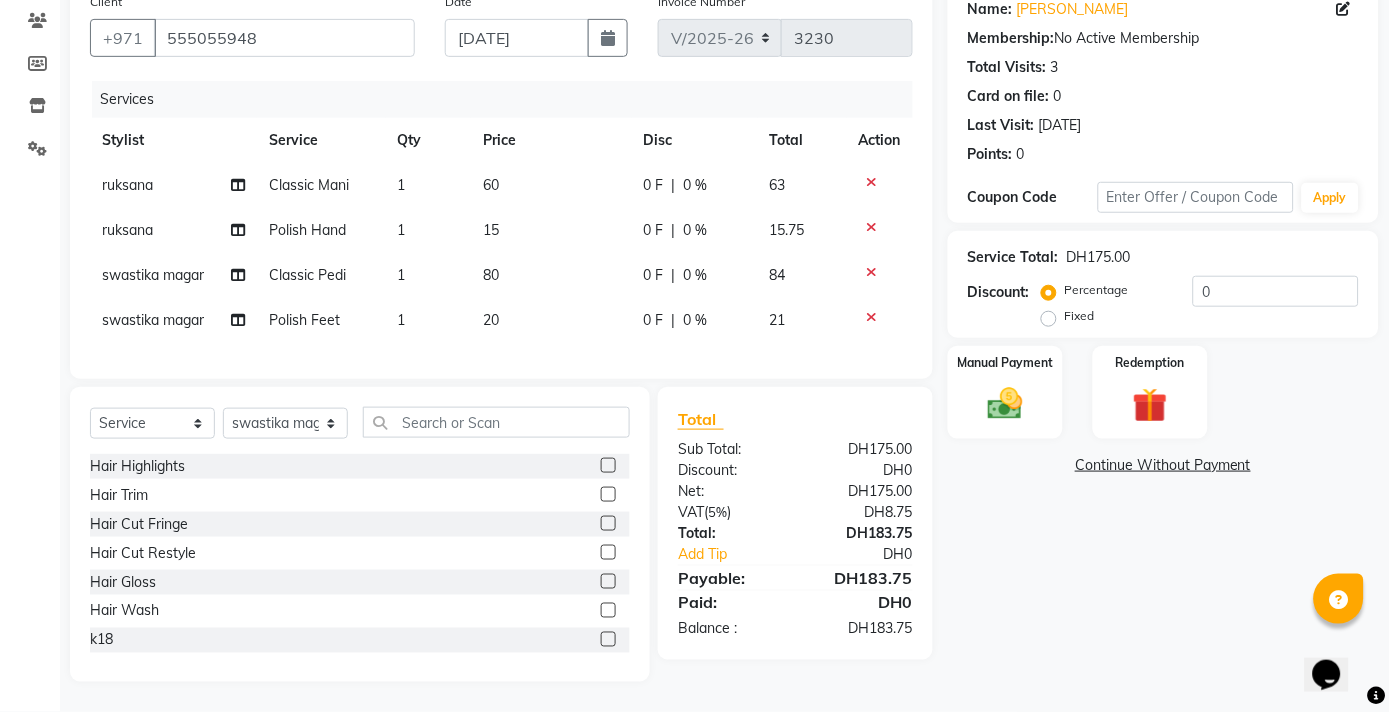 click on "Percentage   Fixed  0" 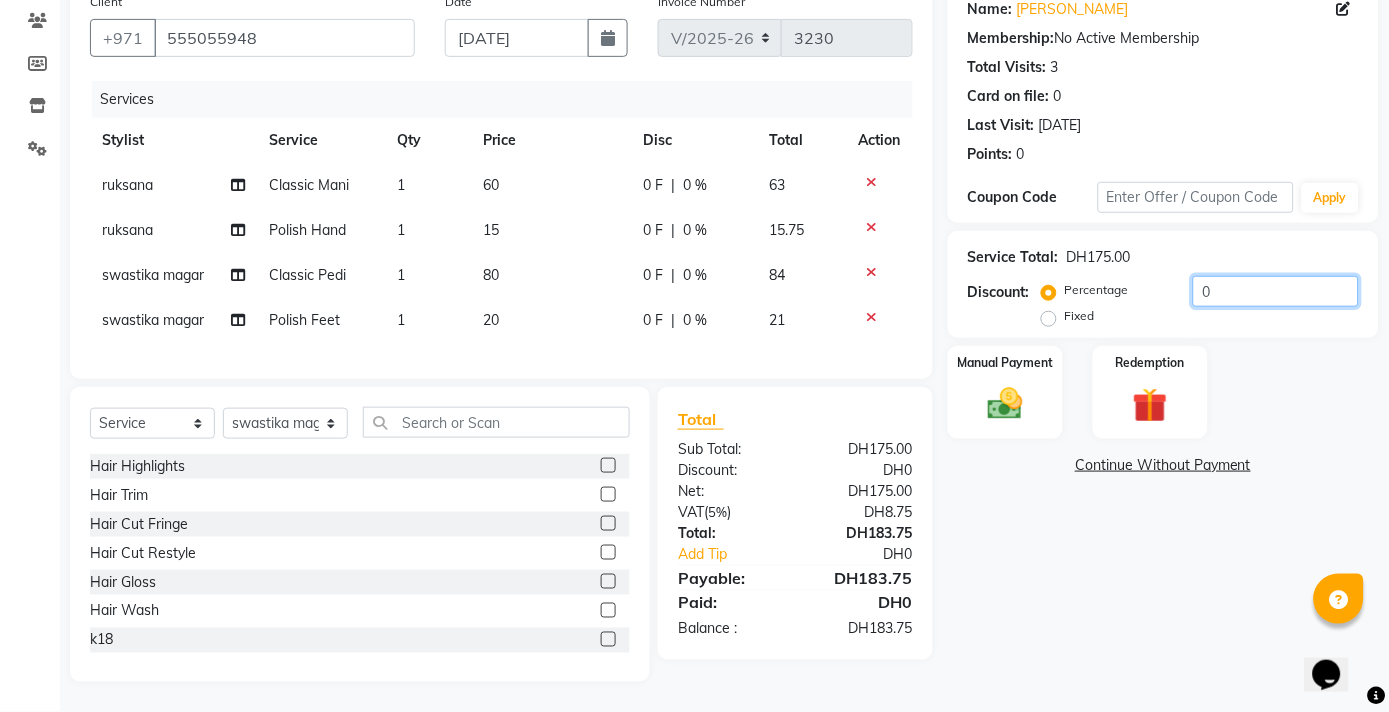 click on "0" 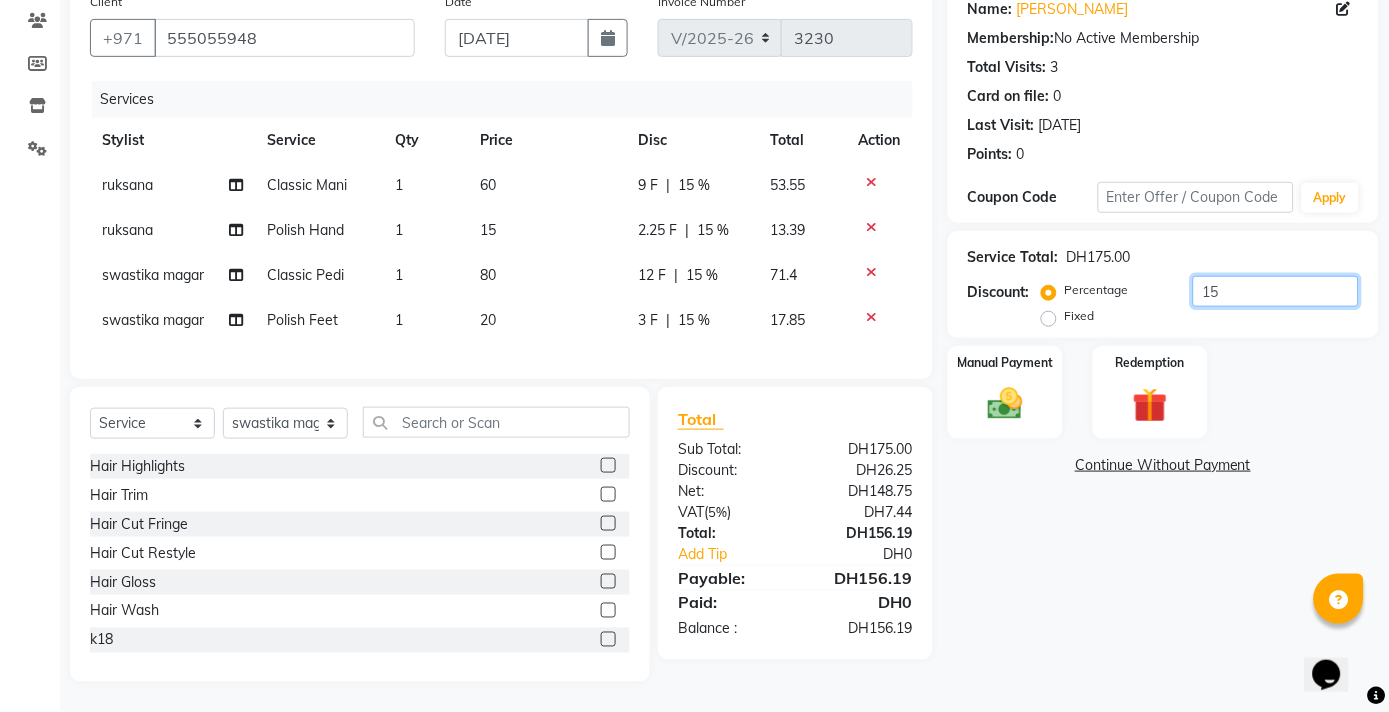 type on "1" 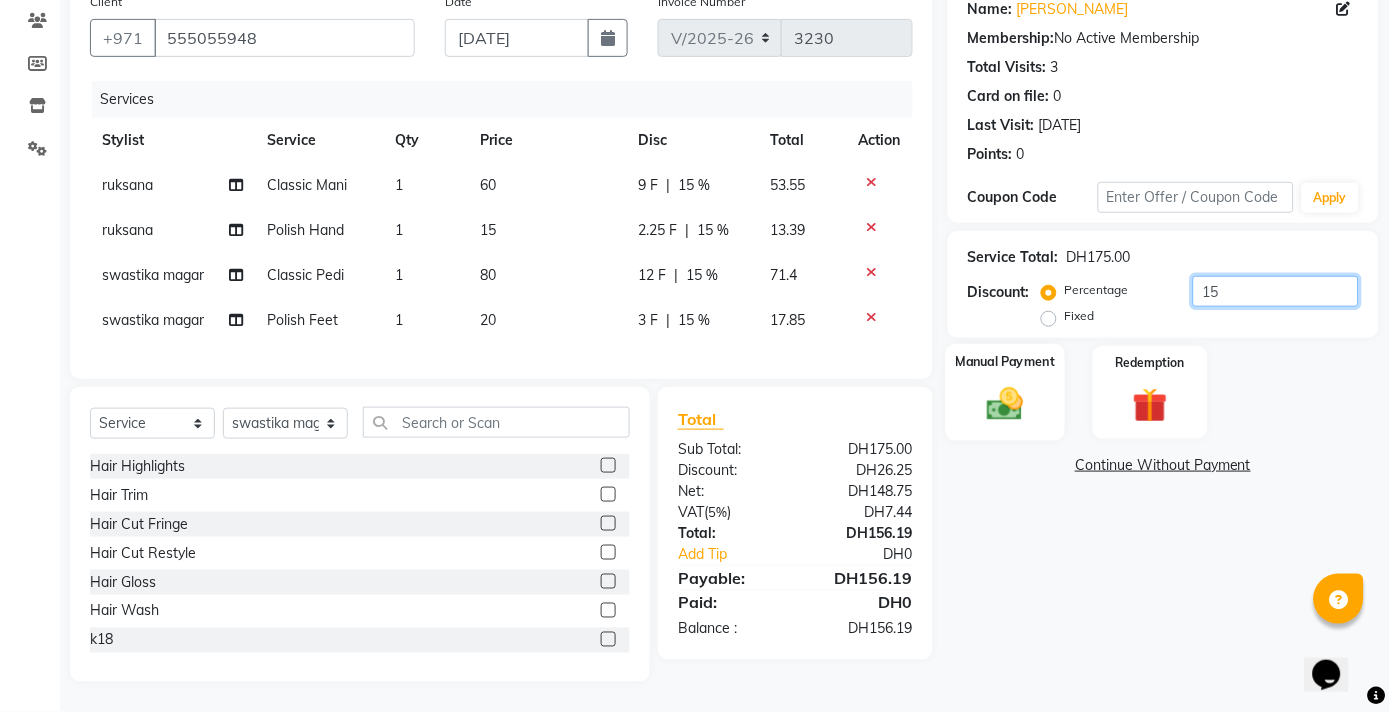 type on "15" 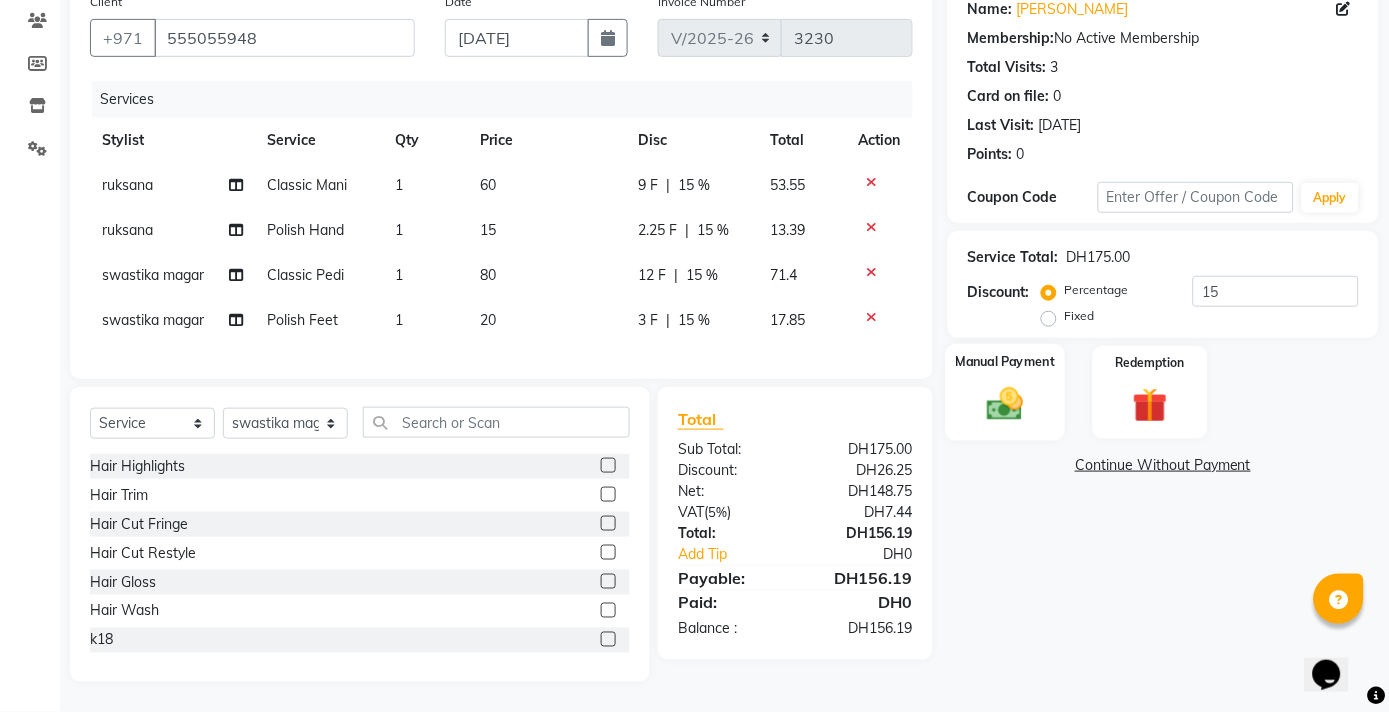 click 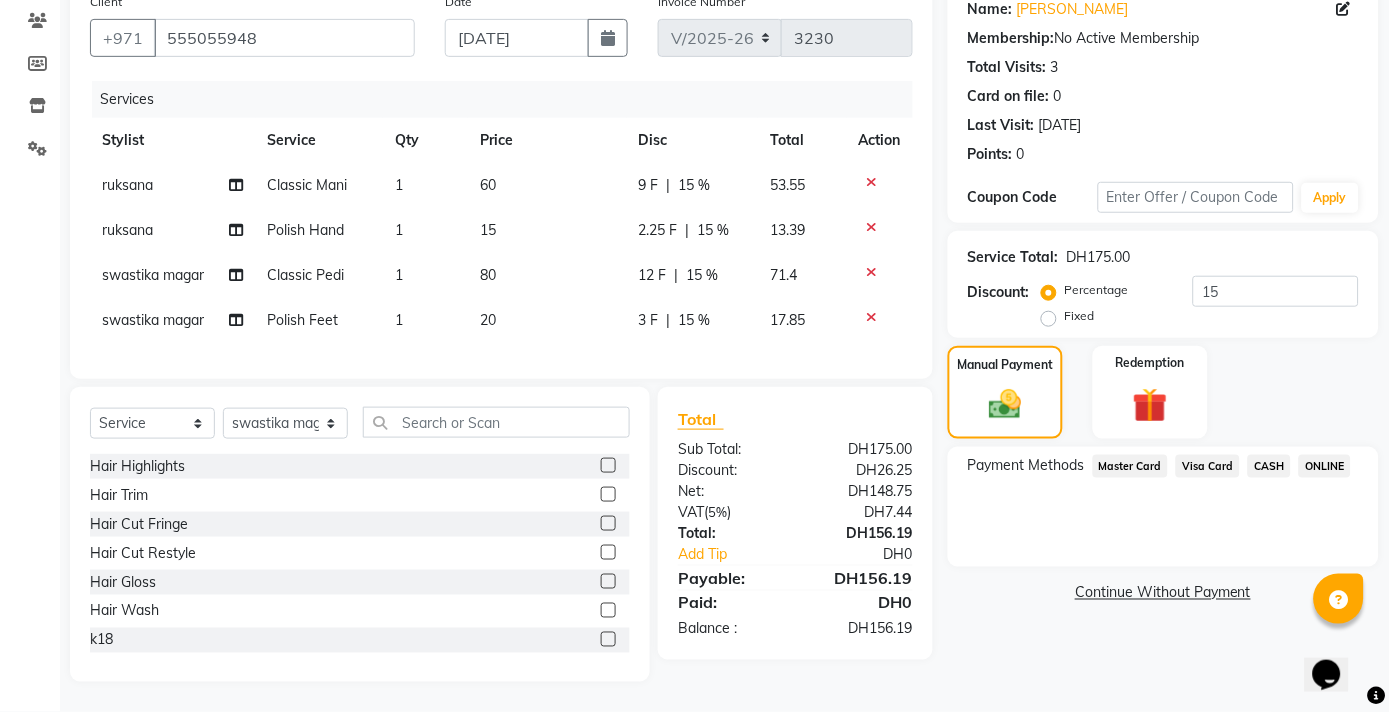click on "Visa Card" 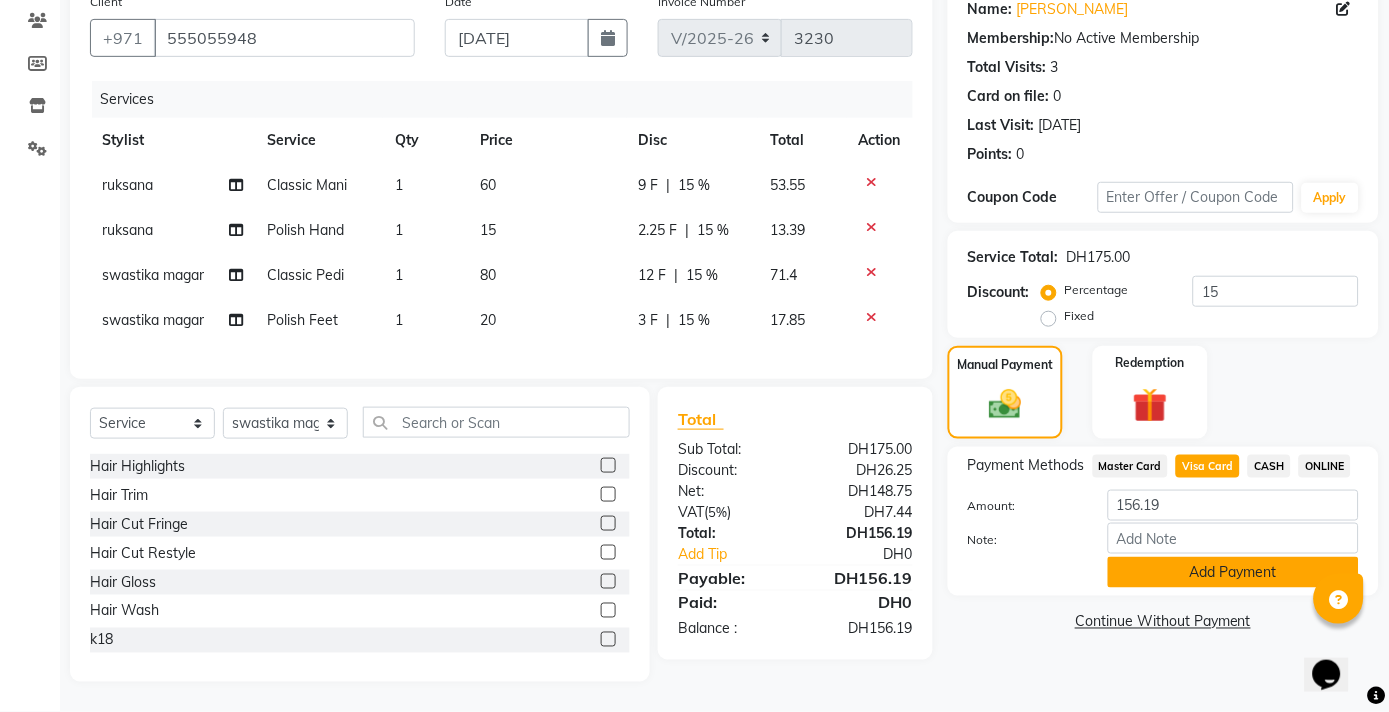 click on "Add Payment" 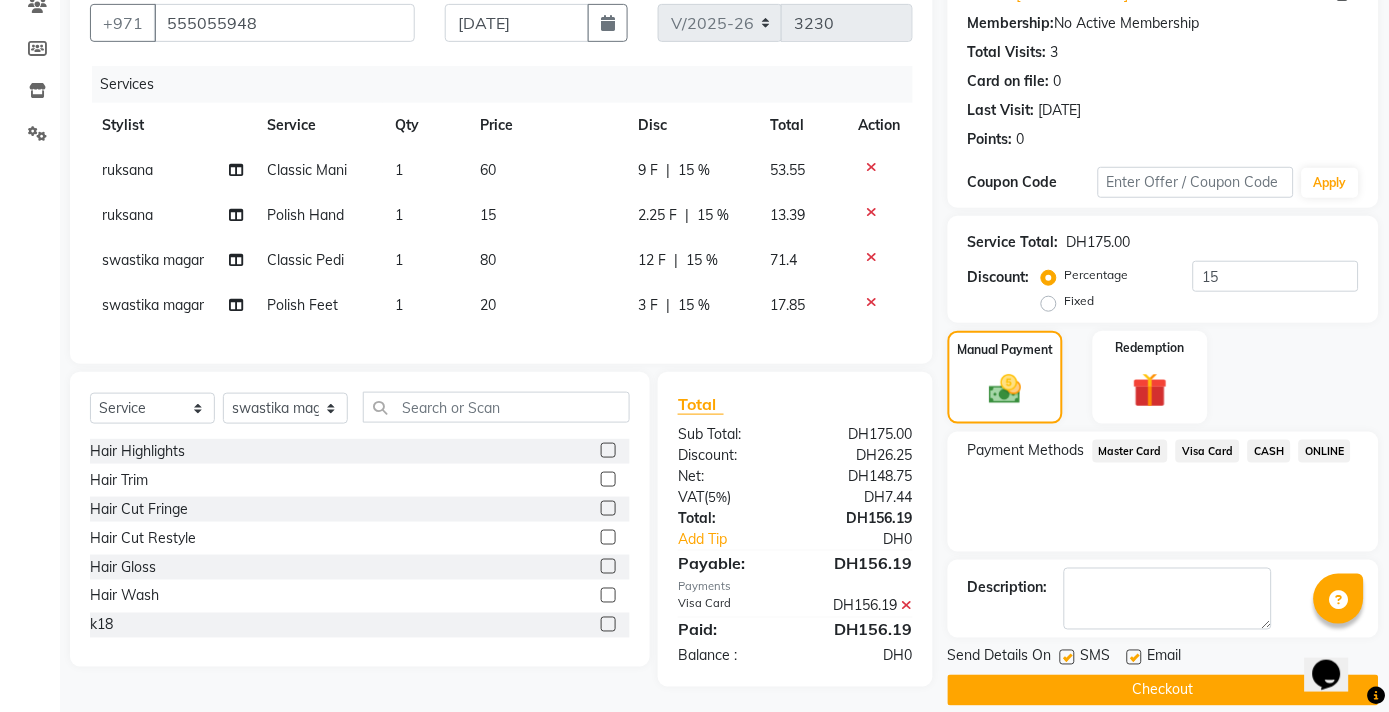scroll, scrollTop: 204, scrollLeft: 0, axis: vertical 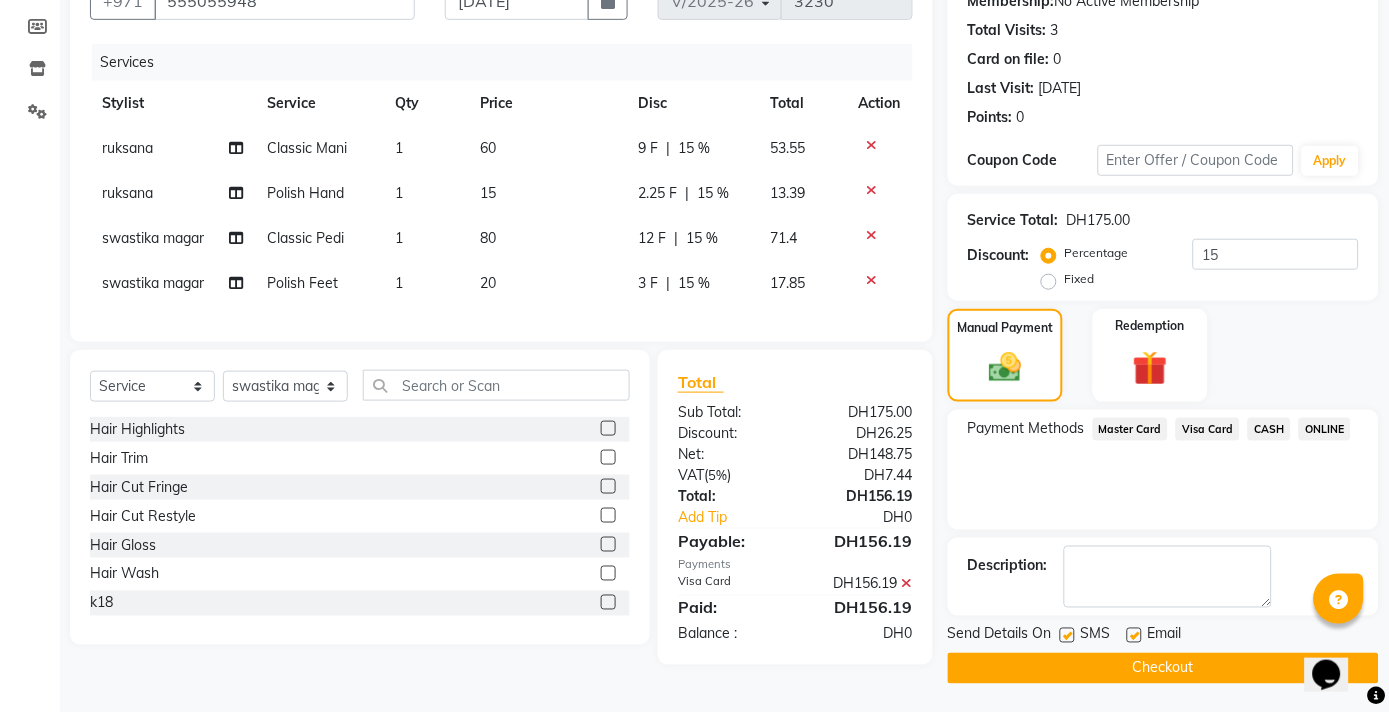 click on "Checkout" 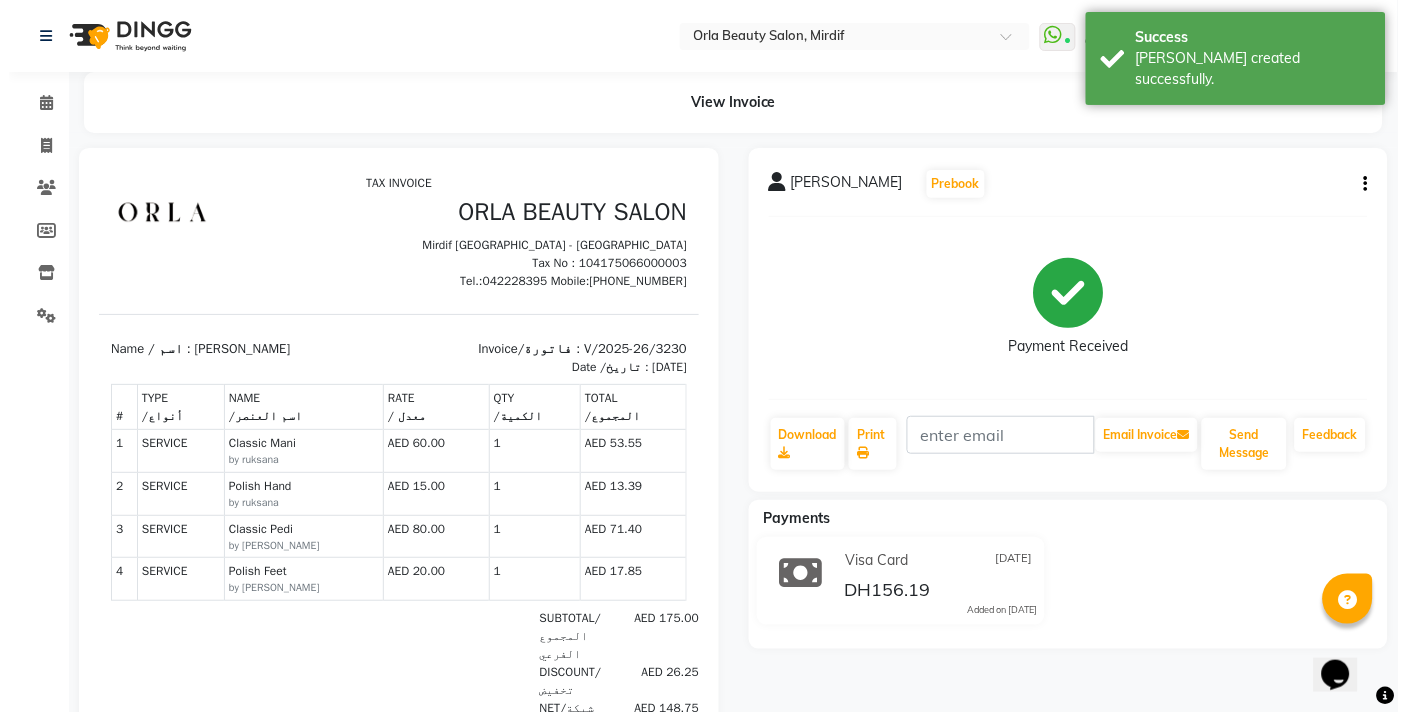 scroll, scrollTop: 0, scrollLeft: 0, axis: both 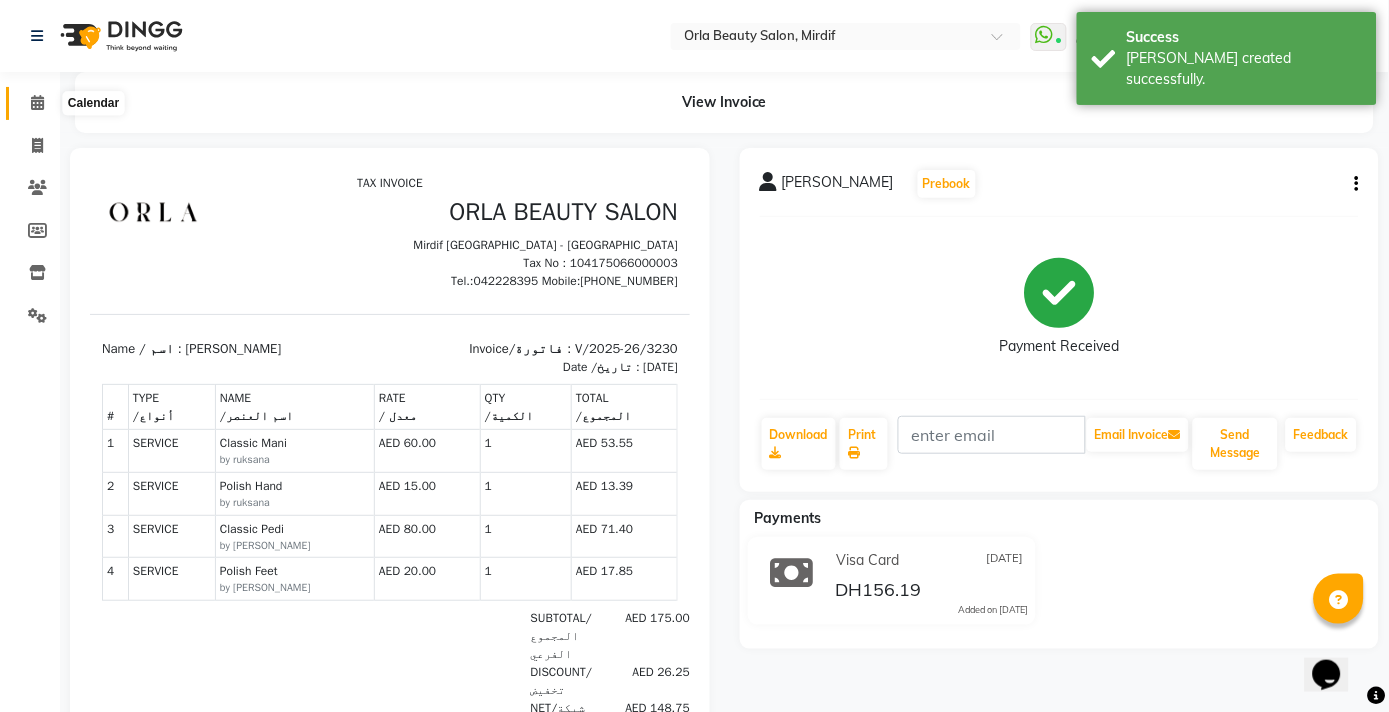 click 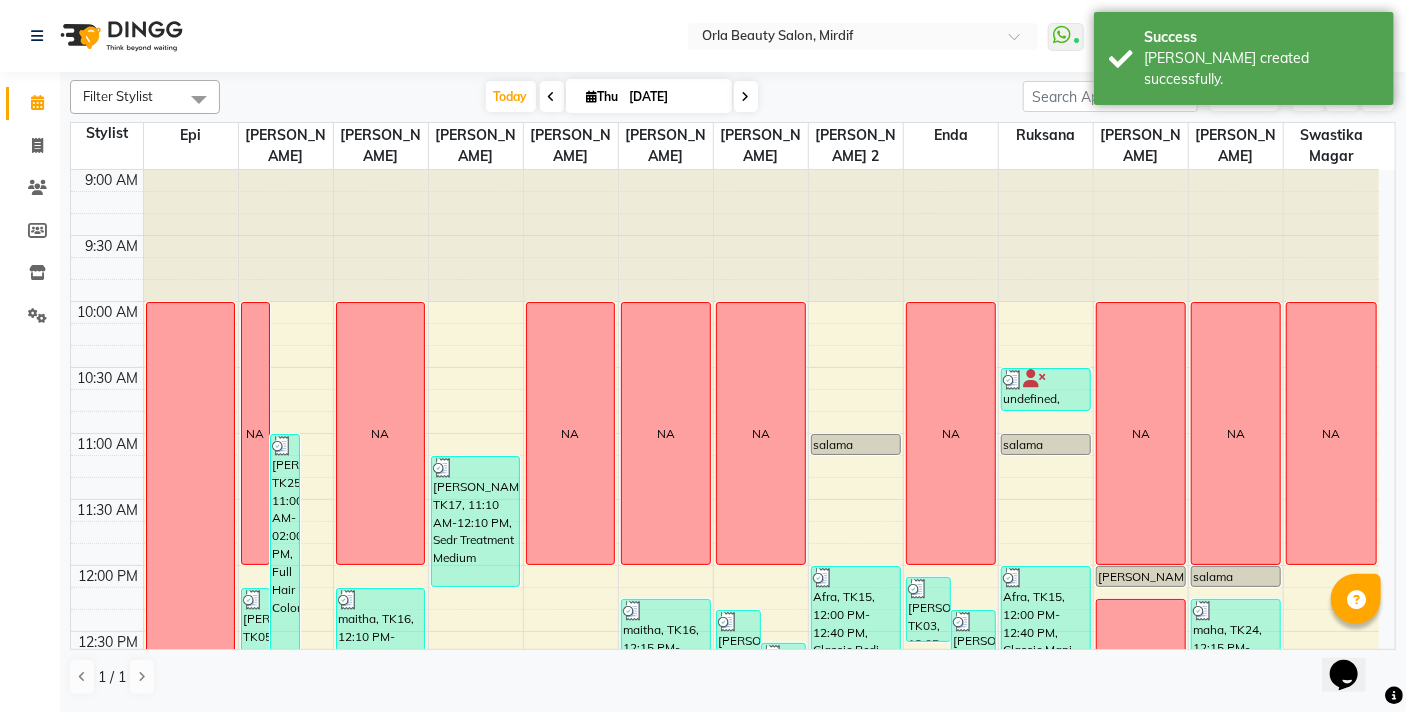 scroll, scrollTop: 380, scrollLeft: 0, axis: vertical 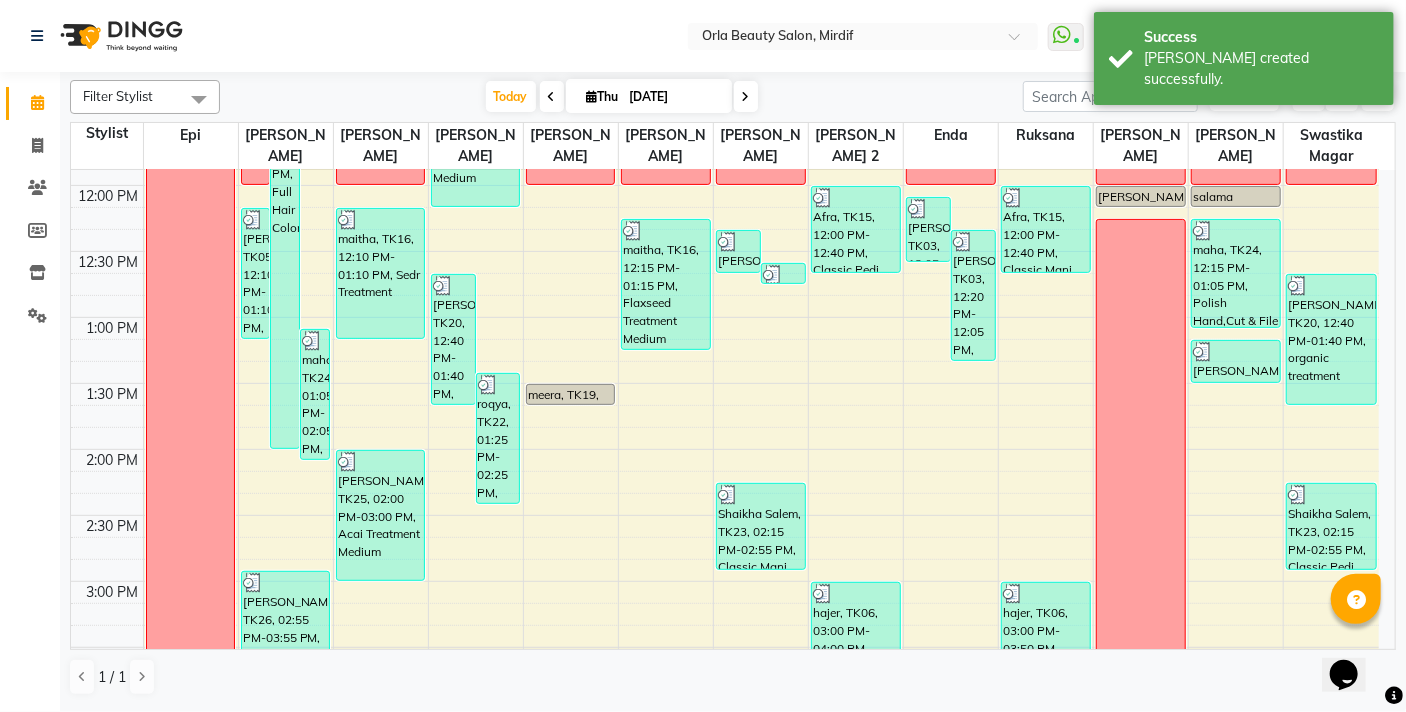 click on "Filter Stylist Select All Enda Epi kareema Liza Manju thakuri maryann Michelle michelle 2 rojina magar ruksana rupa magar sangita swastika magar Today  Thu 10-07-2025 Toggle Dropdown Add Appointment Add Invoice Add Expense Add Client Toggle Dropdown Add Appointment Add Invoice Add Expense Add Client ADD NEW Toggle Dropdown Add Appointment Add Invoice Add Expense Add Client Filter Stylist Select All Enda Epi kareema Liza Manju thakuri maryann Michelle michelle 2 rojina magar ruksana rupa magar sangita swastika magar Group By  Staff View   Room View  View as Vertical  Vertical - Week View  Horizontal  Horizontal - Week View  List  Toggle Dropdown Calendar Settings Manage Tags   Arrange Stylists   Reset Stylists  Full Screen Appointment Form Zoom 150% Staff/Room Display Count 13 Stylist Epi kareema Manju thakuri sangita Liza maryann Michelle michelle 2 Enda ruksana rupa magar rojina magar swastika magar 9:00 AM 9:30 AM 10:00 AM 10:30 AM 11:00 AM 11:30 AM 12:00 PM 12:30 PM 1:00 PM 1:30 PM 2:00 PM 2:30 PM 3:00 PM" 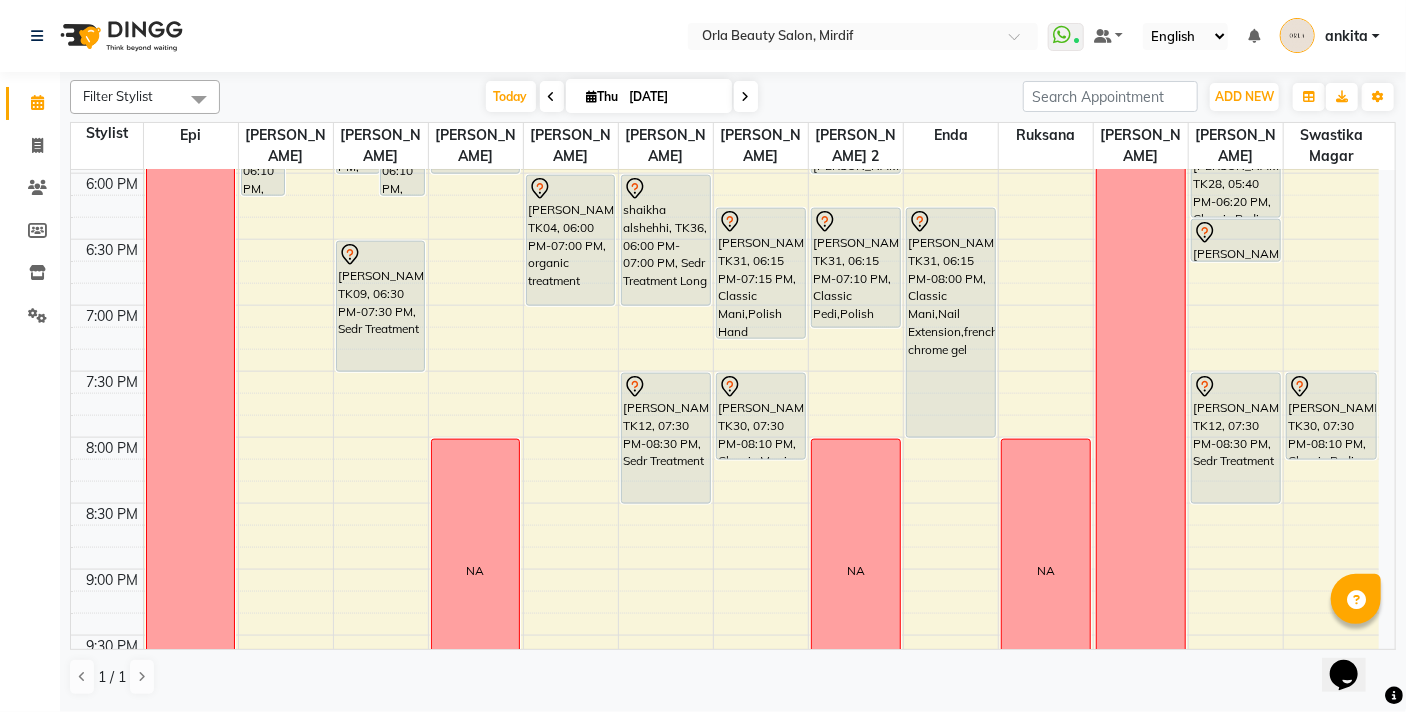 scroll, scrollTop: 1201, scrollLeft: 0, axis: vertical 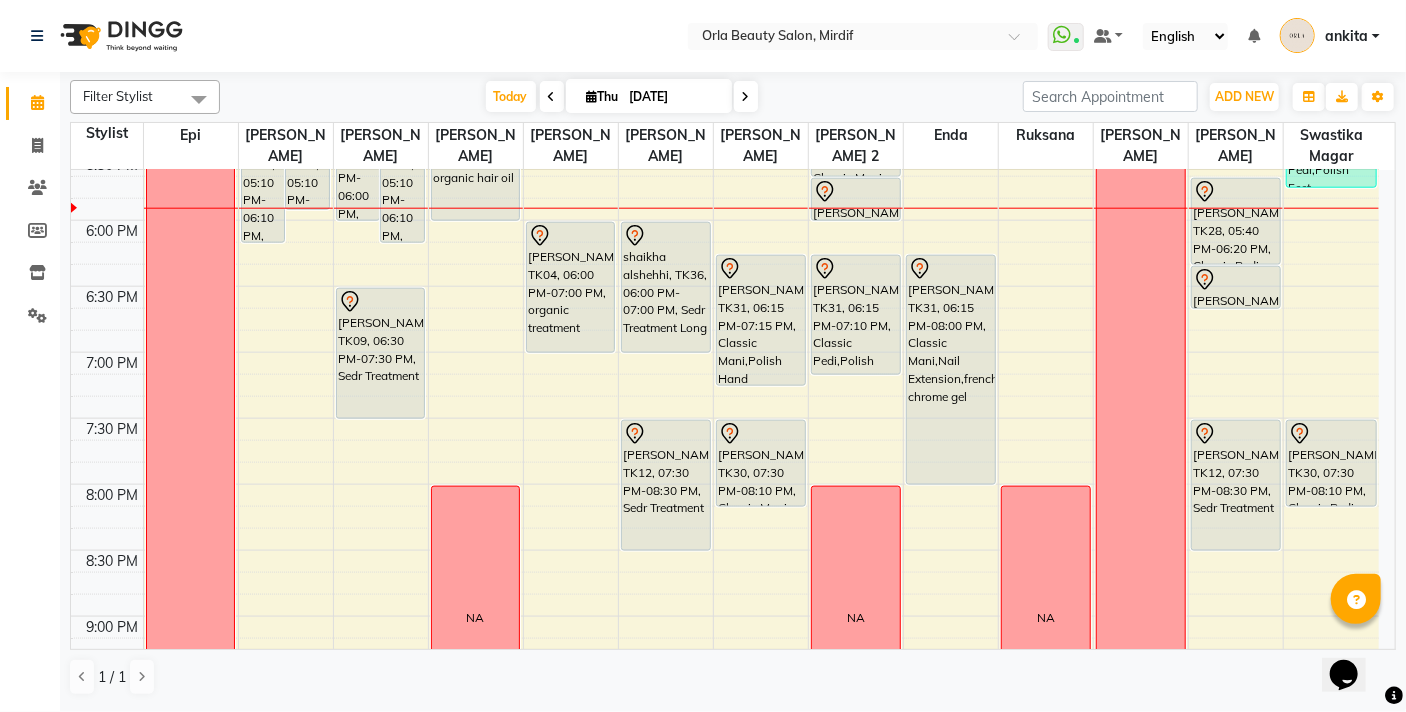 click on "9:00 AM 9:30 AM 10:00 AM 10:30 AM 11:00 AM 11:30 AM 12:00 PM 12:30 PM 1:00 PM 1:30 PM 2:00 PM 2:30 PM 3:00 PM 3:30 PM 4:00 PM 4:30 PM 5:00 PM 5:30 PM 6:00 PM 6:30 PM 7:00 PM 7:30 PM 8:00 PM 8:30 PM 9:00 PM 9:30 PM 10:00 PM 10:30 PM  OFF   NA      Madam Aisha Boss, TK25, 11:00 AM-02:00 PM, Full Hair Color     maha, TK24, 01:05 PM-02:05 PM, organic treatment     hamda almanzooqi, TK05, 12:10 PM-01:10 PM, Sedr Treatment             Reem Aljawdar, TK35, 05:10 PM-06:10 PM, k18             muna alsafi, TK32, 05:10 PM-05:55 PM, Root Color     fatima mohamad, TK26, 02:55 PM-03:55 PM, Sedr Treatment Medium             Rhoda, TK10, 04:10 PM-04:20 PM, Beach Waves             fatma alshehhi, TK28, 05:00 PM-06:00 PM, Sedr Treatment Long             Reem Aljawdar, TK35, 05:10 PM-06:10 PM, k18  NA      maitha, TK16, 12:10 PM-01:10 PM, Sedr Treatment     Madam Aisha Boss, TK25, 02:00 PM-03:00 PM, Acai Treatment Medium             Maitha Alriyami, TK09, 06:30 PM-07:30 PM, Sedr Treatment                          NA" at bounding box center [725, -44] 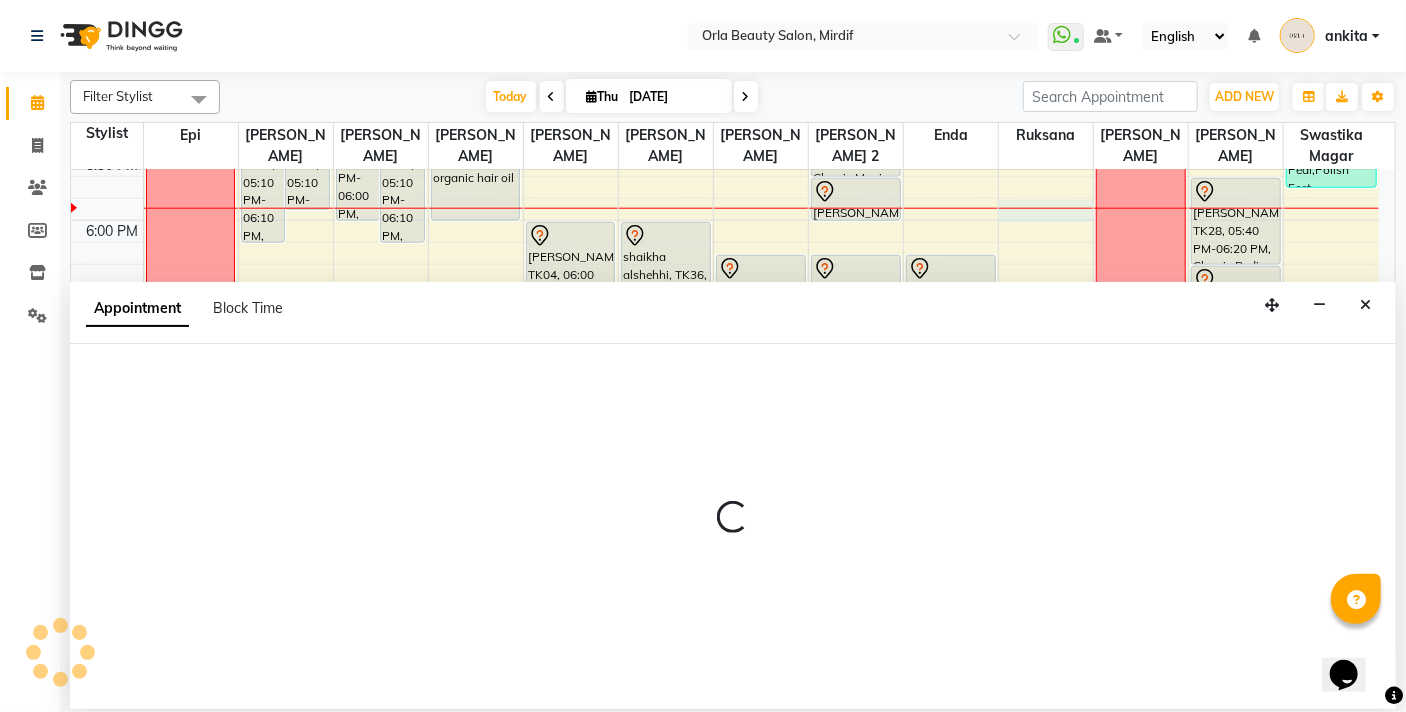 select on "49141" 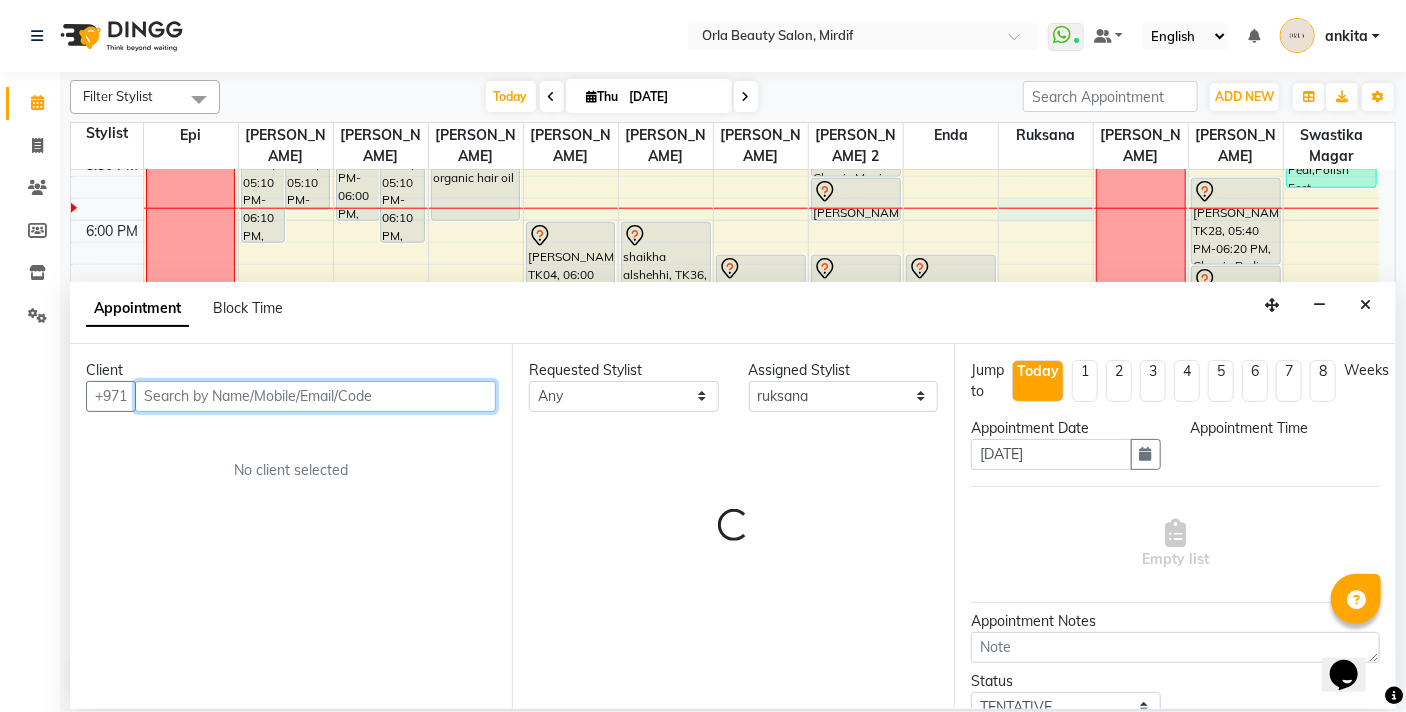 select on "1065" 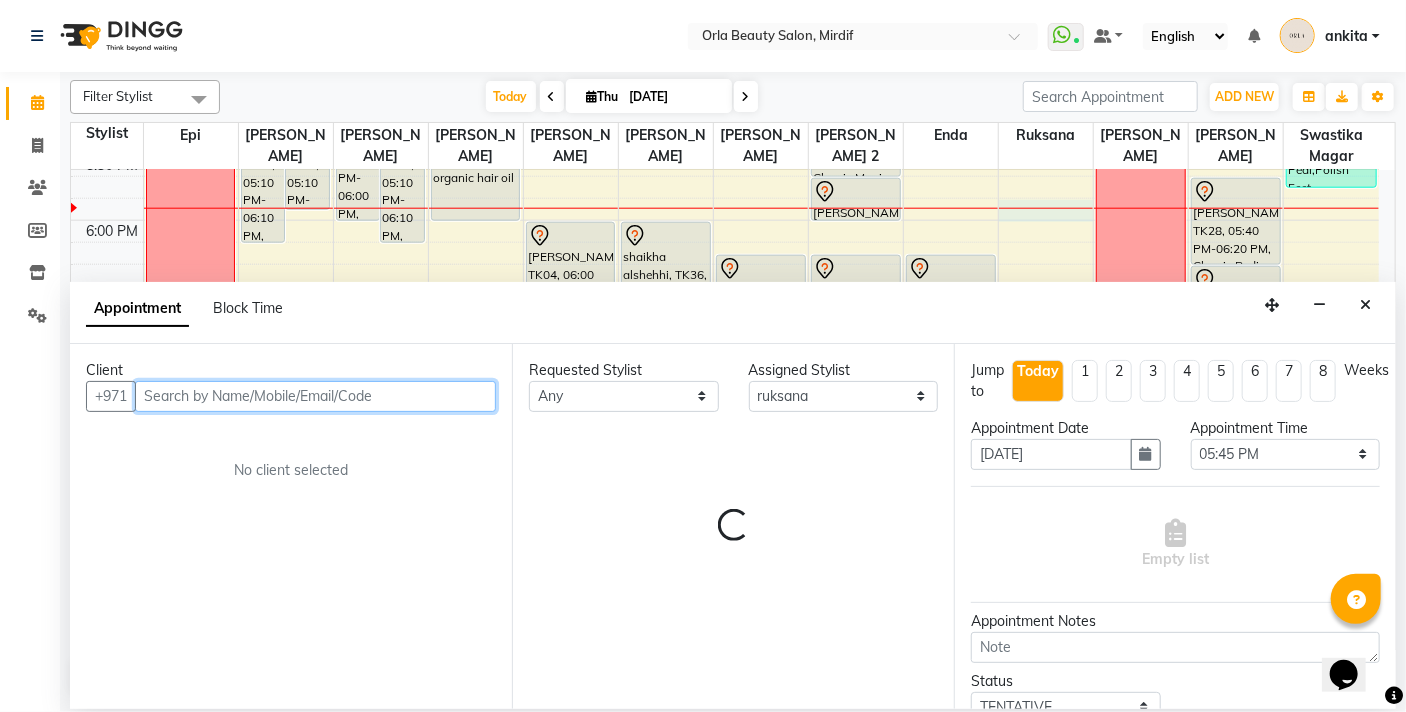click at bounding box center (315, 396) 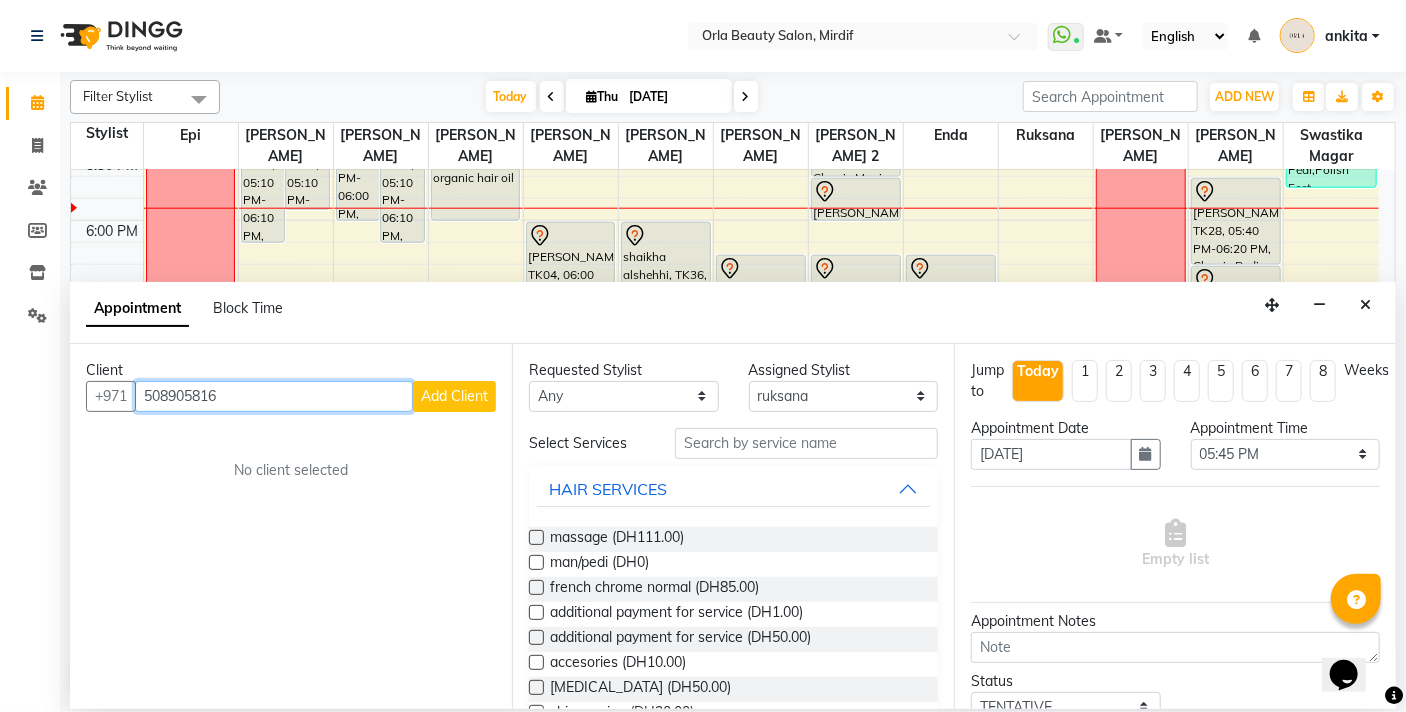 type on "508905816" 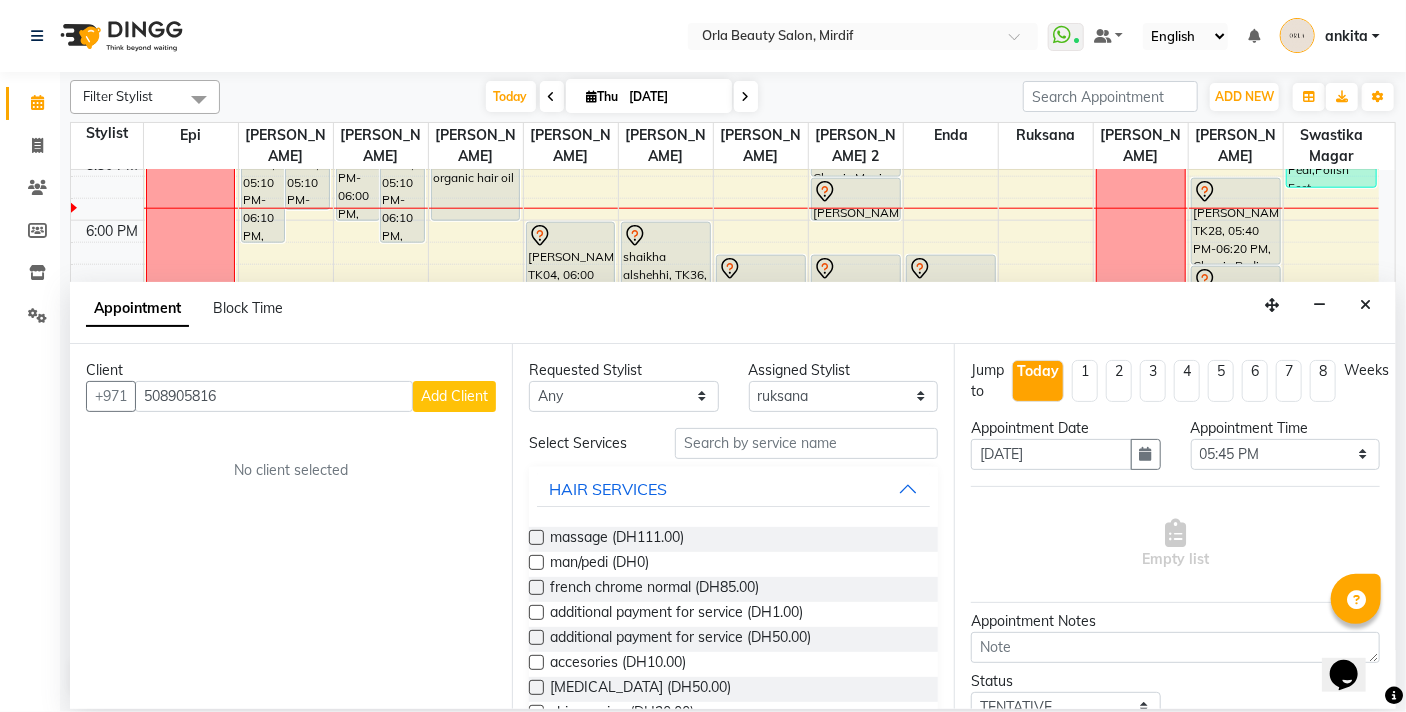 click on "Add Client" at bounding box center [454, 396] 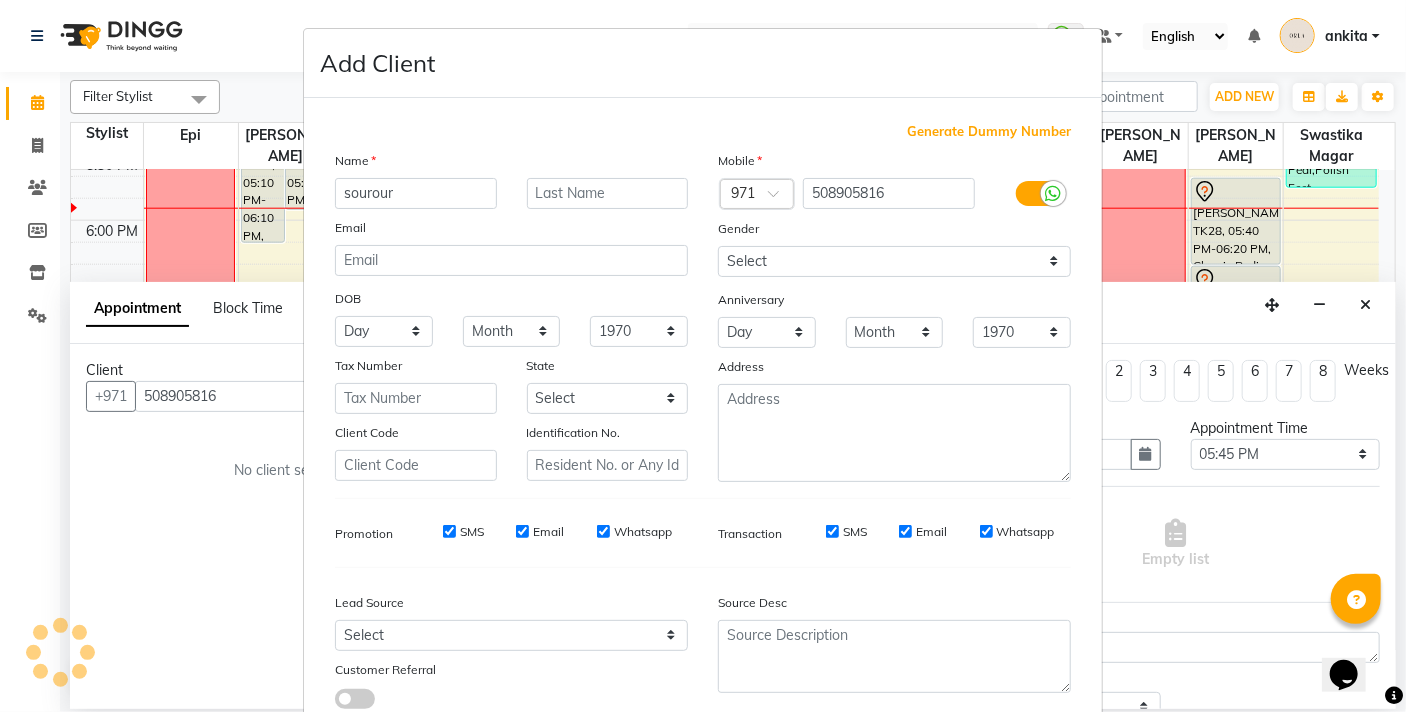 type on "sourour" 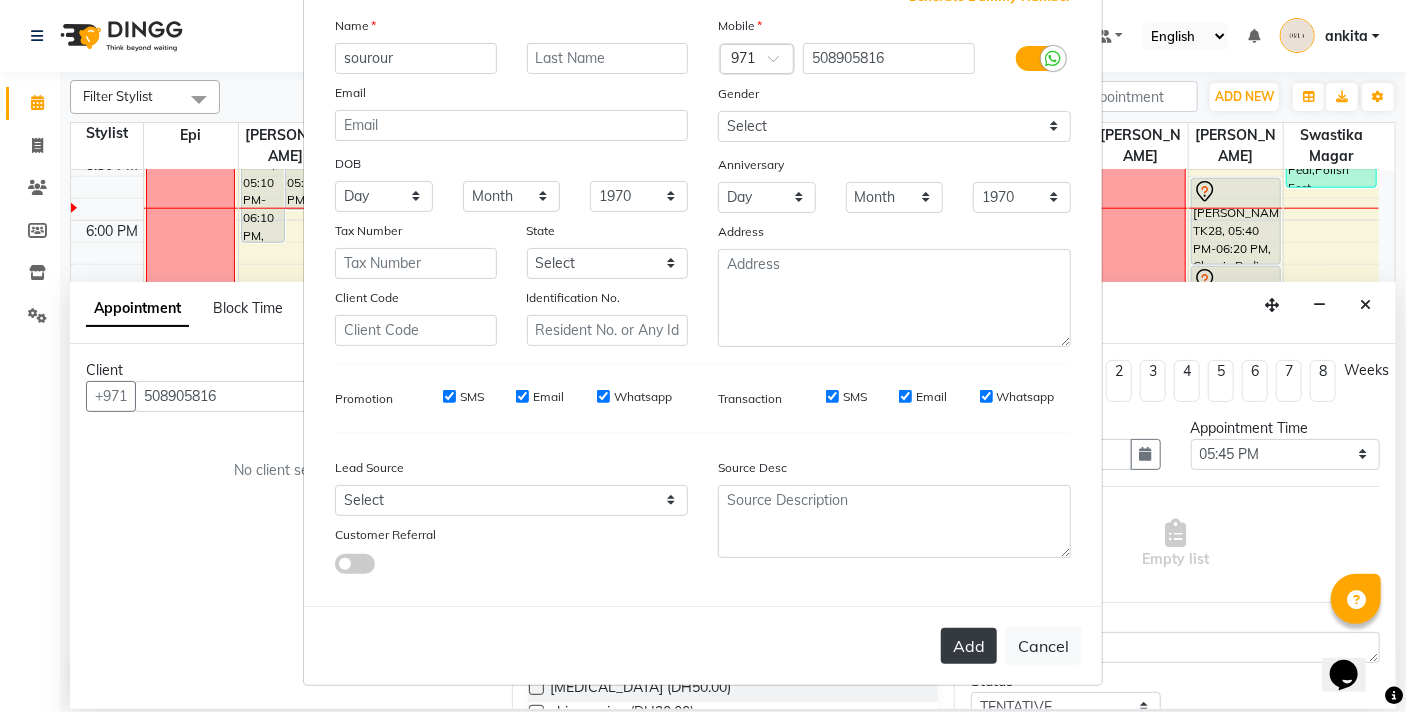 click on "Add" at bounding box center (969, 646) 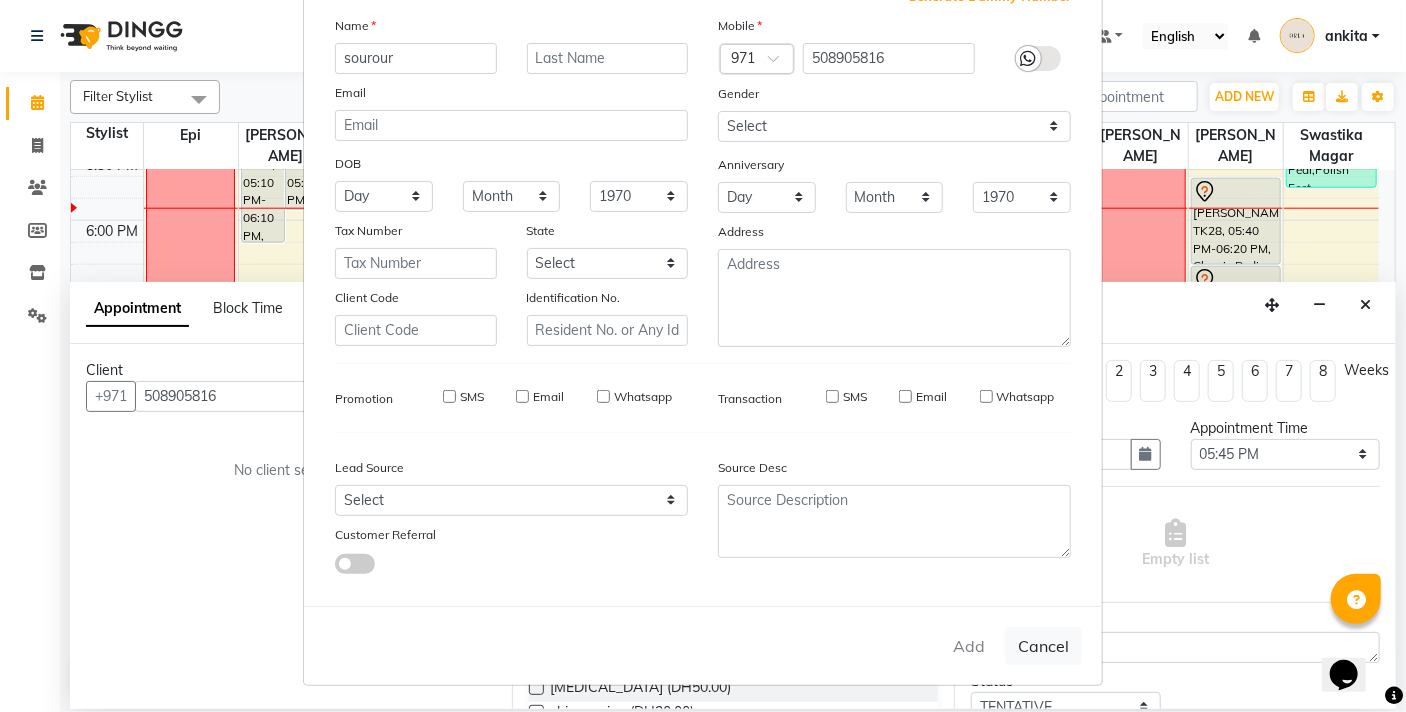 type 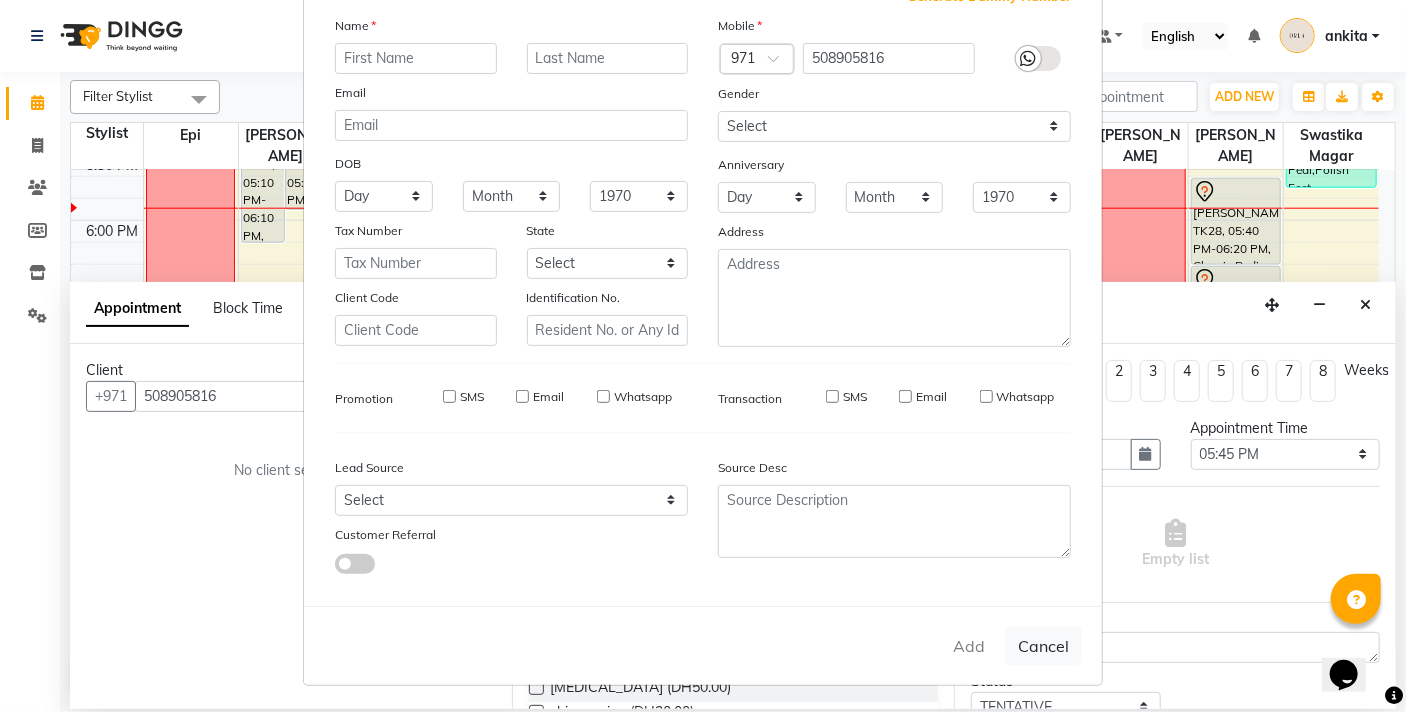 select 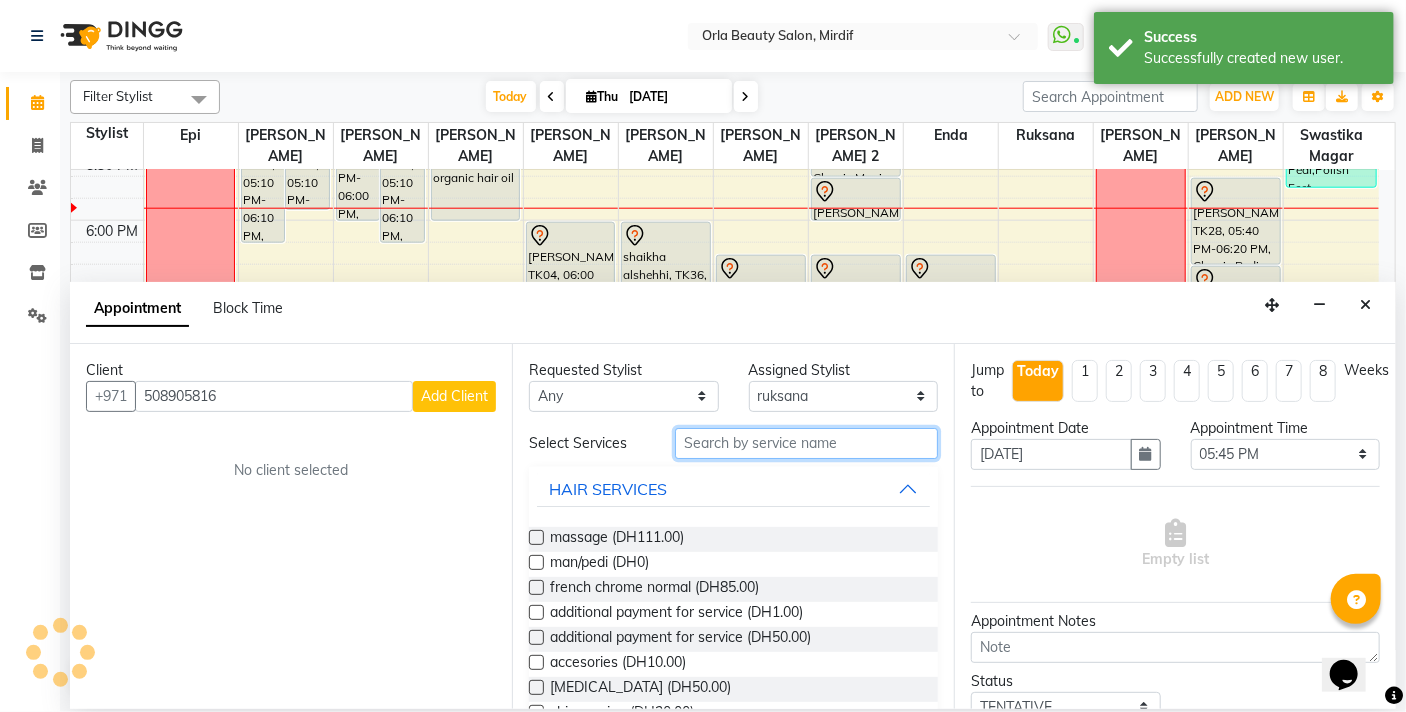 click at bounding box center (806, 443) 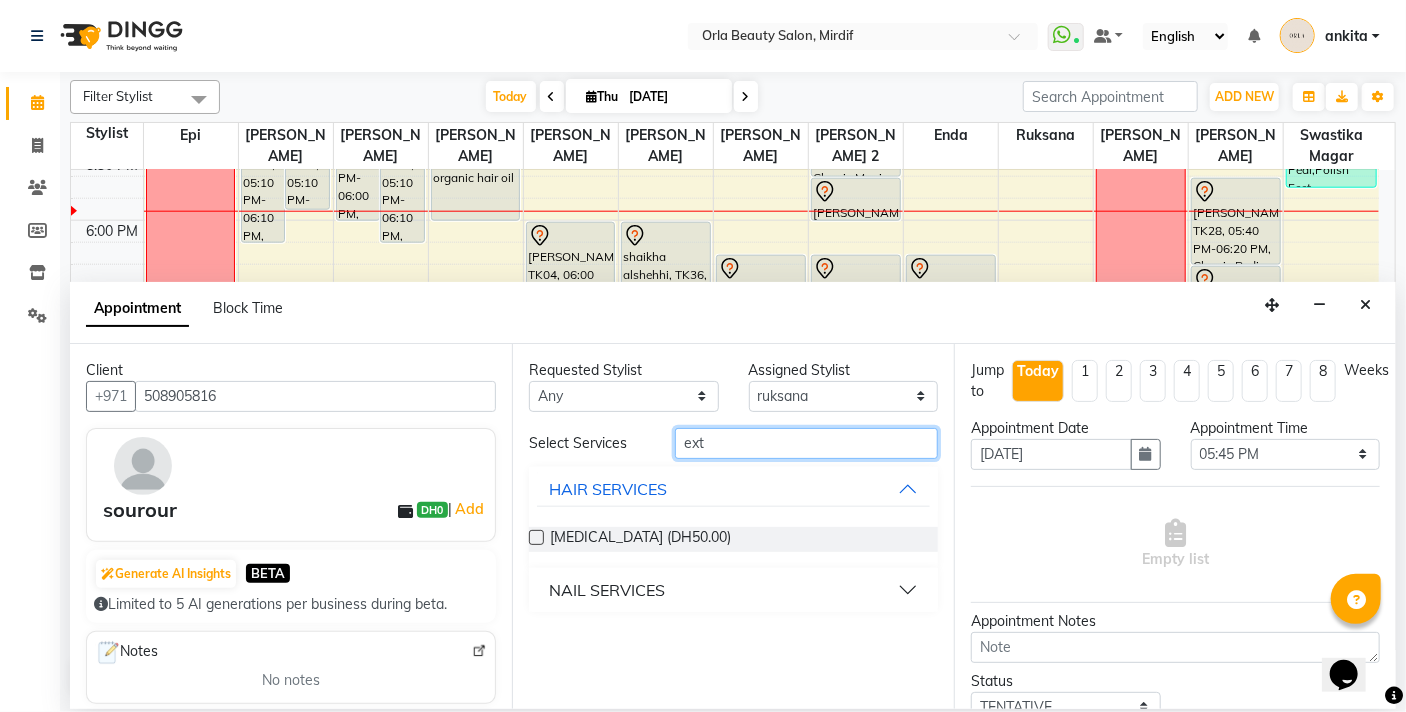 type on "ext" 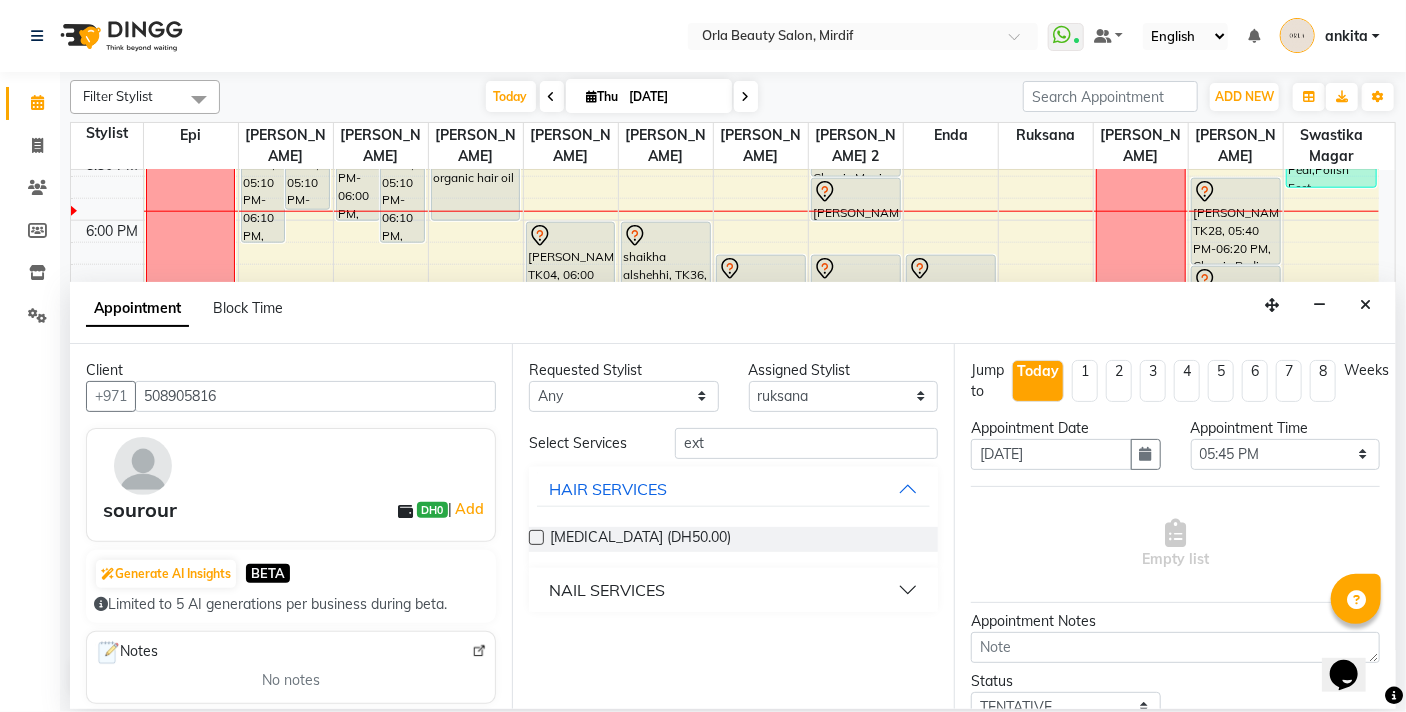 drag, startPoint x: 615, startPoint y: 591, endPoint x: 700, endPoint y: 576, distance: 86.313385 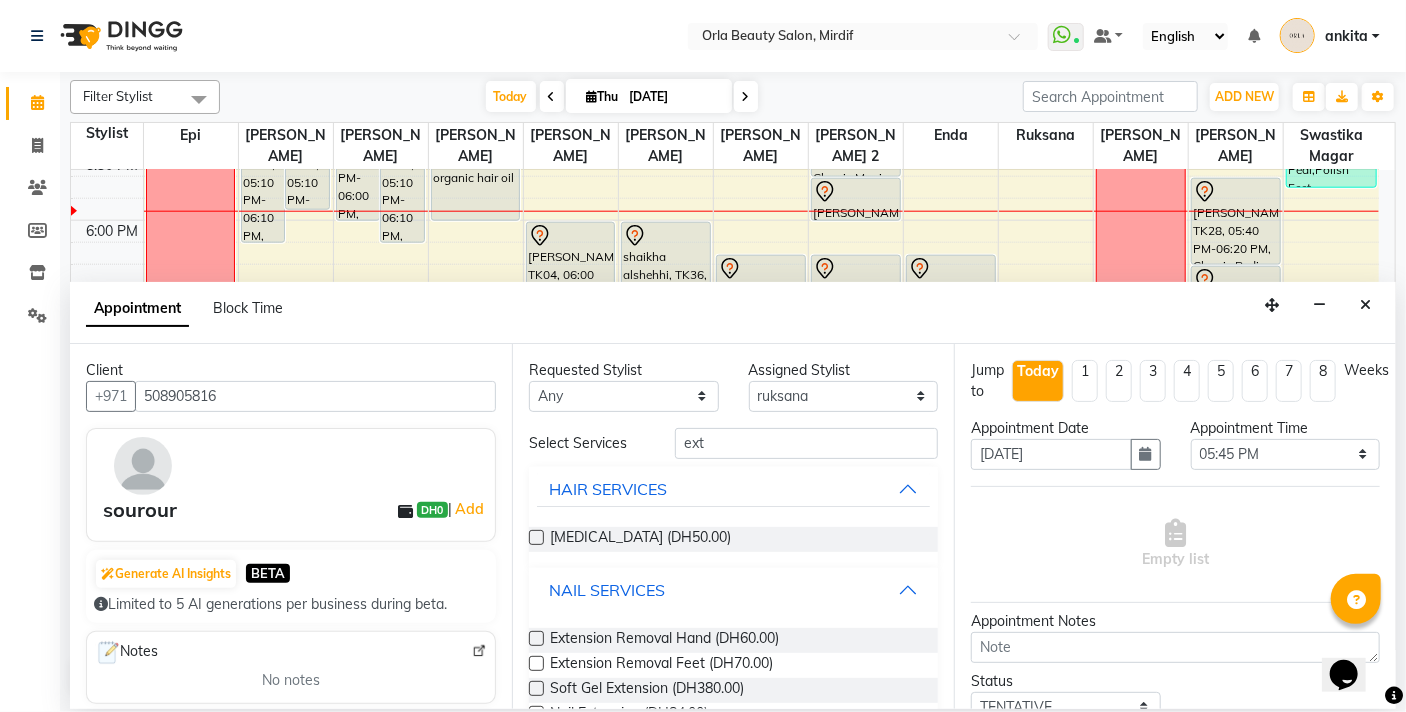 scroll, scrollTop: 49, scrollLeft: 0, axis: vertical 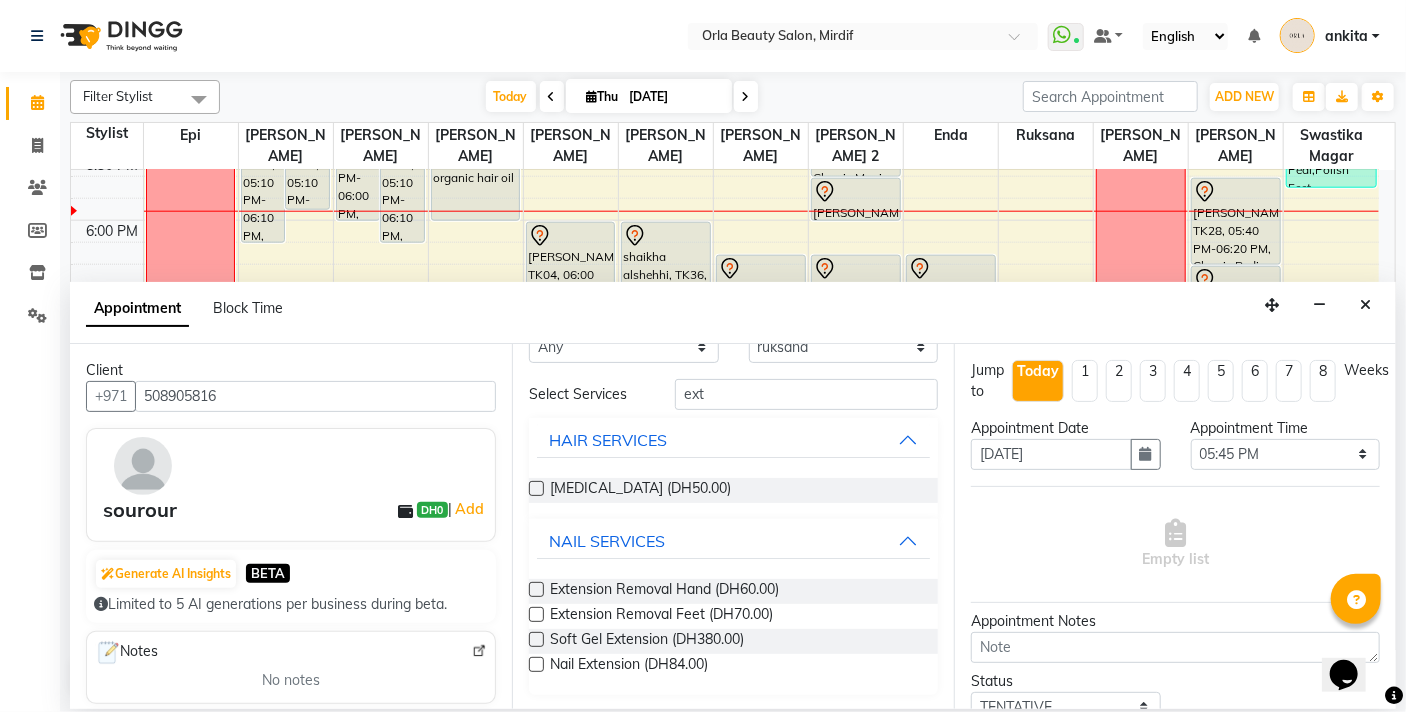 click at bounding box center (536, 589) 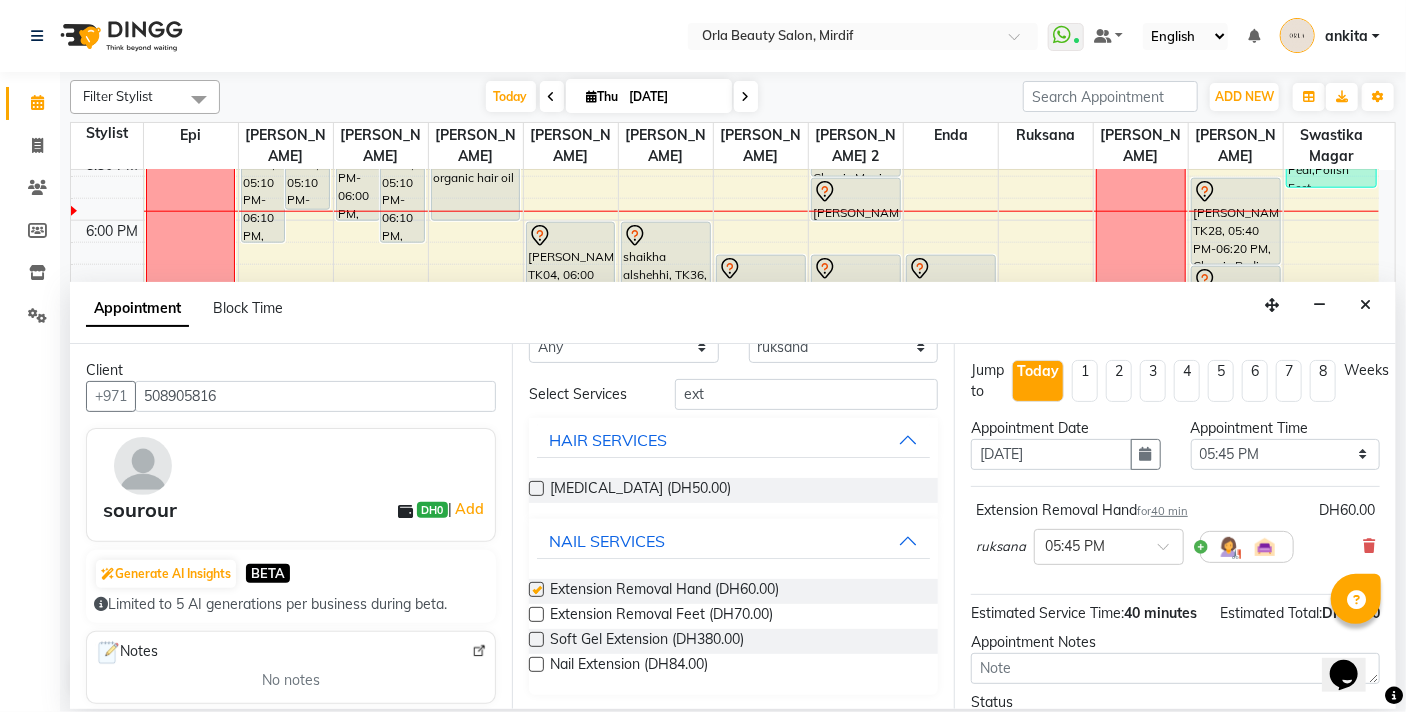 checkbox on "false" 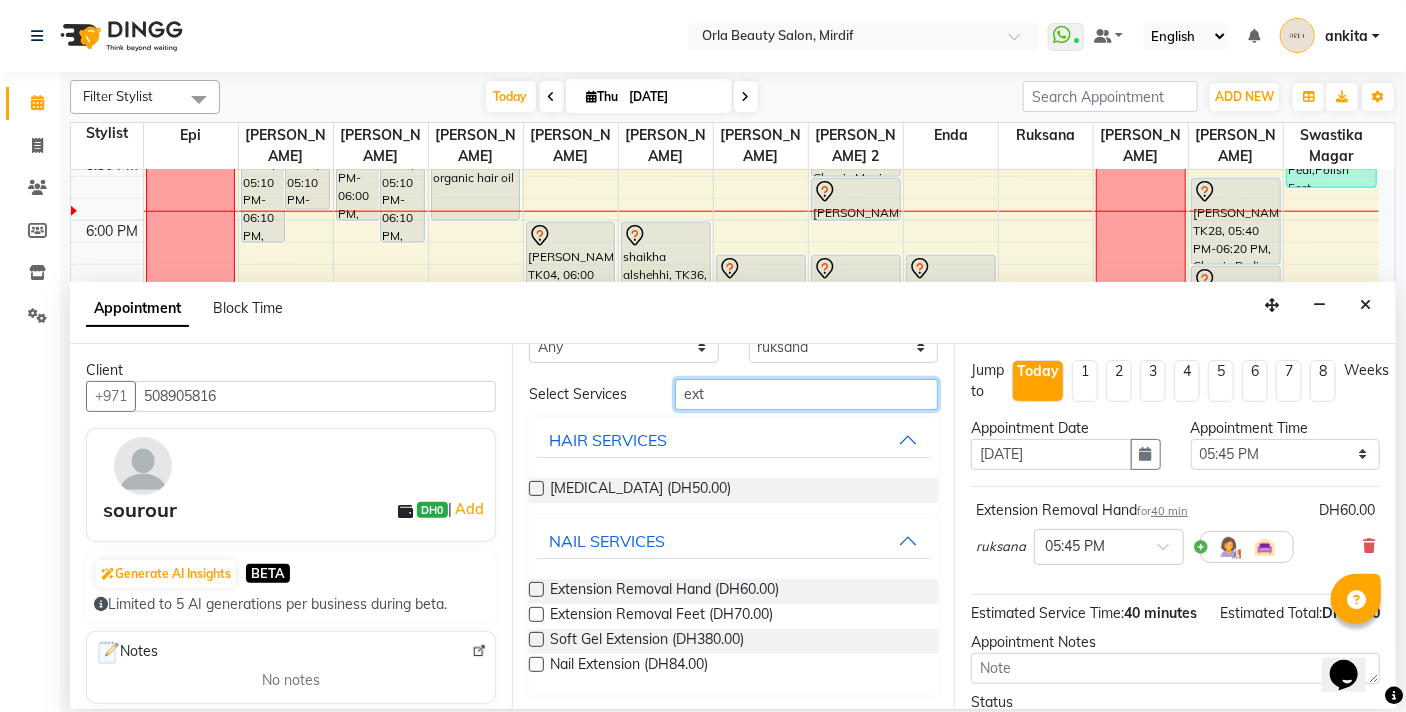 click on "ext" at bounding box center (806, 394) 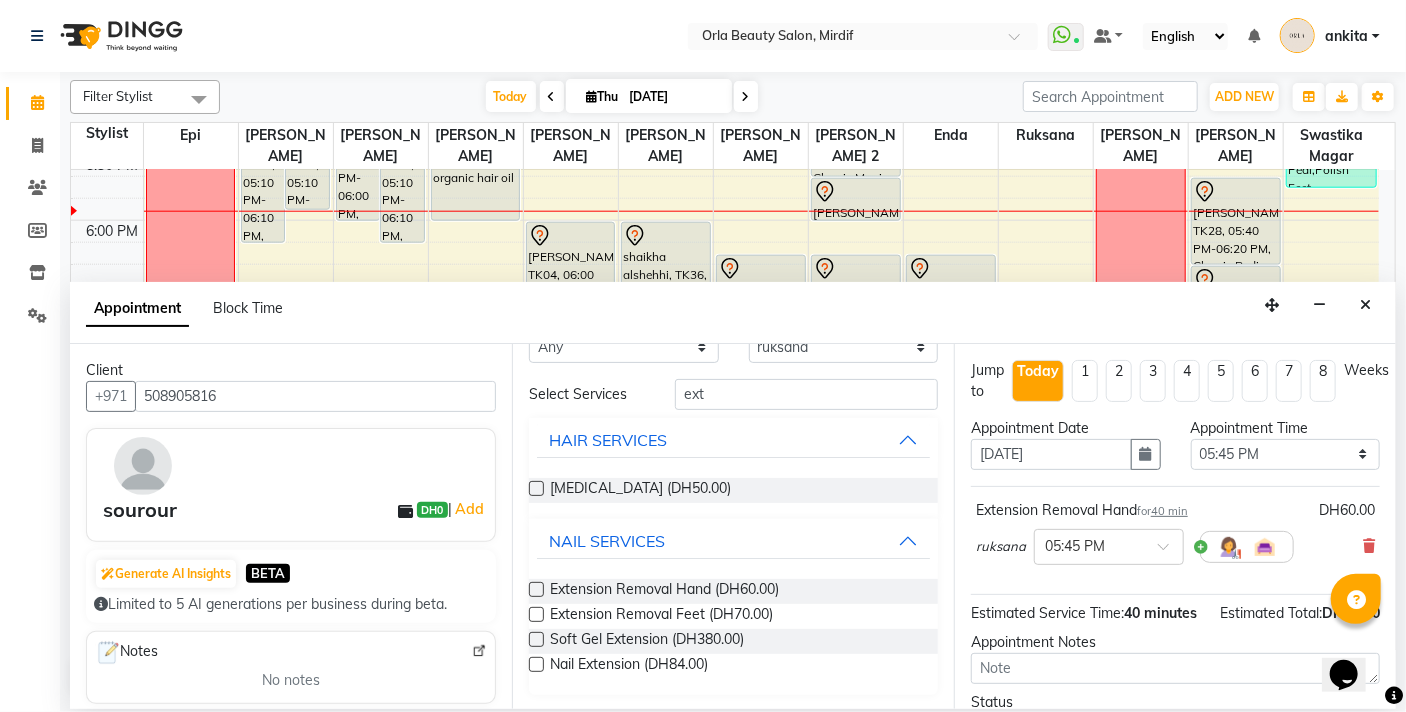 click at bounding box center (536, 664) 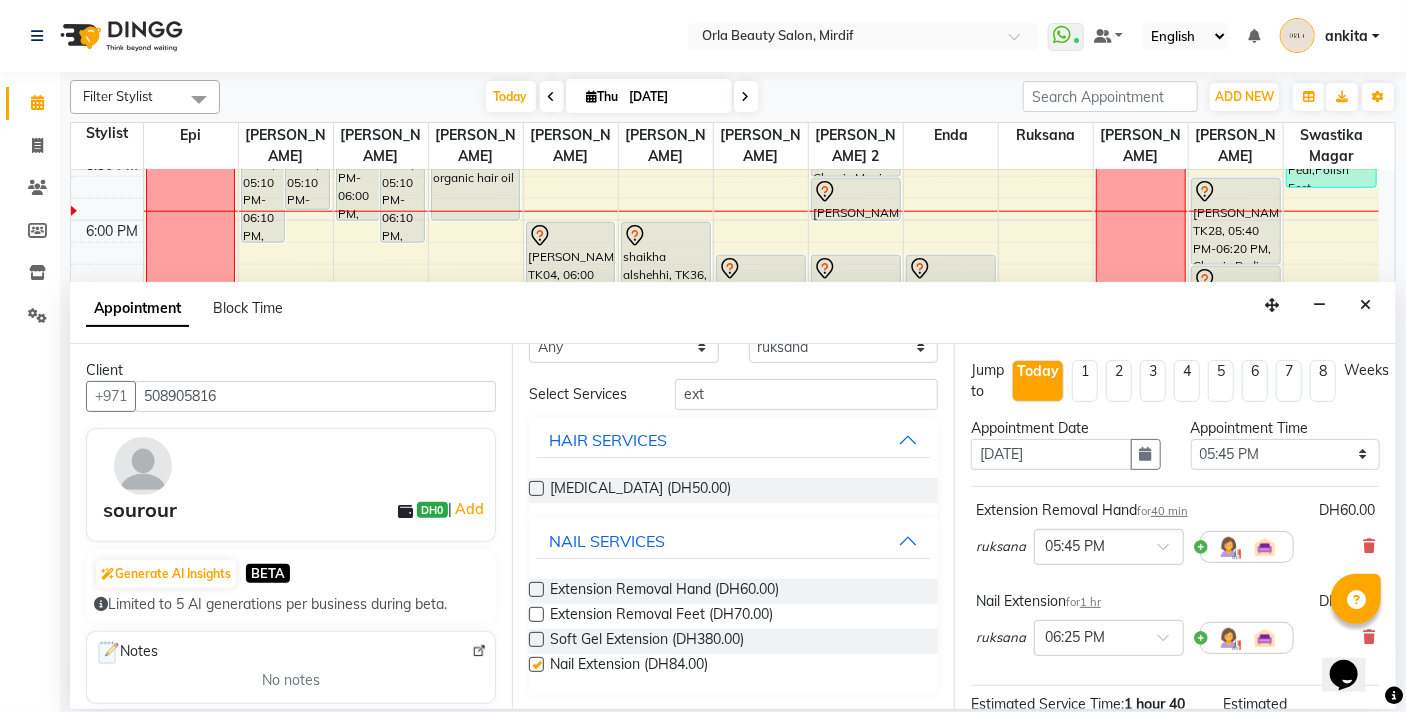 checkbox on "false" 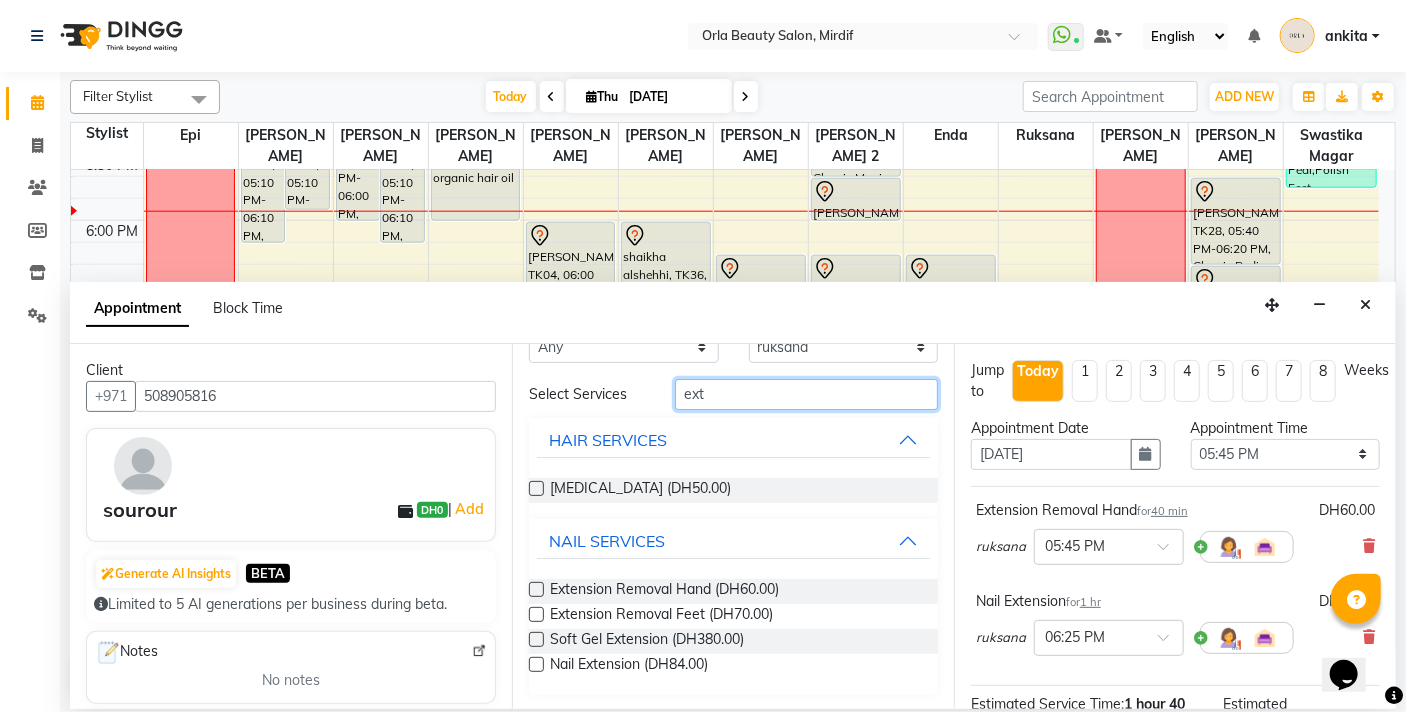 click on "ext" at bounding box center [806, 394] 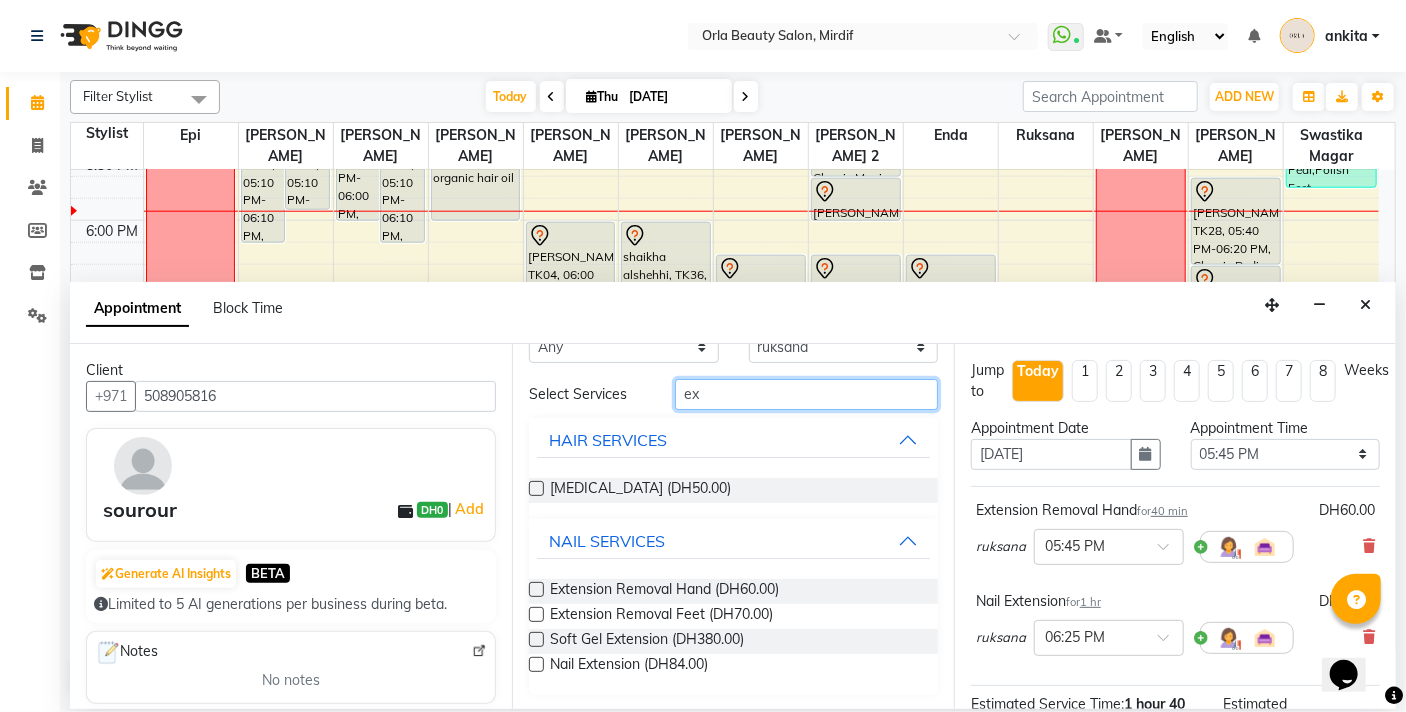 type on "e" 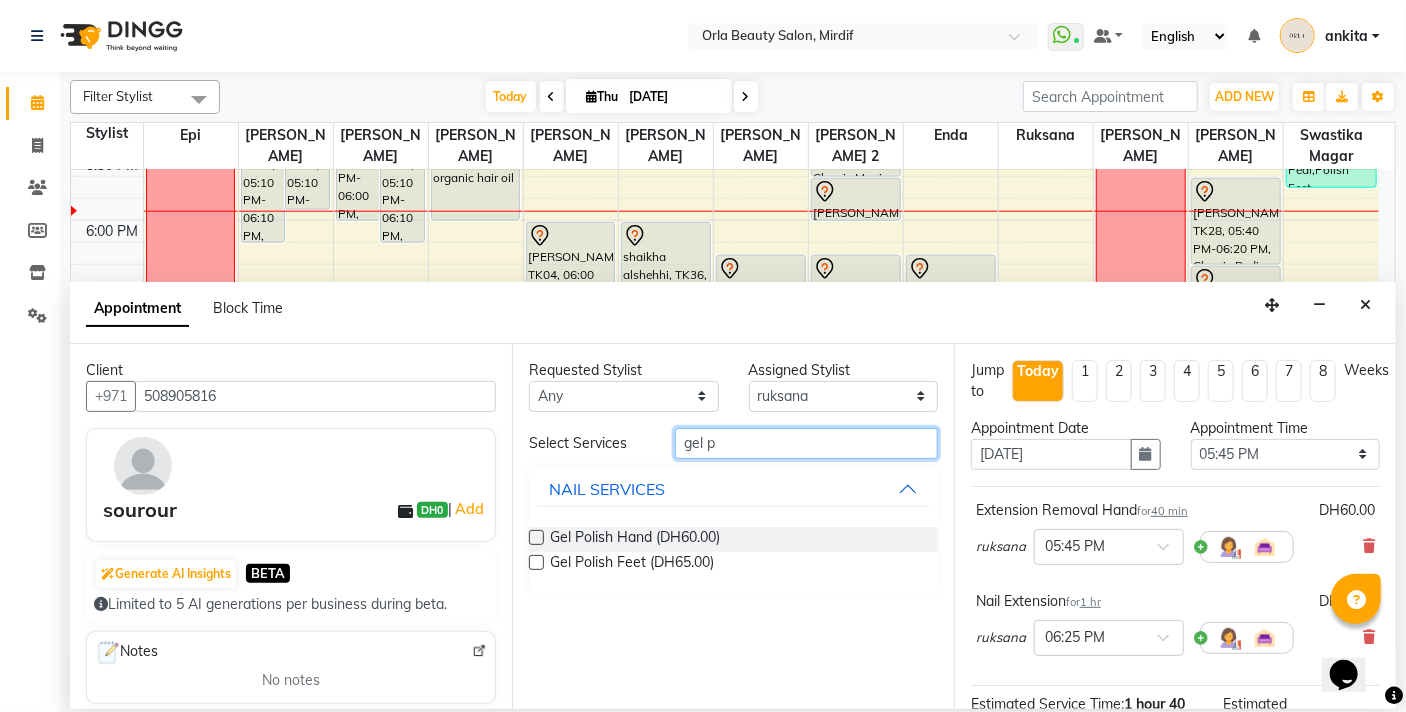 scroll, scrollTop: 0, scrollLeft: 0, axis: both 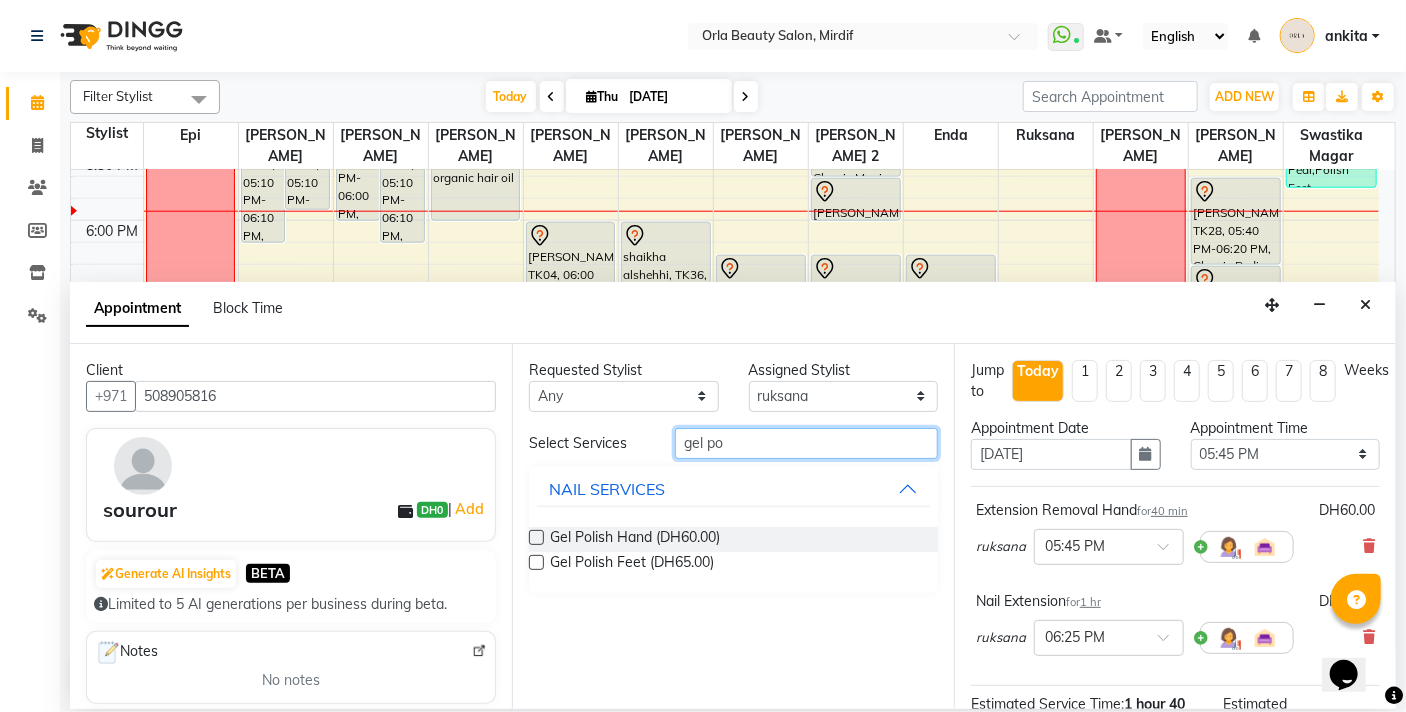 type on "gel po" 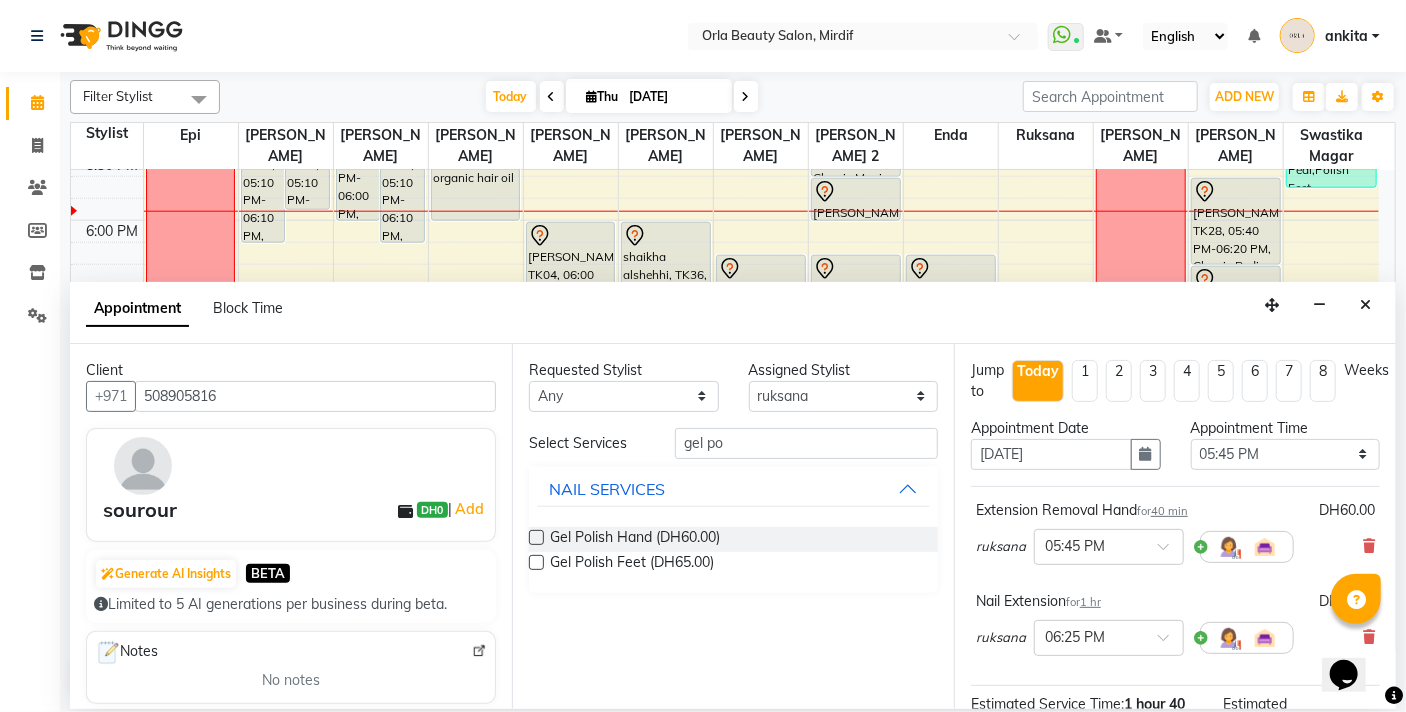 click at bounding box center (536, 537) 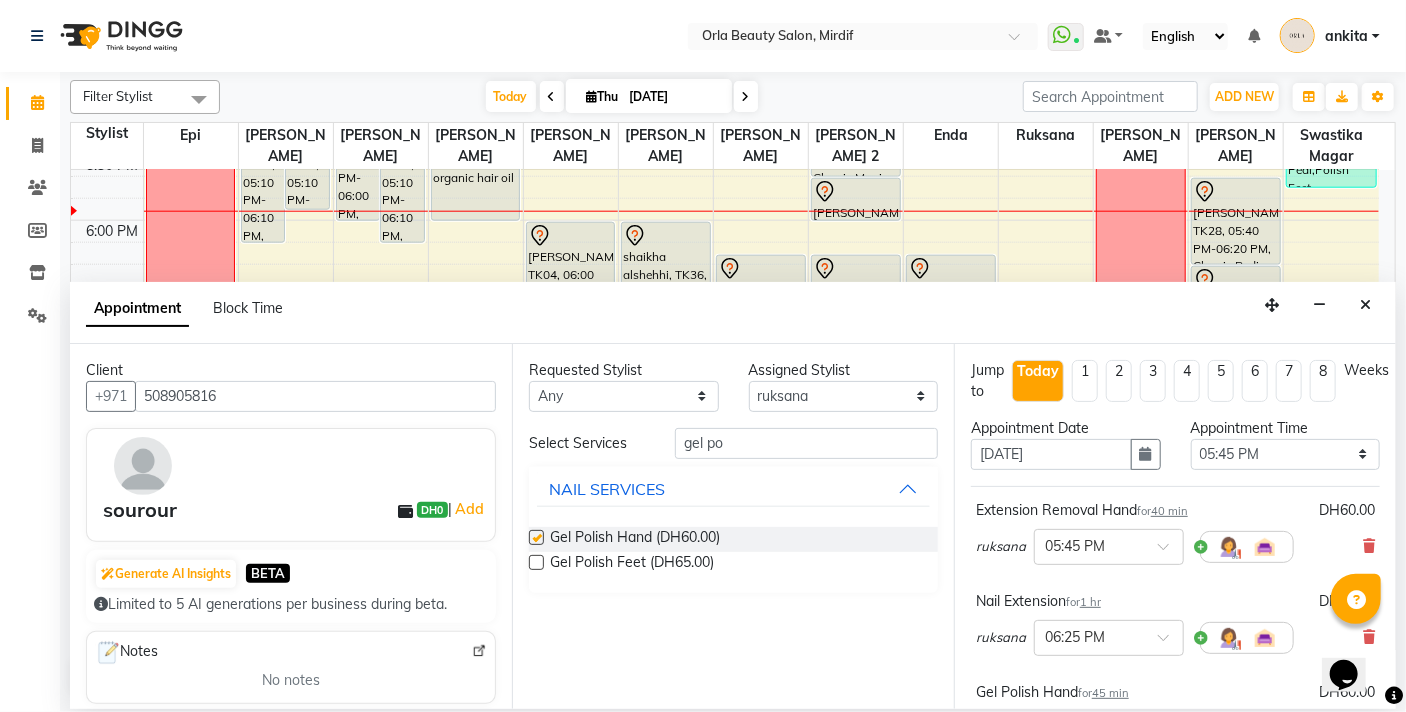 checkbox on "false" 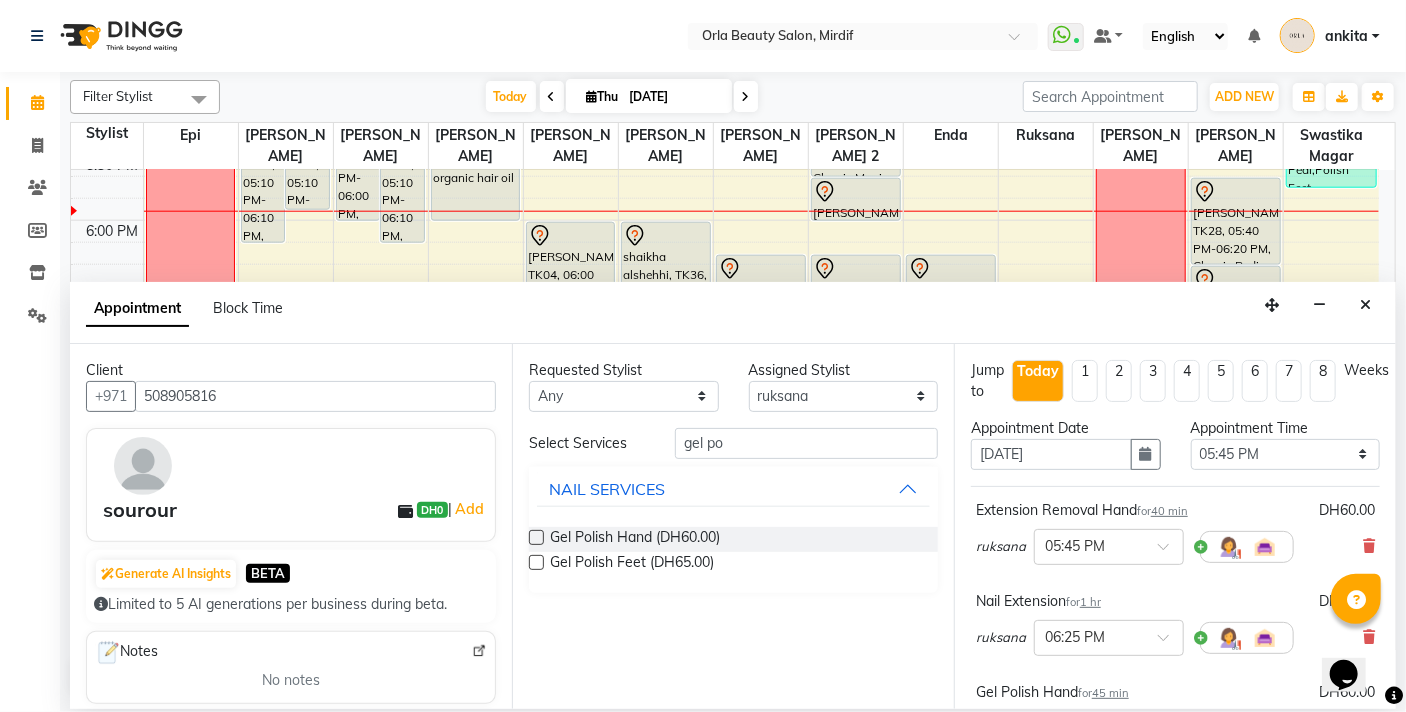 scroll, scrollTop: 362, scrollLeft: 0, axis: vertical 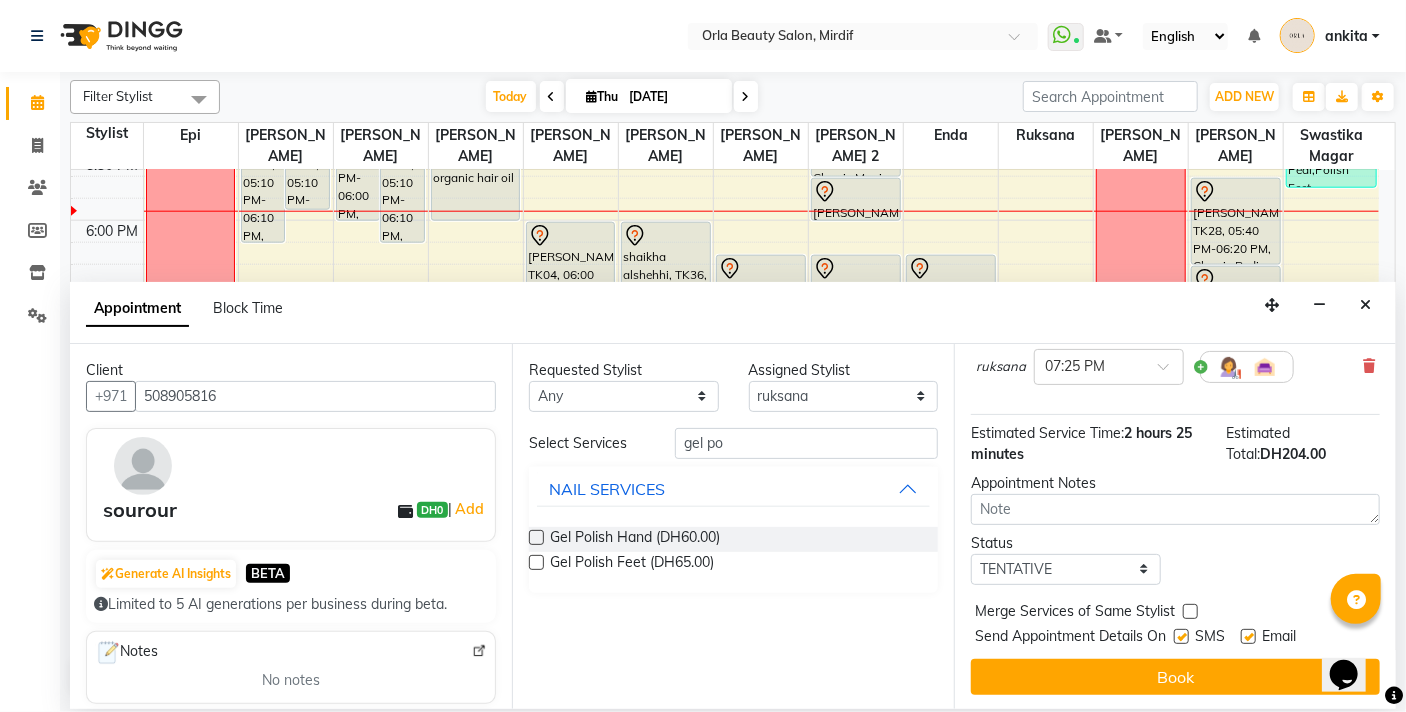 drag, startPoint x: 1186, startPoint y: 611, endPoint x: 1189, endPoint y: 647, distance: 36.124783 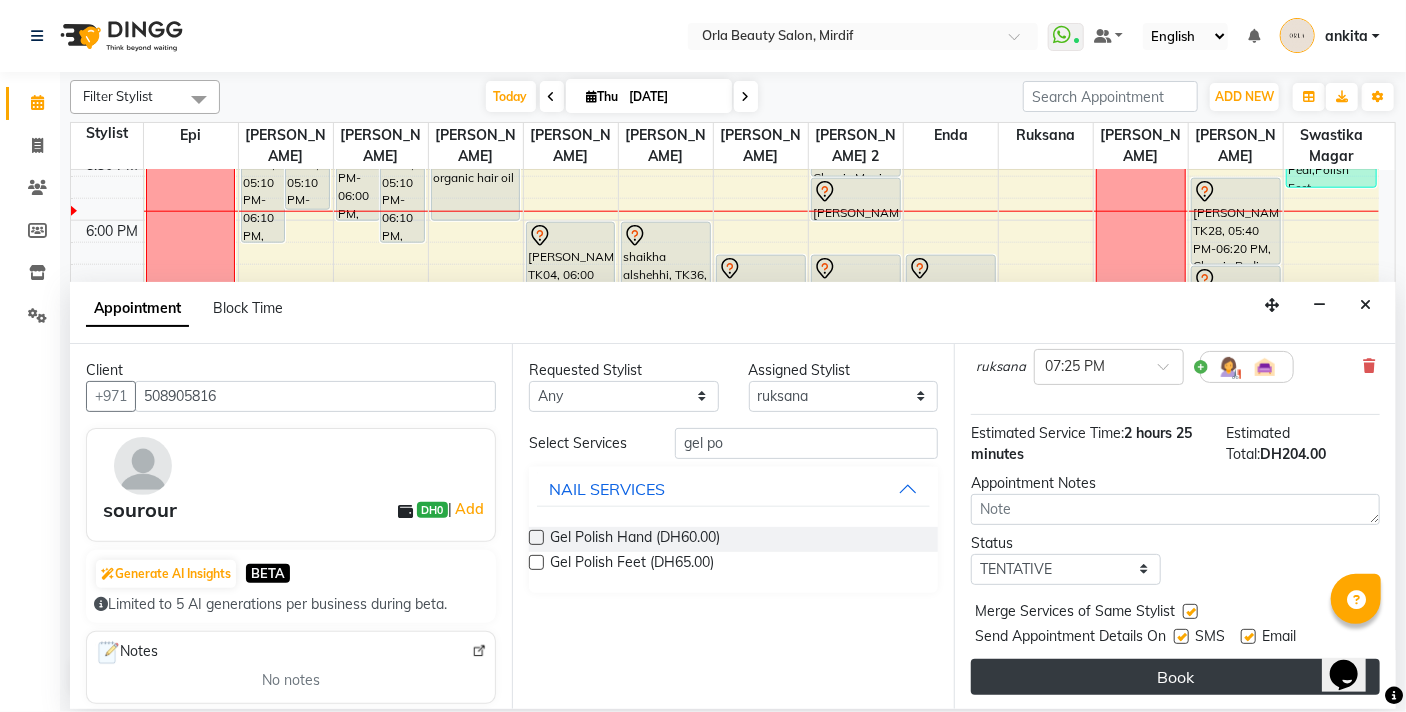 click on "Book" at bounding box center [1175, 677] 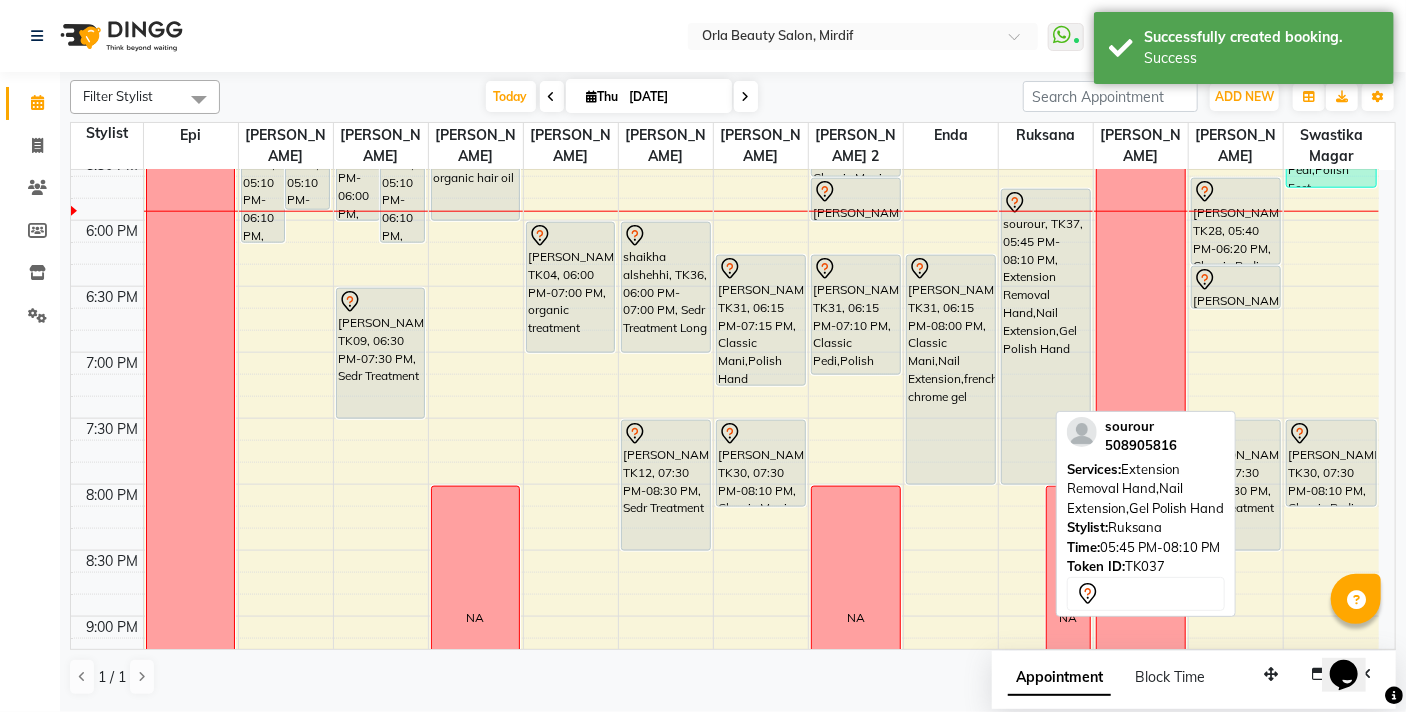 drag, startPoint x: 1010, startPoint y: 504, endPoint x: 1018, endPoint y: 464, distance: 40.792156 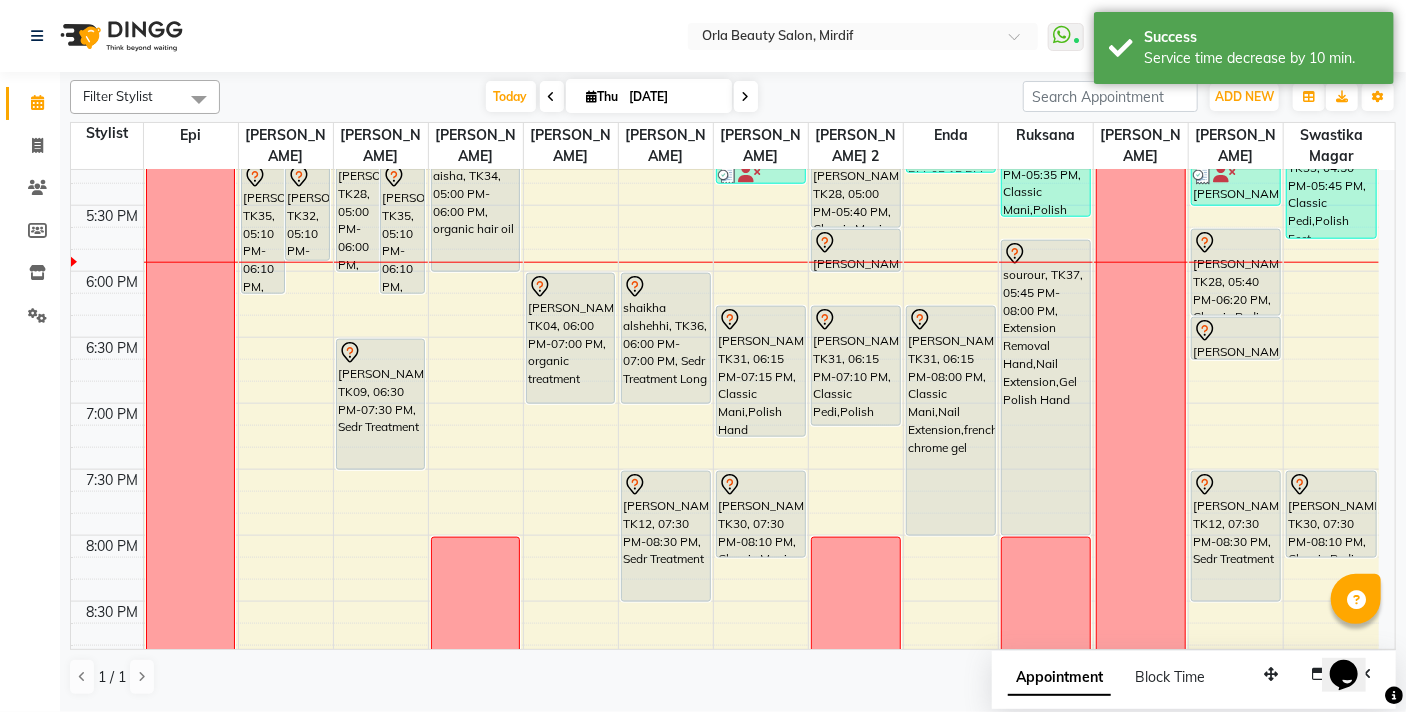 scroll, scrollTop: 1102, scrollLeft: 0, axis: vertical 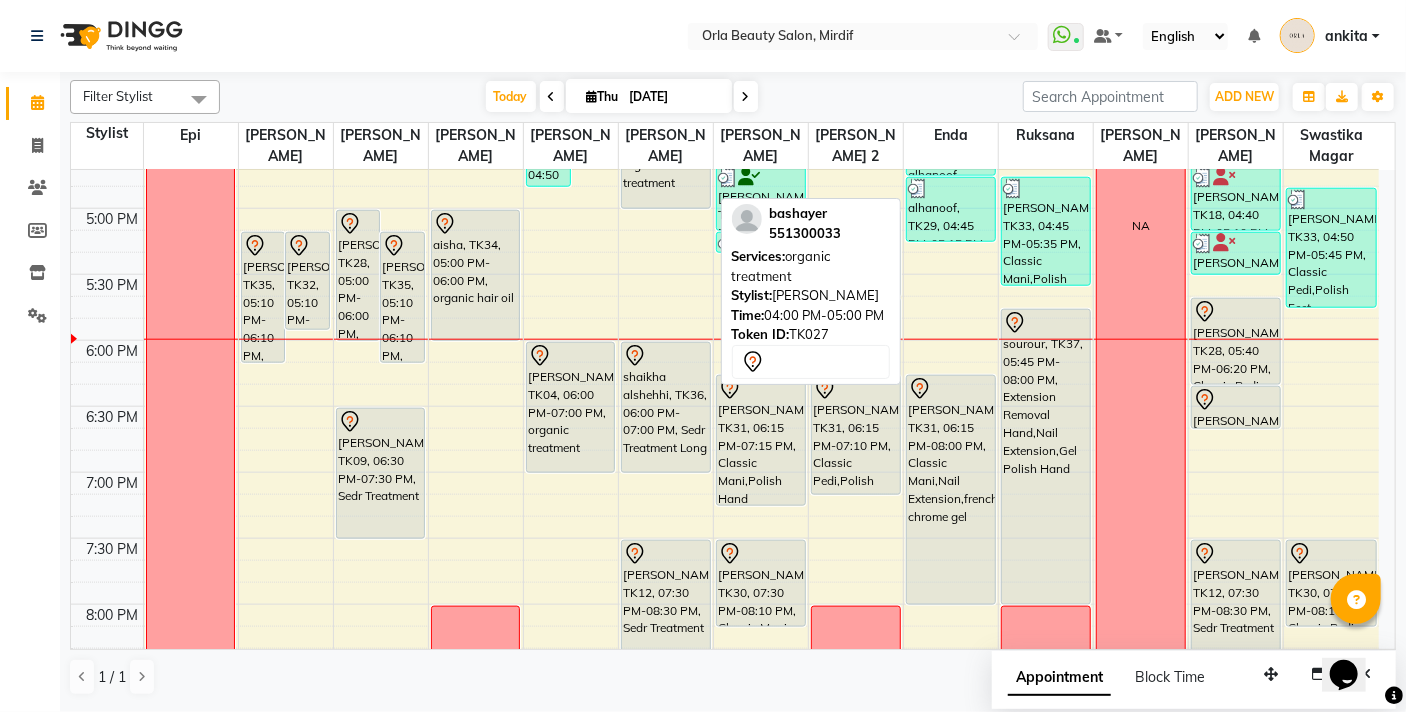 click on "bashayer, TK27, 04:00 PM-05:00 PM, organic treatment" at bounding box center (666, 143) 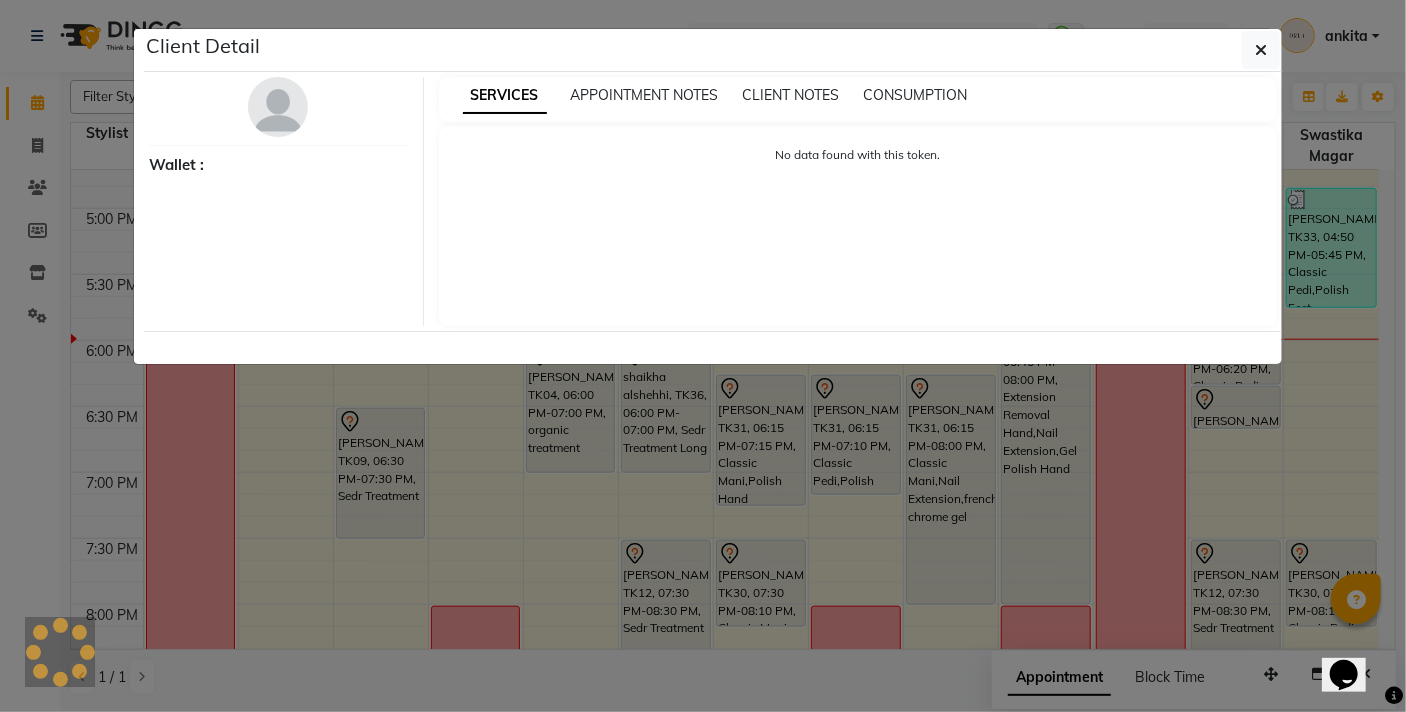 select on "7" 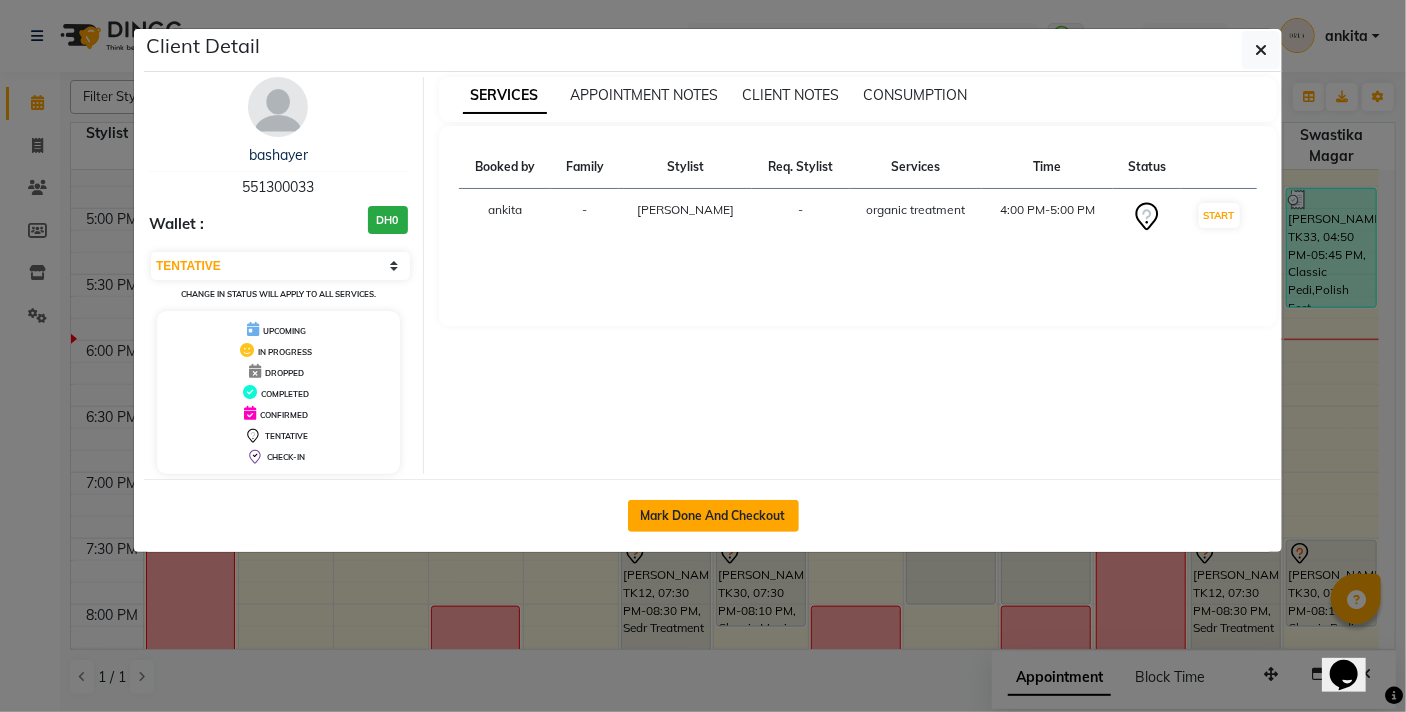 click on "Mark Done And Checkout" 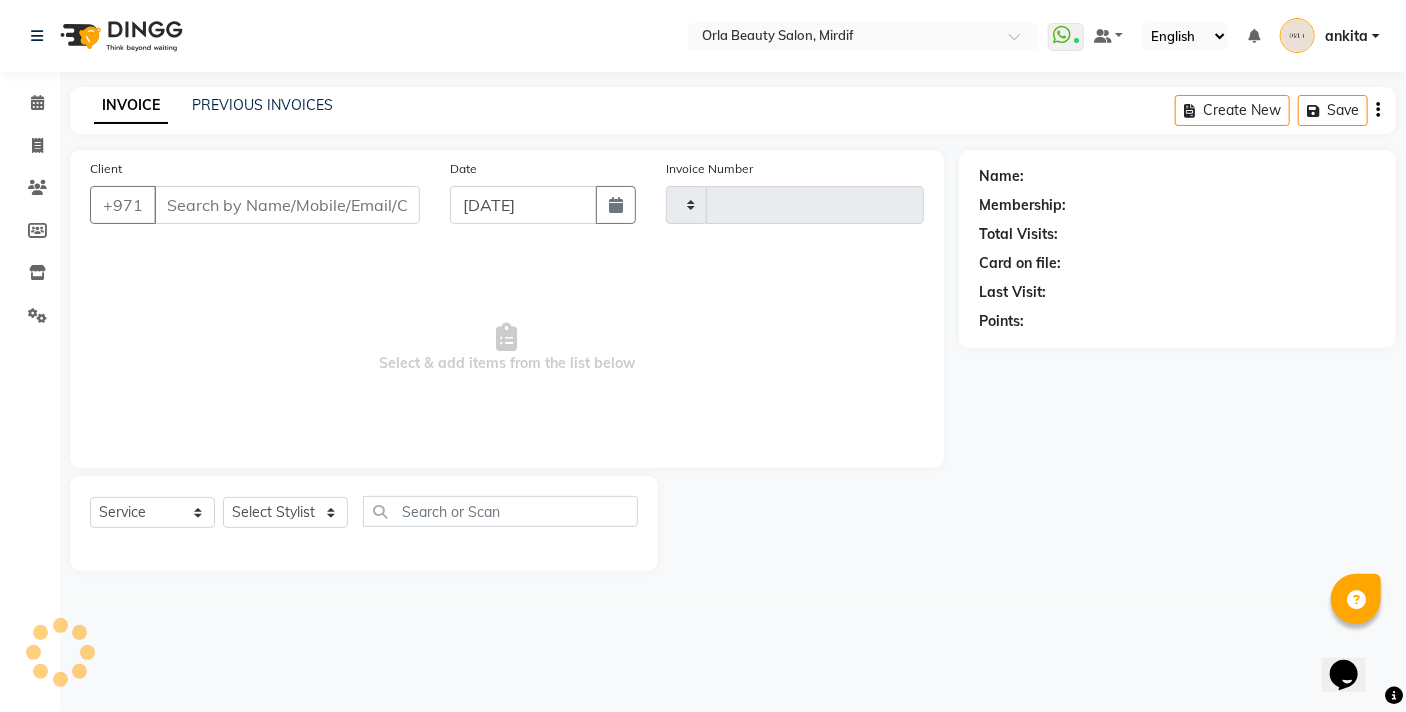 type on "3231" 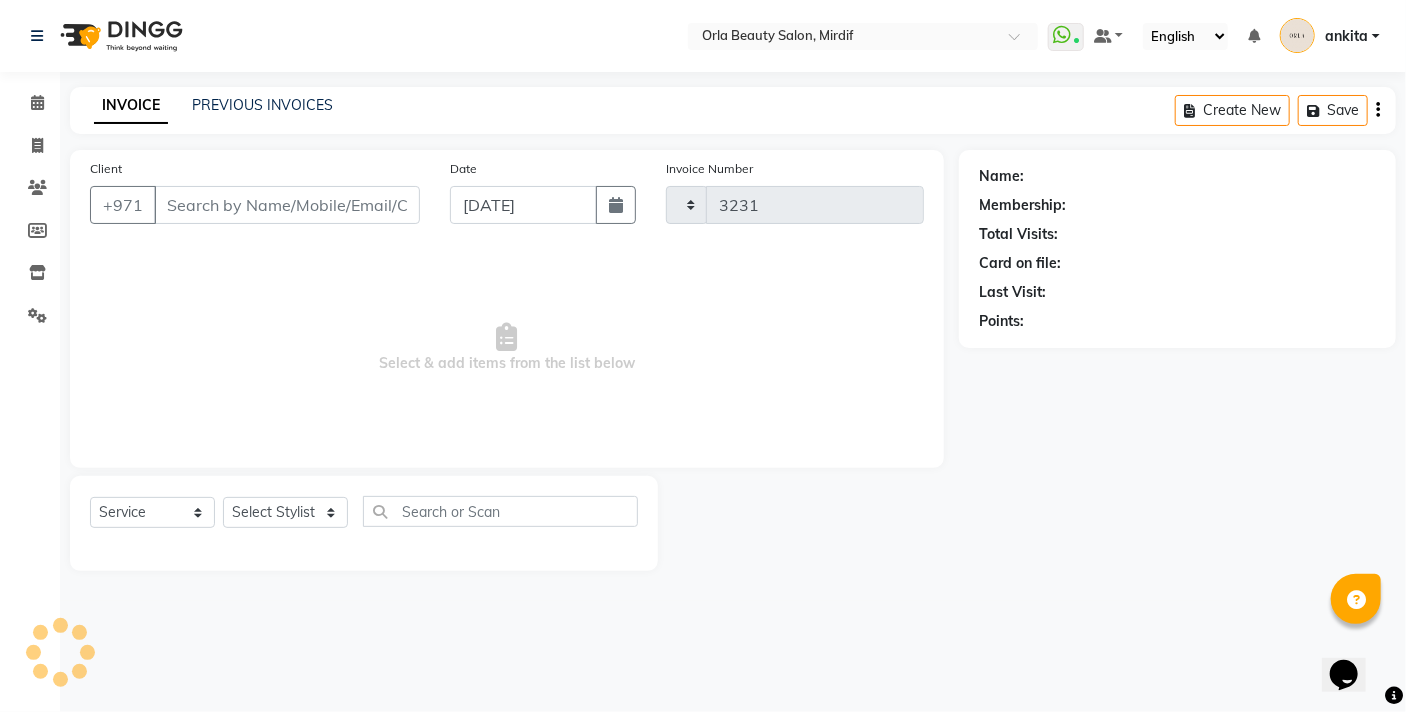 select on "5053" 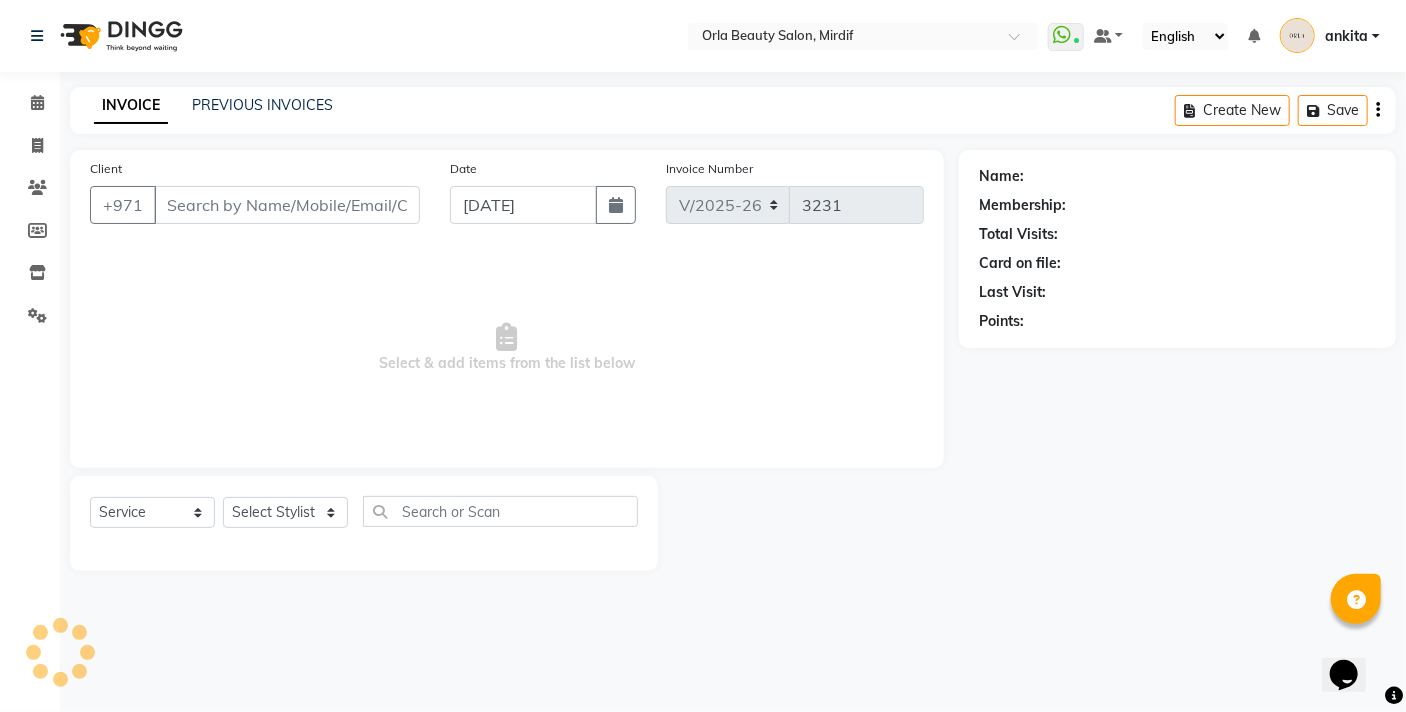type on "551300033" 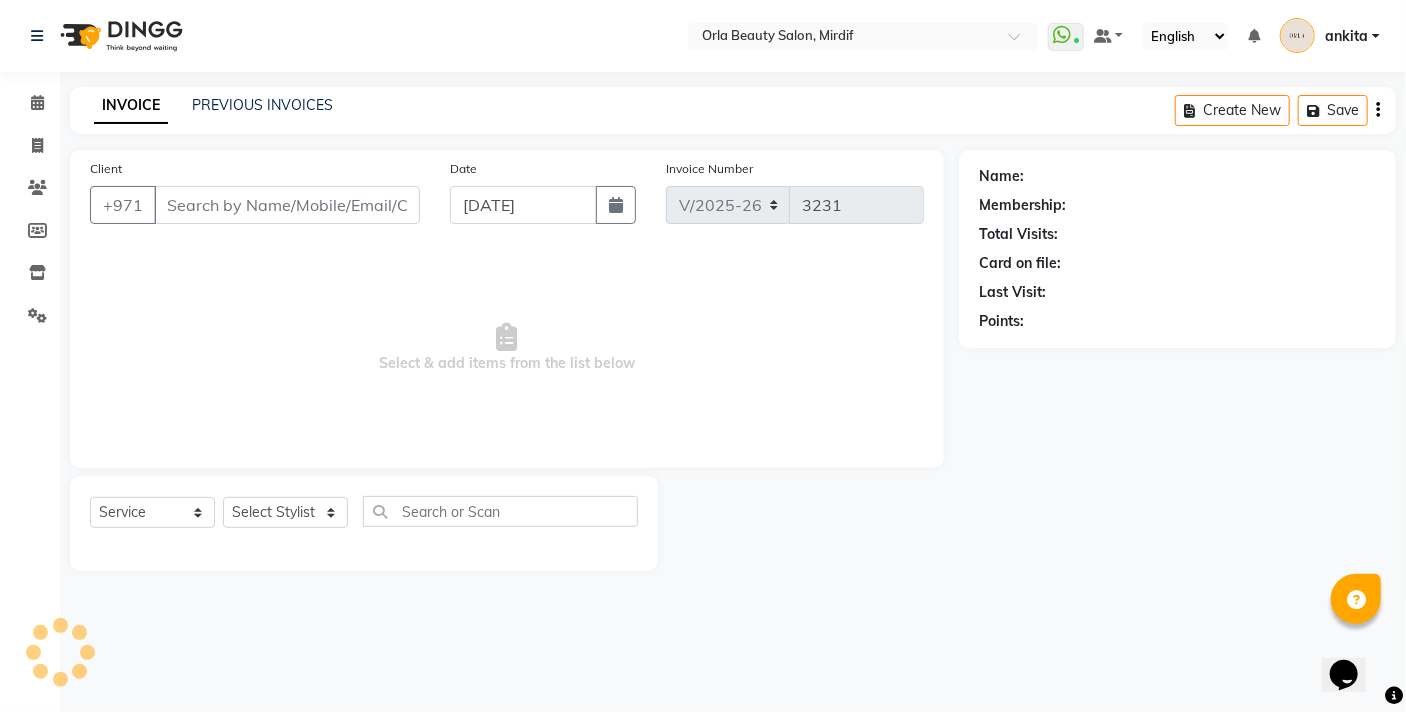 select on "54219" 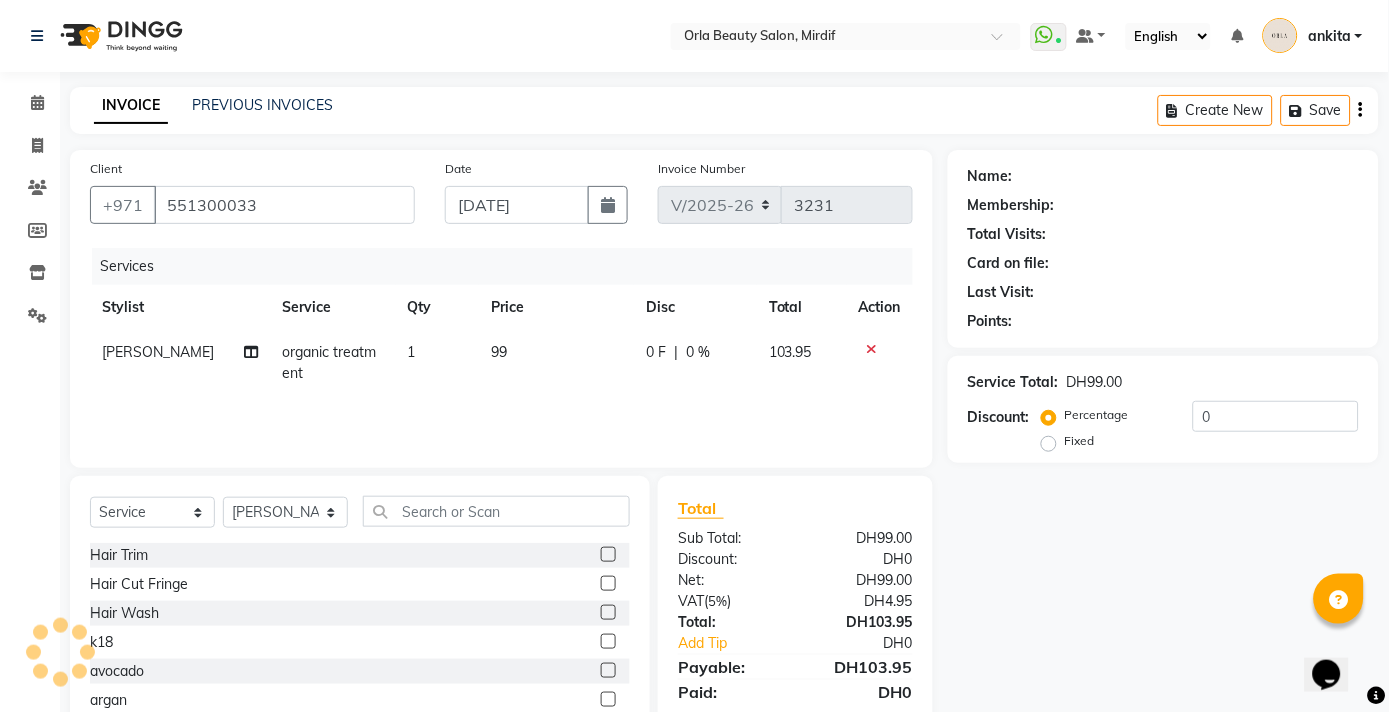 click on "99" 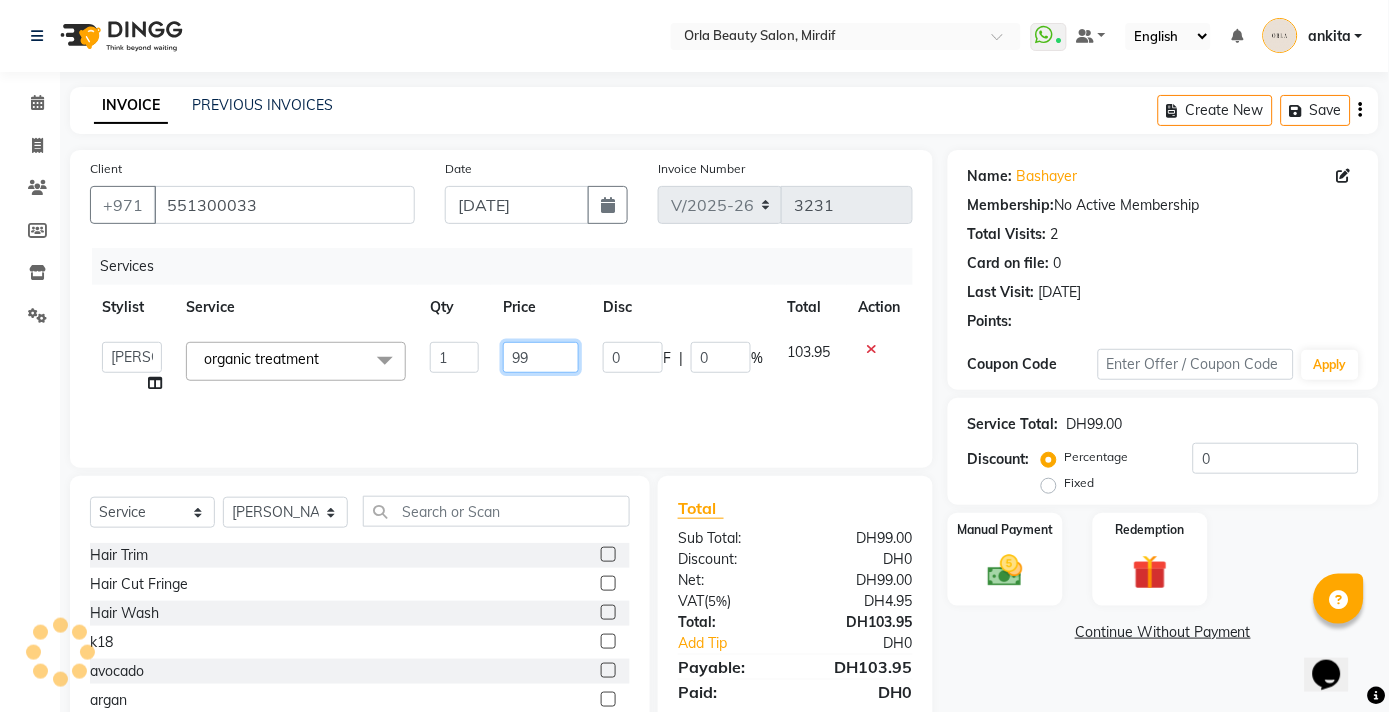 click on "99" 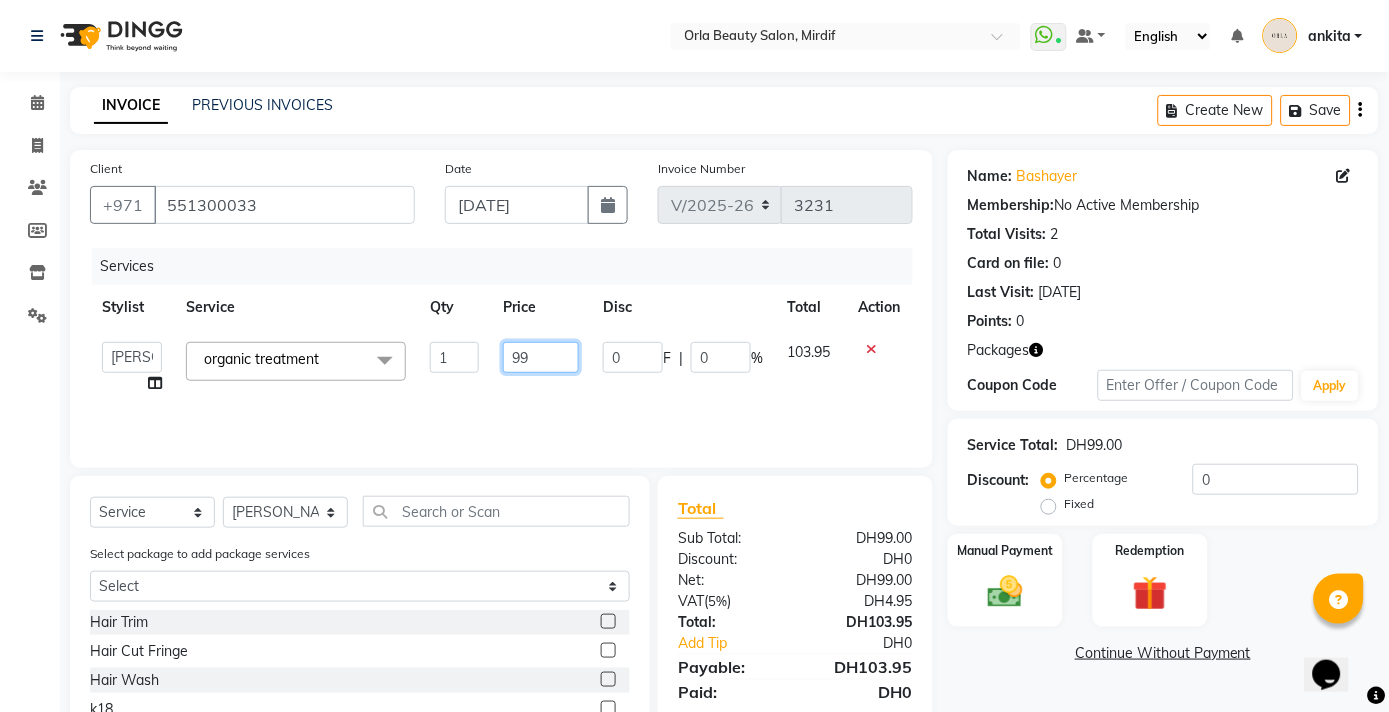 type on "9" 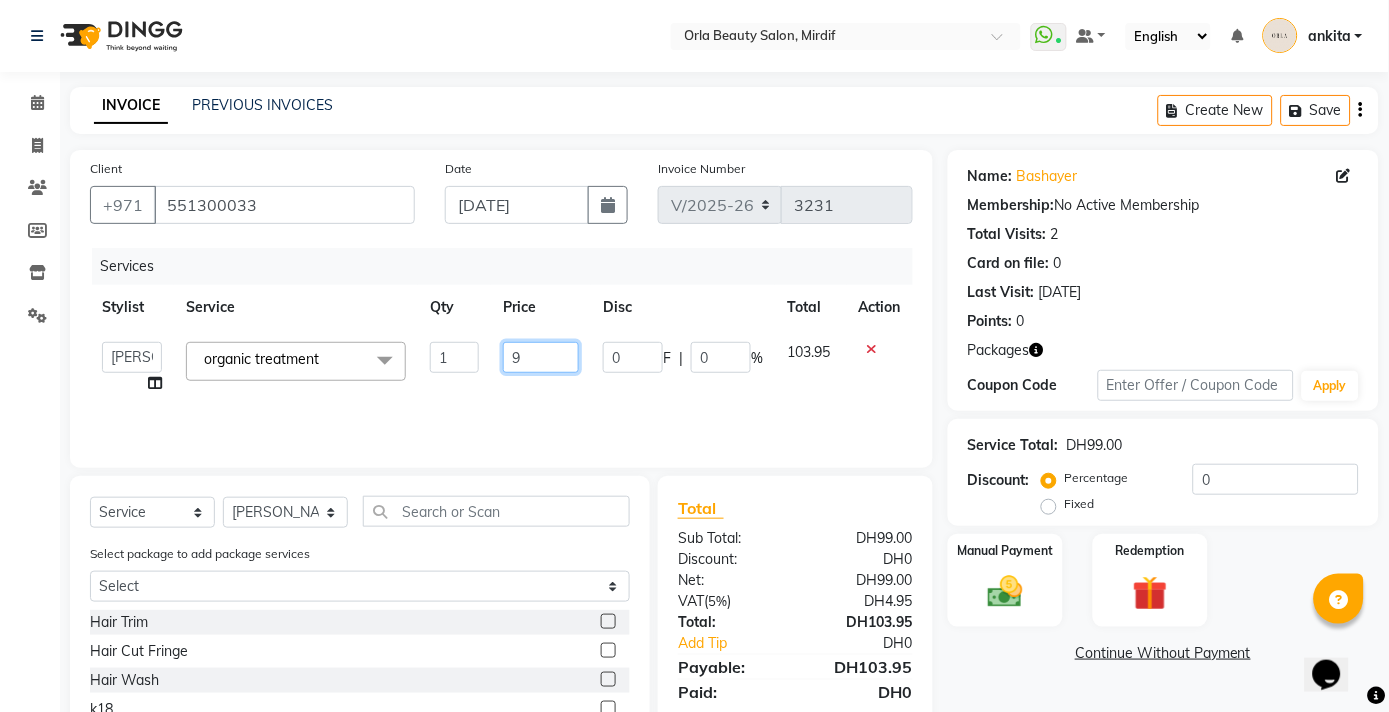 type 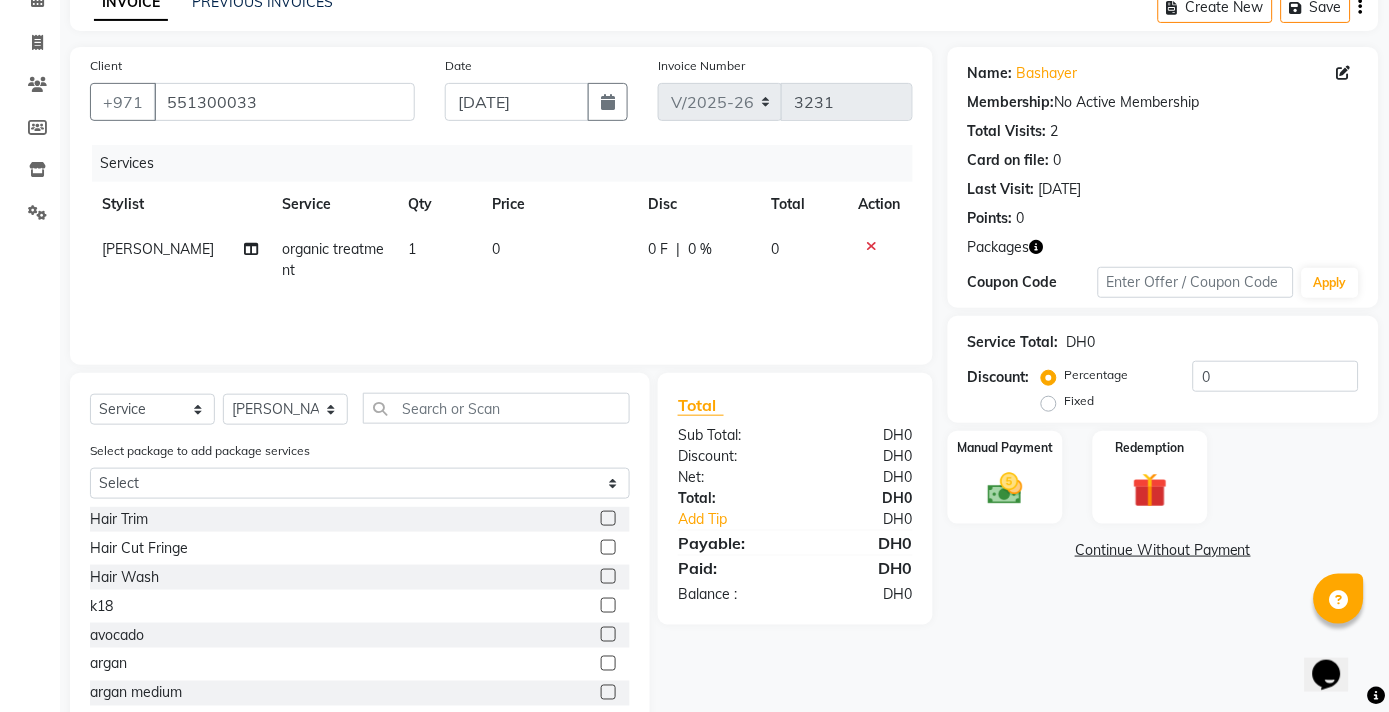scroll, scrollTop: 155, scrollLeft: 0, axis: vertical 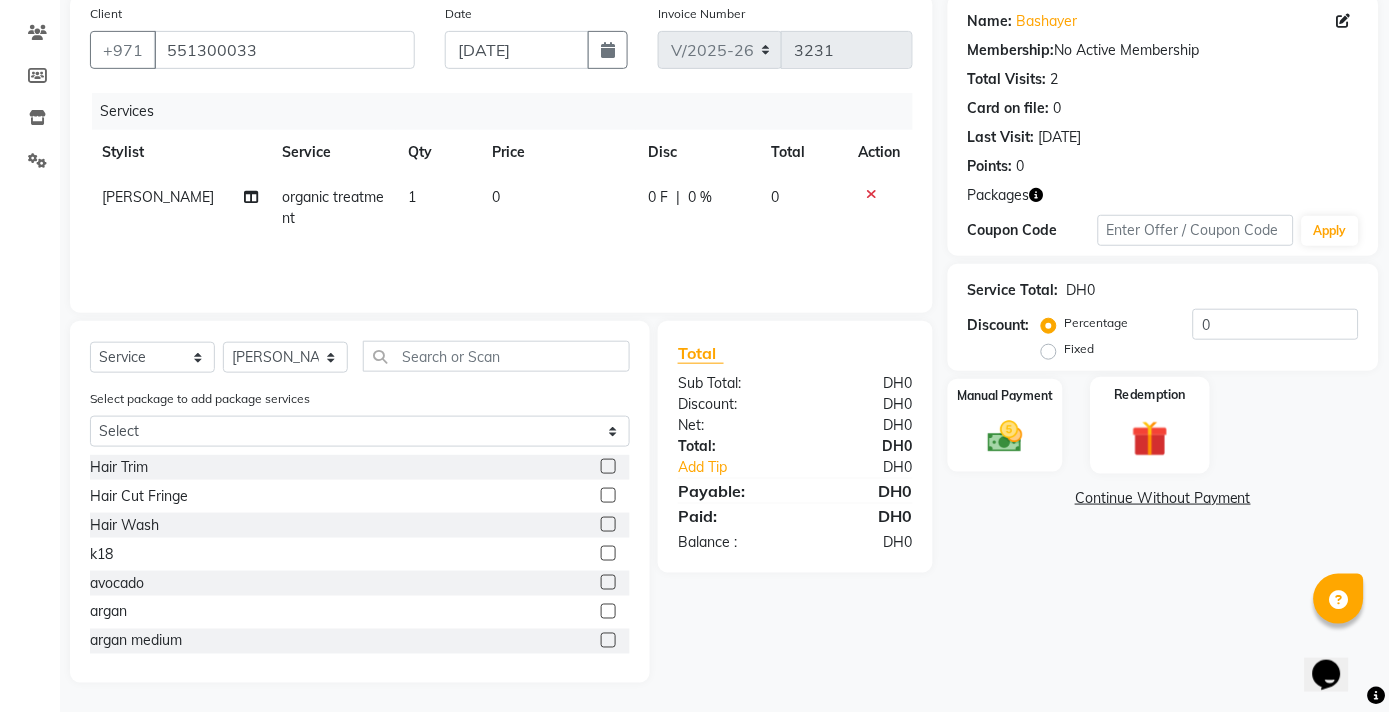 click 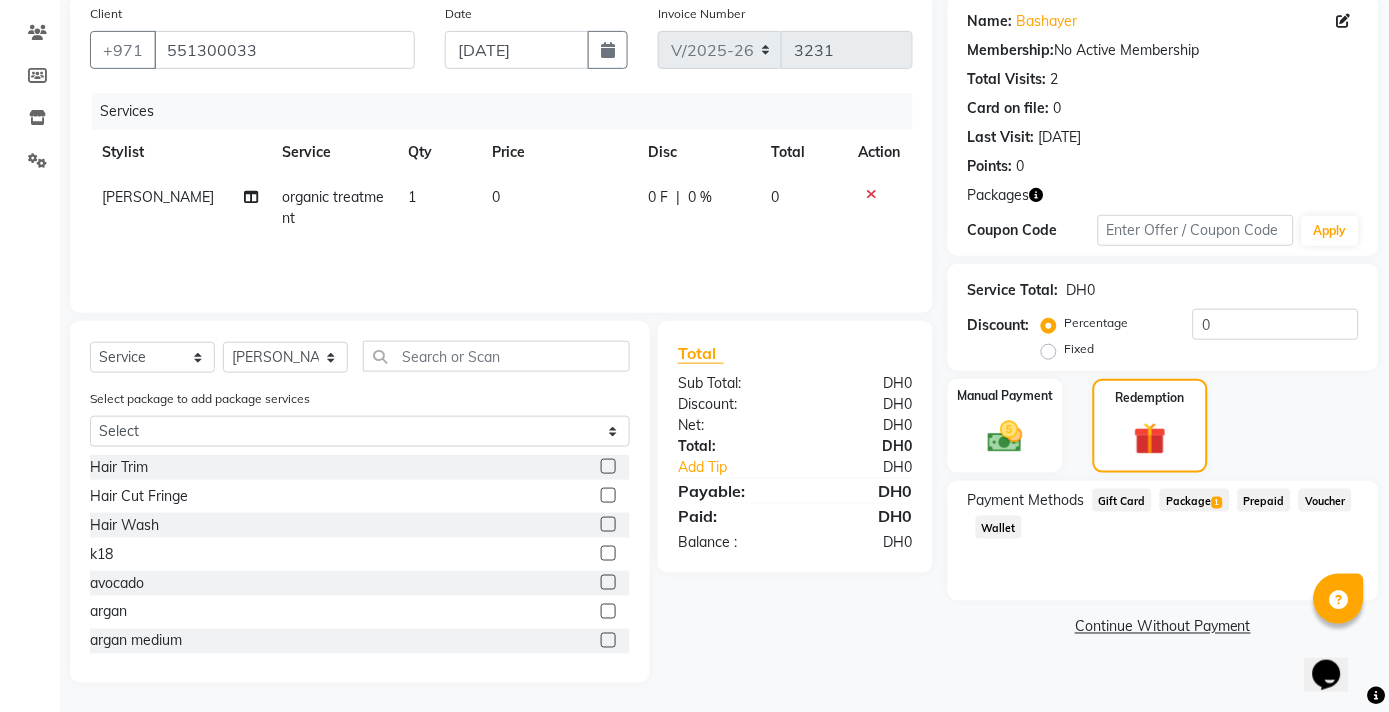 click on "Package  1" 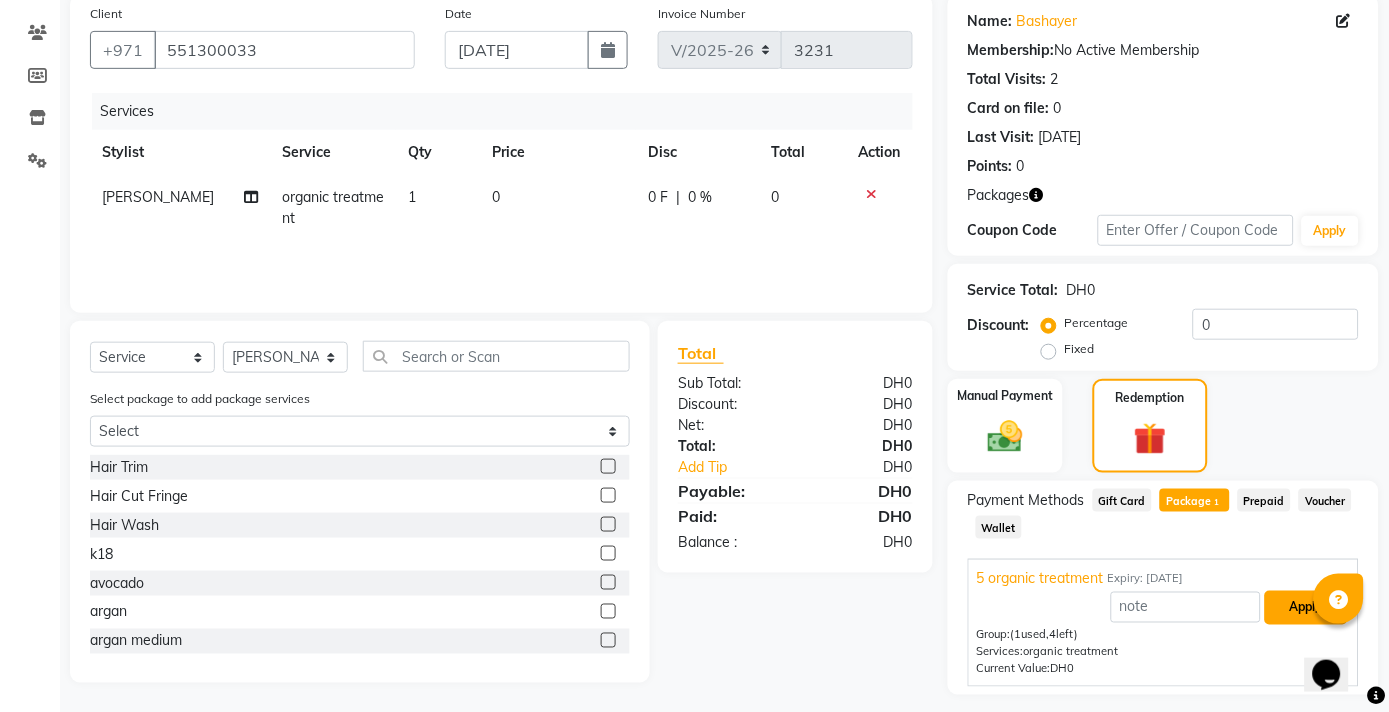 click on "Apply" at bounding box center [1306, 608] 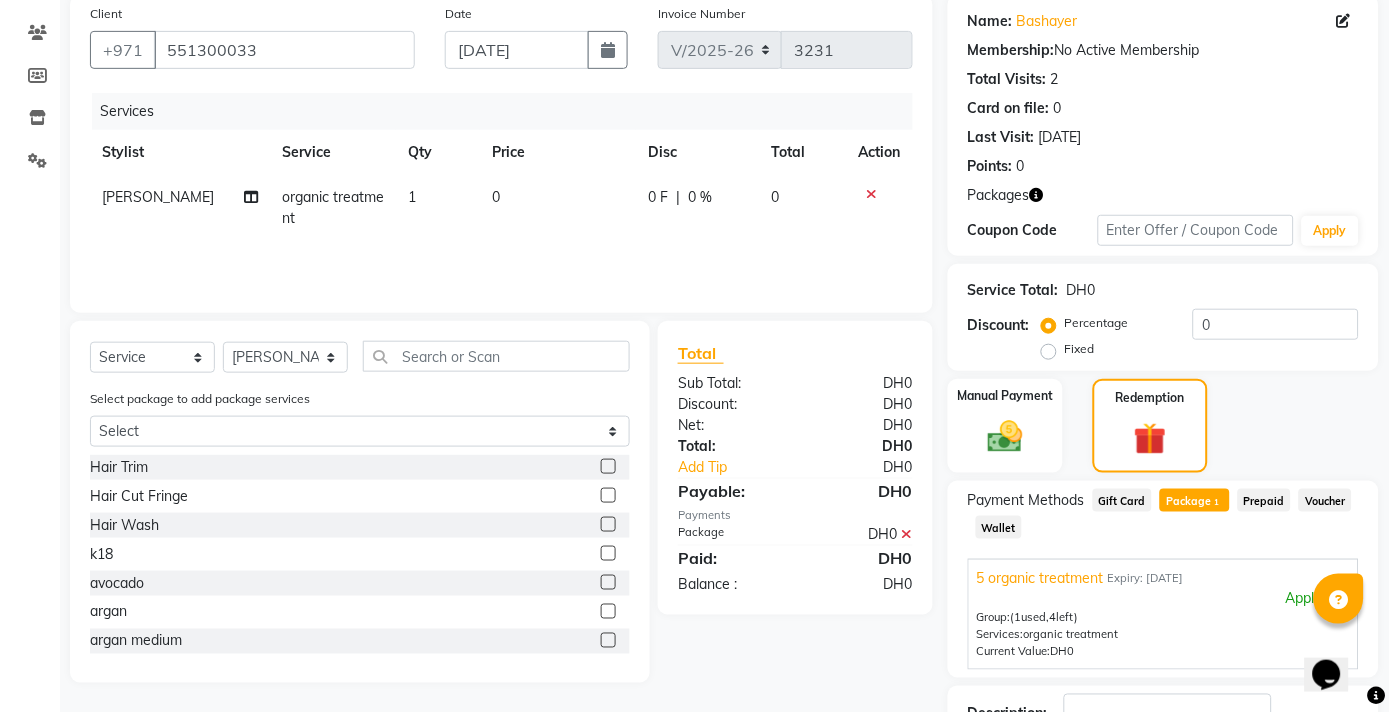 scroll, scrollTop: 304, scrollLeft: 0, axis: vertical 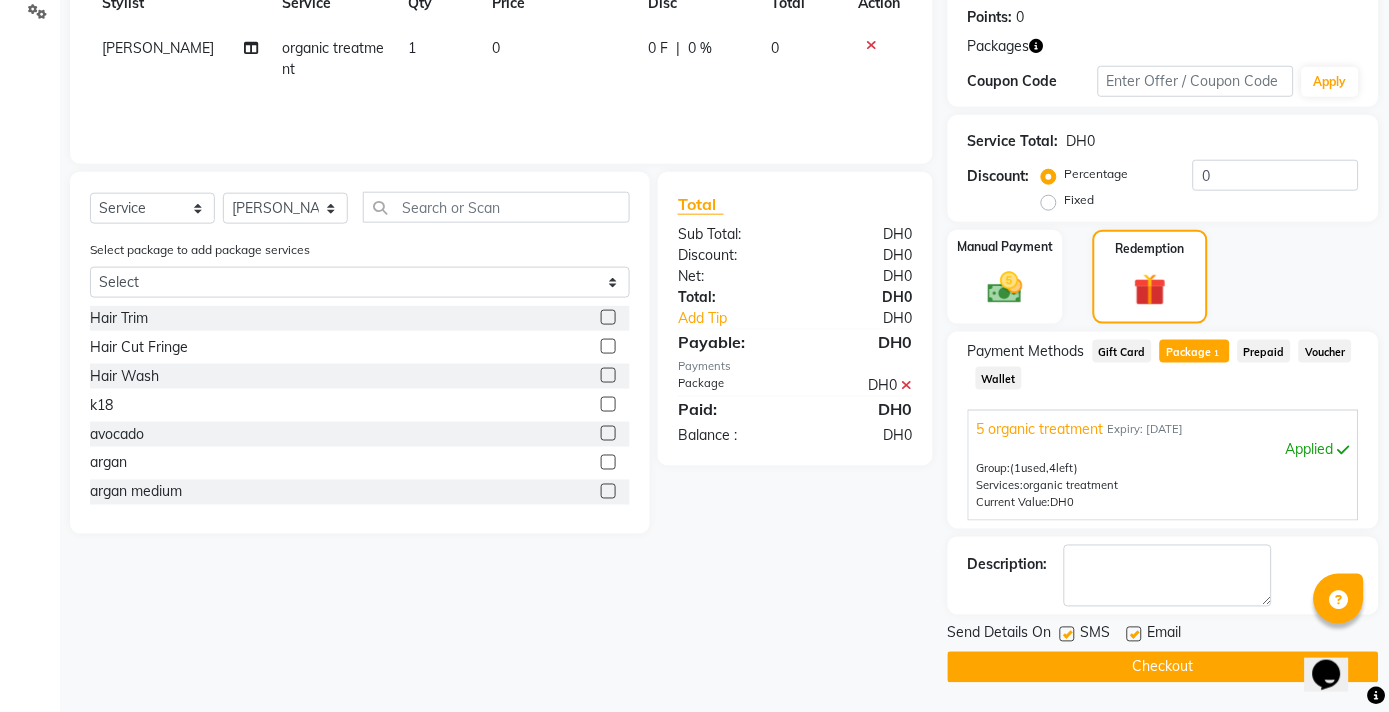 click on "Checkout" 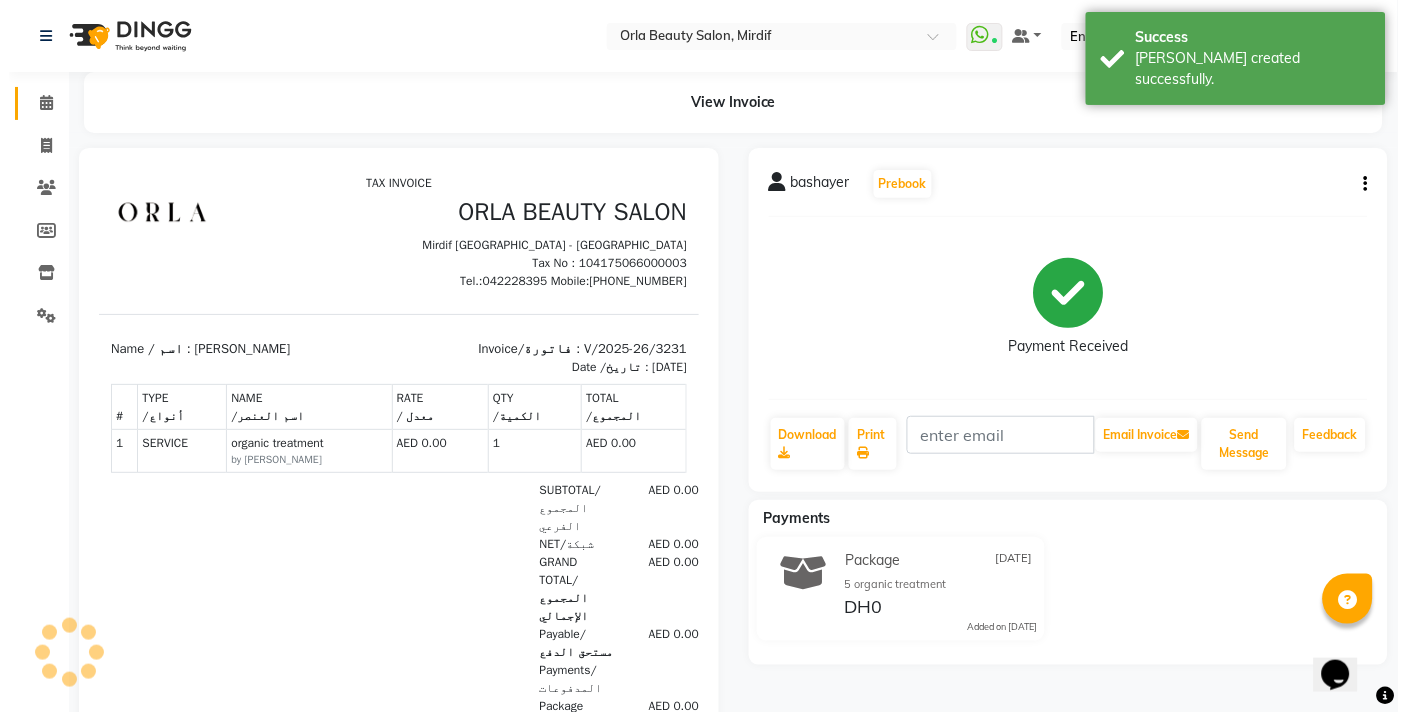 scroll, scrollTop: 0, scrollLeft: 0, axis: both 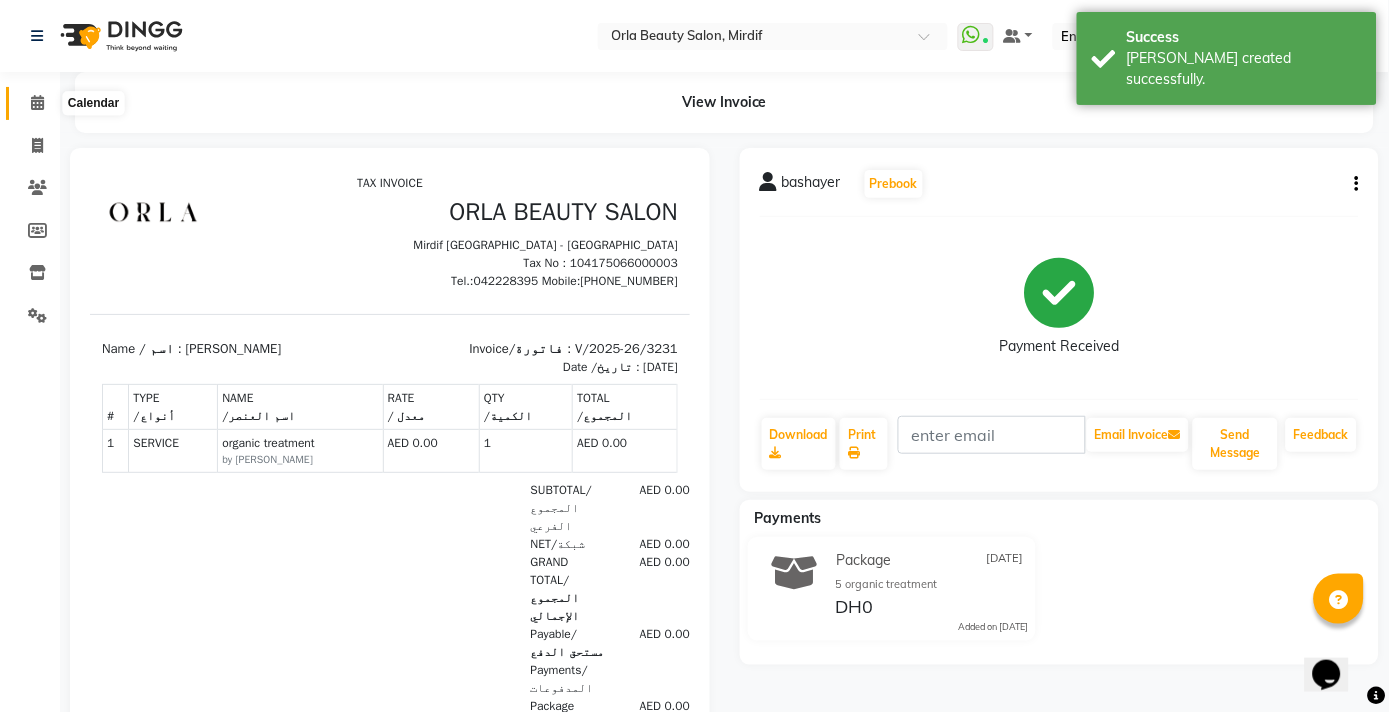 click 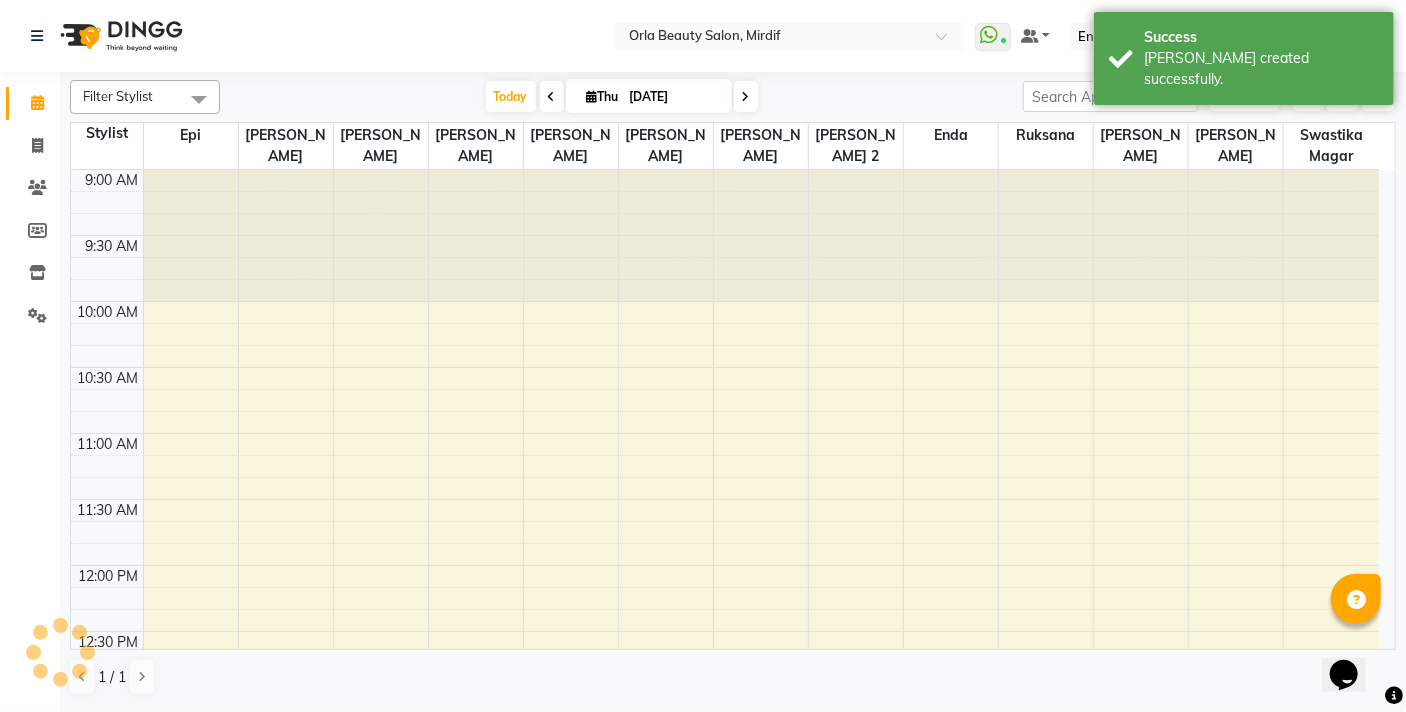 scroll, scrollTop: 0, scrollLeft: 0, axis: both 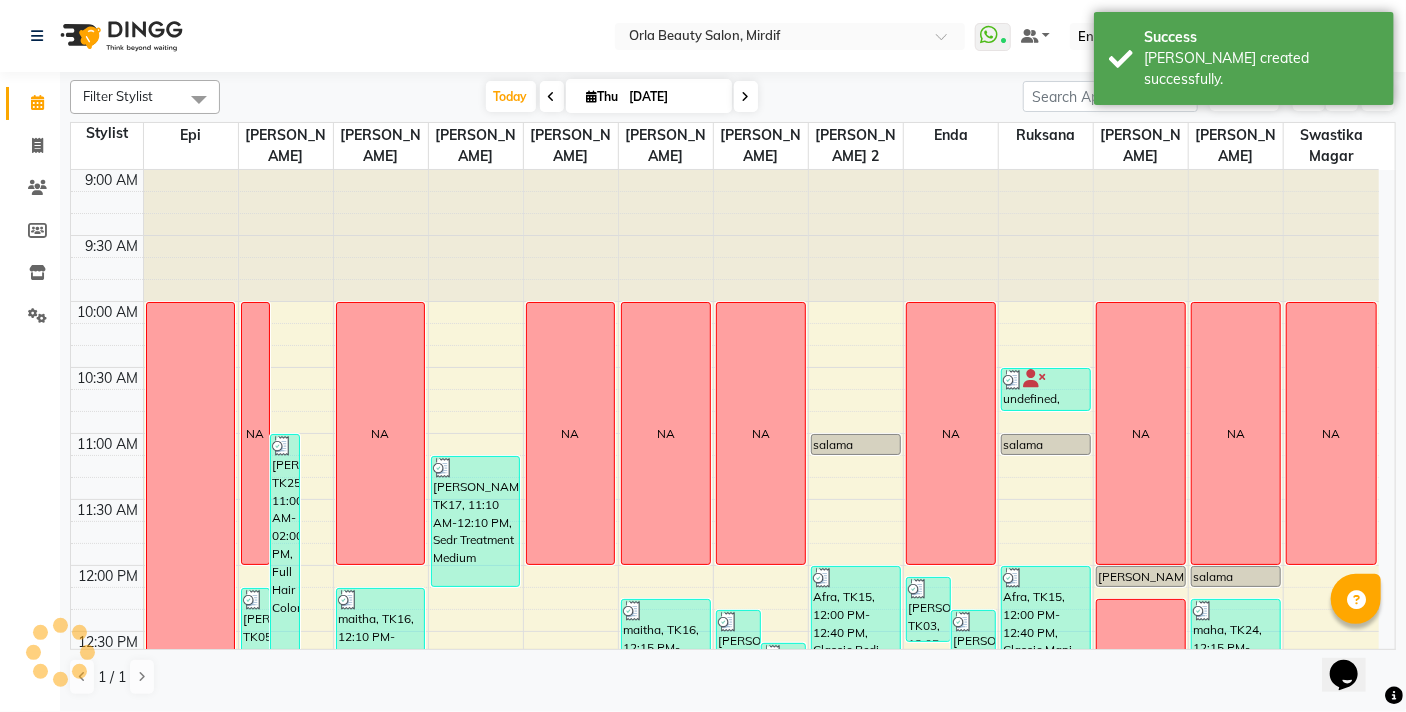 click on "9:00 AM 9:30 AM 10:00 AM 10:30 AM 11:00 AM 11:30 AM 12:00 PM 12:30 PM 1:00 PM 1:30 PM 2:00 PM 2:30 PM 3:00 PM 3:30 PM 4:00 PM 4:30 PM 5:00 PM 5:30 PM 6:00 PM 6:30 PM 7:00 PM 7:30 PM 8:00 PM 8:30 PM 9:00 PM 9:30 PM 10:00 PM 10:30 PM  OFF   NA      Madam Aisha Boss, TK25, 11:00 AM-02:00 PM, Full Hair Color     maha, TK24, 01:05 PM-02:05 PM, organic treatment     hamda almanzooqi, TK05, 12:10 PM-01:10 PM, Sedr Treatment             Reem Aljawdar, TK35, 05:10 PM-06:10 PM, k18             muna alsafi, TK32, 05:10 PM-05:55 PM, Root Color     fatima mohamad, TK26, 02:55 PM-03:55 PM, Sedr Treatment Medium             Rhoda, TK10, 04:10 PM-04:20 PM, Beach Waves             fatma alshehhi, TK28, 05:00 PM-06:00 PM, Sedr Treatment Long             Reem Aljawdar, TK35, 05:10 PM-06:10 PM, k18  NA      maitha, TK16, 12:10 PM-01:10 PM, Sedr Treatment     Madam Aisha Boss, TK25, 02:00 PM-03:00 PM, Acai Treatment Medium             Maitha Alriyami, TK09, 06:30 PM-07:30 PM, Sedr Treatment                          NA" 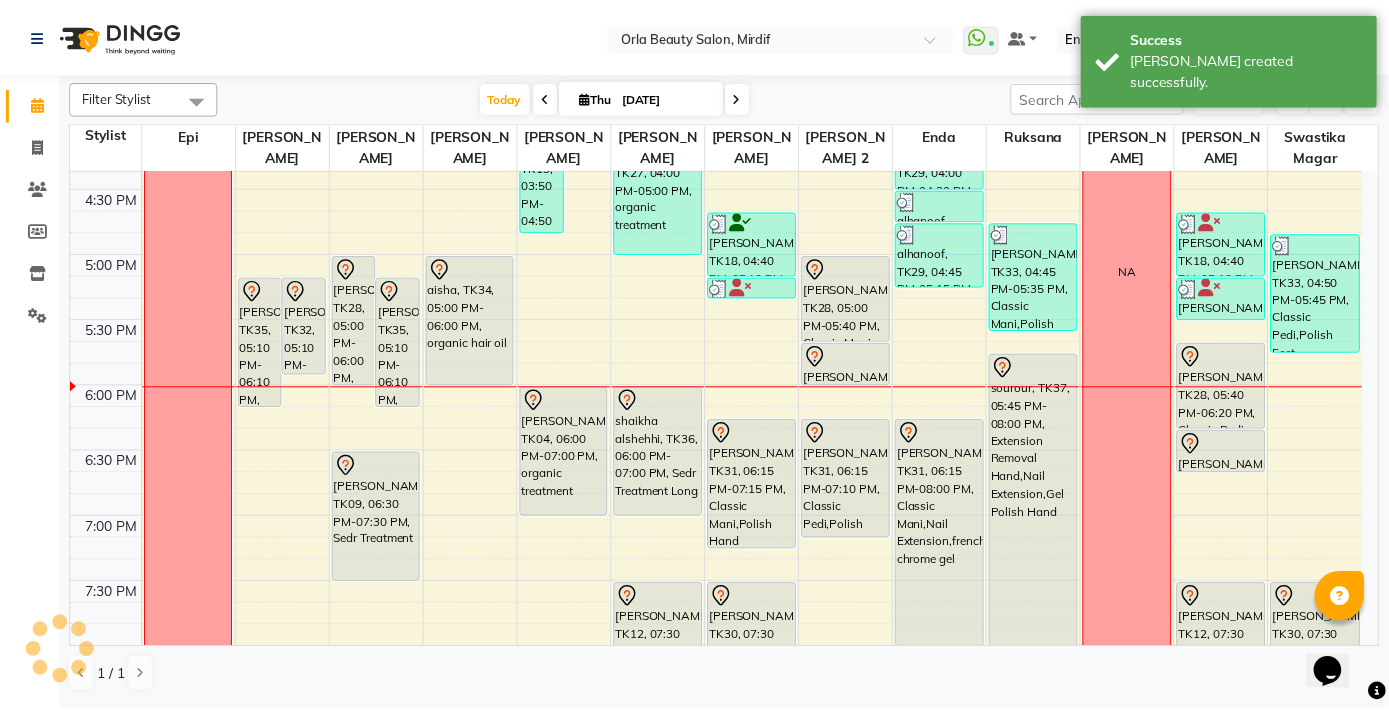 scroll, scrollTop: 1072, scrollLeft: 0, axis: vertical 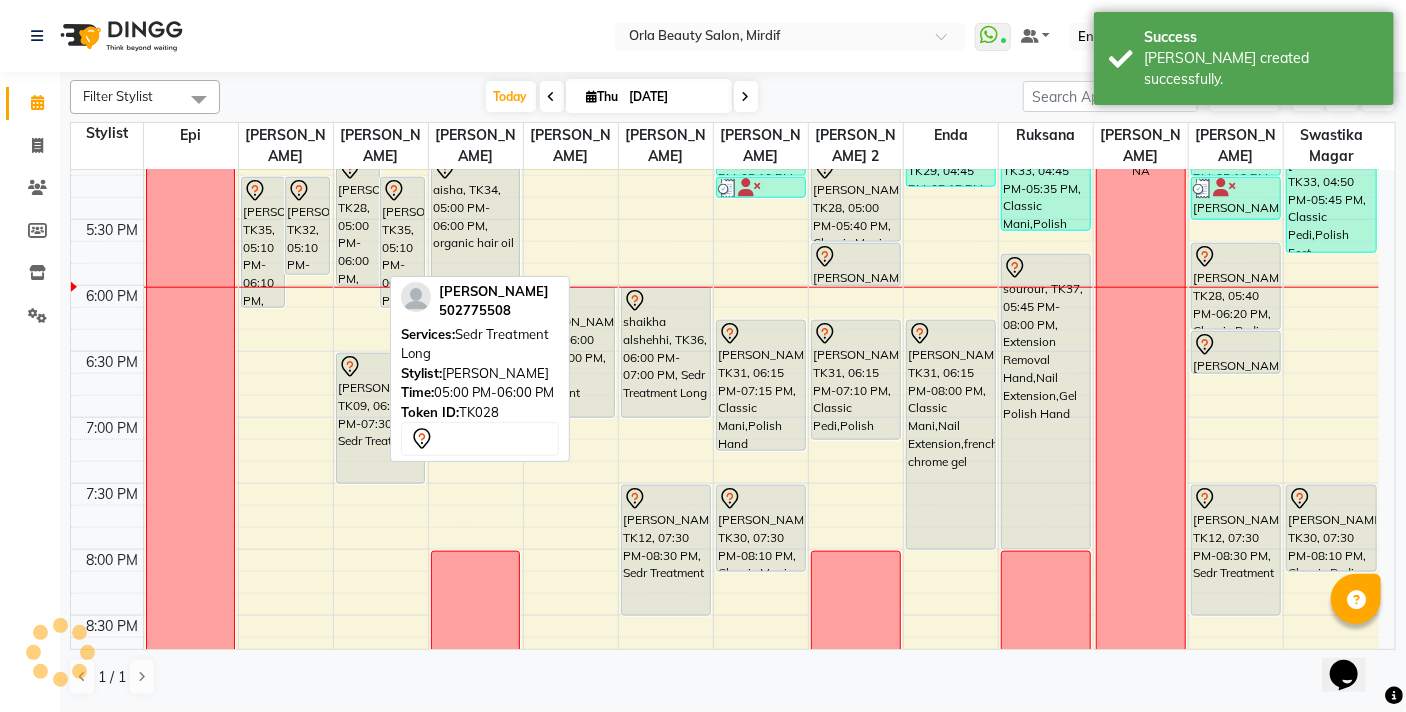 click on "[PERSON_NAME], TK35, 05:10 PM-06:10 PM, k18" 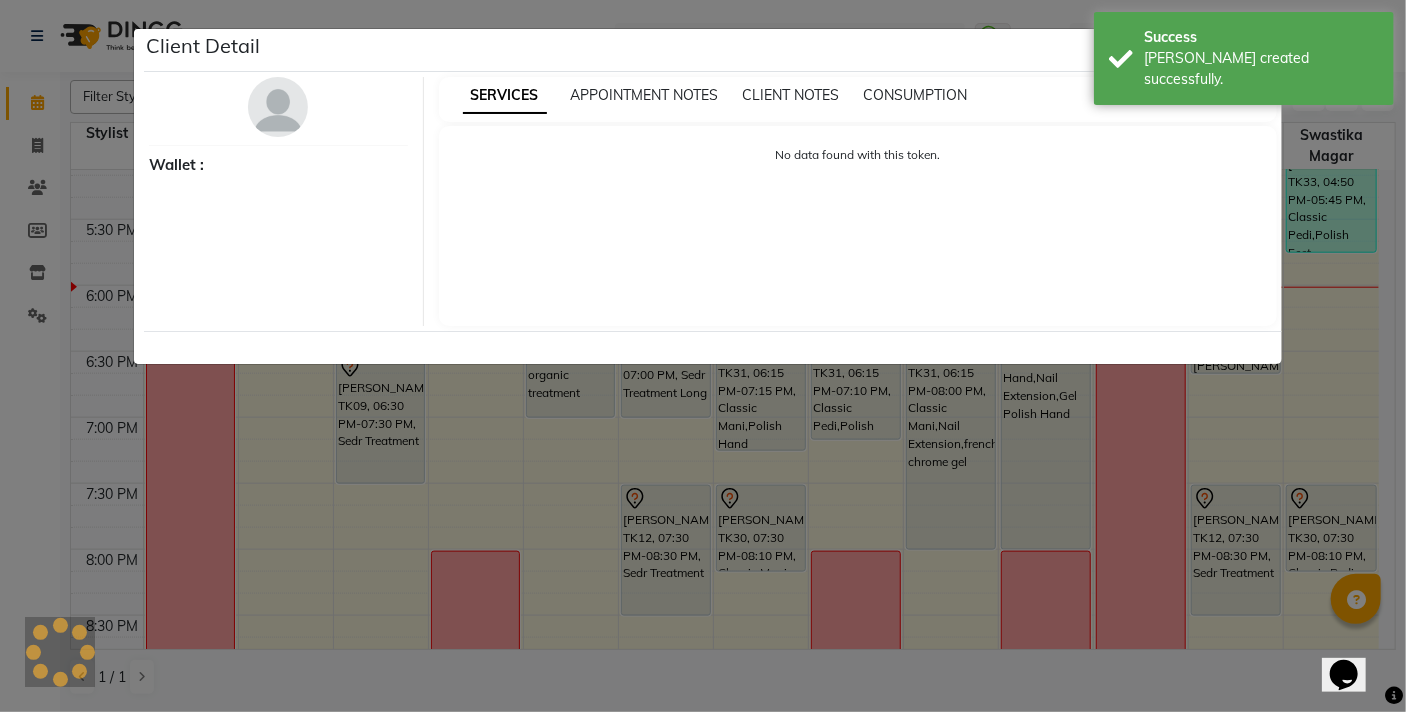 select on "7" 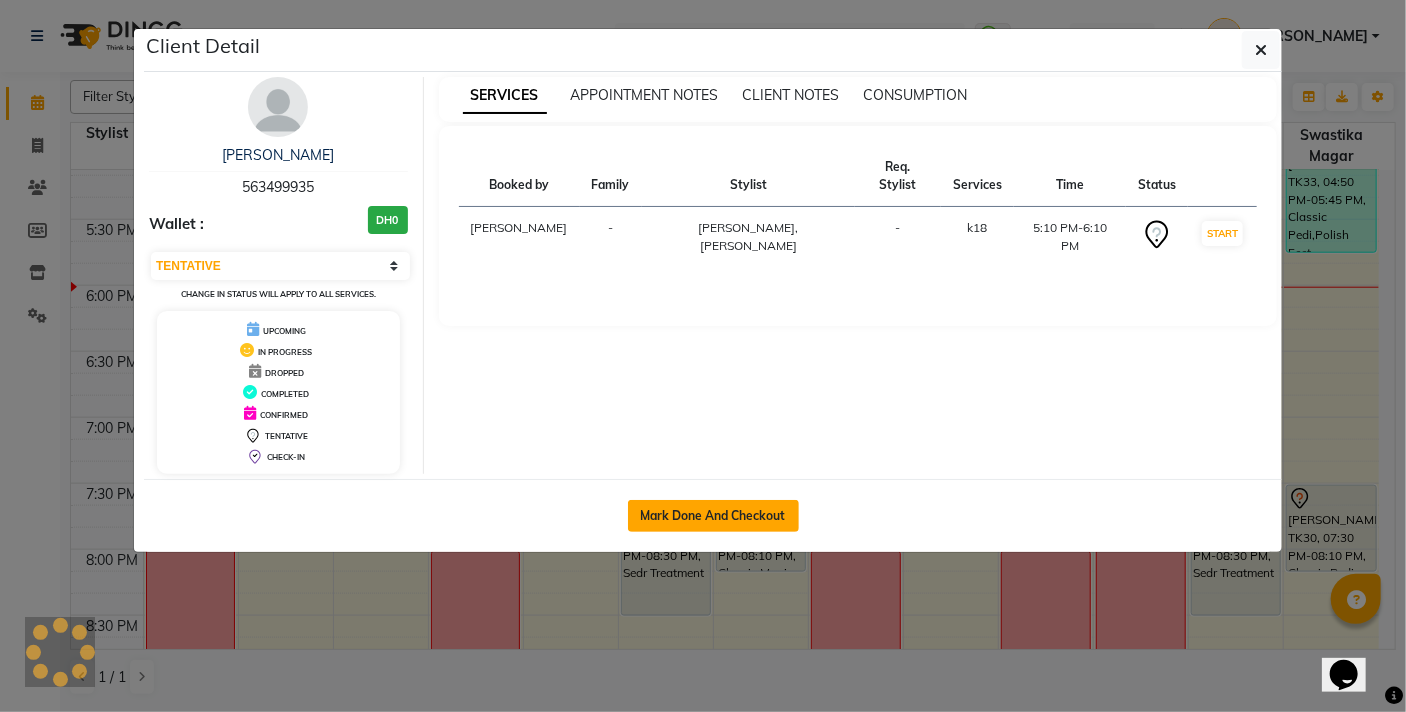 click on "Mark Done And Checkout" 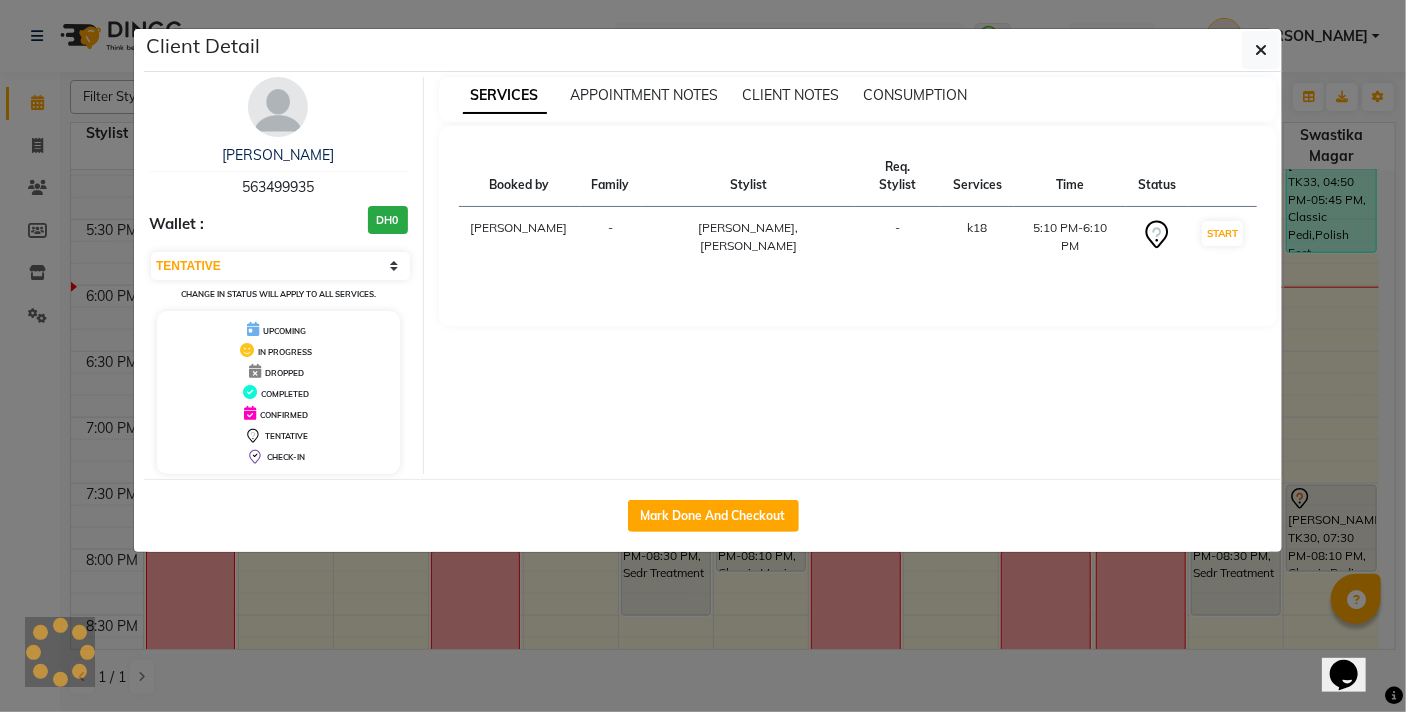 select on "service" 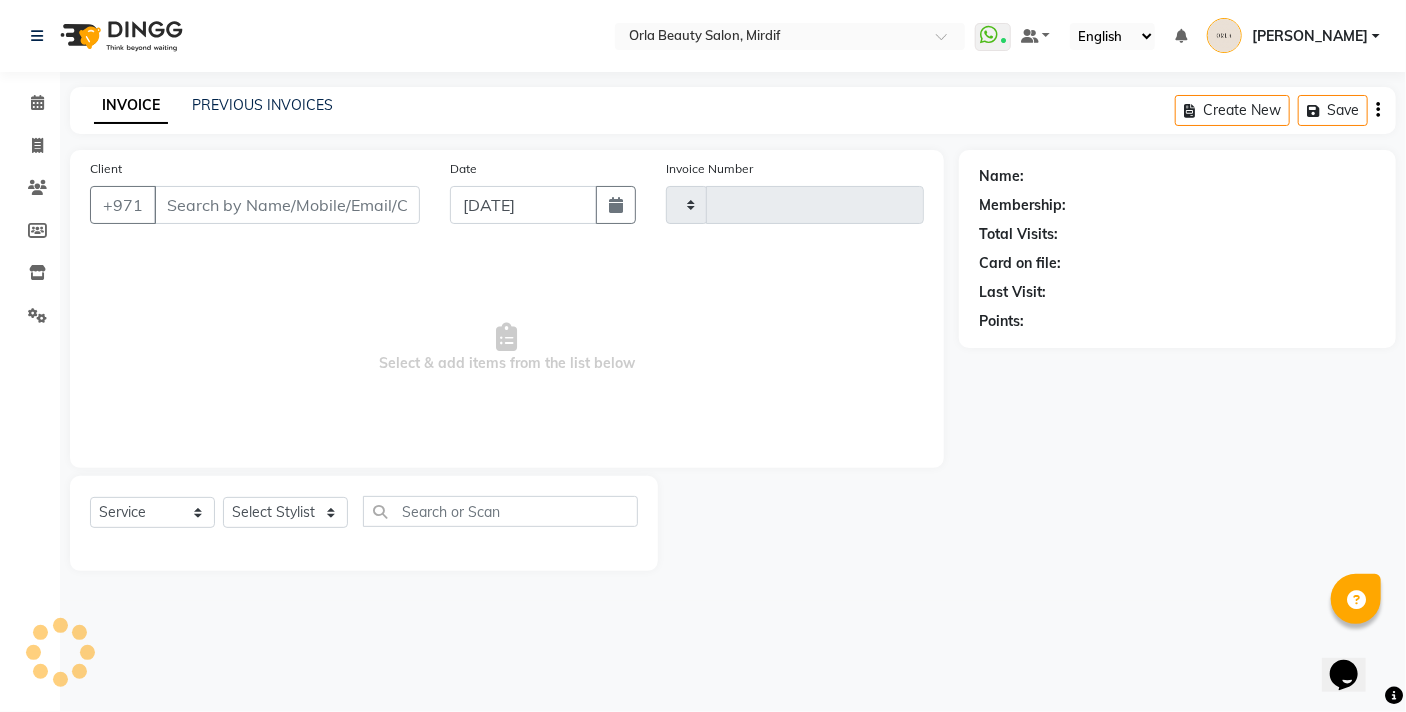 type on "3232" 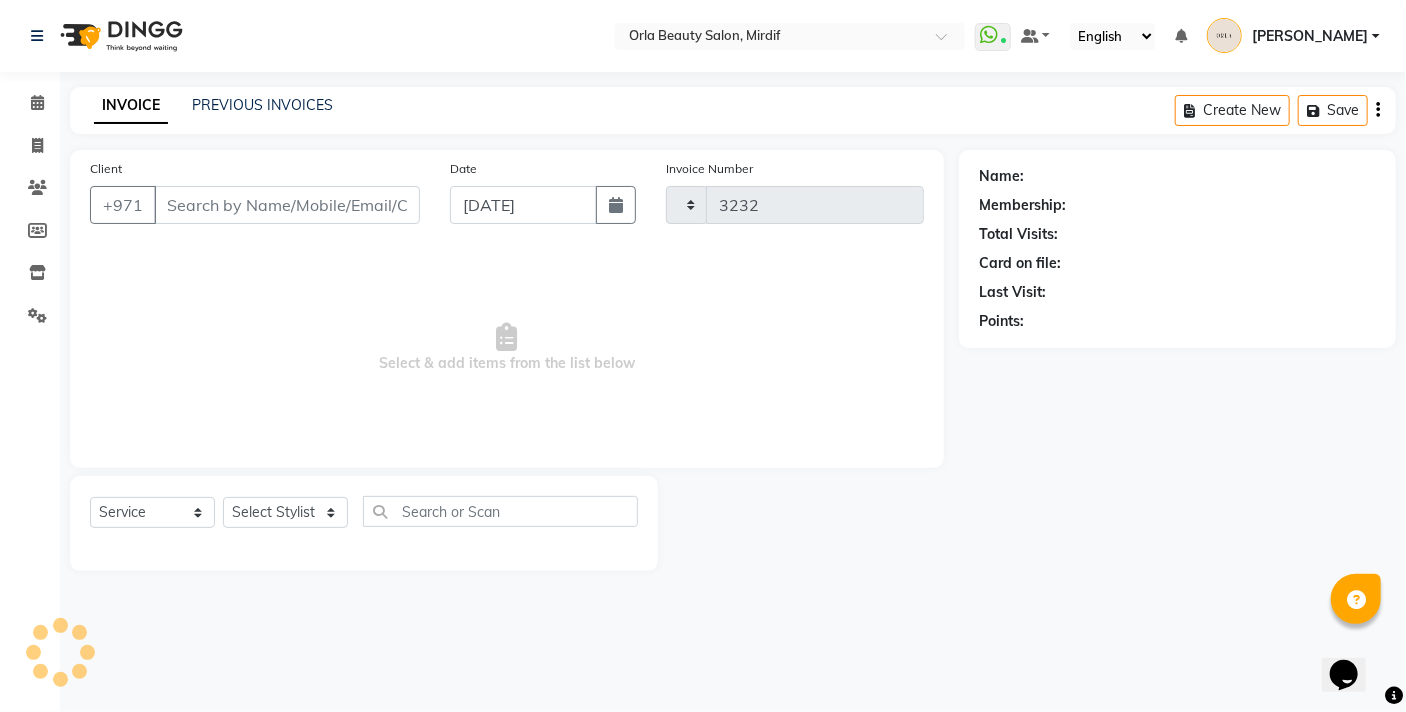 select on "5053" 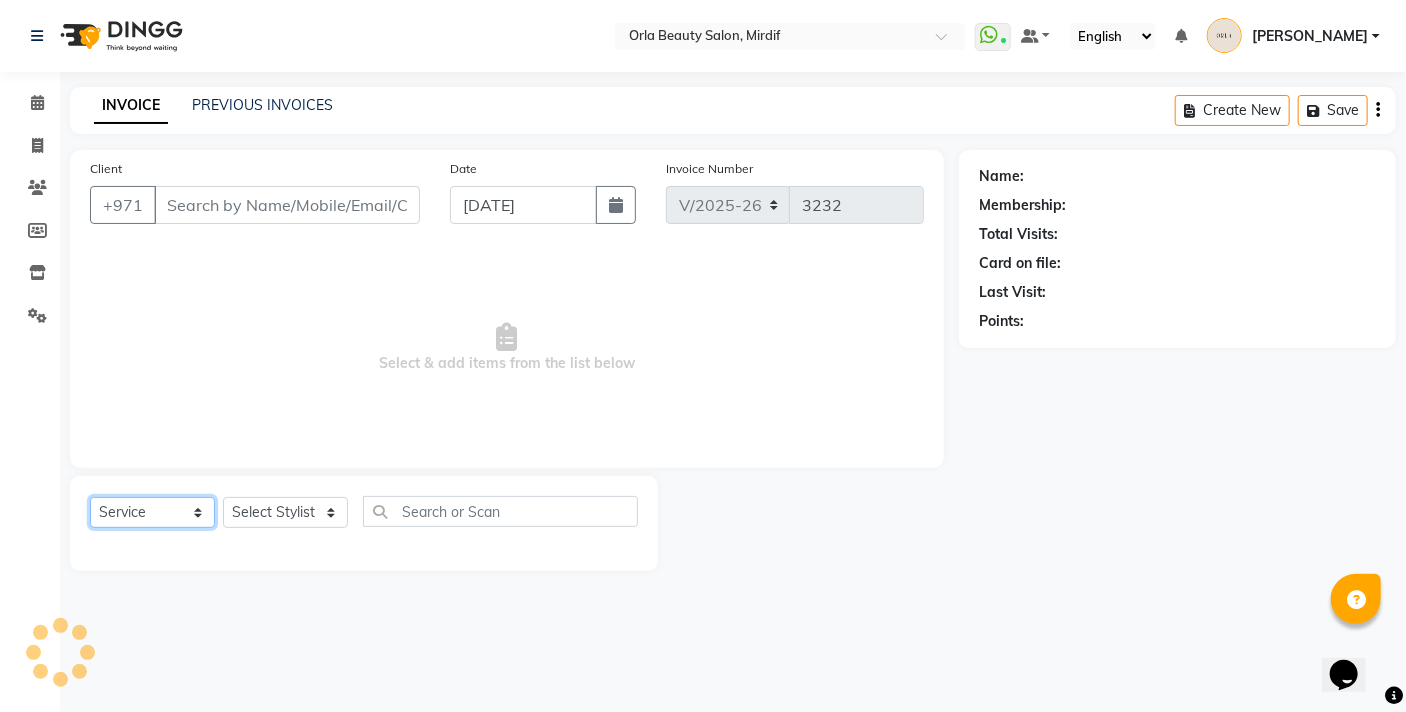 click on "Select  Service  Product  Membership  Package Voucher Prepaid Gift Card" 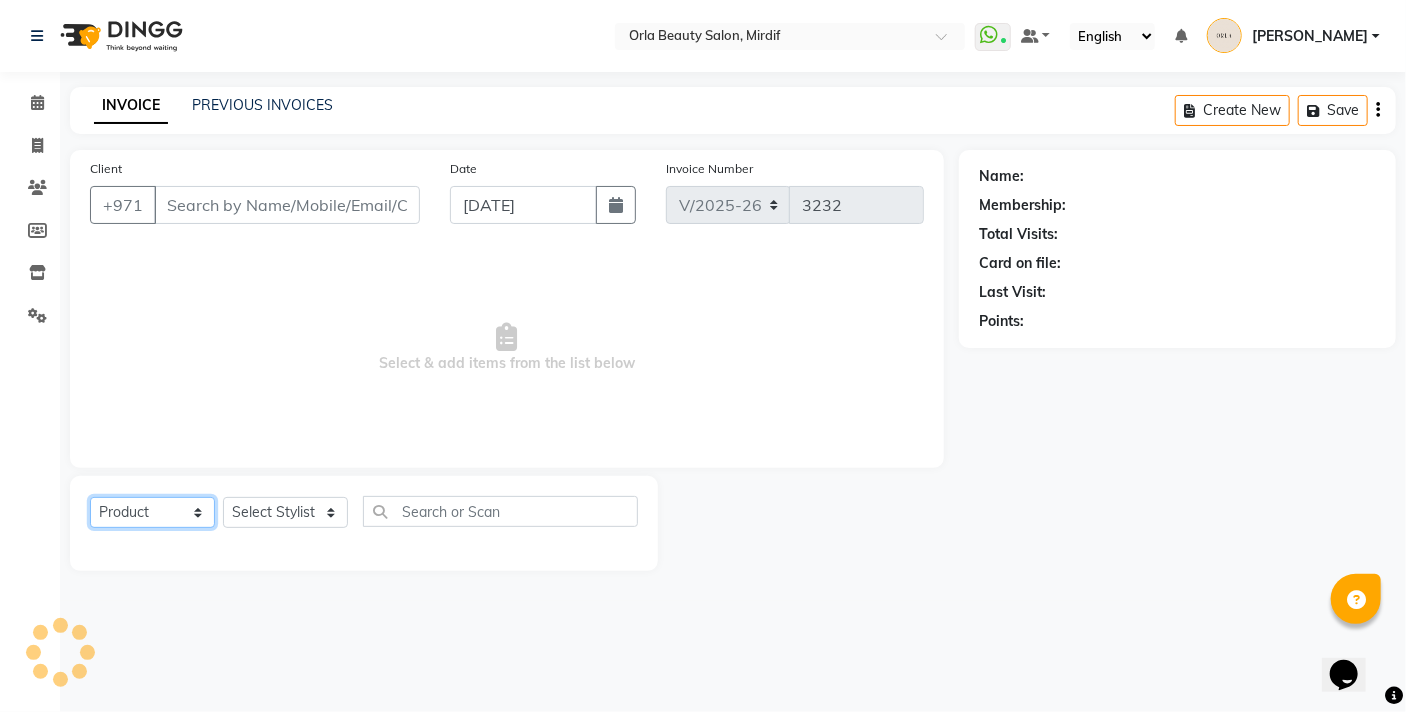 click on "Select  Service  Product  Membership  Package Voucher Prepaid Gift Card" 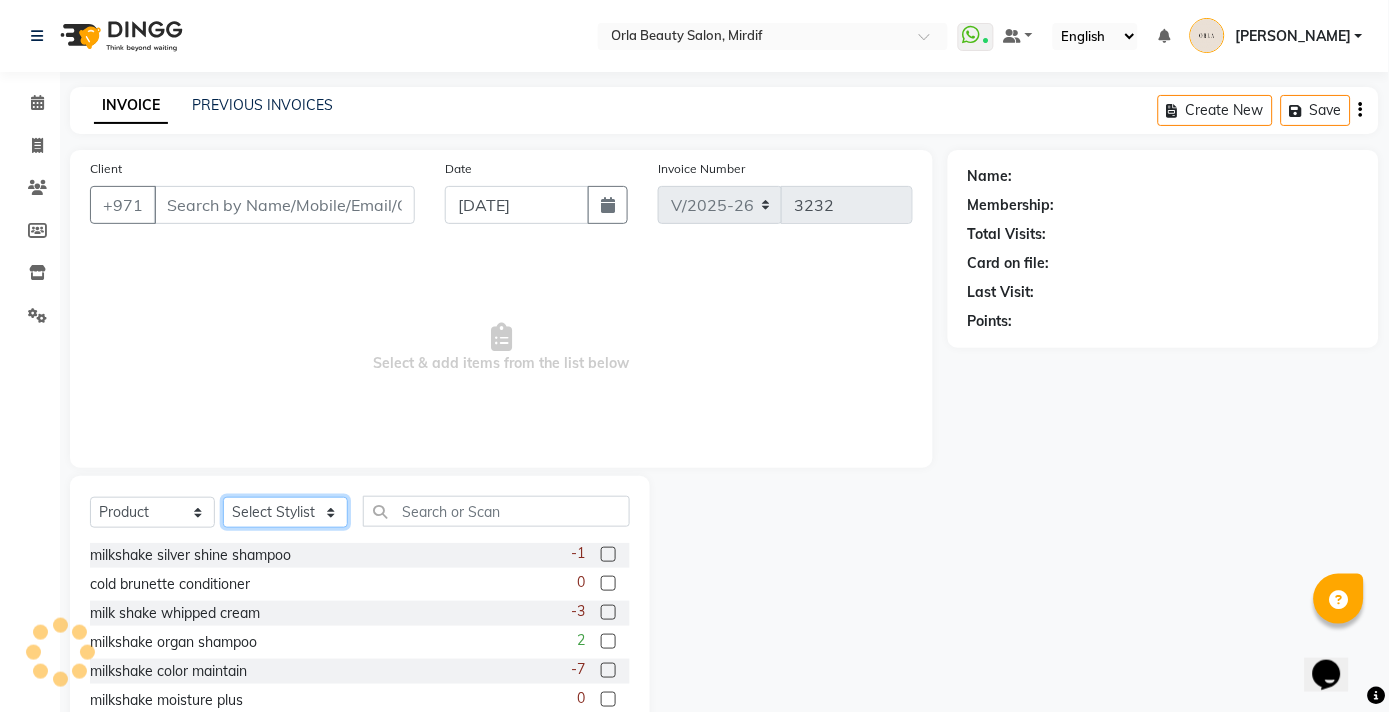 click on "Select Stylist" 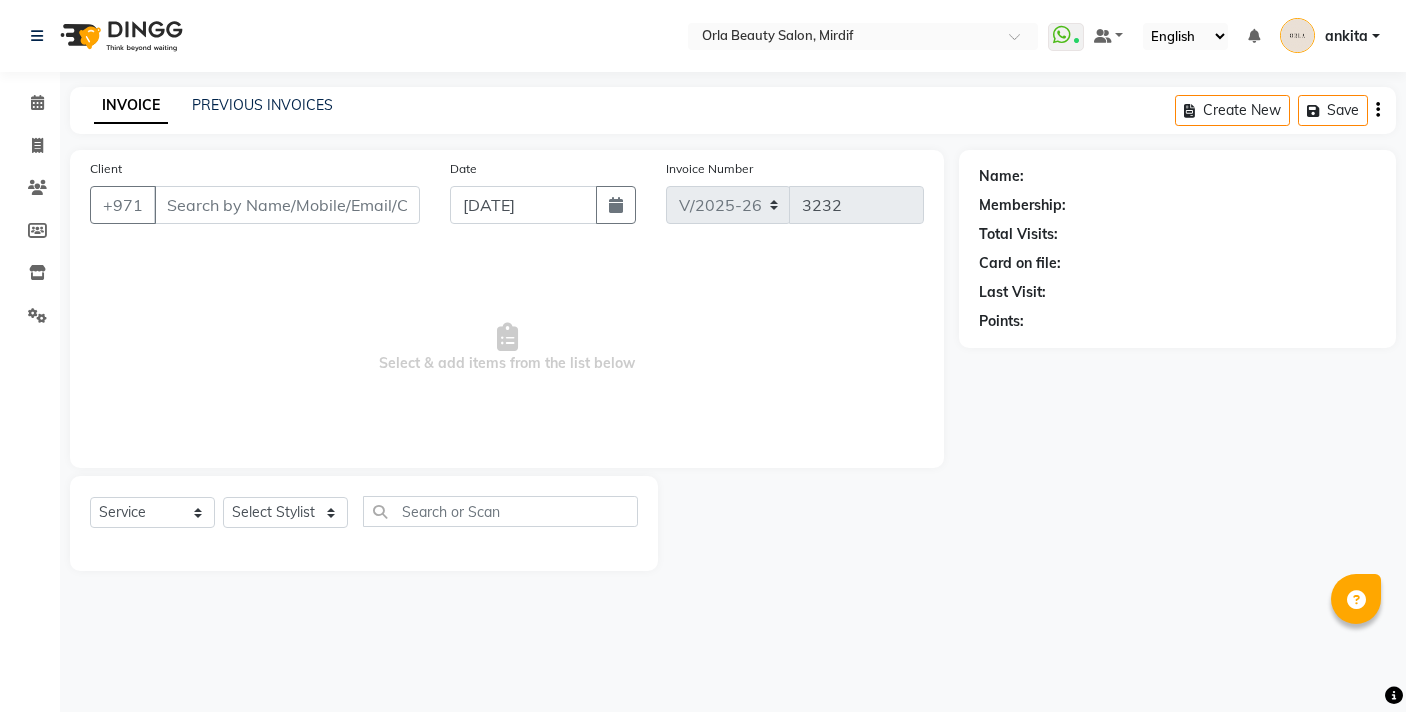 select on "5053" 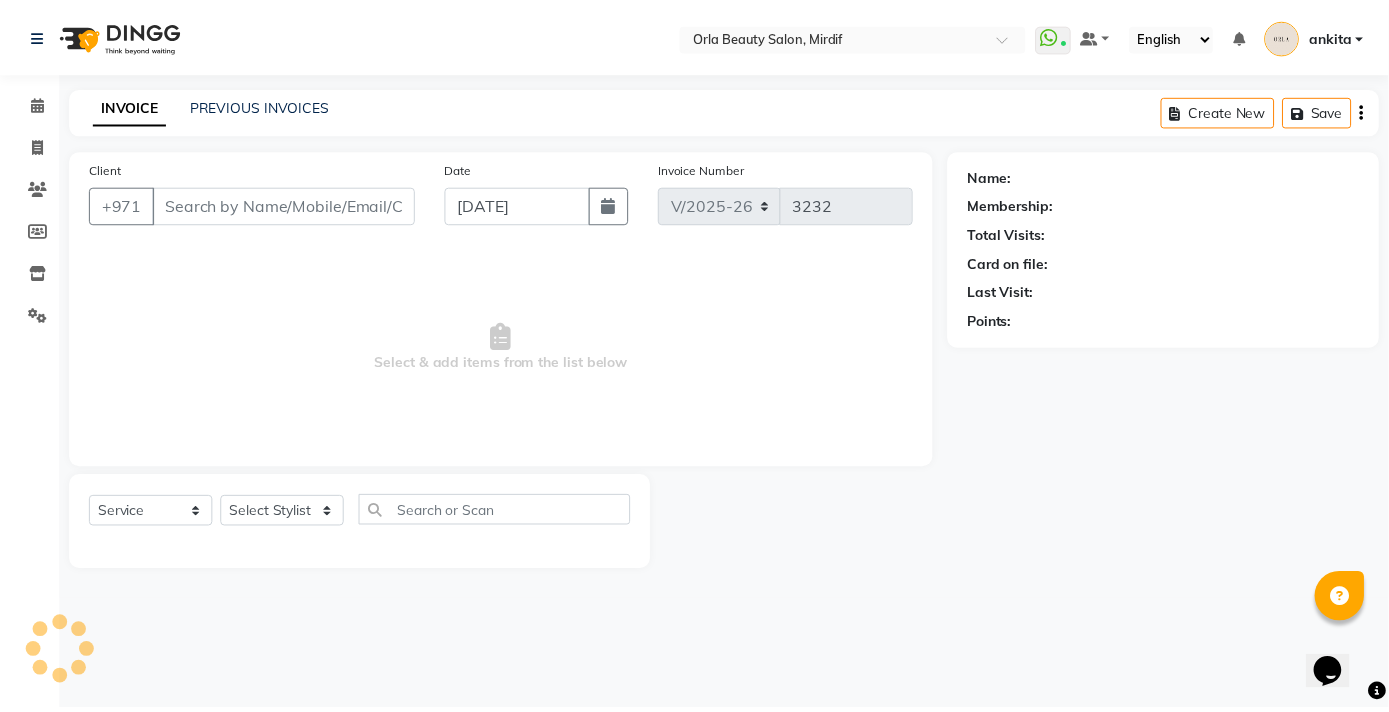 scroll, scrollTop: 0, scrollLeft: 0, axis: both 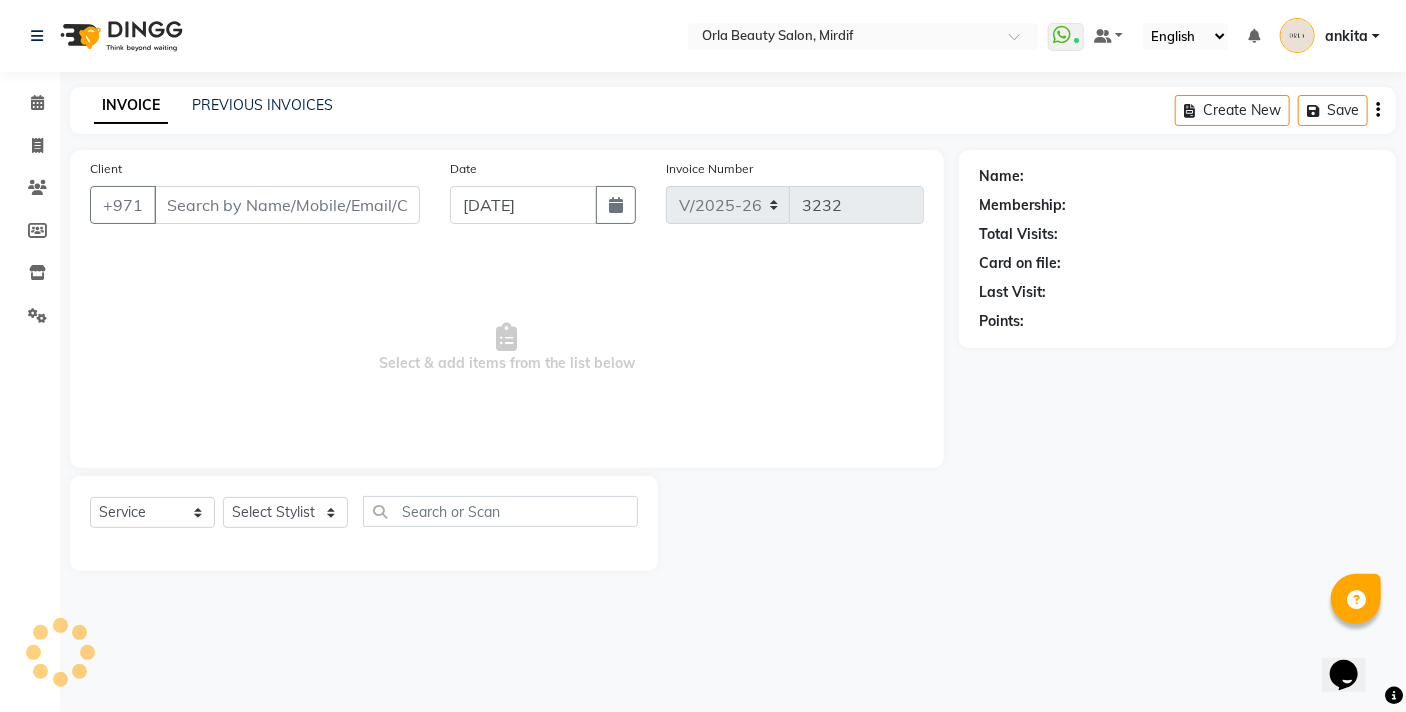 type on "563499935" 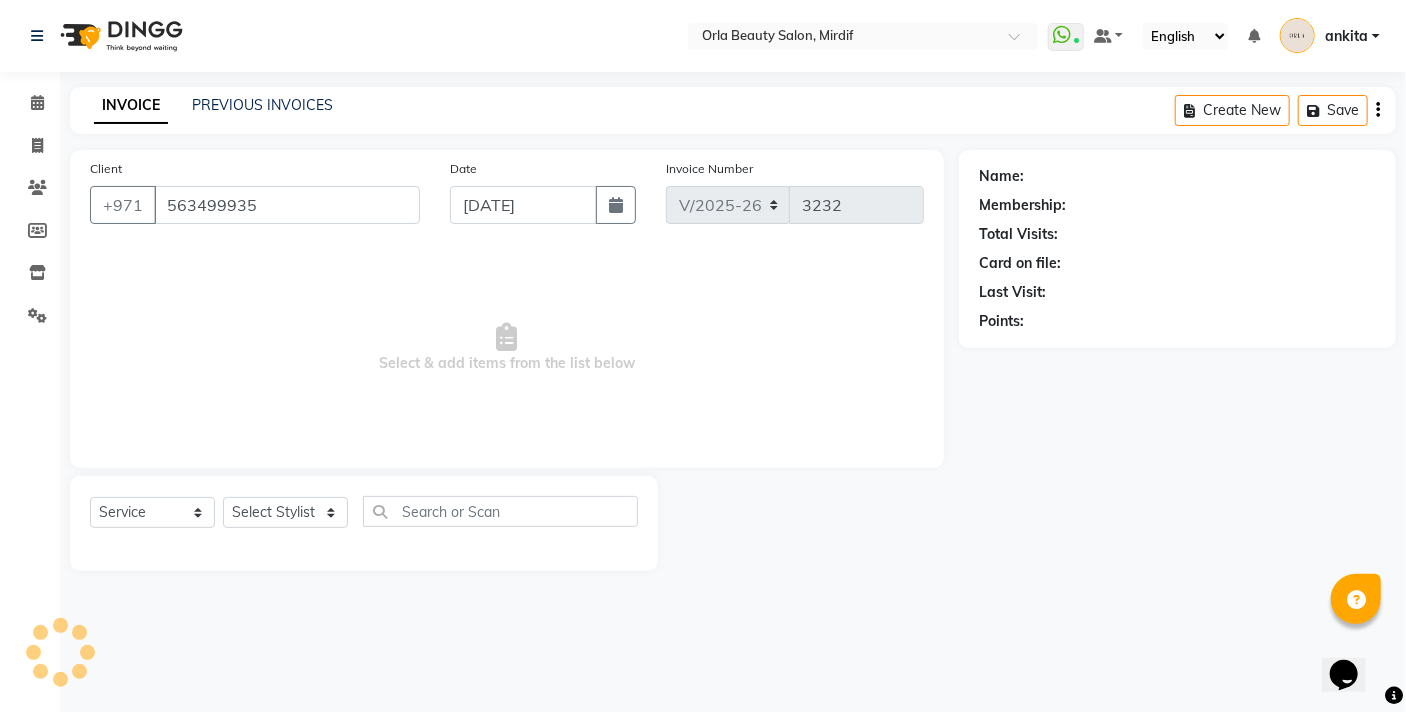 select on "58161" 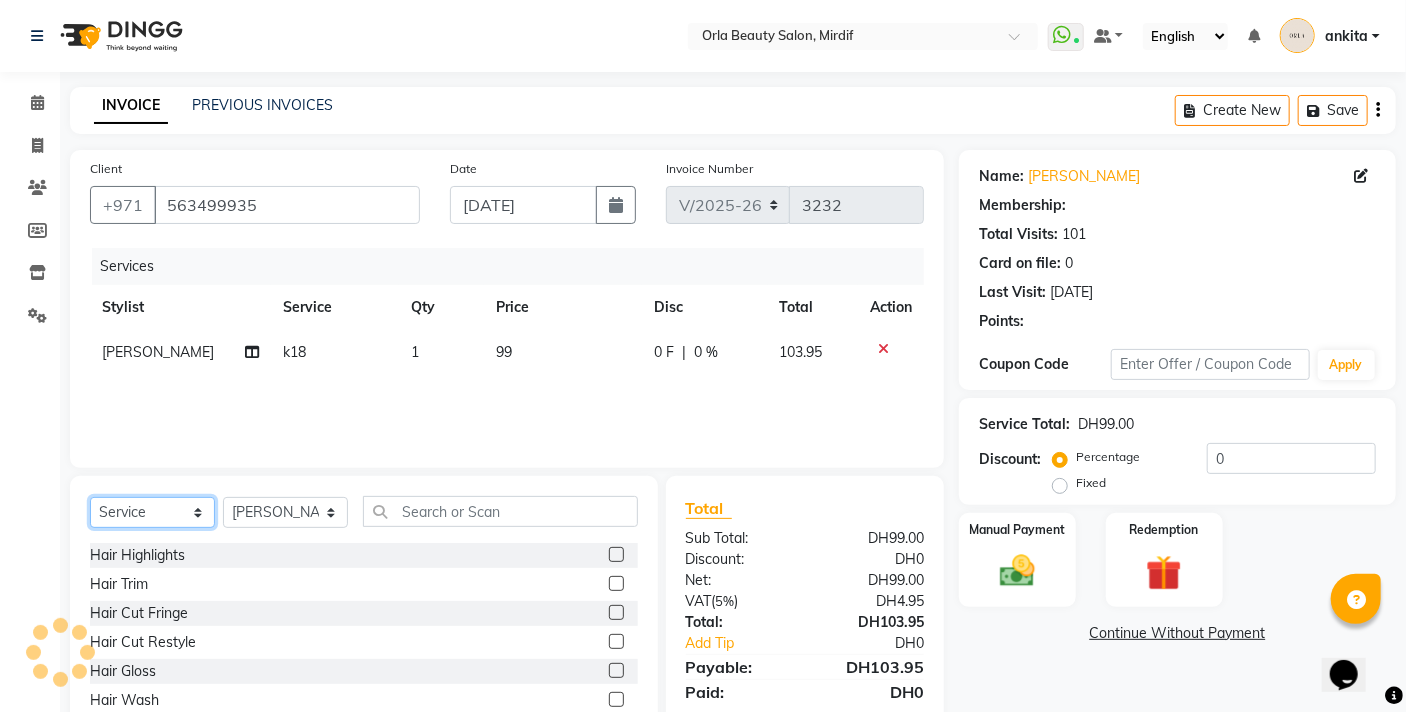click on "Select  Service  Product  Membership  Package Voucher Prepaid Gift Card" 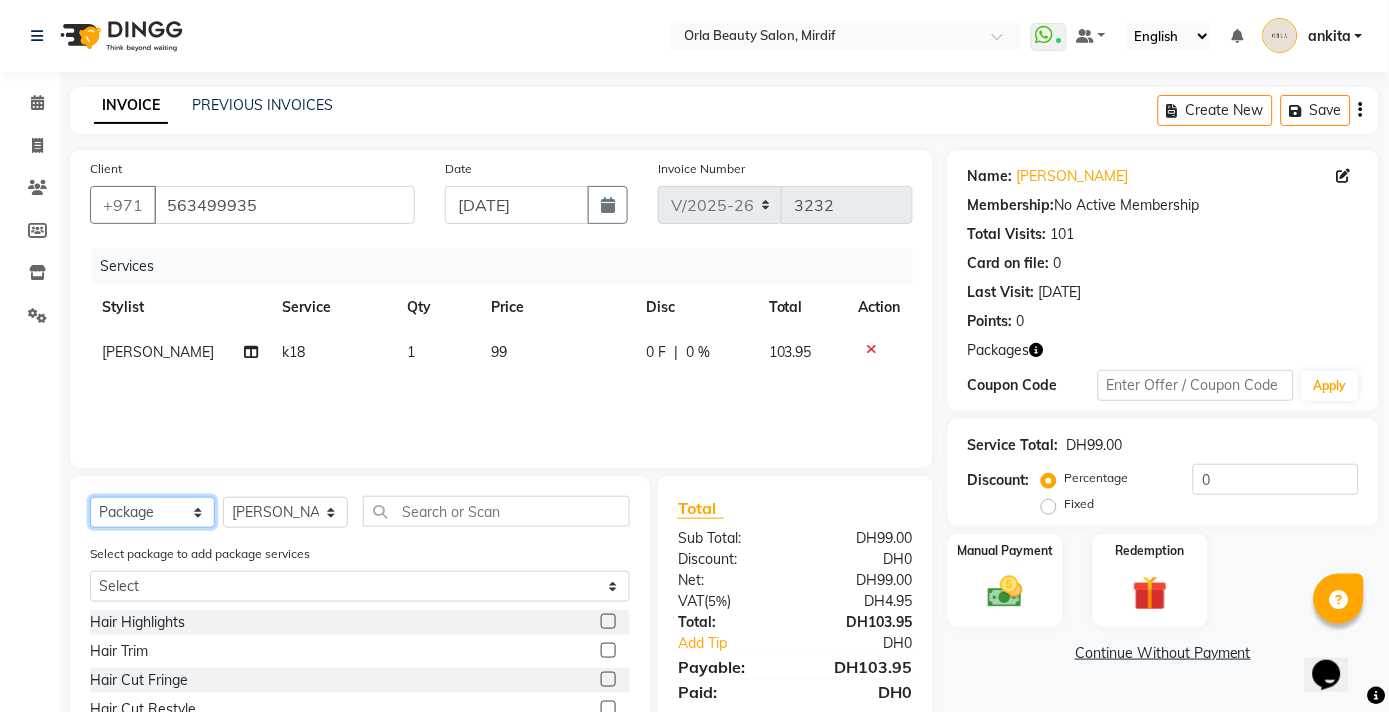 click on "Select  Service  Product  Membership  Package Voucher Prepaid Gift Card" 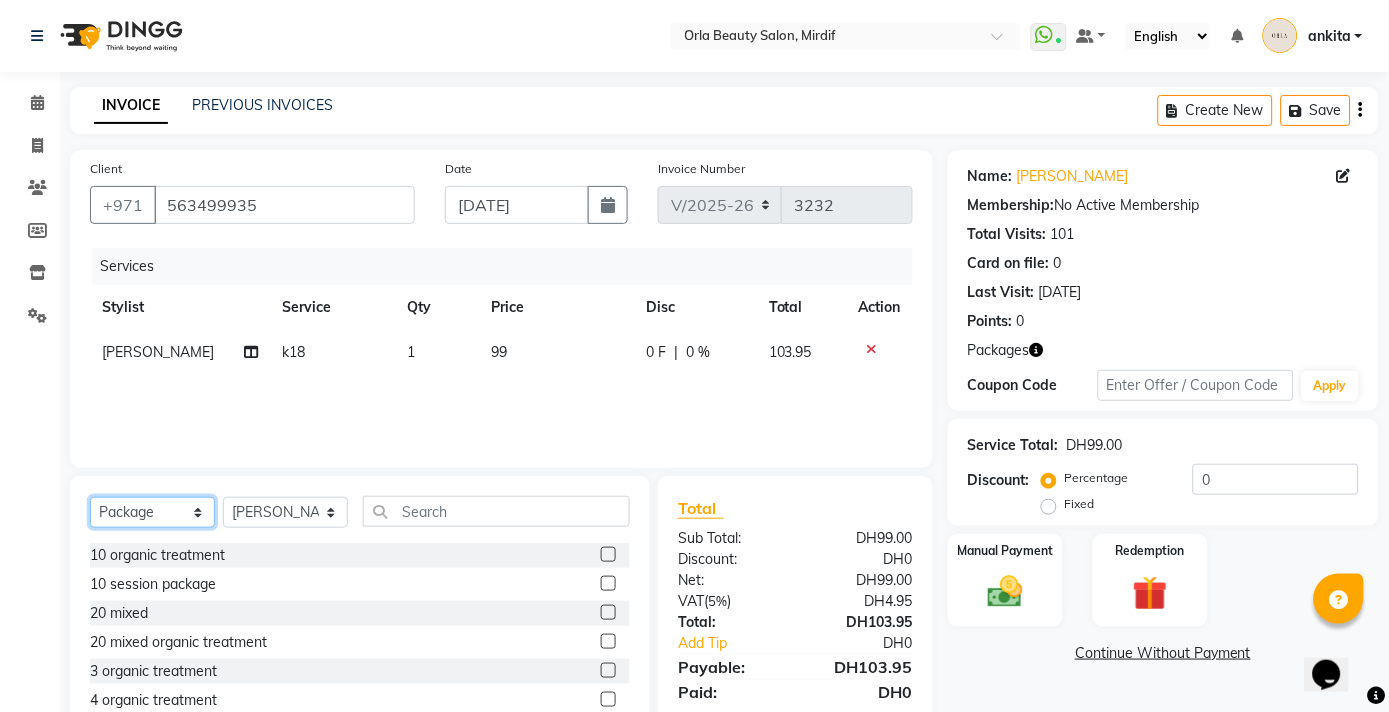 click on "Select  Service  Product  Membership  Package Voucher Prepaid Gift Card" 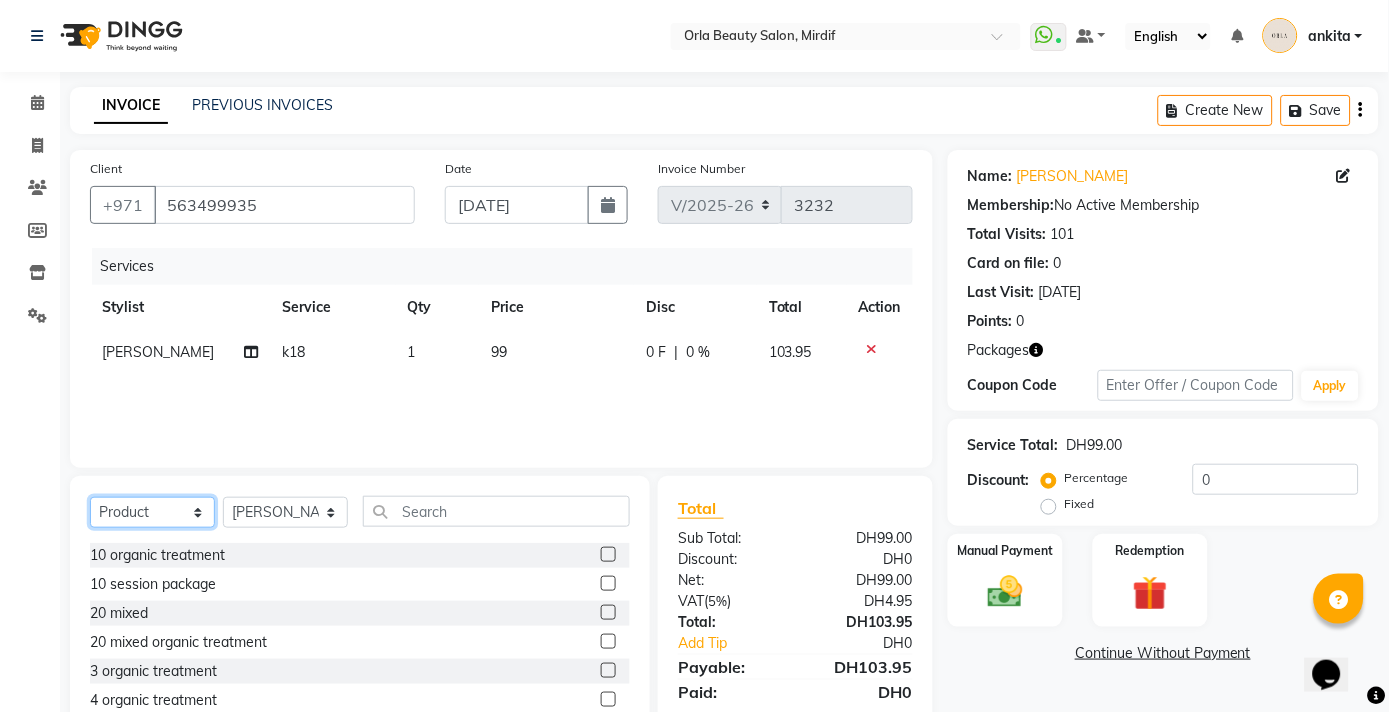 click on "Select  Service  Product  Membership  Package Voucher Prepaid Gift Card" 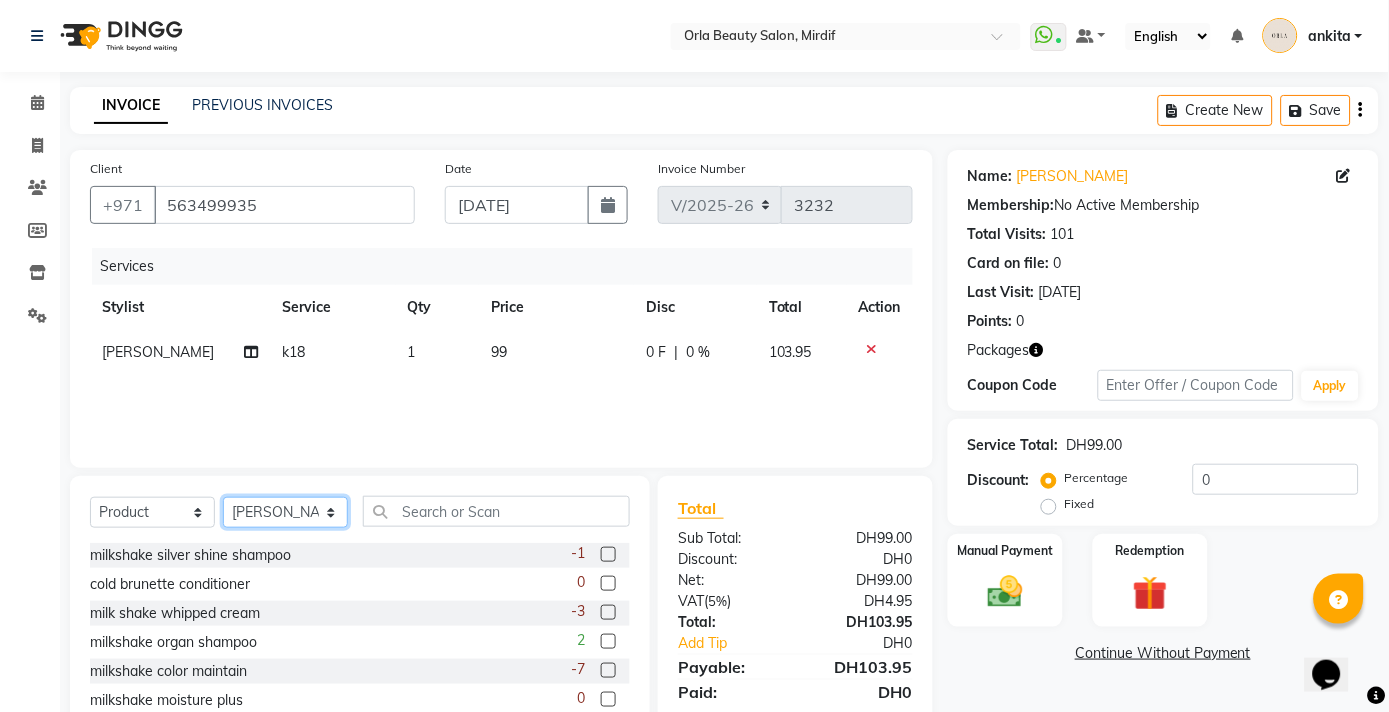 drag, startPoint x: 276, startPoint y: 521, endPoint x: 263, endPoint y: 504, distance: 21.400934 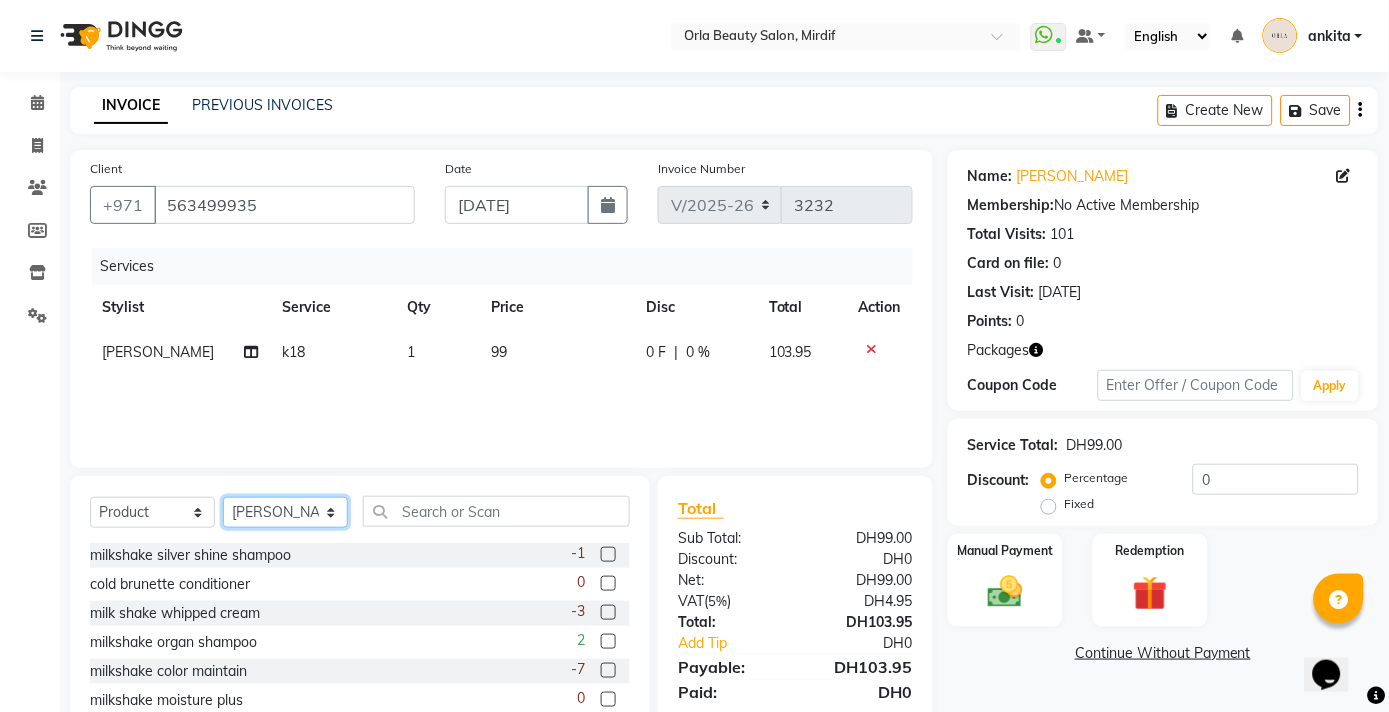 select on "41139" 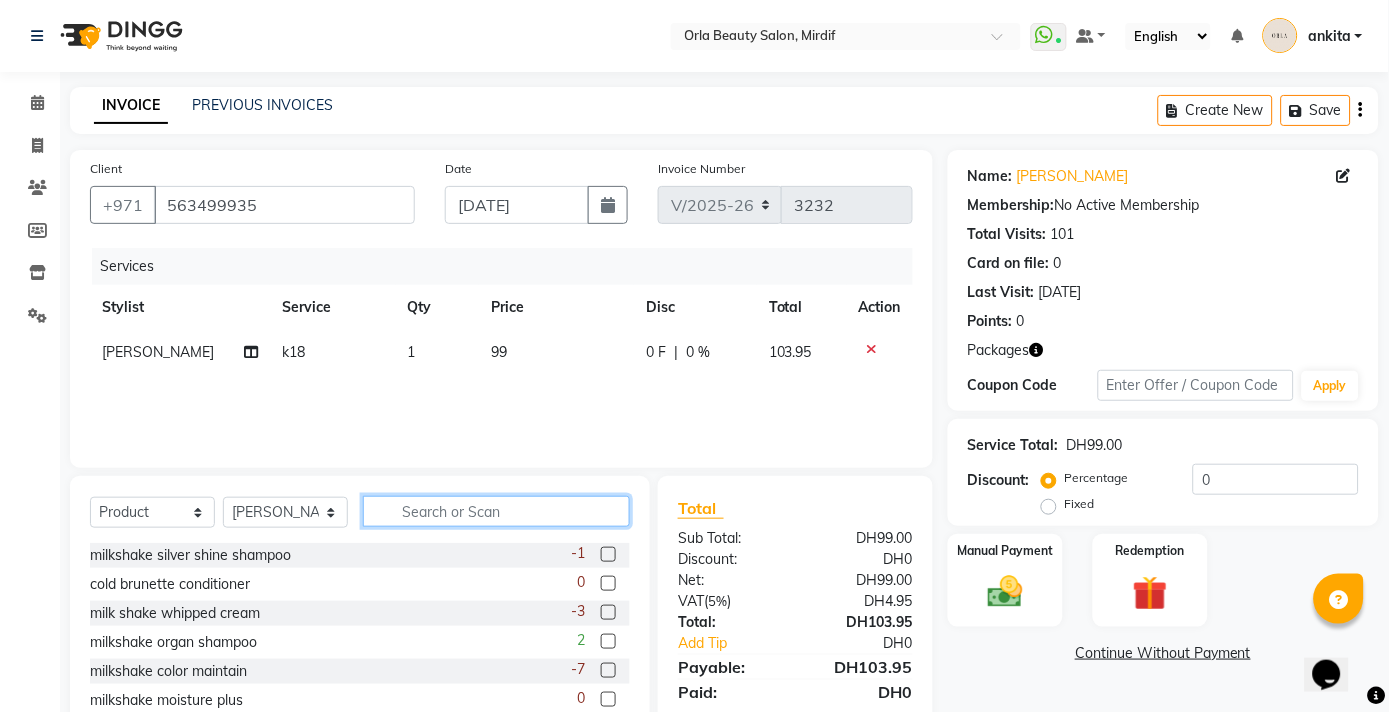 click 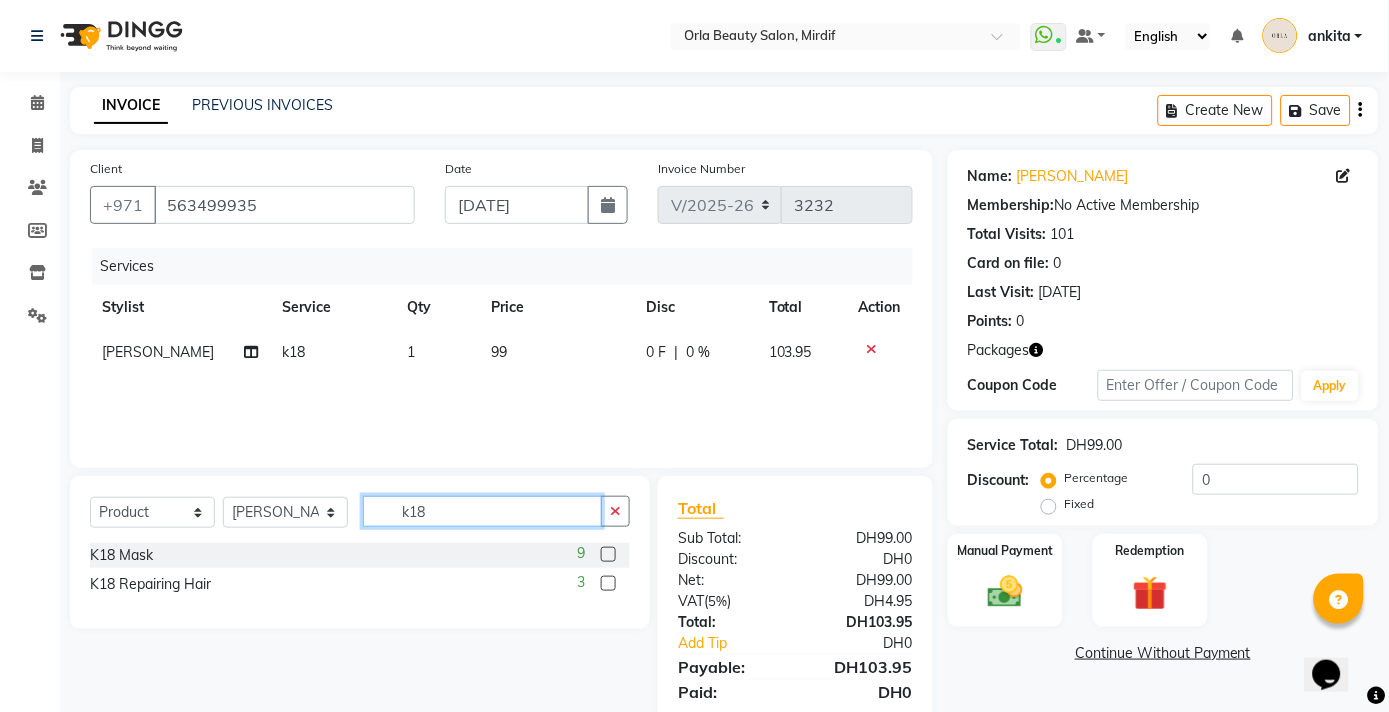 type on "k18" 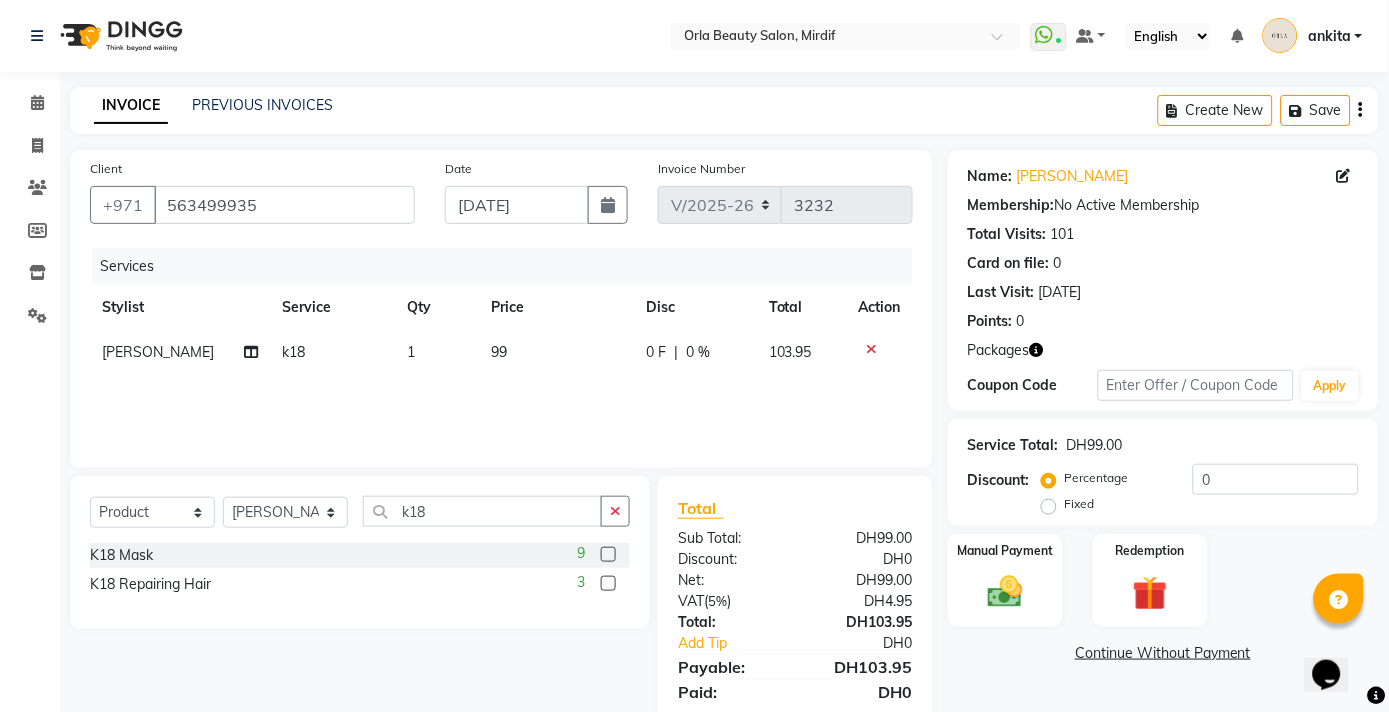 click 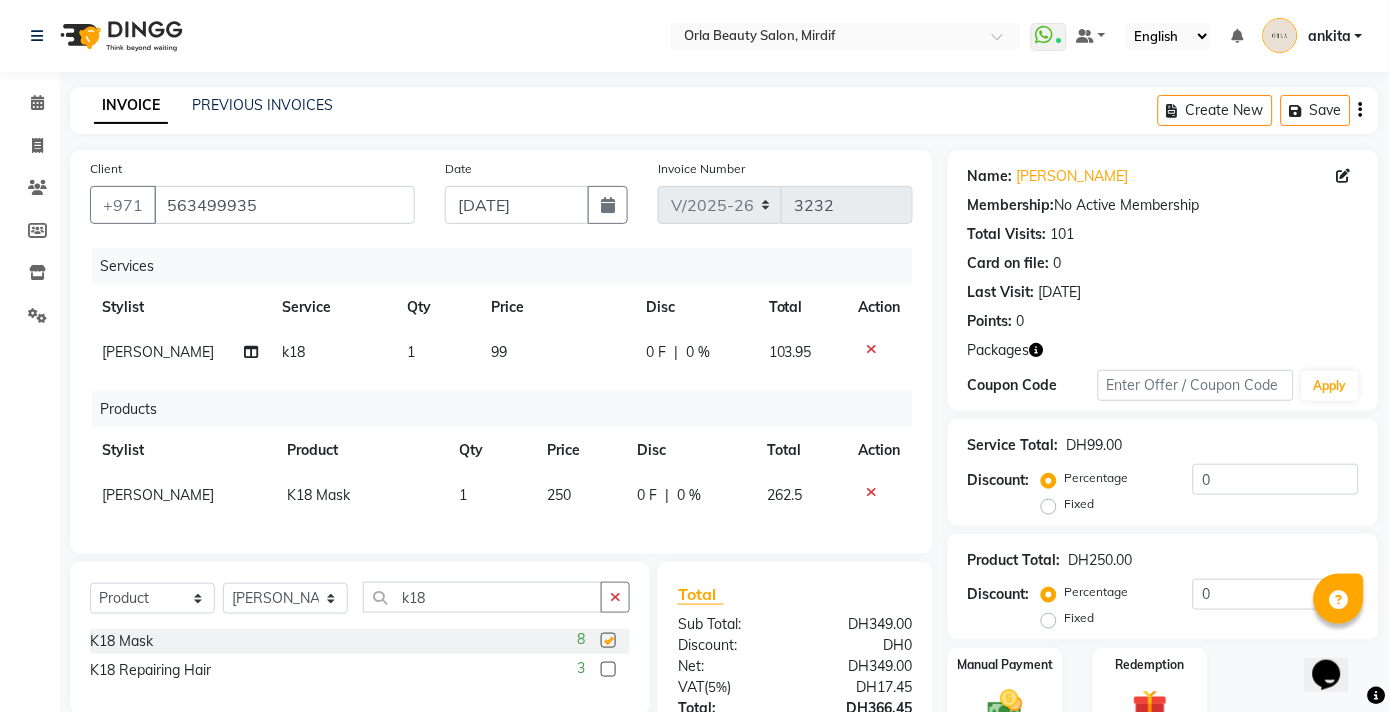checkbox on "false" 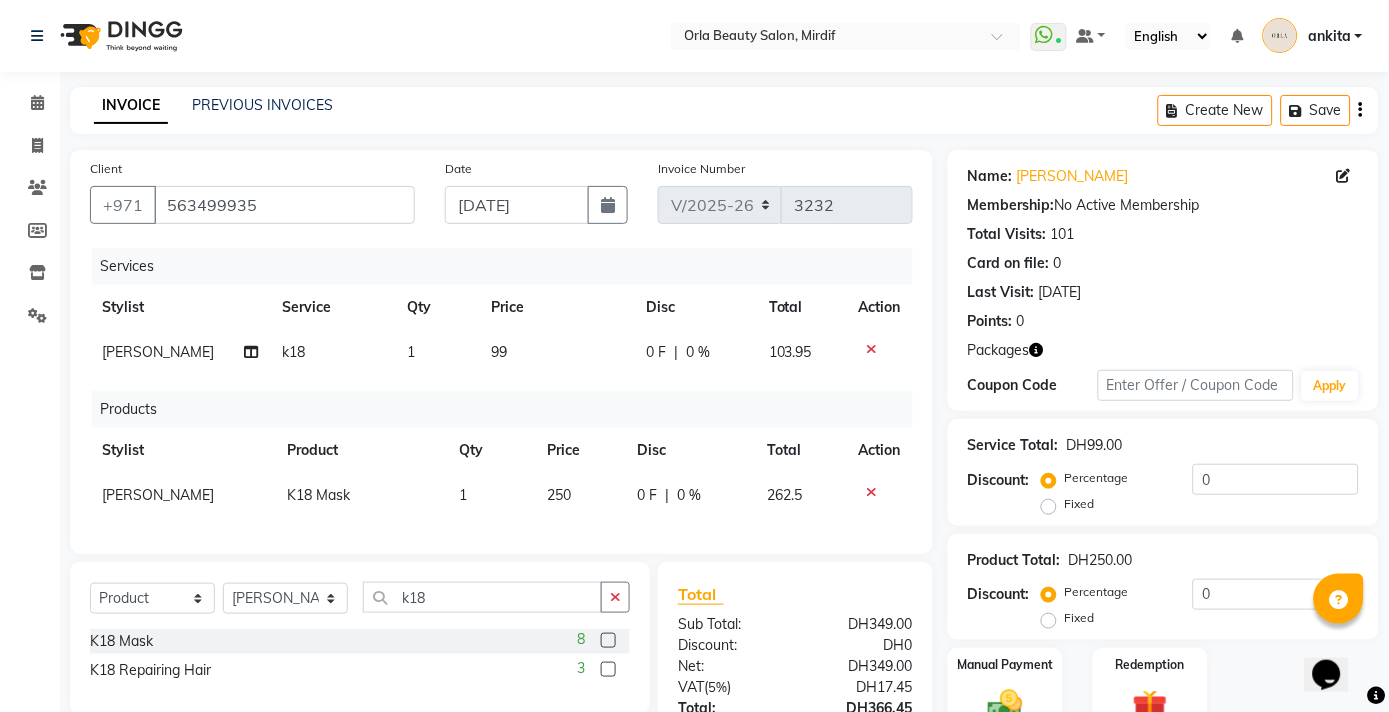 scroll, scrollTop: 168, scrollLeft: 0, axis: vertical 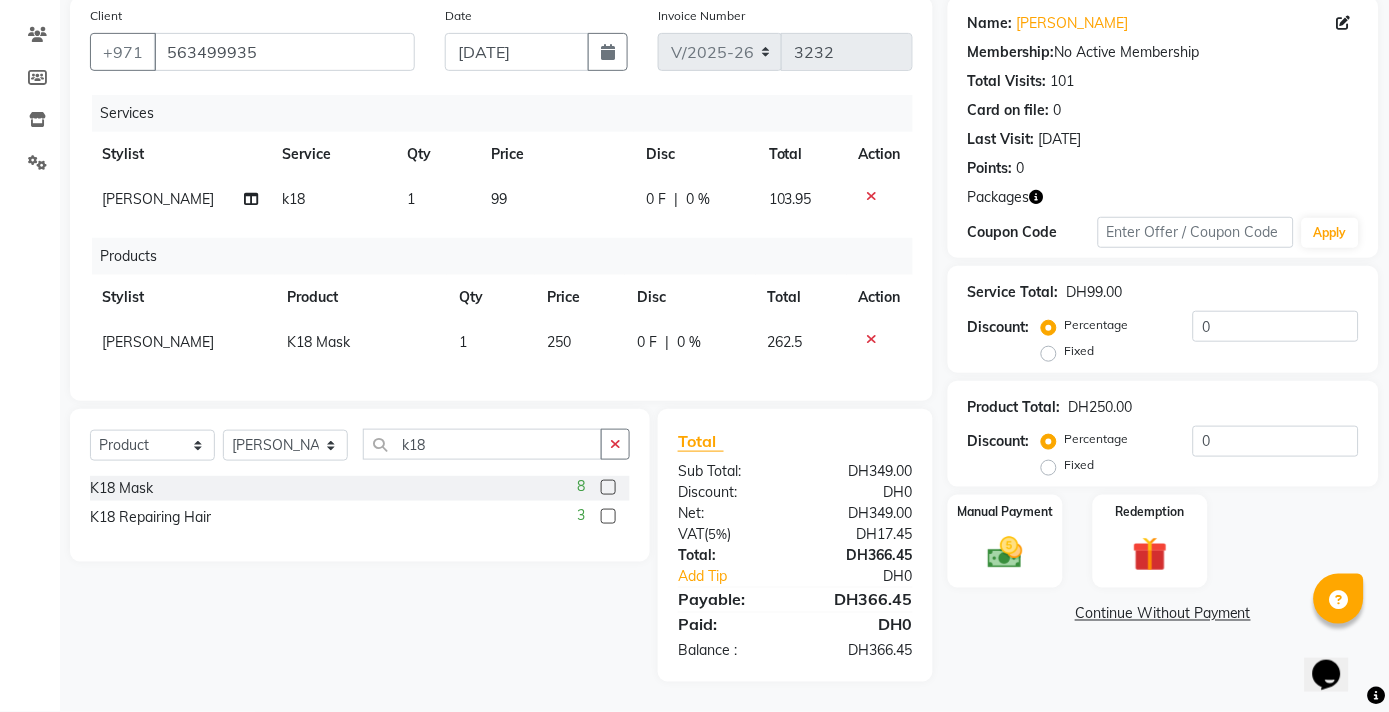 click on "99" 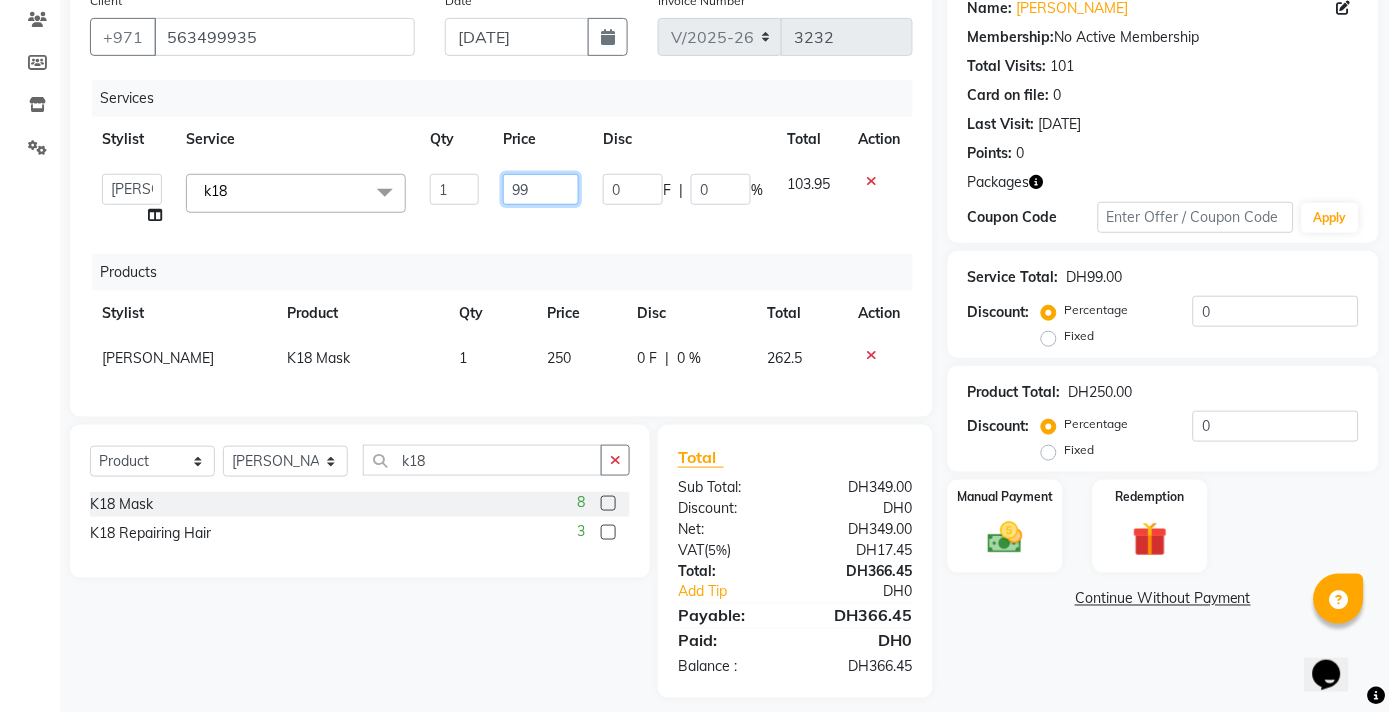 click on "99" 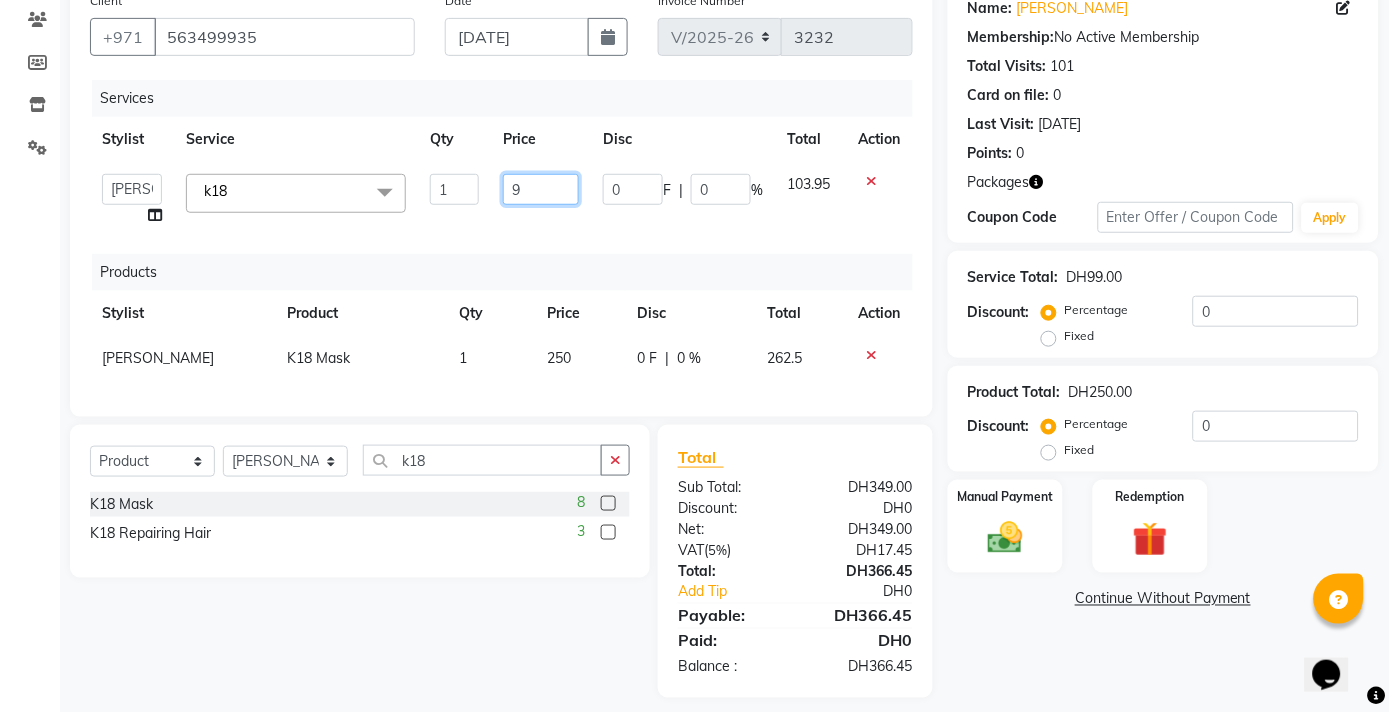type 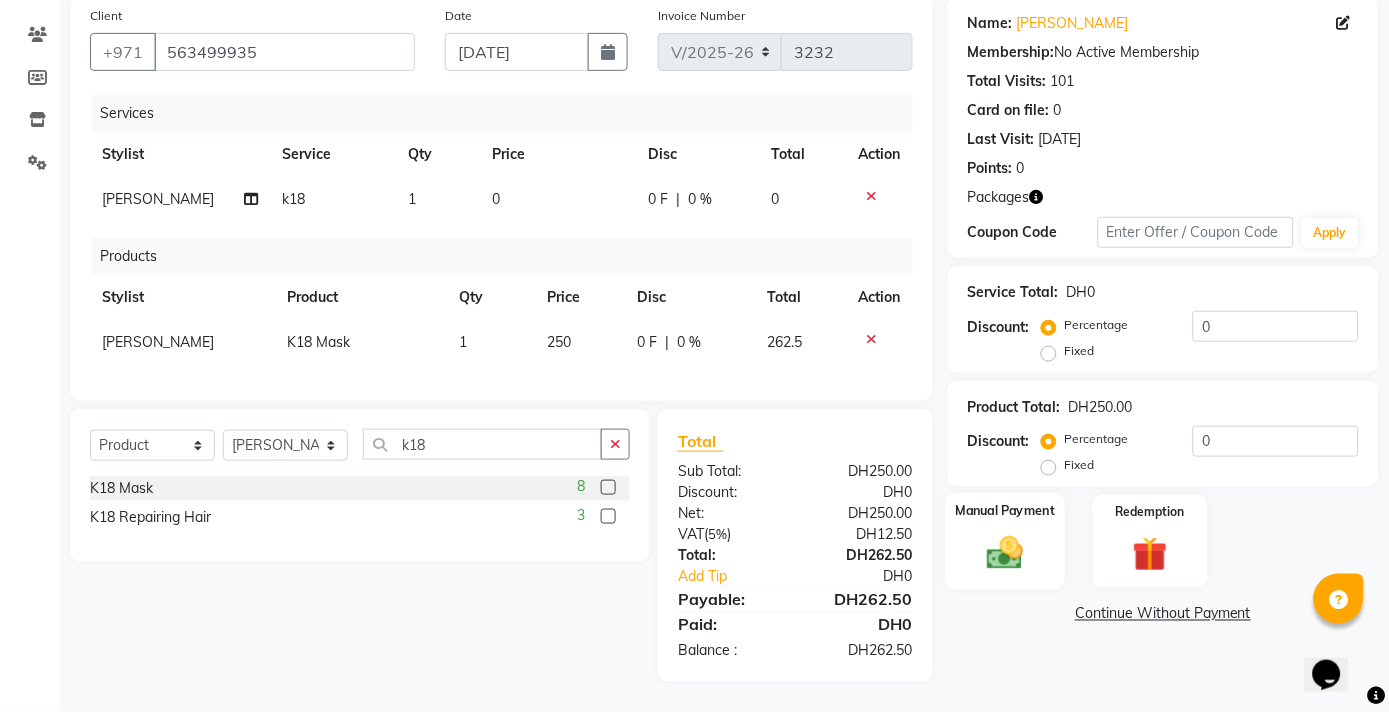 click 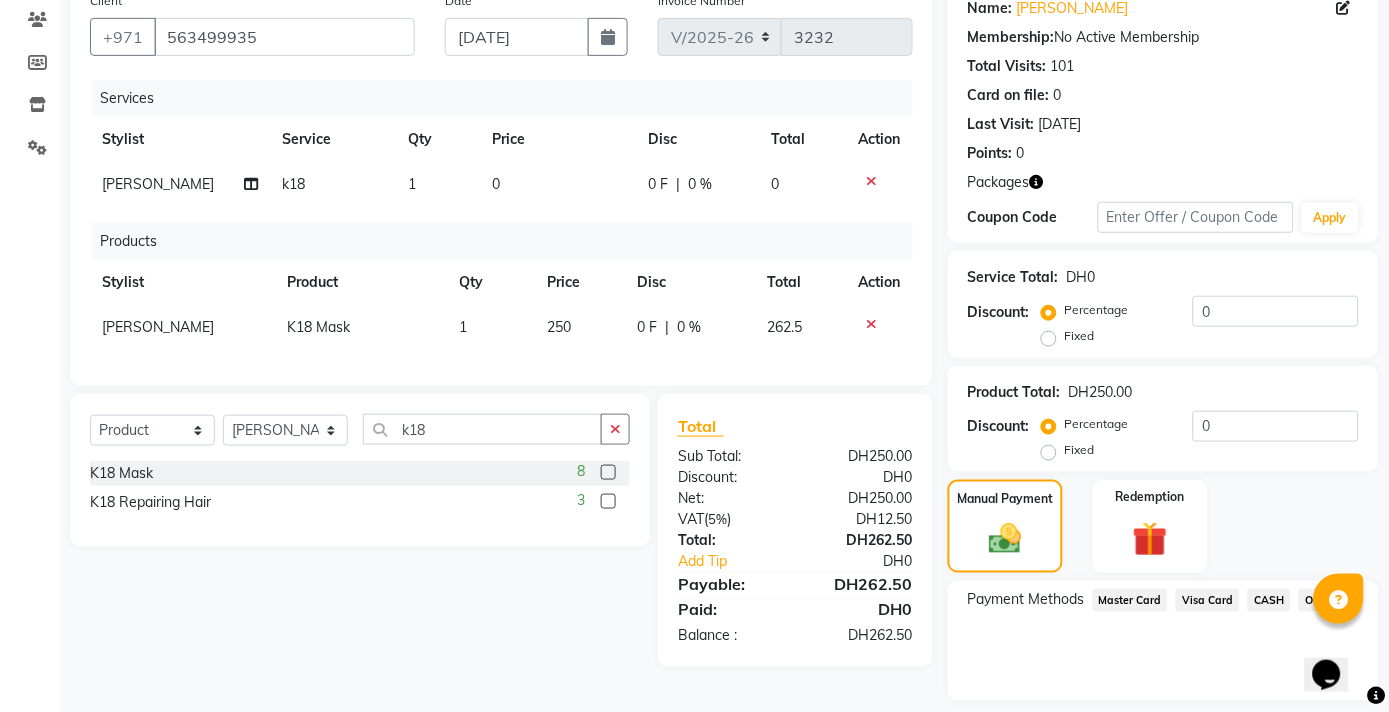 click on "Visa Card" 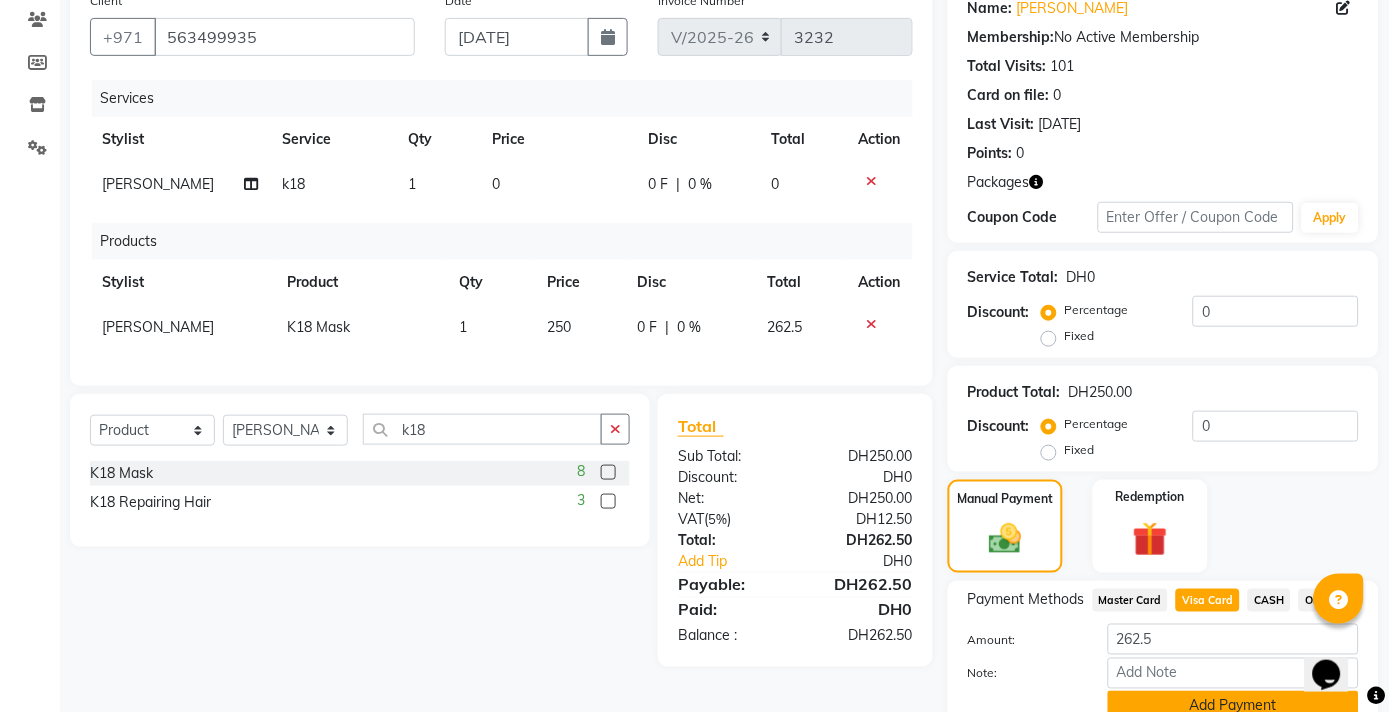 click on "Add Payment" 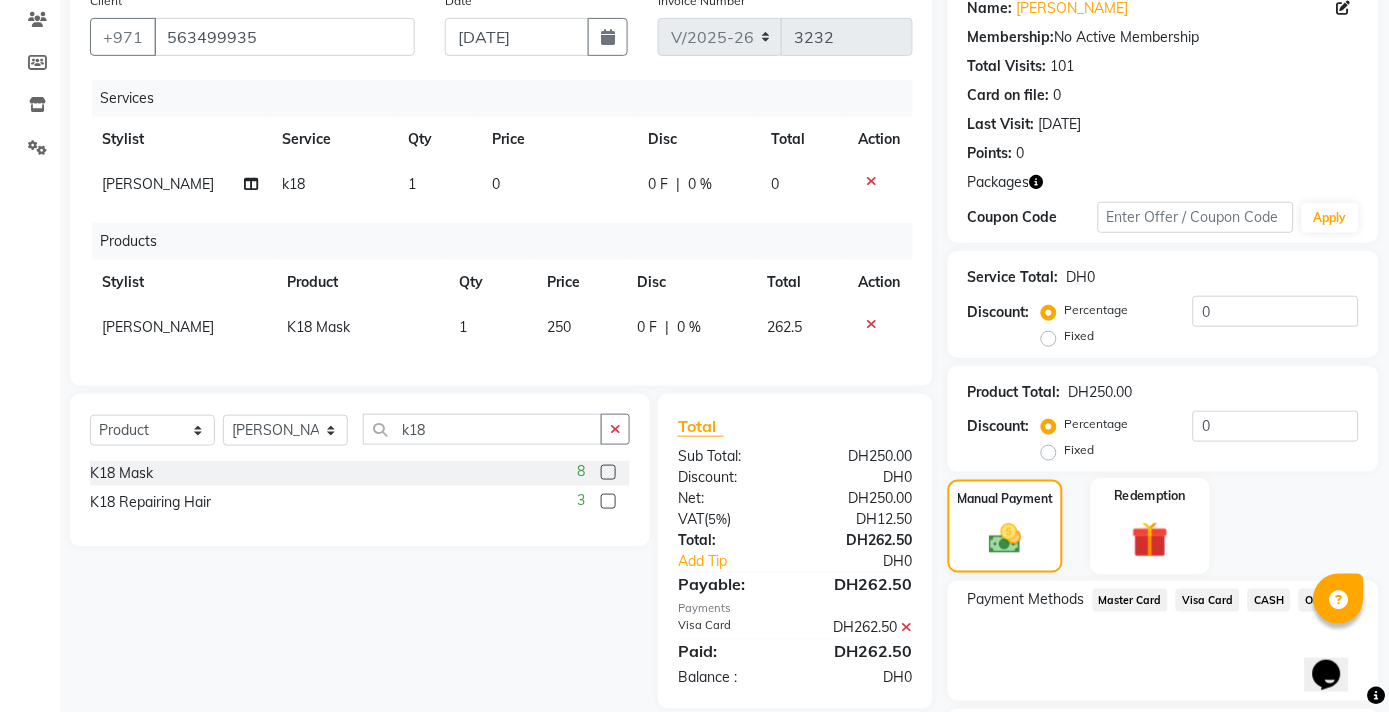 click 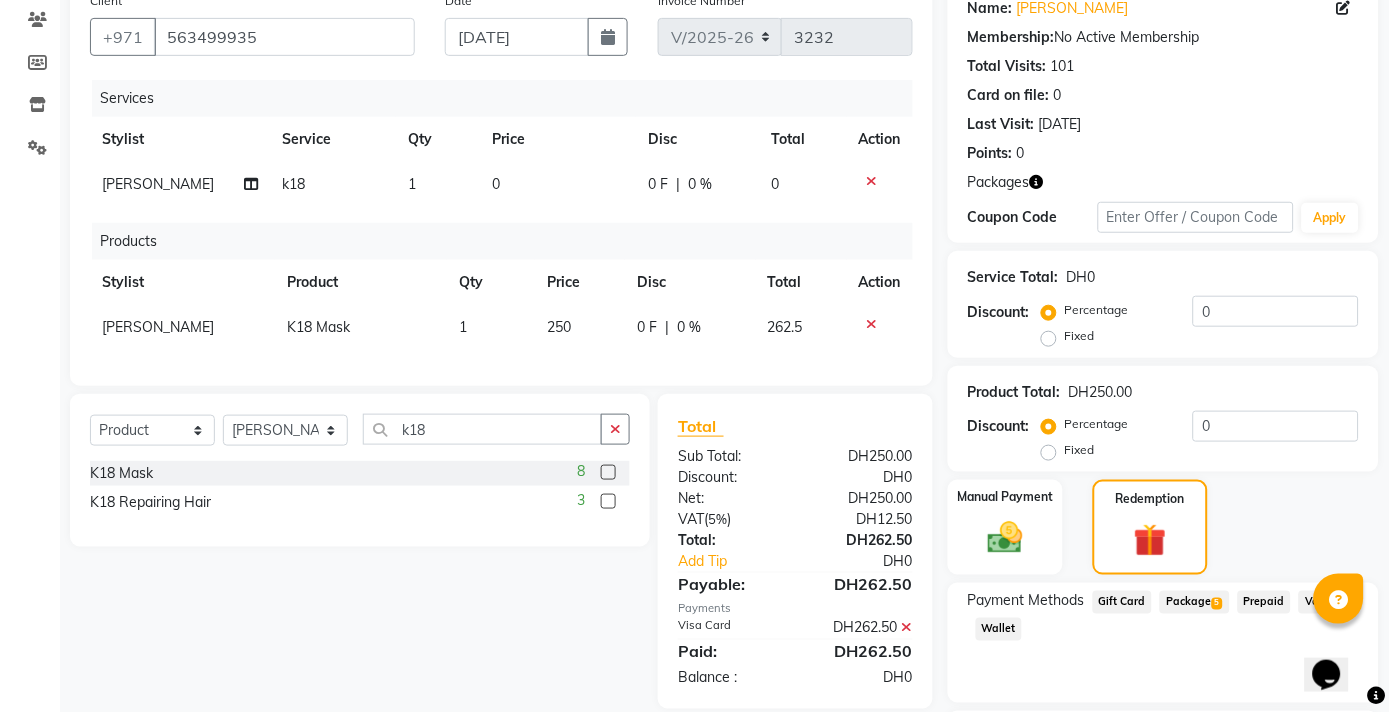 drag, startPoint x: 1397, startPoint y: 447, endPoint x: 1381, endPoint y: 637, distance: 190.6725 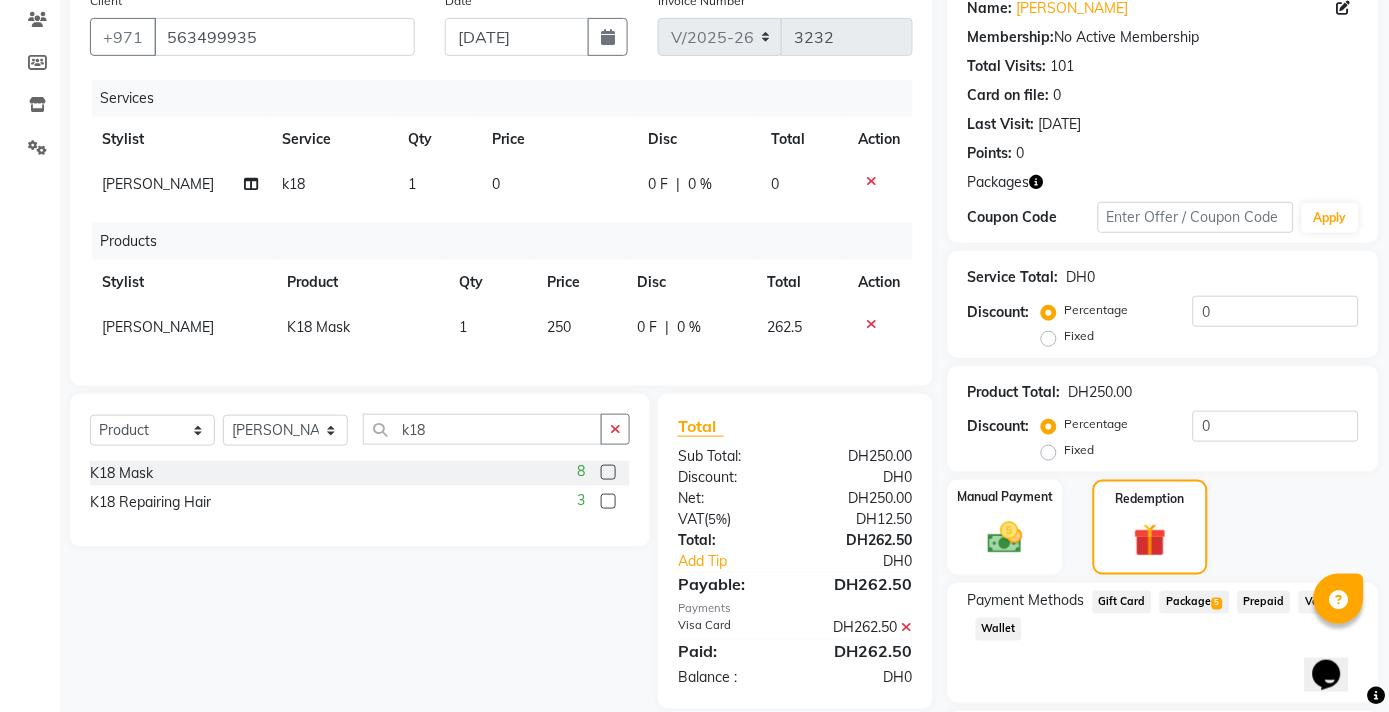 scroll, scrollTop: 341, scrollLeft: 0, axis: vertical 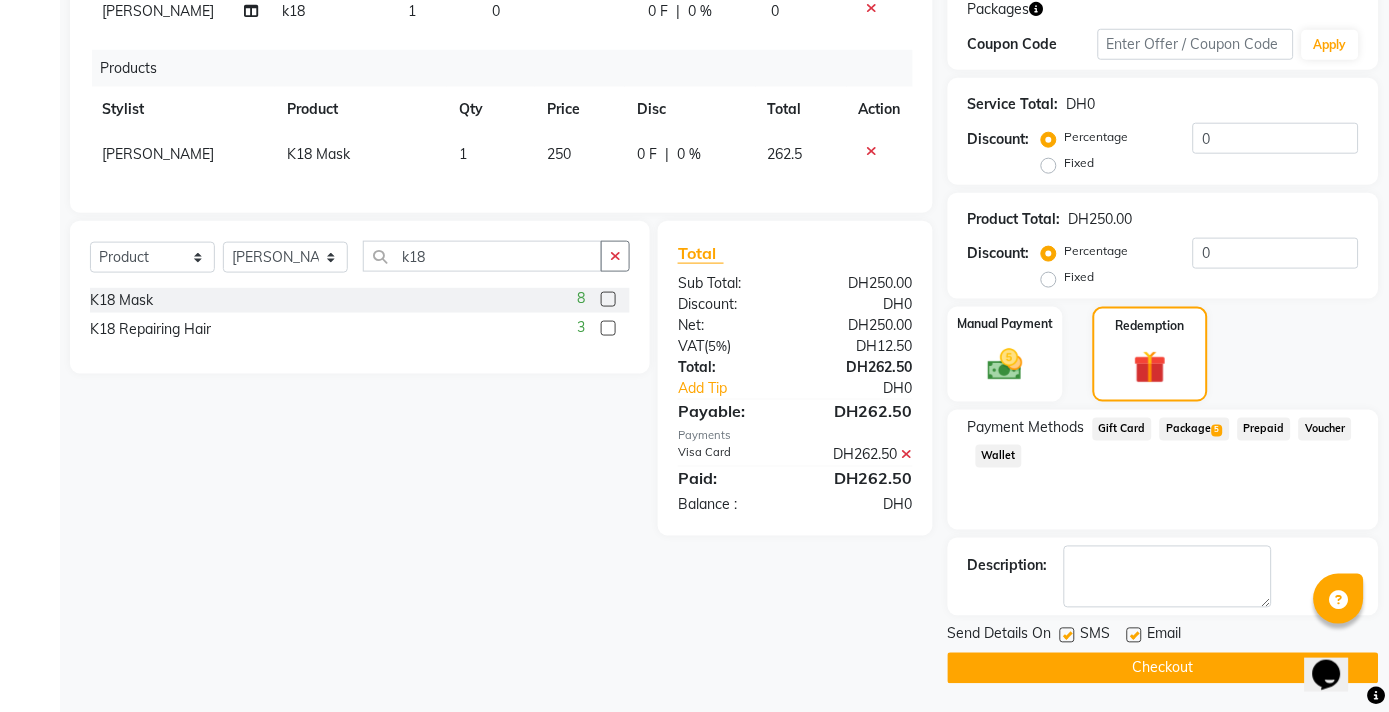 click on "Package  5" 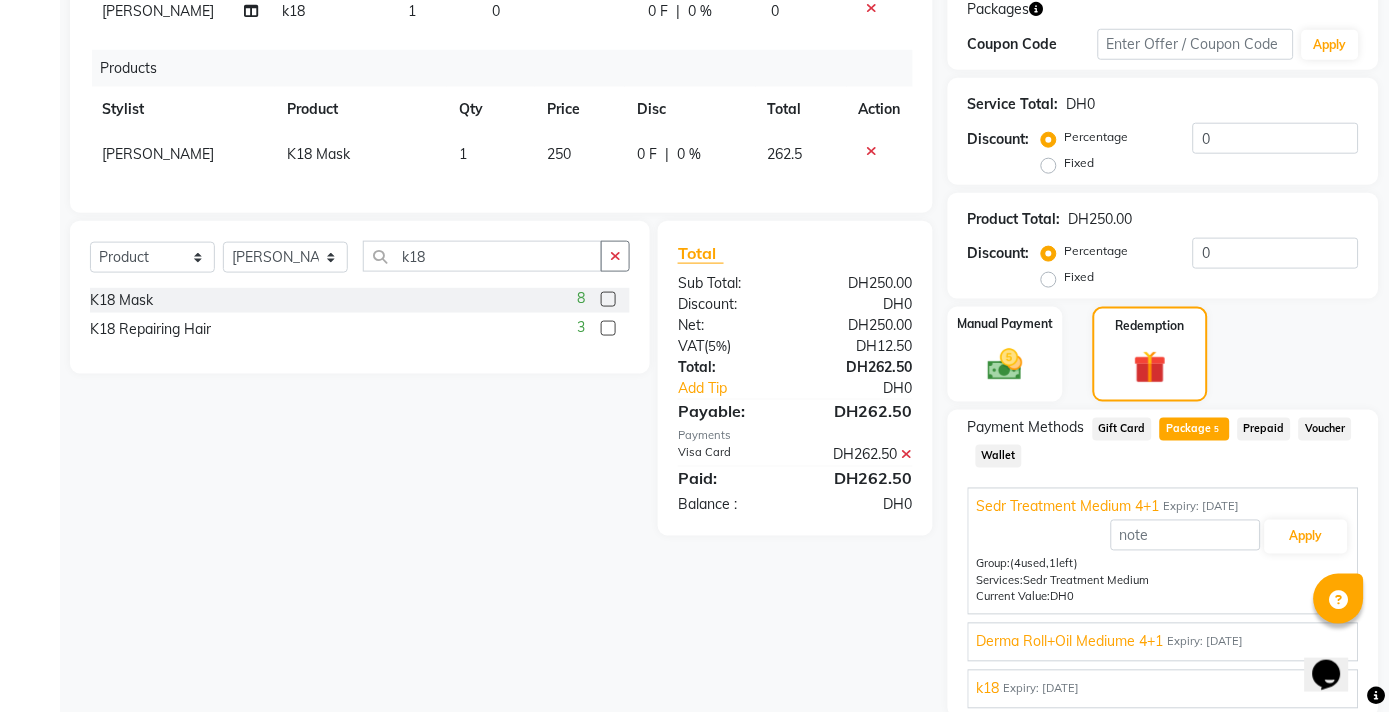 scroll, scrollTop: 531, scrollLeft: 0, axis: vertical 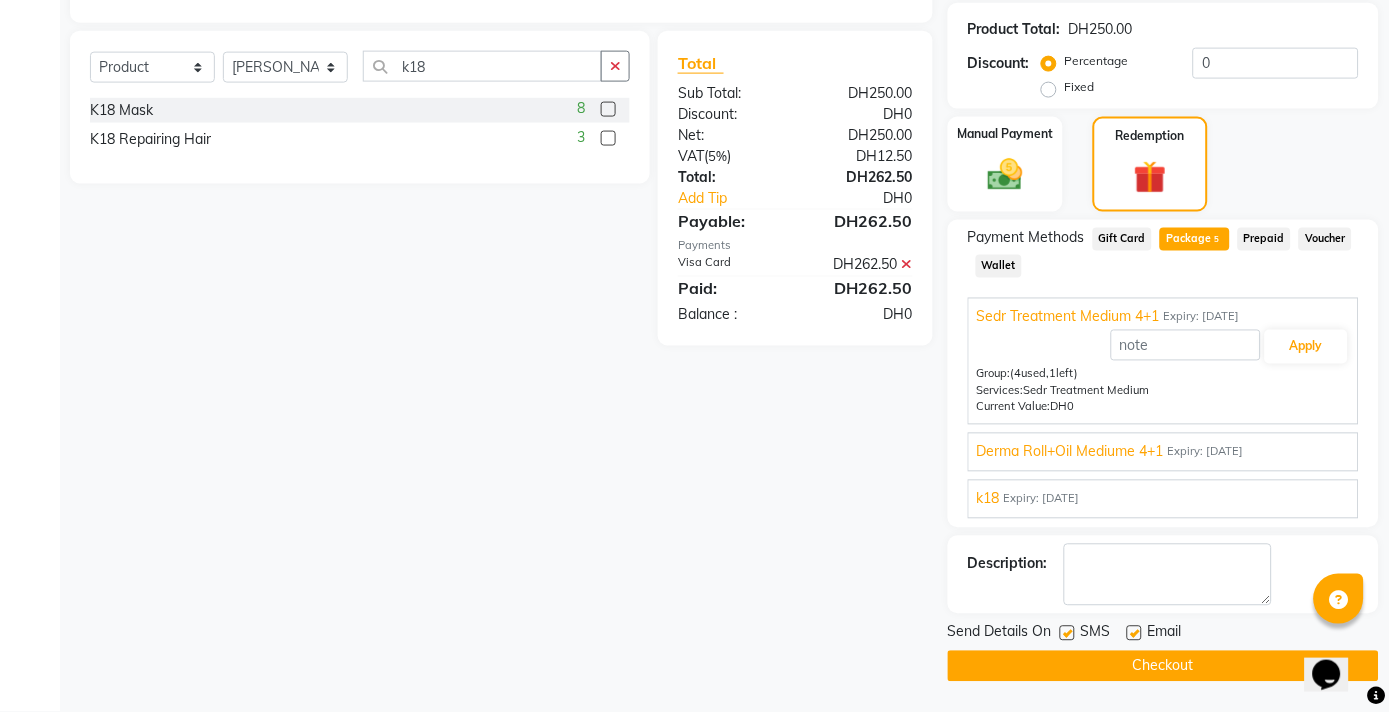 click on "Expiry: 03-10-2025" at bounding box center [1042, 499] 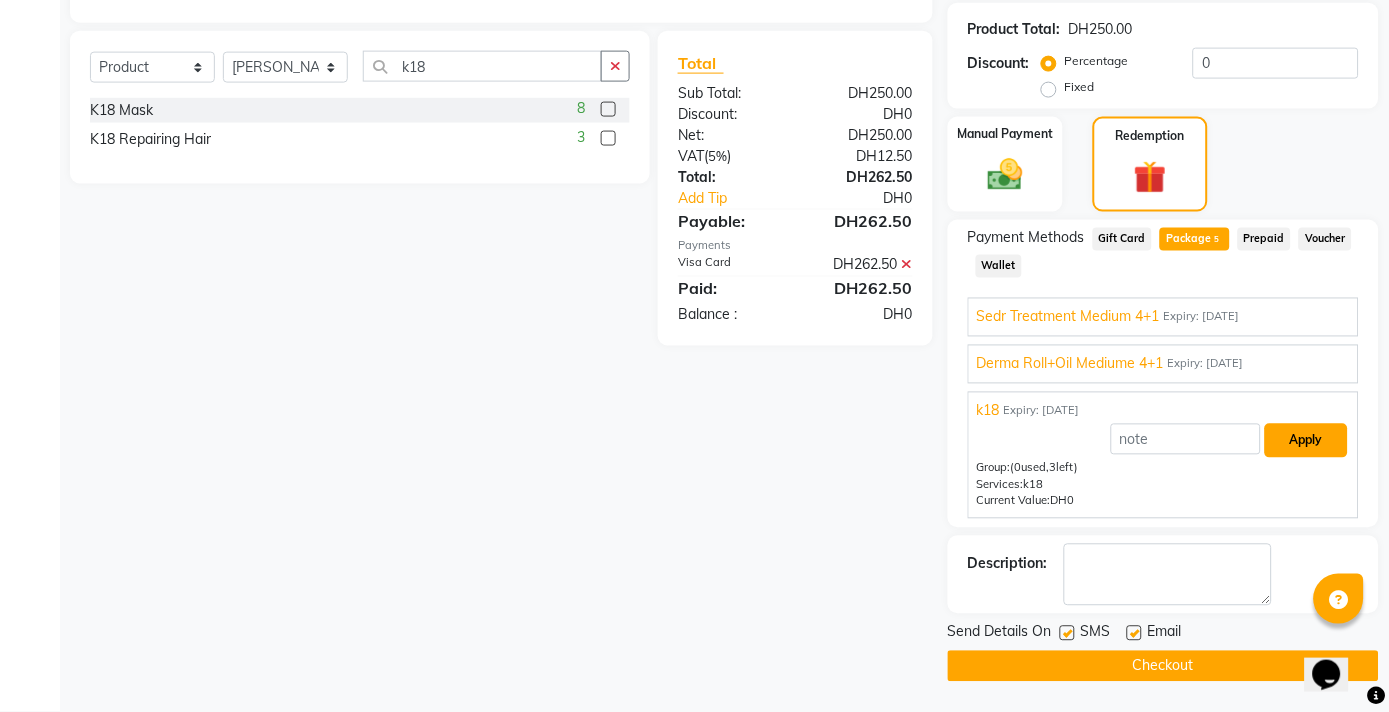 click on "Apply" at bounding box center (1306, 441) 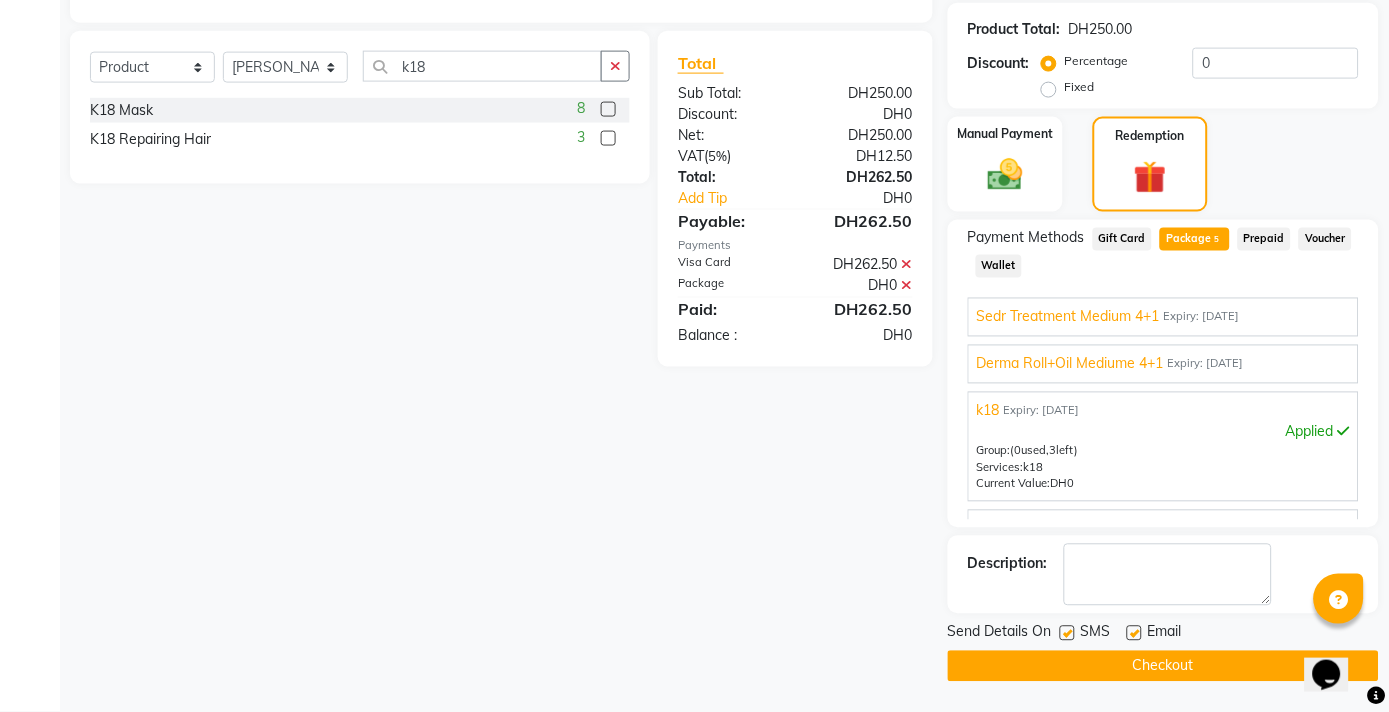 click on "Checkout" 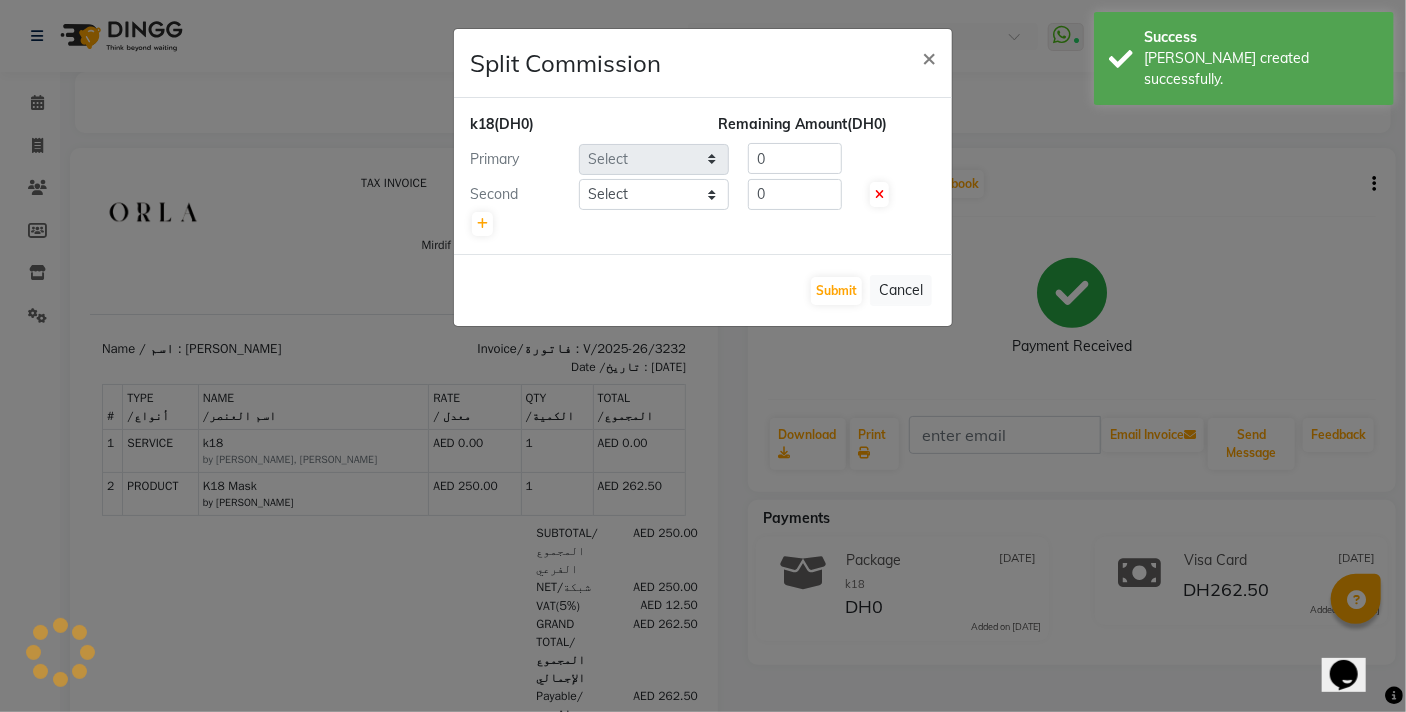scroll, scrollTop: 0, scrollLeft: 0, axis: both 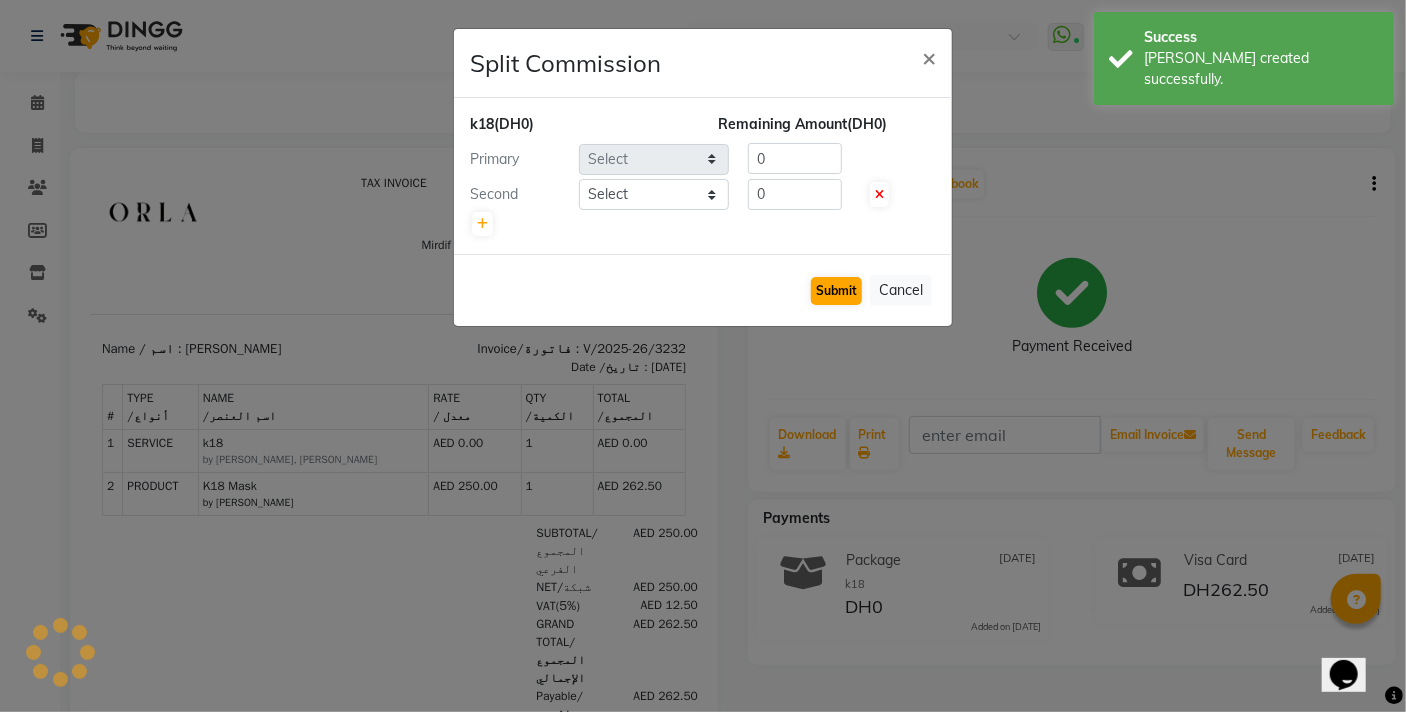select on "58161" 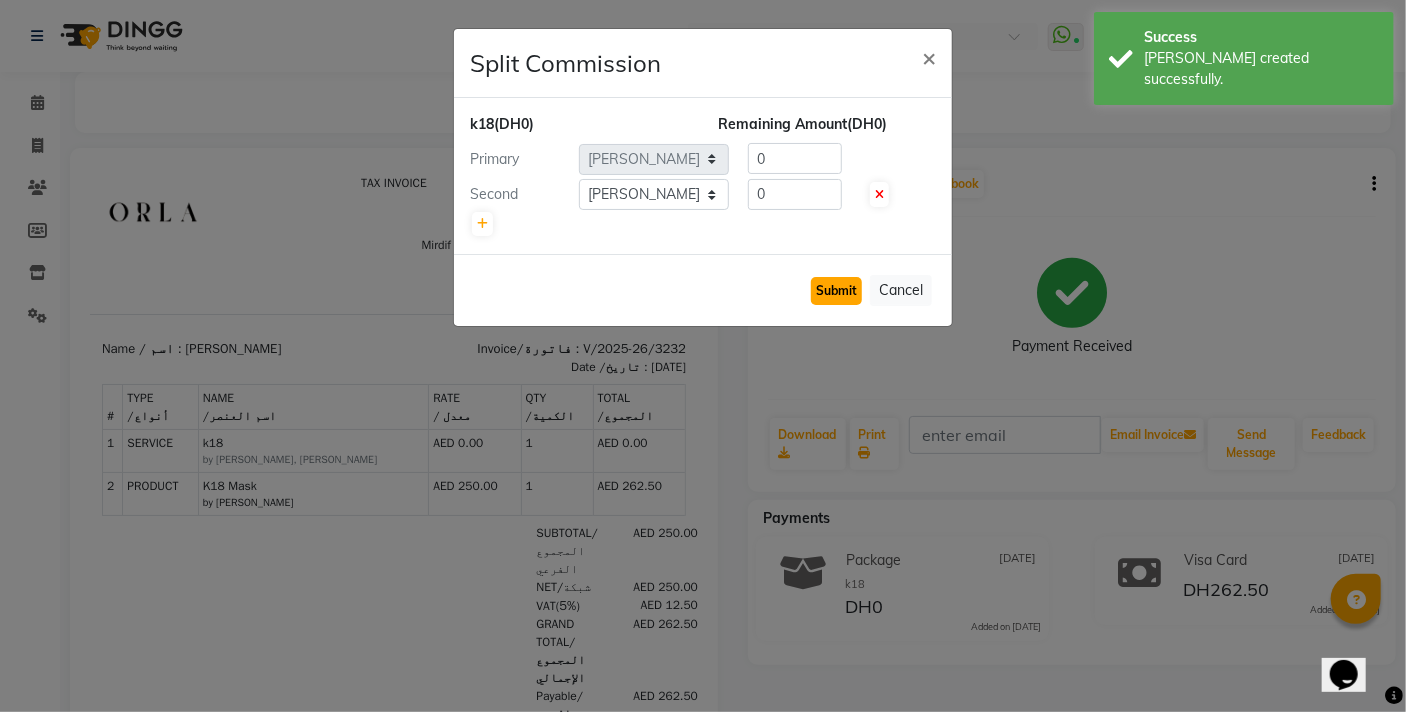 click on "Submit" 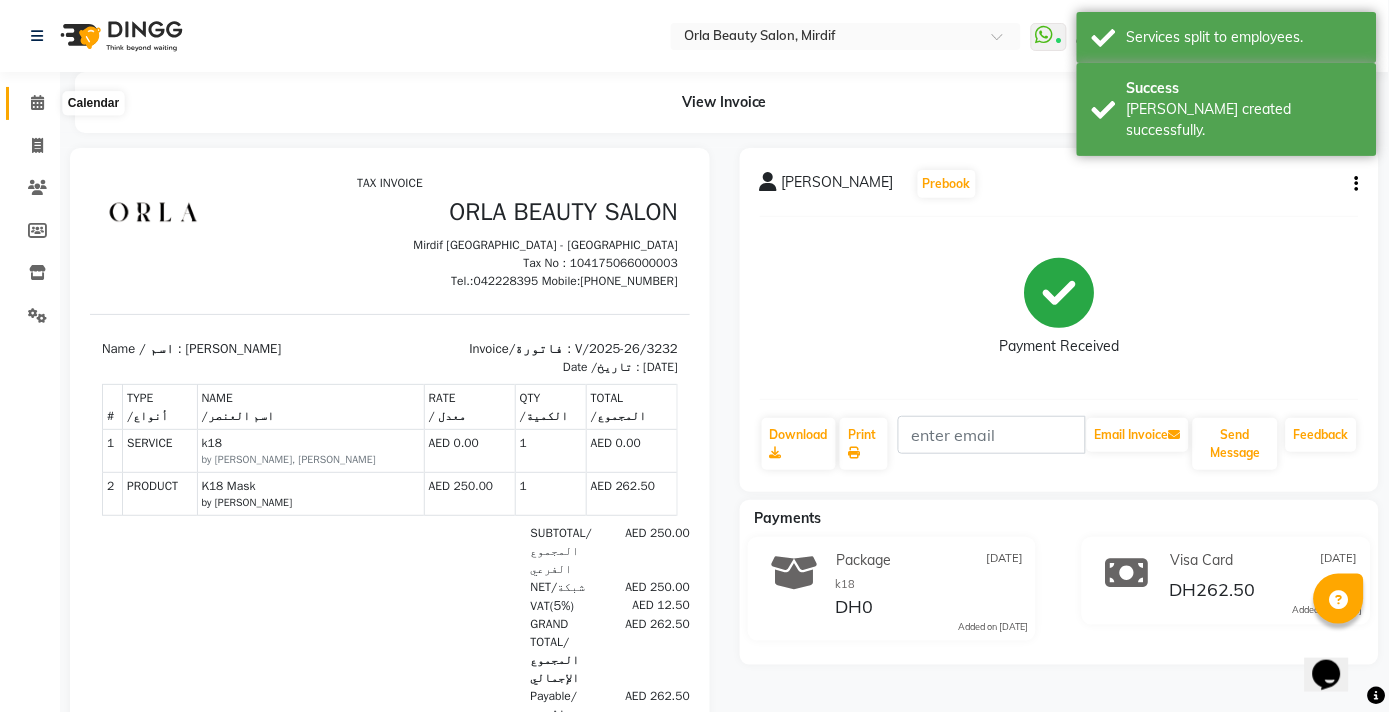 click 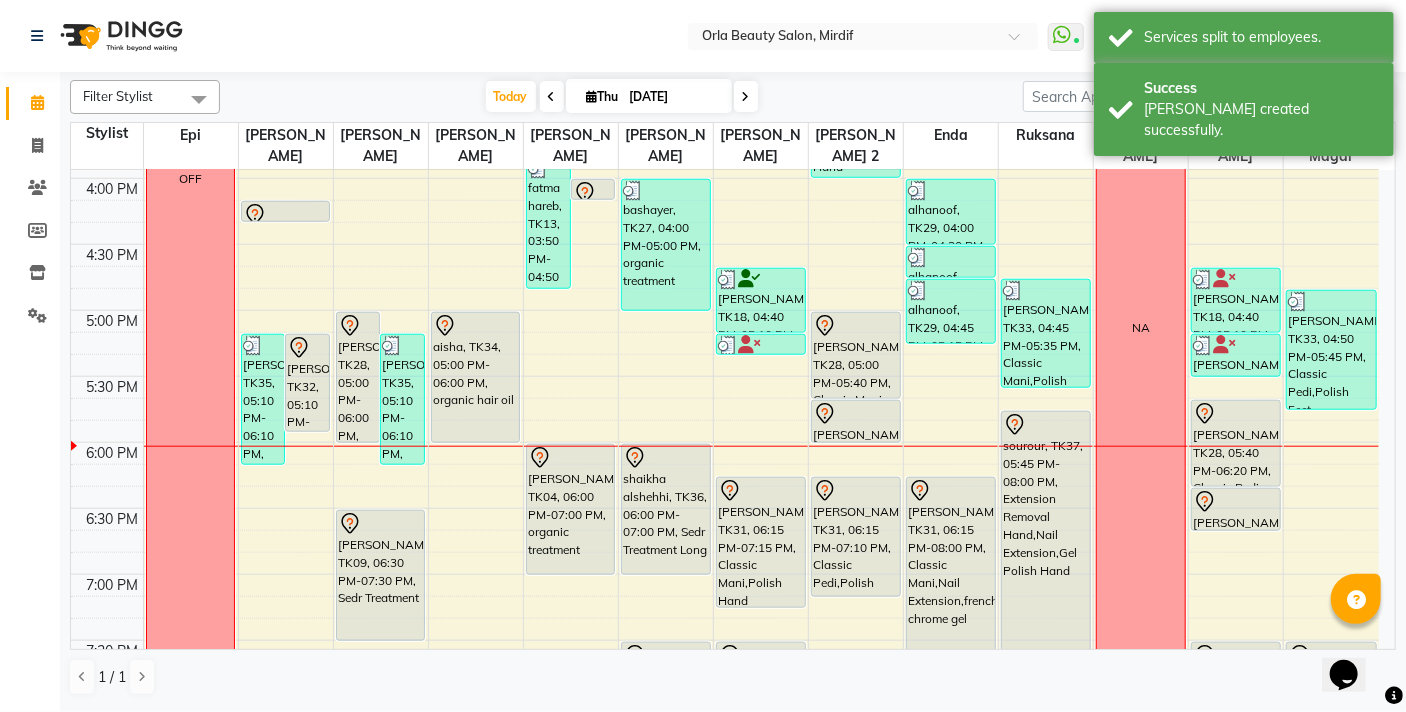 scroll, scrollTop: 933, scrollLeft: 0, axis: vertical 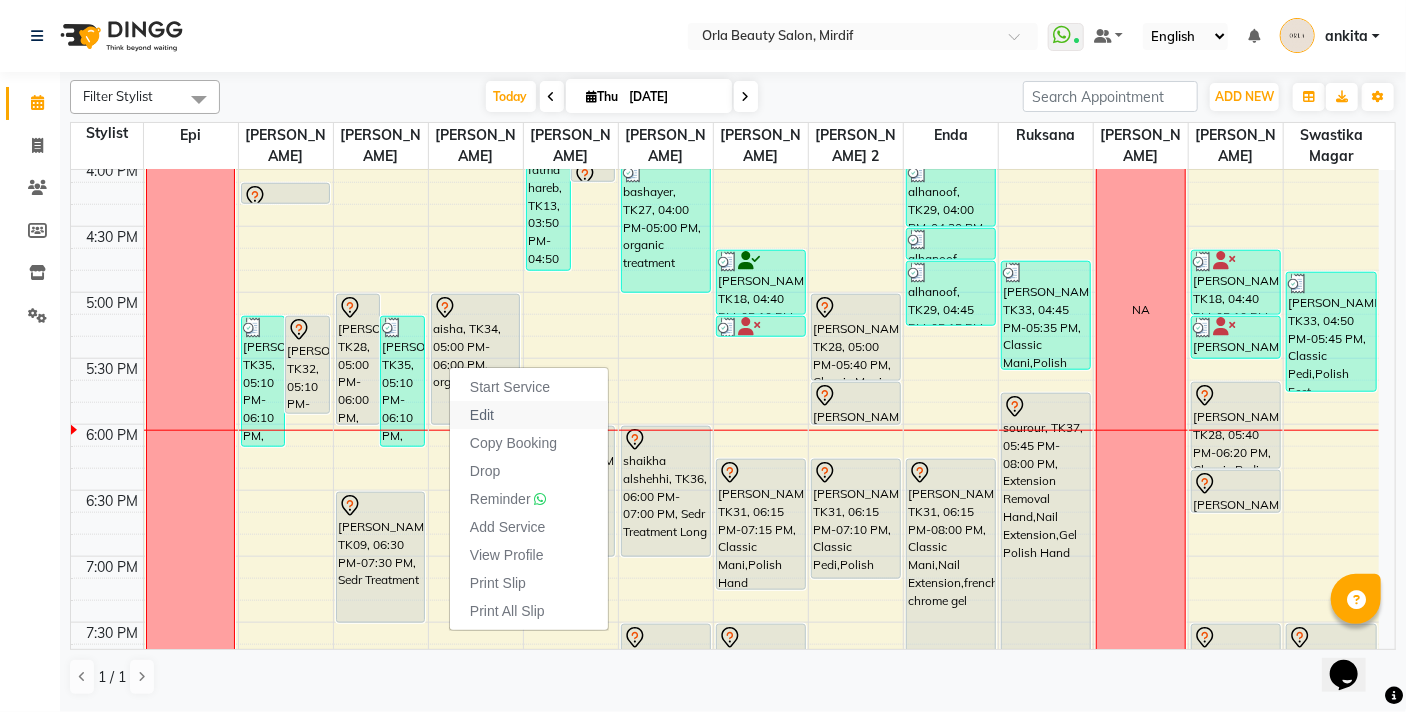 click on "Edit" at bounding box center (529, 415) 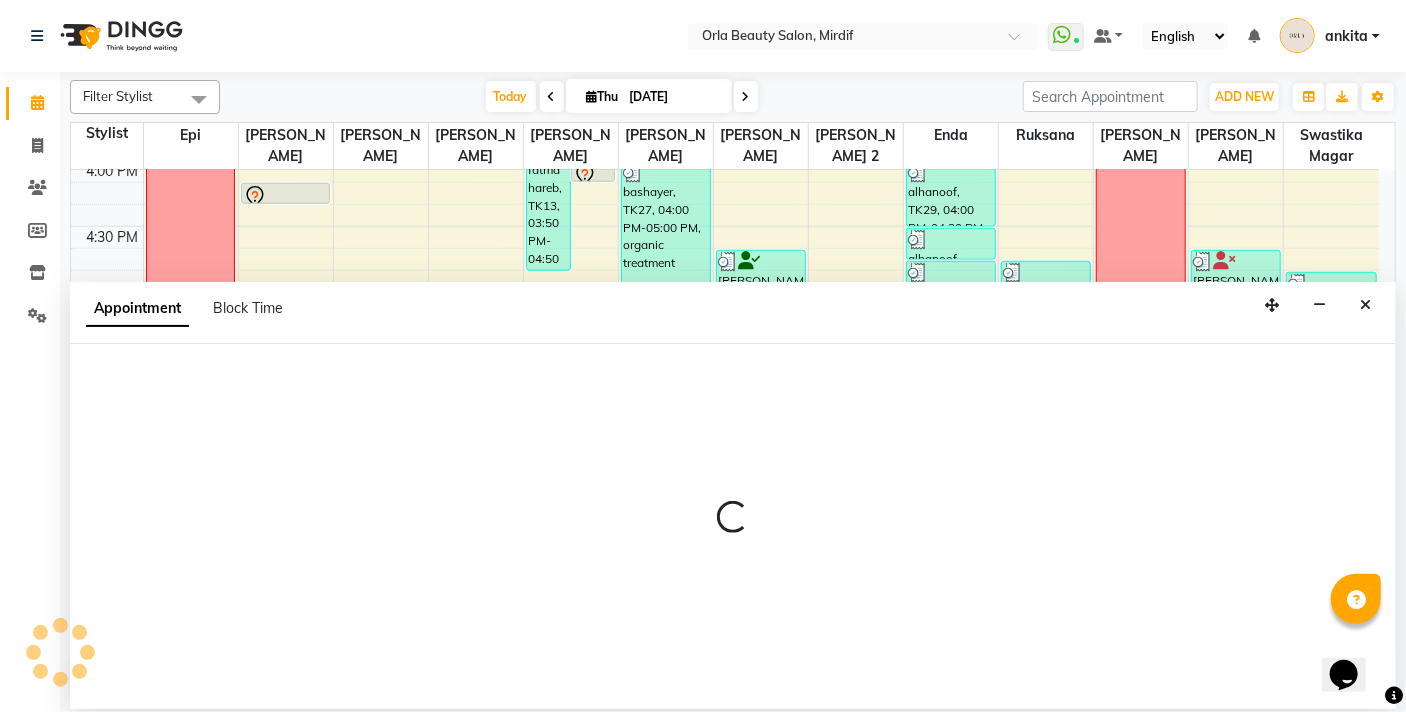 select on "tentative" 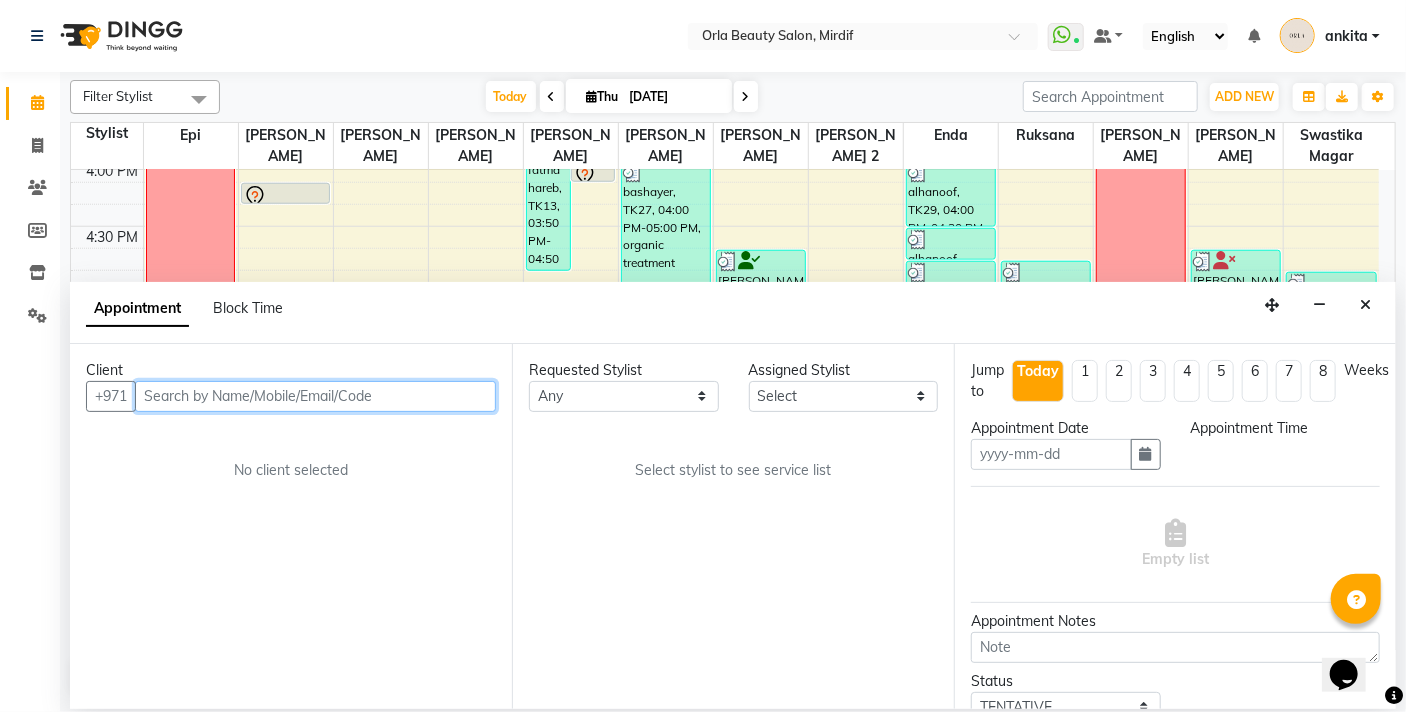 type on "[DATE]" 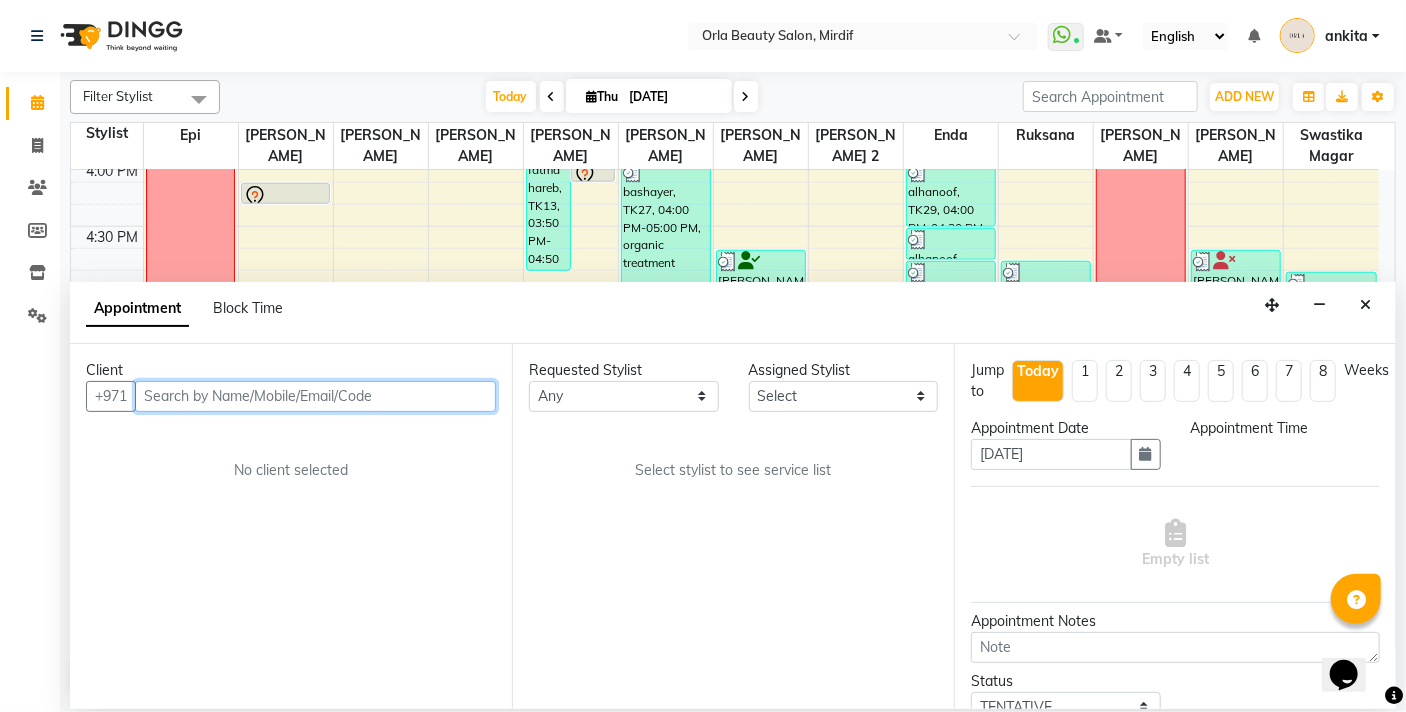 select on "1020" 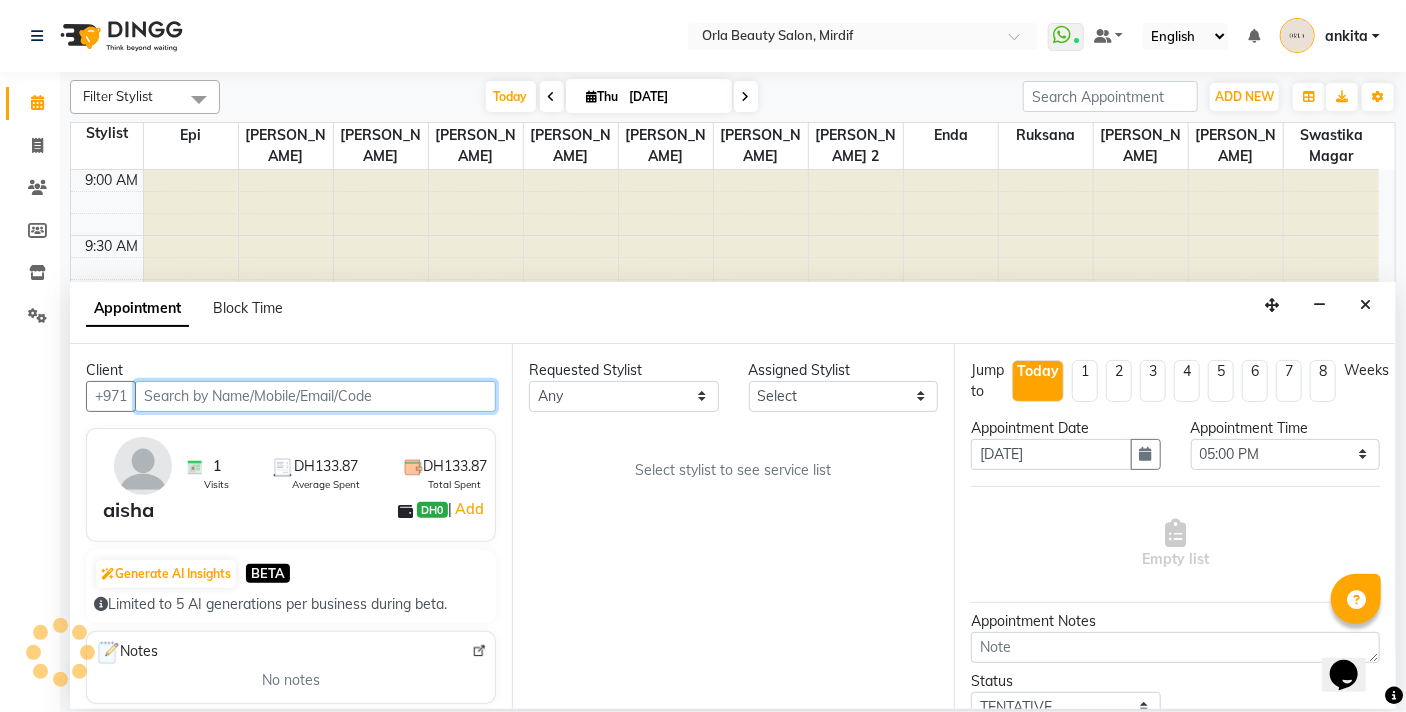 scroll, scrollTop: 1190, scrollLeft: 0, axis: vertical 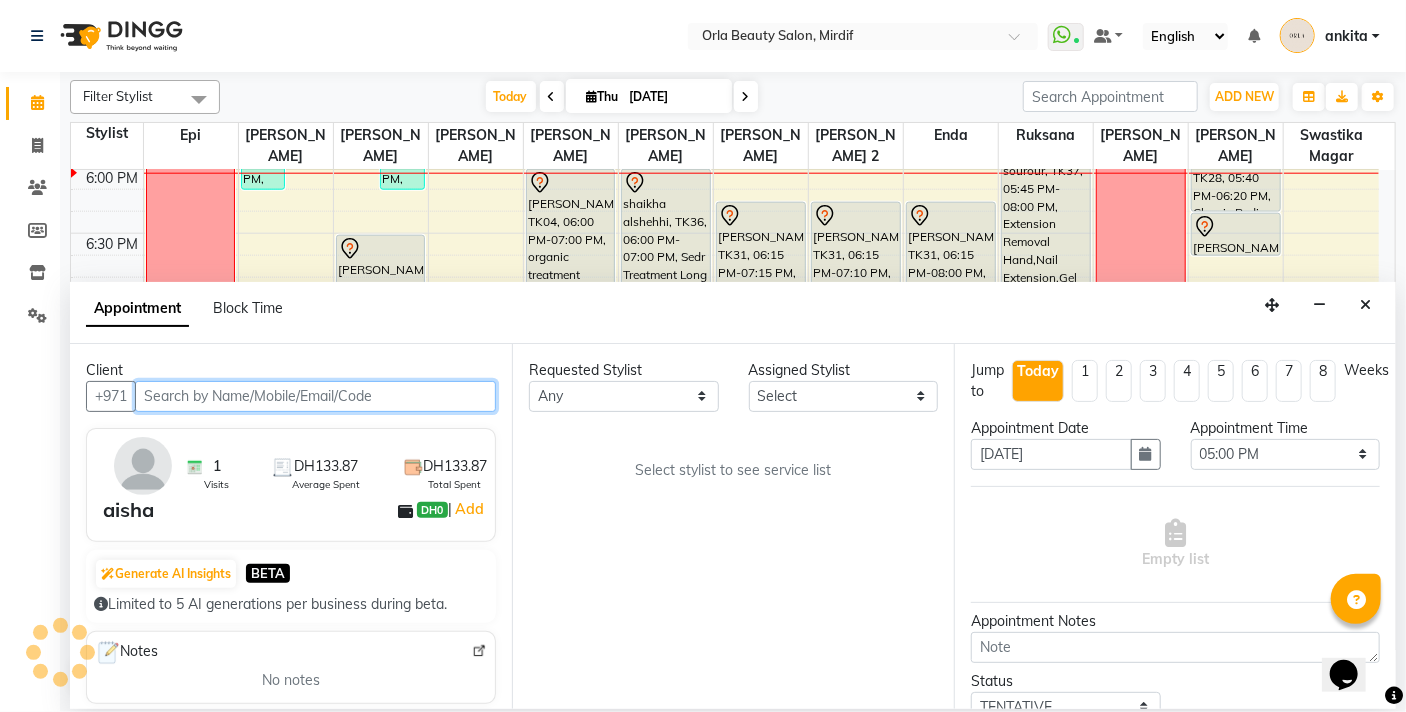 select on "60330" 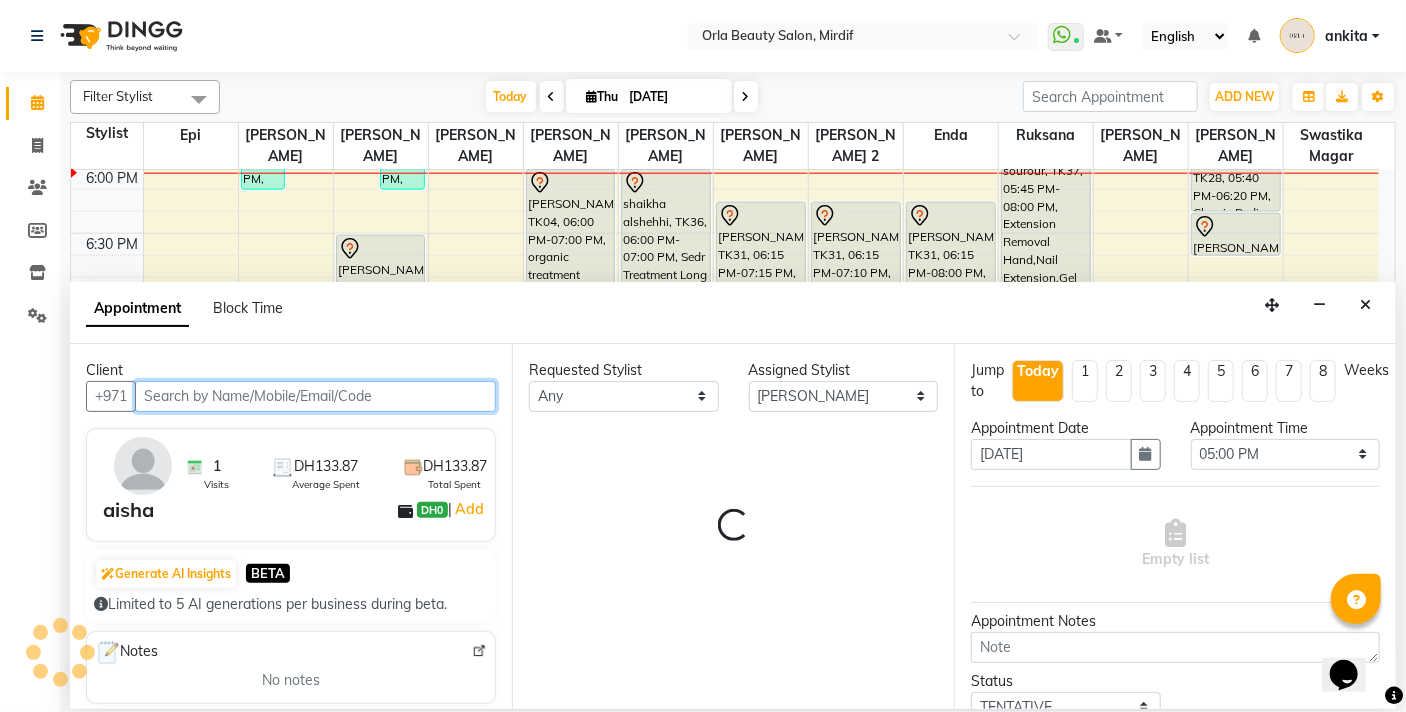 select on "2225" 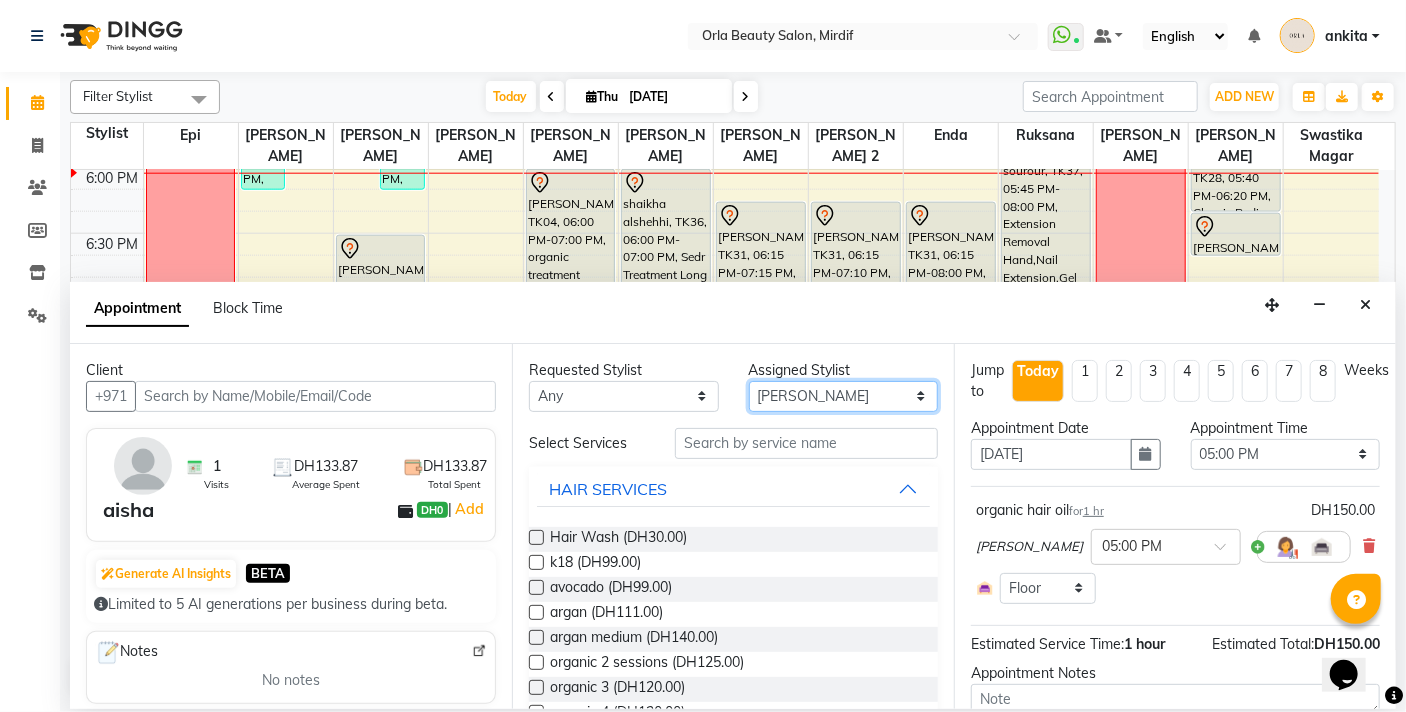 click on "Select Enda Epi [PERSON_NAME] Manju [PERSON_NAME] [PERSON_NAME] [PERSON_NAME] 2 [PERSON_NAME] [PERSON_NAME] [PERSON_NAME] swastika magar" at bounding box center (844, 396) 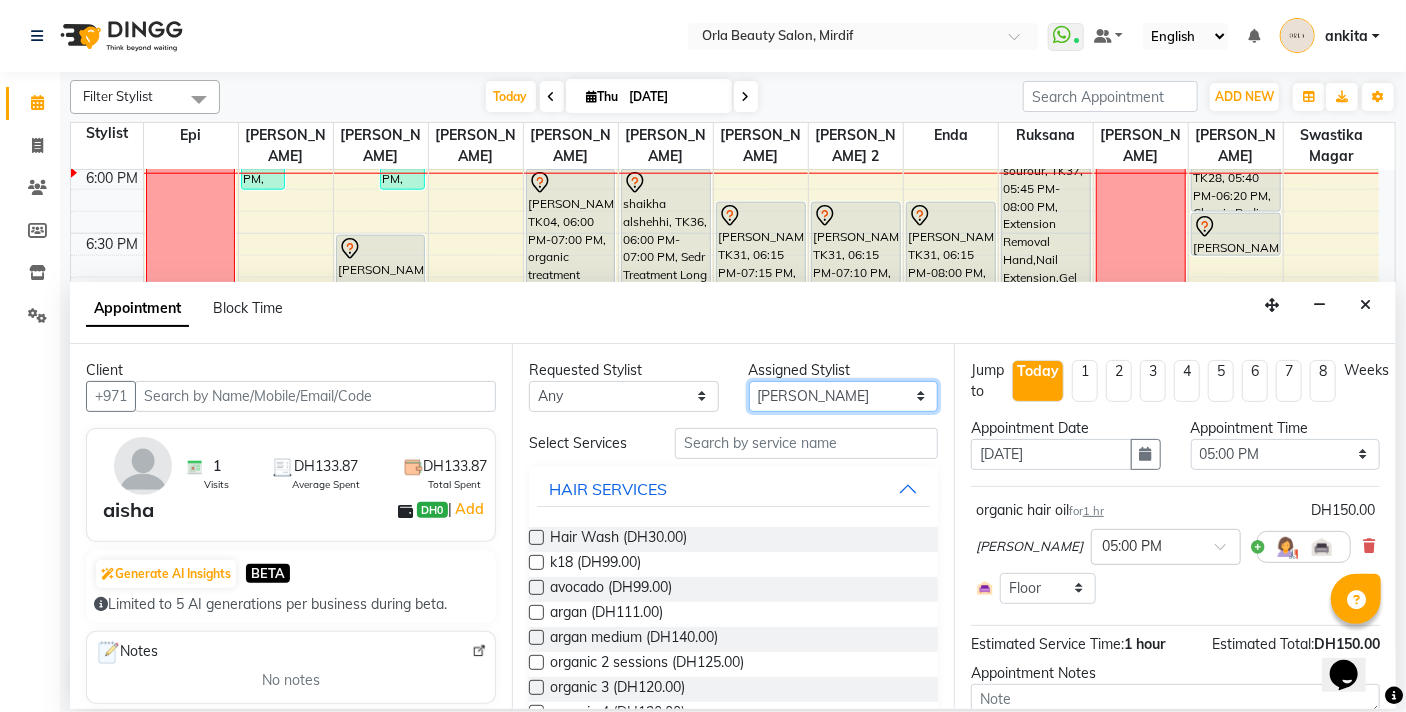 select on "54767" 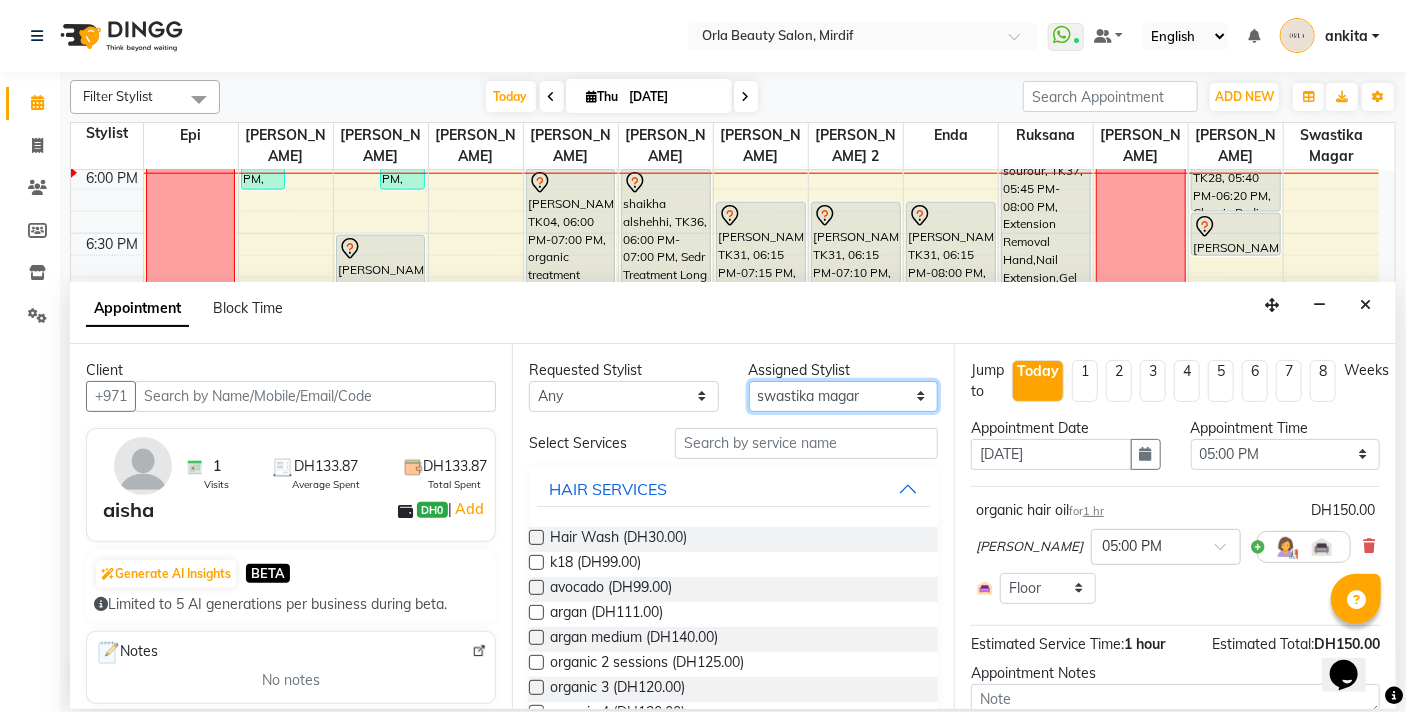 click on "Select Enda Epi [PERSON_NAME] Manju [PERSON_NAME] [PERSON_NAME] [PERSON_NAME] 2 [PERSON_NAME] [PERSON_NAME] [PERSON_NAME] swastika magar" at bounding box center [844, 396] 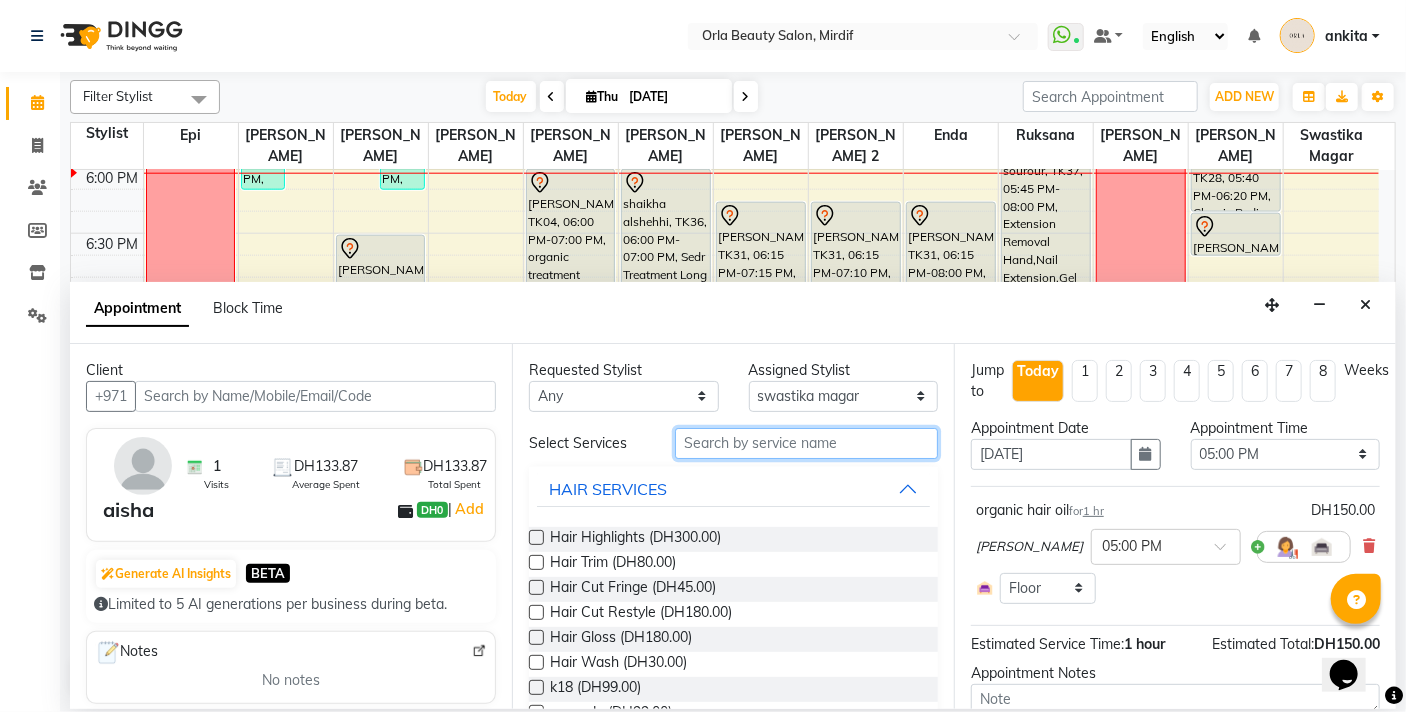 click at bounding box center [806, 443] 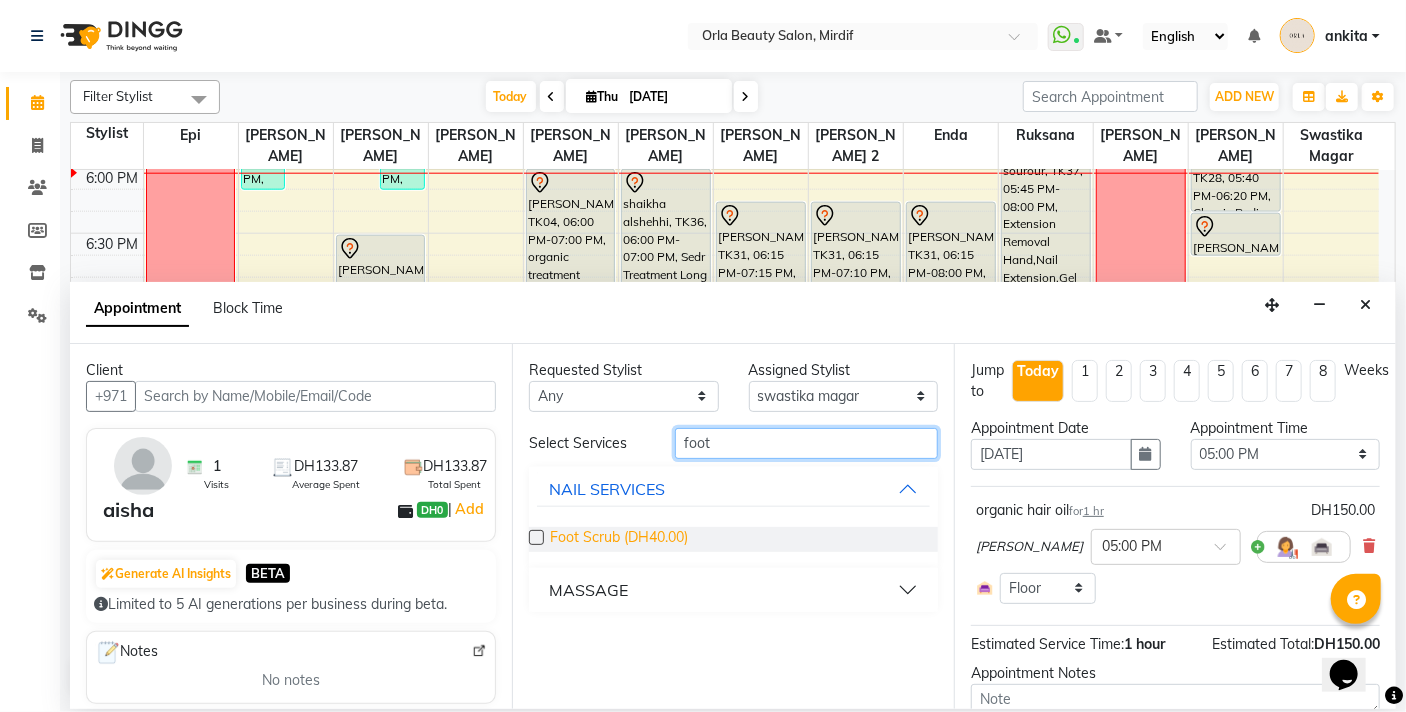 type on "foot" 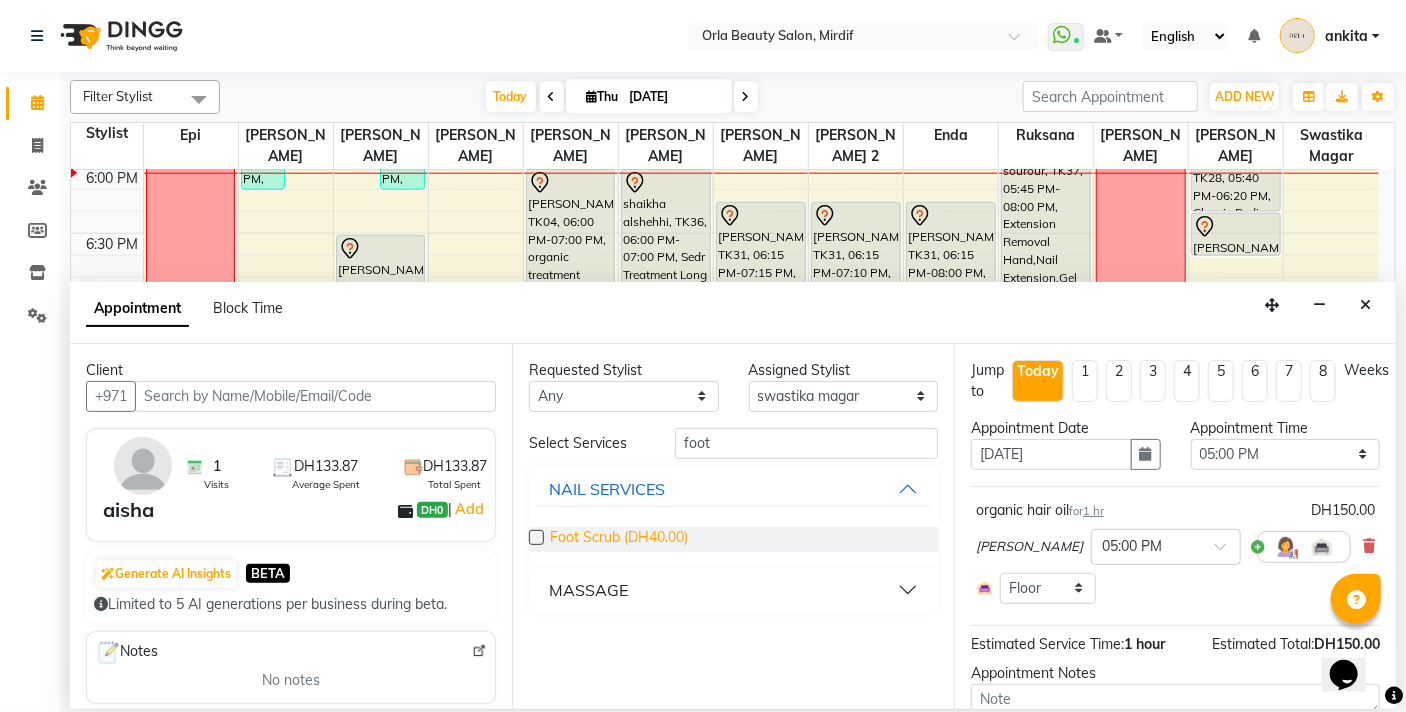 click on "Foot Scrub (DH40.00)" at bounding box center [619, 539] 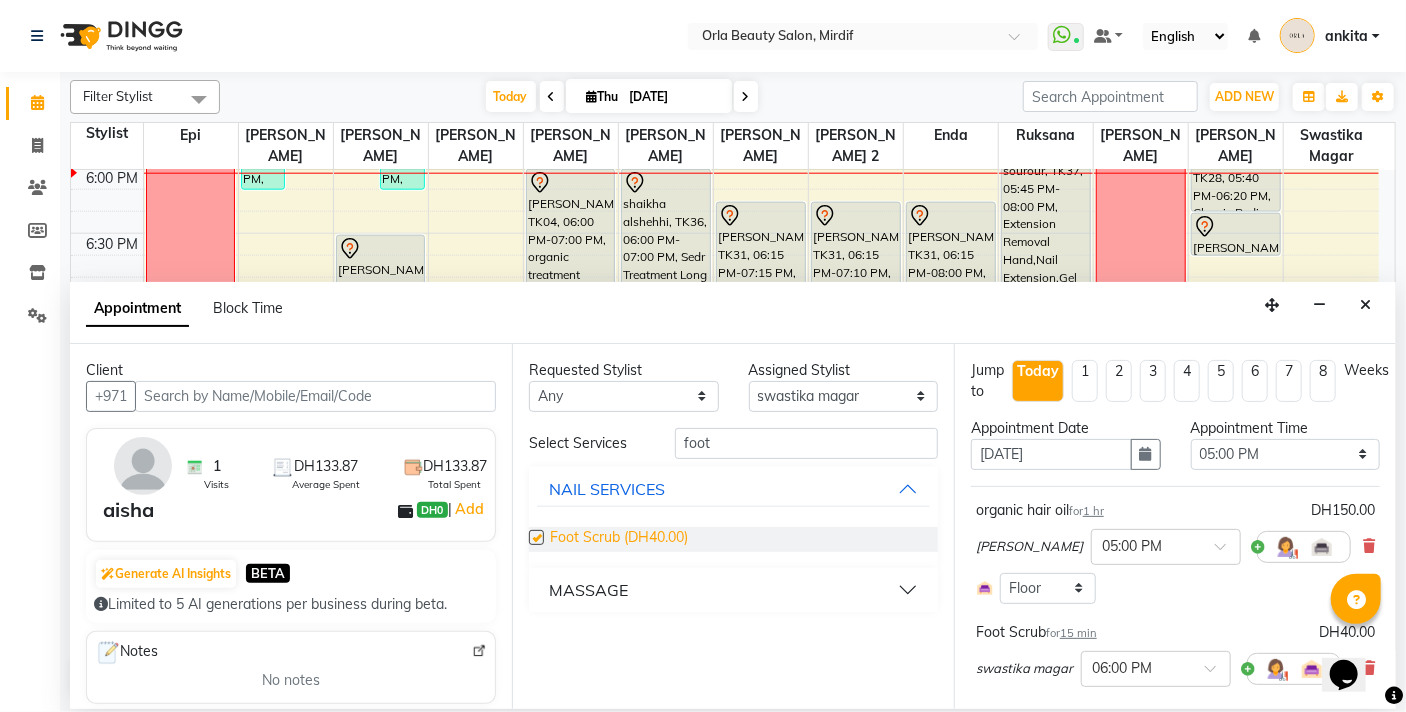 checkbox on "false" 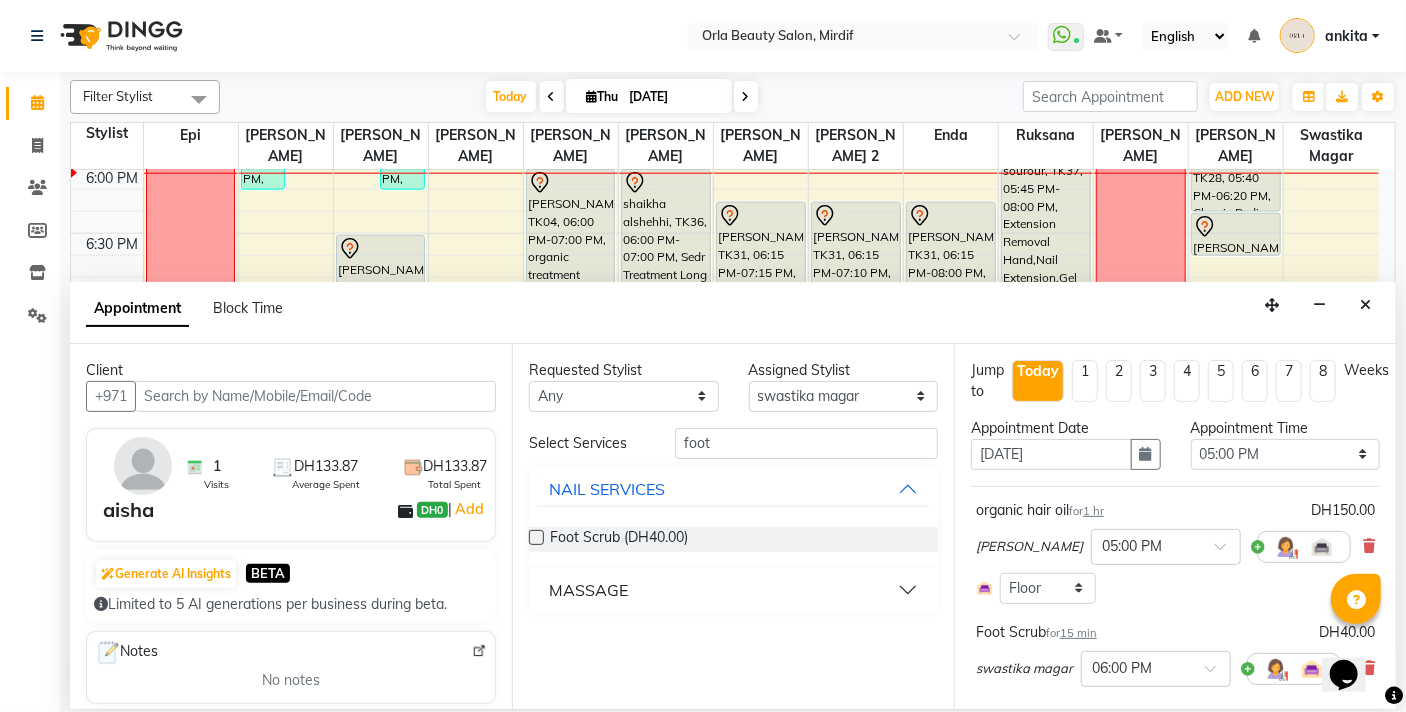 scroll, scrollTop: 247, scrollLeft: 0, axis: vertical 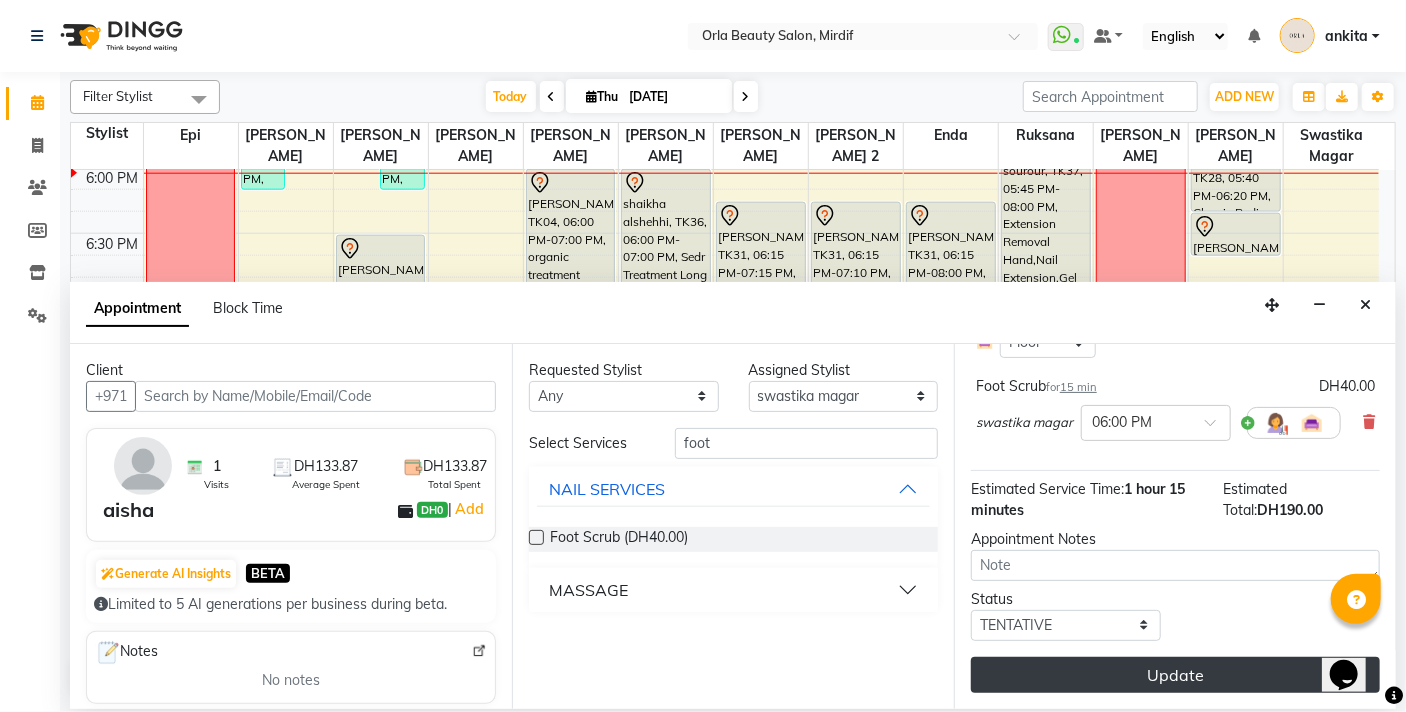 click on "Update" at bounding box center [1175, 675] 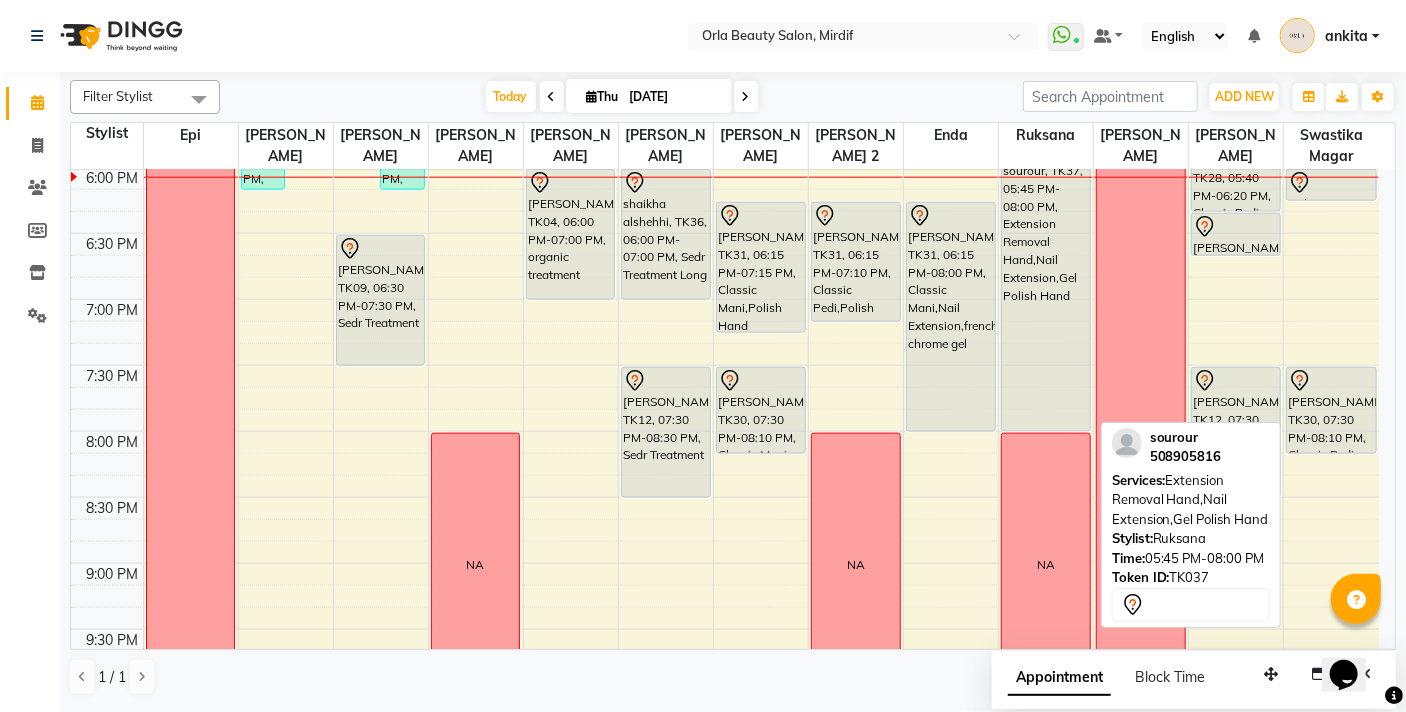 click on "sourour, TK37, 05:45 PM-08:00 PM, Extension Removal Hand,Nail Extension,Gel Polish Hand" at bounding box center (1046, 284) 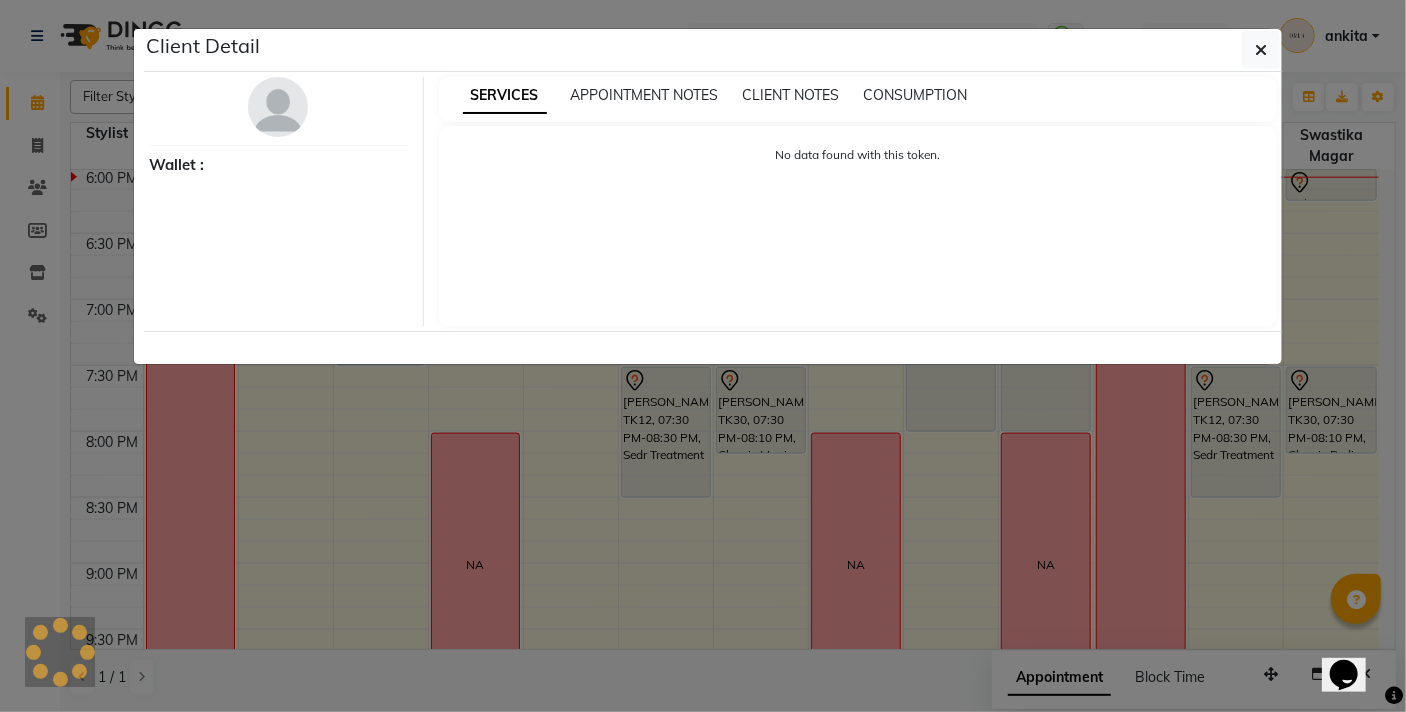 select on "7" 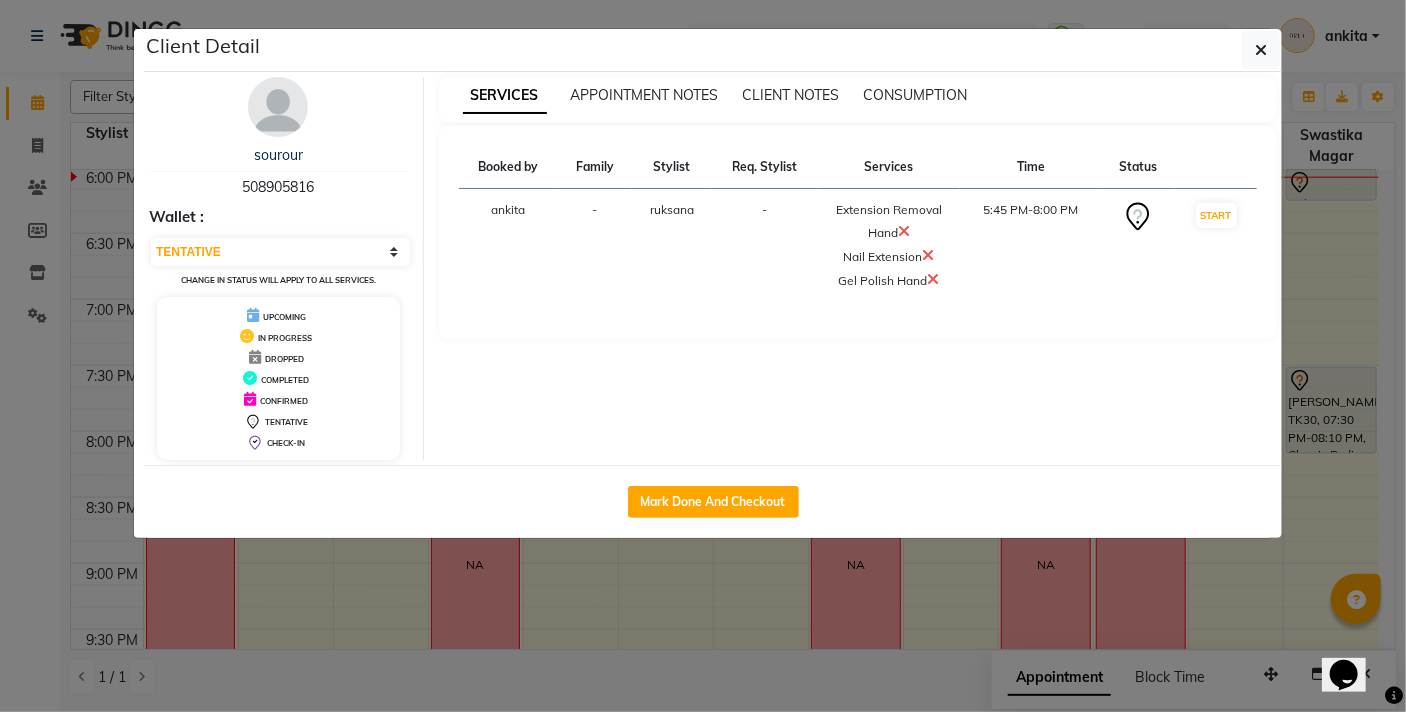 click at bounding box center [904, 231] 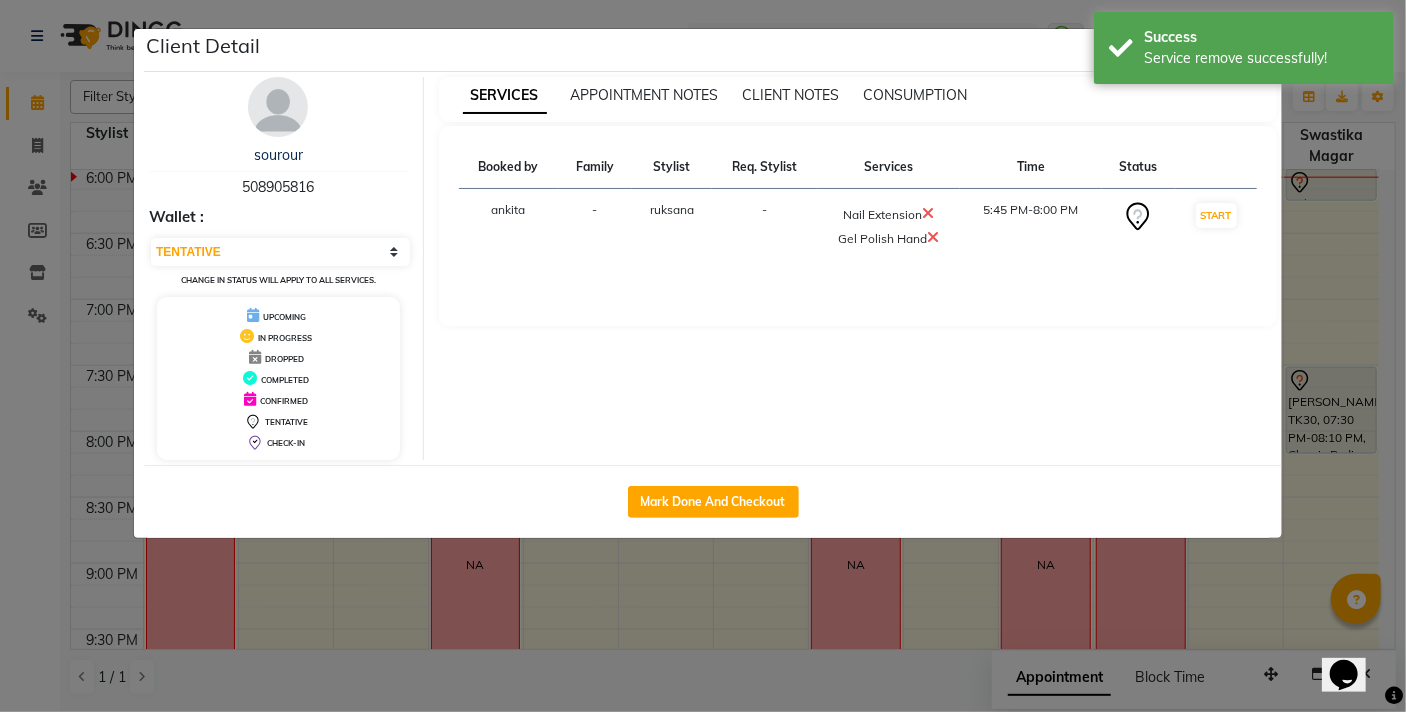 click on "Client Detail  sourour    508905816 Wallet : Select IN SERVICE CONFIRMED TENTATIVE CHECK IN MARK DONE DROPPED UPCOMING Change in status will apply to all services. UPCOMING IN PROGRESS DROPPED COMPLETED CONFIRMED TENTATIVE CHECK-IN SERVICES APPOINTMENT NOTES CLIENT NOTES CONSUMPTION Booked by Family Stylist Req. Stylist Services Time Status  ankita   - ruksana -  Nail Extension   Gel Polish Hand   5:45 PM-8:00 PM   START   Mark Done And Checkout" 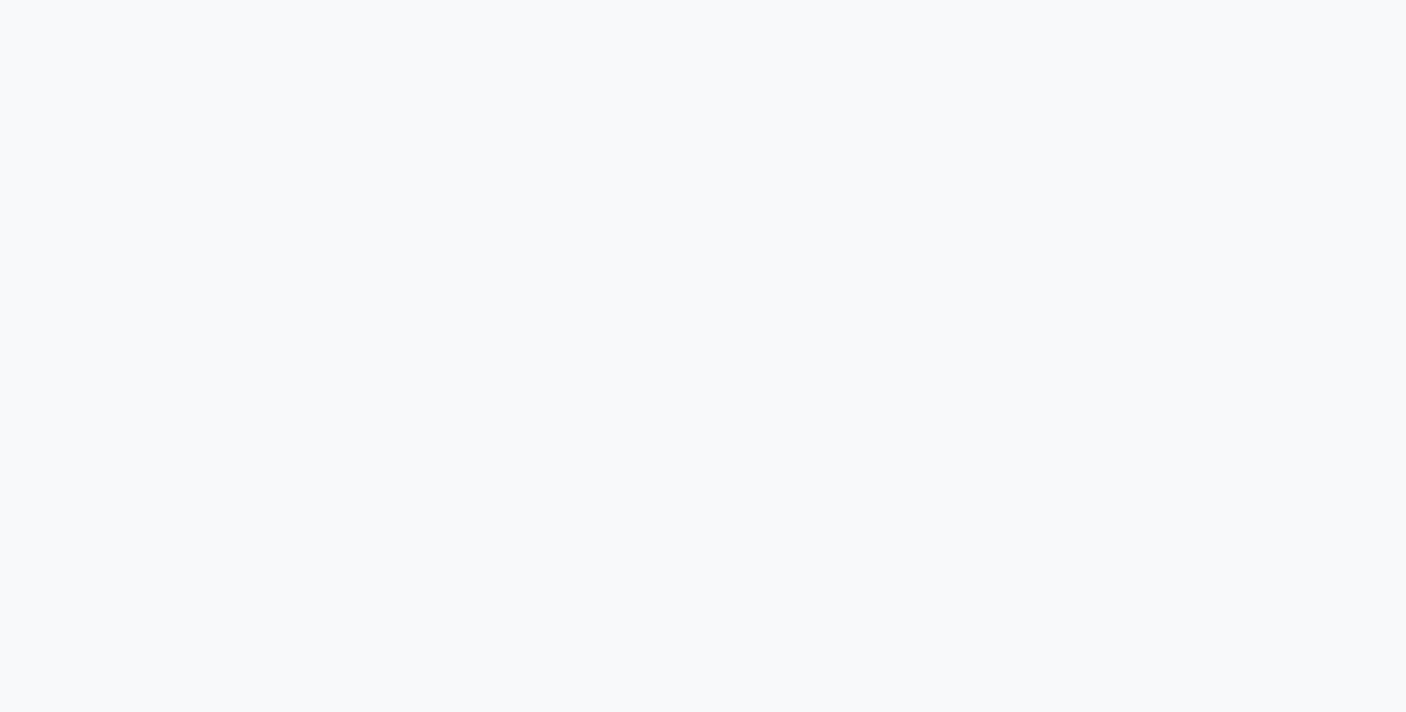 scroll, scrollTop: 0, scrollLeft: 0, axis: both 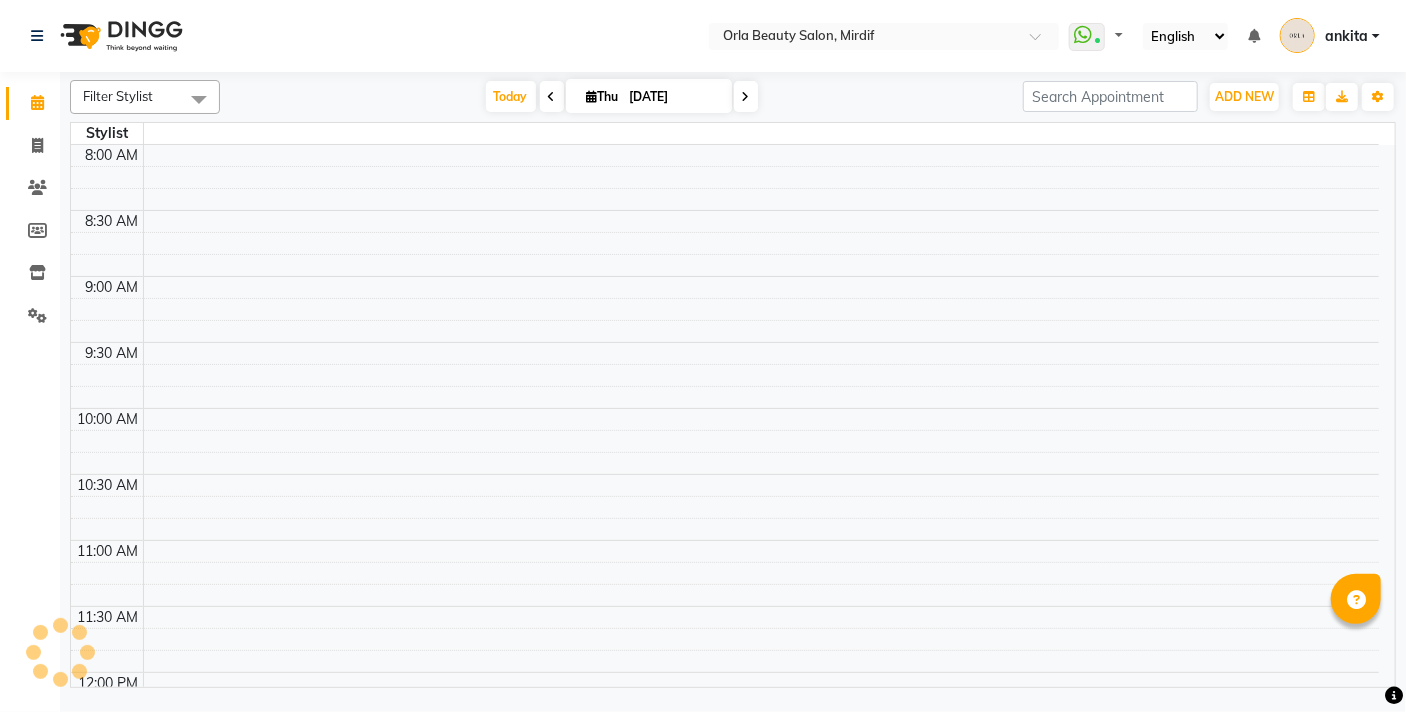 select on "en" 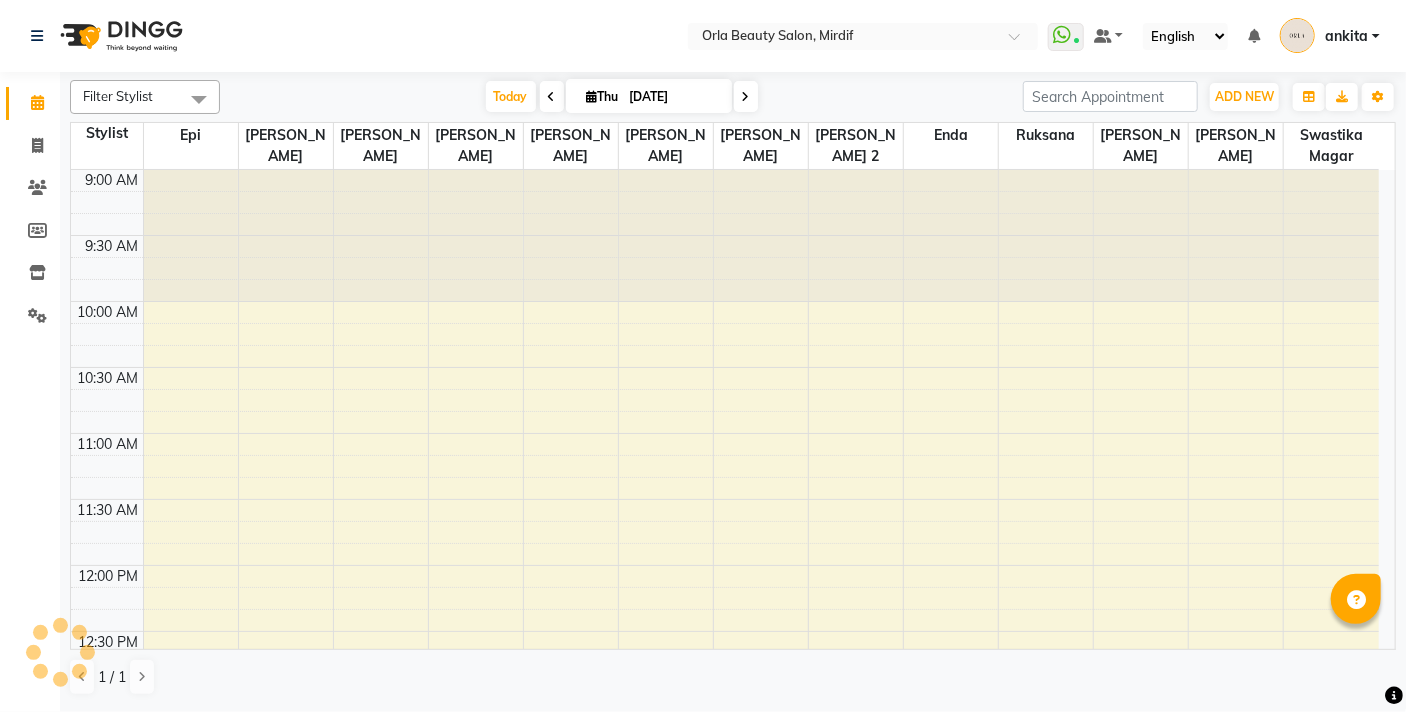 scroll, scrollTop: 0, scrollLeft: 0, axis: both 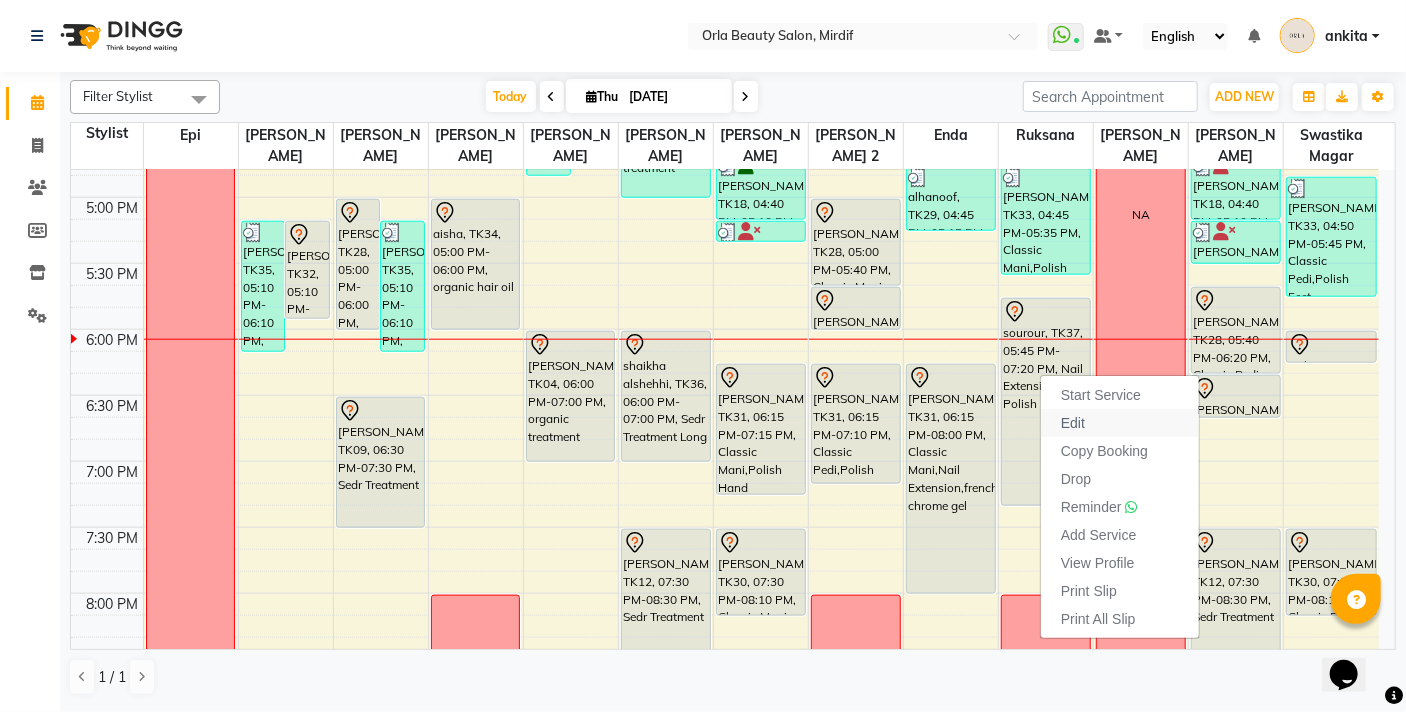 click on "Edit" at bounding box center (1073, 423) 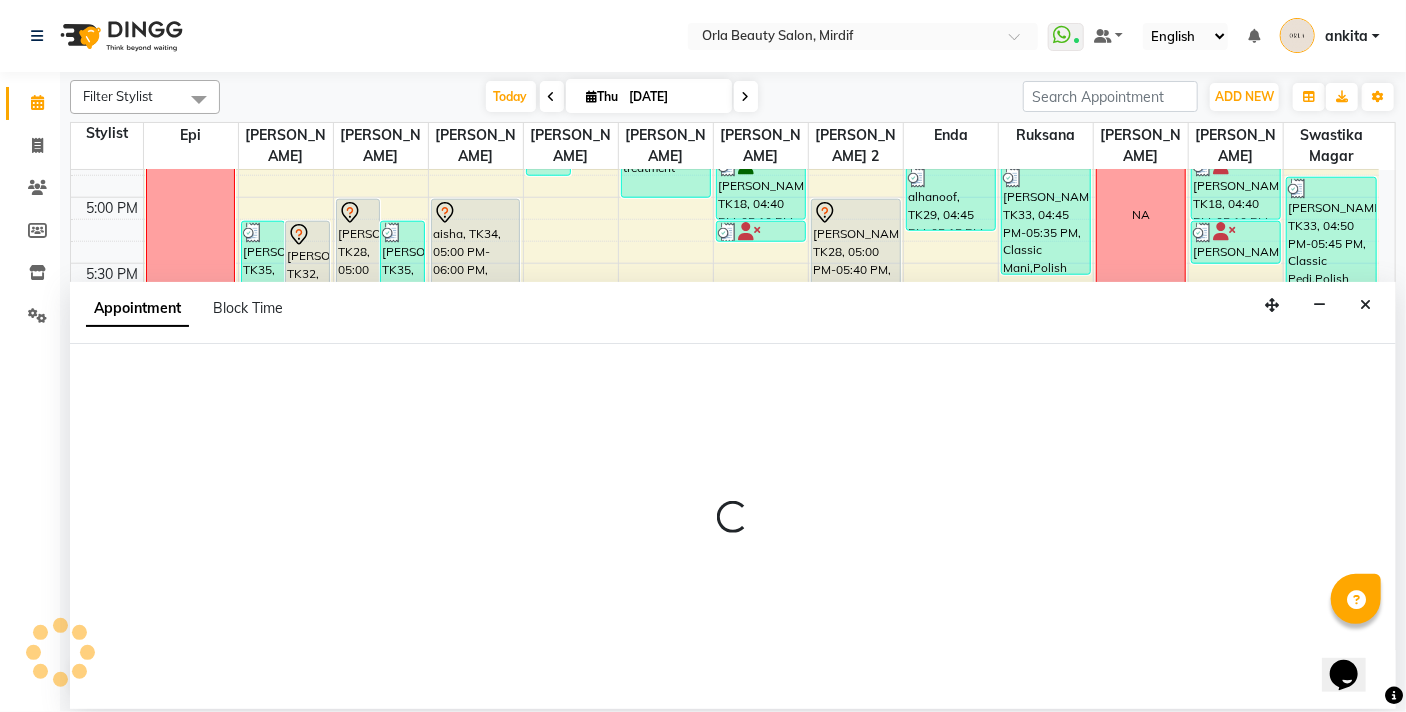 select on "tentative" 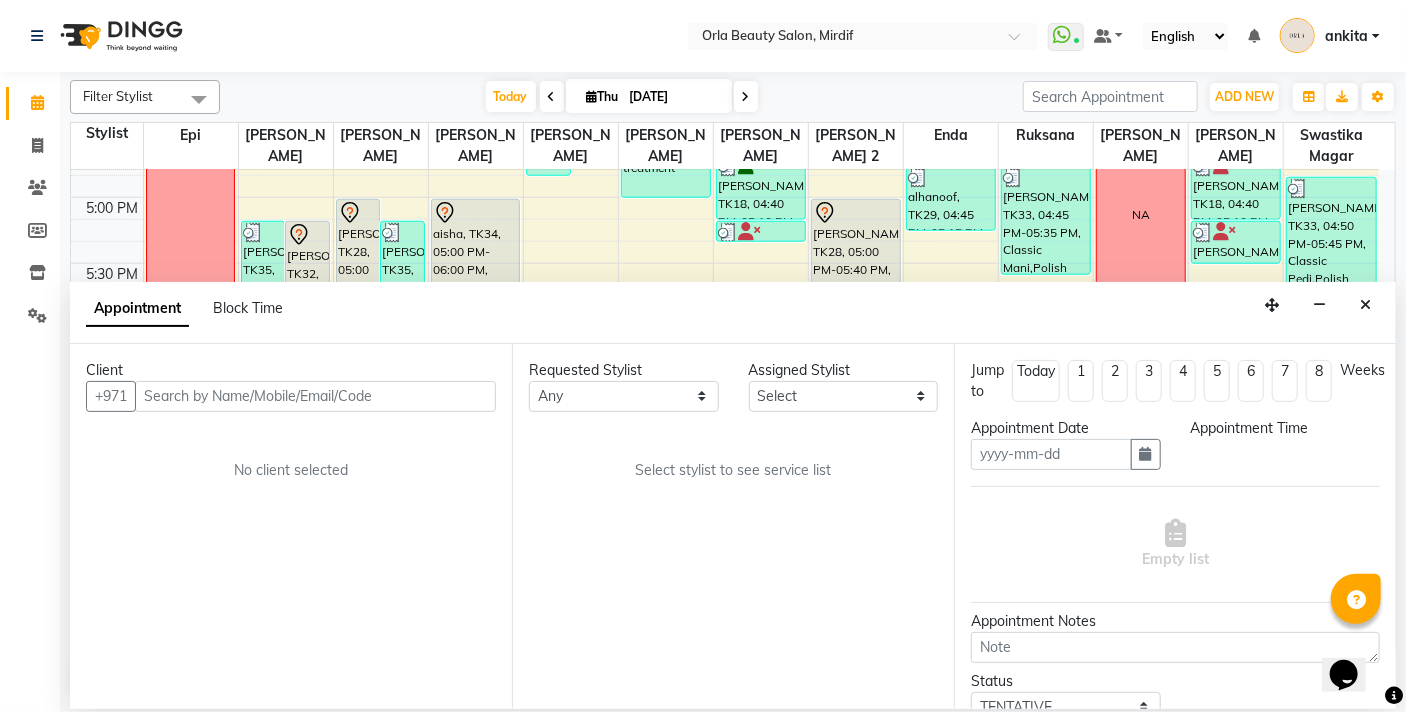type on "[DATE]" 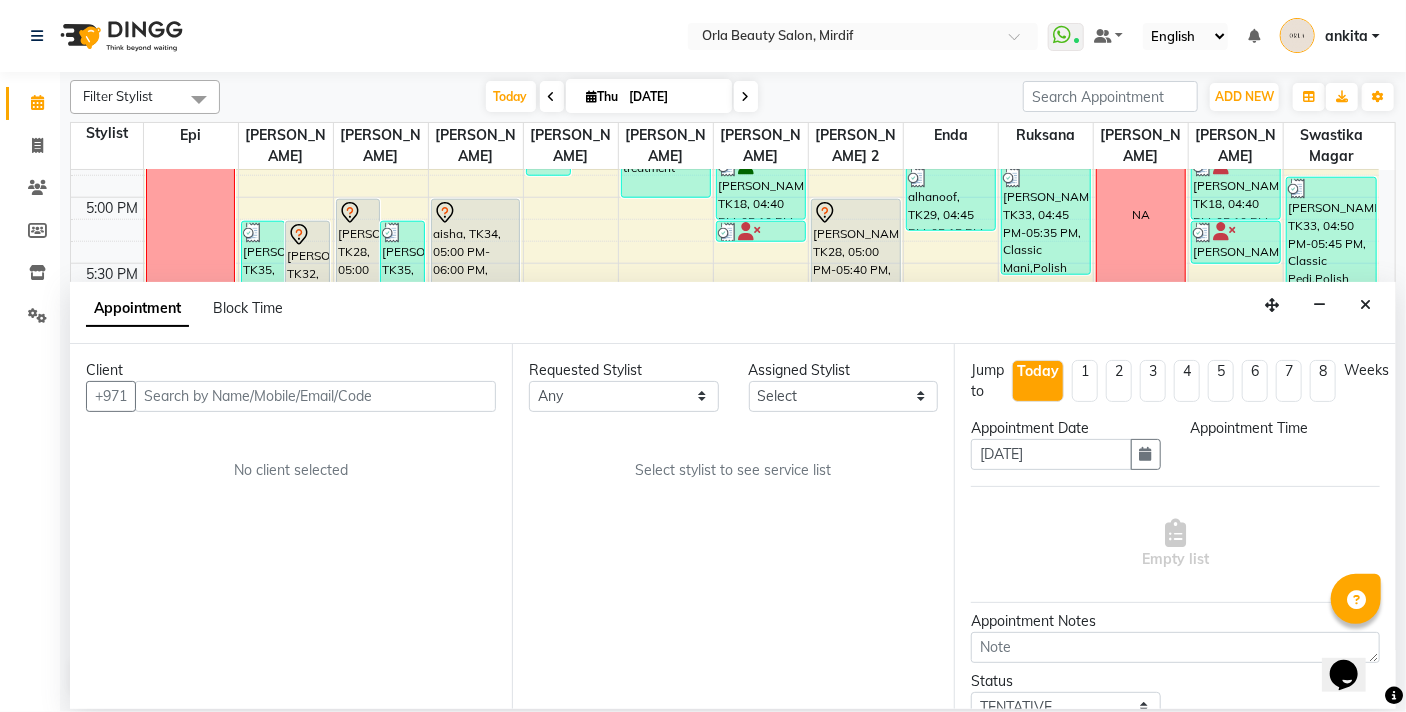 scroll, scrollTop: 0, scrollLeft: 0, axis: both 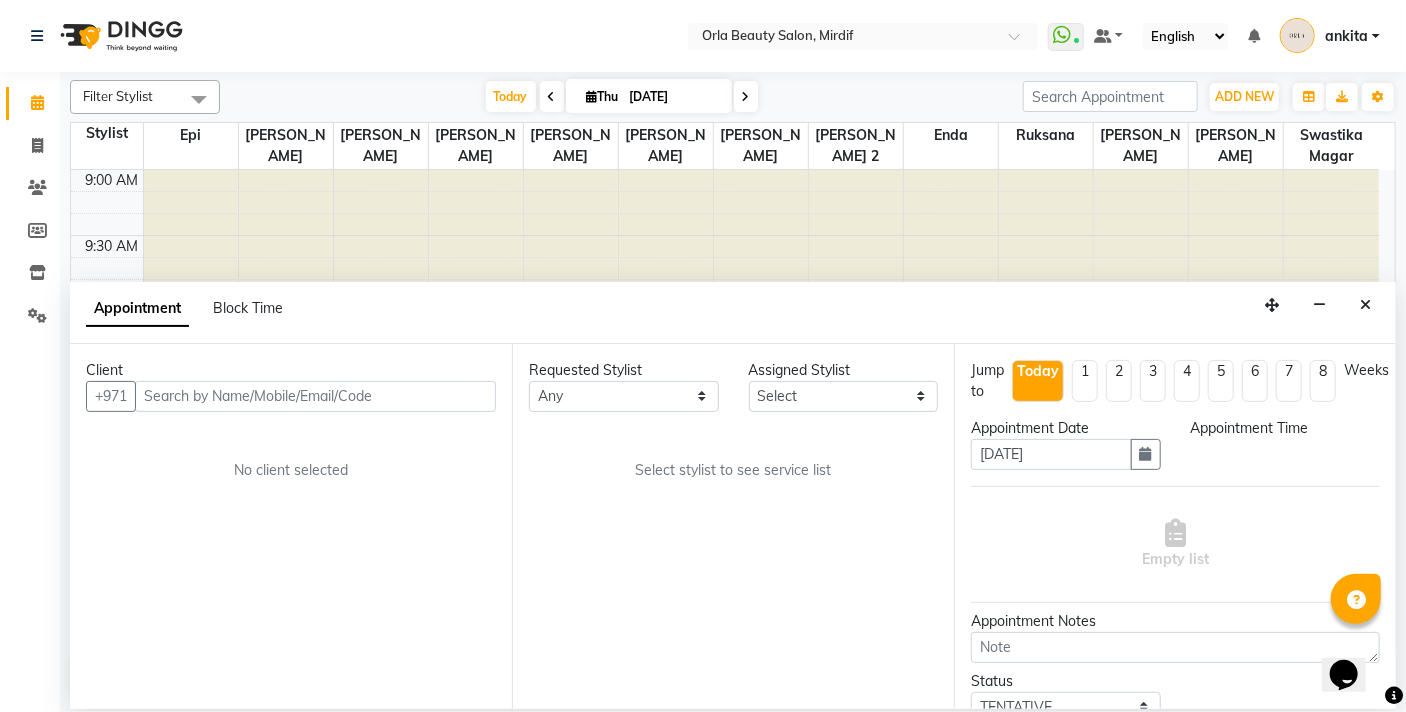 select on "1065" 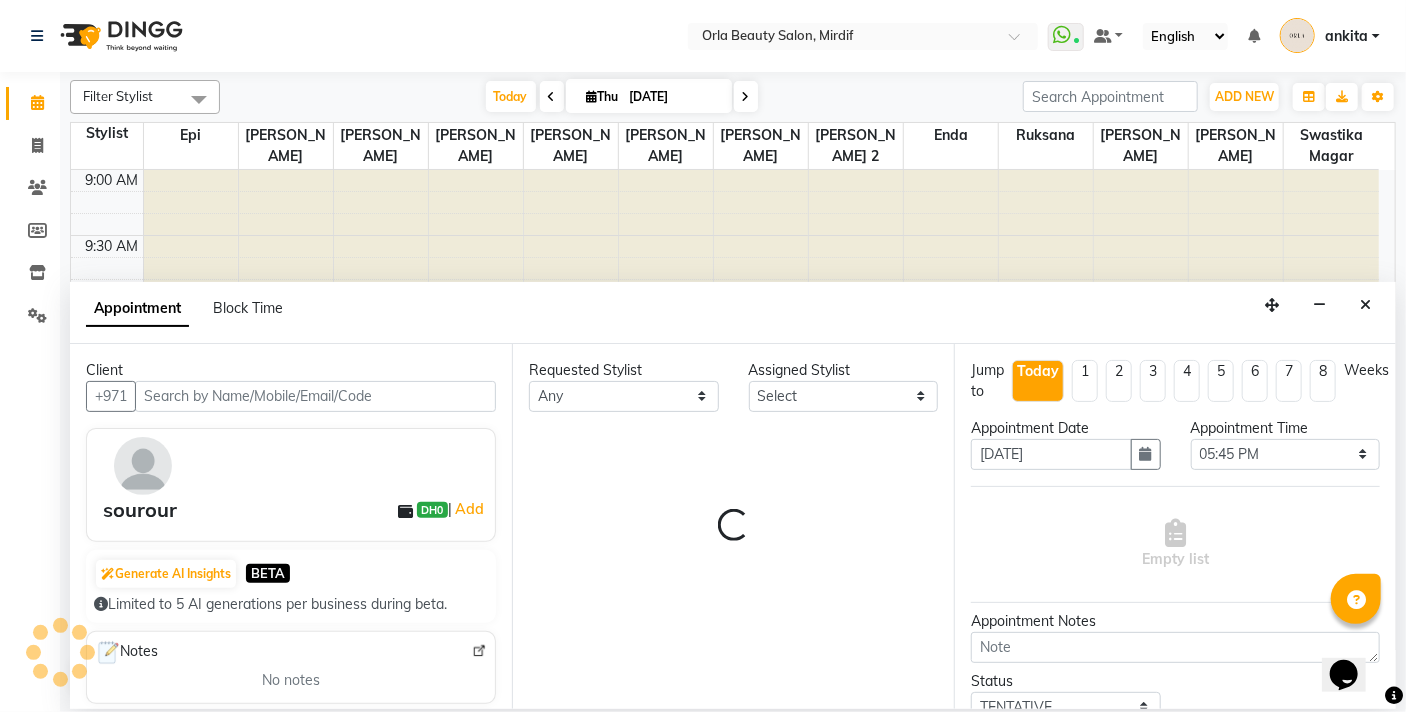 select on "49141" 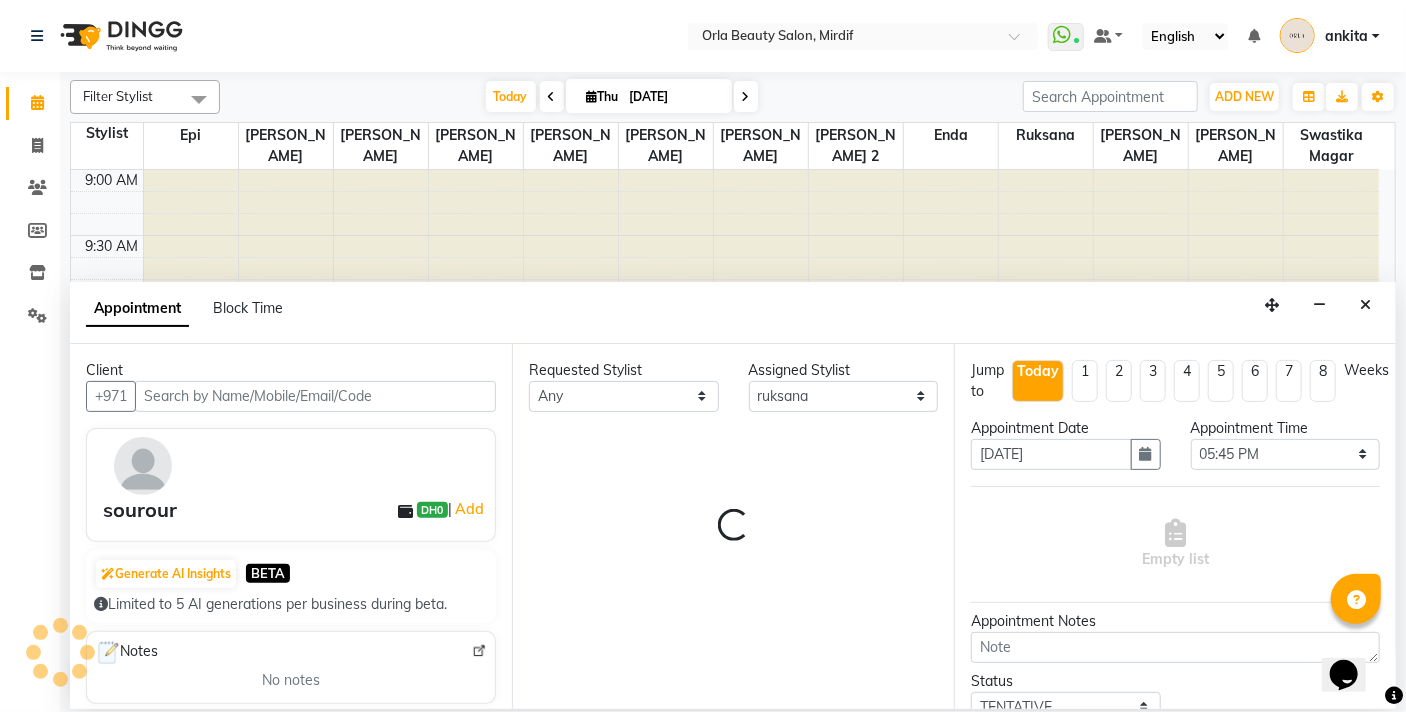 scroll, scrollTop: 1190, scrollLeft: 0, axis: vertical 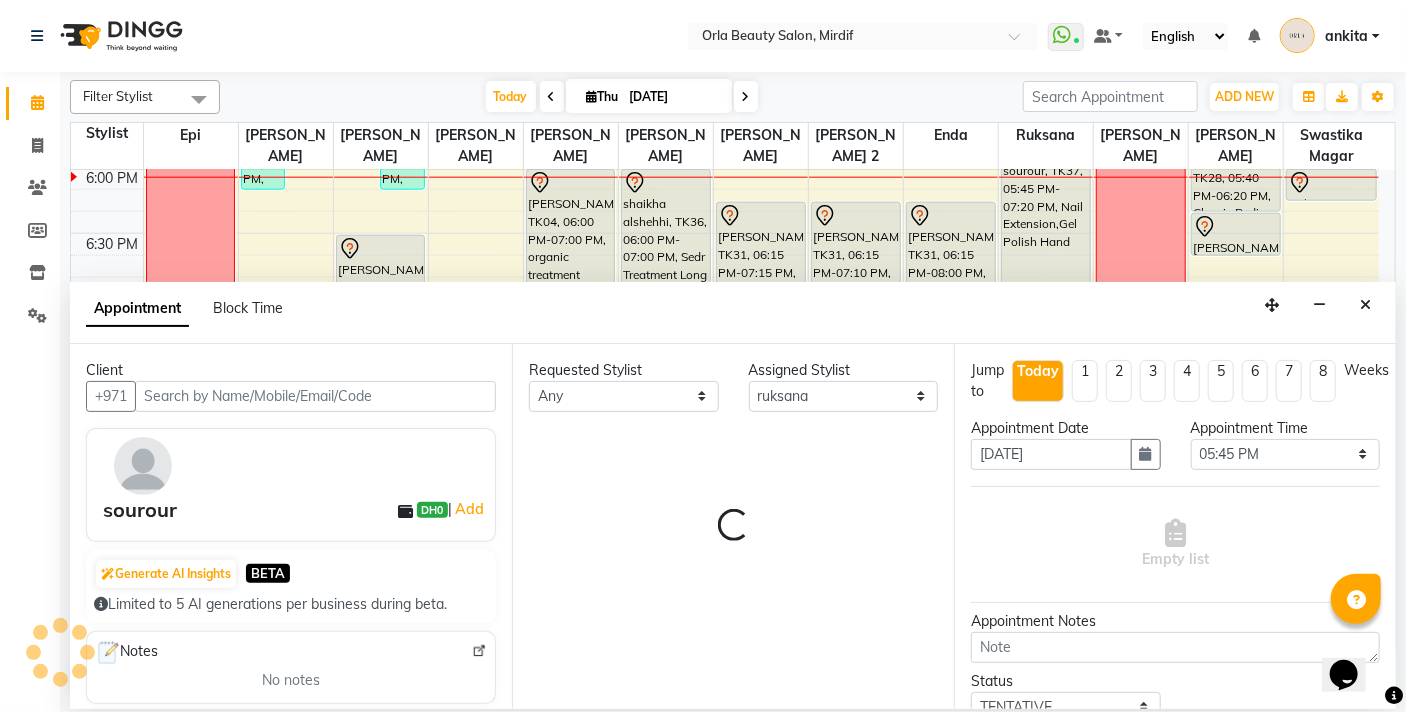select on "2225" 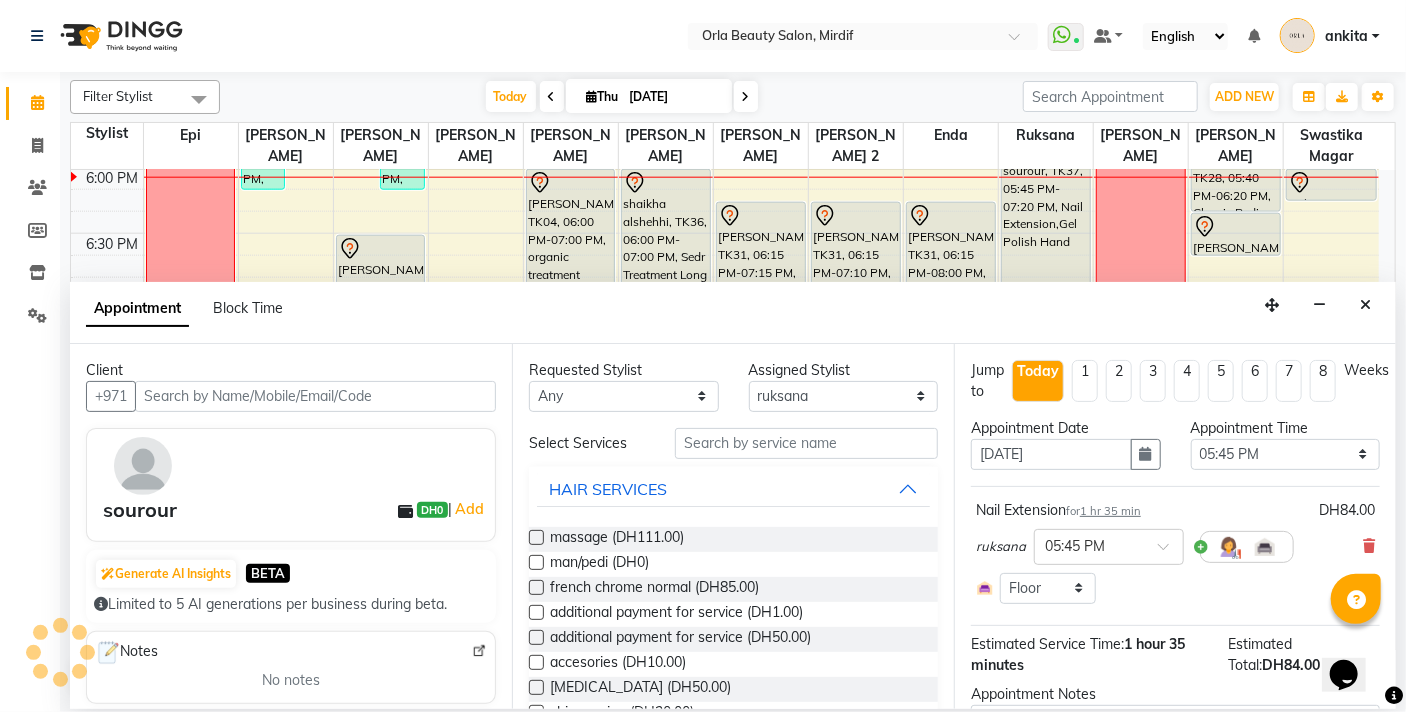 select on "2225" 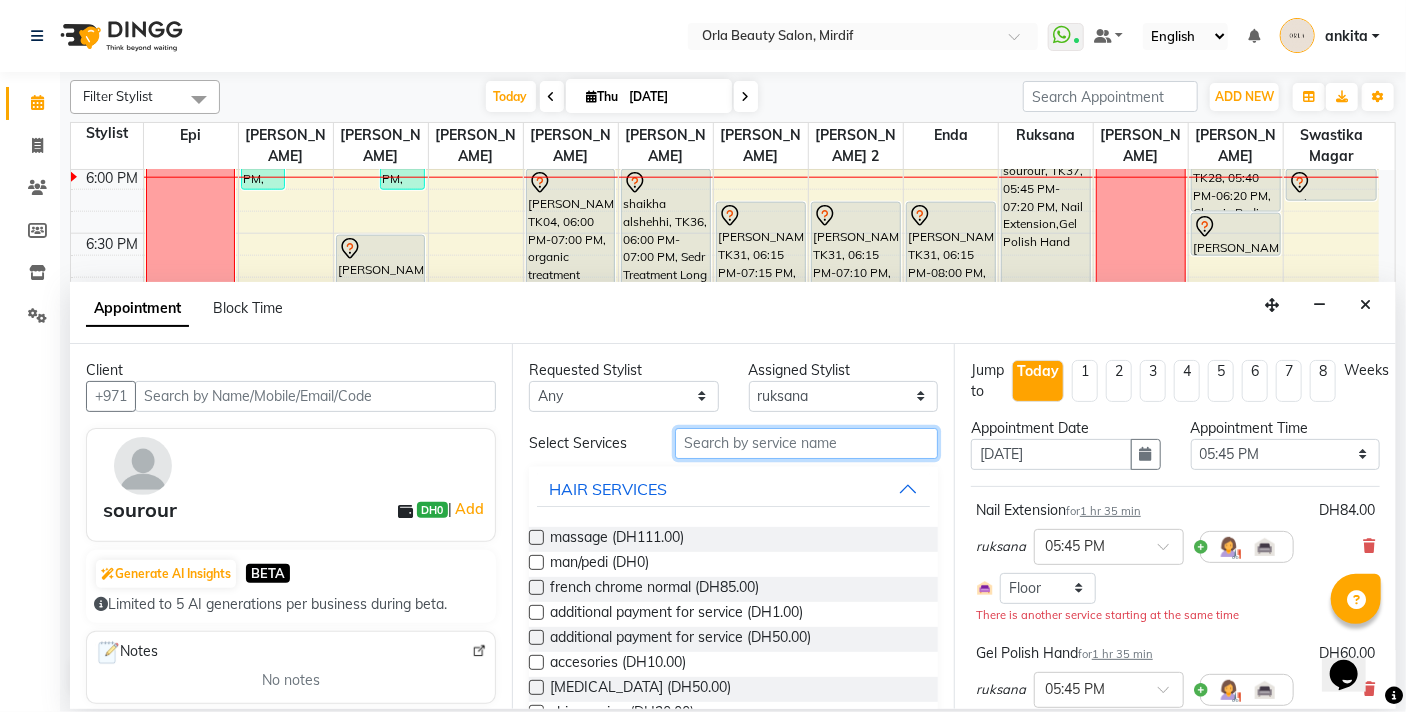 click at bounding box center [806, 443] 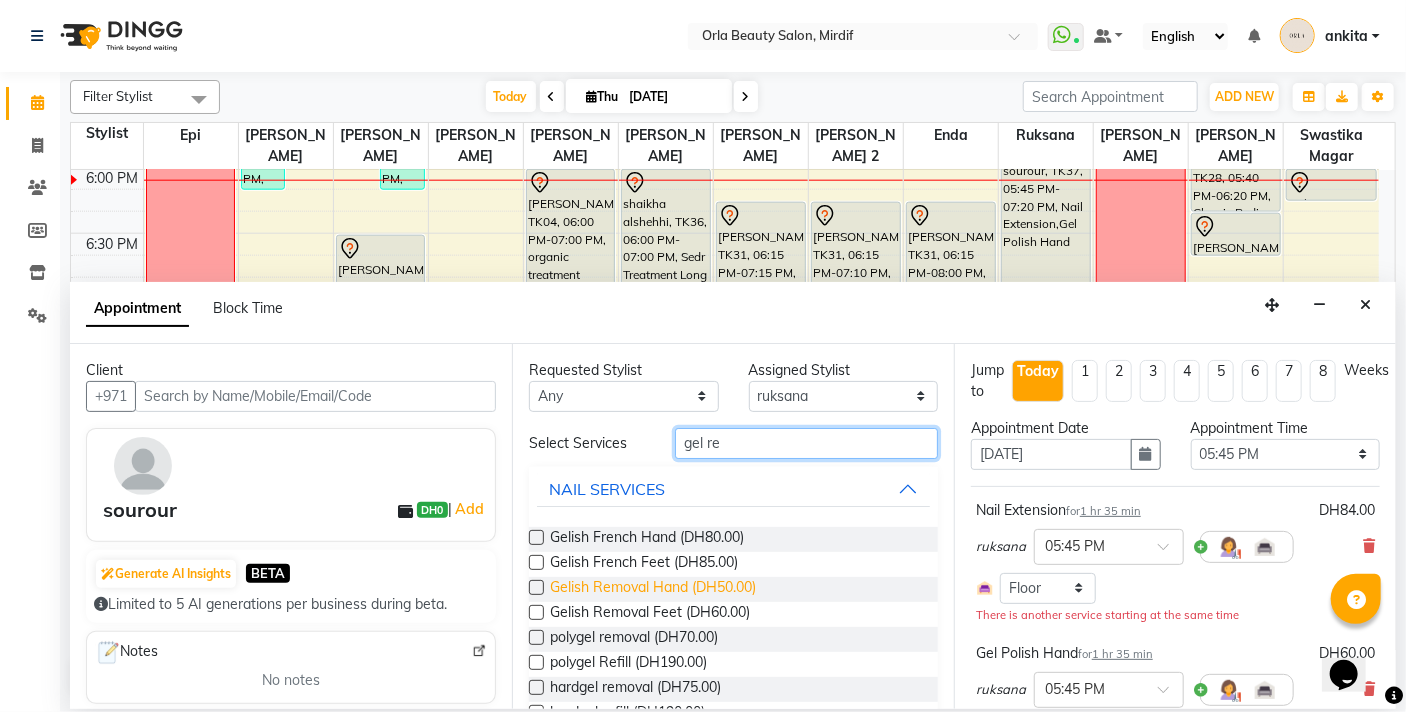 type on "gel re" 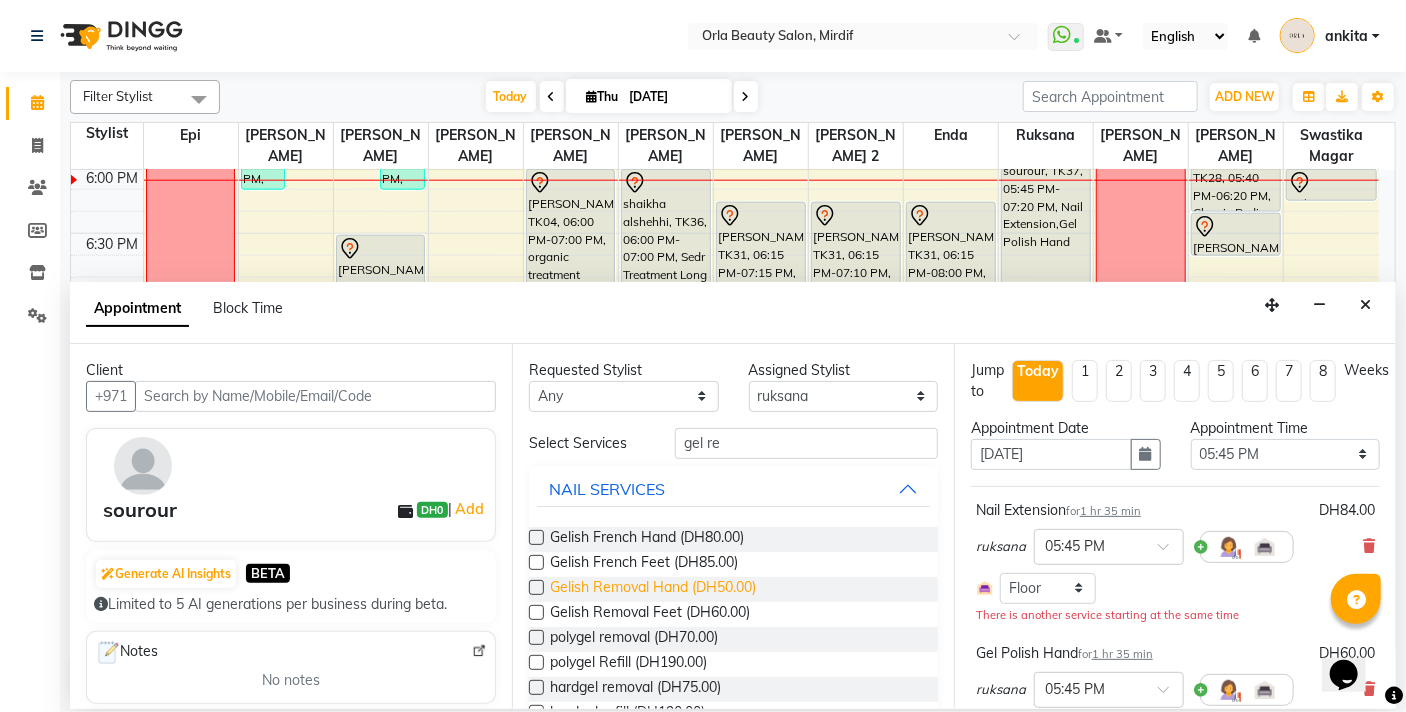 click on "Gelish Removal Hand (DH50.00)" at bounding box center (653, 589) 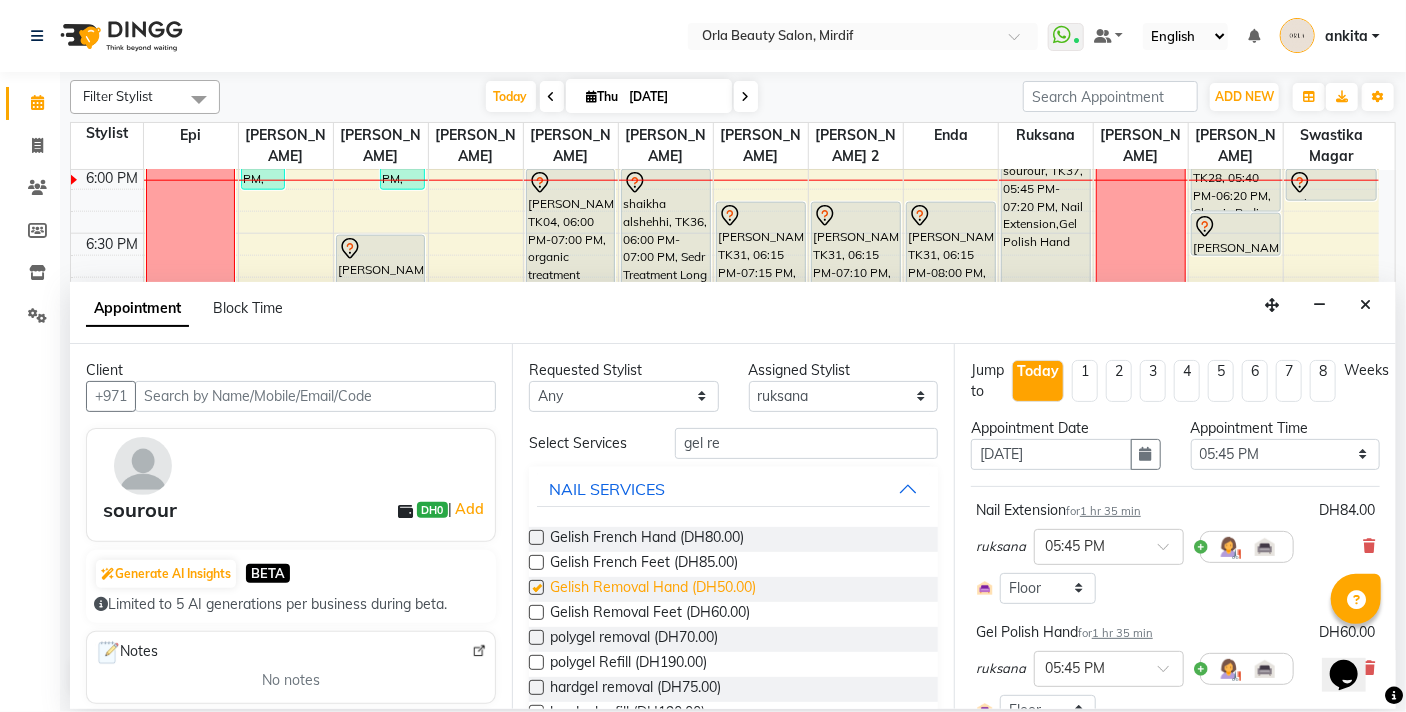 checkbox on "false" 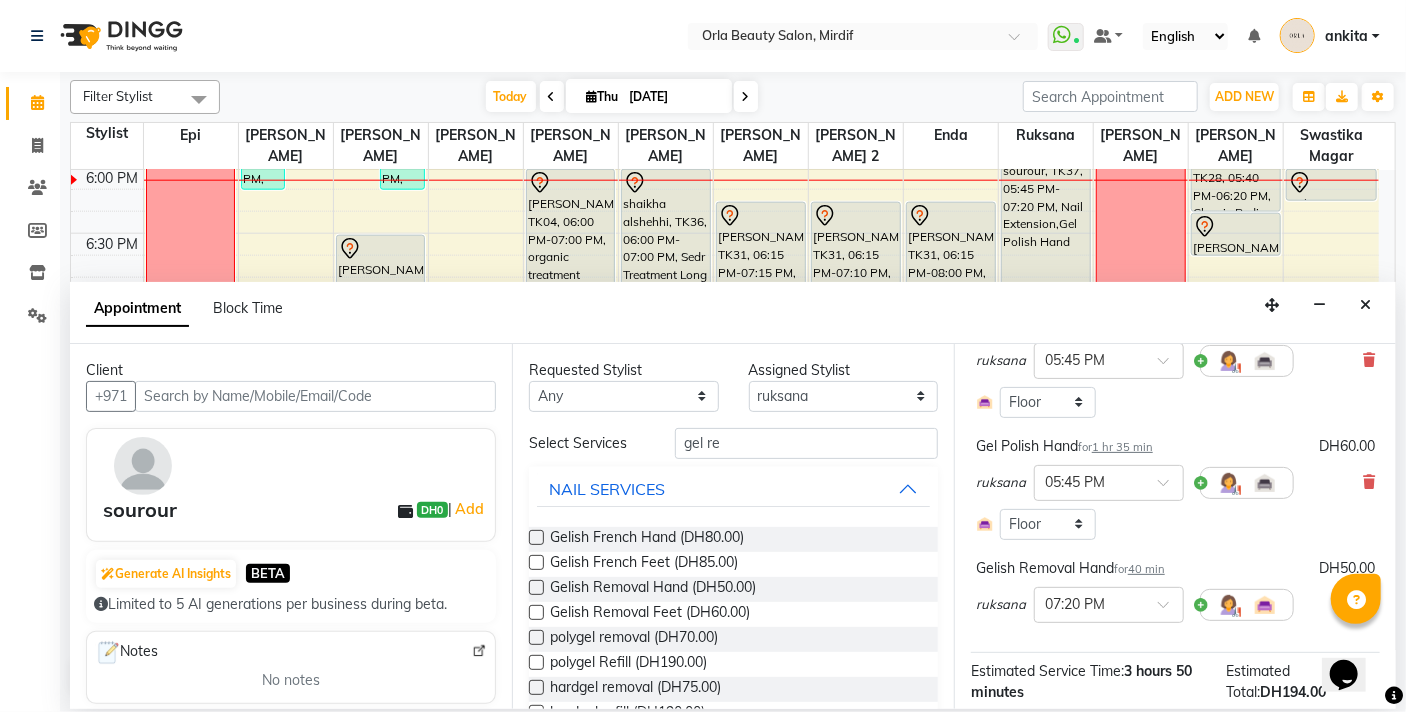 scroll, scrollTop: 366, scrollLeft: 0, axis: vertical 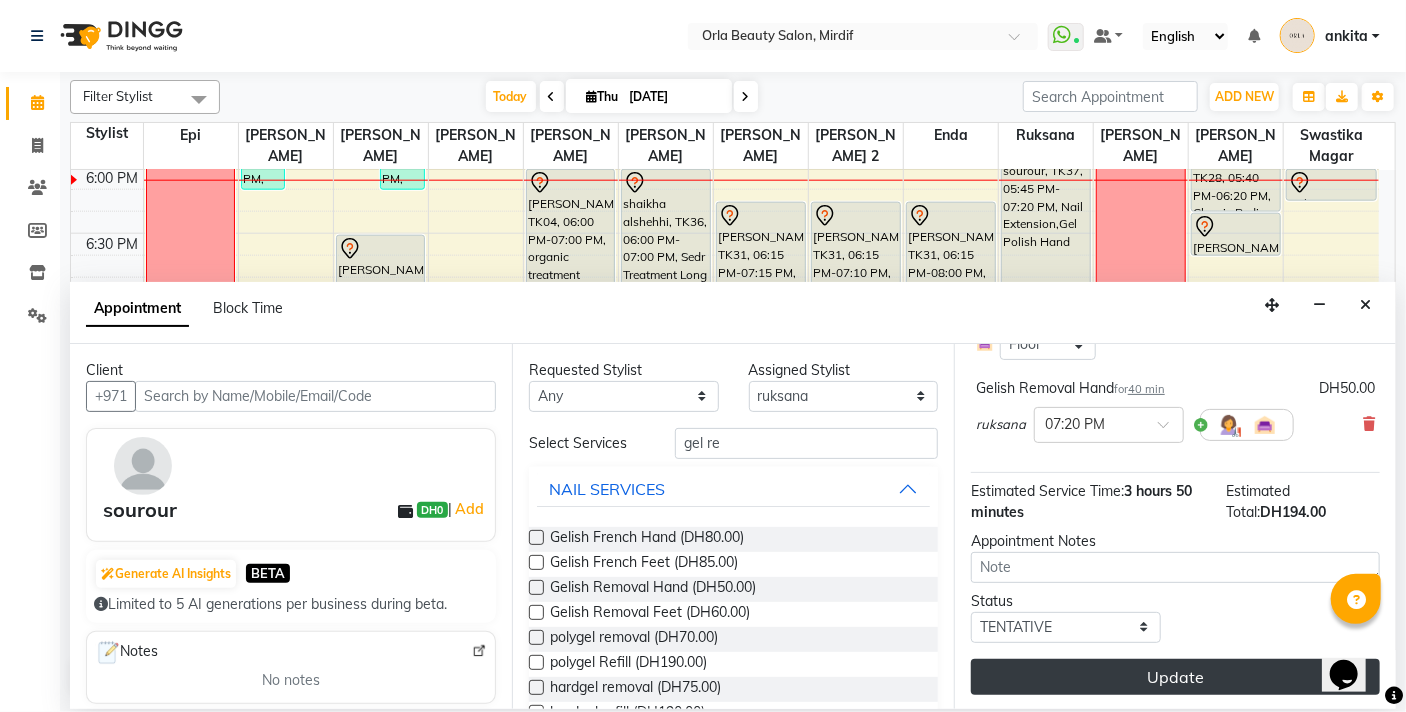 click on "Update" at bounding box center (1175, 677) 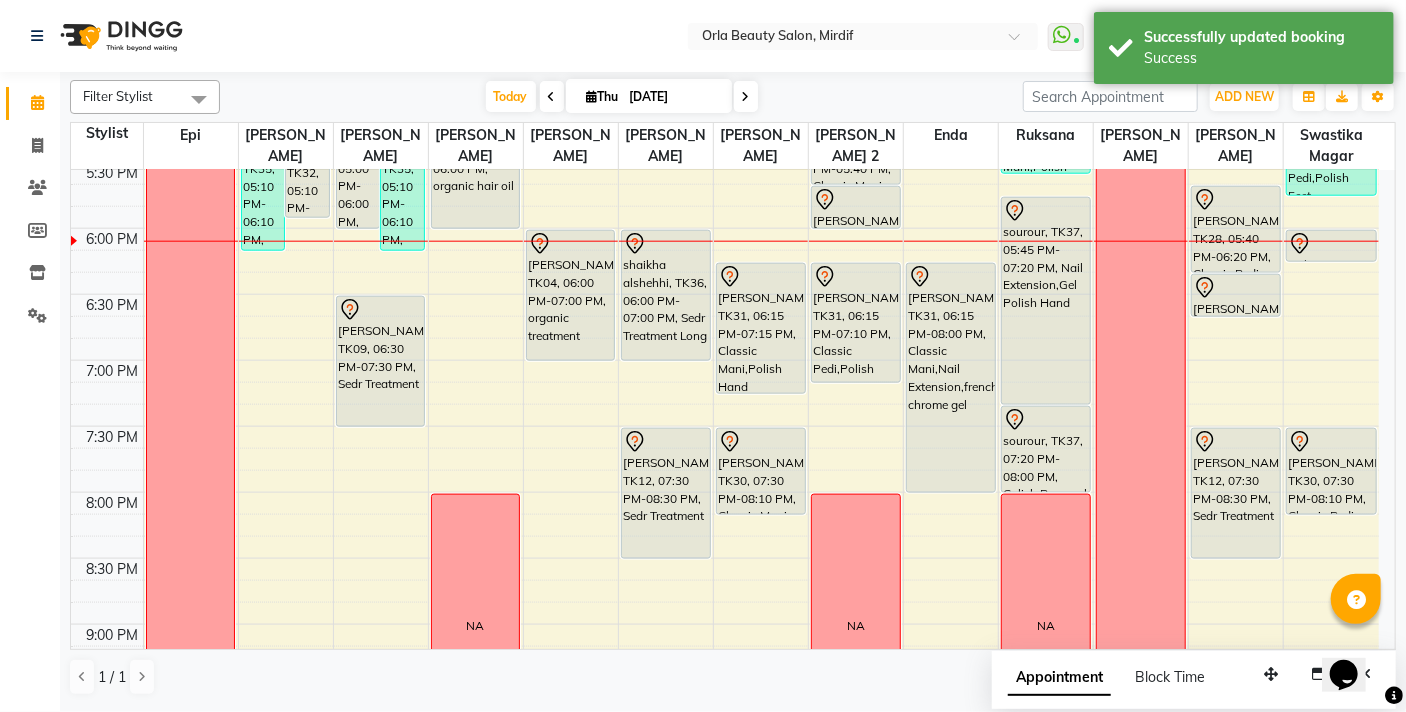 scroll, scrollTop: 1013, scrollLeft: 0, axis: vertical 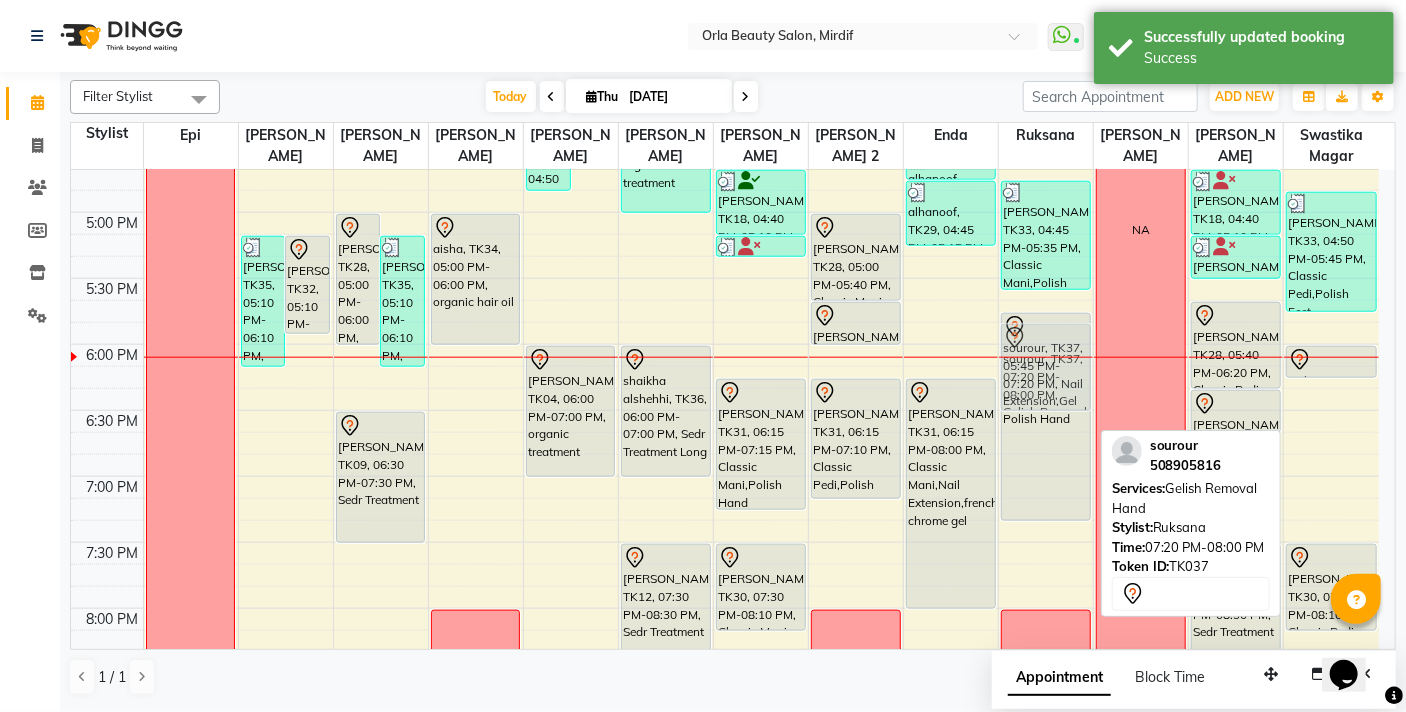 drag, startPoint x: 1030, startPoint y: 558, endPoint x: 1042, endPoint y: 362, distance: 196.367 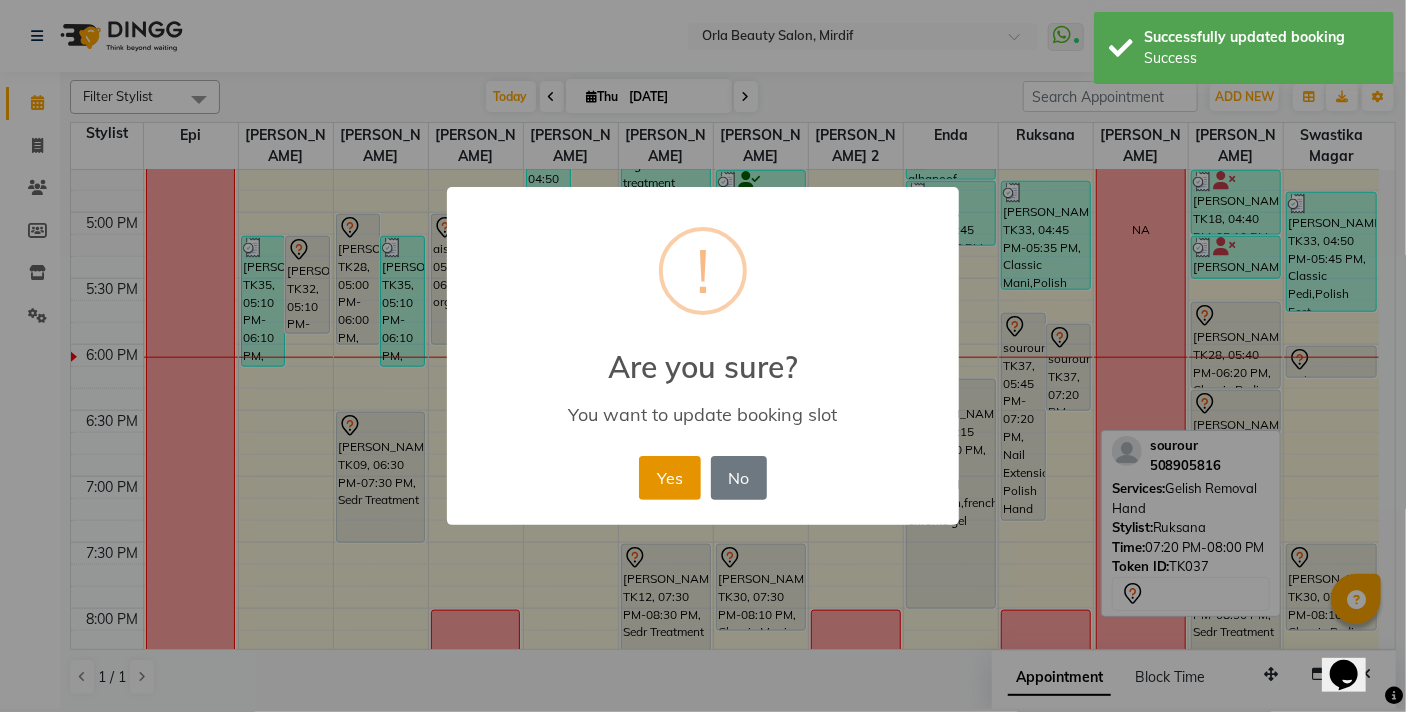 click on "Yes" at bounding box center [669, 478] 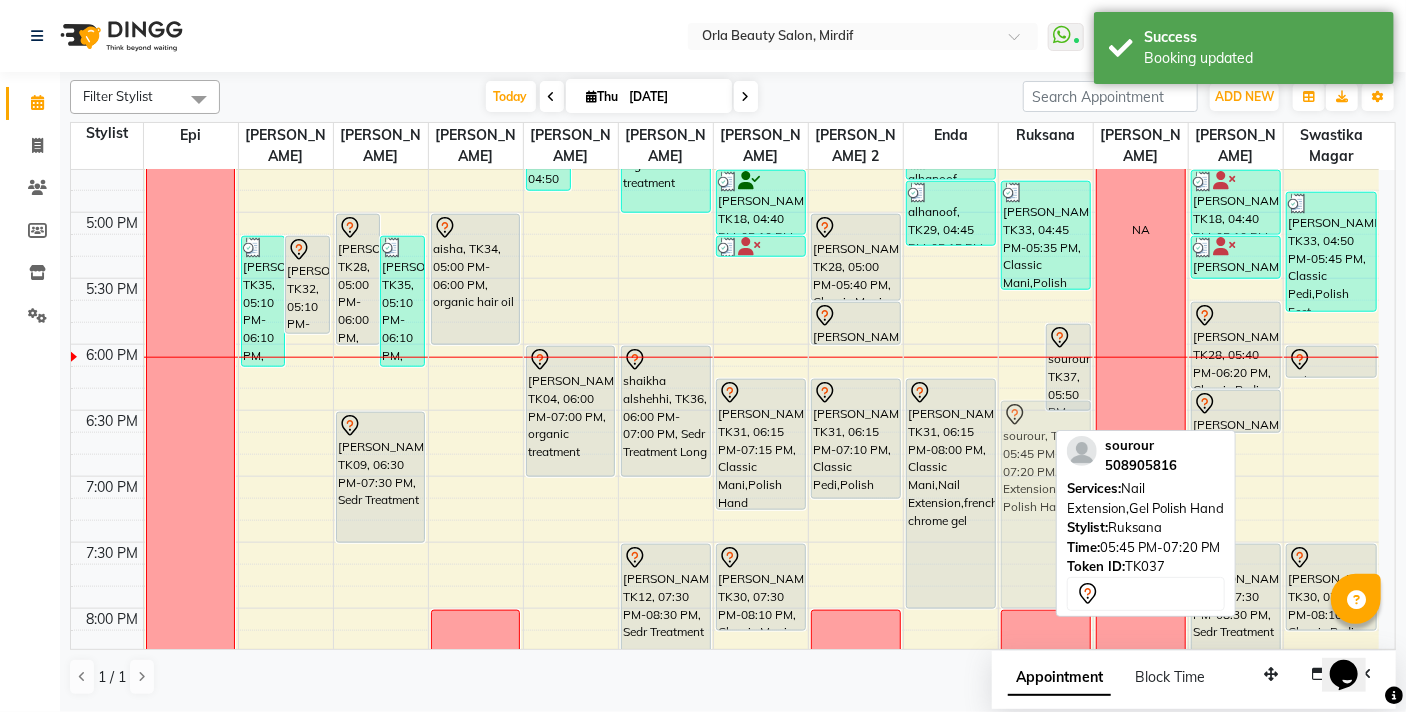drag, startPoint x: 1023, startPoint y: 377, endPoint x: 1030, endPoint y: 470, distance: 93.26307 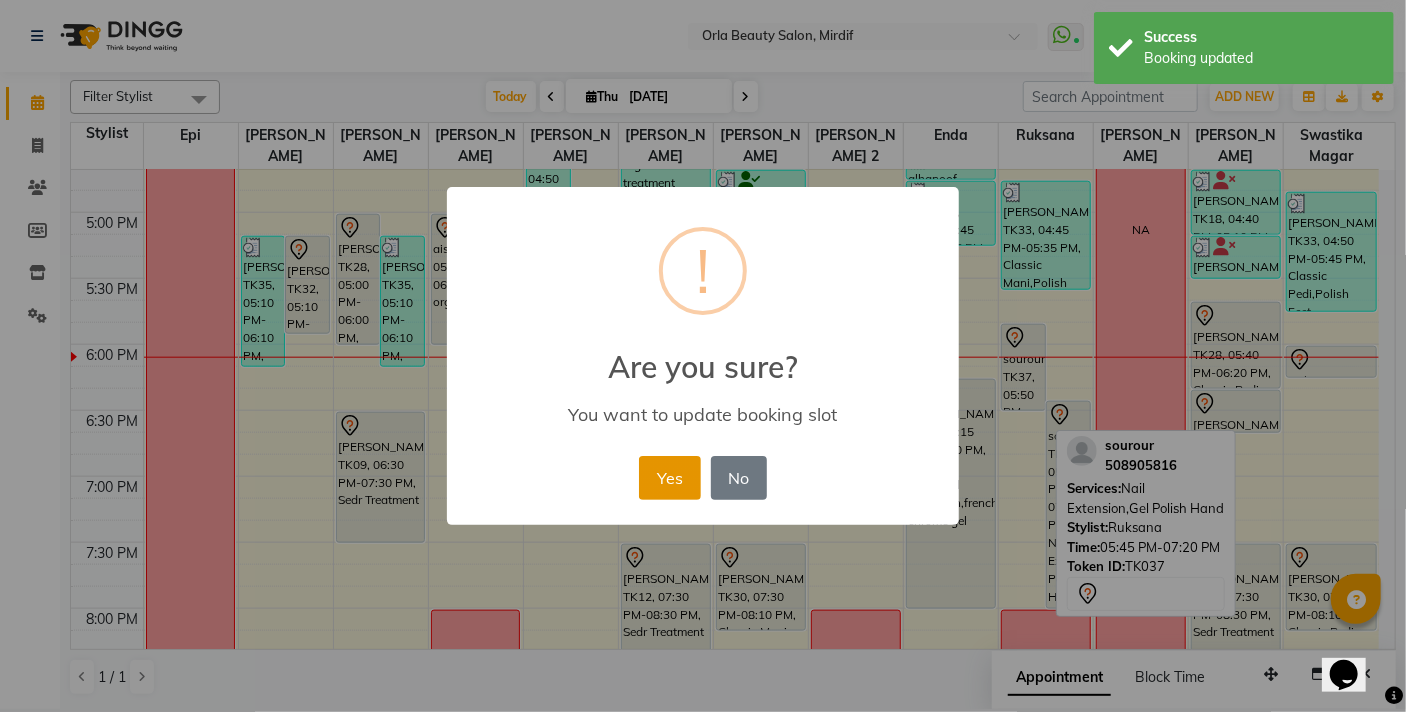 click on "Yes" at bounding box center [669, 478] 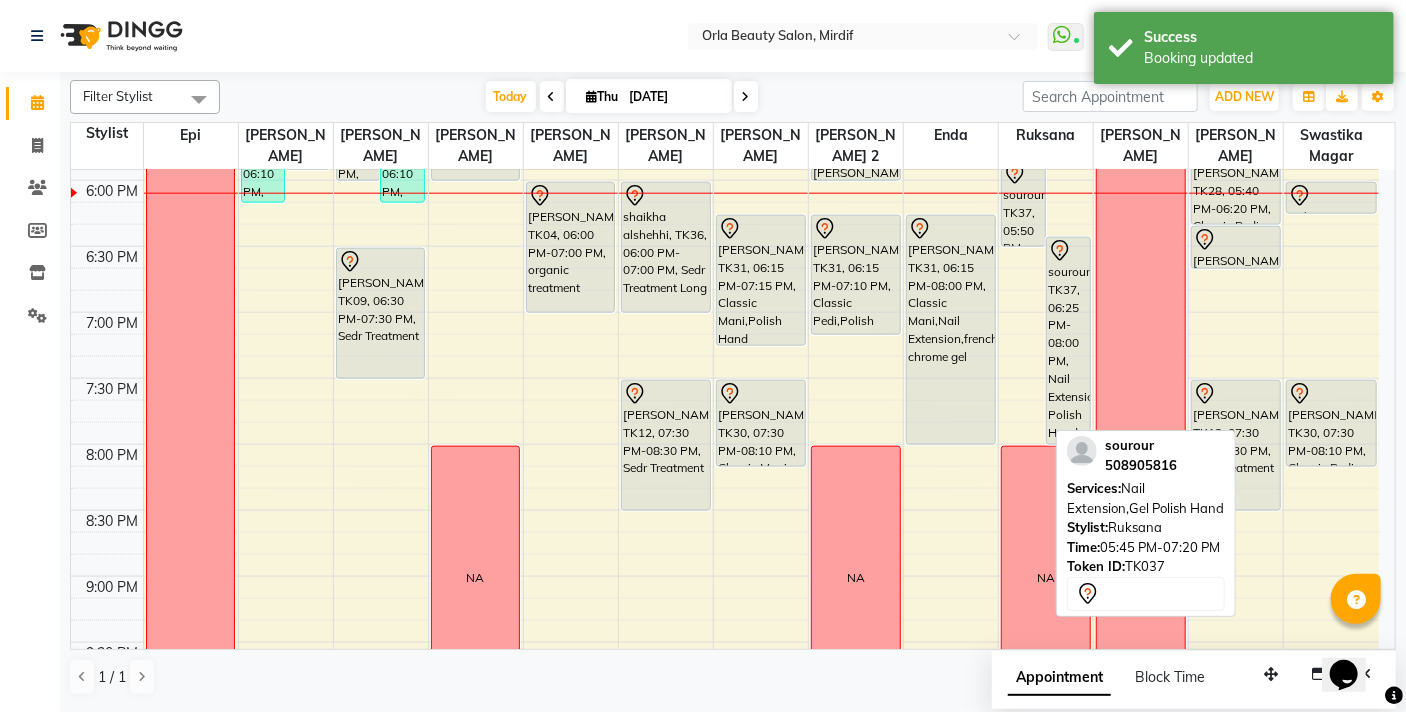 scroll, scrollTop: 1211, scrollLeft: 0, axis: vertical 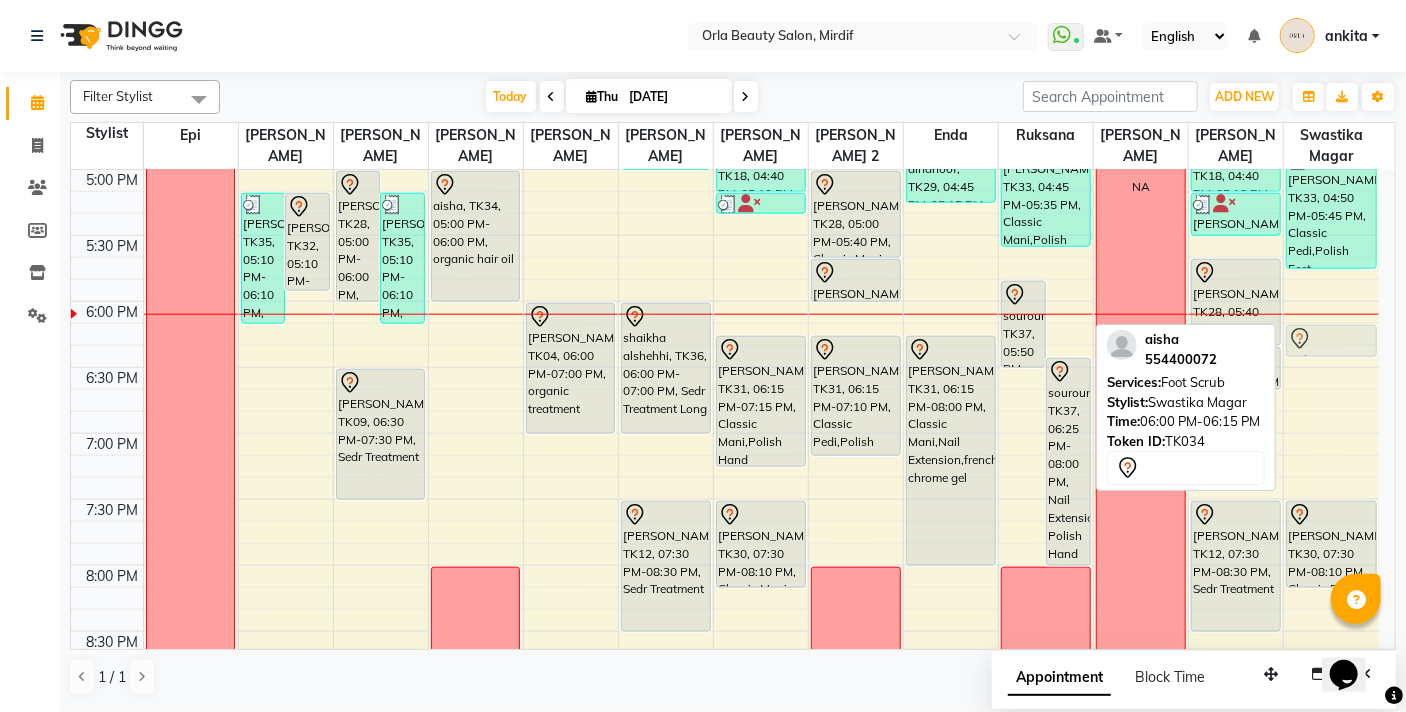 drag, startPoint x: 1320, startPoint y: 320, endPoint x: 1316, endPoint y: 338, distance: 18.439089 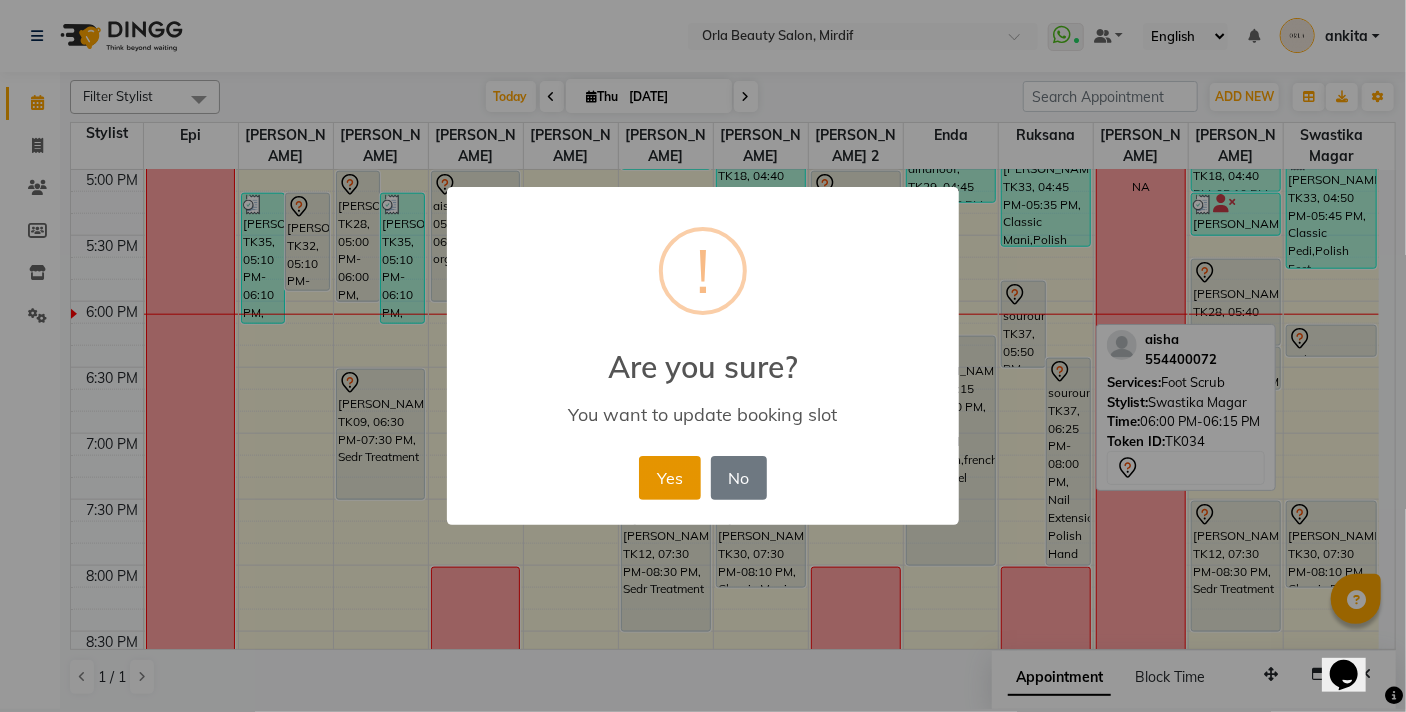 click on "Yes" at bounding box center [669, 478] 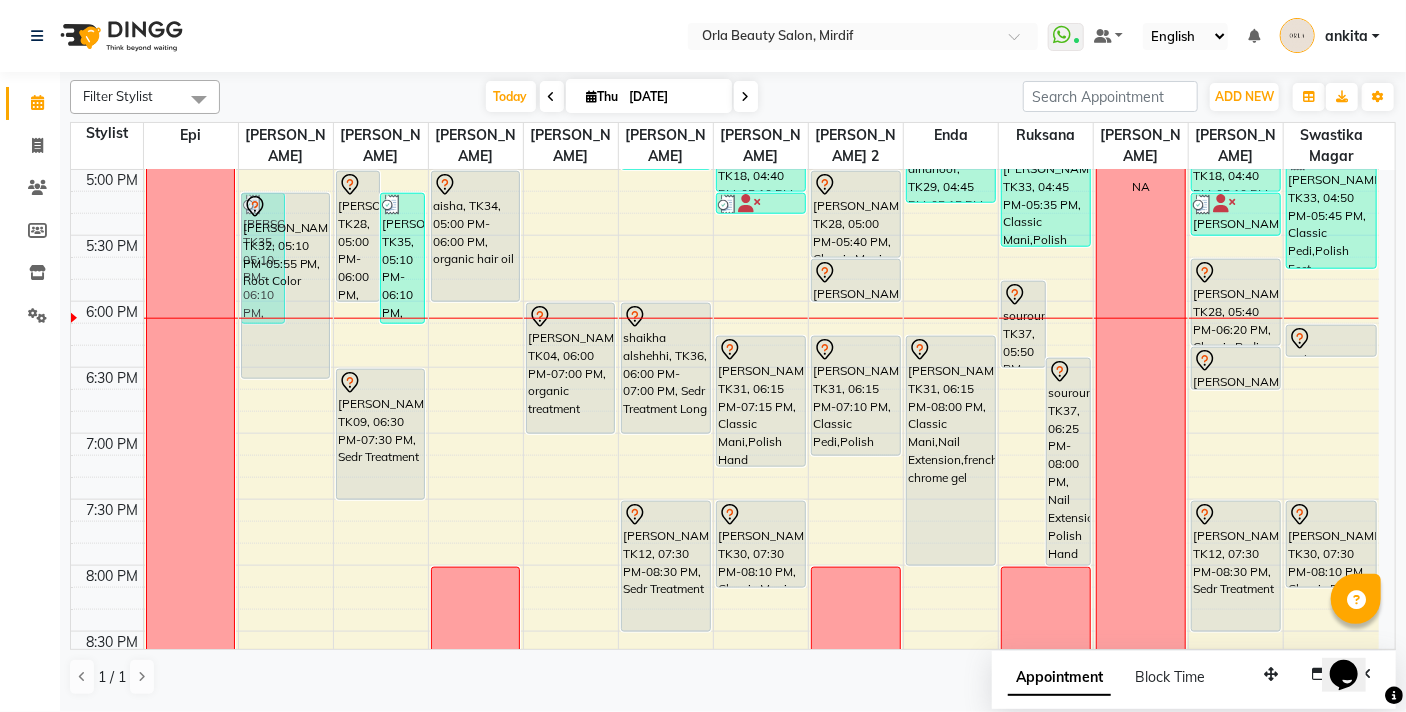 drag, startPoint x: 304, startPoint y: 290, endPoint x: 307, endPoint y: 382, distance: 92.0489 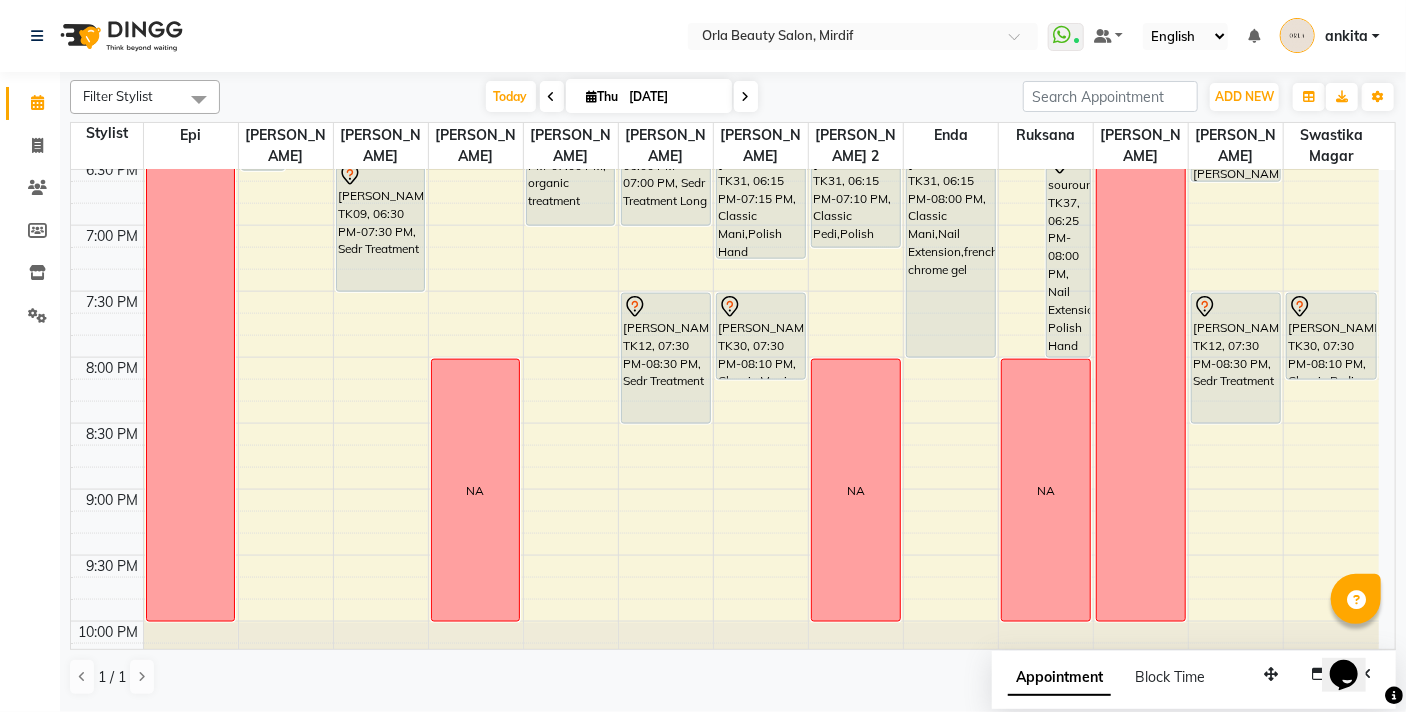 scroll, scrollTop: 1277, scrollLeft: 0, axis: vertical 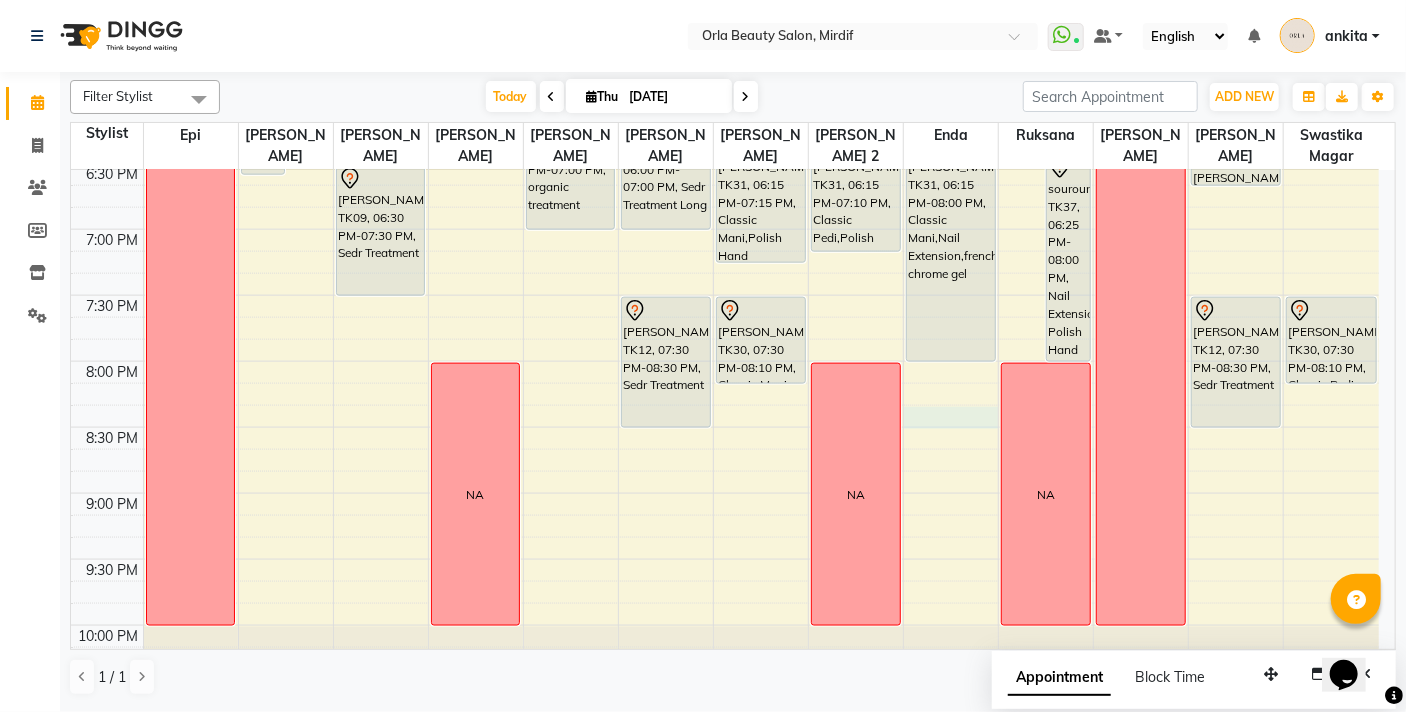 click on "9:00 AM 9:30 AM 10:00 AM 10:30 AM 11:00 AM 11:30 AM 12:00 PM 12:30 PM 1:00 PM 1:30 PM 2:00 PM 2:30 PM 3:00 PM 3:30 PM 4:00 PM 4:30 PM 5:00 PM 5:30 PM 6:00 PM 6:30 PM 7:00 PM 7:30 PM 8:00 PM 8:30 PM 9:00 PM 9:30 PM 10:00 PM 10:30 PM  OFF   NA      Madam Aisha Boss, TK25, 11:00 AM-02:00 PM, Full Hair Color     maha, TK24, 01:05 PM-02:05 PM, organic treatment     hamda almanzooqi, TK05, 12:10 PM-01:10 PM, Sedr Treatment             muna alsafi, TK32, 05:10 PM-06:35 PM, Root Color     Reem Aljawdar, TK35, 05:10 PM-06:10 PM, k18     fatima mohamad, TK26, 02:55 PM-03:55 PM, Sedr Treatment Medium             Rhoda, TK10, 04:10 PM-04:20 PM, Beach Waves             fatma alshehhi, TK28, 05:00 PM-06:00 PM, Sedr Treatment Long     Reem Aljawdar, TK35, 05:10 PM-06:10 PM, k18  NA      maitha, TK16, 12:10 PM-01:10 PM, Sedr Treatment     Madam Aisha Boss, TK25, 02:00 PM-03:00 PM, Acai Treatment Medium             Maitha Alriyami, TK09, 06:30 PM-07:30 PM, Sedr Treatment                          NA                   NA" at bounding box center [725, -167] 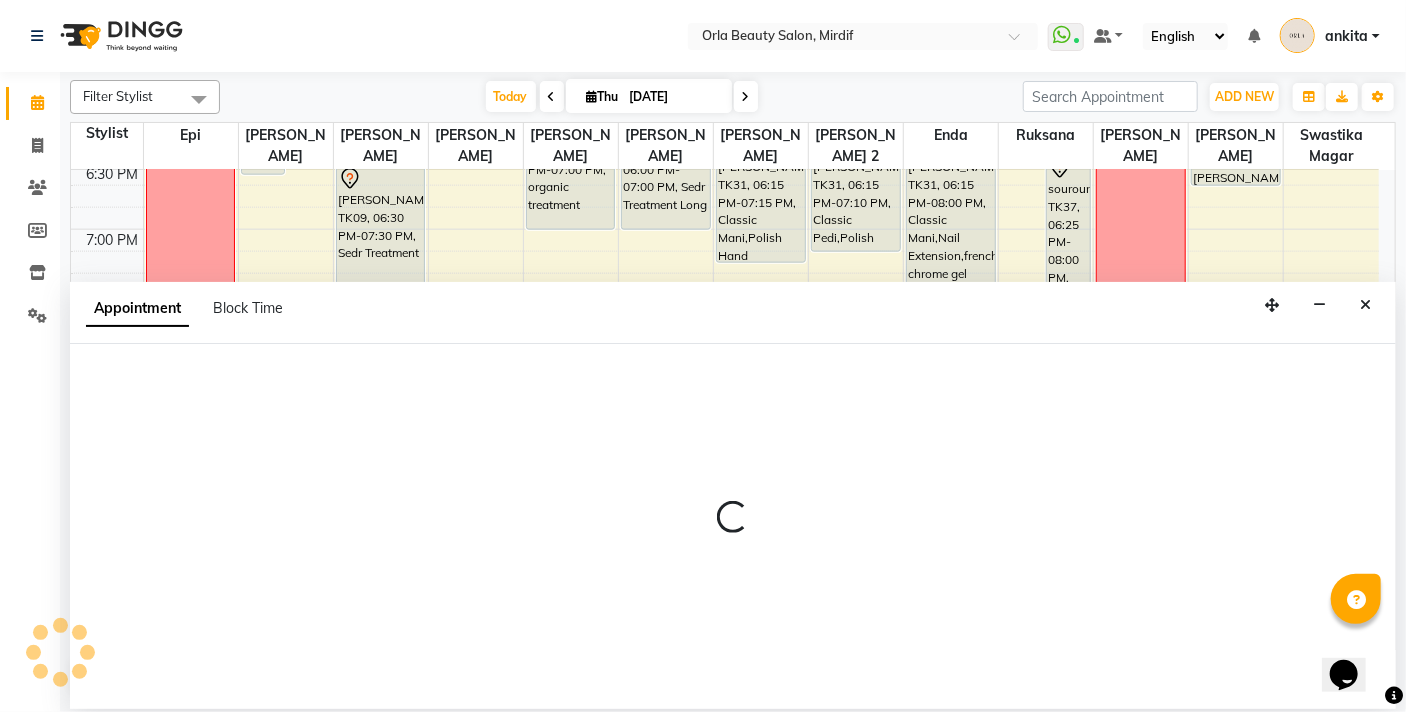 select on "36970" 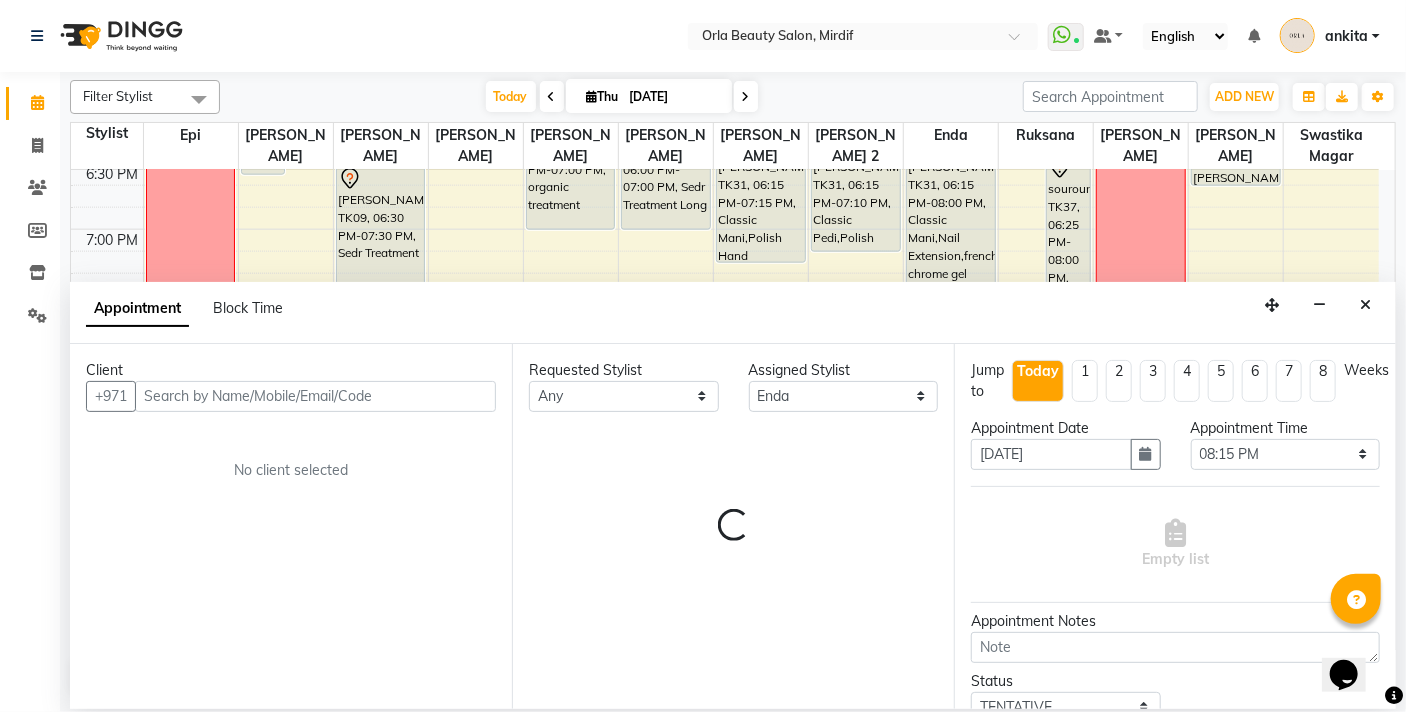 click at bounding box center [315, 396] 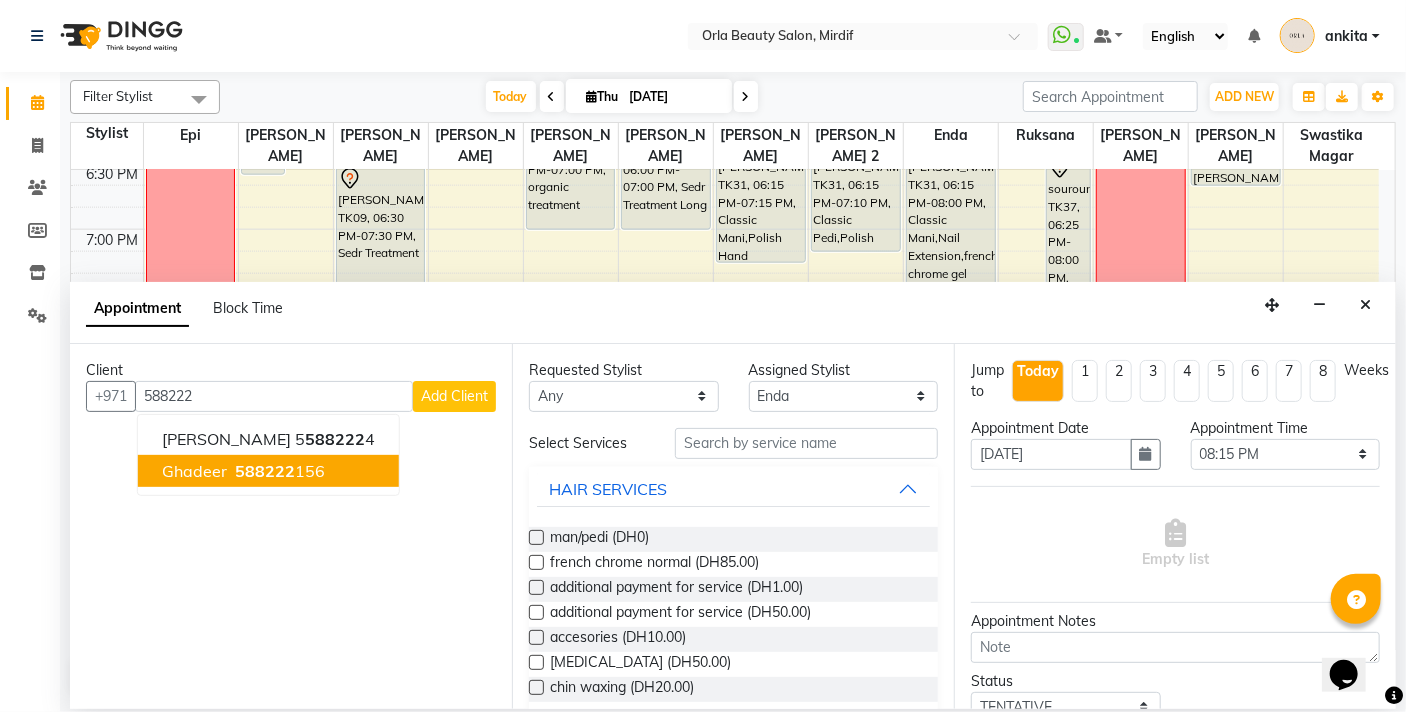 click on "588222" at bounding box center (265, 471) 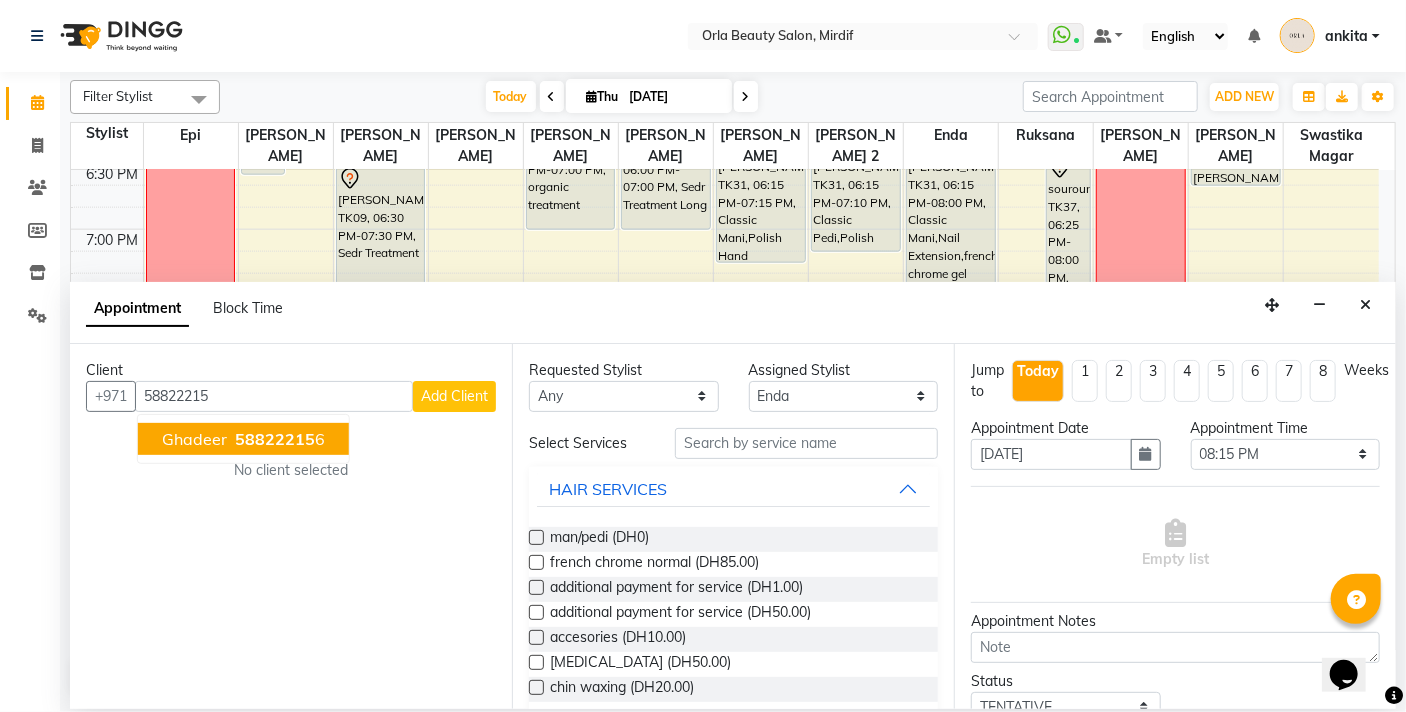 click on "Ghadeer   58822215 6" at bounding box center [243, 439] 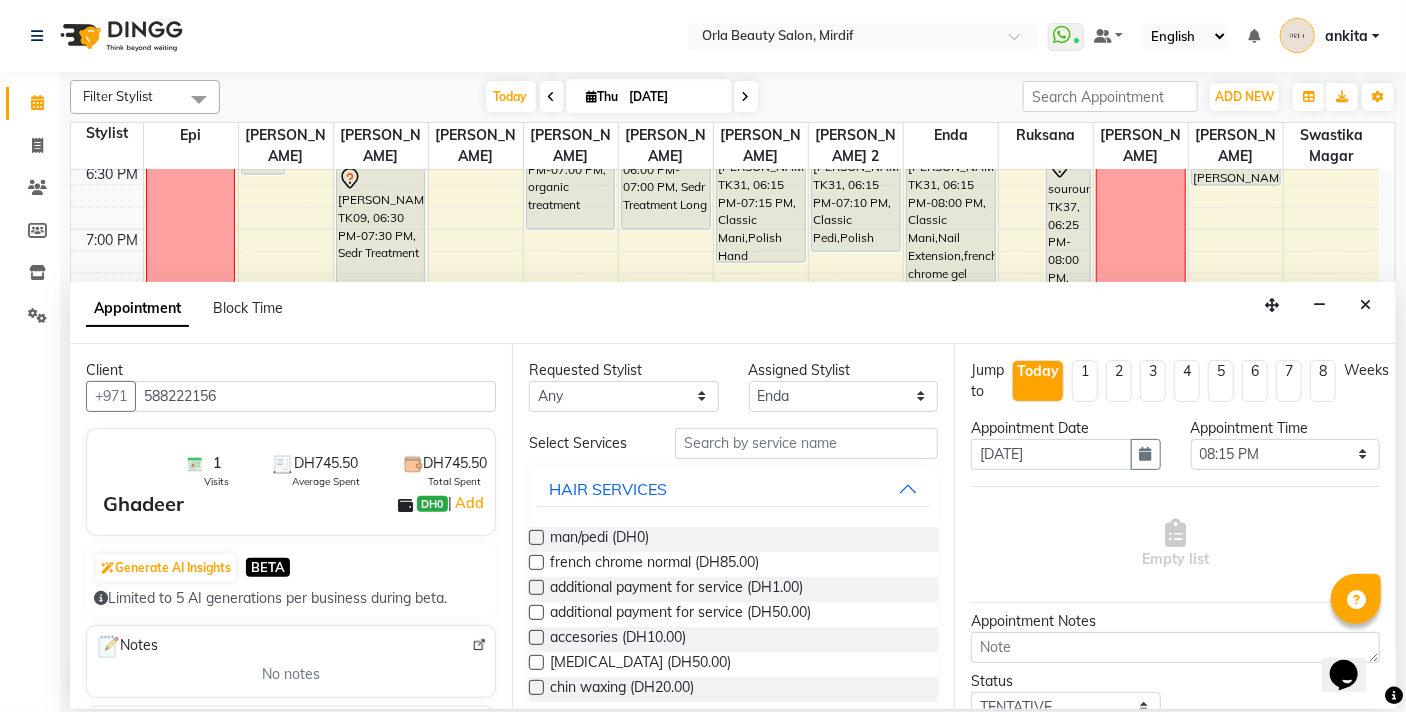 type on "588222156" 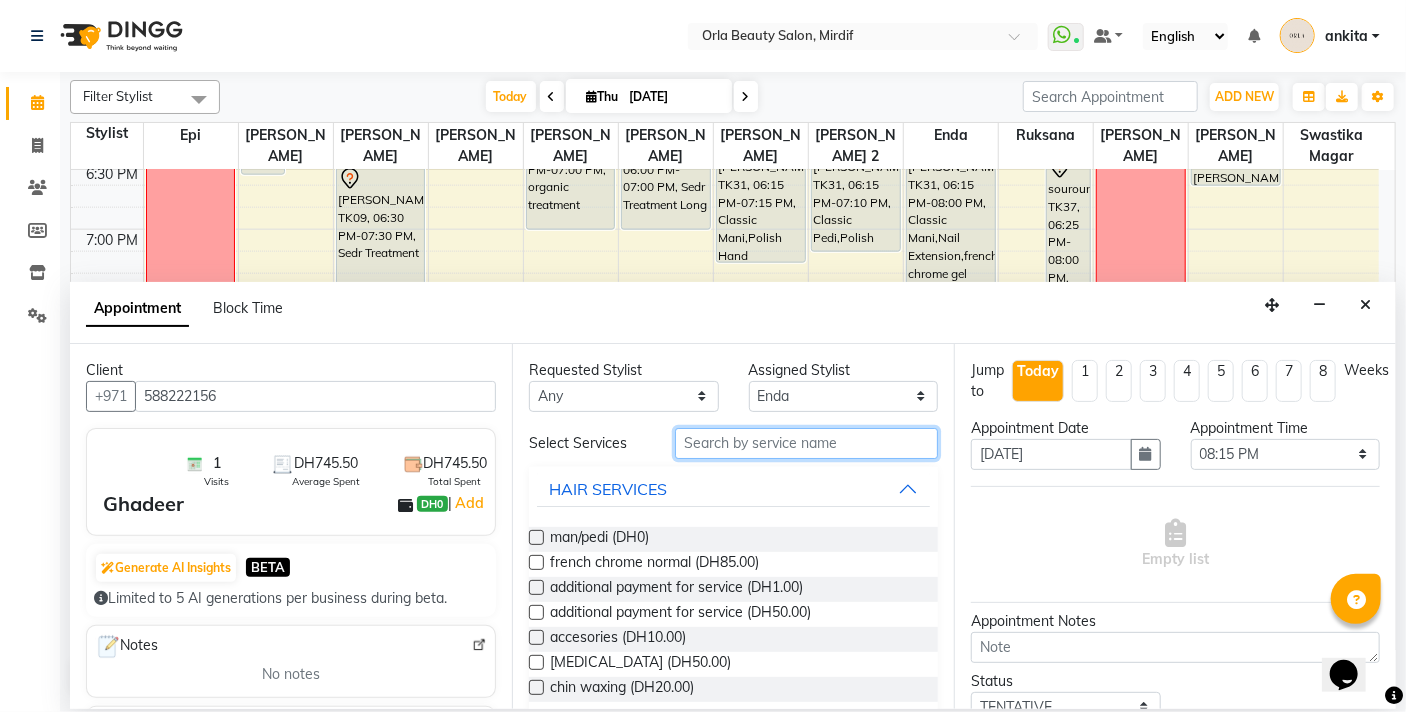 click at bounding box center [806, 443] 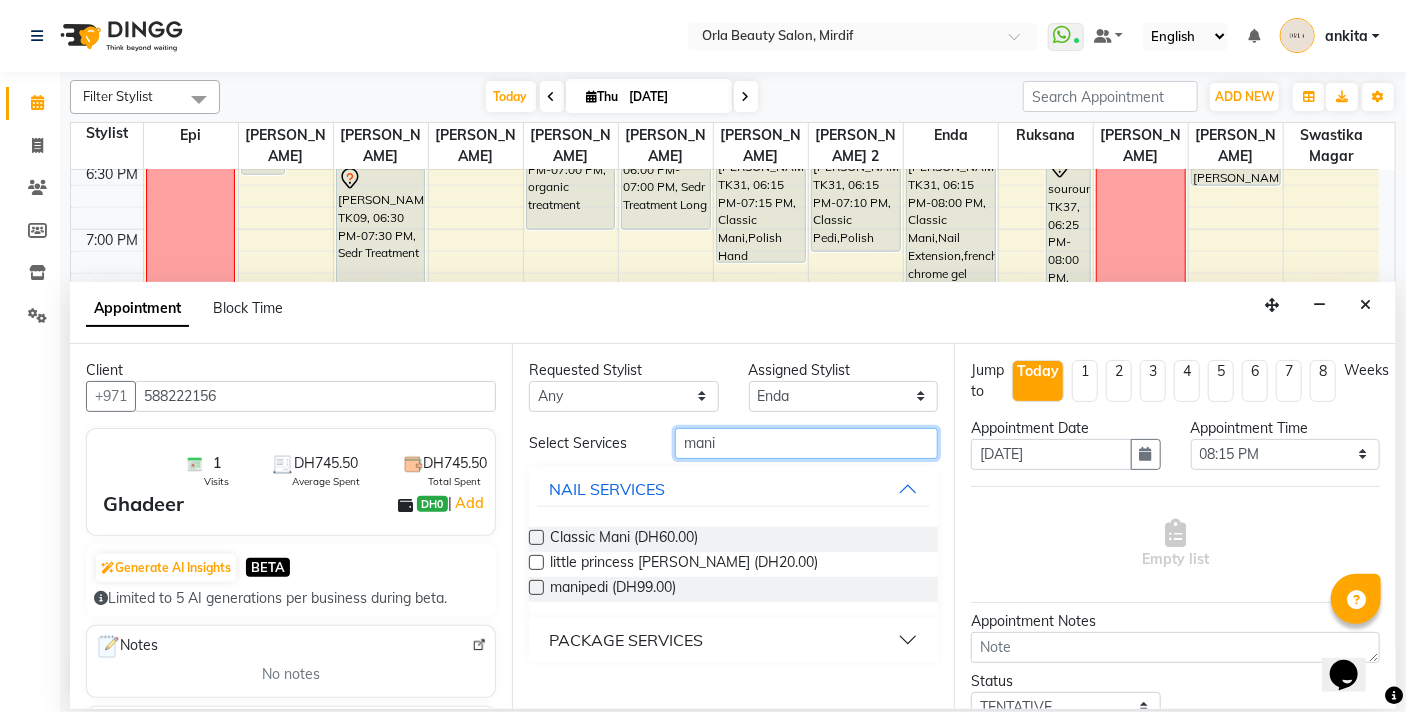 type on "mani" 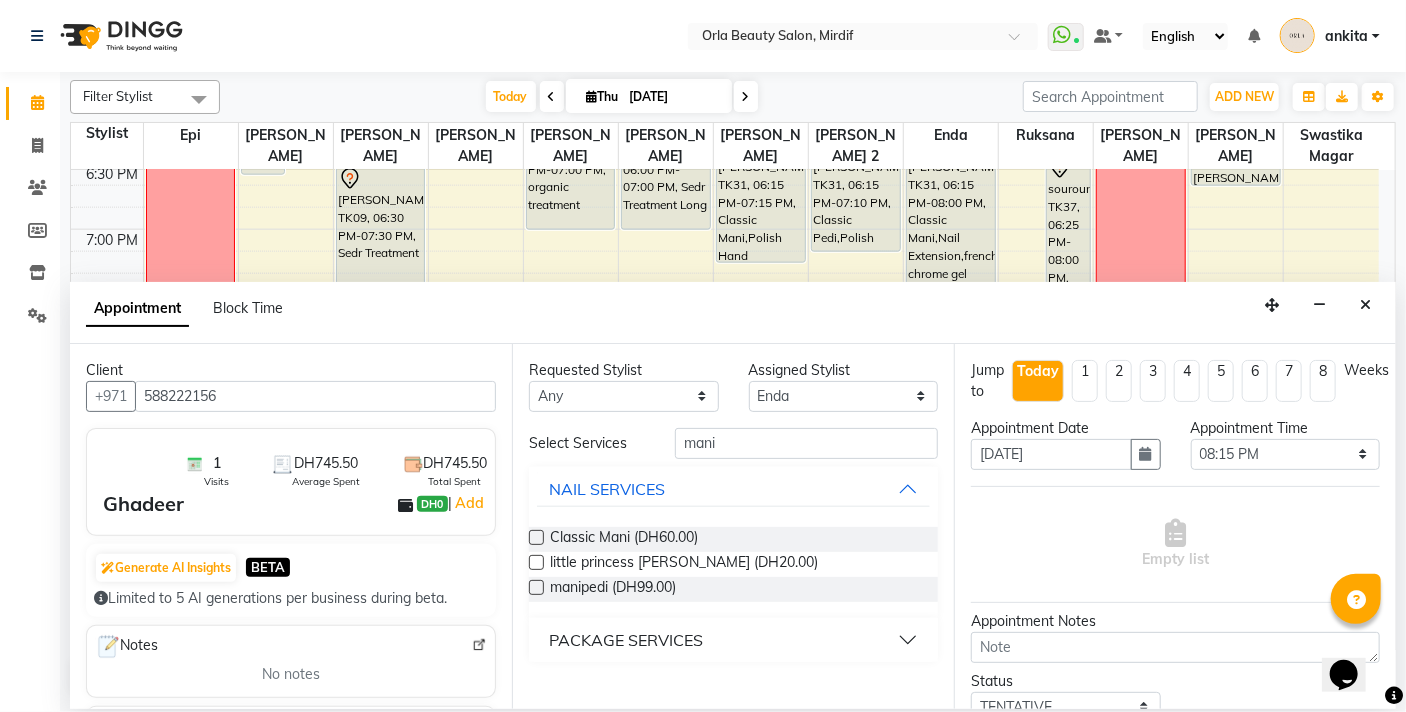 click at bounding box center (536, 537) 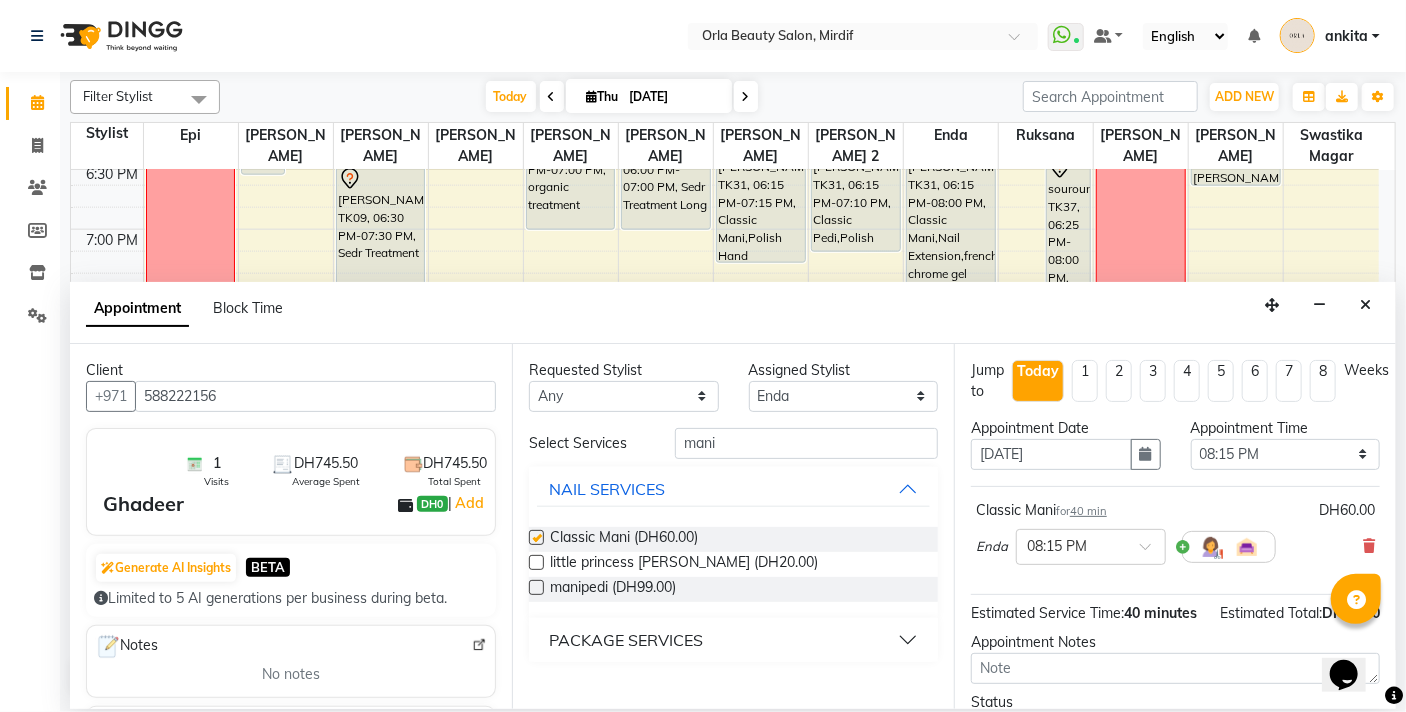 checkbox on "false" 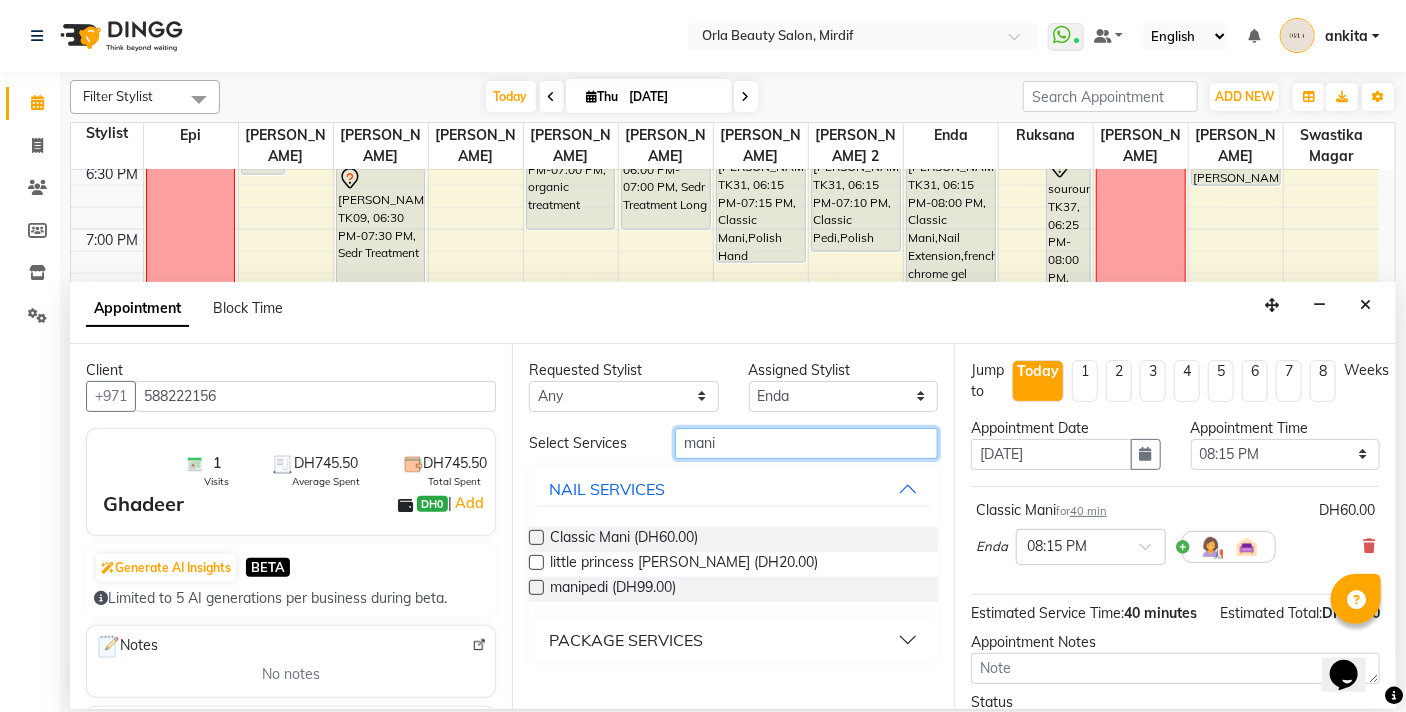 click on "mani" at bounding box center [806, 443] 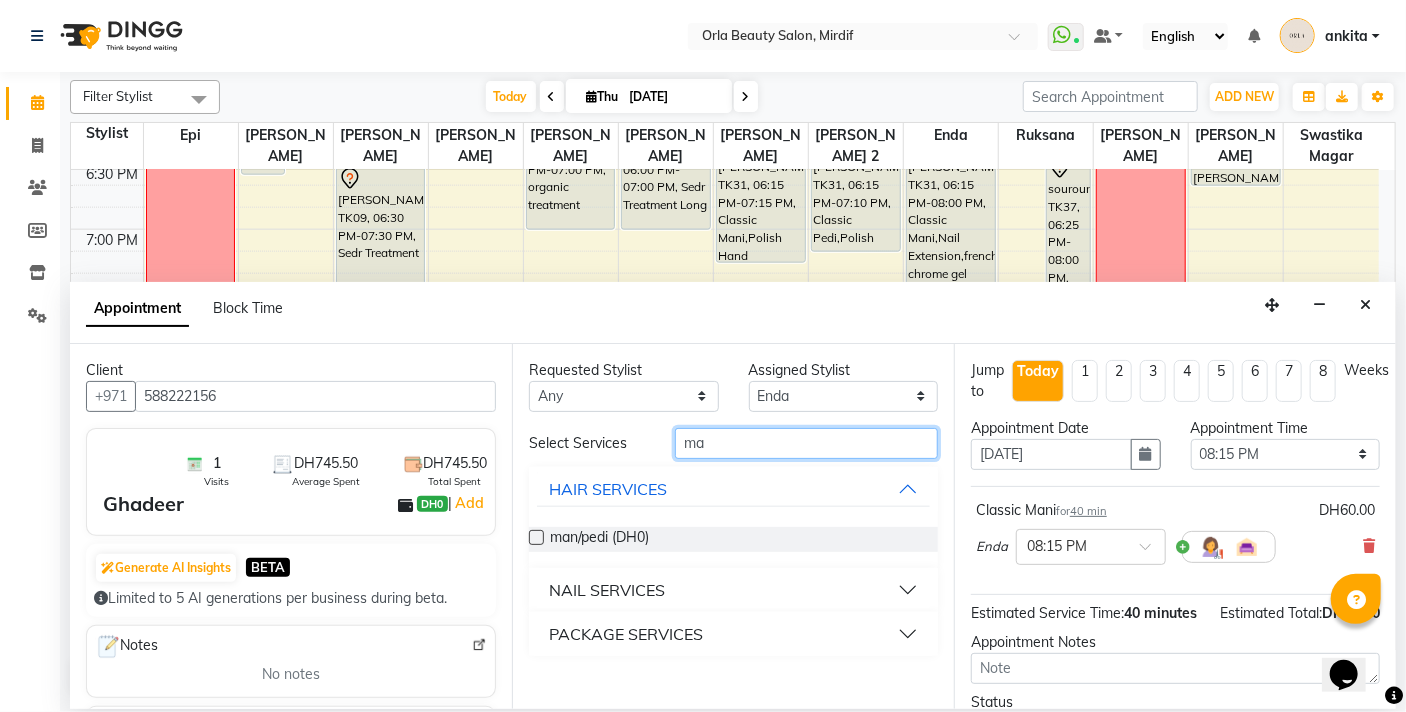 type on "m" 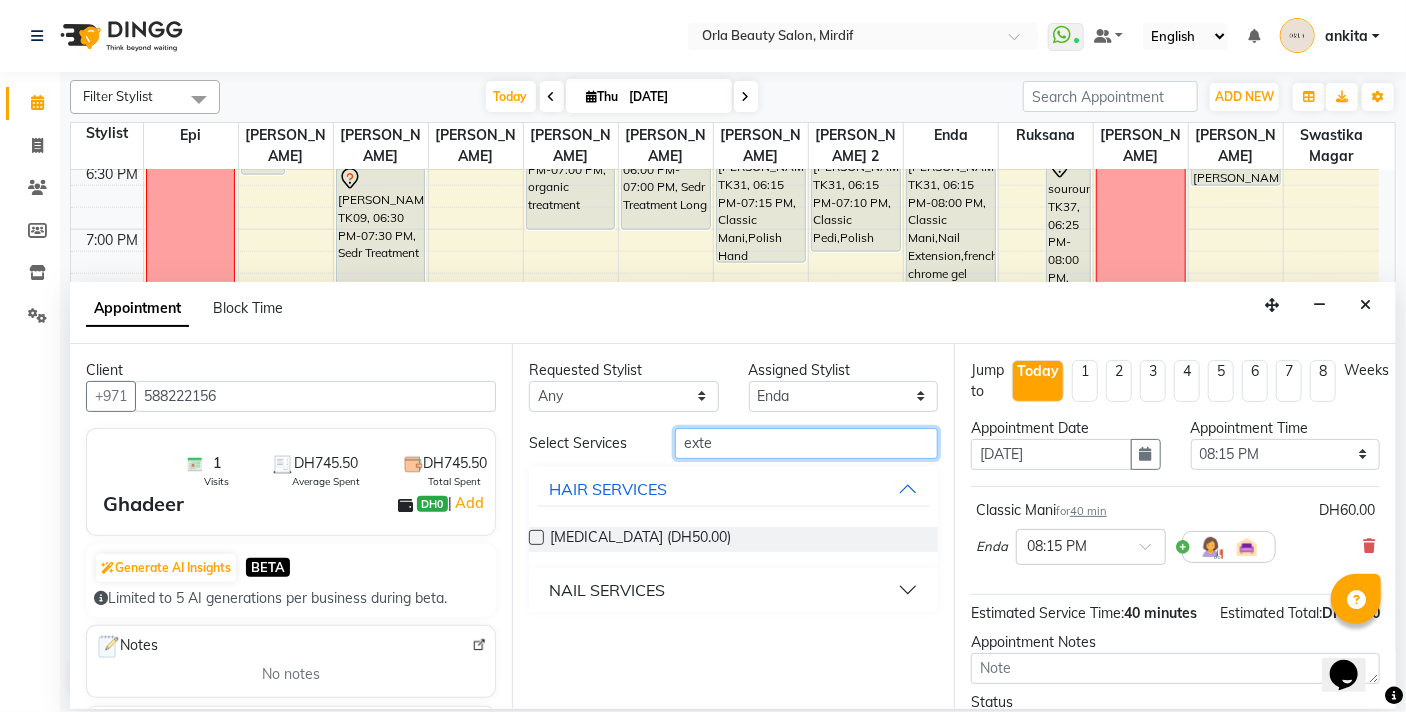 type on "exte" 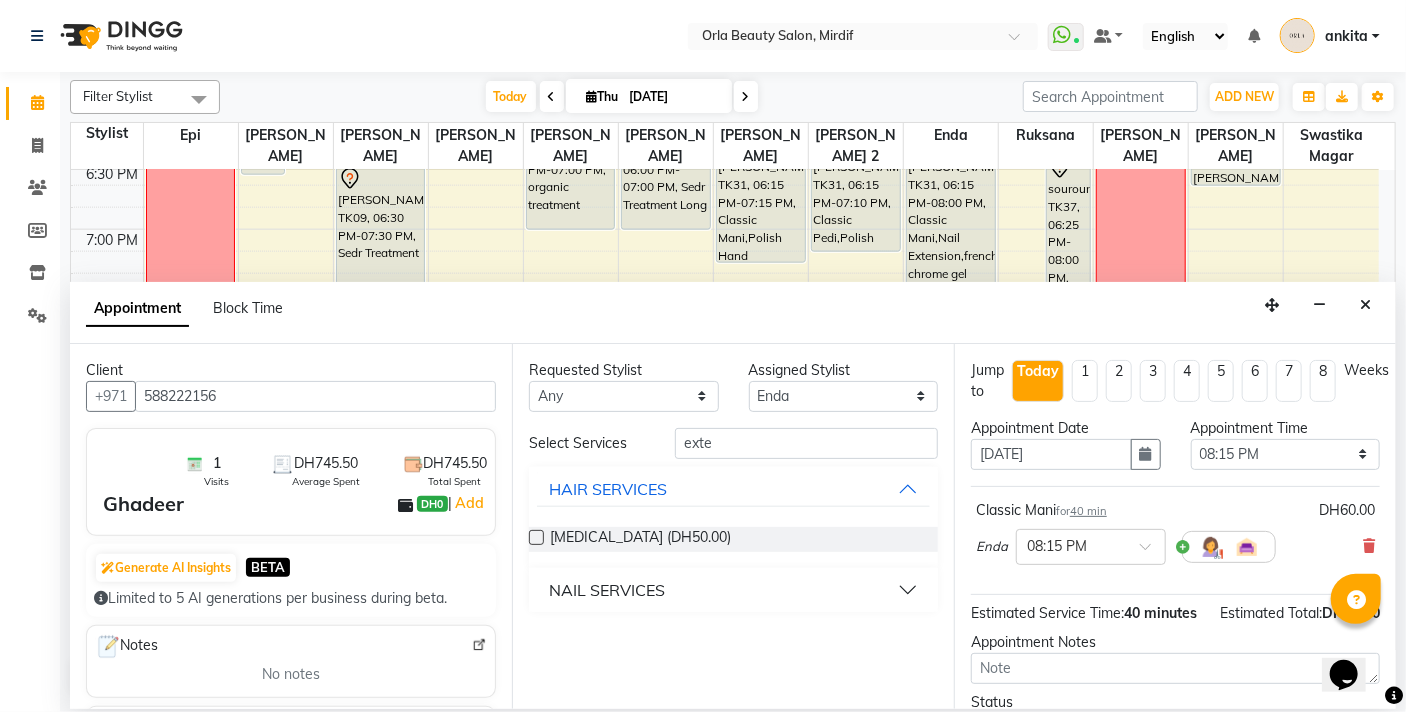 click on "NAIL SERVICES" at bounding box center (607, 590) 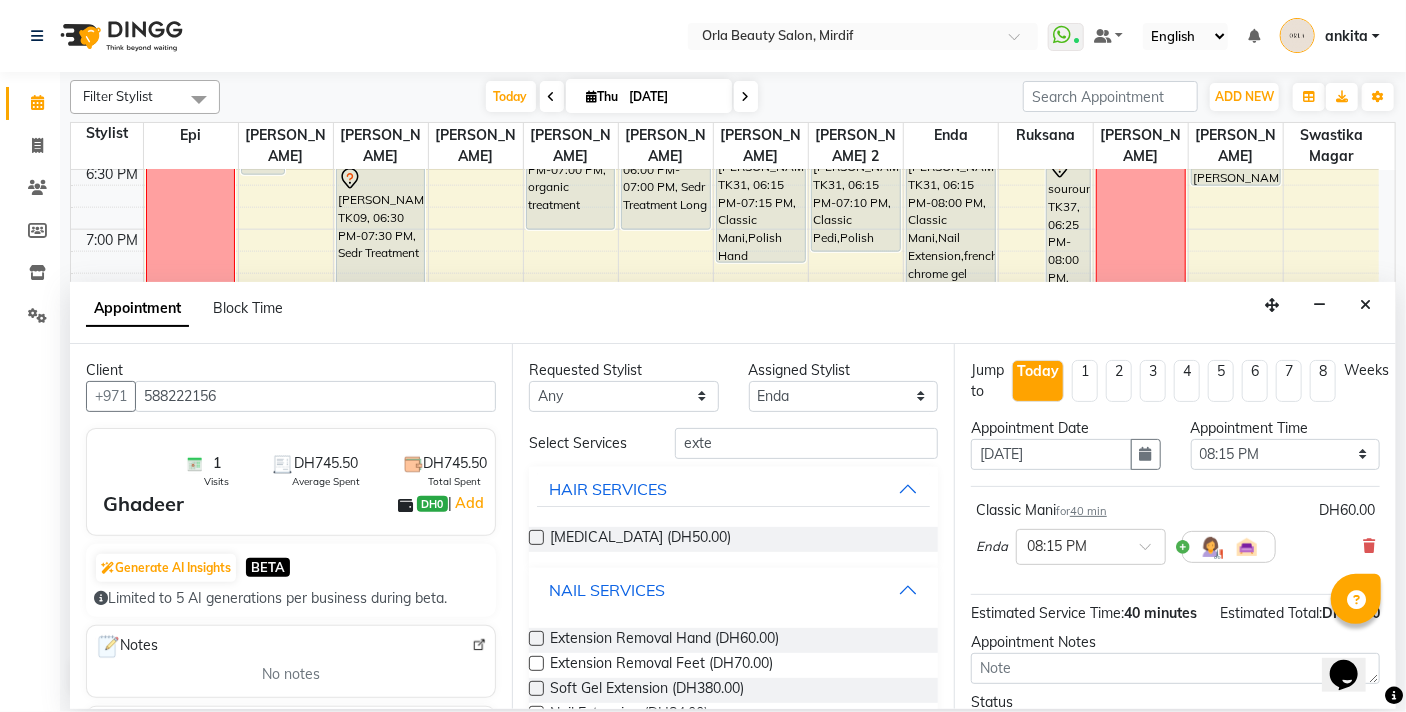 scroll, scrollTop: 49, scrollLeft: 0, axis: vertical 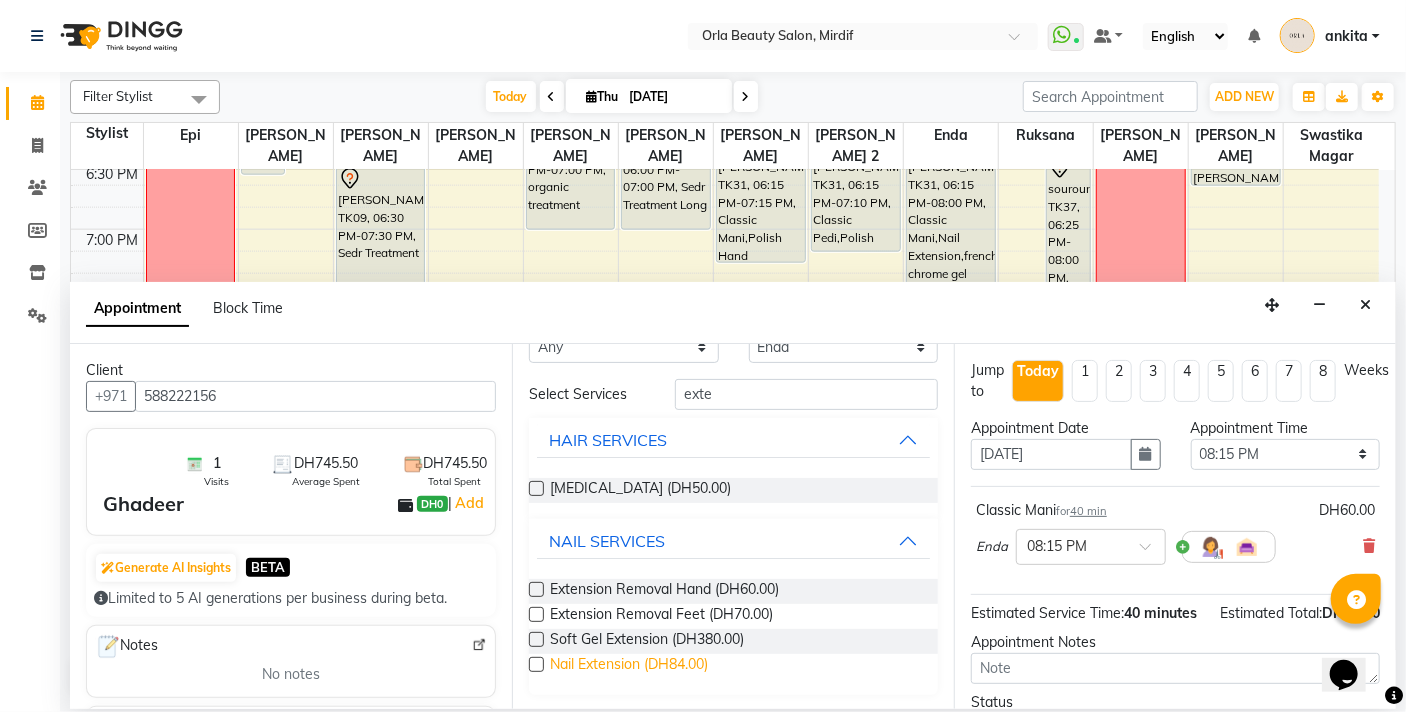 click on "Nail Extension (DH84.00)" at bounding box center (629, 666) 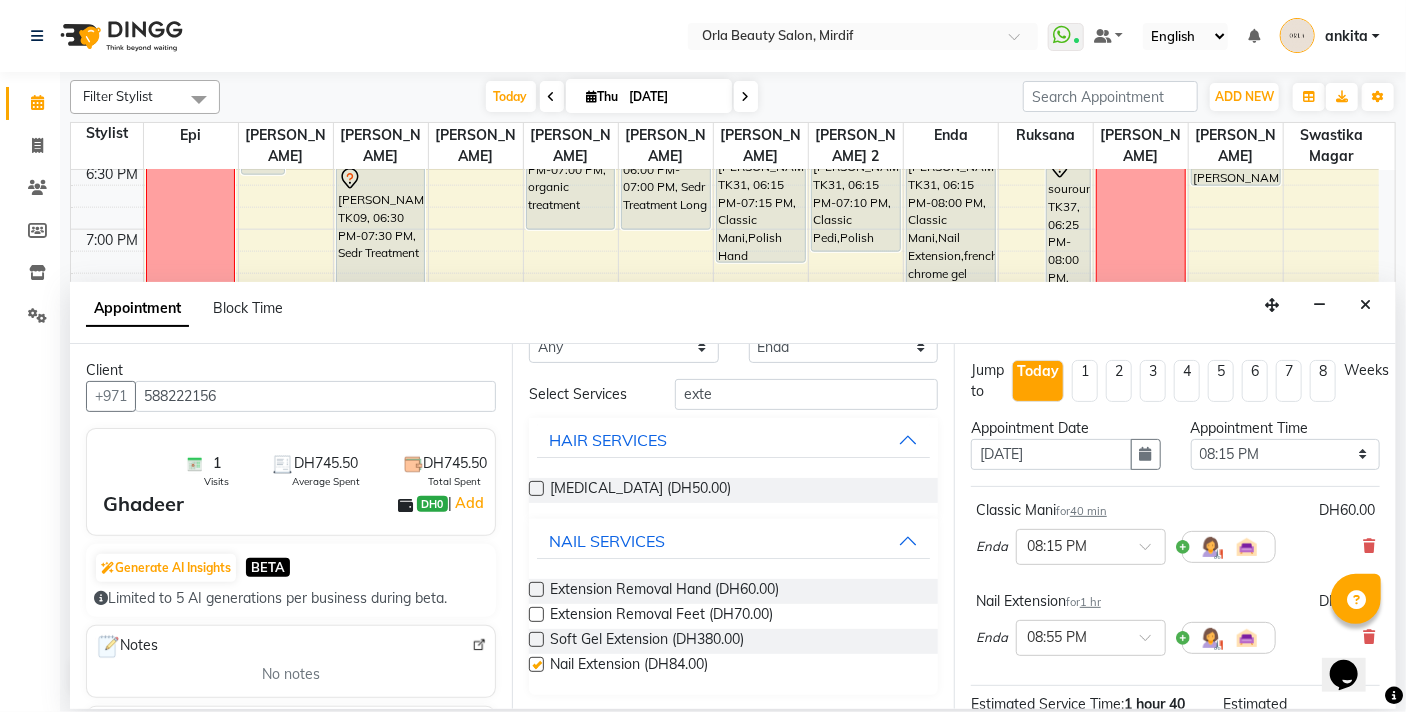 checkbox on "false" 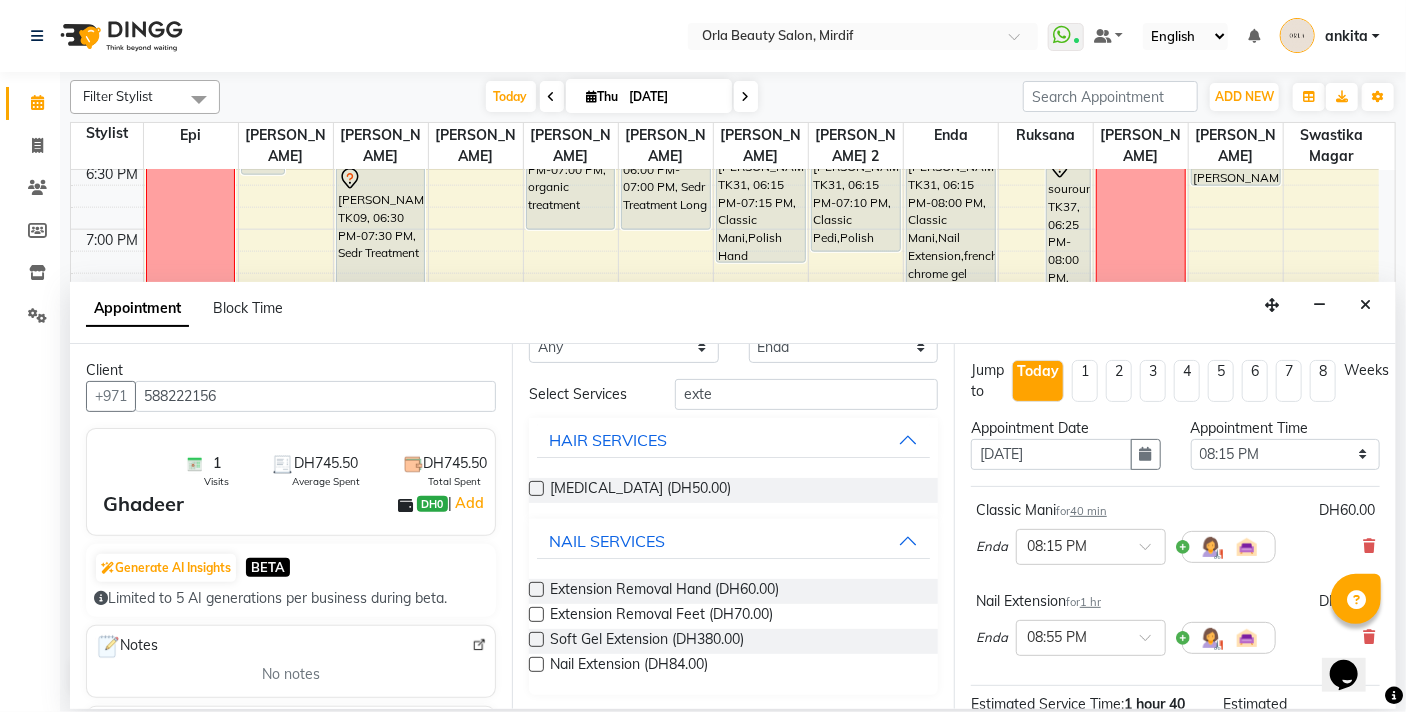 click on "Select Services exte    HAIR SERVICES hair extension (DH50.00)    NAIL SERVICES Extension Removal Hand (DH60.00) Extension Removal Feet (DH70.00) Soft Gel Extension (DH380.00) Nail Extension (DH84.00)" at bounding box center [733, 537] 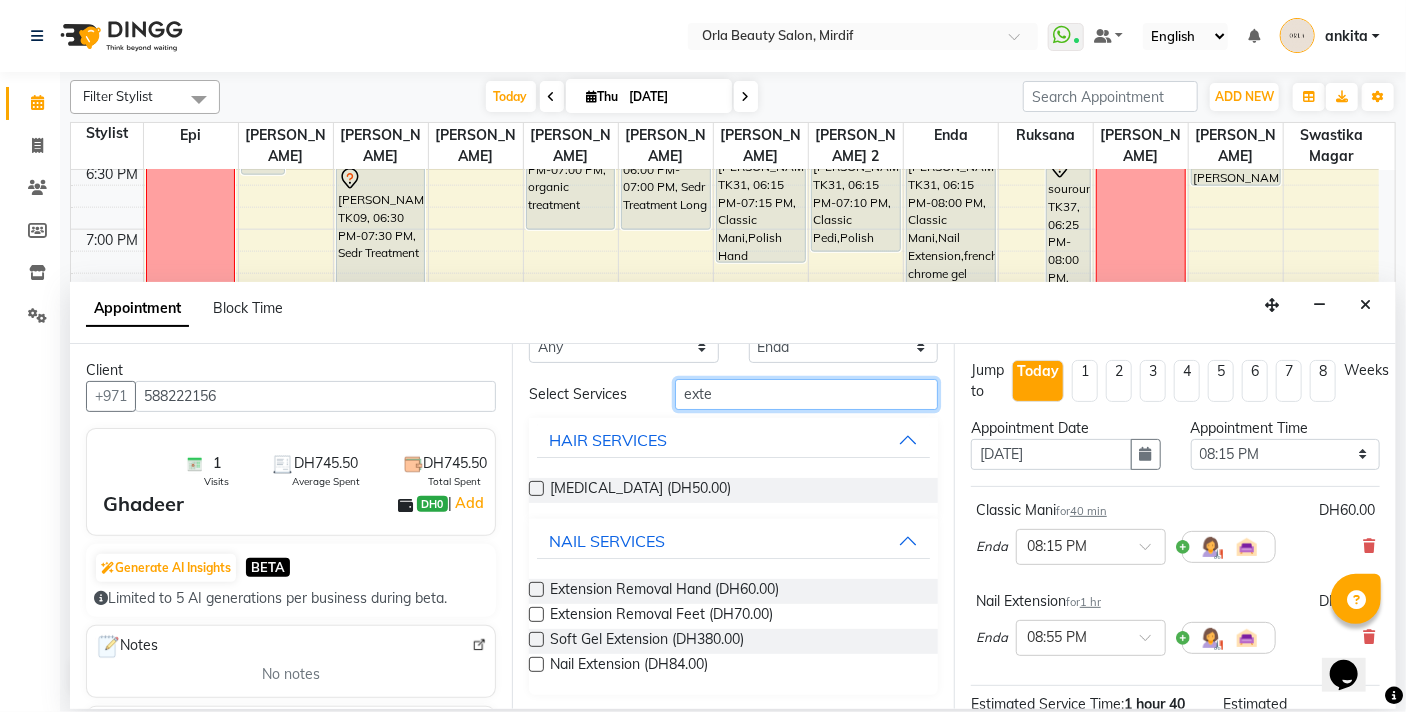 click on "exte" at bounding box center (806, 394) 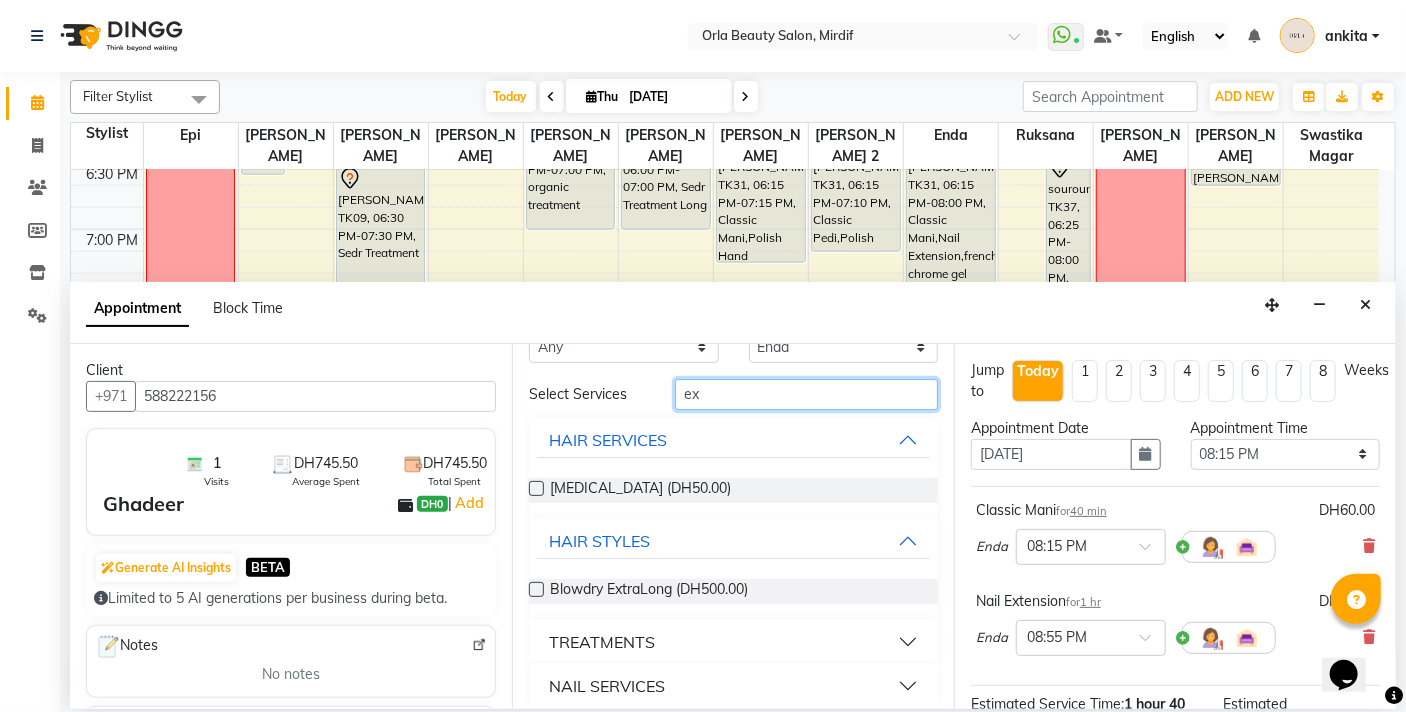 type on "e" 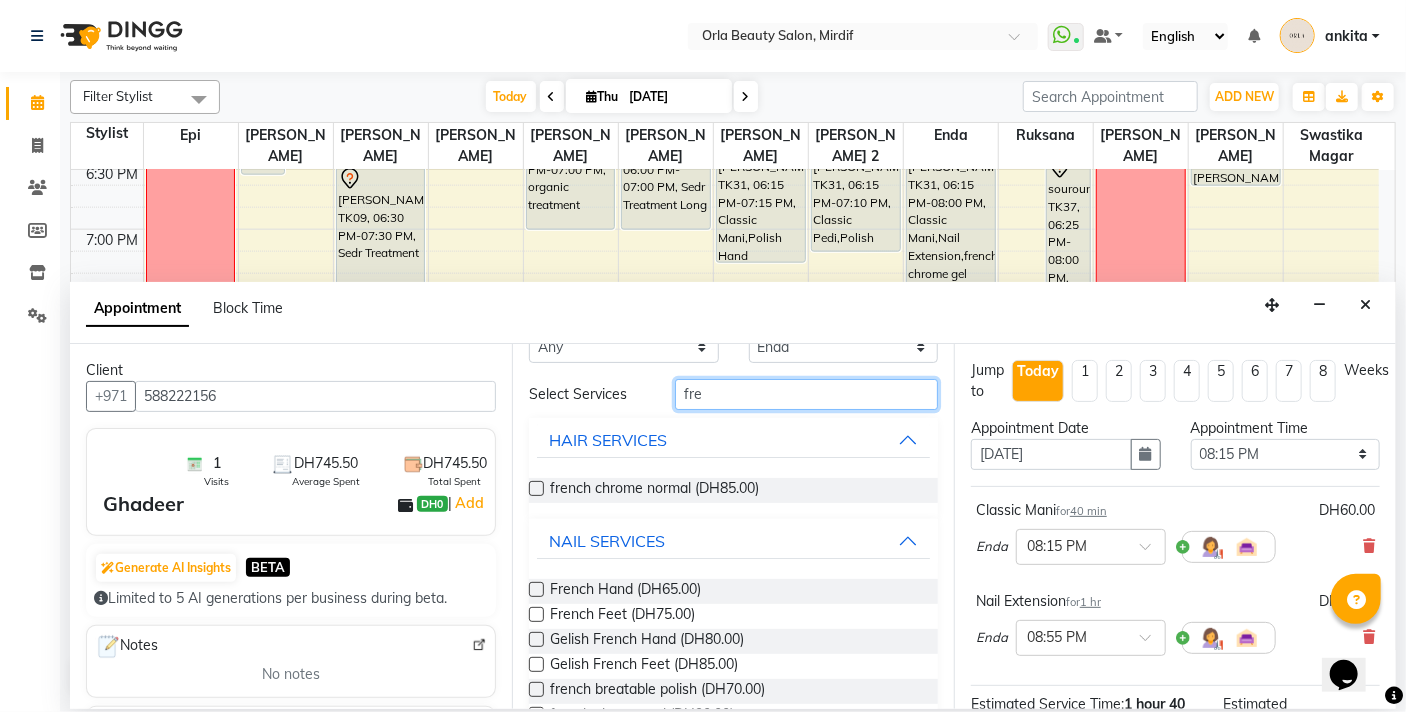 type on "fre" 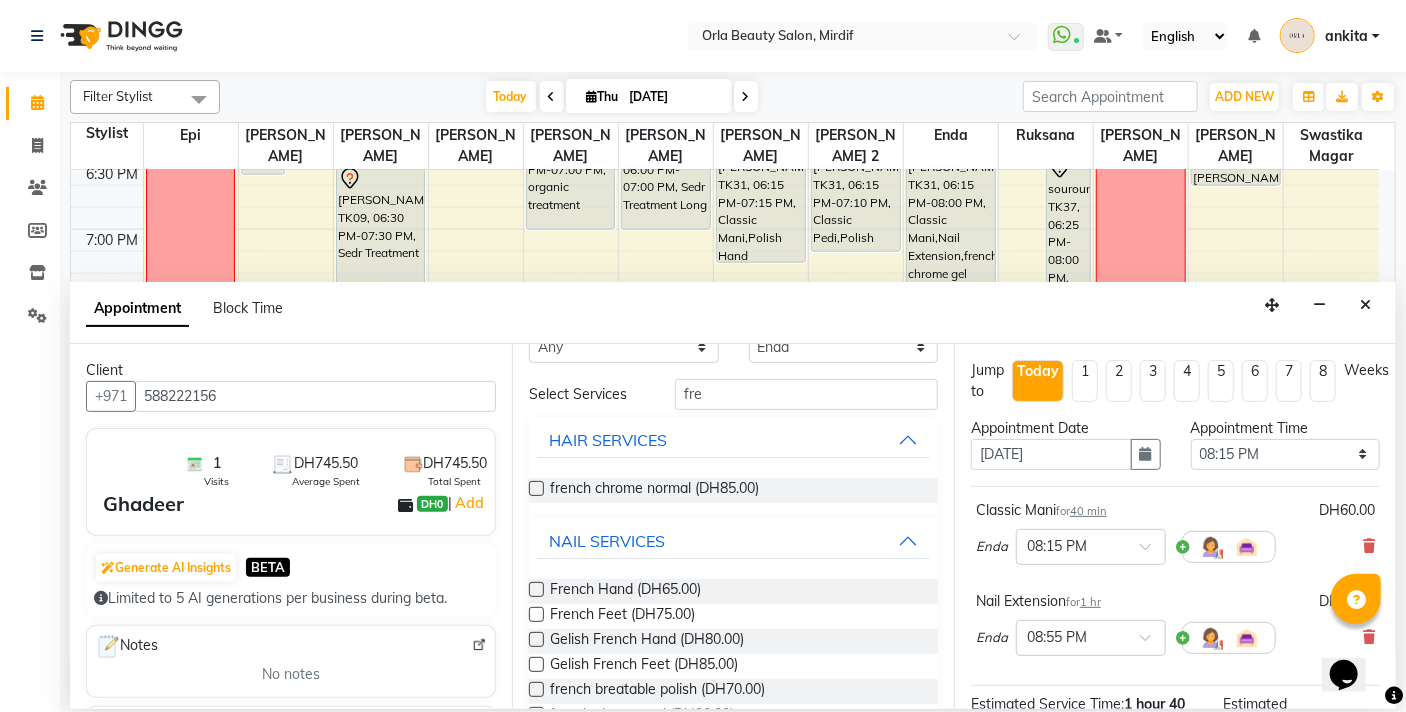 click at bounding box center (536, 589) 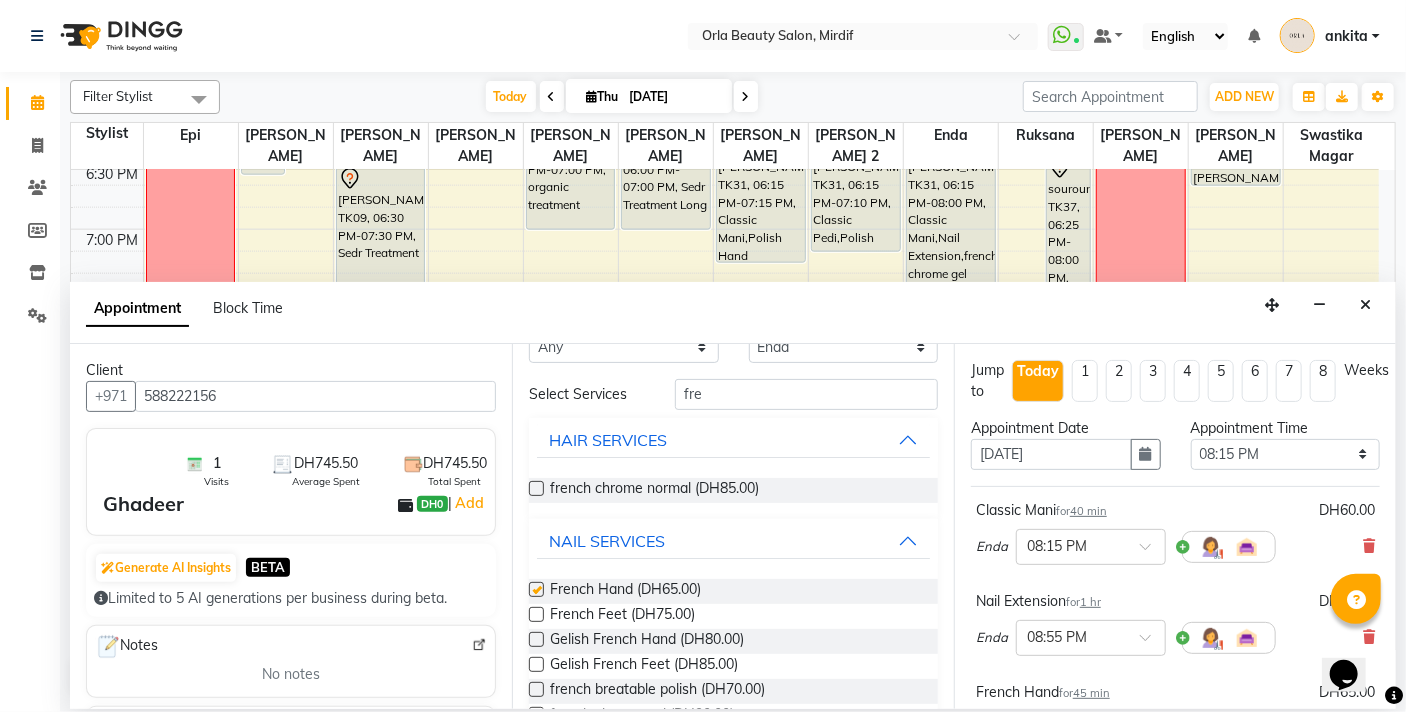 checkbox on "false" 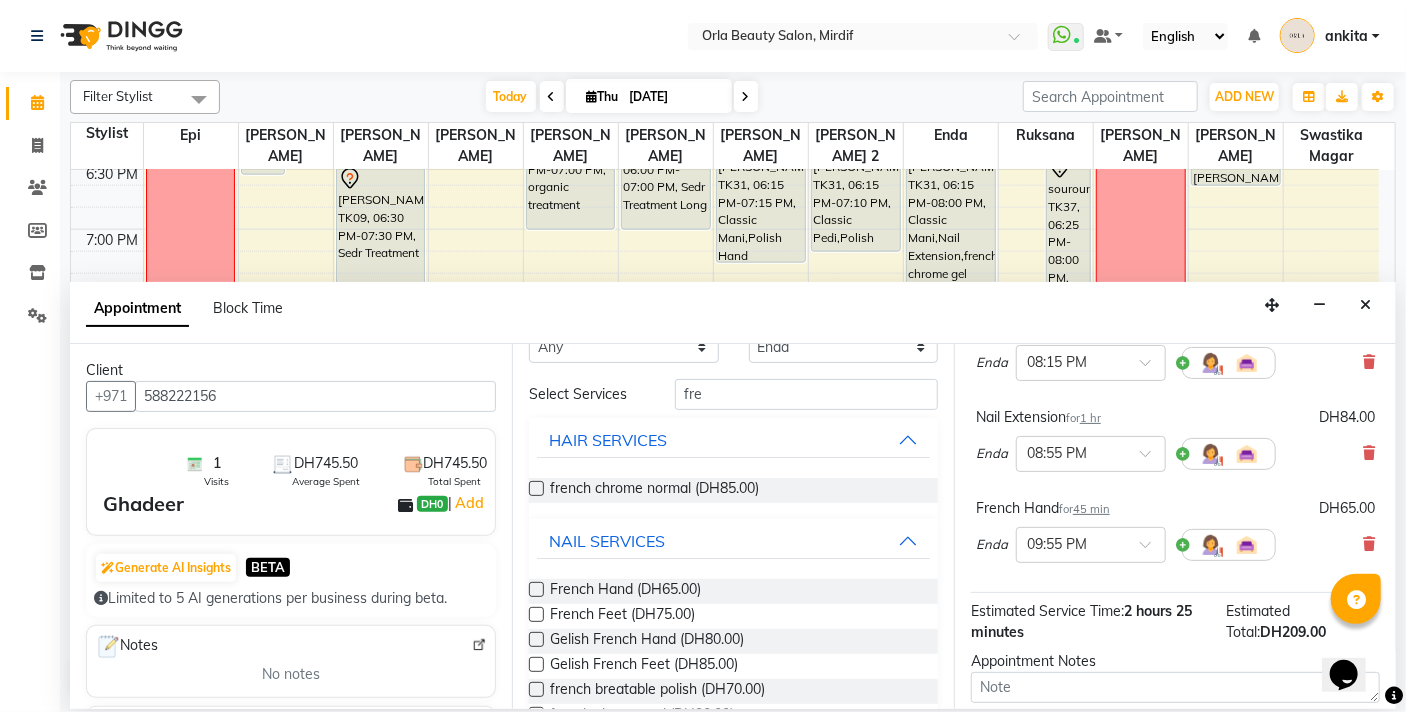 scroll, scrollTop: 362, scrollLeft: 0, axis: vertical 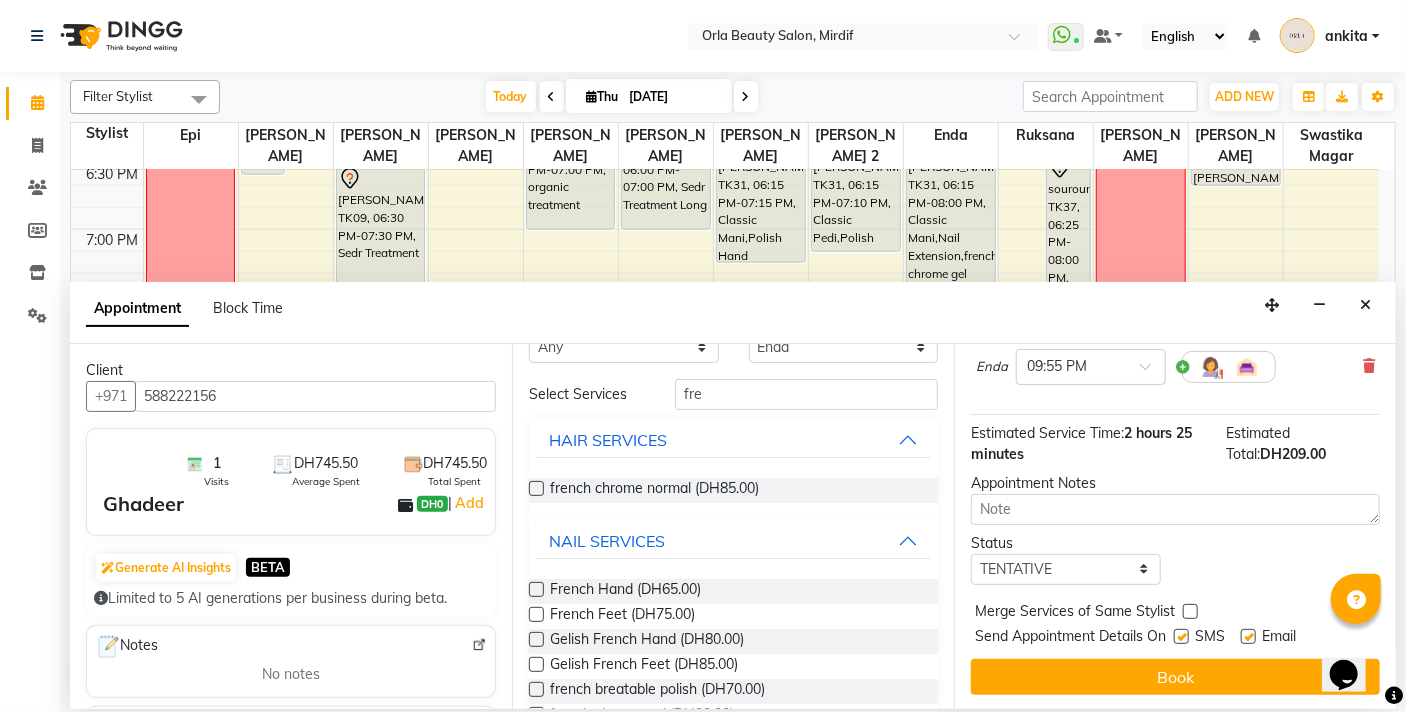 click on "Merge Services of Same Stylist" at bounding box center [1175, 613] 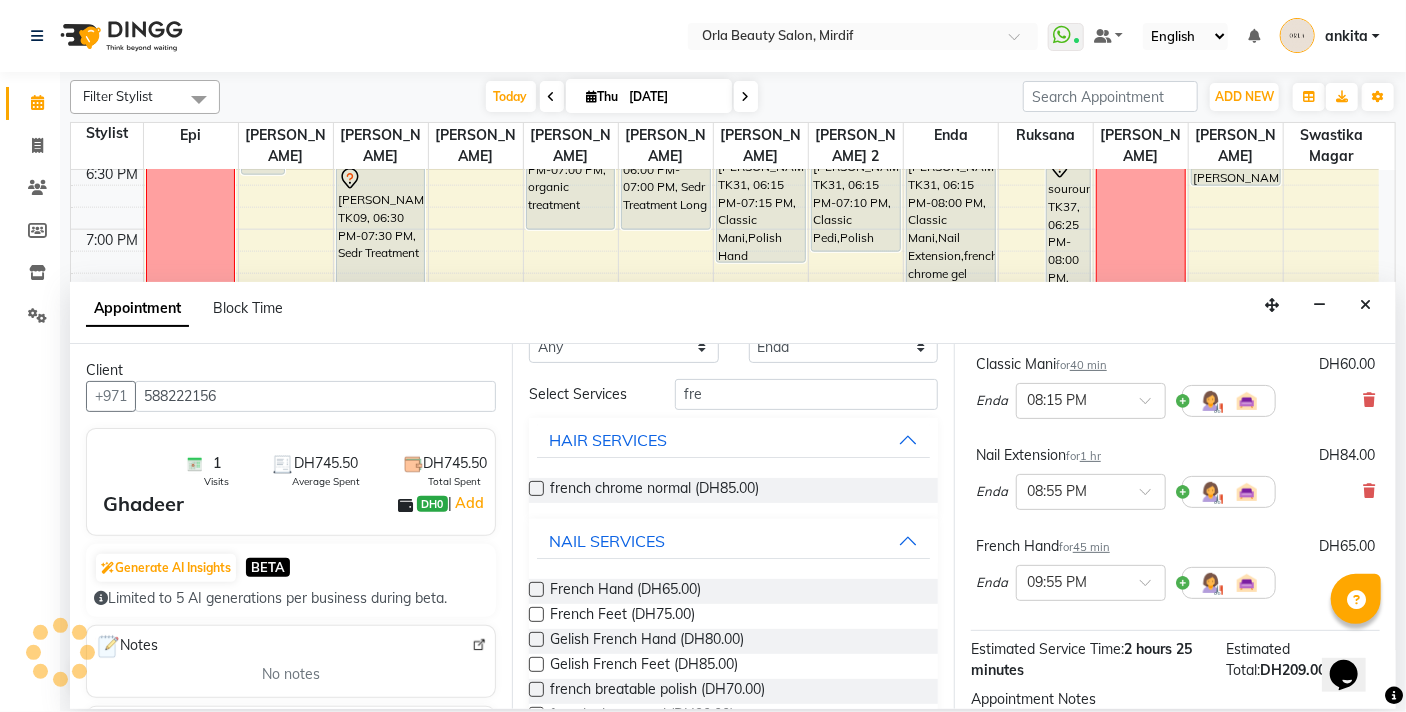 scroll, scrollTop: 362, scrollLeft: 0, axis: vertical 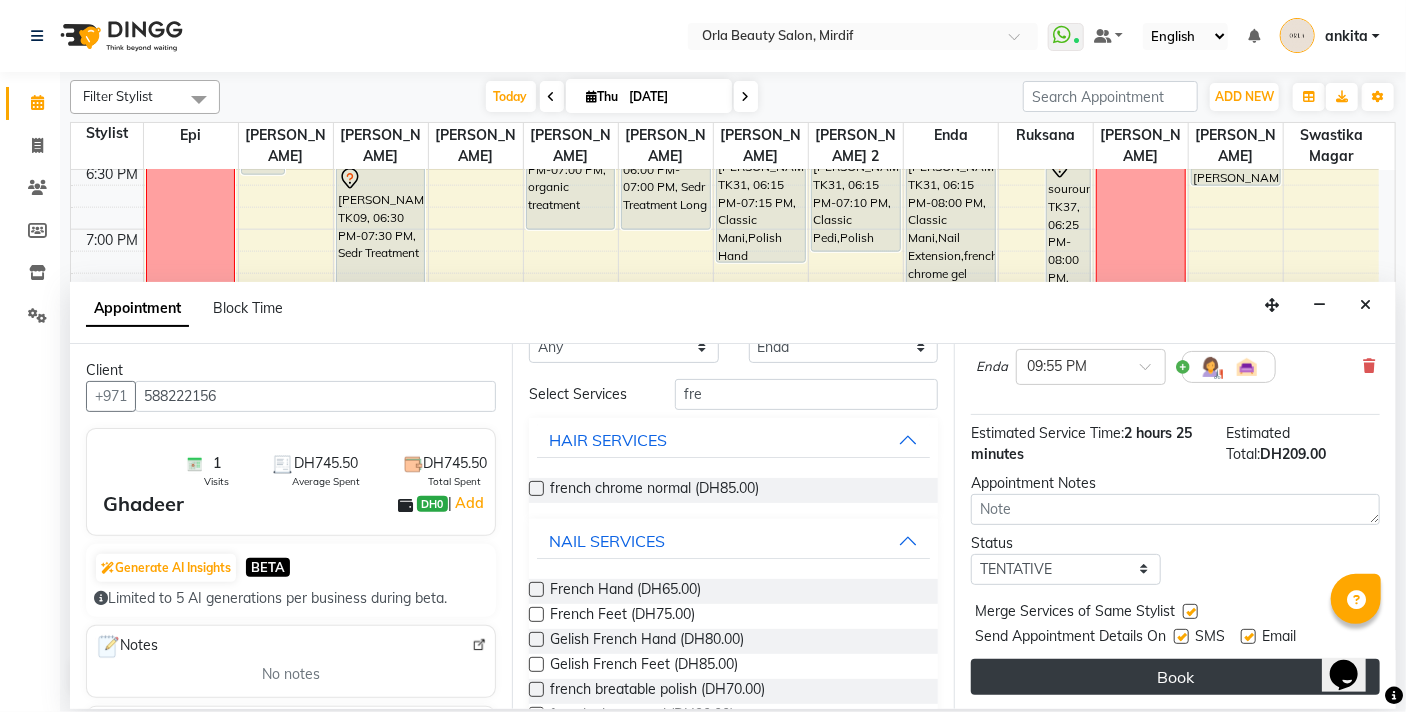 click on "Book" at bounding box center (1175, 677) 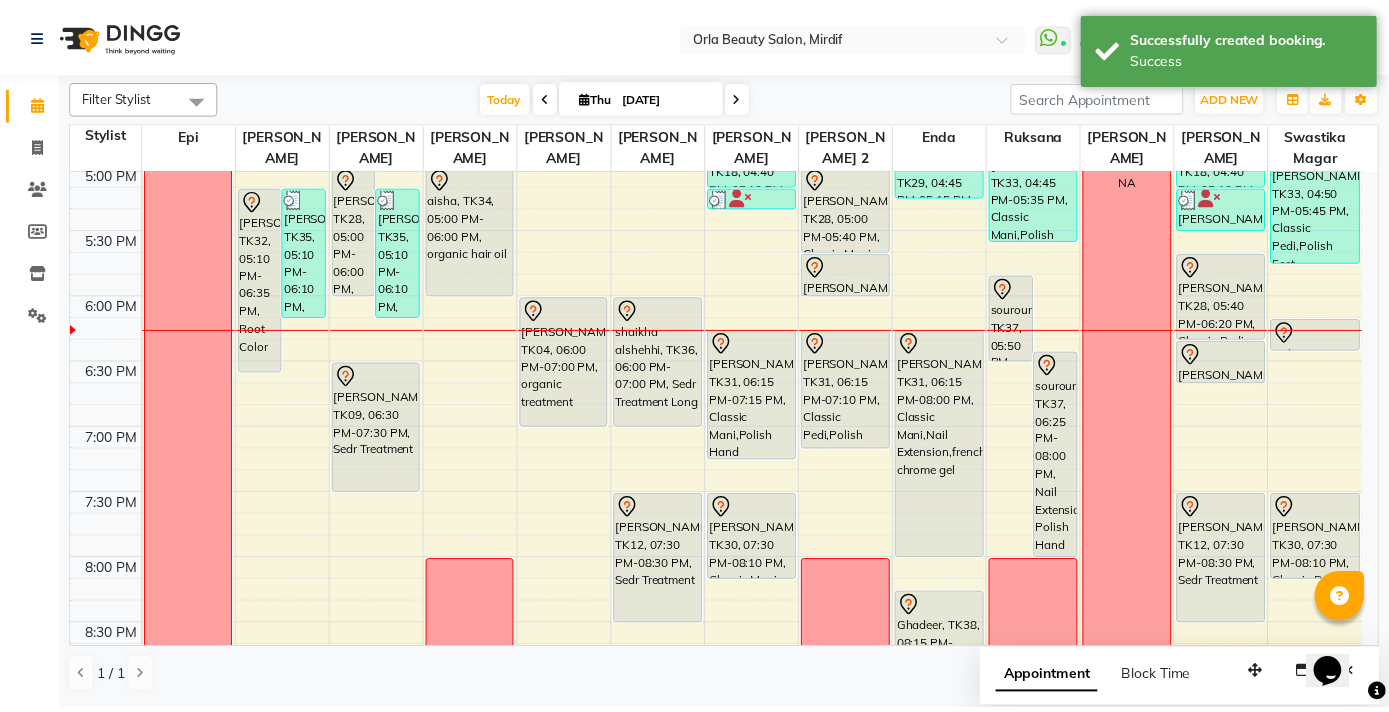 scroll, scrollTop: 1122, scrollLeft: 0, axis: vertical 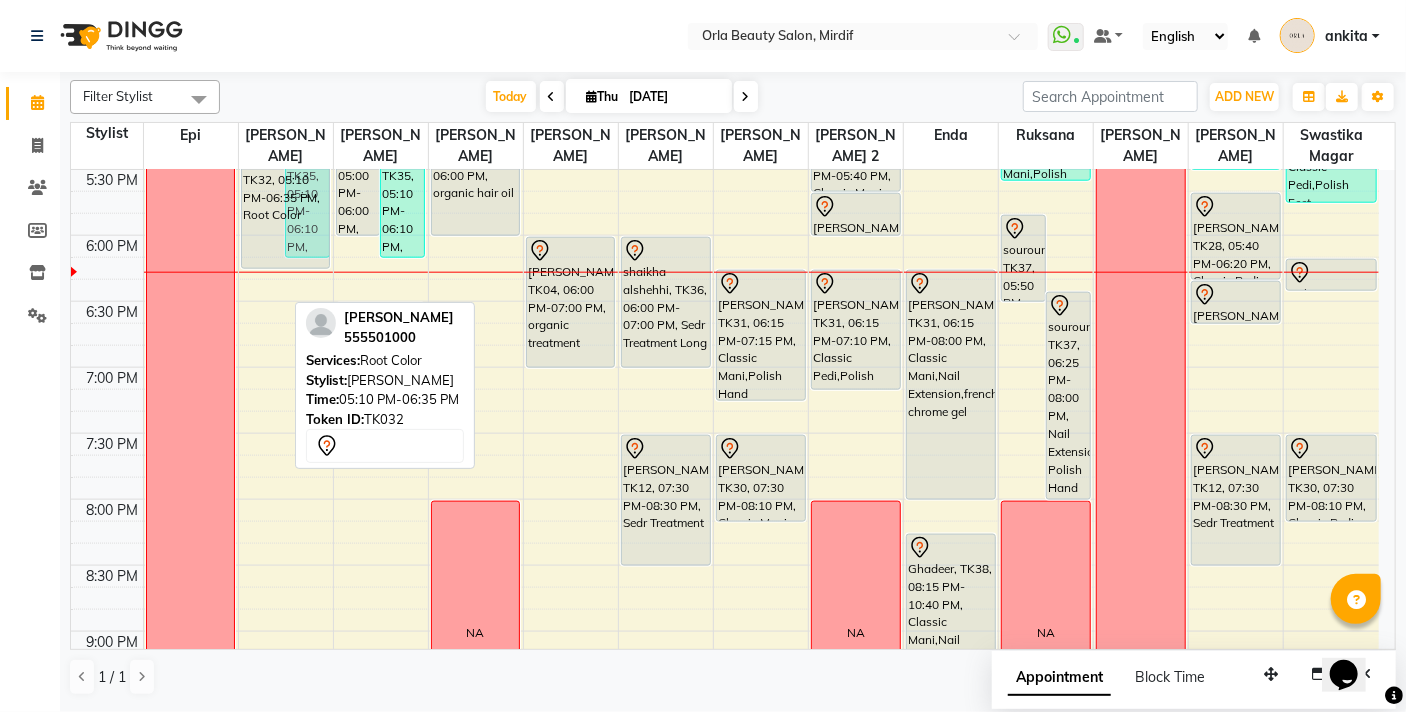 drag, startPoint x: 264, startPoint y: 310, endPoint x: 272, endPoint y: 265, distance: 45.705578 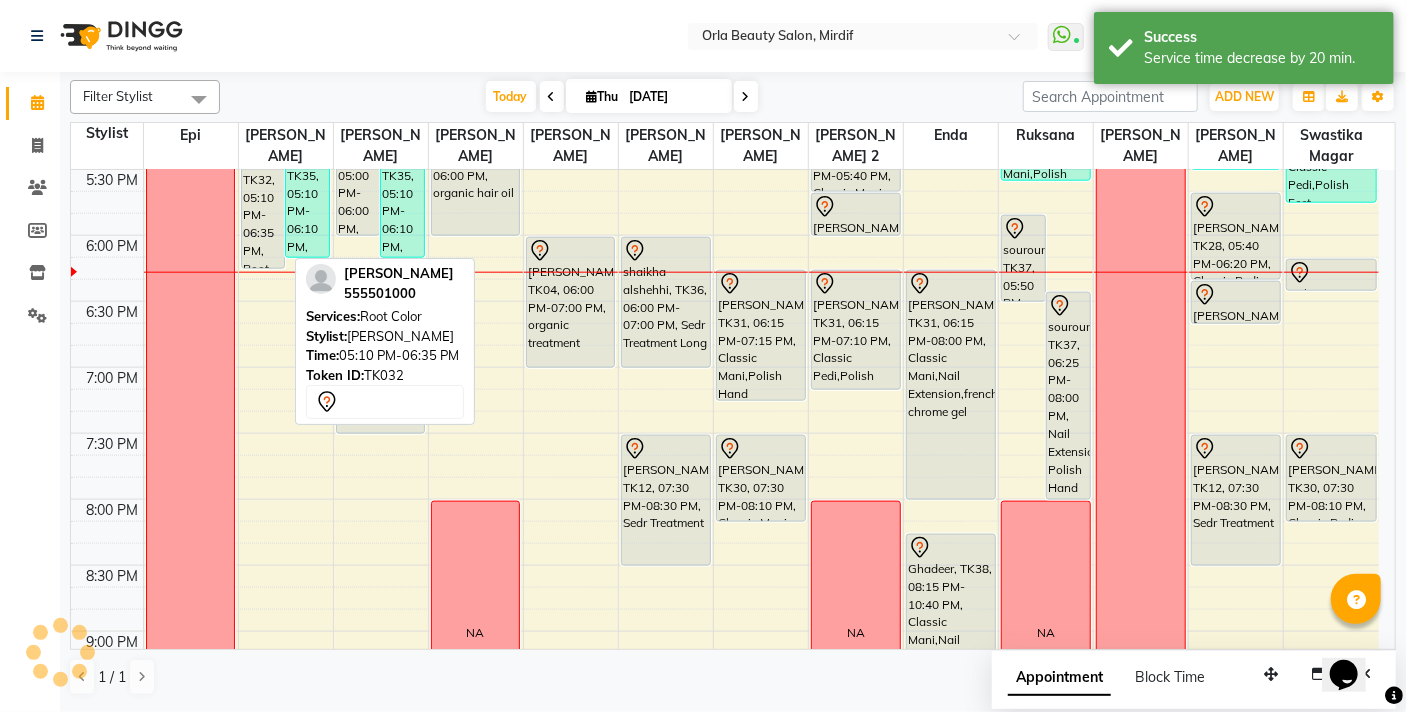 click on "muna alsafi, TK32, 05:10 PM-06:35 PM, Root Color" at bounding box center (263, 198) 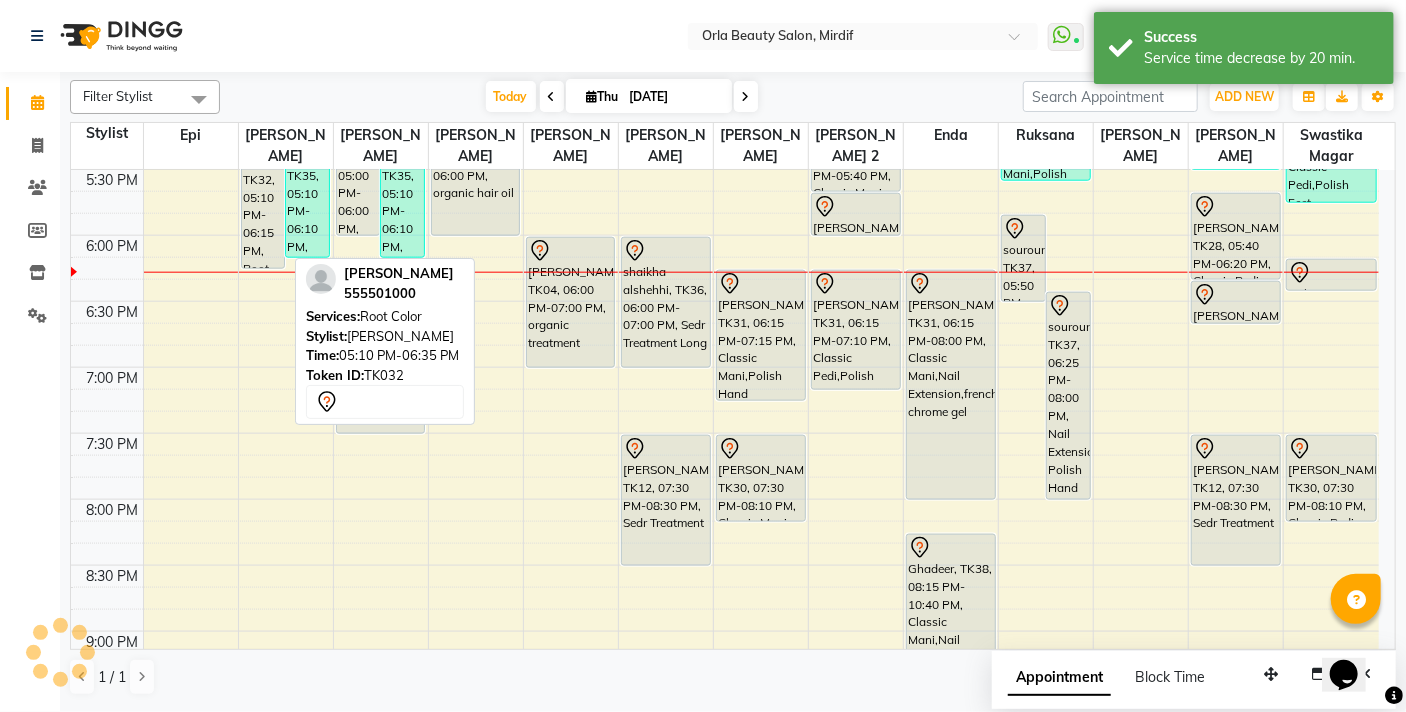 click on "[PERSON_NAME], TK32, 05:10 PM-06:15 PM, Root Color" at bounding box center [263, 198] 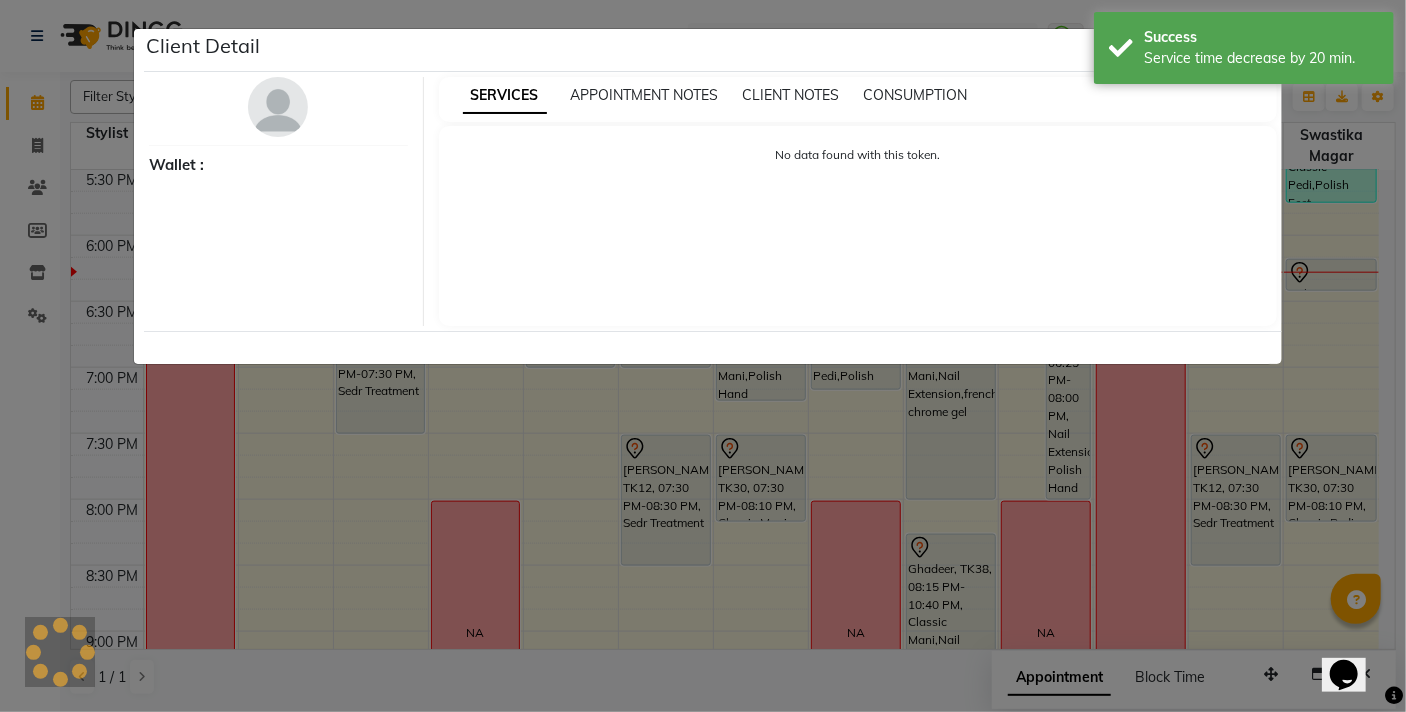 select on "7" 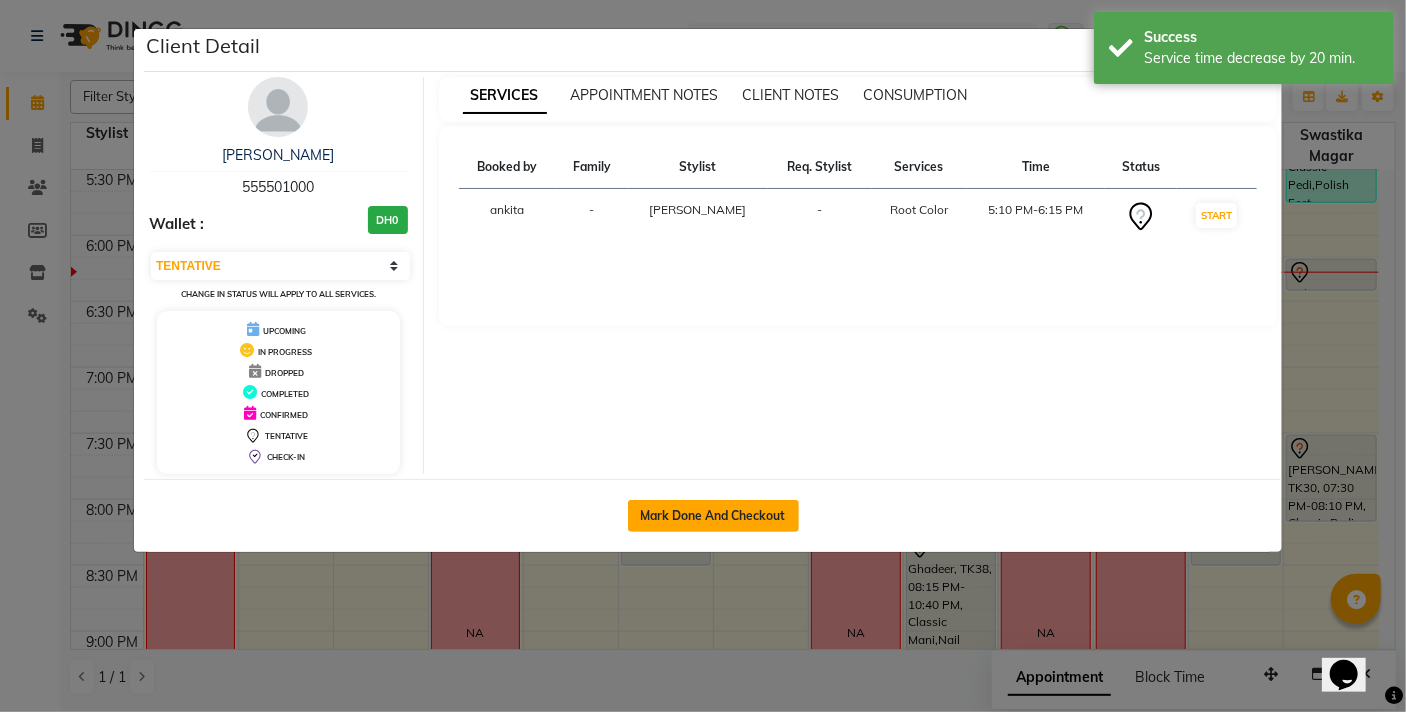 click on "Mark Done And Checkout" 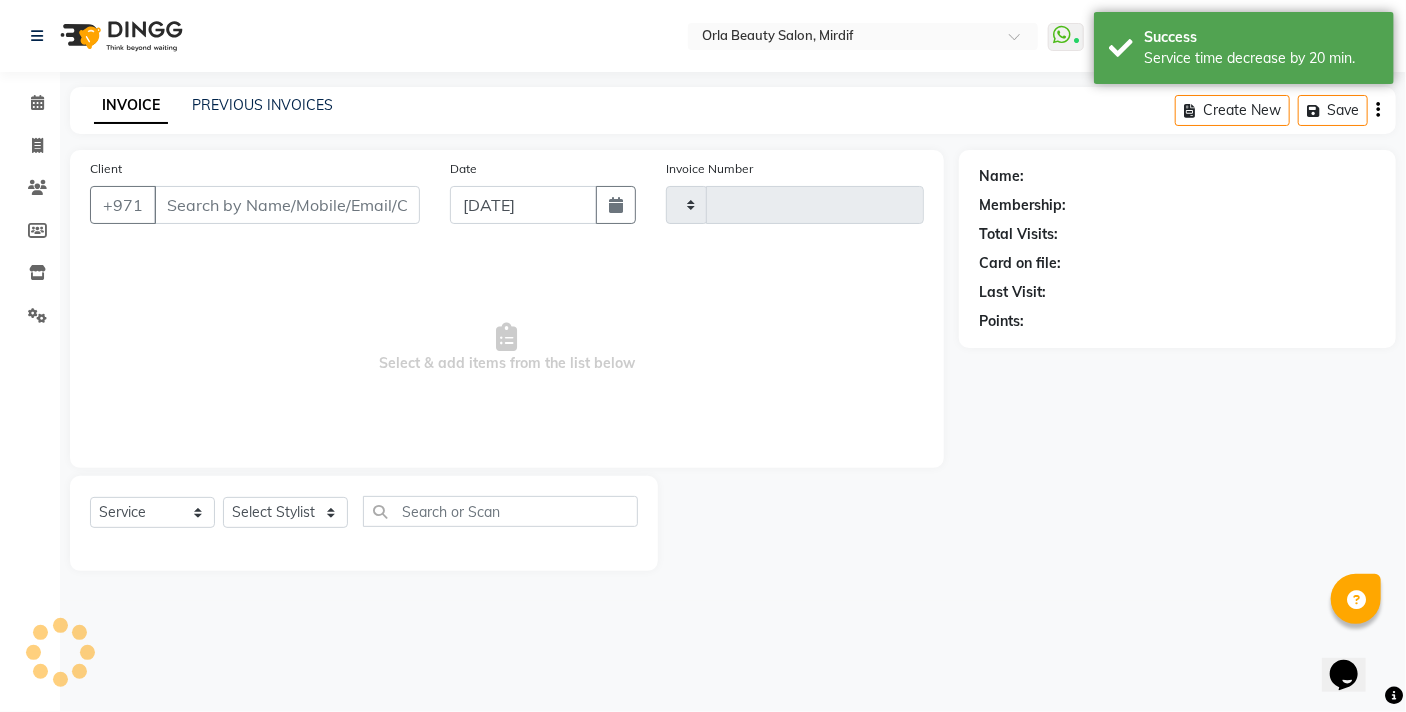 type on "3233" 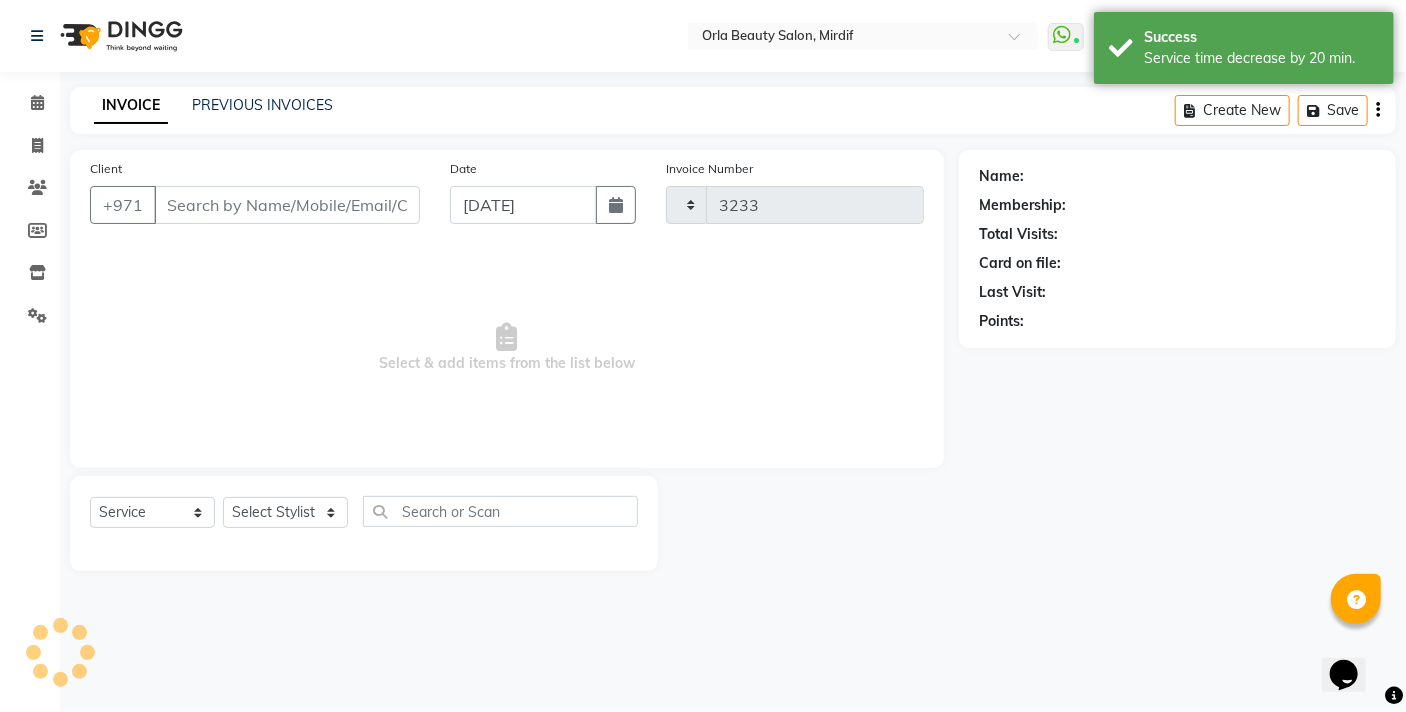 select on "5053" 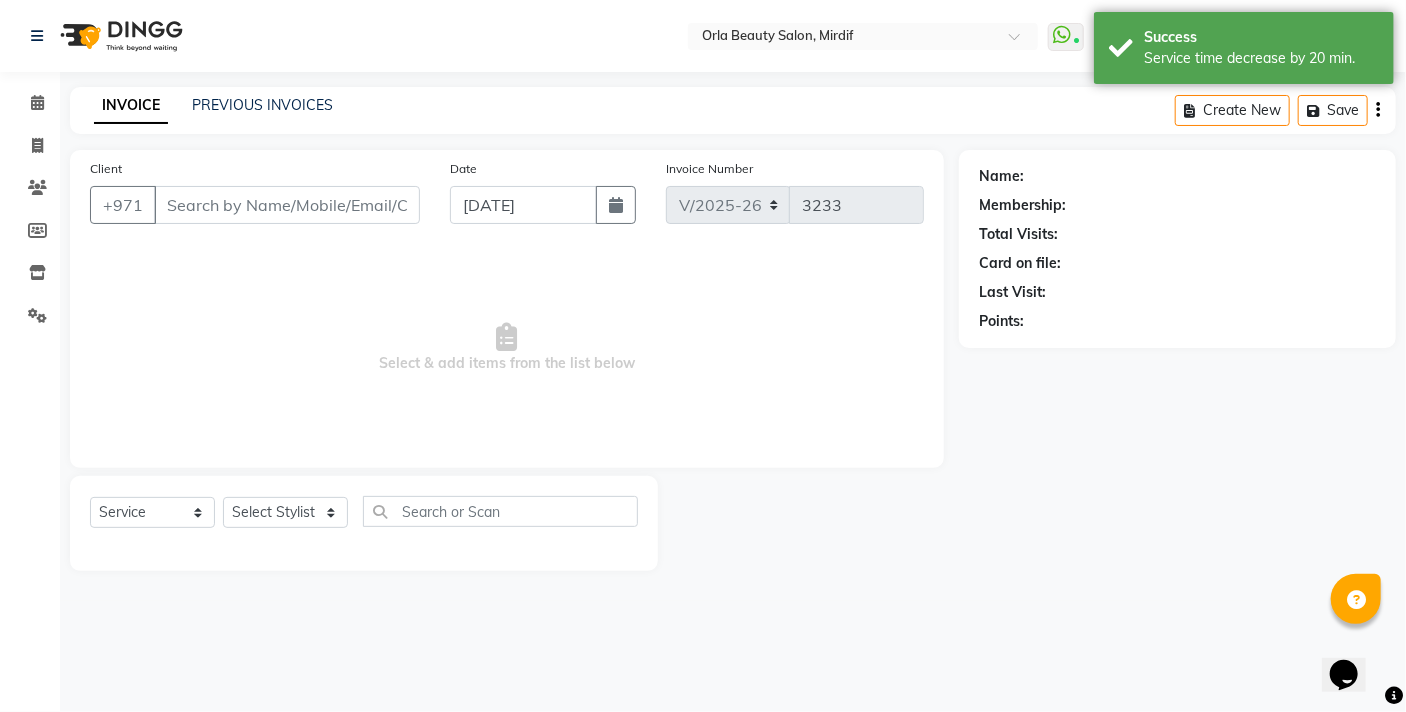 type on "555501000" 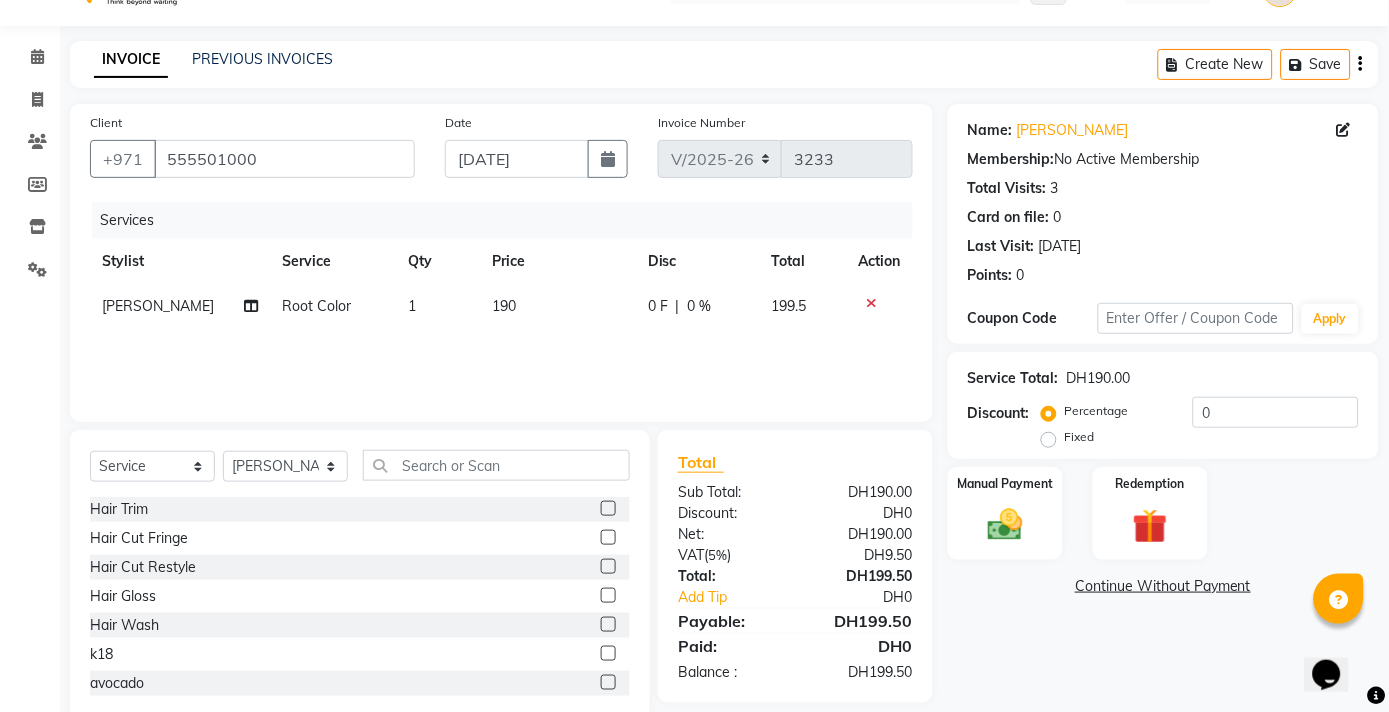 scroll, scrollTop: 87, scrollLeft: 0, axis: vertical 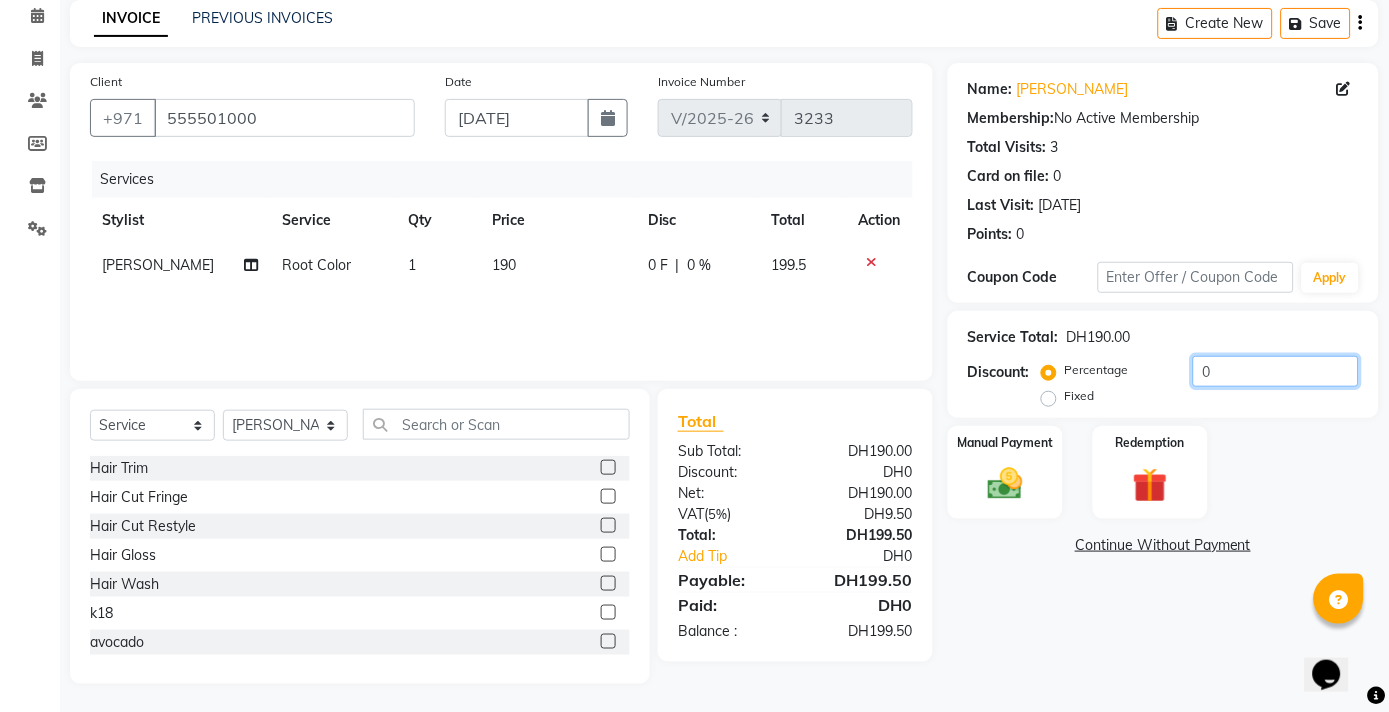 click on "0" 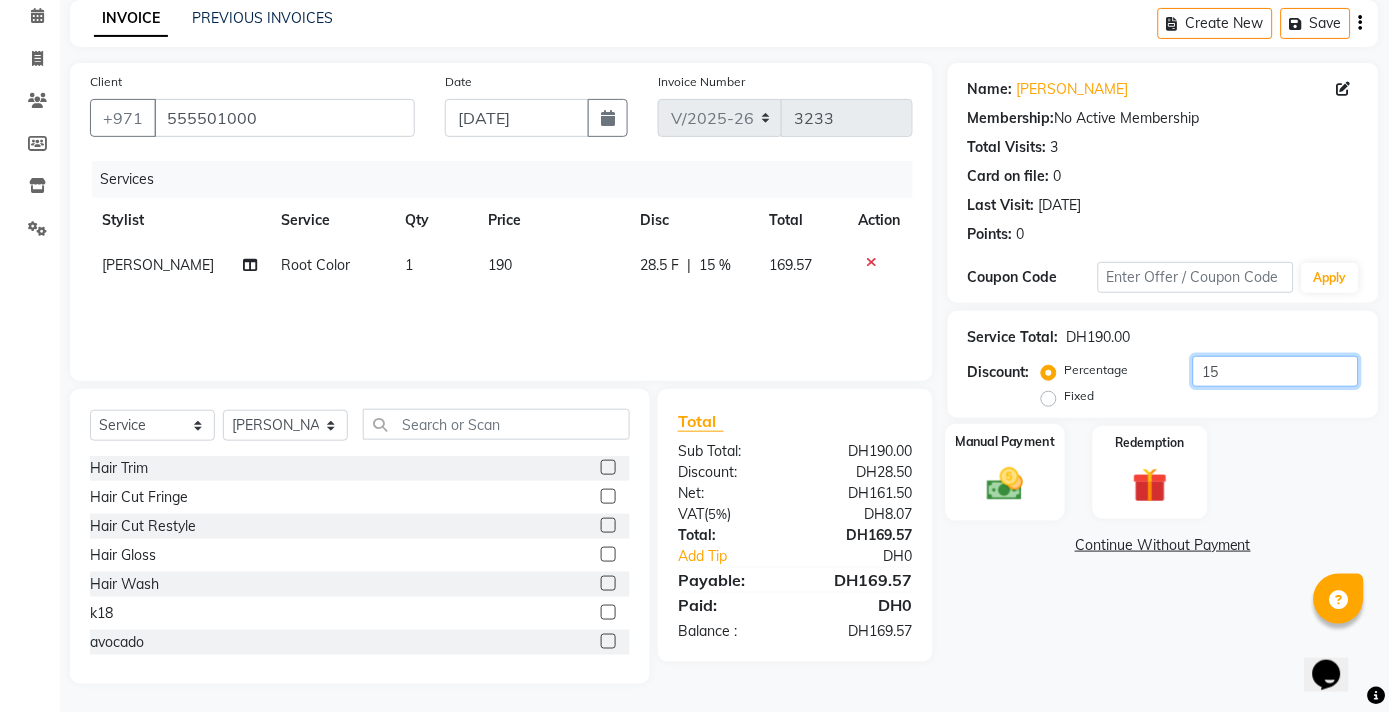 type on "15" 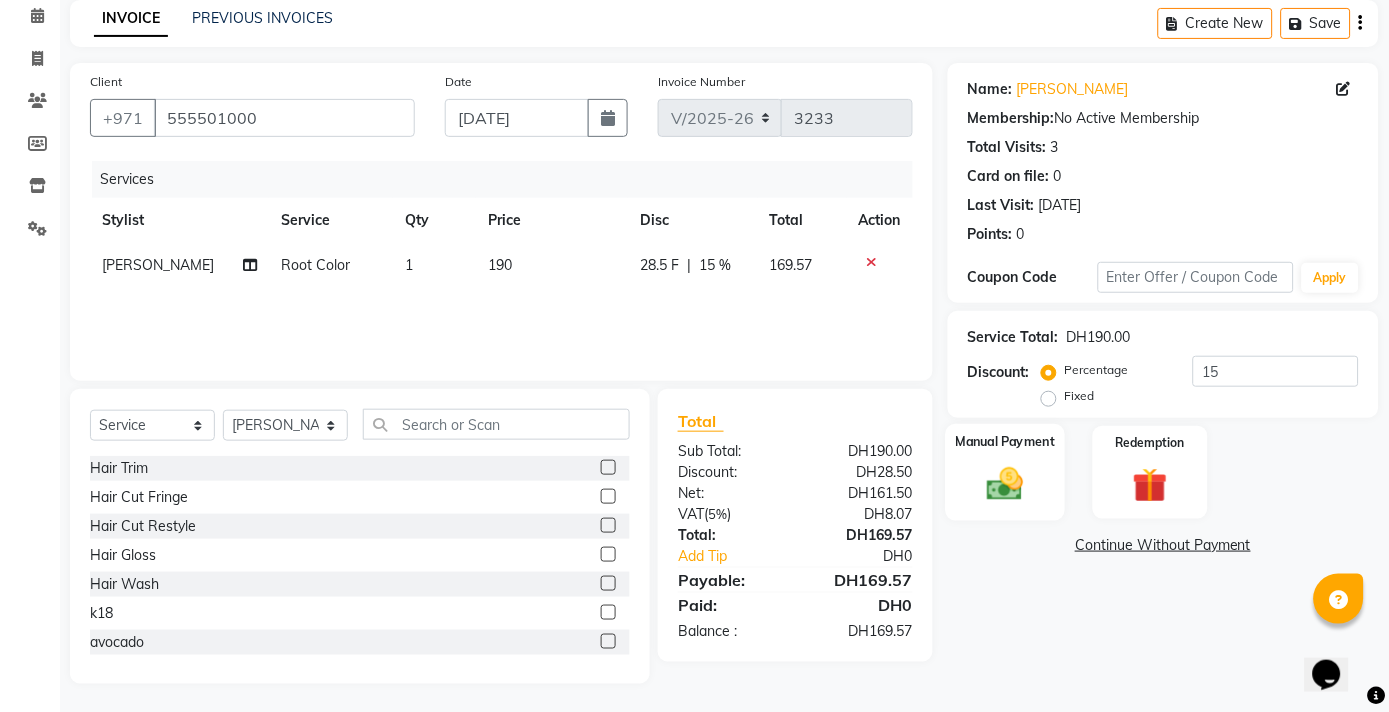 click 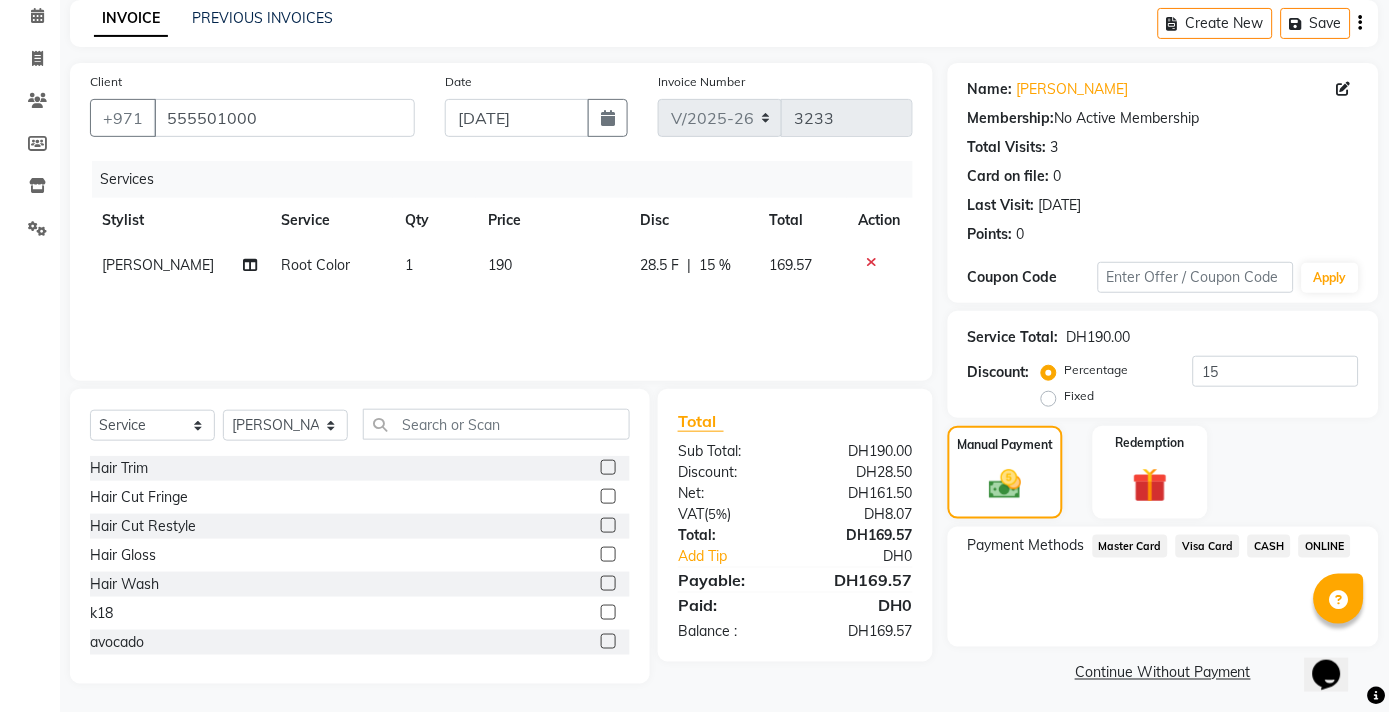 click on "CASH" 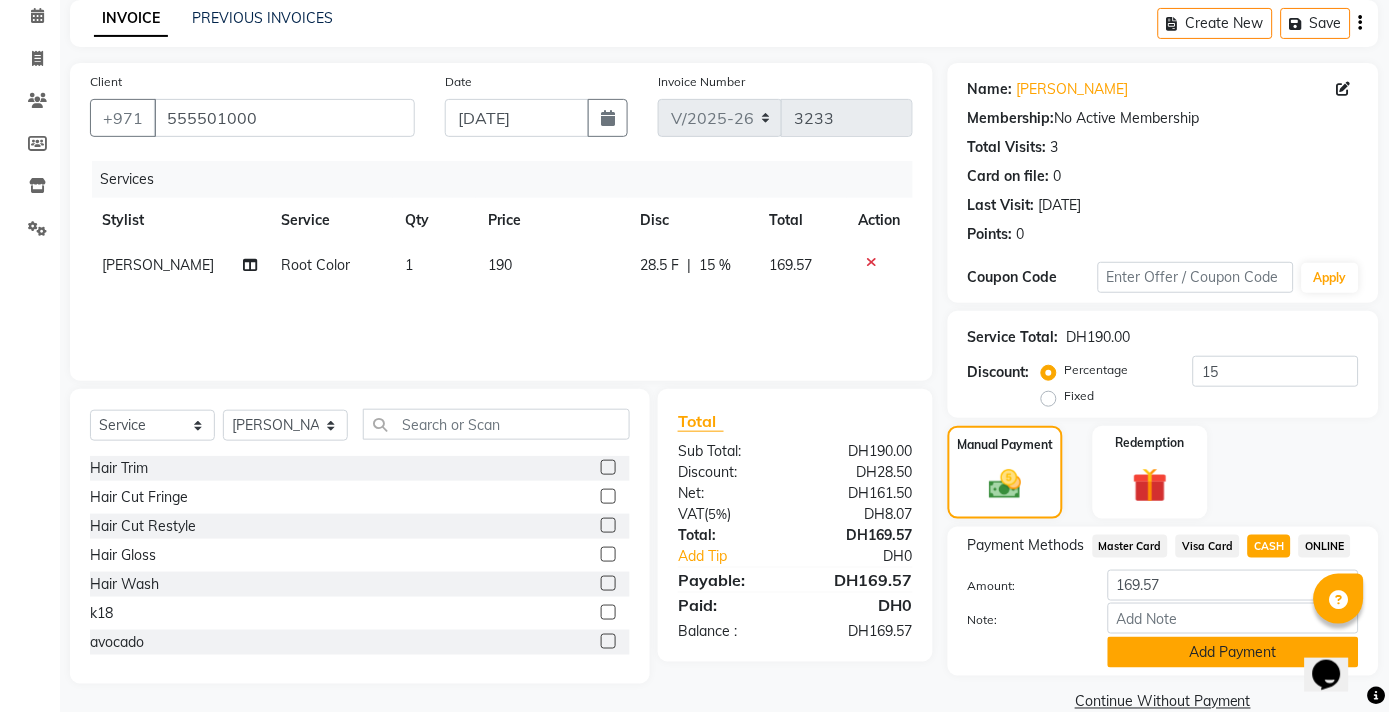 click on "Add Payment" 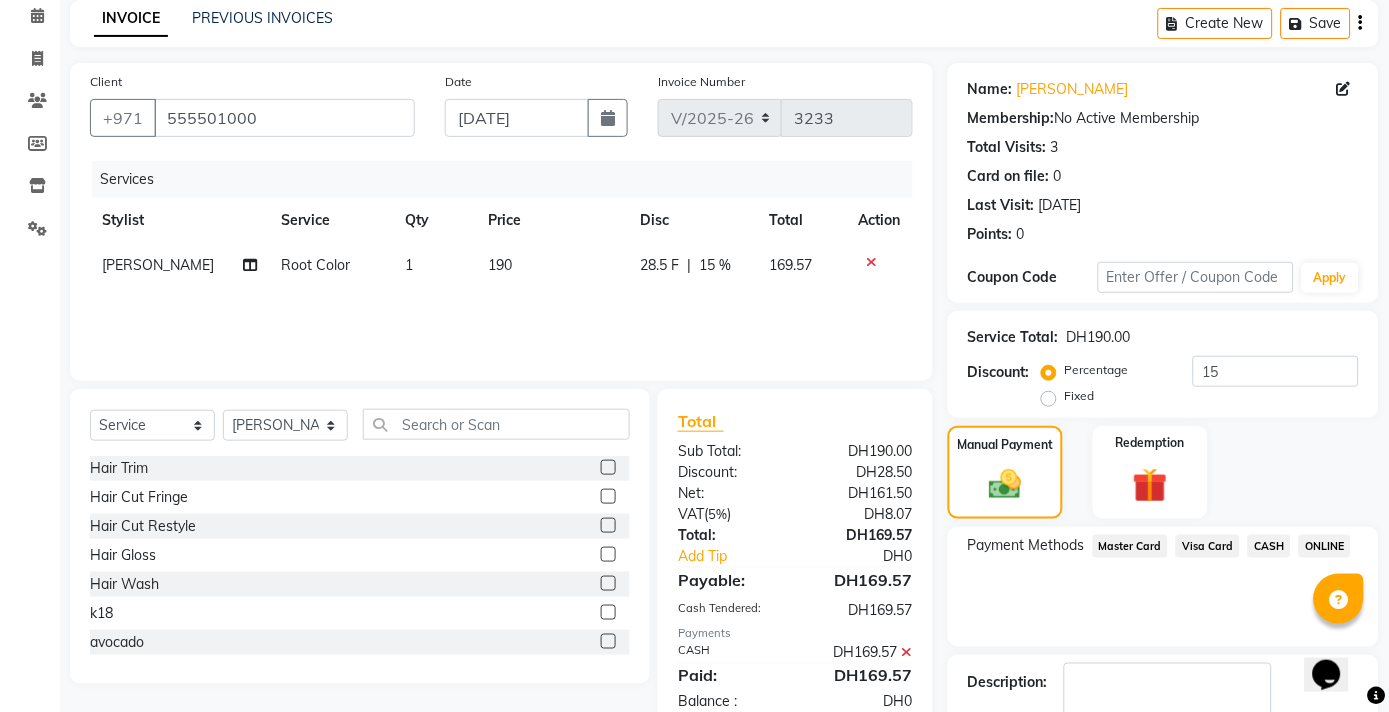 scroll, scrollTop: 204, scrollLeft: 0, axis: vertical 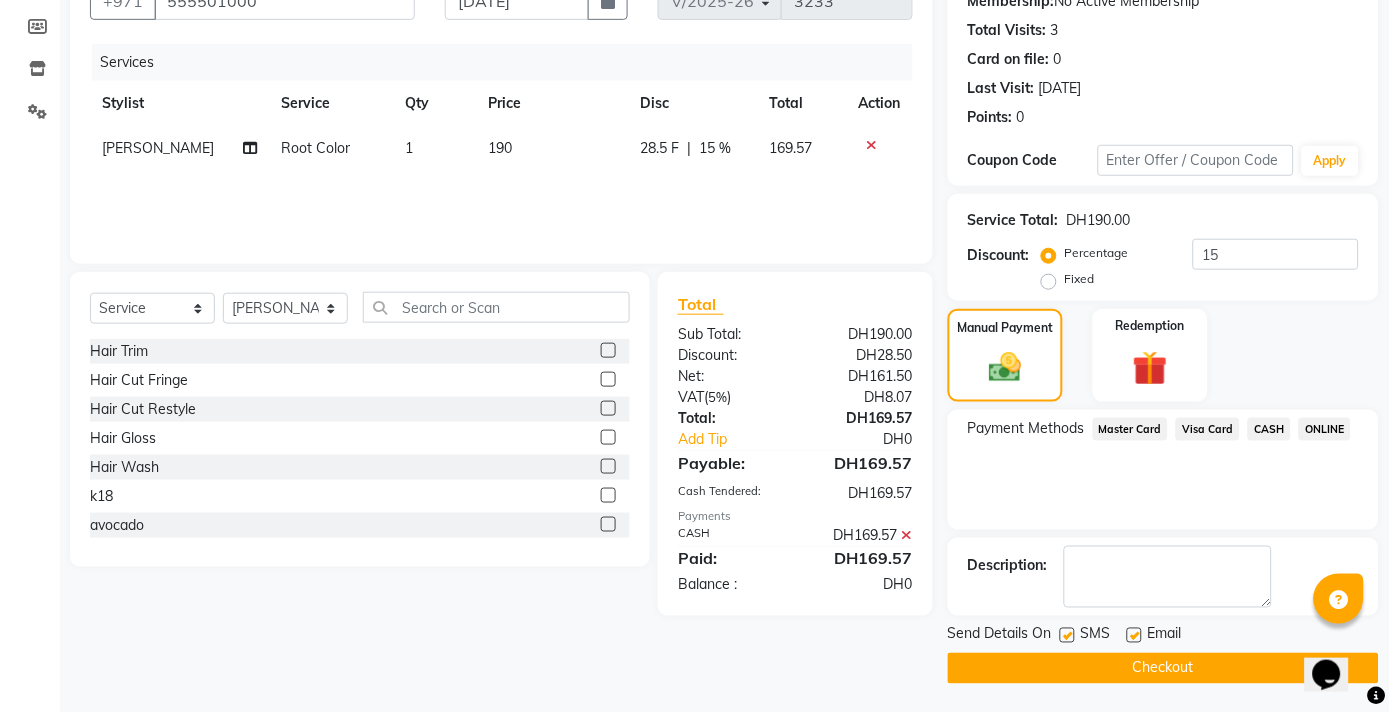 click on "Checkout" 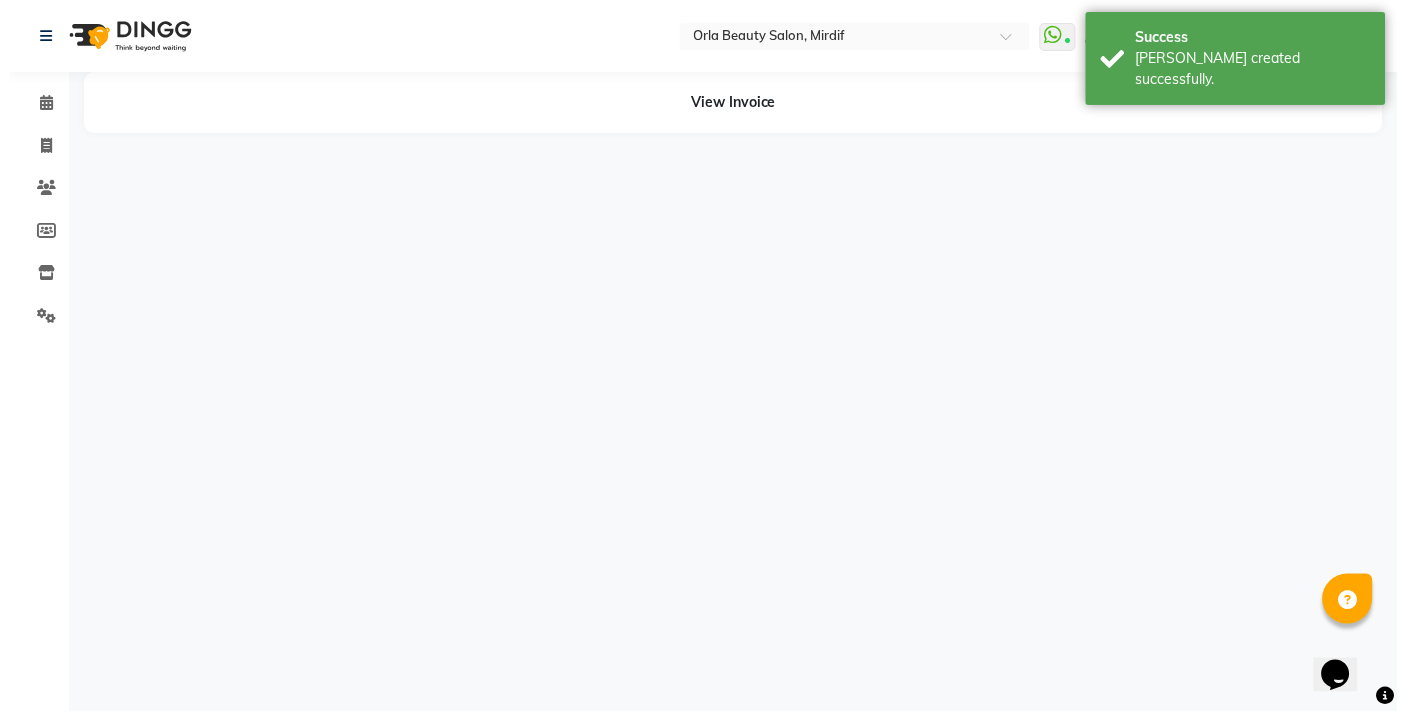 scroll, scrollTop: 0, scrollLeft: 0, axis: both 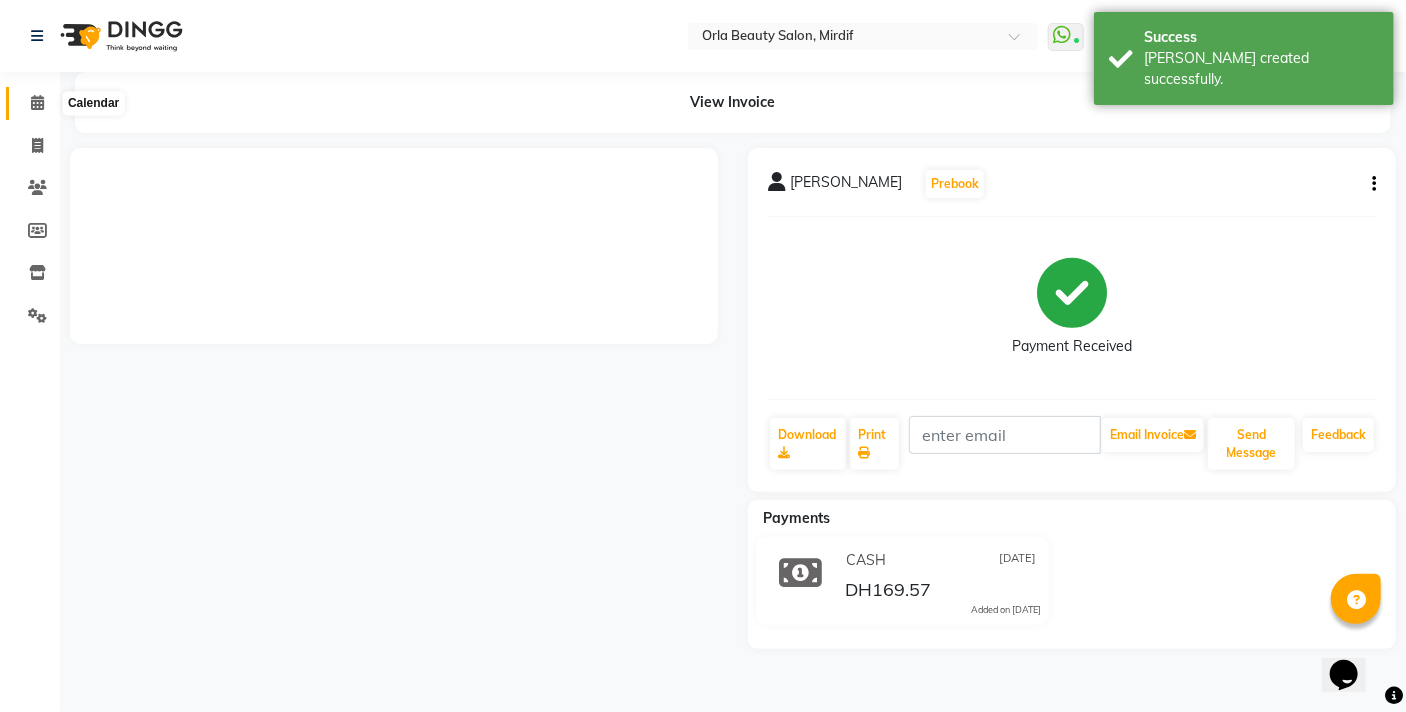 click 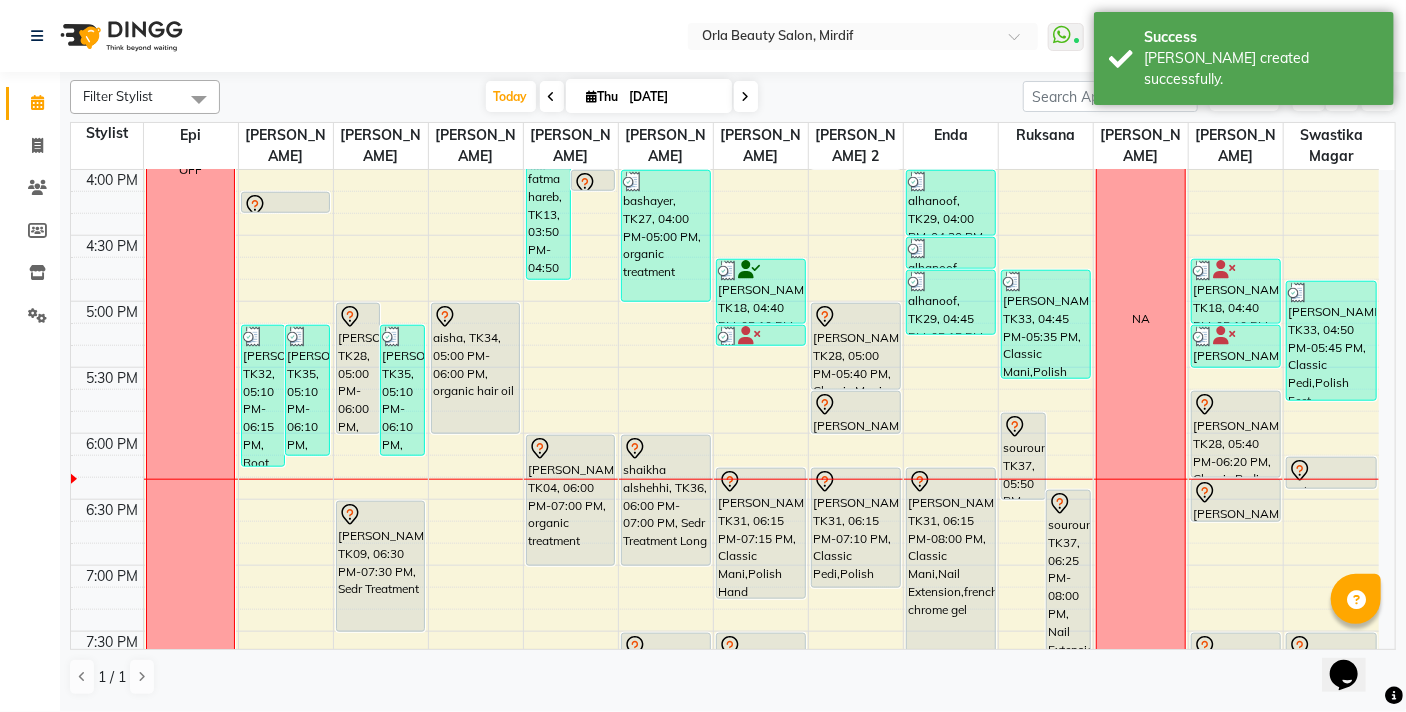 scroll, scrollTop: 942, scrollLeft: 0, axis: vertical 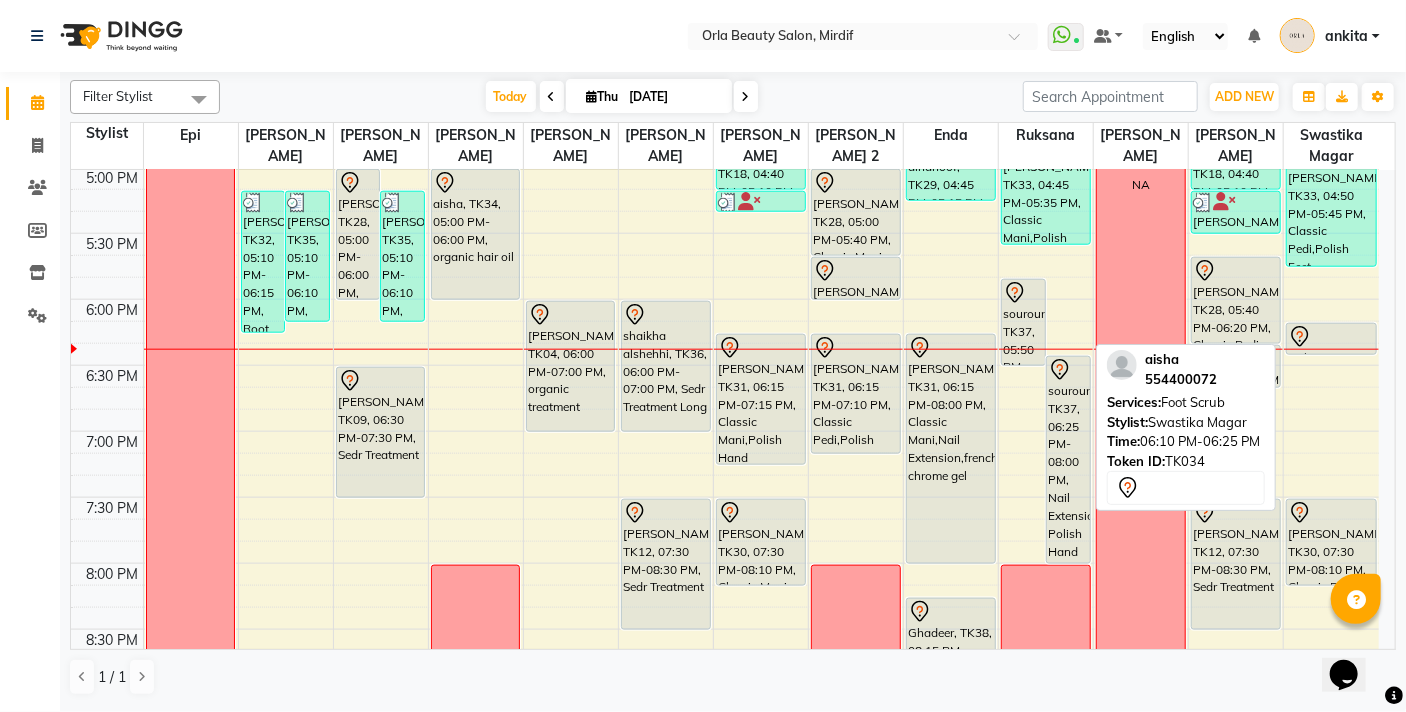 click at bounding box center [1331, 337] 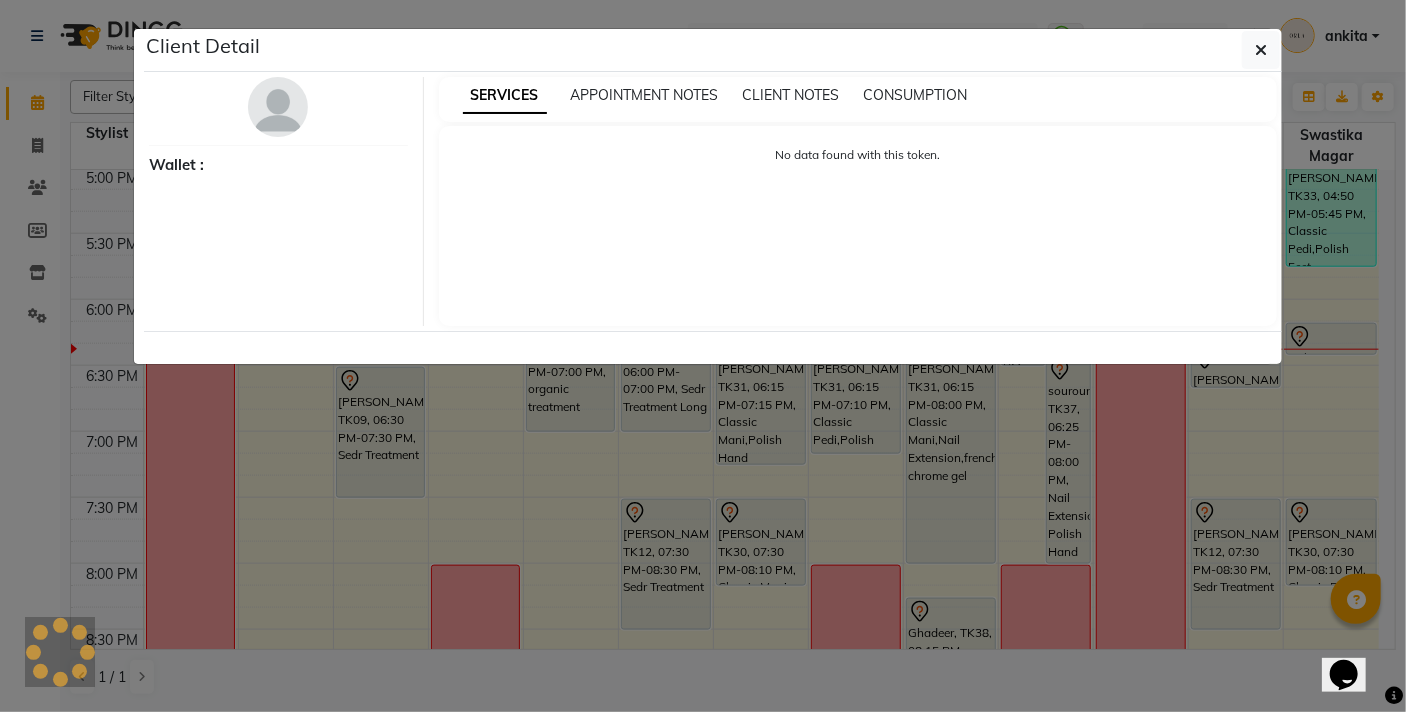 select on "7" 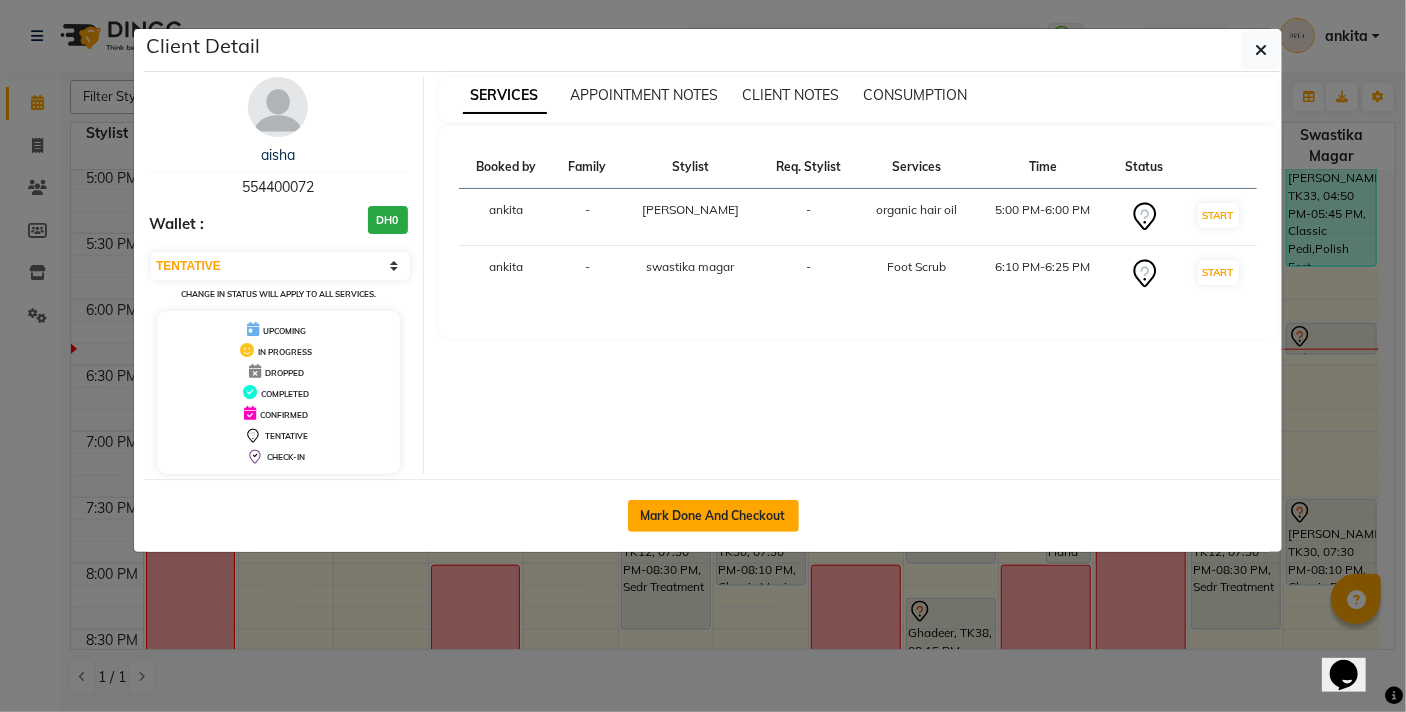 click on "Mark Done And Checkout" 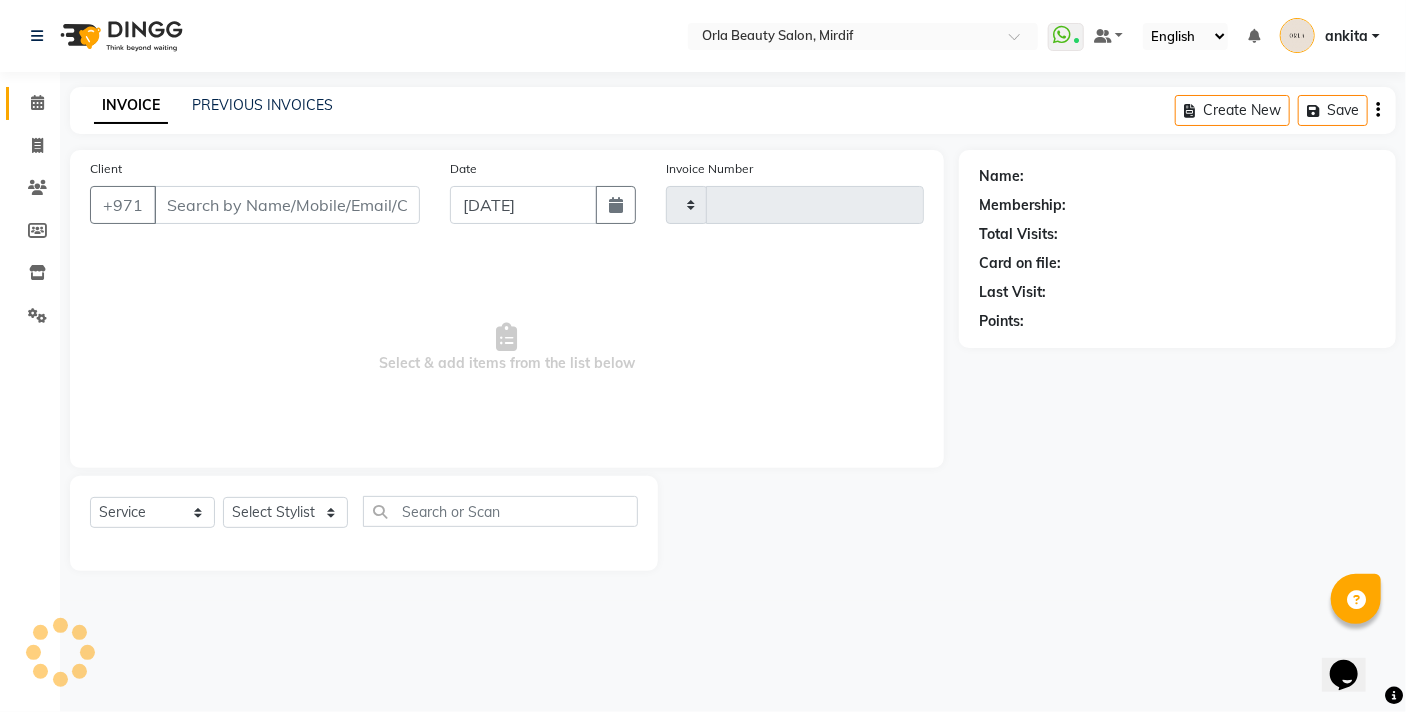 type on "3234" 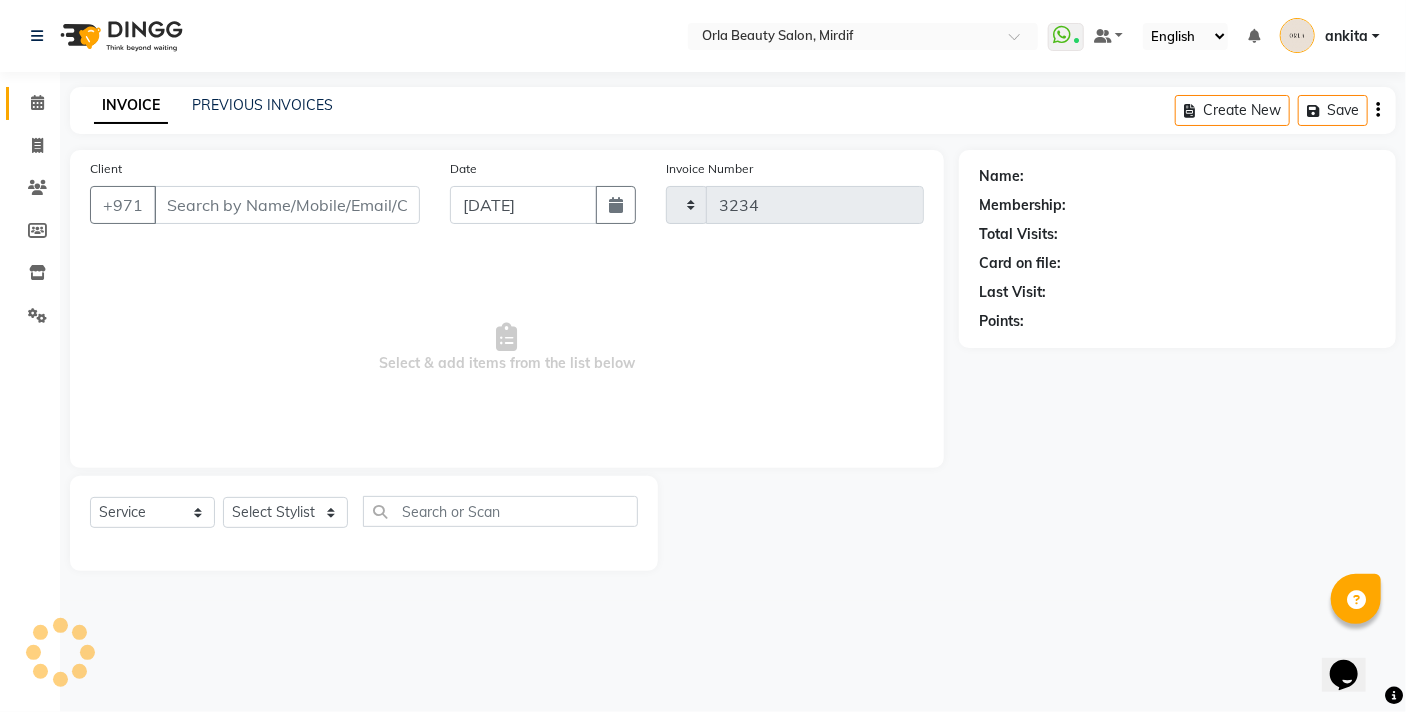 select on "5053" 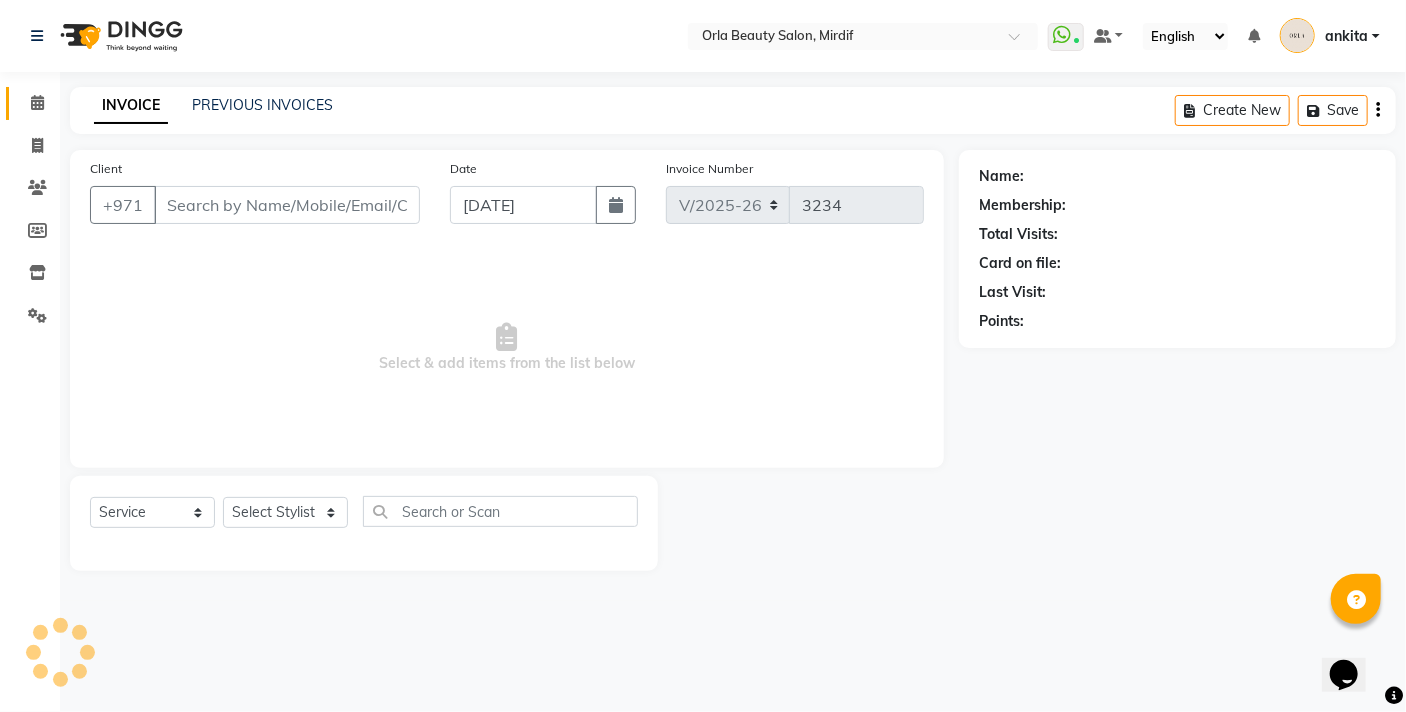 type on "554400072" 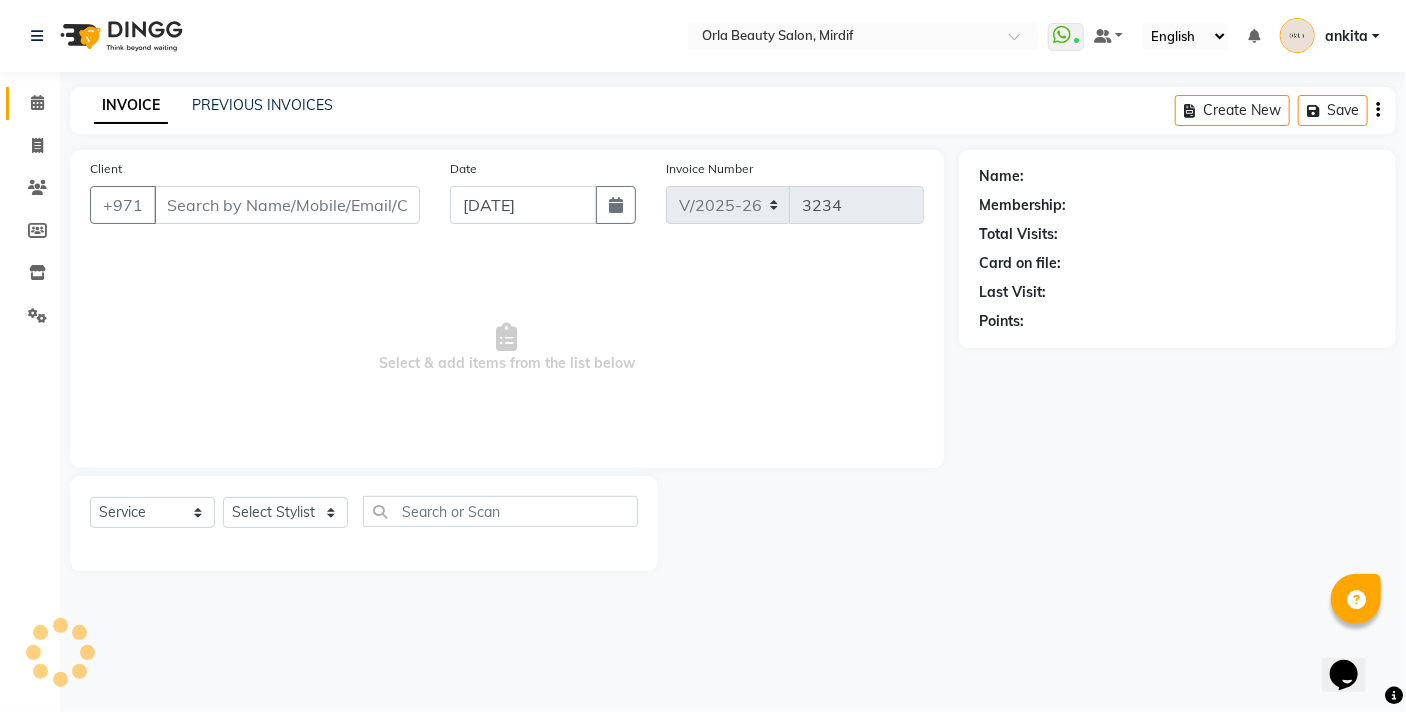 select on "54767" 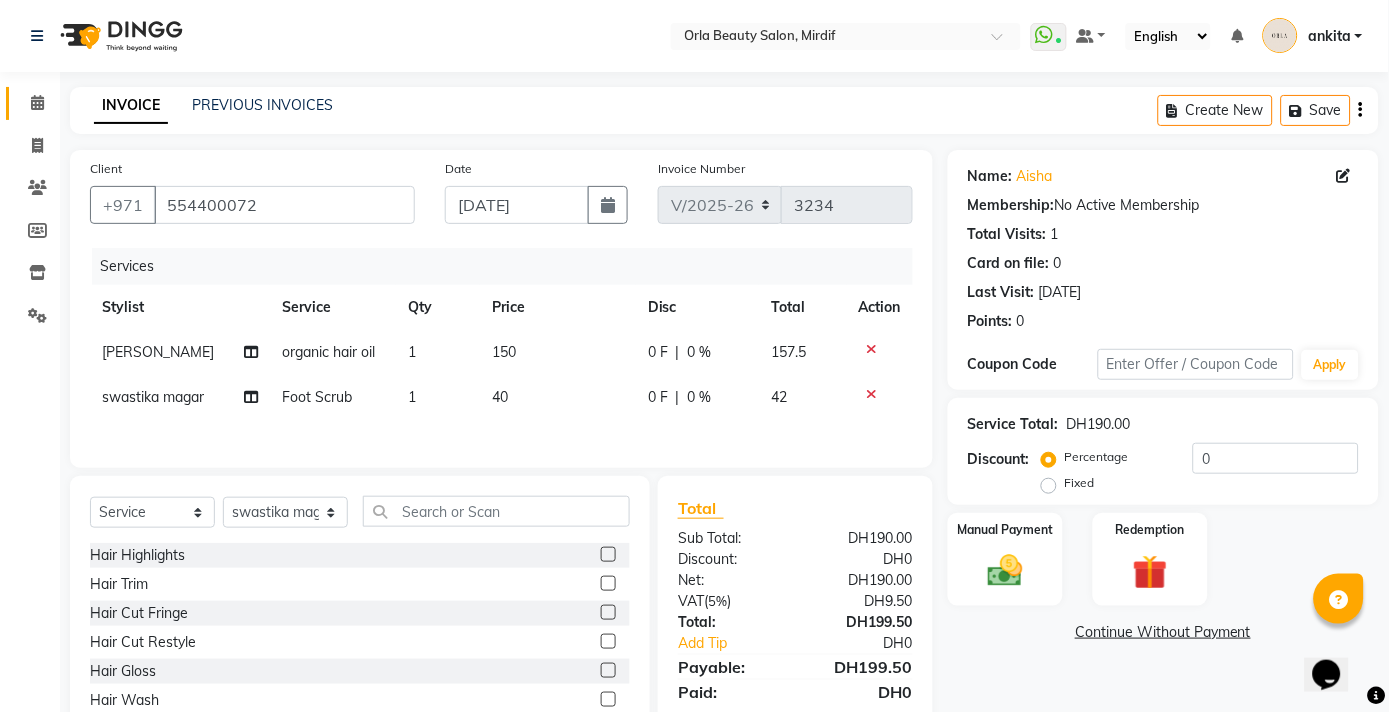 scroll, scrollTop: 92, scrollLeft: 0, axis: vertical 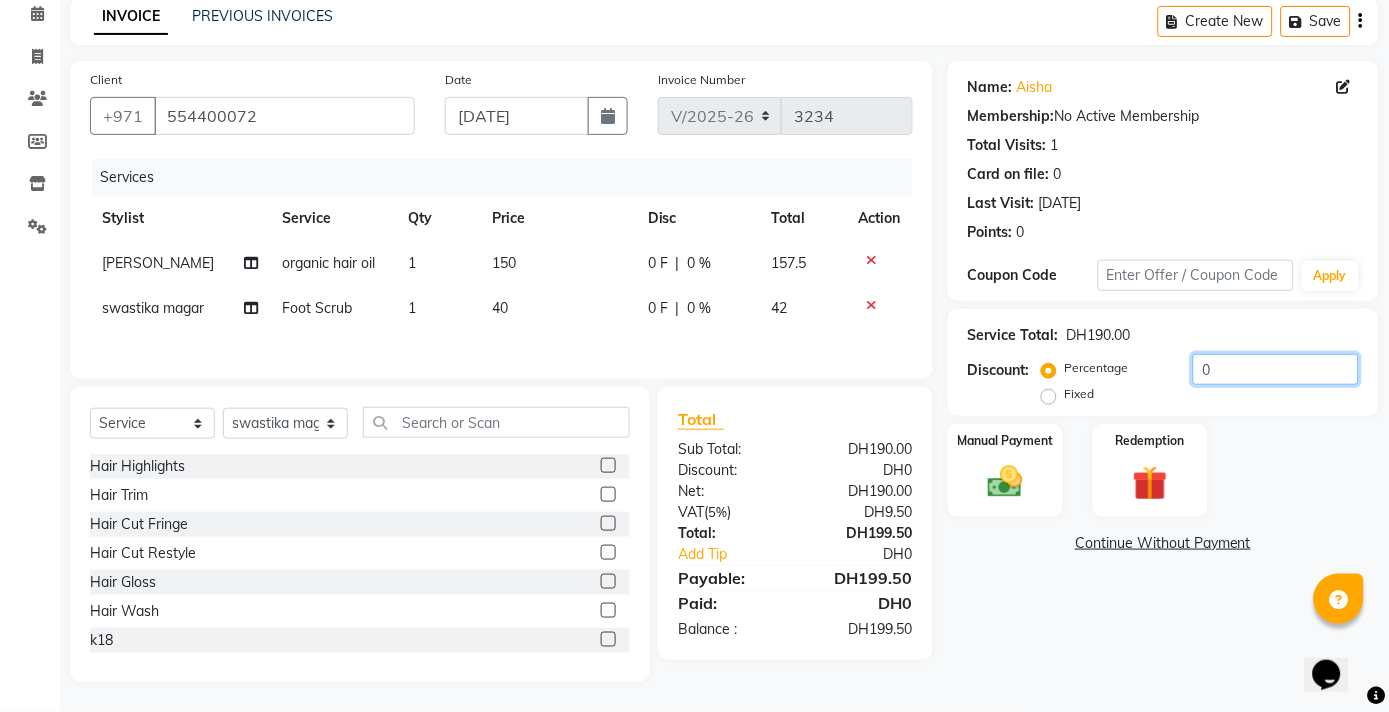 click on "0" 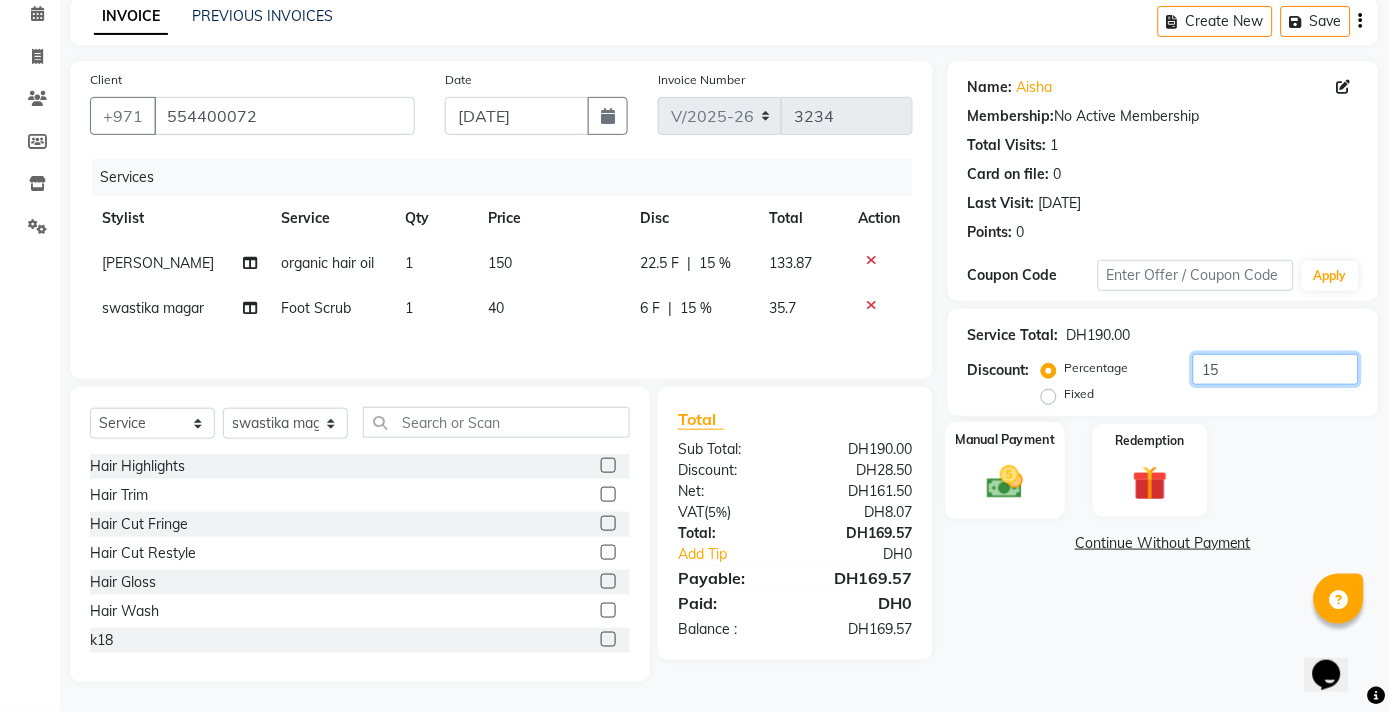 type on "15" 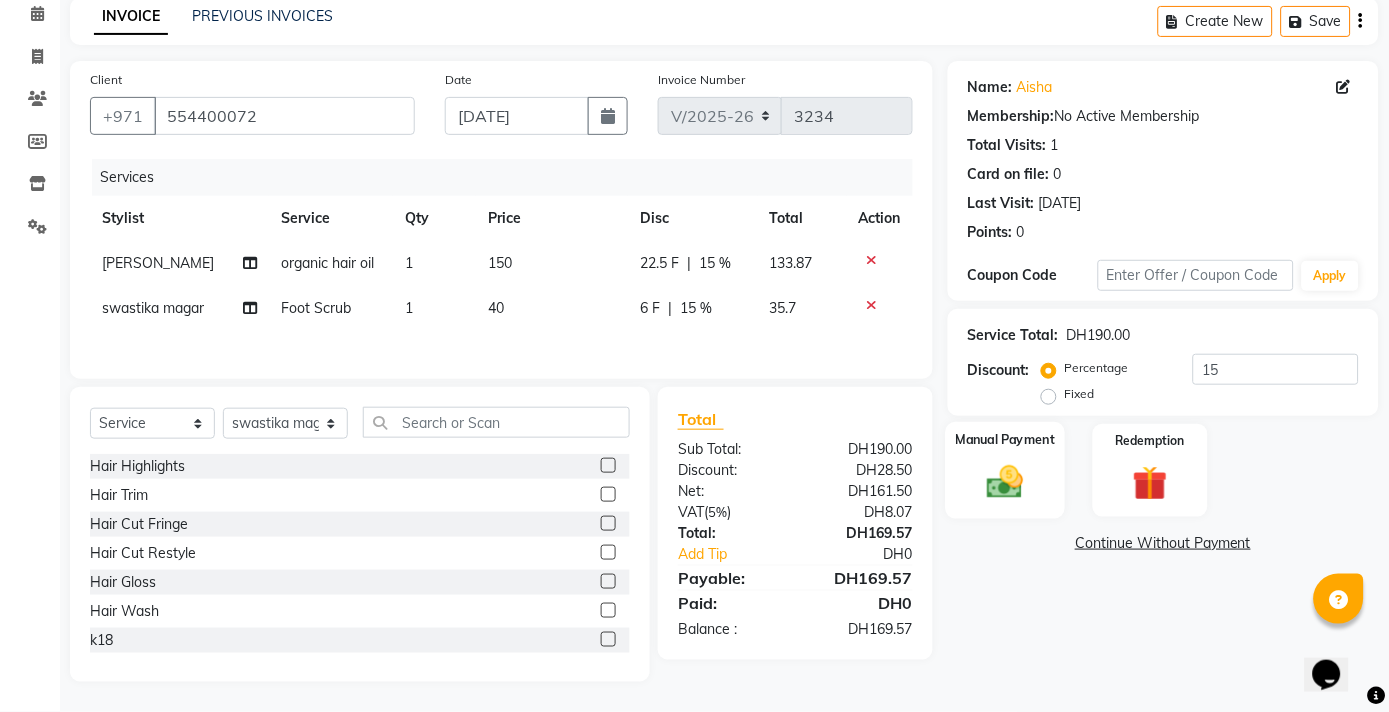 click 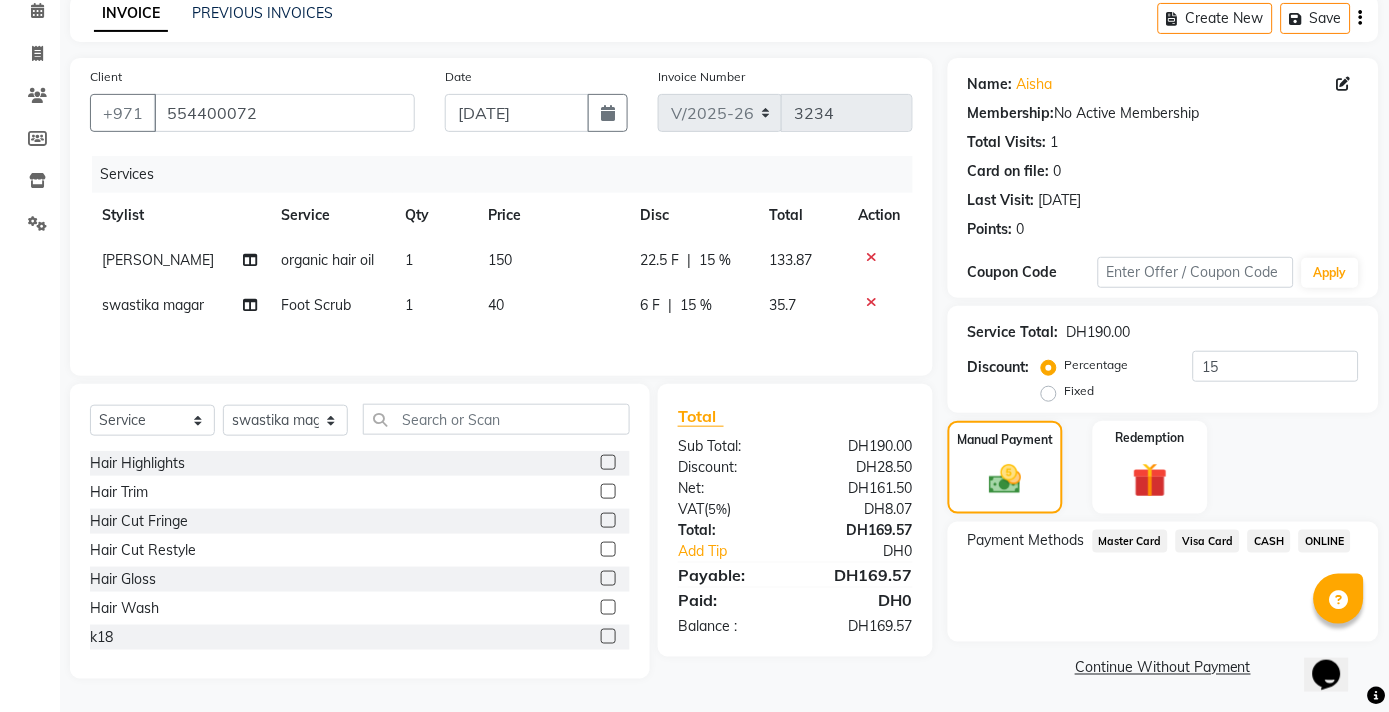 click on "Visa Card" 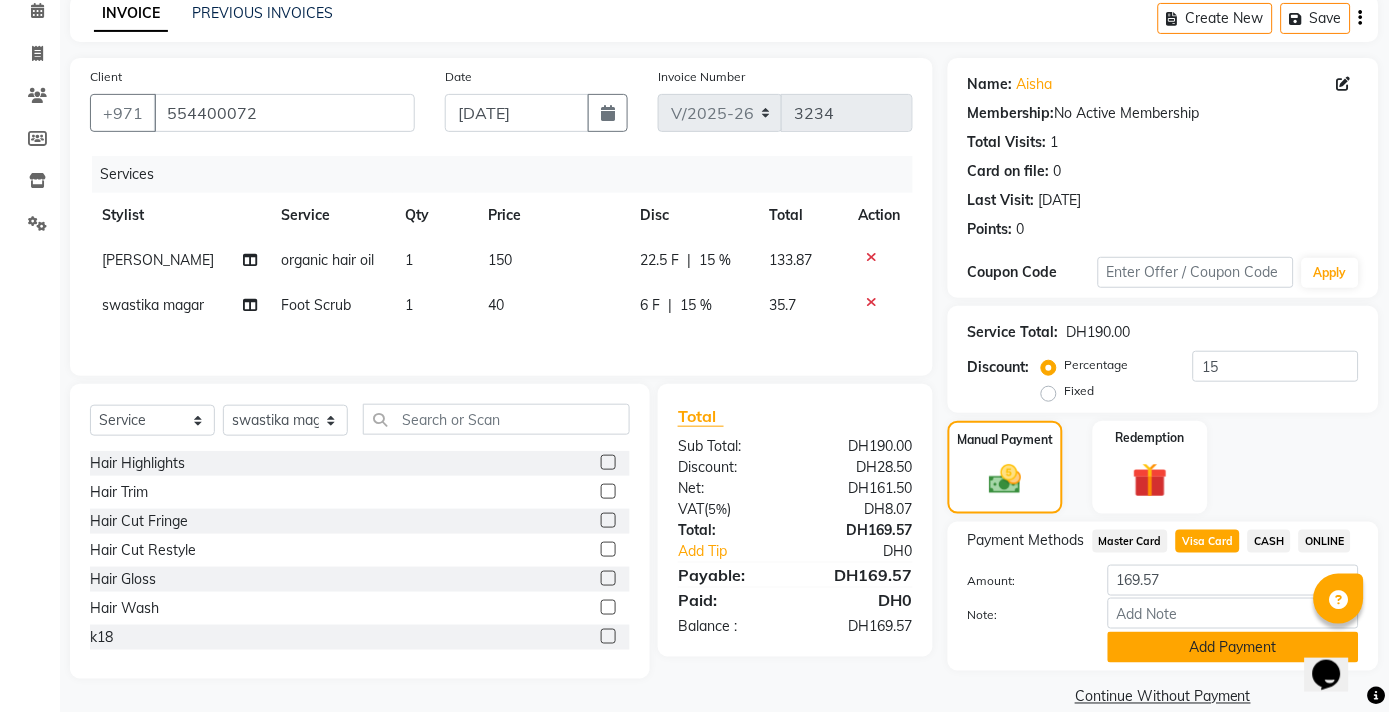 click on "Add Payment" 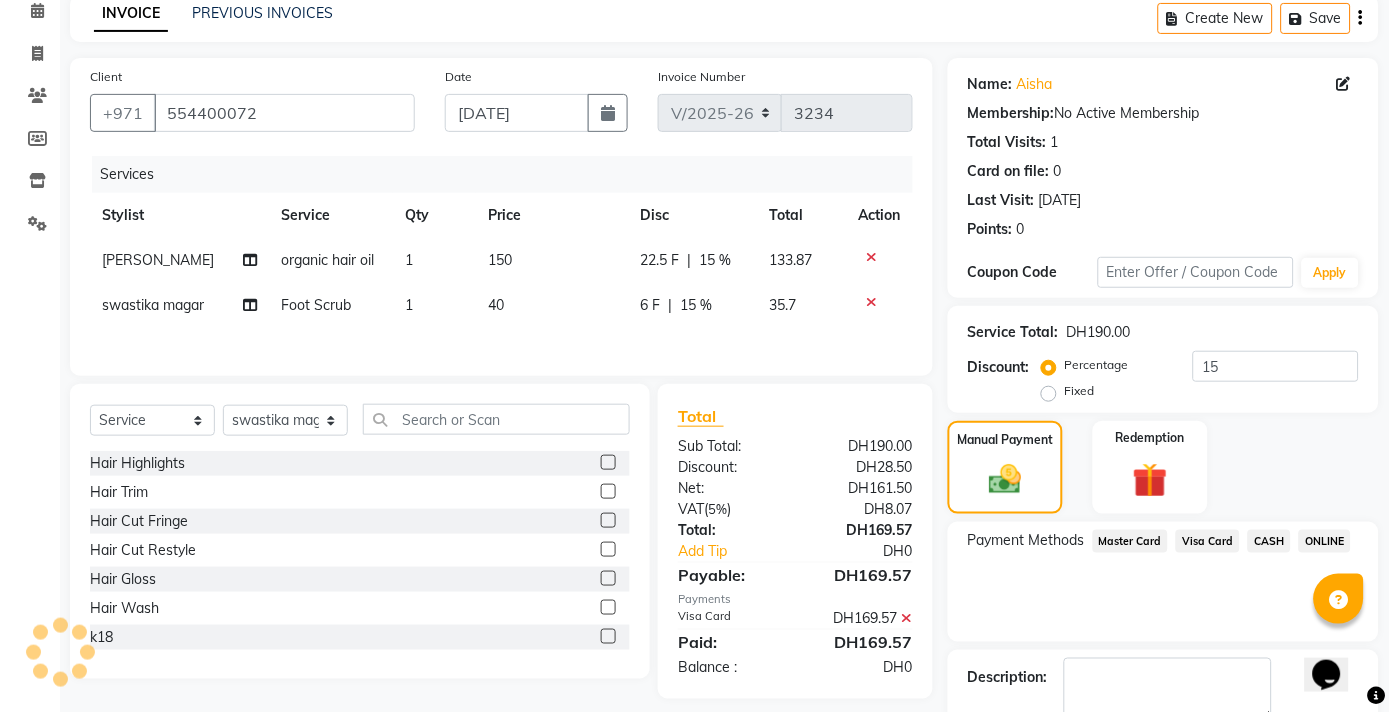 scroll, scrollTop: 204, scrollLeft: 0, axis: vertical 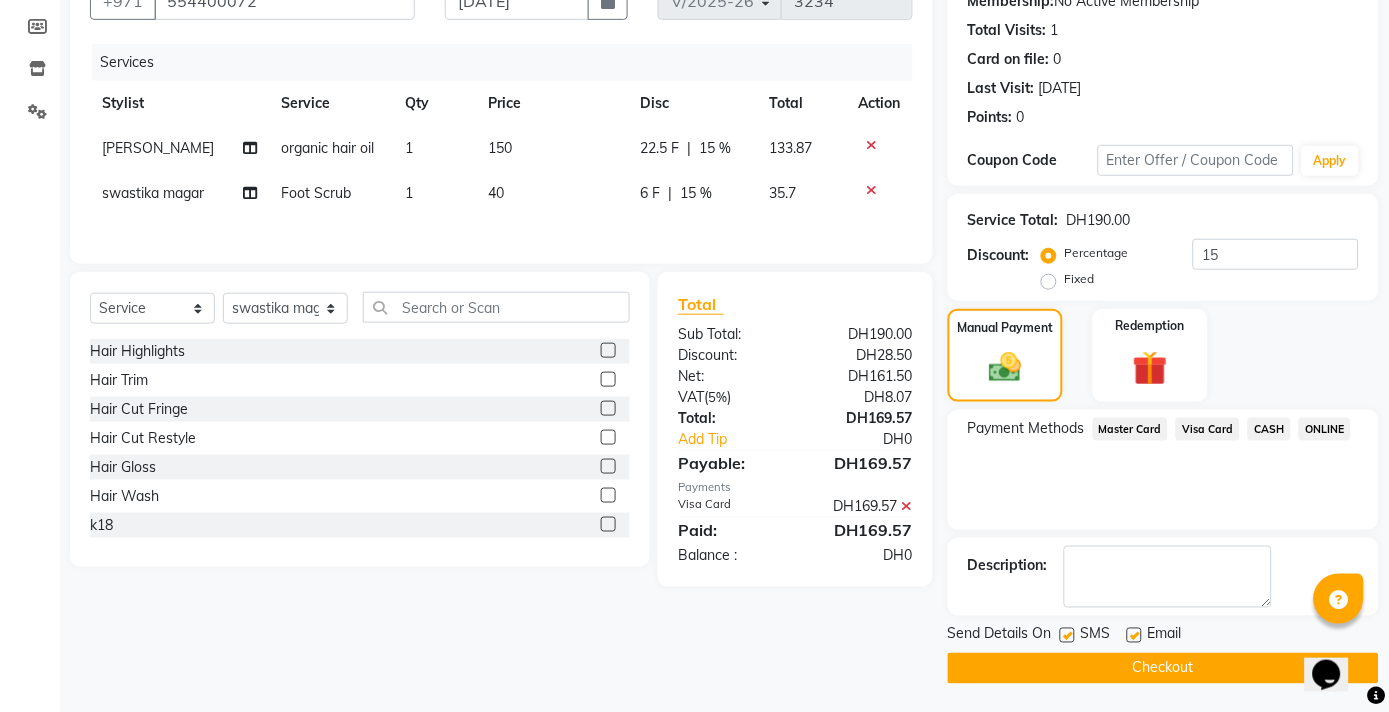 click on "Checkout" 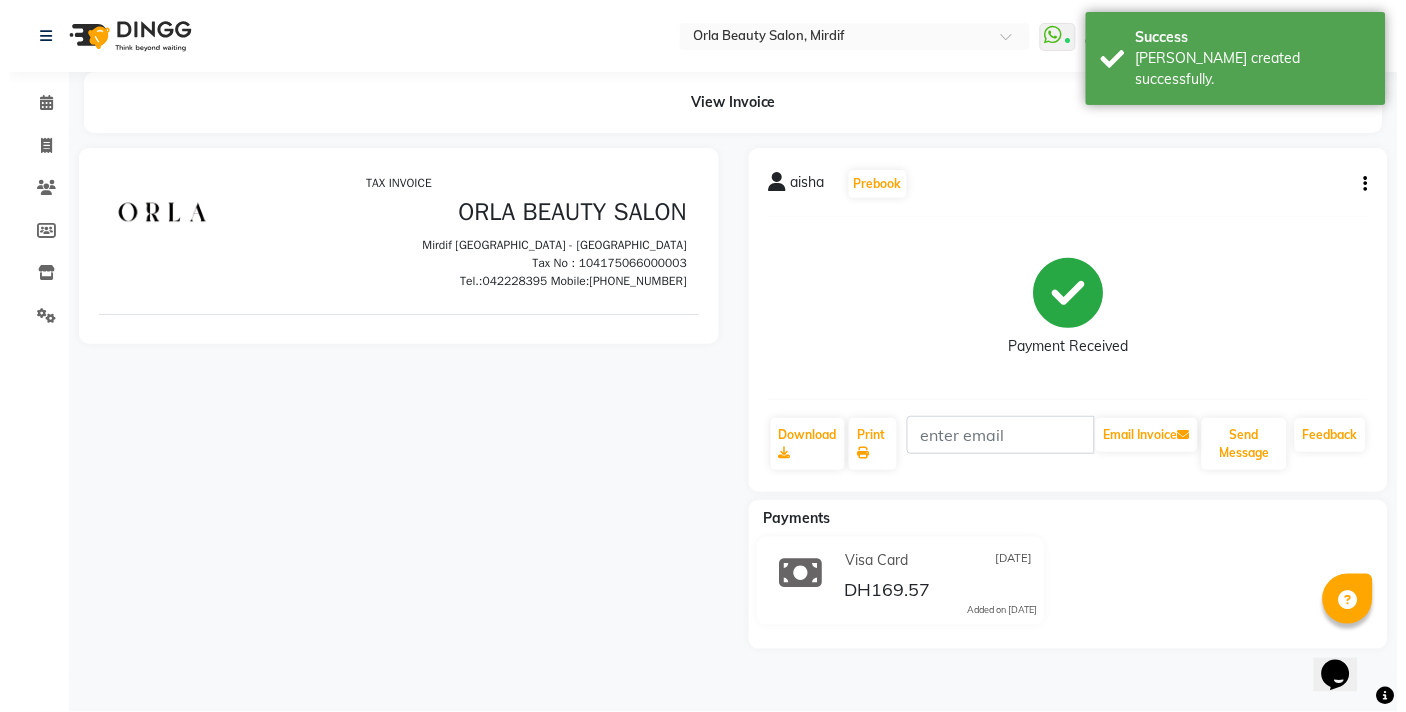 scroll, scrollTop: 0, scrollLeft: 0, axis: both 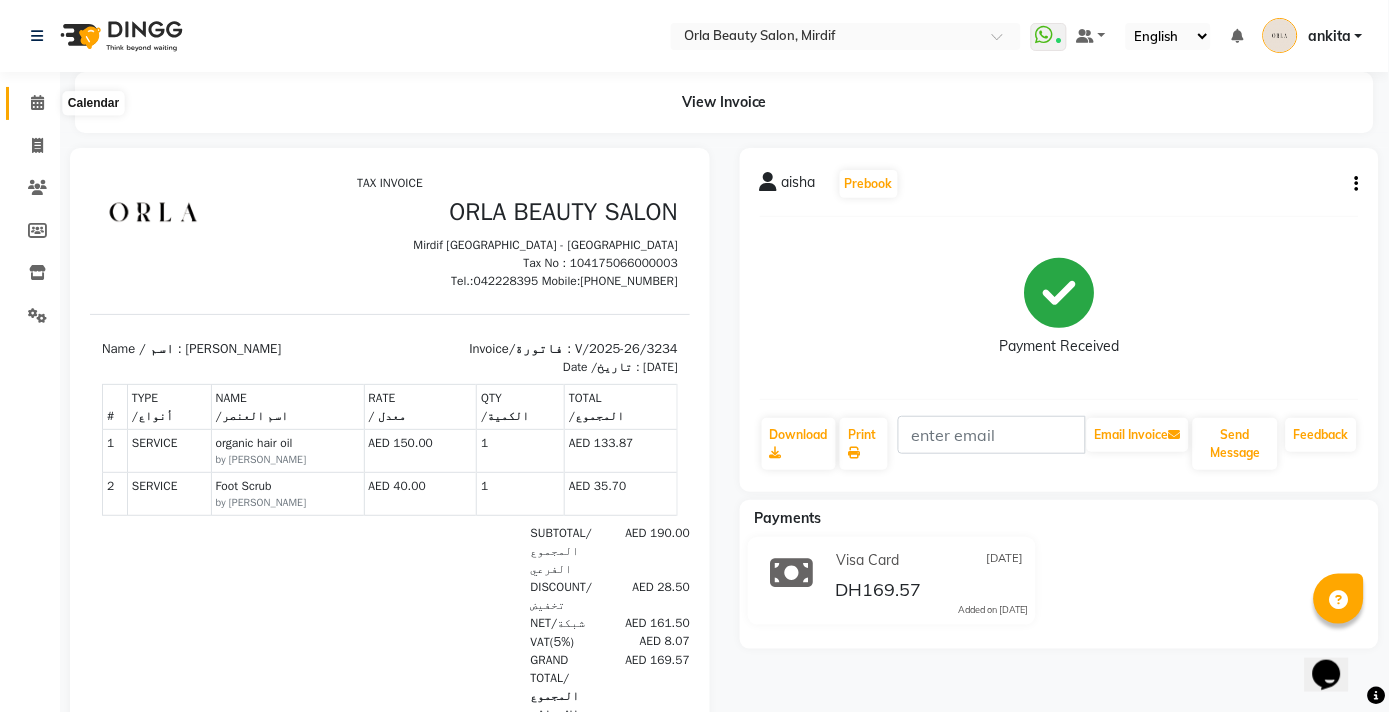 click 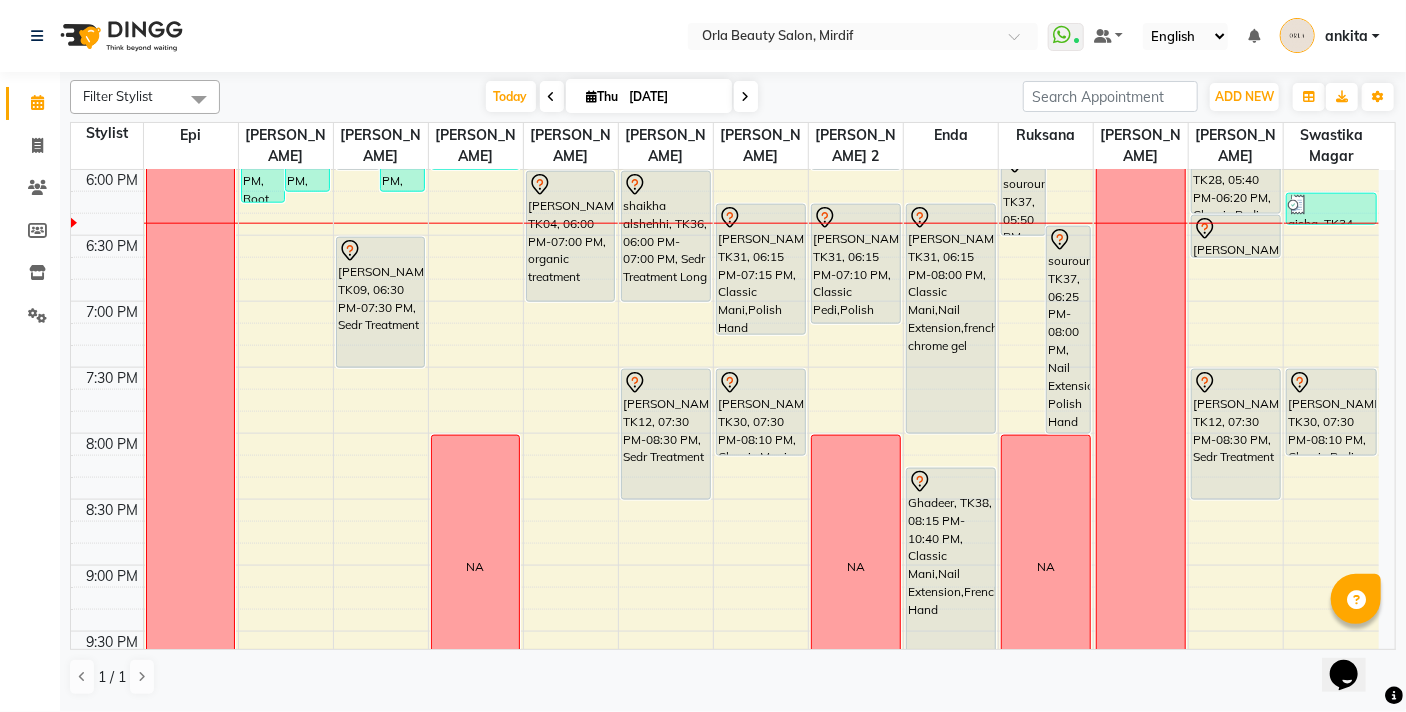 scroll, scrollTop: 1140, scrollLeft: 0, axis: vertical 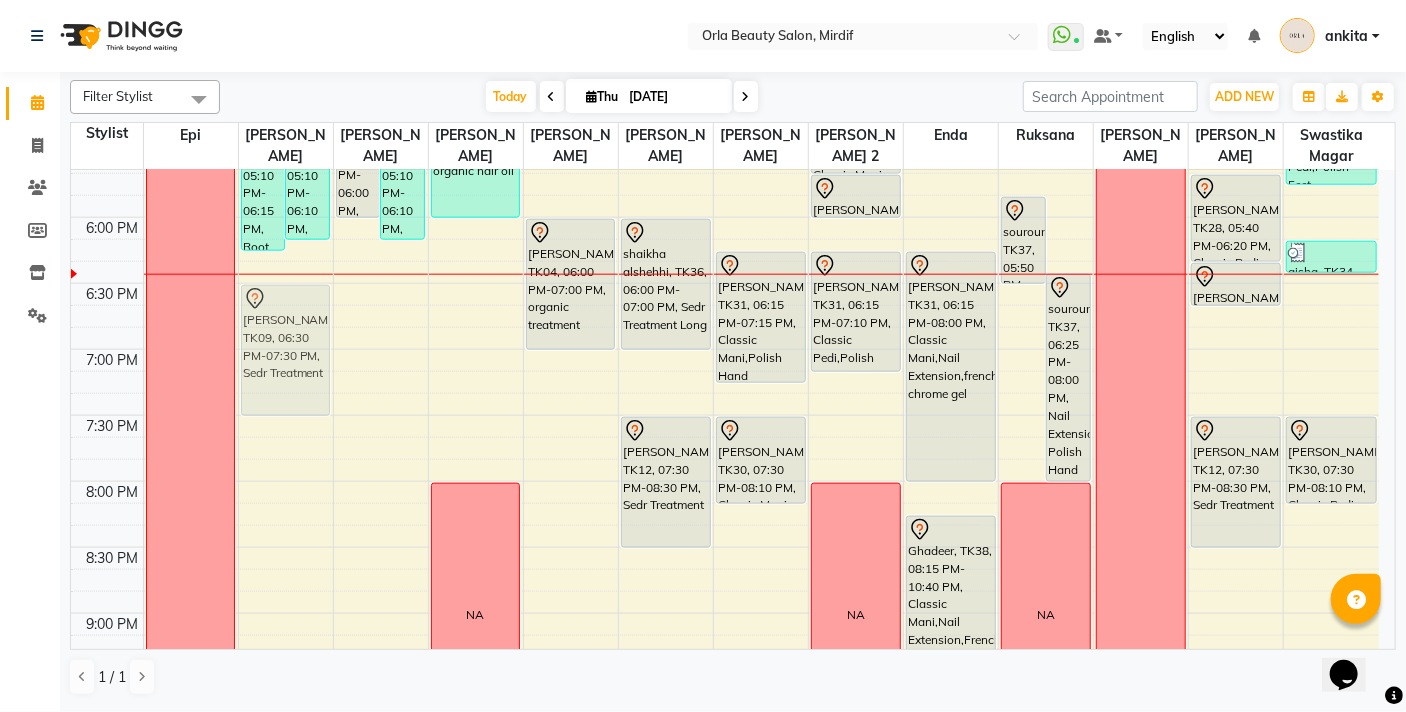 drag, startPoint x: 345, startPoint y: 332, endPoint x: 246, endPoint y: 332, distance: 99 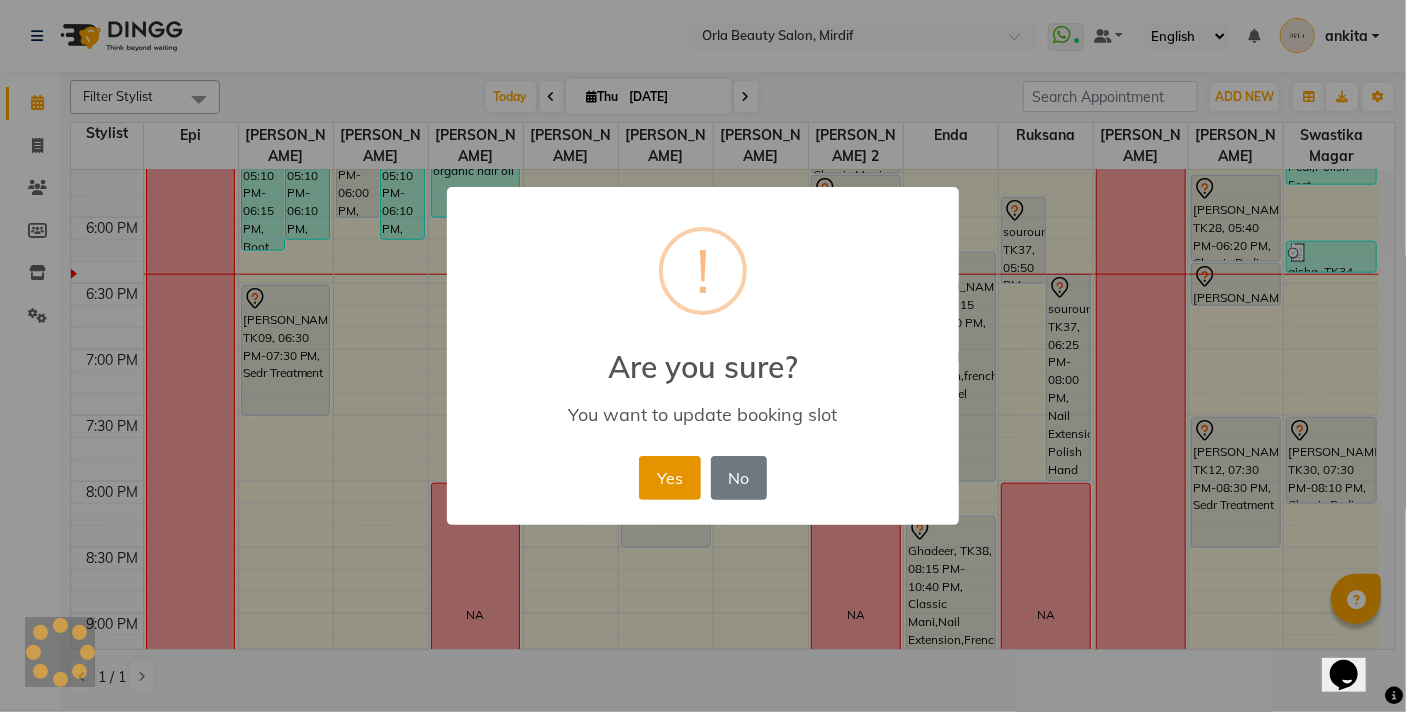 click on "Yes" at bounding box center [669, 478] 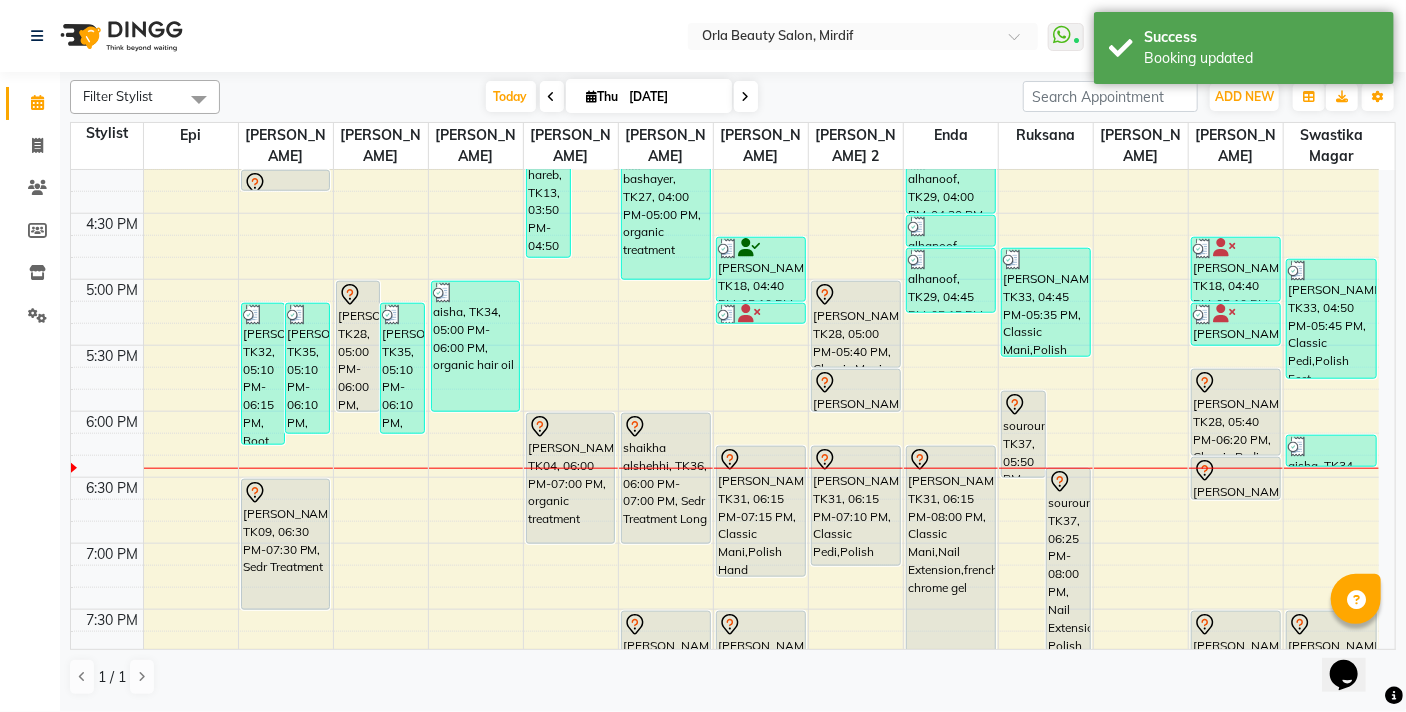 scroll, scrollTop: 912, scrollLeft: 0, axis: vertical 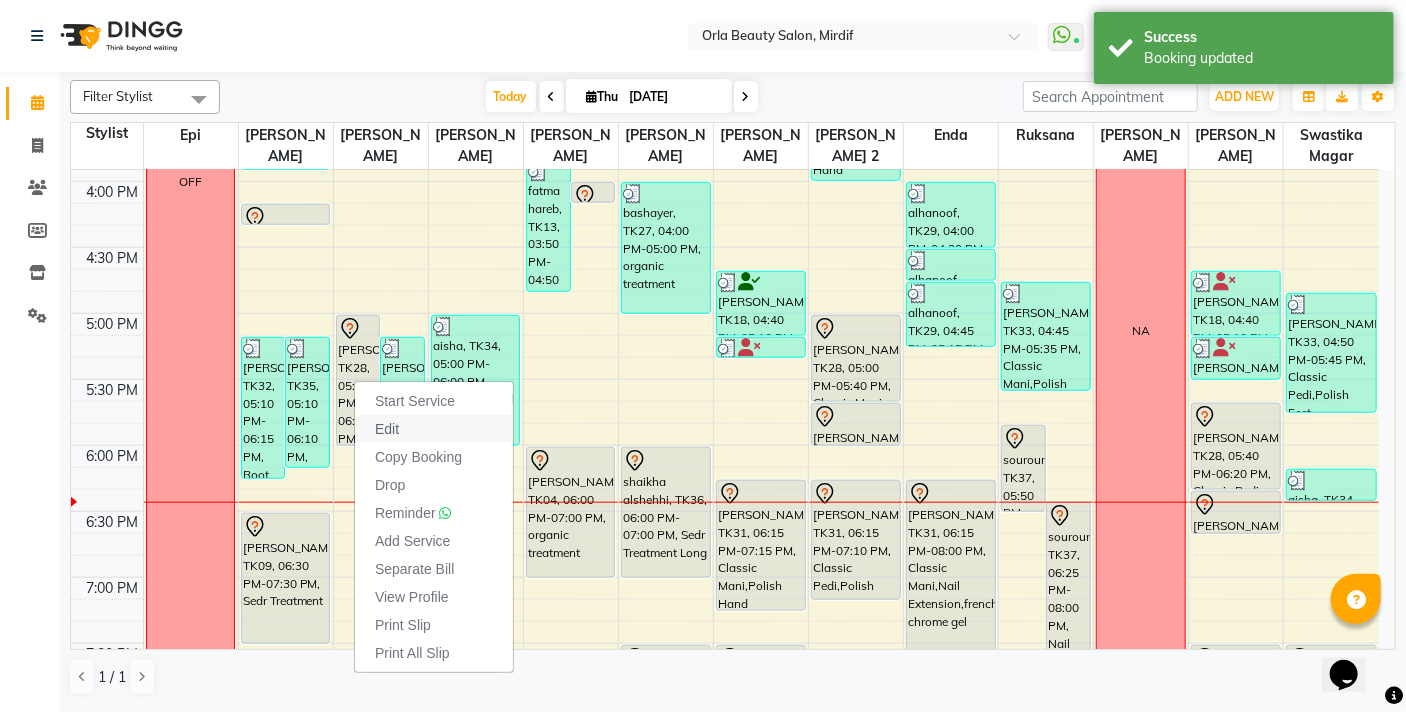 click on "Edit" at bounding box center (434, 429) 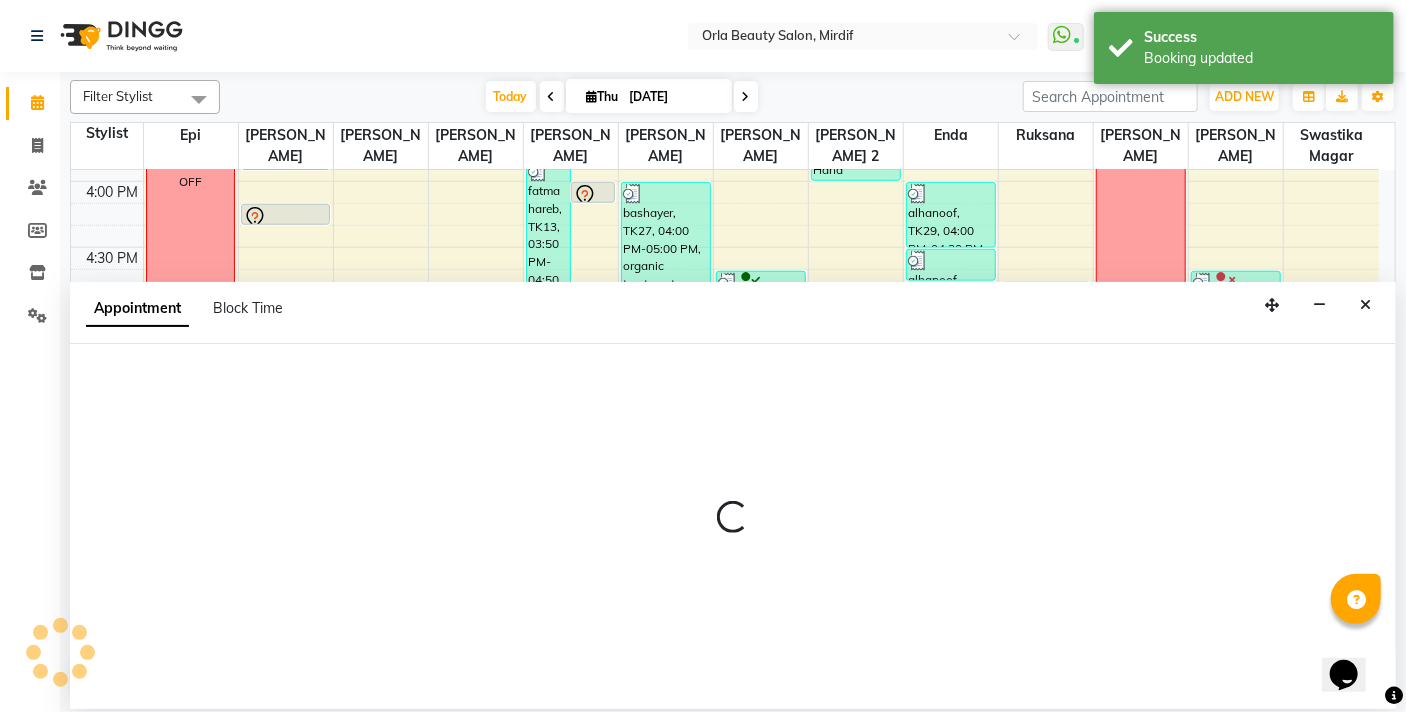 select on "tentative" 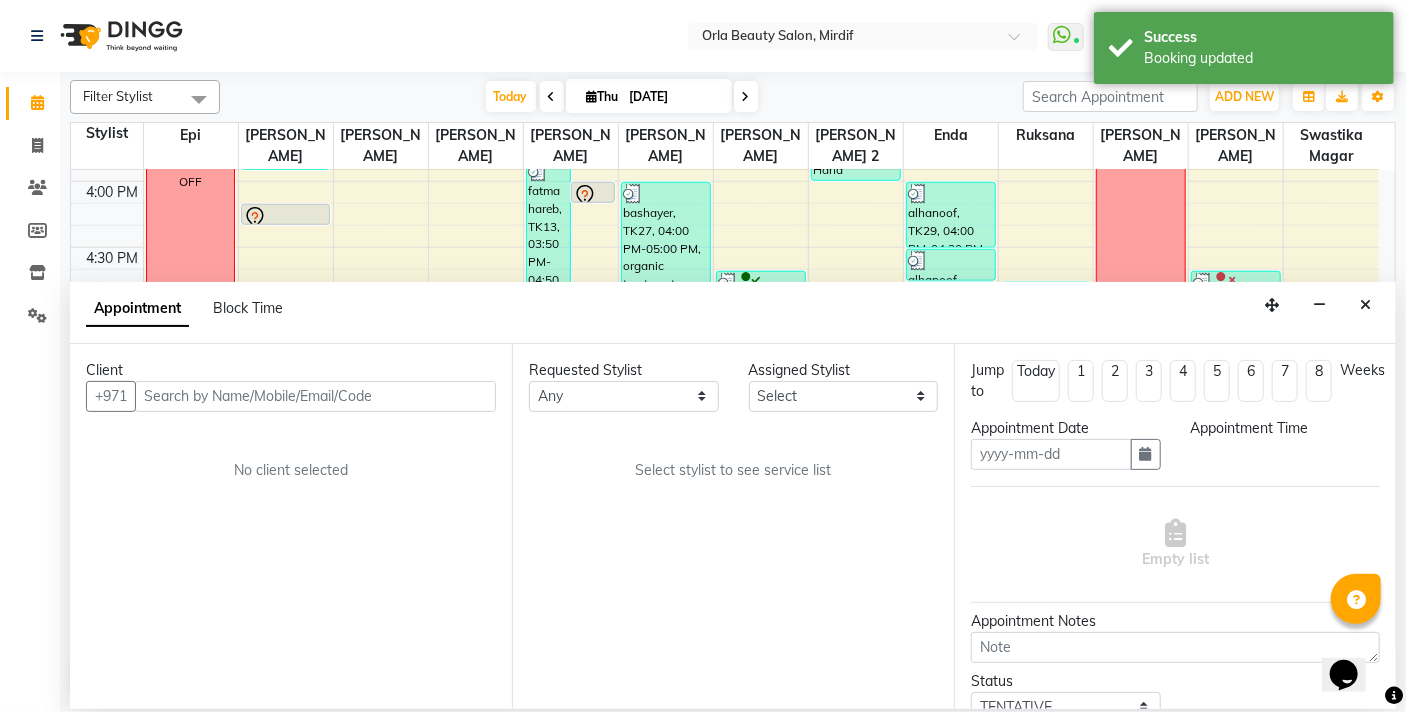 type on "[DATE]" 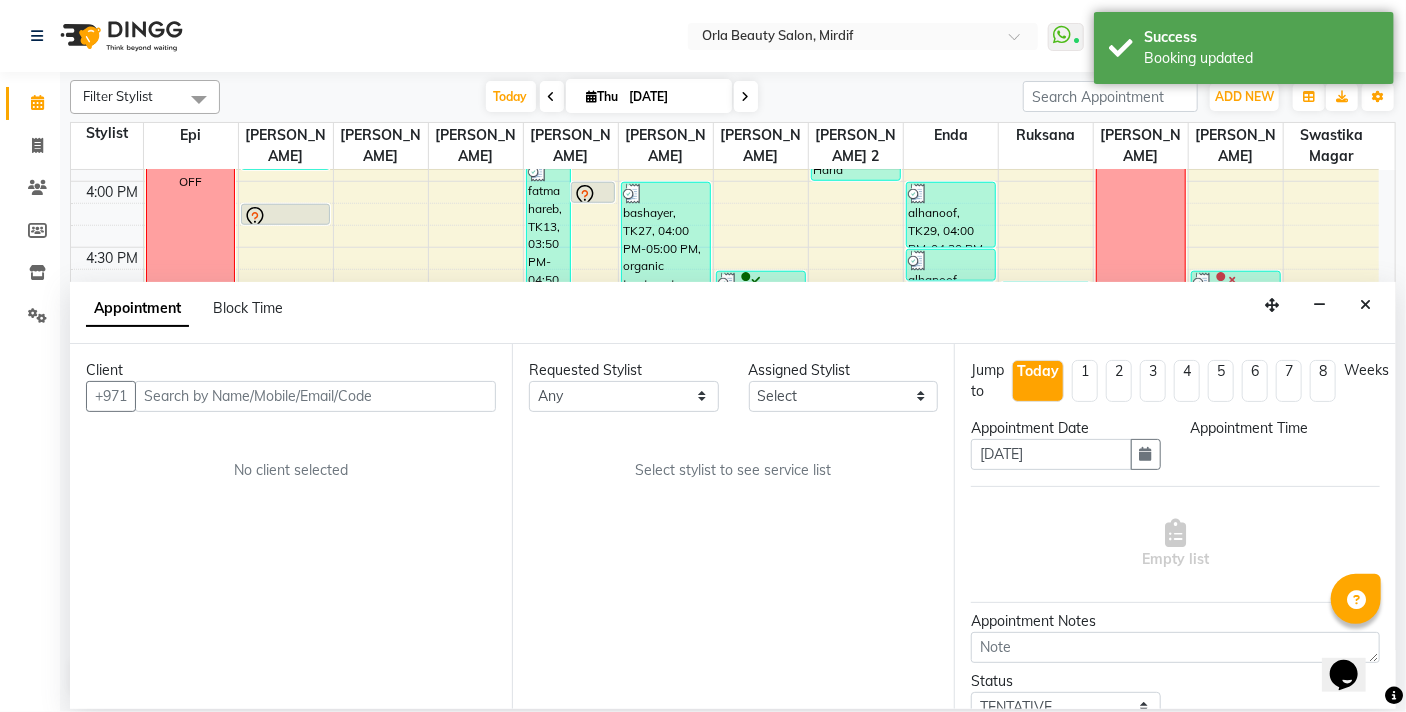 select on "1020" 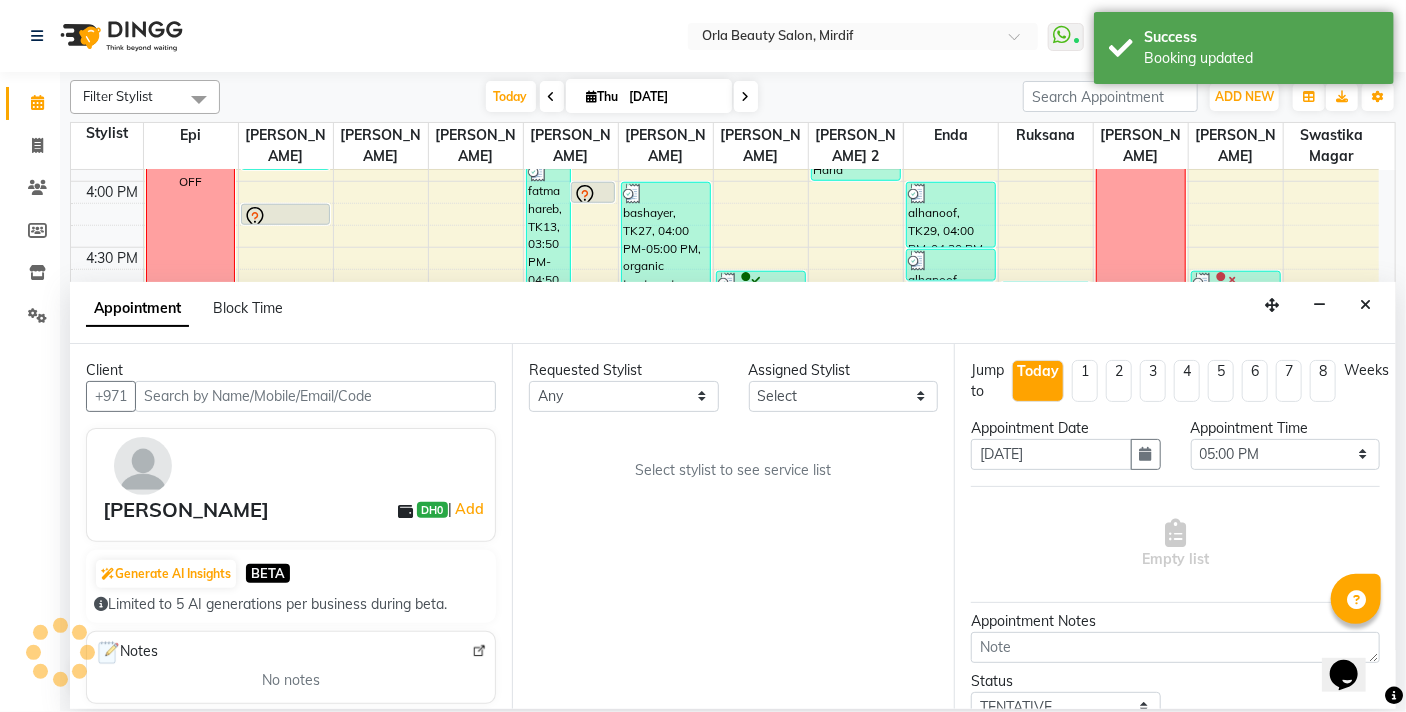 scroll, scrollTop: 1190, scrollLeft: 0, axis: vertical 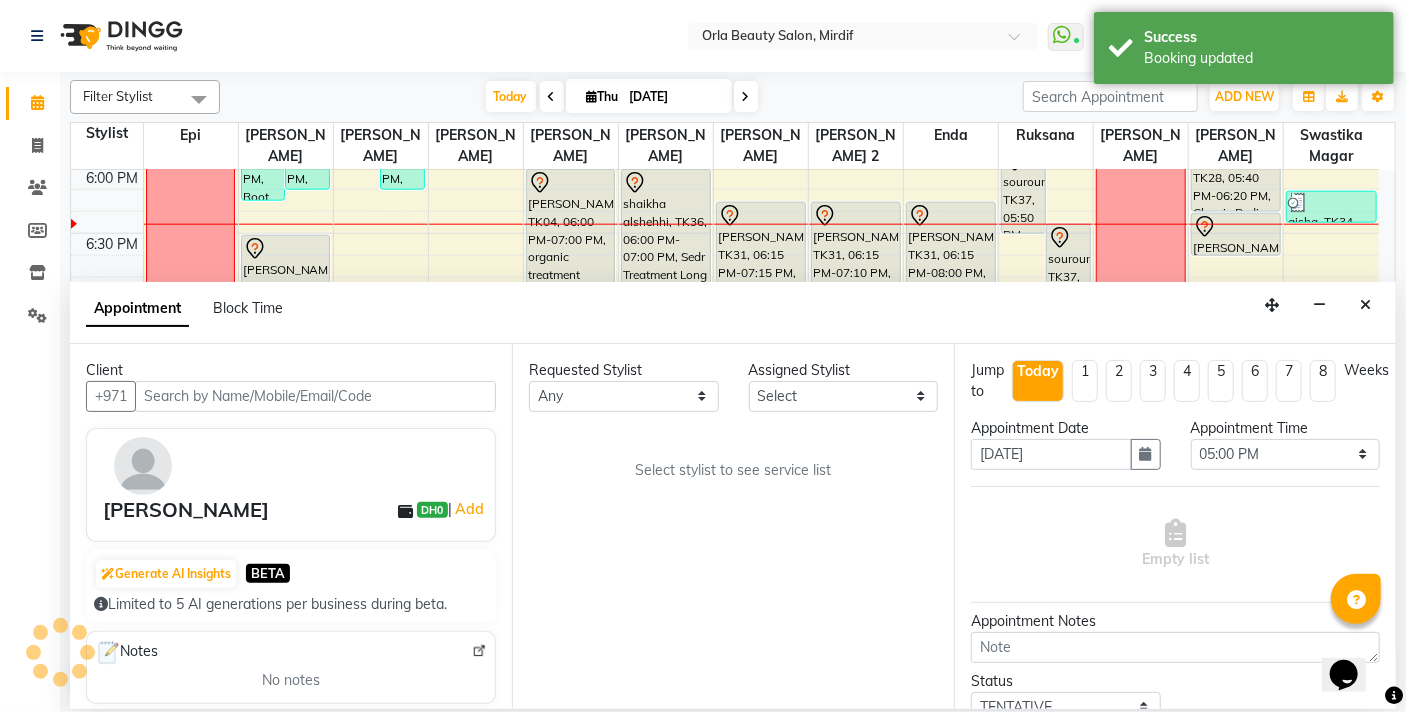 select on "55164" 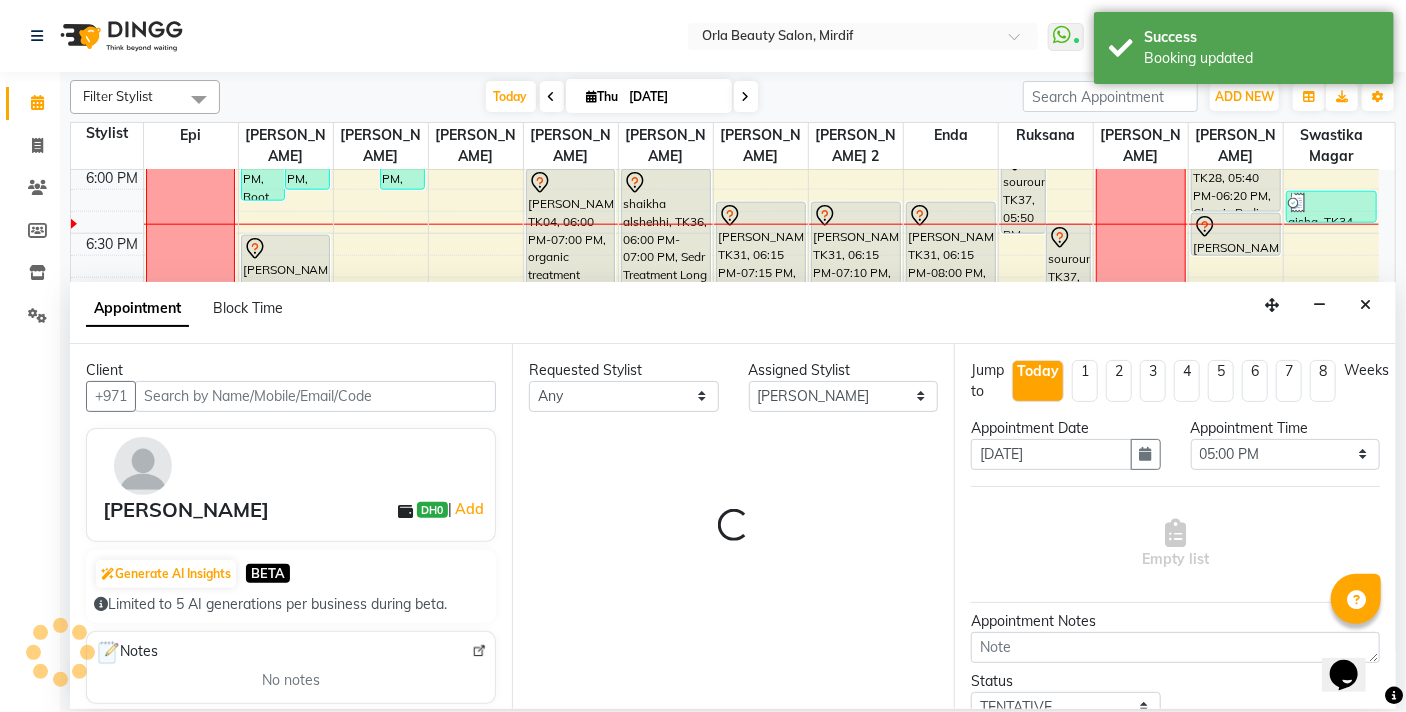 select on "2225" 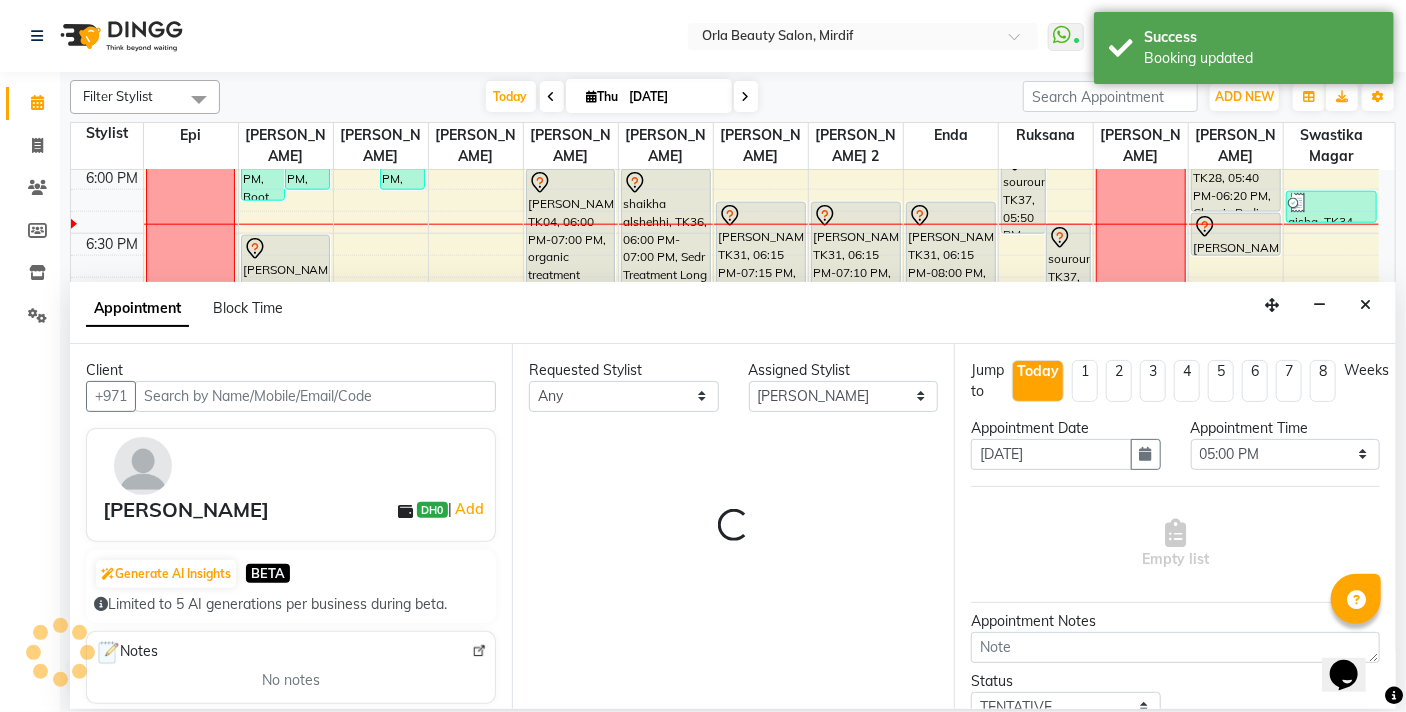 select on "2225" 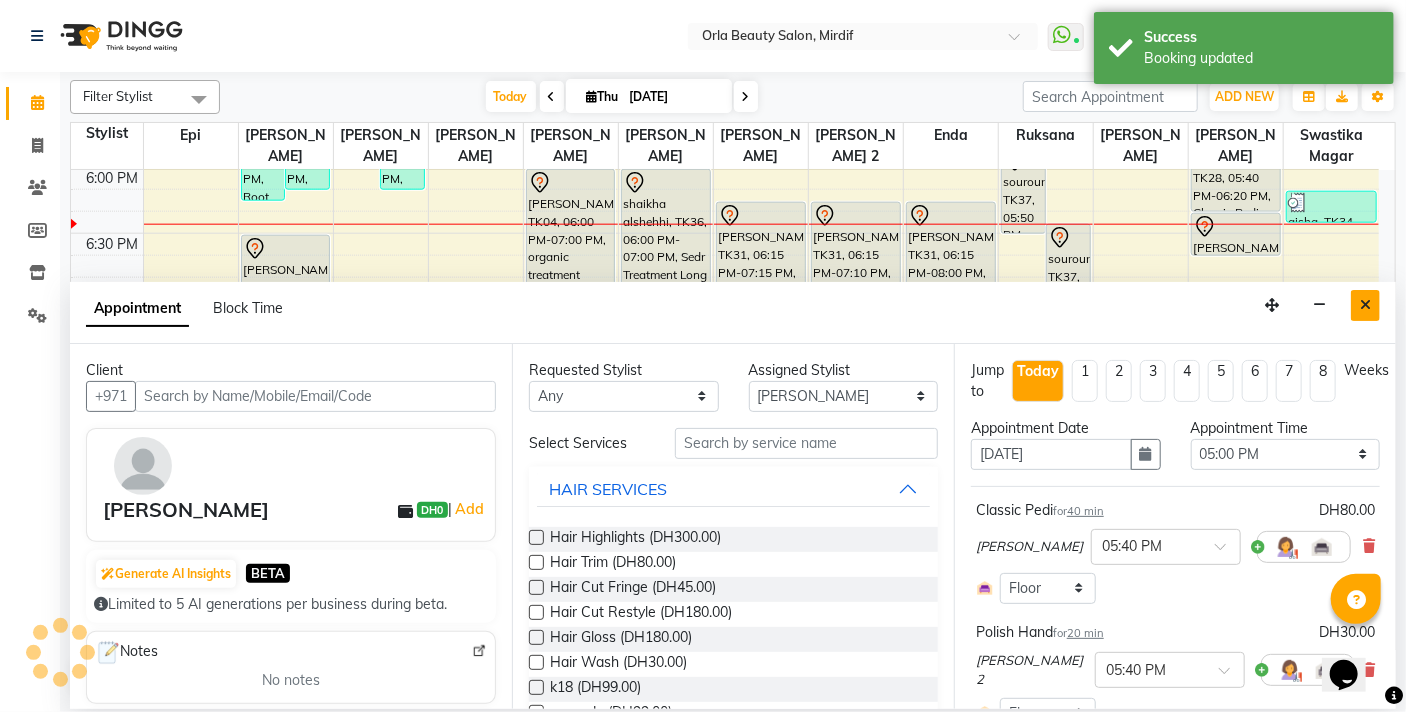 select on "2225" 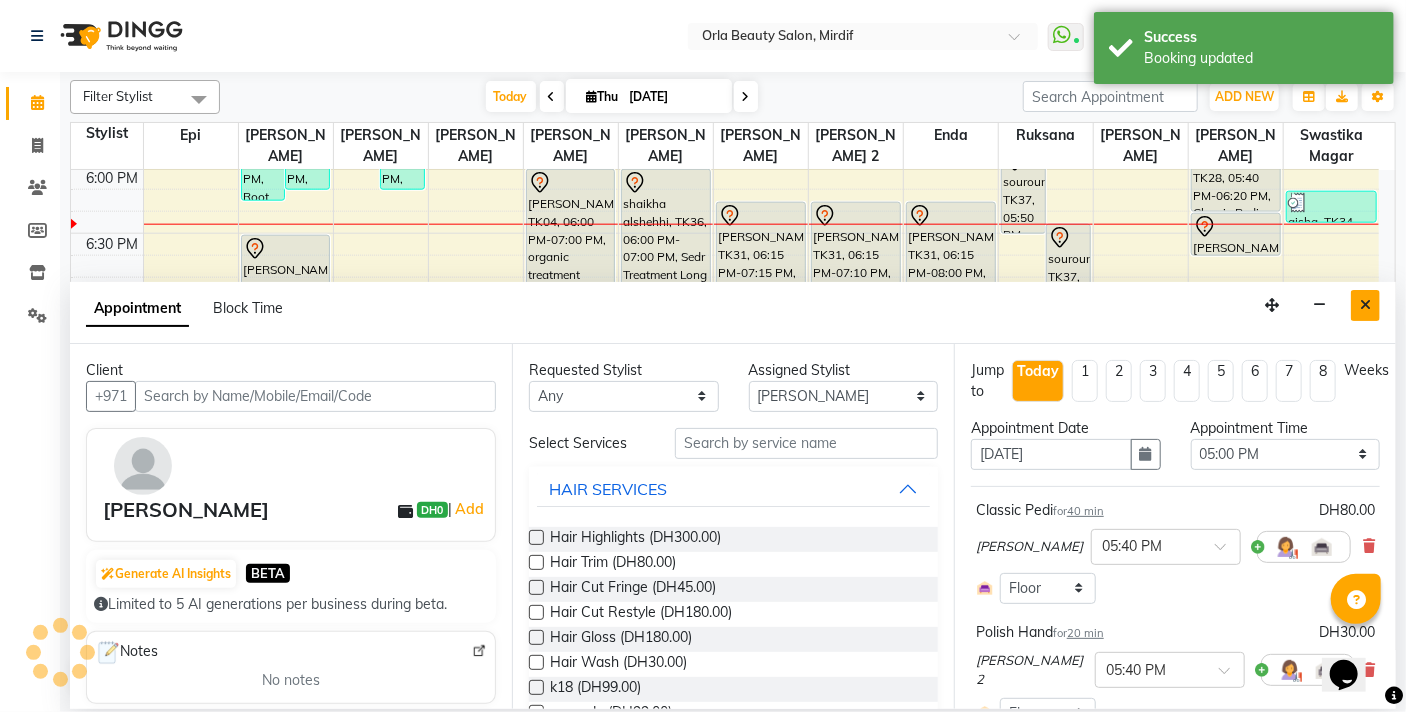 select on "2225" 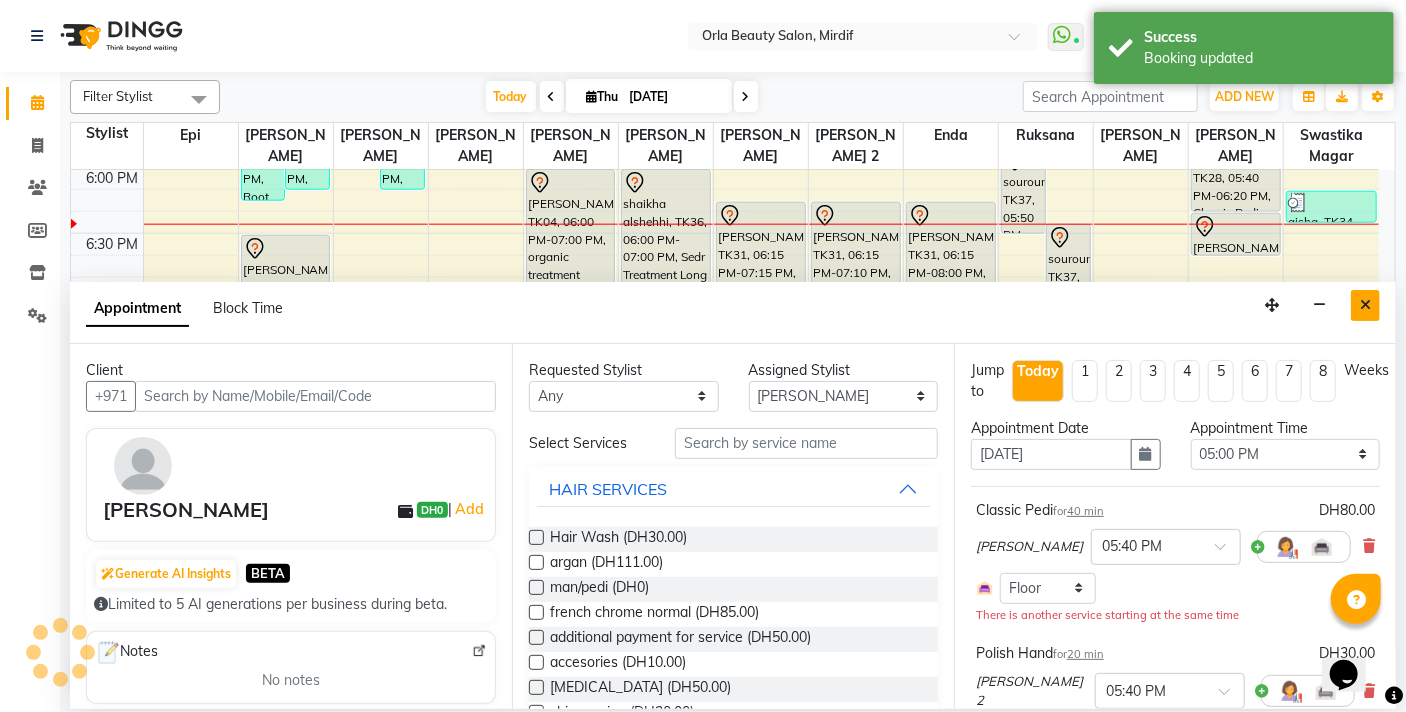click at bounding box center (1365, 305) 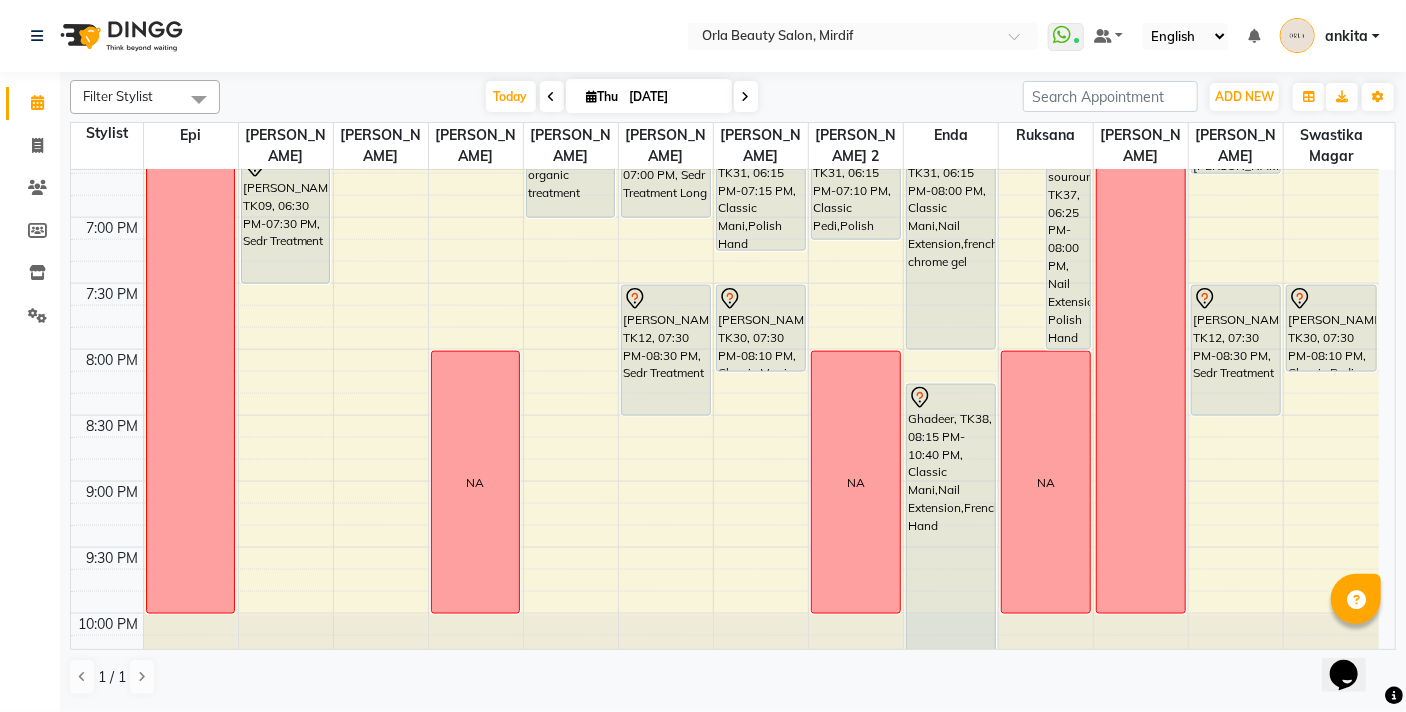 scroll, scrollTop: 1306, scrollLeft: 0, axis: vertical 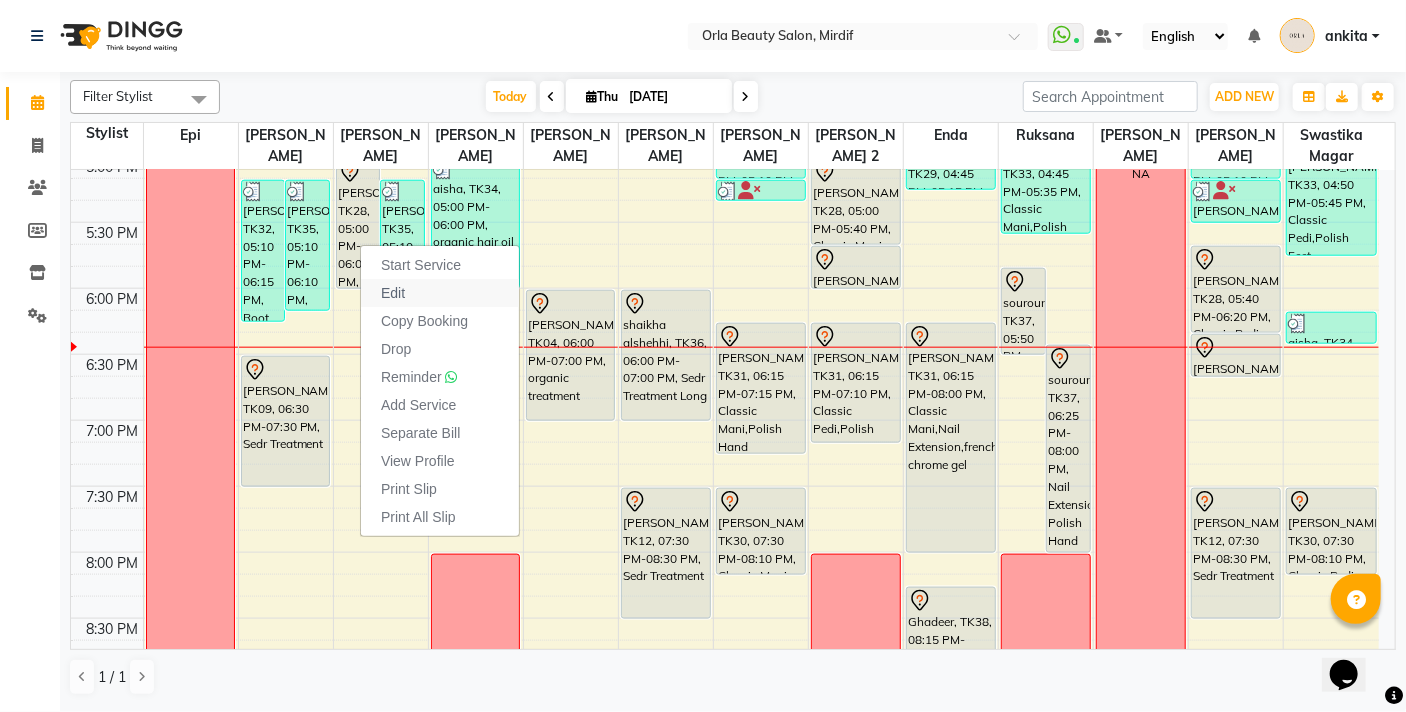 click on "Edit" at bounding box center [440, 293] 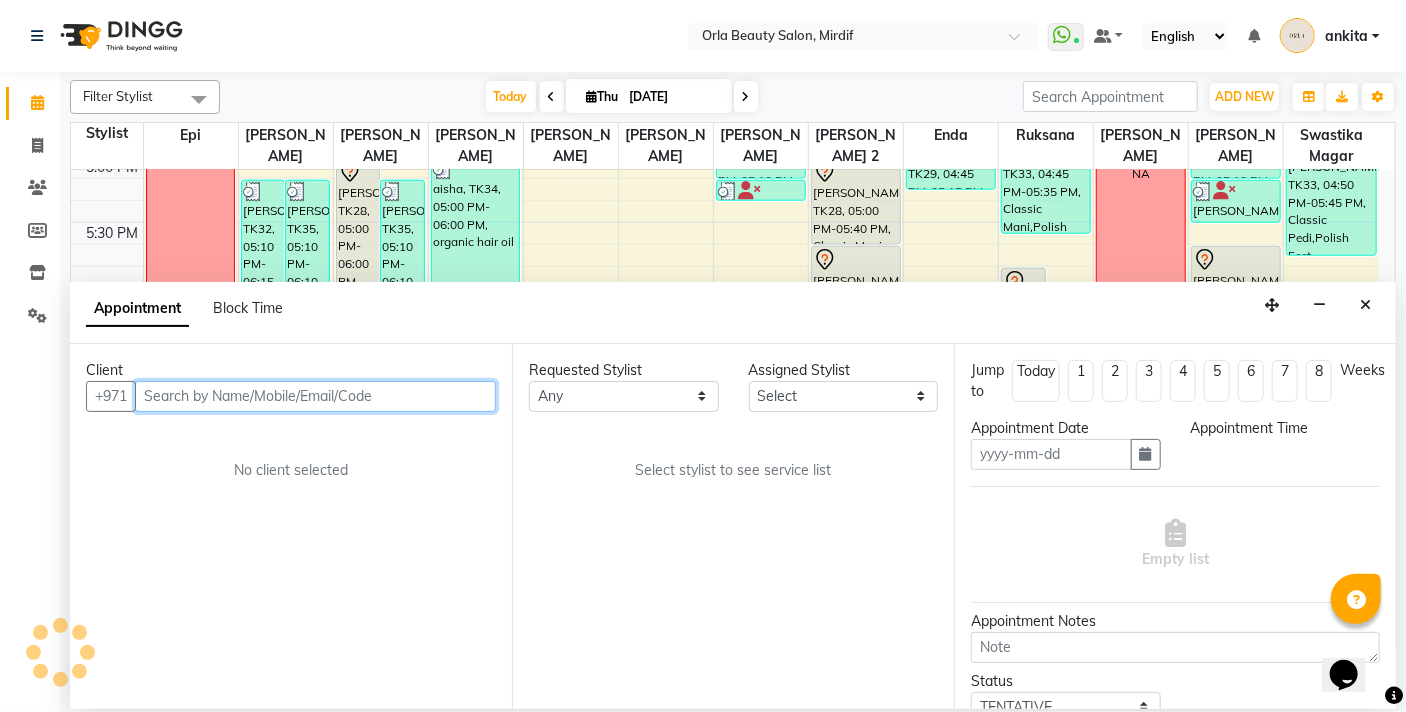 type on "[DATE]" 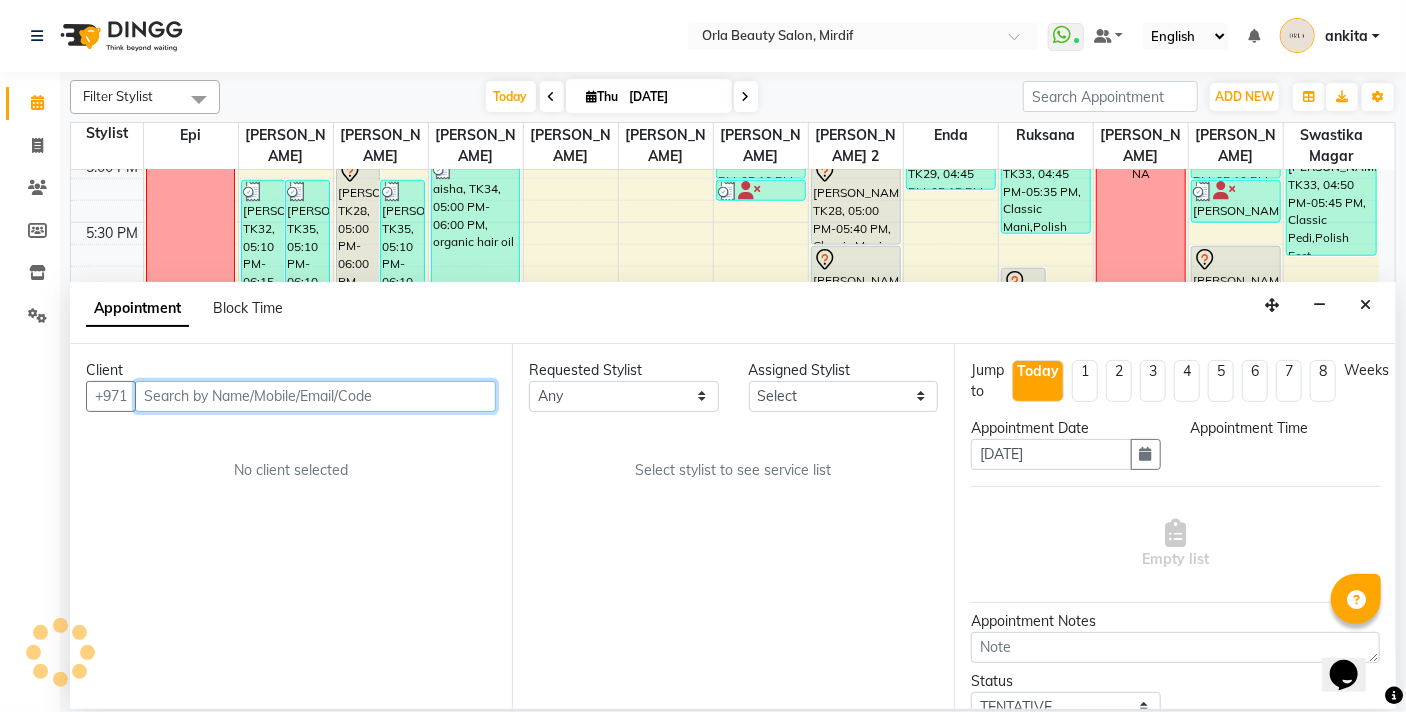 scroll, scrollTop: 0, scrollLeft: 0, axis: both 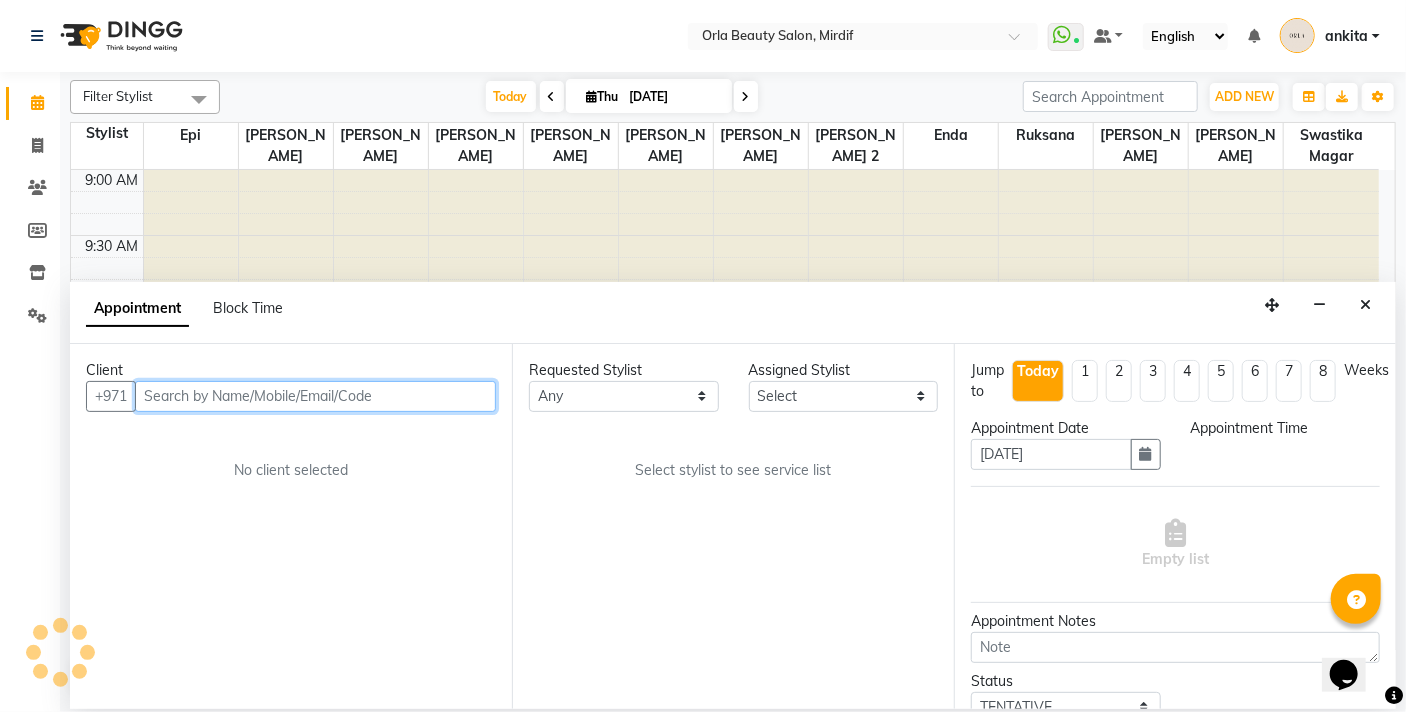 select on "1020" 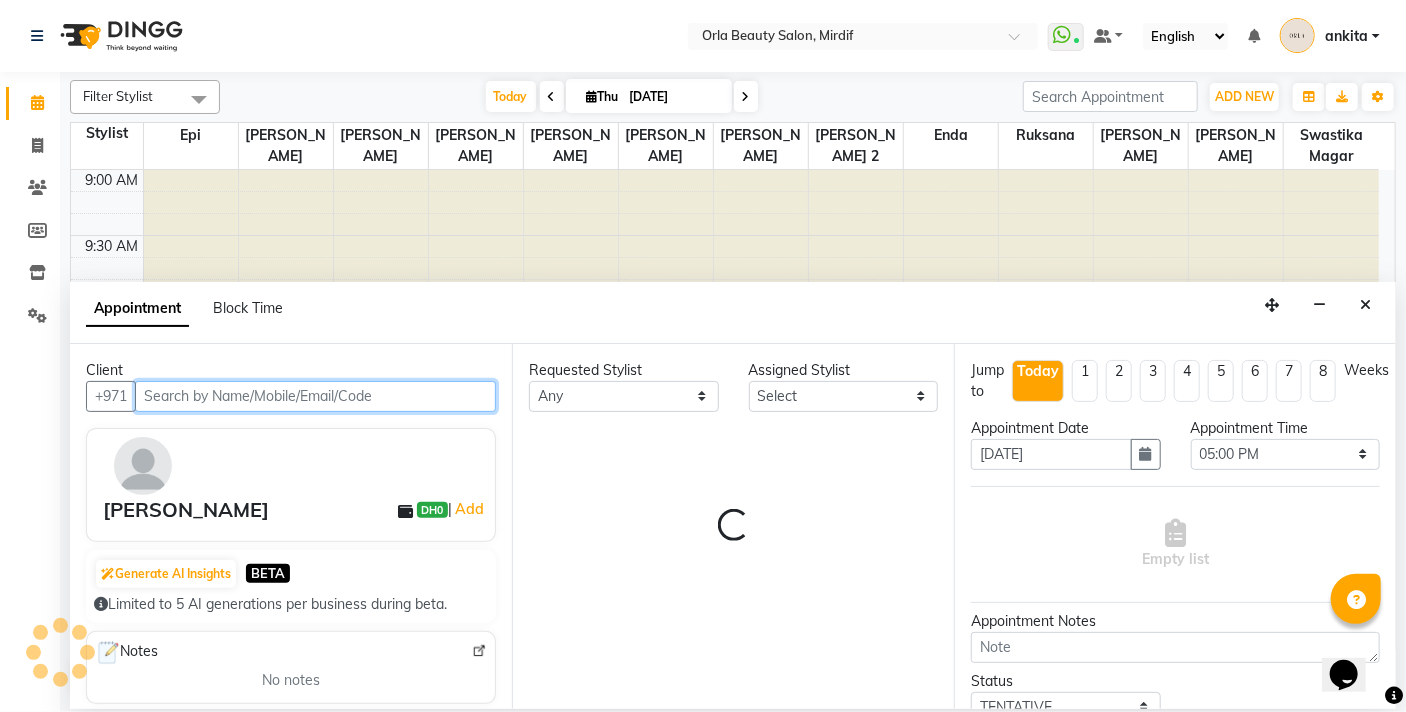 select on "55164" 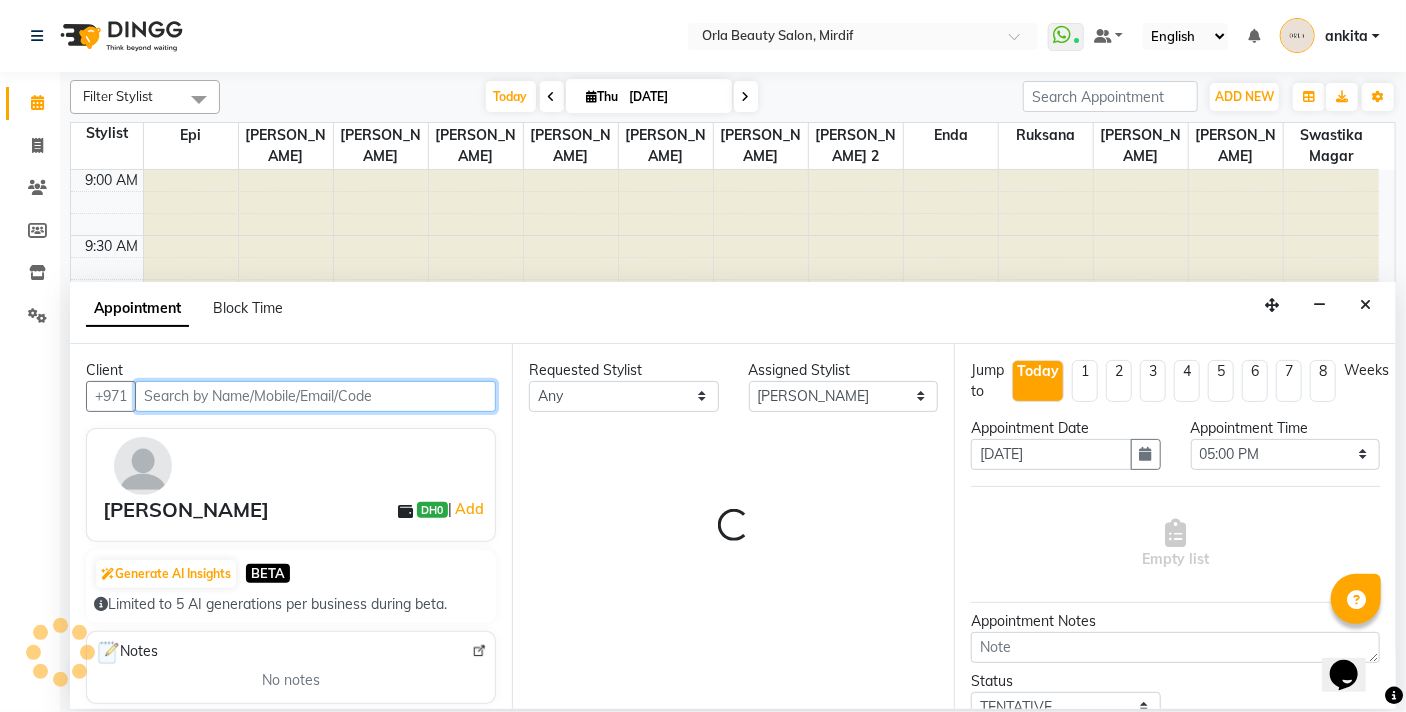 scroll, scrollTop: 1190, scrollLeft: 0, axis: vertical 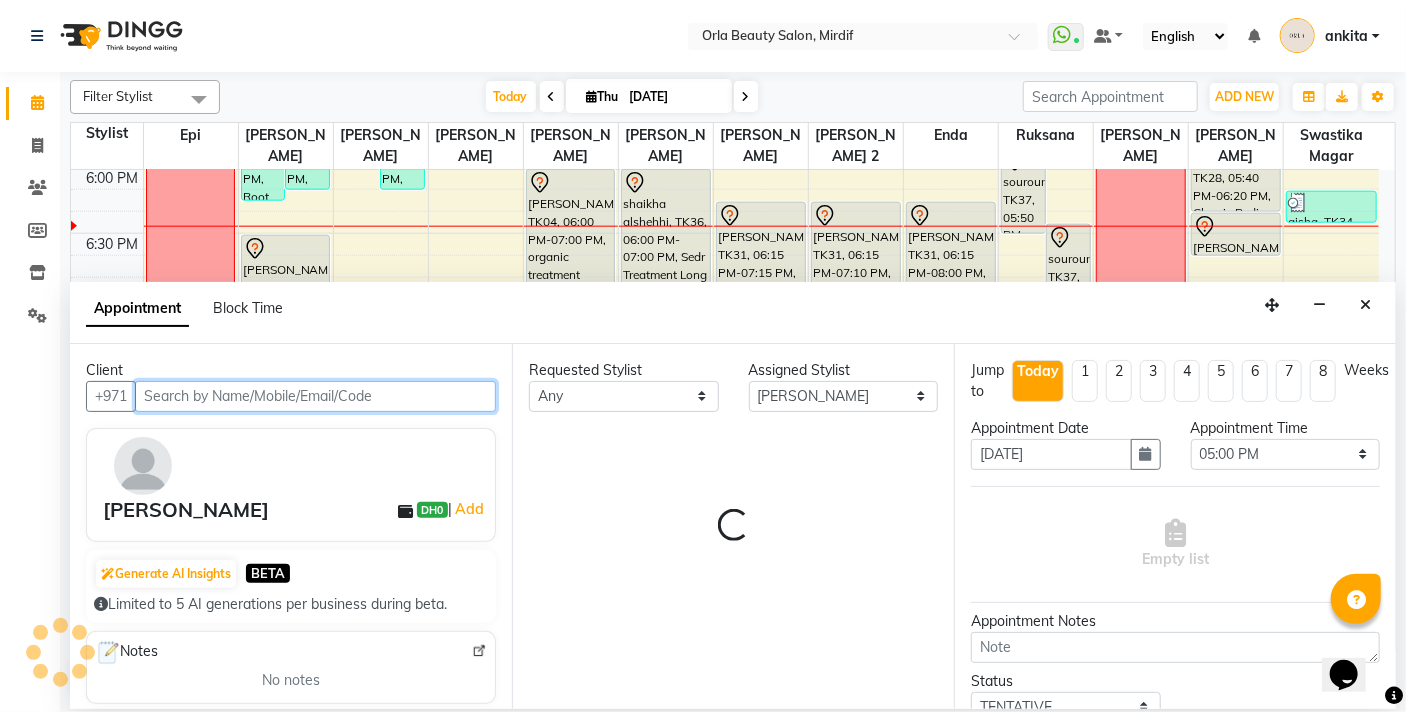 select on "2225" 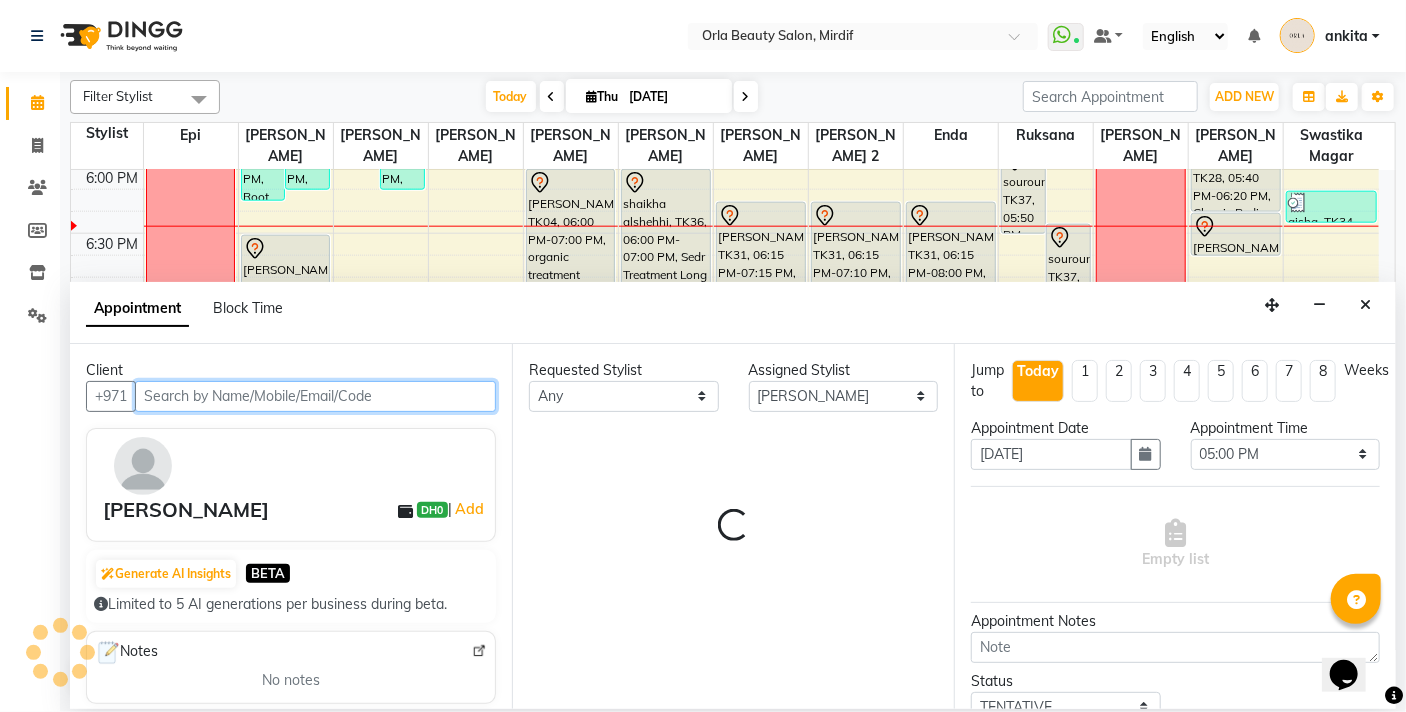 select on "2225" 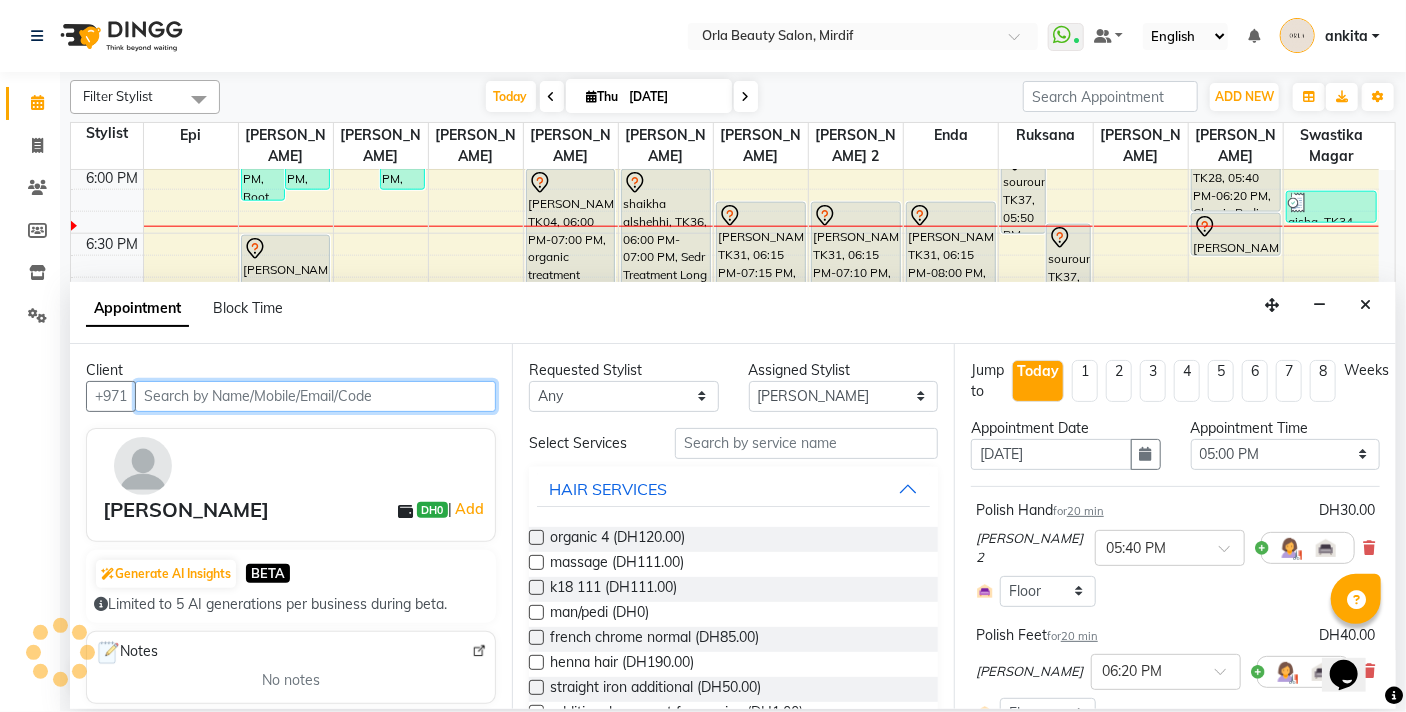 select on "2225" 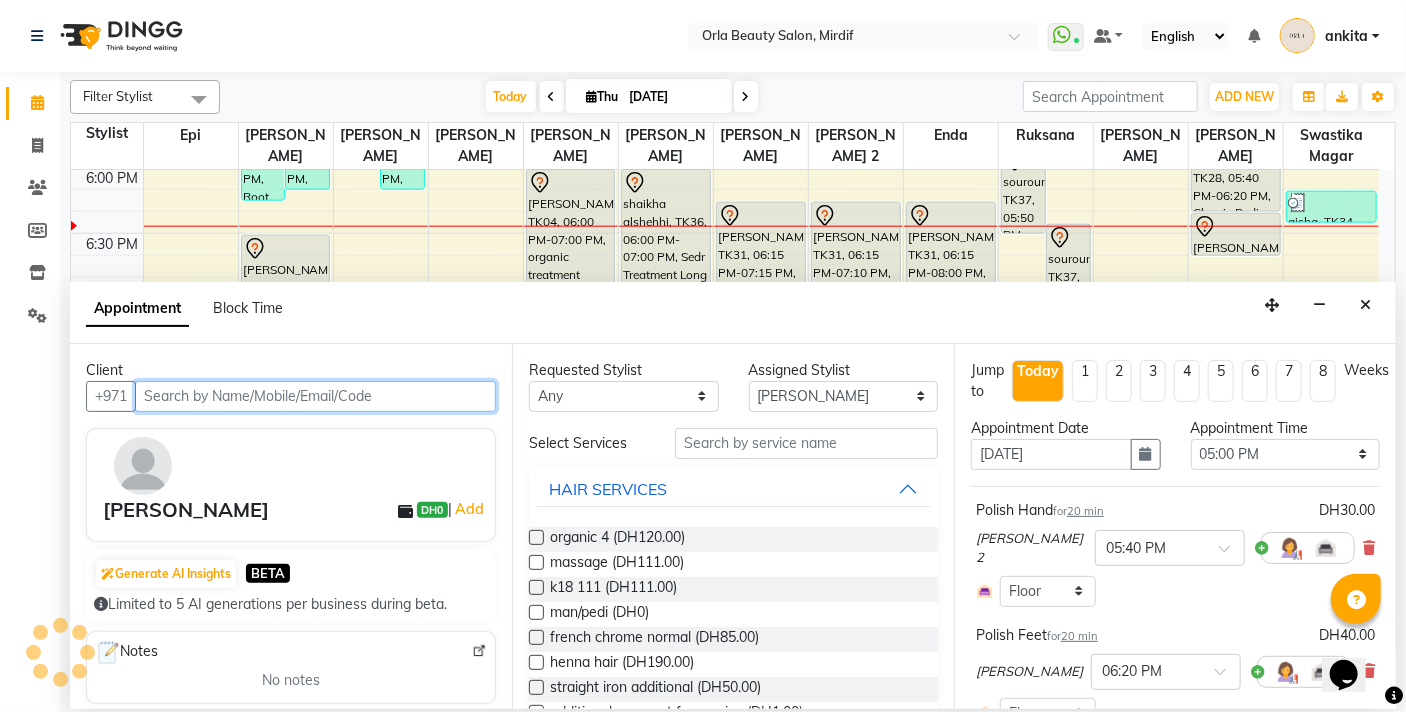select on "2225" 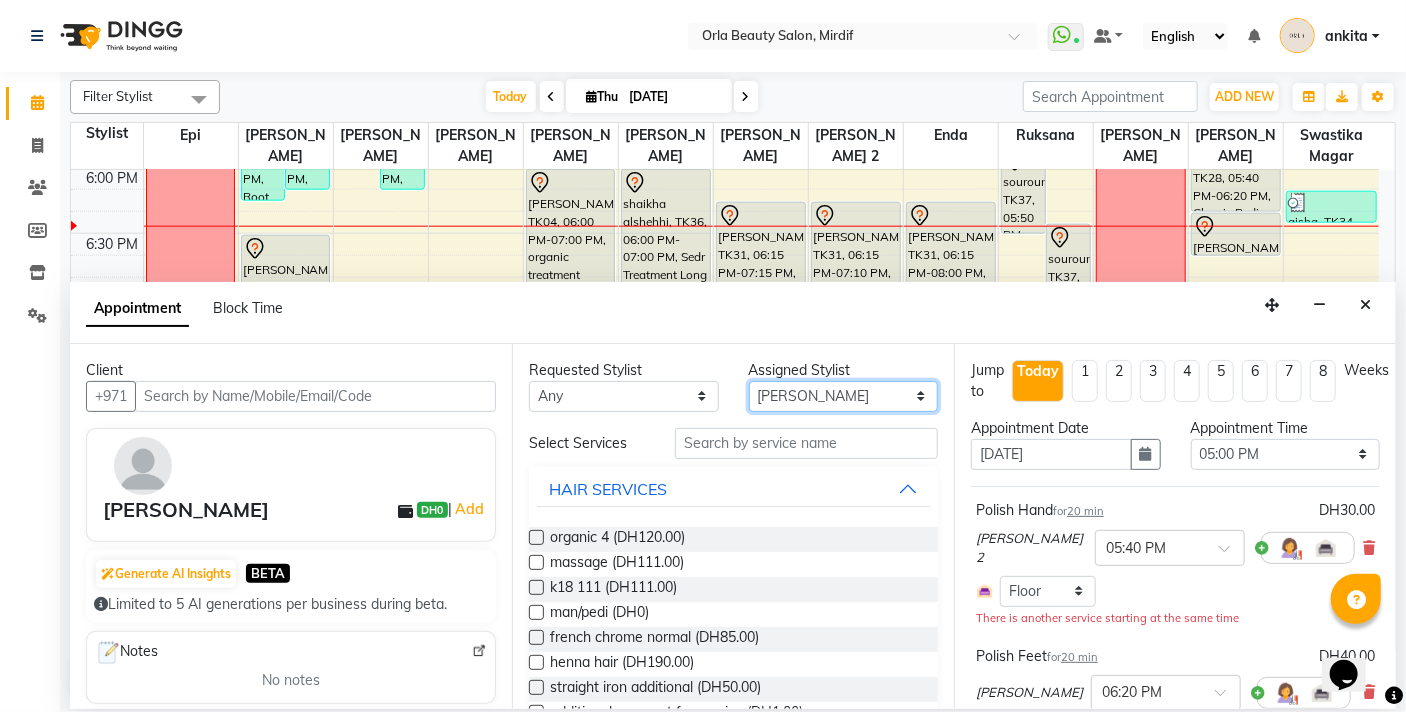 click on "Select Enda Epi [PERSON_NAME] Manju [PERSON_NAME] [PERSON_NAME] [PERSON_NAME] 2 [PERSON_NAME] [PERSON_NAME] [PERSON_NAME] swastika magar" at bounding box center [844, 396] 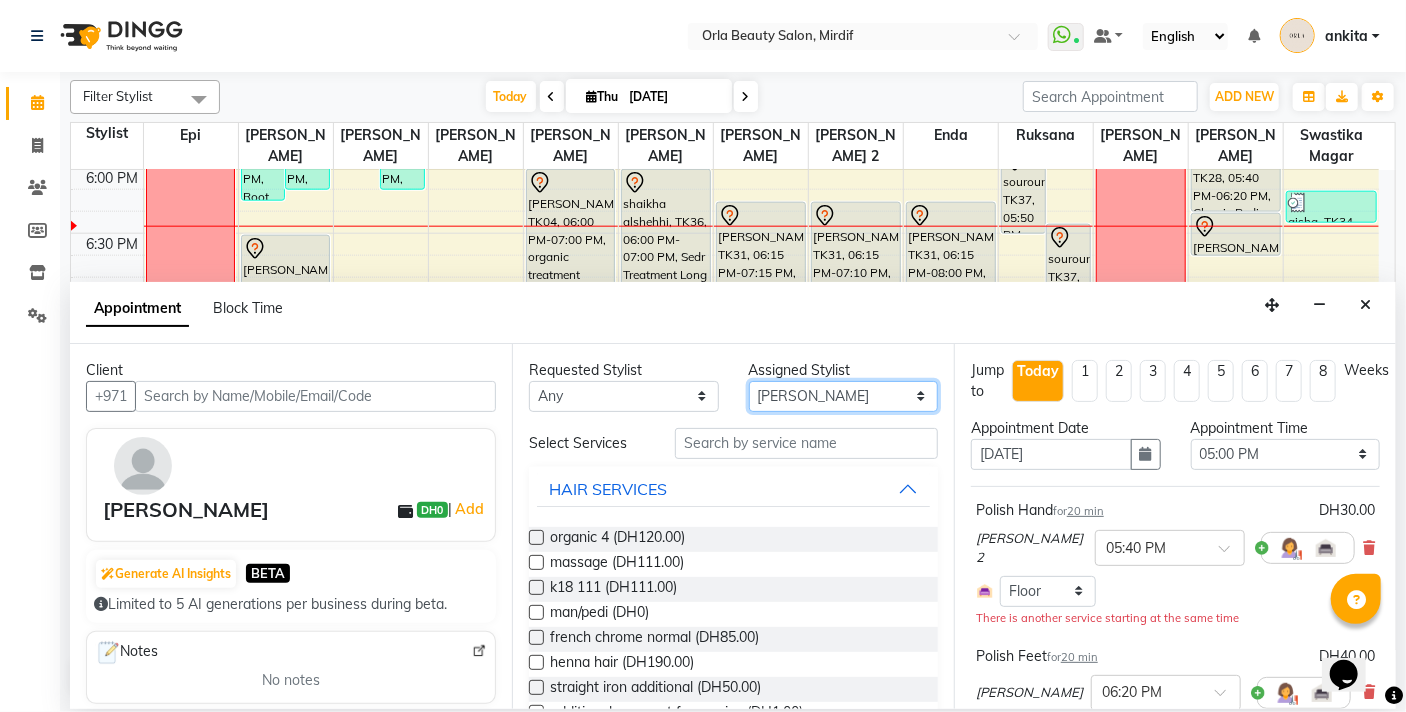 select on "58161" 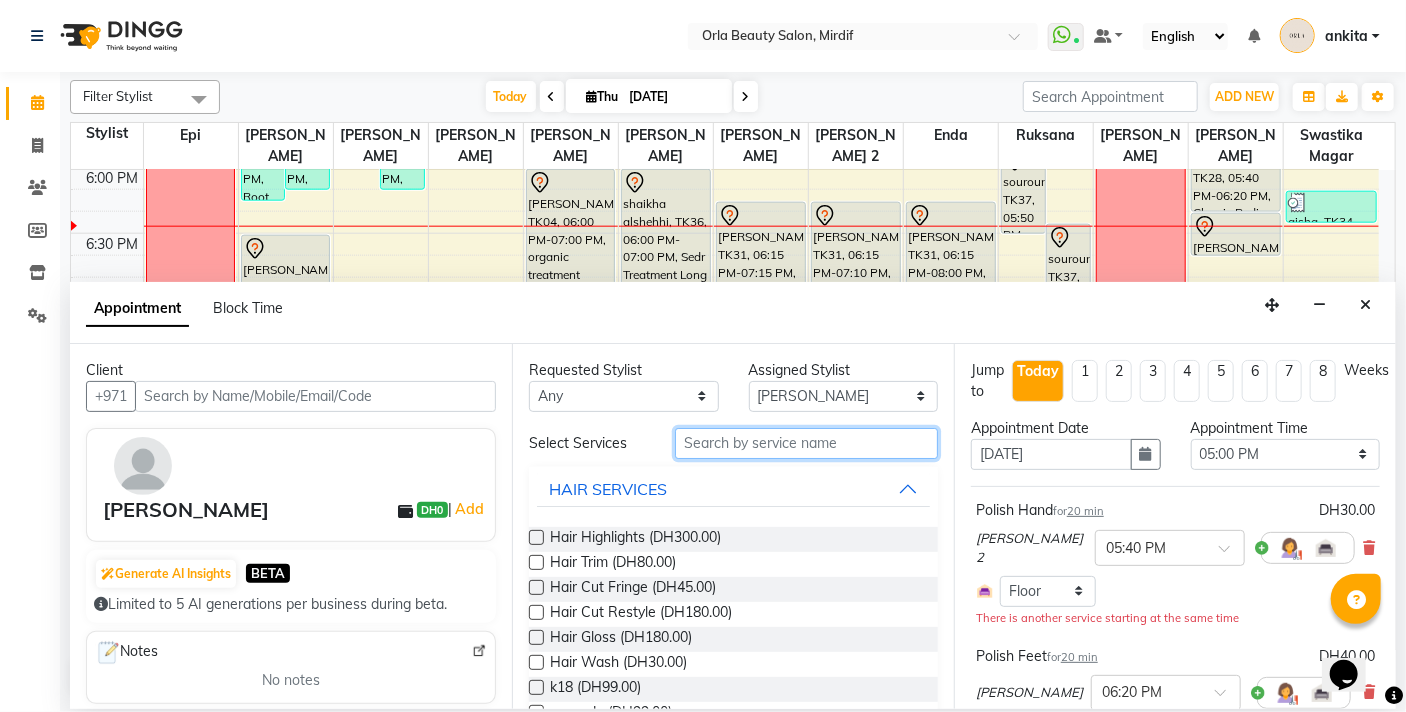 click at bounding box center (806, 443) 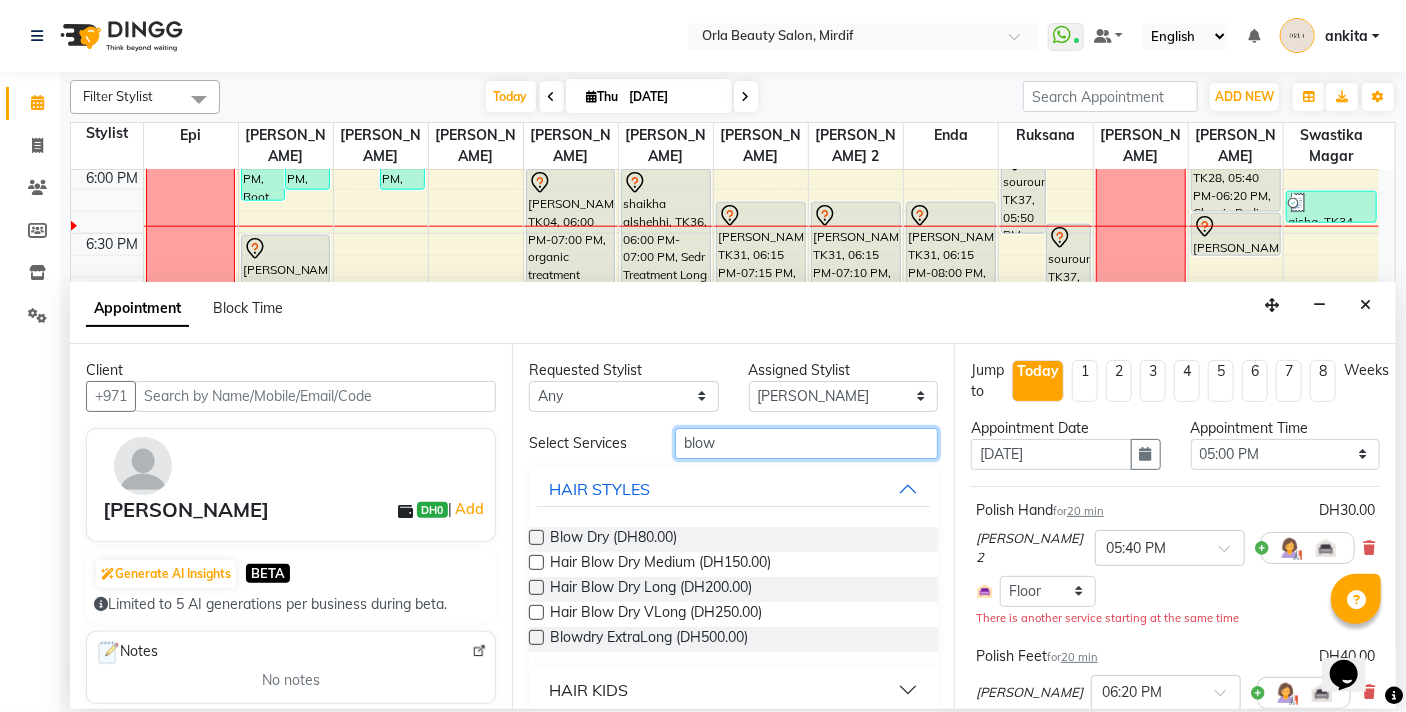 type on "blow" 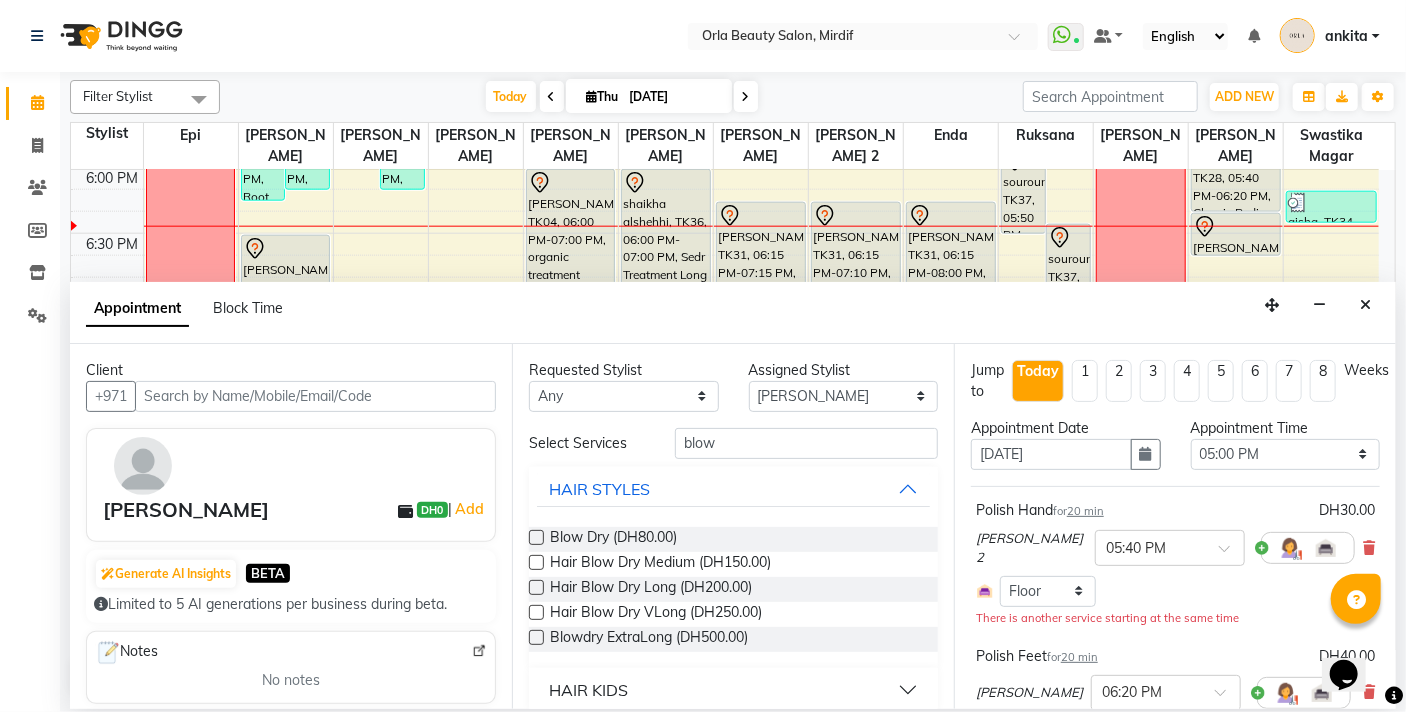 click at bounding box center [536, 537] 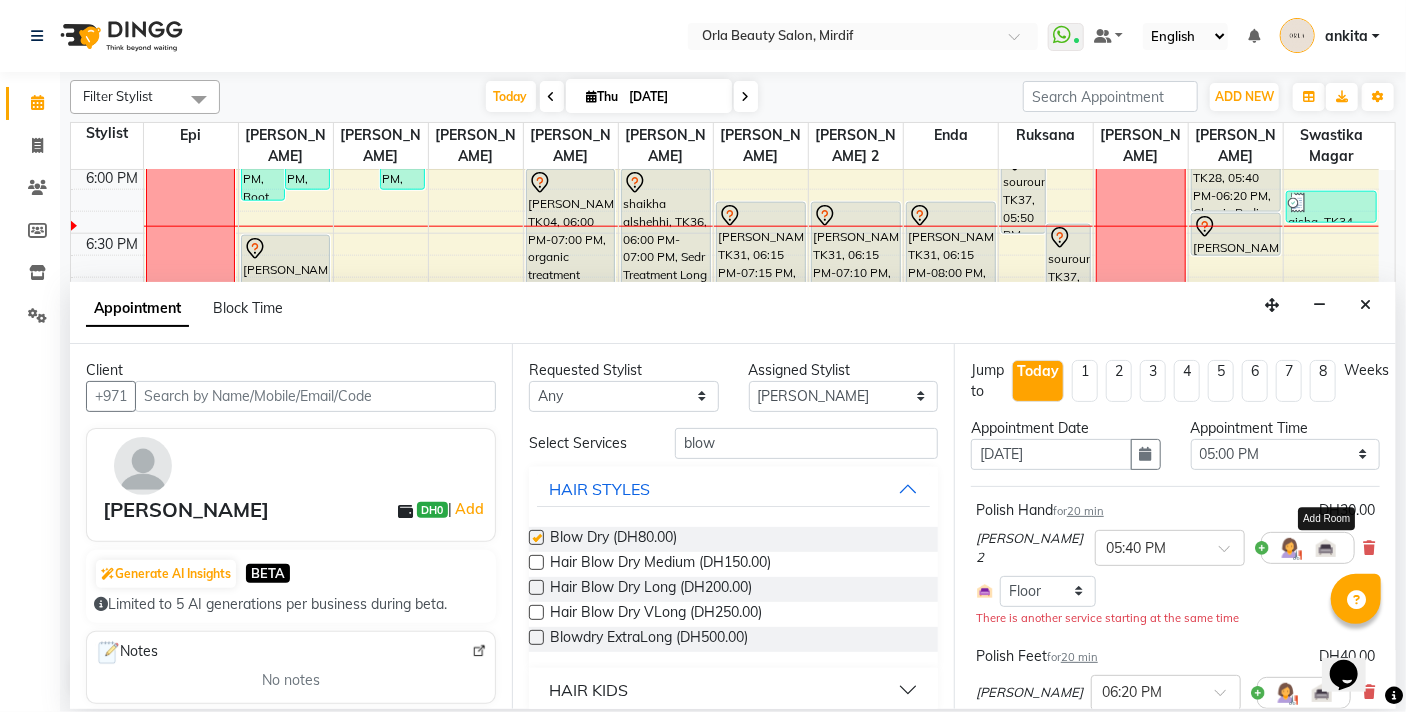 checkbox on "false" 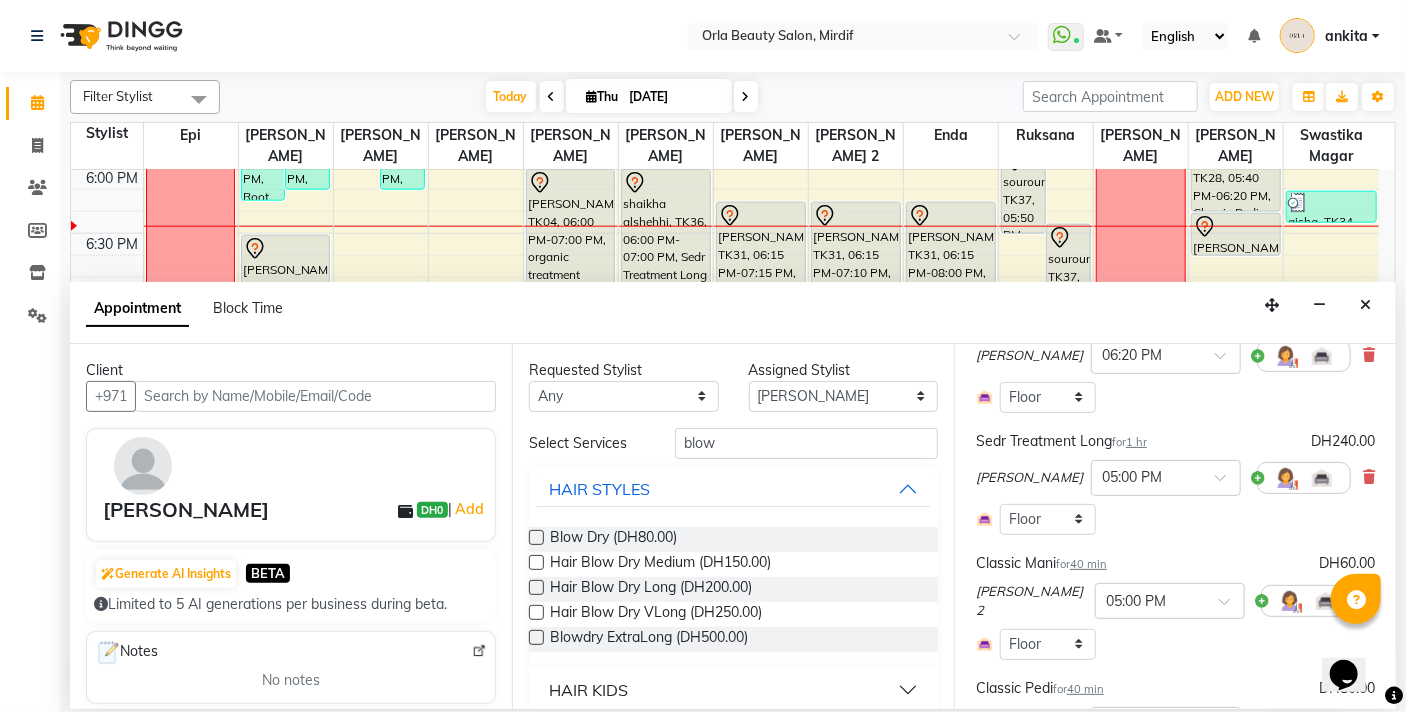 scroll, scrollTop: 704, scrollLeft: 0, axis: vertical 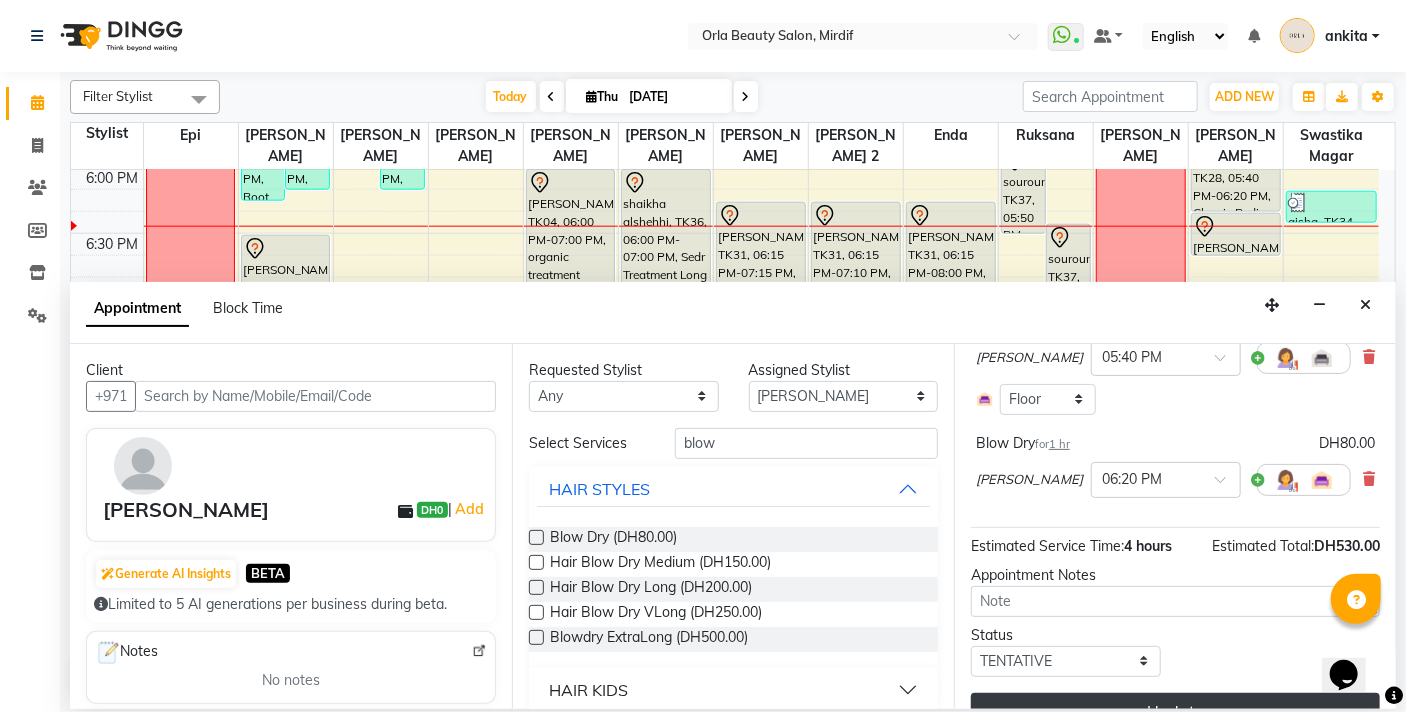 click on "Update" at bounding box center [1175, 711] 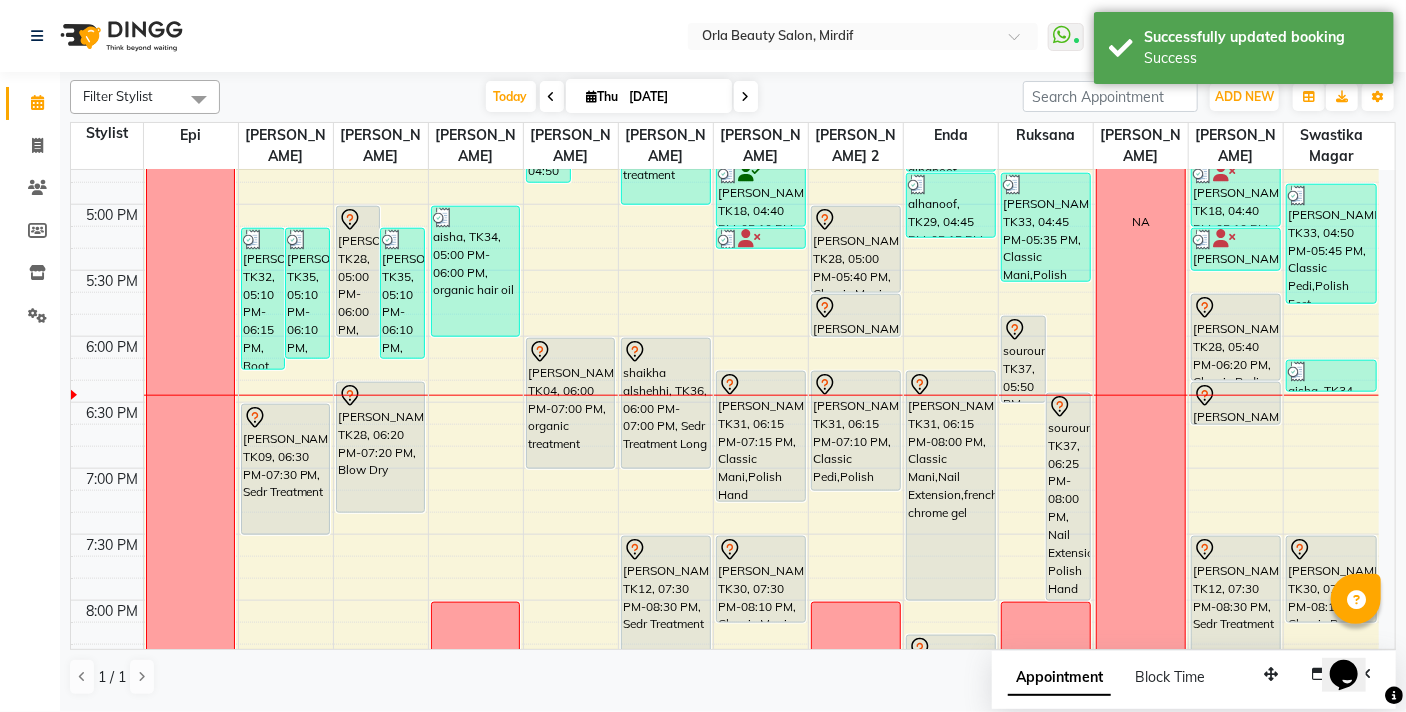 scroll, scrollTop: 983, scrollLeft: 0, axis: vertical 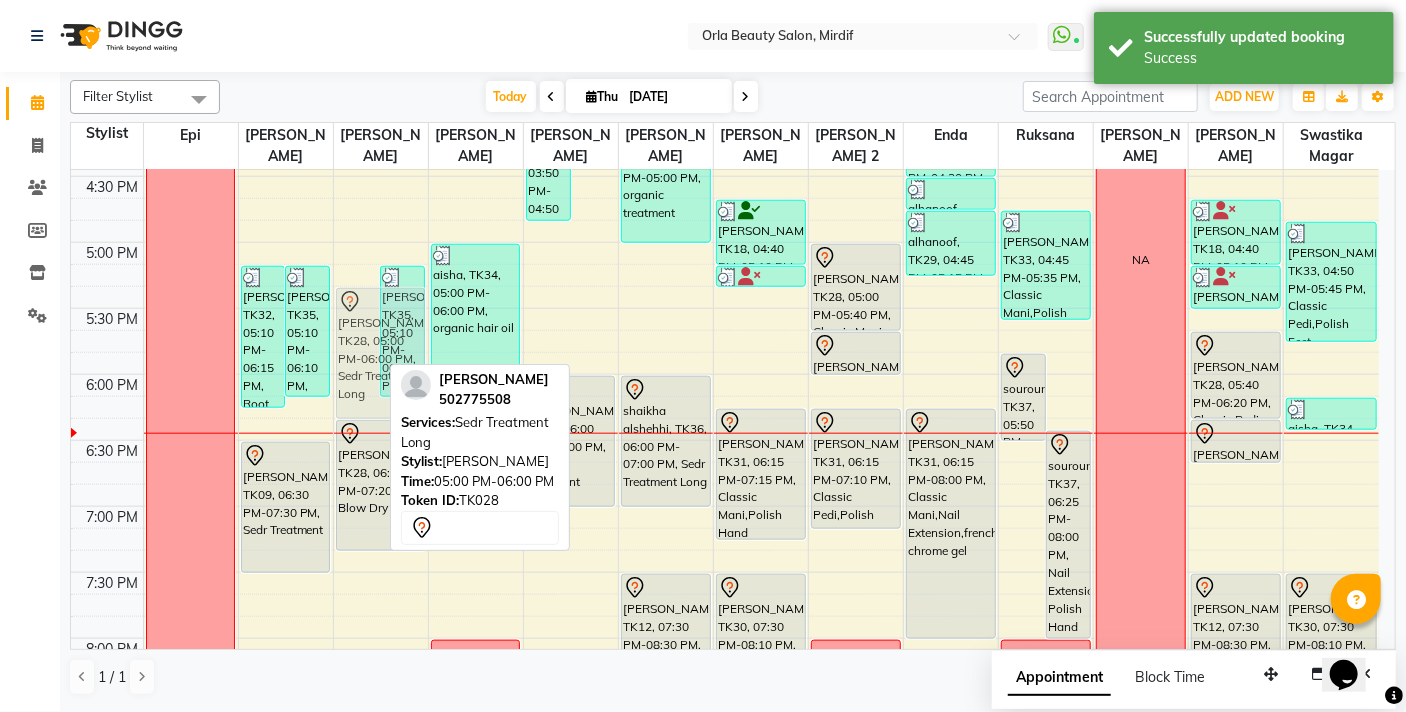 drag, startPoint x: 363, startPoint y: 294, endPoint x: 360, endPoint y: 331, distance: 37.12142 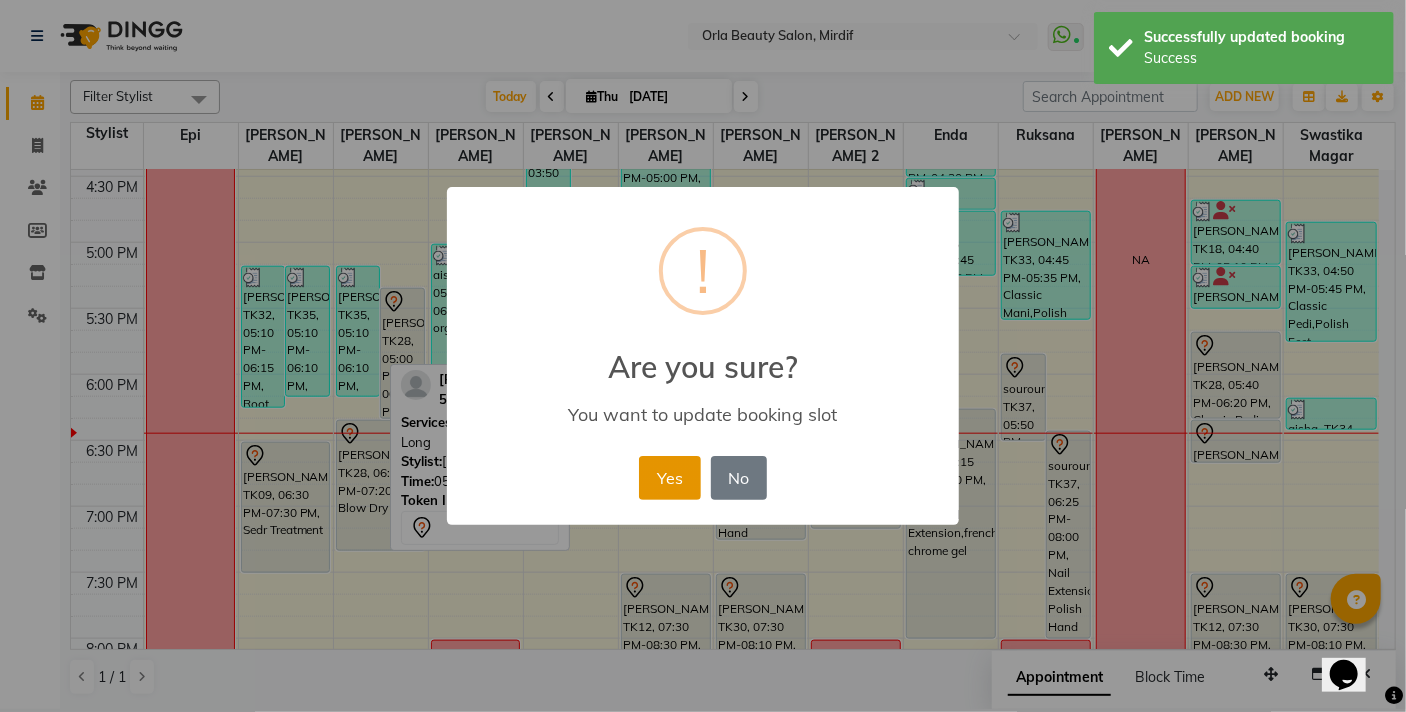 click on "Yes" at bounding box center (669, 478) 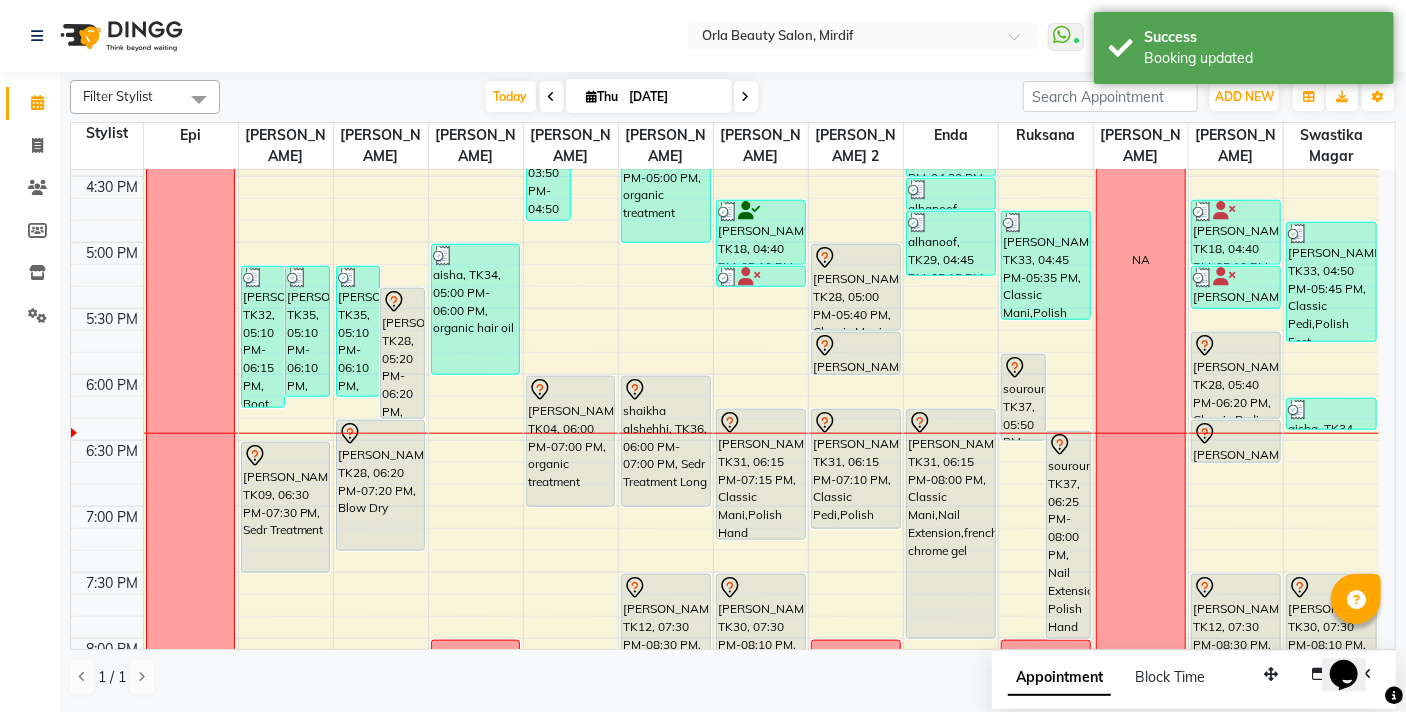 scroll, scrollTop: 1044, scrollLeft: 0, axis: vertical 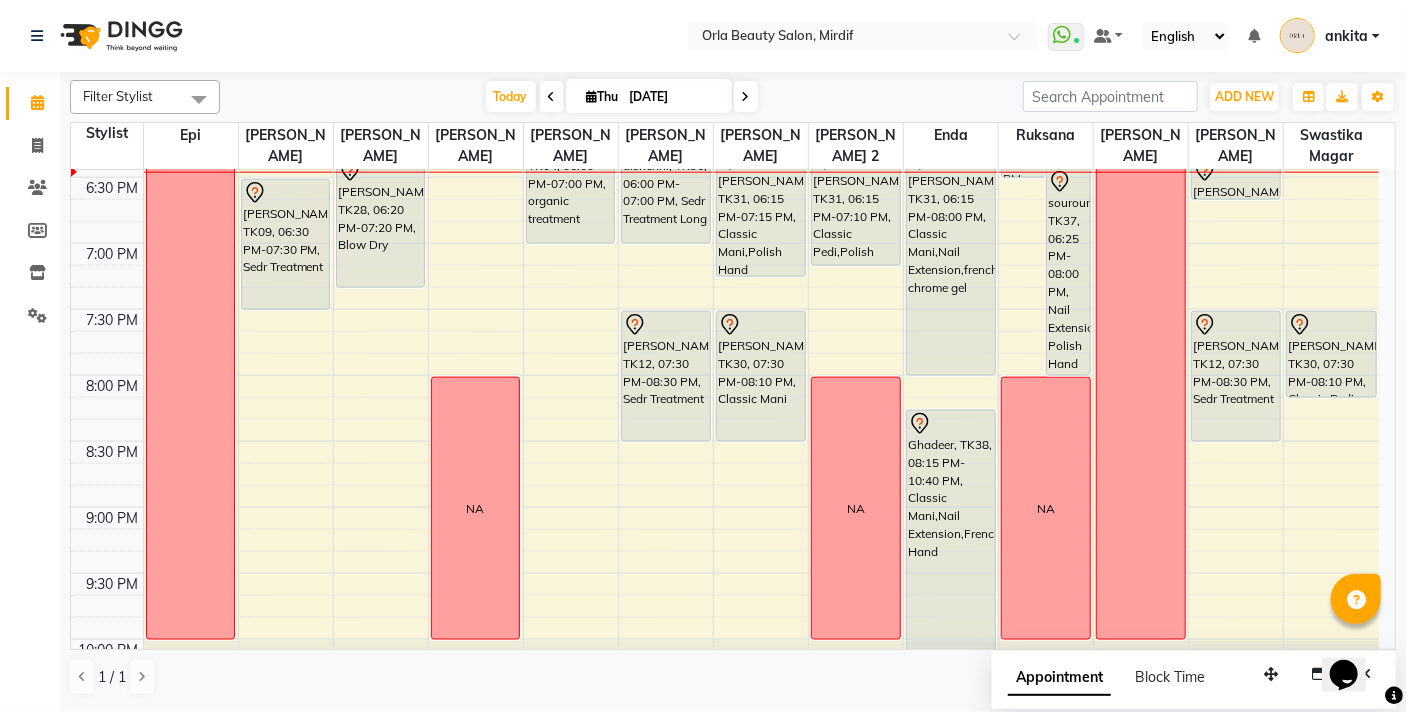 drag, startPoint x: 740, startPoint y: 394, endPoint x: 748, endPoint y: 434, distance: 40.792156 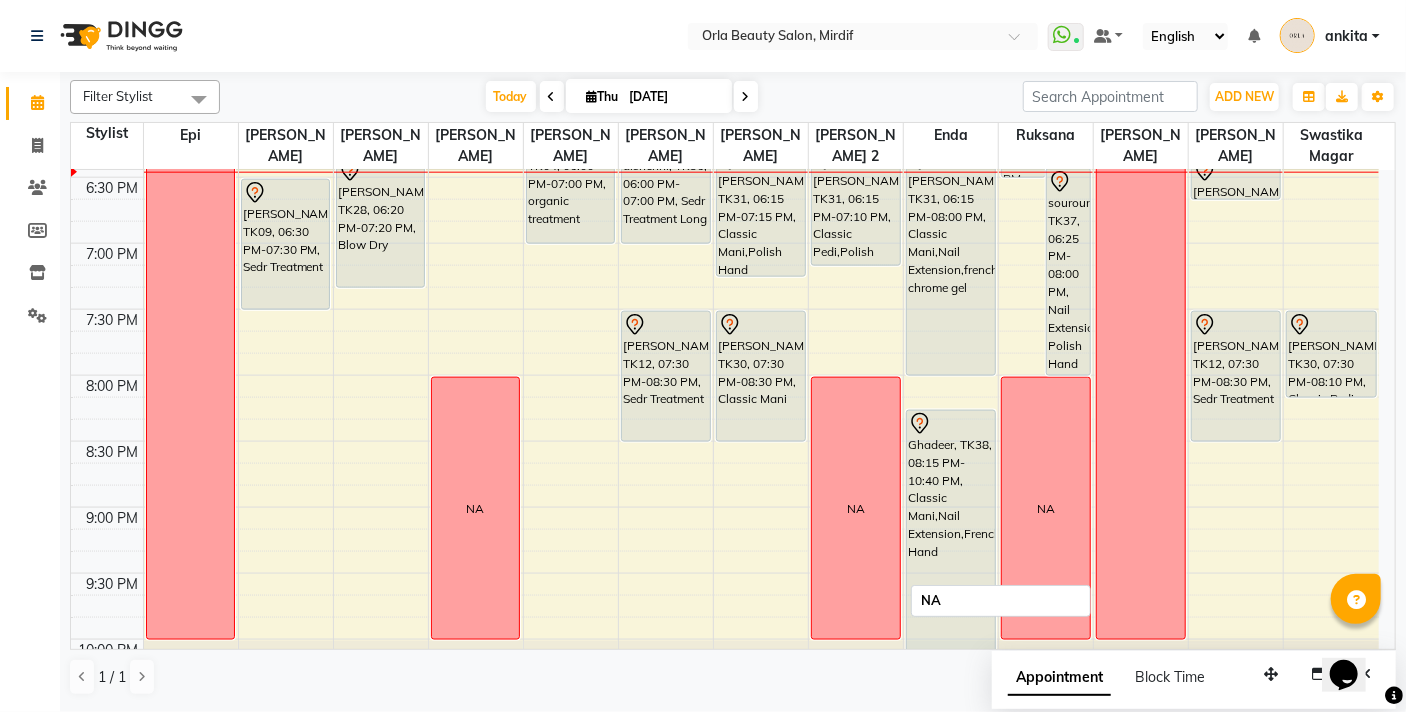 click on "9:00 AM 9:30 AM 10:00 AM 10:30 AM 11:00 AM 11:30 AM 12:00 PM 12:30 PM 1:00 PM 1:30 PM 2:00 PM 2:30 PM 3:00 PM 3:30 PM 4:00 PM 4:30 PM 5:00 PM 5:30 PM 6:00 PM 6:30 PM 7:00 PM 7:30 PM 8:00 PM 8:30 PM 9:00 PM 9:30 PM 10:00 PM 10:30 PM  OFF   NA      Madam Aisha Boss, TK25, 11:00 AM-02:00 PM, Full Hair Color     maha, TK24, 01:05 PM-02:05 PM, organic treatment     hamda almanzooqi, TK05, 12:10 PM-01:10 PM, Sedr Treatment     muna alsafi, TK32, 05:10 PM-06:15 PM, Root Color     Reem Aljawdar, TK35, 05:10 PM-06:10 PM, k18     fatima mohamad, TK26, 02:55 PM-03:55 PM, Sedr Treatment Medium             Rhoda, TK10, 04:10 PM-04:20 PM, Beach Waves             Maitha Alriyami, TK09, 06:30 PM-07:30 PM, Sedr Treatment     Reem Aljawdar, TK35, 05:10 PM-06:10 PM, k18             fatma alshehhi, TK28, 05:20 PM-06:20 PM, Sedr Treatment Long  NA      maitha, TK16, 12:10 PM-01:10 PM, Sedr Treatment     Madam Aisha Boss, TK25, 02:00 PM-03:00 PM, Acai Treatment Medium             fatma alshehhi, TK28, 06:20 PM-07:20 PM, Blow Dry" at bounding box center (725, -153) 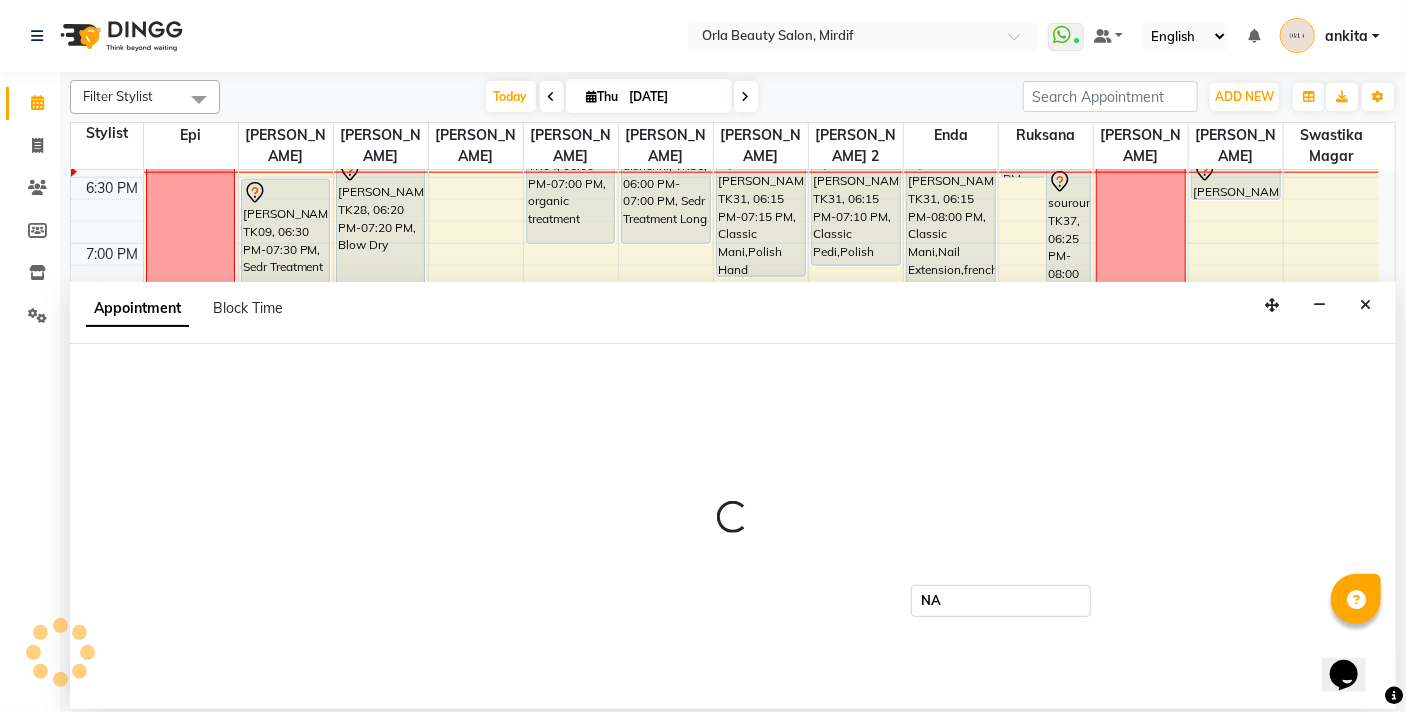 select on "31790" 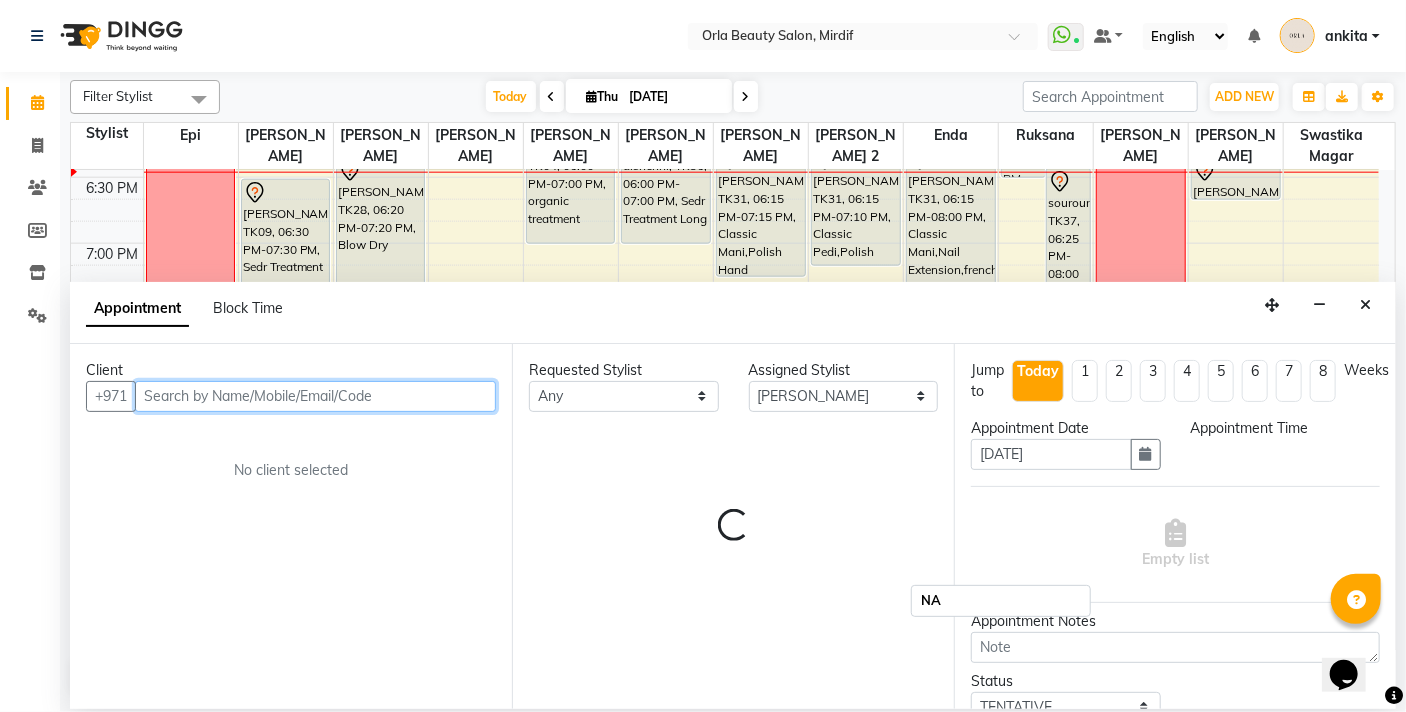 select on "1230" 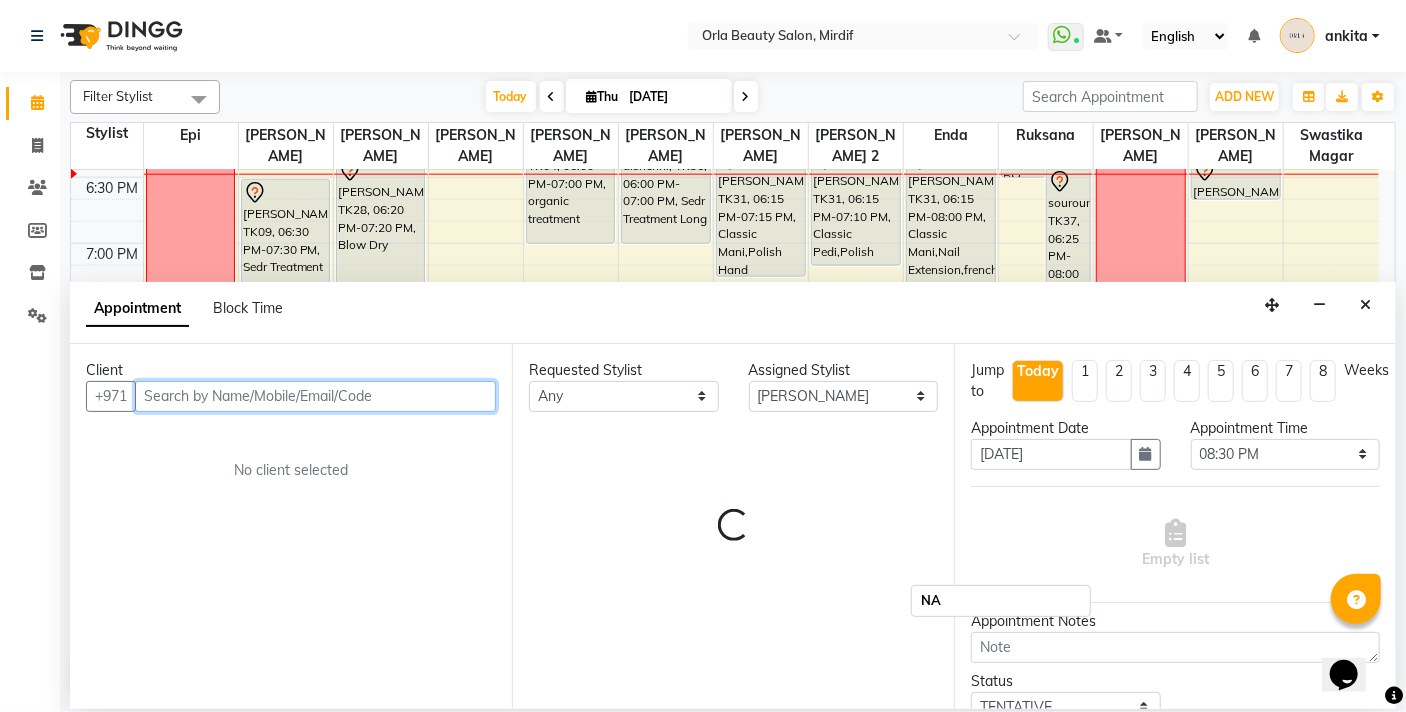 click at bounding box center (315, 396) 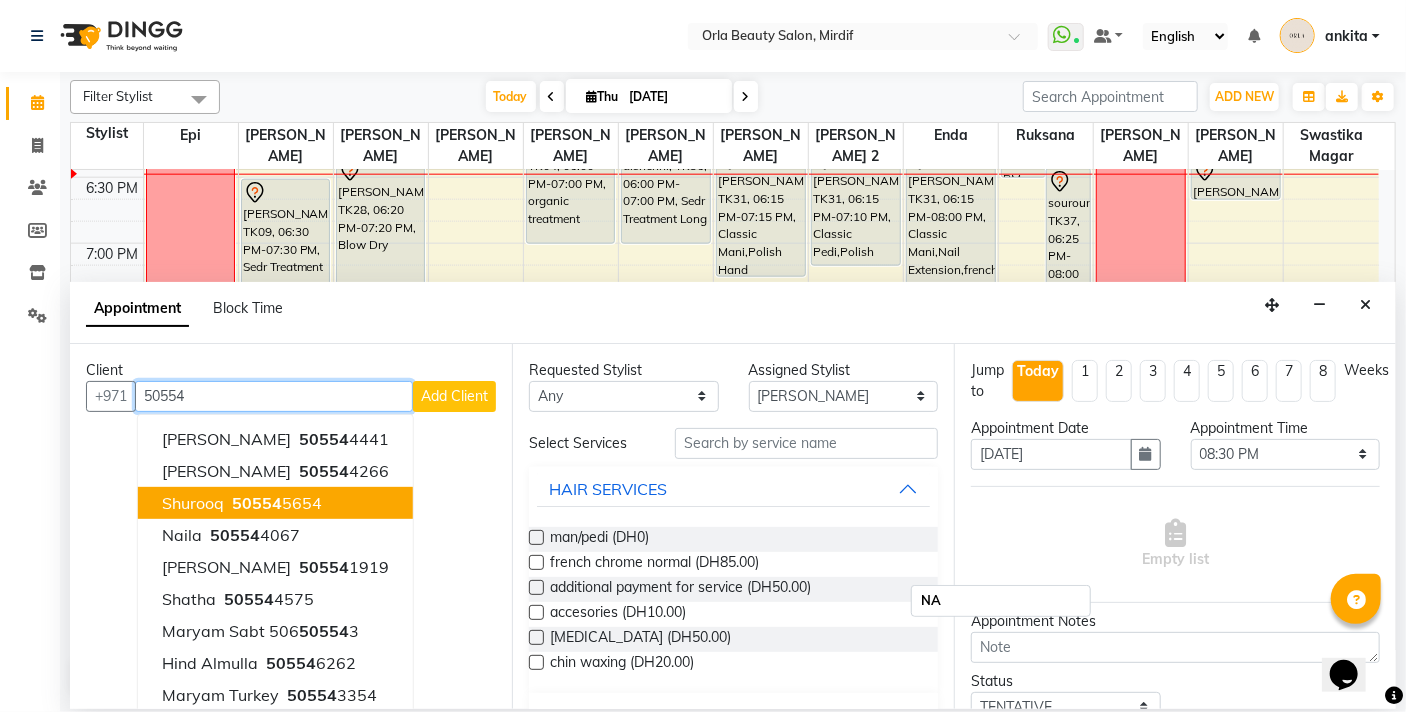 click on "50554 5654" at bounding box center (275, 503) 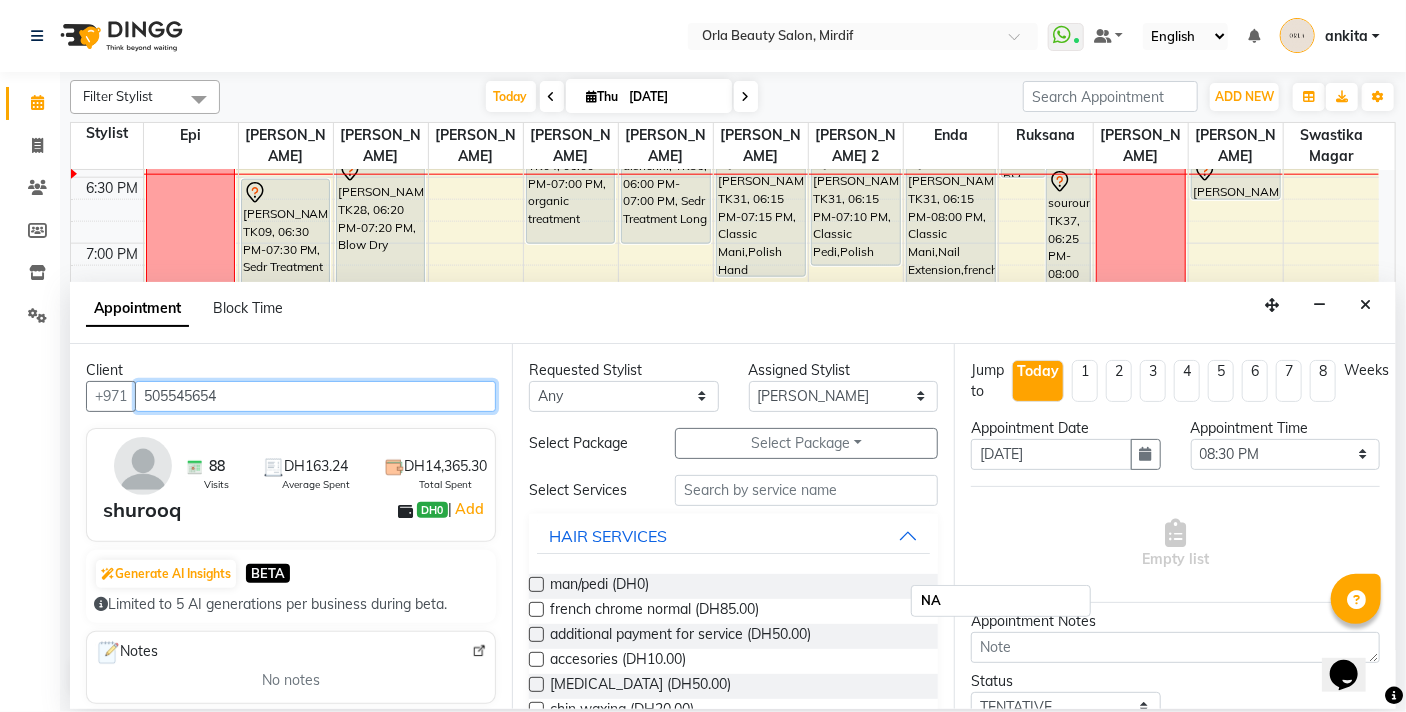 type on "505545654" 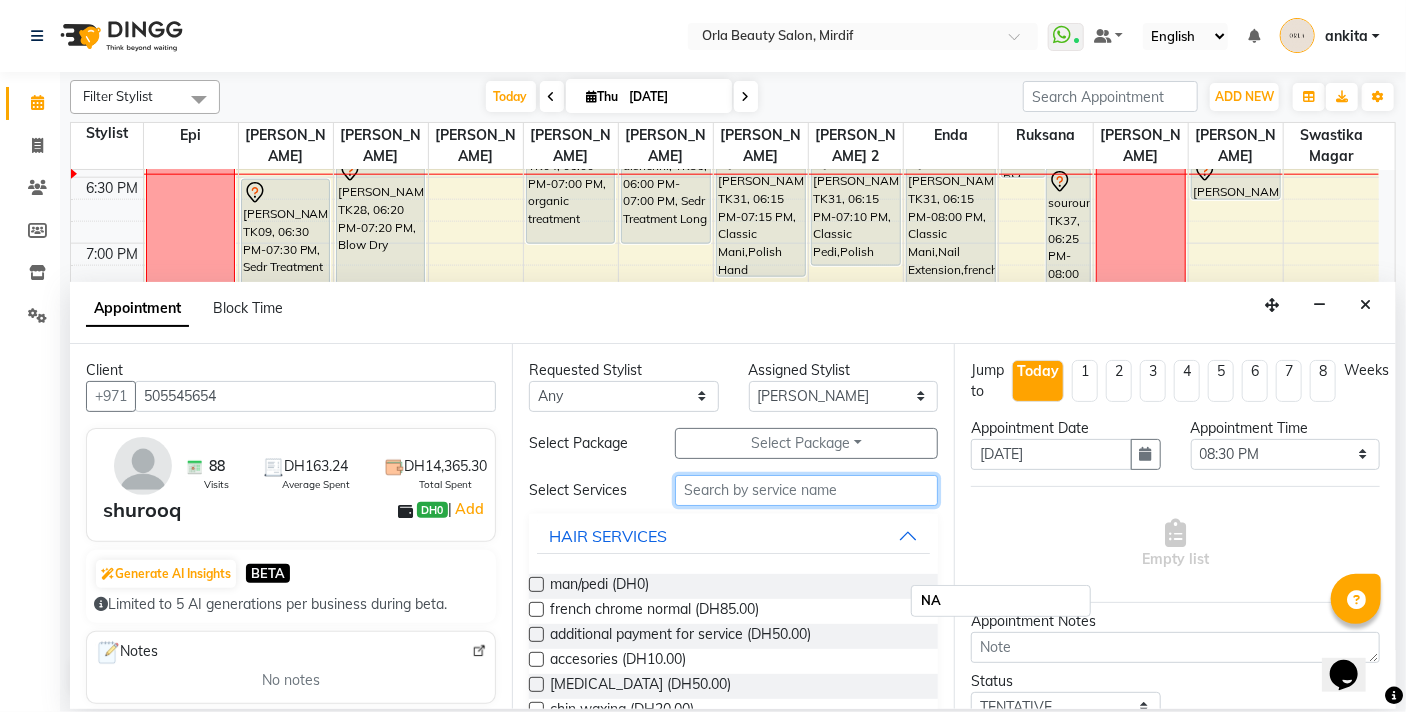 click at bounding box center [806, 490] 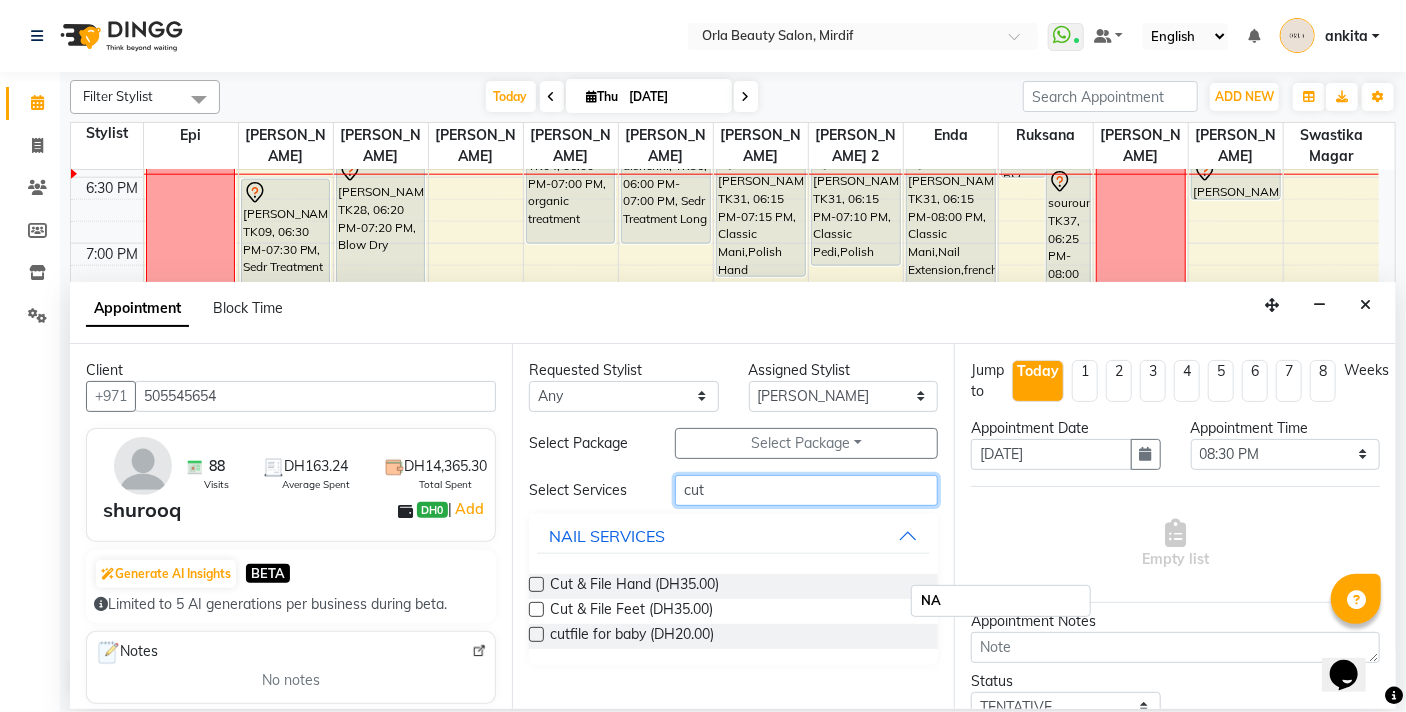 type on "cut" 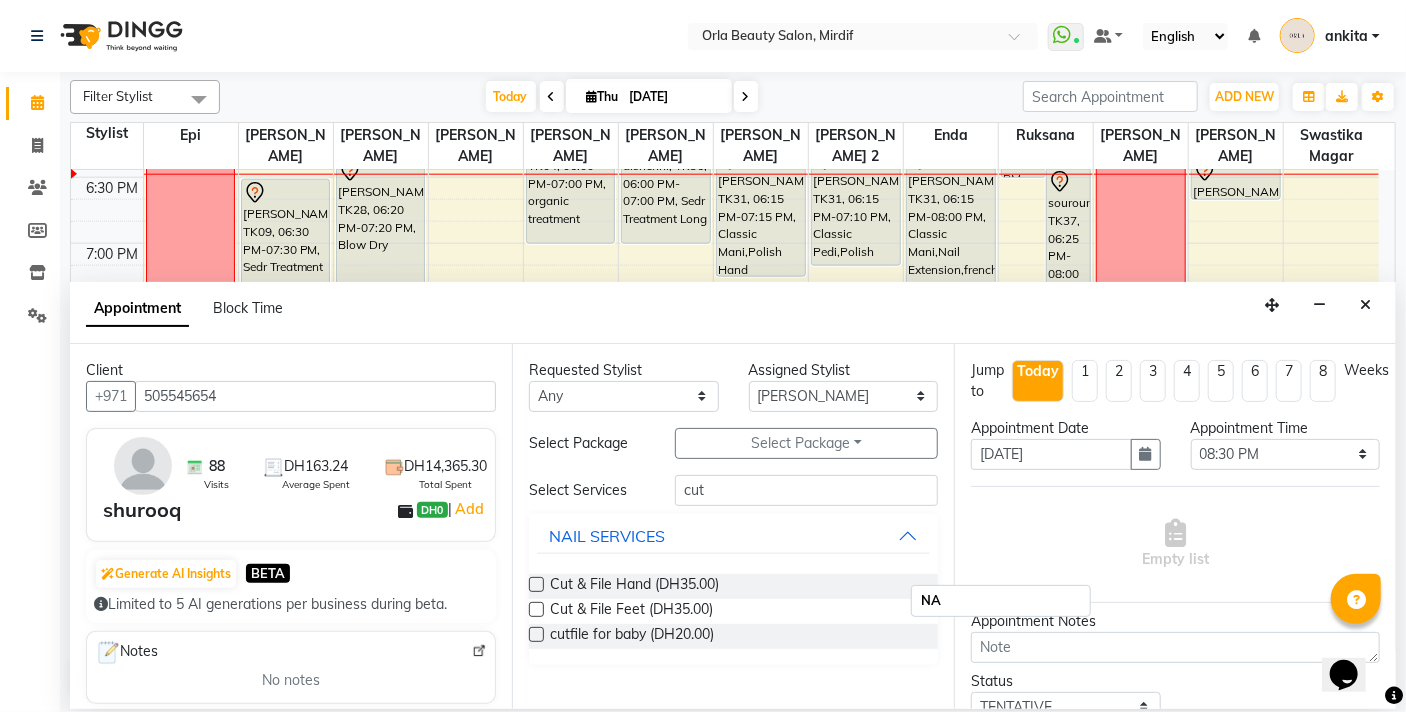 click at bounding box center [536, 584] 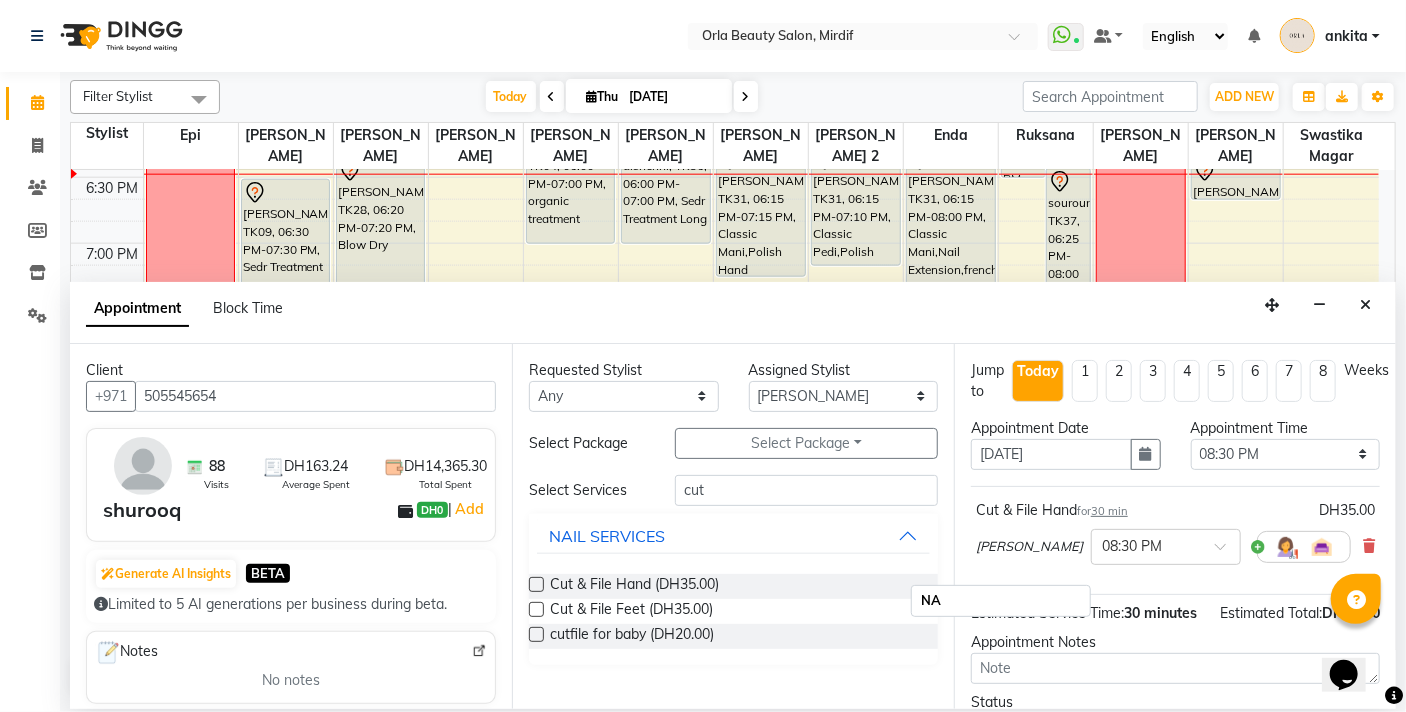 checkbox on "false" 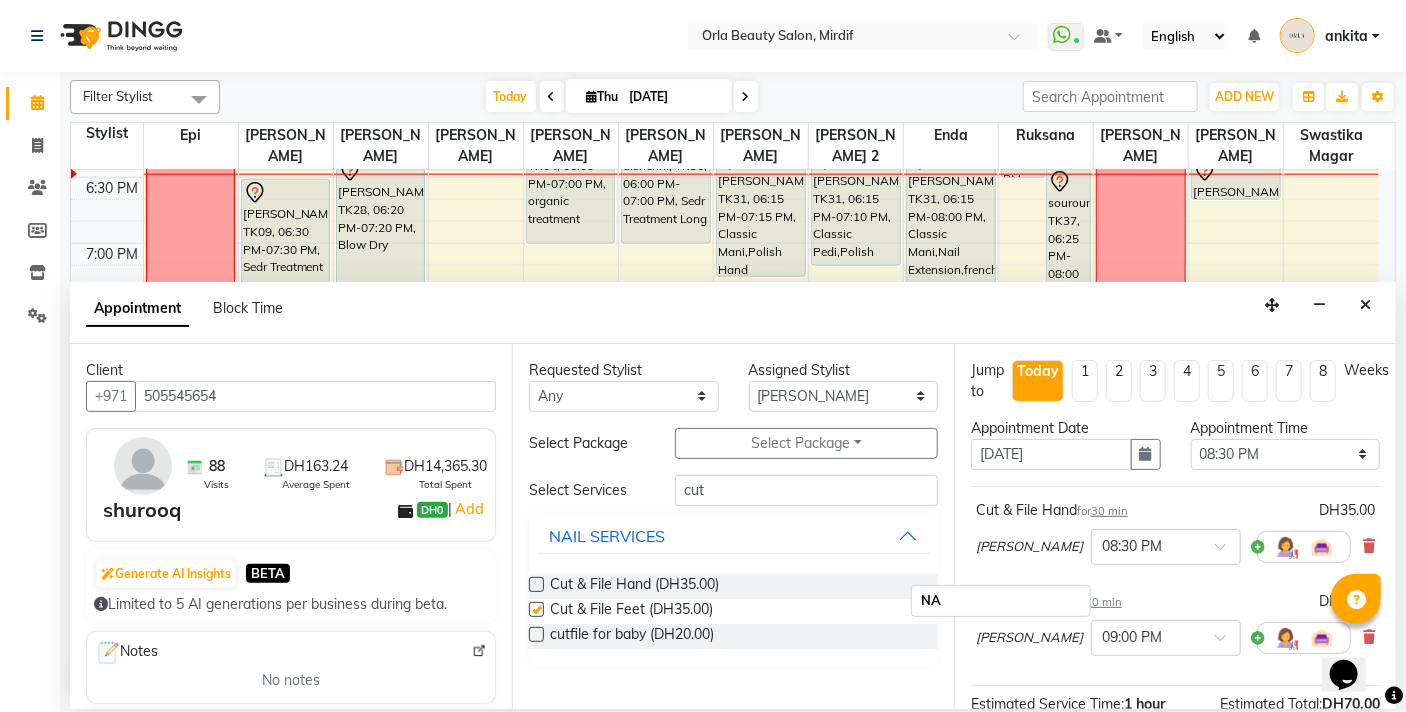 checkbox on "false" 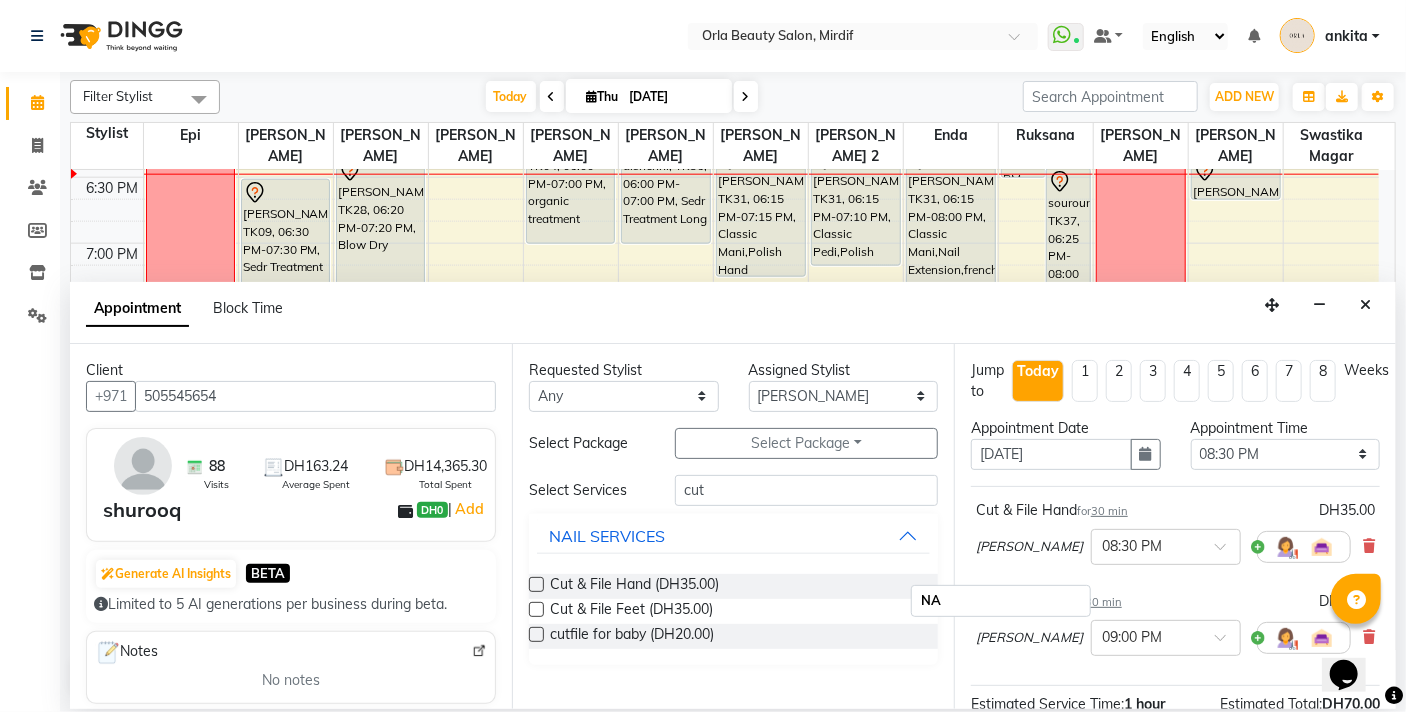 scroll, scrollTop: 251, scrollLeft: 0, axis: vertical 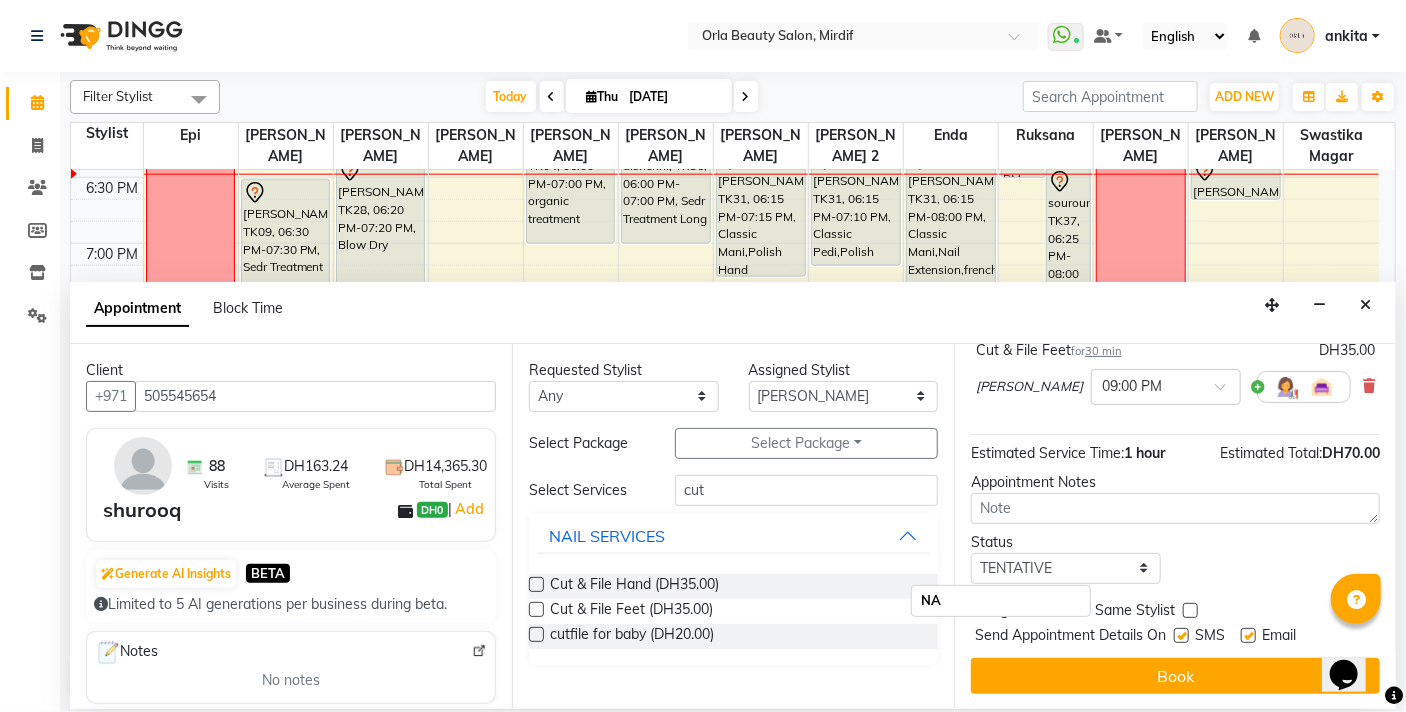 click at bounding box center [1190, 610] 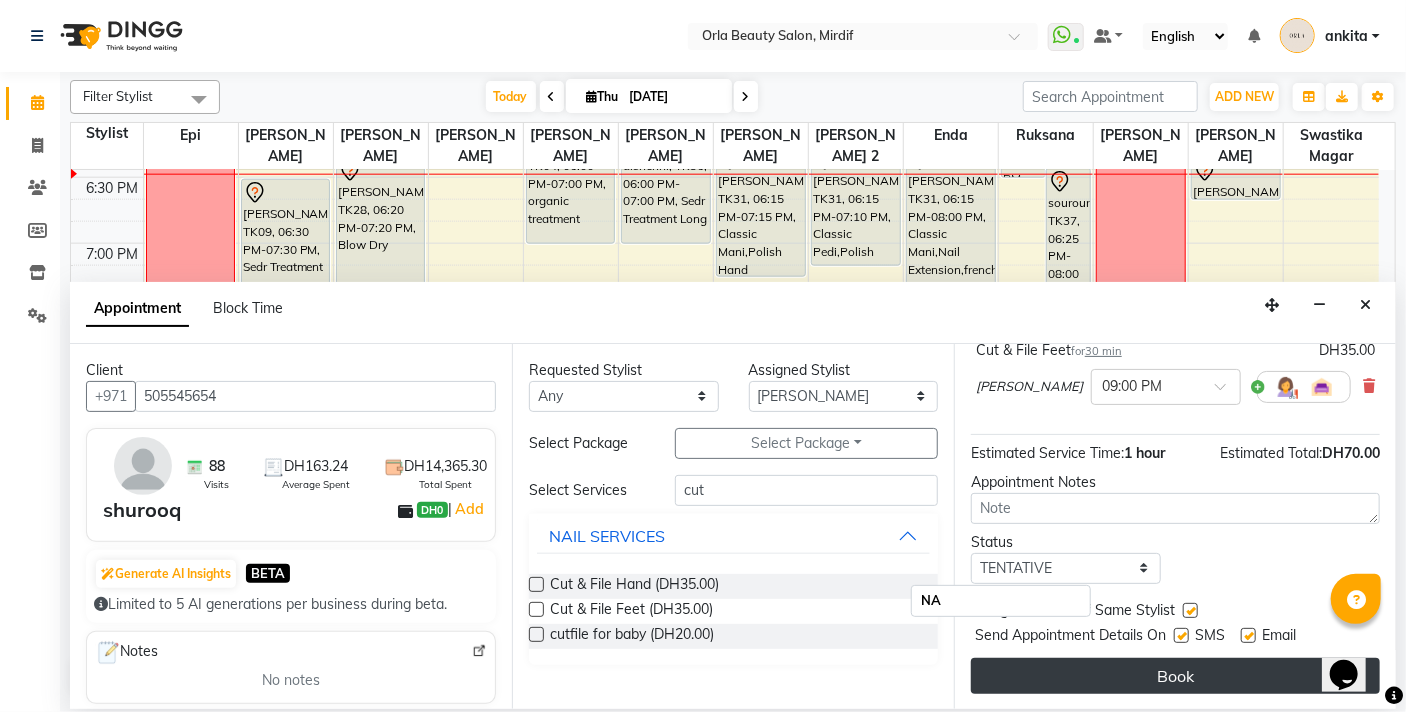 click on "Book" at bounding box center [1175, 676] 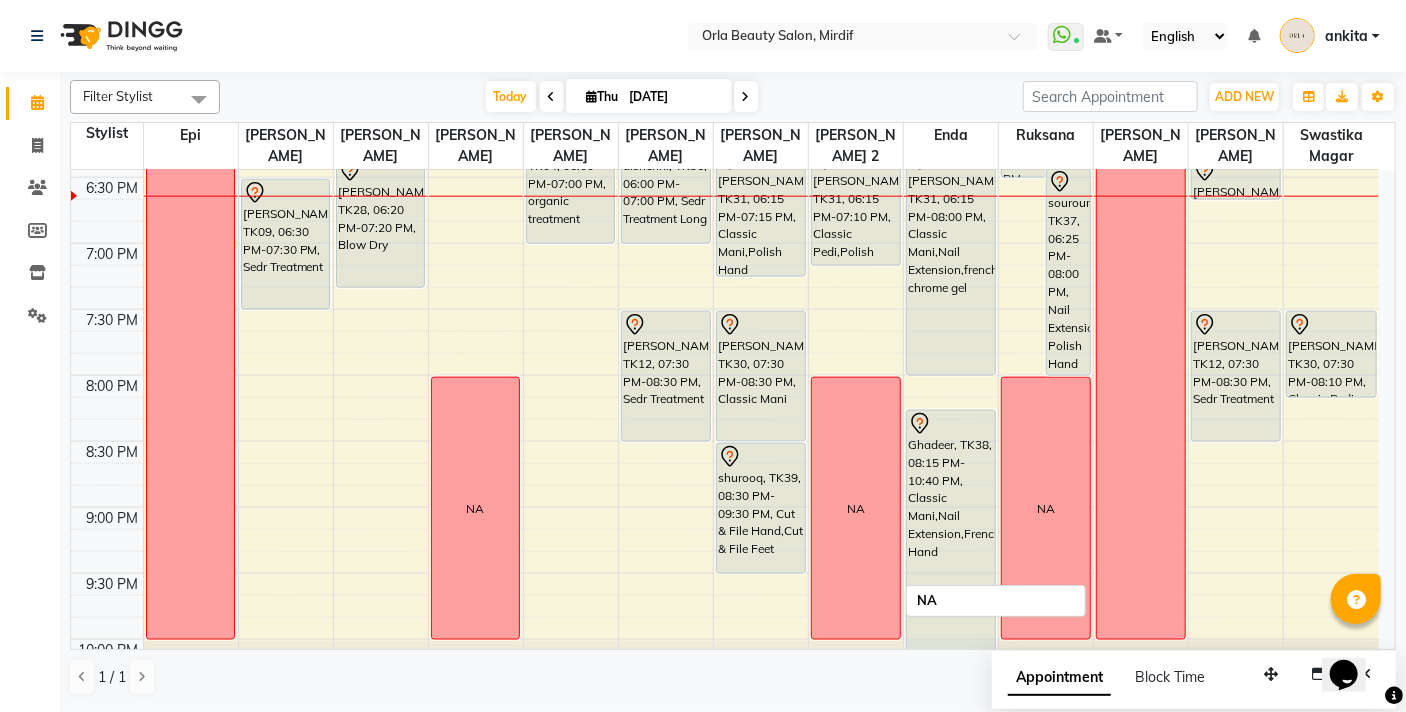 click on "NA" at bounding box center [1141, -4] 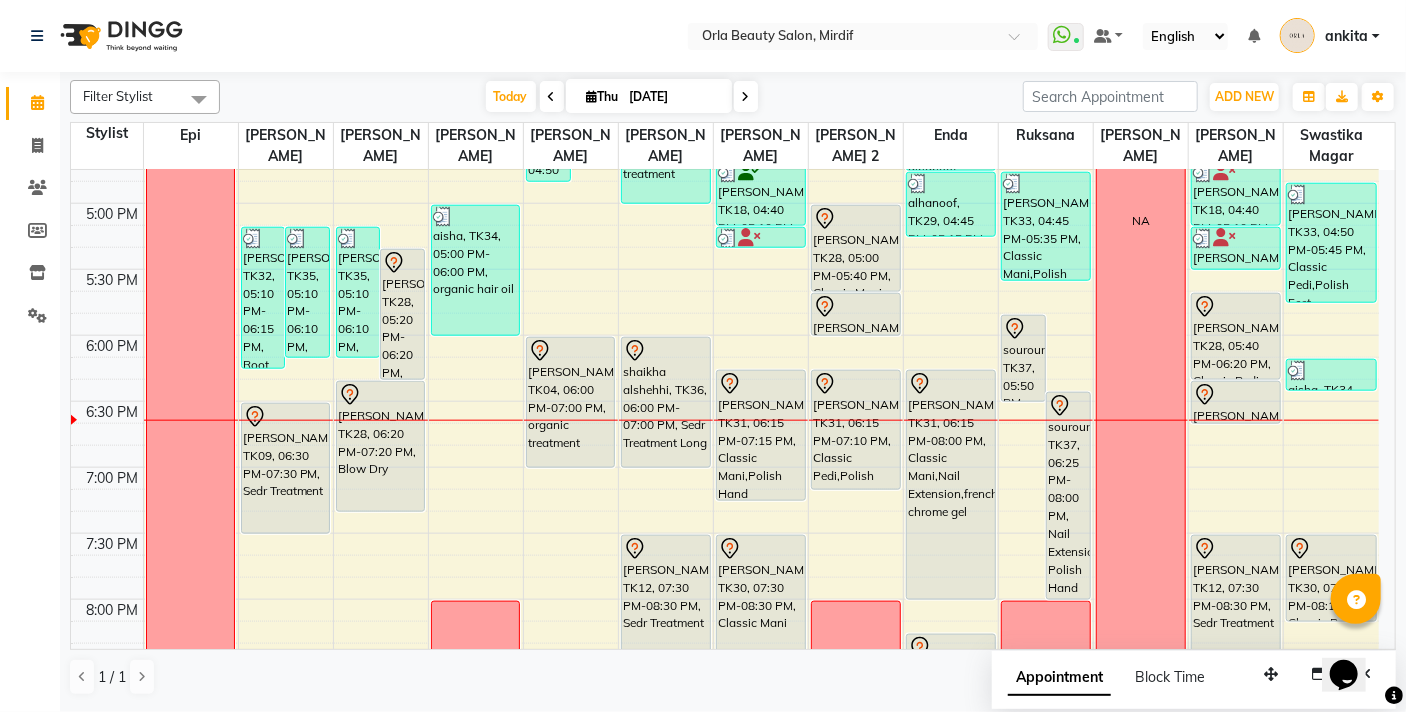 scroll, scrollTop: 988, scrollLeft: 0, axis: vertical 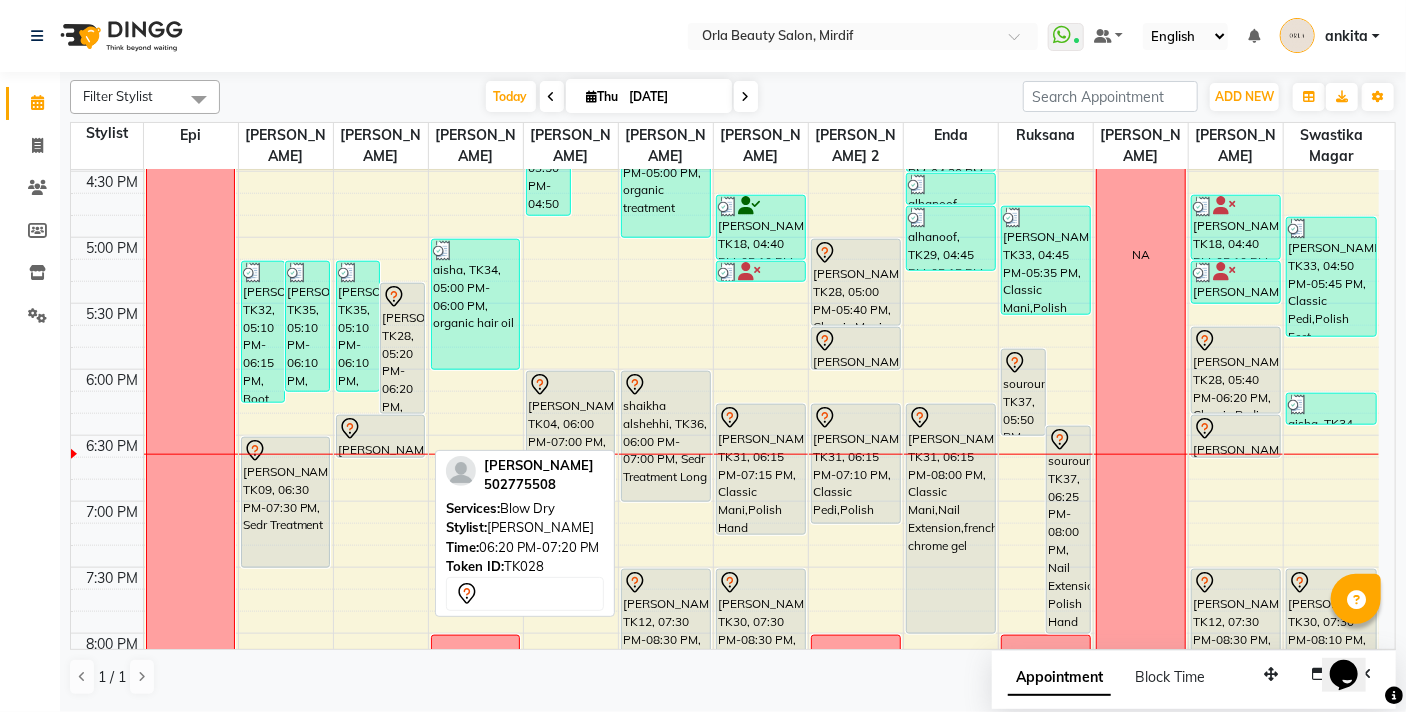 drag, startPoint x: 389, startPoint y: 543, endPoint x: 379, endPoint y: 450, distance: 93.53609 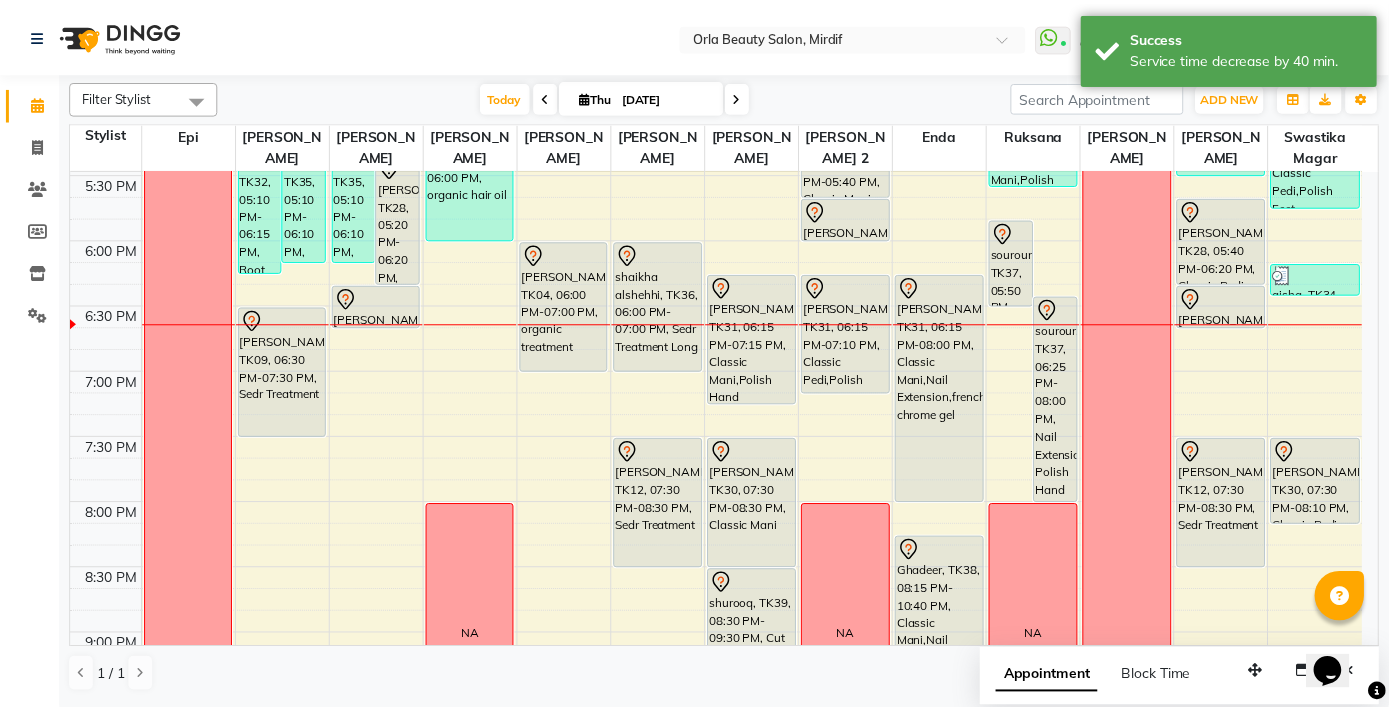 scroll, scrollTop: 1139, scrollLeft: 0, axis: vertical 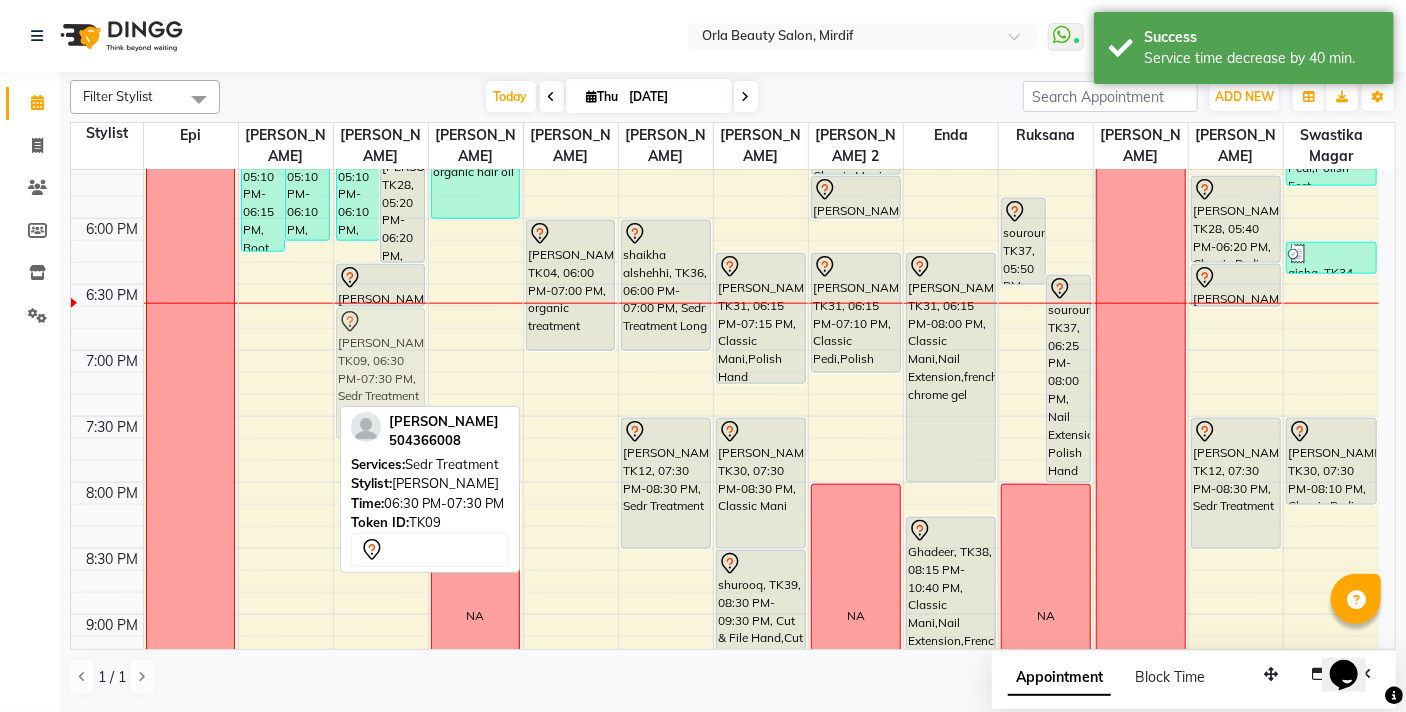 drag, startPoint x: 291, startPoint y: 336, endPoint x: 364, endPoint y: 363, distance: 77.83315 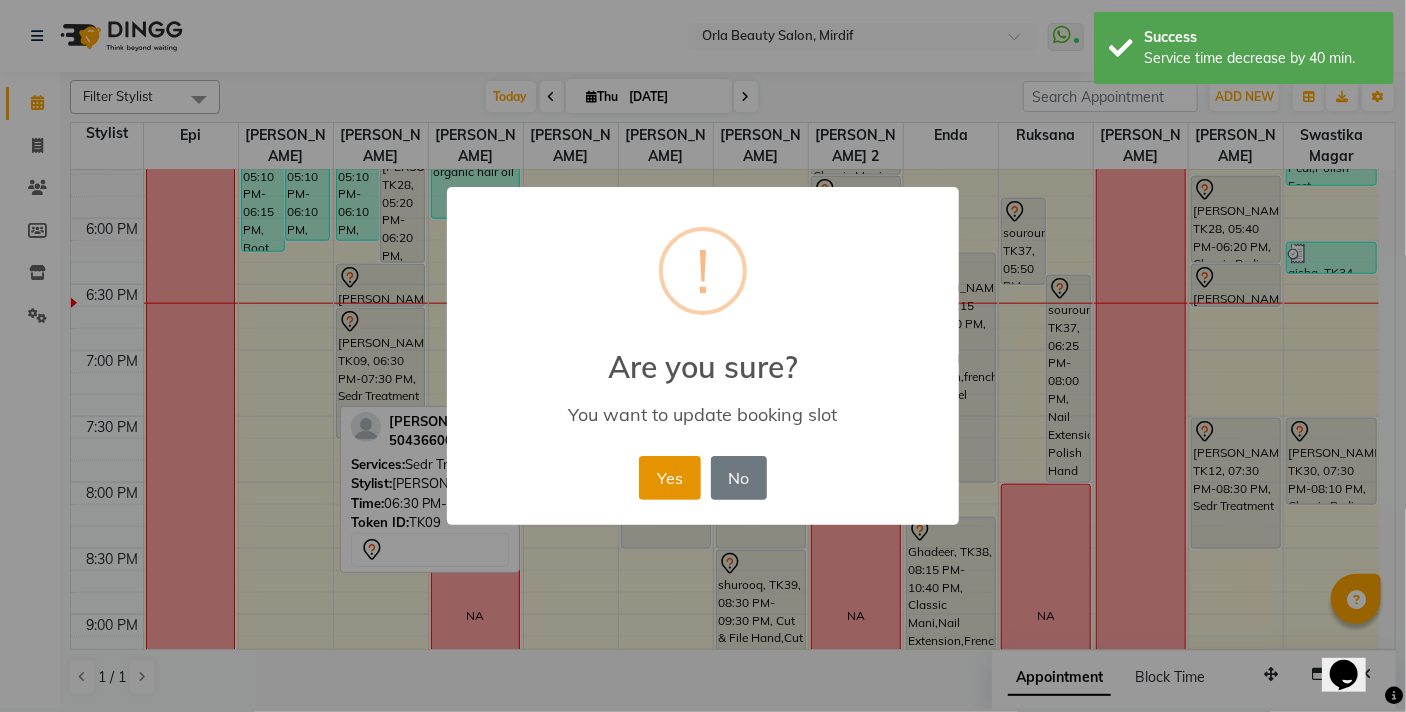 drag, startPoint x: 641, startPoint y: 460, endPoint x: 655, endPoint y: 464, distance: 14.56022 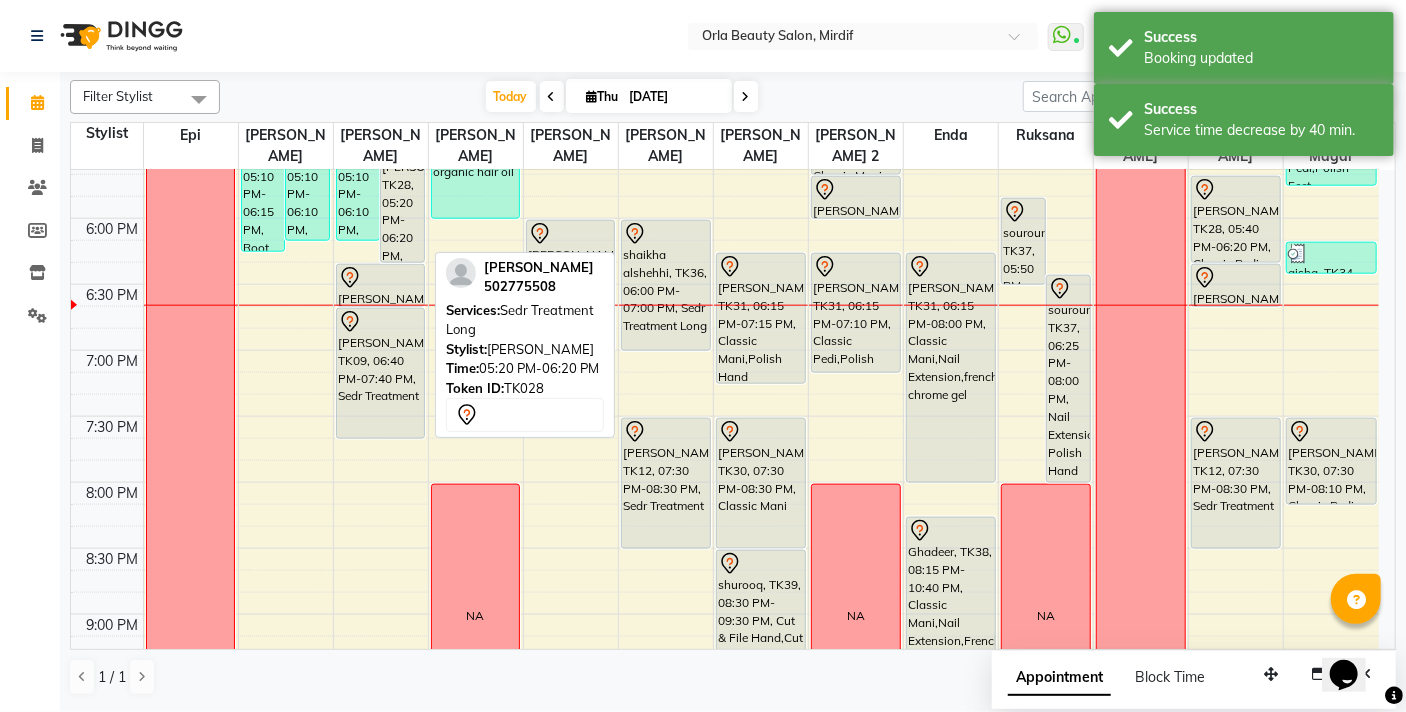 click on "[PERSON_NAME], TK28, 05:20 PM-06:20 PM, Sedr Treatment Long" at bounding box center (402, 197) 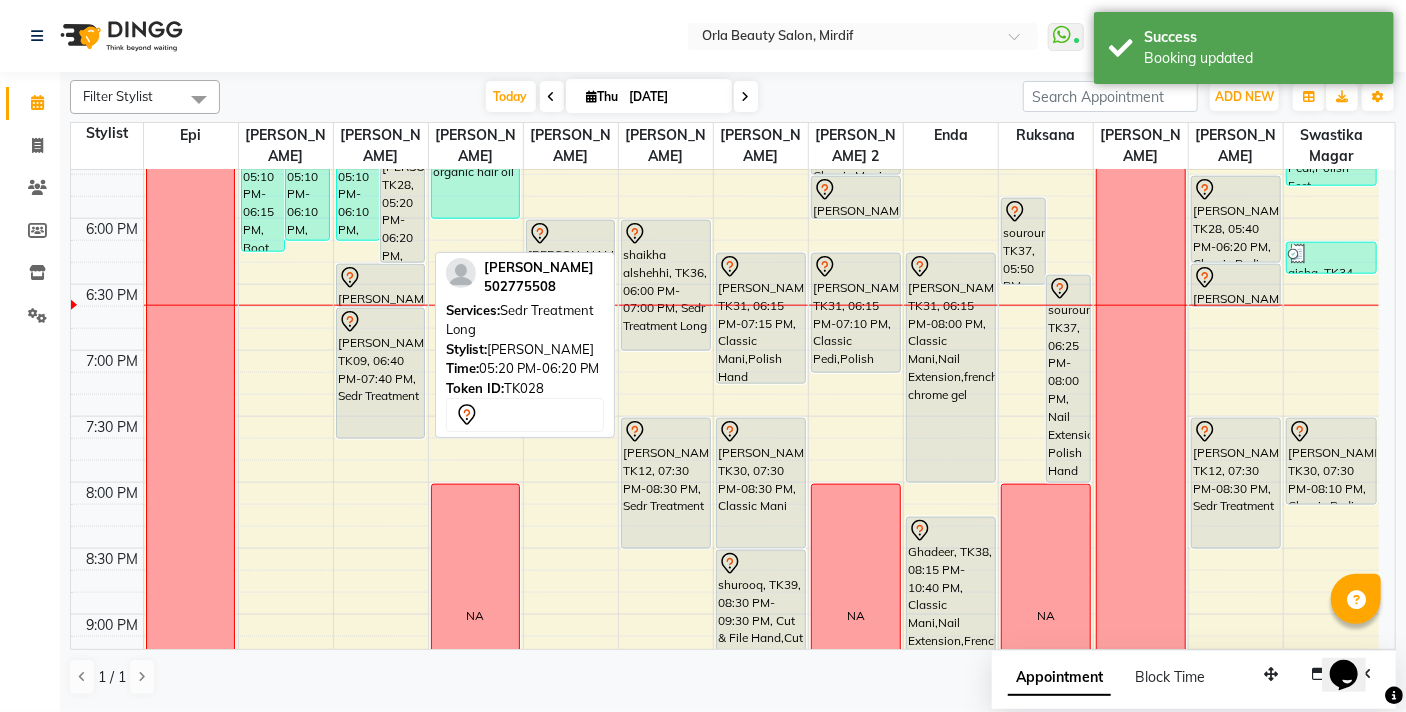 click on "[PERSON_NAME], TK28, 05:20 PM-06:20 PM, Sedr Treatment Long" at bounding box center (402, 197) 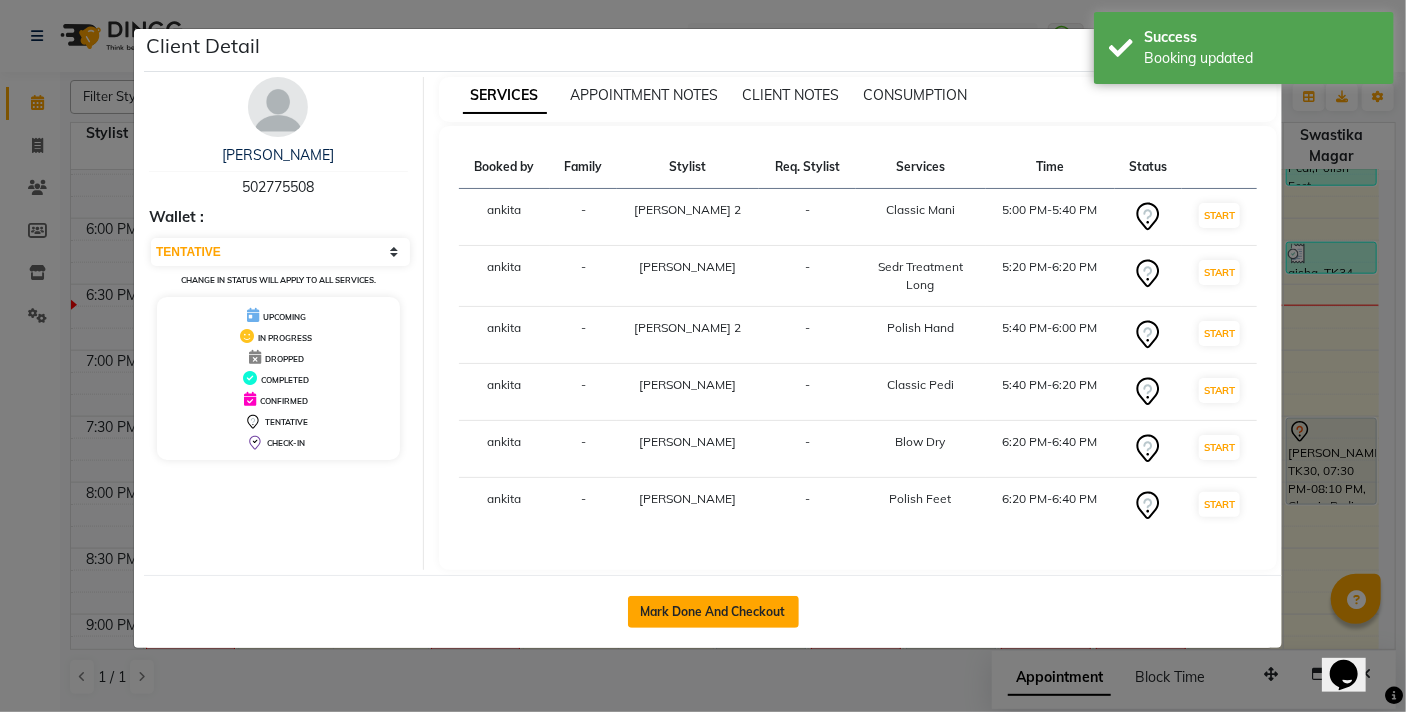 click on "Mark Done And Checkout" 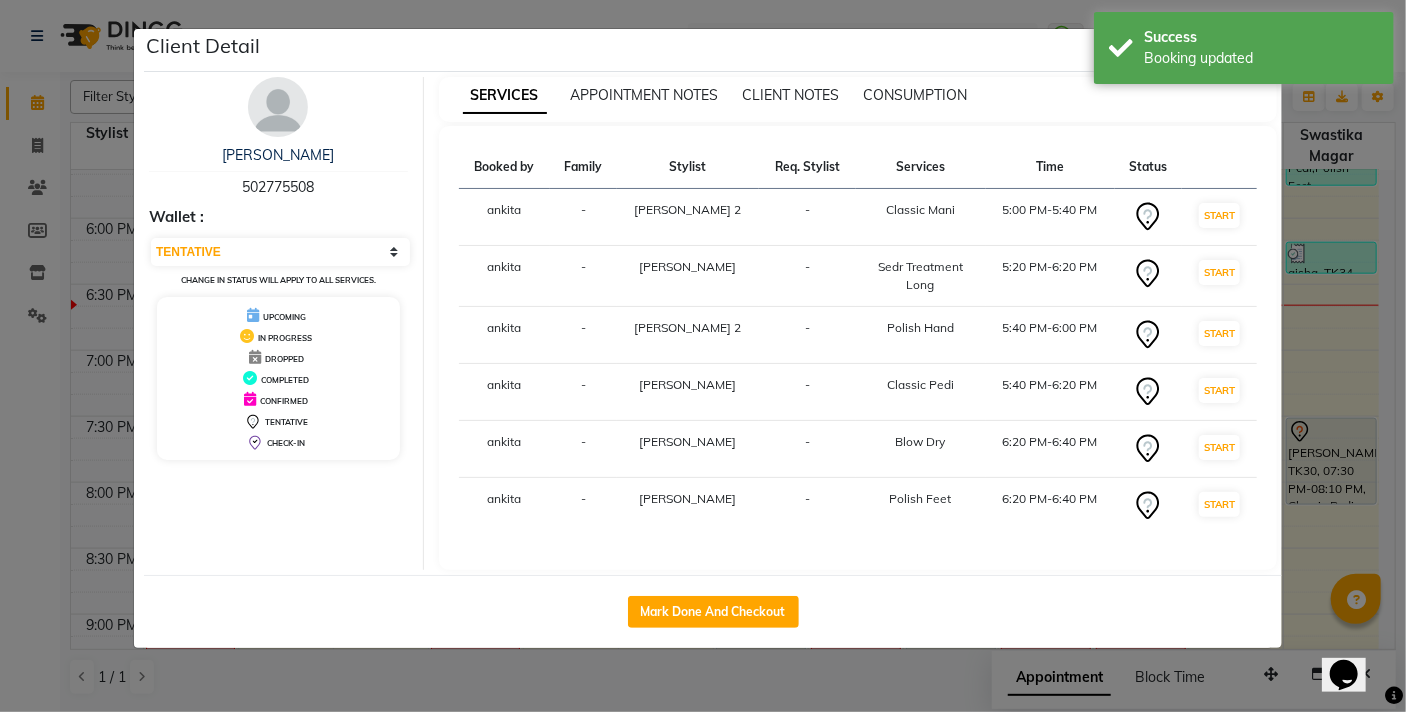 select on "service" 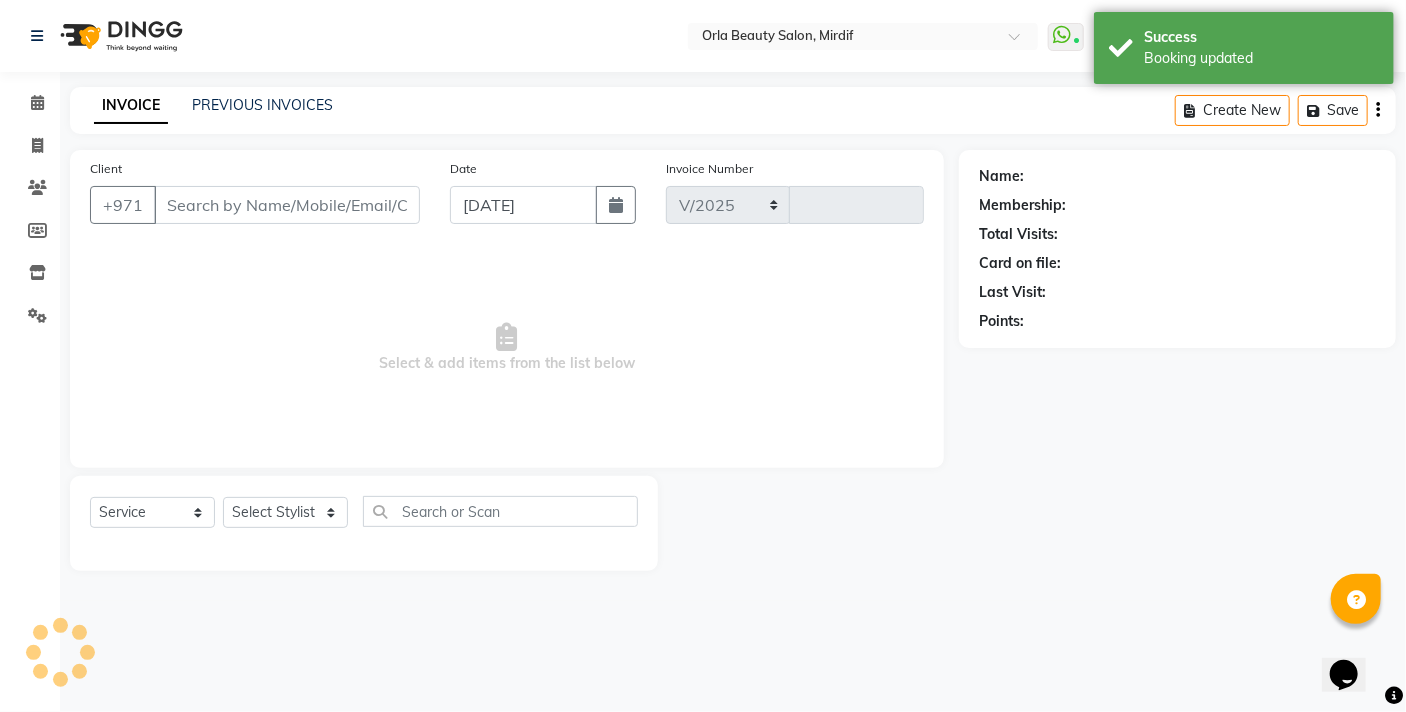 select on "5053" 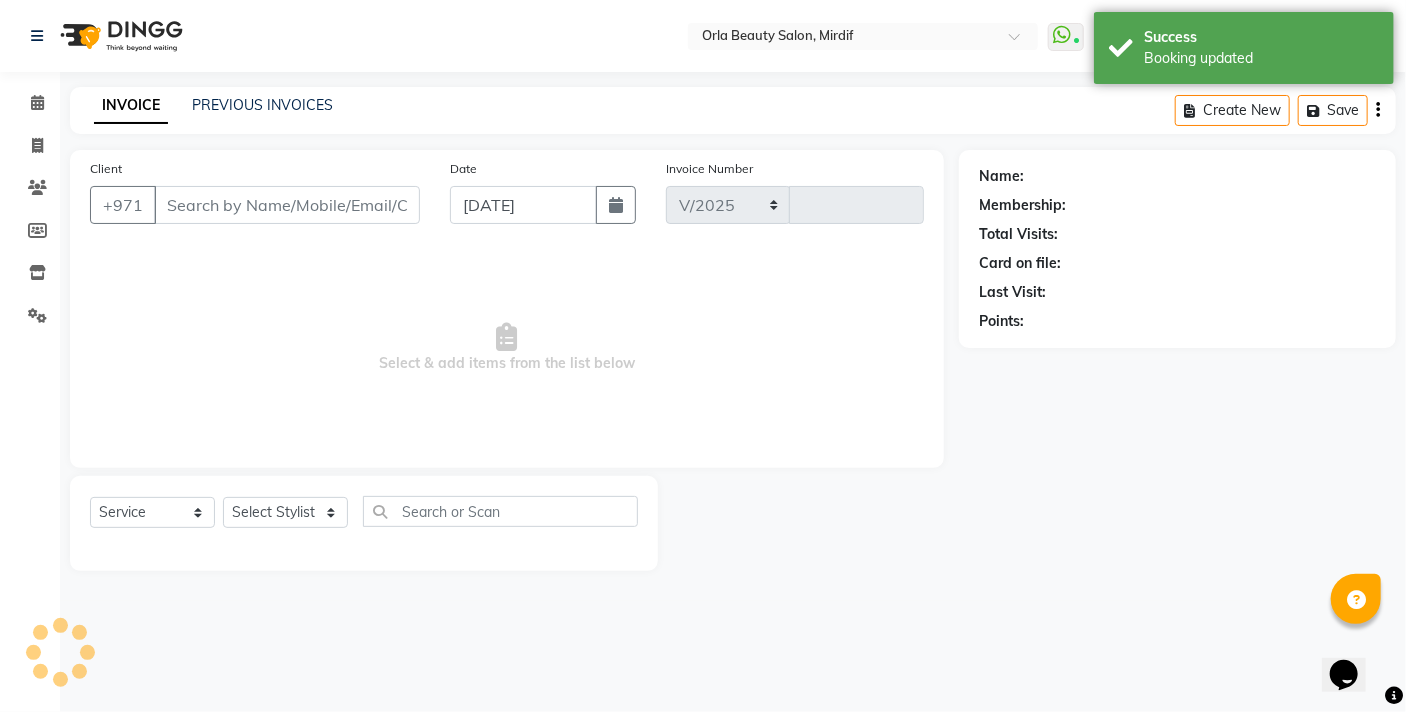 type on "3235" 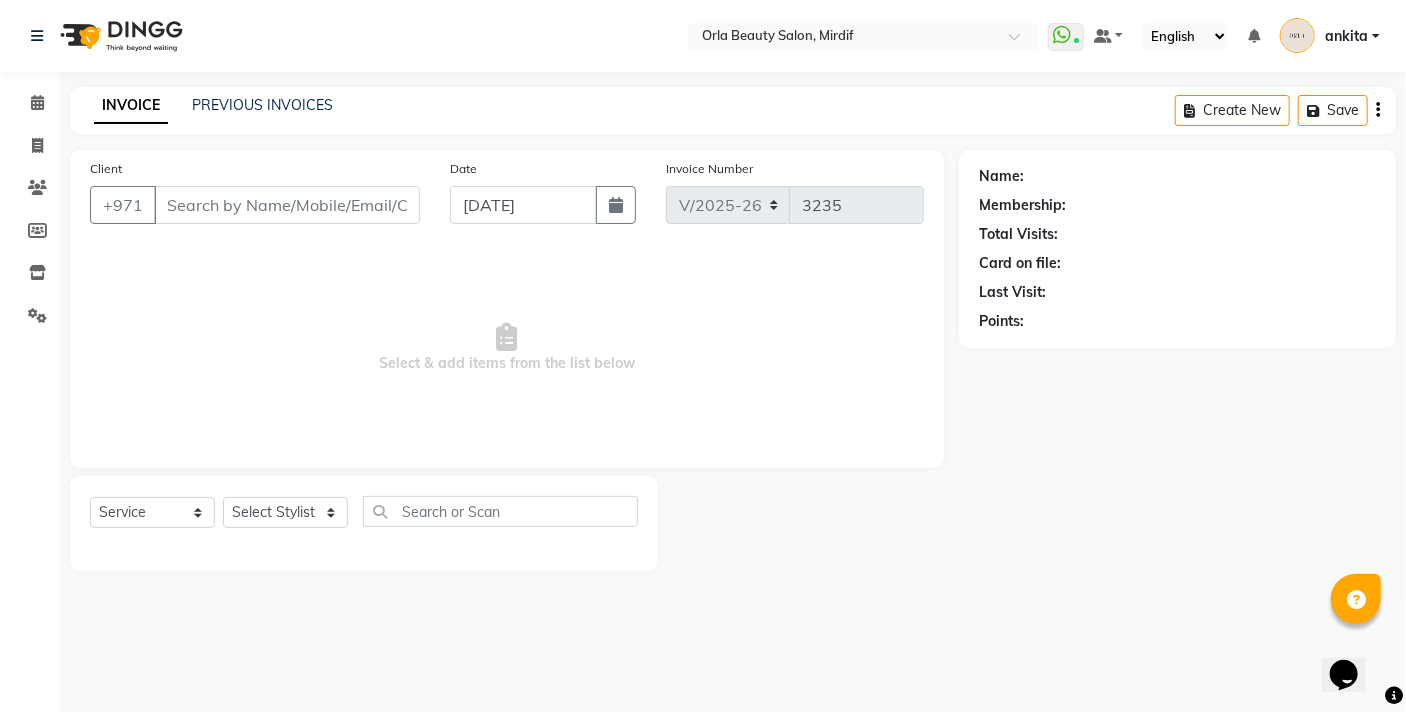 type on "502775508" 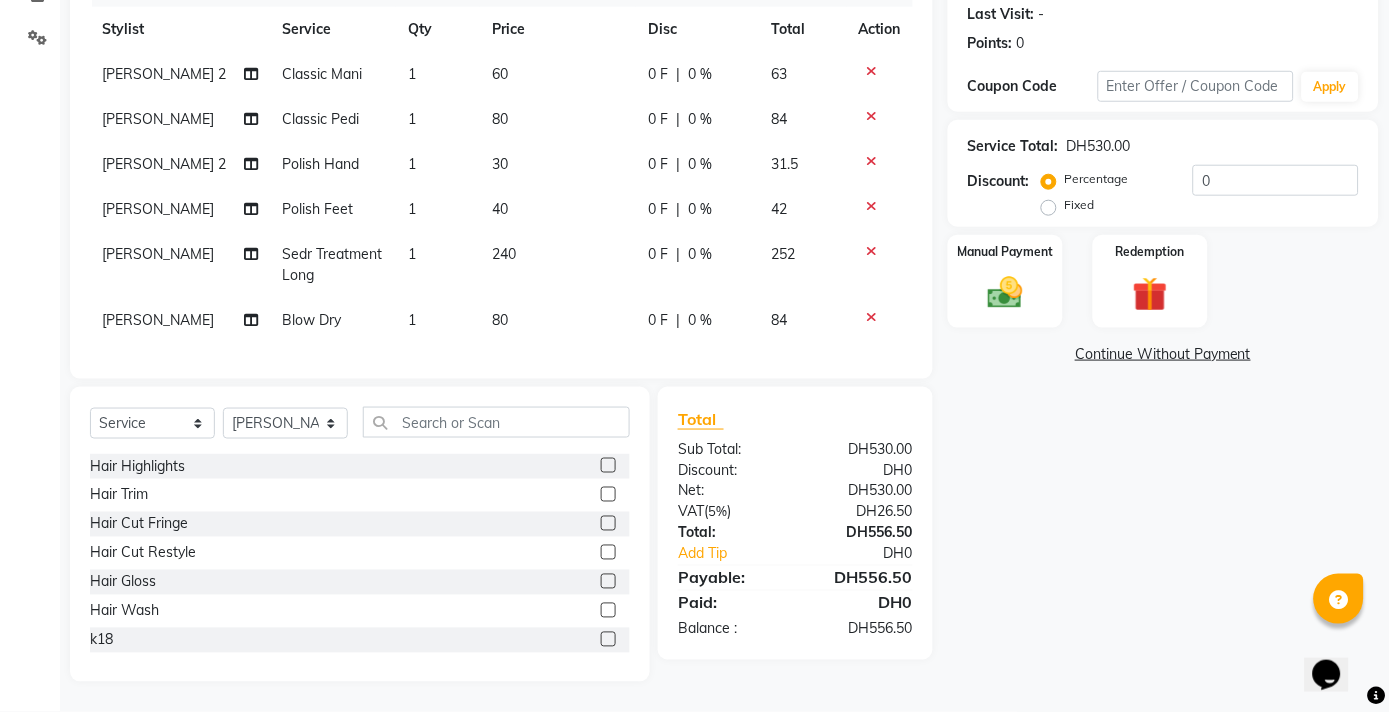 scroll, scrollTop: 283, scrollLeft: 0, axis: vertical 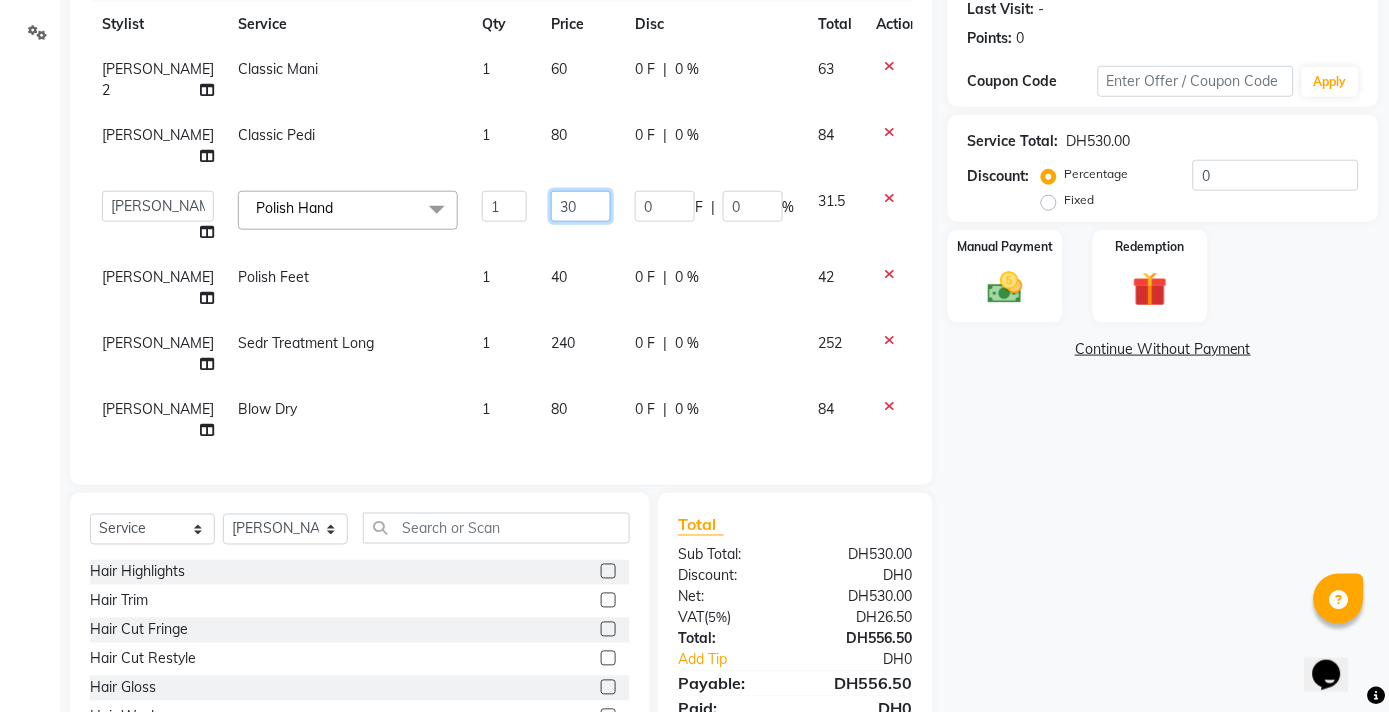click on "30" 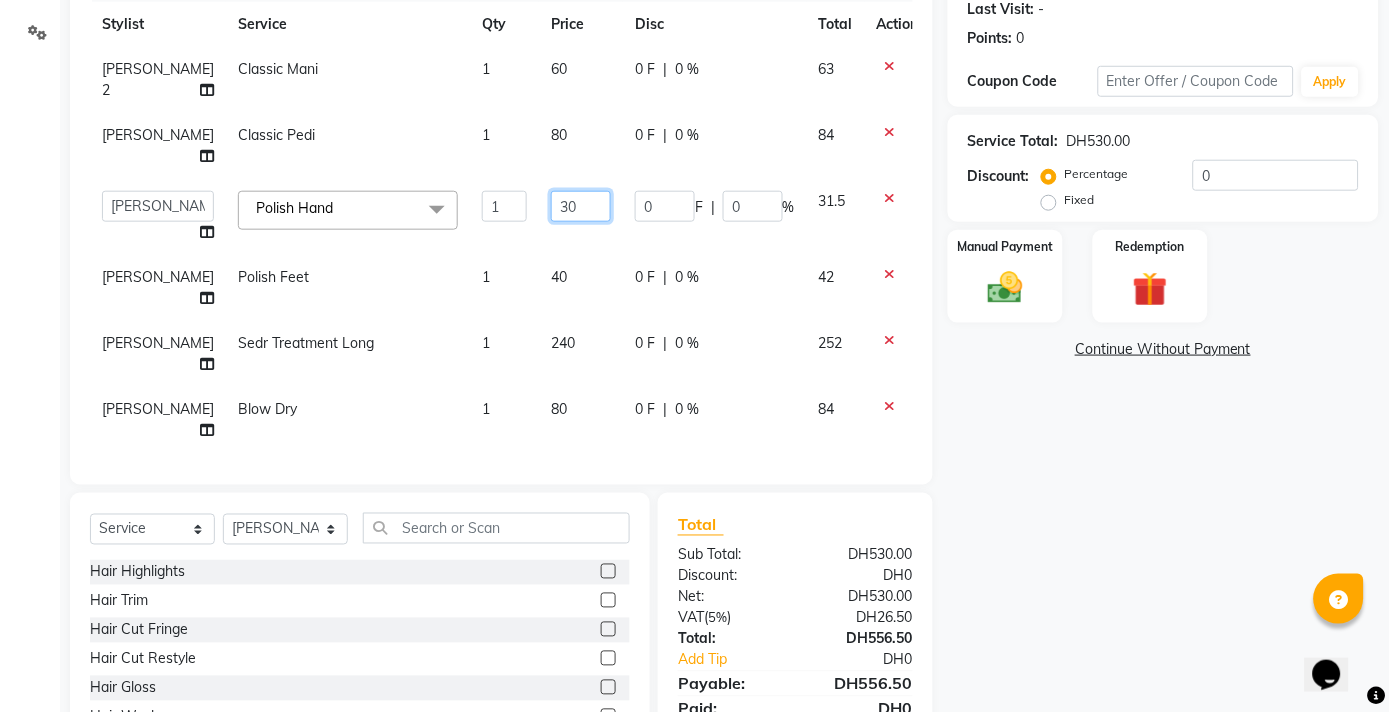 type on "3" 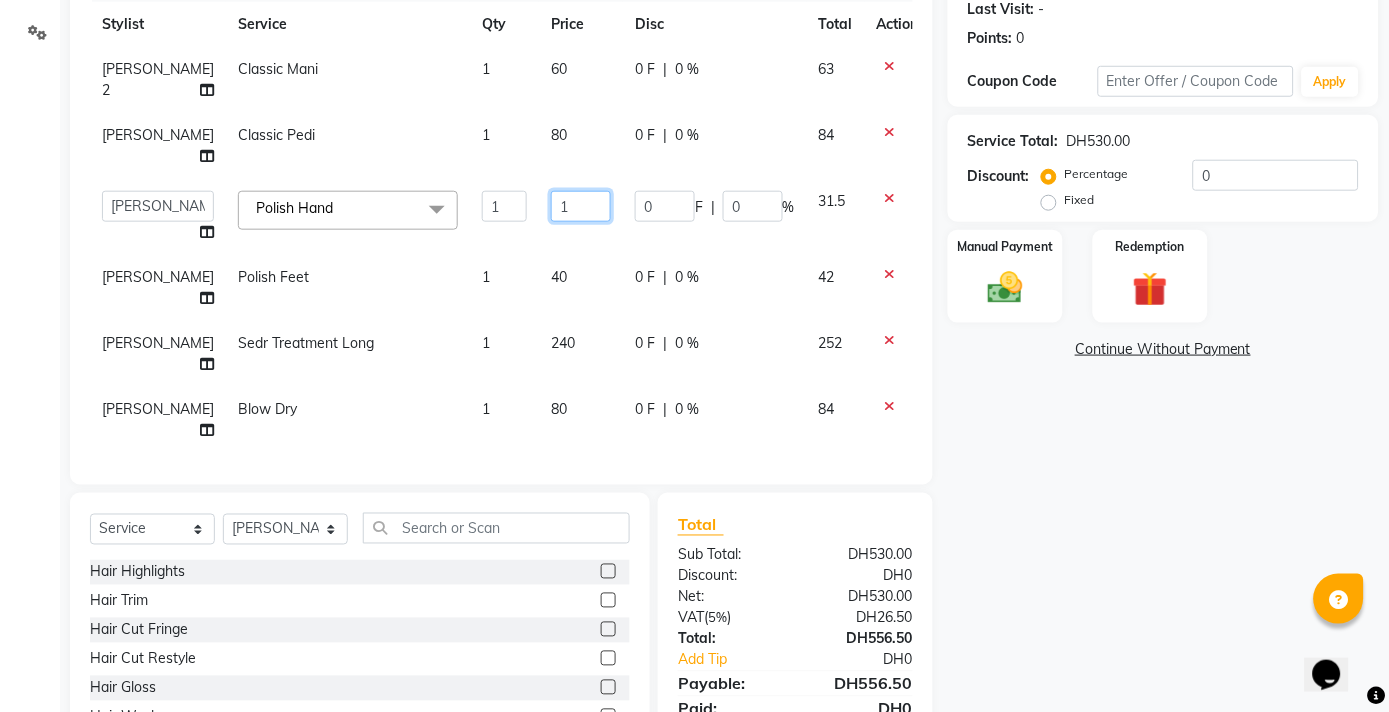 type on "15" 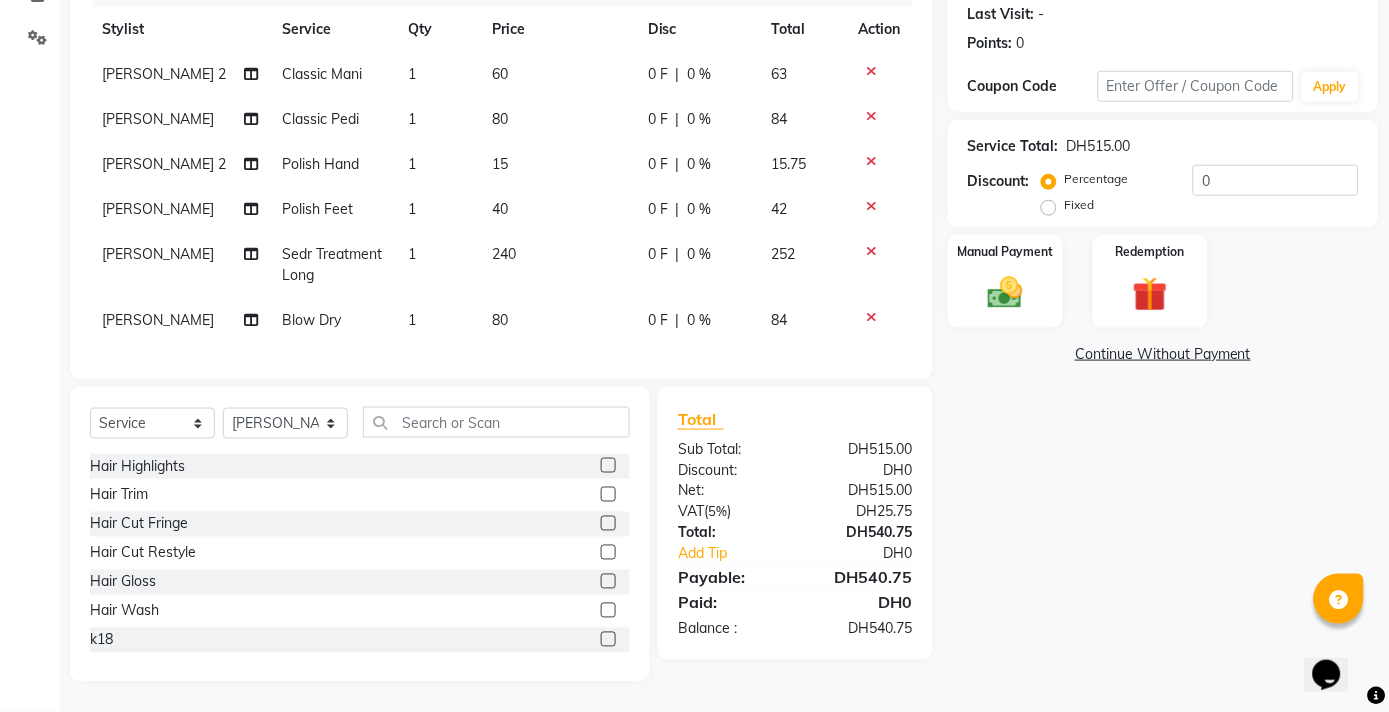 scroll, scrollTop: 276, scrollLeft: 0, axis: vertical 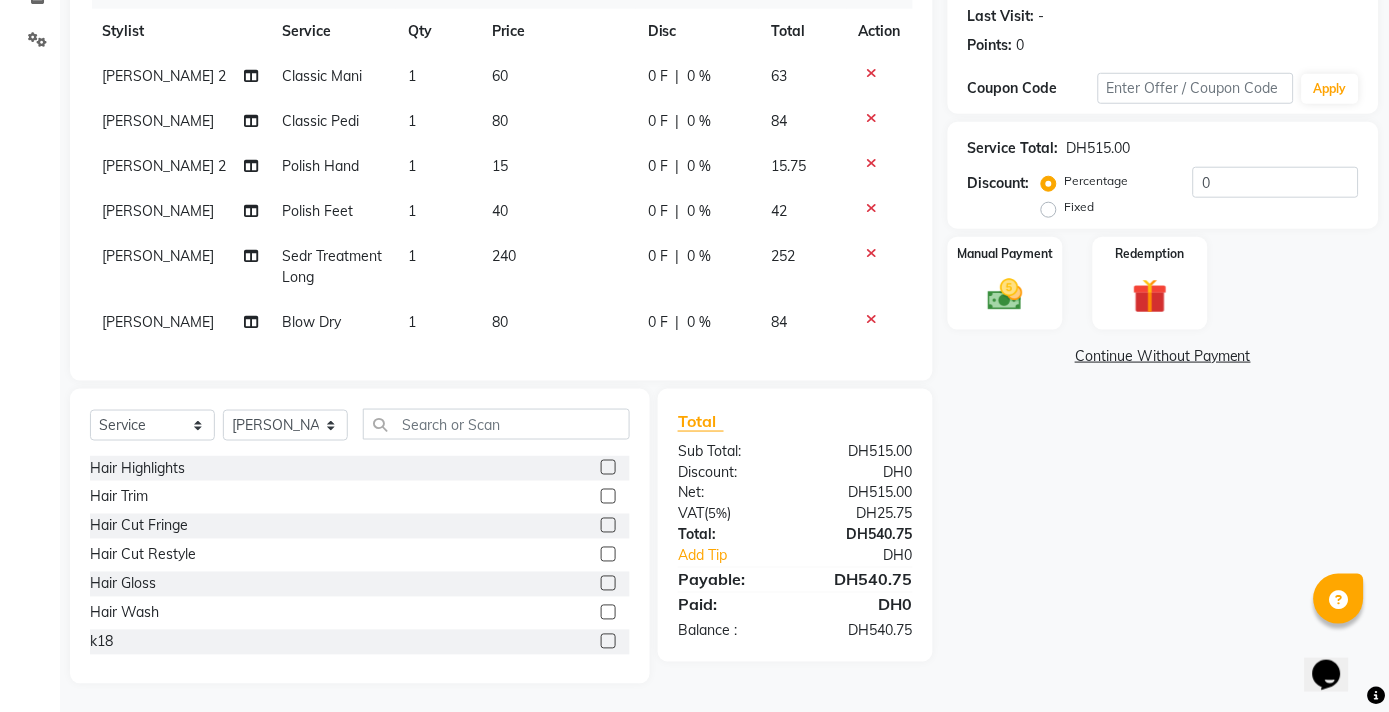 click on "40" 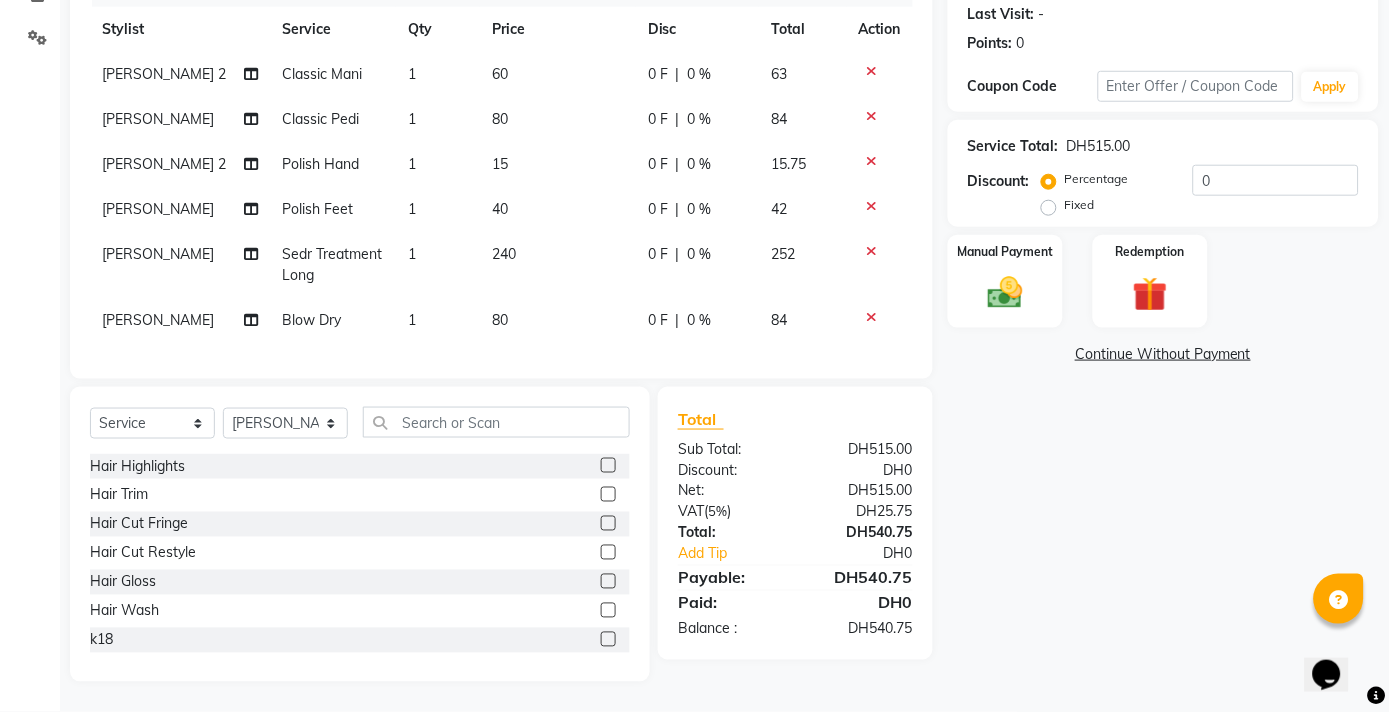 select on "55164" 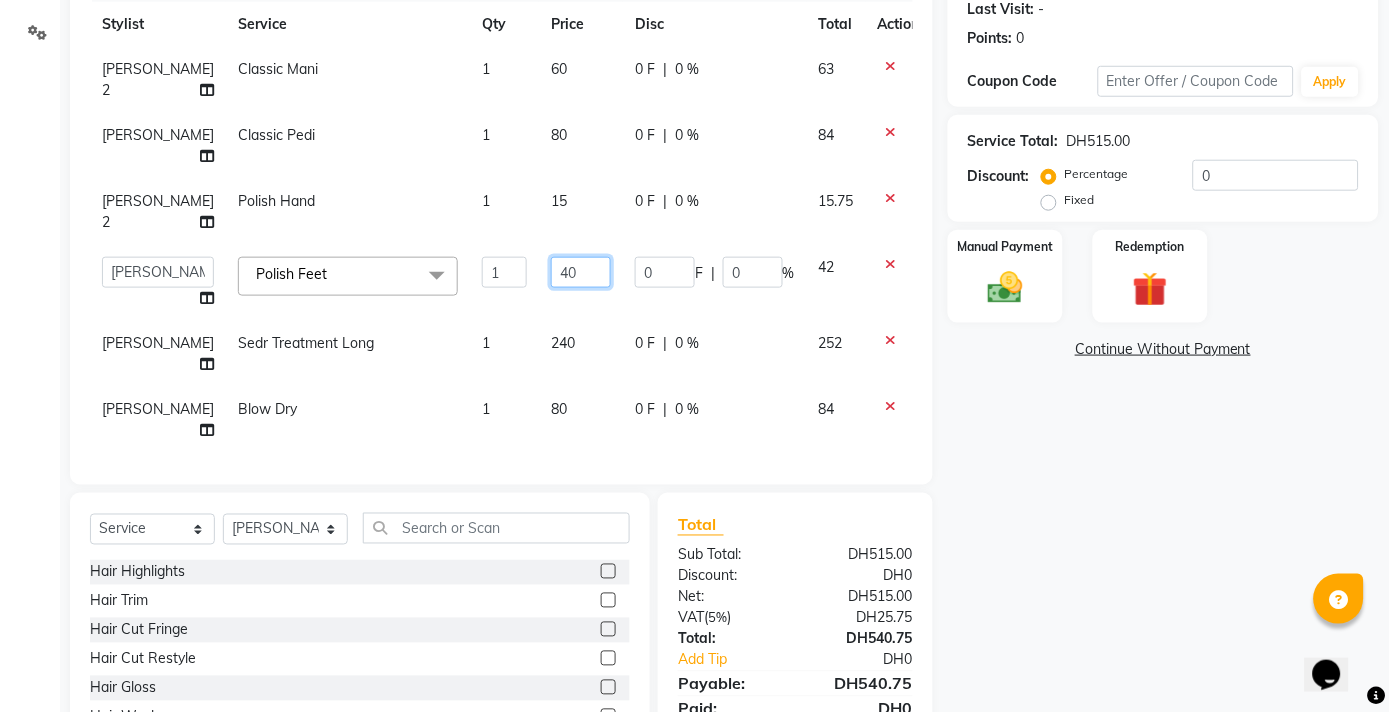 click on "40" 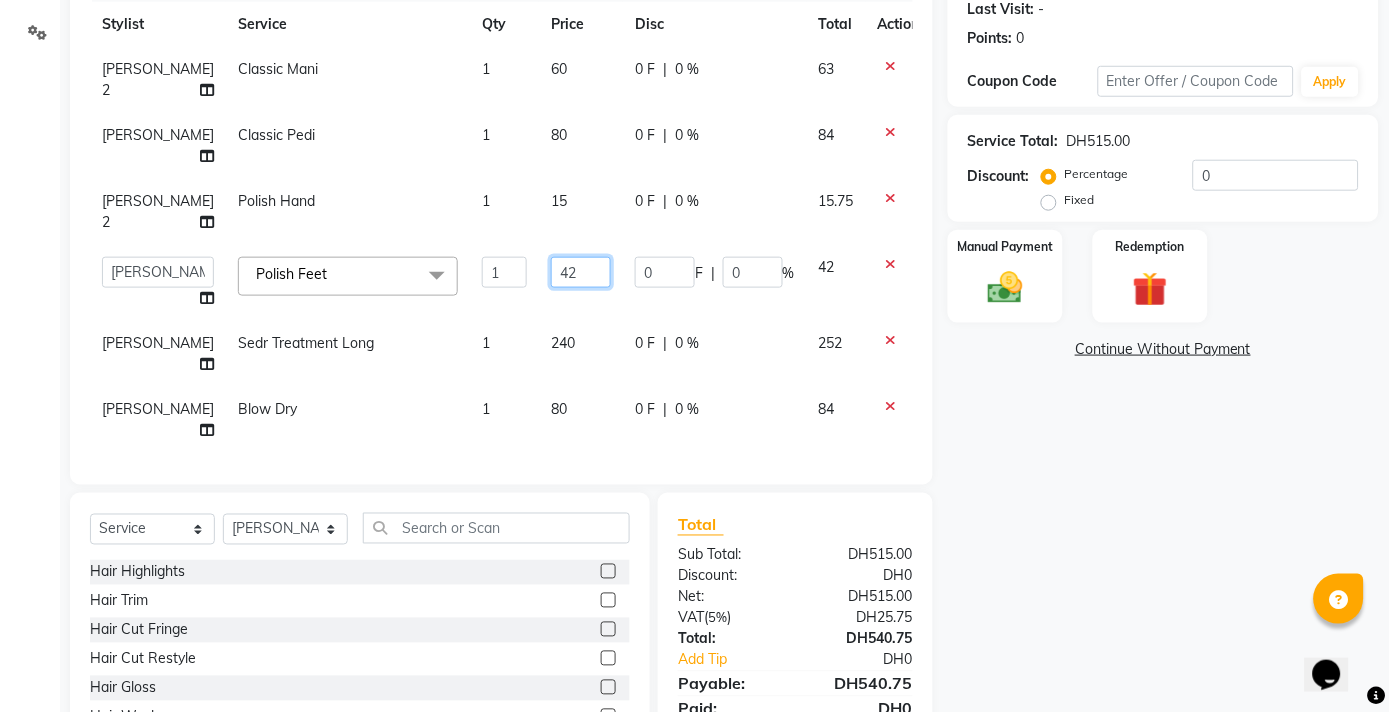 type on "4" 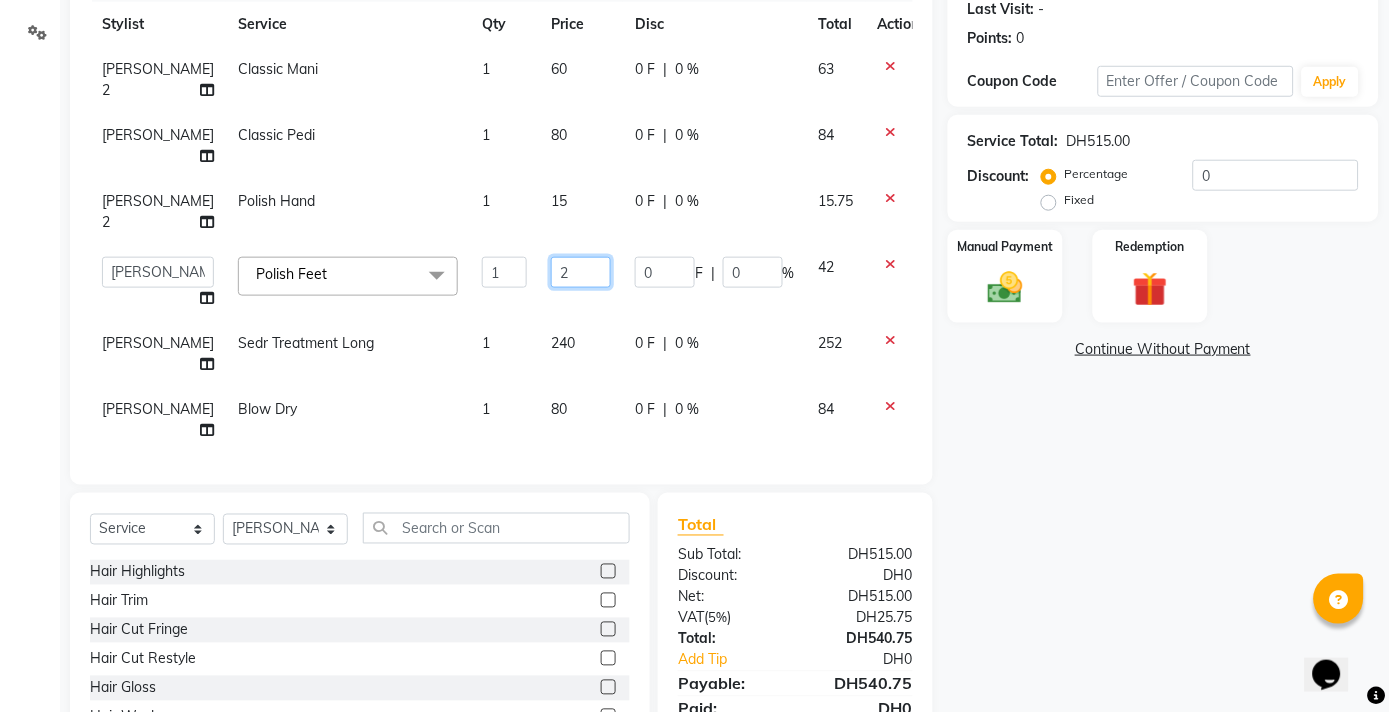 type on "20" 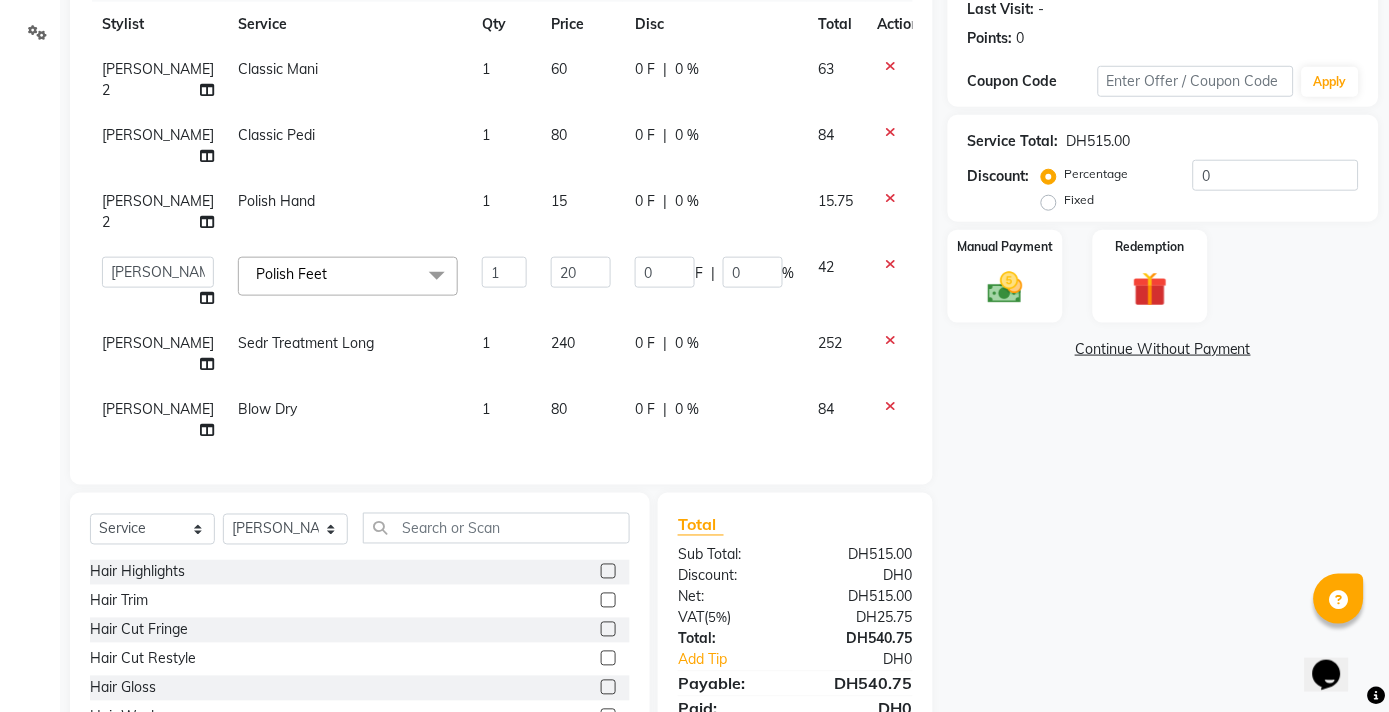 scroll, scrollTop: 276, scrollLeft: 0, axis: vertical 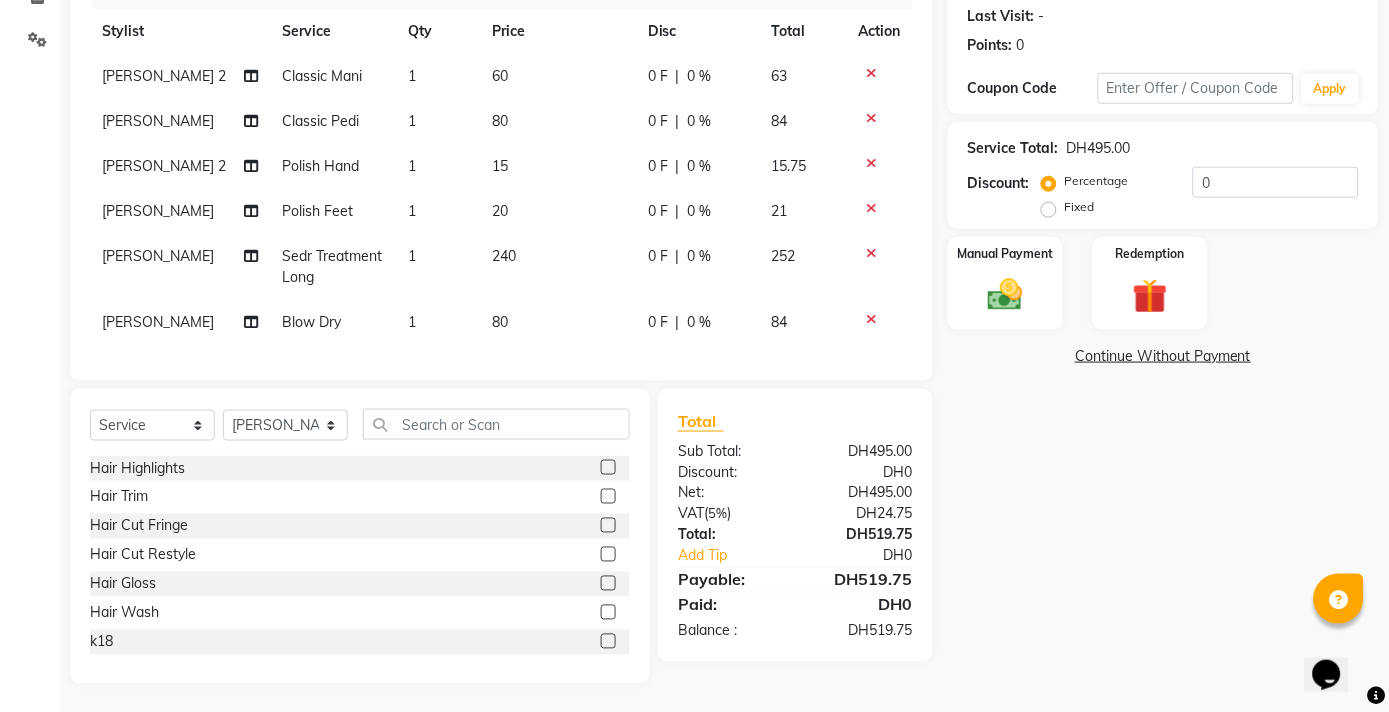 click on "80" 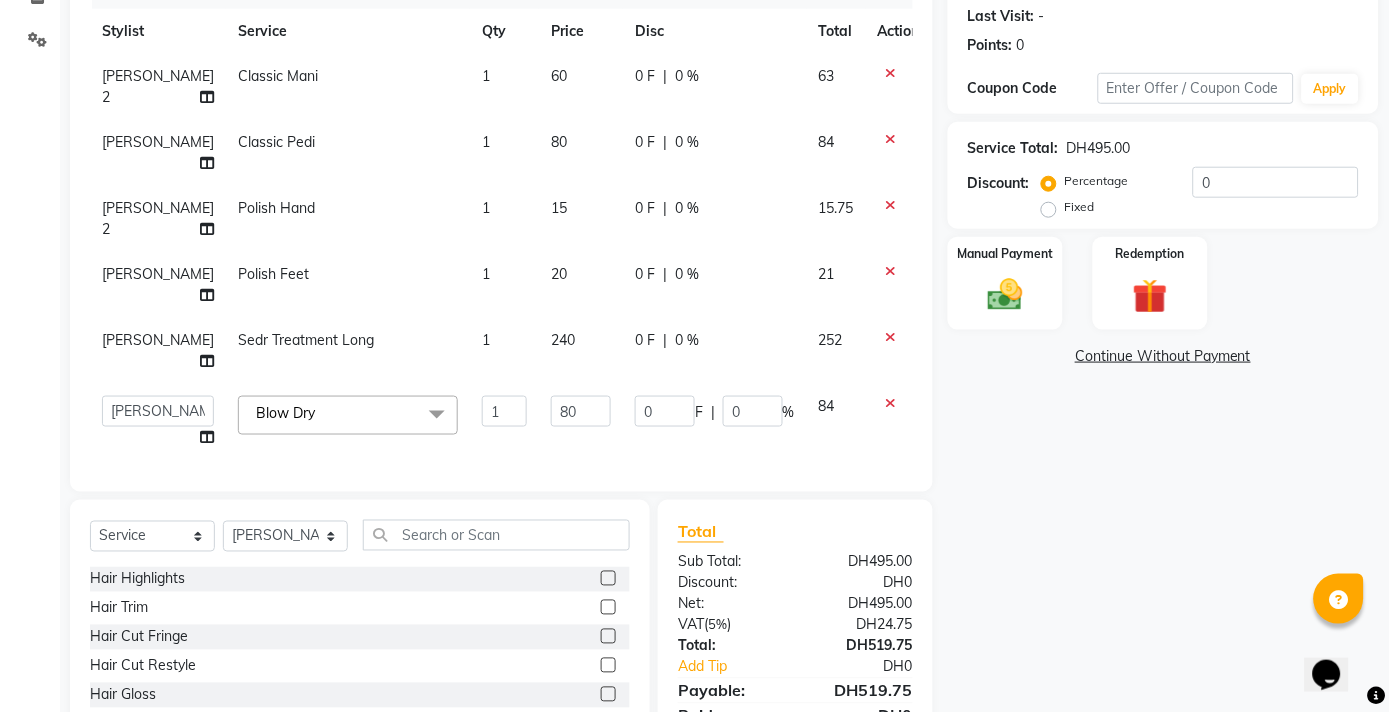 scroll, scrollTop: 283, scrollLeft: 0, axis: vertical 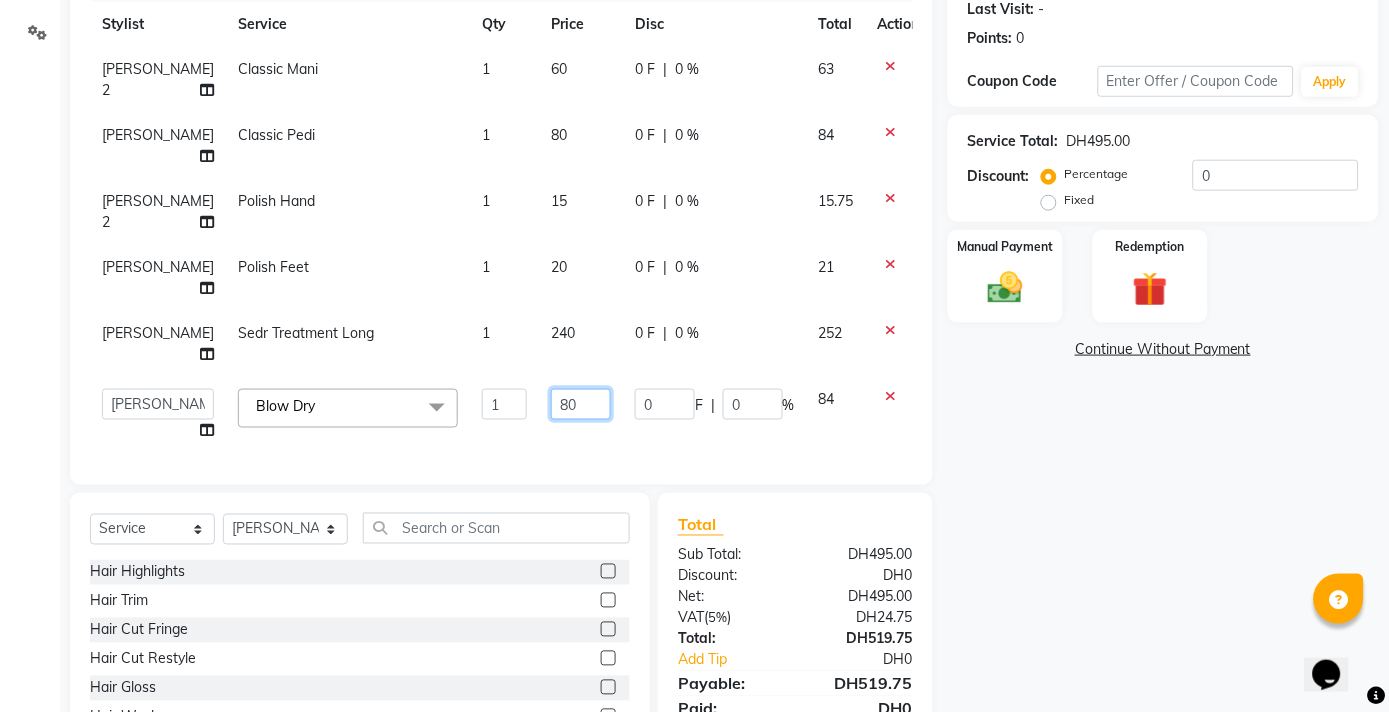 click on "80" 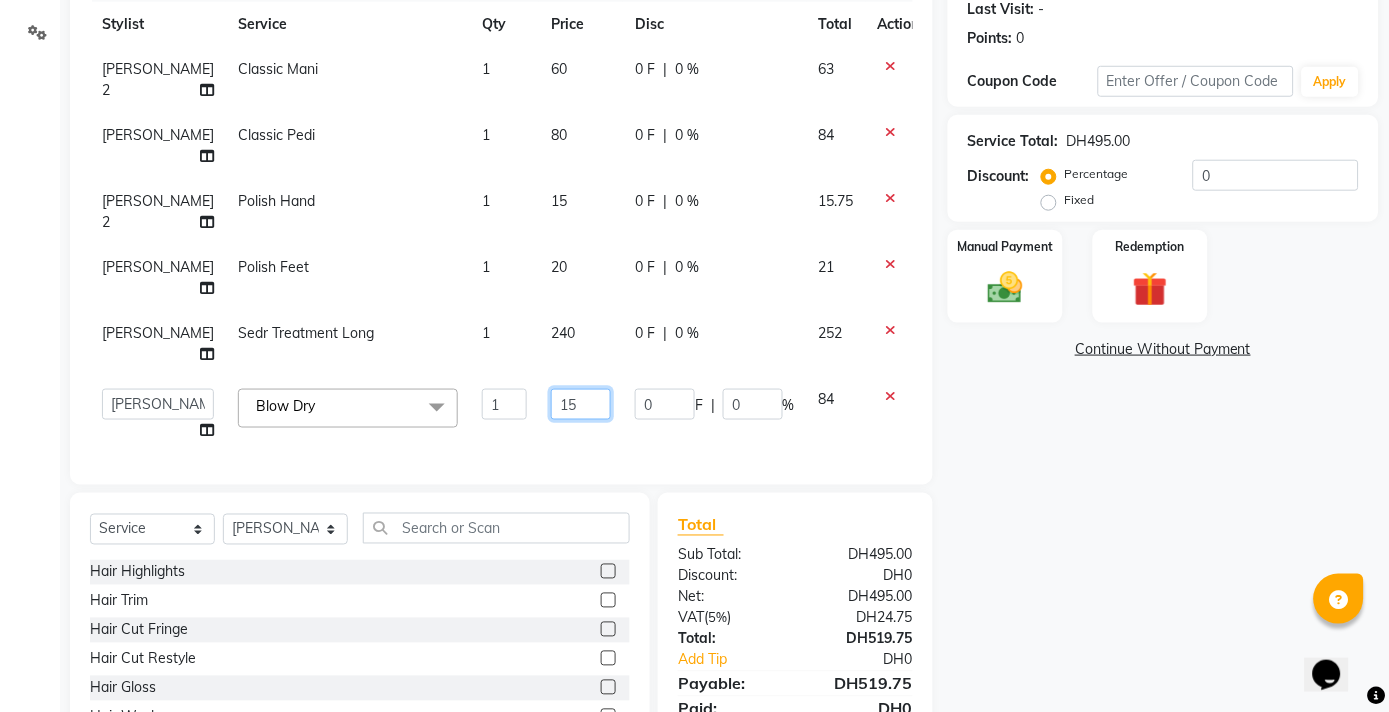 type on "150" 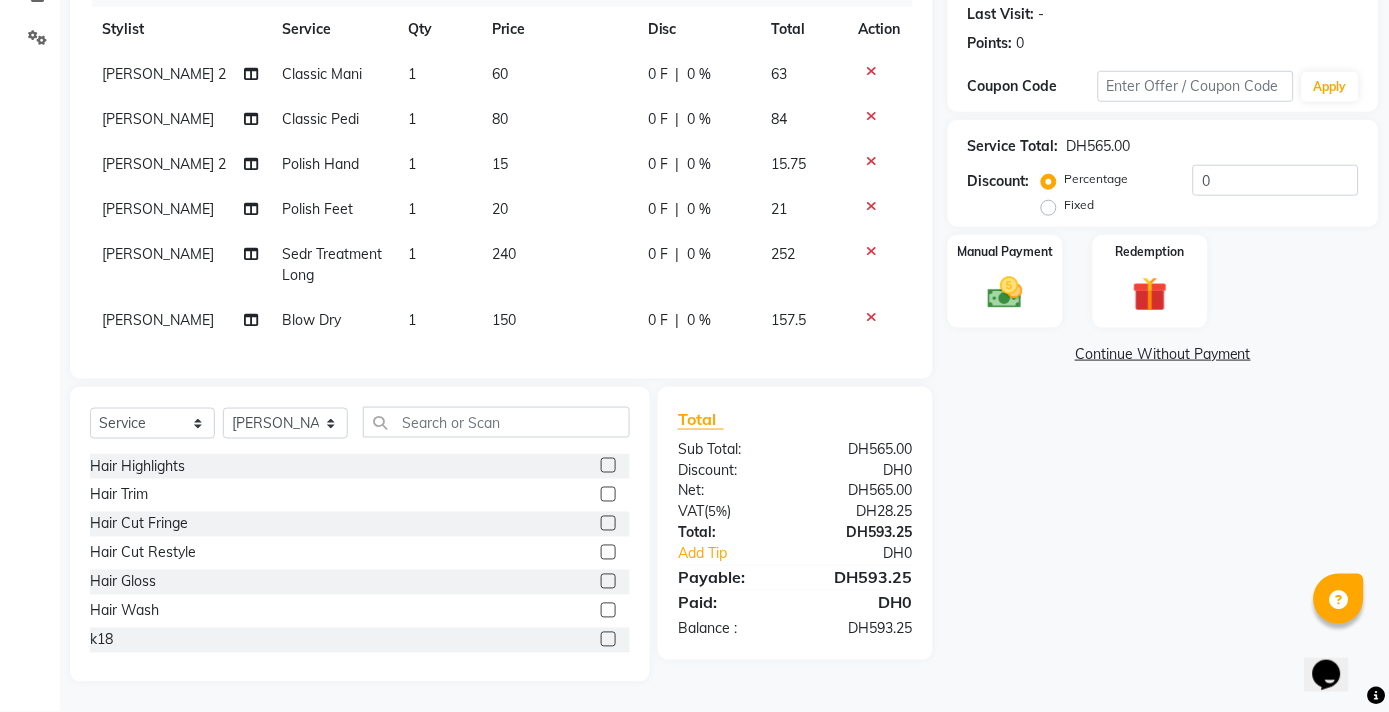 scroll, scrollTop: 276, scrollLeft: 0, axis: vertical 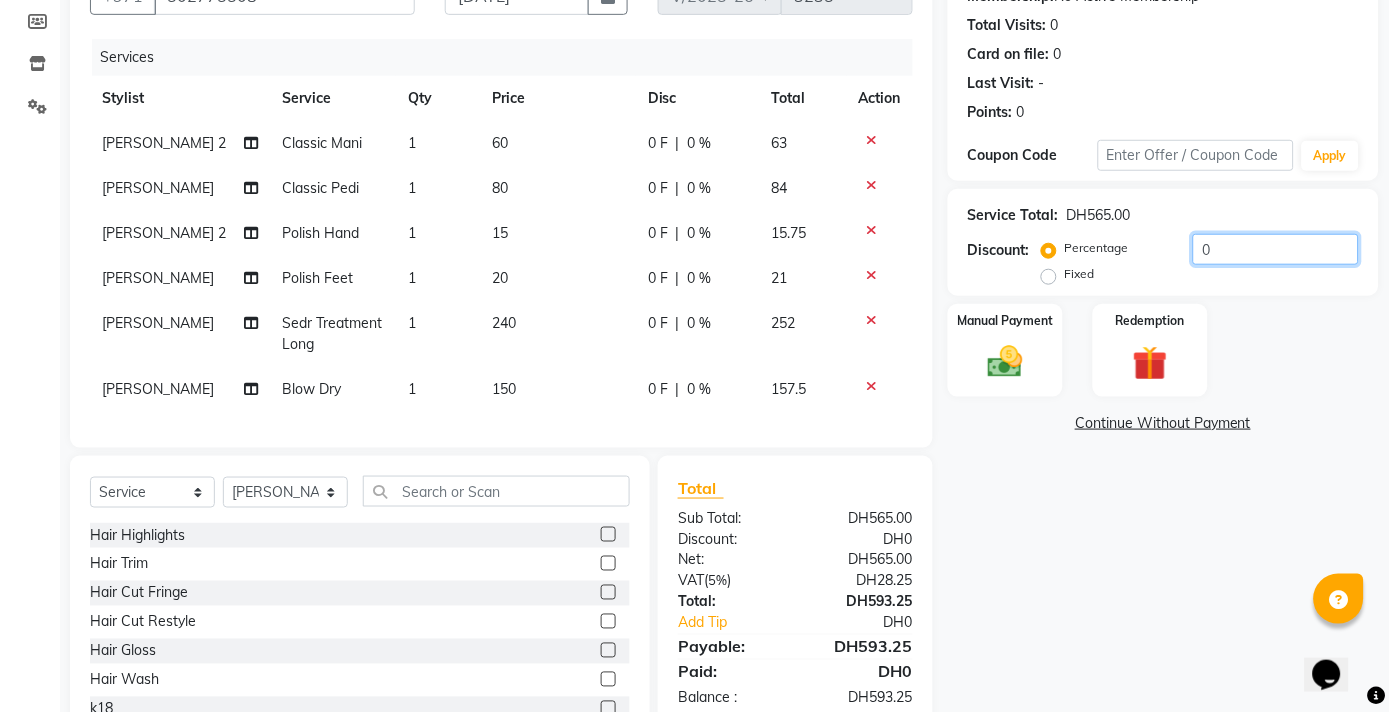 click on "0" 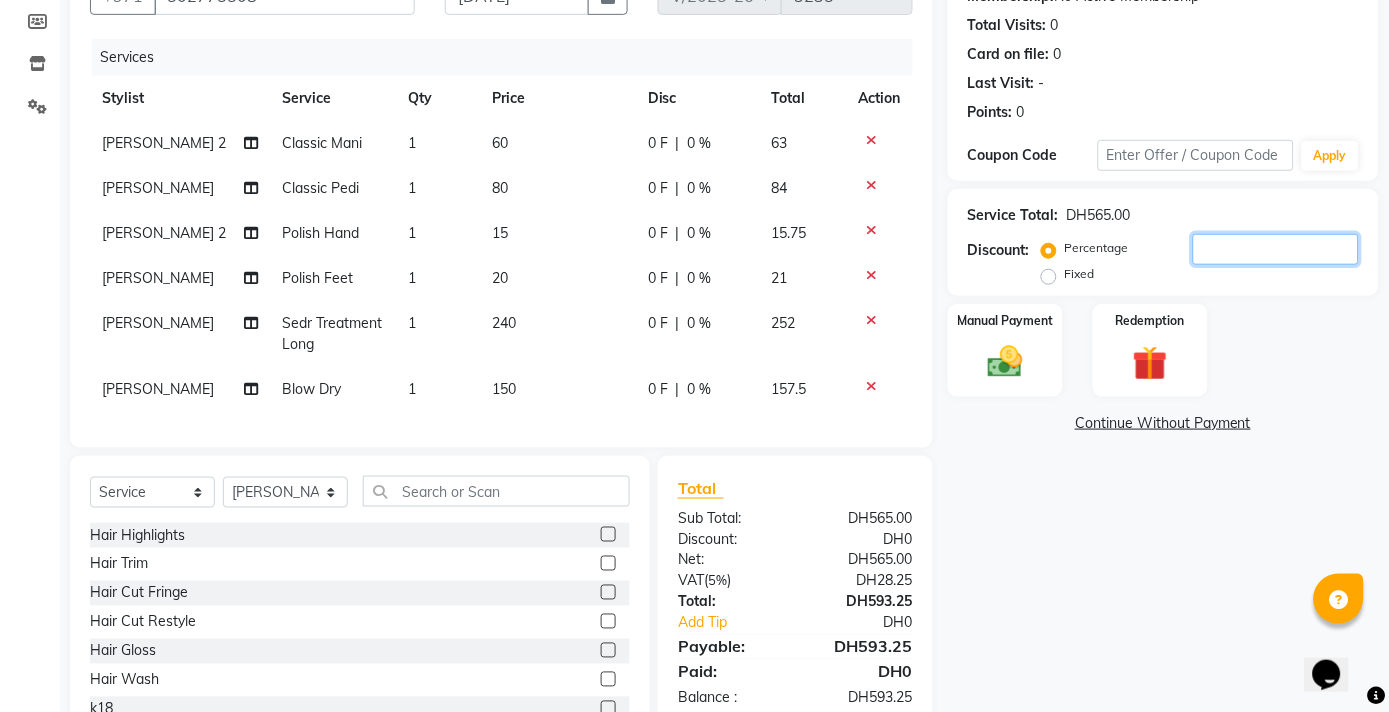 scroll, scrollTop: 276, scrollLeft: 0, axis: vertical 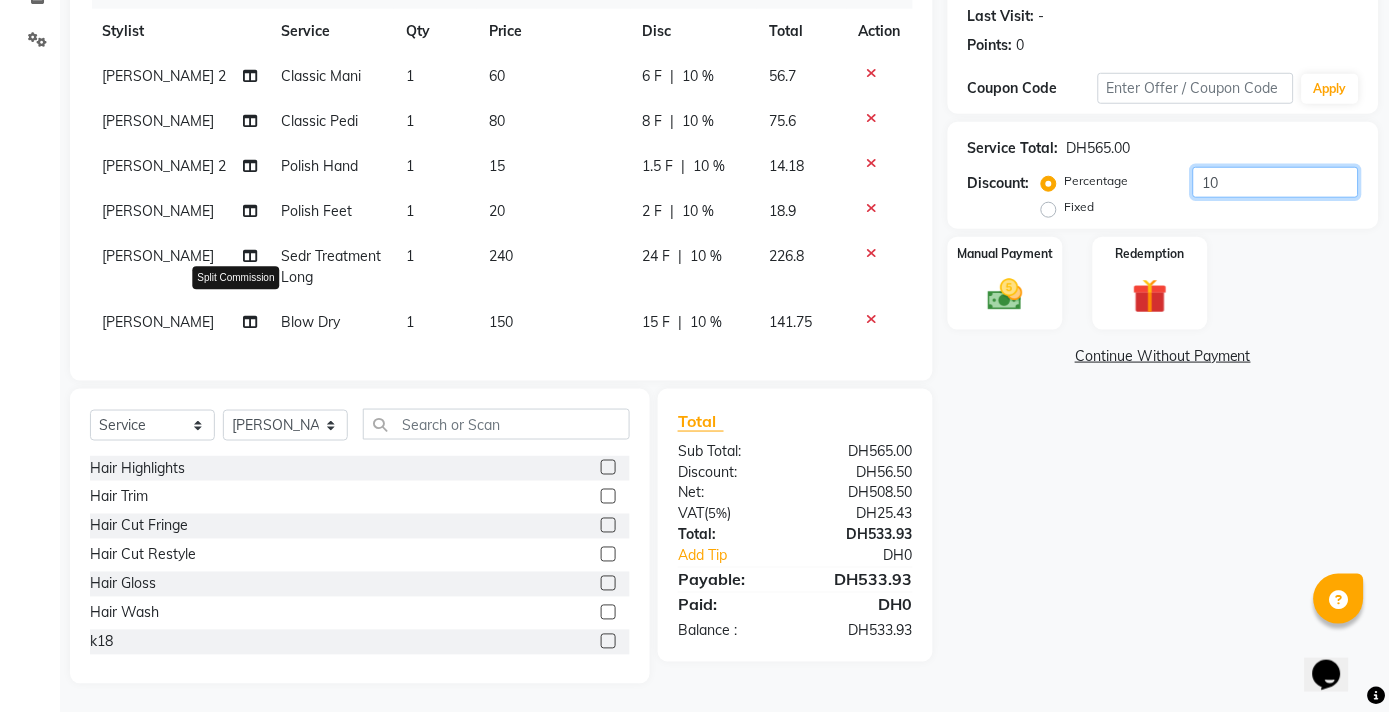 type on "10" 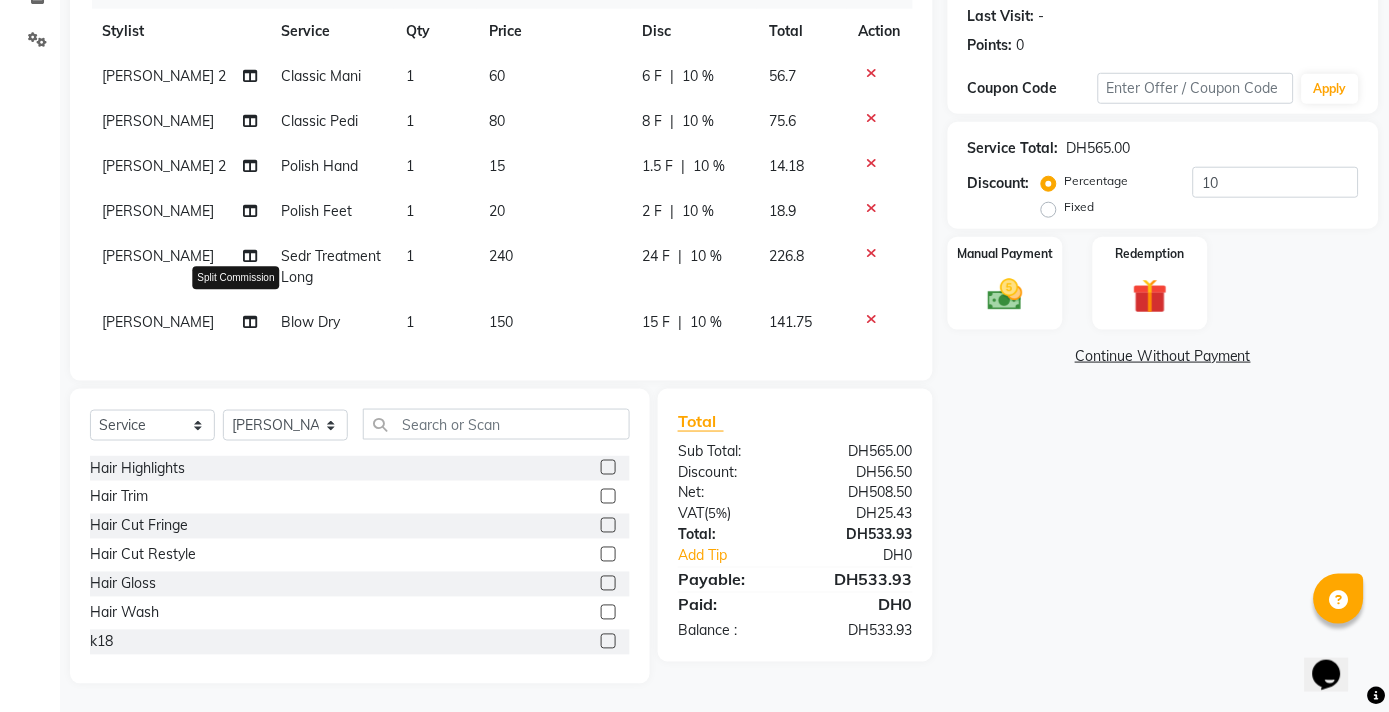 click 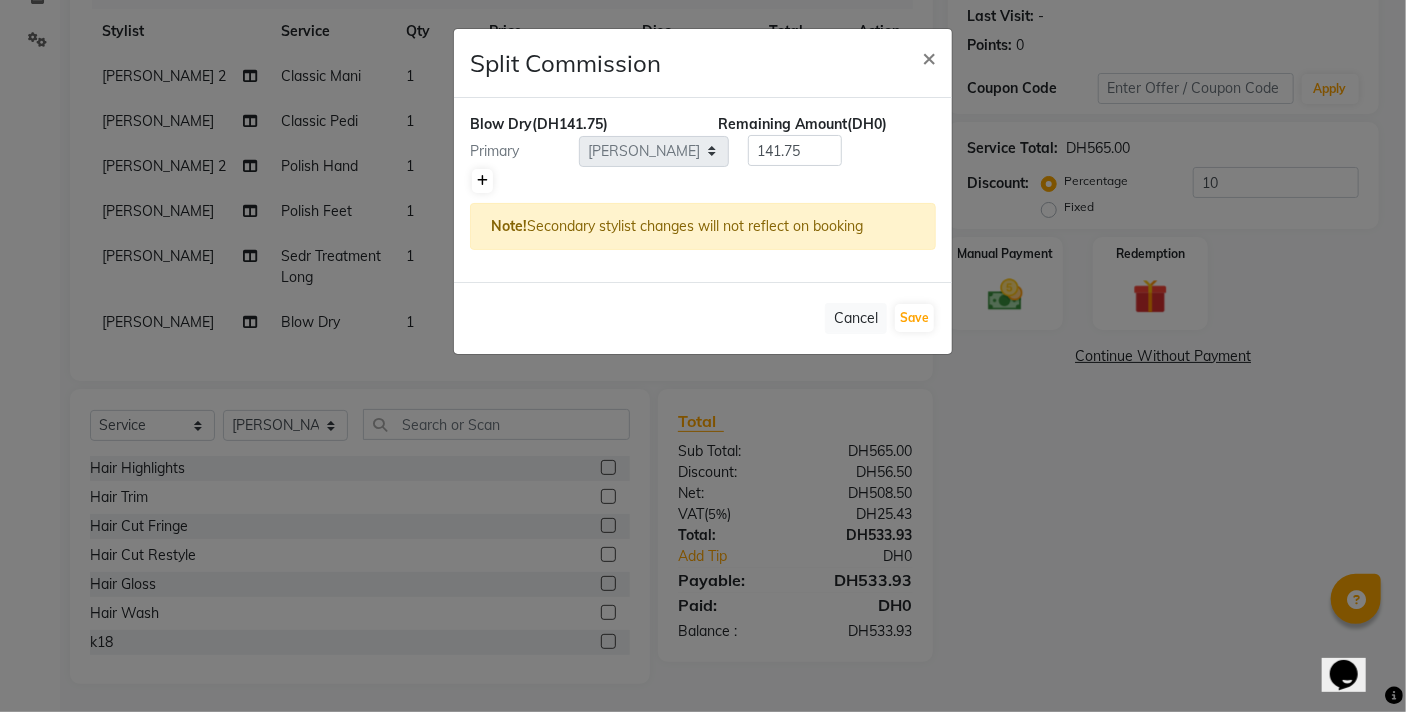 click 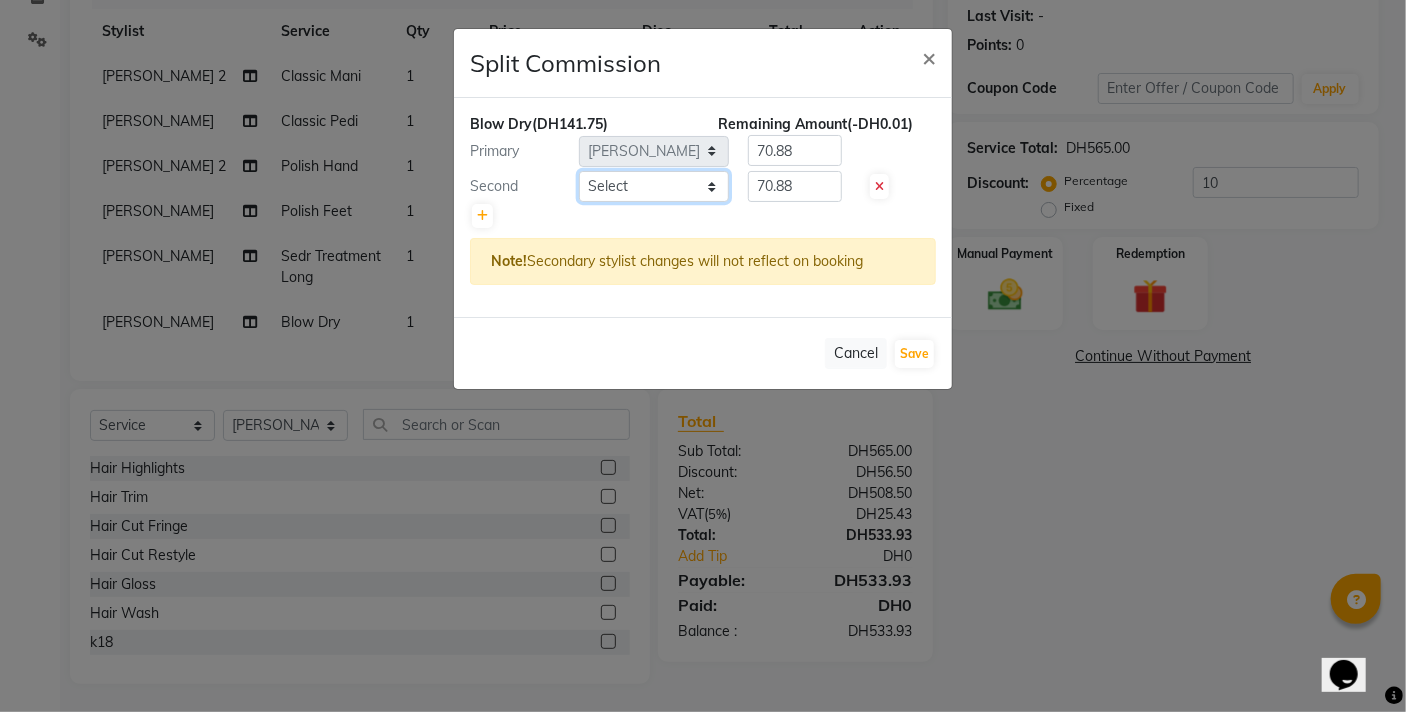 click on "Select  amal    Andy   ankita    Anna   bissan   Emma   Enda   Epi   Fatma   kareema   Liza   Manju thakuri   maryann   Michelle   michelle 2   Najat   najwa   priyanka magar    Rita   rojina magar   ruksana   rupa magar   ruth   sangita   swastika magar" 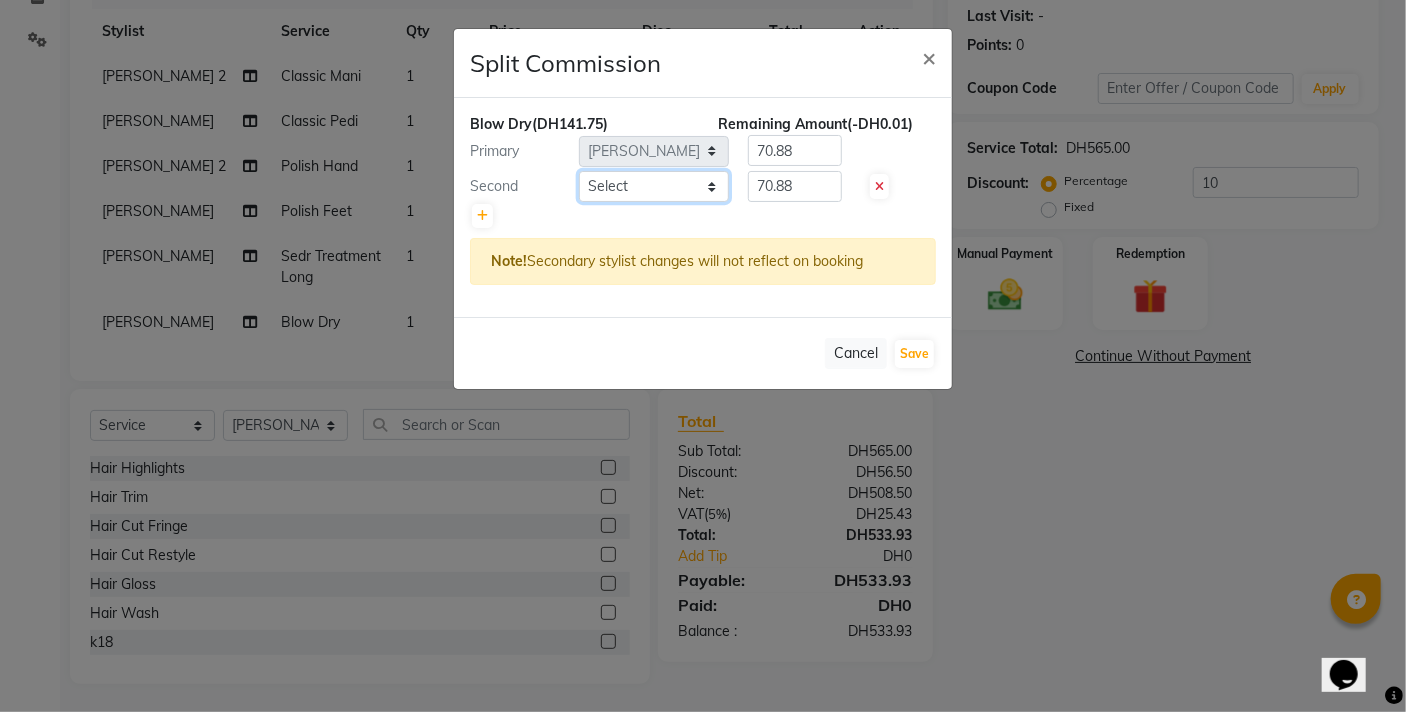 select on "60330" 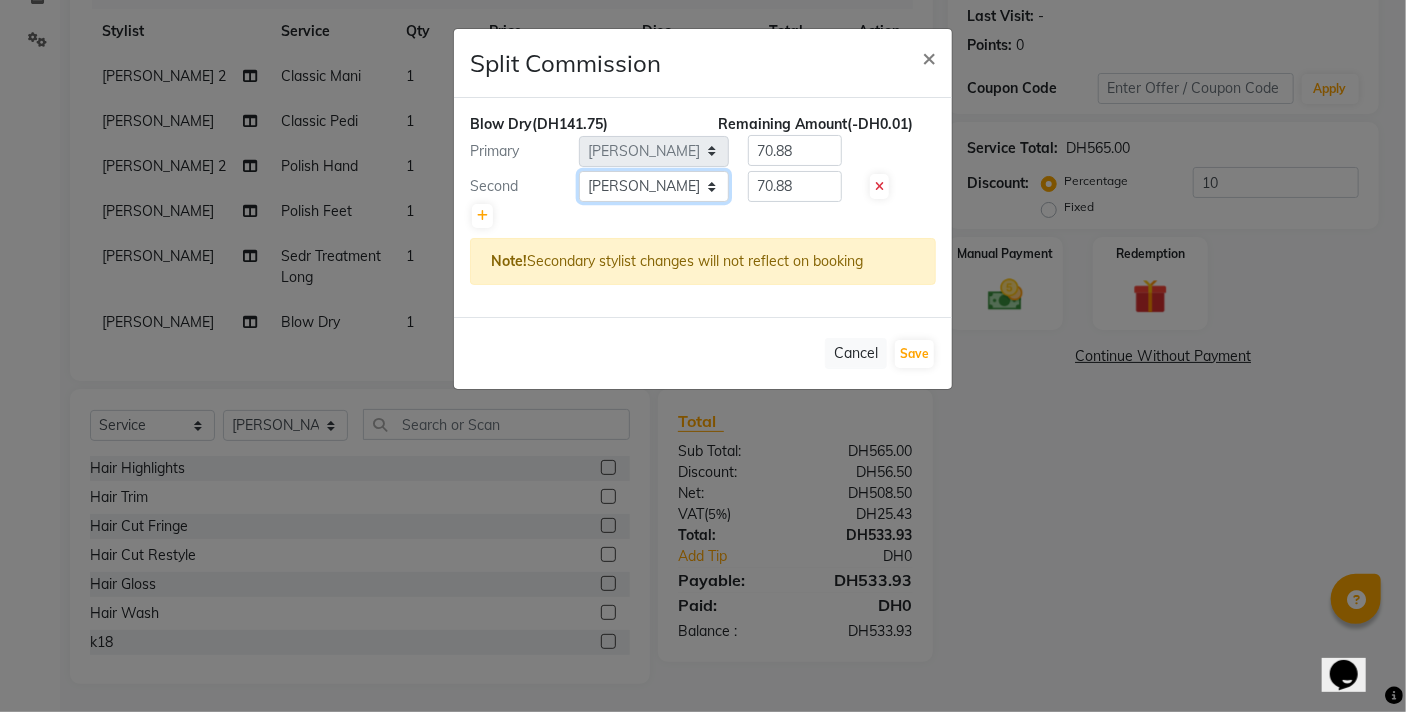click on "Select  amal    Andy   ankita    Anna   bissan   Emma   Enda   Epi   Fatma   kareema   Liza   Manju thakuri   maryann   Michelle   michelle 2   Najat   najwa   priyanka magar    Rita   rojina magar   ruksana   rupa magar   ruth   sangita   swastika magar" 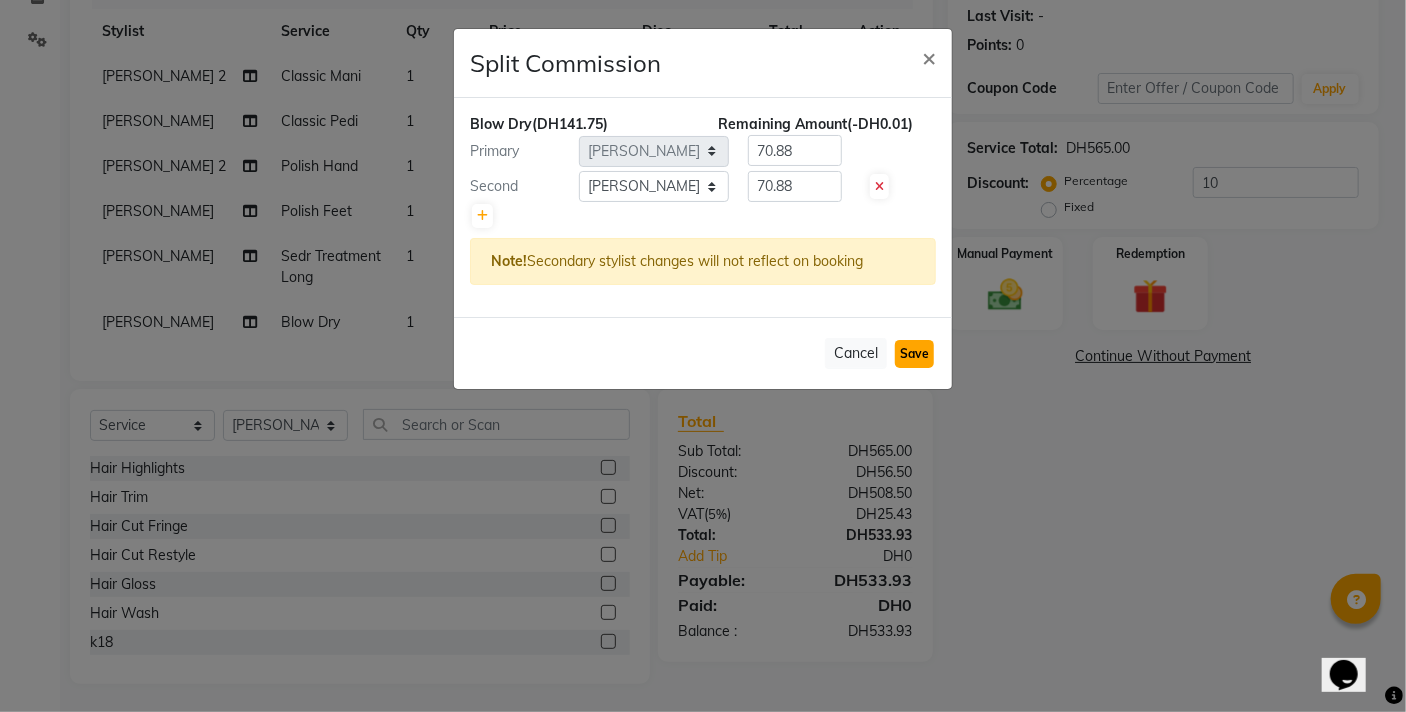 click on "Save" 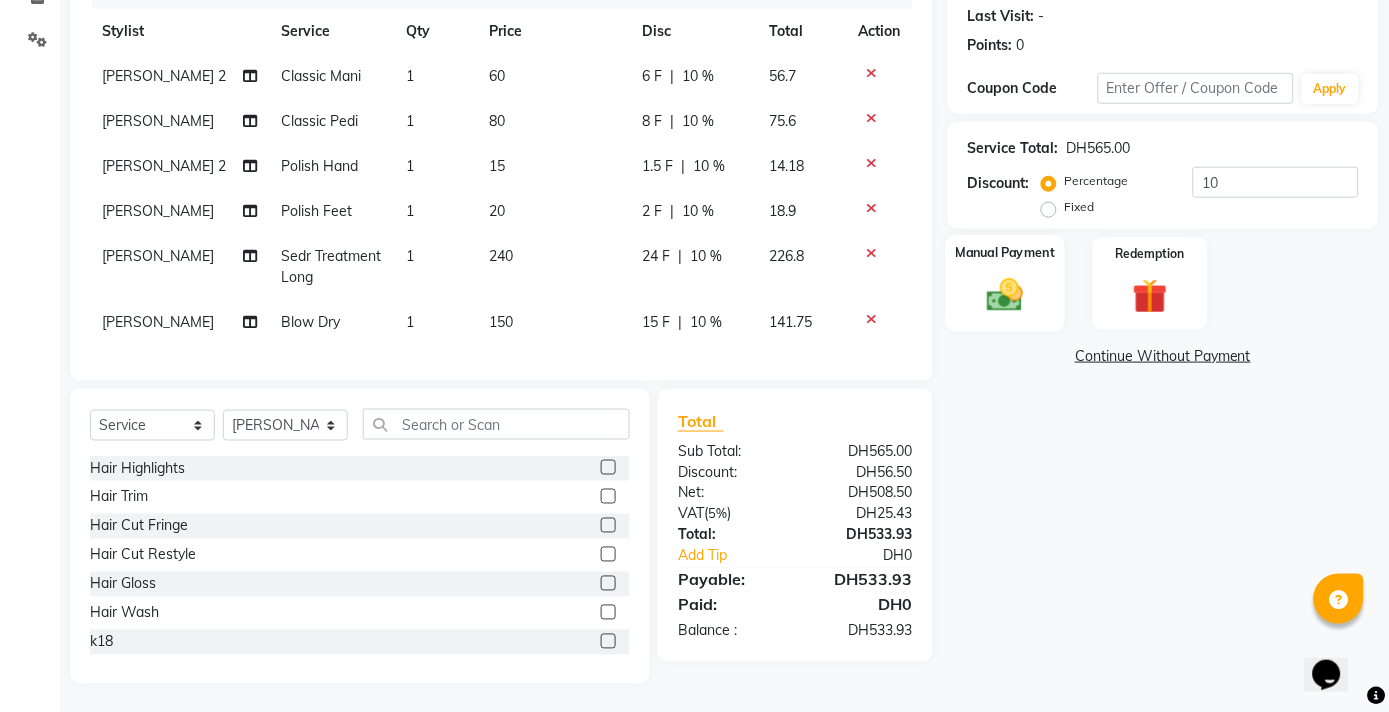 click 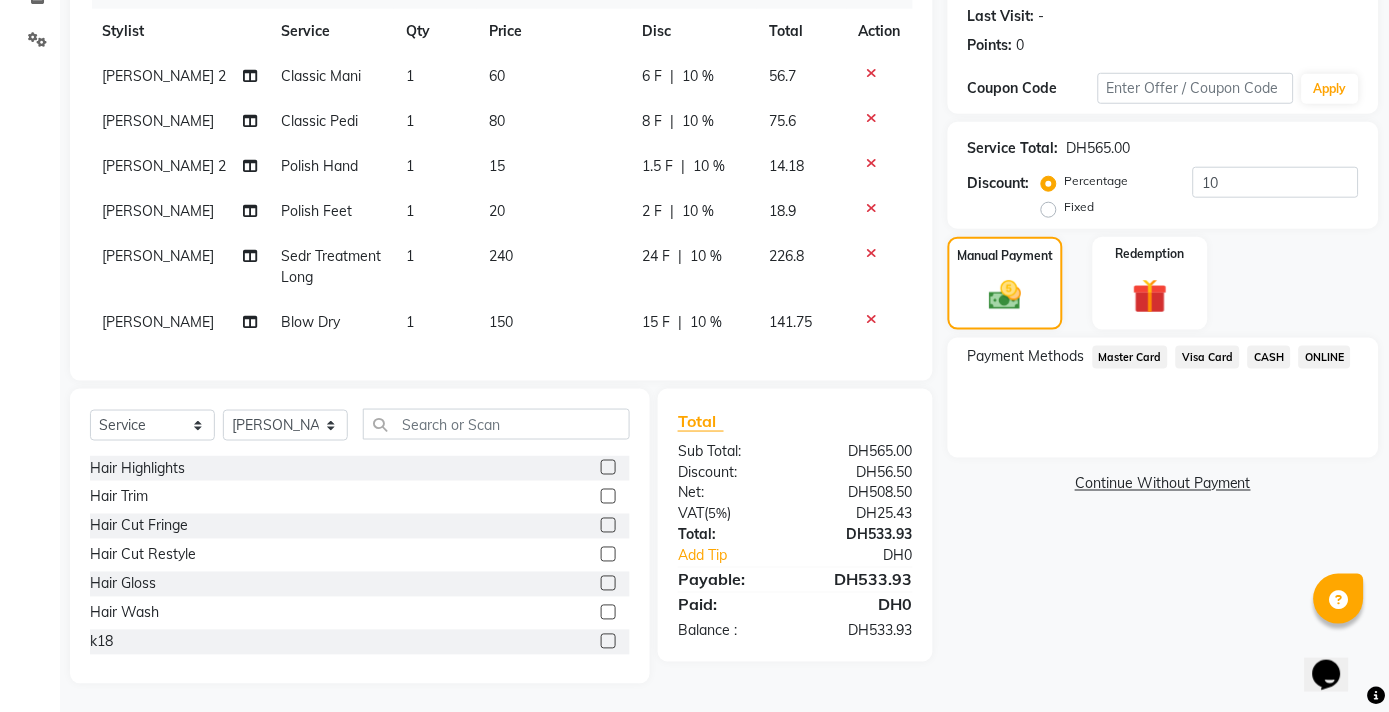 click on "Visa Card" 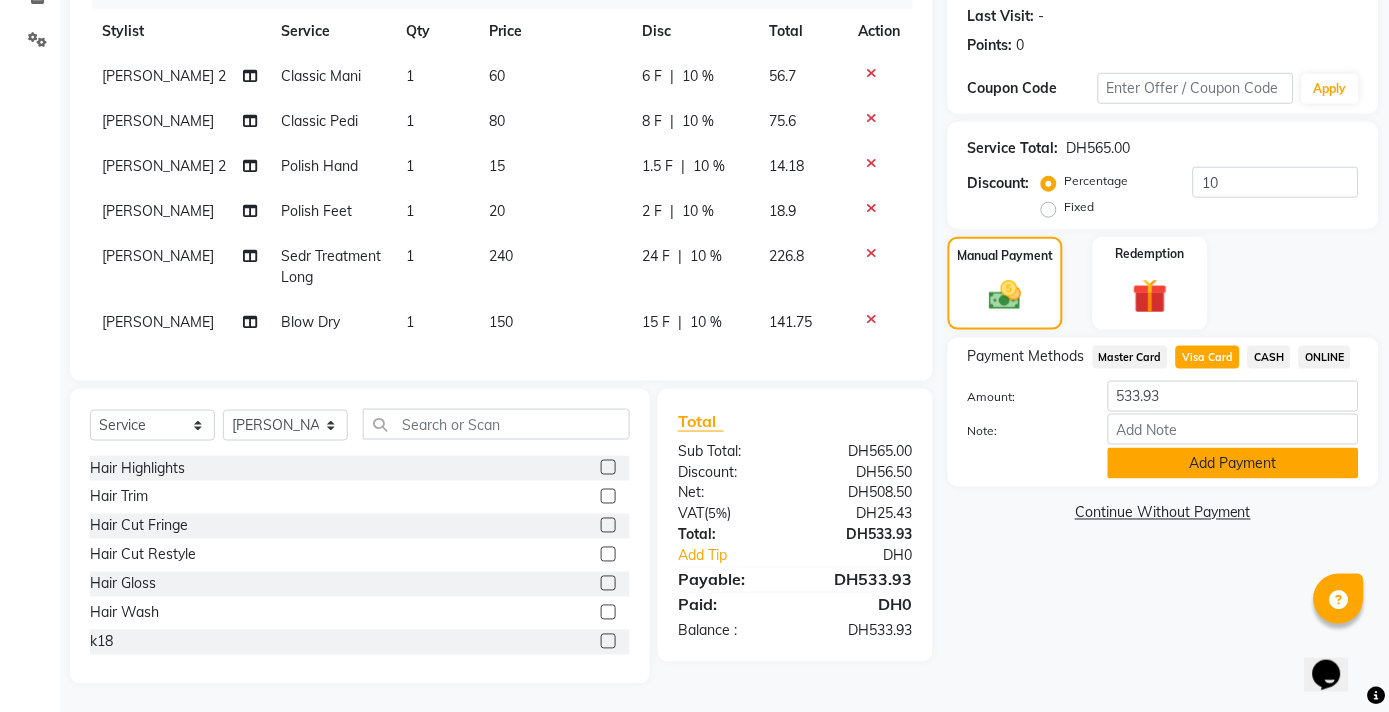 click on "Add Payment" 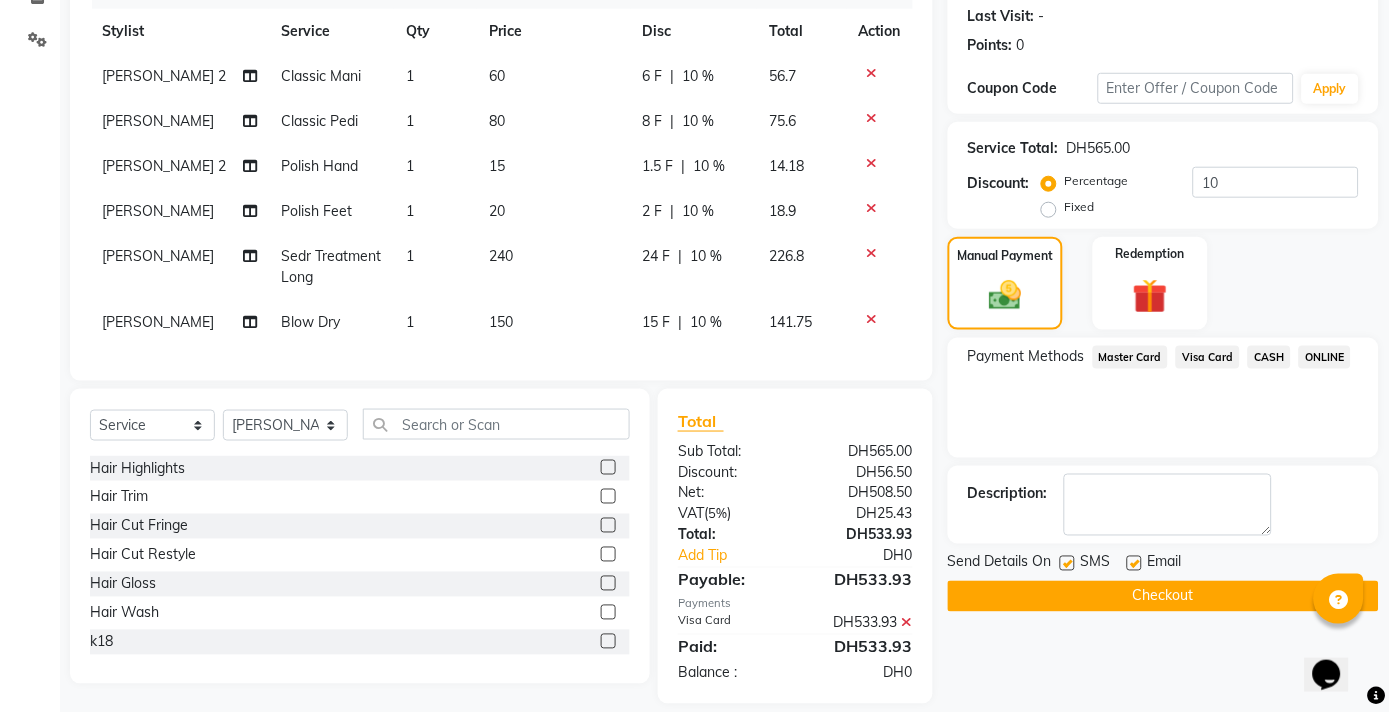 click on "Checkout" 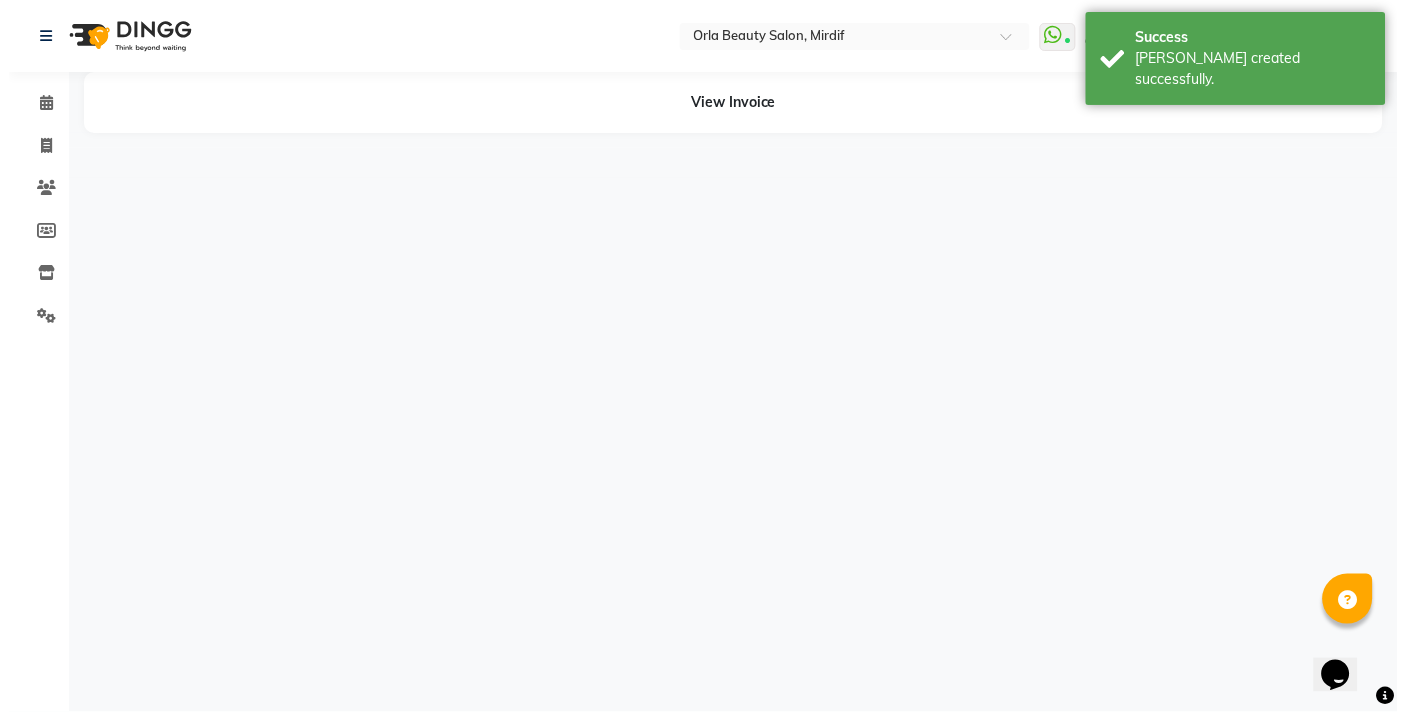 scroll, scrollTop: 0, scrollLeft: 0, axis: both 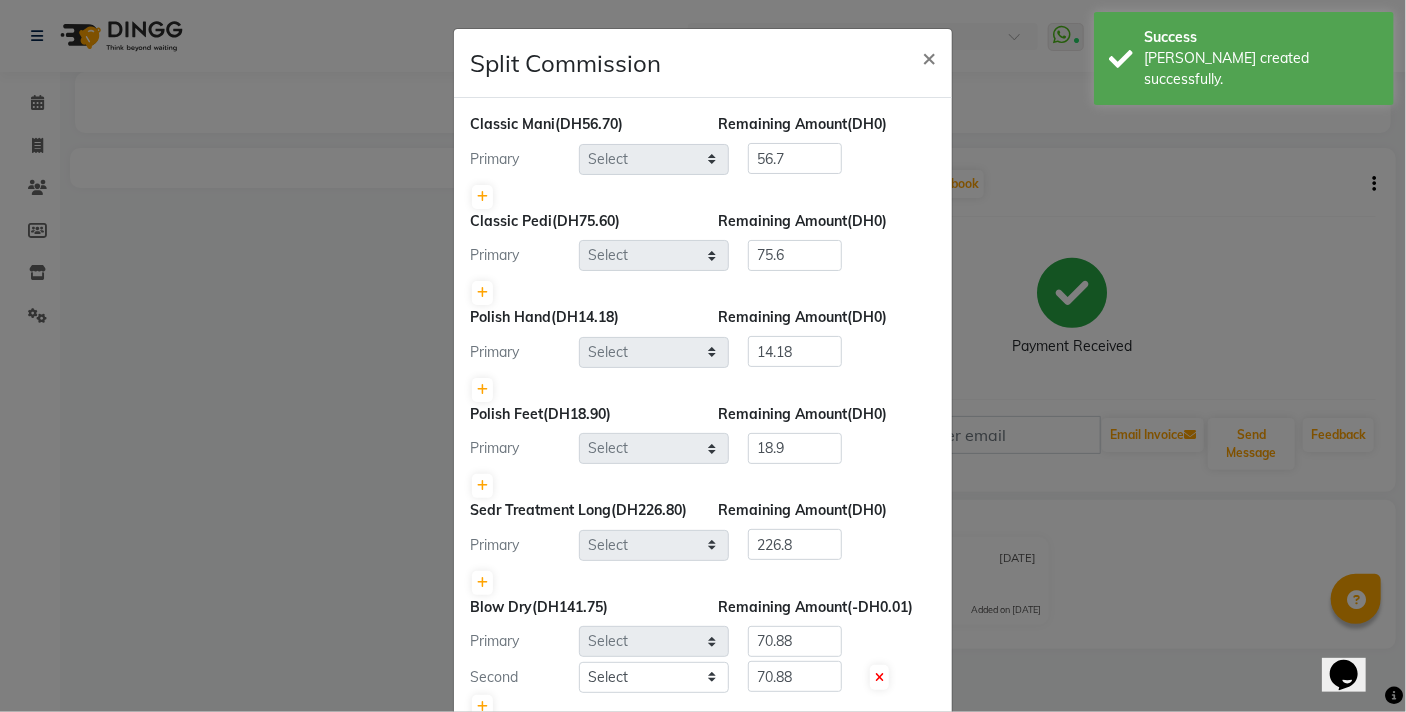 select on "33284" 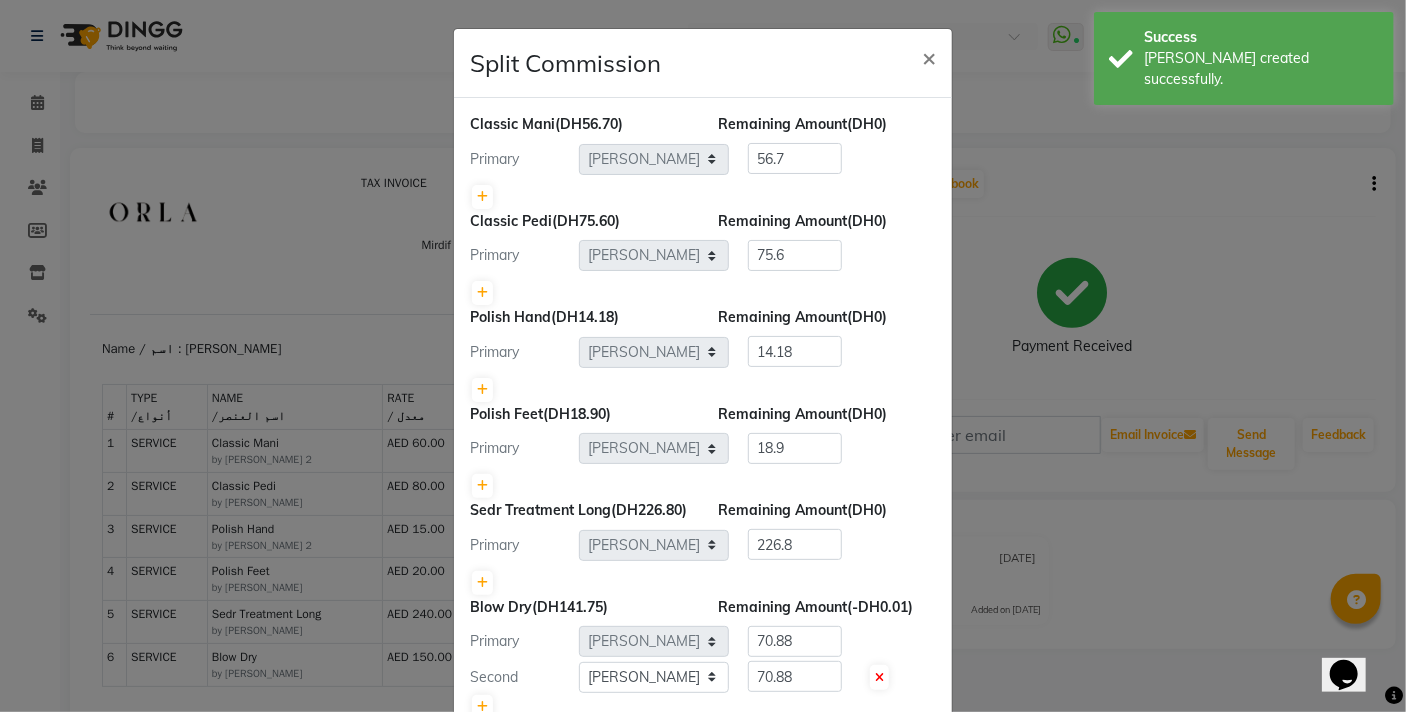 scroll, scrollTop: 0, scrollLeft: 0, axis: both 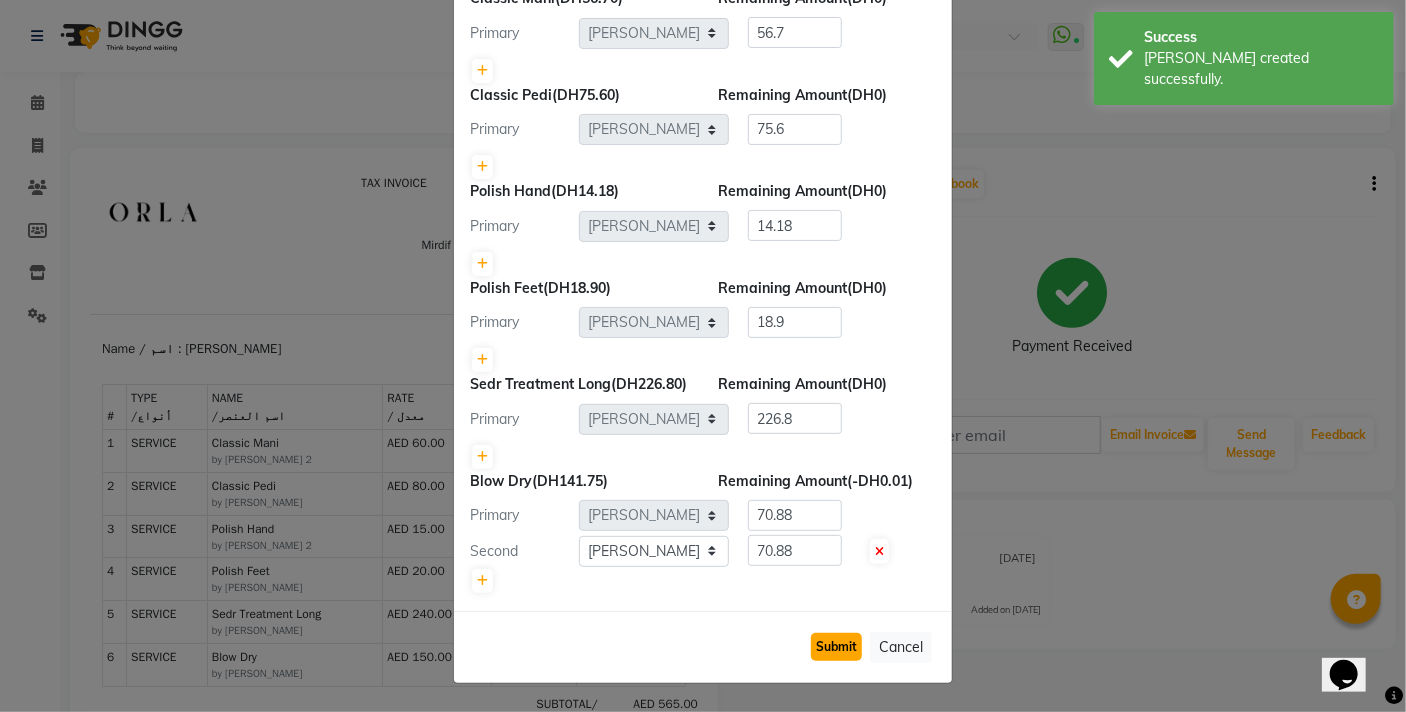 click on "Submit" 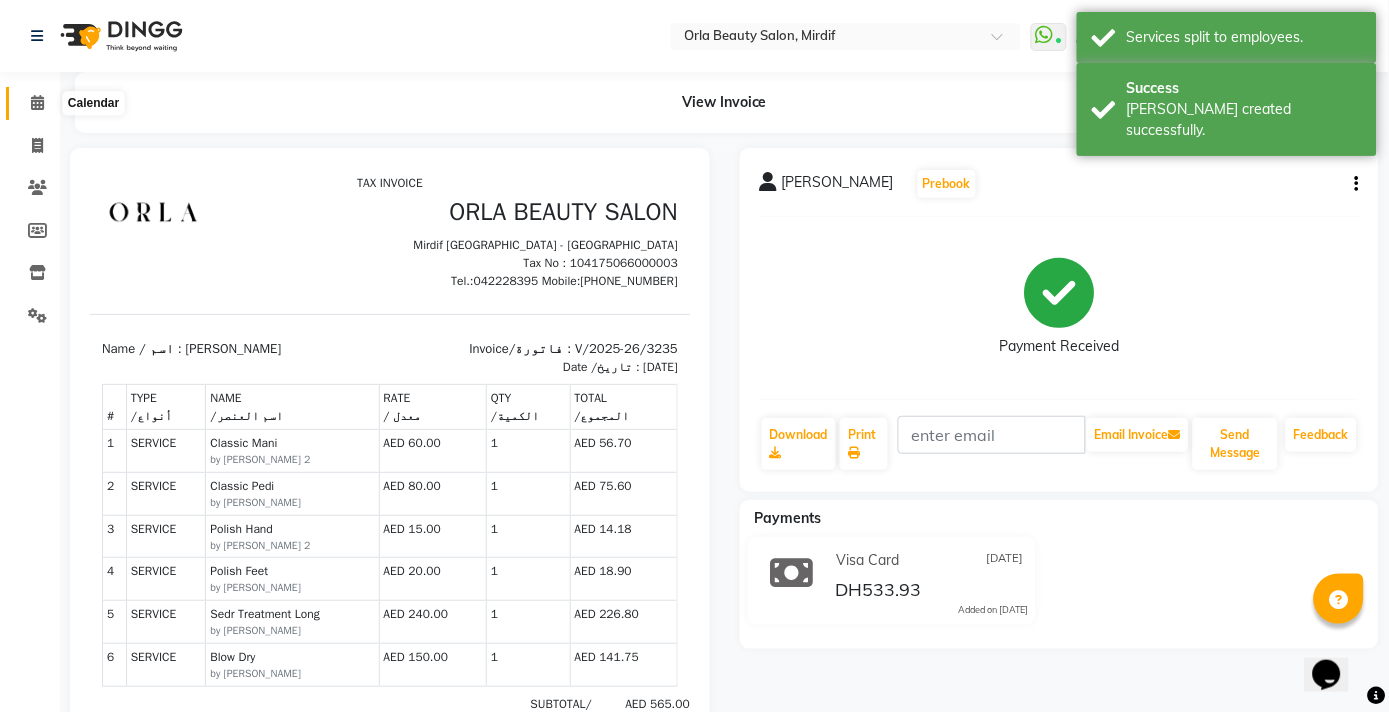 click 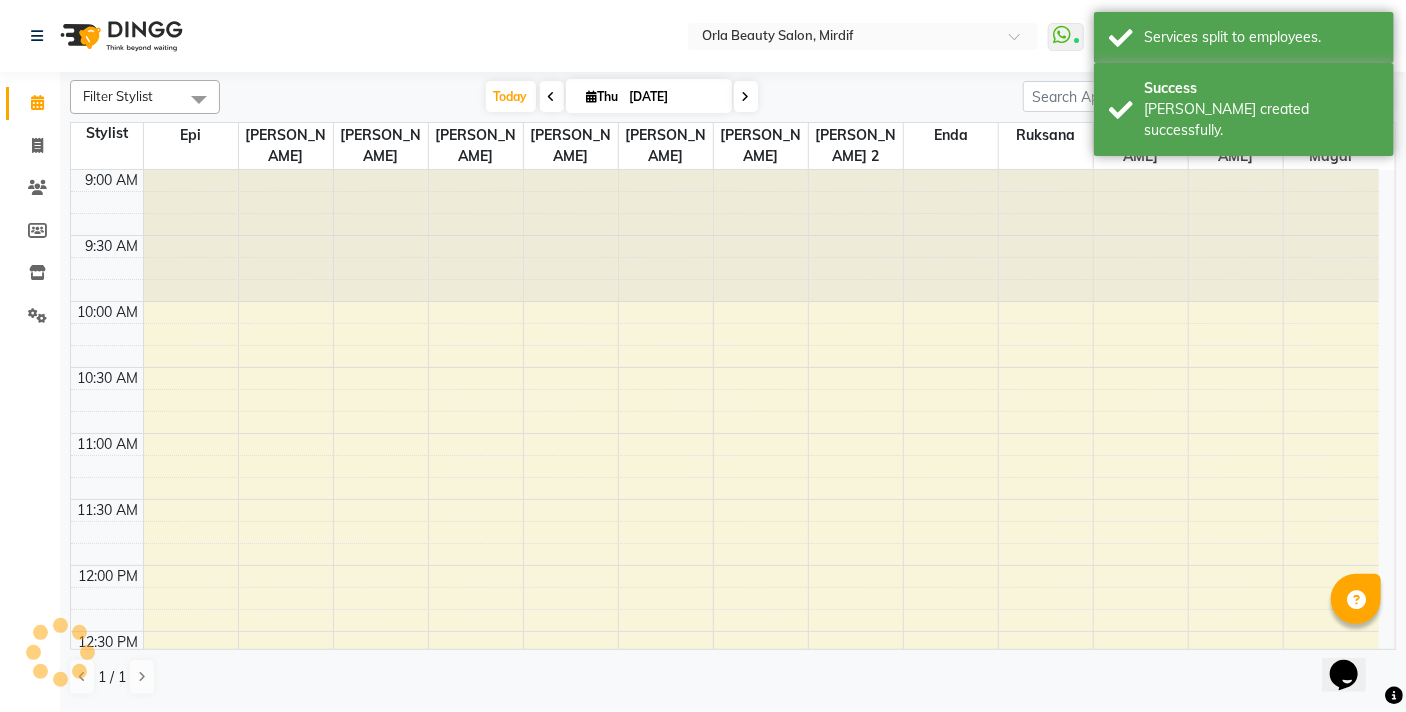 scroll, scrollTop: 0, scrollLeft: 0, axis: both 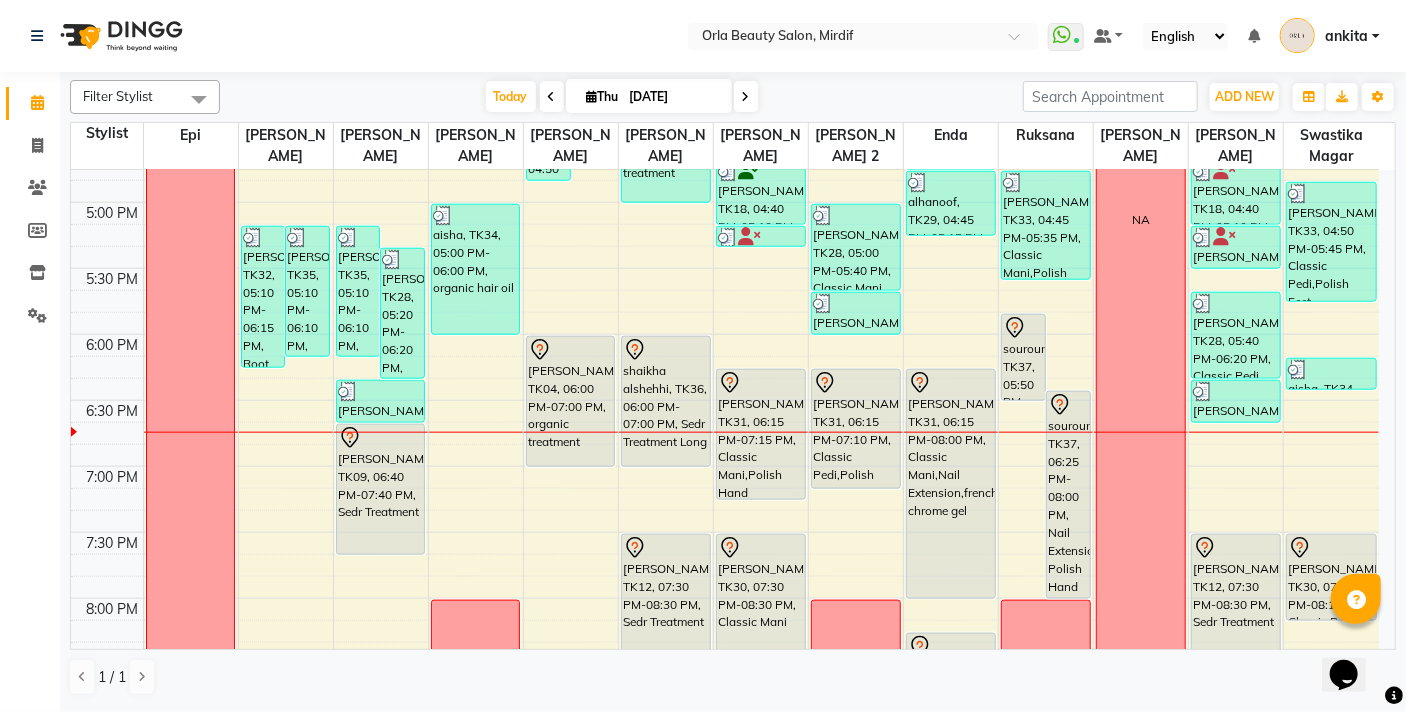 click at bounding box center (746, 96) 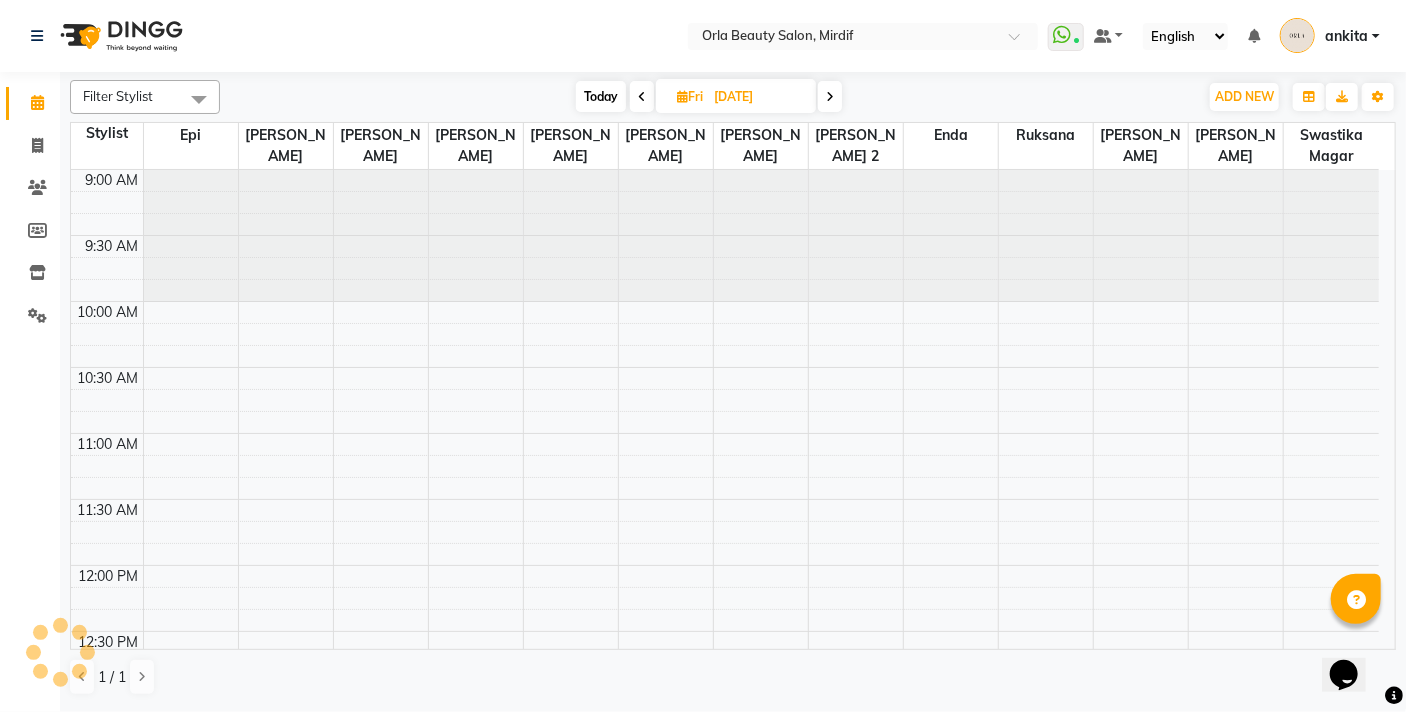 scroll, scrollTop: 1190, scrollLeft: 0, axis: vertical 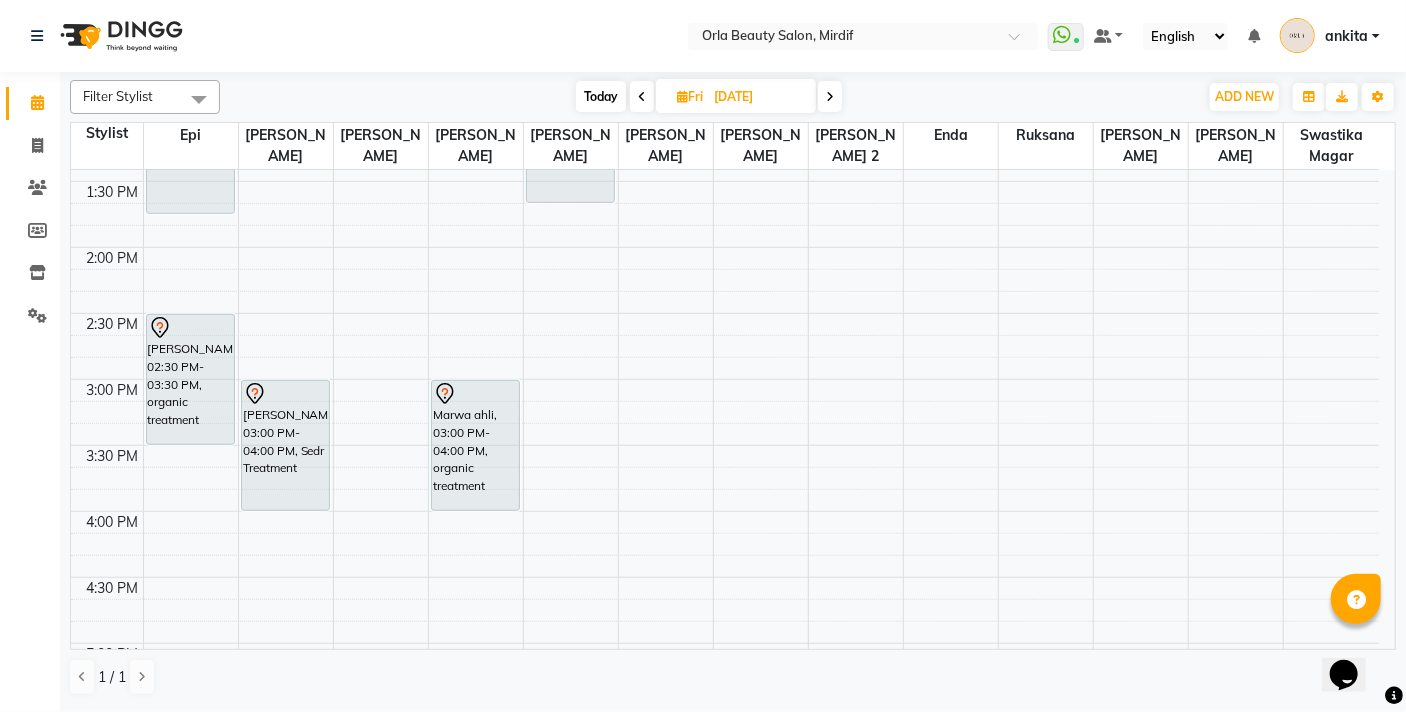 click on "9:00 AM 9:30 AM 10:00 AM 10:30 AM 11:00 AM 11:30 AM 12:00 PM 12:30 PM 1:00 PM 1:30 PM 2:00 PM 2:30 PM 3:00 PM 3:30 PM 4:00 PM 4:30 PM 5:00 PM 5:30 PM 6:00 PM 6:30 PM 7:00 PM 7:30 PM 8:00 PM 8:30 PM 9:00 PM 9:30 PM 10:00 PM 10:30 PM             reed almail, 11:00 AM-12:00 PM, Blow Dry             0, 12:00 PM-01:45 PM, Hair Style,Hair Wash             amal alqasim, 02:30 PM-03:30 PM, organic treatment  NA   NA              raheema, 03:00 PM-04:00 PM, Sedr Treatment  NA   NA              reem, 11:00 AM-12:00 PM, Sedr Treatment Medium             Marwa ahli, 03:00 PM-04:00 PM, organic treatment  NA   NA              reed almail, 12:00 PM-01:40 PM, Classic Mani,Classic Pedi,Polish Hand  NA   NA              Hoor Aljaziri, 07:30 PM-08:00 PM, massage  NA   NA   NA   NA   NA   NA   NA   NA" at bounding box center (725, 511) 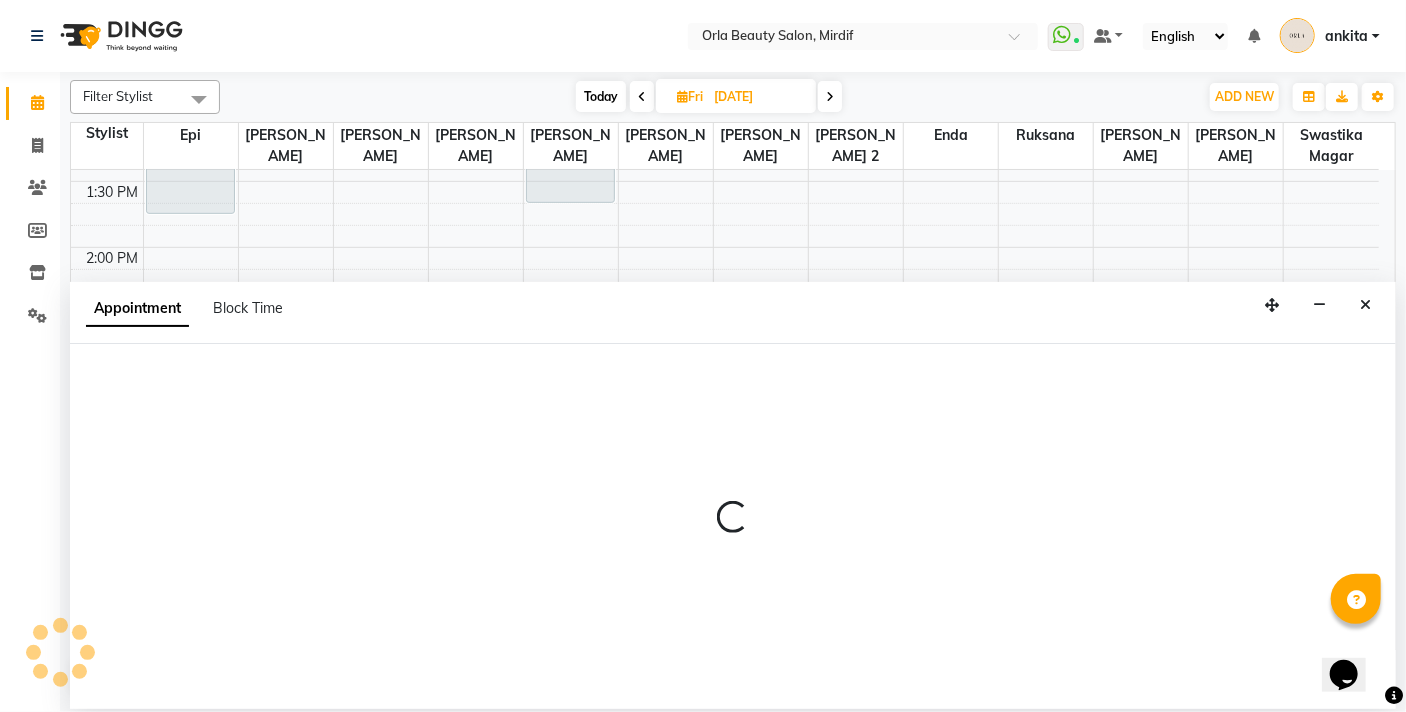 select on "31790" 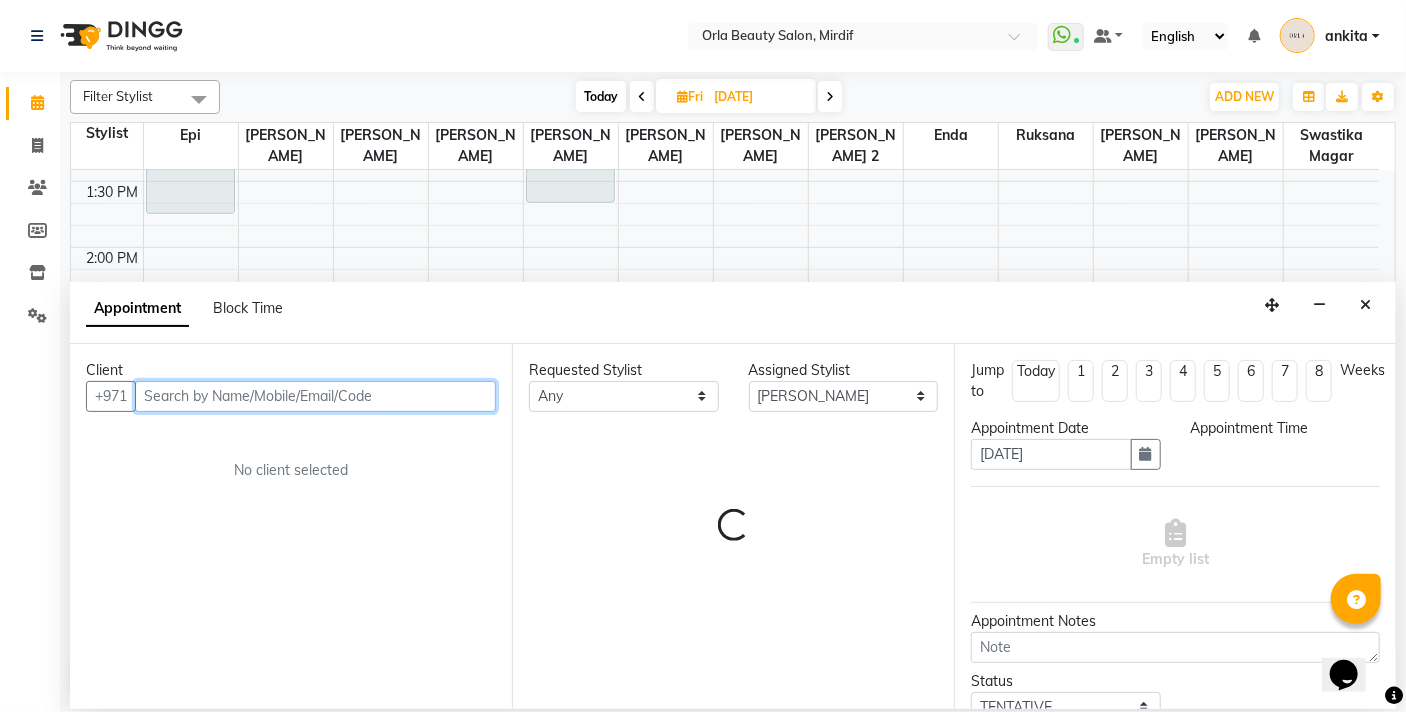 select on "900" 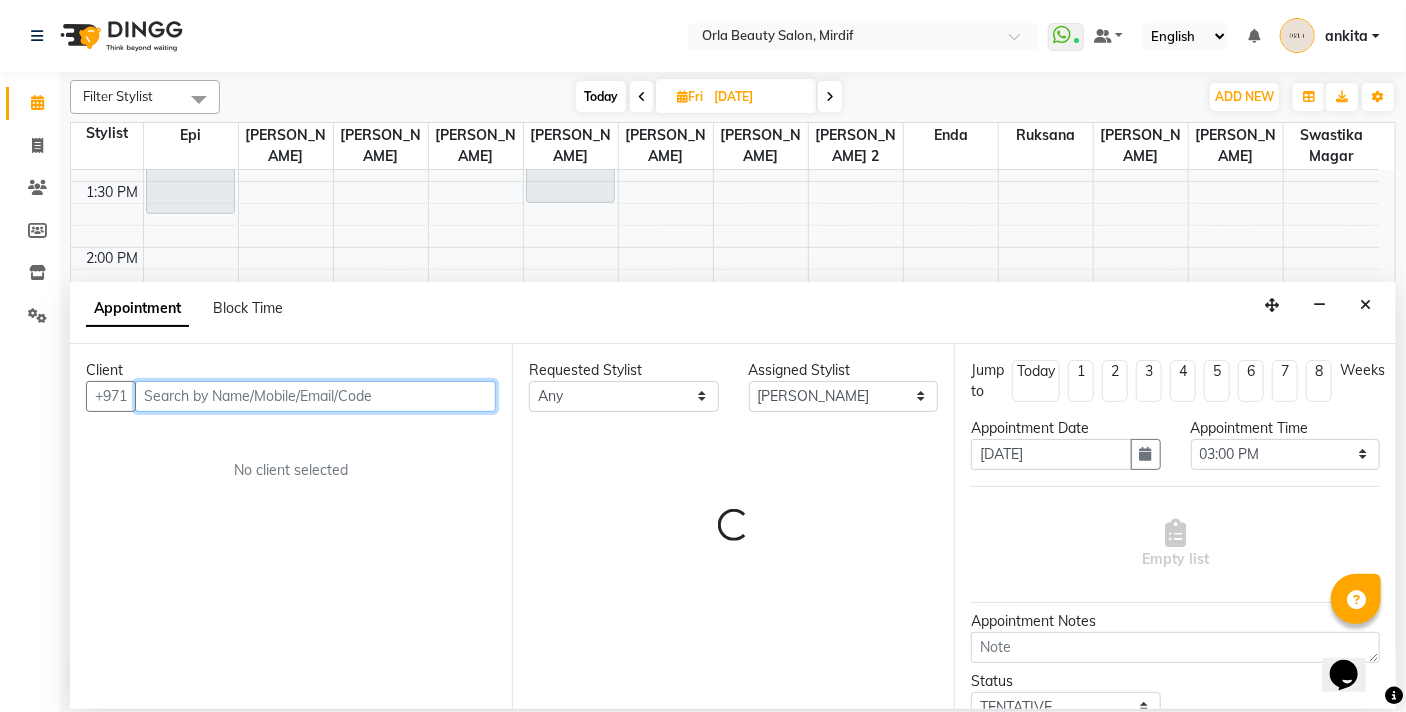 click at bounding box center [315, 396] 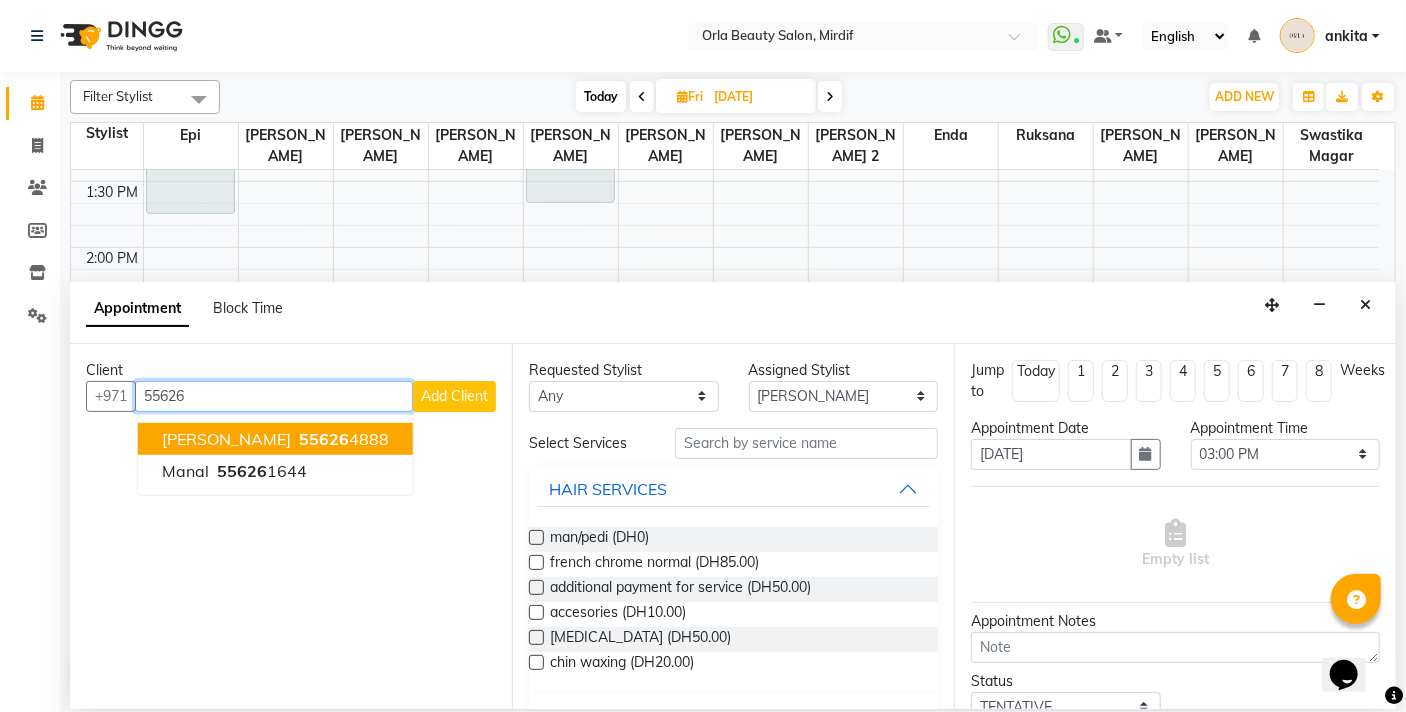 click on "maryam ahli" at bounding box center [226, 439] 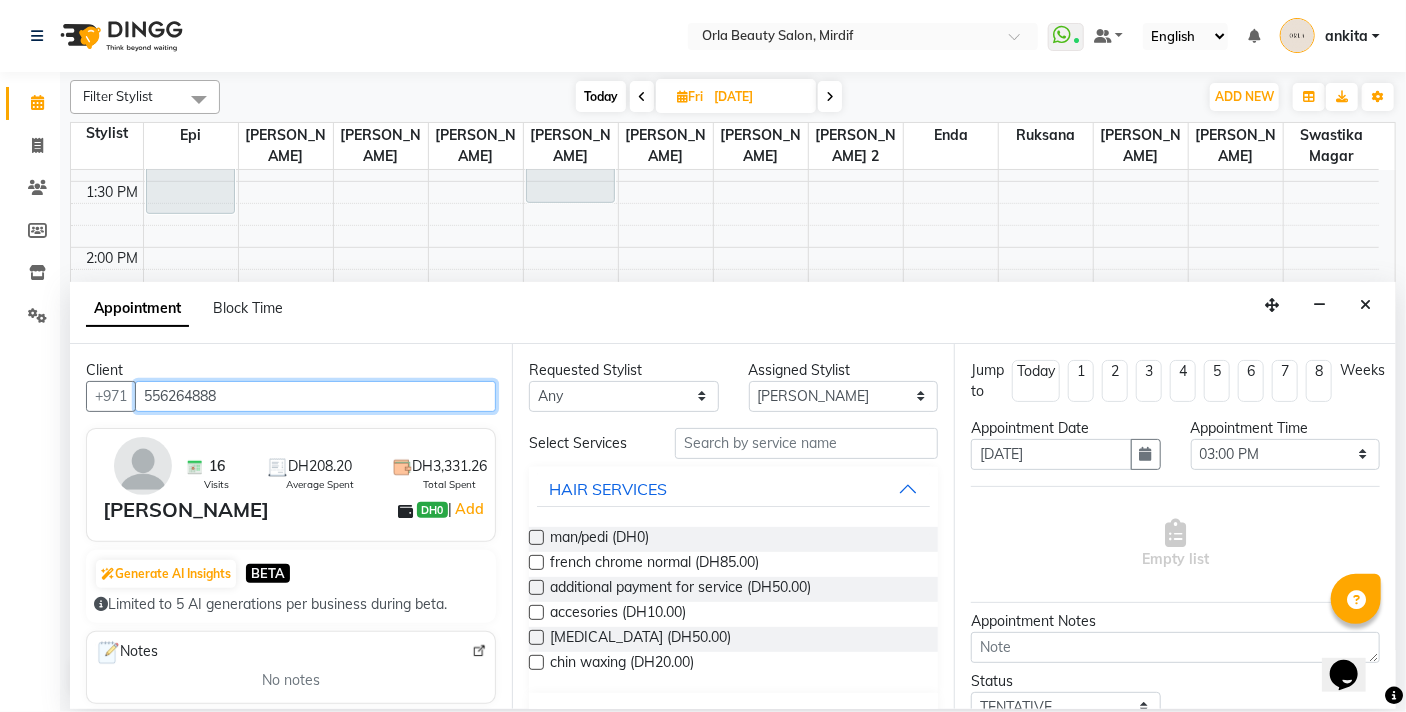 type on "556264888" 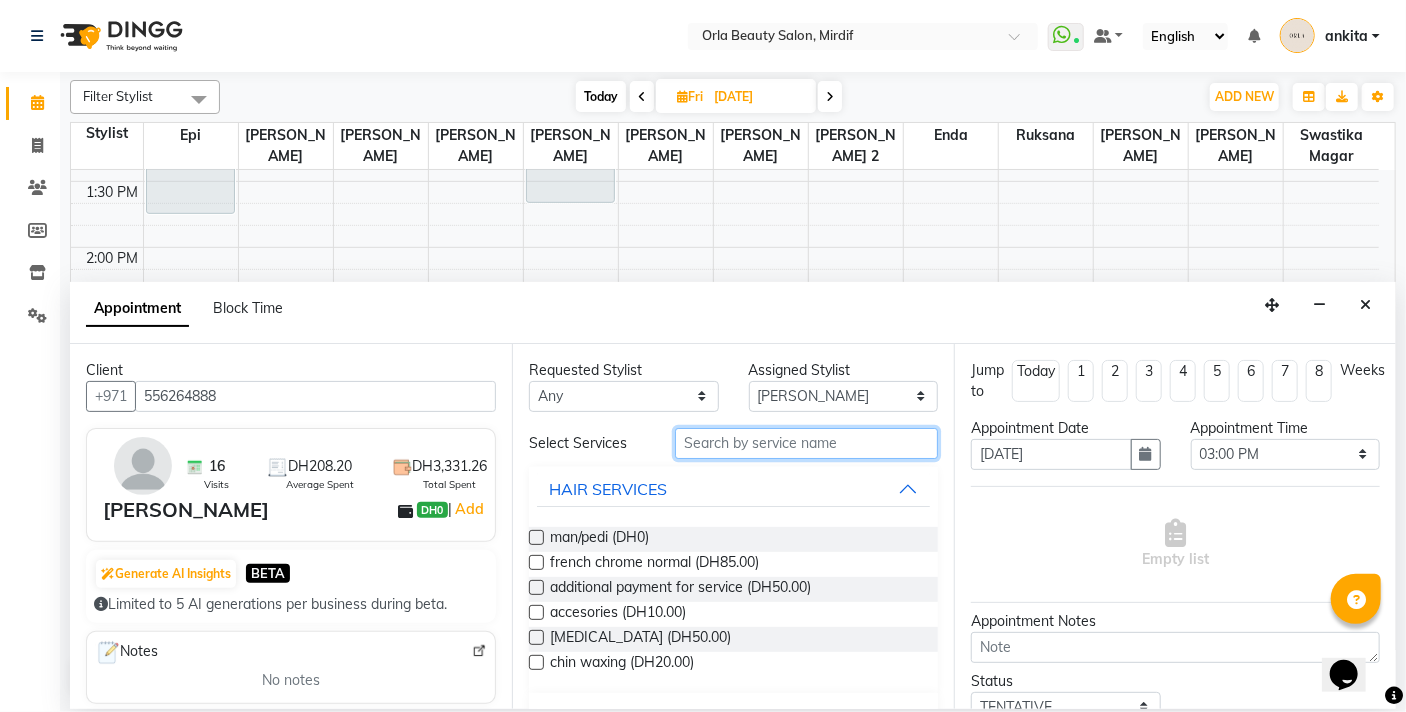 click at bounding box center [806, 443] 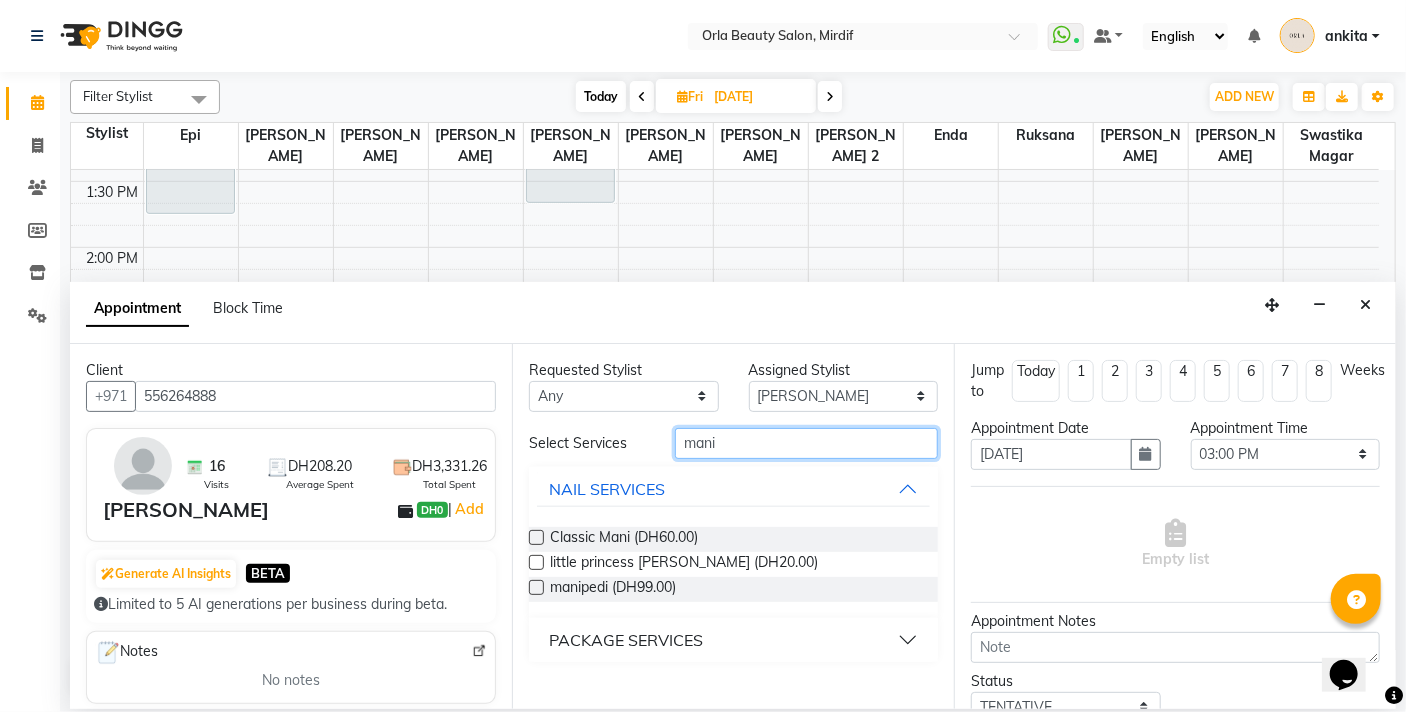 type on "mani" 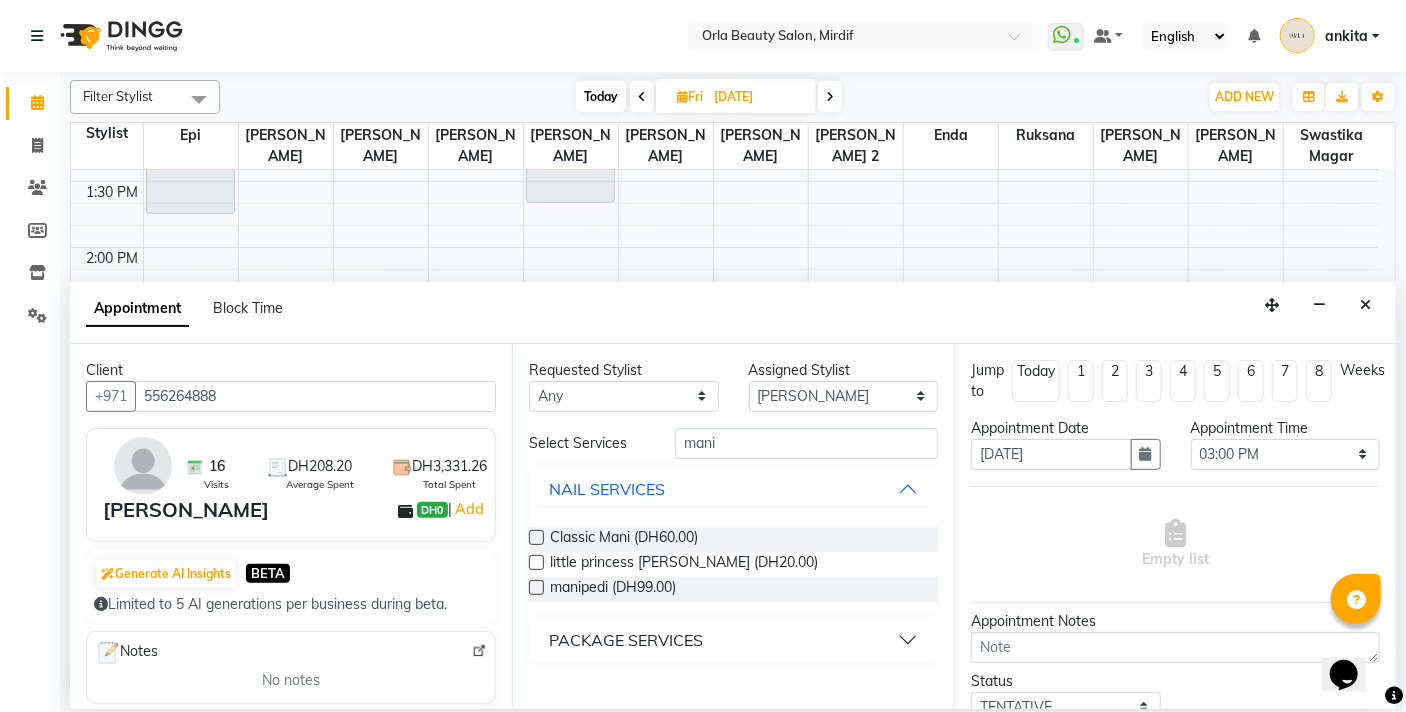 click at bounding box center (536, 537) 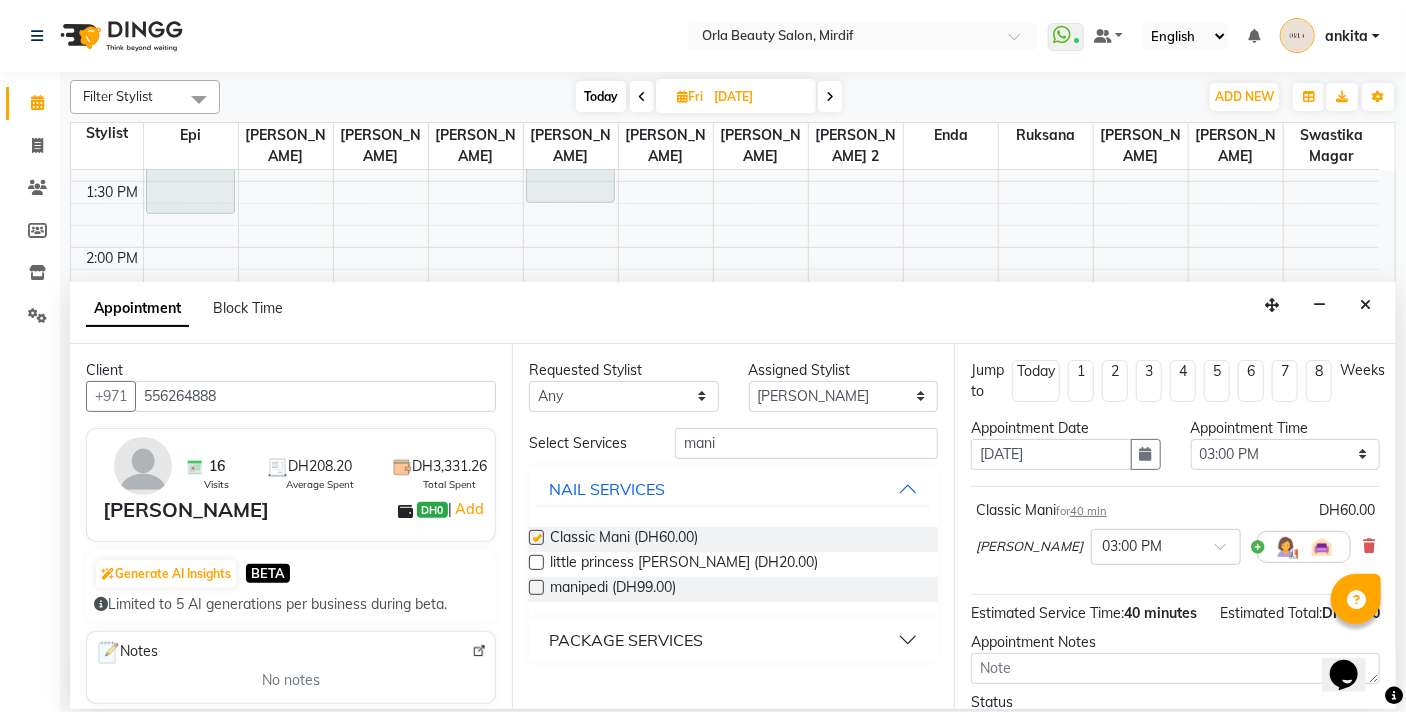checkbox on "false" 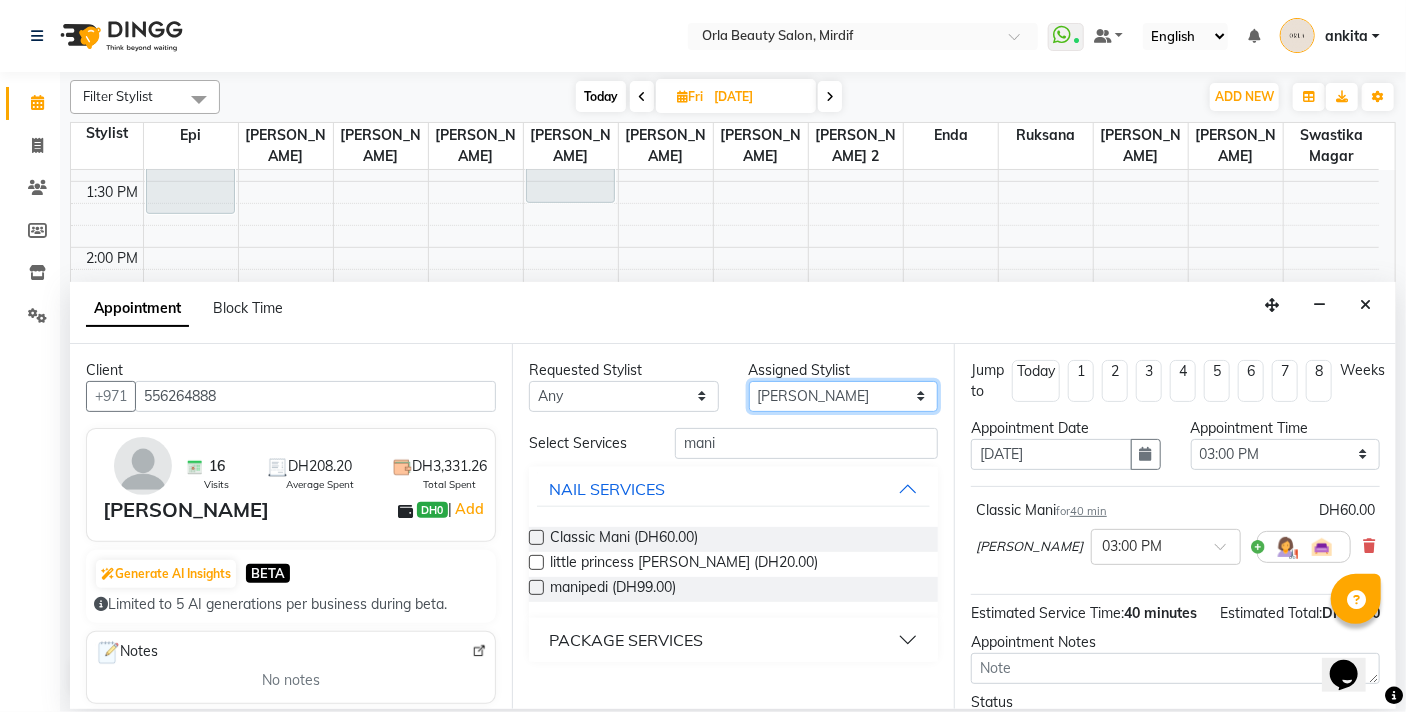 click on "Select Enda Epi [PERSON_NAME] Manju [PERSON_NAME] [PERSON_NAME] [PERSON_NAME] 2 [PERSON_NAME] [PERSON_NAME] [PERSON_NAME] swastika magar" at bounding box center [844, 396] 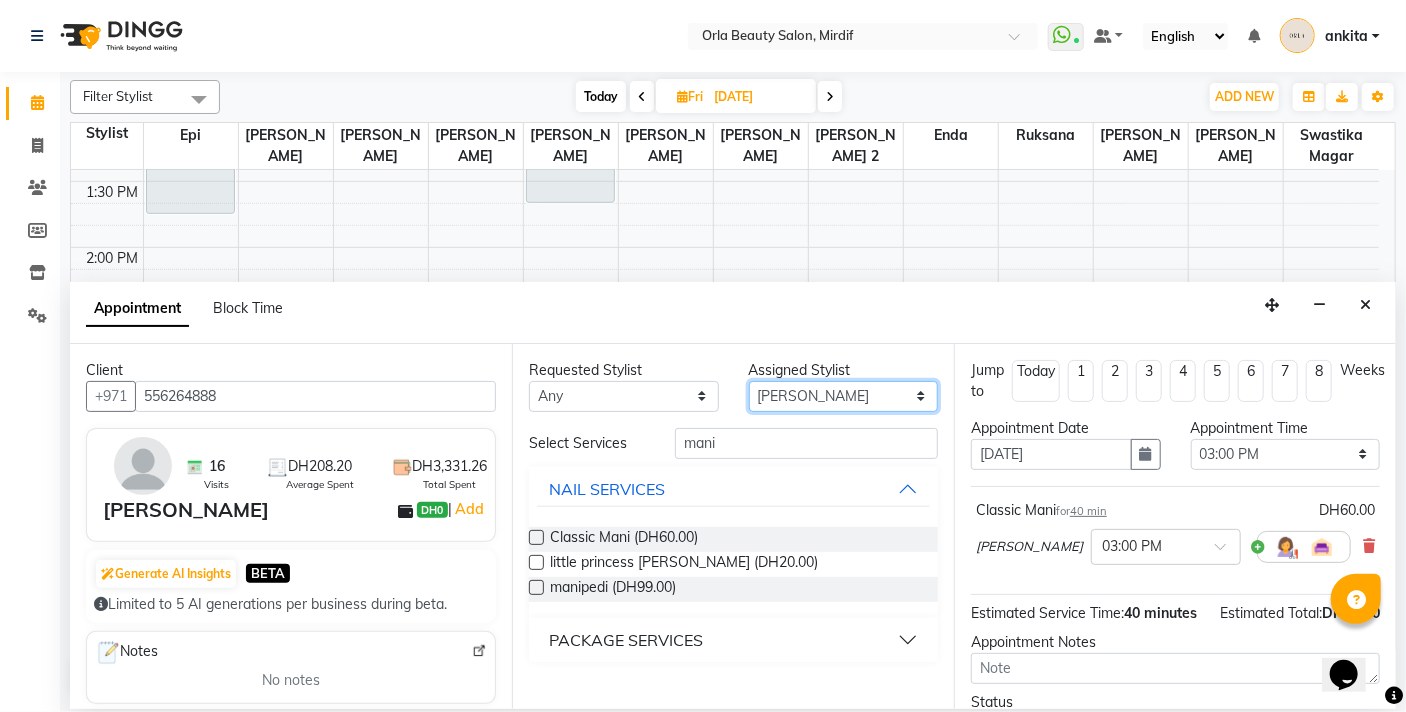select on "33284" 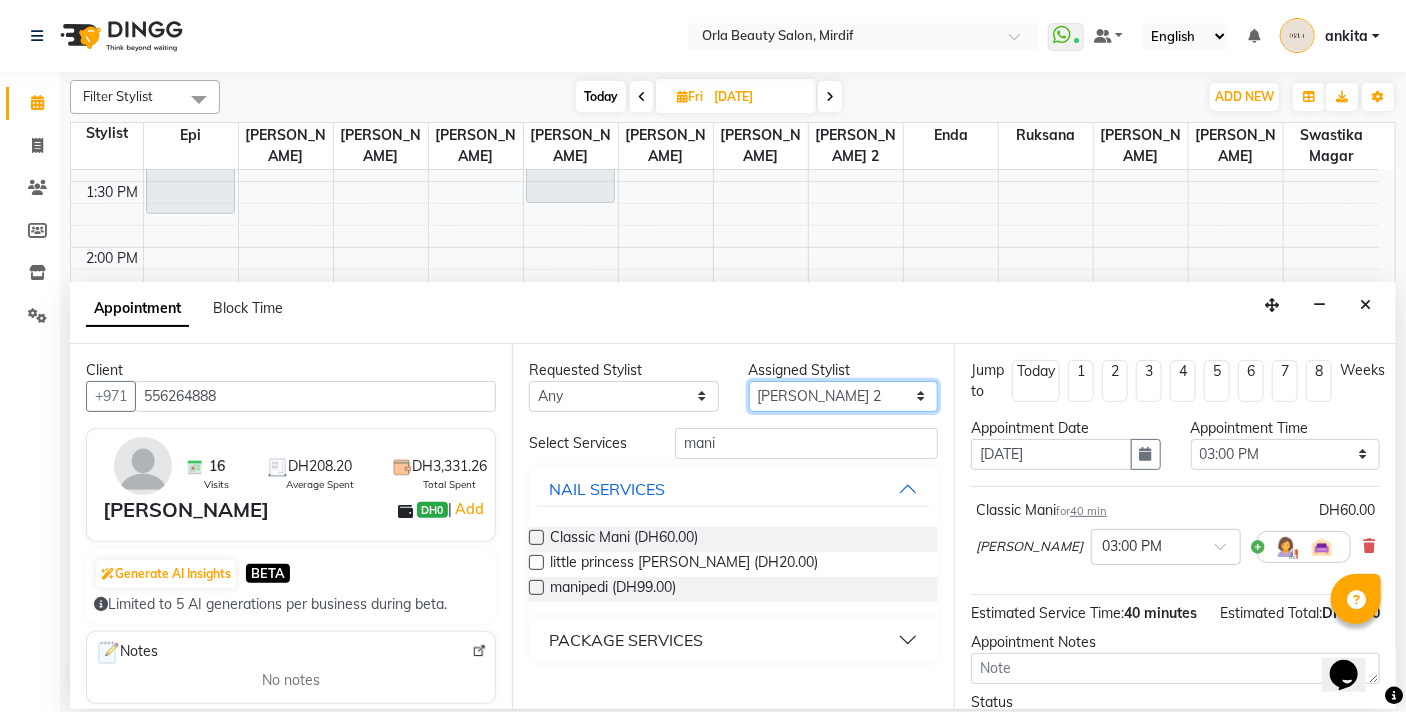 click on "Select Enda Epi [PERSON_NAME] Manju [PERSON_NAME] [PERSON_NAME] [PERSON_NAME] 2 [PERSON_NAME] [PERSON_NAME] [PERSON_NAME] swastika magar" at bounding box center (844, 396) 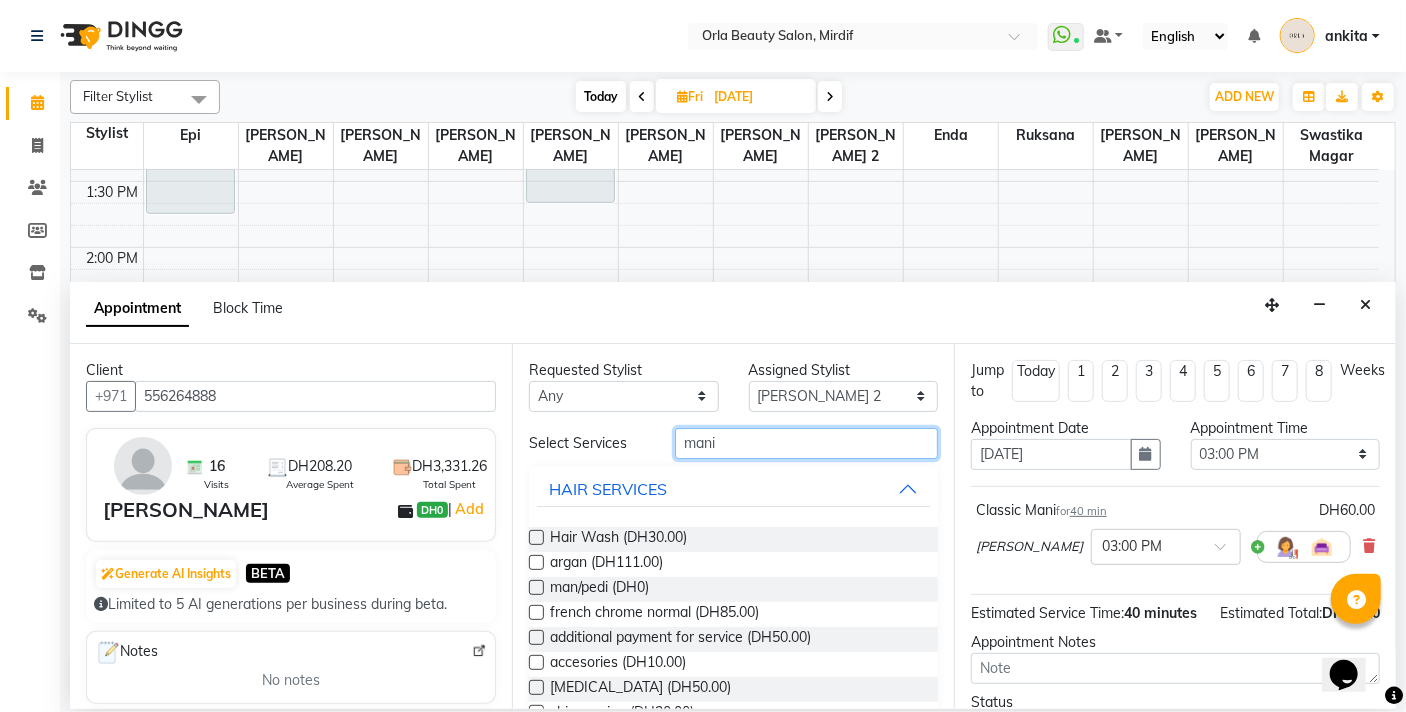 click on "mani" at bounding box center (806, 443) 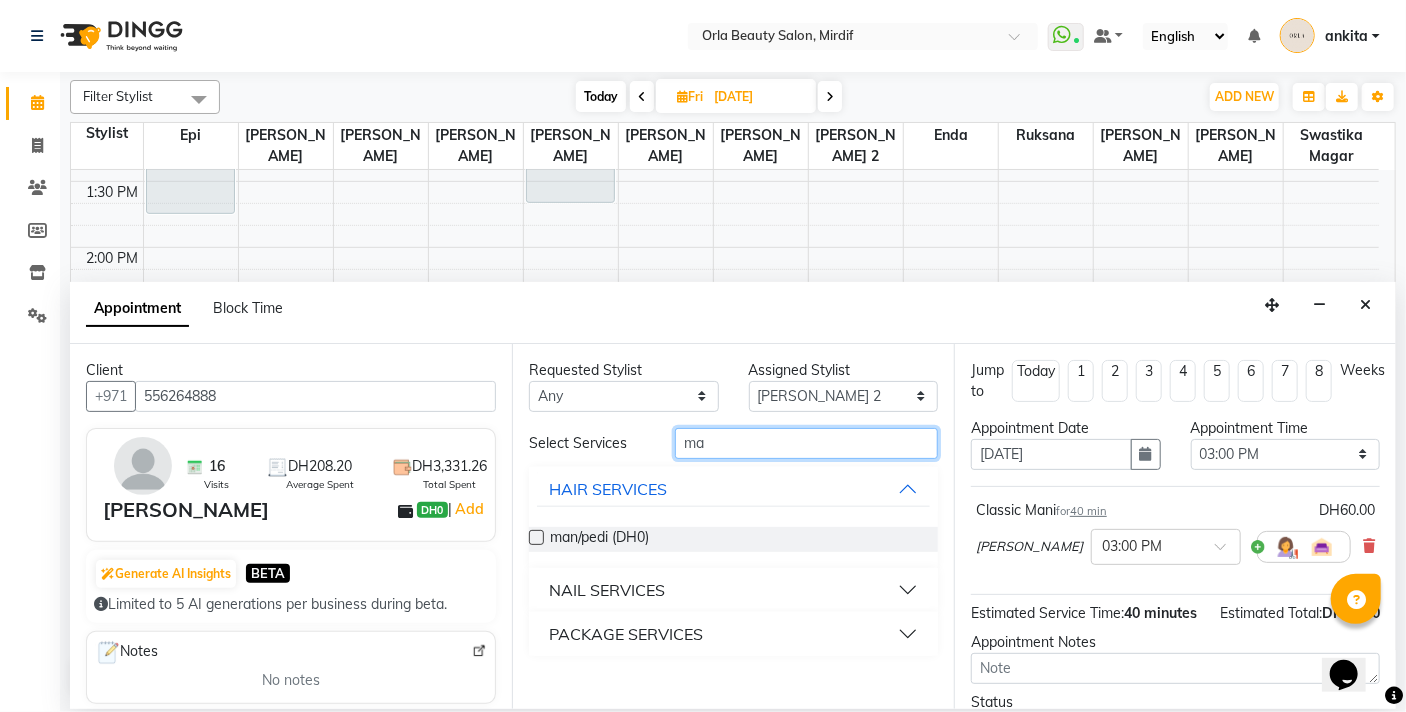 type on "m" 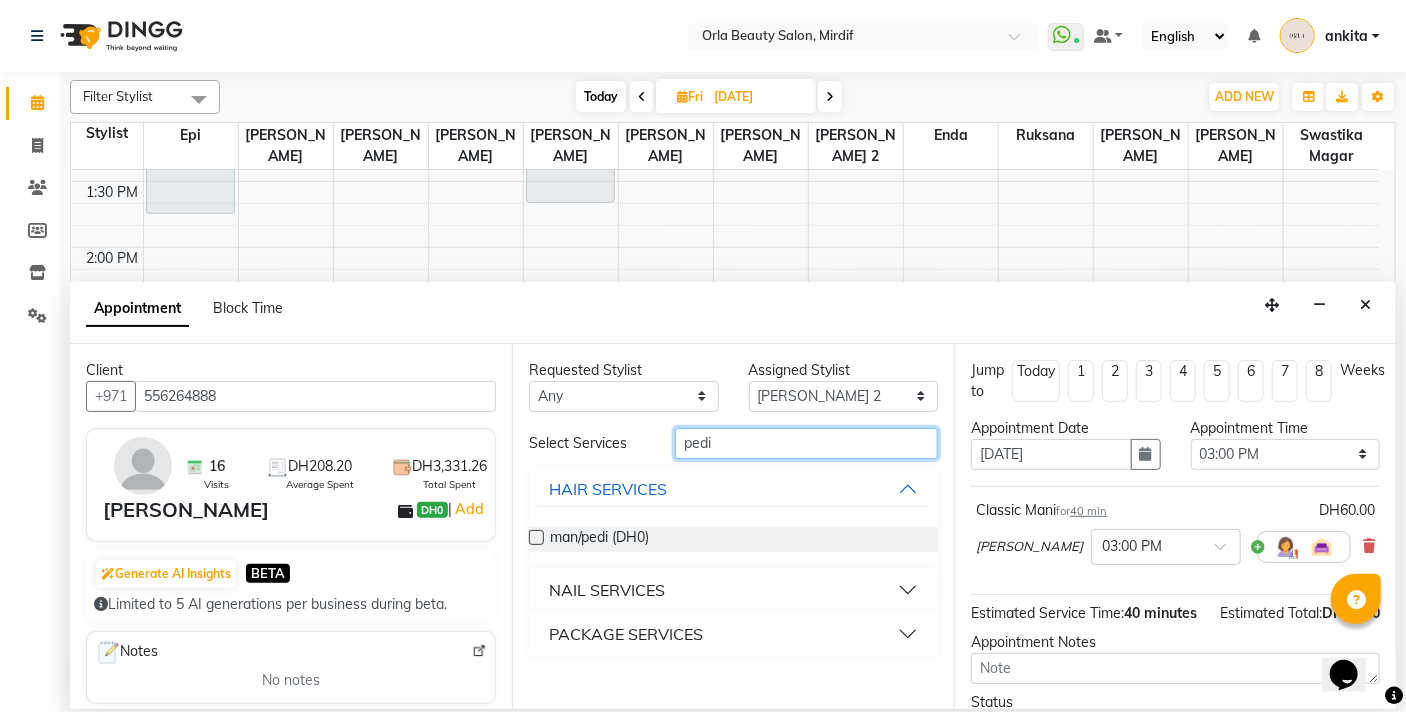 type on "pedi" 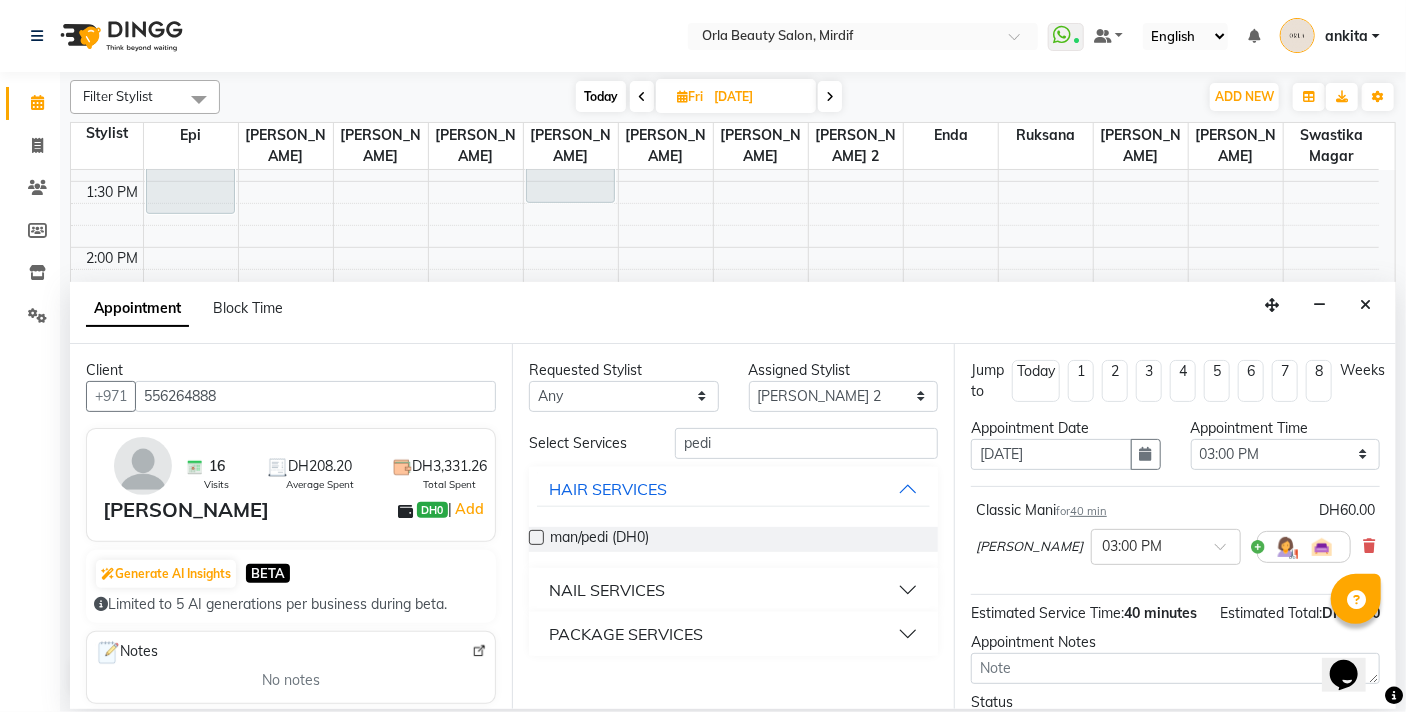 click on "NAIL SERVICES" at bounding box center [607, 590] 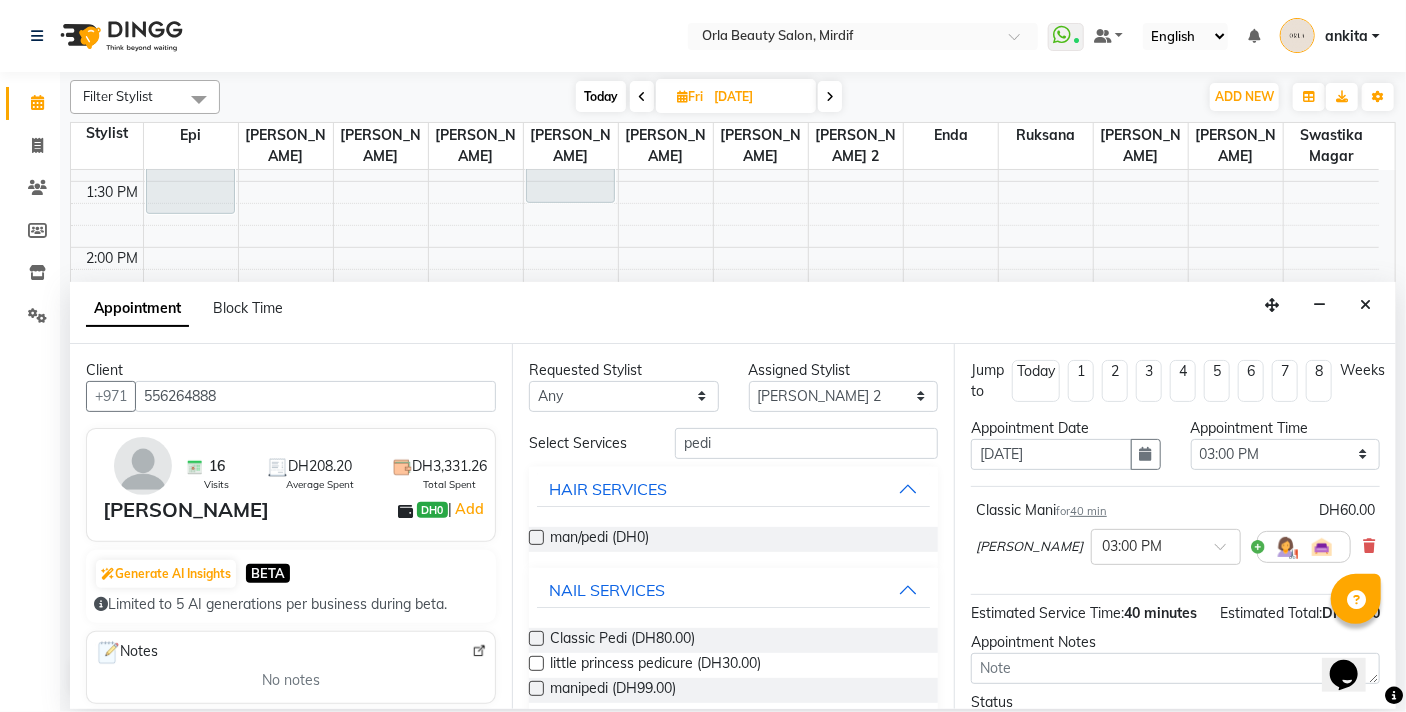 click at bounding box center [536, 638] 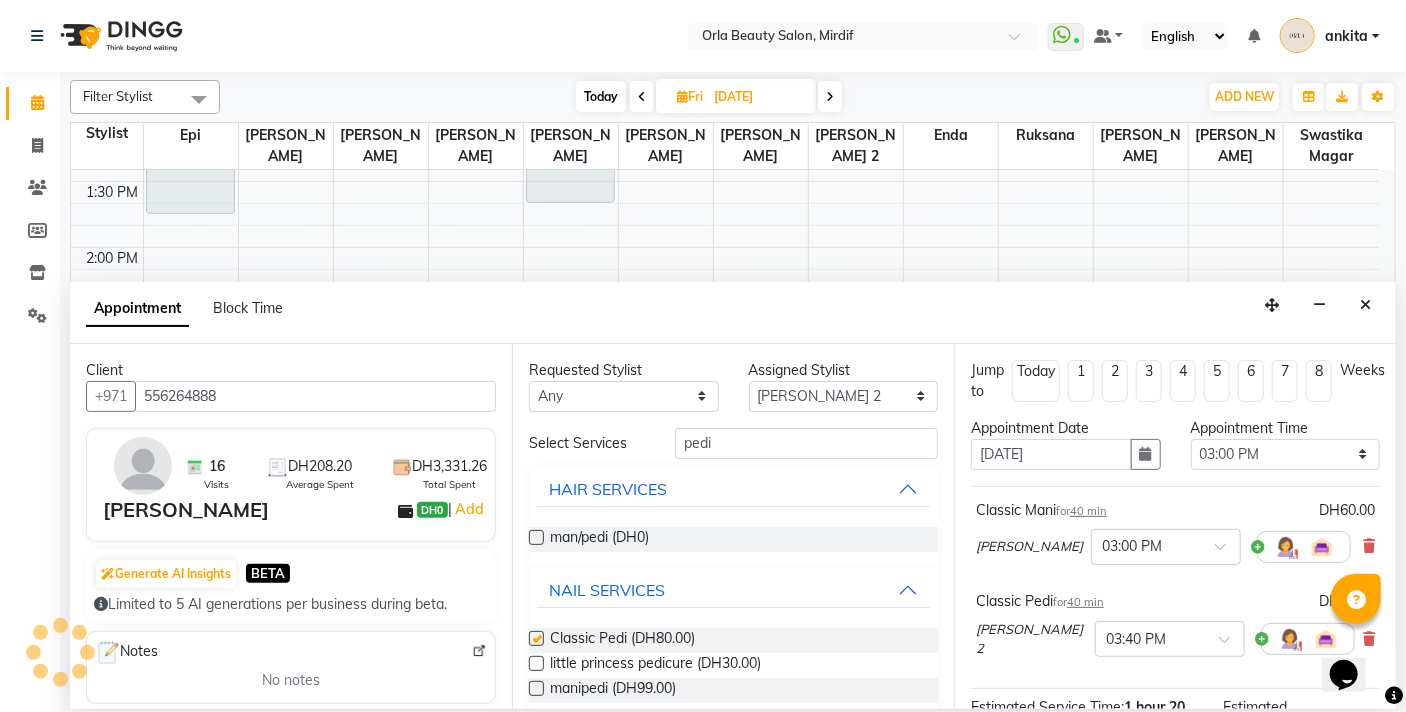 checkbox on "false" 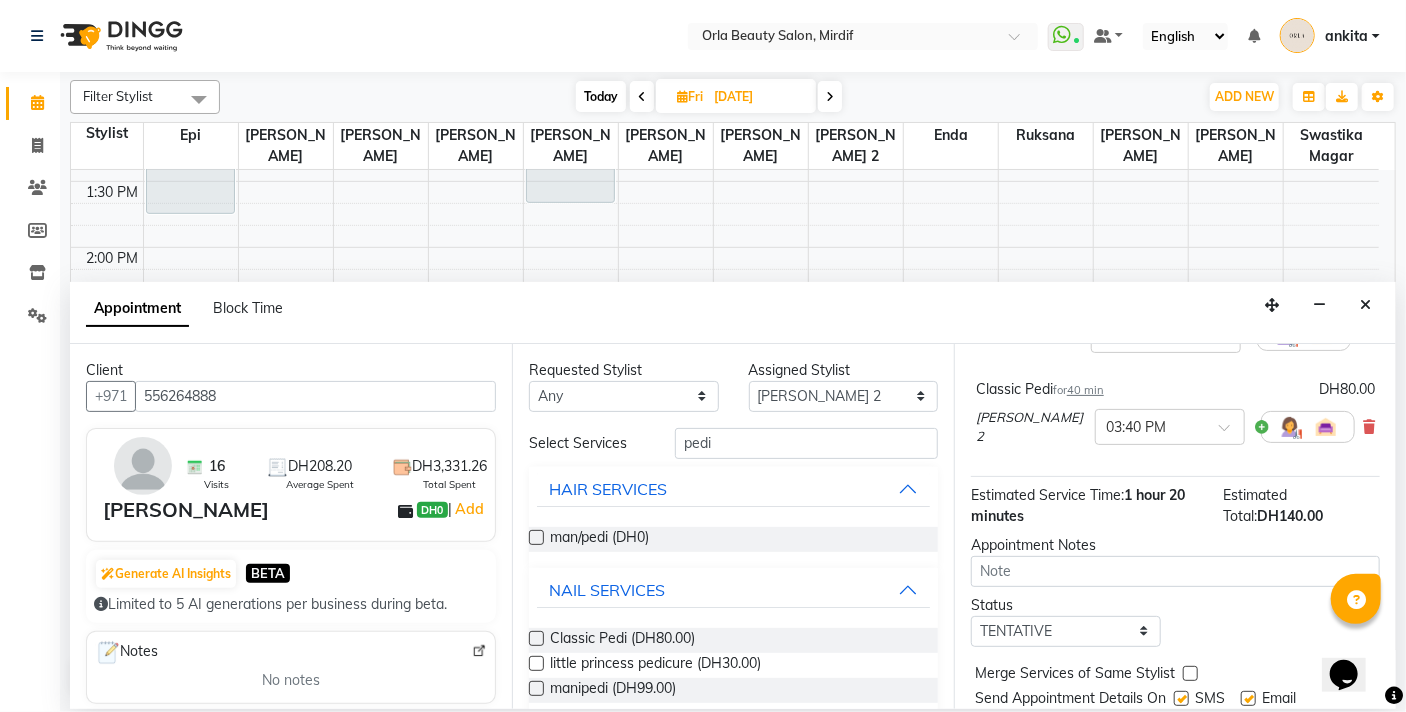 scroll, scrollTop: 219, scrollLeft: 0, axis: vertical 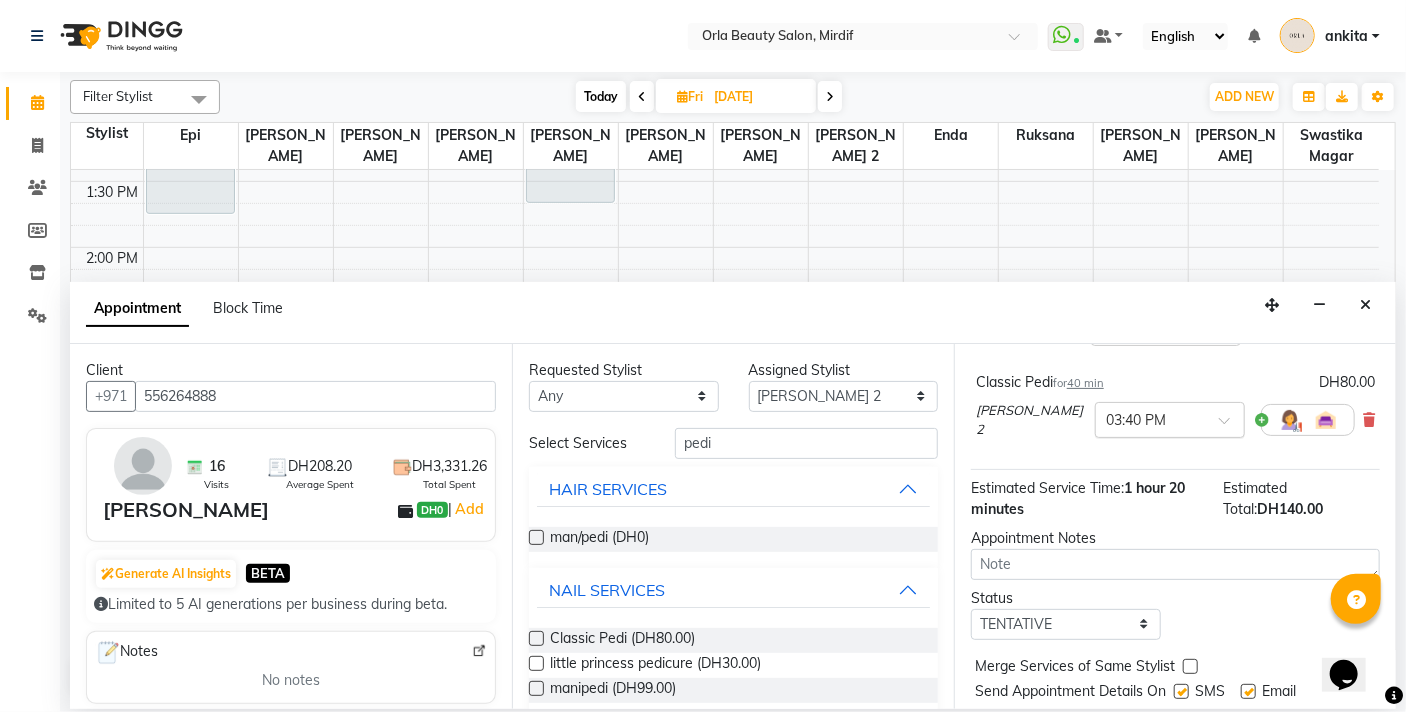 click at bounding box center (1170, 418) 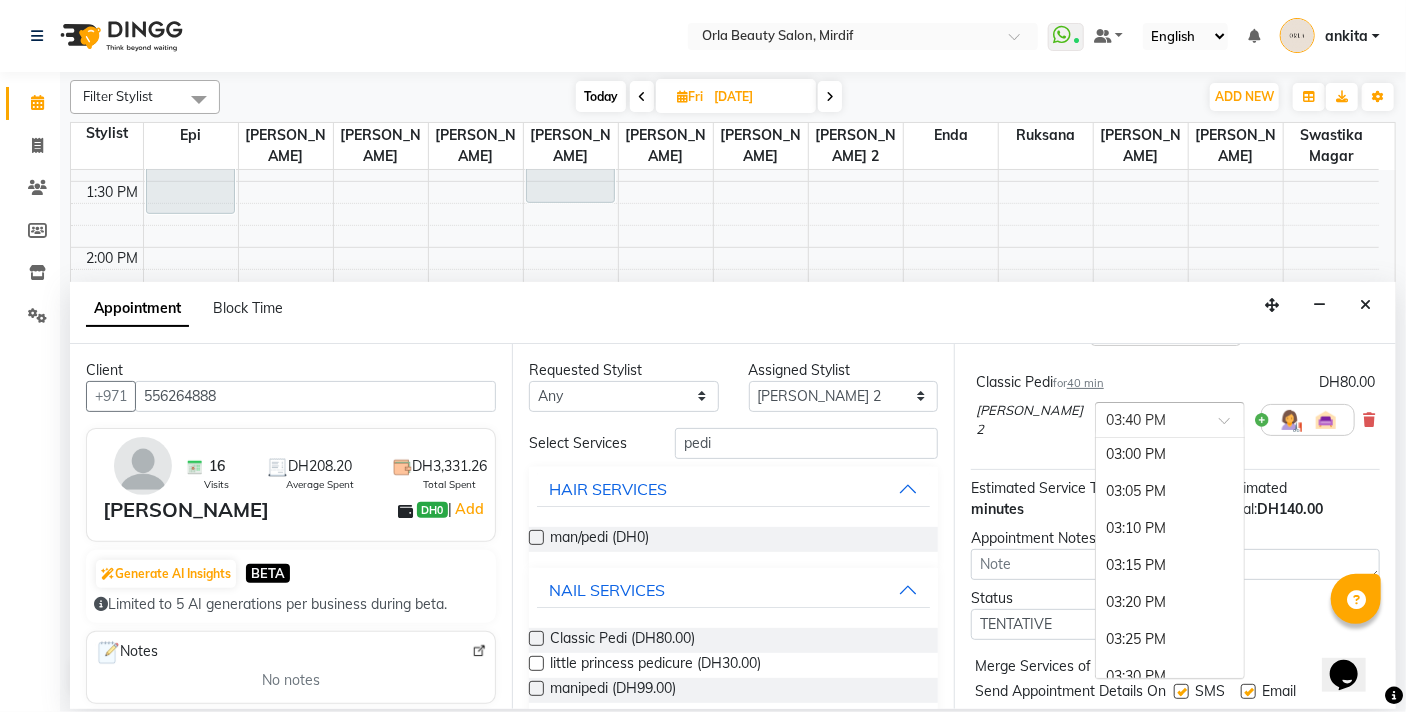 scroll, scrollTop: 2218, scrollLeft: 0, axis: vertical 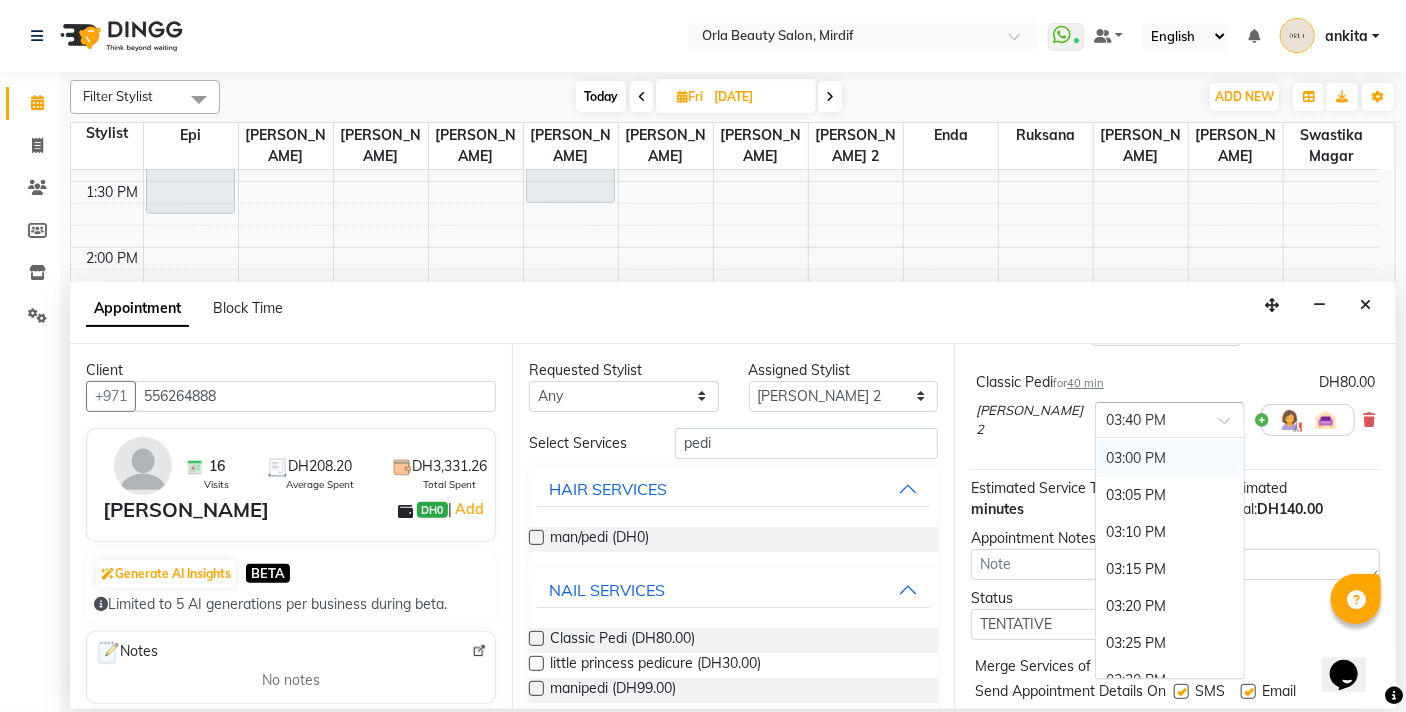 click on "03:00 PM" at bounding box center [1170, 458] 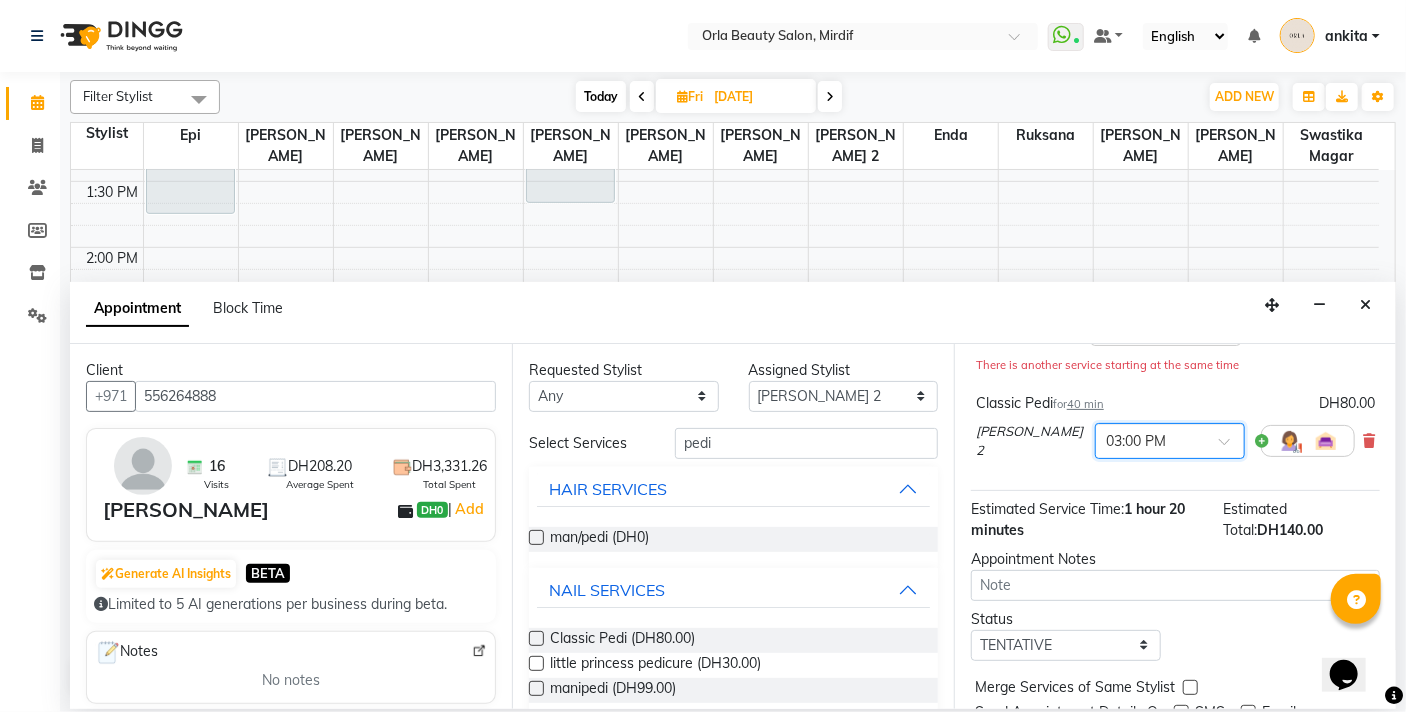 scroll, scrollTop: 292, scrollLeft: 0, axis: vertical 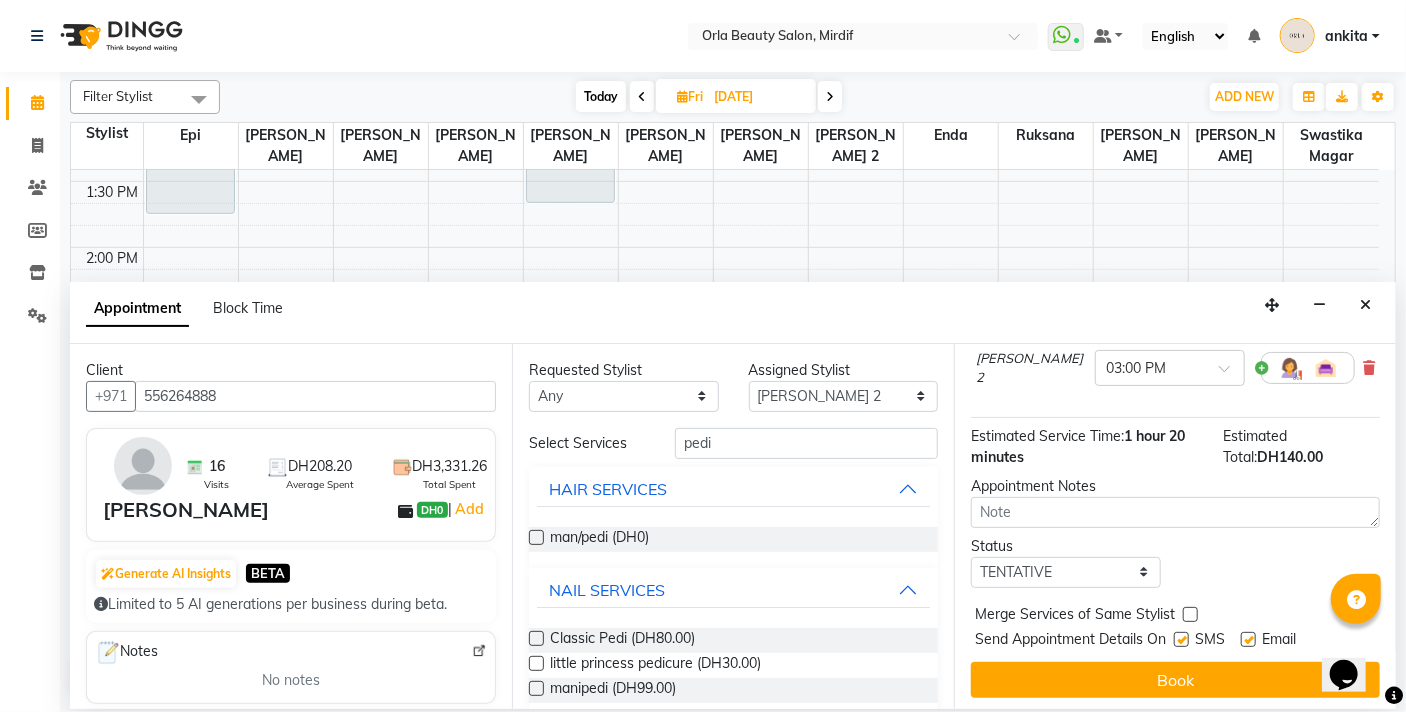 click at bounding box center (1190, 614) 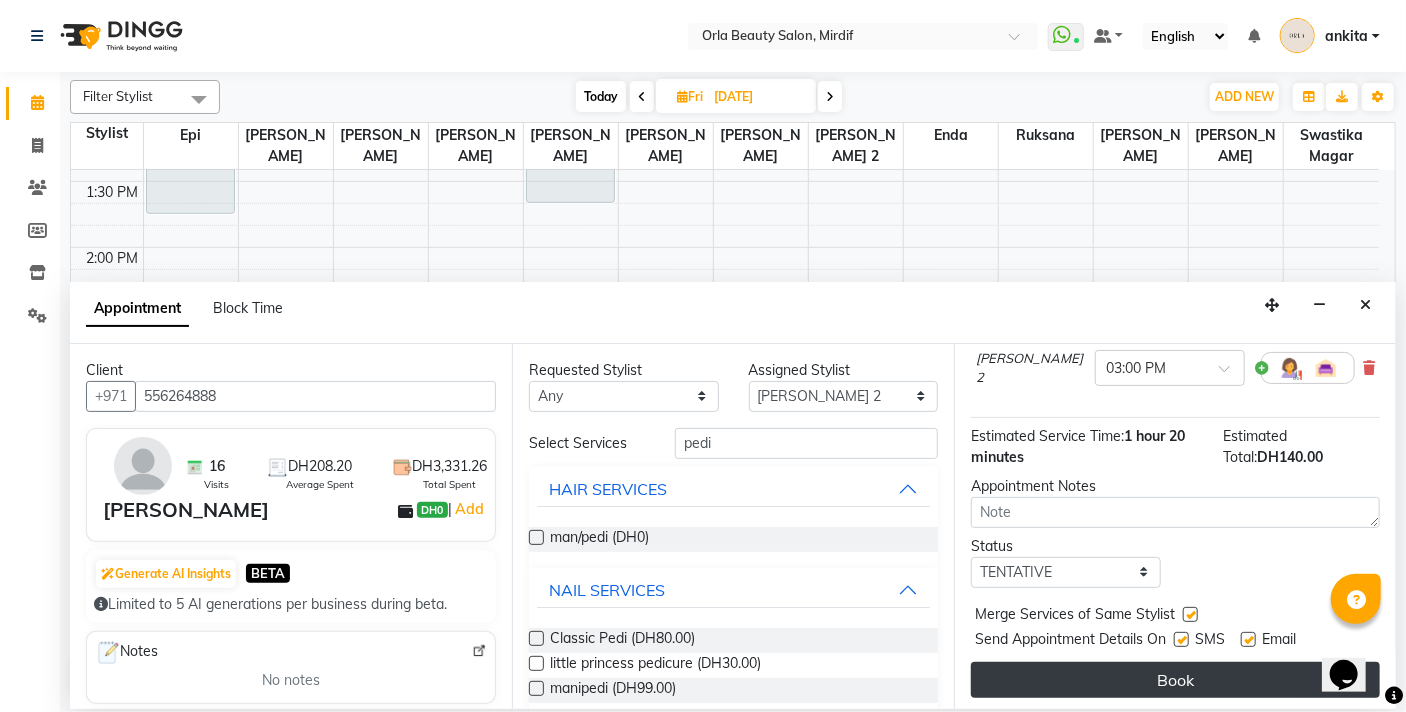click on "Book" at bounding box center [1175, 680] 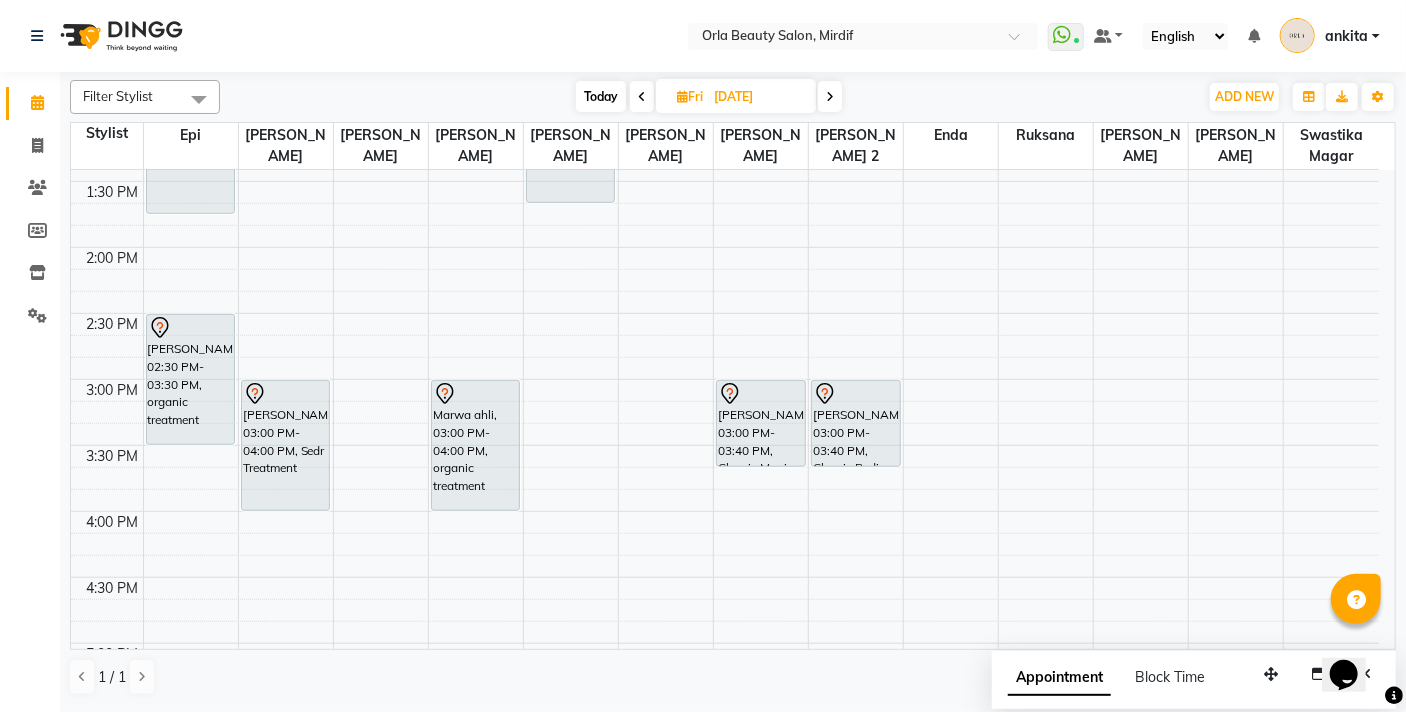 click on "Today" at bounding box center [601, 96] 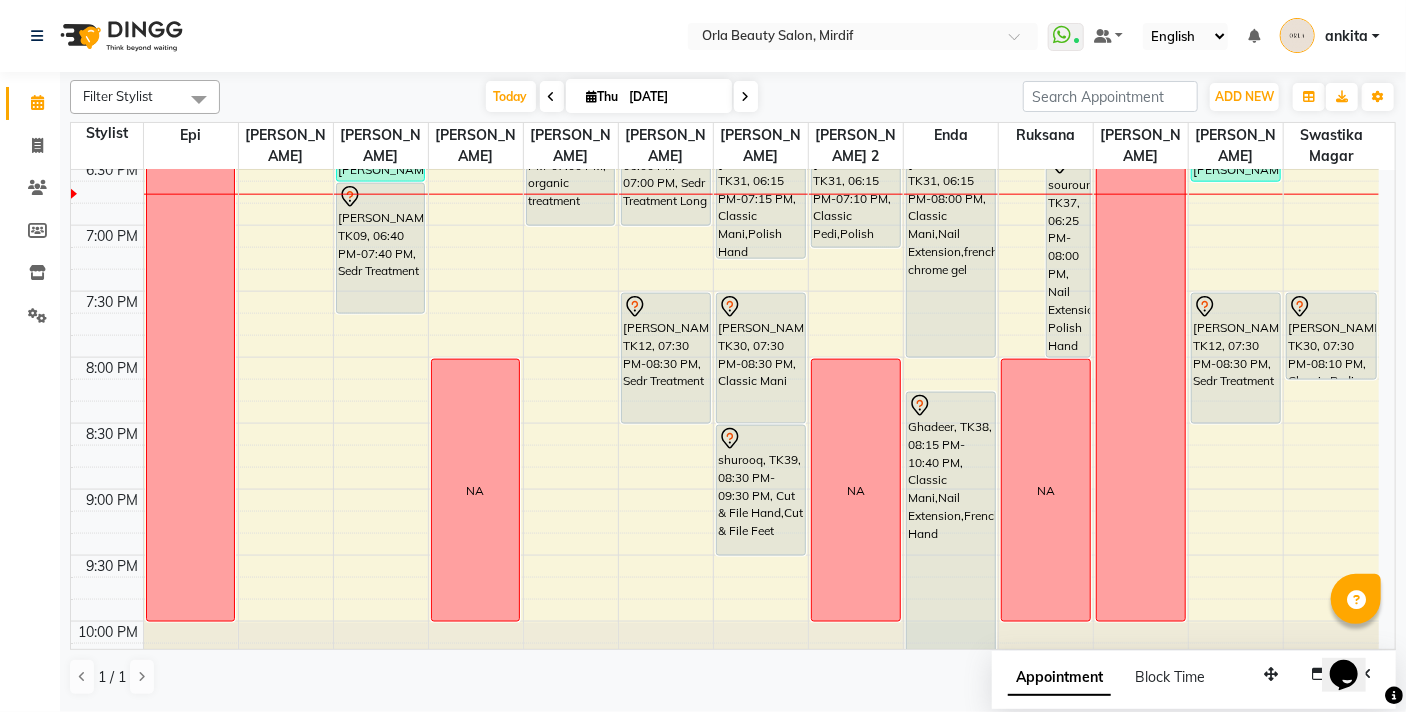 scroll, scrollTop: 1268, scrollLeft: 0, axis: vertical 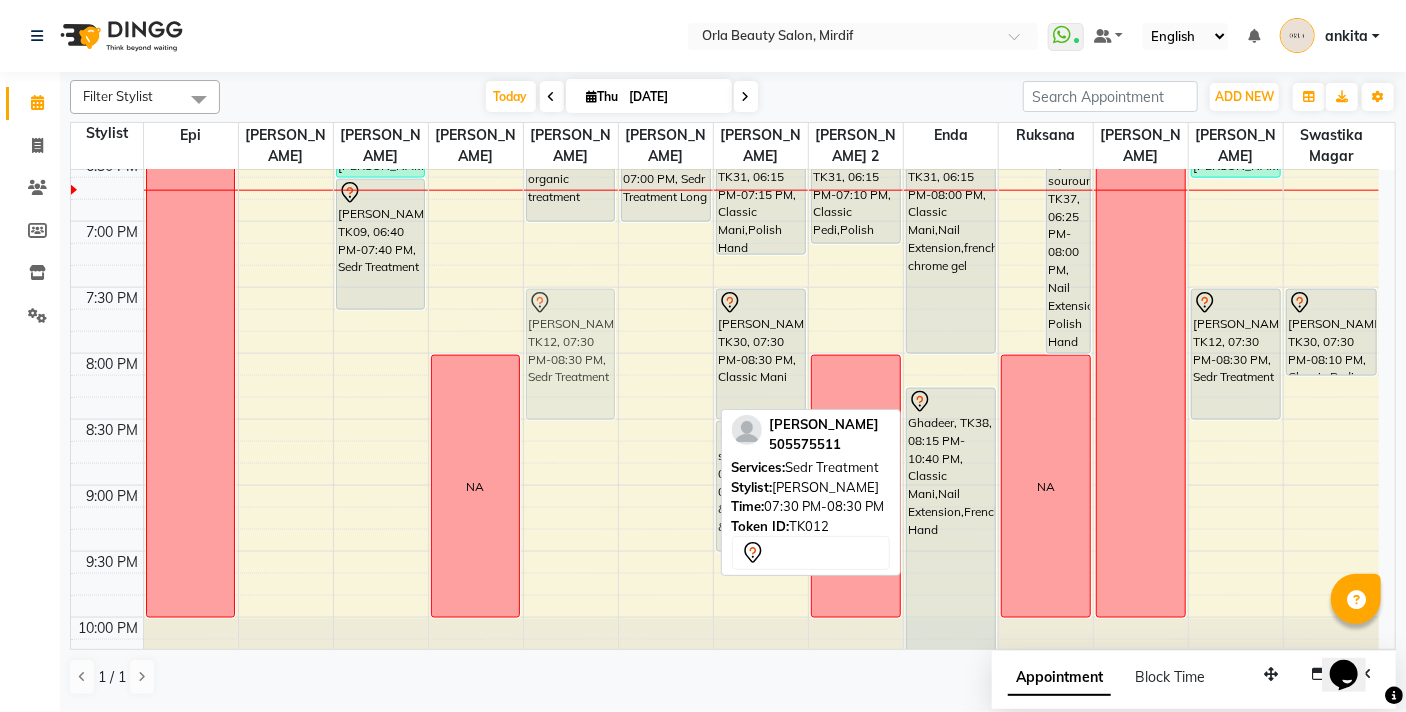 drag, startPoint x: 650, startPoint y: 331, endPoint x: 601, endPoint y: 330, distance: 49.010204 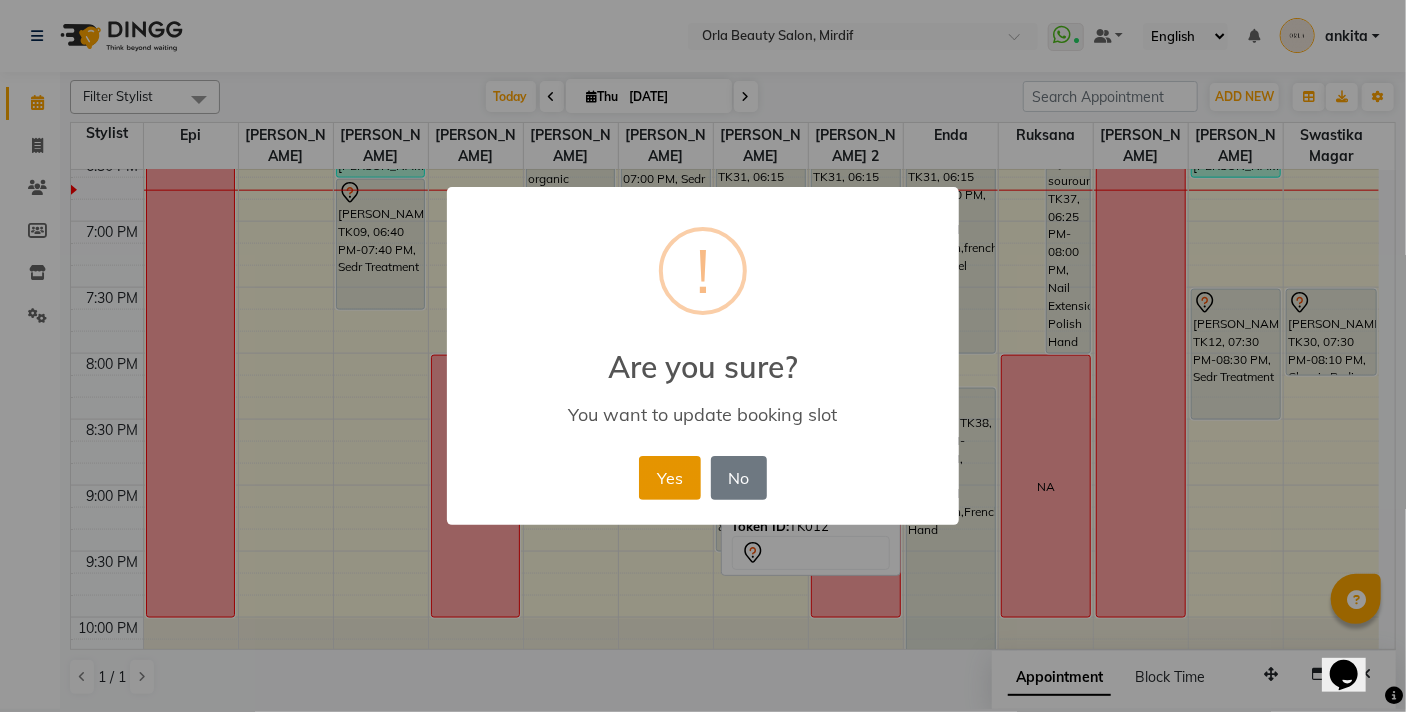 click on "Yes" at bounding box center (669, 478) 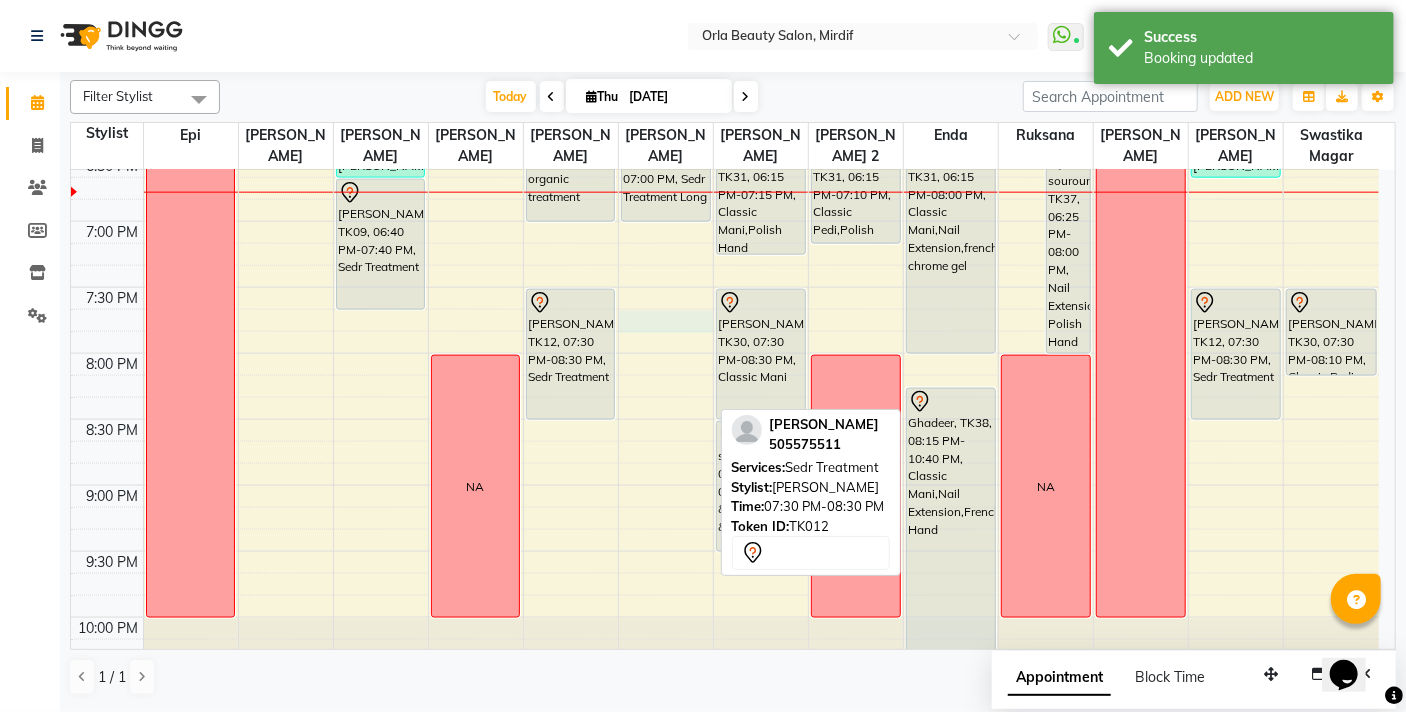 click on "9:00 AM 9:30 AM 10:00 AM 10:30 AM 11:00 AM 11:30 AM 12:00 PM 12:30 PM 1:00 PM 1:30 PM 2:00 PM 2:30 PM 3:00 PM 3:30 PM 4:00 PM 4:30 PM 5:00 PM 5:30 PM 6:00 PM 6:30 PM 7:00 PM 7:30 PM 8:00 PM 8:30 PM 9:00 PM 9:30 PM 10:00 PM 10:30 PM  OFF   NA      Madam Aisha Boss, TK25, 11:00 AM-02:00 PM, Full Hair Color     maha, TK24, 01:05 PM-02:05 PM, organic treatment     hamda almanzooqi, TK05, 12:10 PM-01:10 PM, Sedr Treatment     muna alsafi, TK32, 05:10 PM-06:15 PM, Root Color     Reem Aljawdar, TK35, 05:10 PM-06:10 PM, k18     fatima mohamad, TK26, 02:55 PM-03:55 PM, Sedr Treatment Medium             Rhoda, TK10, 04:10 PM-04:20 PM, Beach Waves     Reem Aljawdar, TK35, 05:10 PM-06:10 PM, k18     fatma alshehhi, TK28, 05:20 PM-06:20 PM, Sedr Treatment Long  NA      maitha, TK16, 12:10 PM-01:10 PM, Sedr Treatment     Madam Aisha Boss, TK25, 02:00 PM-03:00 PM, Acai Treatment Medium     fatma alshehhi, TK28, 06:20 PM-06:40 PM, Blow Dry             Maitha Alriyami, TK09, 06:40 PM-07:40 PM, Sedr Treatment" at bounding box center [725, -175] 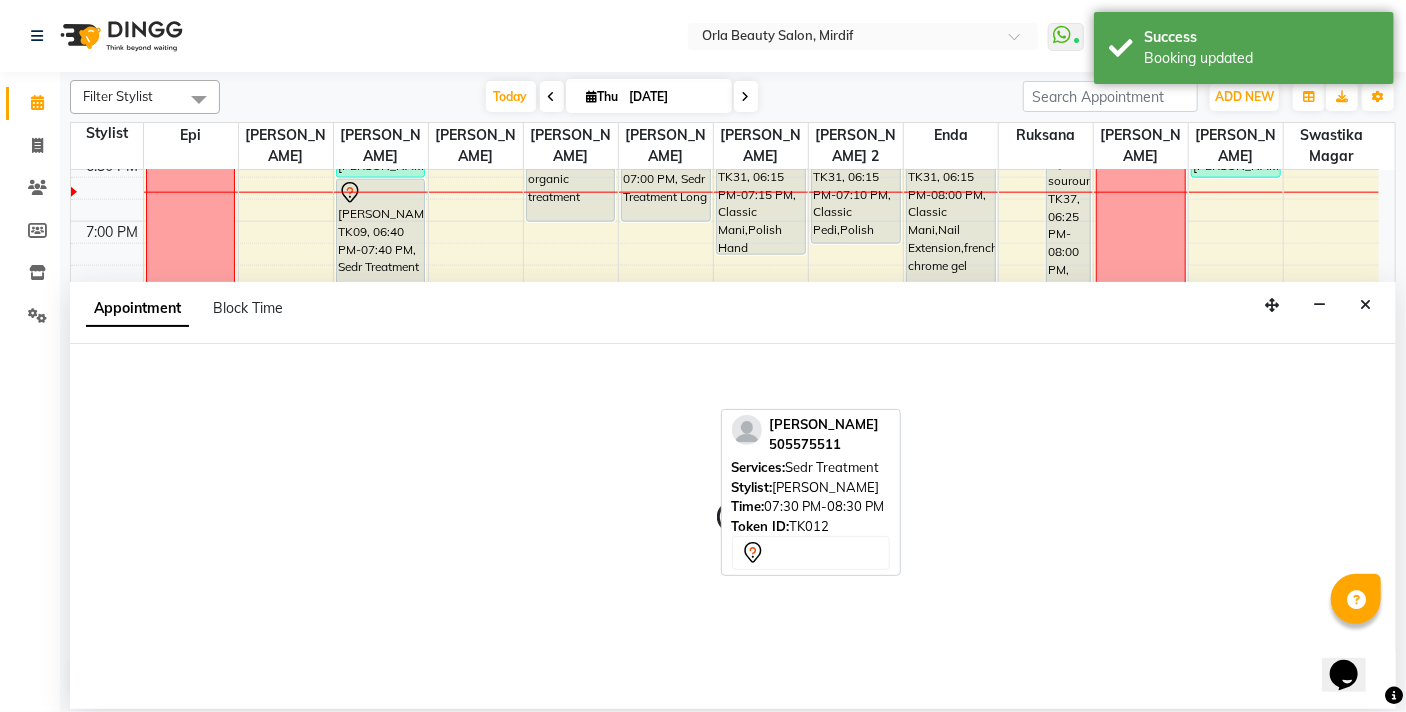 select on "54219" 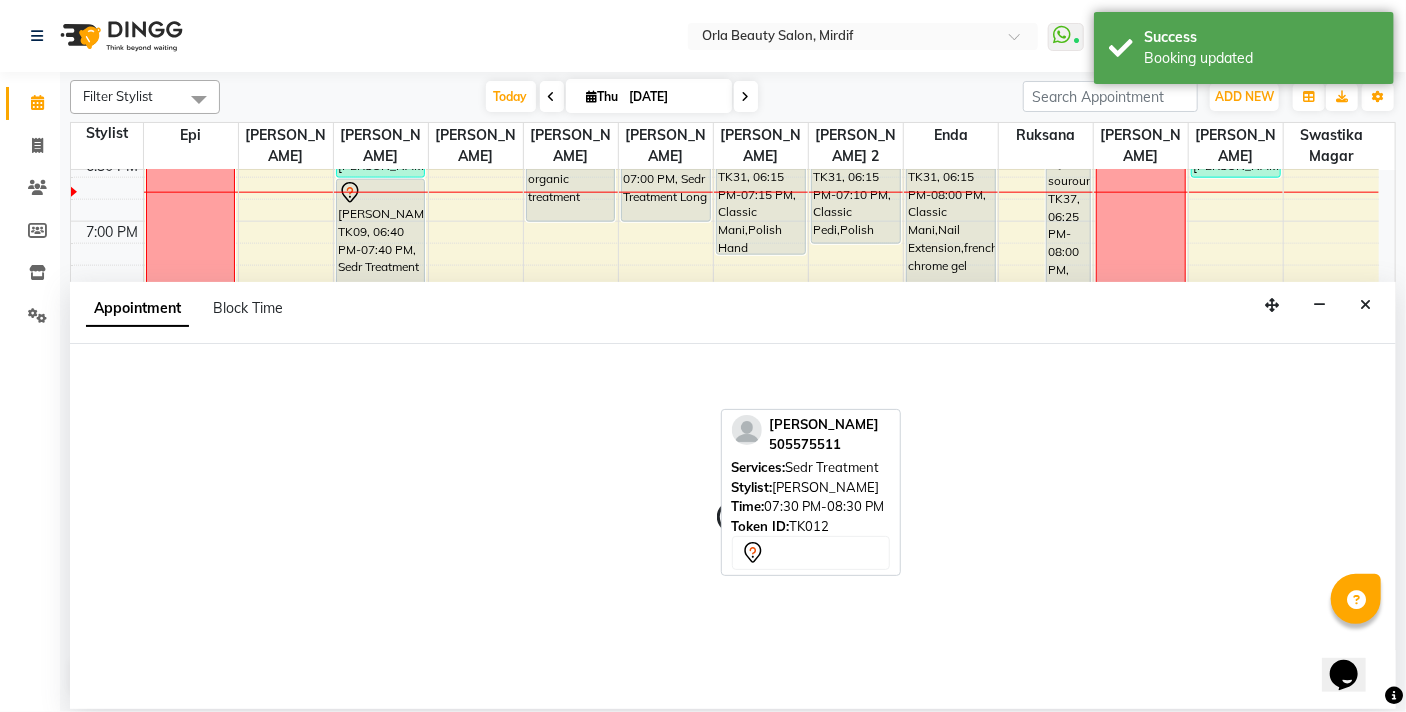 select on "tentative" 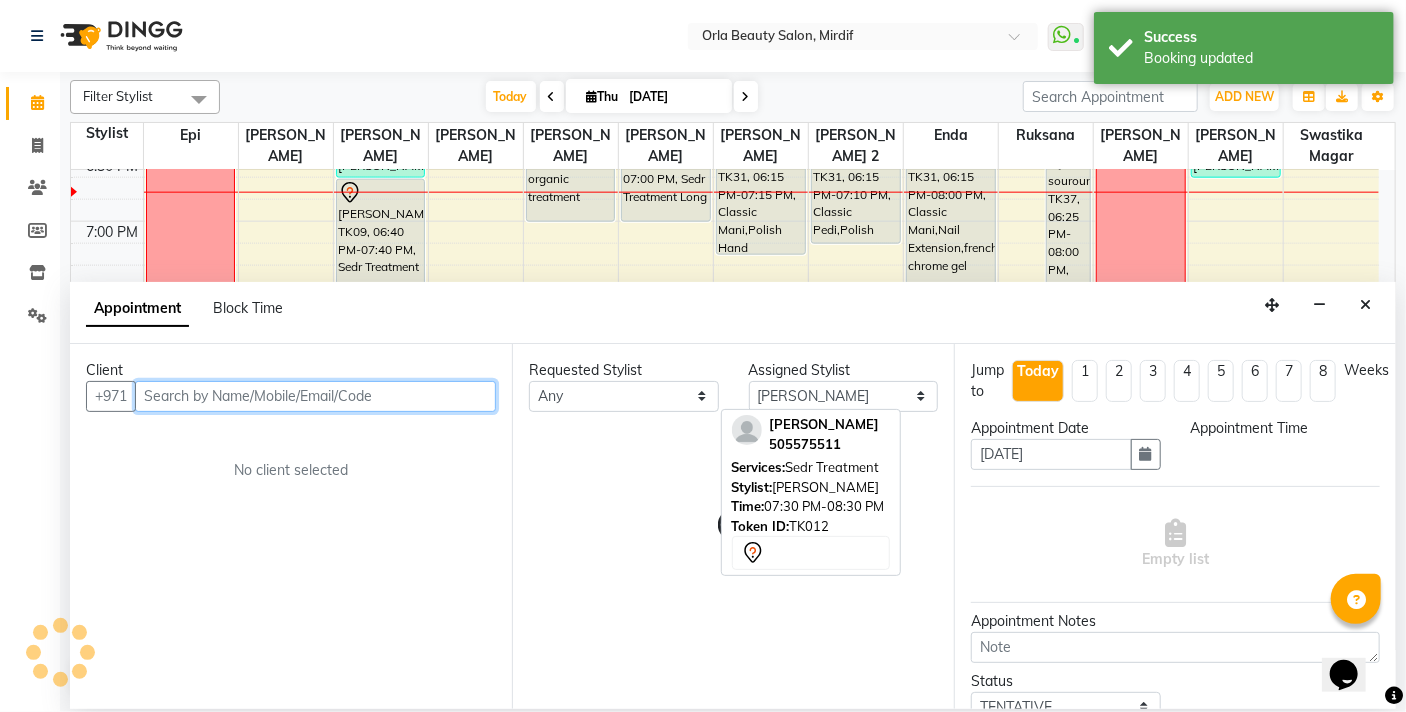 select on "1185" 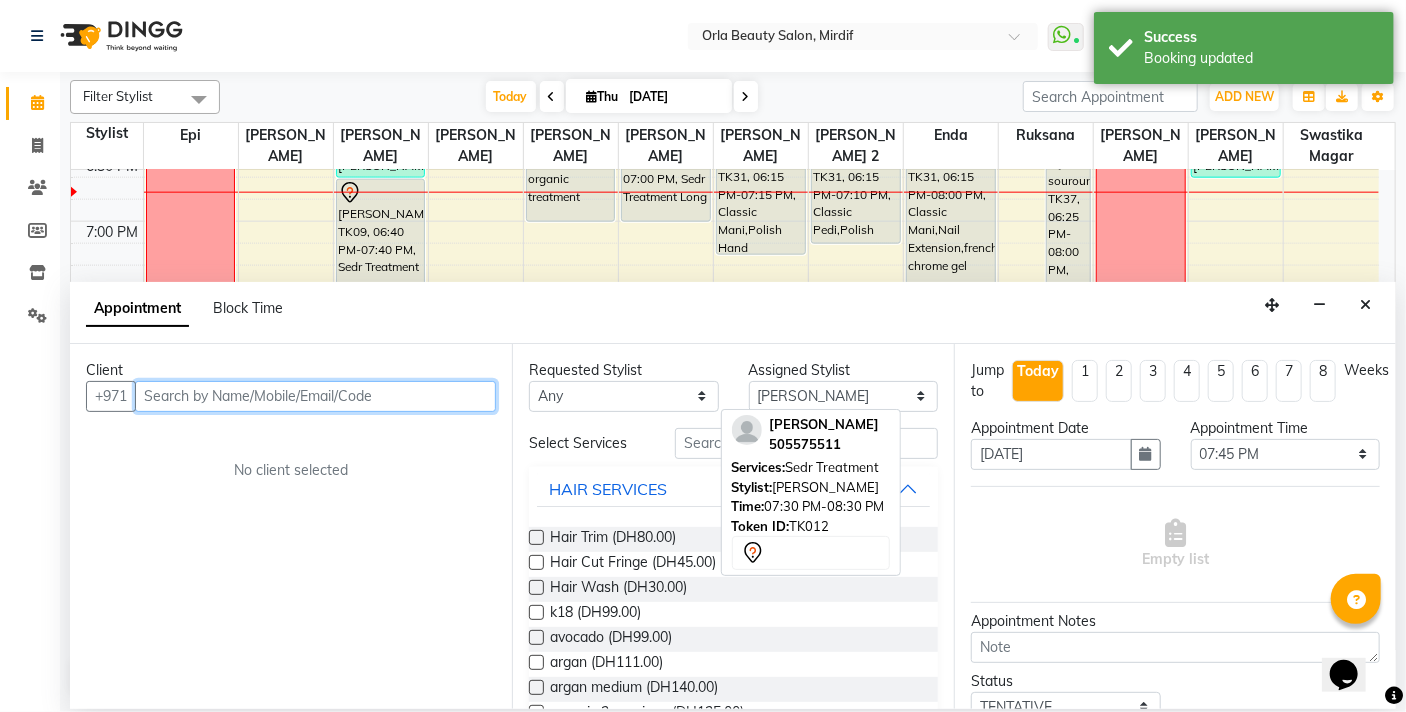 click at bounding box center [315, 396] 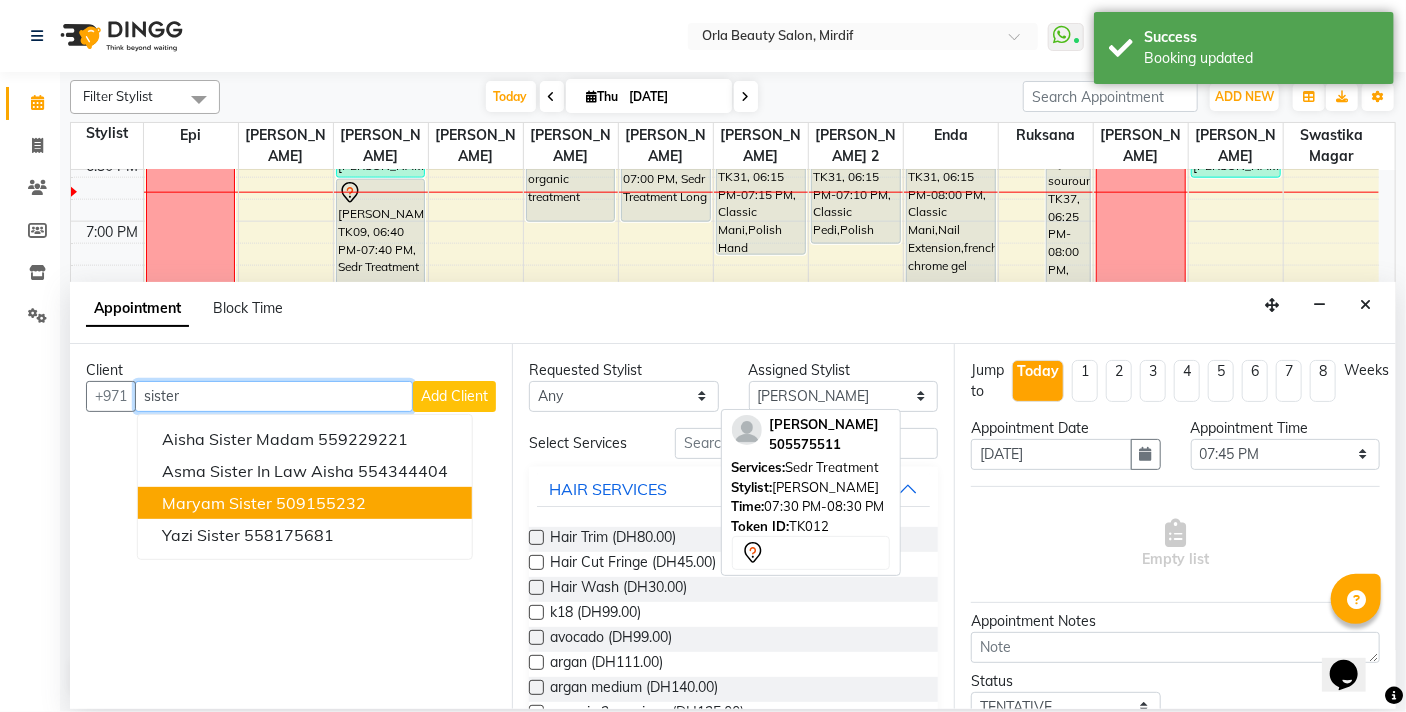 click on "509155232" at bounding box center (321, 503) 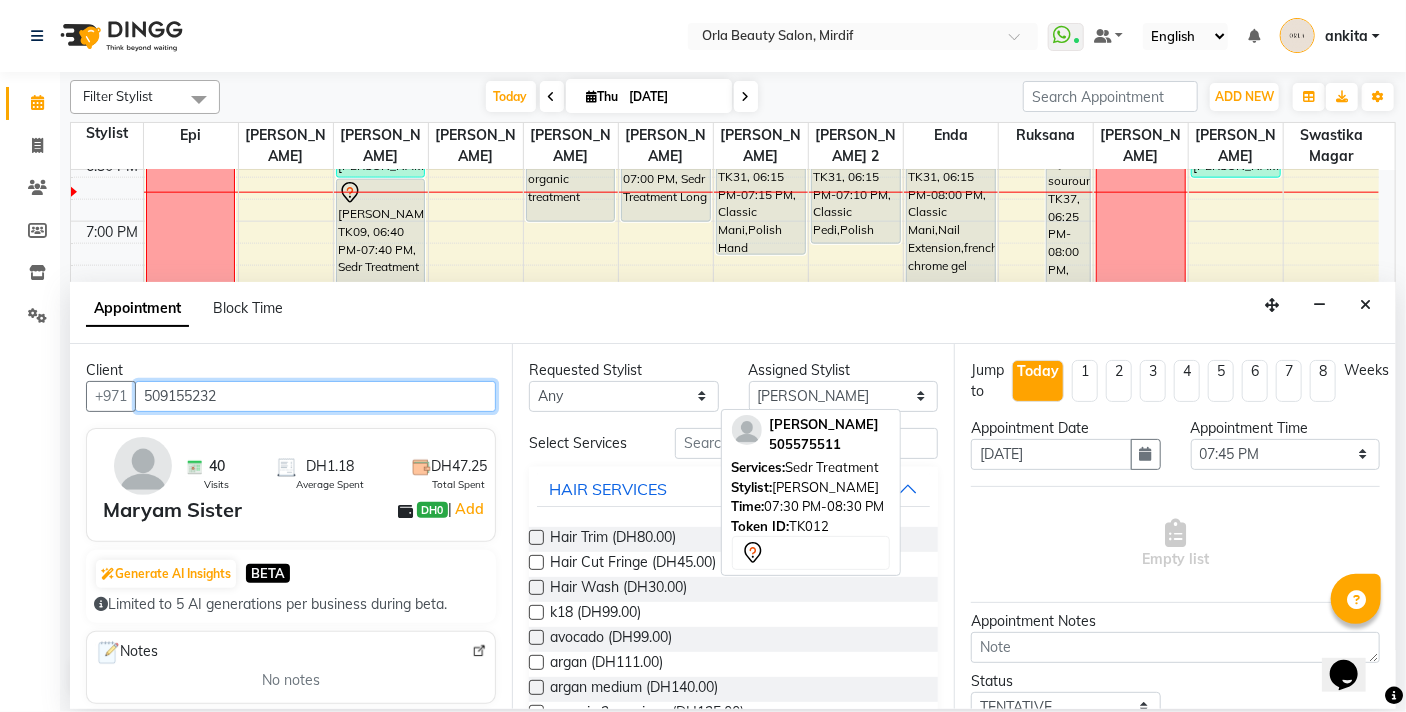 type on "509155232" 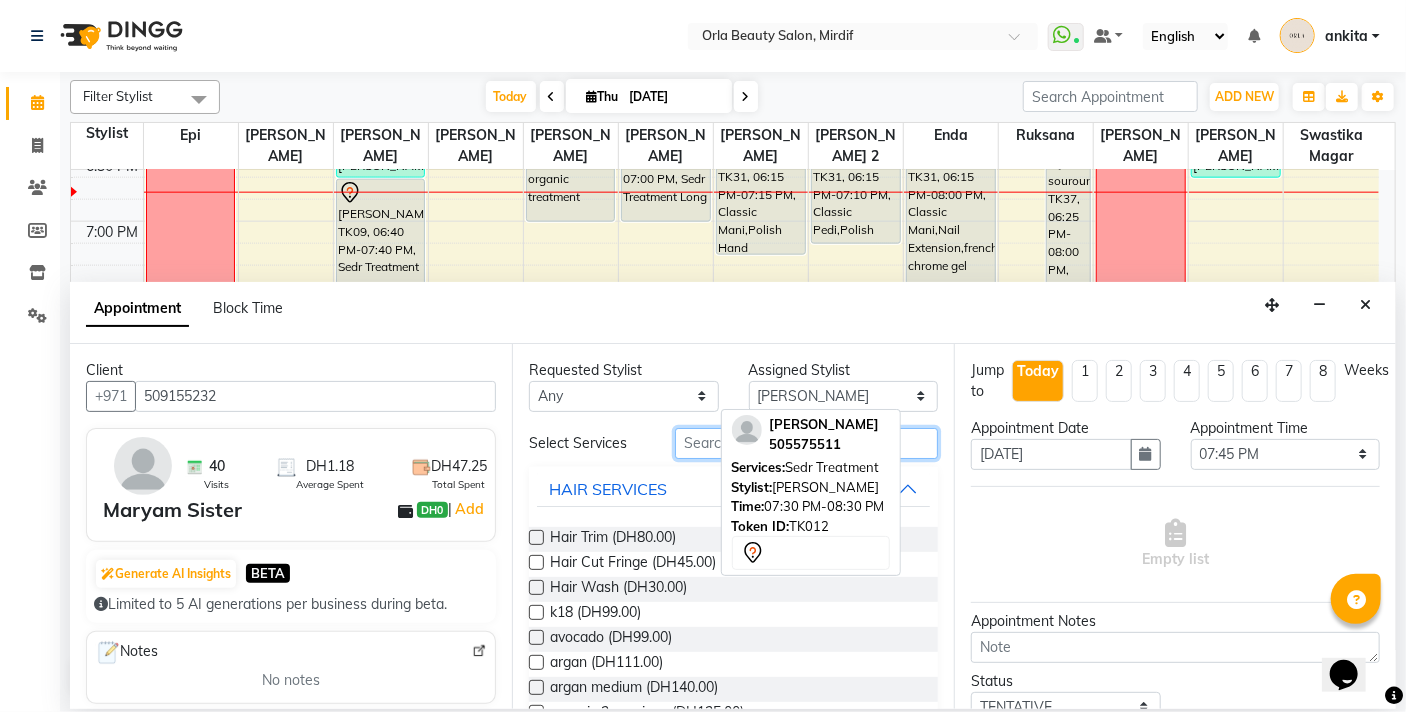 click at bounding box center (806, 443) 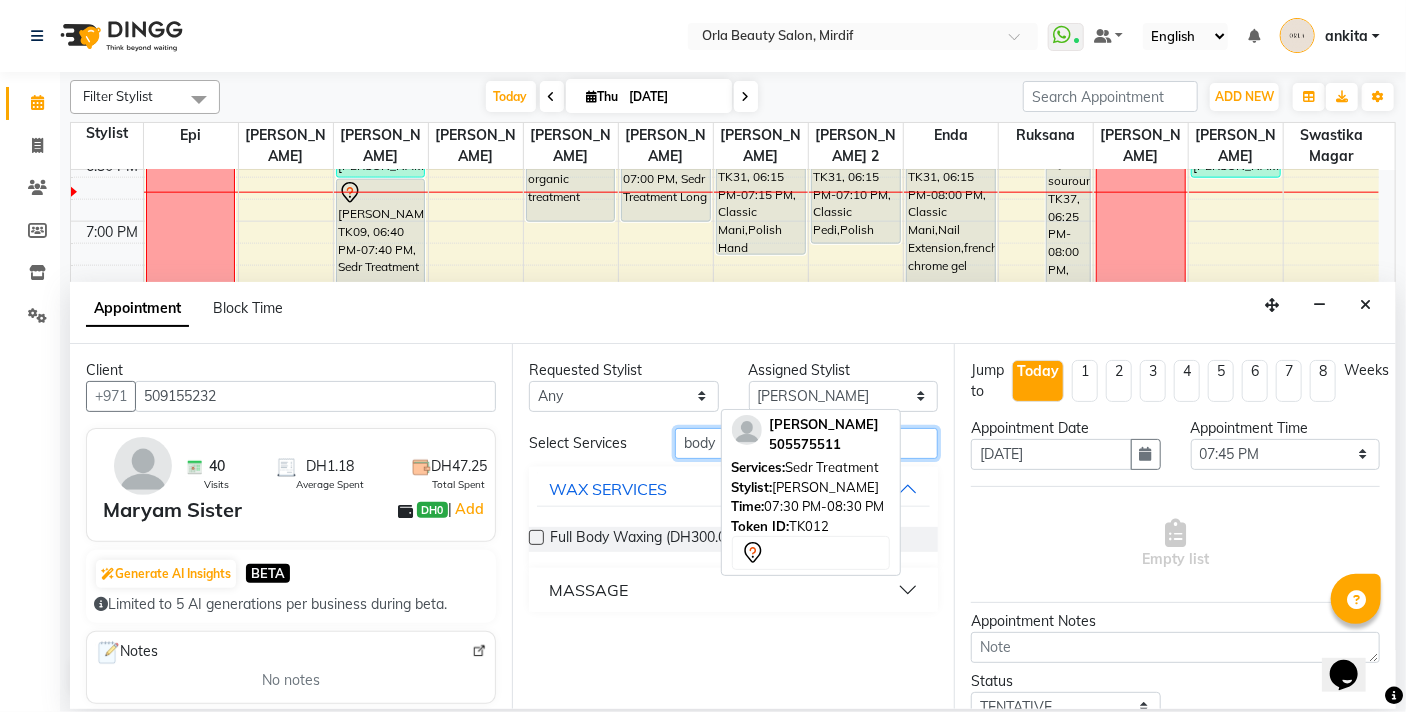 type on "body" 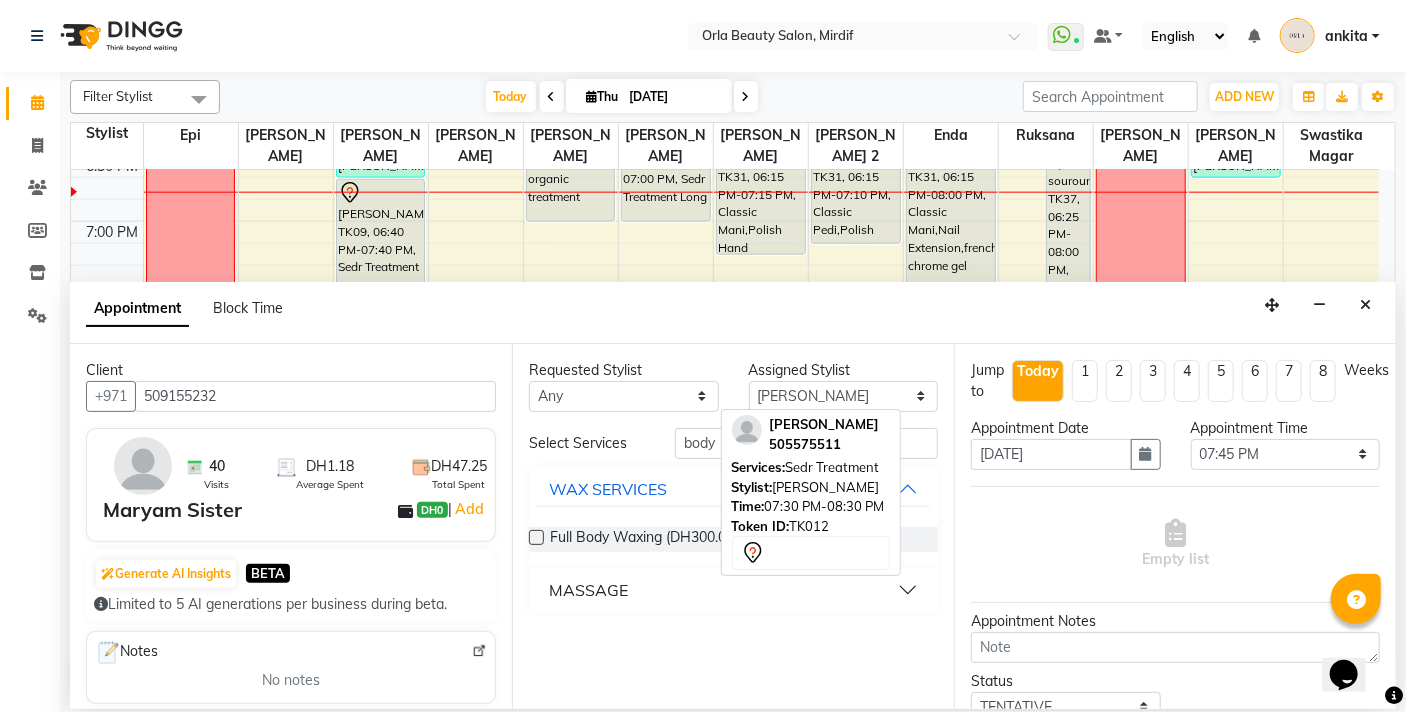 click on "MASSAGE" at bounding box center [588, 590] 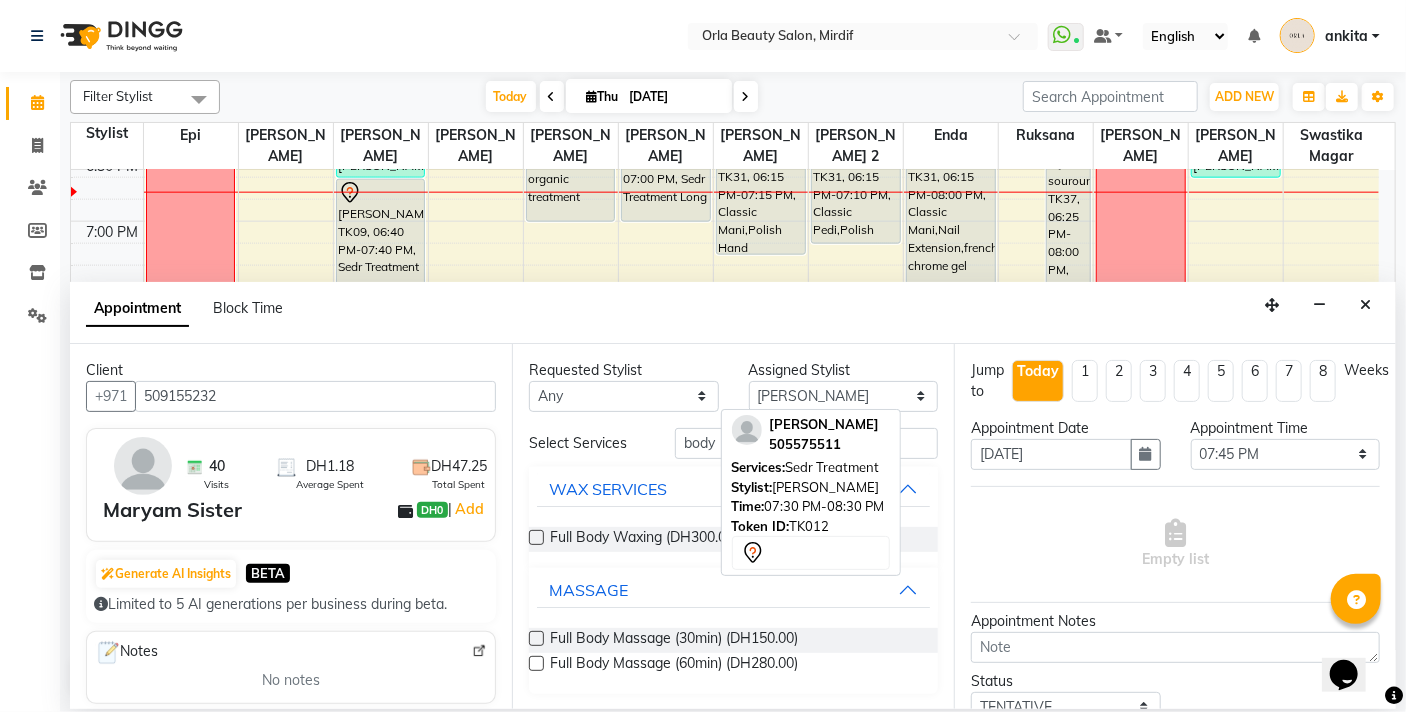 click at bounding box center (536, 663) 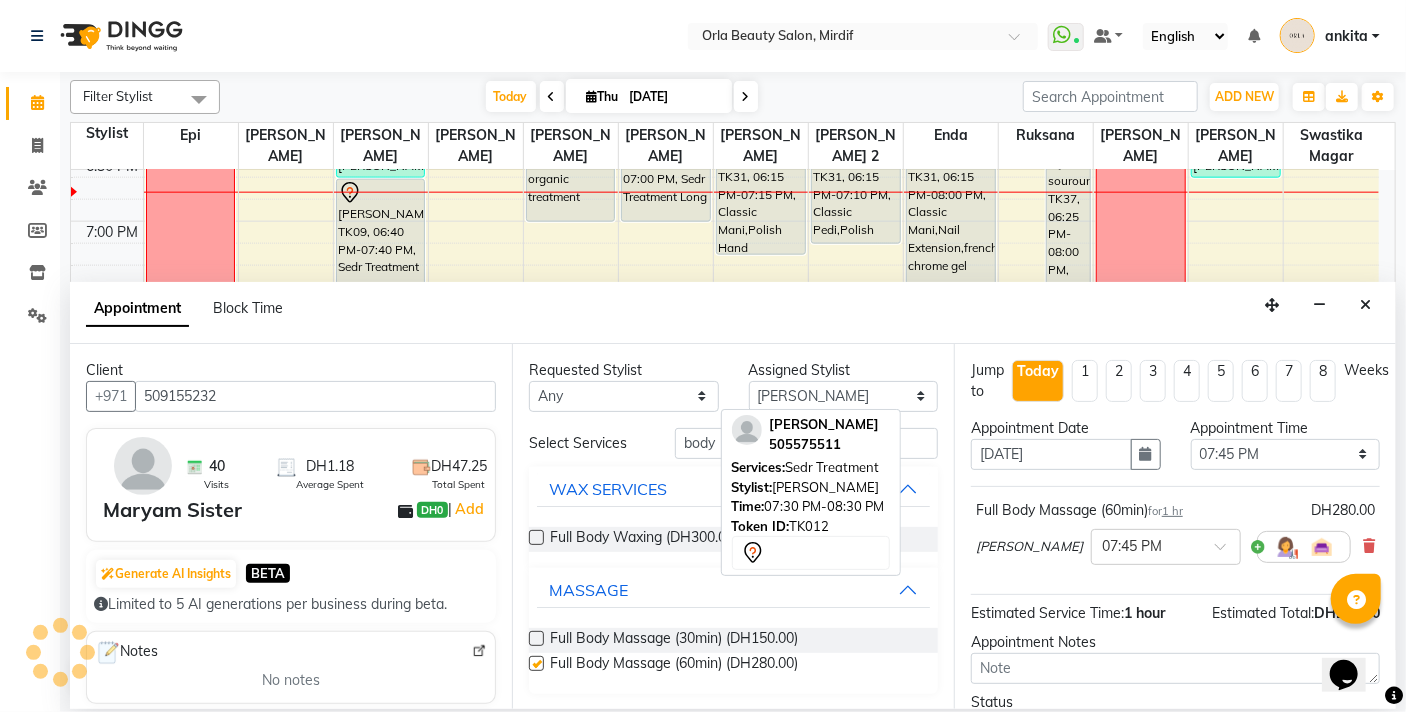 checkbox on "false" 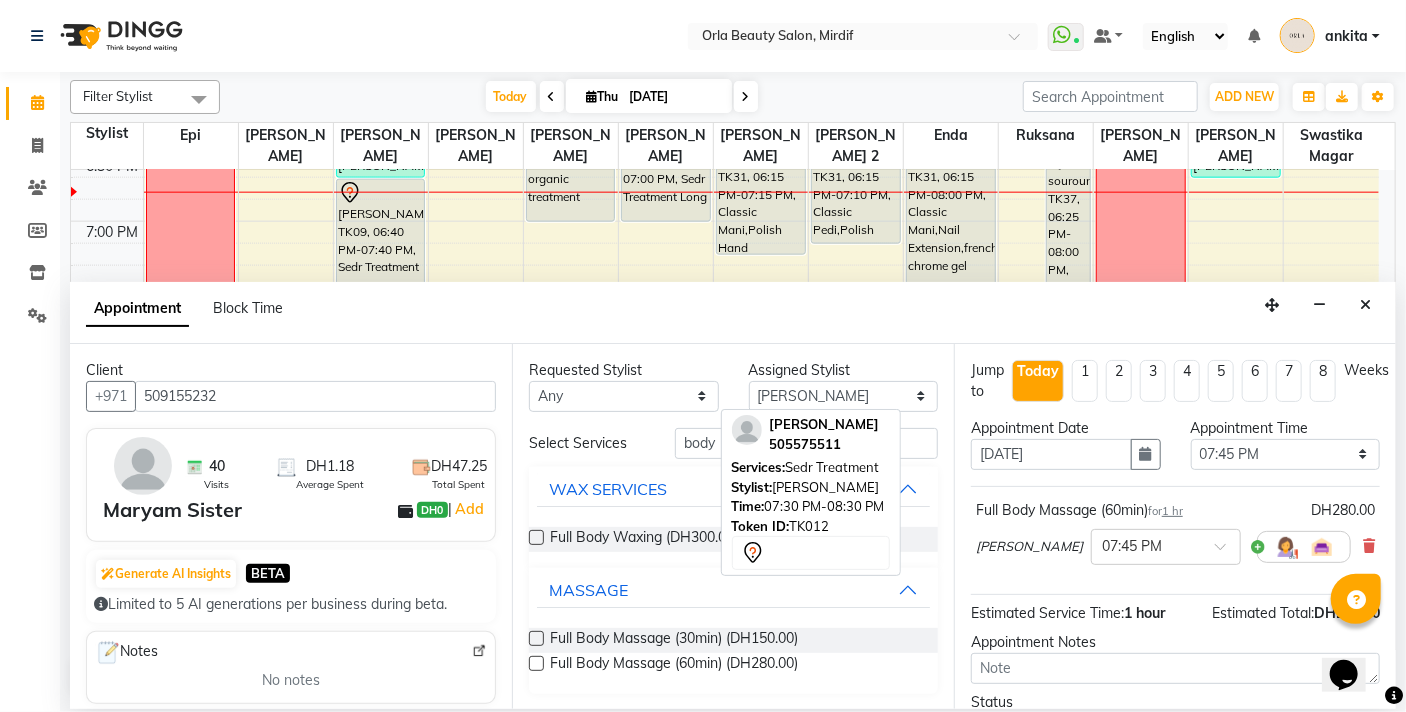 scroll, scrollTop: 159, scrollLeft: 0, axis: vertical 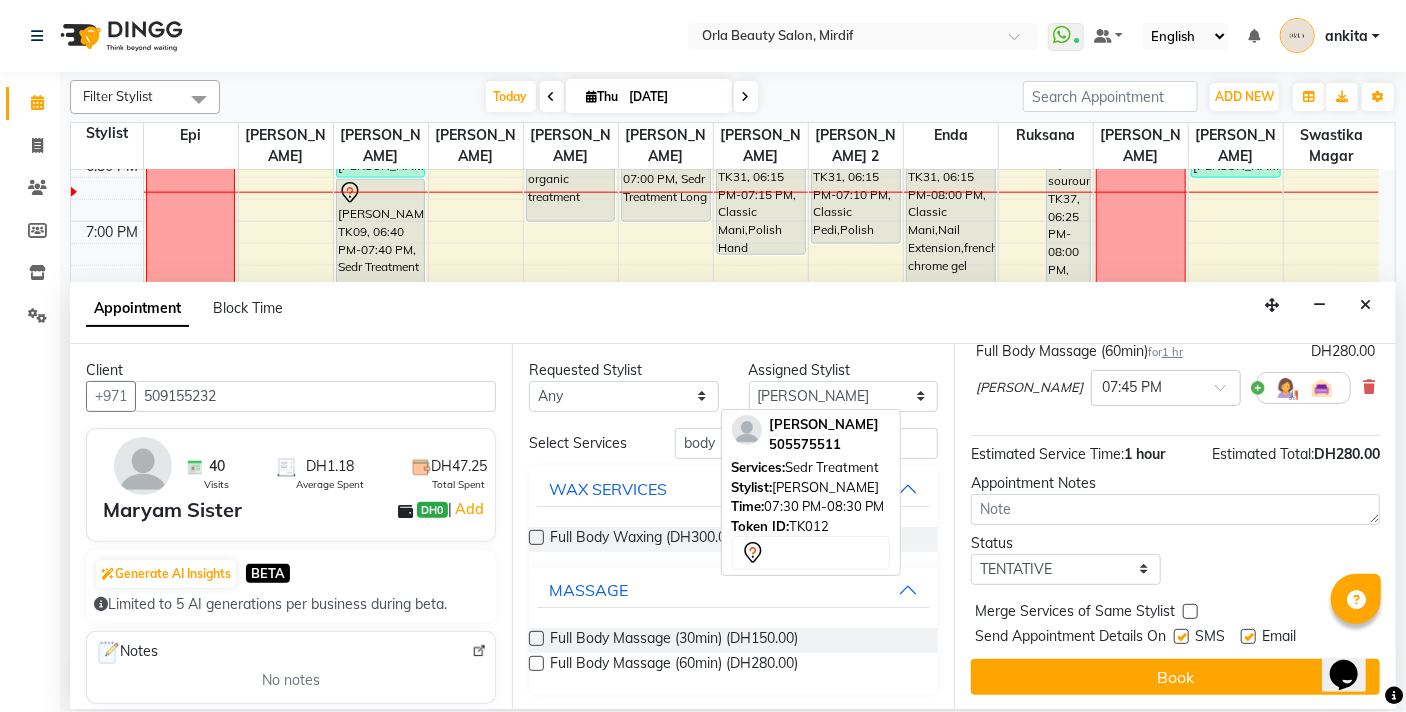 drag, startPoint x: 1187, startPoint y: 608, endPoint x: 1189, endPoint y: 633, distance: 25.079872 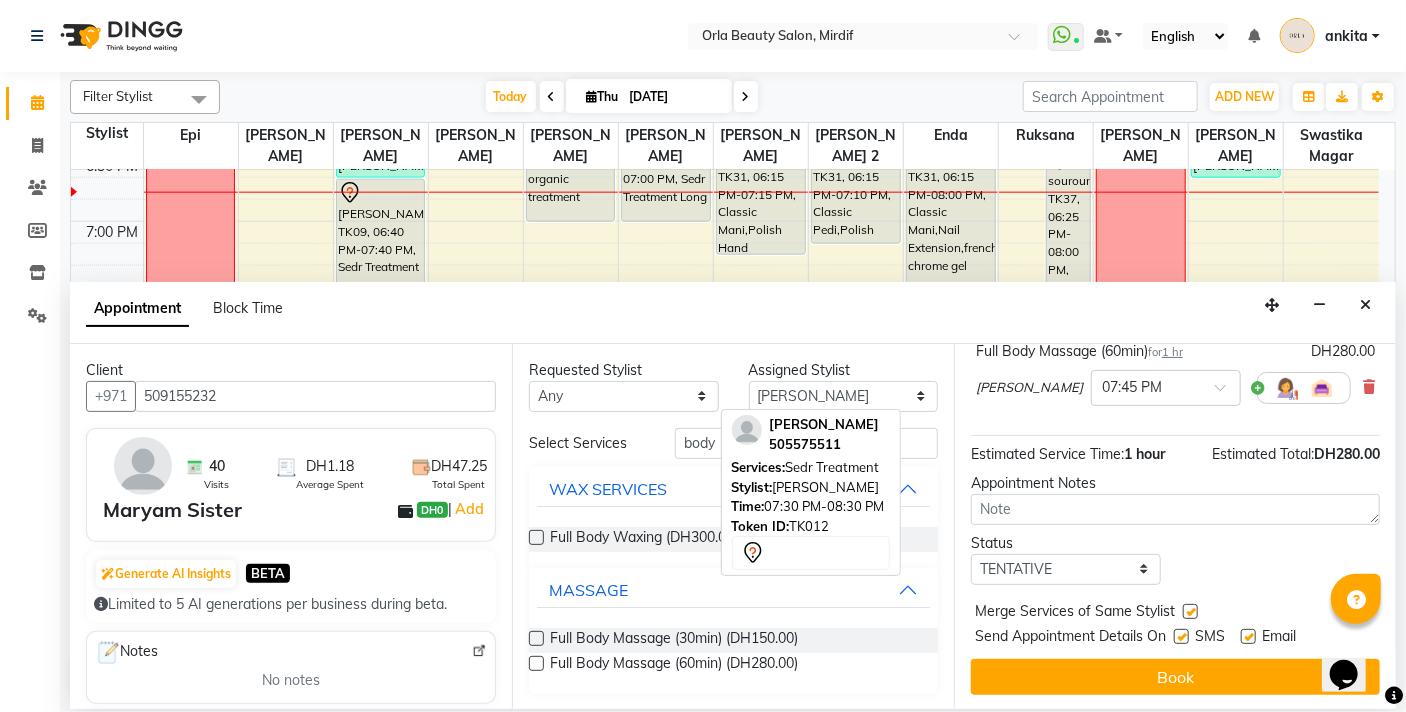 click on "Book" at bounding box center [1175, 677] 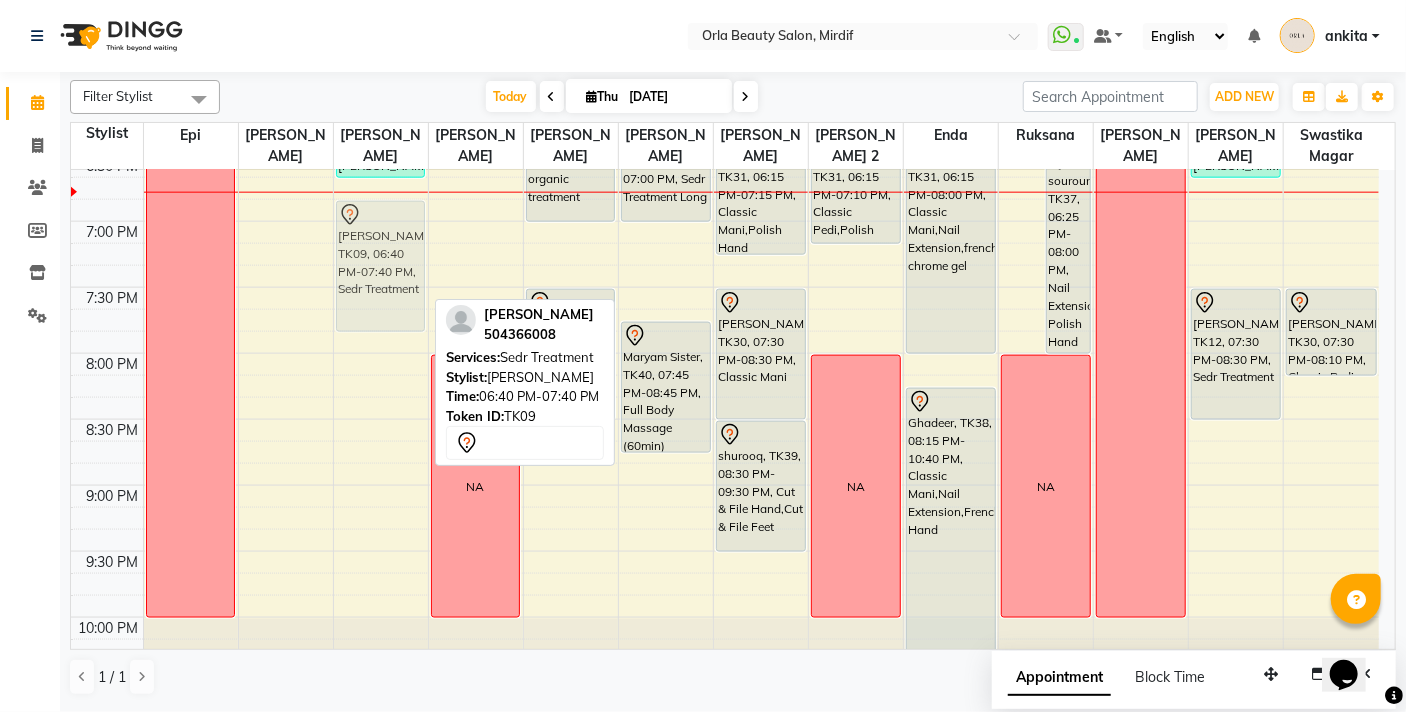 drag, startPoint x: 371, startPoint y: 216, endPoint x: 378, endPoint y: 231, distance: 16.552946 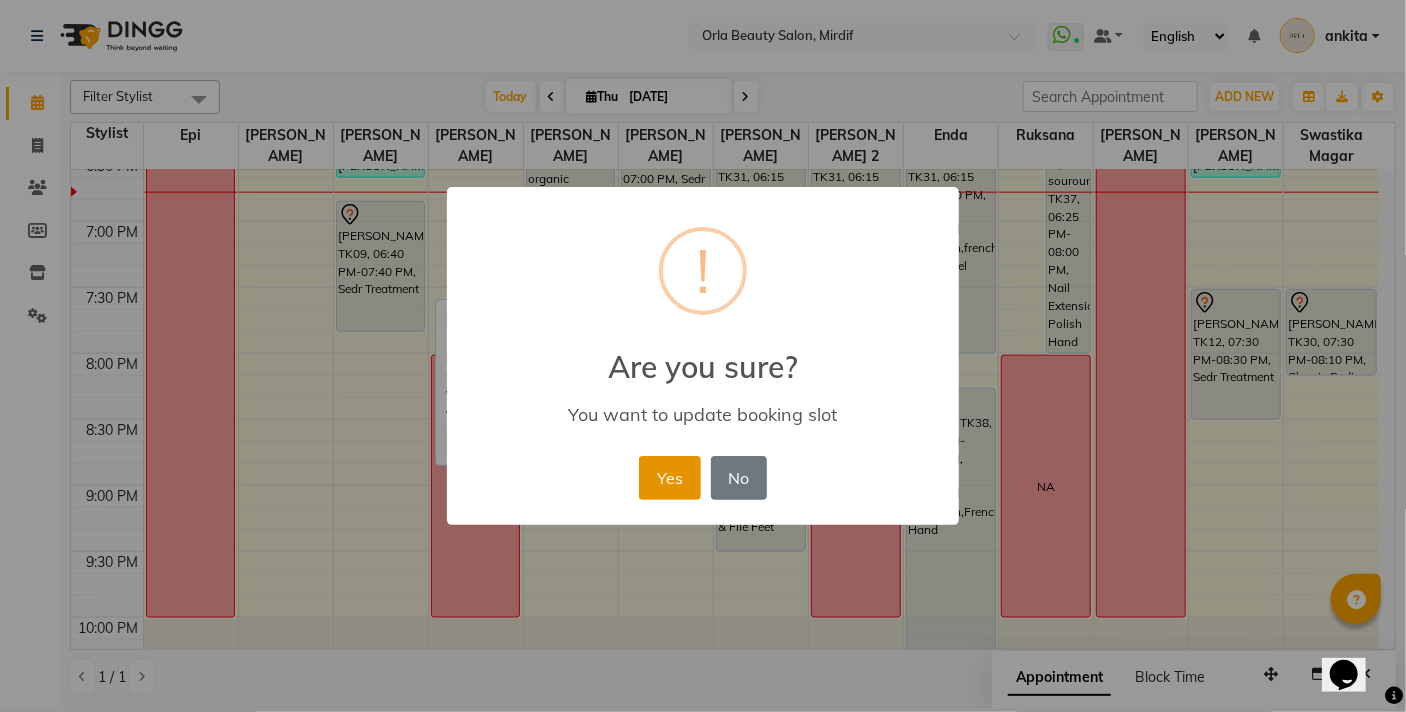click on "Yes" at bounding box center [669, 478] 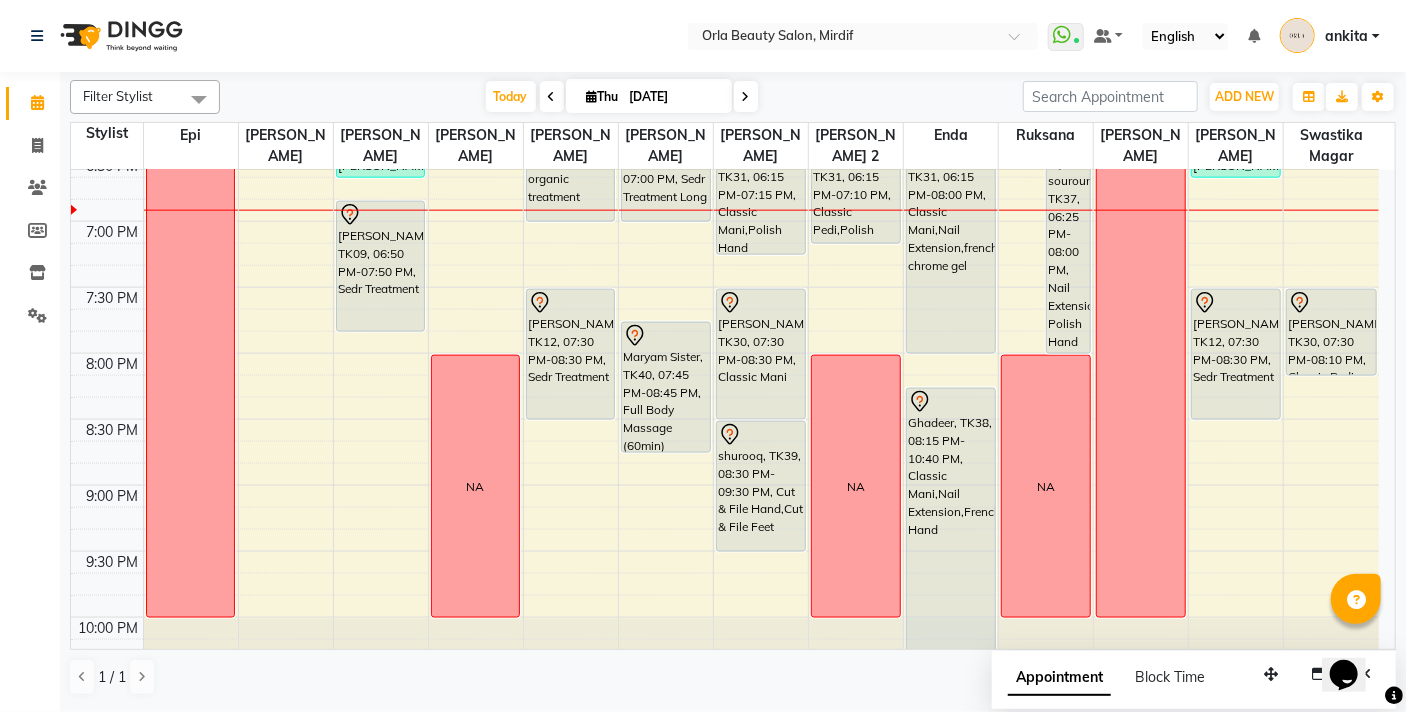 click at bounding box center [746, 96] 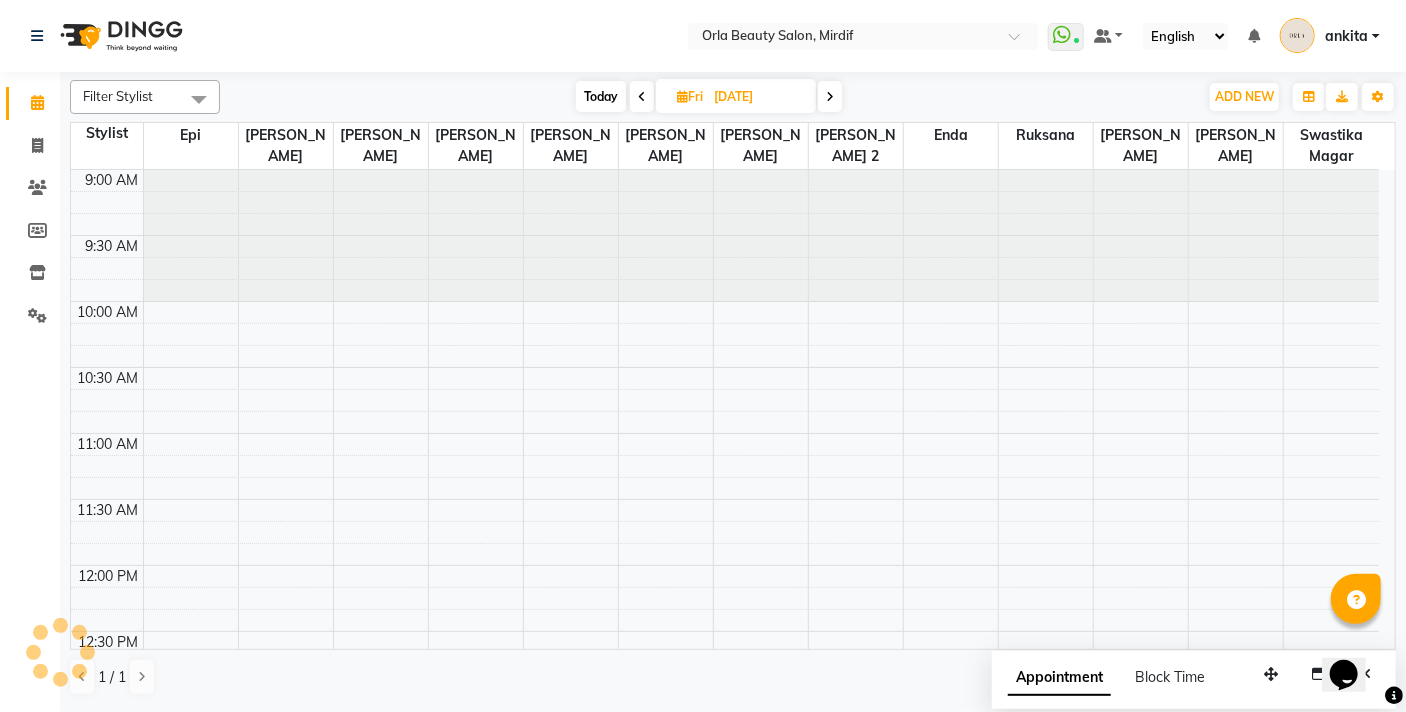 scroll, scrollTop: 1190, scrollLeft: 0, axis: vertical 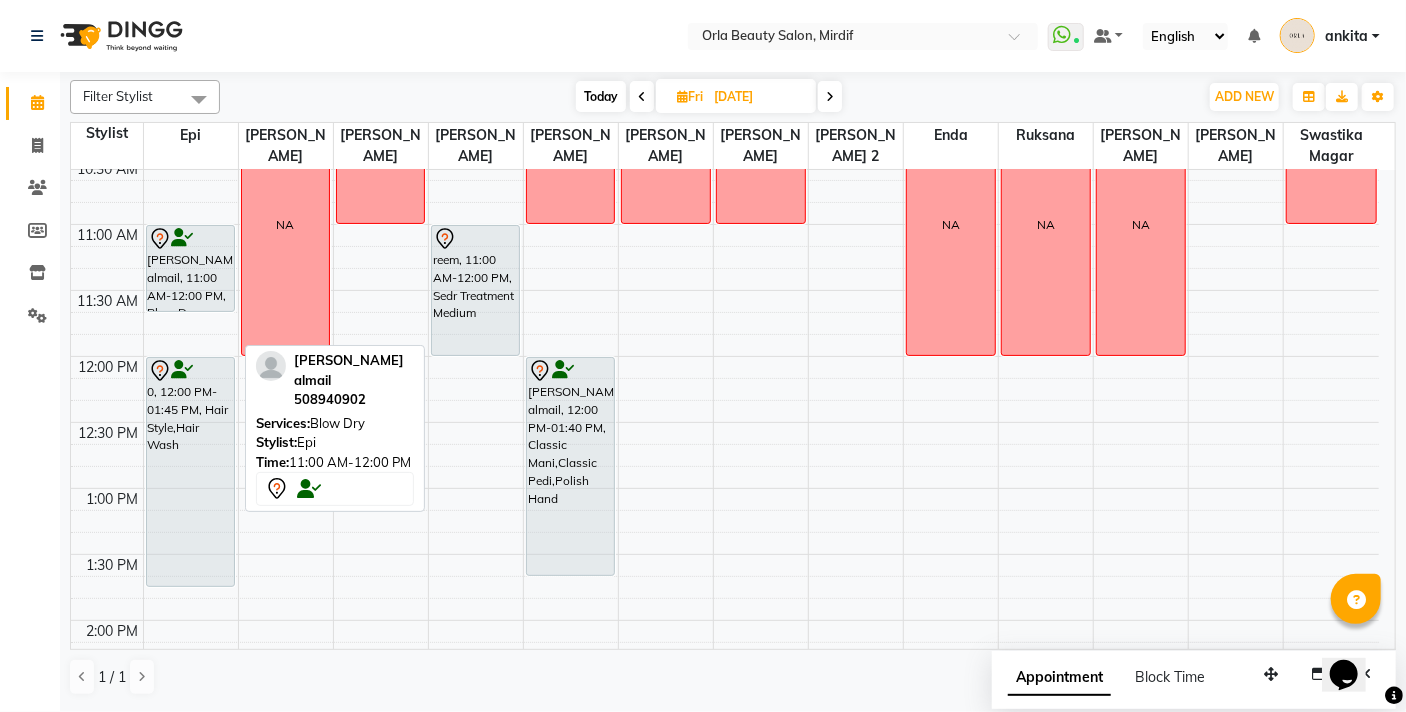 drag, startPoint x: 186, startPoint y: 351, endPoint x: 185, endPoint y: 305, distance: 46.010868 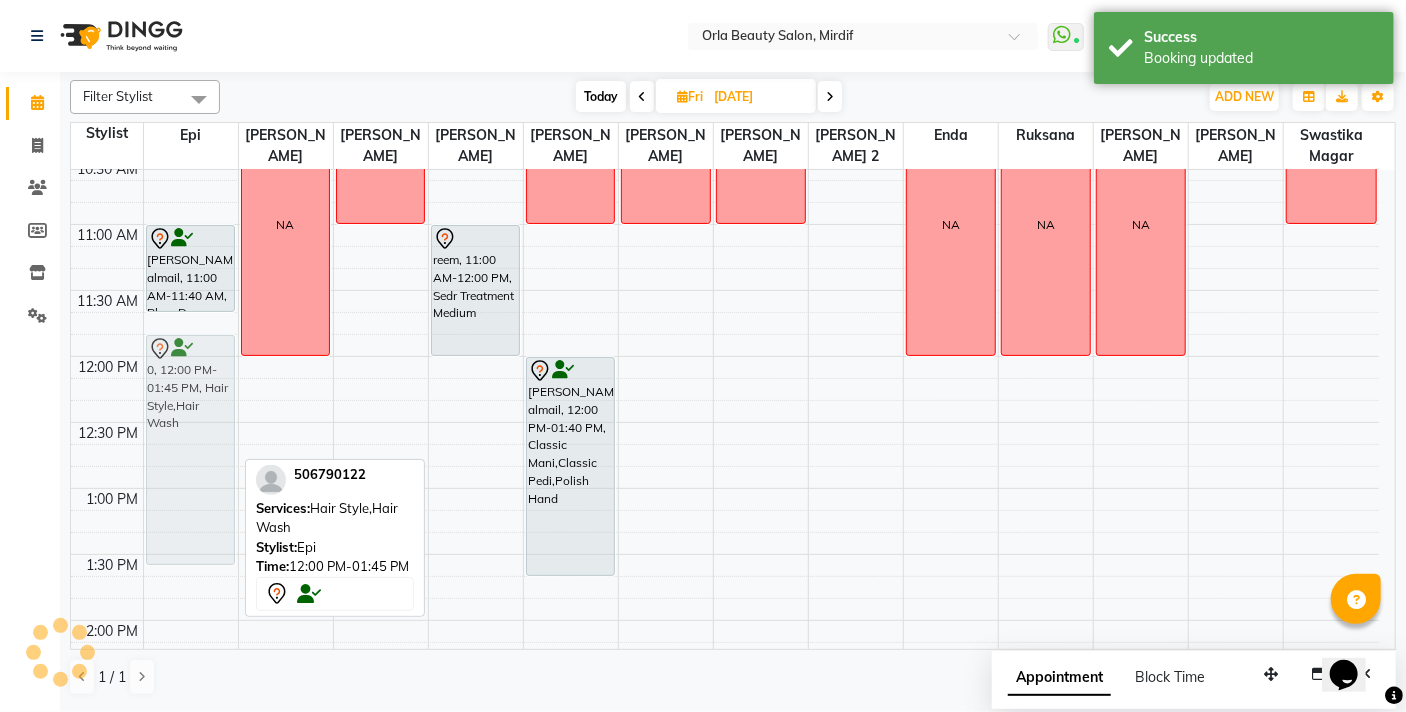 click on "[PERSON_NAME] almail, 11:00 AM-11:40 AM, Blow Dry             0, 12:00 PM-01:45 PM, Hair Style,Hair Wash             amal alqasim, 02:30 PM-03:30 PM, organic treatment  NA              0, 12:00 PM-01:45 PM, Hair Style,Hair Wash" at bounding box center (191, 884) 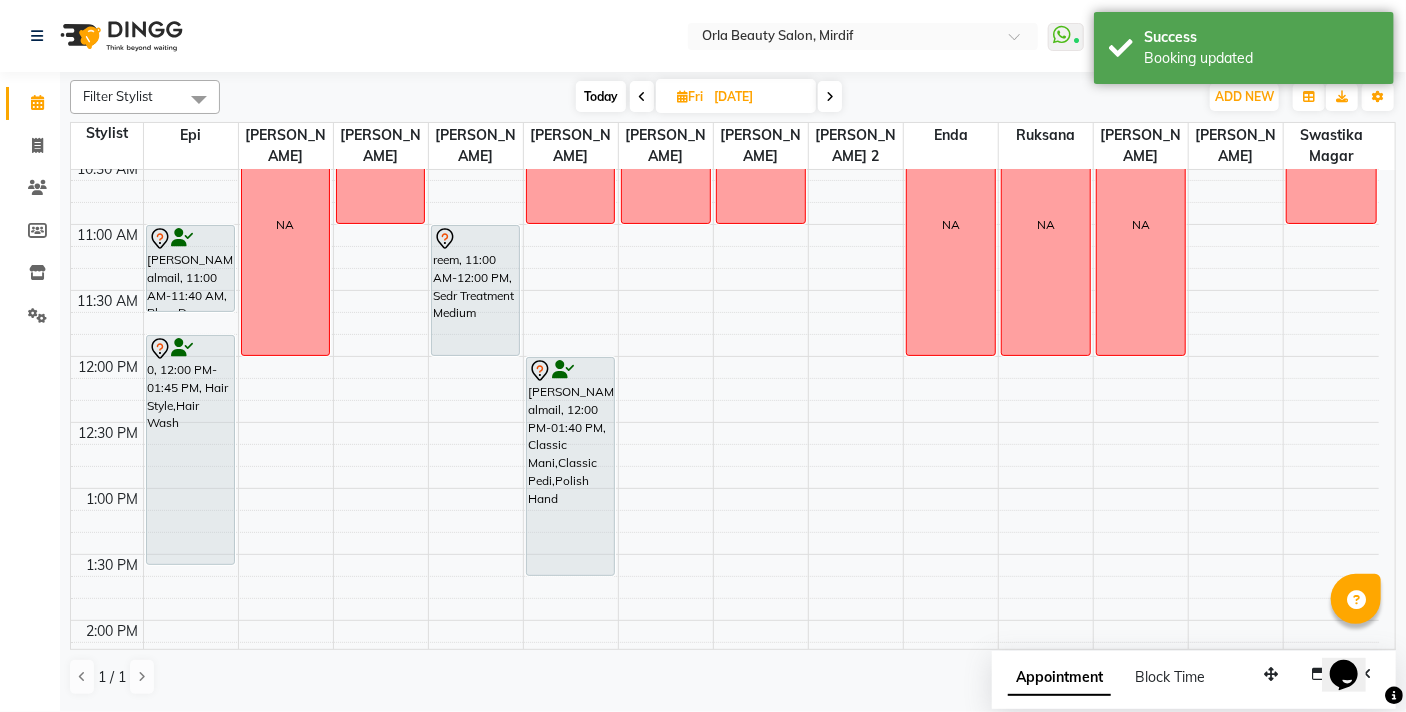 click on "9:00 AM 9:30 AM 10:00 AM 10:30 AM 11:00 AM 11:30 AM 12:00 PM 12:30 PM 1:00 PM 1:30 PM 2:00 PM 2:30 PM 3:00 PM 3:30 PM 4:00 PM 4:30 PM 5:00 PM 5:30 PM 6:00 PM 6:30 PM 7:00 PM 7:30 PM 8:00 PM 8:30 PM 9:00 PM 9:30 PM 10:00 PM 10:30 PM             reed almail, 11:00 AM-11:40 AM, Blow Dry             0, 12:00 PM-01:45 PM, Hair Style,Hair Wash             amal alqasim, 02:30 PM-03:30 PM, organic treatment  NA   NA              raheema, 03:00 PM-04:00 PM, Sedr Treatment  NA   NA              reem, 11:00 AM-12:00 PM, Sedr Treatment Medium             Marwa ahli, 03:00 PM-04:00 PM, organic treatment  NA   NA              reed almail, 12:00 PM-01:40 PM, Classic Mani,Classic Pedi,Polish Hand  NA   NA              Hoor Aljaziri, 07:30 PM-08:00 PM, massage  NA              maryam ahli, 03:00 PM-03:40 PM, Classic Mani             maryam ahli, 03:00 PM-03:40 PM, Classic Pedi  NA   NA   NA   NA   NA   NA   NA" at bounding box center (725, 884) 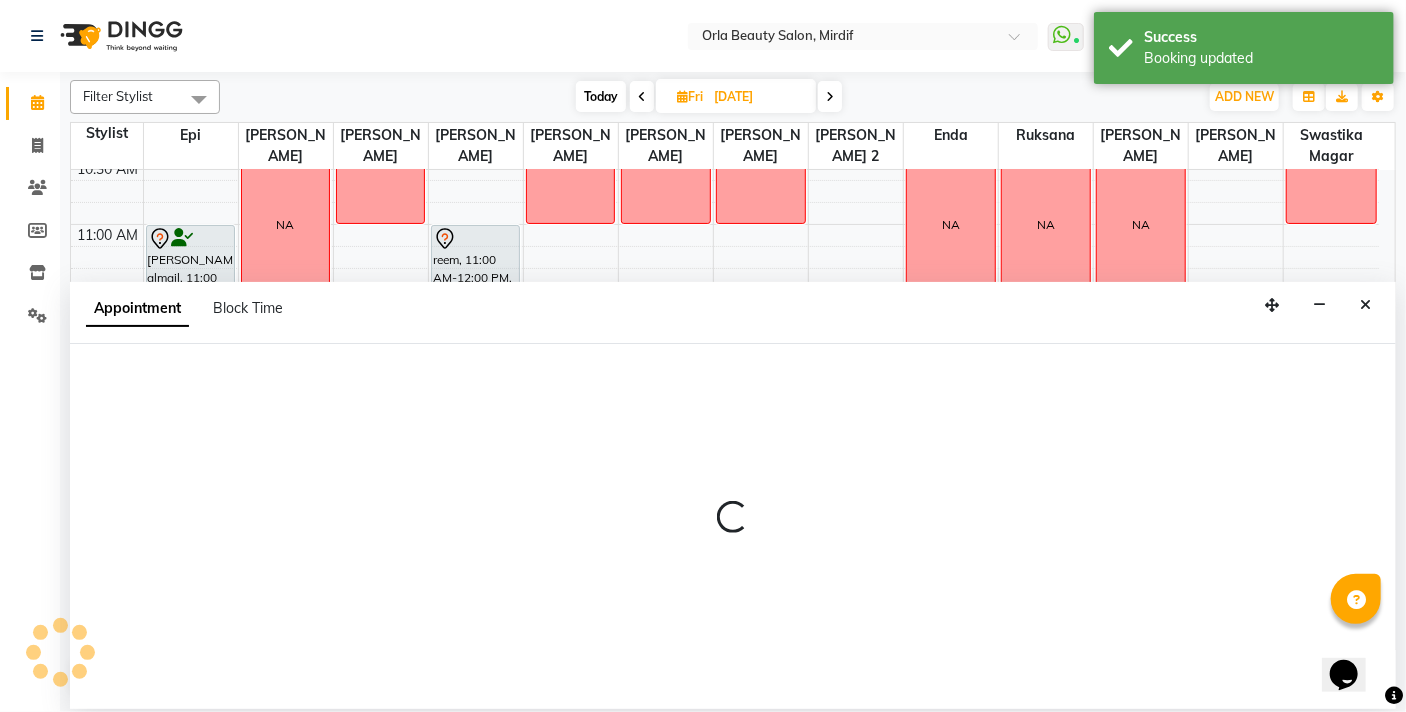 select on "41139" 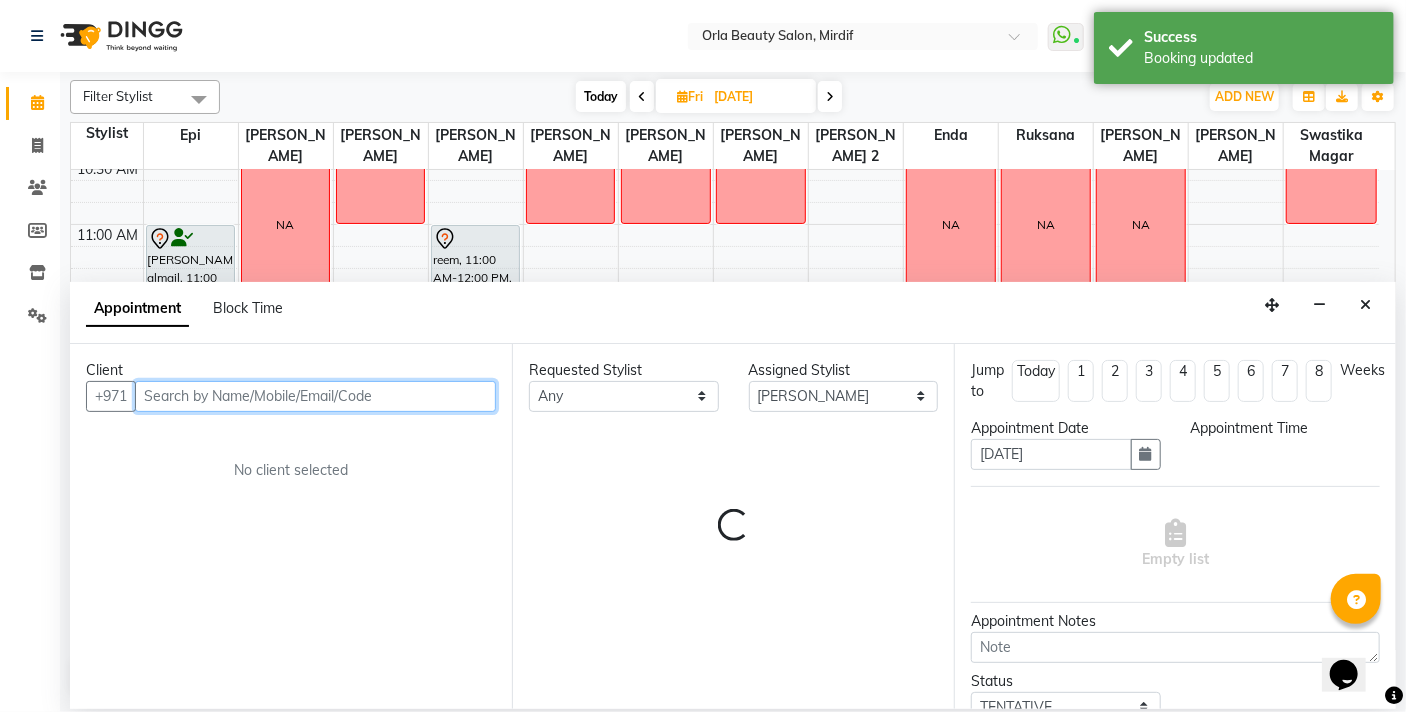 select on "720" 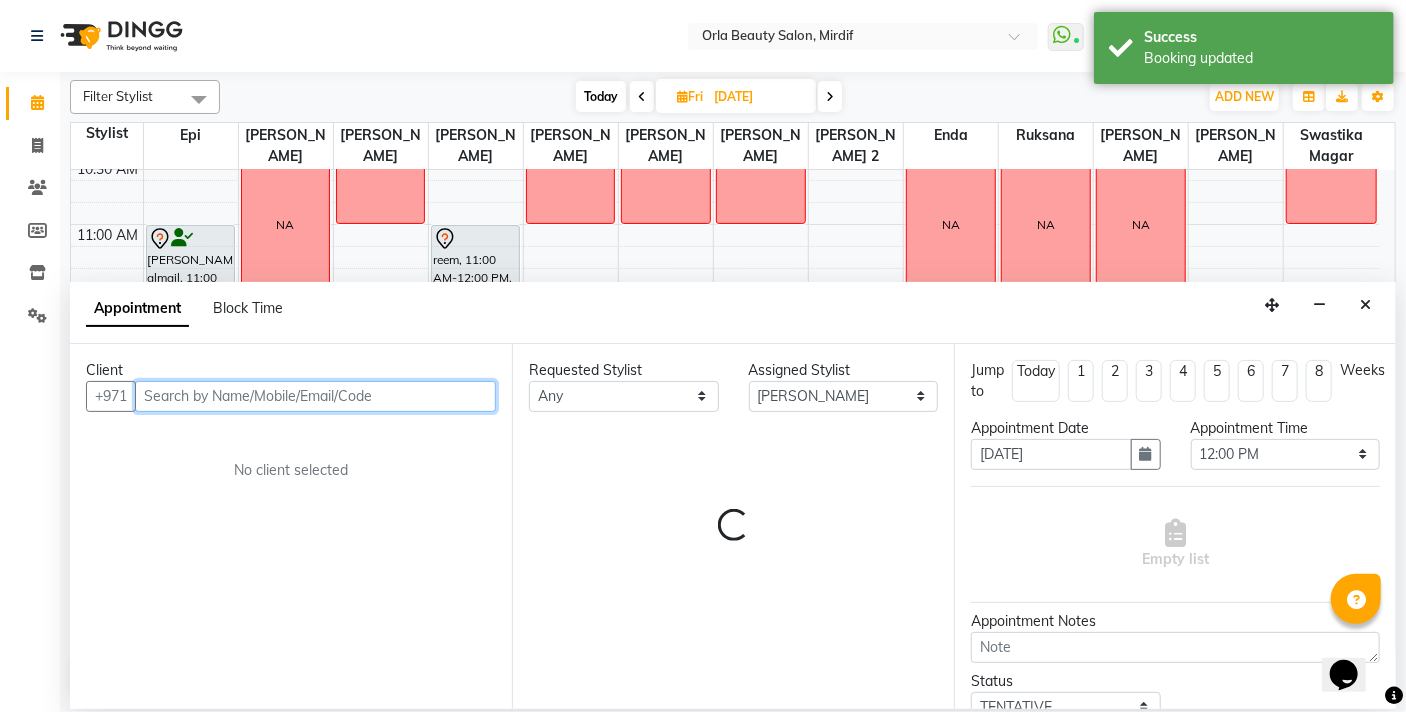 click at bounding box center (315, 396) 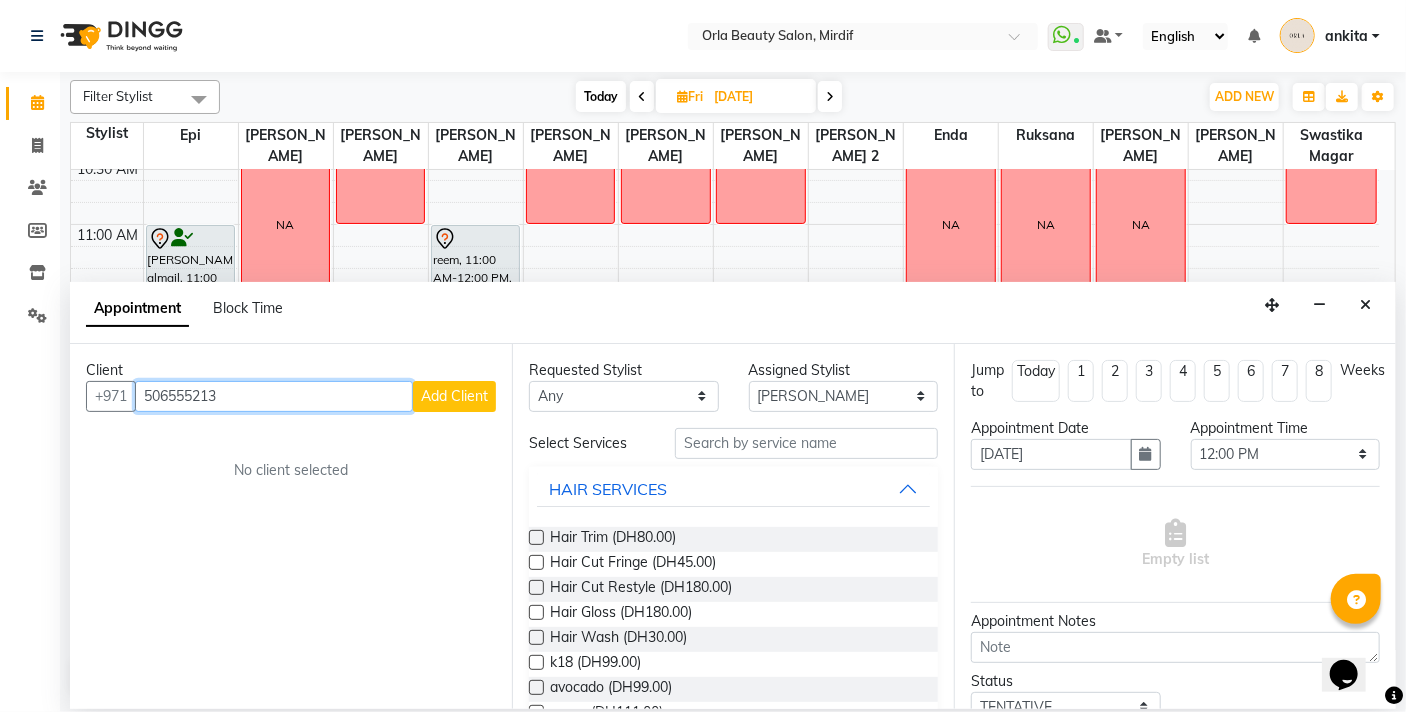 type on "506555213" 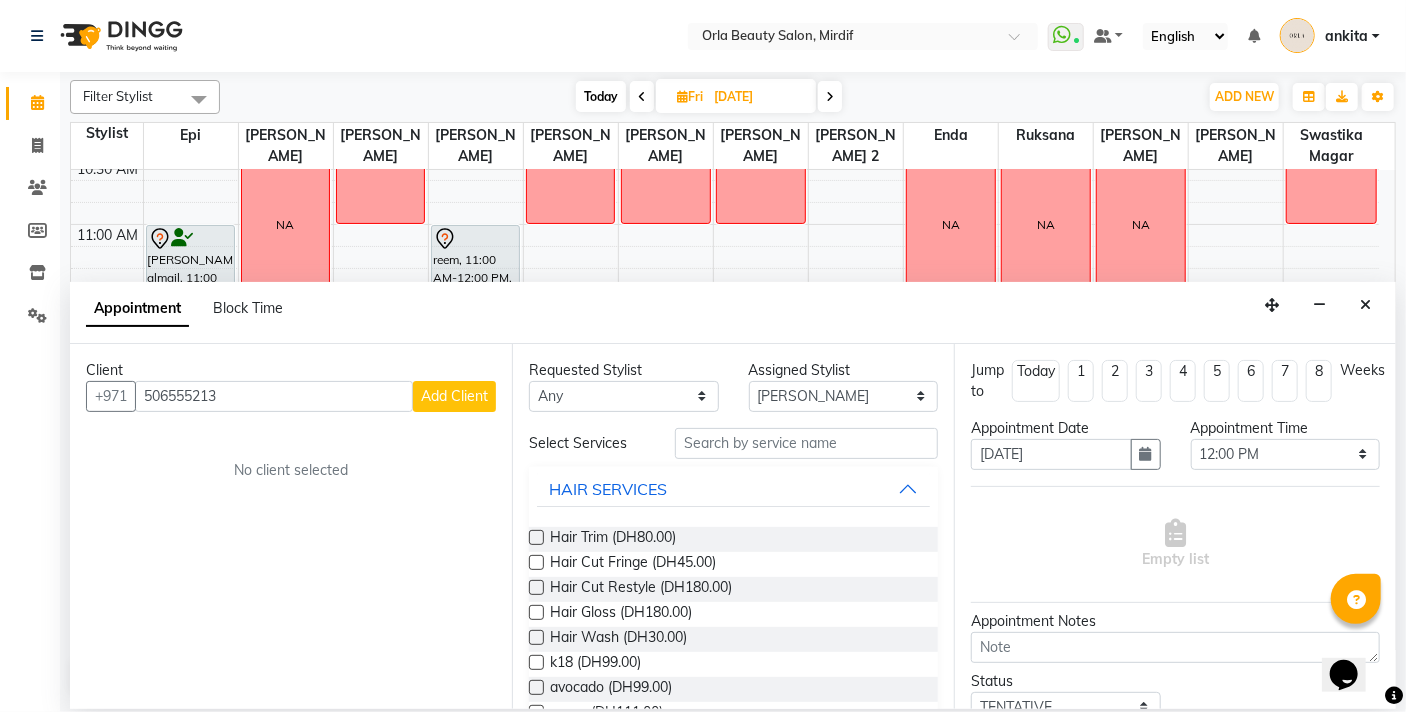 click on "Select Services" at bounding box center (733, 443) 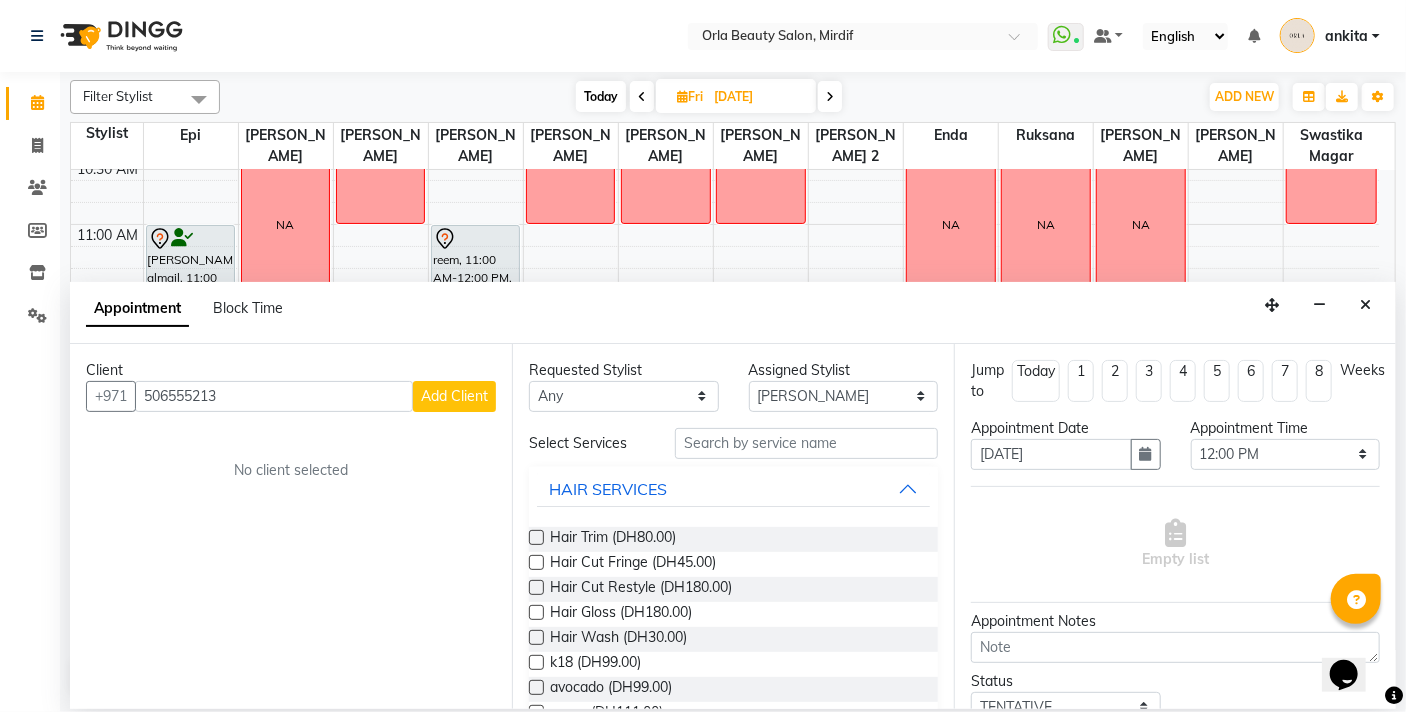 click on "Add Client" at bounding box center [454, 396] 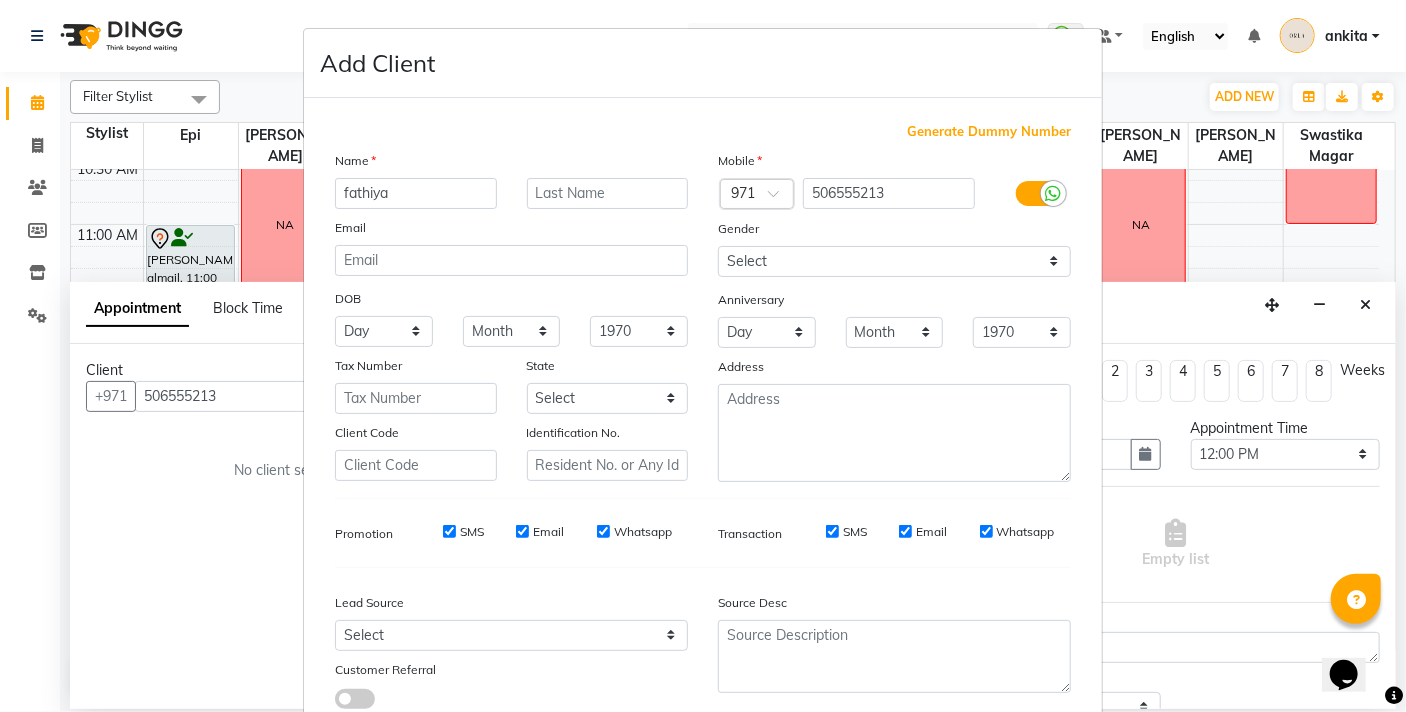type on "fathiya" 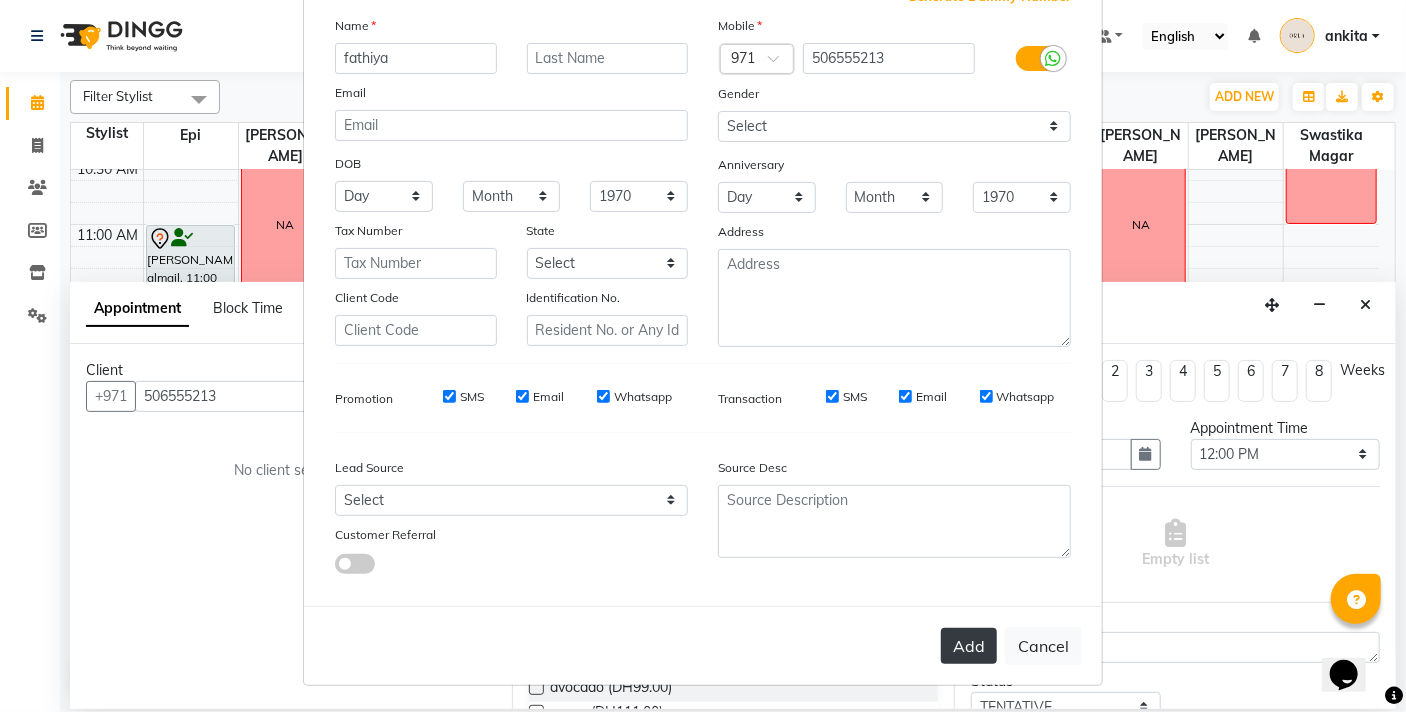 click on "Add" at bounding box center [969, 646] 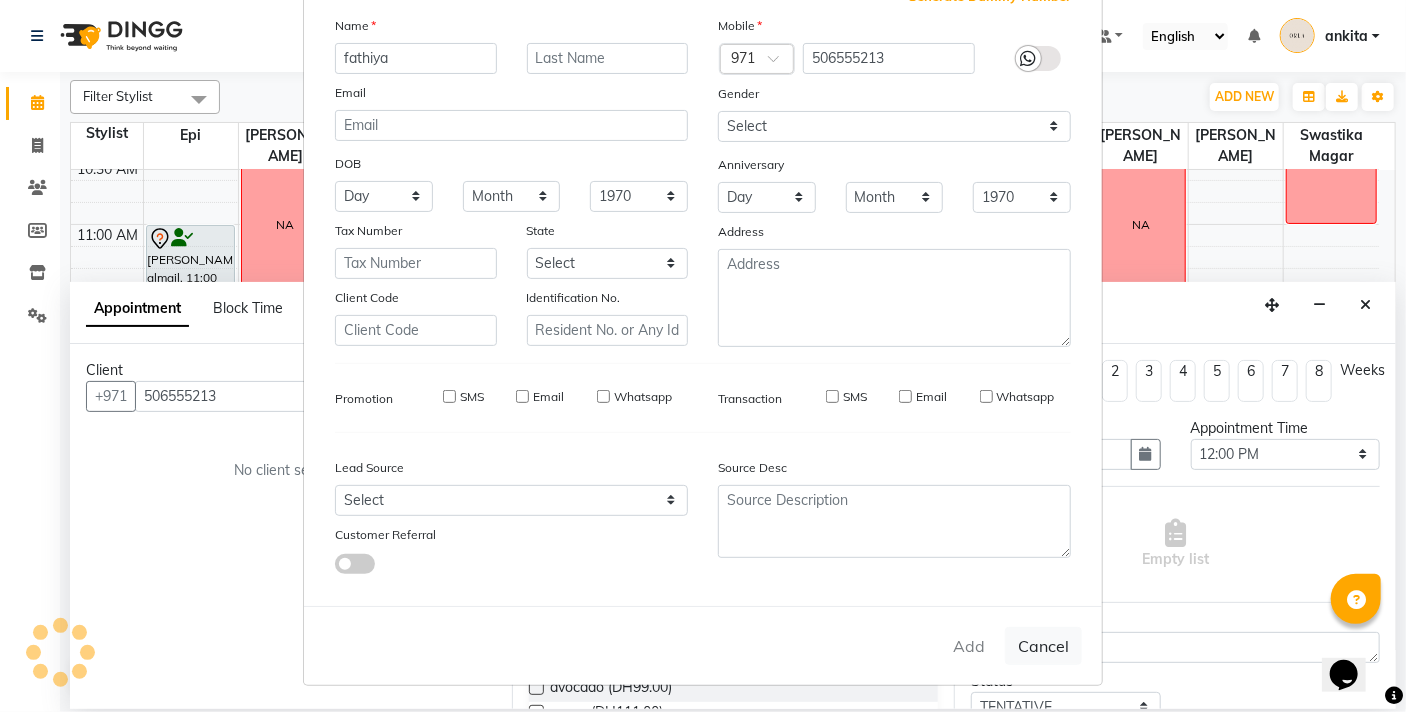type 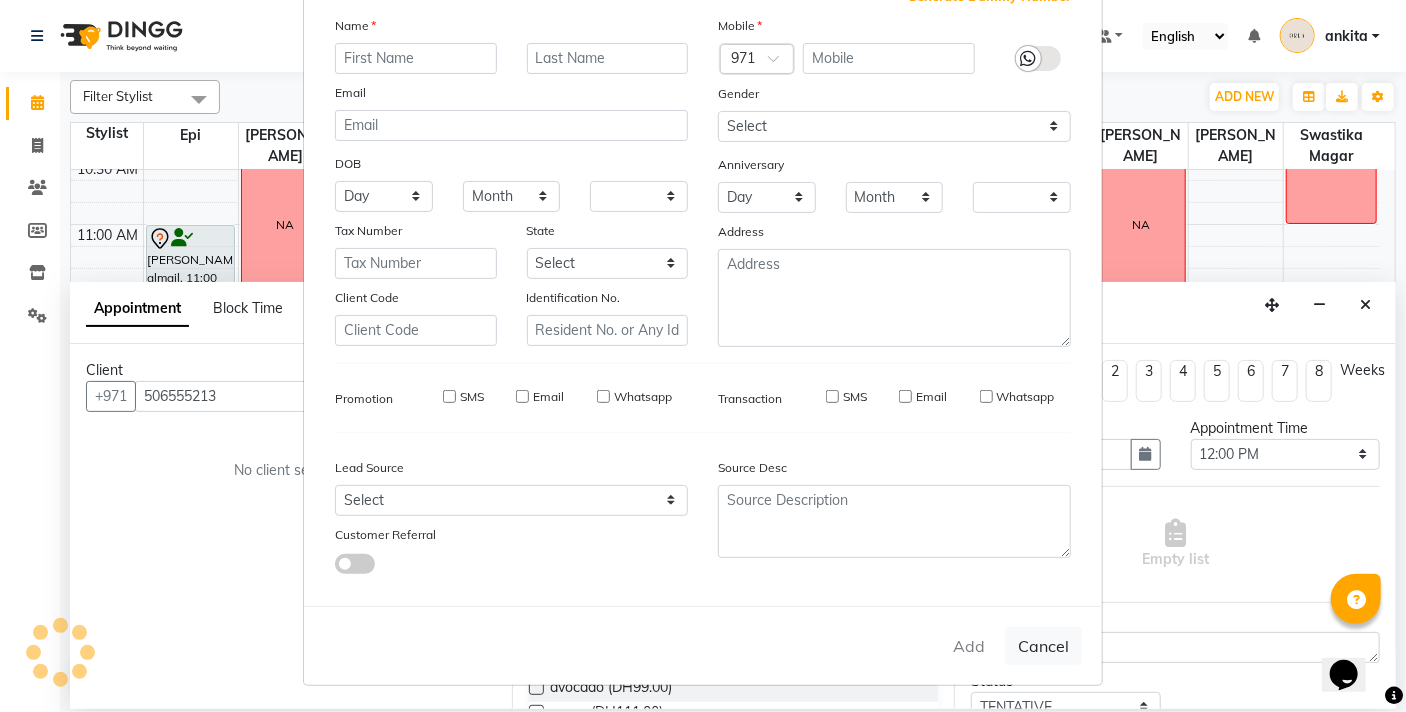 checkbox on "false" 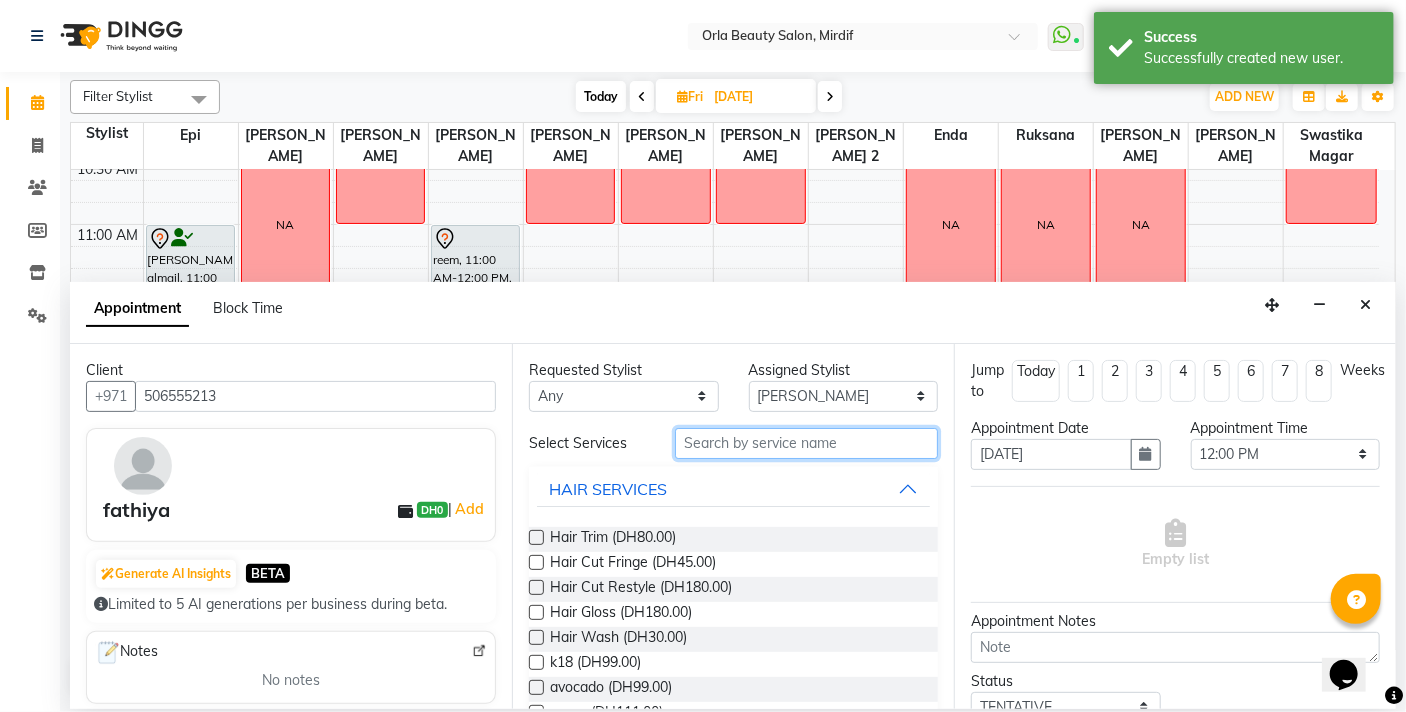 click at bounding box center [806, 443] 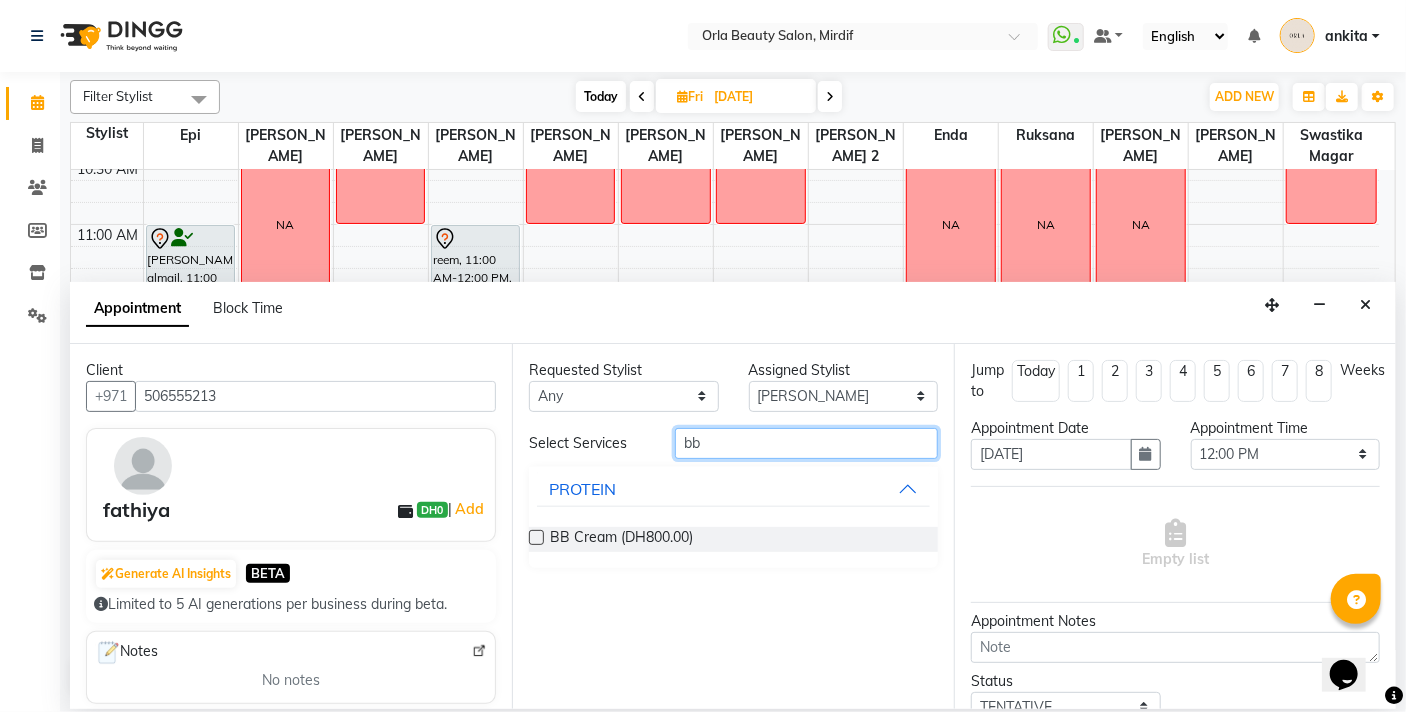 type on "bb" 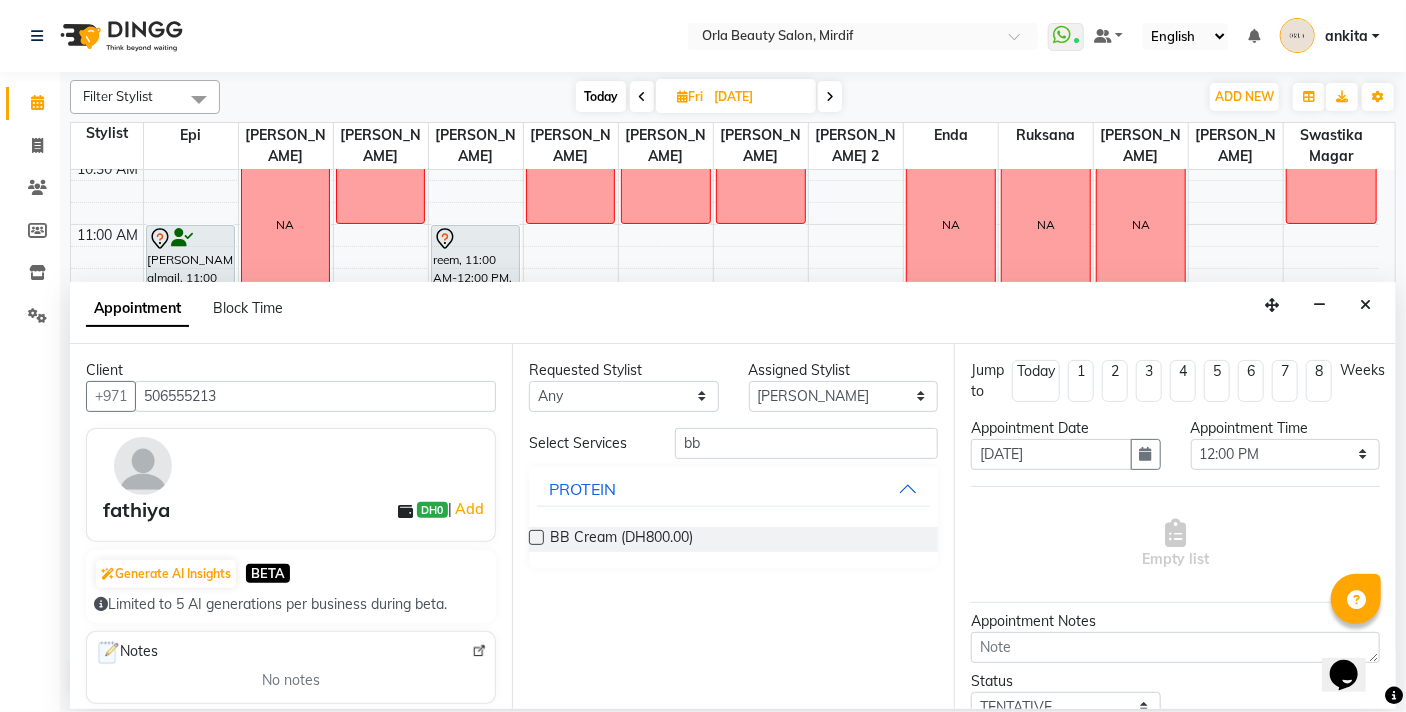 click at bounding box center [536, 537] 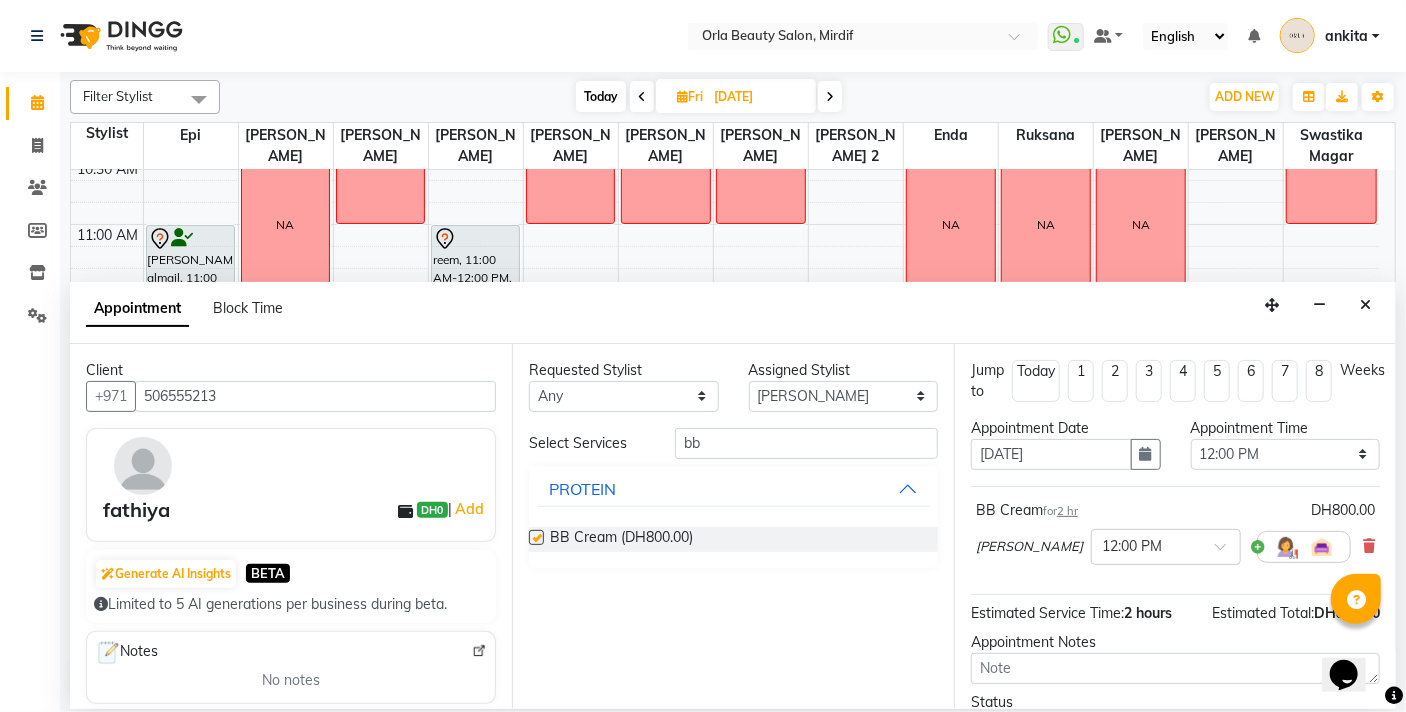 checkbox on "false" 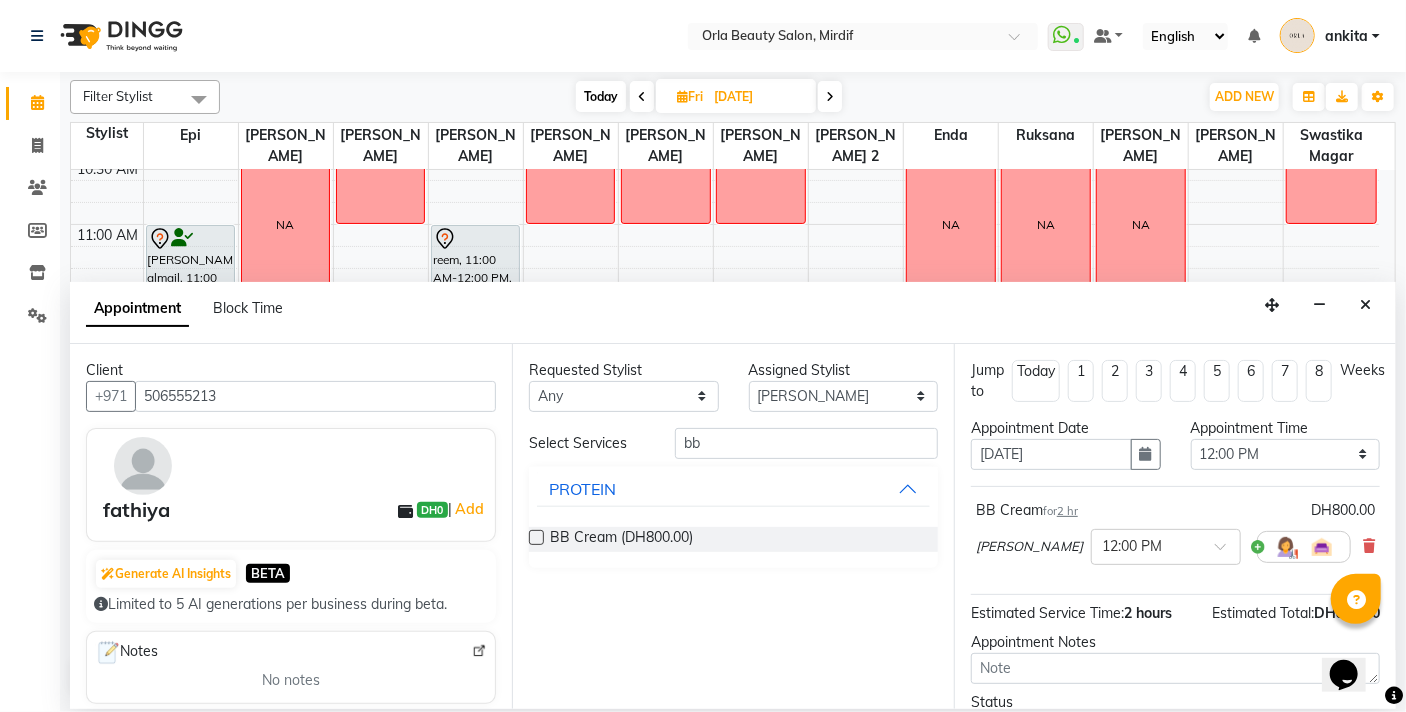 scroll, scrollTop: 159, scrollLeft: 0, axis: vertical 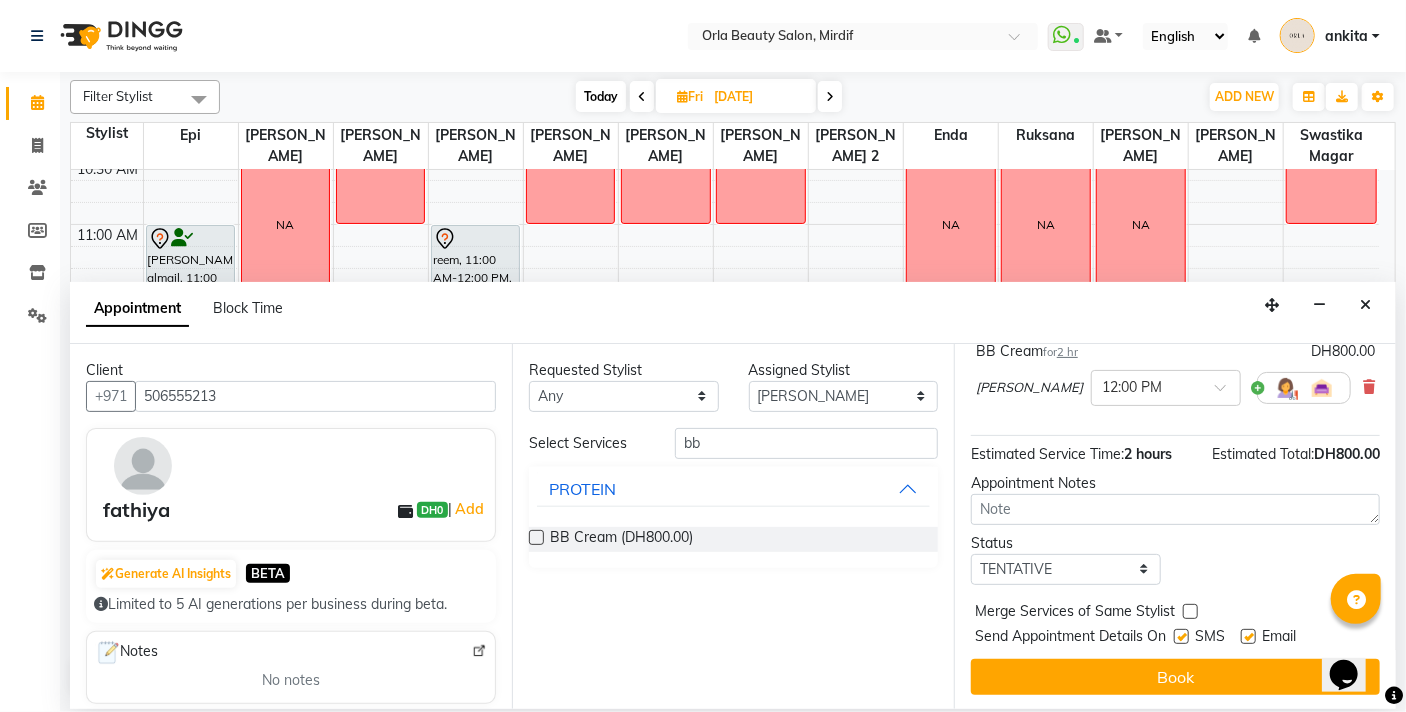 click at bounding box center (1190, 611) 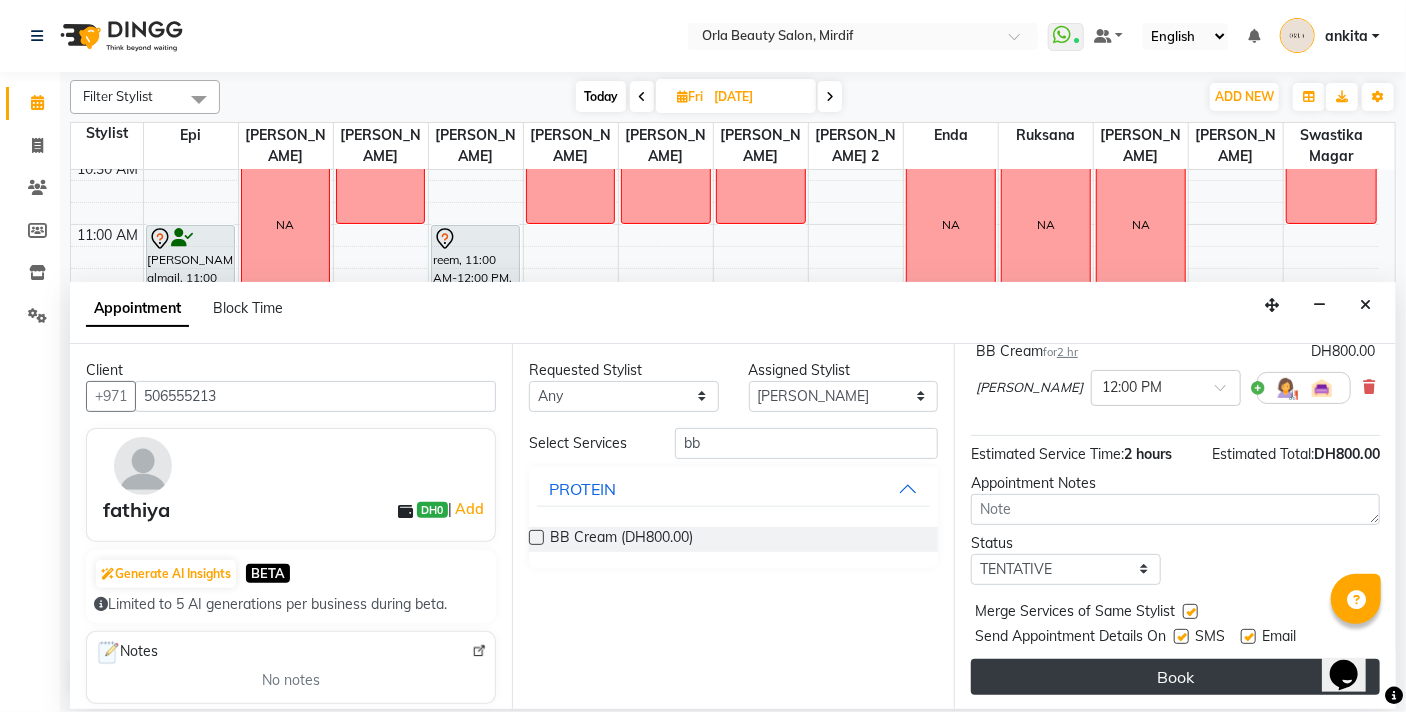click on "Jump to Today 1 2 3 4 5 6 7 8 Weeks Appointment Date 11-07-2025 Appointment Time Select 10:00 AM 10:05 AM 10:10 AM 10:15 AM 10:20 AM 10:25 AM 10:30 AM 10:35 AM 10:40 AM 10:45 AM 10:50 AM 10:55 AM 11:00 AM 11:05 AM 11:10 AM 11:15 AM 11:20 AM 11:25 AM 11:30 AM 11:35 AM 11:40 AM 11:45 AM 11:50 AM 11:55 AM 12:00 PM 12:05 PM 12:10 PM 12:15 PM 12:20 PM 12:25 PM 12:30 PM 12:35 PM 12:40 PM 12:45 PM 12:50 PM 12:55 PM 01:00 PM 01:05 PM 01:10 PM 01:15 PM 01:20 PM 01:25 PM 01:30 PM 01:35 PM 01:40 PM 01:45 PM 01:50 PM 01:55 PM 02:00 PM 02:05 PM 02:10 PM 02:15 PM 02:20 PM 02:25 PM 02:30 PM 02:35 PM 02:40 PM 02:45 PM 02:50 PM 02:55 PM 03:00 PM 03:05 PM 03:10 PM 03:15 PM 03:20 PM 03:25 PM 03:30 PM 03:35 PM 03:40 PM 03:45 PM 03:50 PM 03:55 PM 04:00 PM 04:05 PM 04:10 PM 04:15 PM 04:20 PM 04:25 PM 04:30 PM 04:35 PM 04:40 PM 04:45 PM 04:50 PM 04:55 PM 05:00 PM 05:05 PM 05:10 PM 05:15 PM 05:20 PM 05:25 PM 05:30 PM 05:35 PM 05:40 PM 05:45 PM 05:50 PM 05:55 PM 06:00 PM 06:05 PM 06:10 PM 06:15 PM 06:20 PM 06:25 PM 06:30 PM 06:35 PM" at bounding box center (1175, 526) 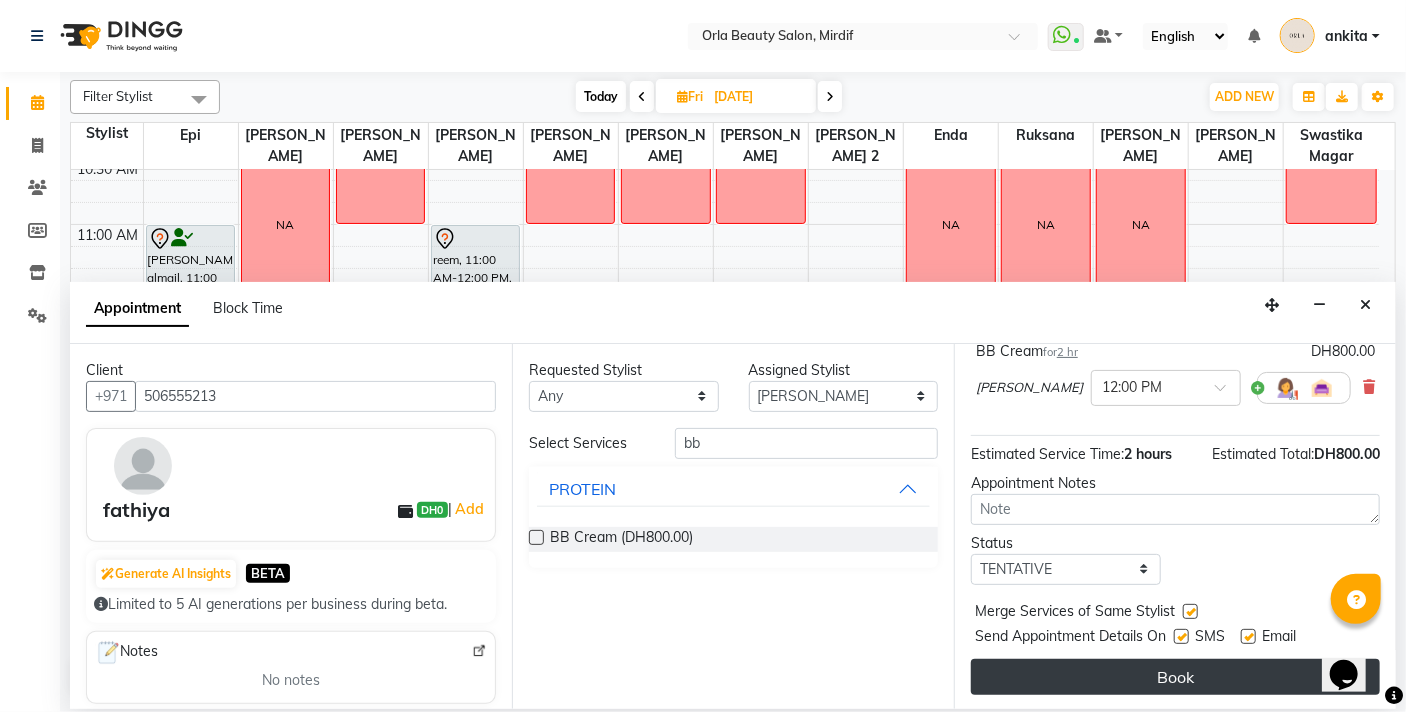 click on "Book" at bounding box center [1175, 677] 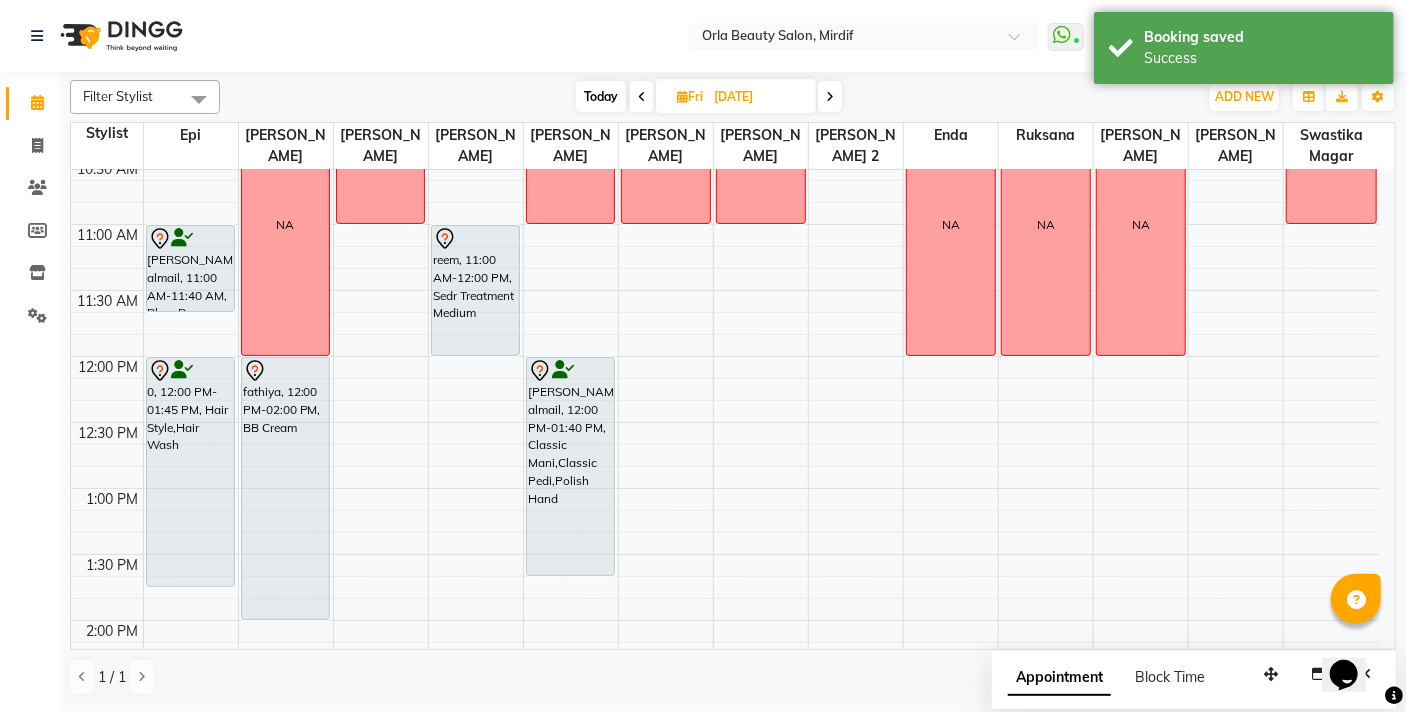 scroll, scrollTop: 555, scrollLeft: 0, axis: vertical 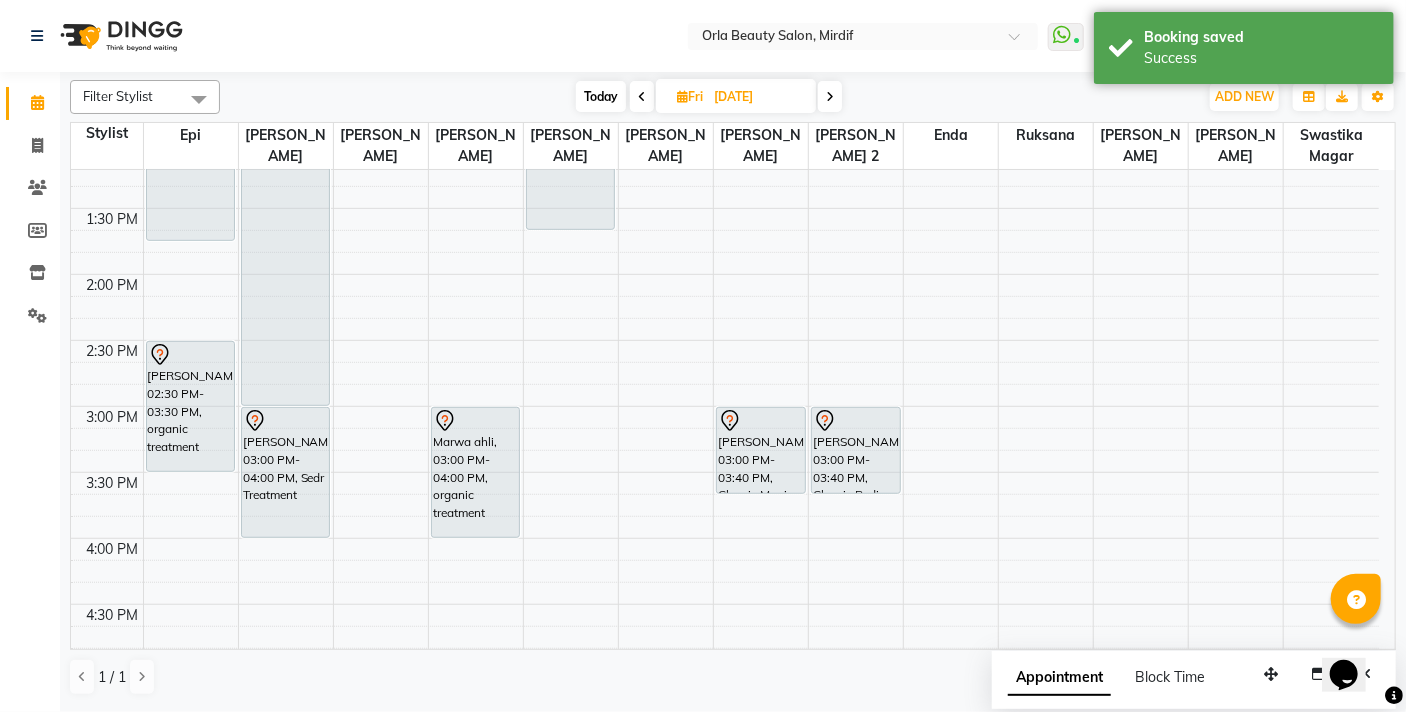 drag, startPoint x: 292, startPoint y: 273, endPoint x: 302, endPoint y: 391, distance: 118.42297 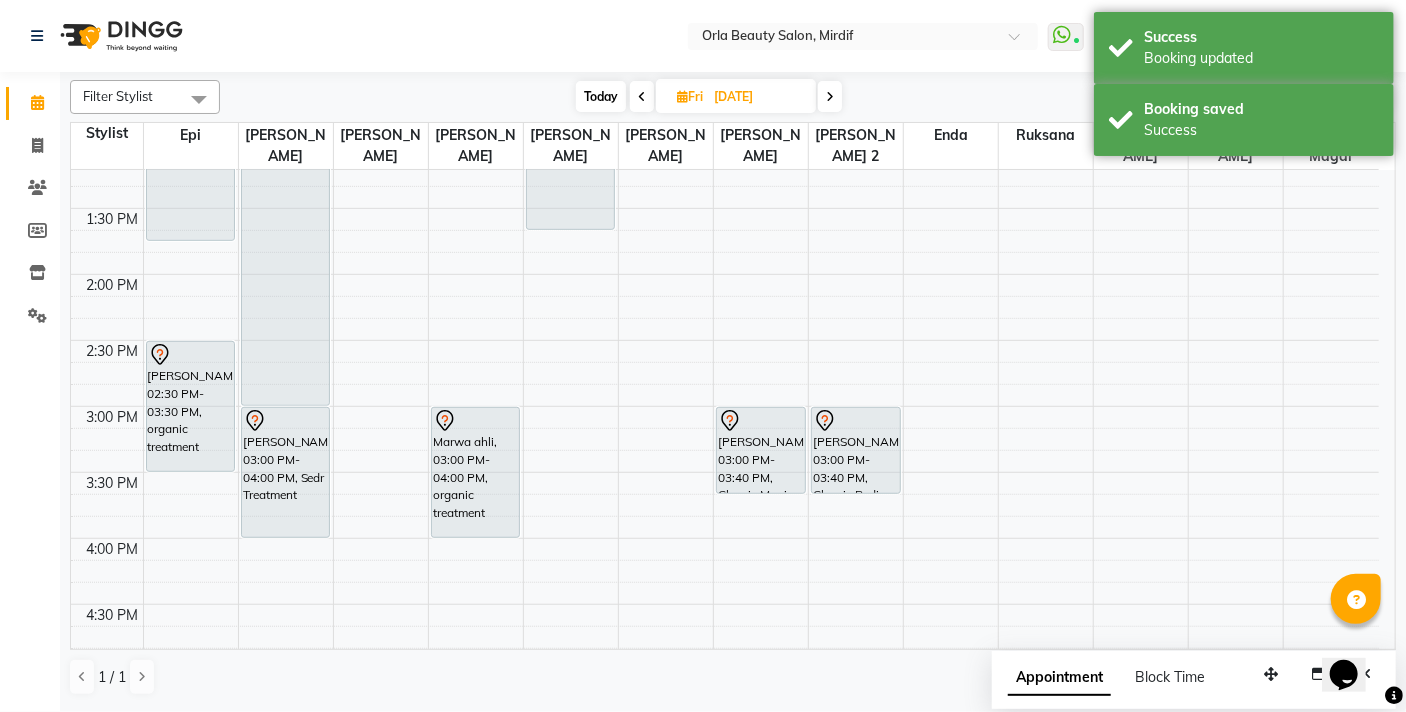 click on "Fri 11-07-2025" at bounding box center (736, 96) 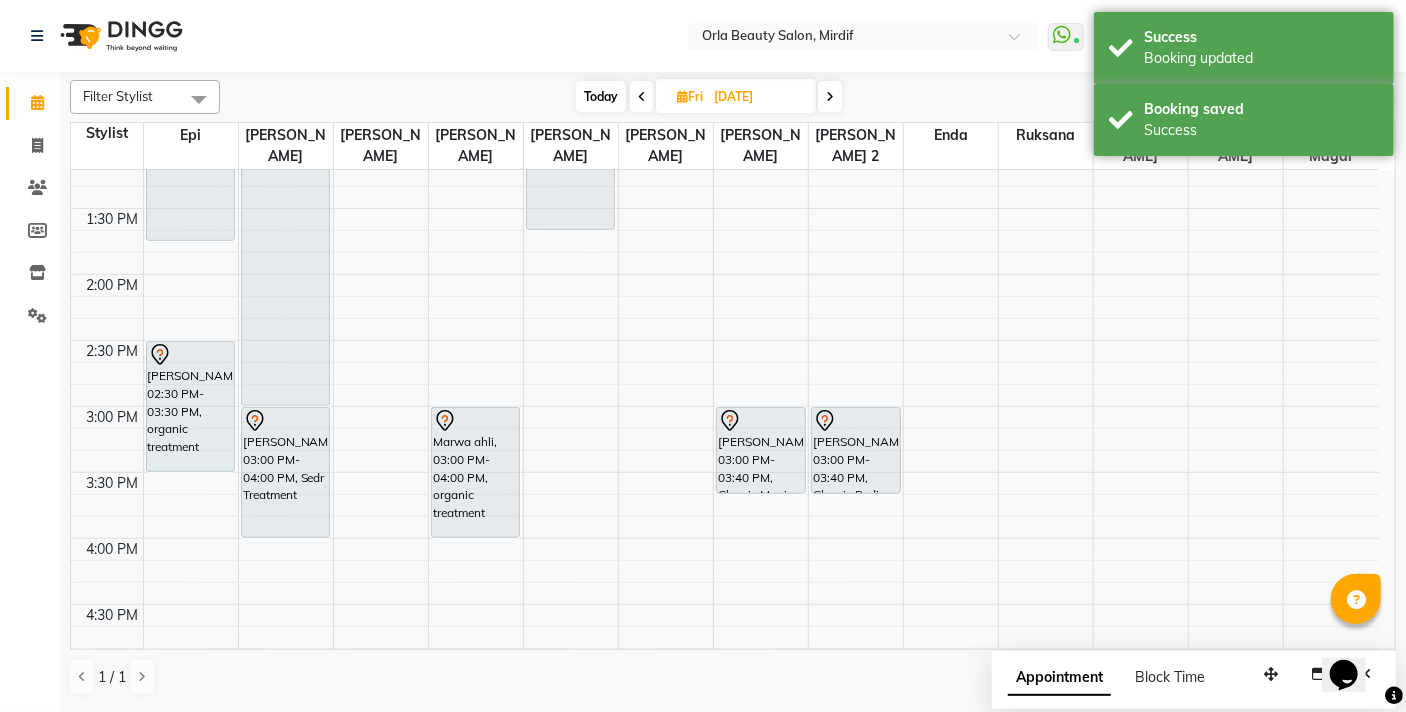 click at bounding box center [830, 97] 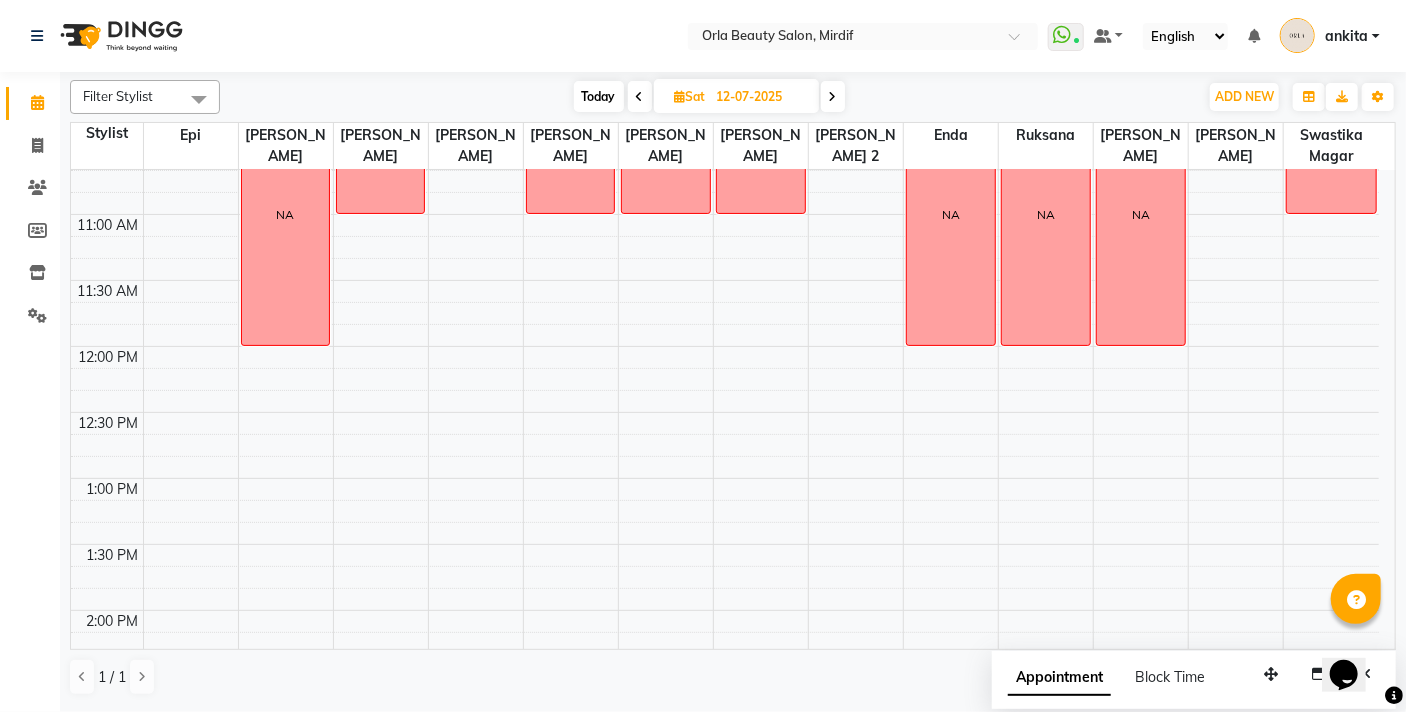 scroll, scrollTop: 181, scrollLeft: 0, axis: vertical 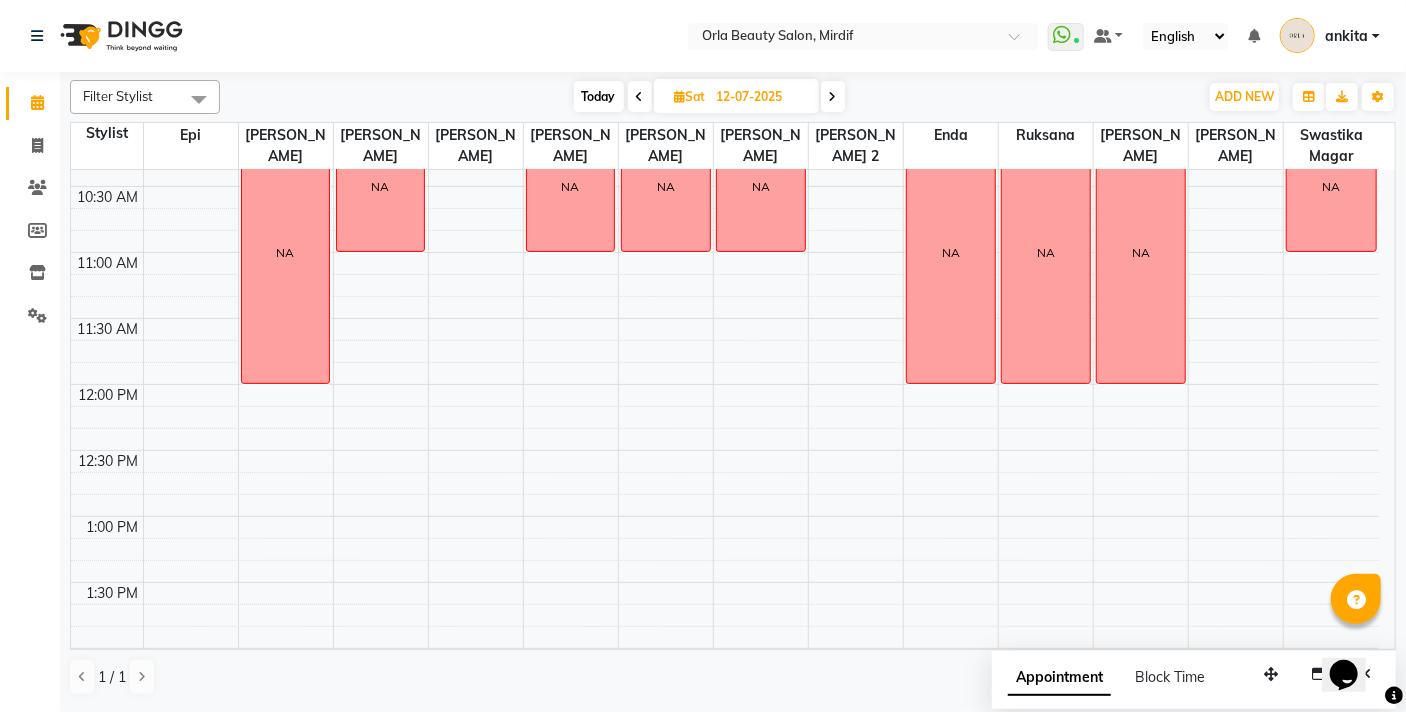 click on "9:00 AM 9:30 AM 10:00 AM 10:30 AM 11:00 AM 11:30 AM 12:00 PM 12:30 PM 1:00 PM 1:30 PM 2:00 PM 2:30 PM 3:00 PM 3:30 PM 4:00 PM 4:30 PM 5:00 PM 5:30 PM 6:00 PM 6:30 PM 7:00 PM 7:30 PM 8:00 PM 8:30 PM 9:00 PM 9:30 PM 10:00 PM 10:30 PM             Ayesha sayyah, 03:30 PM-04:30 PM, Beach Waves Long             Reem Aljawdar, 05:00 PM-06:00 PM, k18  NA   NA   NA   NA   NA   NA   NA   NA   NA   NA   NA   NA   NA   NA   NA   NA   NA   NA" at bounding box center (725, 912) 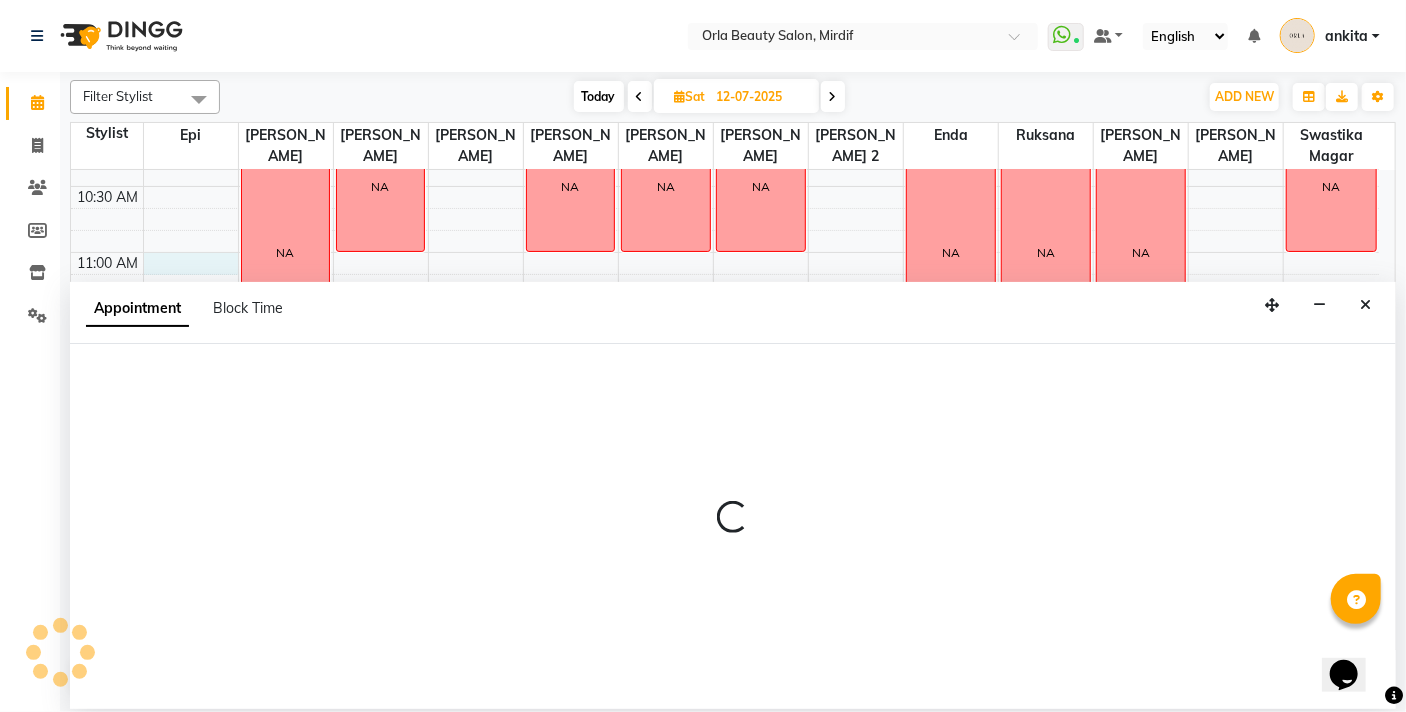 select on "31788" 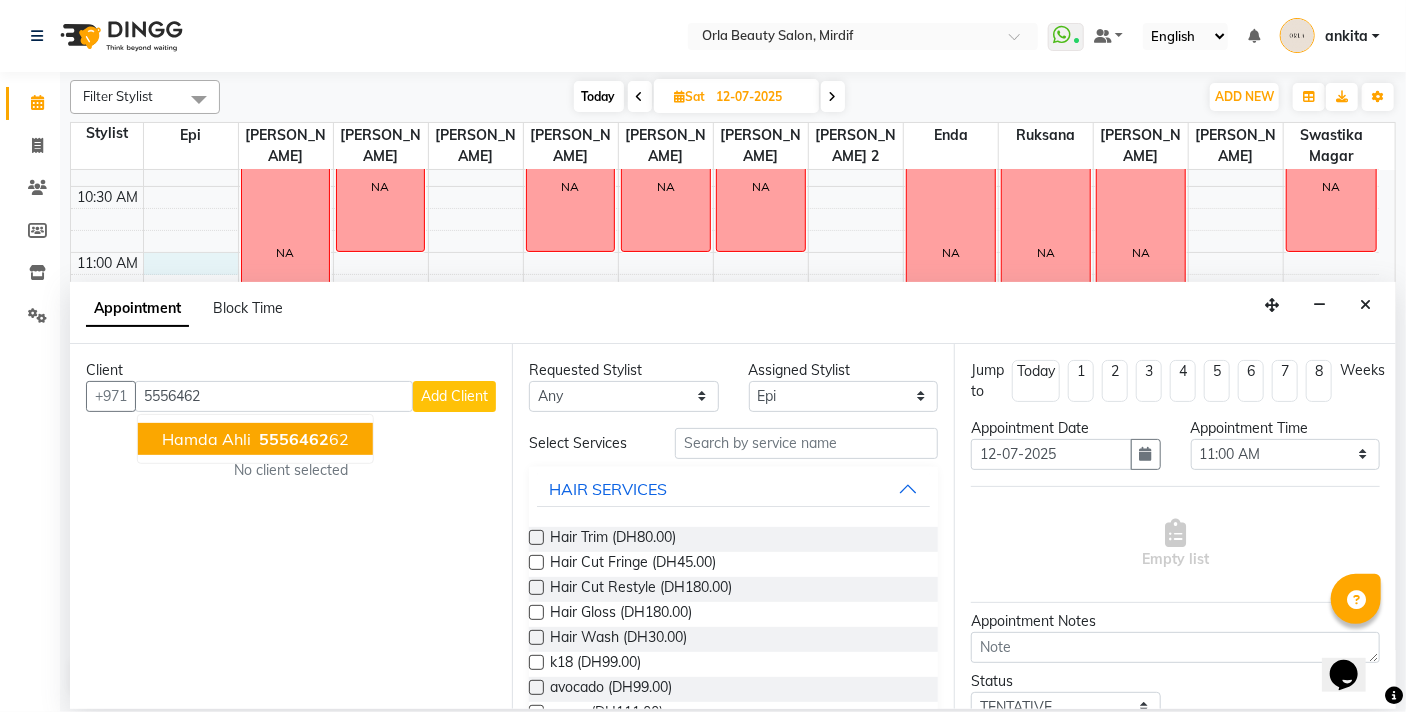 click on "5556462 62" at bounding box center [302, 439] 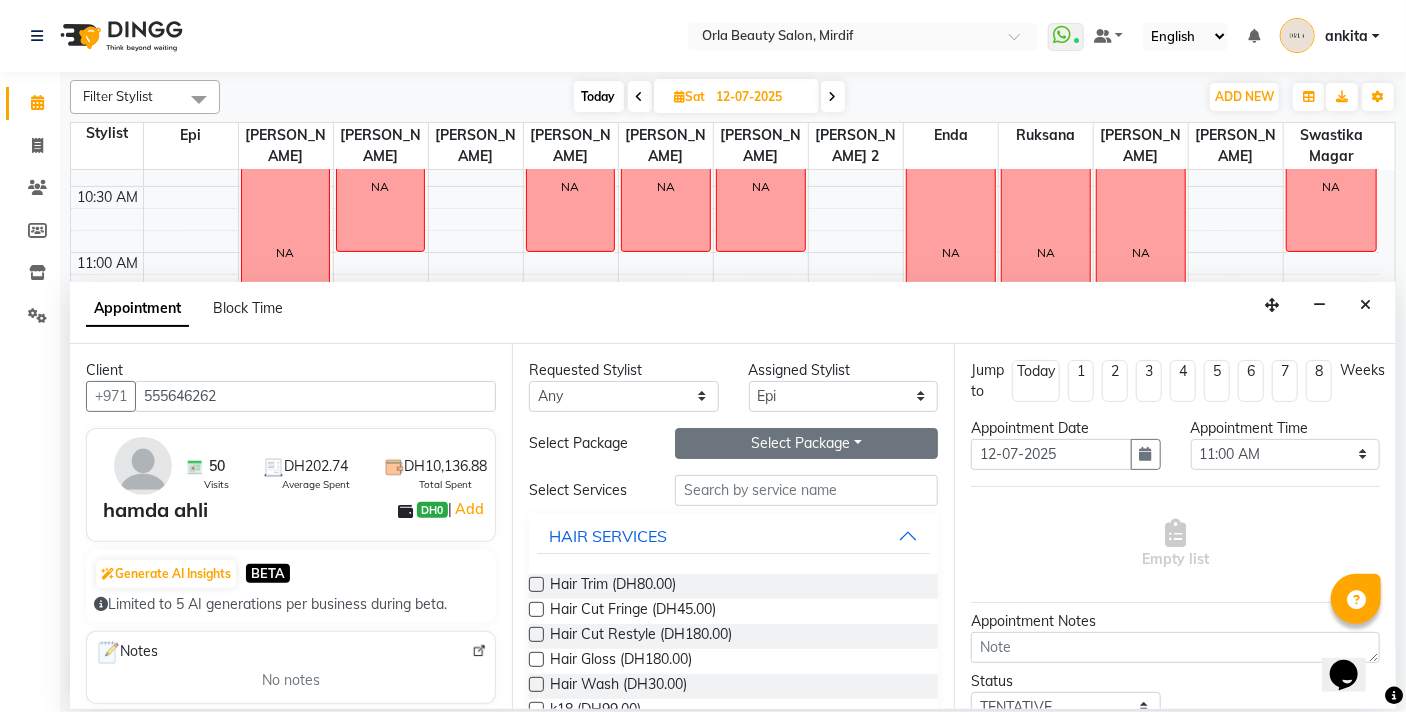 type on "555646262" 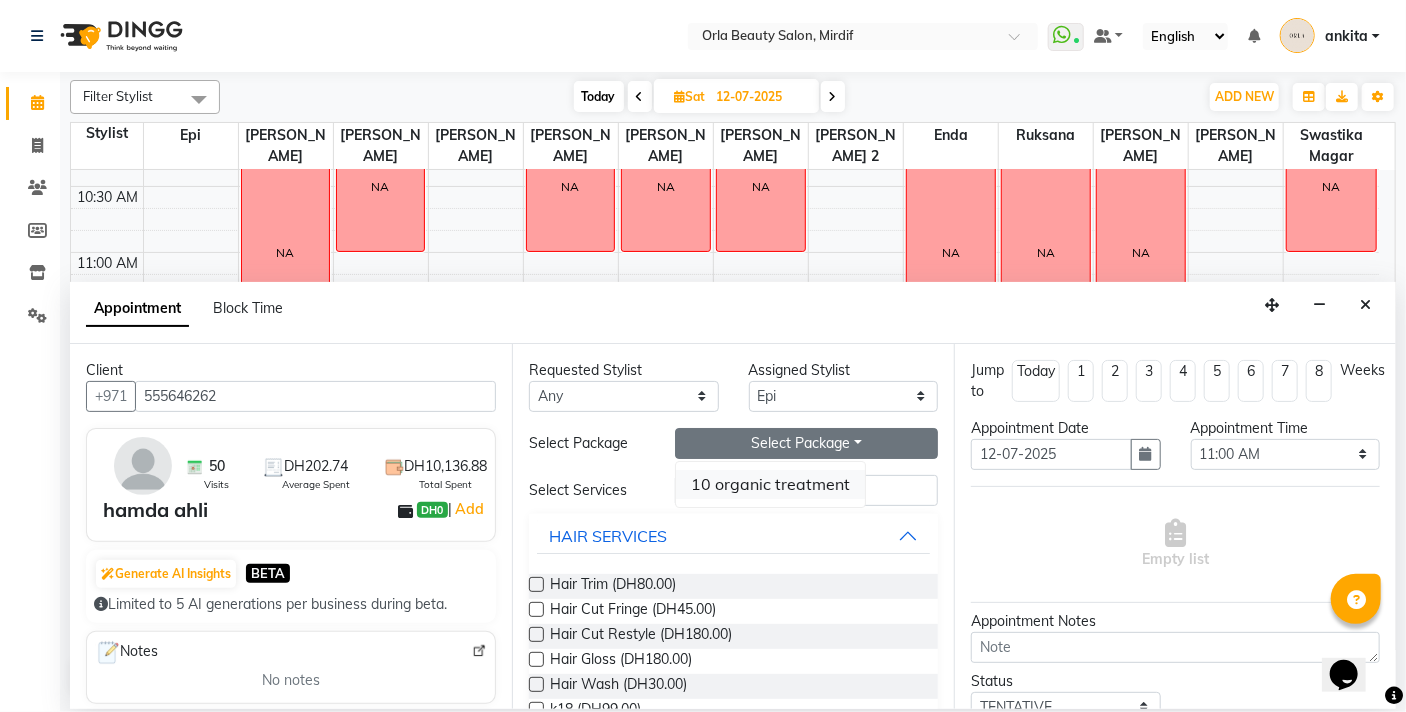 click on "10 organic treatment" at bounding box center [770, 484] 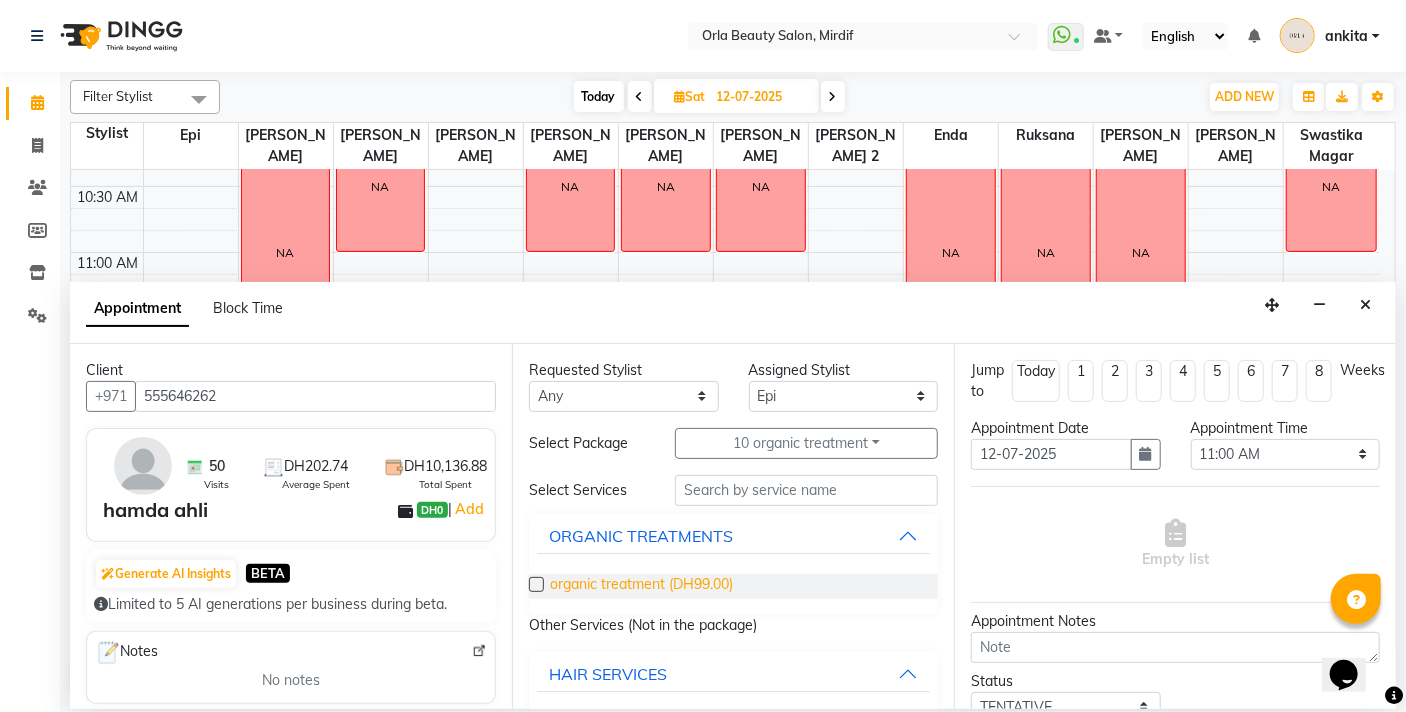 click on "organic treatment (DH99.00)" at bounding box center (641, 586) 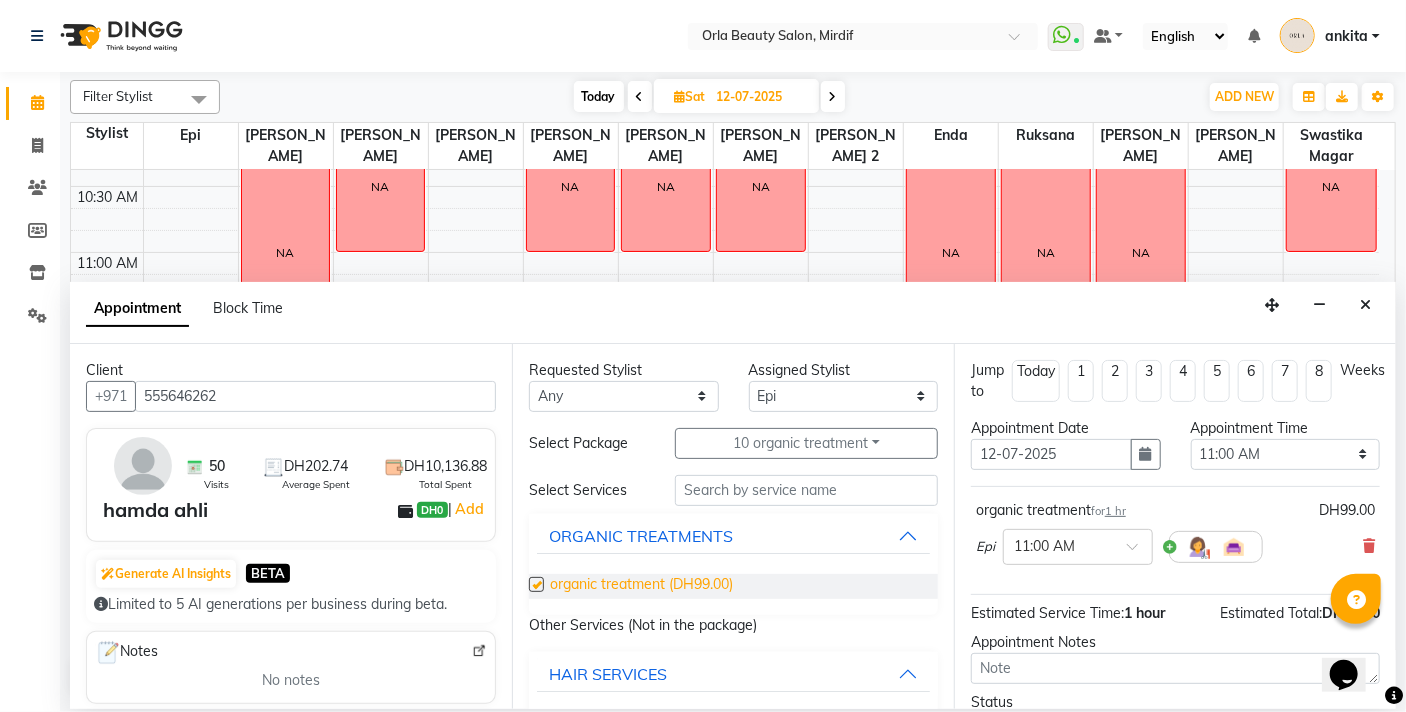 checkbox on "false" 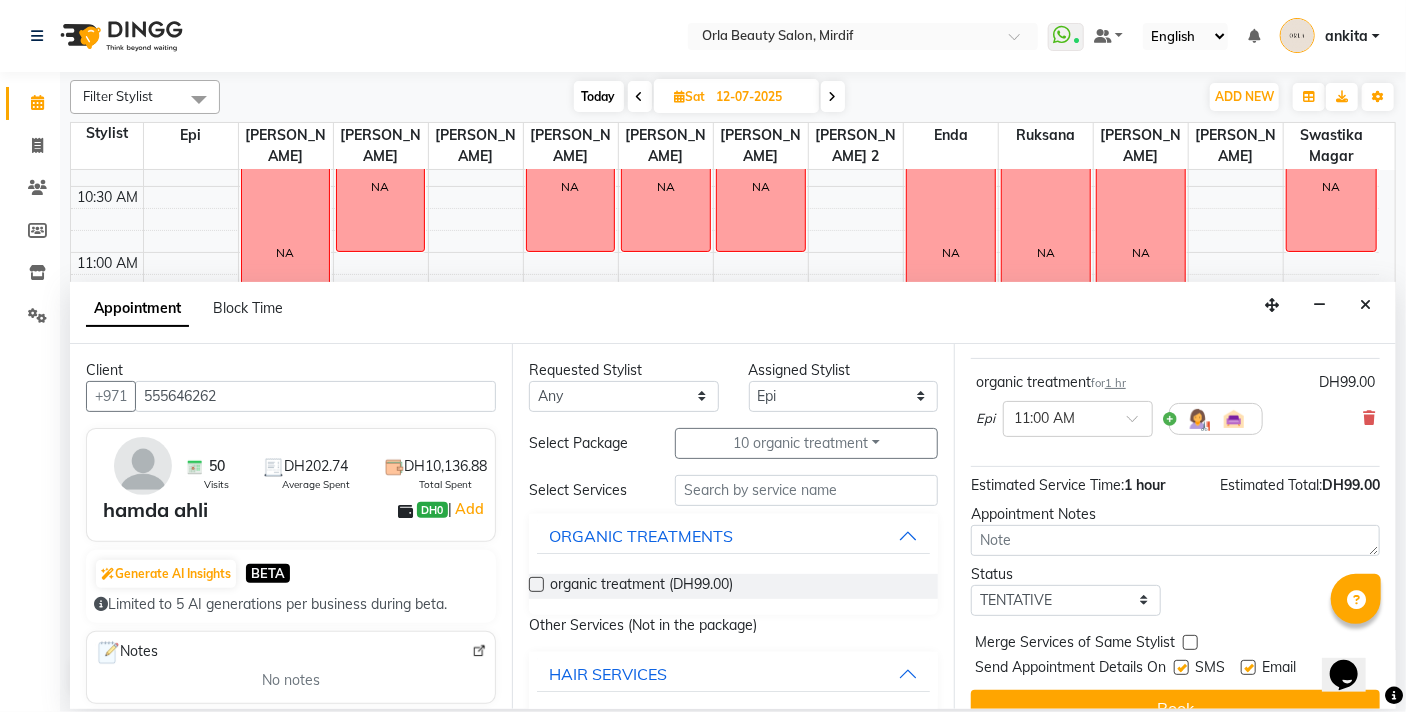 scroll, scrollTop: 159, scrollLeft: 0, axis: vertical 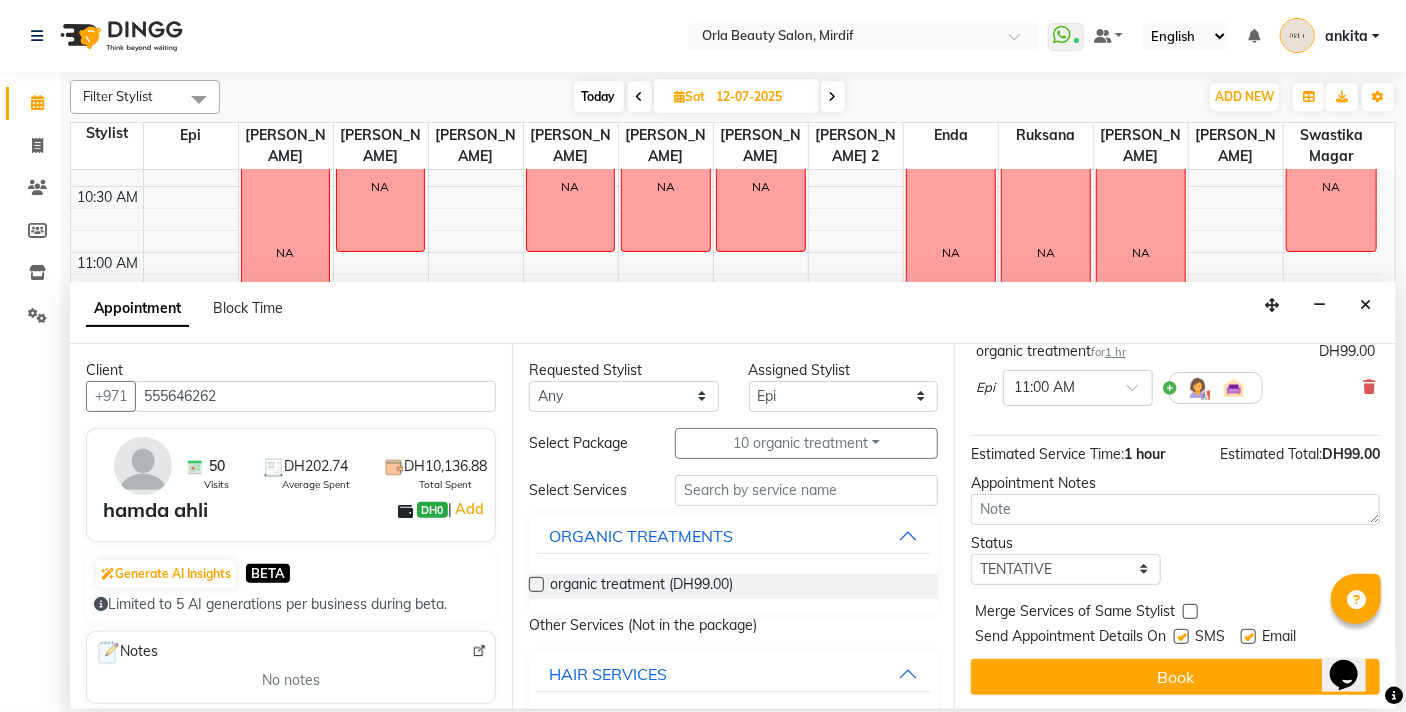 click at bounding box center (1190, 611) 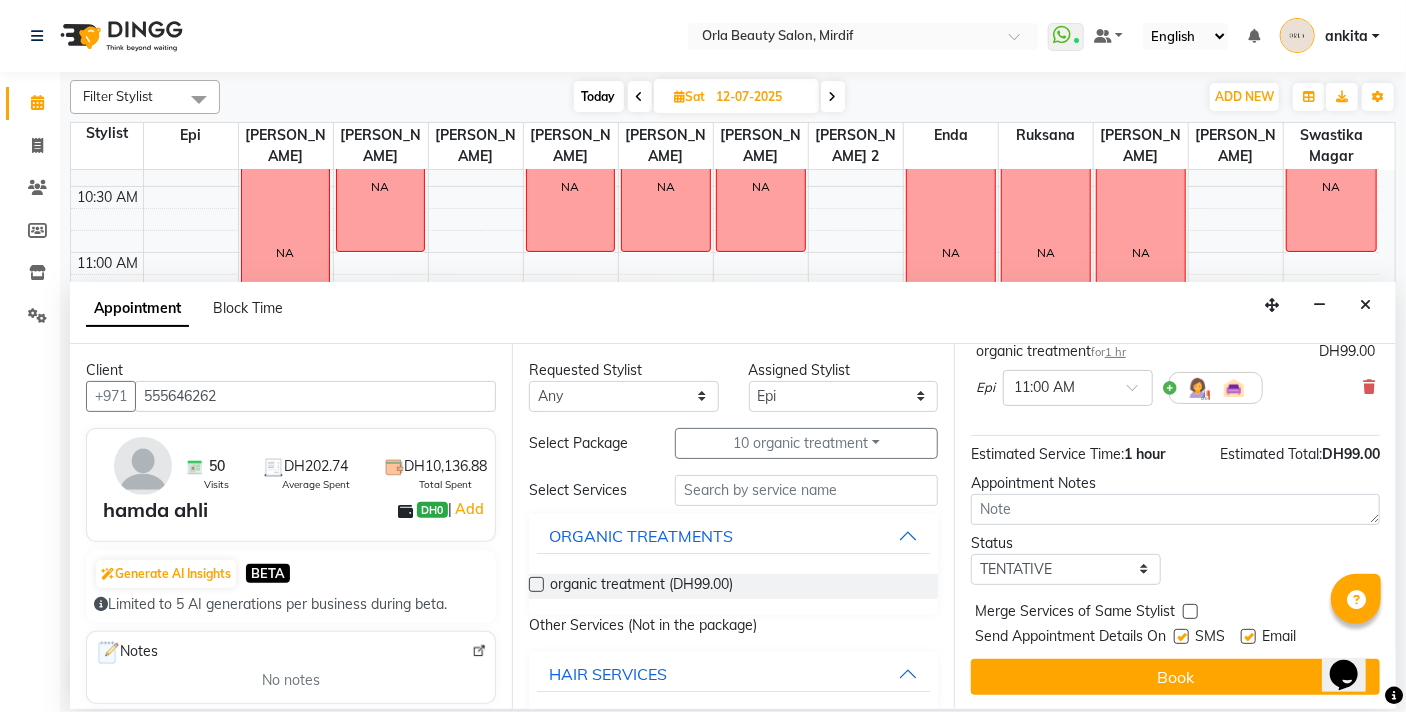 click at bounding box center [1189, 613] 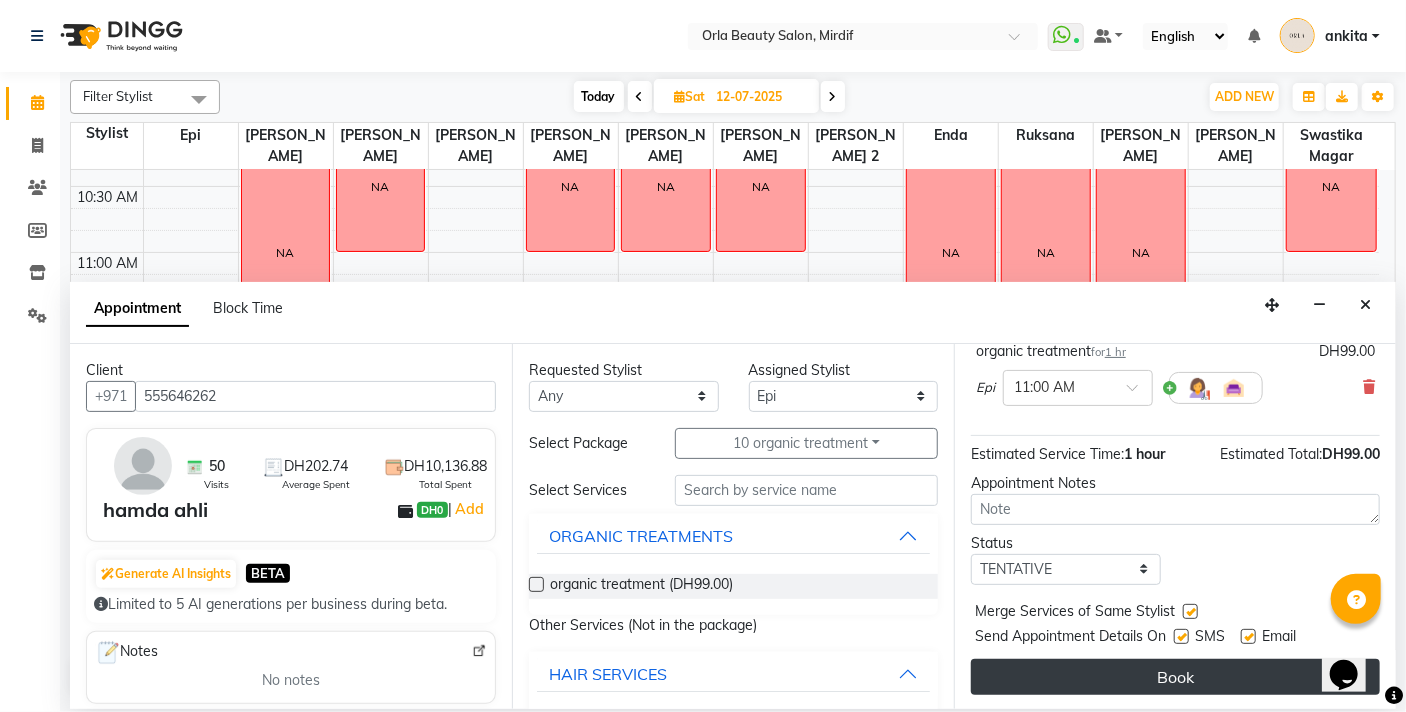 click on "Book" at bounding box center [1175, 677] 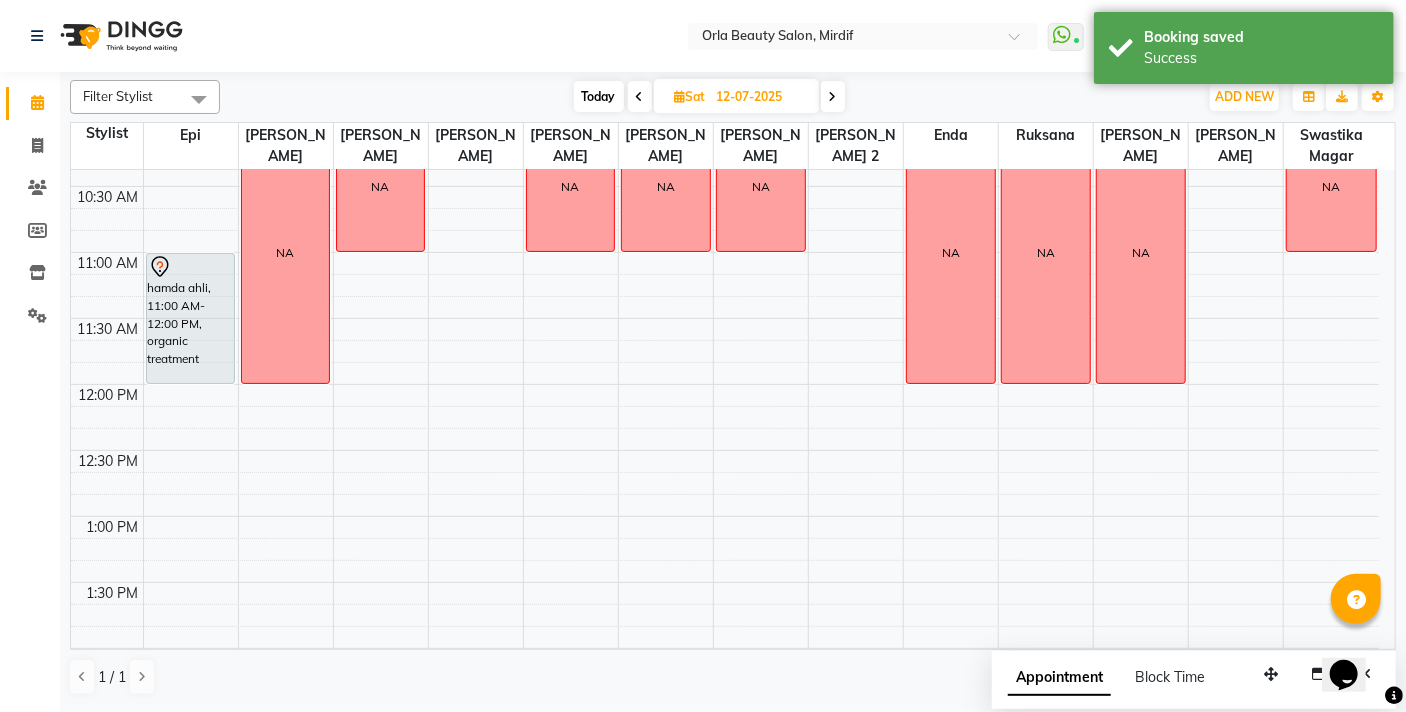 click on "9:00 AM 9:30 AM 10:00 AM 10:30 AM 11:00 AM 11:30 AM 12:00 PM 12:30 PM 1:00 PM 1:30 PM 2:00 PM 2:30 PM 3:00 PM 3:30 PM 4:00 PM 4:30 PM 5:00 PM 5:30 PM 6:00 PM 6:30 PM 7:00 PM 7:30 PM 8:00 PM 8:30 PM 9:00 PM 9:30 PM 10:00 PM 10:30 PM             hamda ahli, 11:00 AM-12:00 PM, organic treatment             Ayesha sayyah, 03:30 PM-04:30 PM, Beach Waves Long             Reem Aljawdar, 05:00 PM-06:00 PM, k18  NA   NA   NA   NA   NA   NA   NA   NA   NA   NA   NA   NA   NA   NA   NA   NA   NA   NA" at bounding box center [725, 912] 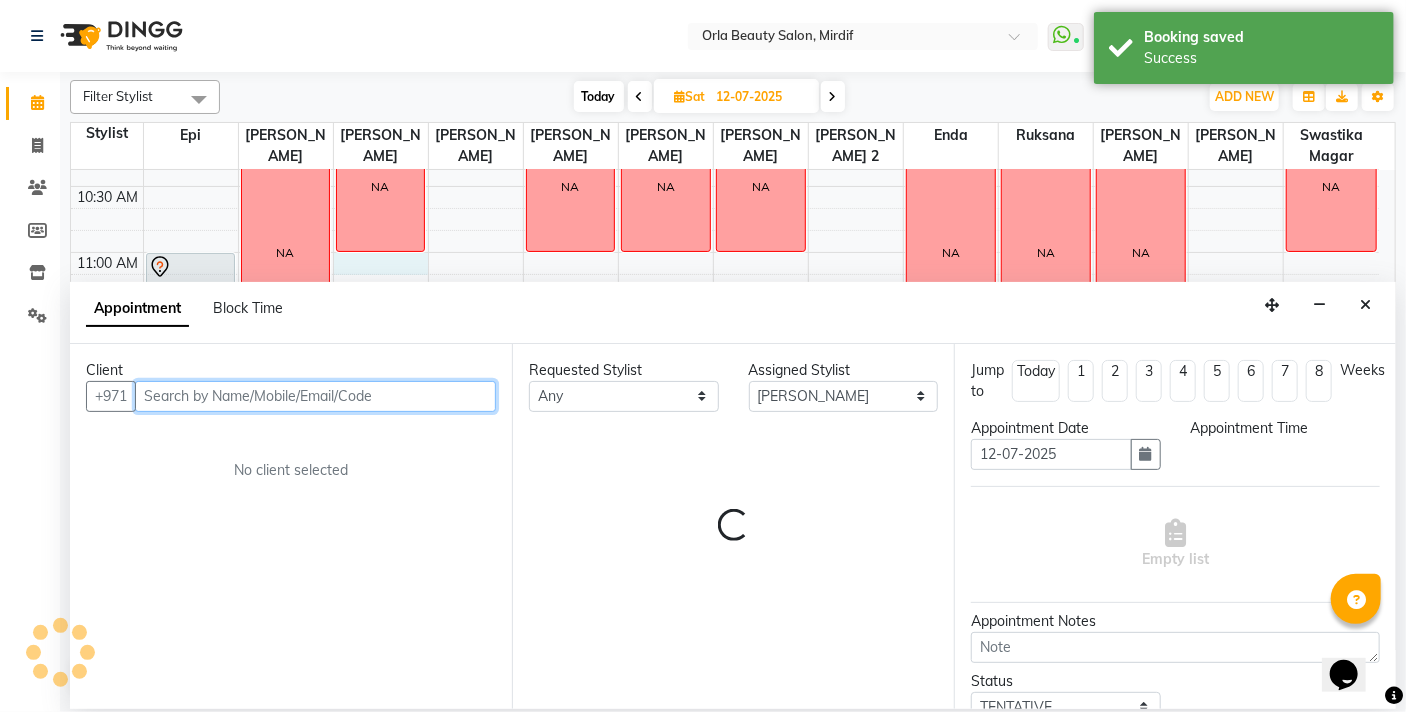 select on "660" 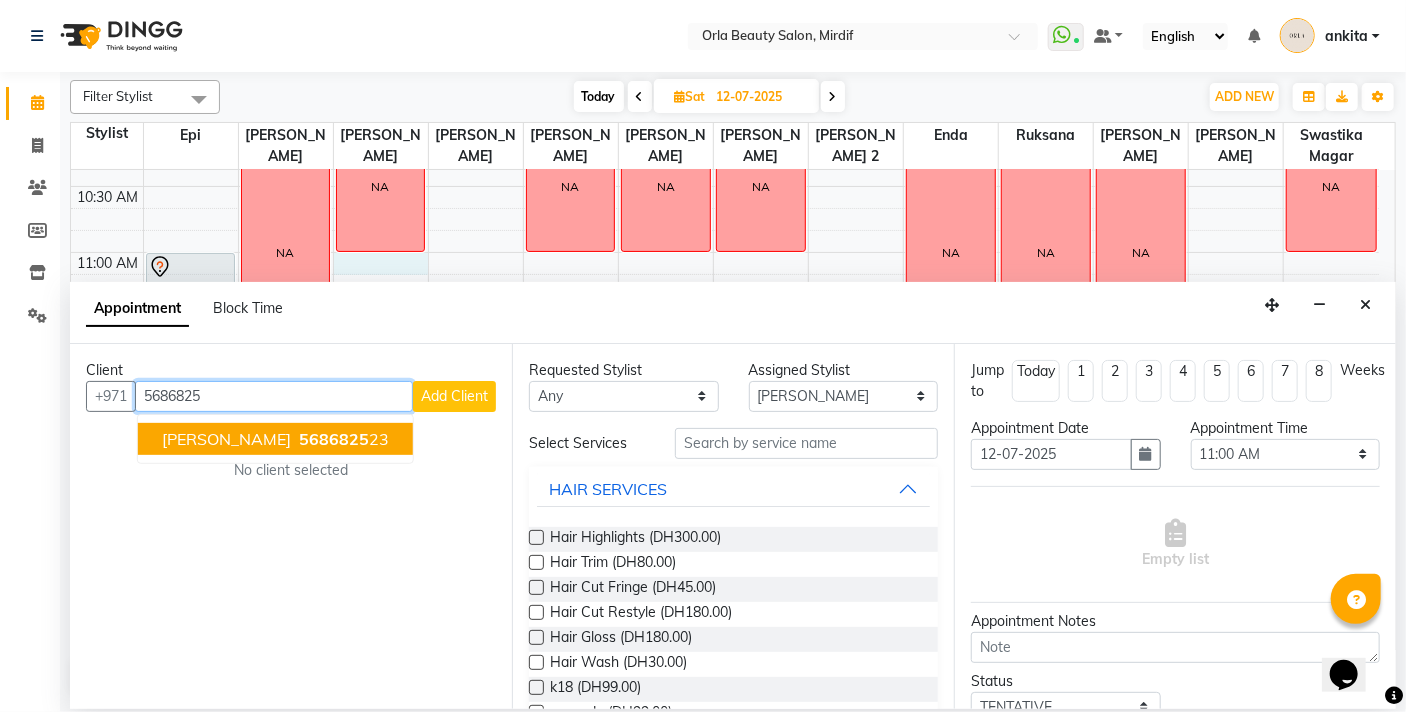 click on "5686825 23" at bounding box center (342, 439) 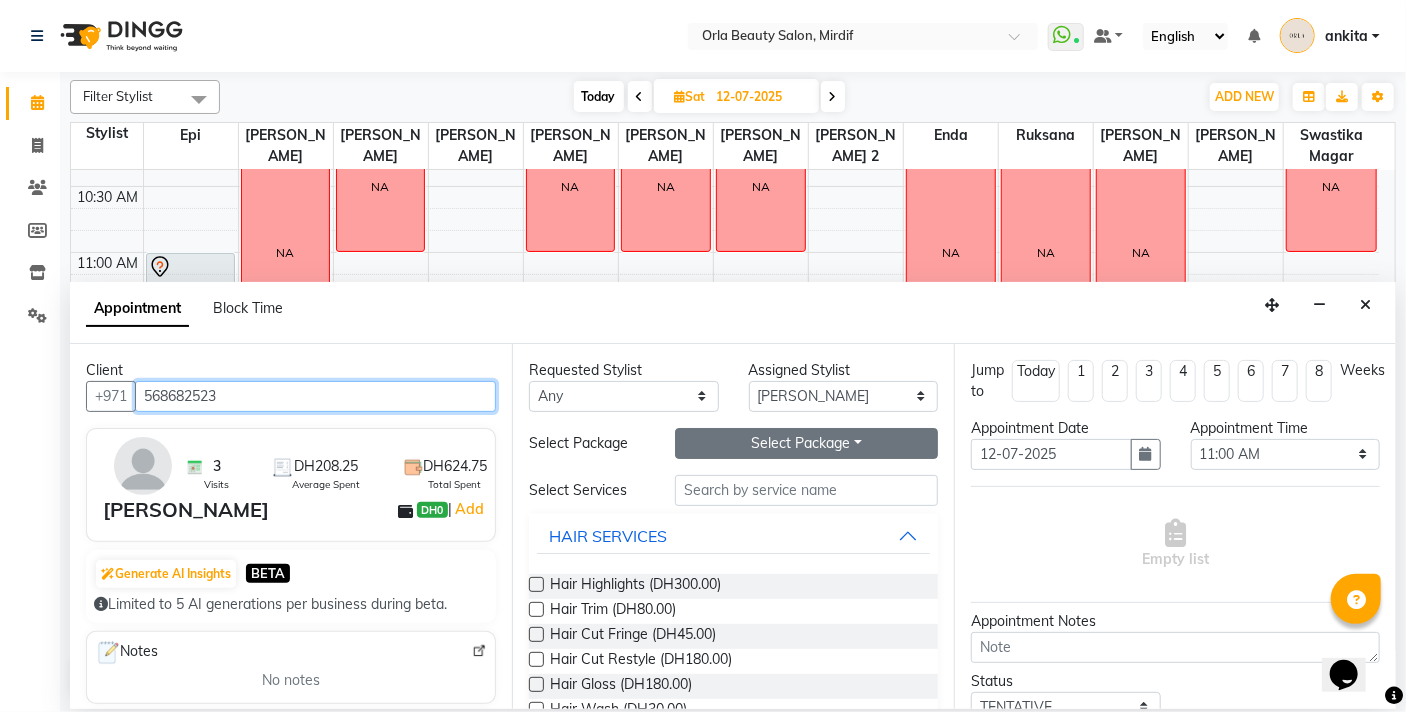 type on "568682523" 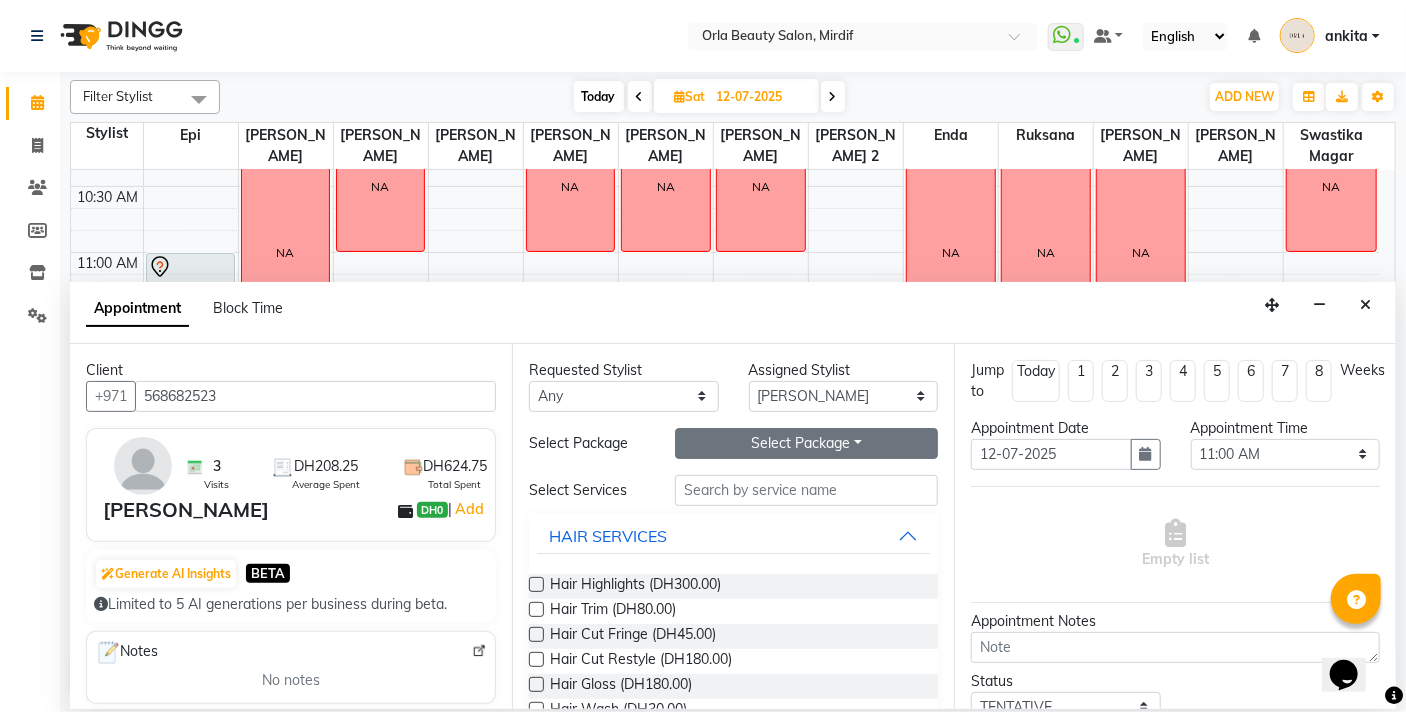 click on "Select Package  Toggle Dropdown" at bounding box center (806, 443) 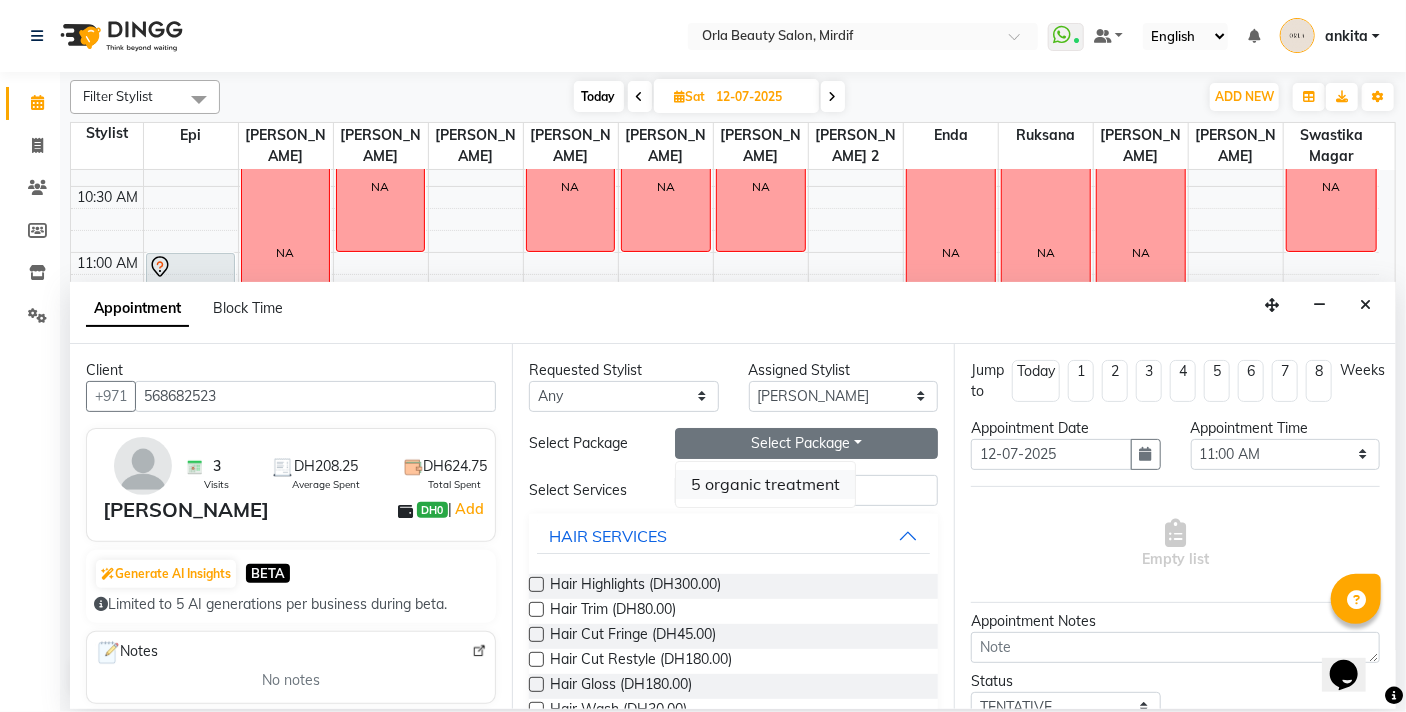 click on "5 organic treatment" at bounding box center (765, 484) 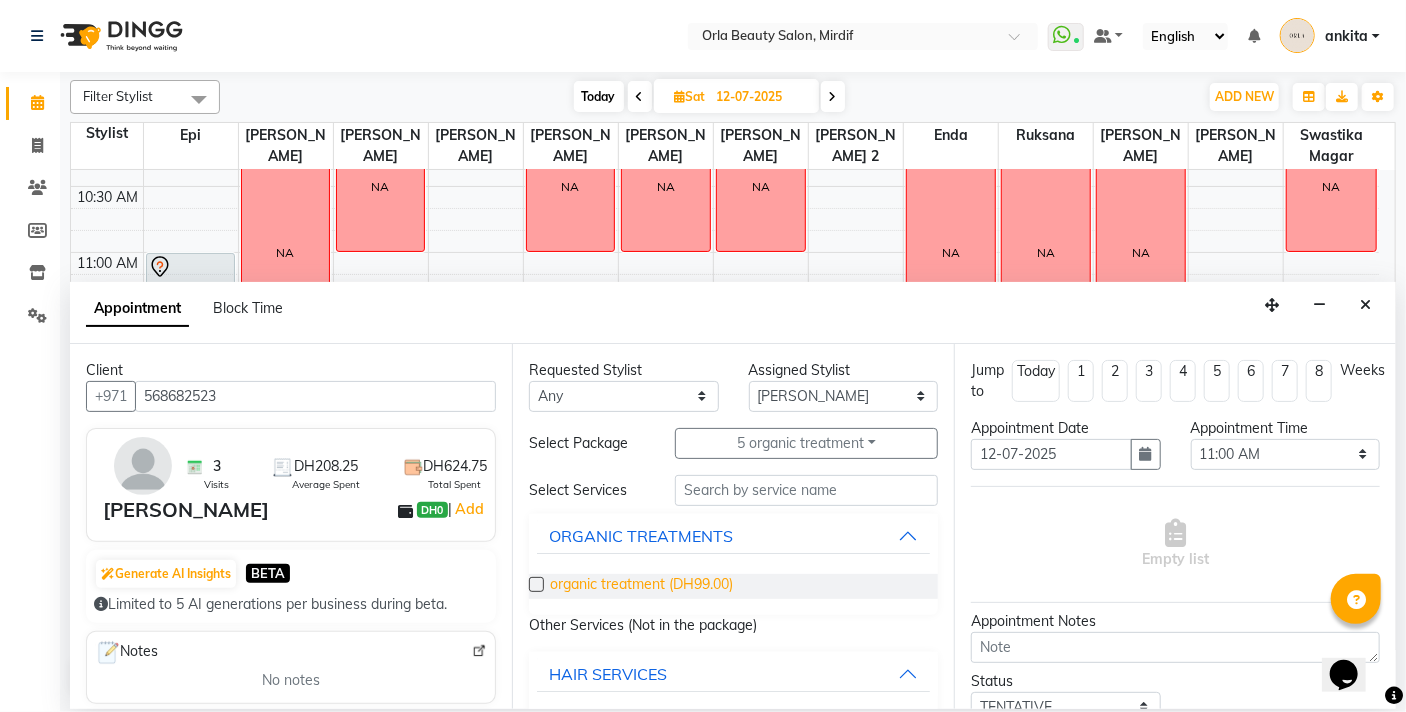 click on "organic treatment (DH99.00)" at bounding box center (641, 586) 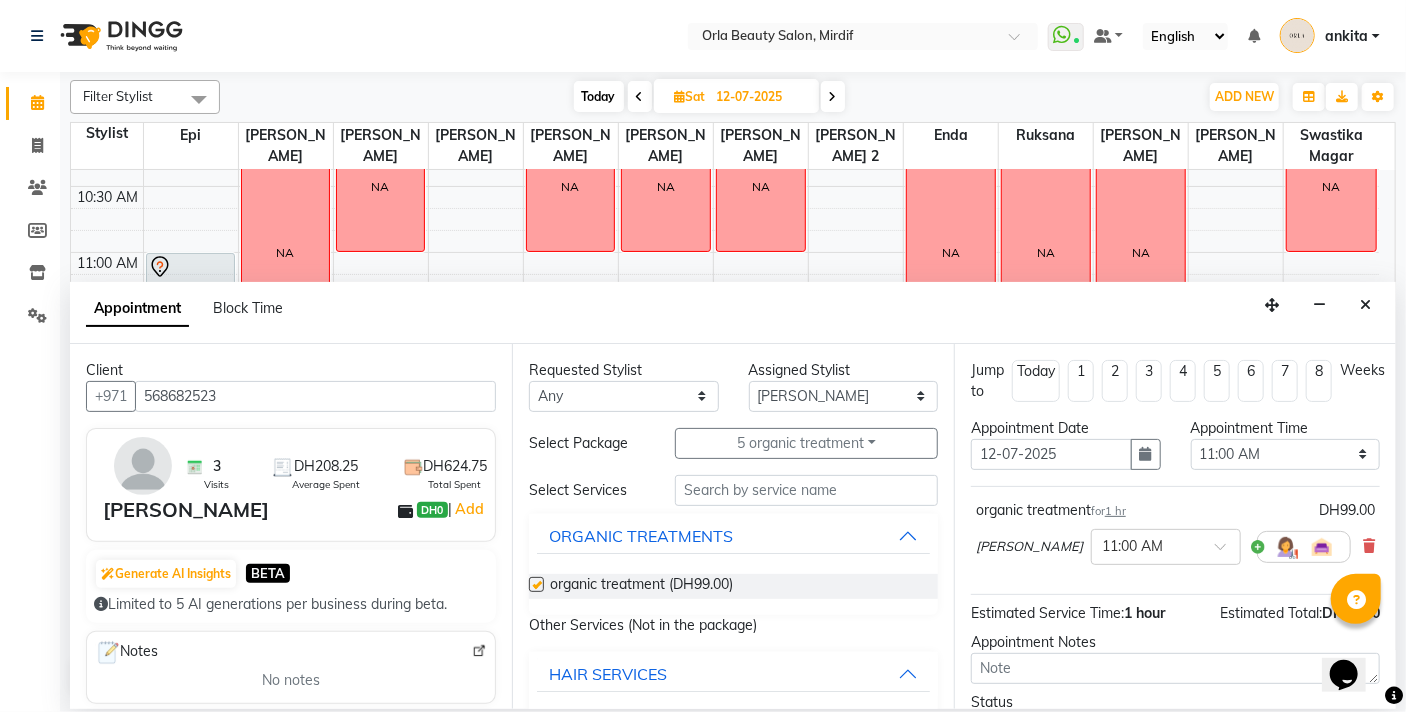 checkbox on "false" 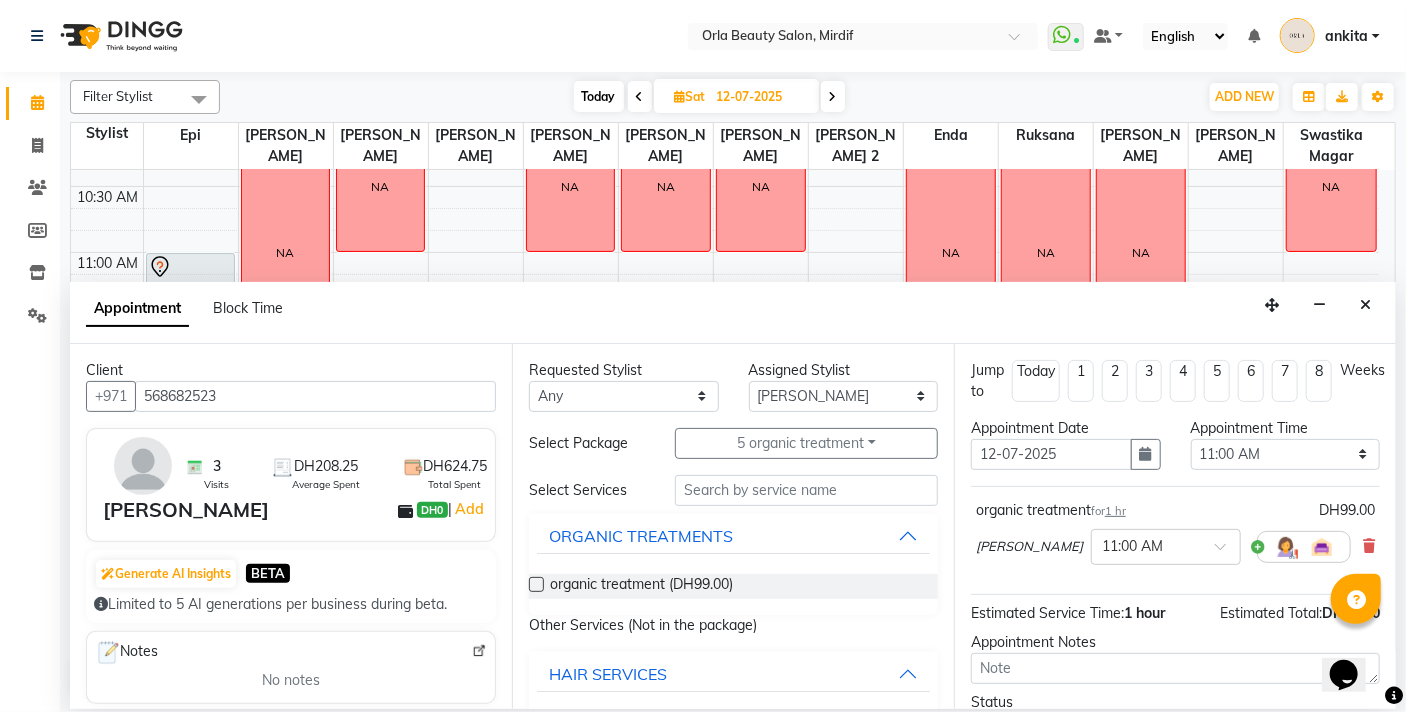 scroll, scrollTop: 159, scrollLeft: 0, axis: vertical 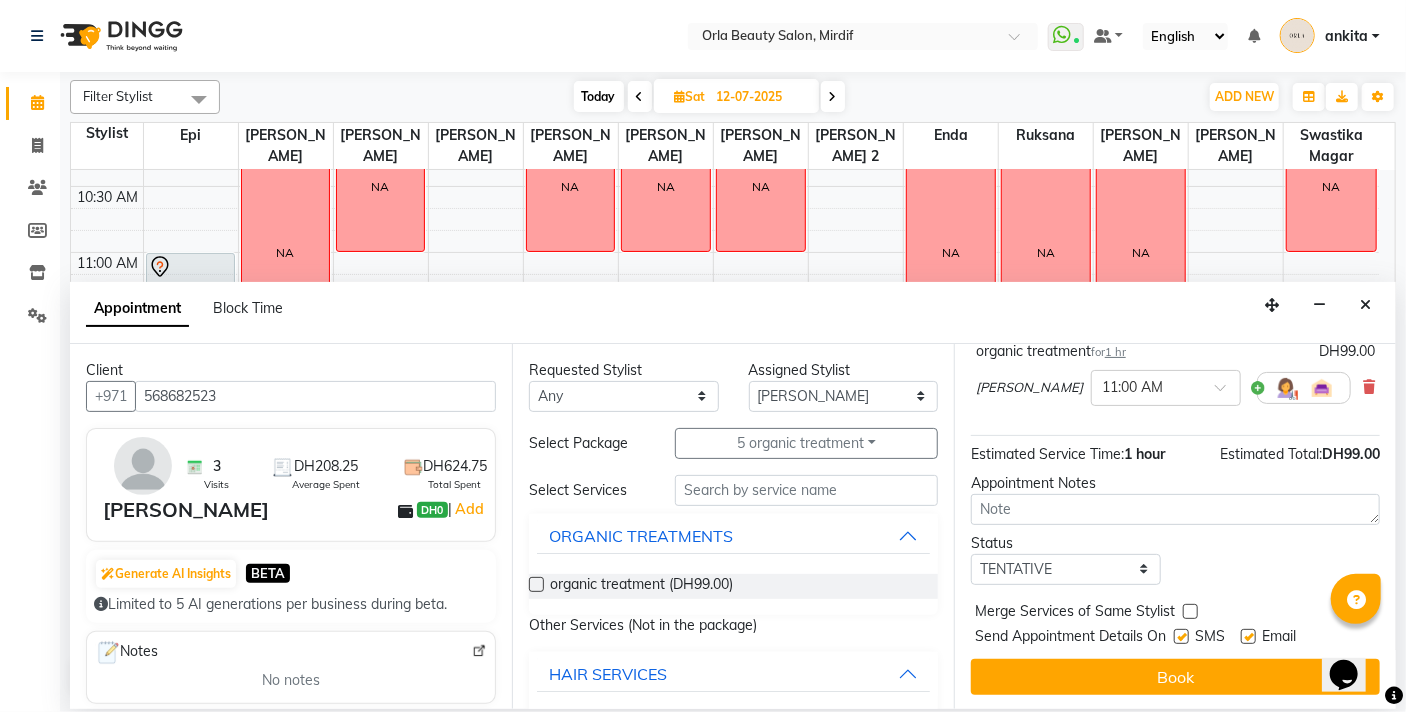 click at bounding box center [1190, 611] 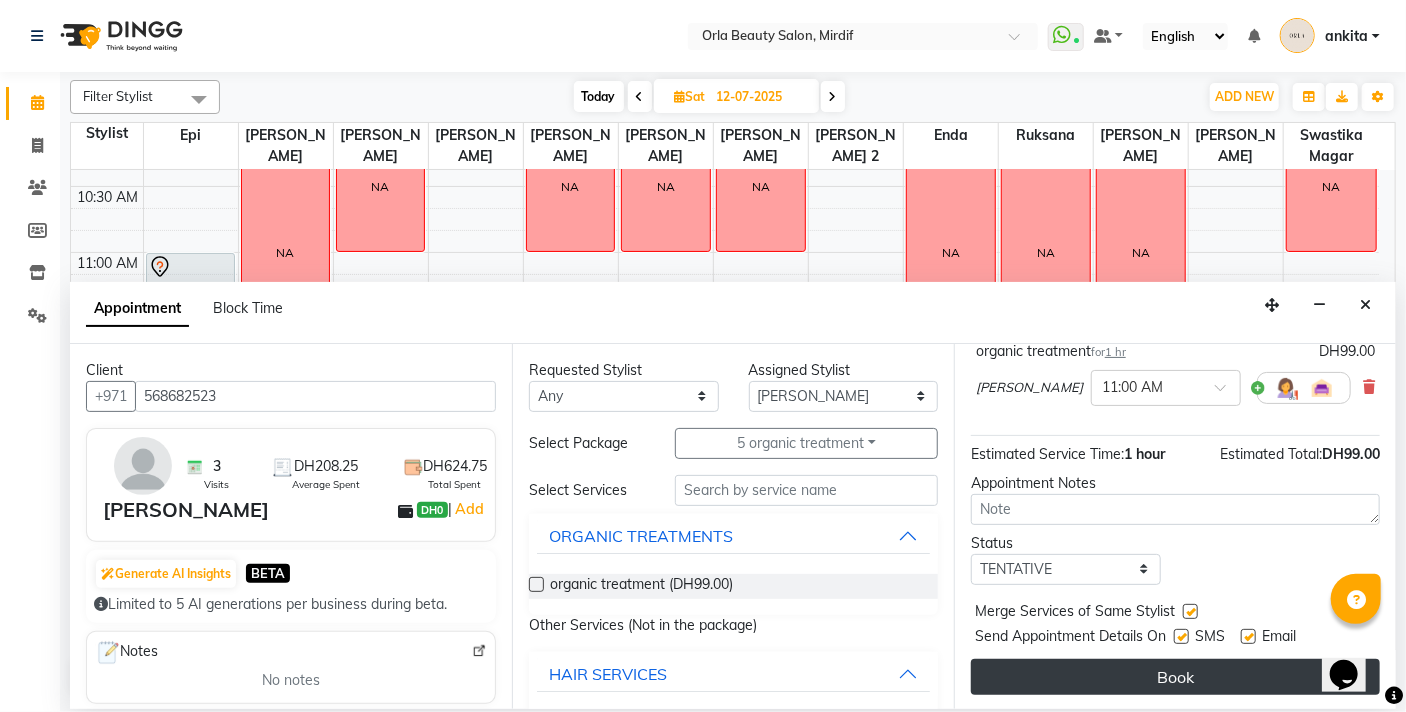 click on "Book" at bounding box center (1175, 677) 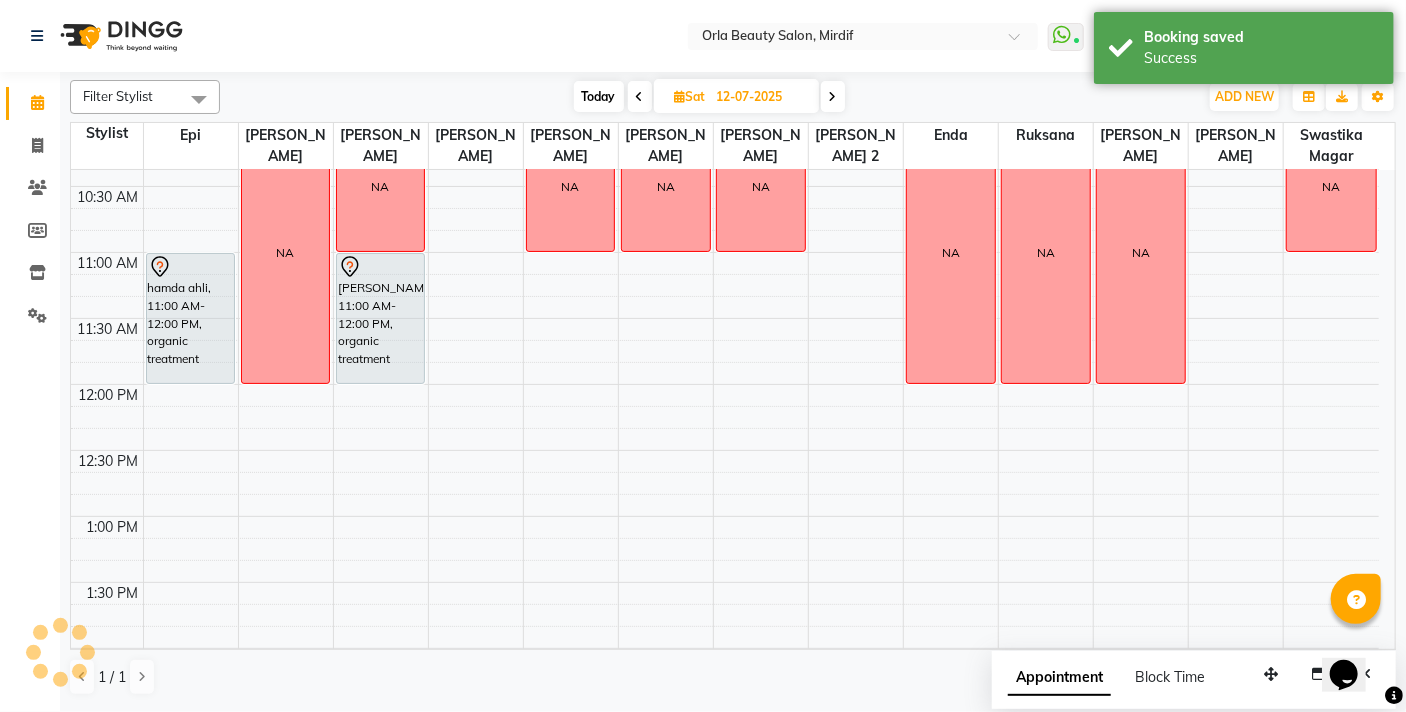 click on "9:00 AM 9:30 AM 10:00 AM 10:30 AM 11:00 AM 11:30 AM 12:00 PM 12:30 PM 1:00 PM 1:30 PM 2:00 PM 2:30 PM 3:00 PM 3:30 PM 4:00 PM 4:30 PM 5:00 PM 5:30 PM 6:00 PM 6:30 PM 7:00 PM 7:30 PM 8:00 PM 8:30 PM 9:00 PM 9:30 PM 10:00 PM 10:30 PM             hamda ahli, 11:00 AM-12:00 PM, organic treatment             Ayesha sayyah, 03:30 PM-04:30 PM, Beach Waves Long             Reem Aljawdar, 05:00 PM-06:00 PM, k18  NA   NA   NA              sara, 11:00 AM-12:00 PM, organic treatment  NA   NA   NA   NA   NA   NA   NA   NA   NA   NA   NA   NA   NA   NA   NA" at bounding box center (725, 912) 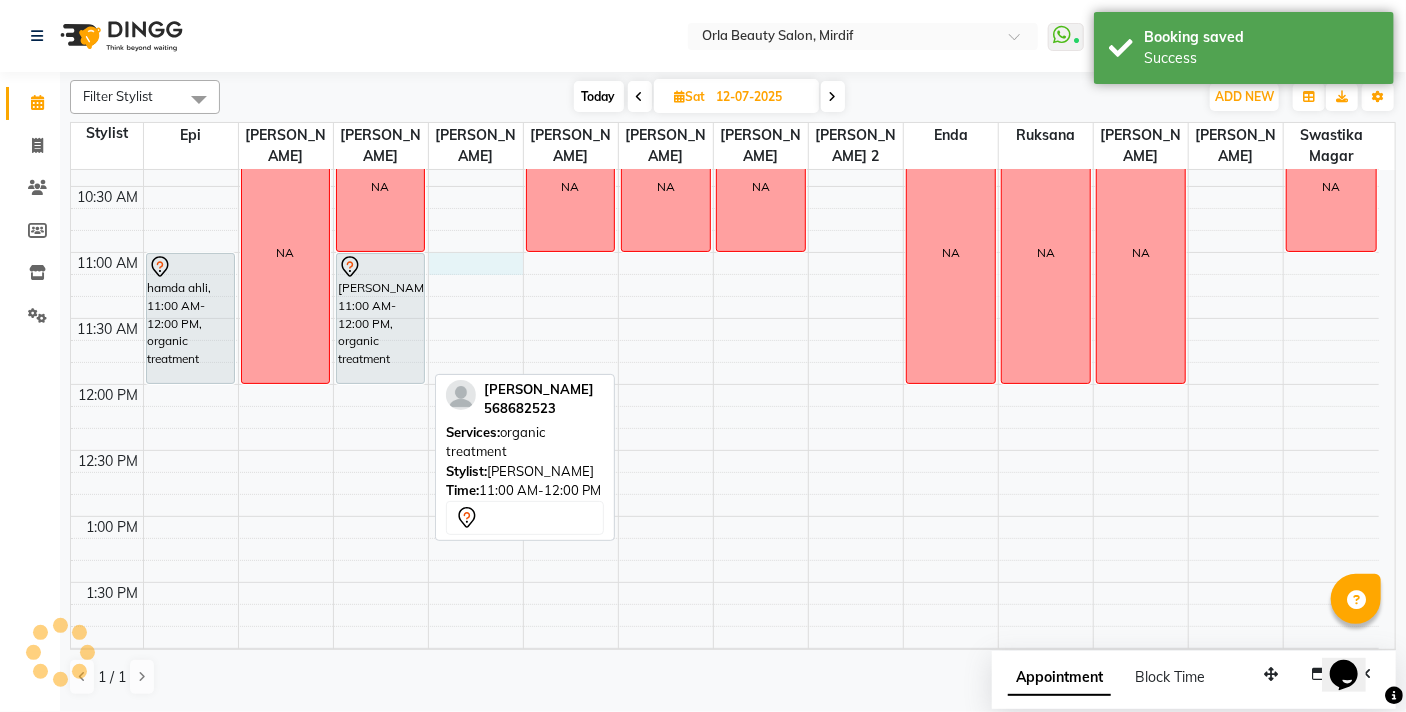 select on "60330" 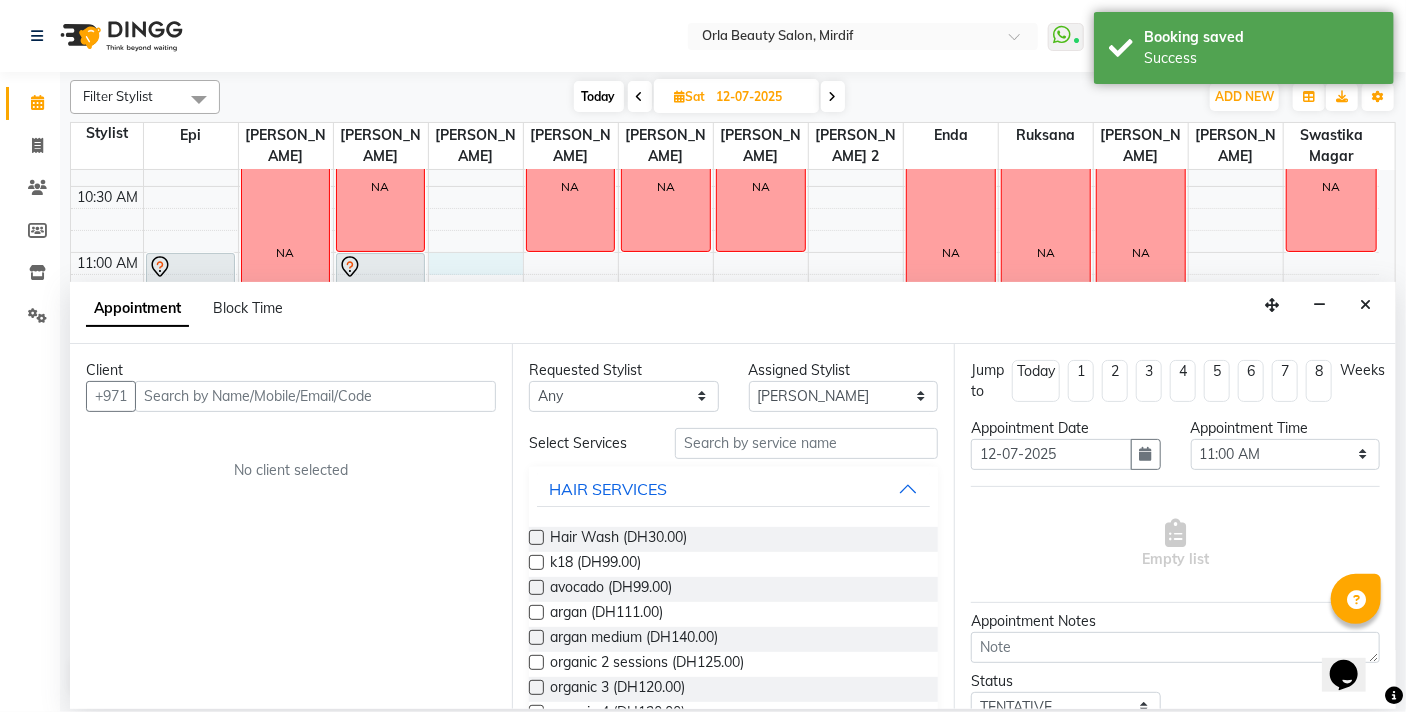 click at bounding box center (315, 396) 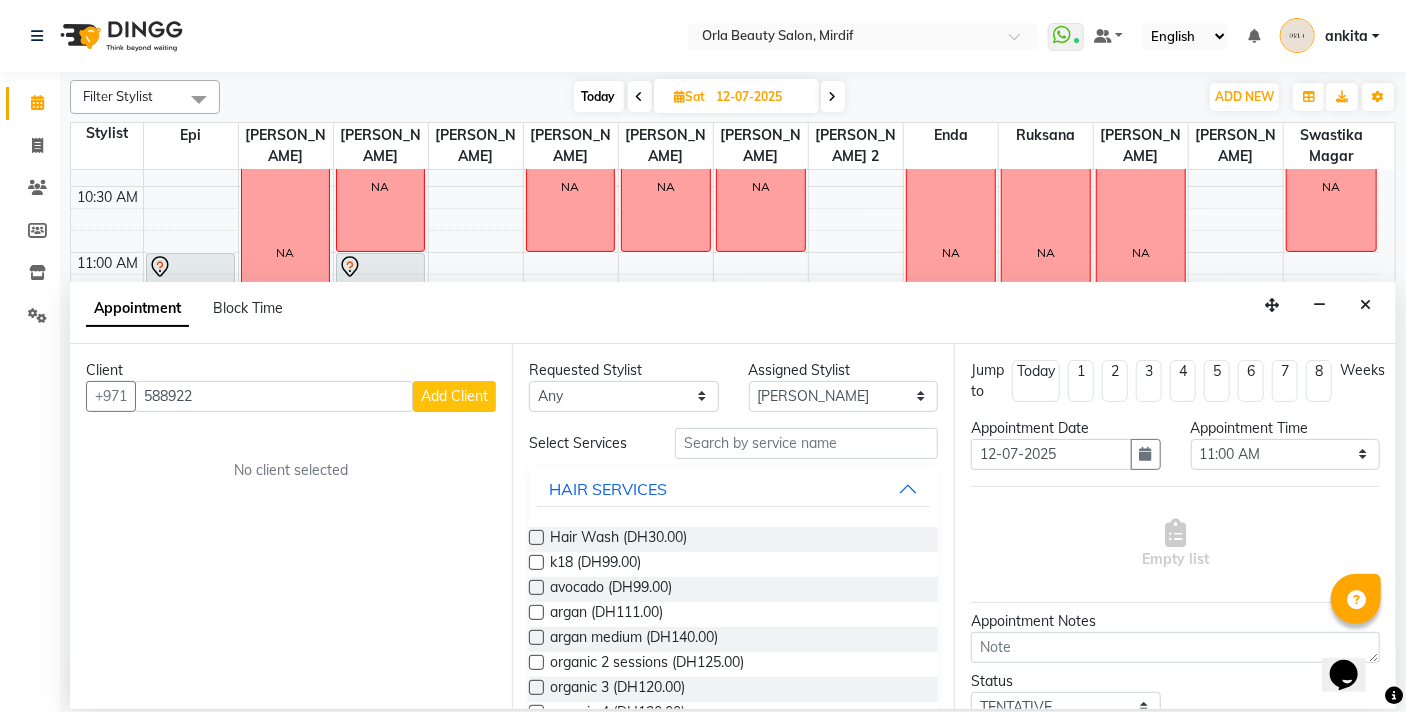 click on "588922" at bounding box center [274, 396] 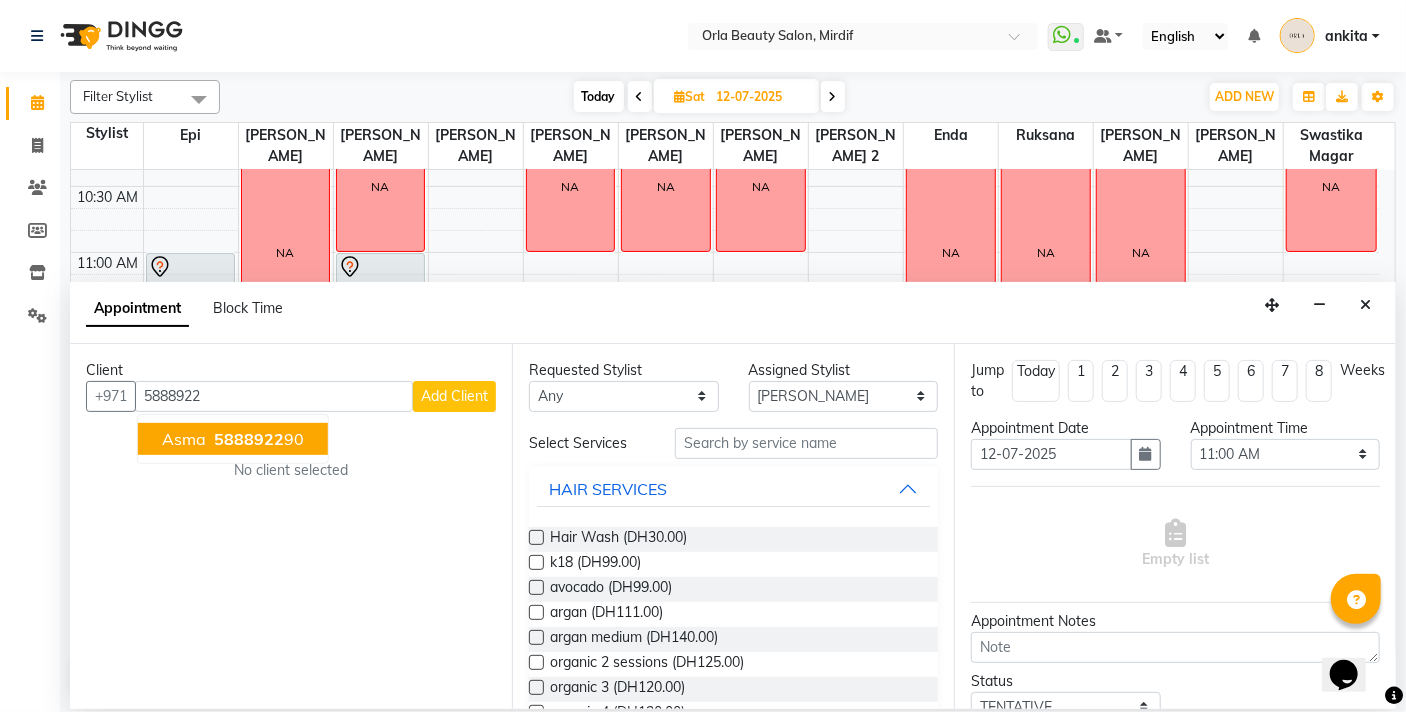 click on "Asma   5888922 90" at bounding box center (233, 439) 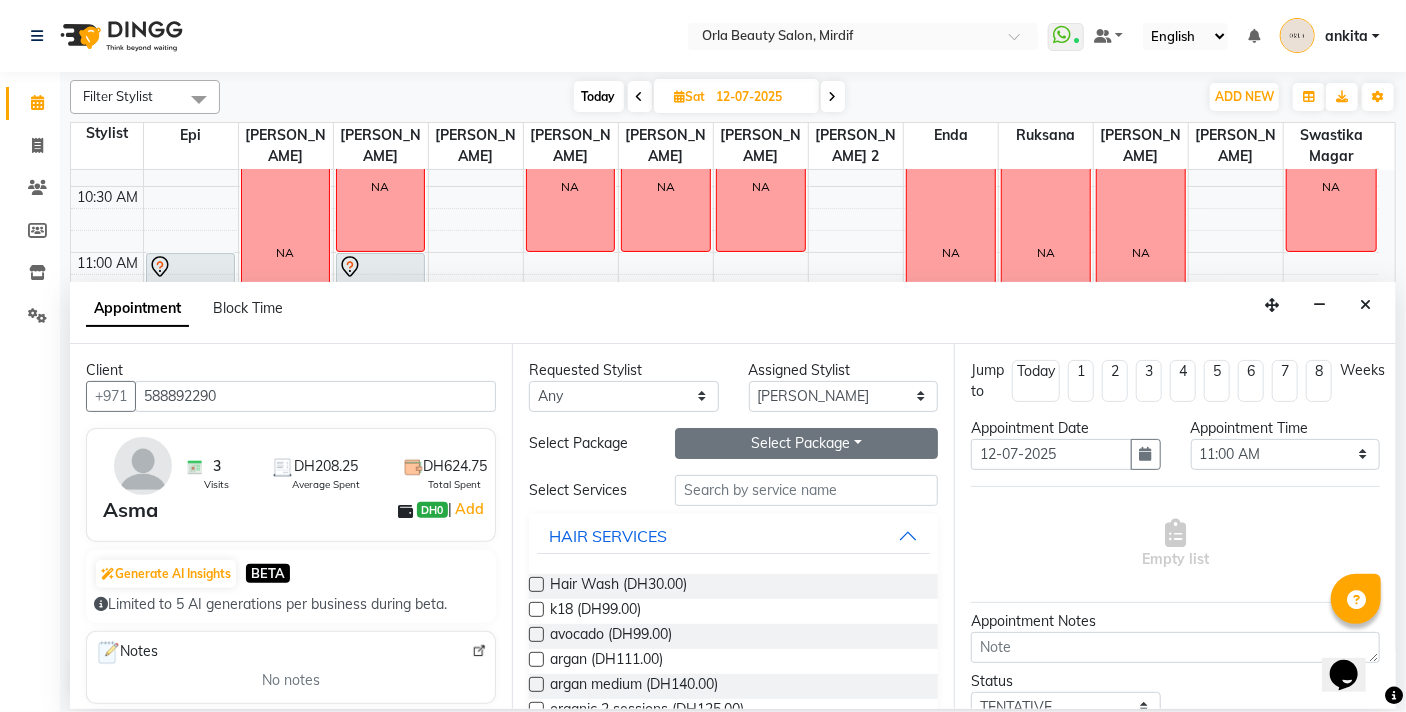 type on "588892290" 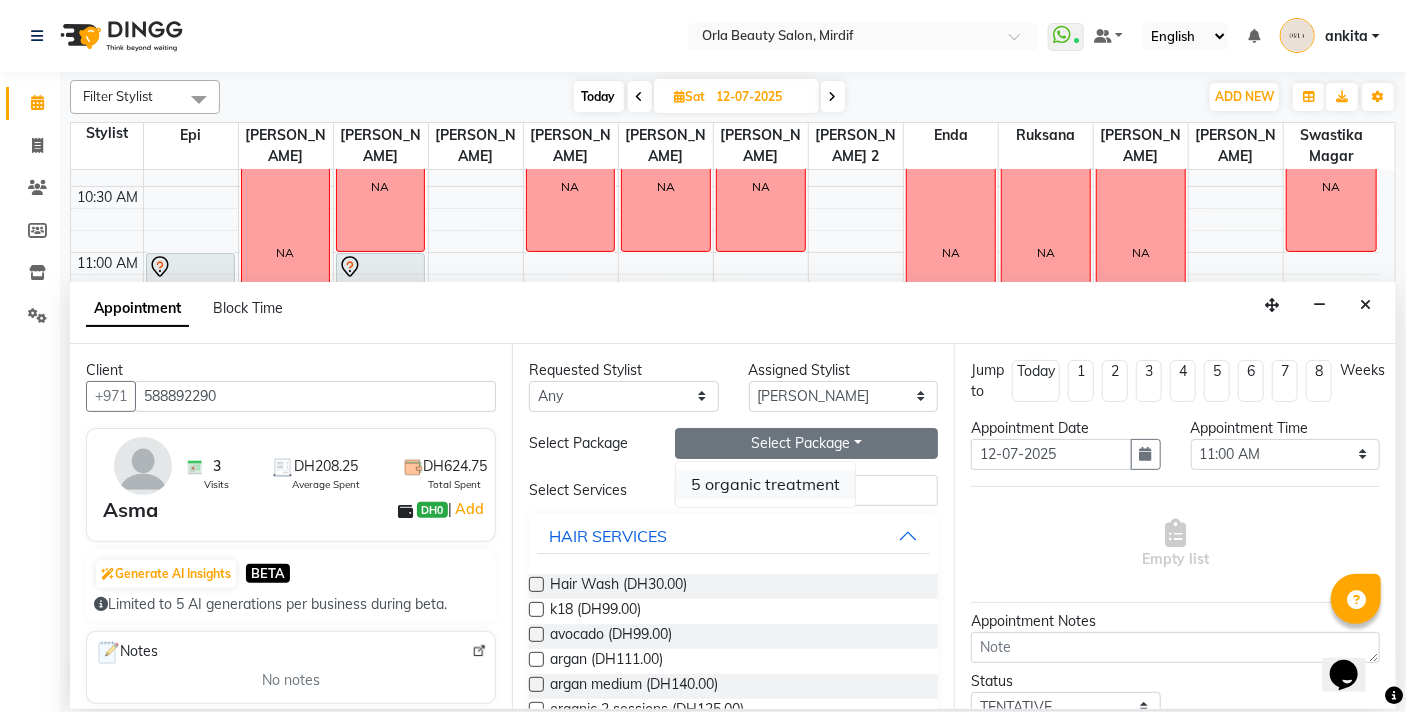 click on "5 organic treatment" at bounding box center [765, 484] 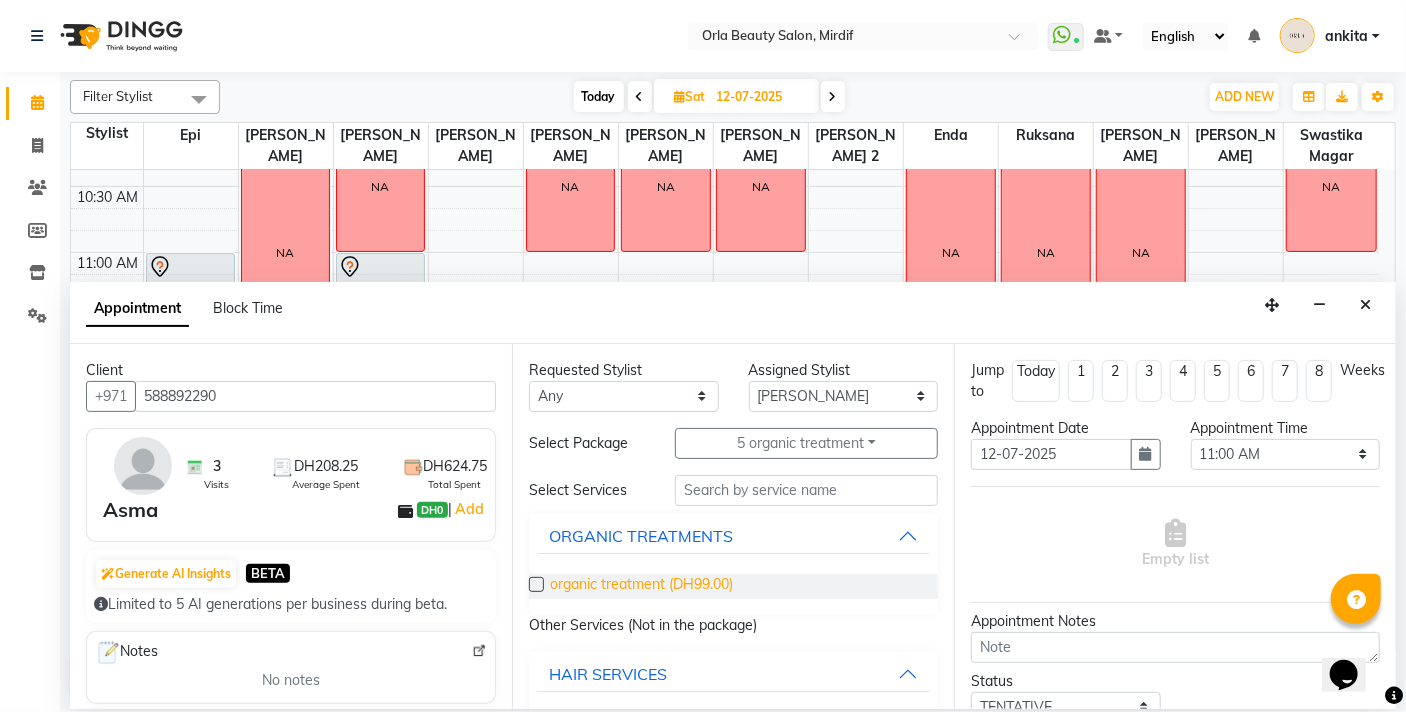 click on "organic treatment (DH99.00)" at bounding box center [641, 586] 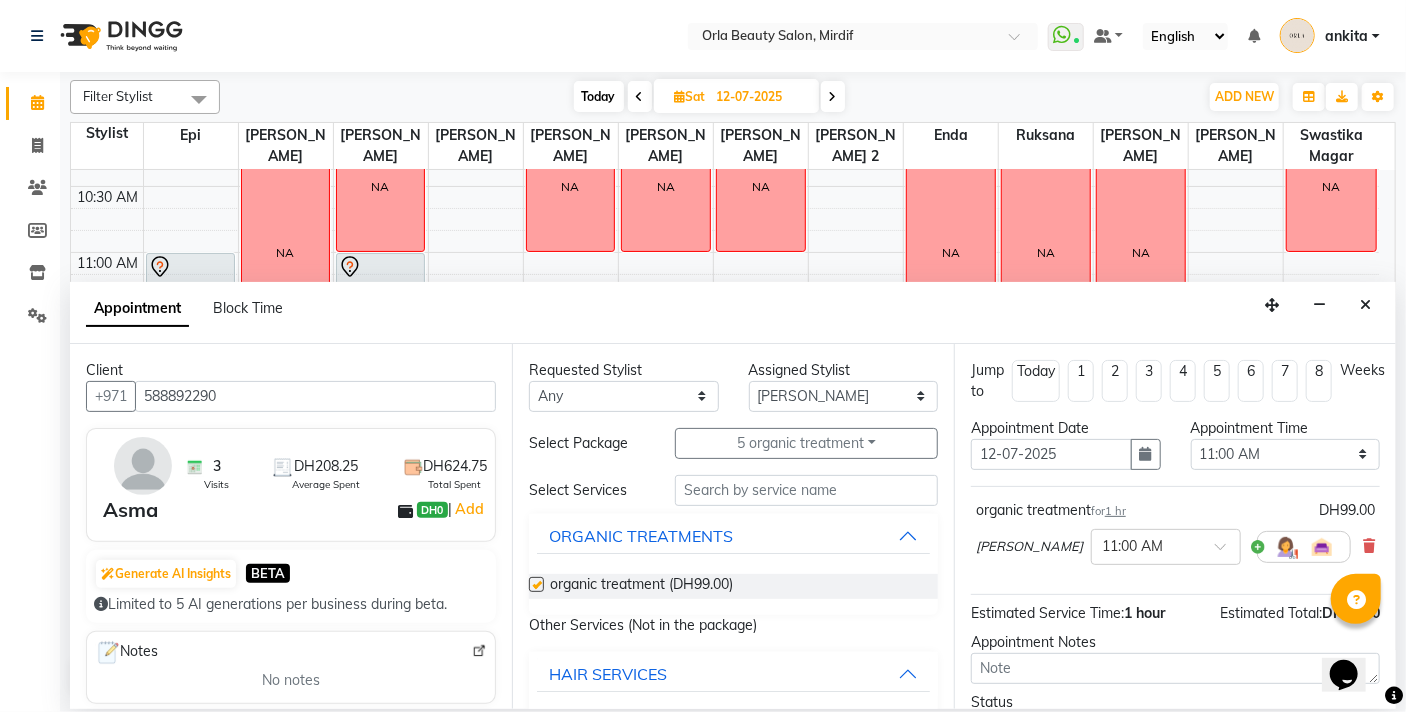 checkbox on "false" 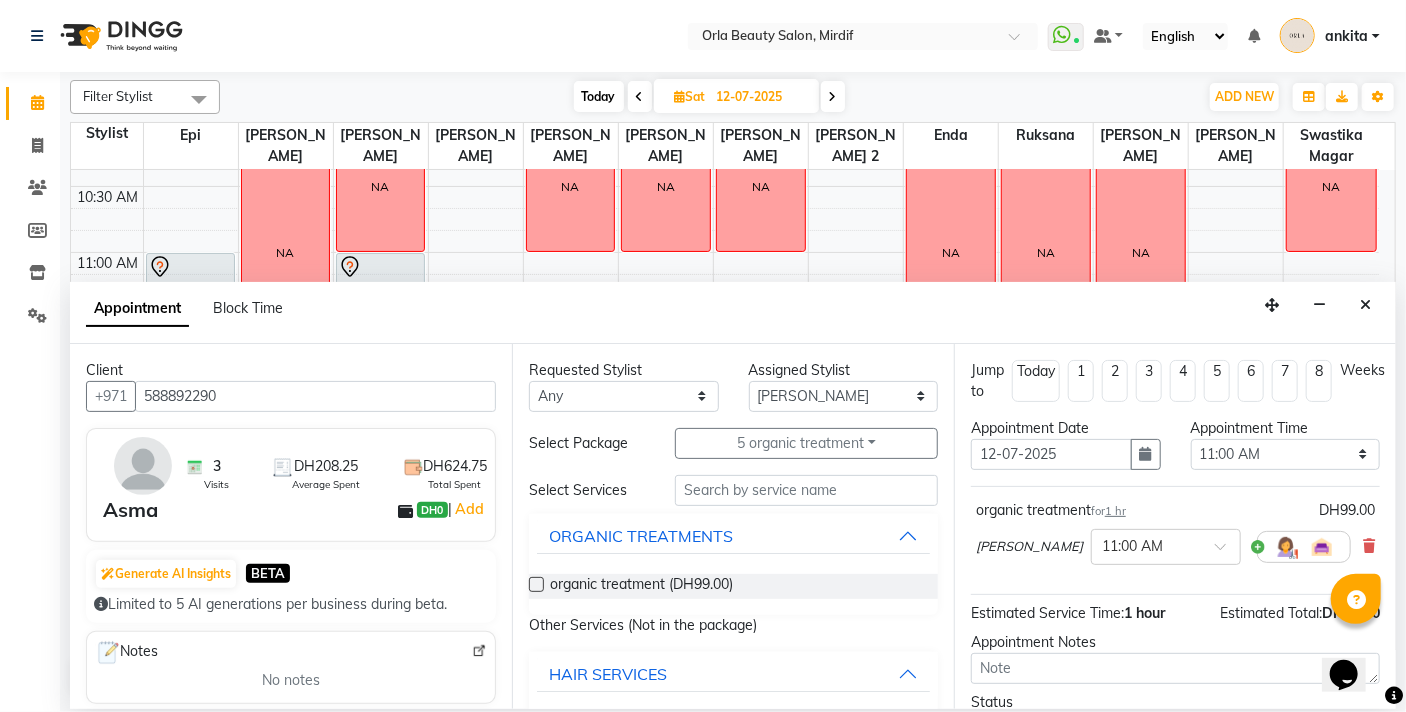 scroll, scrollTop: 159, scrollLeft: 0, axis: vertical 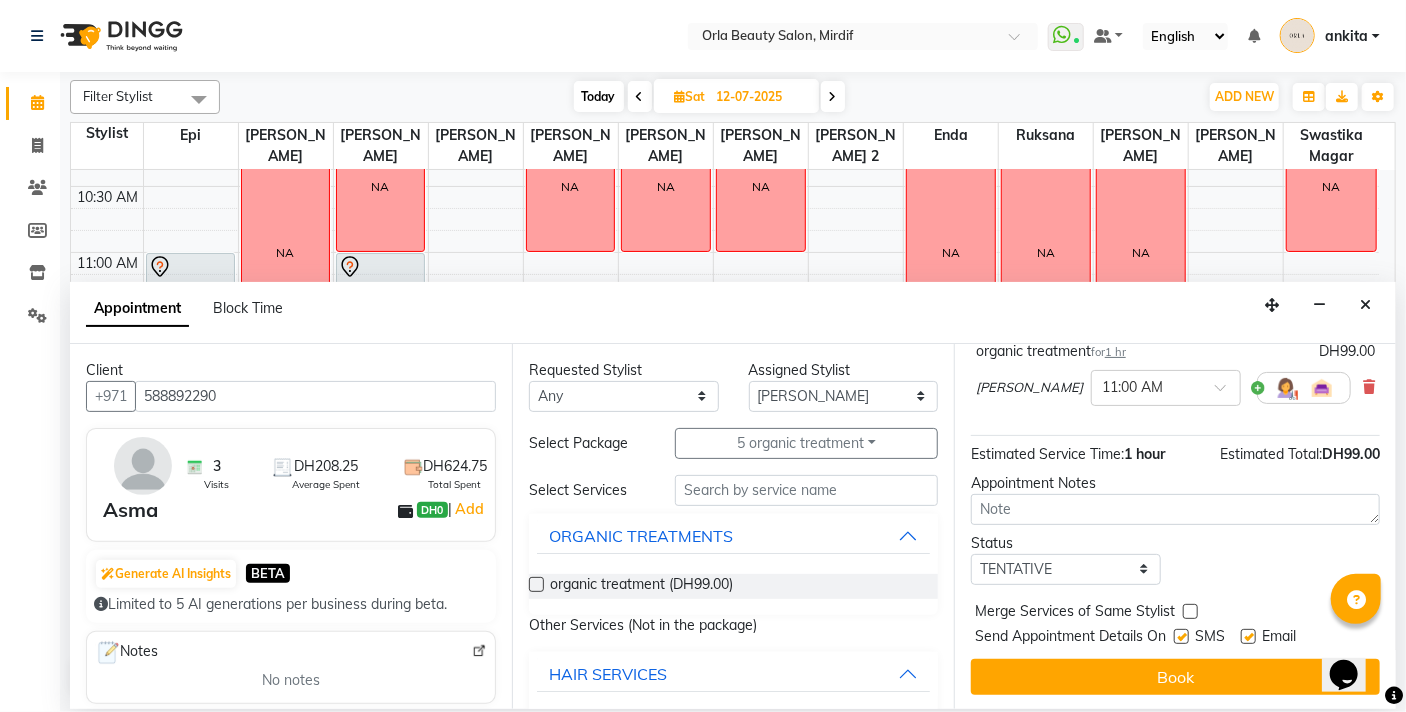 click at bounding box center (1190, 611) 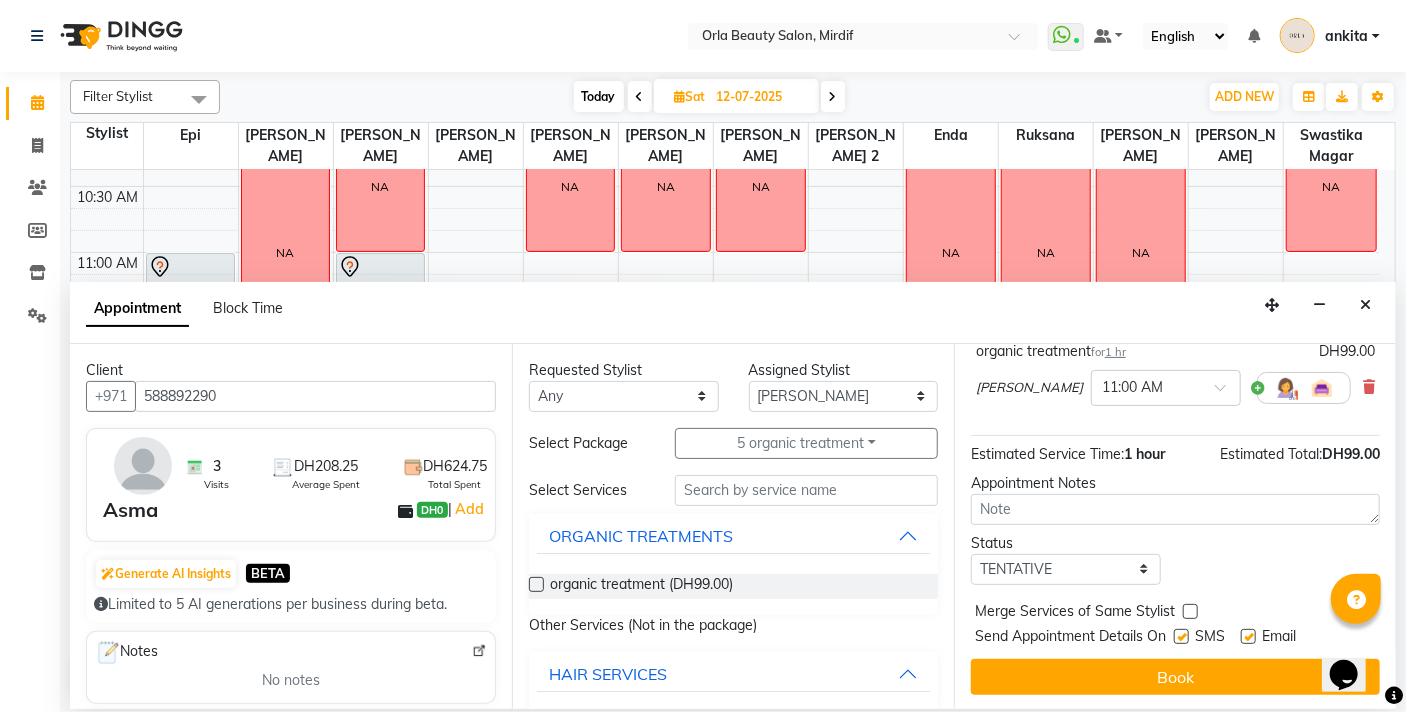 click at bounding box center [1189, 613] 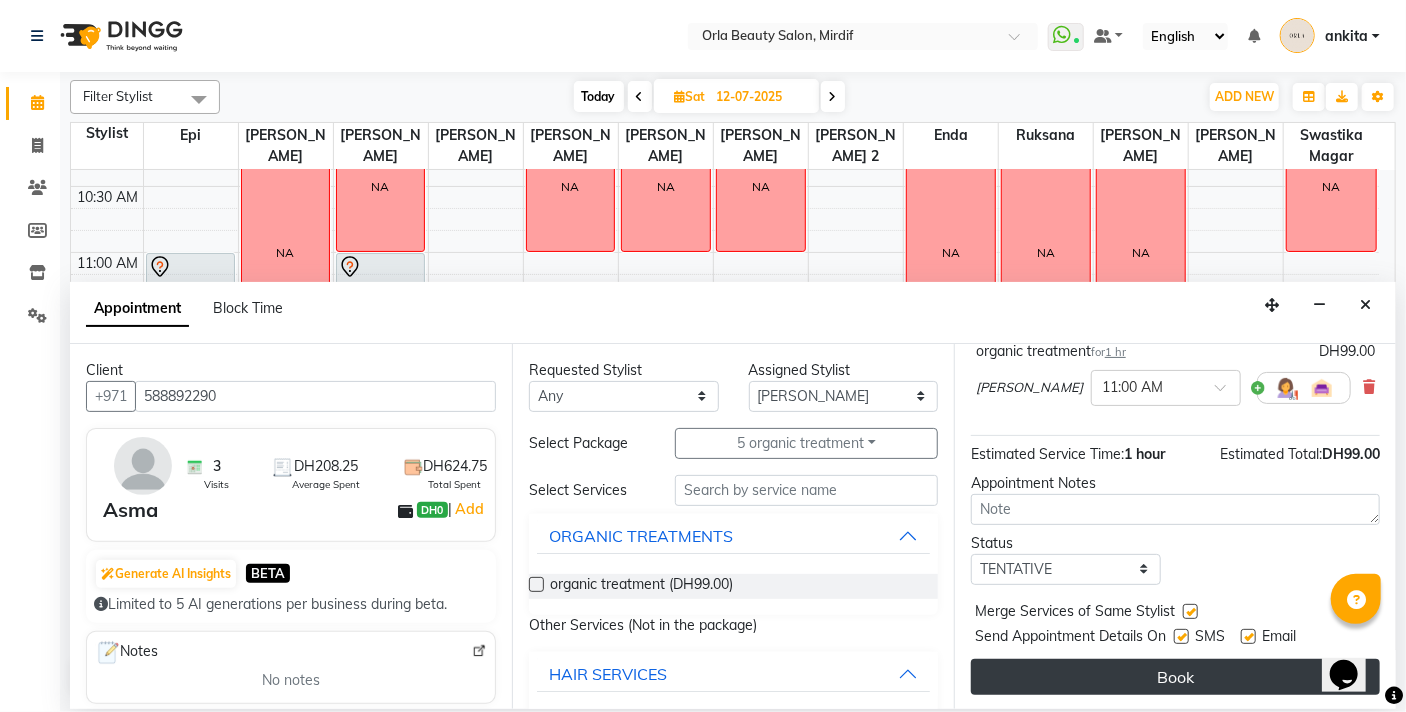 click on "Book" at bounding box center [1175, 677] 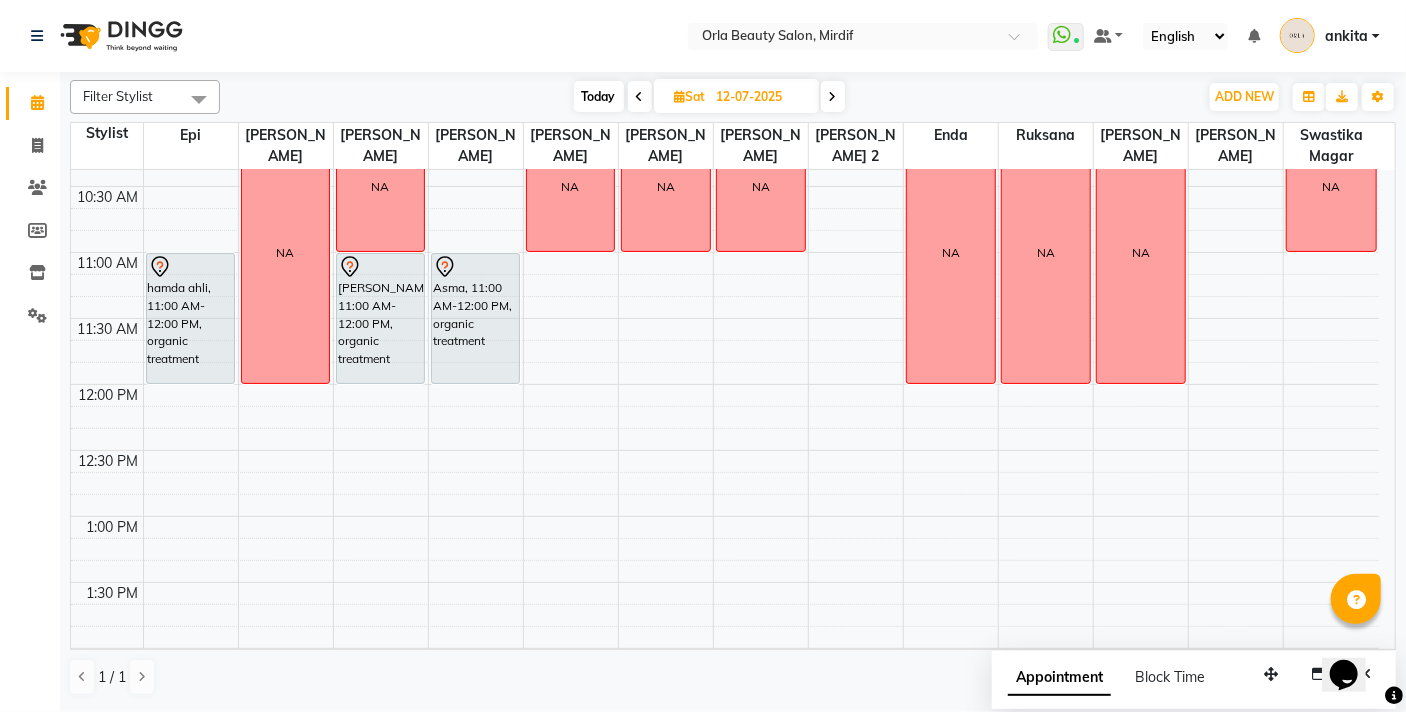 click on "Today" at bounding box center (599, 96) 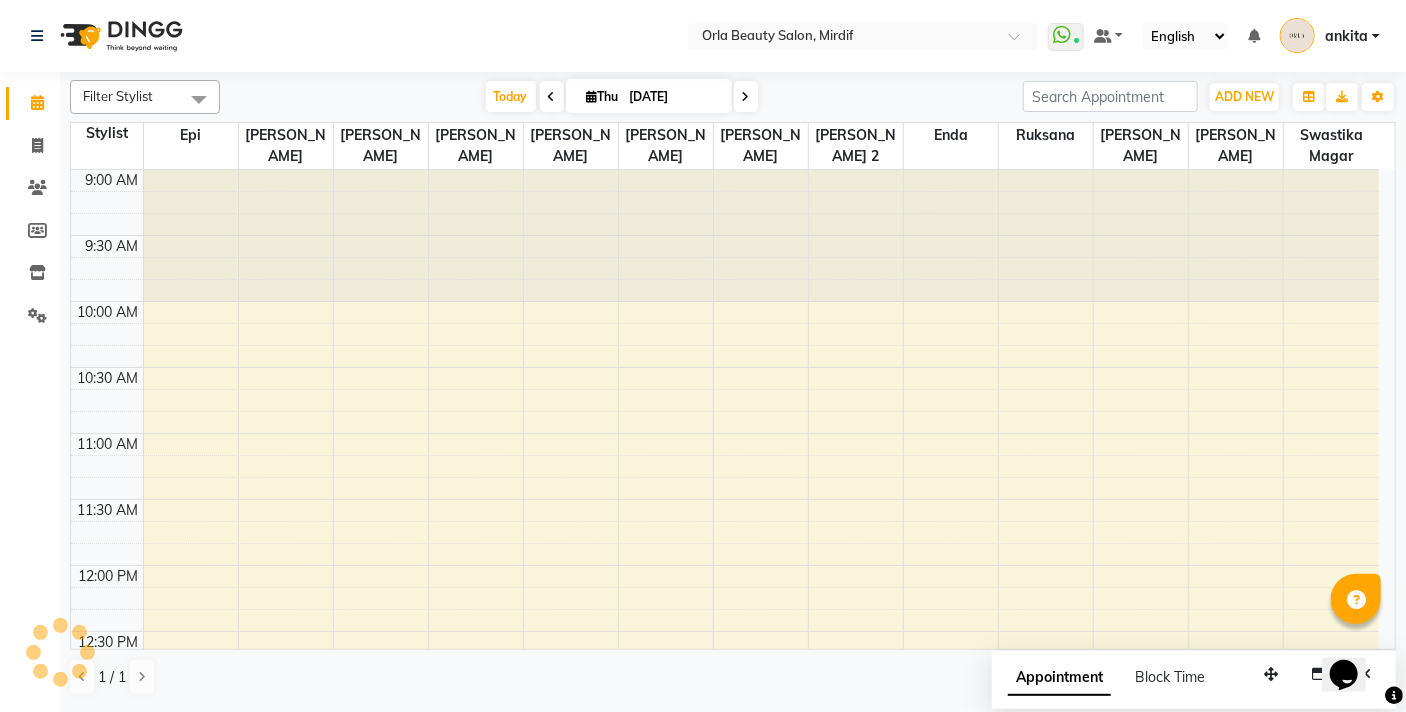 scroll, scrollTop: 1322, scrollLeft: 0, axis: vertical 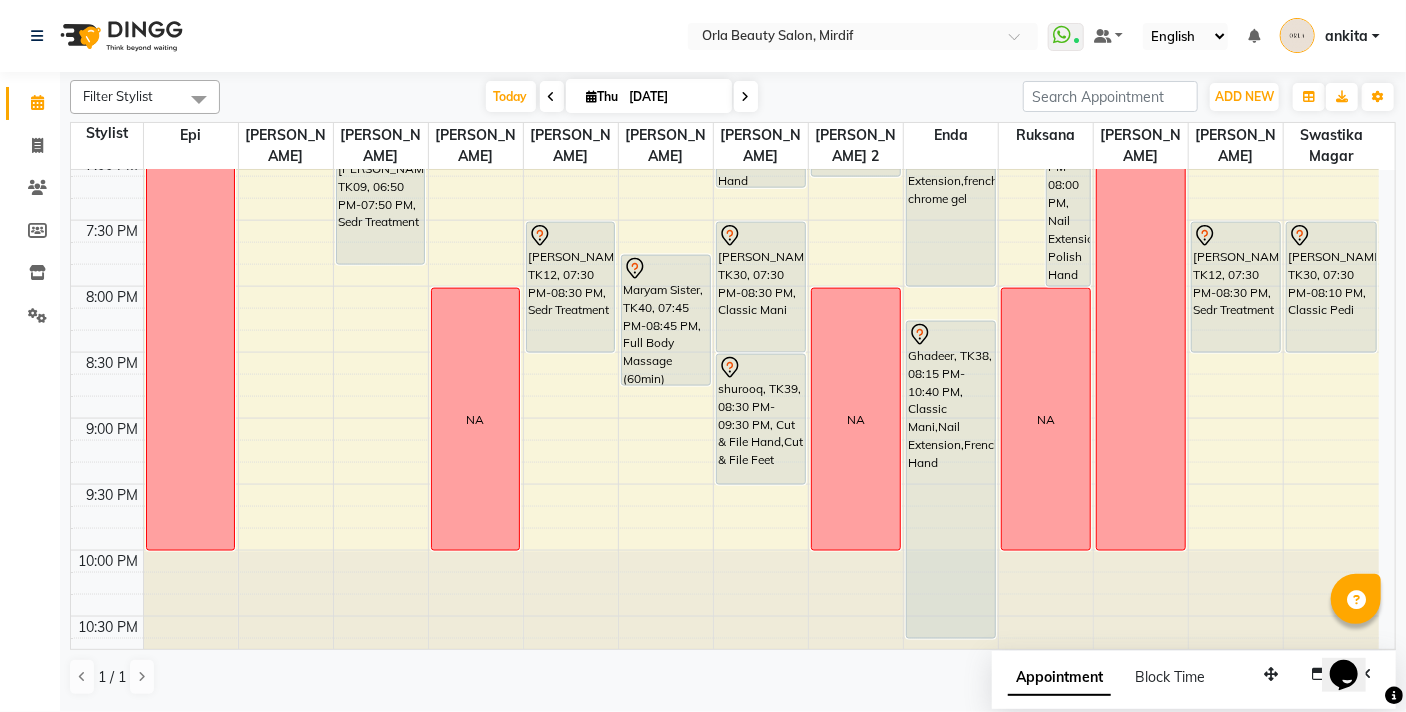 drag, startPoint x: 1339, startPoint y: 308, endPoint x: 1339, endPoint y: 339, distance: 31 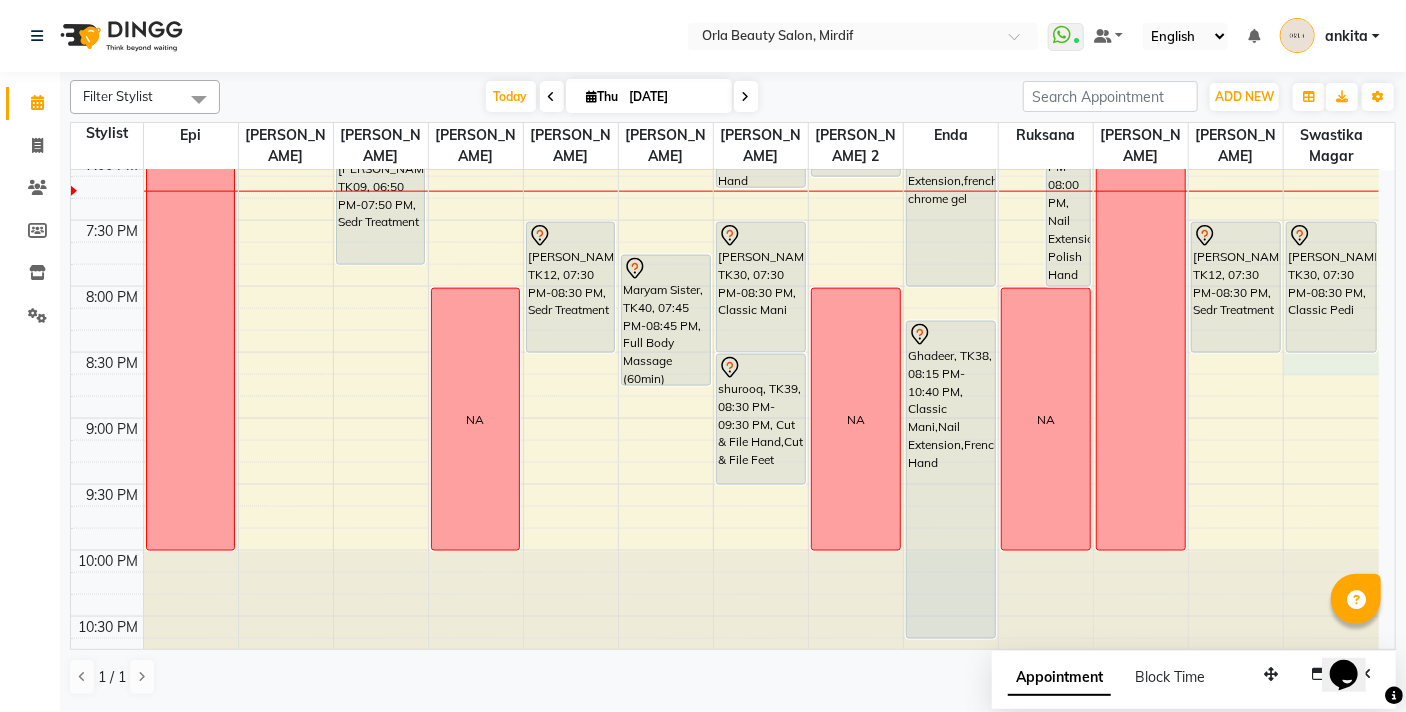click on "9:00 AM 9:30 AM 10:00 AM 10:30 AM 11:00 AM 11:30 AM 12:00 PM 12:30 PM 1:00 PM 1:30 PM 2:00 PM 2:30 PM 3:00 PM 3:30 PM 4:00 PM 4:30 PM 5:00 PM 5:30 PM 6:00 PM 6:30 PM 7:00 PM 7:30 PM 8:00 PM 8:30 PM 9:00 PM 9:30 PM 10:00 PM 10:30 PM  OFF   NA      Madam Aisha Boss, TK25, 11:00 AM-02:00 PM, Full Hair Color     maha, TK24, 01:05 PM-02:05 PM, organic treatment     hamda almanzooqi, TK05, 12:10 PM-01:10 PM, Sedr Treatment     muna alsafi, TK32, 05:10 PM-06:15 PM, Root Color     Reem Aljawdar, TK35, 05:10 PM-06:10 PM, k18     fatima mohamad, TK26, 02:55 PM-03:55 PM, Sedr Treatment Medium             Rhoda, TK10, 04:10 PM-04:20 PM, Beach Waves     Reem Aljawdar, TK35, 05:10 PM-06:10 PM, k18     fatma alshehhi, TK28, 05:20 PM-06:20 PM, Sedr Treatment Long  NA      maitha, TK16, 12:10 PM-01:10 PM, Sedr Treatment     Madam Aisha Boss, TK25, 02:00 PM-03:00 PM, Acai Treatment Medium     fatma alshehhi, TK28, 06:20 PM-06:40 PM, Blow Dry             Maitha Alriyami, TK09, 06:50 PM-07:50 PM, Sedr Treatment" at bounding box center [725, -242] 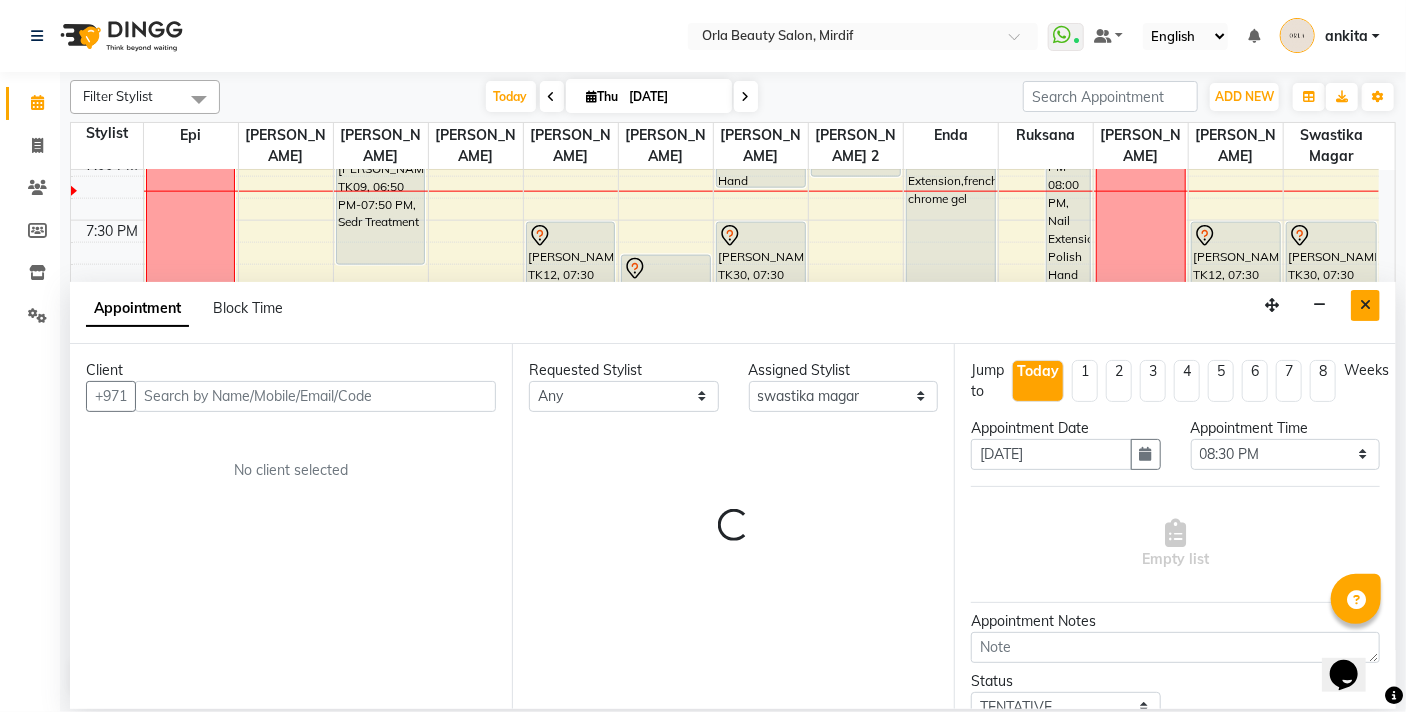 click at bounding box center (1365, 305) 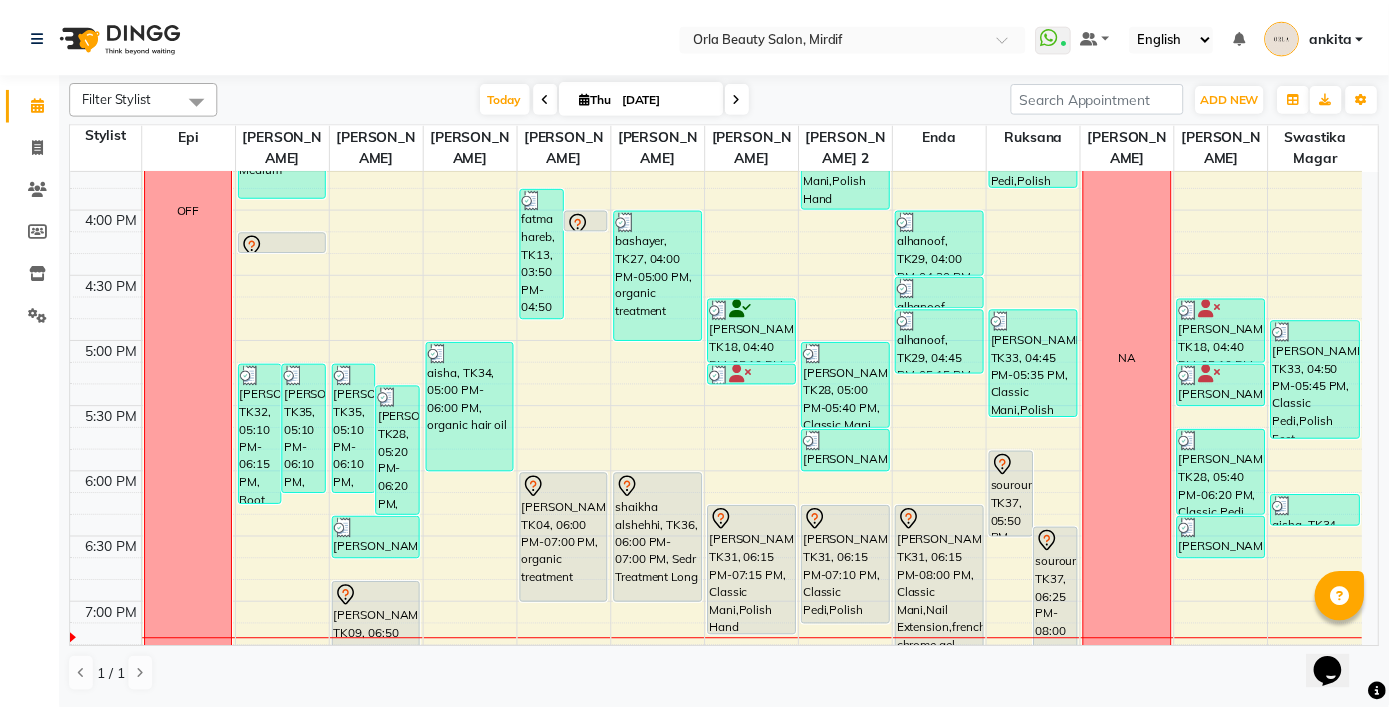 scroll, scrollTop: 933, scrollLeft: 0, axis: vertical 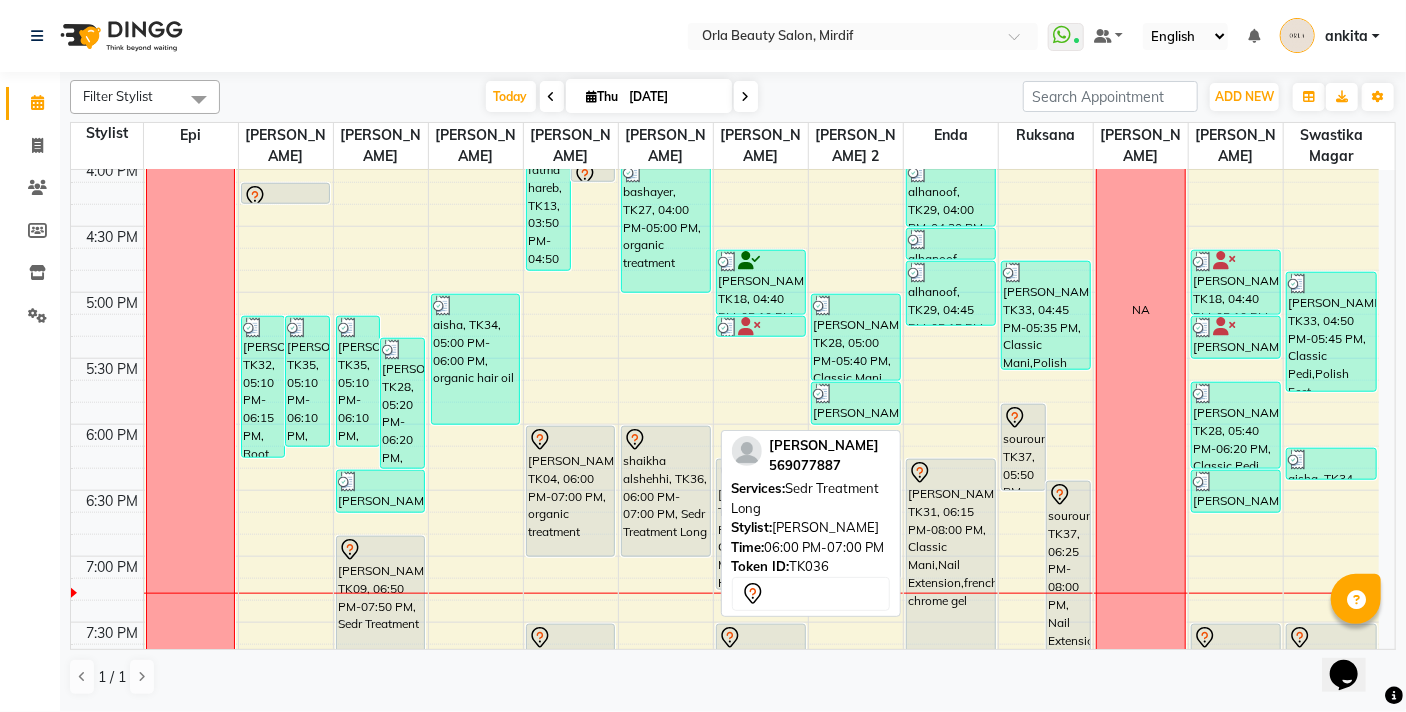 click on "shaikha alshehhi, TK36, 06:00 PM-07:00 PM, Sedr Treatment Long" at bounding box center [666, 491] 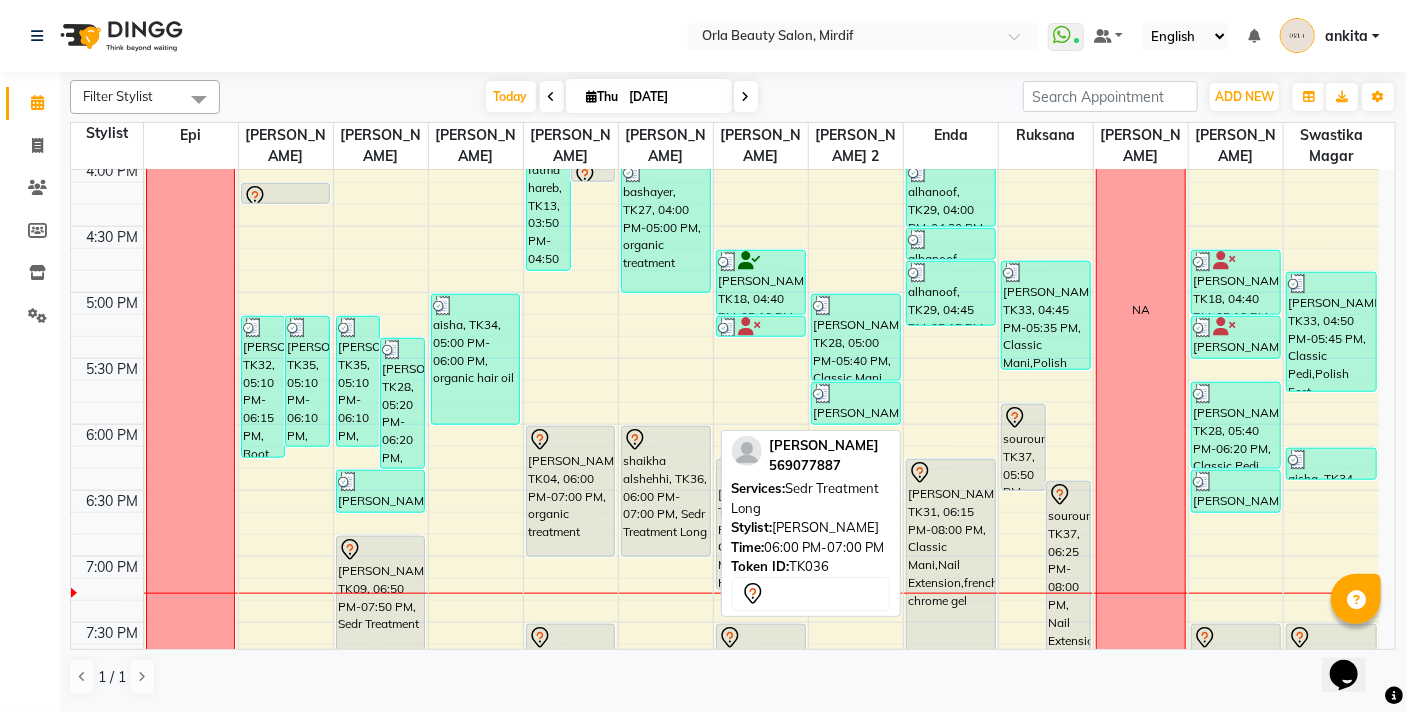 click on "shaikha alshehhi, TK36, 06:00 PM-07:00 PM, Sedr Treatment Long" at bounding box center (666, 491) 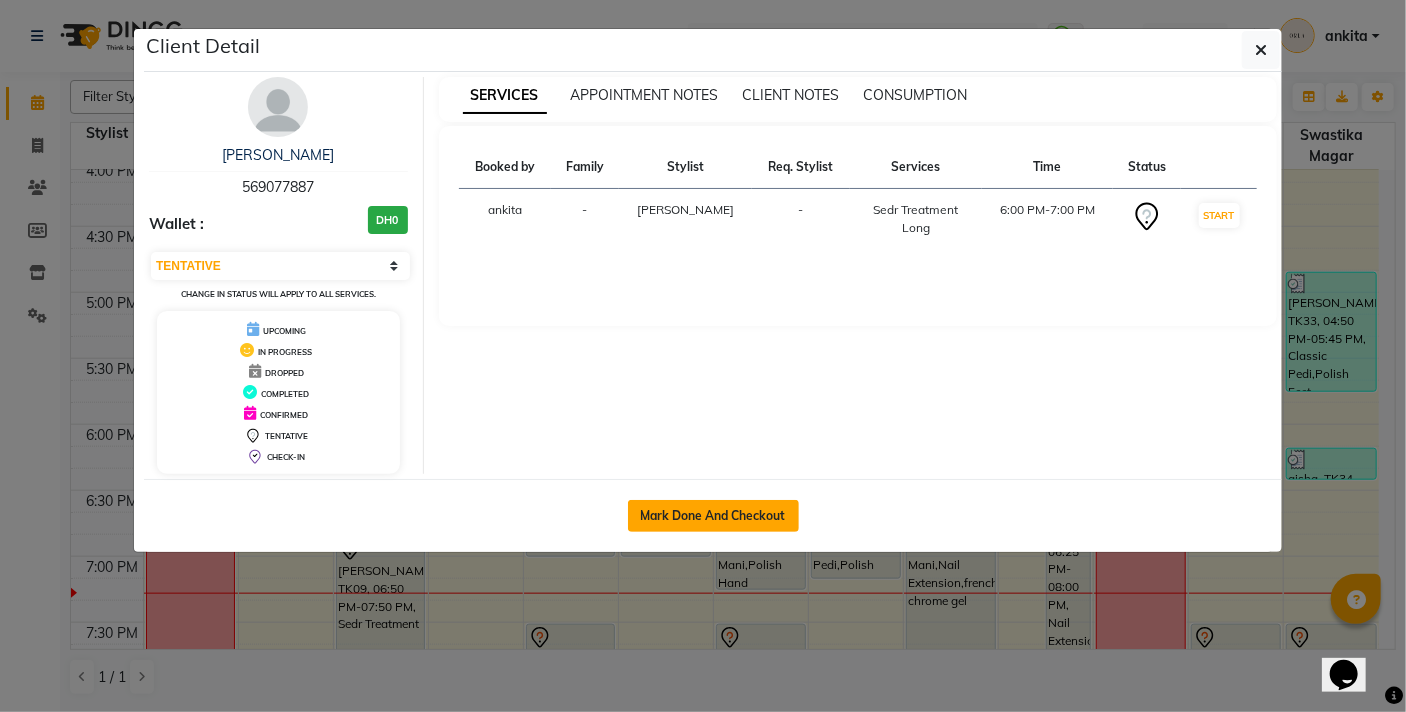 click on "Mark Done And Checkout" 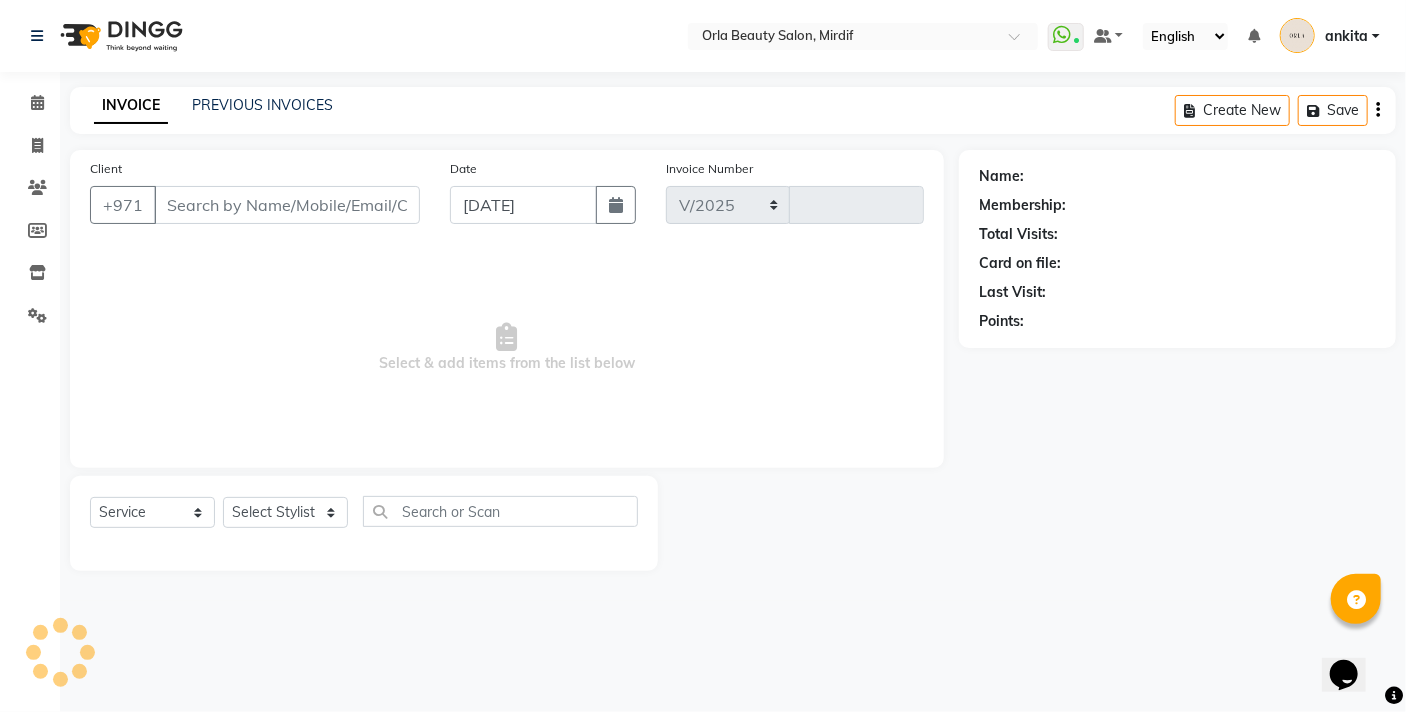 select on "5053" 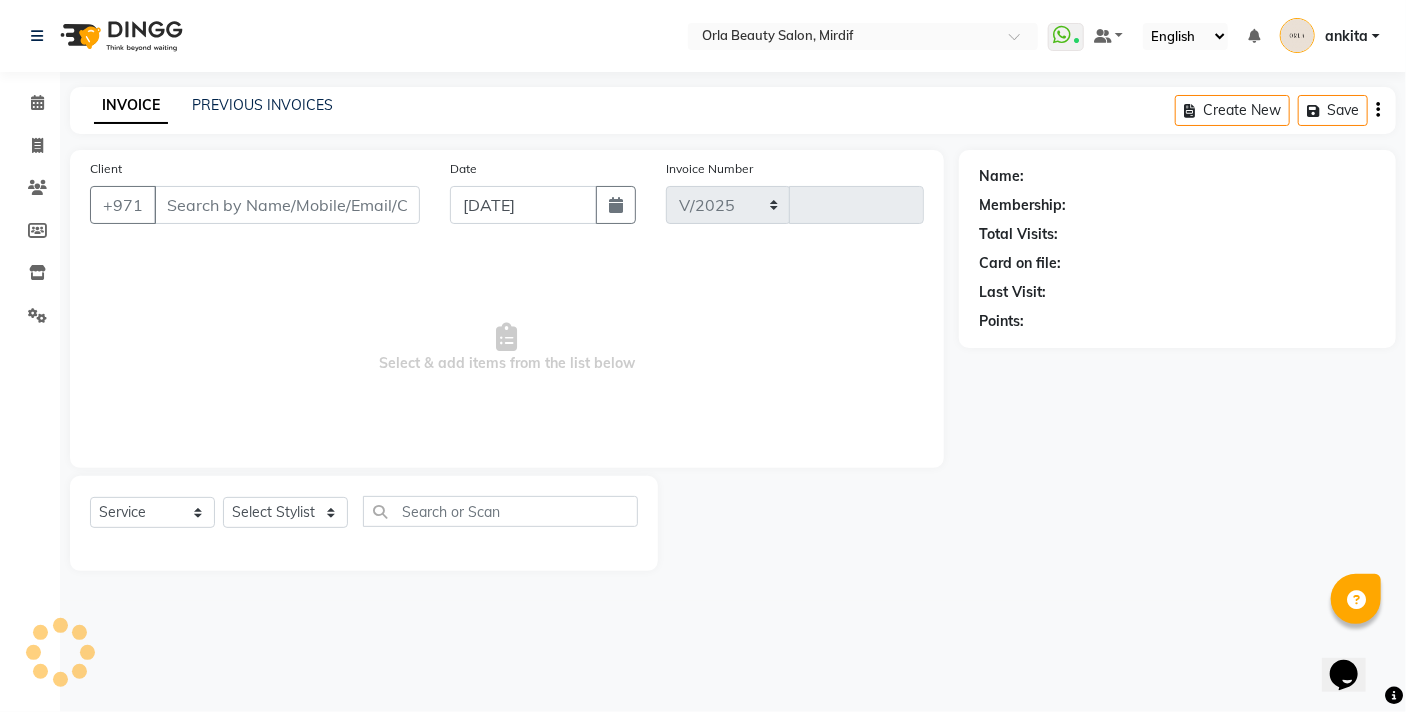 type on "3236" 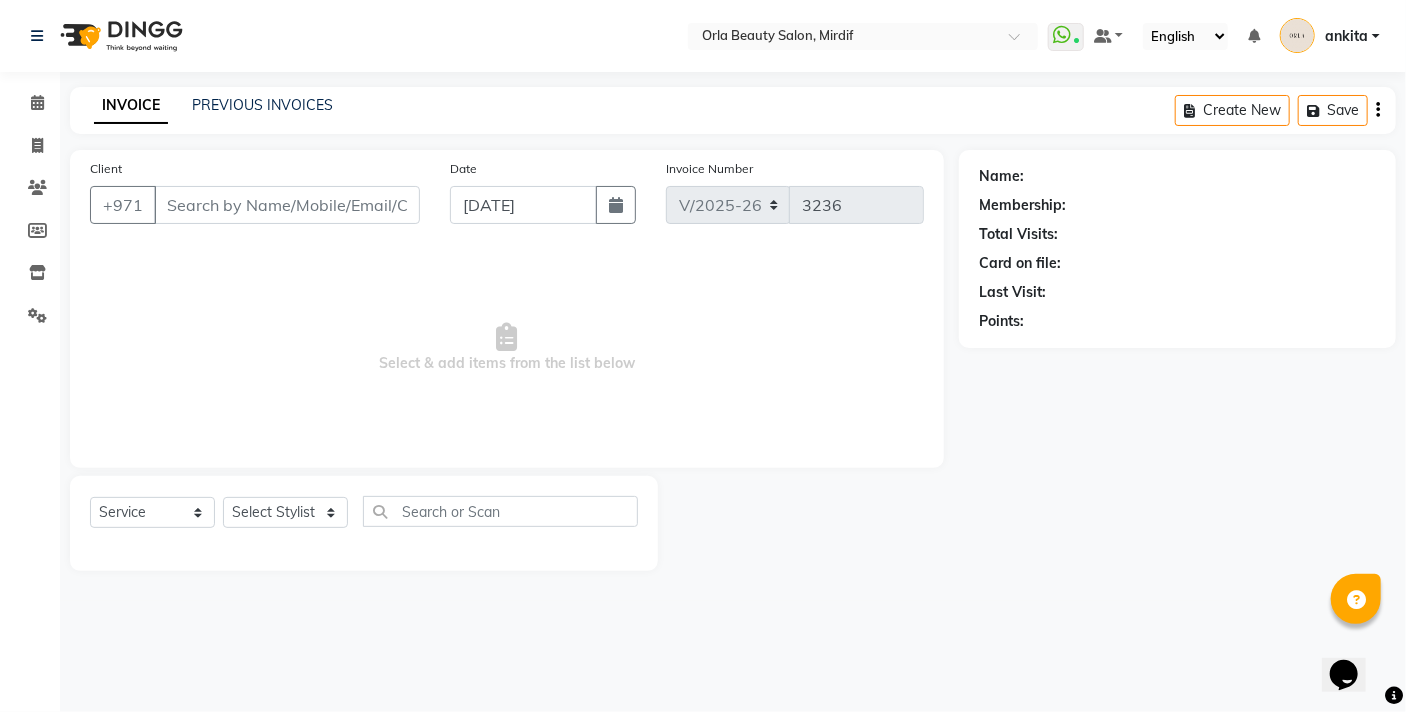 type on "569077887" 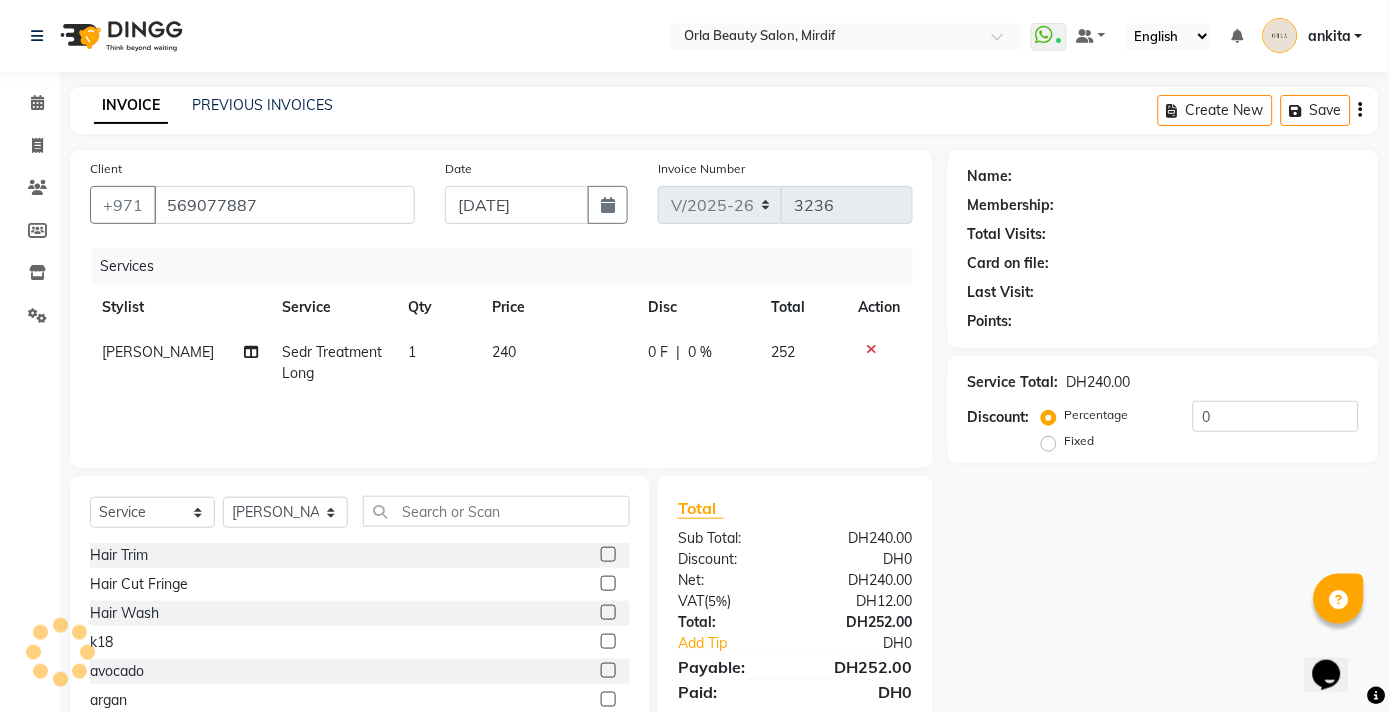 click on "240" 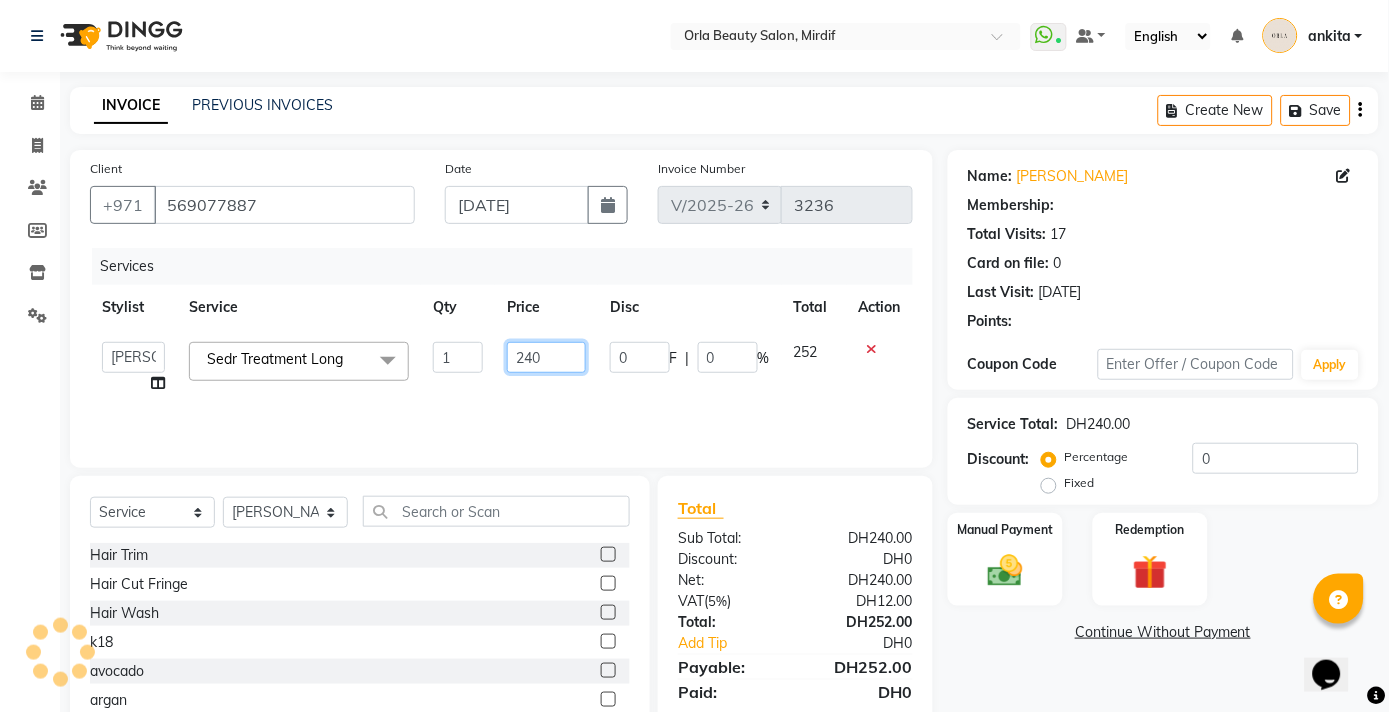 click on "240" 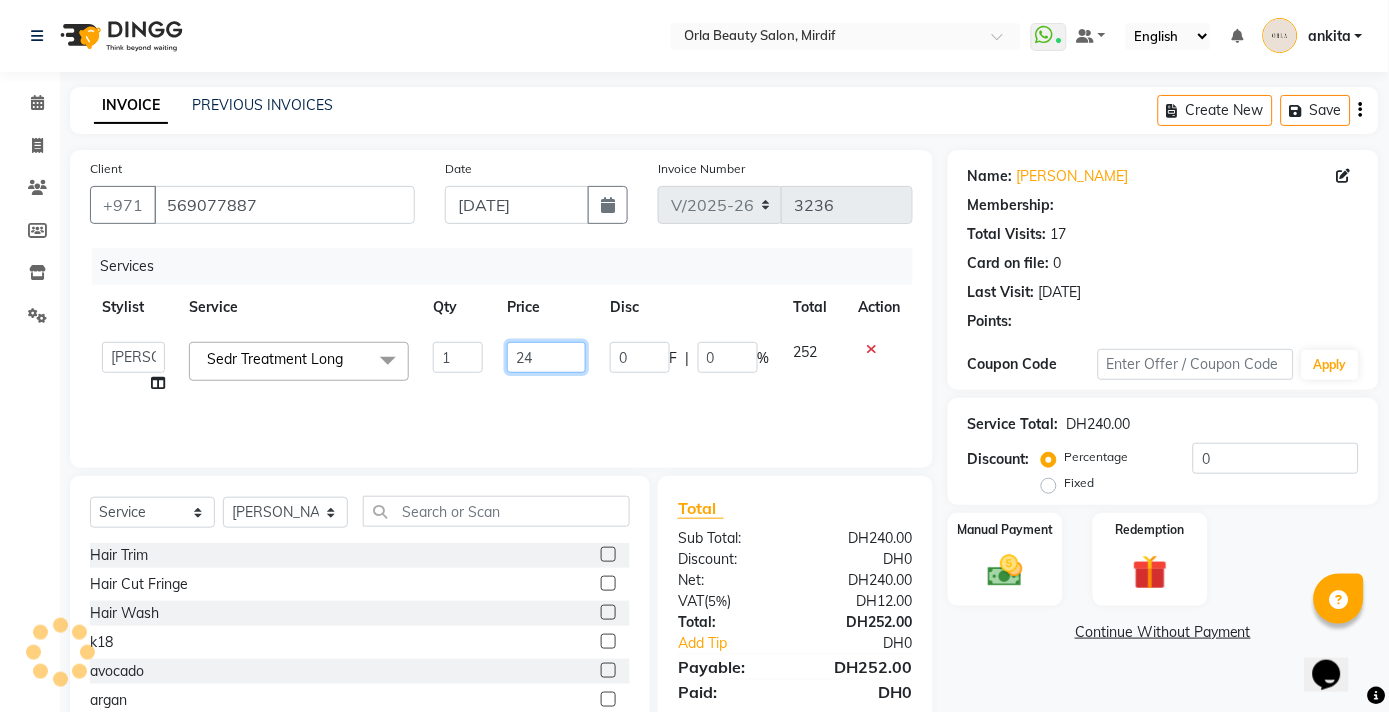 type on "2" 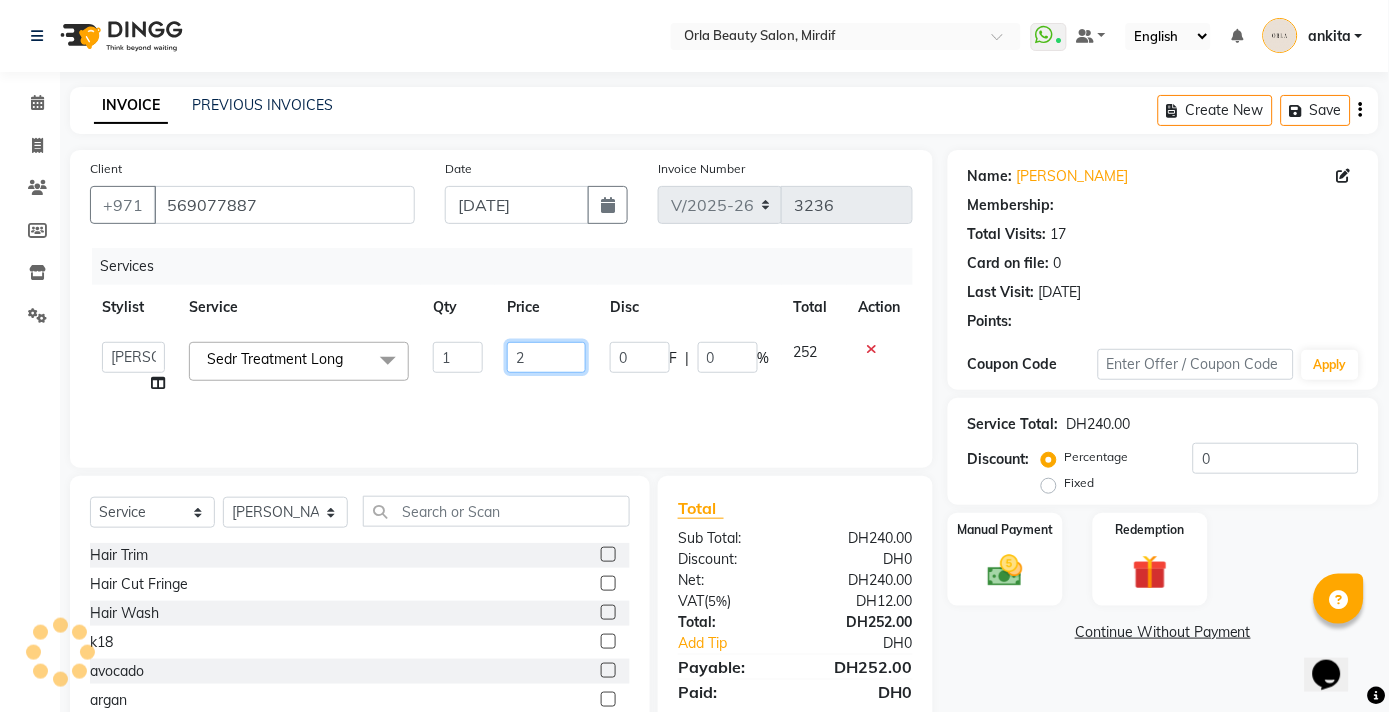 type 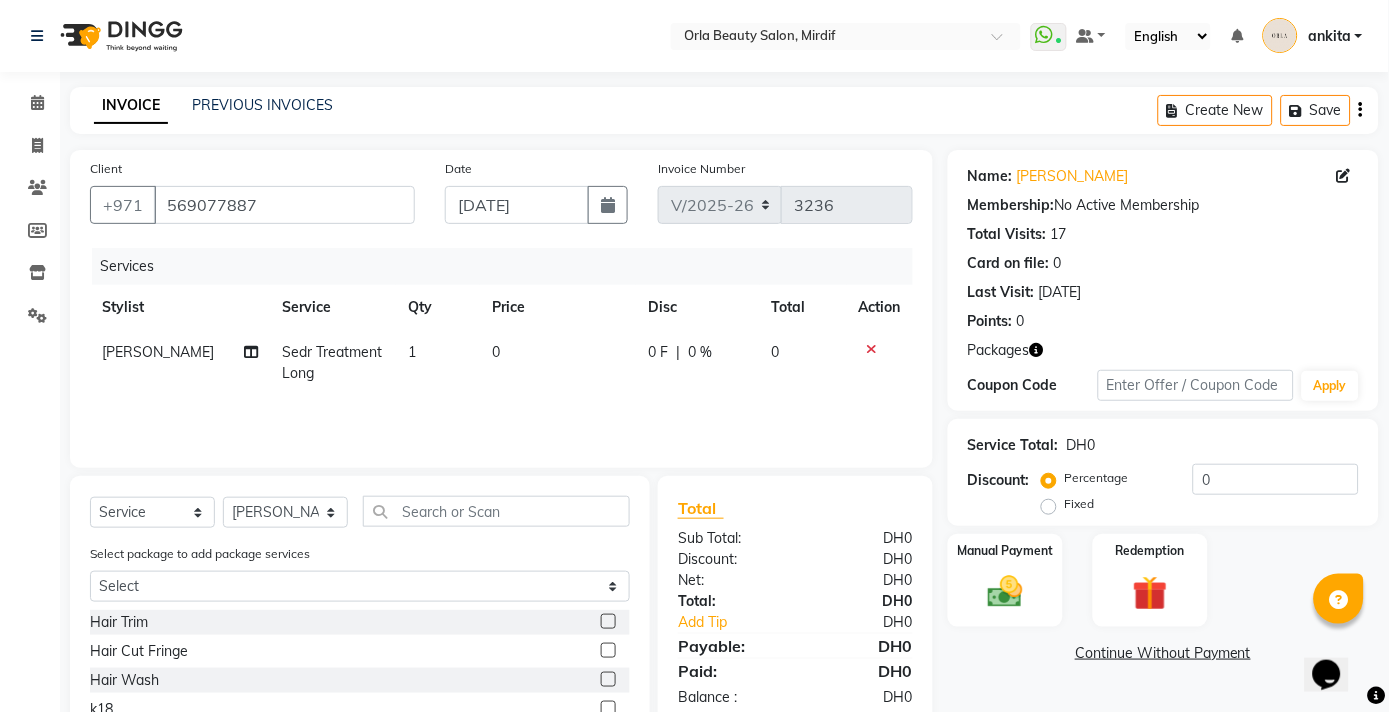 scroll, scrollTop: 155, scrollLeft: 0, axis: vertical 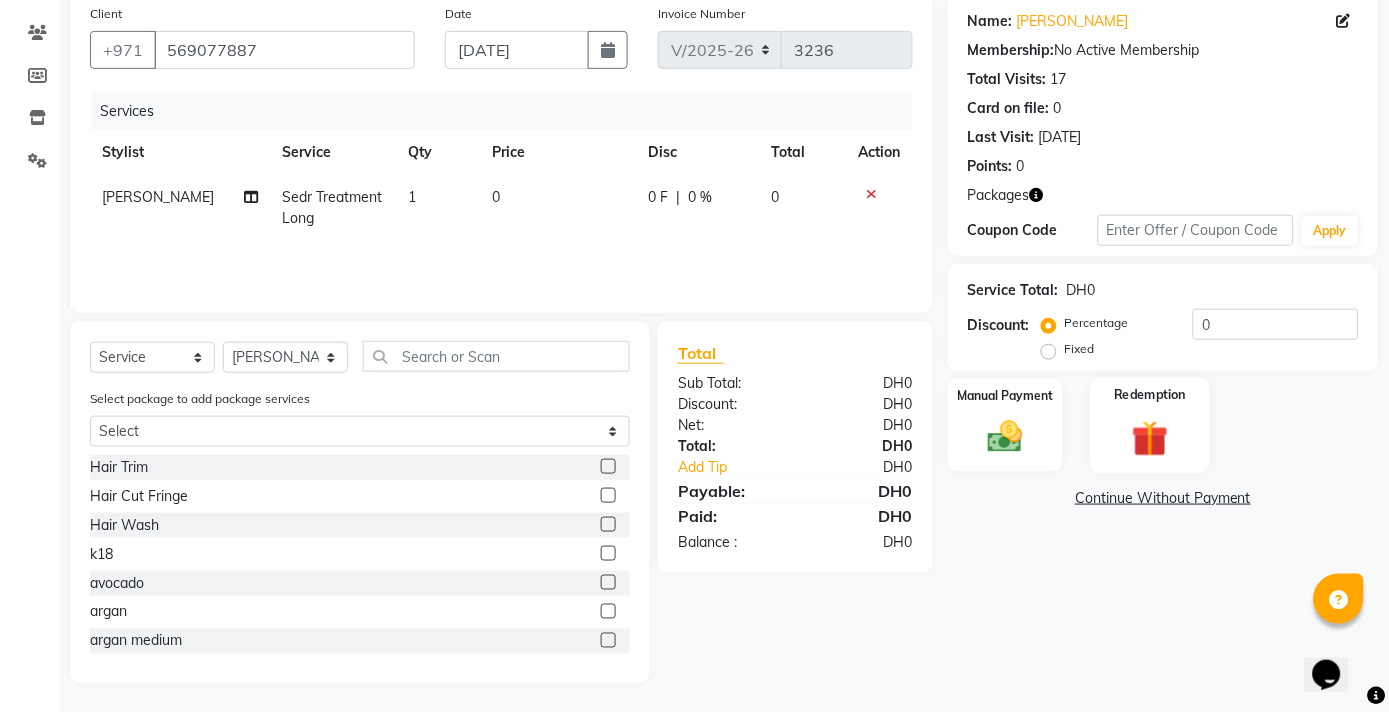click 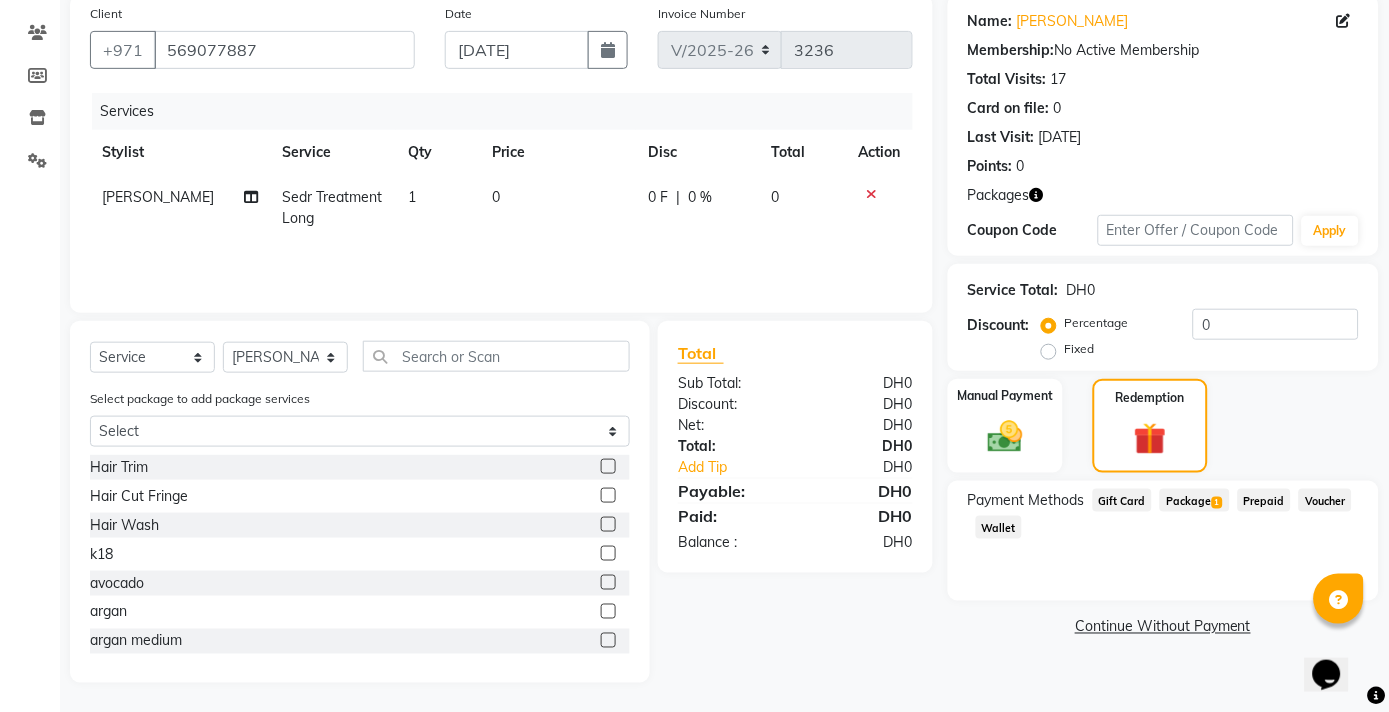 click on "Package  1" 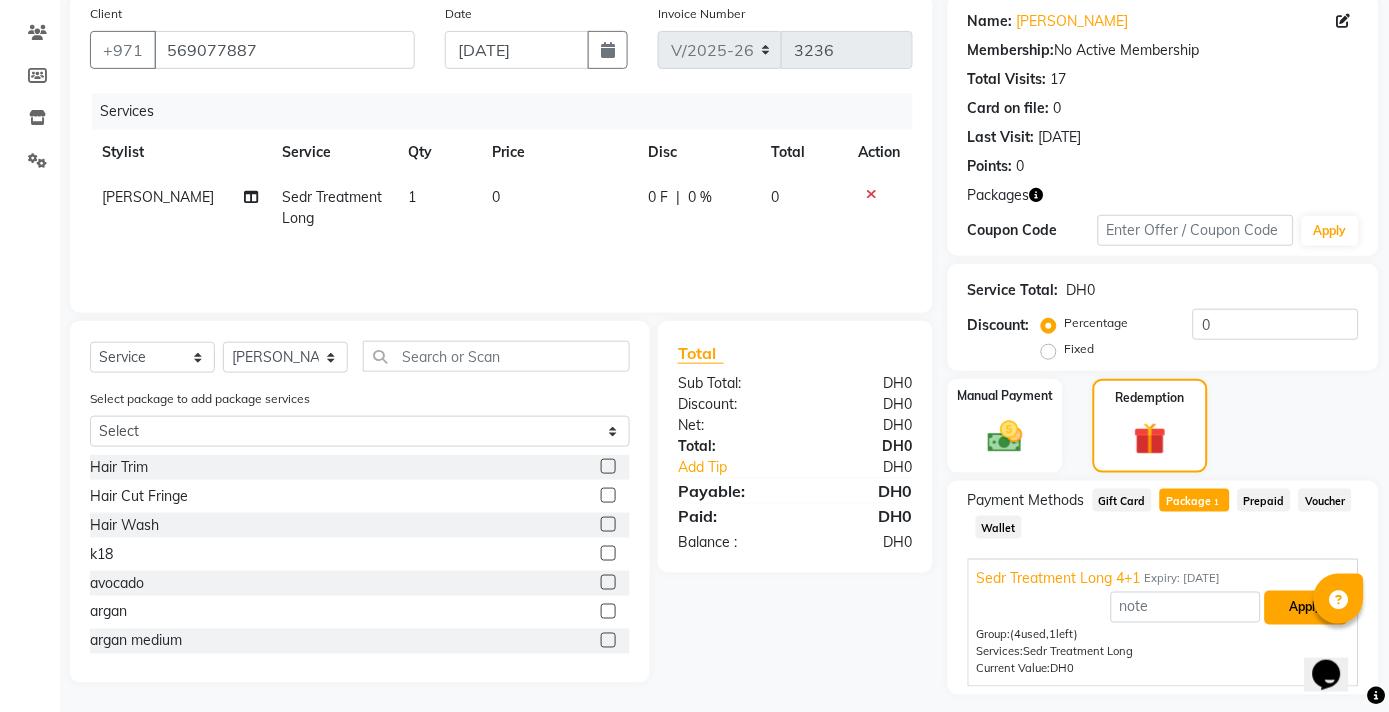 click on "Apply" at bounding box center [1306, 608] 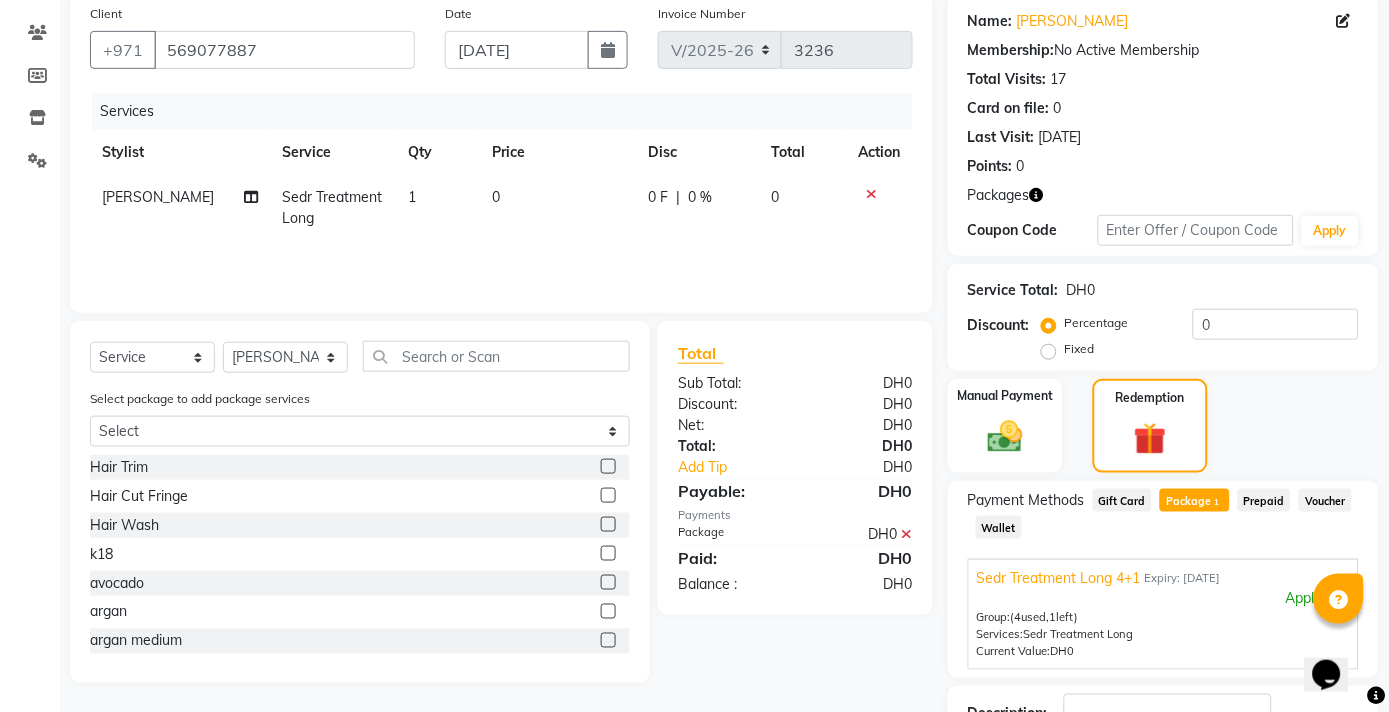scroll, scrollTop: 304, scrollLeft: 0, axis: vertical 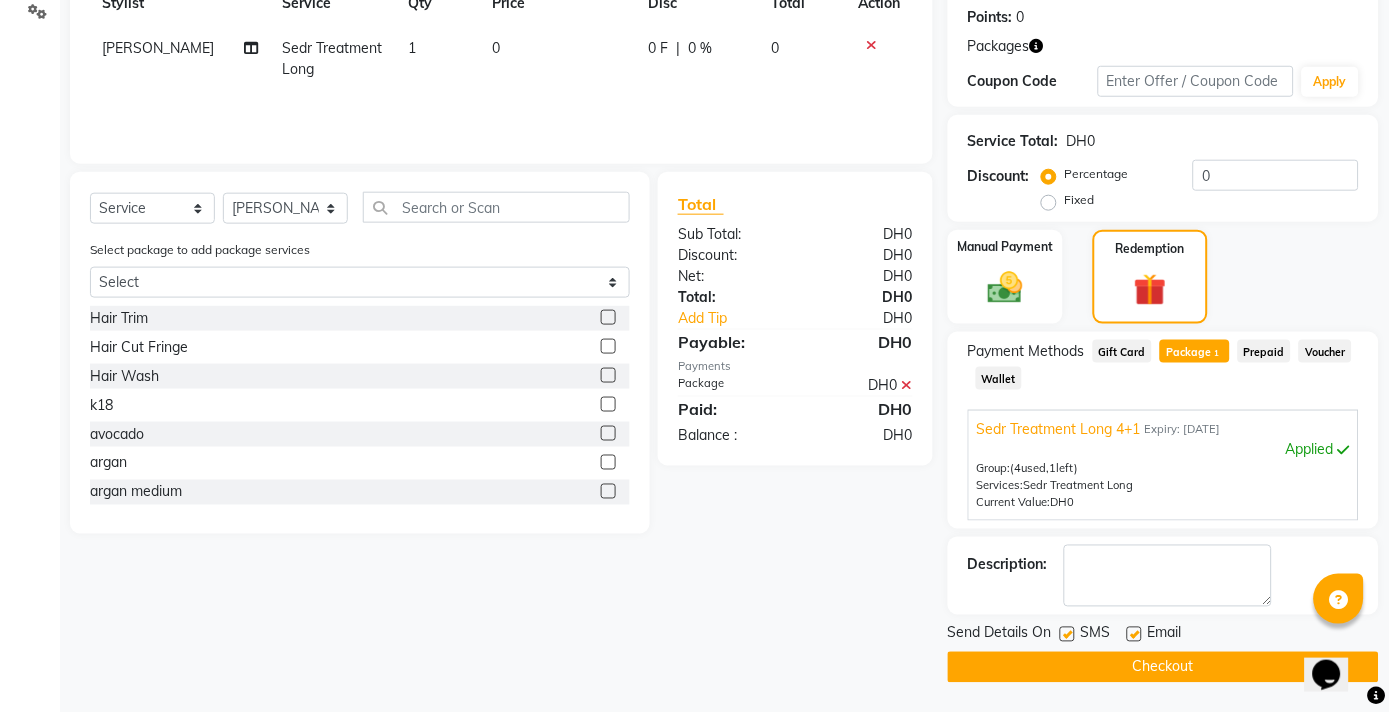 click on "Checkout" 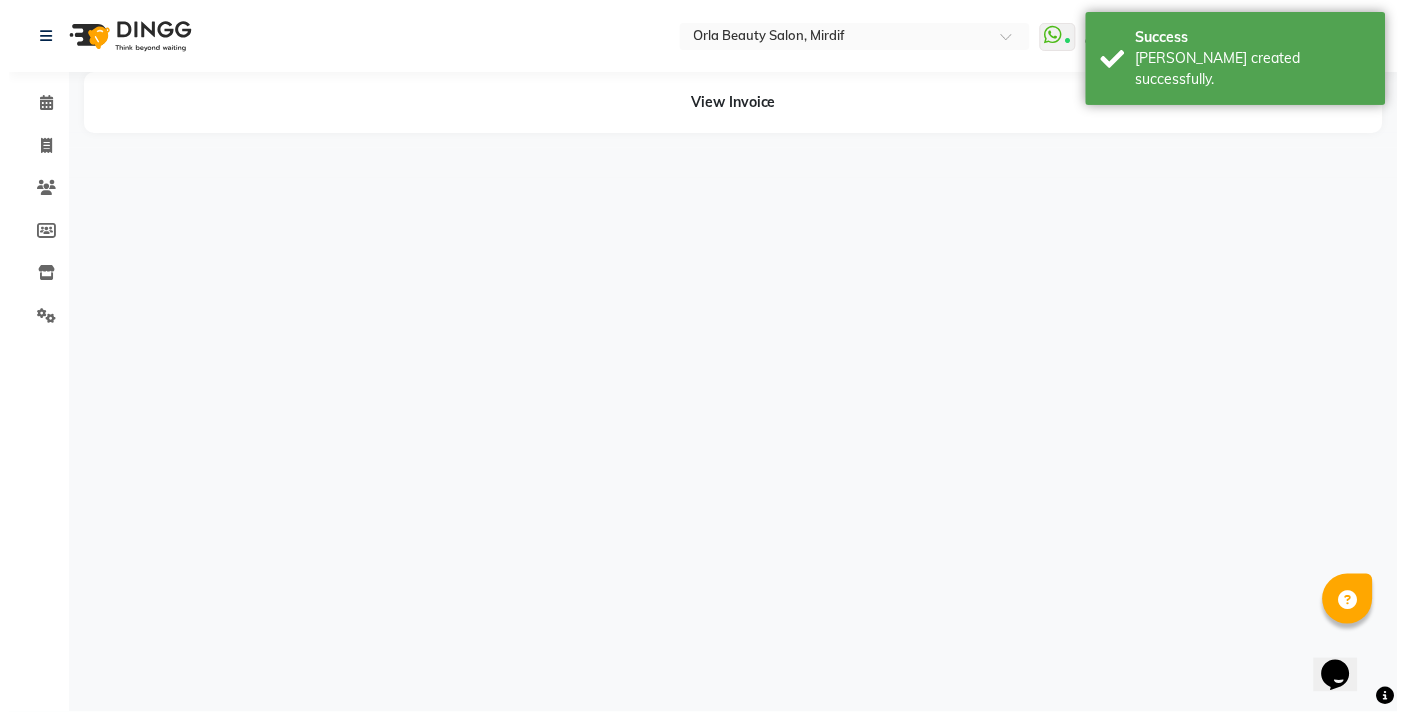 scroll, scrollTop: 0, scrollLeft: 0, axis: both 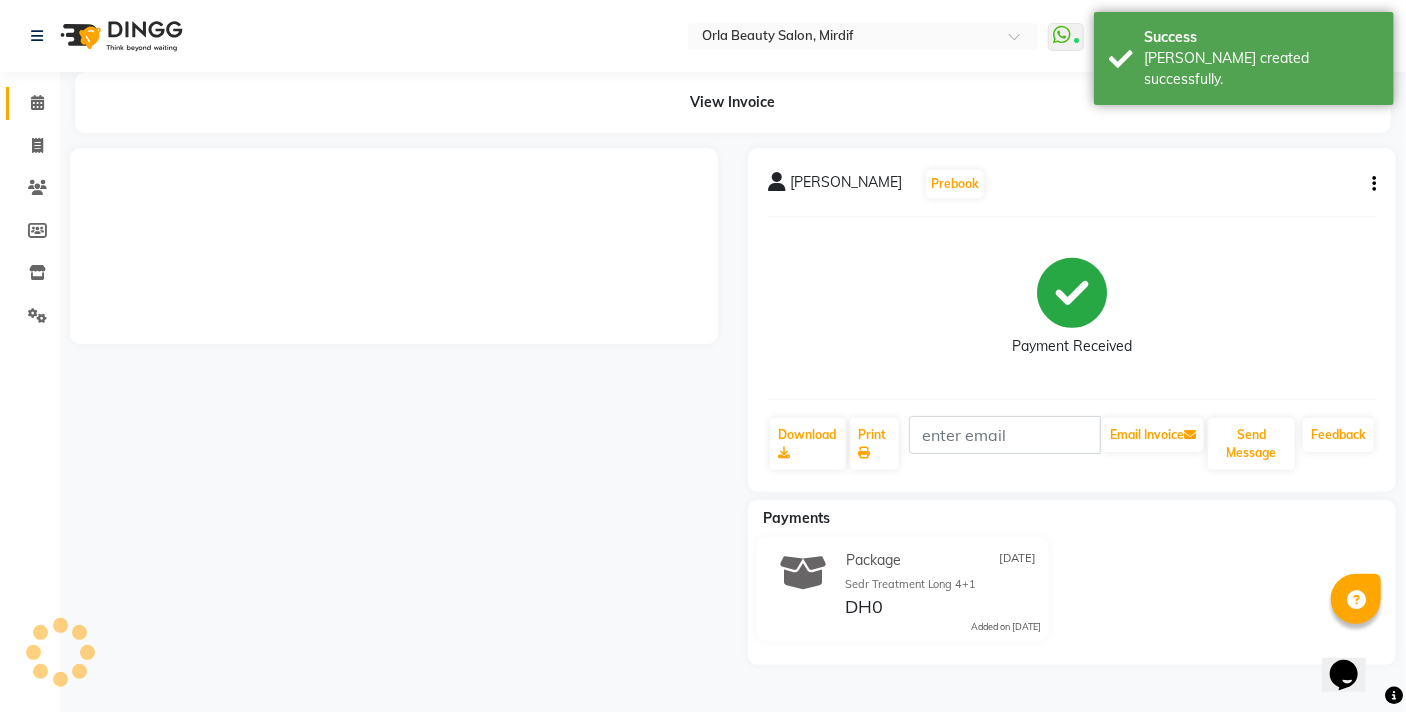 click 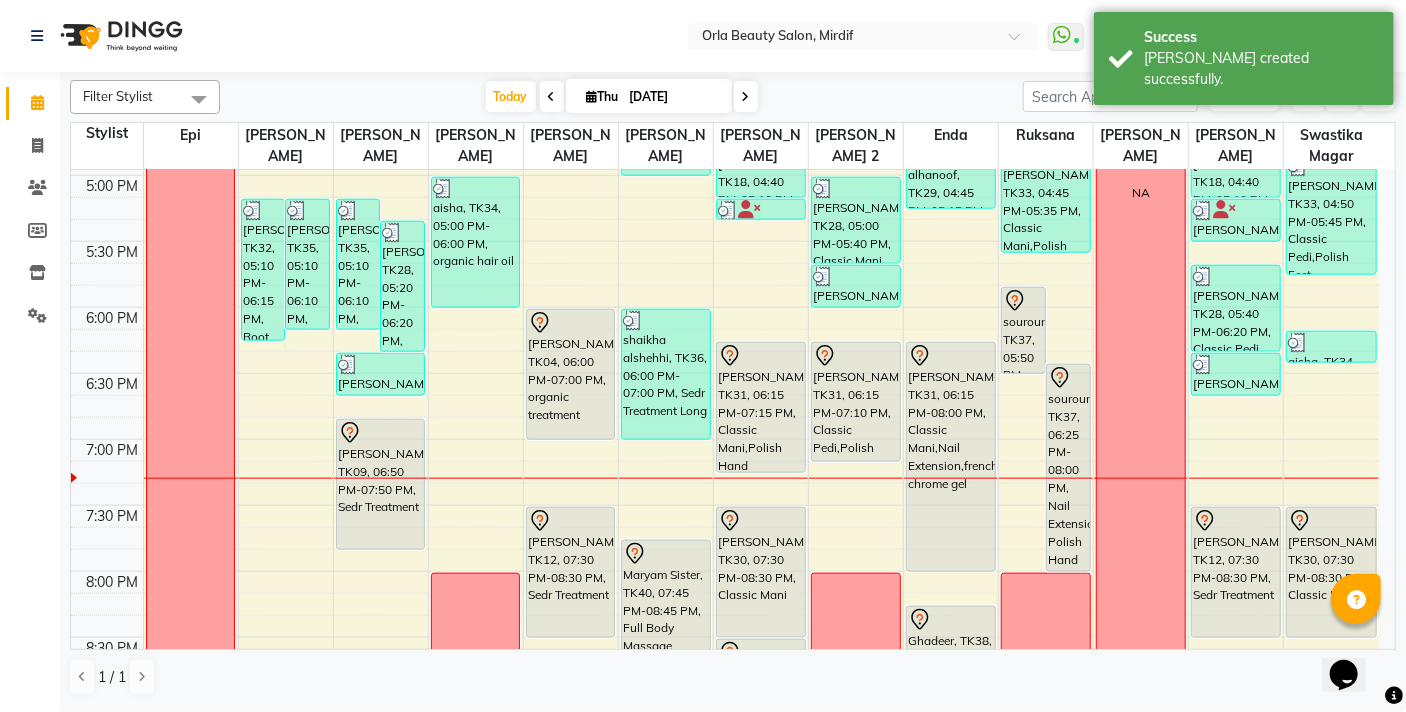 scroll, scrollTop: 1184, scrollLeft: 0, axis: vertical 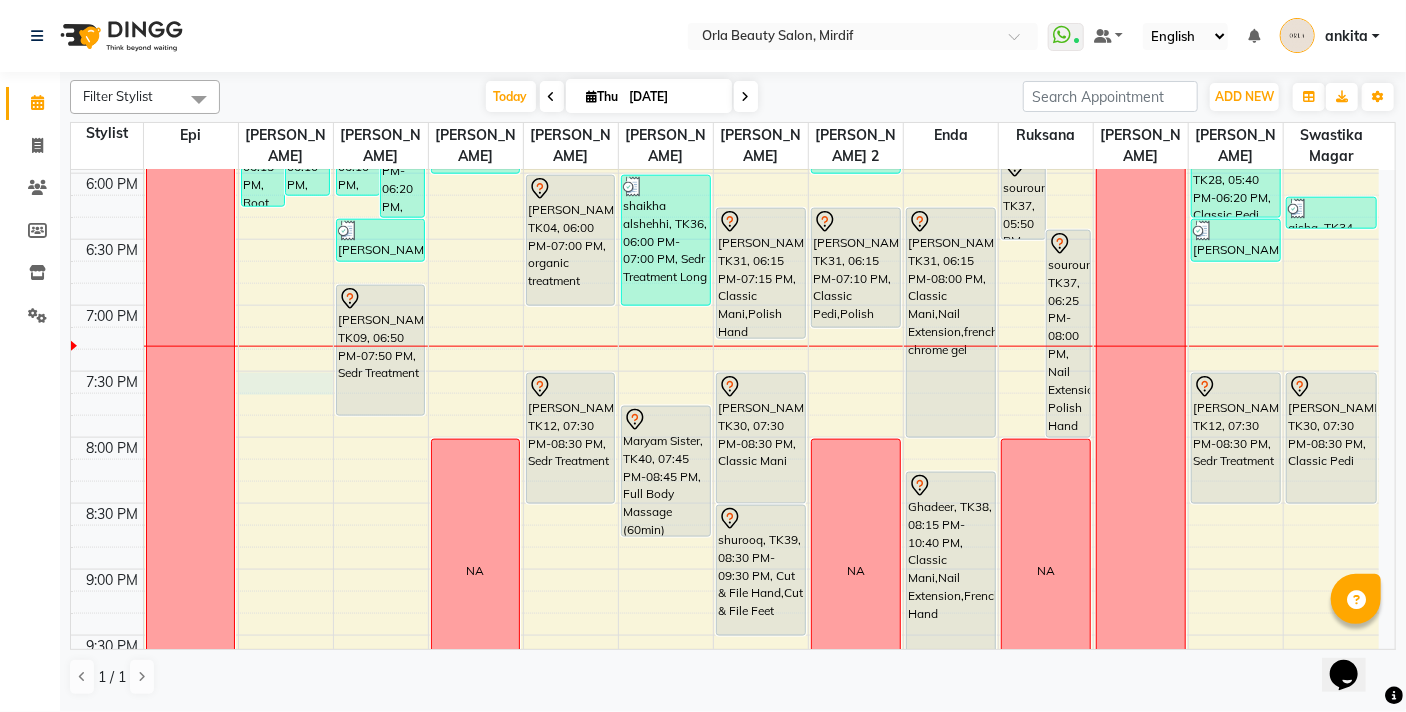 click on "9:00 AM 9:30 AM 10:00 AM 10:30 AM 11:00 AM 11:30 AM 12:00 PM 12:30 PM 1:00 PM 1:30 PM 2:00 PM 2:30 PM 3:00 PM 3:30 PM 4:00 PM 4:30 PM 5:00 PM 5:30 PM 6:00 PM 6:30 PM 7:00 PM 7:30 PM 8:00 PM 8:30 PM 9:00 PM 9:30 PM 10:00 PM 10:30 PM  OFF   NA      Madam Aisha Boss, TK25, 11:00 AM-02:00 PM, Full Hair Color     maha, TK24, 01:05 PM-02:05 PM, organic treatment     hamda almanzooqi, TK05, 12:10 PM-01:10 PM, Sedr Treatment     muna alsafi, TK32, 05:10 PM-06:15 PM, Root Color     Reem Aljawdar, TK35, 05:10 PM-06:10 PM, k18     fatima mohamad, TK26, 02:55 PM-03:55 PM, Sedr Treatment Medium             Rhoda, TK10, 04:10 PM-04:20 PM, Beach Waves     Reem Aljawdar, TK35, 05:10 PM-06:10 PM, k18     fatma alshehhi, TK28, 05:20 PM-06:20 PM, Sedr Treatment Long  NA      maitha, TK16, 12:10 PM-01:10 PM, Sedr Treatment     Madam Aisha Boss, TK25, 02:00 PM-03:00 PM, Acai Treatment Medium     fatma alshehhi, TK28, 06:20 PM-06:40 PM, Blow Dry             Maitha Alriyami, TK09, 06:50 PM-07:50 PM, Sedr Treatment" at bounding box center [725, -91] 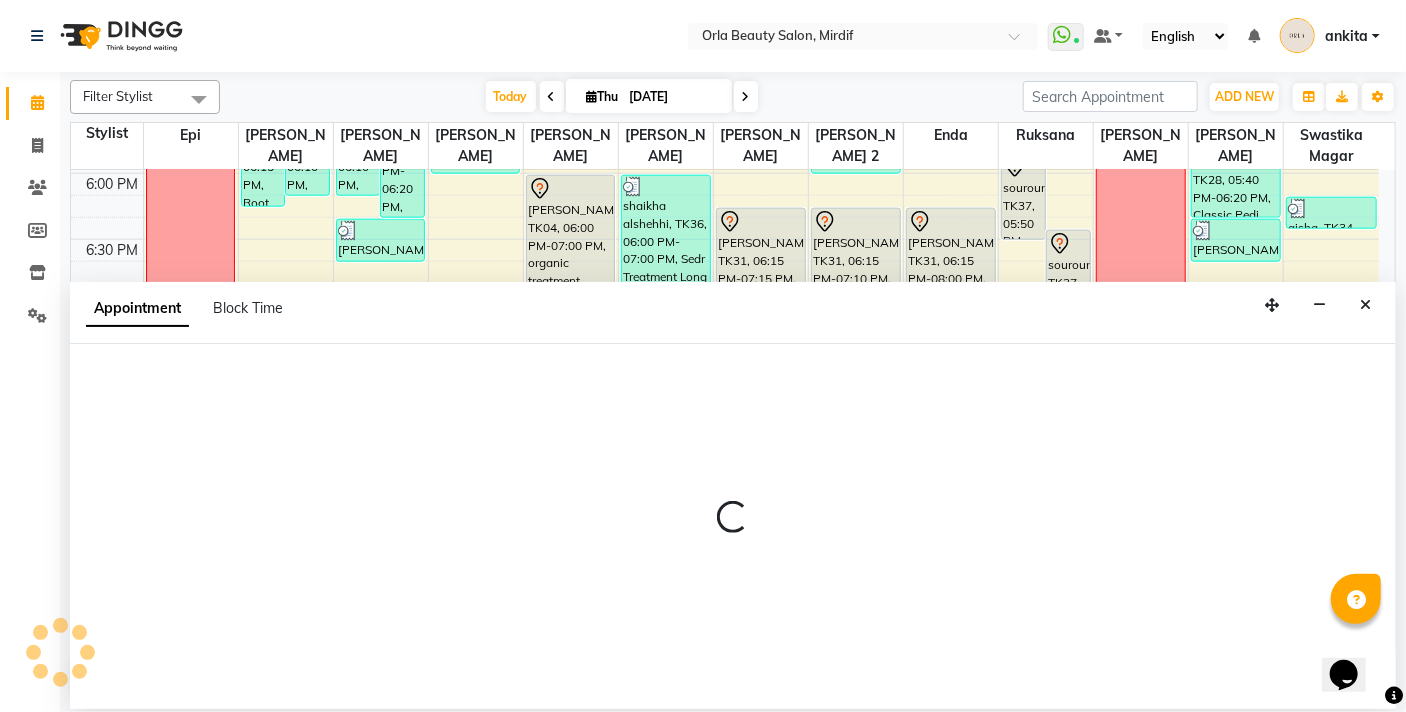 select on "41139" 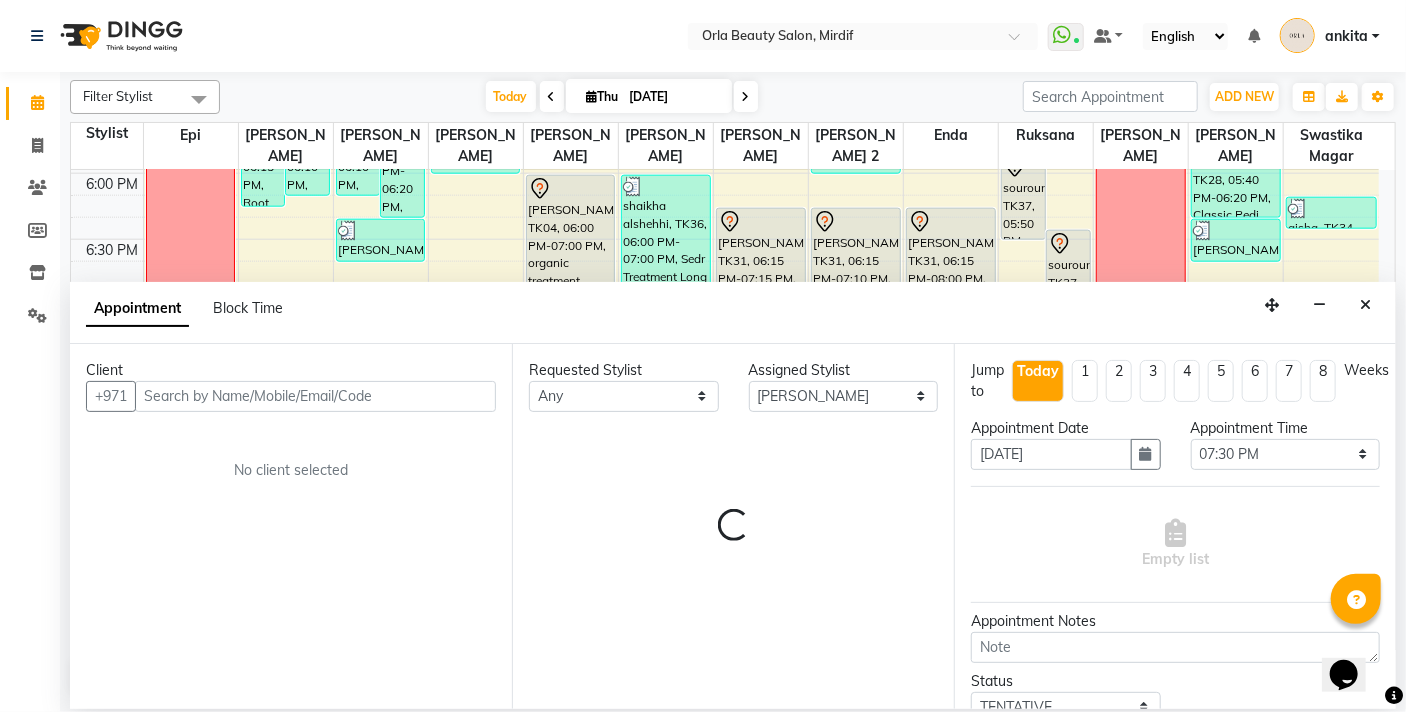 click at bounding box center (315, 396) 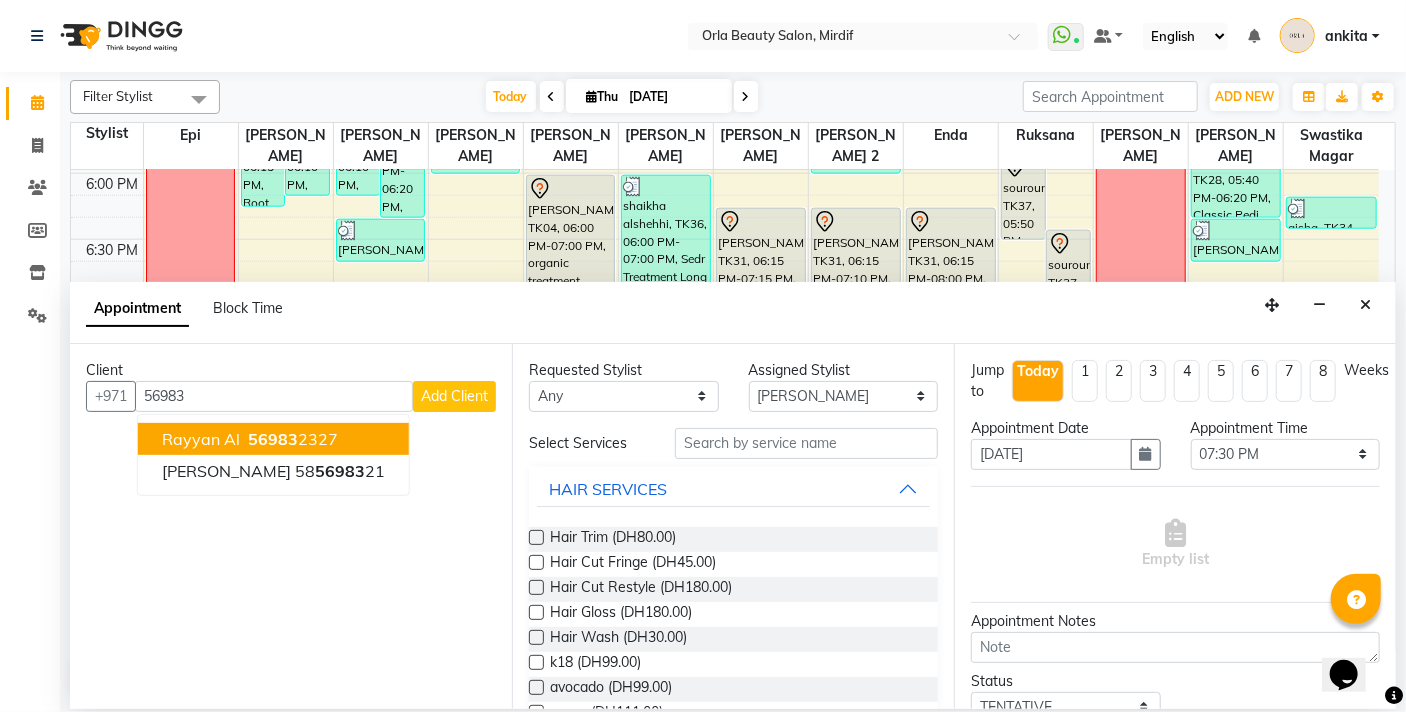 click on "56983" at bounding box center [273, 439] 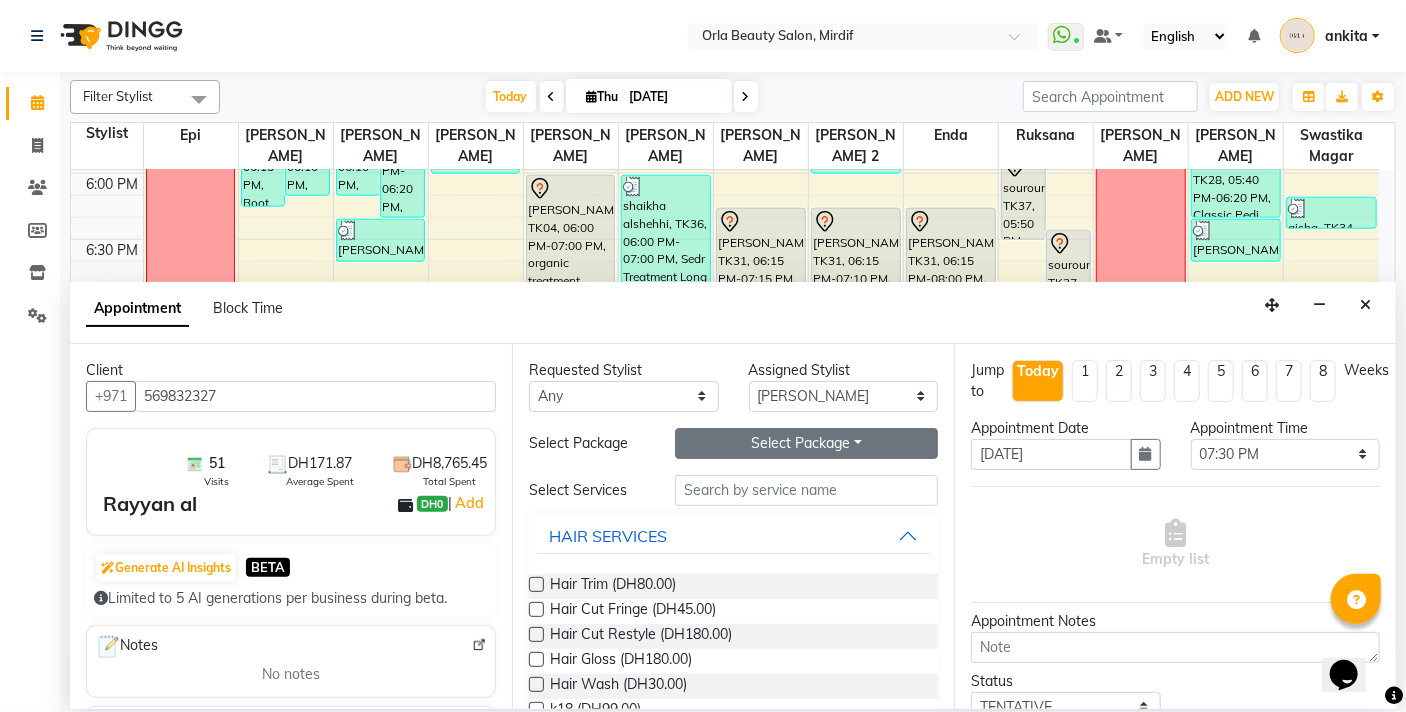 type on "569832327" 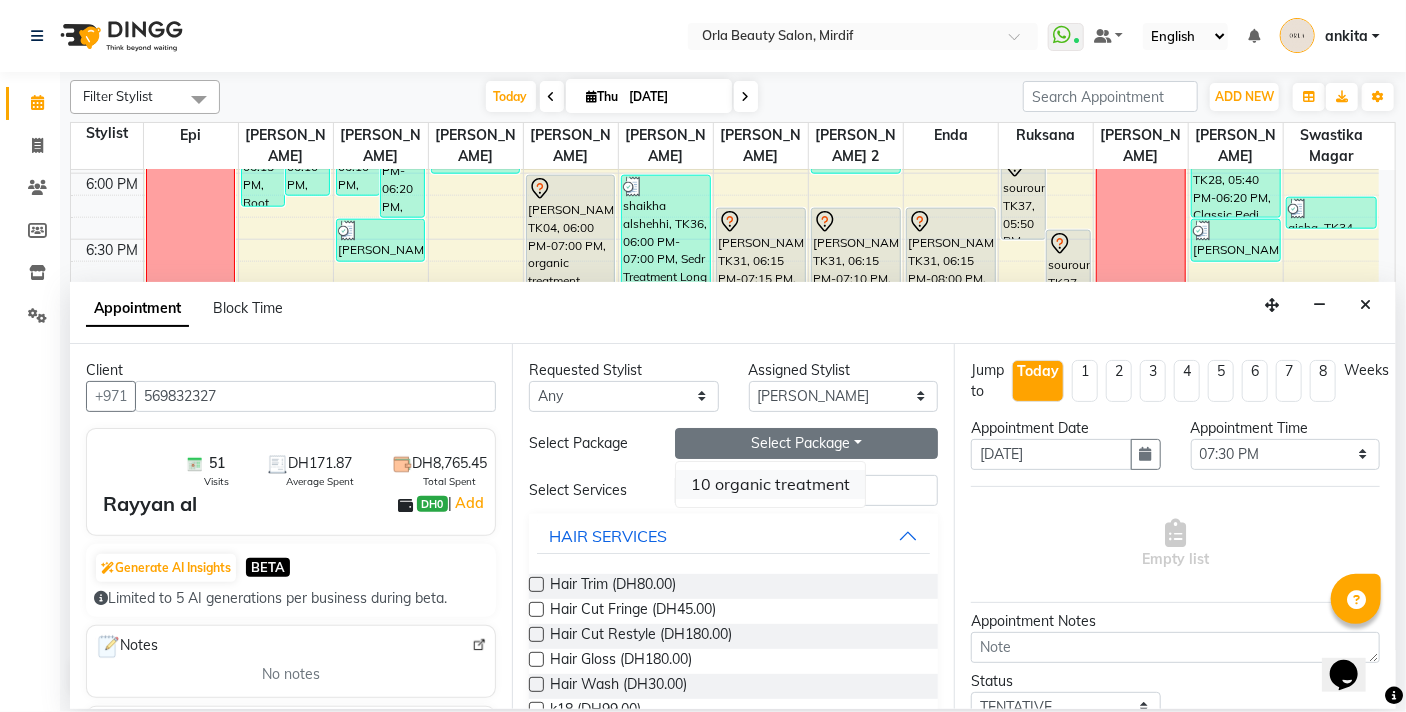 click on "10 organic treatment" at bounding box center (770, 484) 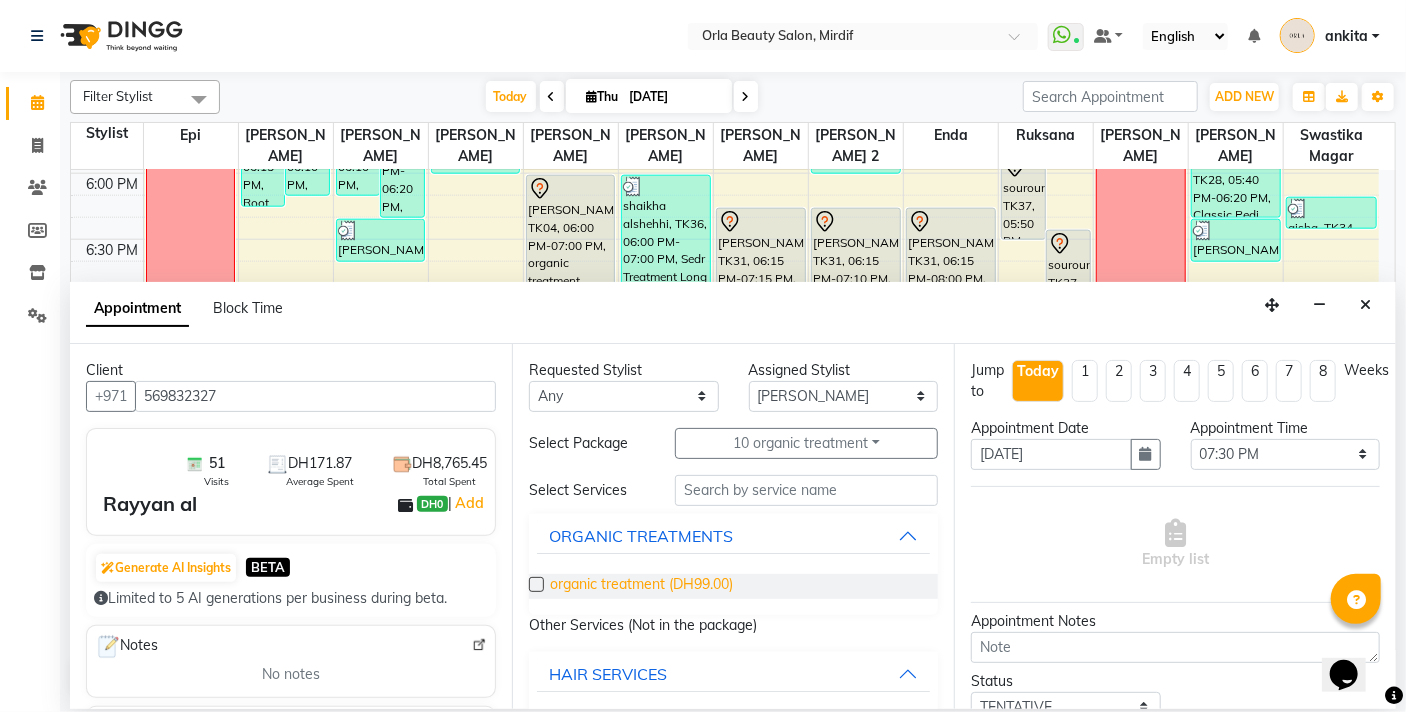 click on "organic treatment (DH99.00)" at bounding box center [641, 586] 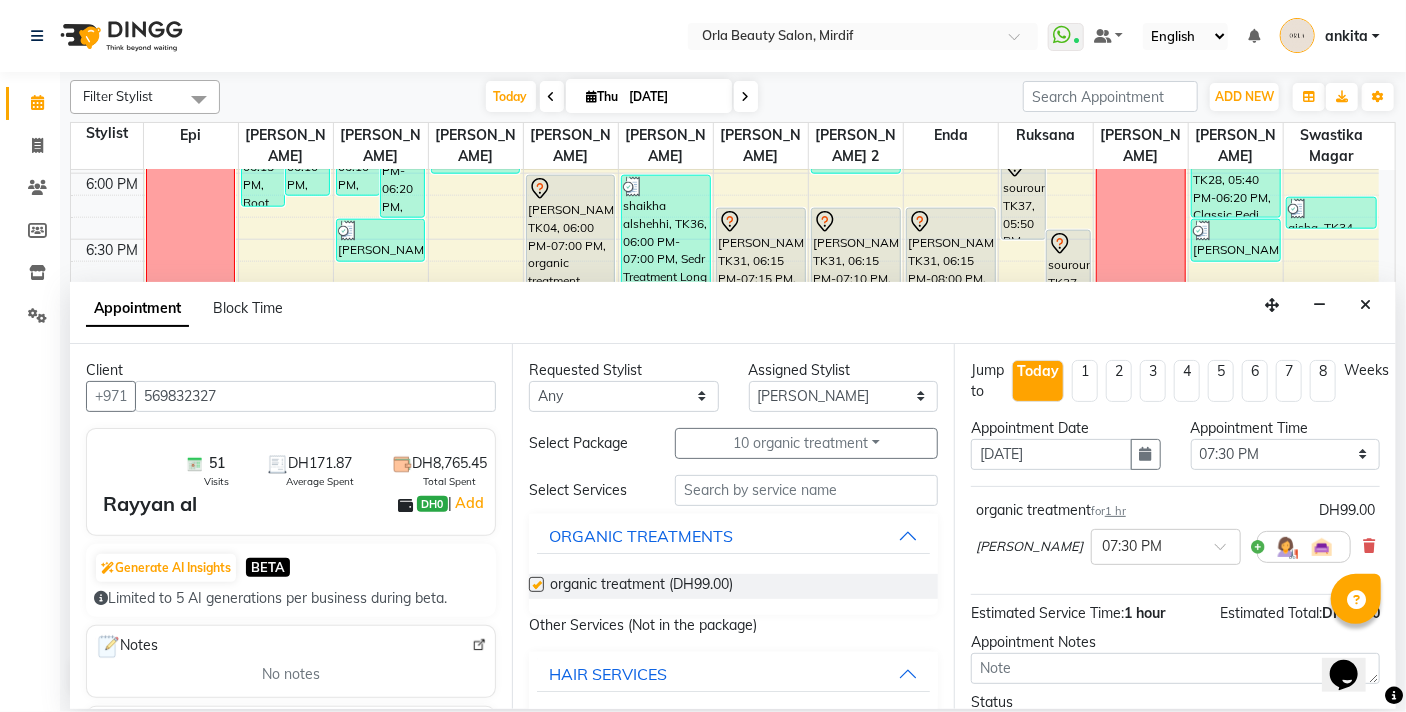 checkbox on "false" 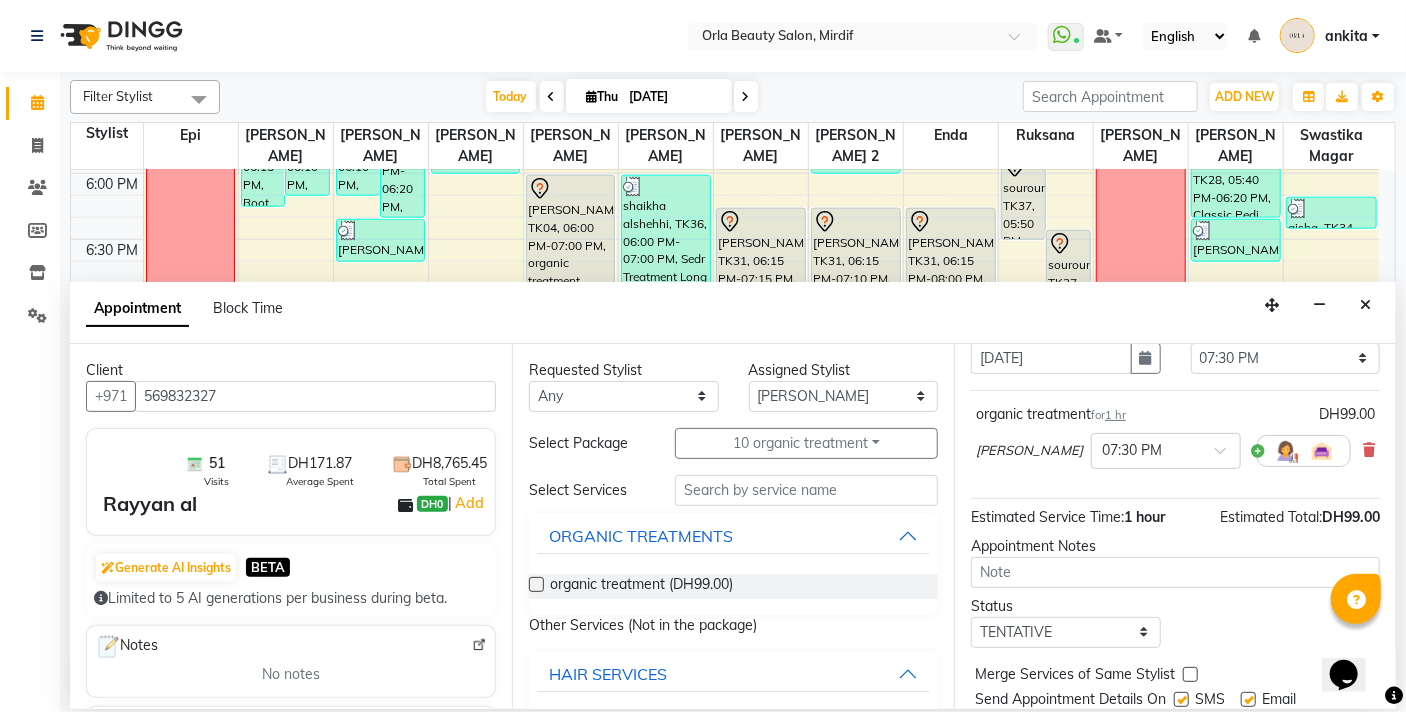 scroll, scrollTop: 159, scrollLeft: 0, axis: vertical 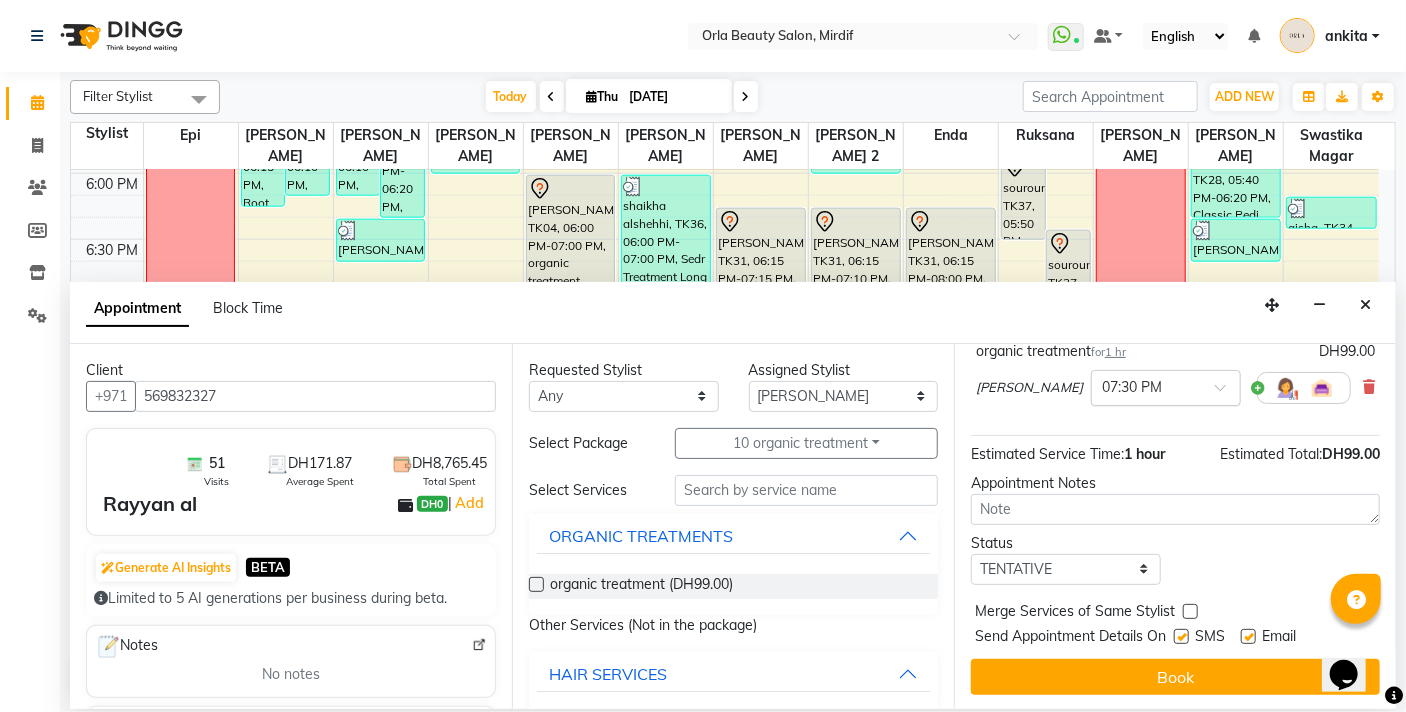 click at bounding box center [1166, 386] 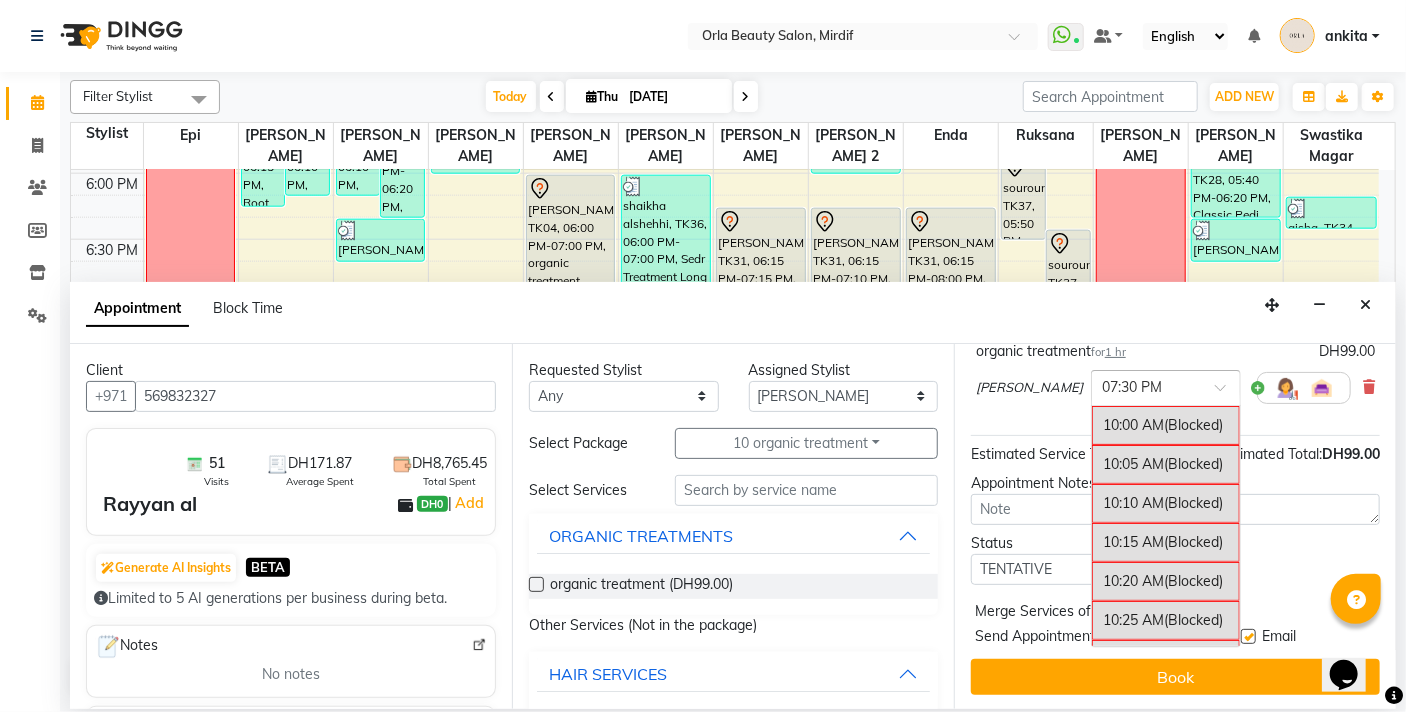 scroll, scrollTop: 4371, scrollLeft: 0, axis: vertical 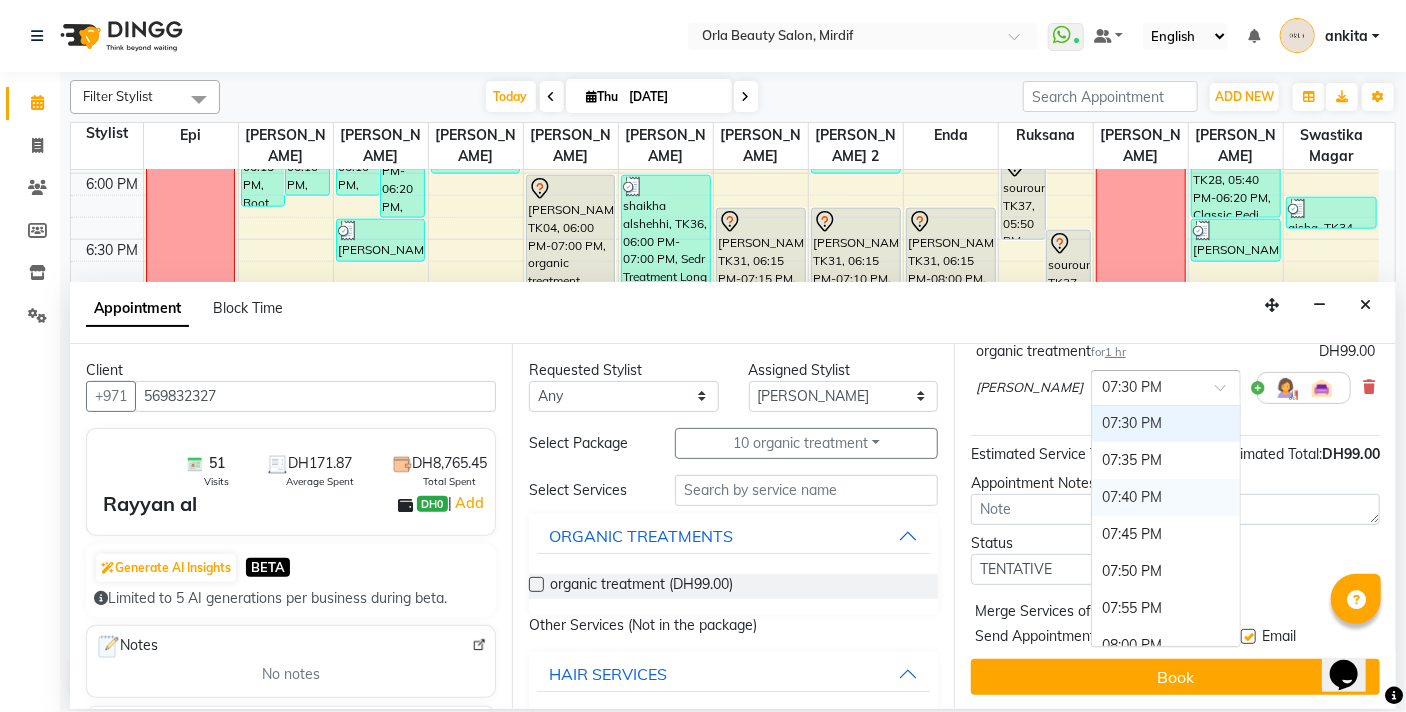 click on "07:40 PM" at bounding box center [1166, 497] 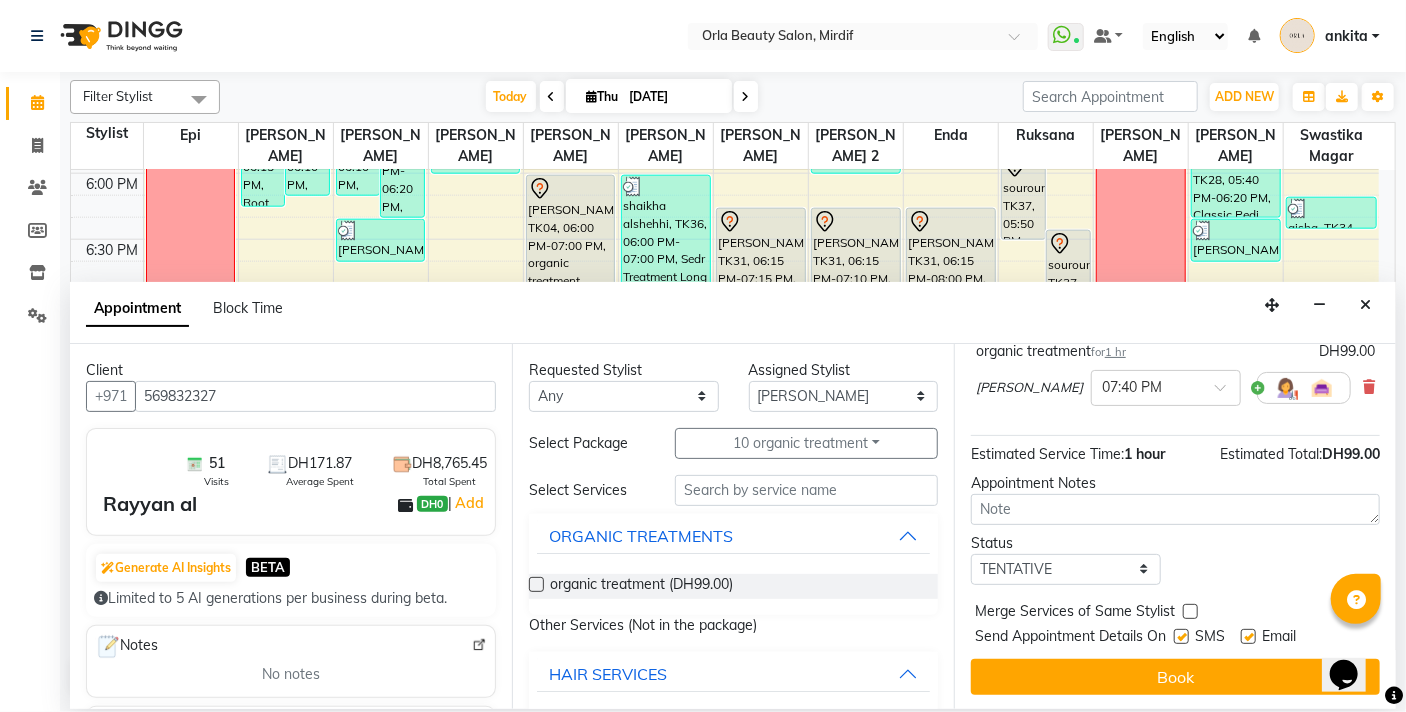 click at bounding box center [1190, 611] 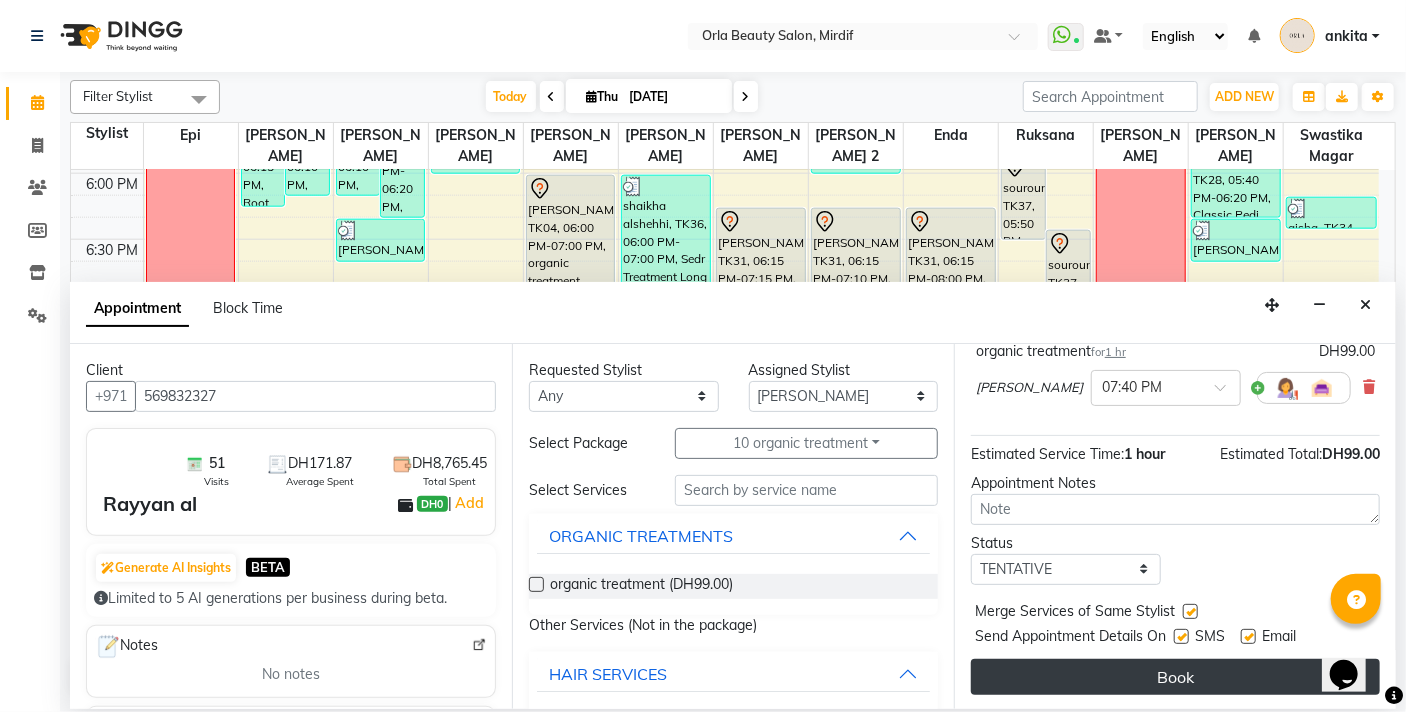 click on "Book" at bounding box center [1175, 677] 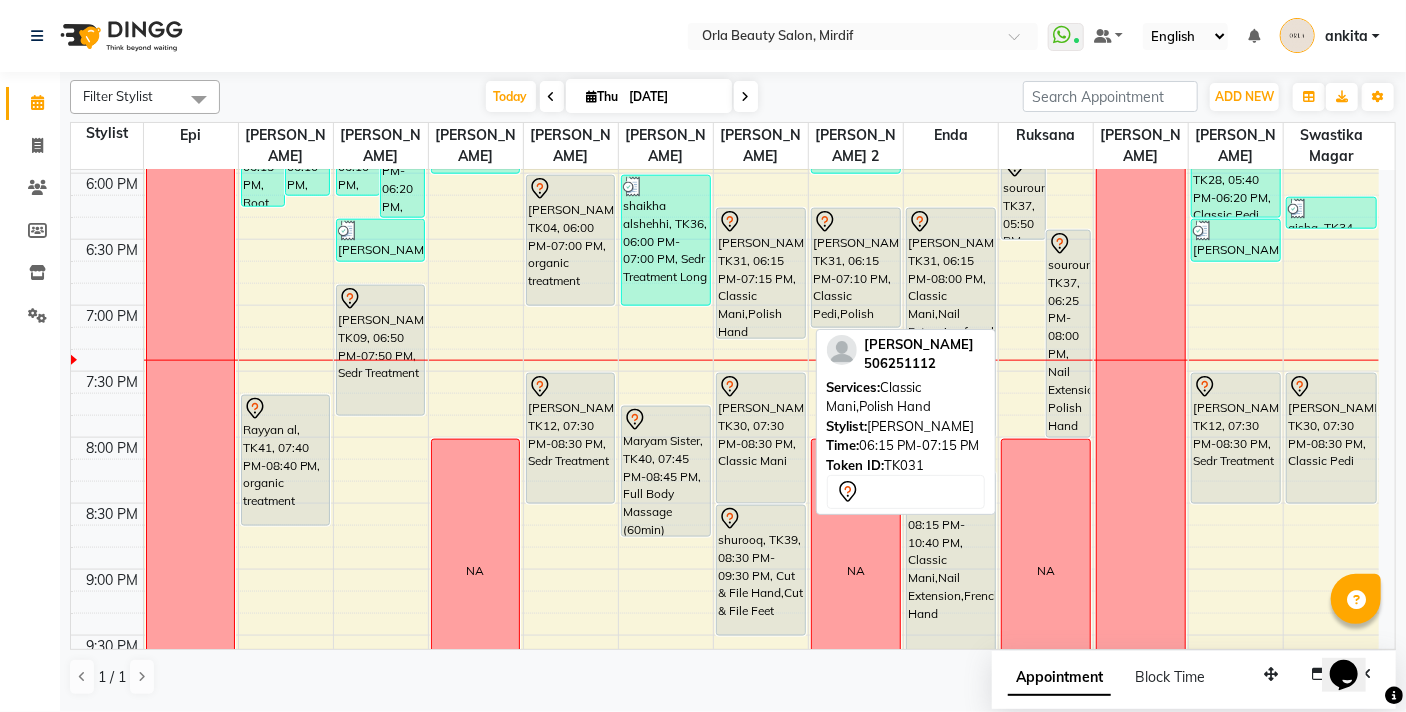click on "Sara Almehiri, TK31, 06:15 PM-07:15 PM, Classic Mani,Polish Hand" at bounding box center (761, 273) 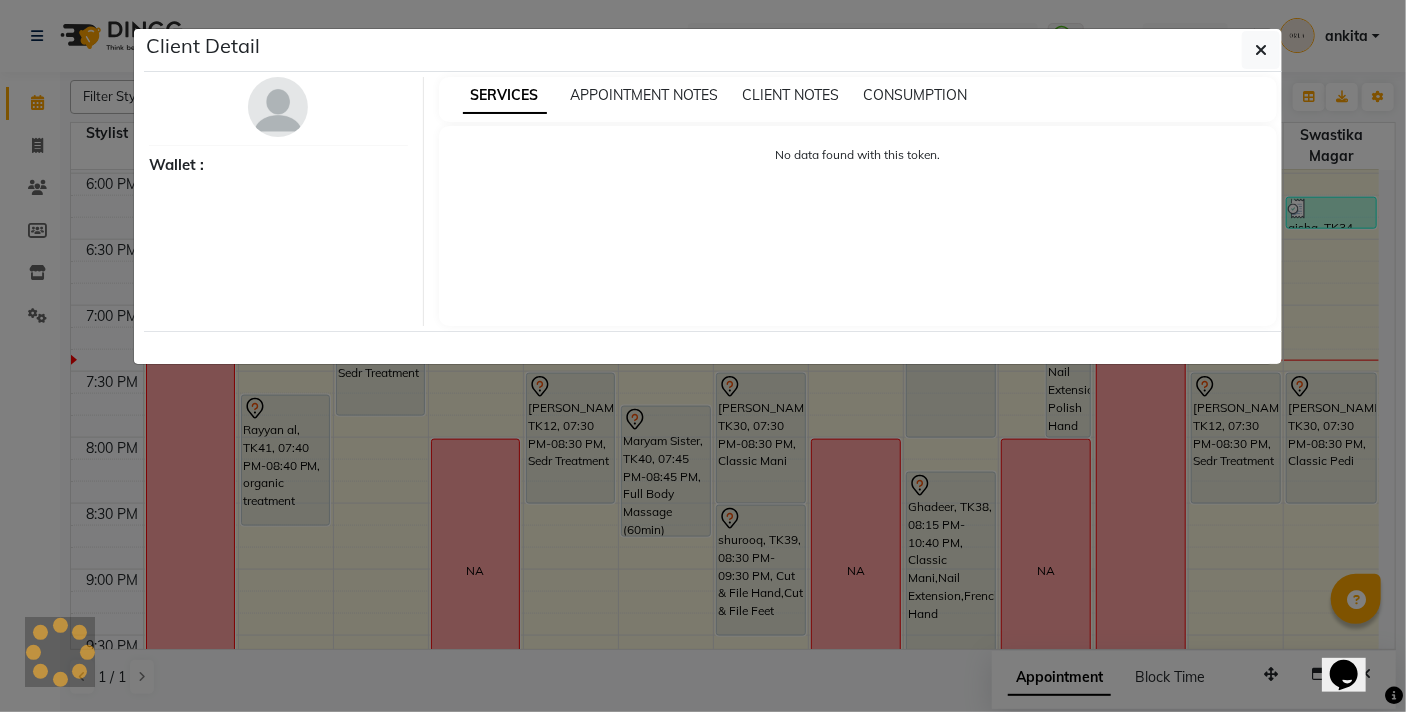 select on "7" 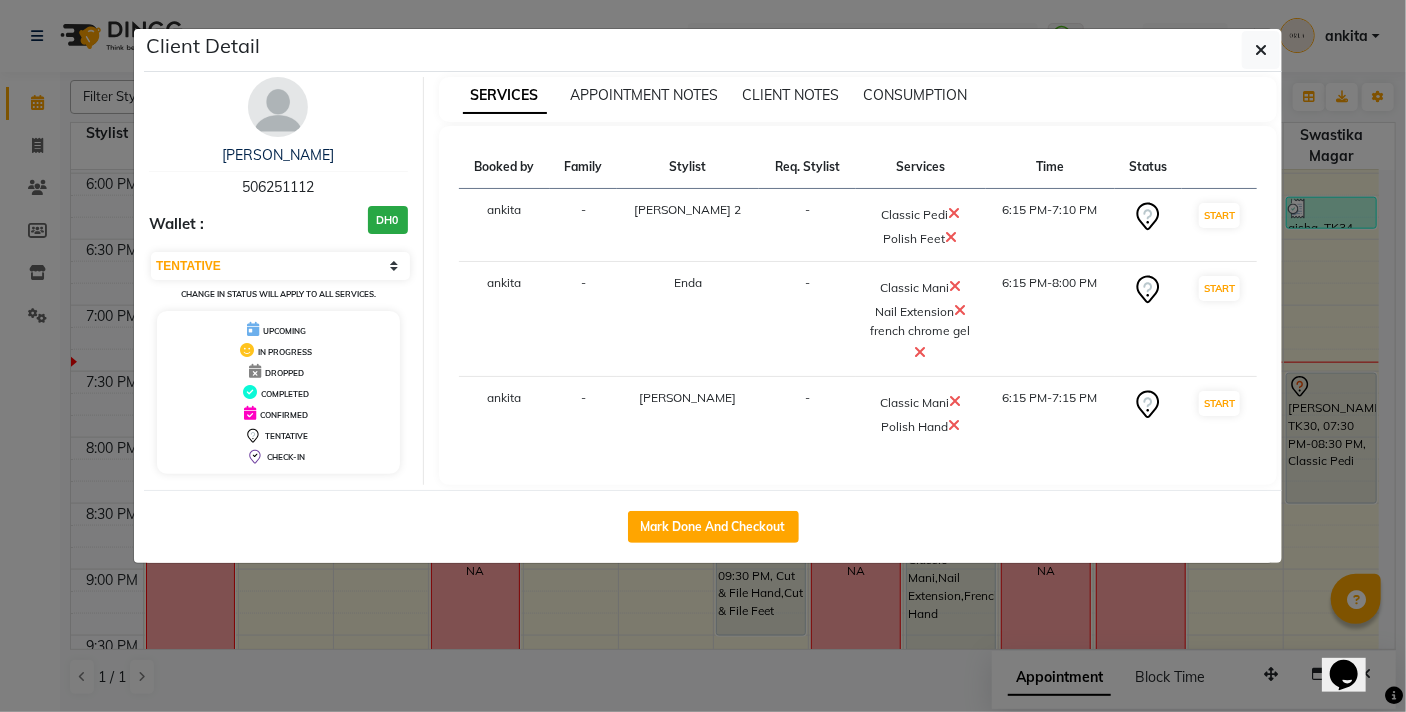 click at bounding box center [954, 425] 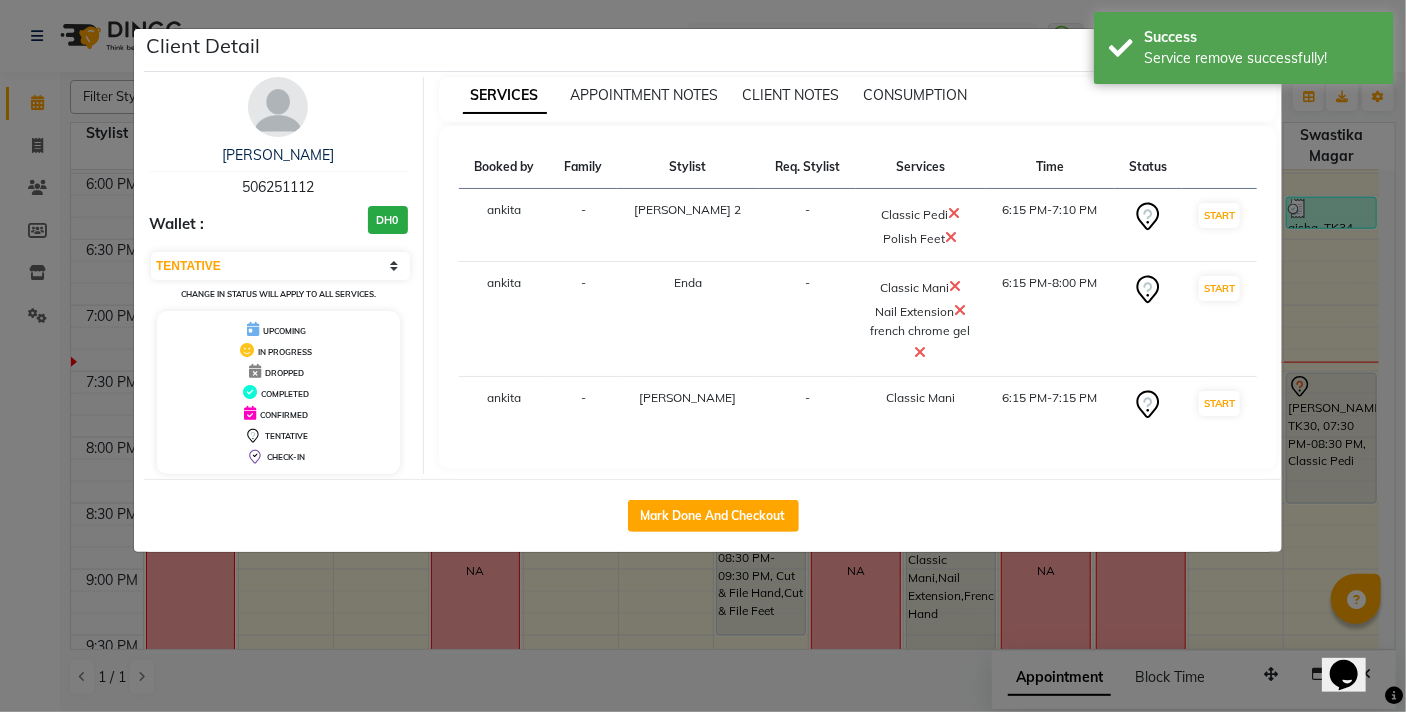 click on "SERVICES APPOINTMENT NOTES CLIENT NOTES CONSUMPTION Booked by Family Stylist Req. Stylist Services Time Status  ankita   - michelle 2 -  Classic Pedi   Polish  Feet   6:15 PM-7:10 PM   START   ankita   - Enda -  Classic Mani   Nail Extension   french chrome gel   6:15 PM-8:00 PM   START   ankita   - Michelle -  Classic Mani   6:15 PM-7:15 PM   START" at bounding box center (858, 275) 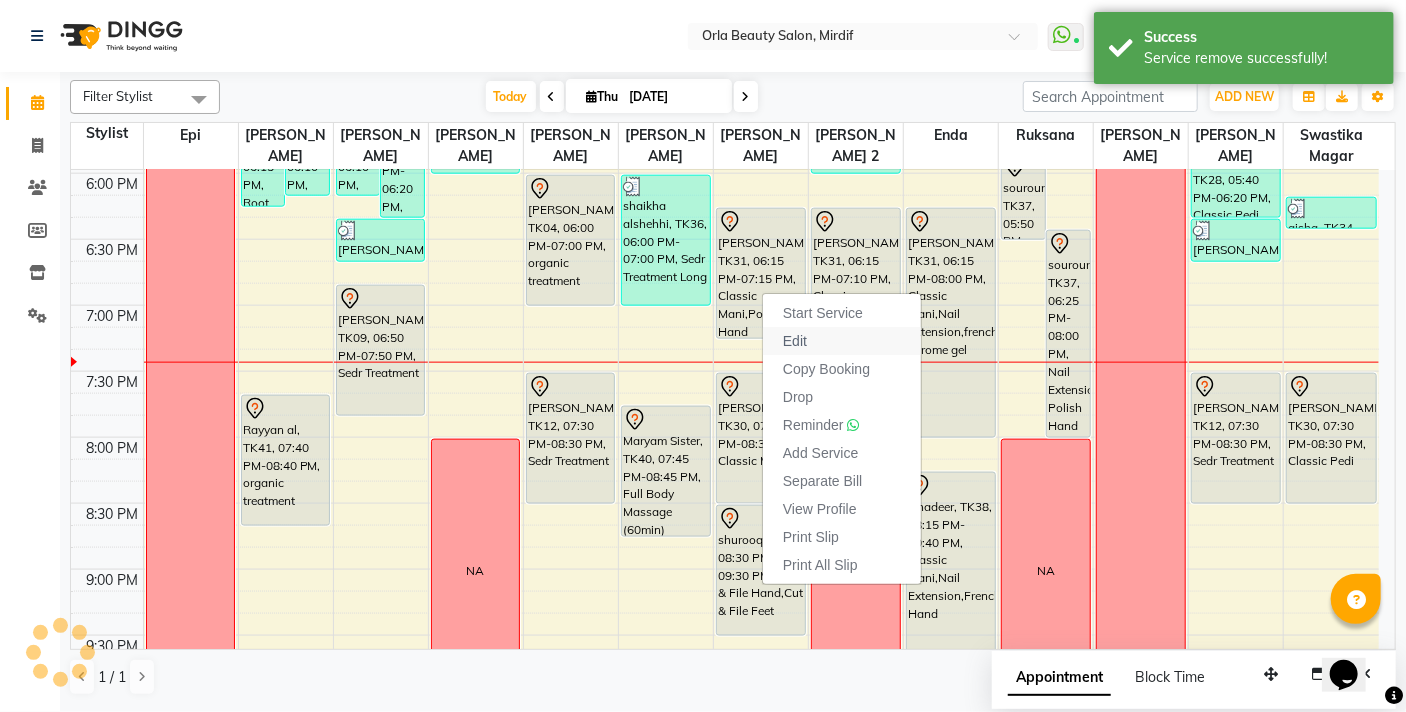 click on "Edit" at bounding box center (842, 341) 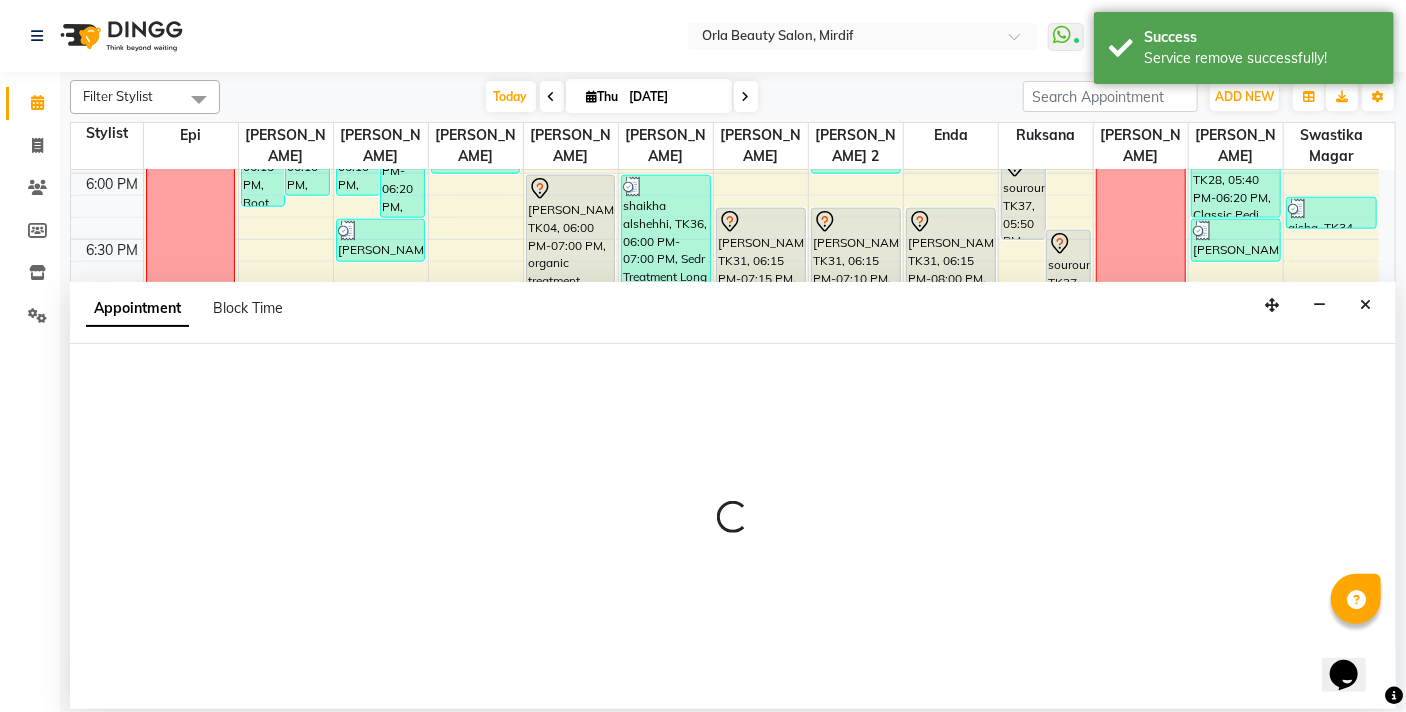 select on "tentative" 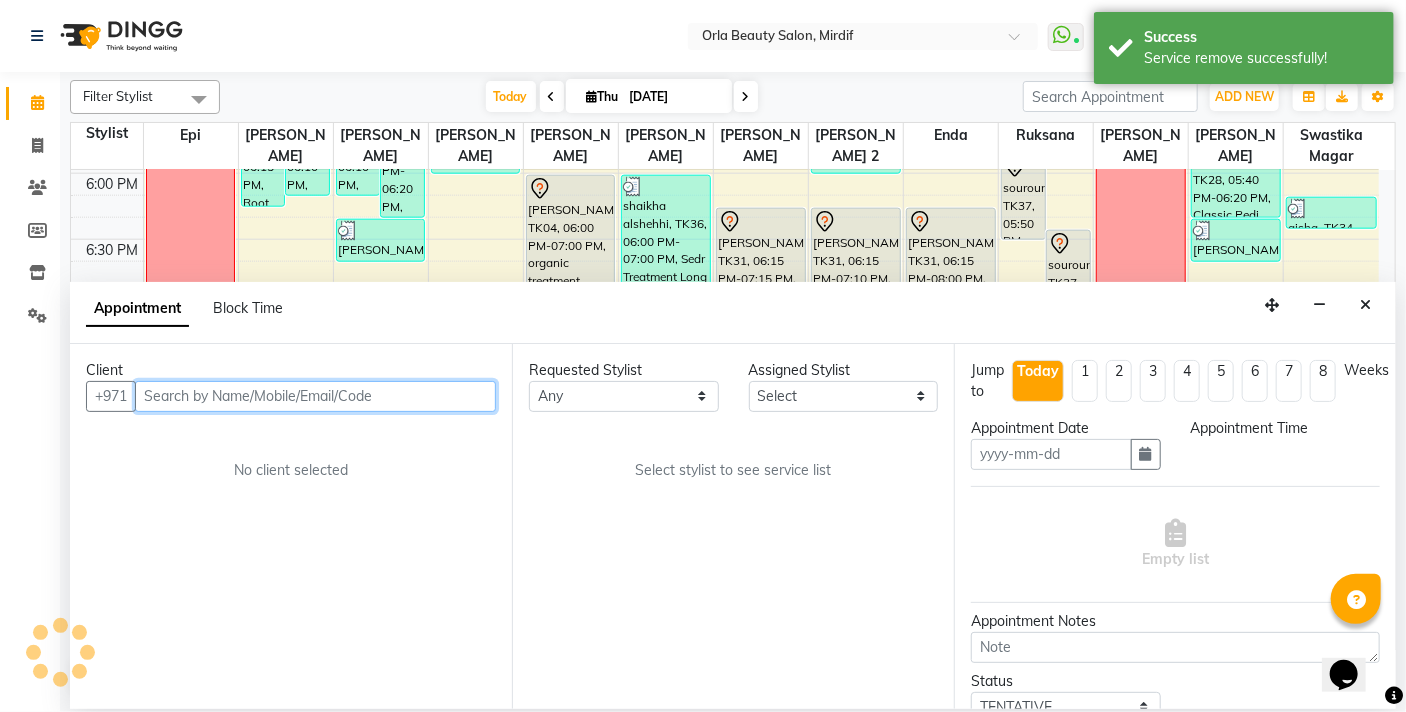 type on "[DATE]" 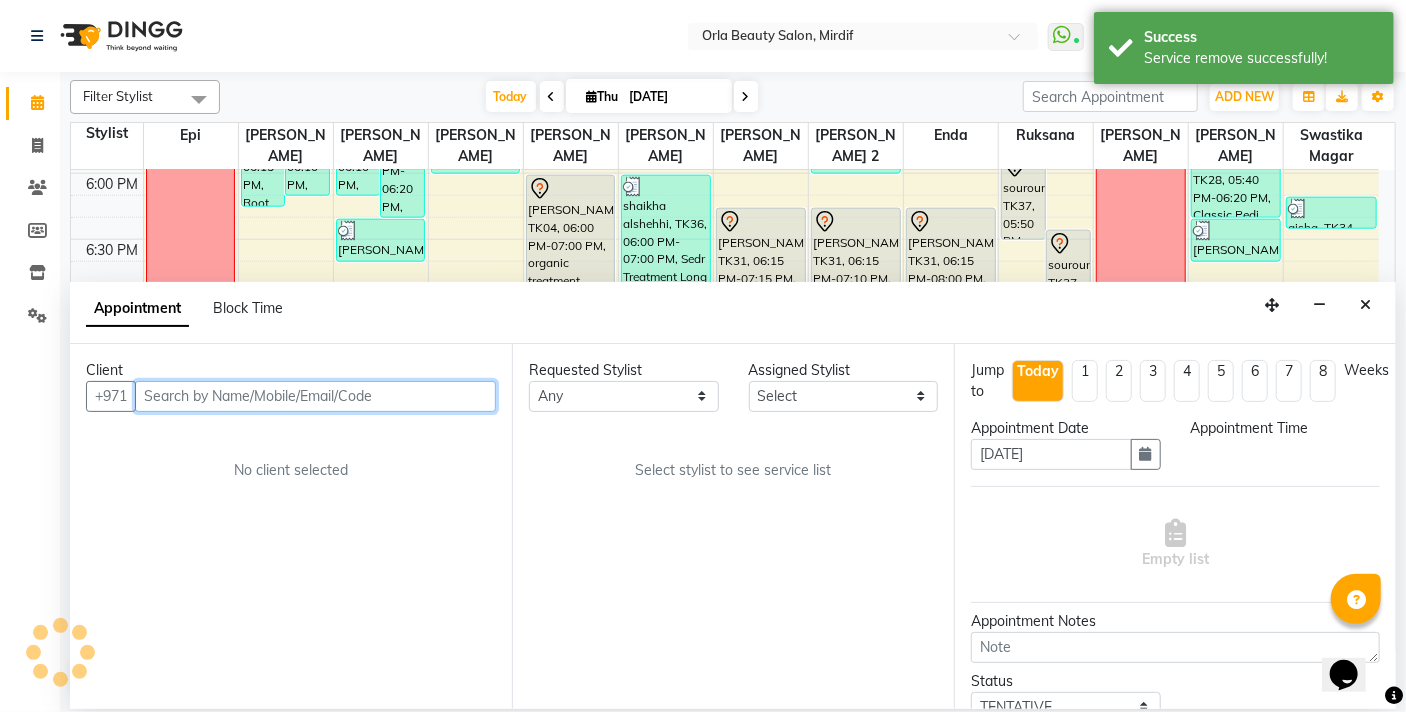 select on "1095" 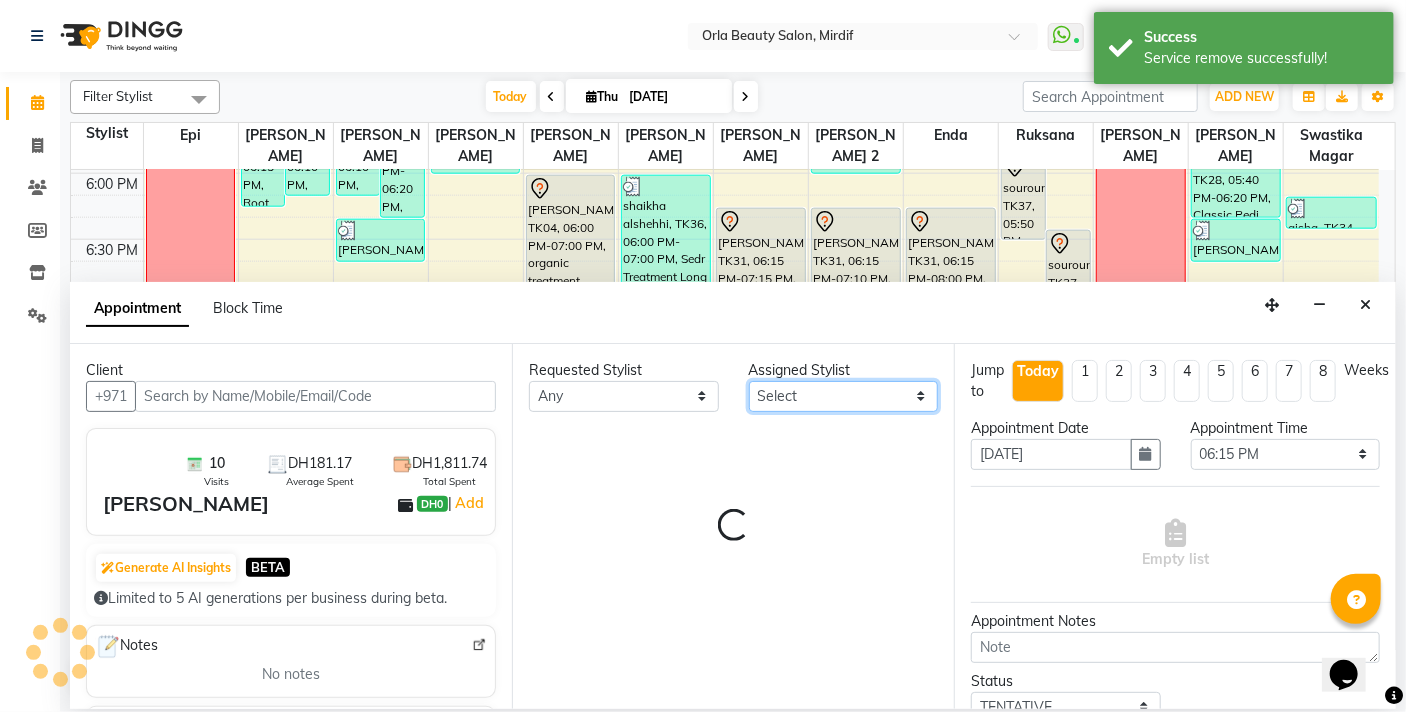 select on "33284" 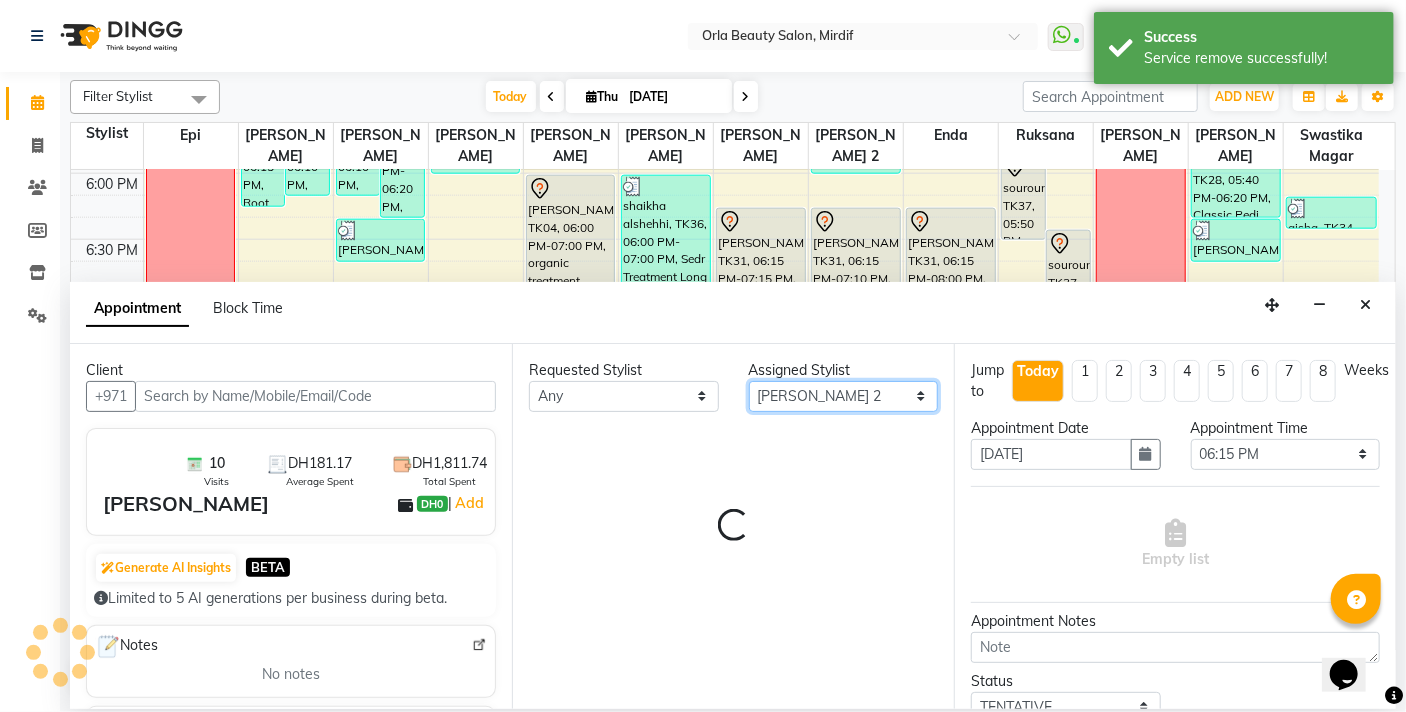 click on "Select Enda Epi [PERSON_NAME] Manju [PERSON_NAME] [PERSON_NAME] [PERSON_NAME] 2 [PERSON_NAME] [PERSON_NAME] [PERSON_NAME] swastika magar" at bounding box center [844, 396] 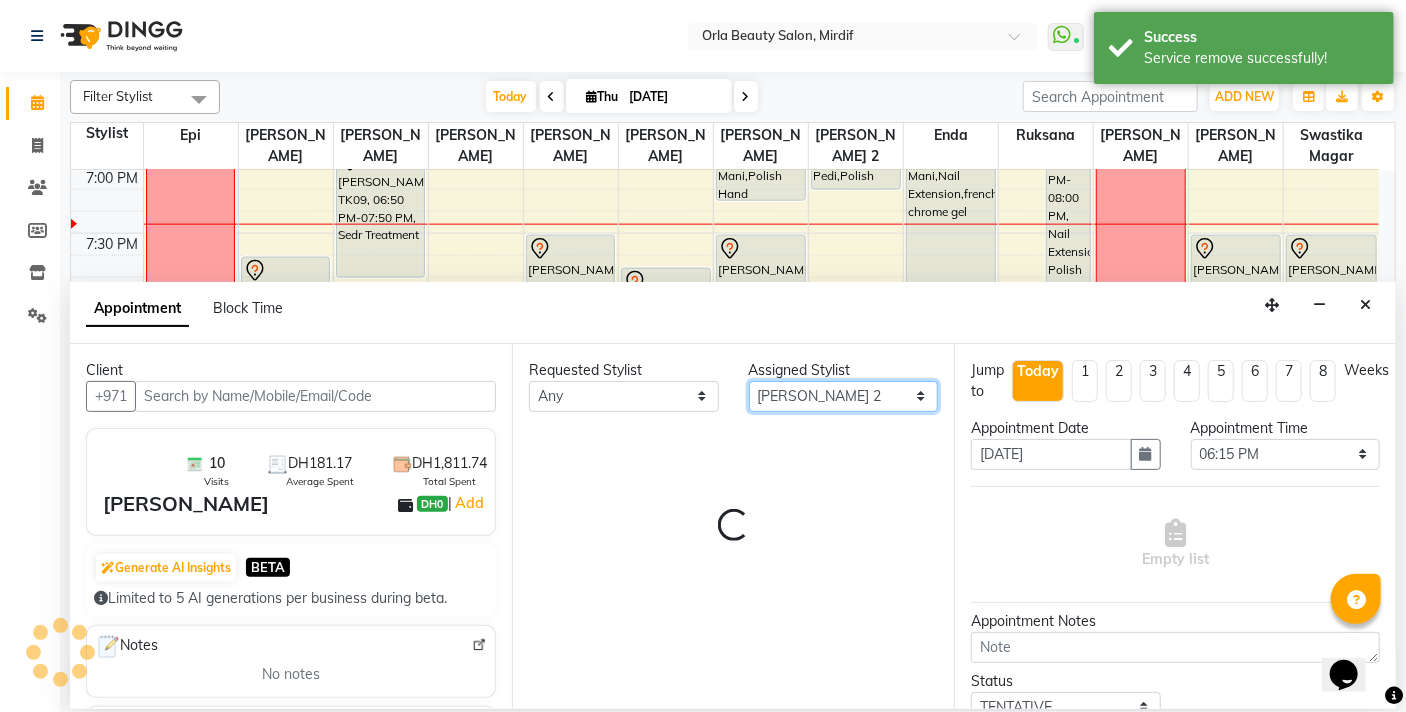 select on "2225" 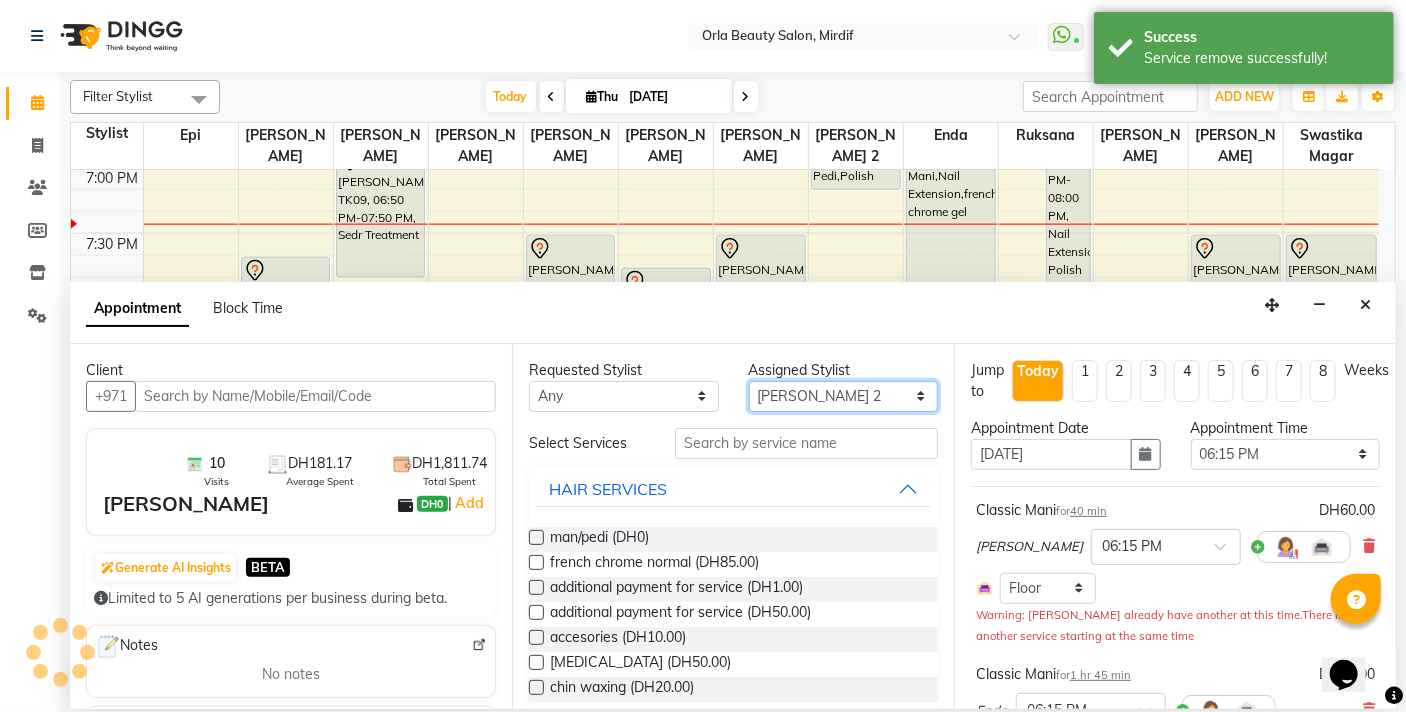 select on "2225" 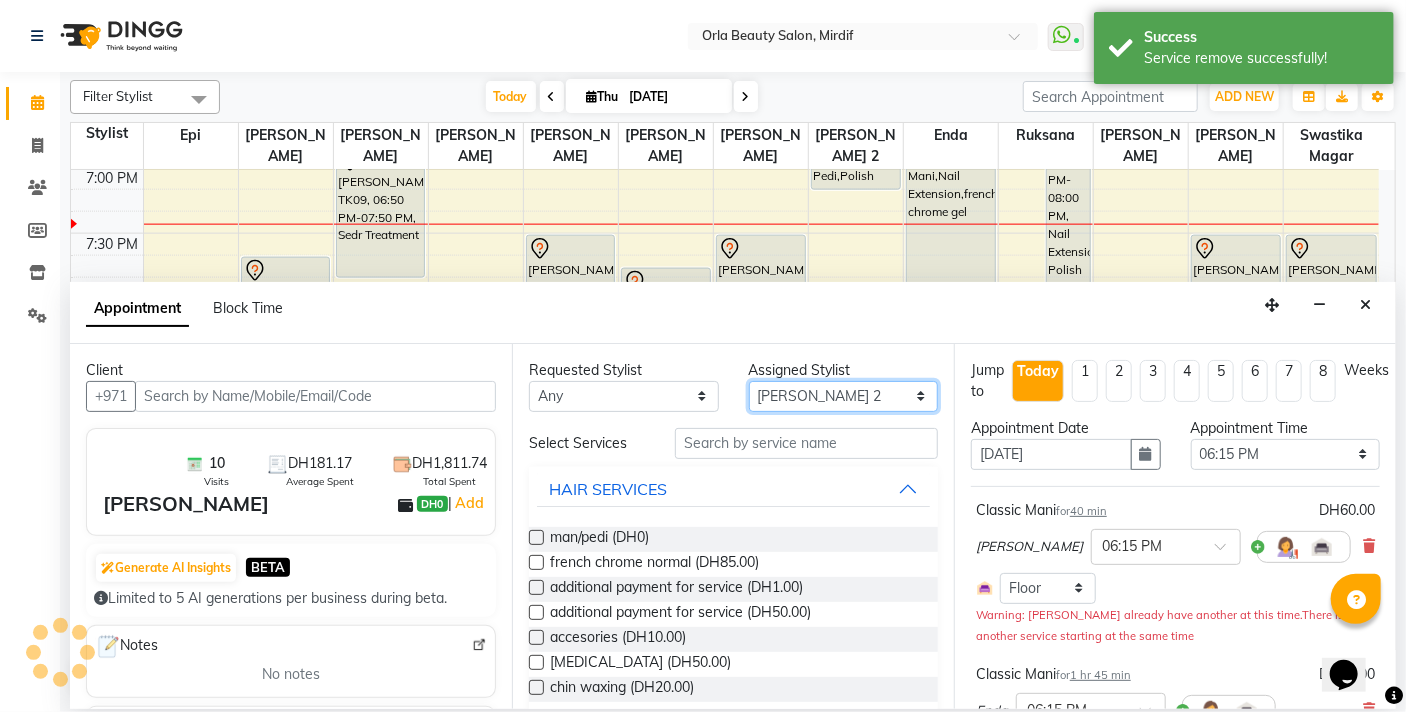 select on "2225" 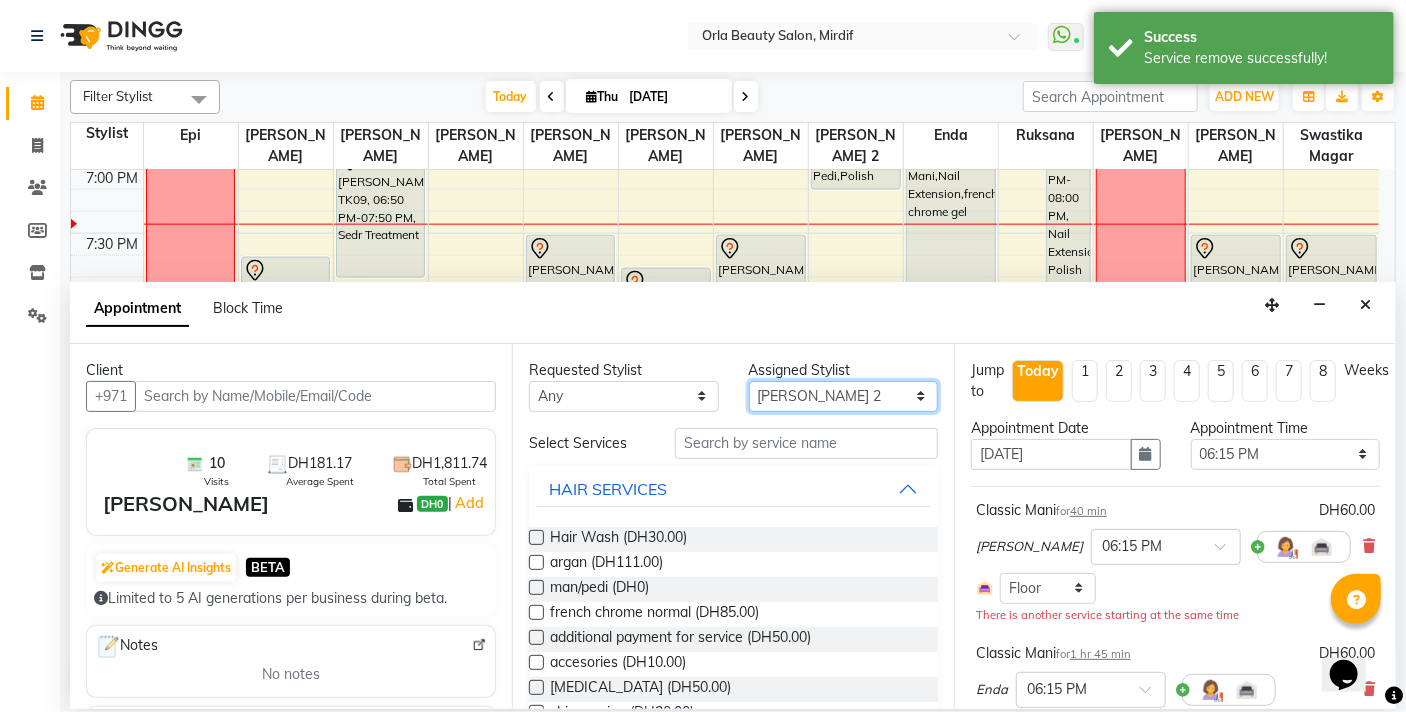 select on "31790" 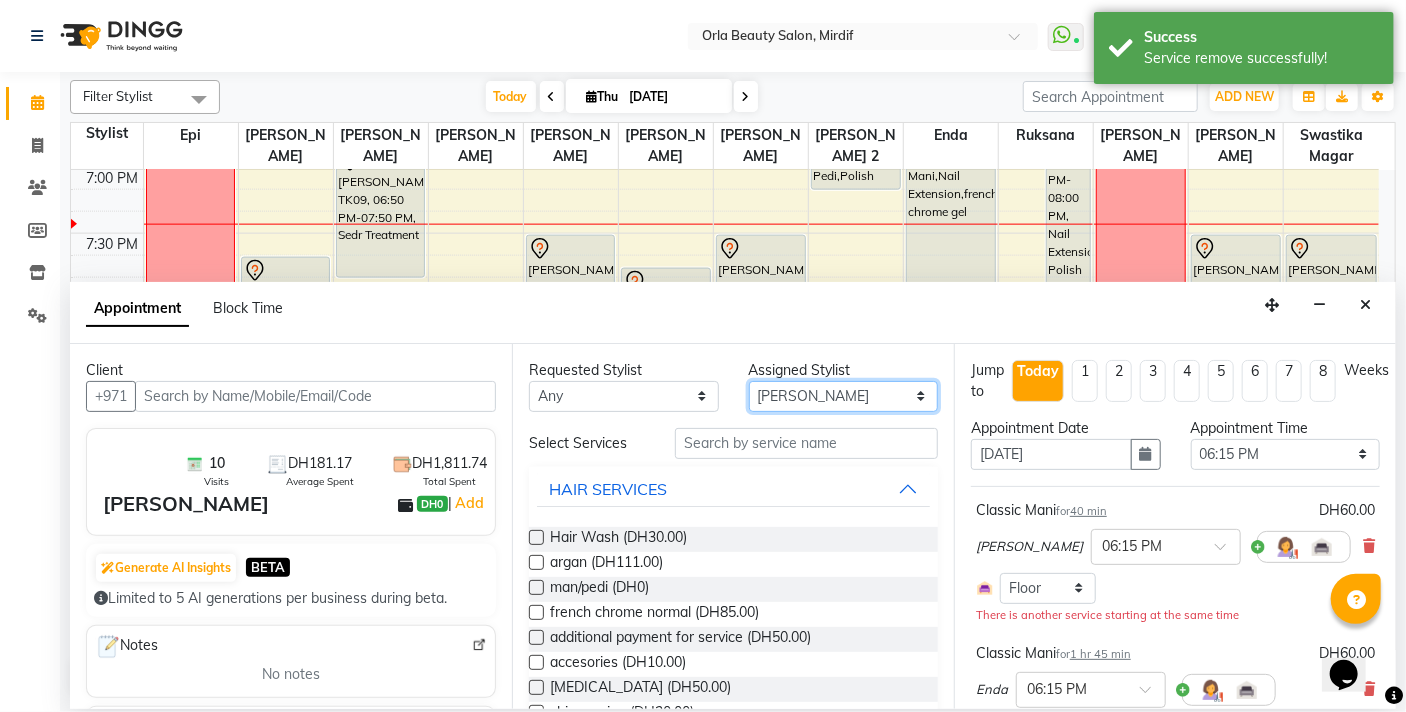 click on "Select Enda Epi [PERSON_NAME] Manju [PERSON_NAME] [PERSON_NAME] [PERSON_NAME] 2 [PERSON_NAME] [PERSON_NAME] [PERSON_NAME] swastika magar" at bounding box center (844, 396) 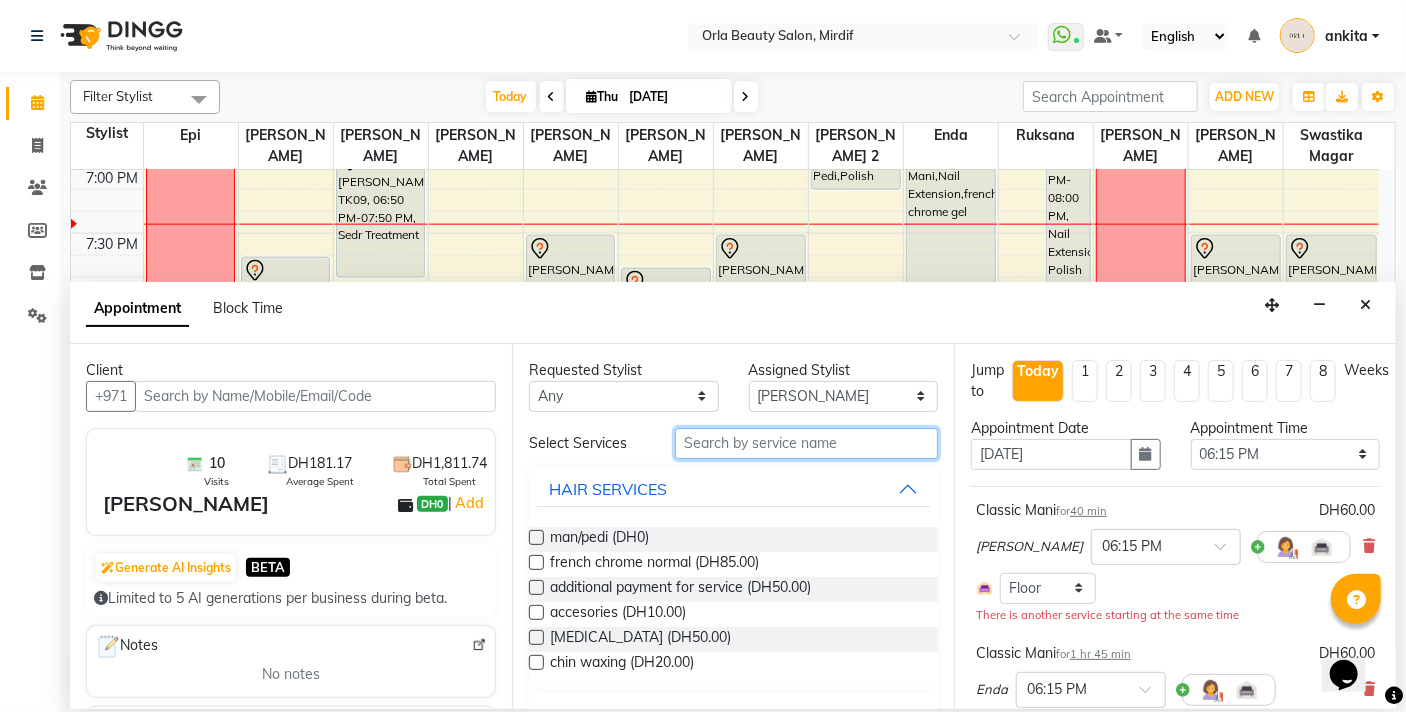 click at bounding box center (806, 443) 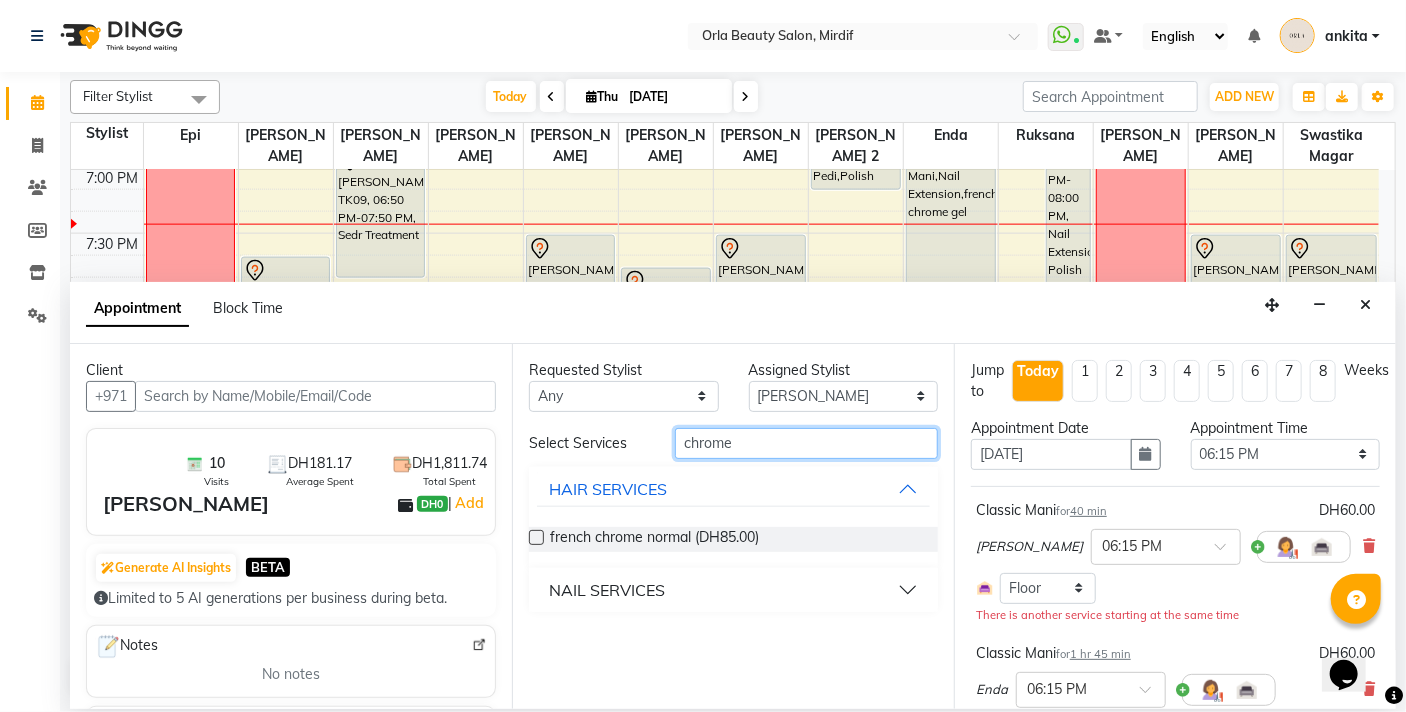 type on "chrome" 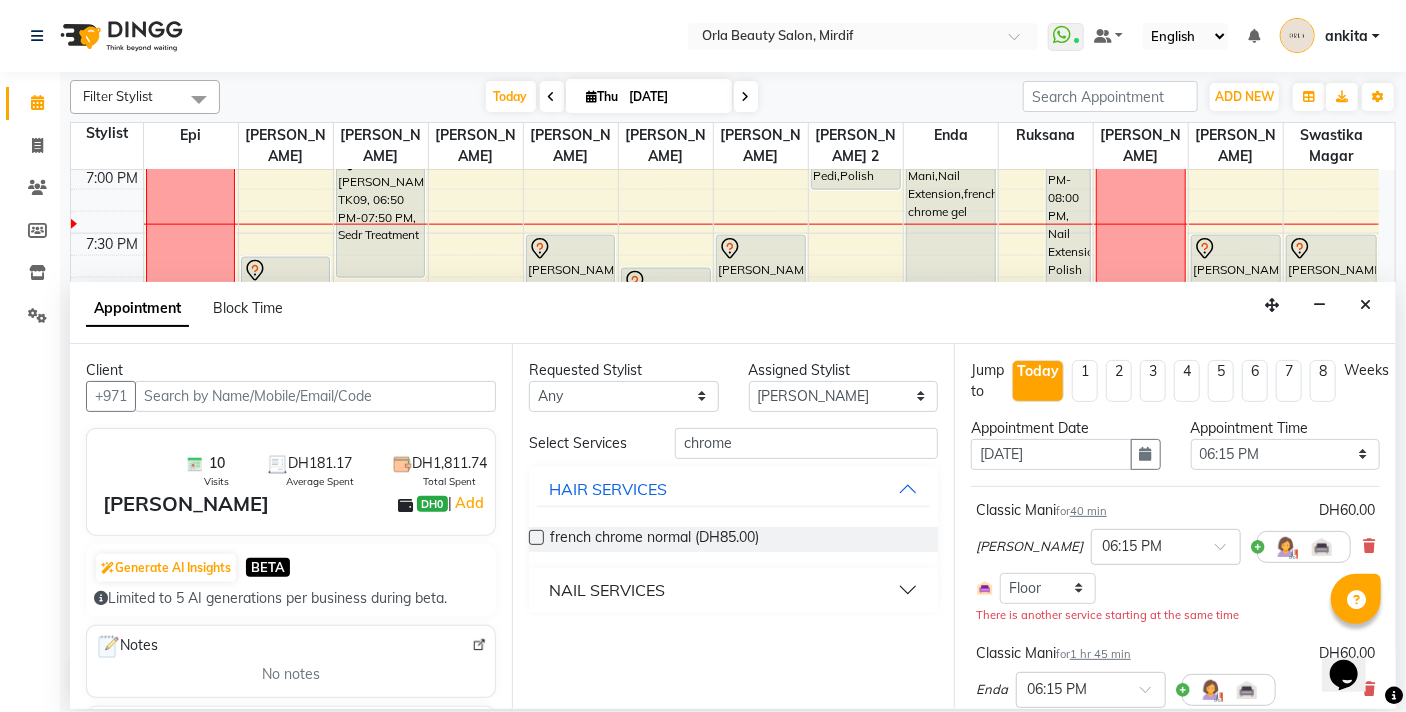 click on "NAIL SERVICES" at bounding box center [607, 590] 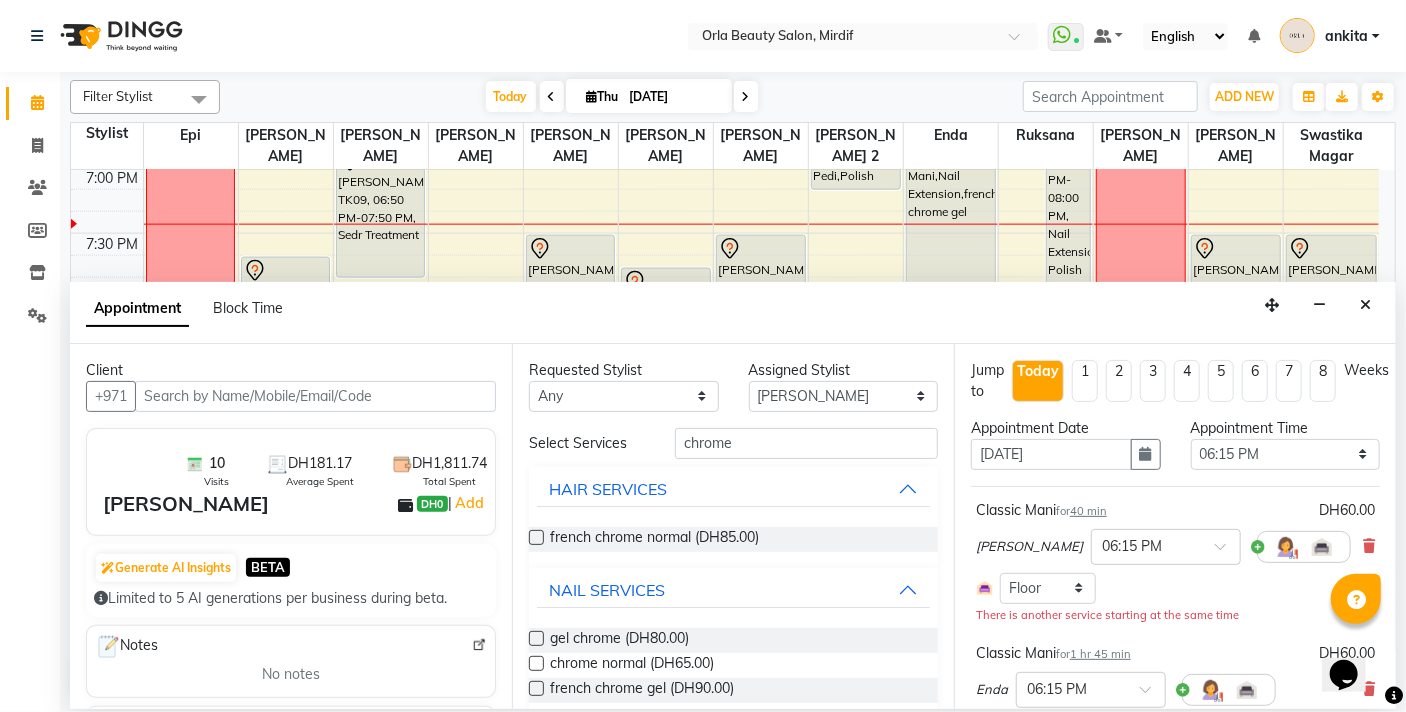 click at bounding box center (536, 663) 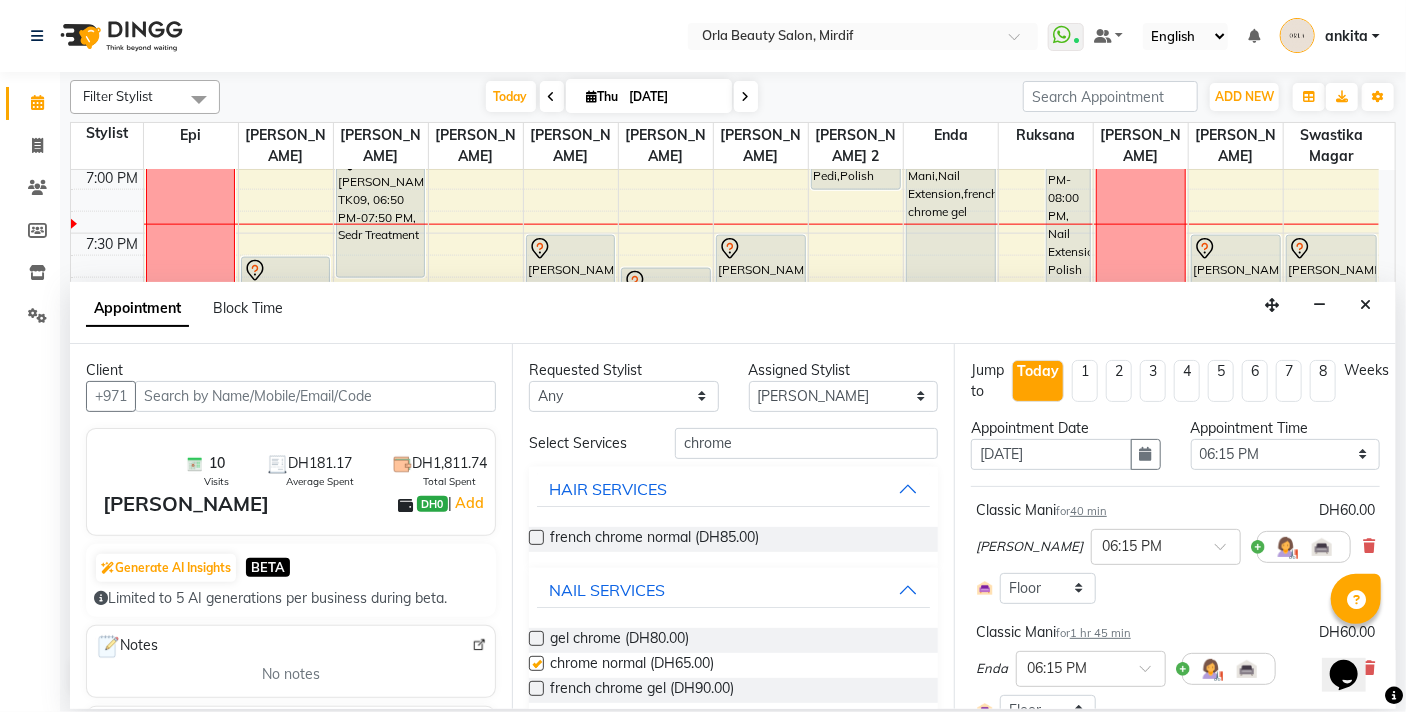 checkbox on "false" 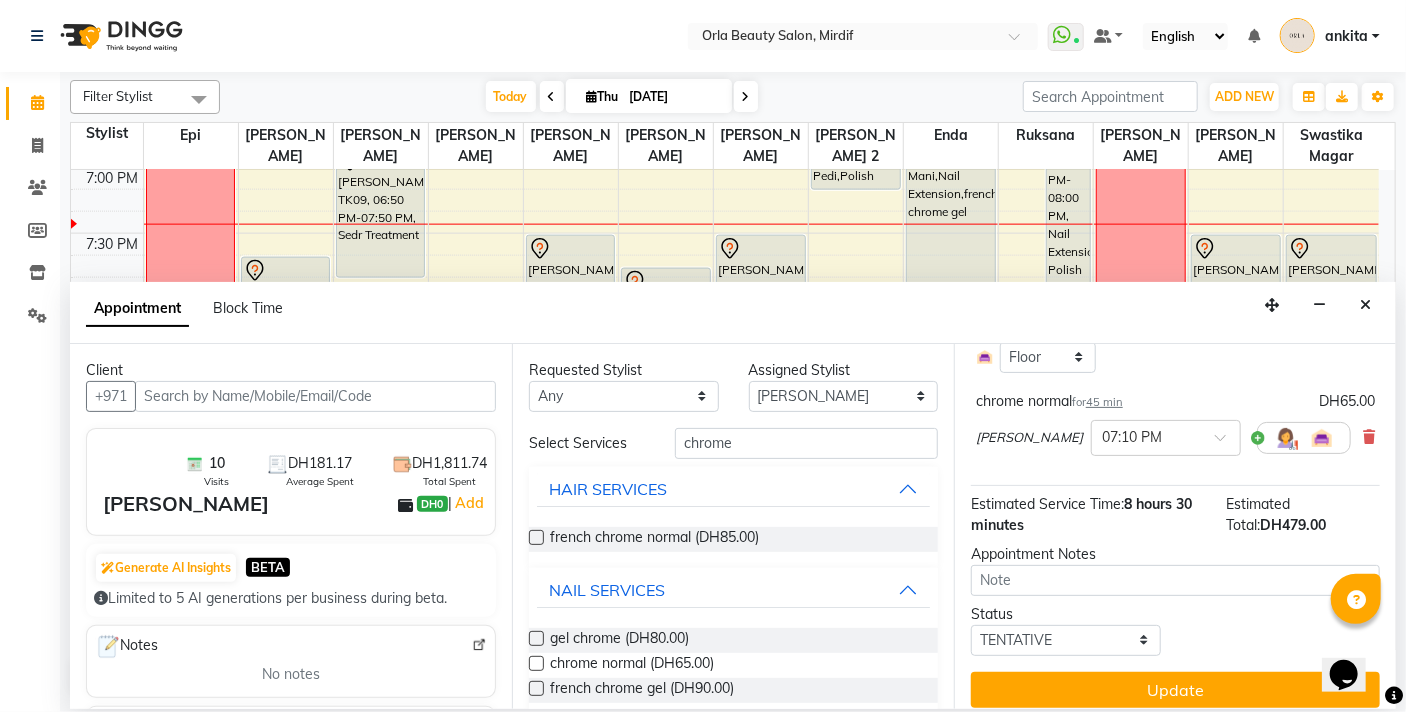 scroll, scrollTop: 853, scrollLeft: 0, axis: vertical 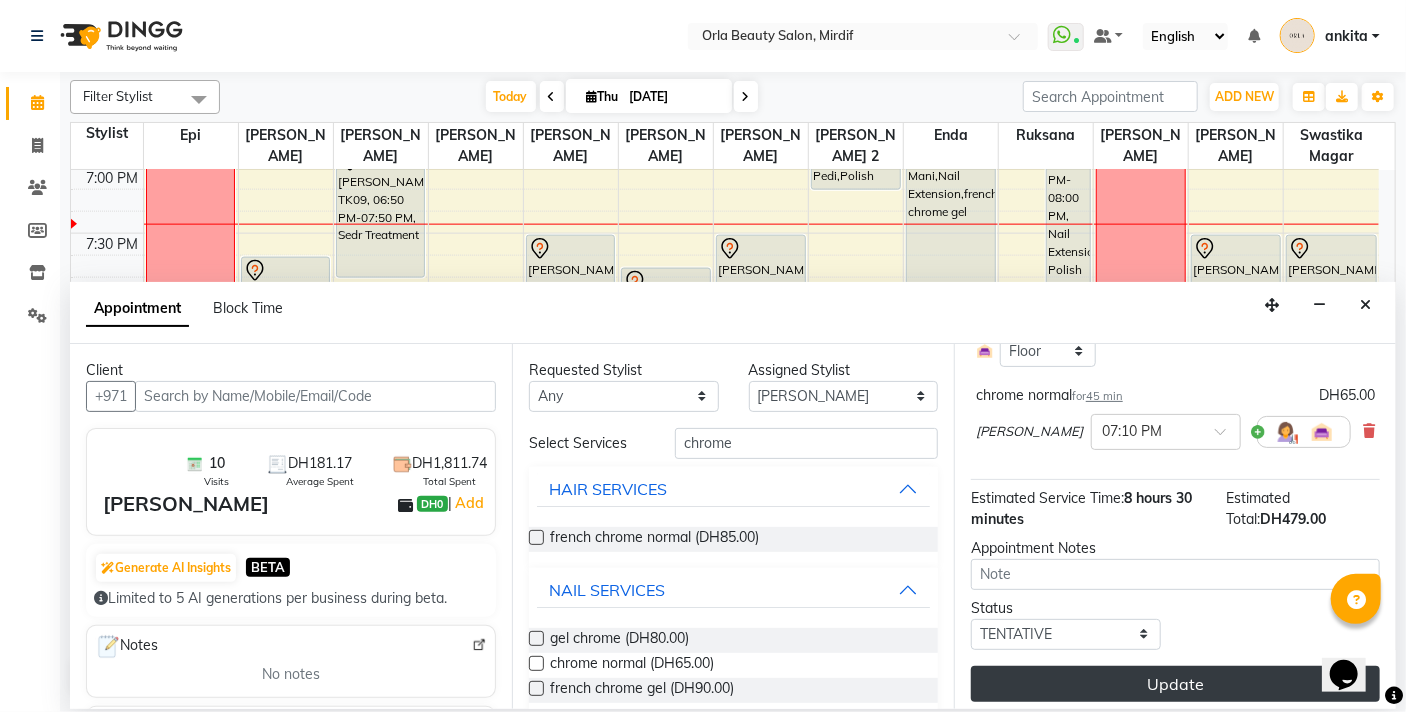 click on "Update" at bounding box center [1175, 684] 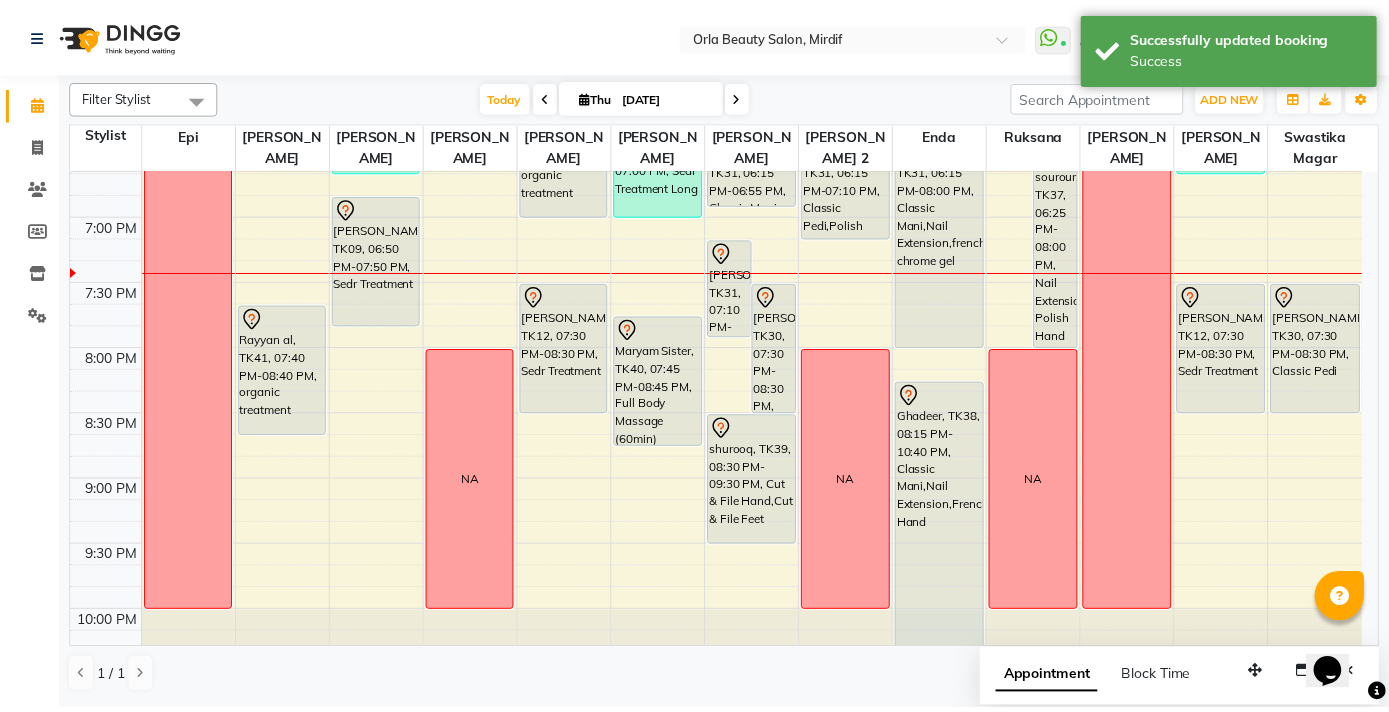 scroll, scrollTop: 1235, scrollLeft: 0, axis: vertical 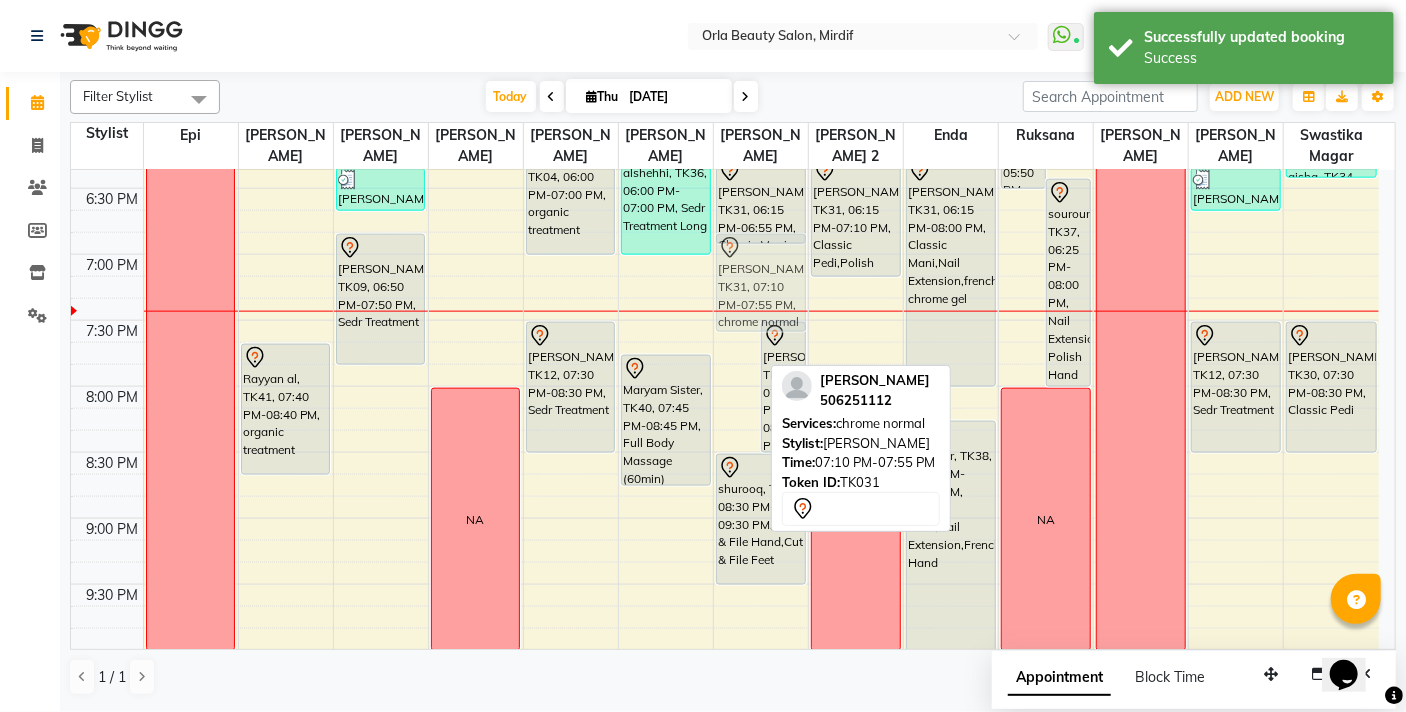 drag, startPoint x: 743, startPoint y: 296, endPoint x: 750, endPoint y: 260, distance: 36.67424 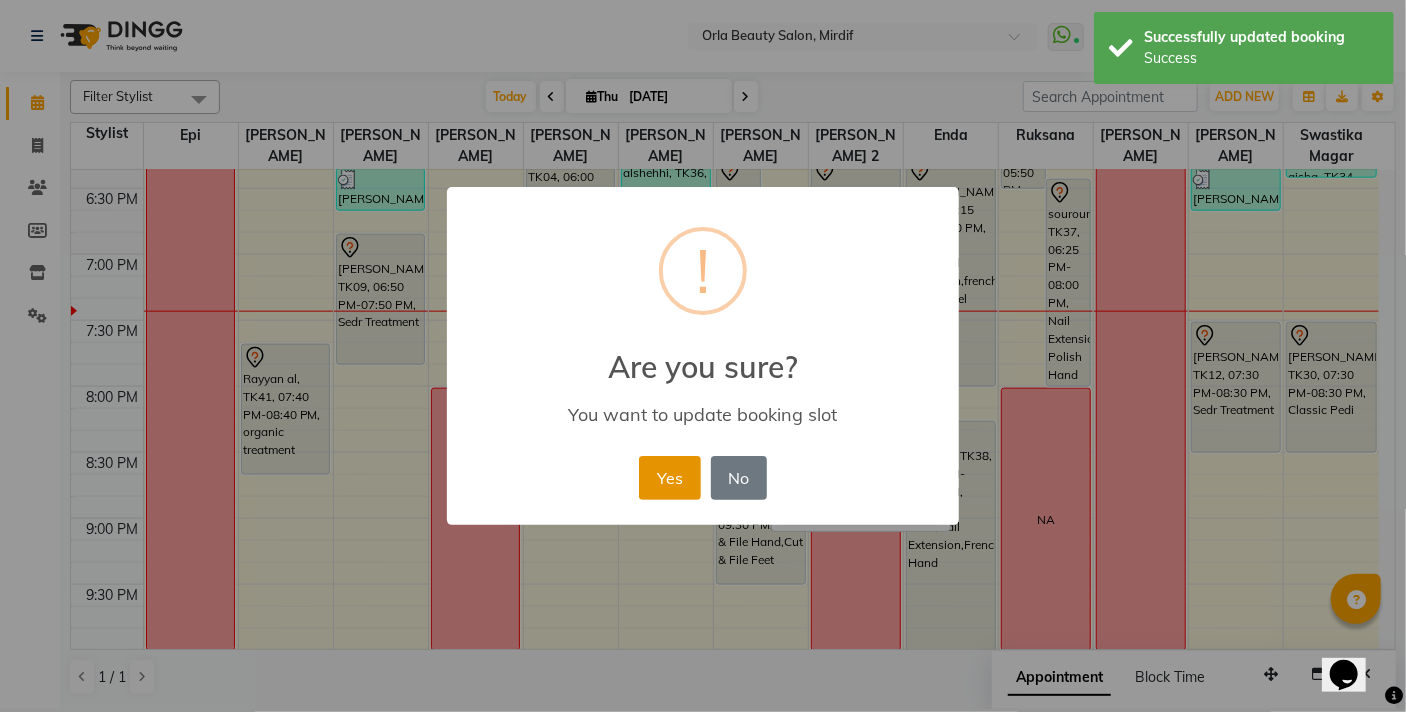 click on "Yes" at bounding box center [669, 478] 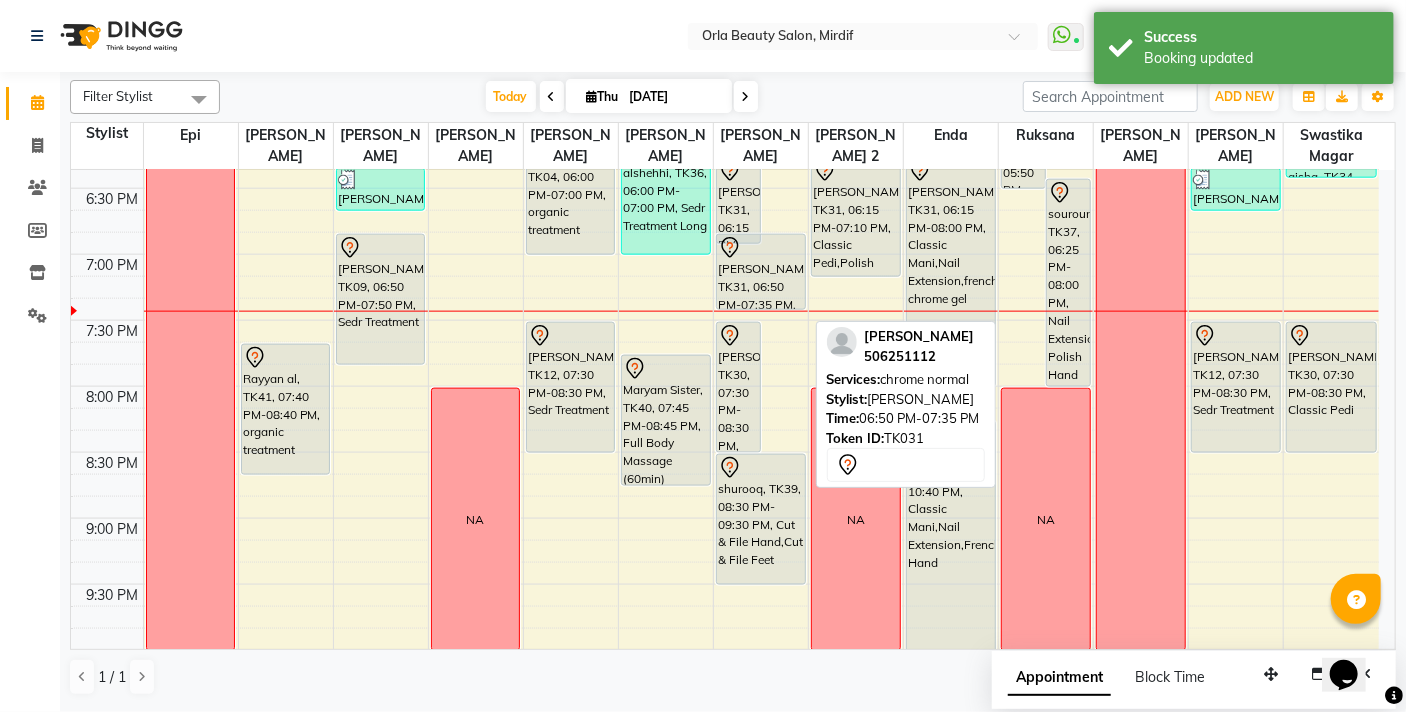 drag, startPoint x: 779, startPoint y: 328, endPoint x: 777, endPoint y: 314, distance: 14.142136 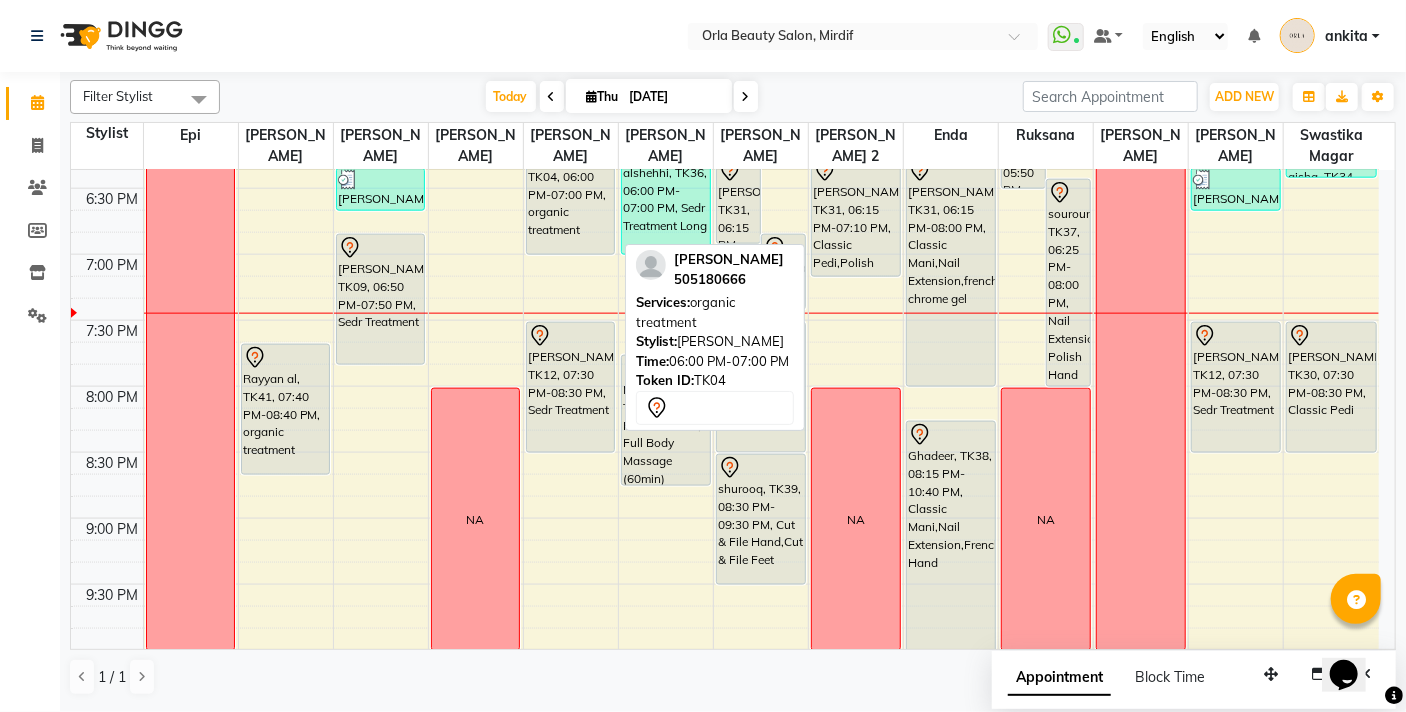click on "[PERSON_NAME], TK04, 06:00 PM-07:00 PM, organic treatment" at bounding box center (571, 189) 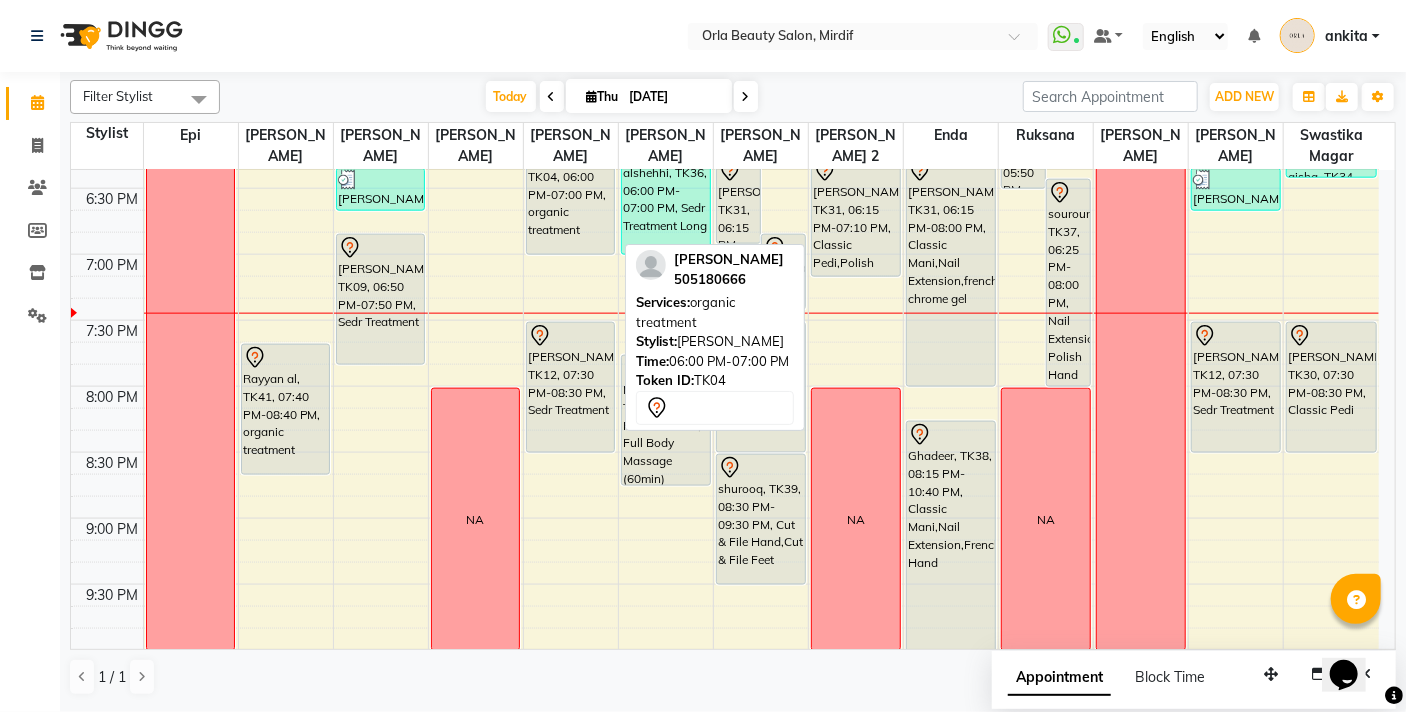 click on "[PERSON_NAME], TK04, 06:00 PM-07:00 PM, organic treatment" at bounding box center [571, 189] 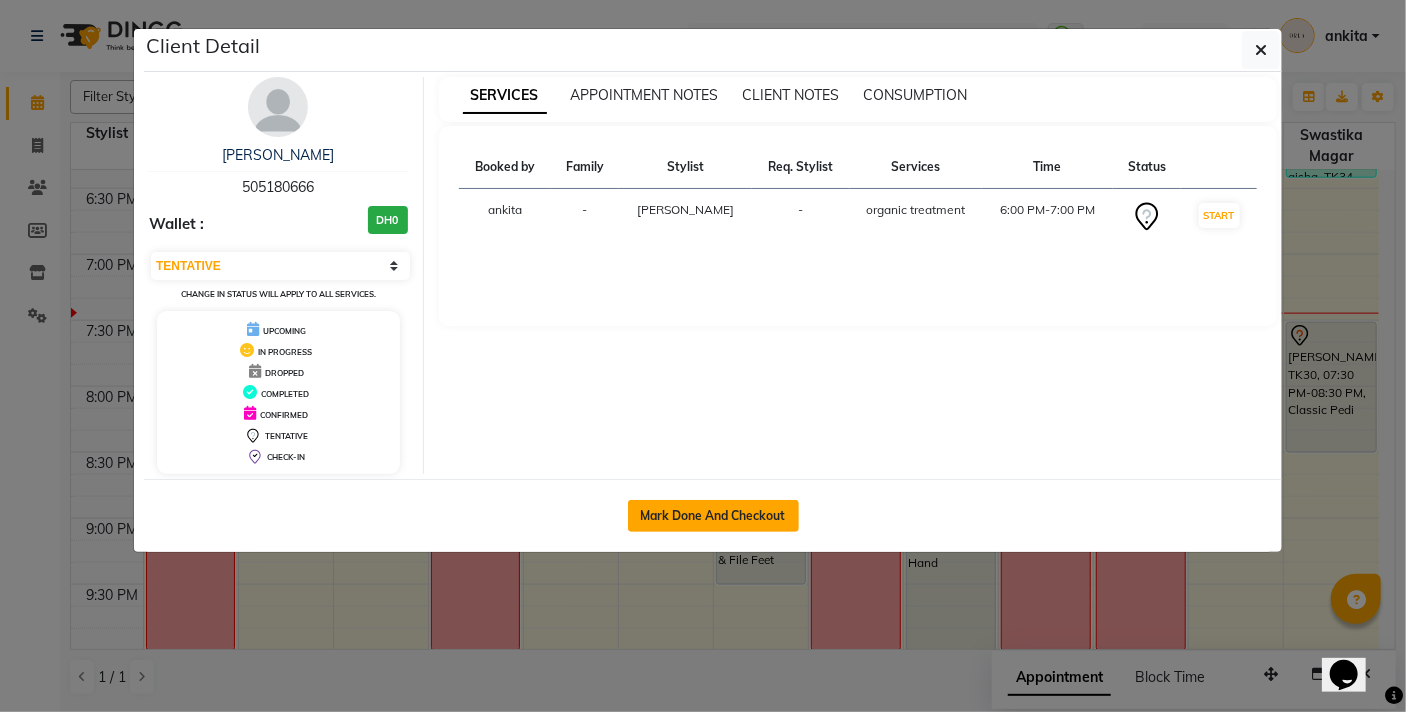 click on "Mark Done And Checkout" 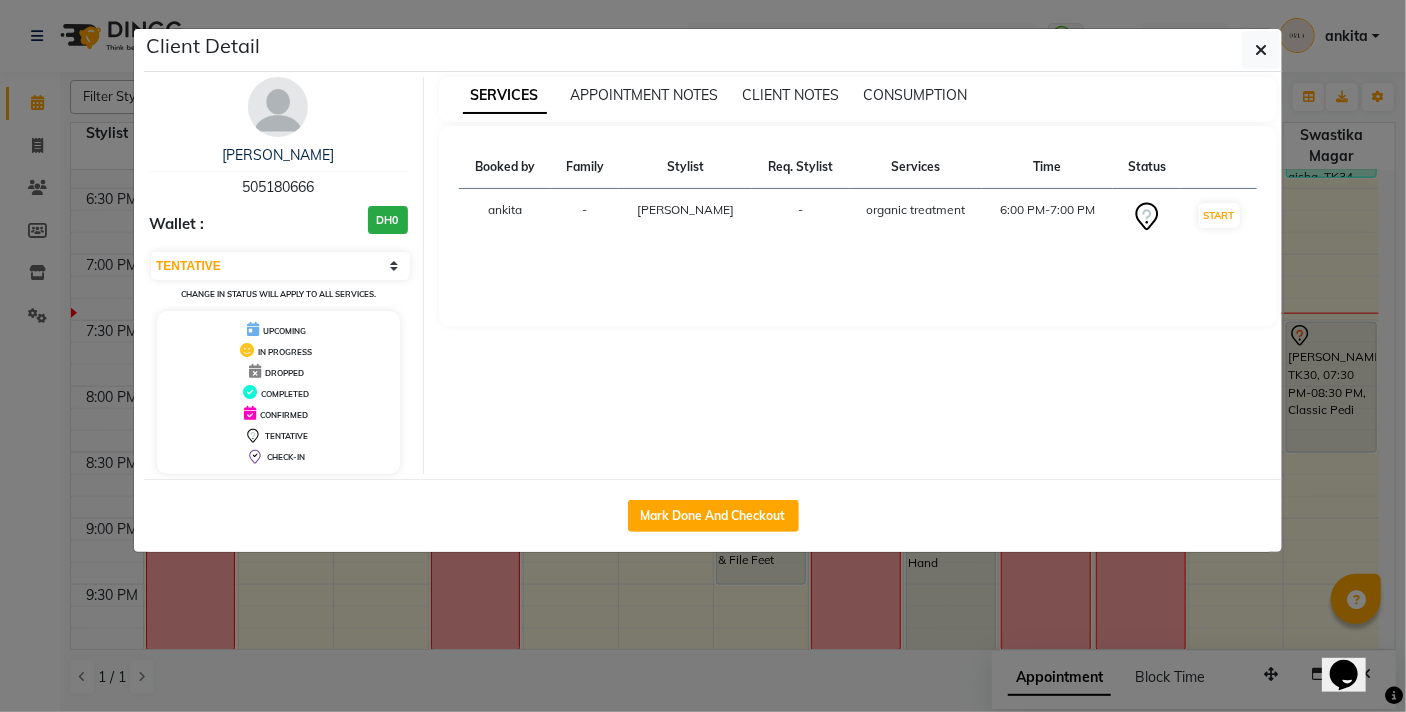 select on "service" 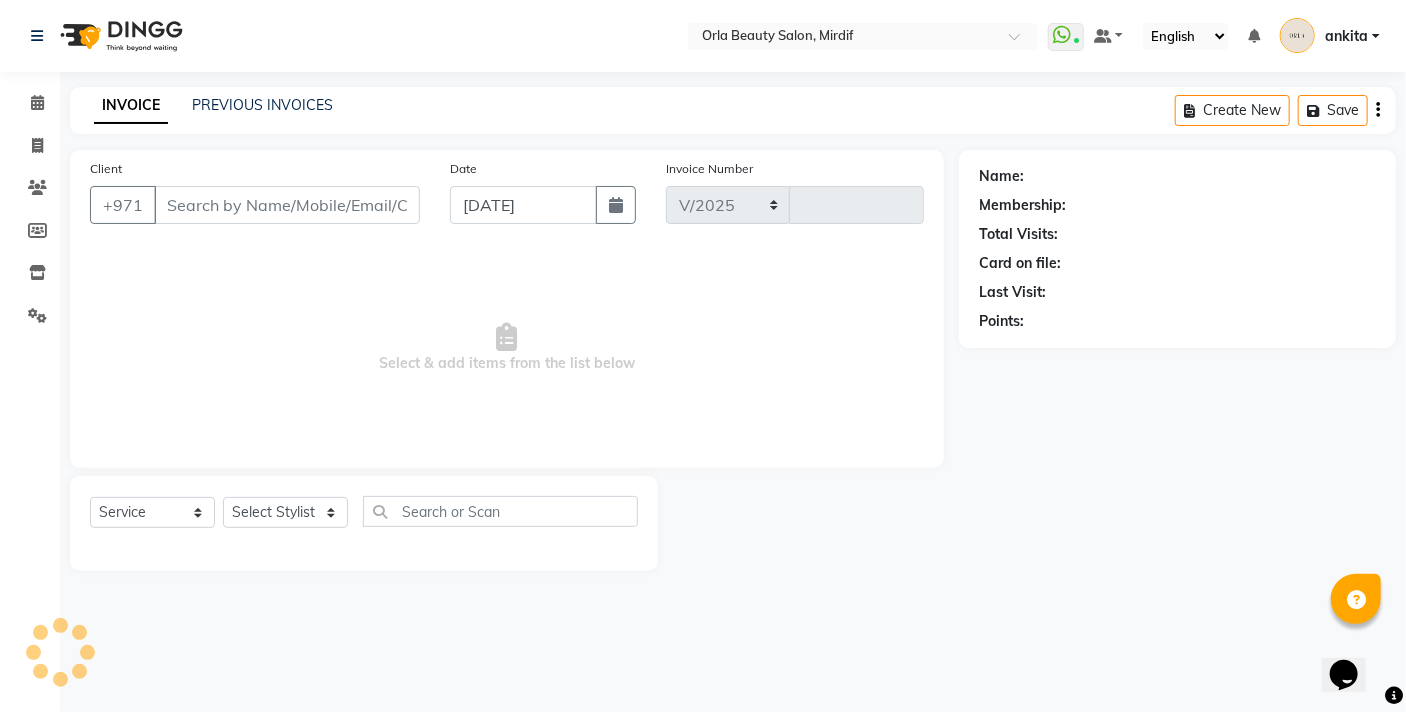 select on "5053" 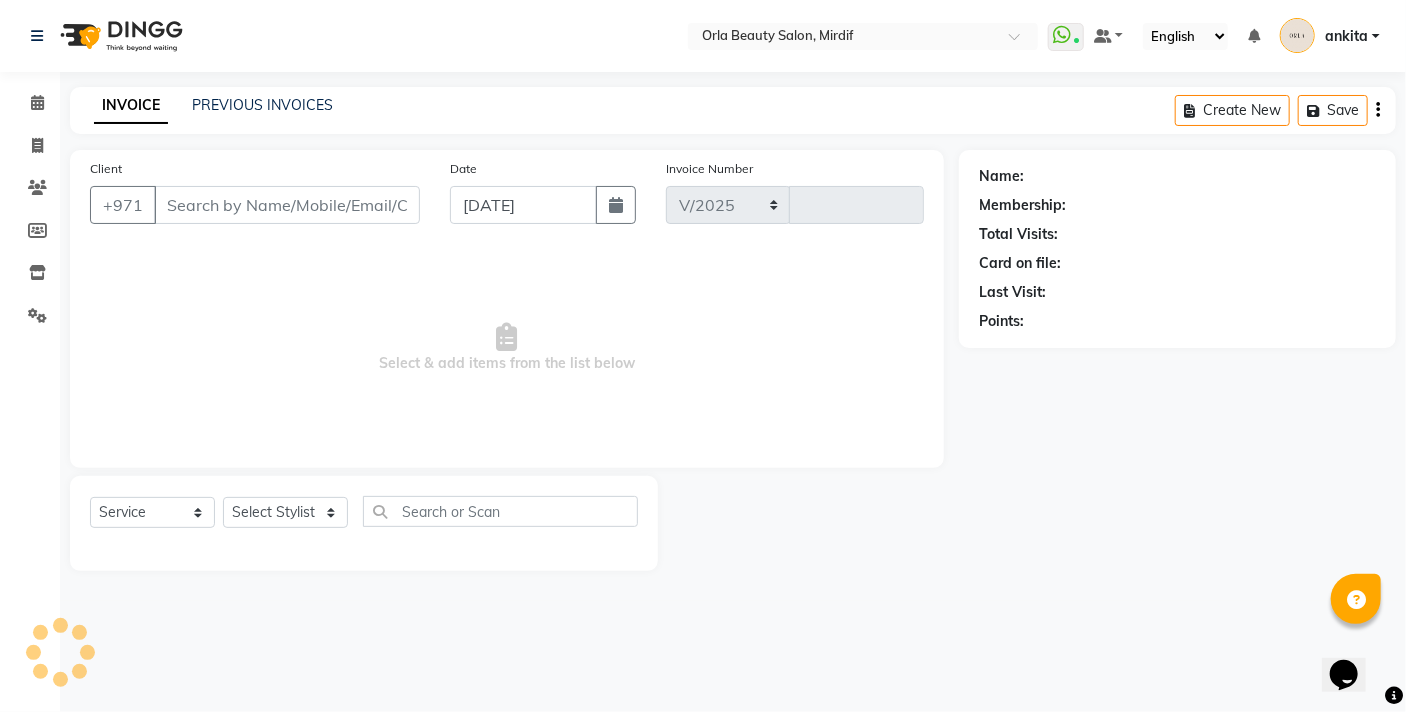 type on "3237" 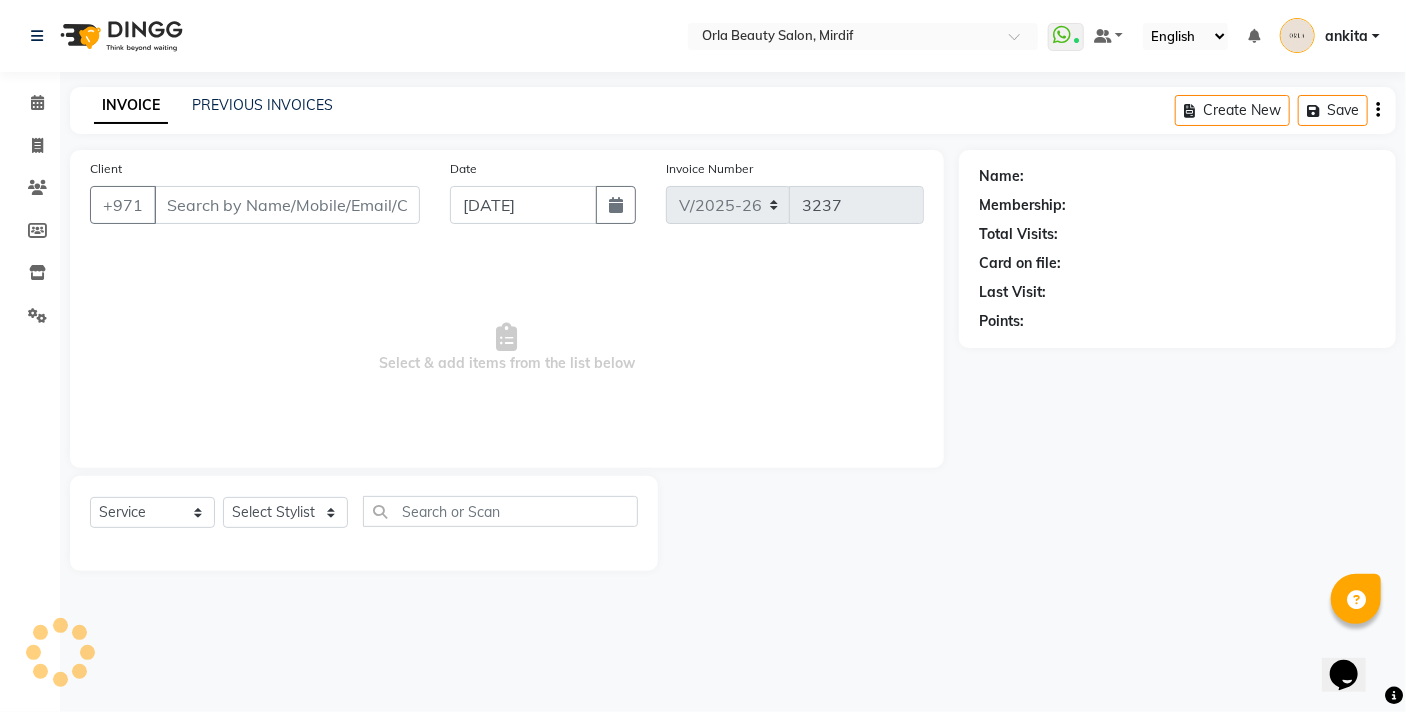 type on "505180666" 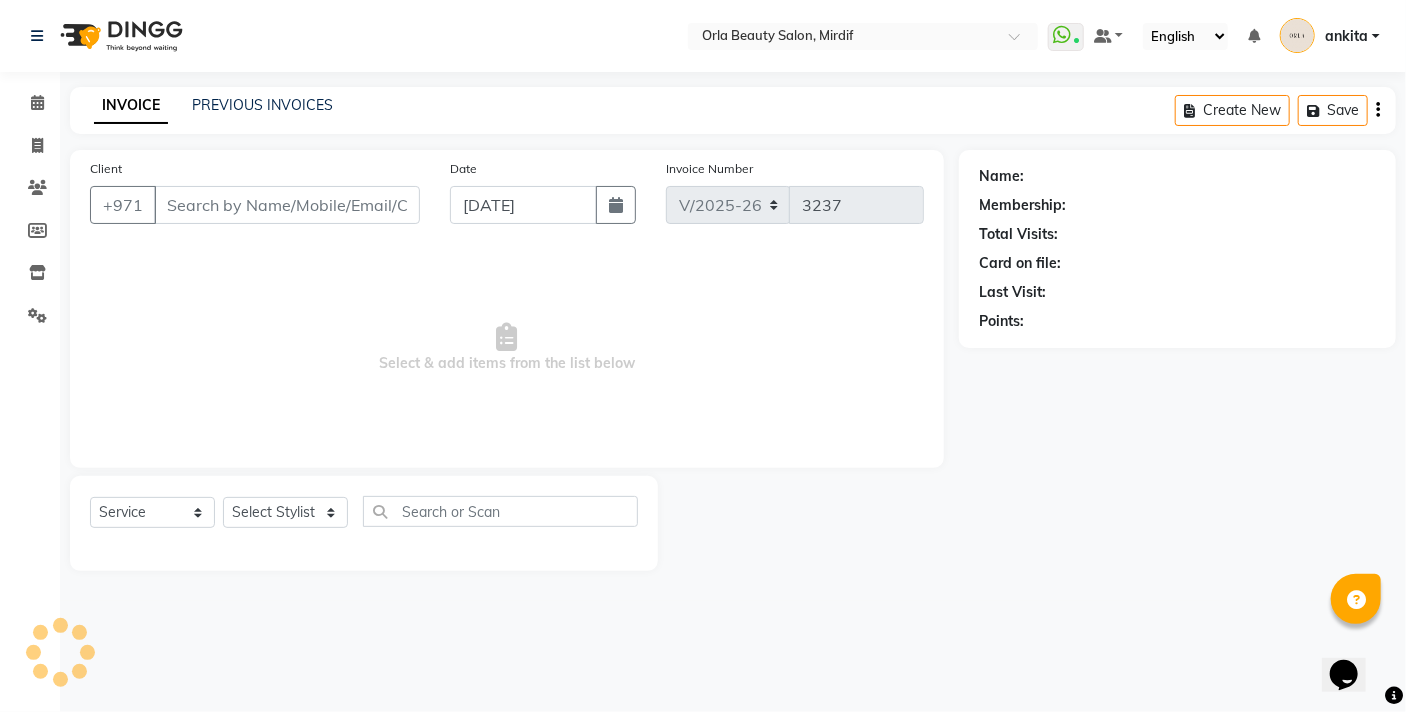select on "31789" 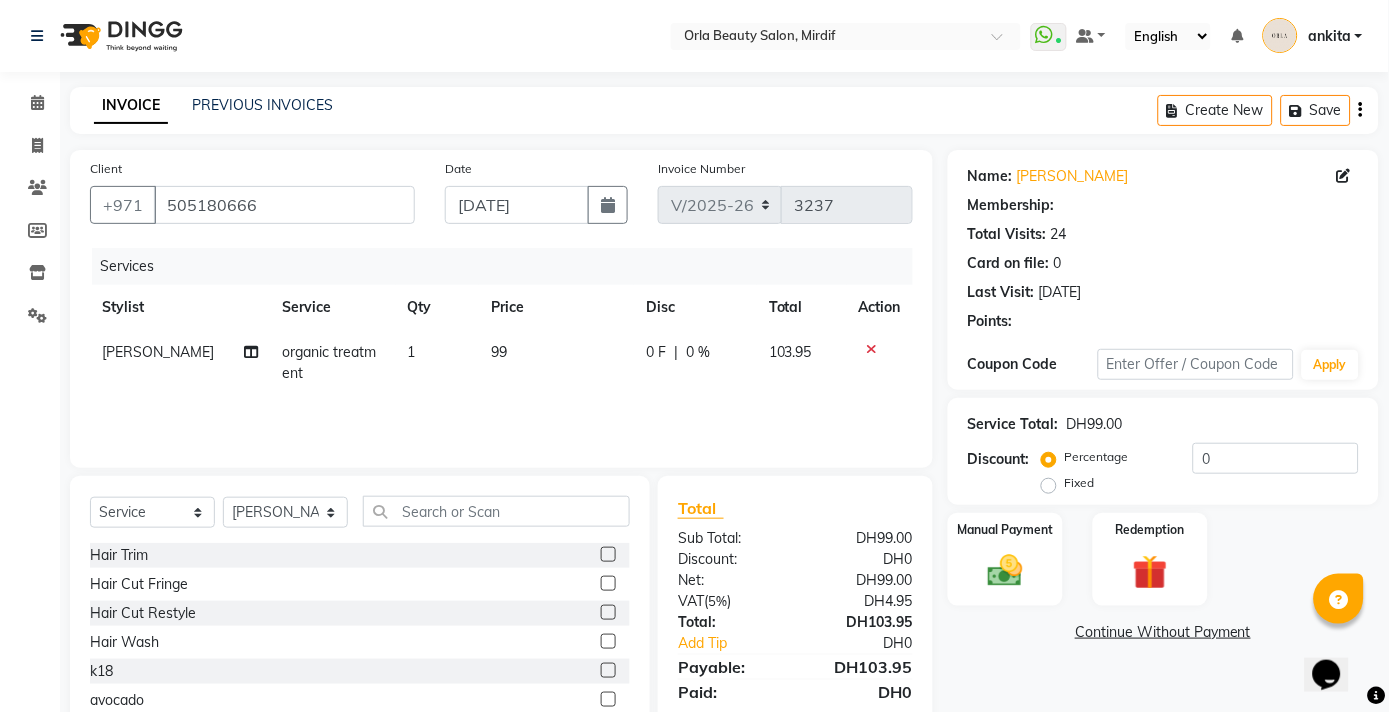 click on "99" 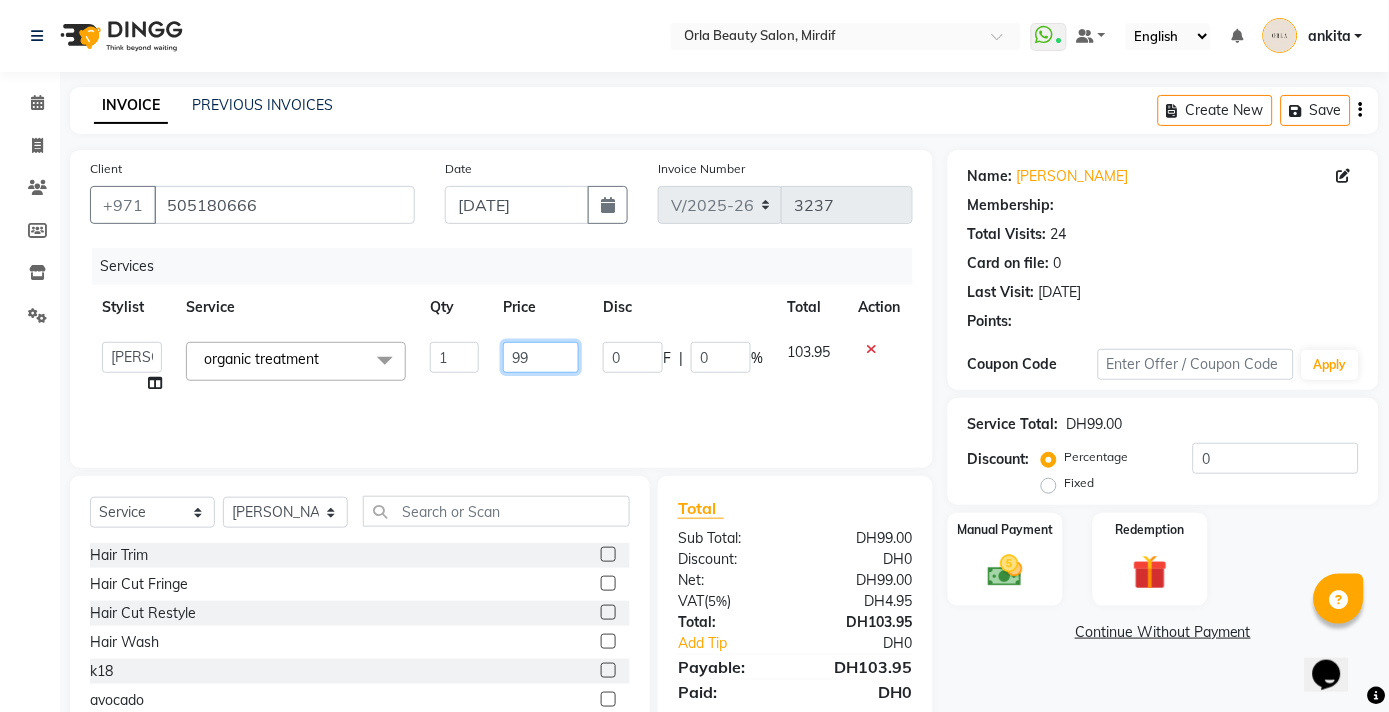 click on "99" 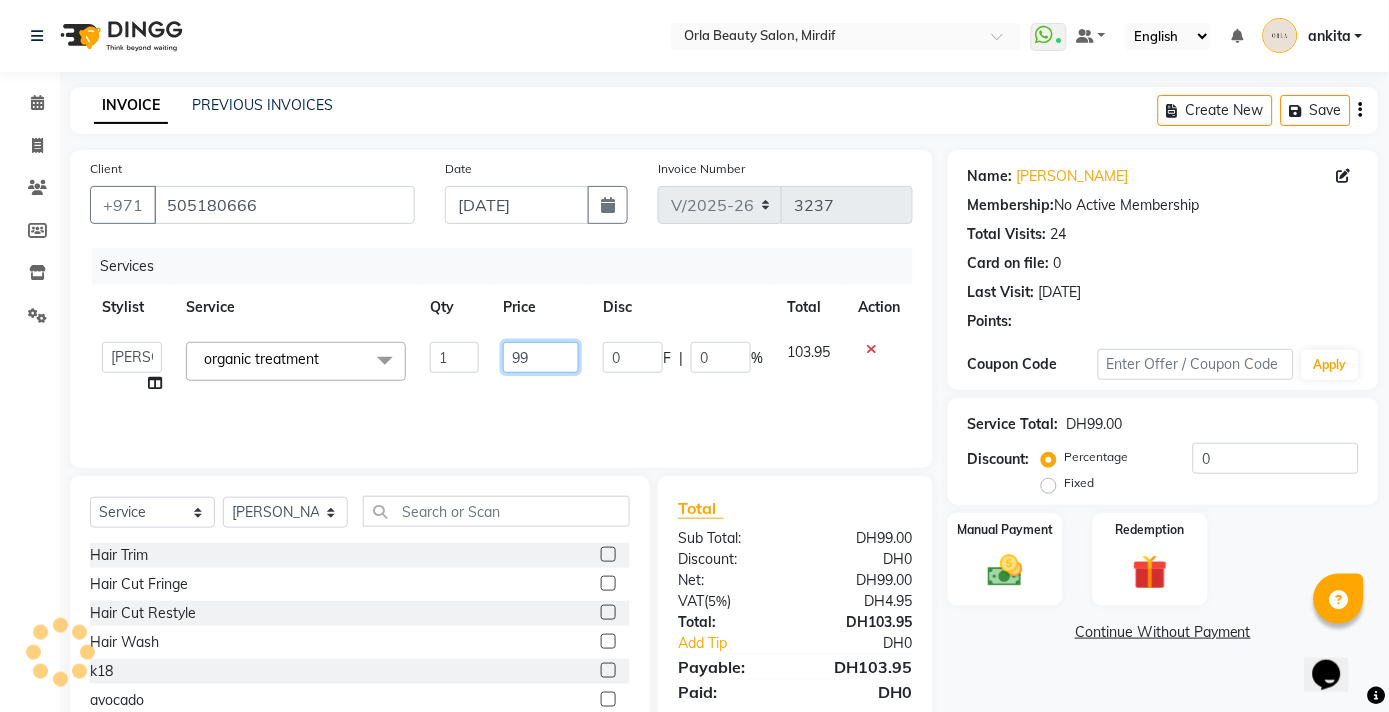 type on "9" 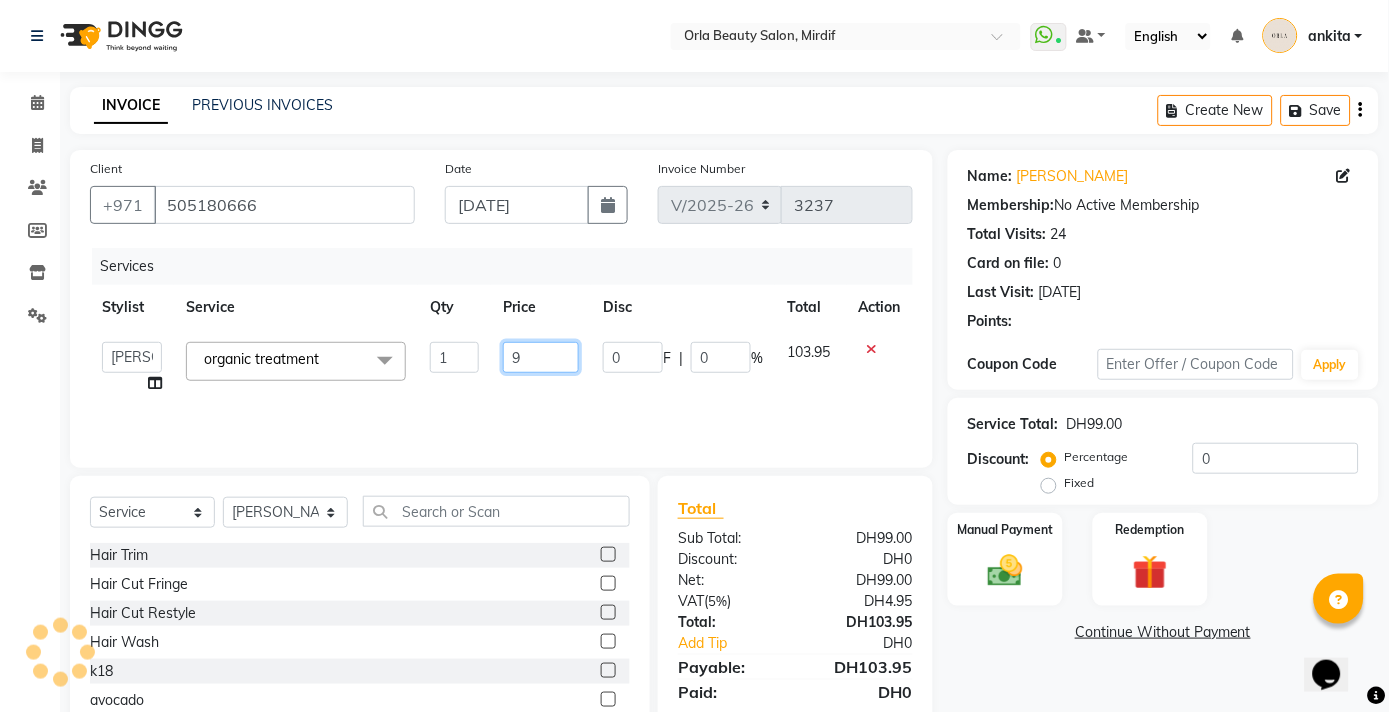 type 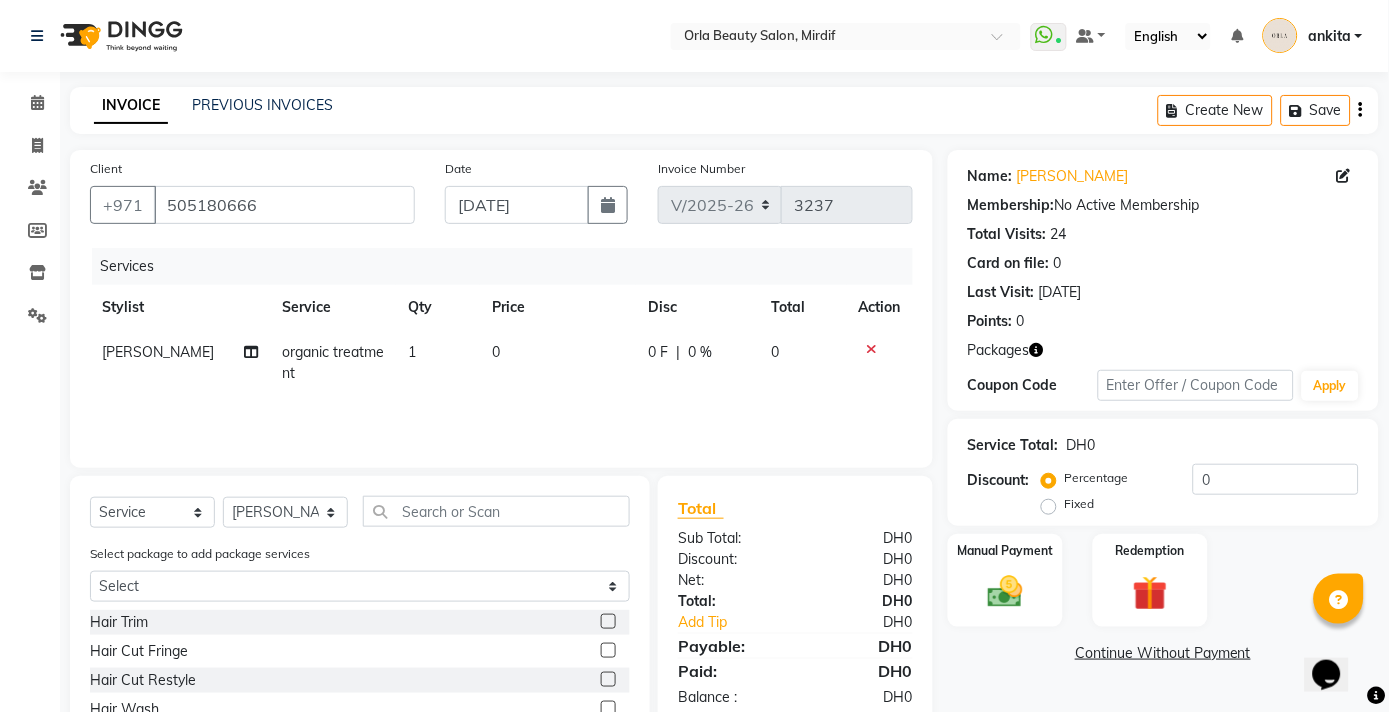 scroll, scrollTop: 155, scrollLeft: 0, axis: vertical 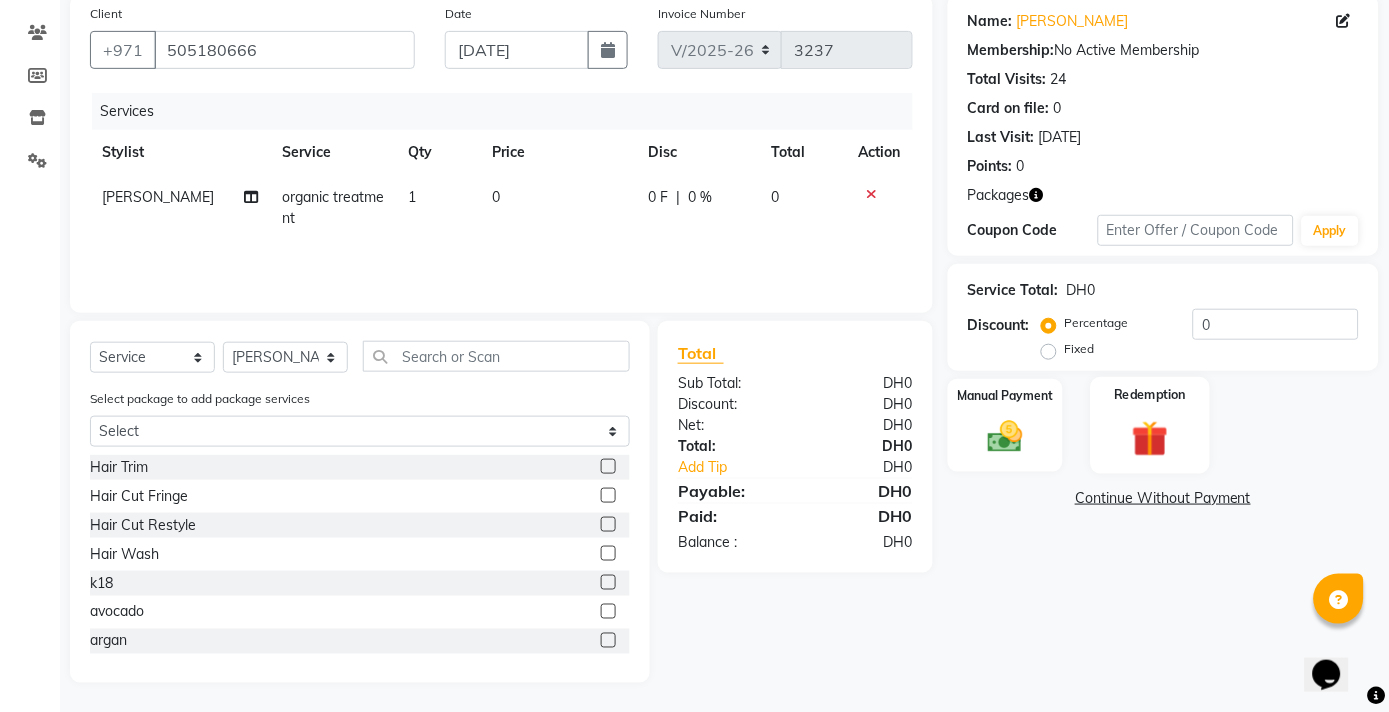 click 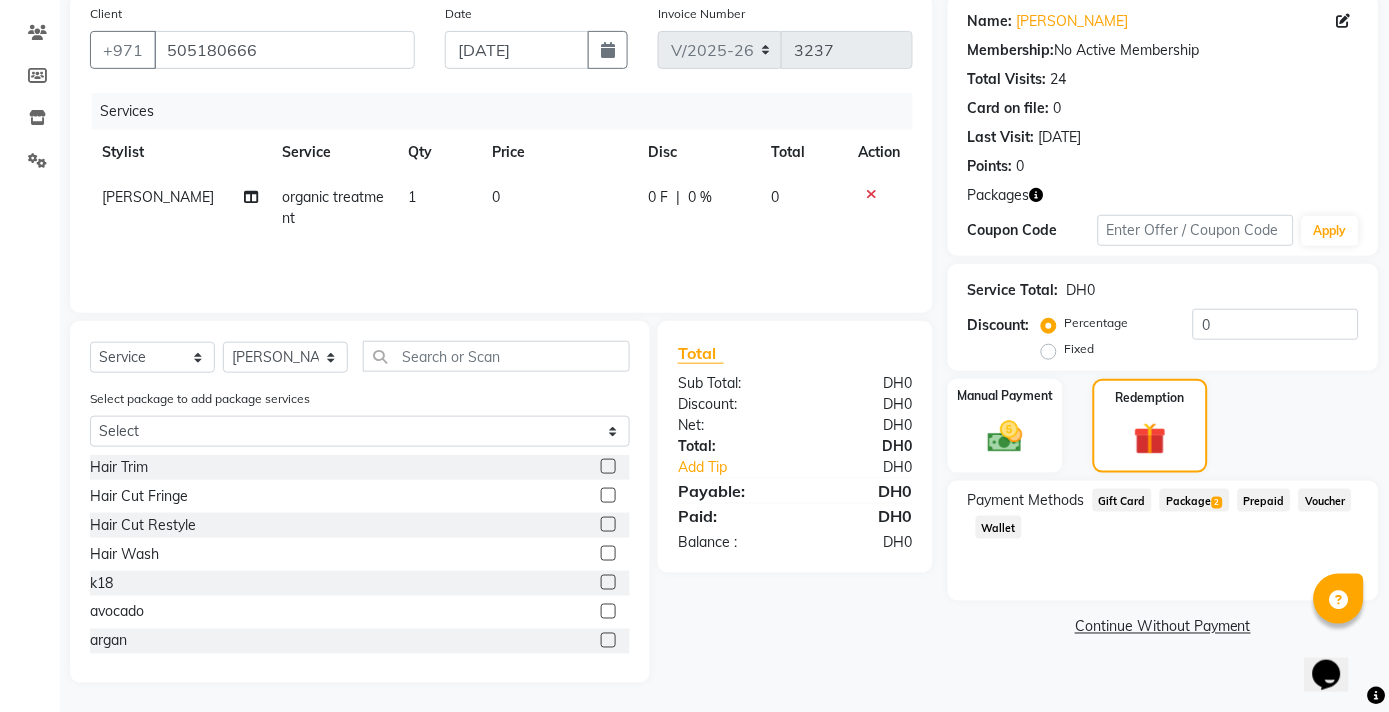 click on "Package  2" 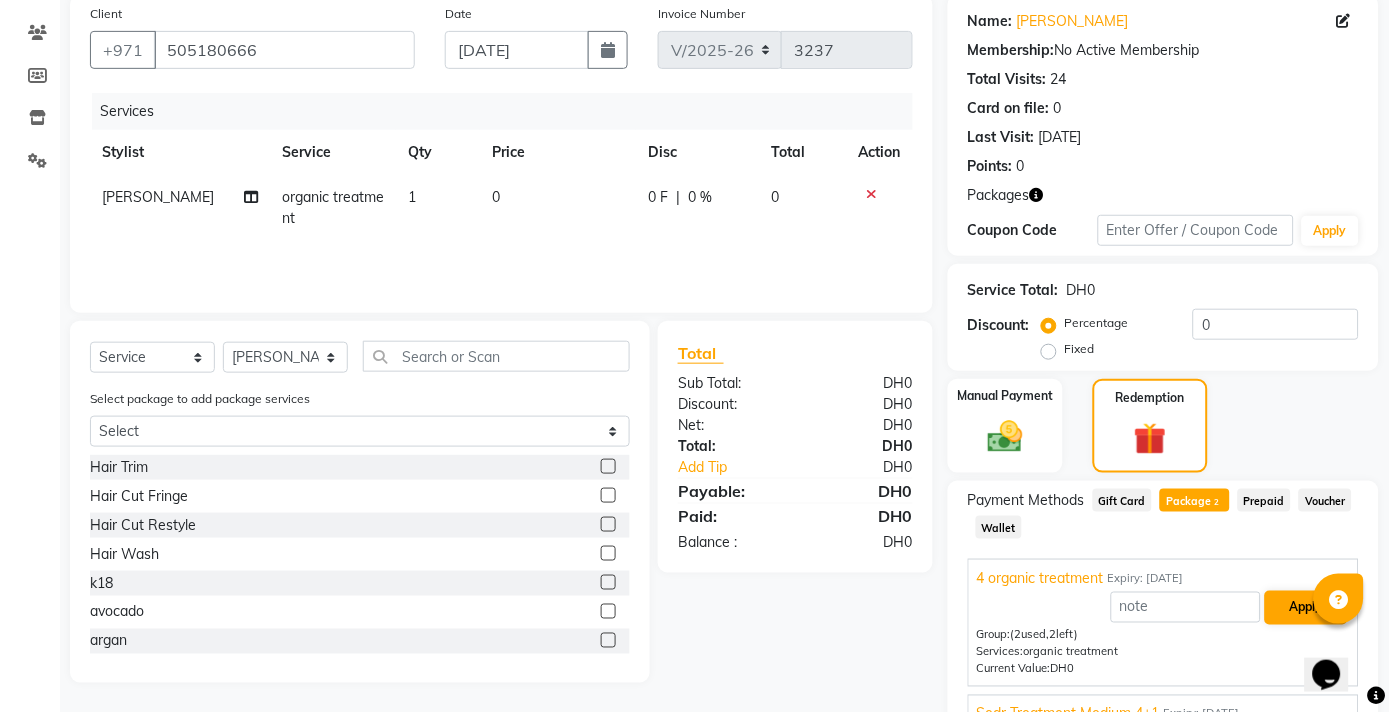 scroll, scrollTop: 256, scrollLeft: 0, axis: vertical 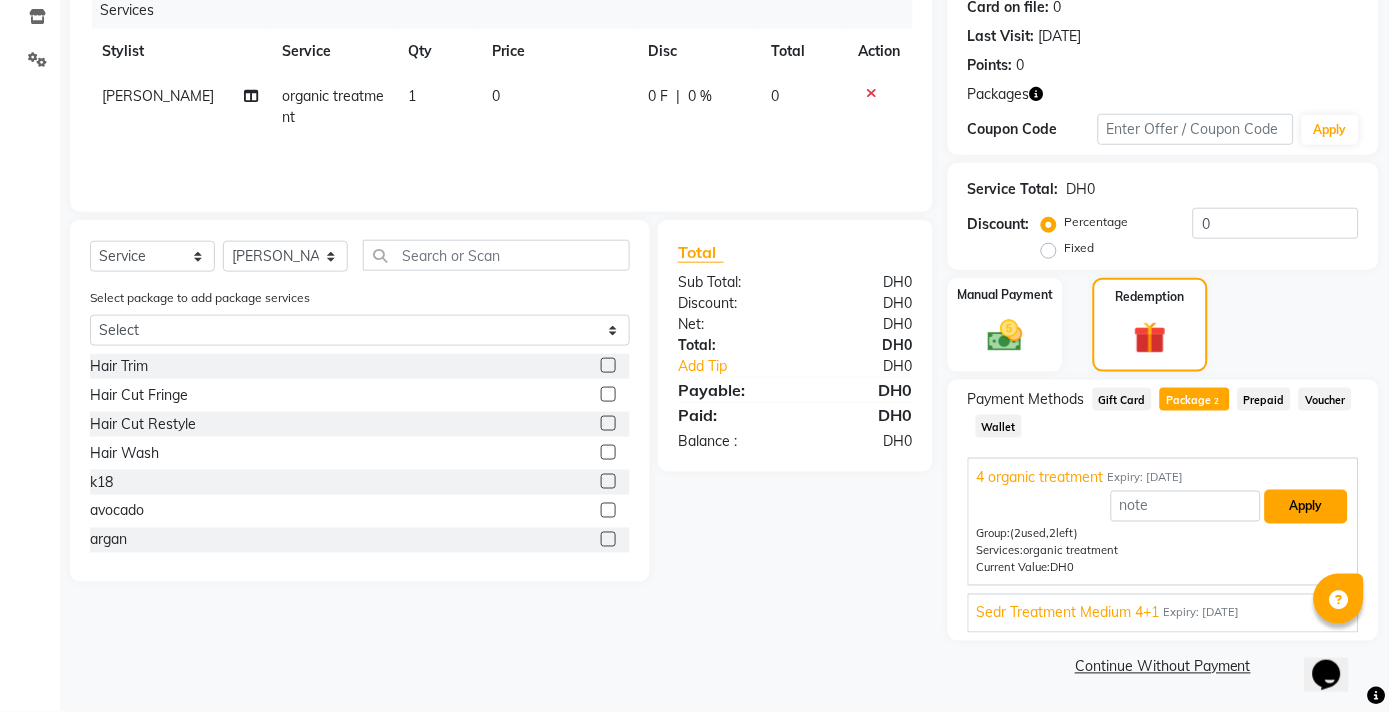 click on "Apply" at bounding box center [1306, 507] 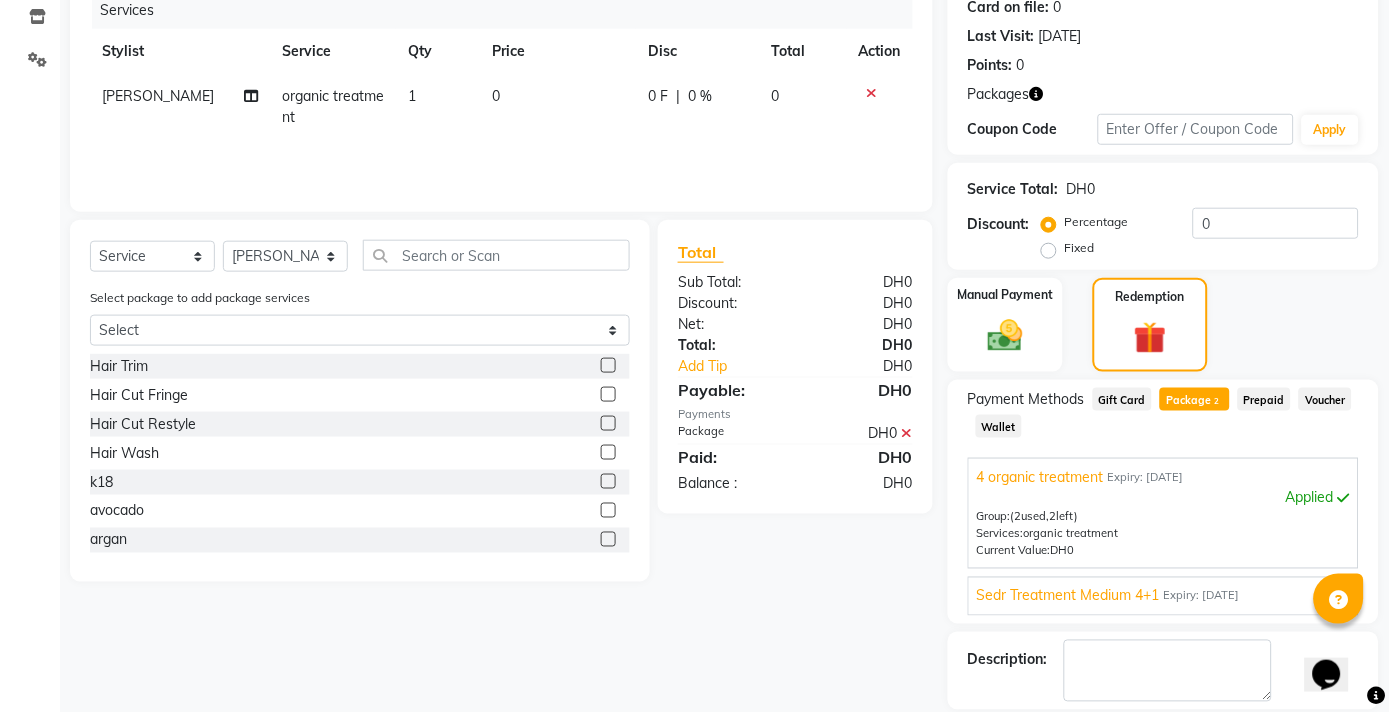 drag, startPoint x: 1391, startPoint y: 510, endPoint x: 1359, endPoint y: 622, distance: 116.48176 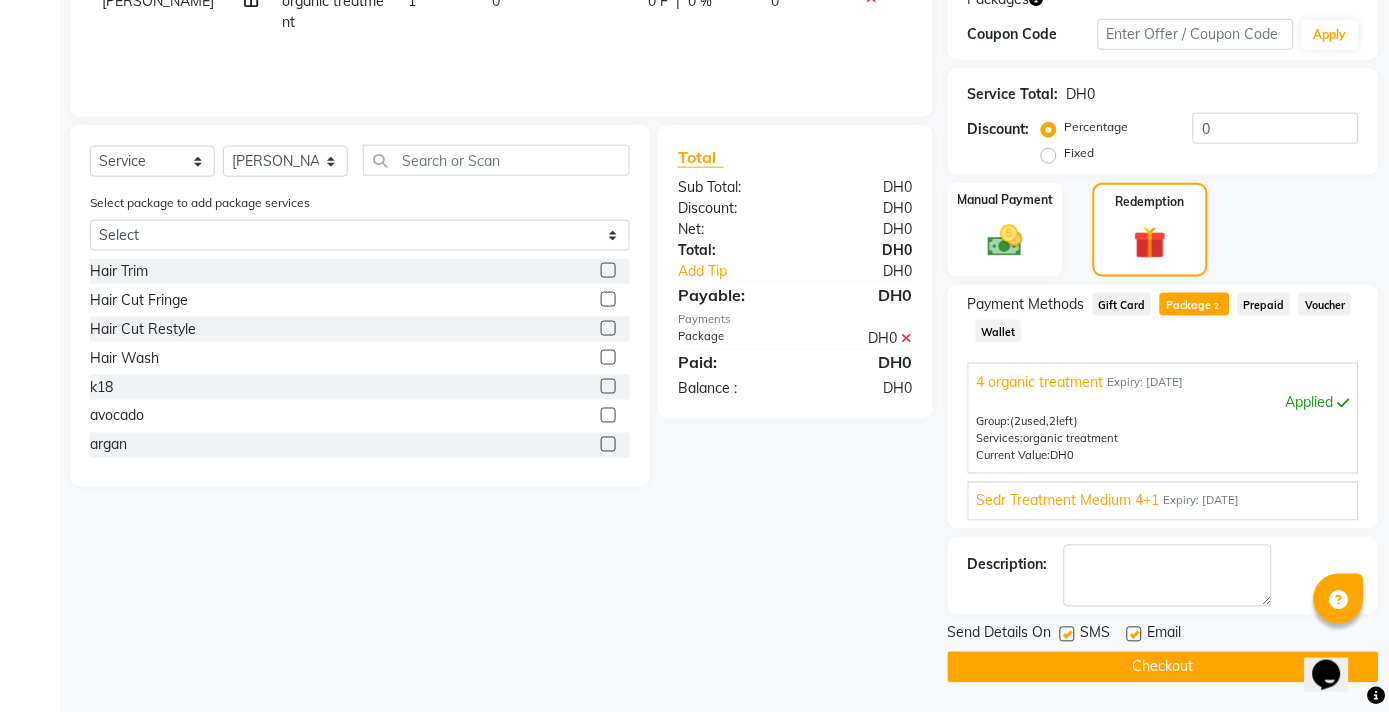 click on "Checkout" 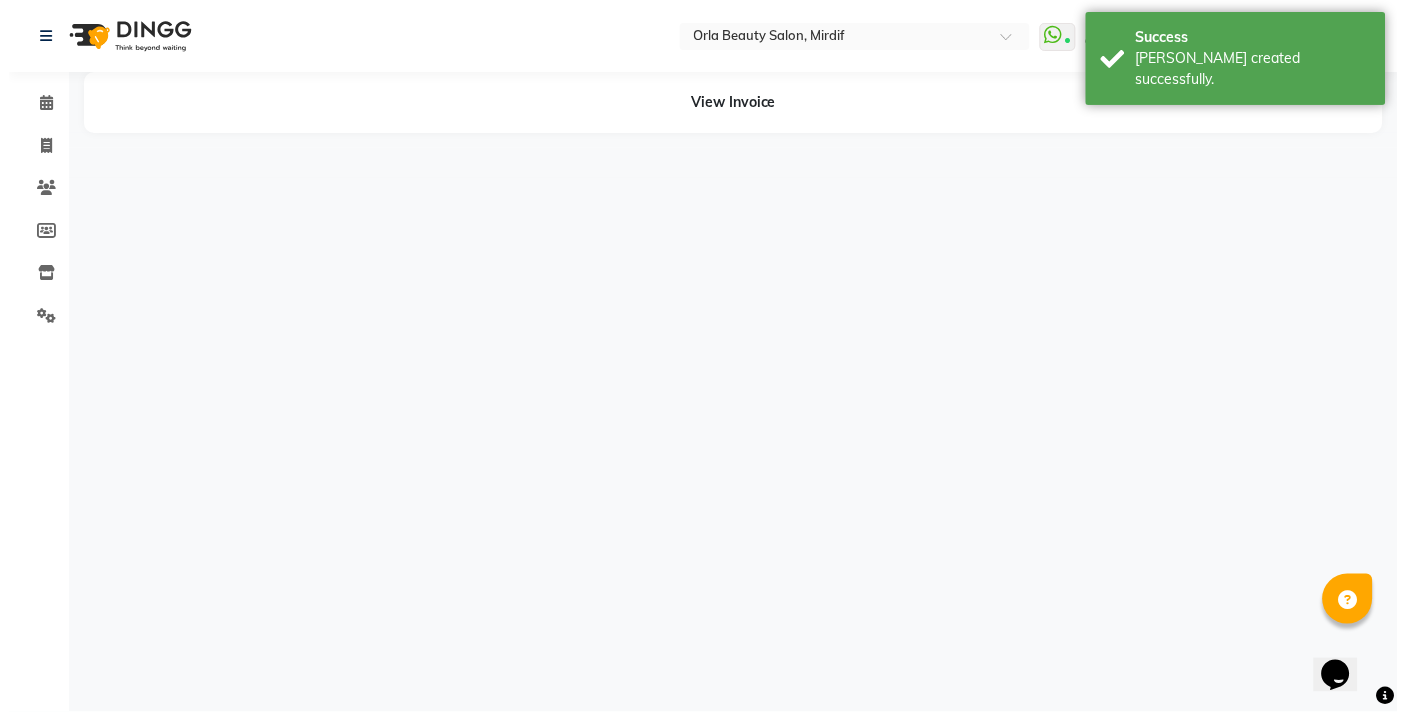 scroll, scrollTop: 0, scrollLeft: 0, axis: both 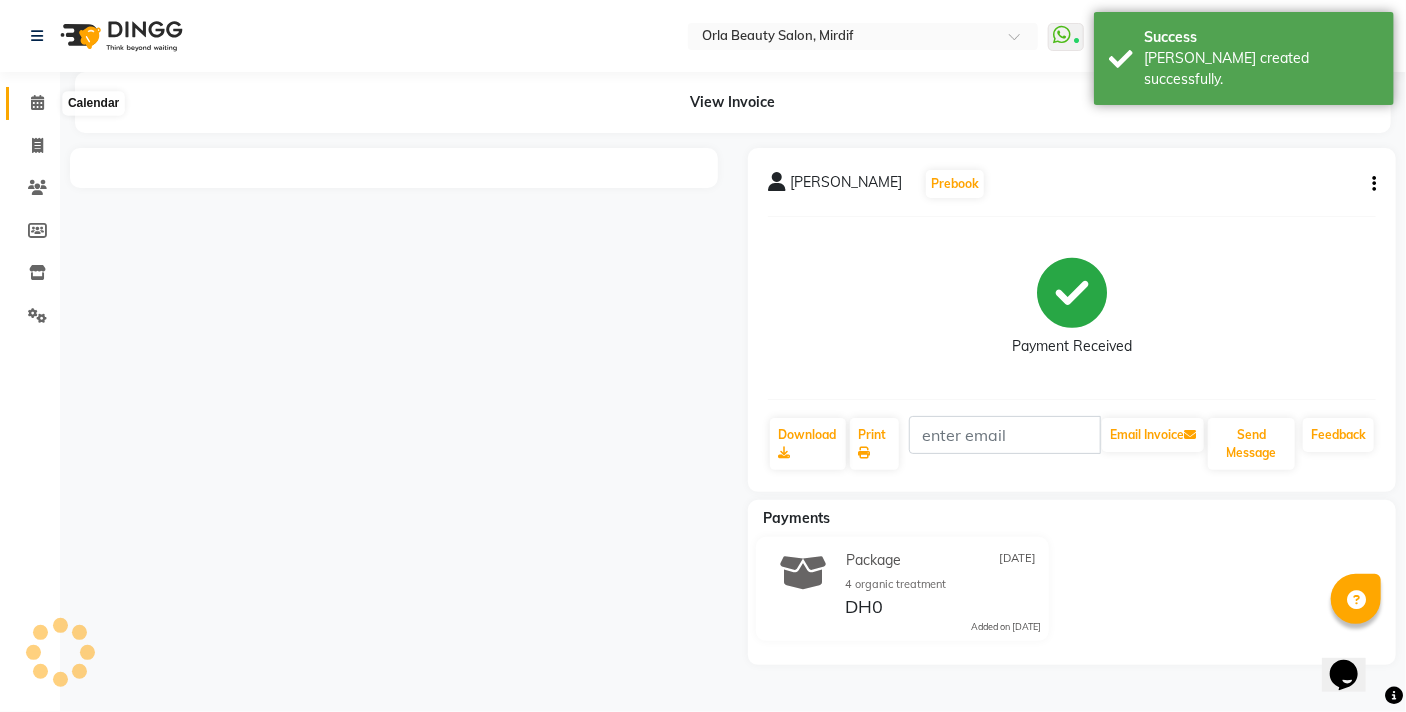 click 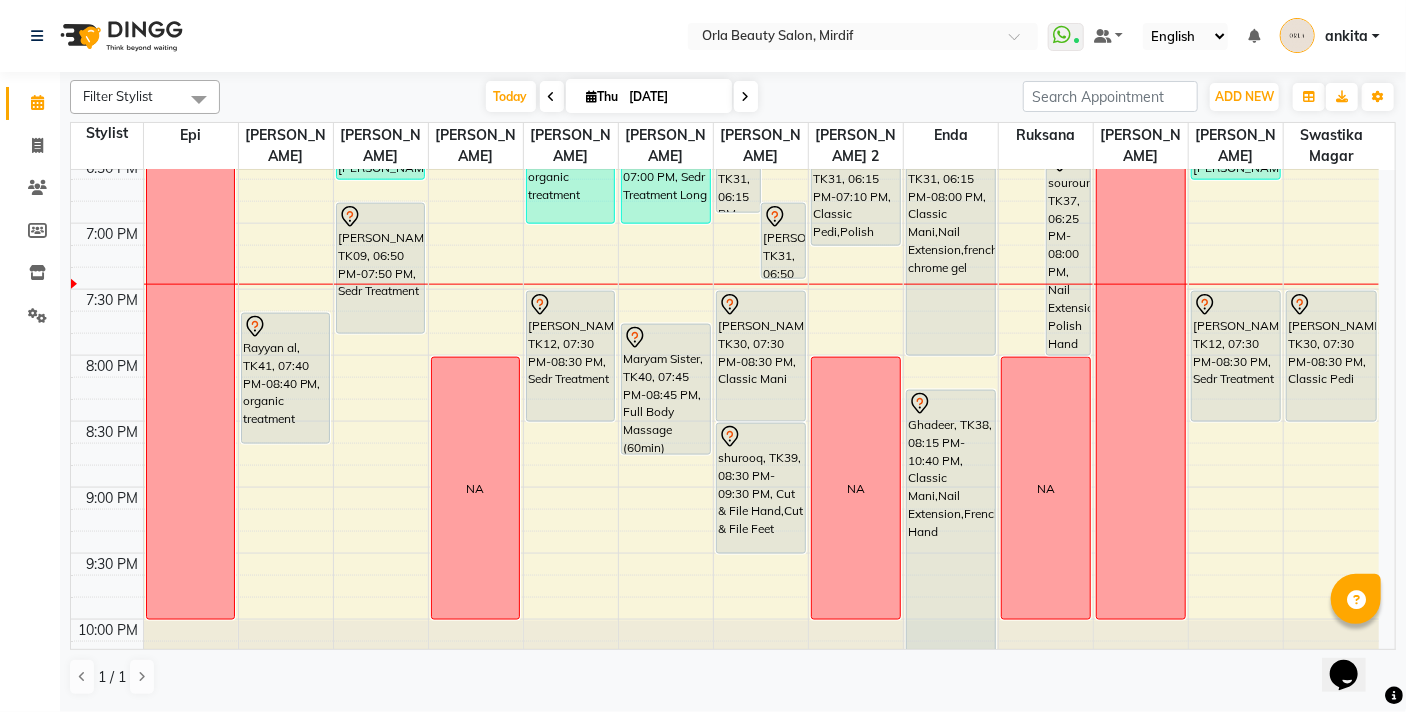 scroll, scrollTop: 1300, scrollLeft: 0, axis: vertical 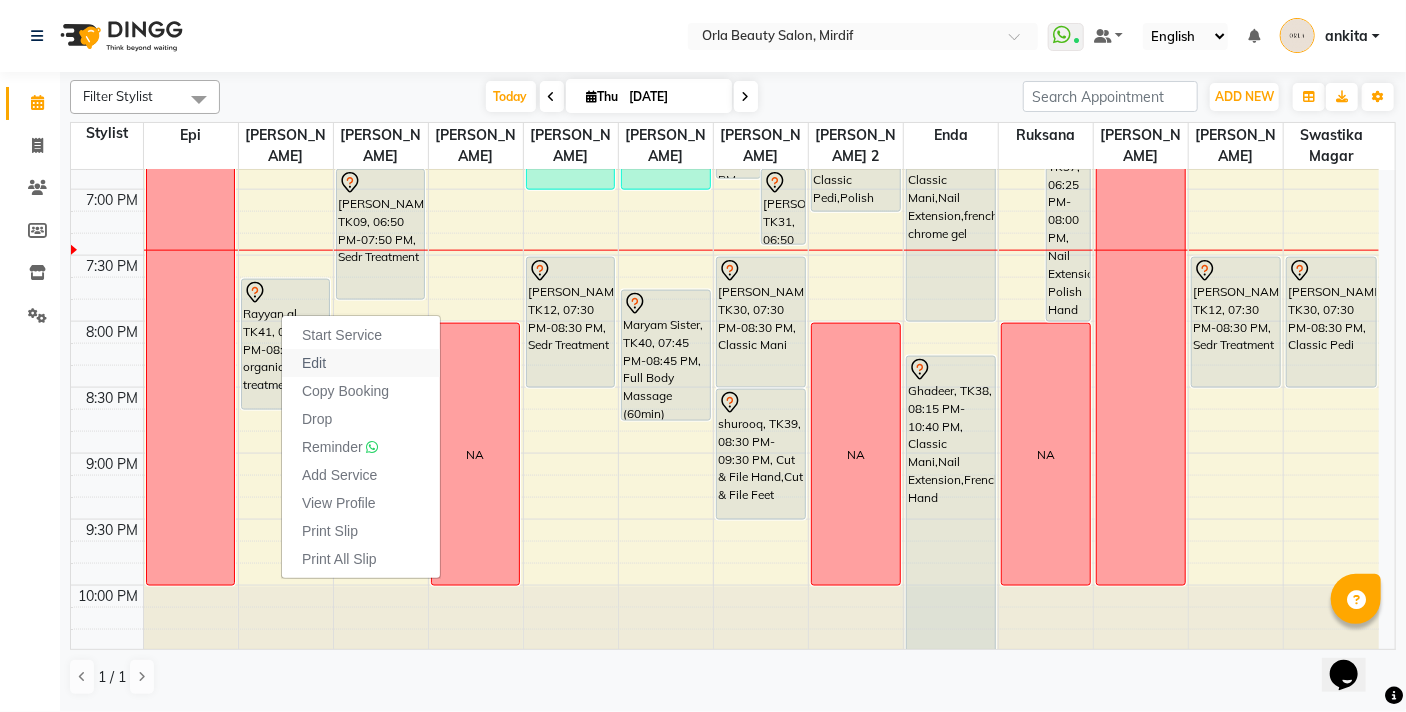 click on "Edit" at bounding box center (361, 363) 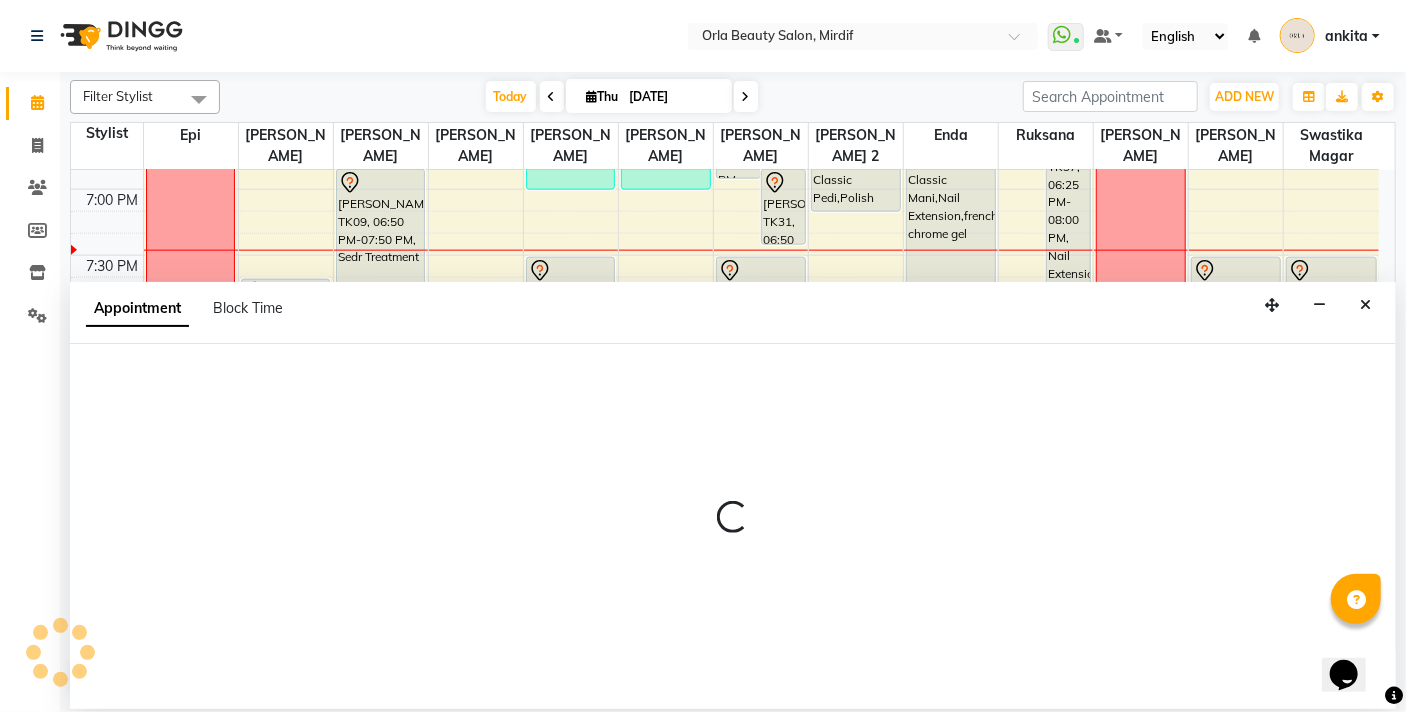 select on "tentative" 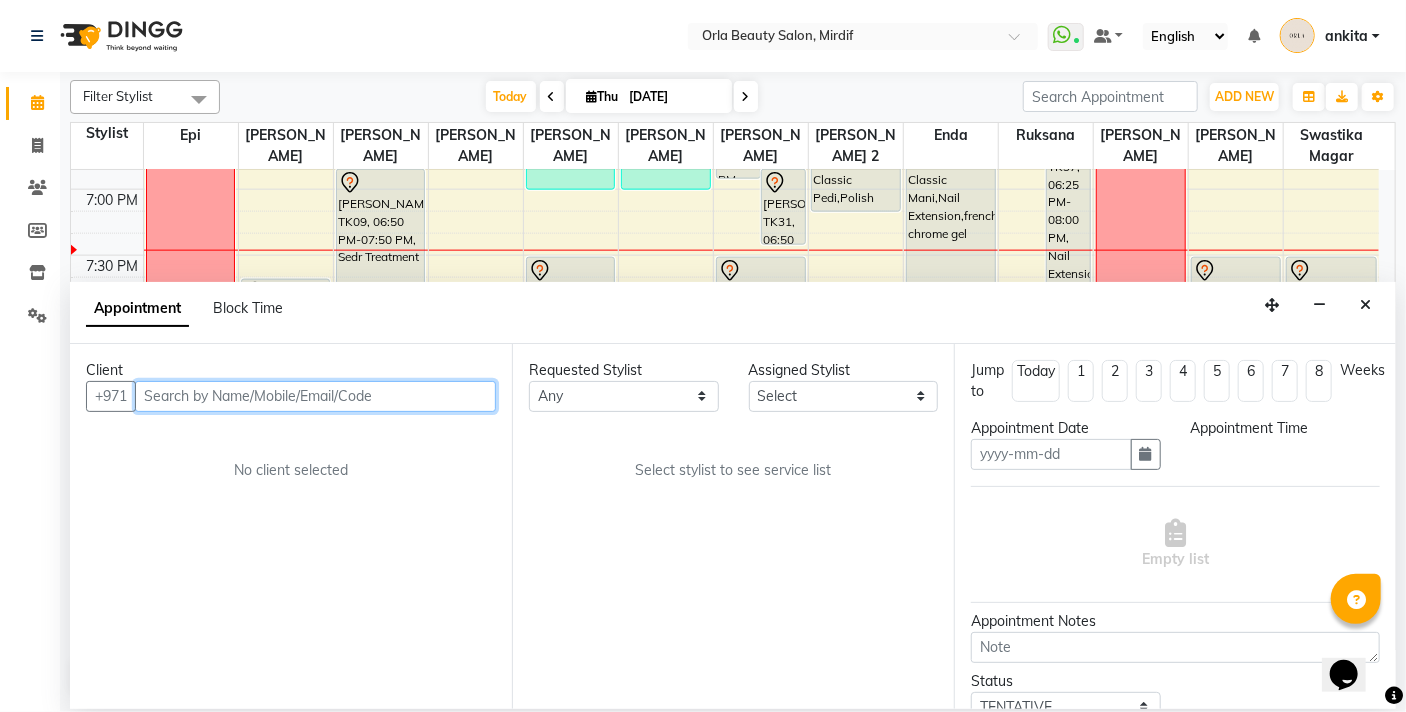 type on "[DATE]" 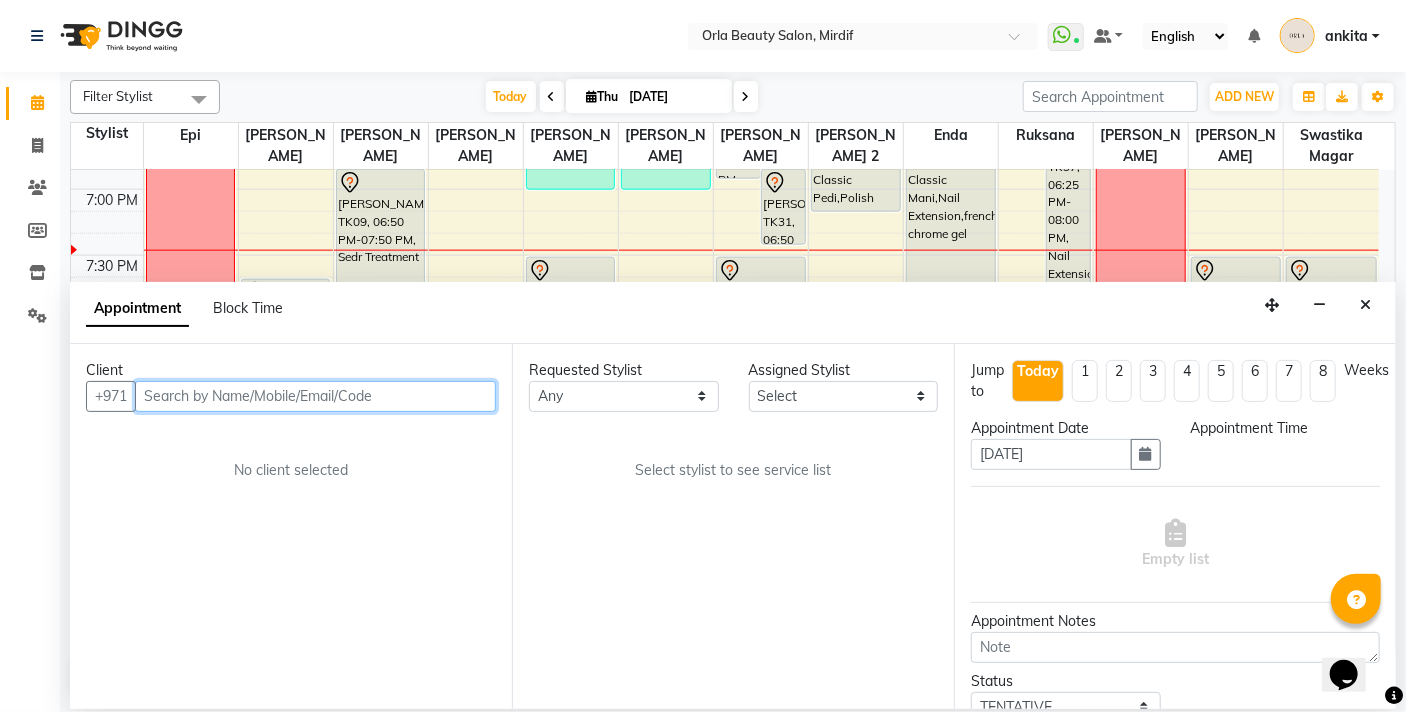 scroll, scrollTop: 0, scrollLeft: 0, axis: both 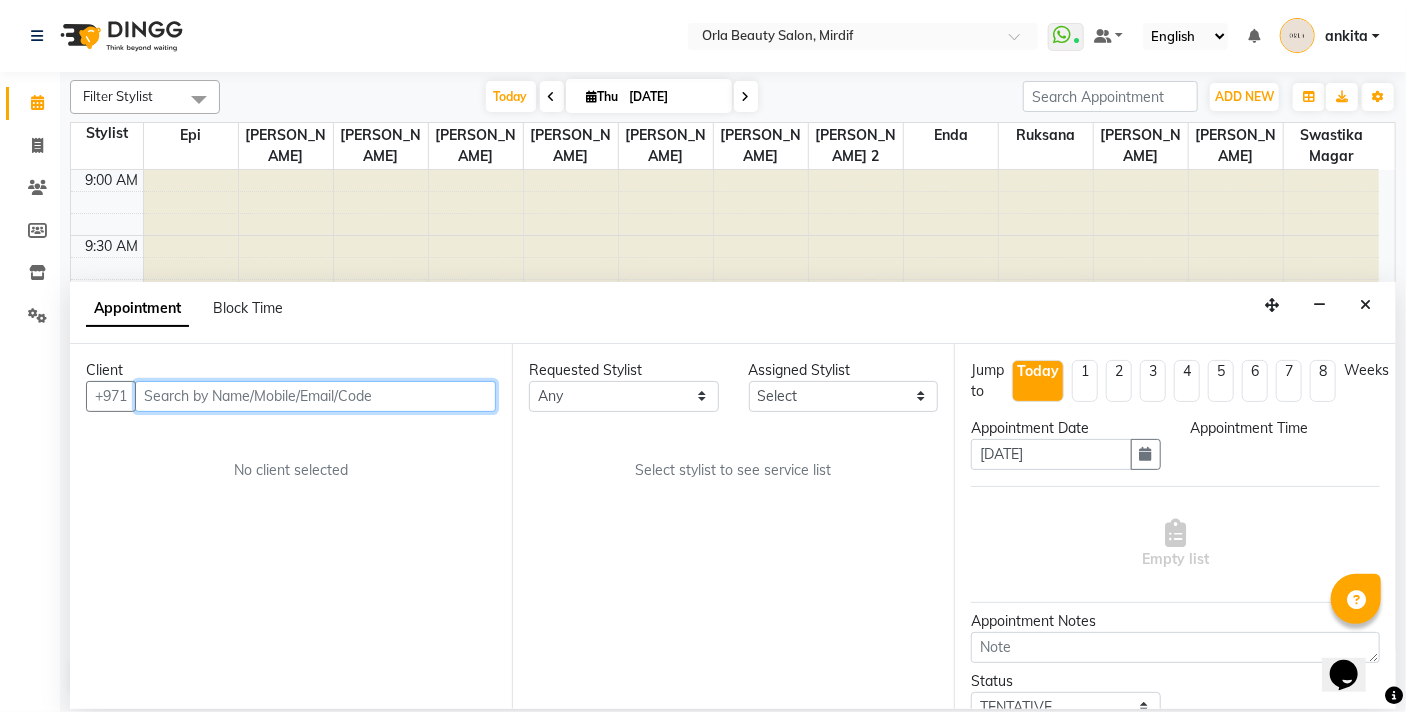 select on "1180" 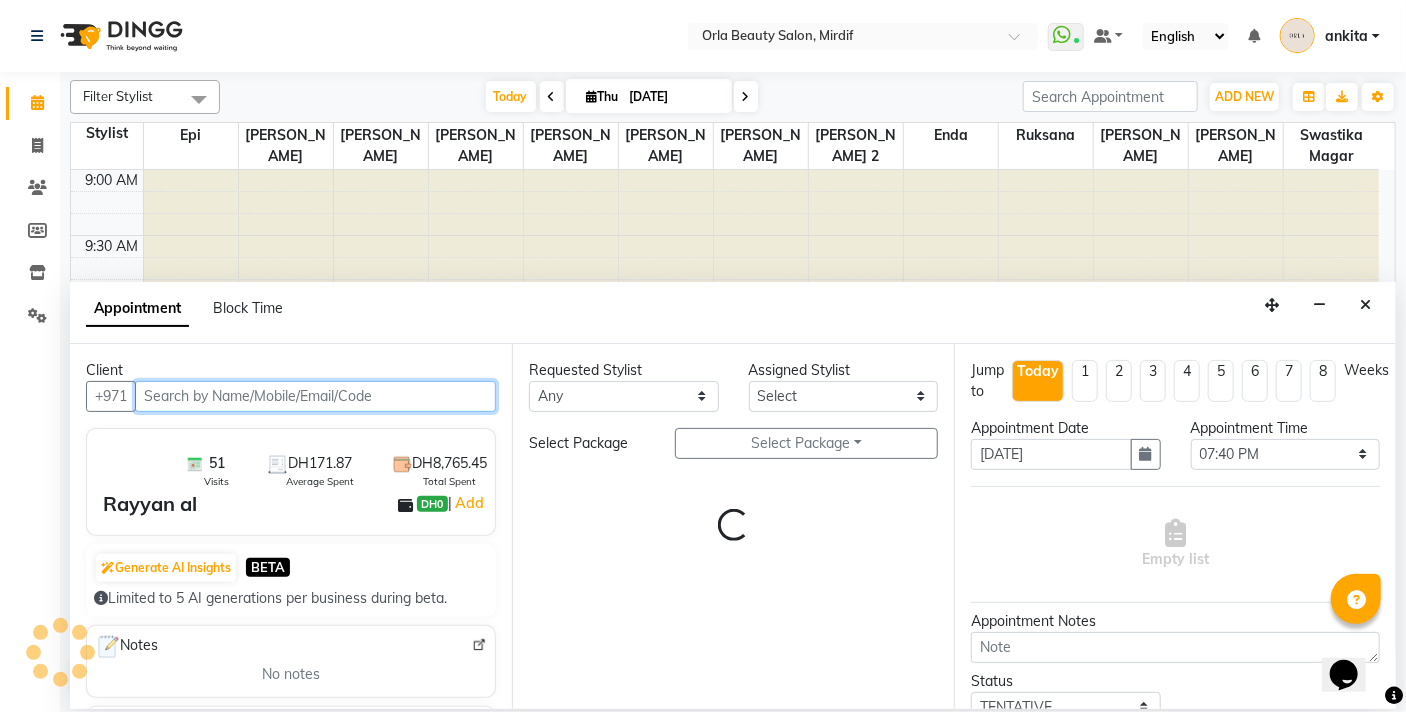 select on "41139" 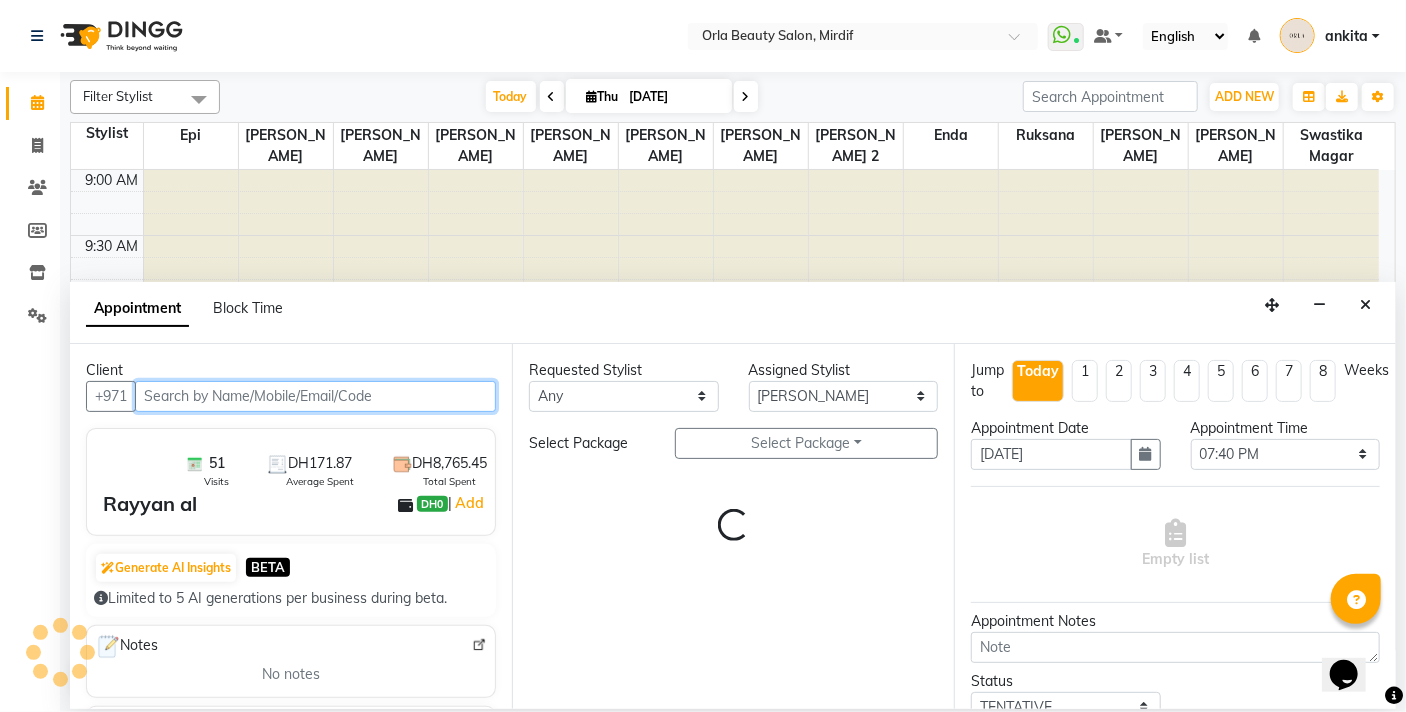 scroll, scrollTop: 1322, scrollLeft: 0, axis: vertical 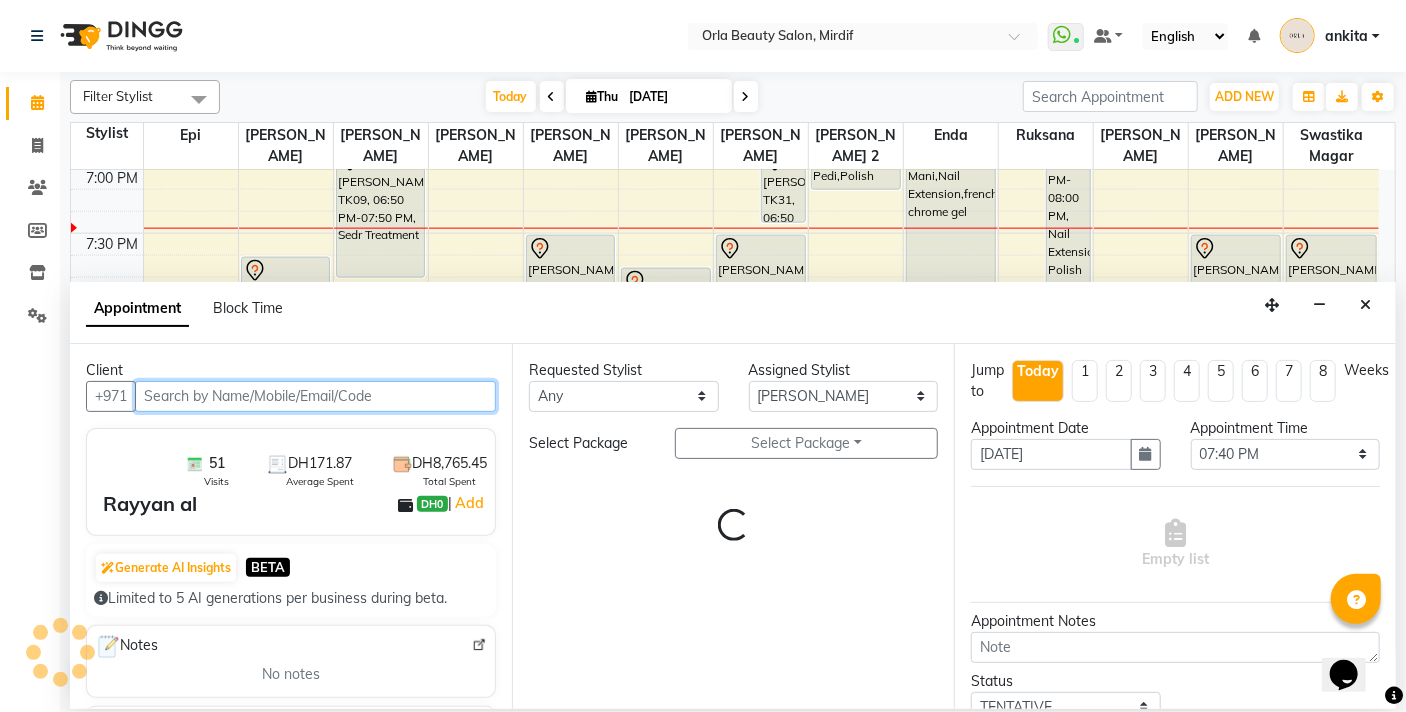 select on "2225" 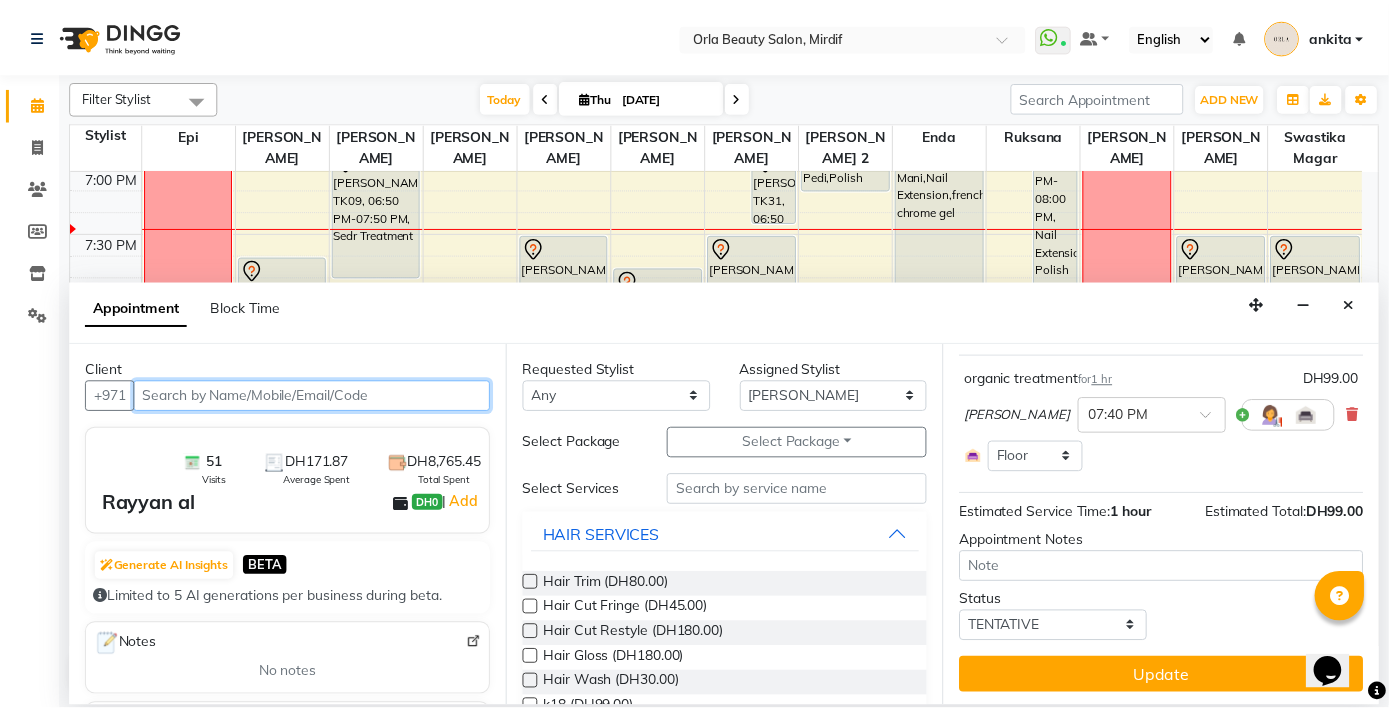 scroll, scrollTop: 132, scrollLeft: 0, axis: vertical 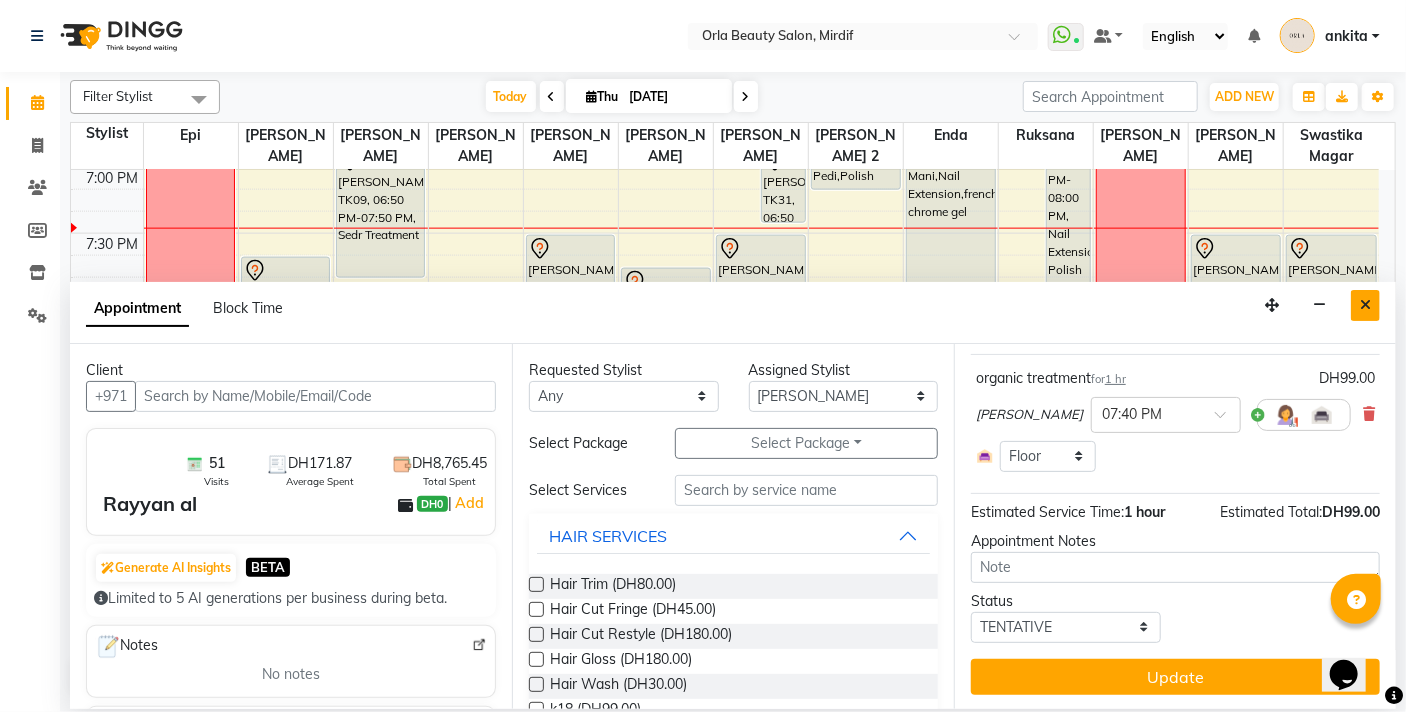 click at bounding box center [1365, 305] 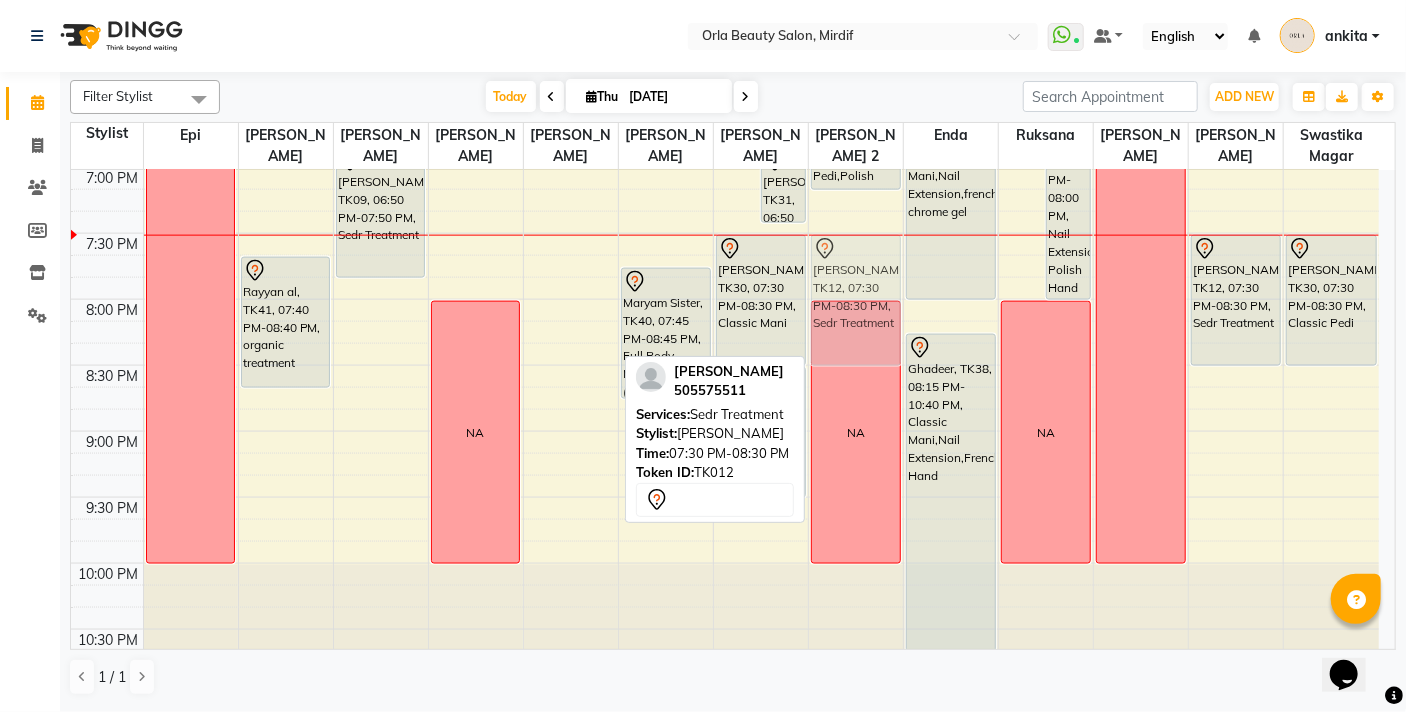 drag, startPoint x: 542, startPoint y: 272, endPoint x: 835, endPoint y: 264, distance: 293.1092 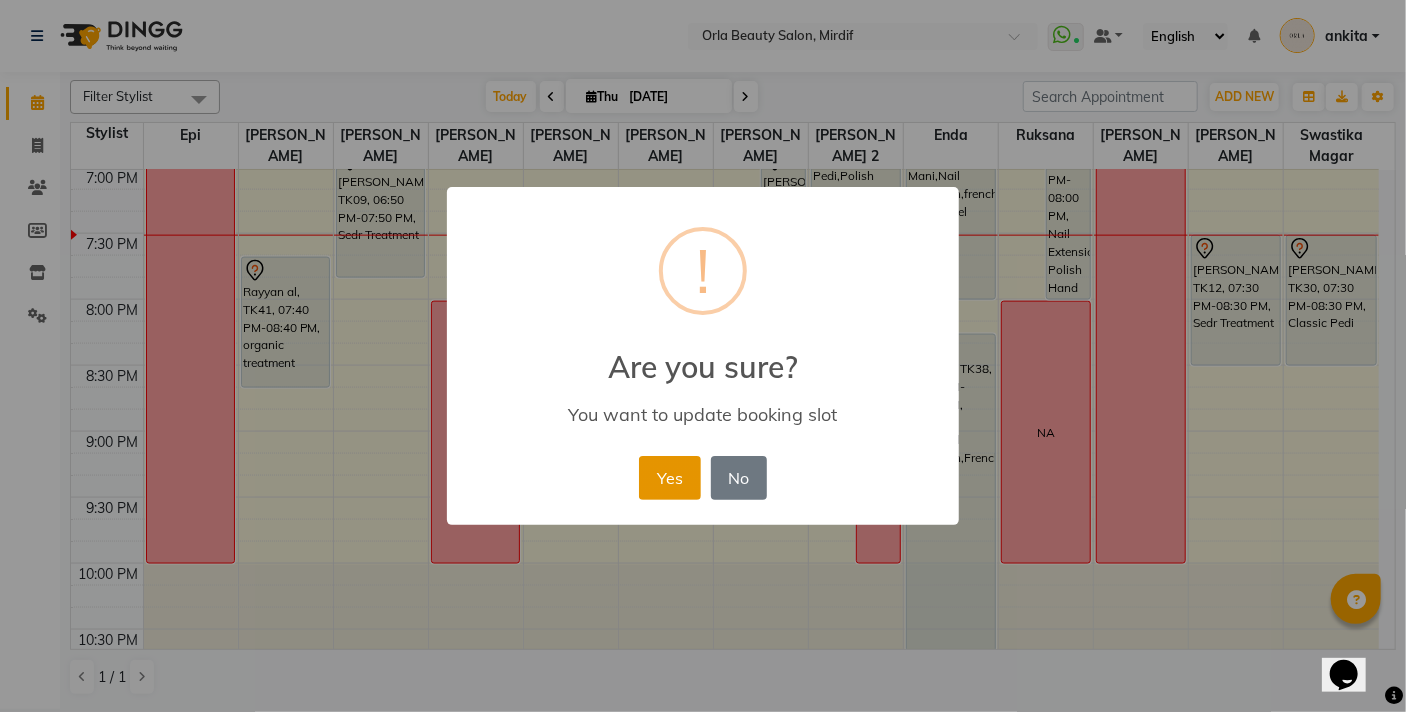 click on "Yes" at bounding box center (669, 478) 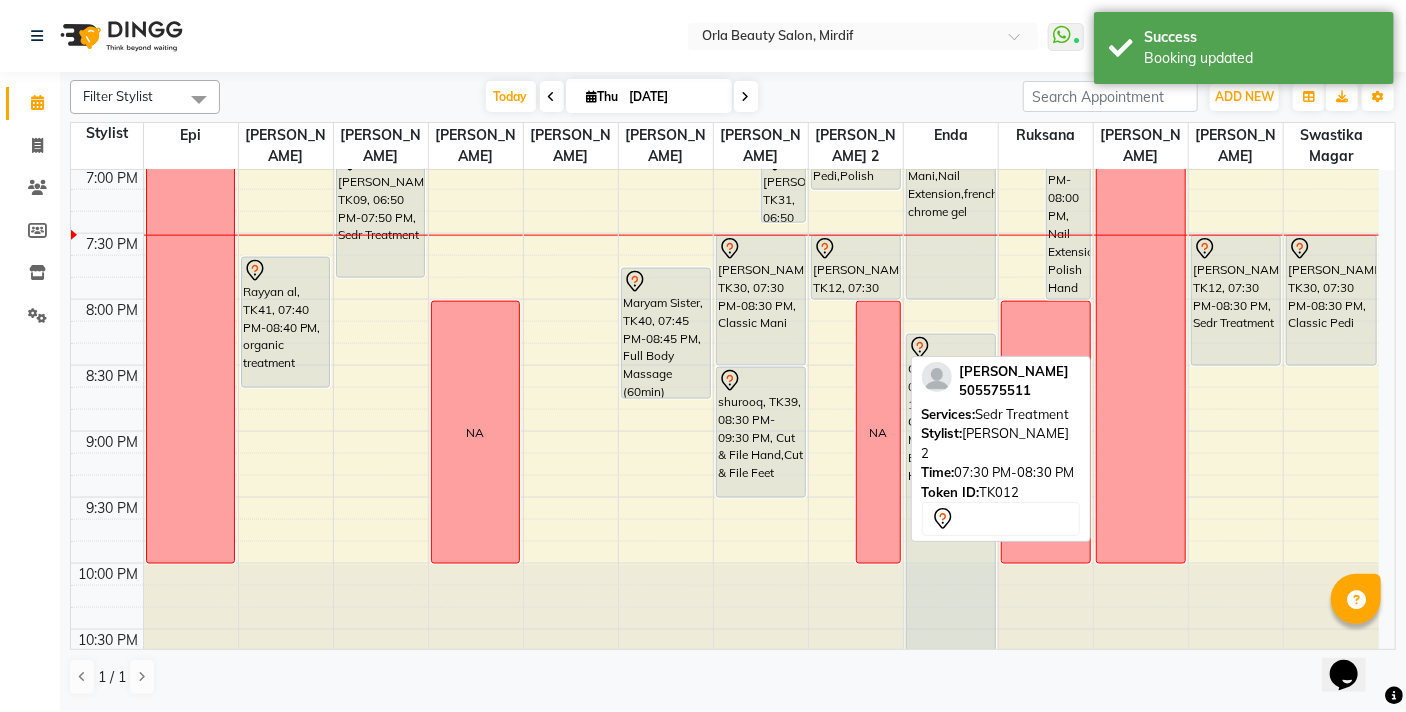 drag, startPoint x: 837, startPoint y: 366, endPoint x: 835, endPoint y: 301, distance: 65.03076 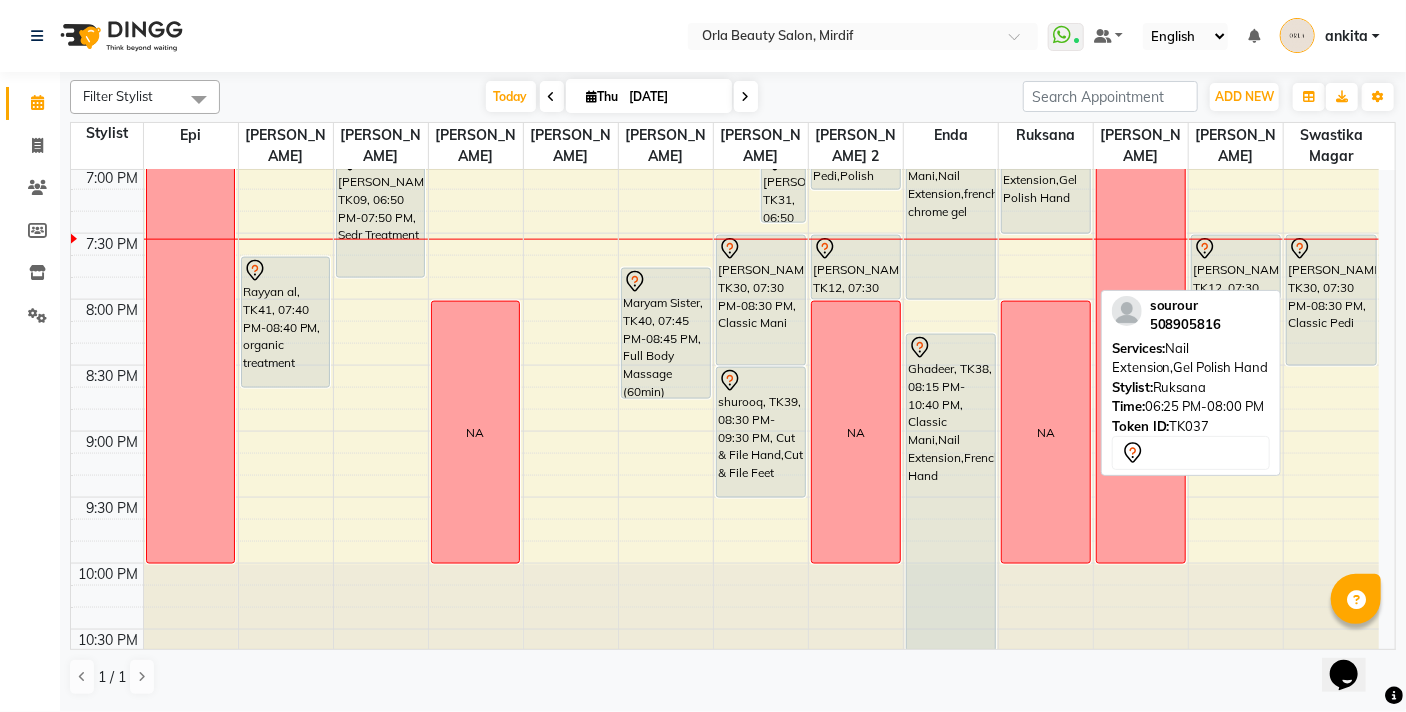 drag, startPoint x: 1068, startPoint y: 296, endPoint x: 1050, endPoint y: 223, distance: 75.18643 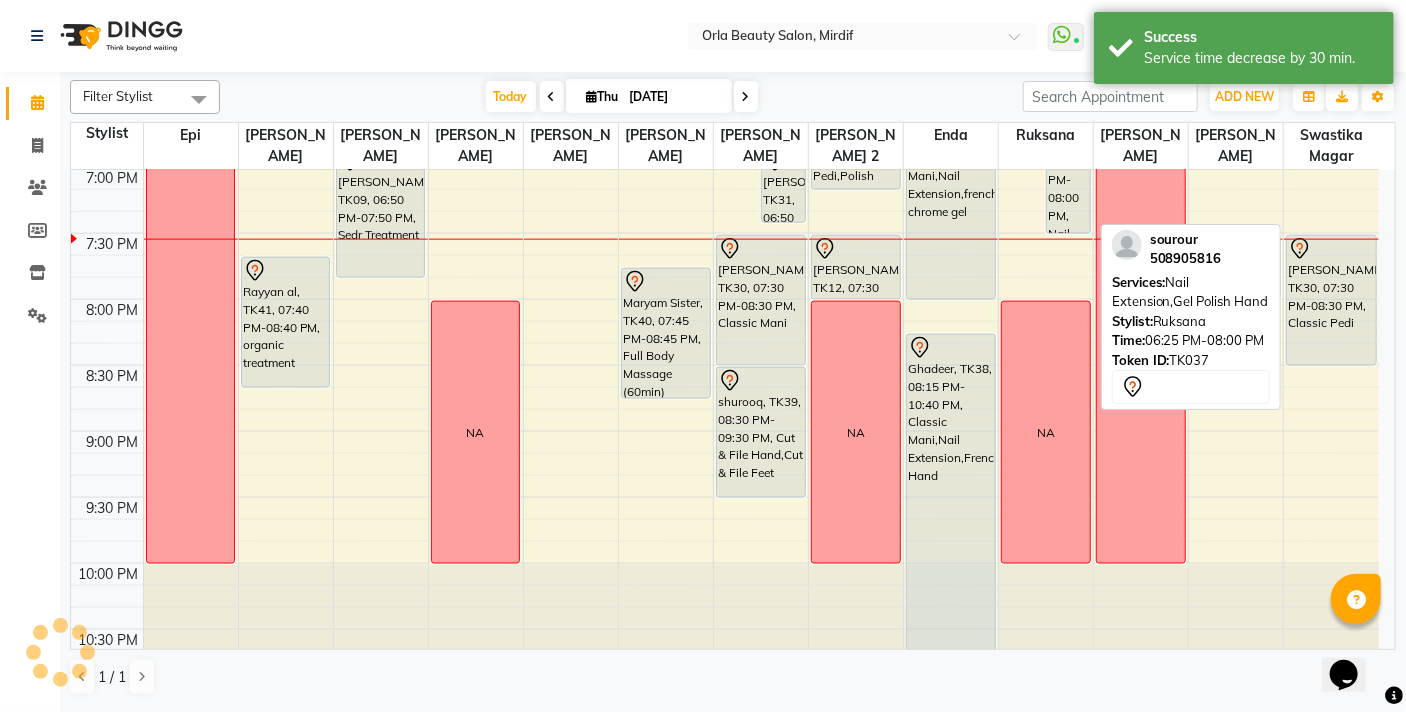 click on "sourour, TK37, 06:25 PM-08:00 PM, Nail Extension,Gel Polish Hand" at bounding box center (1068, 163) 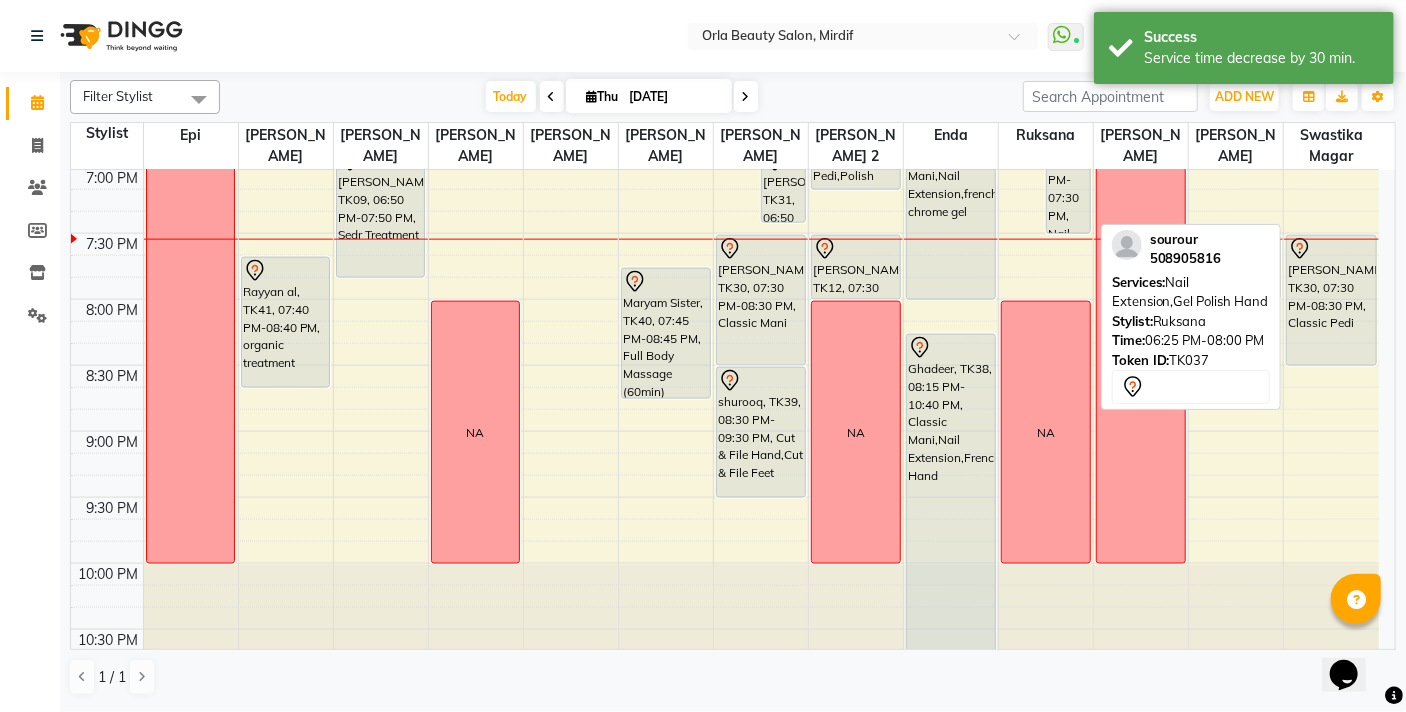 click on "sourour, TK37, 06:25 PM-07:30 PM, Nail Extension,Gel Polish Hand" at bounding box center (1068, 163) 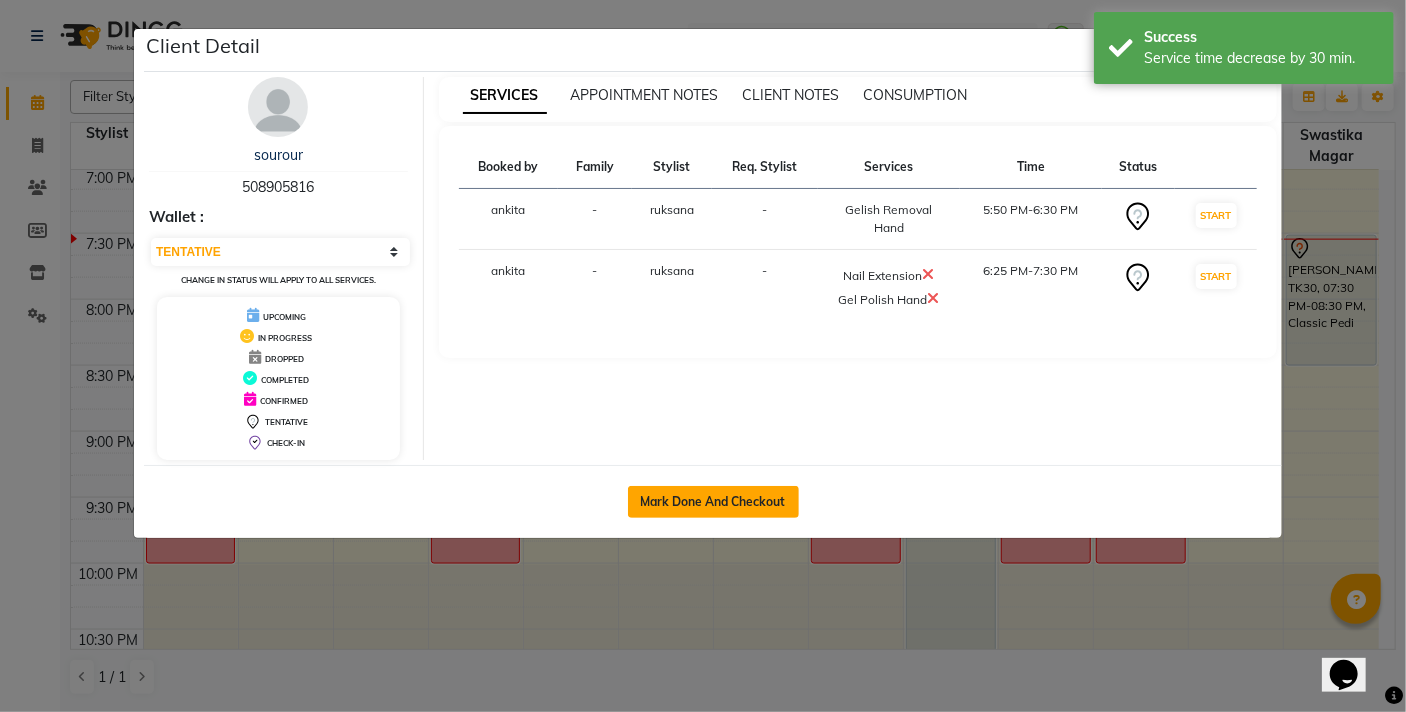 click on "Mark Done And Checkout" 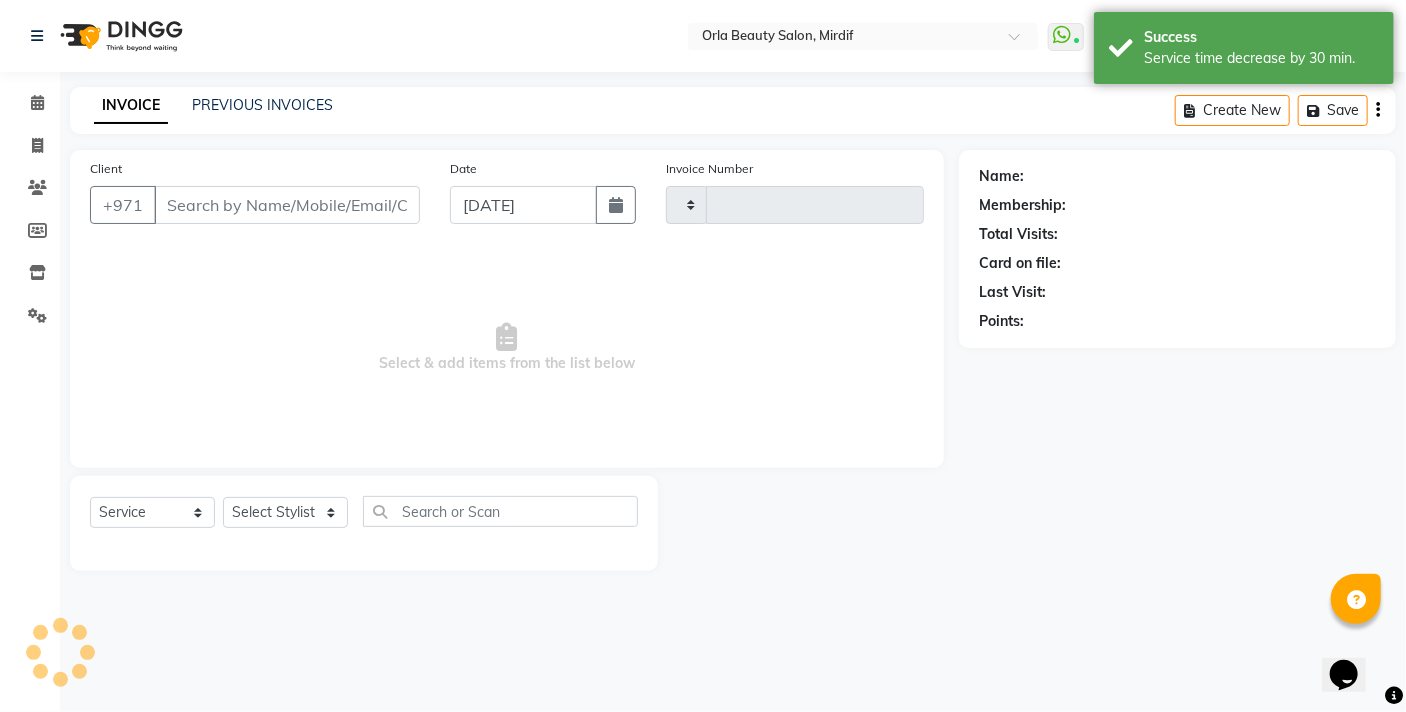 type 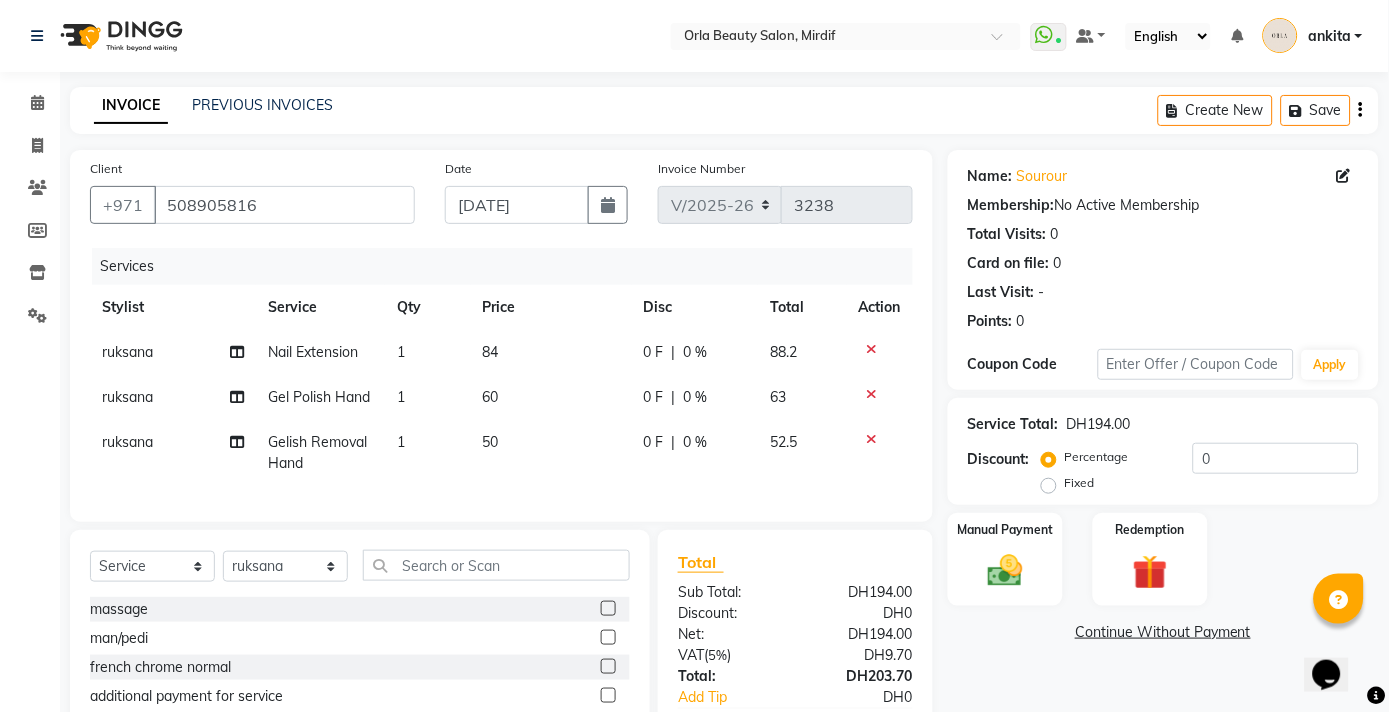 click on "1" 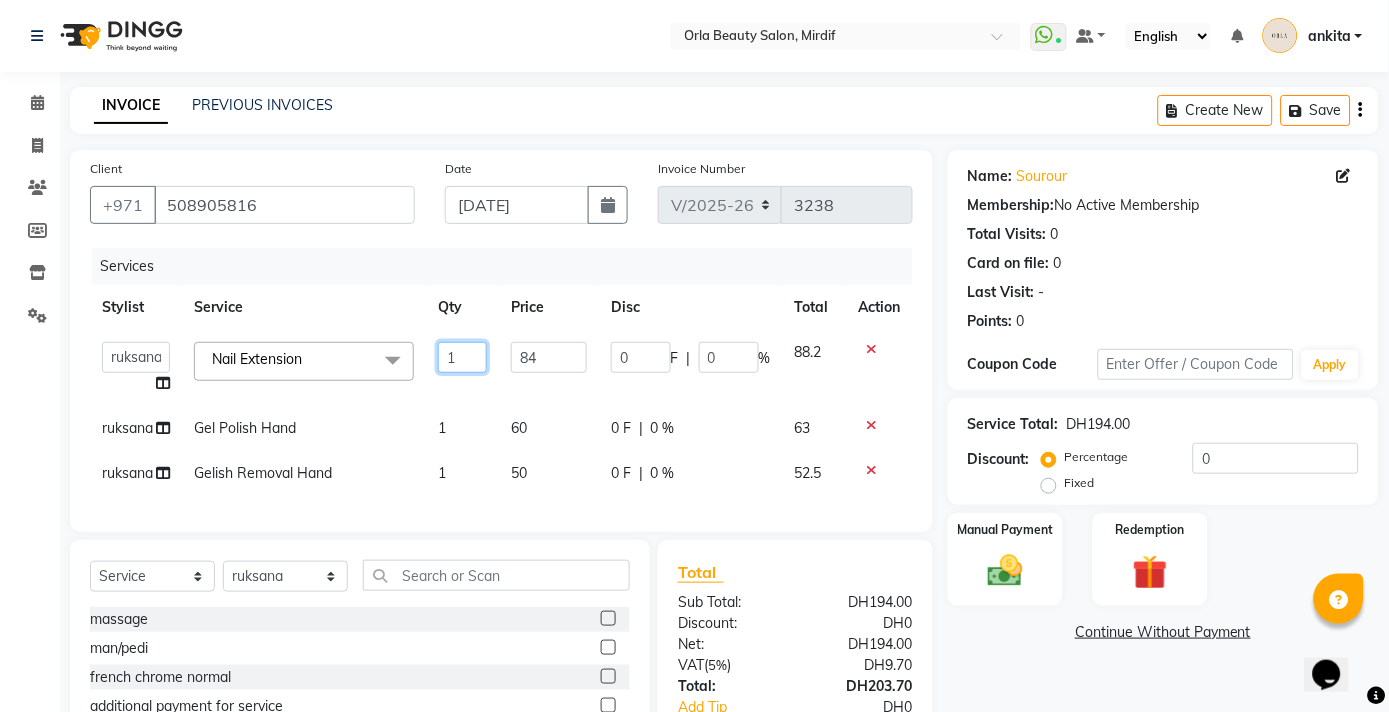 click on "1" 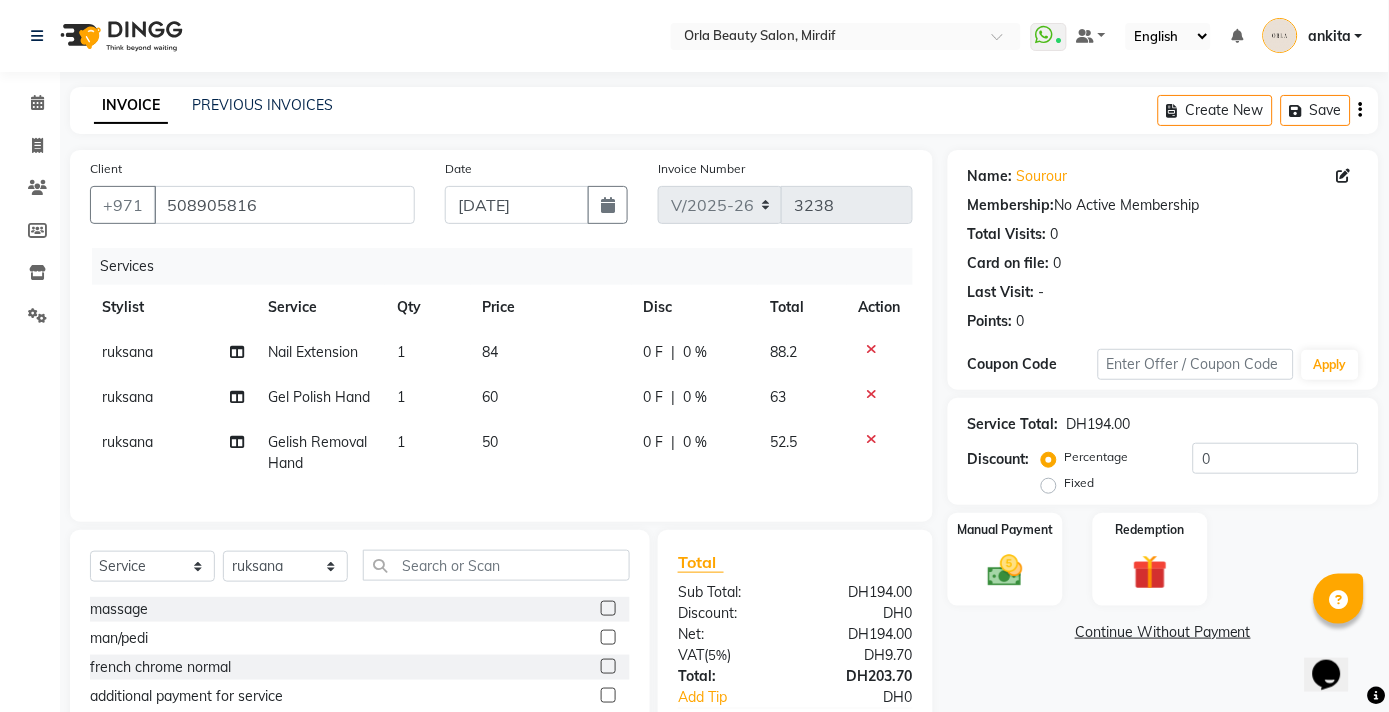 click on "84" 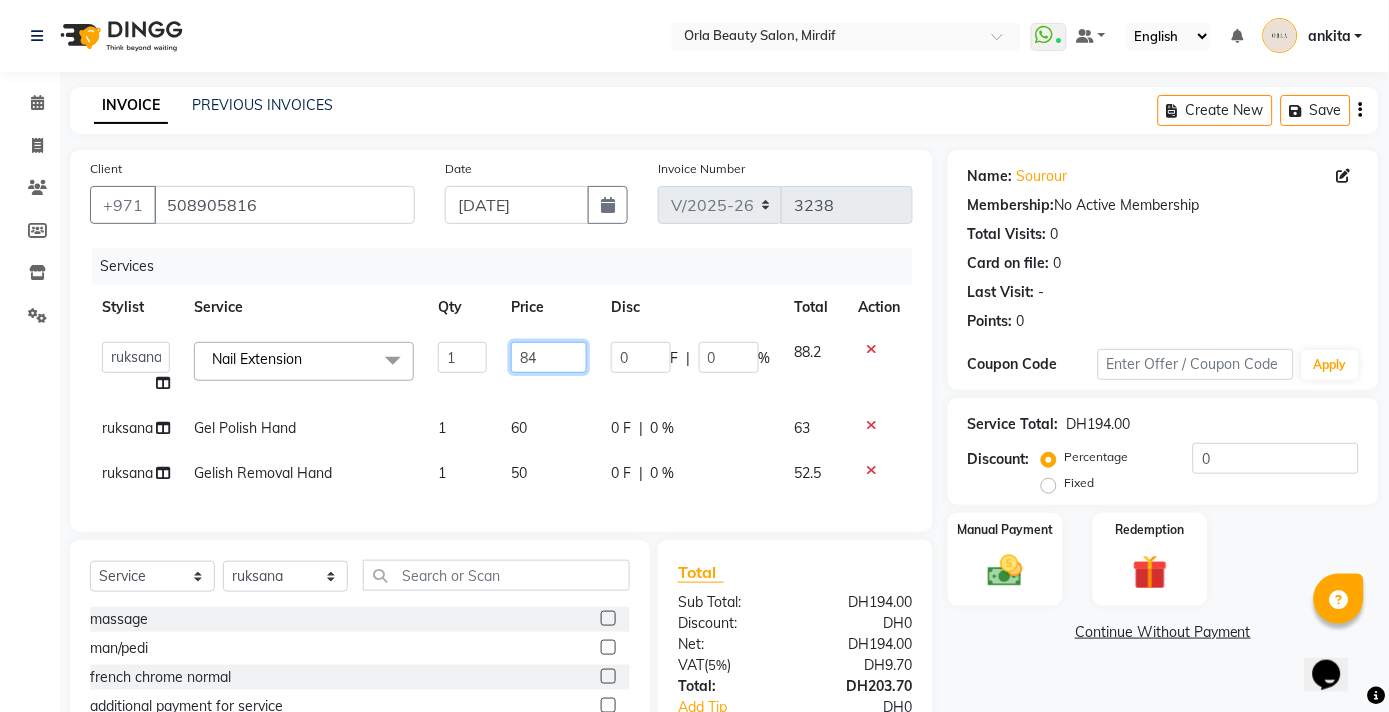 click on "84" 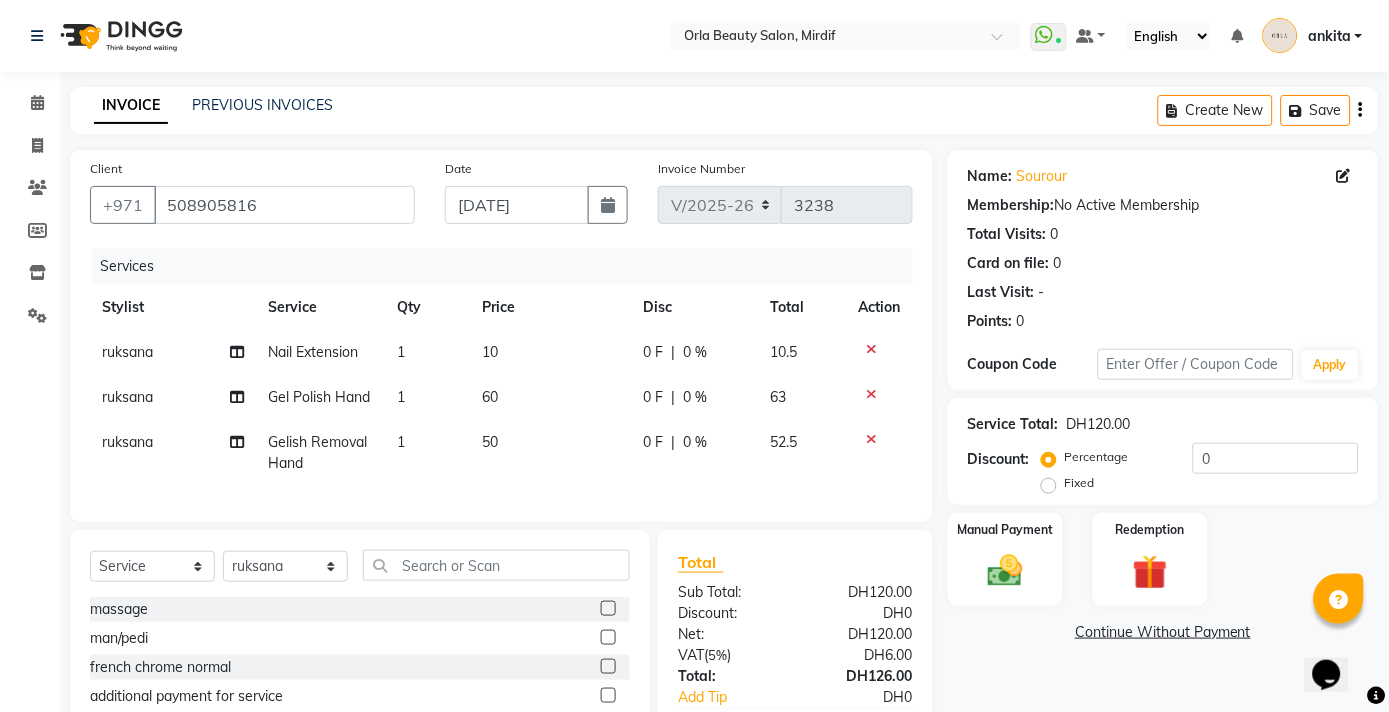 click on "1" 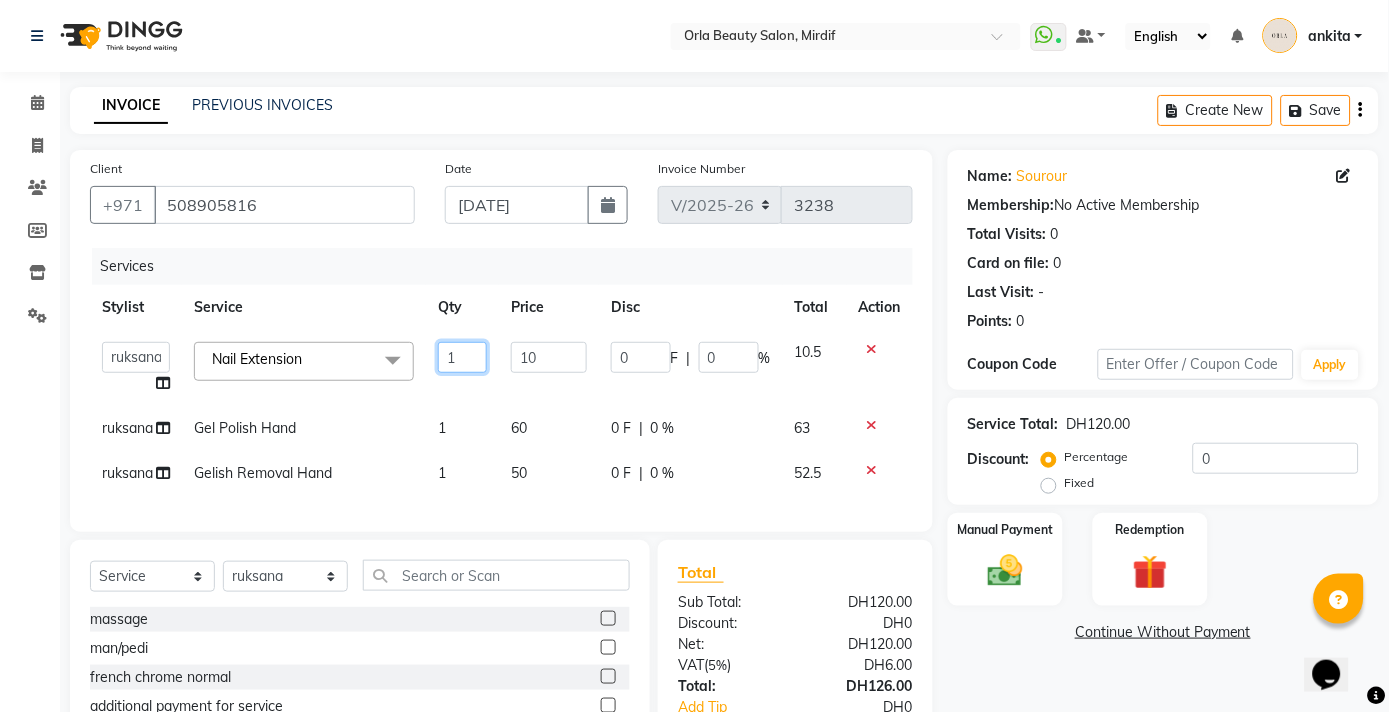 click on "1" 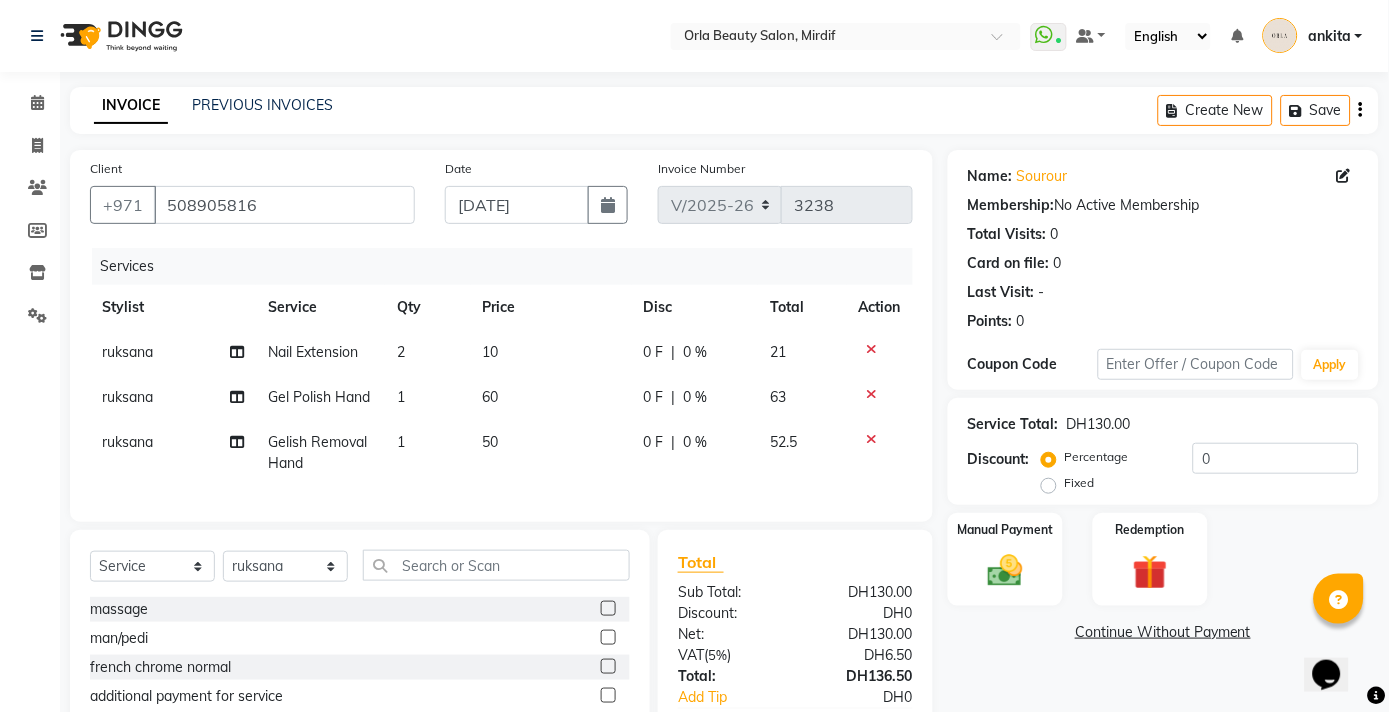 drag, startPoint x: 1332, startPoint y: 294, endPoint x: 1374, endPoint y: 448, distance: 159.62456 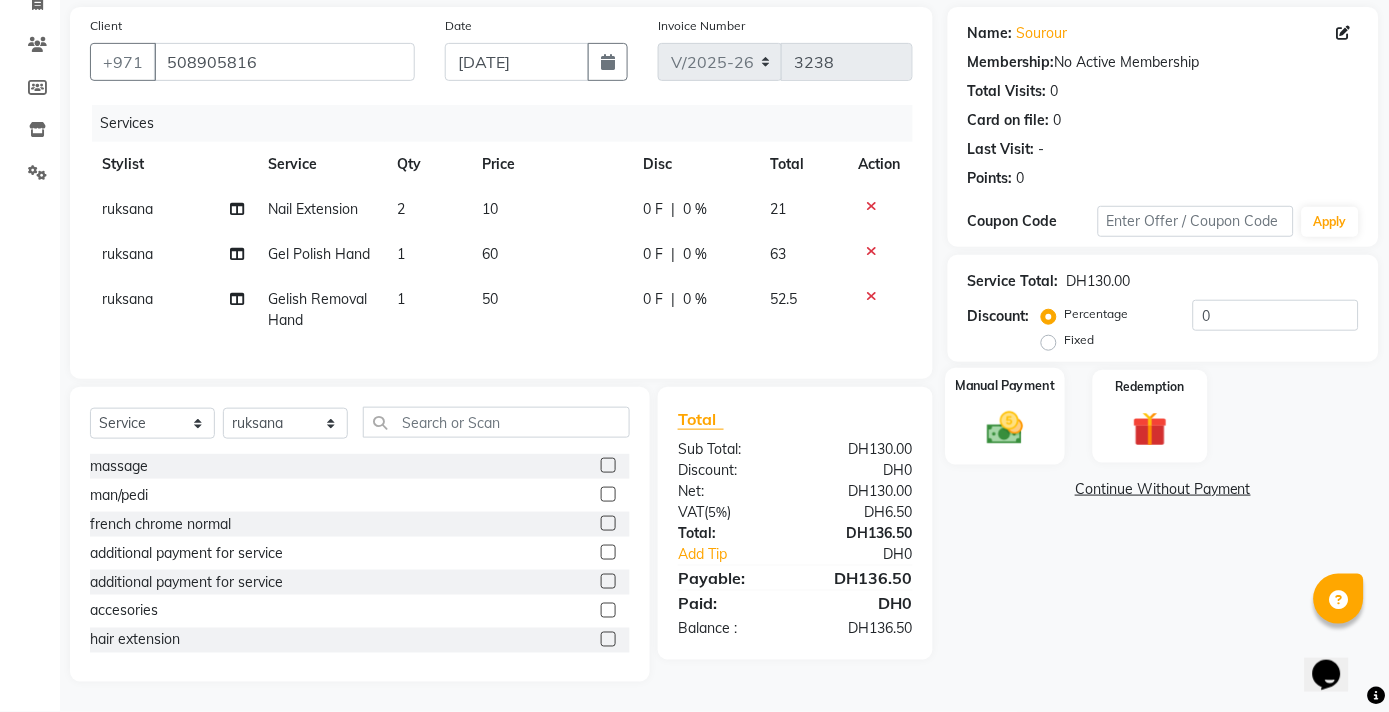 click 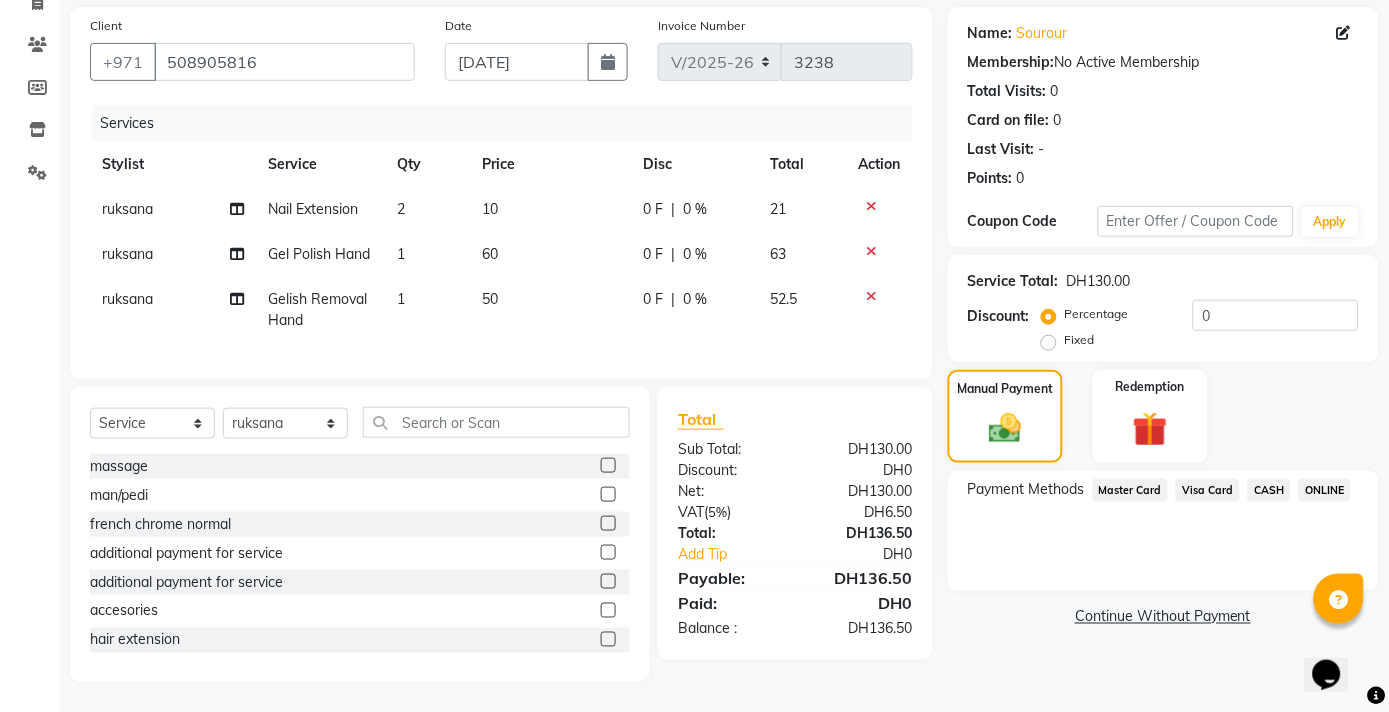 click on "Visa Card" 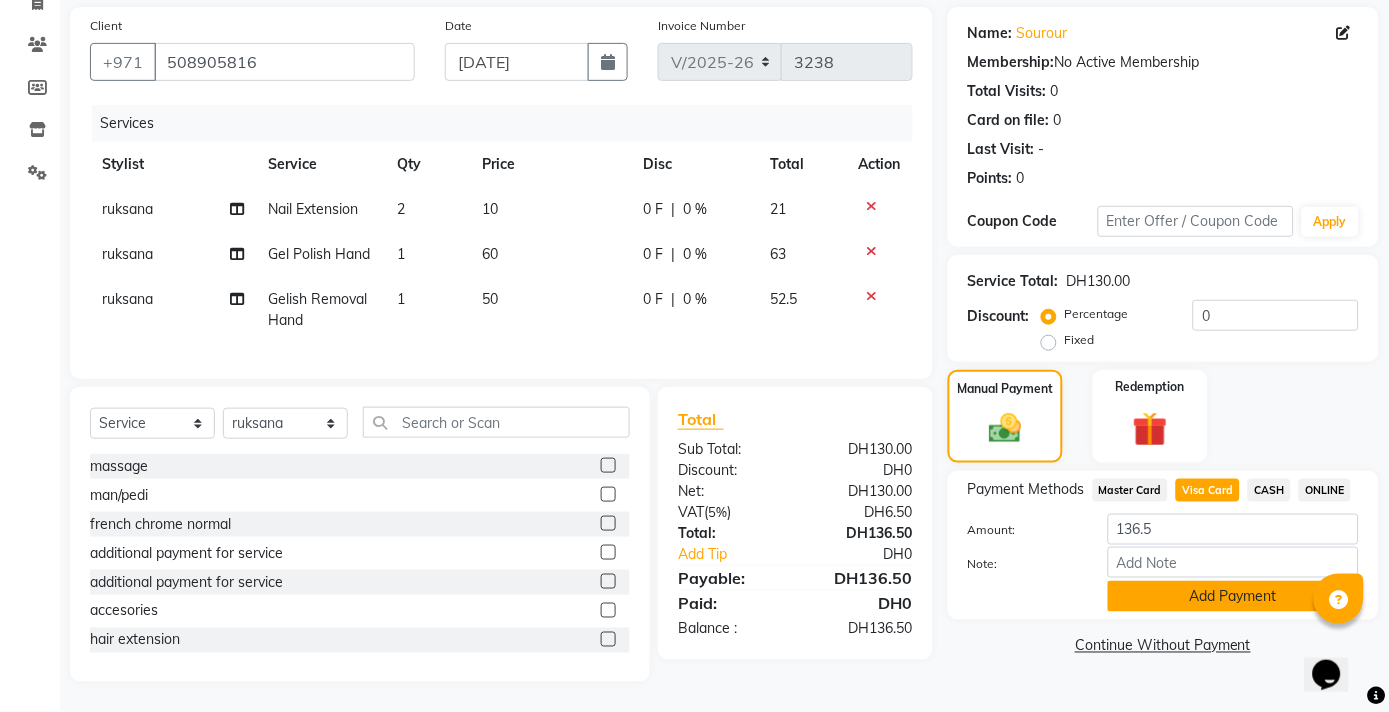 click on "Add Payment" 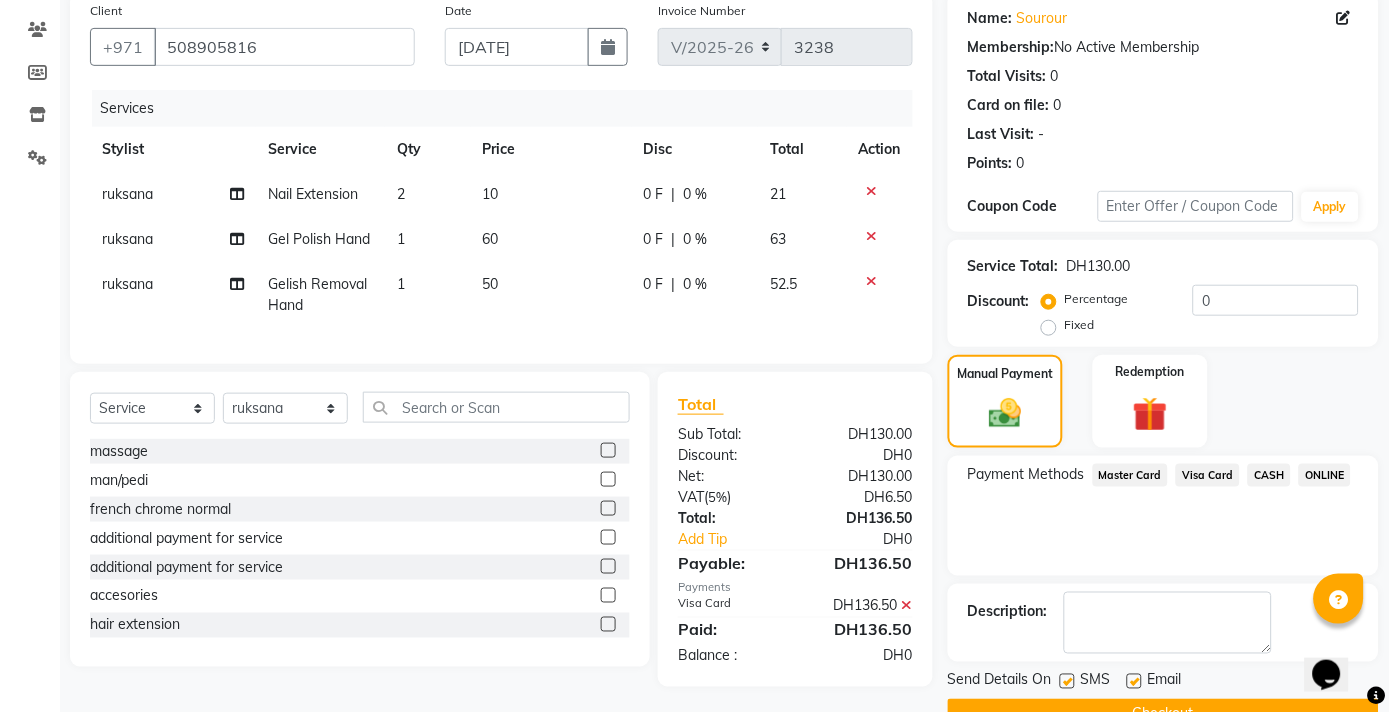 scroll, scrollTop: 204, scrollLeft: 0, axis: vertical 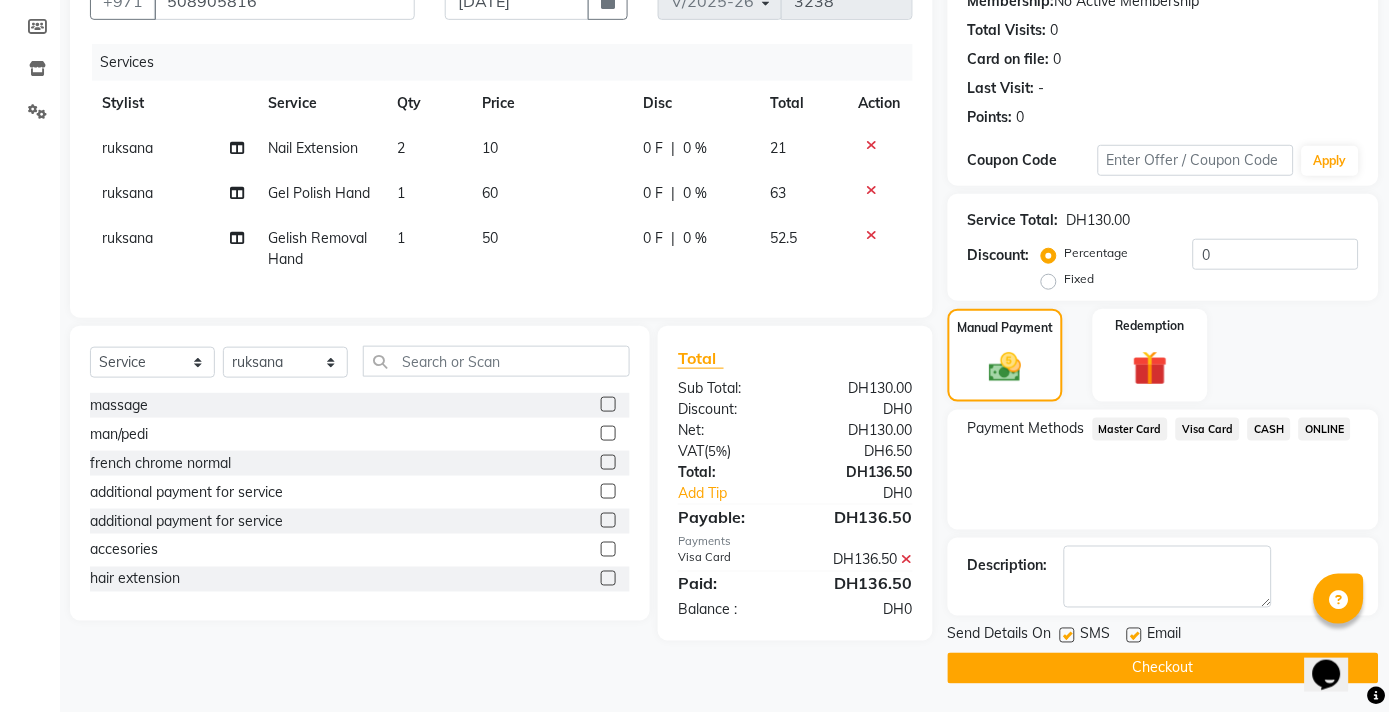 click on "Checkout" 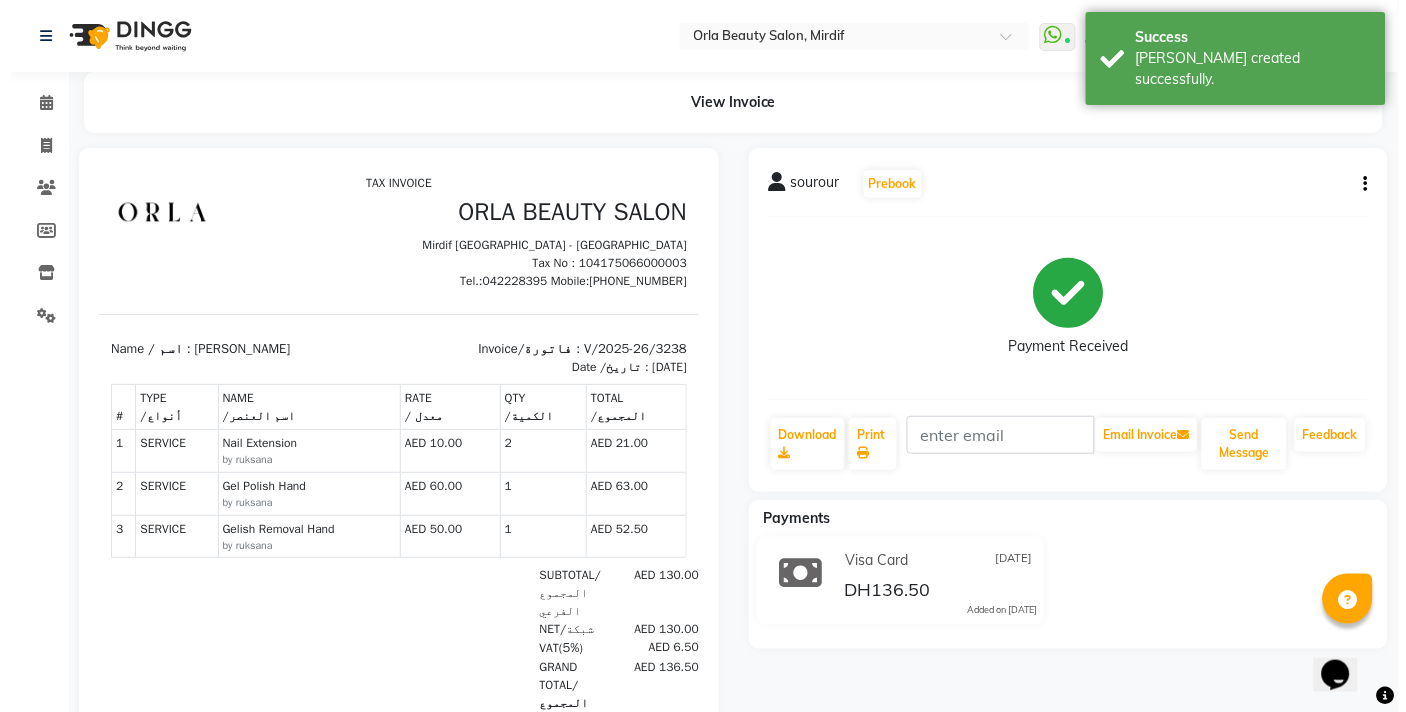 scroll, scrollTop: 0, scrollLeft: 0, axis: both 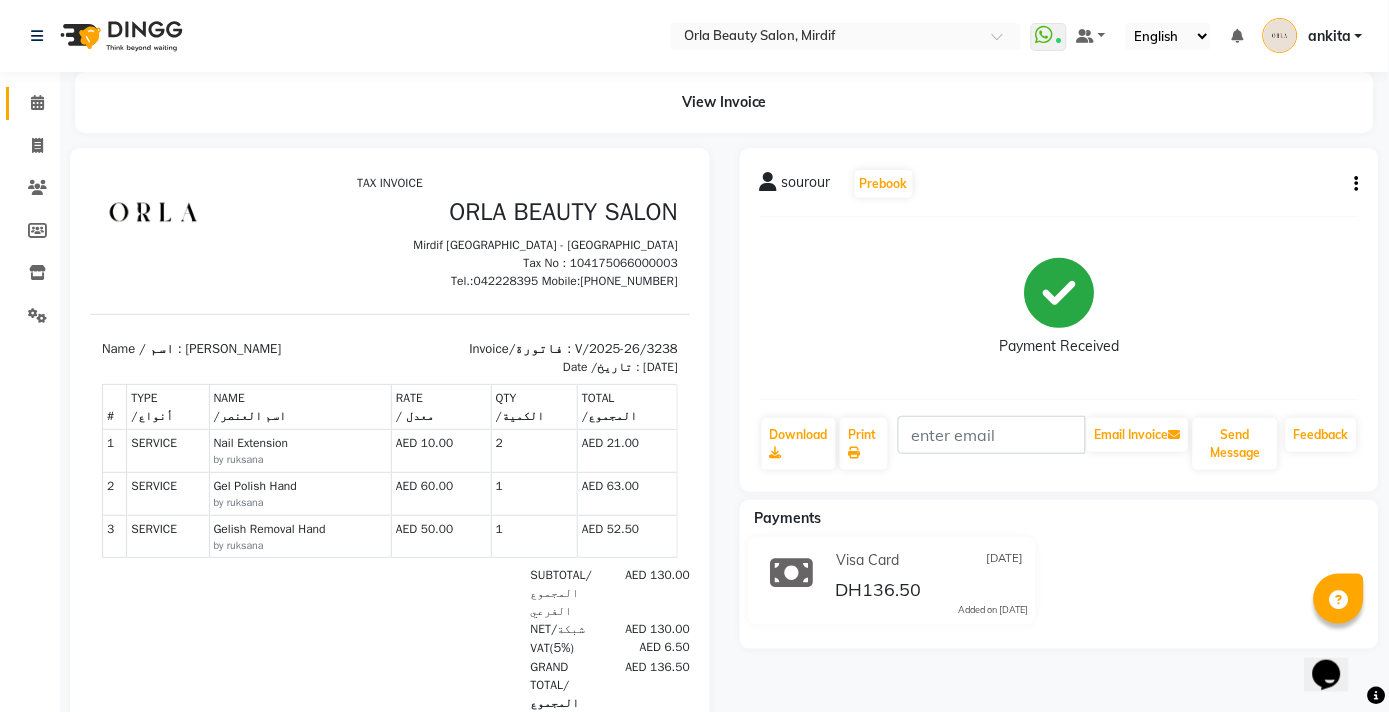 click 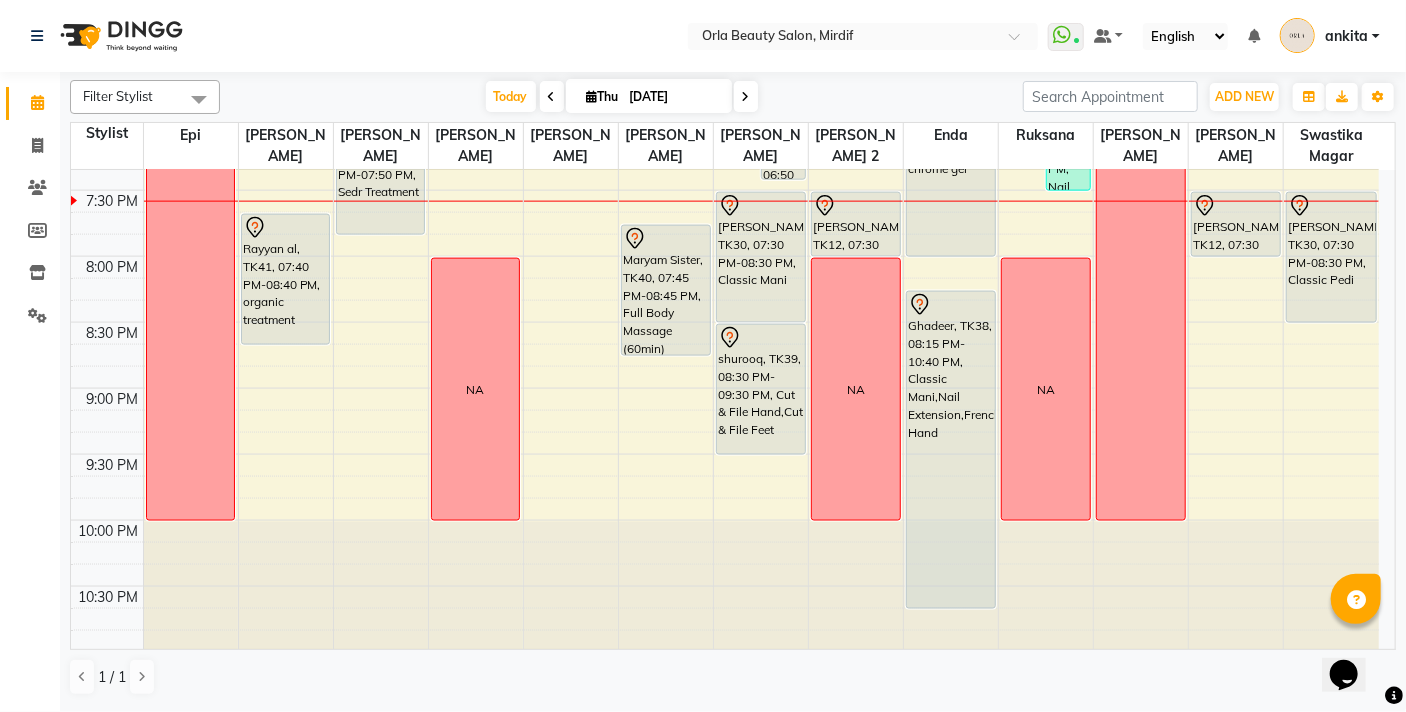 scroll, scrollTop: 1270, scrollLeft: 0, axis: vertical 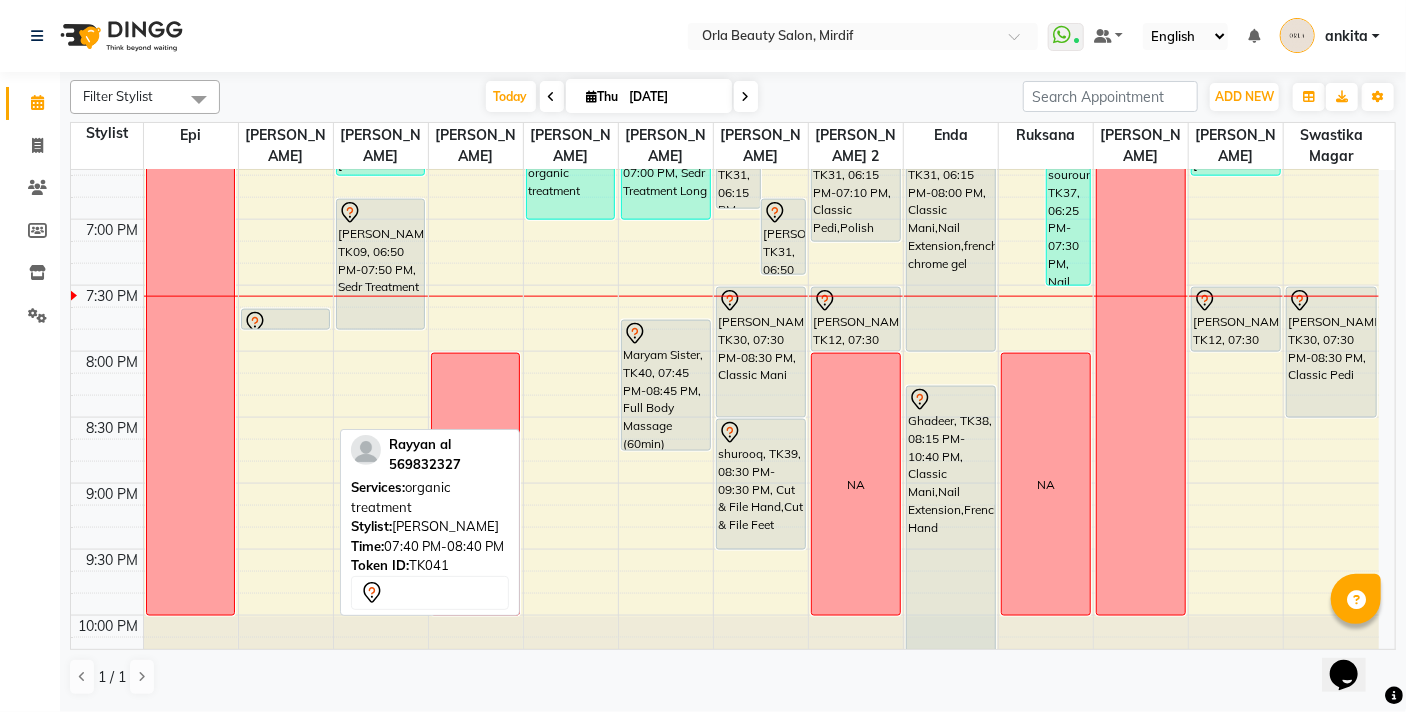 drag, startPoint x: 297, startPoint y: 437, endPoint x: 297, endPoint y: 326, distance: 111 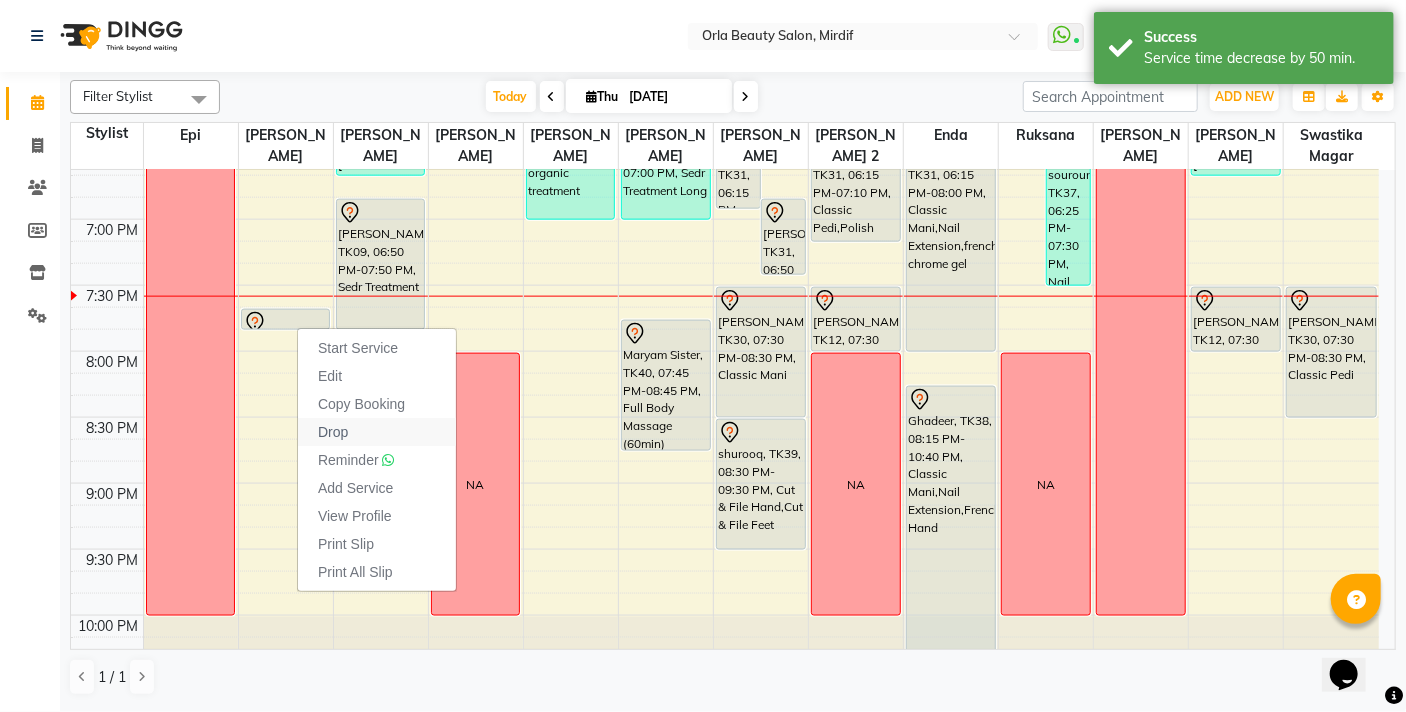 click on "Drop" at bounding box center [333, 432] 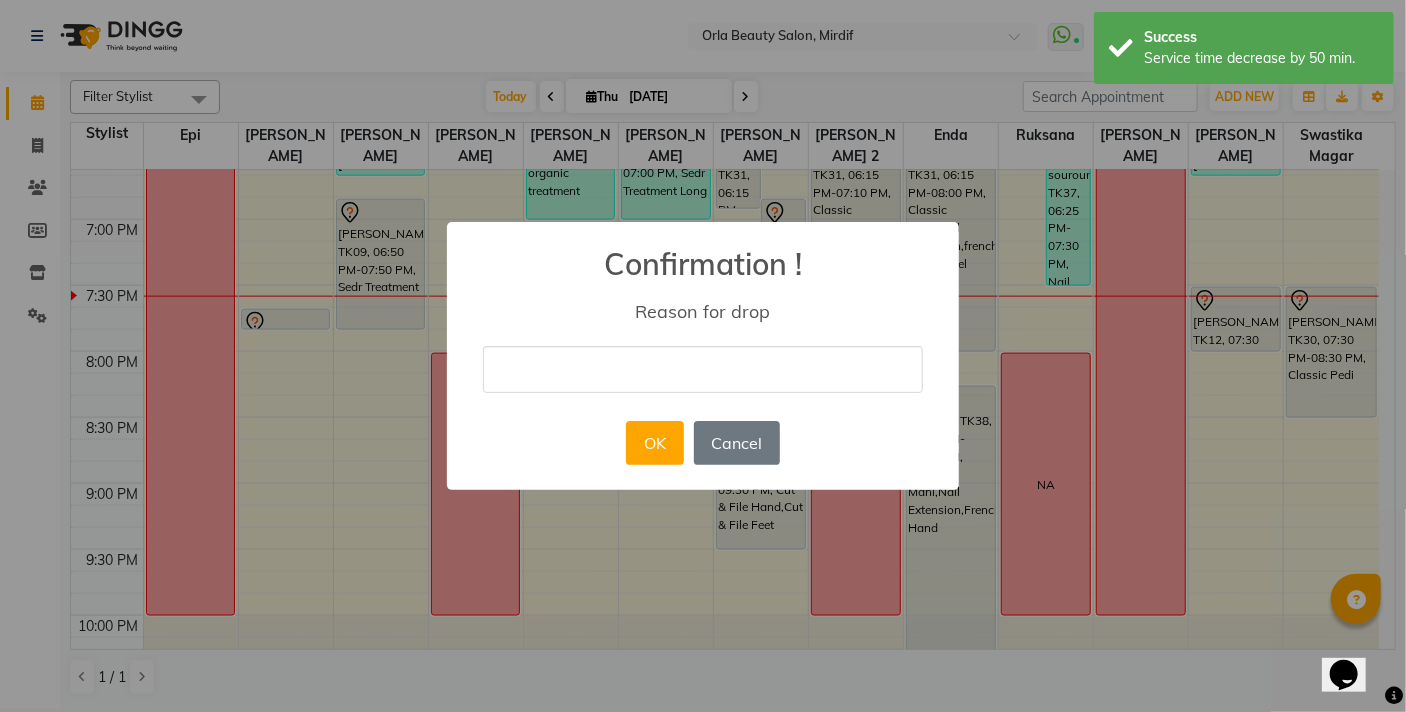 click at bounding box center [703, 369] 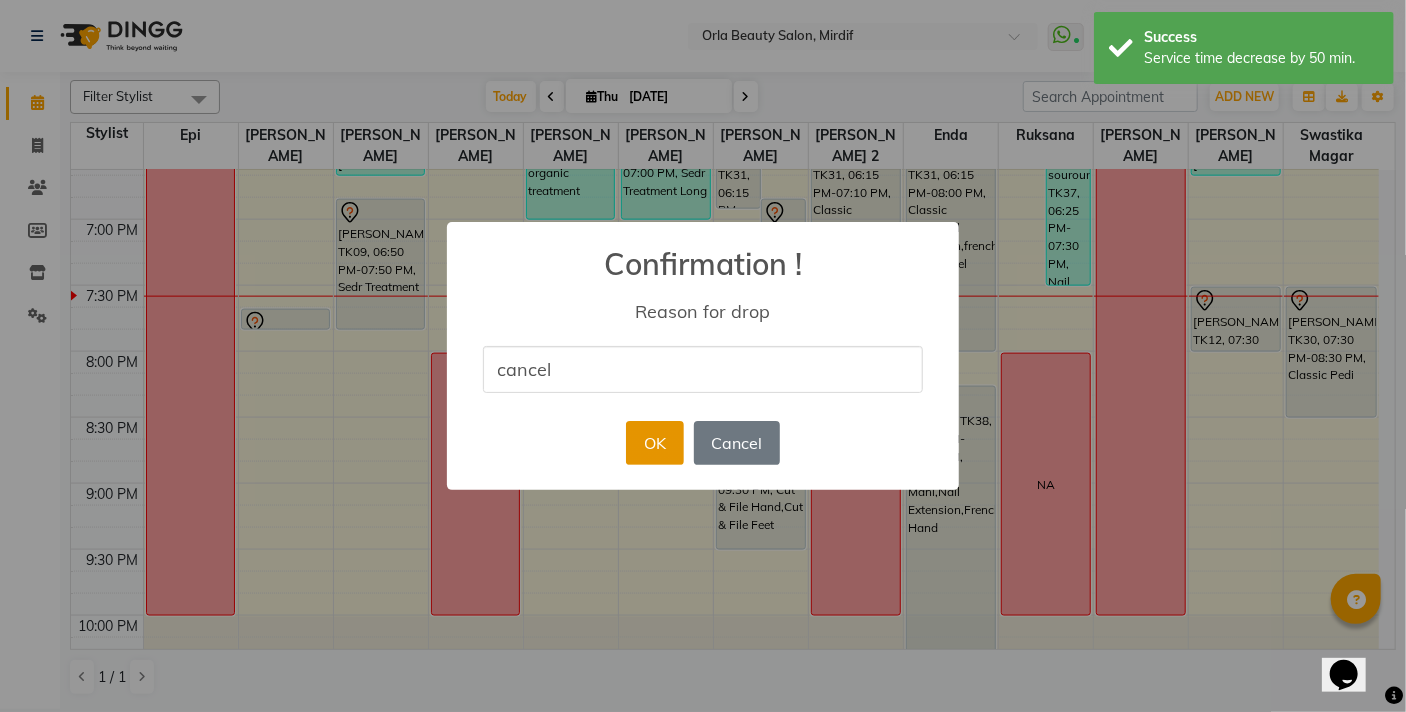 click on "OK" at bounding box center [654, 443] 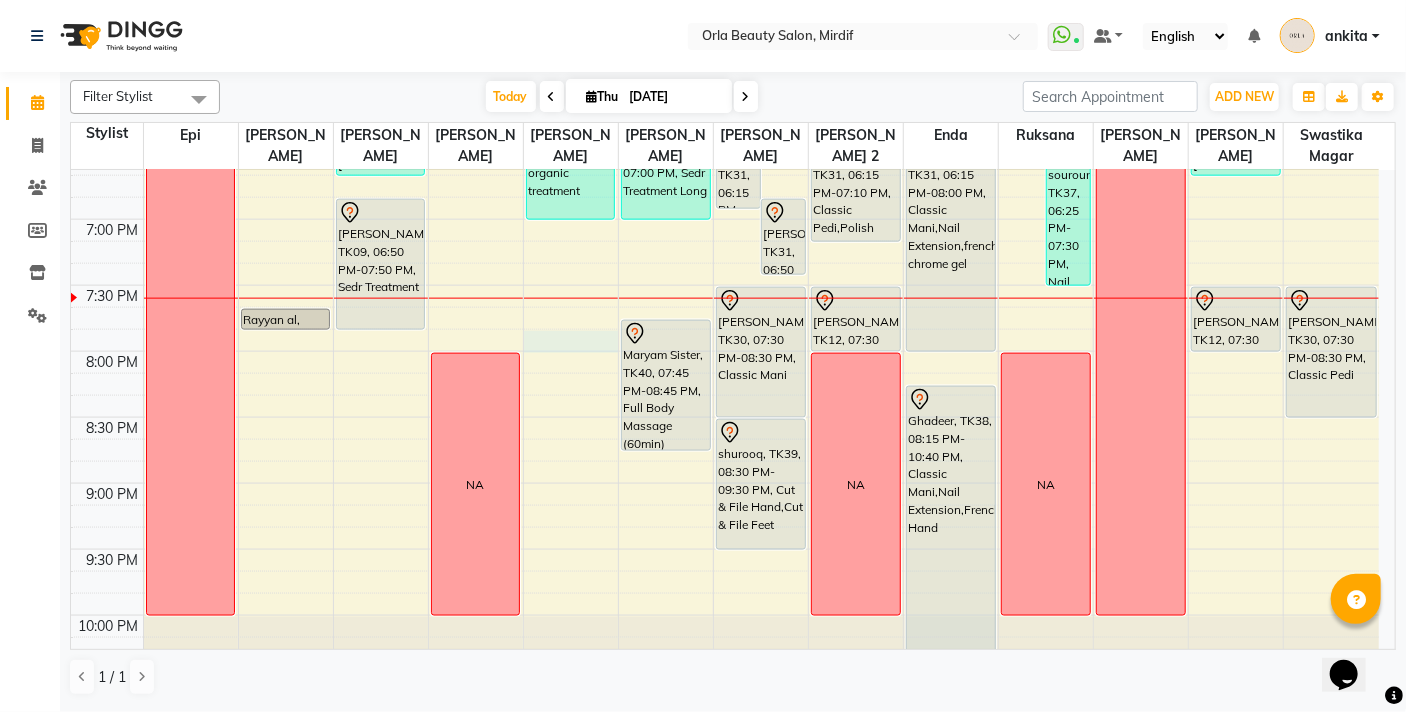 click on "9:00 AM 9:30 AM 10:00 AM 10:30 AM 11:00 AM 11:30 AM 12:00 PM 12:30 PM 1:00 PM 1:30 PM 2:00 PM 2:30 PM 3:00 PM 3:30 PM 4:00 PM 4:30 PM 5:00 PM 5:30 PM 6:00 PM 6:30 PM 7:00 PM 7:30 PM 8:00 PM 8:30 PM 9:00 PM 9:30 PM 10:00 PM 10:30 PM  OFF   NA      Madam Aisha Boss, TK25, 11:00 AM-02:00 PM, Full Hair Color     maha, TK24, 01:05 PM-02:05 PM, organic treatment     hamda almanzooqi, TK05, 12:10 PM-01:10 PM, Sedr Treatment     muna alsafi, TK32, 05:10 PM-06:15 PM, Root Color     Reem Aljawdar, TK35, 05:10 PM-06:10 PM, k18     fatima mohamad, TK26, 02:55 PM-03:55 PM, Sedr Treatment Medium             Rhoda, TK10, 04:10 PM-04:20 PM, Beach Waves    Rayyan al, TK41, 07:40 PM-07:50 PM, organic treatment     Reem Aljawdar, TK35, 05:10 PM-06:10 PM, k18     fatma alshehhi, TK28, 05:20 PM-06:20 PM, Sedr Treatment Long  NA      maitha, TK16, 12:10 PM-01:10 PM, Sedr Treatment     Madam Aisha Boss, TK25, 02:00 PM-03:00 PM, Acai Treatment Medium     fatma alshehhi, TK28, 06:20 PM-06:40 PM, Blow Dry" at bounding box center [725, -177] 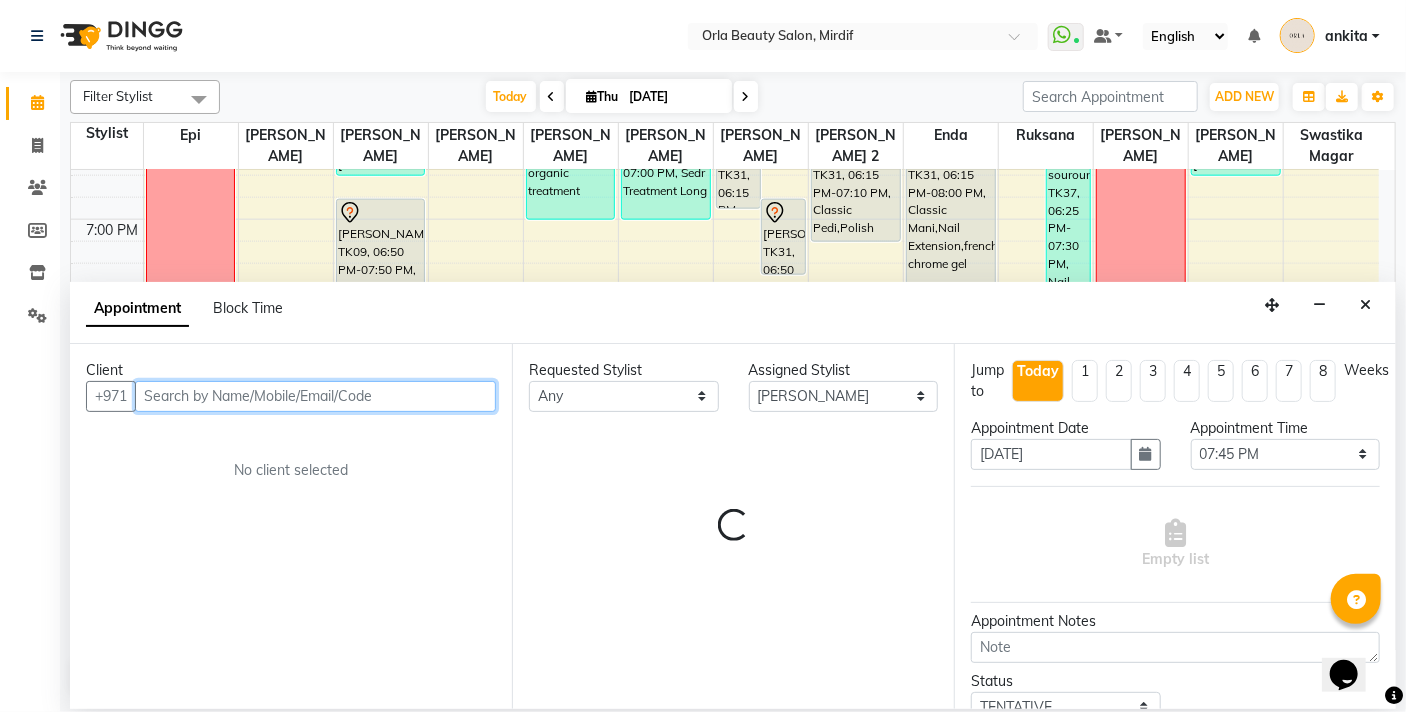 click at bounding box center [315, 396] 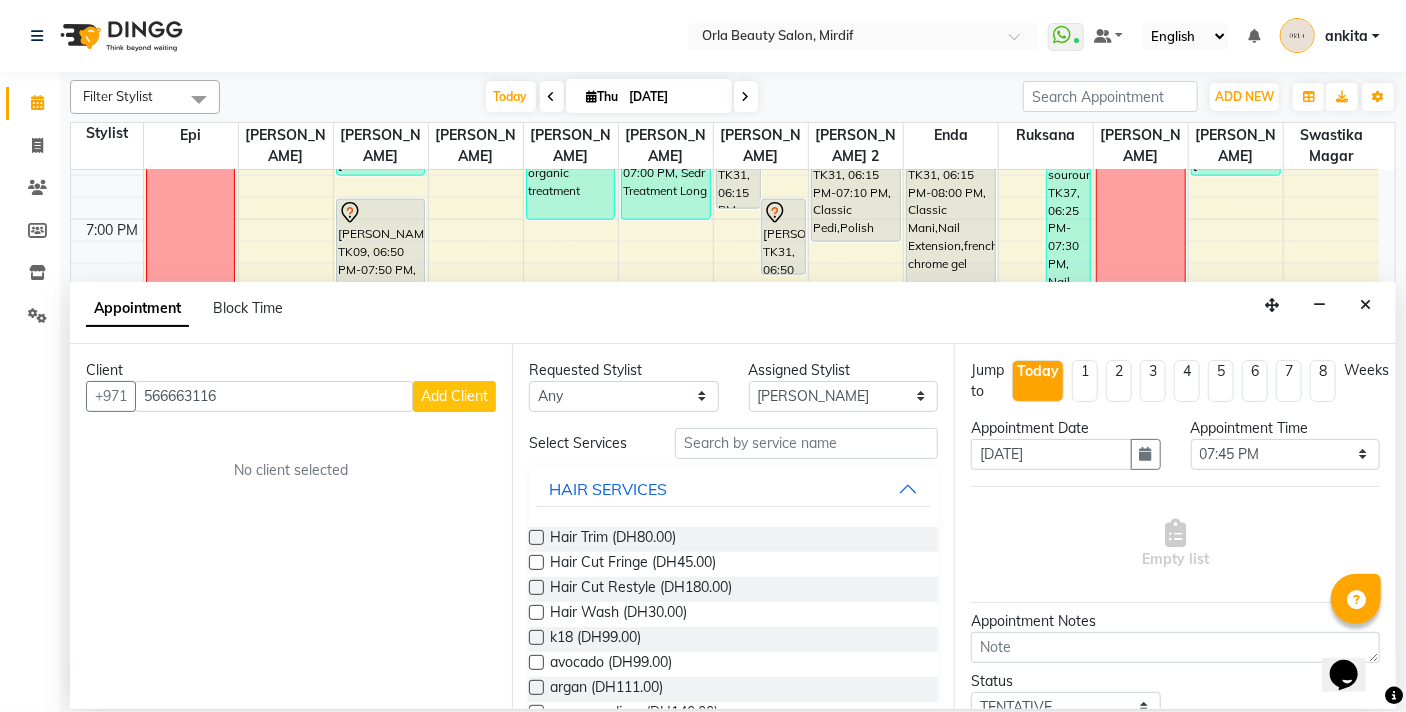 click on "Add Client" at bounding box center (454, 396) 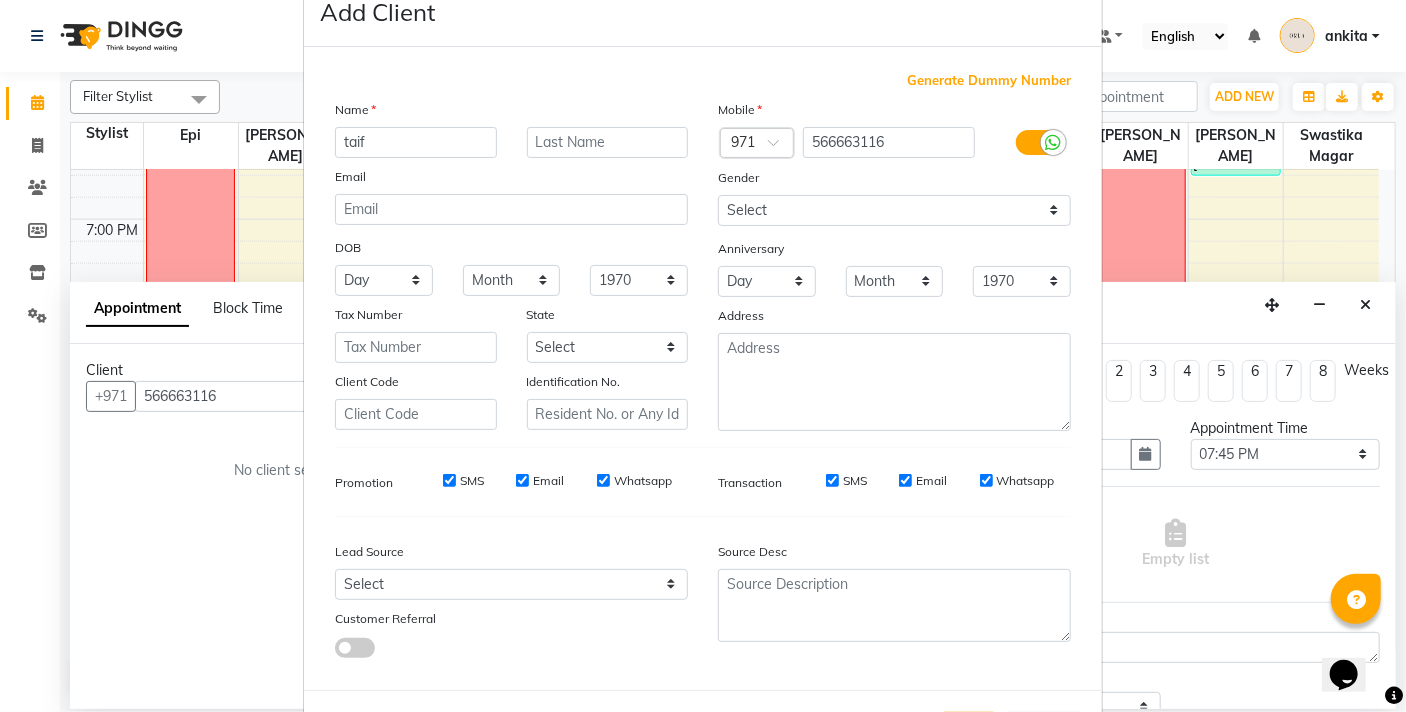 scroll, scrollTop: 135, scrollLeft: 0, axis: vertical 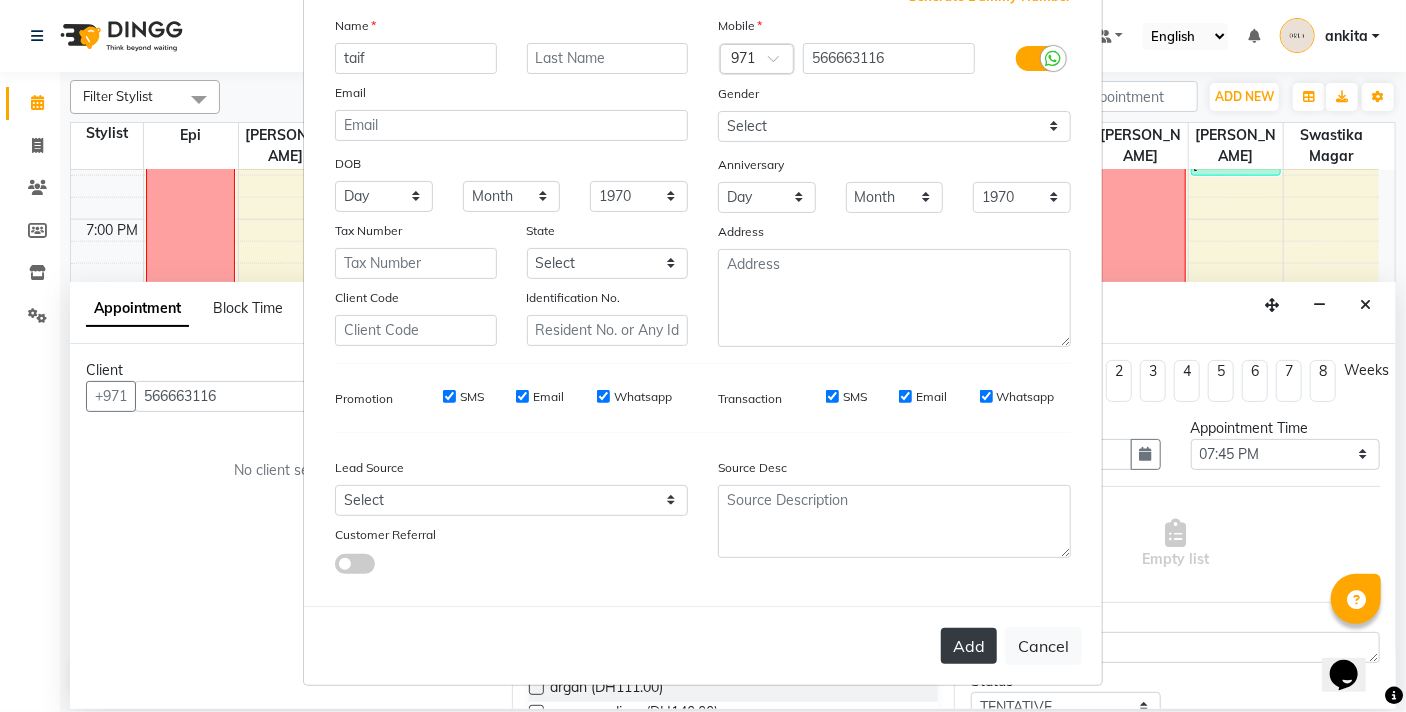 click on "Add" at bounding box center (969, 646) 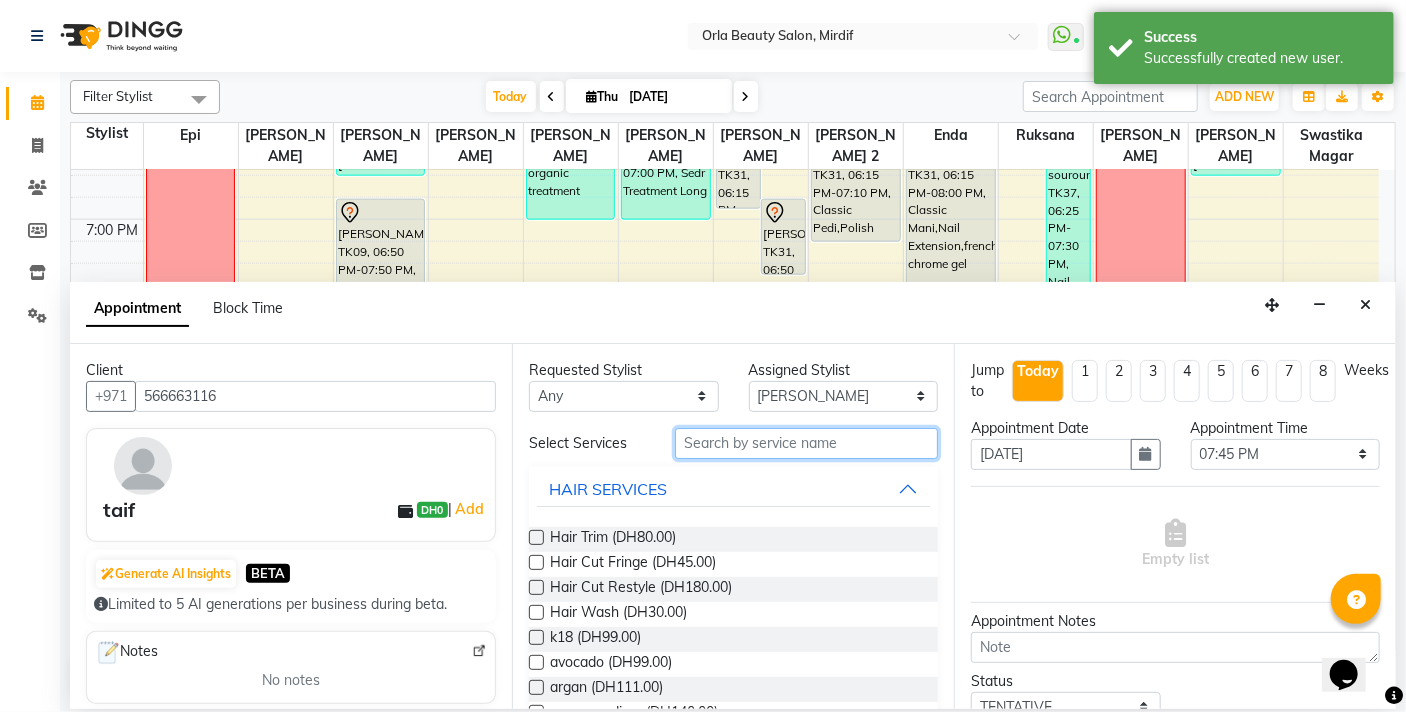 click at bounding box center [806, 443] 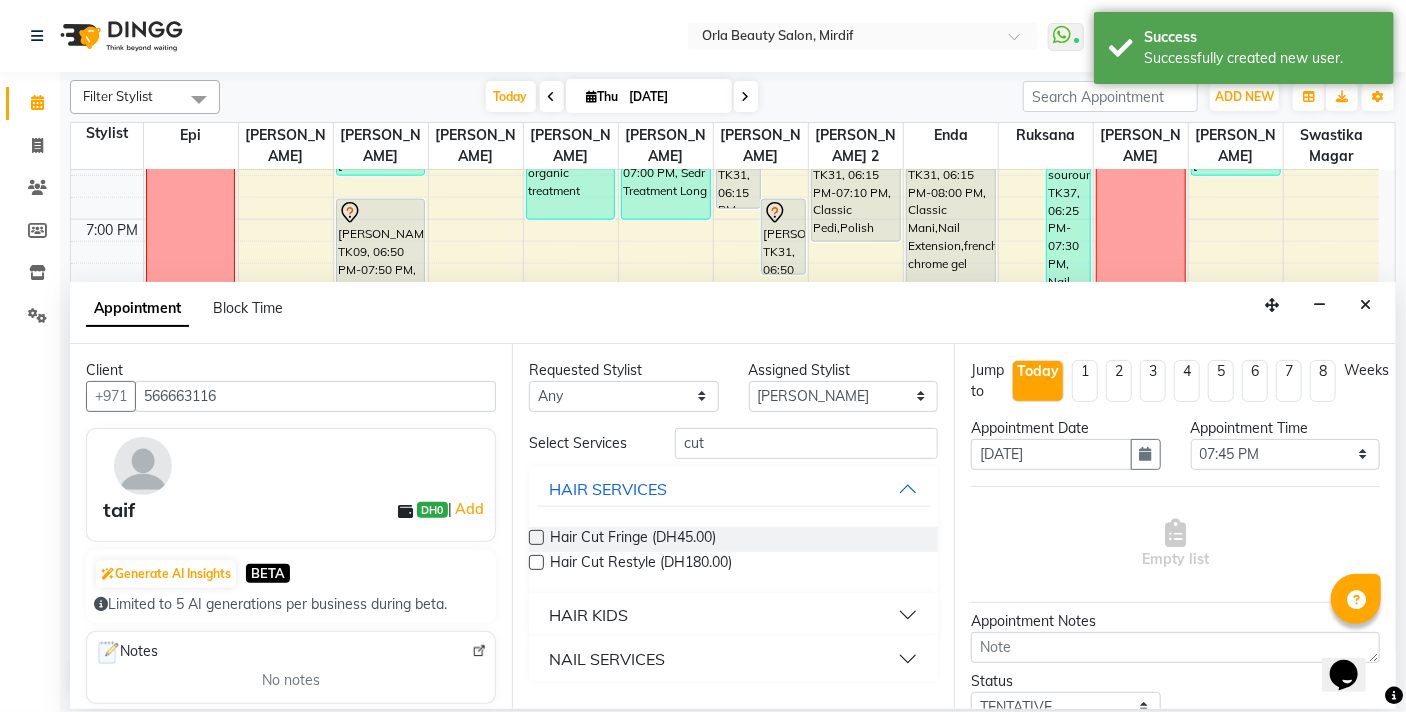 click on "NAIL SERVICES" at bounding box center [607, 659] 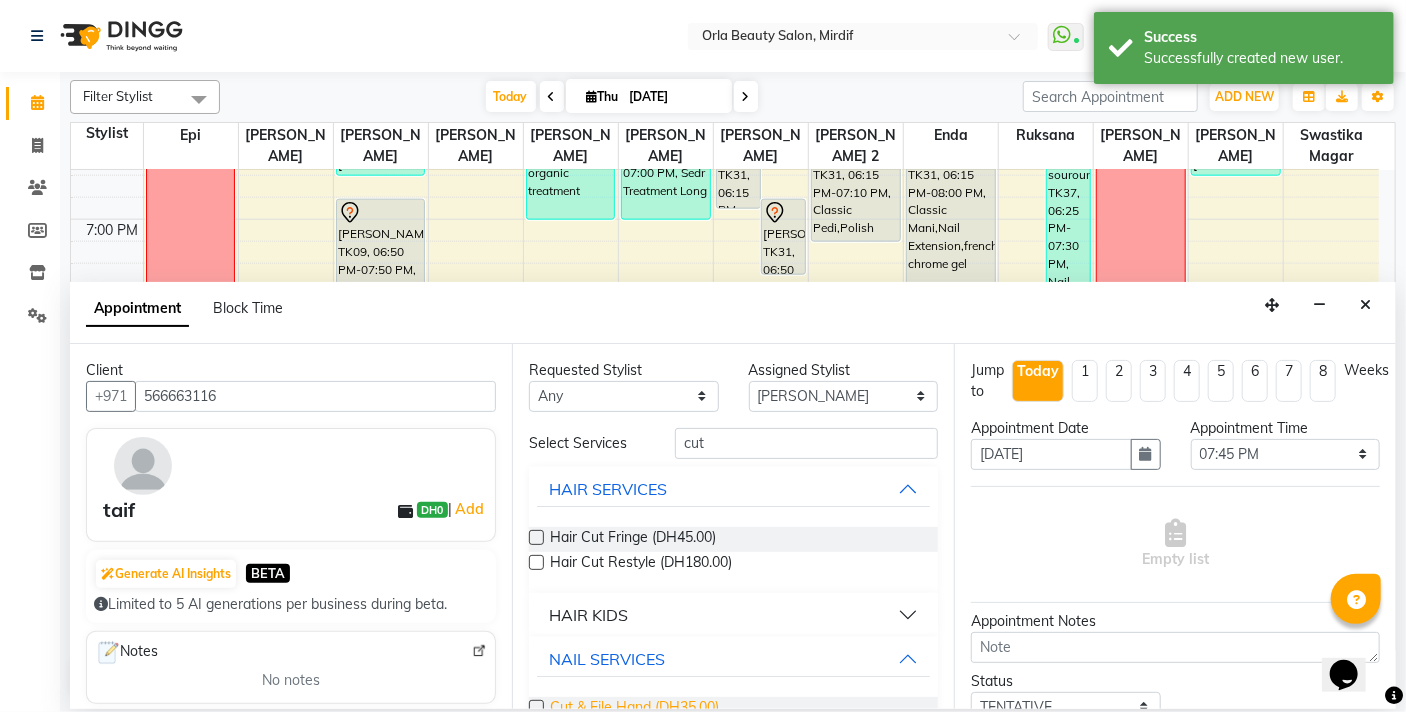 click on "Cut & File Hand (DH35.00)" at bounding box center [634, 709] 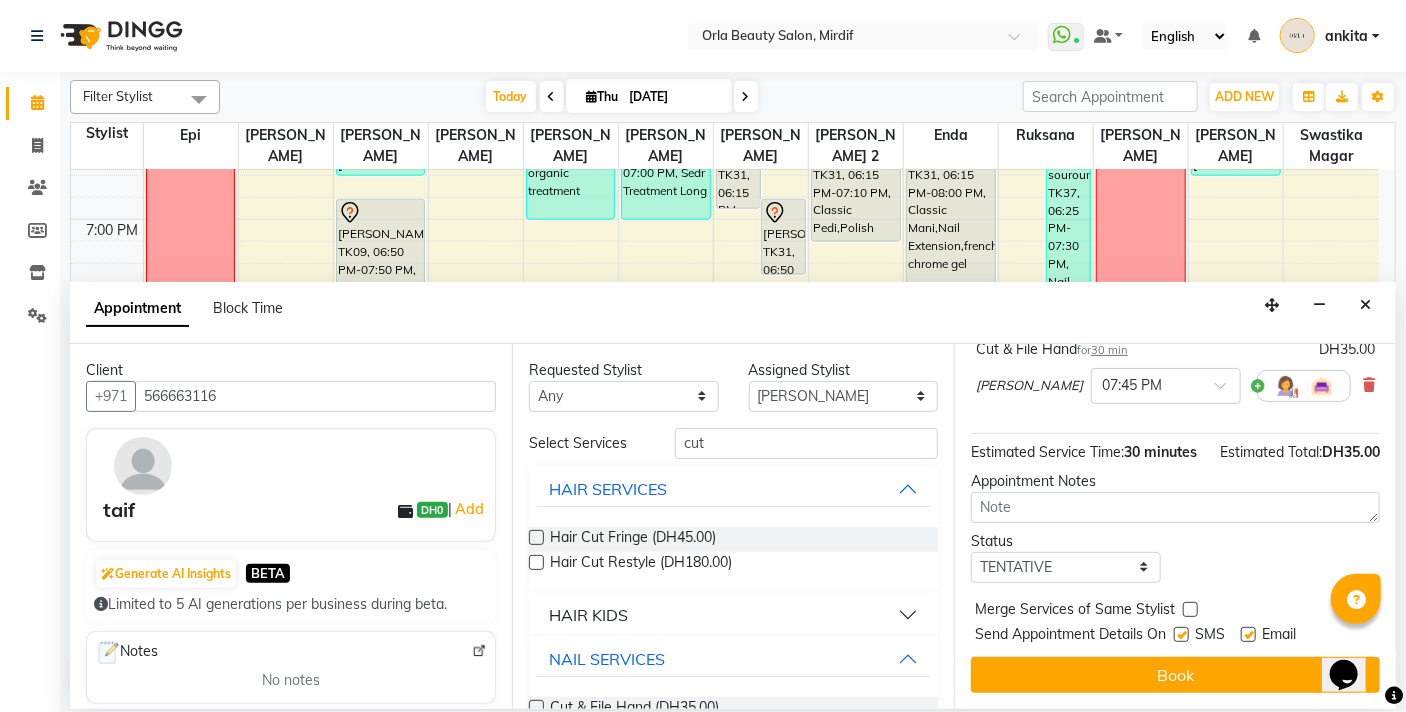 scroll, scrollTop: 181, scrollLeft: 0, axis: vertical 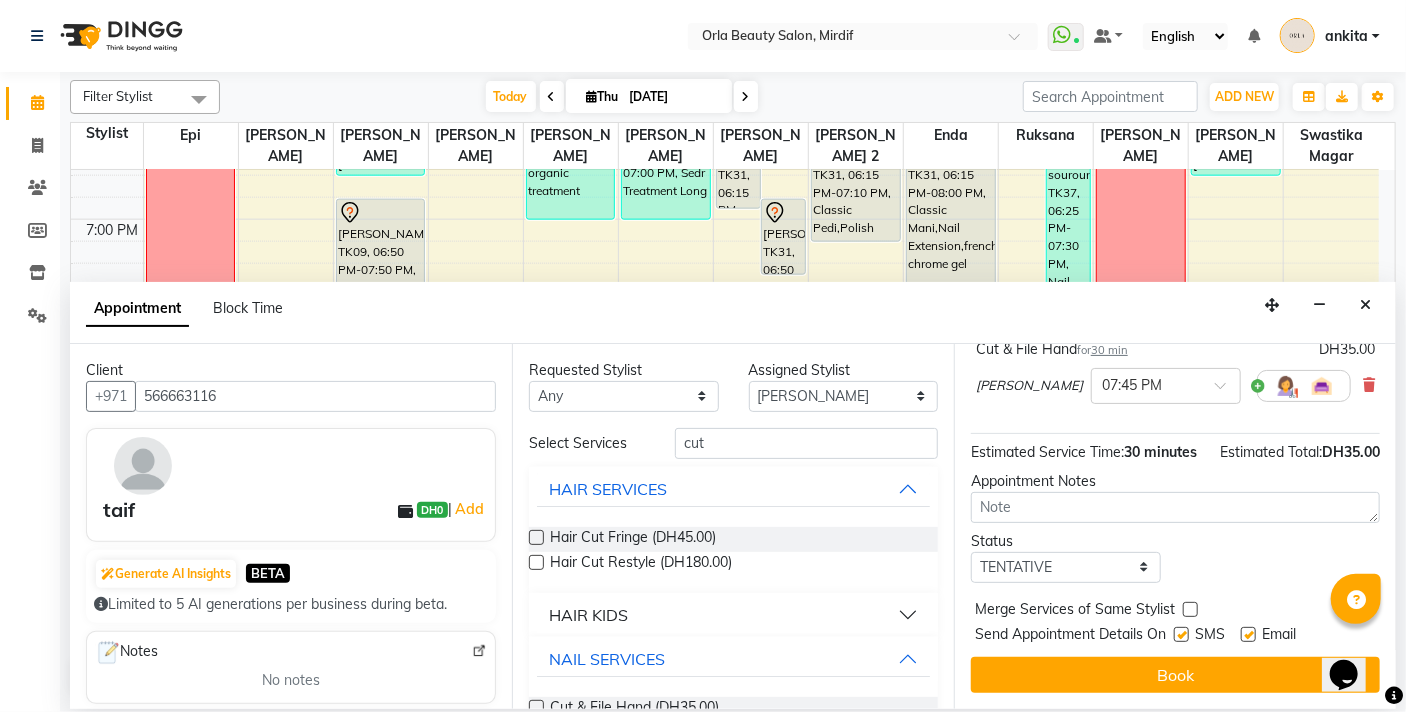 click at bounding box center [1190, 609] 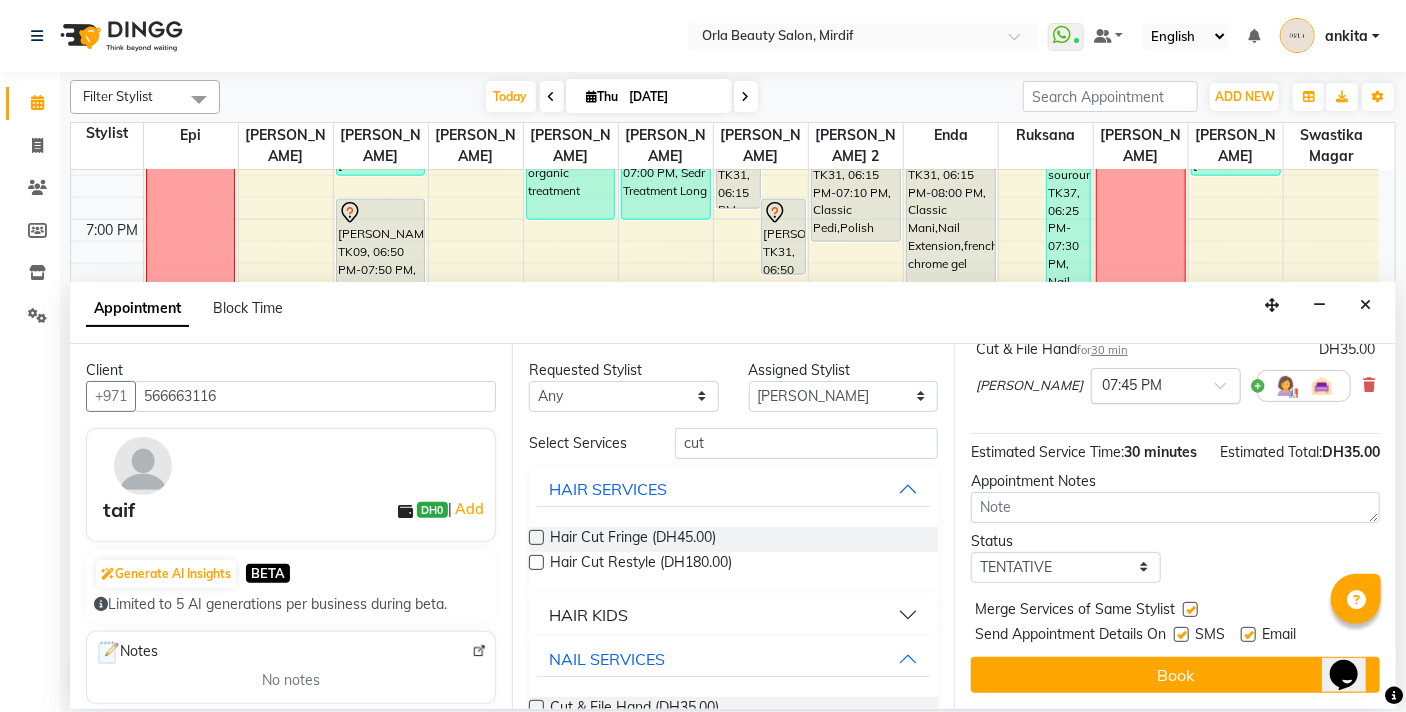 click at bounding box center (1227, 391) 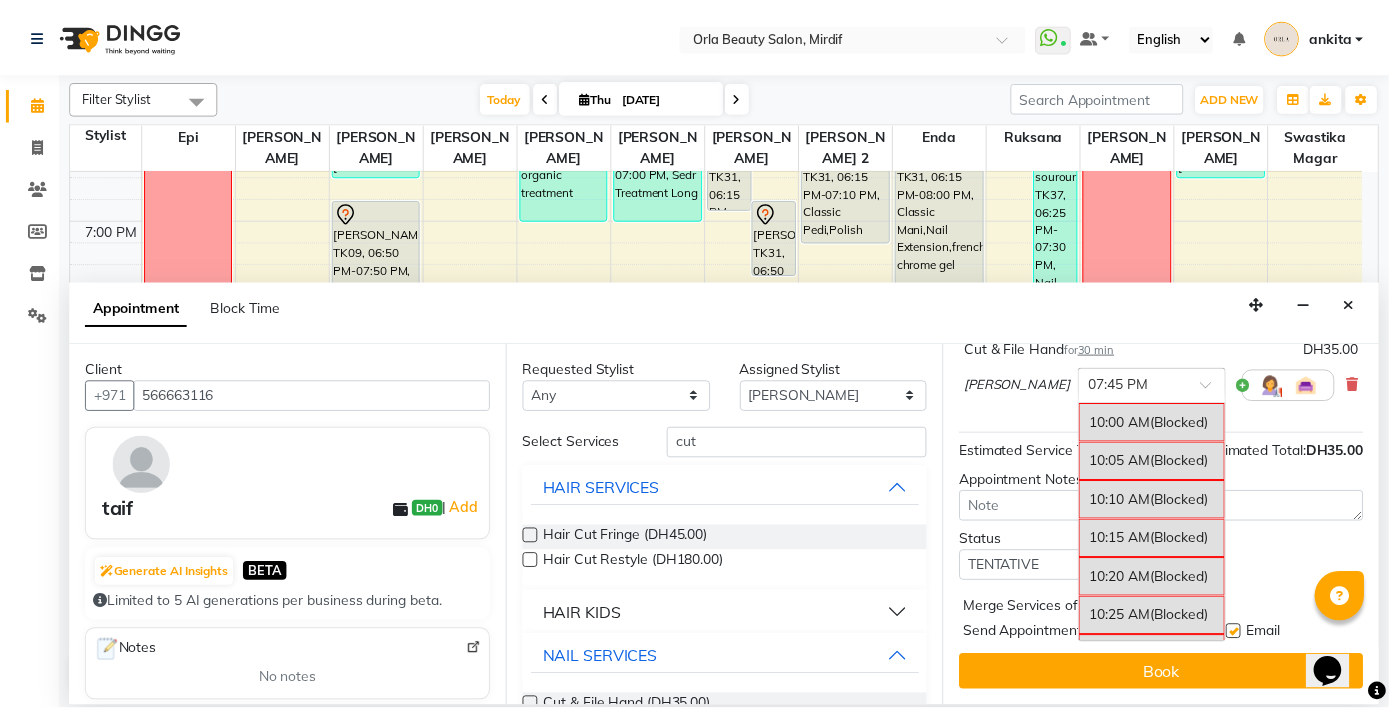 scroll, scrollTop: 4424, scrollLeft: 0, axis: vertical 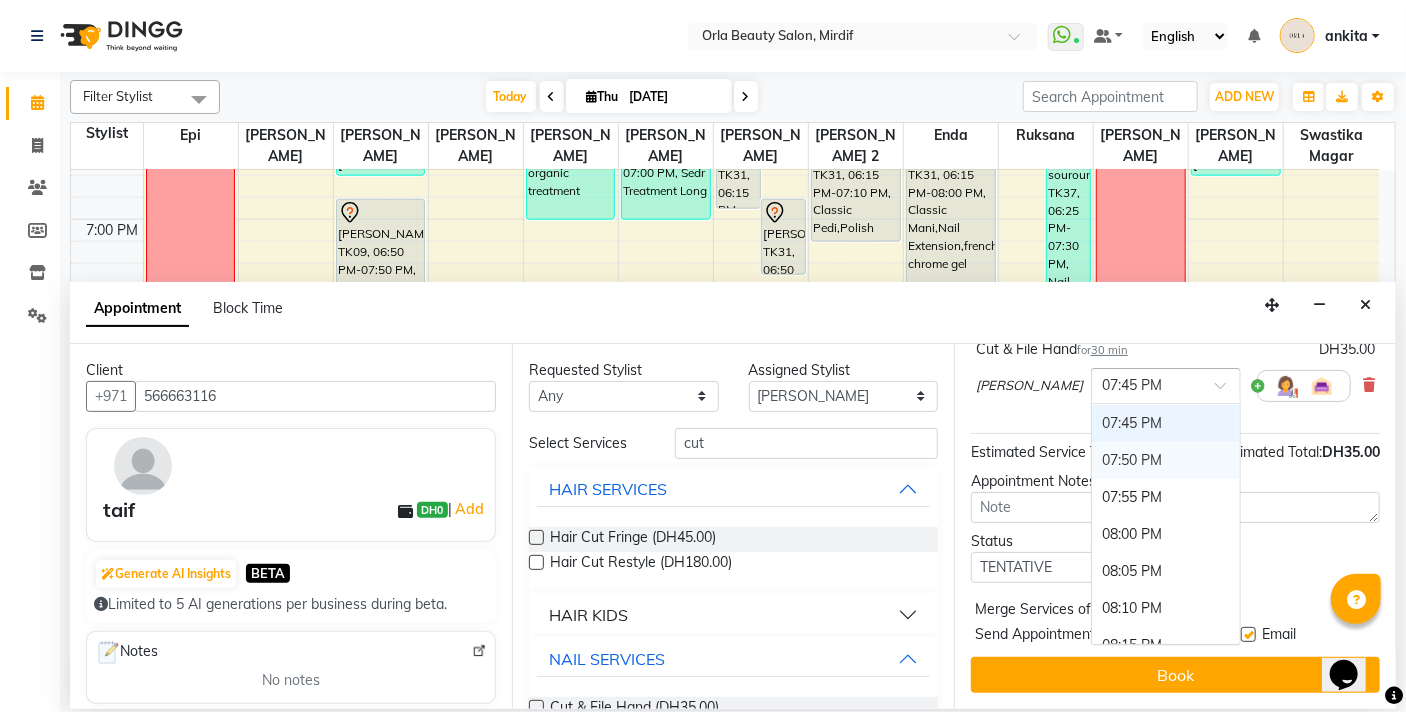 click on "07:50 PM" at bounding box center [1166, 460] 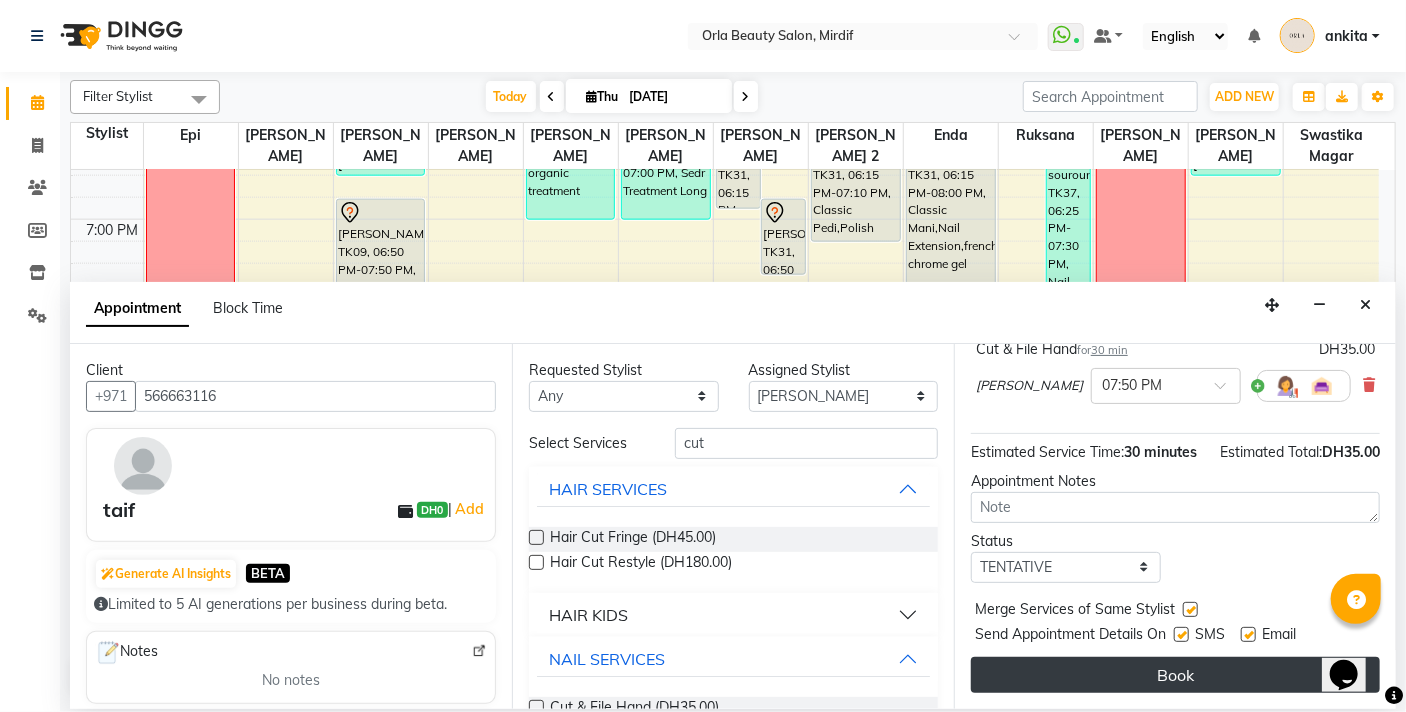click on "Book" at bounding box center (1175, 675) 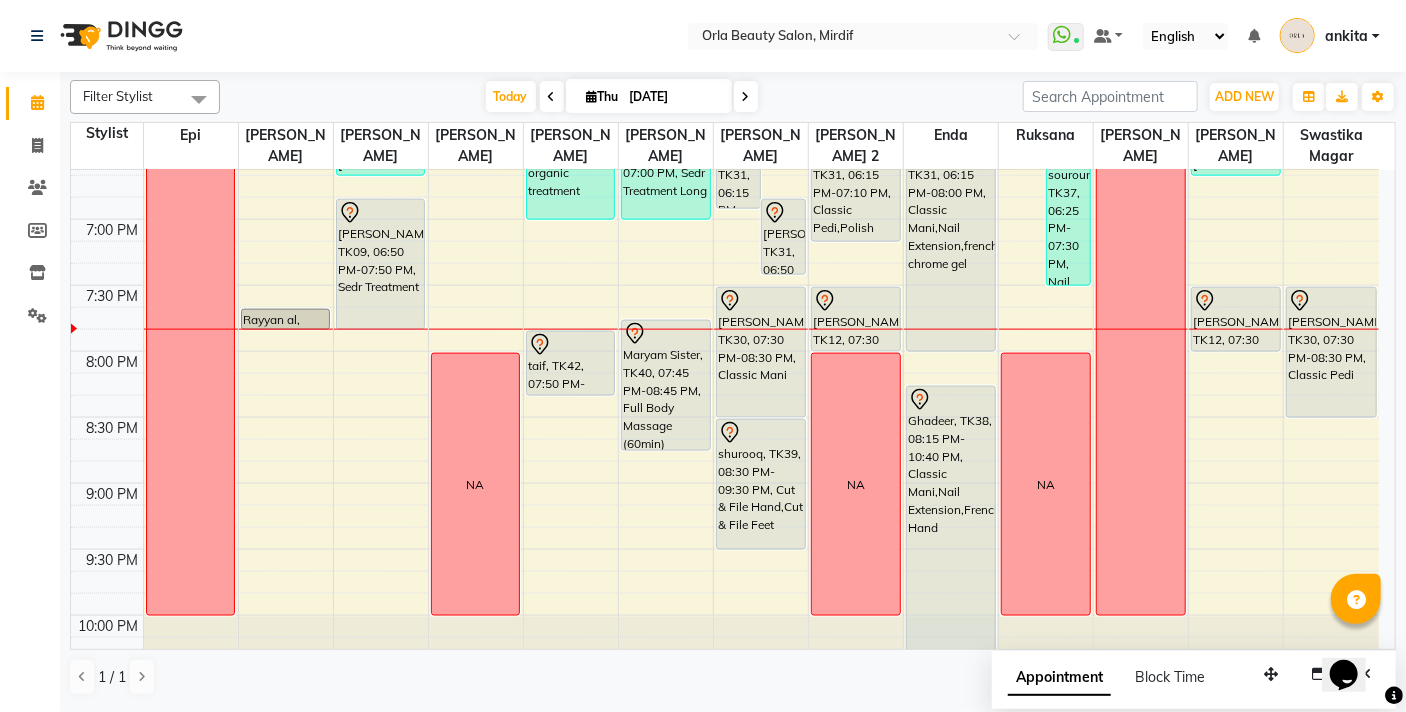 click on "Block Time" at bounding box center (1170, 677) 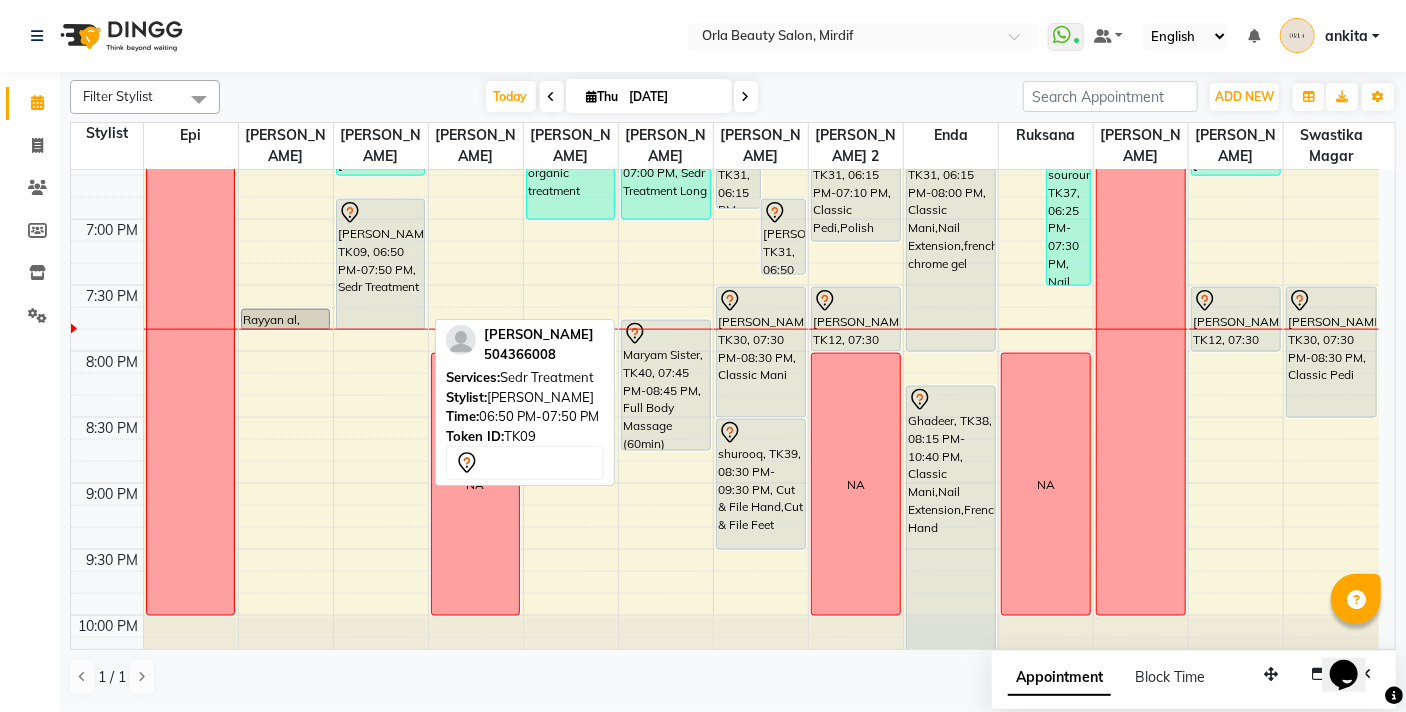 click on "Maitha Alriyami, TK09, 06:50 PM-07:50 PM, Sedr Treatment" at bounding box center [381, 264] 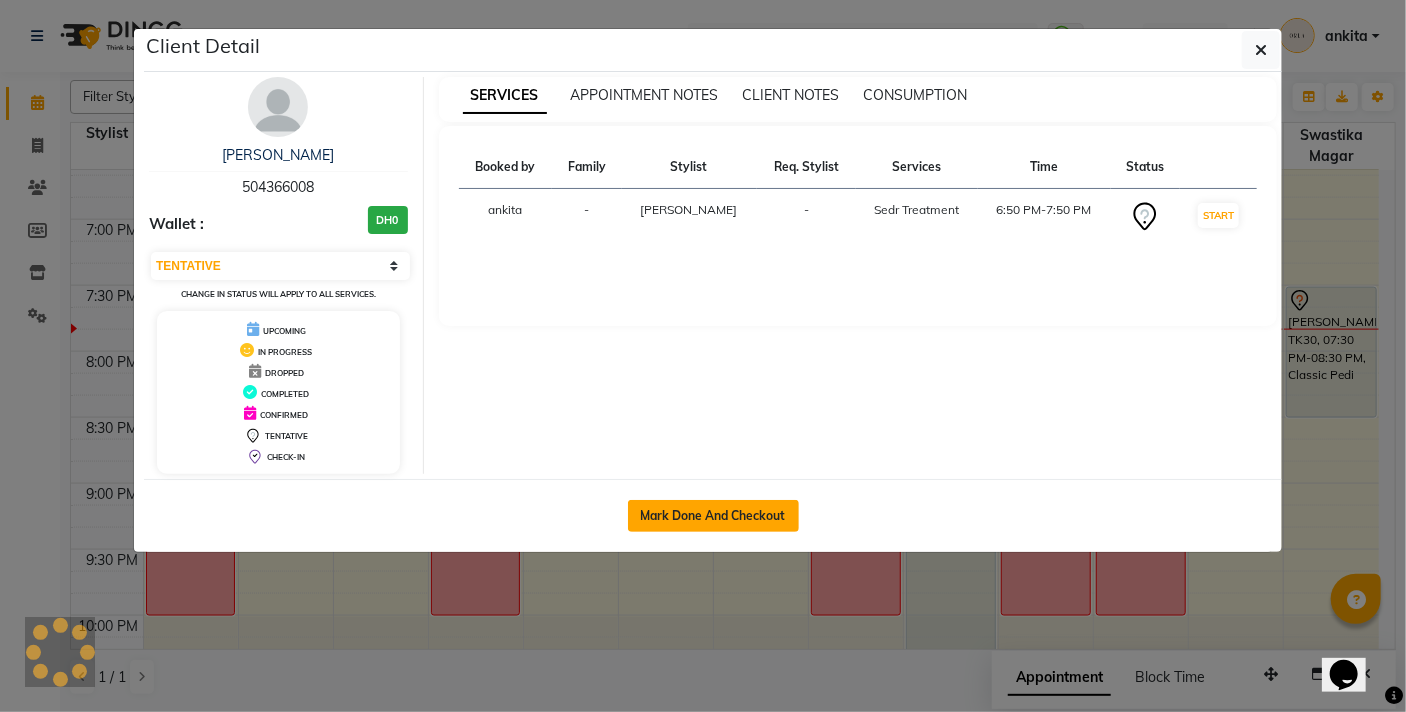 click on "Mark Done And Checkout" 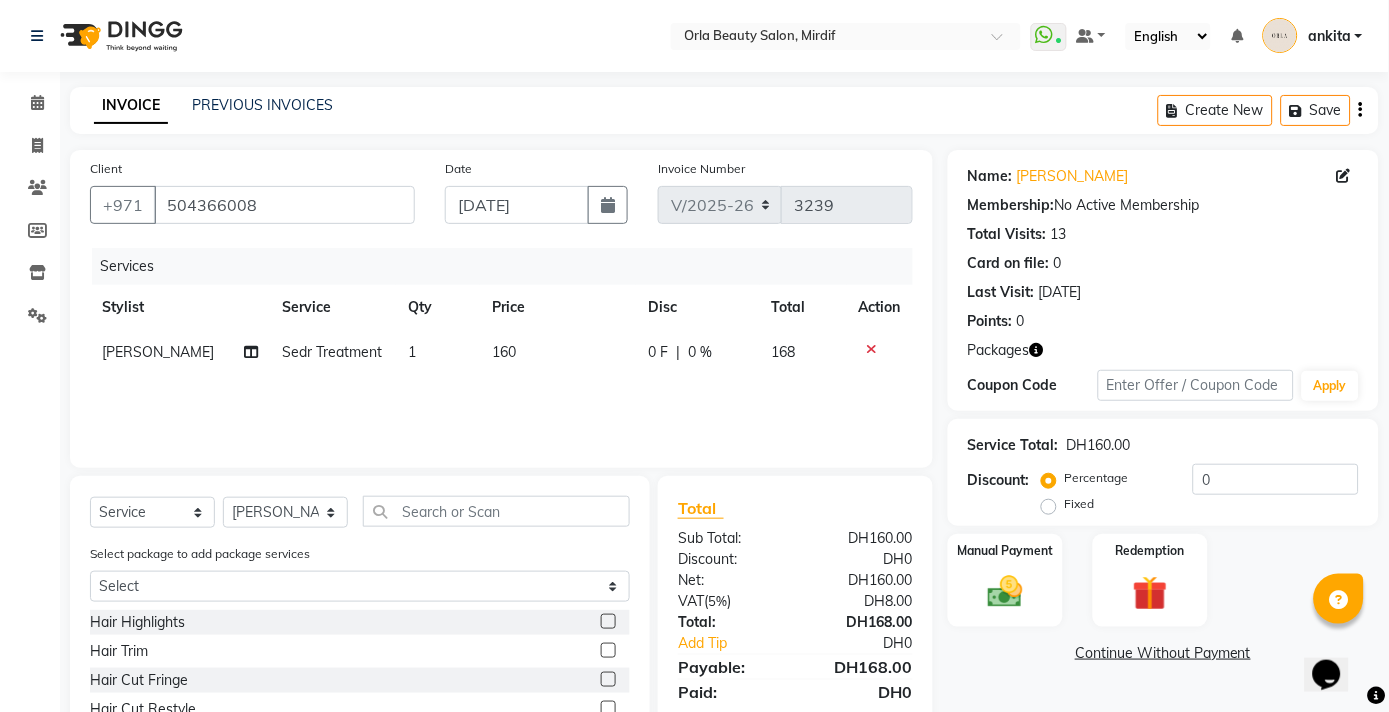 click on "160" 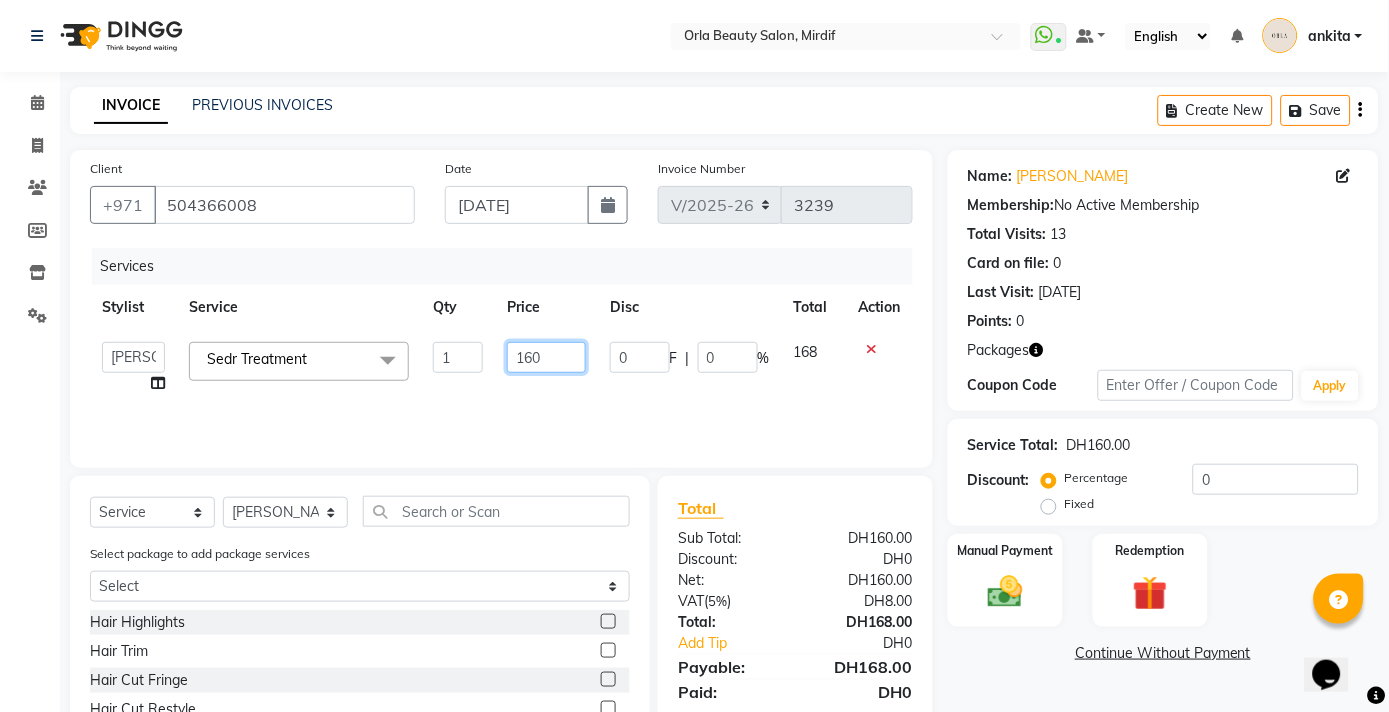 click on "160" 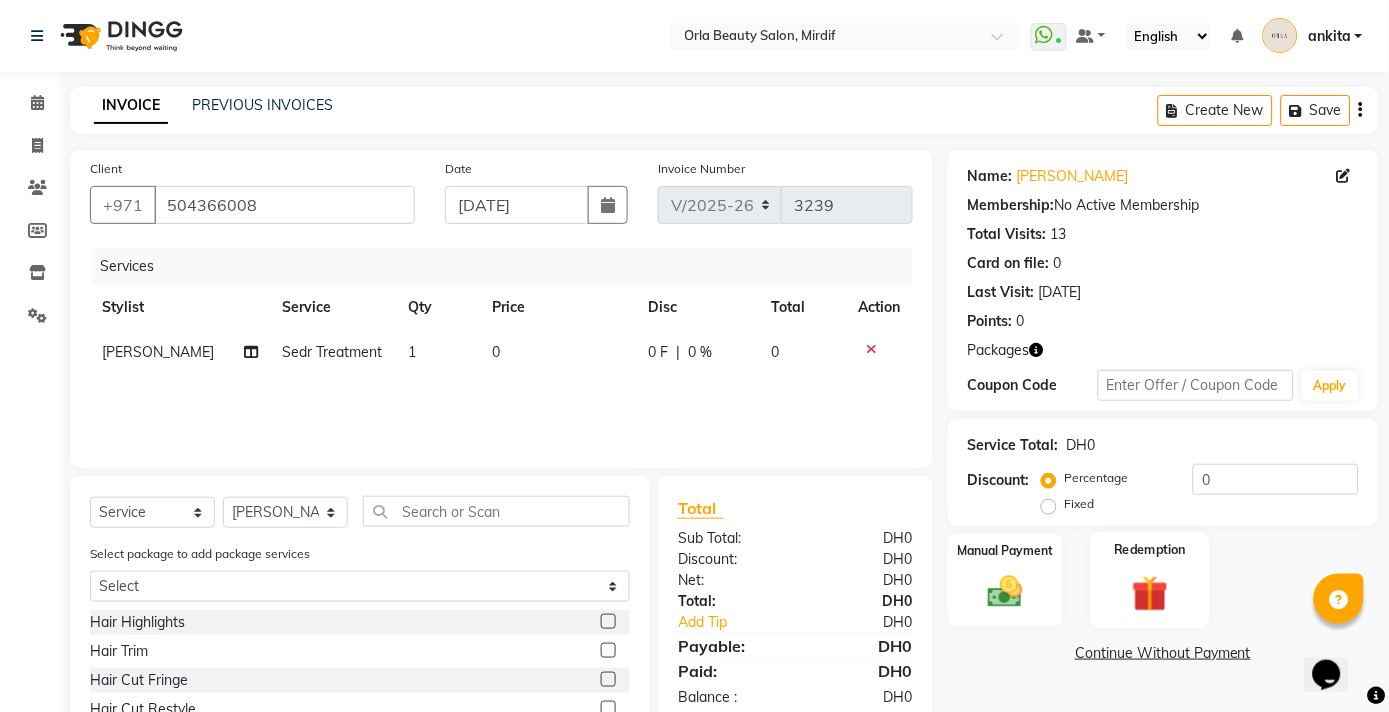 scroll, scrollTop: 153, scrollLeft: 0, axis: vertical 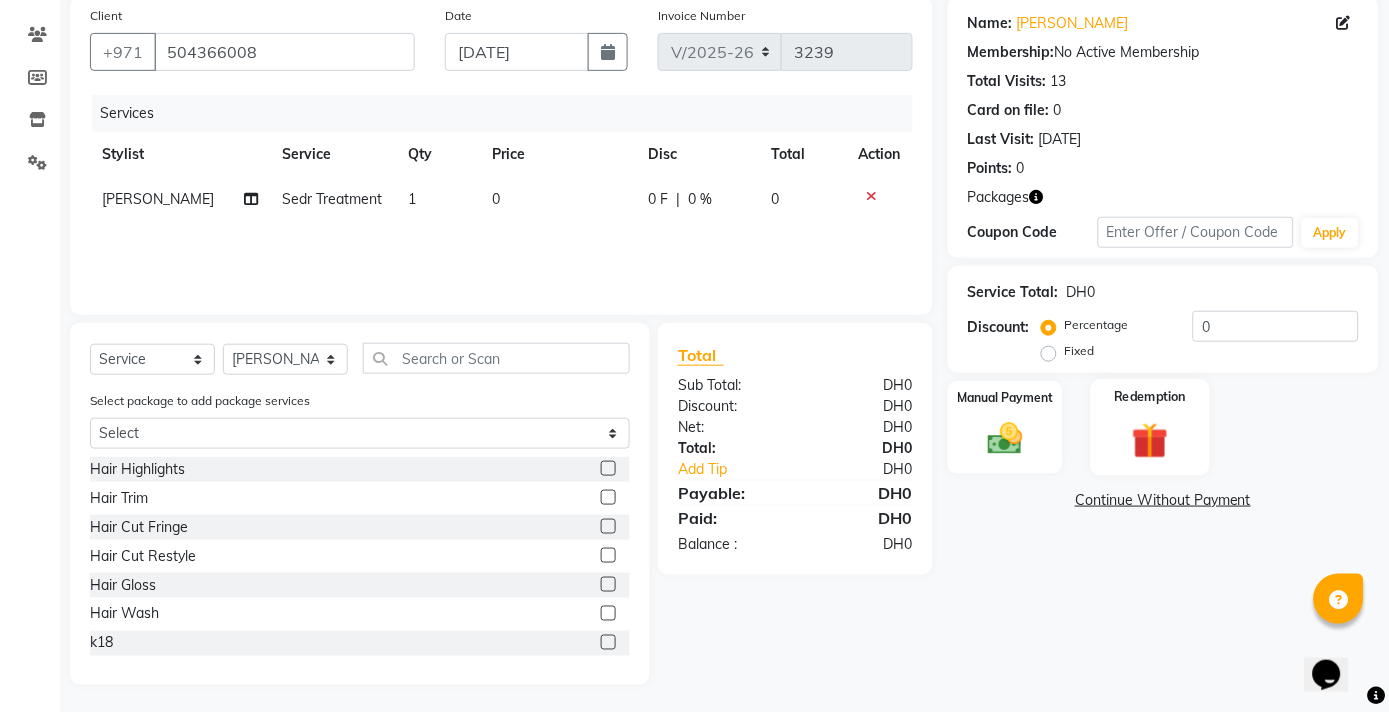 click 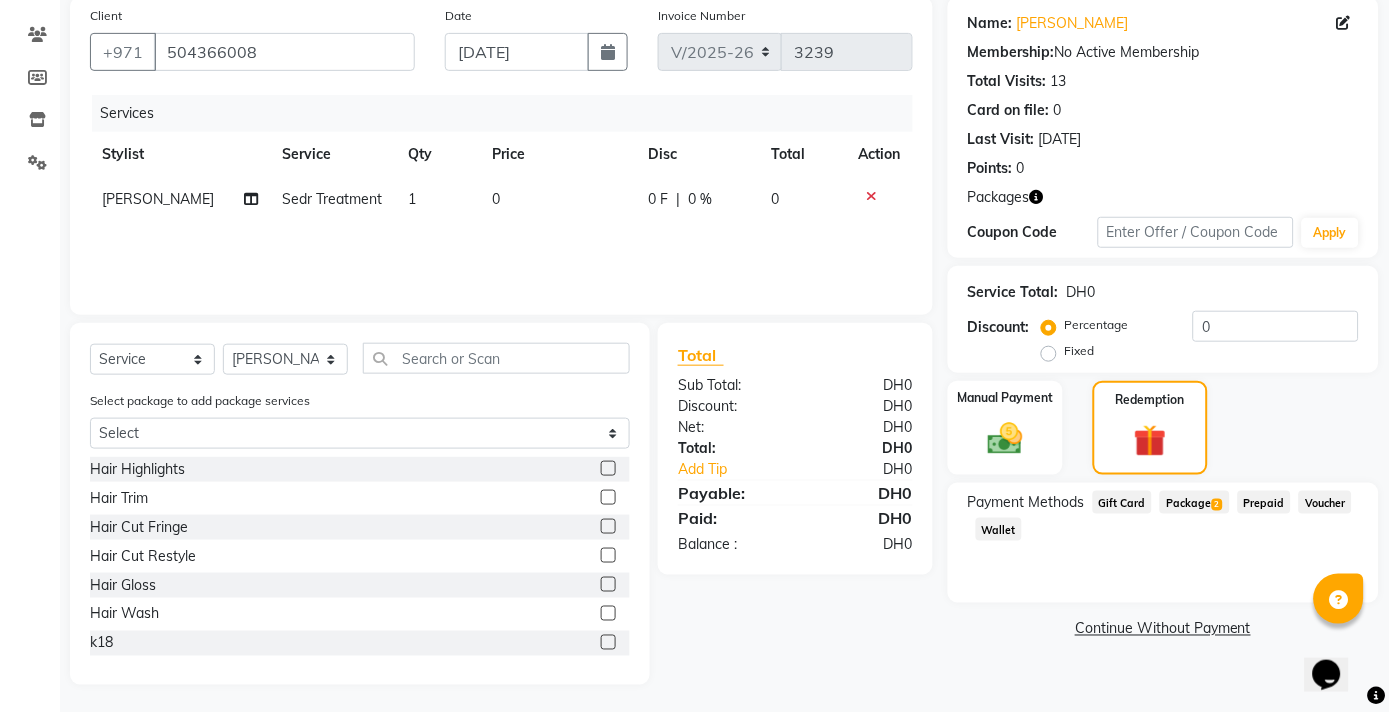 click on "Package  2" 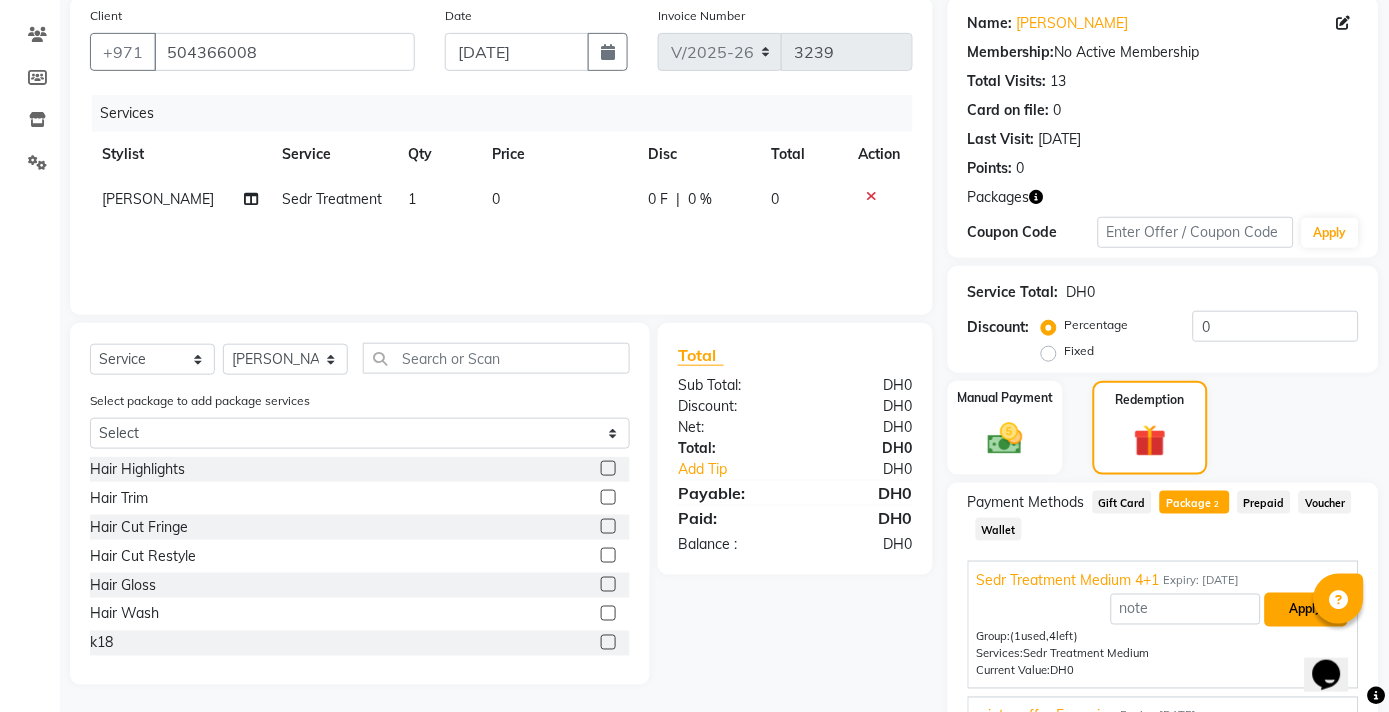 click on "Apply" at bounding box center (1306, 610) 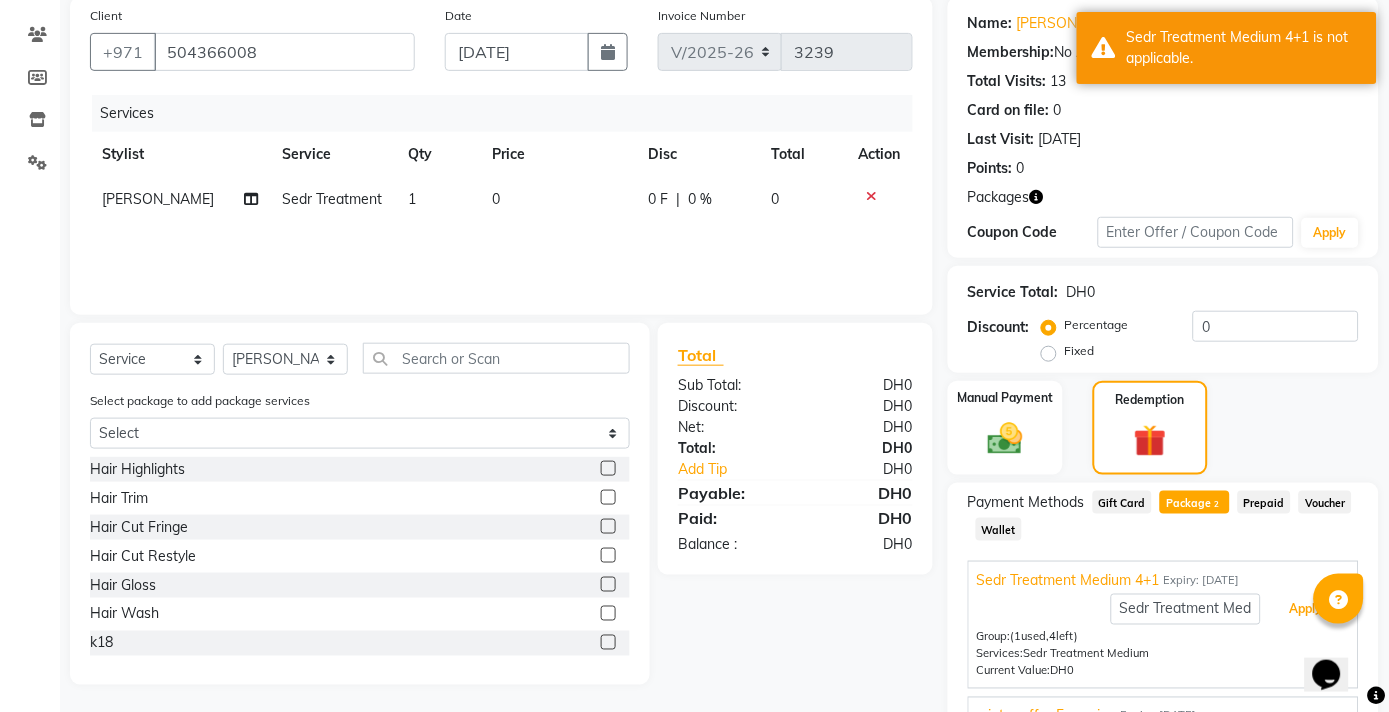 scroll, scrollTop: 256, scrollLeft: 0, axis: vertical 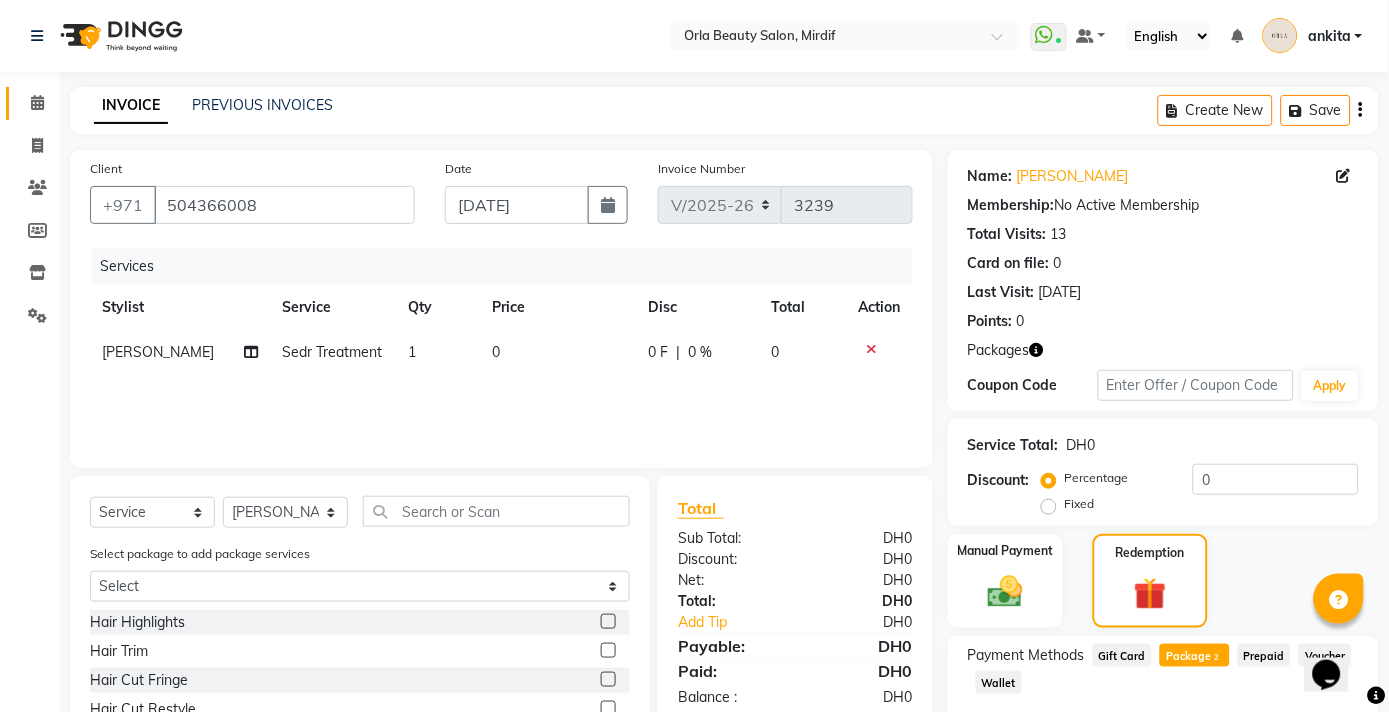 click 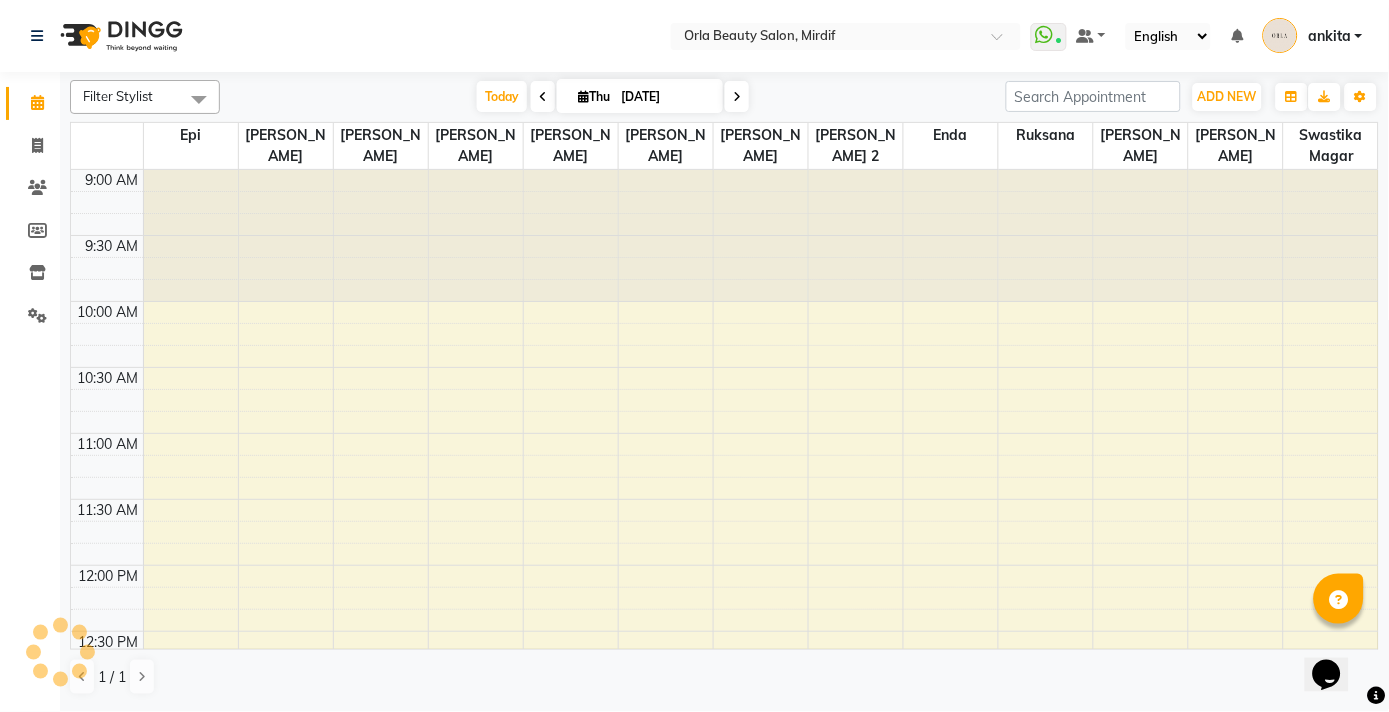 click at bounding box center [737, 96] 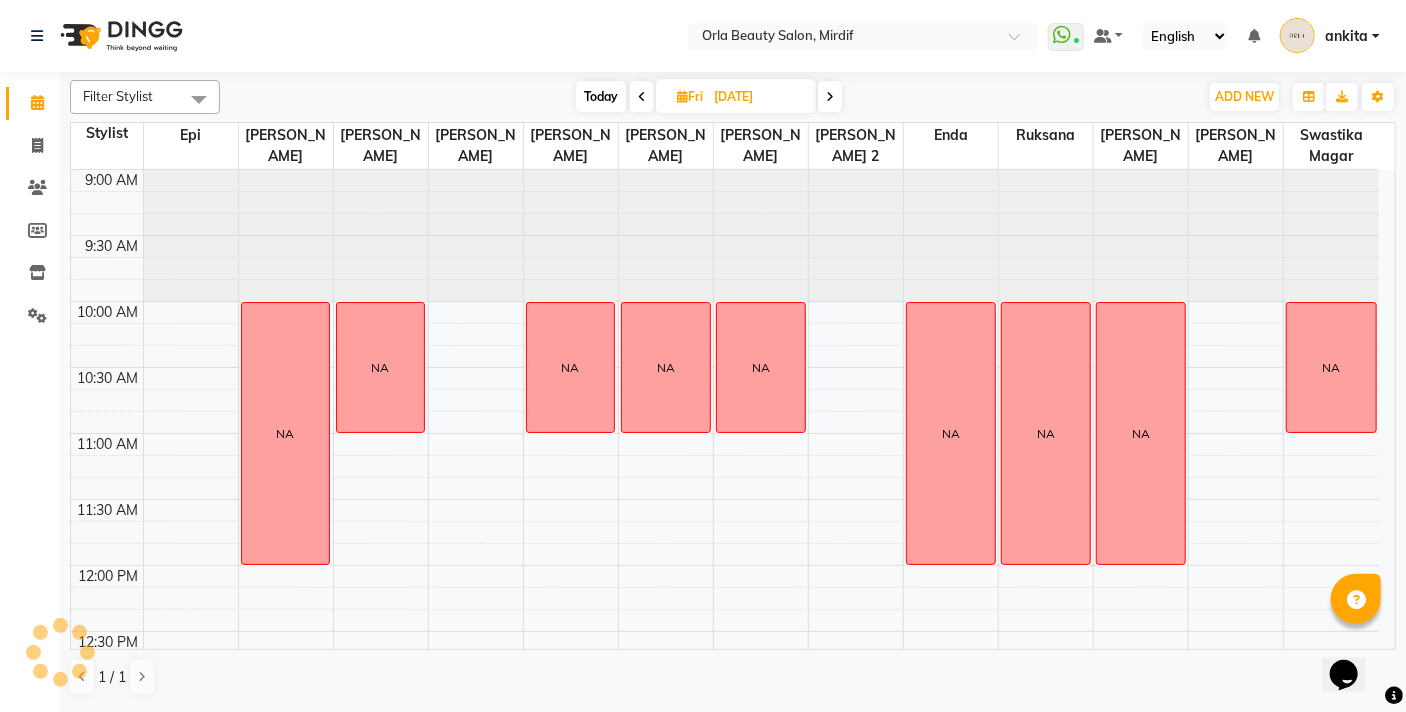 scroll, scrollTop: 1322, scrollLeft: 0, axis: vertical 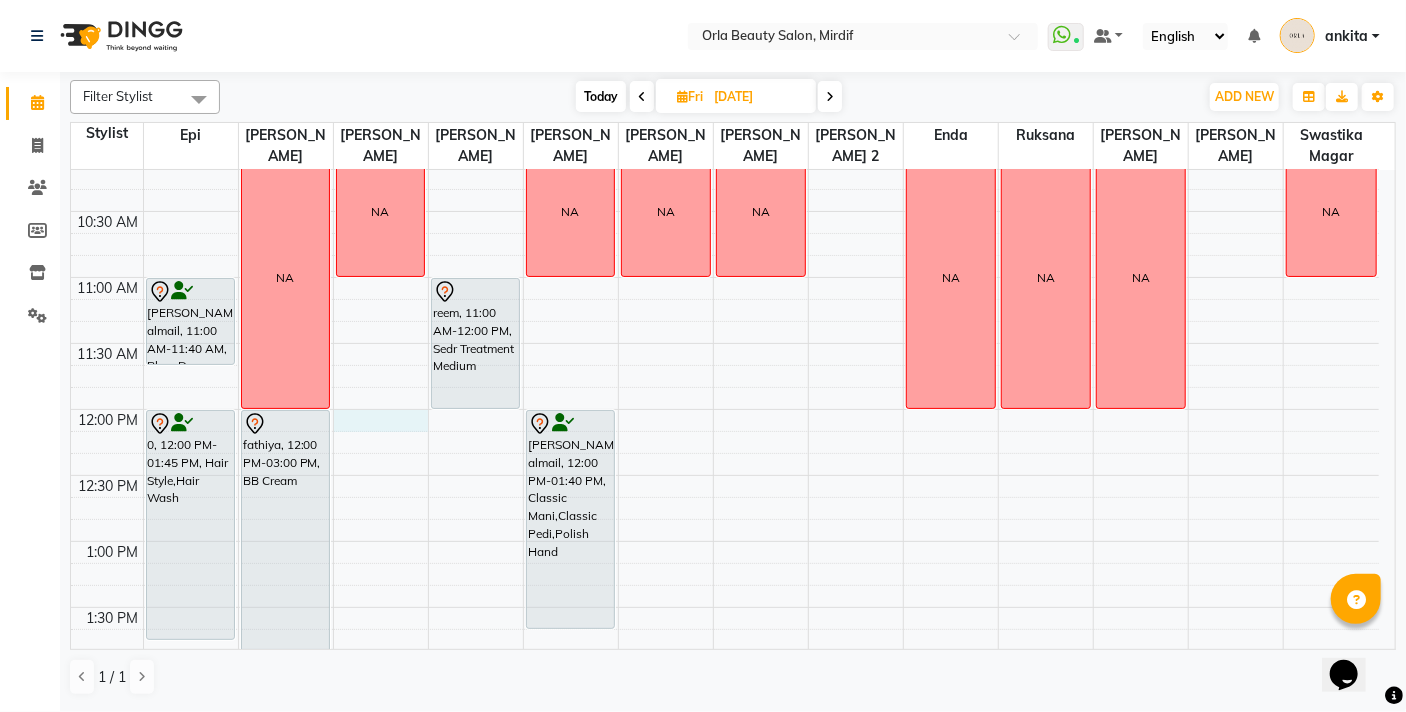 click on "9:00 AM 9:30 AM 10:00 AM 10:30 AM 11:00 AM 11:30 AM 12:00 PM 12:30 PM 1:00 PM 1:30 PM 2:00 PM 2:30 PM 3:00 PM 3:30 PM 4:00 PM 4:30 PM 5:00 PM 5:30 PM 6:00 PM 6:30 PM 7:00 PM 7:30 PM 8:00 PM 8:30 PM 9:00 PM 9:30 PM 10:00 PM 10:30 PM             reed almail, 11:00 AM-11:40 AM, Blow Dry             0, 12:00 PM-01:45 PM, Hair Style,Hair Wash             amal alqasim, 02:30 PM-03:30 PM, organic treatment  NA   NA              fathiya, 12:00 PM-03:00 PM, BB Cream             raheema, 03:00 PM-04:00 PM, Sedr Treatment  NA   NA              reem, 11:00 AM-12:00 PM, Sedr Treatment Medium             Marwa ahli, 03:00 PM-04:00 PM, organic treatment  NA   NA              reed almail, 12:00 PM-01:40 PM, Classic Mani,Classic Pedi,Polish Hand  NA   NA              Hoor Aljaziri, 07:30 PM-08:00 PM, massage  NA              maryam ahli, 03:00 PM-03:40 PM, Classic Mani             maryam ahli, 03:00 PM-03:40 PM, Classic Pedi  NA   NA   NA   NA   NA   NA   NA" at bounding box center (725, 937) 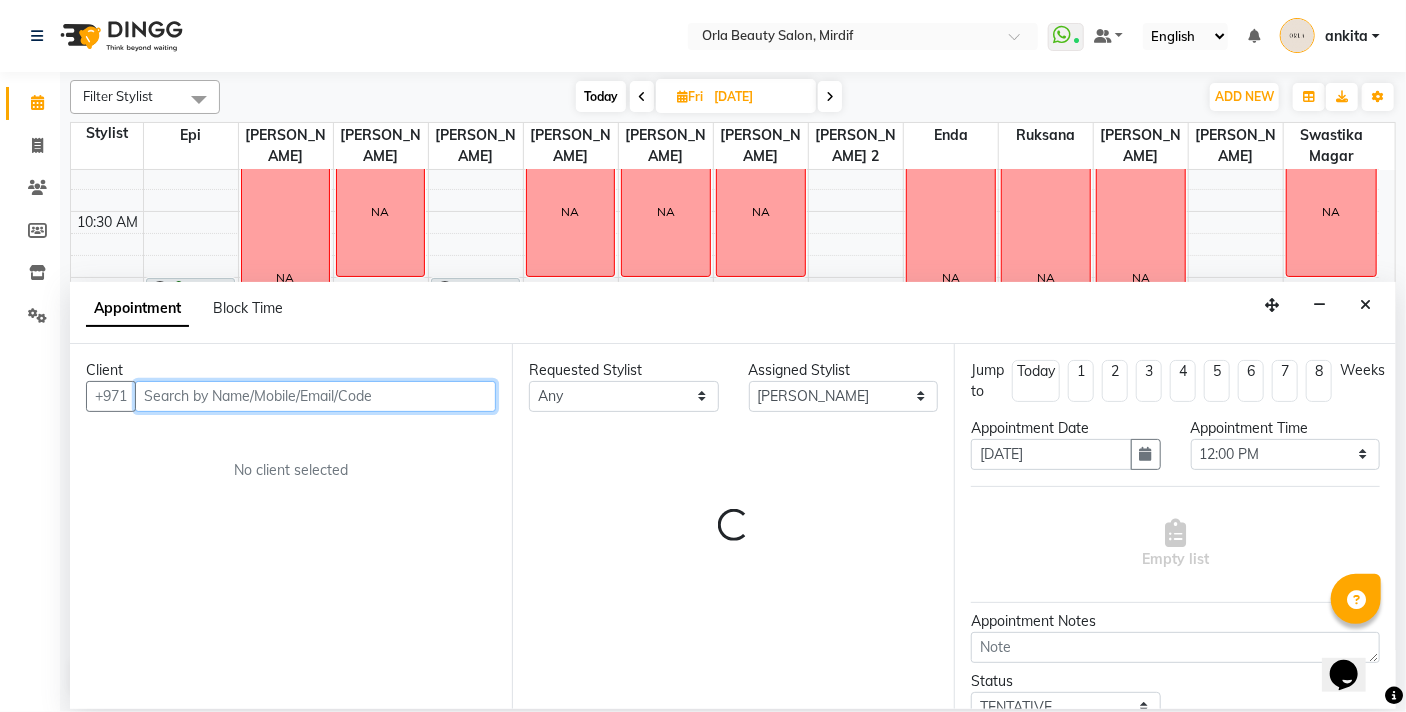 click at bounding box center (315, 396) 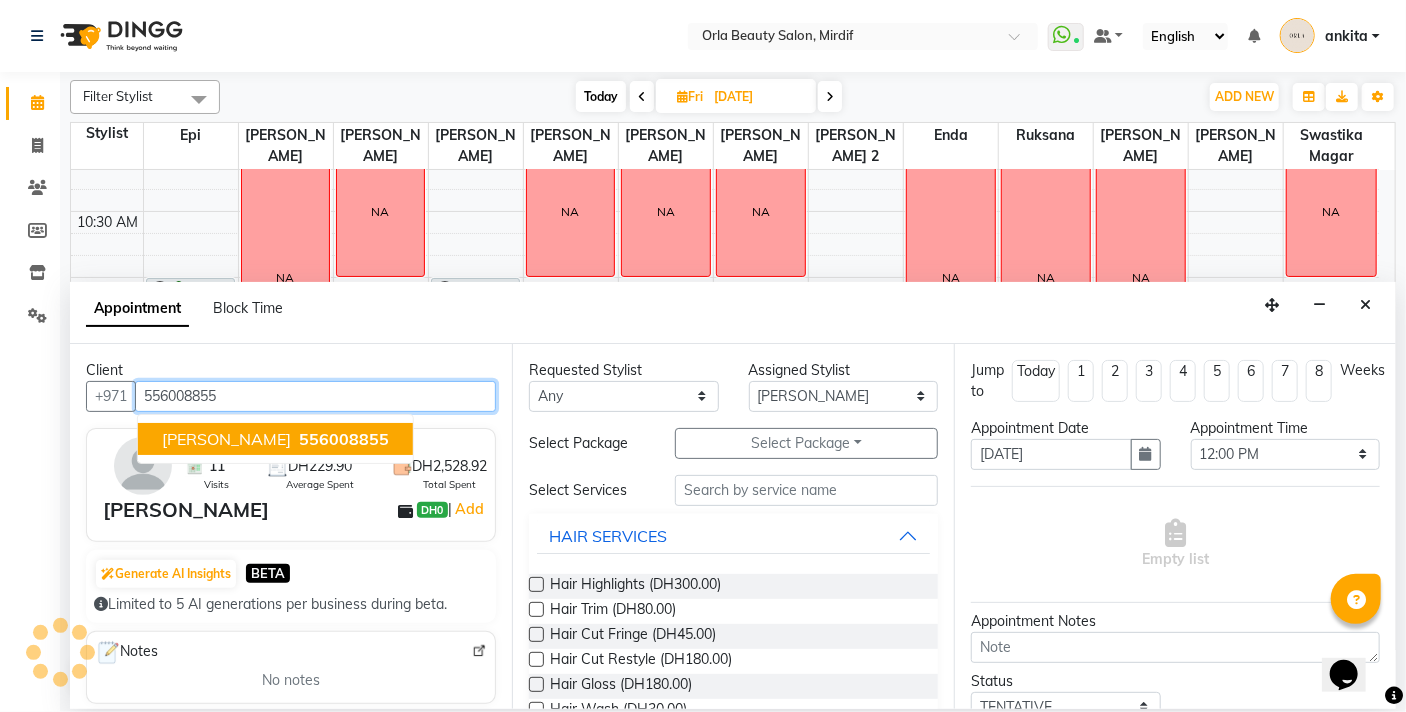 click on "556008855" at bounding box center [344, 439] 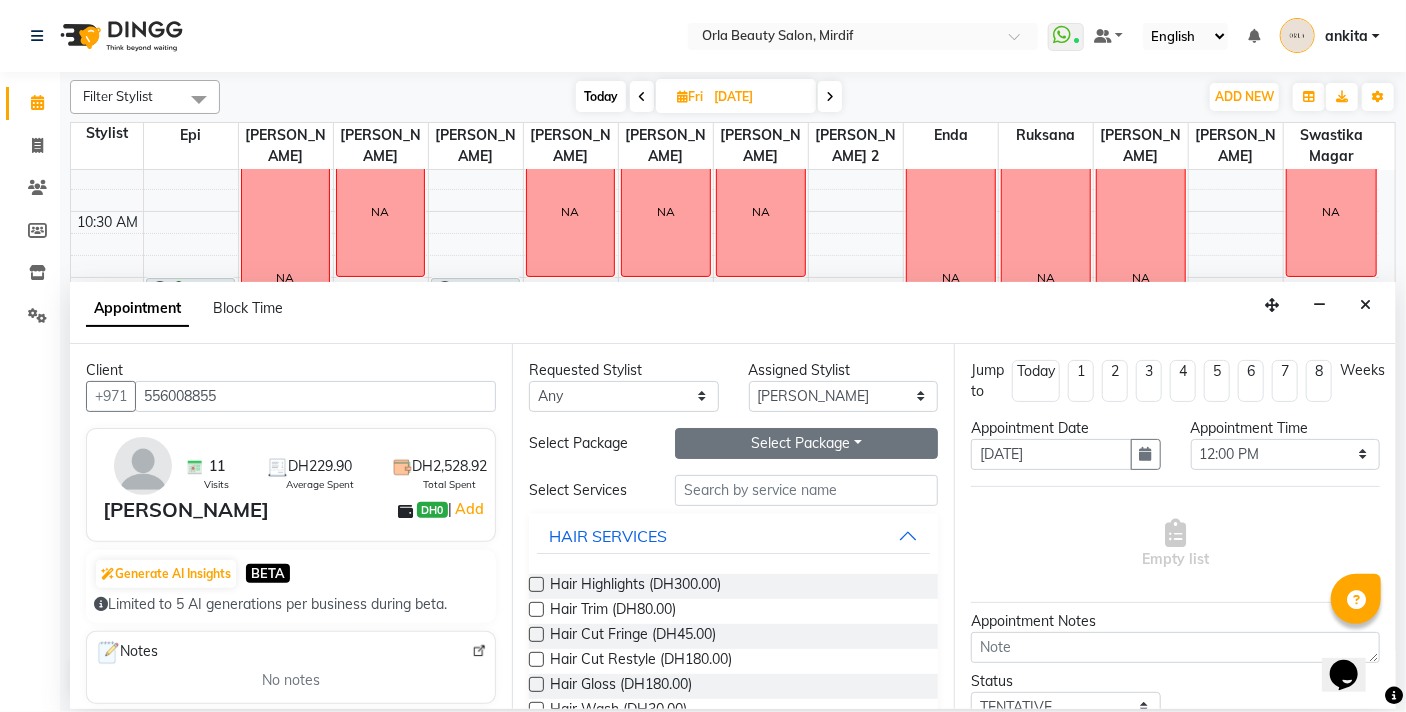 click on "Select Package  Toggle Dropdown" at bounding box center (806, 443) 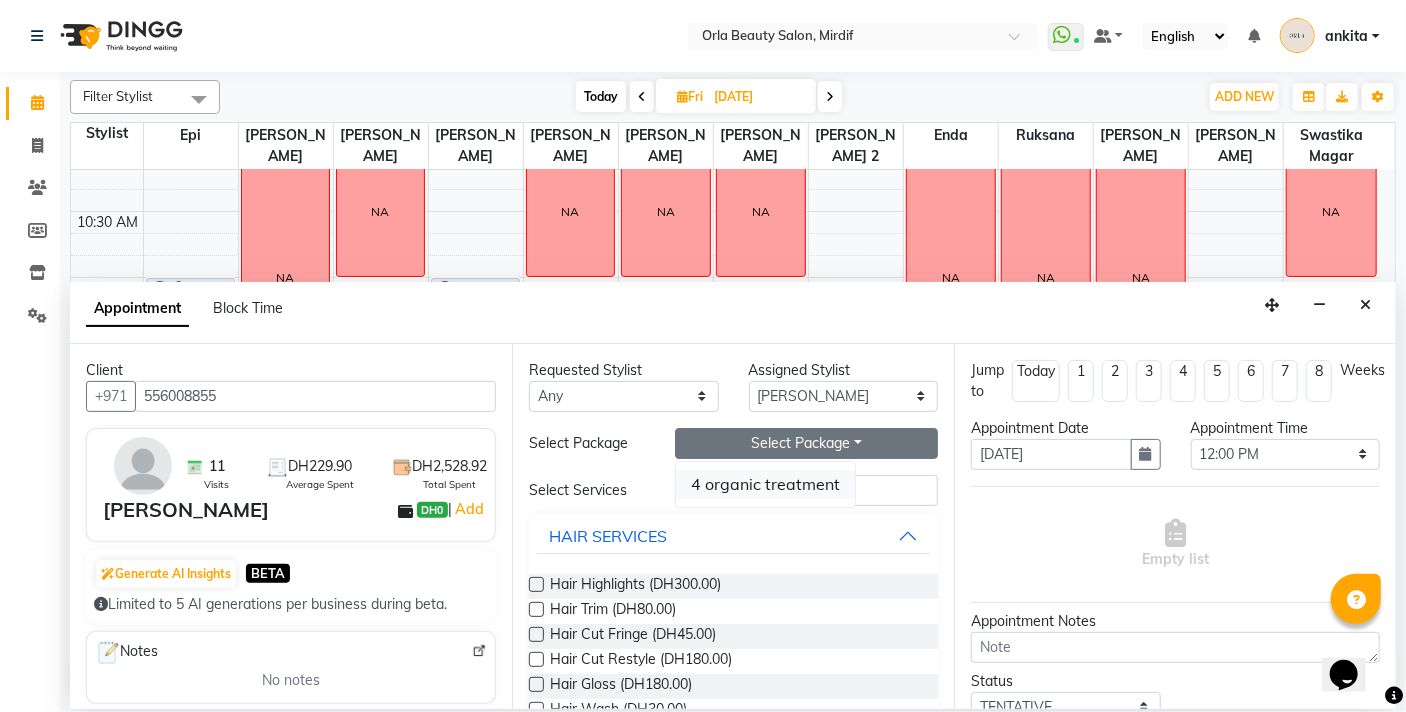 click on "4 organic treatment" at bounding box center [765, 484] 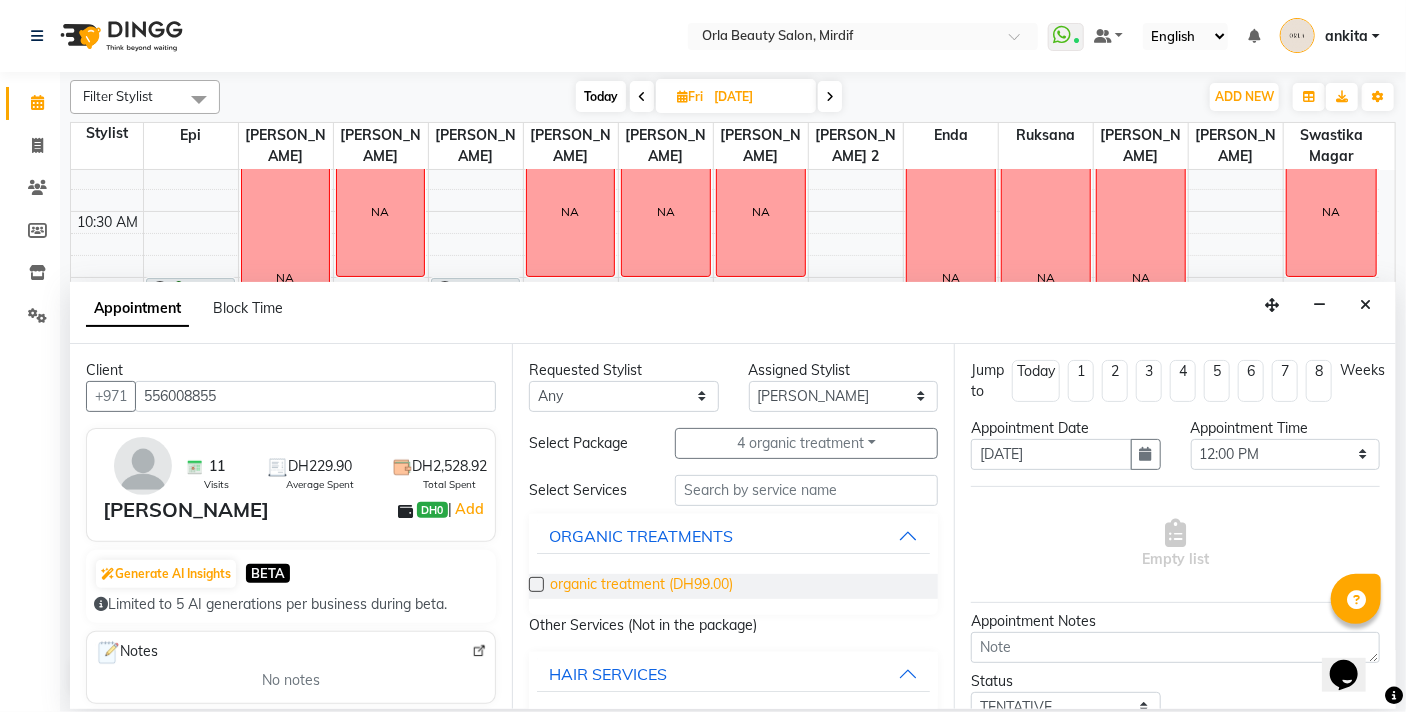 click on "organic treatment (DH99.00)" at bounding box center [641, 586] 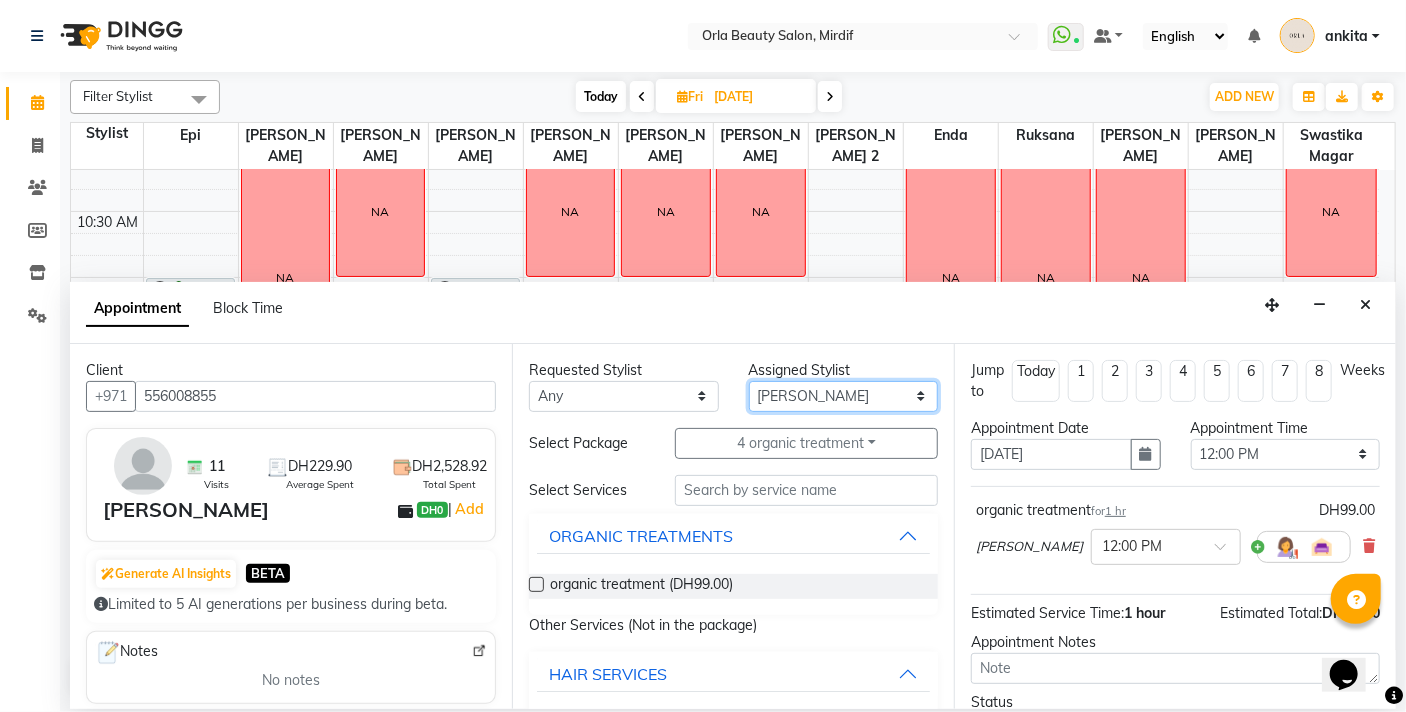 click on "Select Enda Epi [PERSON_NAME] Manju [PERSON_NAME] [PERSON_NAME] [PERSON_NAME] 2 [PERSON_NAME] [PERSON_NAME] [PERSON_NAME] swastika magar" at bounding box center (844, 396) 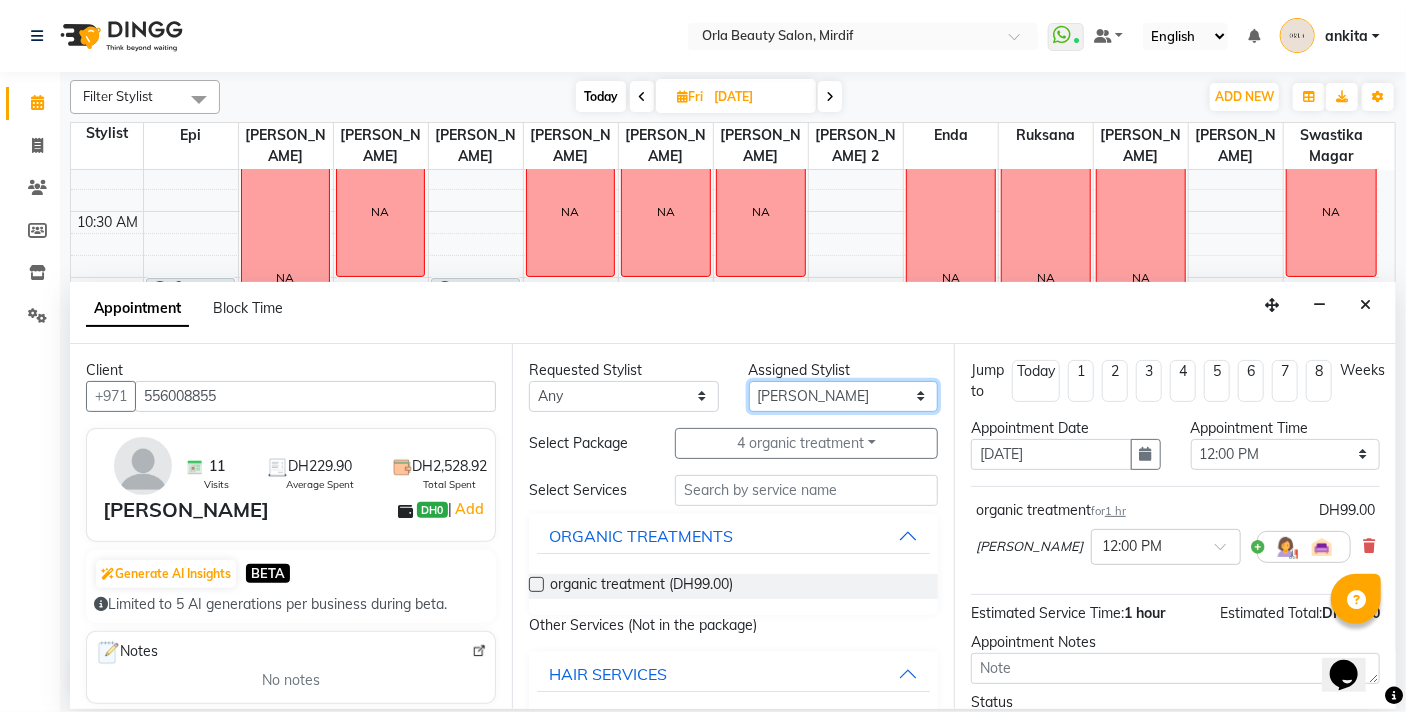 click on "Select Enda Epi [PERSON_NAME] Manju [PERSON_NAME] [PERSON_NAME] [PERSON_NAME] 2 [PERSON_NAME] [PERSON_NAME] [PERSON_NAME] swastika magar" at bounding box center (844, 396) 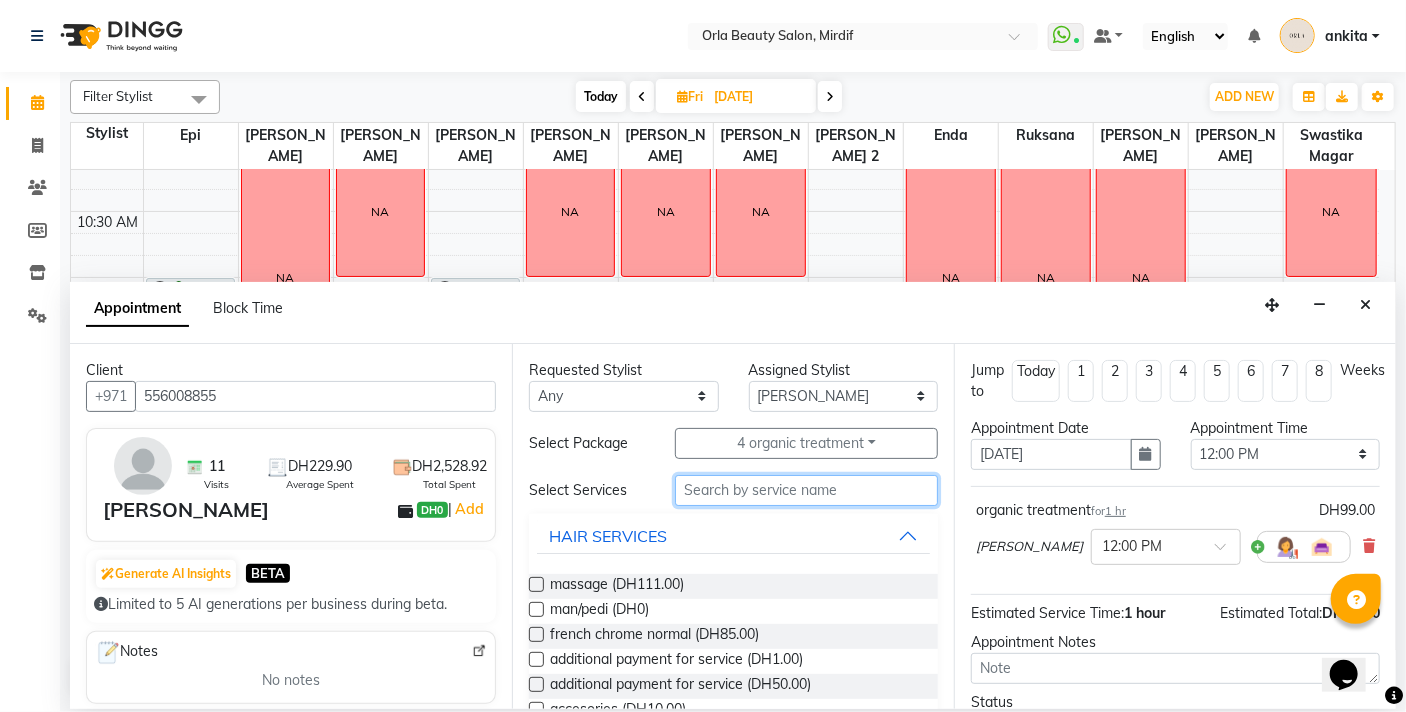 click at bounding box center (806, 490) 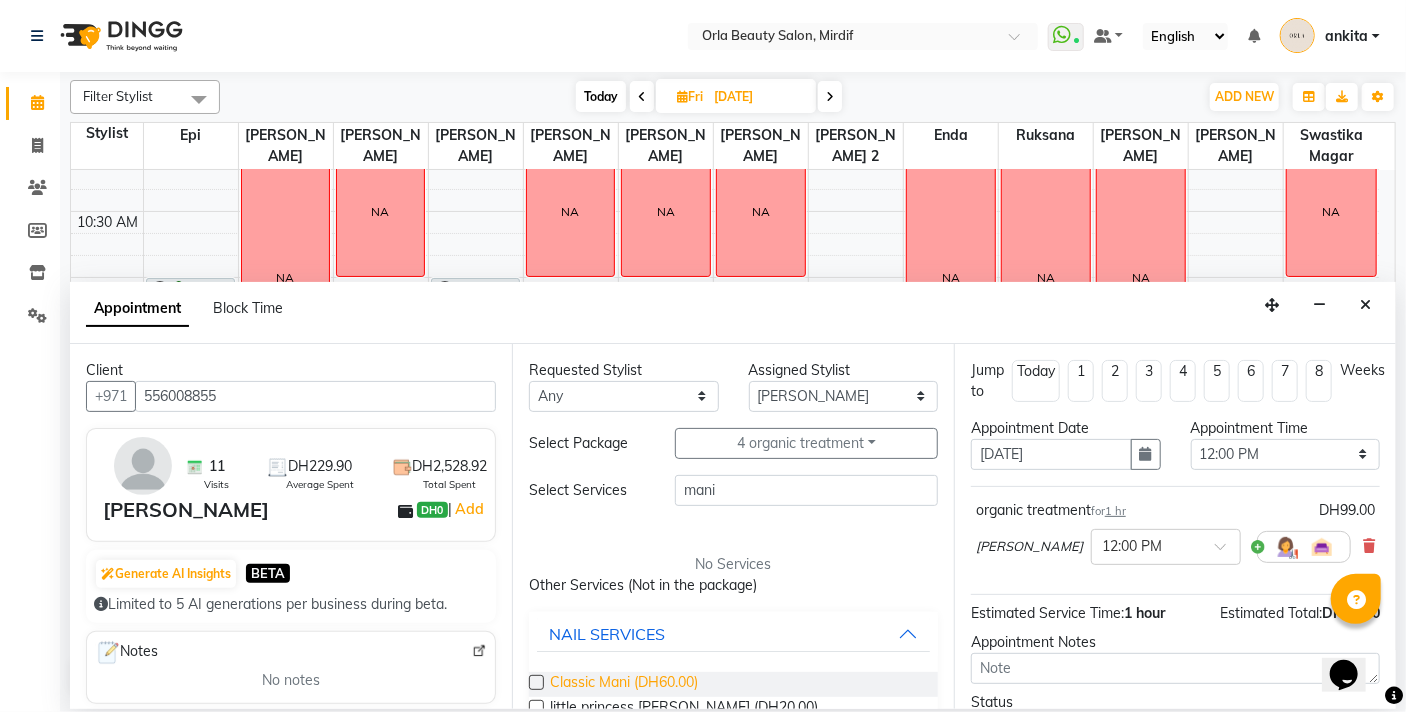 click on "Classic Mani (DH60.00)" at bounding box center [624, 684] 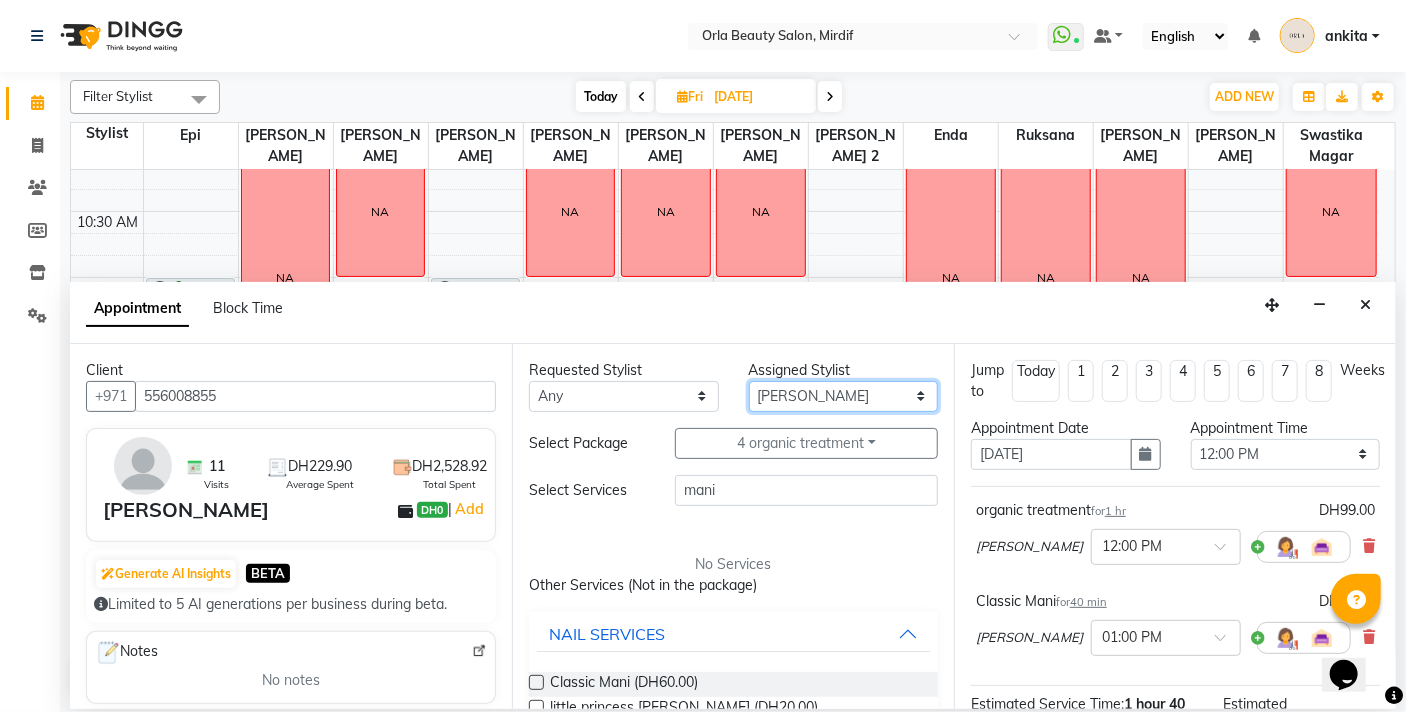 click on "Select Enda Epi [PERSON_NAME] Manju [PERSON_NAME] [PERSON_NAME] [PERSON_NAME] 2 [PERSON_NAME] [PERSON_NAME] [PERSON_NAME] swastika magar" at bounding box center (844, 396) 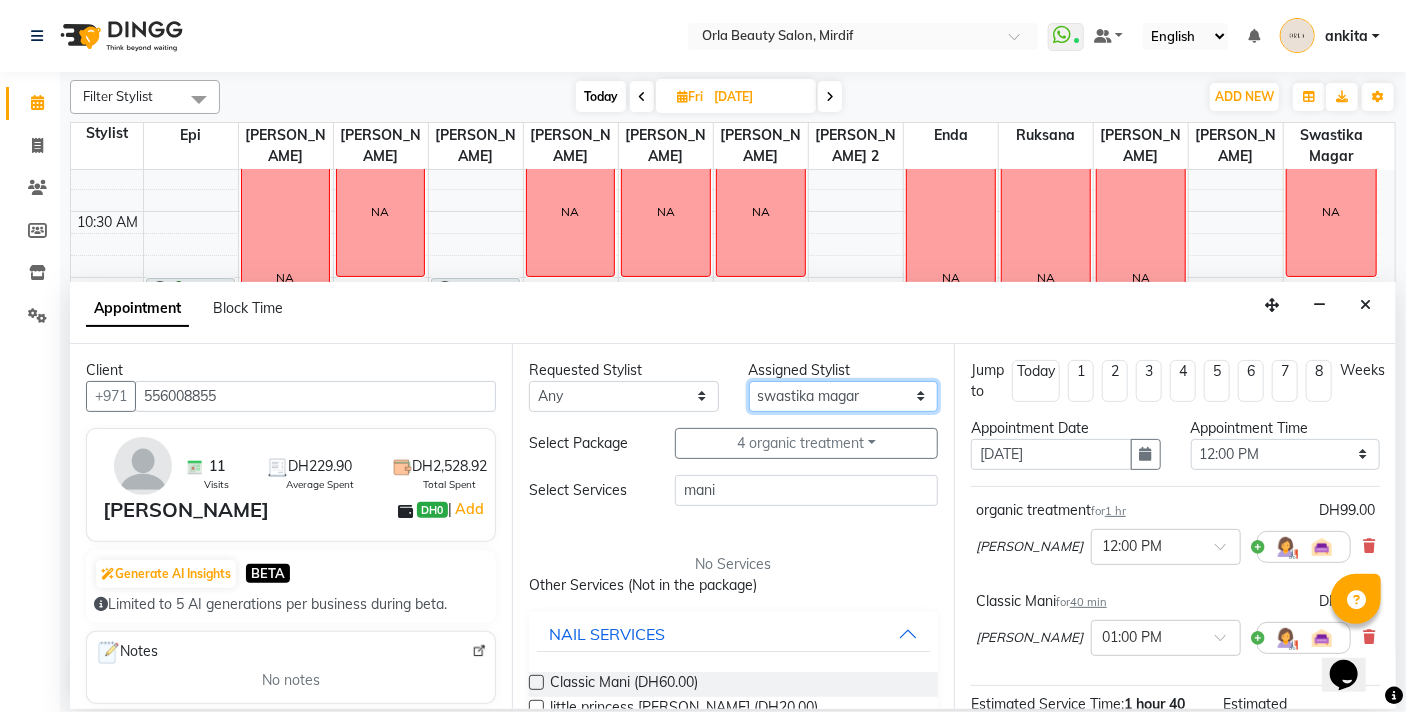 click on "Select Enda Epi [PERSON_NAME] Manju [PERSON_NAME] [PERSON_NAME] [PERSON_NAME] 2 [PERSON_NAME] [PERSON_NAME] [PERSON_NAME] swastika magar" at bounding box center [844, 396] 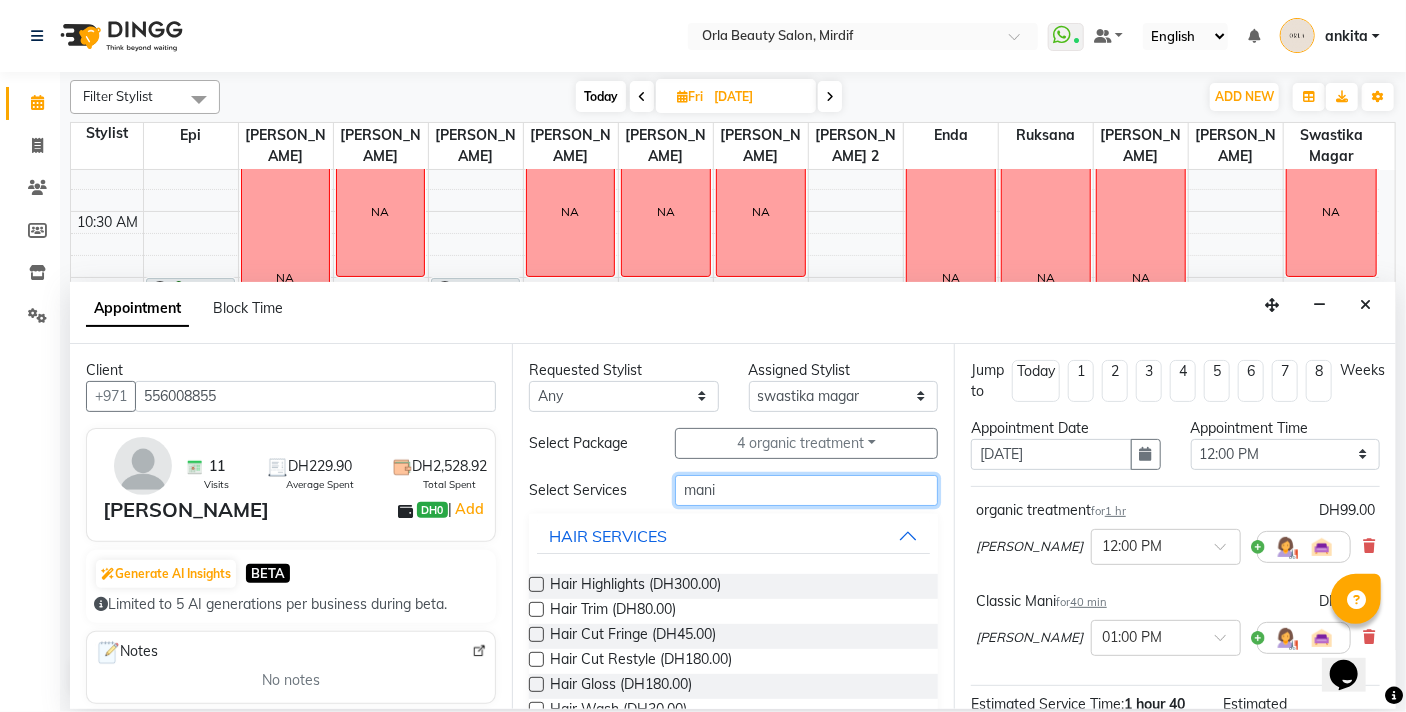 click on "mani" at bounding box center [806, 490] 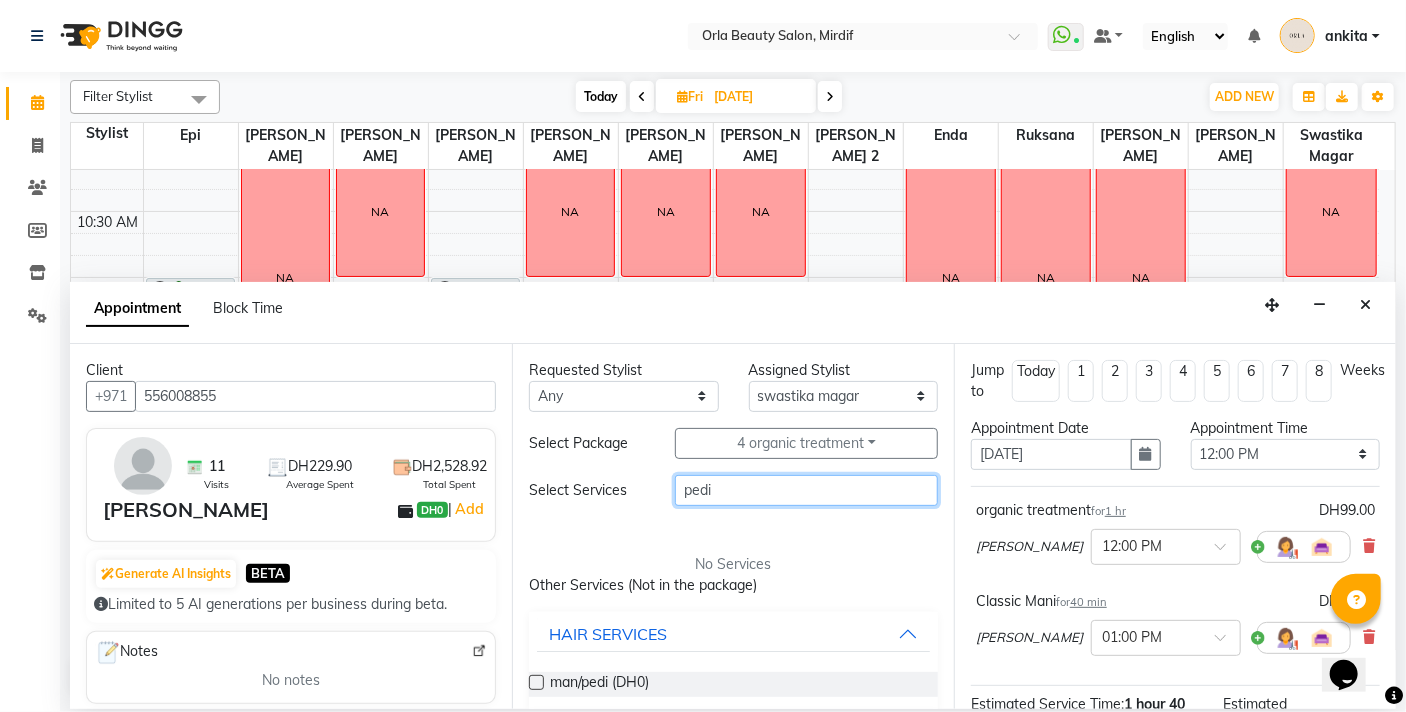 scroll, scrollTop: 106, scrollLeft: 0, axis: vertical 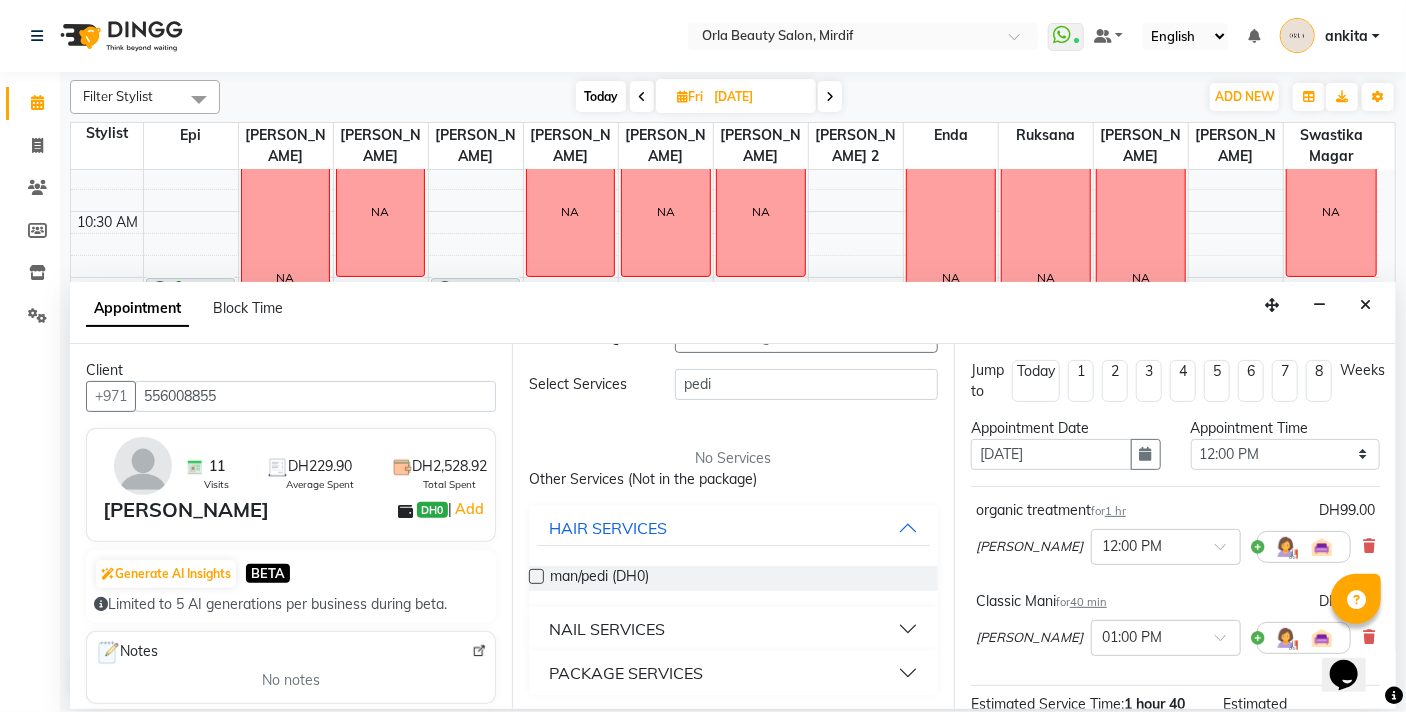 click on "NAIL SERVICES" at bounding box center (607, 629) 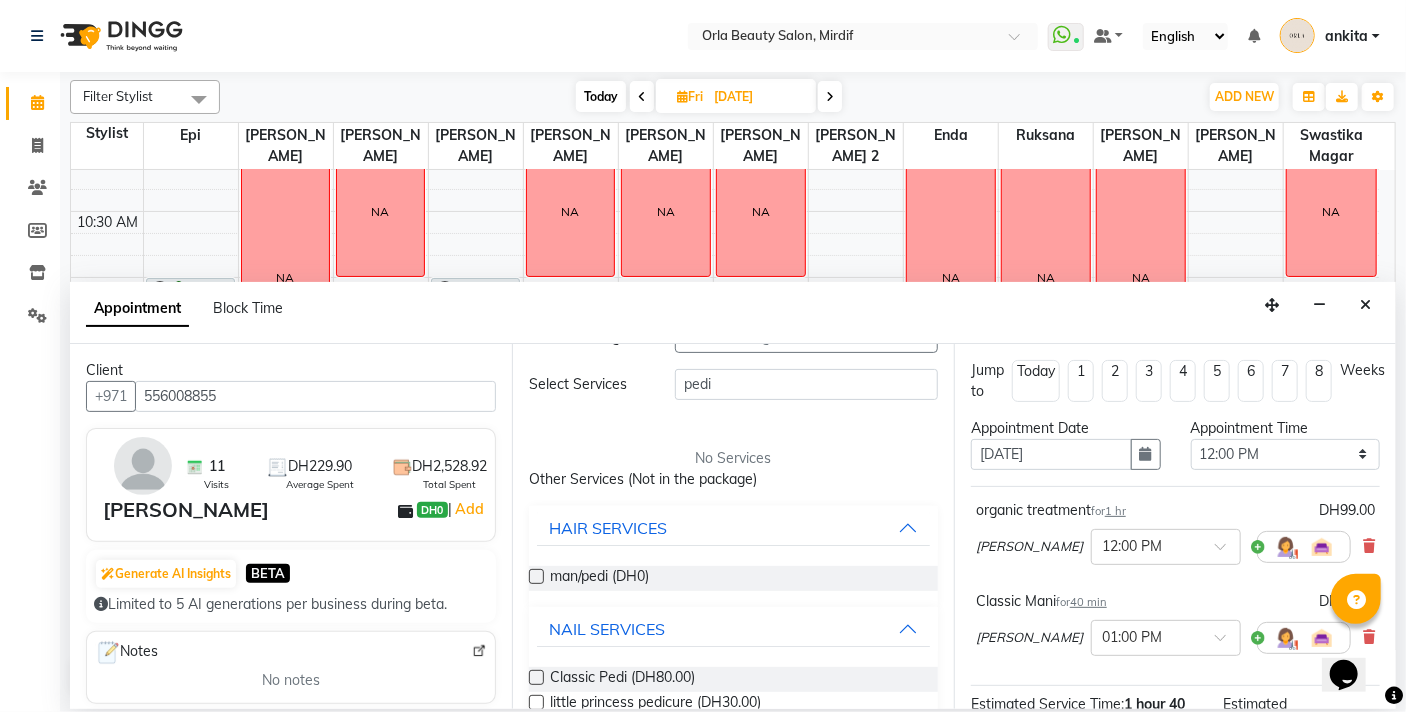 click at bounding box center (536, 677) 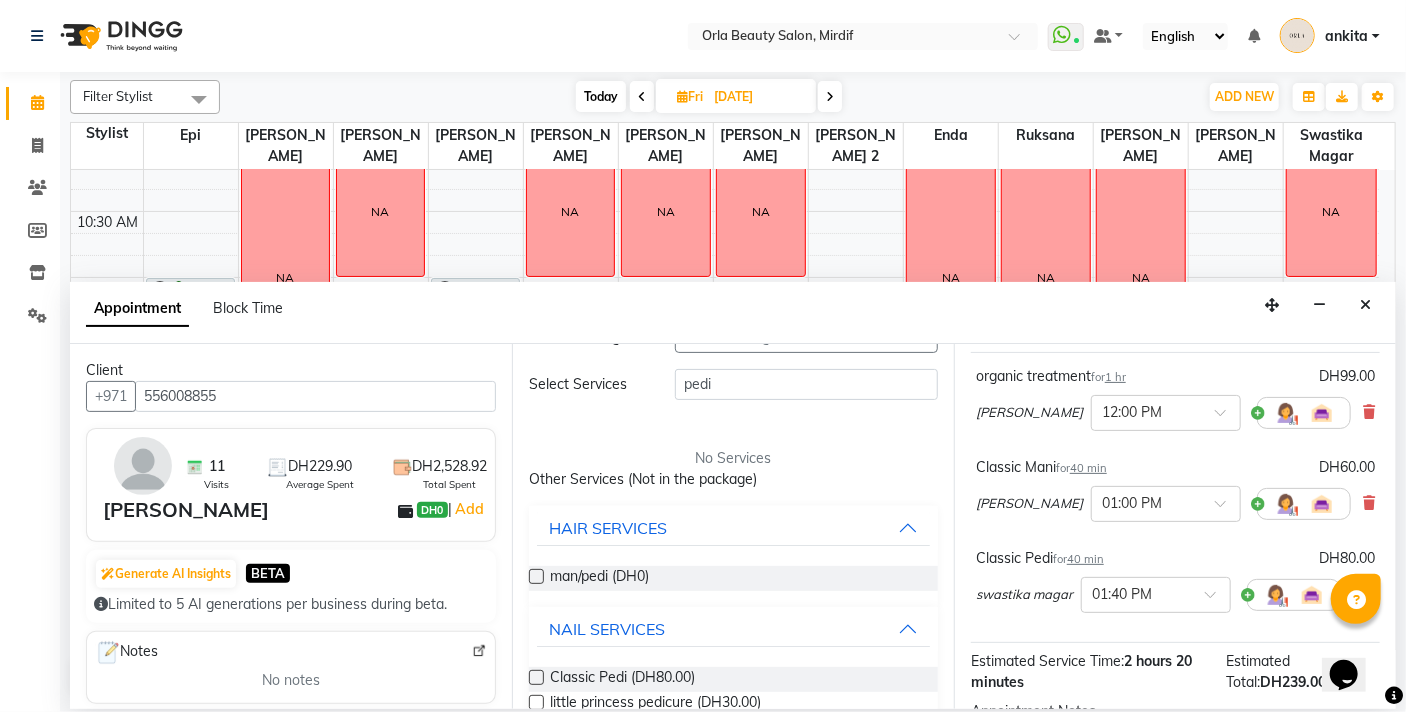 scroll, scrollTop: 199, scrollLeft: 0, axis: vertical 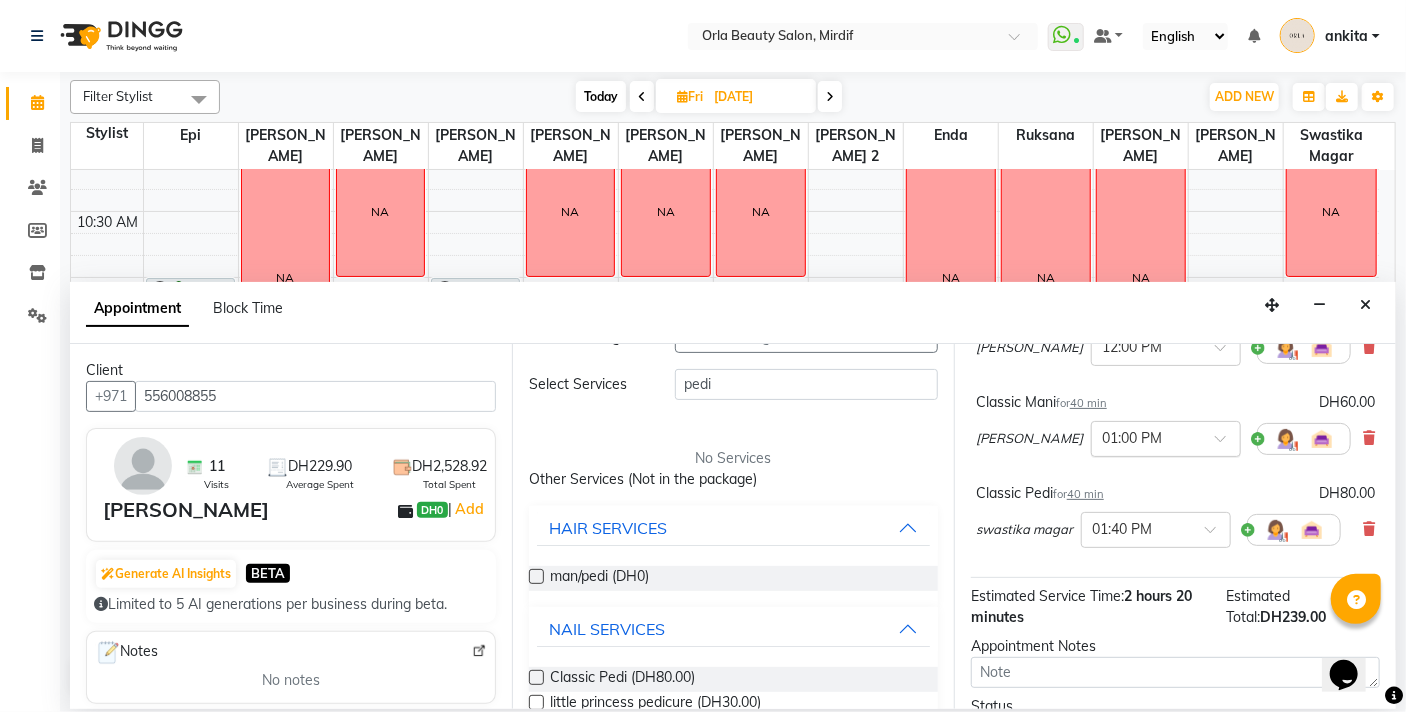 click at bounding box center [1146, 437] 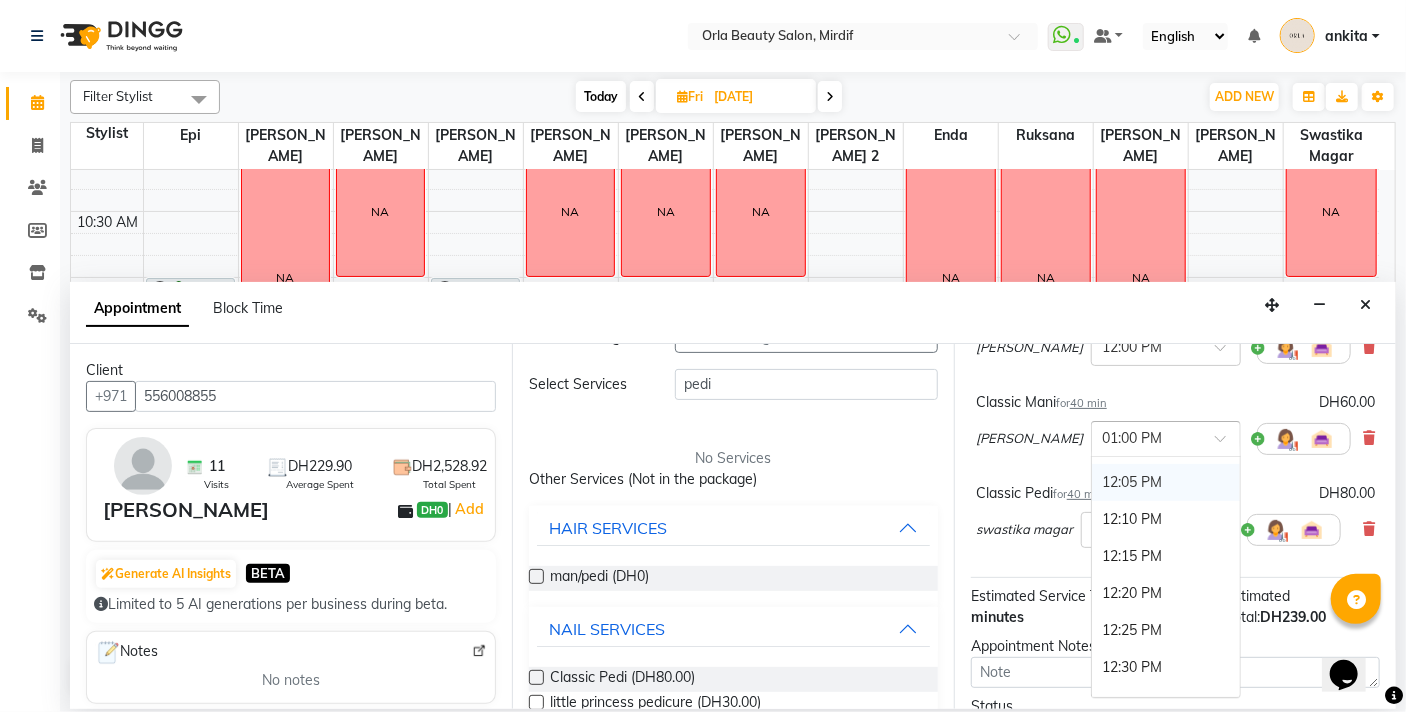 scroll, scrollTop: 920, scrollLeft: 0, axis: vertical 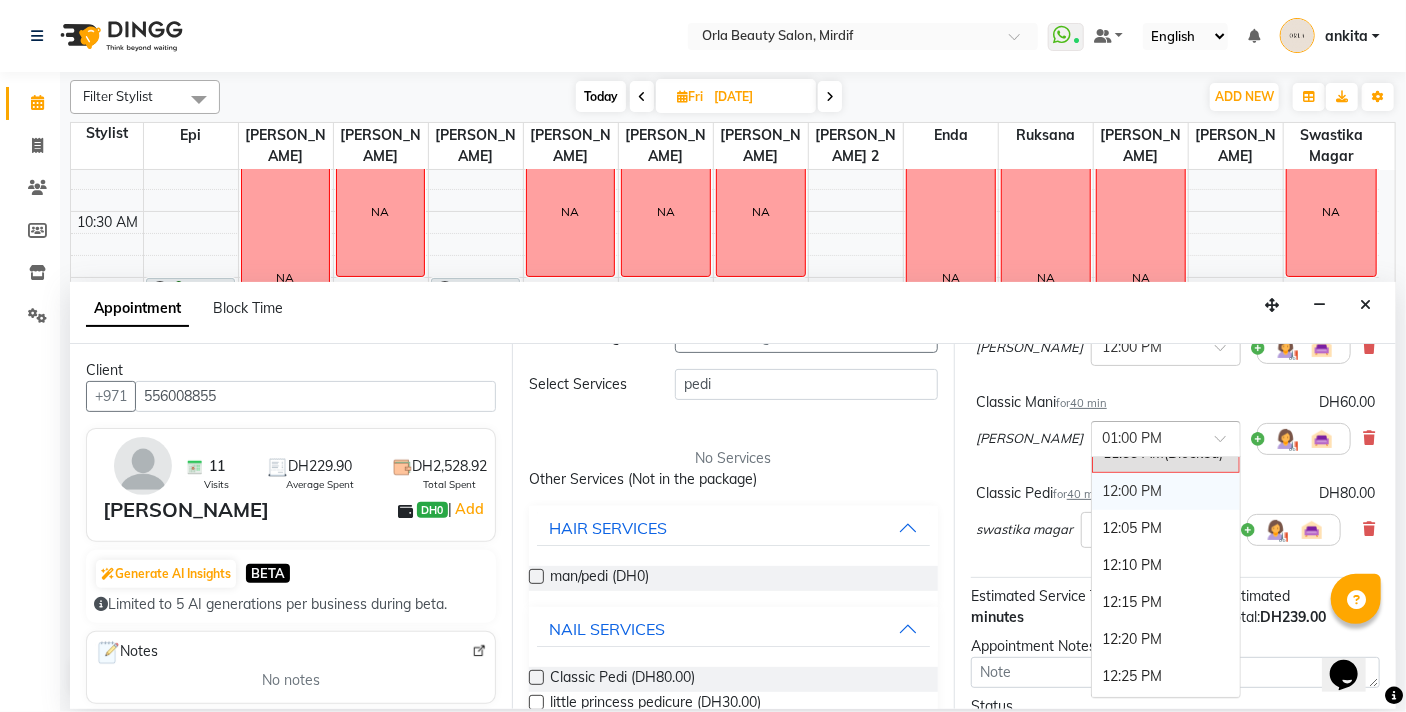 click on "12:00 PM" at bounding box center (1166, 491) 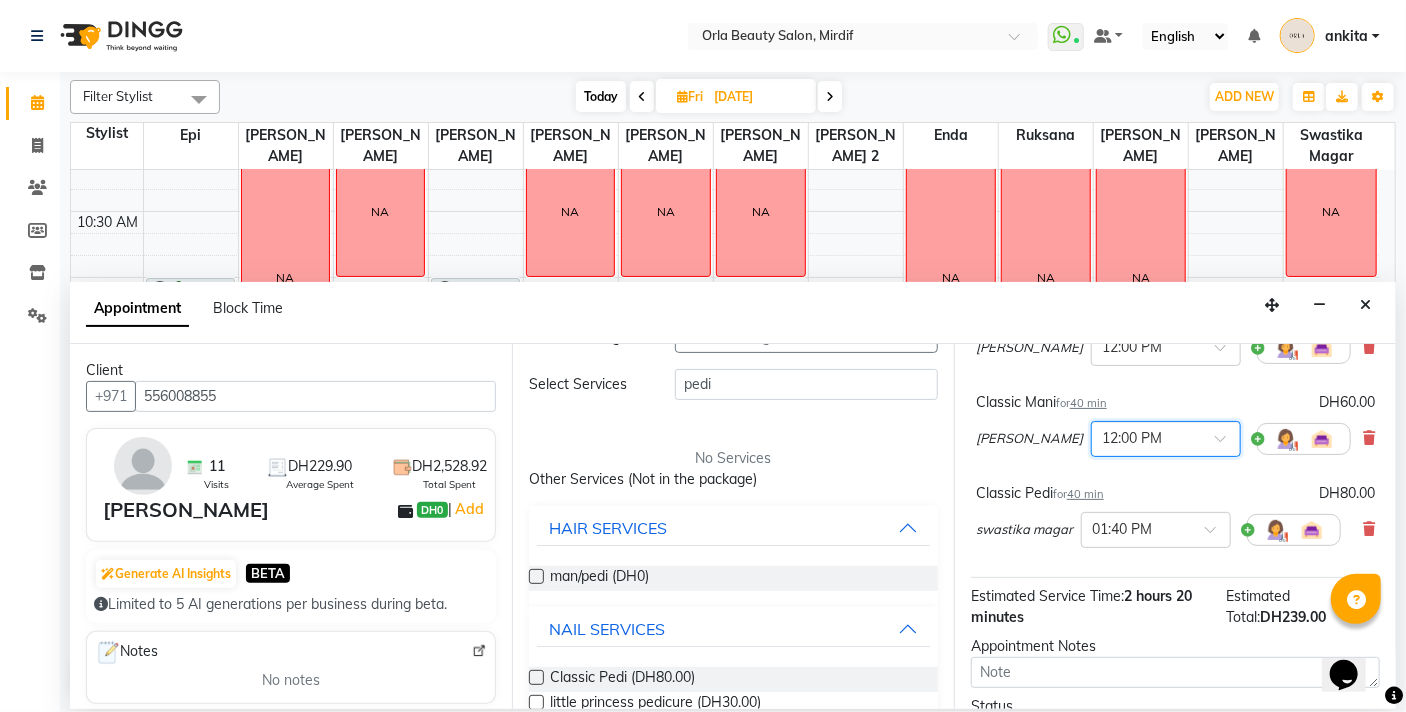 scroll, scrollTop: 284, scrollLeft: 0, axis: vertical 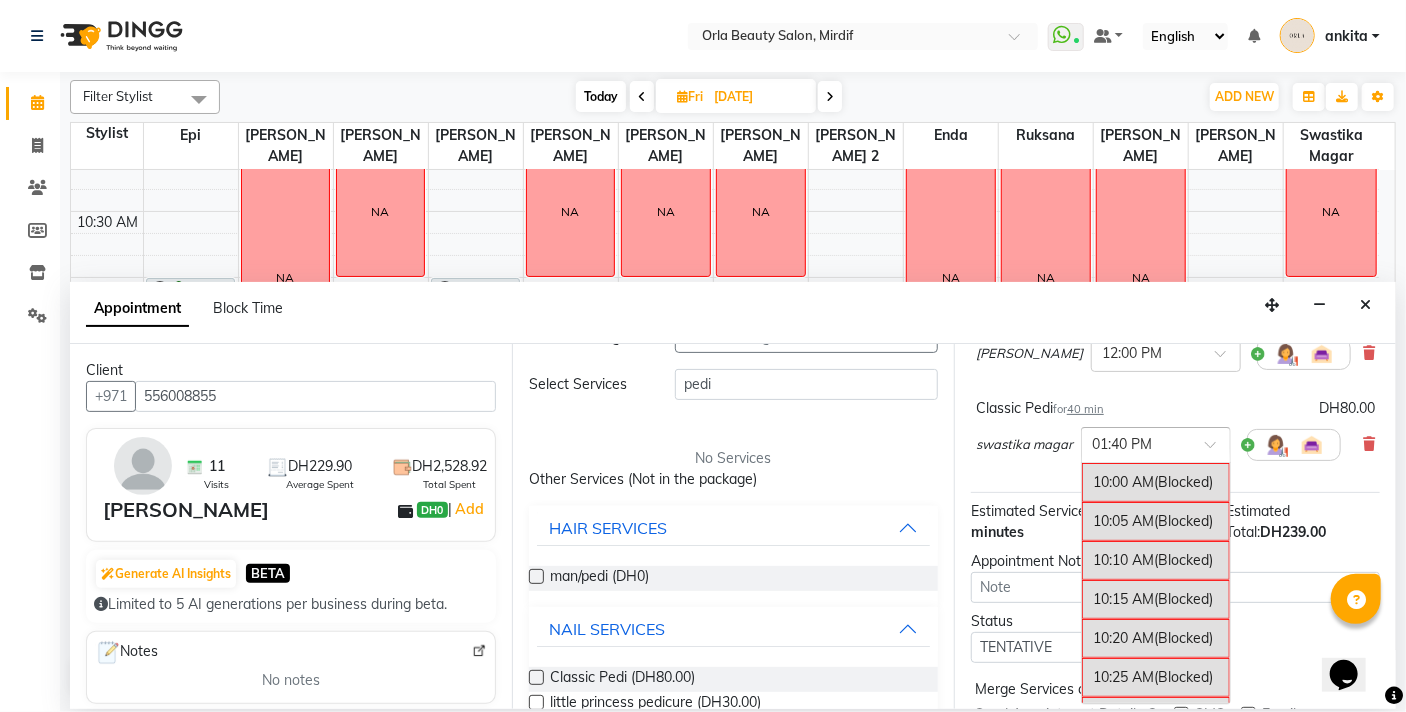 click at bounding box center [1136, 443] 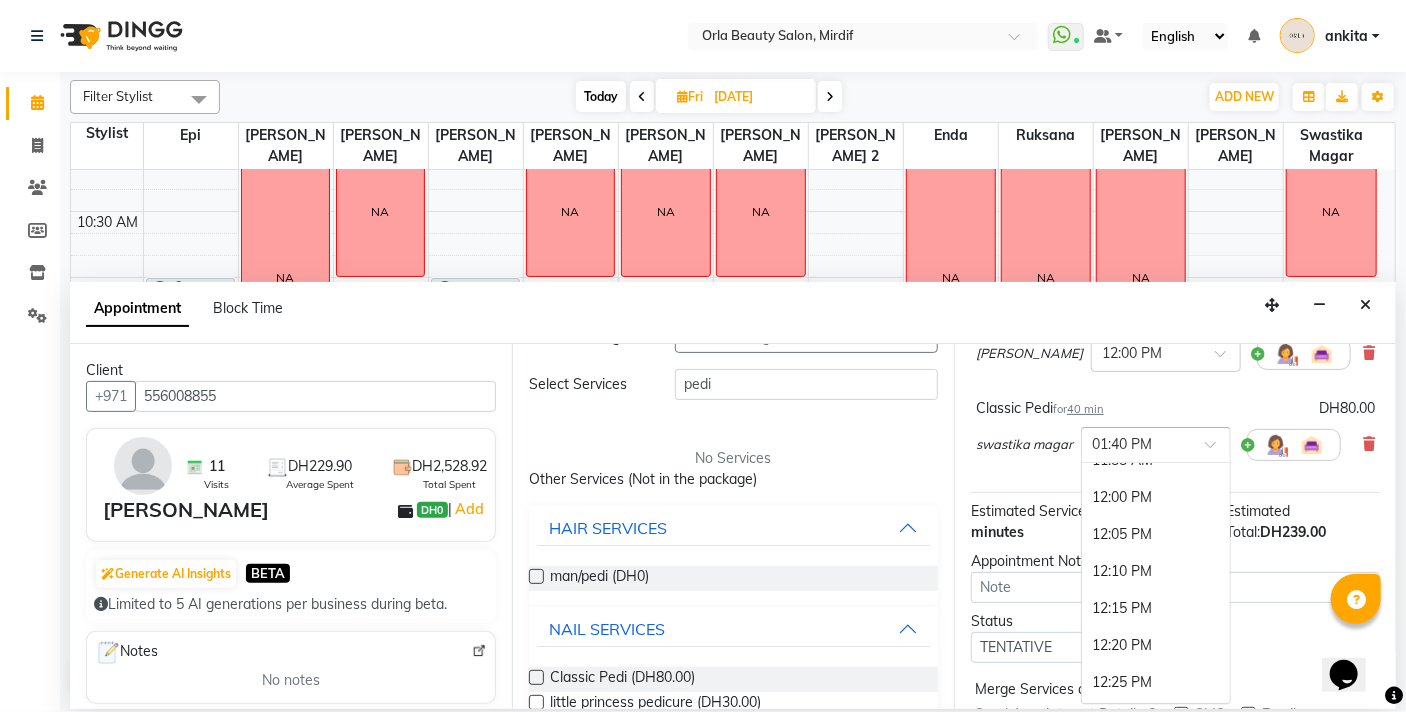 scroll, scrollTop: 792, scrollLeft: 0, axis: vertical 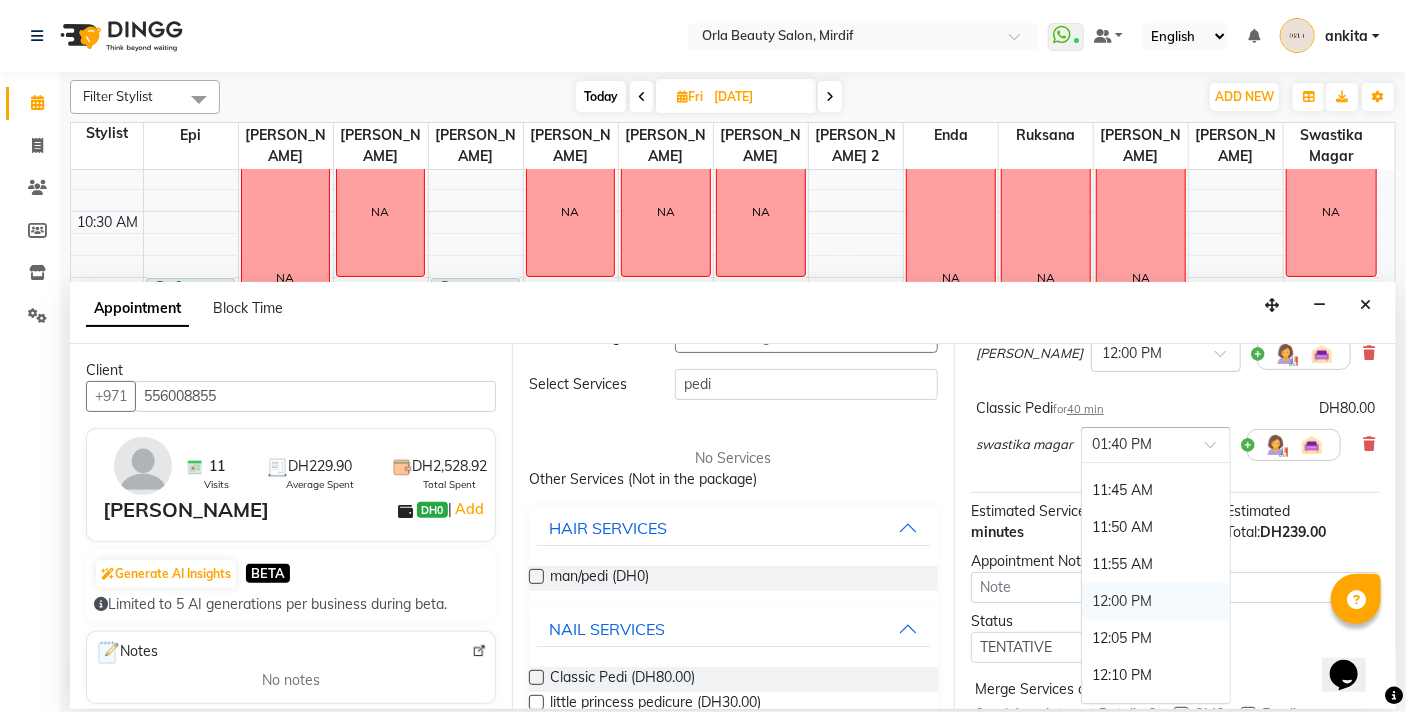 click on "12:00 PM" at bounding box center [1156, 601] 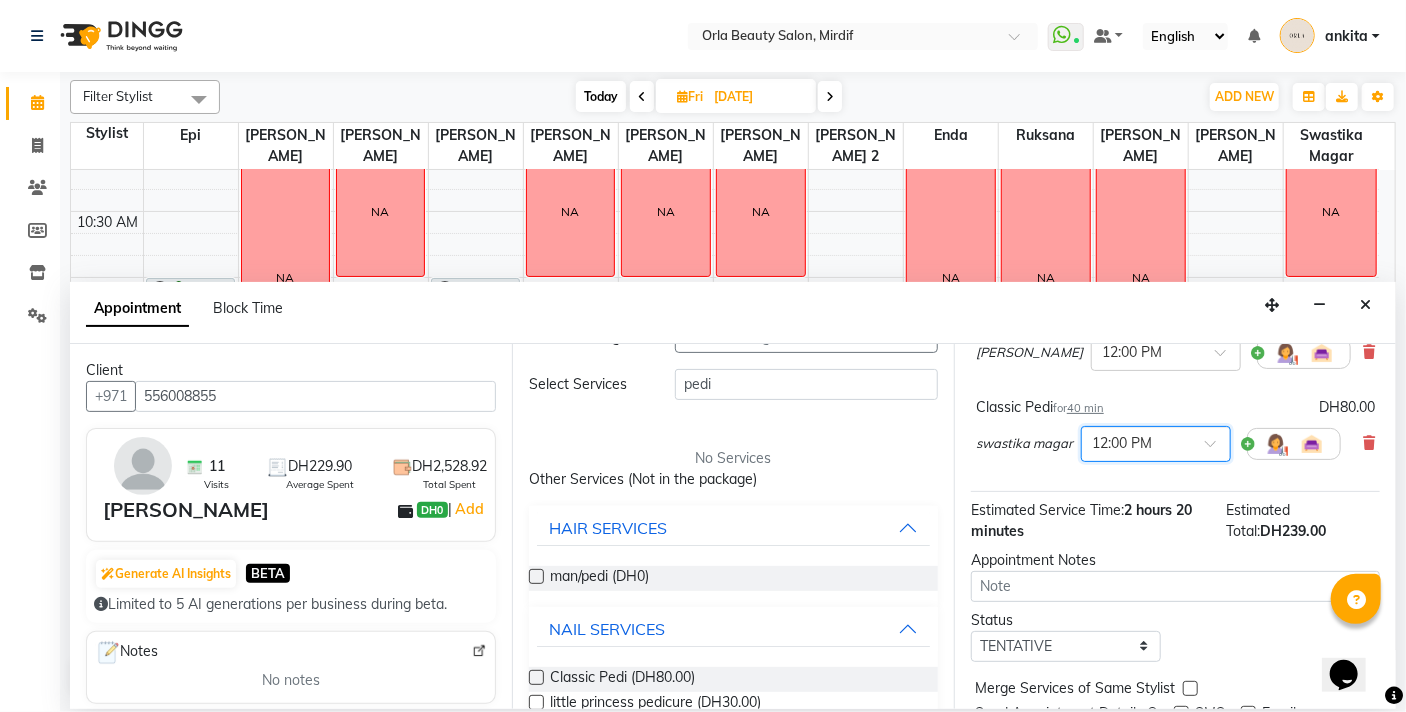 scroll, scrollTop: 386, scrollLeft: 0, axis: vertical 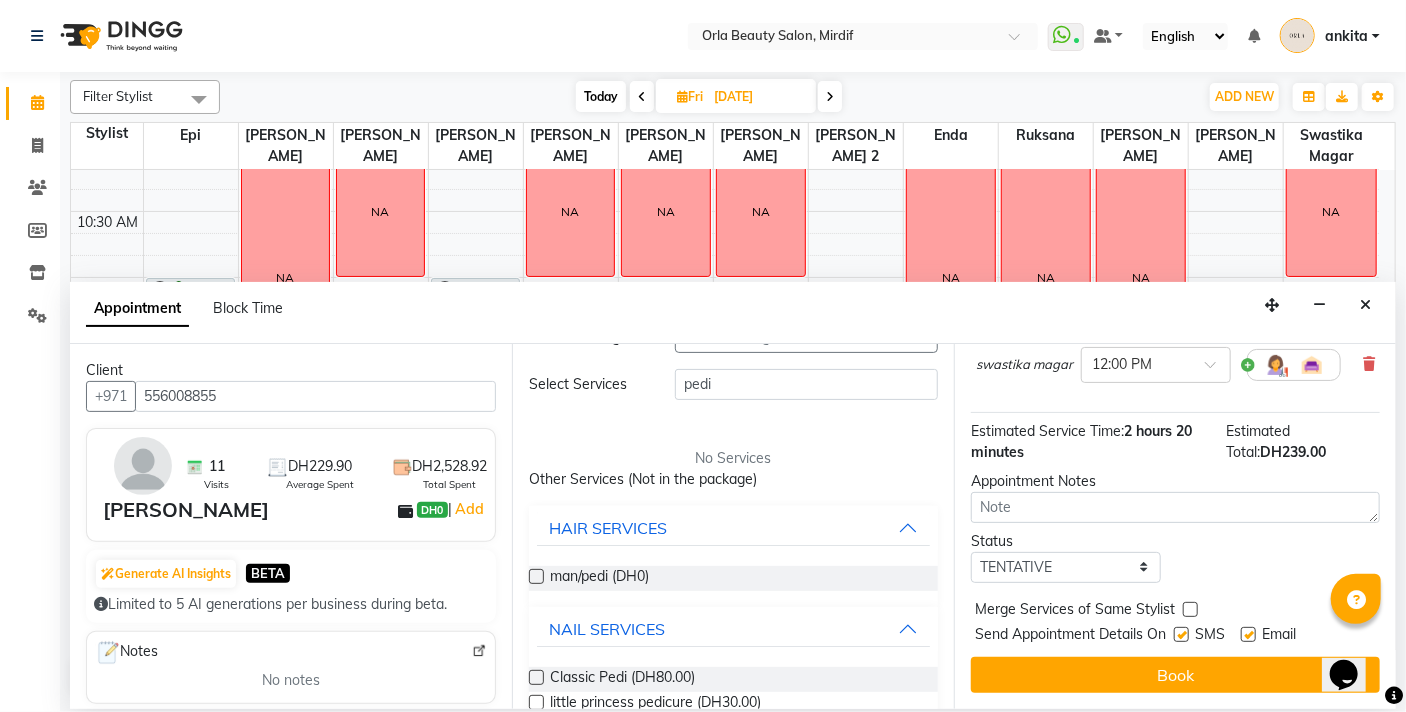 drag, startPoint x: 1186, startPoint y: 614, endPoint x: 1195, endPoint y: 635, distance: 22.847319 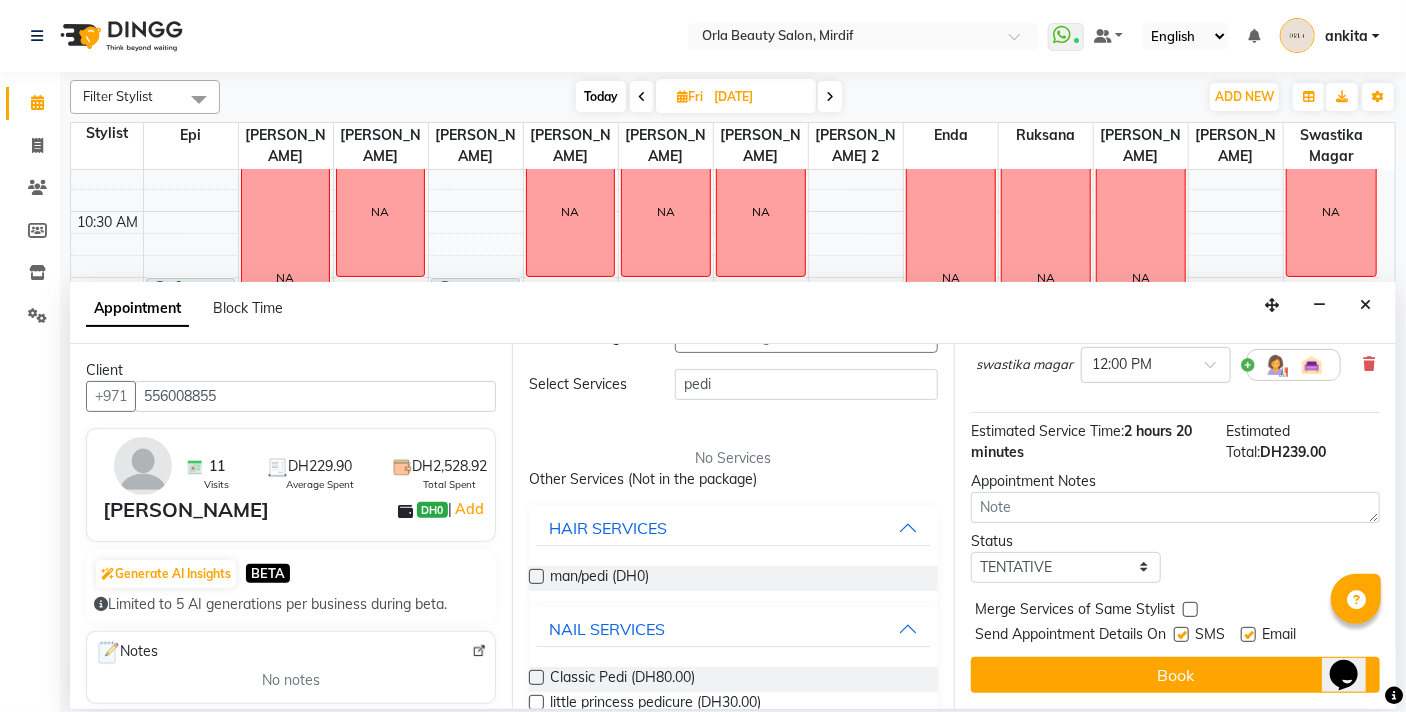 click at bounding box center [1189, 613] 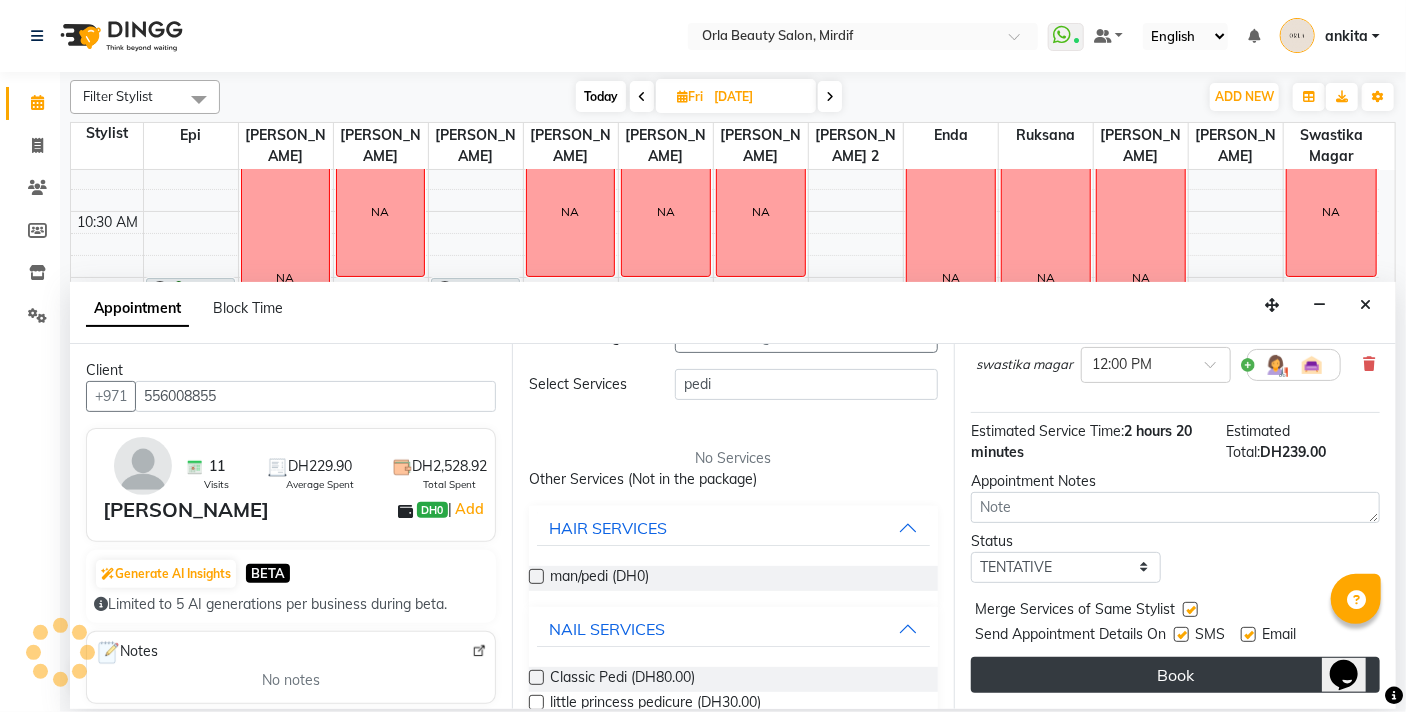 click on "Book" at bounding box center (1175, 675) 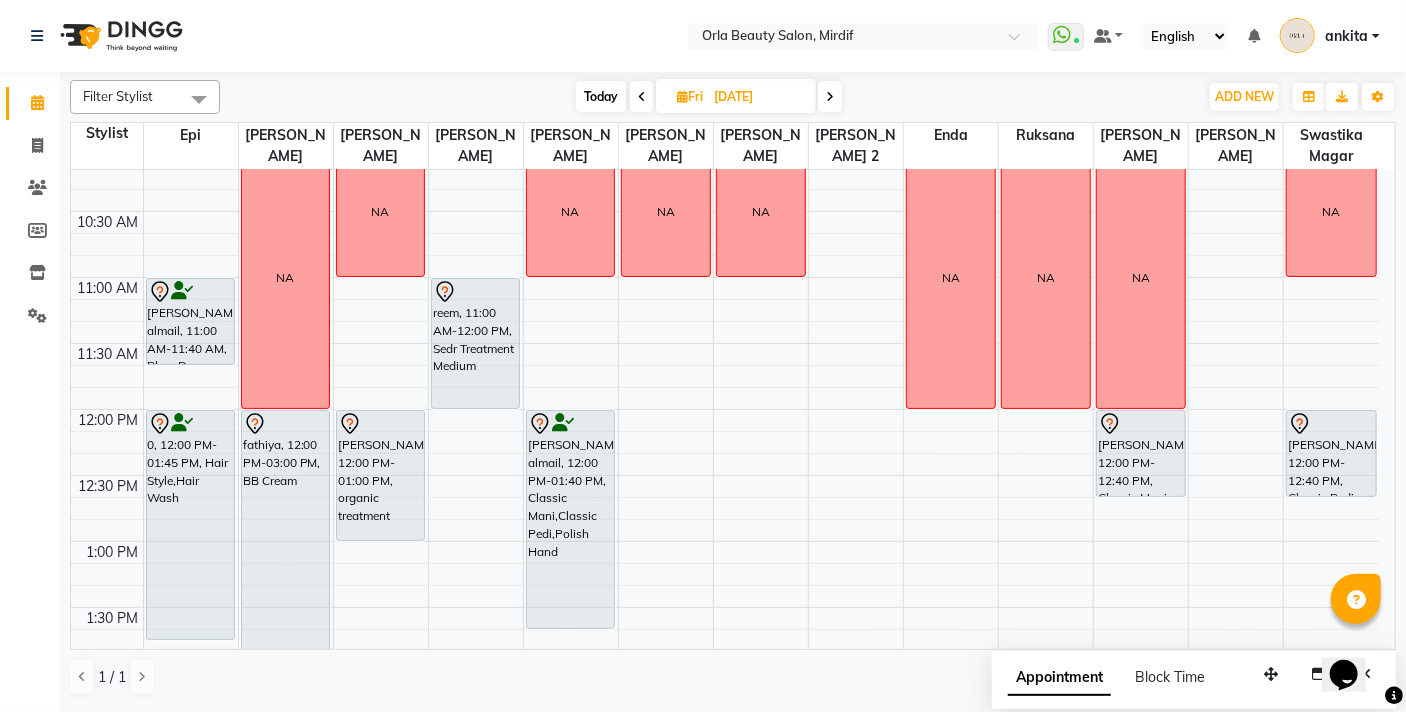 click on "Today" at bounding box center (601, 96) 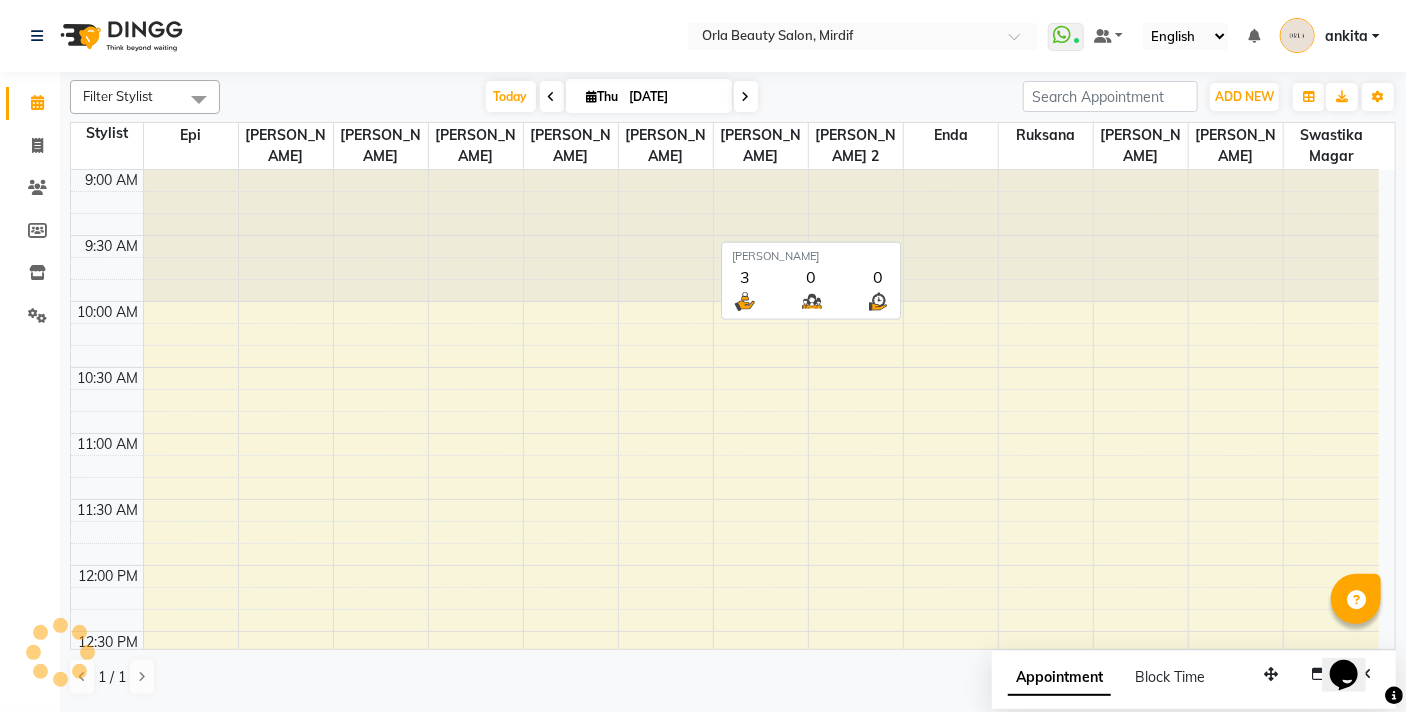 scroll, scrollTop: 1322, scrollLeft: 0, axis: vertical 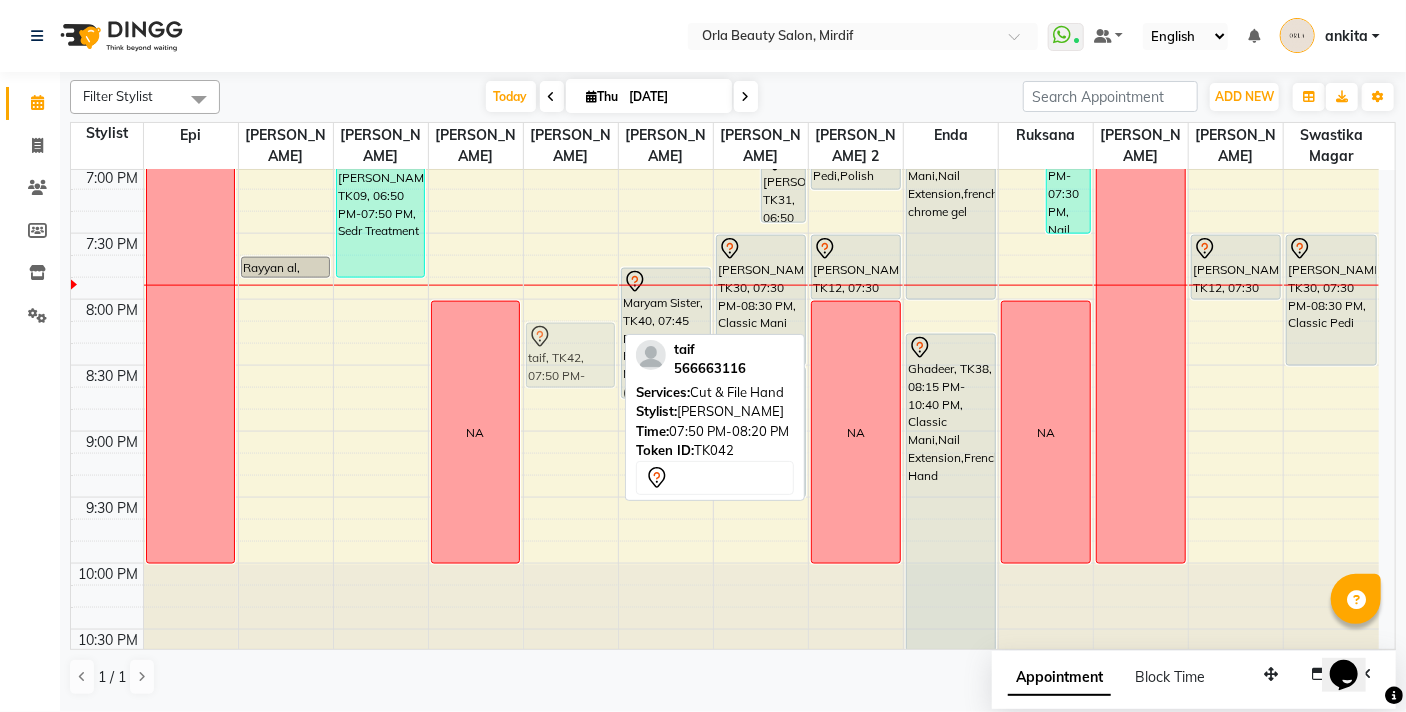 drag, startPoint x: 568, startPoint y: 325, endPoint x: 567, endPoint y: 377, distance: 52.009613 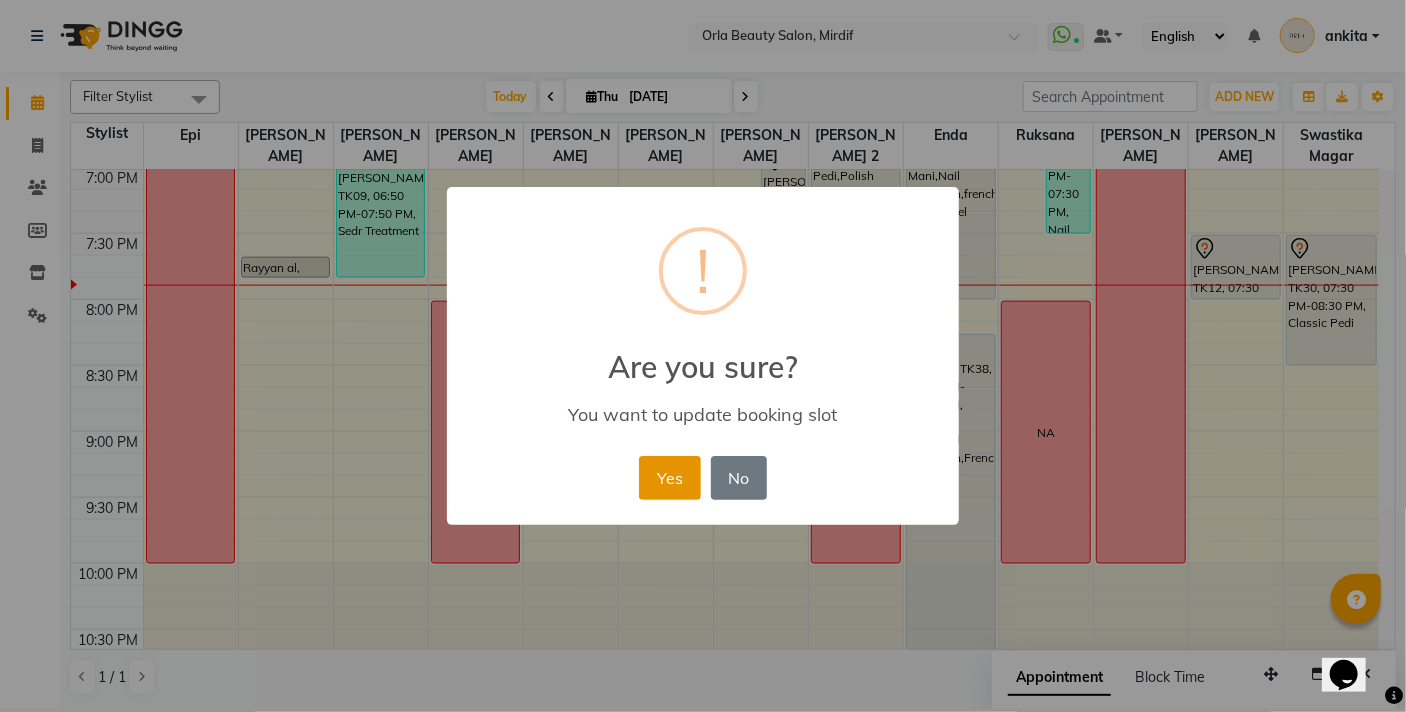 click on "Yes" at bounding box center (669, 478) 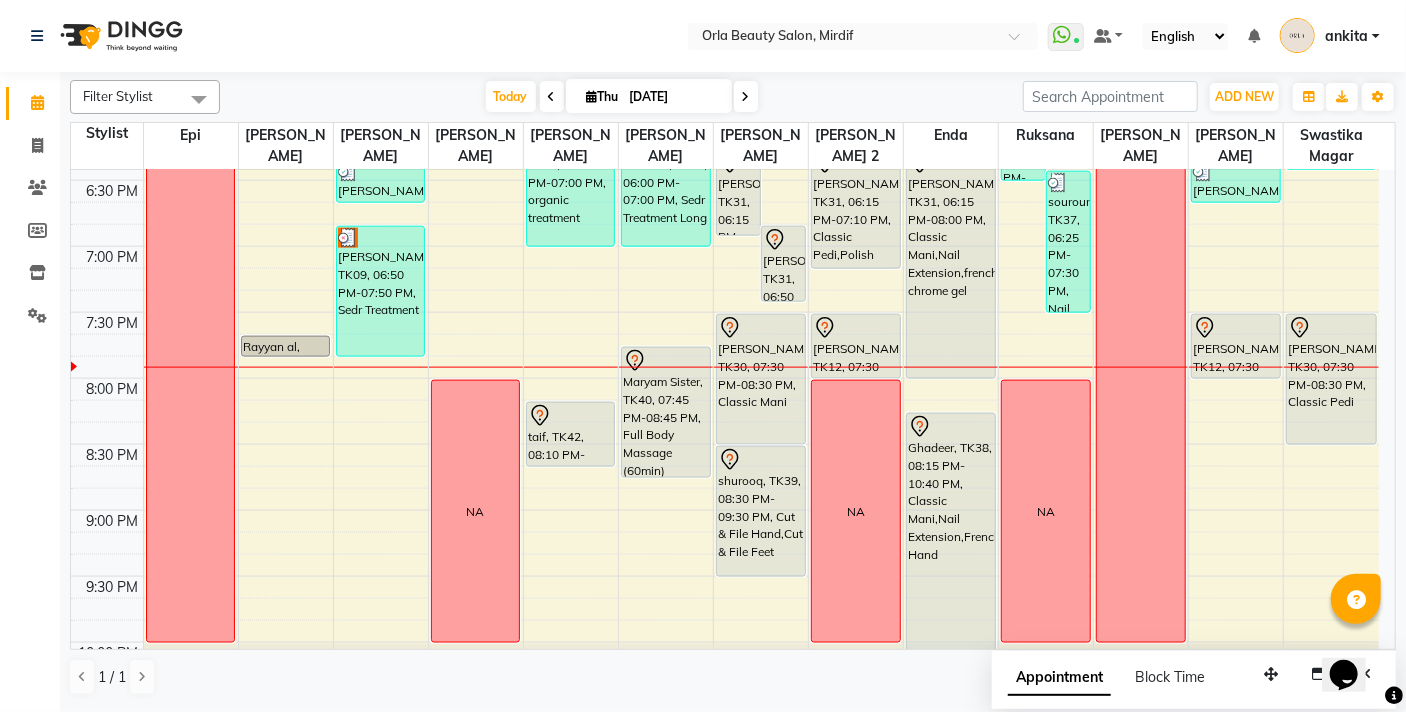 scroll, scrollTop: 1257, scrollLeft: 0, axis: vertical 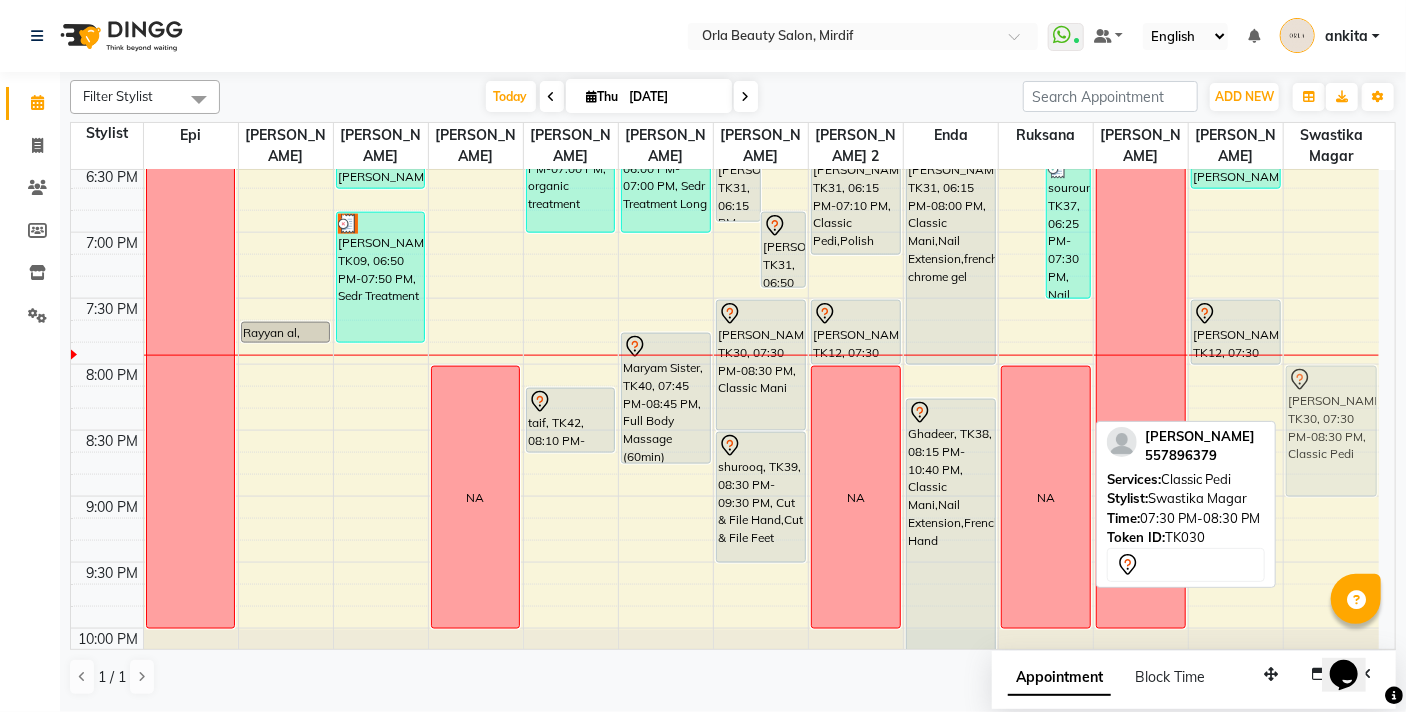 drag, startPoint x: 1328, startPoint y: 333, endPoint x: 1329, endPoint y: 396, distance: 63.007935 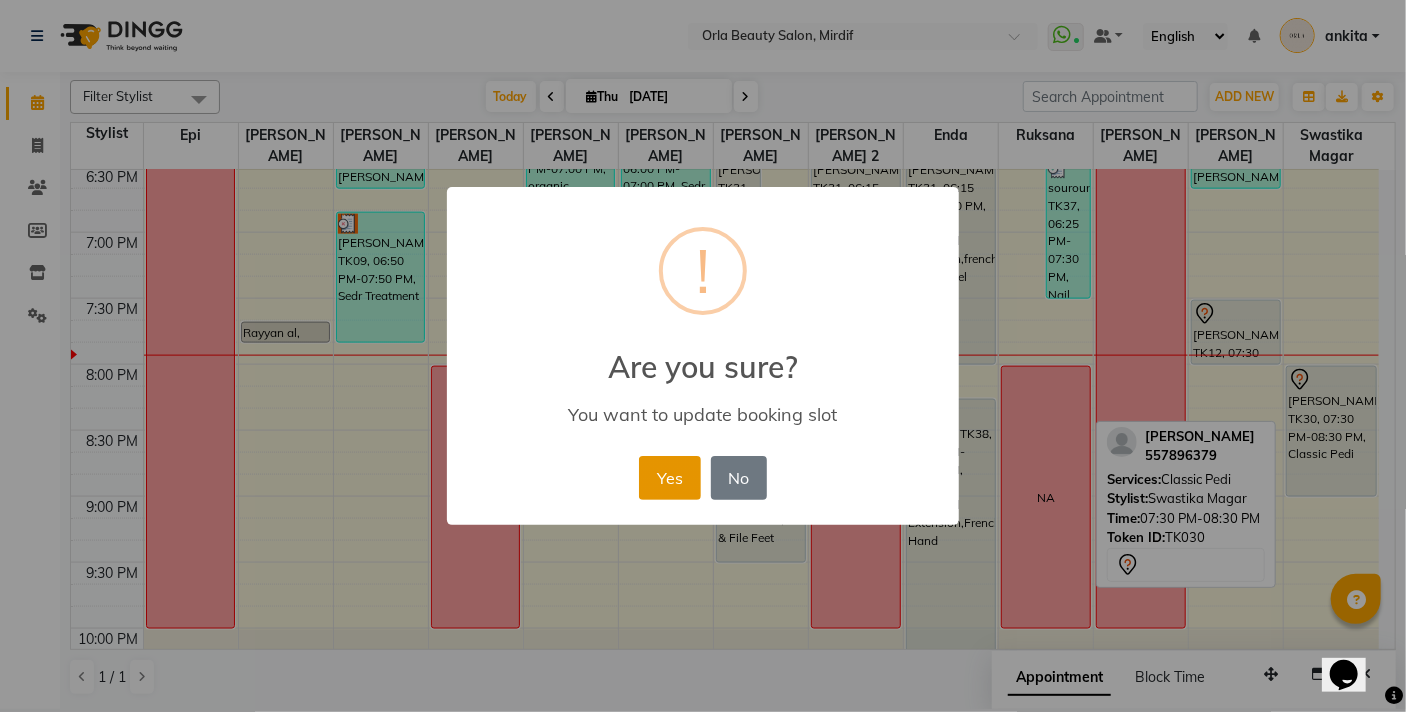 click on "Yes" at bounding box center [669, 478] 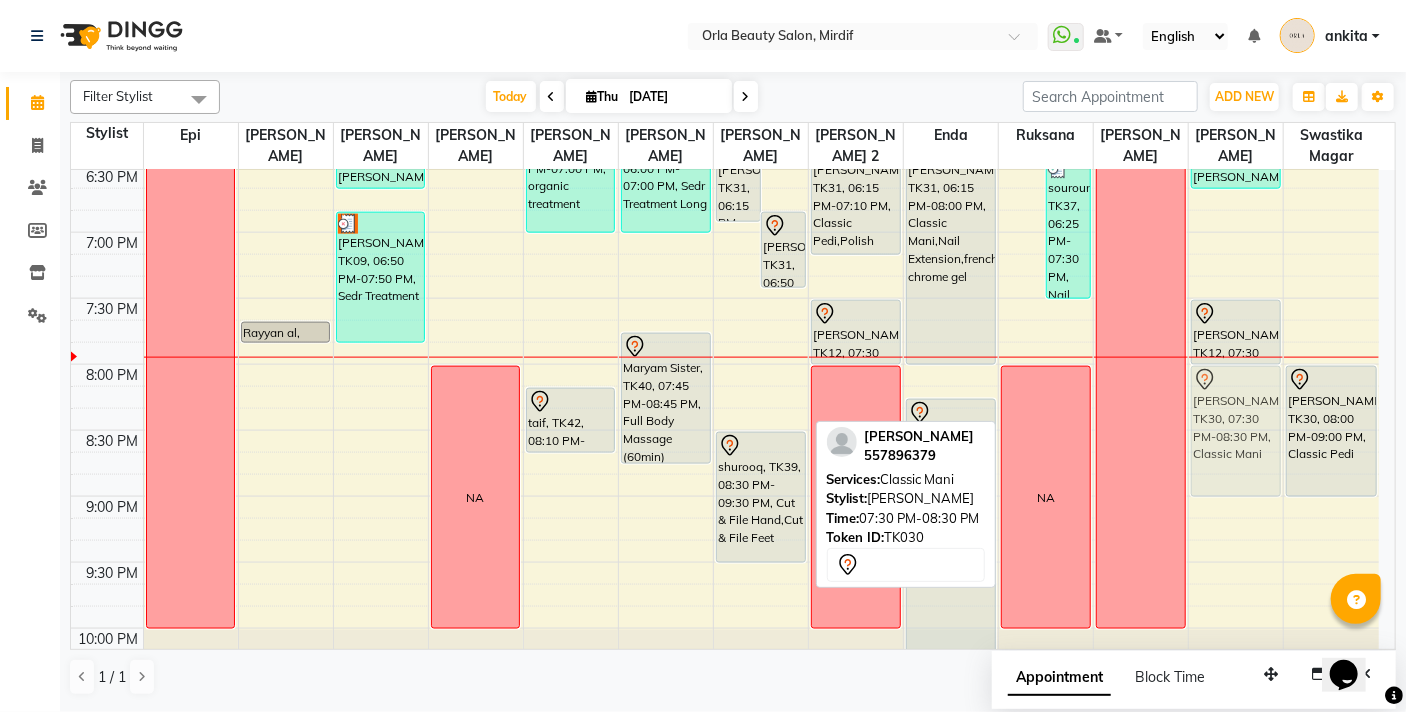 drag, startPoint x: 759, startPoint y: 369, endPoint x: 1228, endPoint y: 437, distance: 473.904 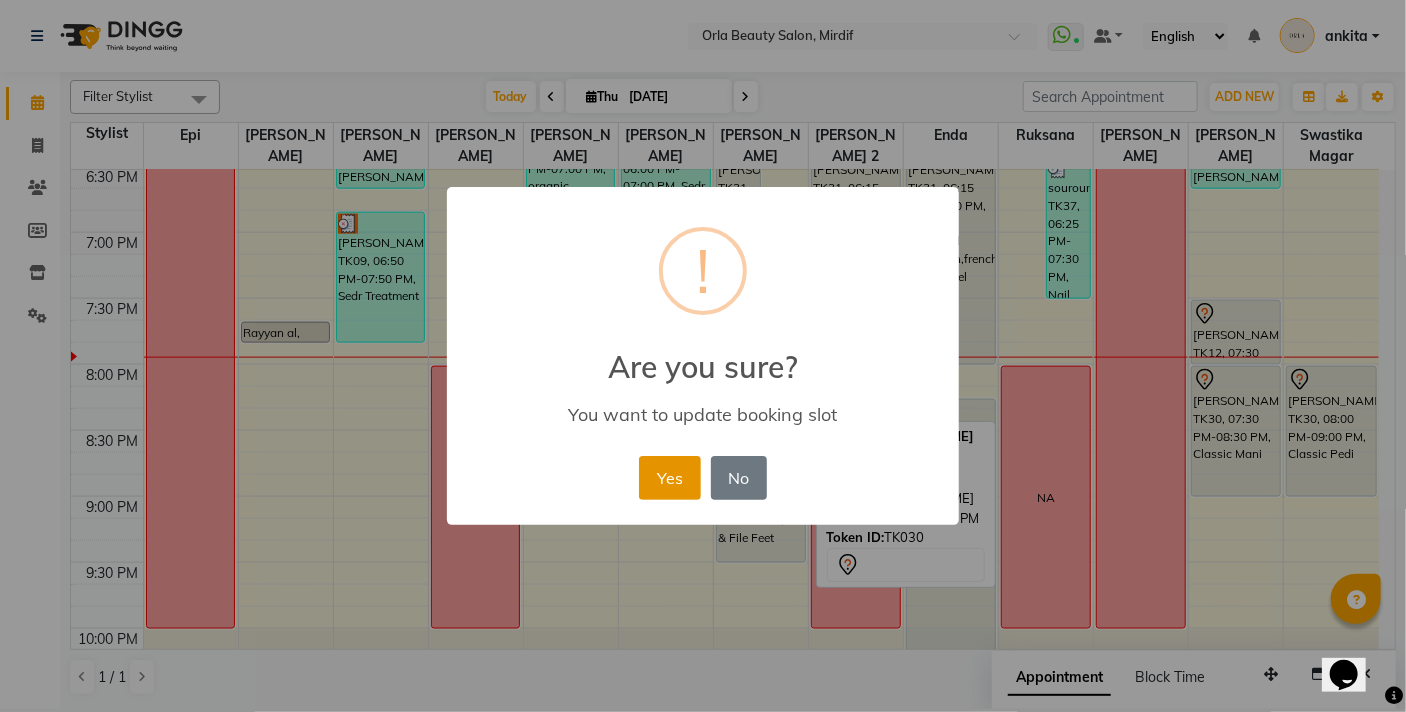 click on "Yes" at bounding box center [669, 478] 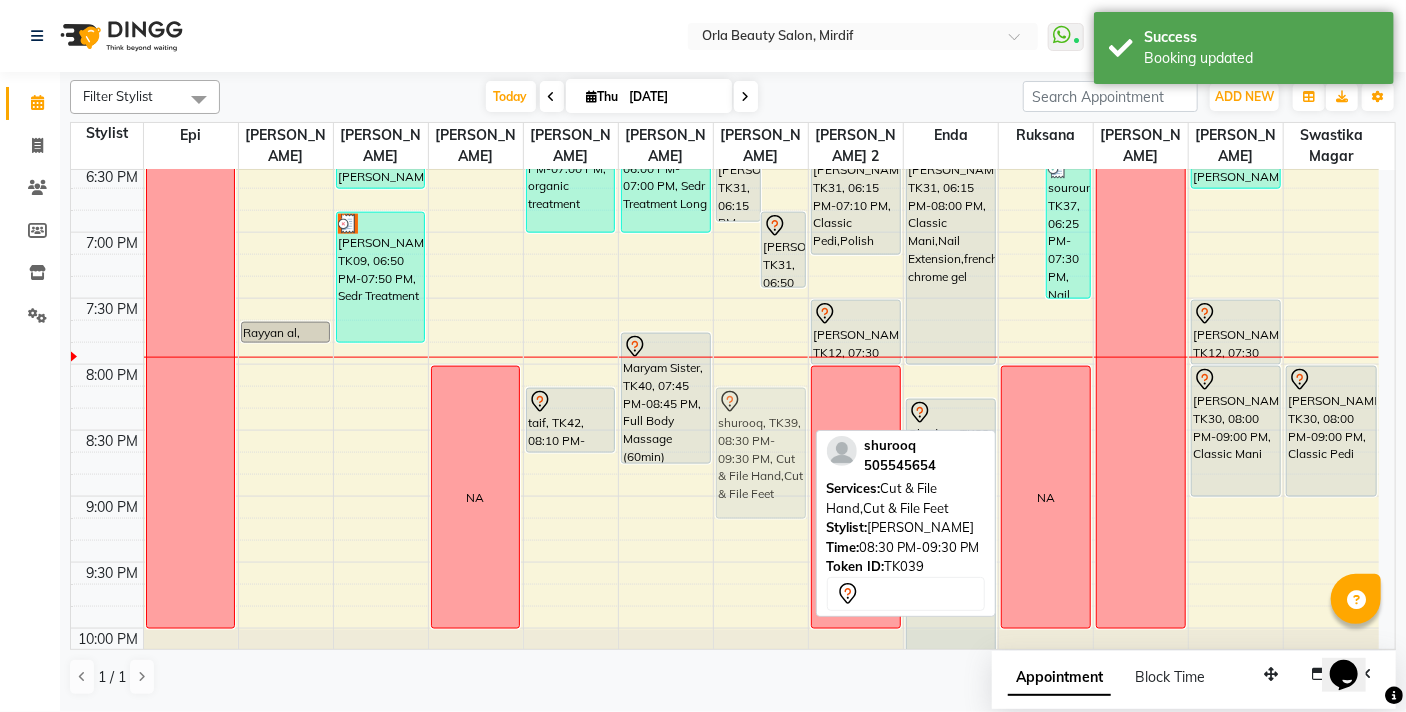 drag, startPoint x: 734, startPoint y: 442, endPoint x: 738, endPoint y: 425, distance: 17.464249 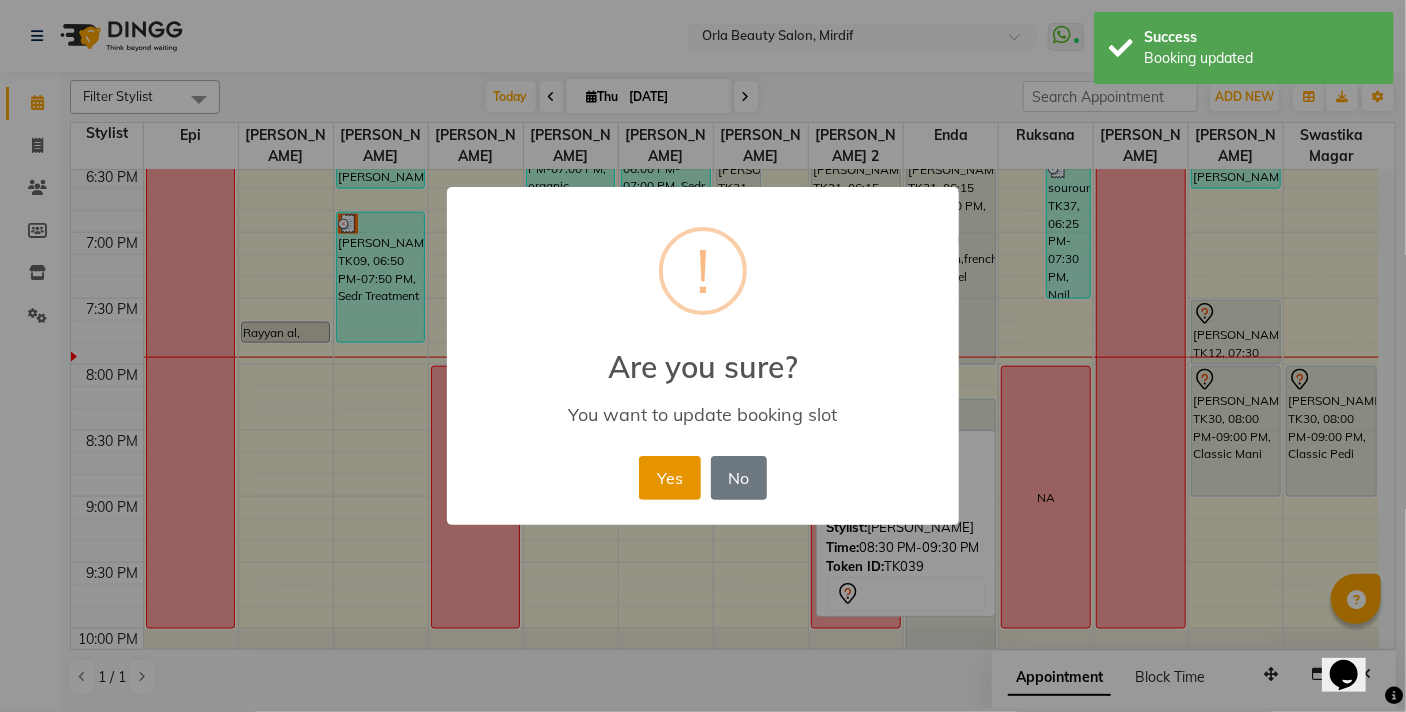 click on "Yes" at bounding box center (669, 478) 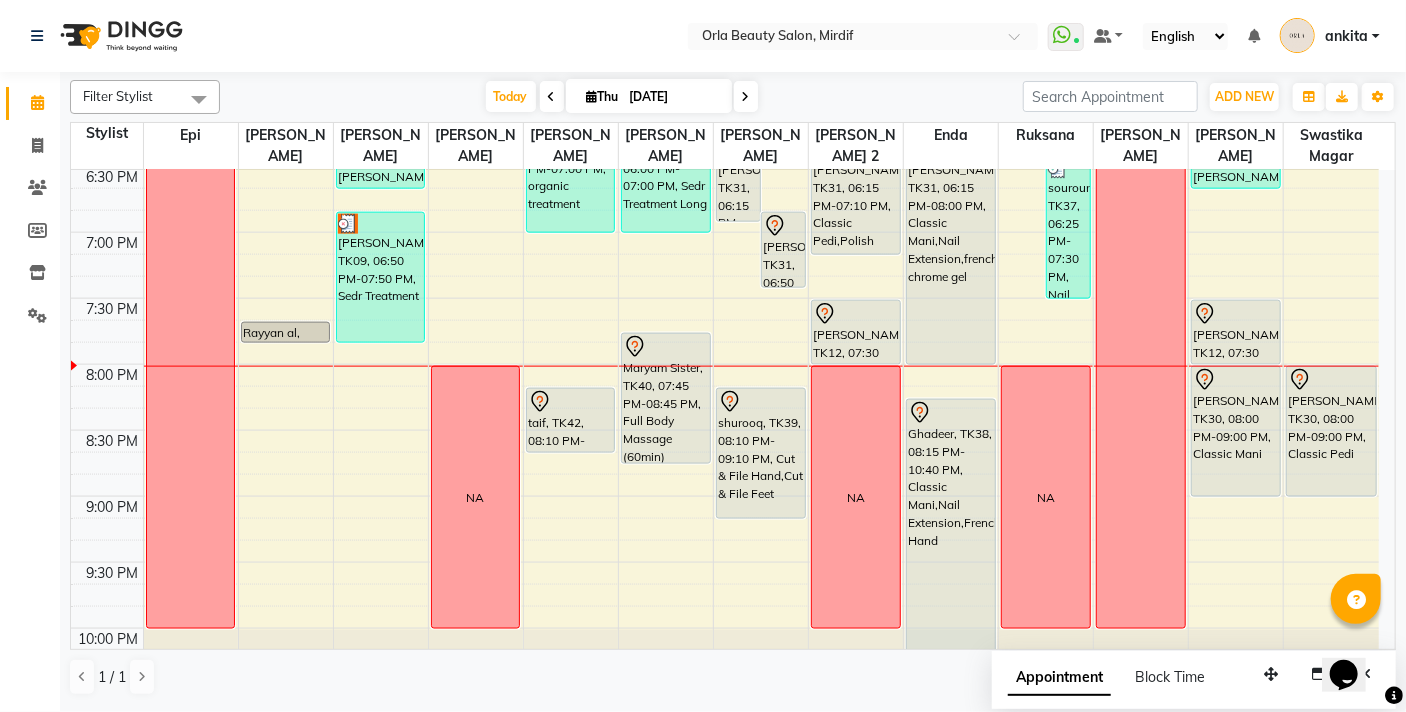 click on "9:00 AM 9:30 AM 10:00 AM 10:30 AM 11:00 AM 11:30 AM 12:00 PM 12:30 PM 1:00 PM 1:30 PM 2:00 PM 2:30 PM 3:00 PM 3:30 PM 4:00 PM 4:30 PM 5:00 PM 5:30 PM 6:00 PM 6:30 PM 7:00 PM 7:30 PM 8:00 PM 8:30 PM 9:00 PM 9:30 PM 10:00 PM 10:30 PM  OFF   NA      Madam Aisha Boss, TK25, 11:00 AM-02:00 PM, Full Hair Color     maha, TK24, 01:05 PM-02:05 PM, organic treatment     hamda almanzooqi, TK05, 12:10 PM-01:10 PM, Sedr Treatment     muna alsafi, TK32, 05:10 PM-06:15 PM, Root Color     Reem Aljawdar, TK35, 05:10 PM-06:10 PM, k18     fatima mohamad, TK26, 02:55 PM-03:55 PM, Sedr Treatment Medium             Rhoda, TK10, 04:10 PM-04:20 PM, Beach Waves    Rayyan al, TK41, 07:40 PM-07:50 PM, organic treatment     Reem Aljawdar, TK35, 05:10 PM-06:10 PM, k18     fatma alshehhi, TK28, 05:20 PM-06:20 PM, Sedr Treatment Long  NA      maitha, TK16, 12:10 PM-01:10 PM, Sedr Treatment     Madam Aisha Boss, TK25, 02:00 PM-03:00 PM, Acai Treatment Medium     fatma alshehhi, TK28, 06:20 PM-06:40 PM, Blow Dry                      NA" at bounding box center [725, -164] 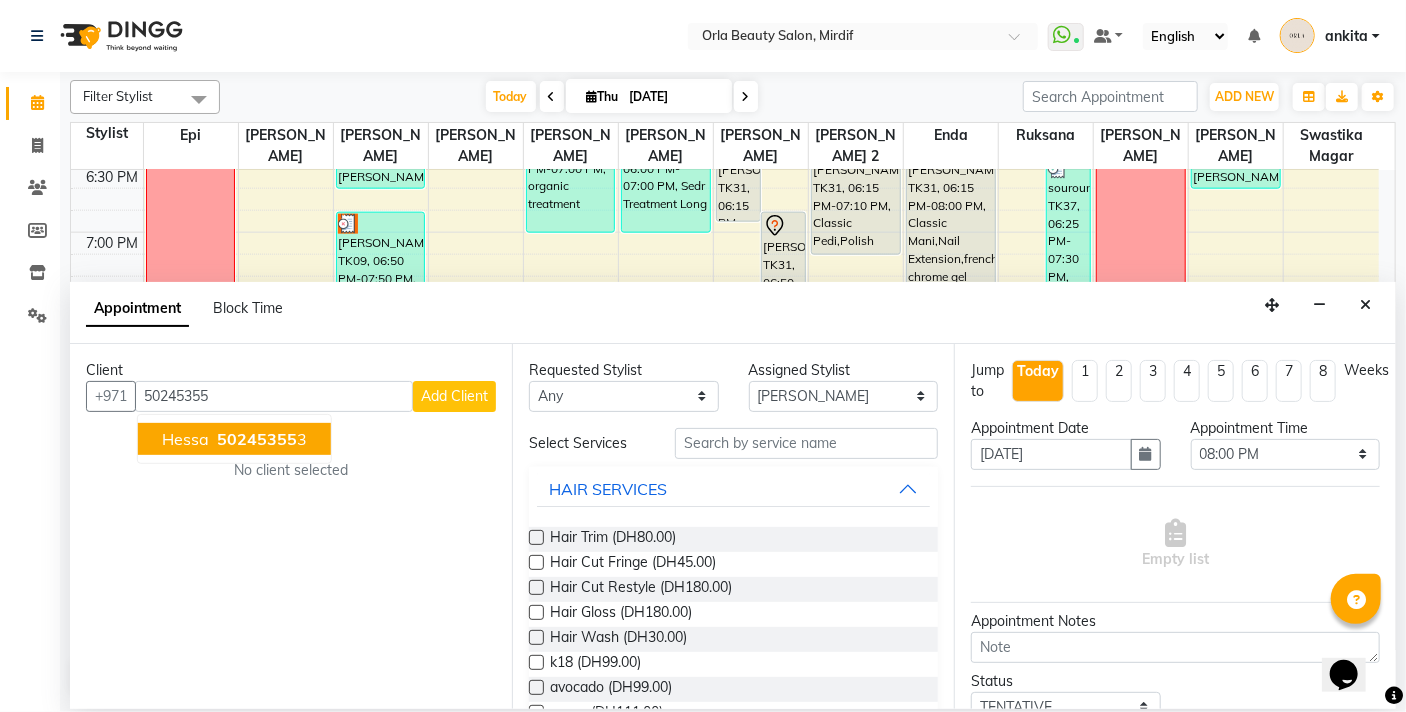 click on "Hessa   50245355 3" at bounding box center [234, 439] 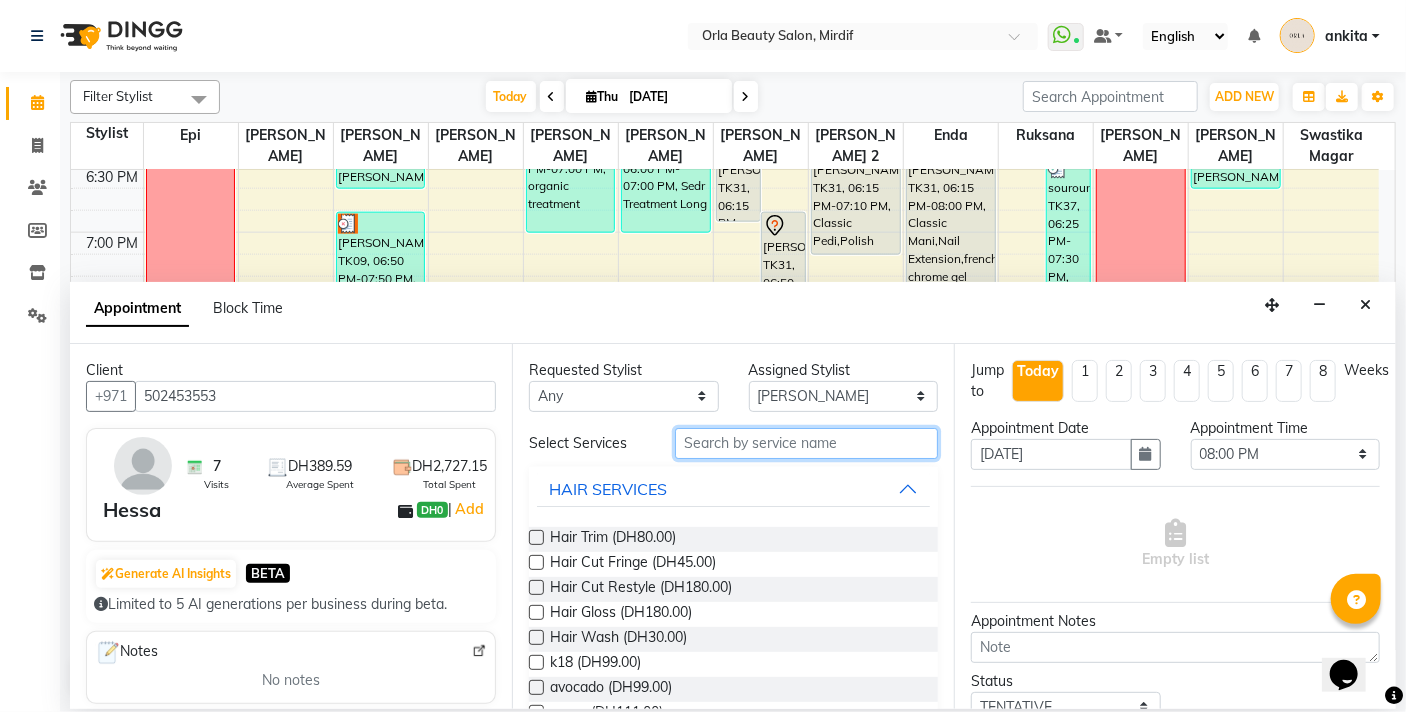 click at bounding box center [806, 443] 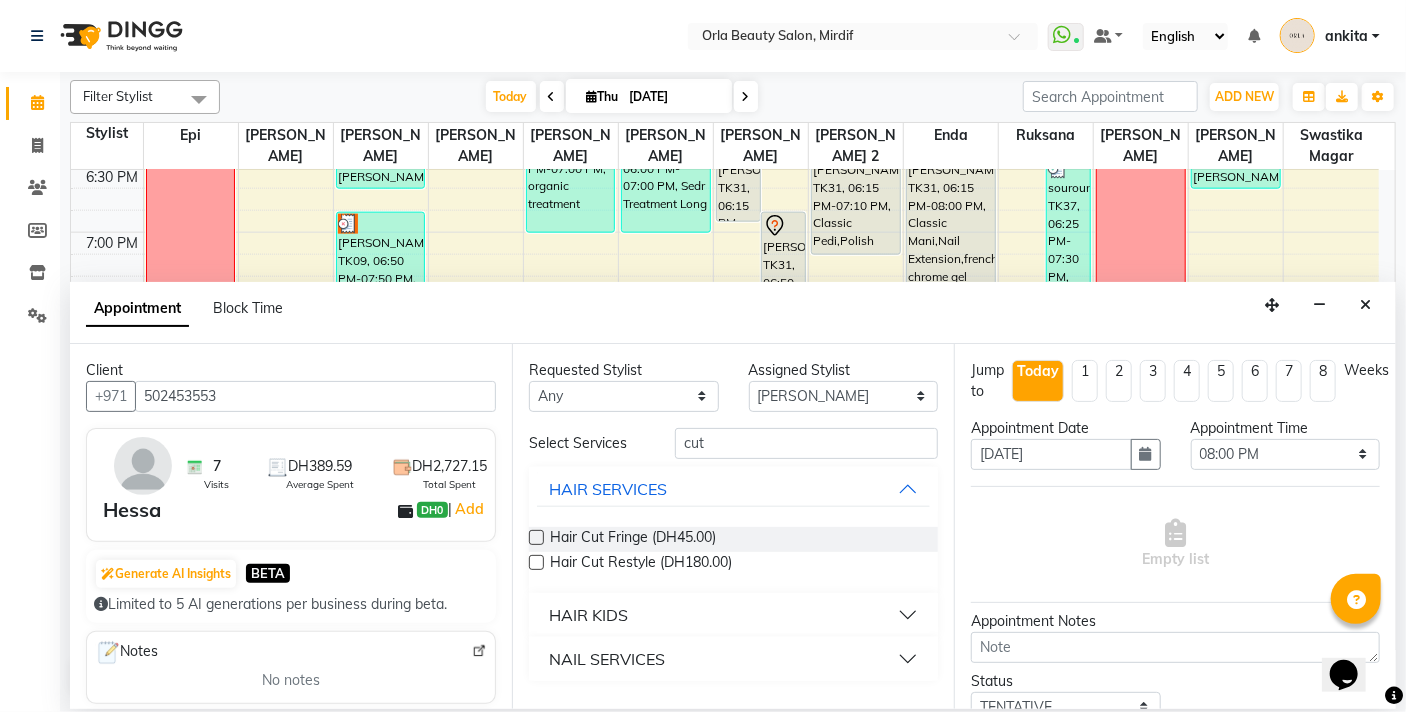 click at bounding box center [536, 562] 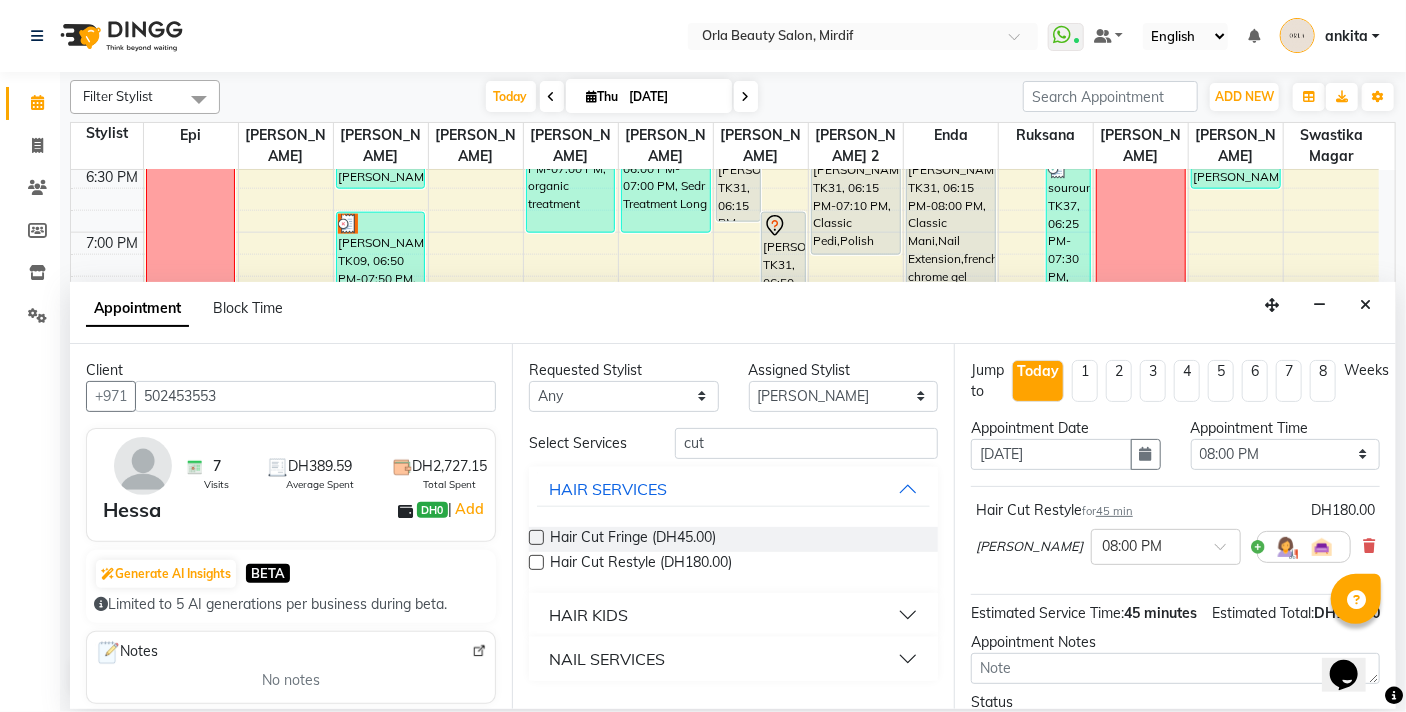 scroll, scrollTop: 181, scrollLeft: 0, axis: vertical 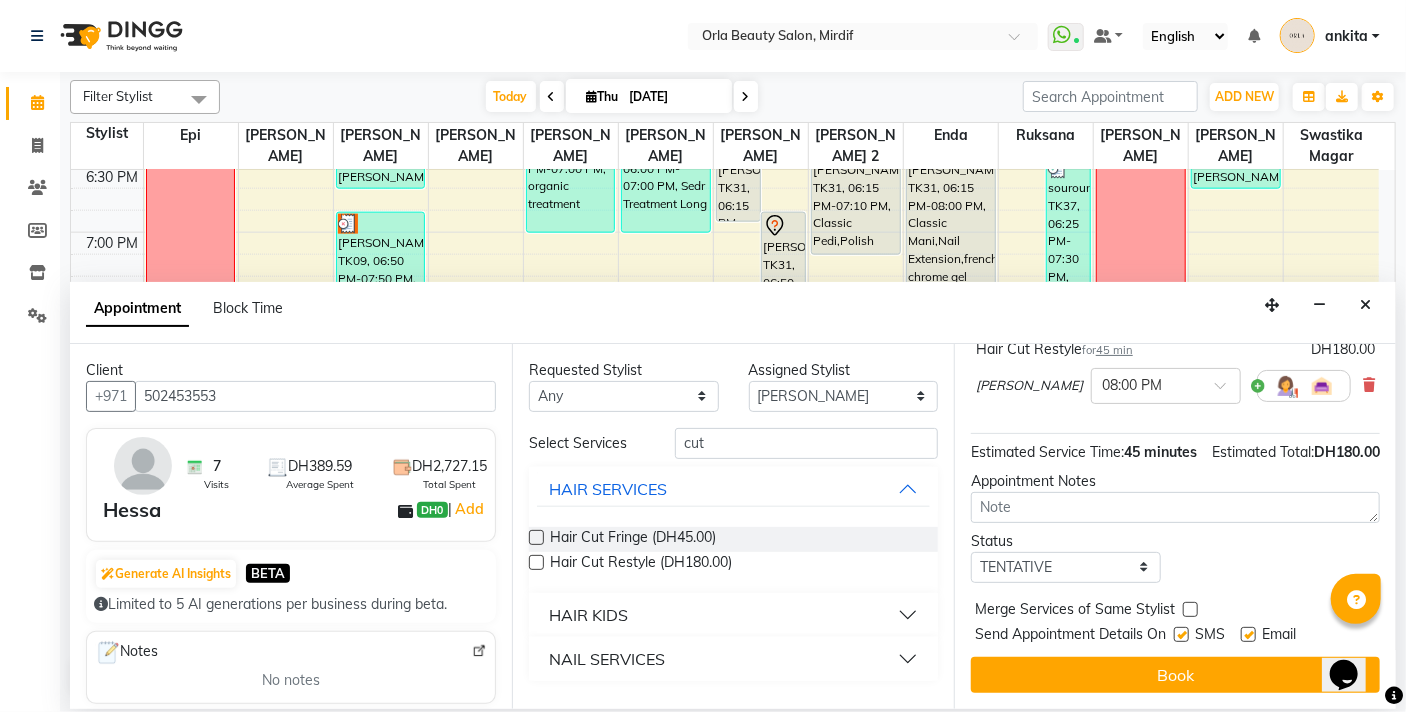 drag, startPoint x: 1386, startPoint y: 439, endPoint x: 22, endPoint y: 7, distance: 1430.776 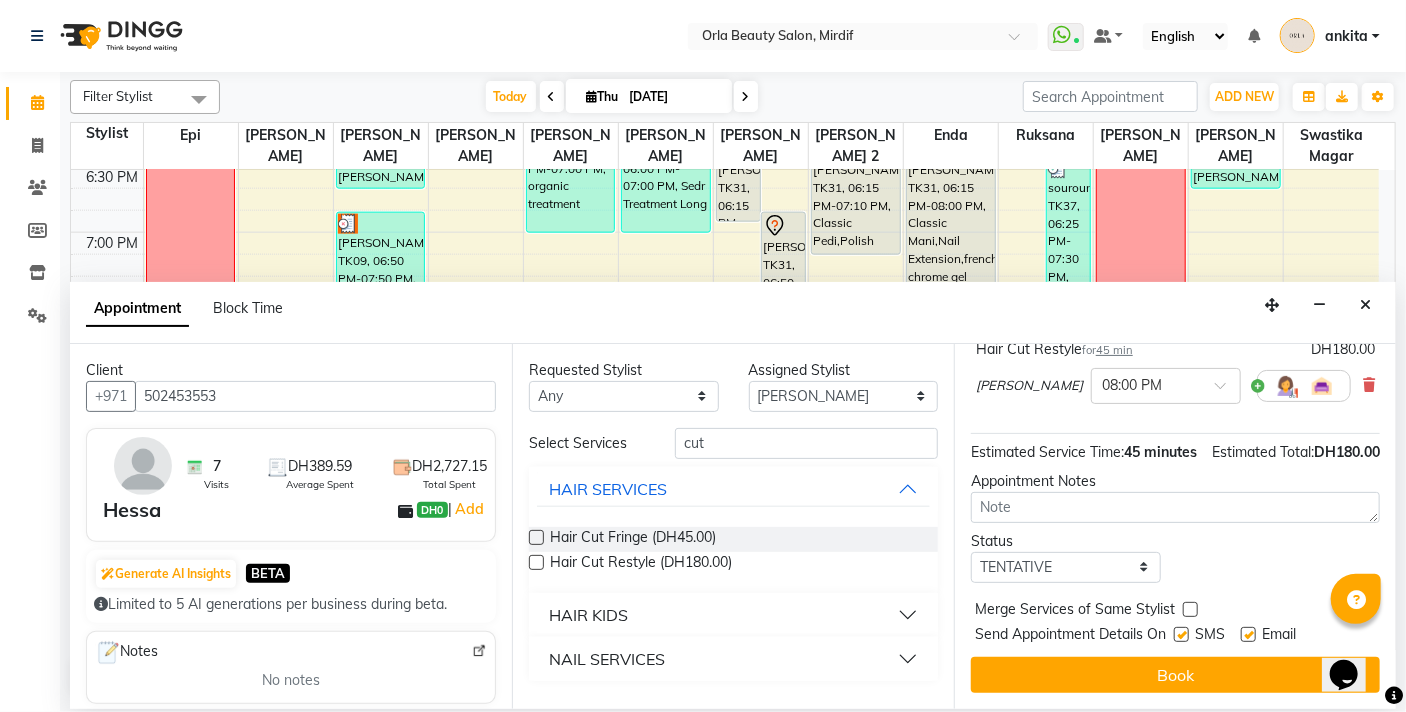 click at bounding box center (1190, 609) 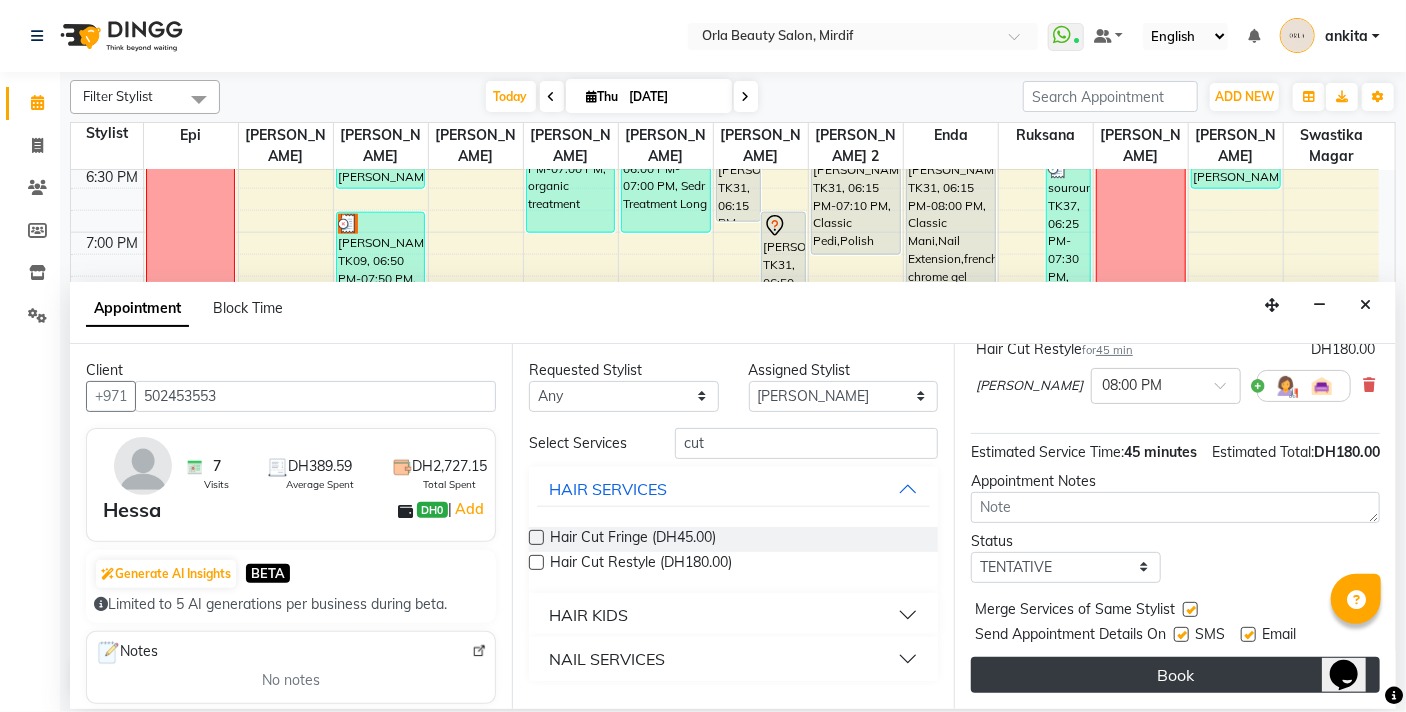 click on "Book" at bounding box center [1175, 675] 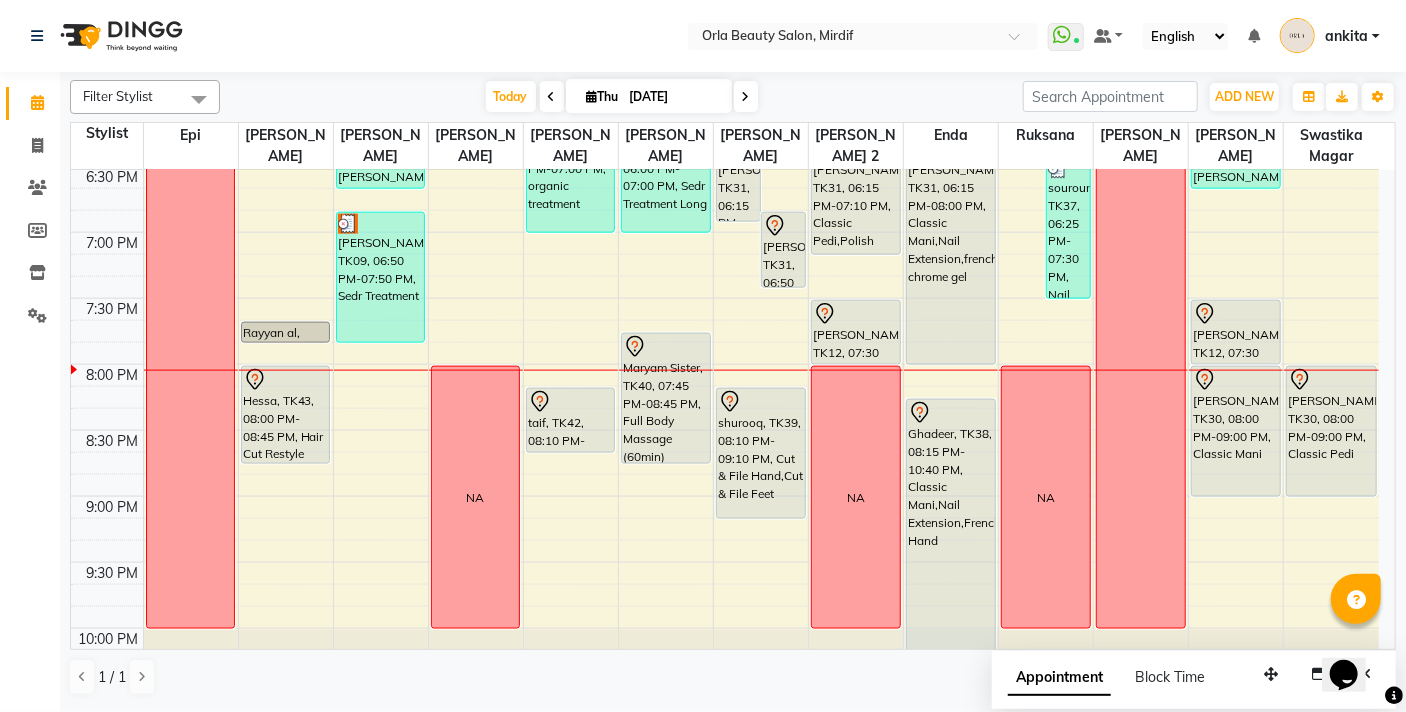 click at bounding box center [746, 97] 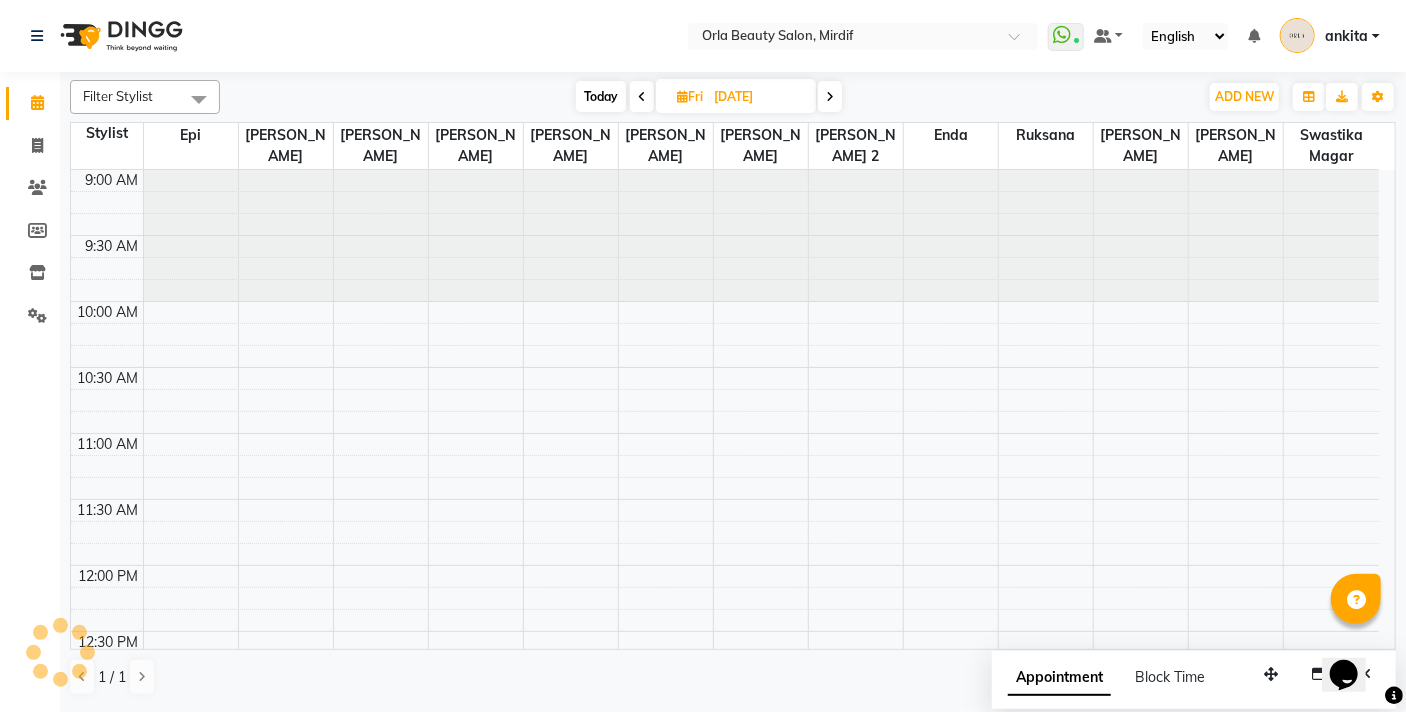 scroll, scrollTop: 1369, scrollLeft: 0, axis: vertical 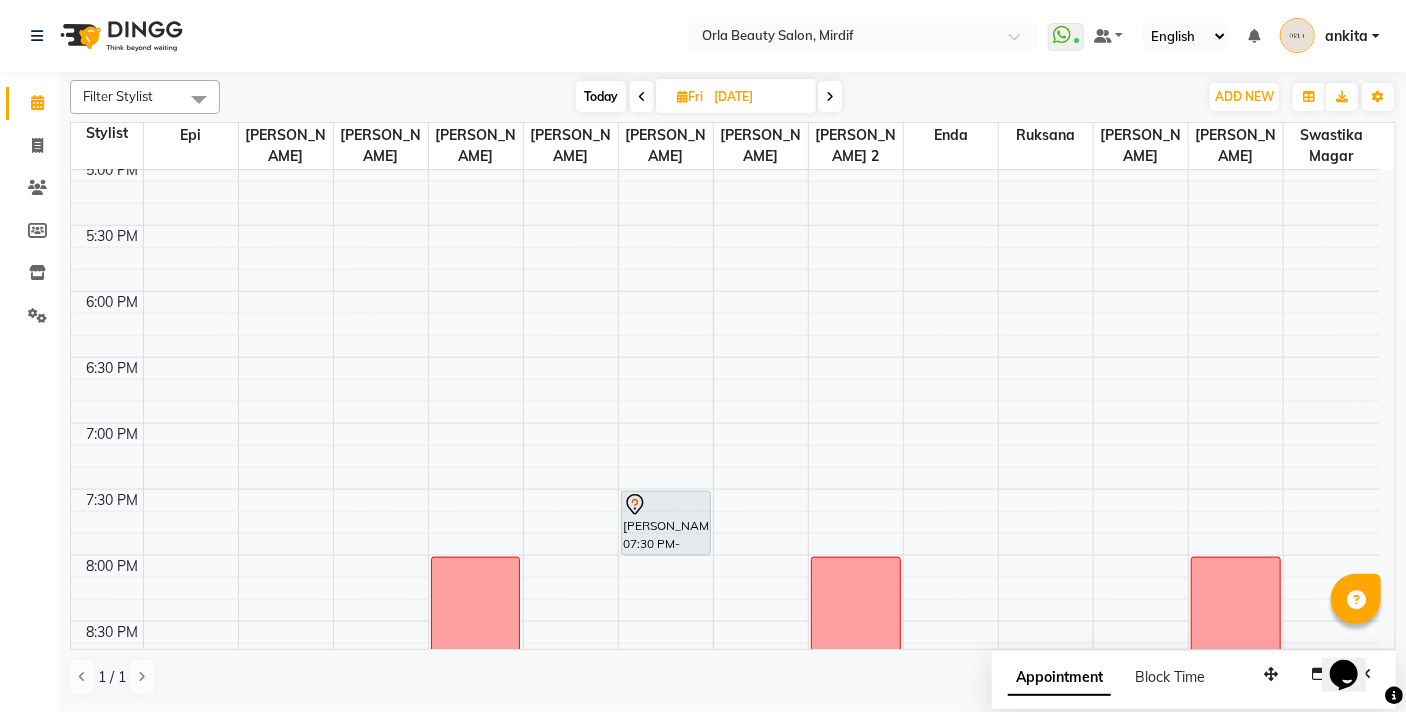 click on "Today" at bounding box center (601, 96) 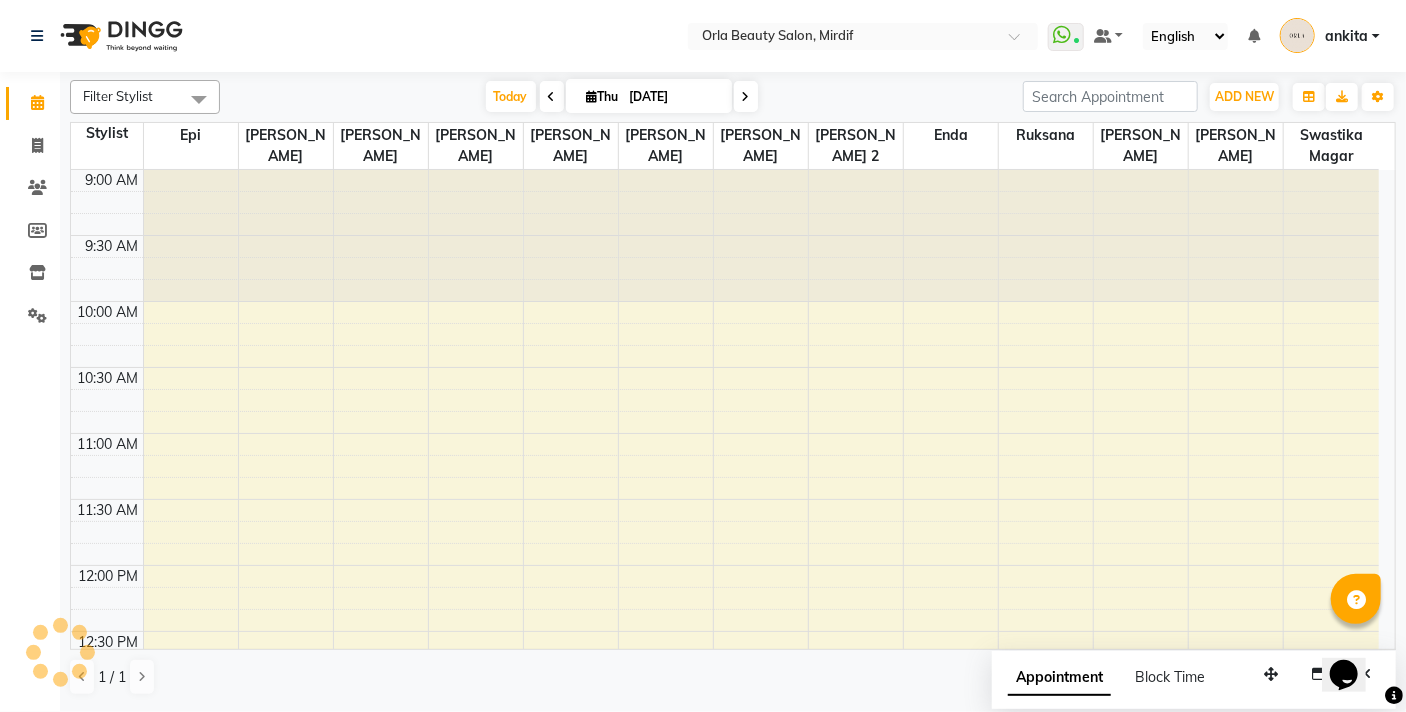 scroll, scrollTop: 1369, scrollLeft: 0, axis: vertical 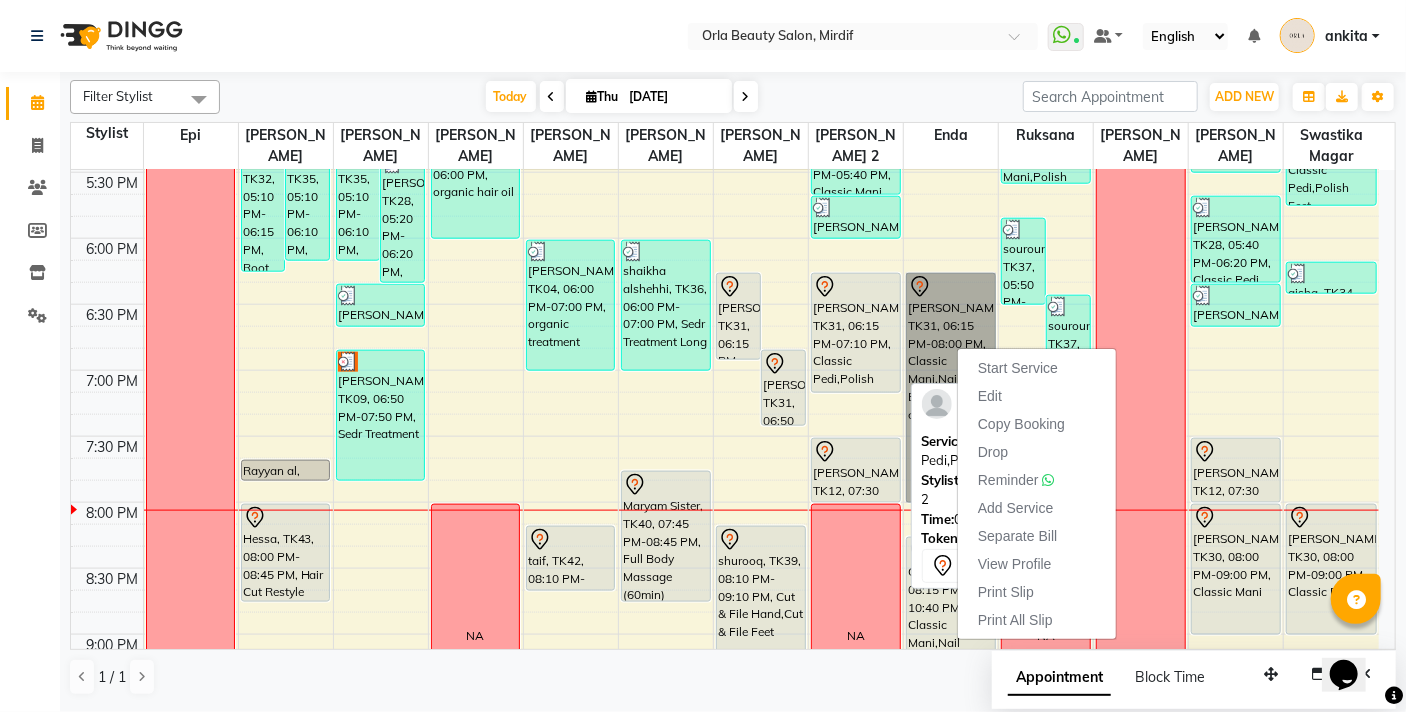 click on "Sara Almehiri, TK31, 06:15 PM-07:10 PM, Classic Pedi,Polish  Feet" at bounding box center (856, 333) 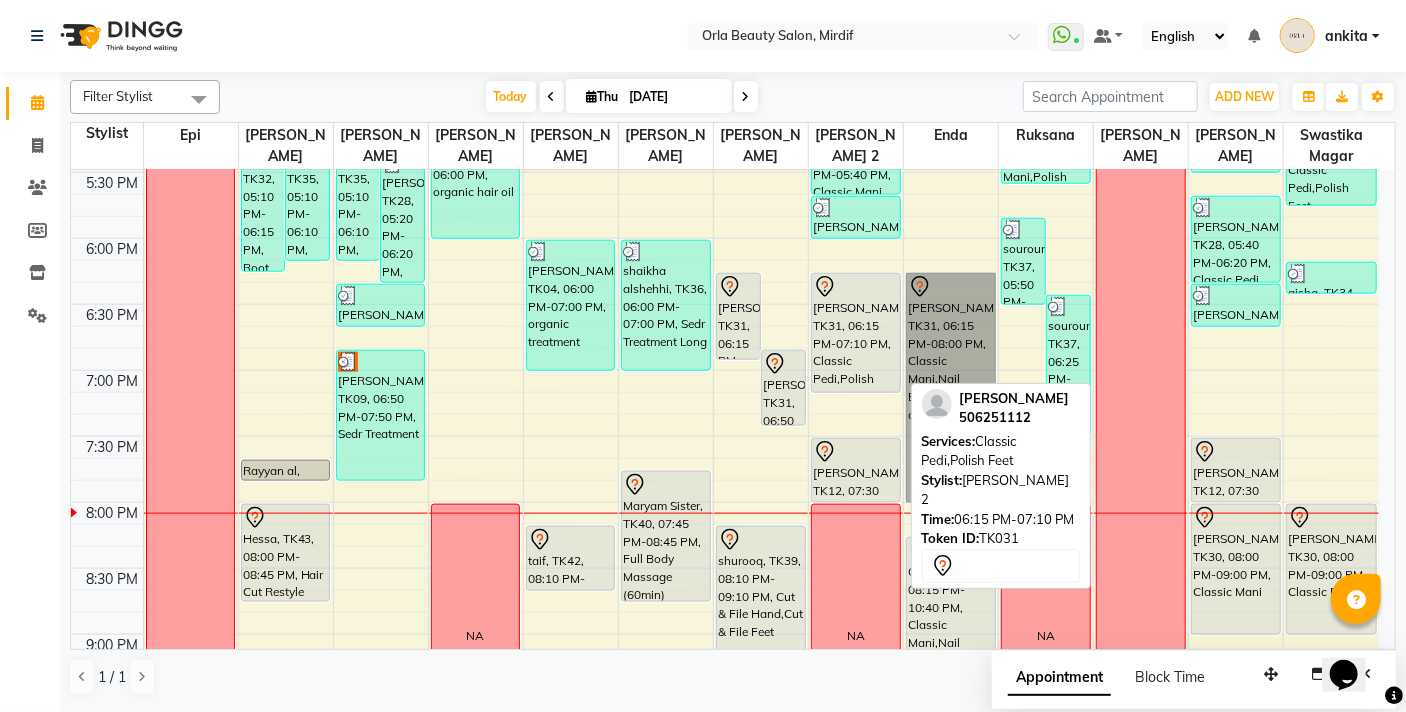 click on "Sara Almehiri, TK31, 06:15 PM-07:10 PM, Classic Pedi,Polish  Feet" at bounding box center [856, 333] 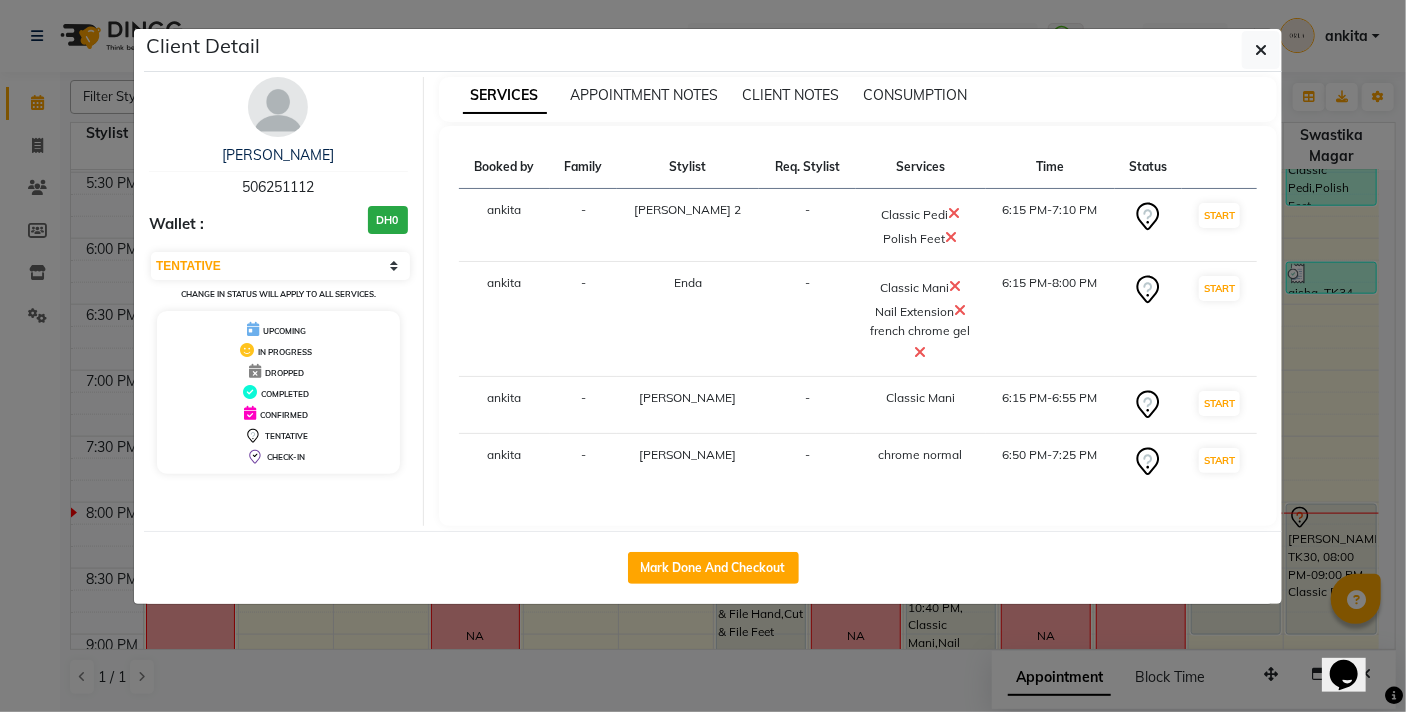 click at bounding box center [952, 237] 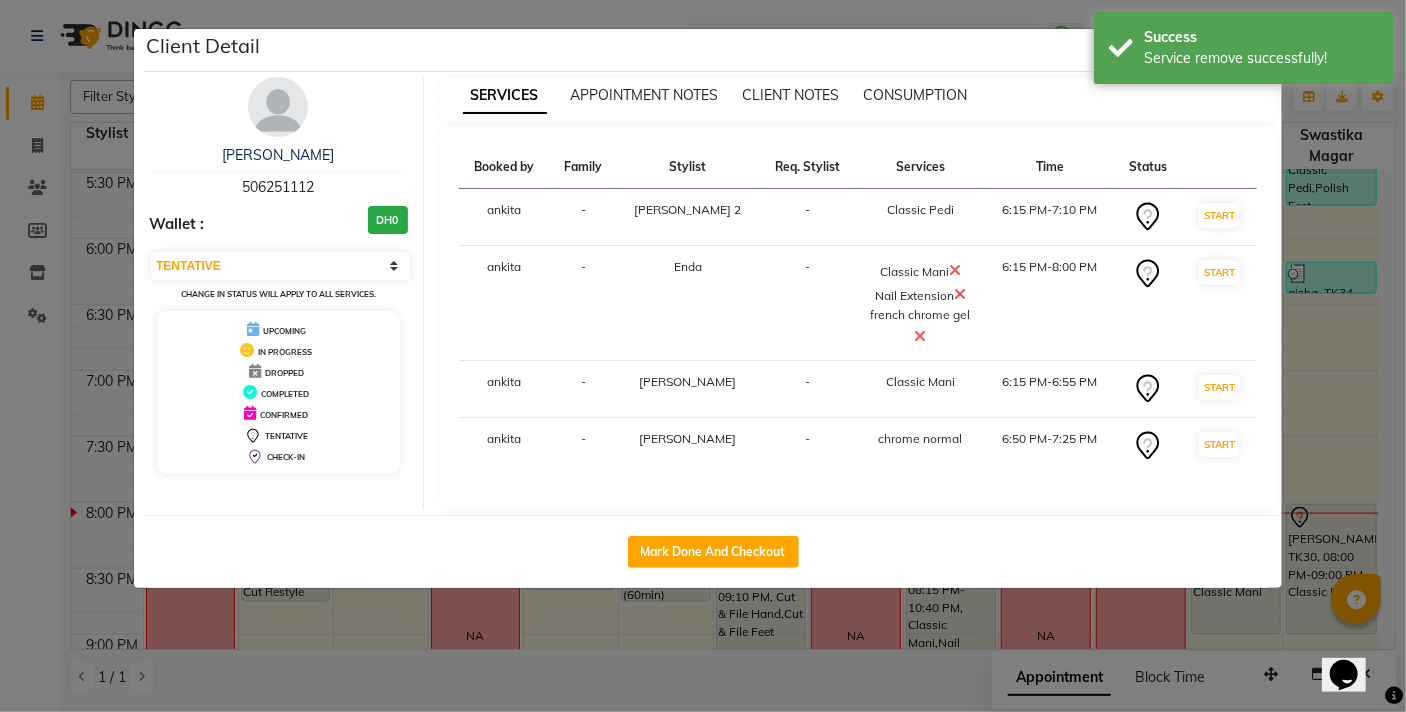 click on "Client Detail  Sara Almehiri   506251112 Wallet : DH0 Select IN SERVICE CONFIRMED TENTATIVE CHECK IN MARK DONE DROPPED UPCOMING Change in status will apply to all services. UPCOMING IN PROGRESS DROPPED COMPLETED CONFIRMED TENTATIVE CHECK-IN SERVICES APPOINTMENT NOTES CLIENT NOTES CONSUMPTION Booked by Family Stylist Req. Stylist Services Time Status  ankita   - michelle 2 -  Classic Pedi   6:15 PM-7:10 PM   START   ankita   - Enda -  Classic Mani   Nail Extension   french chrome gel   6:15 PM-8:00 PM   START   ankita   - Michelle -  Classic Mani   6:15 PM-6:55 PM   START   ankita   - Michelle -  chrome normal   6:50 PM-7:25 PM   START   Mark Done And Checkout" 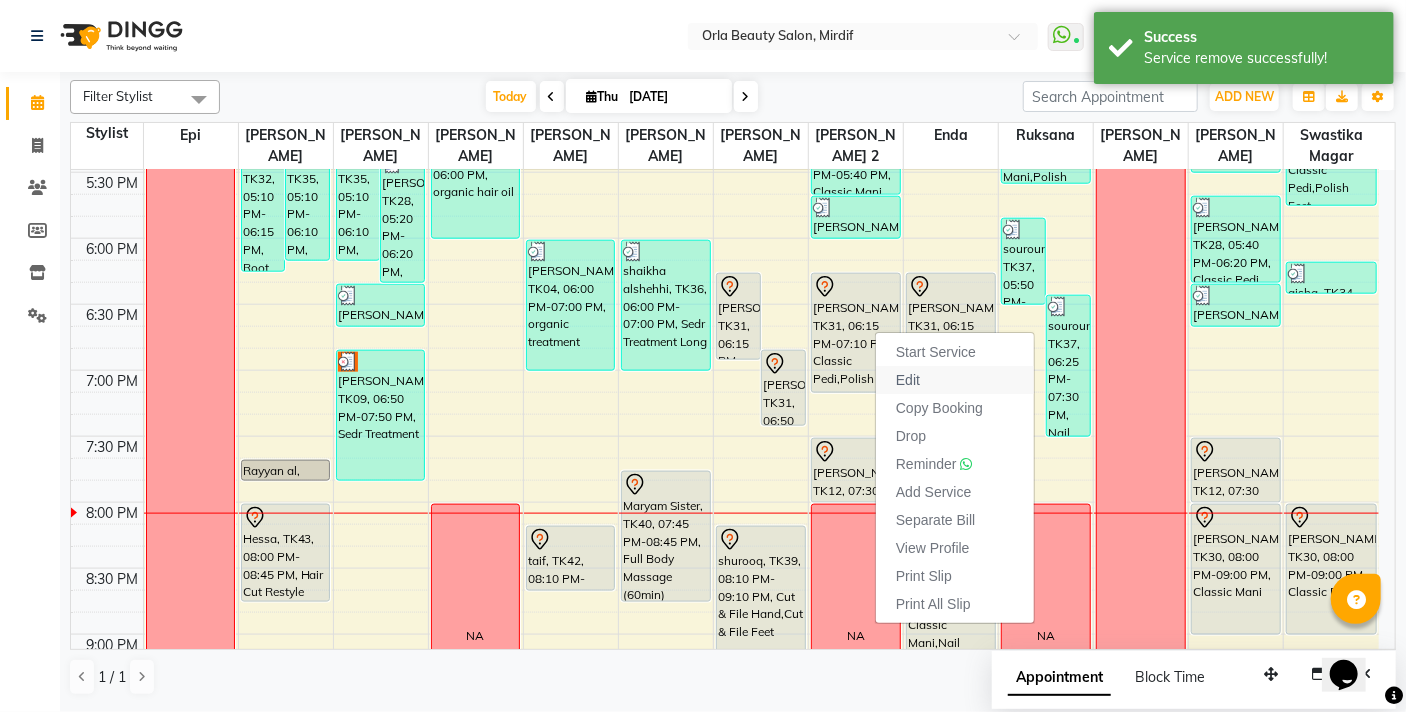 click on "Edit" at bounding box center [908, 380] 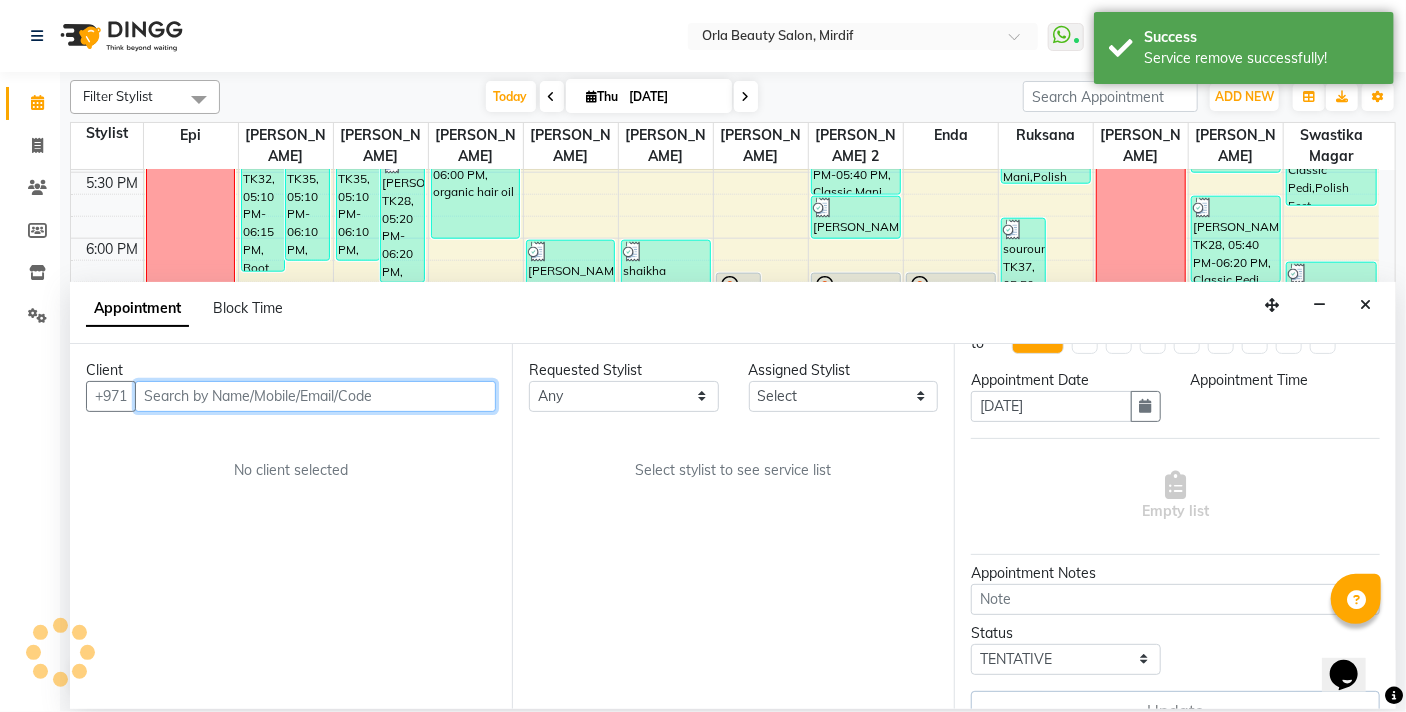 scroll, scrollTop: 63, scrollLeft: 0, axis: vertical 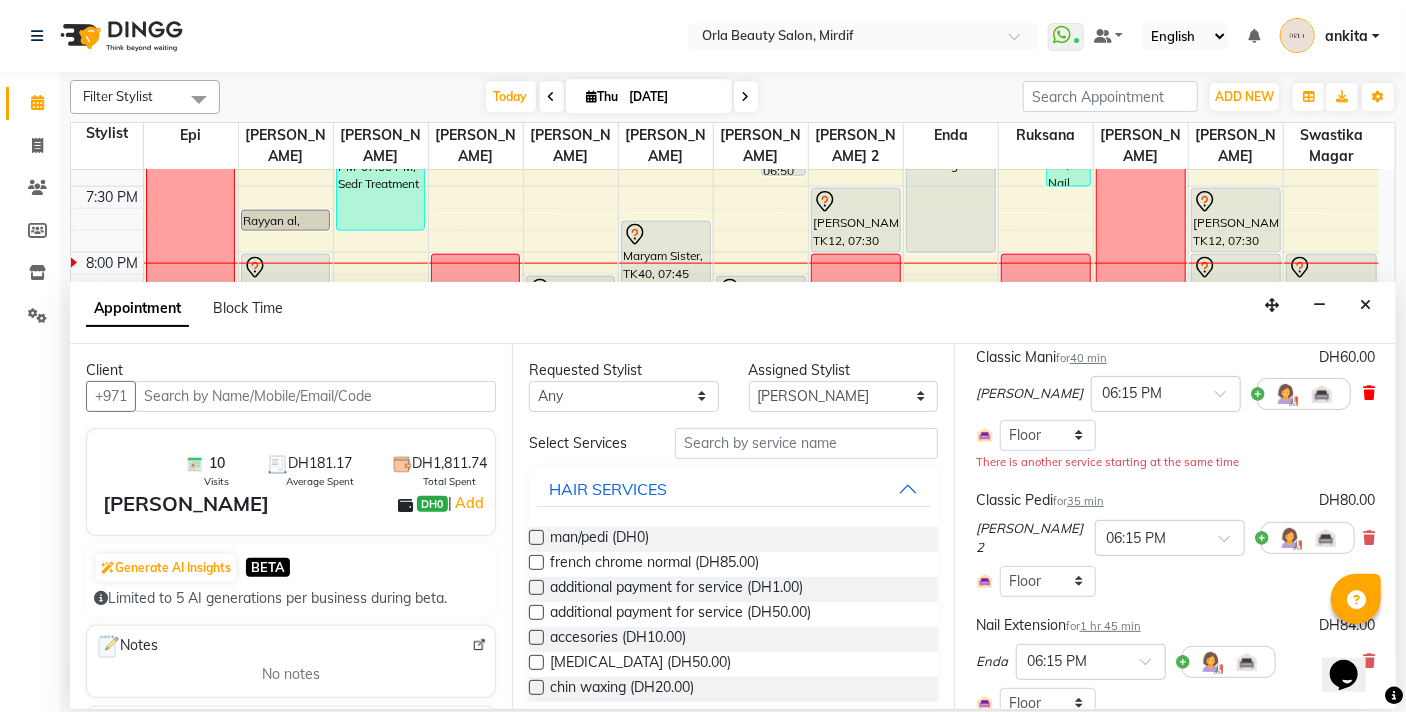 click at bounding box center (1369, 393) 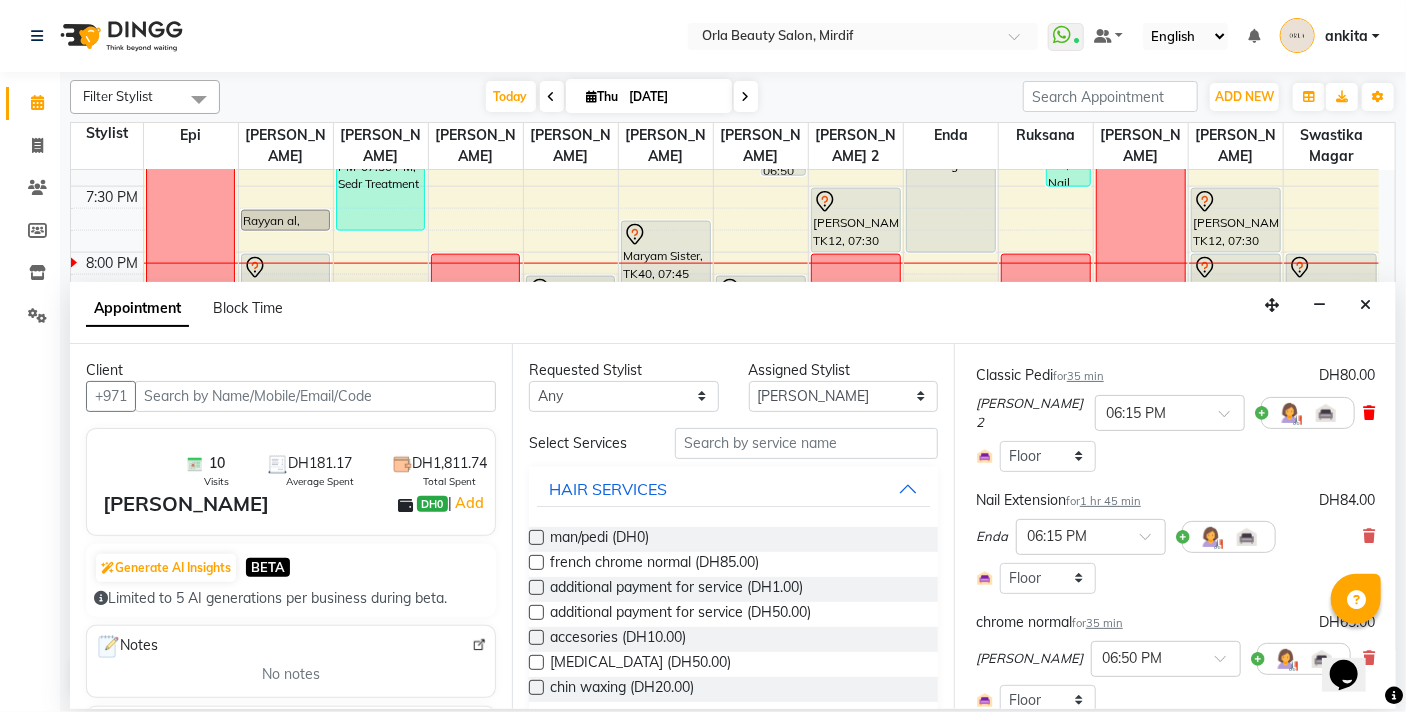 click at bounding box center [1369, 413] 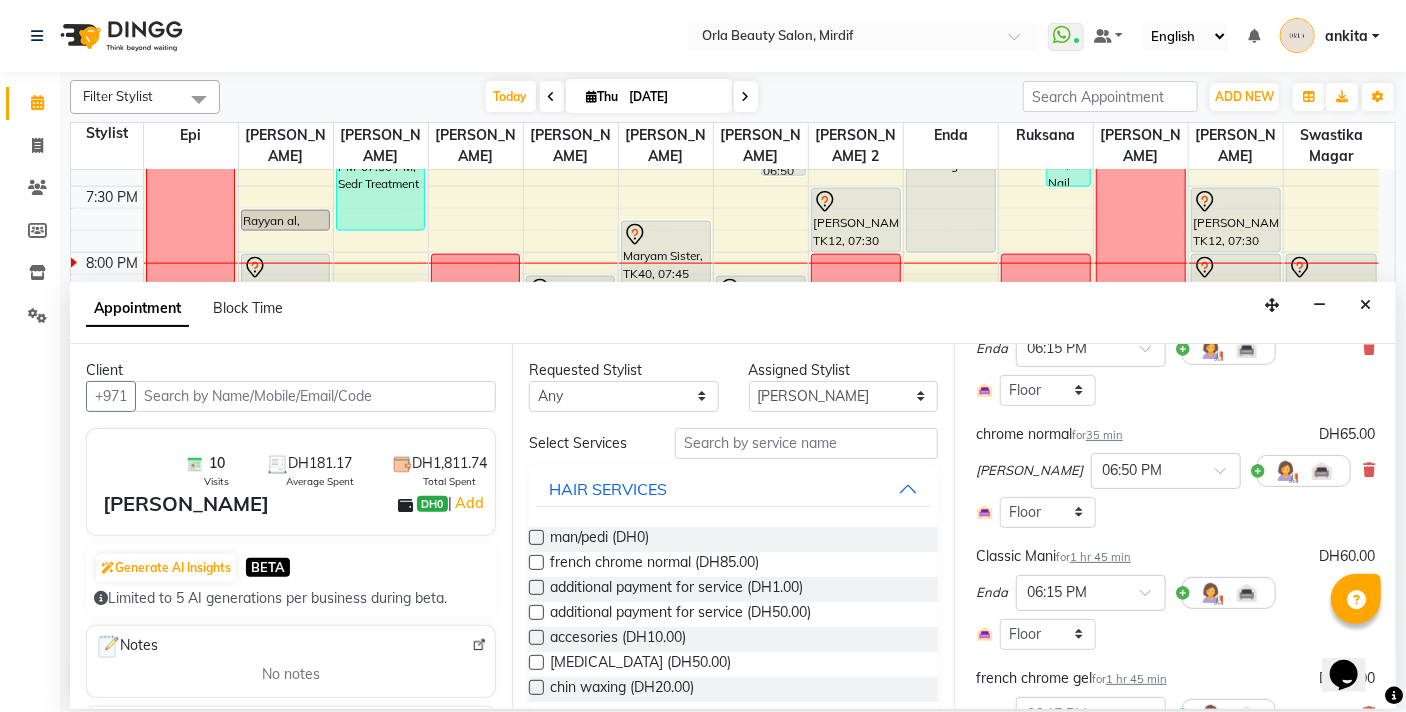 scroll, scrollTop: 264, scrollLeft: 0, axis: vertical 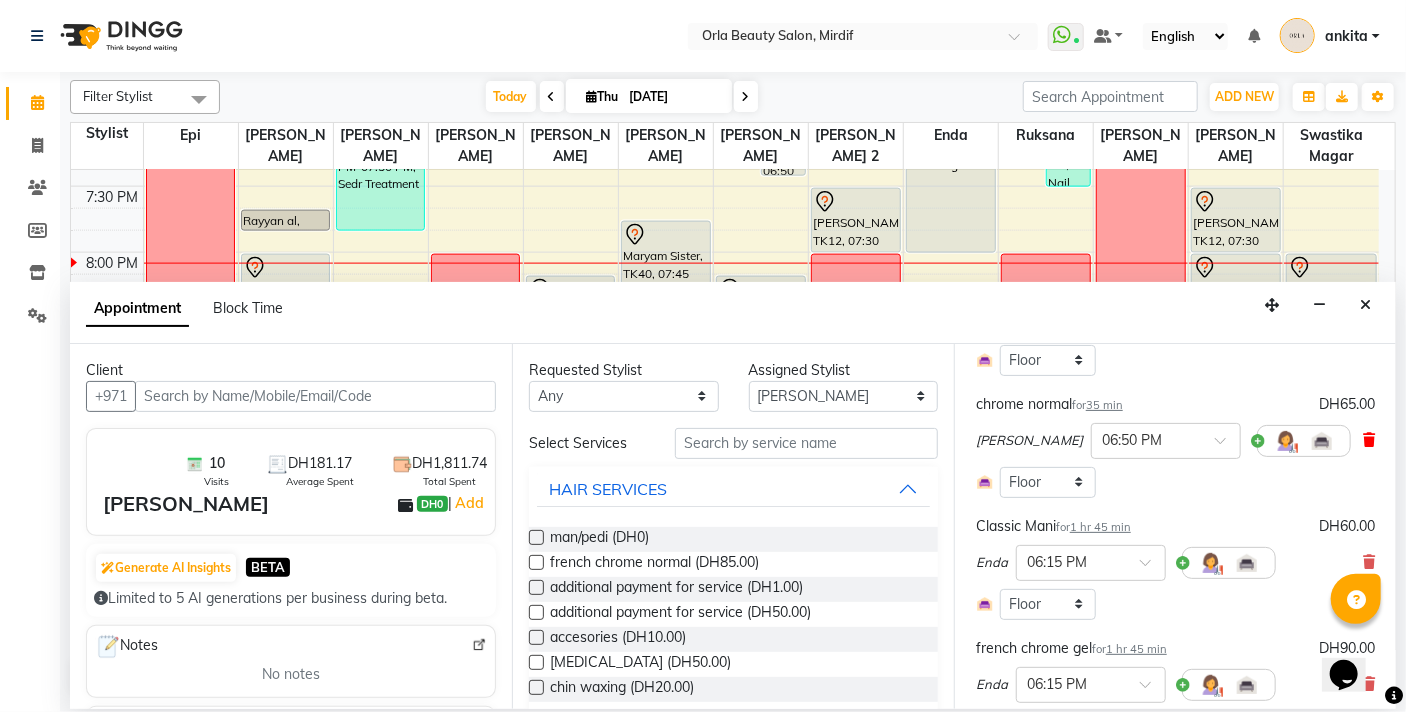 click at bounding box center (1369, 440) 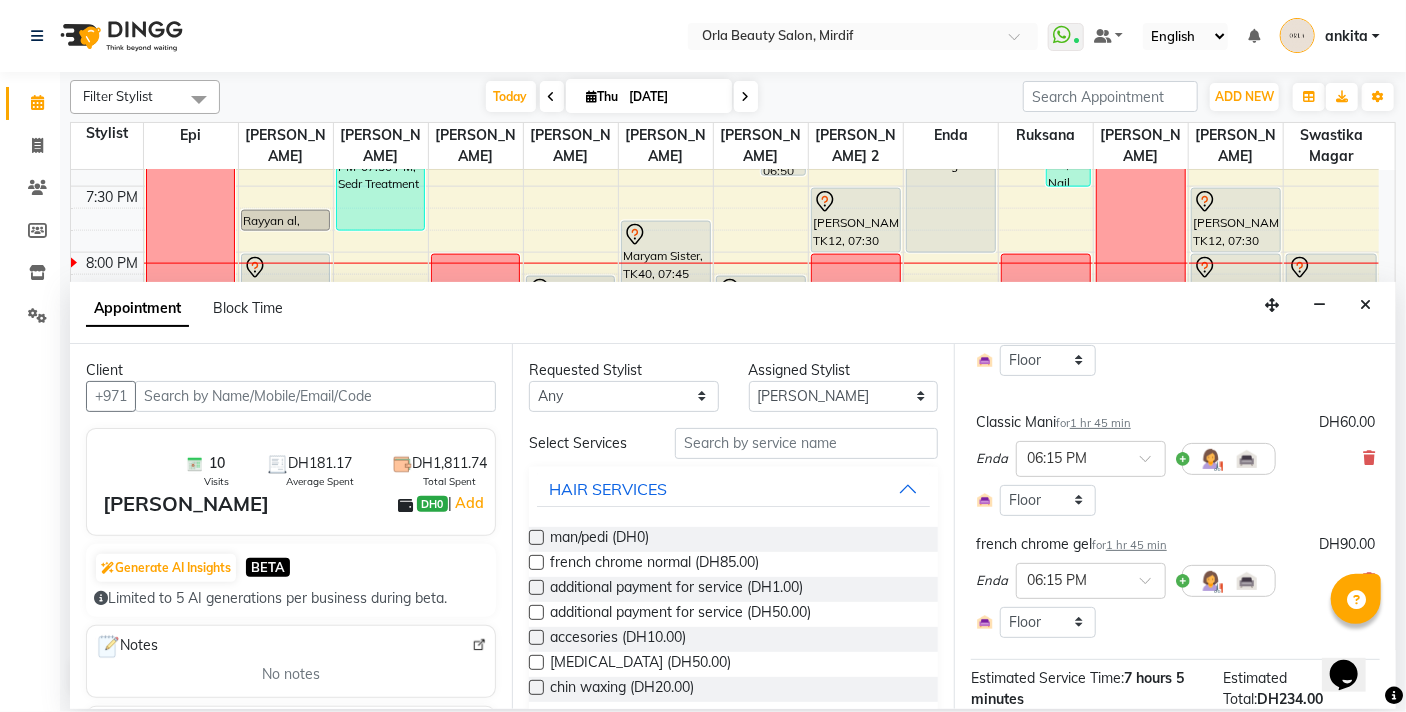 scroll, scrollTop: 451, scrollLeft: 0, axis: vertical 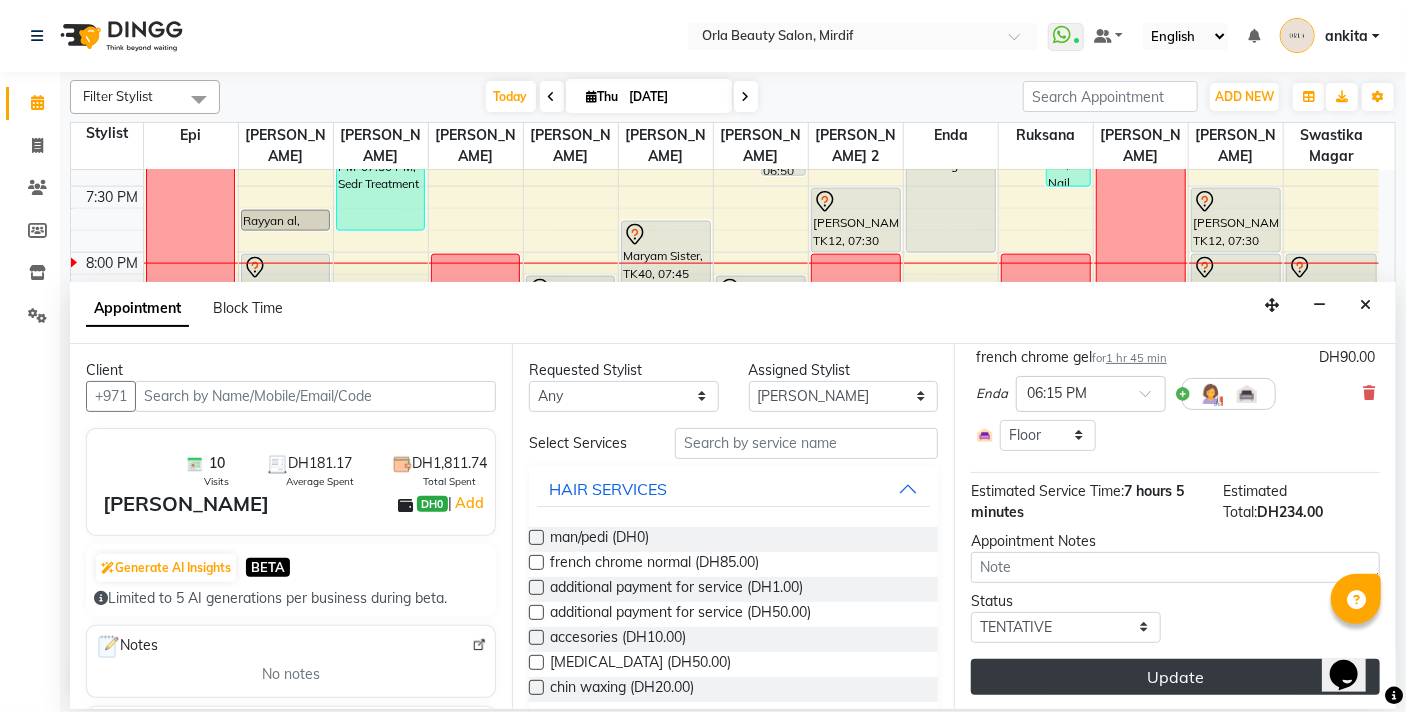 click on "Update" at bounding box center (1175, 677) 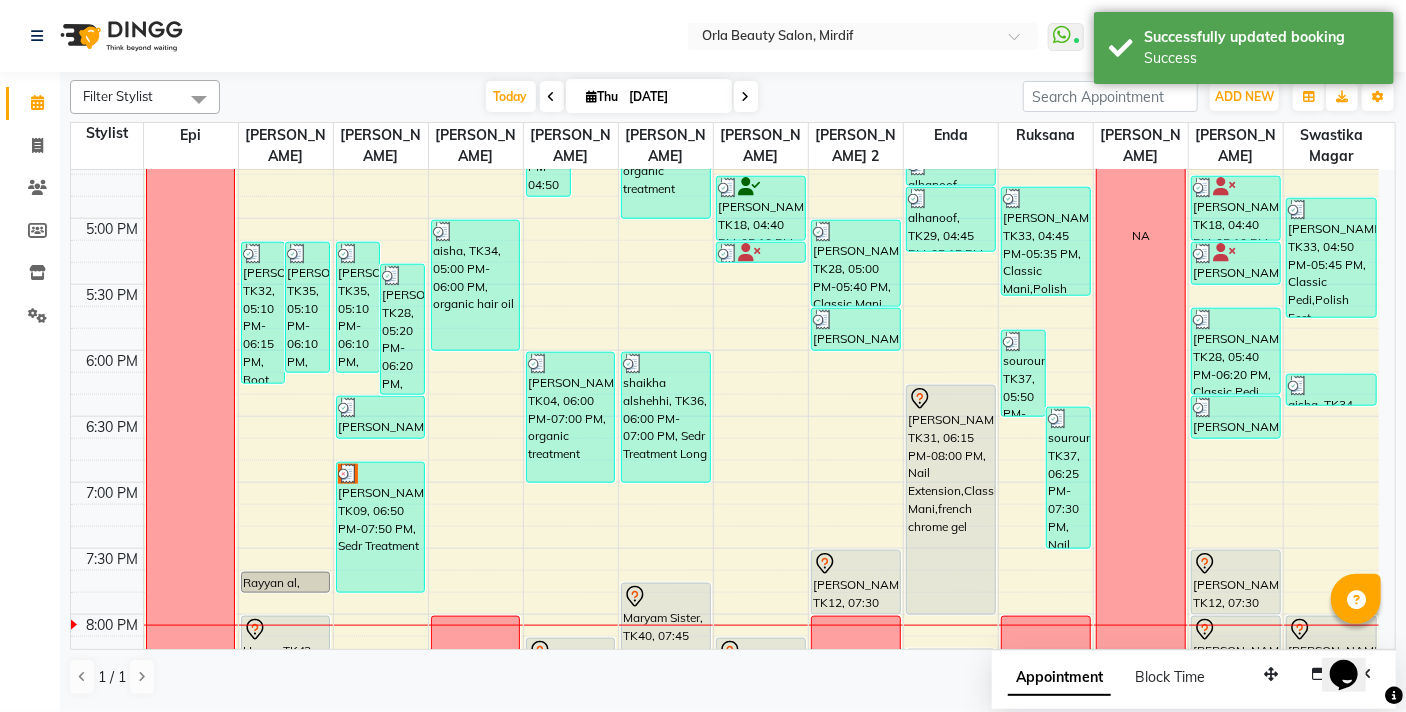 drag, startPoint x: 1378, startPoint y: 526, endPoint x: 1282, endPoint y: 430, distance: 135.7645 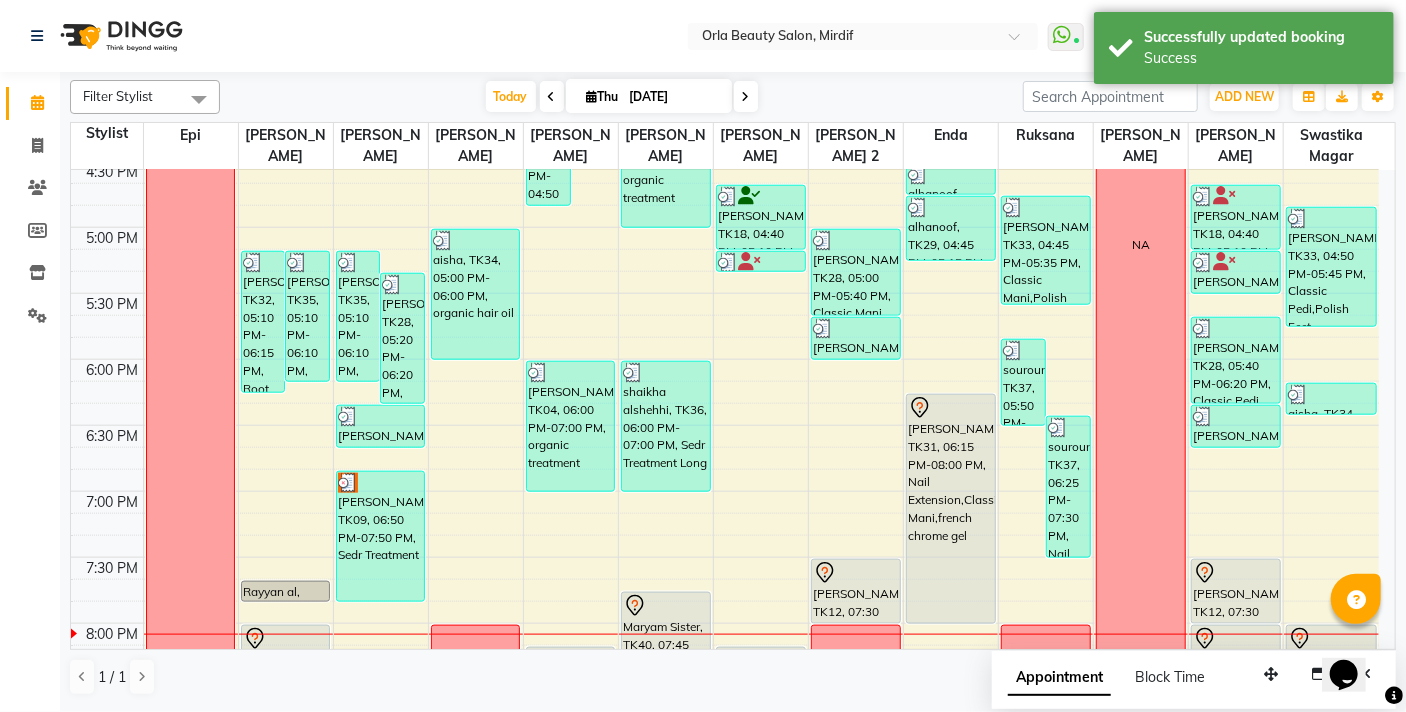click on "9:00 AM 9:30 AM 10:00 AM 10:30 AM 11:00 AM 11:30 AM 12:00 PM 12:30 PM 1:00 PM 1:30 PM 2:00 PM 2:30 PM 3:00 PM 3:30 PM 4:00 PM 4:30 PM 5:00 PM 5:30 PM 6:00 PM 6:30 PM 7:00 PM 7:30 PM 8:00 PM 8:30 PM 9:00 PM 9:30 PM 10:00 PM 10:30 PM  OFF   NA      Madam Aisha Boss, TK25, 11:00 AM-02:00 PM, Full Hair Color     maha, TK24, 01:05 PM-02:05 PM, organic treatment     hamda almanzooqi, TK05, 12:10 PM-01:10 PM, Sedr Treatment     muna alsafi, TK32, 05:10 PM-06:15 PM, Root Color     Reem Aljawdar, TK35, 05:10 PM-06:10 PM, k18     fatima mohamad, TK26, 02:55 PM-03:55 PM, Sedr Treatment Medium             Rhoda, TK10, 04:10 PM-04:20 PM, Beach Waves    Rayyan al, TK41, 07:40 PM-07:50 PM, organic treatment             Hessa, TK43, 08:00 PM-08:45 PM, Hair Cut Restyle     Reem Aljawdar, TK35, 05:10 PM-06:10 PM, k18     fatma alshehhi, TK28, 05:20 PM-06:20 PM, Sedr Treatment Long  NA      maitha, TK16, 12:10 PM-01:10 PM, Sedr Treatment     Madam Aisha Boss, TK25, 02:00 PM-03:00 PM, Acai Treatment Medium" at bounding box center [725, 95] 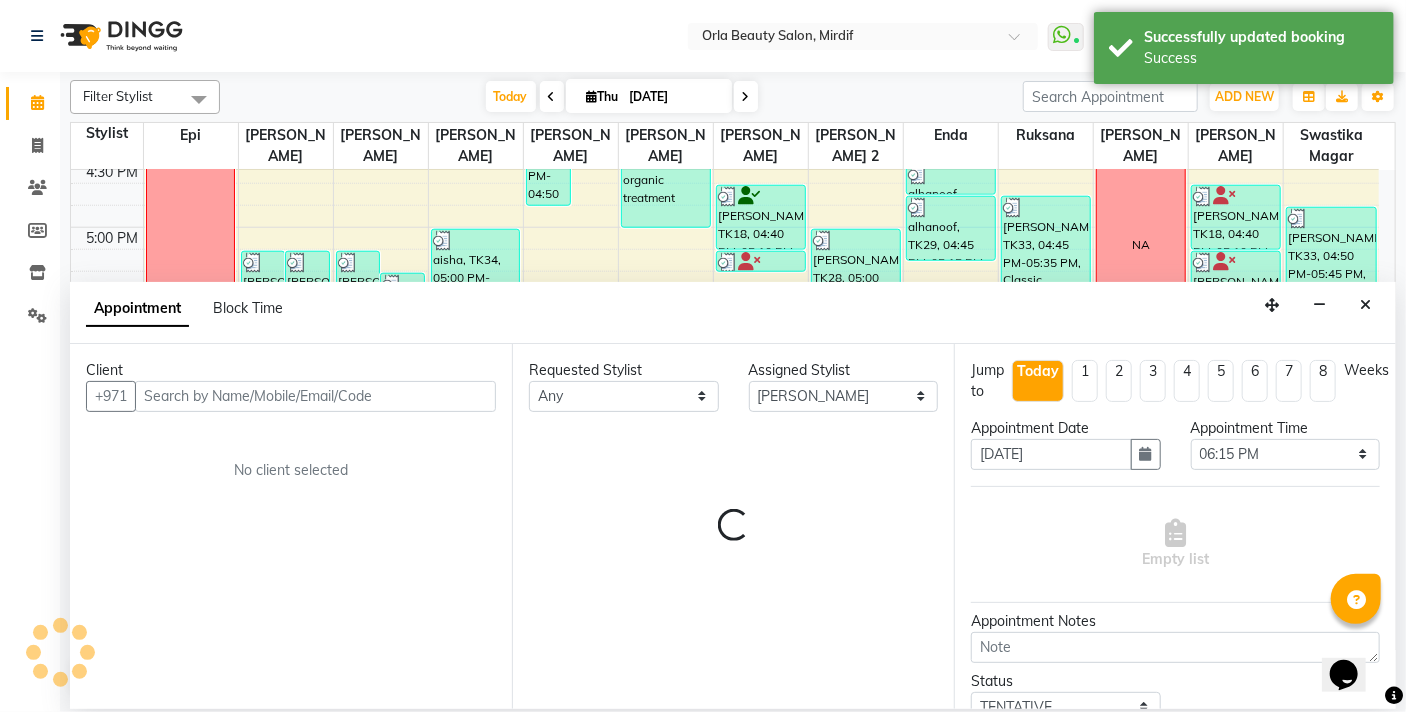 click at bounding box center [315, 396] 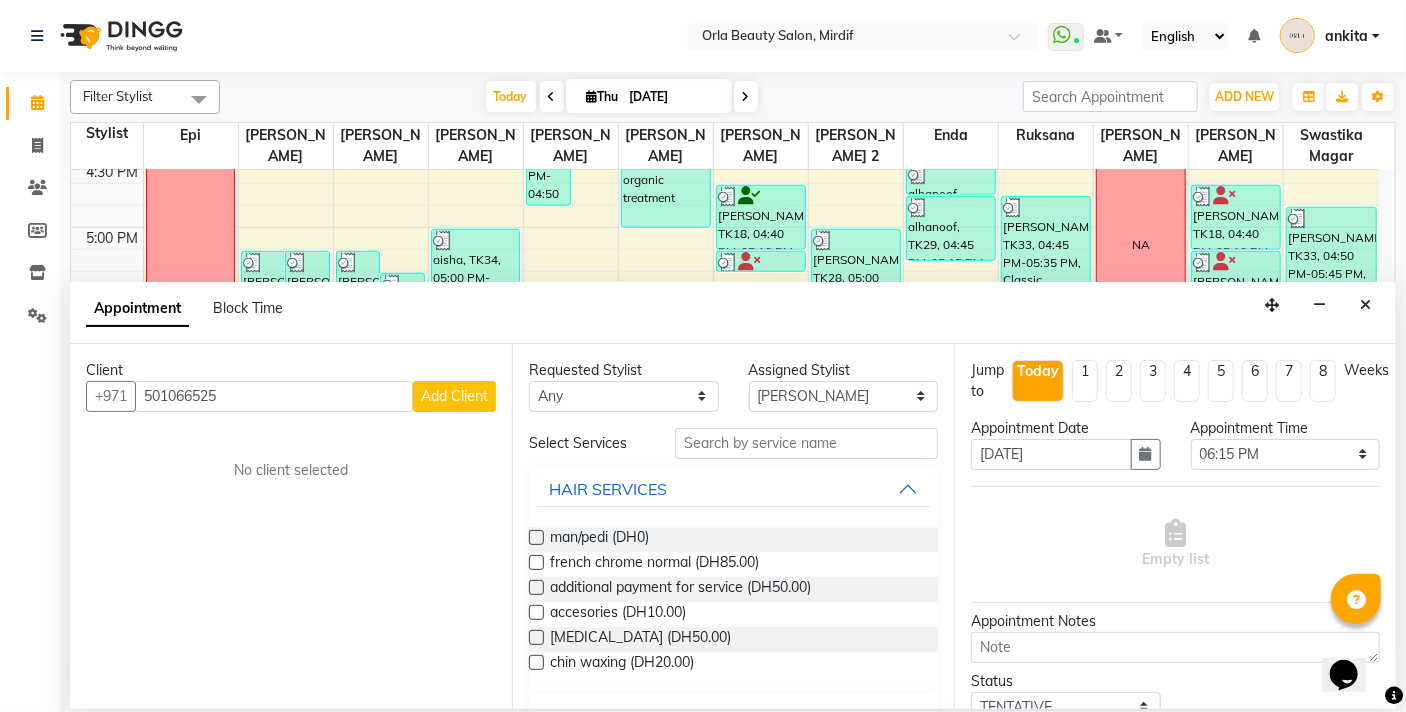 click on "Add Client" at bounding box center (454, 396) 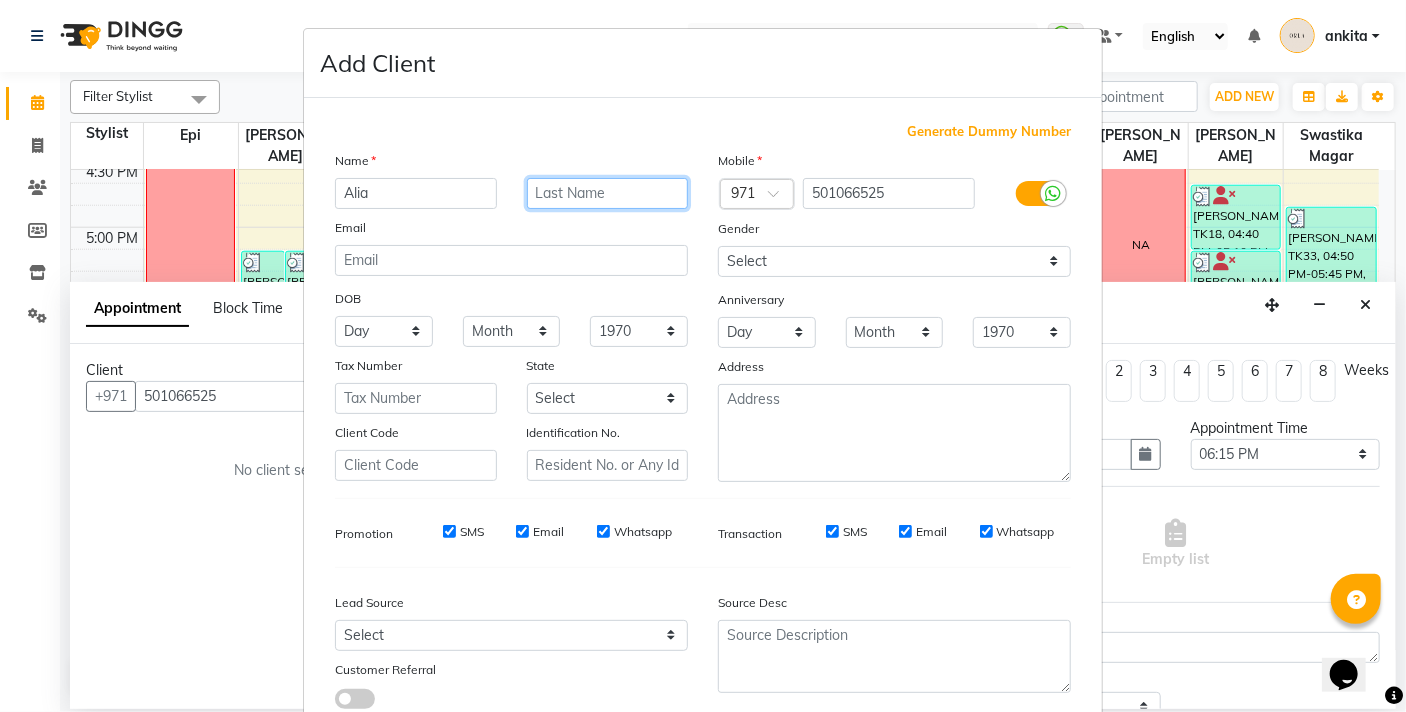 drag, startPoint x: 577, startPoint y: 206, endPoint x: 568, endPoint y: 190, distance: 18.35756 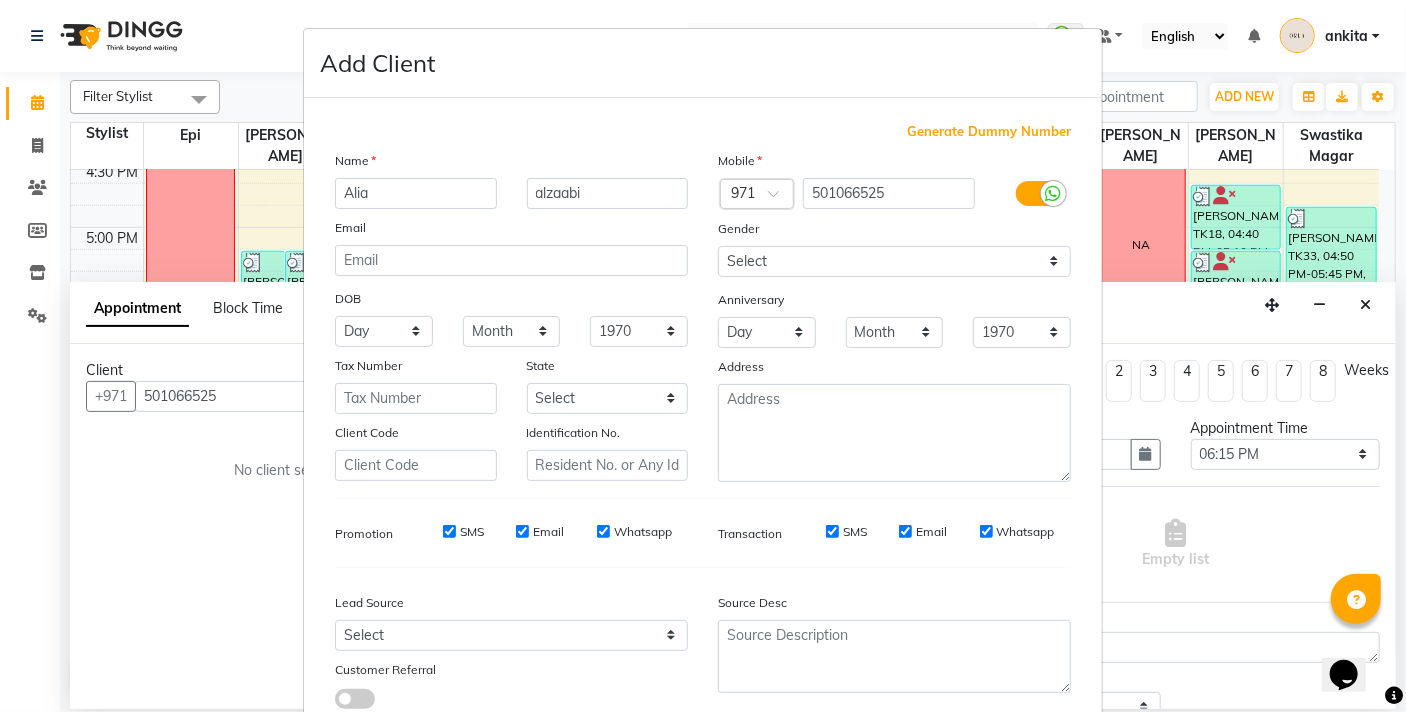 scroll, scrollTop: 135, scrollLeft: 0, axis: vertical 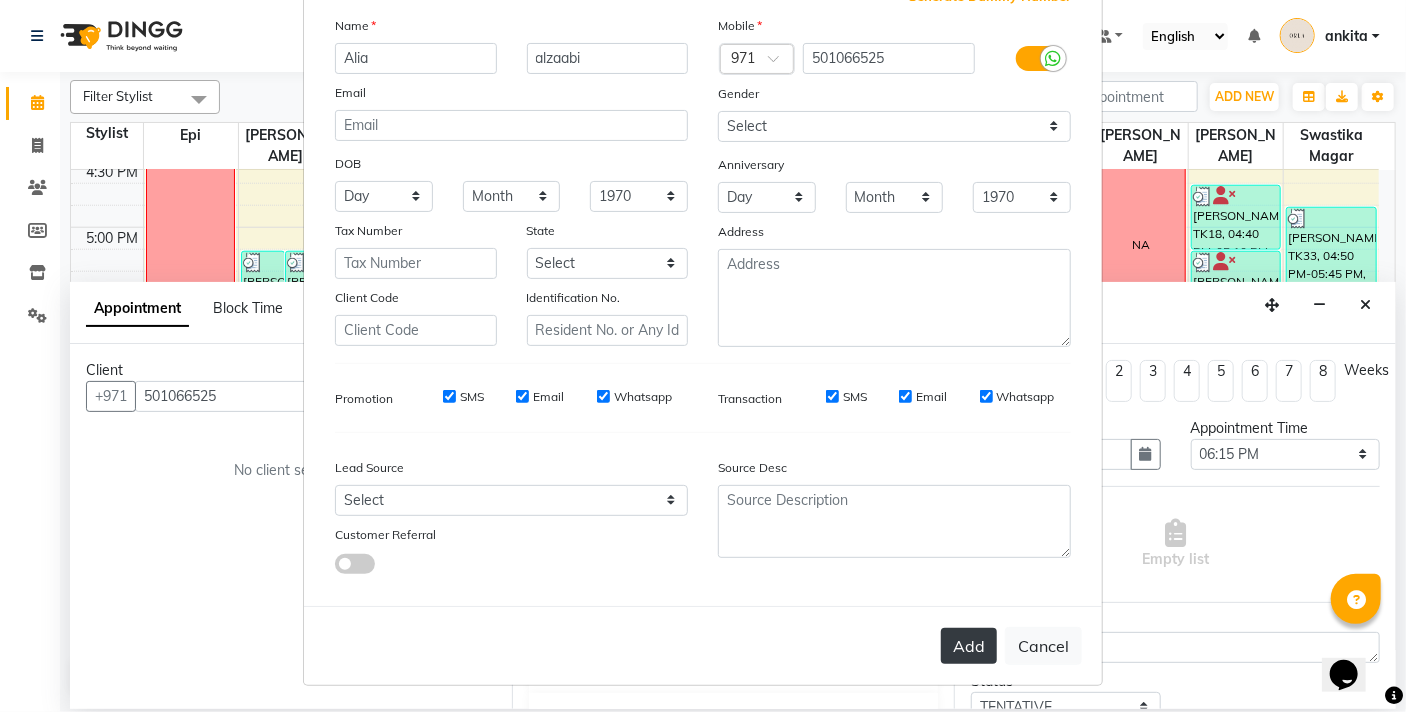 click on "Add" at bounding box center (969, 646) 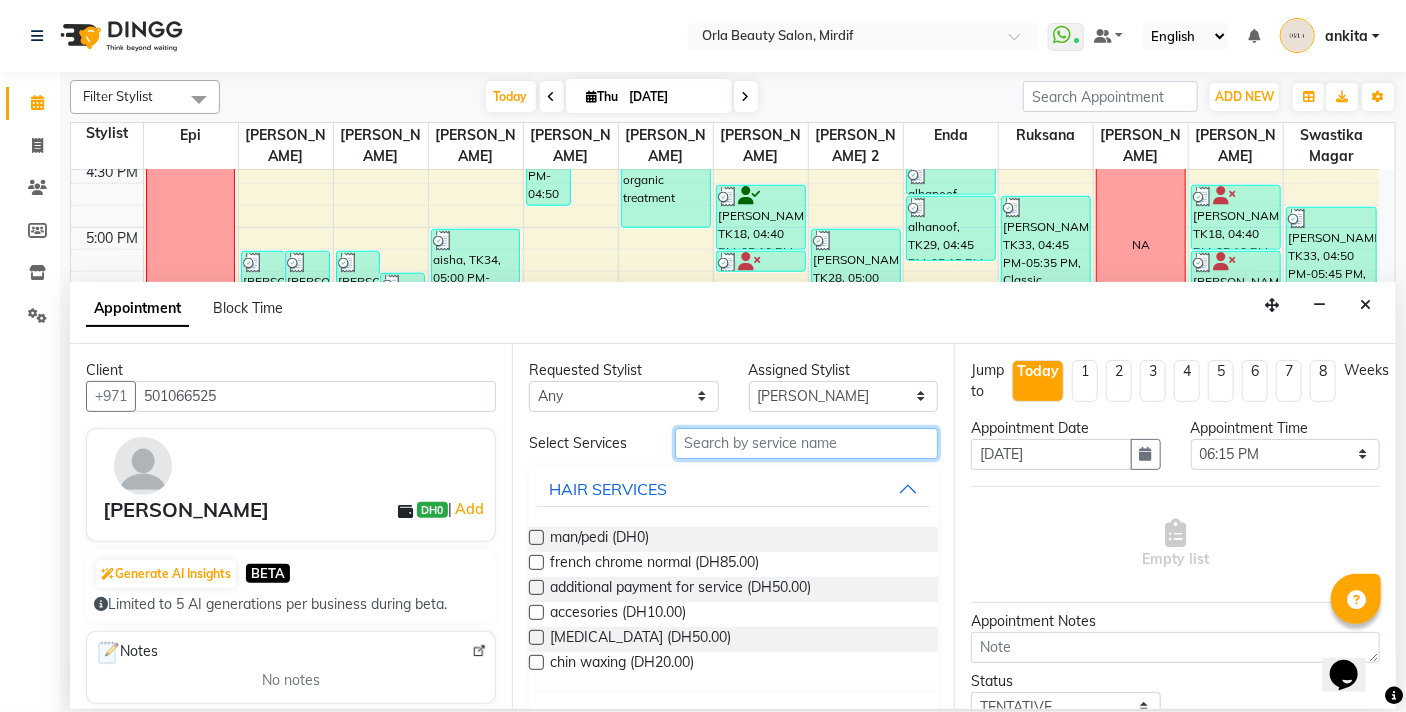 click at bounding box center (806, 443) 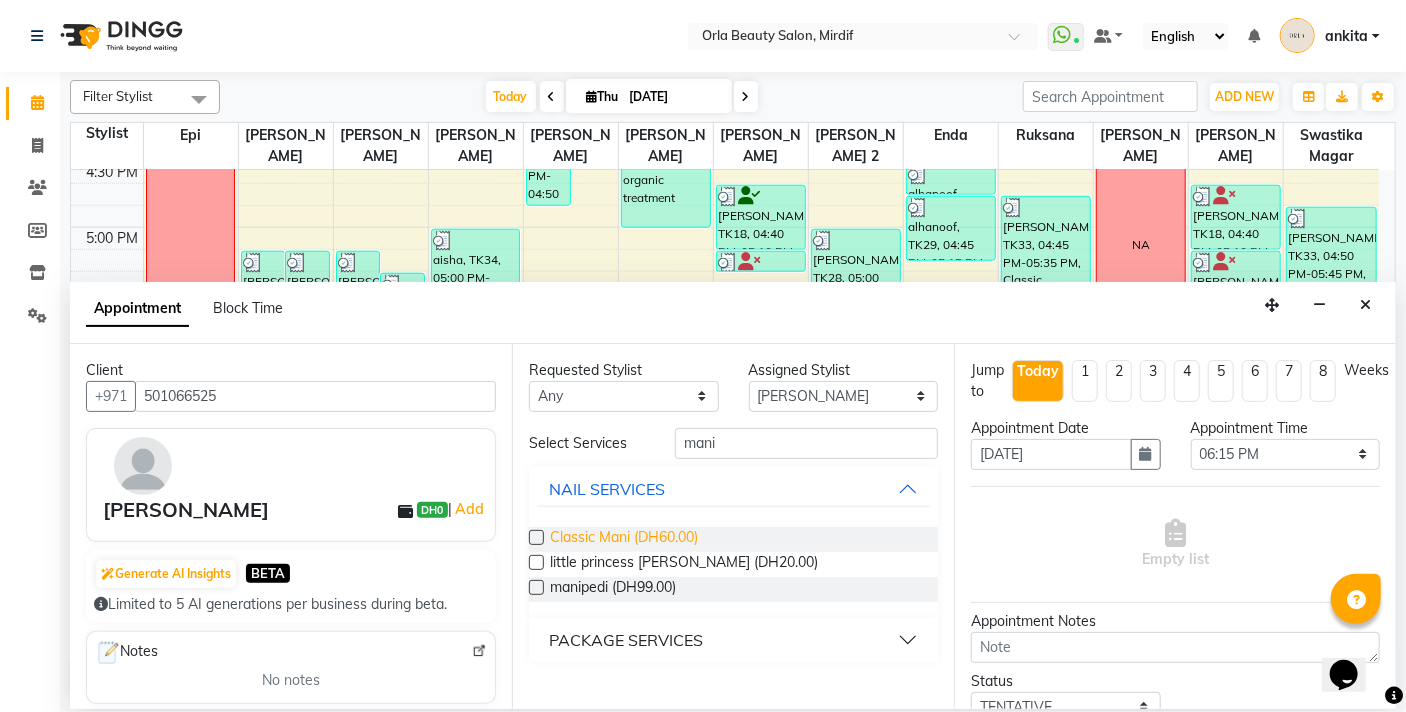 click on "Classic Mani (DH60.00)" at bounding box center [624, 539] 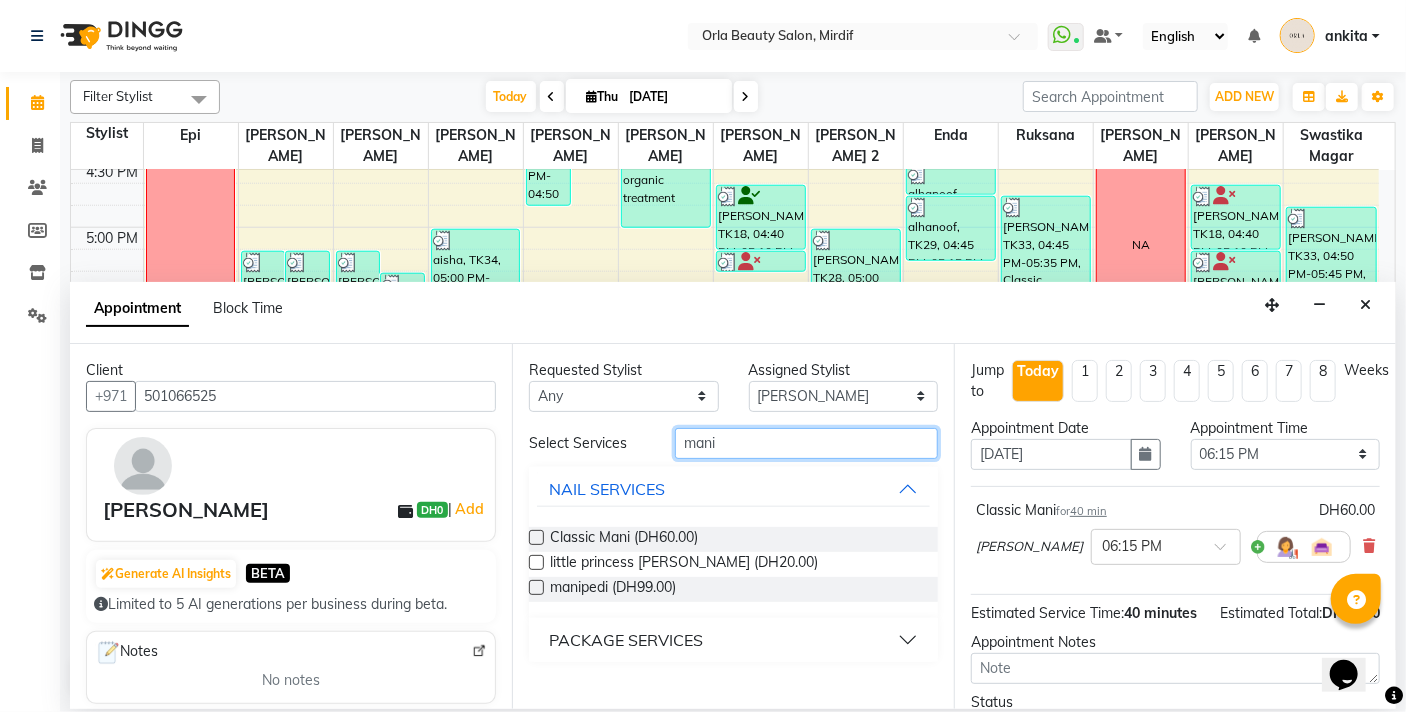 click on "mani" at bounding box center (806, 443) 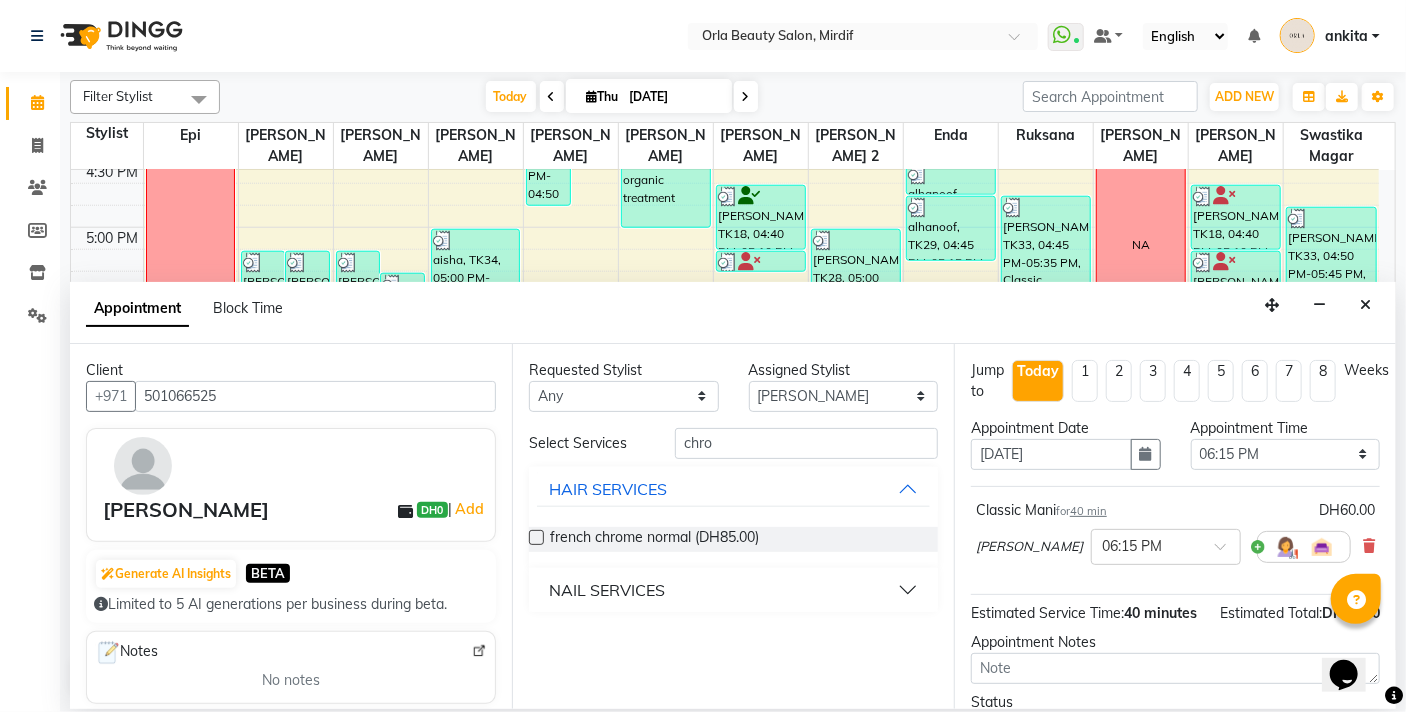 click on "NAIL SERVICES" at bounding box center (607, 590) 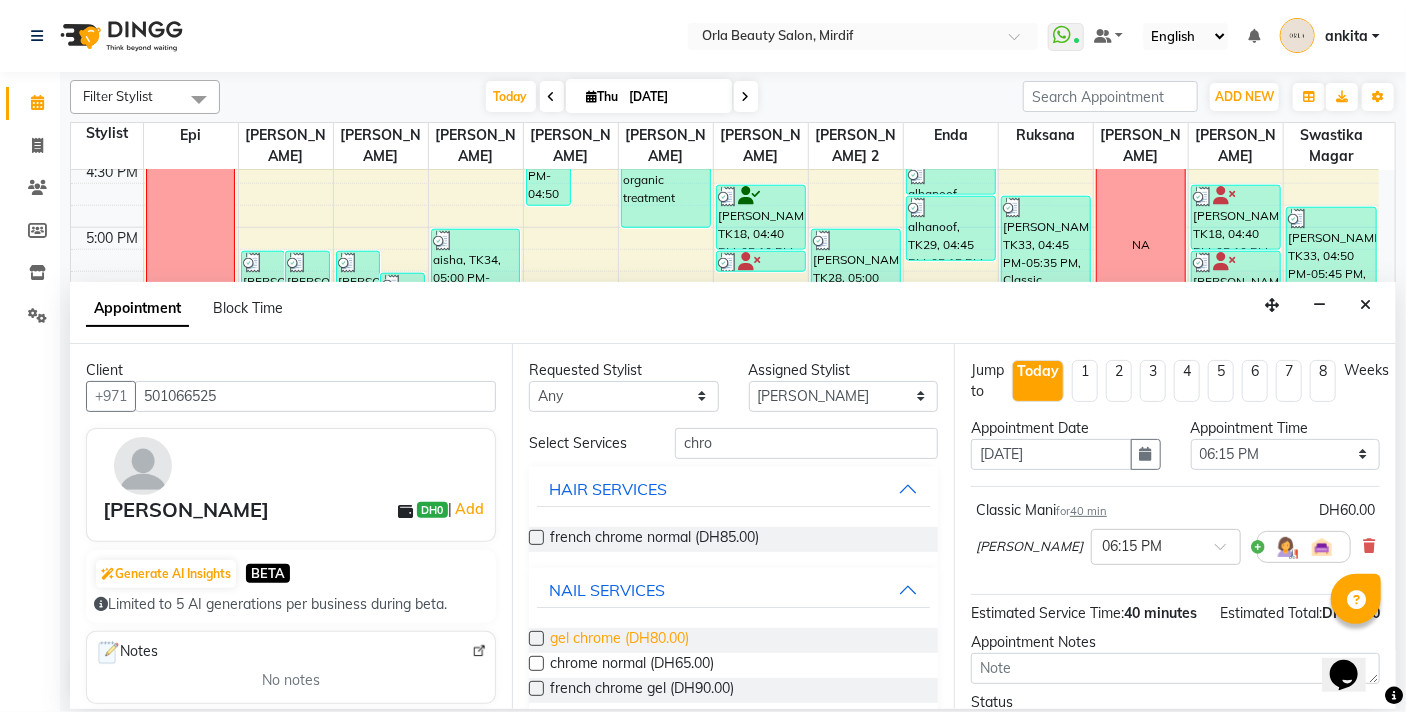 click on "gel chrome (DH80.00)" at bounding box center [619, 640] 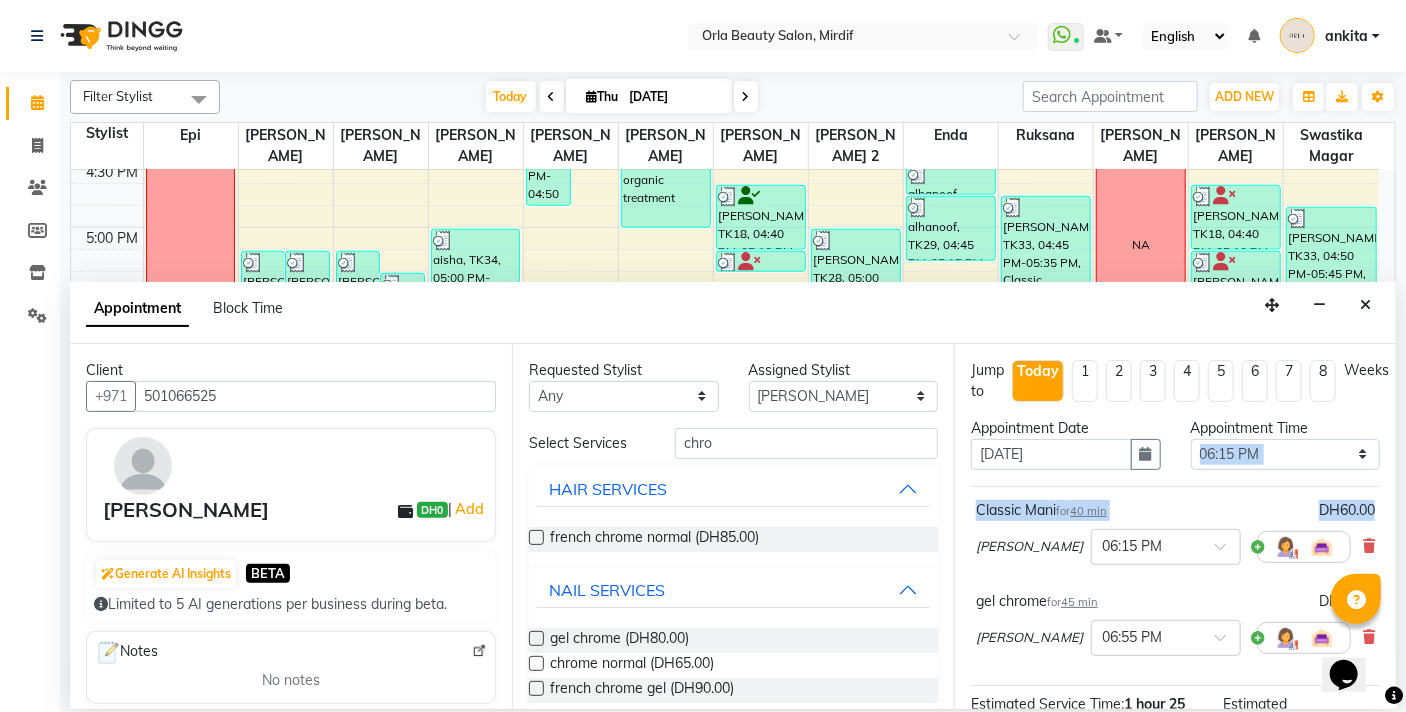 scroll, scrollTop: 0, scrollLeft: 10, axis: horizontal 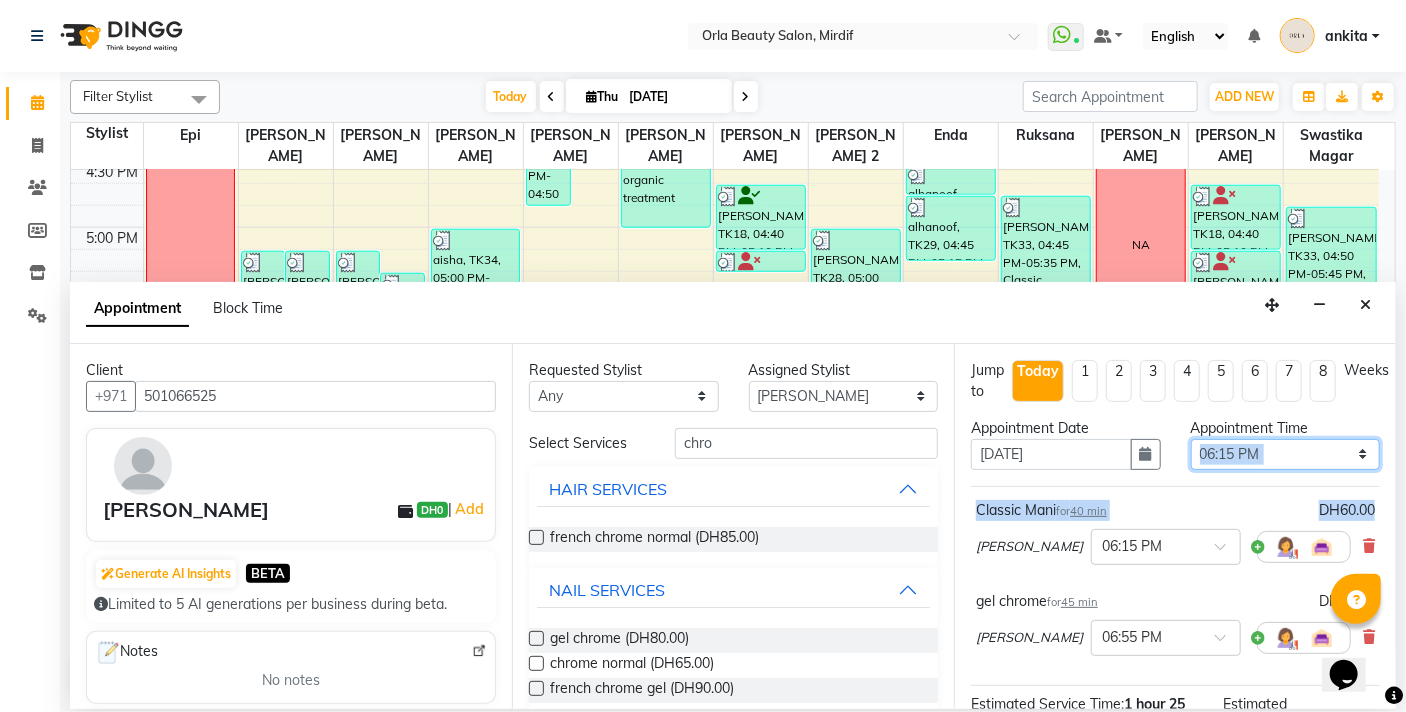 click on "Select 10:00 AM 10:05 AM 10:10 AM 10:15 AM 10:20 AM 10:25 AM 10:30 AM 10:35 AM 10:40 AM 10:45 AM 10:50 AM 10:55 AM 11:00 AM 11:05 AM 11:10 AM 11:15 AM 11:20 AM 11:25 AM 11:30 AM 11:35 AM 11:40 AM 11:45 AM 11:50 AM 11:55 AM 12:00 PM 12:05 PM 12:10 PM 12:15 PM 12:20 PM 12:25 PM 12:30 PM 12:35 PM 12:40 PM 12:45 PM 12:50 PM 12:55 PM 01:00 PM 01:05 PM 01:10 PM 01:15 PM 01:20 PM 01:25 PM 01:30 PM 01:35 PM 01:40 PM 01:45 PM 01:50 PM 01:55 PM 02:00 PM 02:05 PM 02:10 PM 02:15 PM 02:20 PM 02:25 PM 02:30 PM 02:35 PM 02:40 PM 02:45 PM 02:50 PM 02:55 PM 03:00 PM 03:05 PM 03:10 PM 03:15 PM 03:20 PM 03:25 PM 03:30 PM 03:35 PM 03:40 PM 03:45 PM 03:50 PM 03:55 PM 04:00 PM 04:05 PM 04:10 PM 04:15 PM 04:20 PM 04:25 PM 04:30 PM 04:35 PM 04:40 PM 04:45 PM 04:50 PM 04:55 PM 05:00 PM 05:05 PM 05:10 PM 05:15 PM 05:20 PM 05:25 PM 05:30 PM 05:35 PM 05:40 PM 05:45 PM 05:50 PM 05:55 PM 06:00 PM 06:05 PM 06:10 PM 06:15 PM 06:20 PM 06:25 PM 06:30 PM 06:35 PM 06:40 PM 06:45 PM 06:50 PM 06:55 PM 07:00 PM 07:05 PM 07:10 PM 07:15 PM 07:20 PM" at bounding box center [1286, 454] 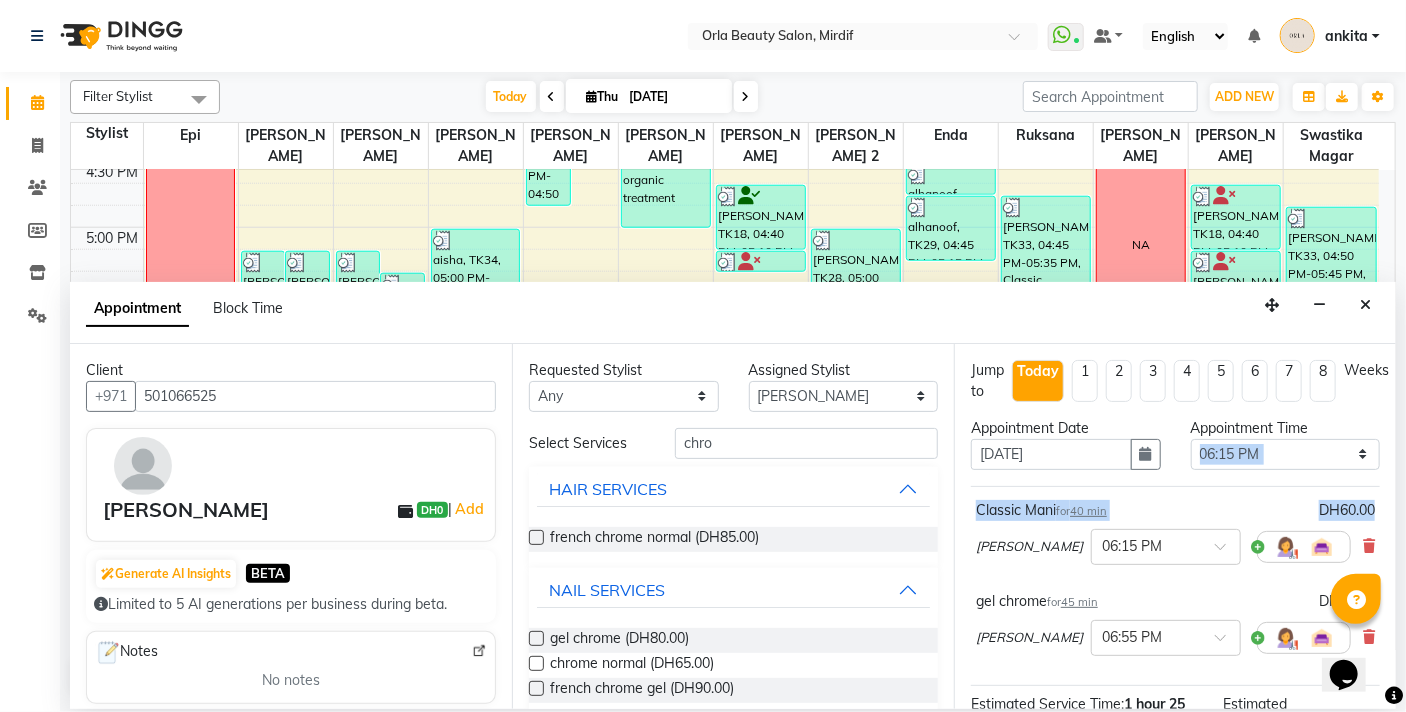 click on "Appointment Time Select 10:00 AM 10:05 AM 10:10 AM 10:15 AM 10:20 AM 10:25 AM 10:30 AM 10:35 AM 10:40 AM 10:45 AM 10:50 AM 10:55 AM 11:00 AM 11:05 AM 11:10 AM 11:15 AM 11:20 AM 11:25 AM 11:30 AM 11:35 AM 11:40 AM 11:45 AM 11:50 AM 11:55 AM 12:00 PM 12:05 PM 12:10 PM 12:15 PM 12:20 PM 12:25 PM 12:30 PM 12:35 PM 12:40 PM 12:45 PM 12:50 PM 12:55 PM 01:00 PM 01:05 PM 01:10 PM 01:15 PM 01:20 PM 01:25 PM 01:30 PM 01:35 PM 01:40 PM 01:45 PM 01:50 PM 01:55 PM 02:00 PM 02:05 PM 02:10 PM 02:15 PM 02:20 PM 02:25 PM 02:30 PM 02:35 PM 02:40 PM 02:45 PM 02:50 PM 02:55 PM 03:00 PM 03:05 PM 03:10 PM 03:15 PM 03:20 PM 03:25 PM 03:30 PM 03:35 PM 03:40 PM 03:45 PM 03:50 PM 03:55 PM 04:00 PM 04:05 PM 04:10 PM 04:15 PM 04:20 PM 04:25 PM 04:30 PM 04:35 PM 04:40 PM 04:45 PM 04:50 PM 04:55 PM 05:00 PM 05:05 PM 05:10 PM 05:15 PM 05:20 PM 05:25 PM 05:30 PM 05:35 PM 05:40 PM 05:45 PM 05:50 PM 05:55 PM 06:00 PM 06:05 PM 06:10 PM 06:15 PM 06:20 PM 06:25 PM 06:30 PM 06:35 PM 06:40 PM 06:45 PM 06:50 PM 06:55 PM 07:00 PM 07:05 PM 07:10 PM" at bounding box center [1286, 452] 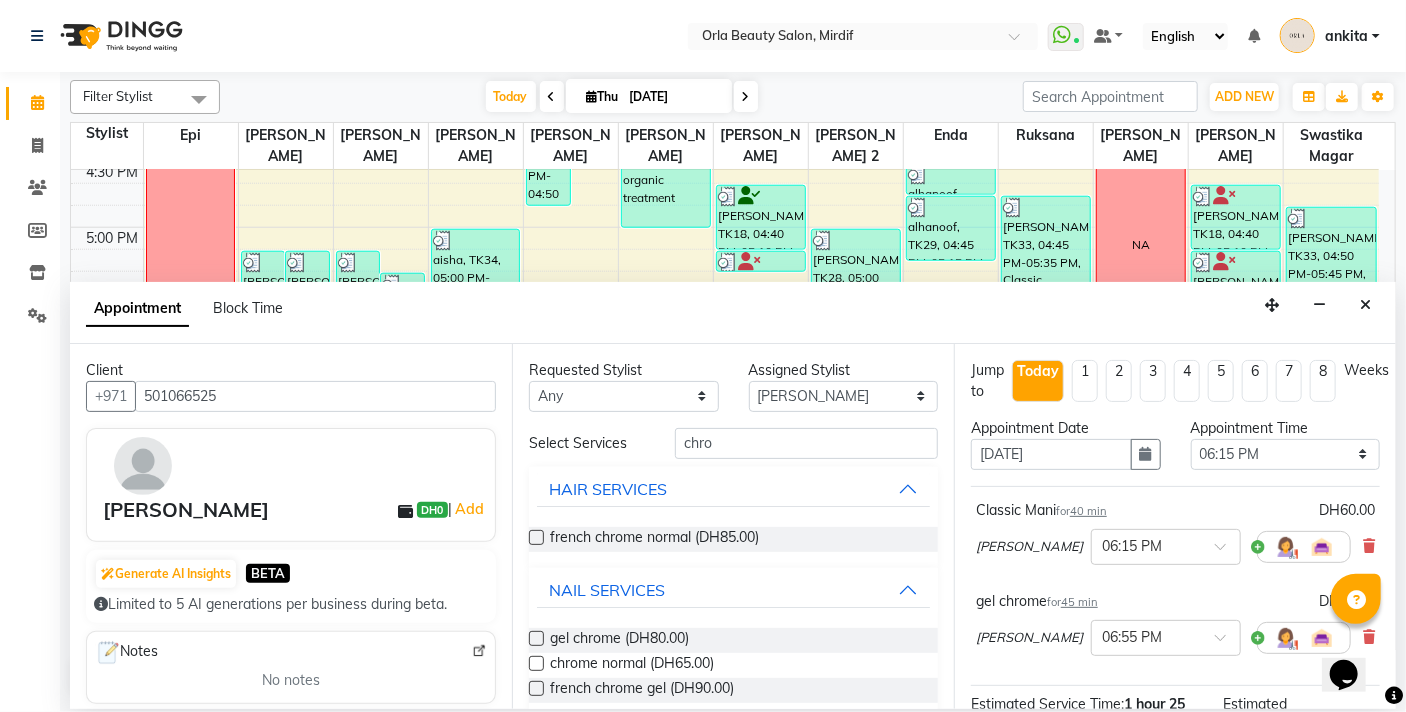 scroll, scrollTop: 115, scrollLeft: 10, axis: both 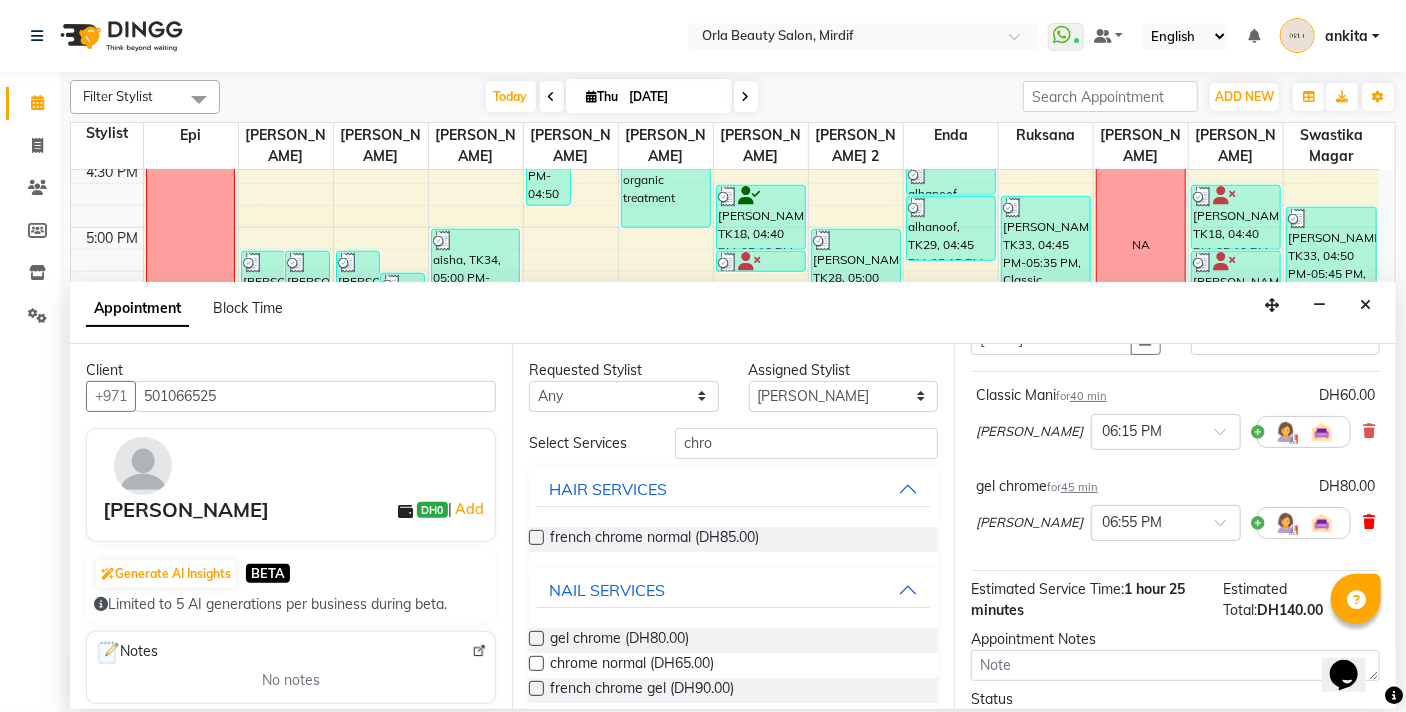 click at bounding box center [1369, 522] 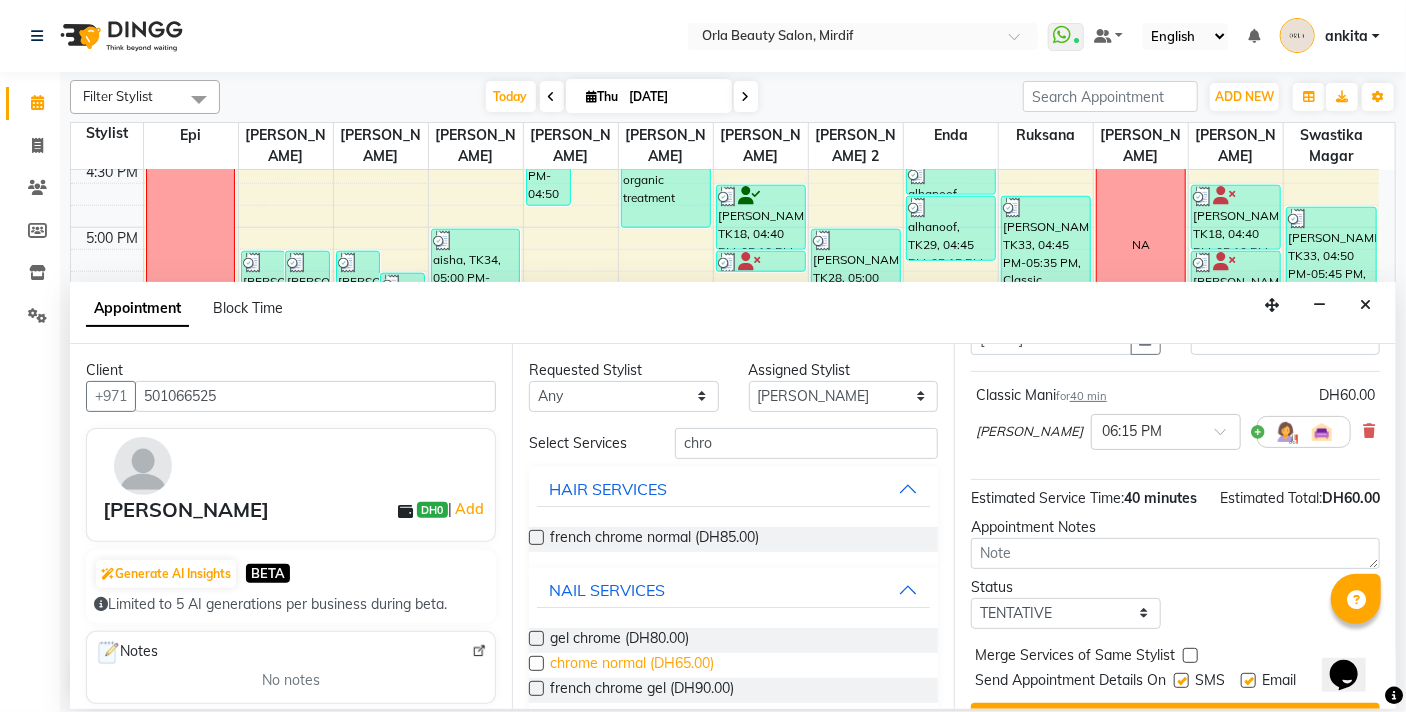 click on "chrome normal (DH65.00)" at bounding box center [632, 665] 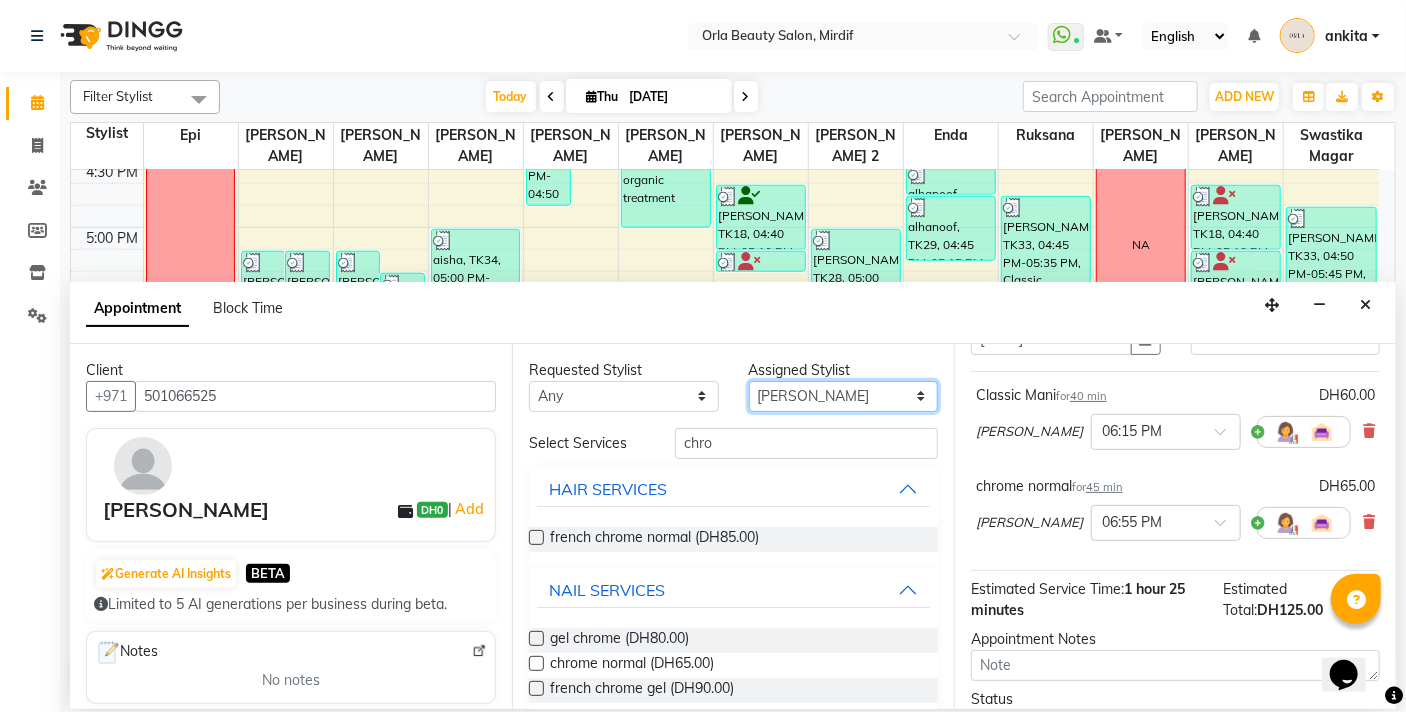 click on "Select Enda Epi [PERSON_NAME] Manju [PERSON_NAME] [PERSON_NAME] [PERSON_NAME] 2 [PERSON_NAME] [PERSON_NAME] [PERSON_NAME] swastika magar" at bounding box center (844, 396) 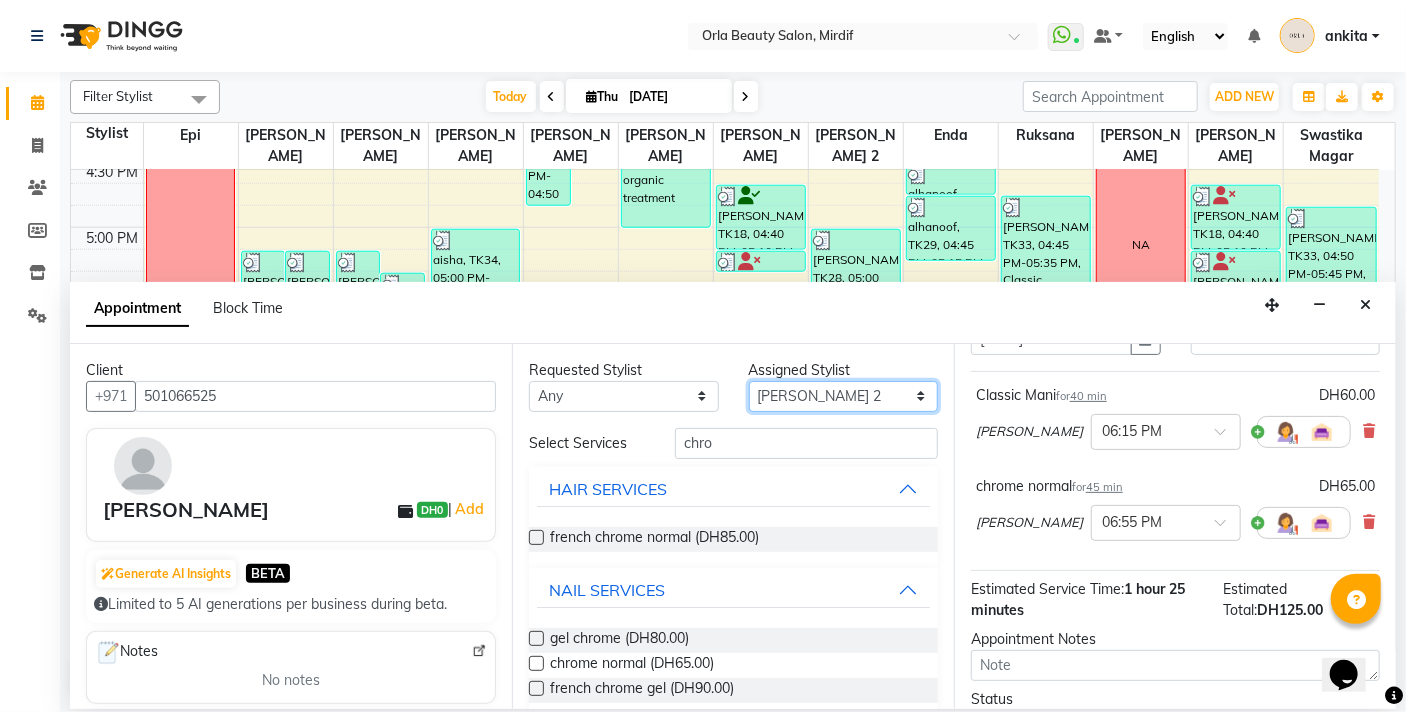 click on "Select Enda Epi [PERSON_NAME] Manju [PERSON_NAME] [PERSON_NAME] [PERSON_NAME] 2 [PERSON_NAME] [PERSON_NAME] [PERSON_NAME] swastika magar" at bounding box center (844, 396) 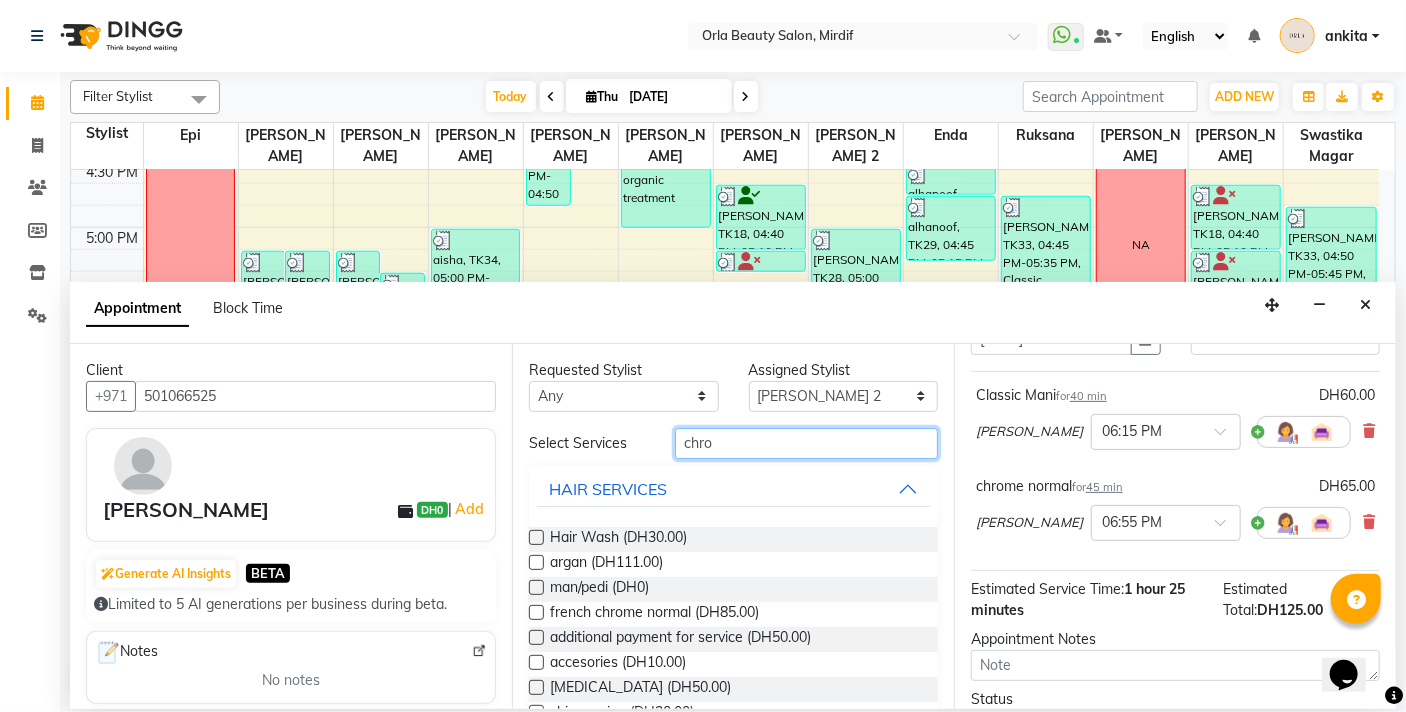 click on "chro" at bounding box center [806, 443] 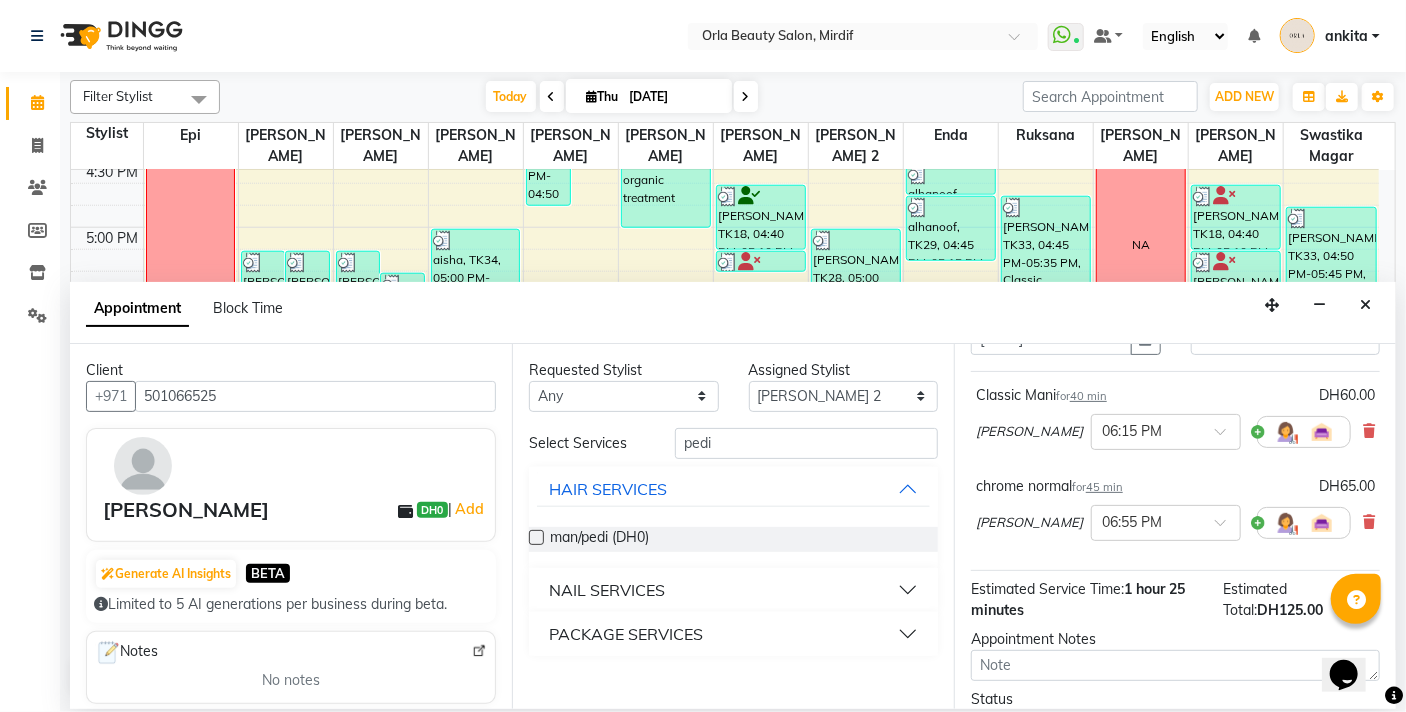 click on "NAIL SERVICES" at bounding box center (607, 590) 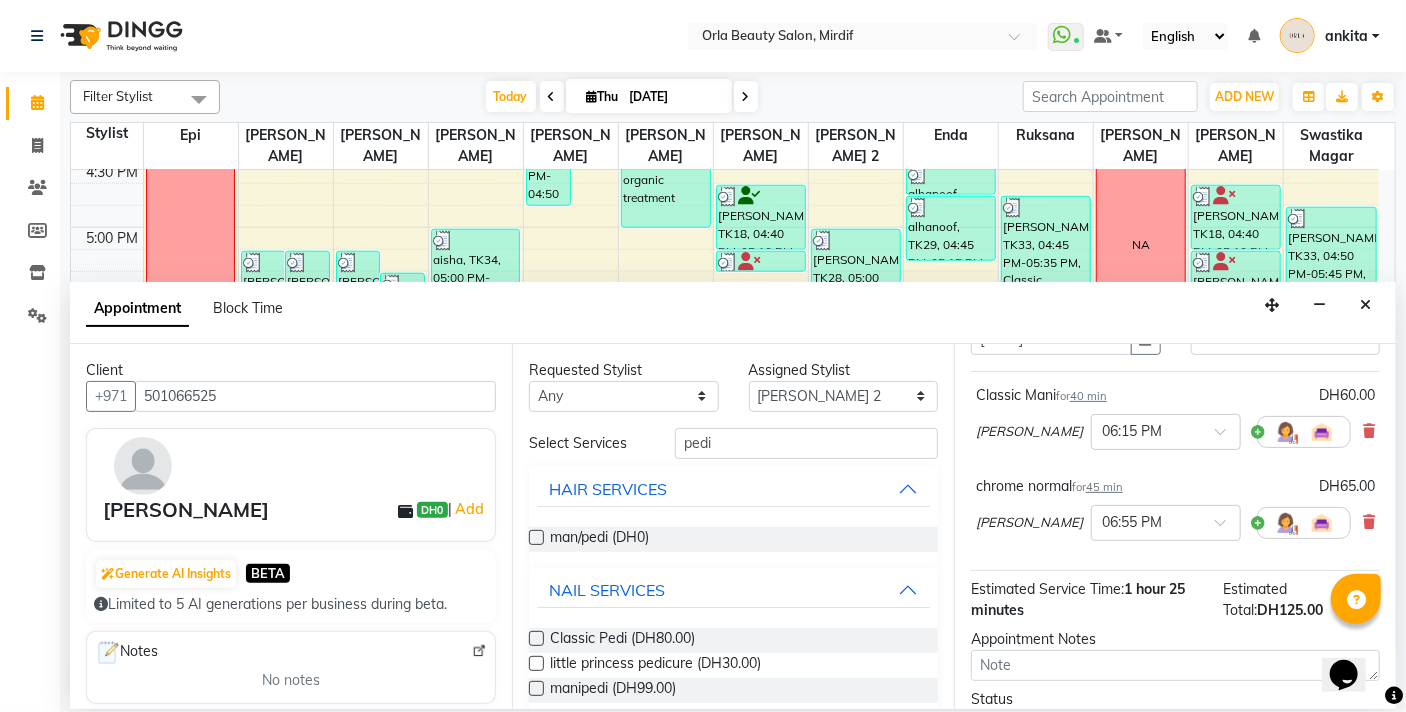 click at bounding box center [536, 638] 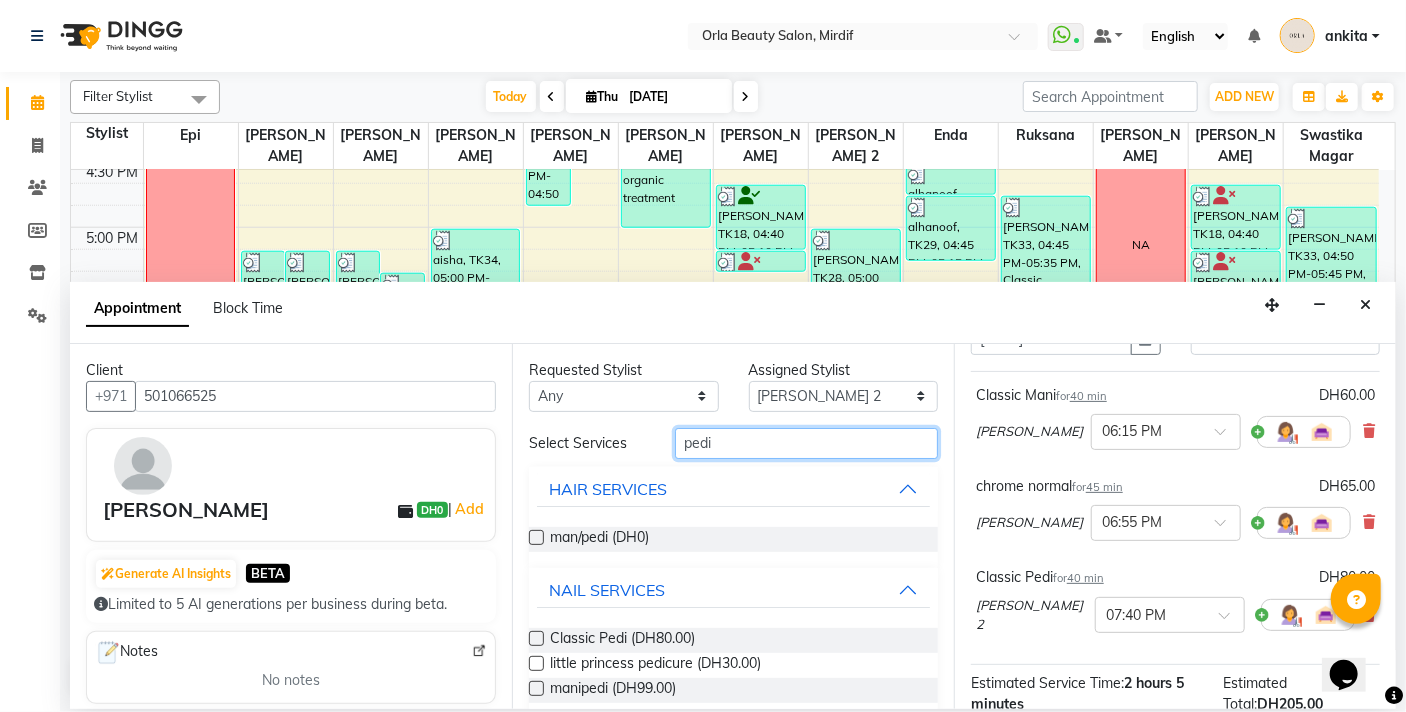 click on "pedi" at bounding box center [806, 443] 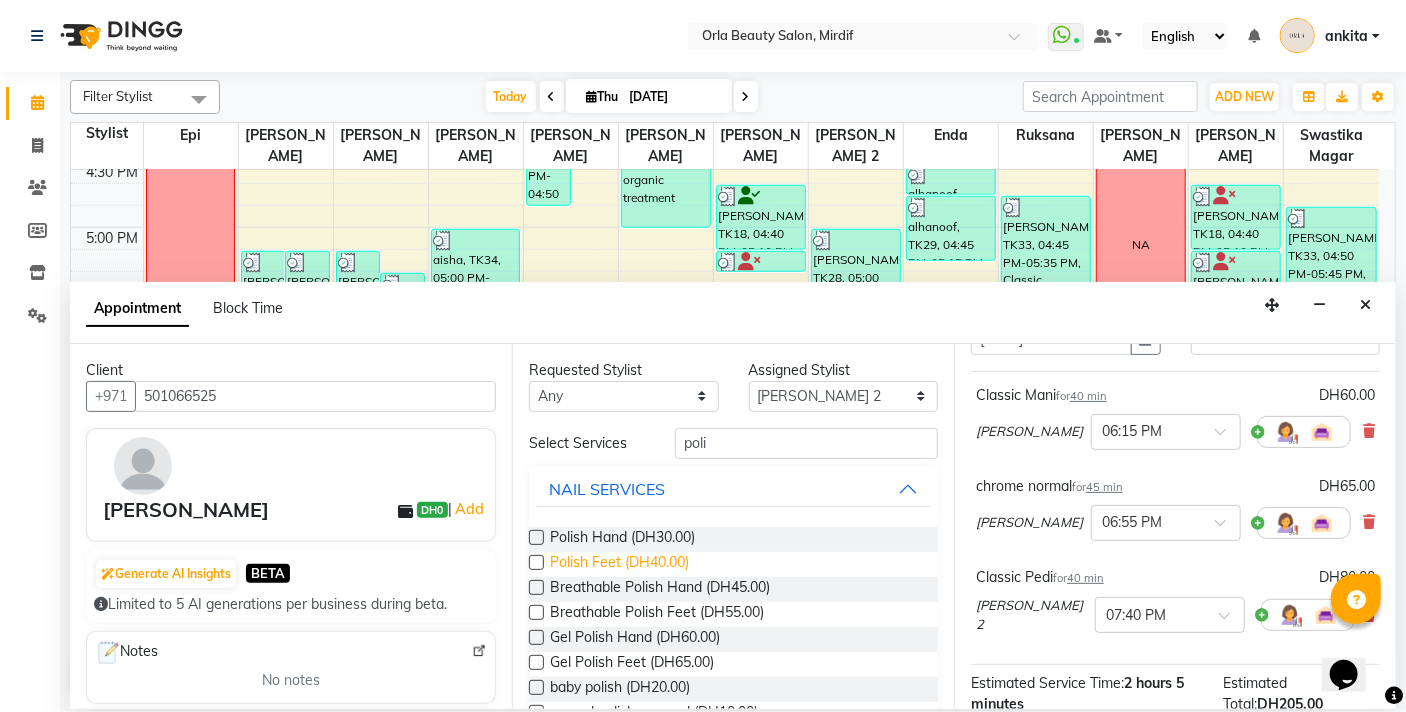 click on "Polish  Feet (DH40.00)" at bounding box center (619, 564) 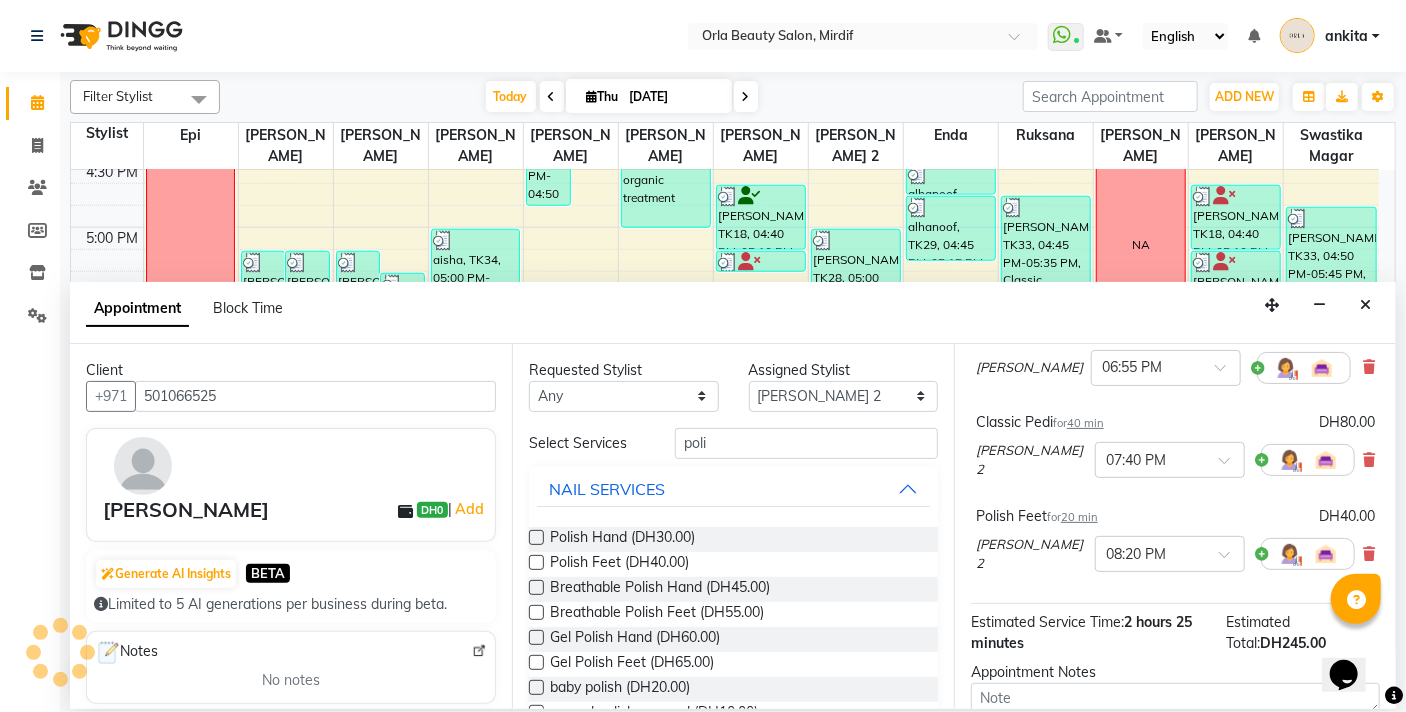 scroll, scrollTop: 306, scrollLeft: 10, axis: both 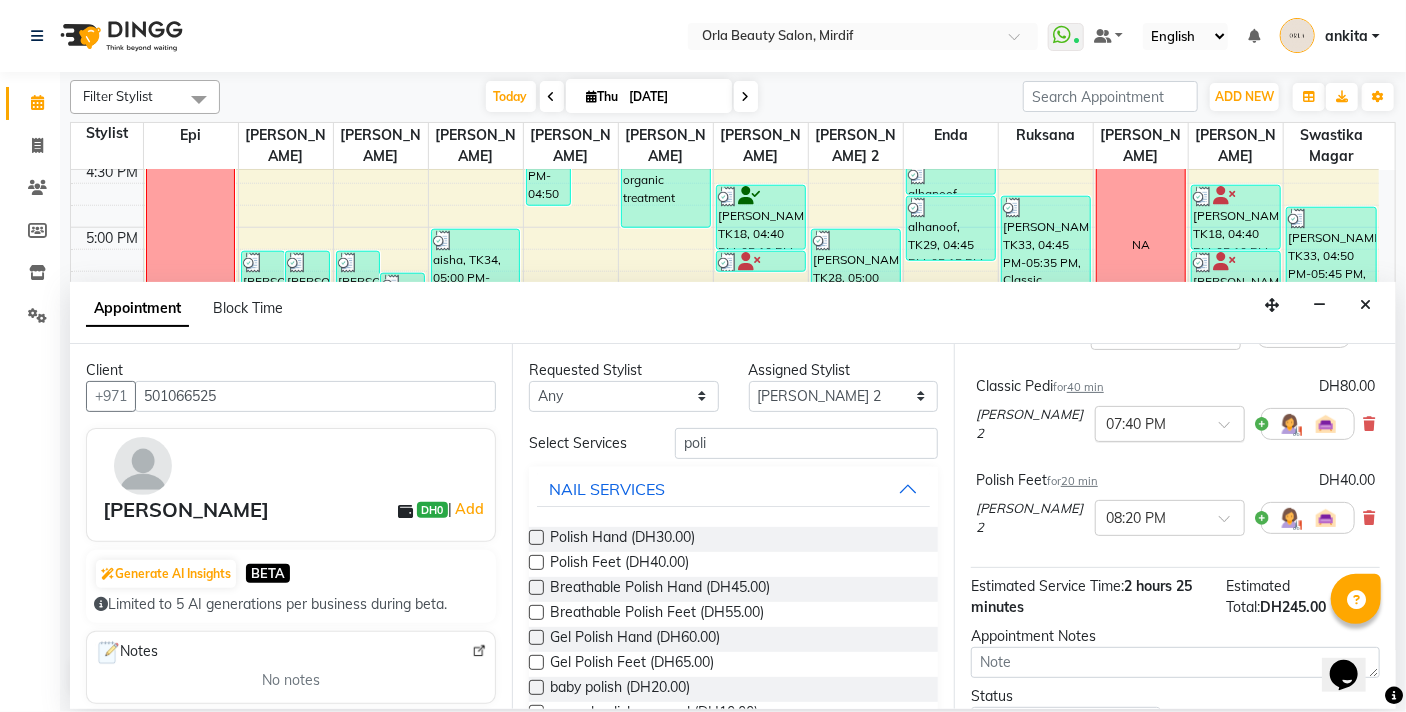 click at bounding box center (1170, 422) 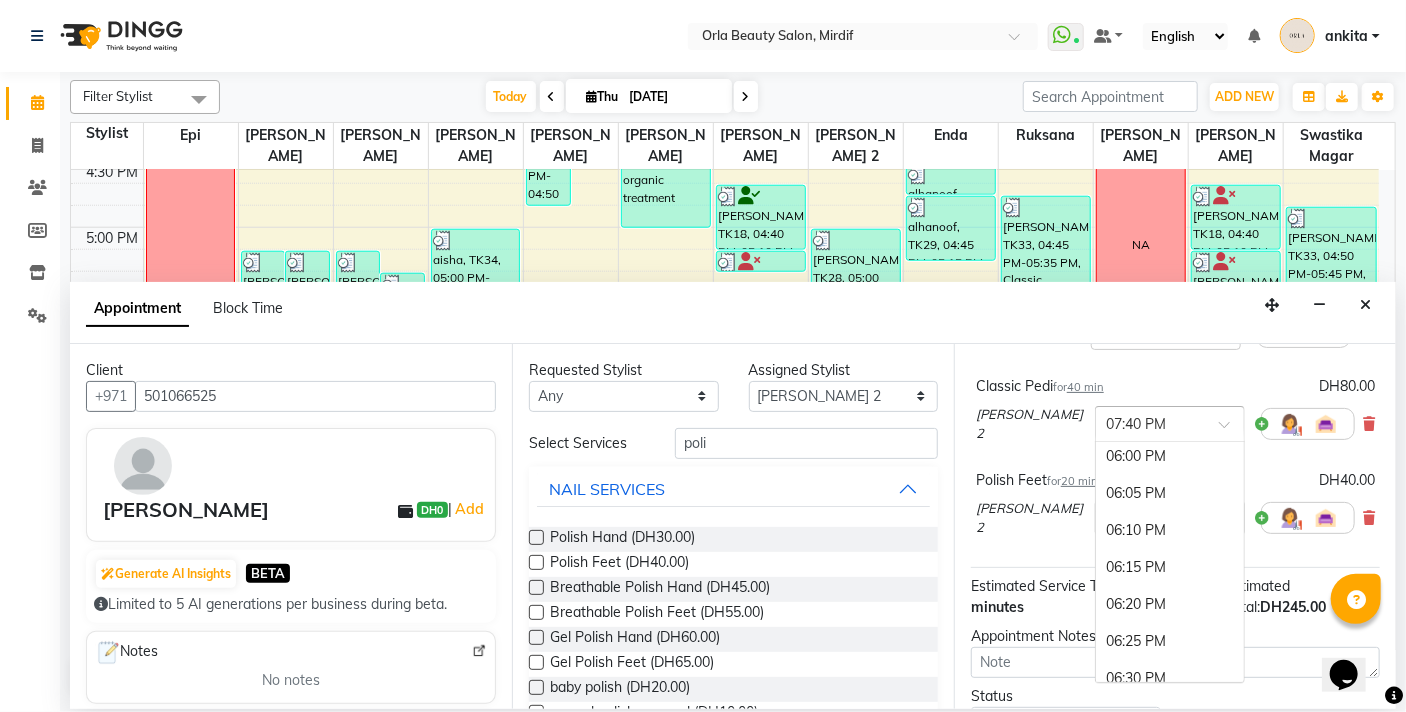 scroll, scrollTop: 3599, scrollLeft: 0, axis: vertical 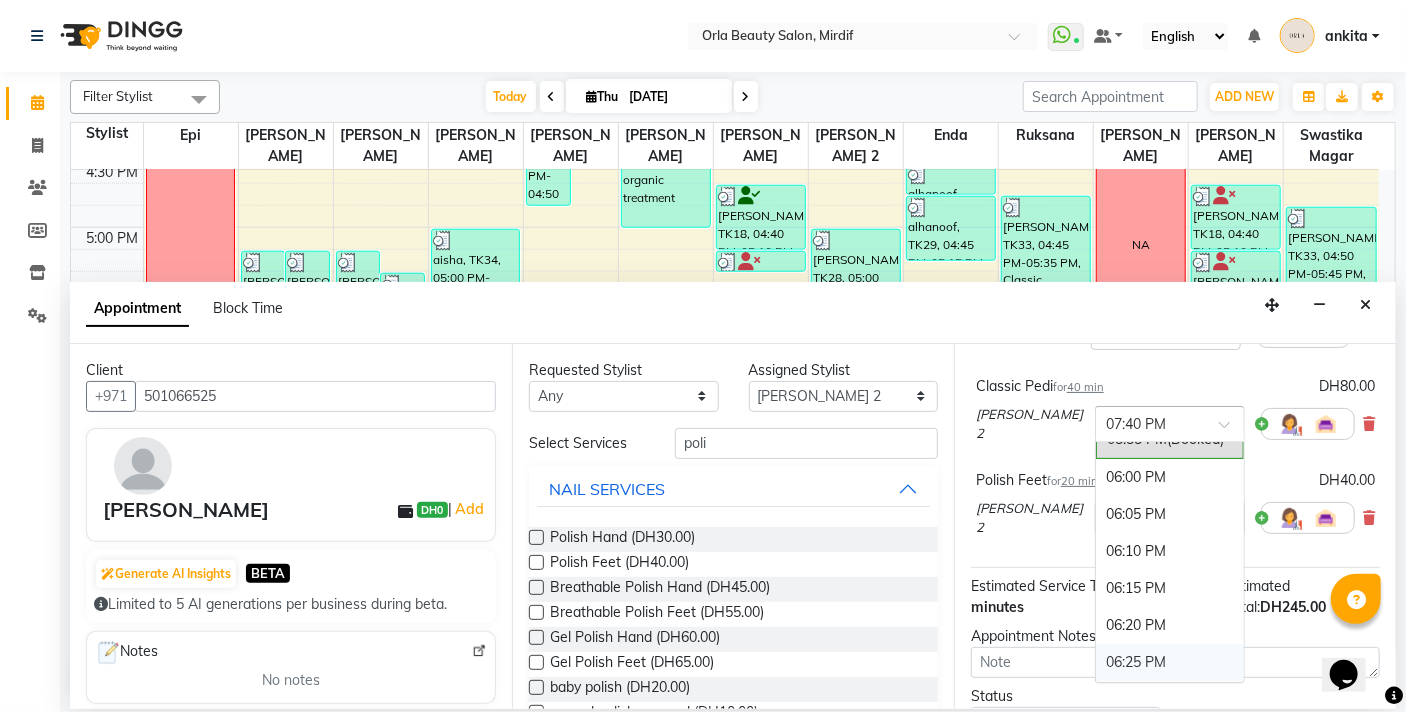 click on "06:25 PM" at bounding box center [1170, 662] 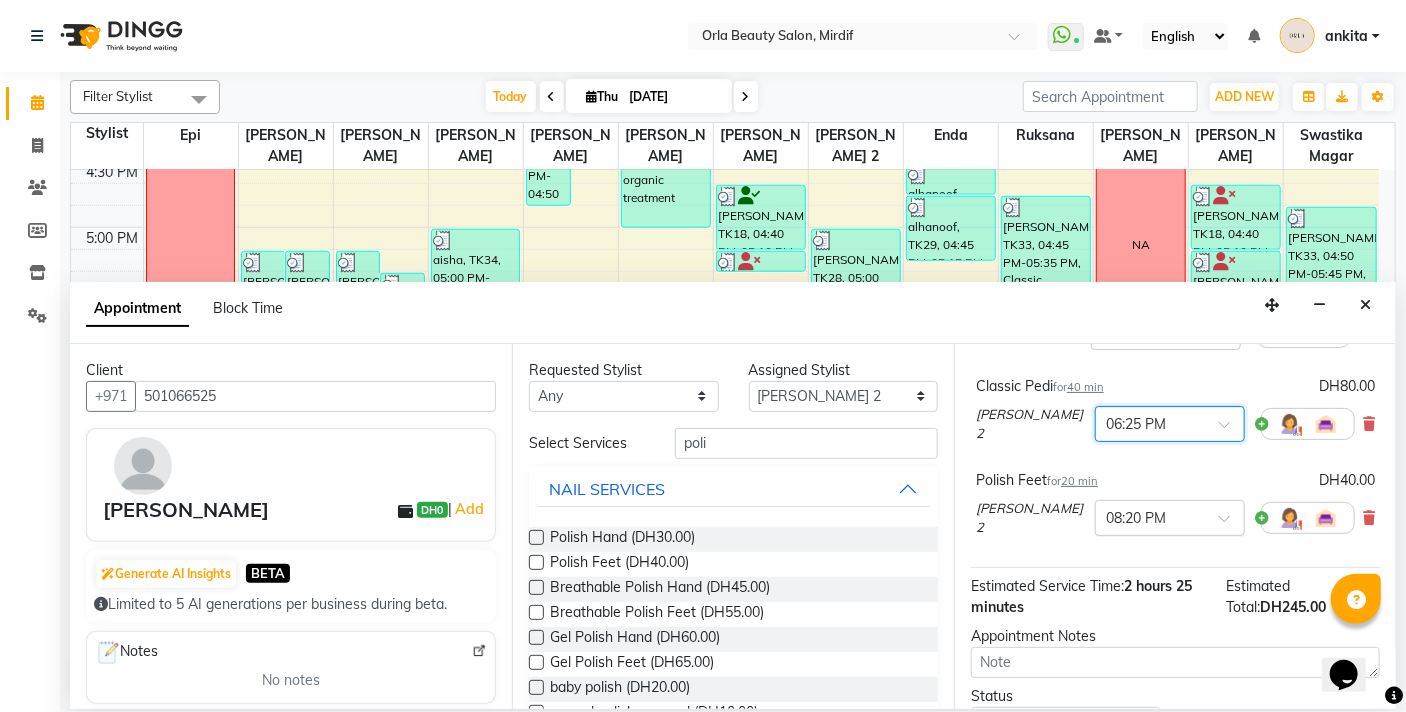click at bounding box center [1170, 516] 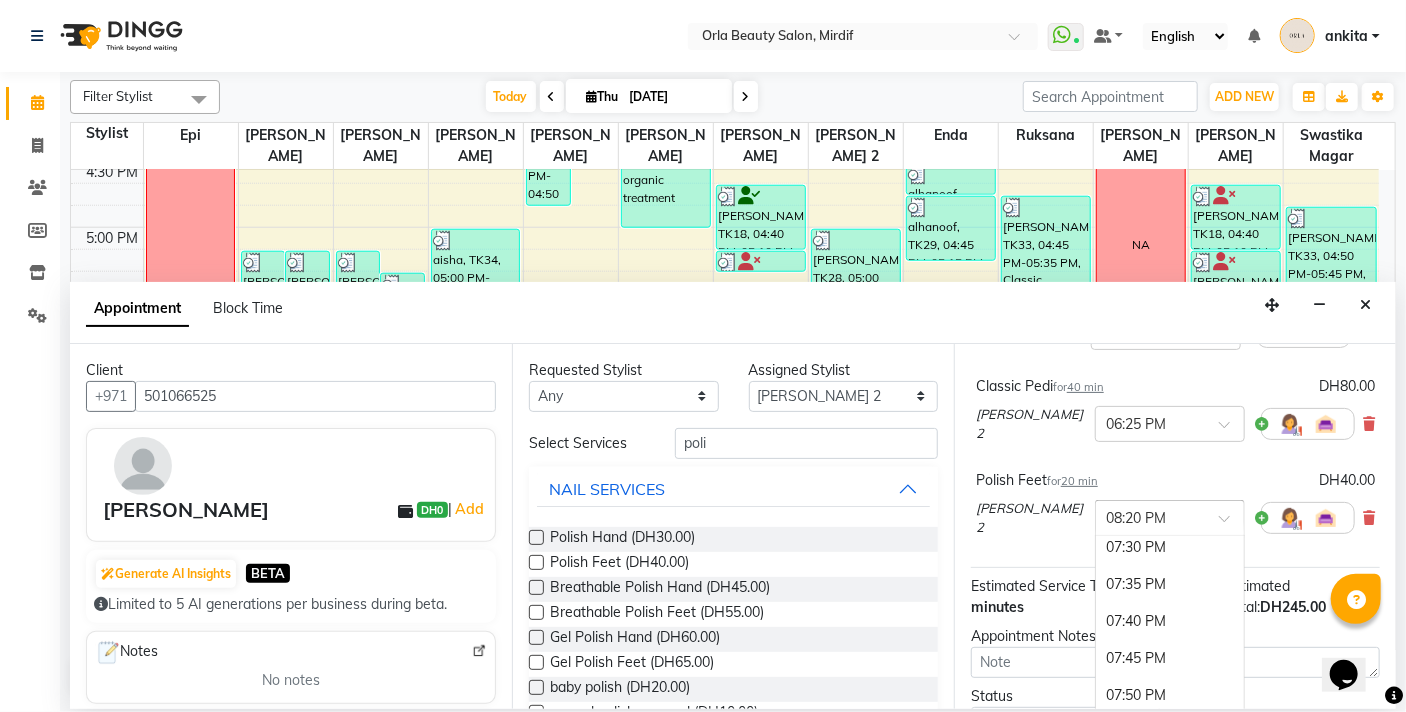 scroll, scrollTop: 4200, scrollLeft: 0, axis: vertical 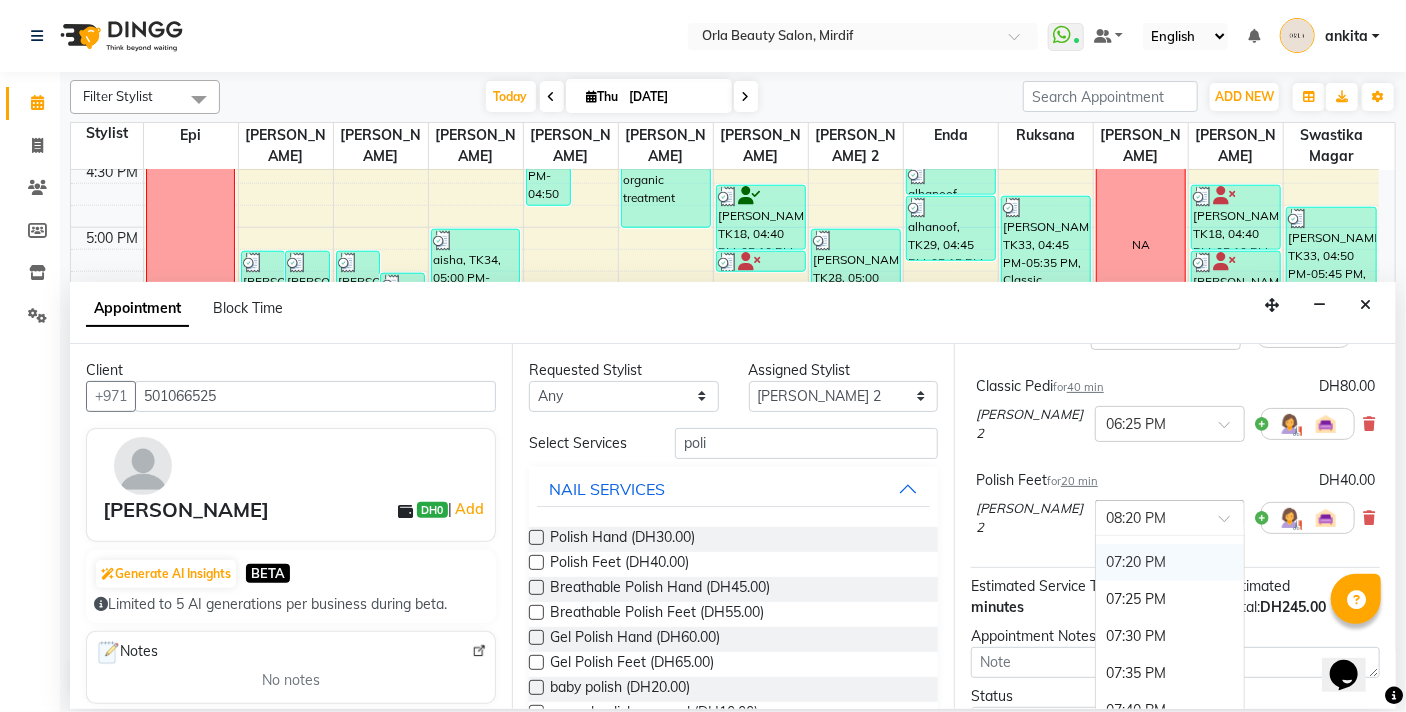 click on "07:20 PM" at bounding box center (1170, 562) 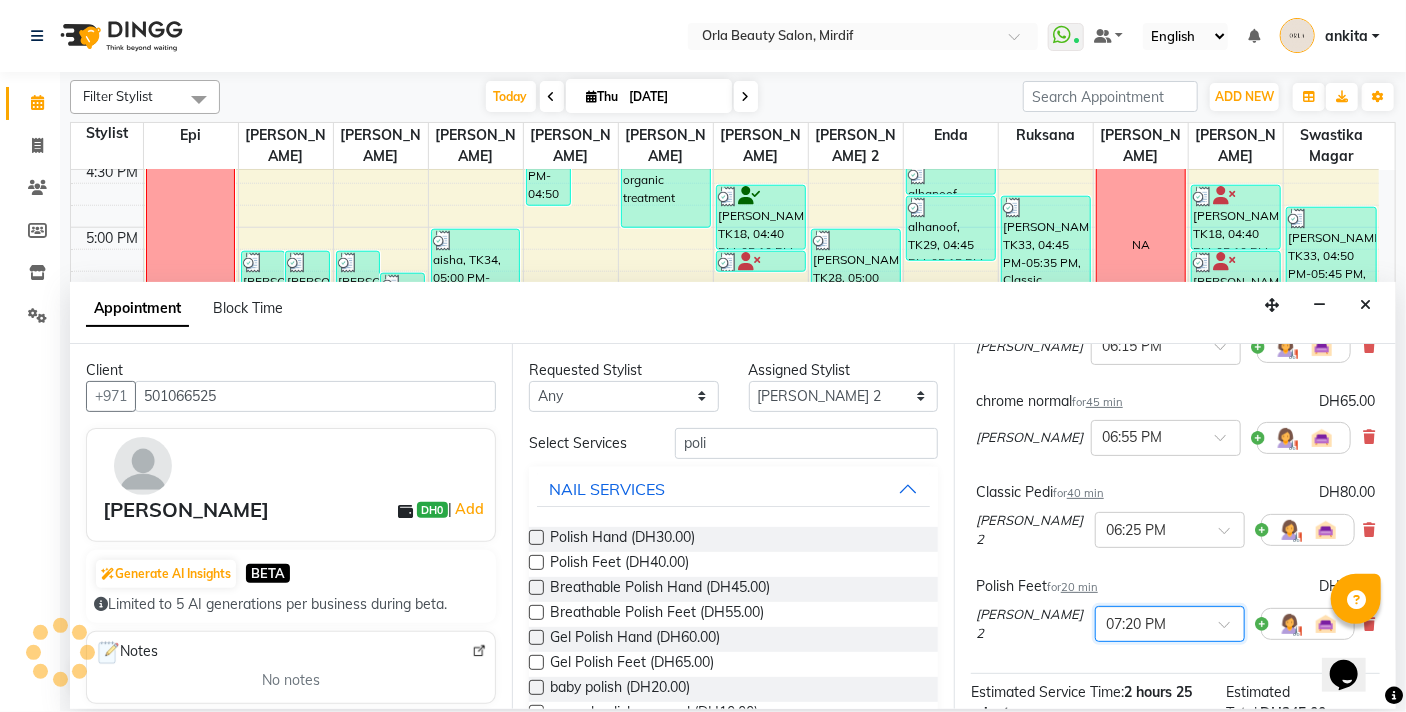 scroll, scrollTop: 118, scrollLeft: 10, axis: both 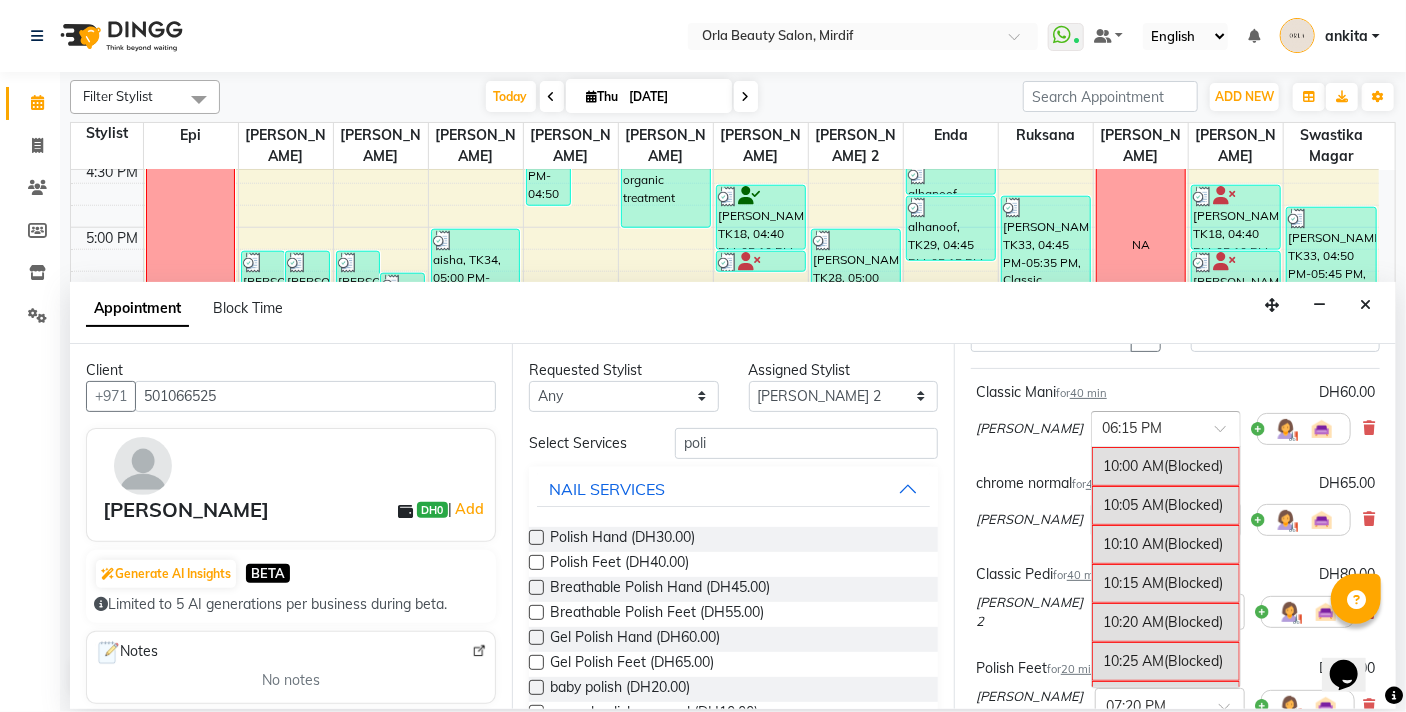 click at bounding box center [1227, 434] 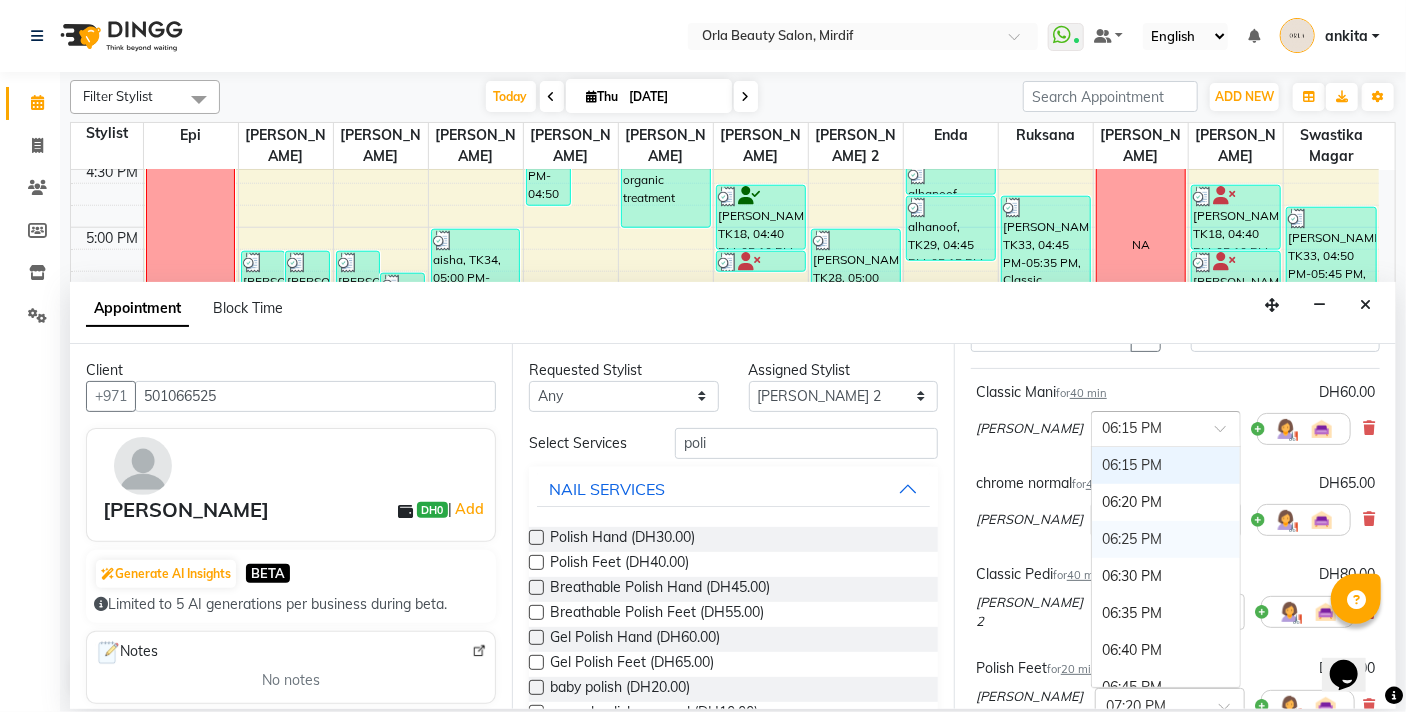 click on "06:25 PM" at bounding box center [1166, 539] 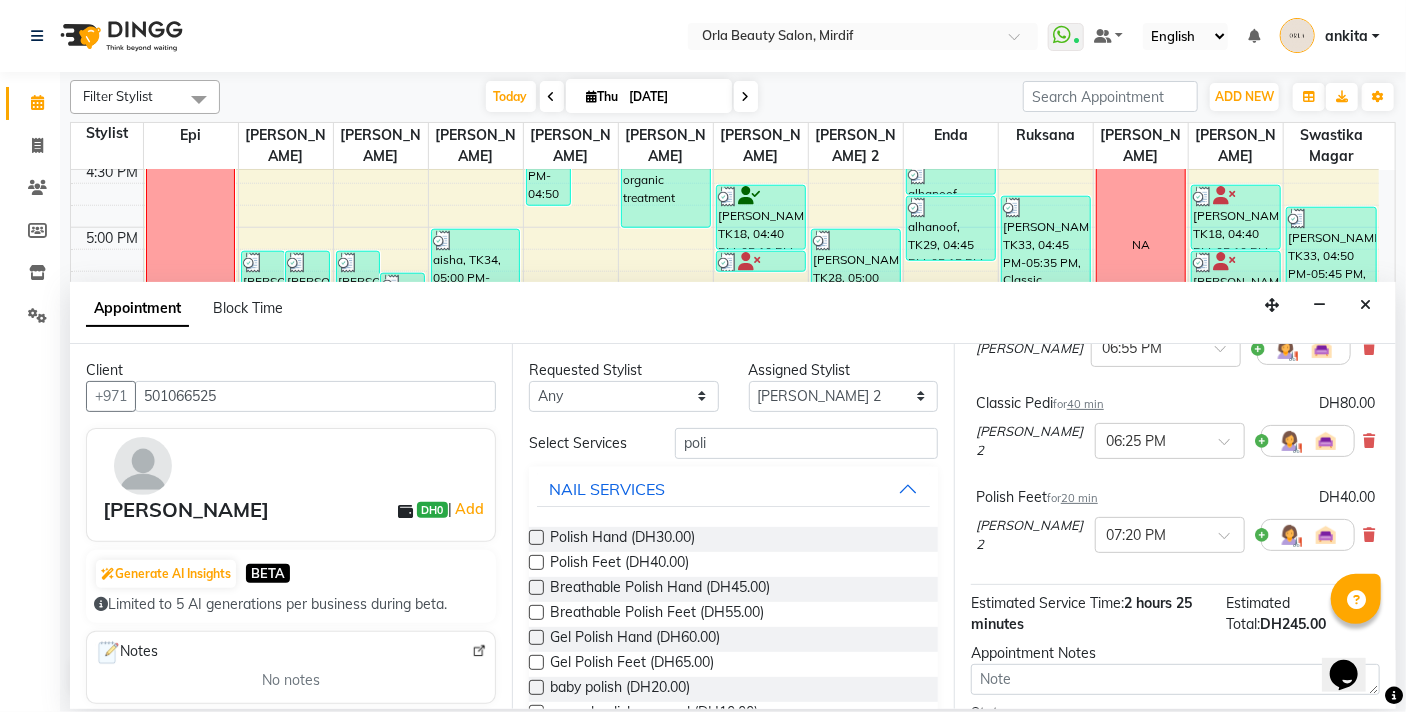scroll, scrollTop: 453, scrollLeft: 10, axis: both 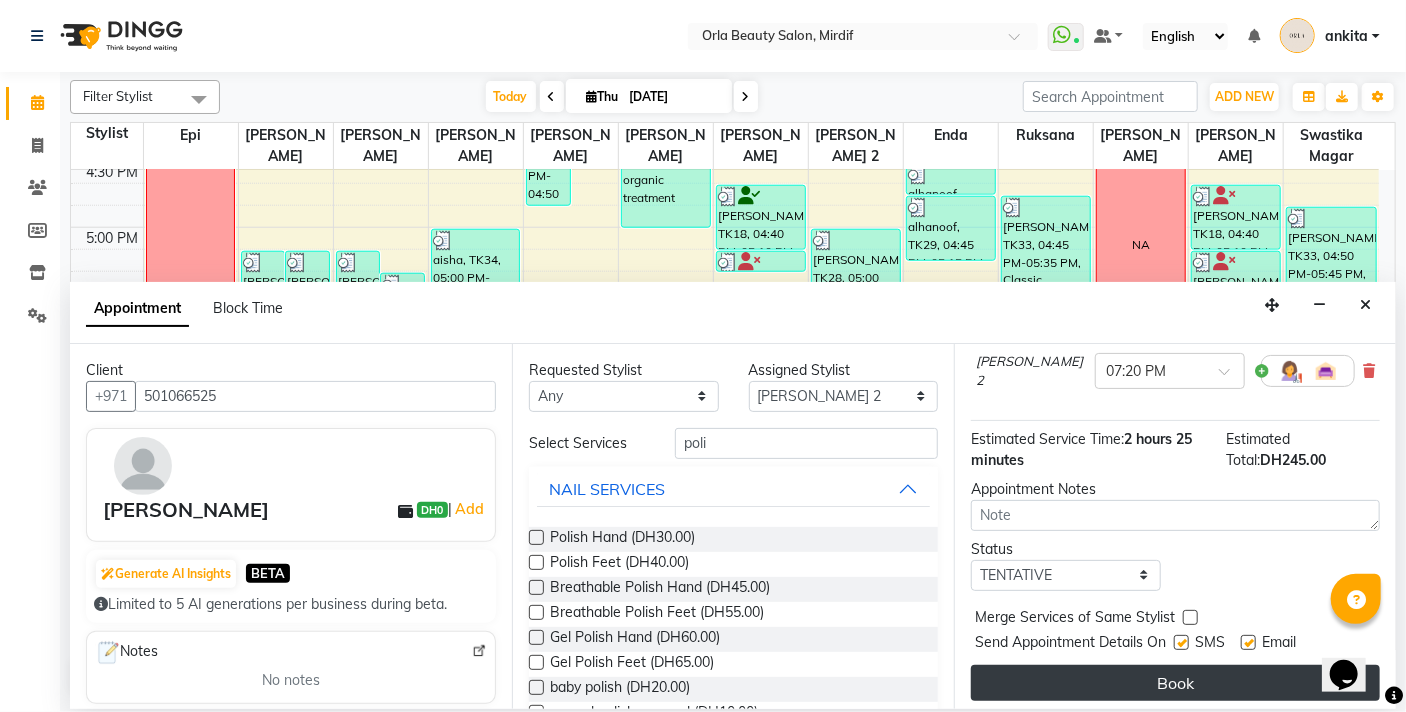 click on "Book" at bounding box center [1175, 683] 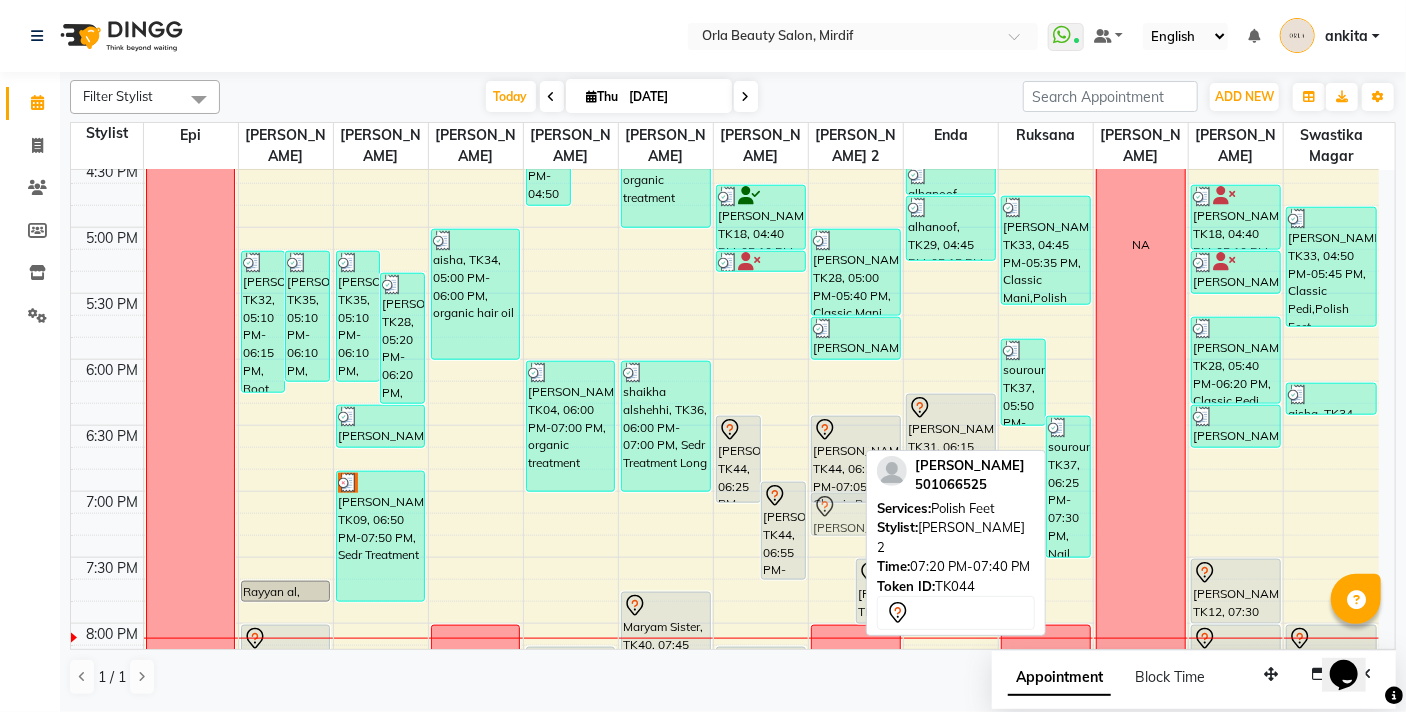 drag, startPoint x: 824, startPoint y: 558, endPoint x: 825, endPoint y: 515, distance: 43.011627 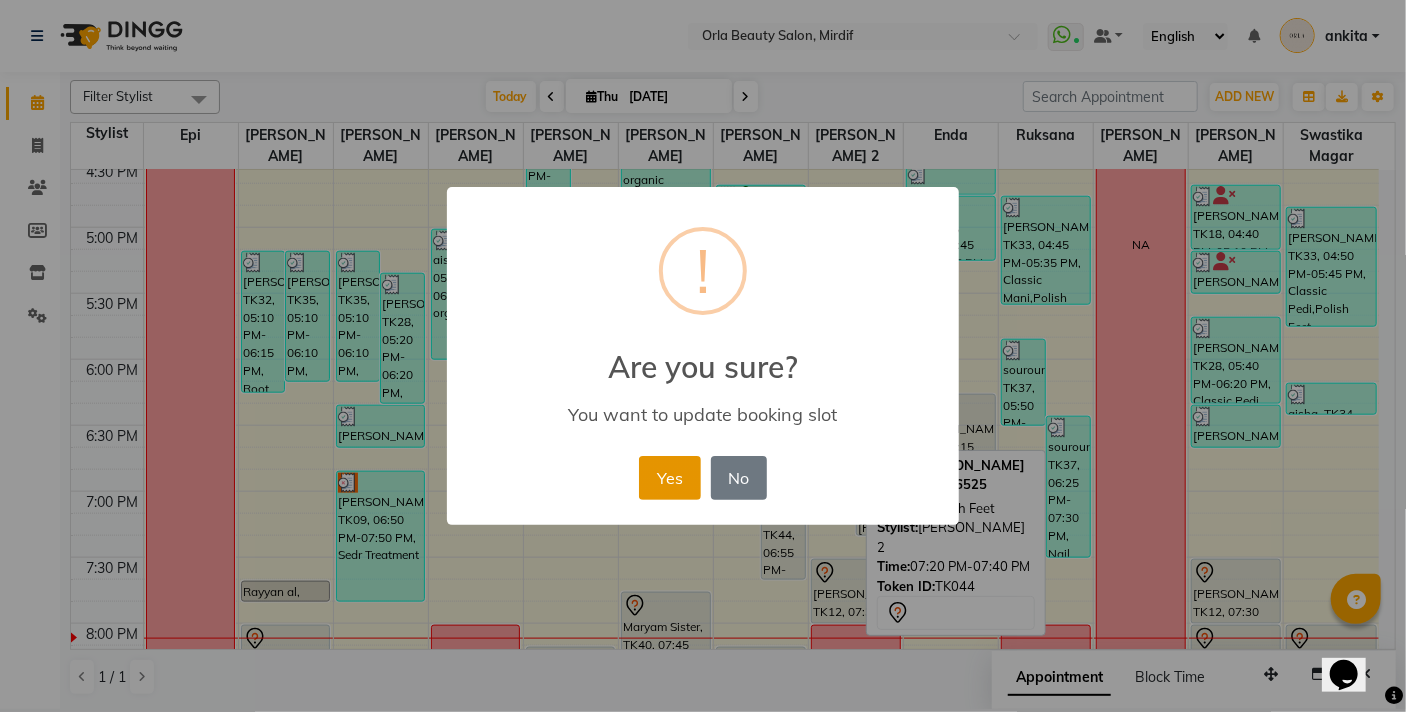 click on "Yes" at bounding box center [669, 478] 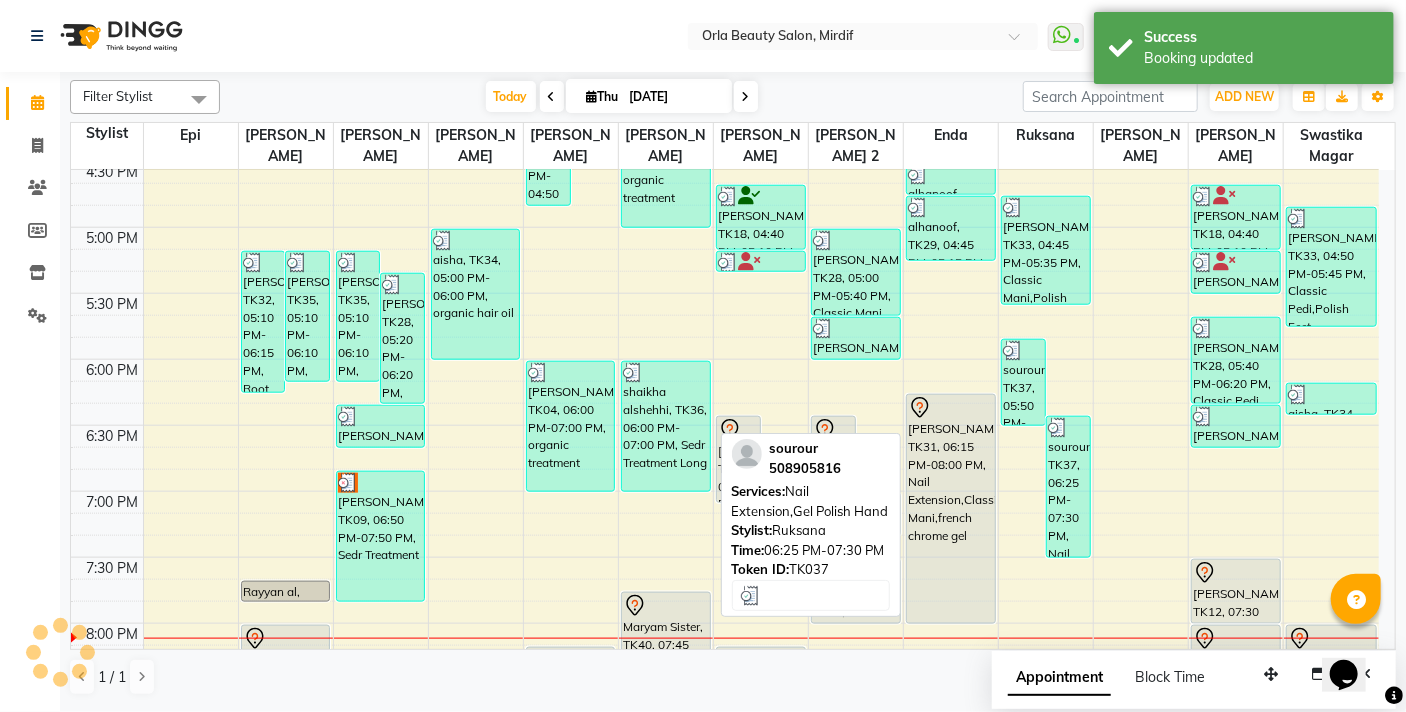 click at bounding box center [951, 408] 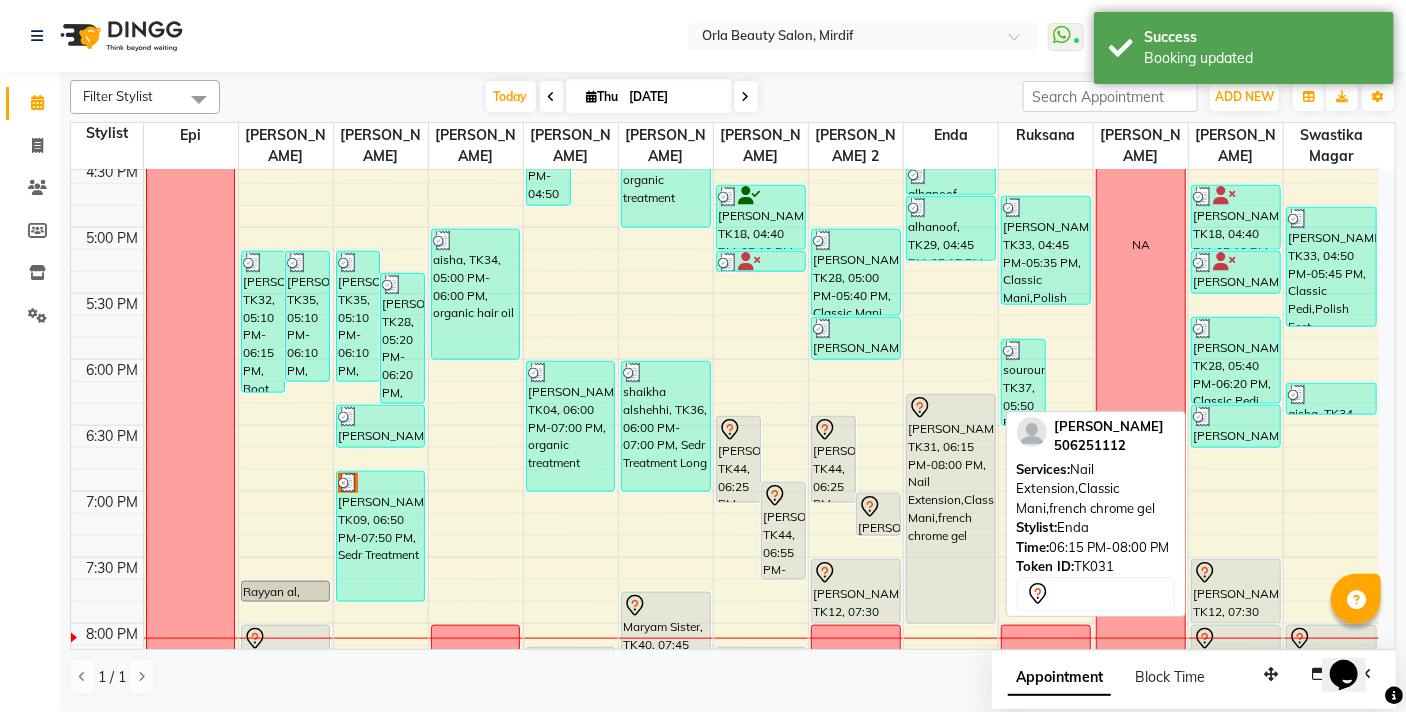 click at bounding box center [951, 408] 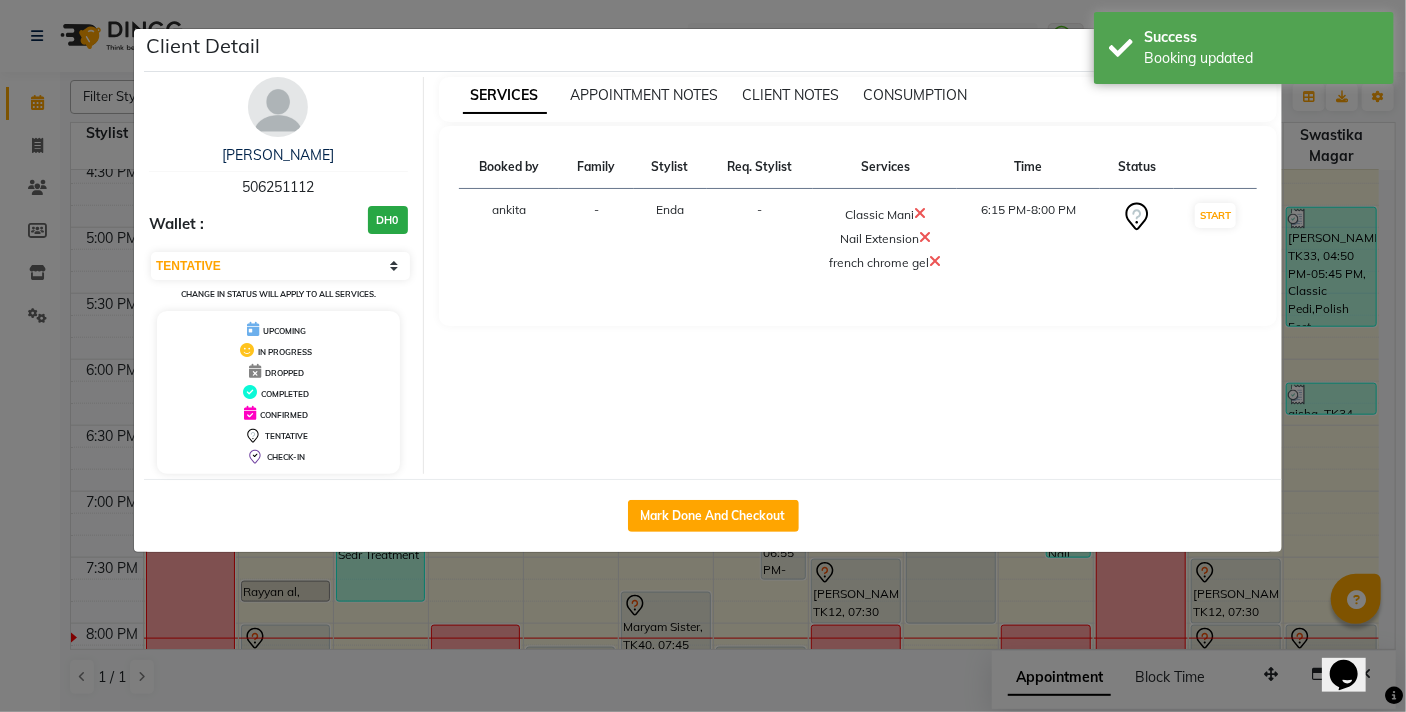 click on "french chrome gel" at bounding box center (885, 261) 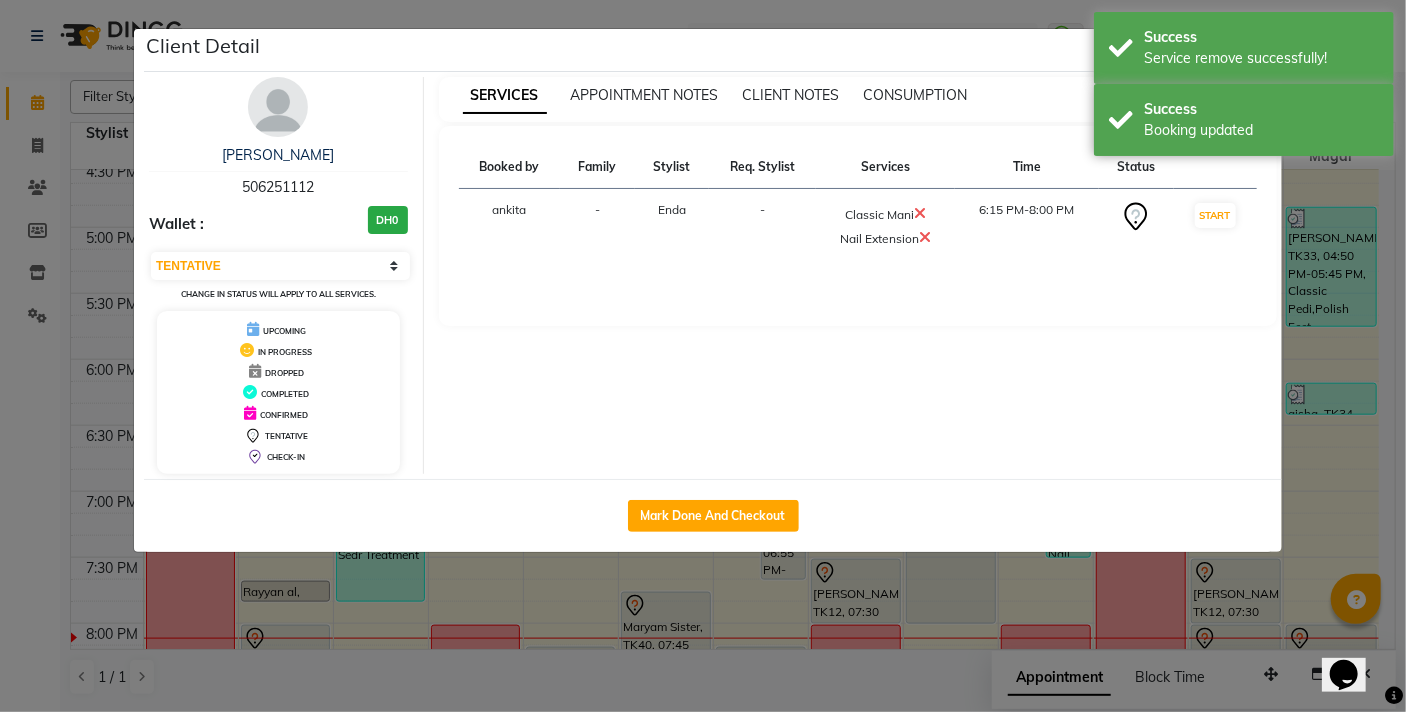 click on "Client Detail  Sara Almehiri   506251112 Wallet : DH0 Select IN SERVICE CONFIRMED TENTATIVE CHECK IN MARK DONE DROPPED UPCOMING Change in status will apply to all services. UPCOMING IN PROGRESS DROPPED COMPLETED CONFIRMED TENTATIVE CHECK-IN SERVICES APPOINTMENT NOTES CLIENT NOTES CONSUMPTION Booked by Family Stylist Req. Stylist Services Time Status  ankita   - Enda -  Classic Mani   Nail Extension   6:15 PM-8:00 PM   START   Mark Done And Checkout" 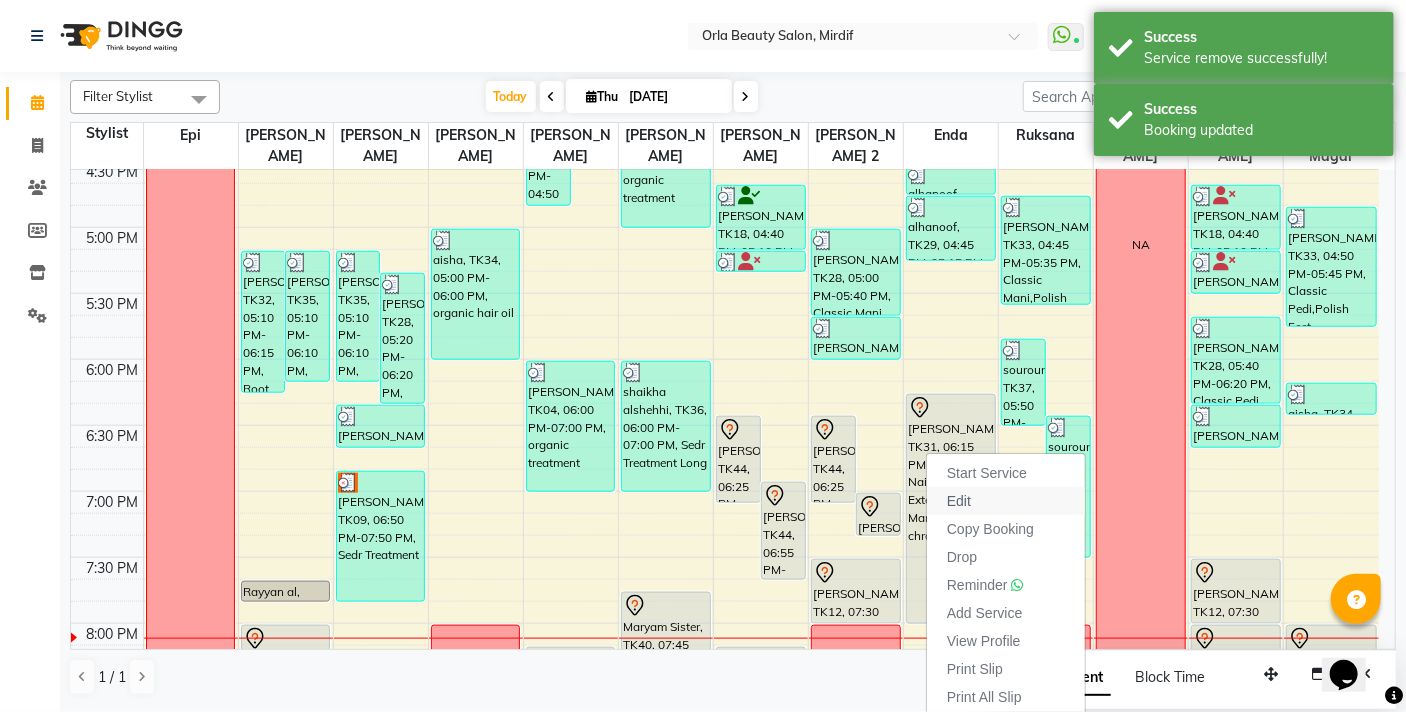 click on "Edit" at bounding box center (959, 501) 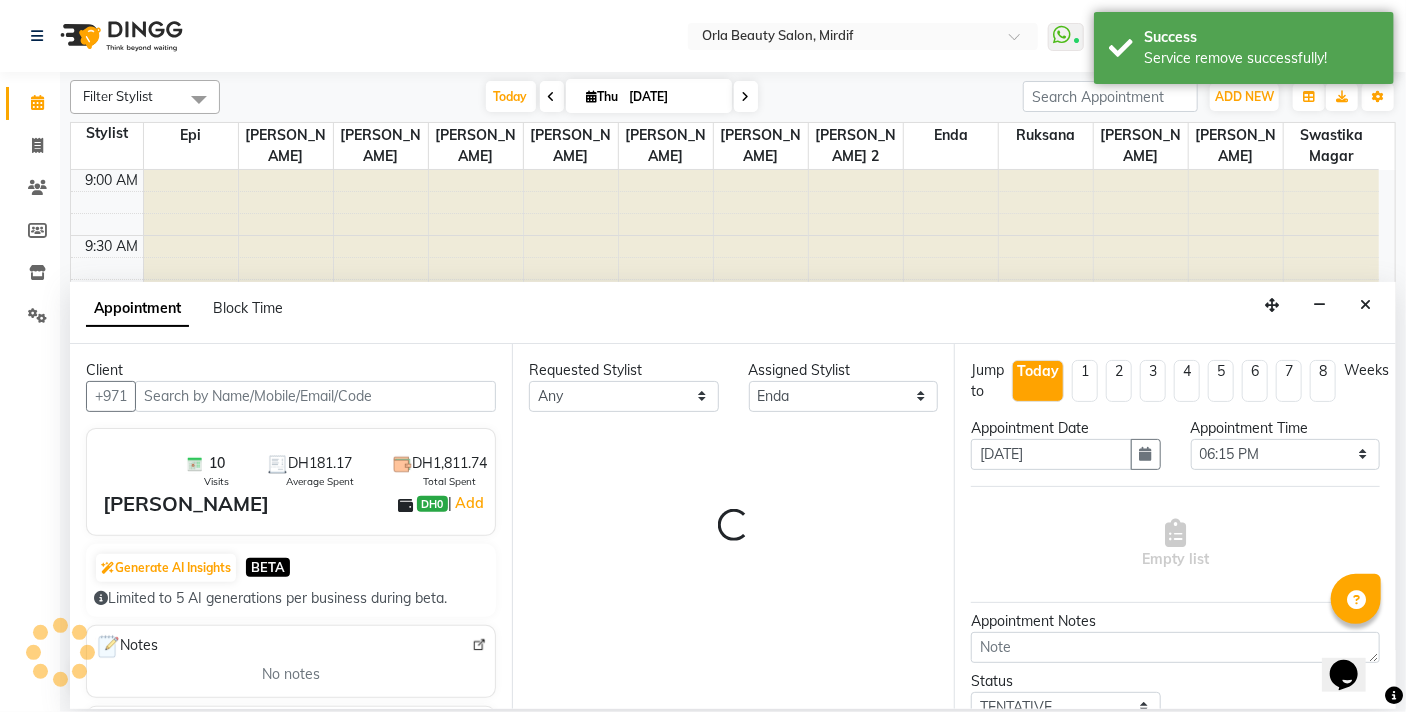 scroll, scrollTop: 1369, scrollLeft: 0, axis: vertical 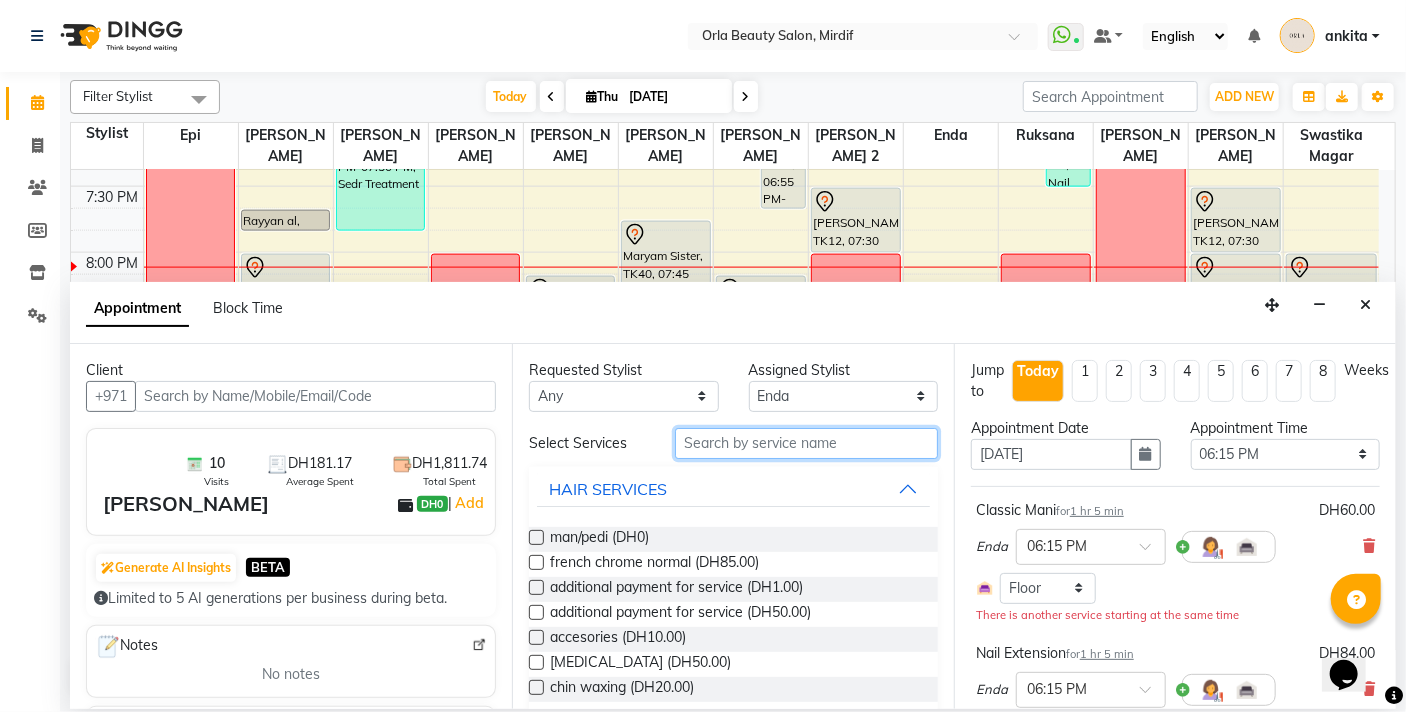 click at bounding box center (806, 443) 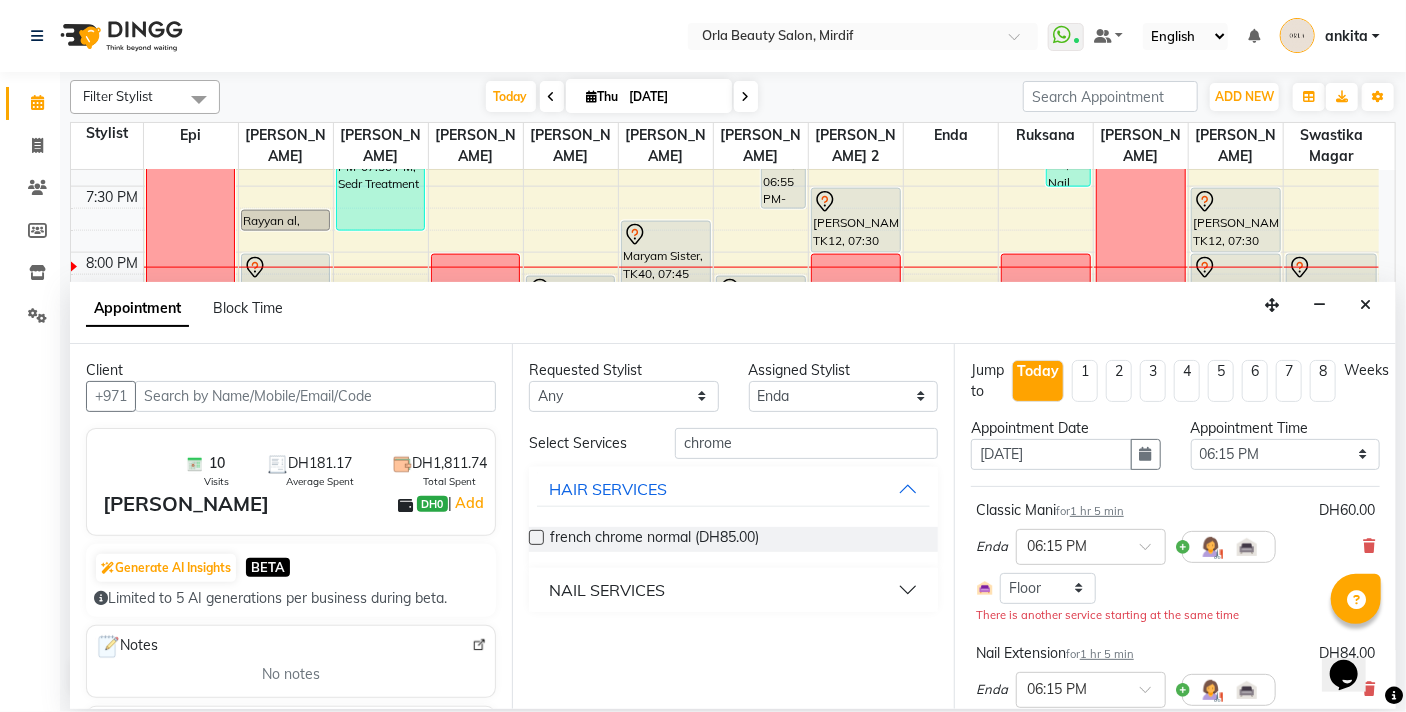click on "NAIL SERVICES" at bounding box center [607, 590] 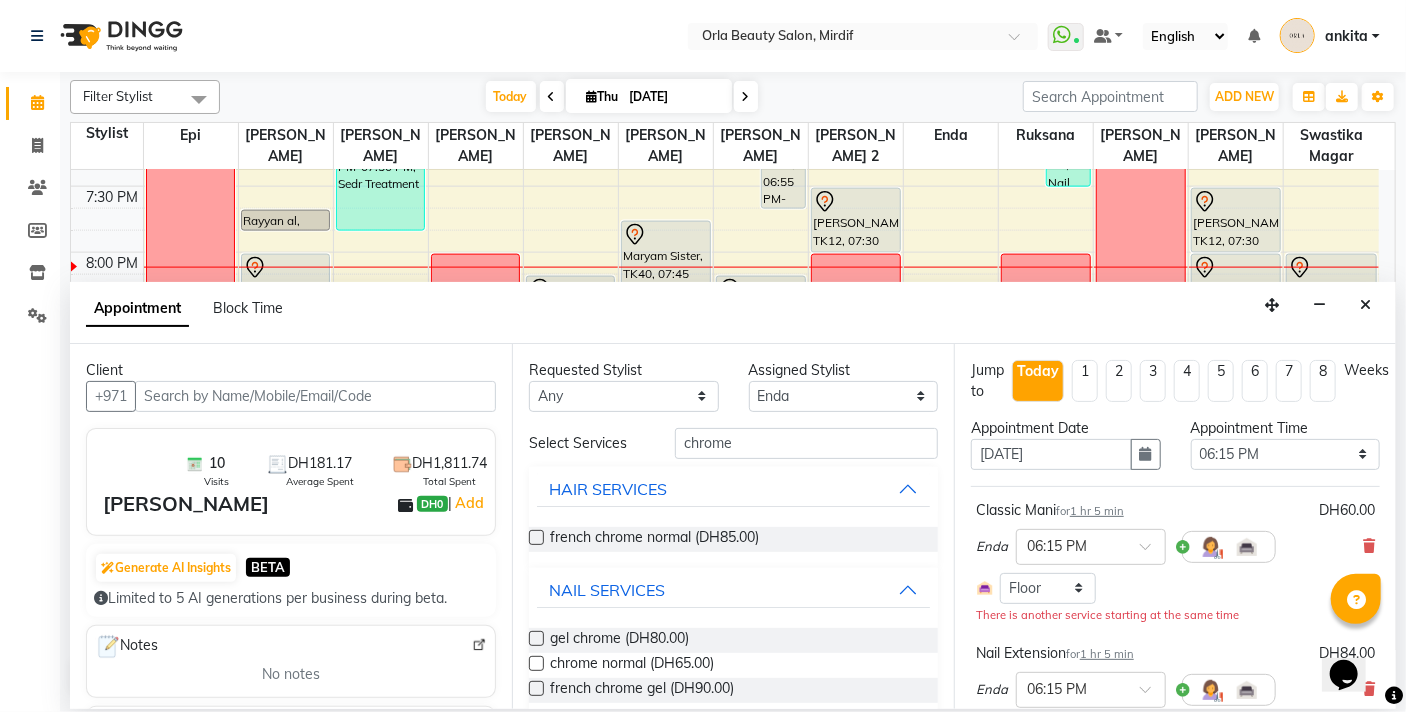 click at bounding box center [536, 638] 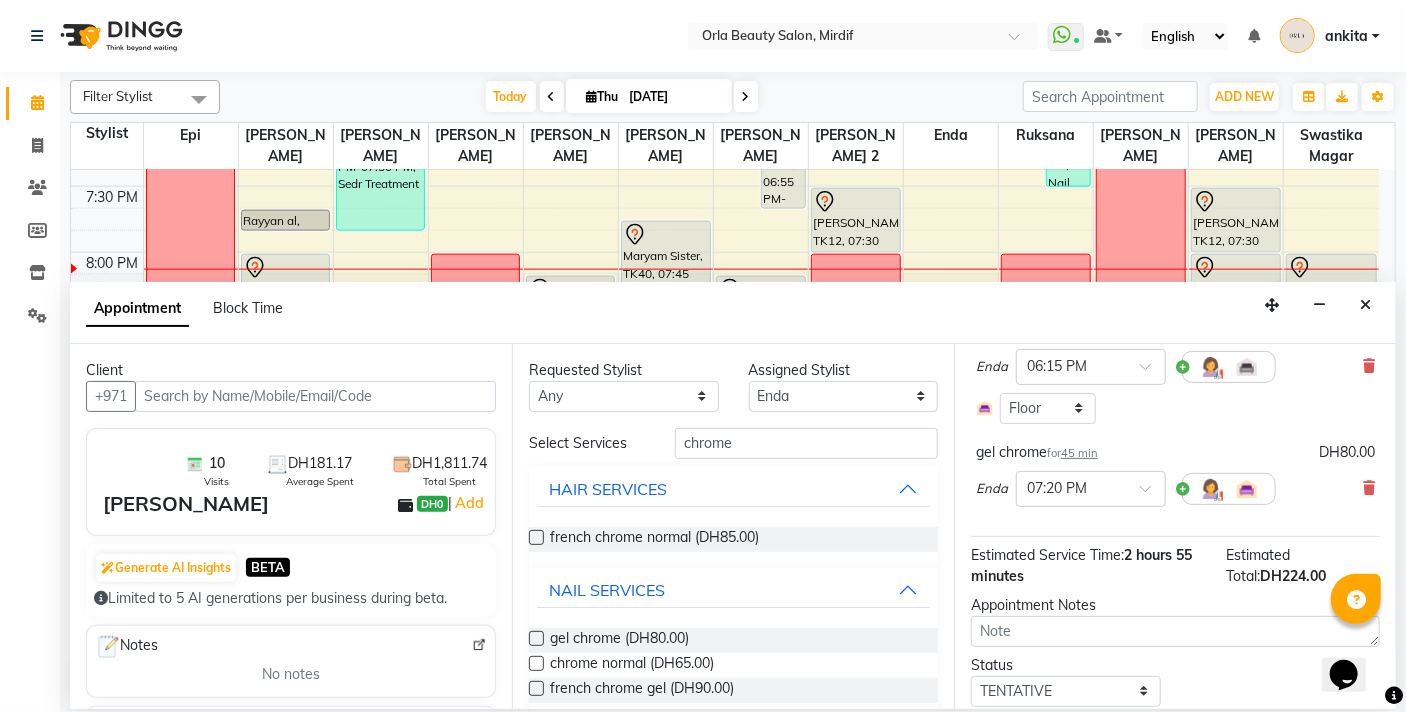 scroll, scrollTop: 328, scrollLeft: 0, axis: vertical 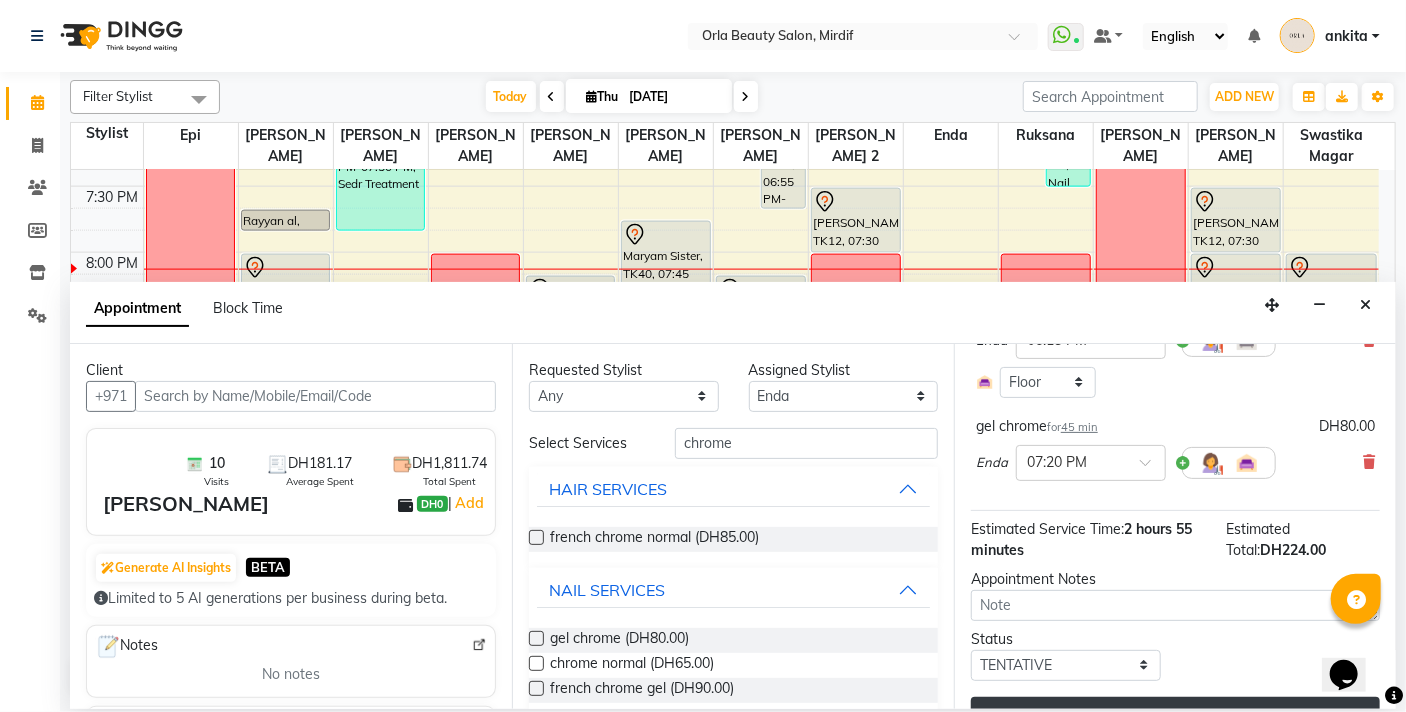 click on "Update" at bounding box center [1175, 715] 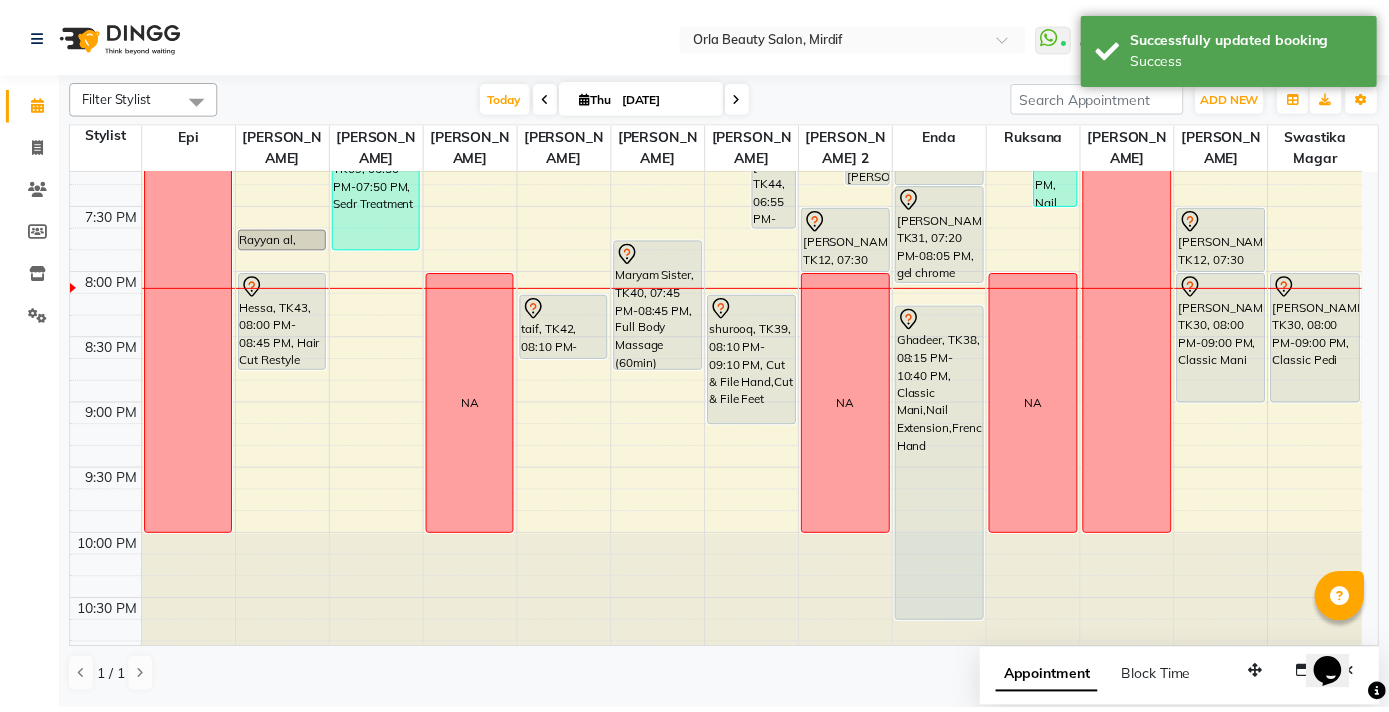 scroll, scrollTop: 1161, scrollLeft: 0, axis: vertical 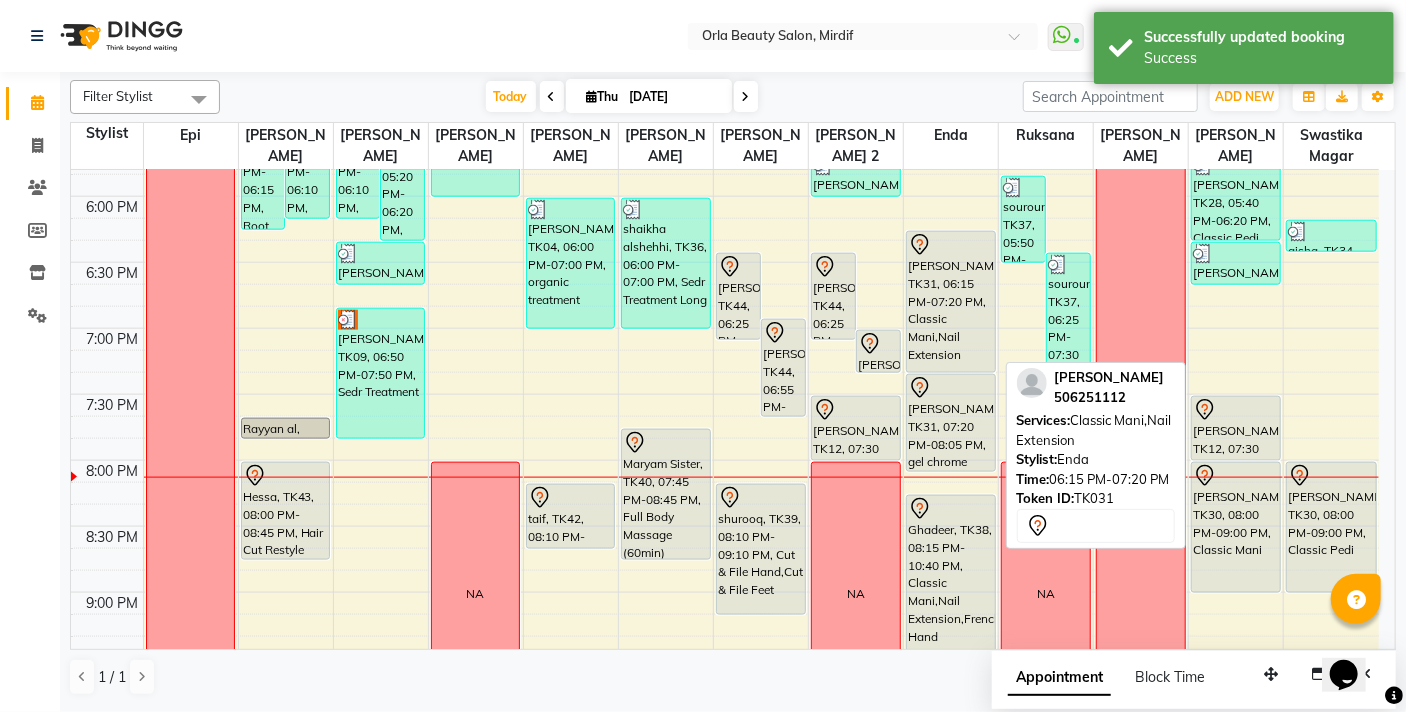 click on "[PERSON_NAME], TK31, 06:15 PM-07:20 PM, Classic Mani,Nail Extension" at bounding box center (951, 302) 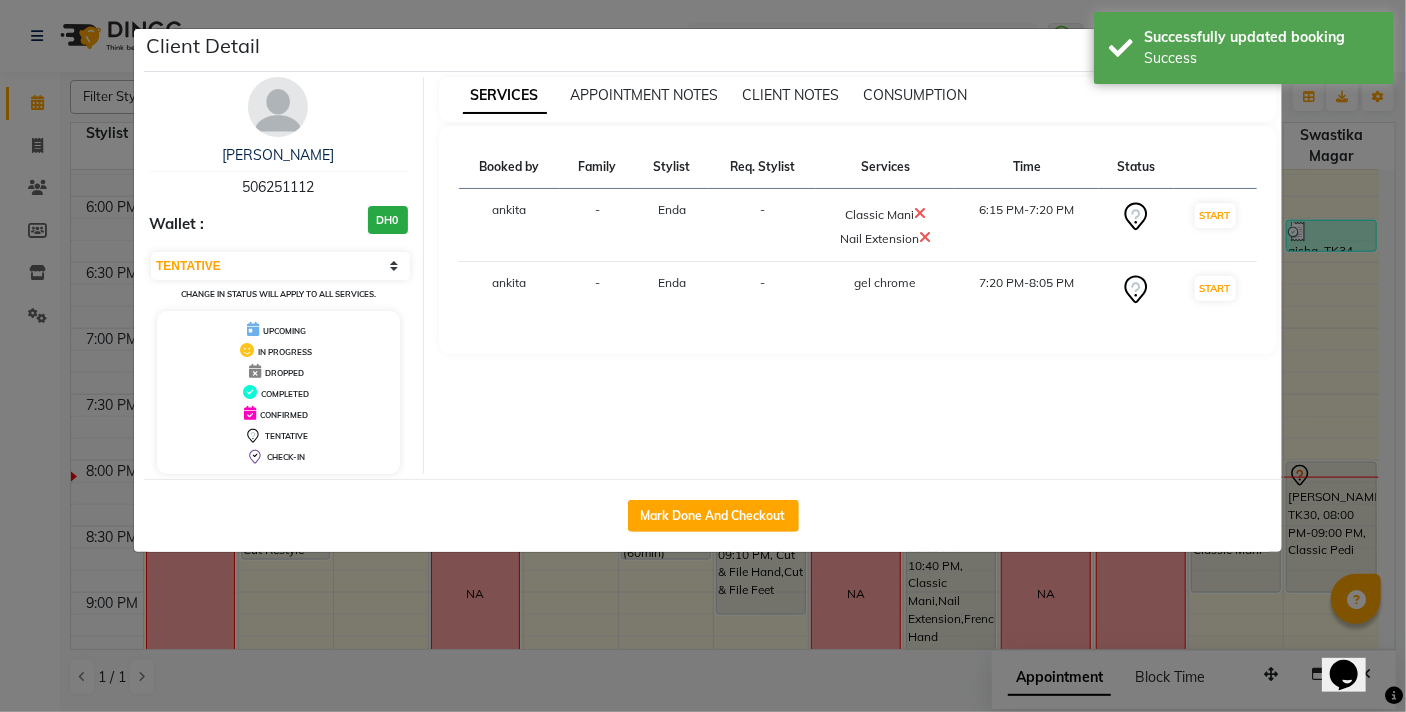 click on "Mark Done And Checkout" 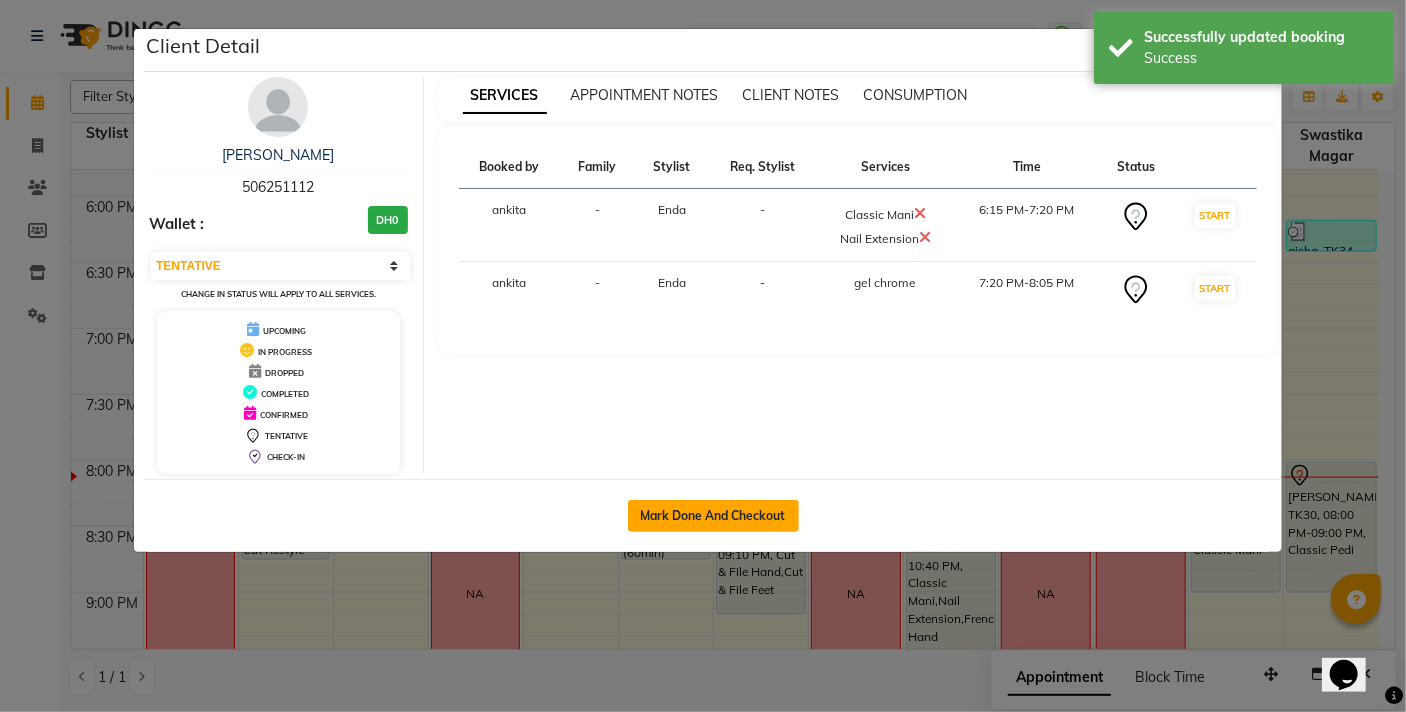 click on "Mark Done And Checkout" 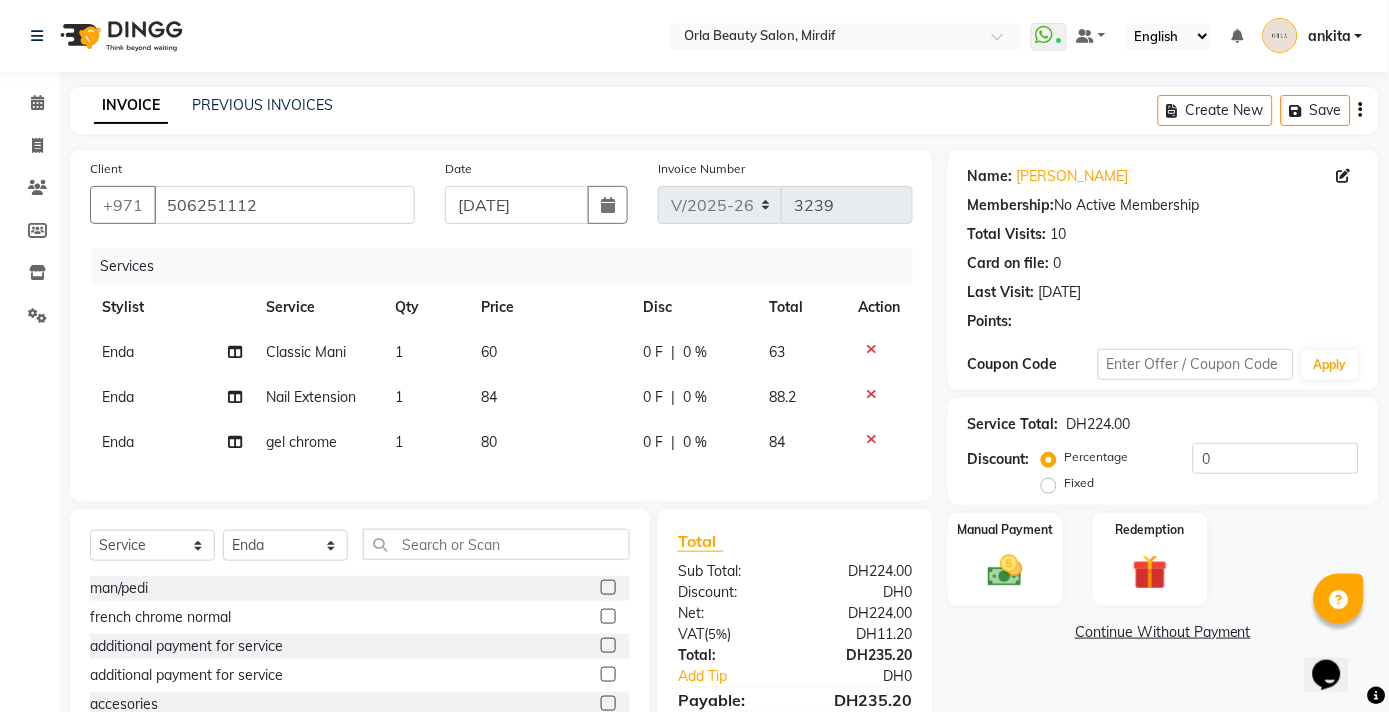 drag, startPoint x: 1280, startPoint y: 314, endPoint x: 1276, endPoint y: 328, distance: 14.56022 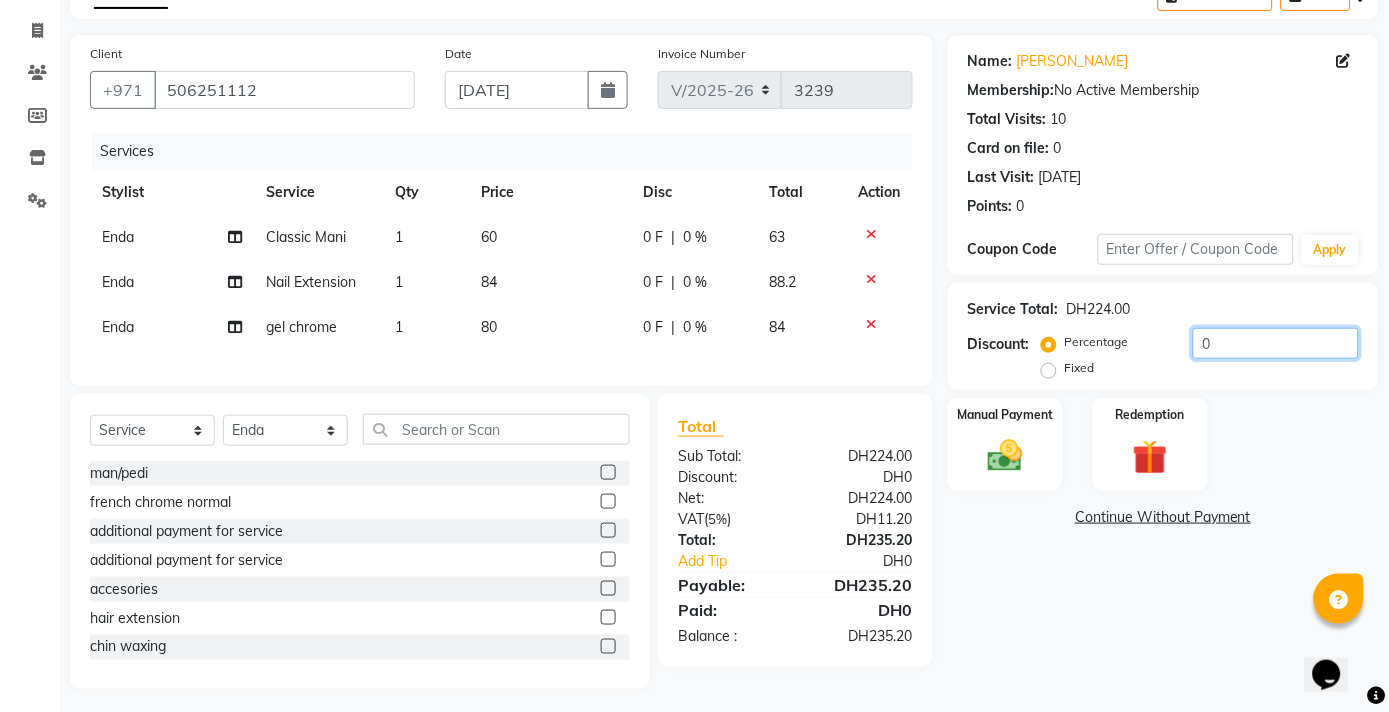 click on "0" 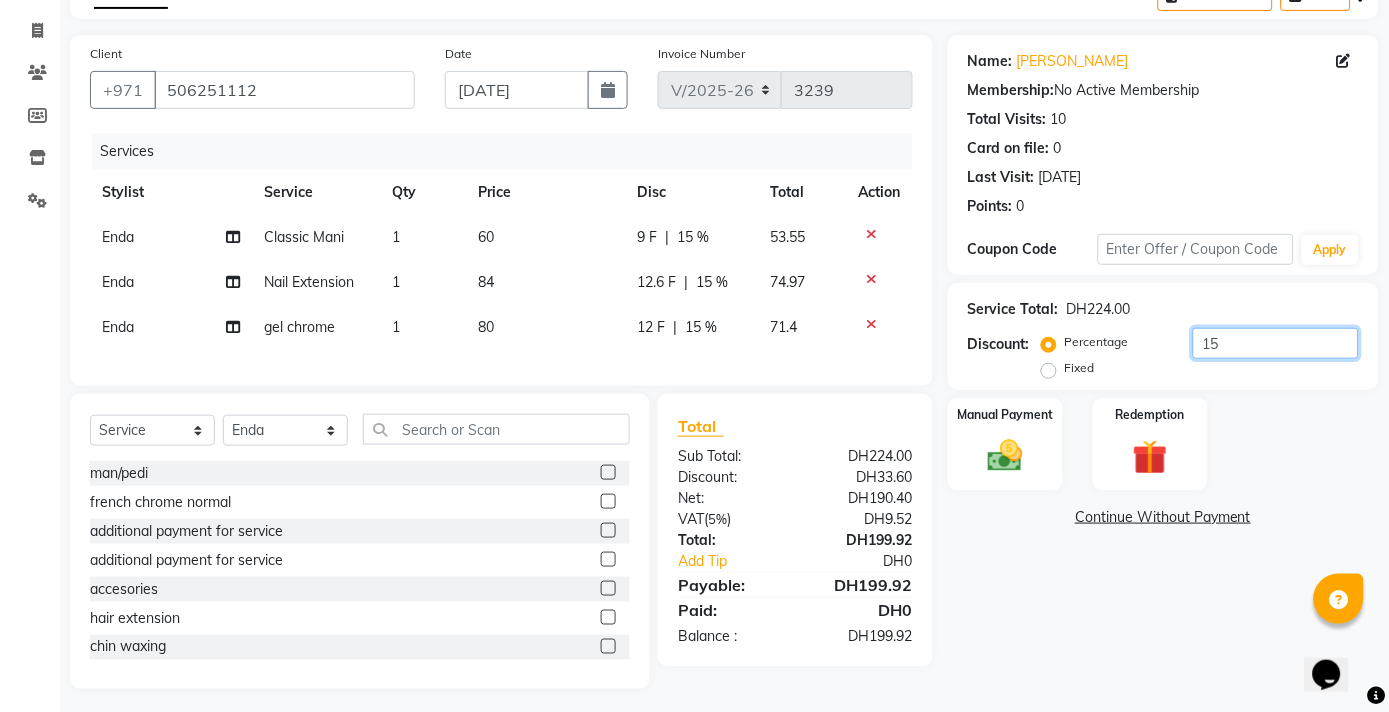 scroll, scrollTop: 136, scrollLeft: 0, axis: vertical 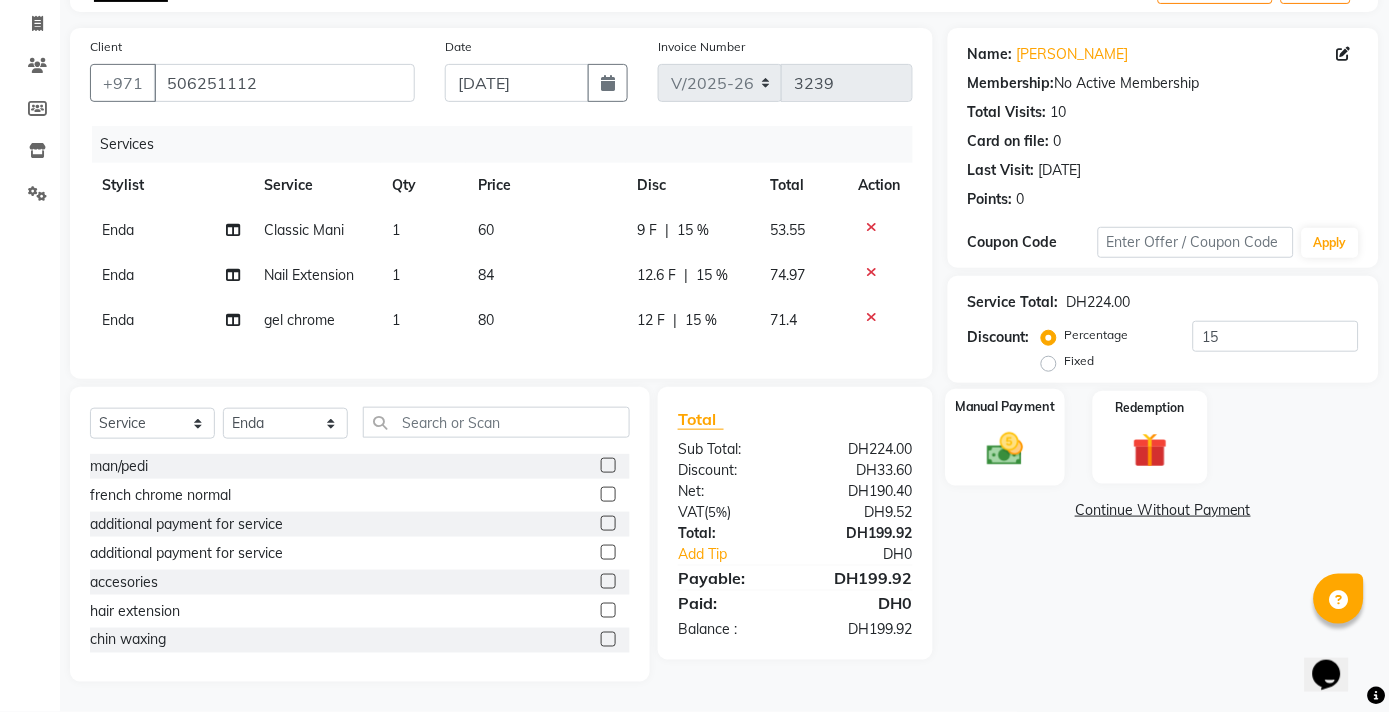 click on "Manual Payment" 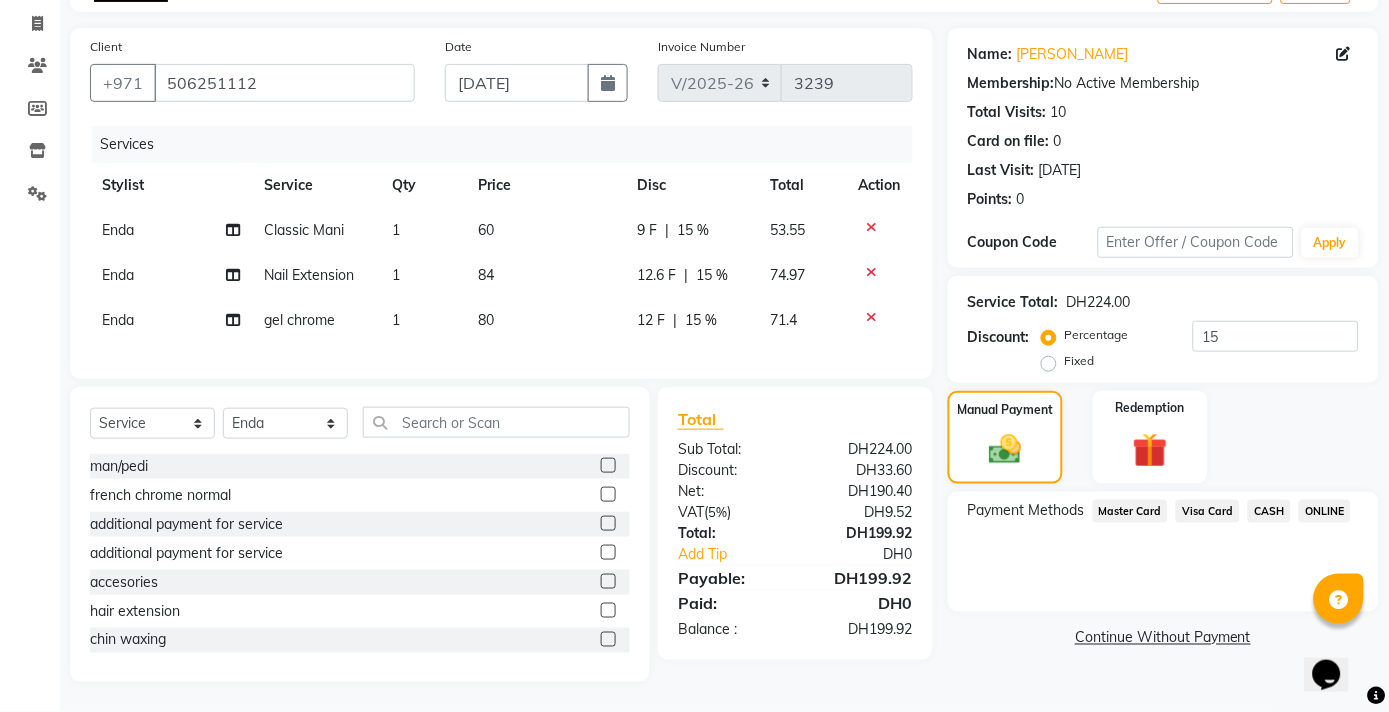 click on "Visa Card" 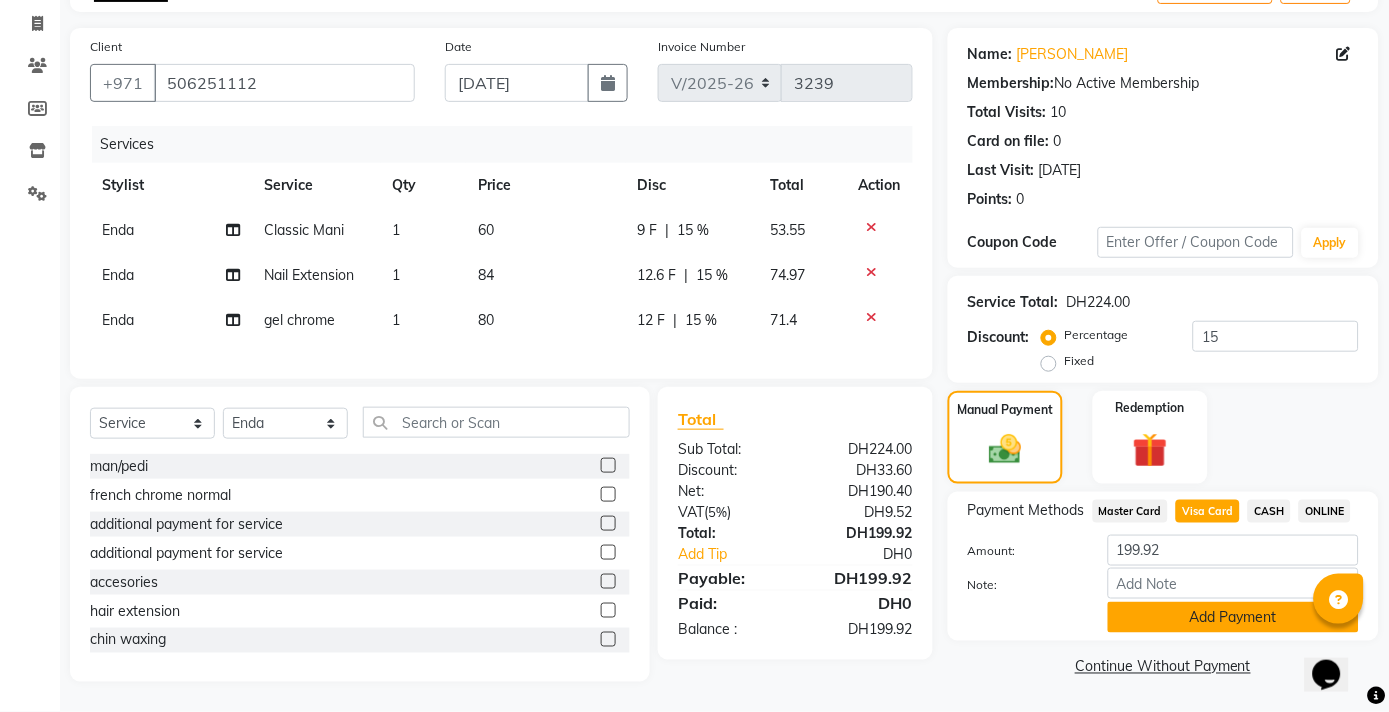 click on "Add Payment" 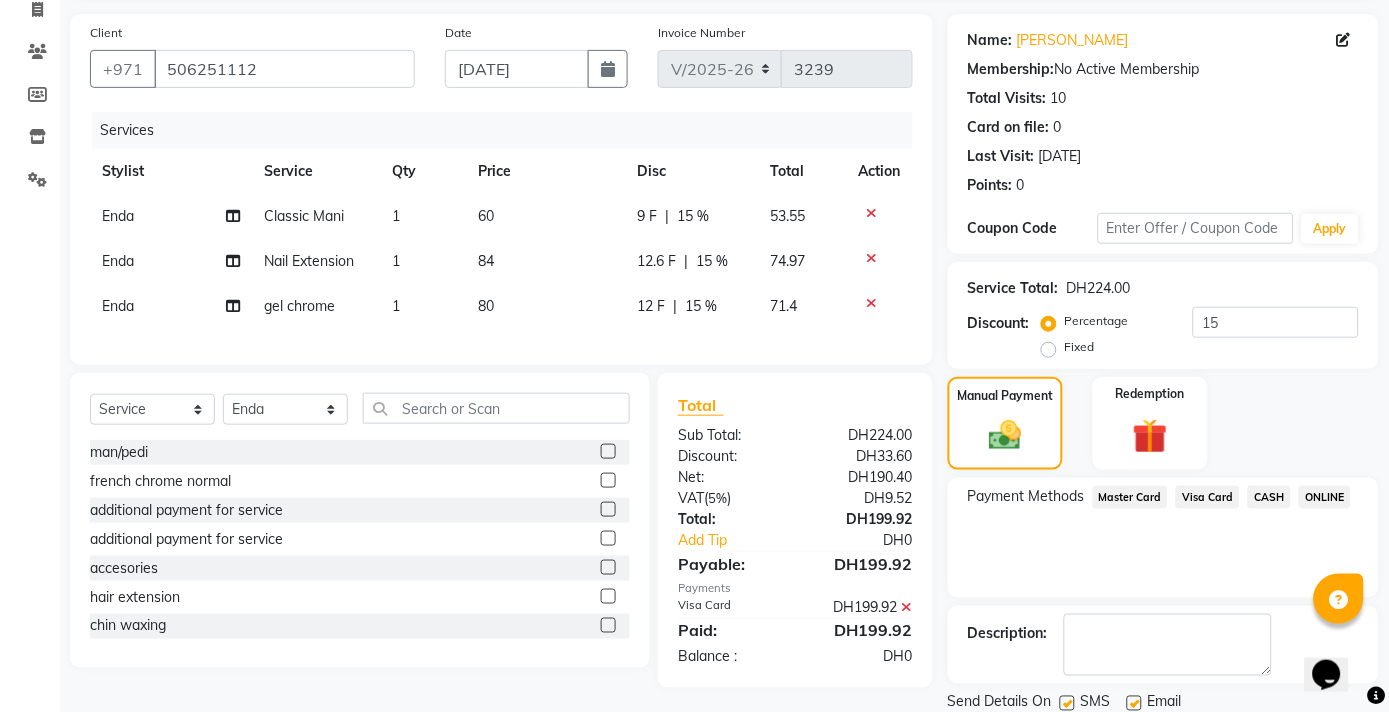 click on "Checkout" 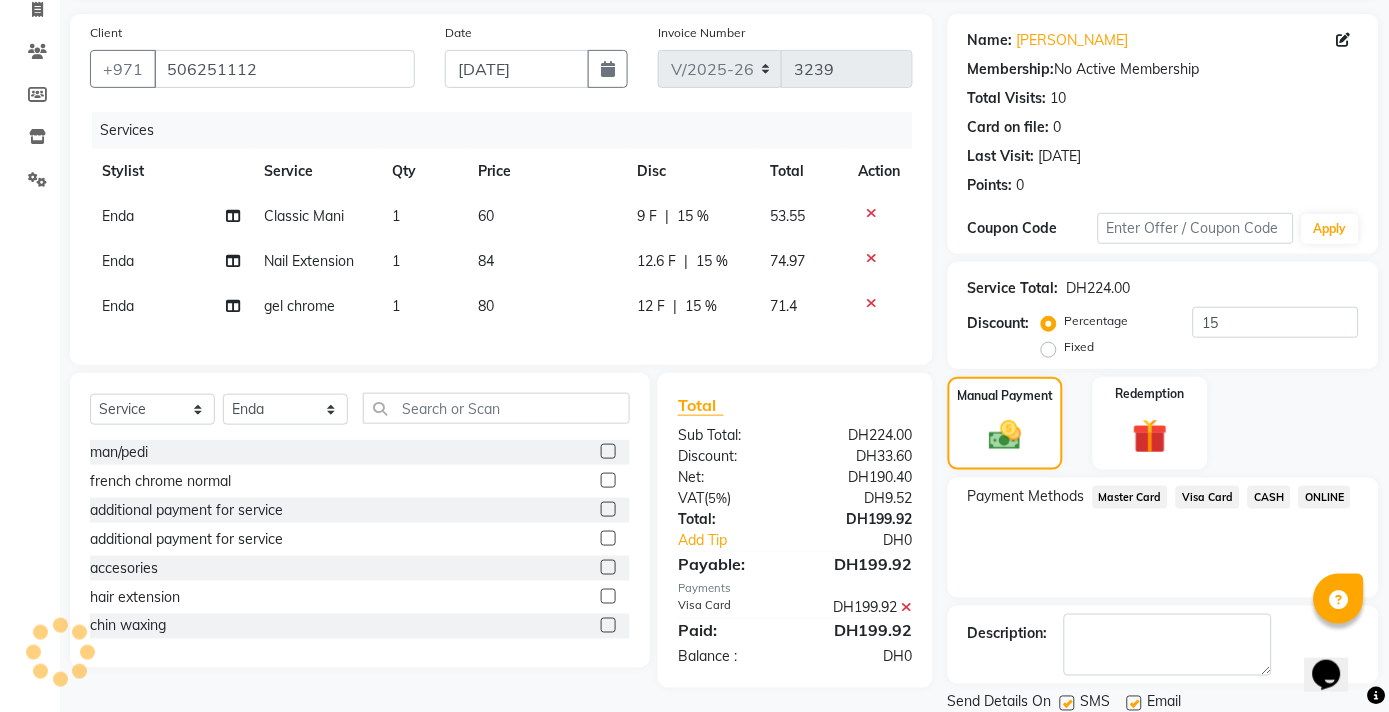 scroll, scrollTop: 204, scrollLeft: 0, axis: vertical 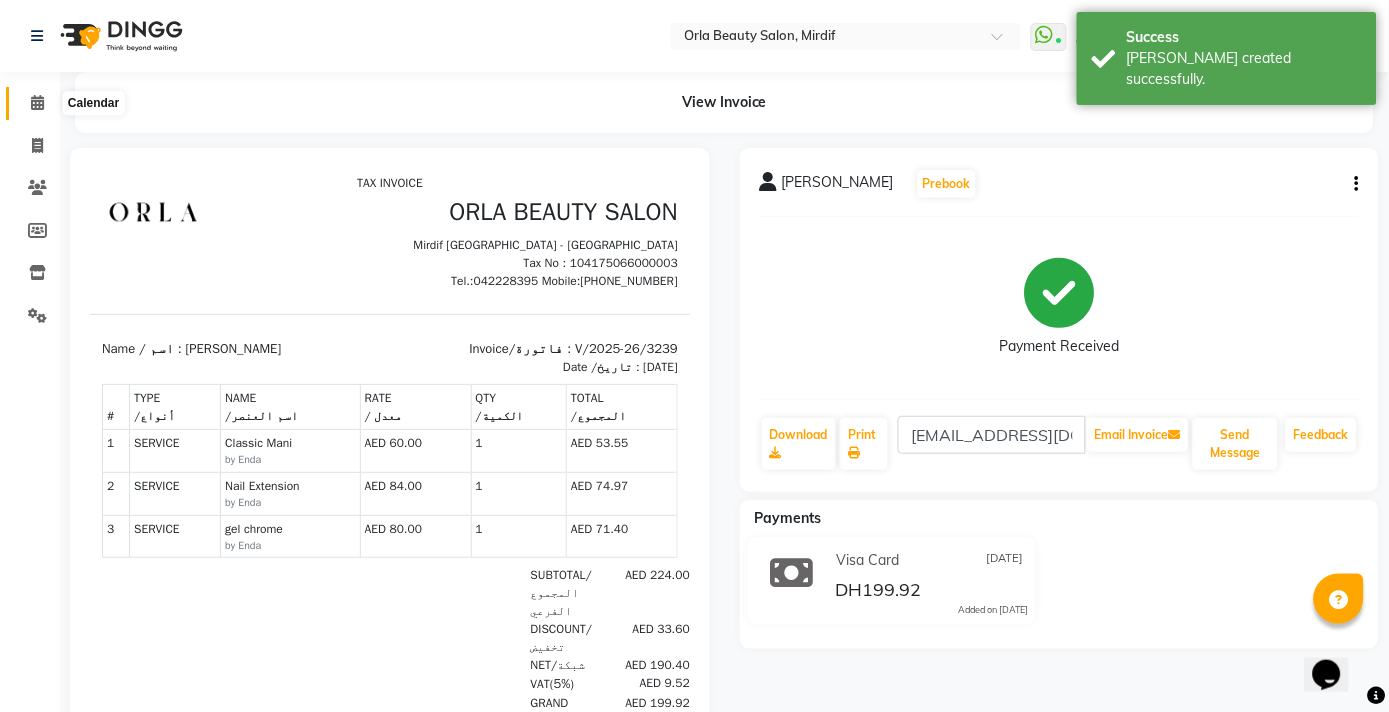 click 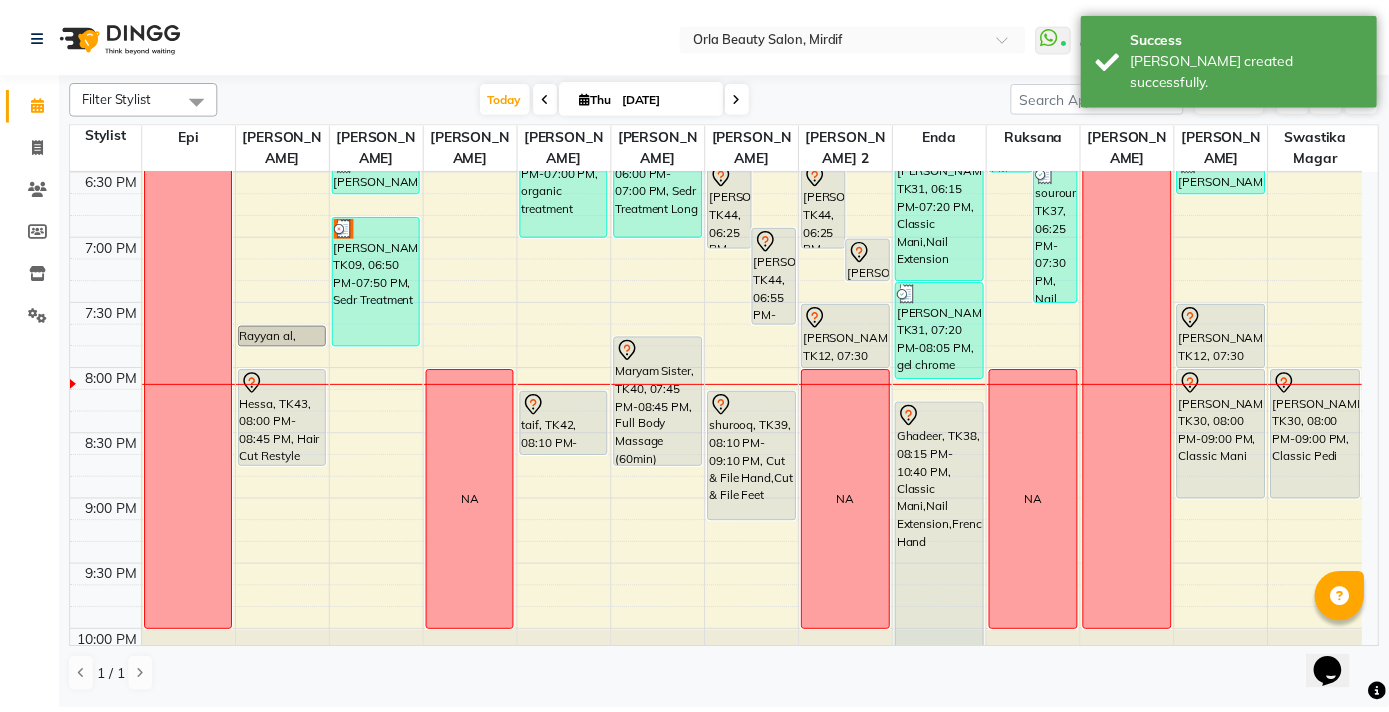 scroll, scrollTop: 1235, scrollLeft: 0, axis: vertical 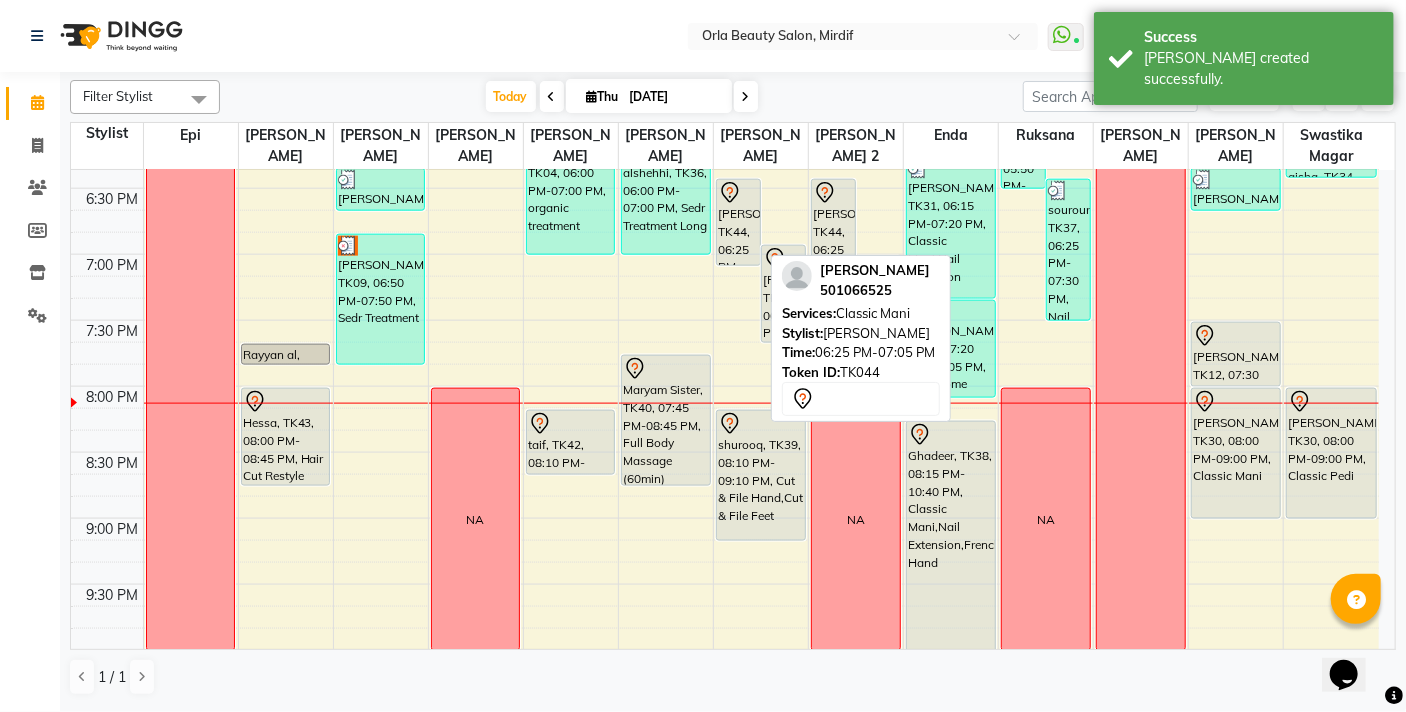 click on "[PERSON_NAME], TK44, 06:25 PM-07:05 PM, Classic Mani" at bounding box center (738, 222) 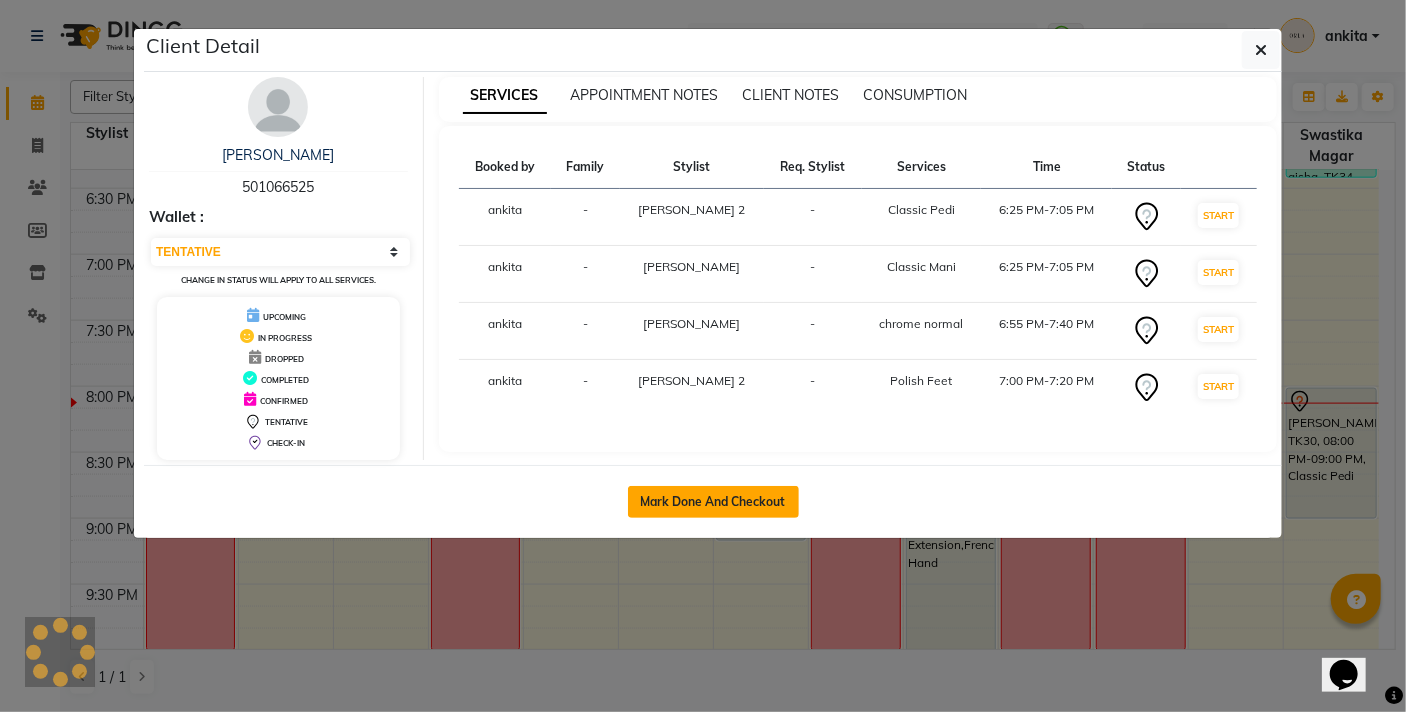 click on "Mark Done And Checkout" 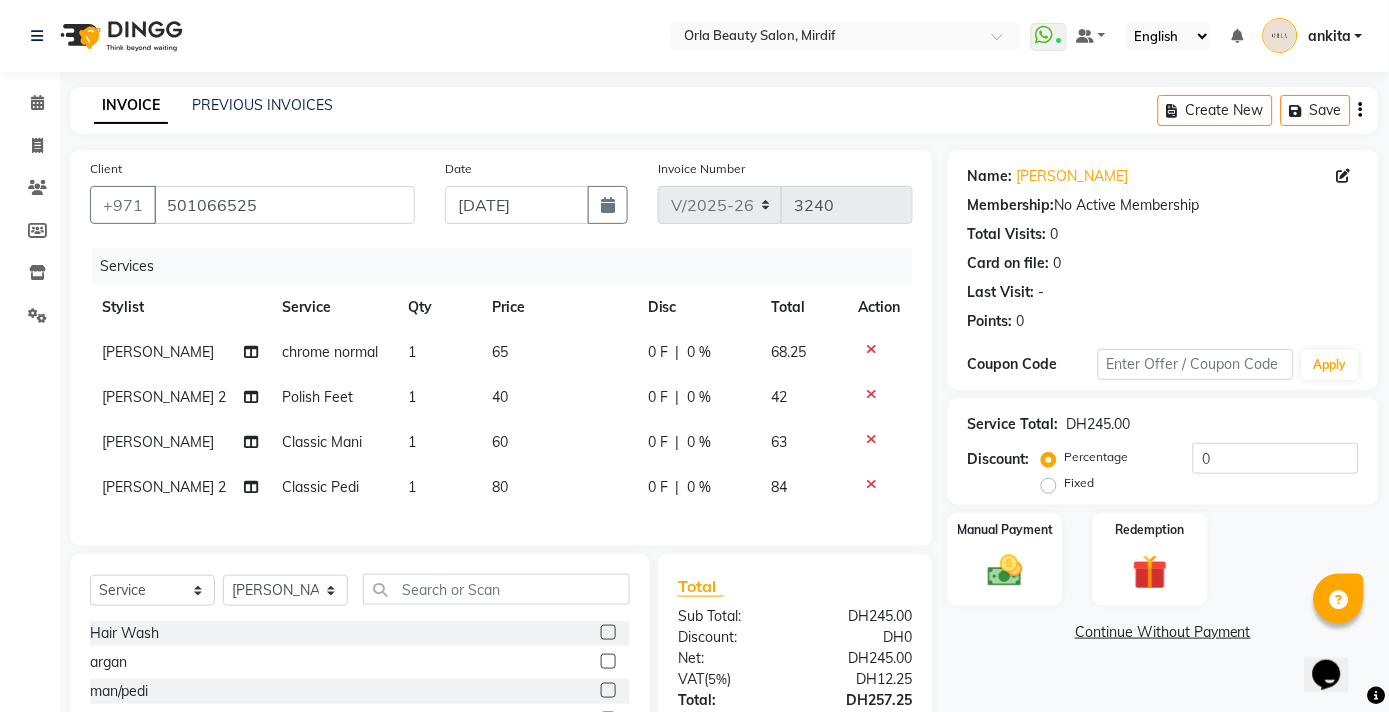 click on "40" 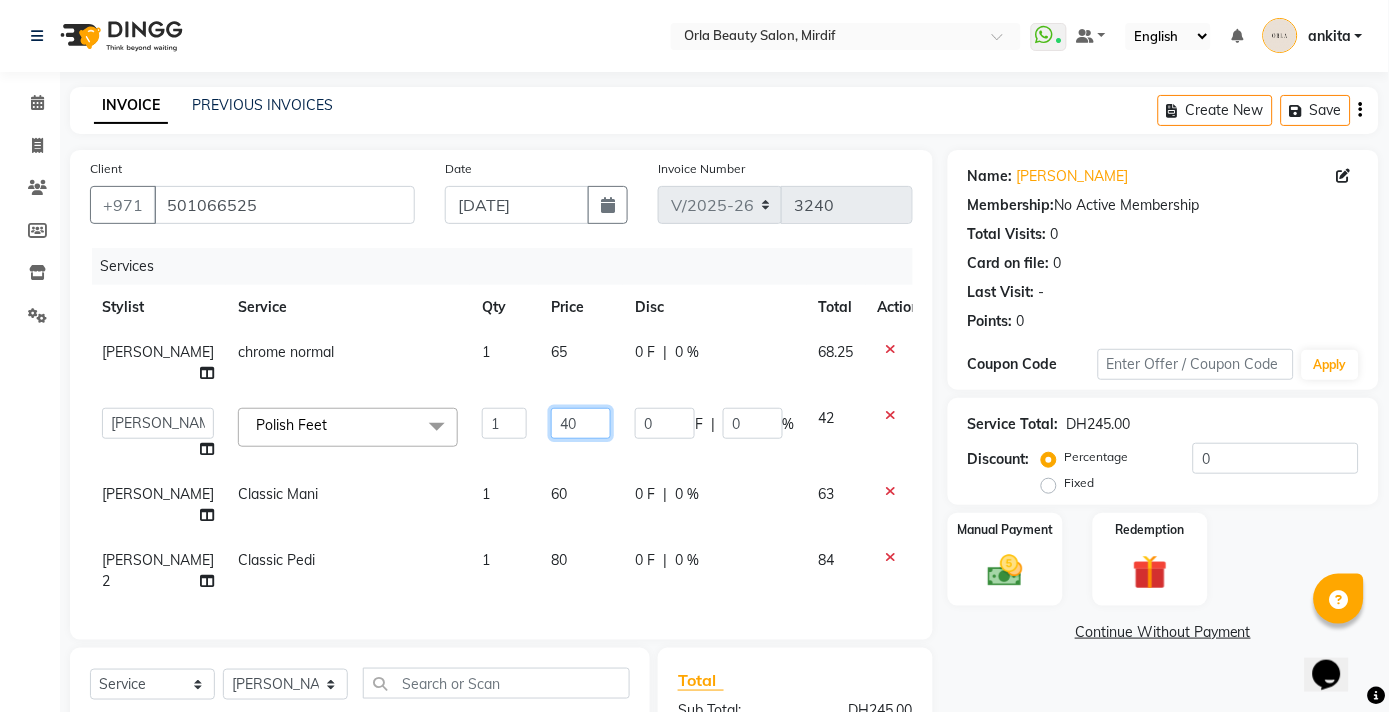 click on "40" 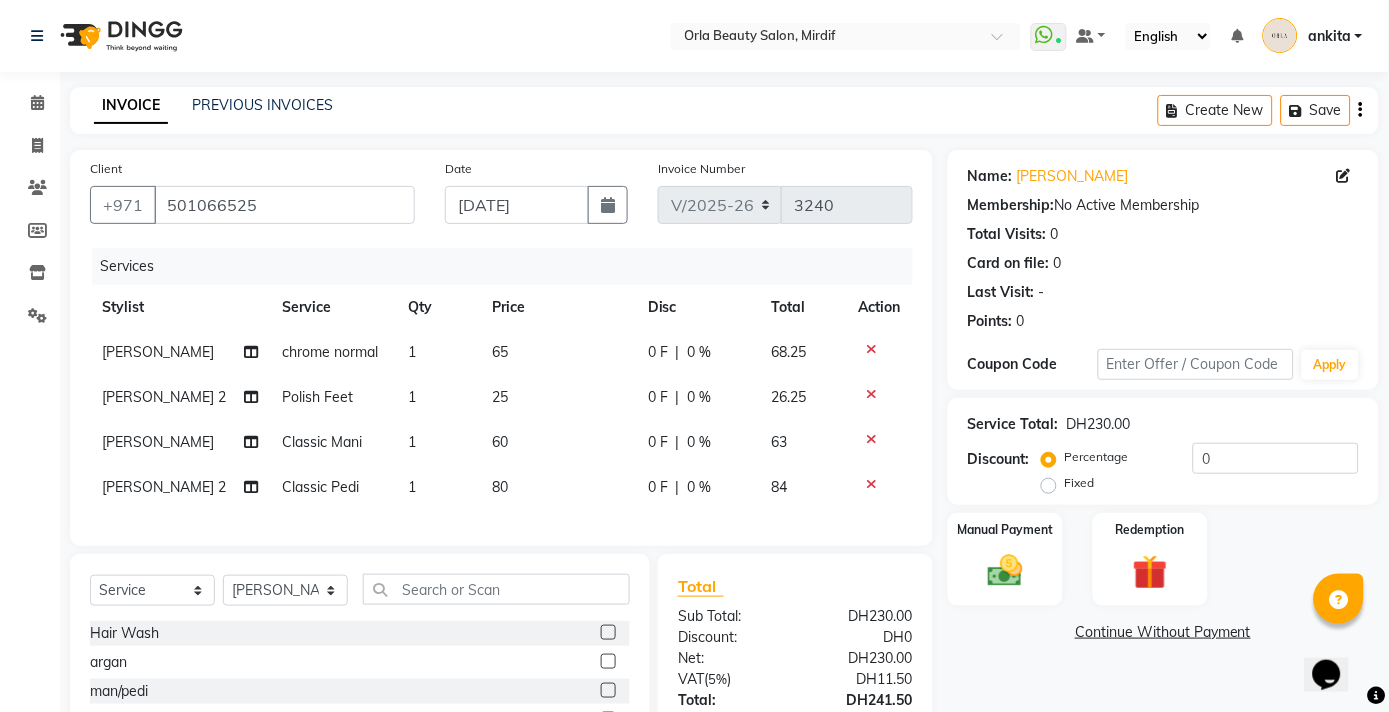 scroll, scrollTop: 179, scrollLeft: 0, axis: vertical 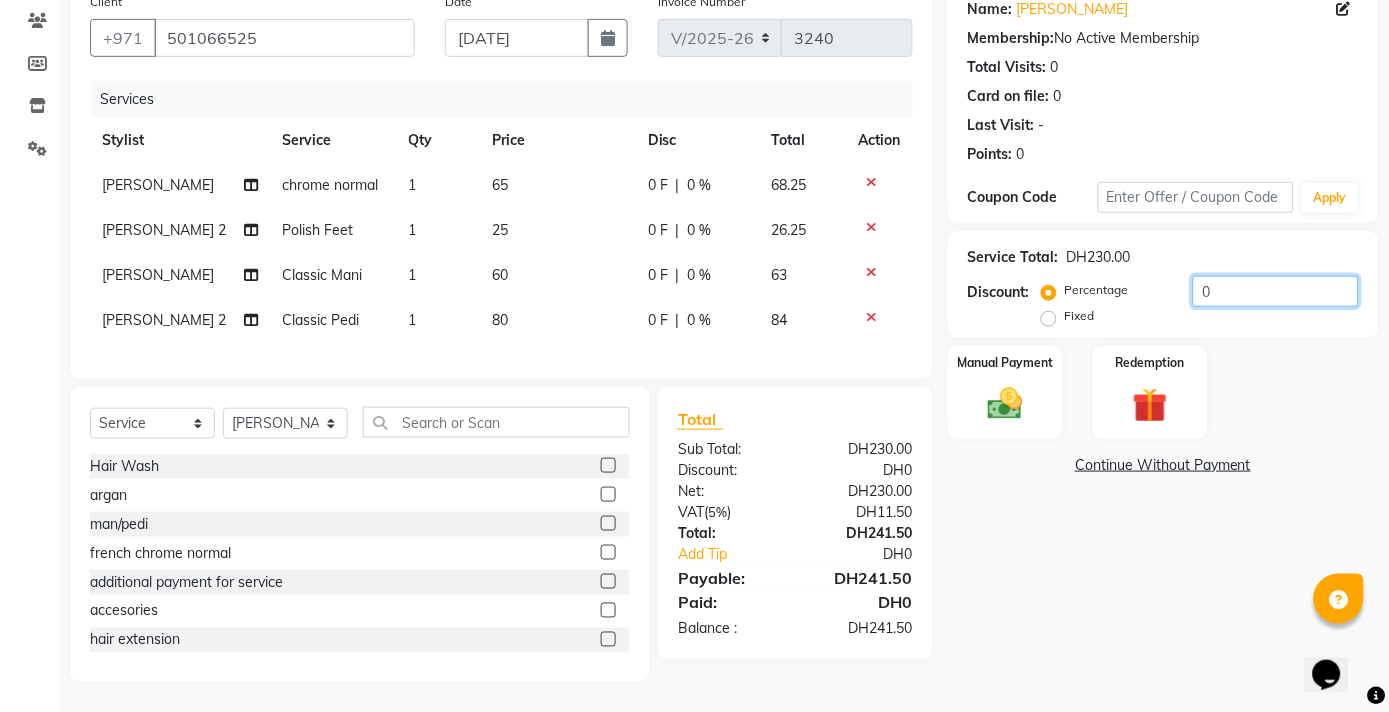 click on "0" 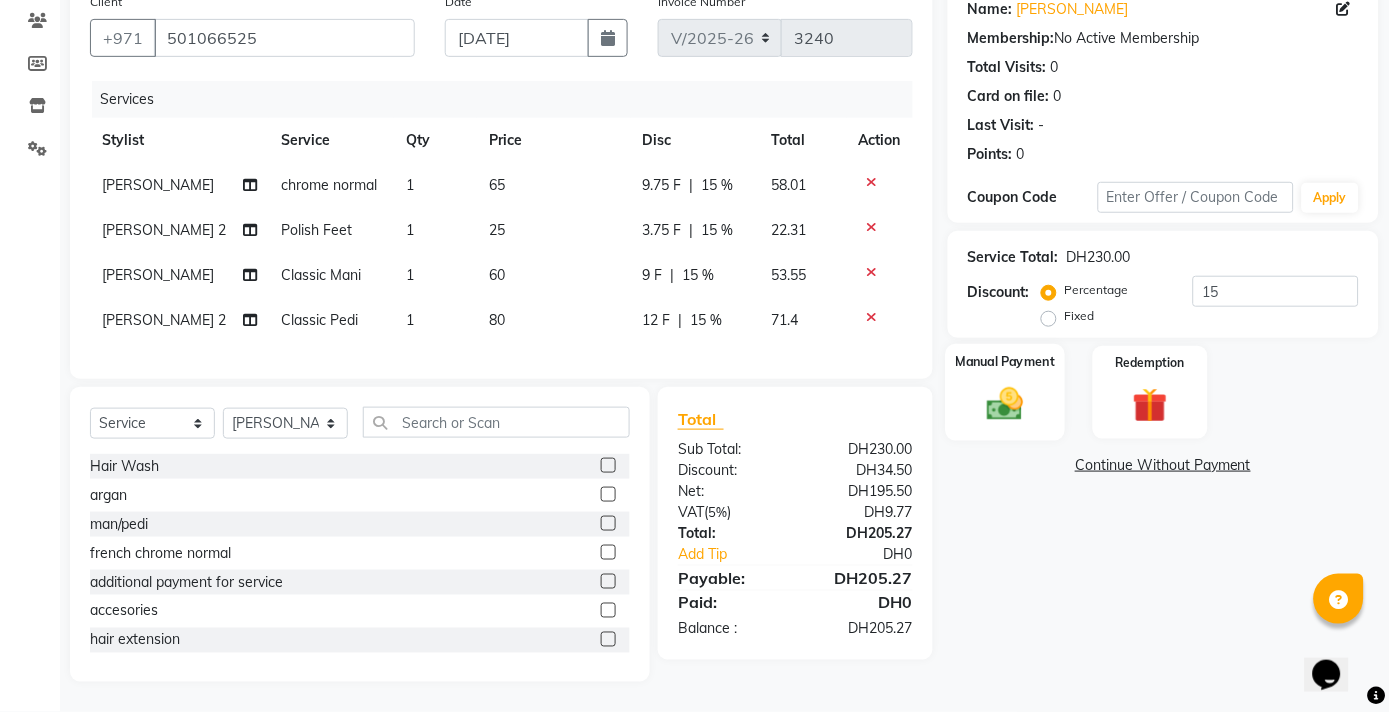click 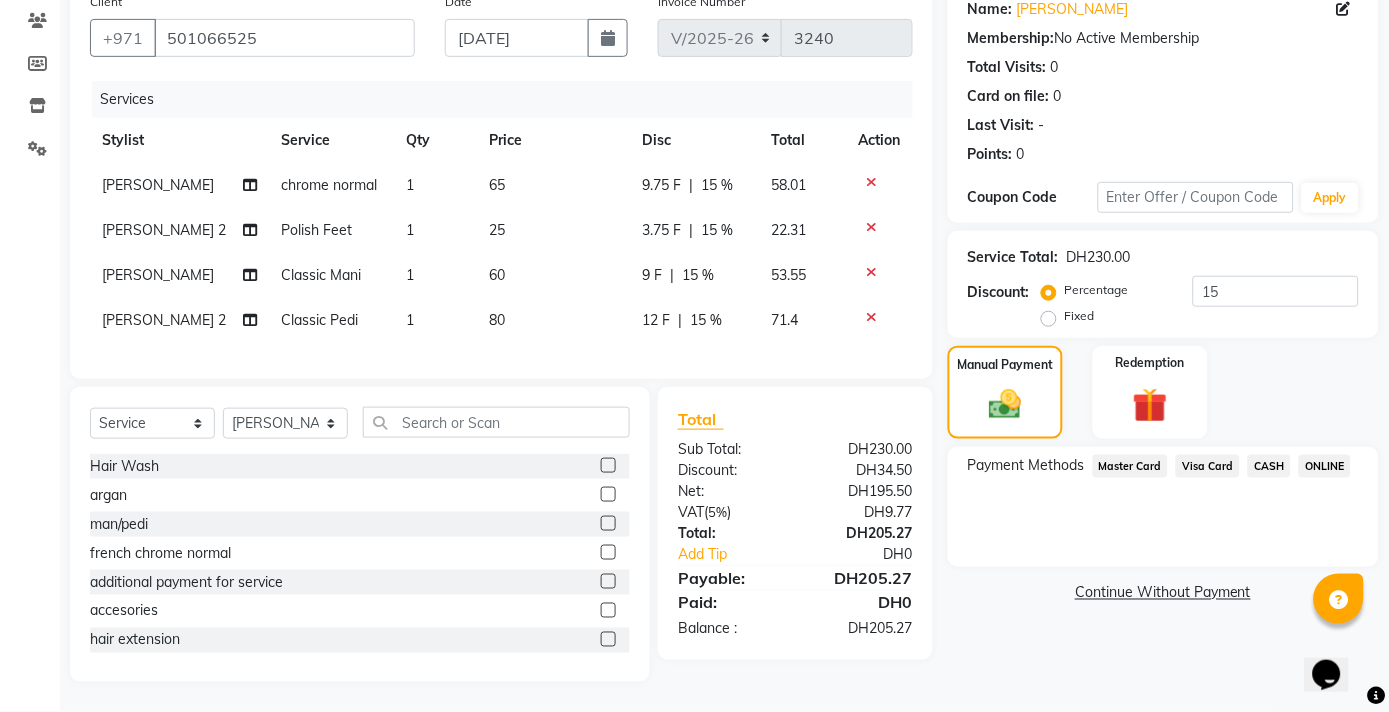 click on "Visa Card" 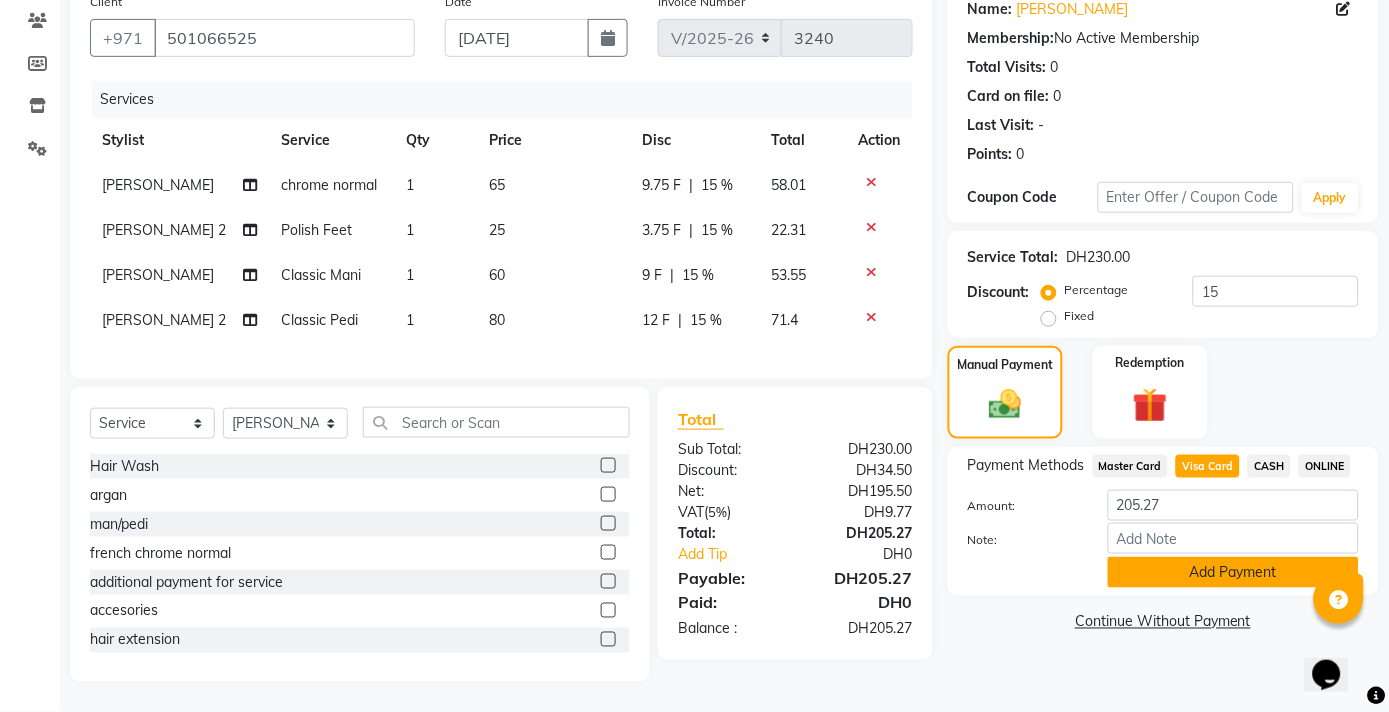 click on "Add Payment" 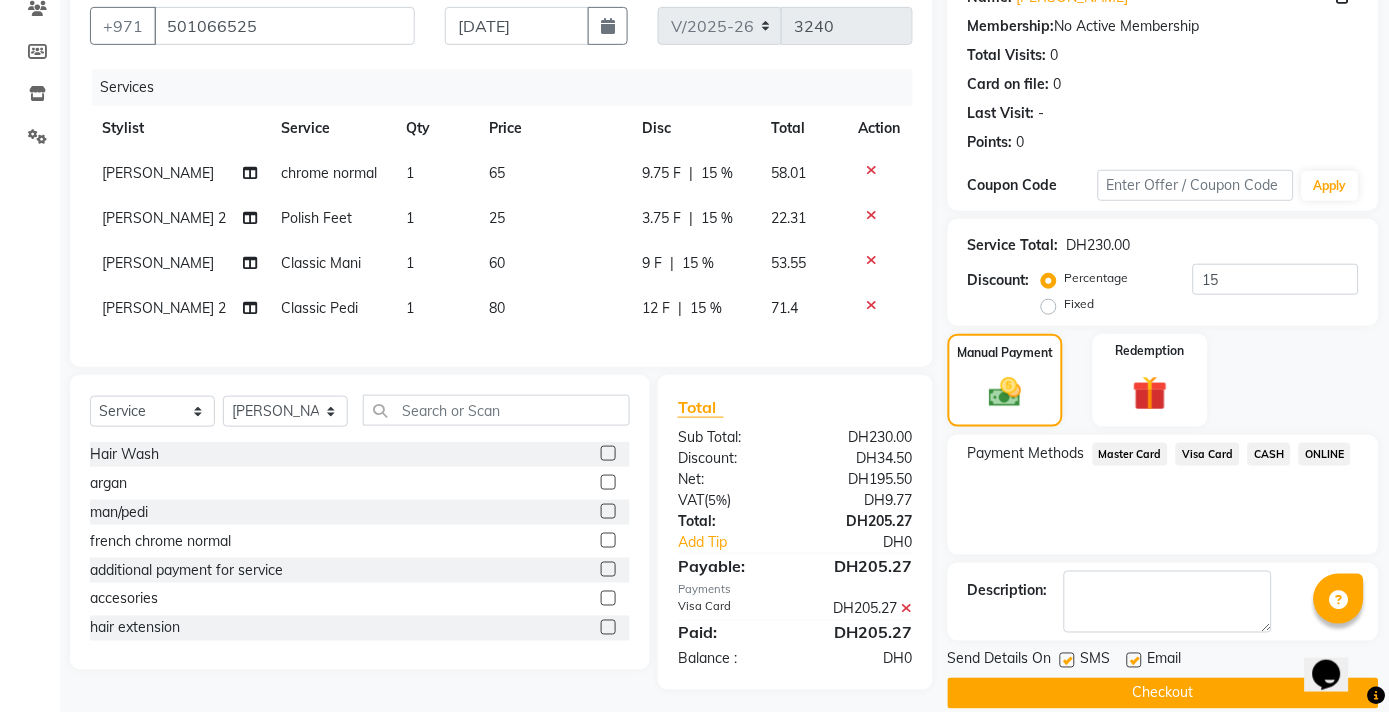 click on "Checkout" 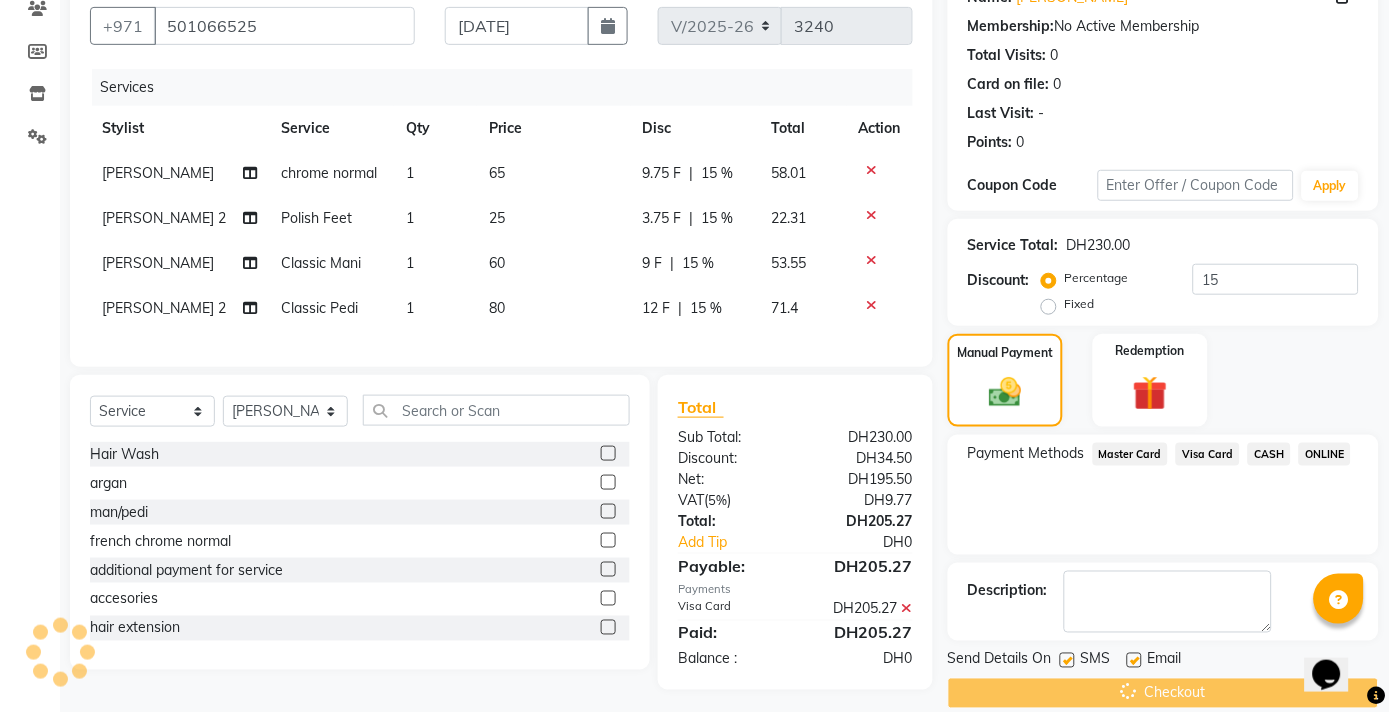 scroll, scrollTop: 204, scrollLeft: 0, axis: vertical 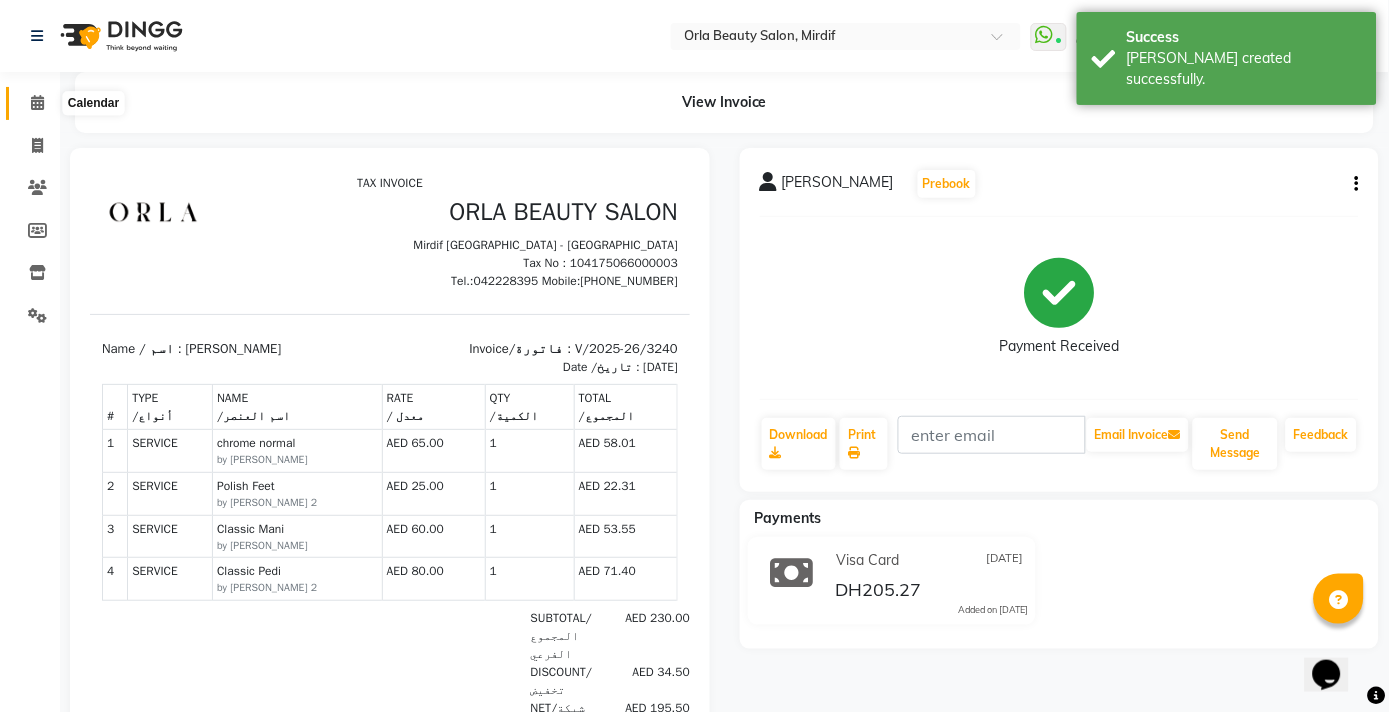 click 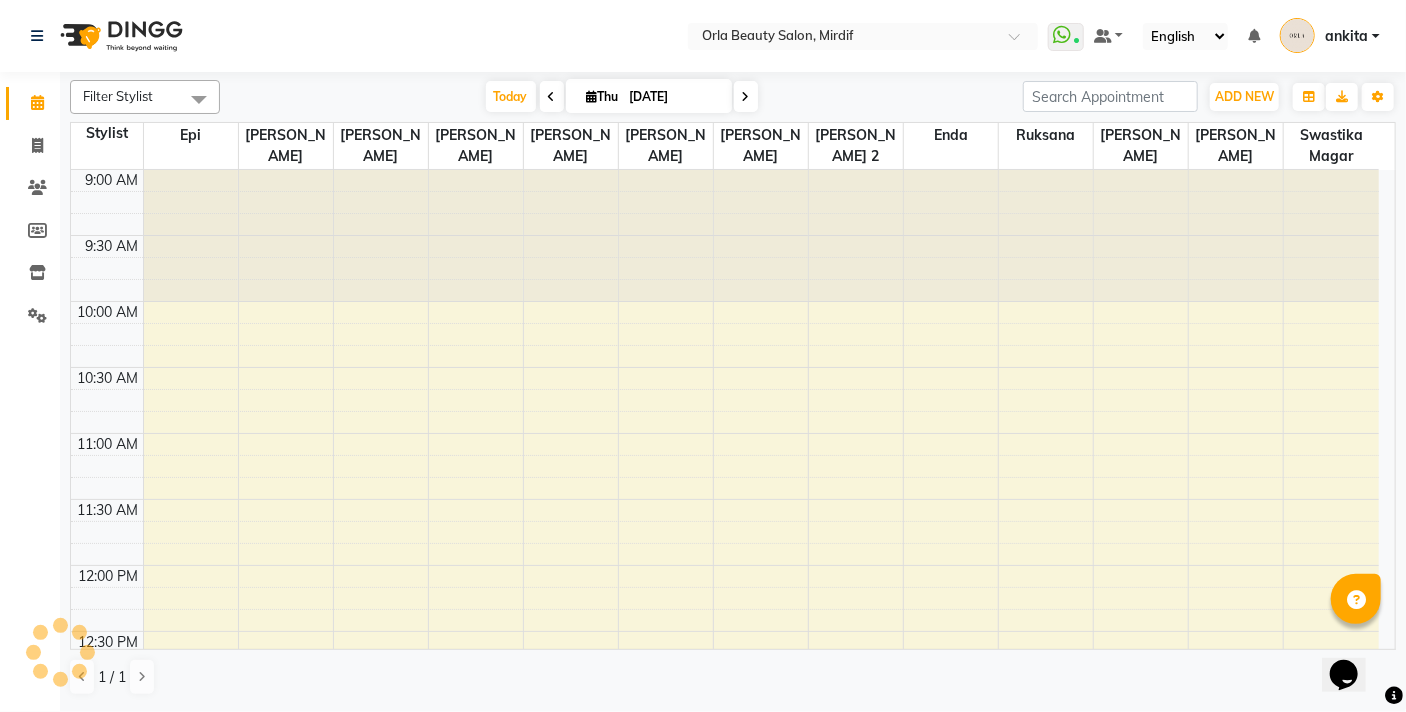 scroll, scrollTop: 1331, scrollLeft: 0, axis: vertical 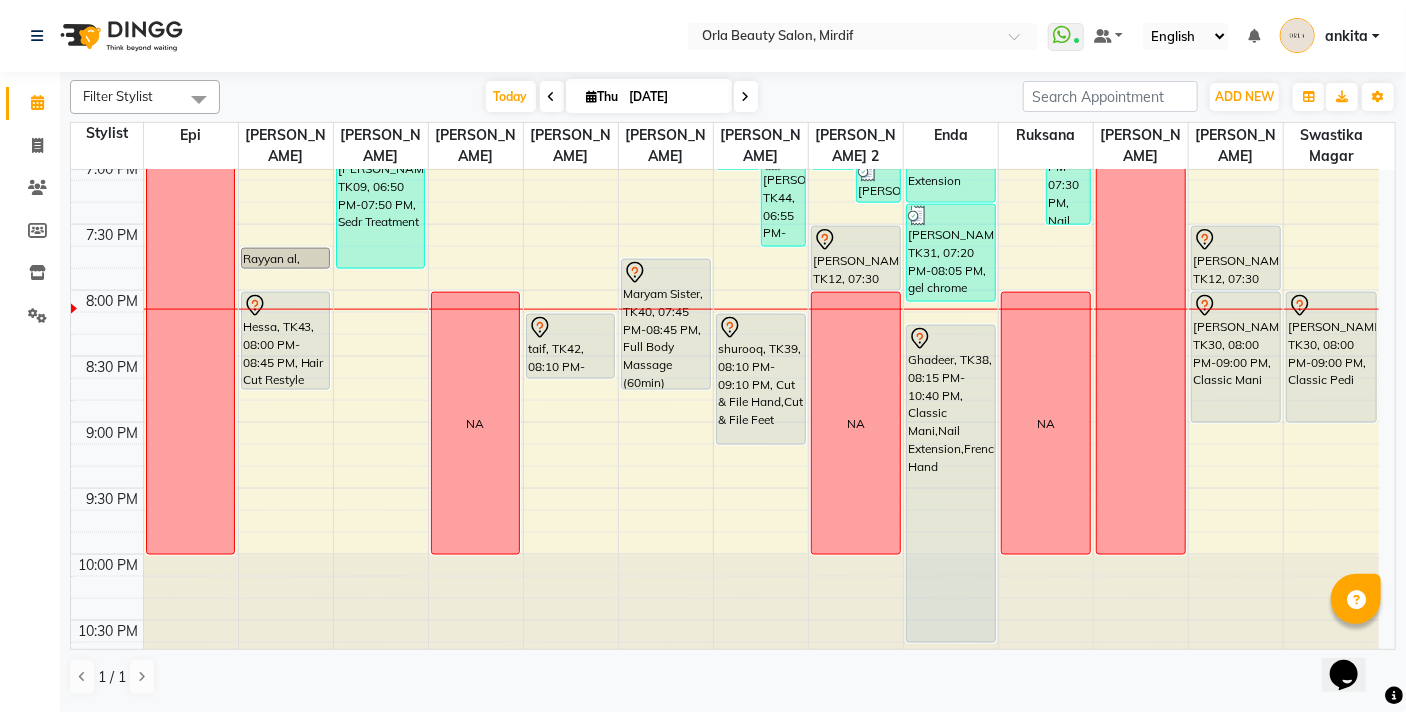 click at bounding box center (746, 97) 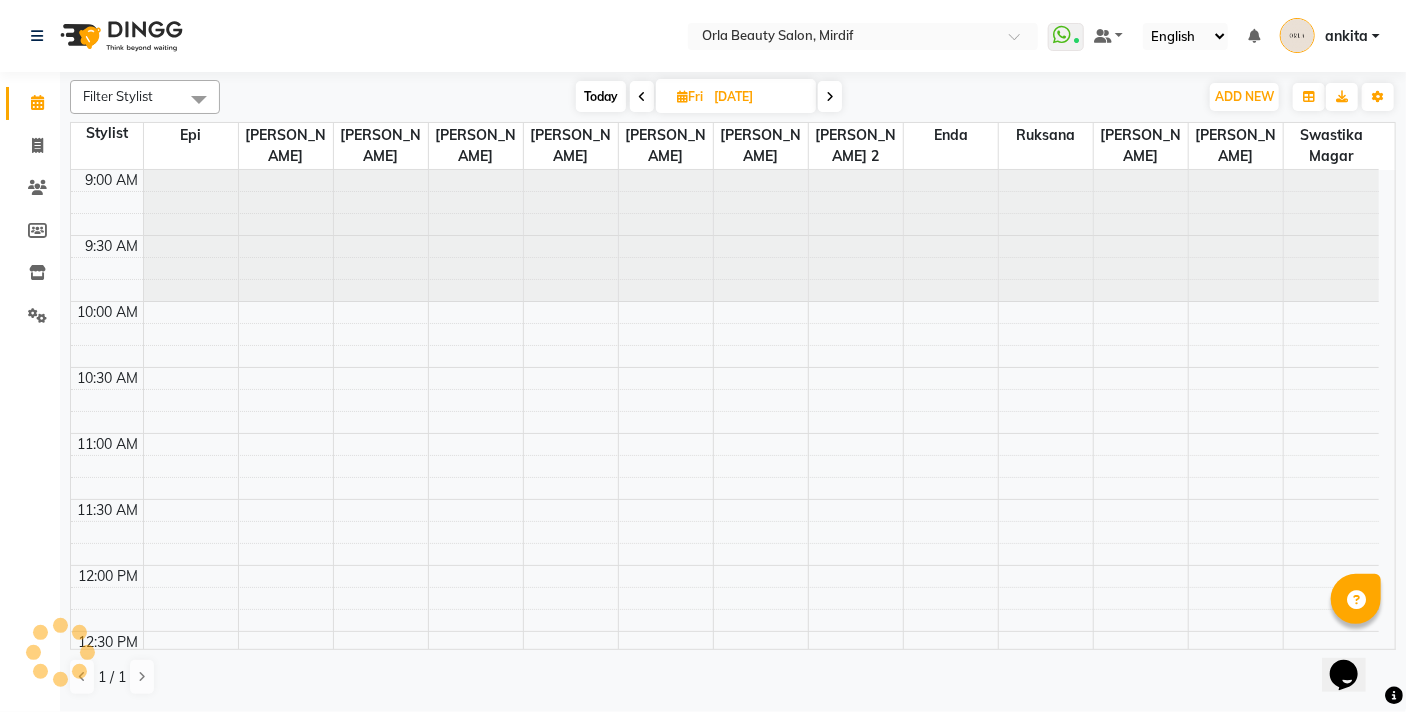 scroll, scrollTop: 1369, scrollLeft: 0, axis: vertical 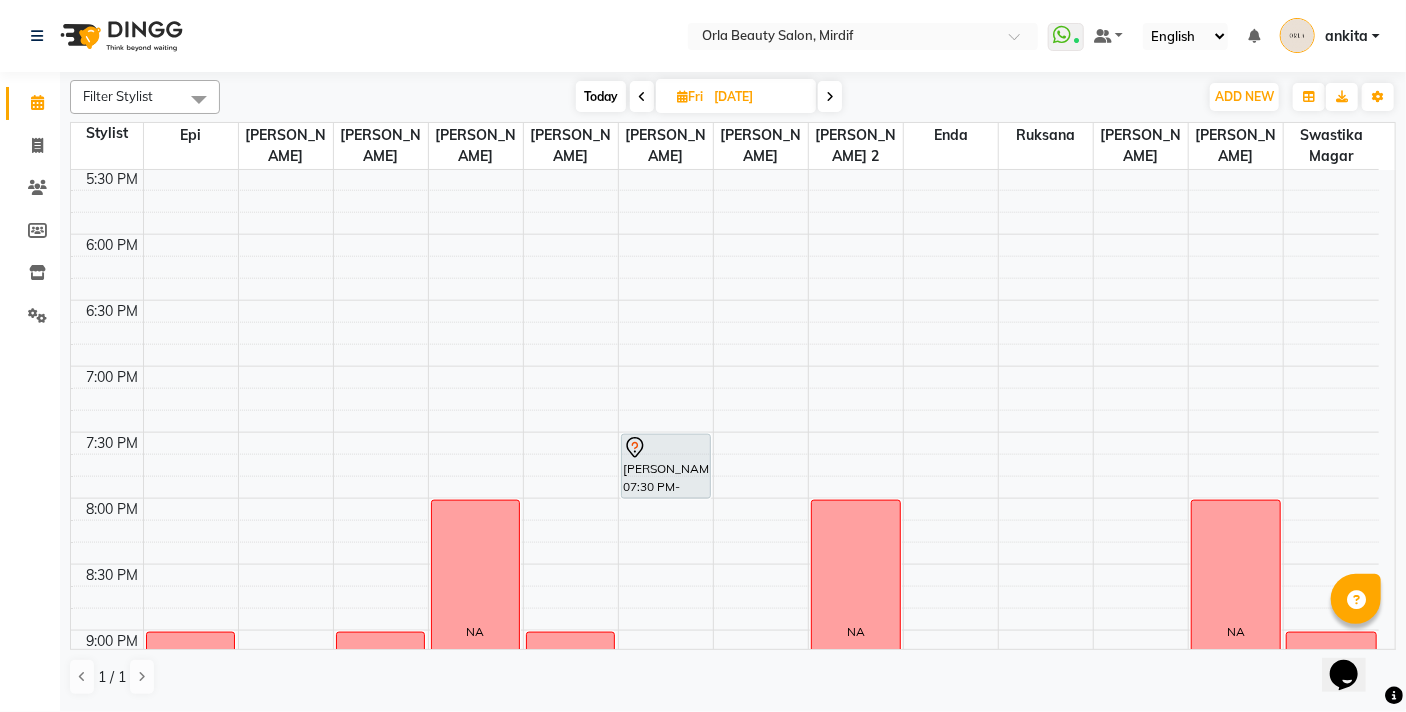 click on "9:00 AM 9:30 AM 10:00 AM 10:30 AM 11:00 AM 11:30 AM 12:00 PM 12:30 PM 1:00 PM 1:30 PM 2:00 PM 2:30 PM 3:00 PM 3:30 PM 4:00 PM 4:30 PM 5:00 PM 5:30 PM 6:00 PM 6:30 PM 7:00 PM 7:30 PM 8:00 PM 8:30 PM 9:00 PM 9:30 PM 10:00 PM 10:30 PM             reed almail, 11:00 AM-11:40 AM, Blow Dry             0, 12:00 PM-01:45 PM, Hair Style,Hair Wash             amal alqasim, 02:30 PM-03:30 PM, organic treatment  NA   NA              fathiya, 12:00 PM-03:00 PM, BB Cream             raheema, 03:00 PM-04:00 PM, Sedr Treatment  NA              Maitha alhosani, 12:00 PM-01:00 PM, organic treatment  NA              reem, 11:00 AM-12:00 PM, Sedr Treatment Medium             Marwa ahli, 03:00 PM-04:00 PM, organic treatment  NA   NA              reed almail, 12:00 PM-01:40 PM, Classic Mani,Classic Pedi,Polish Hand  NA   NA              Hoor Aljaziri, 07:30 PM-08:00 PM, massage  NA              maryam ahli, 03:00 PM-03:40 PM, Classic Mani             maryam ahli, 03:00 PM-03:40 PM, Classic Pedi  NA   NA   NA   NA               NA" at bounding box center (725, -30) 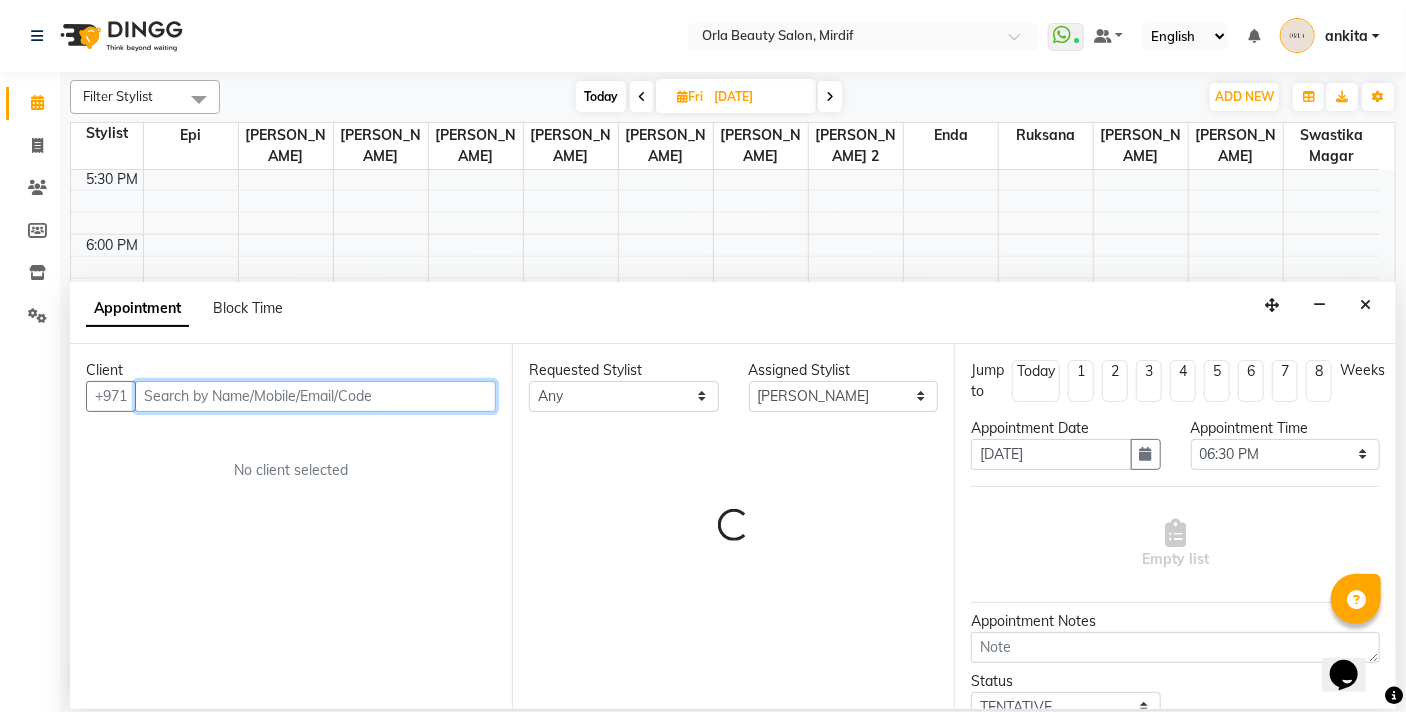 click at bounding box center [315, 396] 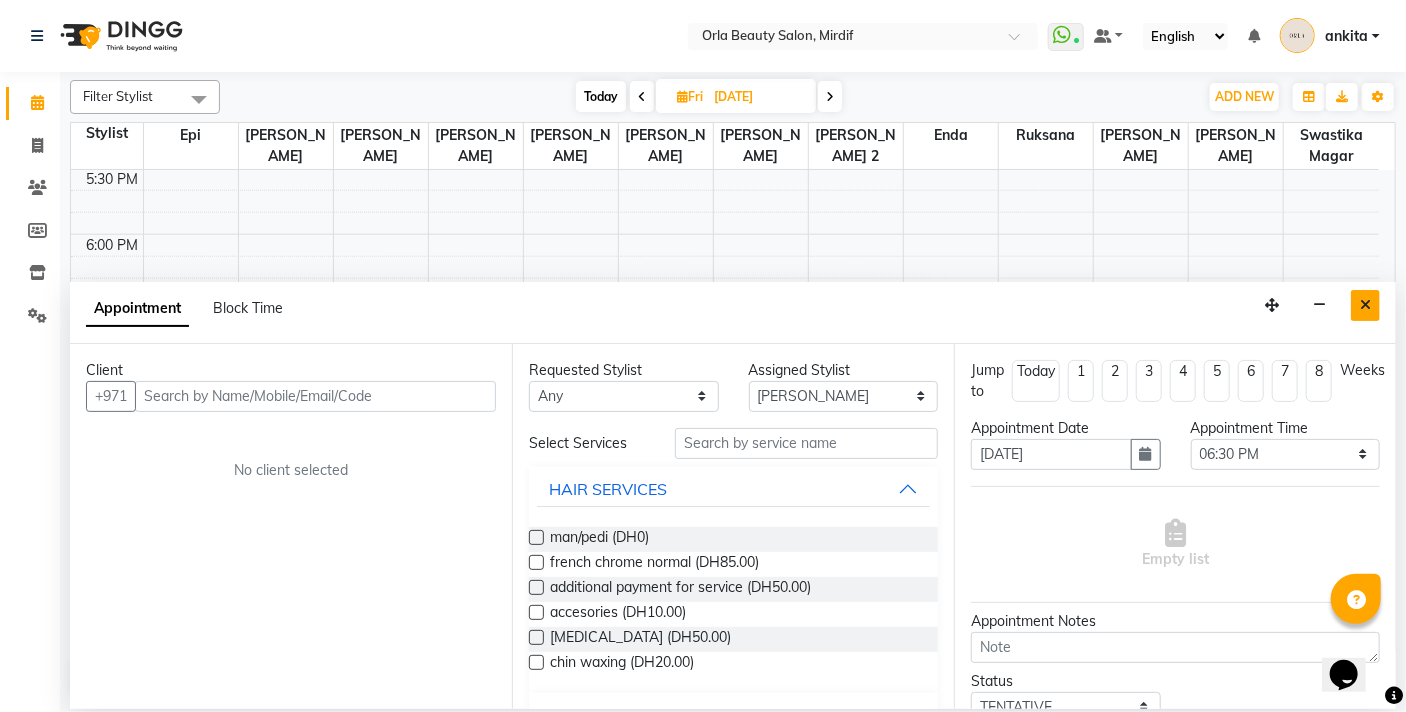 click at bounding box center (1365, 305) 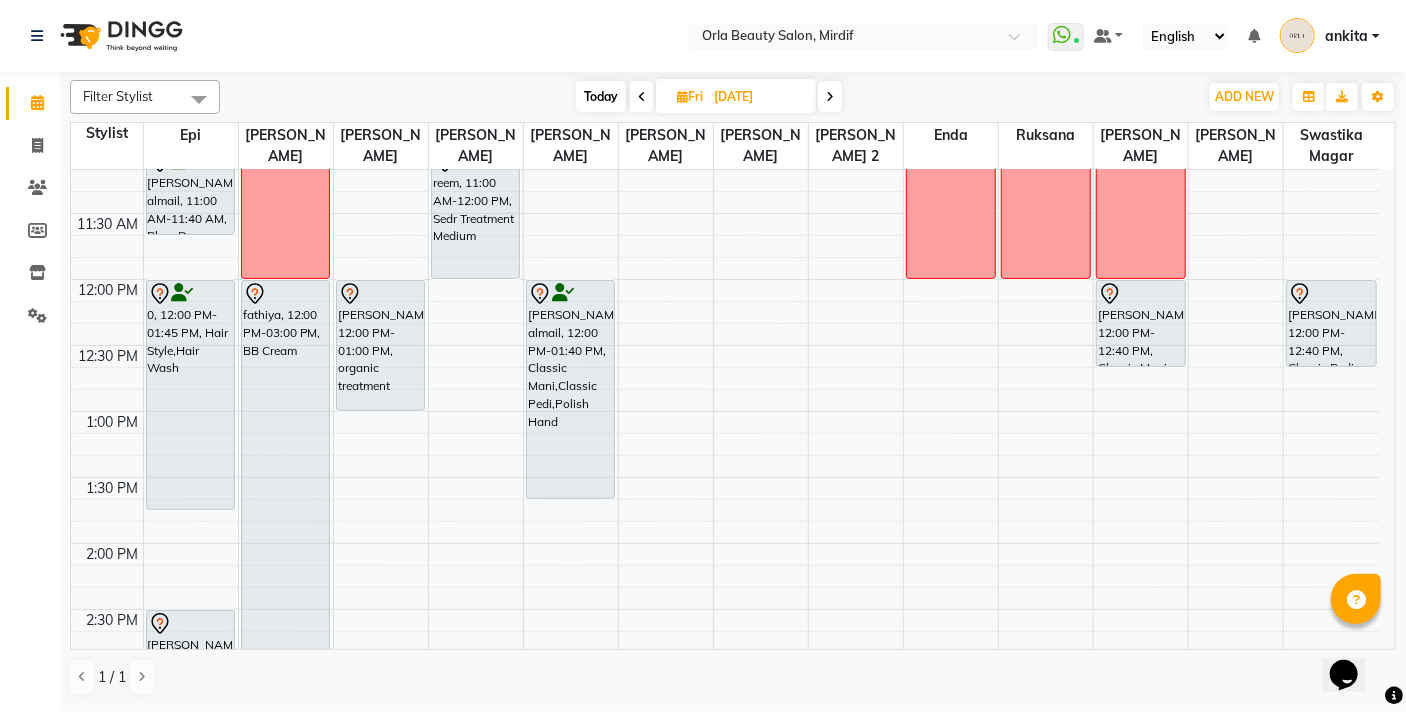 scroll, scrollTop: 346, scrollLeft: 0, axis: vertical 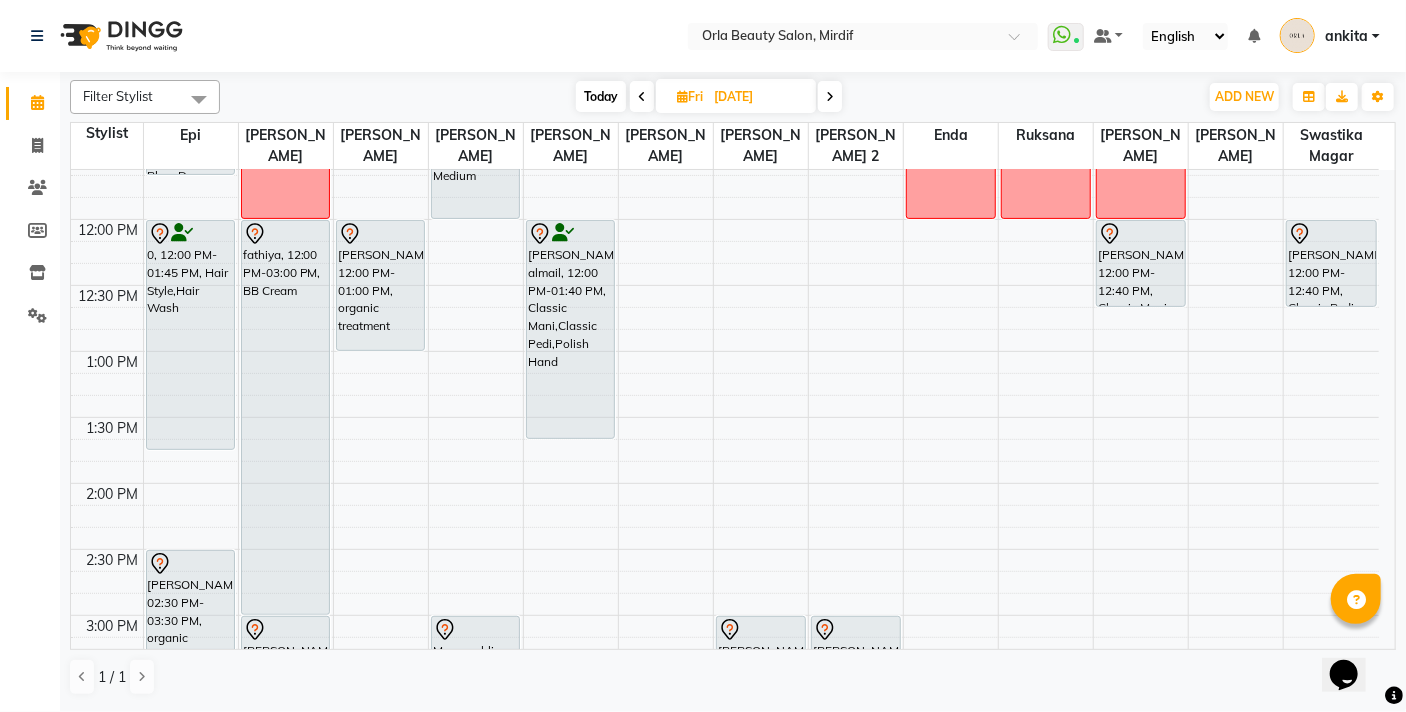 click on "9:00 AM 9:30 AM 10:00 AM 10:30 AM 11:00 AM 11:30 AM 12:00 PM 12:30 PM 1:00 PM 1:30 PM 2:00 PM 2:30 PM 3:00 PM 3:30 PM 4:00 PM 4:30 PM 5:00 PM 5:30 PM 6:00 PM 6:30 PM 7:00 PM 7:30 PM 8:00 PM 8:30 PM 9:00 PM 9:30 PM 10:00 PM 10:30 PM             reed almail, 11:00 AM-11:40 AM, Blow Dry             0, 12:00 PM-01:45 PM, Hair Style,Hair Wash             amal alqasim, 02:30 PM-03:30 PM, organic treatment  NA   NA              fathiya, 12:00 PM-03:00 PM, BB Cream             raheema, 03:00 PM-04:00 PM, Sedr Treatment  NA              Maitha alhosani, 12:00 PM-01:00 PM, organic treatment  NA              reem, 11:00 AM-12:00 PM, Sedr Treatment Medium             Marwa ahli, 03:00 PM-04:00 PM, organic treatment  NA   NA              reed almail, 12:00 PM-01:40 PM, Classic Mani,Classic Pedi,Polish Hand  NA   NA              Hoor Aljaziri, 07:30 PM-08:00 PM, massage  NA              maryam ahli, 03:00 PM-03:40 PM, Classic Mani             maryam ahli, 03:00 PM-03:40 PM, Classic Pedi  NA   NA   NA   NA               NA" at bounding box center (725, 747) 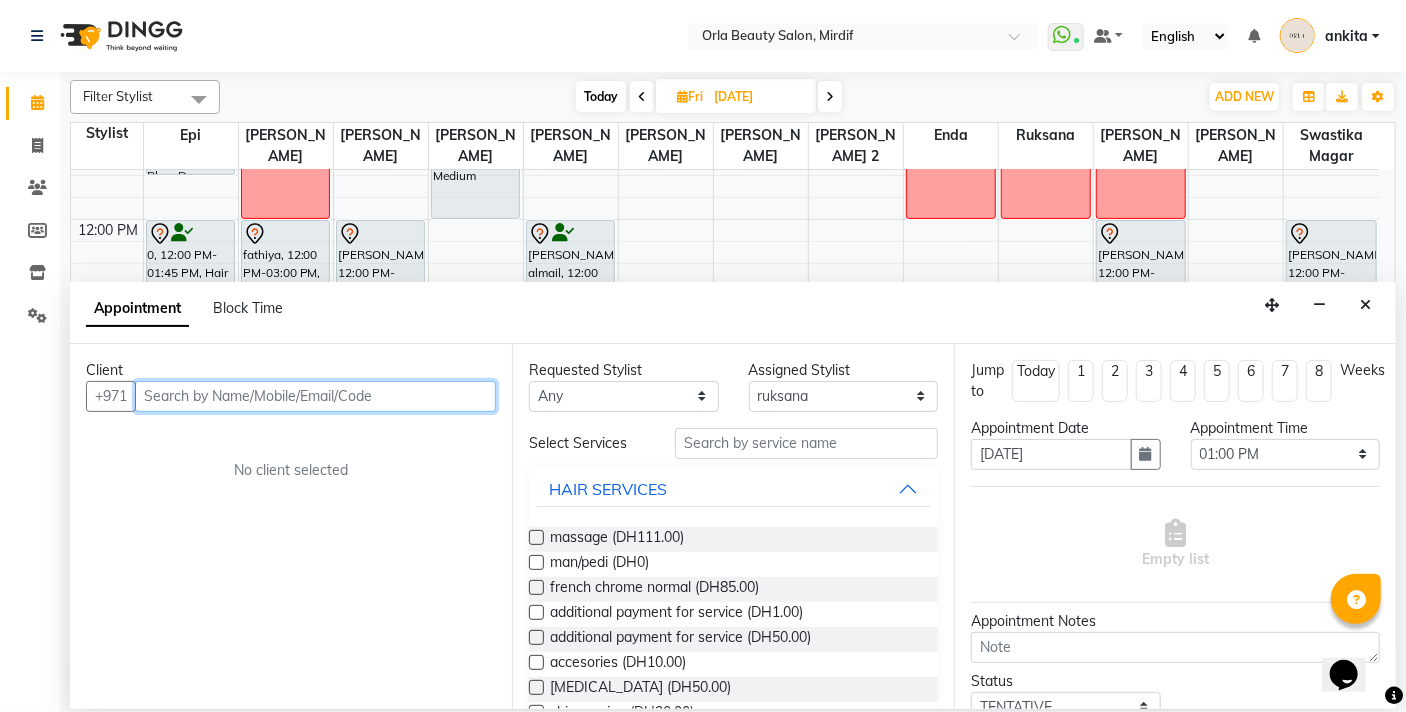 click at bounding box center (315, 396) 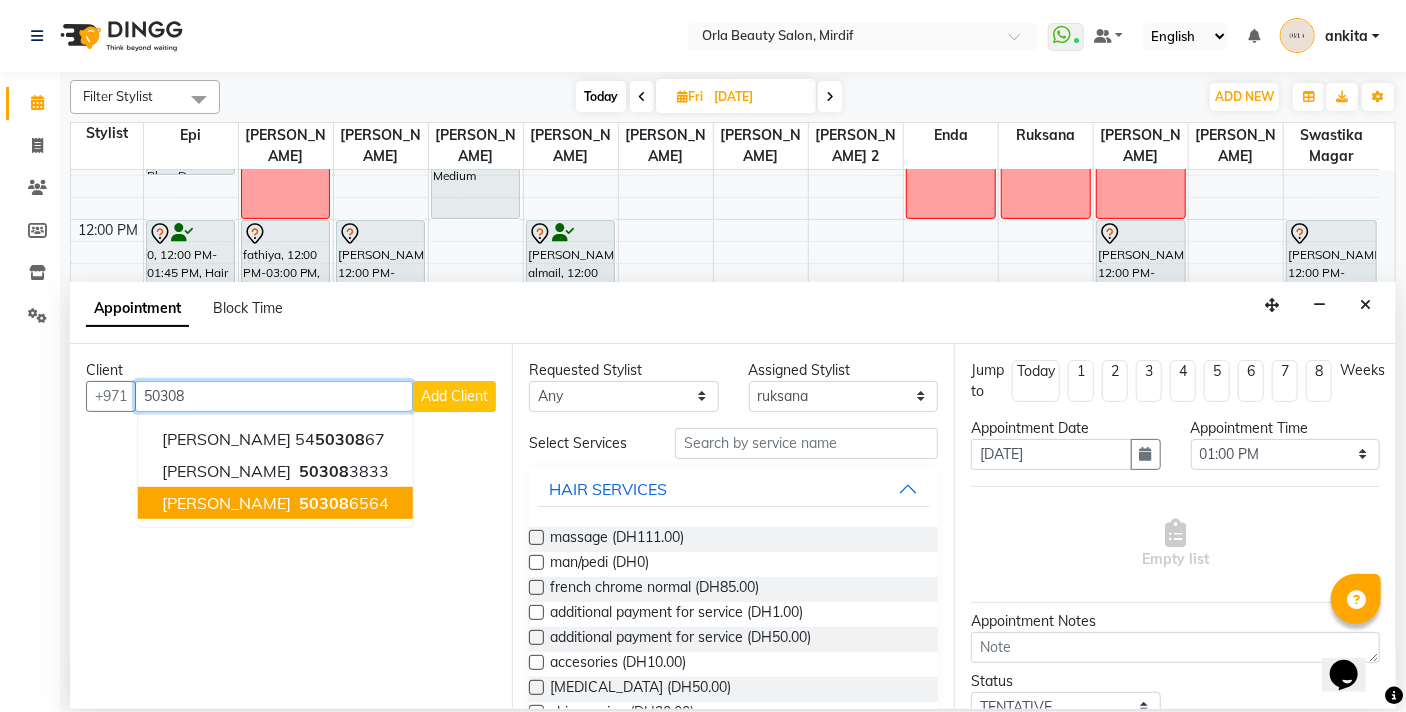 click on "aysha alzubaidi   50308 6564" at bounding box center (275, 503) 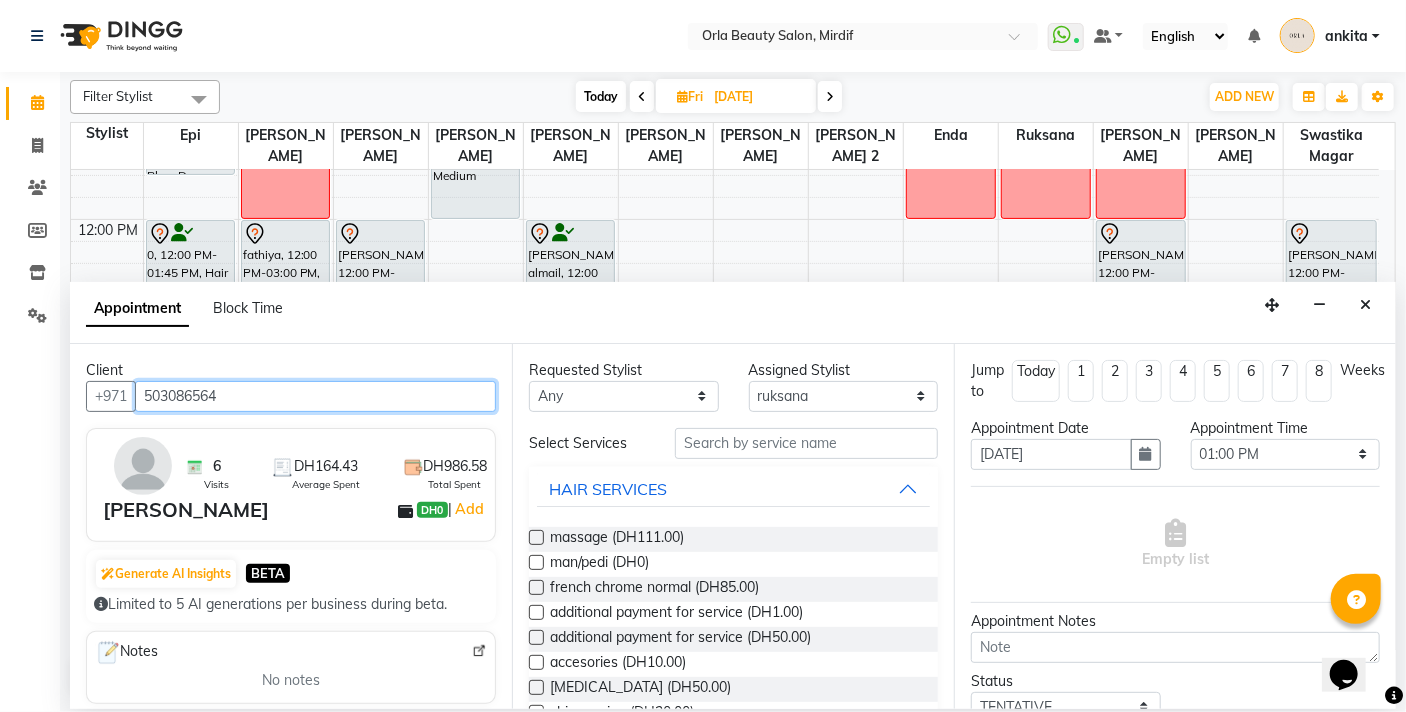 scroll, scrollTop: 181, scrollLeft: 0, axis: vertical 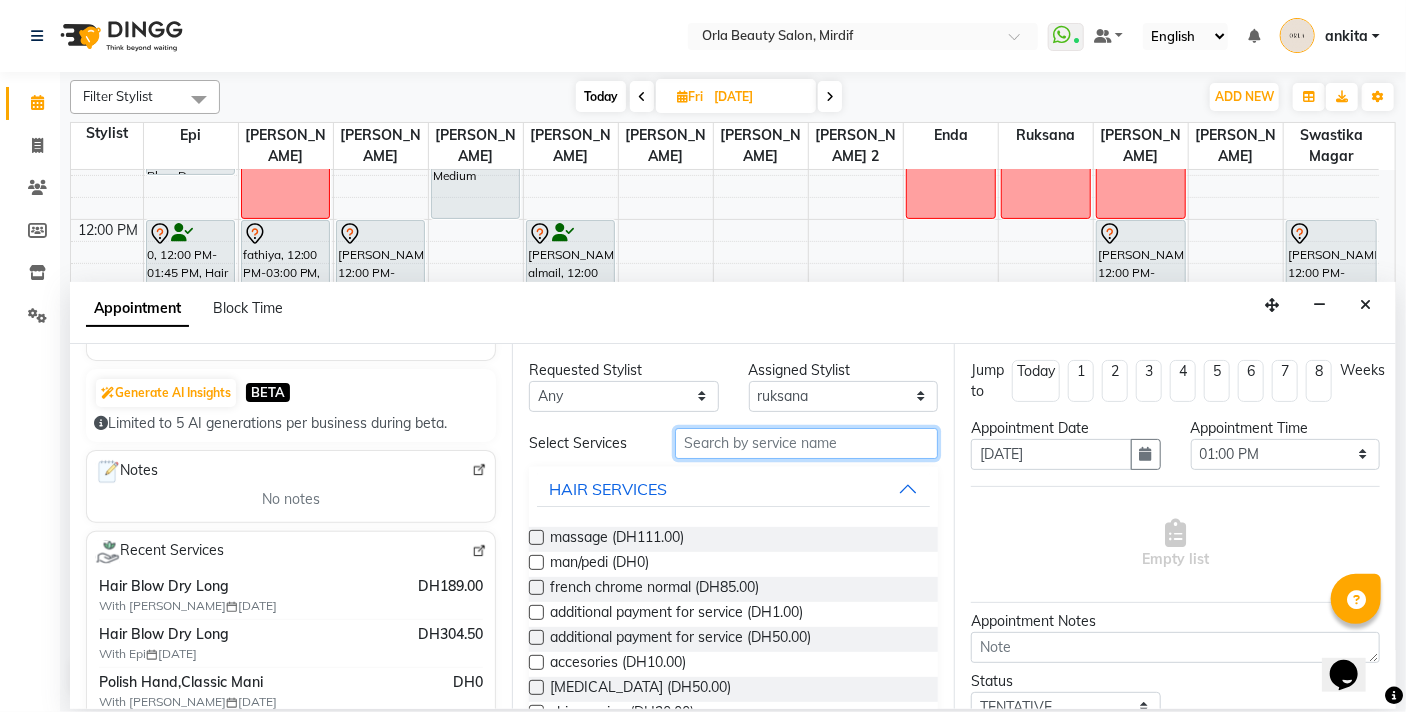 click at bounding box center [806, 443] 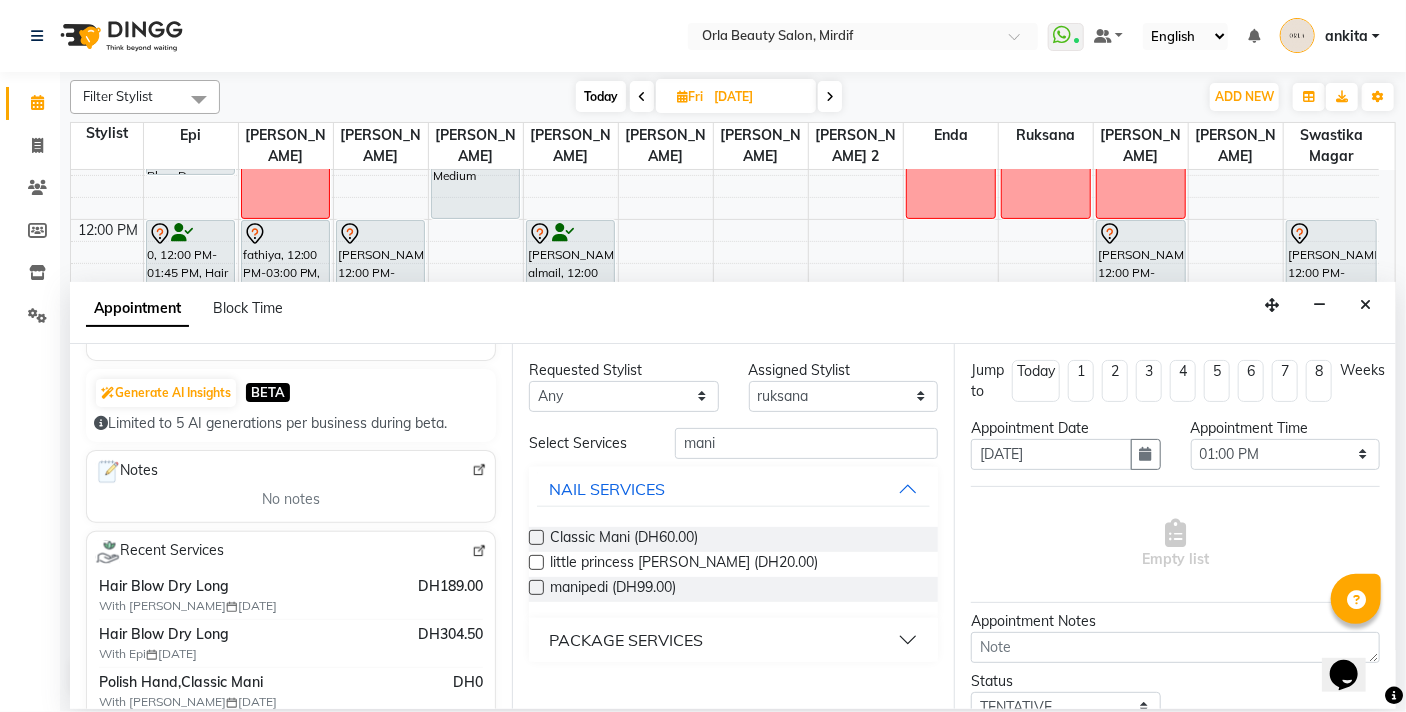 click at bounding box center [536, 537] 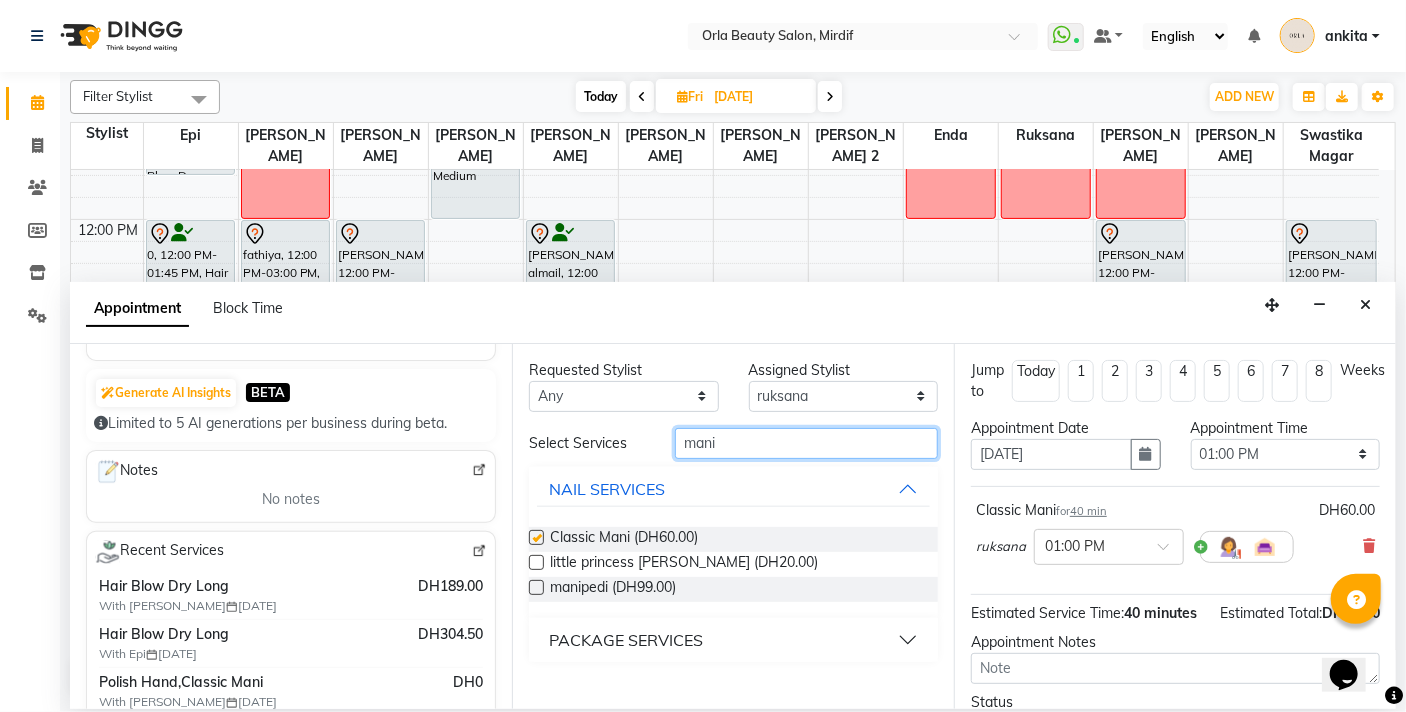 click on "mani" at bounding box center [806, 443] 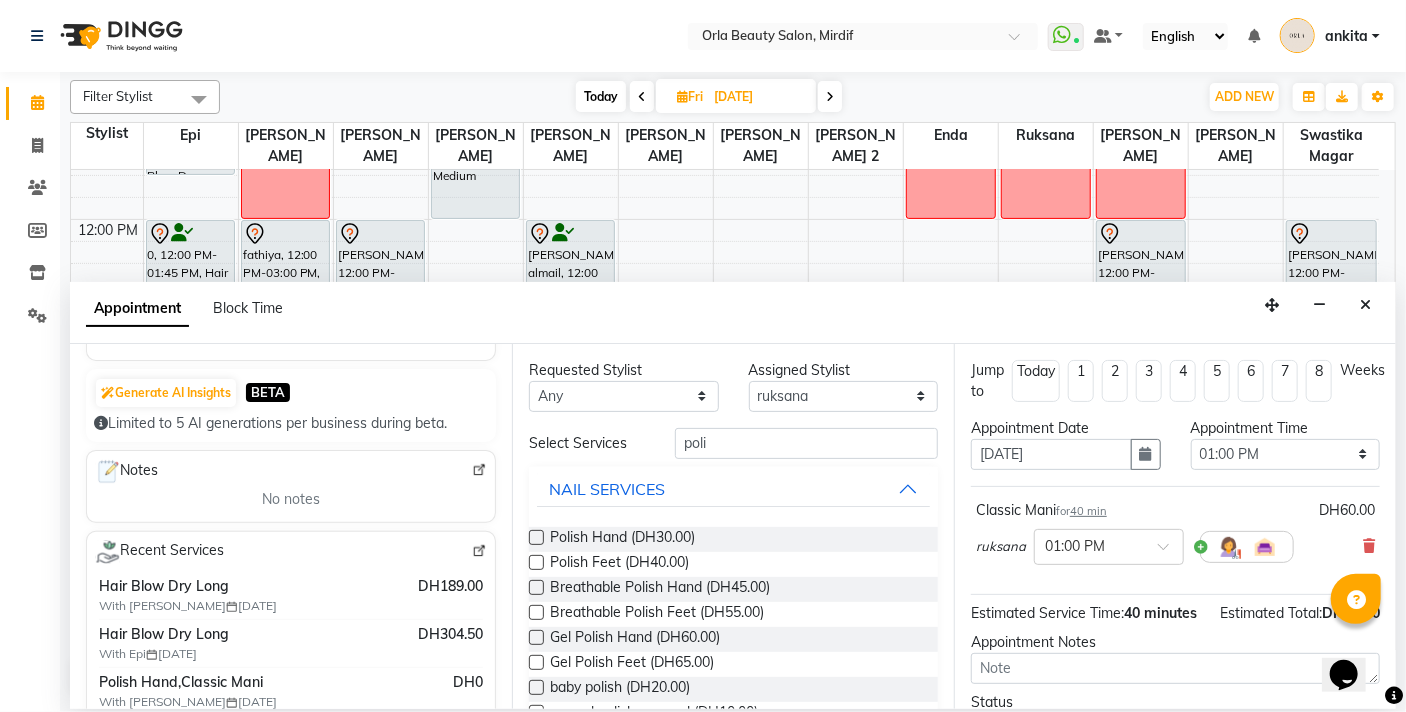click at bounding box center (536, 537) 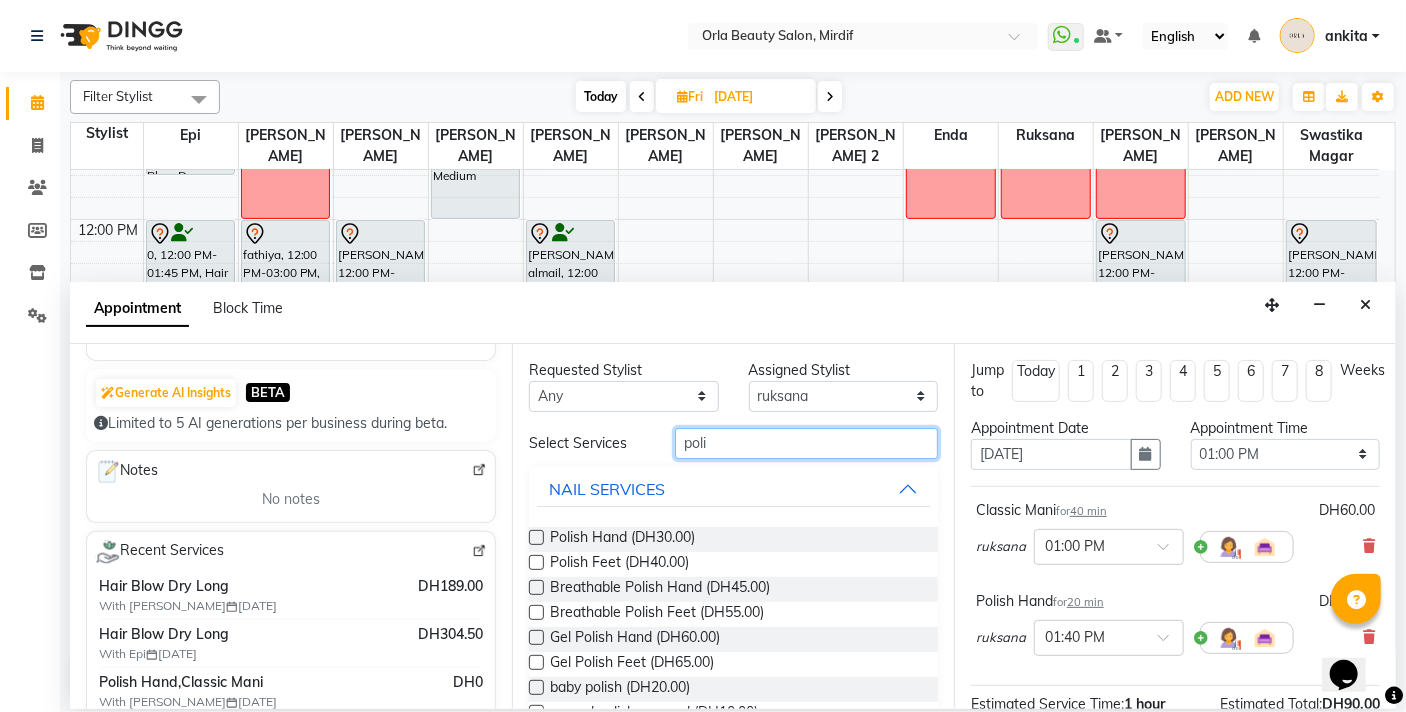 click on "poli" at bounding box center (806, 443) 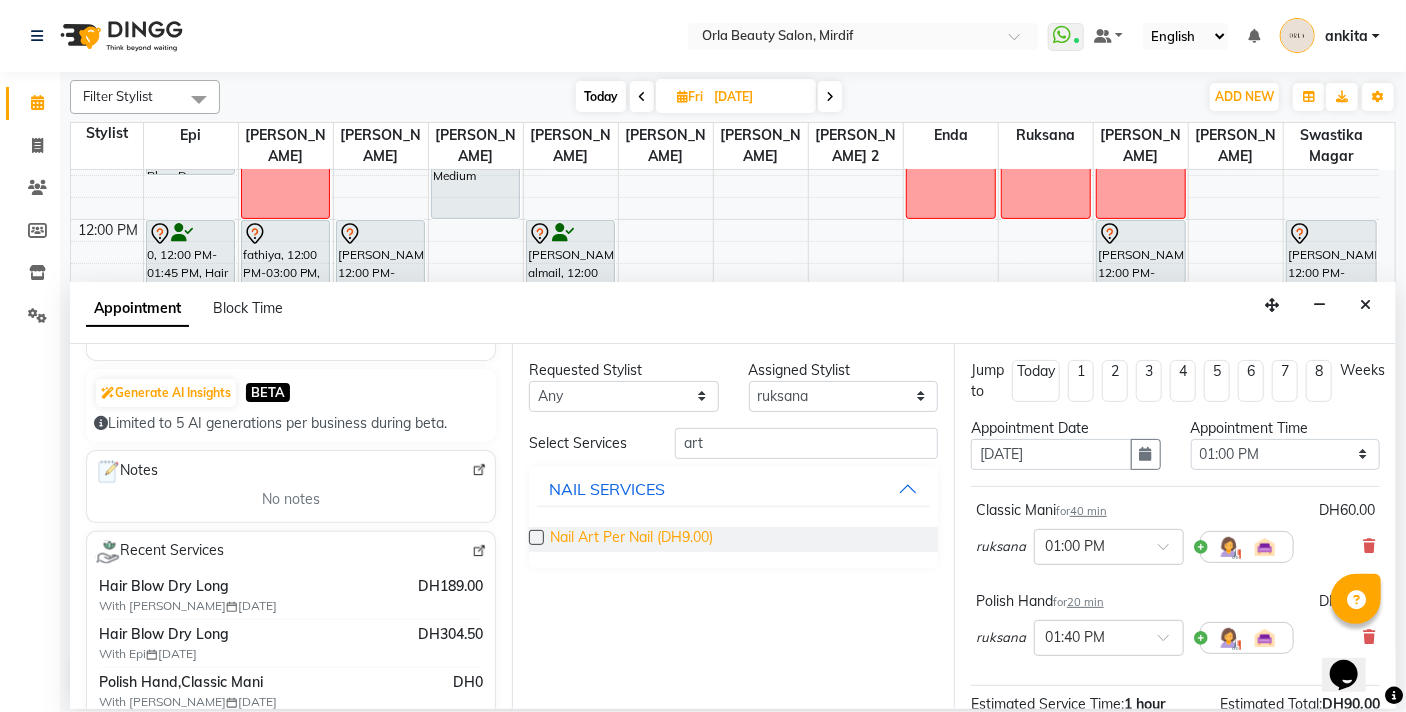 click on "Nail Art Per Nail (DH9.00)" at bounding box center (631, 539) 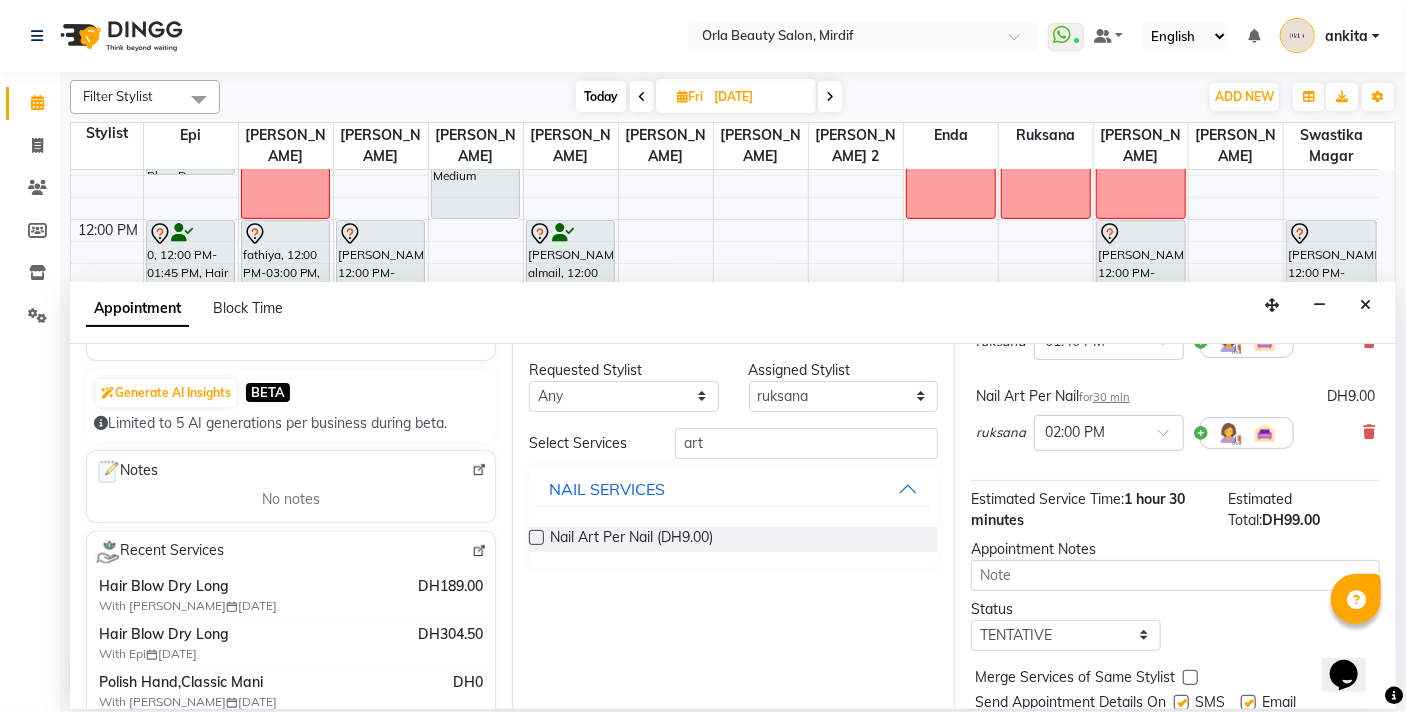 scroll, scrollTop: 361, scrollLeft: 0, axis: vertical 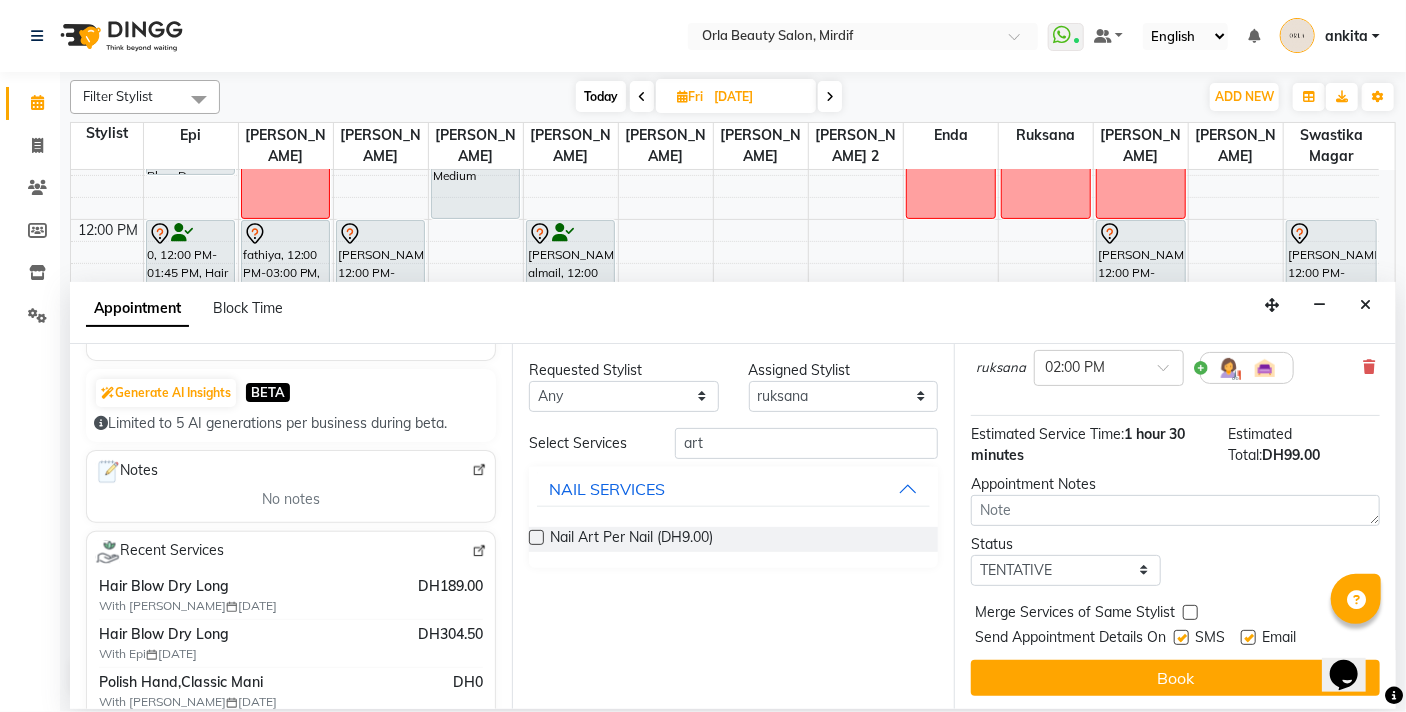 click at bounding box center (1190, 612) 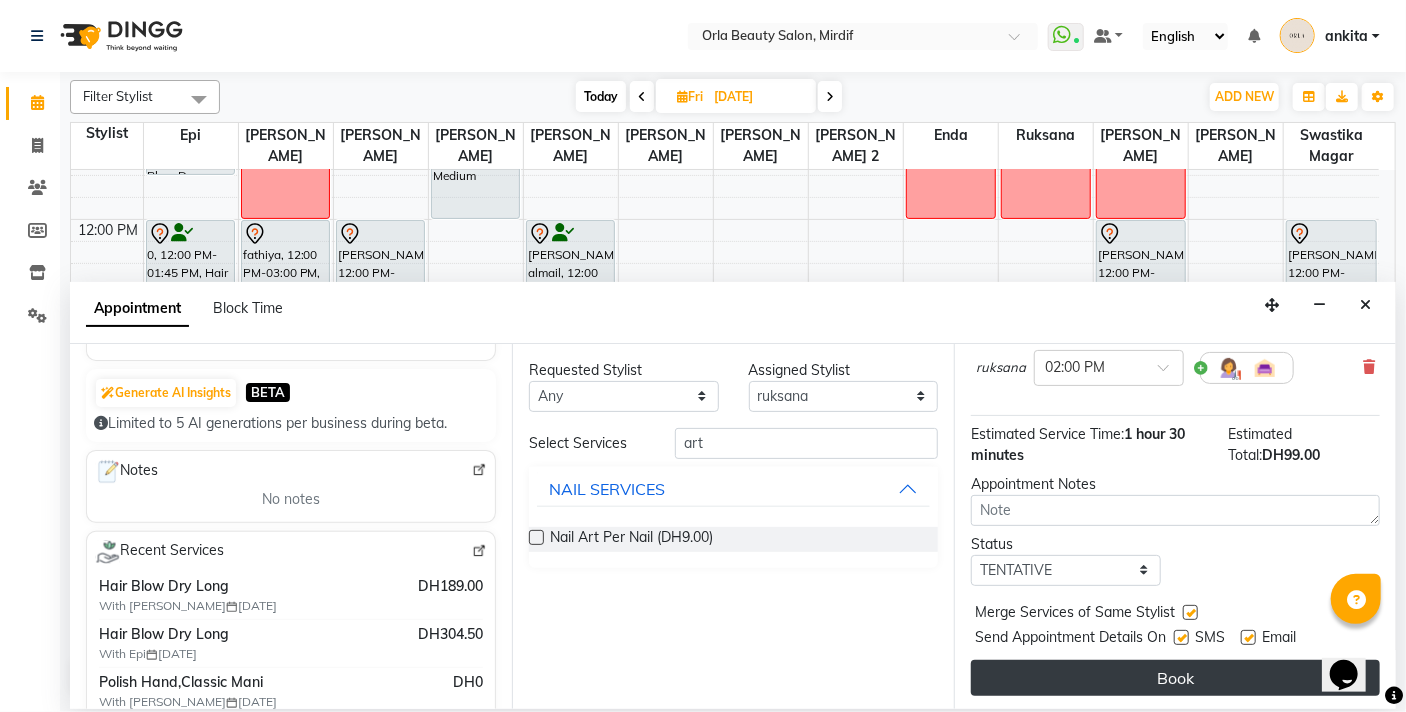 click on "Book" at bounding box center [1175, 678] 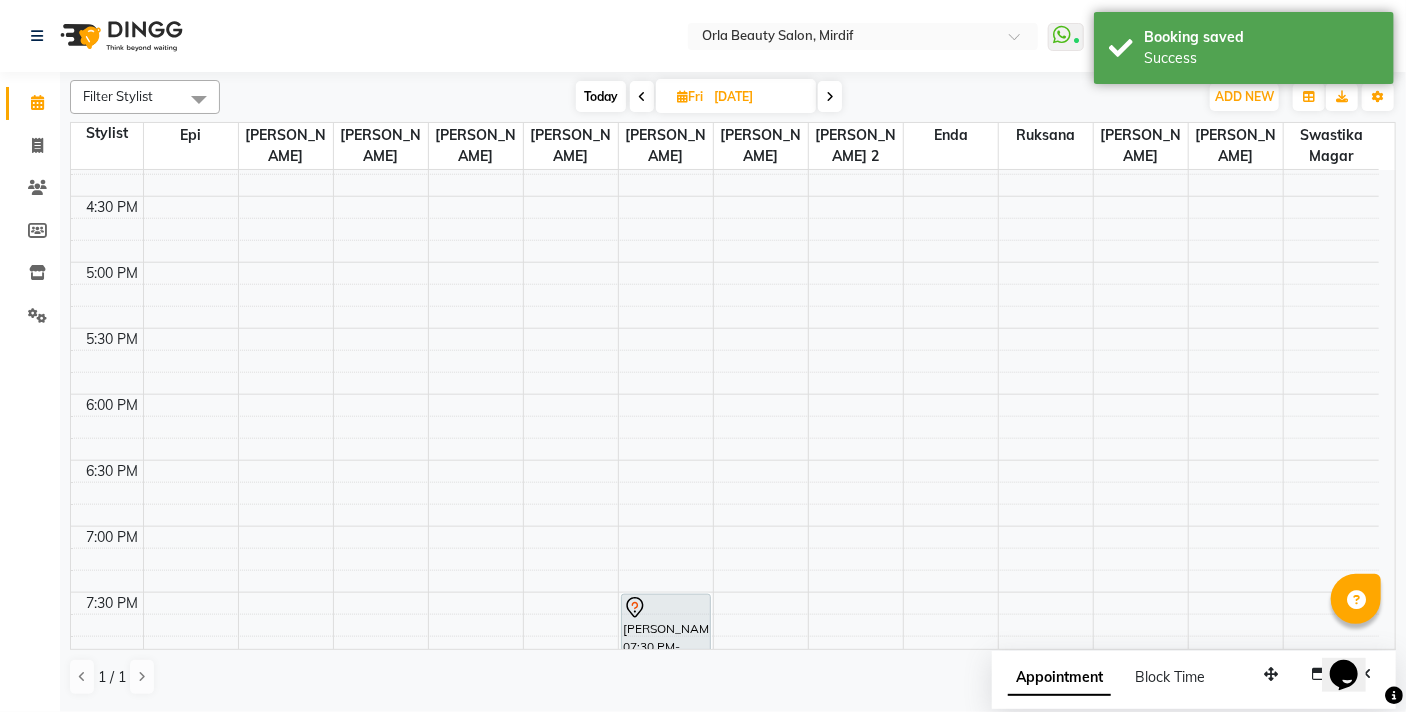 scroll, scrollTop: 998, scrollLeft: 0, axis: vertical 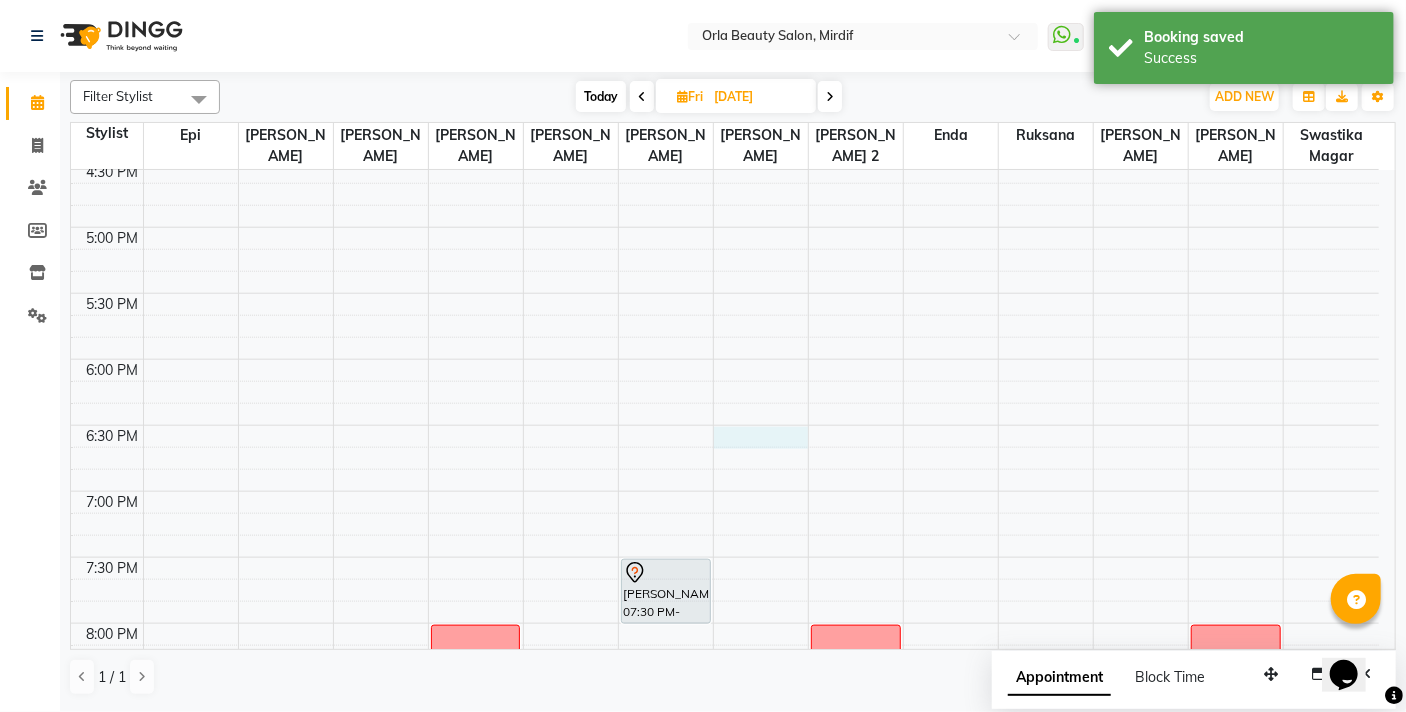 click on "9:00 AM 9:30 AM 10:00 AM 10:30 AM 11:00 AM 11:30 AM 12:00 PM 12:30 PM 1:00 PM 1:30 PM 2:00 PM 2:30 PM 3:00 PM 3:30 PM 4:00 PM 4:30 PM 5:00 PM 5:30 PM 6:00 PM 6:30 PM 7:00 PM 7:30 PM 8:00 PM 8:30 PM 9:00 PM 9:30 PM 10:00 PM 10:30 PM             reed almail, 11:00 AM-11:40 AM, Blow Dry             0, 12:00 PM-01:45 PM, Hair Style,Hair Wash             amal alqasim, 02:30 PM-03:30 PM, organic treatment  NA   NA              fathiya, 12:00 PM-03:00 PM, BB Cream             raheema, 03:00 PM-04:00 PM, Sedr Treatment  NA              Maitha alhosani, 12:00 PM-01:00 PM, organic treatment  NA              reem, 11:00 AM-12:00 PM, Sedr Treatment Medium             Marwa ahli, 03:00 PM-04:00 PM, organic treatment  NA   NA              reed almail, 12:00 PM-01:40 PM, Classic Mani,Classic Pedi,Polish Hand  NA   NA              Hoor Aljaziri, 07:30 PM-08:00 PM, massage  NA              maryam ahli, 03:00 PM-03:40 PM, Classic Mani             maryam ahli, 03:00 PM-03:40 PM, Classic Pedi  NA   NA   NA               NA" at bounding box center (725, 95) 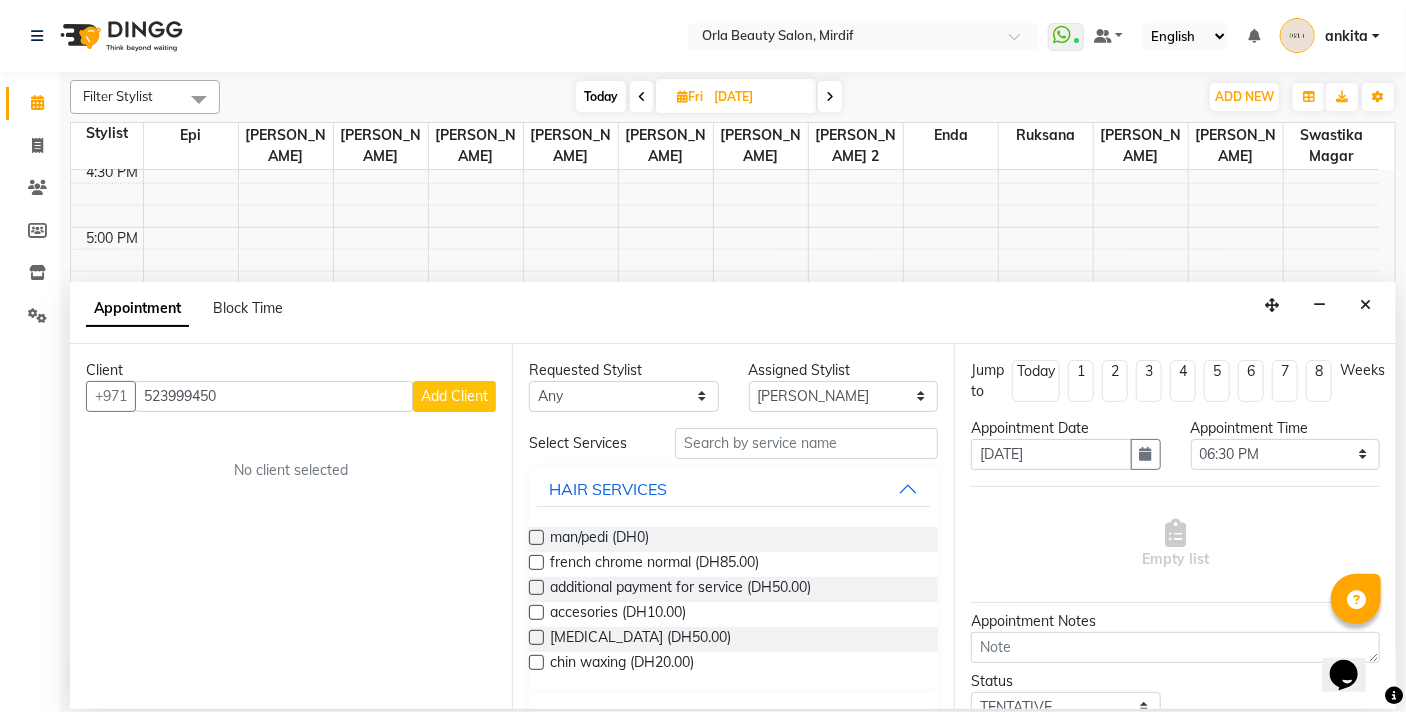 click on "Add Client" at bounding box center (454, 396) 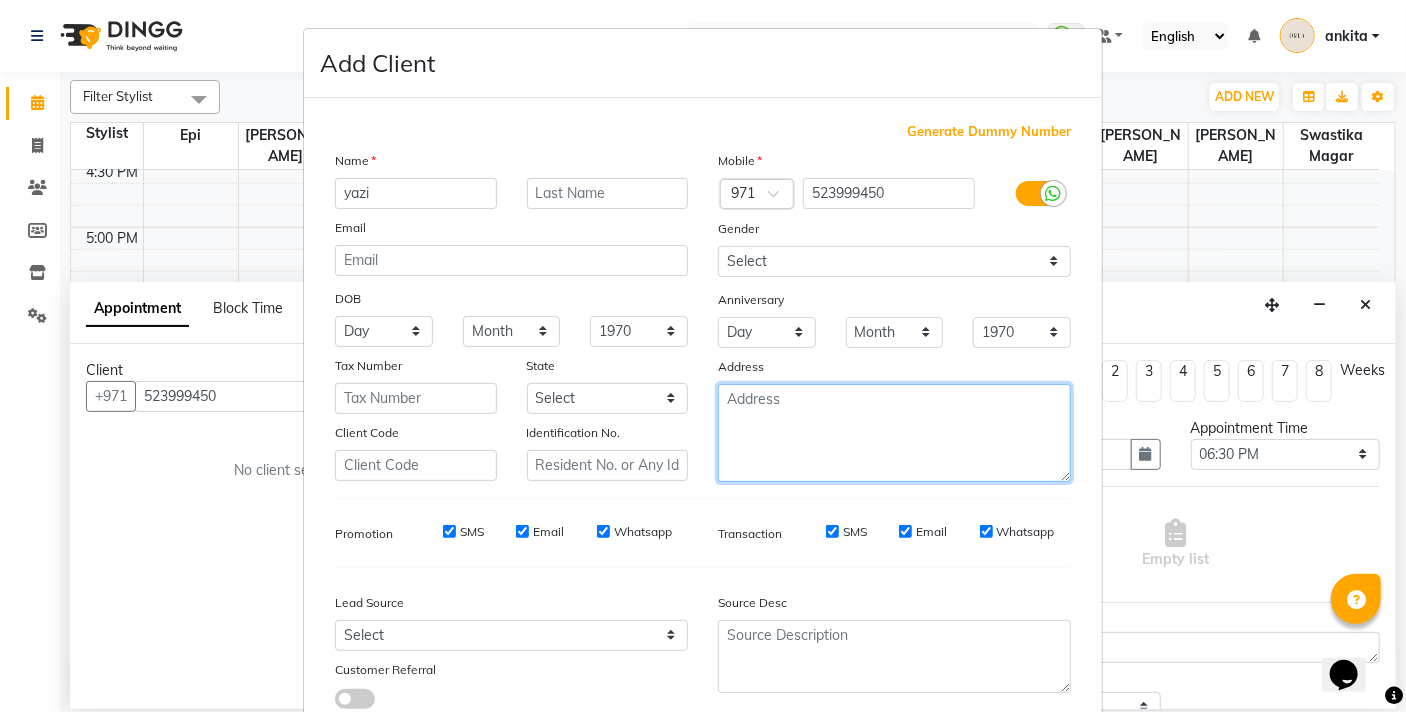 click on "Generate Dummy Number Name yazi Email DOB Day 01 02 03 04 05 06 07 08 09 10 11 12 13 14 15 16 17 18 19 20 21 22 23 24 25 26 27 28 29 30 31 Month January February March April May June July August September October November December 1940 1941 1942 1943 1944 1945 1946 1947 1948 1949 1950 1951 1952 1953 1954 1955 1956 1957 1958 1959 1960 1961 1962 1963 1964 1965 1966 1967 1968 1969 1970 1971 1972 1973 1974 1975 1976 1977 1978 1979 1980 1981 1982 1983 1984 1985 1986 1987 1988 1989 1990 1991 1992 1993 1994 1995 1996 1997 1998 1999 2000 2001 2002 2003 2004 2005 2006 2007 2008 2009 2010 2011 2012 2013 2014 2015 2016 2017 2018 2019 2020 2021 2022 2023 2024 Tax Number State Select Abu Zabi Ajman Dubai Ras al-Khaymah Sharjah Sharjha Umm al Qaywayn al-Fujayrah ash-Shariqah Client Code Identification No. Mobile Country Code × 971 523999450 Gender Select Male Female Other Prefer Not To Say Anniversary Day 01 02 03 04 05 06 07 08 09 10 11 12 13 14 15 16 17 18 19 20 21 22 23 24 25 26 27 28 29 30 31 Month January February" at bounding box center [703, 423] 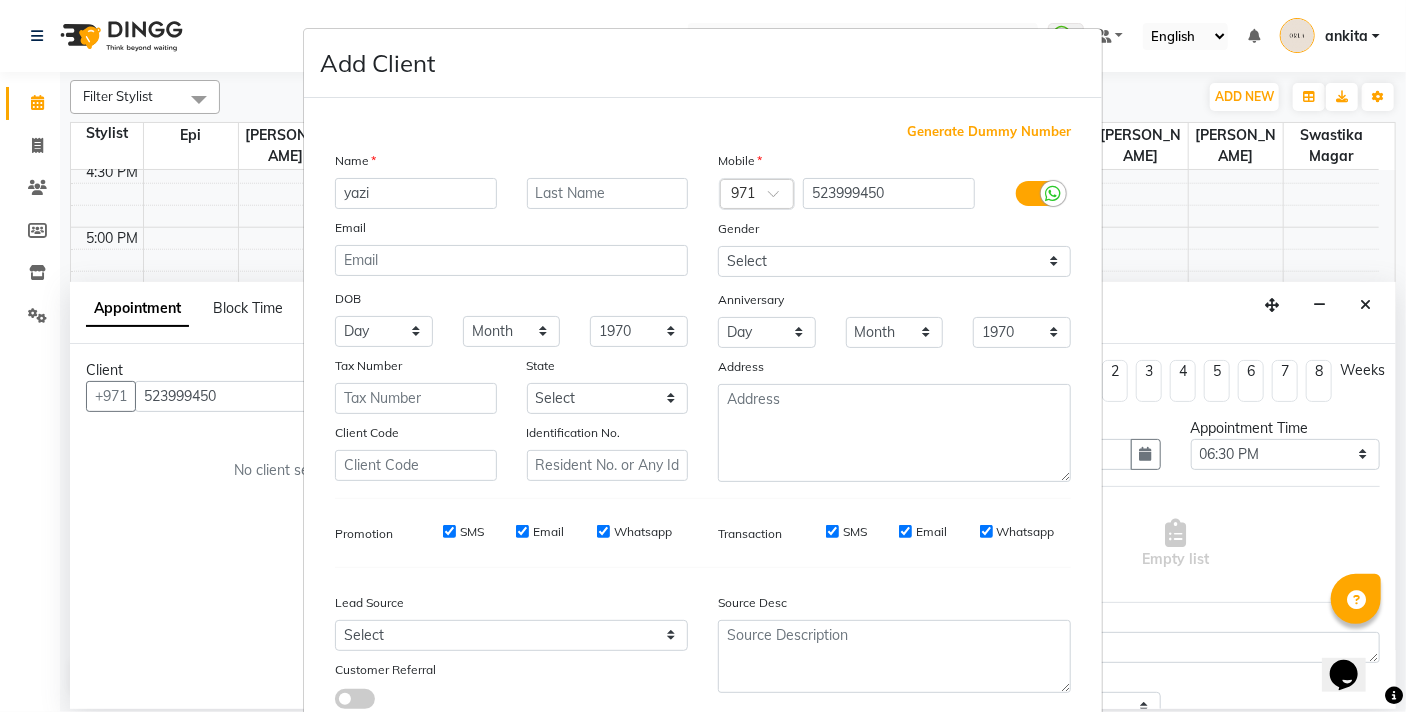 scroll, scrollTop: 135, scrollLeft: 0, axis: vertical 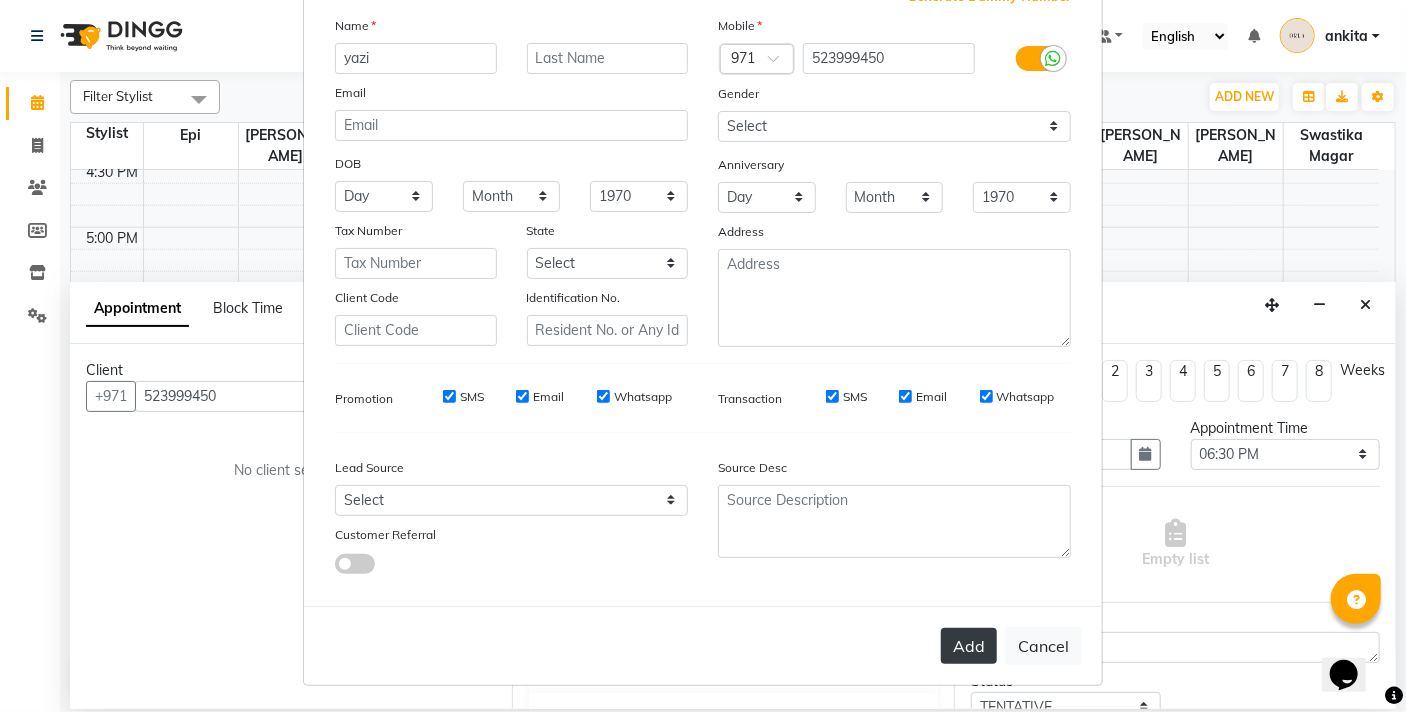 click on "Add" at bounding box center [969, 646] 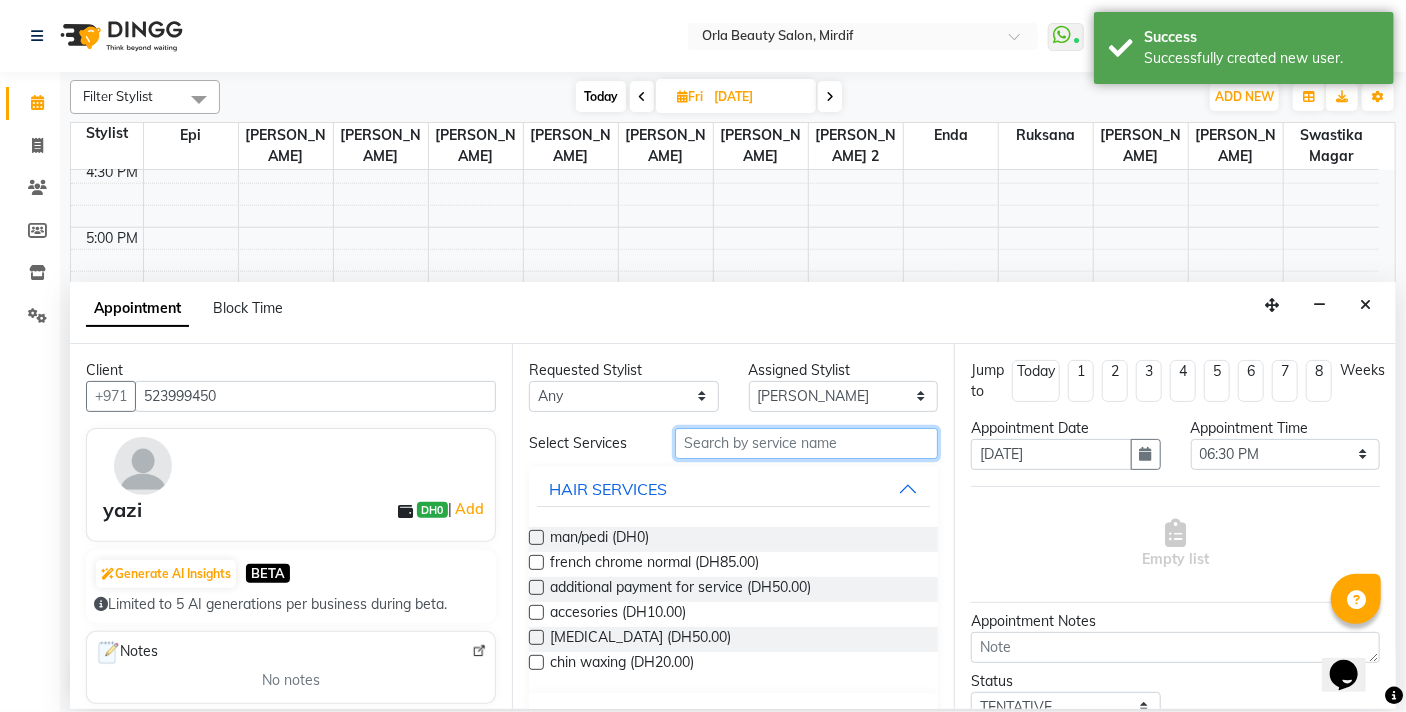 click at bounding box center [806, 443] 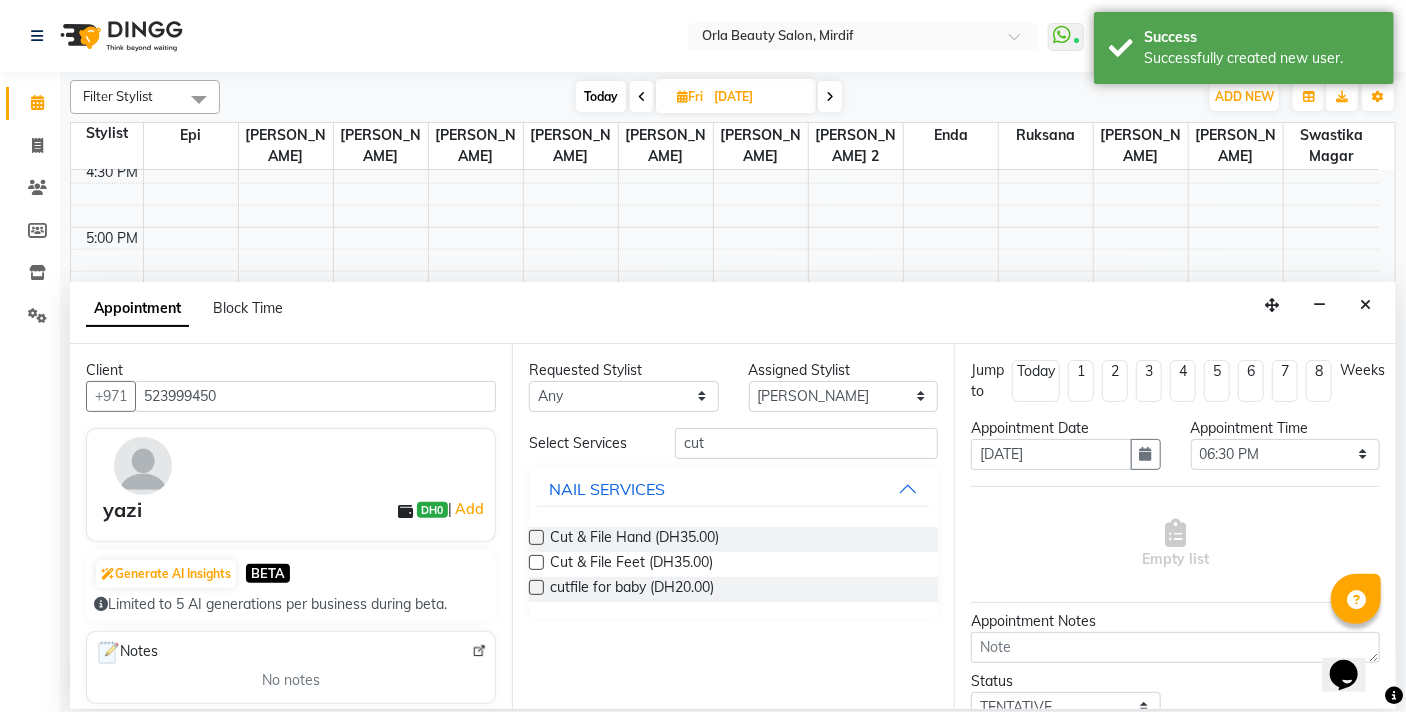 click at bounding box center [536, 537] 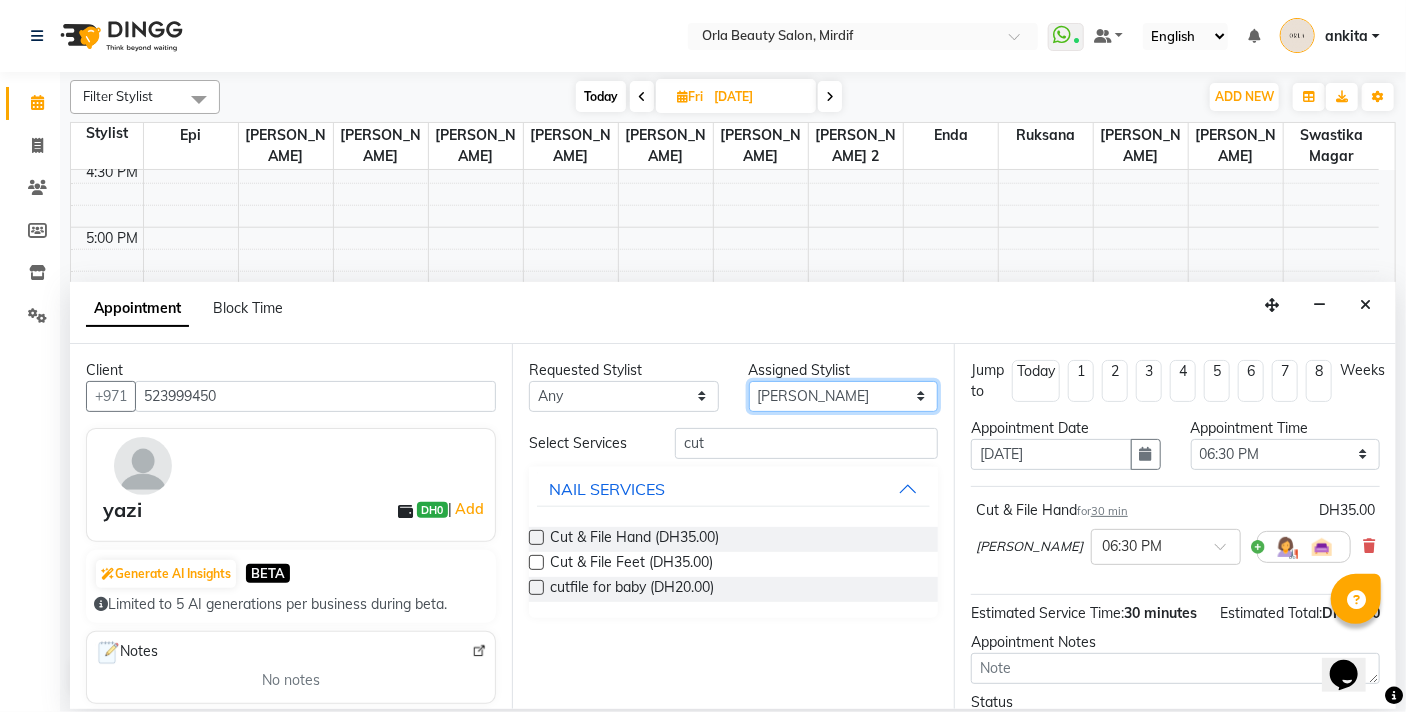 click on "Select Enda Epi [PERSON_NAME] Manju [PERSON_NAME] [PERSON_NAME] [PERSON_NAME] 2 [PERSON_NAME] [PERSON_NAME] [PERSON_NAME] swastika magar" at bounding box center [844, 396] 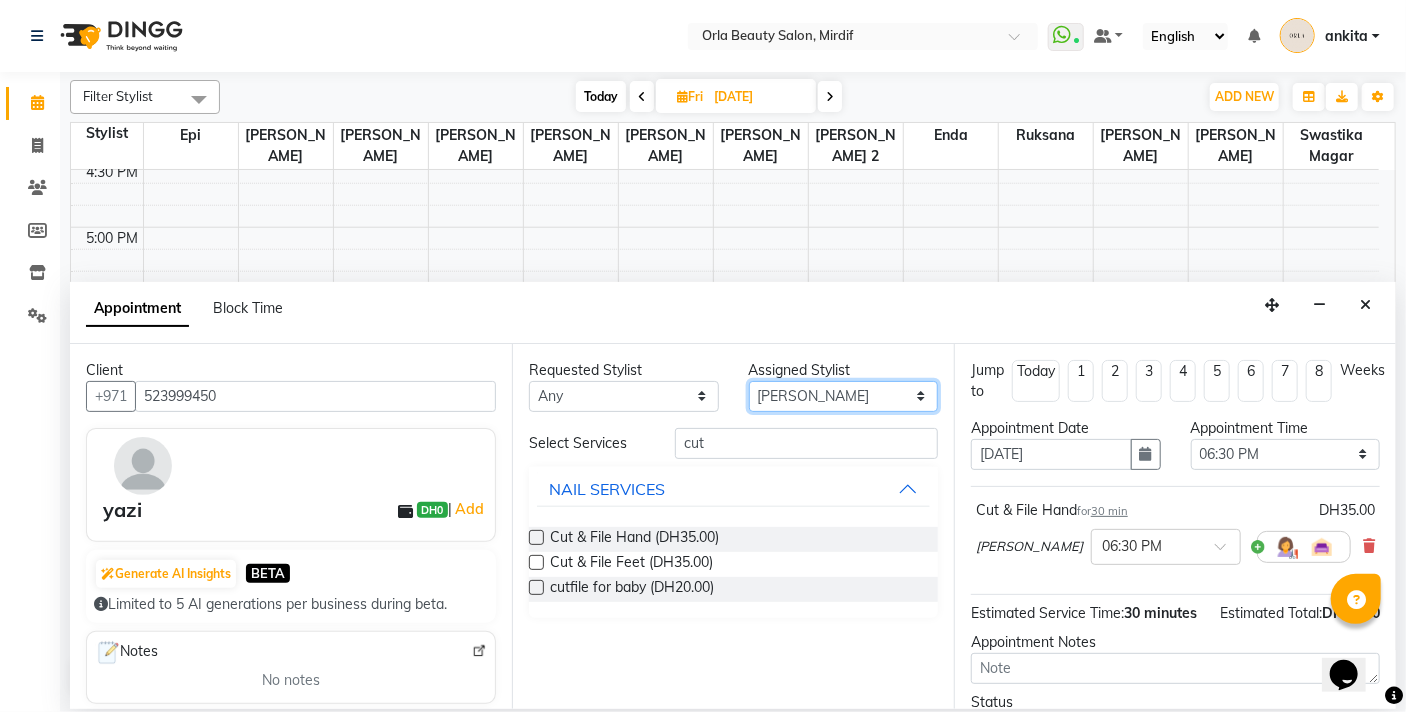 click on "Select Enda Epi [PERSON_NAME] Manju [PERSON_NAME] [PERSON_NAME] [PERSON_NAME] 2 [PERSON_NAME] [PERSON_NAME] [PERSON_NAME] swastika magar" at bounding box center (844, 396) 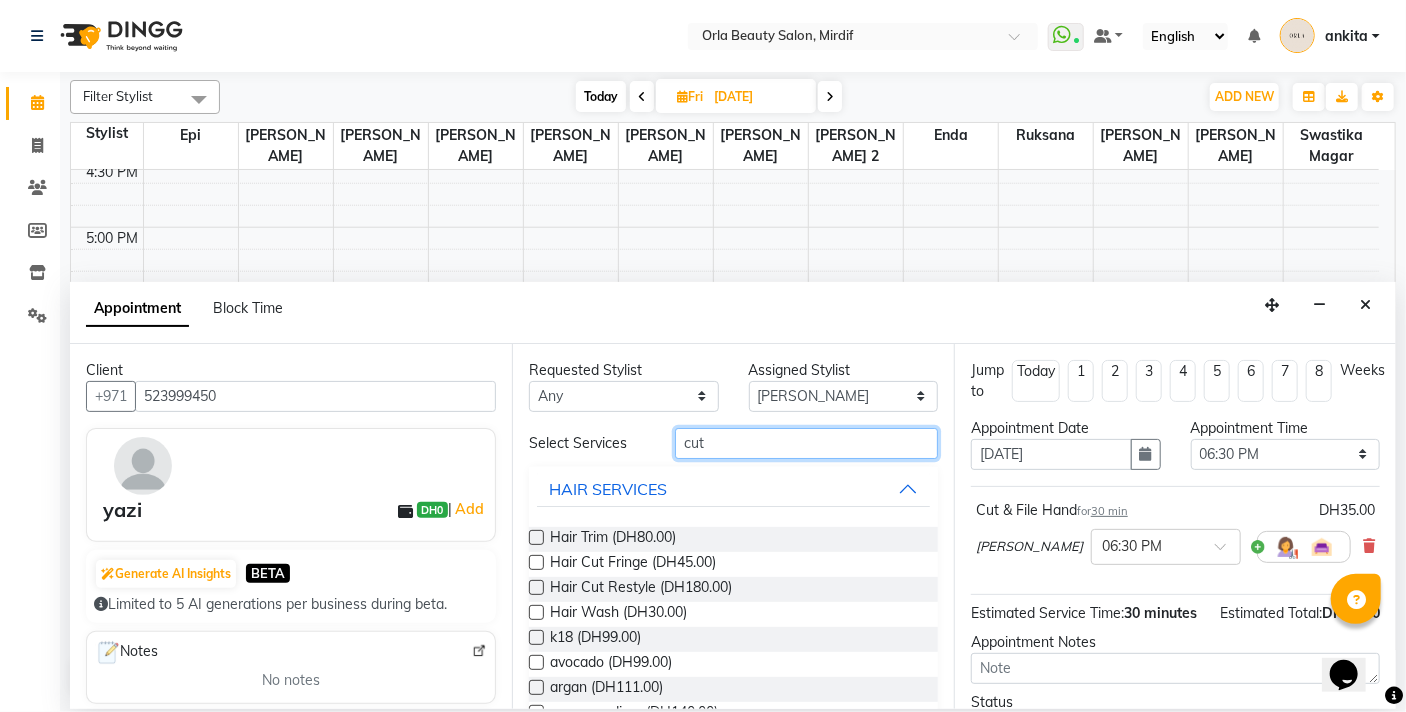 click on "cut" at bounding box center (806, 443) 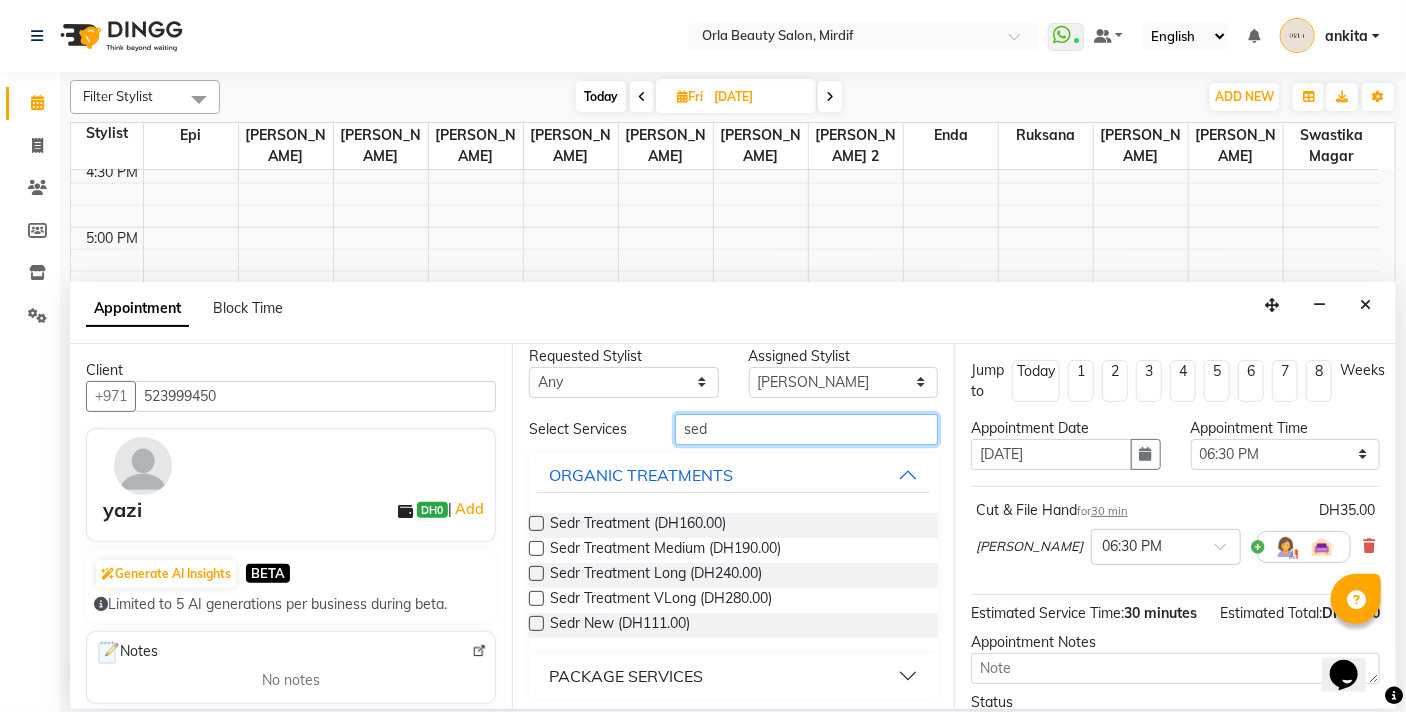scroll, scrollTop: 17, scrollLeft: 0, axis: vertical 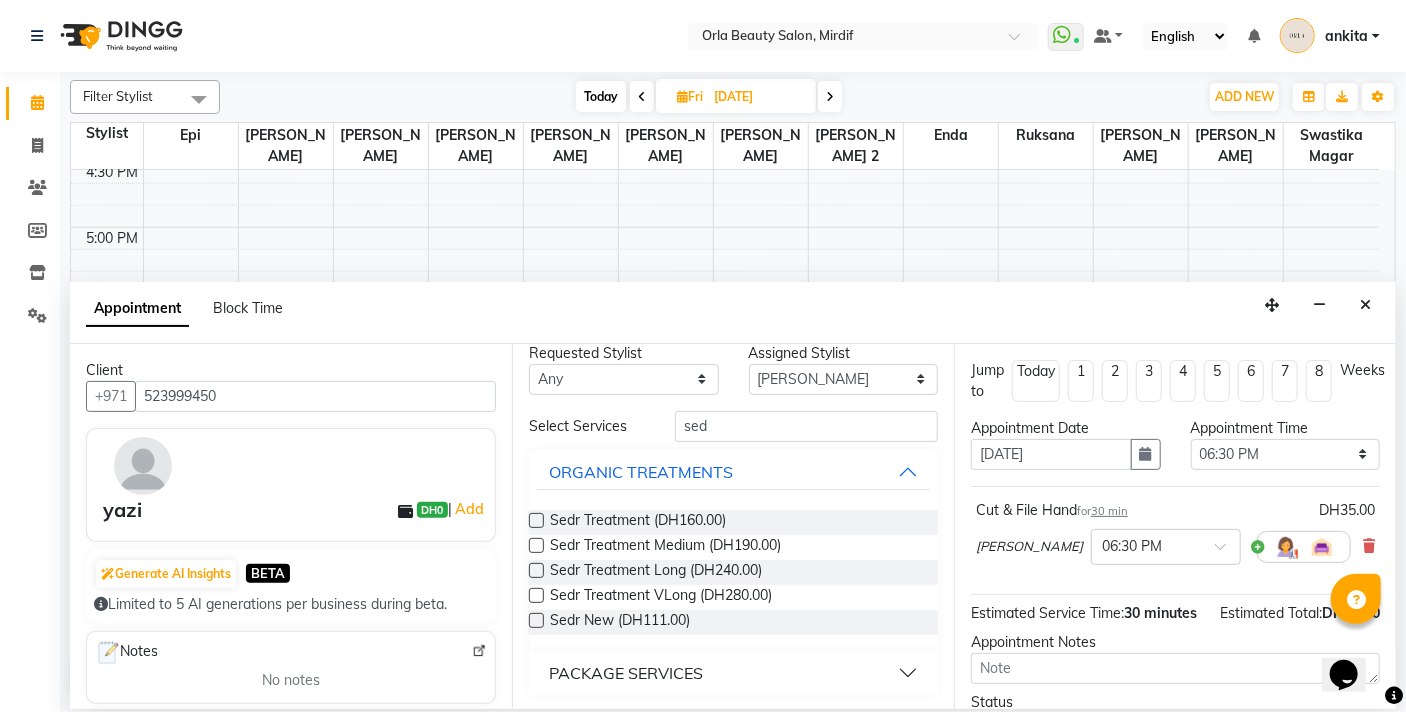 click on "Sedr Treatment (DH160.00)" at bounding box center [733, 522] 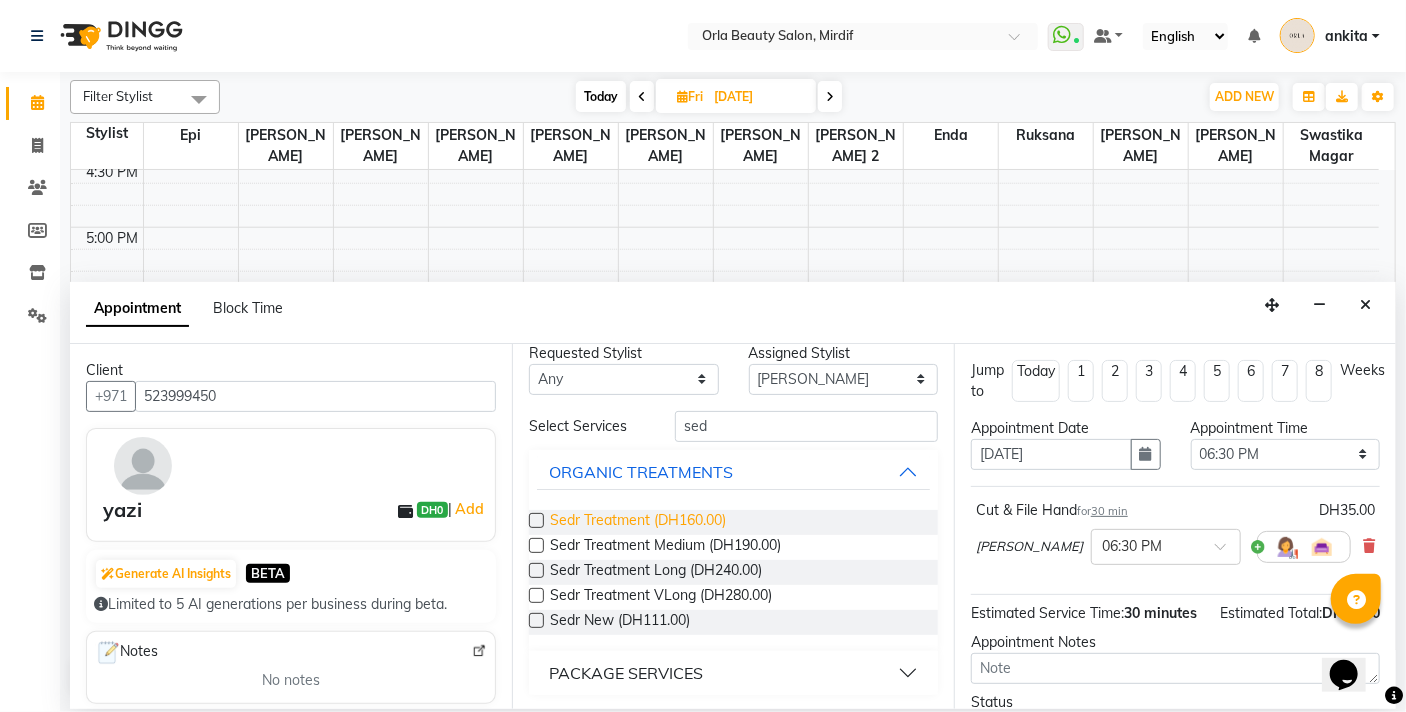 click on "Sedr Treatment (DH160.00)" at bounding box center (638, 522) 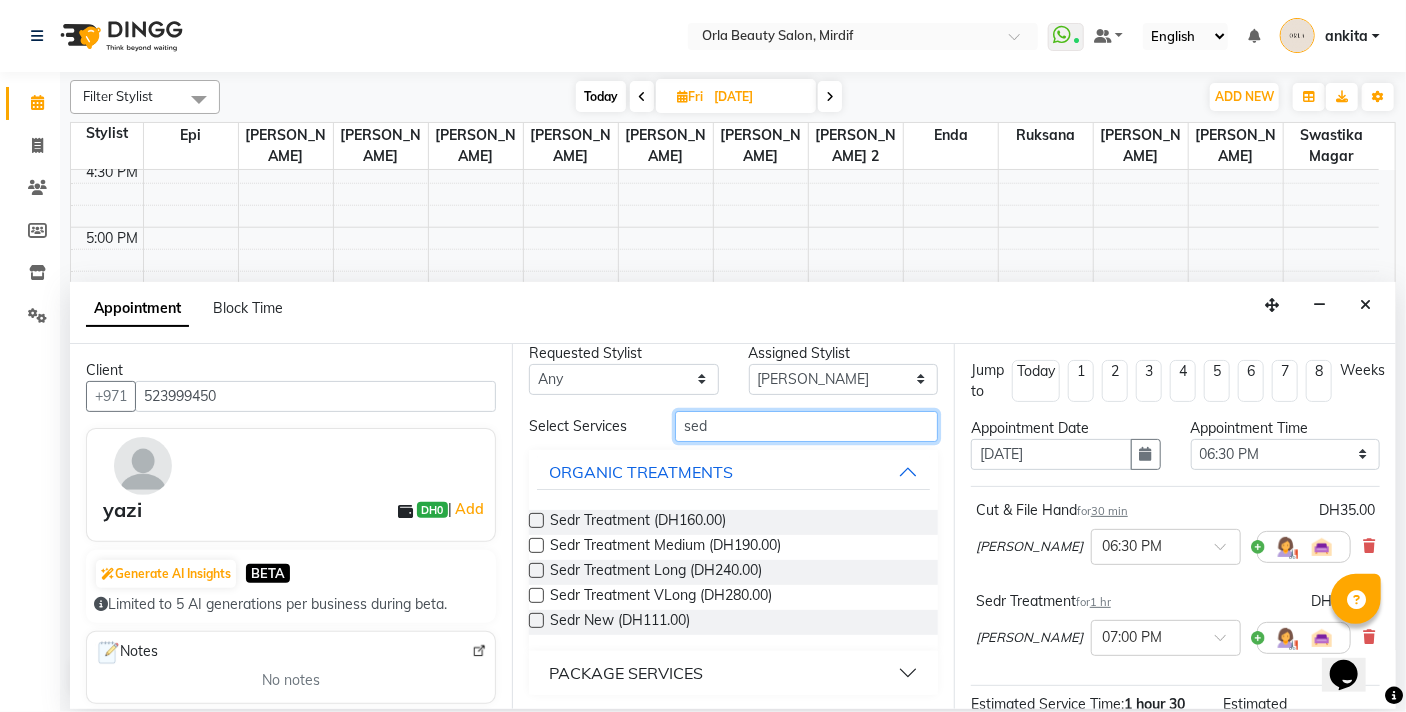 click on "sed" at bounding box center (806, 426) 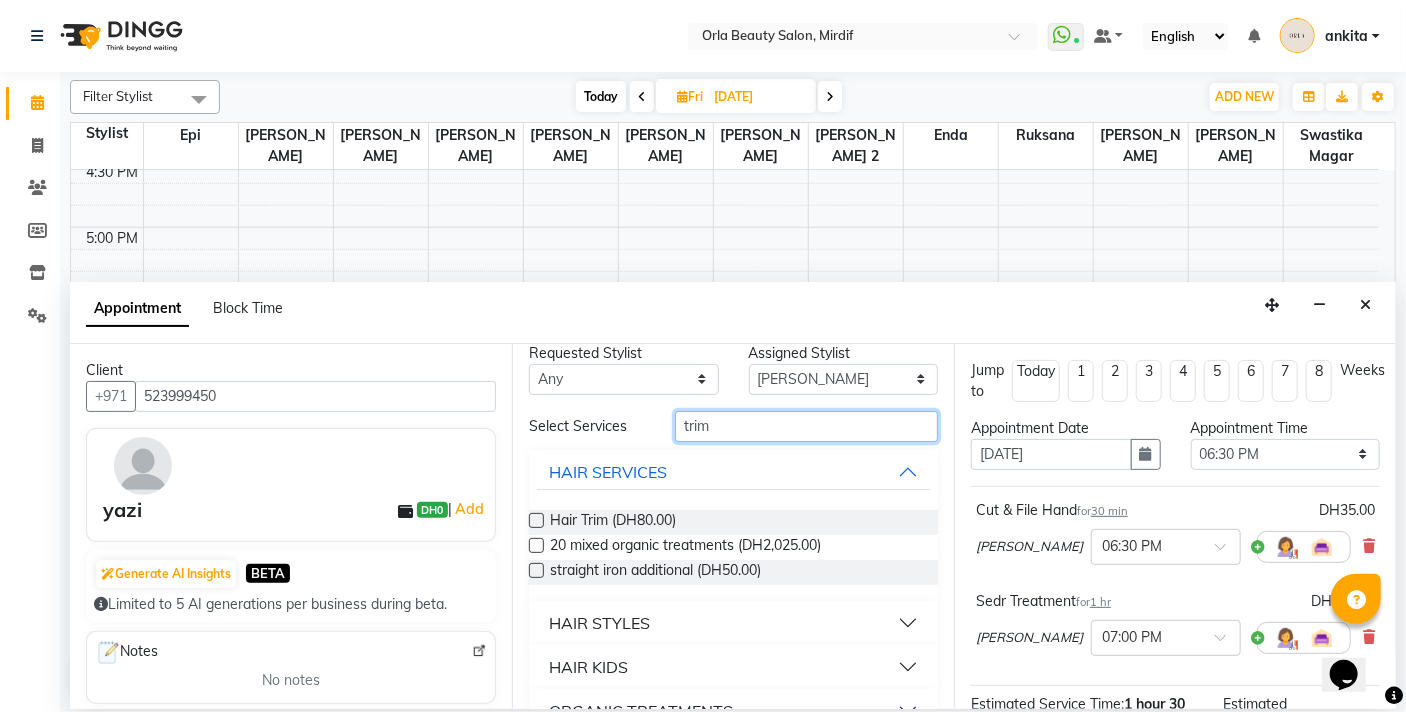 scroll, scrollTop: 0, scrollLeft: 0, axis: both 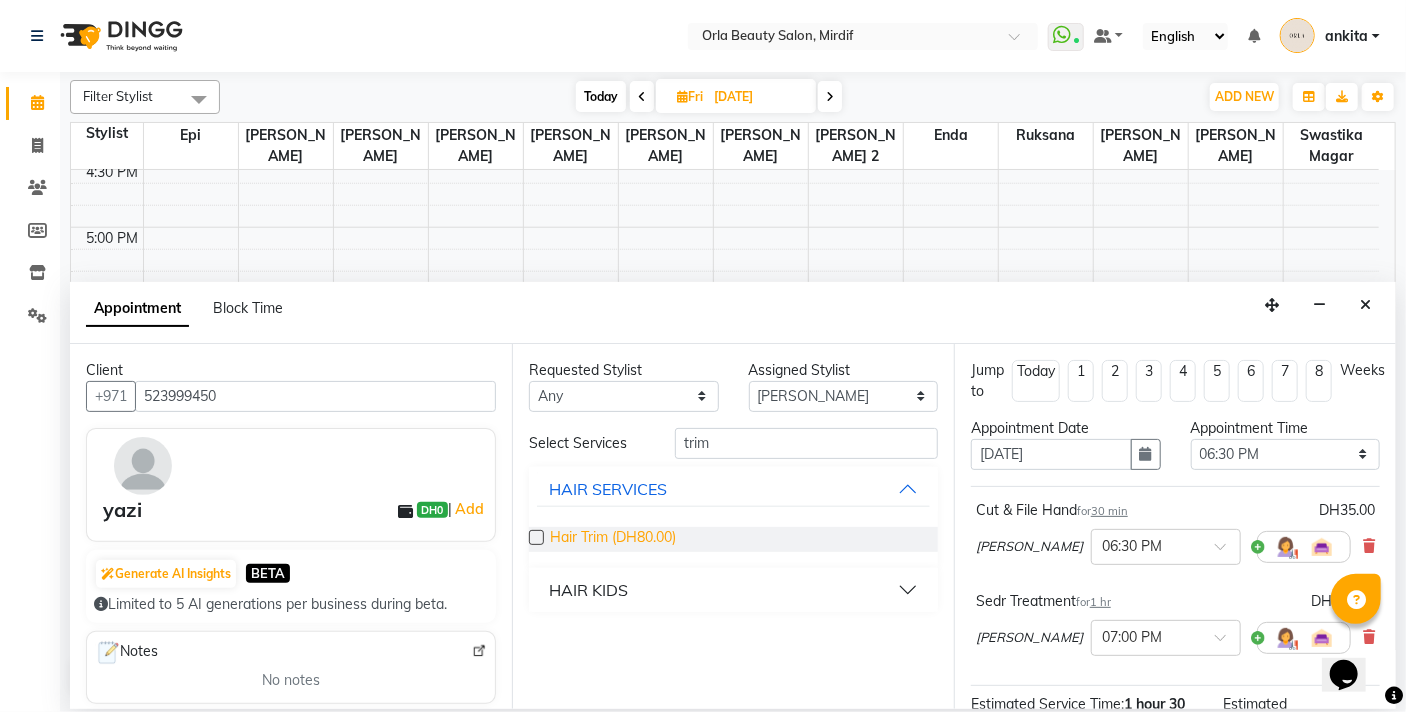 click on "Hair Trim (DH80.00)" at bounding box center (613, 539) 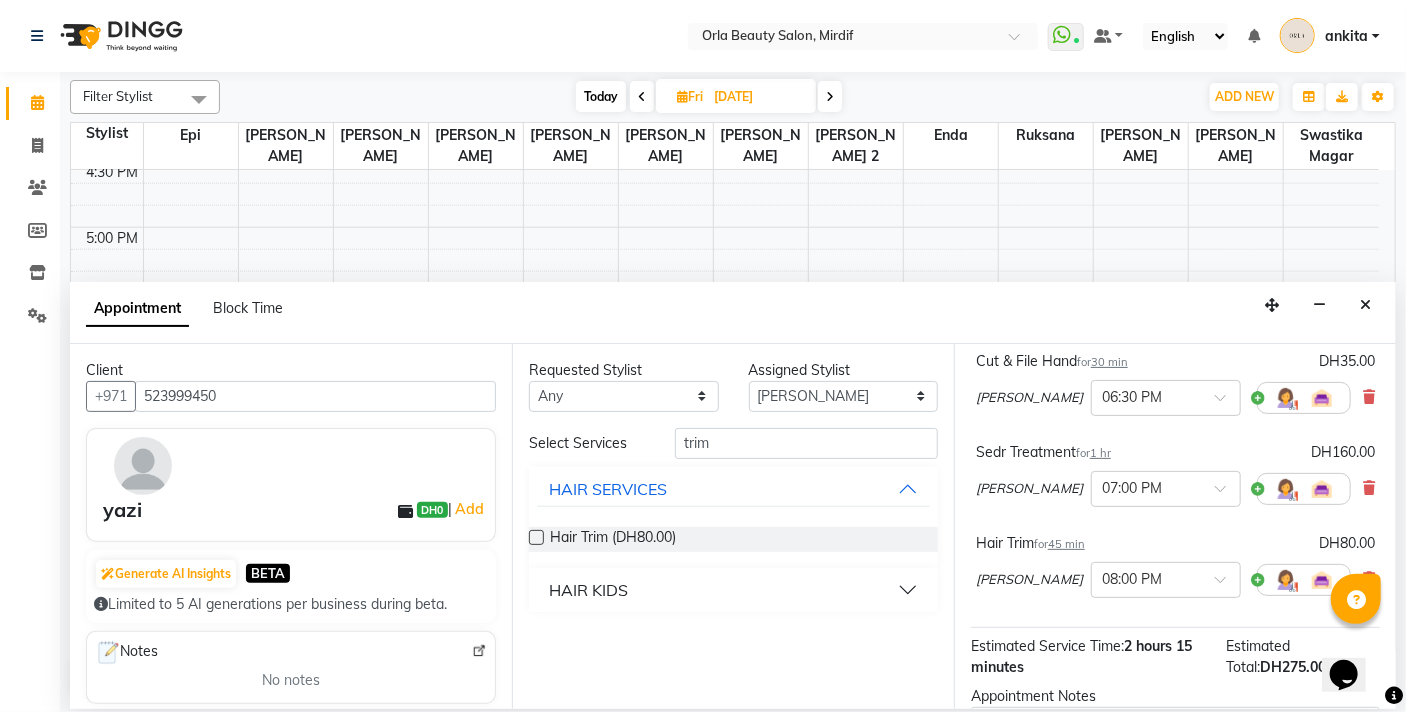 scroll, scrollTop: 172, scrollLeft: 0, axis: vertical 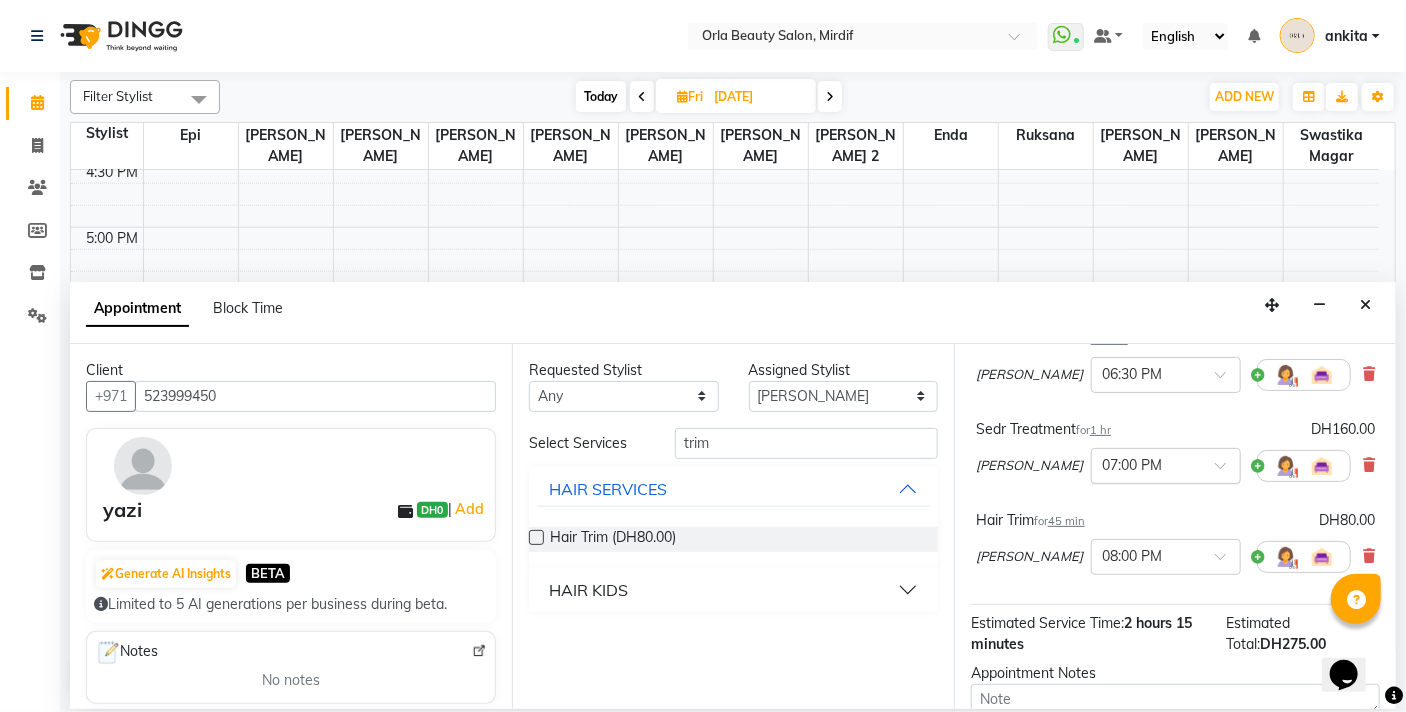 drag, startPoint x: 1113, startPoint y: 459, endPoint x: 1127, endPoint y: 475, distance: 21.260292 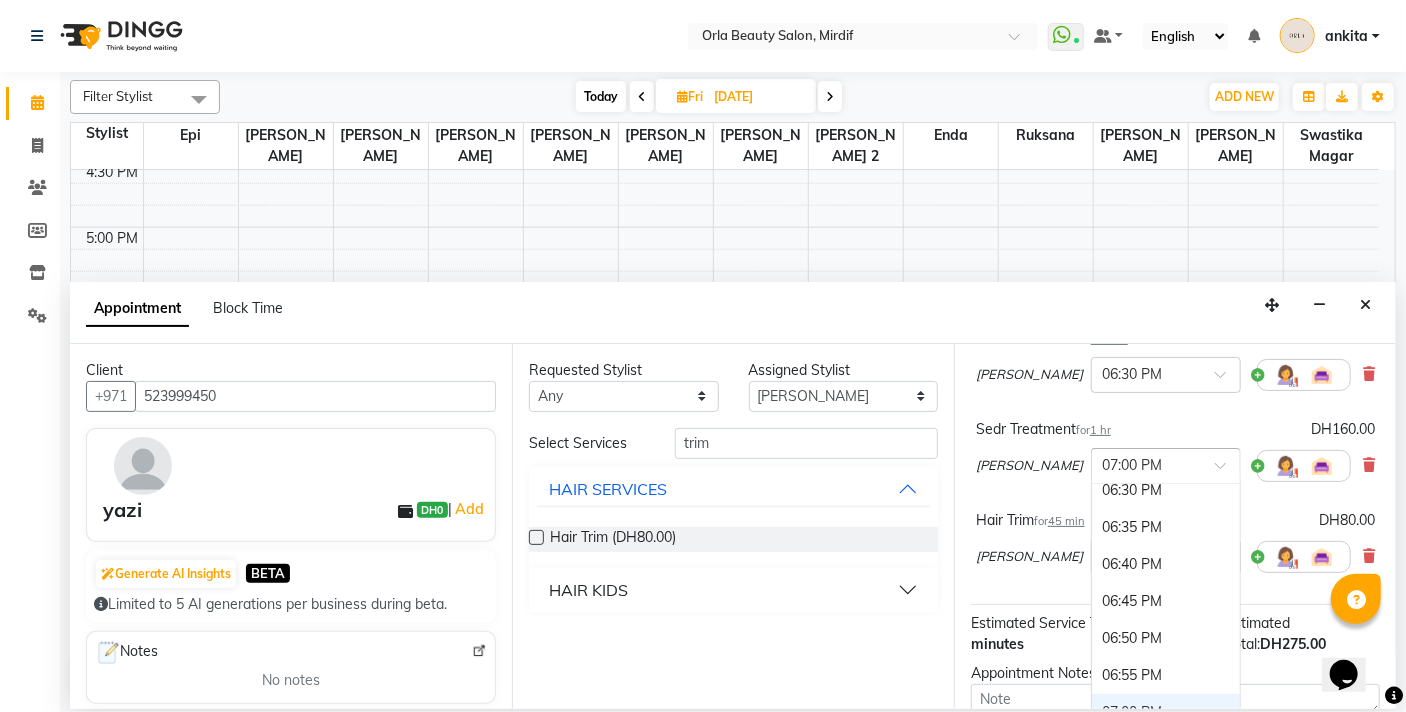 scroll, scrollTop: 3806, scrollLeft: 0, axis: vertical 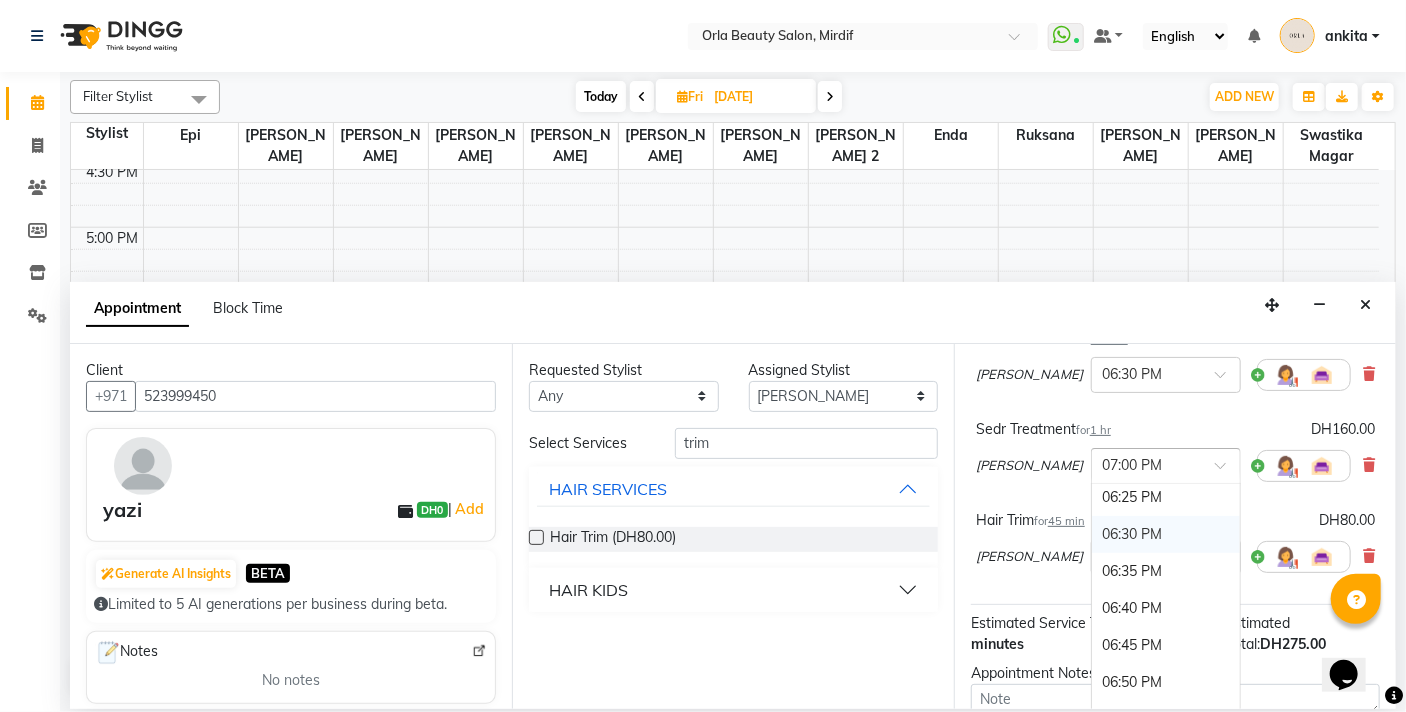 click on "06:30 PM" at bounding box center [1166, 534] 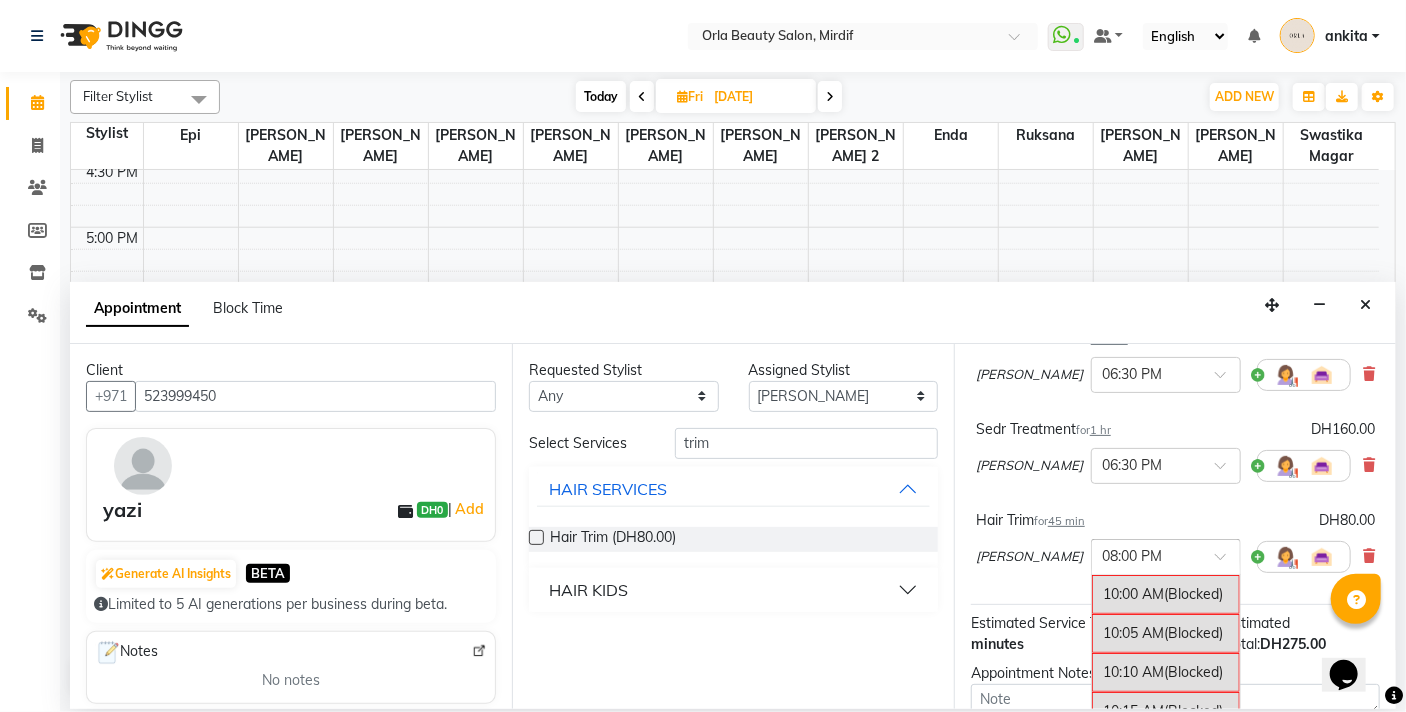 drag, startPoint x: 1126, startPoint y: 547, endPoint x: 1149, endPoint y: 569, distance: 31.827662 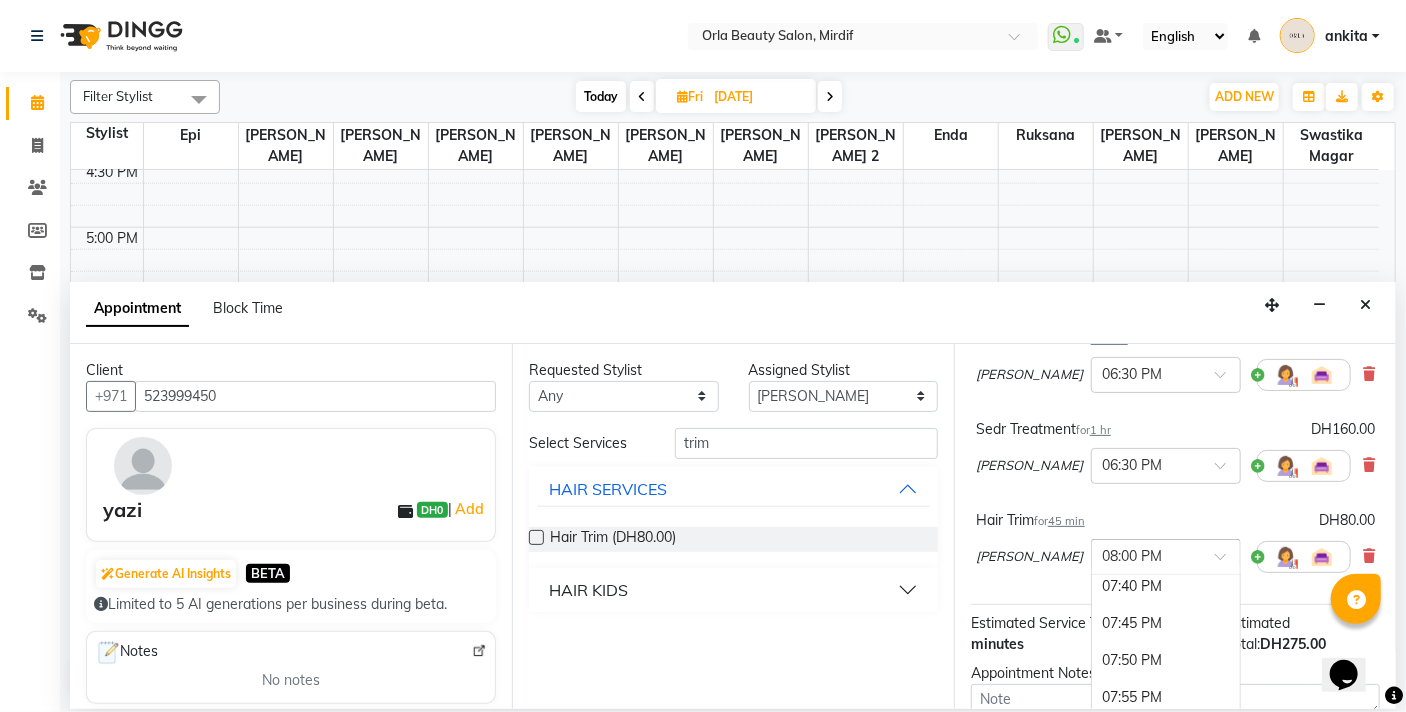 scroll, scrollTop: 4354, scrollLeft: 0, axis: vertical 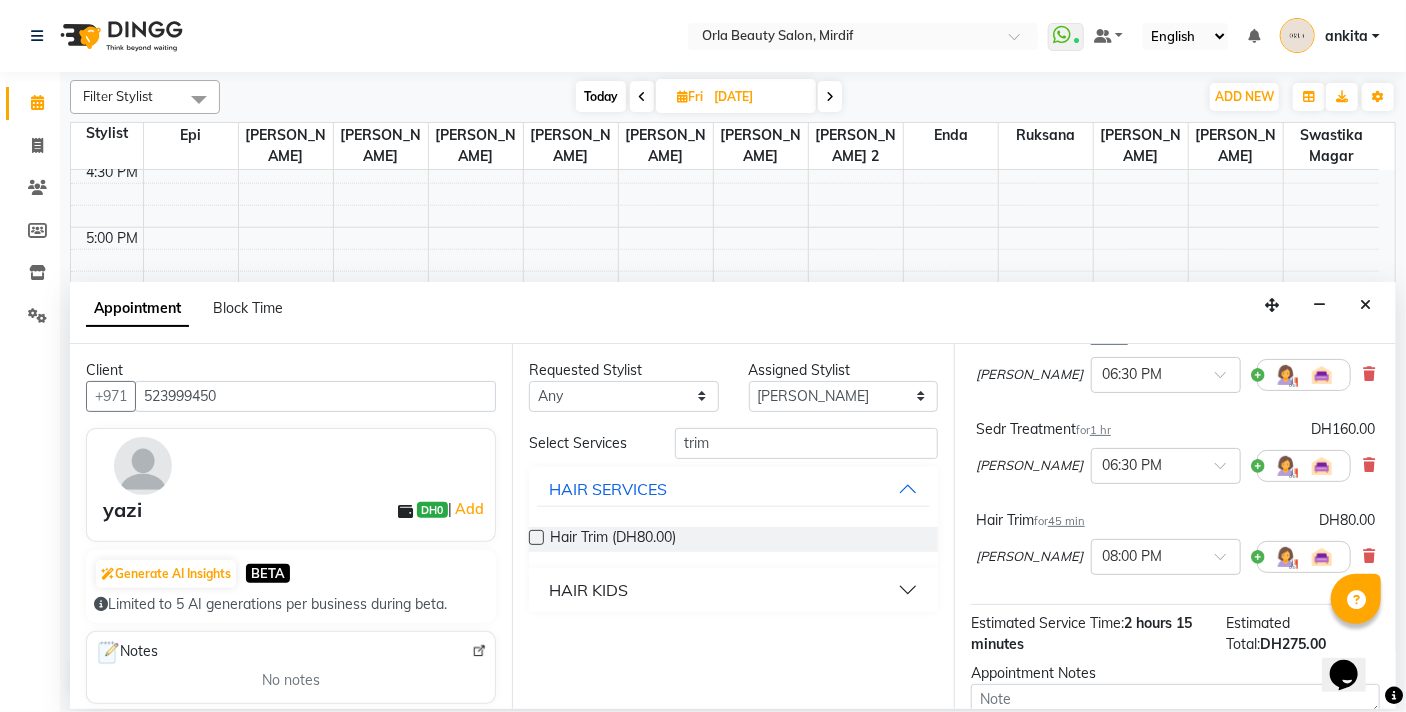 click on "Cut & File Hand   for  30 min DH35.00 Michelle × 06:30 PM Sedr Treatment   for  1 hr DH160.00 Liza × 06:30 PM Hair Trim   for  45 min DH80.00 Liza × 08:00 PM" at bounding box center (1175, 459) 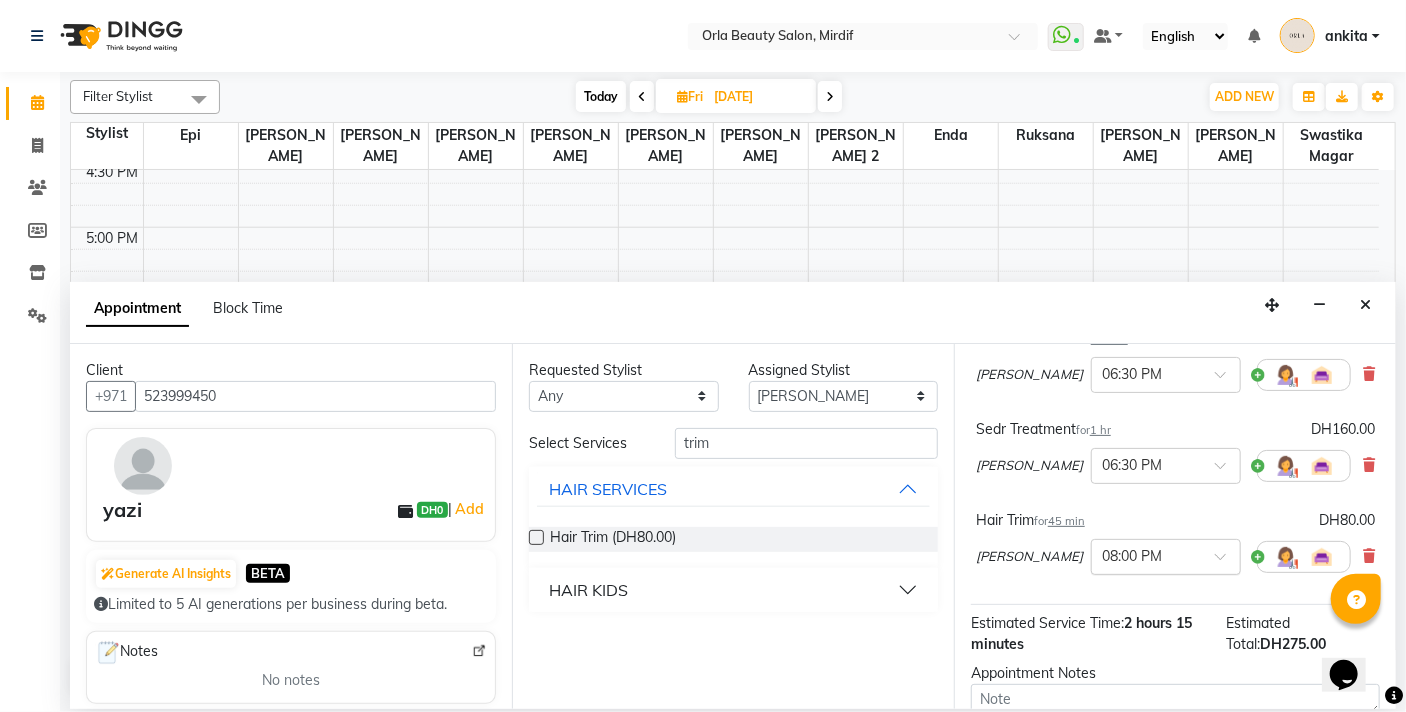 drag, startPoint x: 1109, startPoint y: 545, endPoint x: 1119, endPoint y: 566, distance: 23.259407 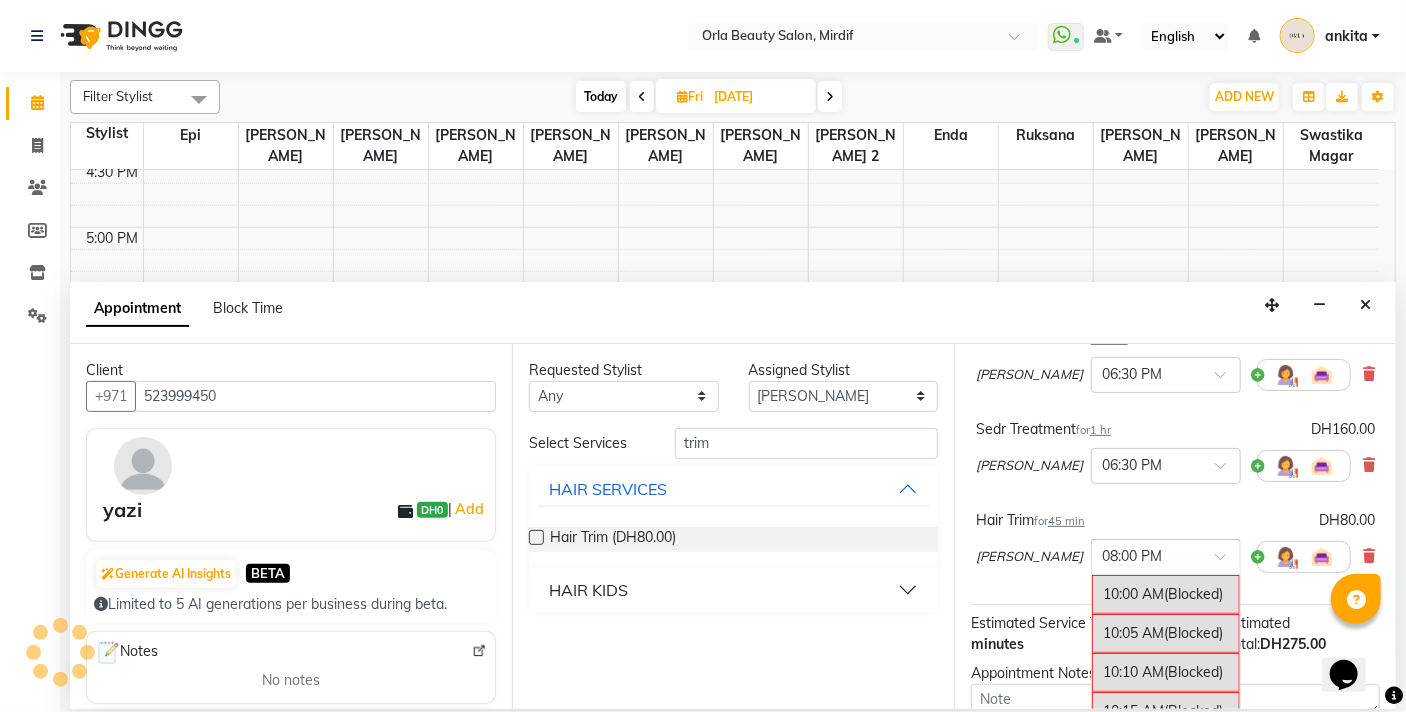 scroll, scrollTop: 4503, scrollLeft: 0, axis: vertical 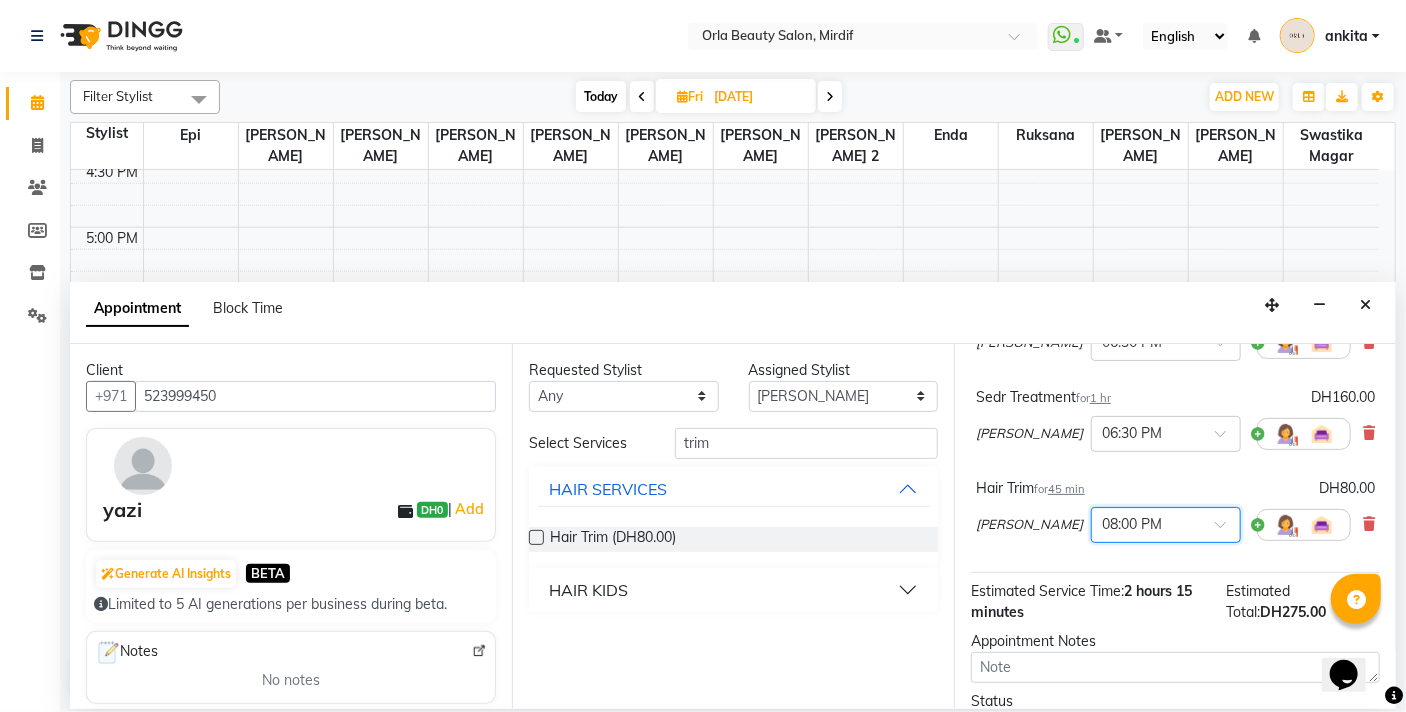 click at bounding box center (1166, 523) 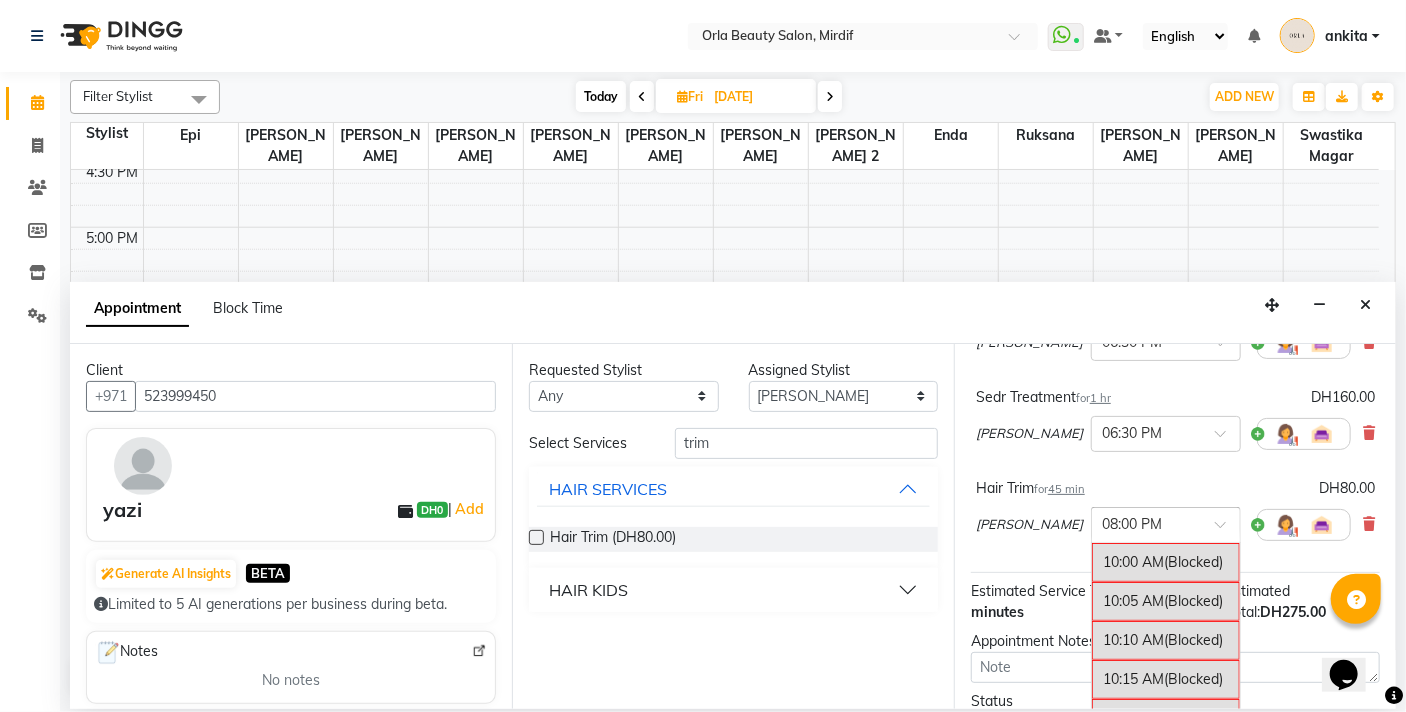 scroll, scrollTop: 4503, scrollLeft: 0, axis: vertical 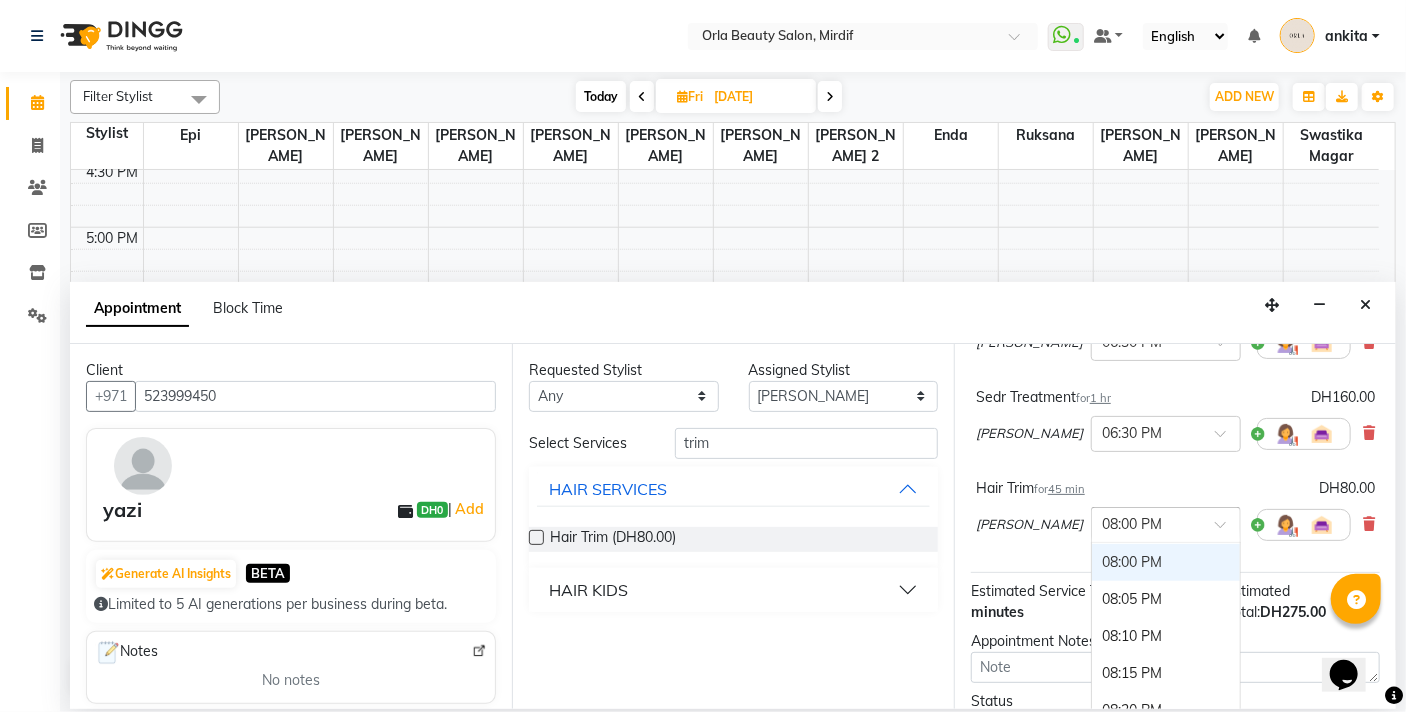 click on "08:00 PM" at bounding box center (1166, 562) 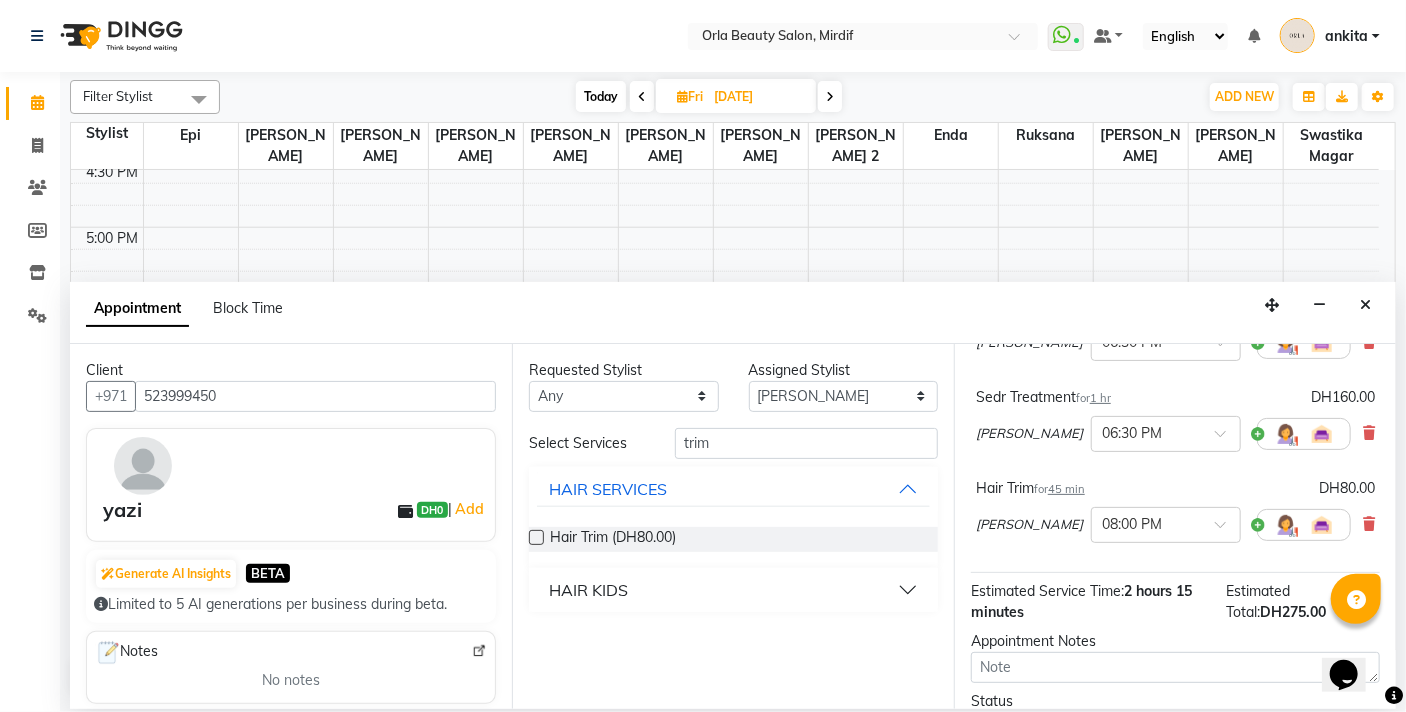 click on "Cut & File Hand   for  30 min DH35.00 Michelle × 06:30 PM Sedr Treatment   for  1 hr DH160.00 Liza × 06:30 PM Hair Trim   for  45 min DH80.00 Liza × 08:00 PM" at bounding box center (1175, 427) 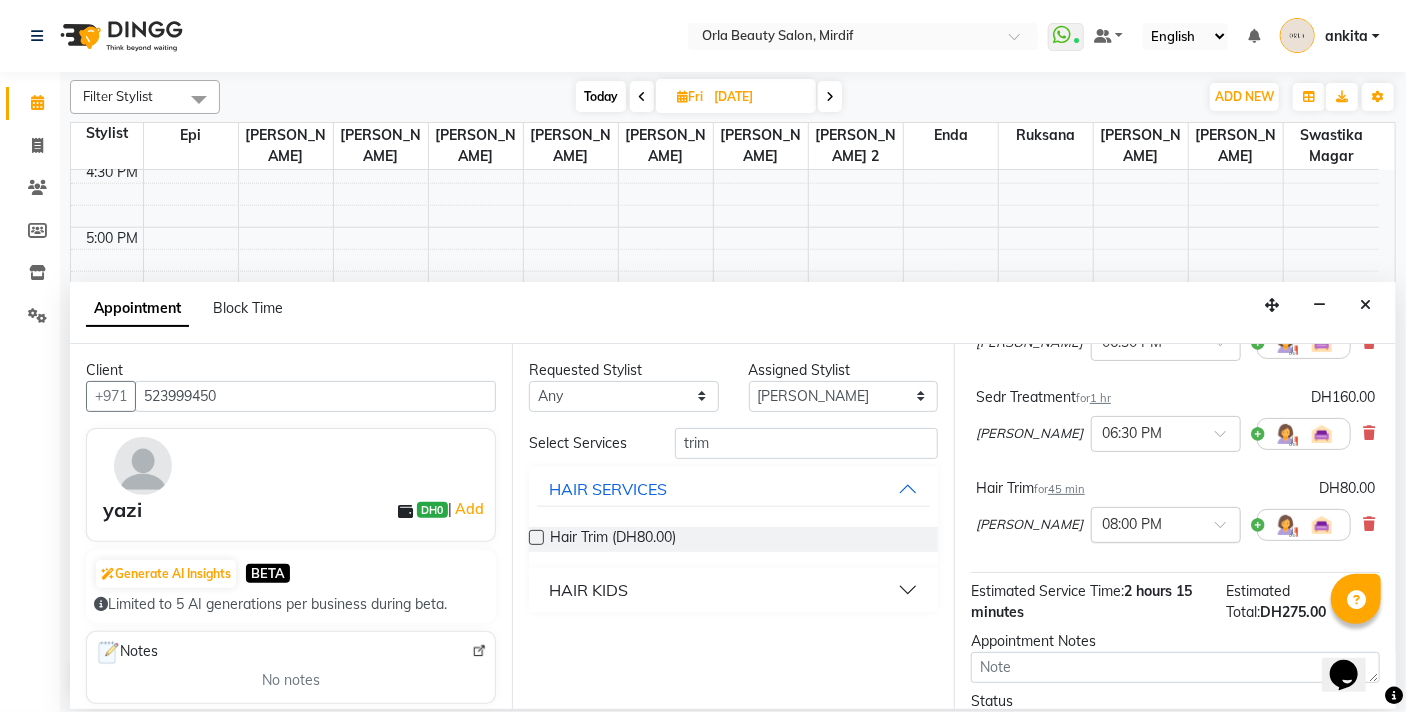 click at bounding box center [1227, 530] 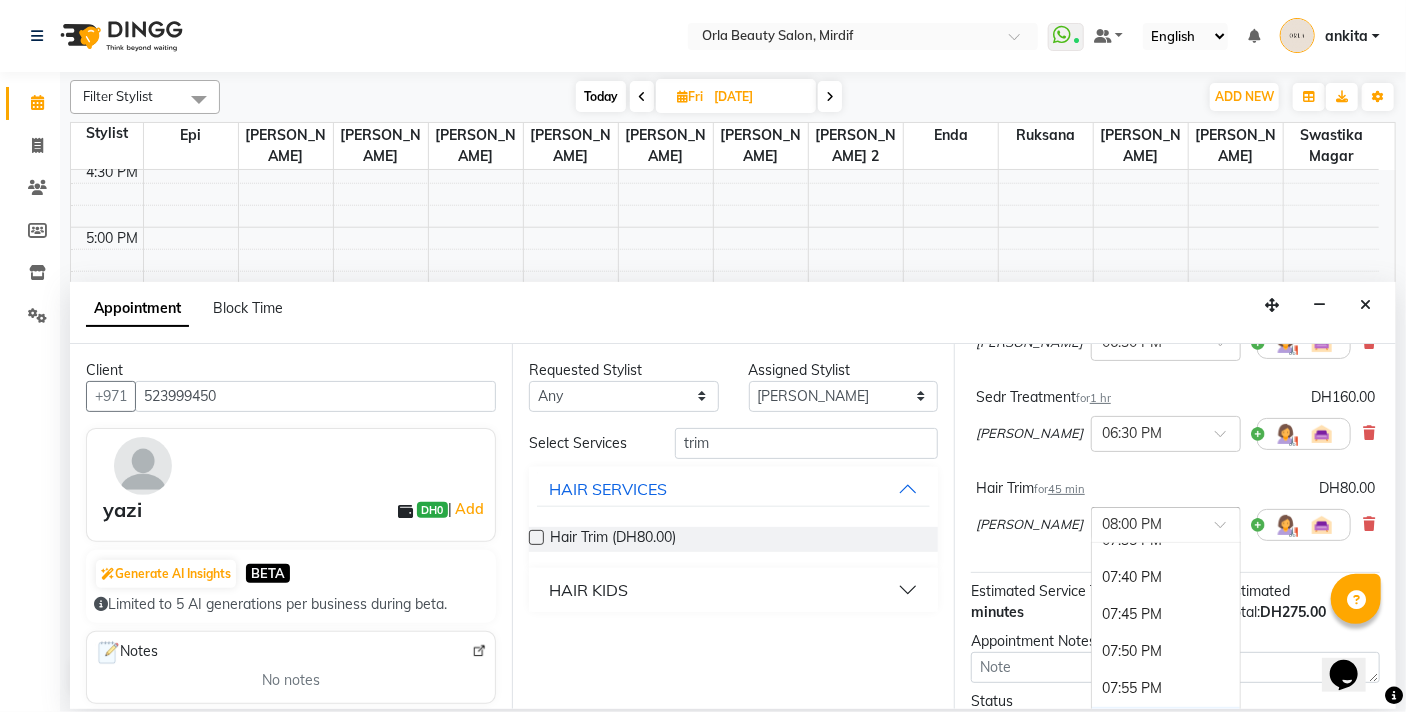 scroll, scrollTop: 4280, scrollLeft: 0, axis: vertical 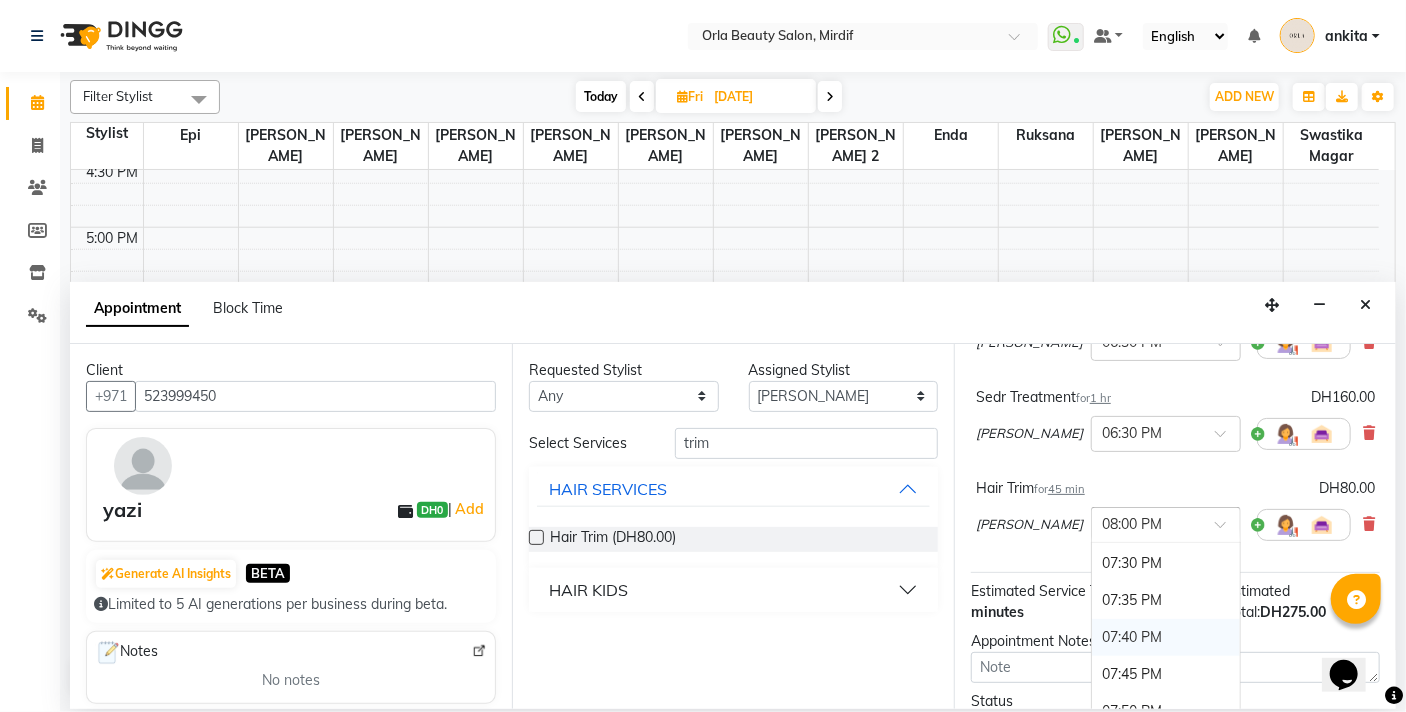 click on "07:40 PM" at bounding box center (1166, 637) 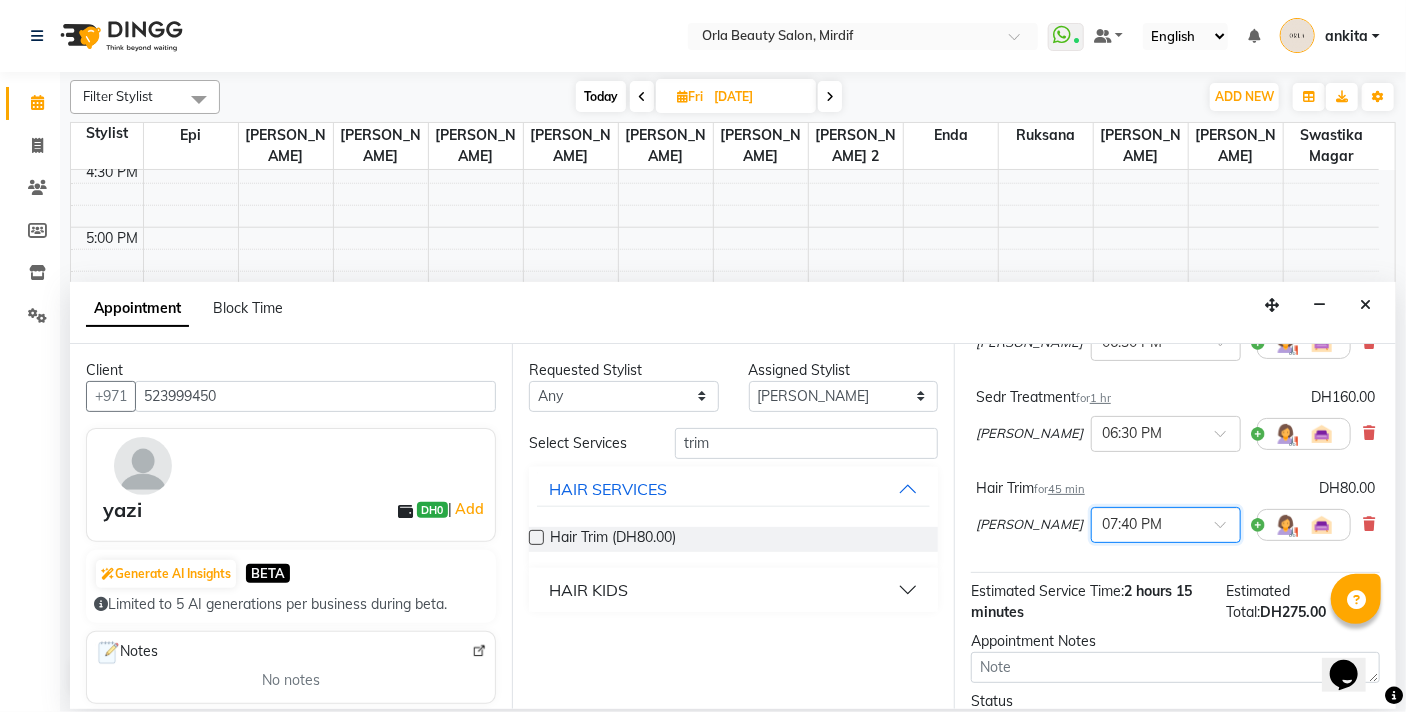 scroll, scrollTop: 362, scrollLeft: 0, axis: vertical 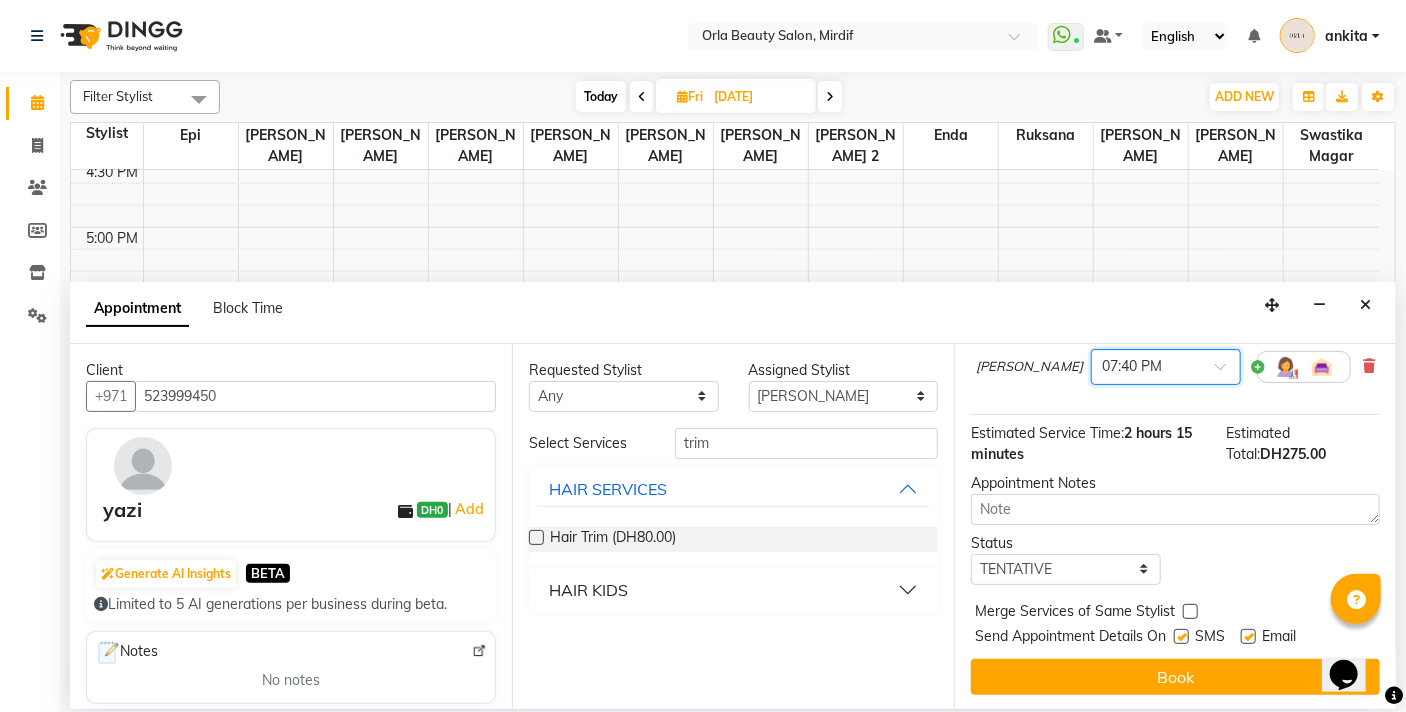 click at bounding box center (1190, 611) 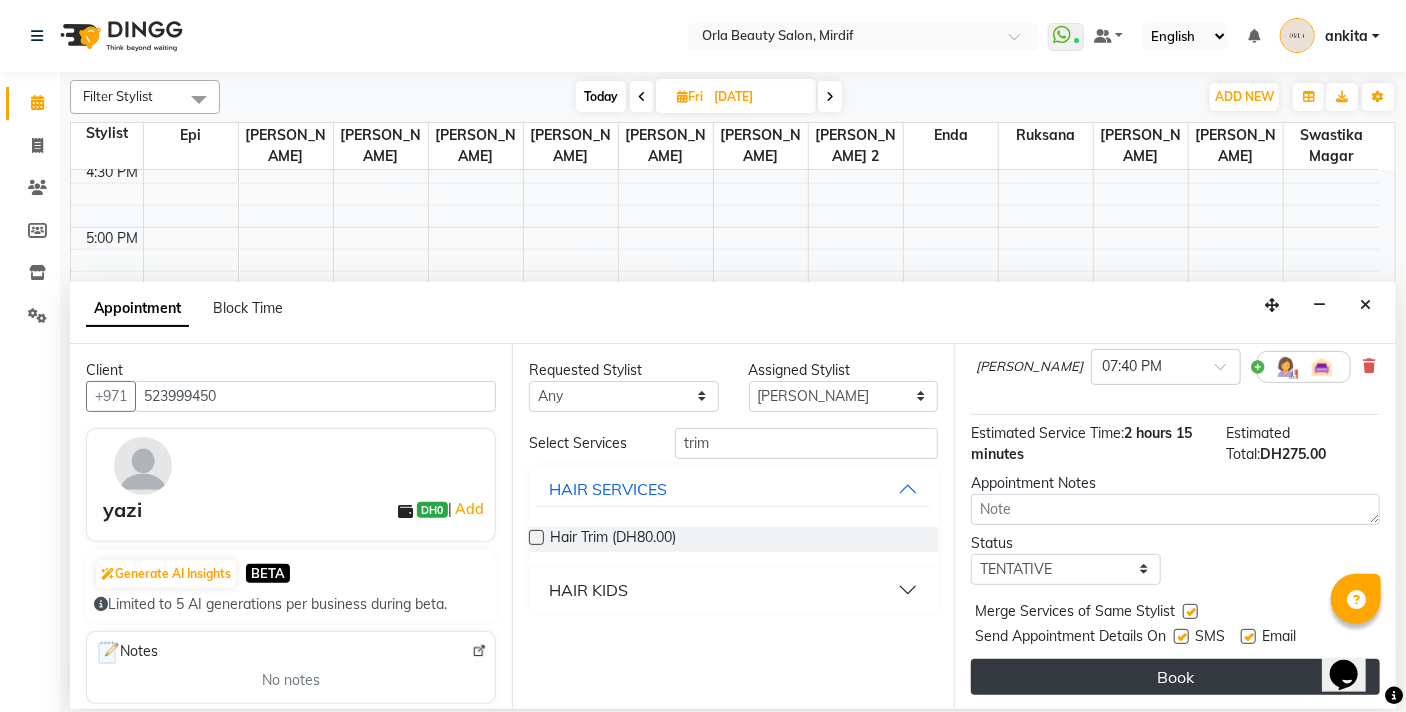 click on "Book" at bounding box center [1175, 677] 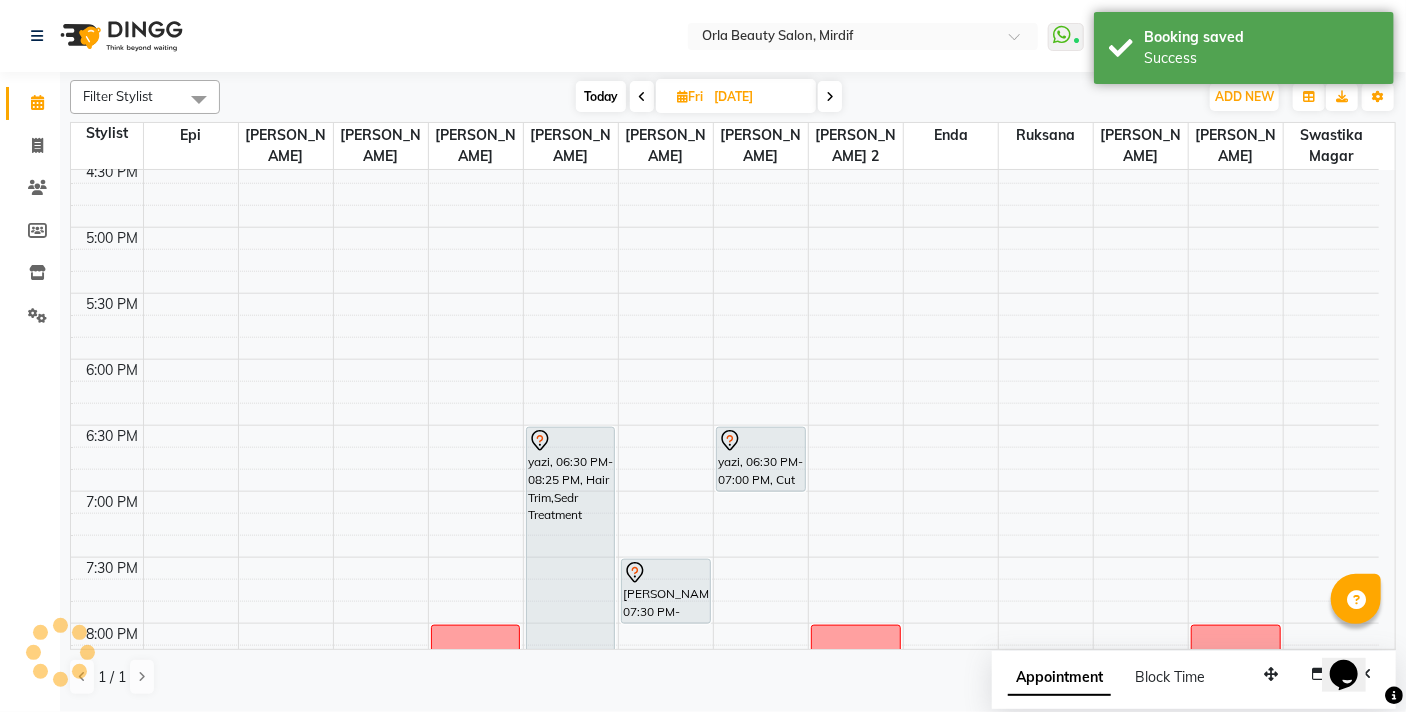 click on "Today" at bounding box center [601, 96] 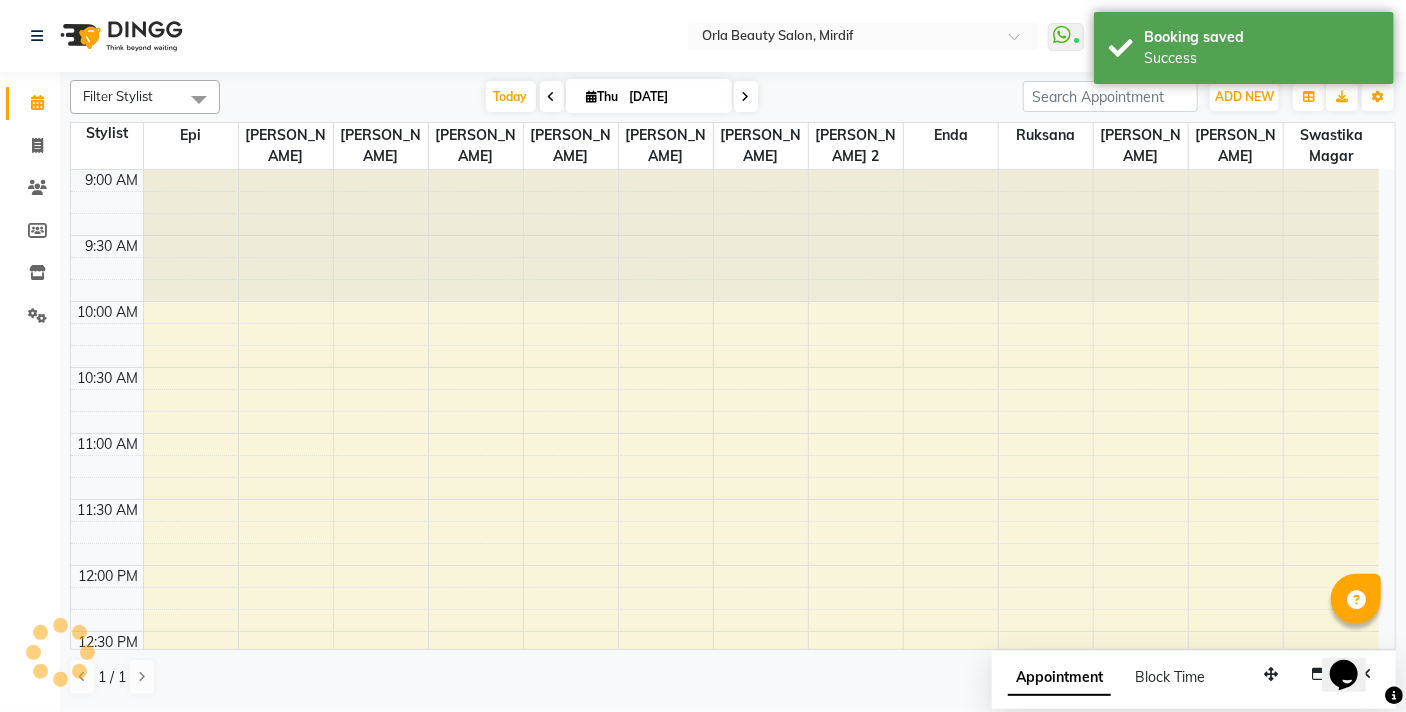 scroll, scrollTop: 1369, scrollLeft: 0, axis: vertical 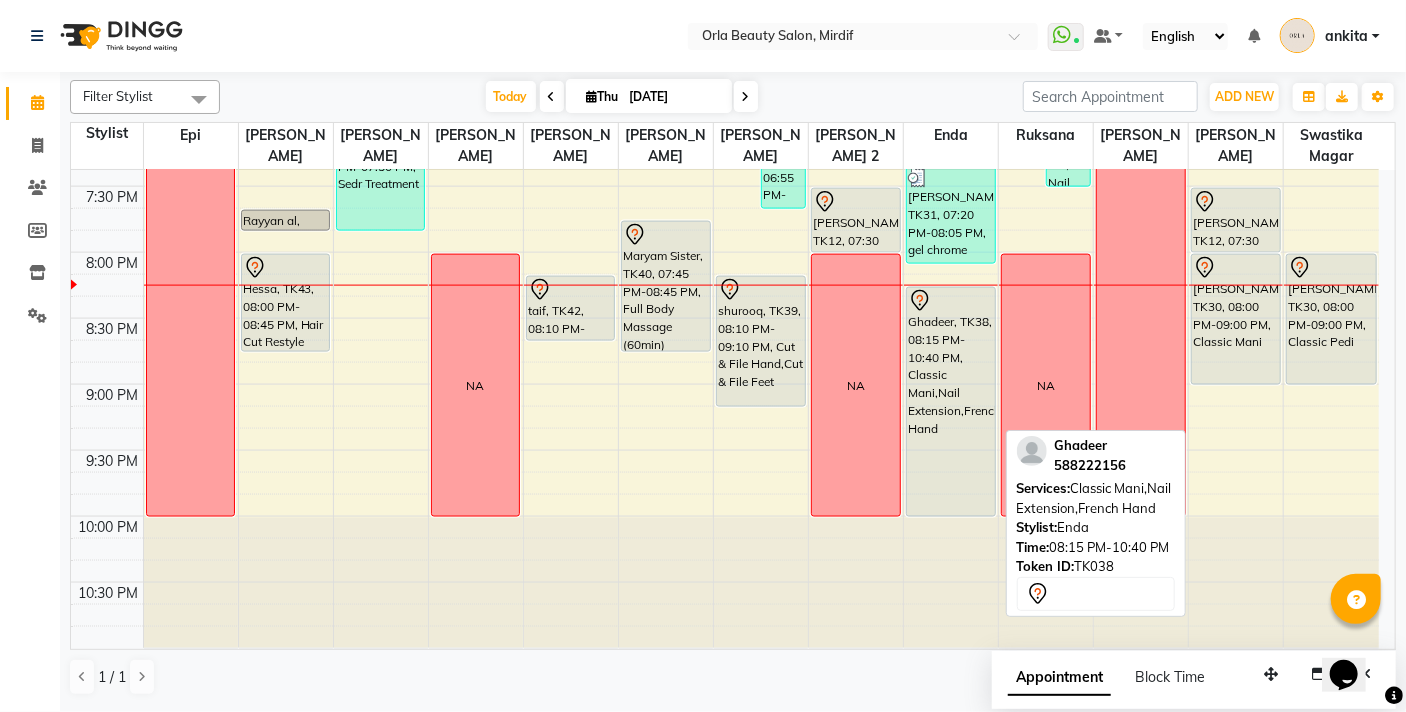 drag, startPoint x: 939, startPoint y: 602, endPoint x: 920, endPoint y: 503, distance: 100.80675 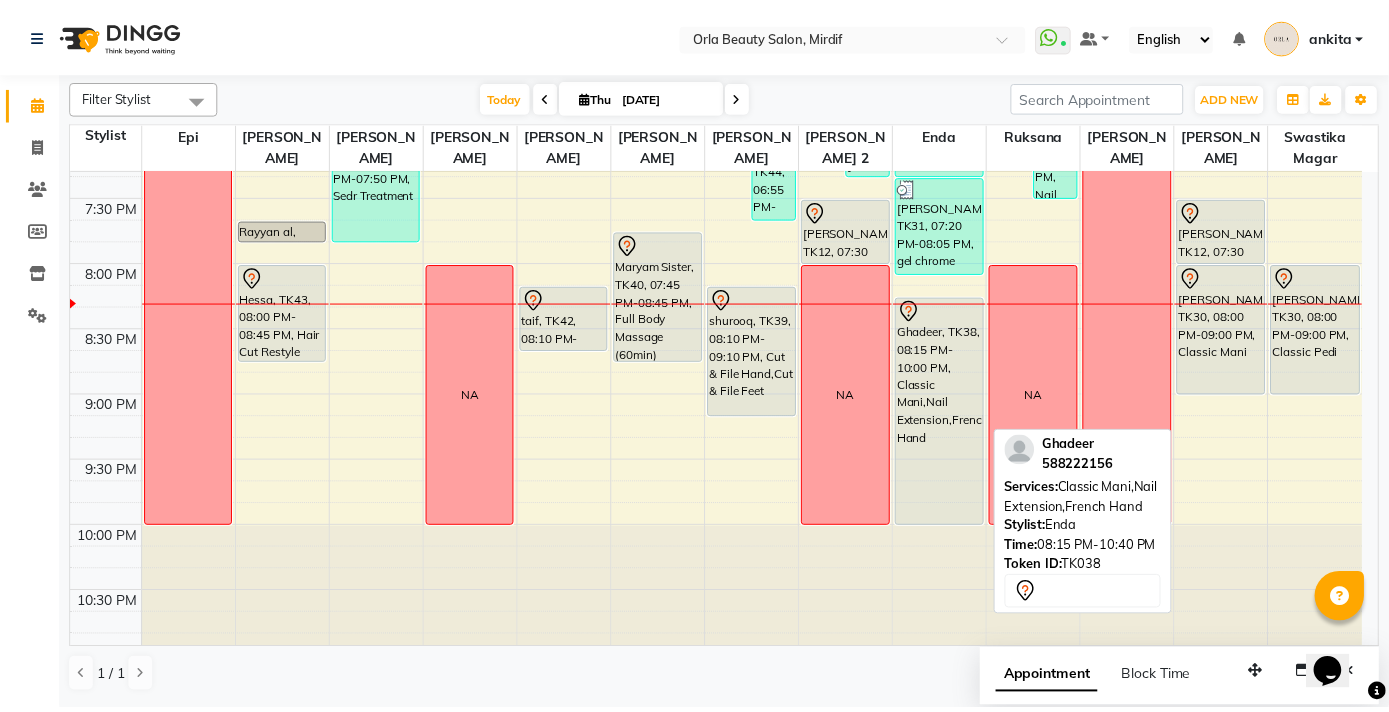 scroll, scrollTop: 1369, scrollLeft: 0, axis: vertical 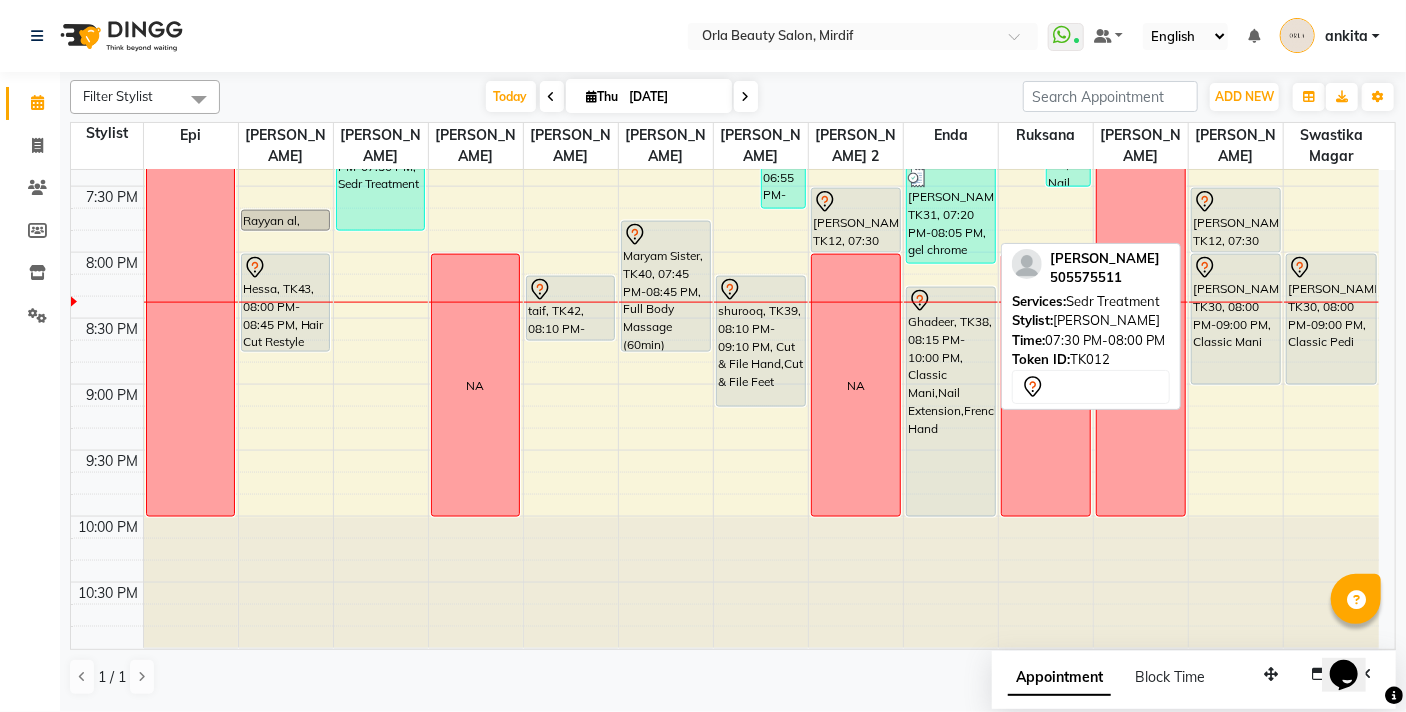 click on "[PERSON_NAME], TK12, 07:30 PM-08:00 PM, Sedr Treatment" at bounding box center [1236, 220] 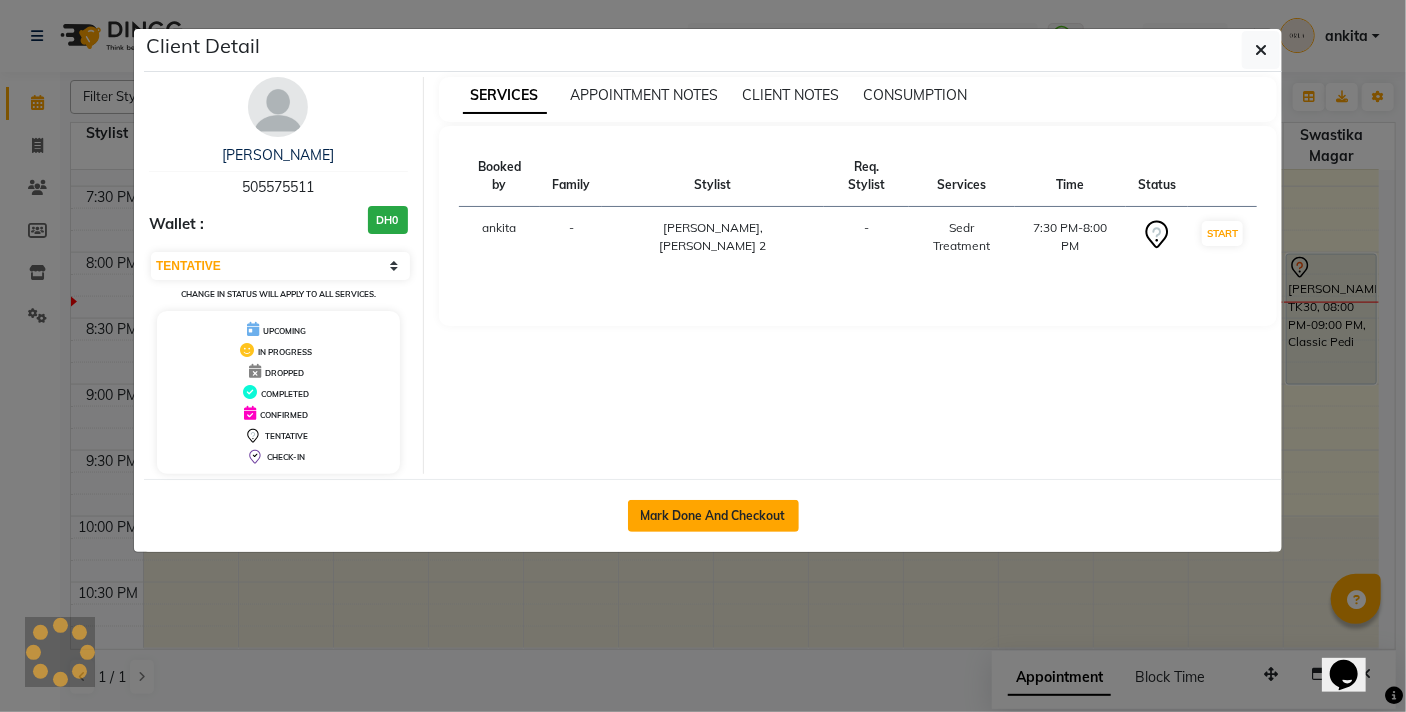 click on "Mark Done And Checkout" 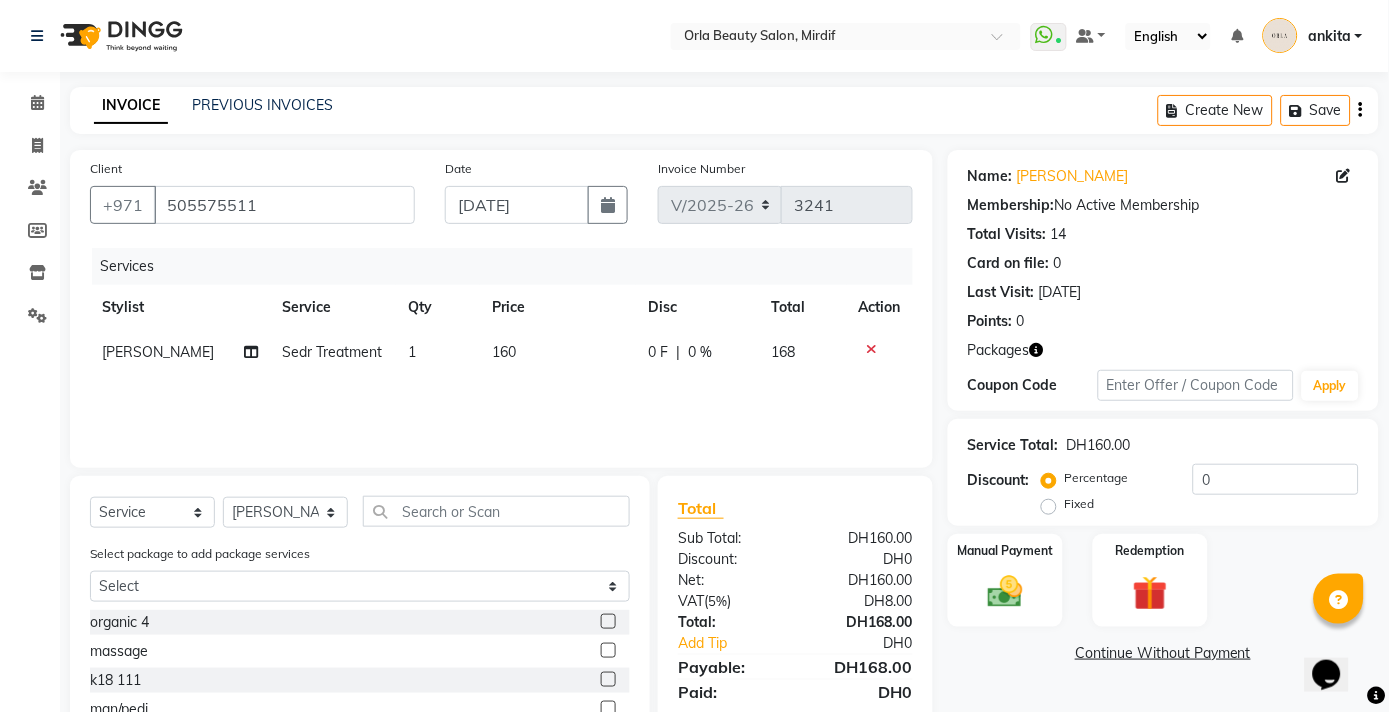 click on "160" 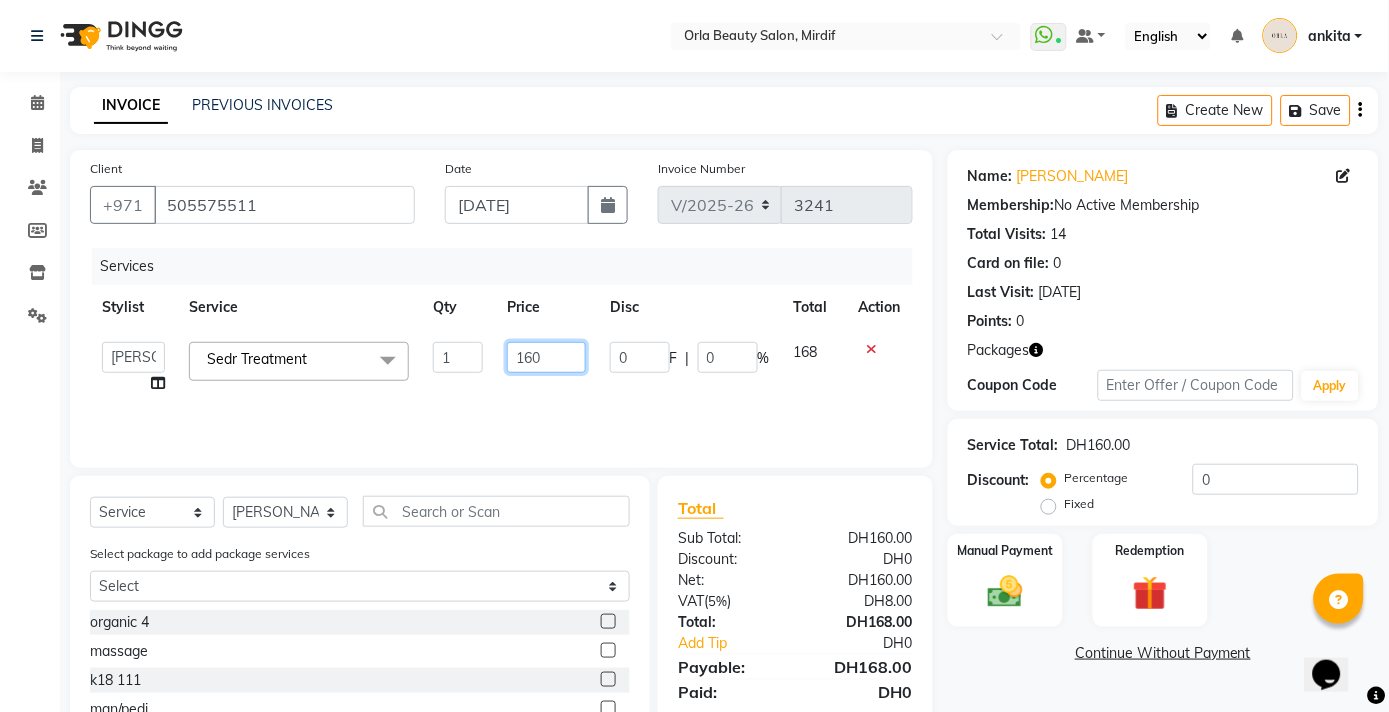 click on "160" 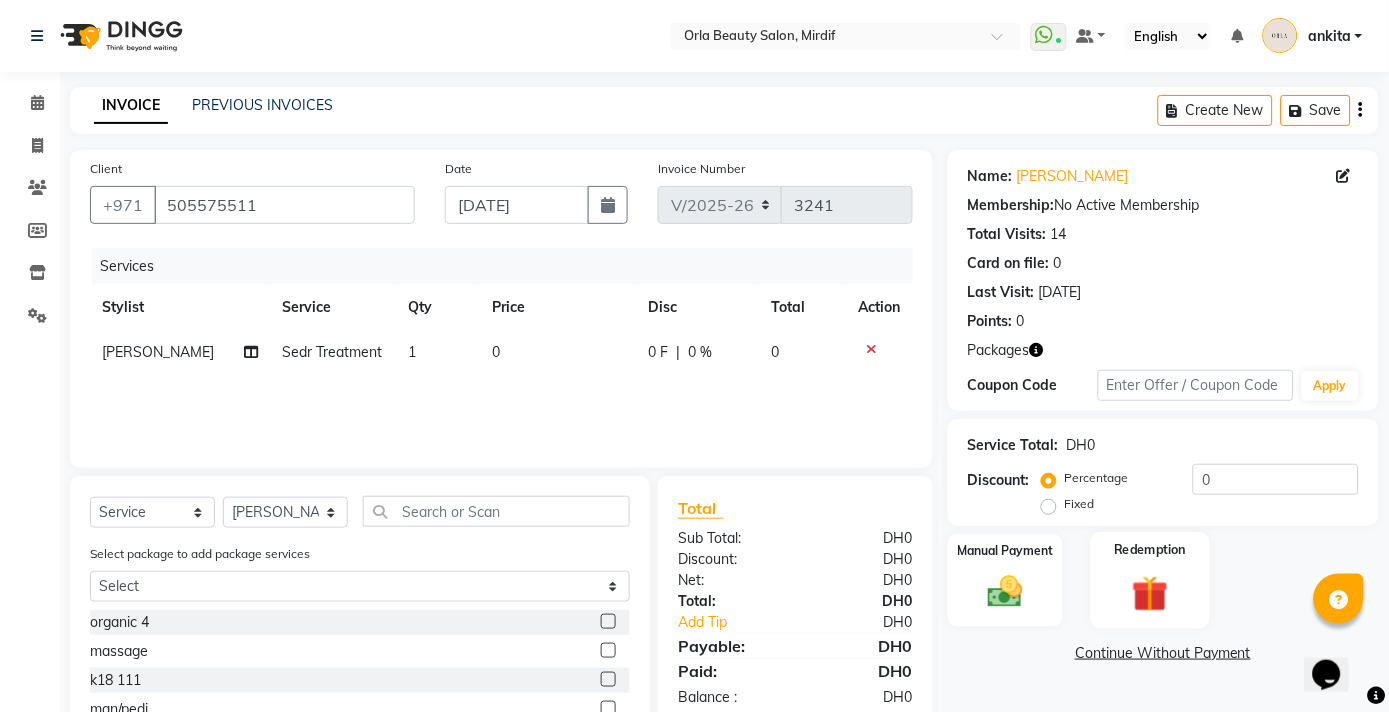 click 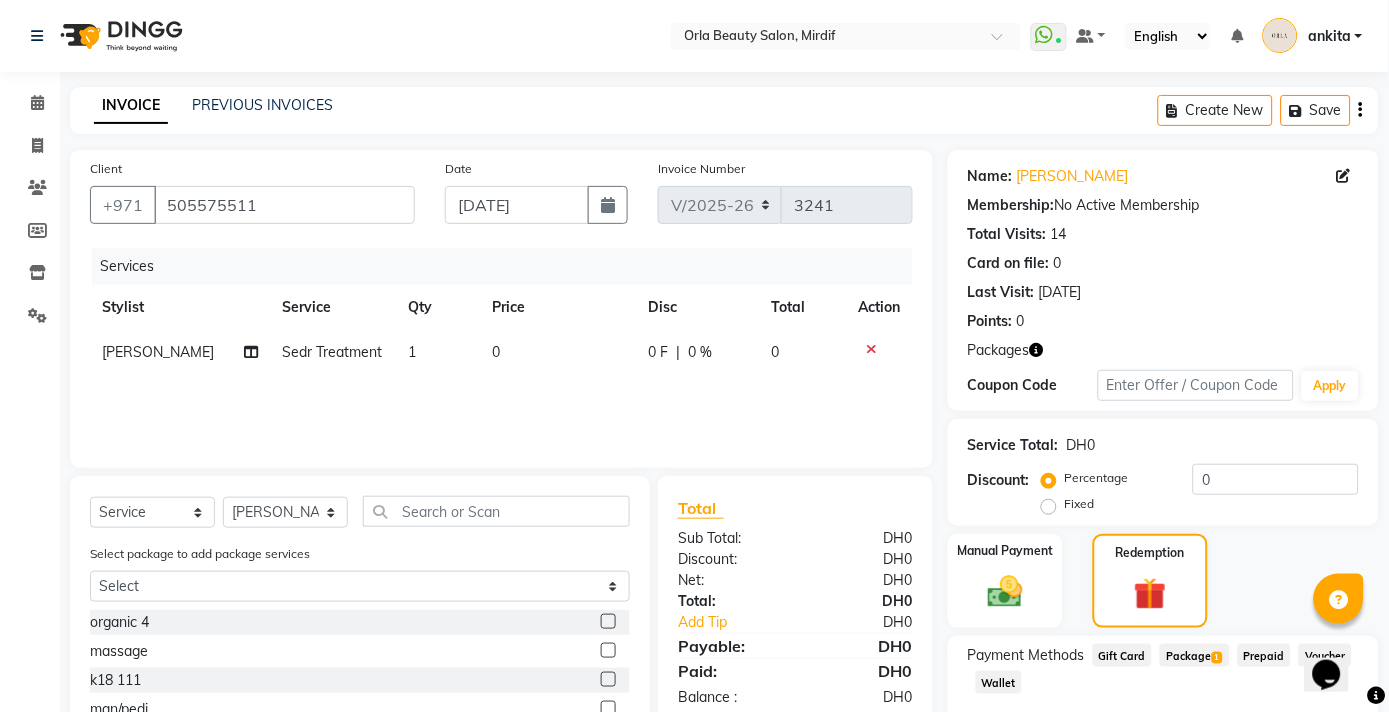 scroll, scrollTop: 155, scrollLeft: 0, axis: vertical 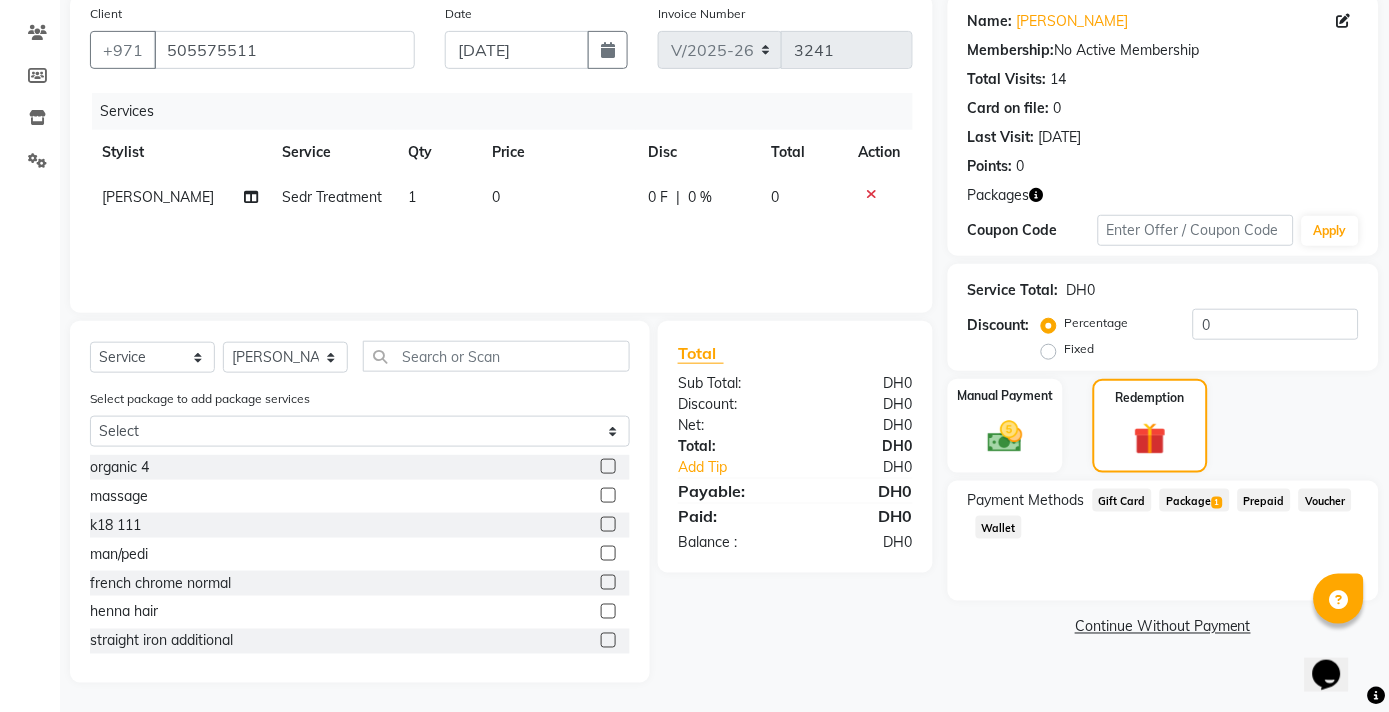 click on "Package  1" 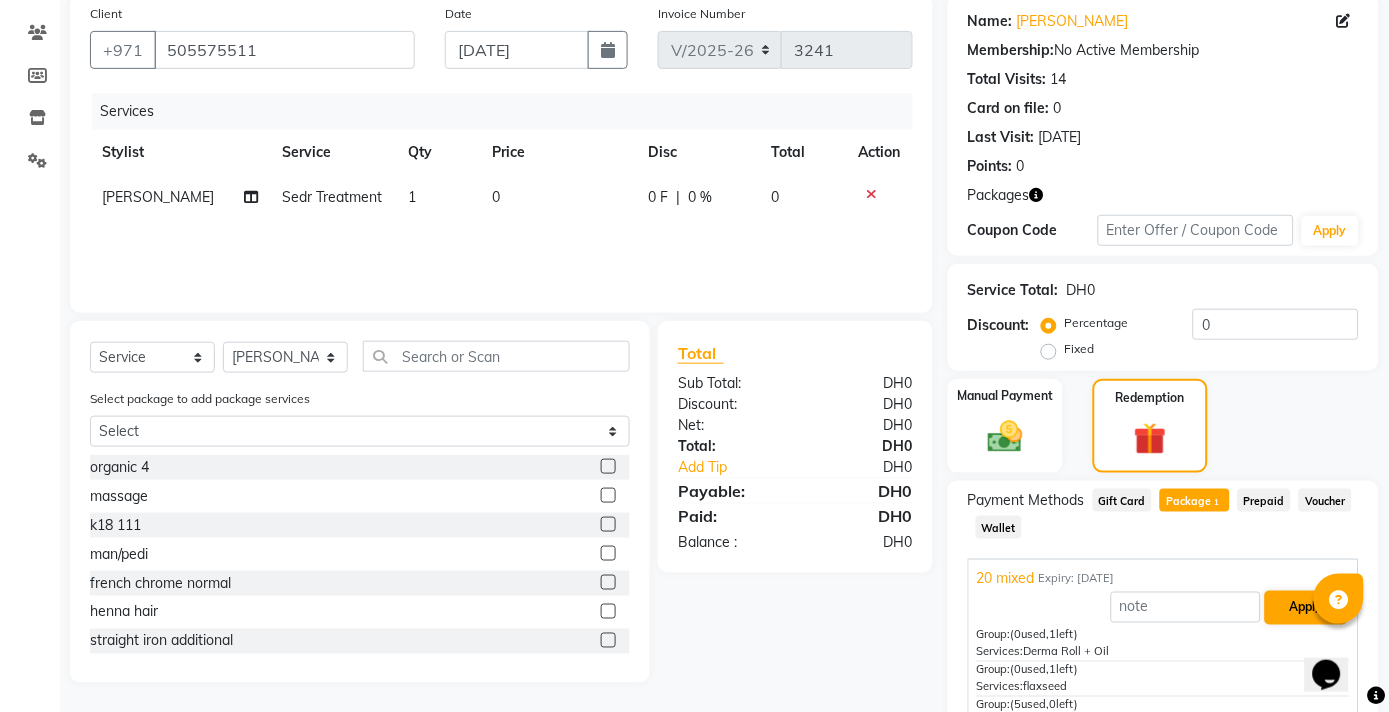 scroll, scrollTop: 268, scrollLeft: 0, axis: vertical 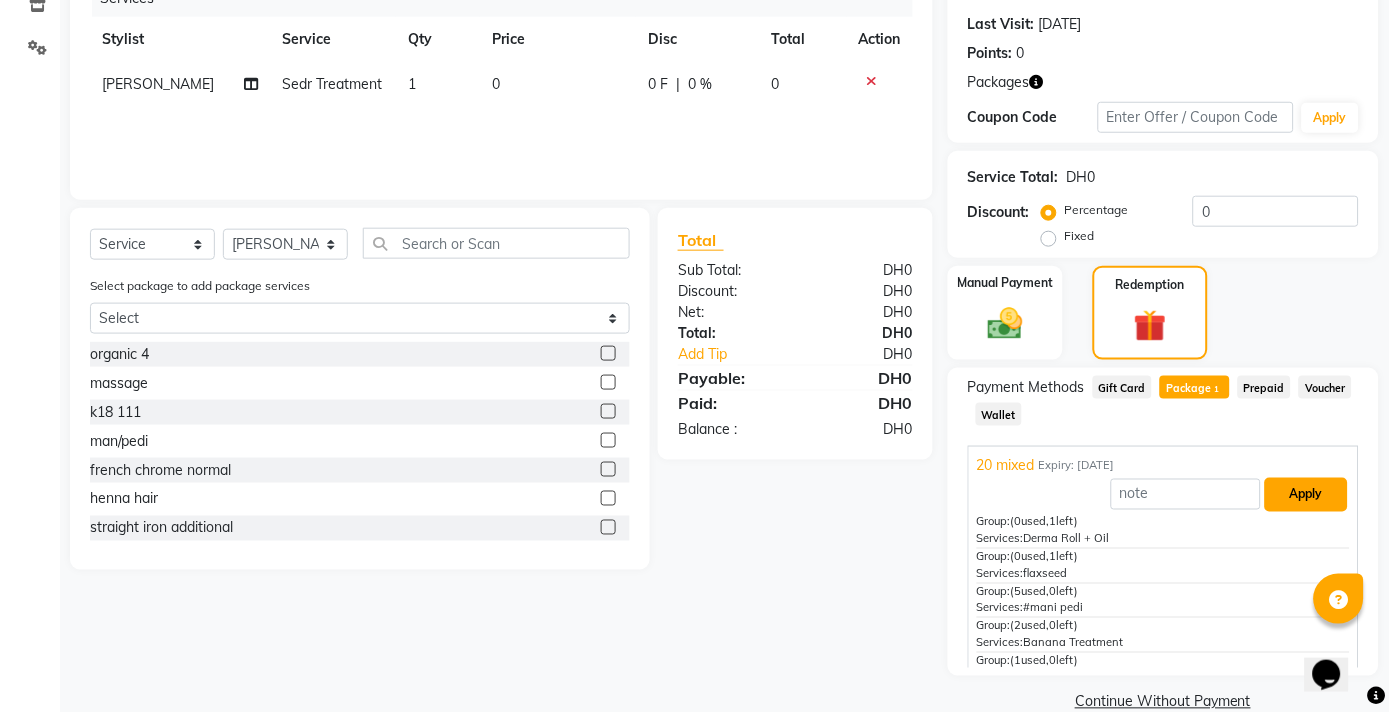 click on "Apply" at bounding box center [1306, 495] 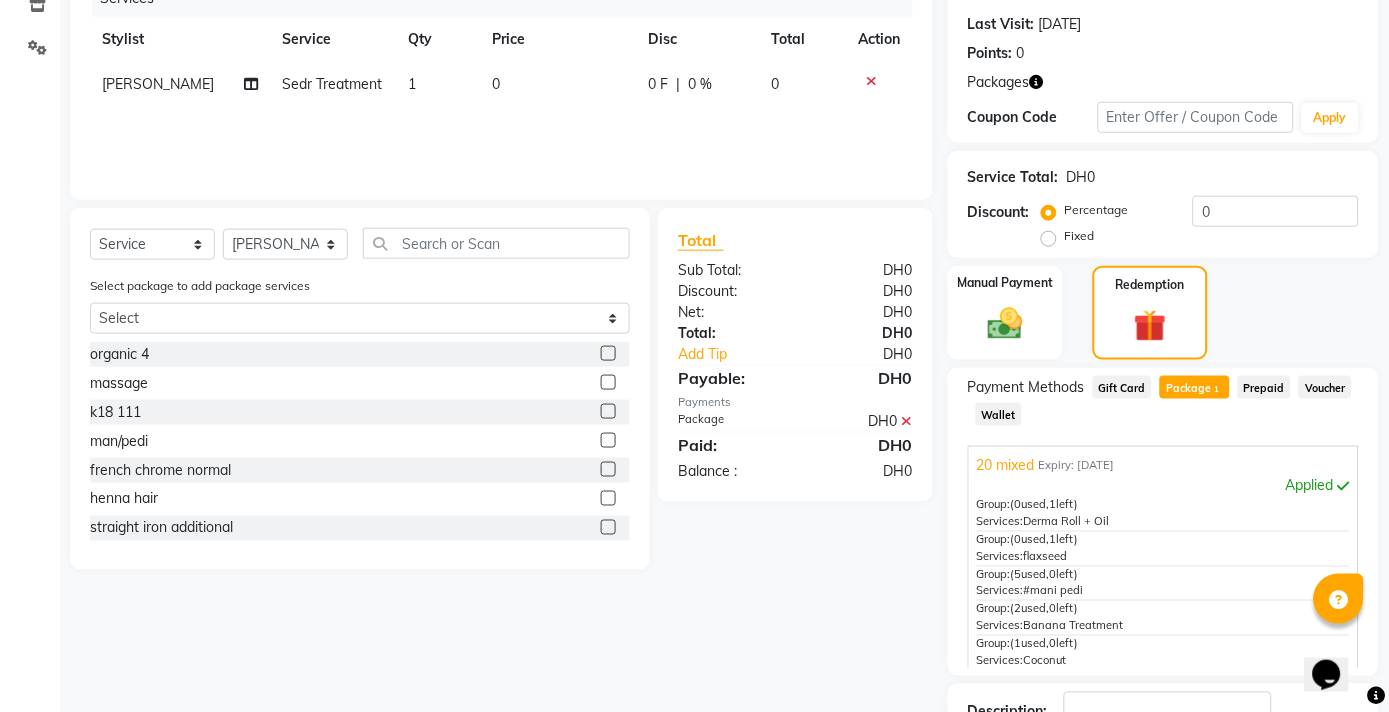 scroll, scrollTop: 416, scrollLeft: 0, axis: vertical 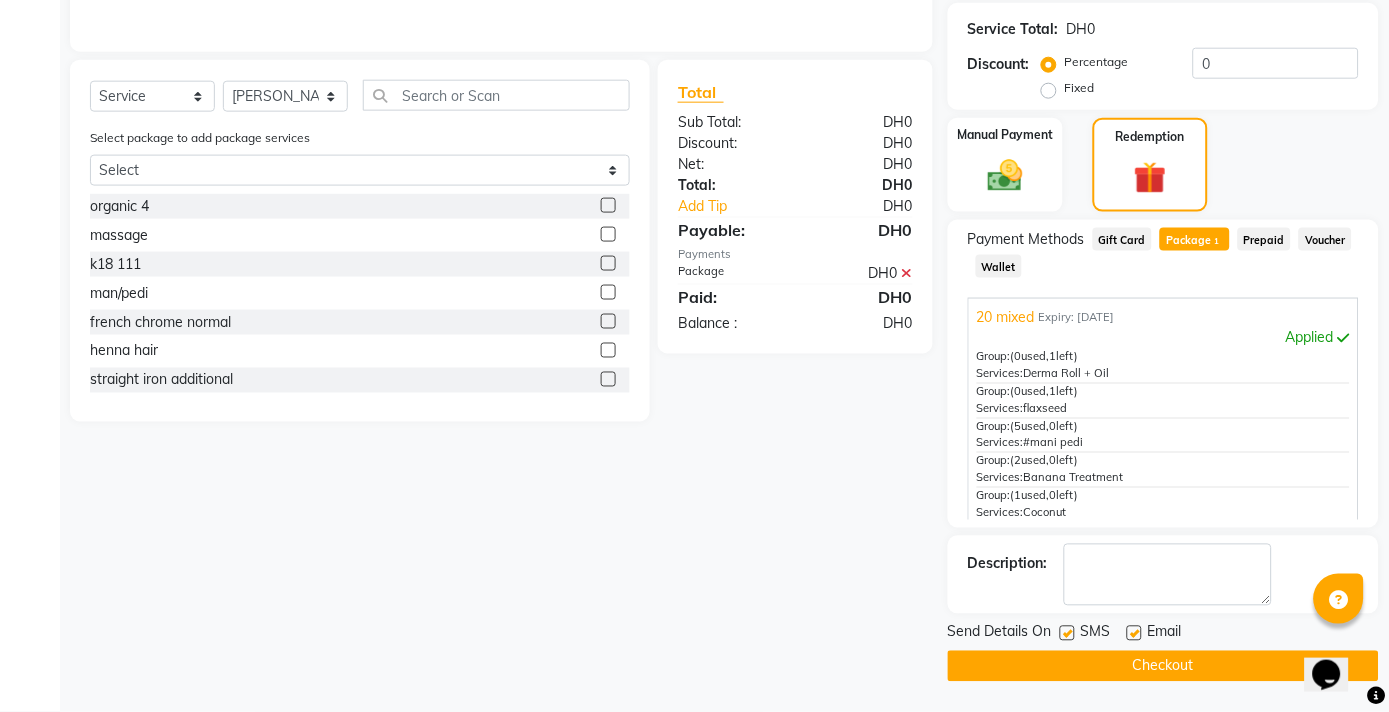 click on "Checkout" 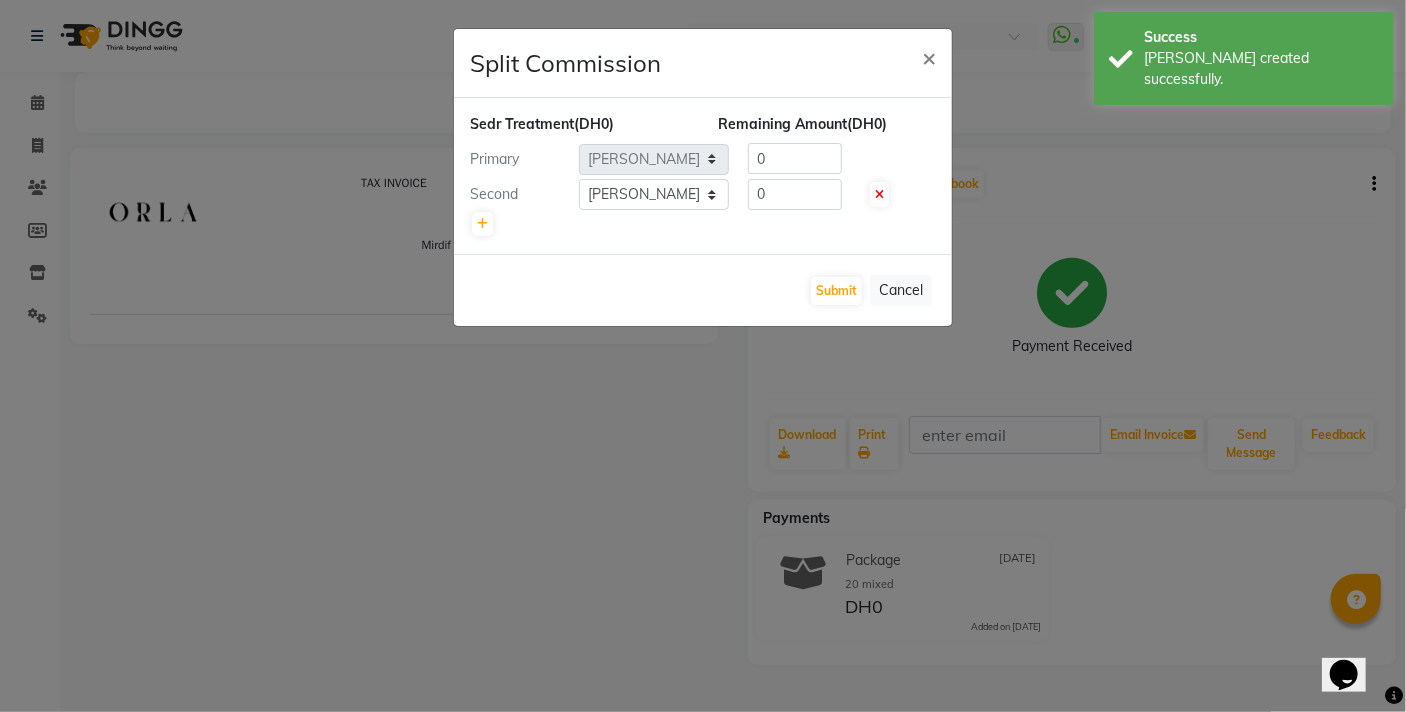scroll, scrollTop: 0, scrollLeft: 0, axis: both 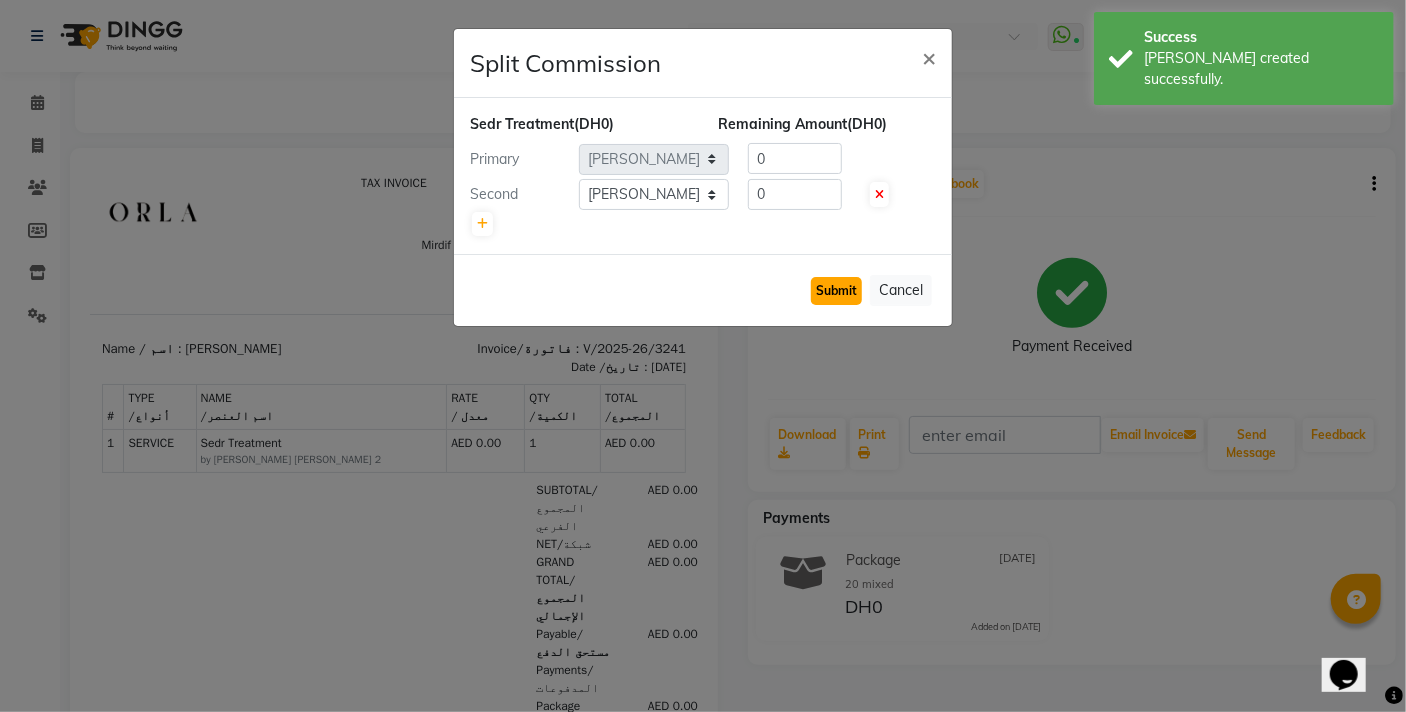 click on "Submit" 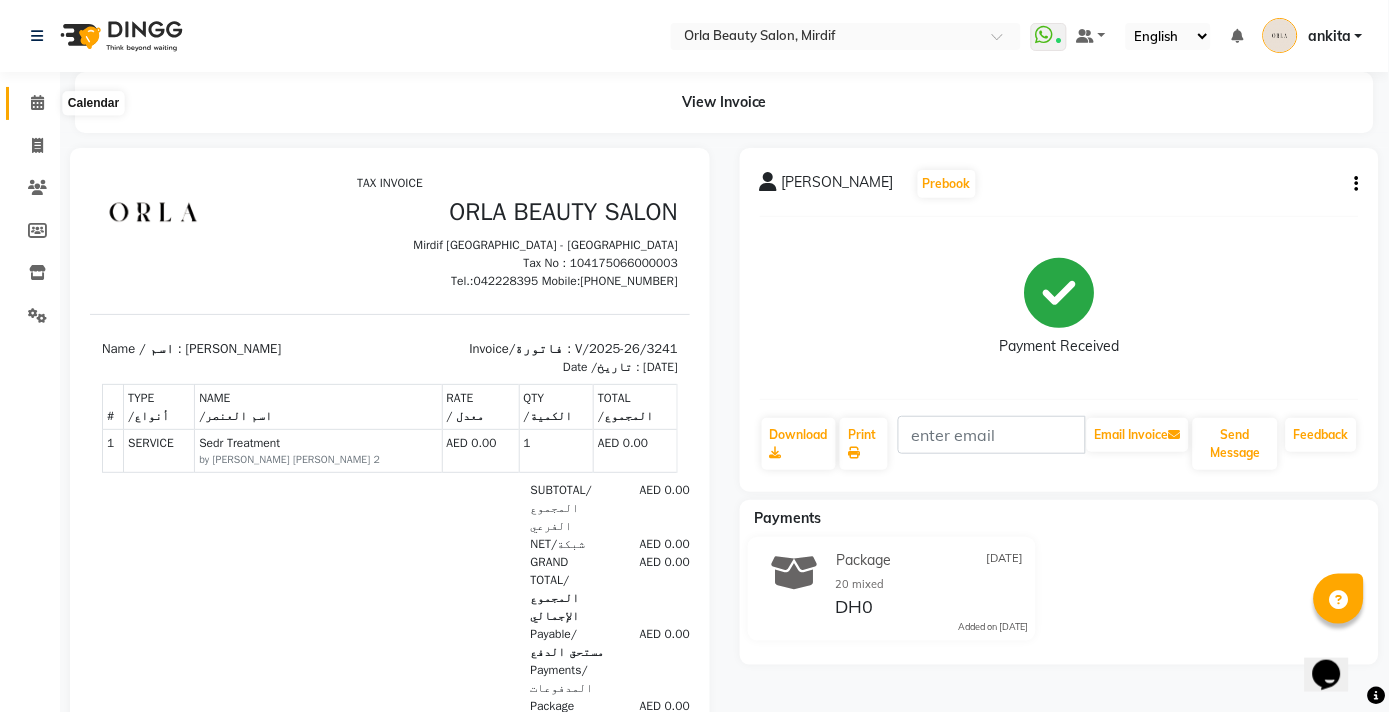 click 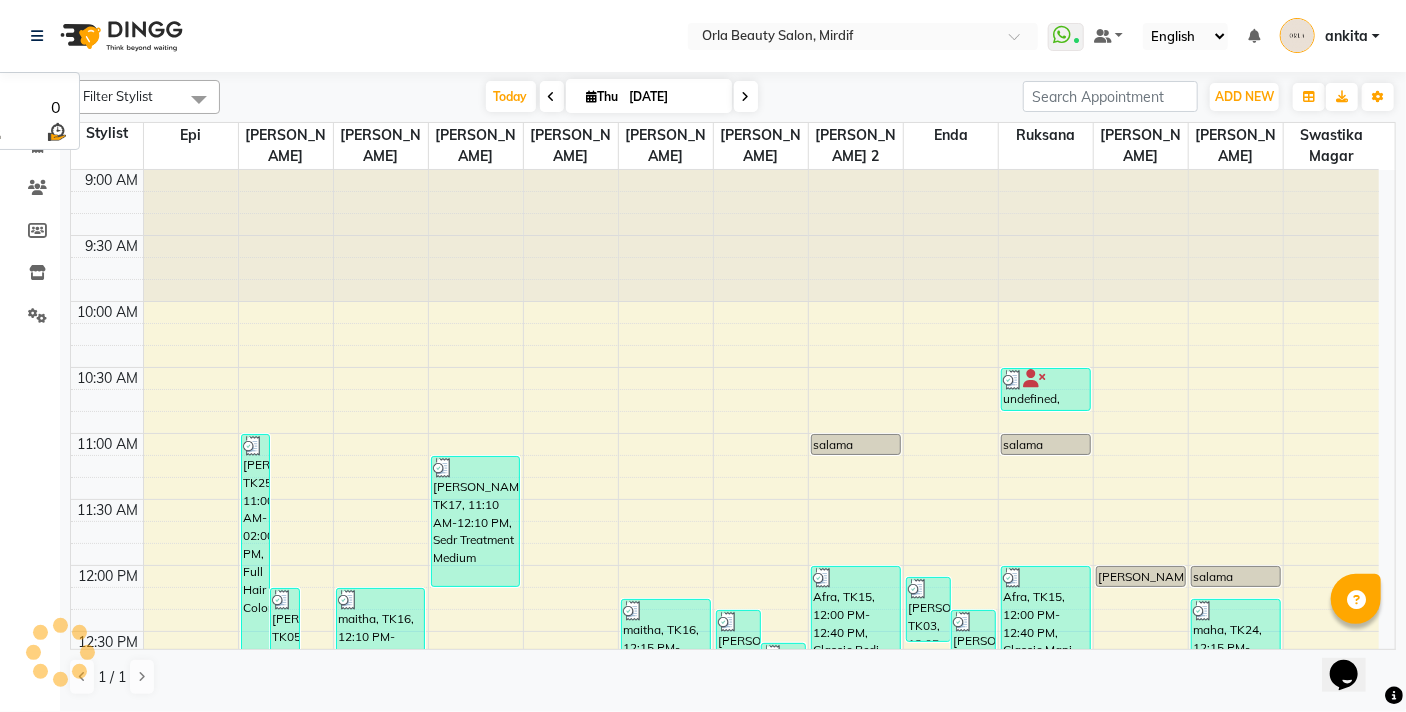 scroll, scrollTop: 0, scrollLeft: 0, axis: both 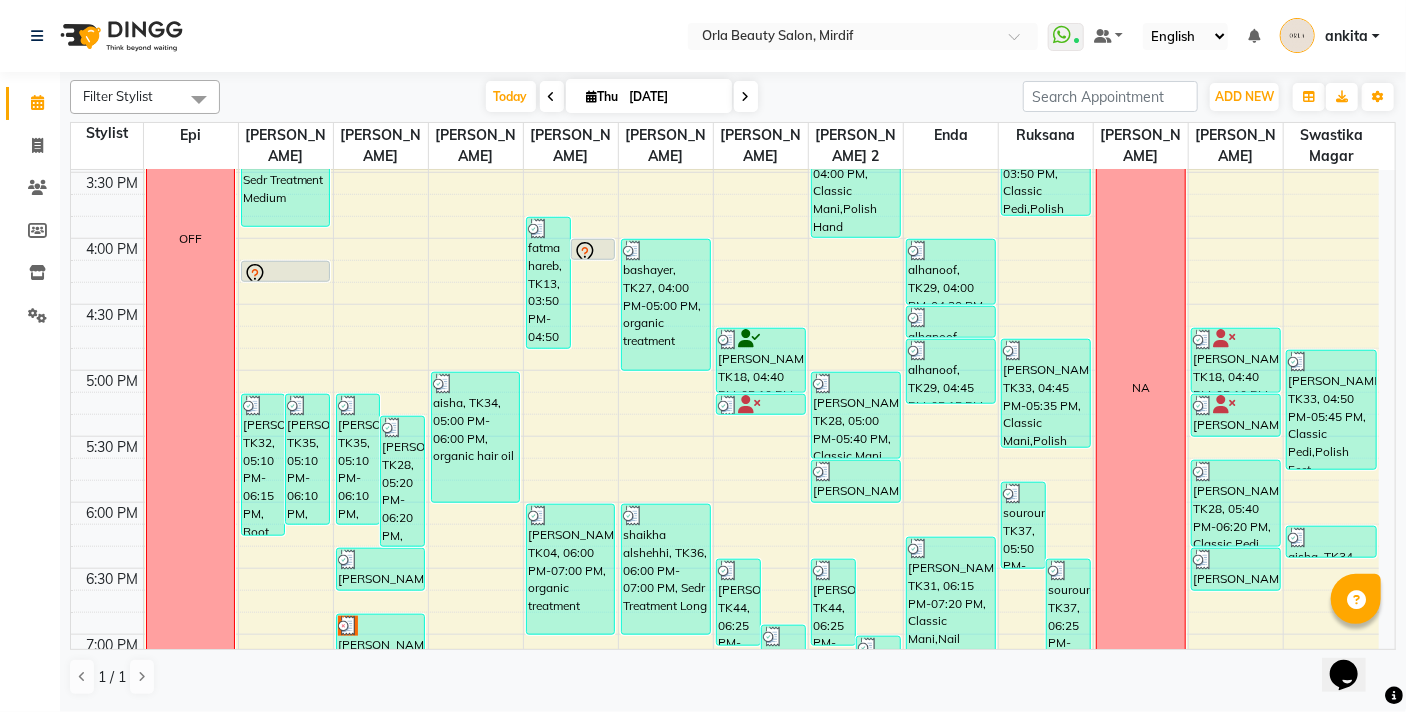 click at bounding box center [746, 96] 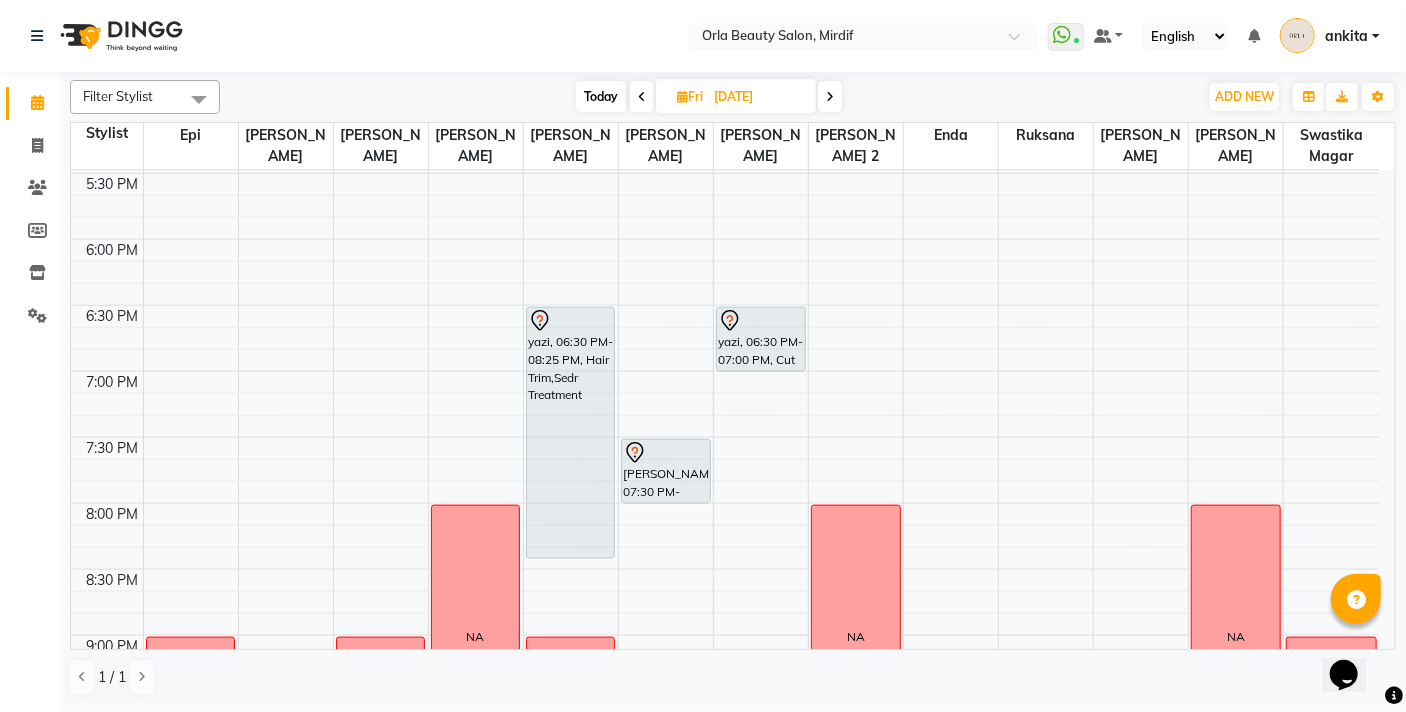 scroll, scrollTop: 1037, scrollLeft: 0, axis: vertical 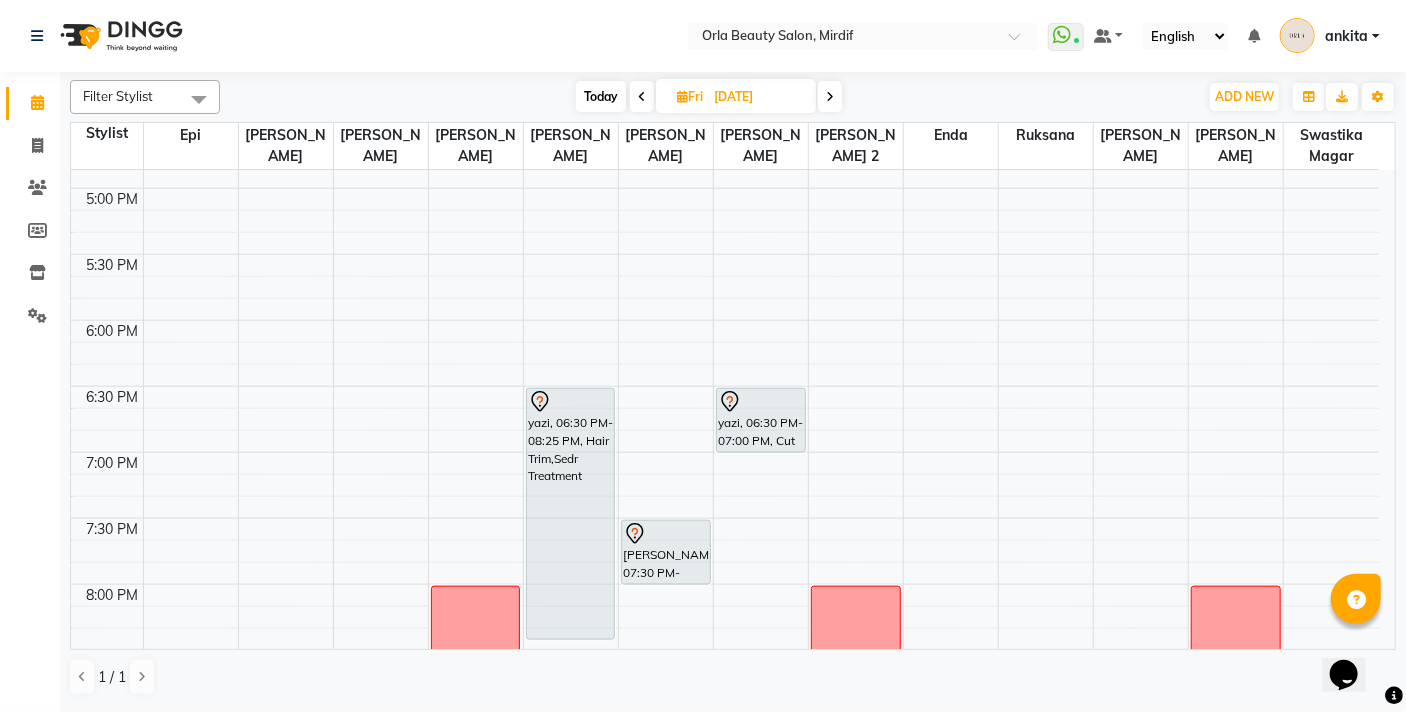 click on "9:00 AM 9:30 AM 10:00 AM 10:30 AM 11:00 AM 11:30 AM 12:00 PM 12:30 PM 1:00 PM 1:30 PM 2:00 PM 2:30 PM 3:00 PM 3:30 PM 4:00 PM 4:30 PM 5:00 PM 5:30 PM 6:00 PM 6:30 PM 7:00 PM 7:30 PM 8:00 PM 8:30 PM 9:00 PM 9:30 PM 10:00 PM 10:30 PM             reed almail, 11:00 AM-11:40 AM, Blow Dry             0, 12:00 PM-01:45 PM, Hair Style,Hair Wash             amal alqasim, 02:30 PM-03:30 PM, organic treatment  NA   NA              fathiya, 12:00 PM-03:00 PM, BB Cream             raheema, 03:00 PM-04:00 PM, Sedr Treatment  NA              Maitha alhosani, 12:00 PM-01:00 PM, organic treatment  NA              reem, 11:00 AM-12:00 PM, Sedr Treatment Medium             Marwa ahli, 03:00 PM-04:00 PM, organic treatment  NA   NA              reed almail, 12:00 PM-01:40 PM, Classic Mani,Classic Pedi,Polish Hand             yazi, 06:30 PM-08:25 PM, Hair Trim,Sedr Treatment  NA   NA              Hoor Aljaziri, 07:30 PM-08:00 PM, massage  NA              maryam ahli, 03:00 PM-03:40 PM, Classic Mani                          NA" at bounding box center [725, 56] 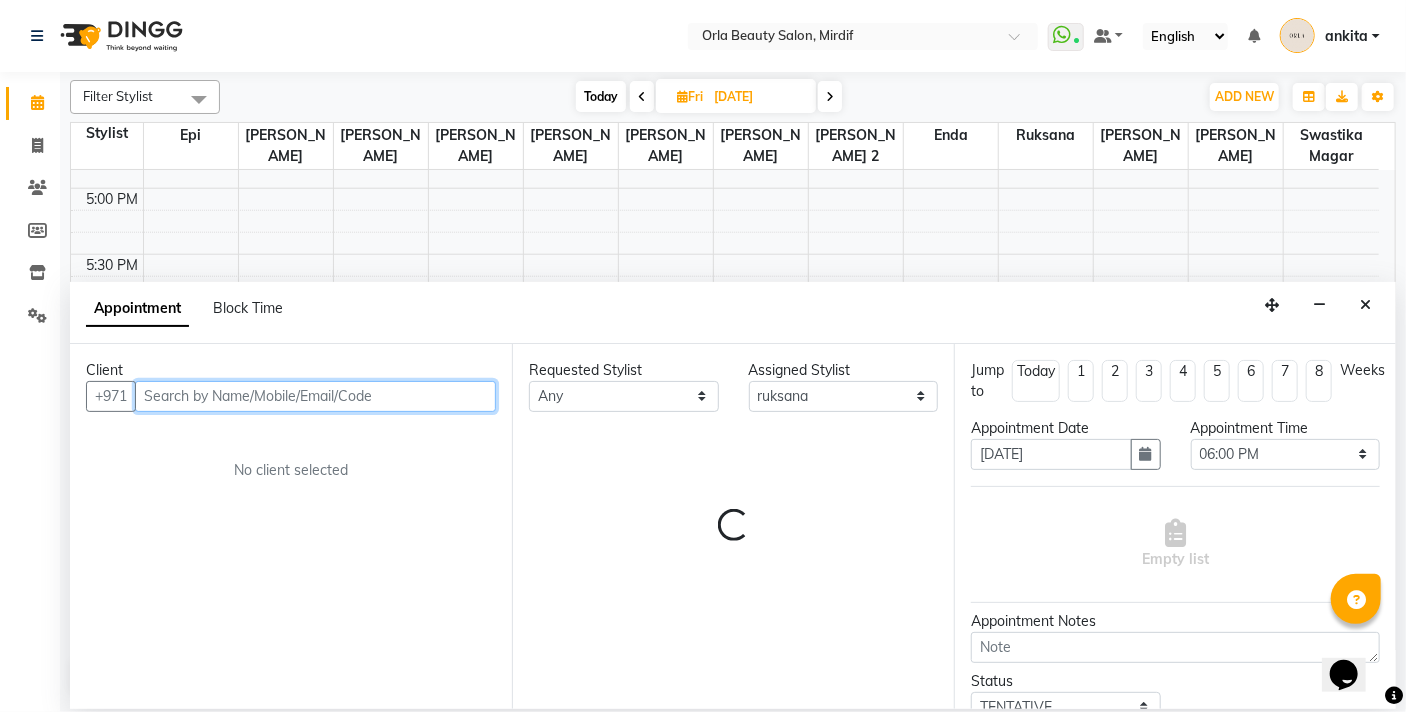 click at bounding box center [315, 396] 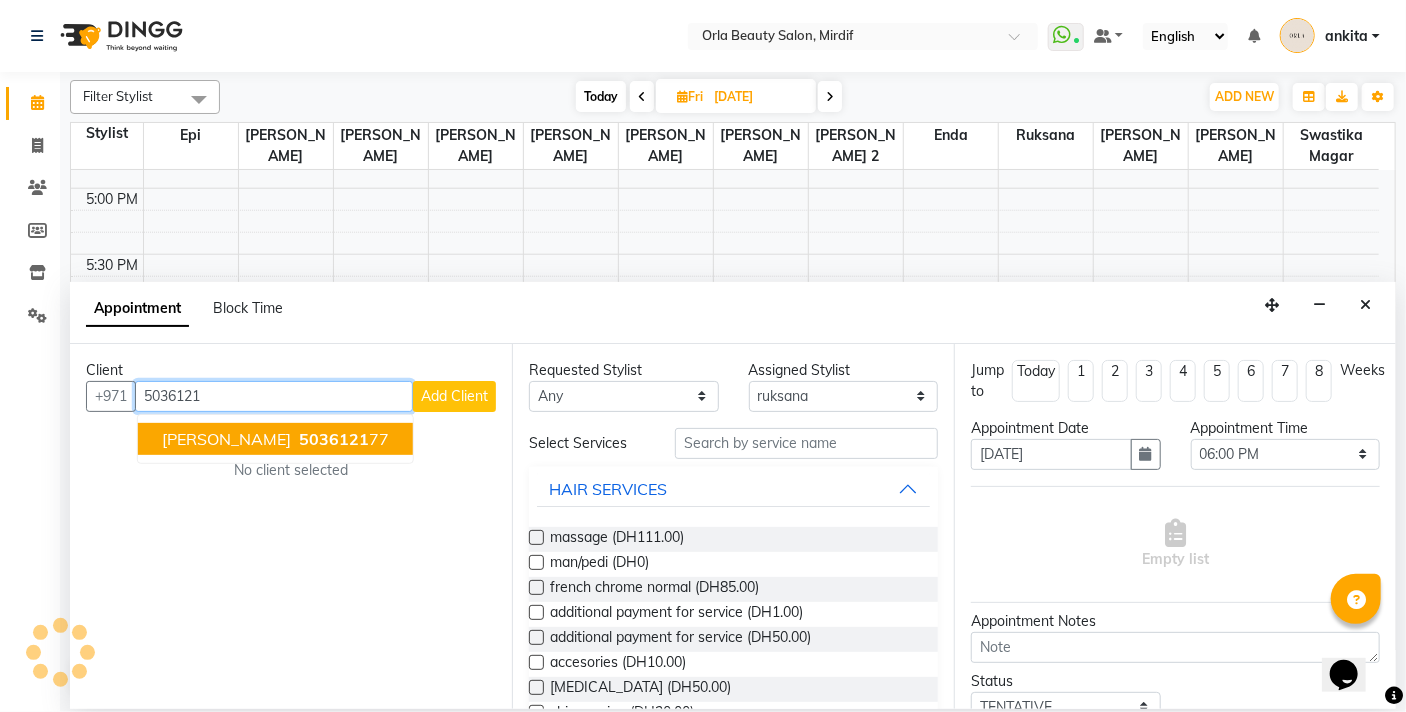 click on "Ghadeer Alsaffar   5036121 77" at bounding box center (275, 439) 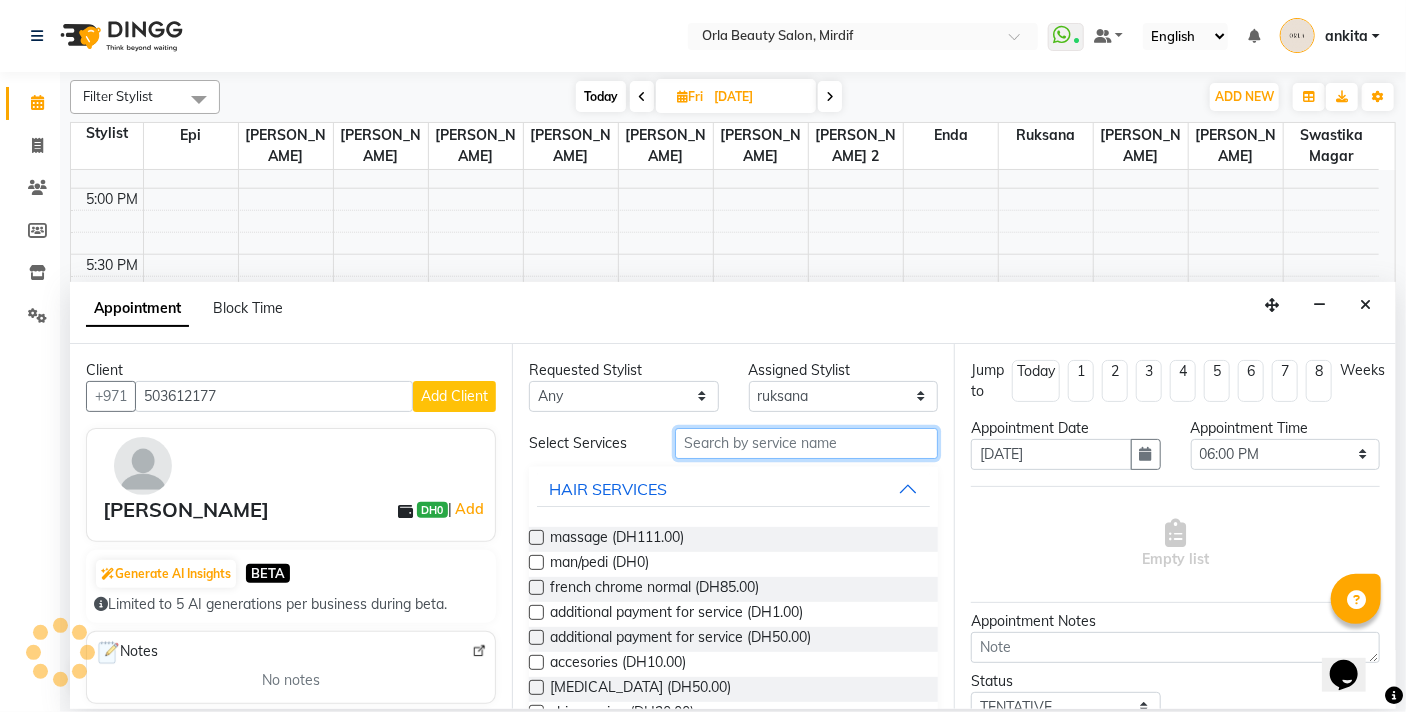 click at bounding box center (806, 443) 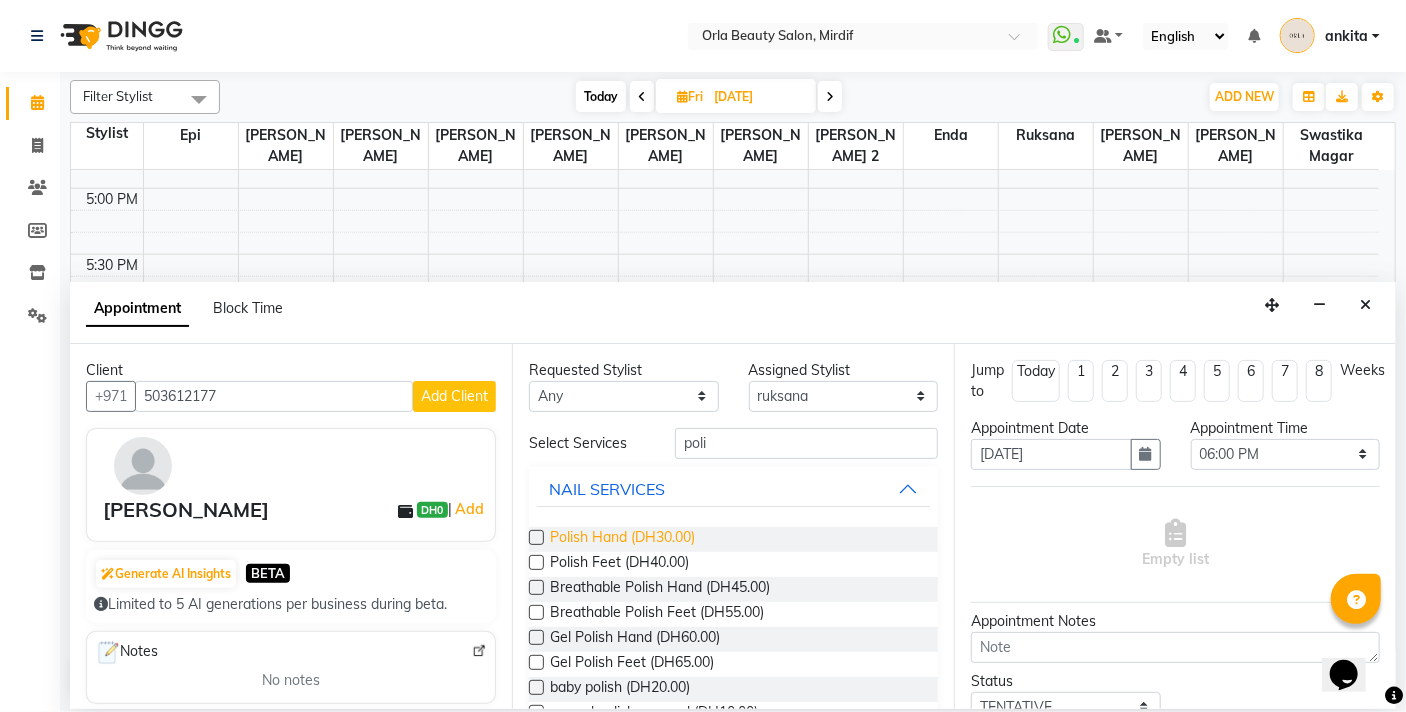 click on "Polish Hand (DH30.00)" at bounding box center [622, 539] 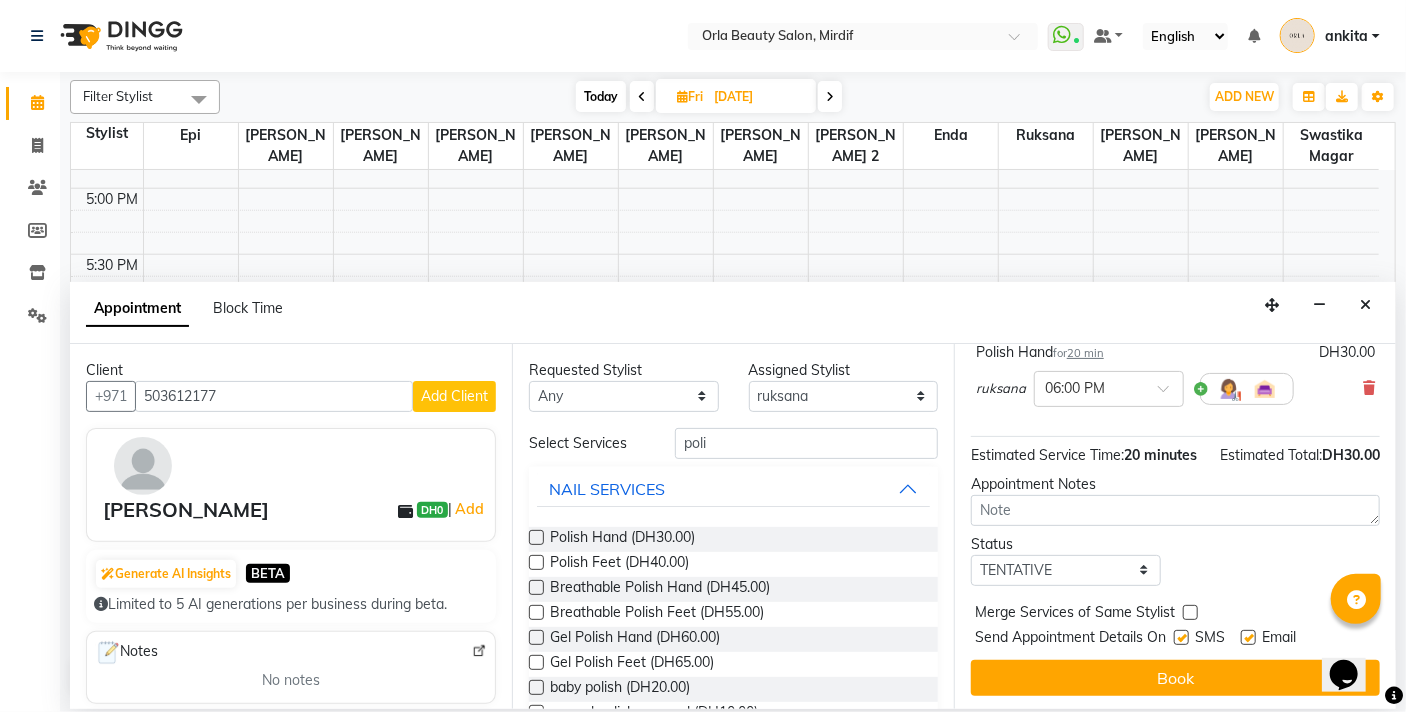 scroll, scrollTop: 181, scrollLeft: 0, axis: vertical 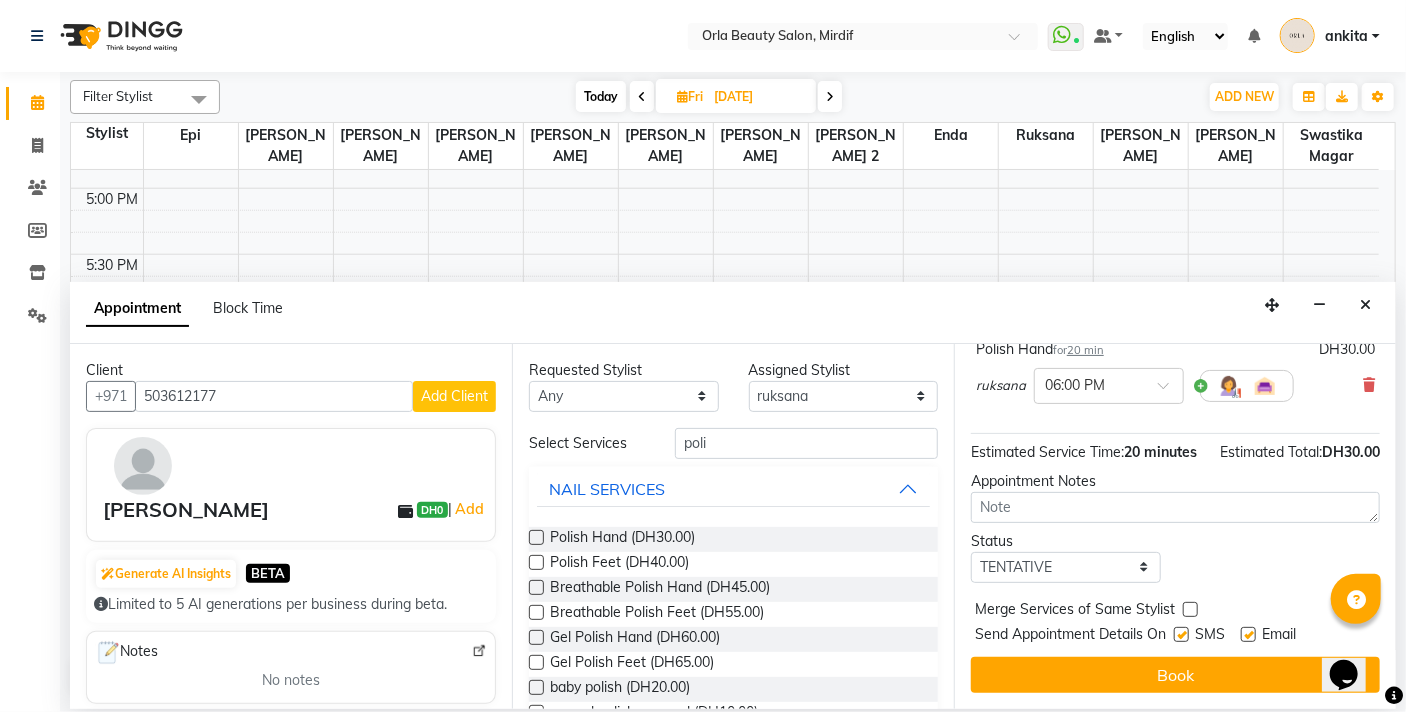 click at bounding box center (1190, 609) 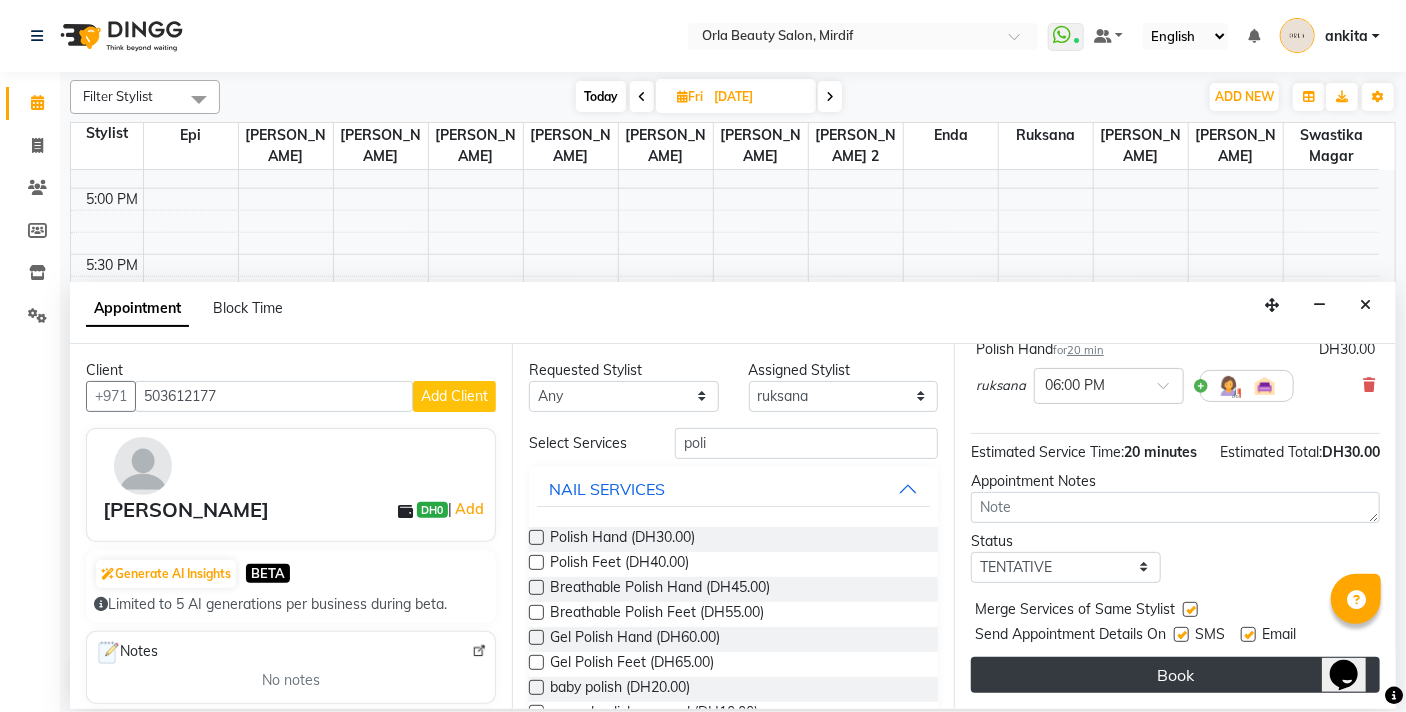 click on "Book" at bounding box center (1175, 675) 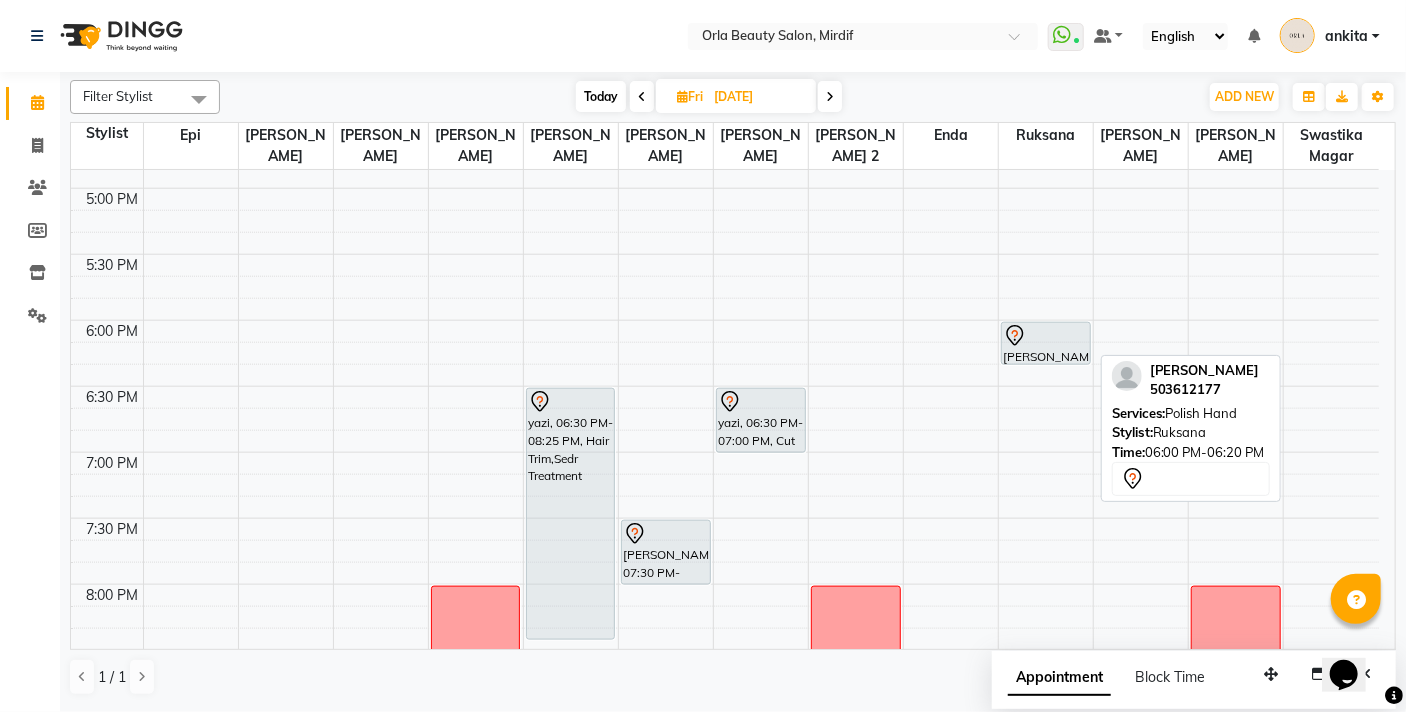click at bounding box center (1046, 336) 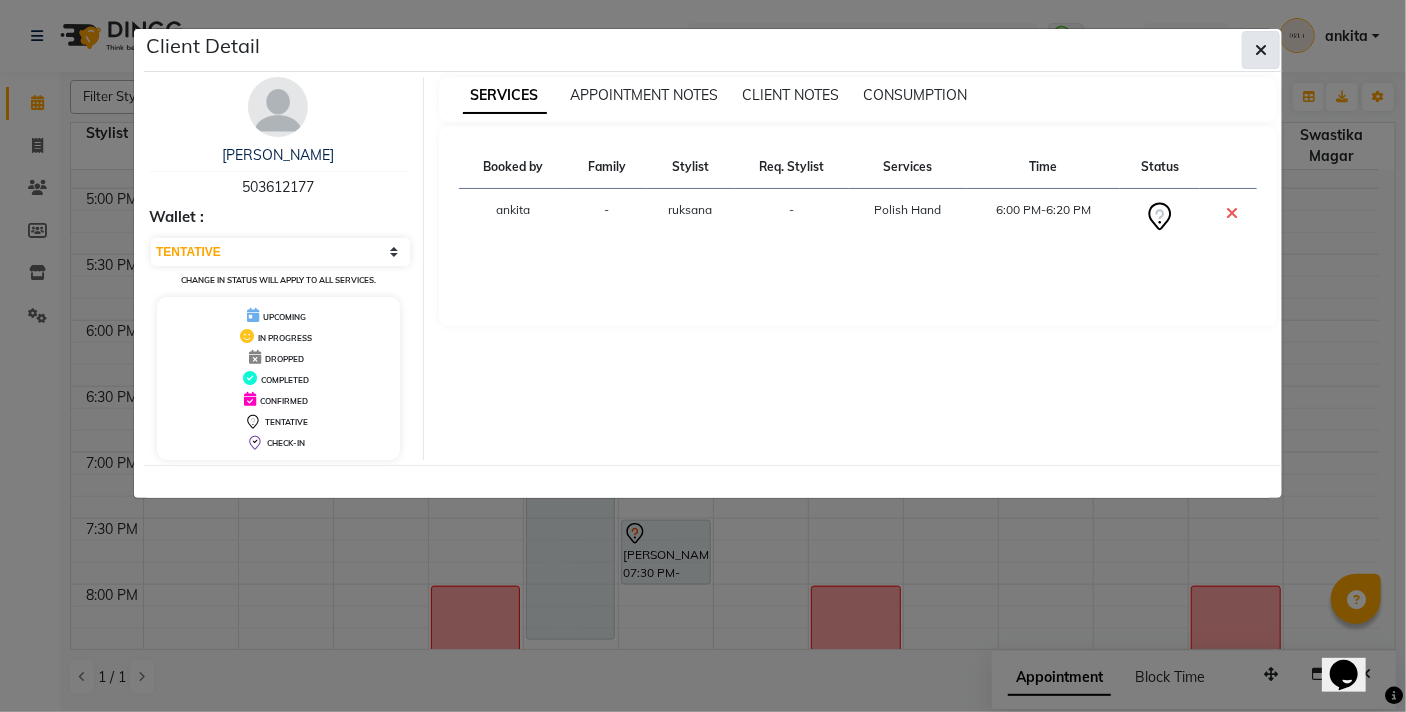 click 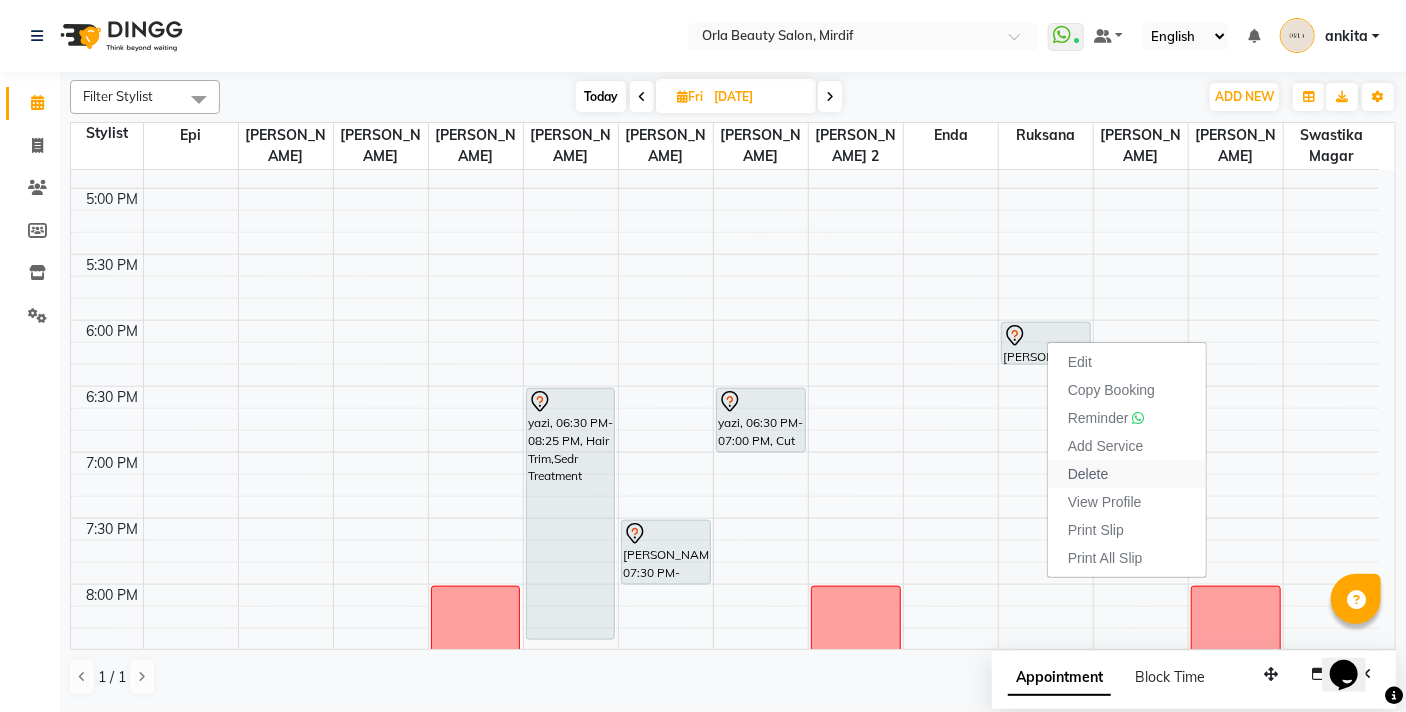 click on "Delete" at bounding box center (1088, 474) 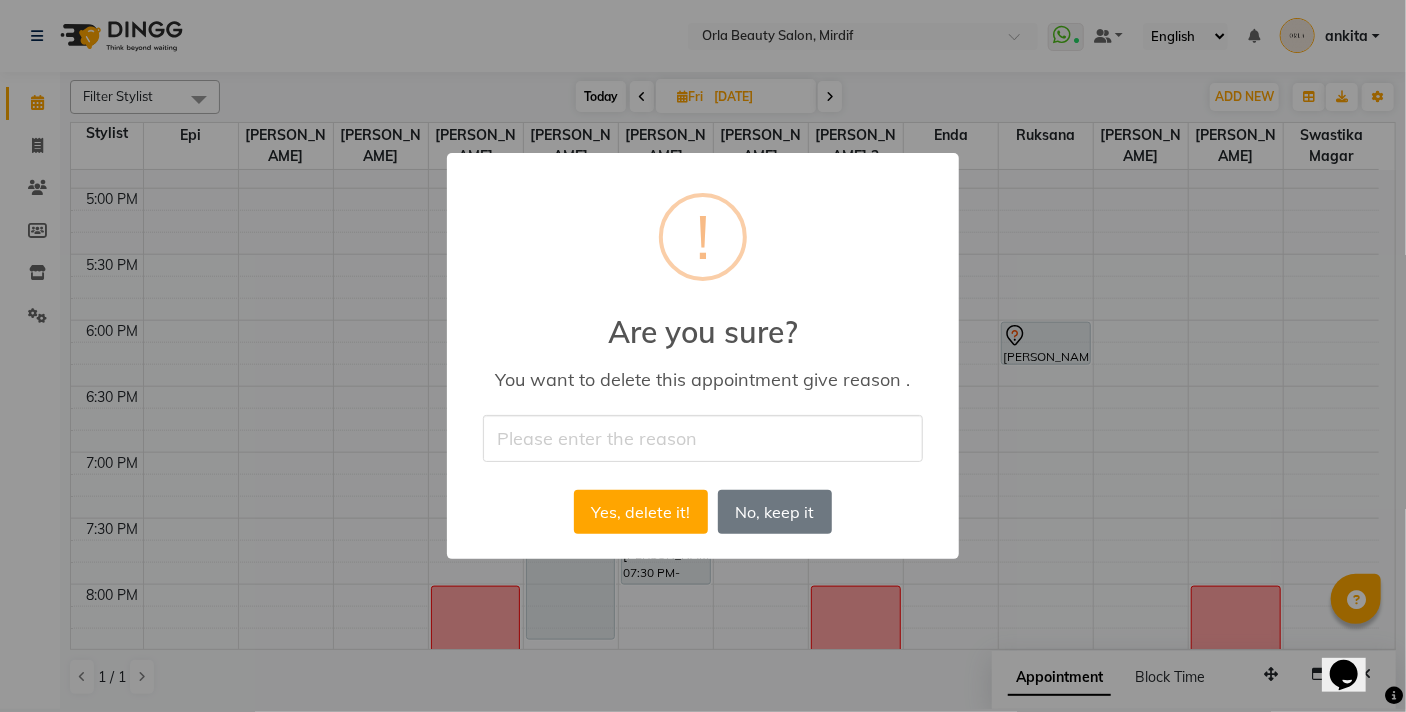 click on "× ! Are you sure? You want to delete this appointment give reason . Yes, delete it! No No, keep it" at bounding box center (703, 356) 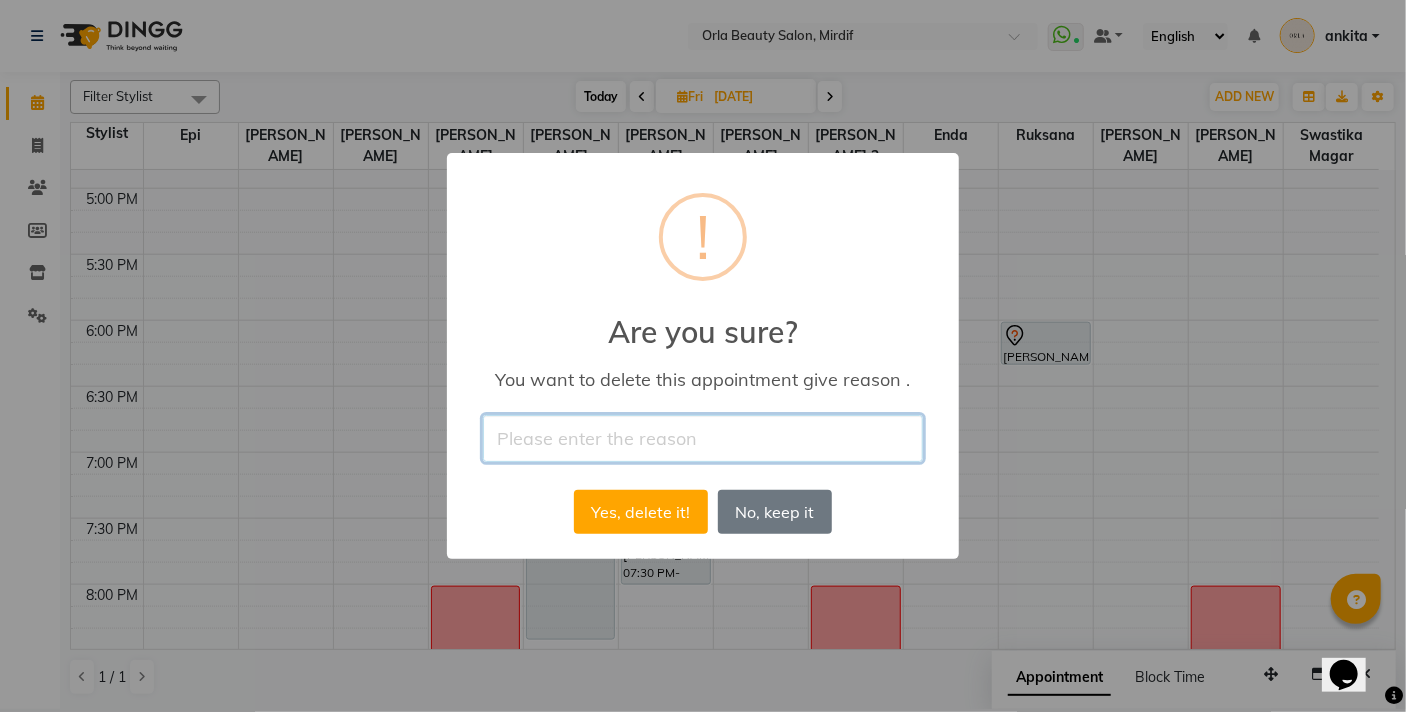 click at bounding box center [703, 438] 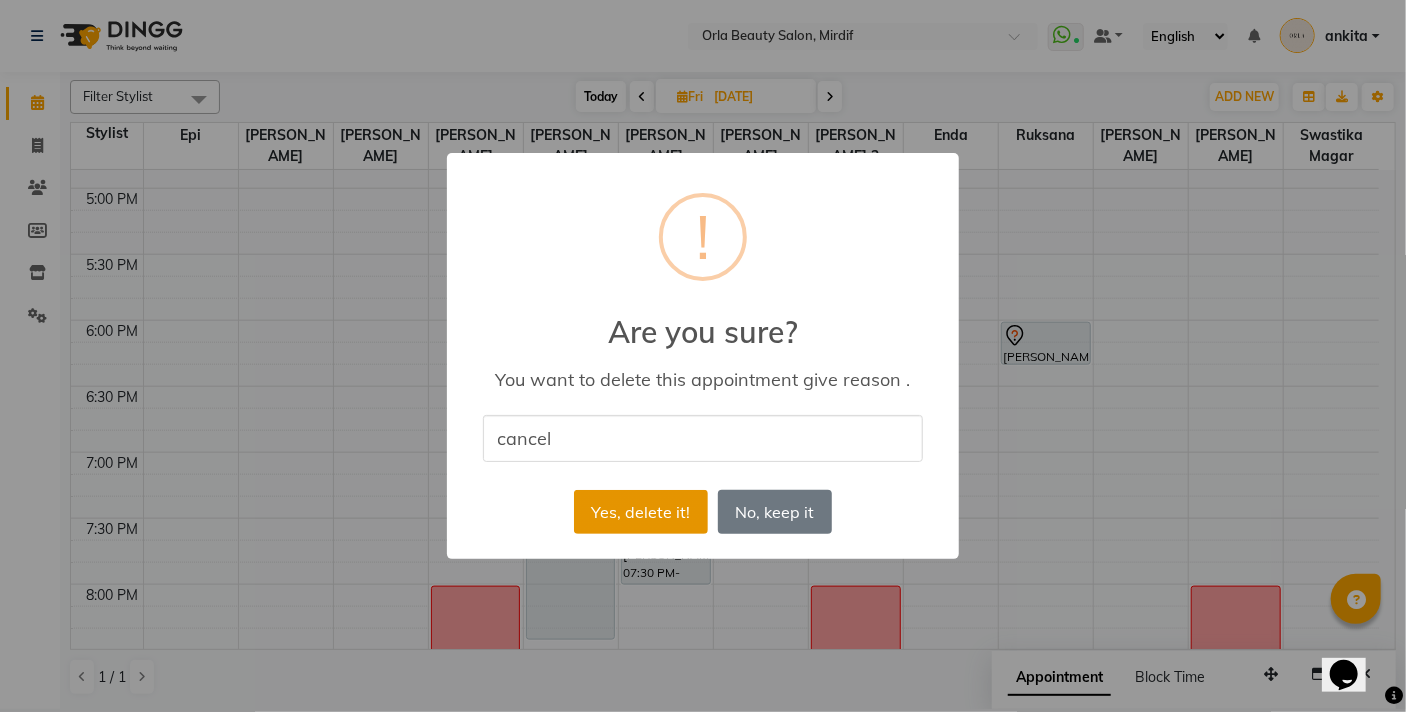 click on "Yes, delete it!" at bounding box center (641, 512) 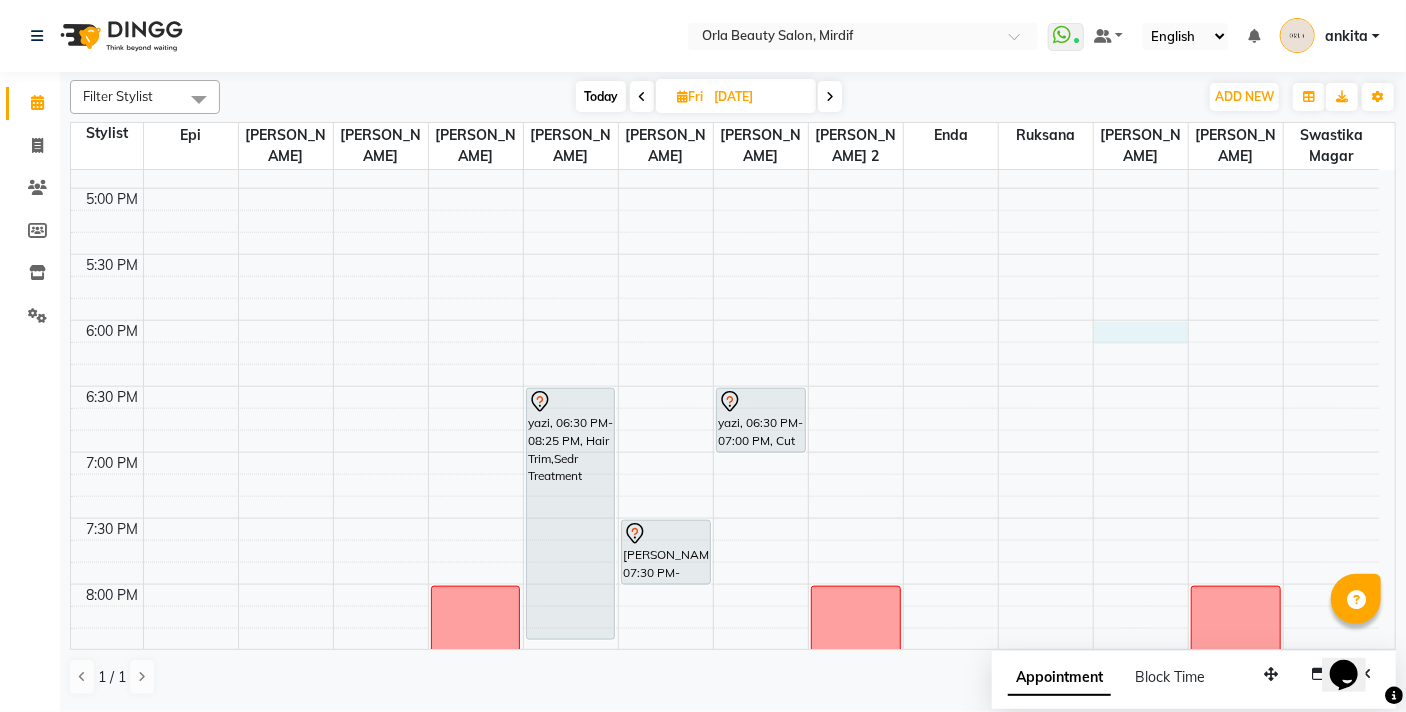 click at bounding box center [761, 331] 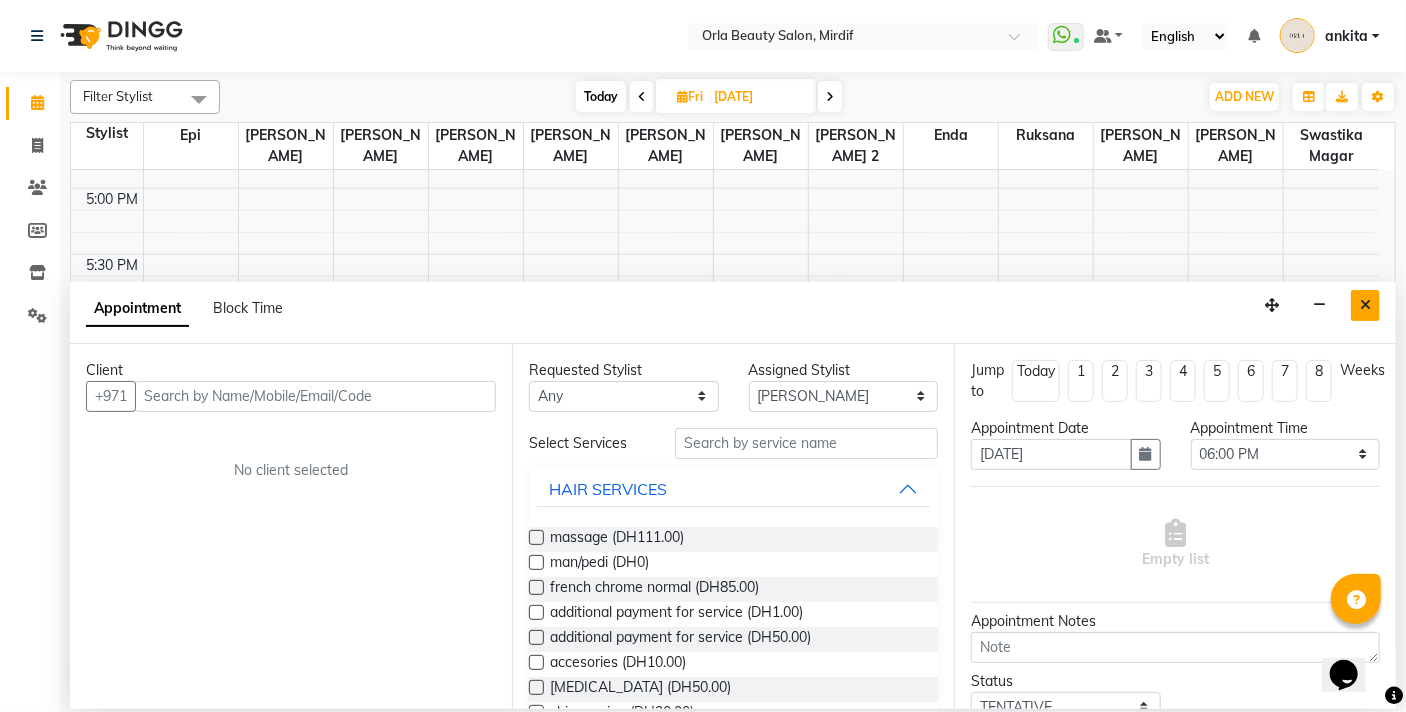 click at bounding box center [1365, 305] 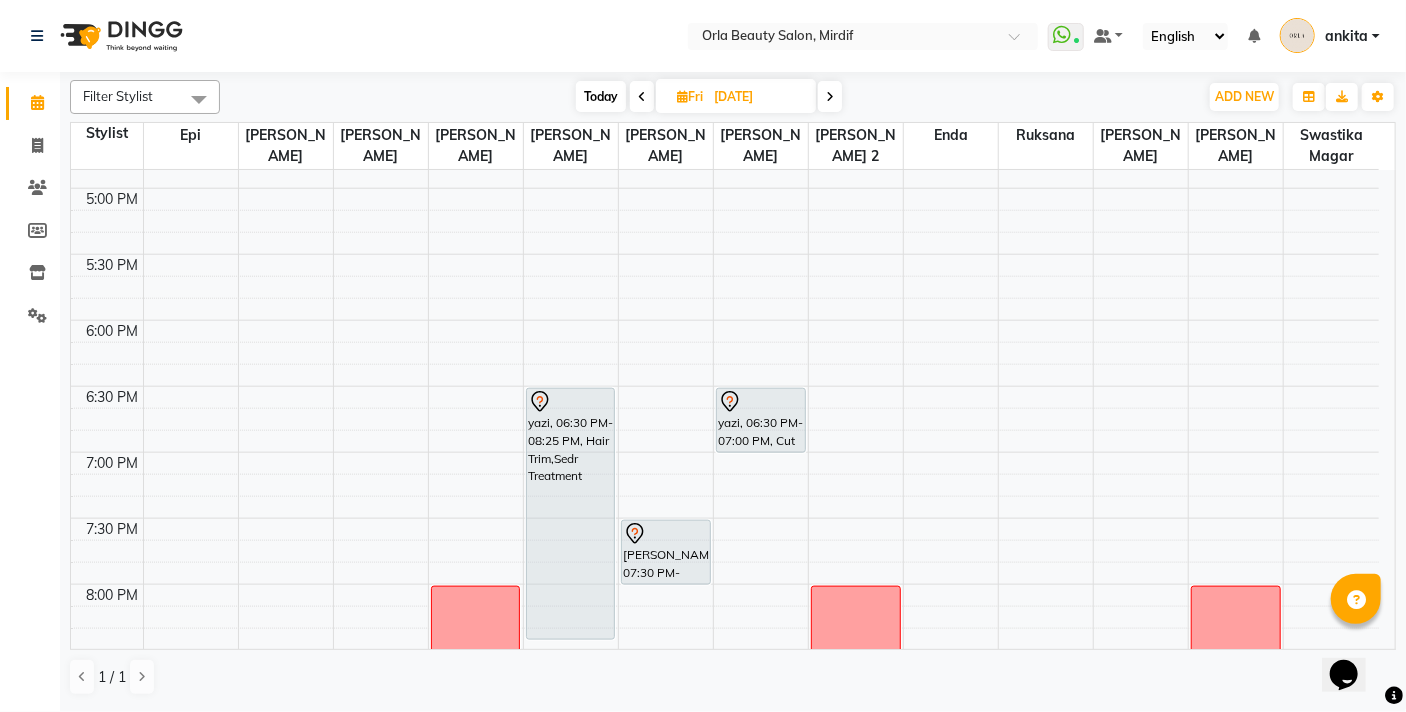 click on "Today" at bounding box center (601, 96) 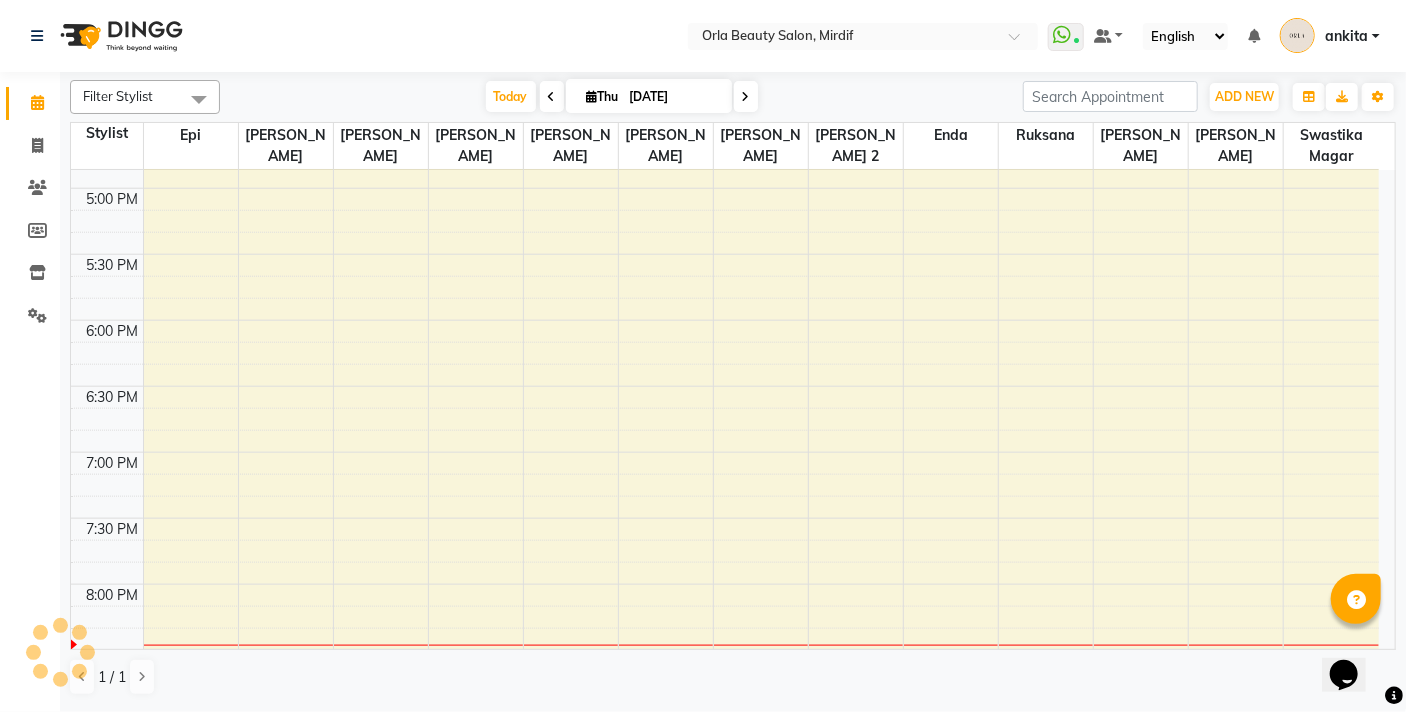 scroll, scrollTop: 1369, scrollLeft: 0, axis: vertical 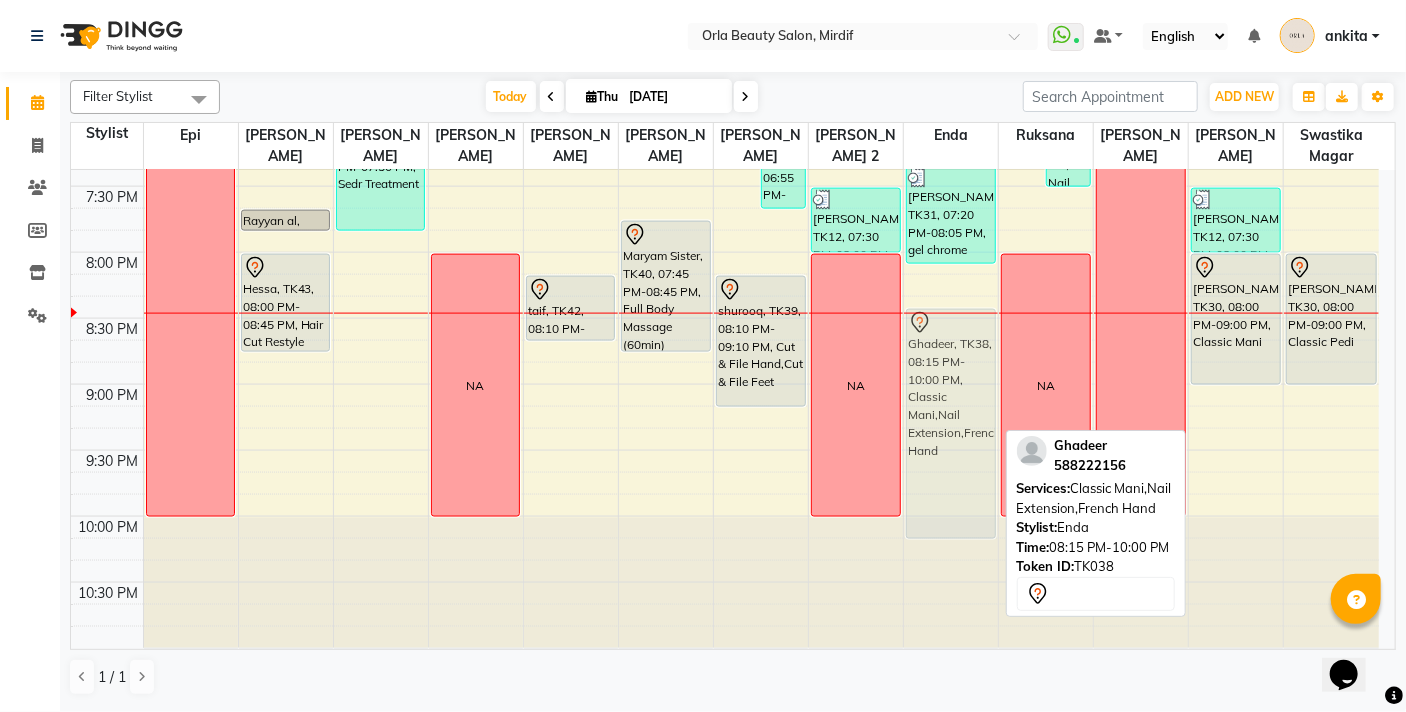drag, startPoint x: 936, startPoint y: 345, endPoint x: 930, endPoint y: 372, distance: 27.658634 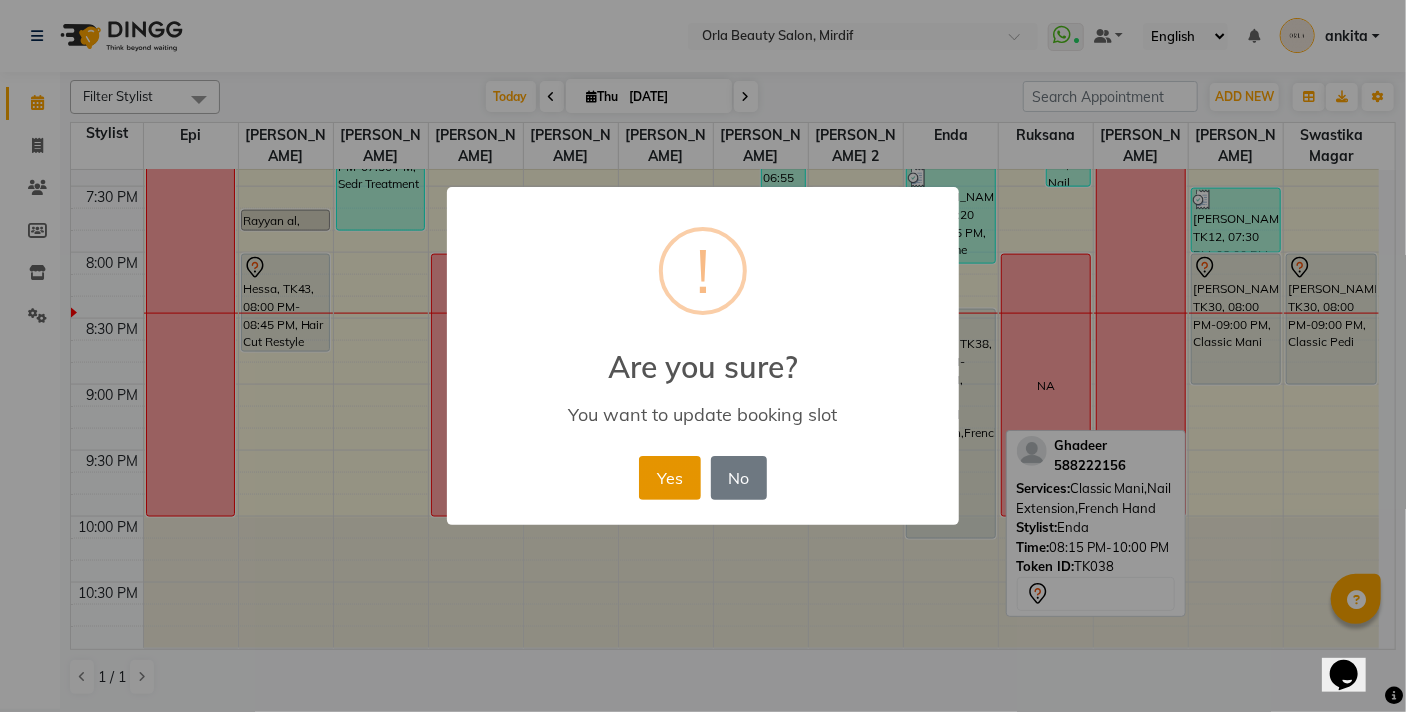 click on "Yes" at bounding box center [669, 478] 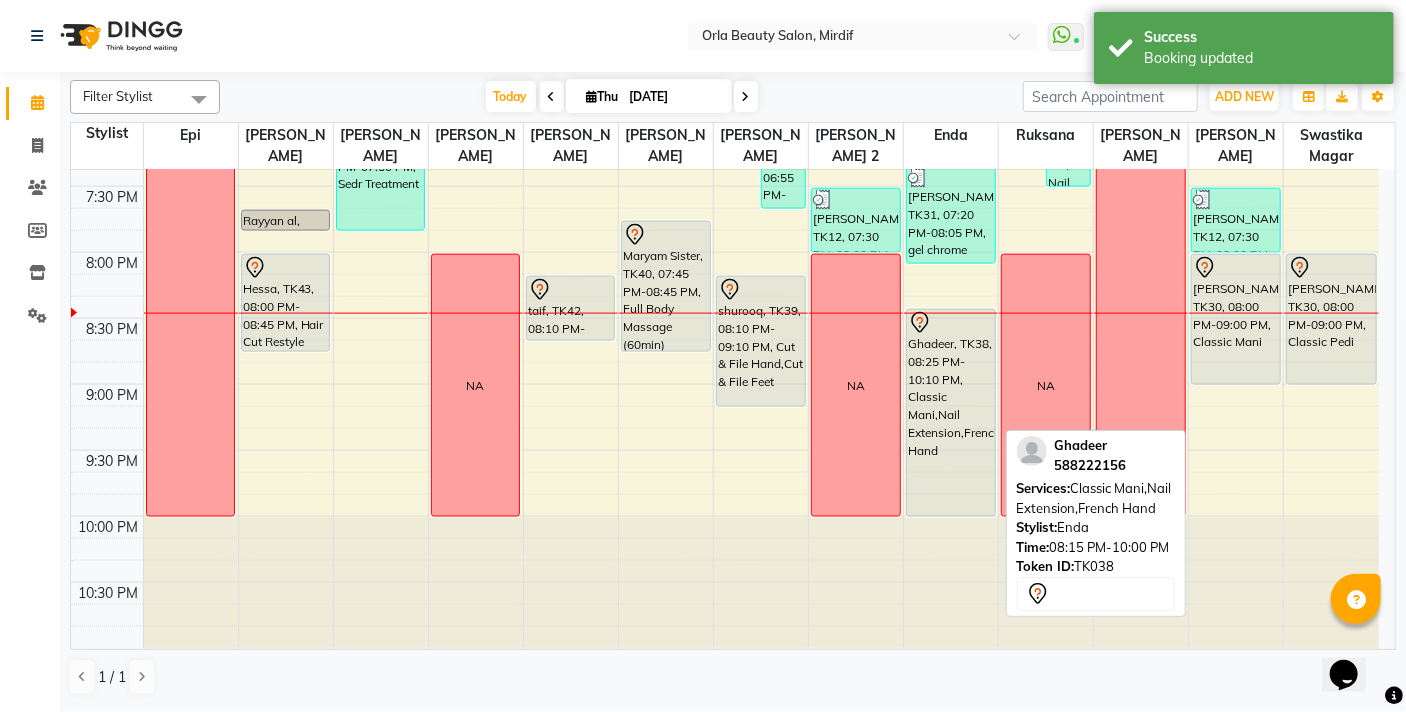 drag, startPoint x: 951, startPoint y: 537, endPoint x: 951, endPoint y: 509, distance: 28 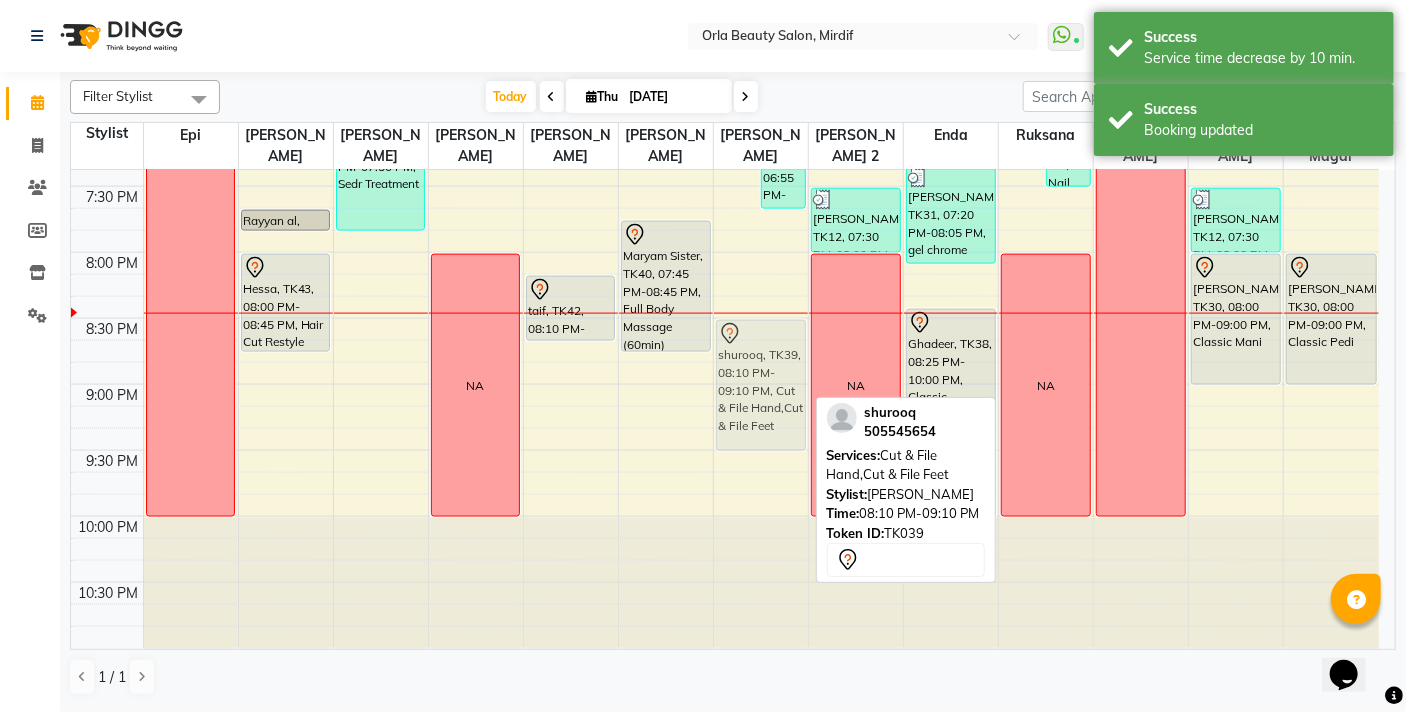 drag, startPoint x: 758, startPoint y: 346, endPoint x: 737, endPoint y: 391, distance: 49.658836 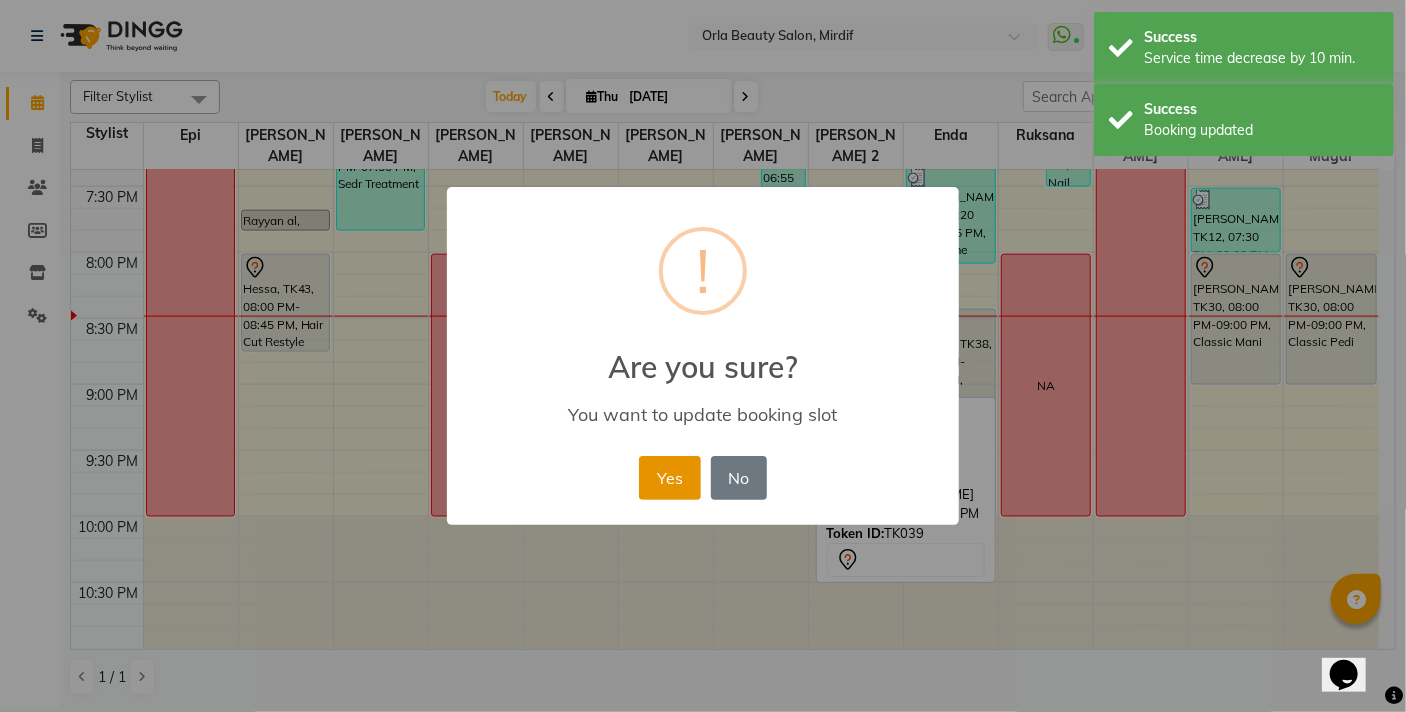 click on "Yes" at bounding box center [669, 478] 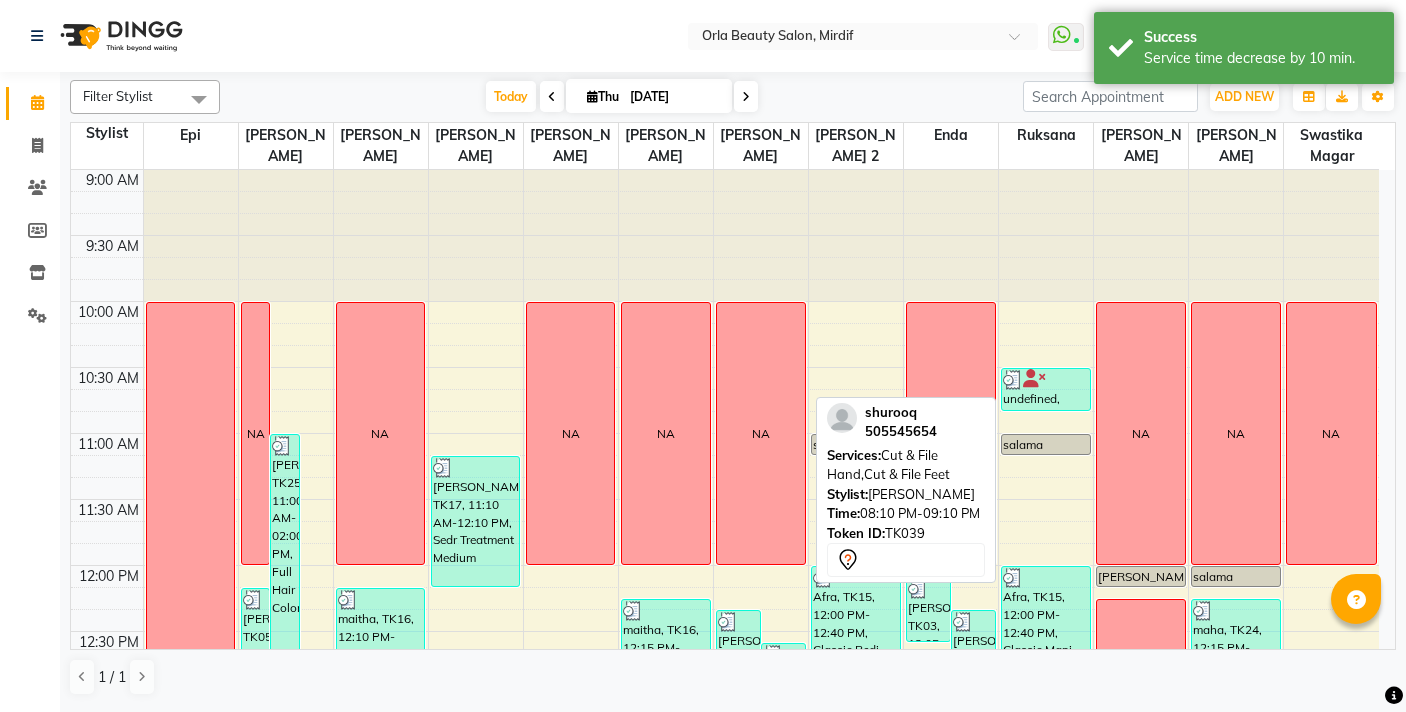 scroll, scrollTop: 0, scrollLeft: 0, axis: both 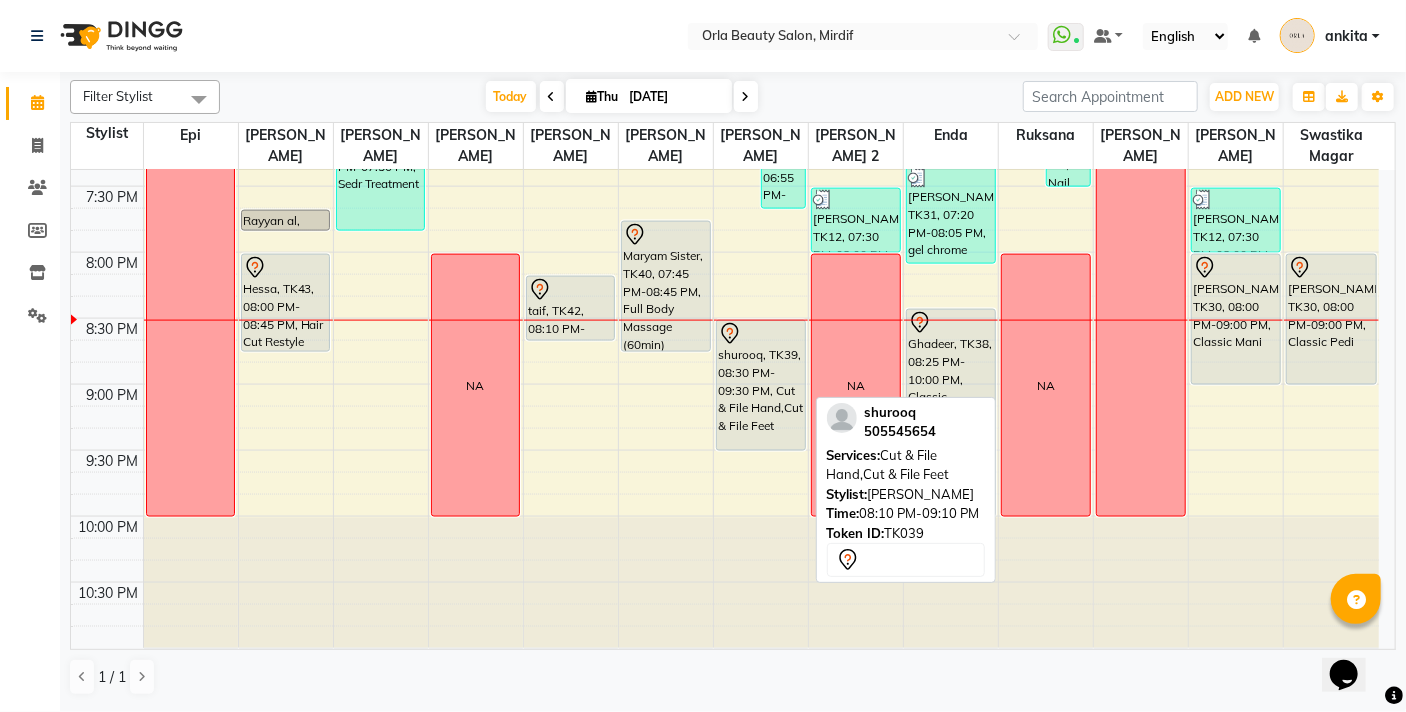 click at bounding box center (761, 584) 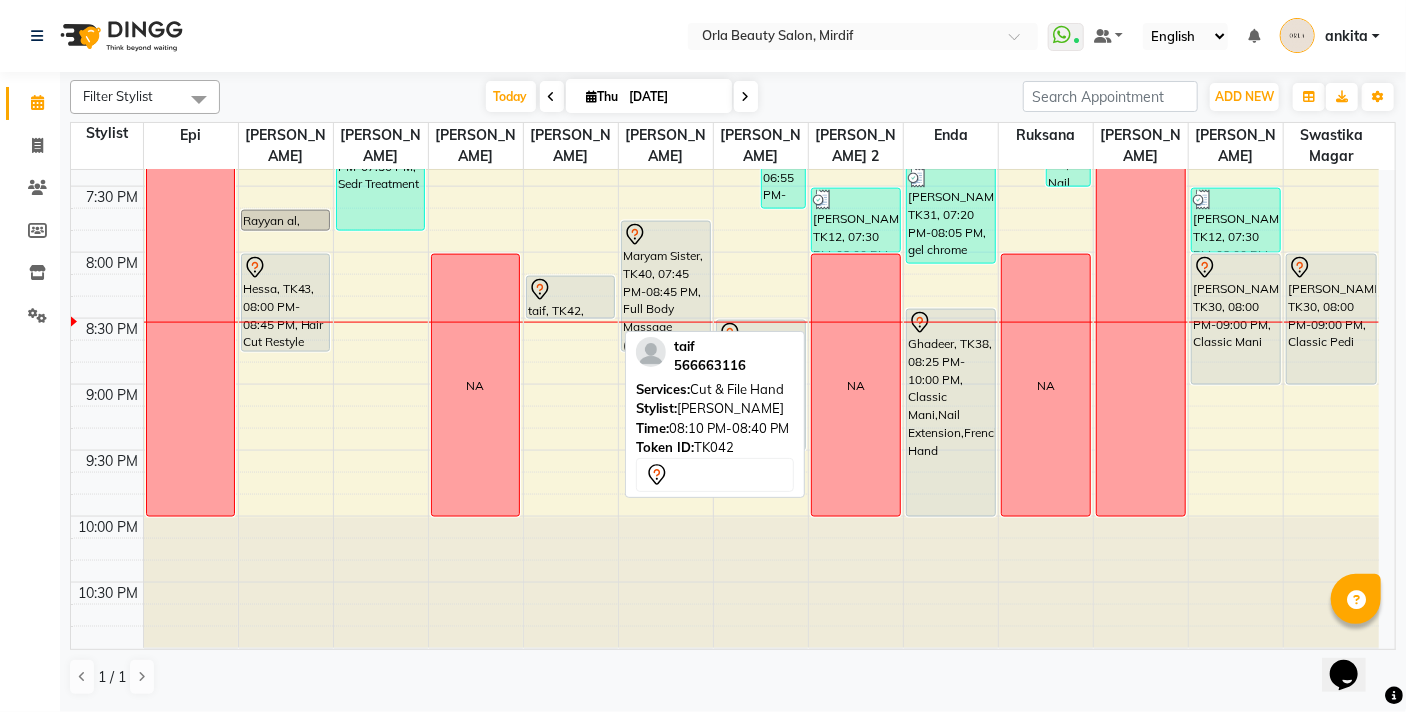 drag, startPoint x: 561, startPoint y: 340, endPoint x: 567, endPoint y: 316, distance: 24.738634 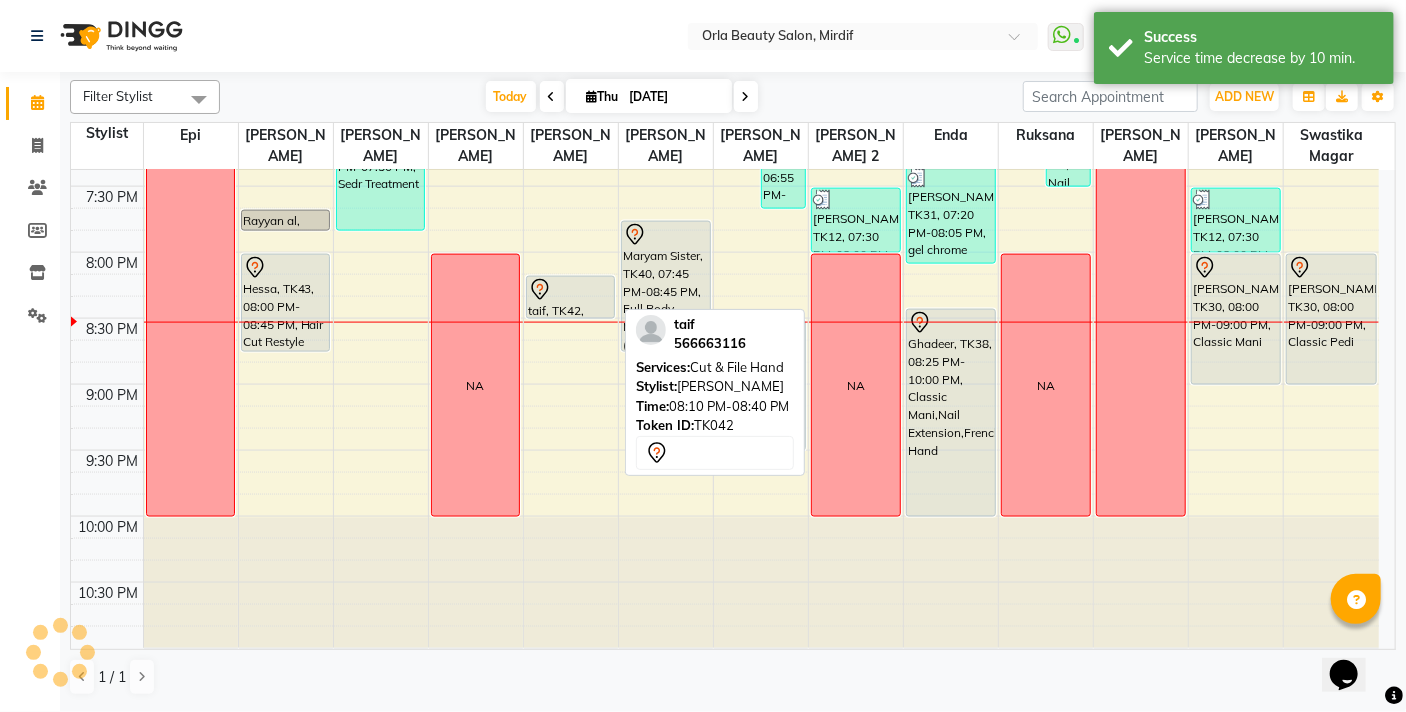 click on "taif, TK42, 08:10 PM-08:40 PM, Cut & File Hand" at bounding box center (571, 297) 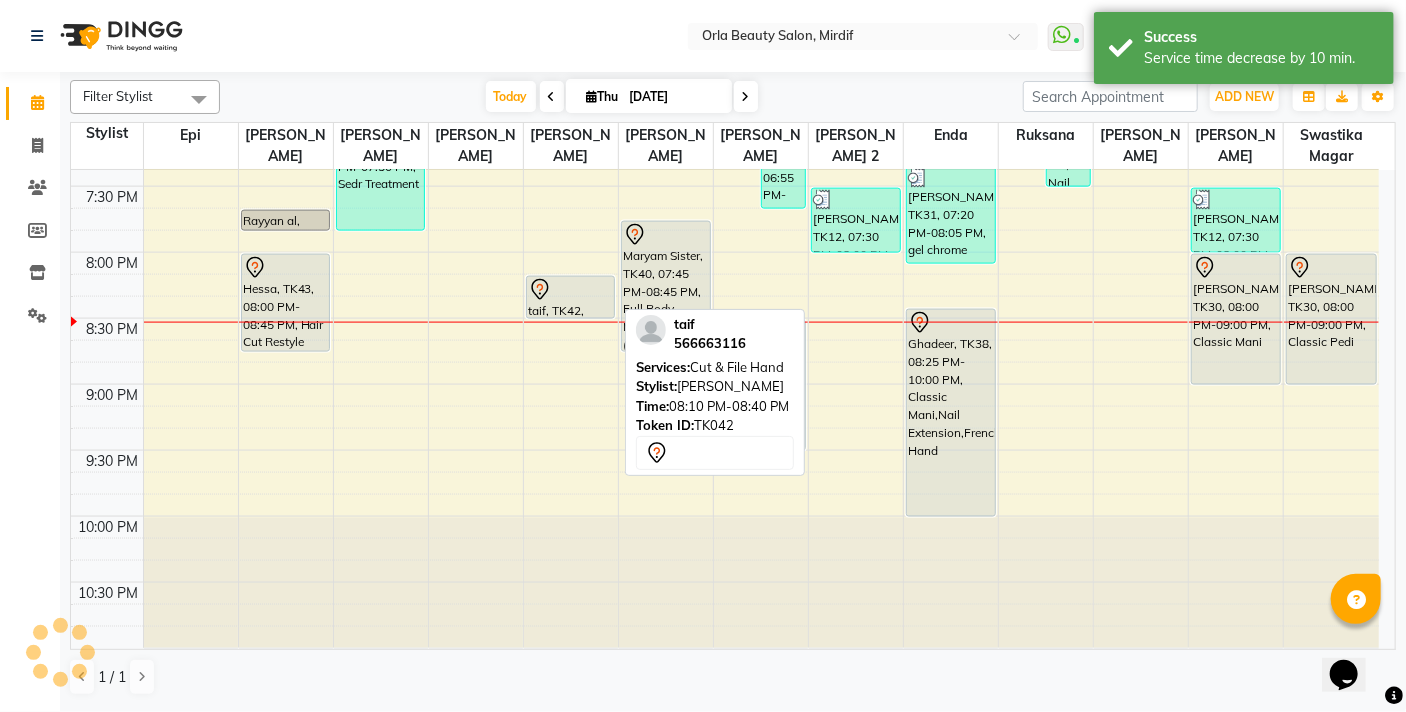 click on "taif, TK42, 08:10 PM-08:30 PM, Cut & File Hand" at bounding box center (571, 297) 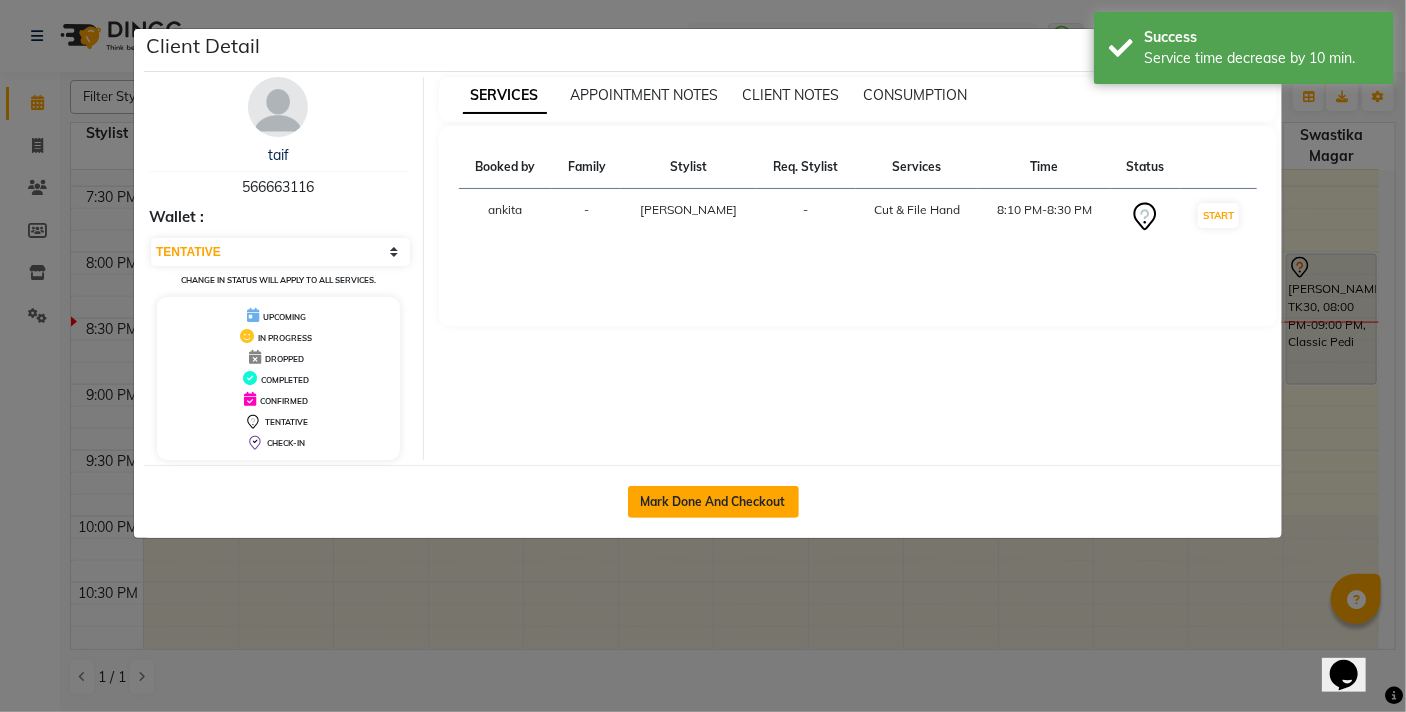 click on "Mark Done And Checkout" 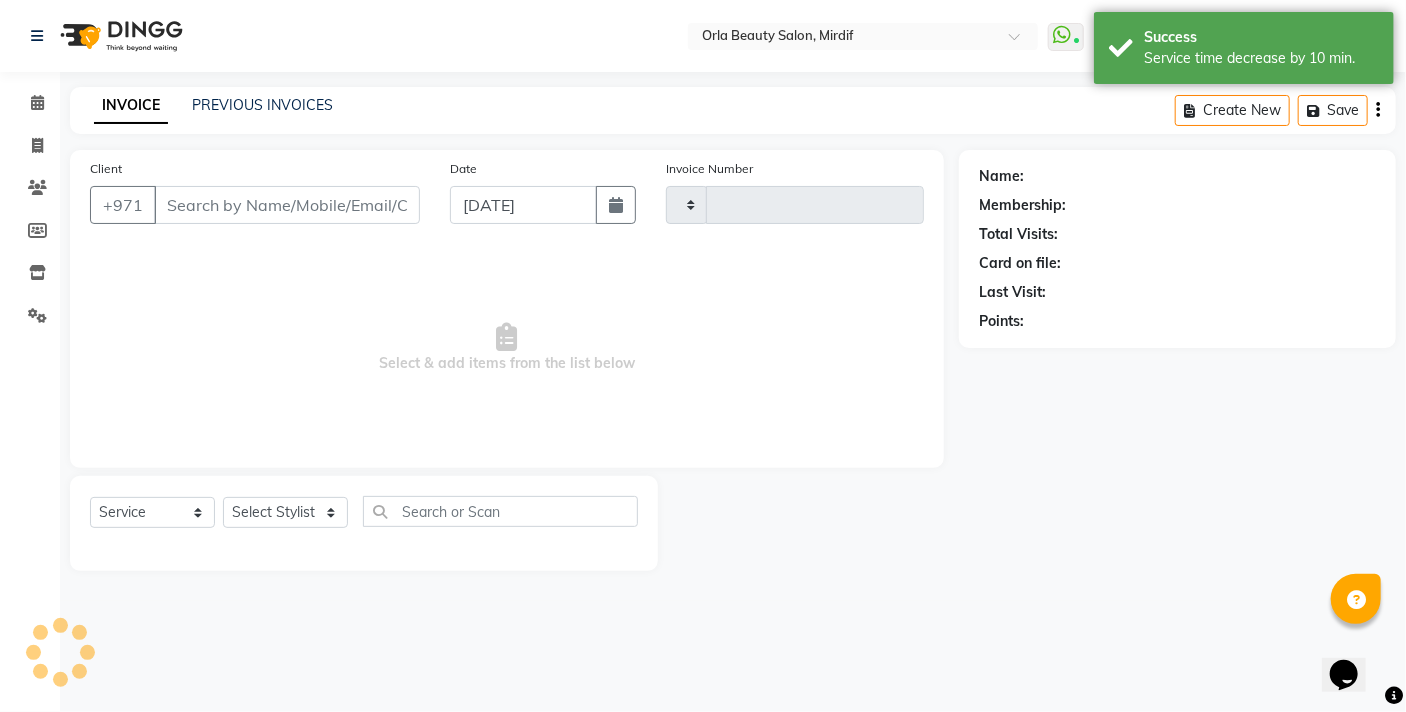 type on "3242" 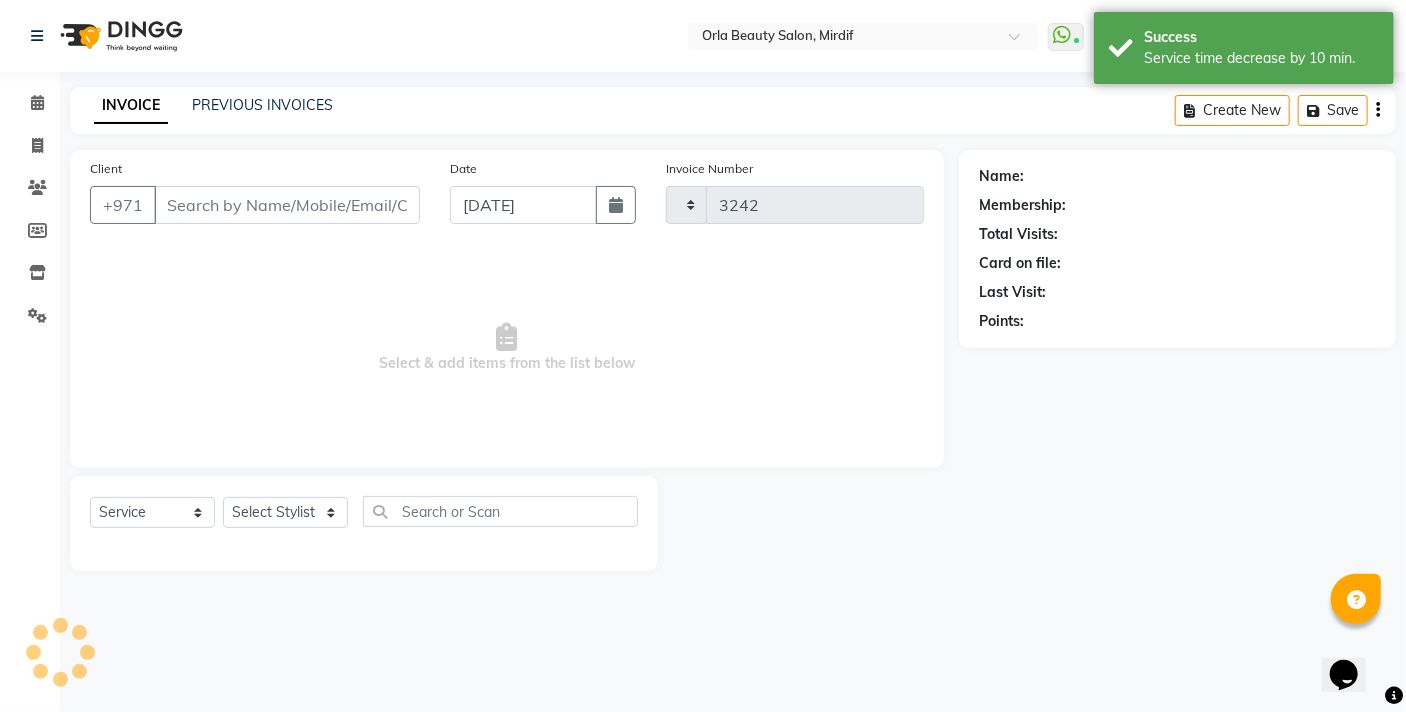select on "5053" 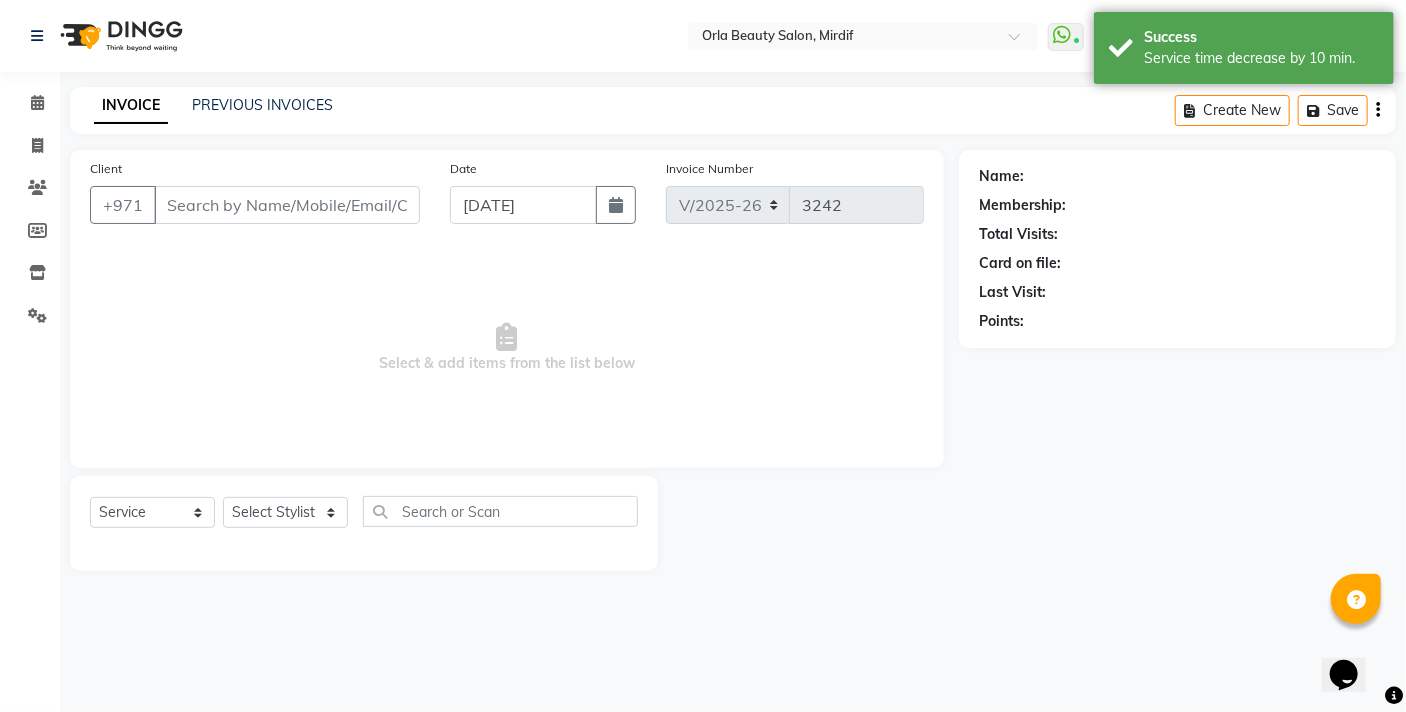 type on "566663116" 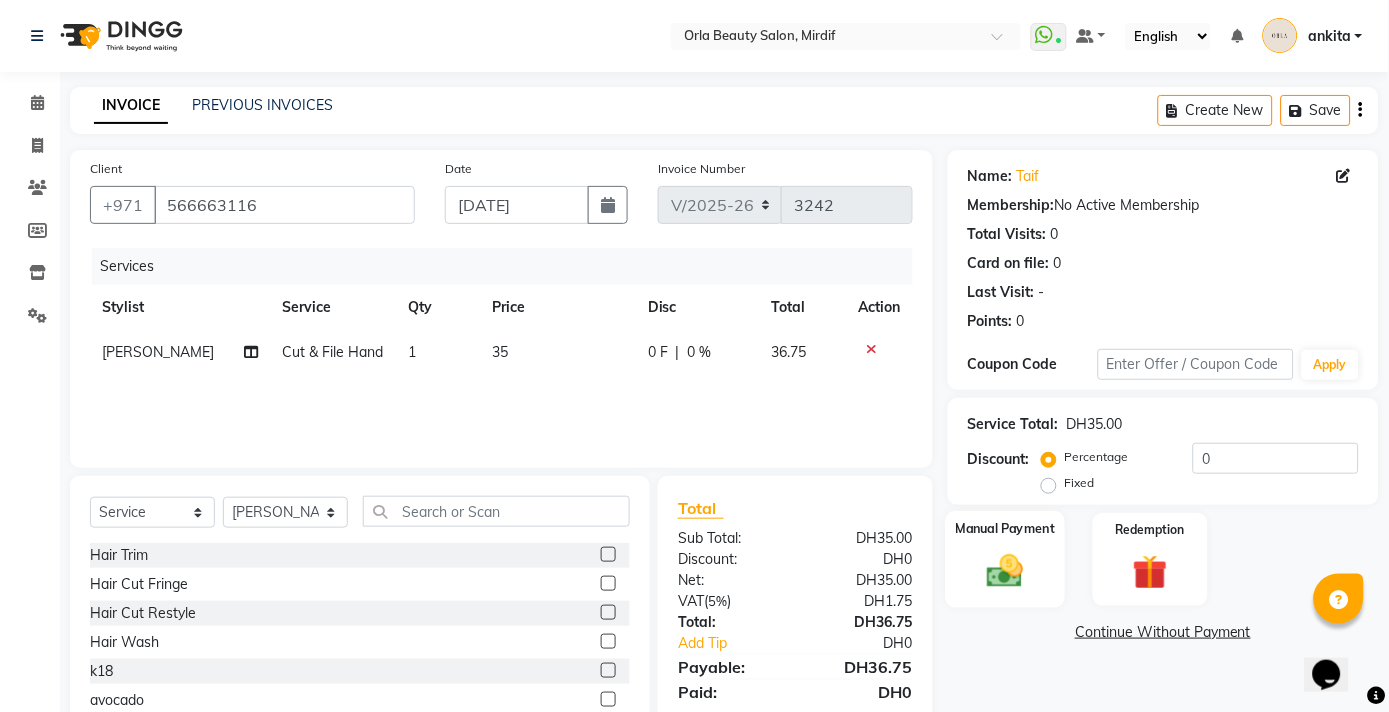 click on "Manual Payment" 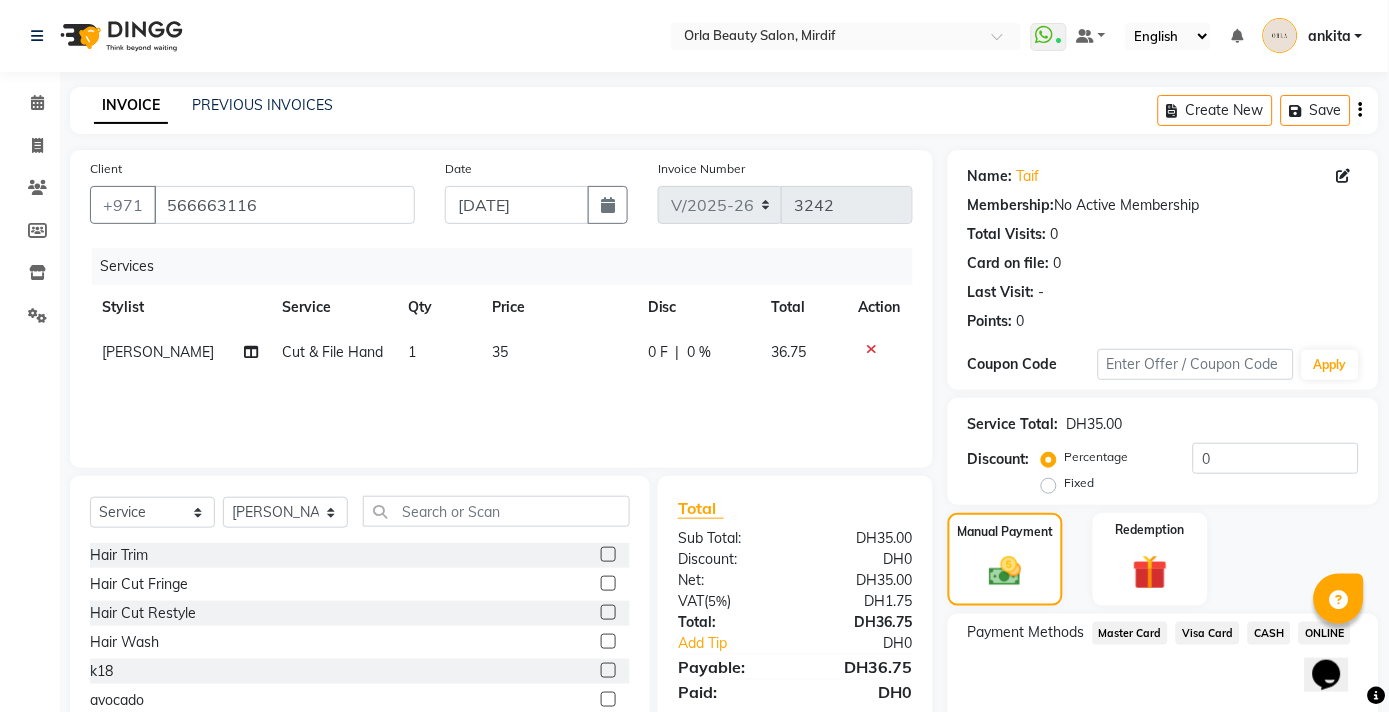 click on "Visa Card" 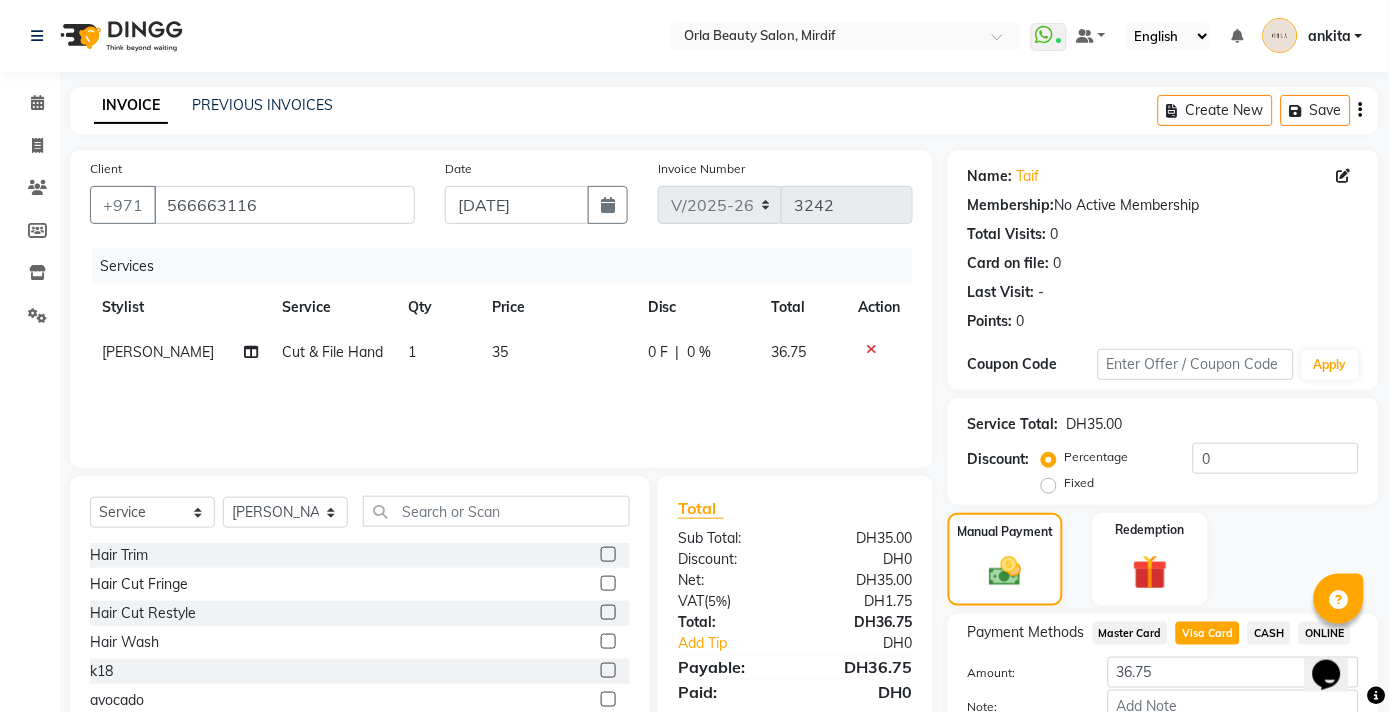 click on "Add Payment" 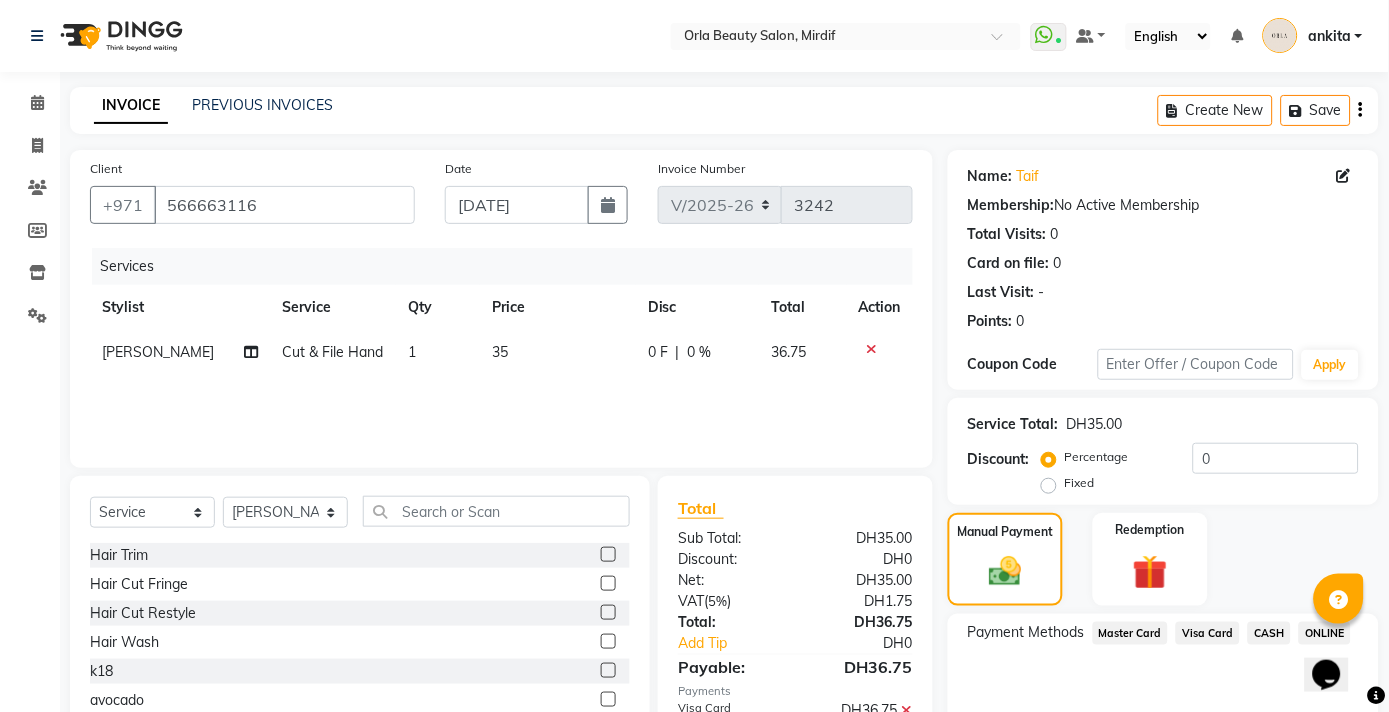 click on "Description:" 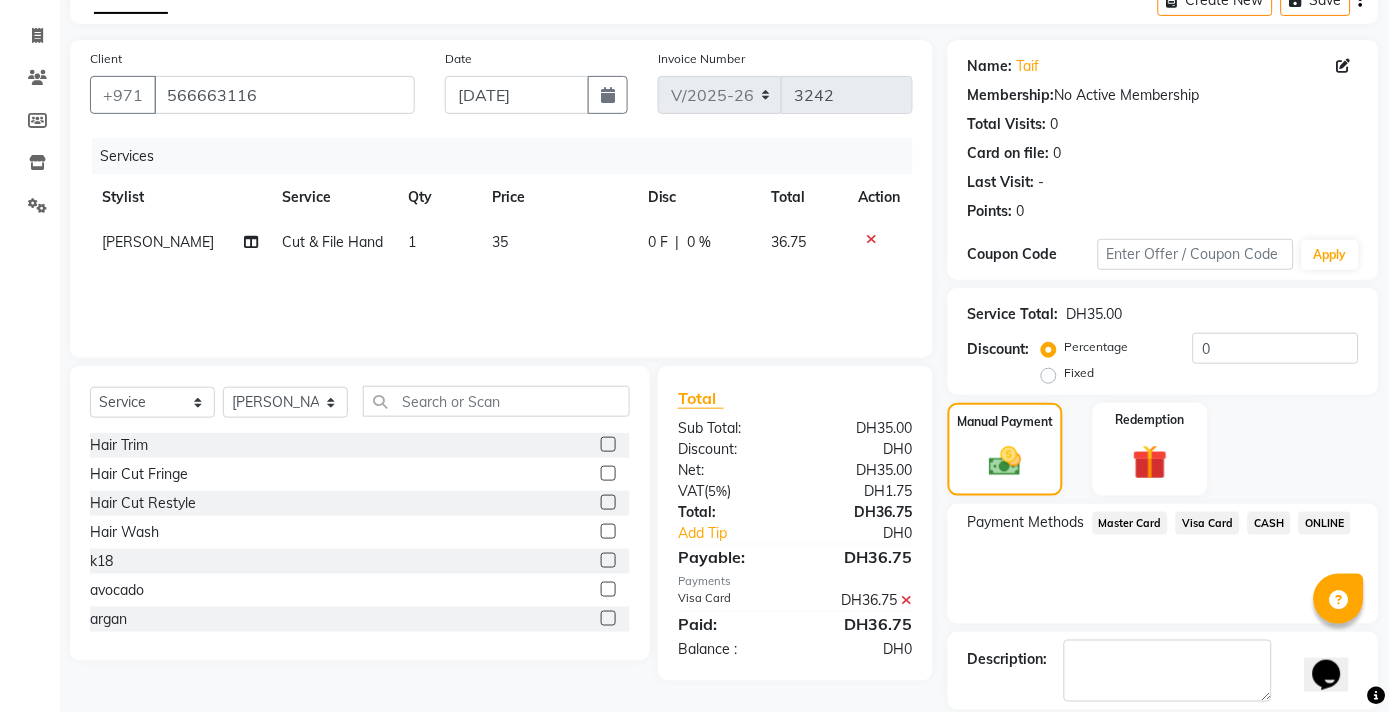 click on "Email" 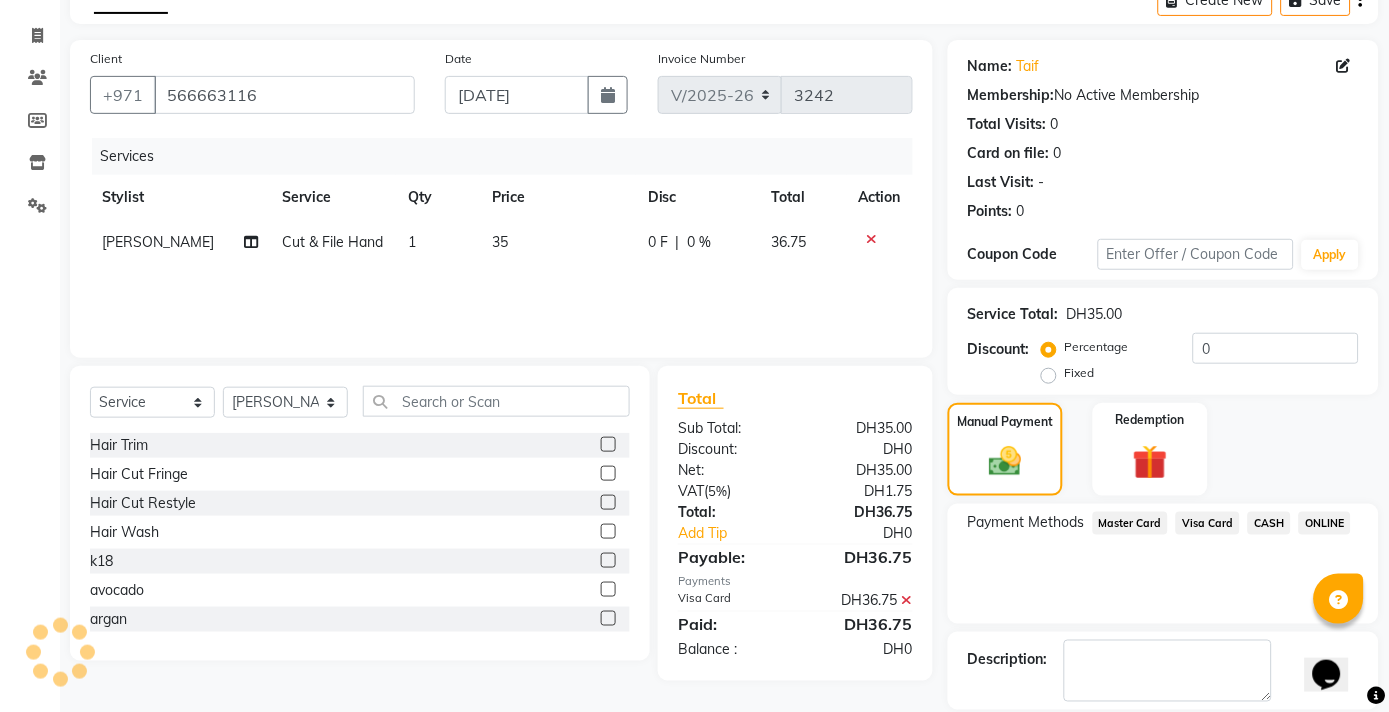 click on "Checkout" 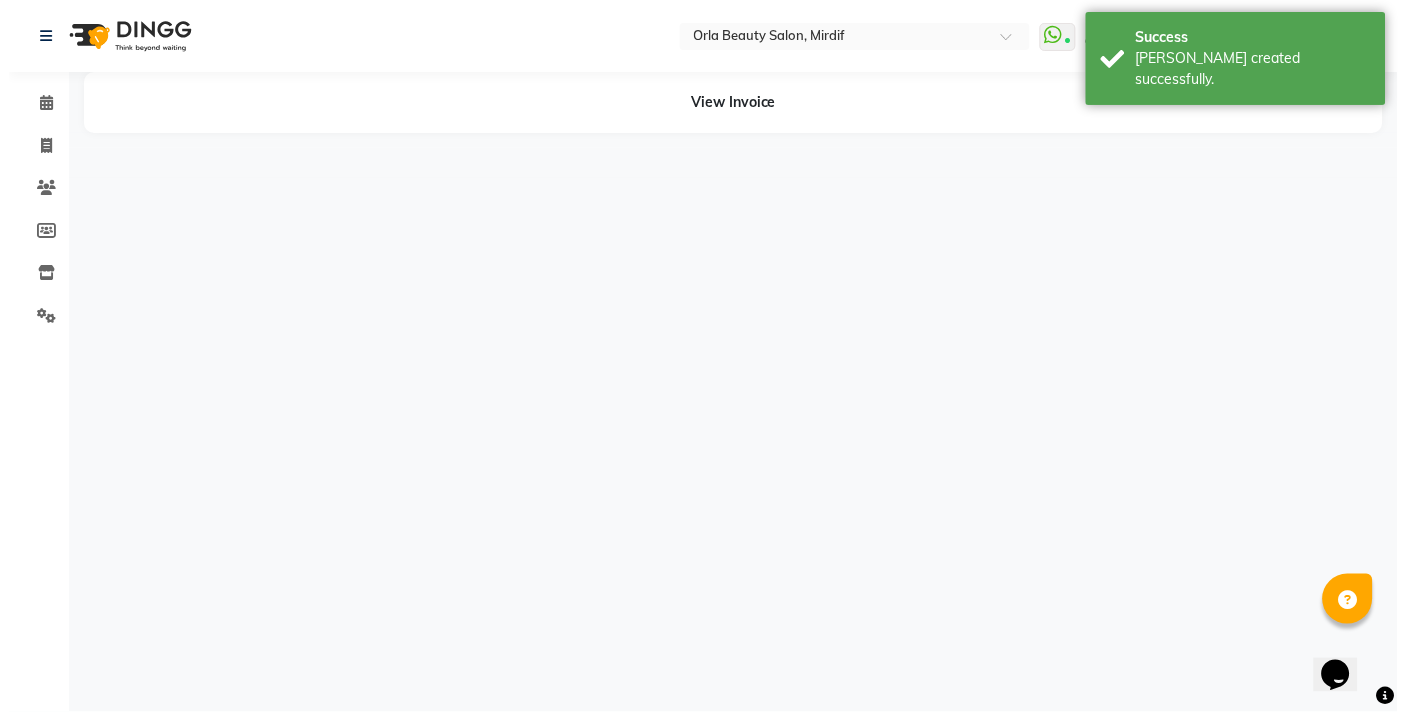 scroll, scrollTop: 0, scrollLeft: 0, axis: both 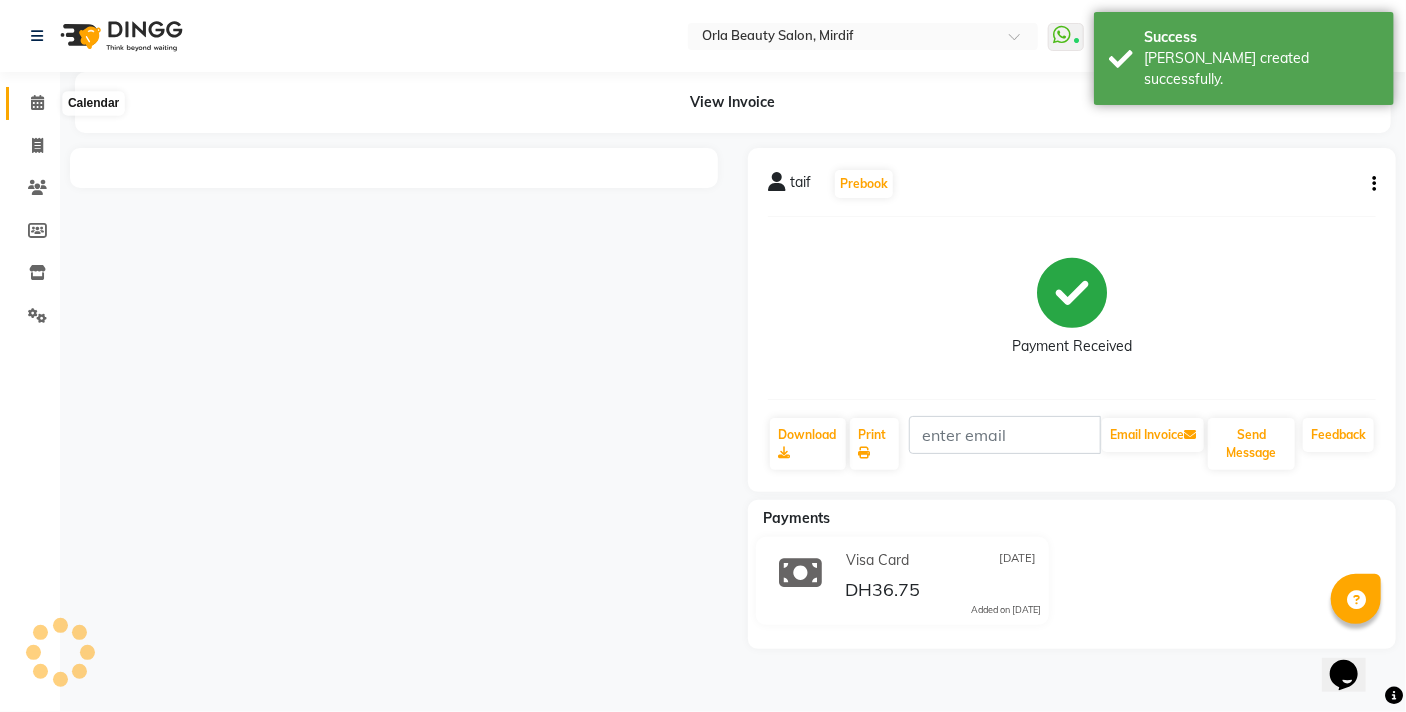 click 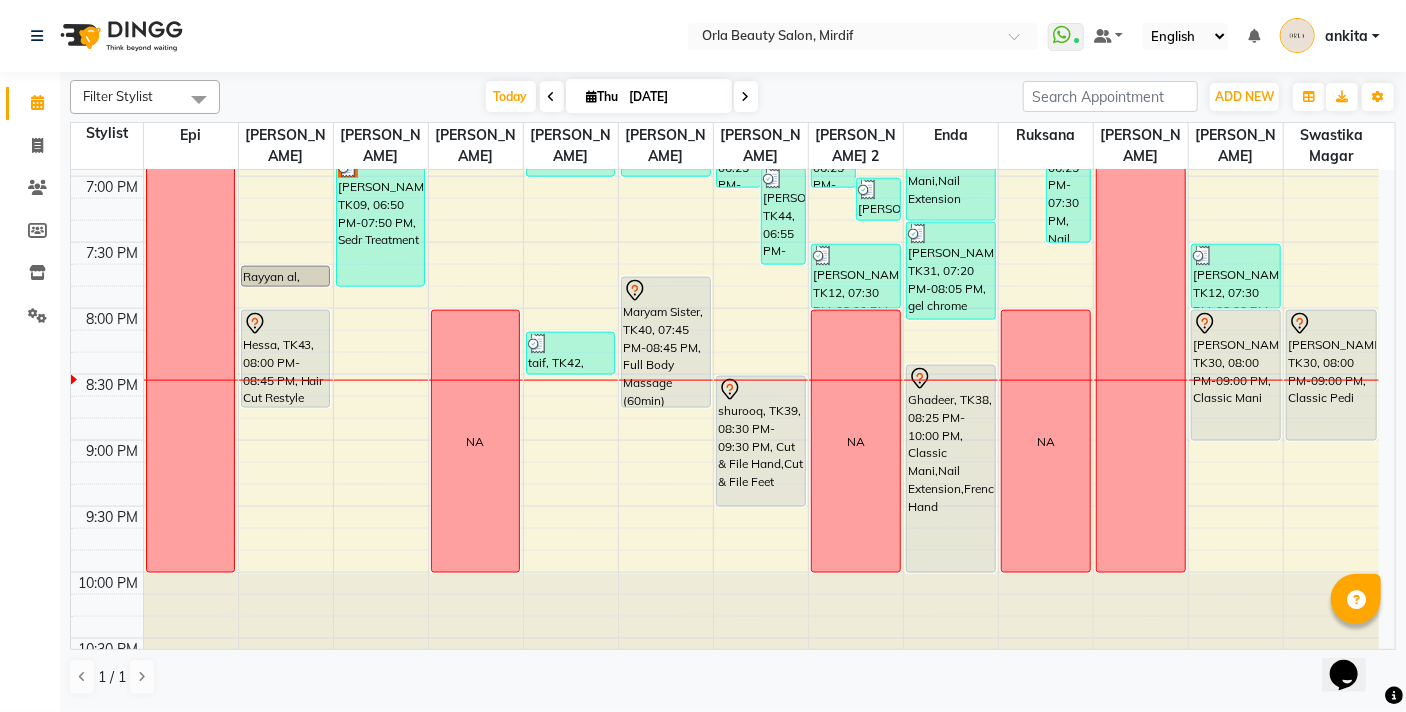 scroll, scrollTop: 1365, scrollLeft: 0, axis: vertical 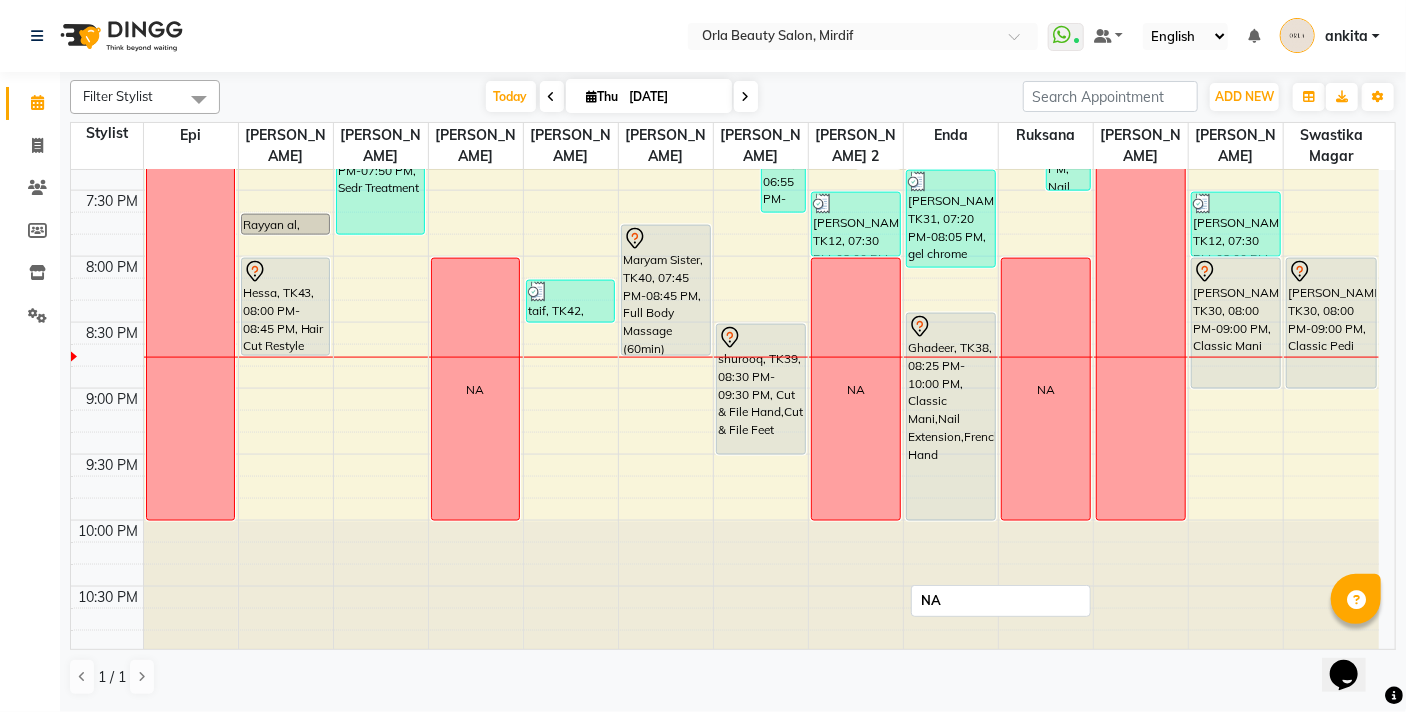 click on "NA" at bounding box center [856, 389] 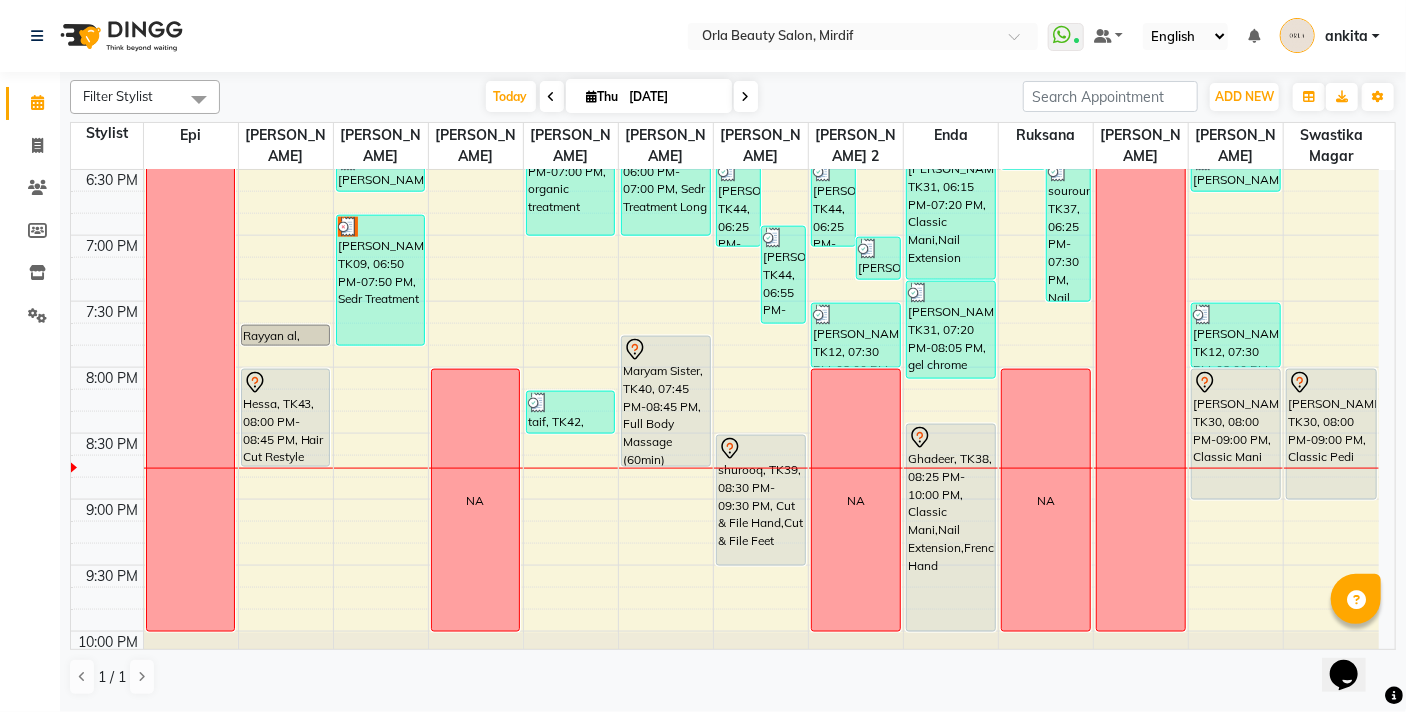 click on "shurooq, TK39, 08:30 PM-09:30 PM, Cut & File Hand,Cut & File Feet" at bounding box center (761, 500) 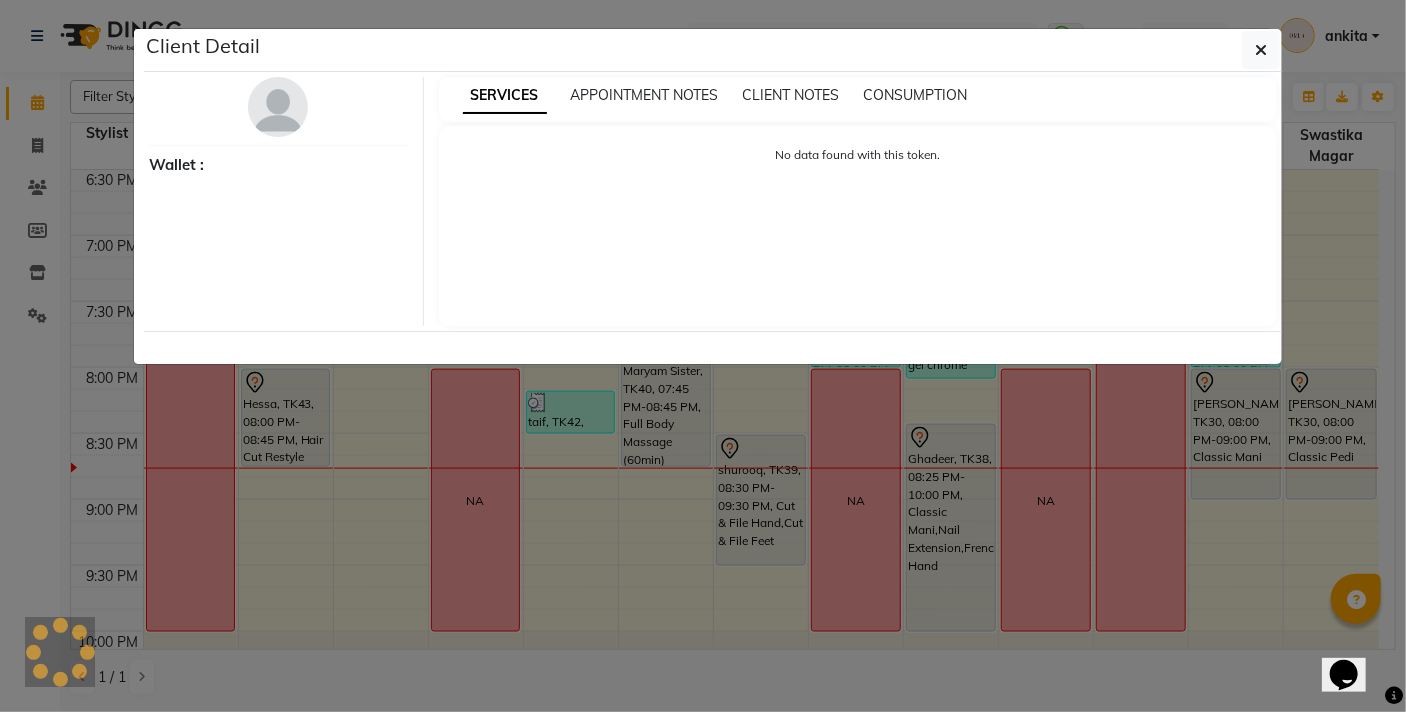 select on "7" 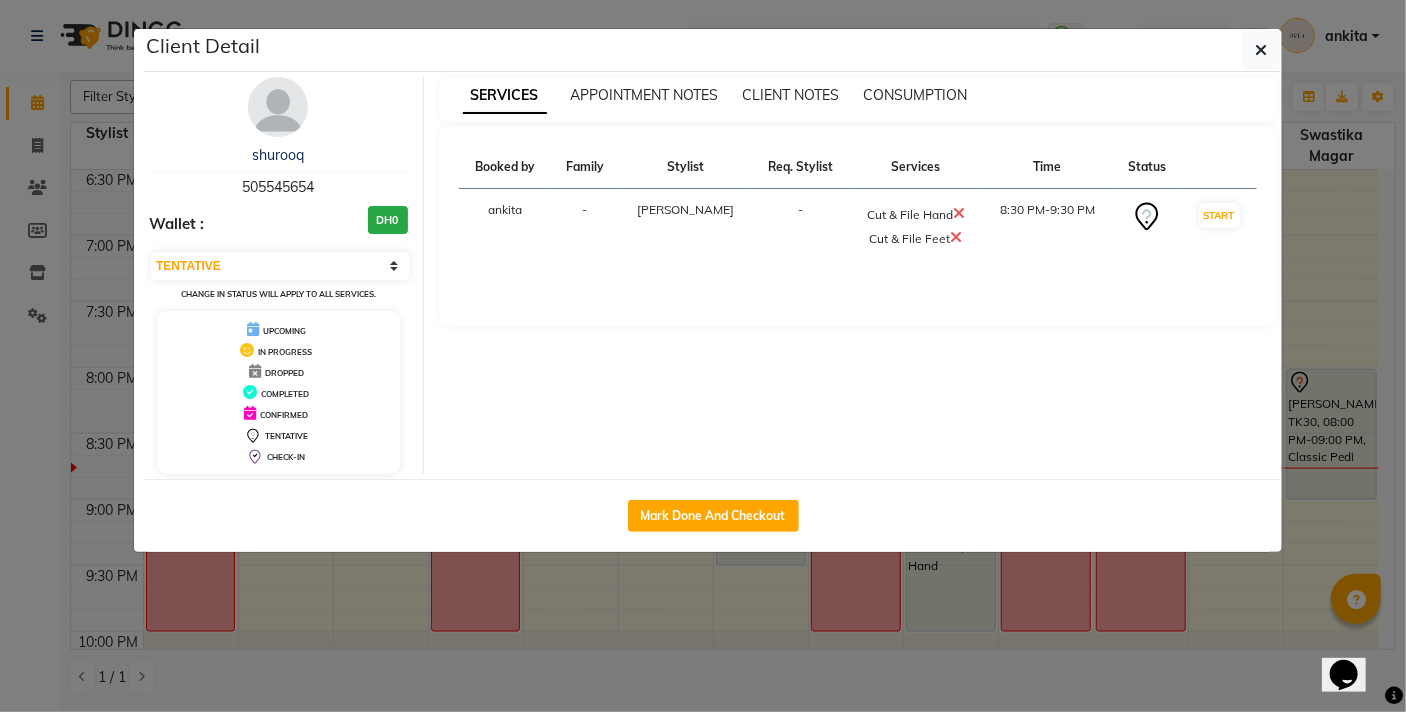 click at bounding box center [959, 213] 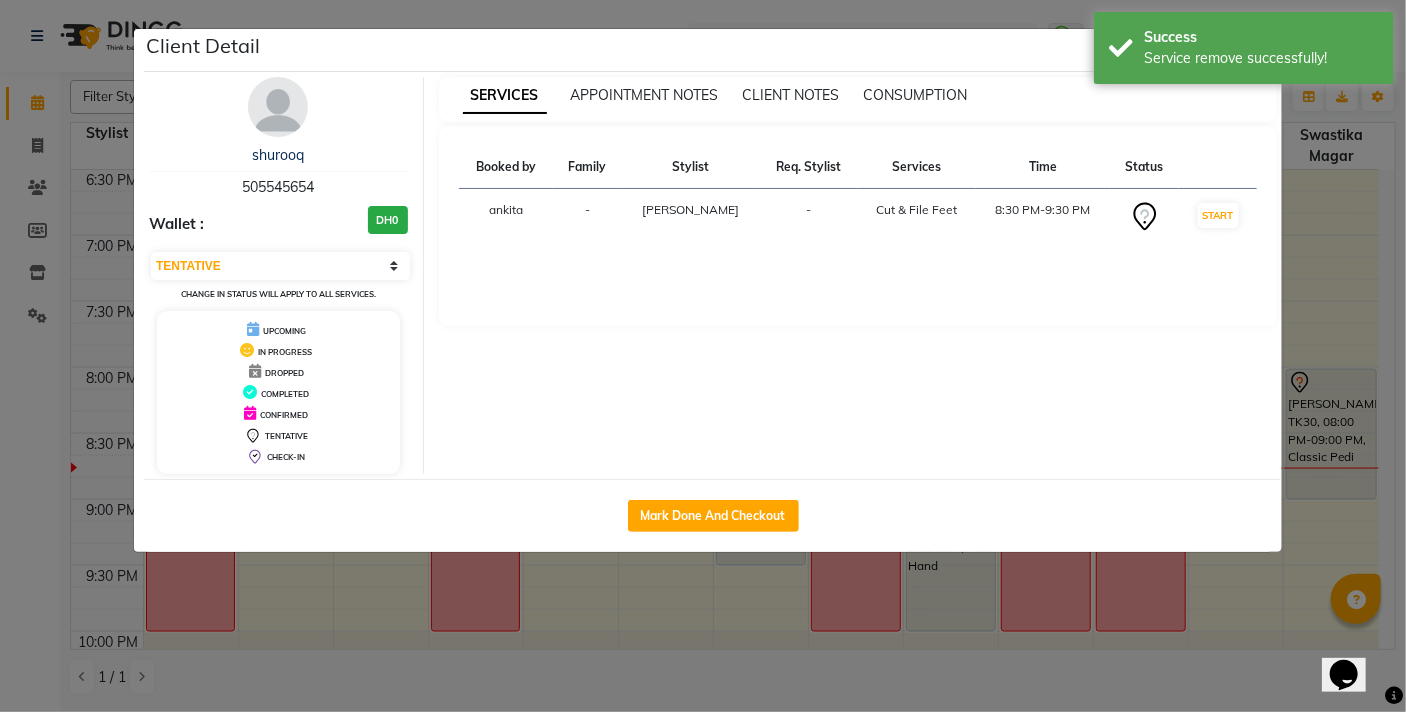 click on "Client Detail  shurooq    505545654 Wallet : DH0 Select IN SERVICE CONFIRMED TENTATIVE CHECK IN MARK DONE DROPPED UPCOMING Change in status will apply to all services. UPCOMING IN PROGRESS DROPPED COMPLETED CONFIRMED TENTATIVE CHECK-IN SERVICES APPOINTMENT NOTES CLIENT NOTES CONSUMPTION Booked by Family Stylist Req. Stylist Services Time Status  [PERSON_NAME] -  Cut & File Feet   8:30 PM-9:30 PM   START   Mark Done And Checkout" 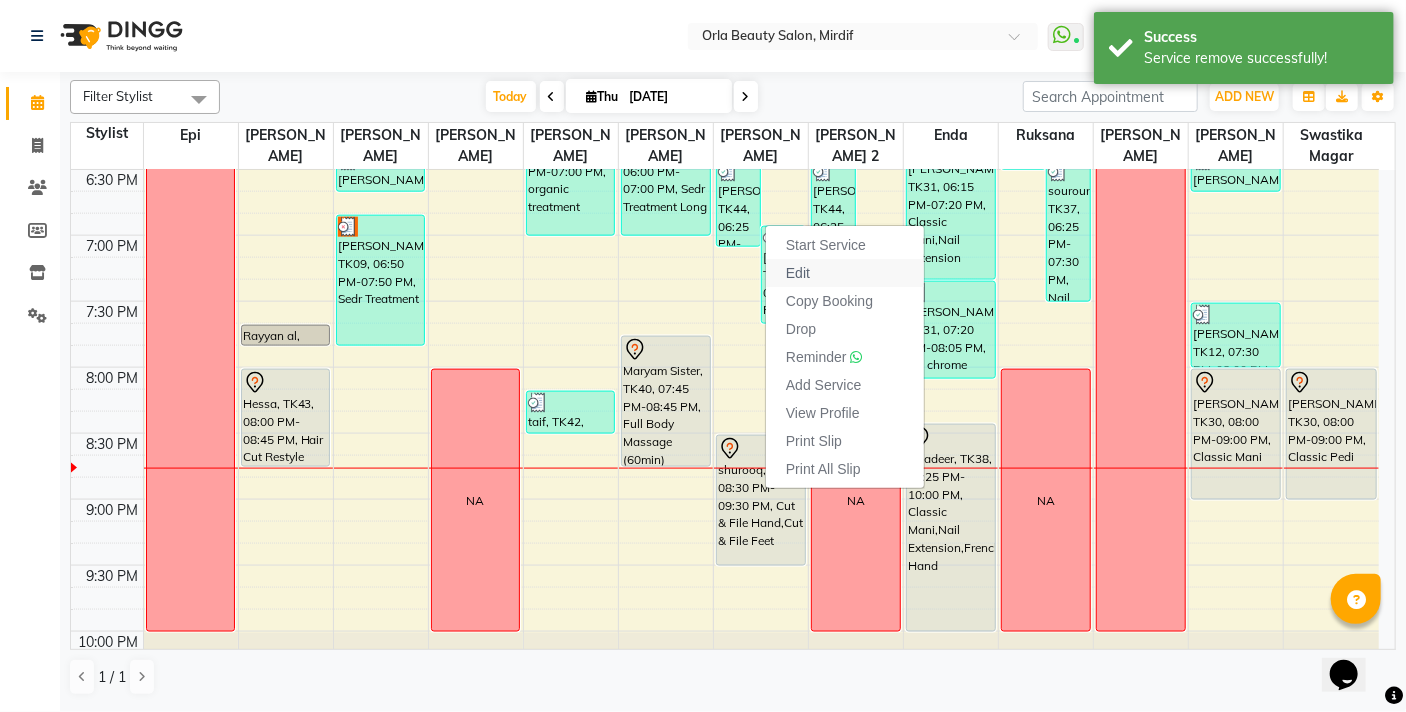 click on "Edit" at bounding box center [845, 273] 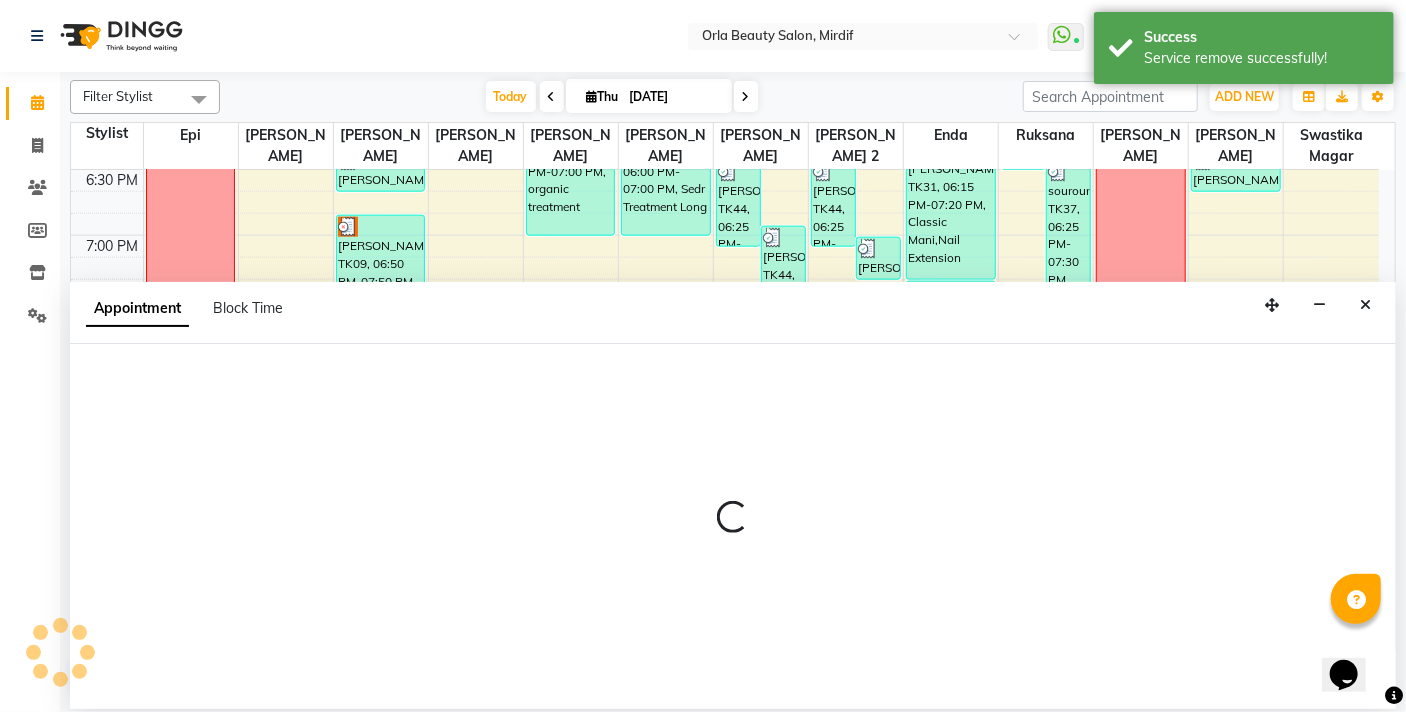select on "tentative" 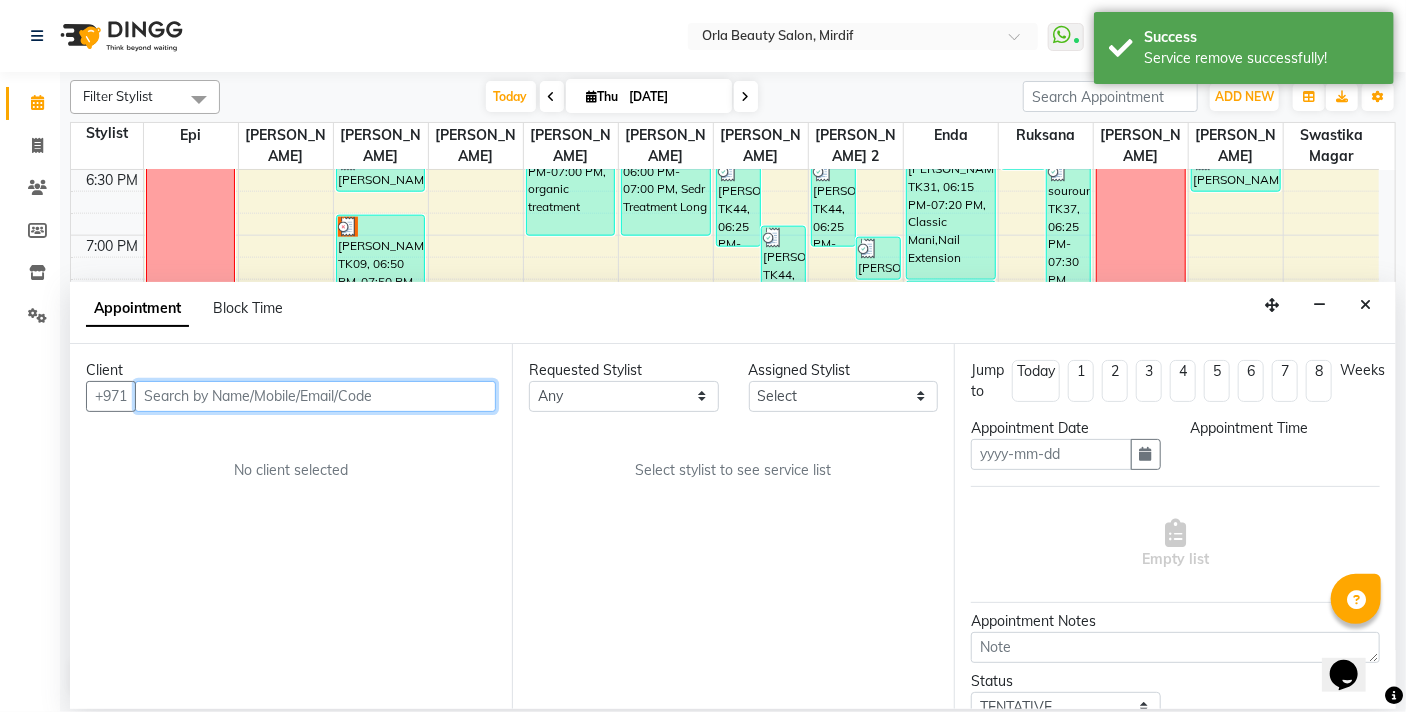 type on "[DATE]" 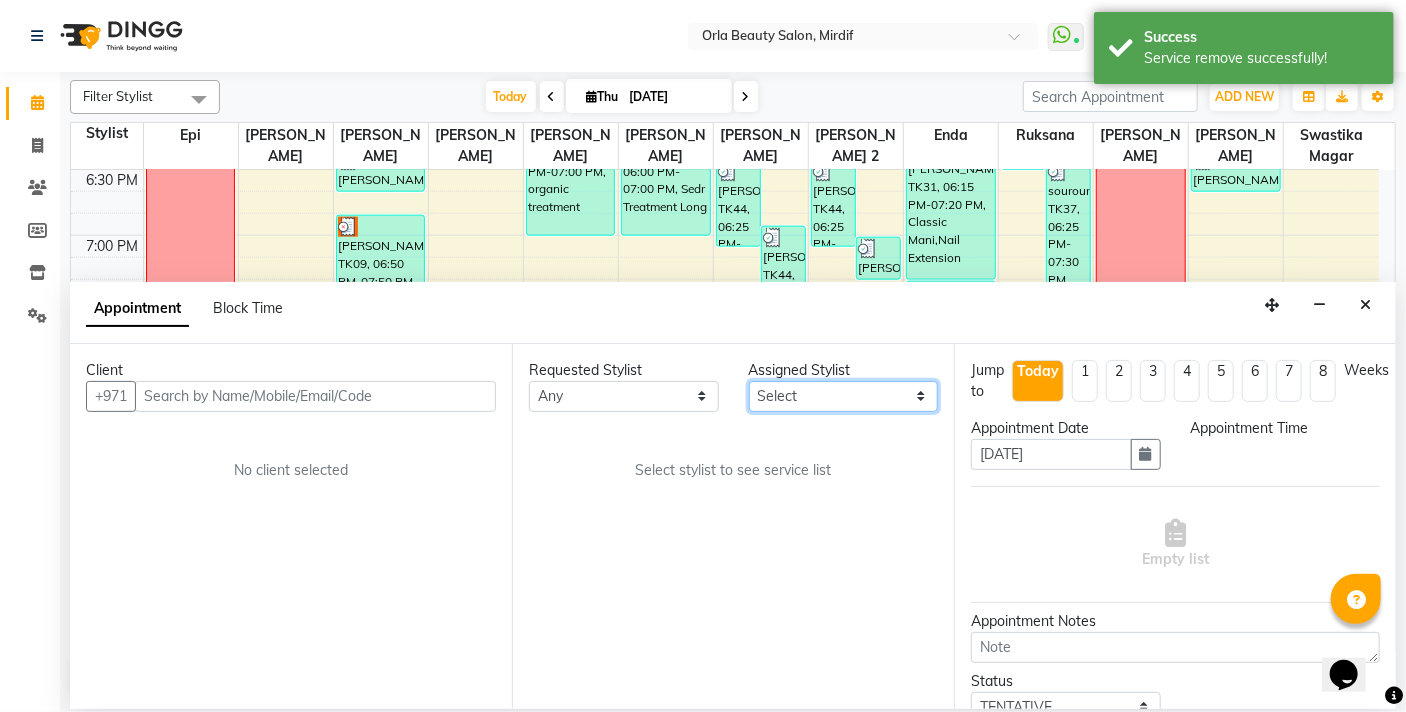click on "Select Enda Epi [PERSON_NAME] Manju [PERSON_NAME] [PERSON_NAME] [PERSON_NAME] 2 [PERSON_NAME] [PERSON_NAME] [PERSON_NAME] swastika magar" at bounding box center (844, 396) 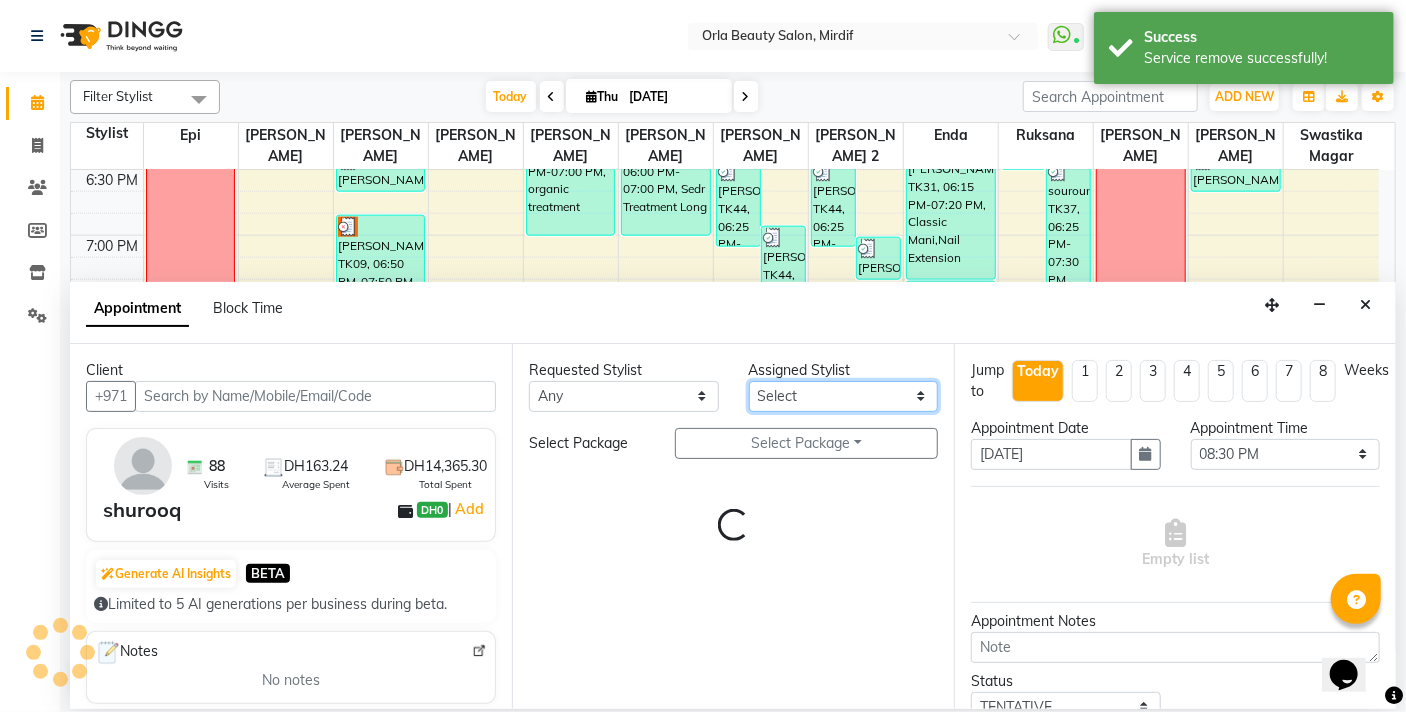 select on "31790" 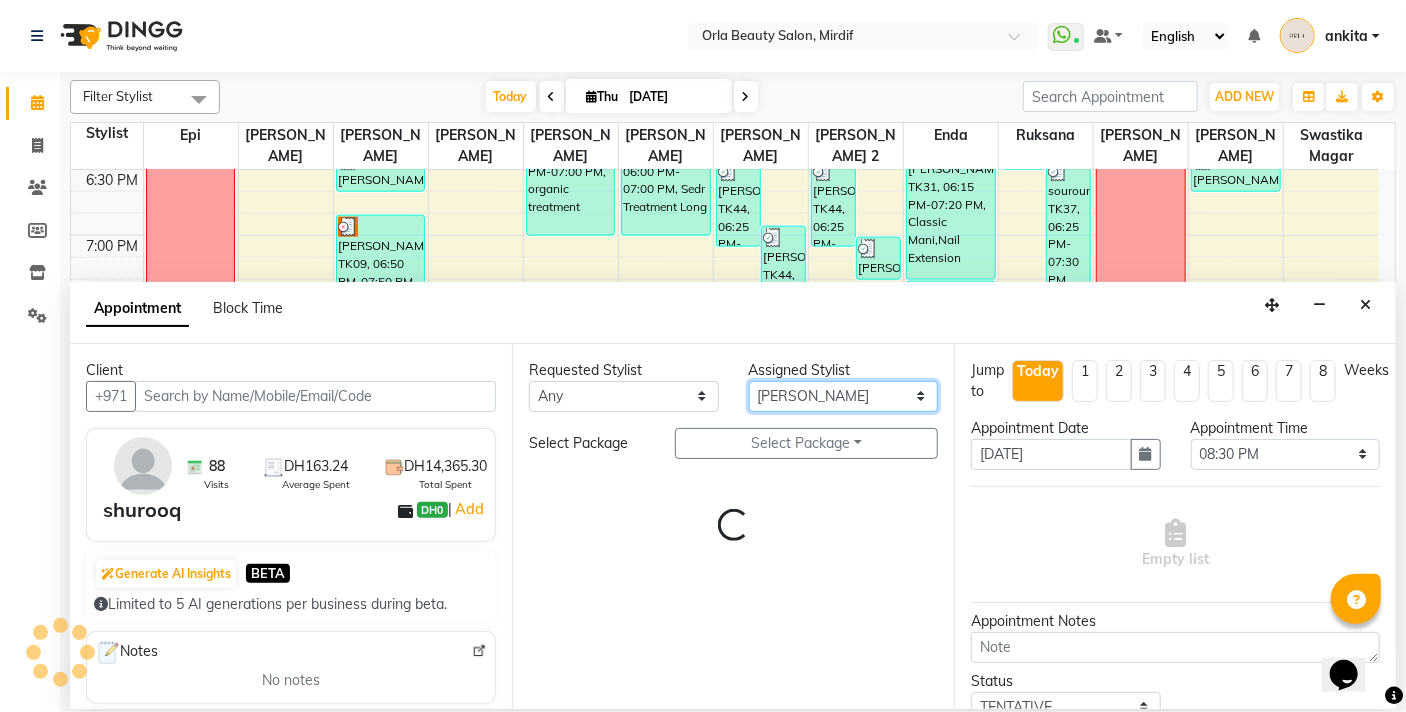 scroll, scrollTop: 1369, scrollLeft: 0, axis: vertical 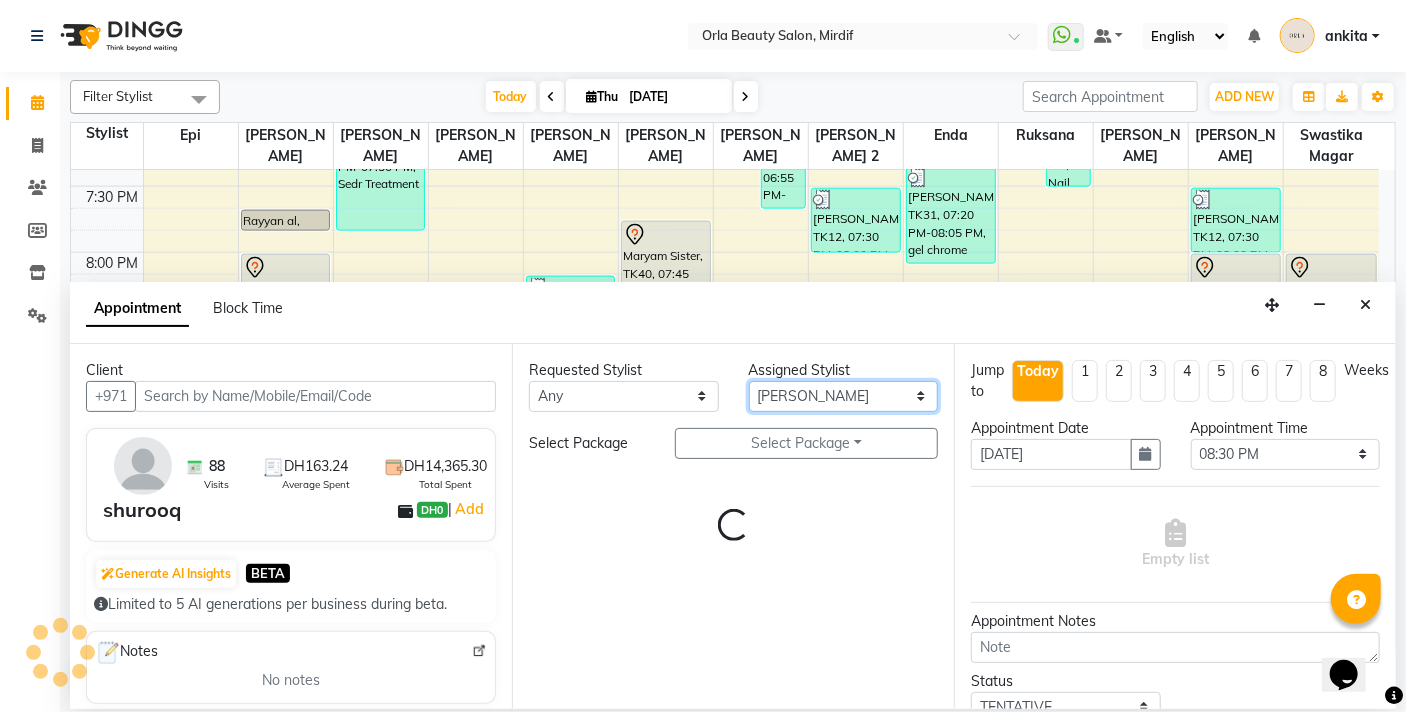 select on "2225" 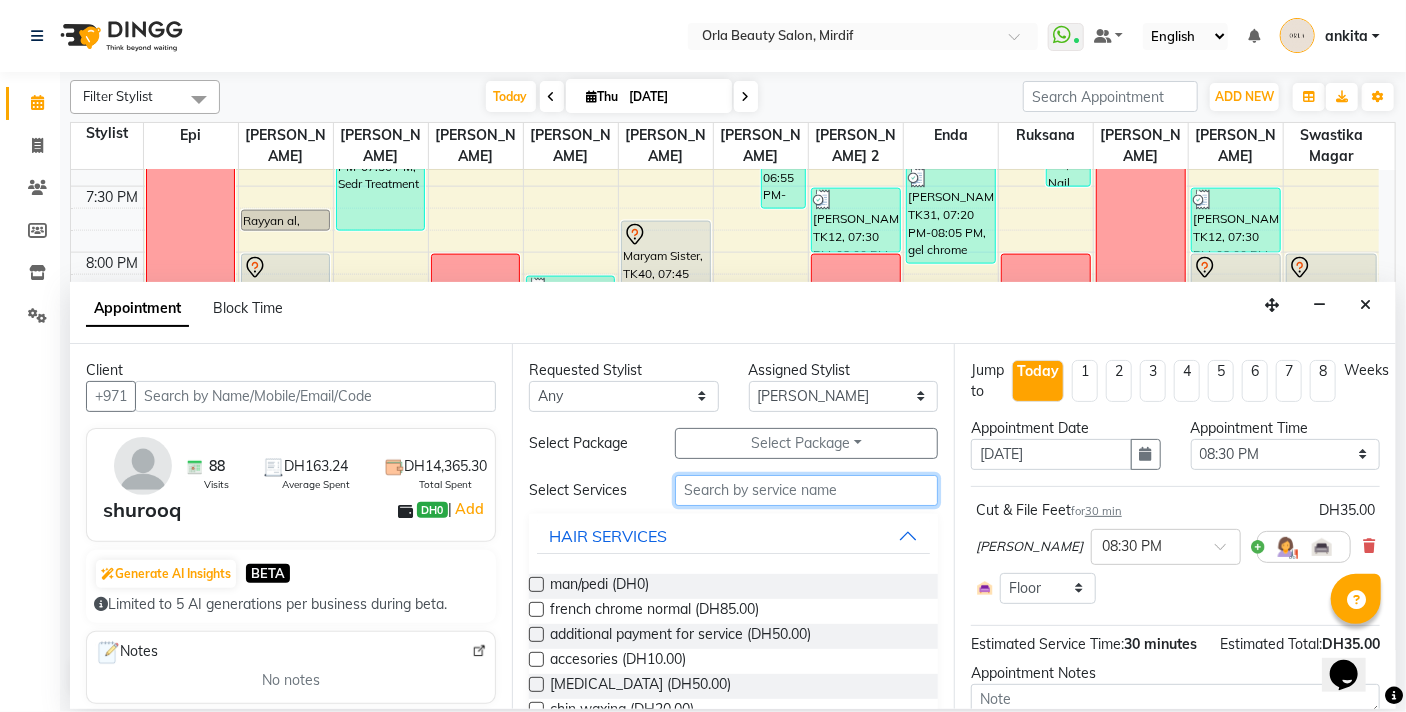 click at bounding box center (806, 490) 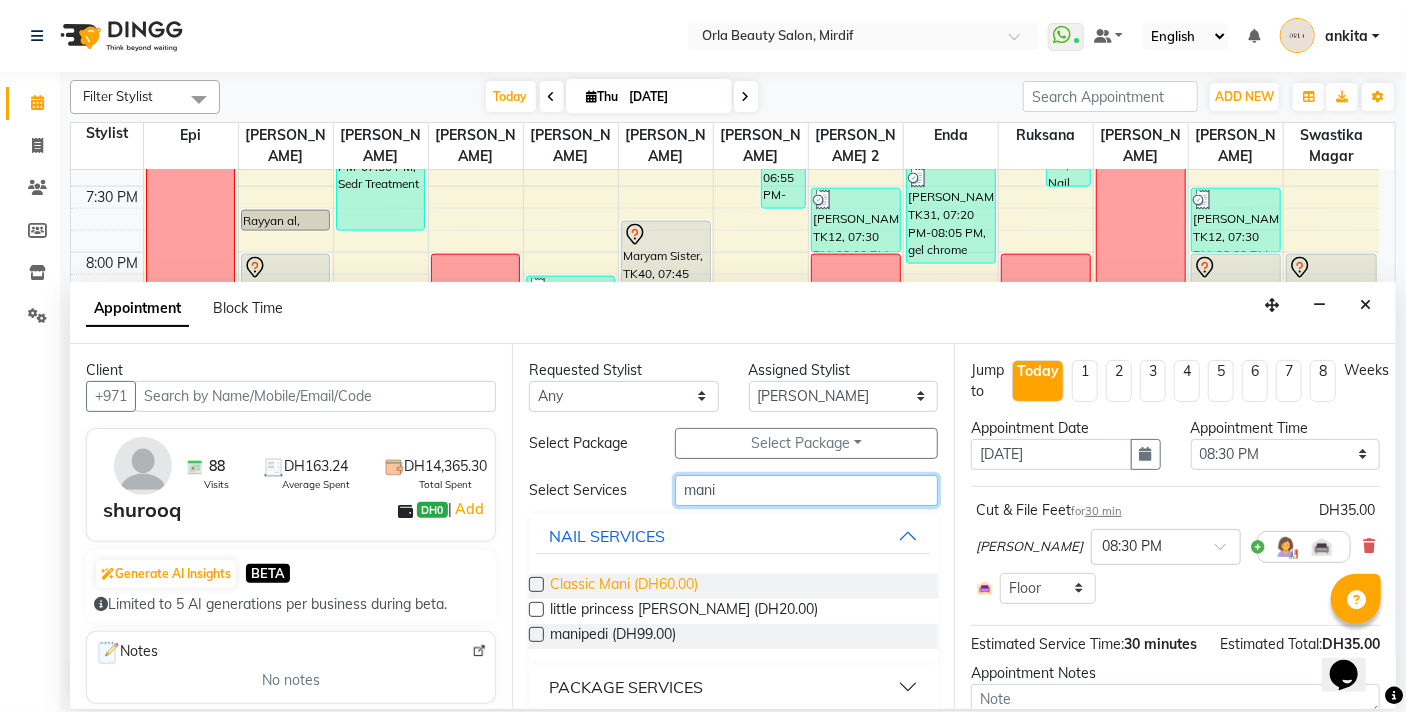 type on "mani" 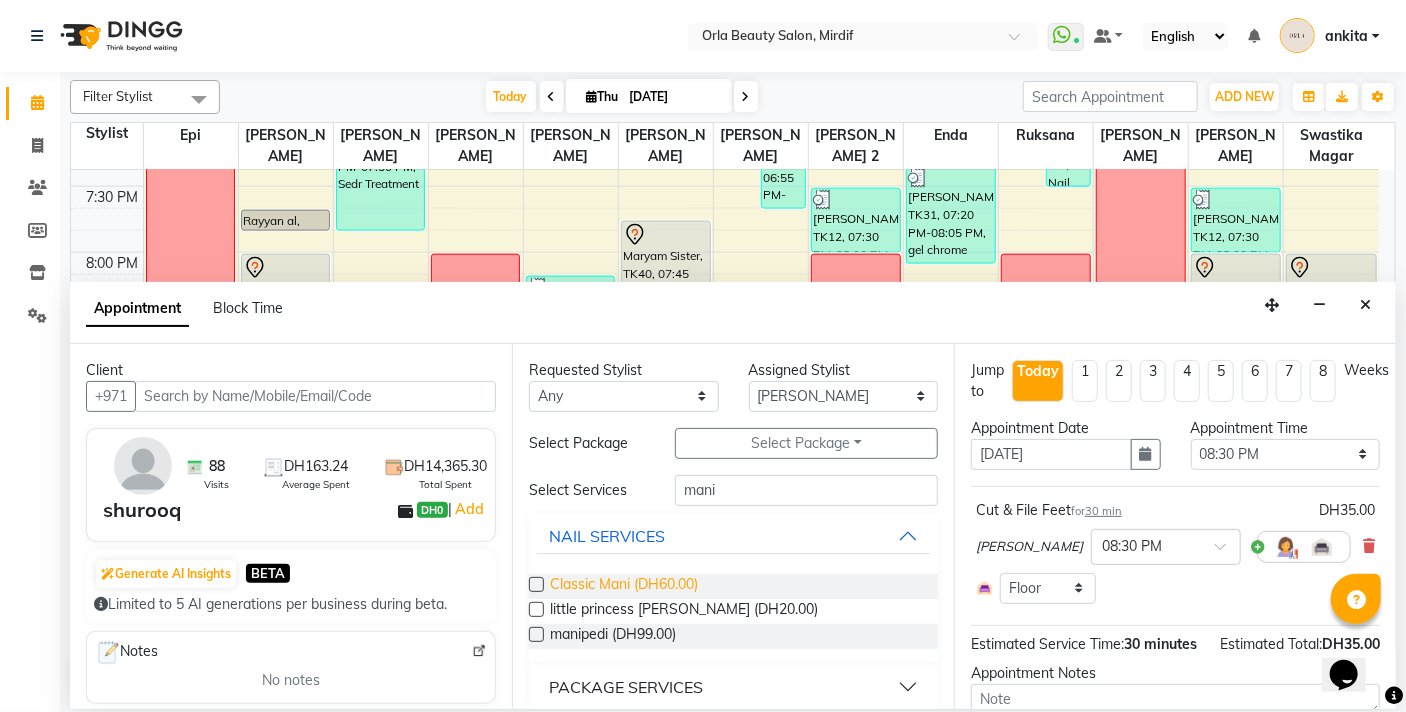 click on "Classic Mani (DH60.00)" at bounding box center [624, 586] 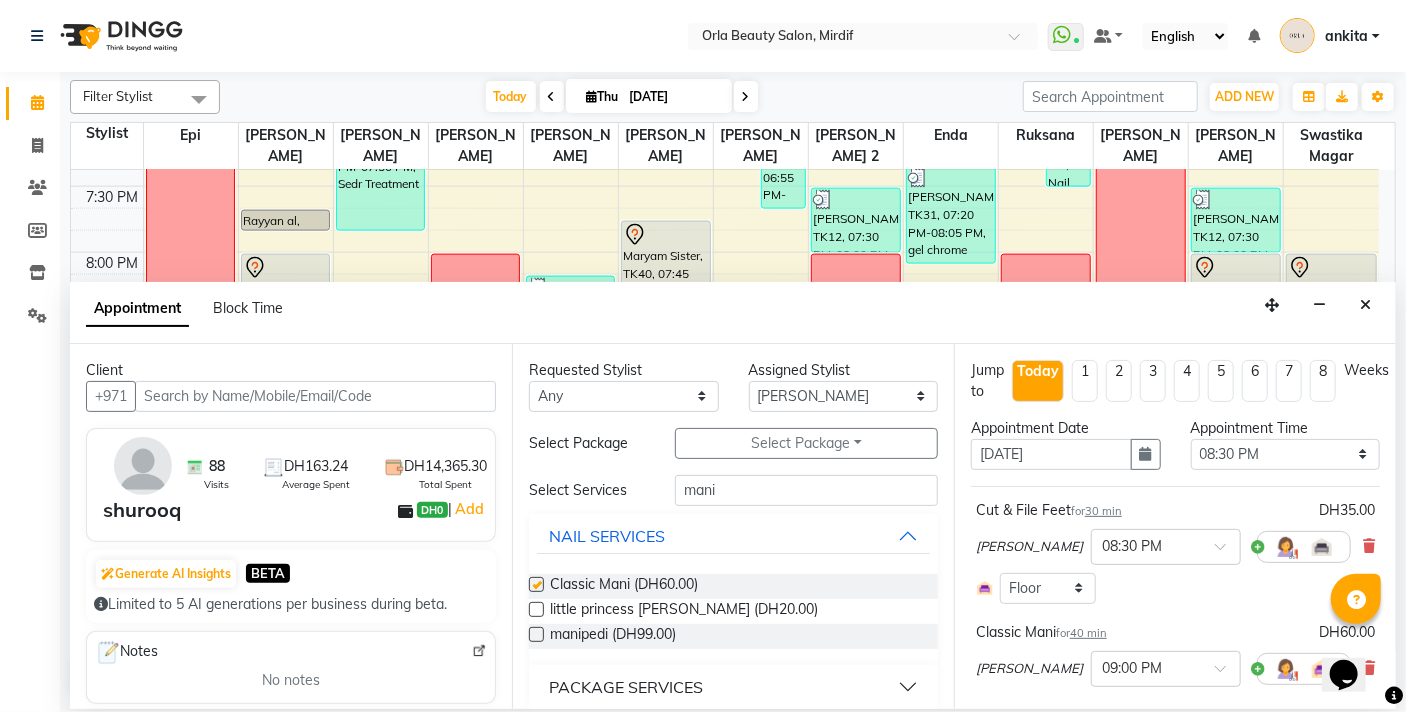 checkbox on "false" 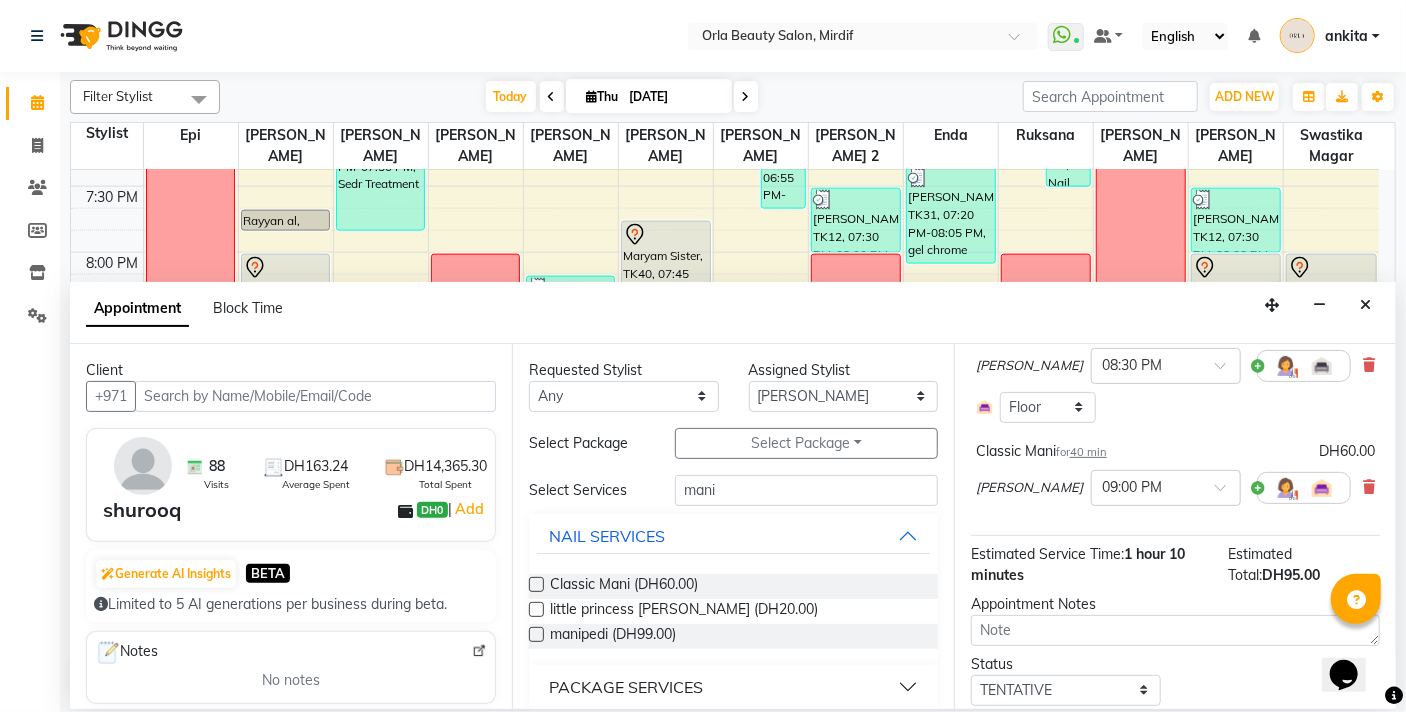 scroll, scrollTop: 244, scrollLeft: 0, axis: vertical 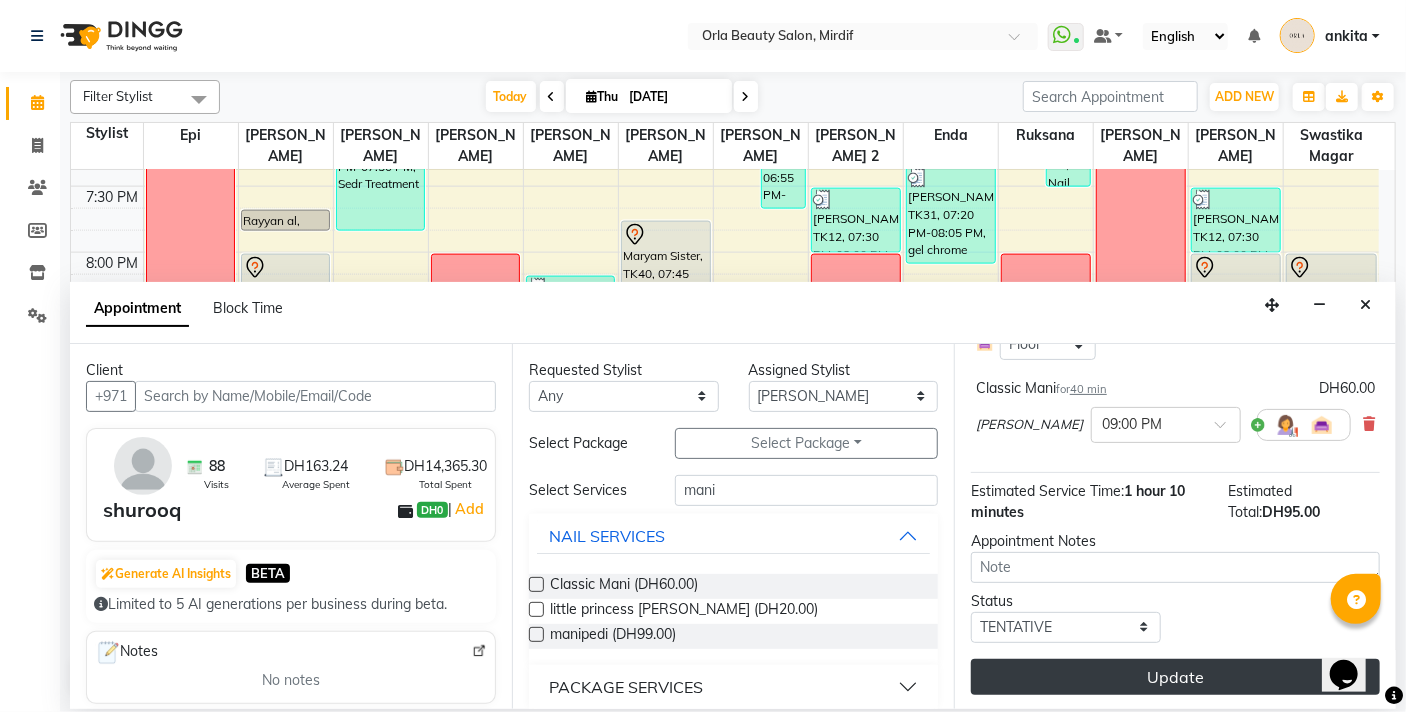 click on "Update" at bounding box center (1175, 677) 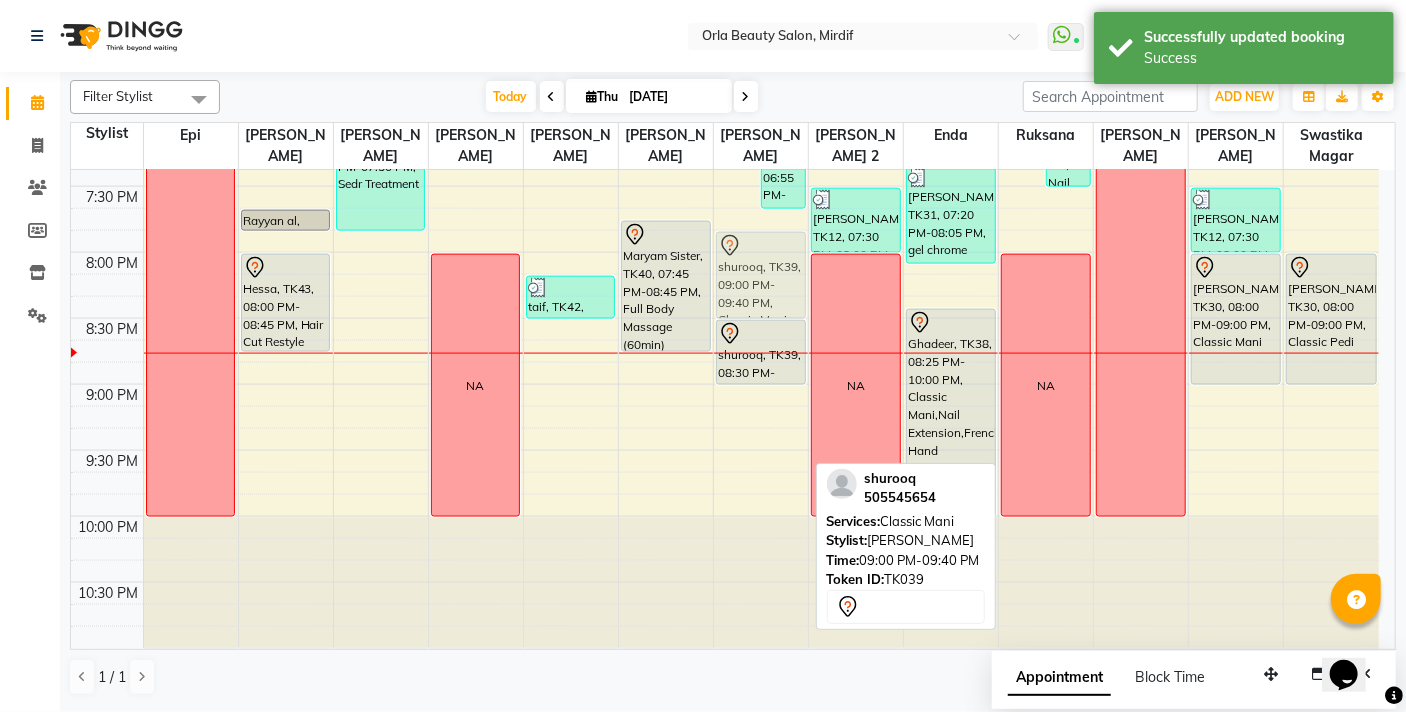 drag, startPoint x: 758, startPoint y: 425, endPoint x: 762, endPoint y: 271, distance: 154.05194 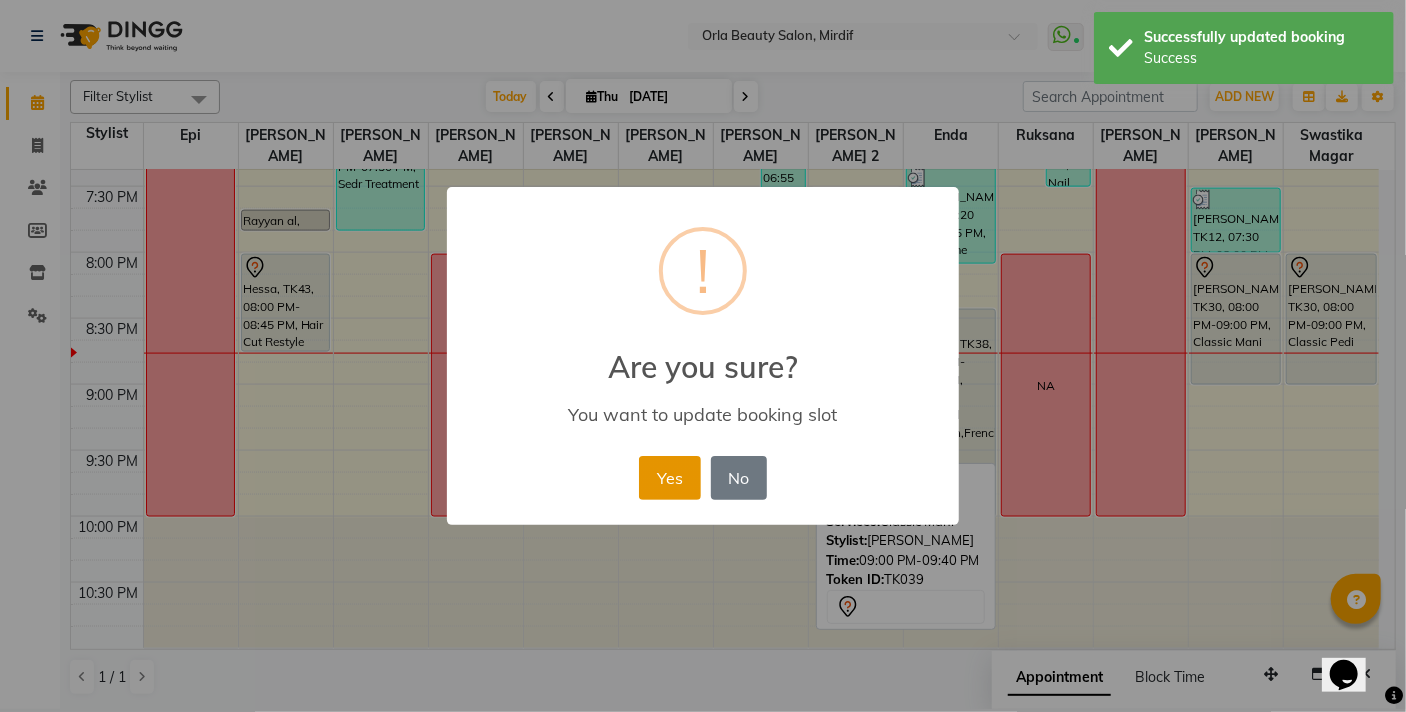 click on "Yes" at bounding box center [669, 478] 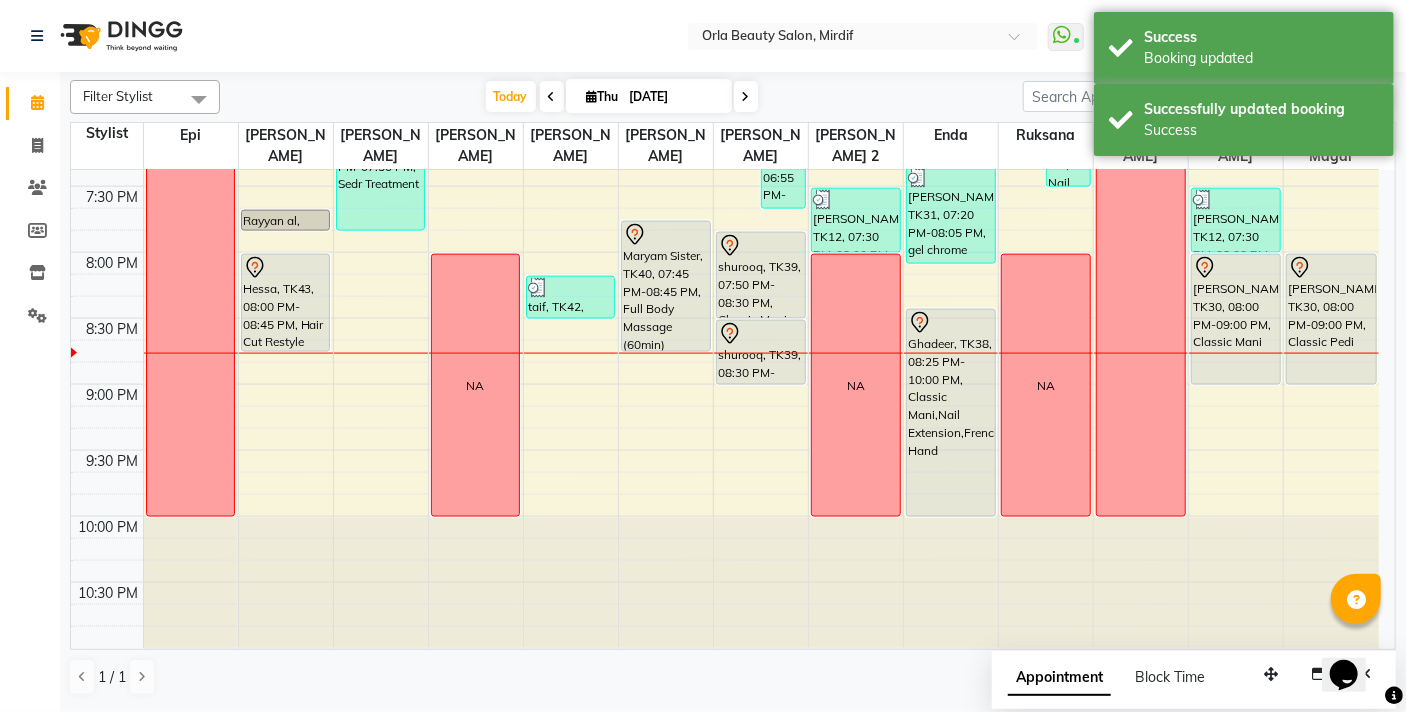 scroll, scrollTop: 1313, scrollLeft: 0, axis: vertical 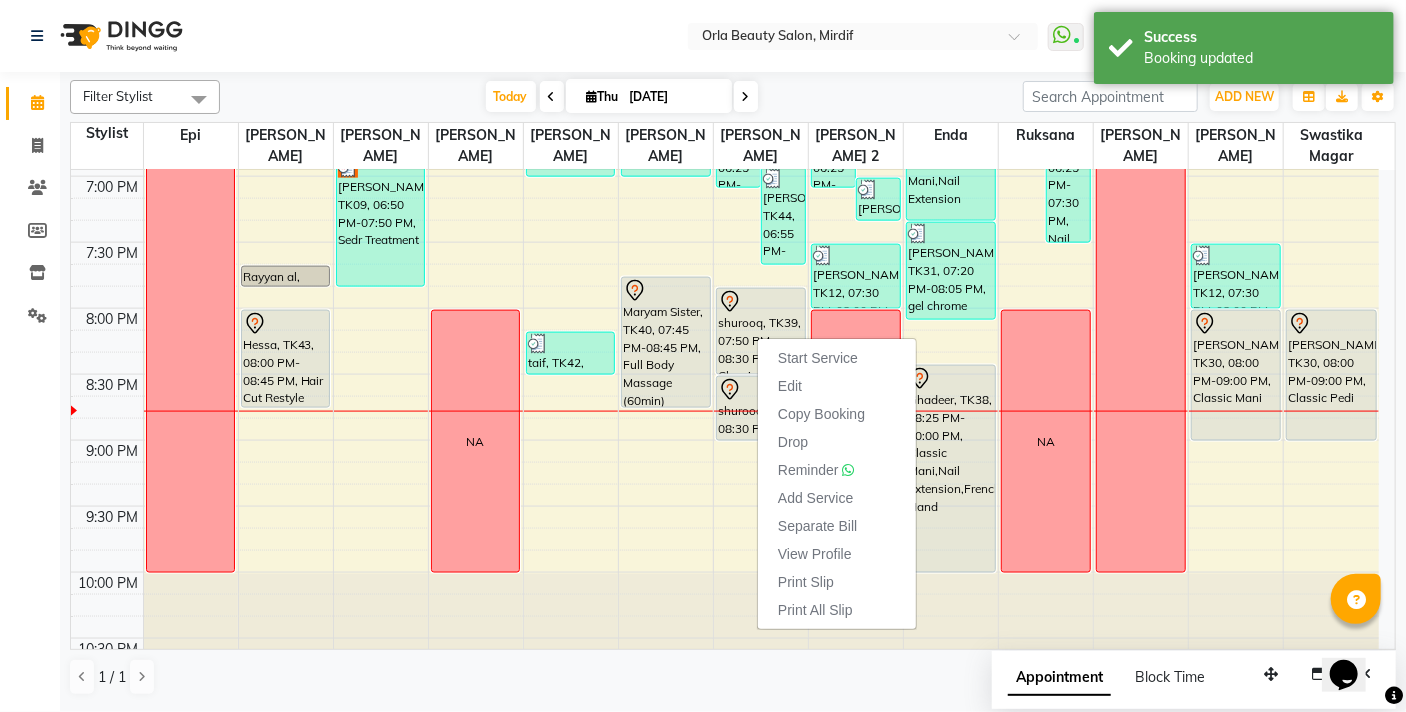 click on "Edit" at bounding box center [837, 386] 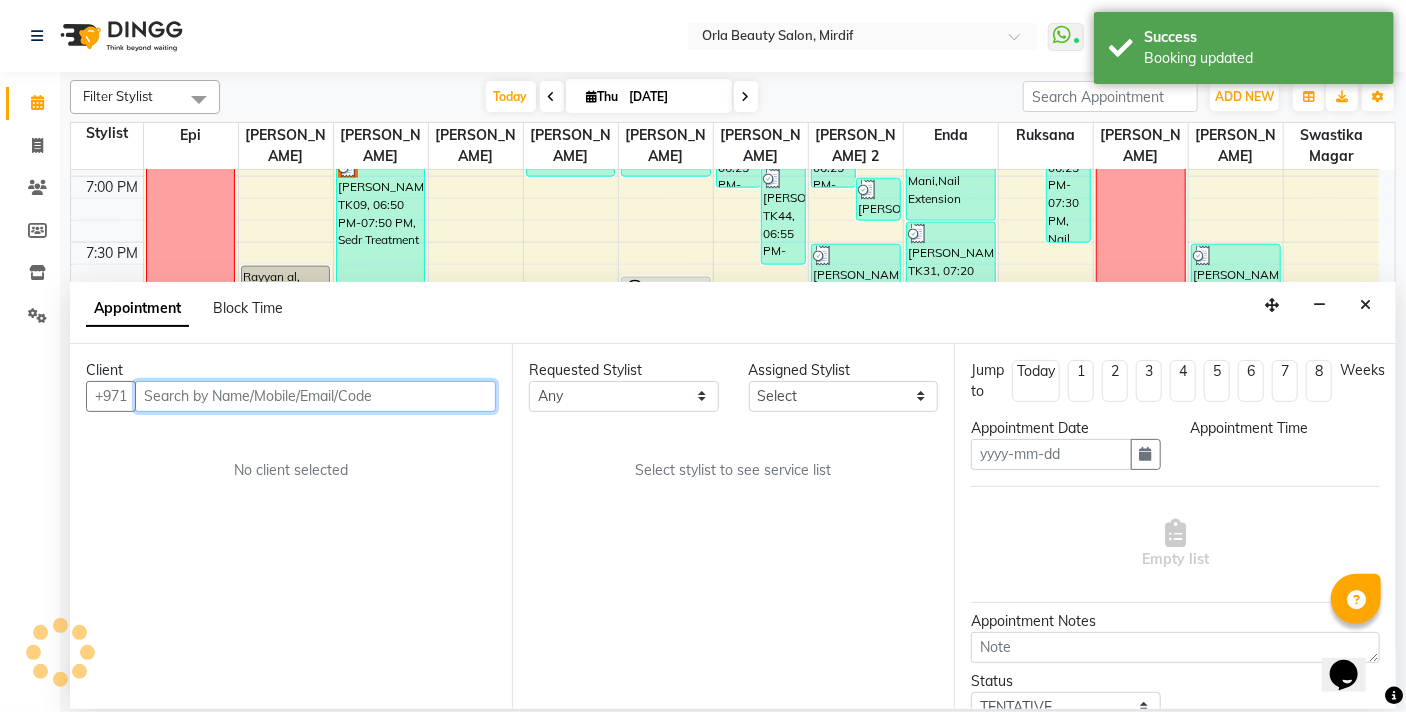 type on "[DATE]" 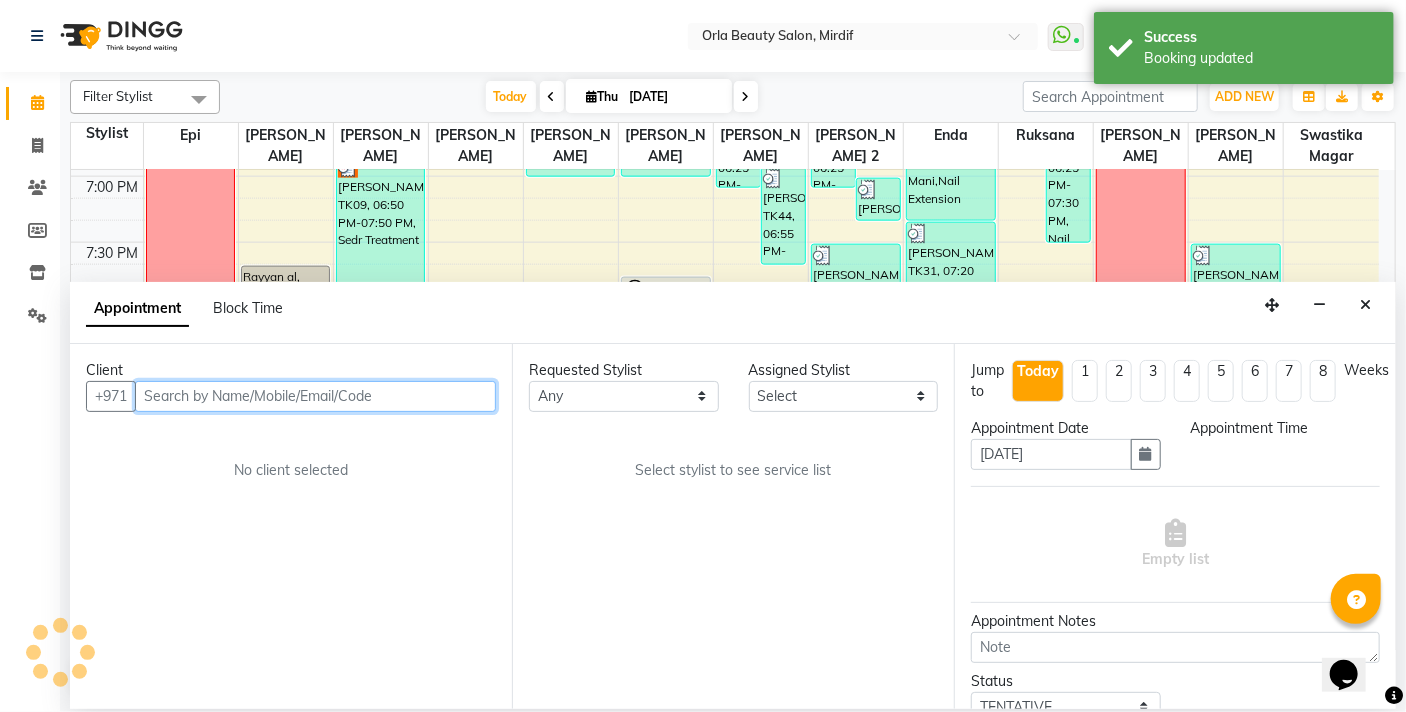 scroll, scrollTop: 0, scrollLeft: 0, axis: both 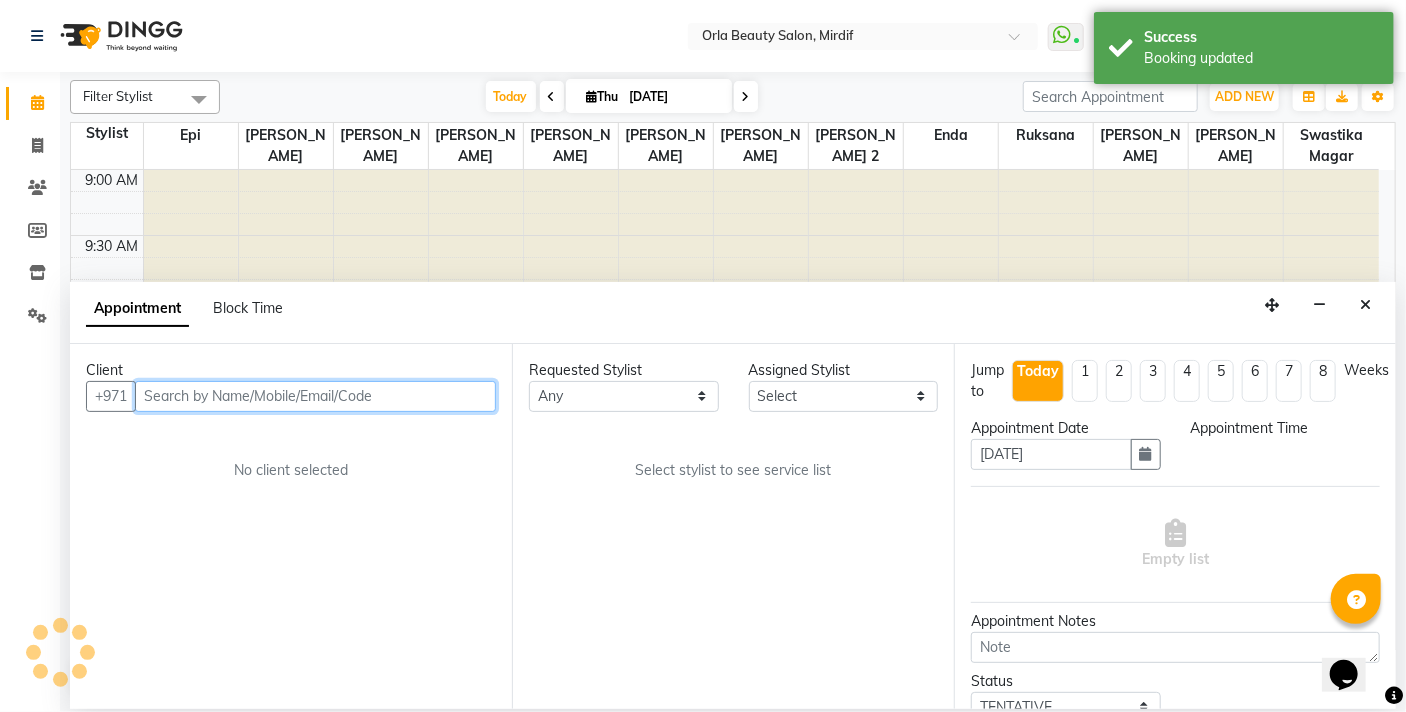 select on "1190" 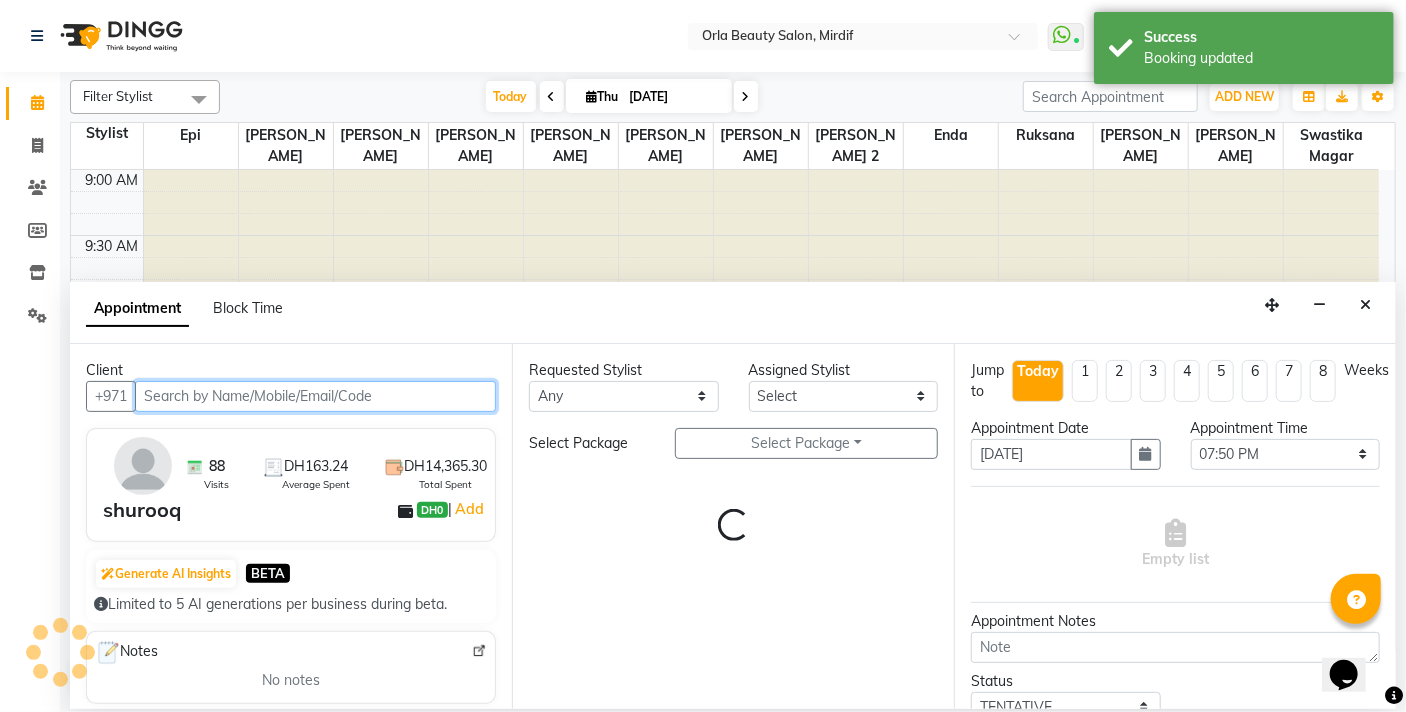 select on "31790" 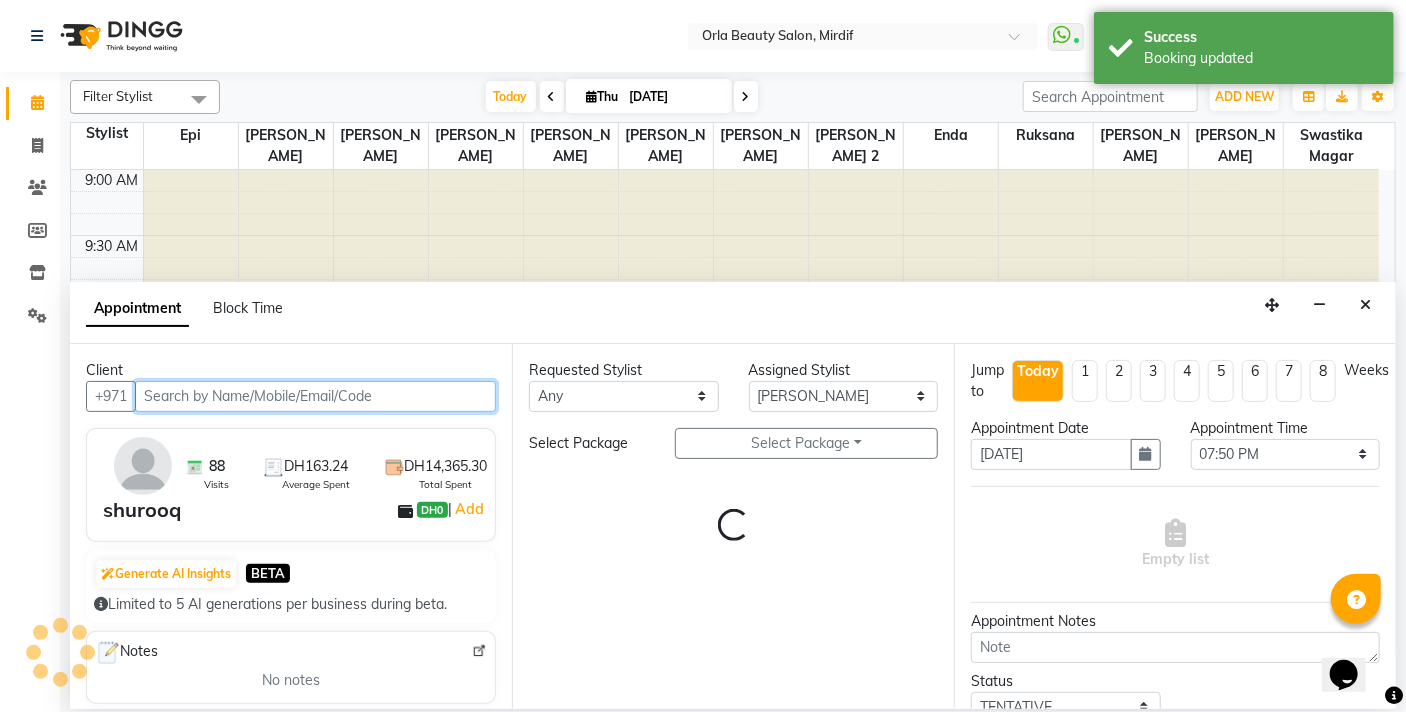 scroll, scrollTop: 1369, scrollLeft: 0, axis: vertical 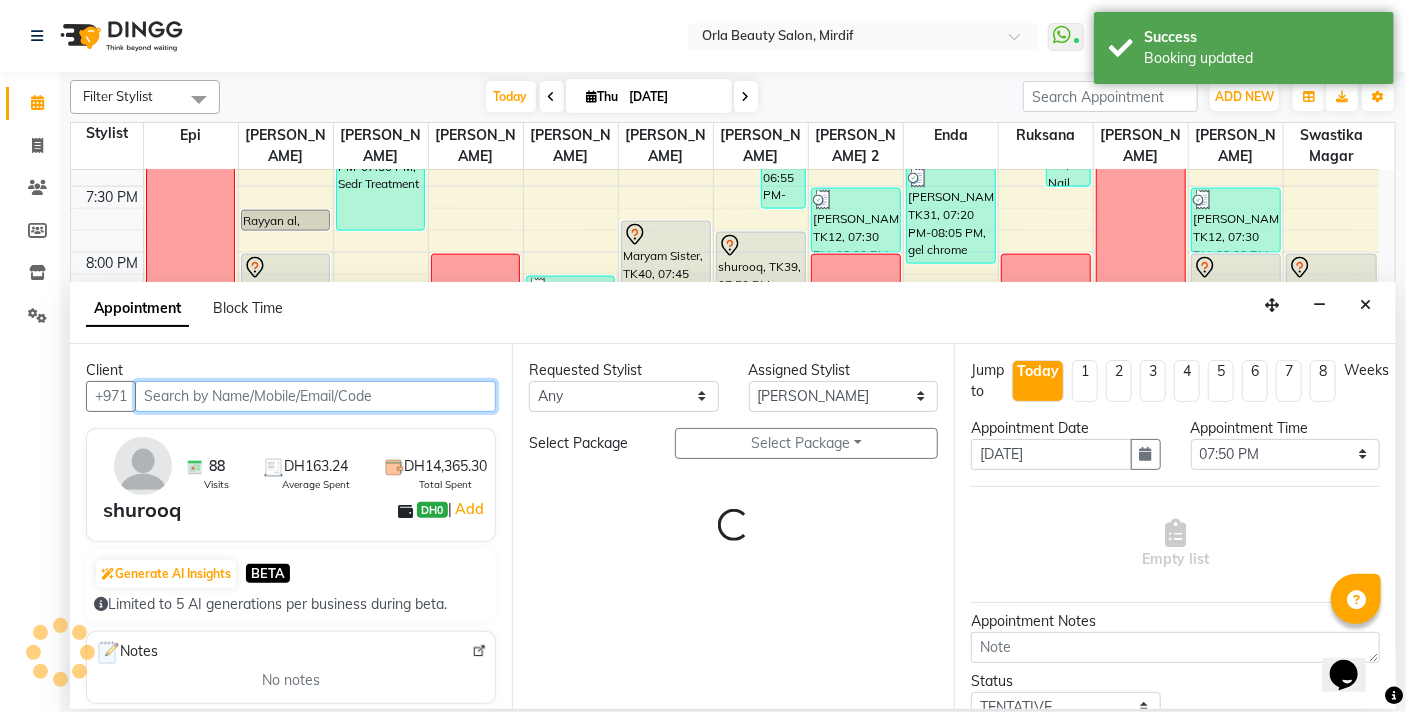 select on "2225" 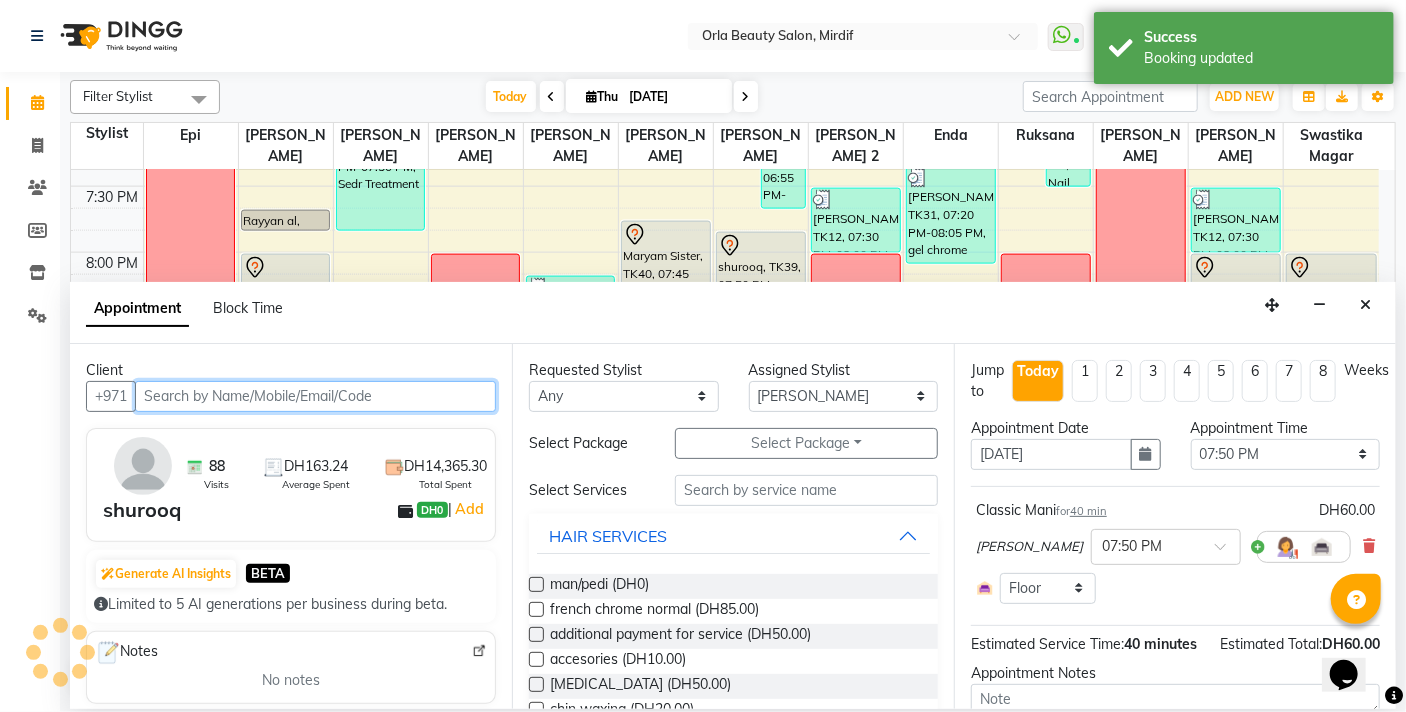 select on "2225" 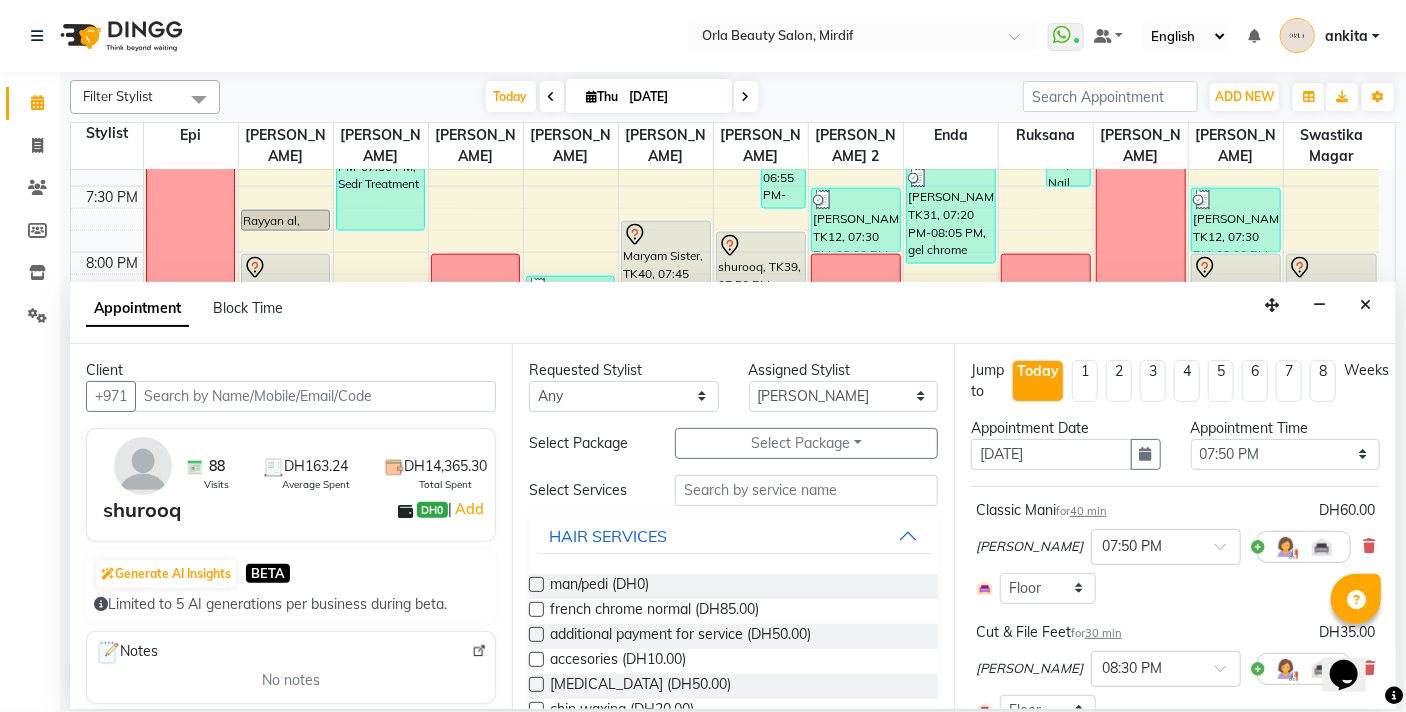 click on "Assigned Stylist" at bounding box center [844, 370] 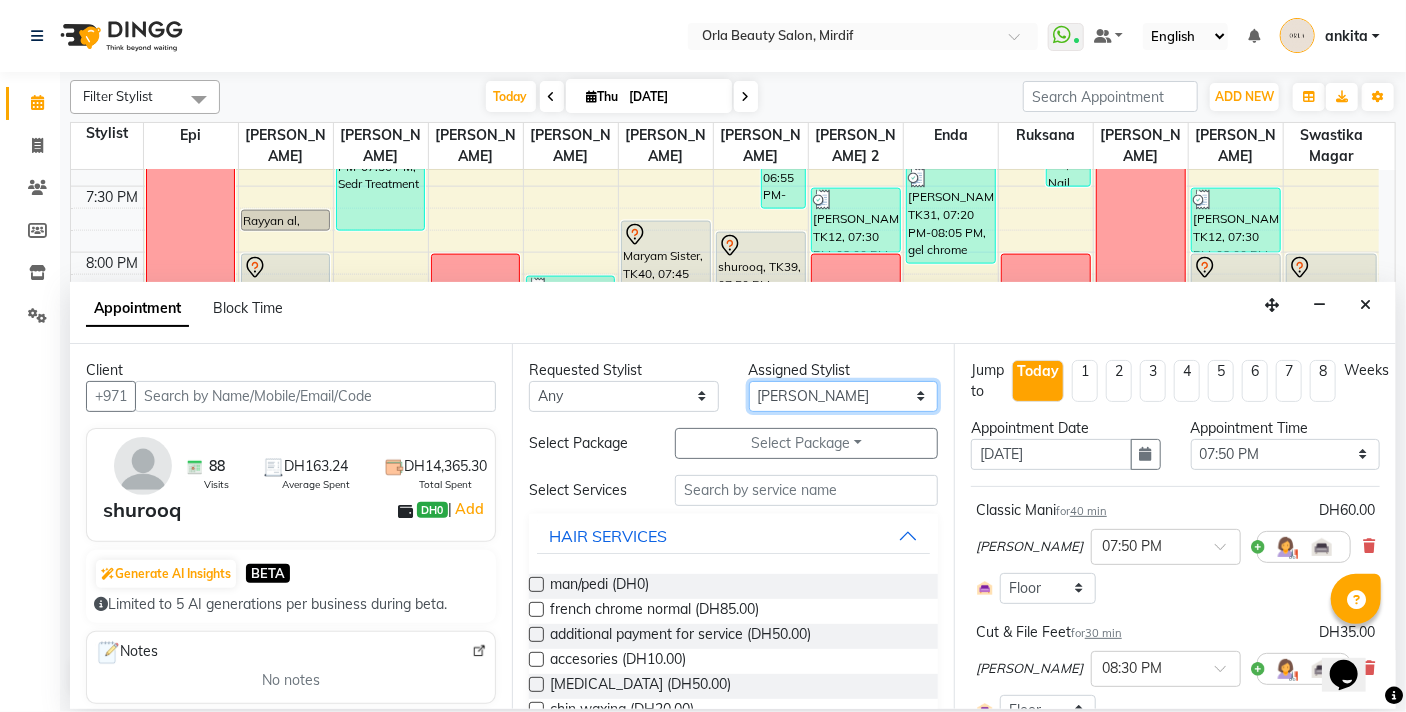 click on "Select Enda Epi [PERSON_NAME] Manju [PERSON_NAME] [PERSON_NAME] [PERSON_NAME] 2 [PERSON_NAME] [PERSON_NAME] [PERSON_NAME] swastika magar" at bounding box center (844, 396) 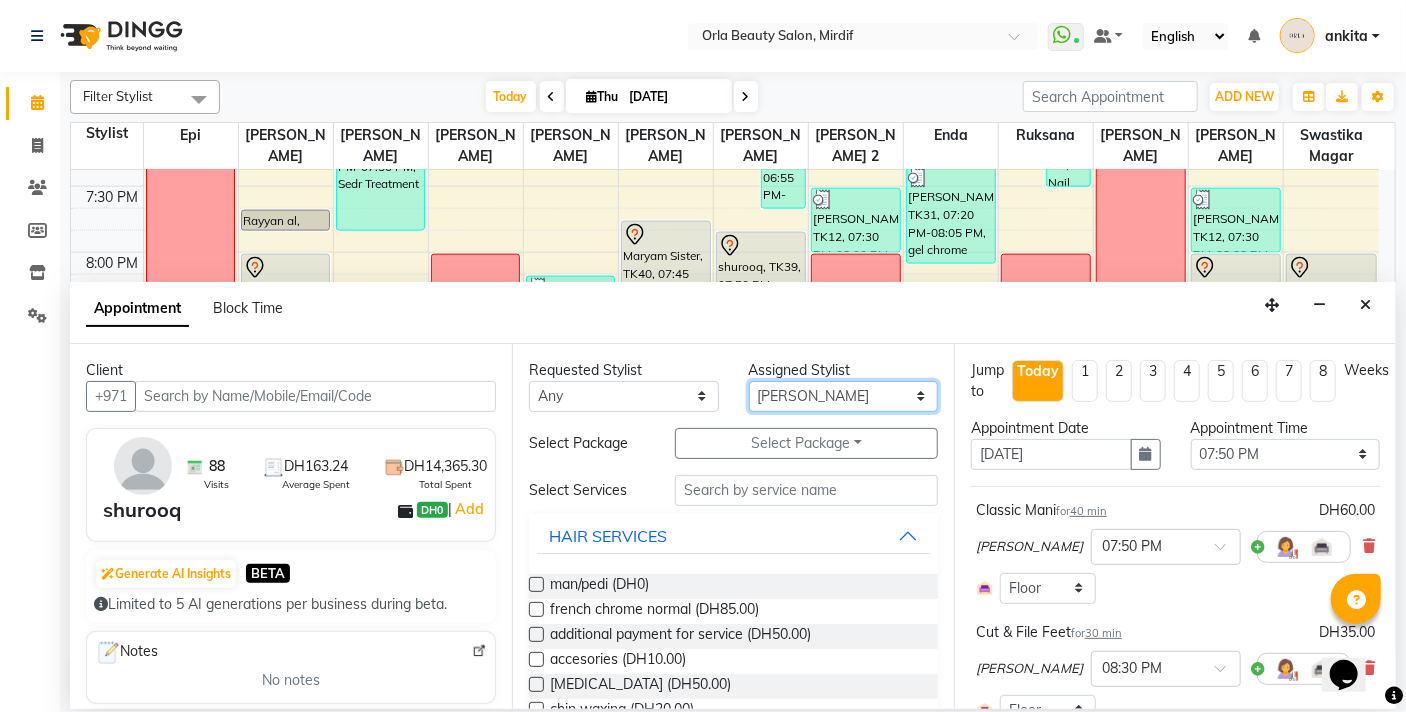 select on "58161" 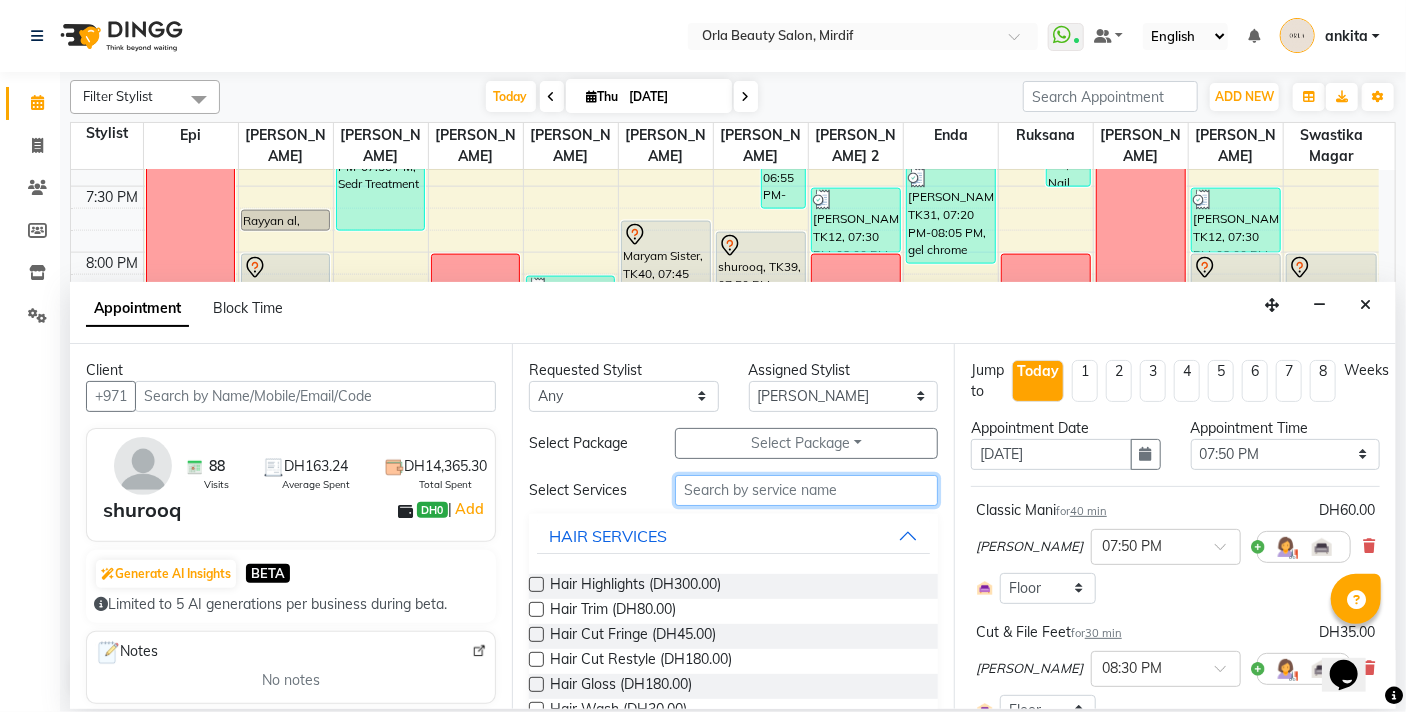 click at bounding box center (806, 490) 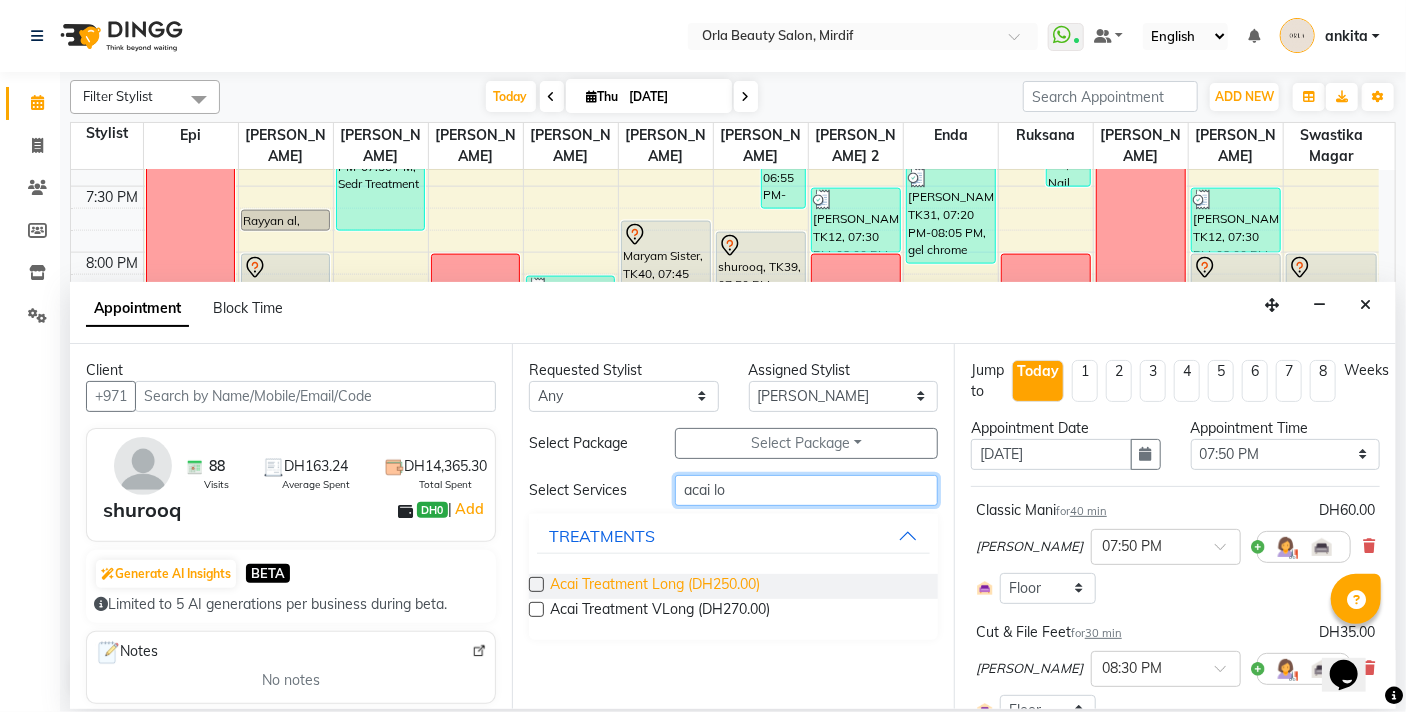 type on "acai lo" 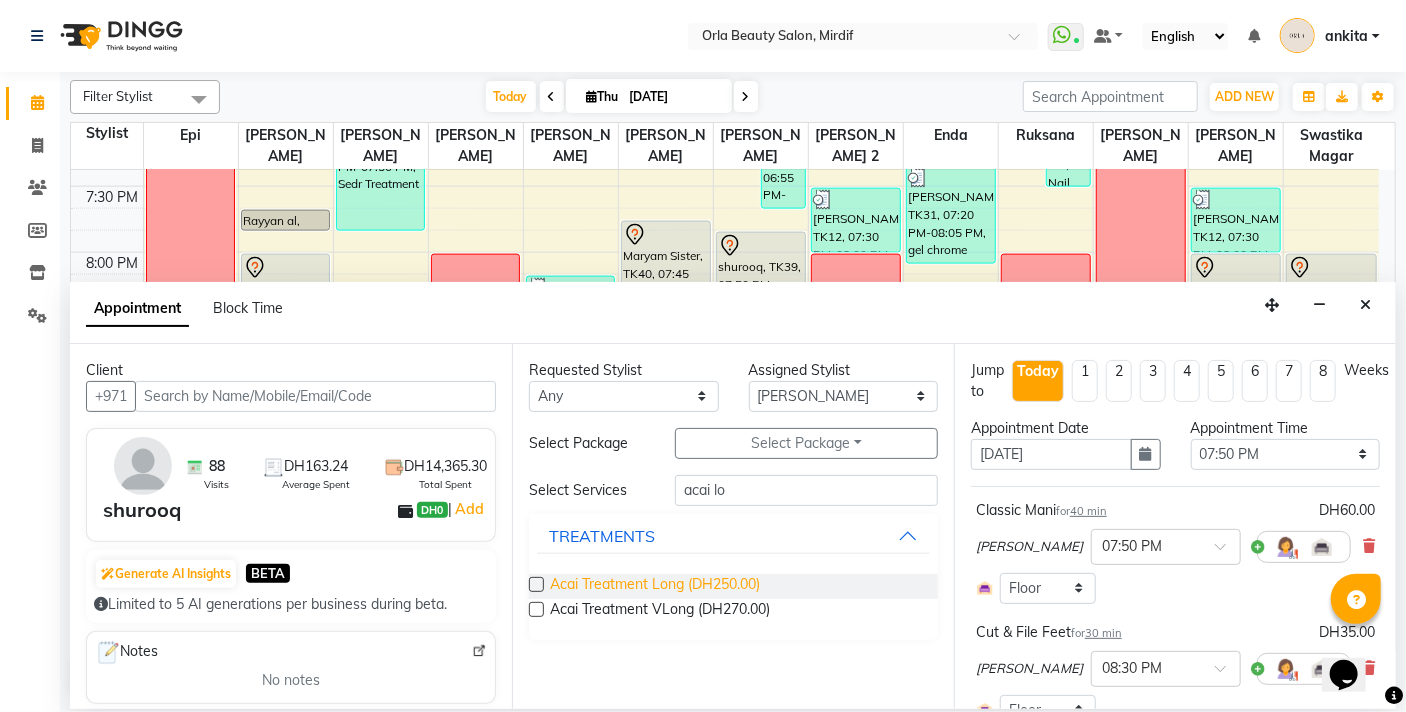 click on "Acai Treatment Long (DH250.00)" at bounding box center (655, 586) 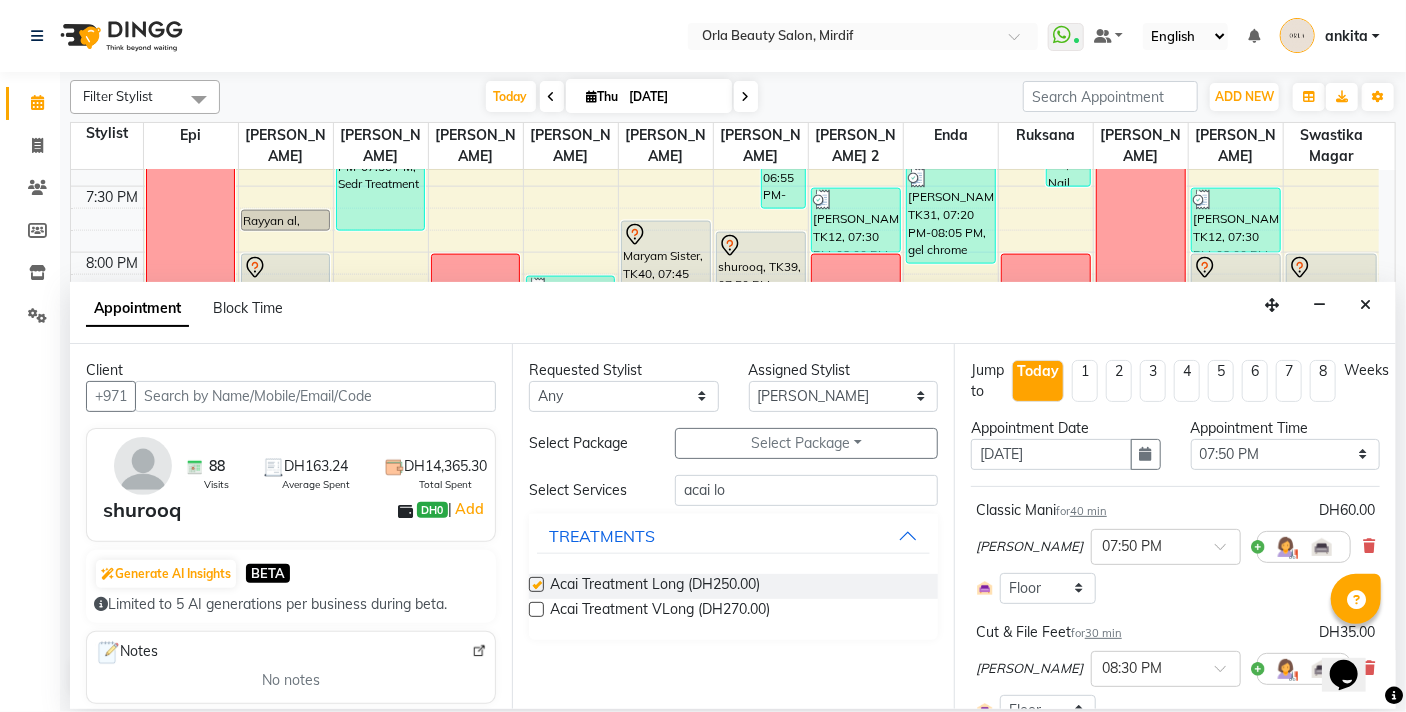 checkbox on "false" 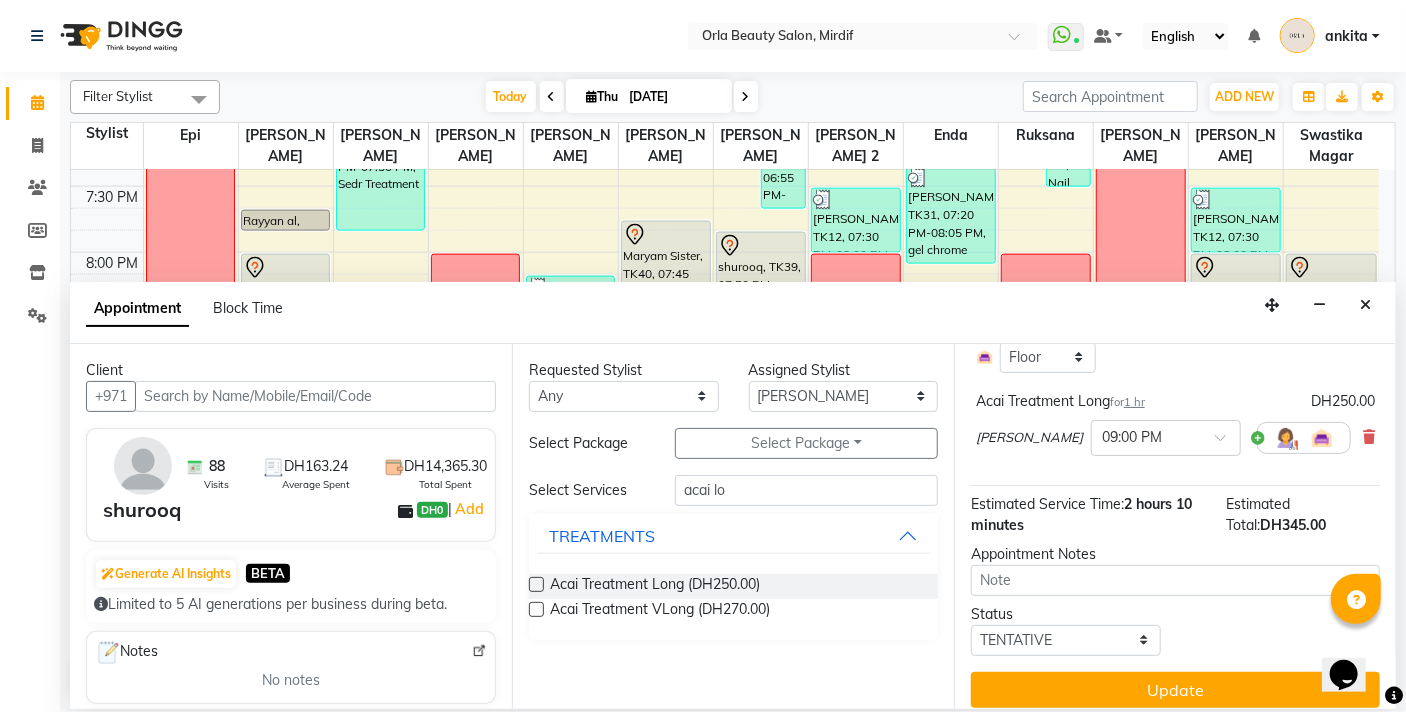 scroll, scrollTop: 350, scrollLeft: 0, axis: vertical 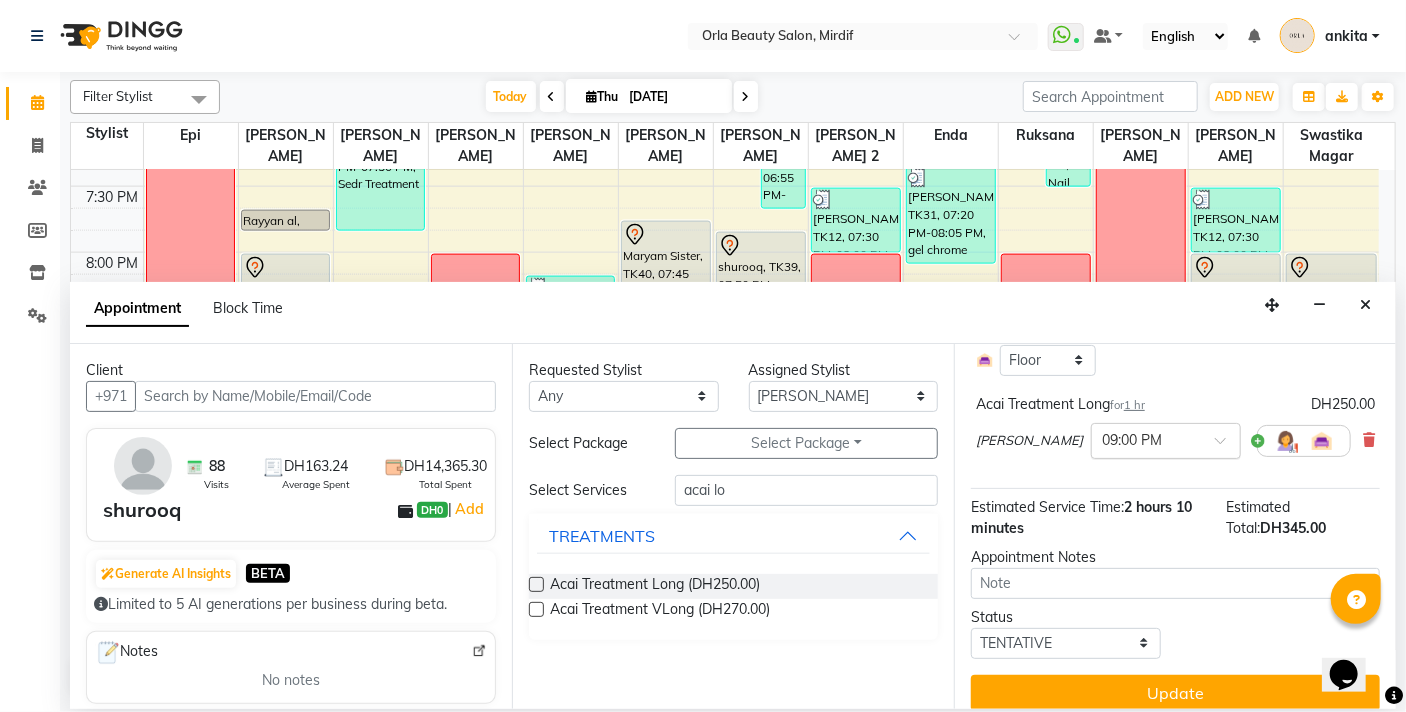 click at bounding box center [1227, 446] 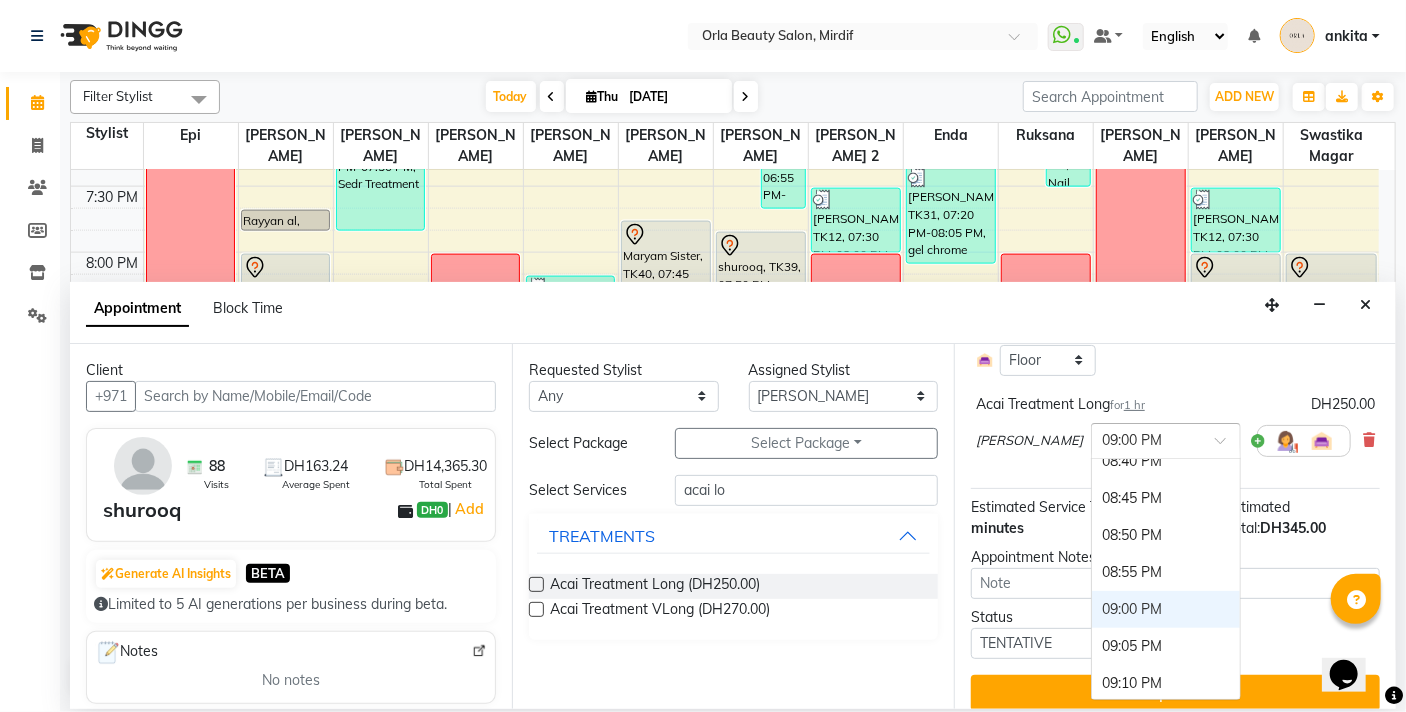 scroll, scrollTop: 4907, scrollLeft: 0, axis: vertical 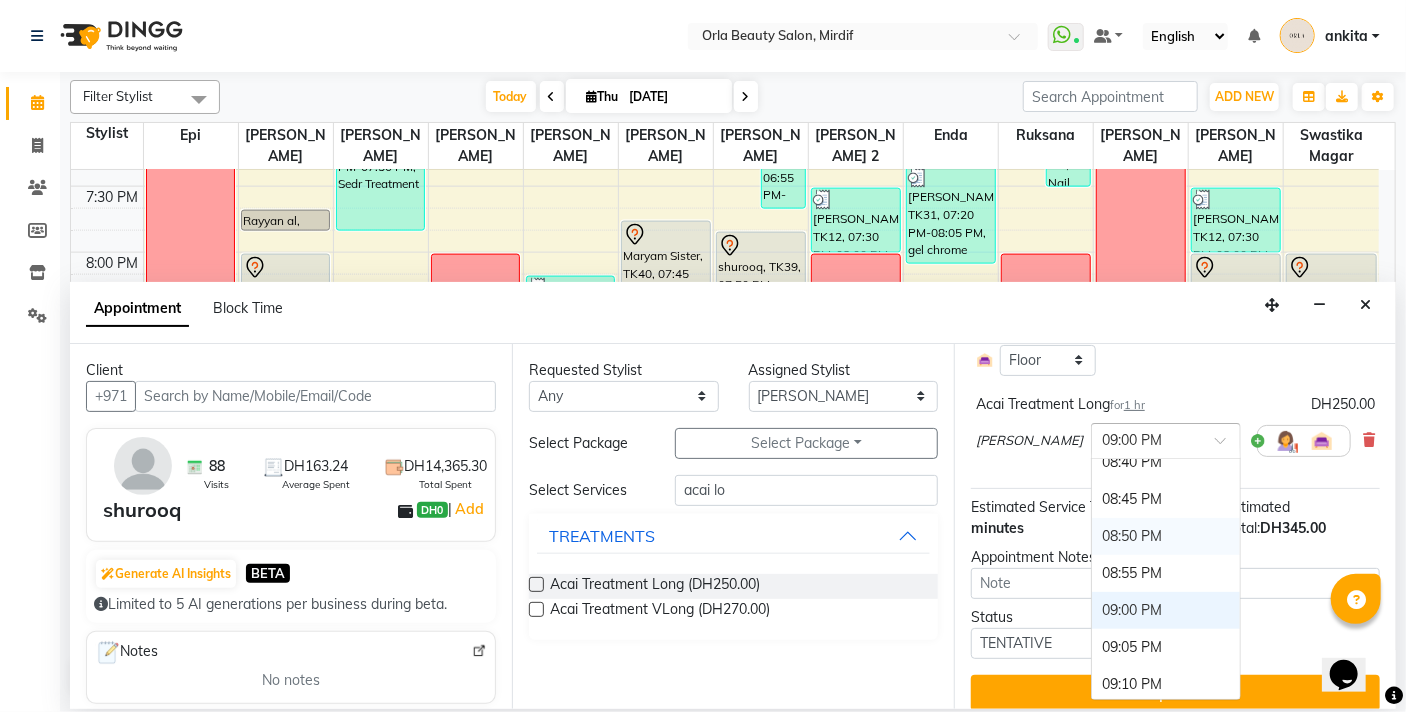 click on "08:50 PM" at bounding box center [1166, 536] 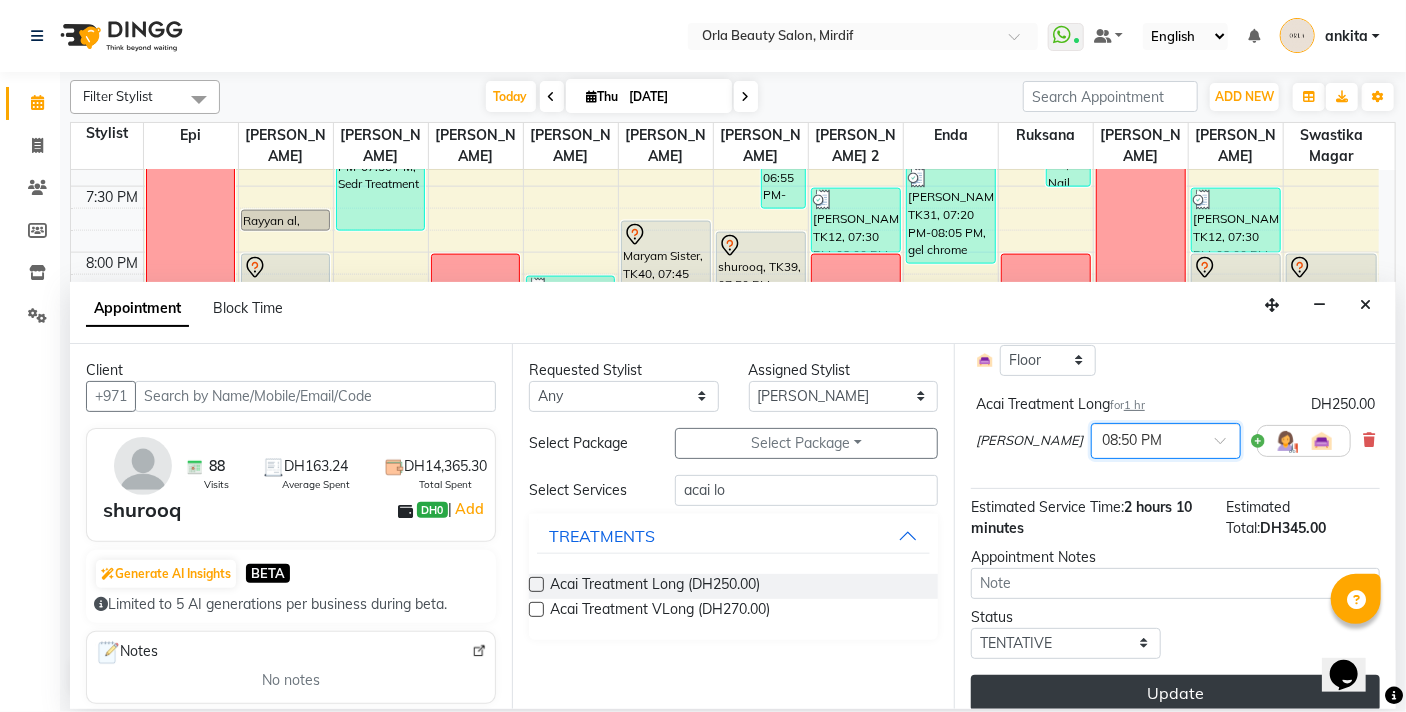 click on "Update" at bounding box center [1175, 693] 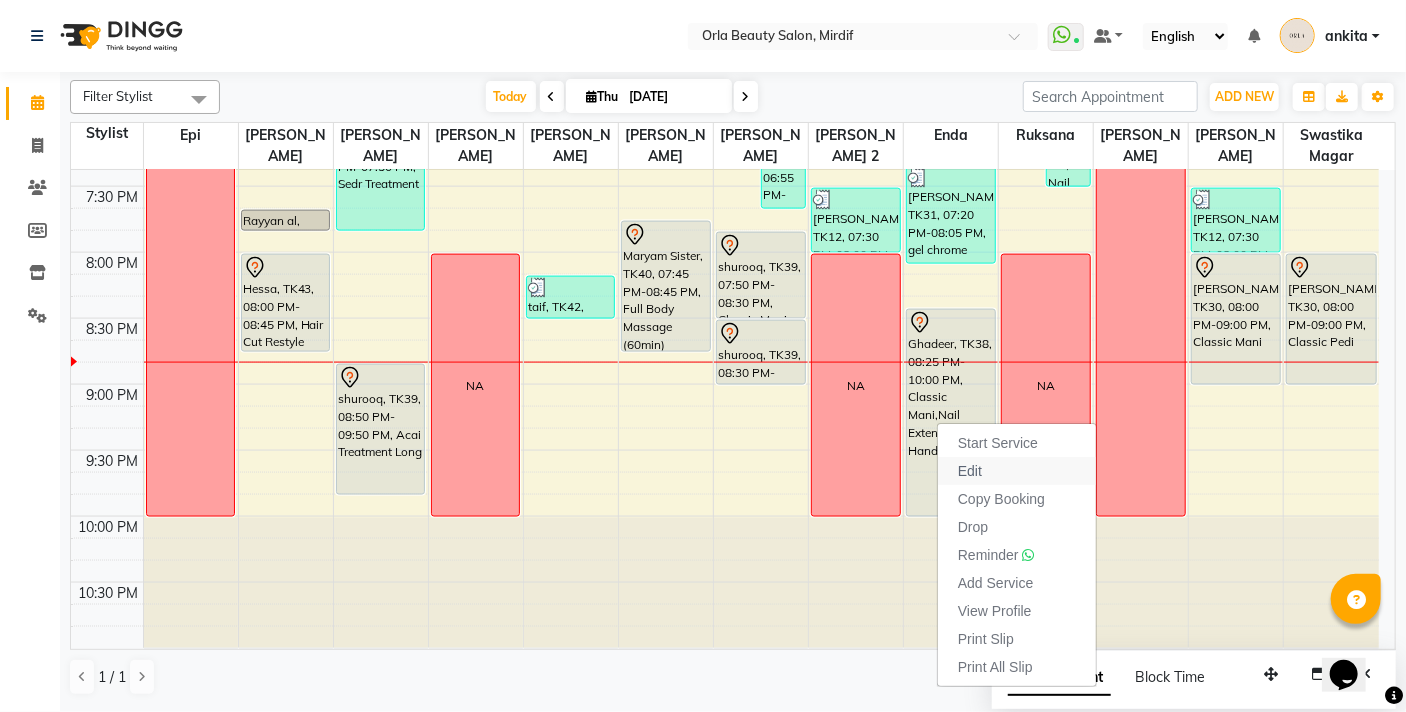 click on "Edit" at bounding box center (970, 471) 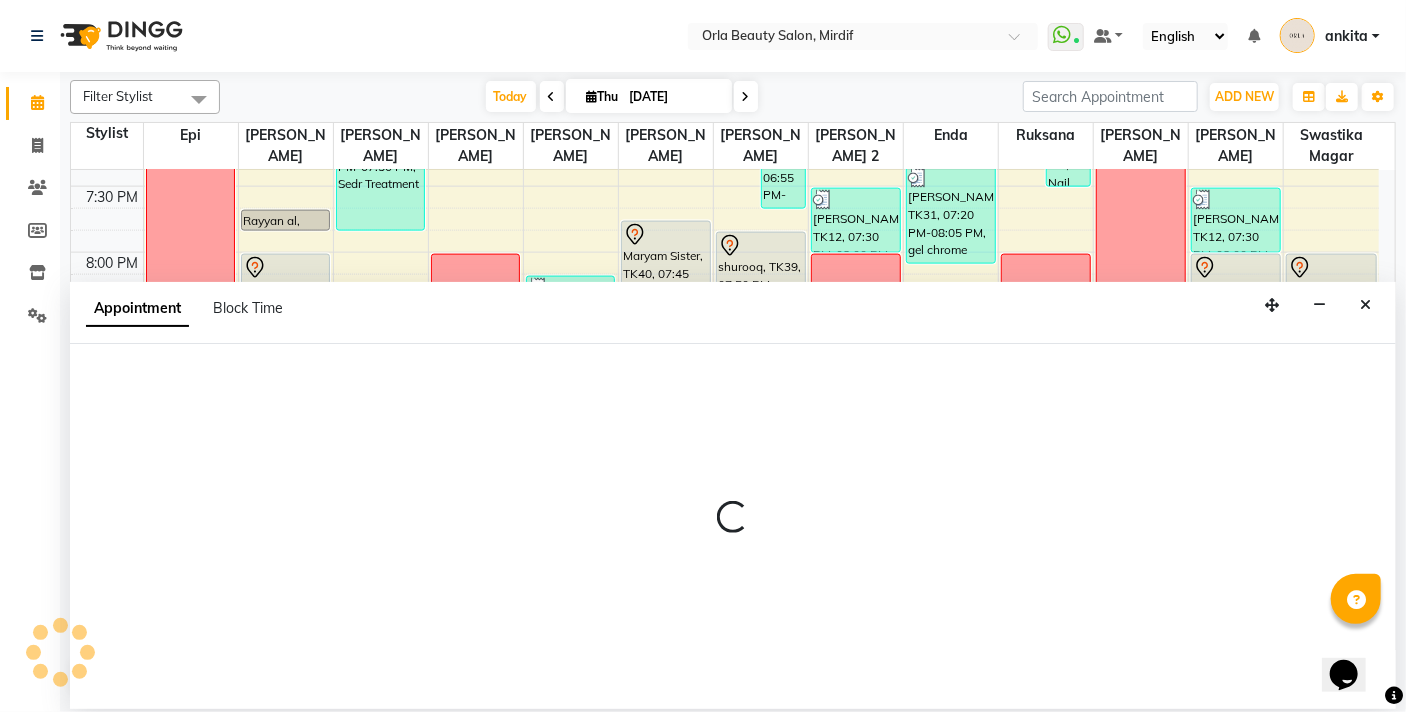 select on "tentative" 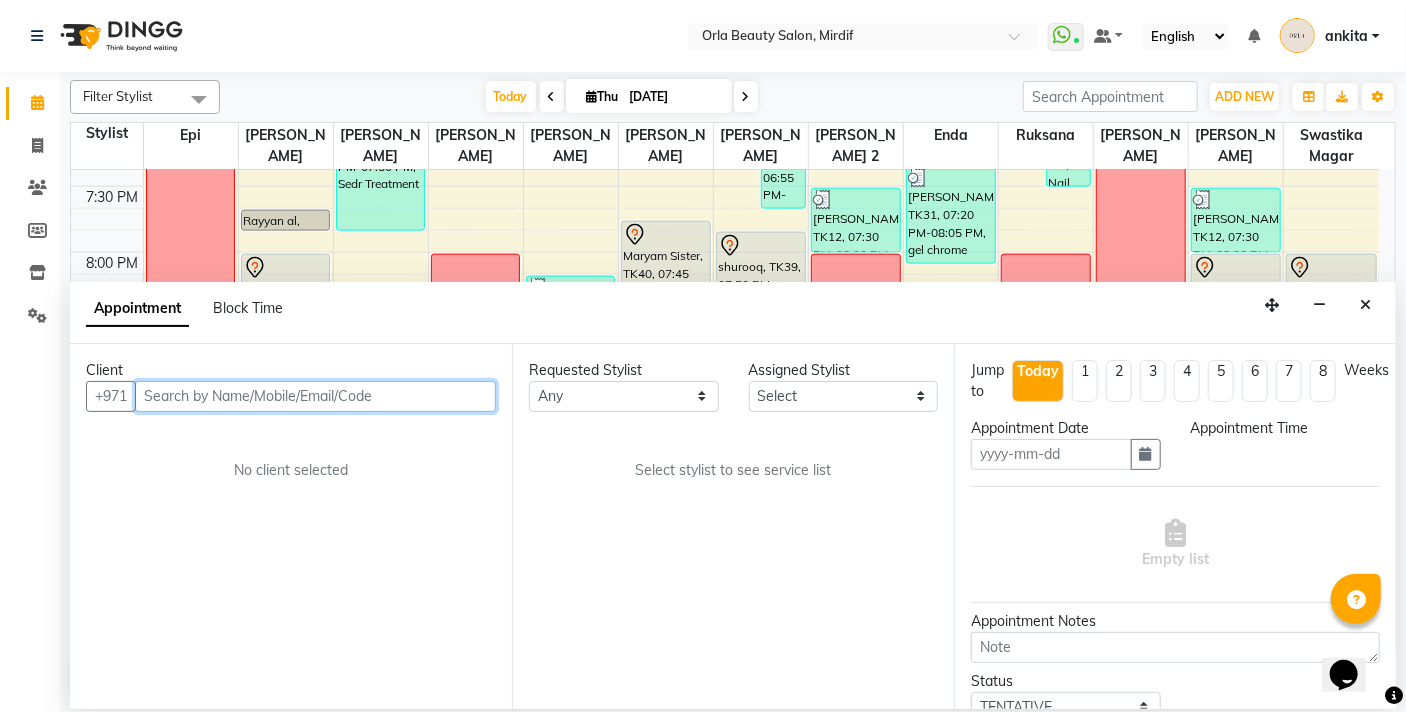 type on "[DATE]" 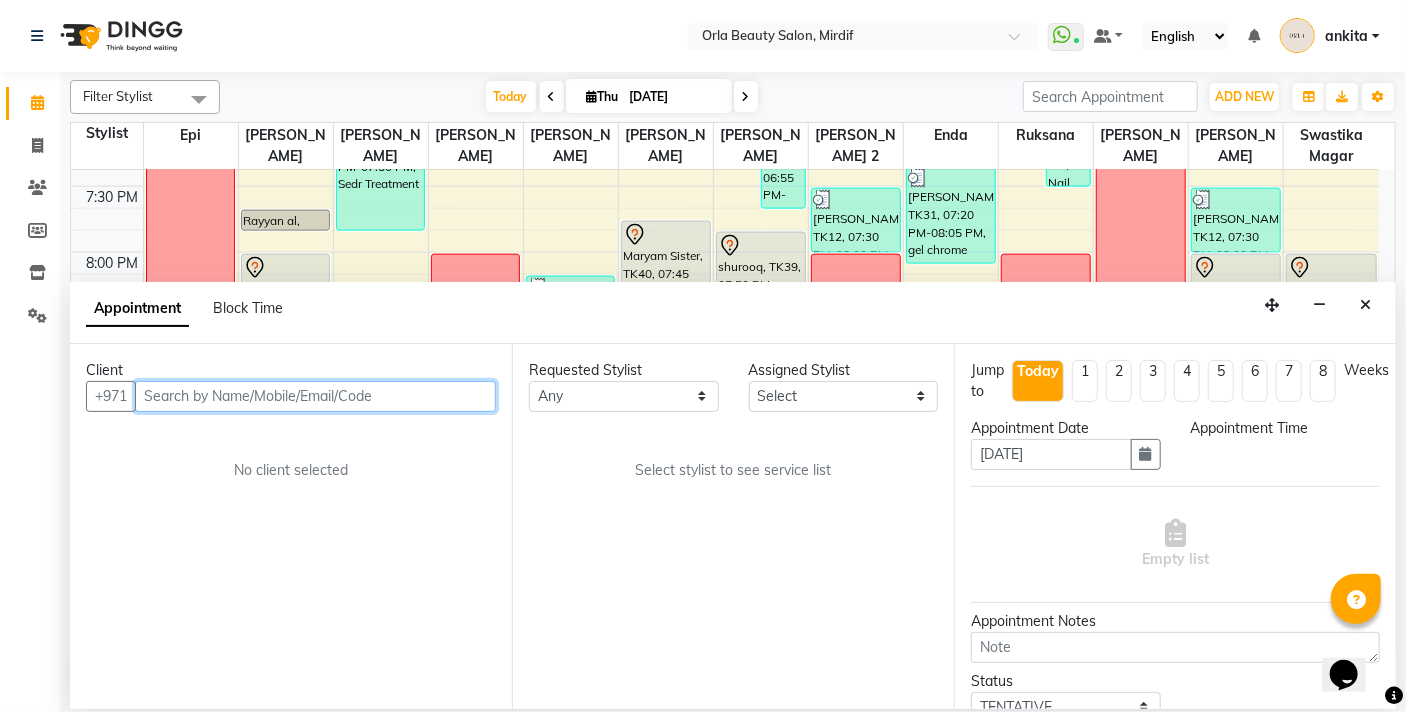 select on "1225" 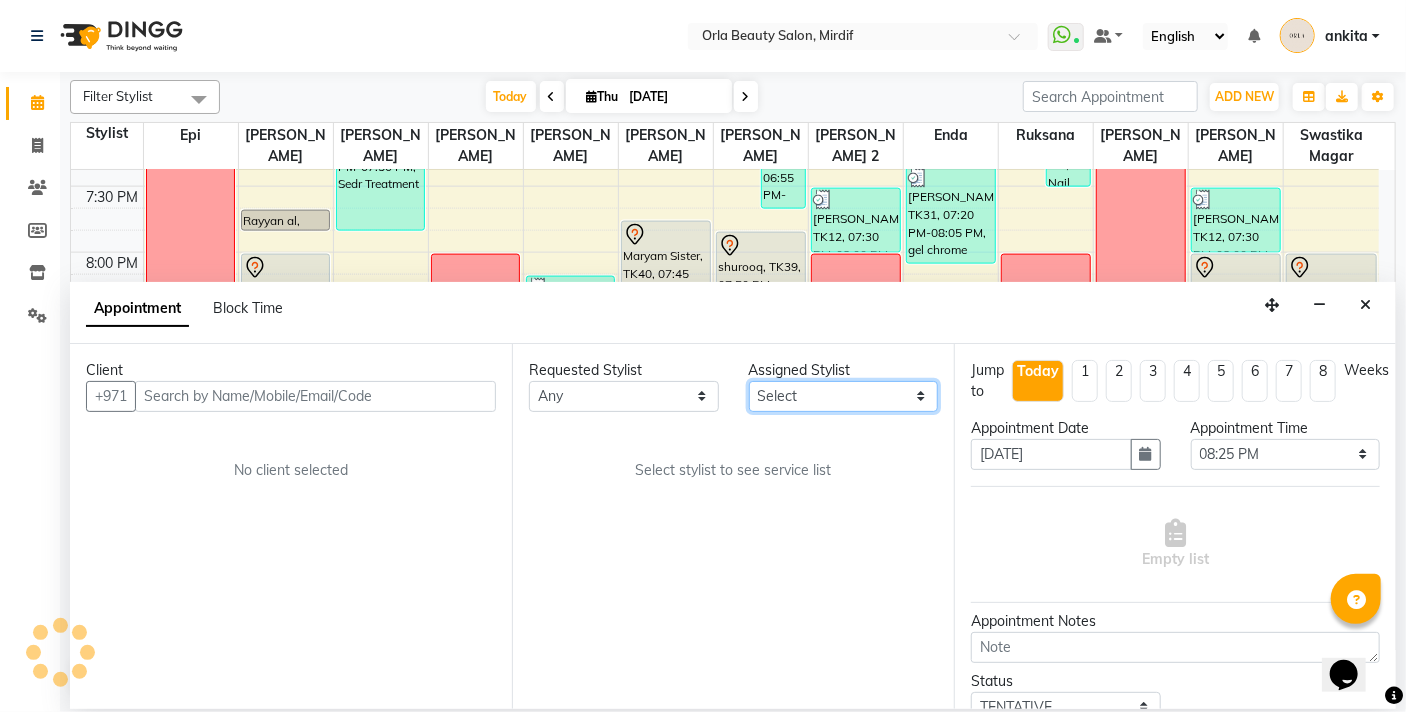 click on "Select Enda Epi [PERSON_NAME] Manju [PERSON_NAME] [PERSON_NAME] [PERSON_NAME] 2 [PERSON_NAME] [PERSON_NAME] [PERSON_NAME] swastika magar" at bounding box center (844, 396) 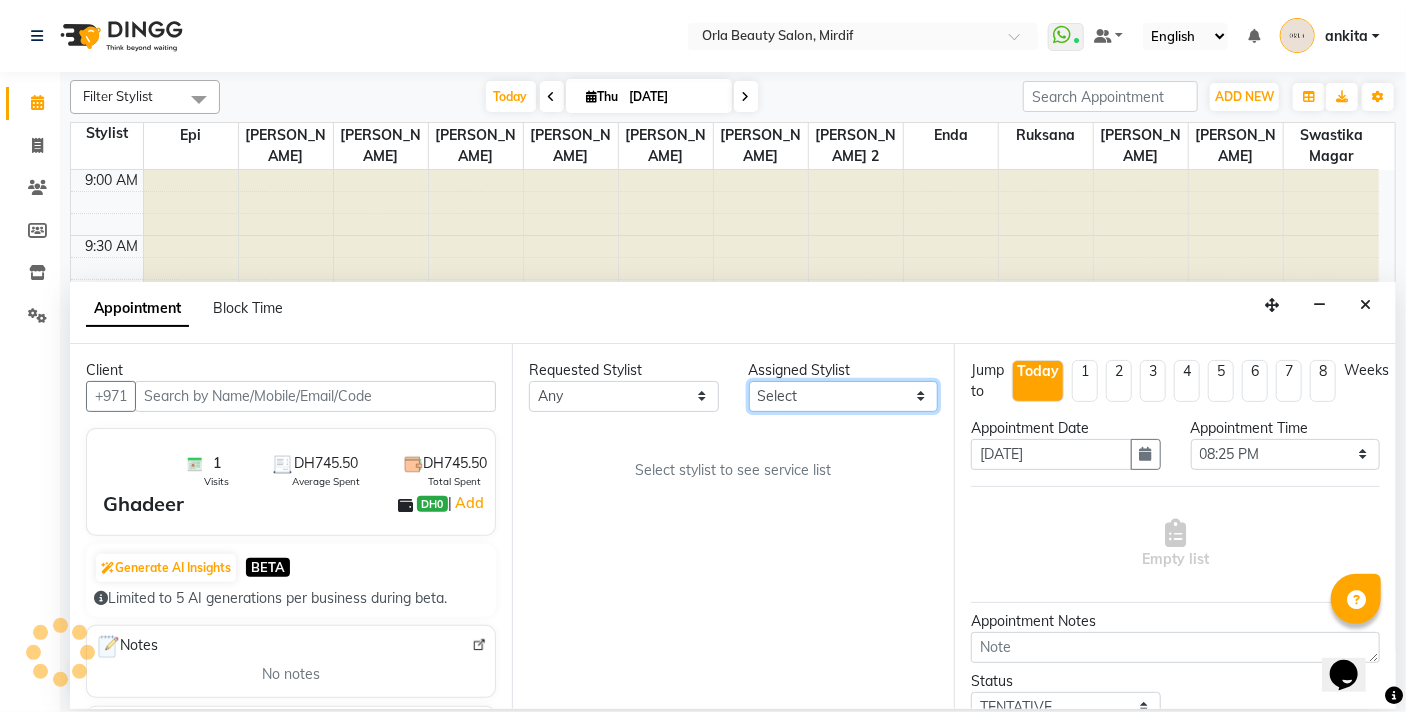 select on "36970" 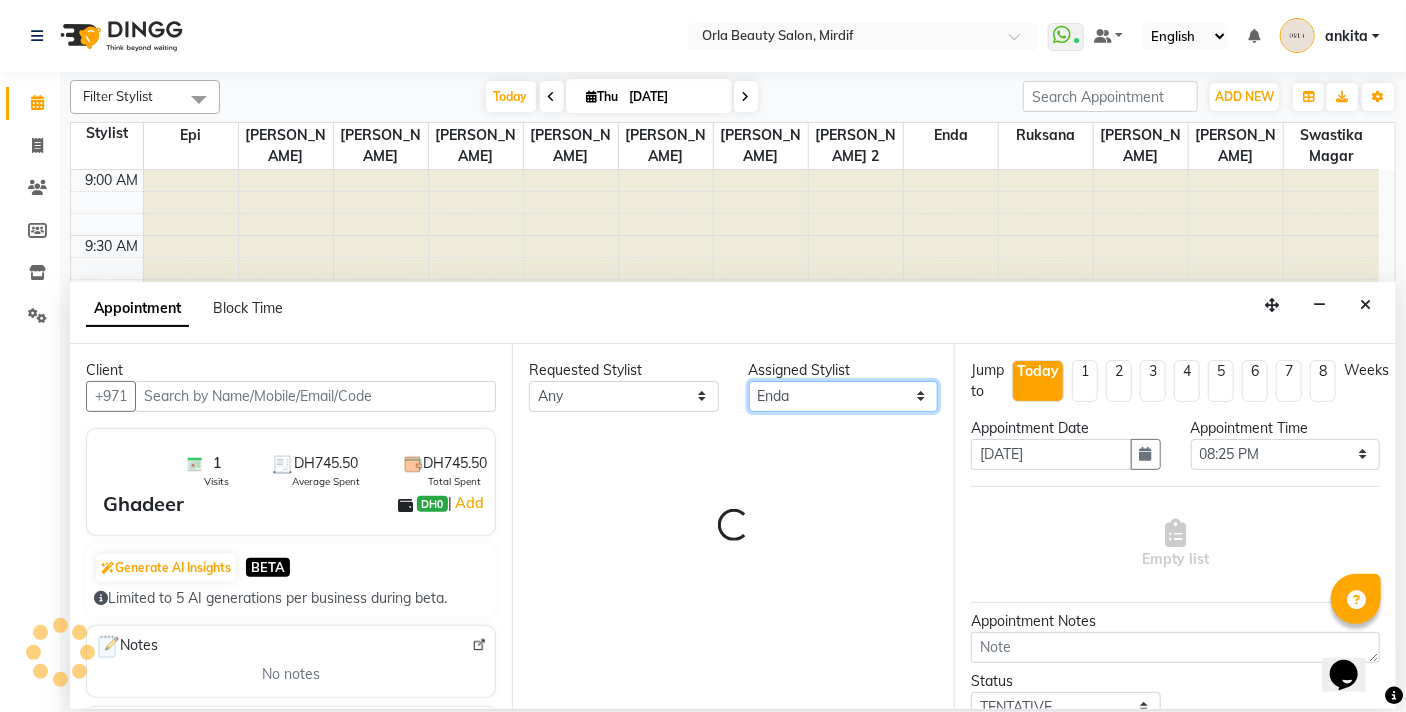 scroll, scrollTop: 1369, scrollLeft: 0, axis: vertical 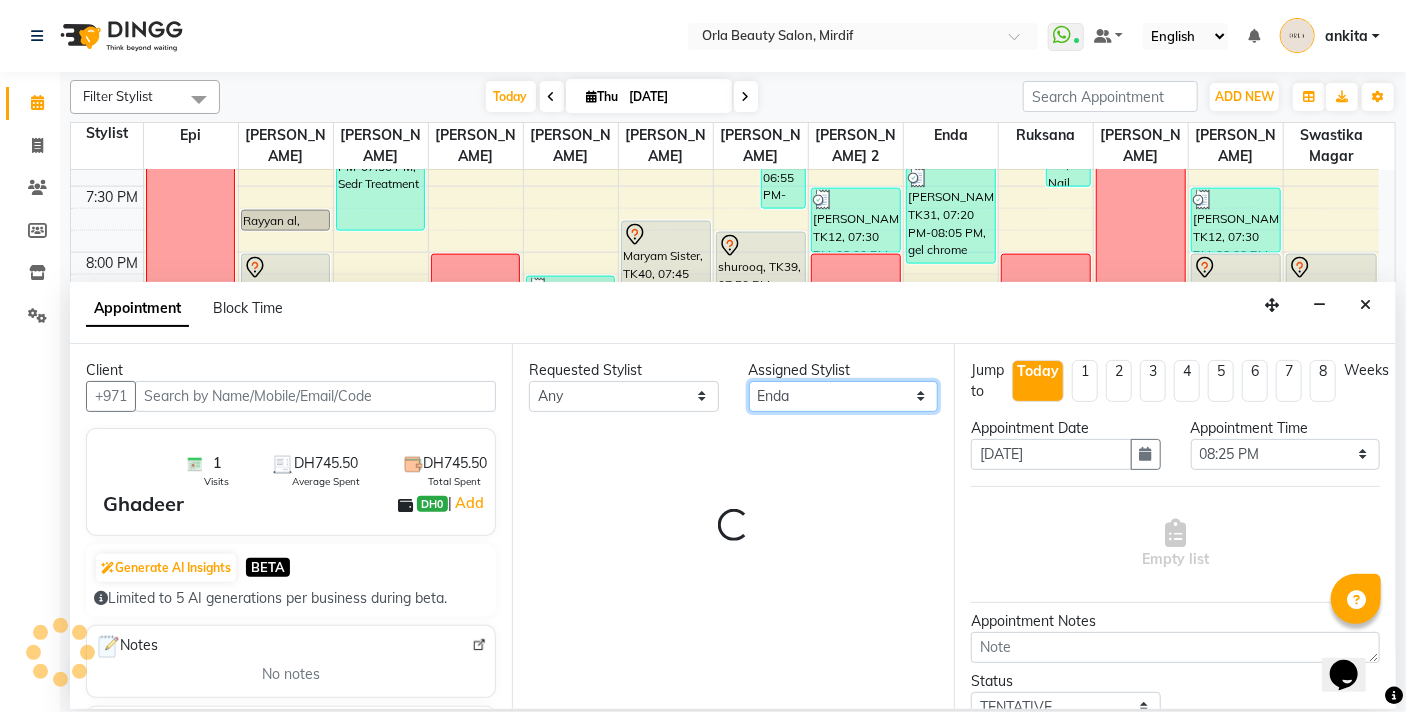 select on "2225" 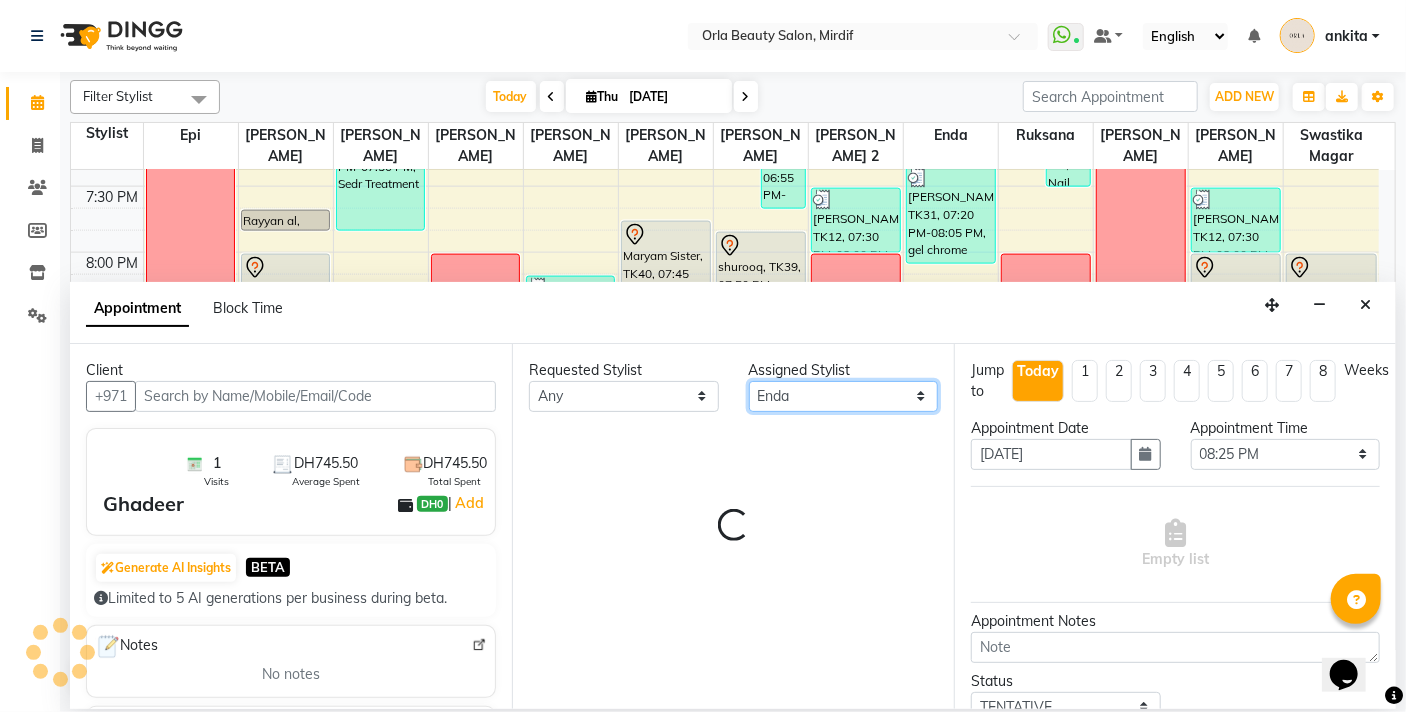 select on "2225" 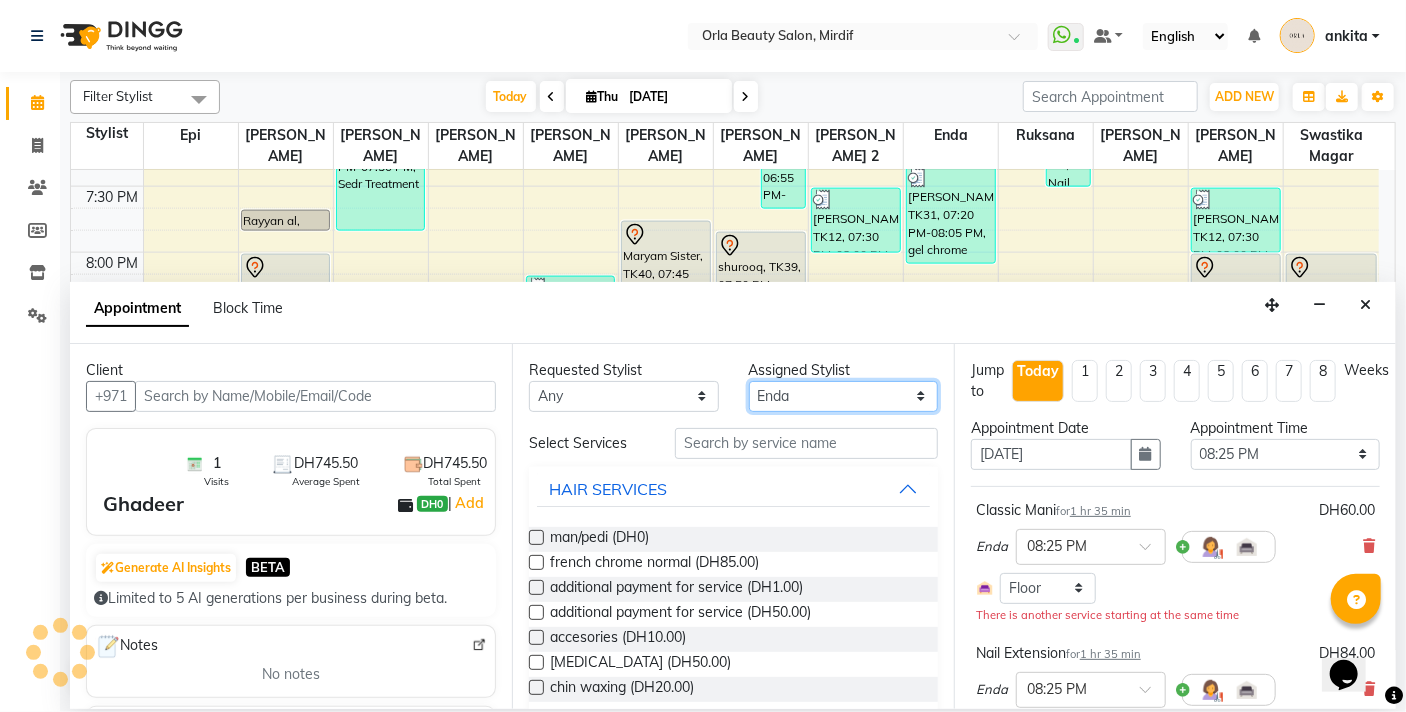 select on "31789" 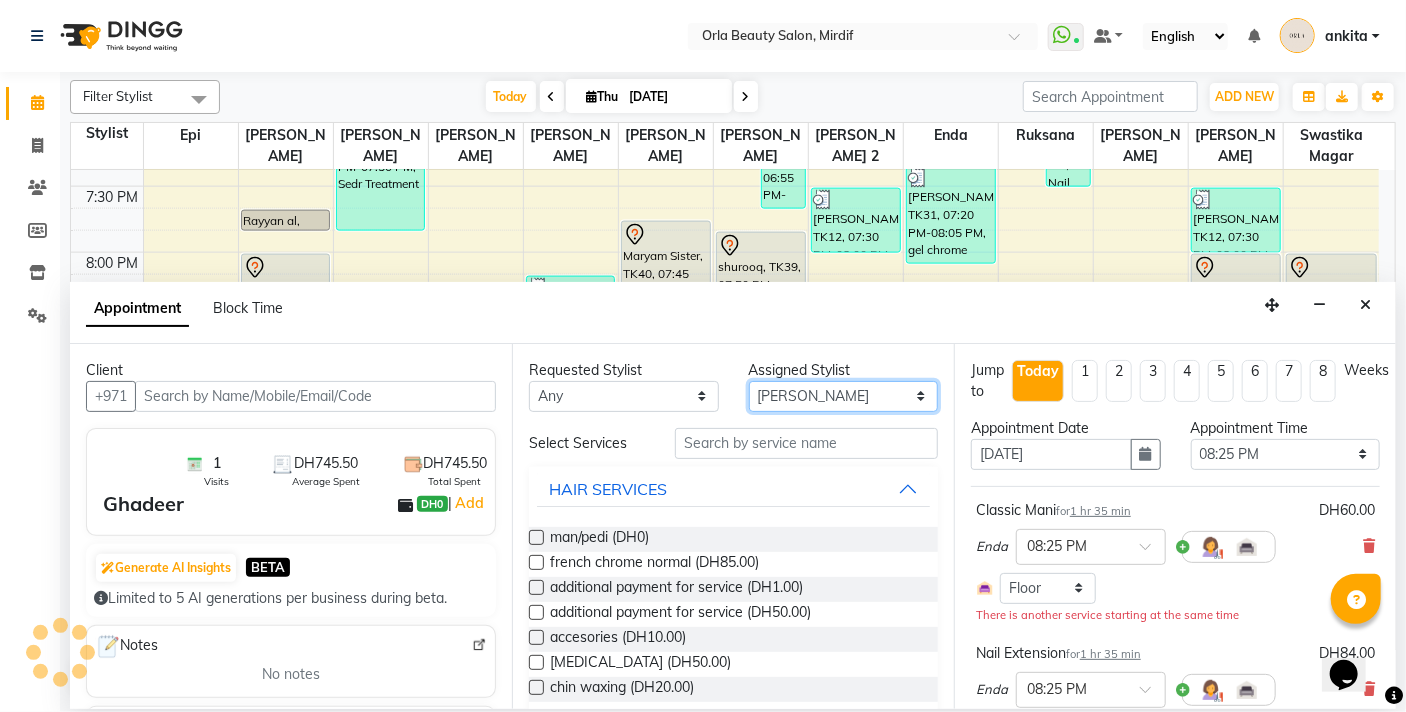 click on "Select Enda Epi [PERSON_NAME] Manju [PERSON_NAME] [PERSON_NAME] [PERSON_NAME] 2 [PERSON_NAME] [PERSON_NAME] [PERSON_NAME] swastika magar" at bounding box center (844, 396) 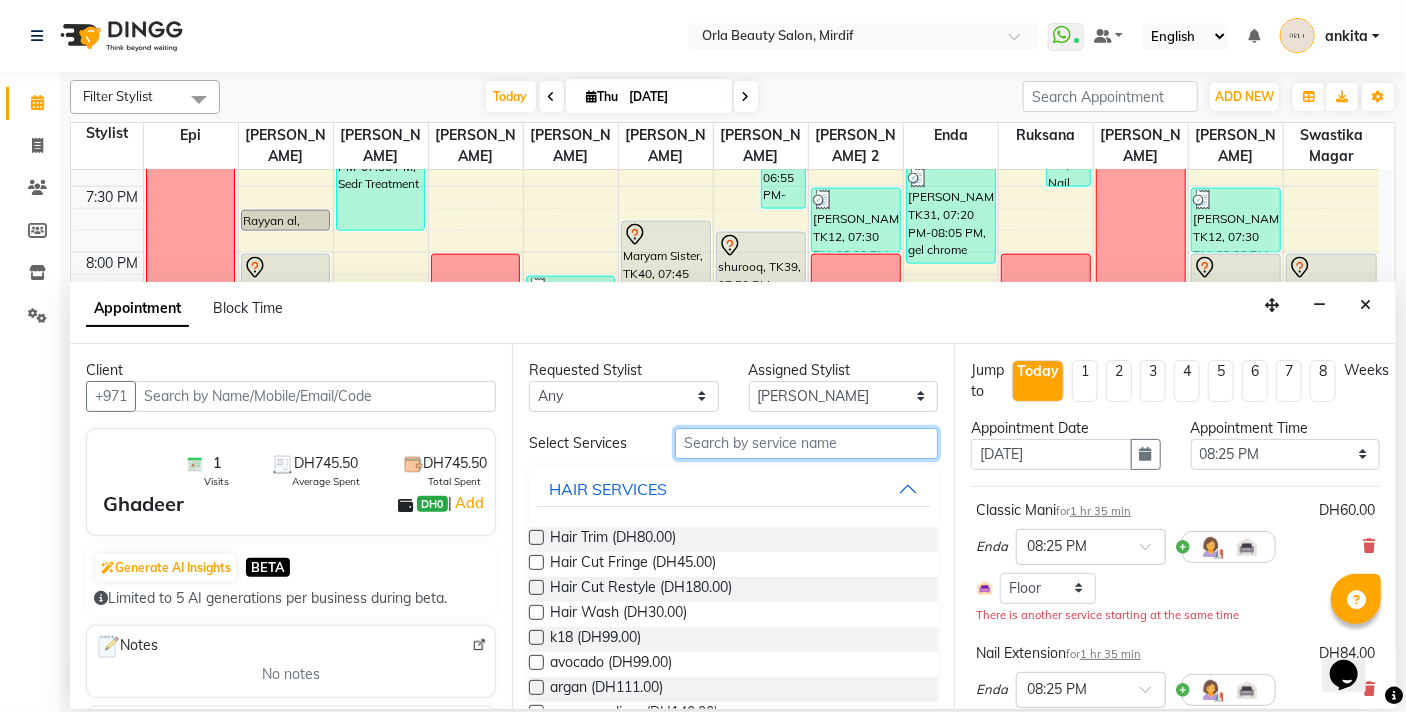 click at bounding box center [806, 443] 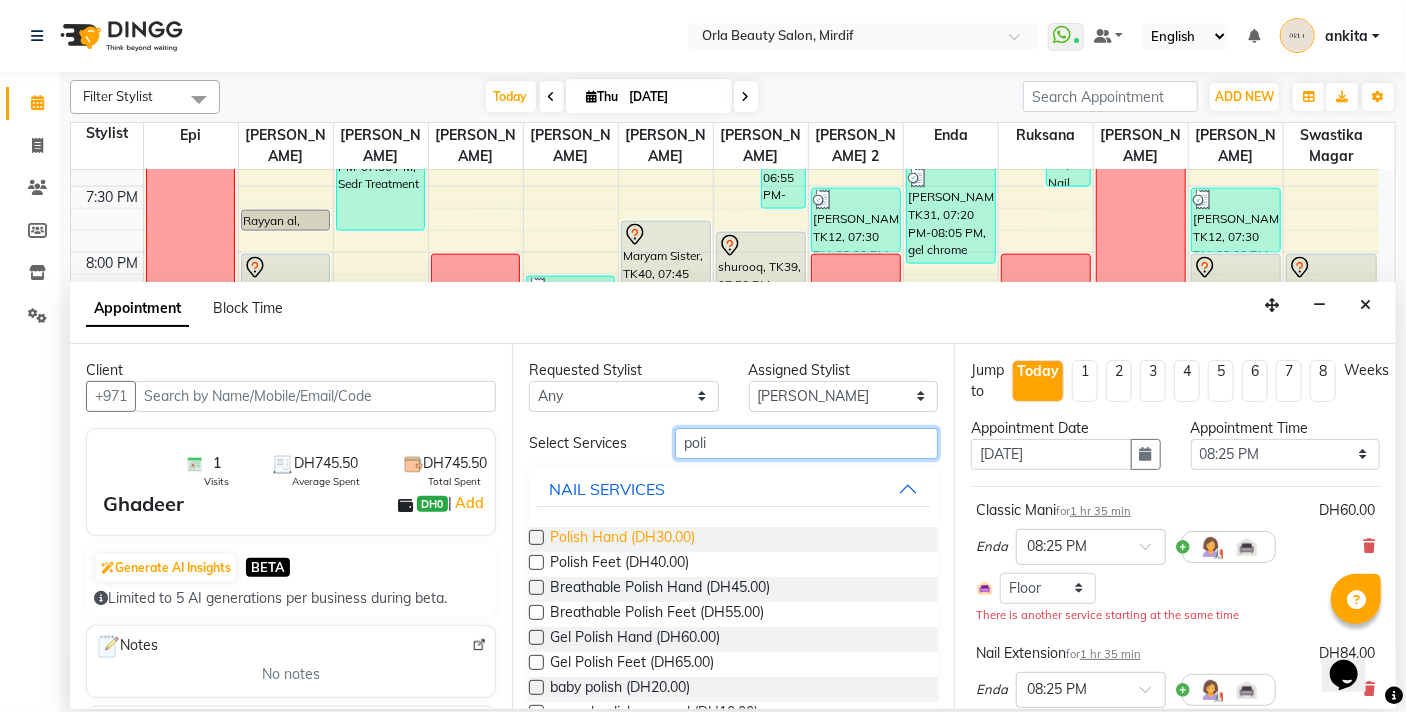 type on "poli" 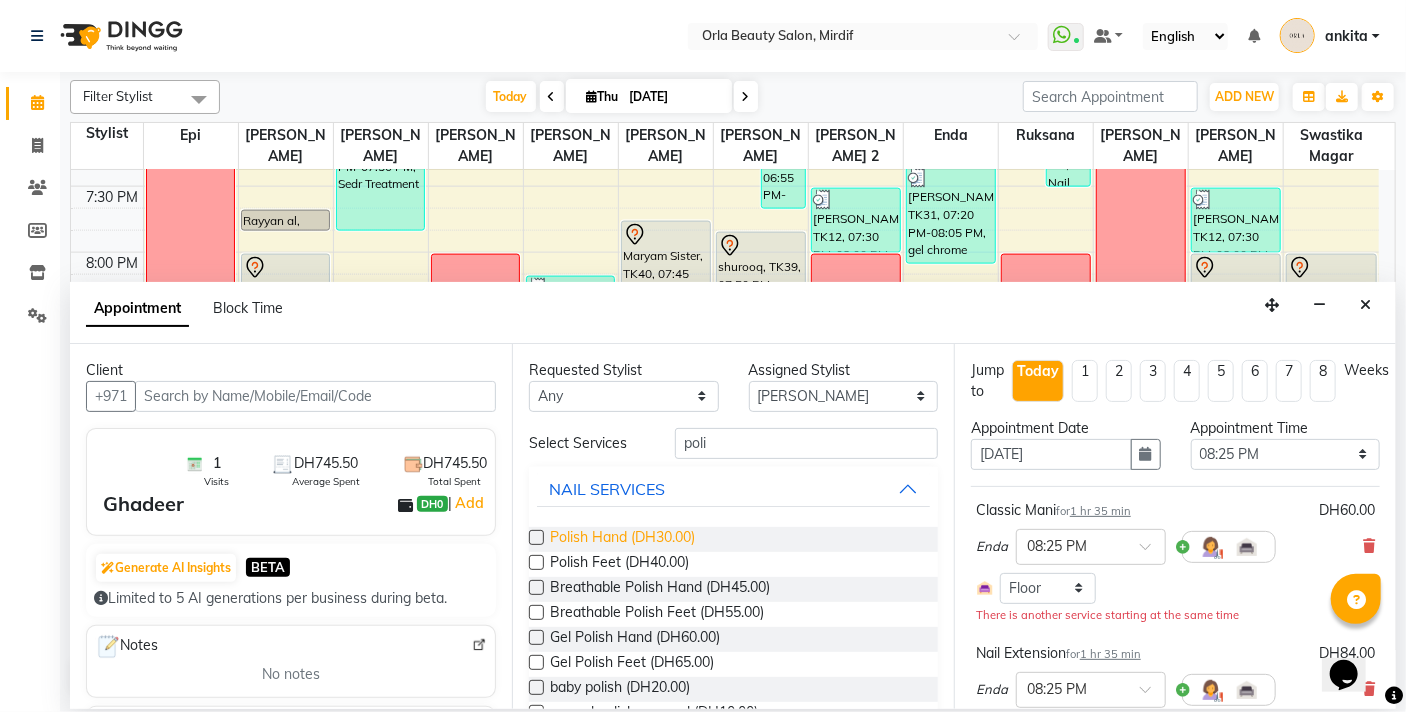 click on "Polish Hand (DH30.00)" at bounding box center (622, 539) 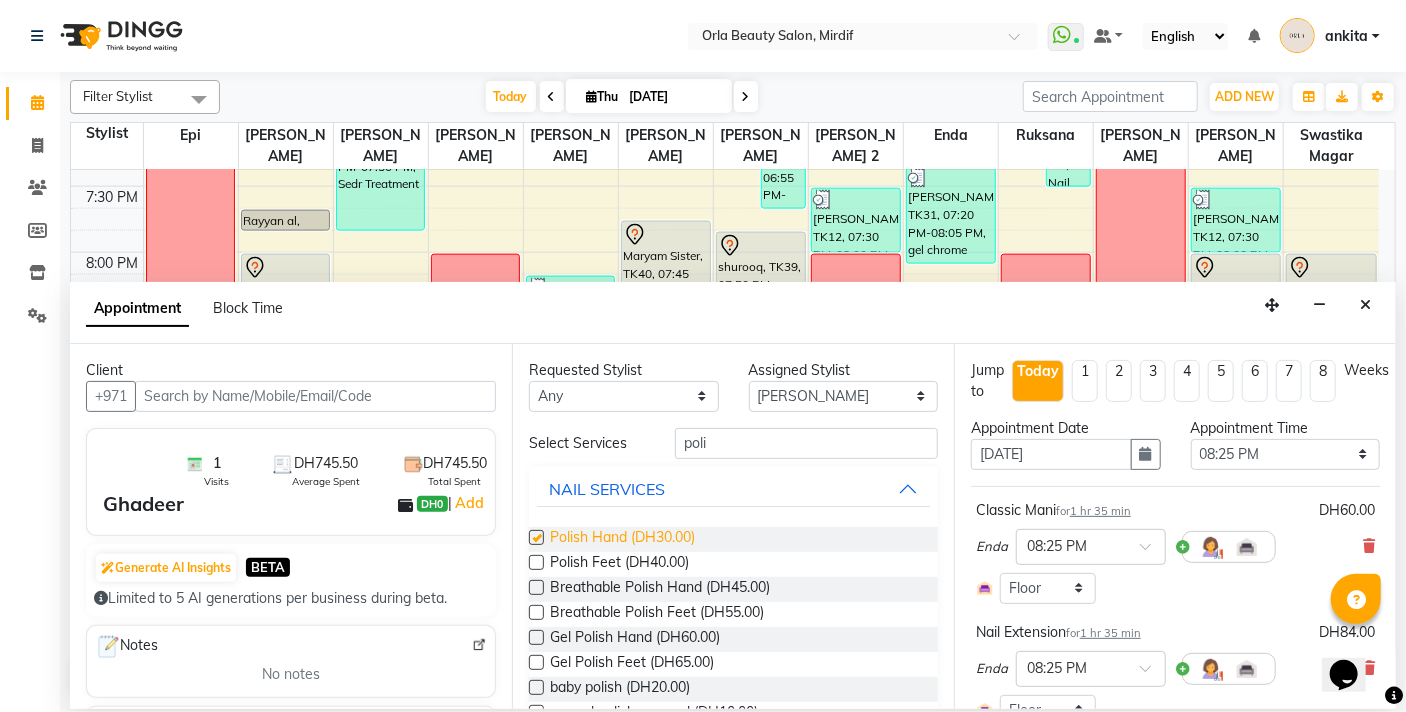 checkbox on "false" 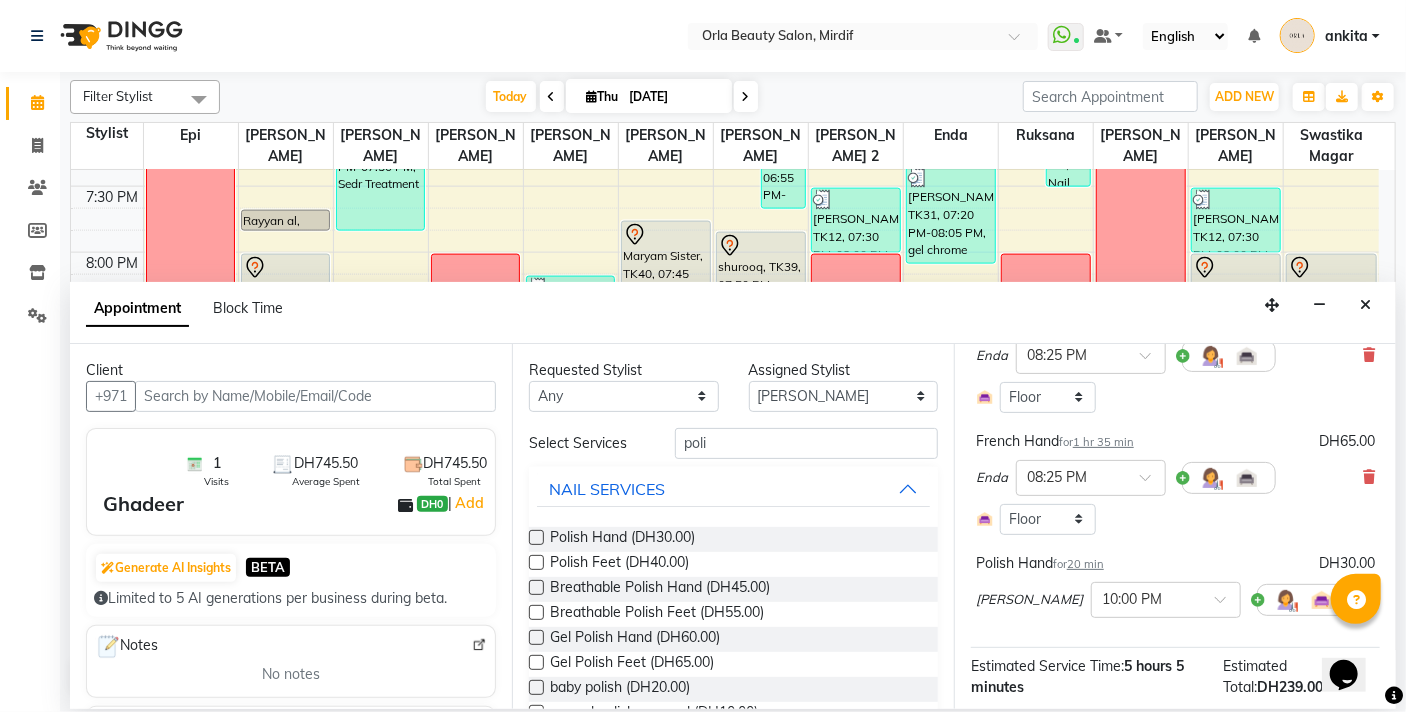 scroll, scrollTop: 337, scrollLeft: 0, axis: vertical 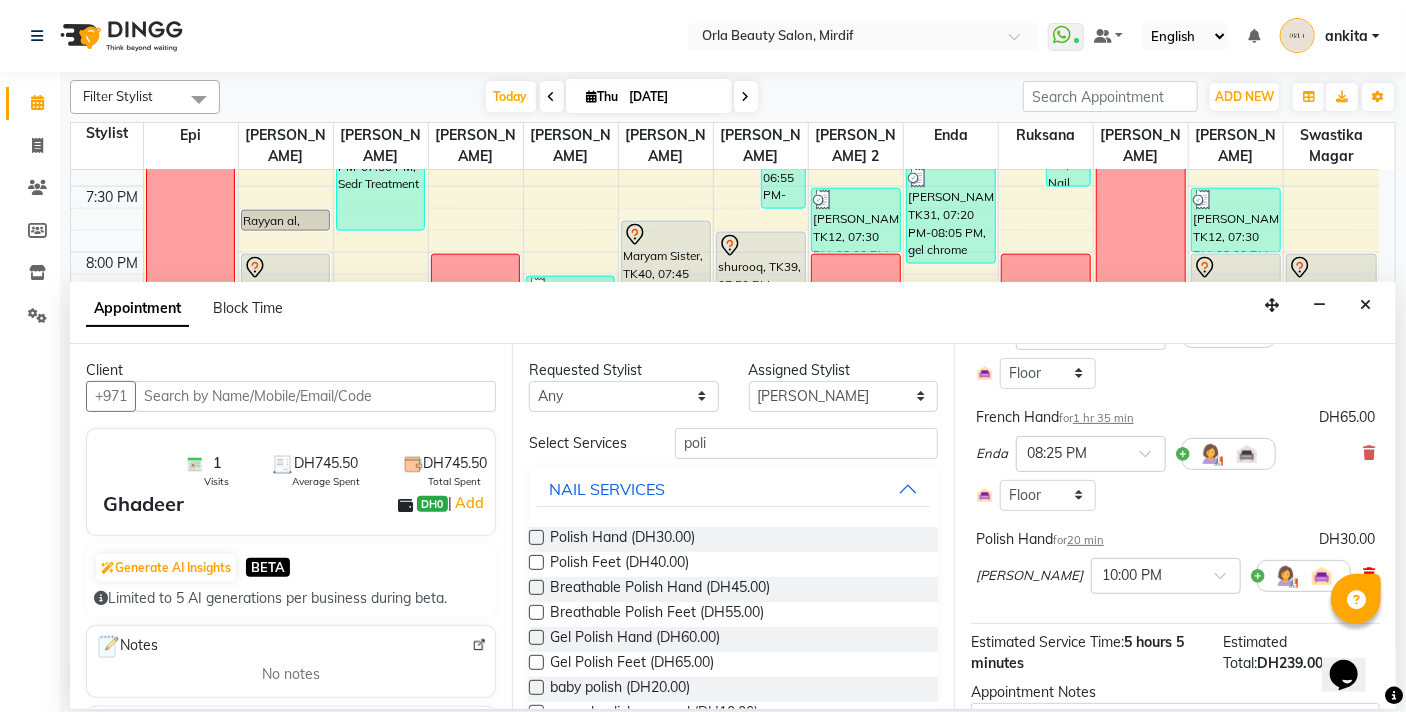 click at bounding box center [1369, 575] 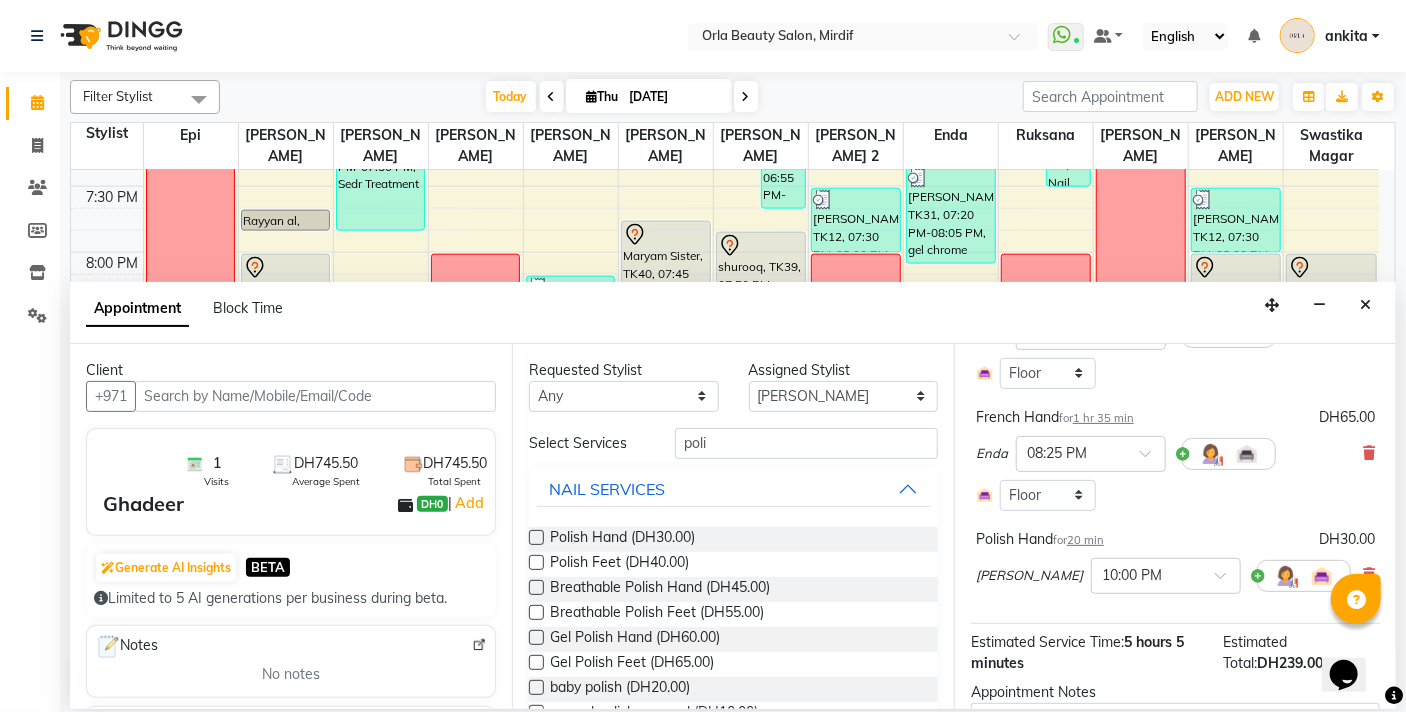 scroll, scrollTop: 359, scrollLeft: 0, axis: vertical 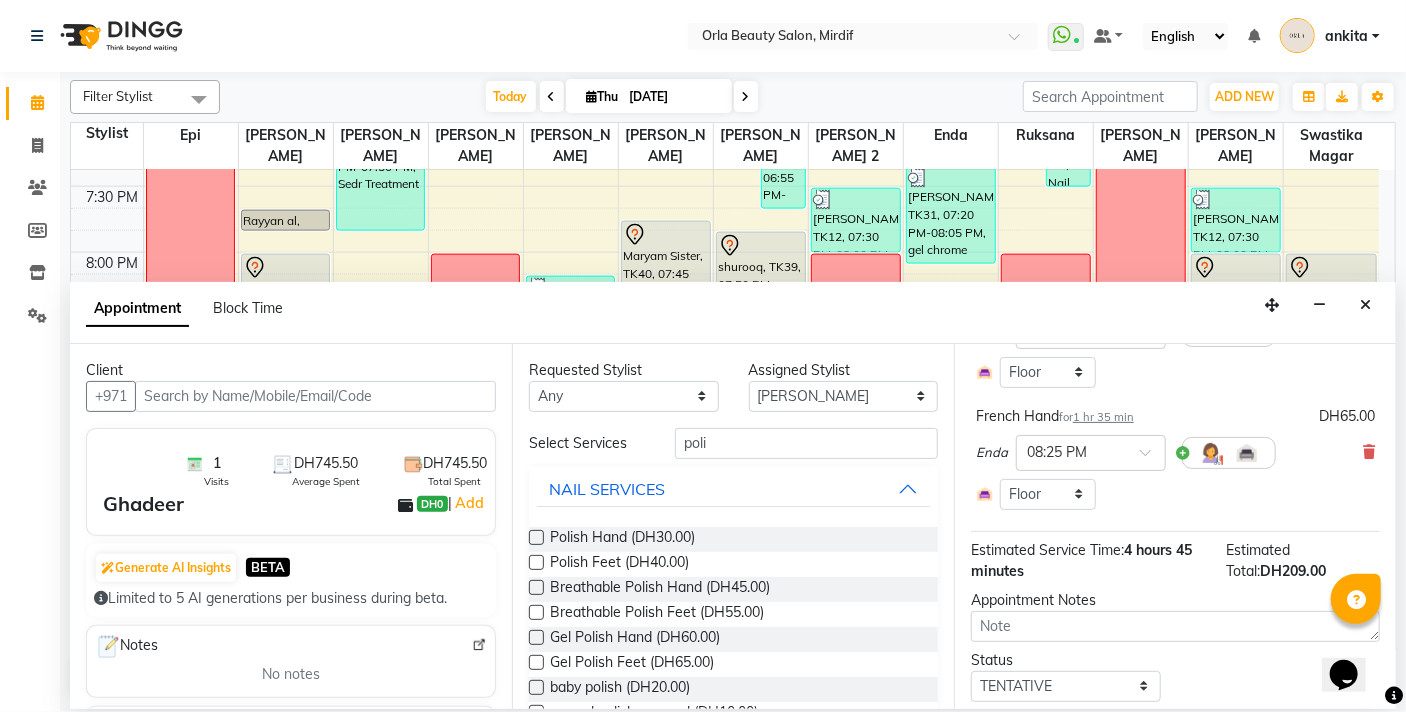 click at bounding box center [536, 562] 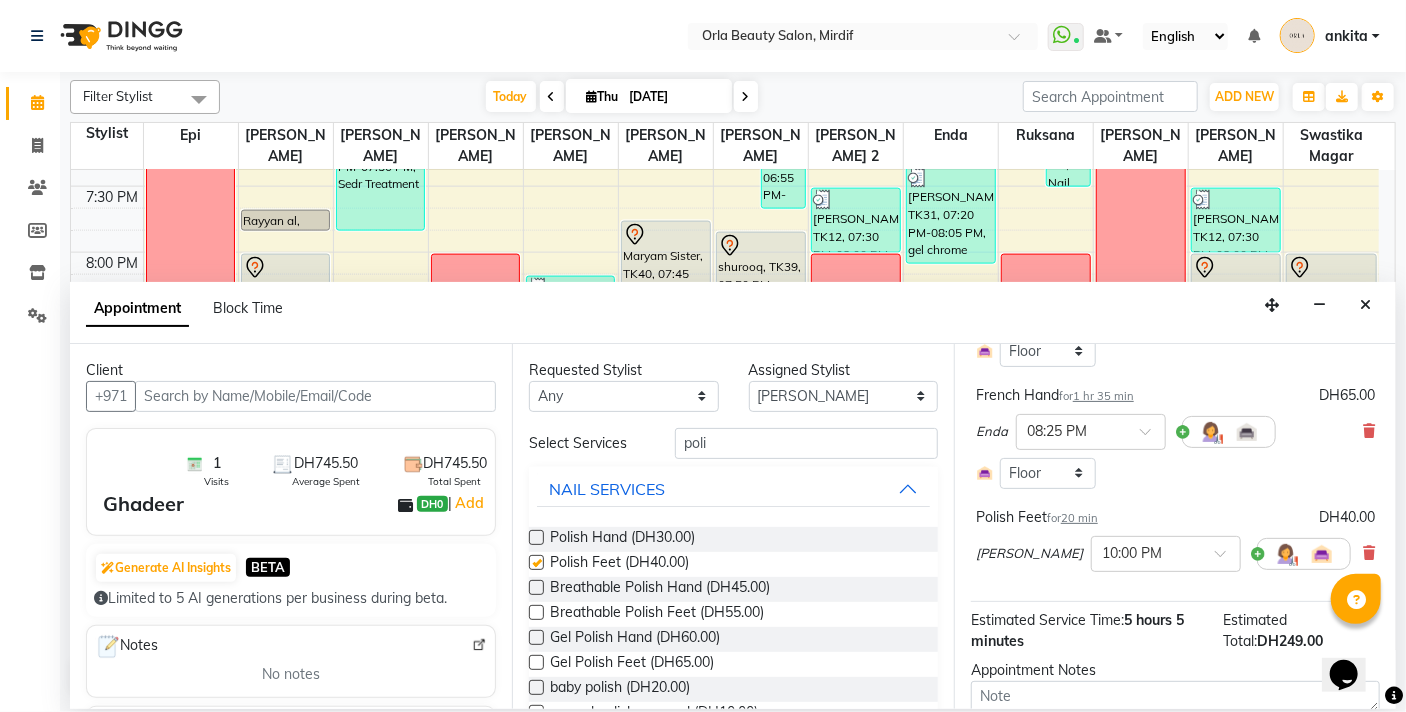 scroll, scrollTop: 337, scrollLeft: 0, axis: vertical 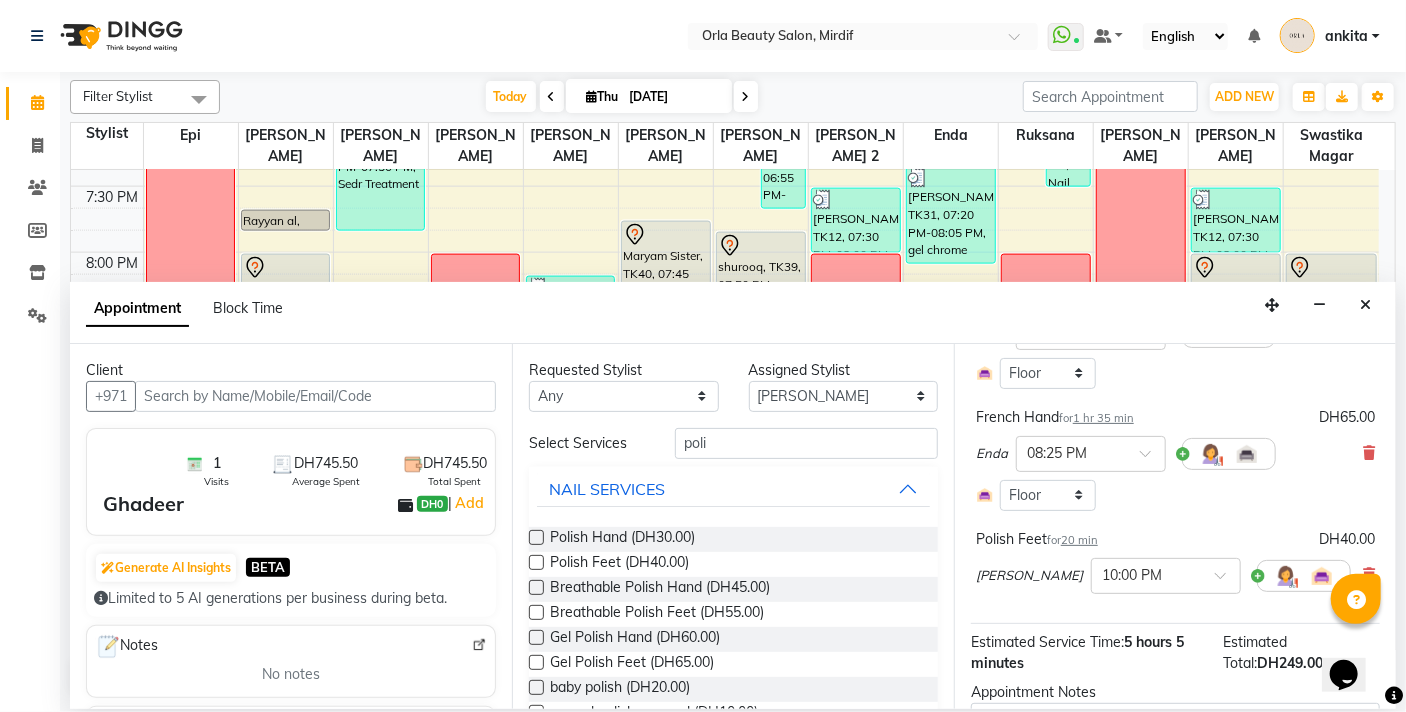 checkbox on "false" 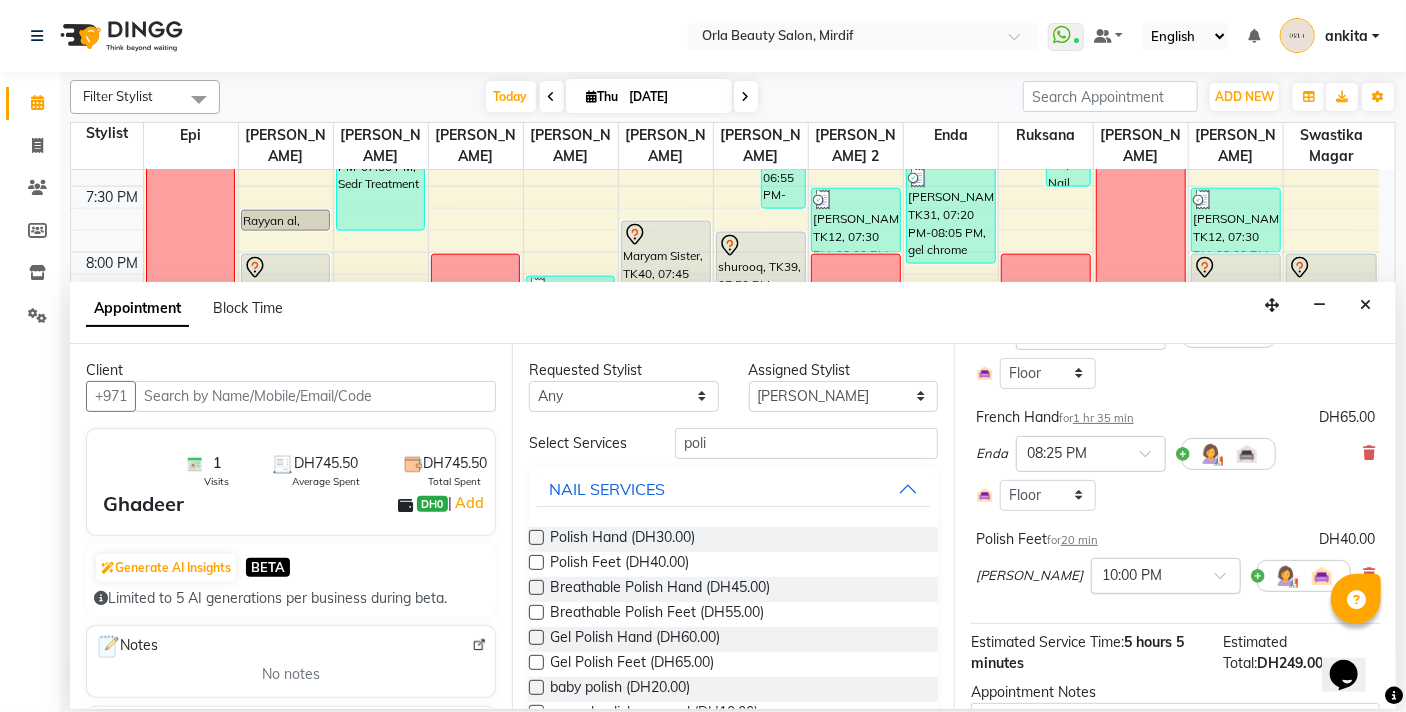 click at bounding box center [1146, 574] 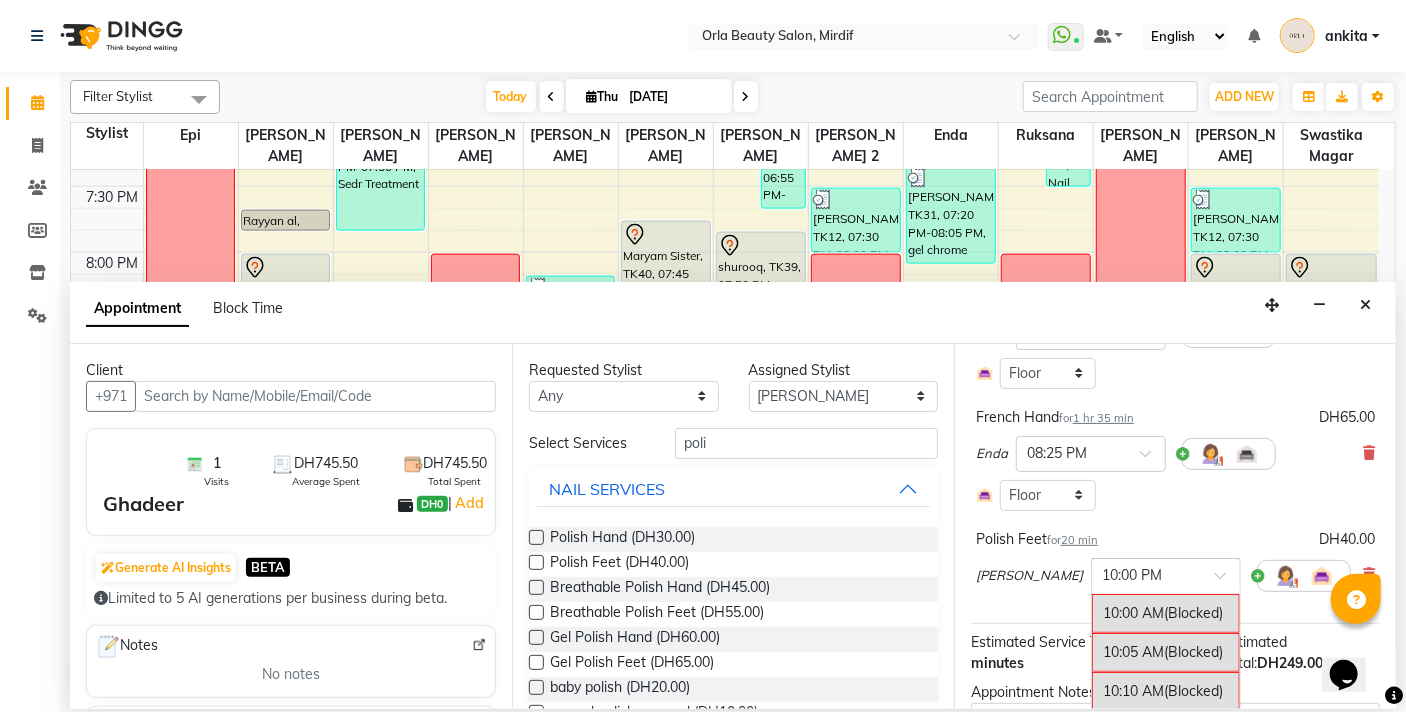 scroll, scrollTop: 5230, scrollLeft: 0, axis: vertical 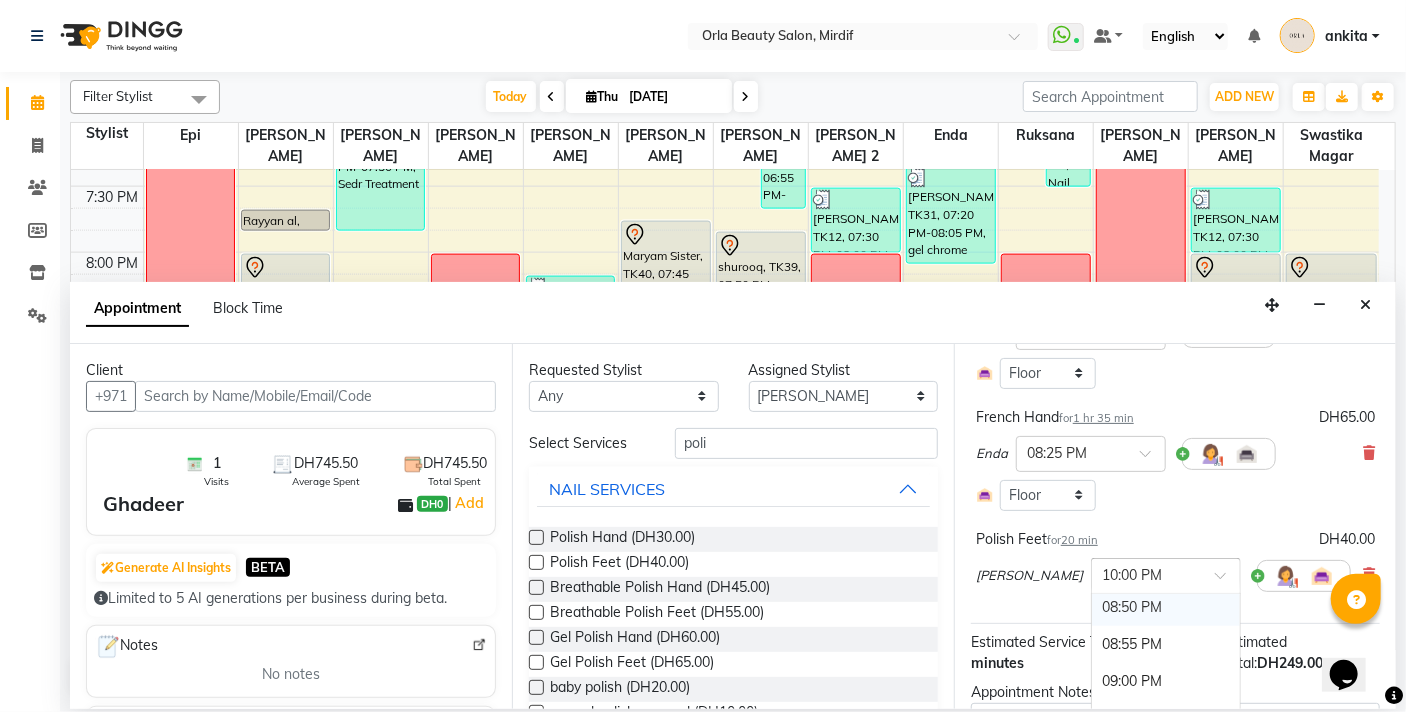 click on "08:50 PM" at bounding box center (1166, 607) 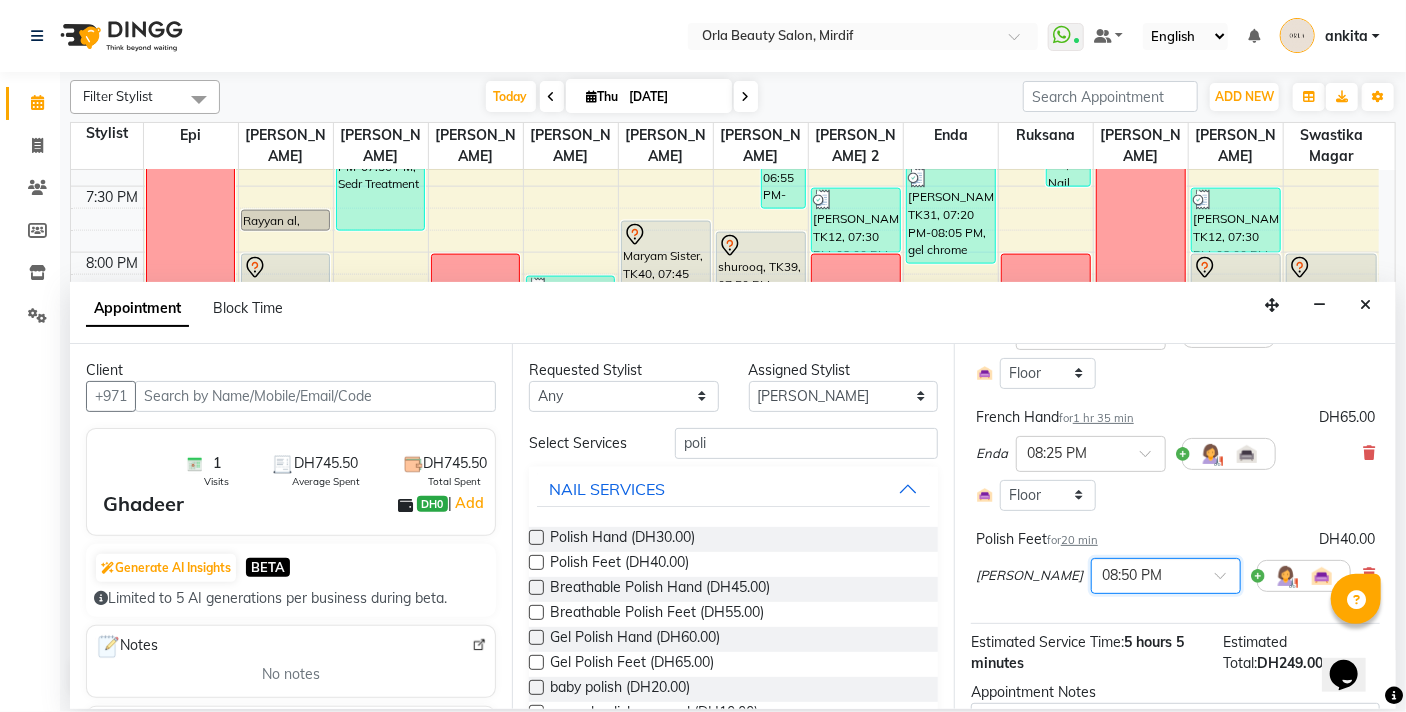 scroll, scrollTop: 488, scrollLeft: 0, axis: vertical 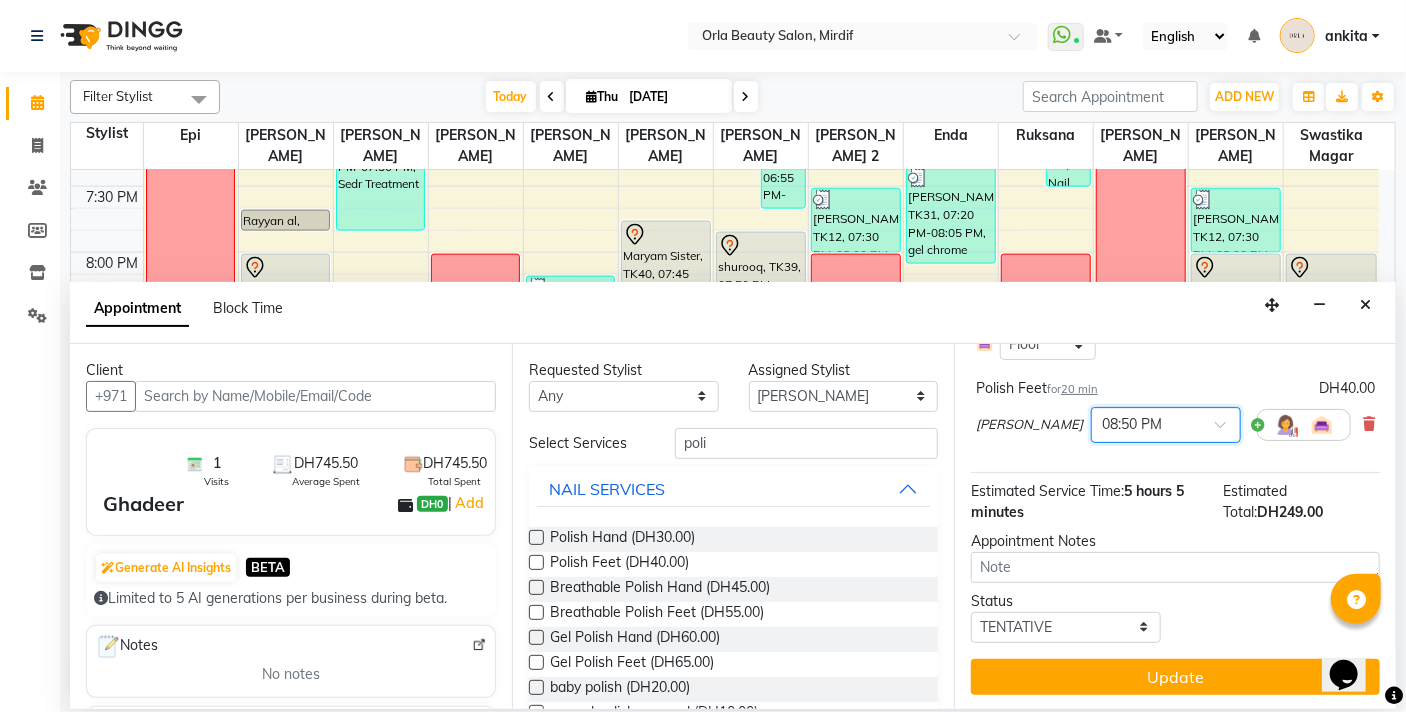 drag, startPoint x: 1391, startPoint y: 516, endPoint x: 6, endPoint y: 4, distance: 1476.6073 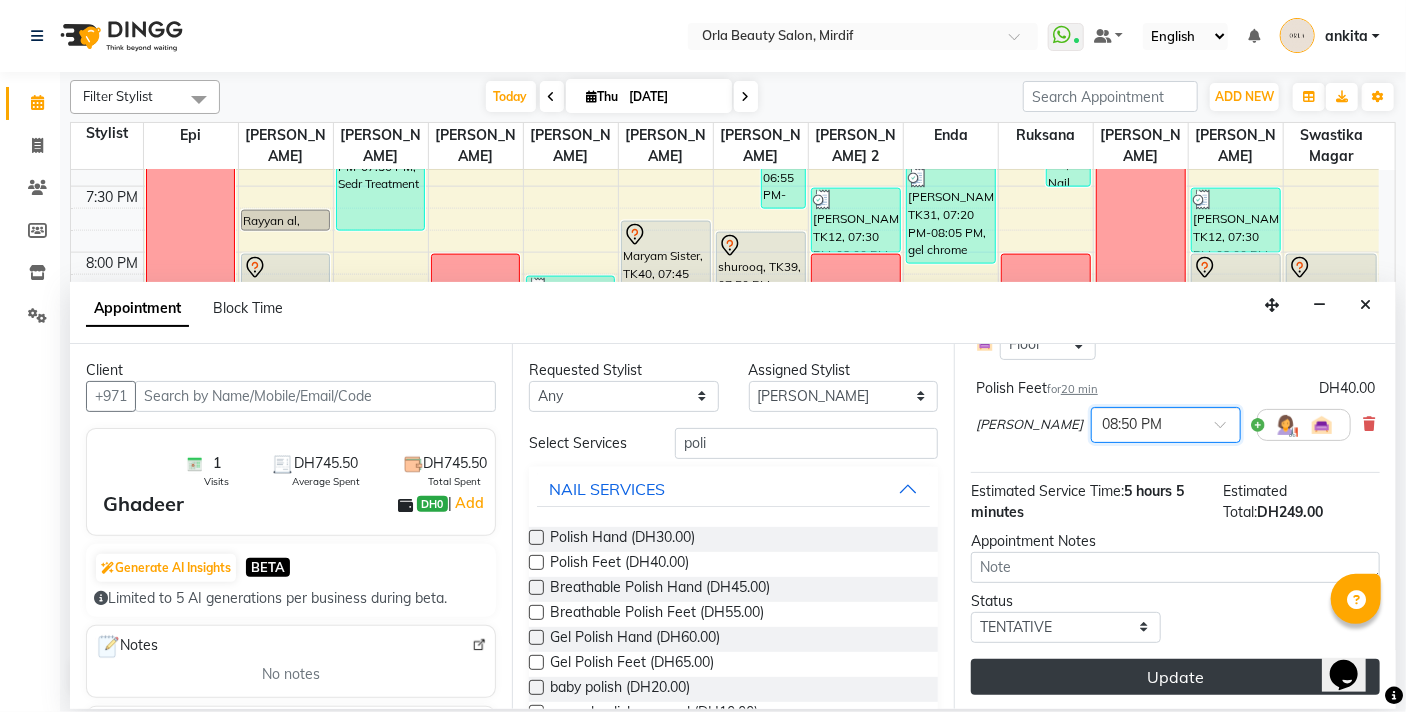click on "Update" at bounding box center (1175, 677) 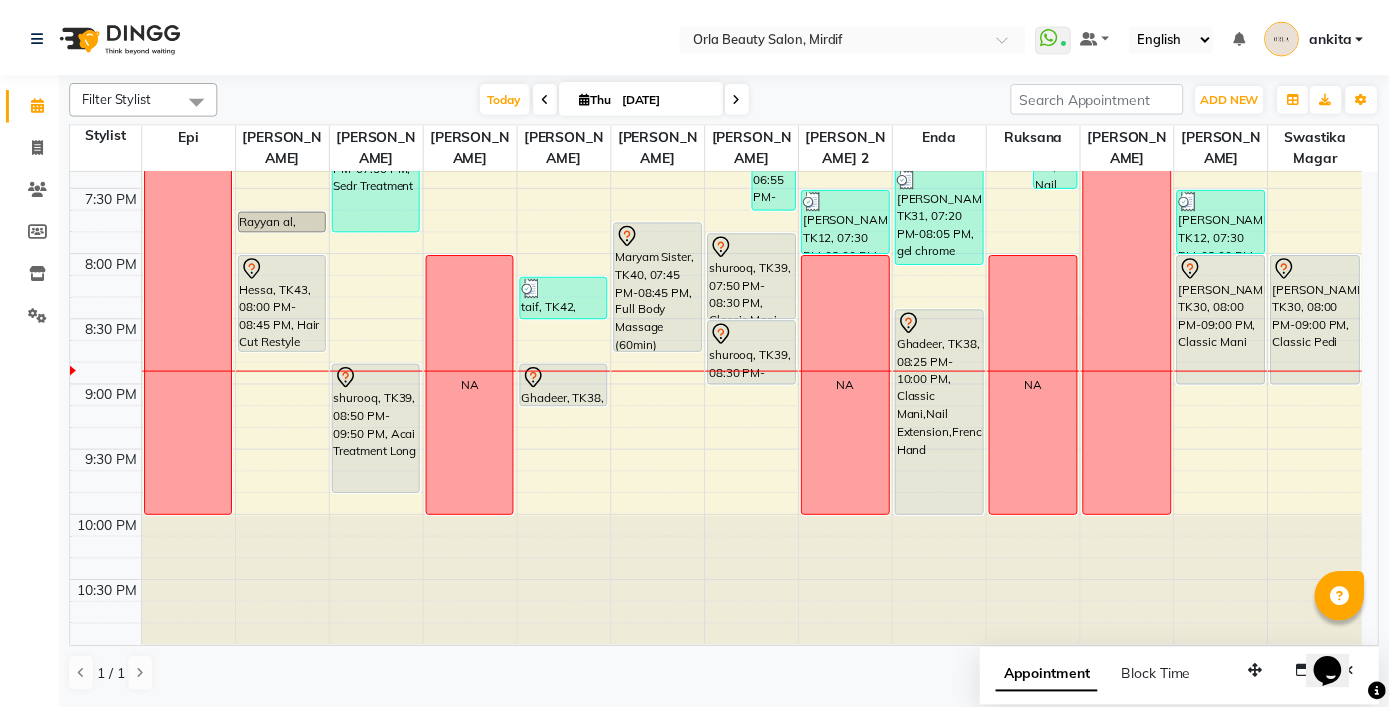 scroll, scrollTop: 1036, scrollLeft: 0, axis: vertical 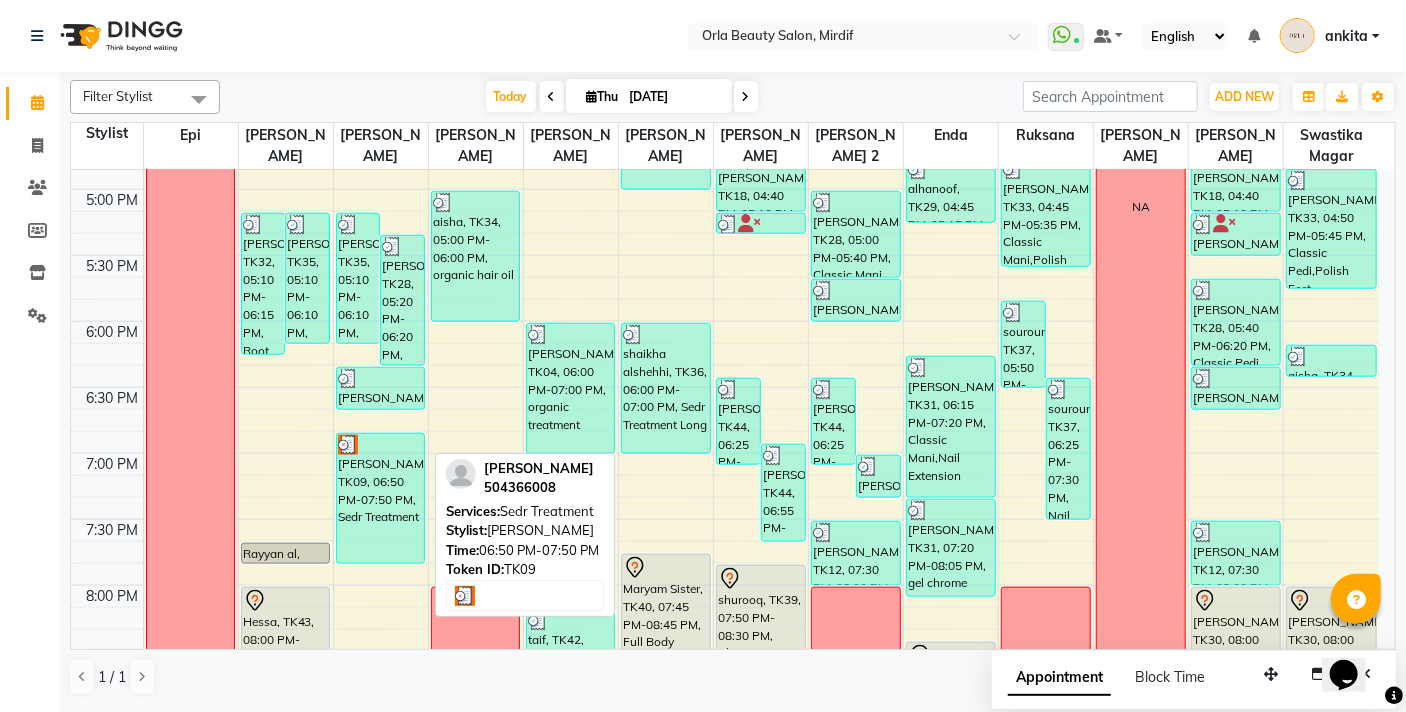 click on "[PERSON_NAME], TK09, 06:50 PM-07:50 PM, Sedr Treatment" at bounding box center [381, 498] 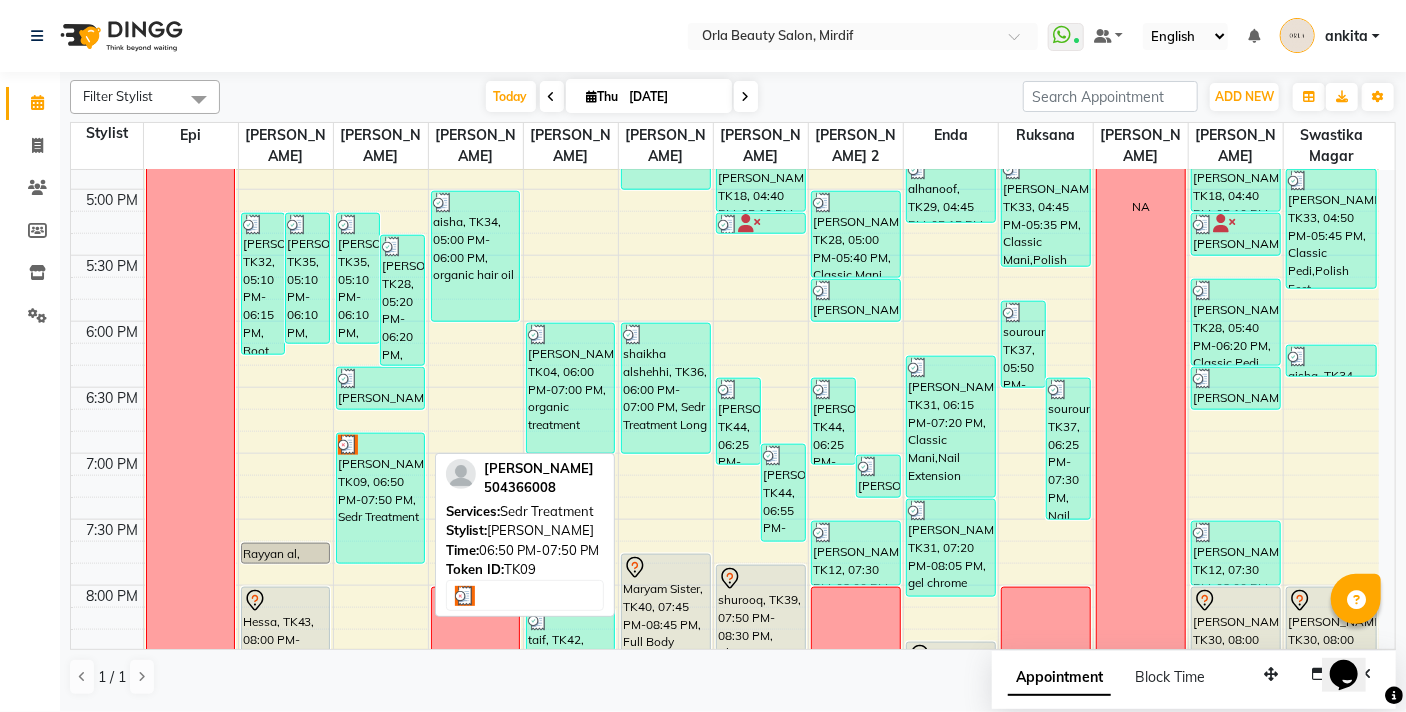 click on "[PERSON_NAME], TK09, 06:50 PM-07:50 PM, Sedr Treatment" at bounding box center [381, 498] 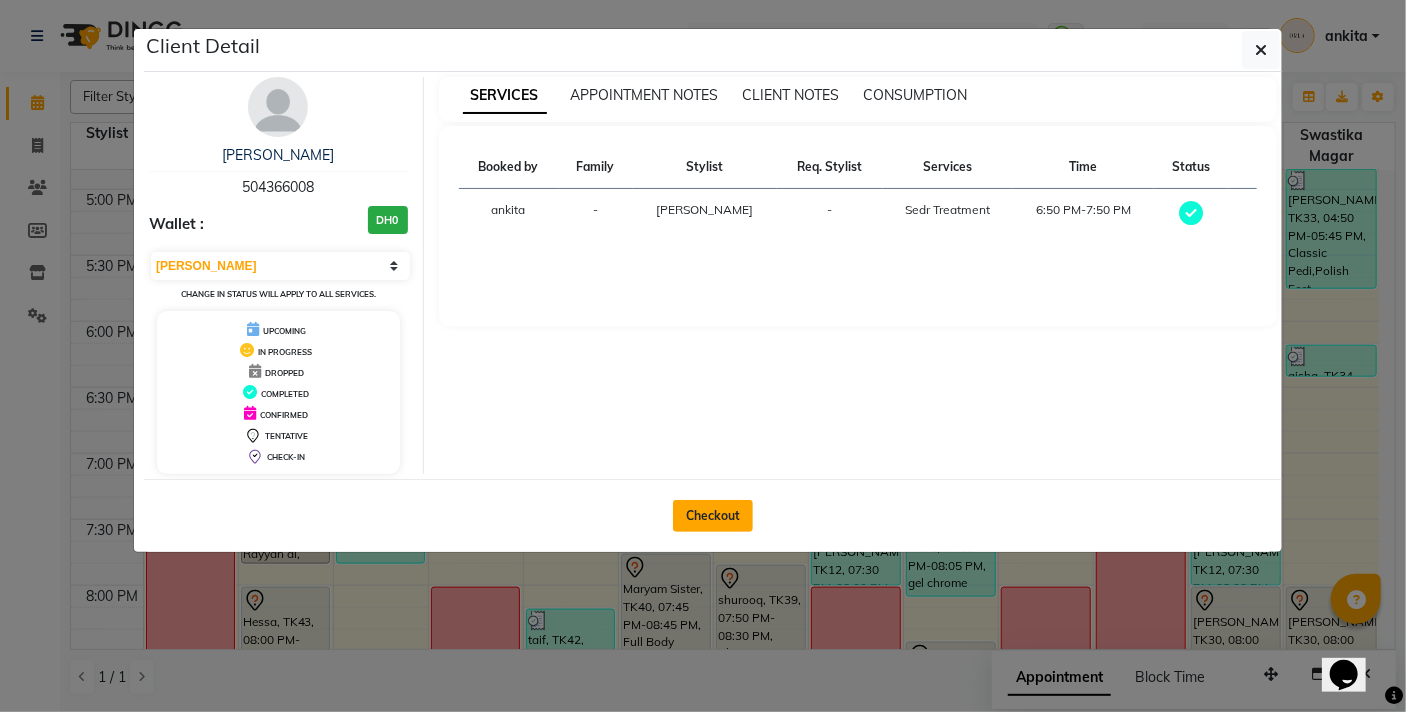 click on "Checkout" 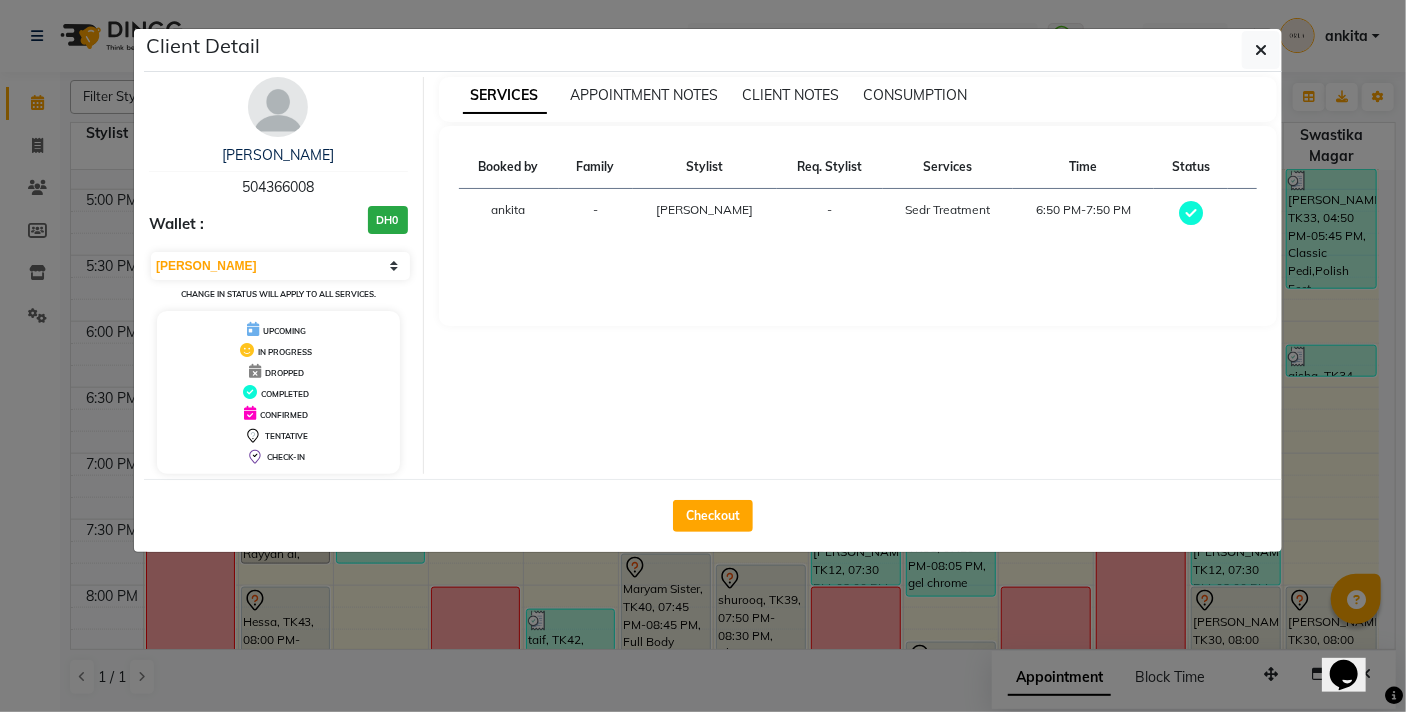select on "service" 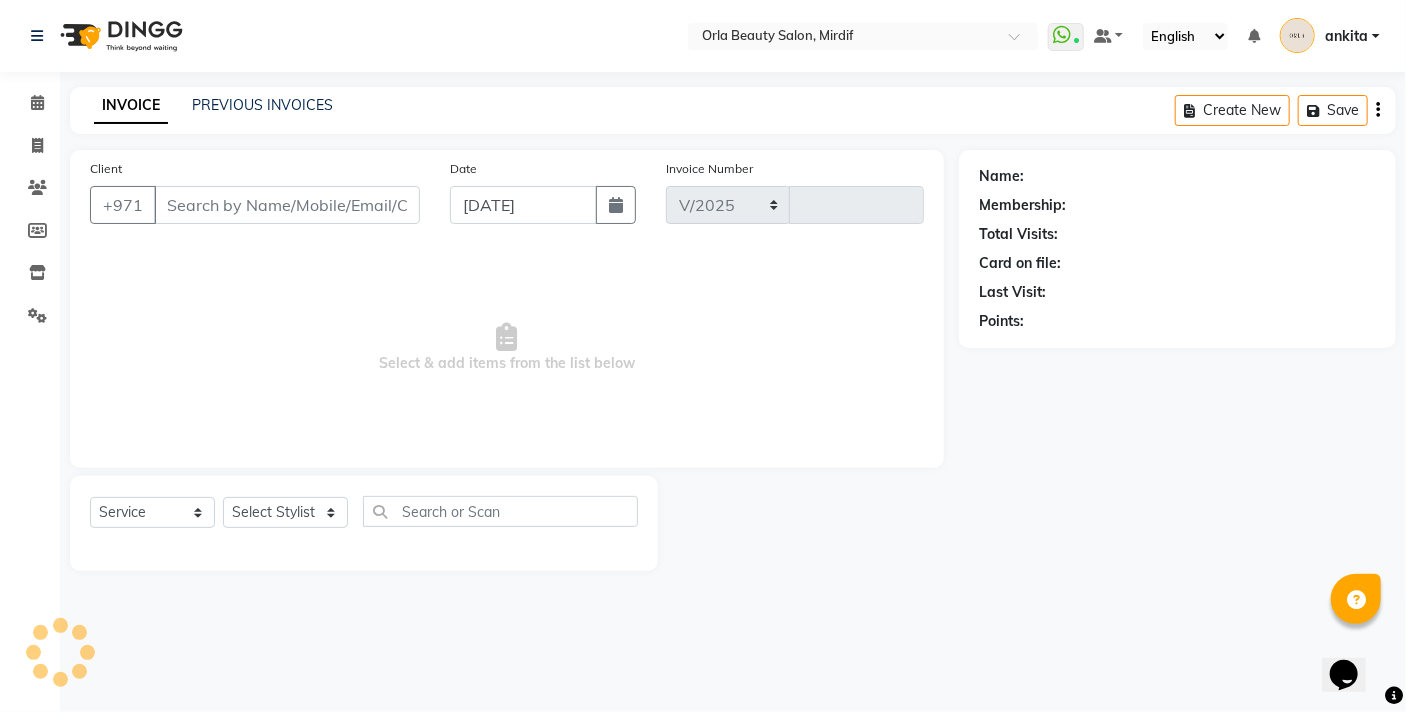 select on "5053" 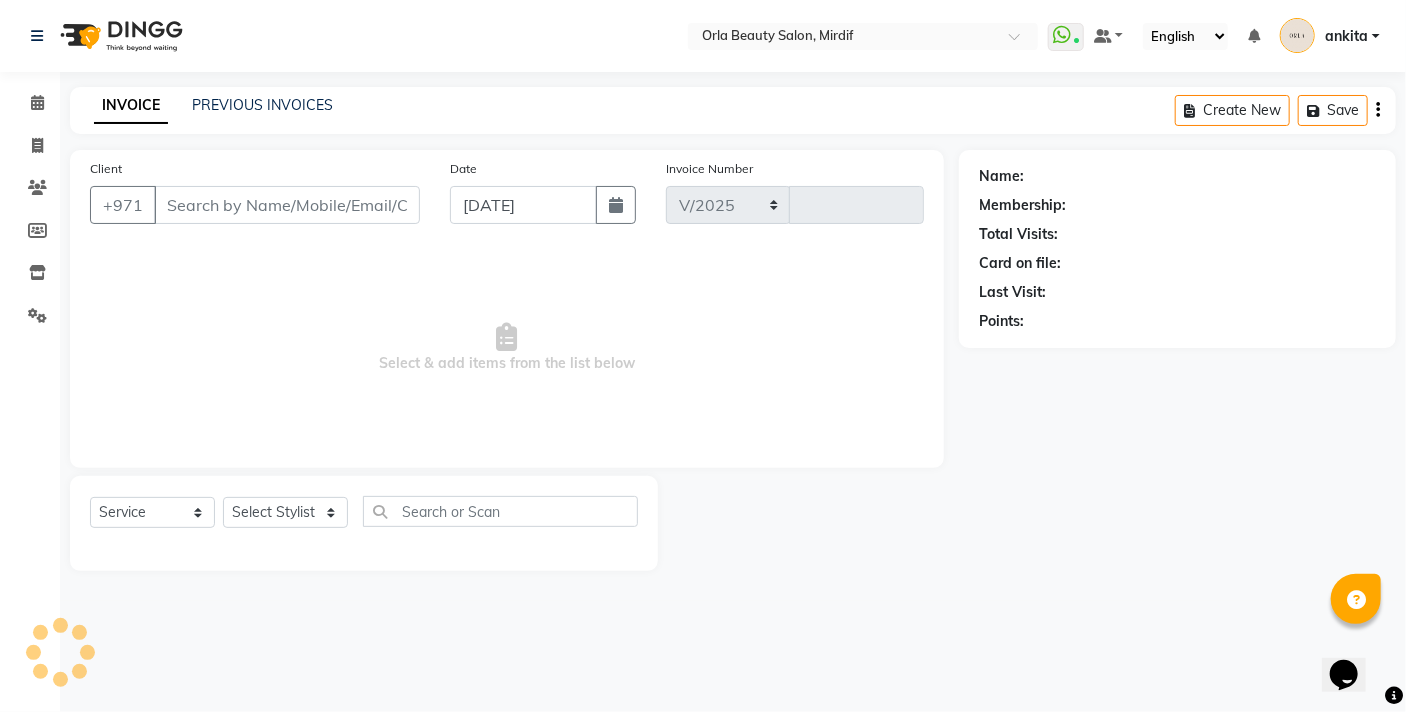 type on "3243" 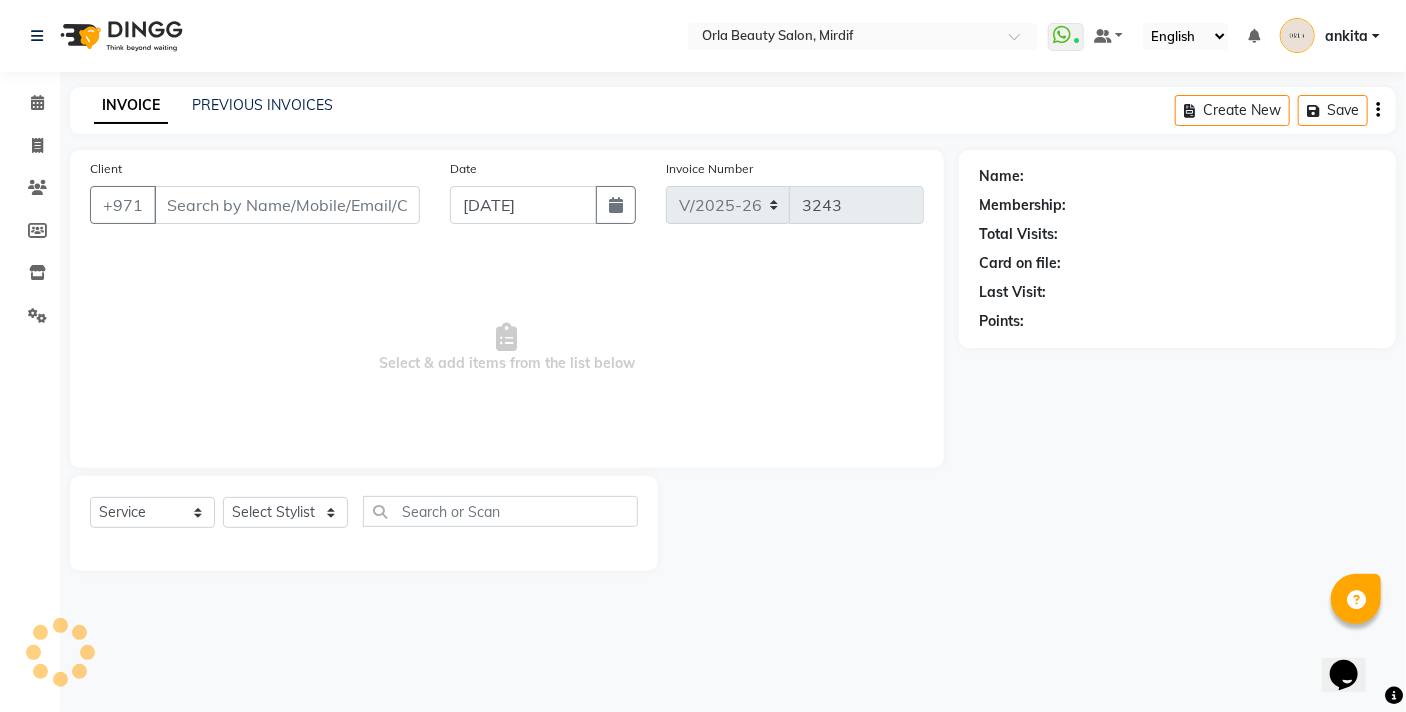 type on "504366008" 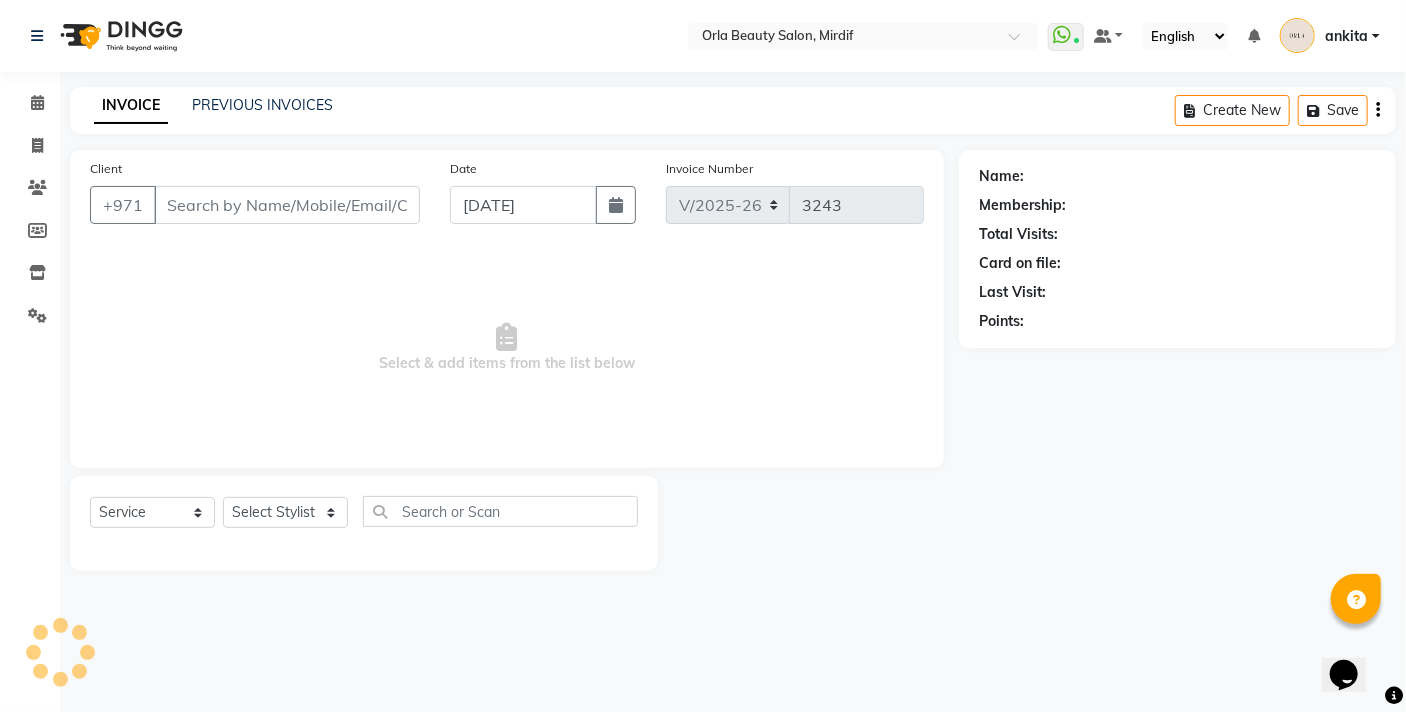 select on "58161" 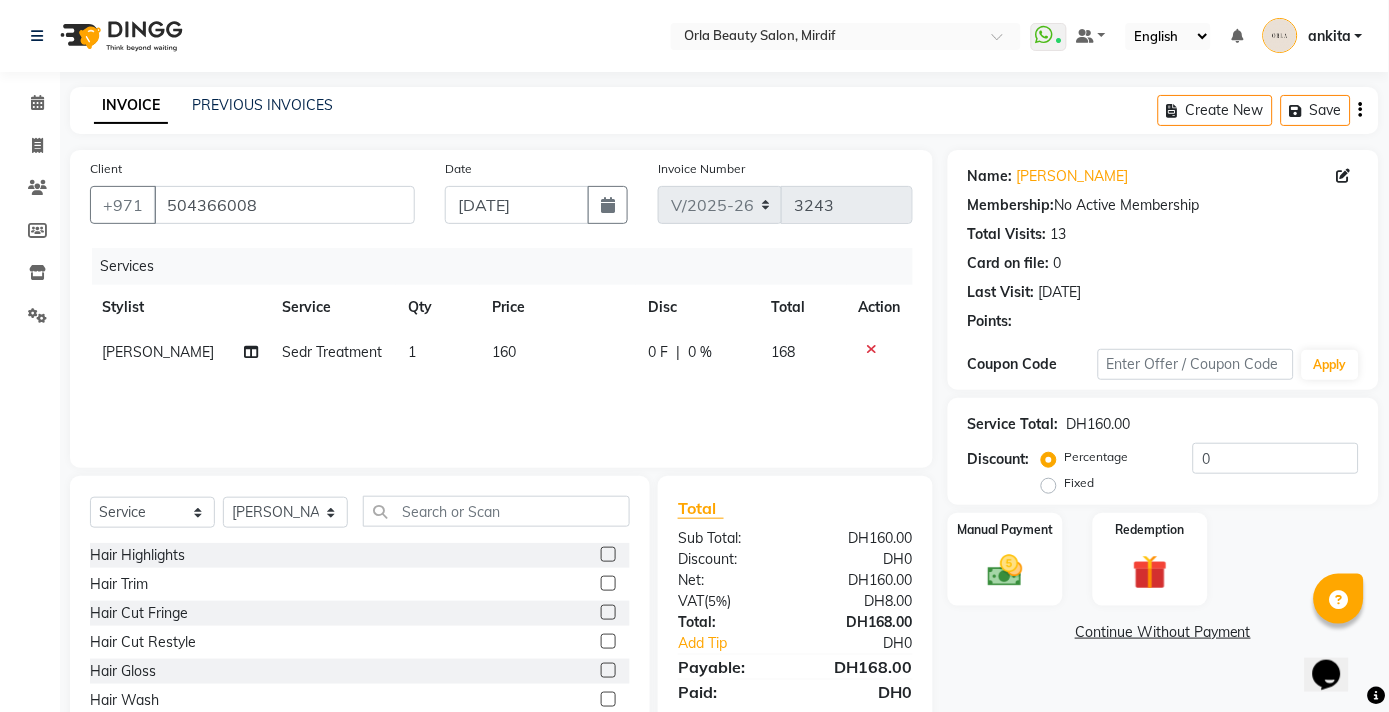 click on "160" 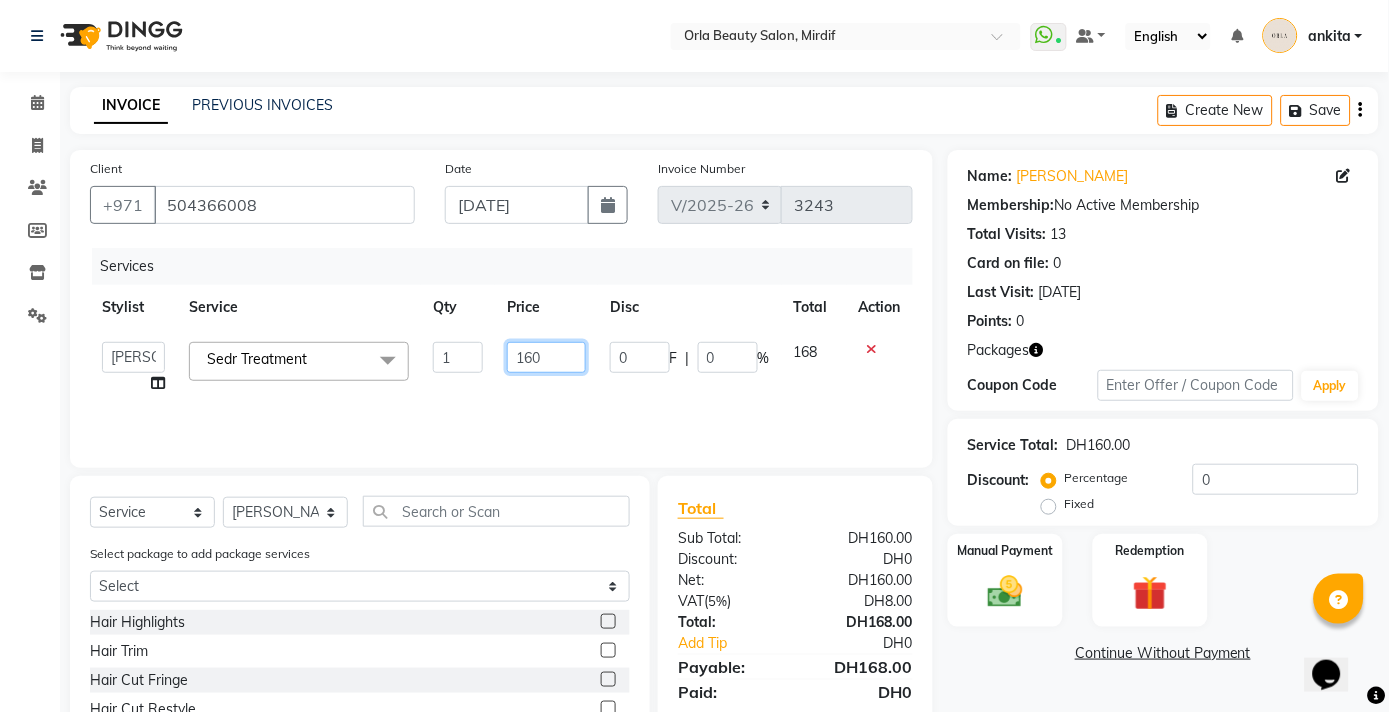 click on "160" 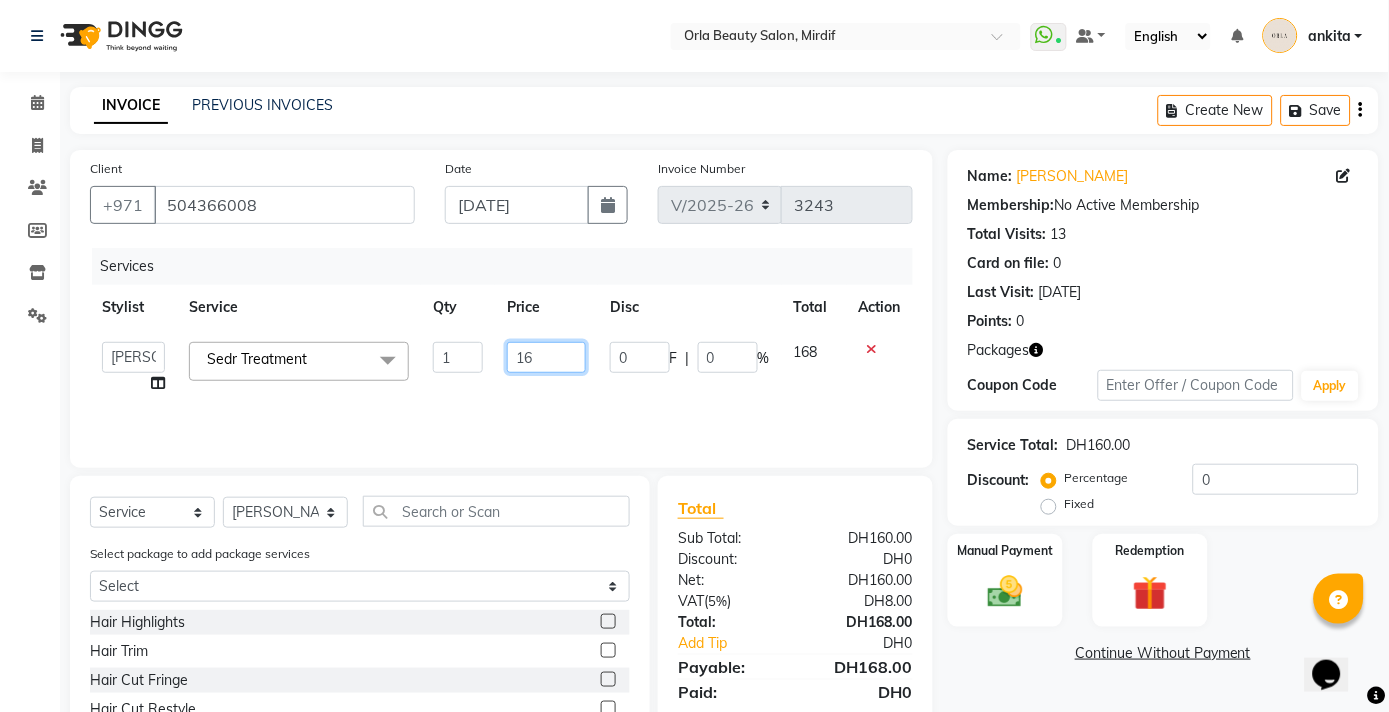 type on "1" 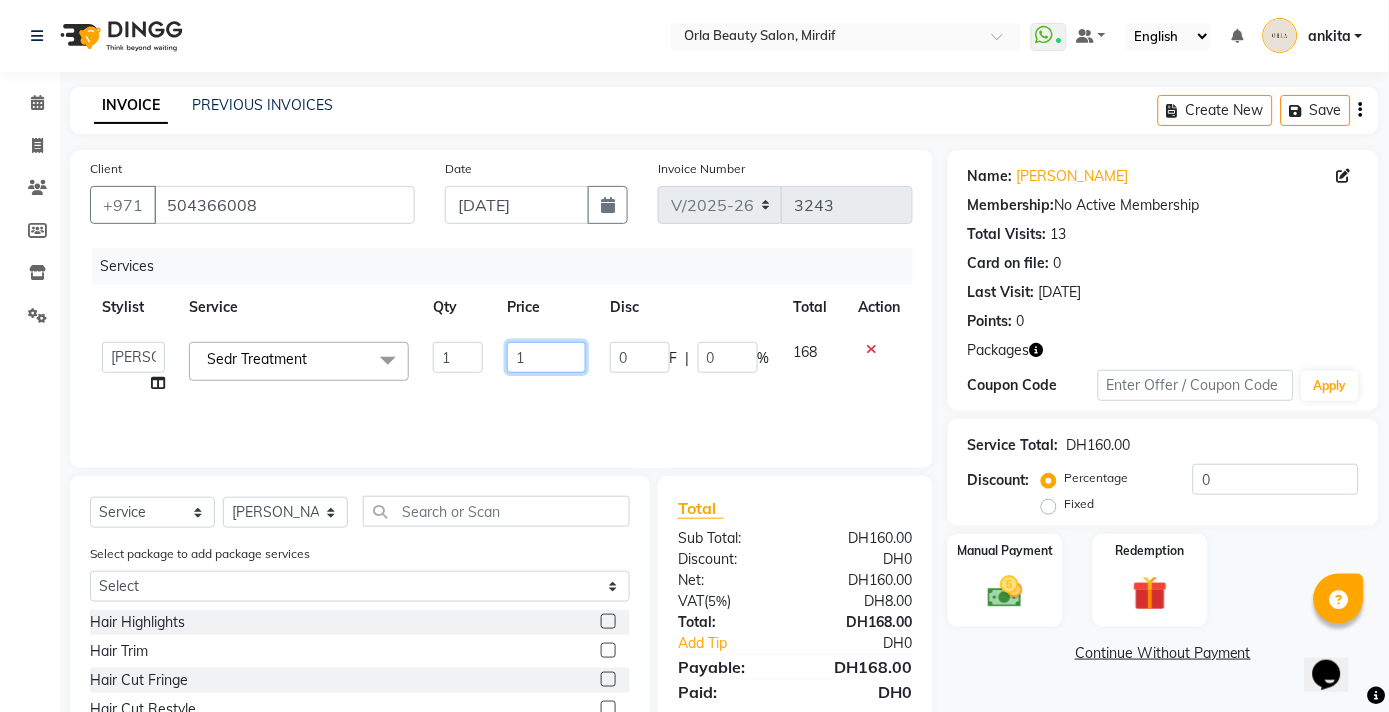 type 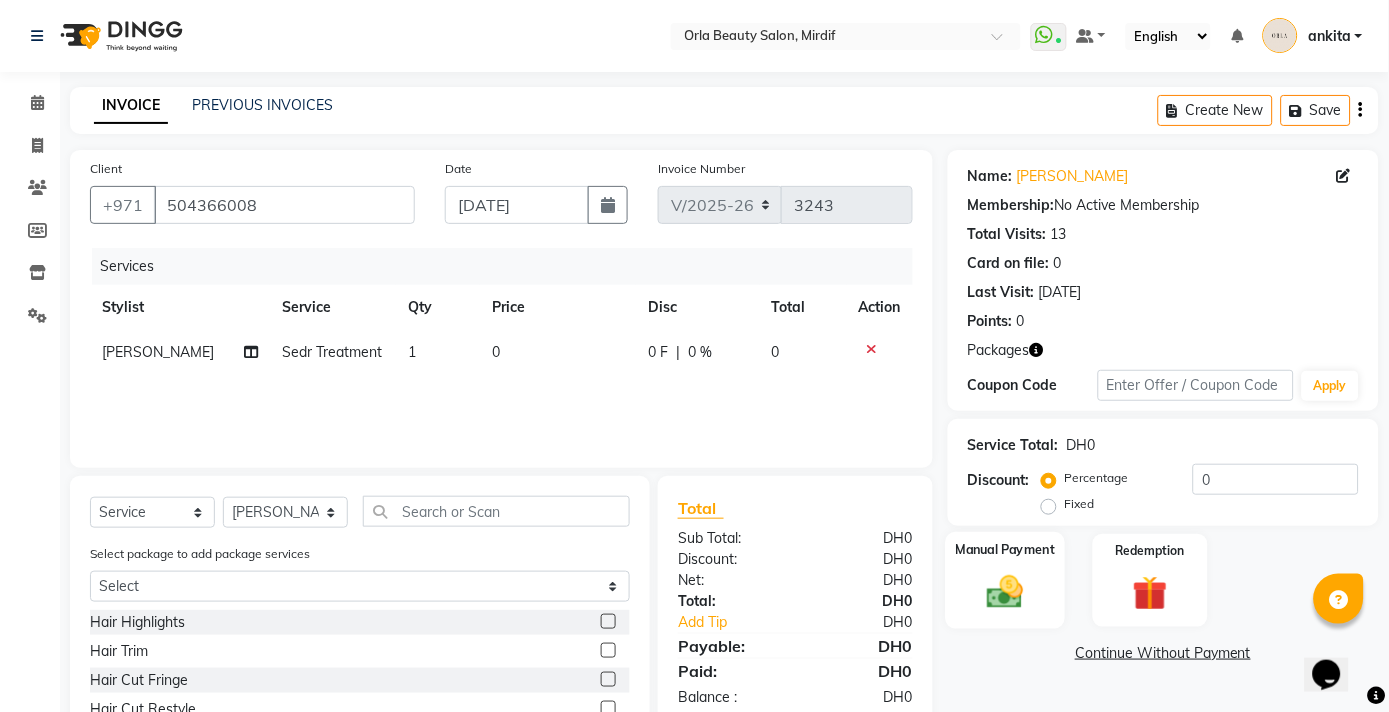 scroll, scrollTop: 143, scrollLeft: 0, axis: vertical 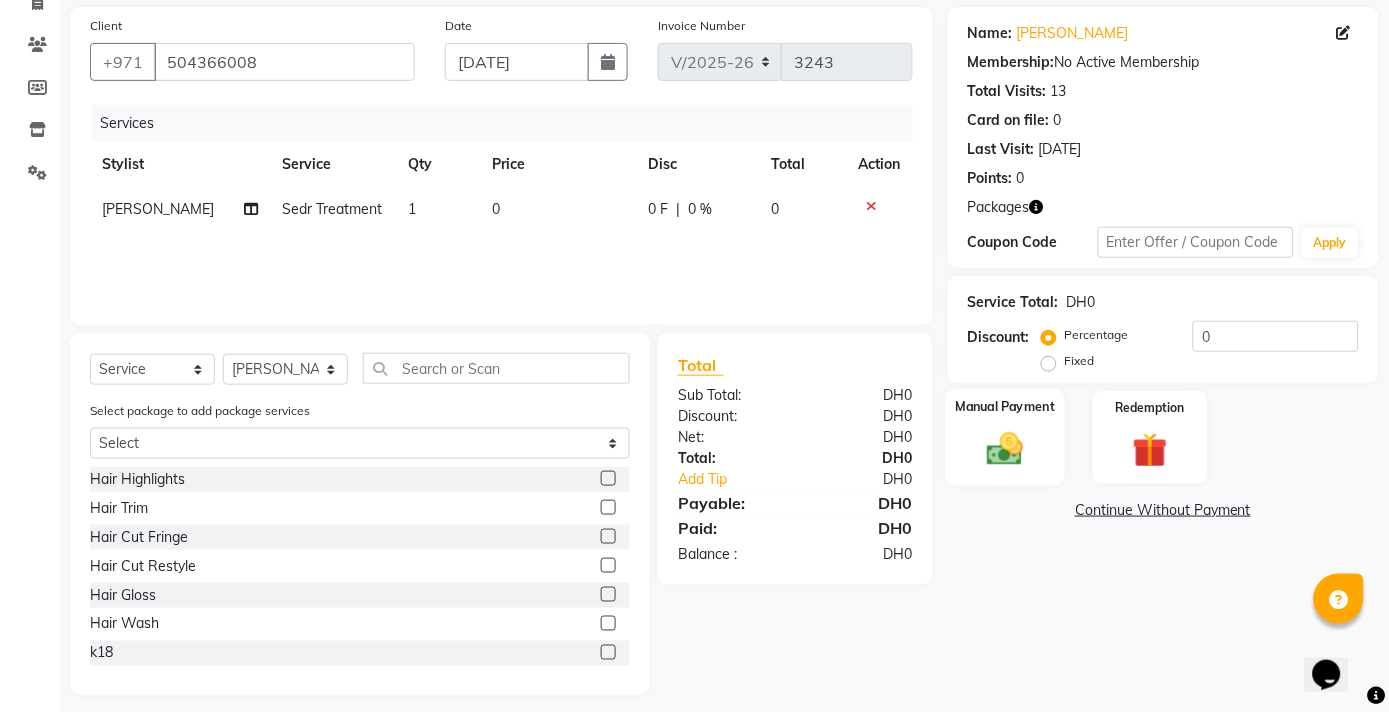 click 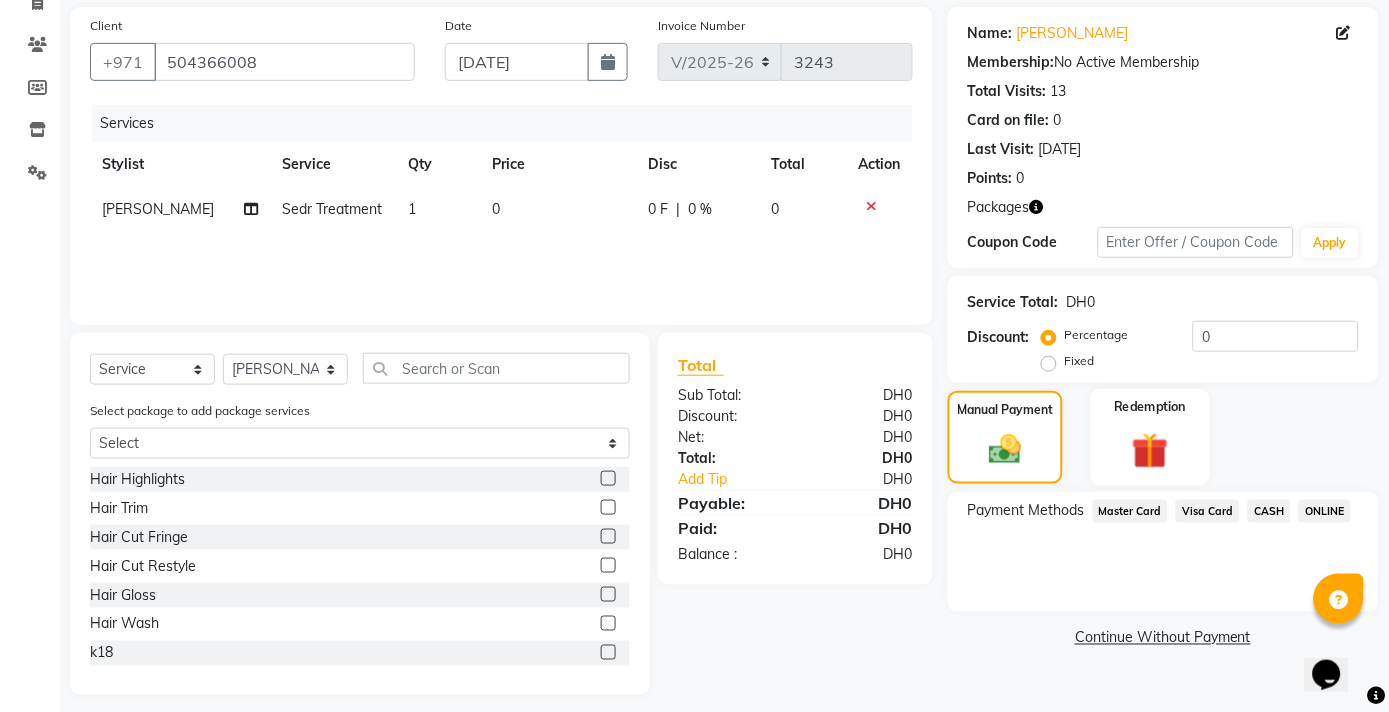 click 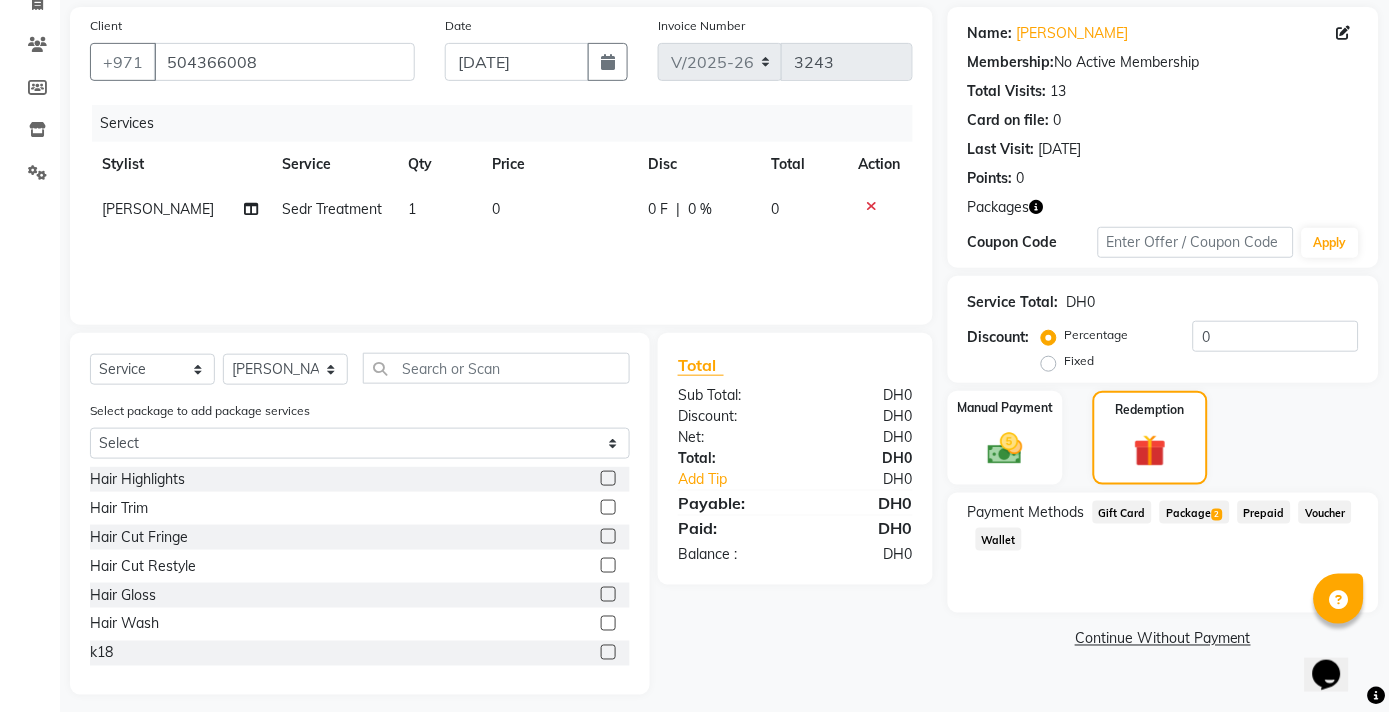 click on "Package  2" 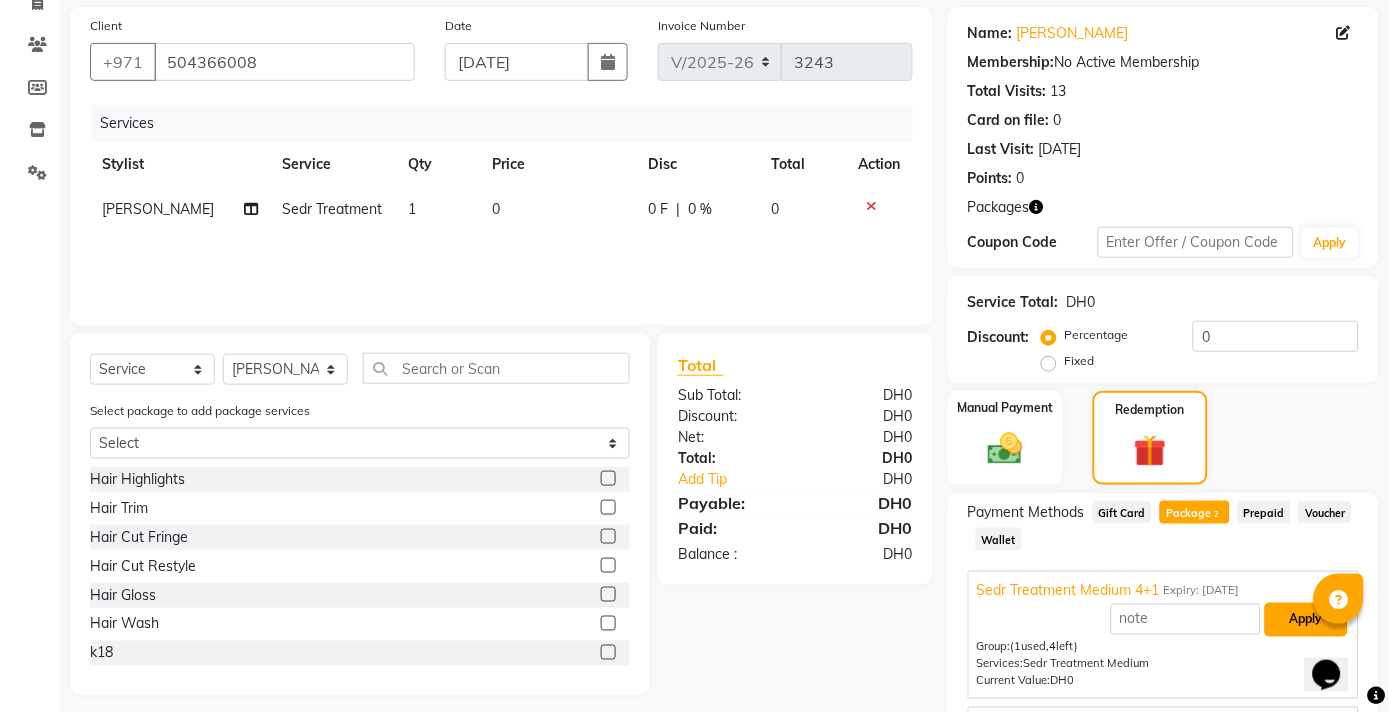 click on "Apply" at bounding box center [1306, 620] 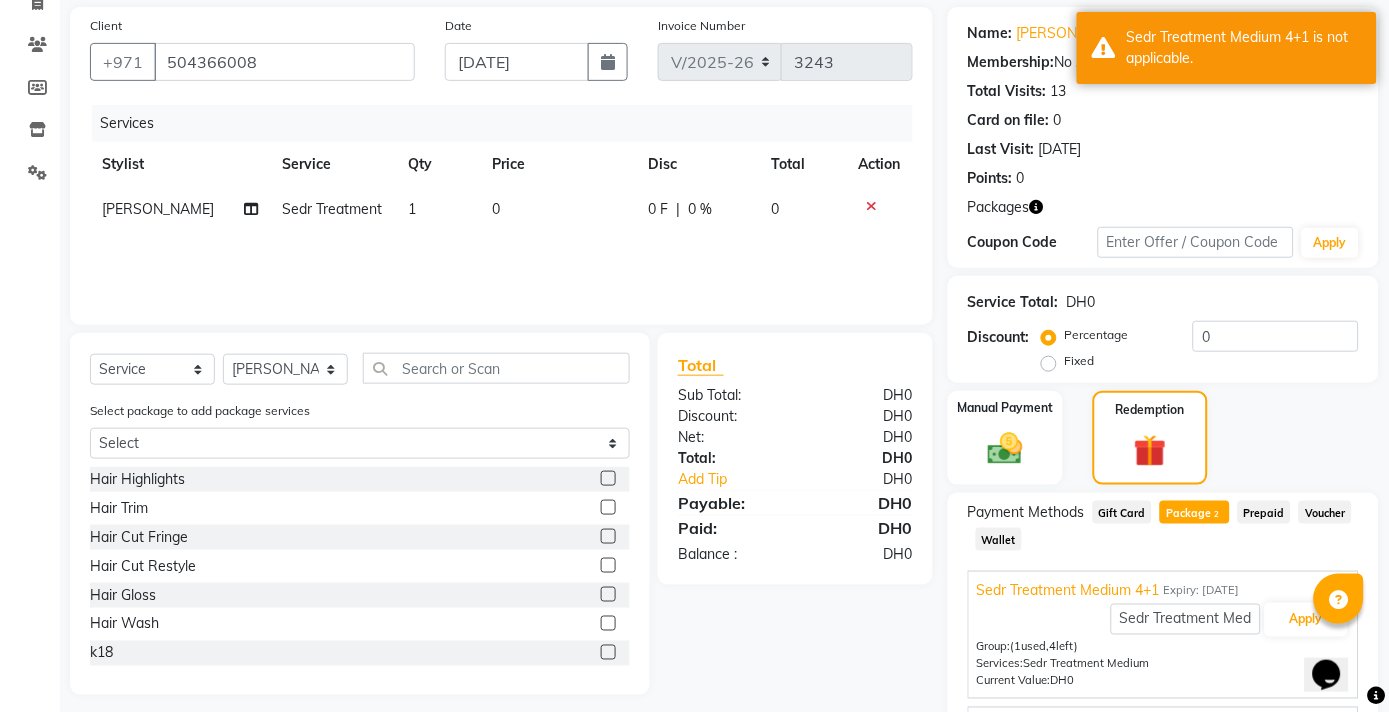 click 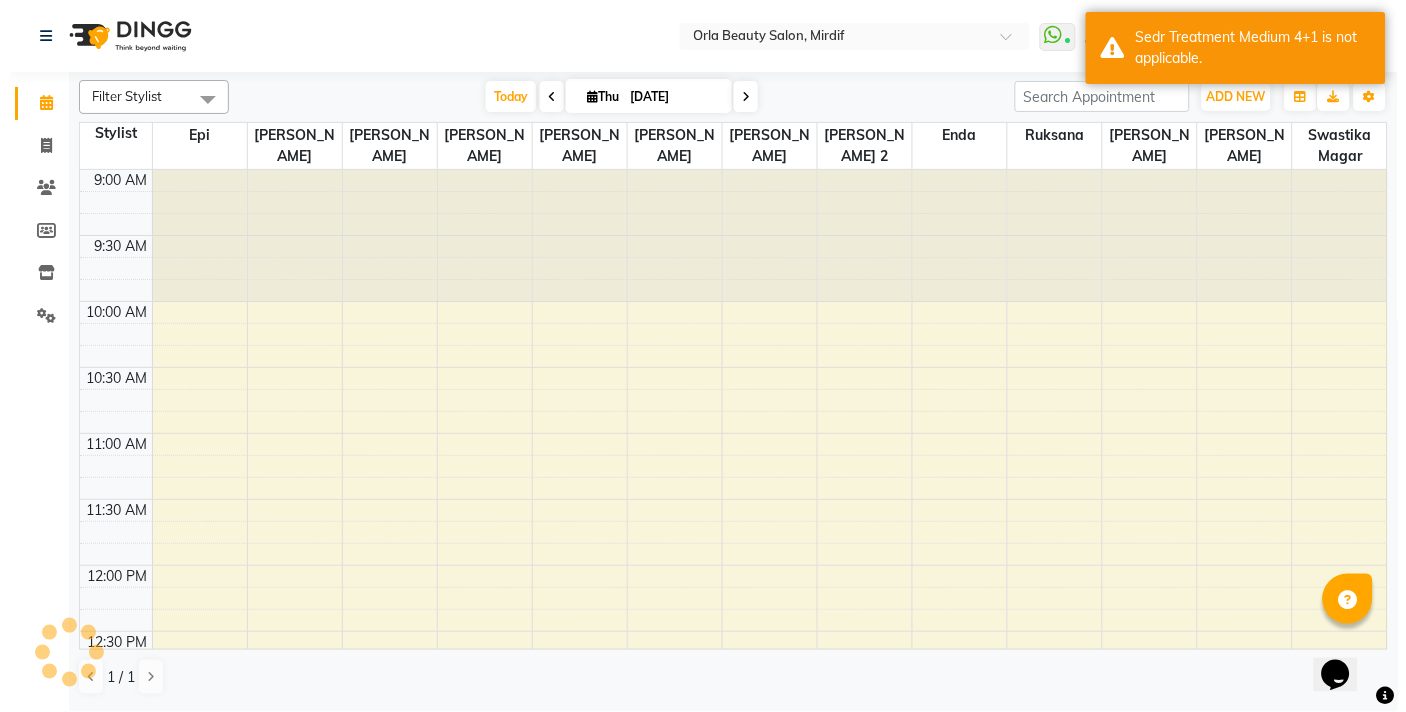 scroll, scrollTop: 0, scrollLeft: 0, axis: both 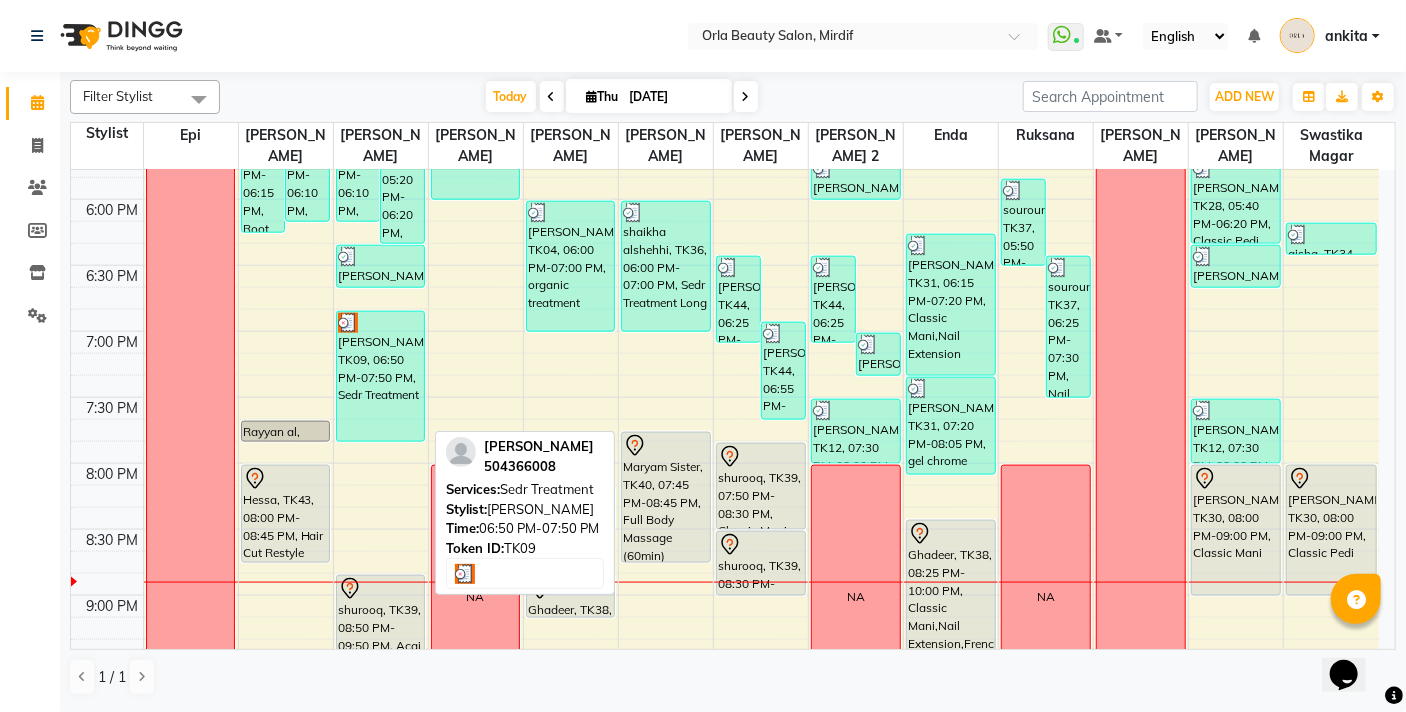 click on "Maitha Alriyami, TK09, 06:50 PM-07:50 PM, Sedr Treatment" at bounding box center [381, 376] 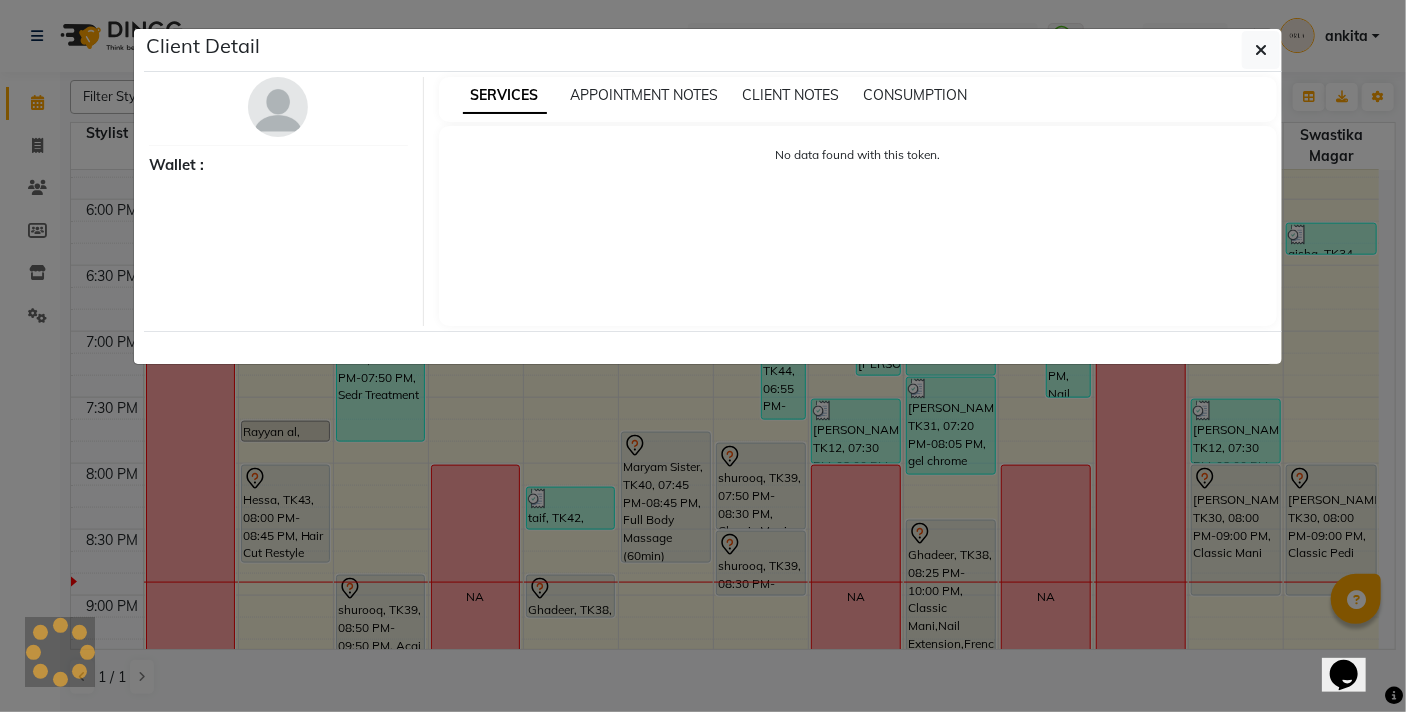 select on "3" 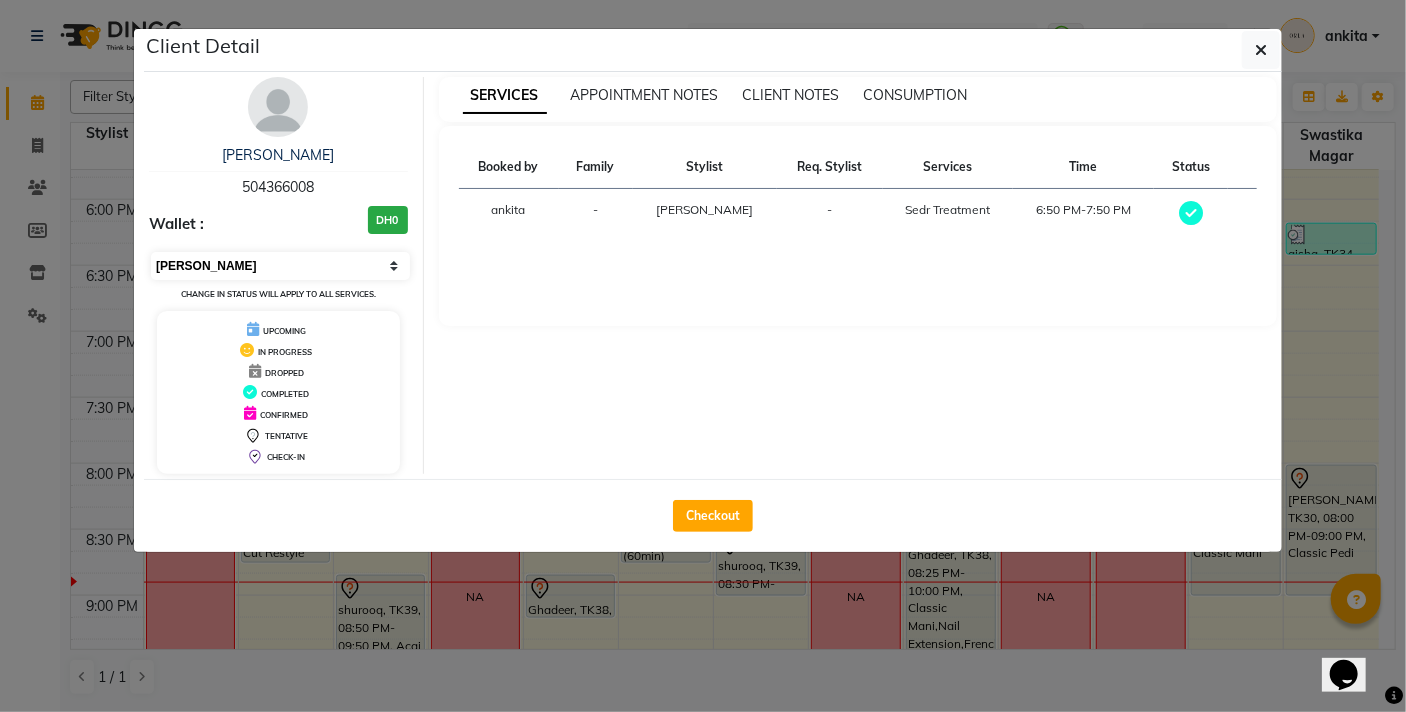 click on "Select MARK DONE UPCOMING" at bounding box center (280, 266) 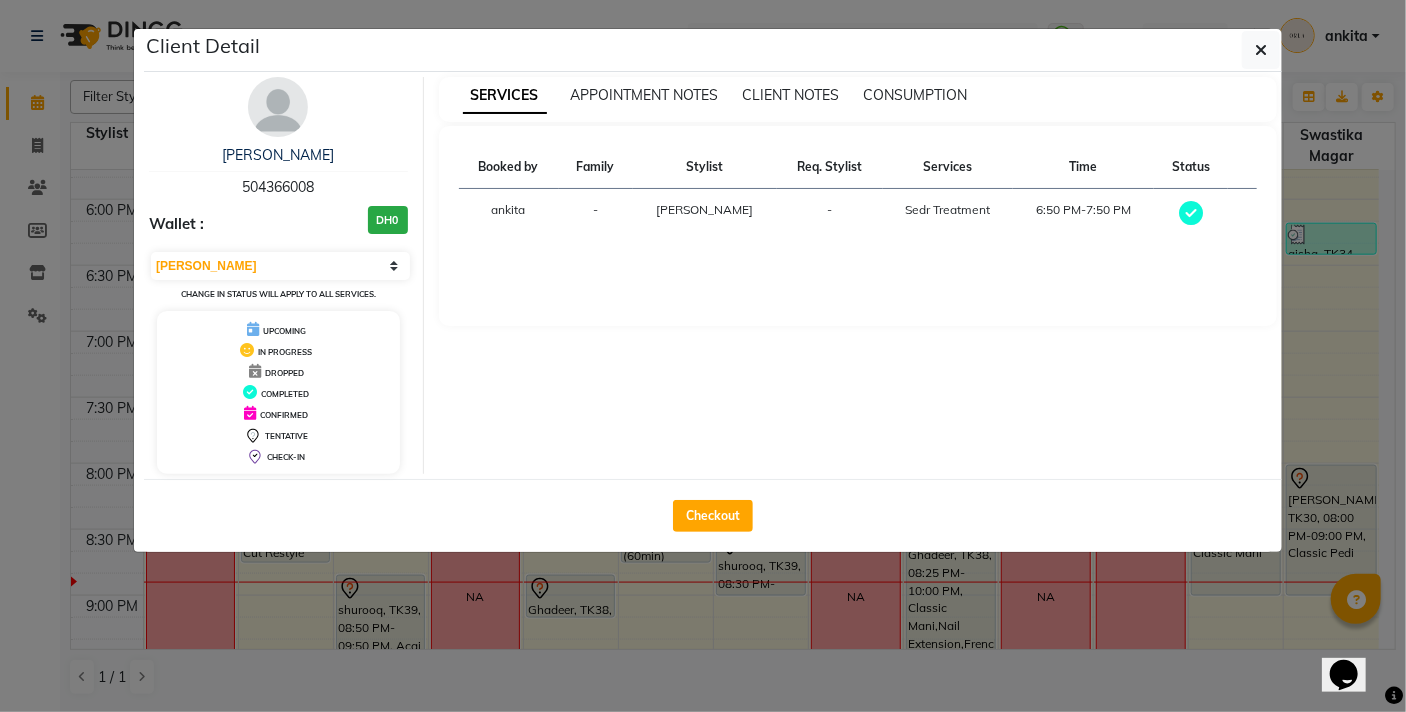 click on "Client Detail  Maitha Alriyami   504366008 Wallet : DH0 Select MARK DONE UPCOMING Change in status will apply to all services. UPCOMING IN PROGRESS DROPPED COMPLETED CONFIRMED TENTATIVE CHECK-IN SERVICES APPOINTMENT NOTES CLIENT NOTES CONSUMPTION Booked by Family Stylist Req. Stylist Services Time Status  ankita   - Manju thakuri -  Sedr Treatment   6:50 PM-7:50 PM   Checkout" 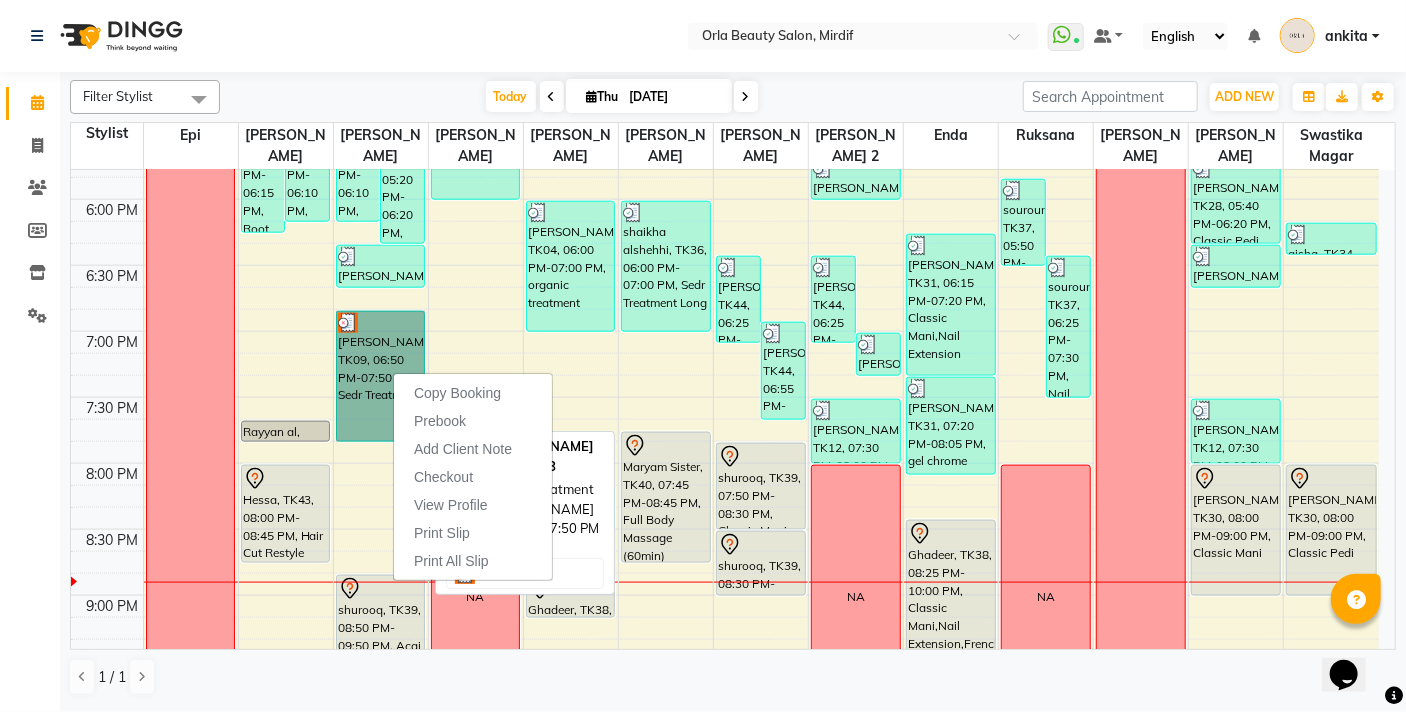 click on "Maitha Alriyami, TK09, 06:50 PM-07:50 PM, Sedr Treatment" at bounding box center (381, 376) 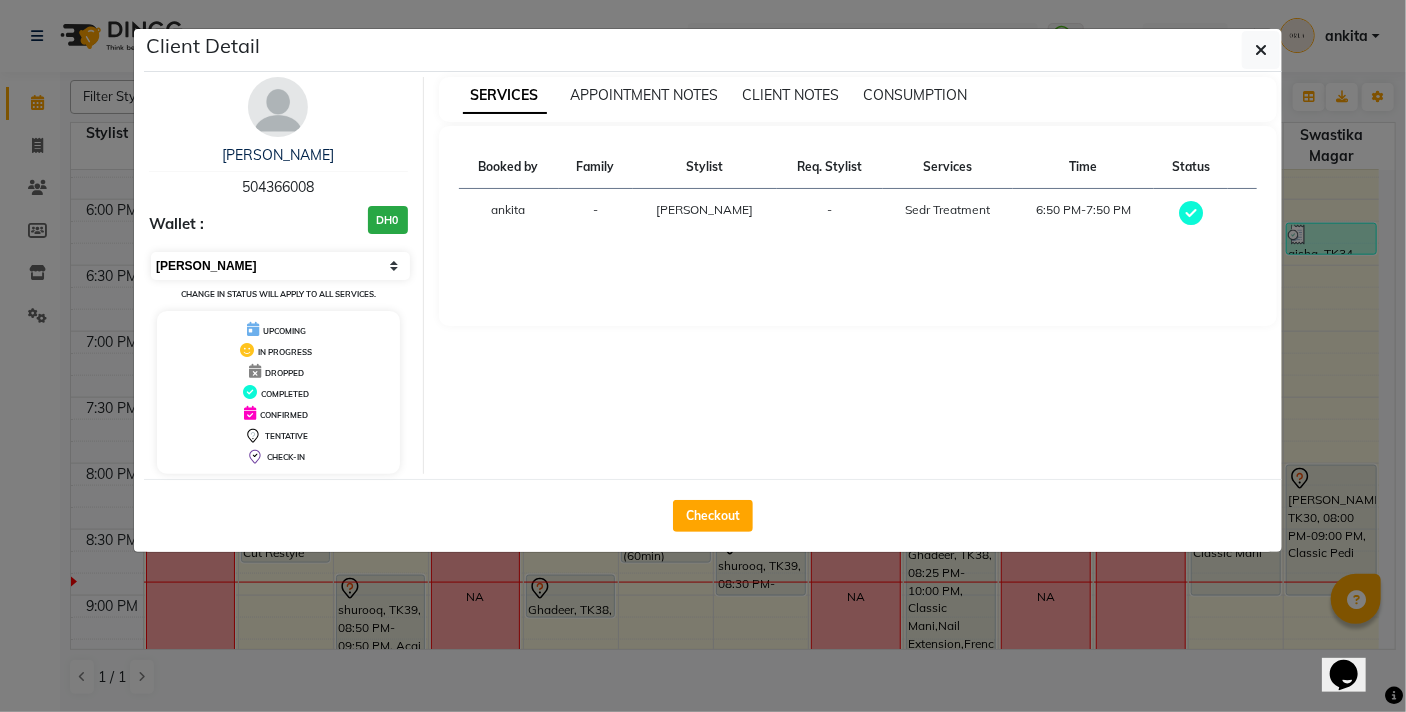 click on "Select MARK DONE UPCOMING" at bounding box center [280, 266] 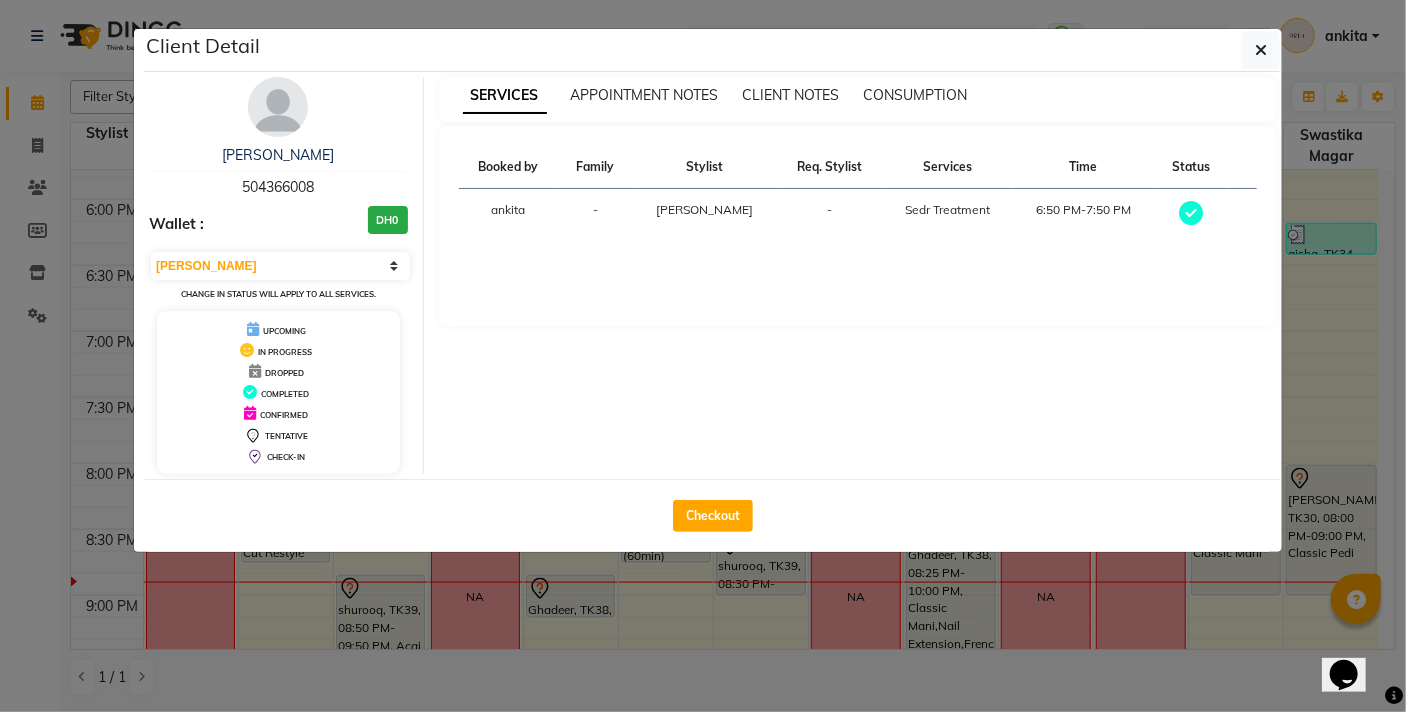 select on "5" 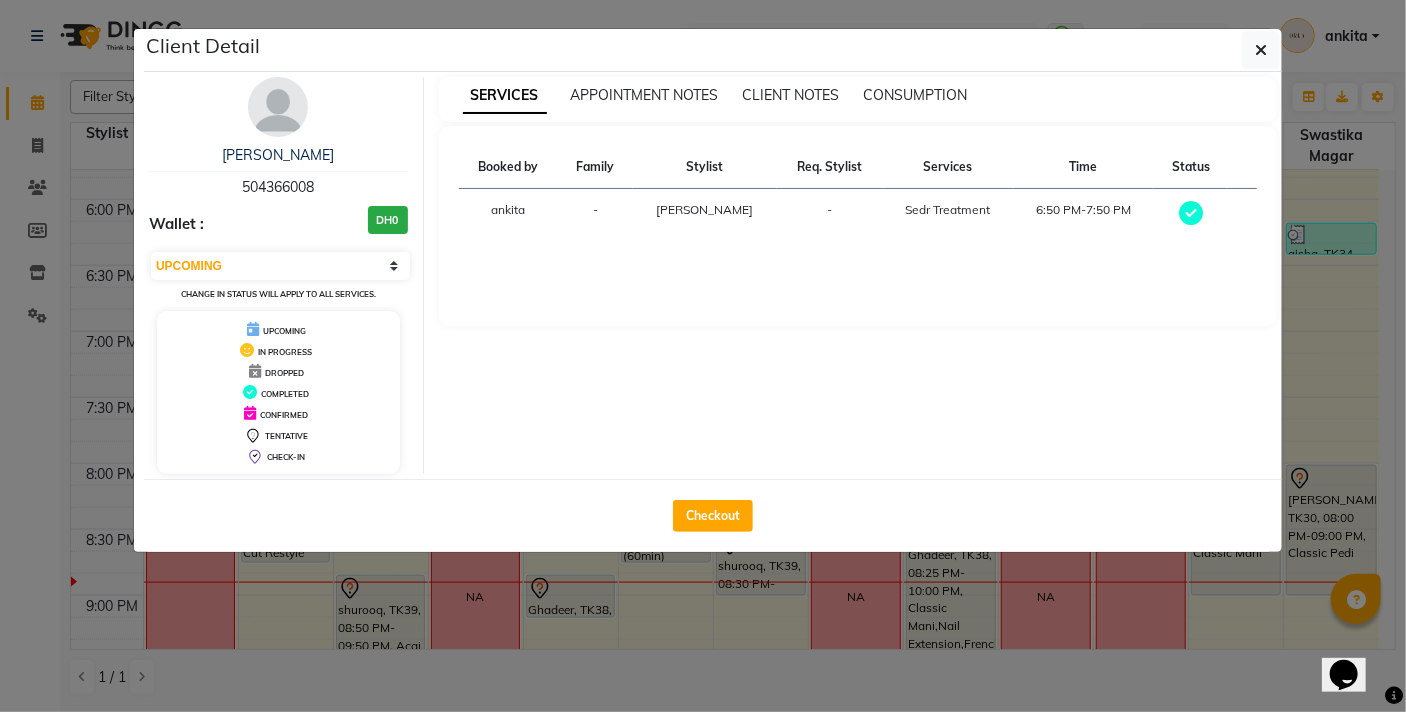 click on "Select MARK DONE UPCOMING" at bounding box center (280, 266) 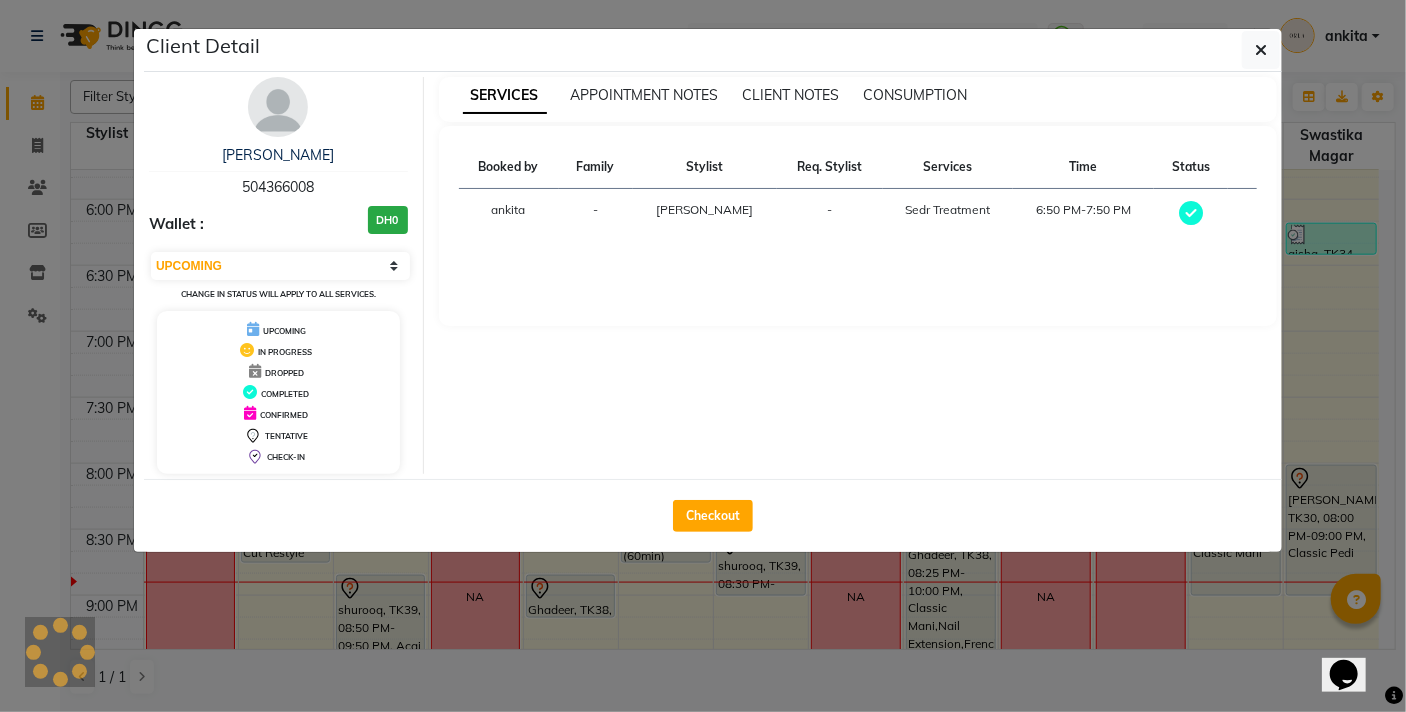 click on "Client Detail  Maitha Alriyami   504366008 Wallet : DH0 Select MARK DONE UPCOMING Change in status will apply to all services. UPCOMING IN PROGRESS DROPPED COMPLETED CONFIRMED TENTATIVE CHECK-IN SERVICES APPOINTMENT NOTES CLIENT NOTES CONSUMPTION Booked by Family Stylist Req. Stylist Services Time Status  ankita   - Manju thakuri -  Sedr Treatment   6:50 PM-7:50 PM   Checkout" 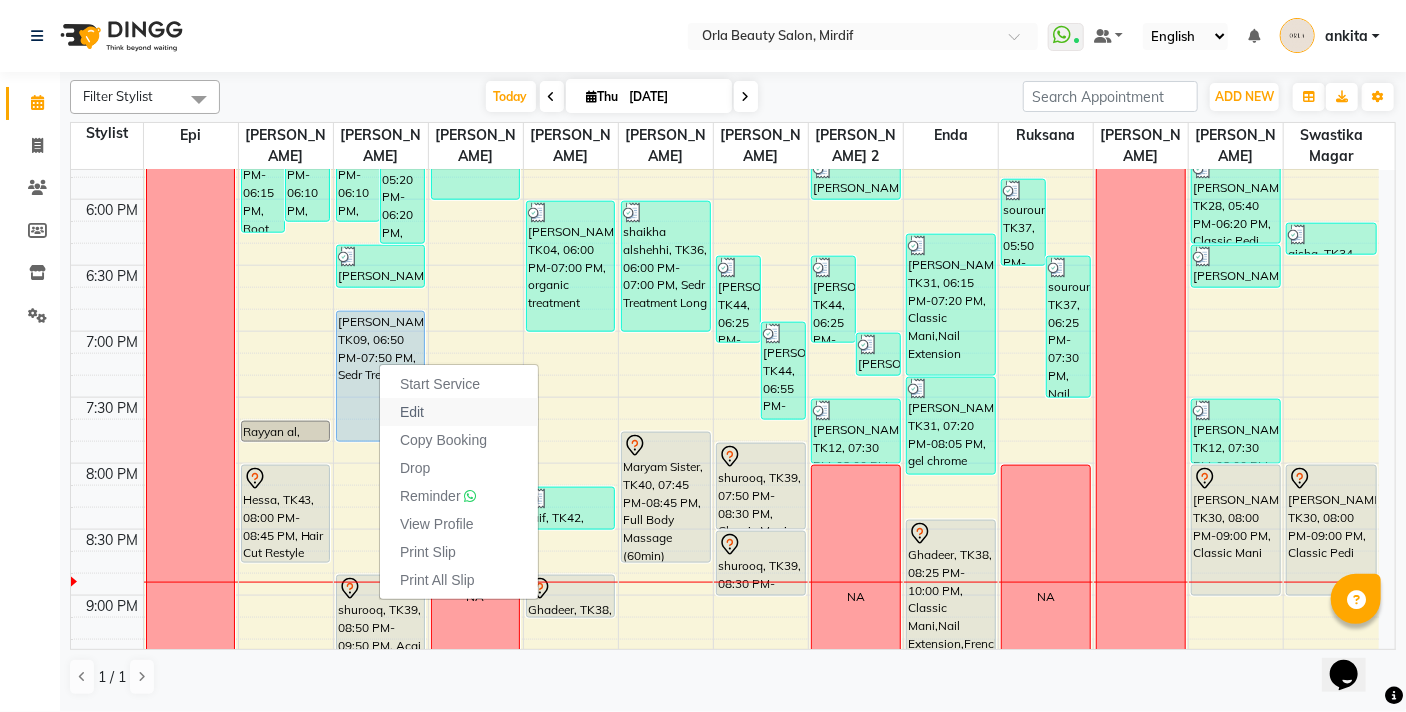 click on "Edit" at bounding box center (412, 412) 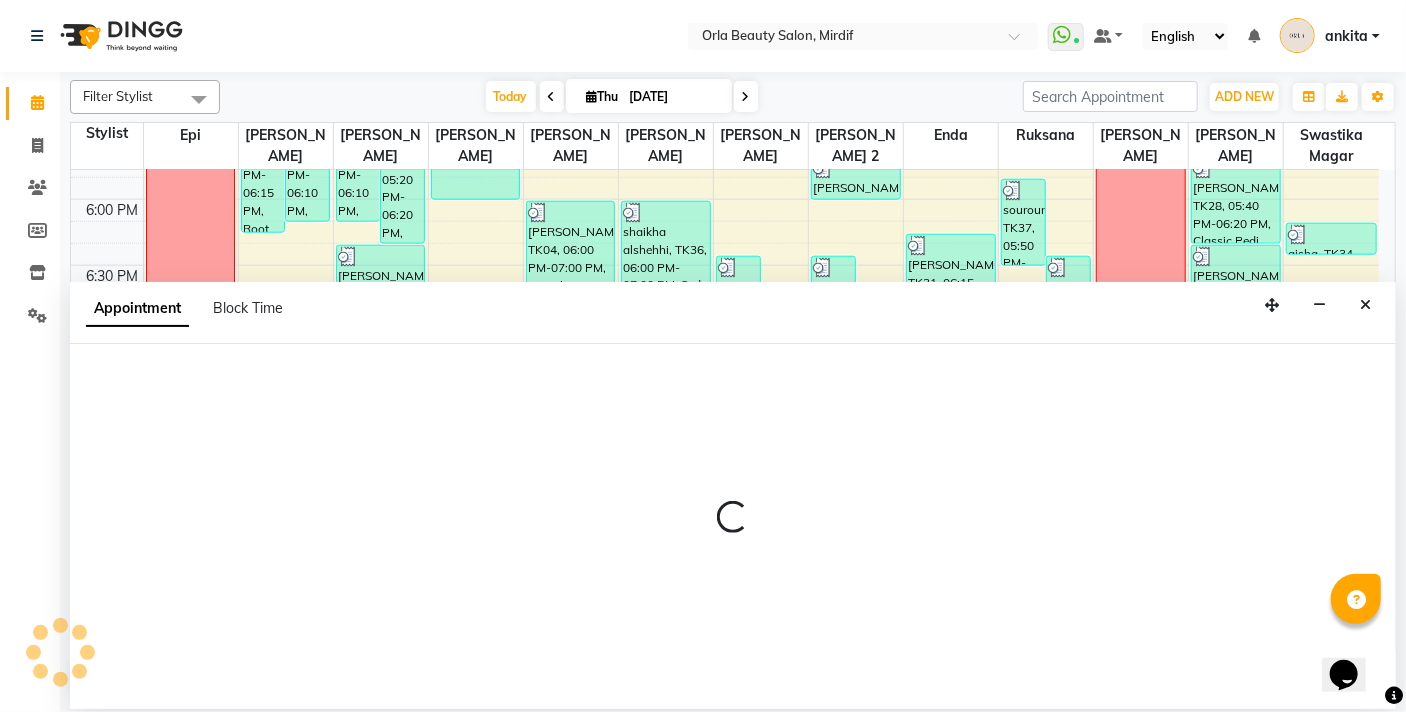 select on "tentative" 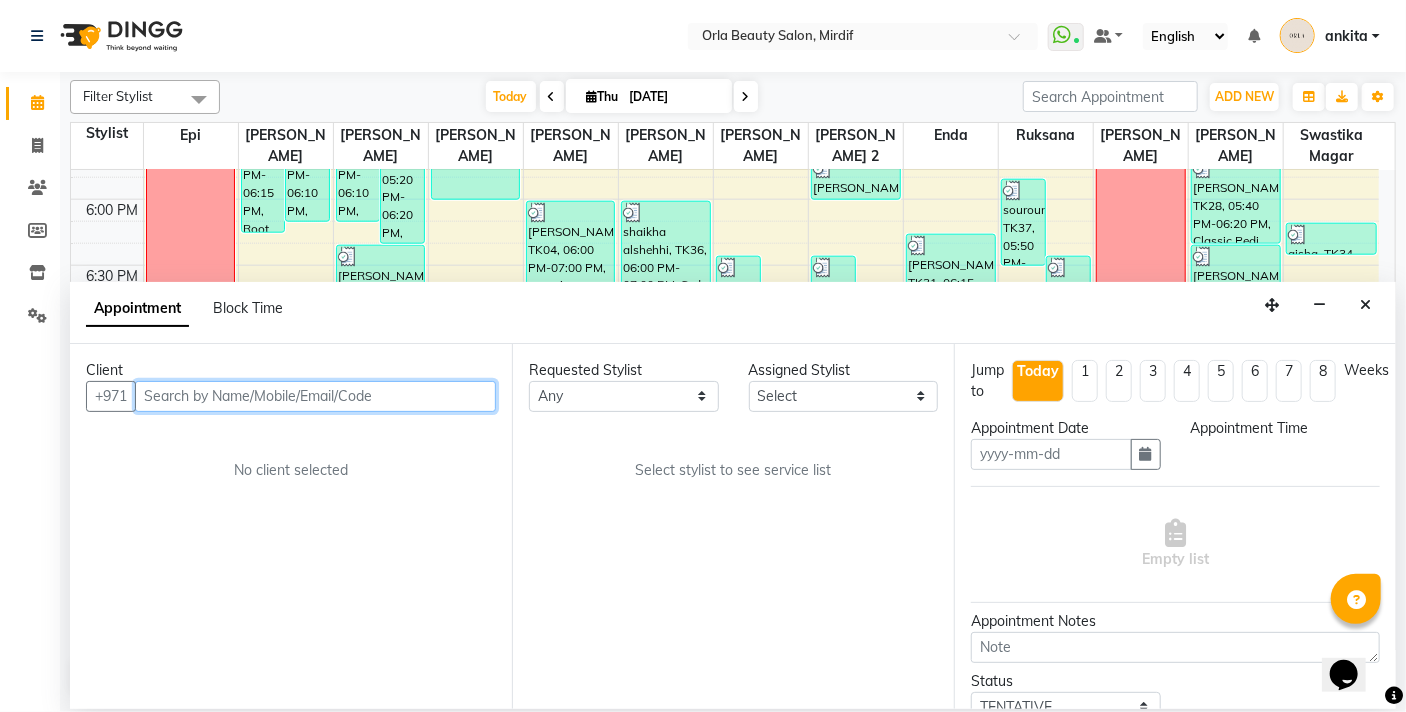 type on "[DATE]" 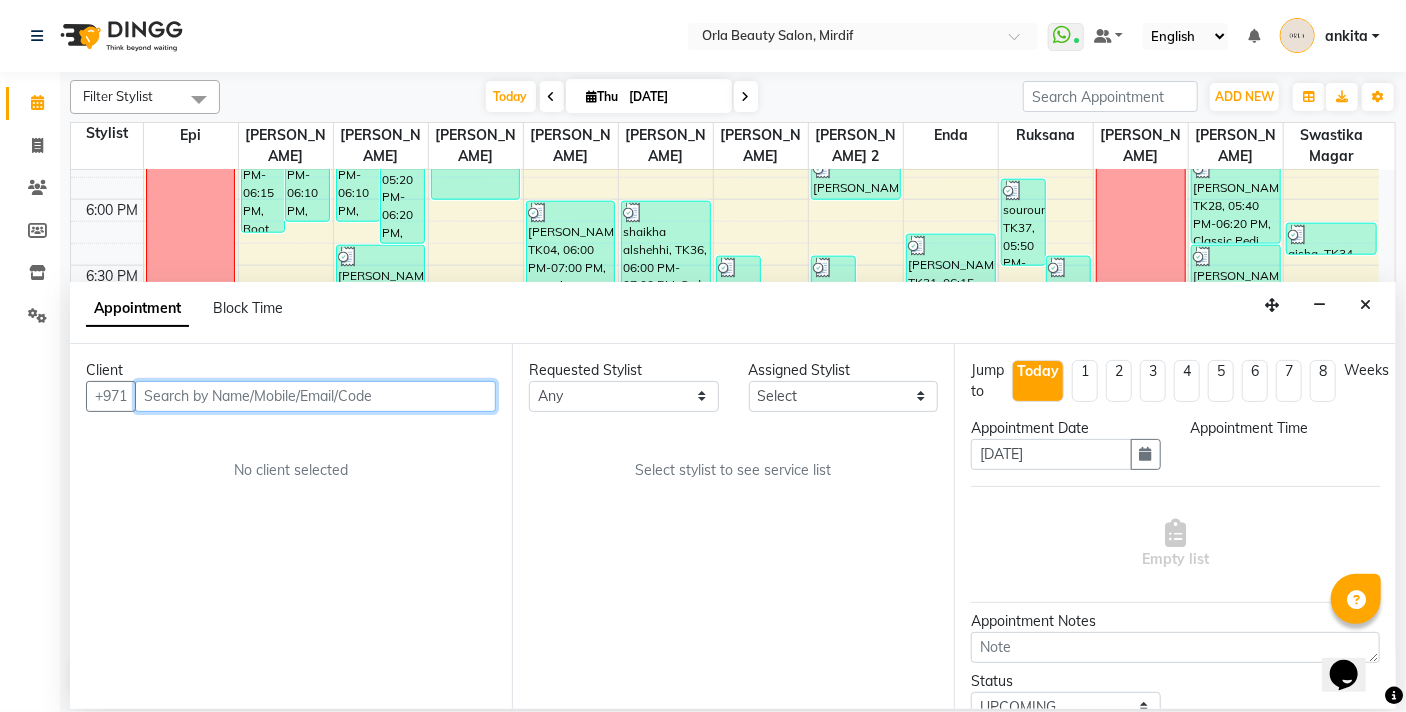 select on "1130" 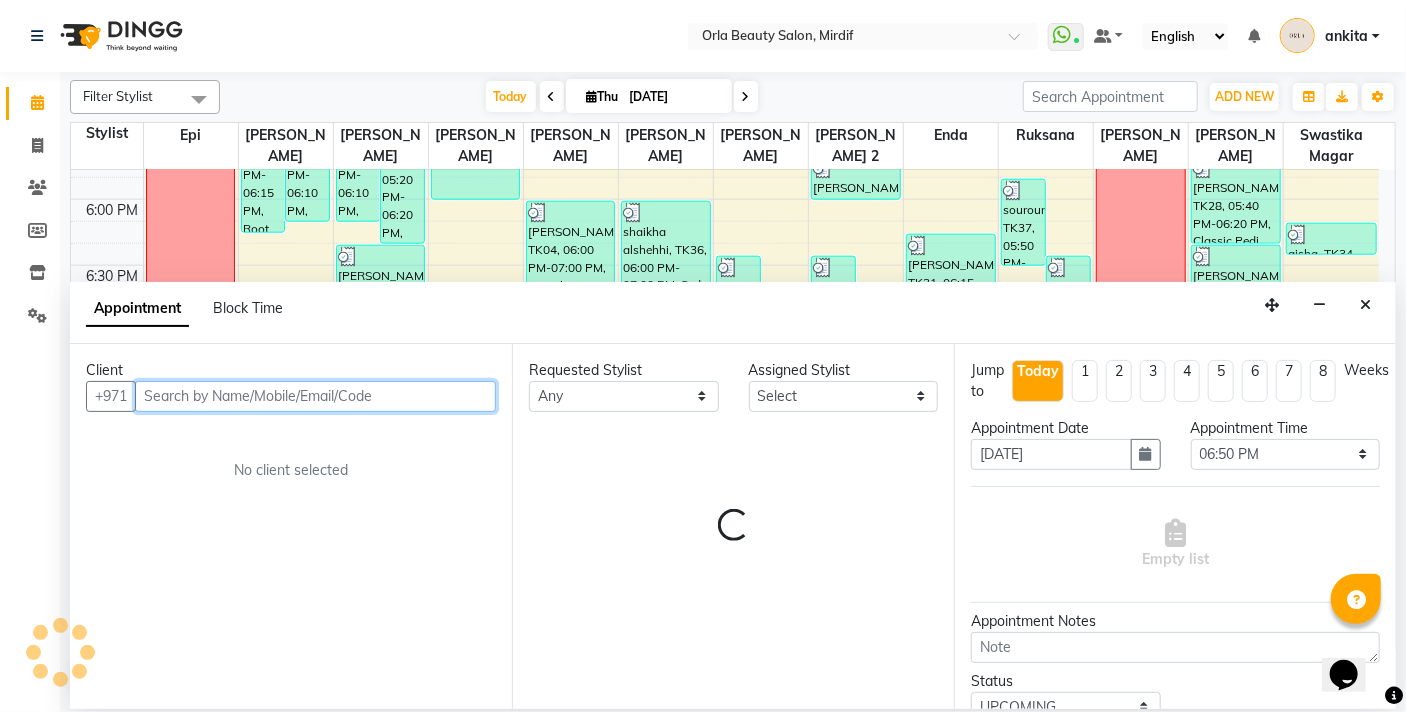select on "58161" 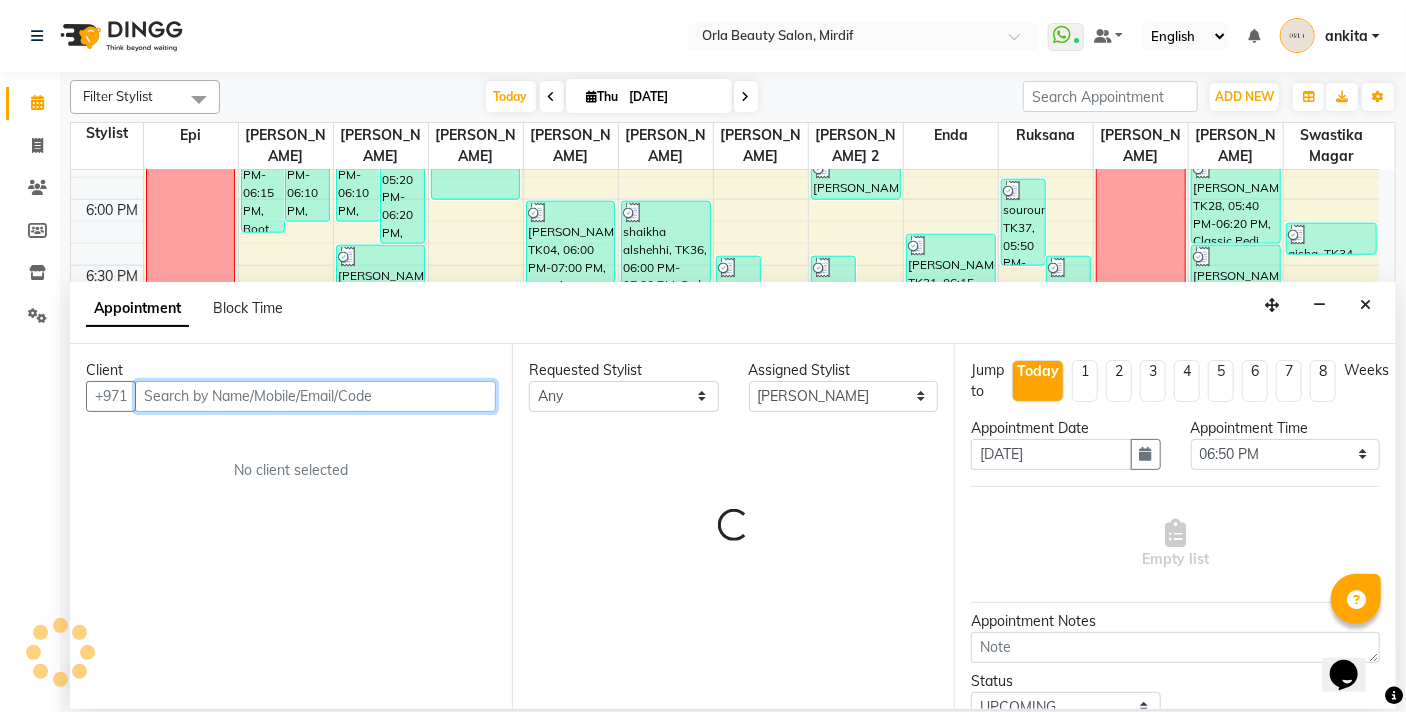 scroll, scrollTop: 1369, scrollLeft: 0, axis: vertical 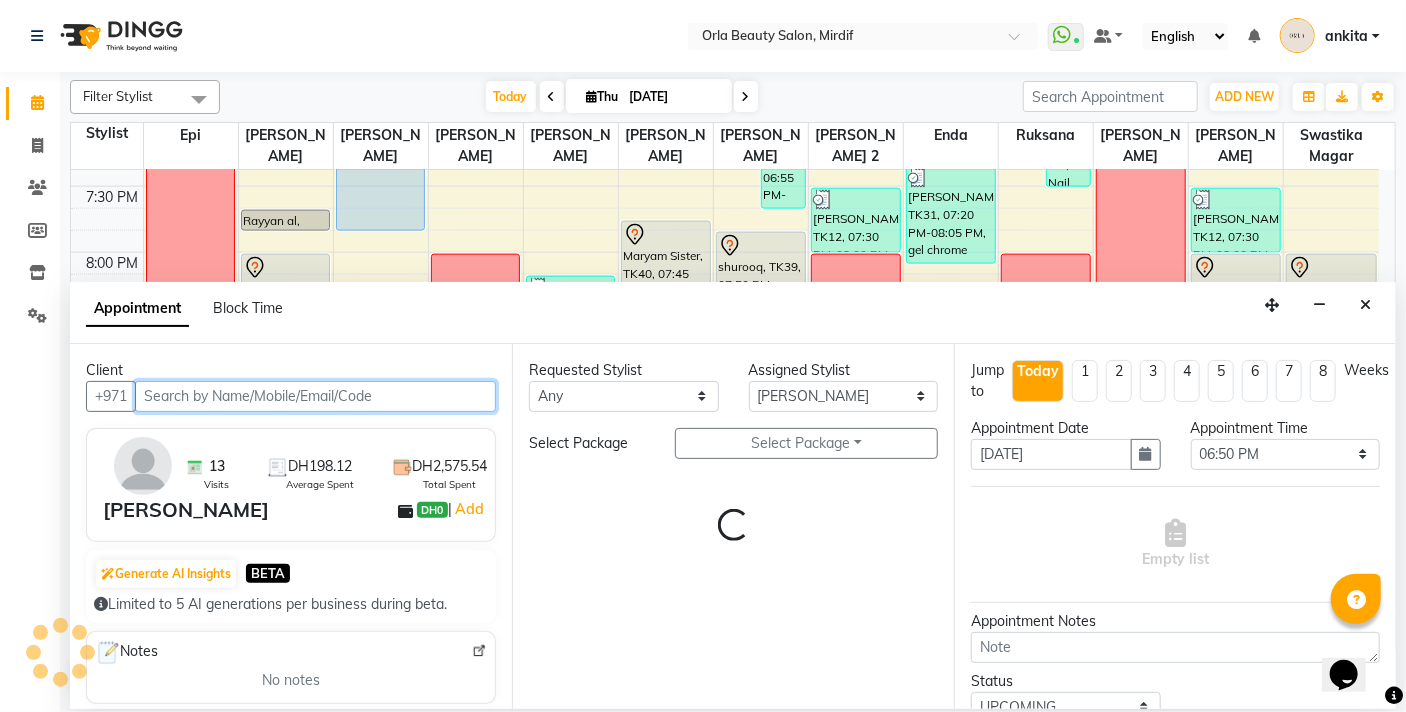 select on "2225" 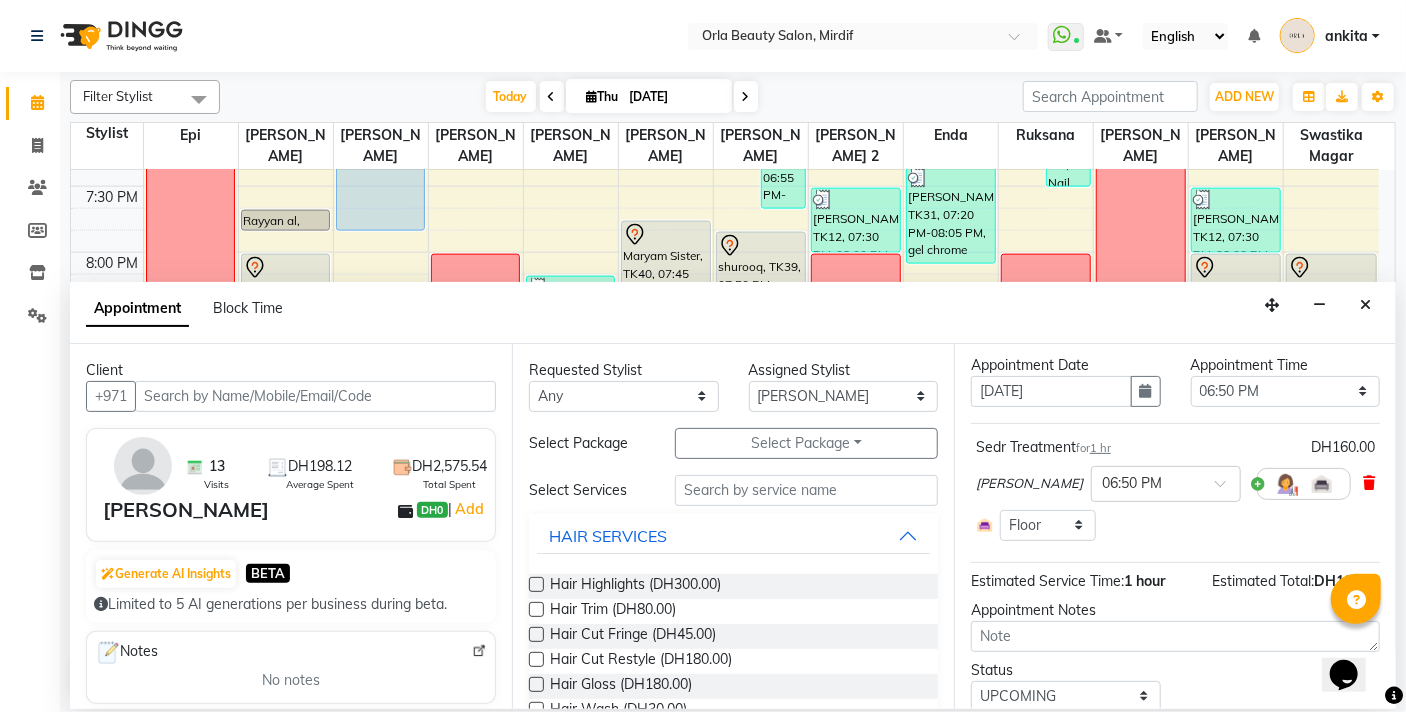 click at bounding box center [1369, 483] 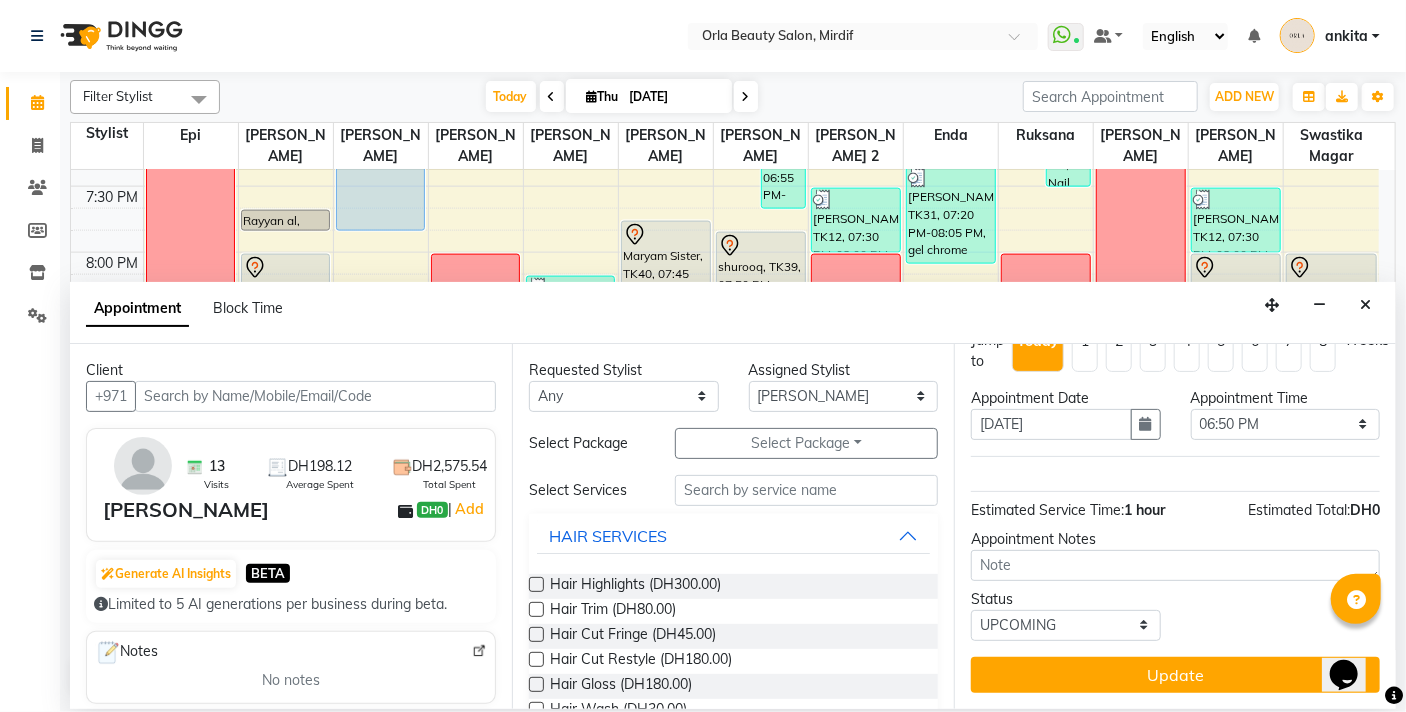 scroll, scrollTop: 28, scrollLeft: 0, axis: vertical 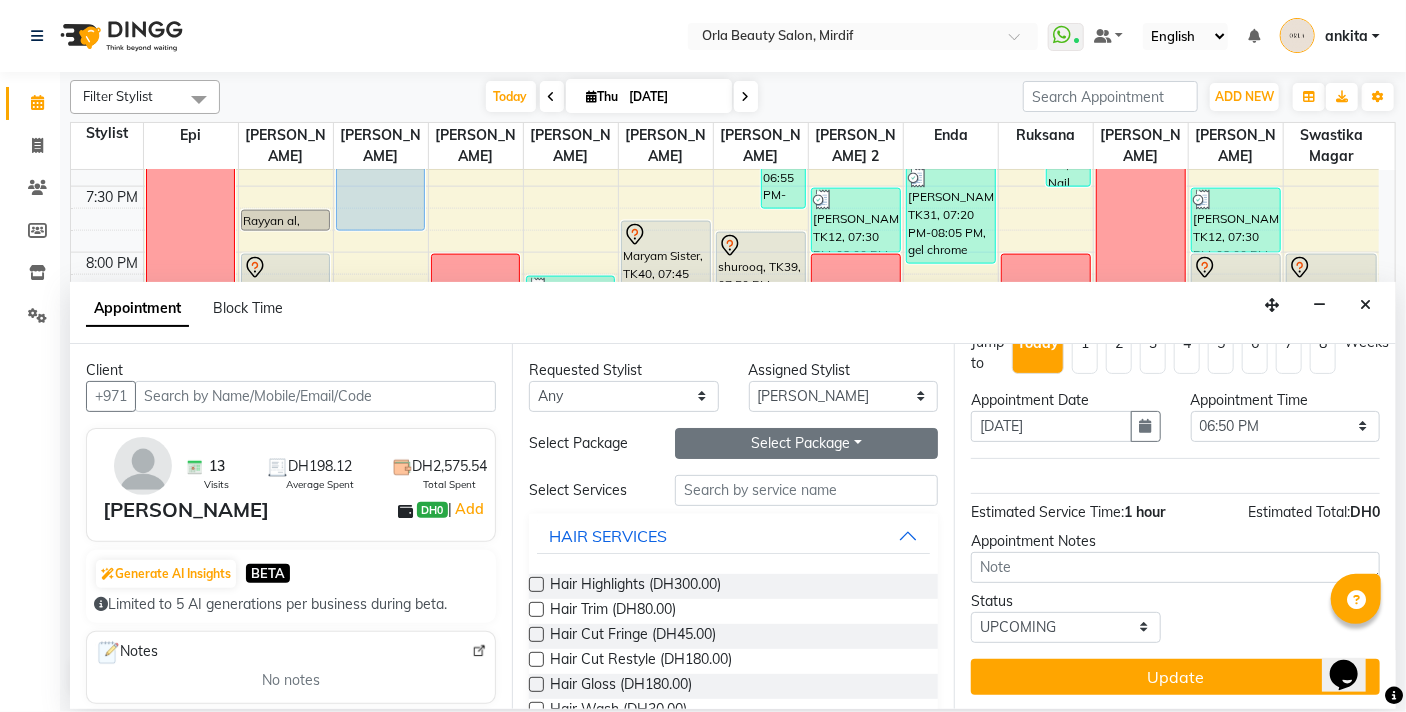 click on "Select Package  Toggle Dropdown" at bounding box center [806, 443] 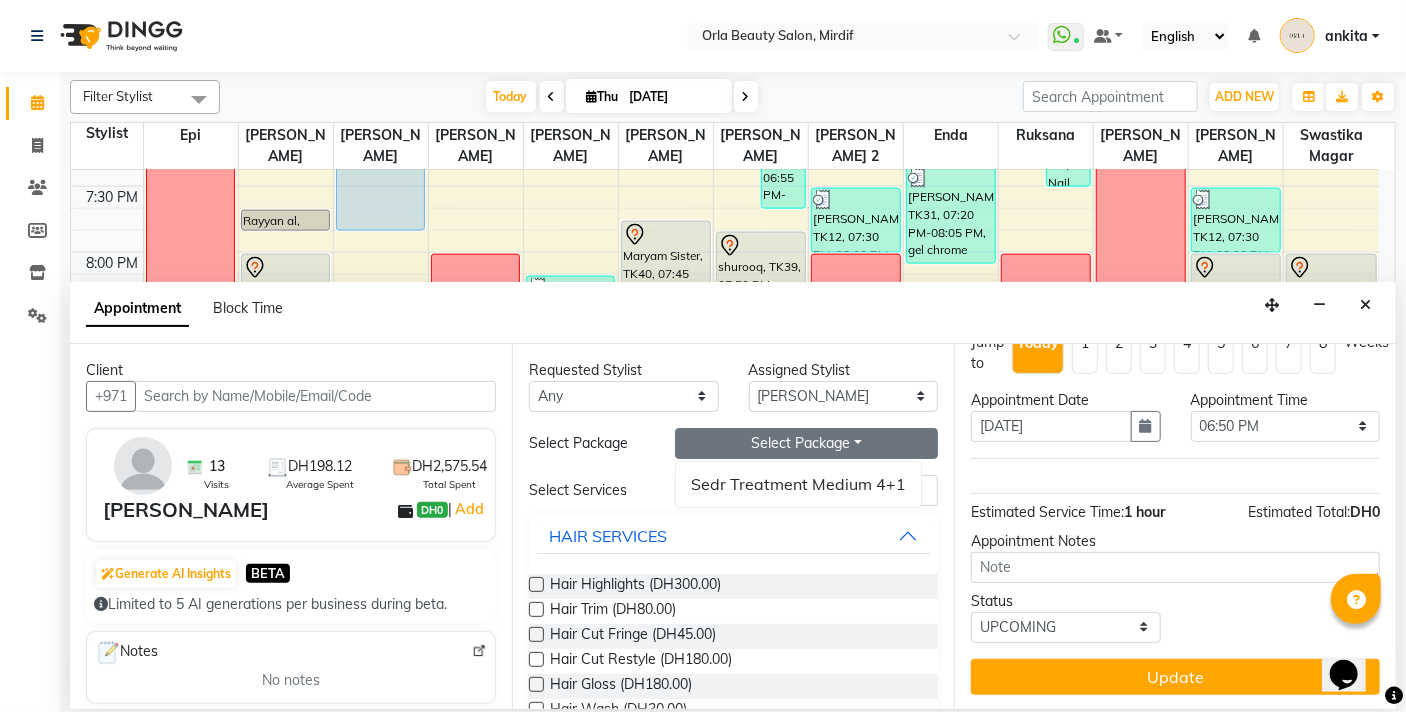 click on "Sedr Treatment Medium 4+1" at bounding box center [798, 484] 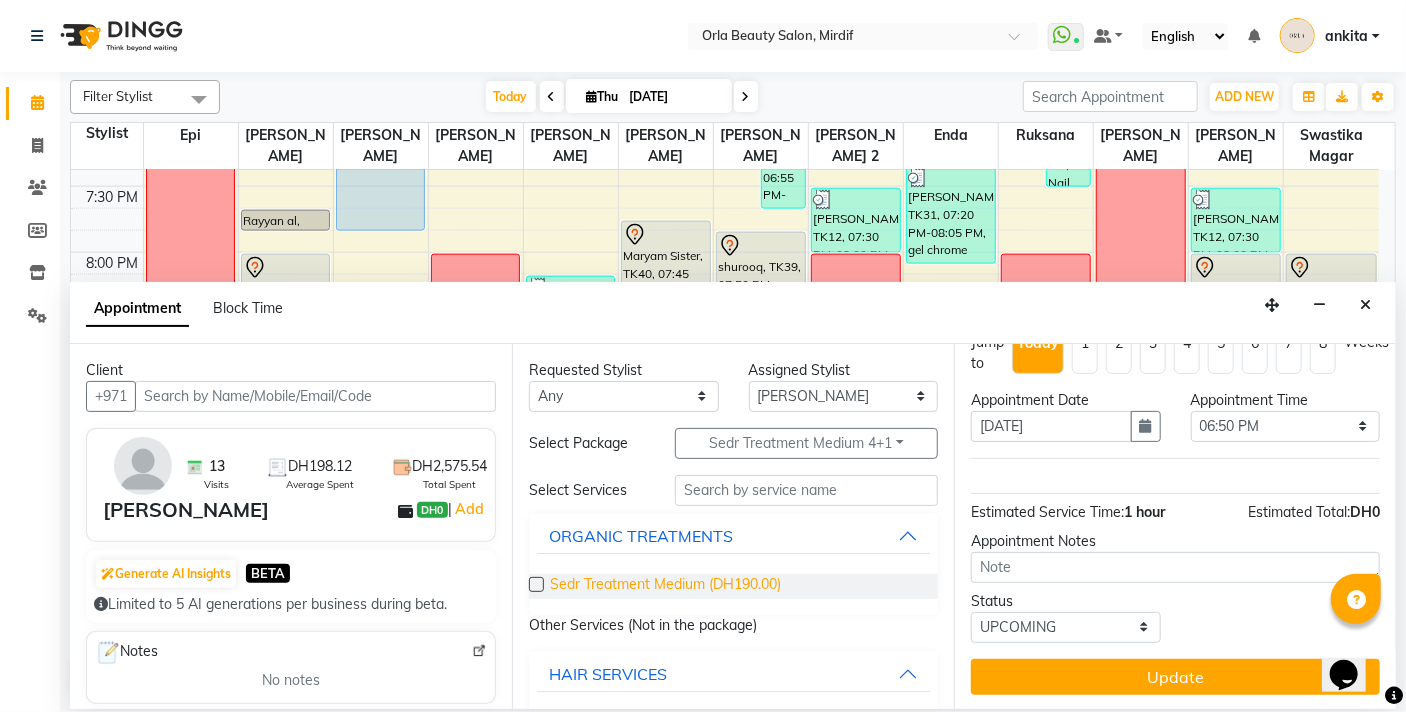 click on "Sedr Treatment Medium (DH190.00)" at bounding box center [665, 586] 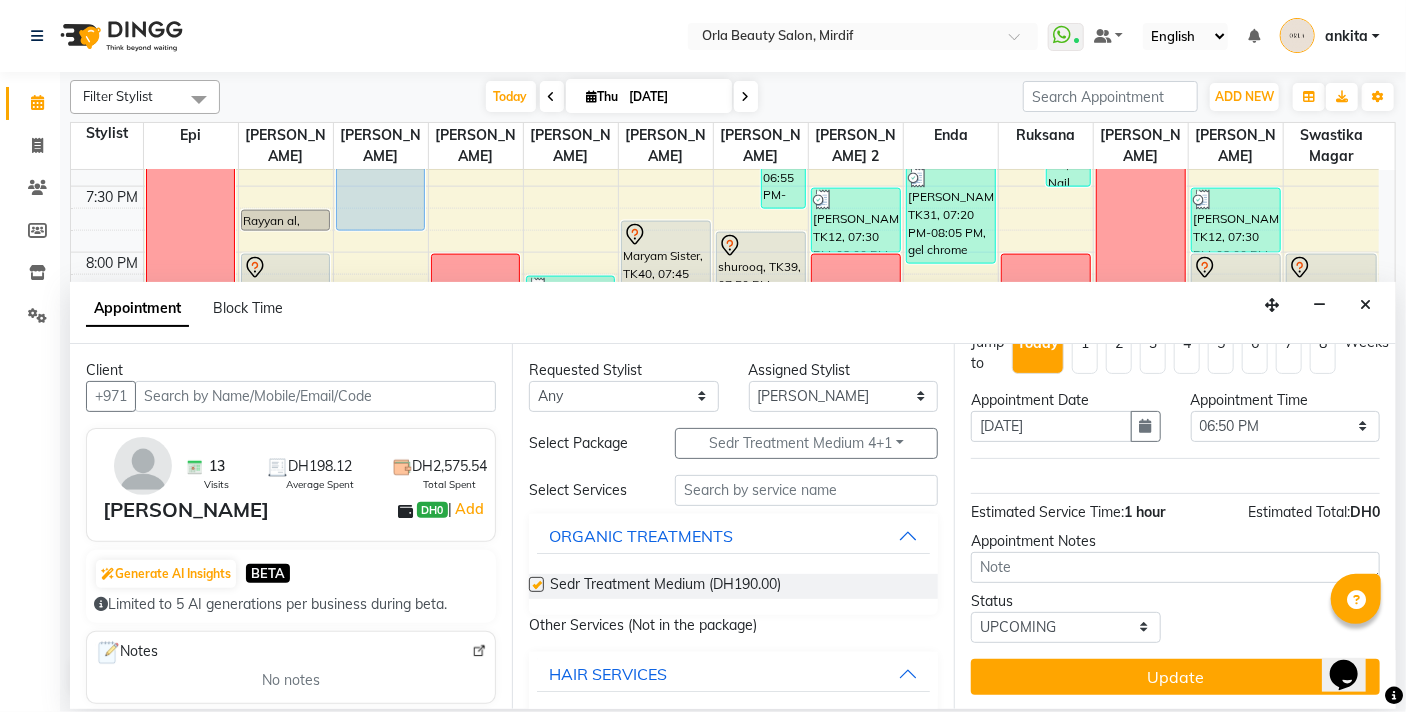 scroll, scrollTop: 63, scrollLeft: 0, axis: vertical 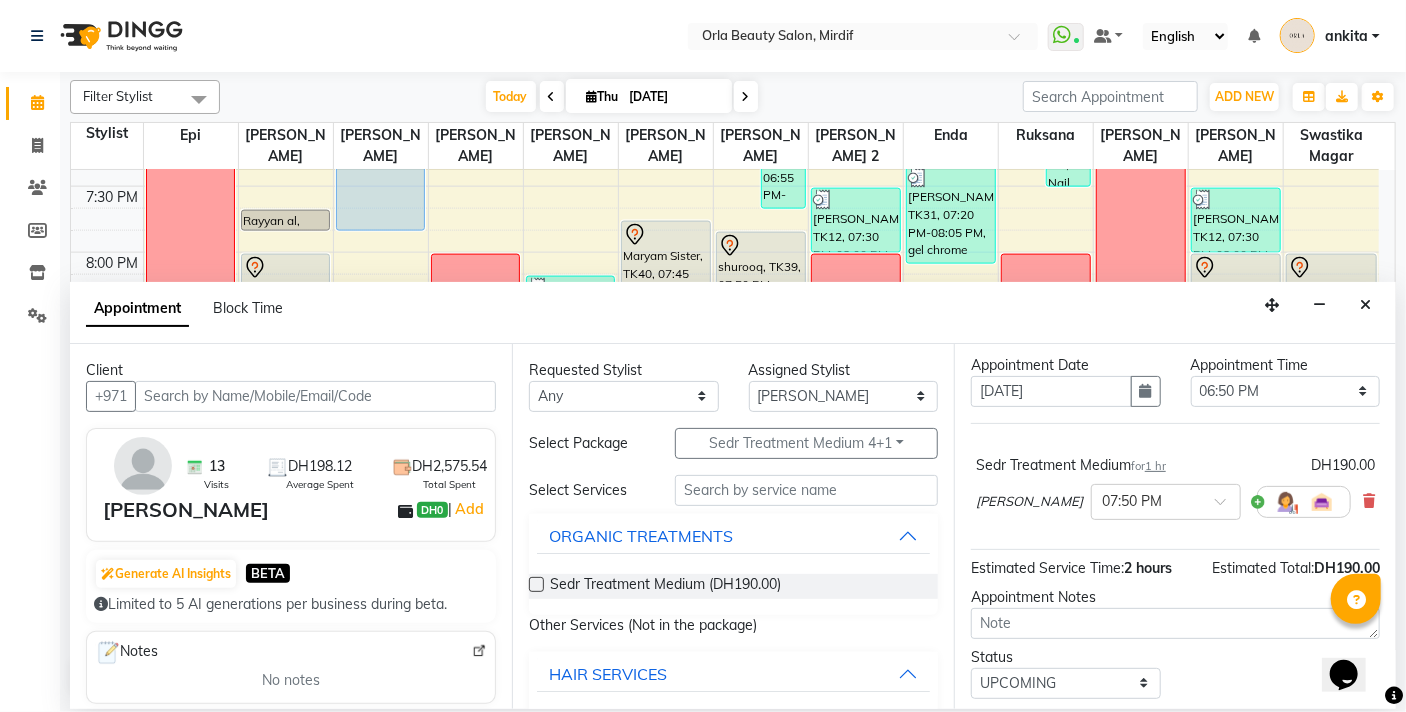 checkbox on "false" 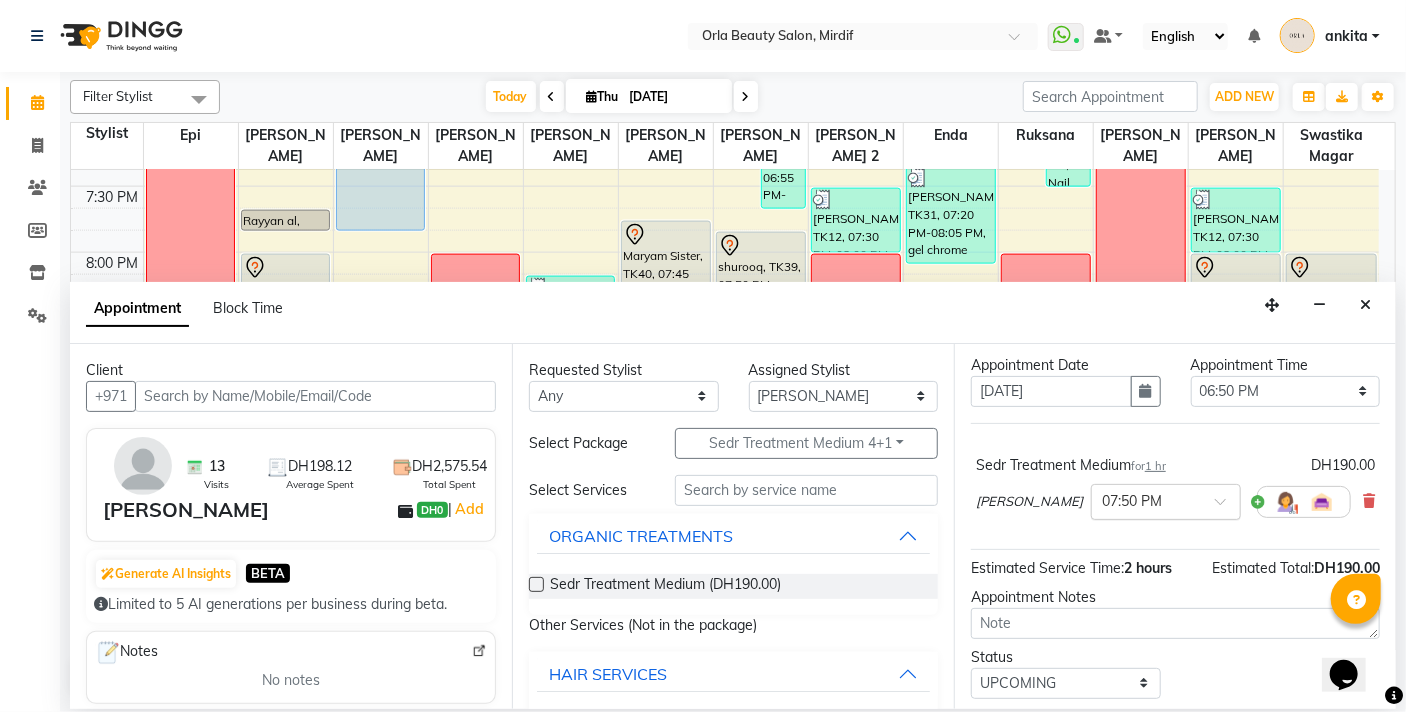 click at bounding box center (1166, 500) 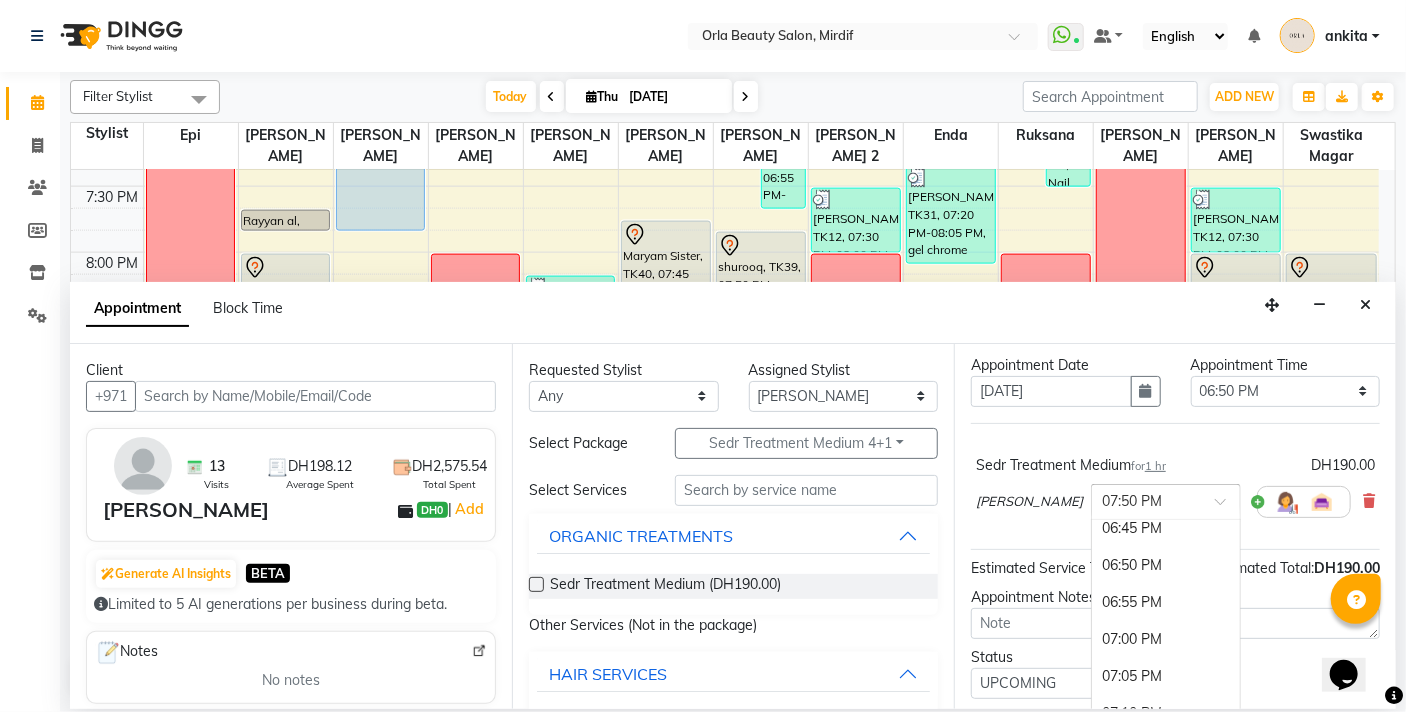 scroll, scrollTop: 4026, scrollLeft: 0, axis: vertical 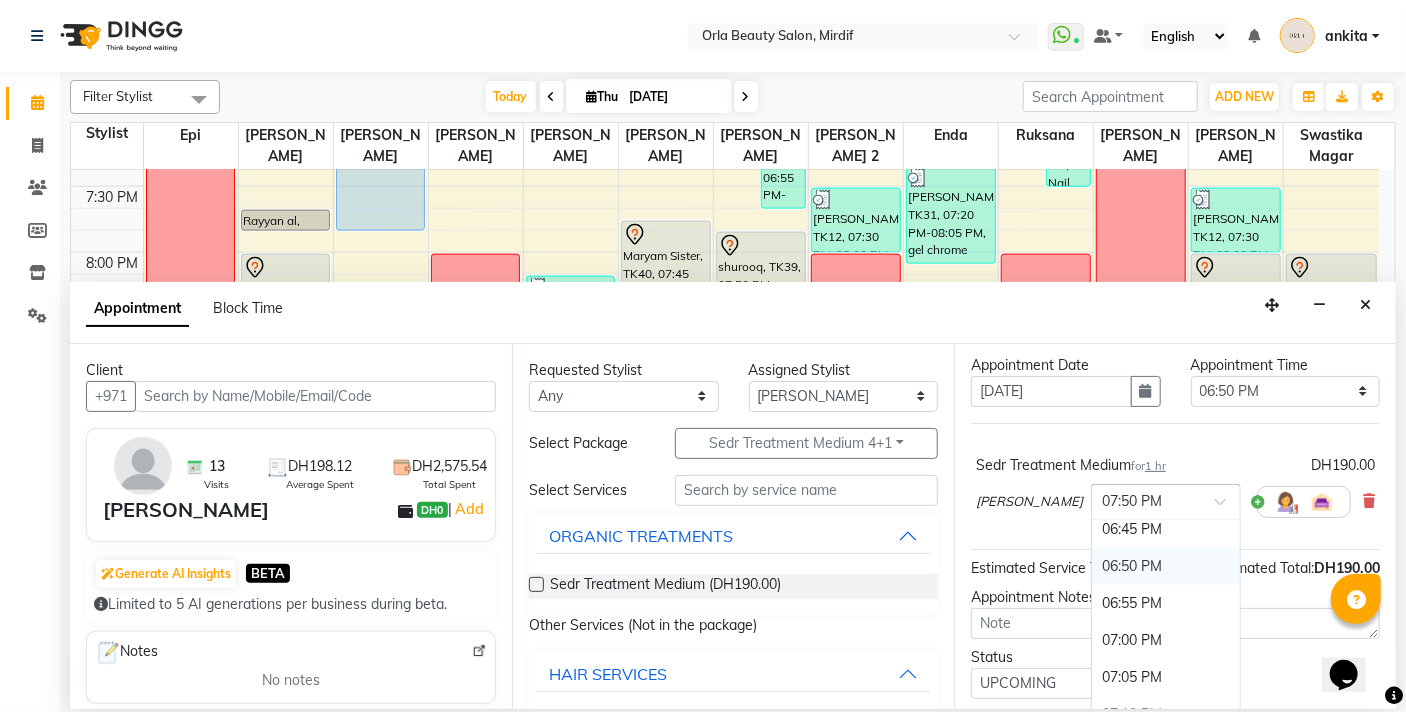 click on "06:50 PM" at bounding box center (1166, 566) 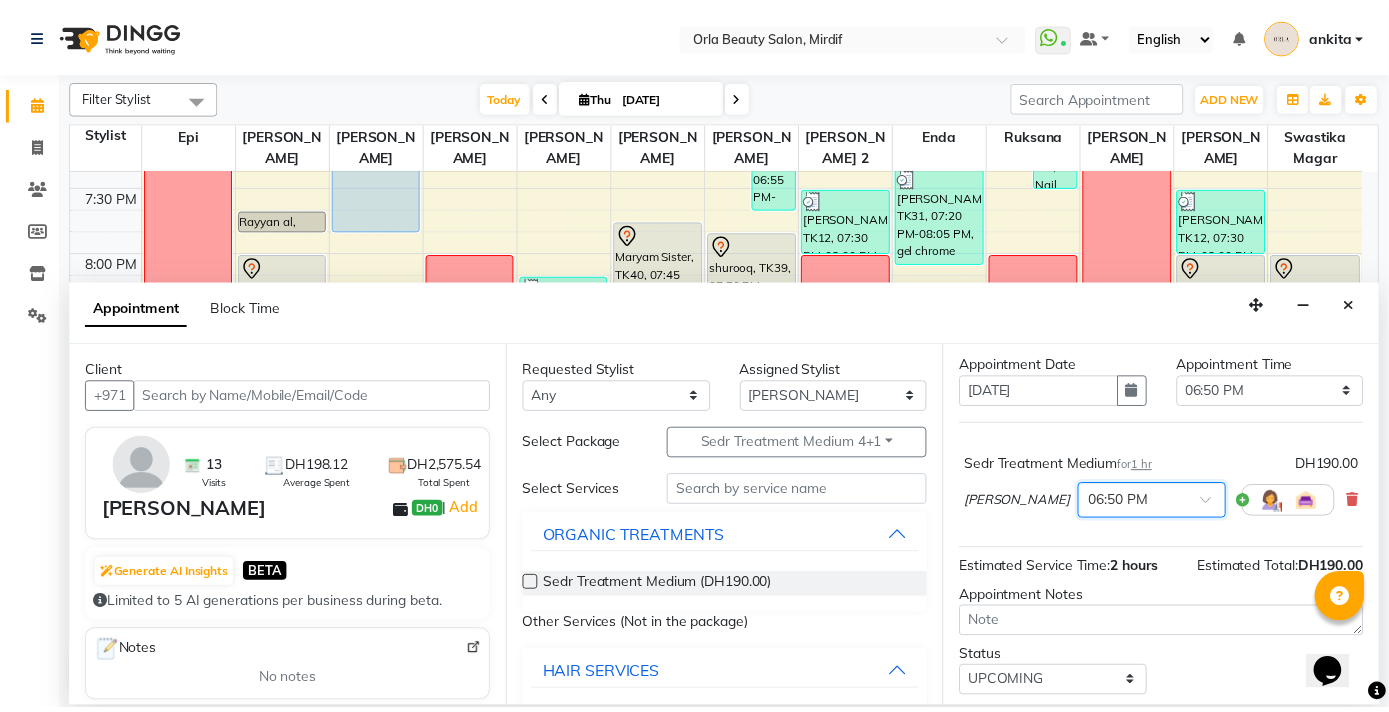 scroll, scrollTop: 119, scrollLeft: 0, axis: vertical 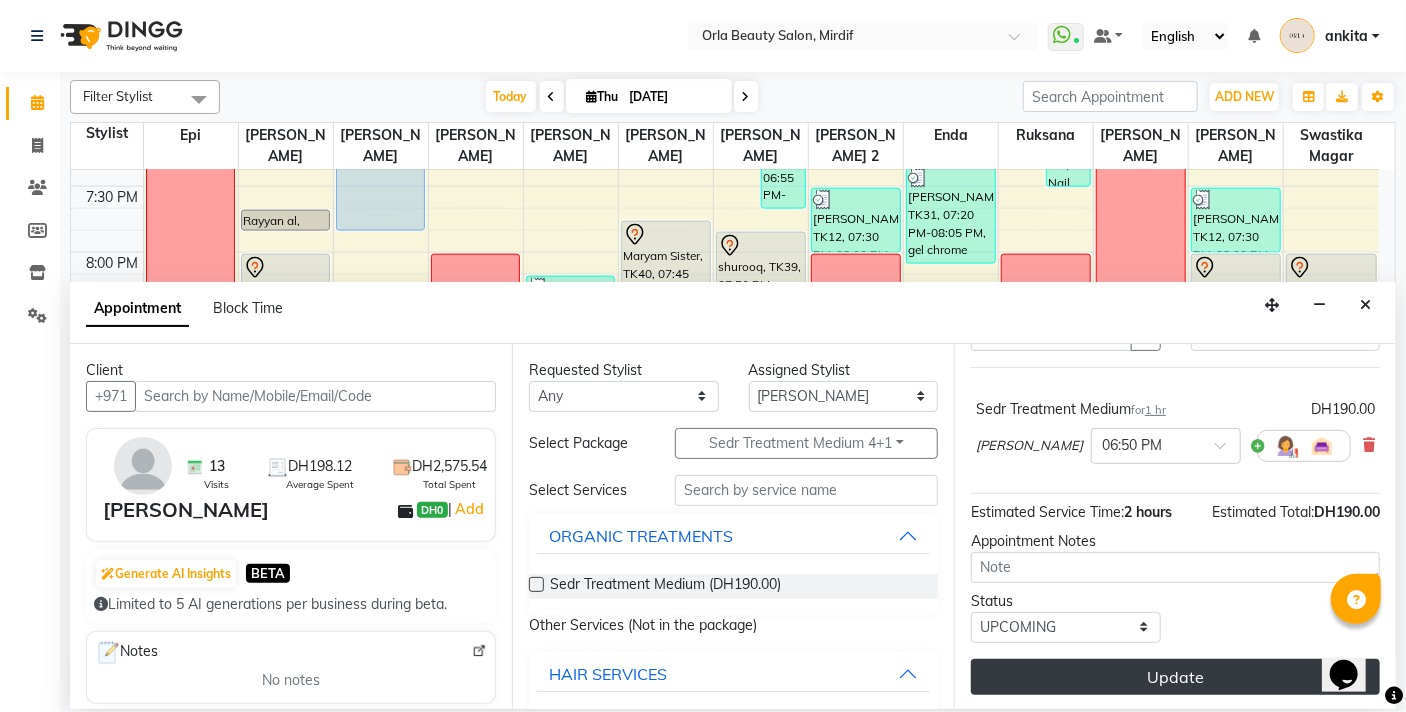 click on "Update" at bounding box center [1175, 677] 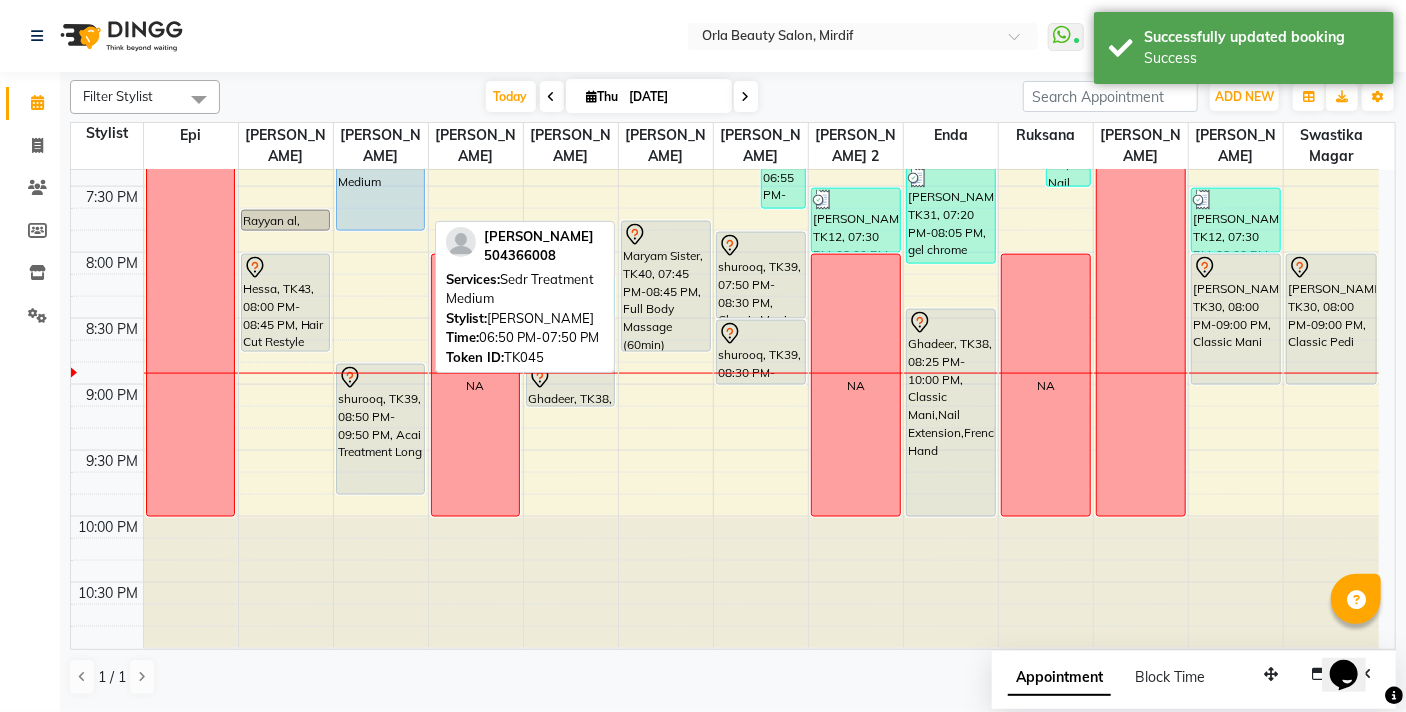 click on "[PERSON_NAME], TK45, 06:50 PM-07:50 PM, Sedr Treatment Medium" at bounding box center [381, 165] 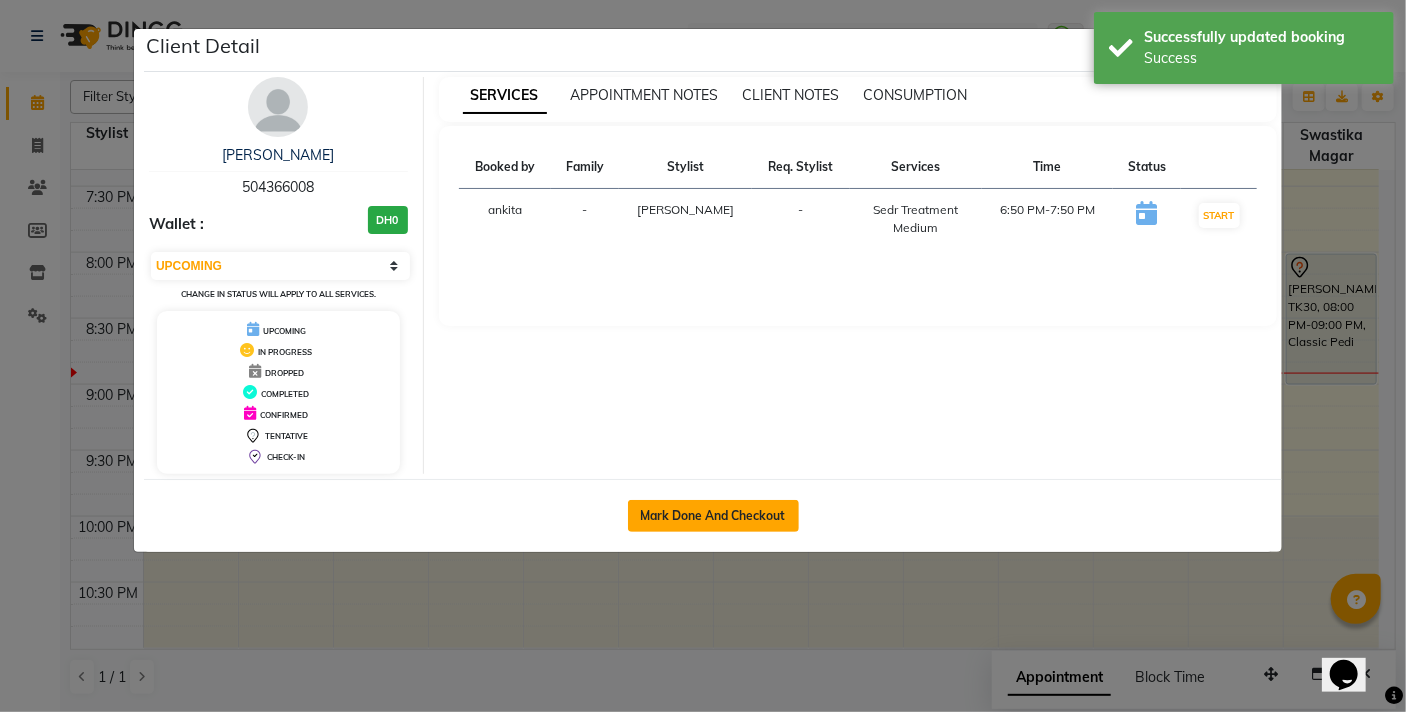 click on "Mark Done And Checkout" 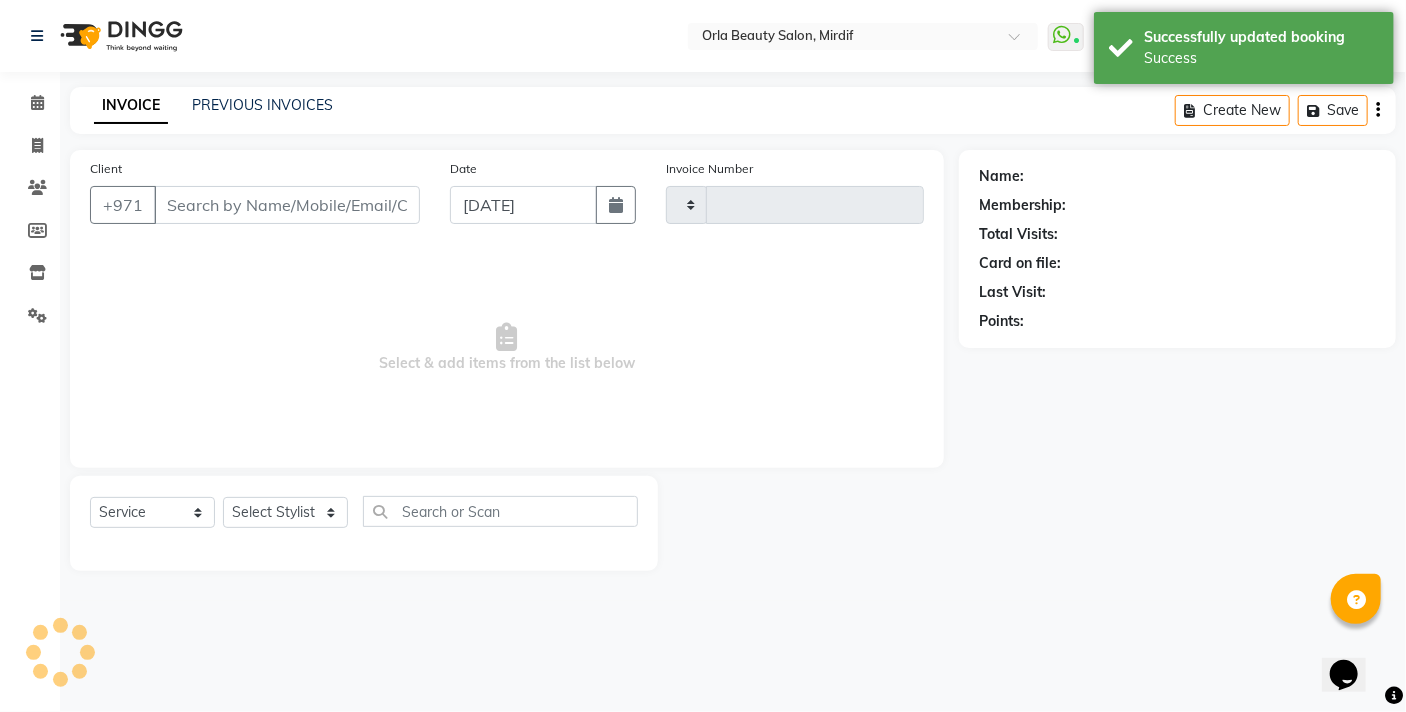type on "3243" 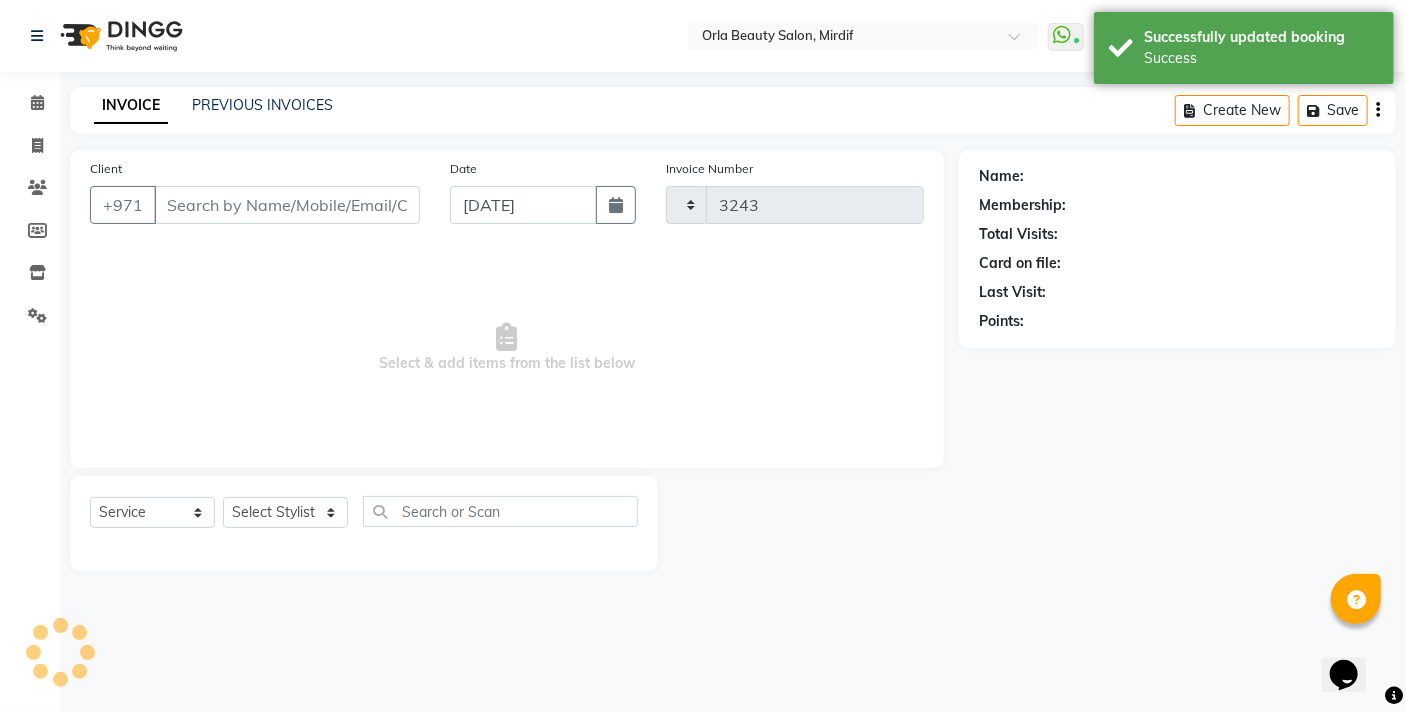select on "5053" 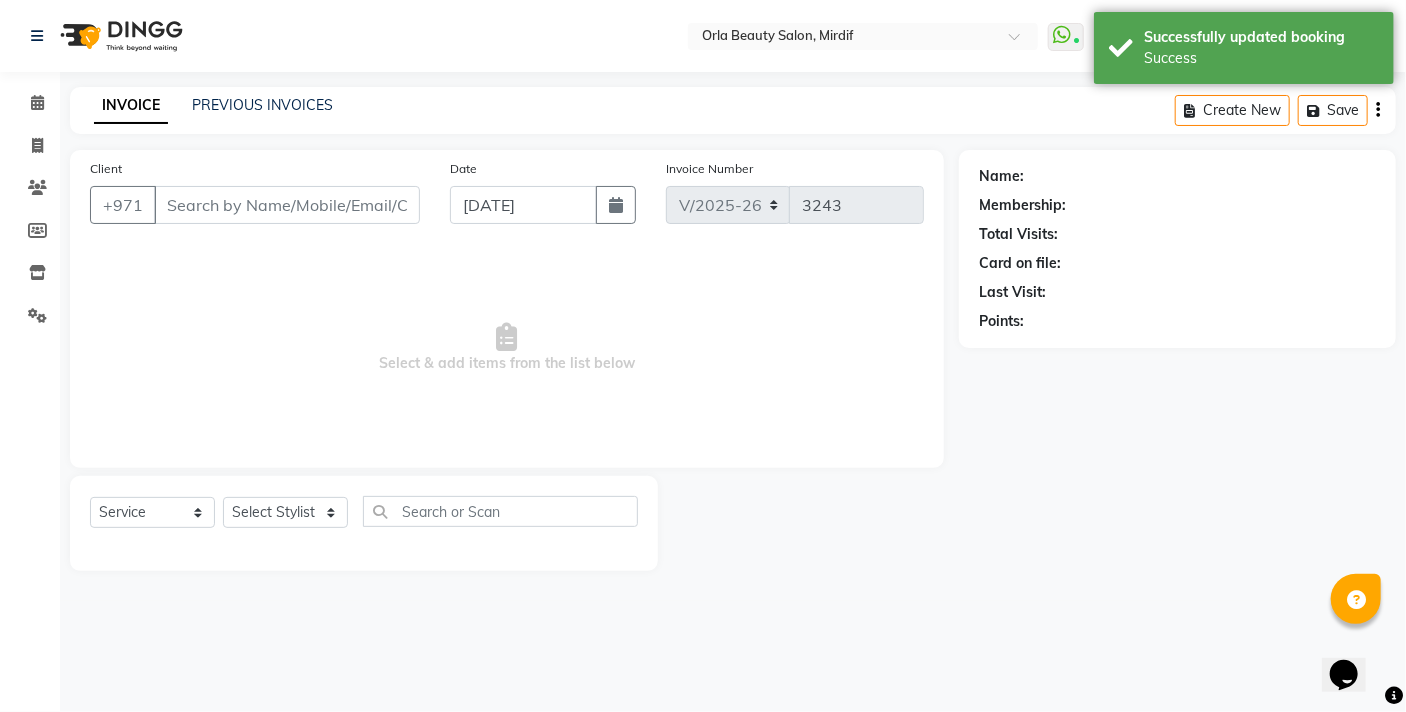 type on "504366008" 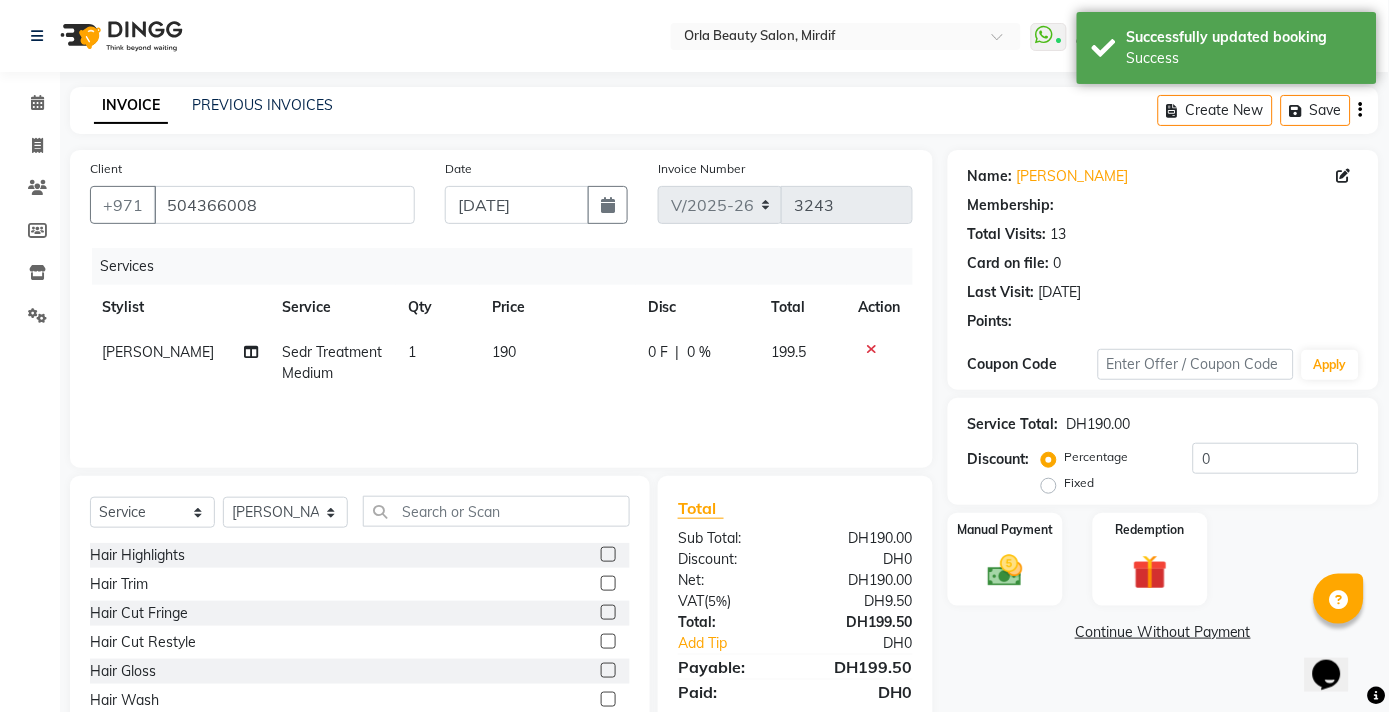 click on "190" 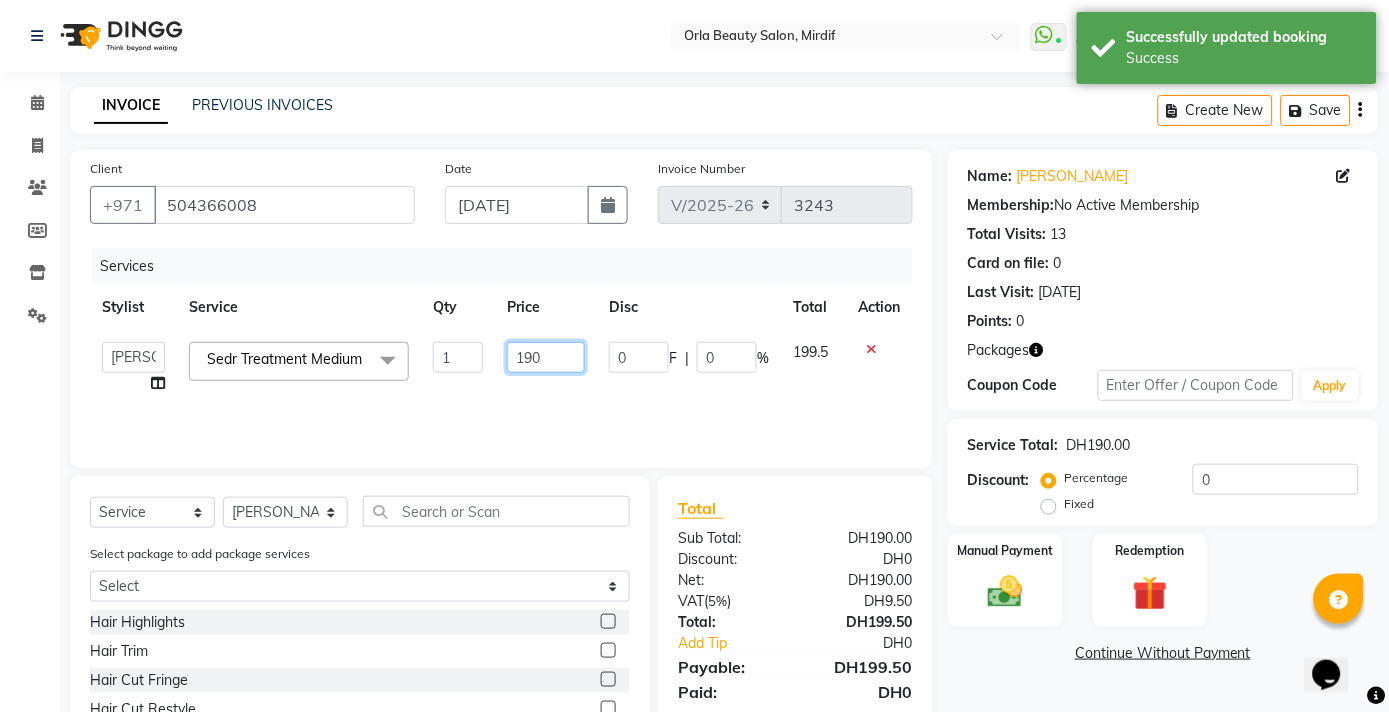 click on "190" 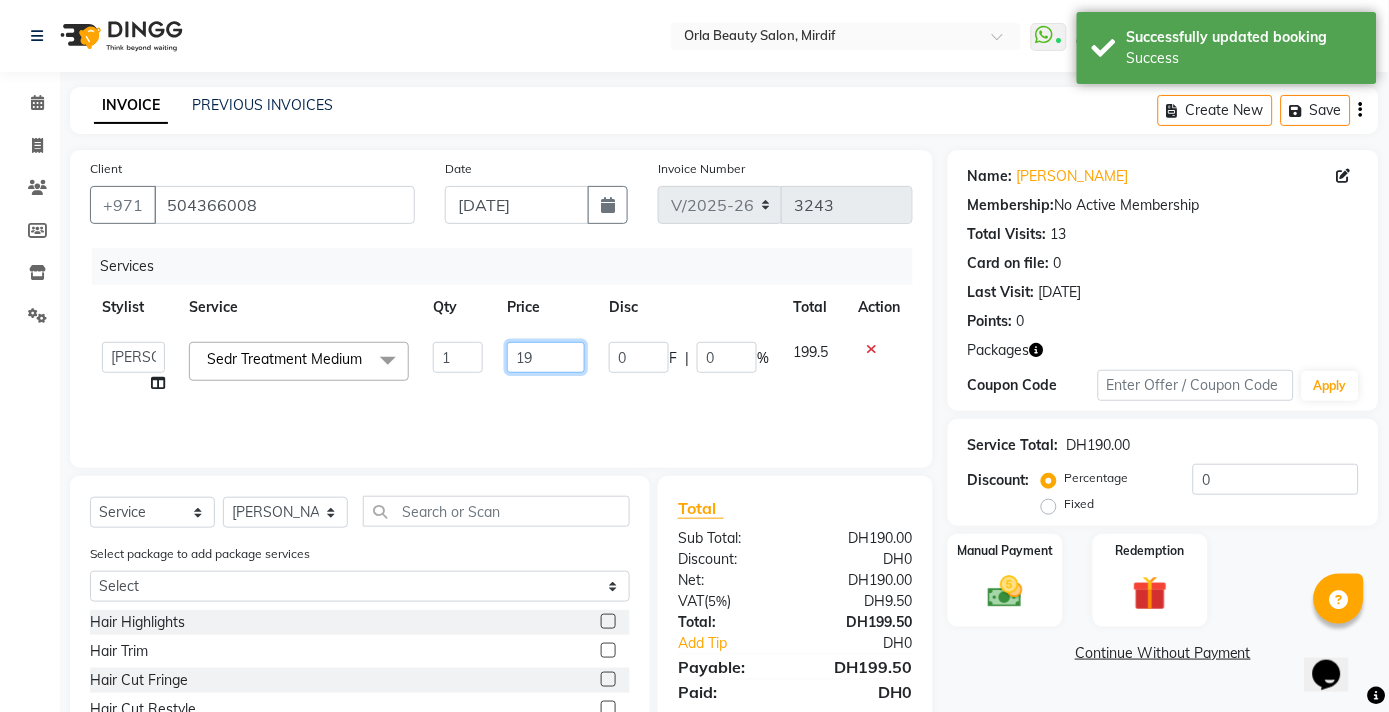 type on "1" 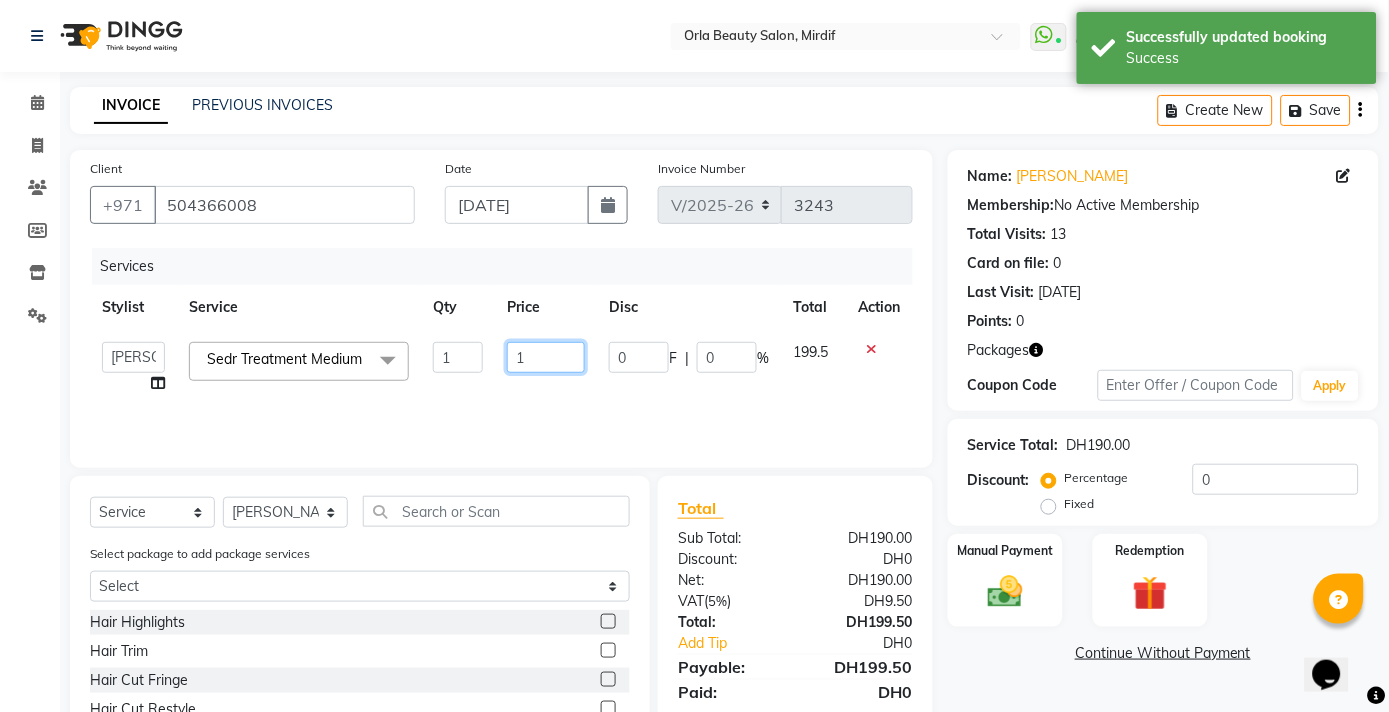 type 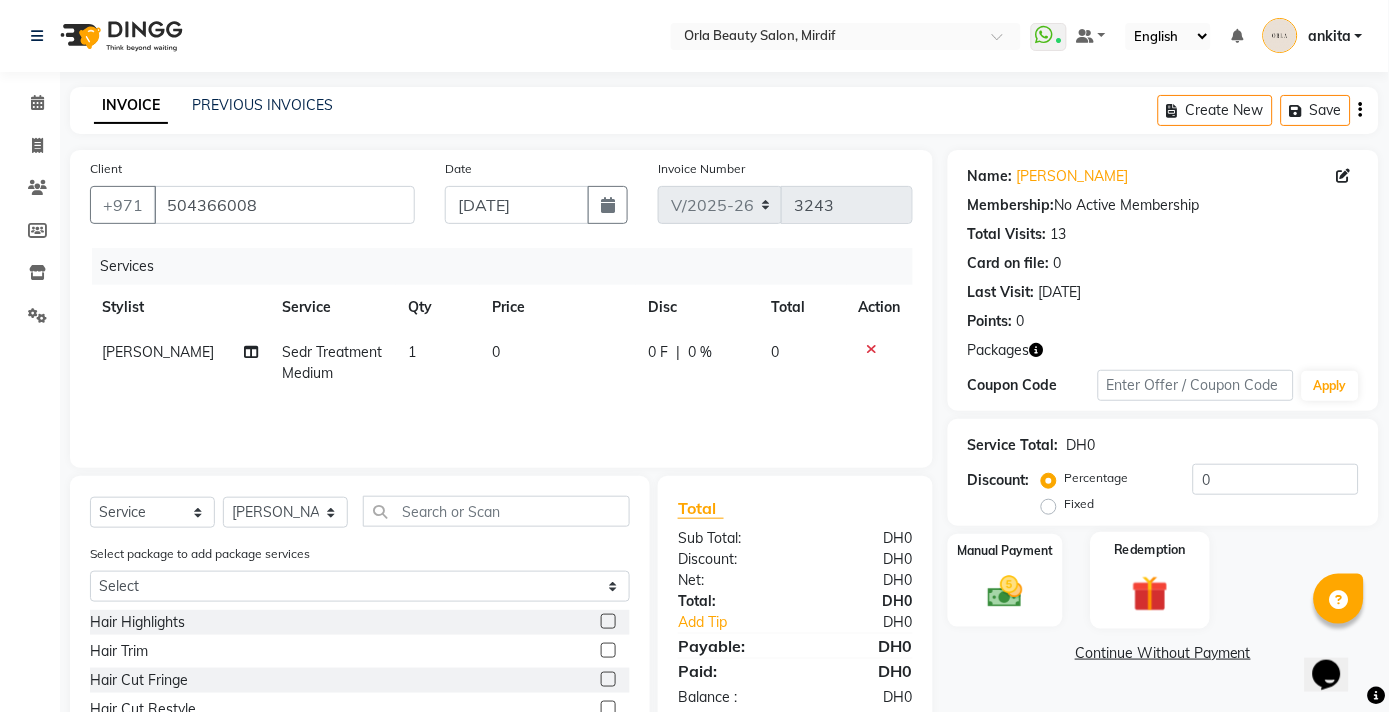 scroll, scrollTop: 141, scrollLeft: 0, axis: vertical 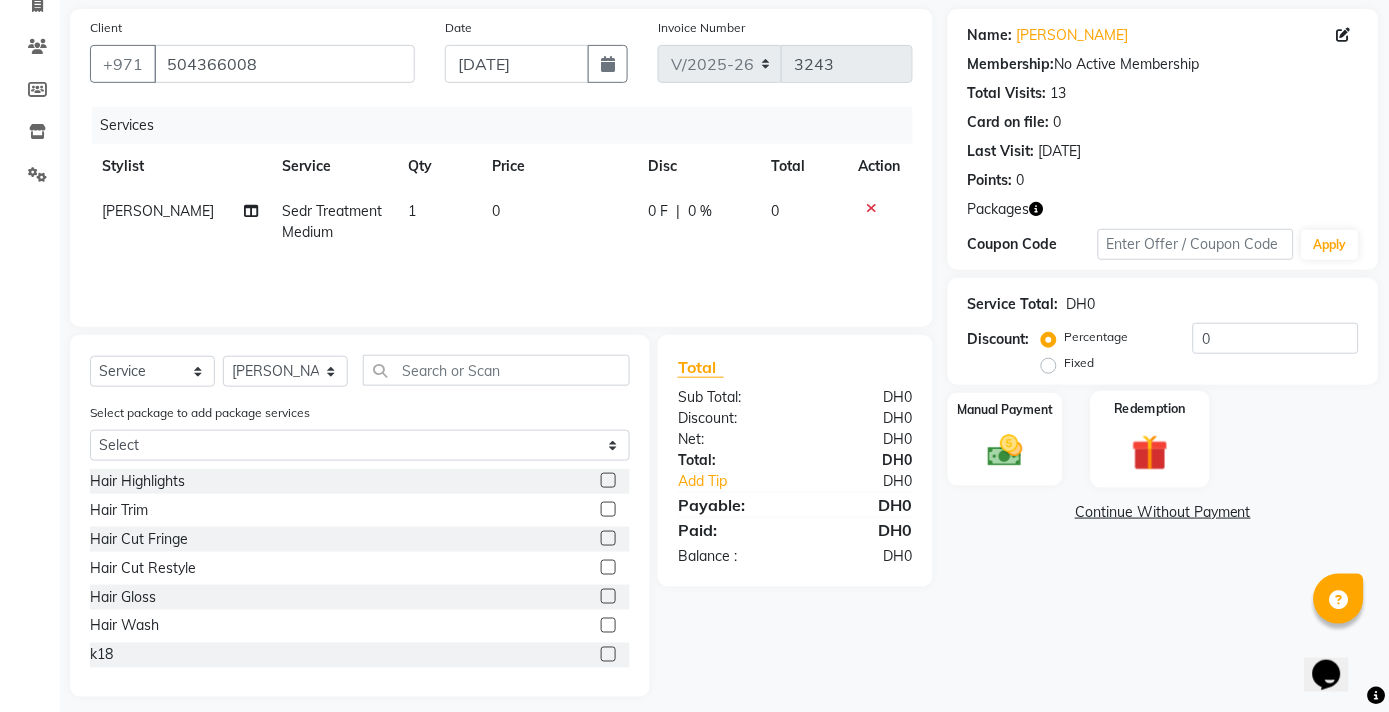 click 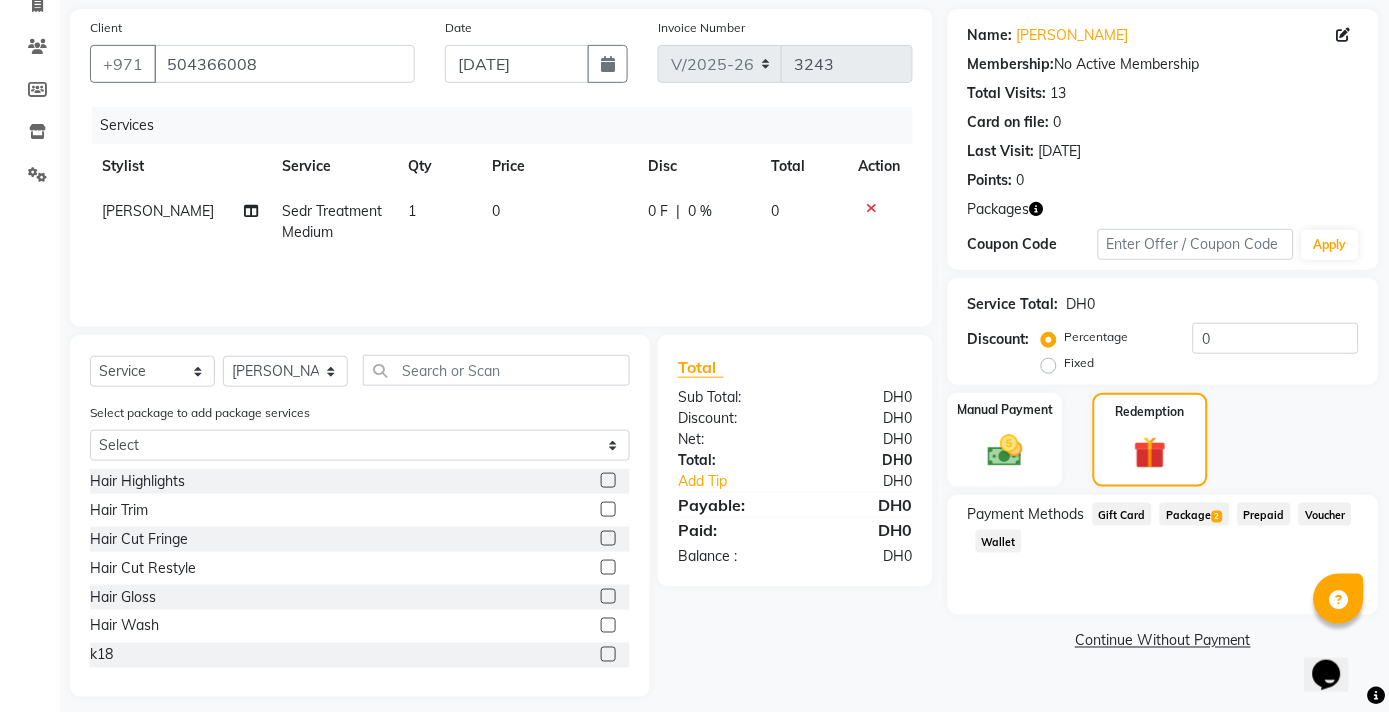 click on "Package  2" 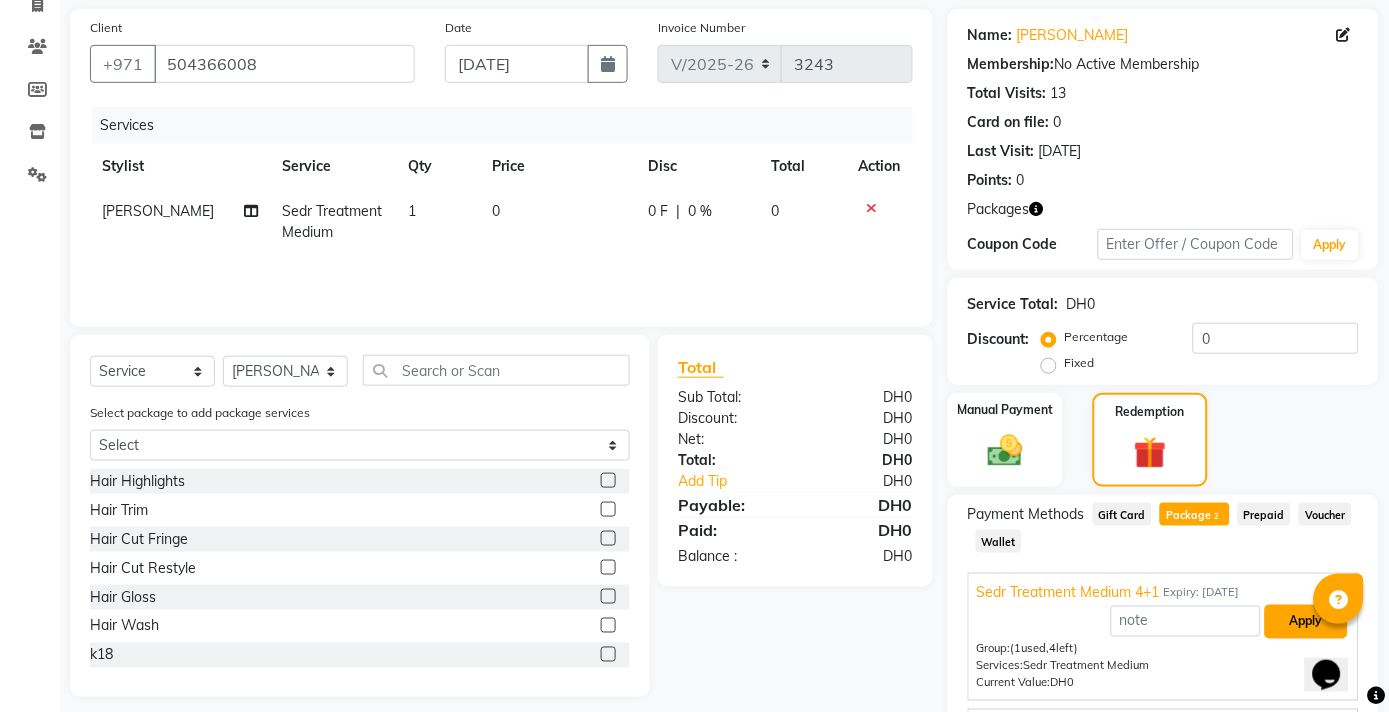click on "Apply" at bounding box center [1306, 622] 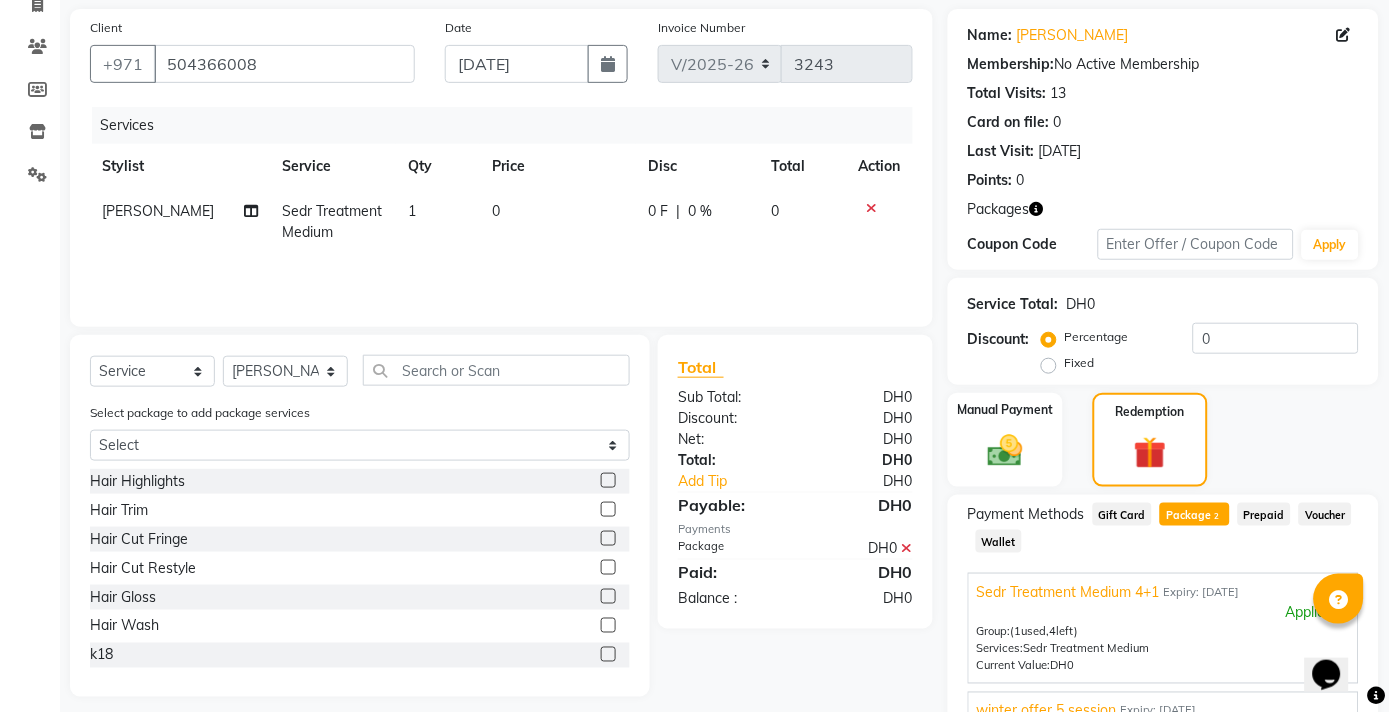 click on "Checkout" 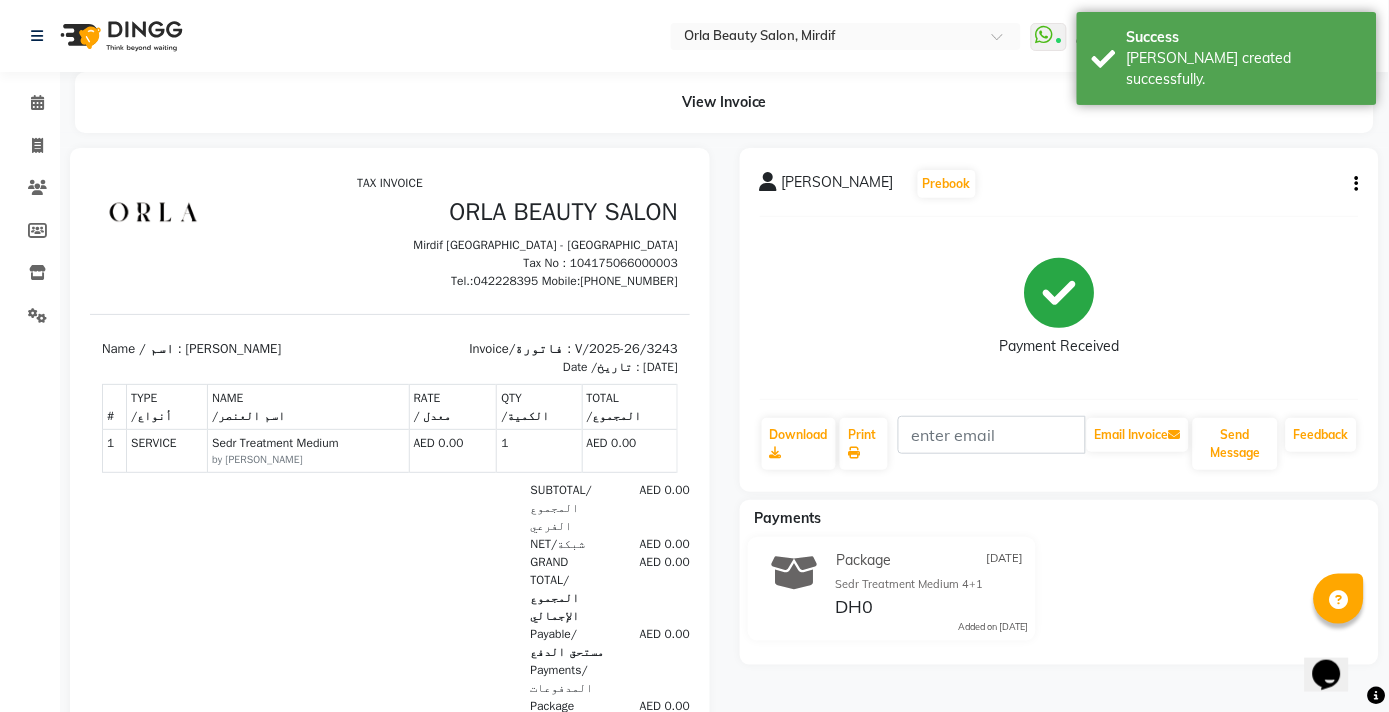 scroll, scrollTop: 0, scrollLeft: 0, axis: both 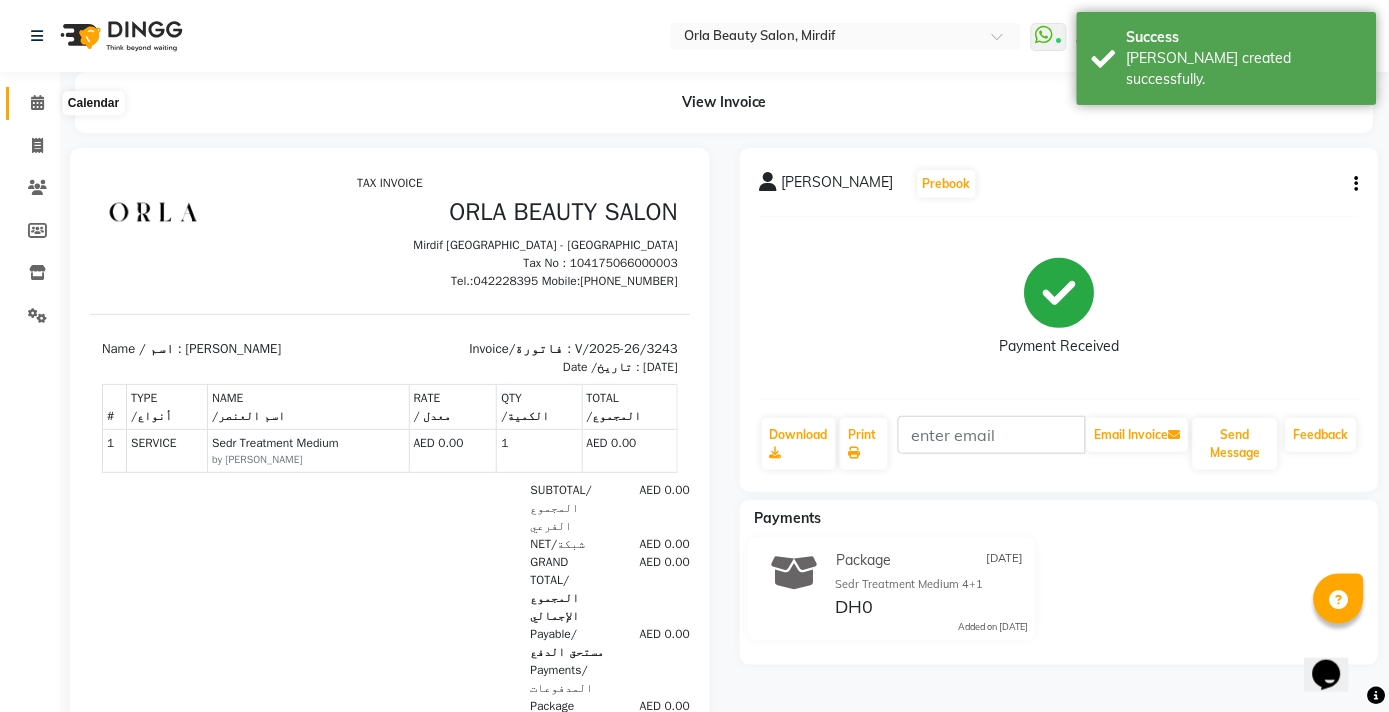 click 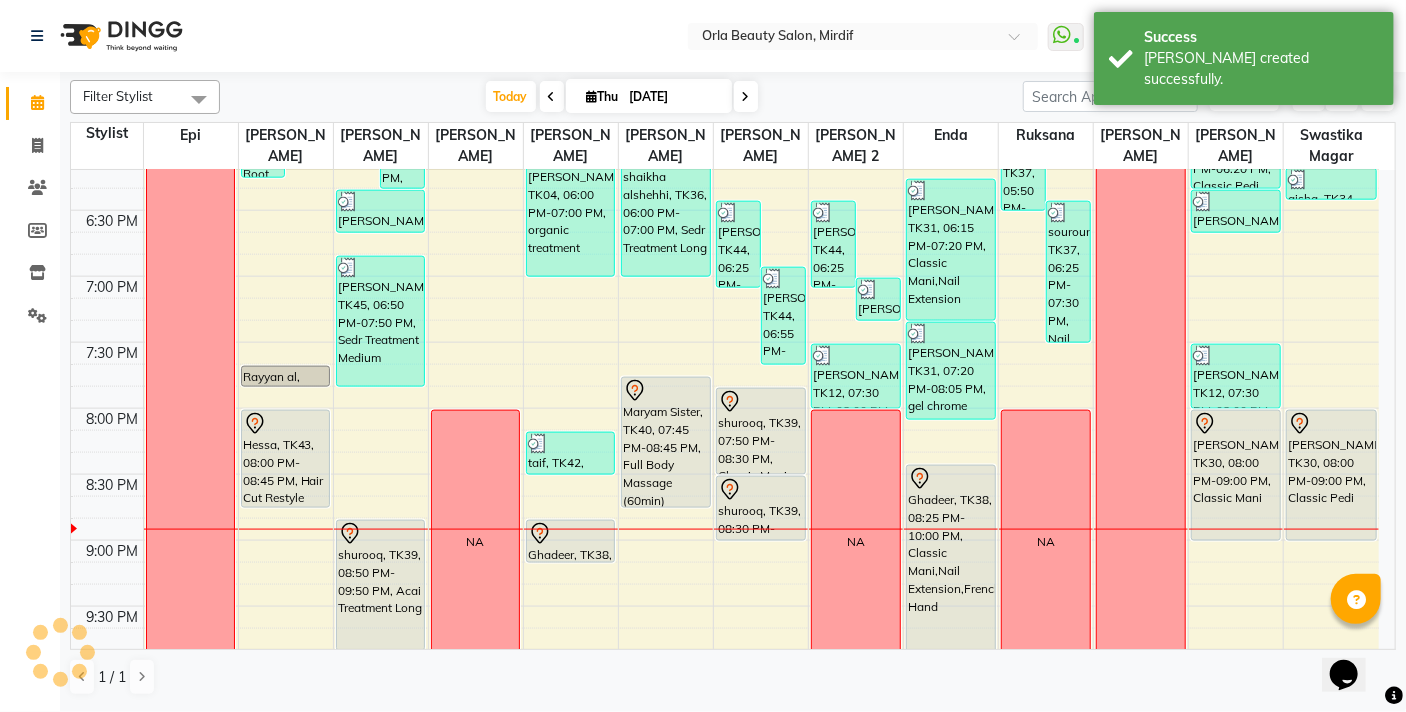 scroll, scrollTop: 1369, scrollLeft: 0, axis: vertical 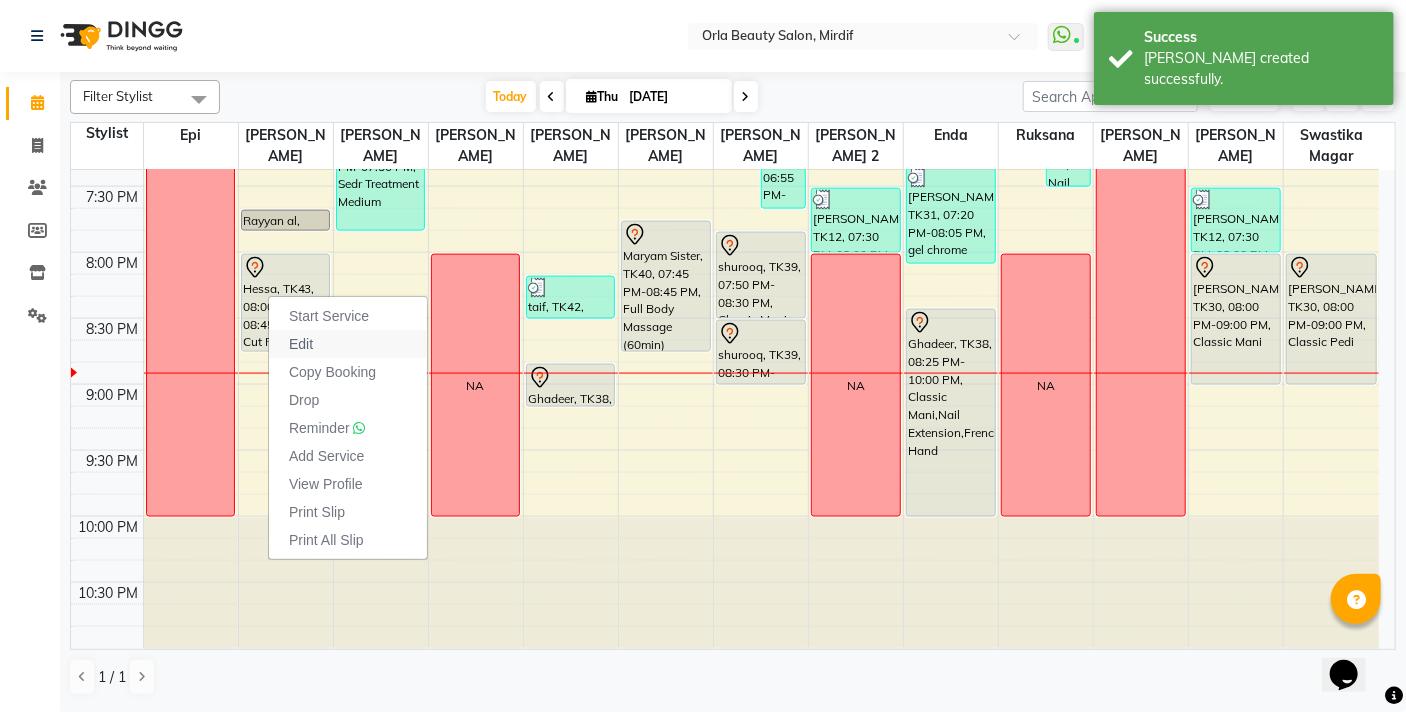 click on "Edit" at bounding box center [348, 344] 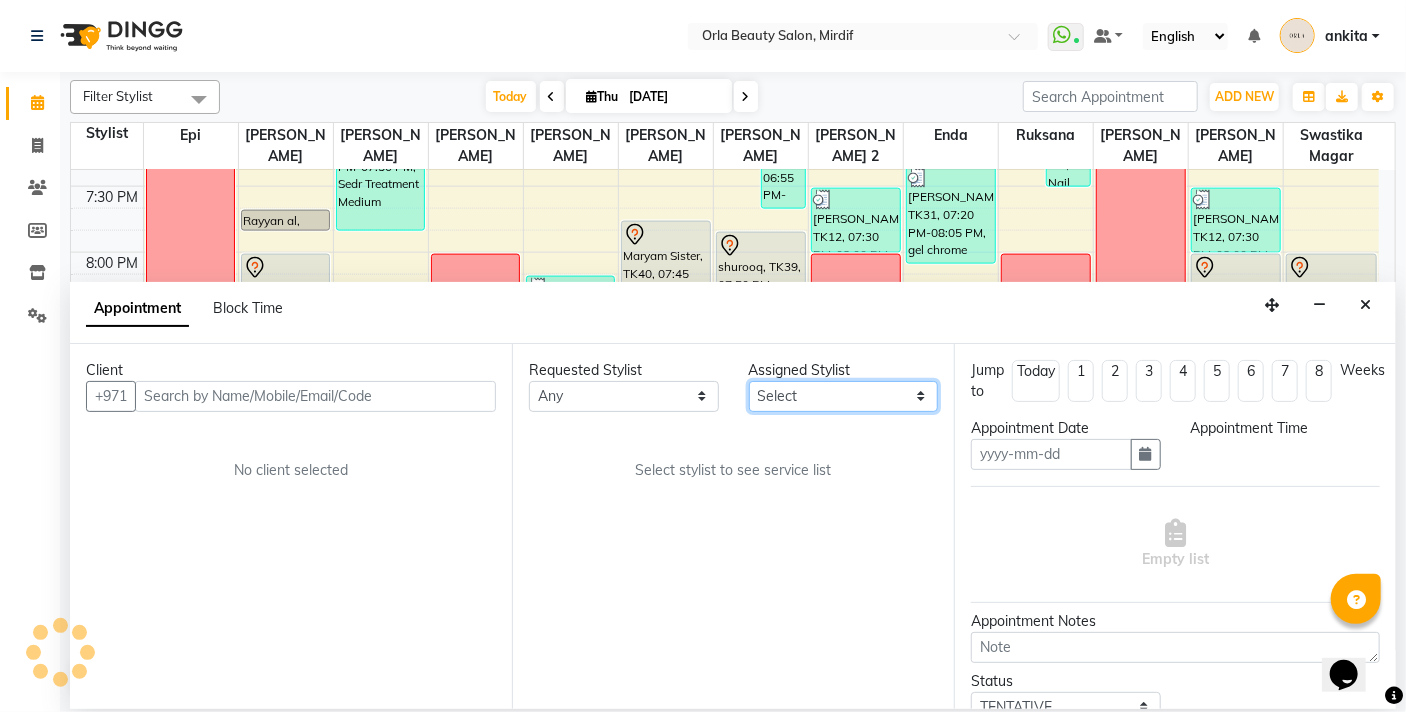 click on "Select Enda Epi [PERSON_NAME] Manju [PERSON_NAME] [PERSON_NAME] [PERSON_NAME] 2 [PERSON_NAME] [PERSON_NAME] [PERSON_NAME] swastika magar" at bounding box center (844, 396) 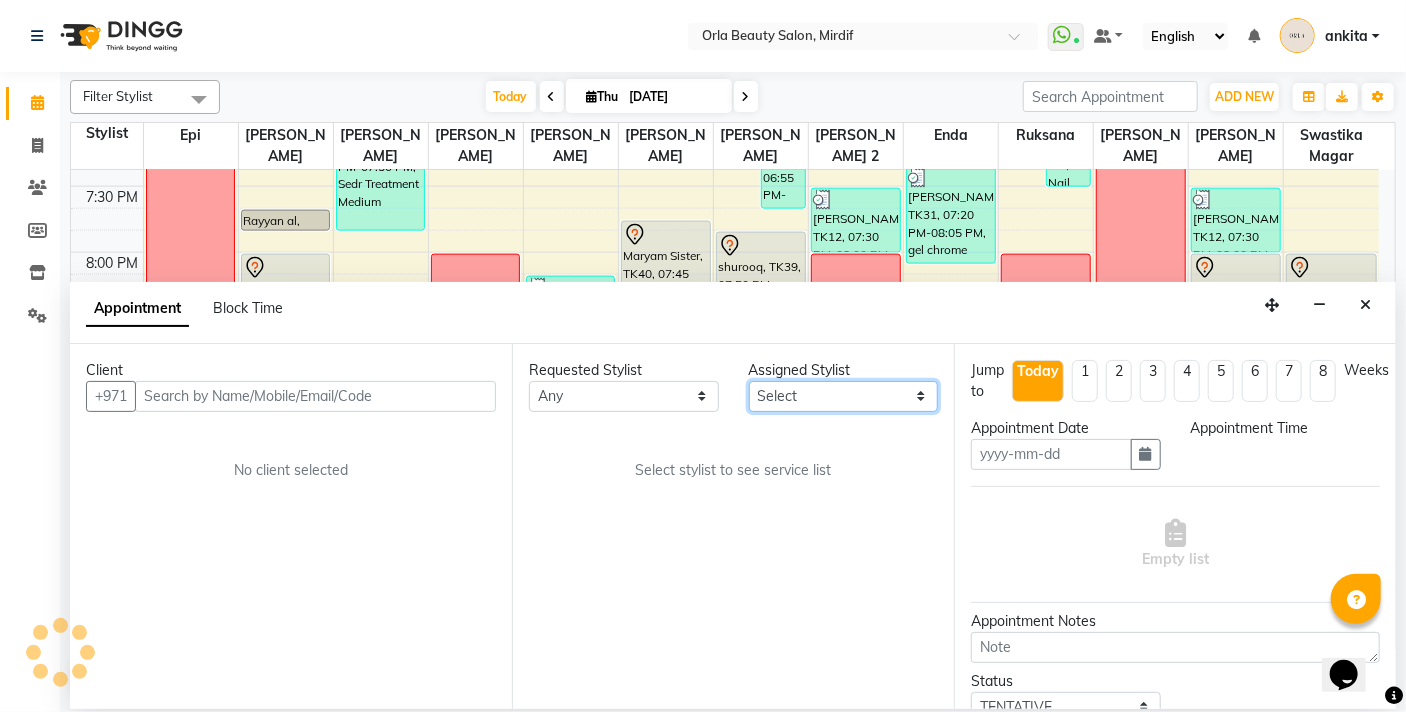 type on "[DATE]" 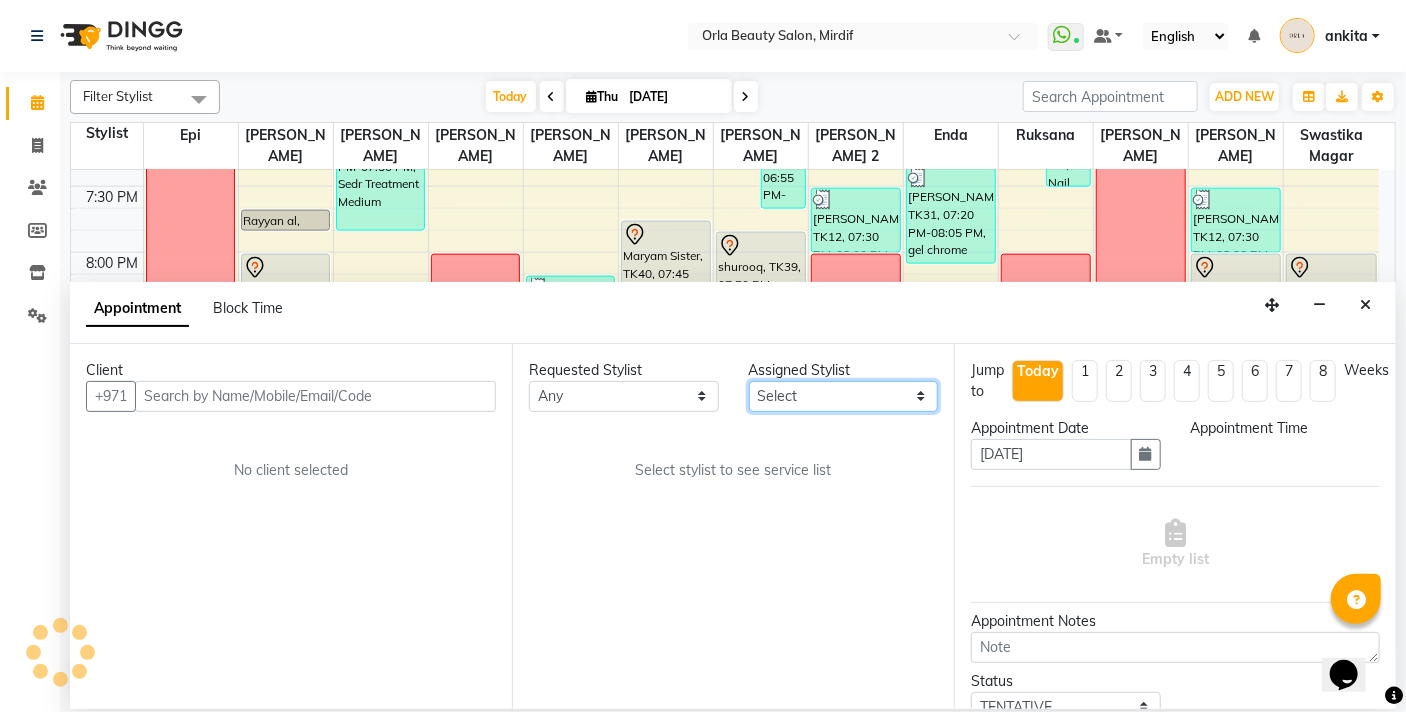 select on "1200" 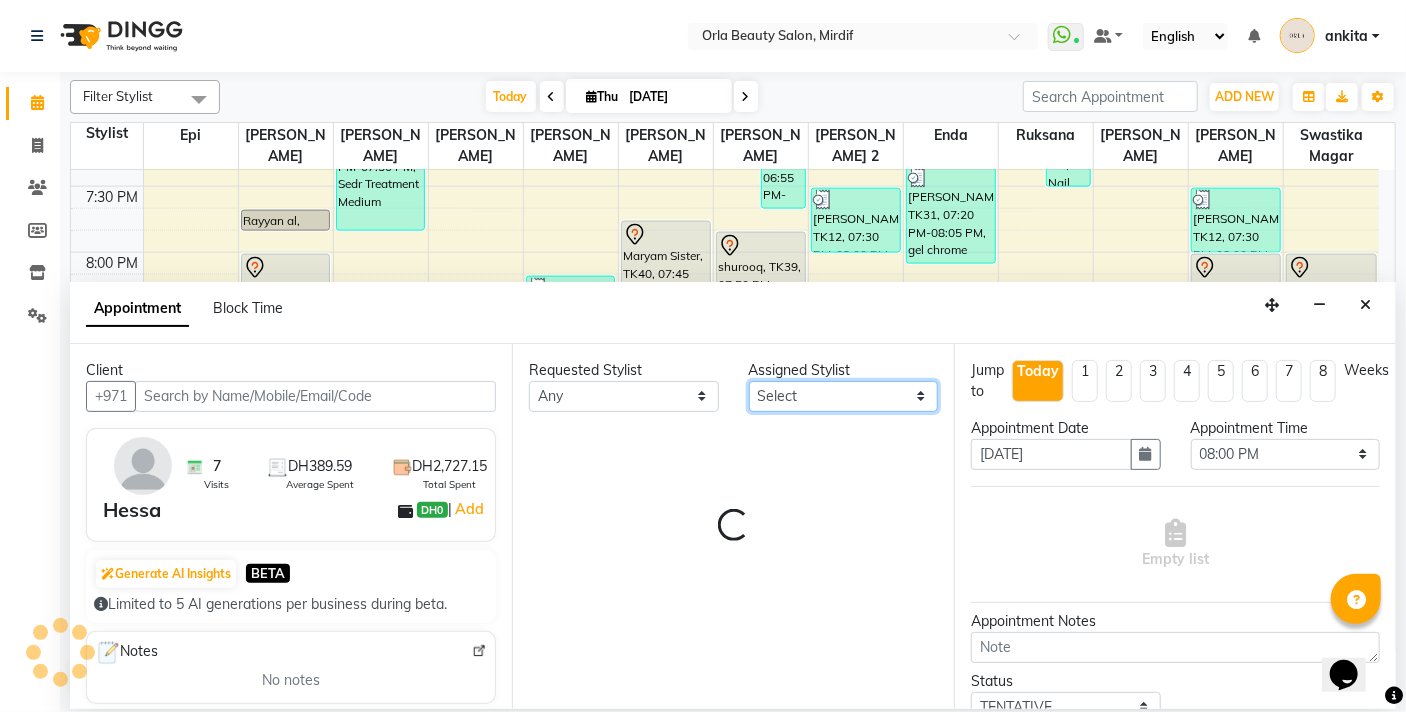 select on "41139" 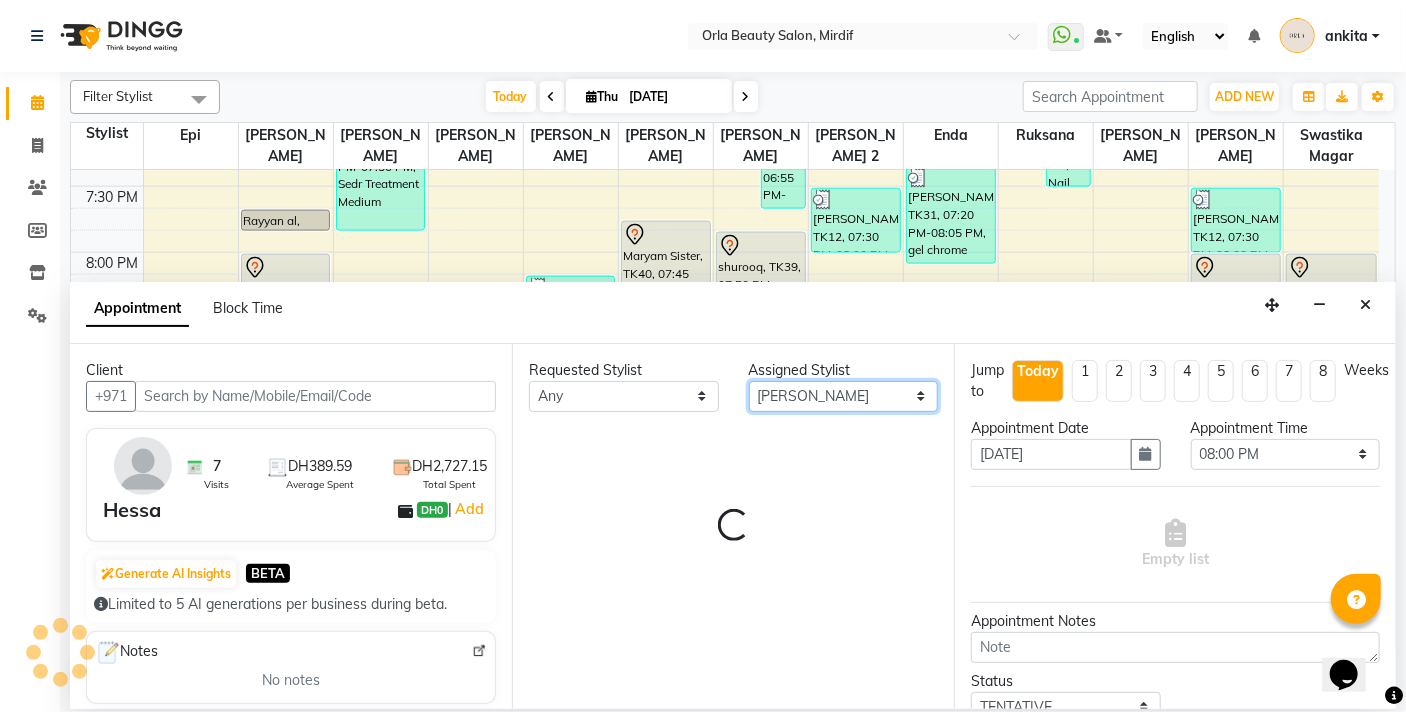 scroll, scrollTop: 1369, scrollLeft: 0, axis: vertical 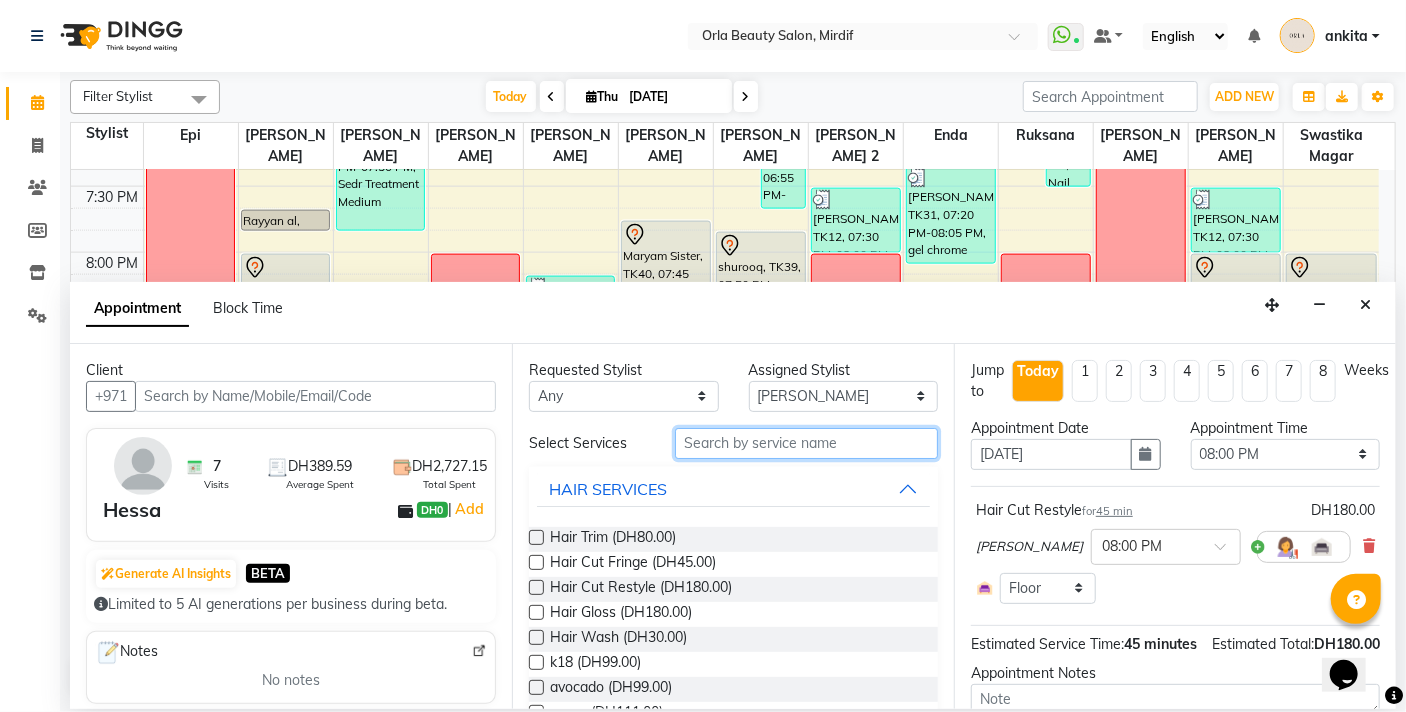 click at bounding box center [806, 443] 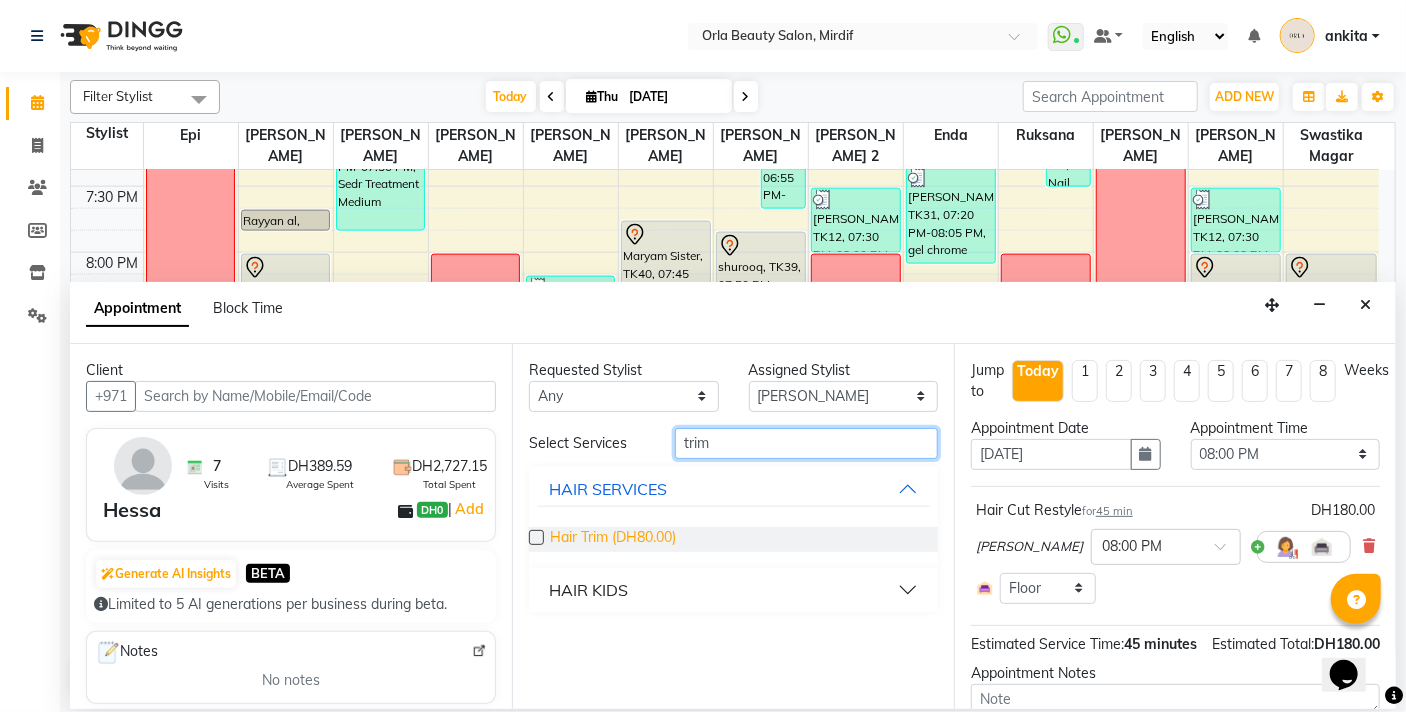 type on "trim" 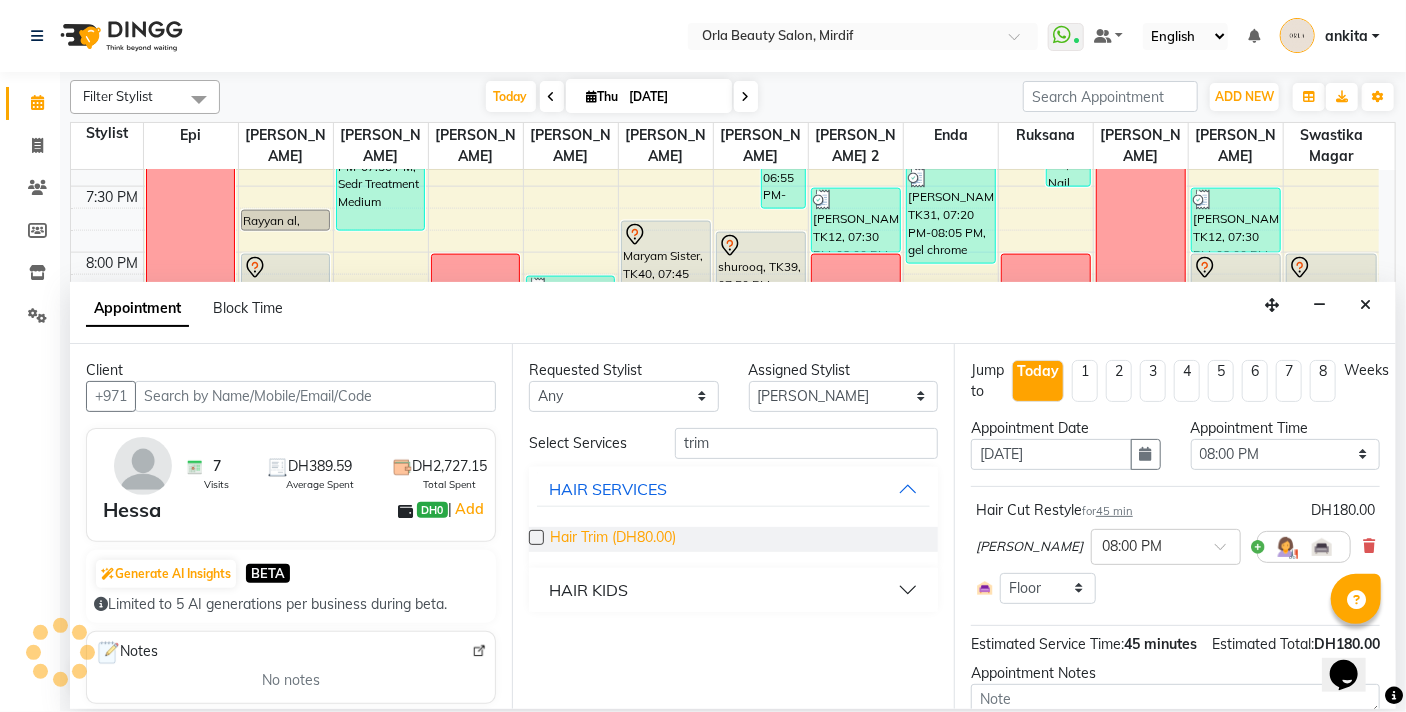 click on "Hair Trim (DH80.00)" at bounding box center (613, 539) 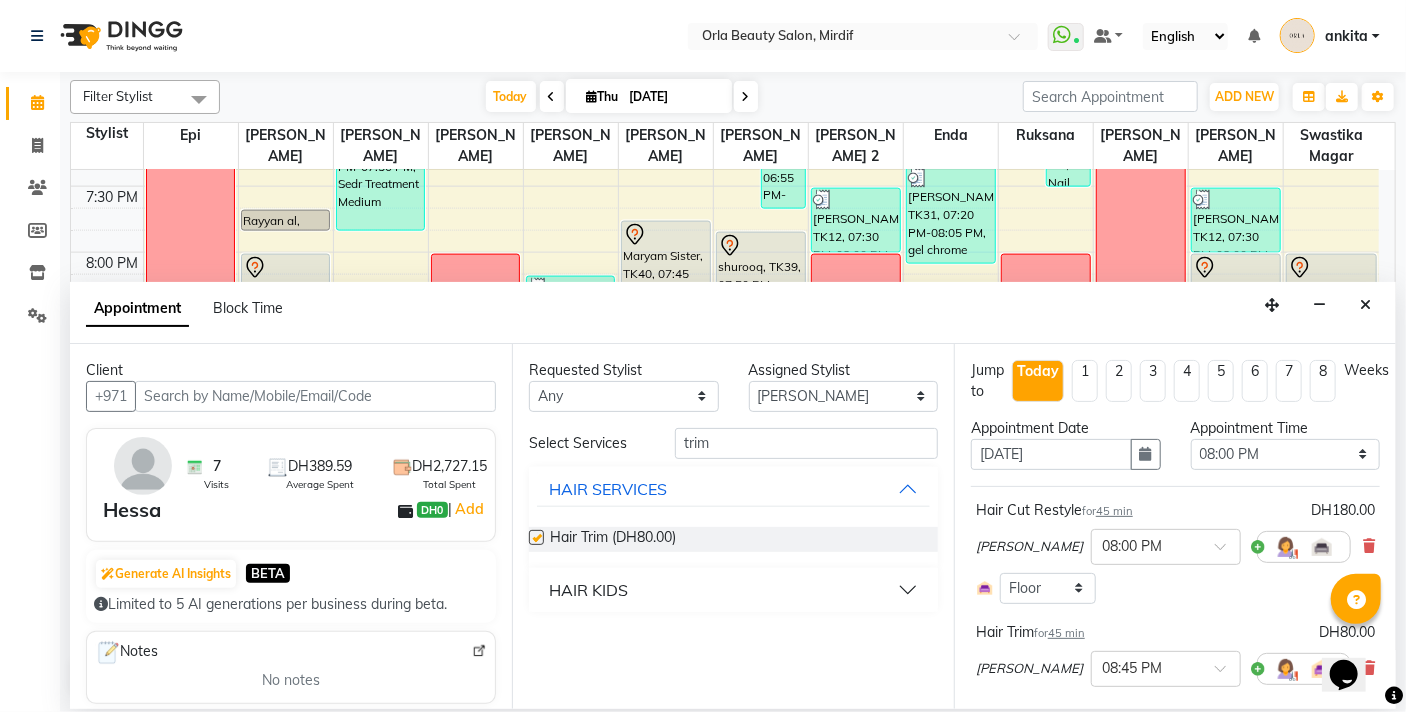 checkbox on "false" 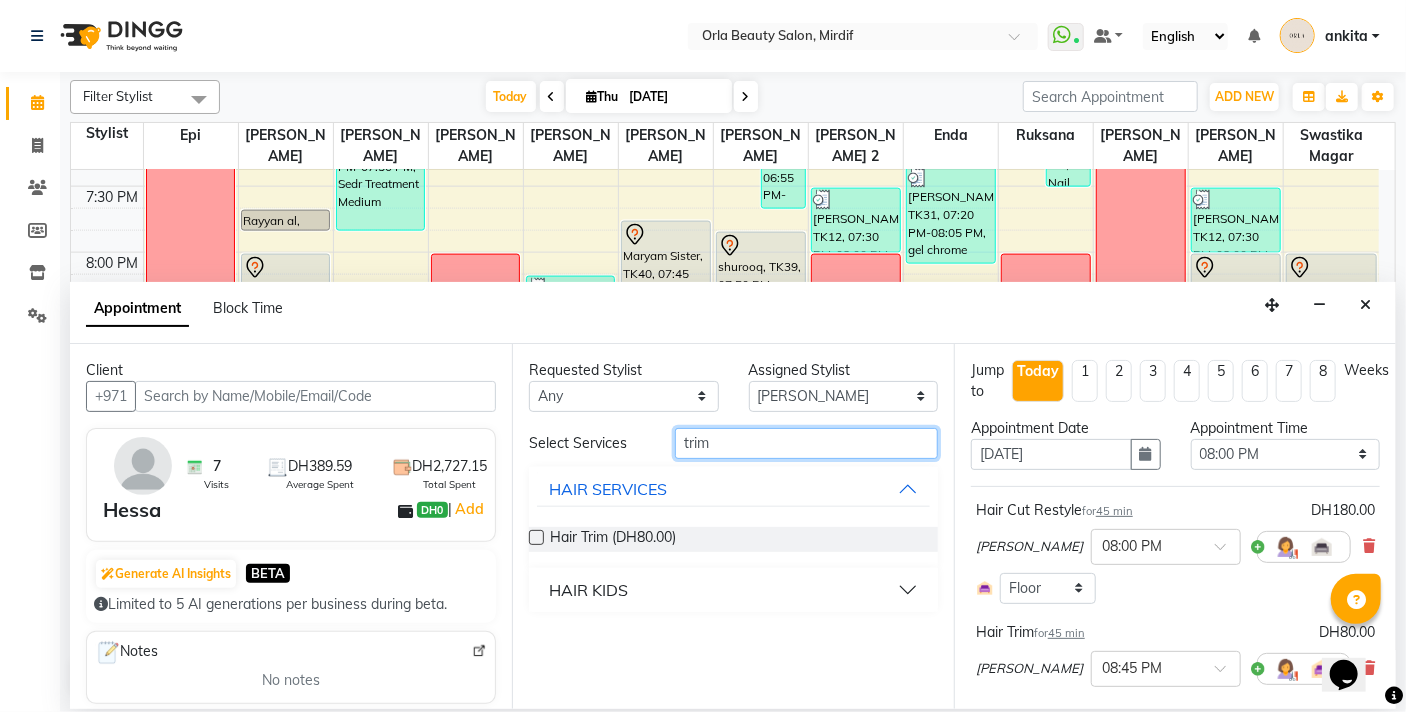 click on "trim" at bounding box center (806, 443) 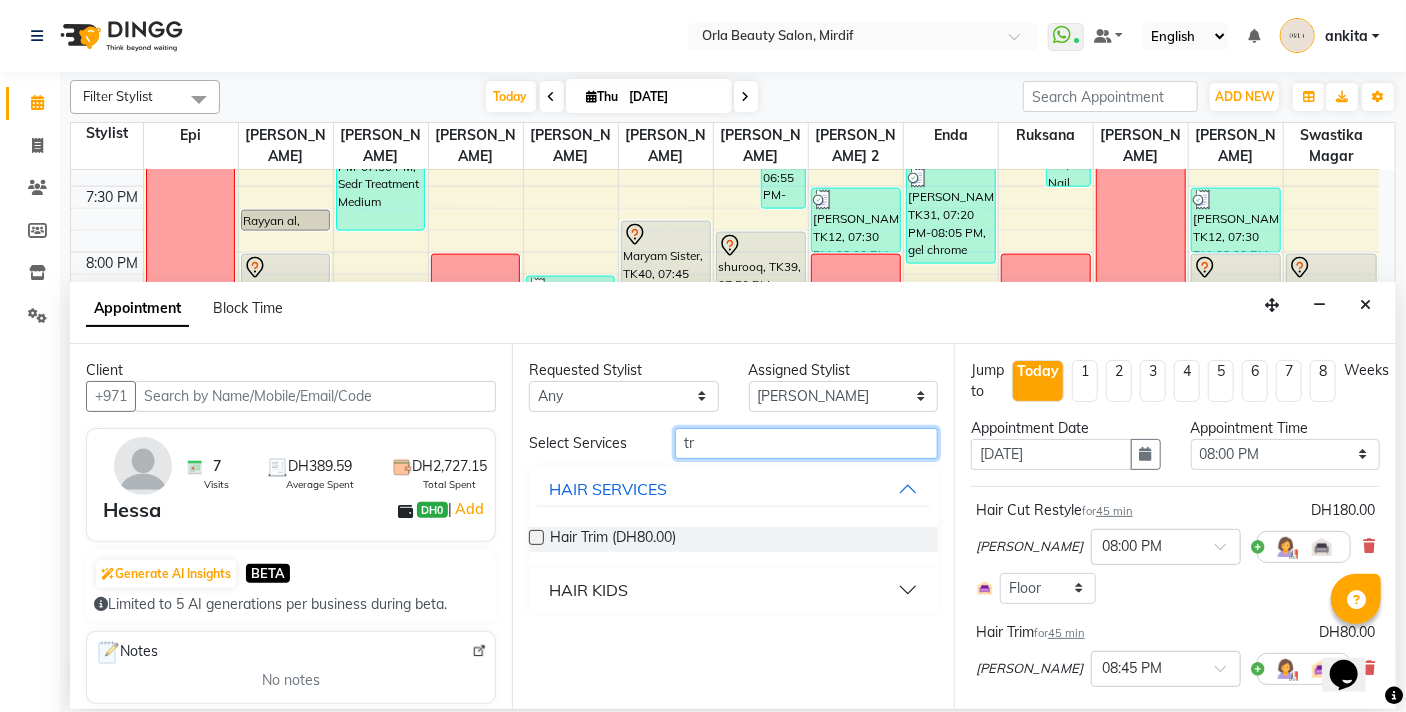 type on "t" 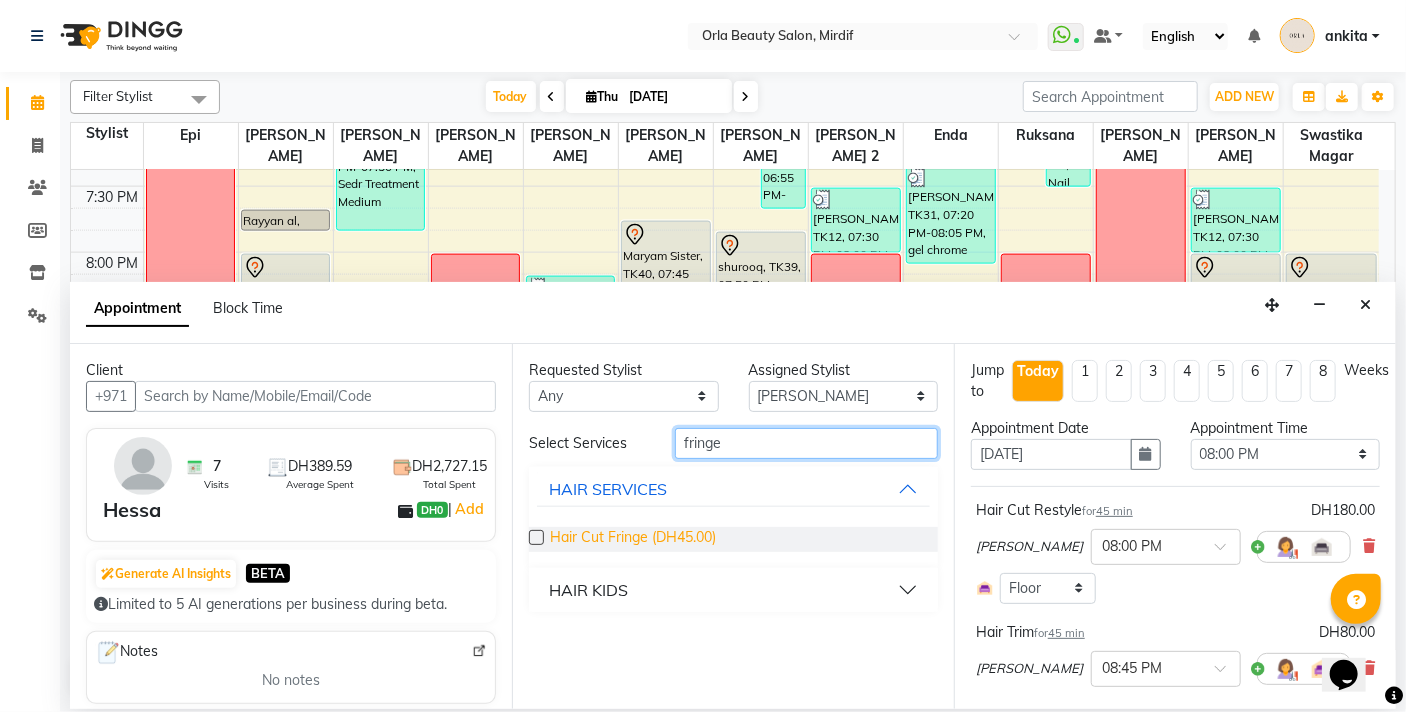 type on "fringe" 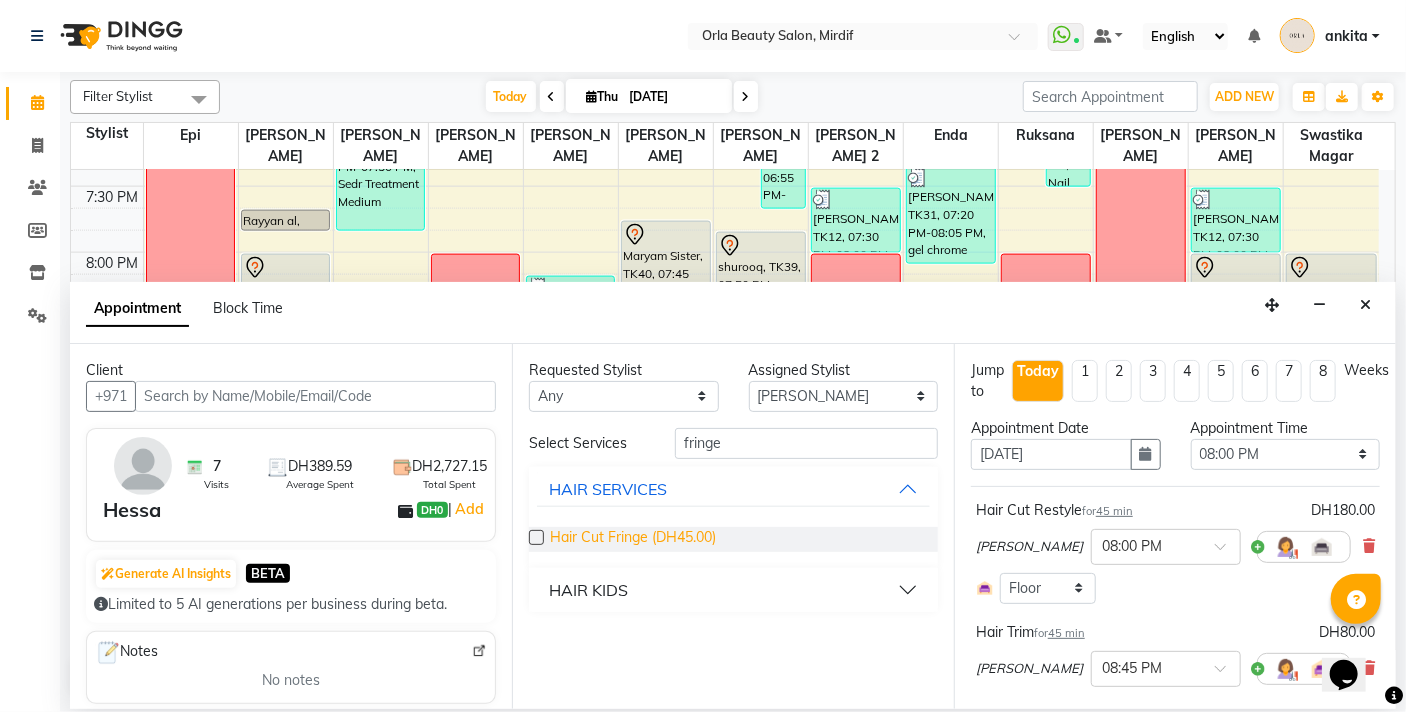 click on "Hair Cut Fringe (DH45.00)" at bounding box center [633, 539] 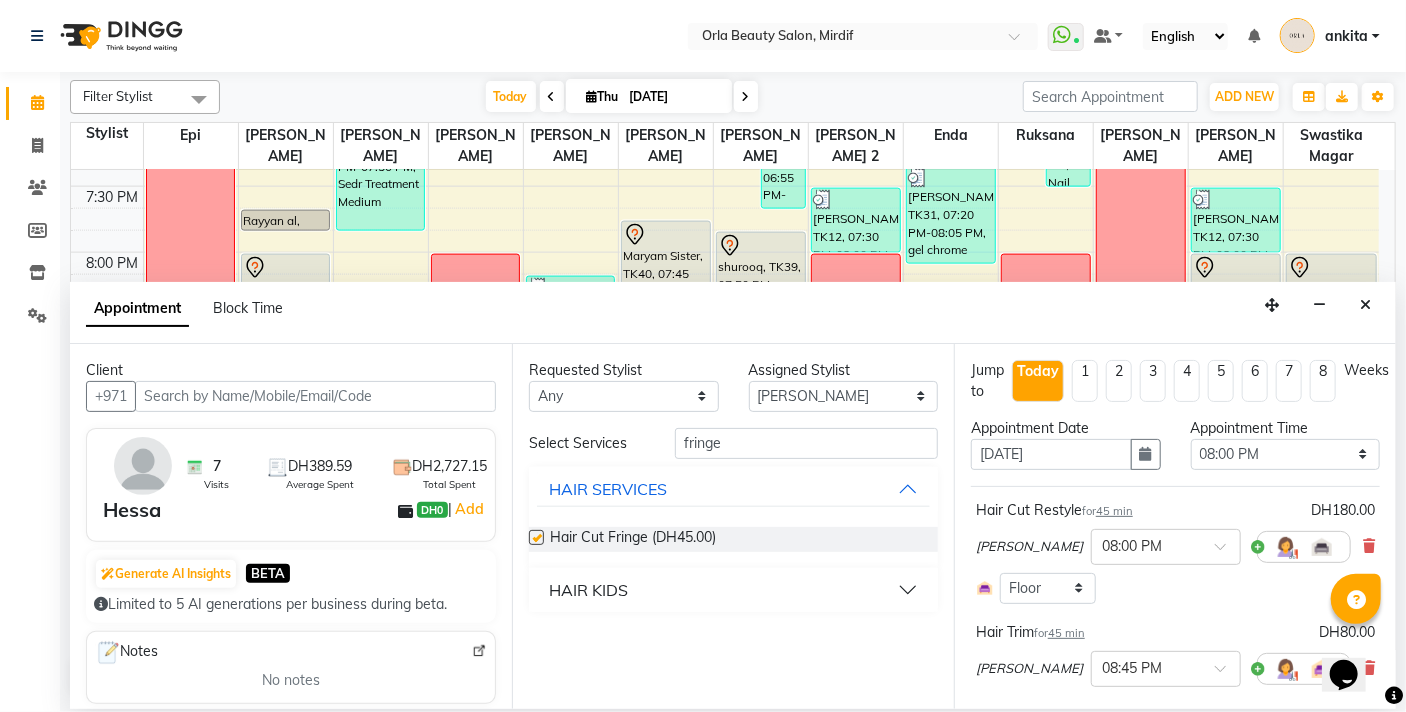 checkbox on "false" 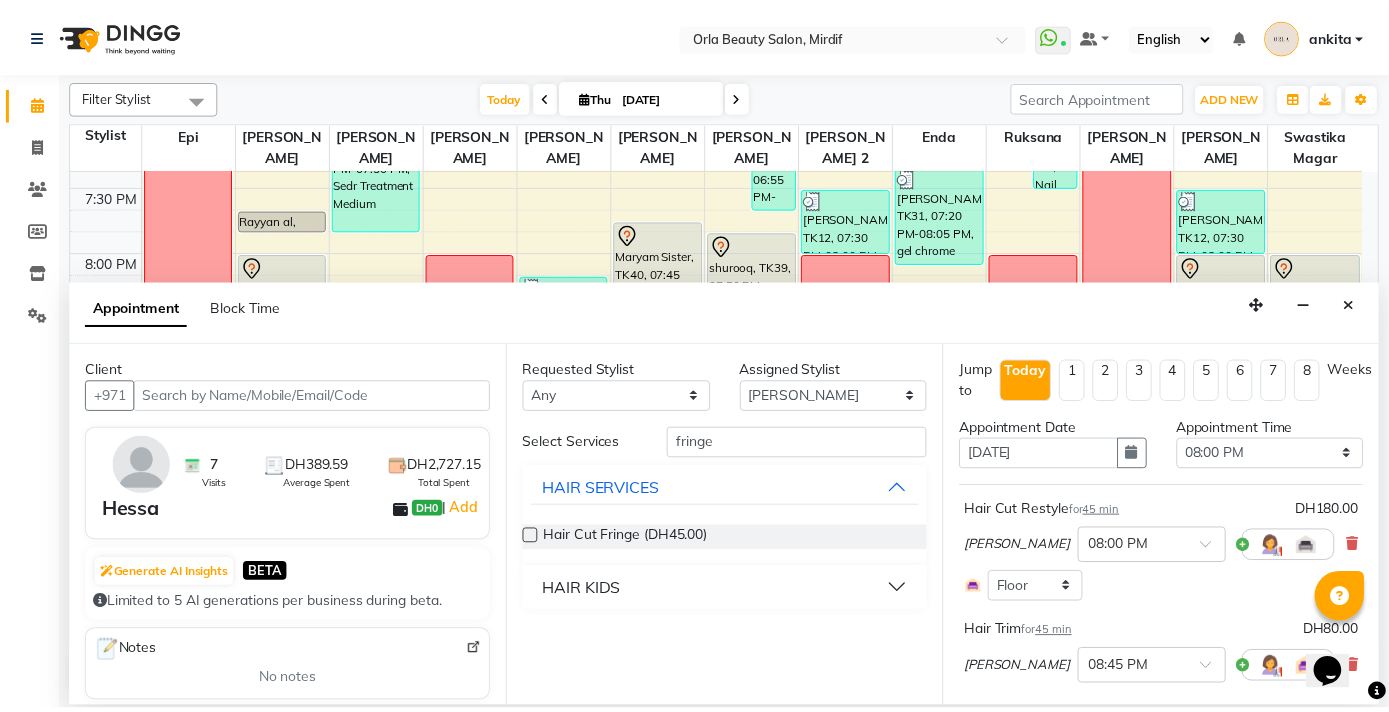 scroll, scrollTop: 335, scrollLeft: 0, axis: vertical 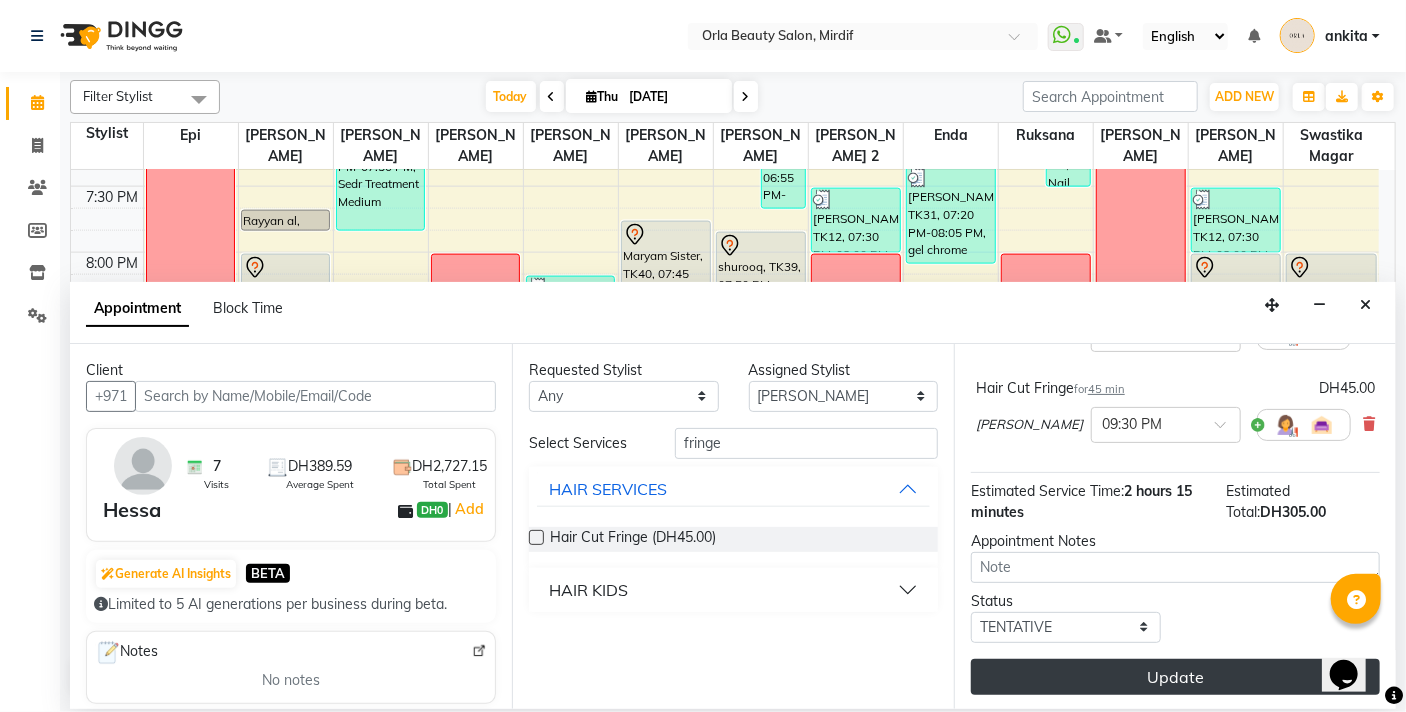 click on "Update" at bounding box center (1175, 677) 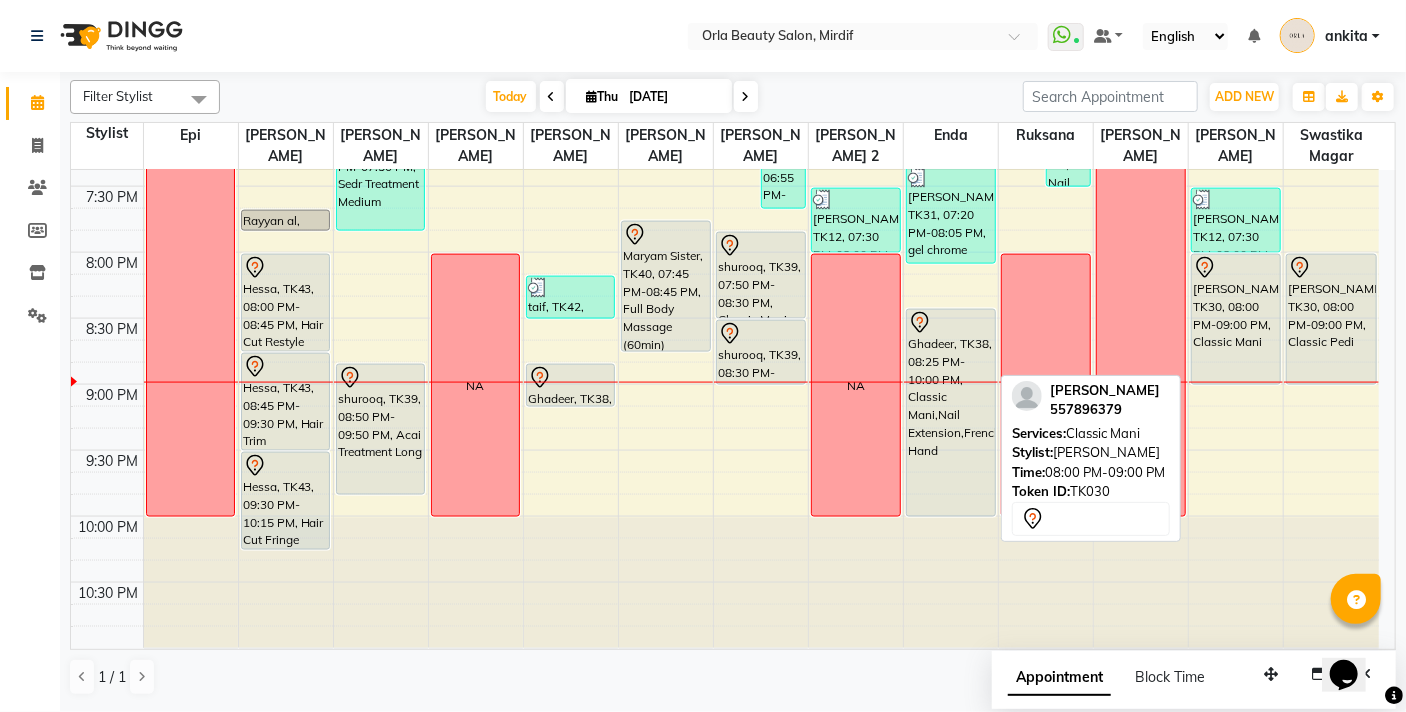 click on "[PERSON_NAME], TK30, 08:00 PM-09:00 PM, Classic Mani" at bounding box center (1236, 319) 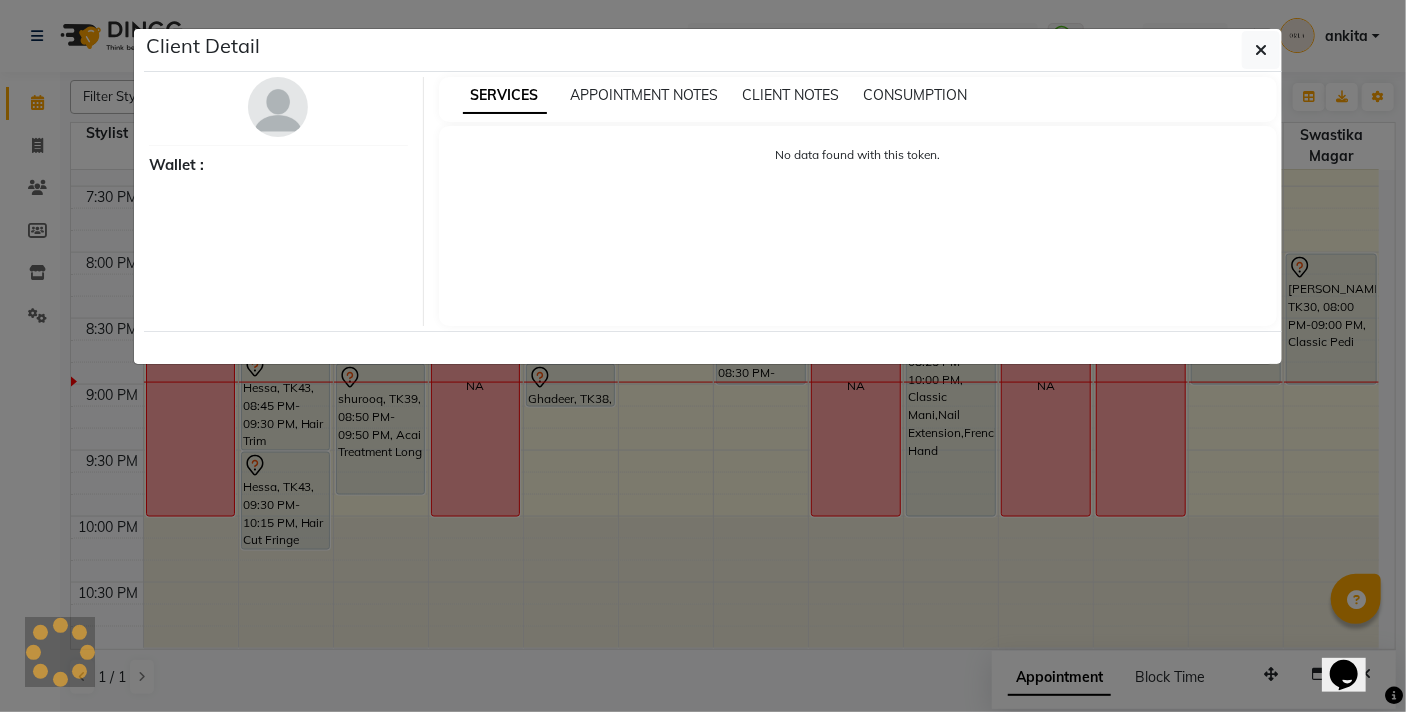 select on "7" 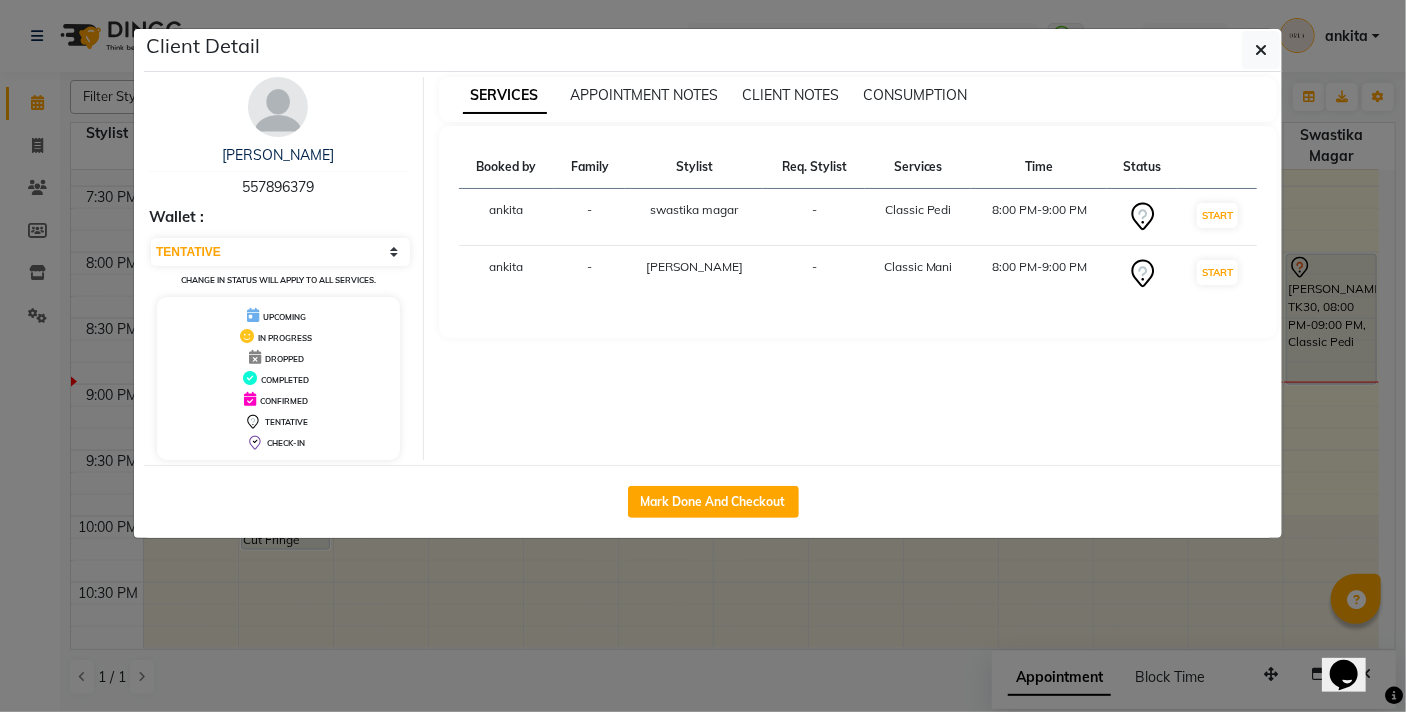 click on "Client Detail  latifa abdullah   557896379 Wallet : Select IN SERVICE CONFIRMED TENTATIVE CHECK IN MARK DONE DROPPED UPCOMING Change in status will apply to all services. UPCOMING IN PROGRESS DROPPED COMPLETED CONFIRMED TENTATIVE CHECK-IN SERVICES APPOINTMENT NOTES CLIENT NOTES CONSUMPTION Booked by Family Stylist Req. Stylist Services Time Status  ankita   - swastika magar -  Classic Pedi   8:00 PM-9:00 PM   START   ankita   - rojina magar -  Classic Mani   8:00 PM-9:00 PM   START   Mark Done And Checkout" 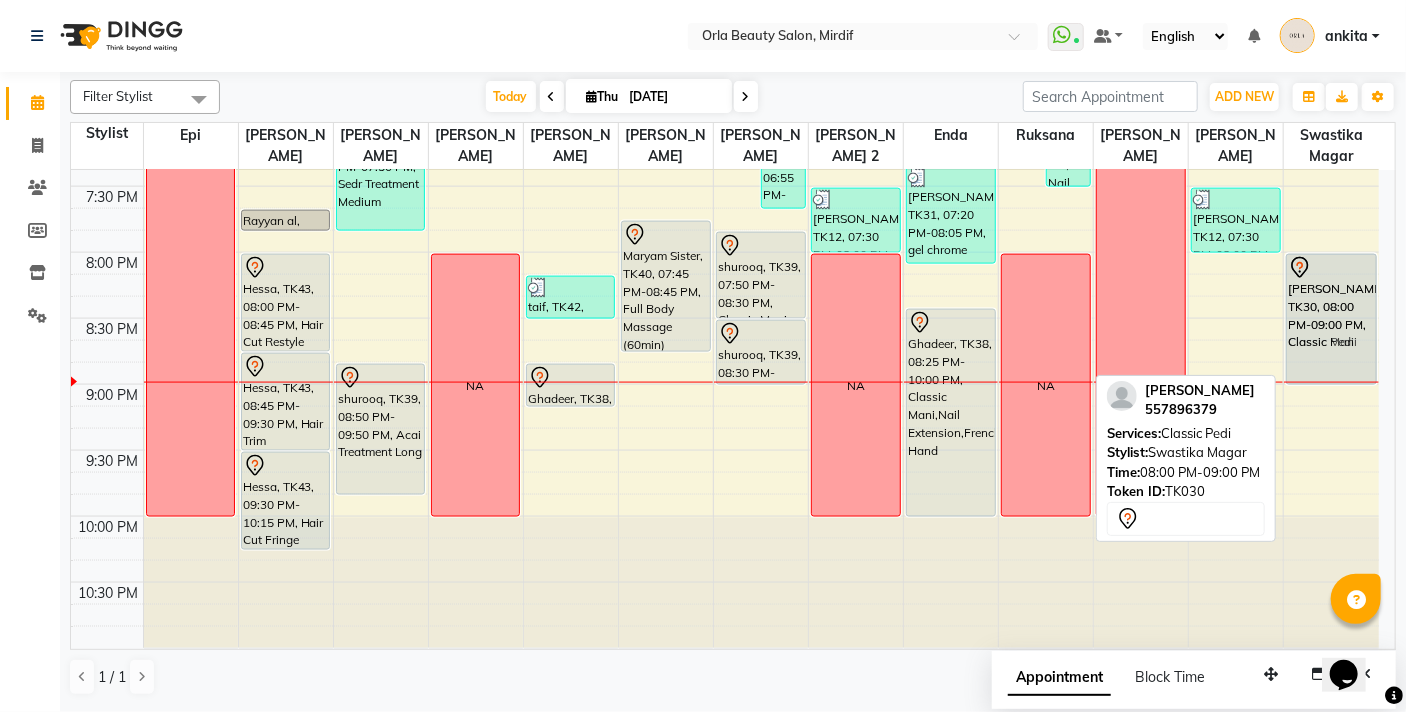 drag, startPoint x: 1255, startPoint y: 305, endPoint x: 1331, endPoint y: 304, distance: 76.00658 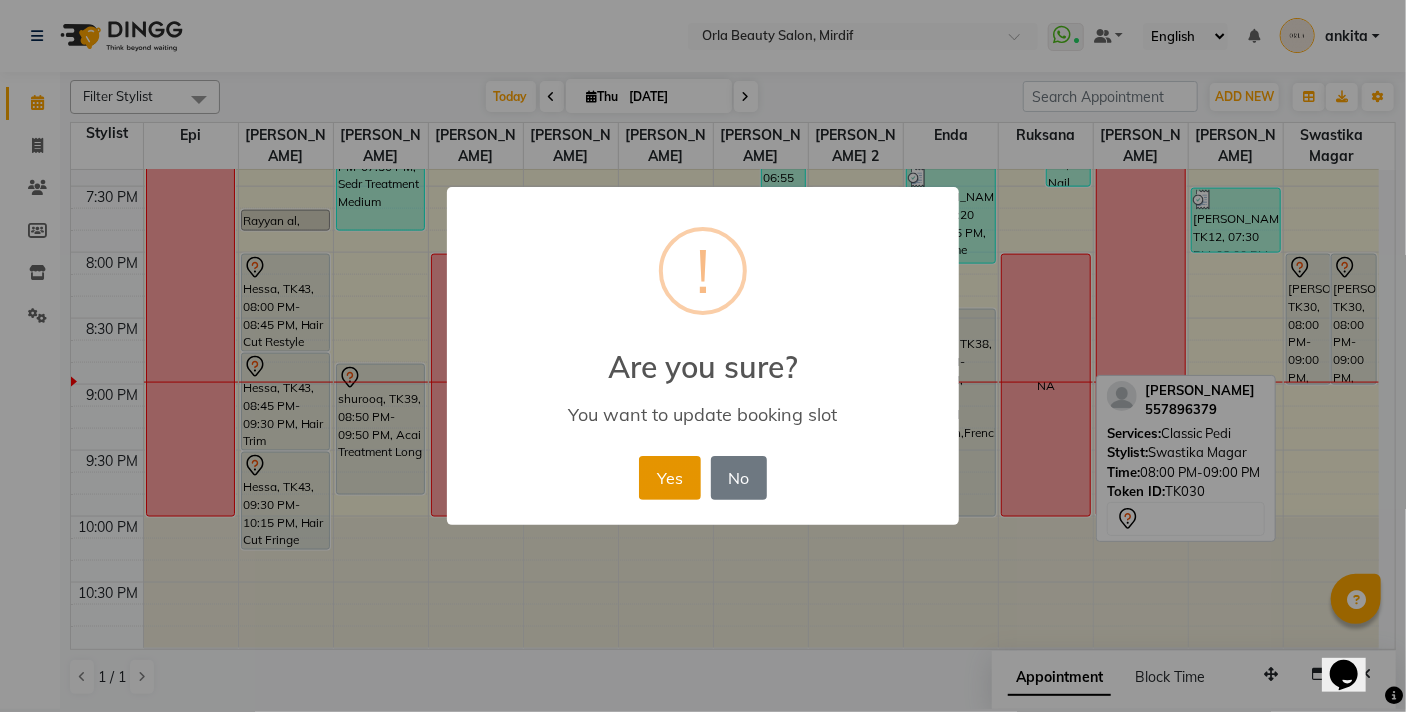 click on "Yes" at bounding box center (669, 478) 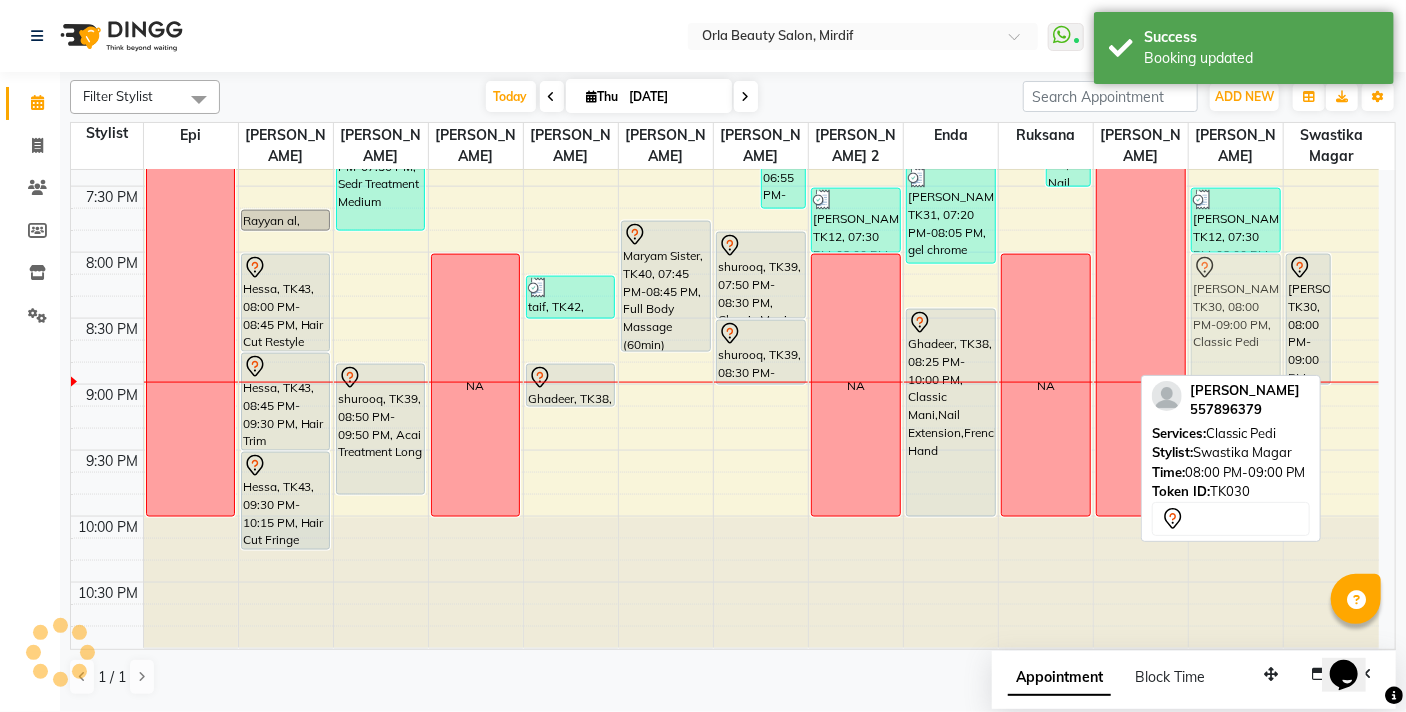 drag, startPoint x: 1348, startPoint y: 309, endPoint x: 1219, endPoint y: 313, distance: 129.062 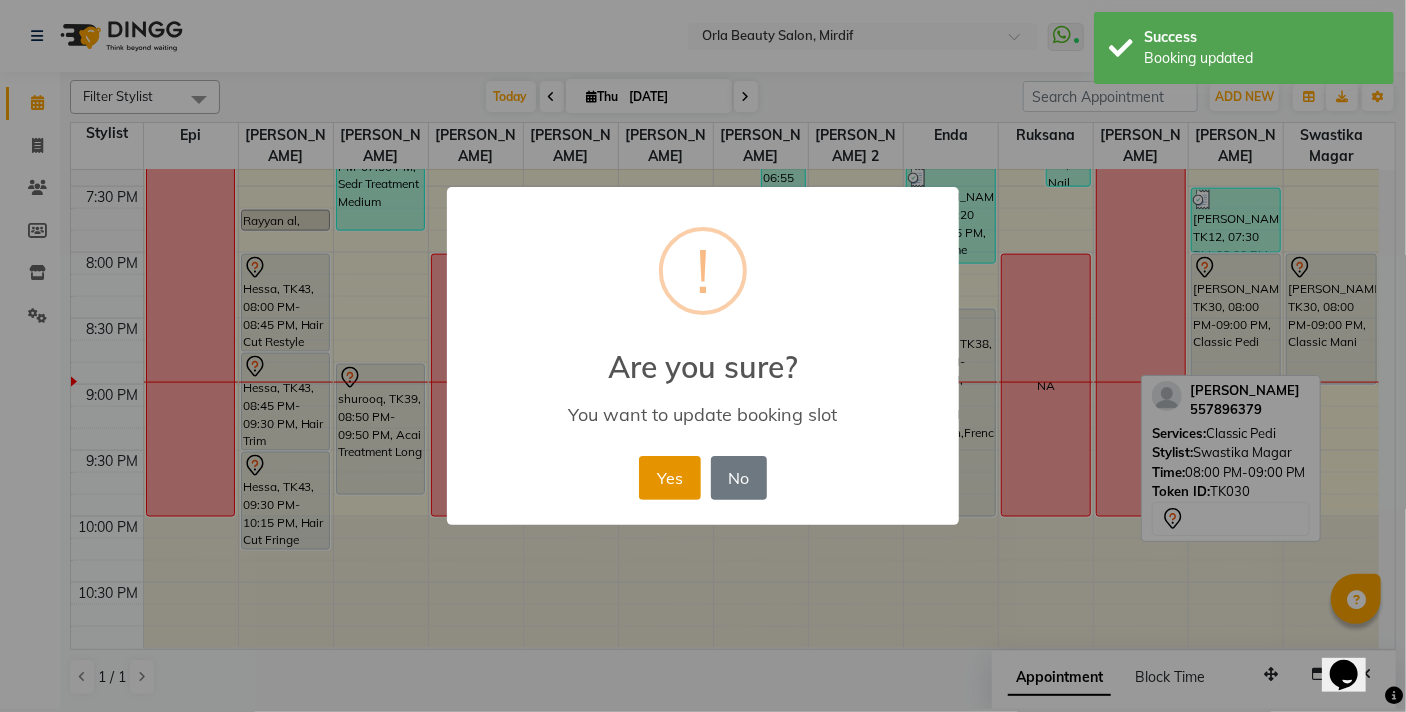 click on "Yes" at bounding box center [669, 478] 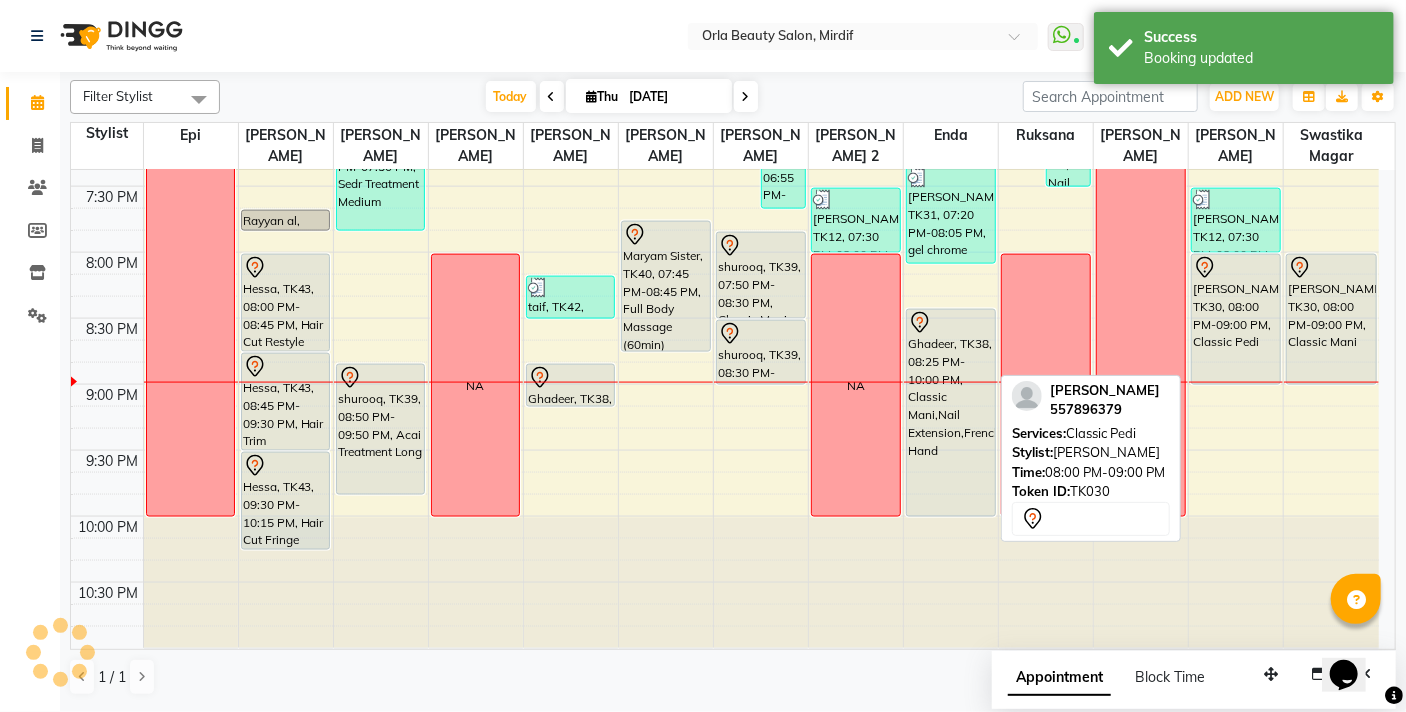 click on "[PERSON_NAME], TK30, 08:00 PM-09:00 PM, Classic Pedi" at bounding box center [1236, 319] 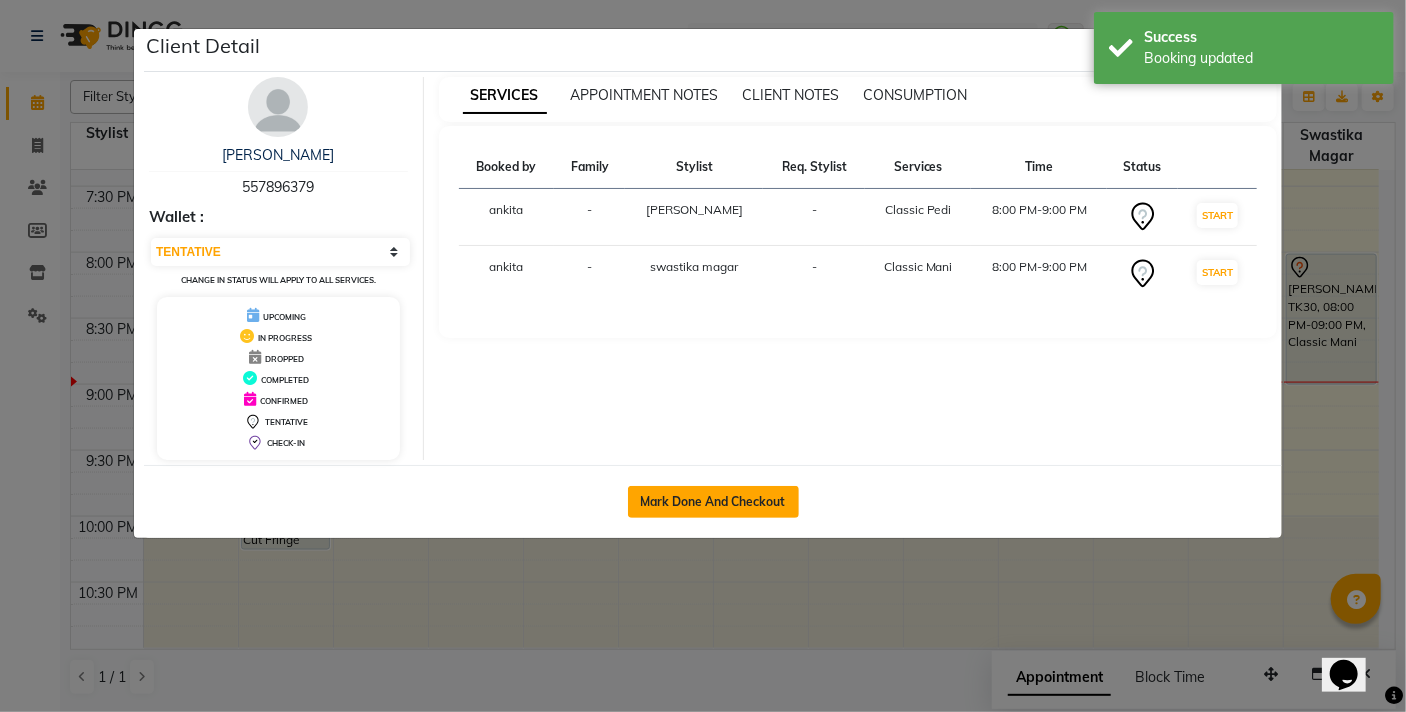 click on "Mark Done And Checkout" 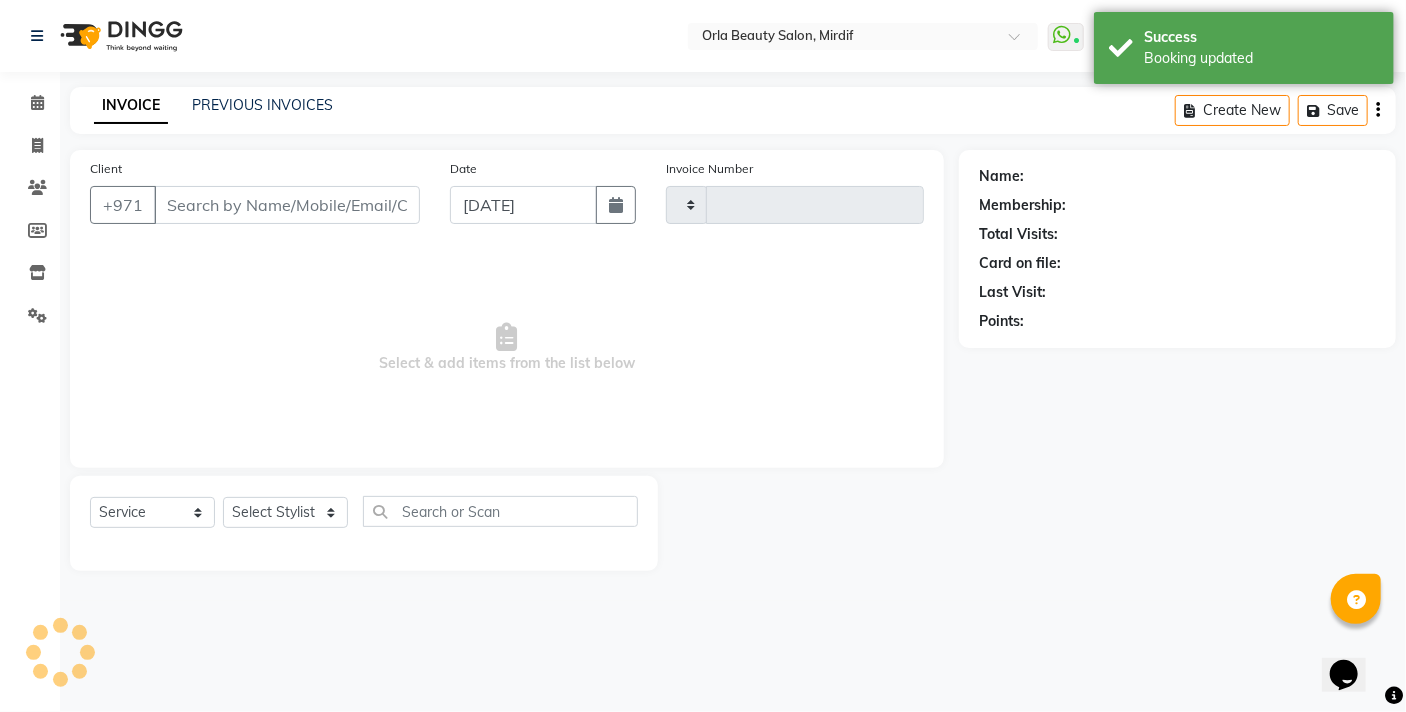 type on "3244" 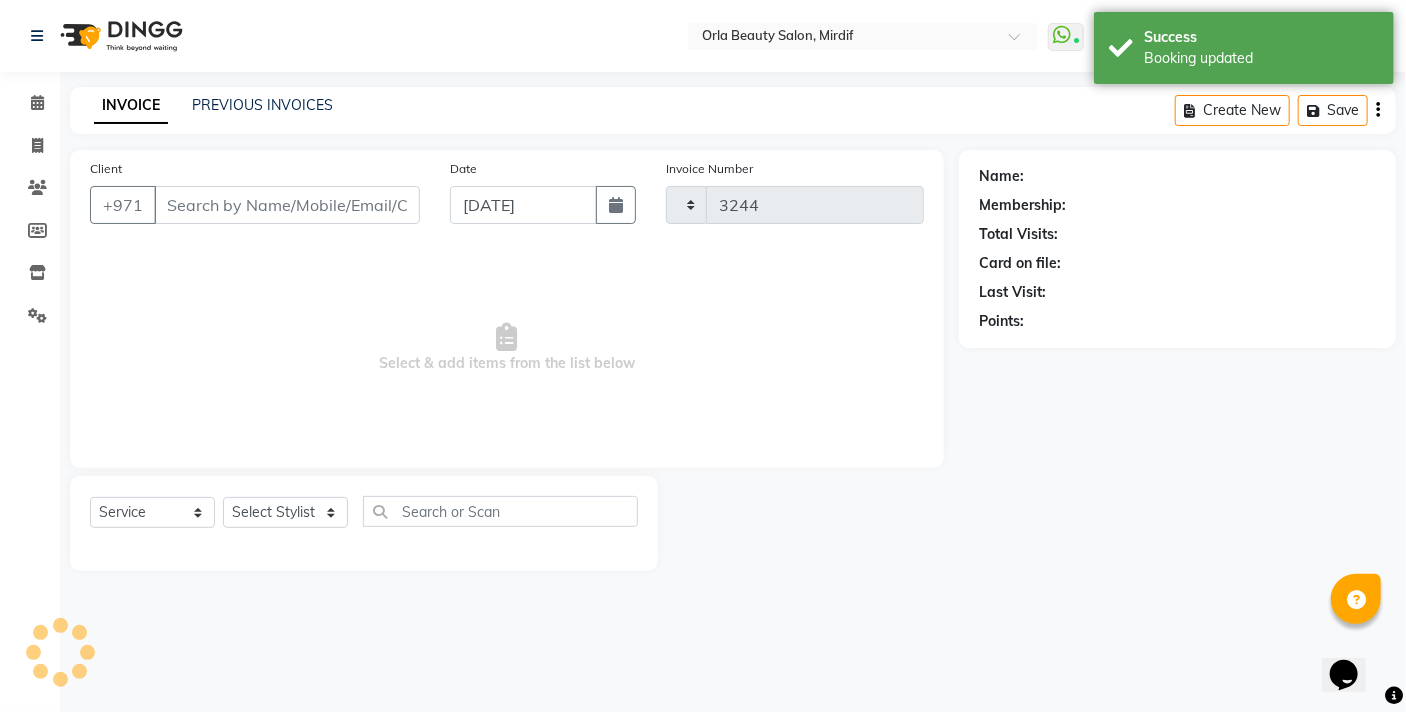select on "5053" 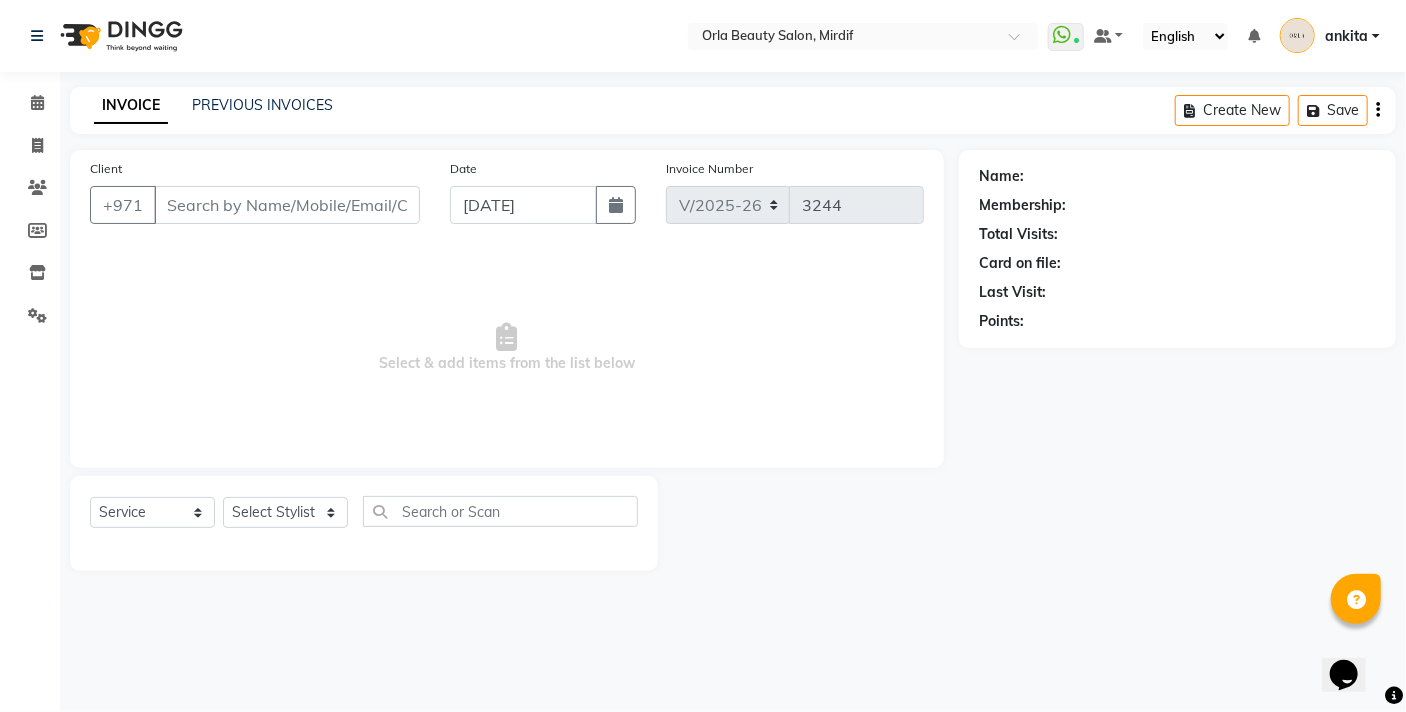 type on "557896379" 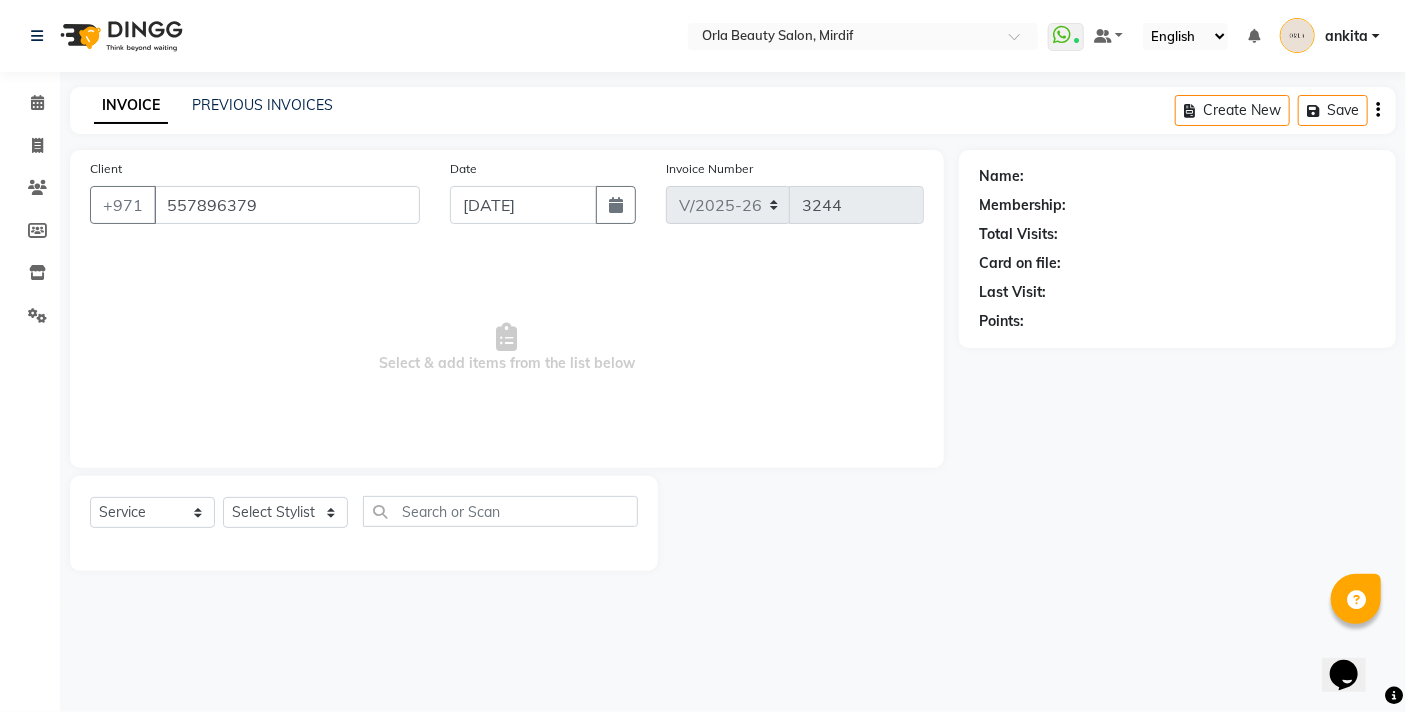select on "55164" 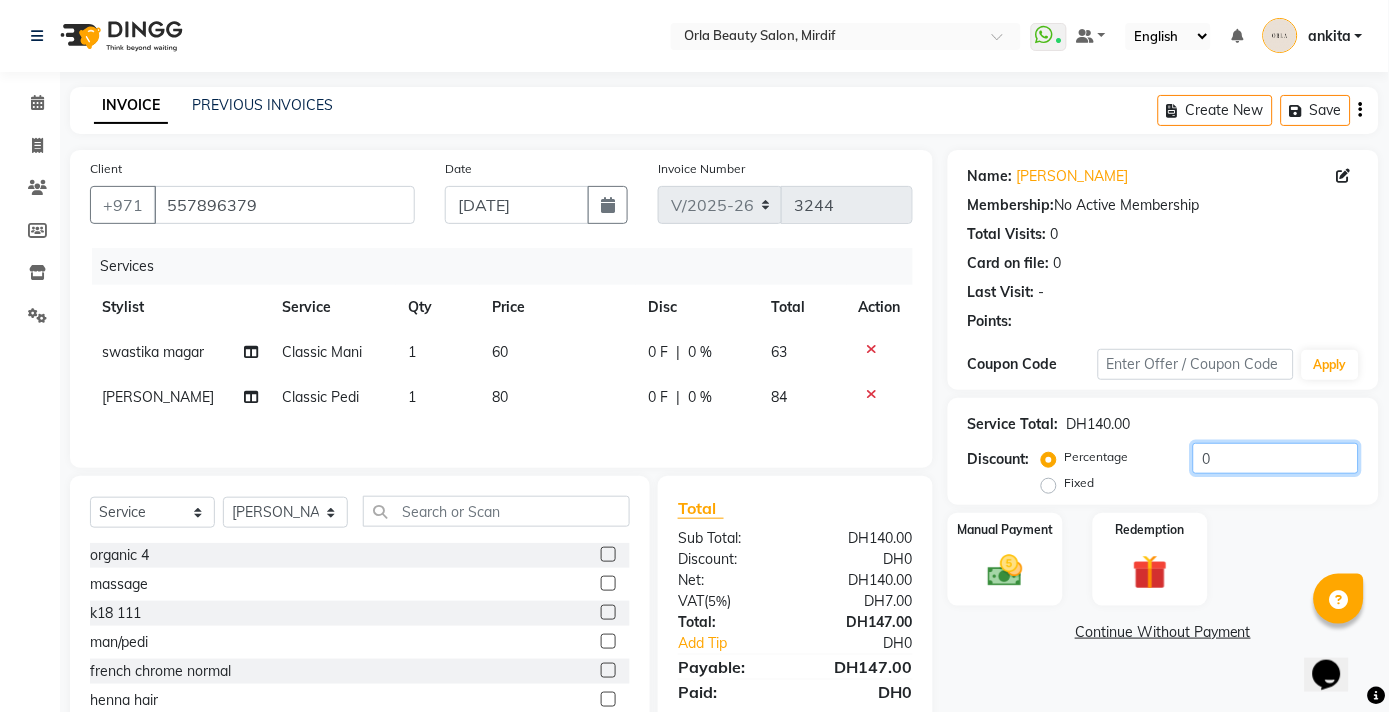 click on "0" 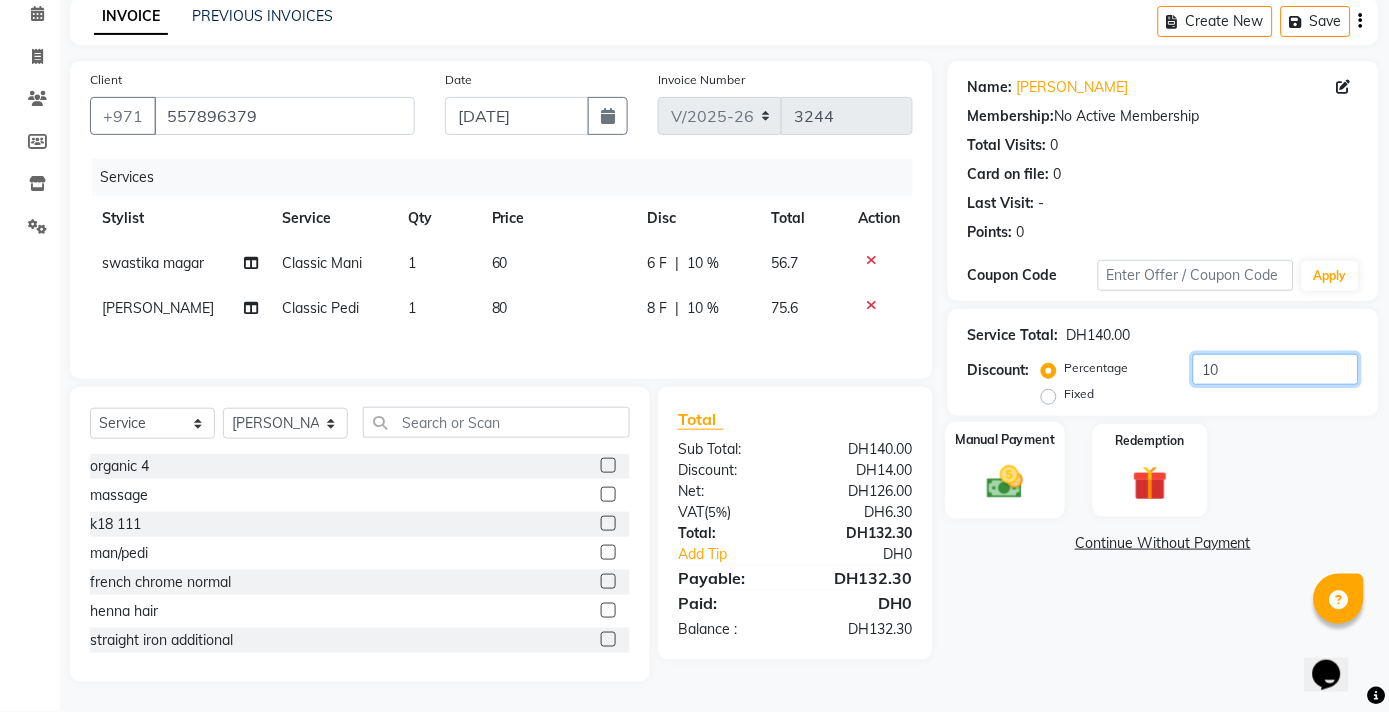 type on "10" 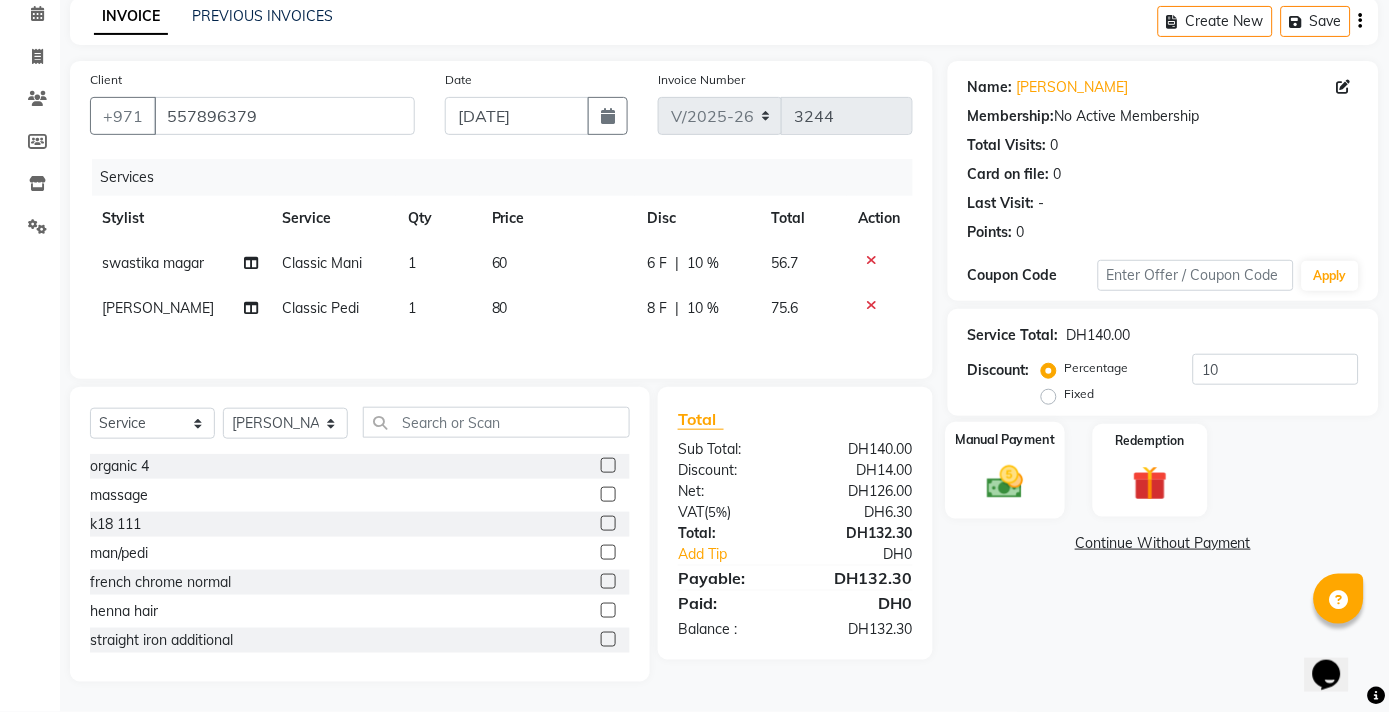 click 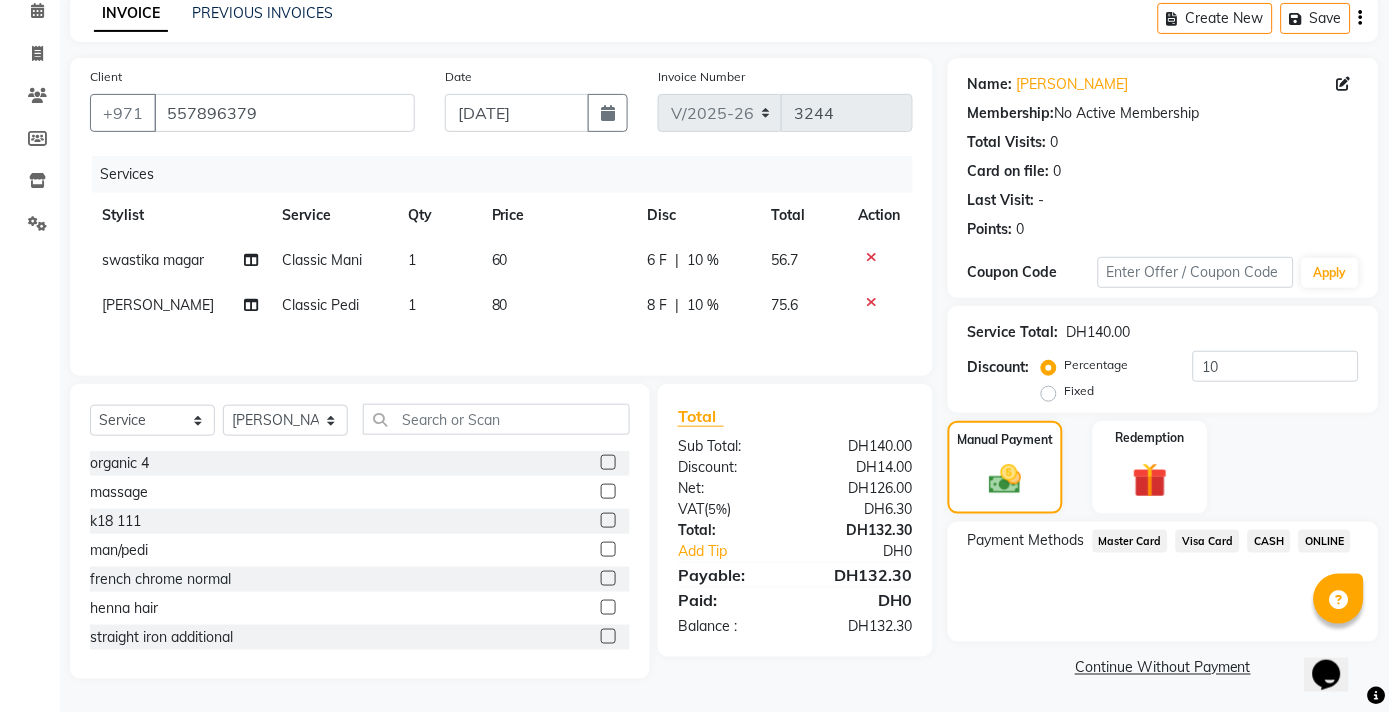 click on "Visa Card" 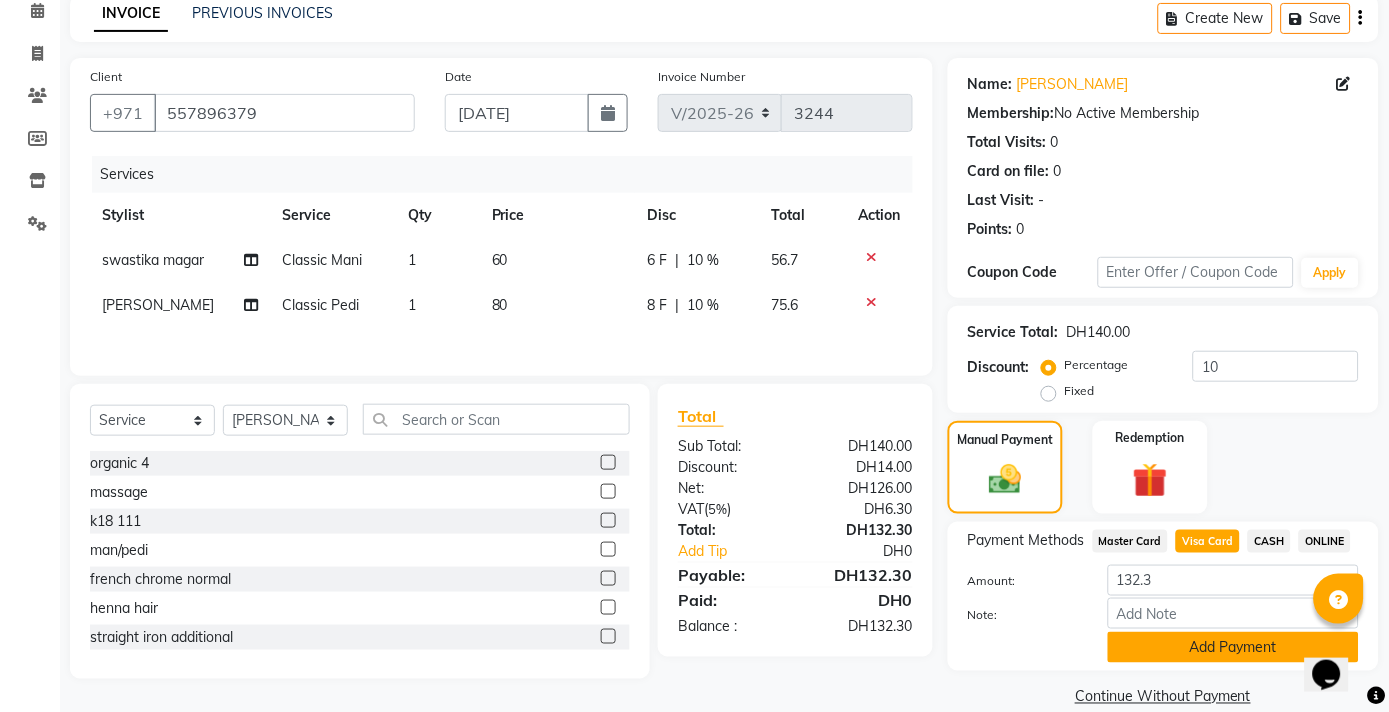 click on "Add Payment" 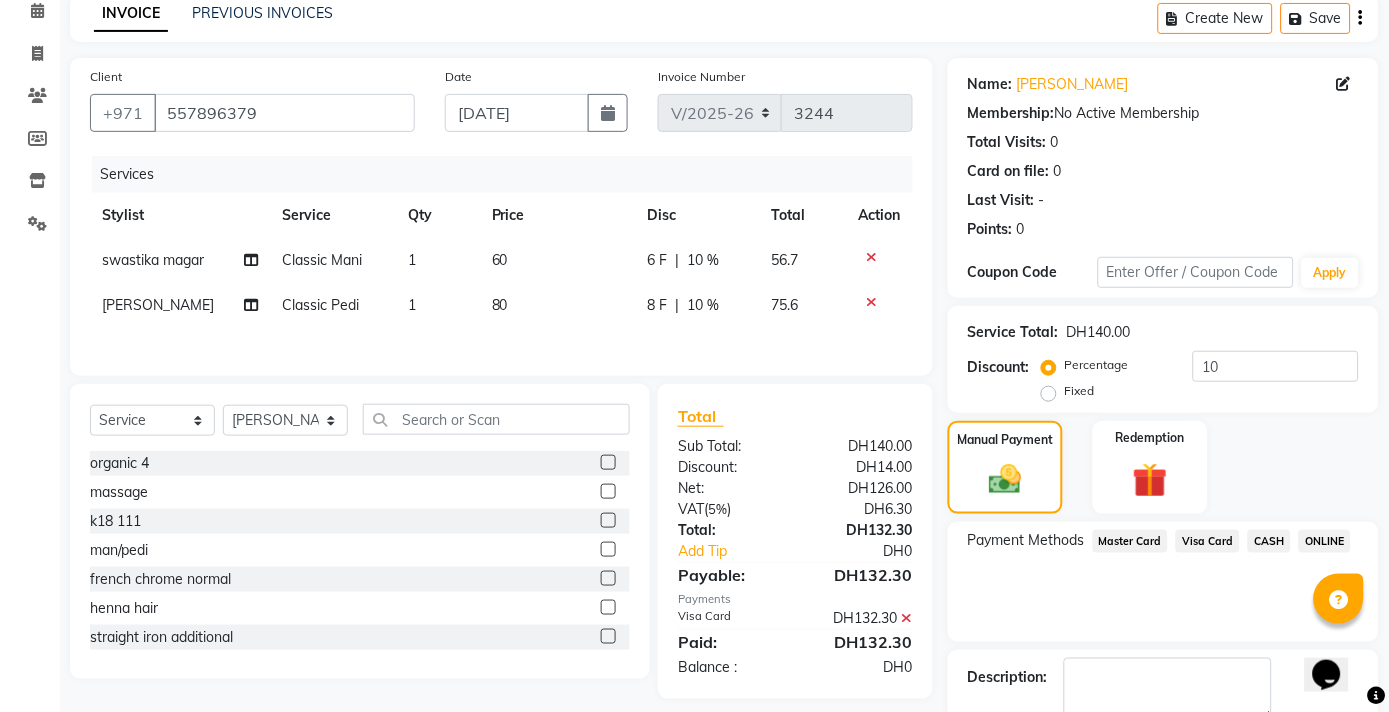 click on "Checkout" 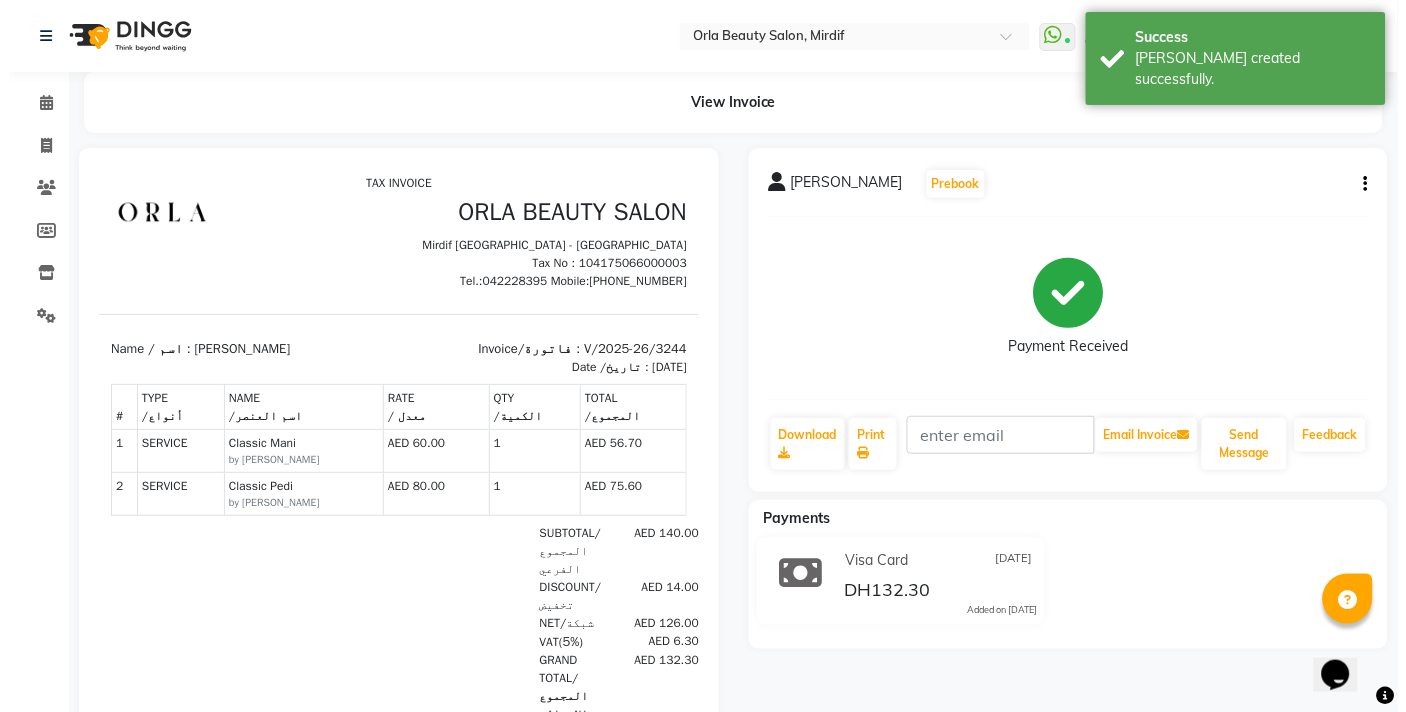 scroll, scrollTop: 0, scrollLeft: 0, axis: both 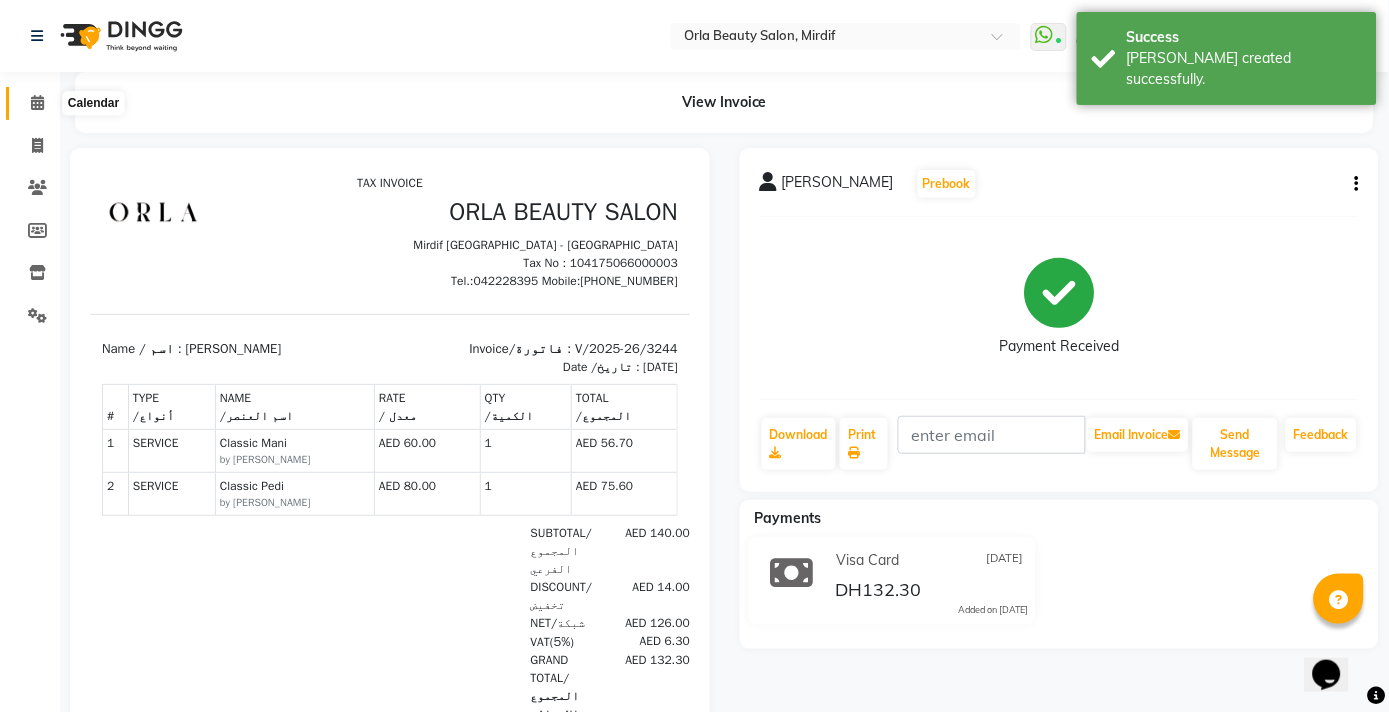 click 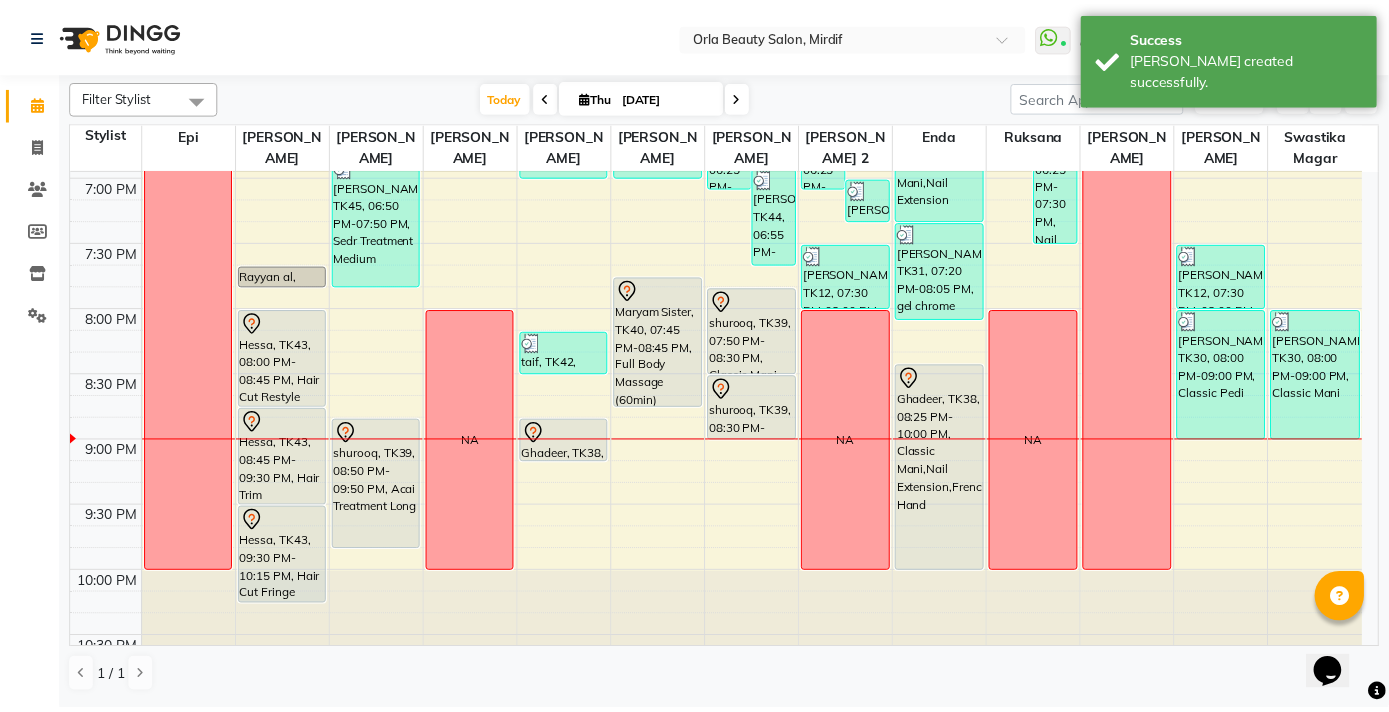 scroll, scrollTop: 1326, scrollLeft: 0, axis: vertical 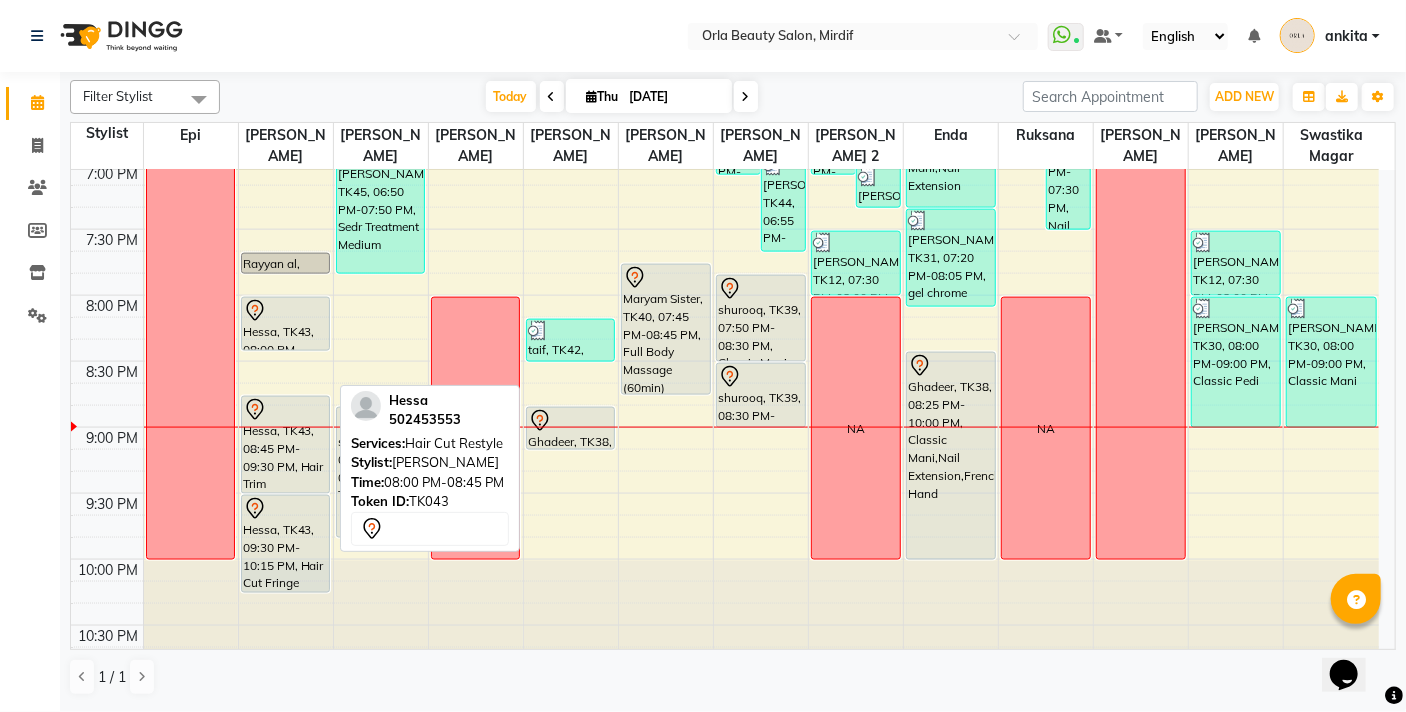 drag, startPoint x: 278, startPoint y: 390, endPoint x: 282, endPoint y: 355, distance: 35.22783 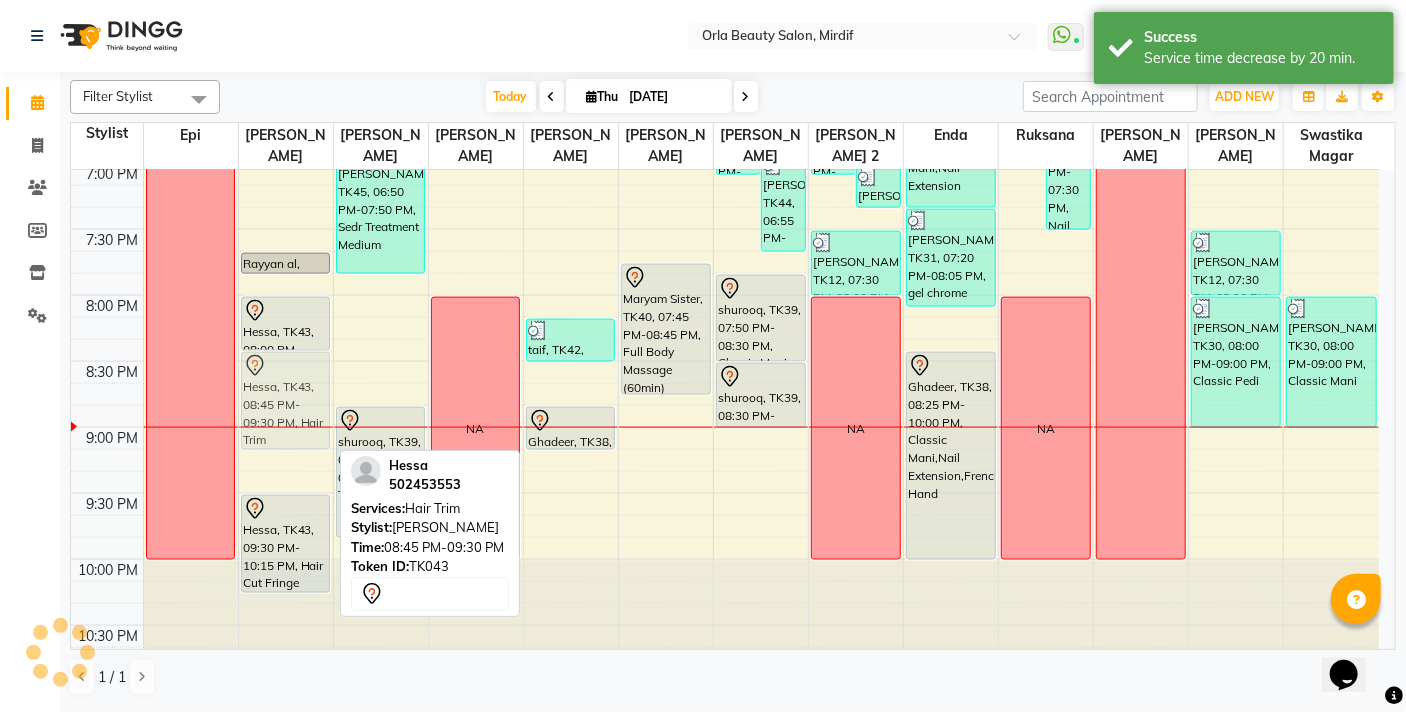 drag, startPoint x: 289, startPoint y: 416, endPoint x: 291, endPoint y: 371, distance: 45.044422 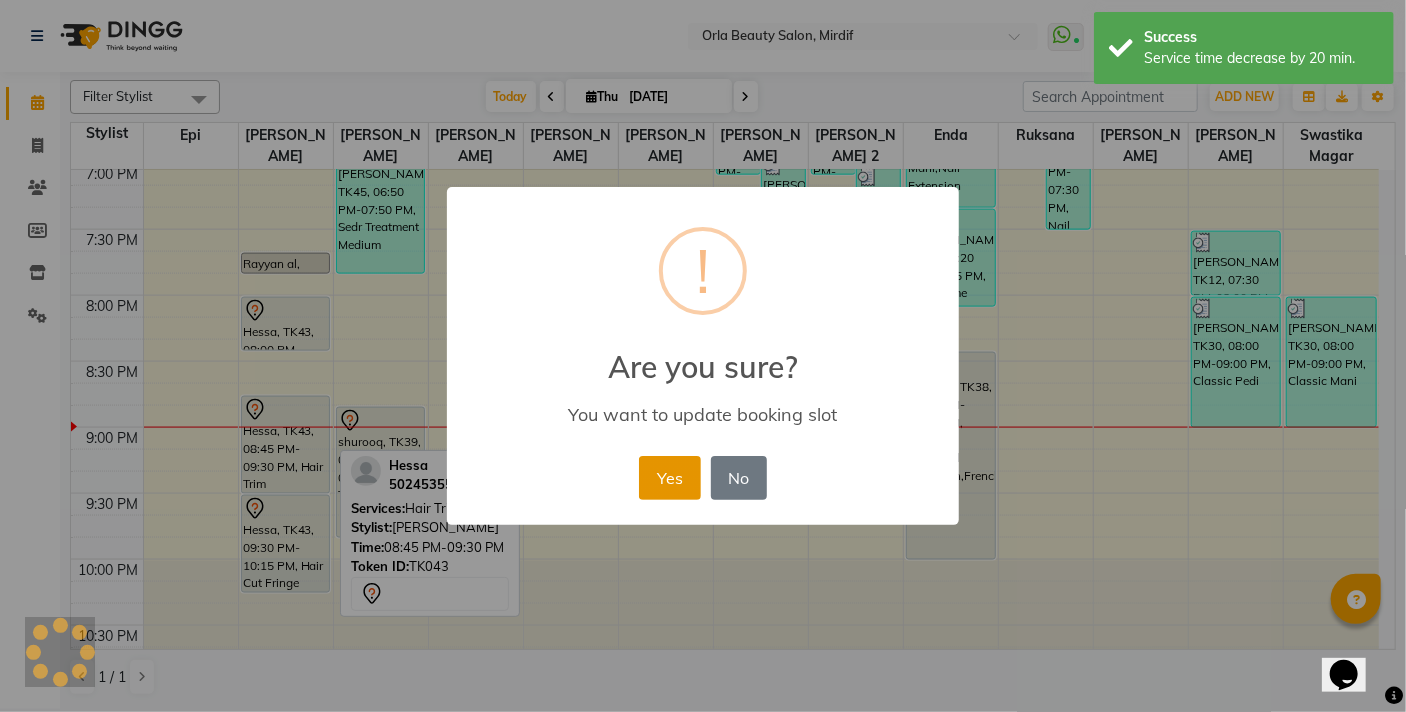 click on "Yes" at bounding box center (669, 478) 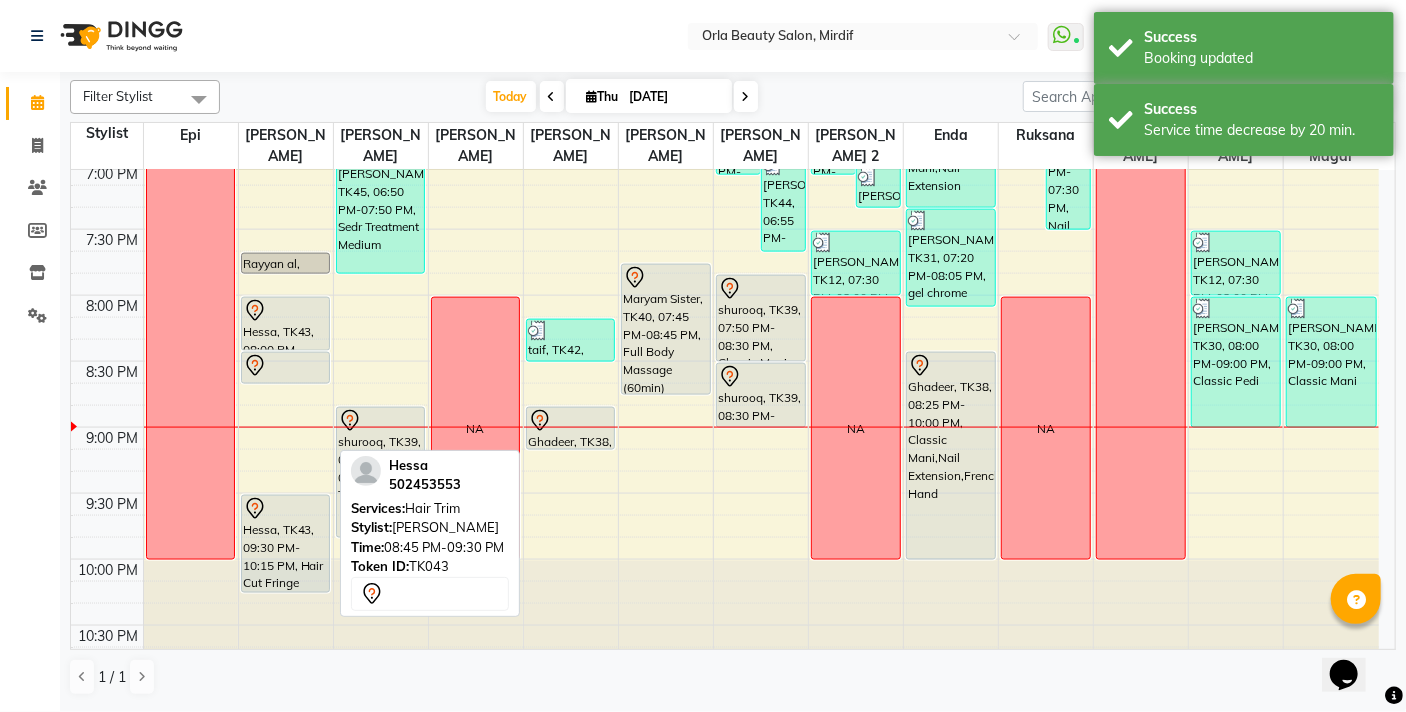 drag, startPoint x: 282, startPoint y: 448, endPoint x: 283, endPoint y: 371, distance: 77.00649 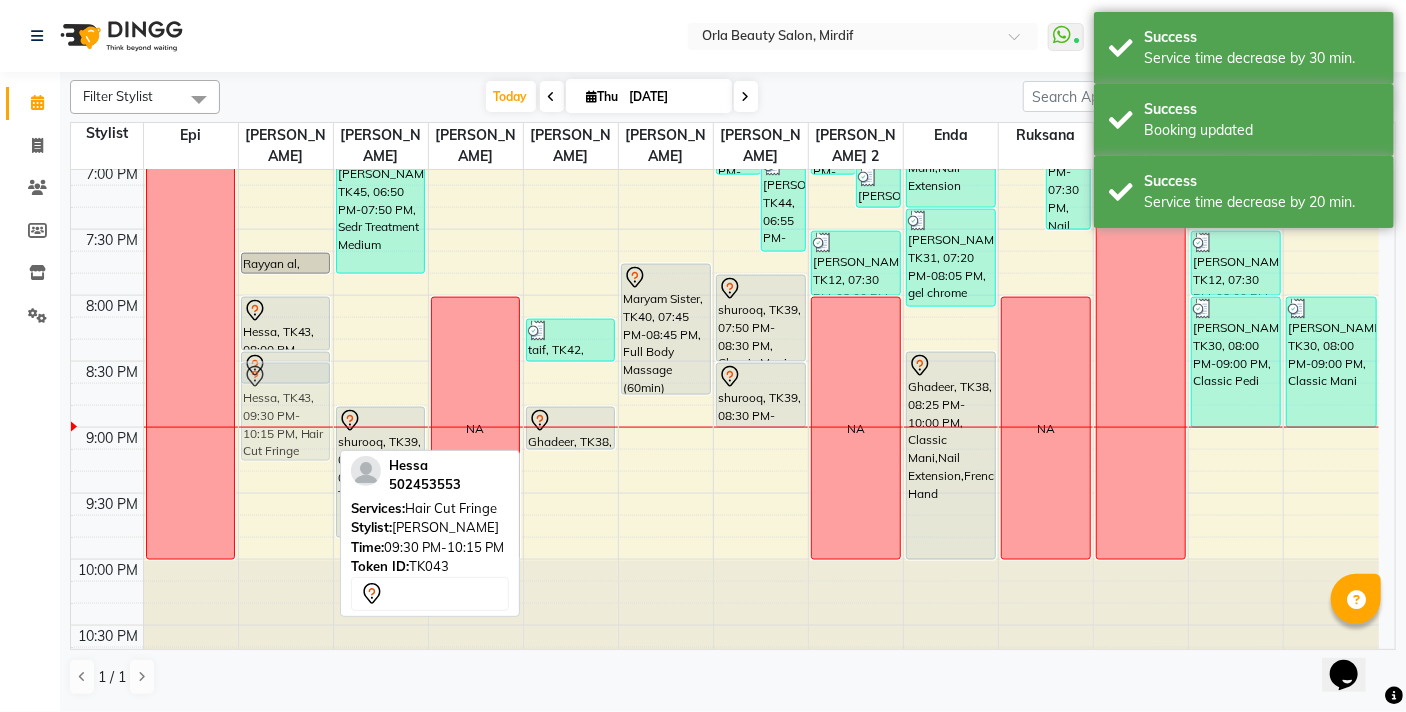 drag, startPoint x: 295, startPoint y: 515, endPoint x: 298, endPoint y: 377, distance: 138.03261 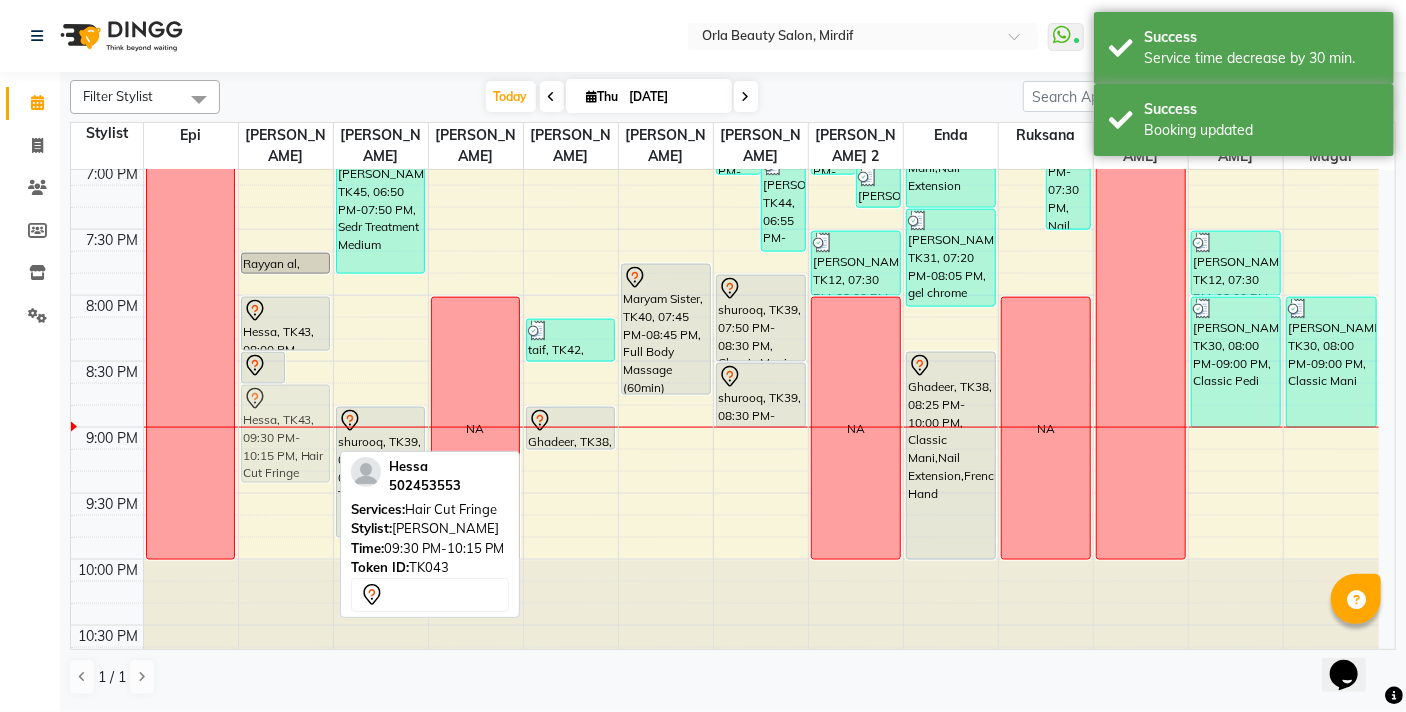 drag, startPoint x: 303, startPoint y: 384, endPoint x: 296, endPoint y: 398, distance: 15.652476 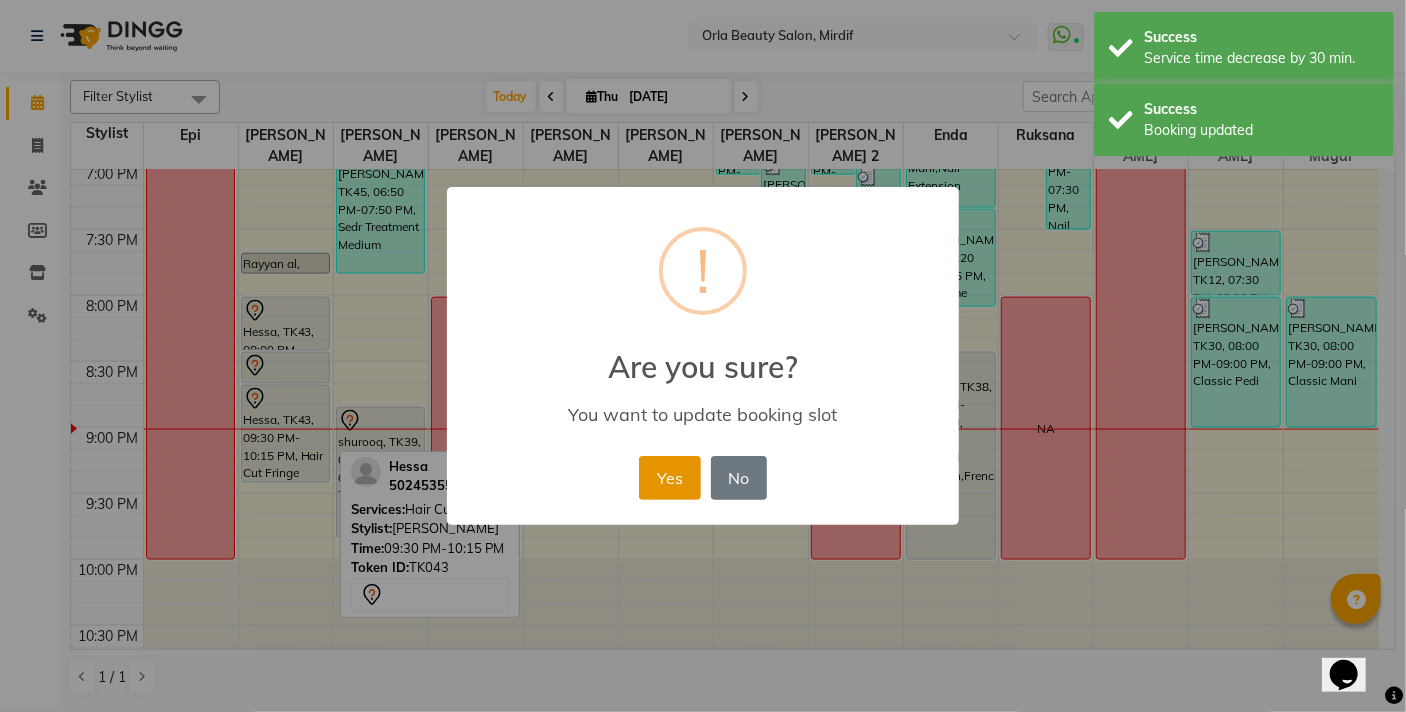 click on "Yes" at bounding box center (669, 478) 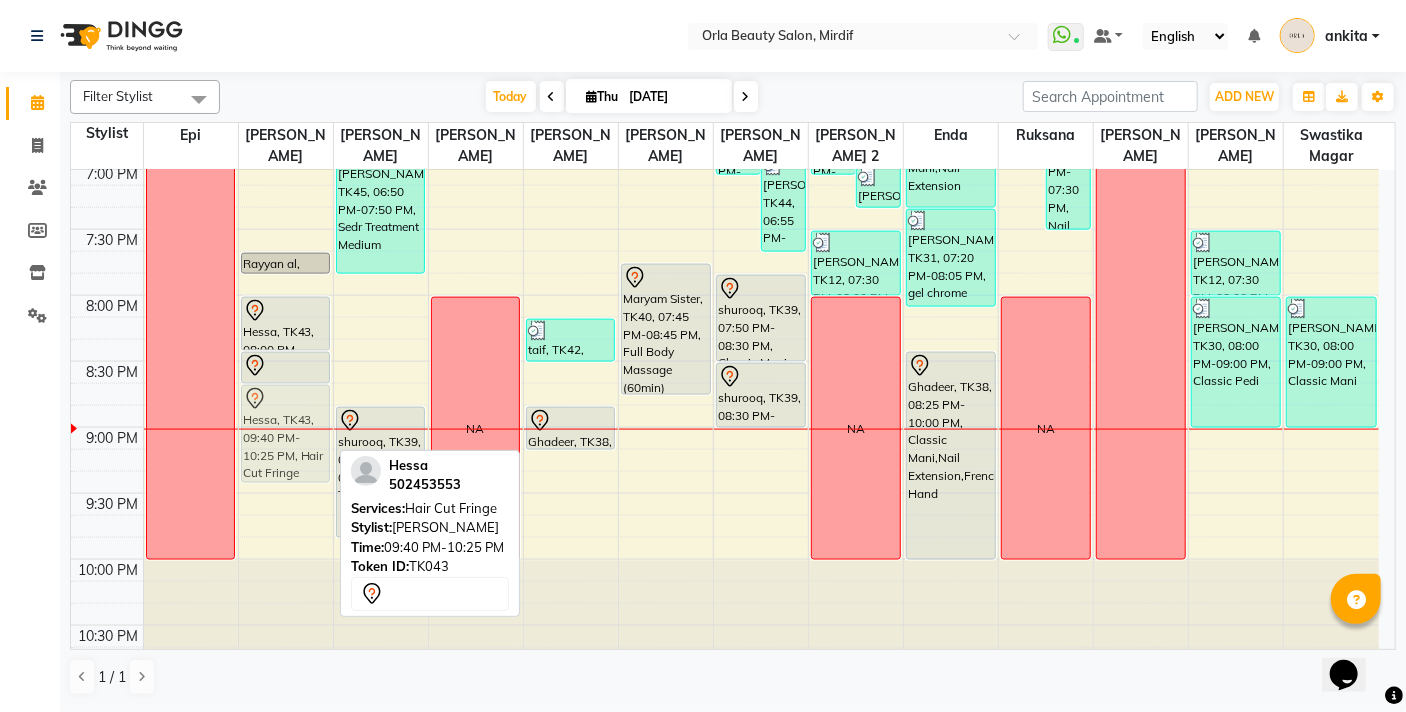 drag, startPoint x: 281, startPoint y: 562, endPoint x: 283, endPoint y: 429, distance: 133.01503 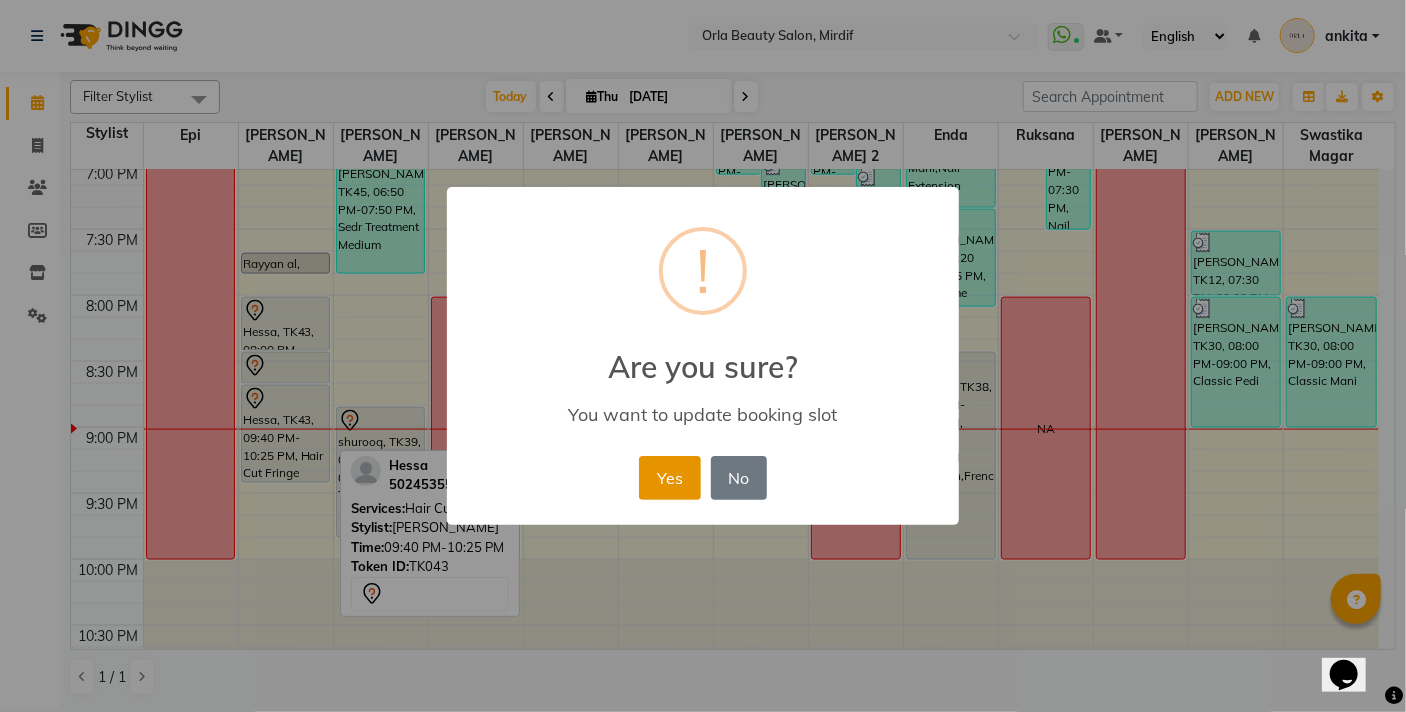 click on "Yes" at bounding box center (669, 478) 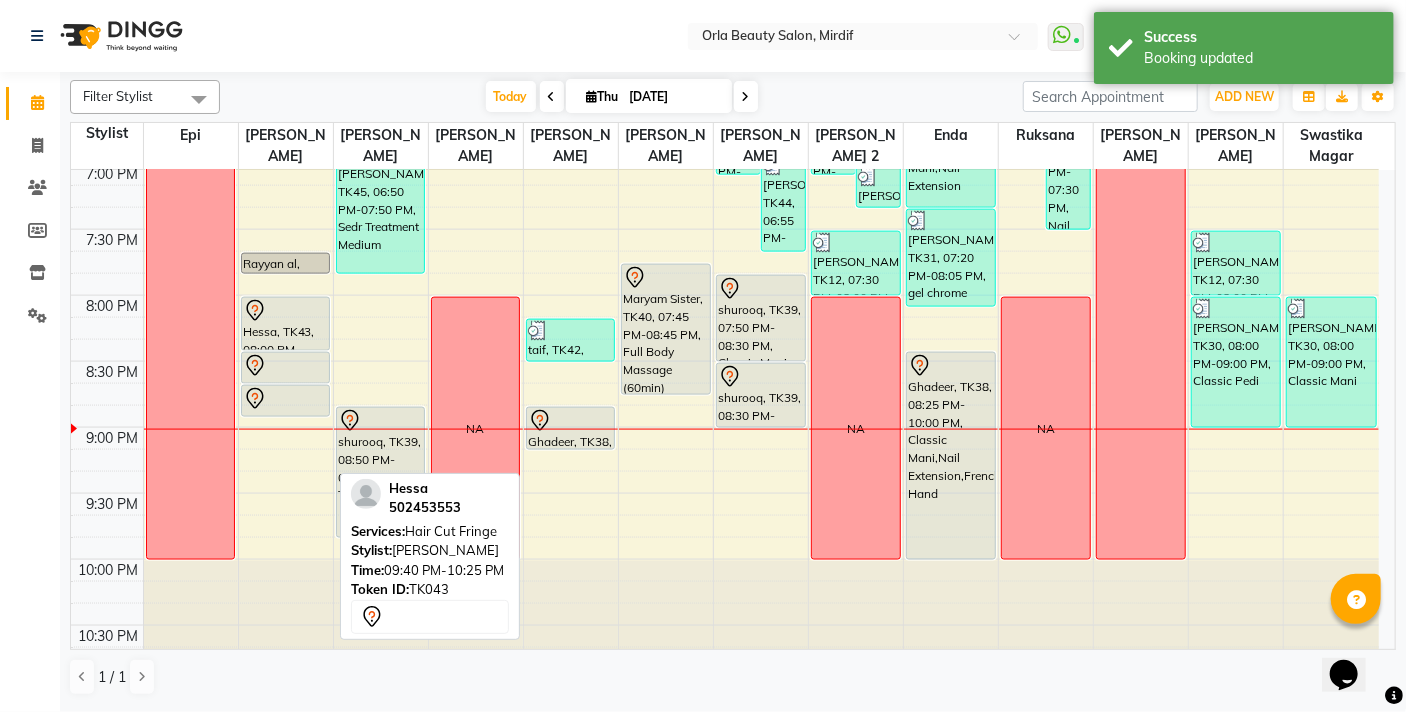 drag, startPoint x: 299, startPoint y: 481, endPoint x: 288, endPoint y: 404, distance: 77.781746 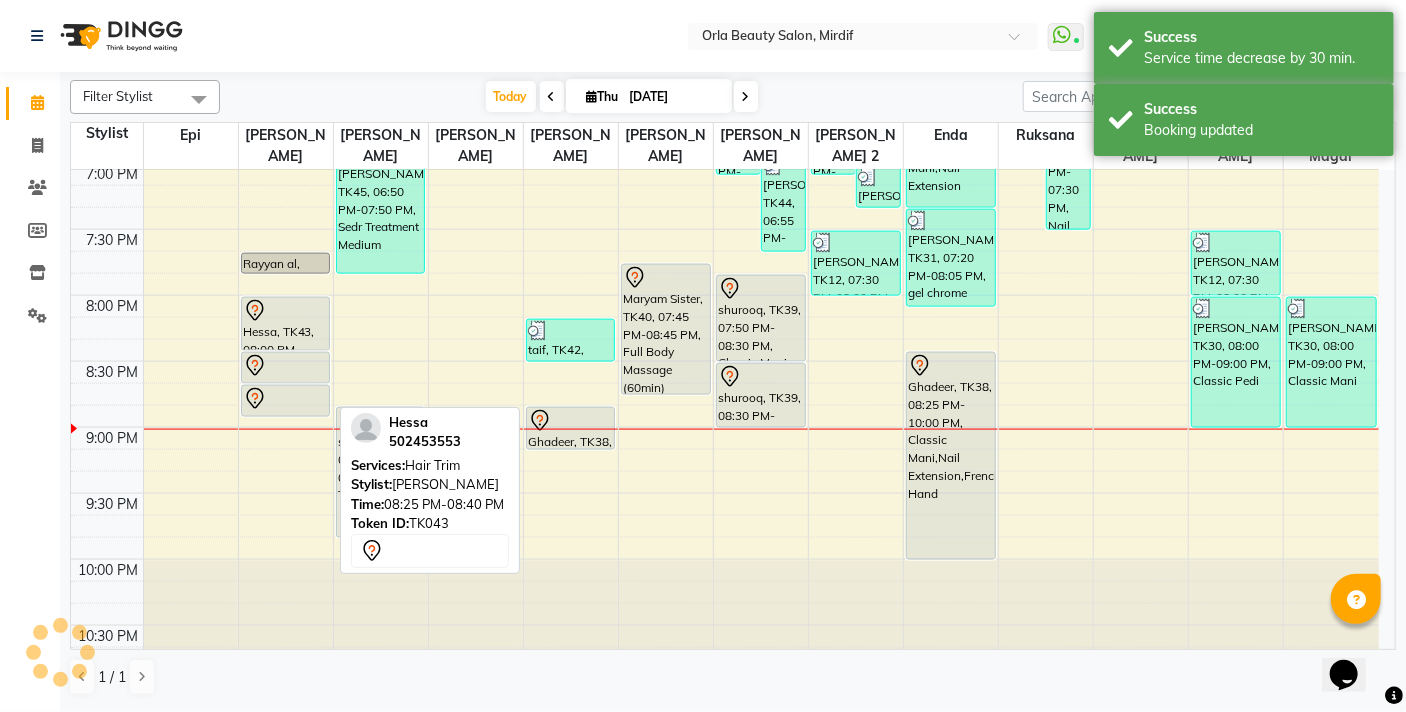 click at bounding box center [286, 366] 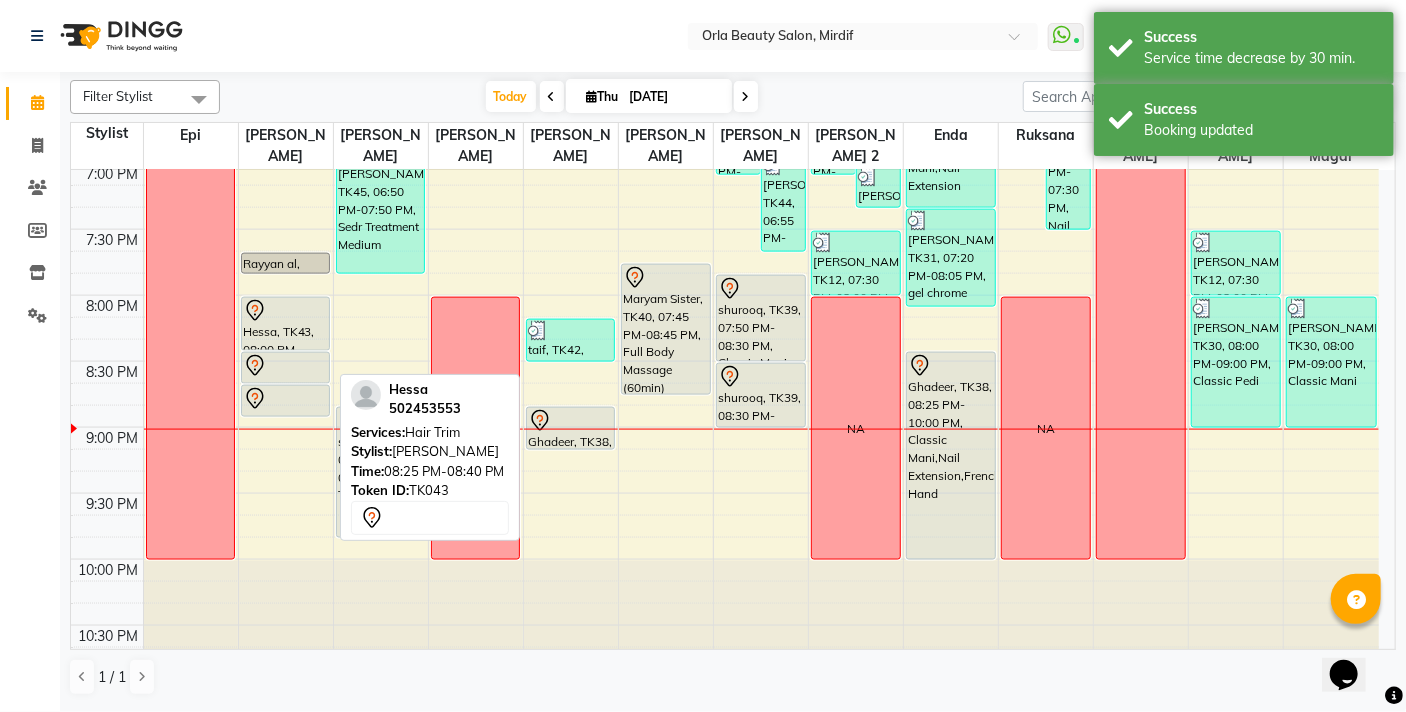 click at bounding box center [286, 366] 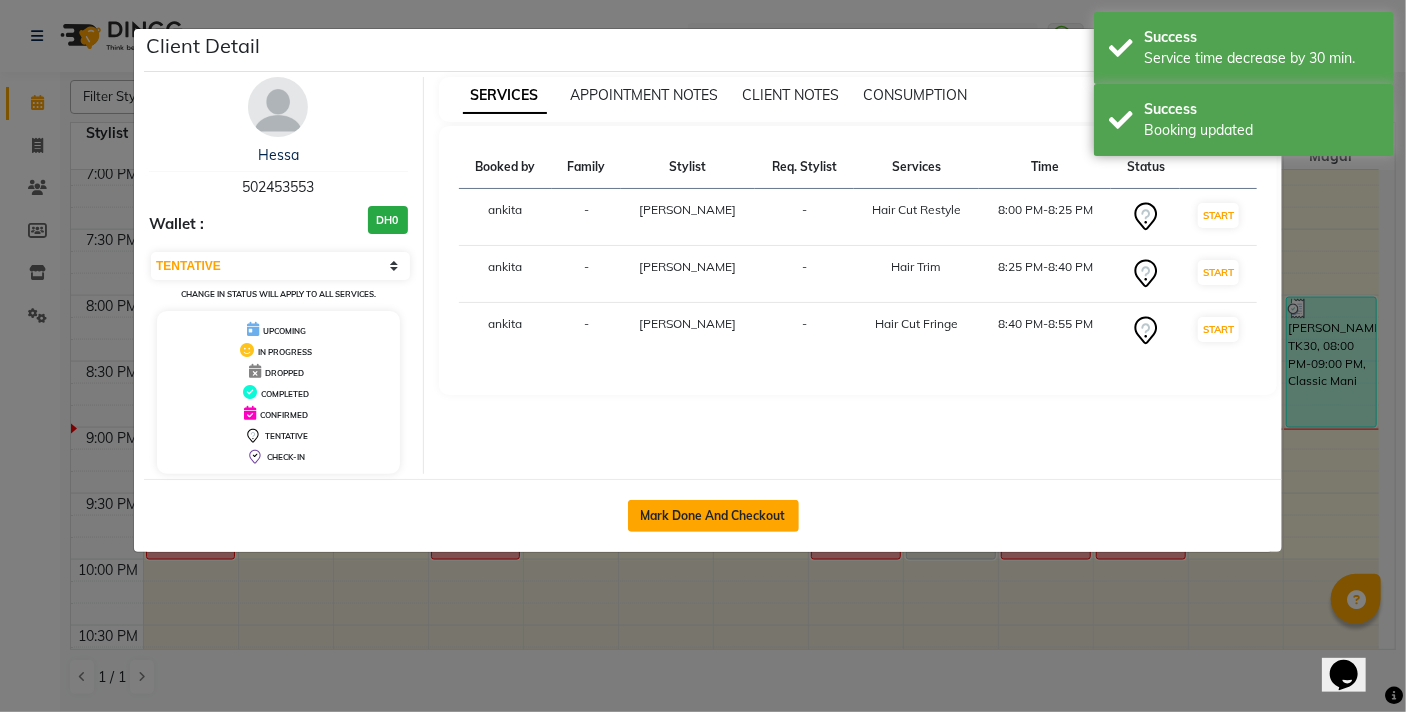 click on "Mark Done And Checkout" 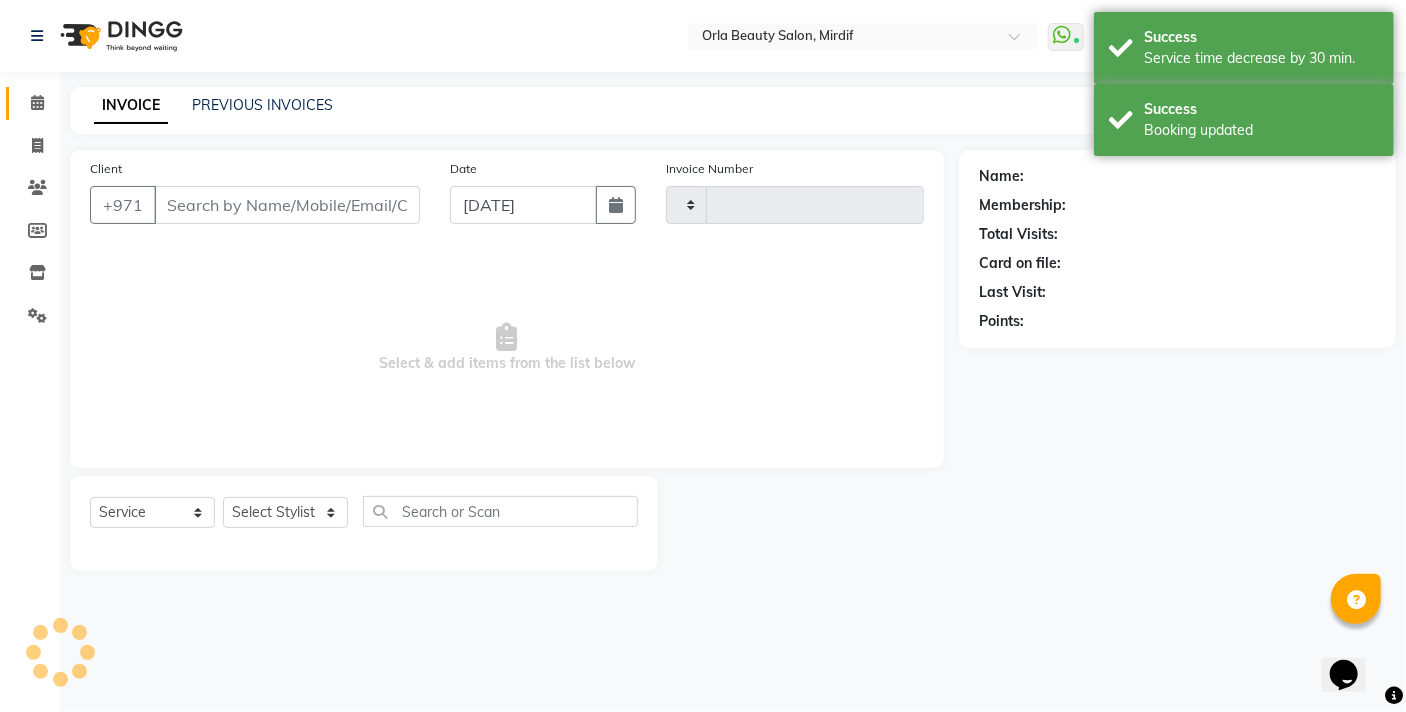 type on "3245" 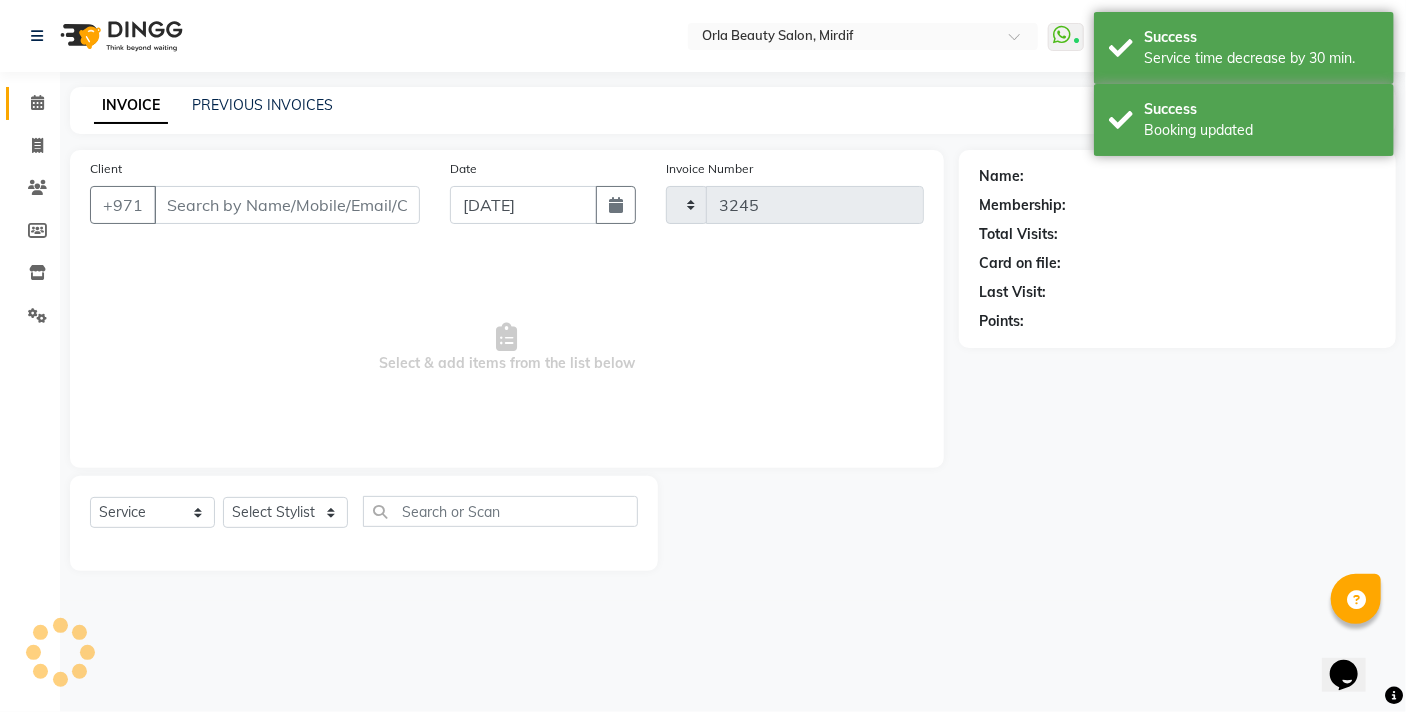 select on "5053" 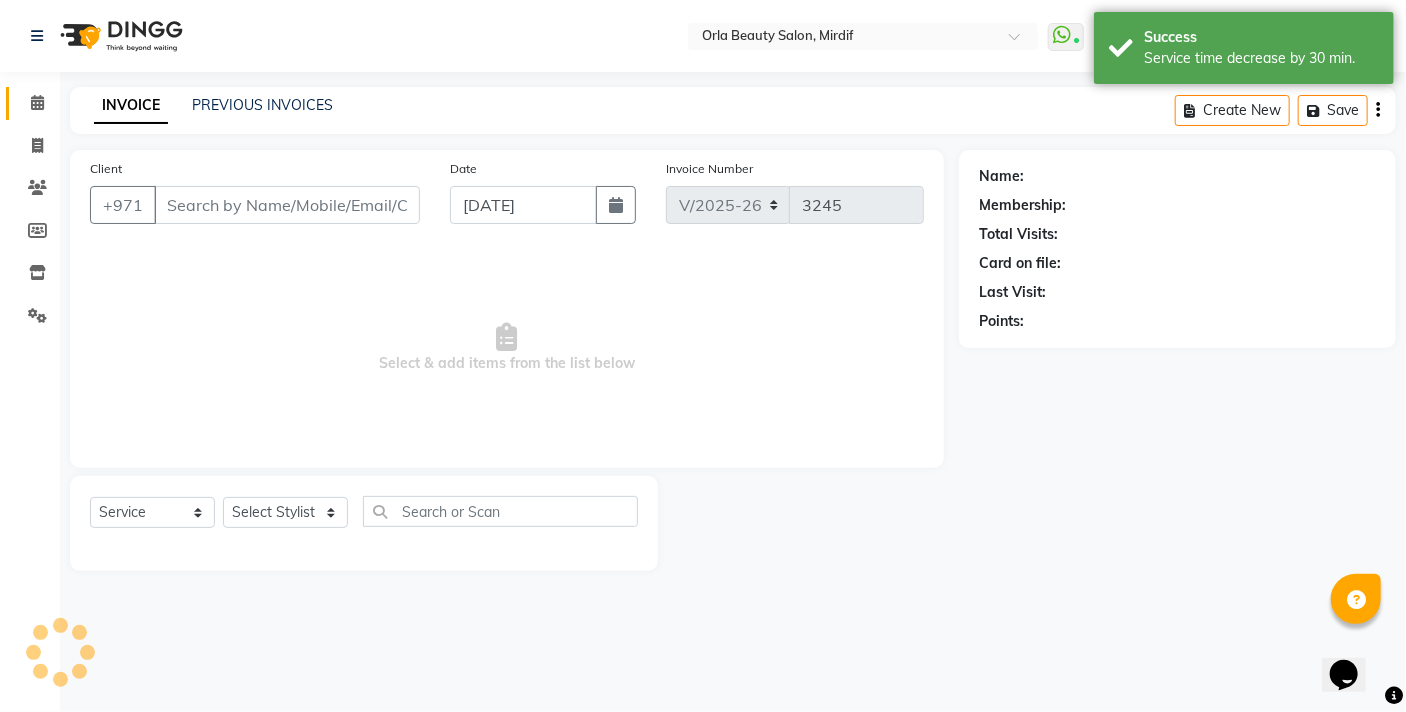 type on "502453553" 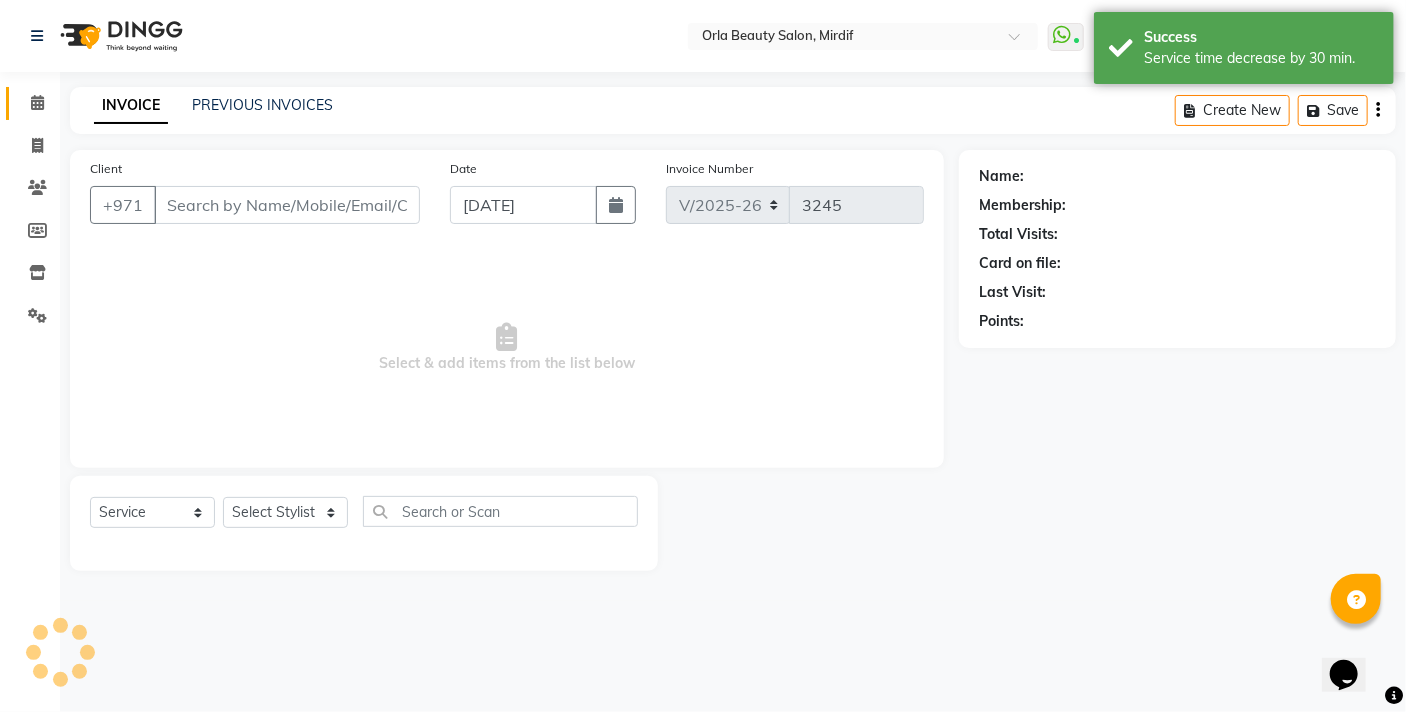 select on "41139" 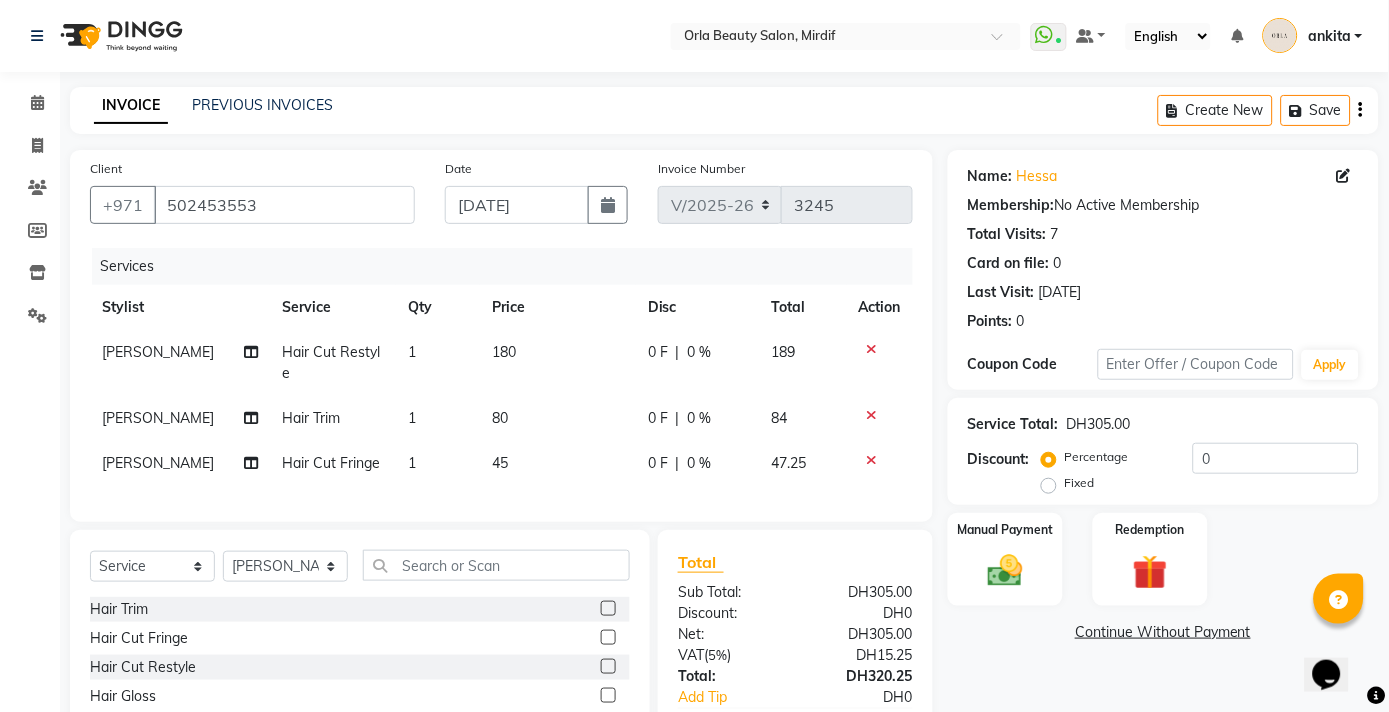 click on "180" 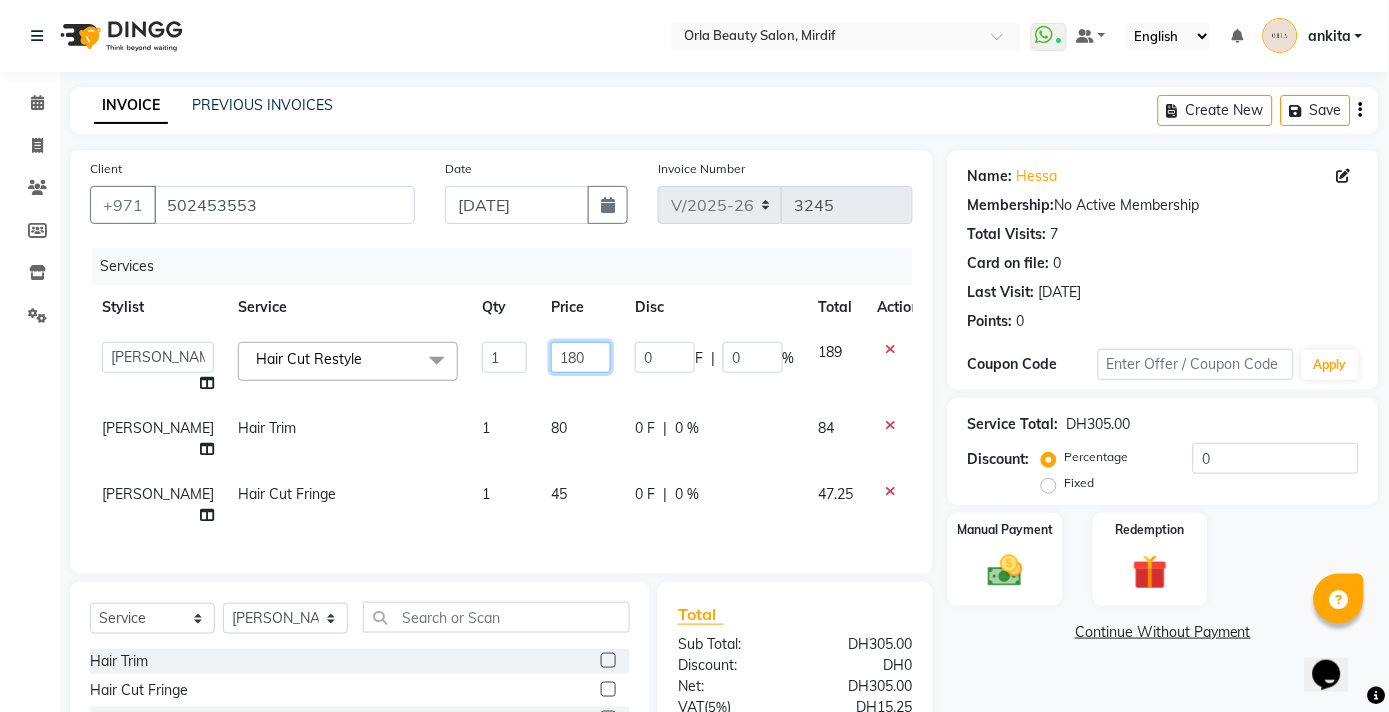click on "180" 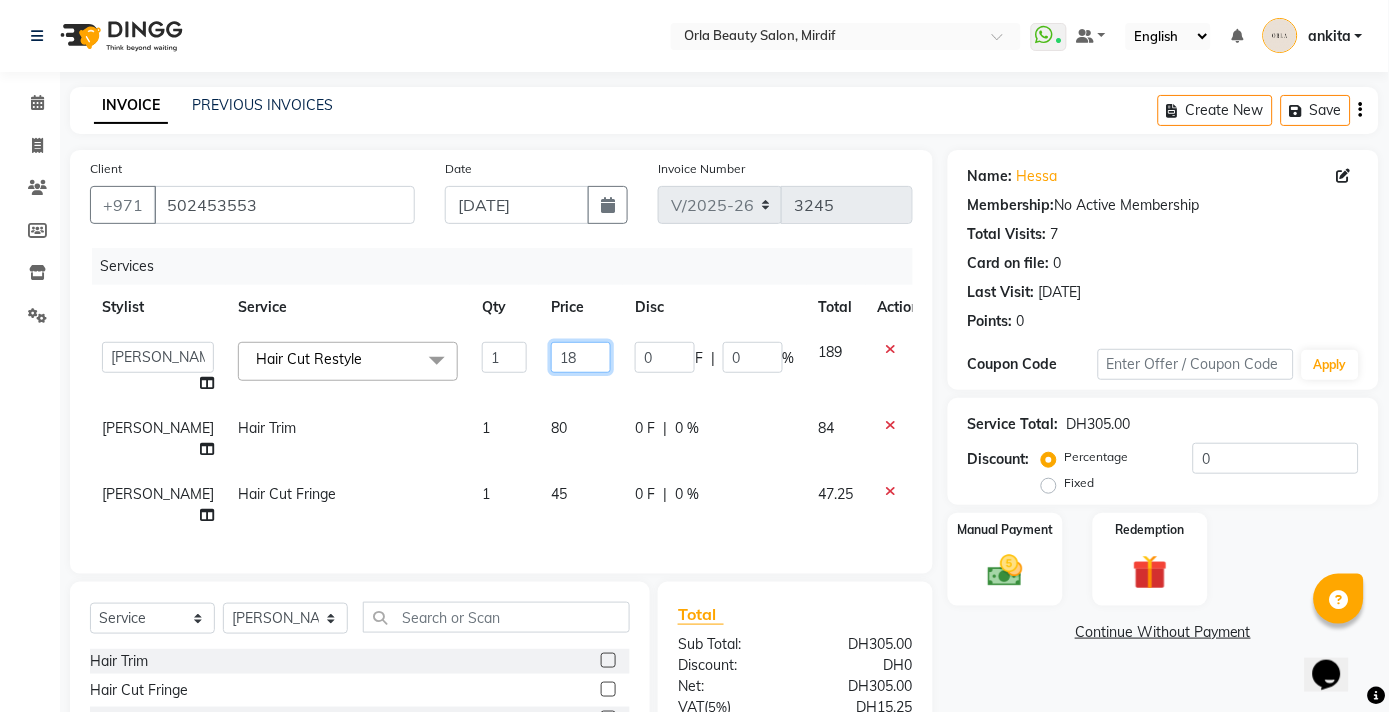type on "1" 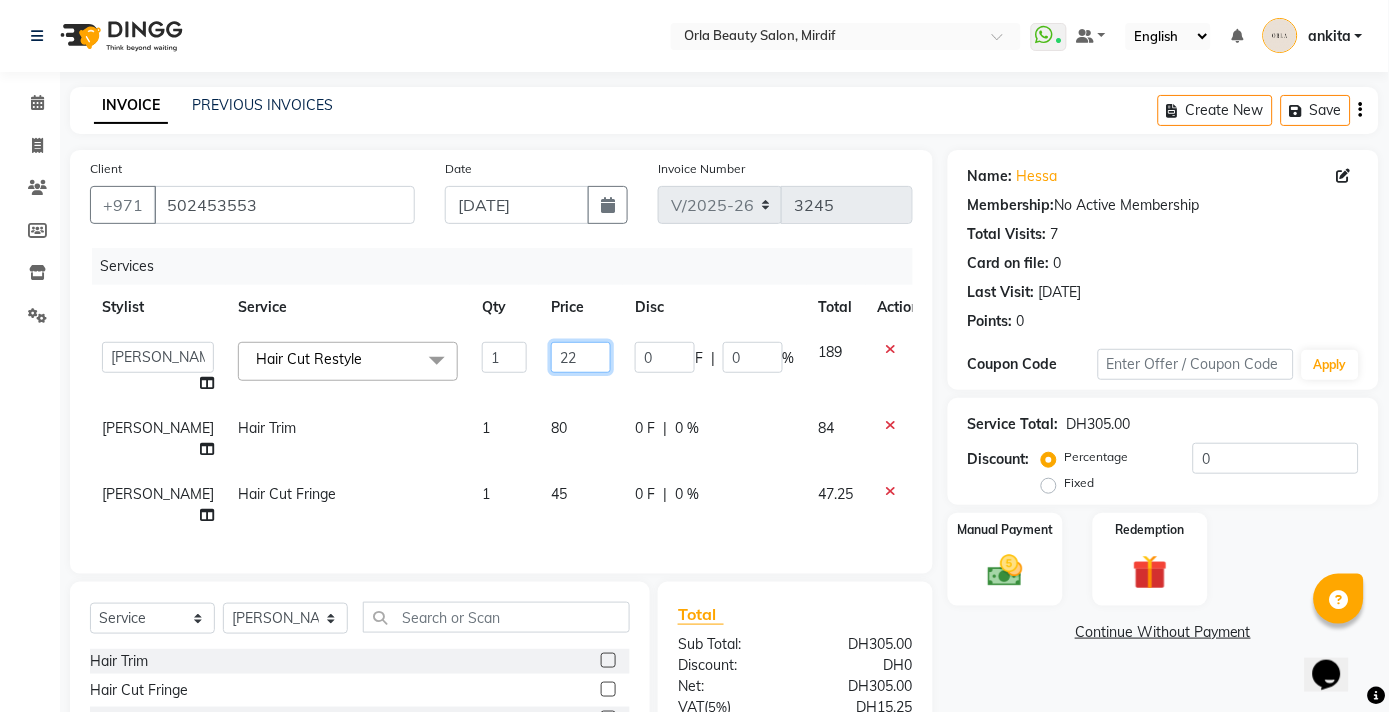 type on "220" 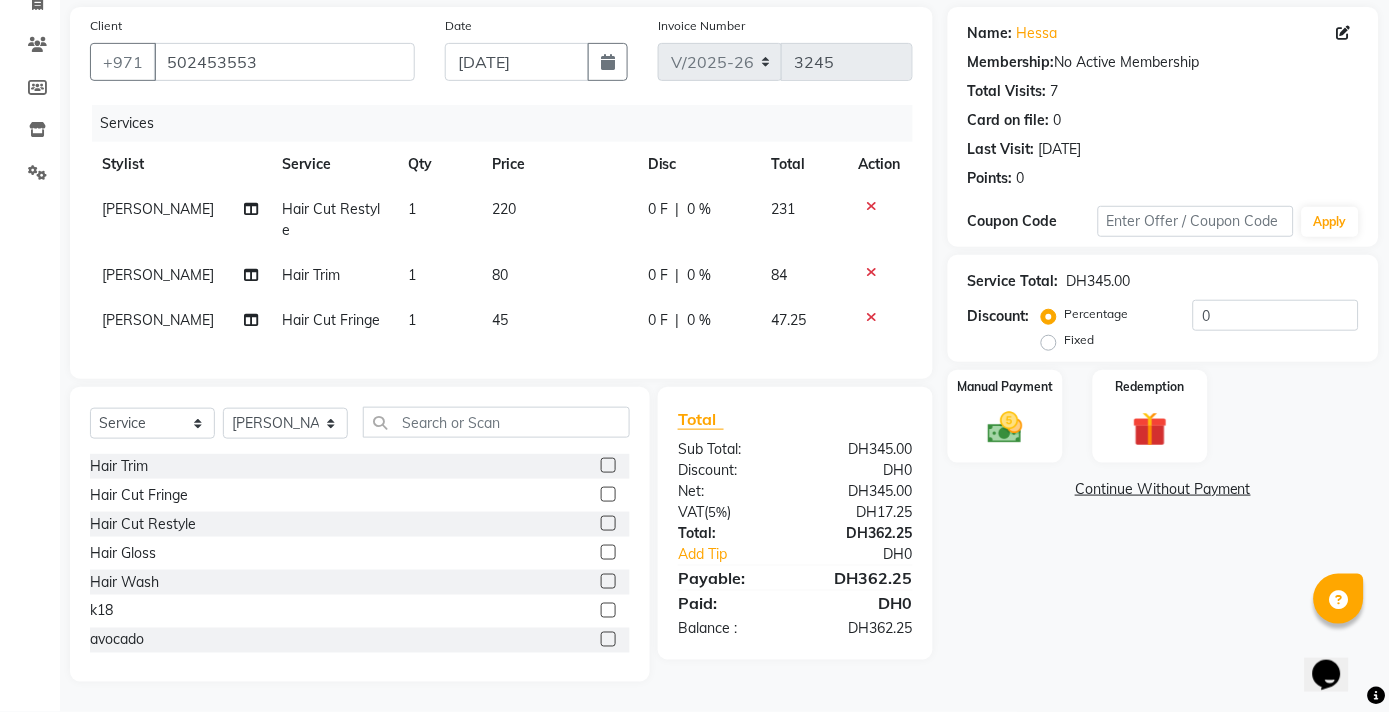 scroll, scrollTop: 47, scrollLeft: 0, axis: vertical 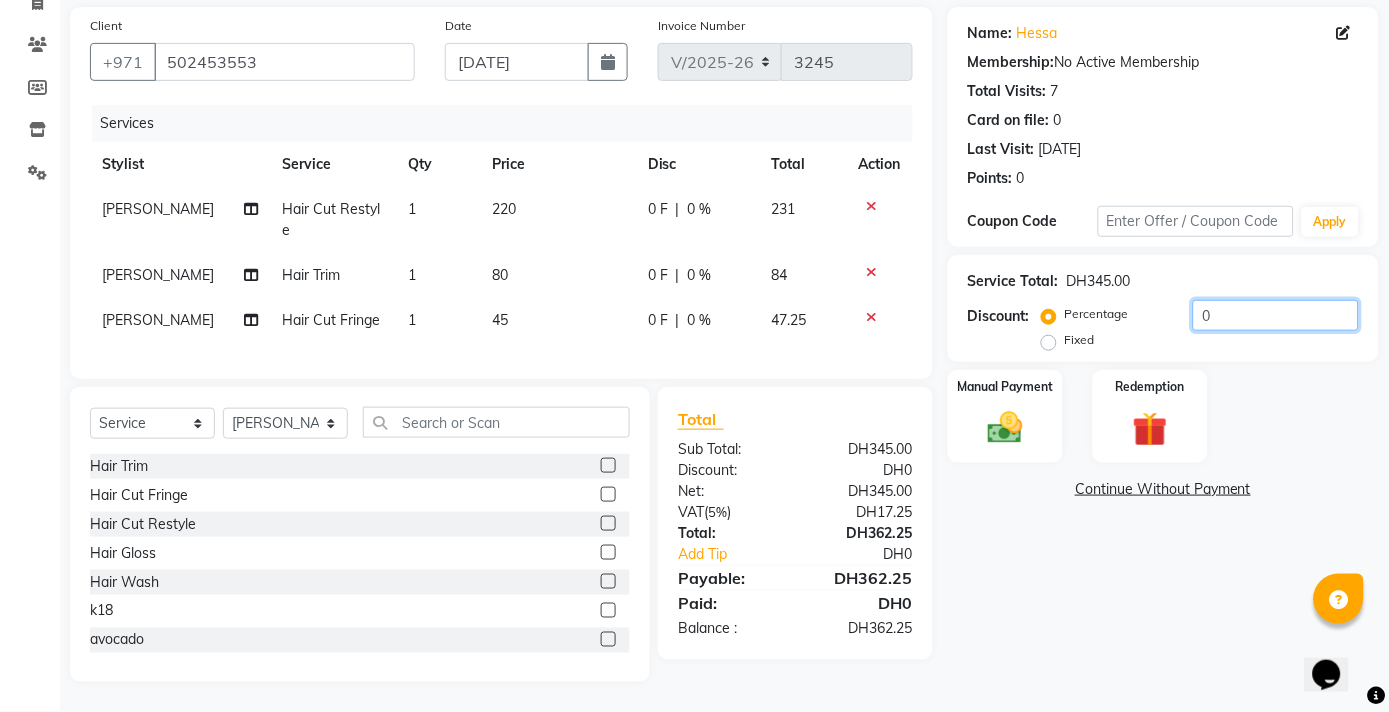 click on "0" 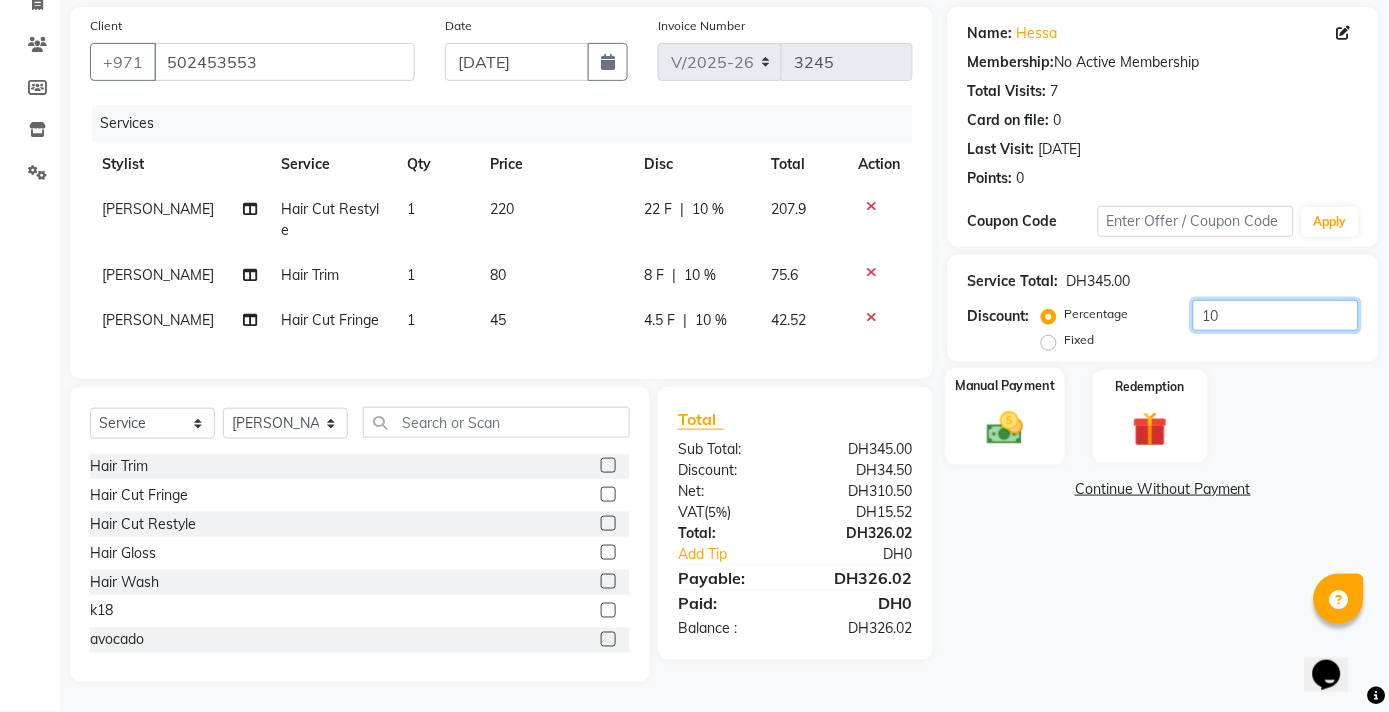 type on "10" 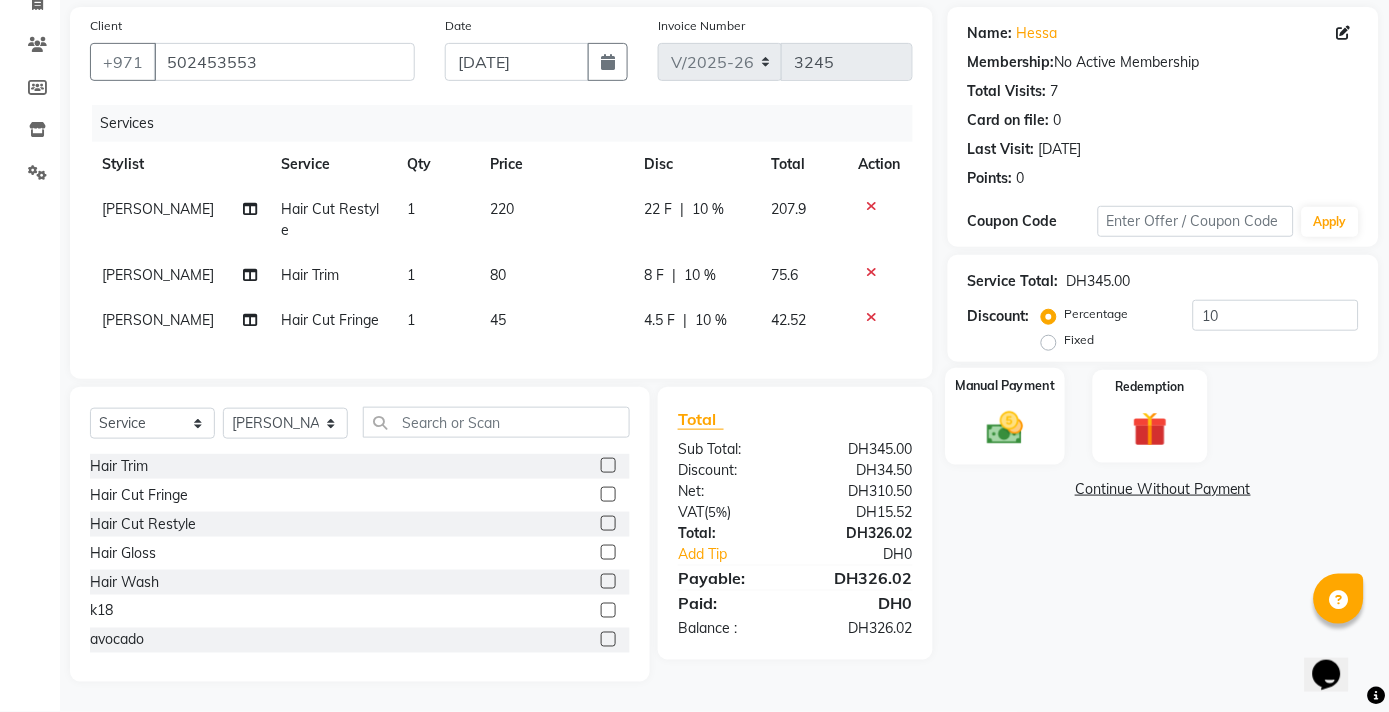 click 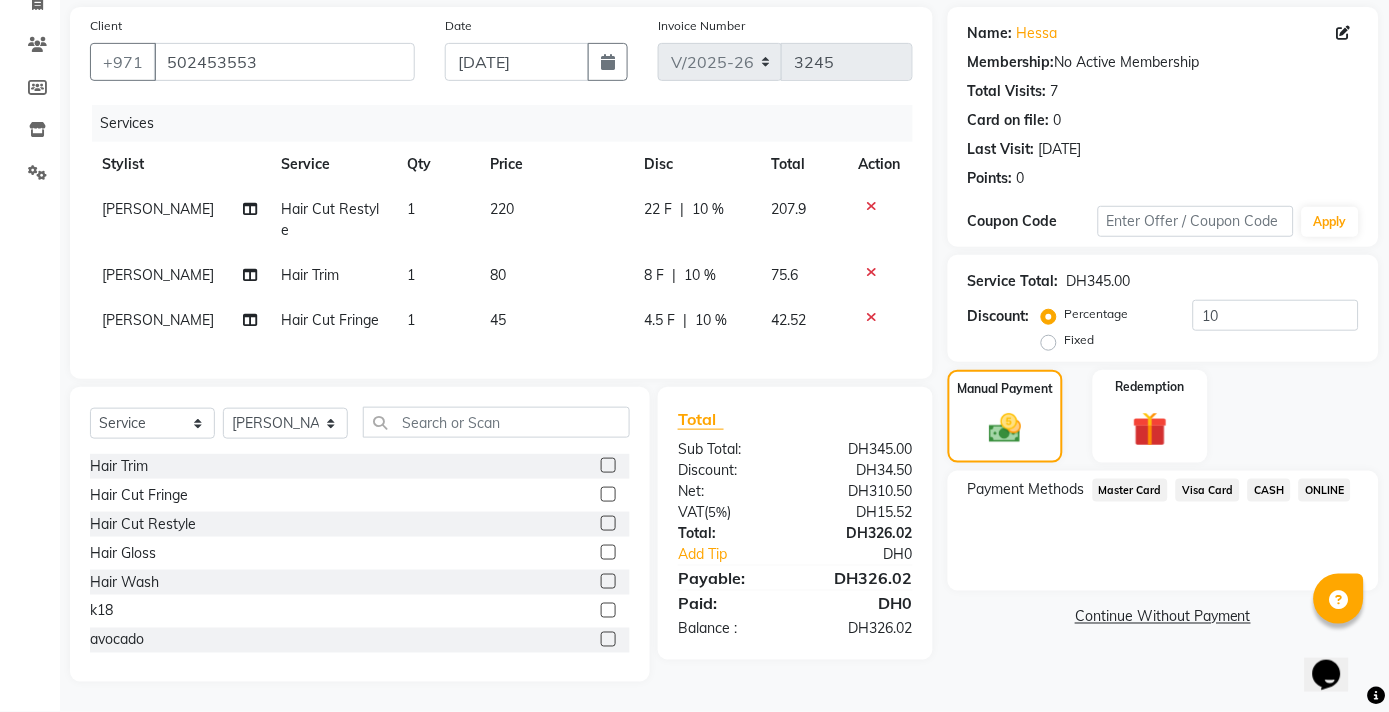 click on "Visa Card" 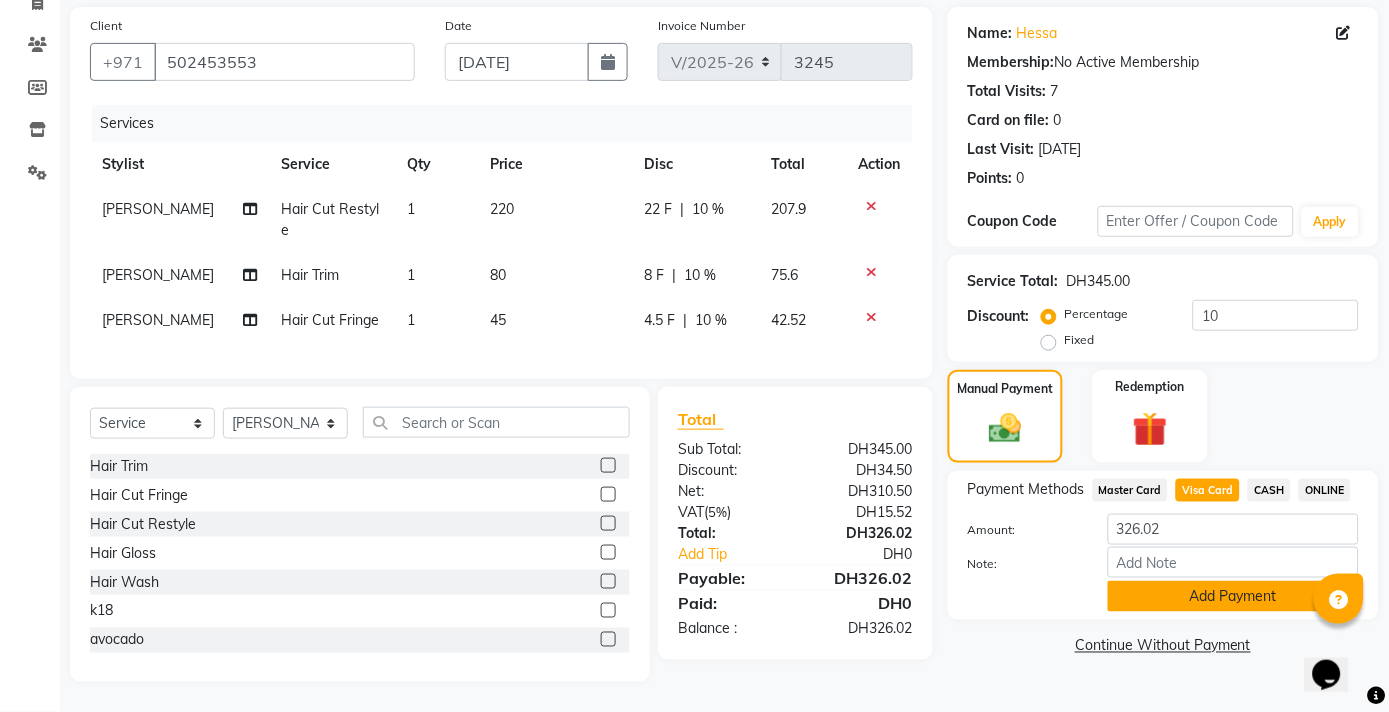 click on "Add Payment" 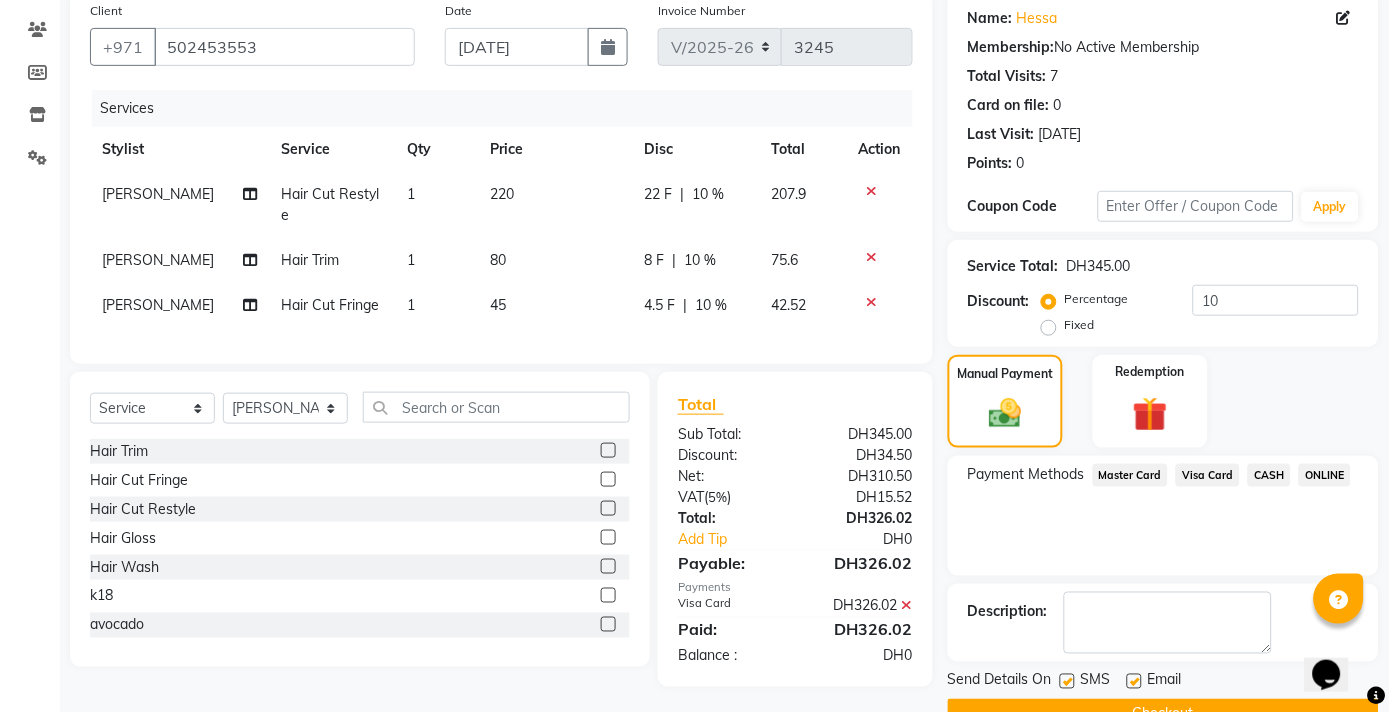 click on "Checkout" 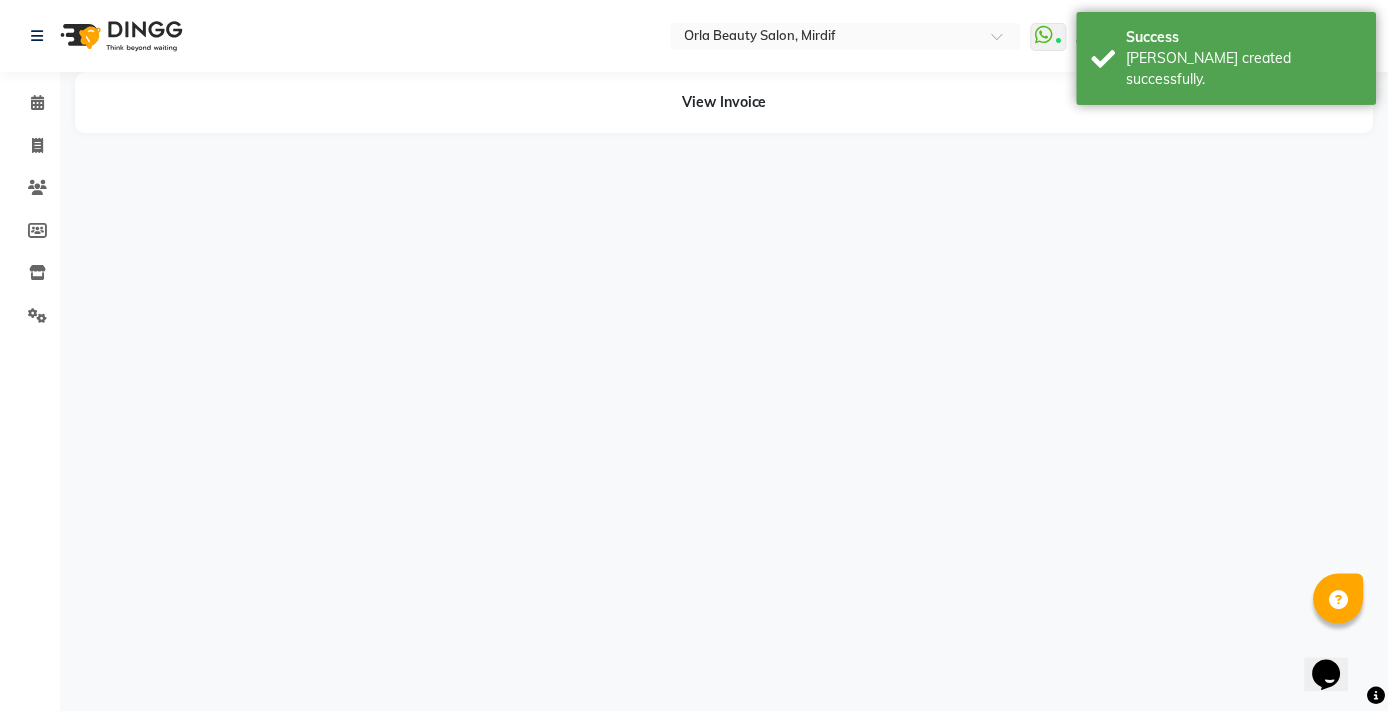 scroll, scrollTop: 0, scrollLeft: 0, axis: both 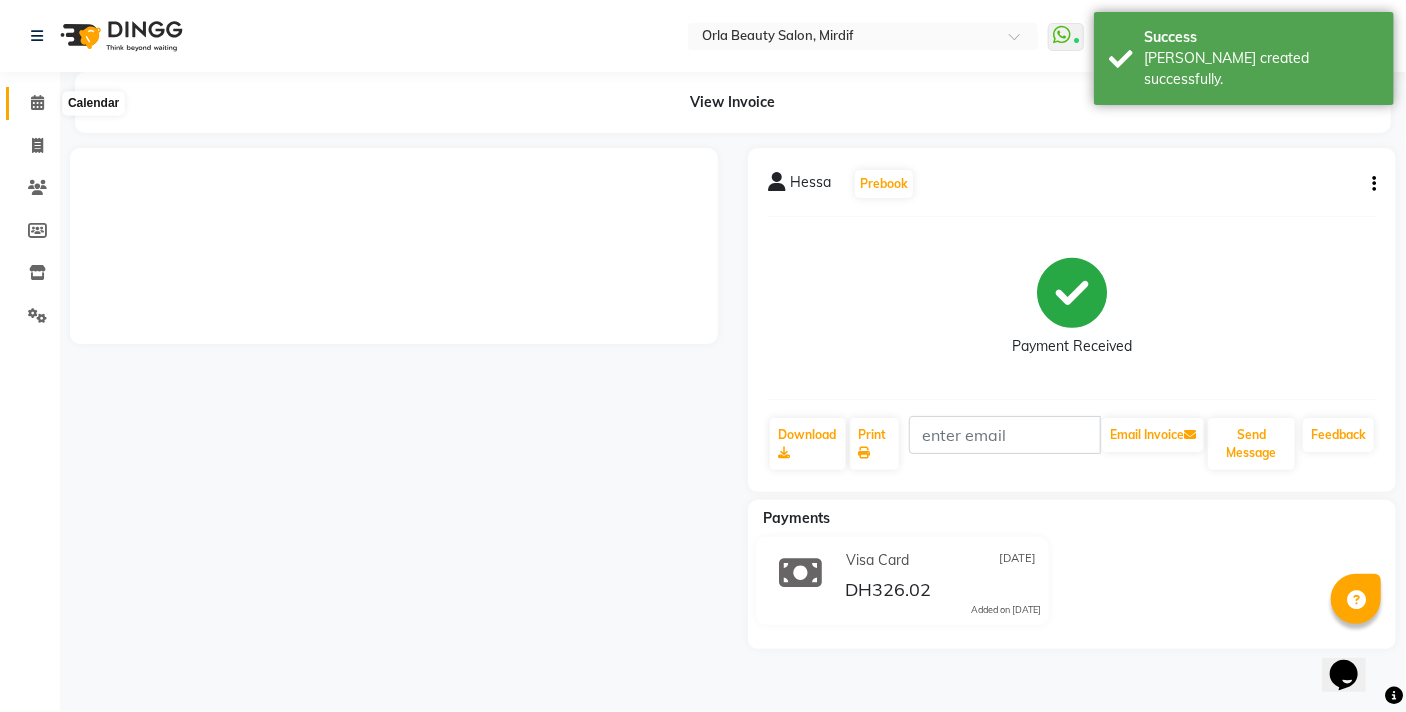click 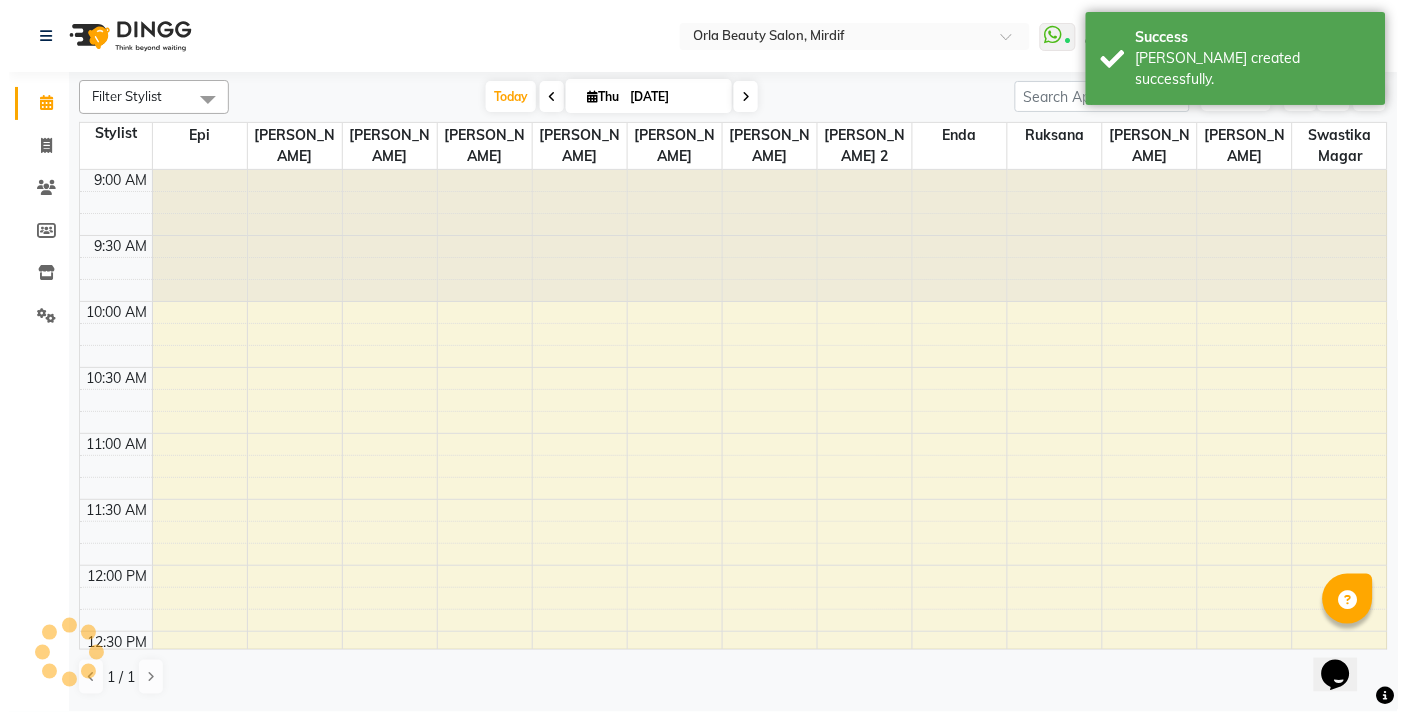 scroll, scrollTop: 0, scrollLeft: 0, axis: both 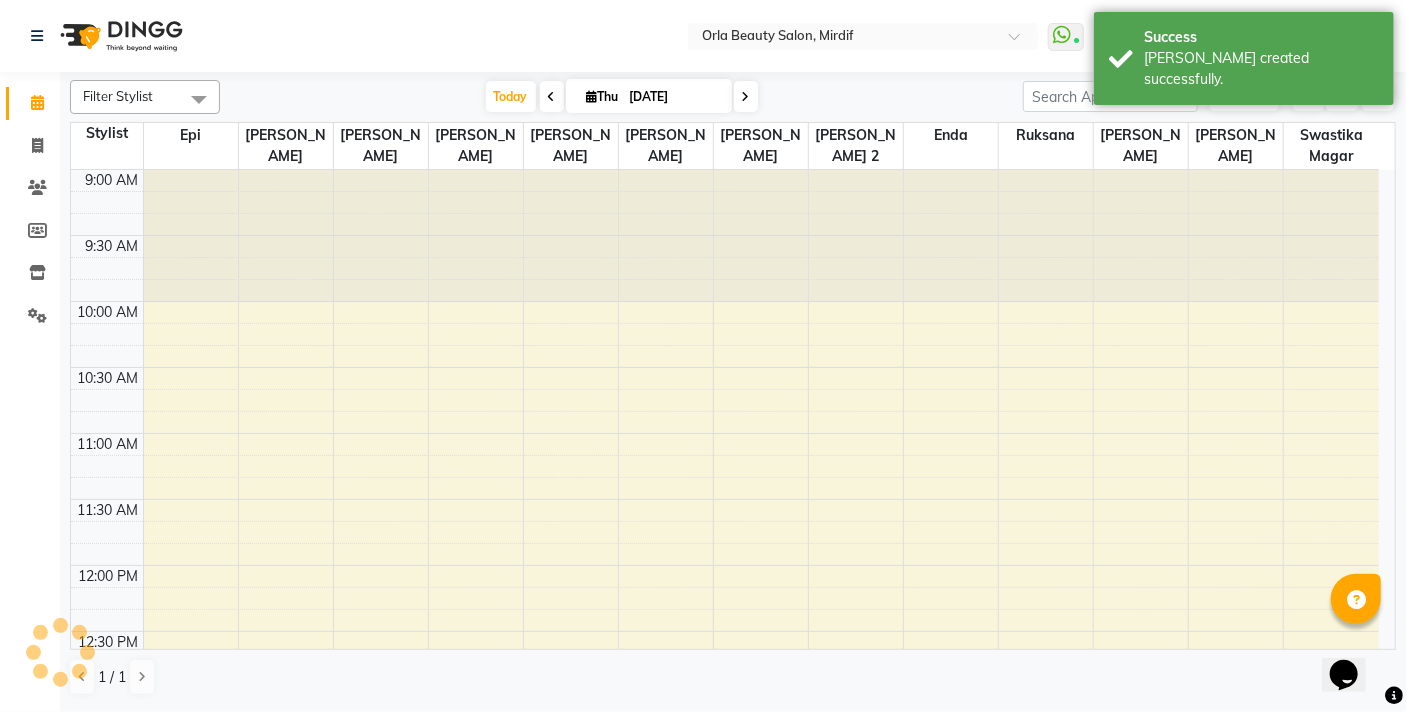 click on "[DATE]" at bounding box center (674, 97) 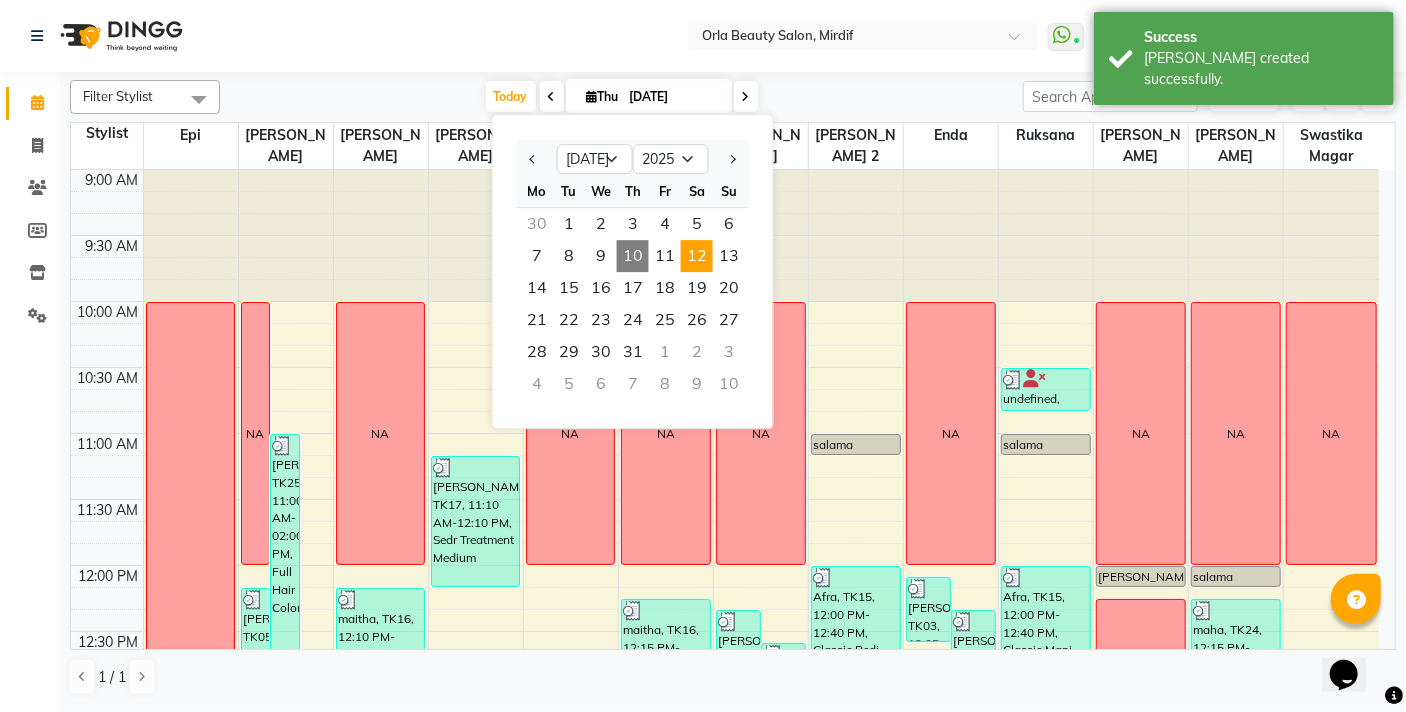 click on "12" at bounding box center (697, 256) 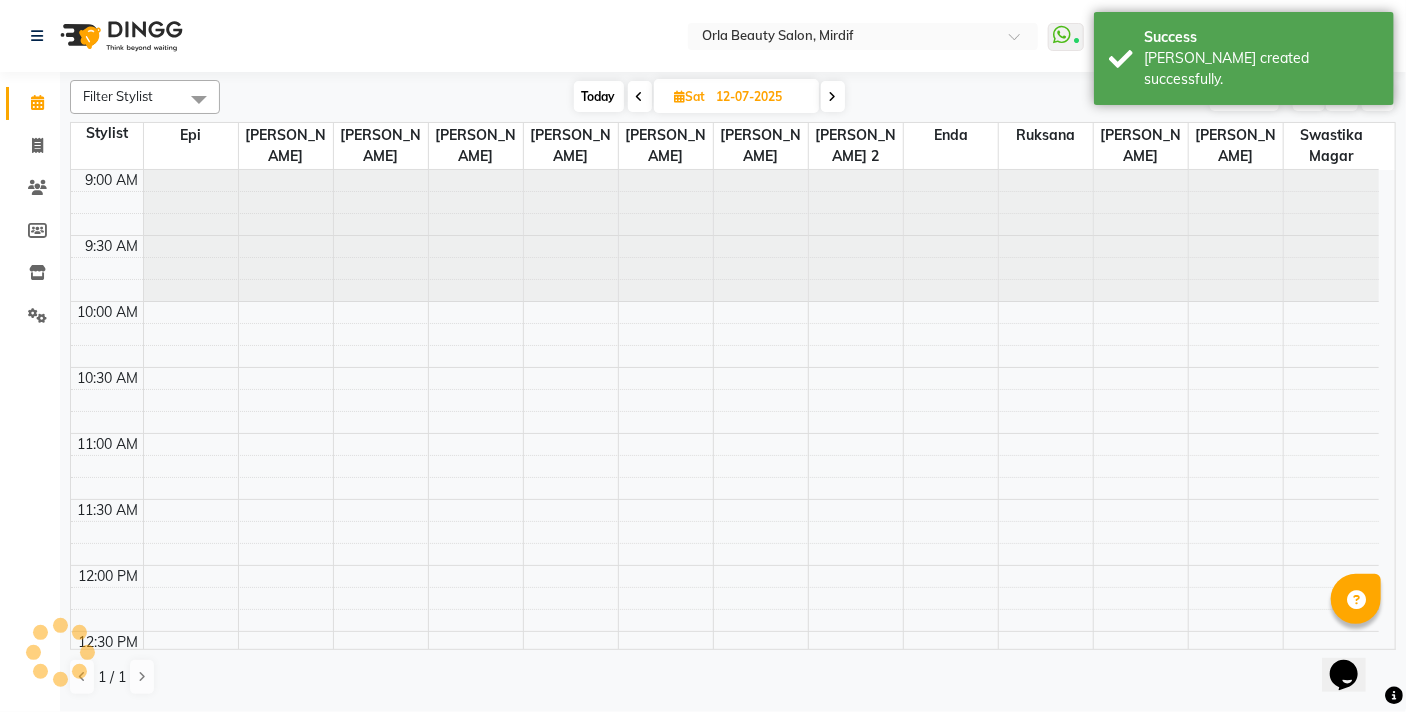 scroll, scrollTop: 1369, scrollLeft: 0, axis: vertical 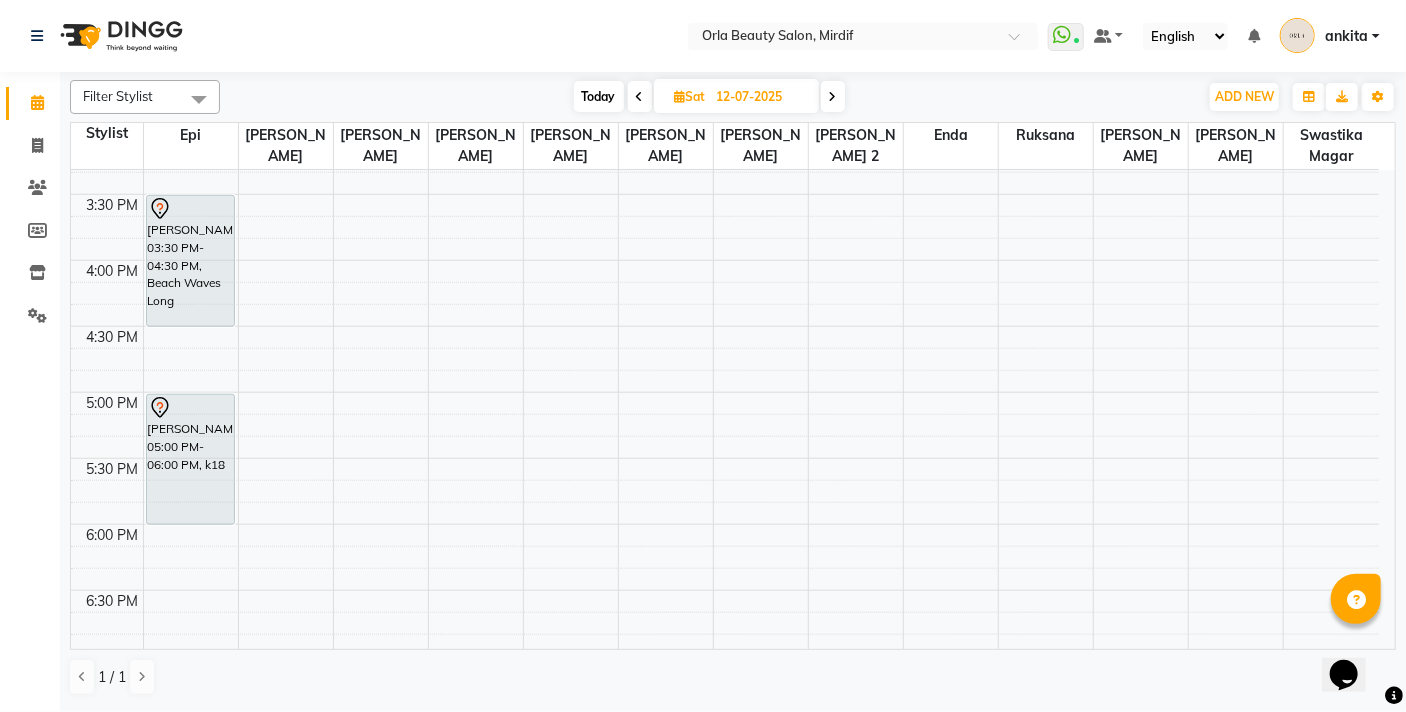 click on "9:00 AM 9:30 AM 10:00 AM 10:30 AM 11:00 AM 11:30 AM 12:00 PM 12:30 PM 1:00 PM 1:30 PM 2:00 PM 2:30 PM 3:00 PM 3:30 PM 4:00 PM 4:30 PM 5:00 PM 5:30 PM 6:00 PM 6:30 PM 7:00 PM 7:30 PM 8:00 PM 8:30 PM 9:00 PM 9:30 PM 10:00 PM 10:30 PM             hamda ahli, 11:00 AM-12:00 PM, organic treatment             Ayesha sayyah, 03:30 PM-04:30 PM, Beach Waves Long             Reem Aljawdar, 05:00 PM-06:00 PM, k18  NA   NA   NA              sara, 11:00 AM-12:00 PM, organic treatment  NA              Asma, 11:00 AM-12:00 PM, organic treatment  NA   NA   NA   NA   NA   NA   NA   NA   NA   NA   NA   NA   NA   NA" at bounding box center (725, 260) 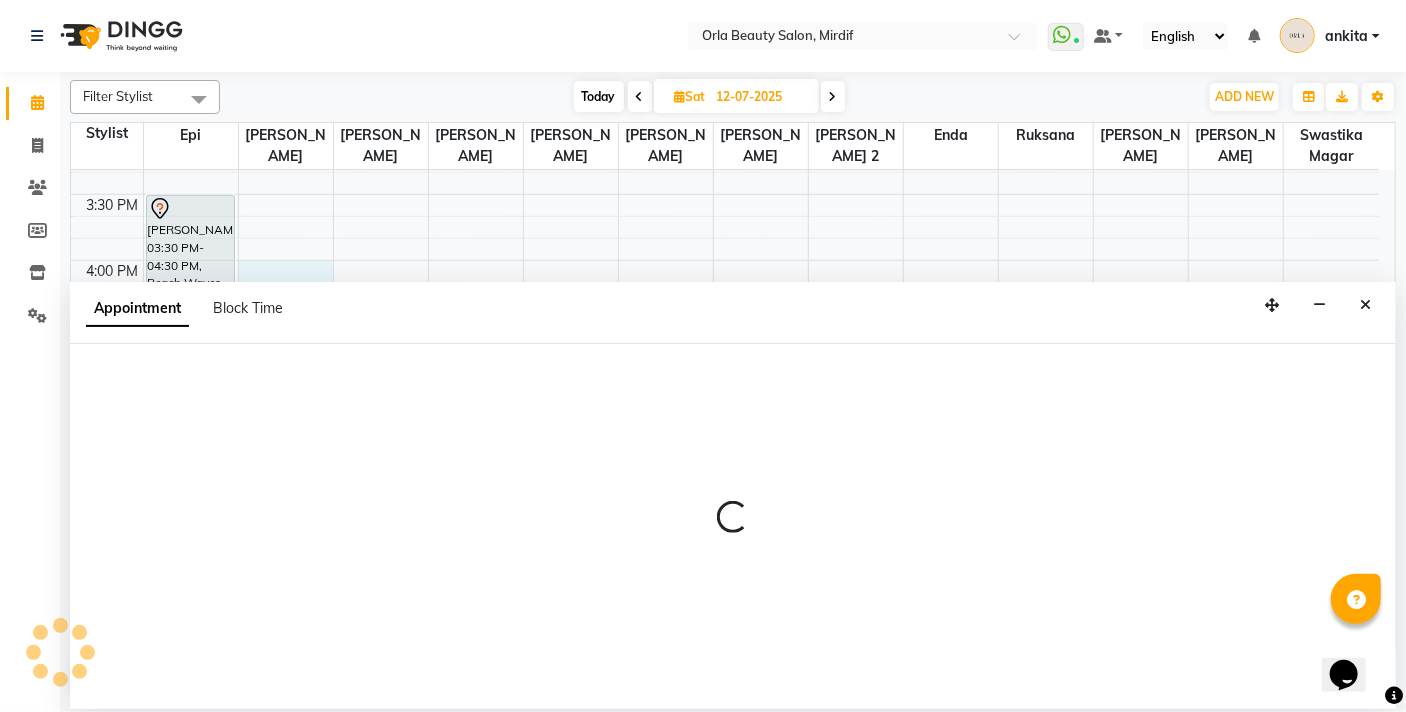 select on "41139" 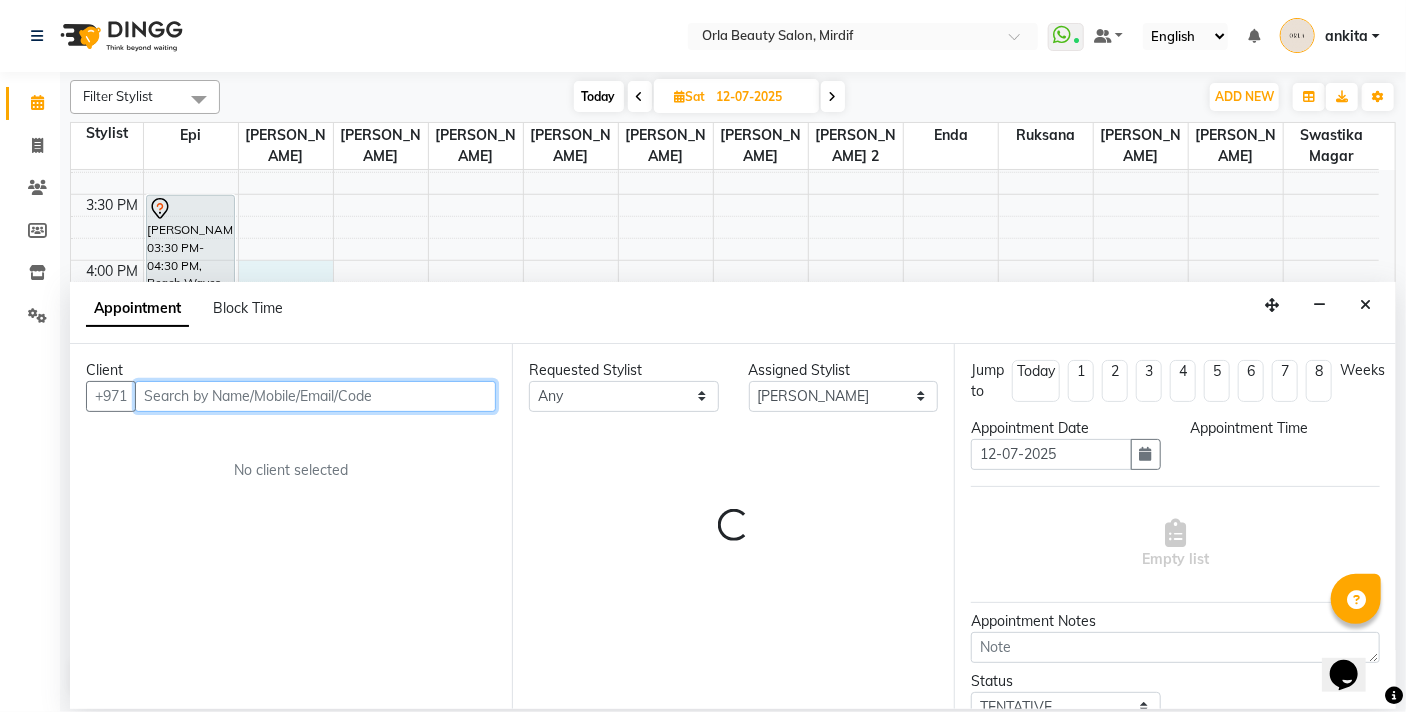 select on "960" 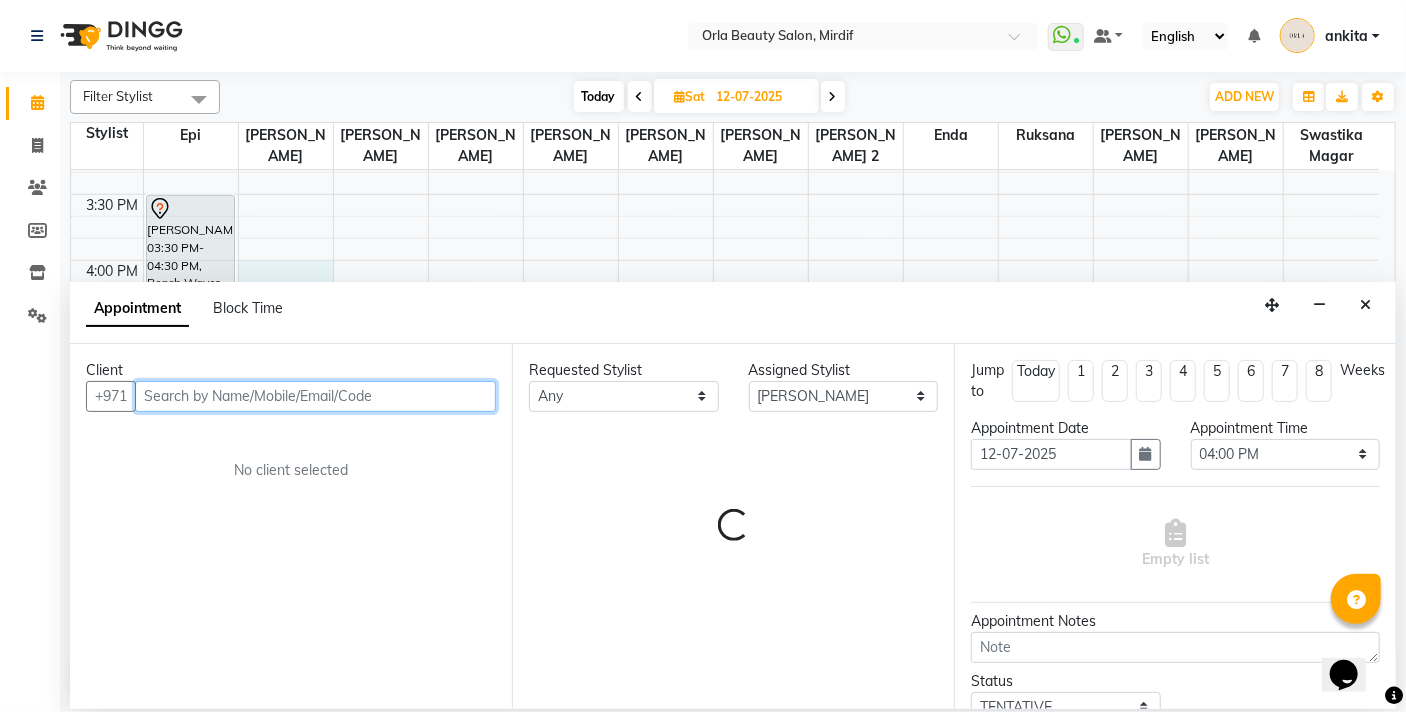 click at bounding box center [315, 396] 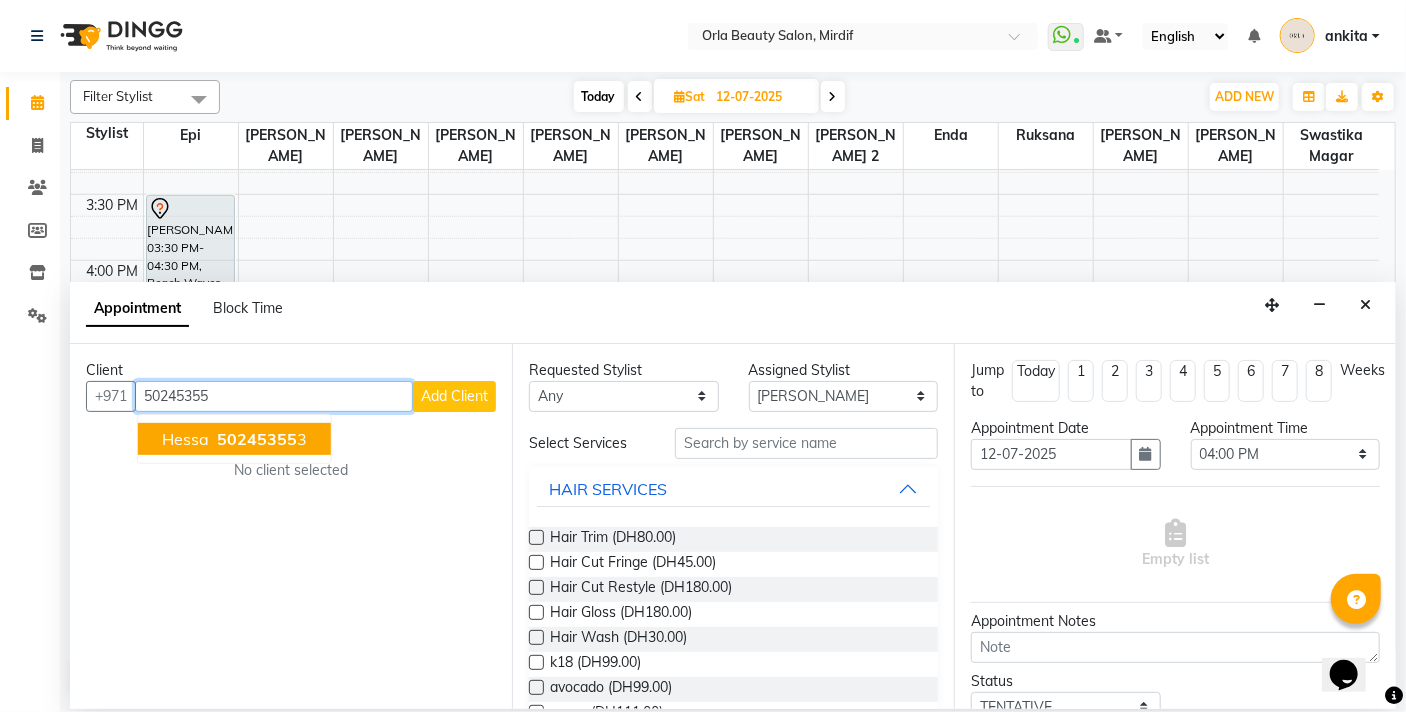 click on "50245355" at bounding box center [257, 439] 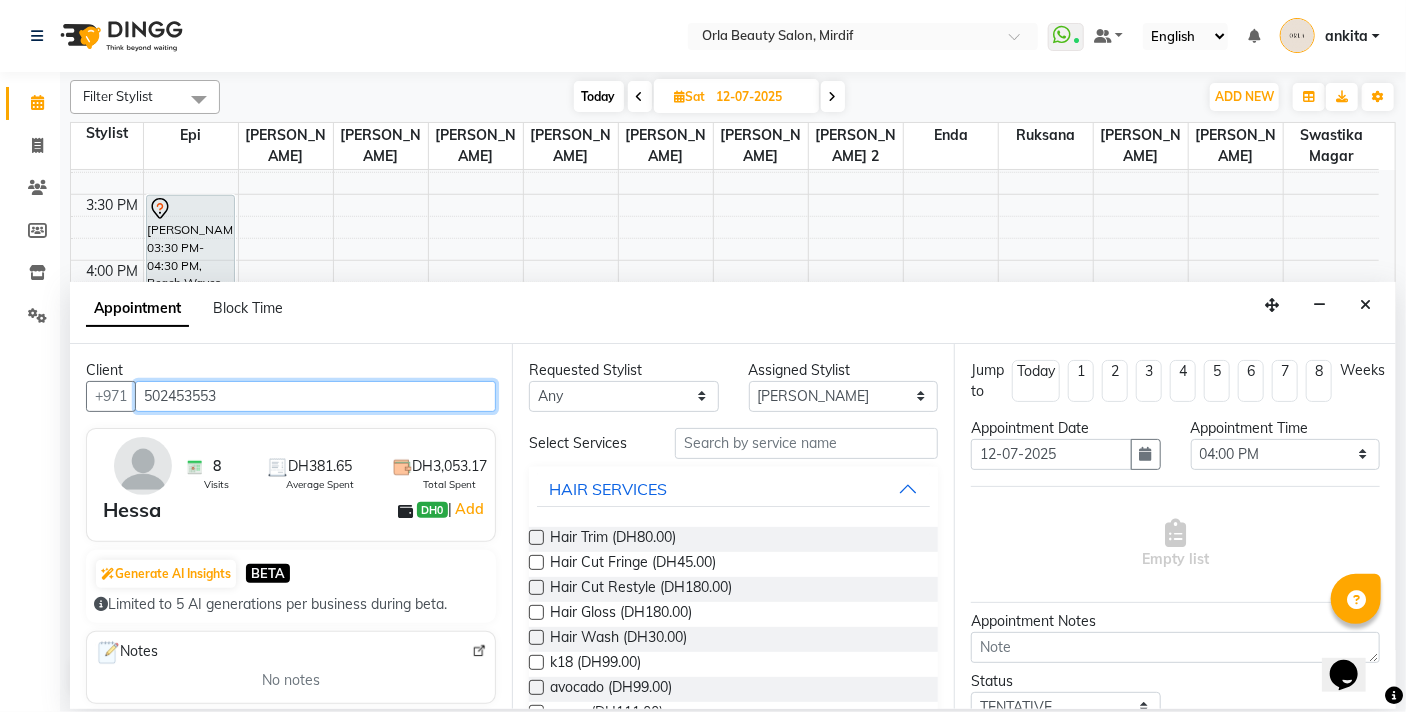 type on "502453553" 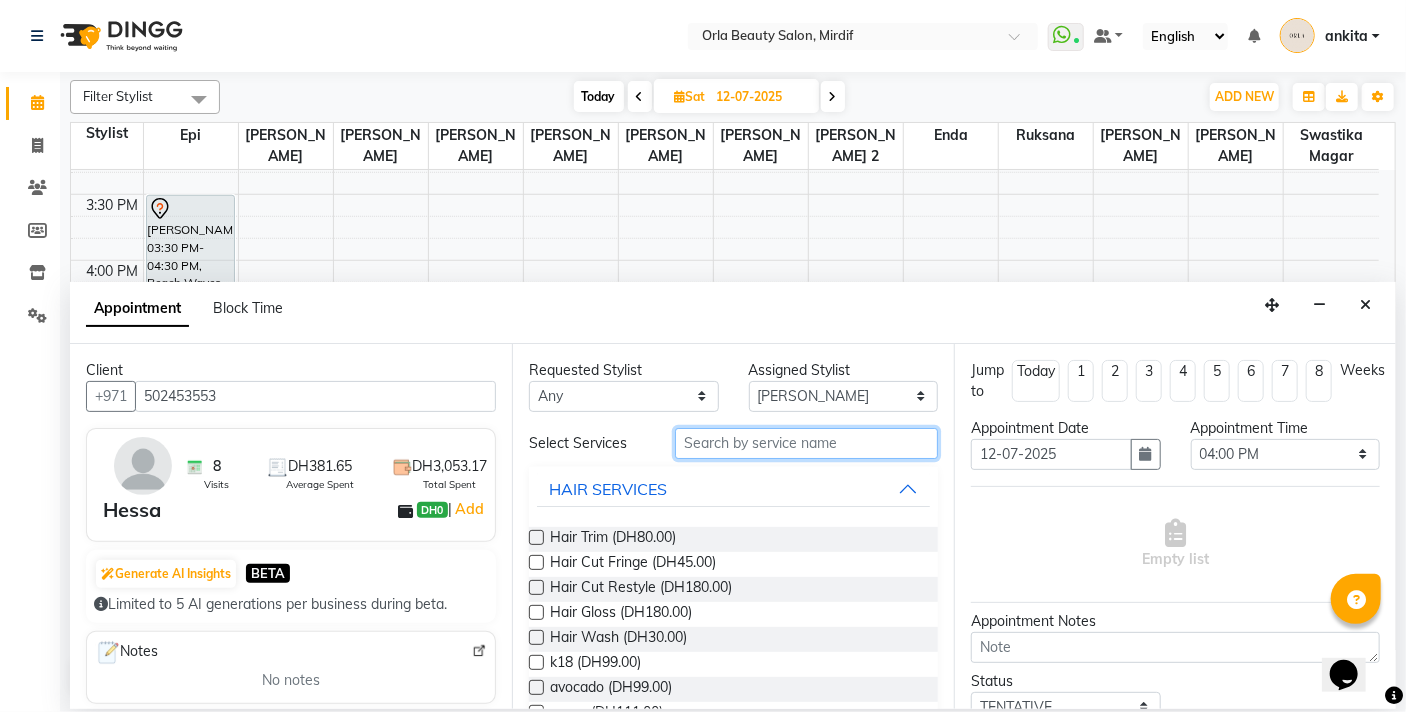 click at bounding box center (806, 443) 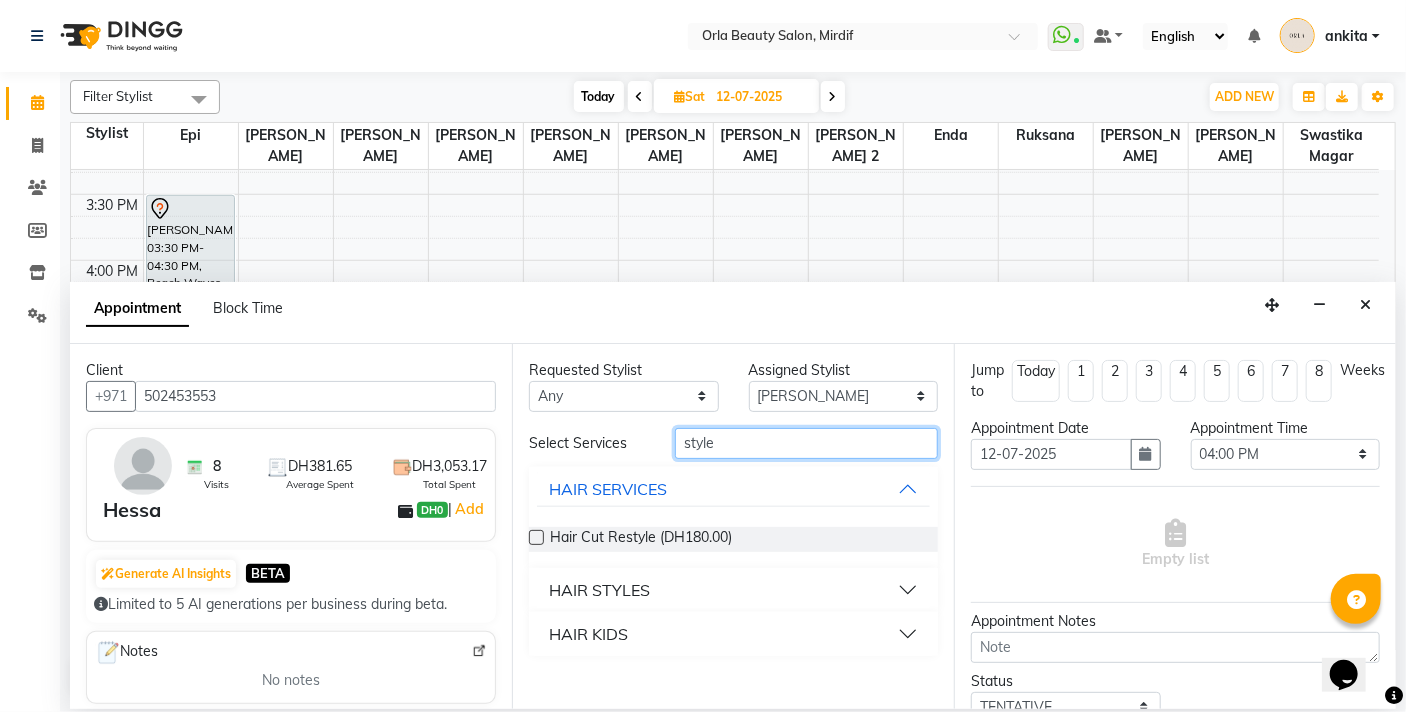 type on "style" 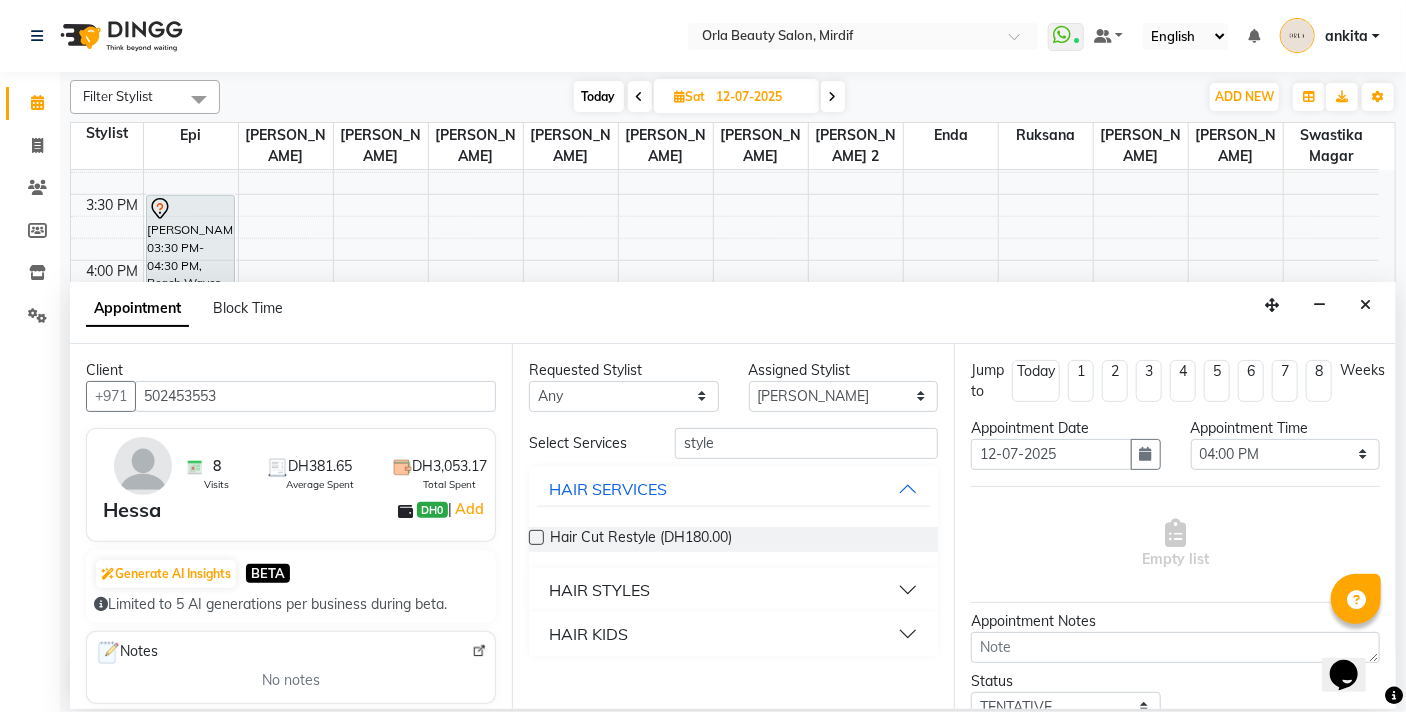click on "HAIR STYLES" at bounding box center [599, 590] 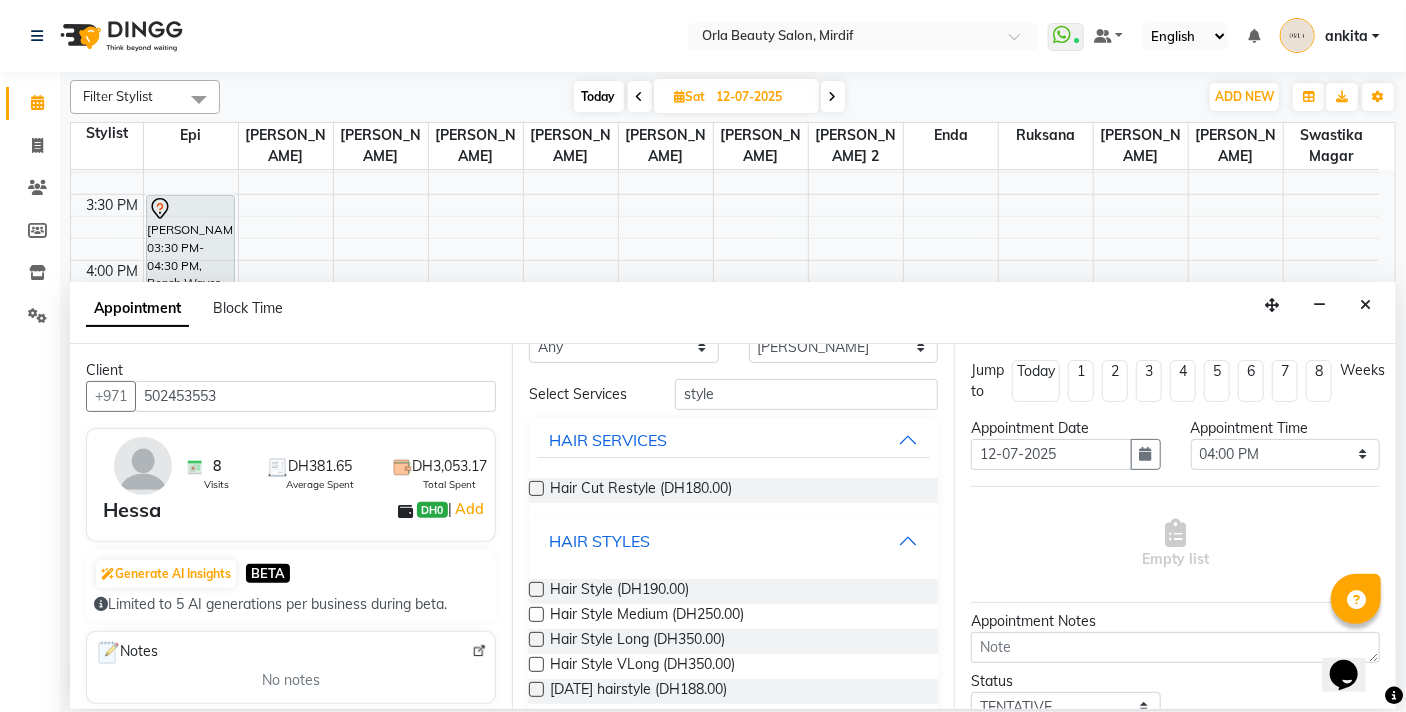 scroll, scrollTop: 70, scrollLeft: 0, axis: vertical 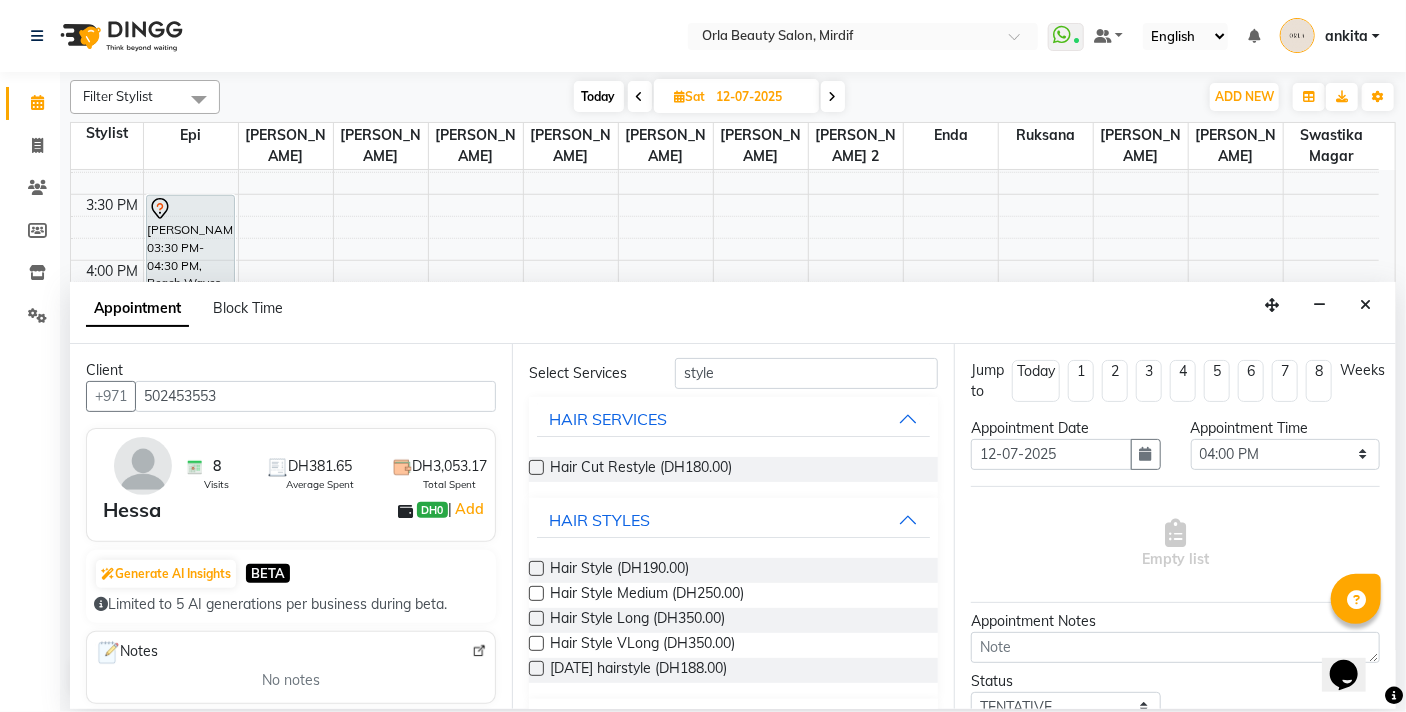 click at bounding box center [536, 643] 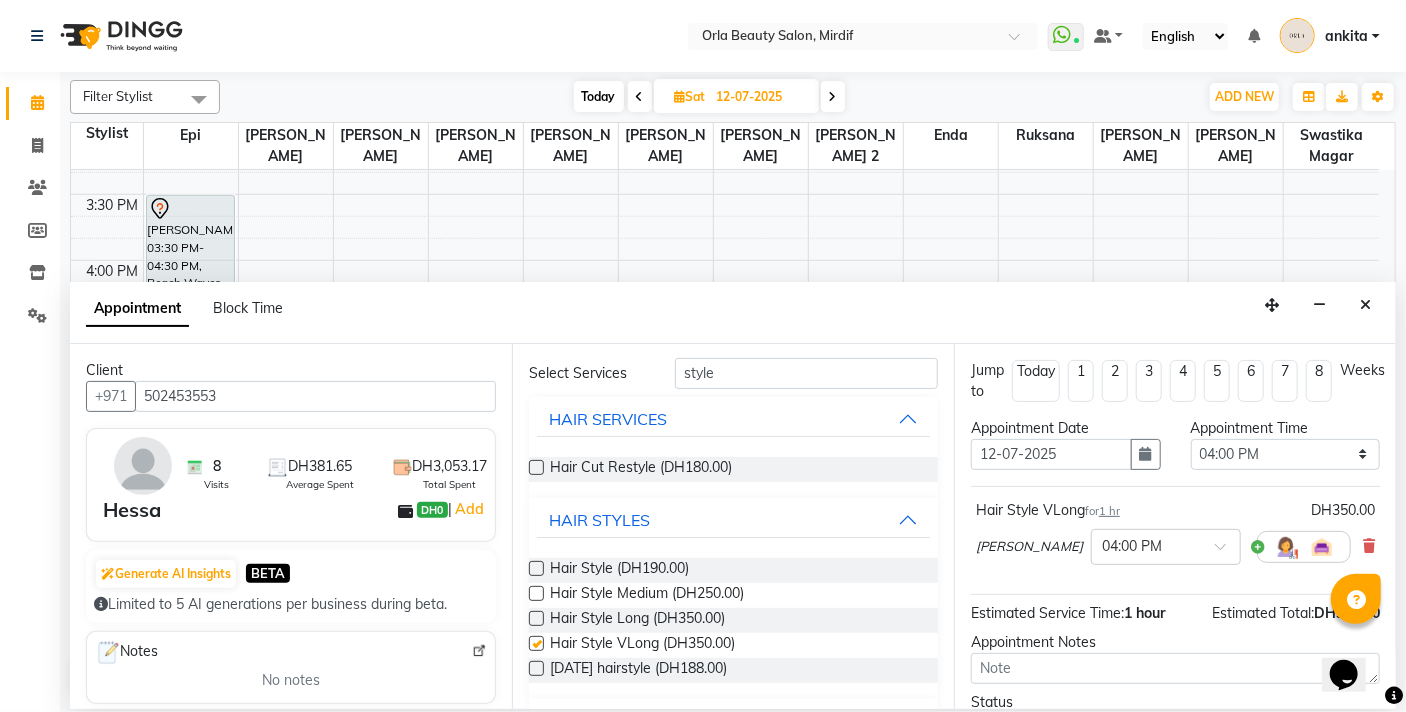 checkbox on "false" 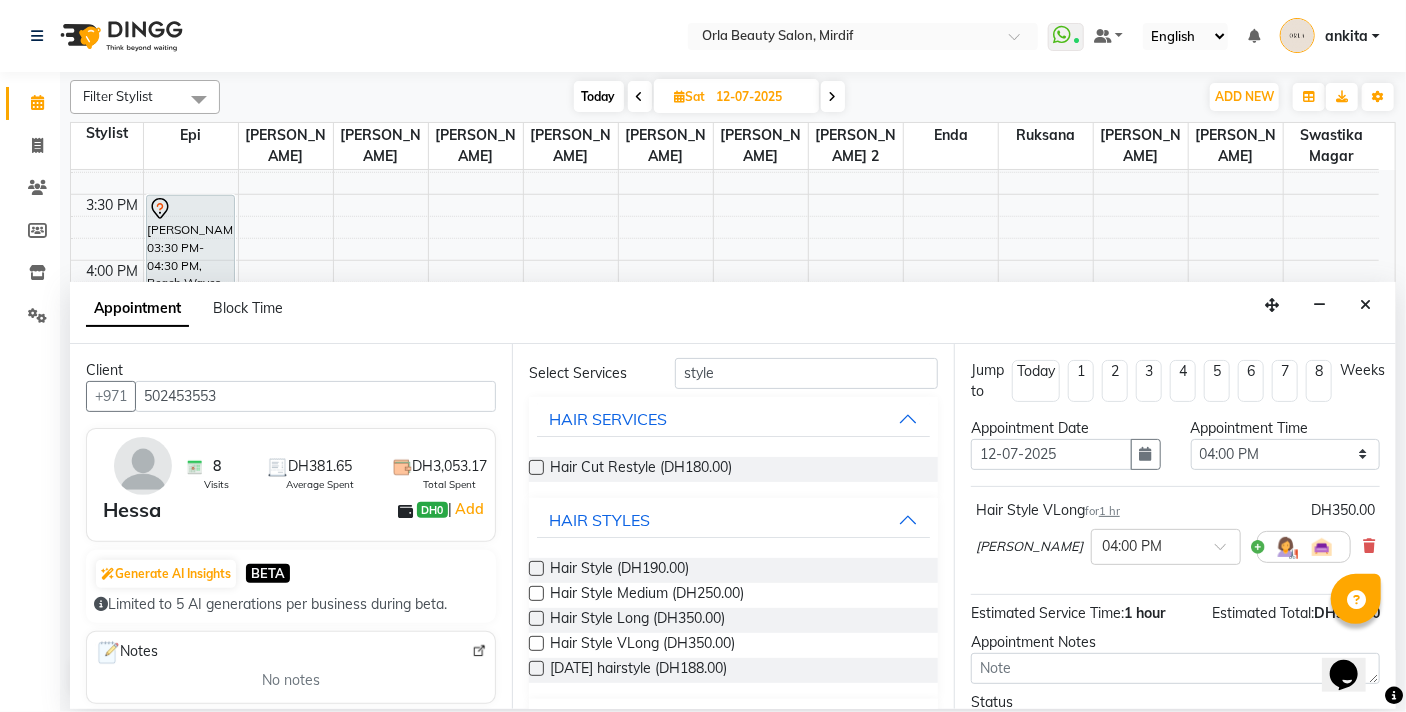 scroll, scrollTop: 159, scrollLeft: 0, axis: vertical 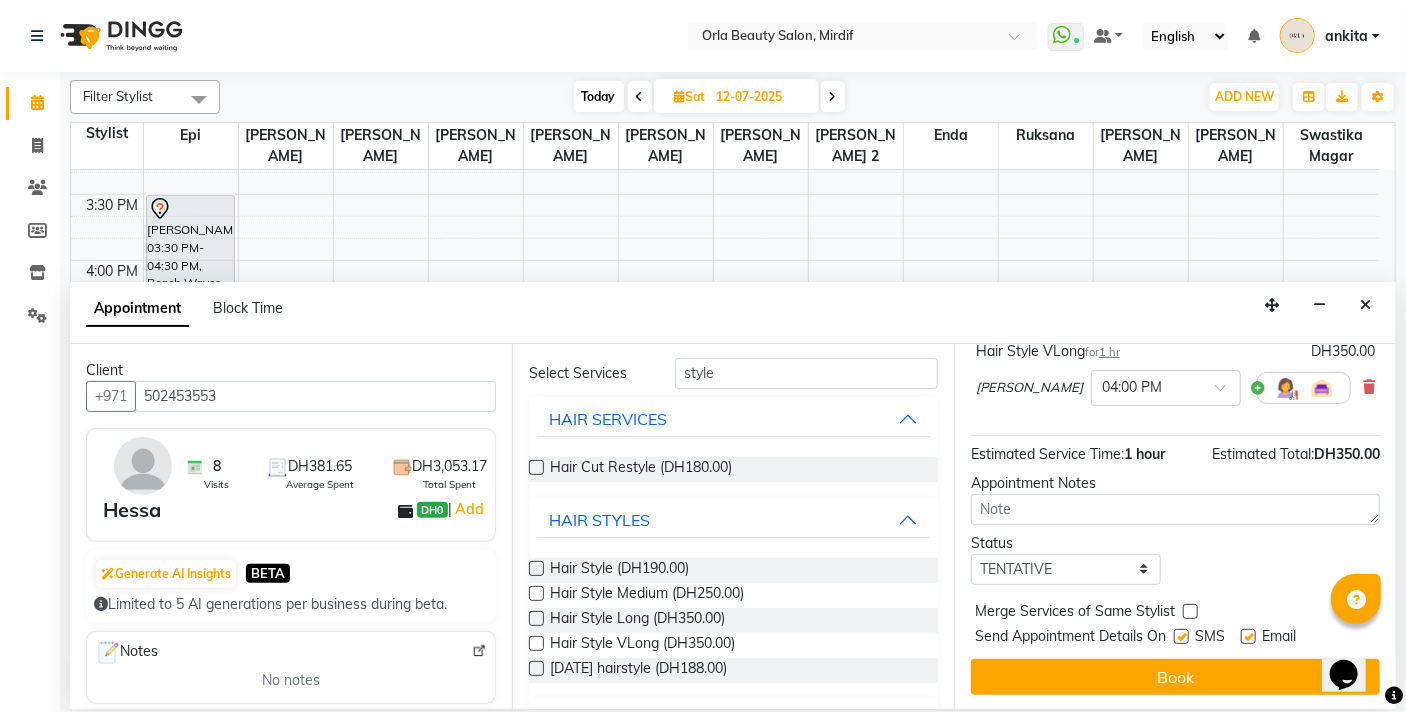 click at bounding box center [1190, 611] 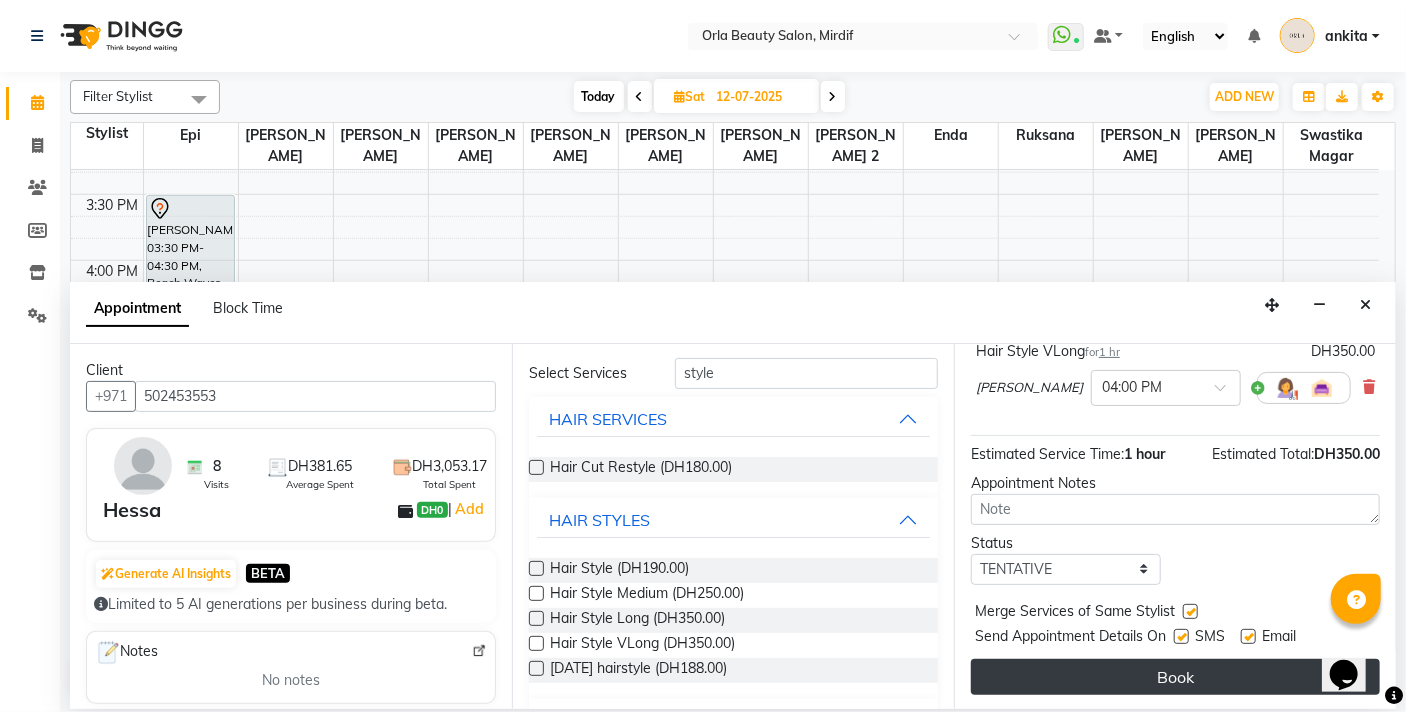click on "Book" at bounding box center (1175, 677) 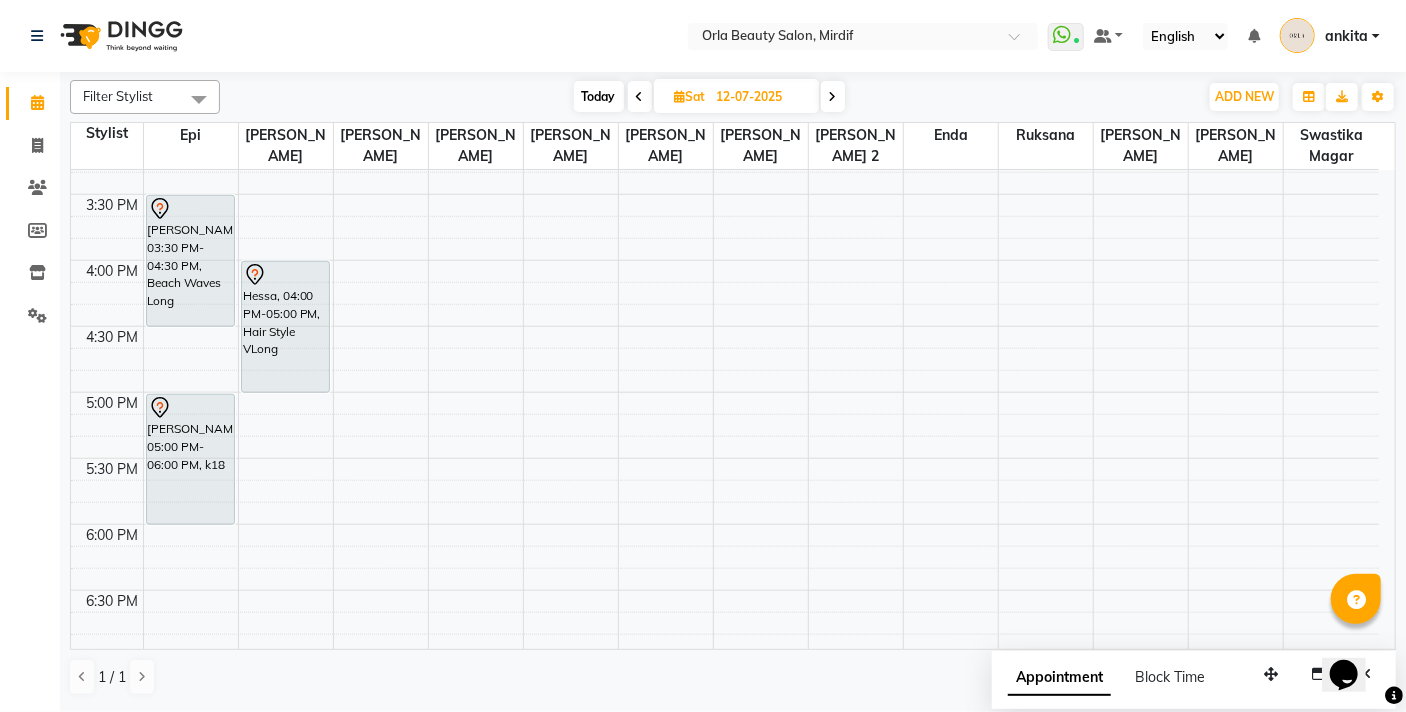 click on "Today" at bounding box center [599, 96] 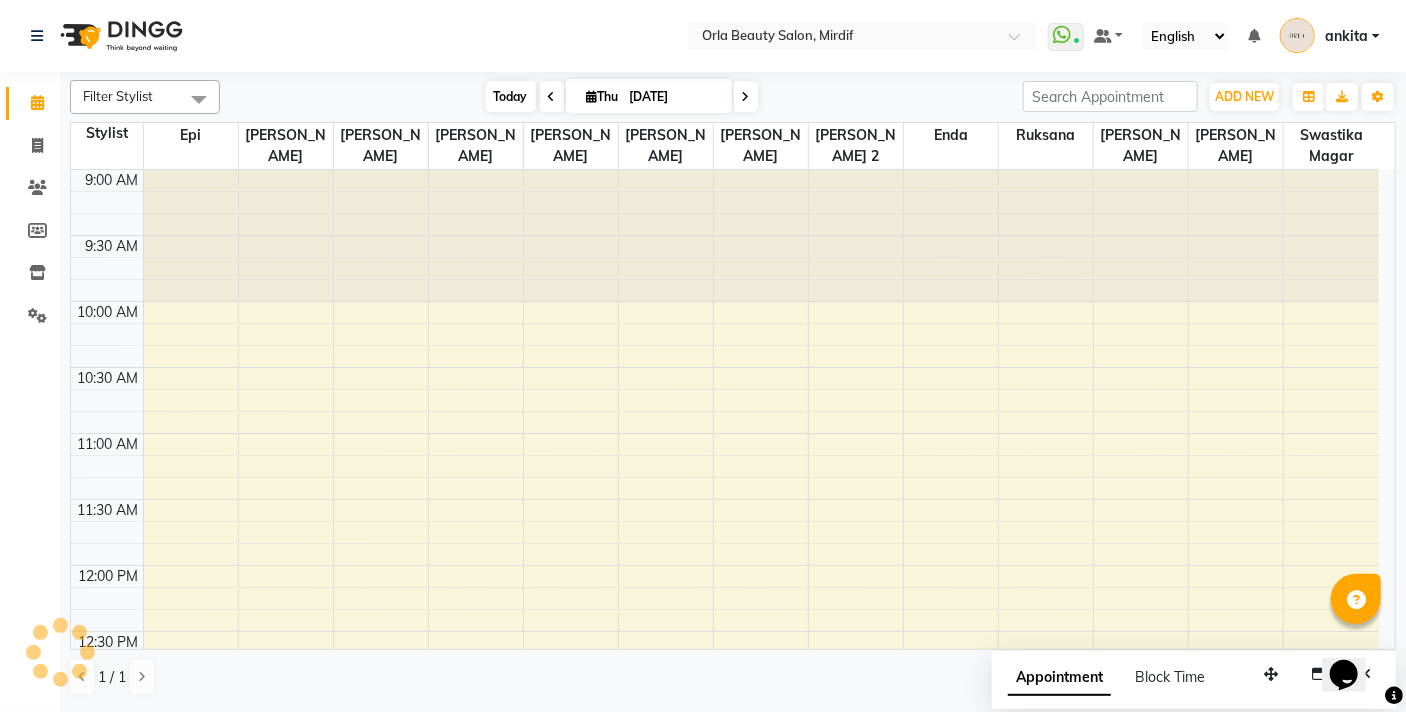 scroll, scrollTop: 1369, scrollLeft: 0, axis: vertical 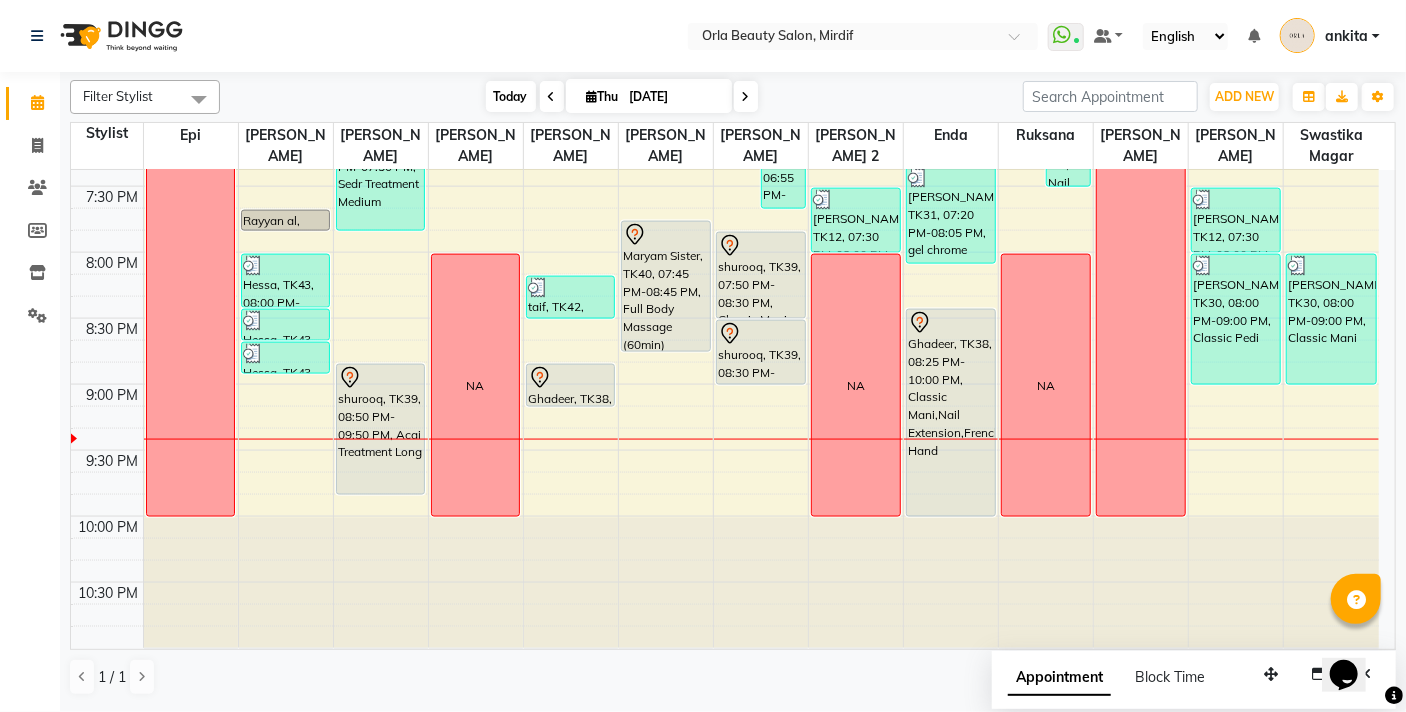 click on "Thu" at bounding box center [603, 96] 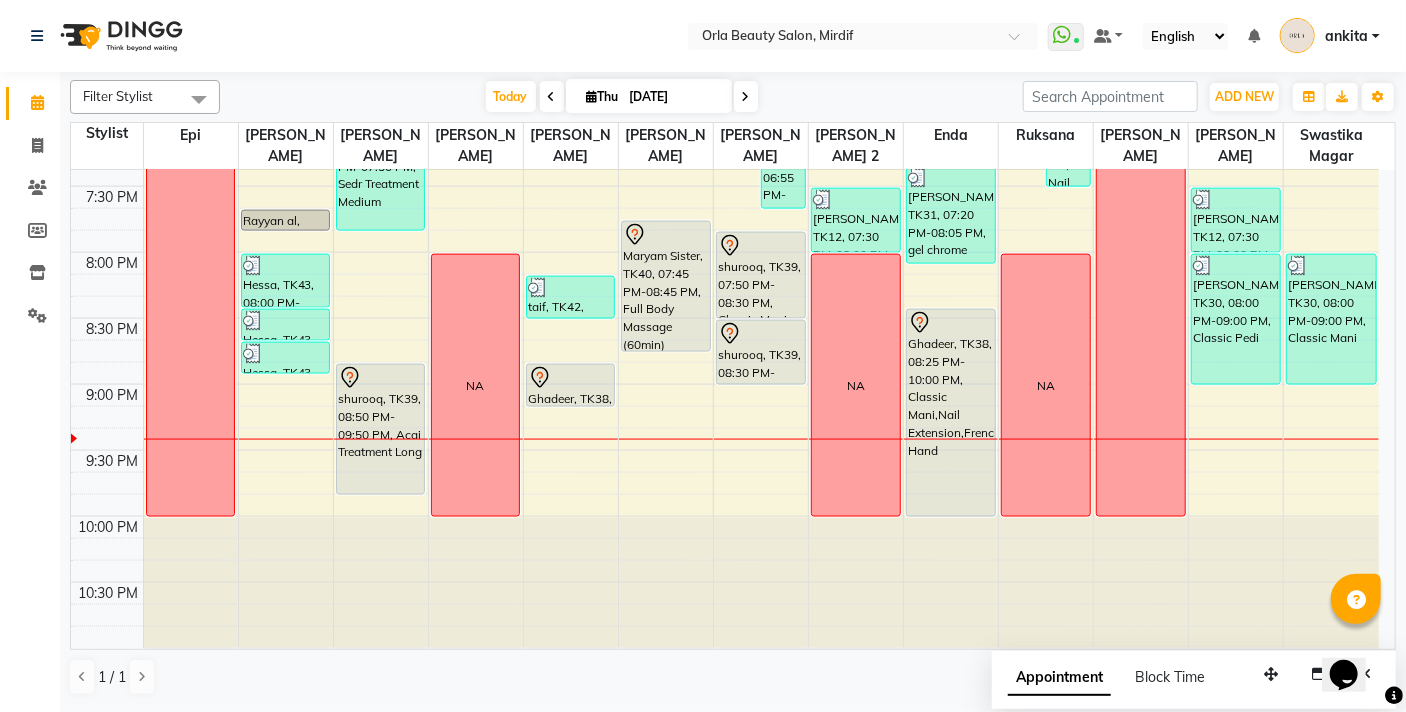 select on "7" 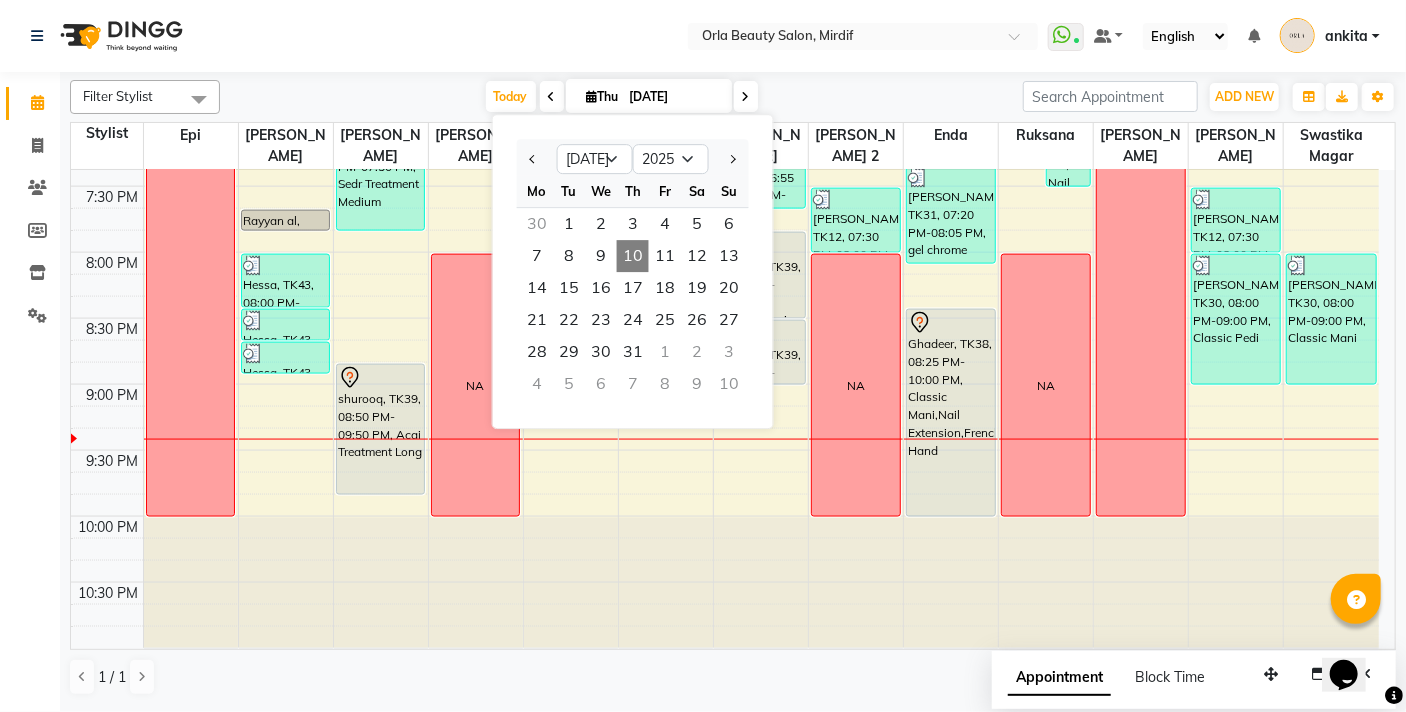 click on "Select Location × Orla Beauty Salon, Mirdif  WhatsApp Status  ✕ Status:  Connected Most Recent Message: 10-07-2025     06:02 PM Recent Service Activity: 10-07-2025     06:04 PM Default Panel My Panel English ENGLISH Español العربية मराठी हिंदी ગુજરાતી தமிழ் 中文 Notifications nothing to show ankita  Manage Profile Change Password Sign out  Version:3.15.4" 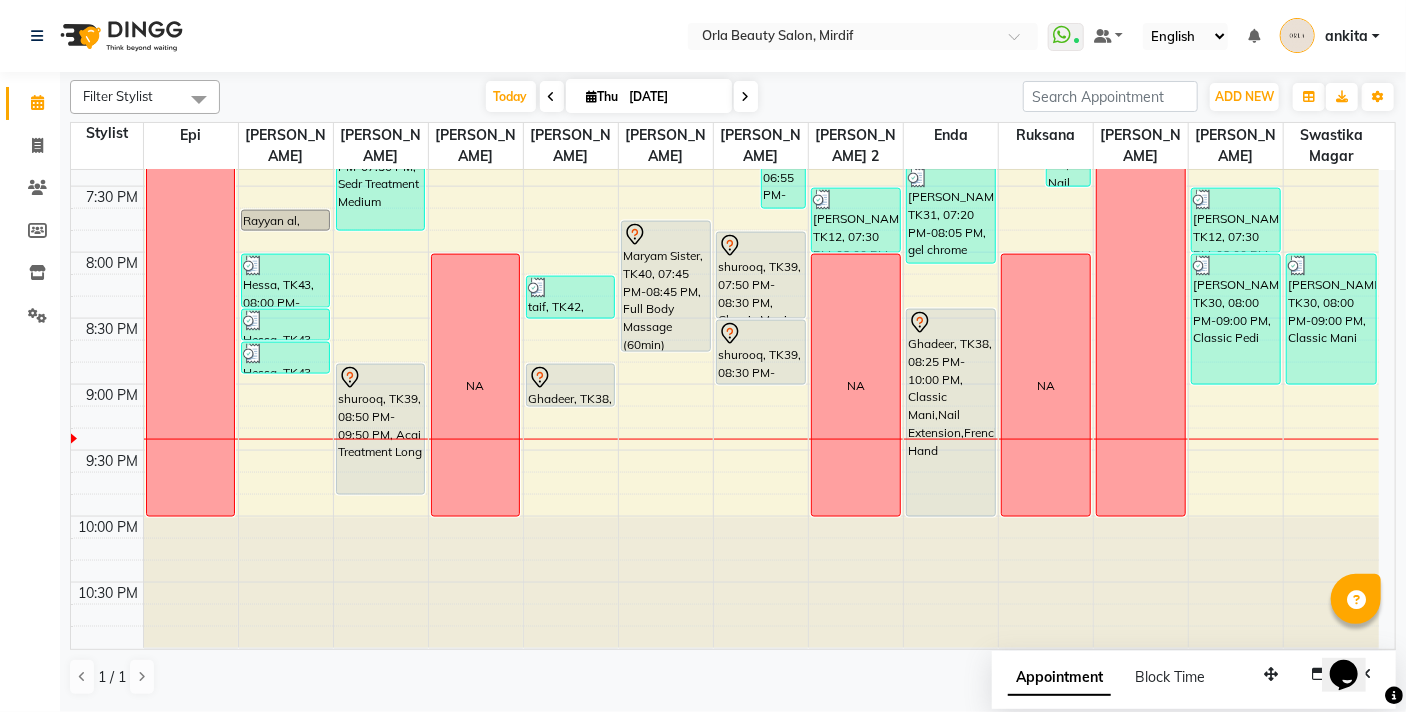 click at bounding box center [746, 96] 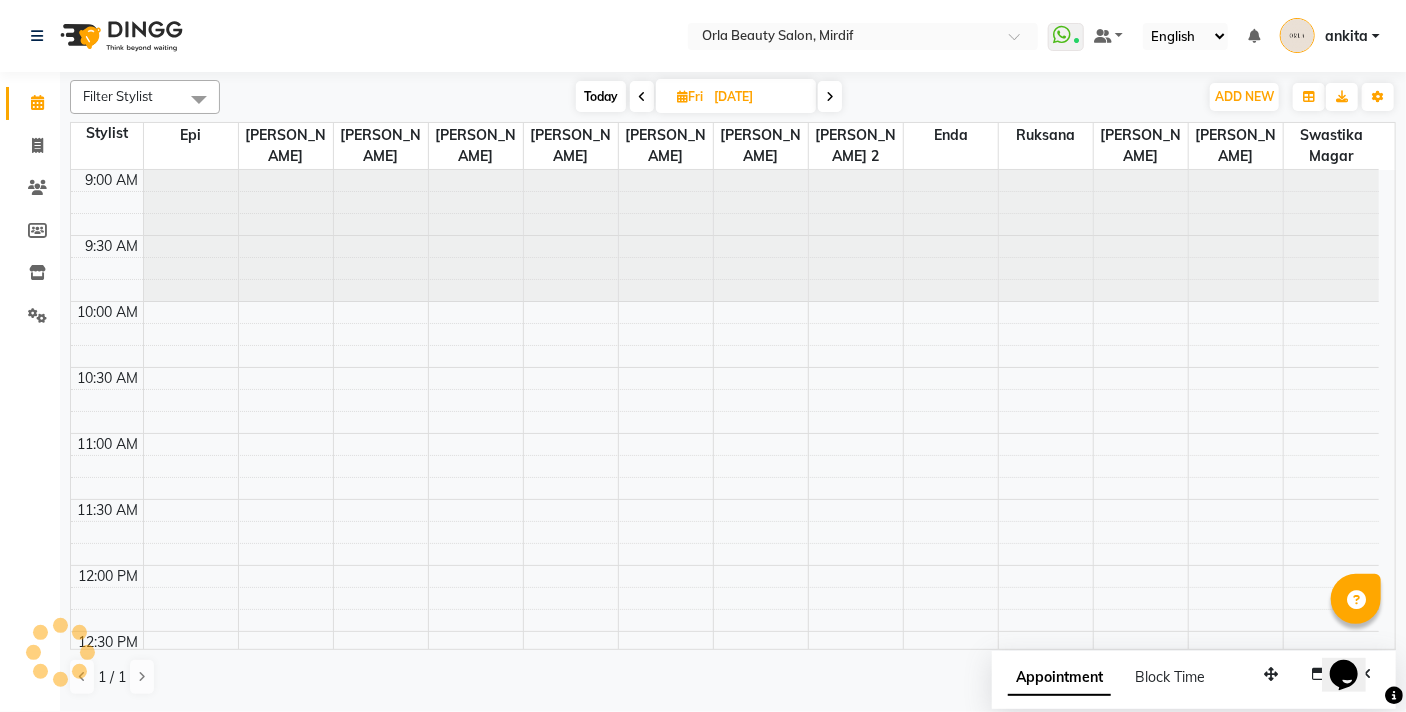 scroll, scrollTop: 1369, scrollLeft: 0, axis: vertical 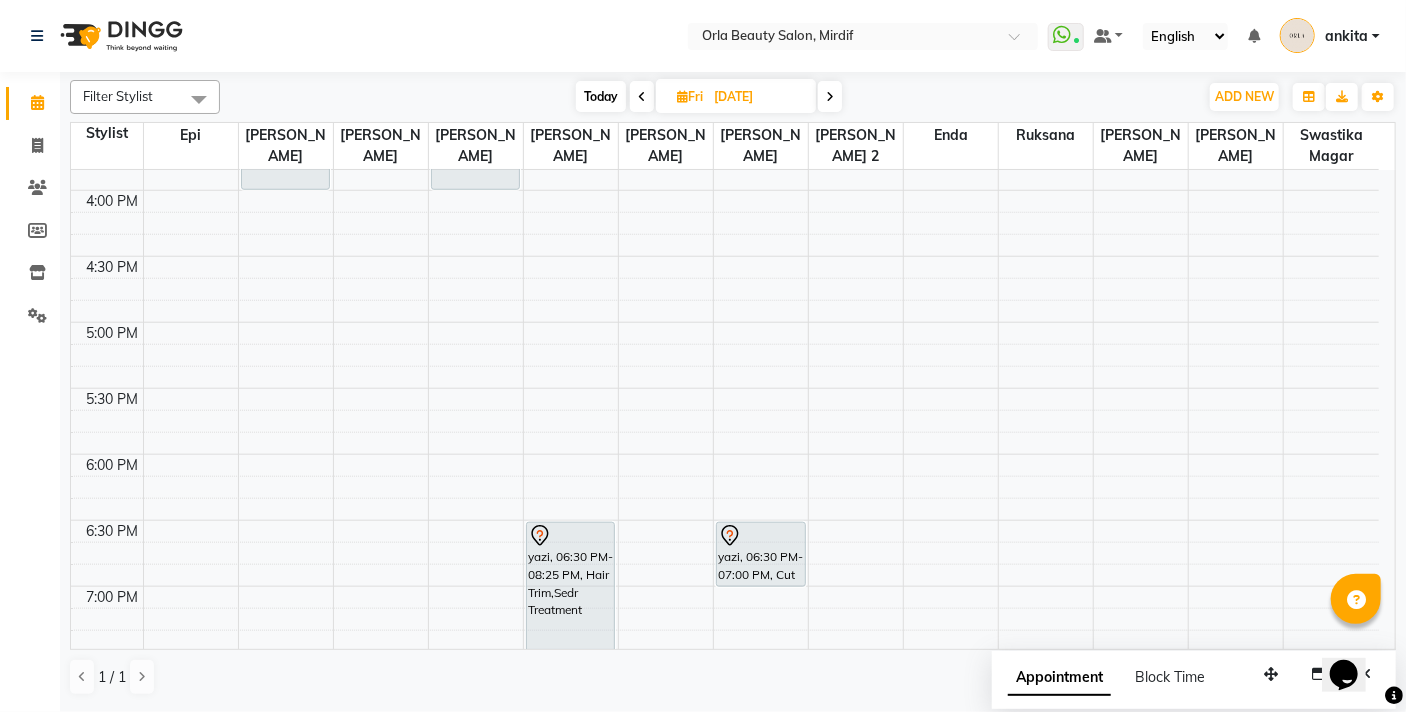 click on "[DATE]" at bounding box center [758, 97] 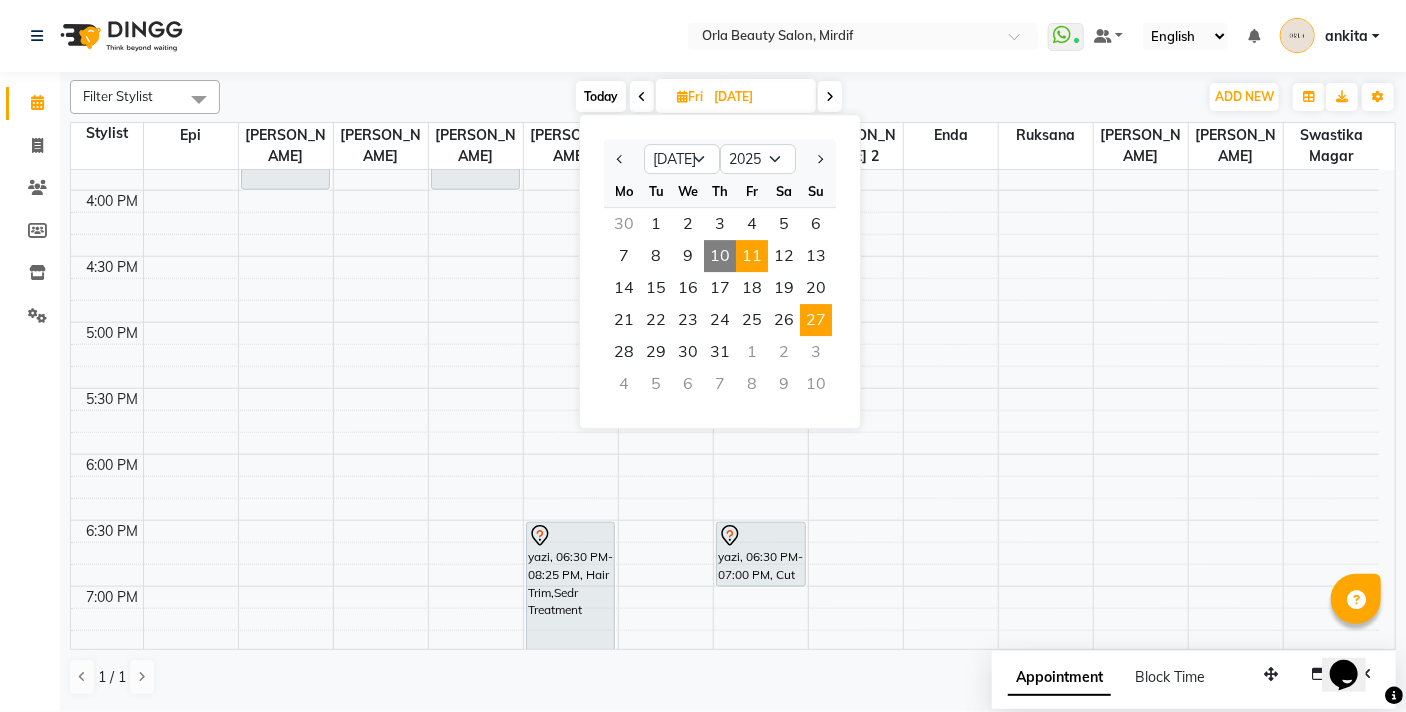click on "27" at bounding box center (816, 320) 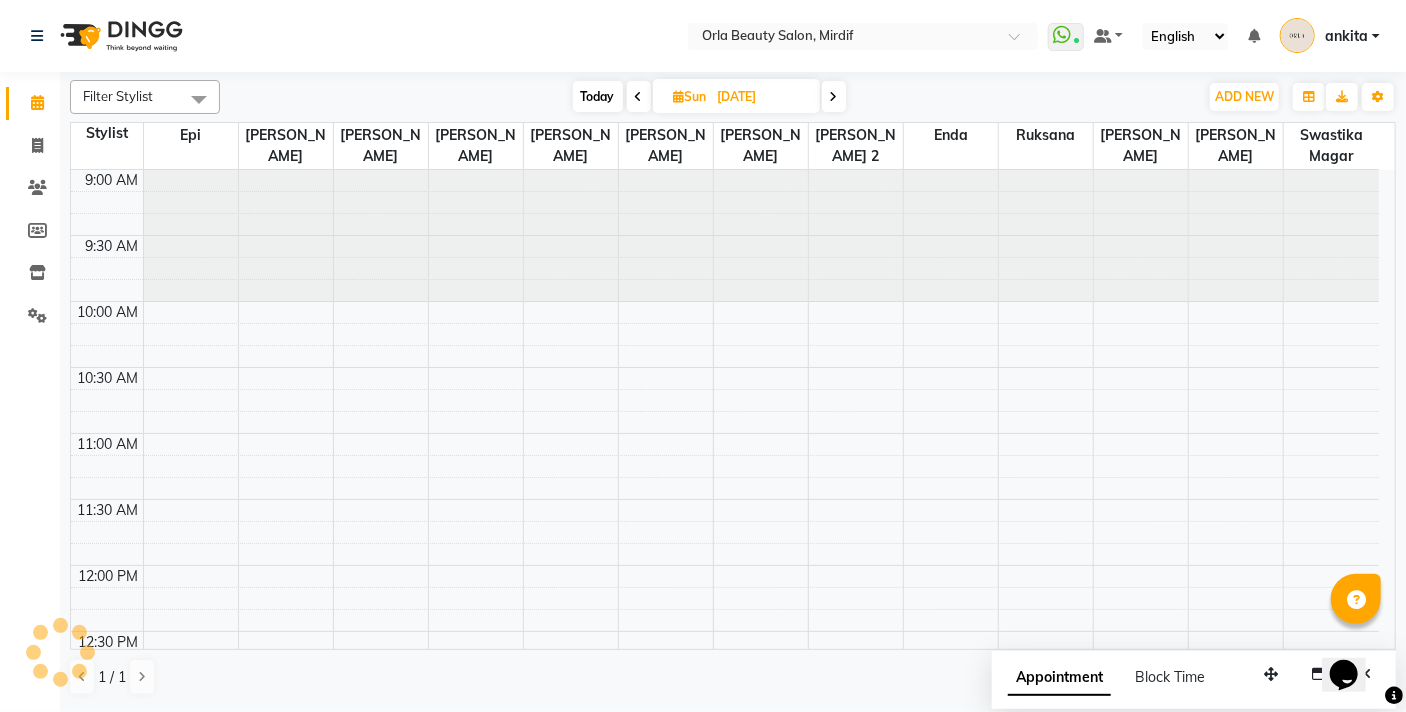 scroll, scrollTop: 1369, scrollLeft: 0, axis: vertical 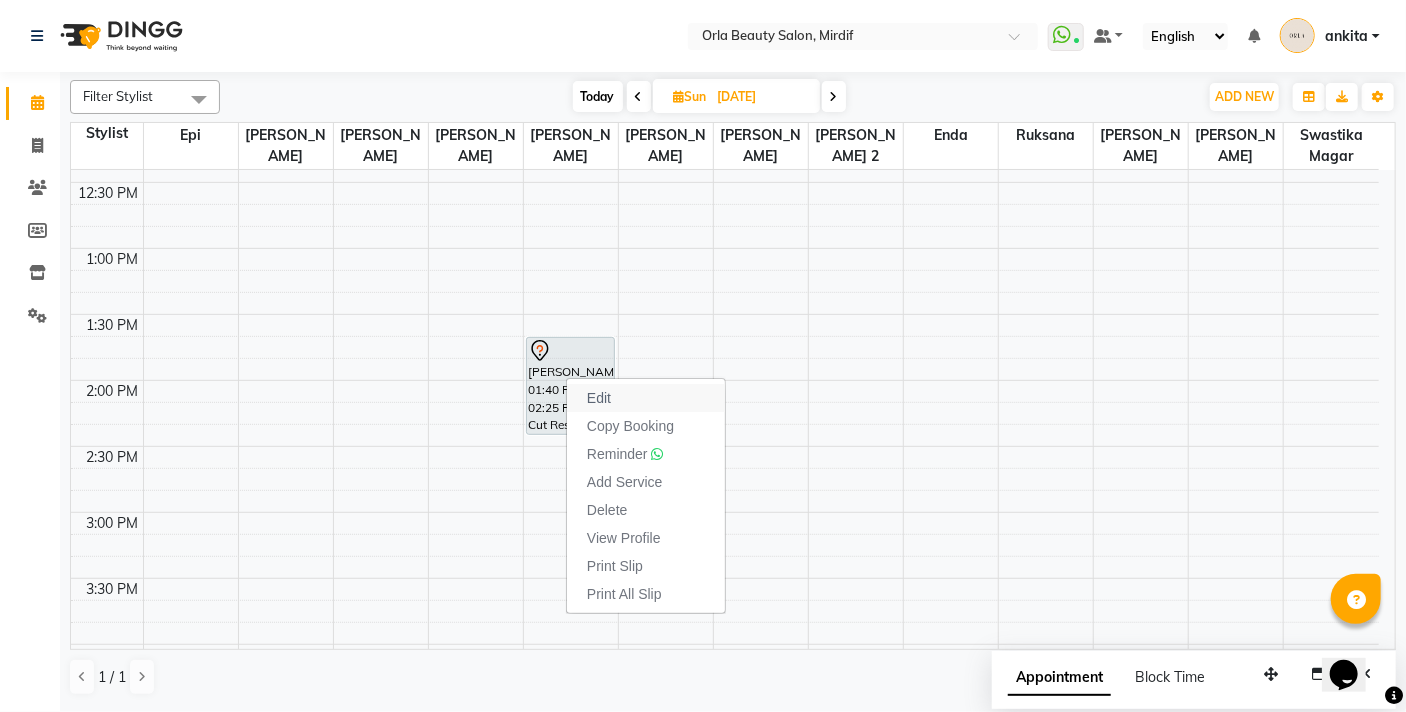 click on "Edit" at bounding box center [646, 398] 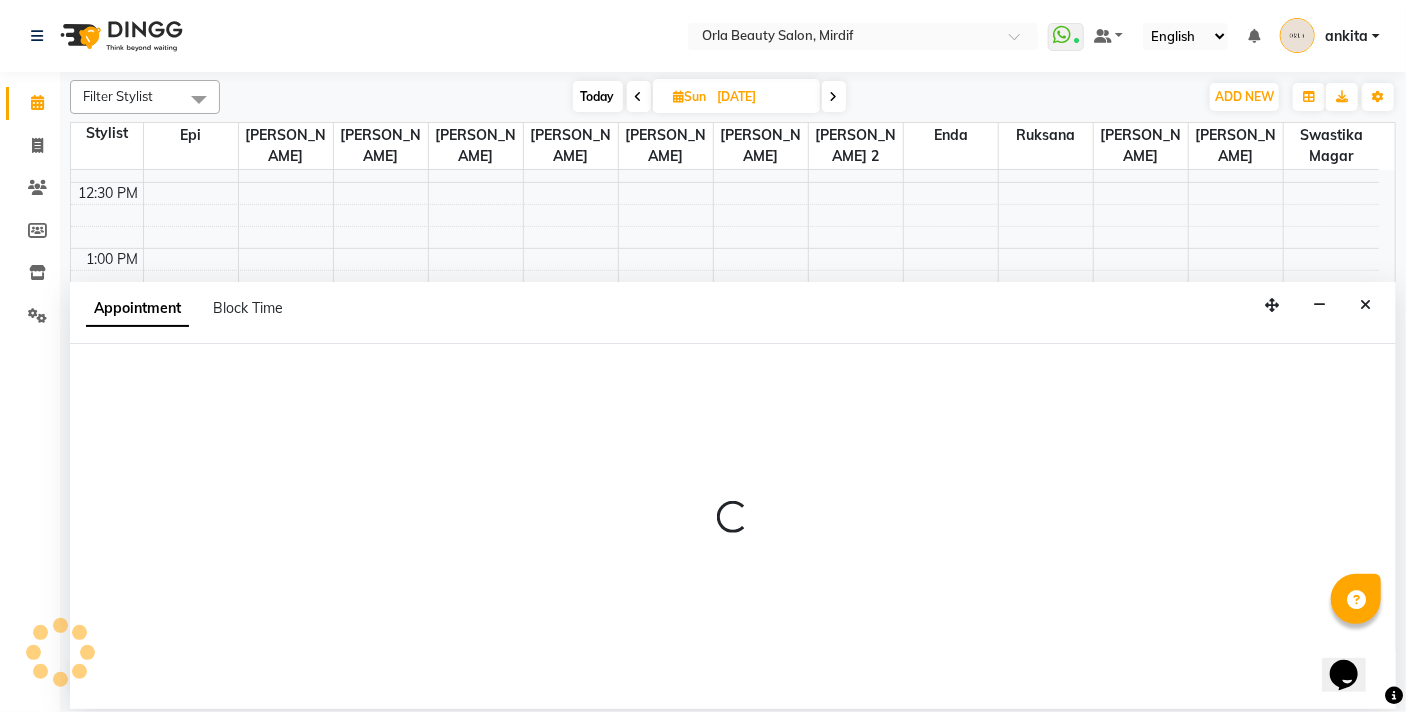 select on "tentative" 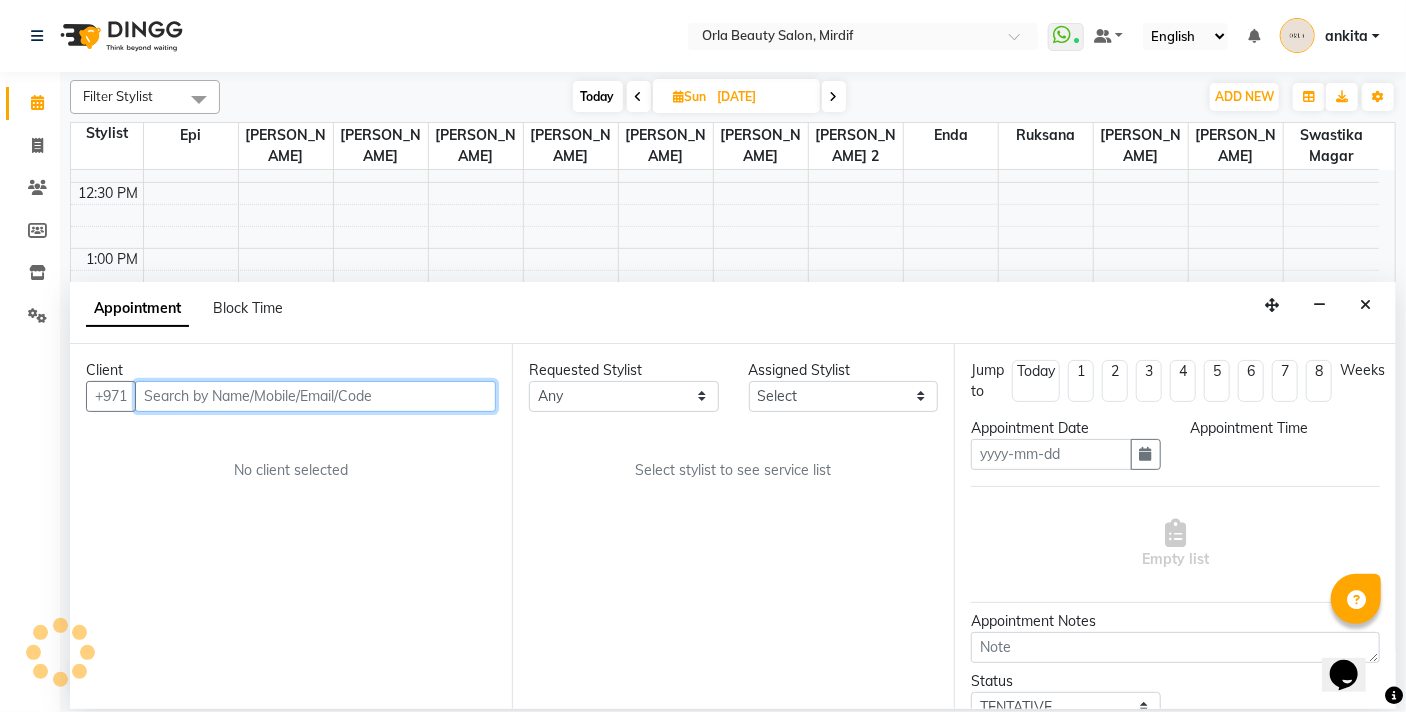 type on "27-07-2025" 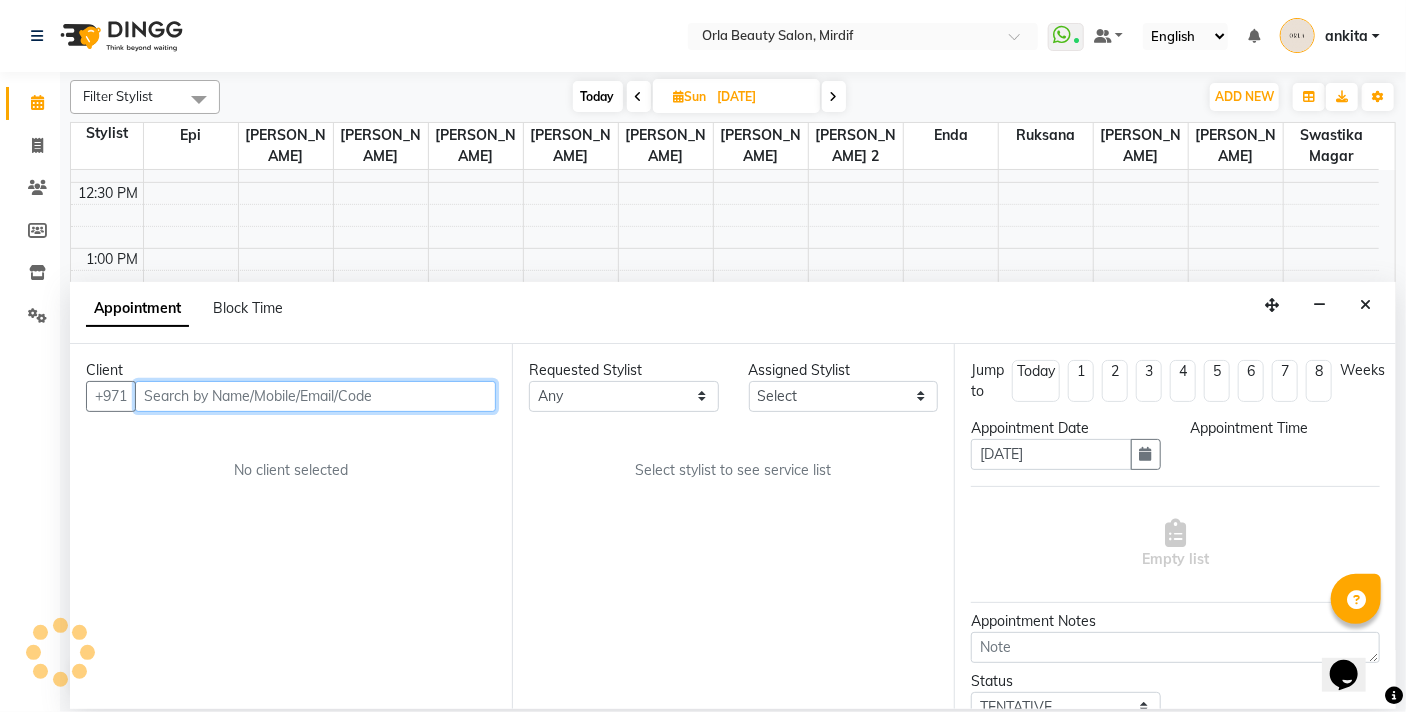 select on "820" 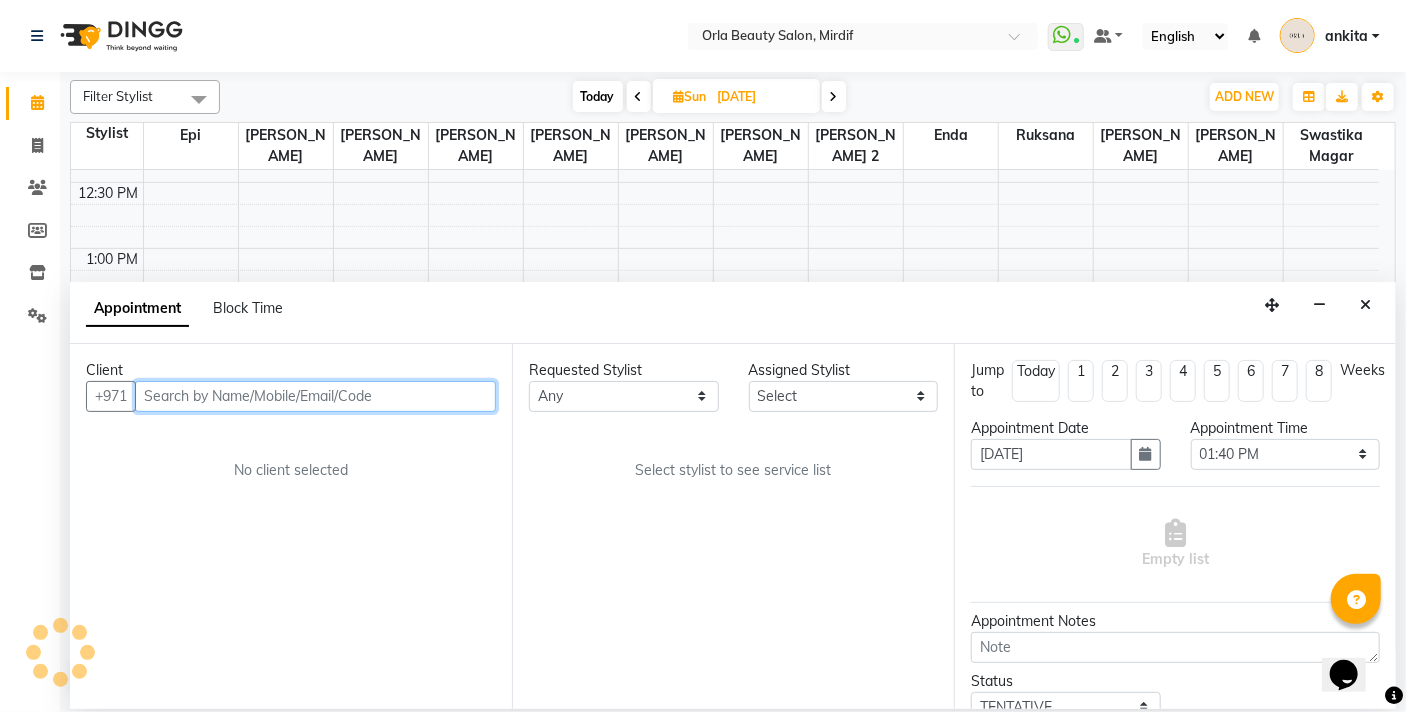 scroll, scrollTop: 0, scrollLeft: 0, axis: both 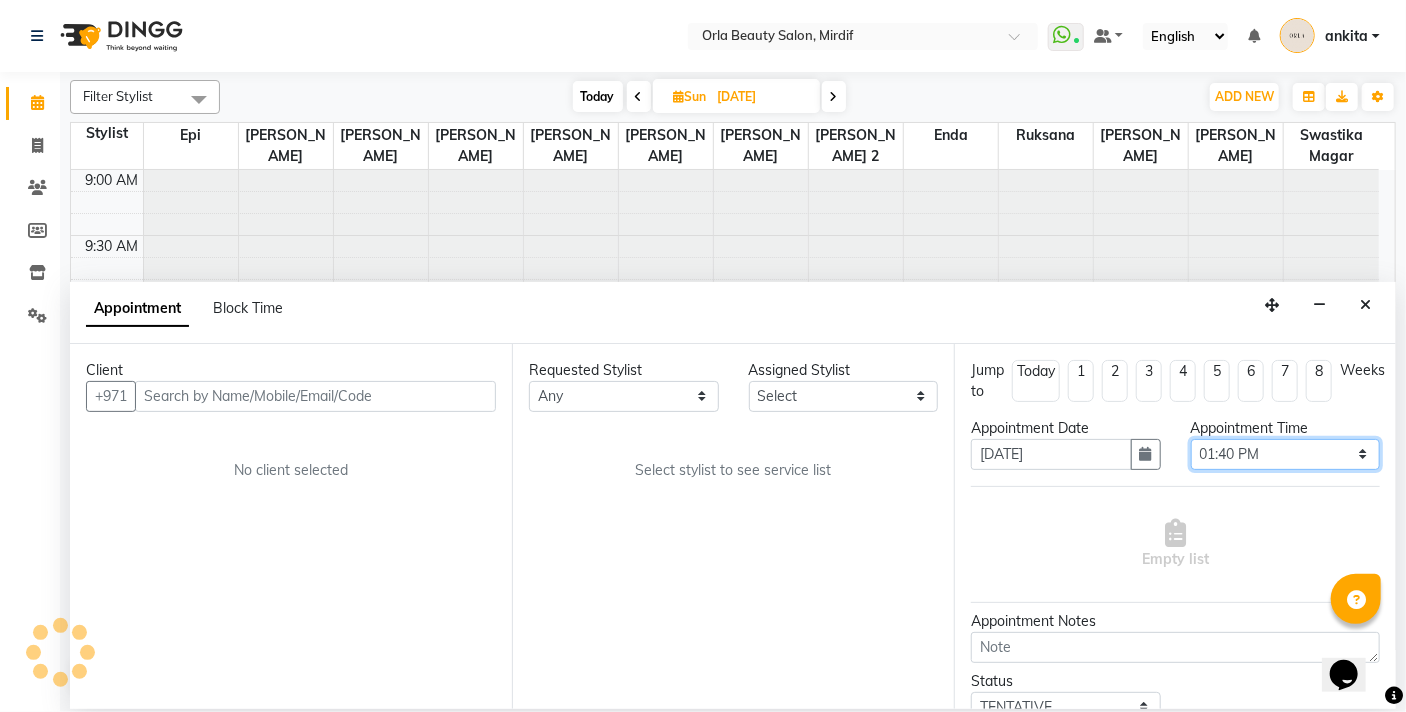click on "Select 10:00 AM 10:05 AM 10:10 AM 10:15 AM 10:20 AM 10:25 AM 10:30 AM 10:35 AM 10:40 AM 10:45 AM 10:50 AM 10:55 AM 11:00 AM 11:05 AM 11:10 AM 11:15 AM 11:20 AM 11:25 AM 11:30 AM 11:35 AM 11:40 AM 11:45 AM 11:50 AM 11:55 AM 12:00 PM 12:05 PM 12:10 PM 12:15 PM 12:20 PM 12:25 PM 12:30 PM 12:35 PM 12:40 PM 12:45 PM 12:50 PM 12:55 PM 01:00 PM 01:05 PM 01:10 PM 01:15 PM 01:20 PM 01:25 PM 01:30 PM 01:35 PM 01:40 PM 01:45 PM 01:50 PM 01:55 PM 02:00 PM 02:05 PM 02:10 PM 02:15 PM 02:20 PM 02:25 PM 02:30 PM 02:35 PM 02:40 PM 02:45 PM 02:50 PM 02:55 PM 03:00 PM 03:05 PM 03:10 PM 03:15 PM 03:20 PM 03:25 PM 03:30 PM 03:35 PM 03:40 PM 03:45 PM 03:50 PM 03:55 PM 04:00 PM 04:05 PM 04:10 PM 04:15 PM 04:20 PM 04:25 PM 04:30 PM 04:35 PM 04:40 PM 04:45 PM 04:50 PM 04:55 PM 05:00 PM 05:05 PM 05:10 PM 05:15 PM 05:20 PM 05:25 PM 05:30 PM 05:35 PM 05:40 PM 05:45 PM 05:50 PM 05:55 PM 06:00 PM 06:05 PM 06:10 PM 06:15 PM 06:20 PM 06:25 PM 06:30 PM 06:35 PM 06:40 PM 06:45 PM 06:50 PM 06:55 PM 07:00 PM 07:05 PM 07:10 PM 07:15 PM 07:20 PM" at bounding box center (1286, 454) 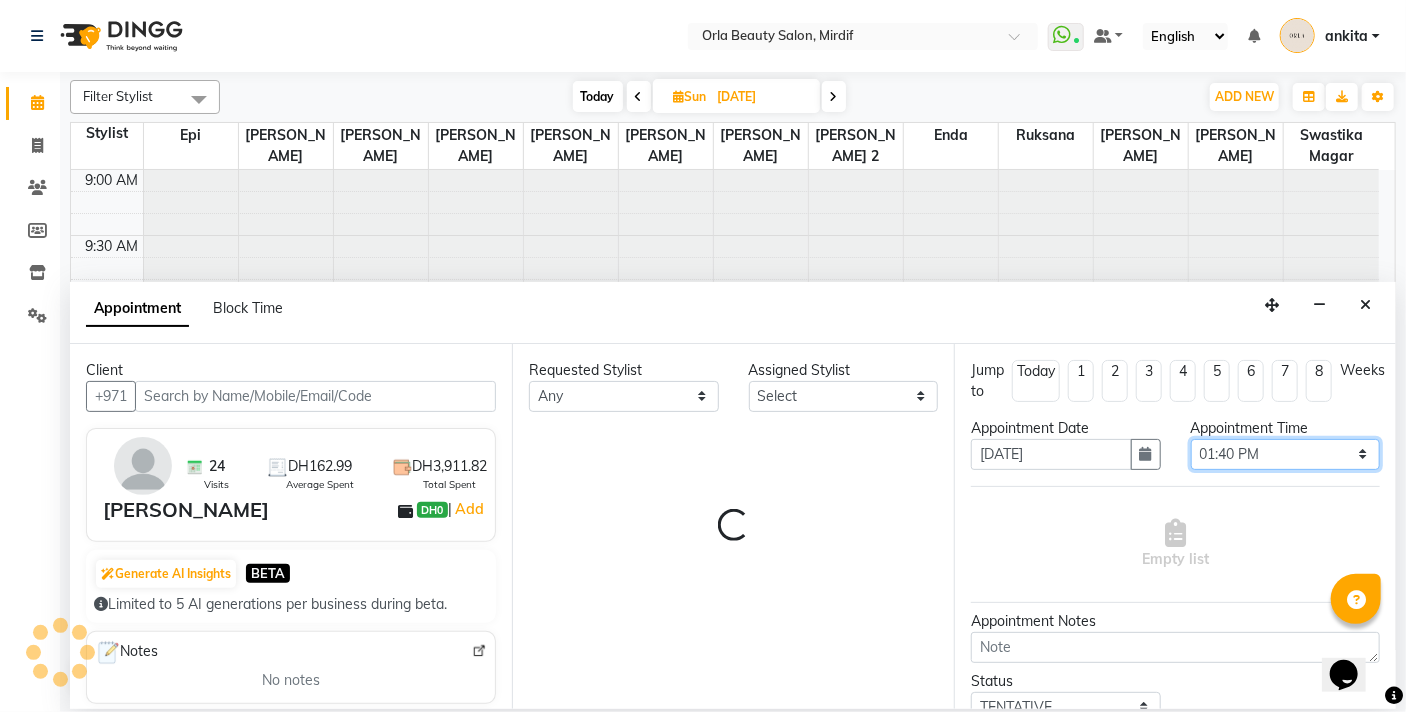 select on "31789" 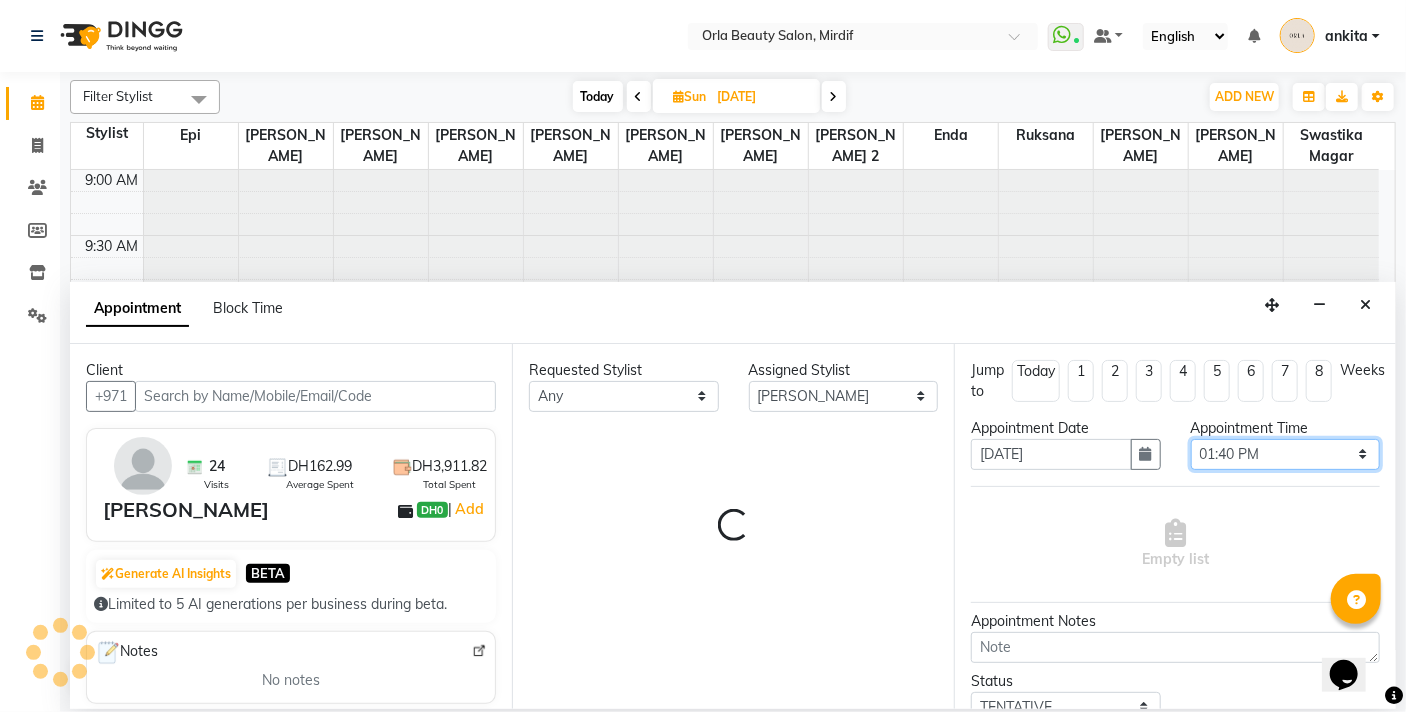 scroll, scrollTop: 1369, scrollLeft: 0, axis: vertical 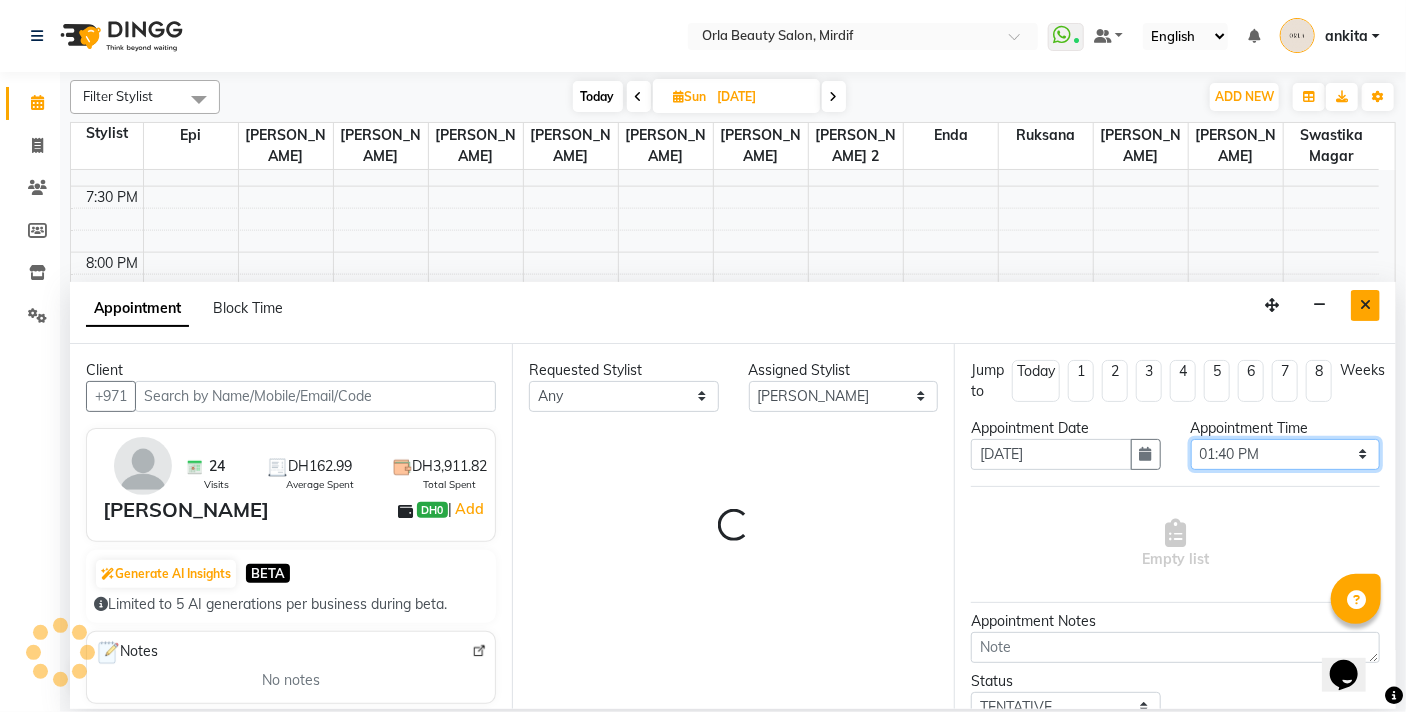 select on "2225" 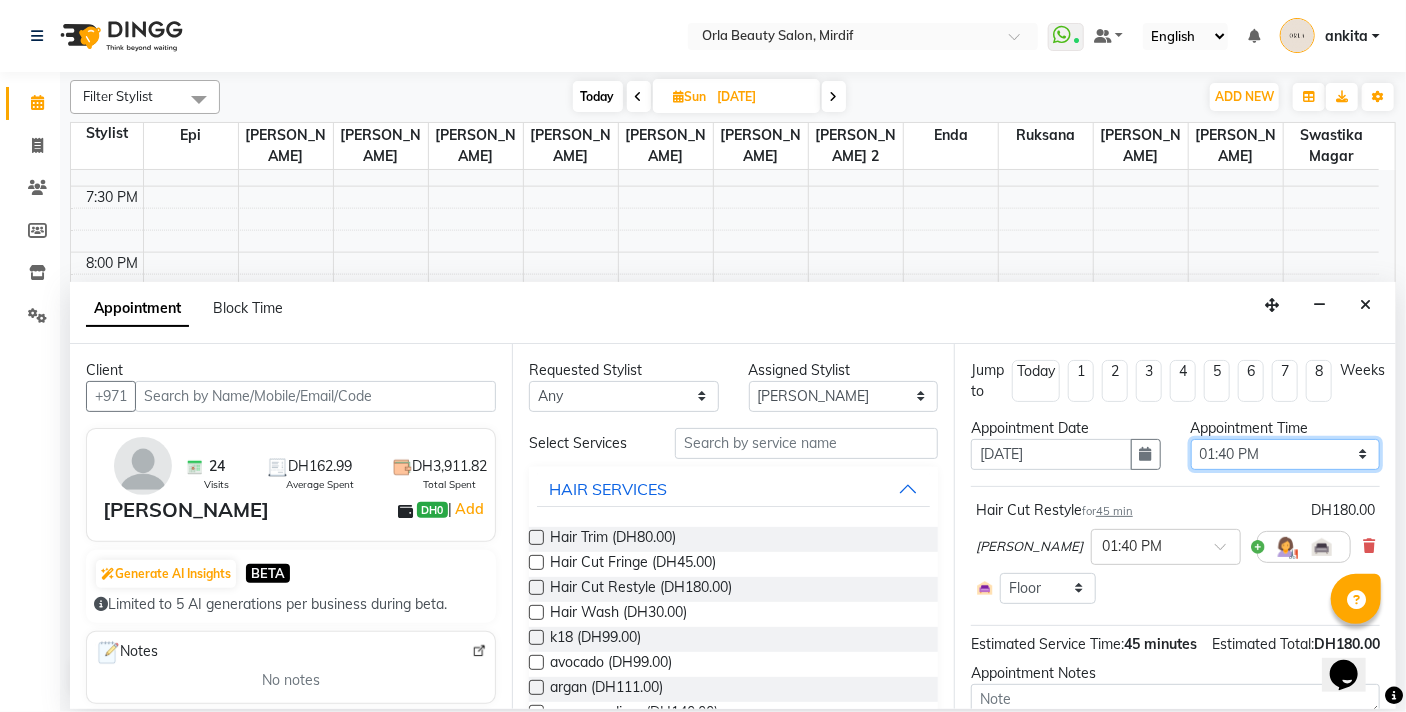 select on "1020" 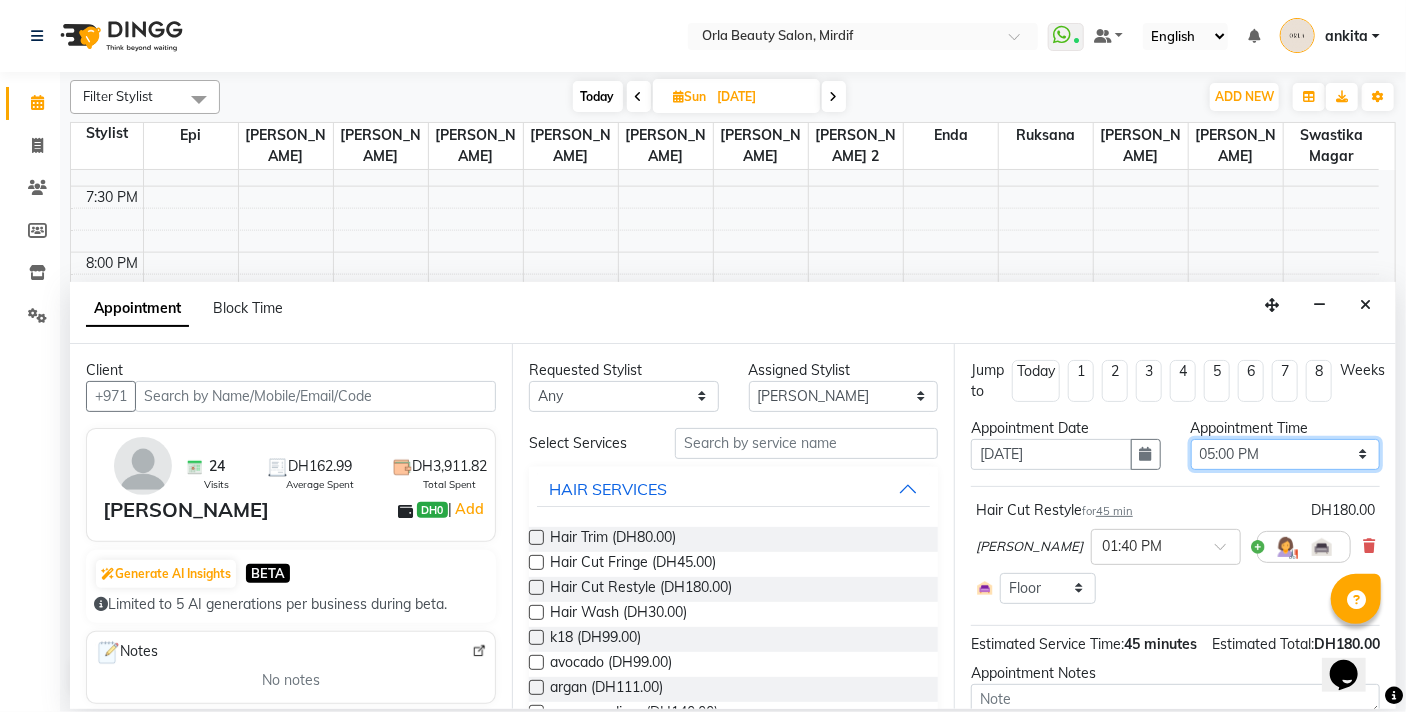 click on "Select 10:00 AM 10:05 AM 10:10 AM 10:15 AM 10:20 AM 10:25 AM 10:30 AM 10:35 AM 10:40 AM 10:45 AM 10:50 AM 10:55 AM 11:00 AM 11:05 AM 11:10 AM 11:15 AM 11:20 AM 11:25 AM 11:30 AM 11:35 AM 11:40 AM 11:45 AM 11:50 AM 11:55 AM 12:00 PM 12:05 PM 12:10 PM 12:15 PM 12:20 PM 12:25 PM 12:30 PM 12:35 PM 12:40 PM 12:45 PM 12:50 PM 12:55 PM 01:00 PM 01:05 PM 01:10 PM 01:15 PM 01:20 PM 01:25 PM 01:30 PM 01:35 PM 01:40 PM 01:45 PM 01:50 PM 01:55 PM 02:00 PM 02:05 PM 02:10 PM 02:15 PM 02:20 PM 02:25 PM 02:30 PM 02:35 PM 02:40 PM 02:45 PM 02:50 PM 02:55 PM 03:00 PM 03:05 PM 03:10 PM 03:15 PM 03:20 PM 03:25 PM 03:30 PM 03:35 PM 03:40 PM 03:45 PM 03:50 PM 03:55 PM 04:00 PM 04:05 PM 04:10 PM 04:15 PM 04:20 PM 04:25 PM 04:30 PM 04:35 PM 04:40 PM 04:45 PM 04:50 PM 04:55 PM 05:00 PM 05:05 PM 05:10 PM 05:15 PM 05:20 PM 05:25 PM 05:30 PM 05:35 PM 05:40 PM 05:45 PM 05:50 PM 05:55 PM 06:00 PM 06:05 PM 06:10 PM 06:15 PM 06:20 PM 06:25 PM 06:30 PM 06:35 PM 06:40 PM 06:45 PM 06:50 PM 06:55 PM 07:00 PM 07:05 PM 07:10 PM 07:15 PM 07:20 PM" at bounding box center [1286, 454] 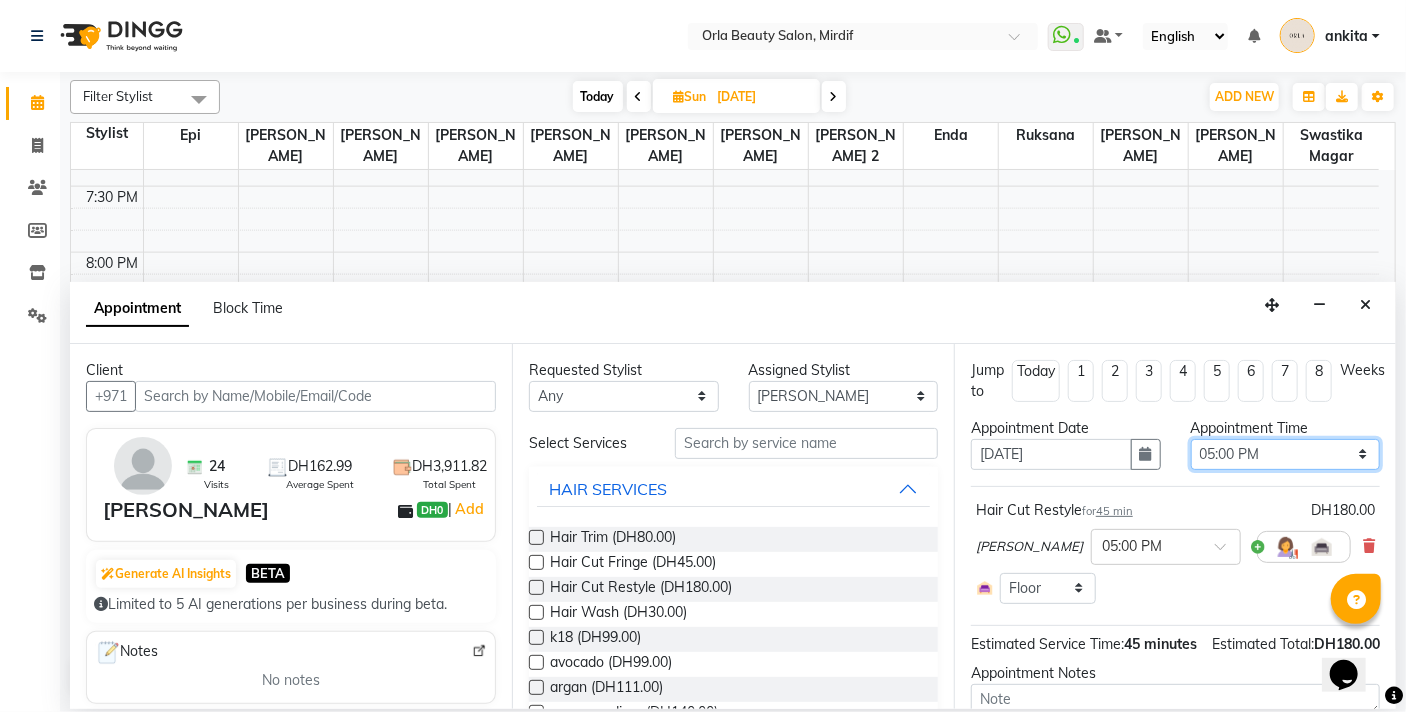 scroll, scrollTop: 153, scrollLeft: 0, axis: vertical 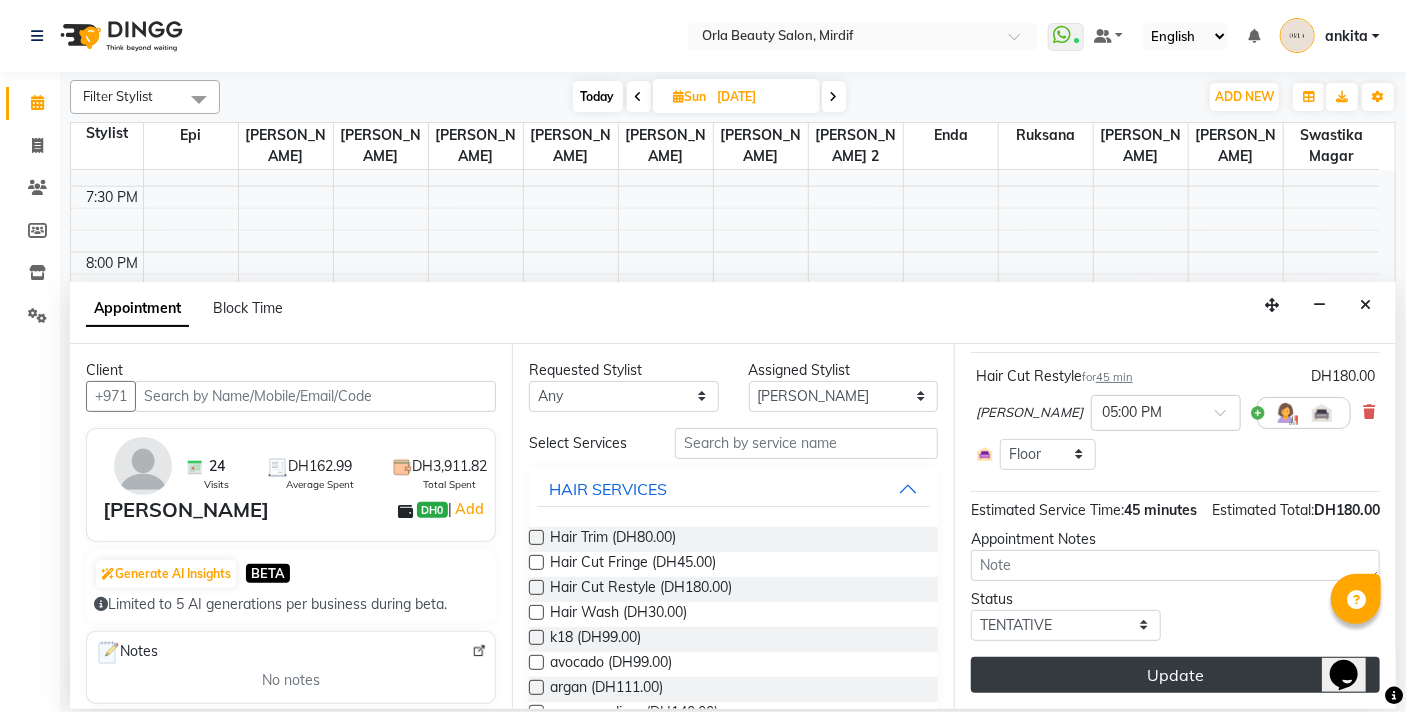 click on "Update" at bounding box center [1175, 675] 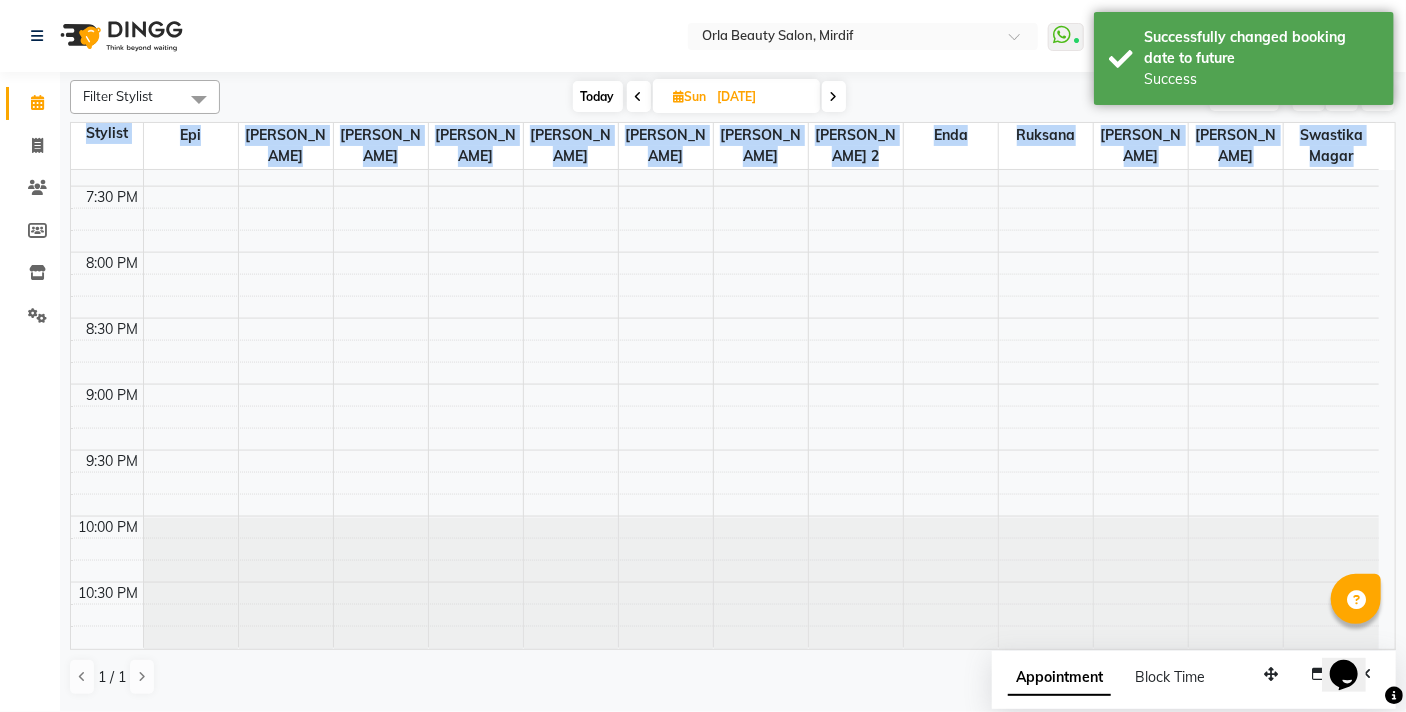 click on "Filter Stylist Select All Enda Epi kareema Liza Manju thakuri maryann Michelle michelle 2 rojina magar ruksana rupa magar sangita swastika magar Today  Sun 27-07-2025 Toggle Dropdown Add Appointment Add Invoice Add Expense Add Client Toggle Dropdown Add Appointment Add Invoice Add Expense Add Client ADD NEW Toggle Dropdown Add Appointment Add Invoice Add Expense Add Client Filter Stylist Select All Enda Epi kareema Liza Manju thakuri maryann Michelle michelle 2 rojina magar ruksana rupa magar sangita swastika magar Group By  Staff View   Room View  View as Vertical  Vertical - Week View  Horizontal  Horizontal - Week View  List  Toggle Dropdown Calendar Settings Manage Tags   Arrange Stylists   Reset Stylists  Full Screen Appointment Form Zoom 150% Staff/Room Display Count 13 Stylist Epi kareema Manju thakuri sangita Liza maryann Michelle michelle 2 Enda ruksana rupa magar rojina magar swastika magar 9:00 AM 9:30 AM 10:00 AM 10:30 AM 11:00 AM 11:30 AM 12:00 PM 12:30 PM 1:00 PM 1:30 PM 2:00 PM 2:30 PM 3:00 PM" 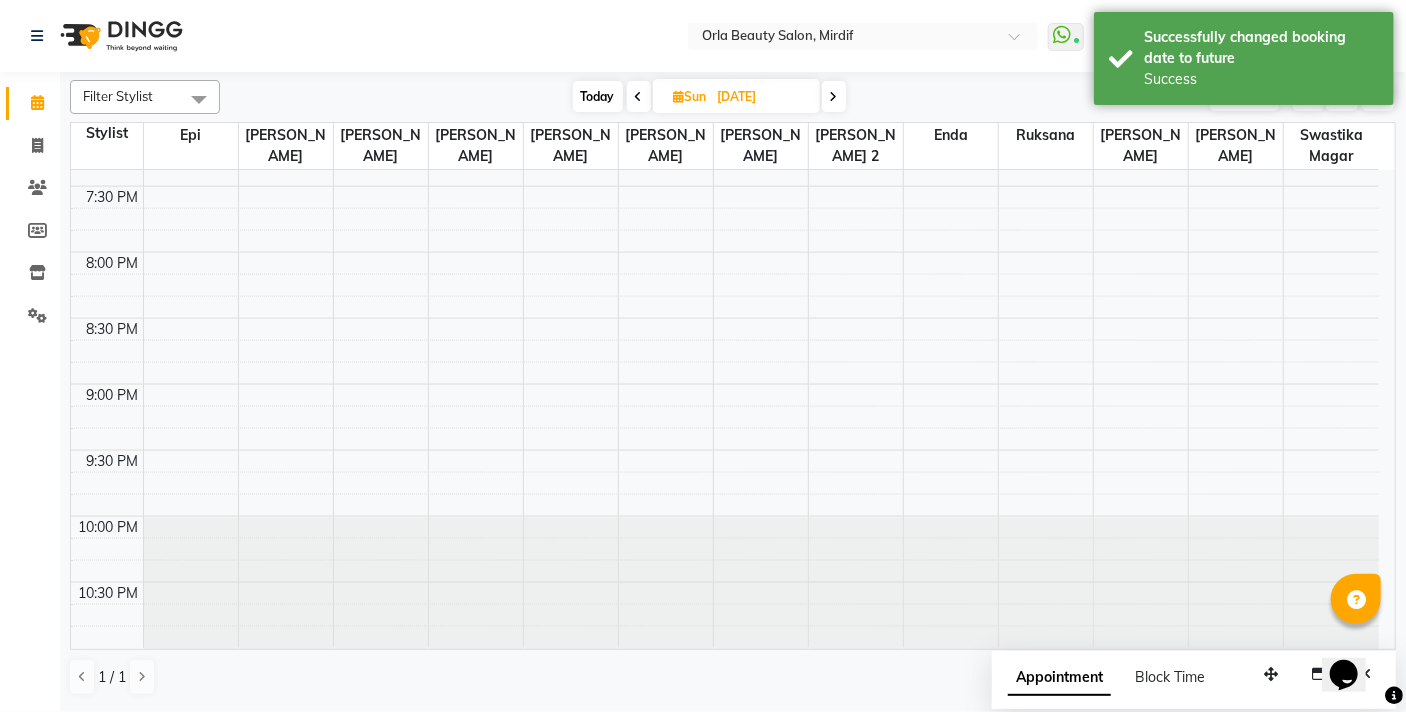 click on "Select Location × Orla Beauty Salon, Mirdif  WhatsApp Status  ✕ Status:  Connected Most Recent Message: 10-07-2025     06:02 PM Recent Service Activity: 10-07-2025     06:04 PM Default Panel My Panel English ENGLISH Español العربية मराठी हिंदी ગુજરાતી தமிழ் 中文 Notifications nothing to show ankita  Manage Profile Change Password Sign out  Version:3.15.4" 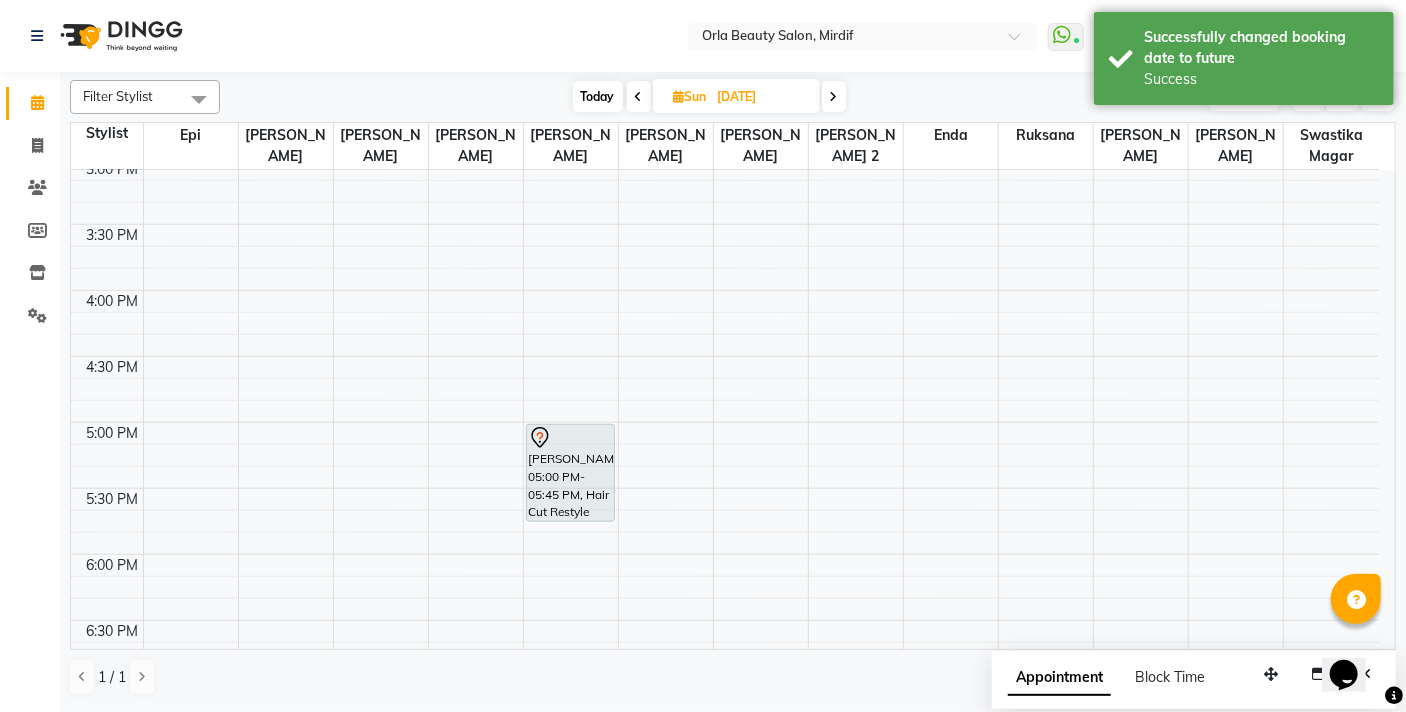 scroll, scrollTop: 786, scrollLeft: 0, axis: vertical 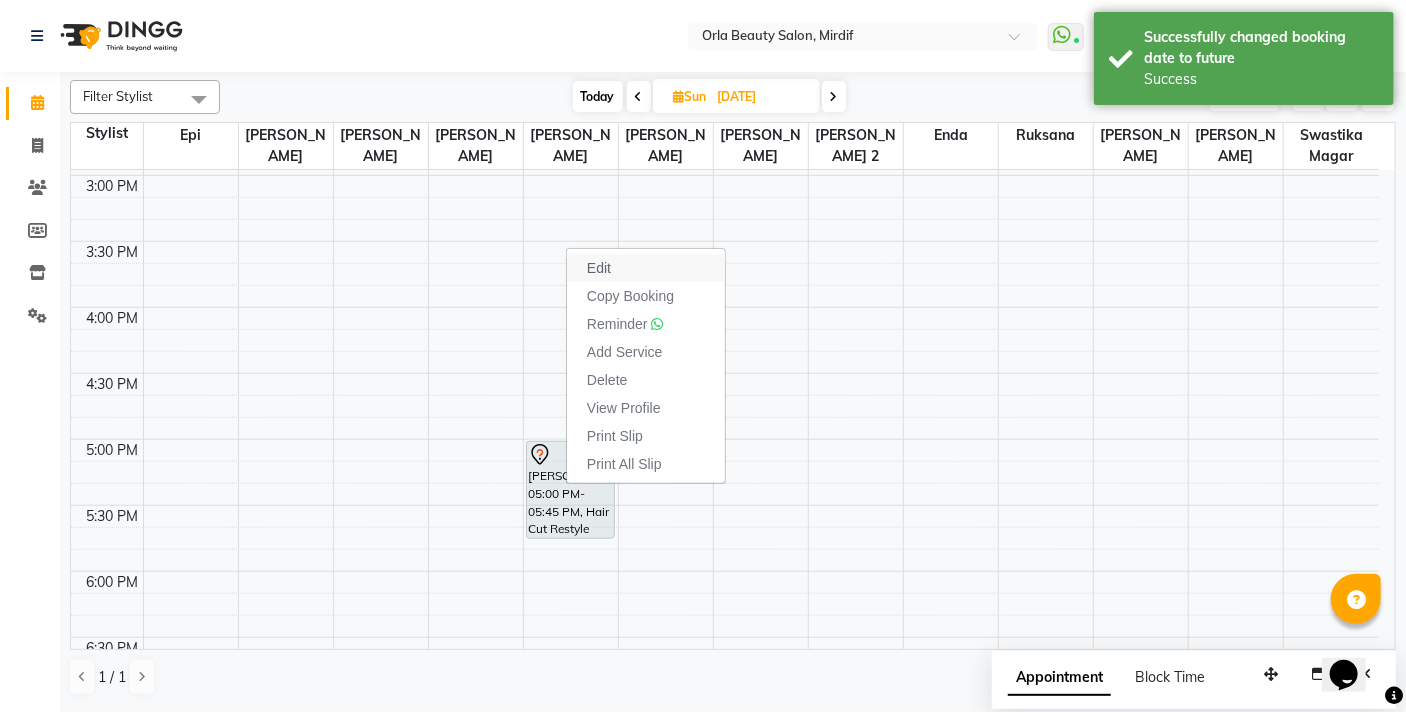 click on "Edit" at bounding box center (646, 268) 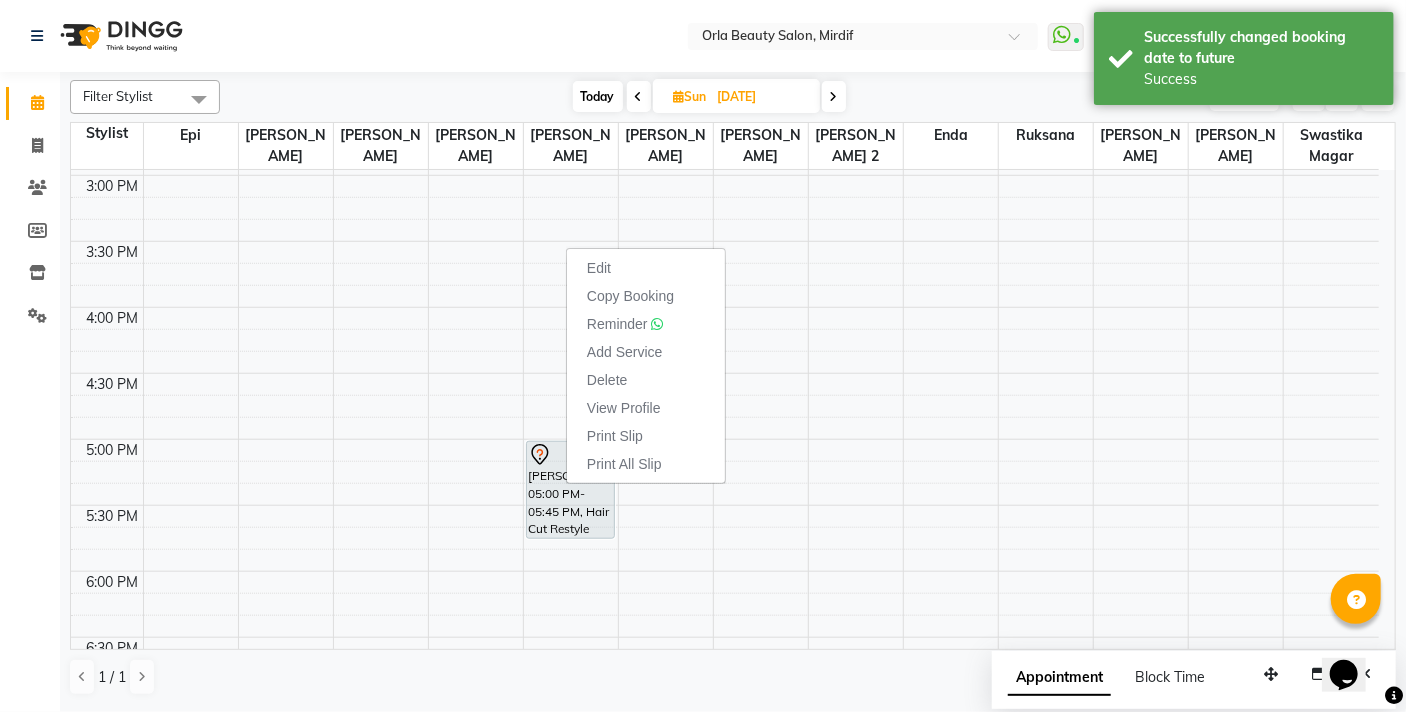 select on "tentative" 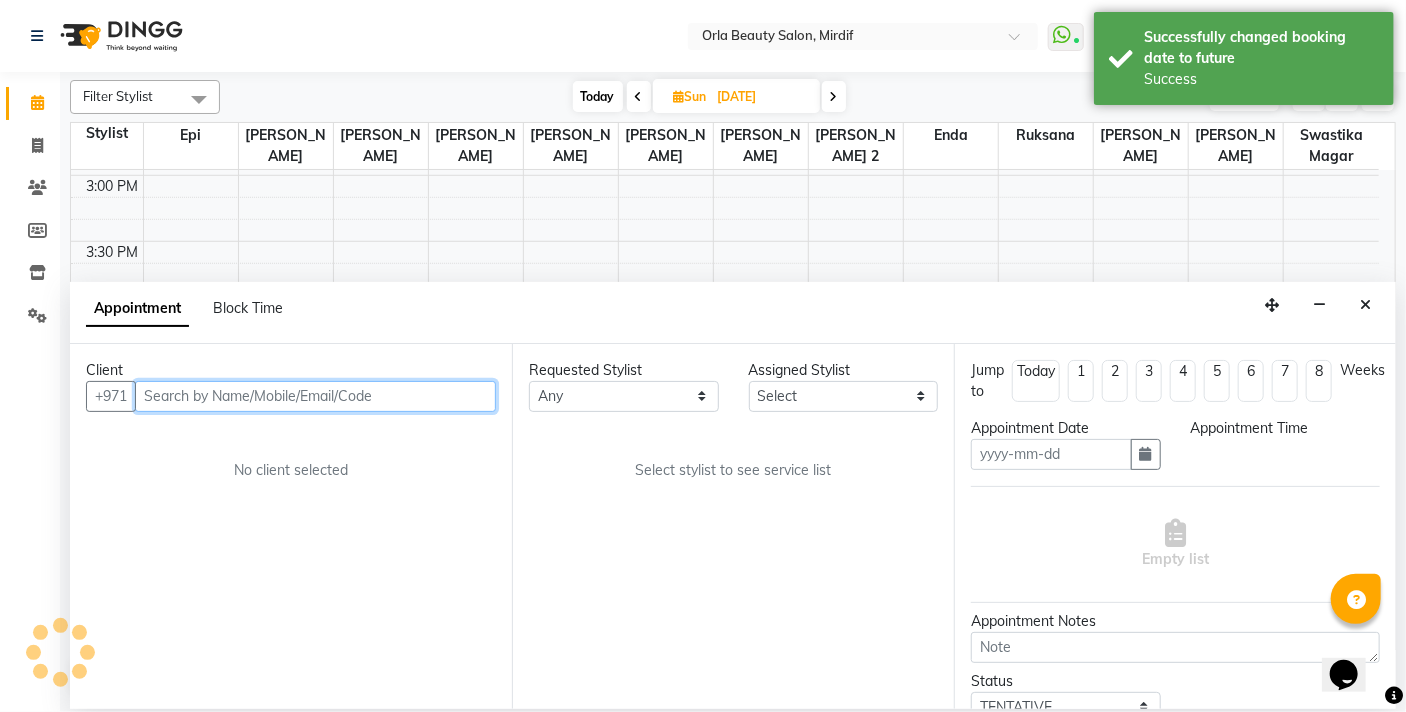 type on "27-07-2025" 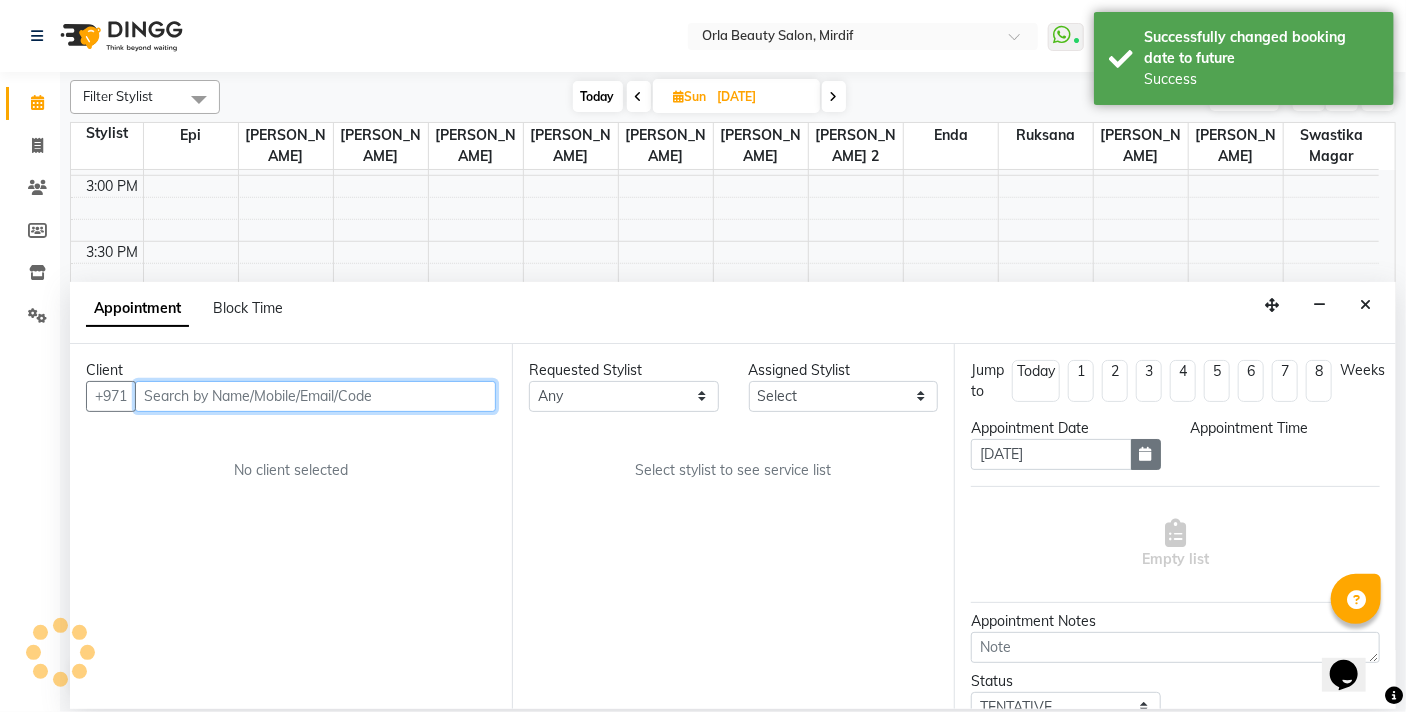 select on "1020" 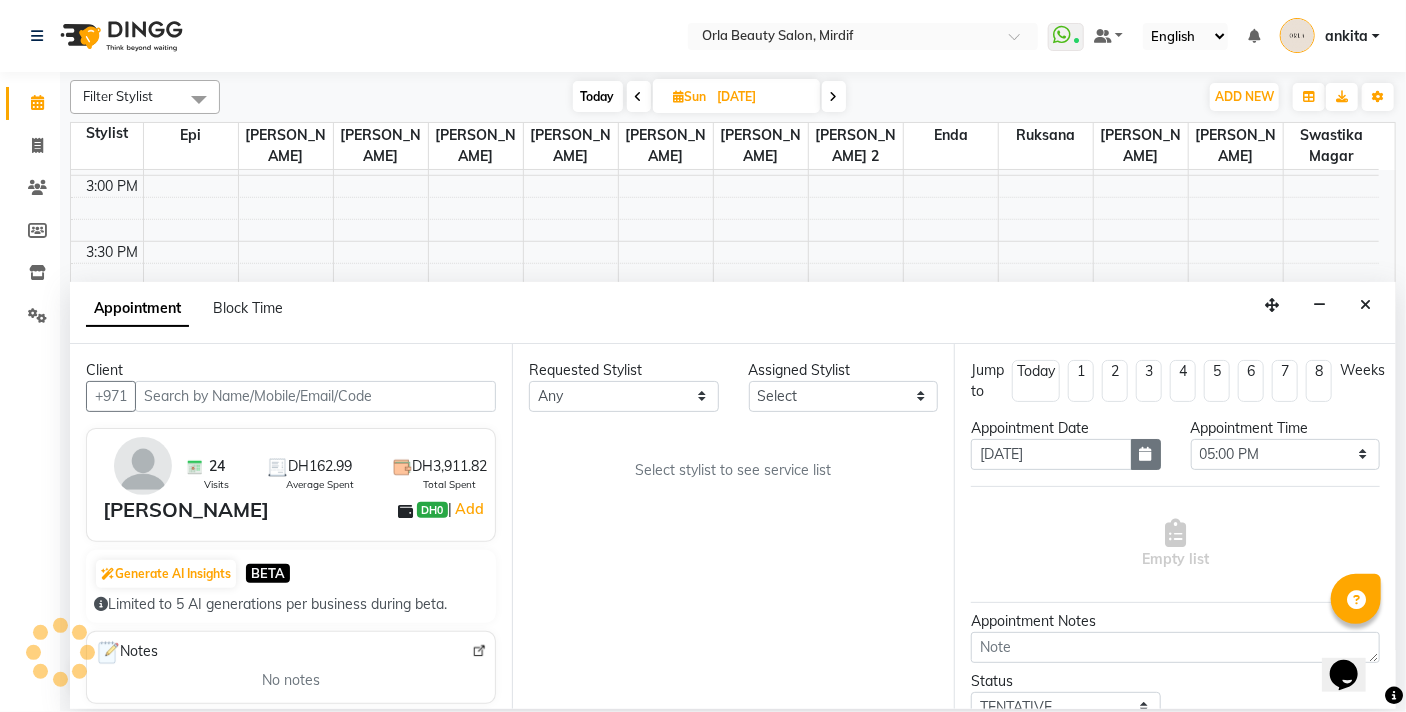 scroll, scrollTop: 1369, scrollLeft: 0, axis: vertical 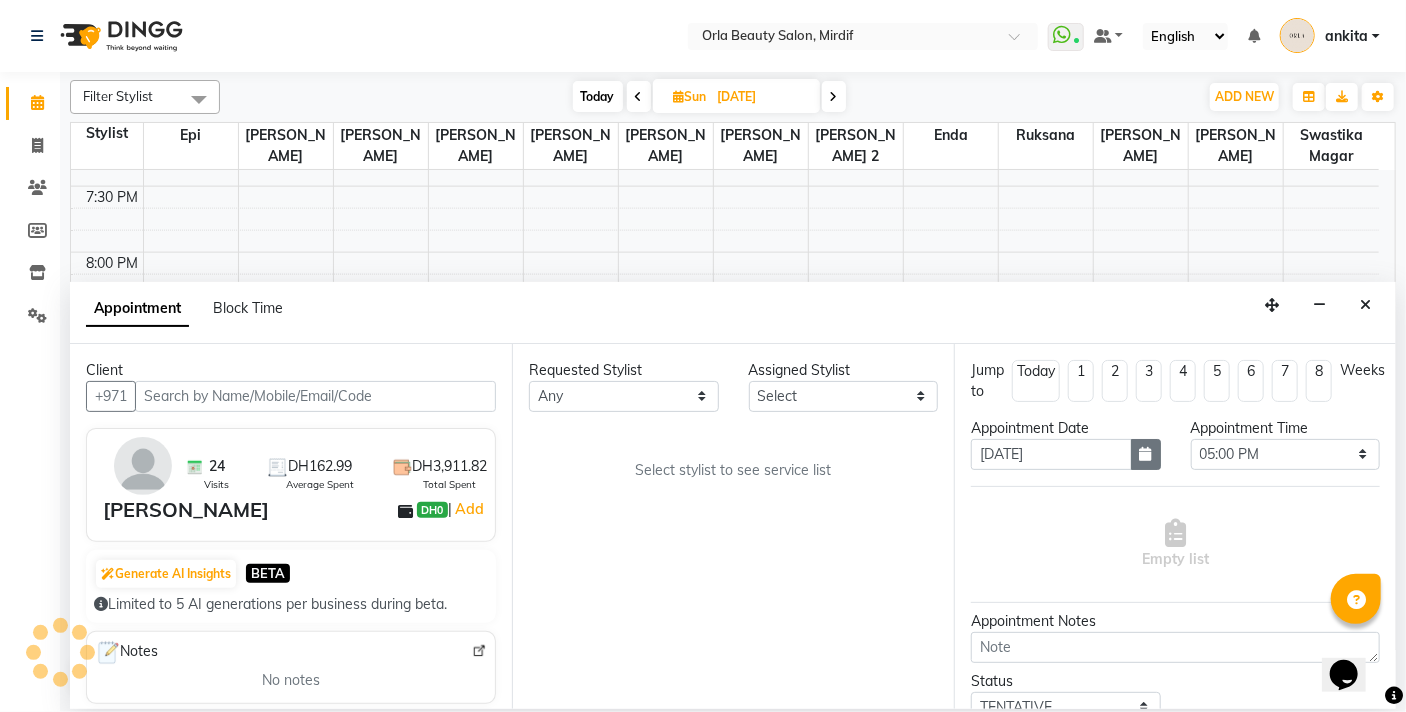 click at bounding box center [1146, 454] 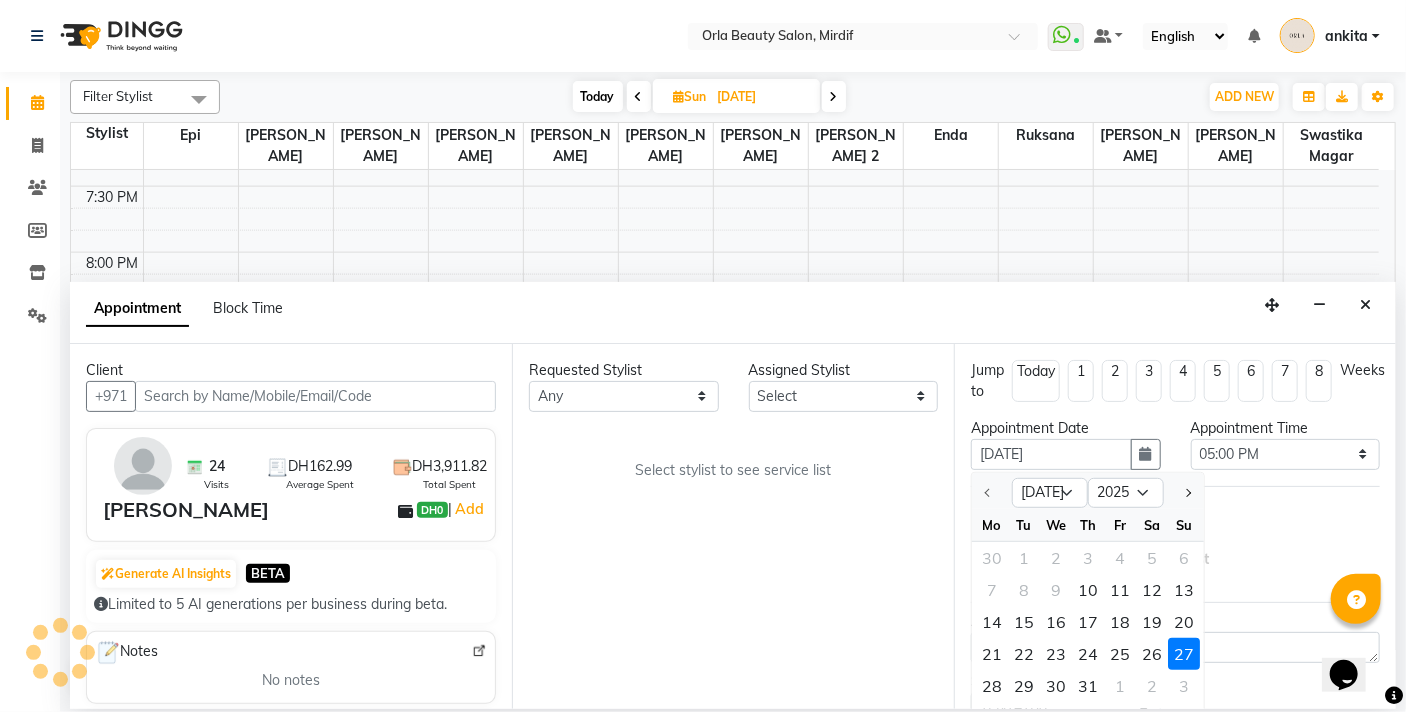 select on "31789" 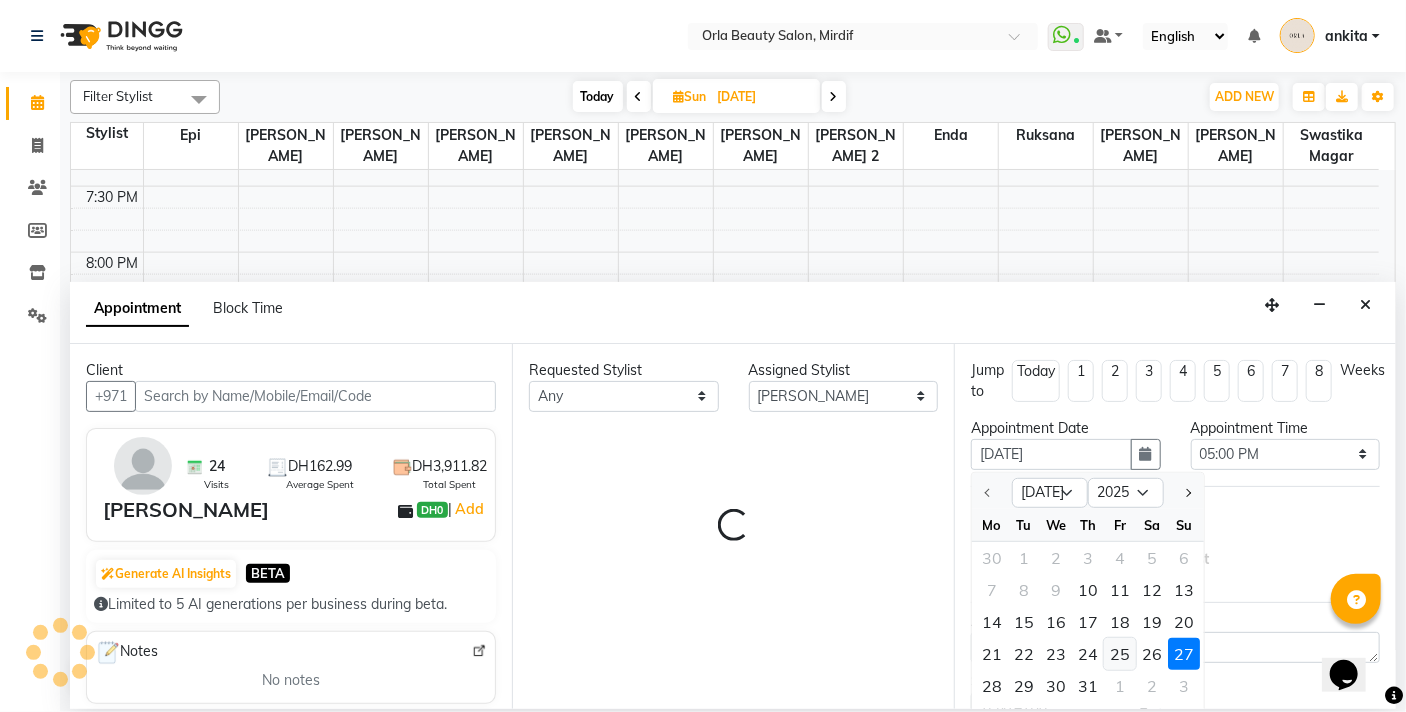 select on "2225" 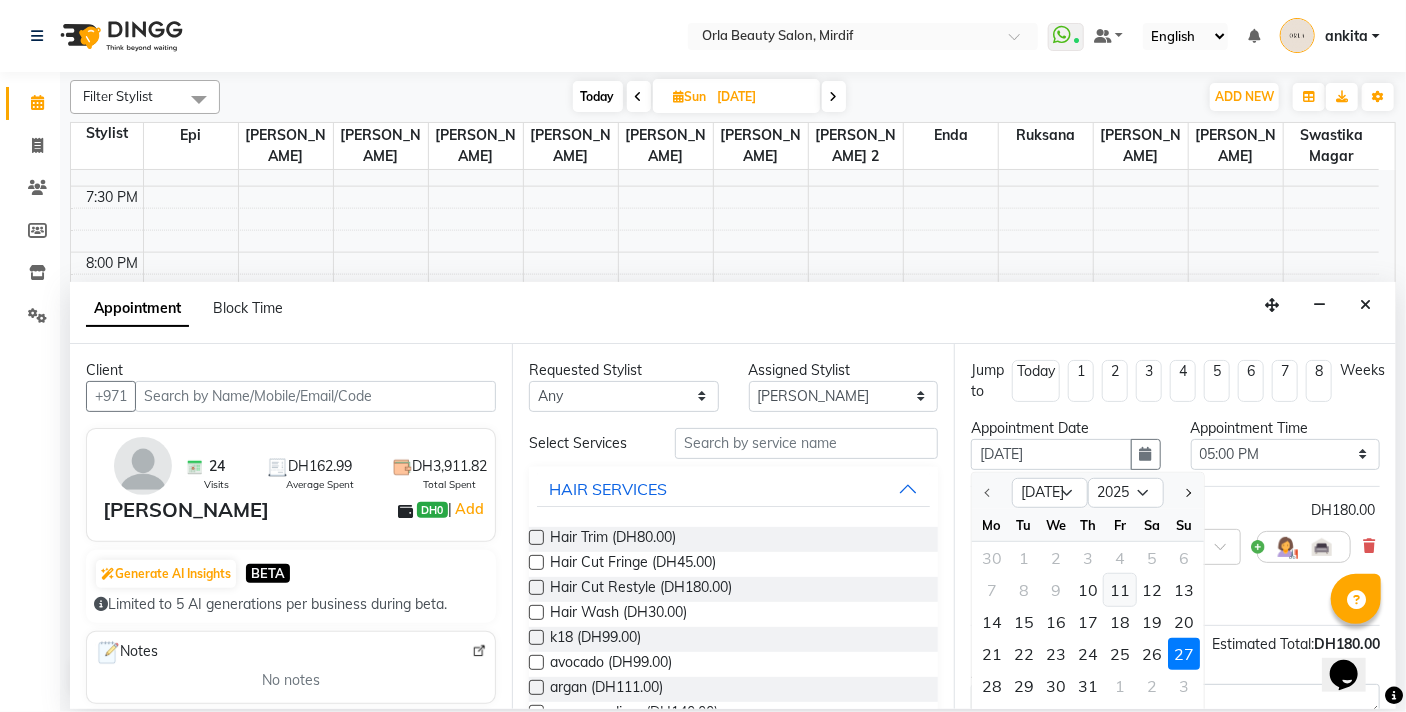 click on "11" at bounding box center [1120, 590] 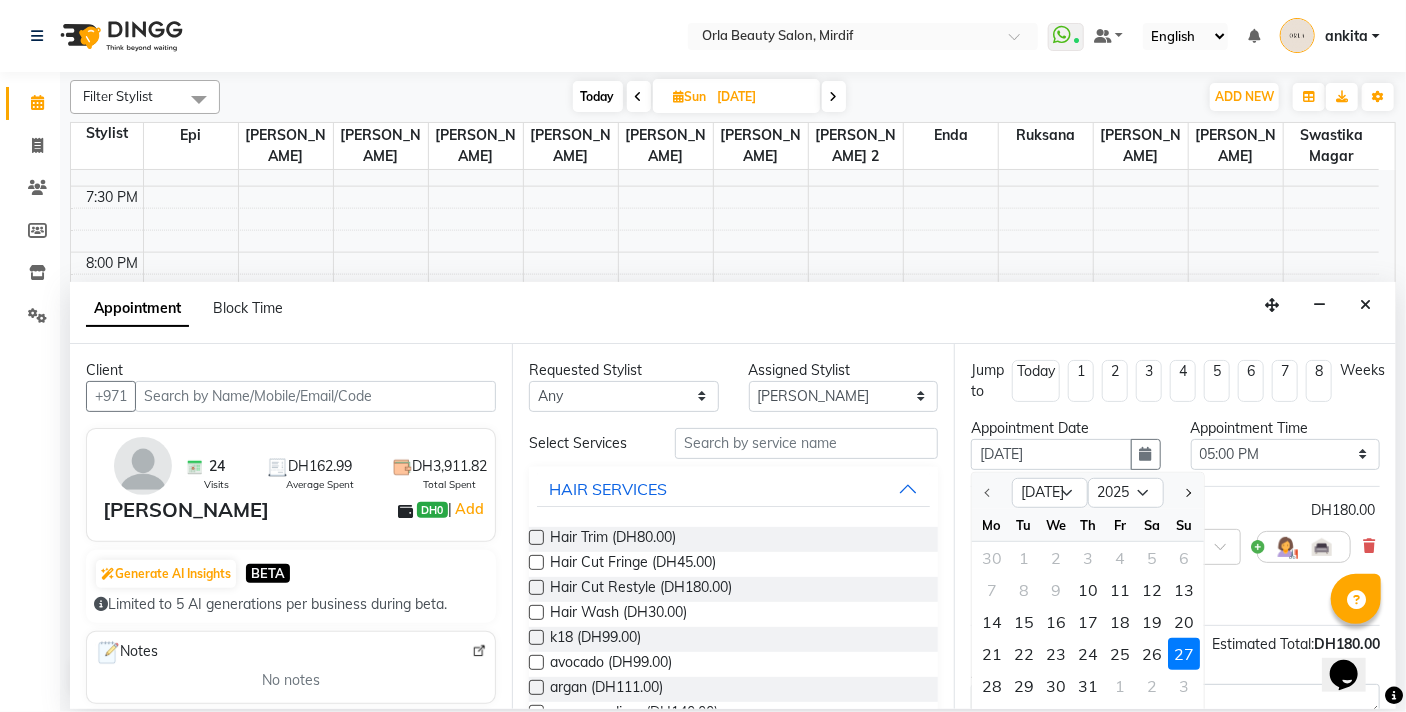 type on "[DATE]" 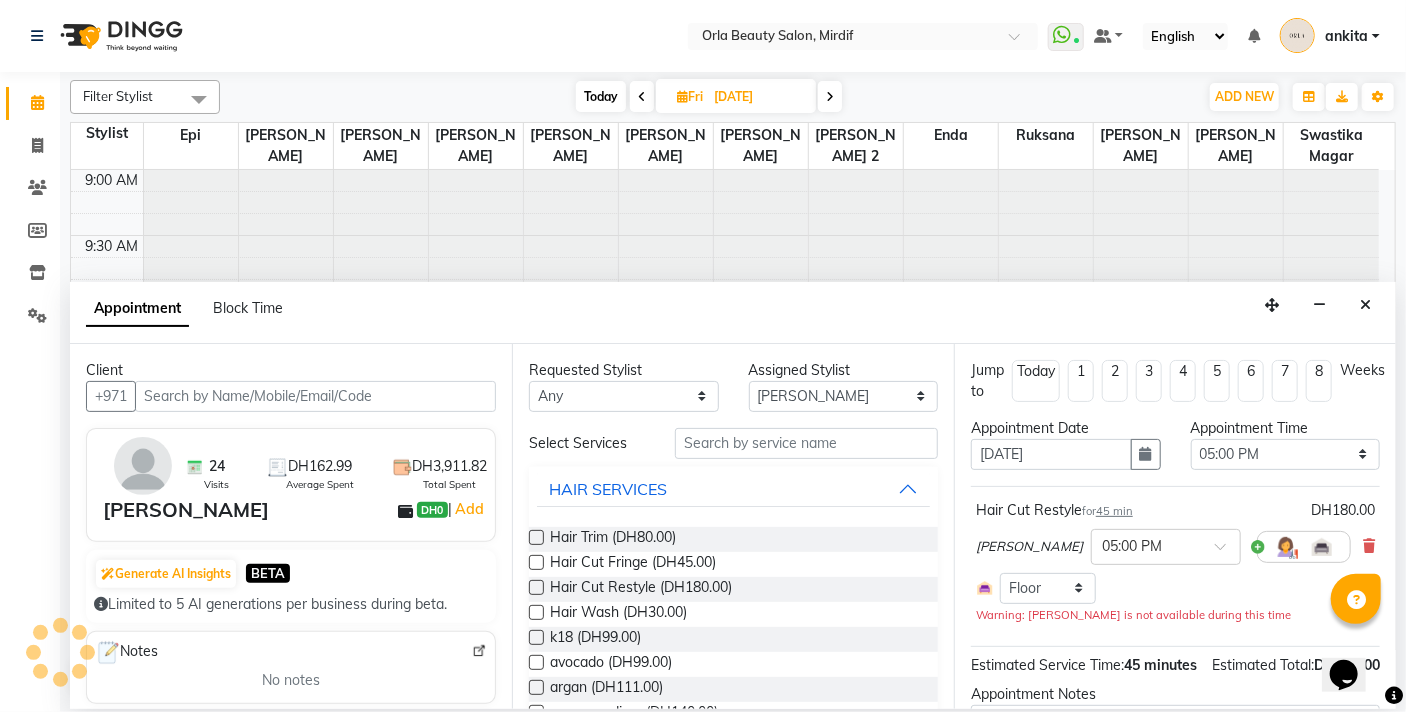 scroll, scrollTop: 1369, scrollLeft: 0, axis: vertical 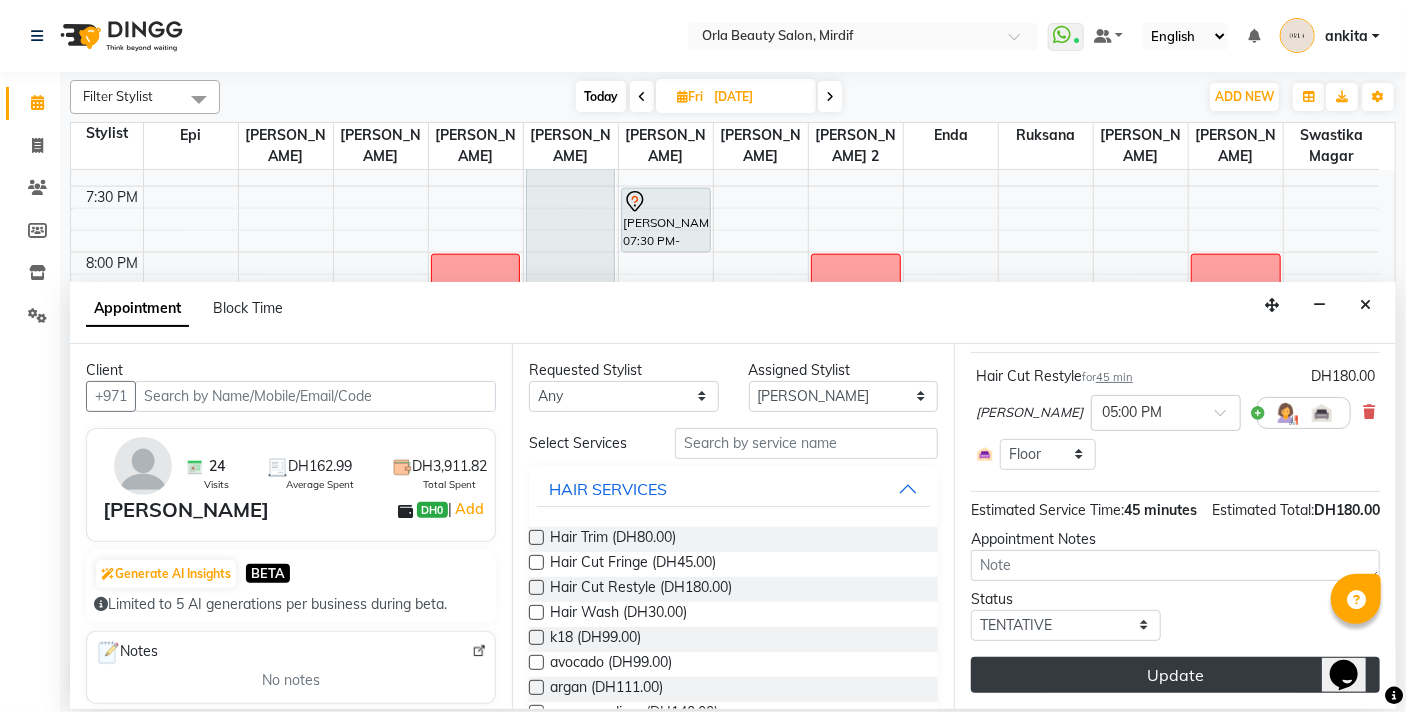 click on "Update" at bounding box center (1175, 675) 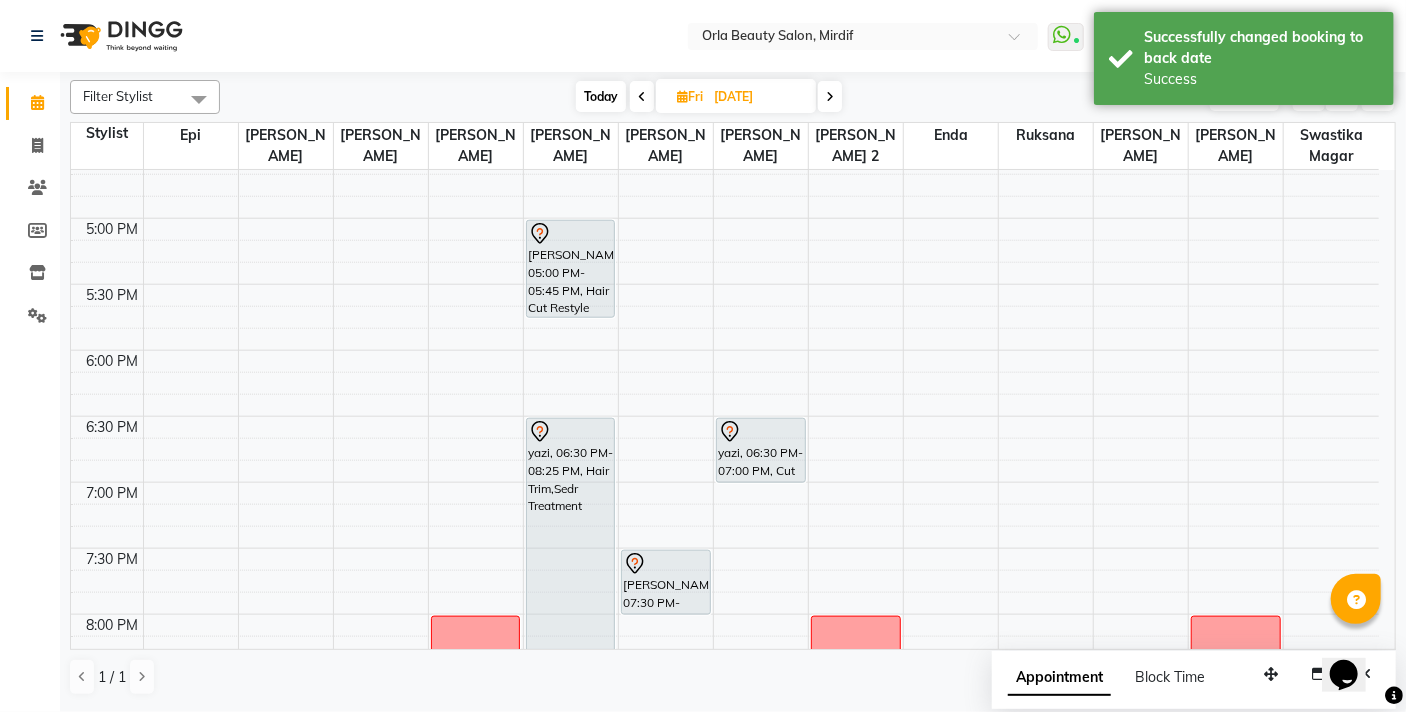 scroll, scrollTop: 1011, scrollLeft: 0, axis: vertical 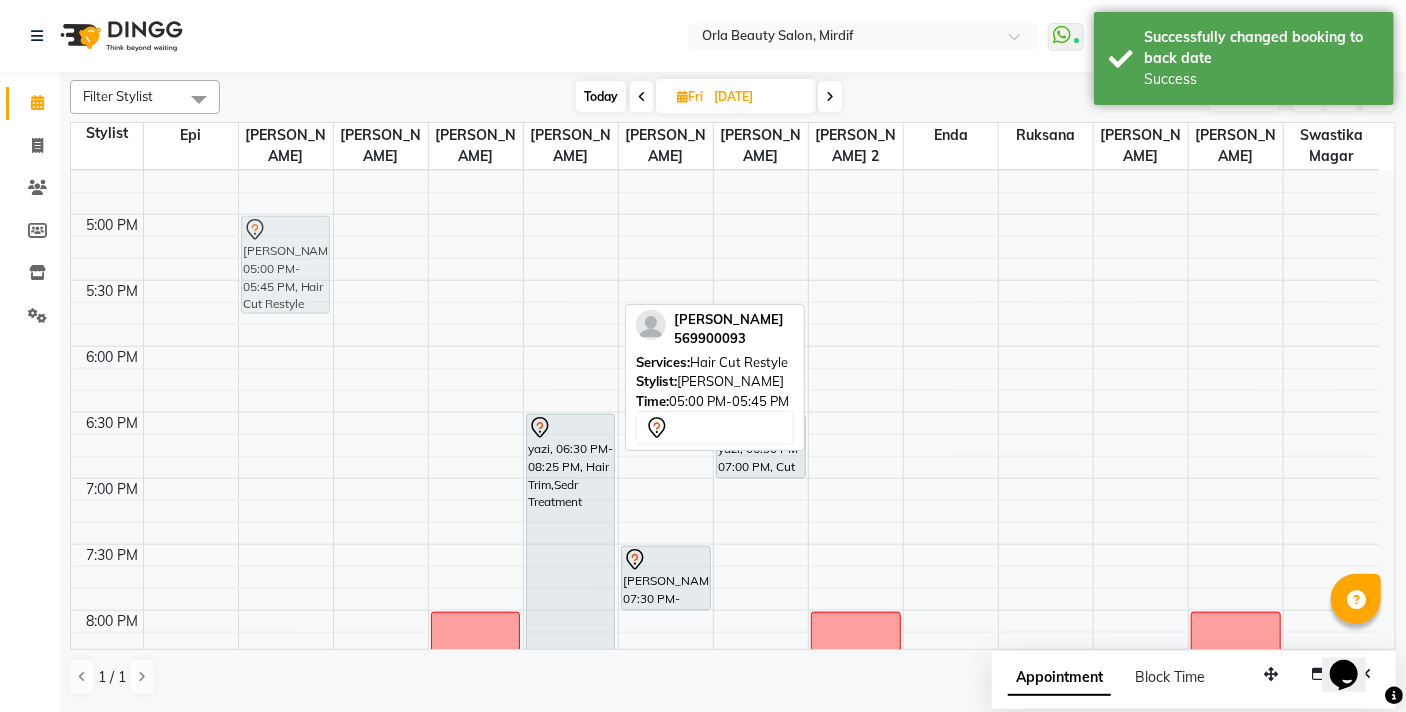 drag, startPoint x: 566, startPoint y: 234, endPoint x: 302, endPoint y: 222, distance: 264.27258 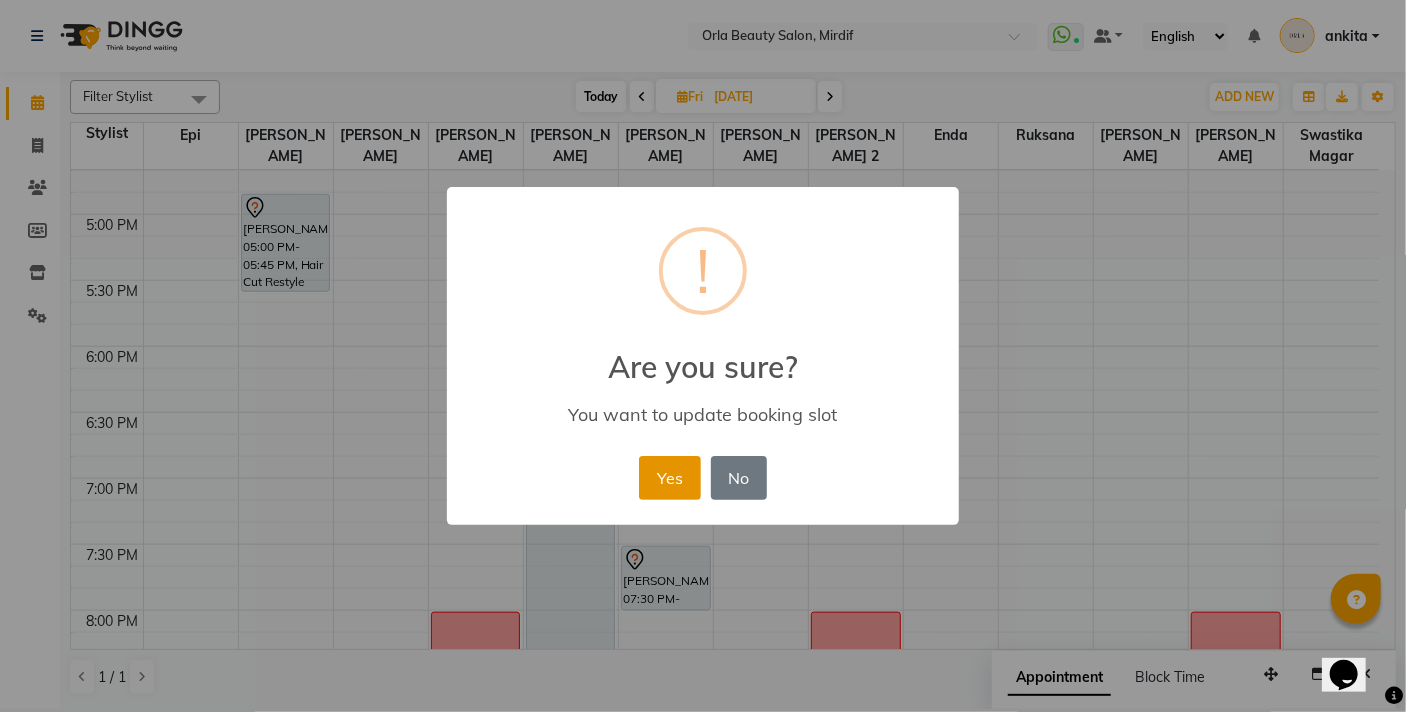 click on "Yes" at bounding box center [669, 478] 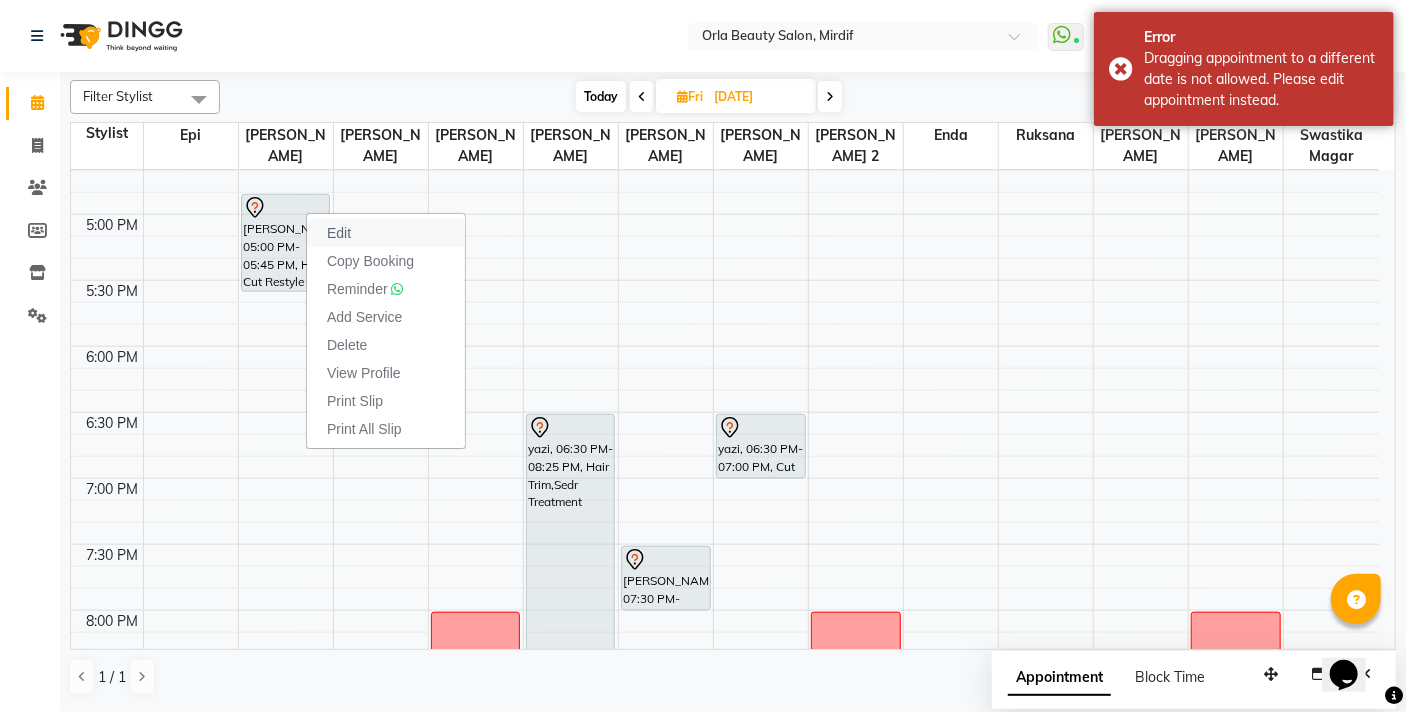 click on "Edit" at bounding box center [386, 233] 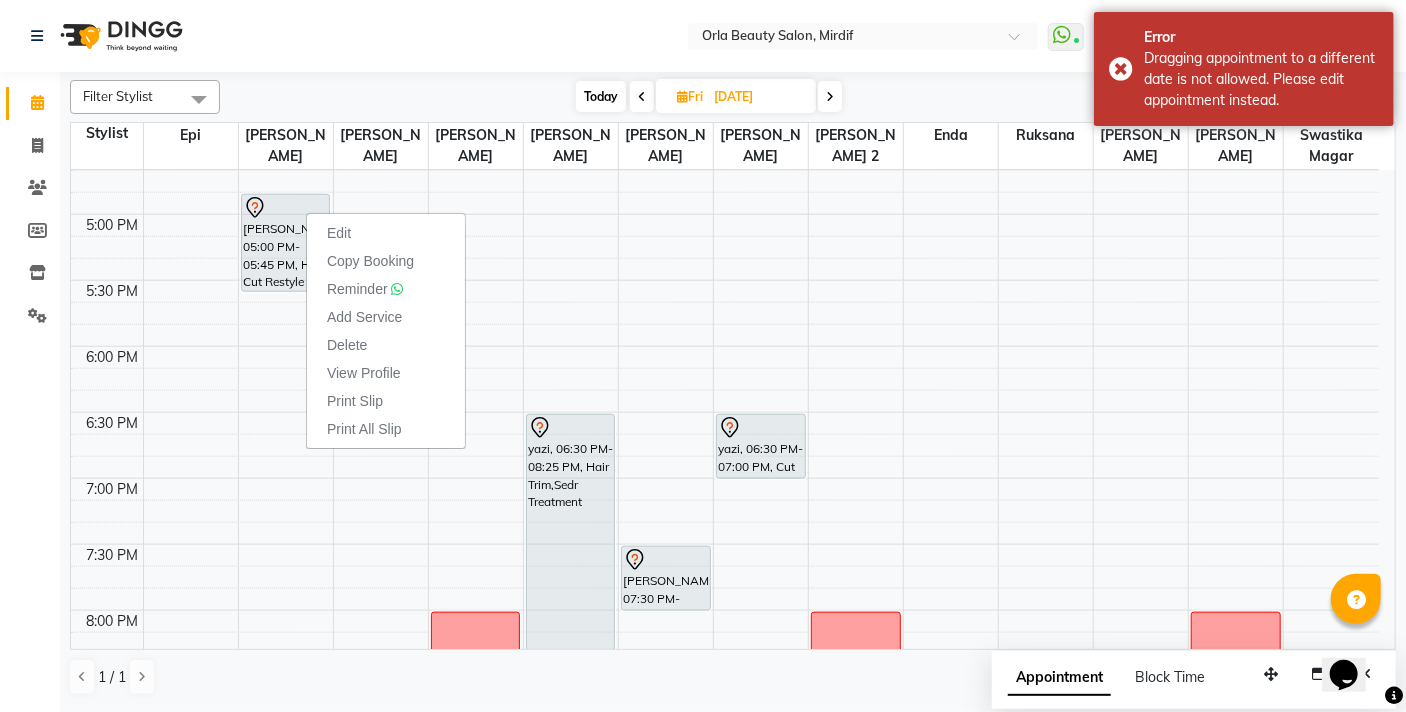 select on "tentative" 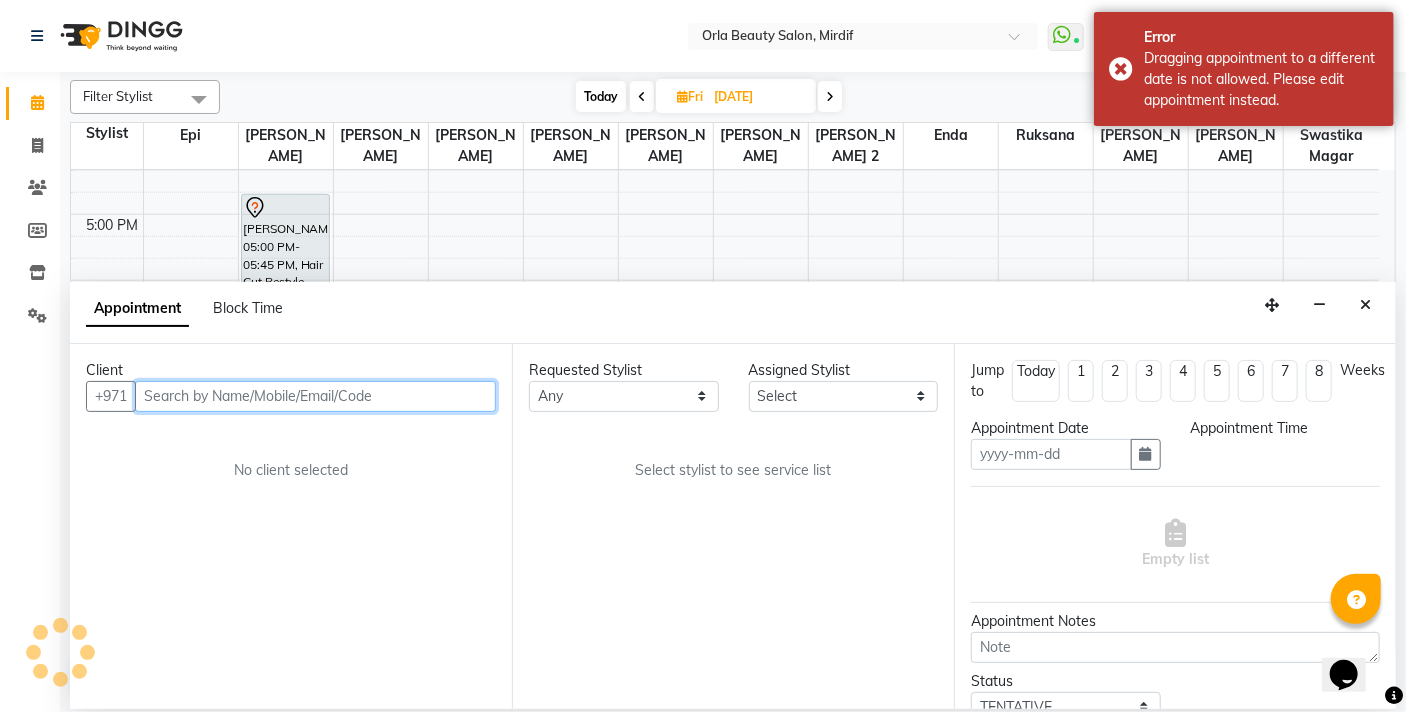 type on "[DATE]" 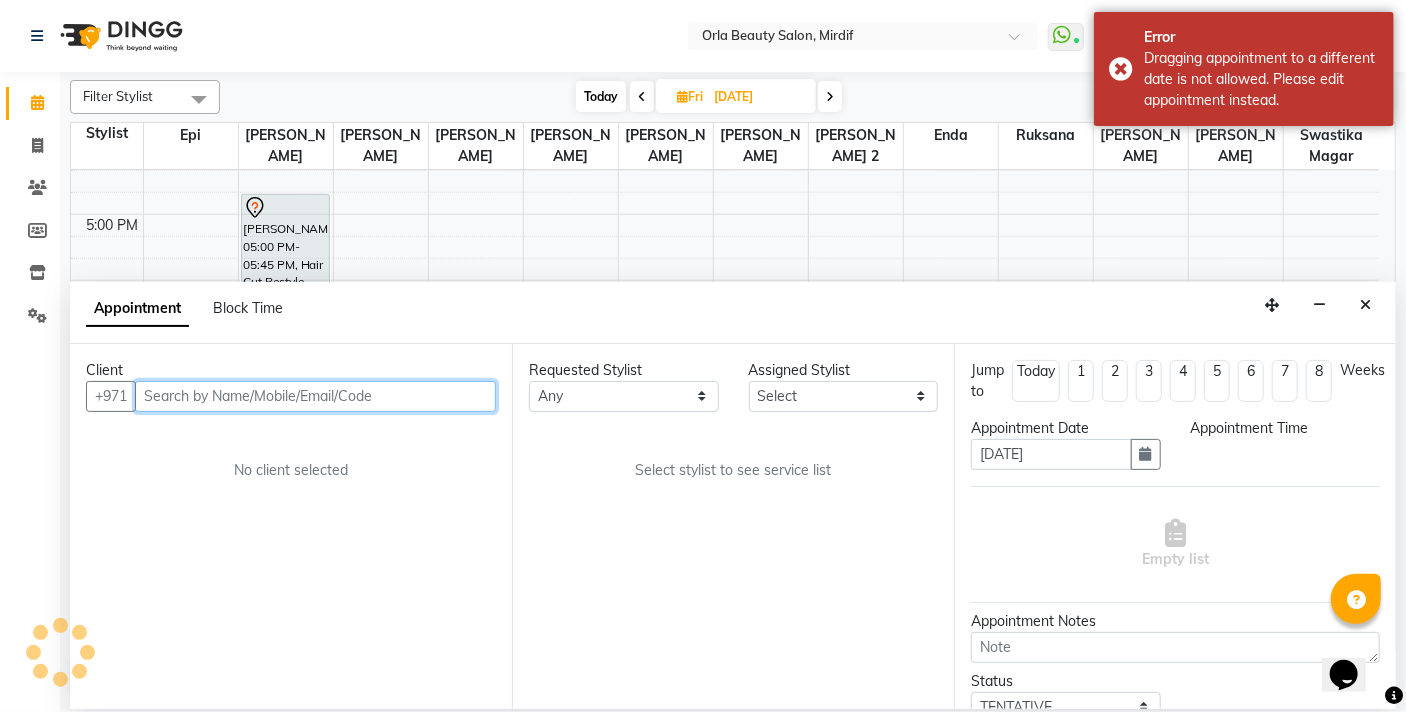 select on "1020" 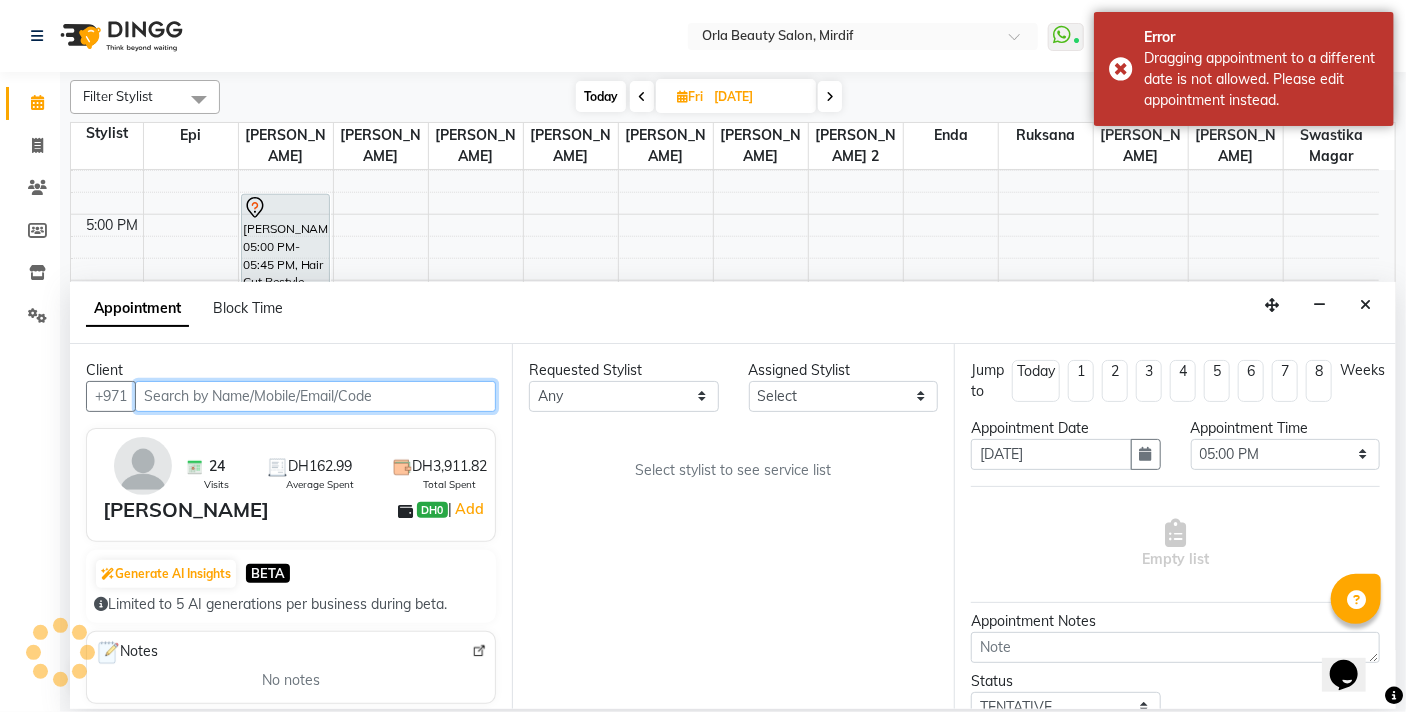 select on "31789" 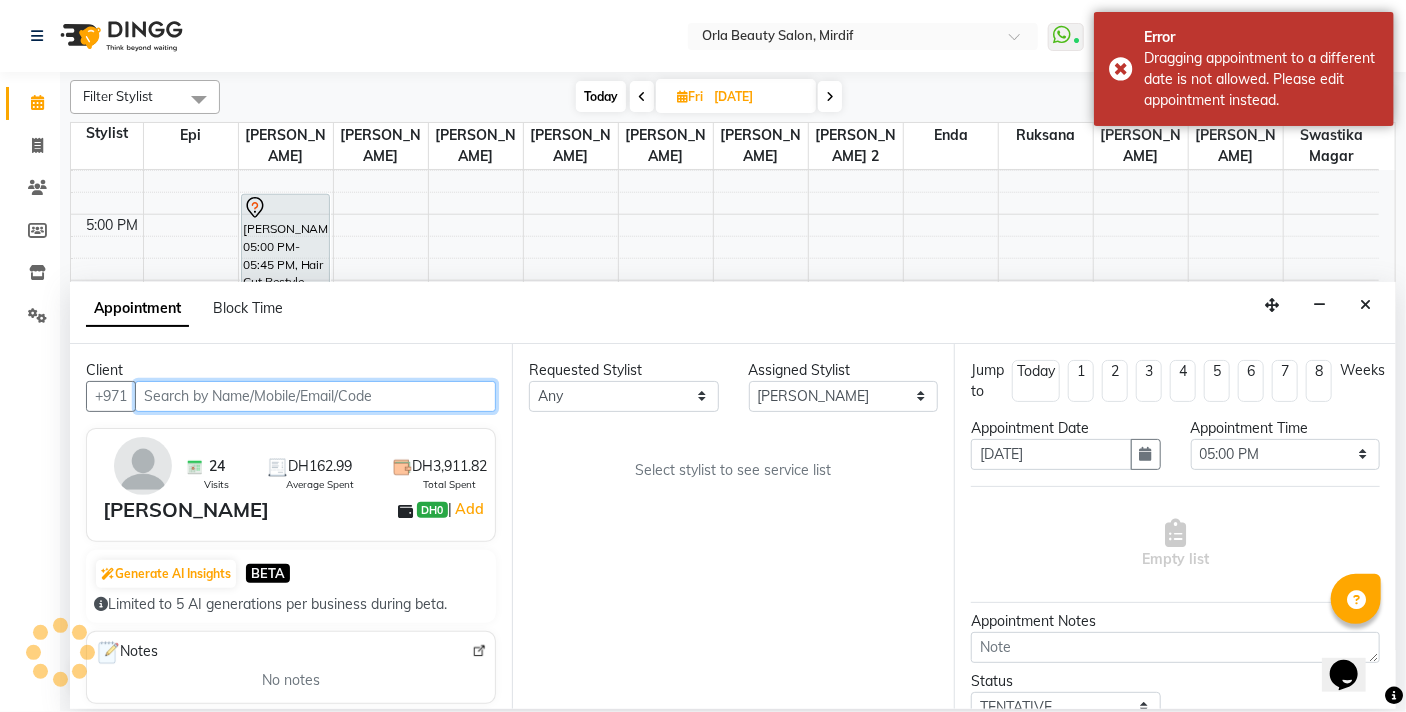 scroll, scrollTop: 1369, scrollLeft: 0, axis: vertical 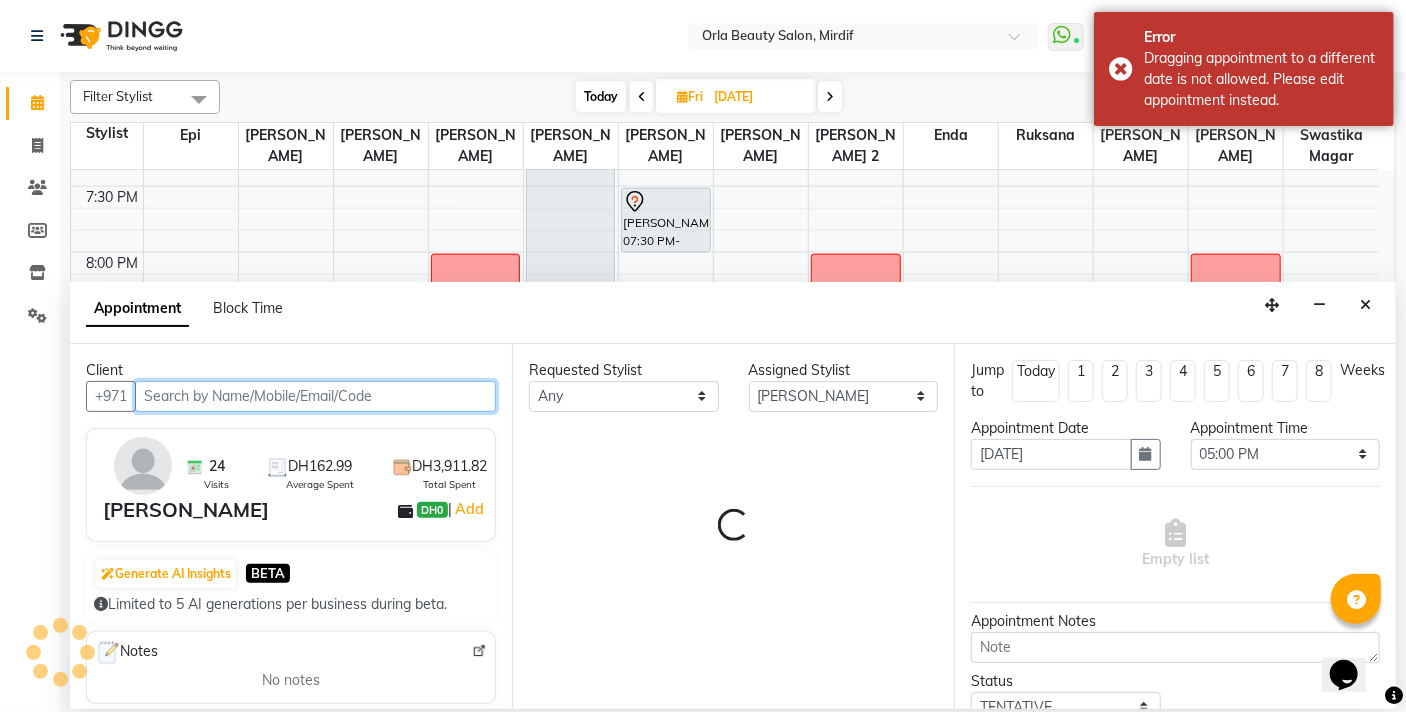 select on "2225" 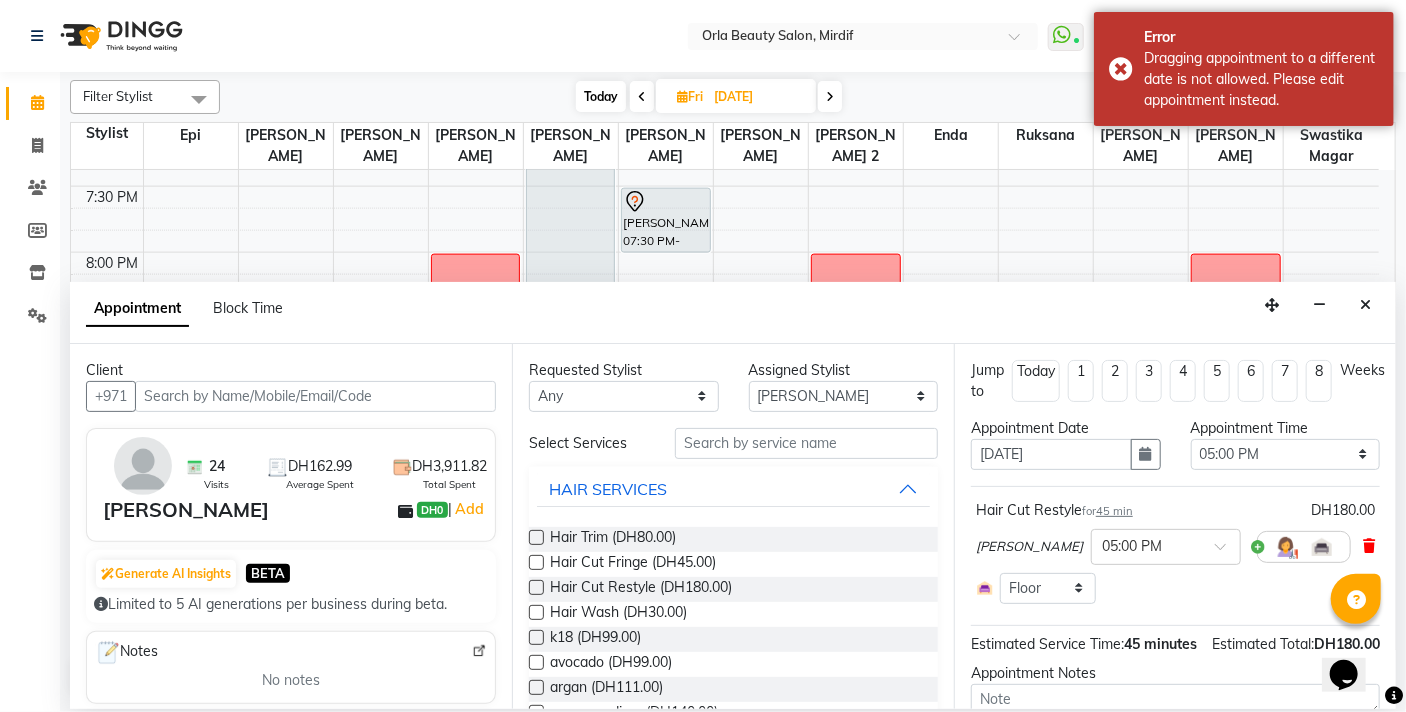 click at bounding box center [1369, 546] 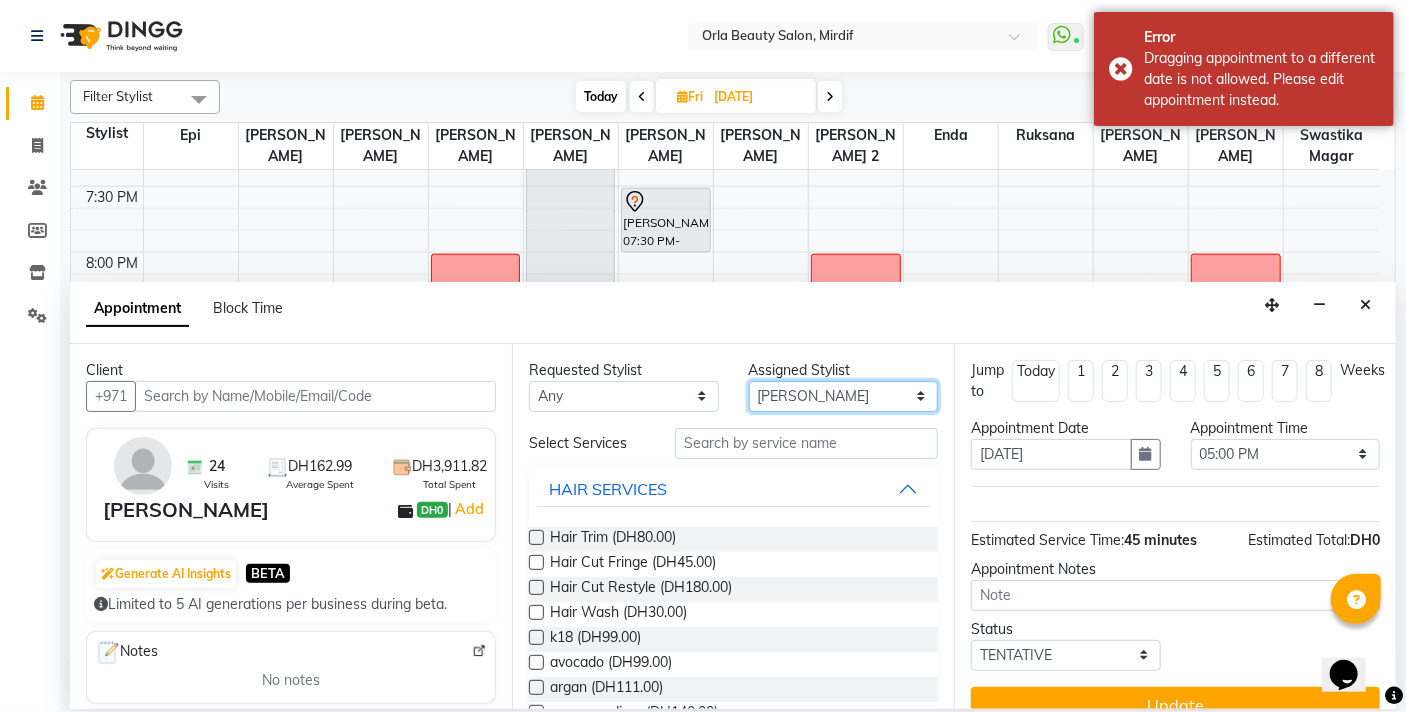 click on "Select Enda Epi [PERSON_NAME] Manju [PERSON_NAME] [PERSON_NAME] [PERSON_NAME] 2 [PERSON_NAME] [PERSON_NAME] [PERSON_NAME] swastika magar" at bounding box center (844, 396) 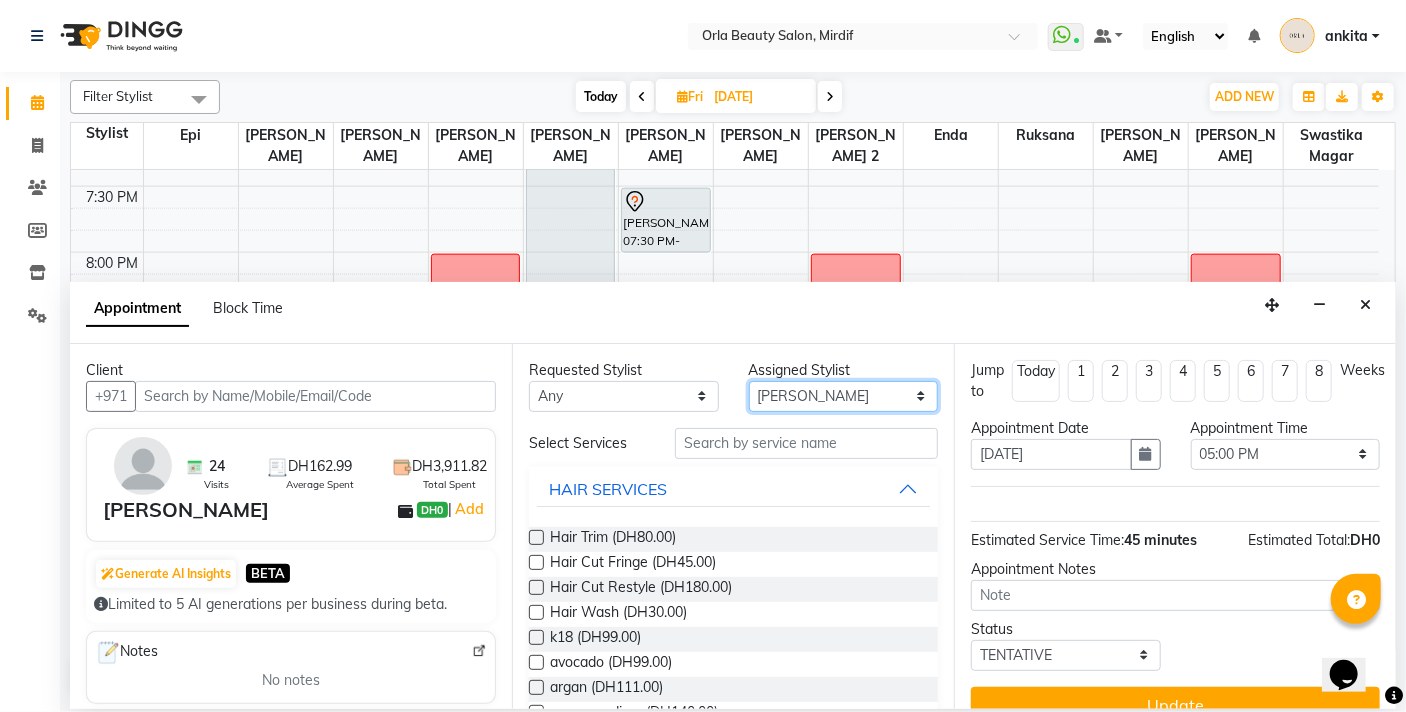 select on "41139" 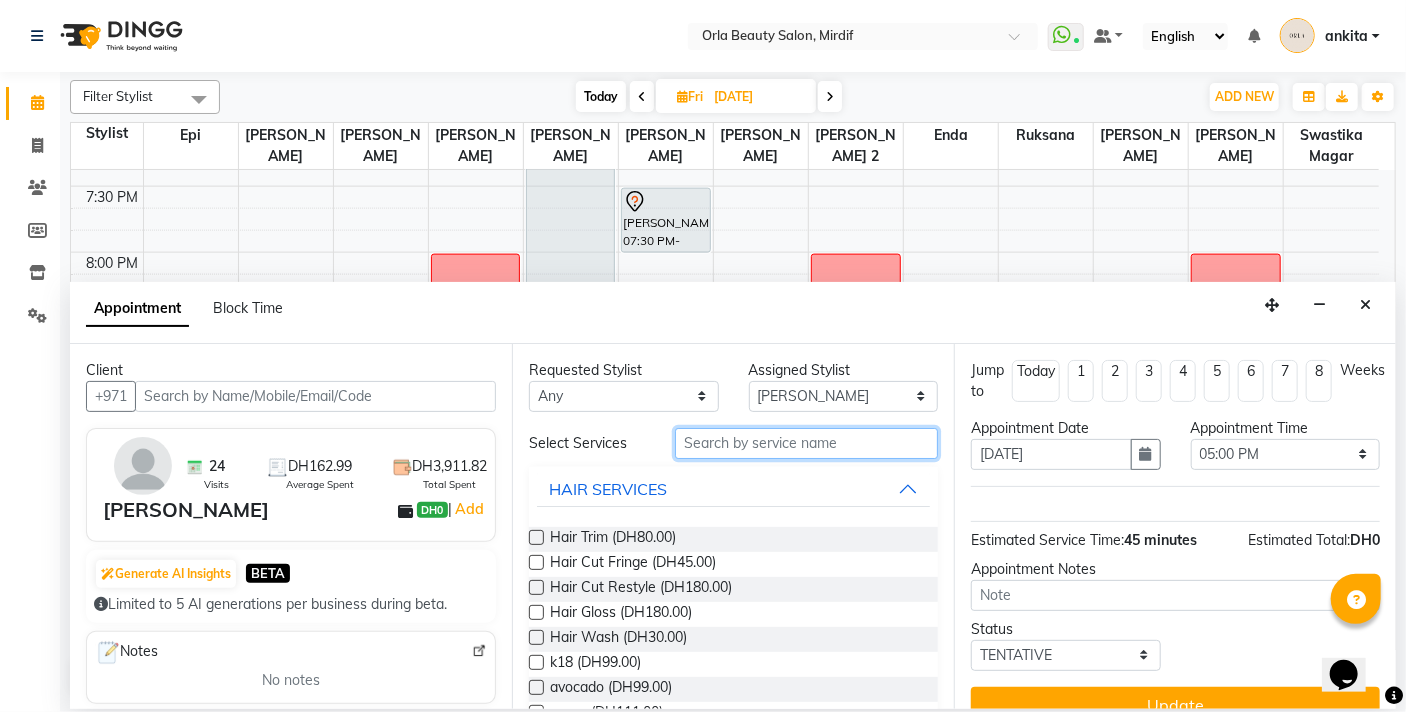 click at bounding box center (806, 443) 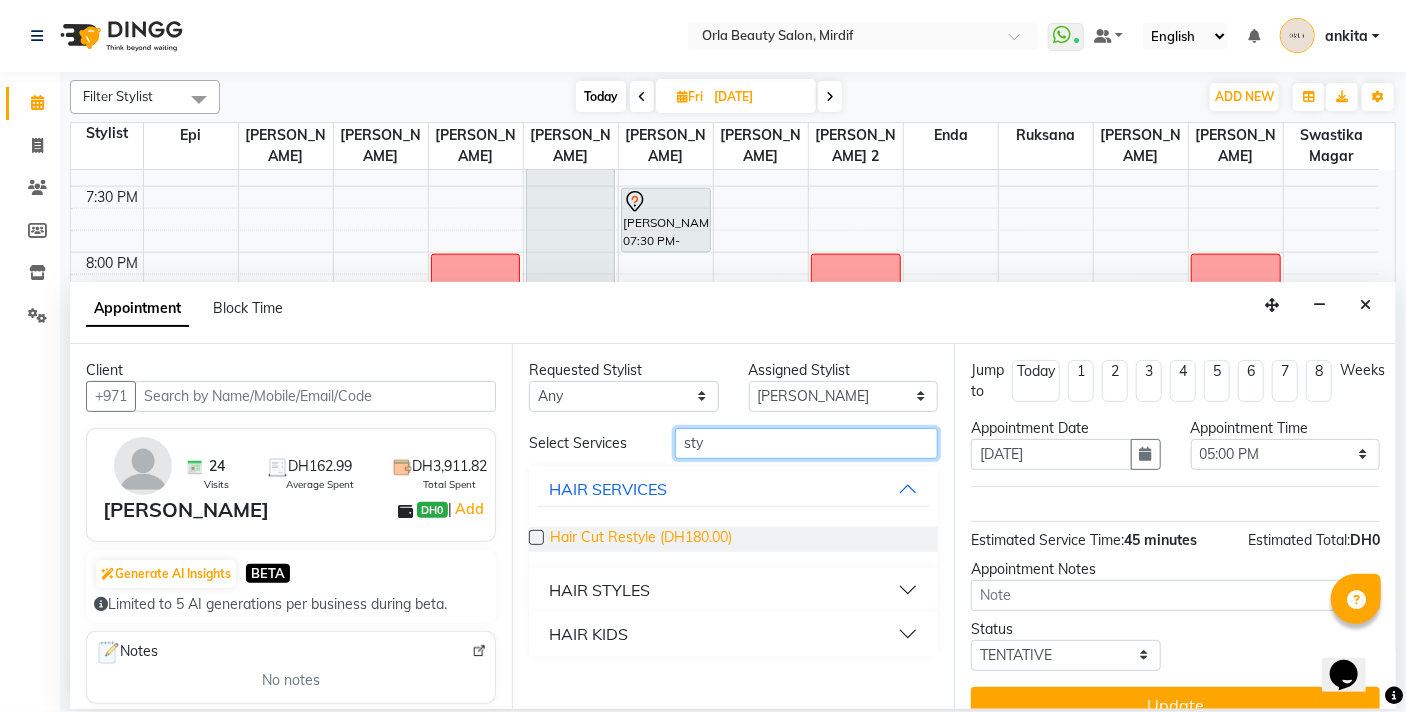 type on "sty" 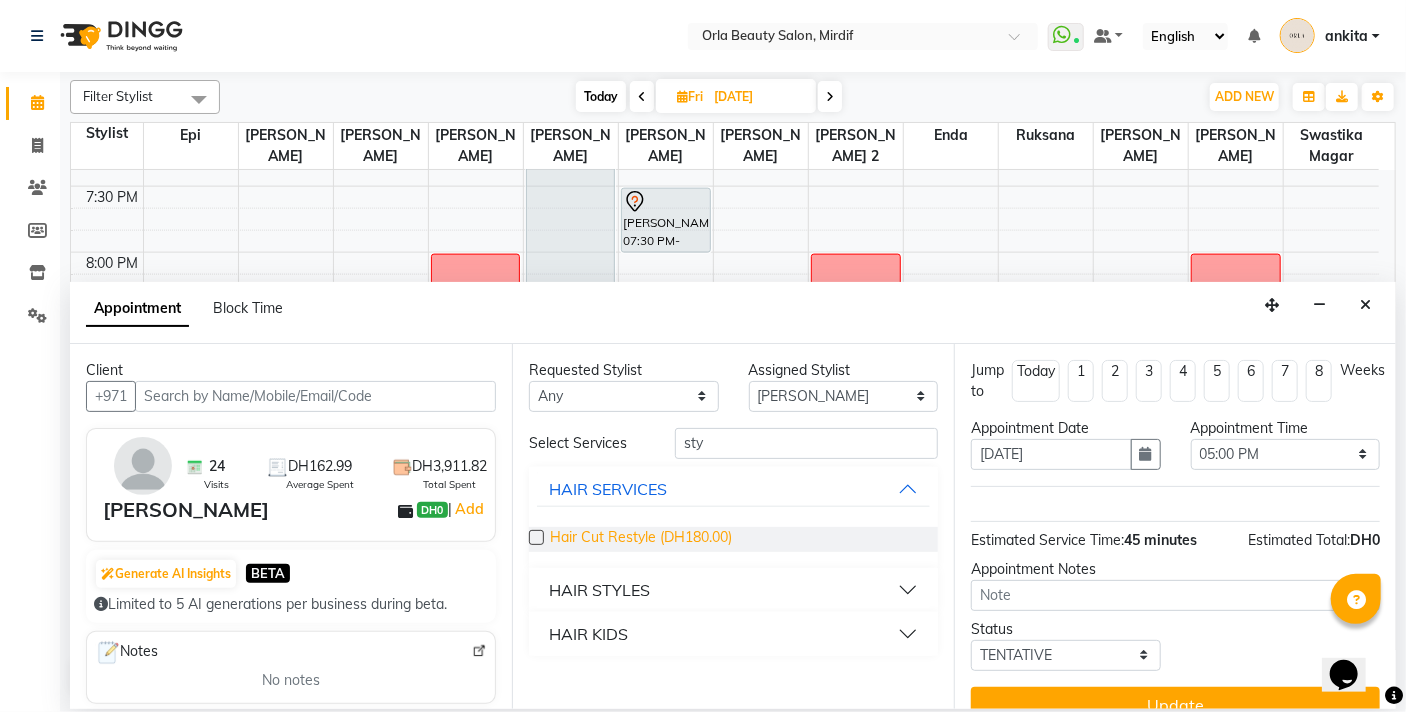 click on "Hair Cut Restyle (DH180.00)" at bounding box center (641, 539) 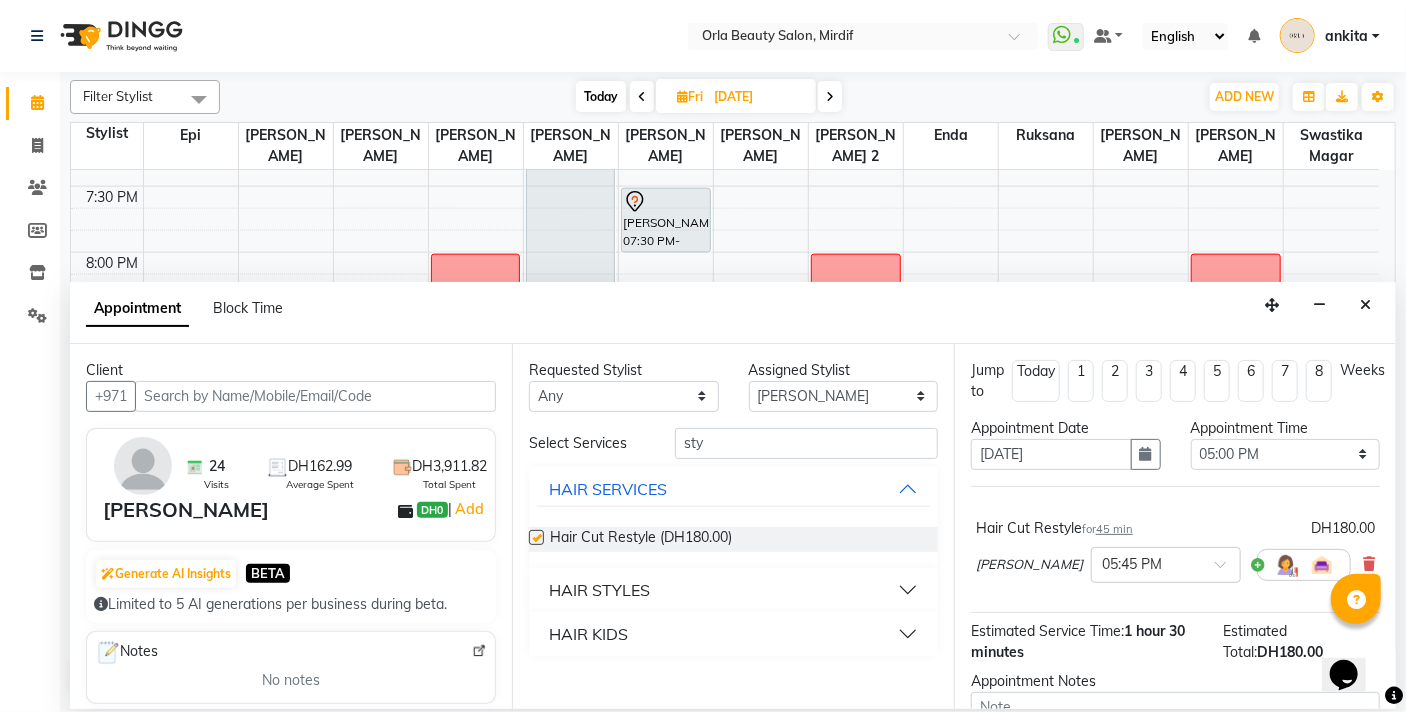 checkbox on "false" 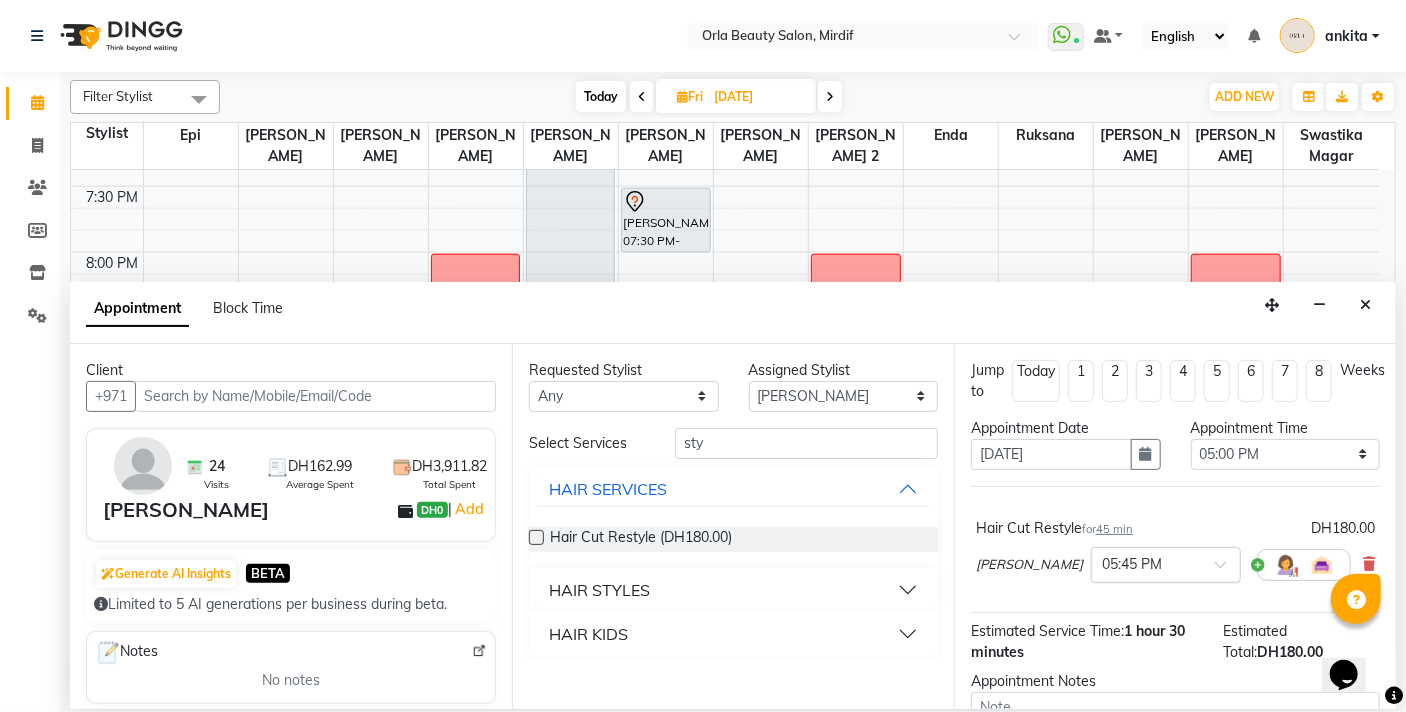 click at bounding box center (1146, 563) 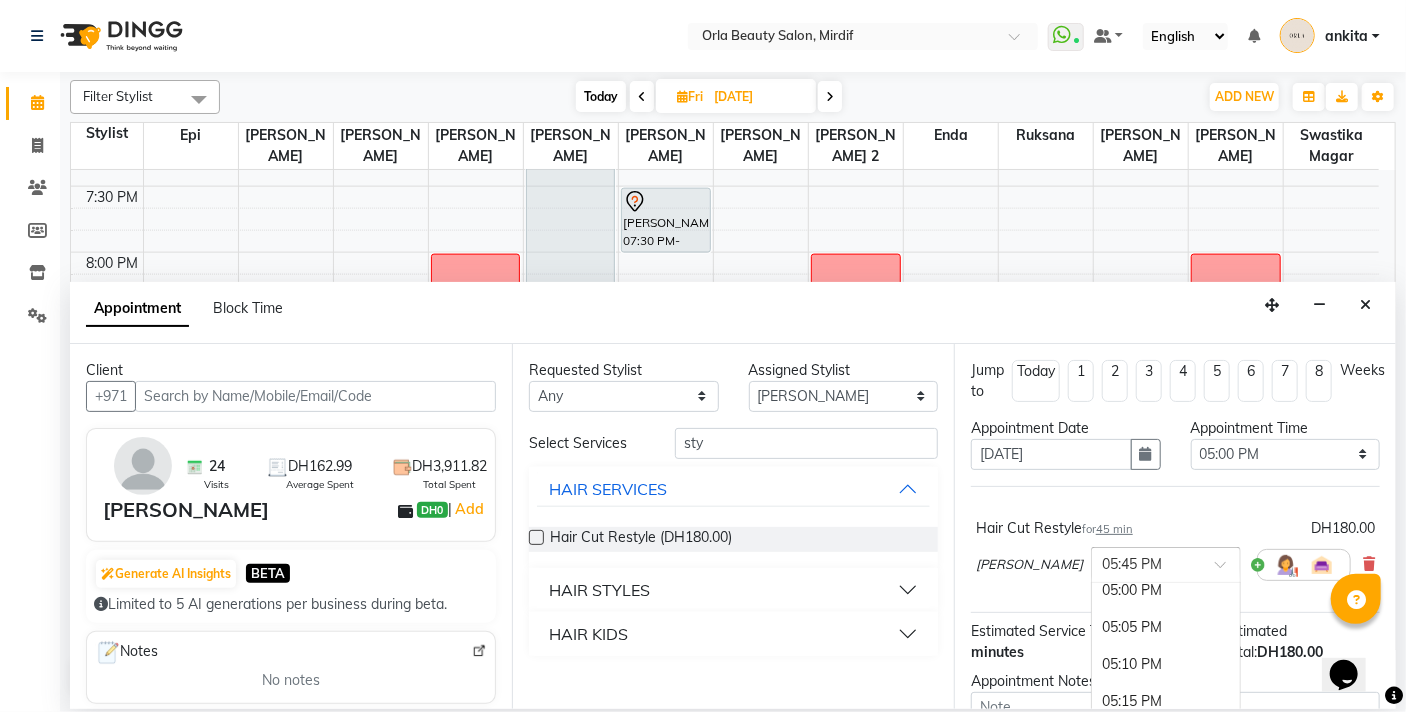 scroll, scrollTop: 3217, scrollLeft: 0, axis: vertical 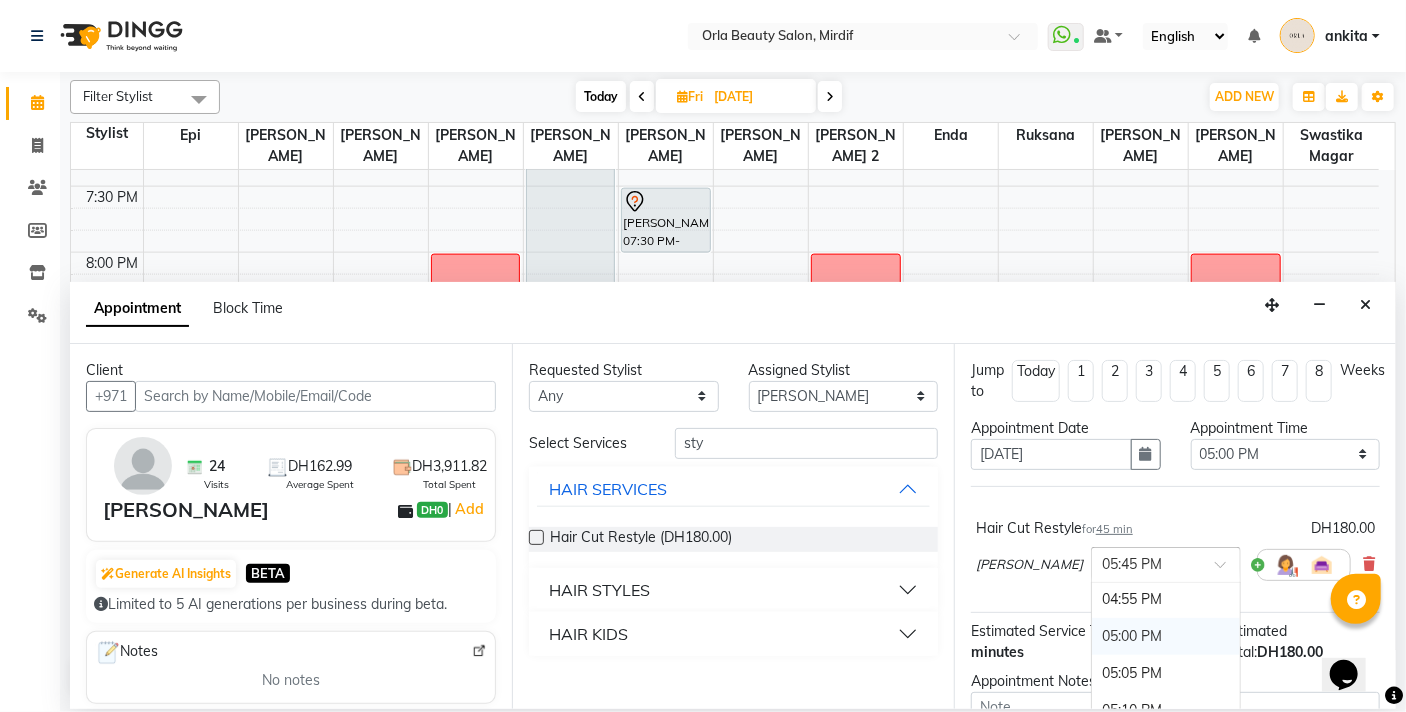 click on "05:00 PM" at bounding box center [1166, 636] 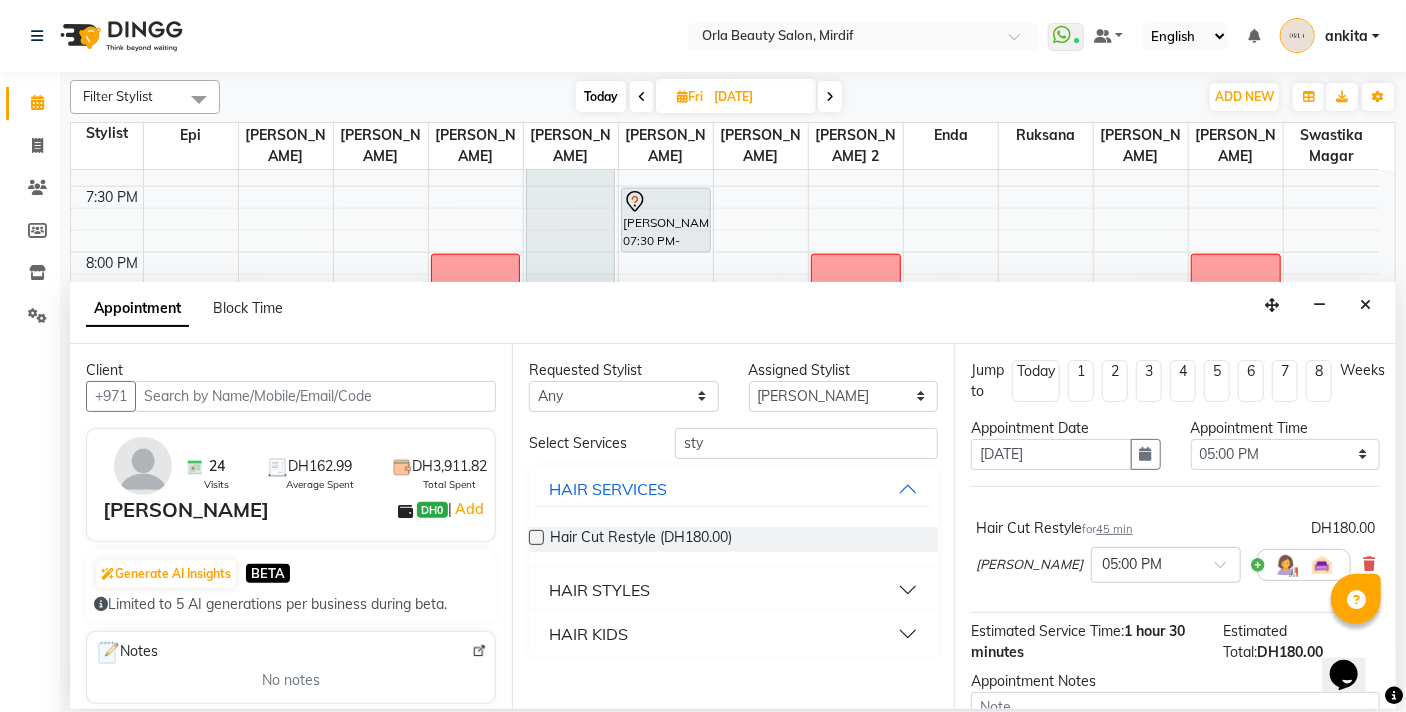 drag, startPoint x: 1378, startPoint y: 416, endPoint x: 1391, endPoint y: 590, distance: 174.48495 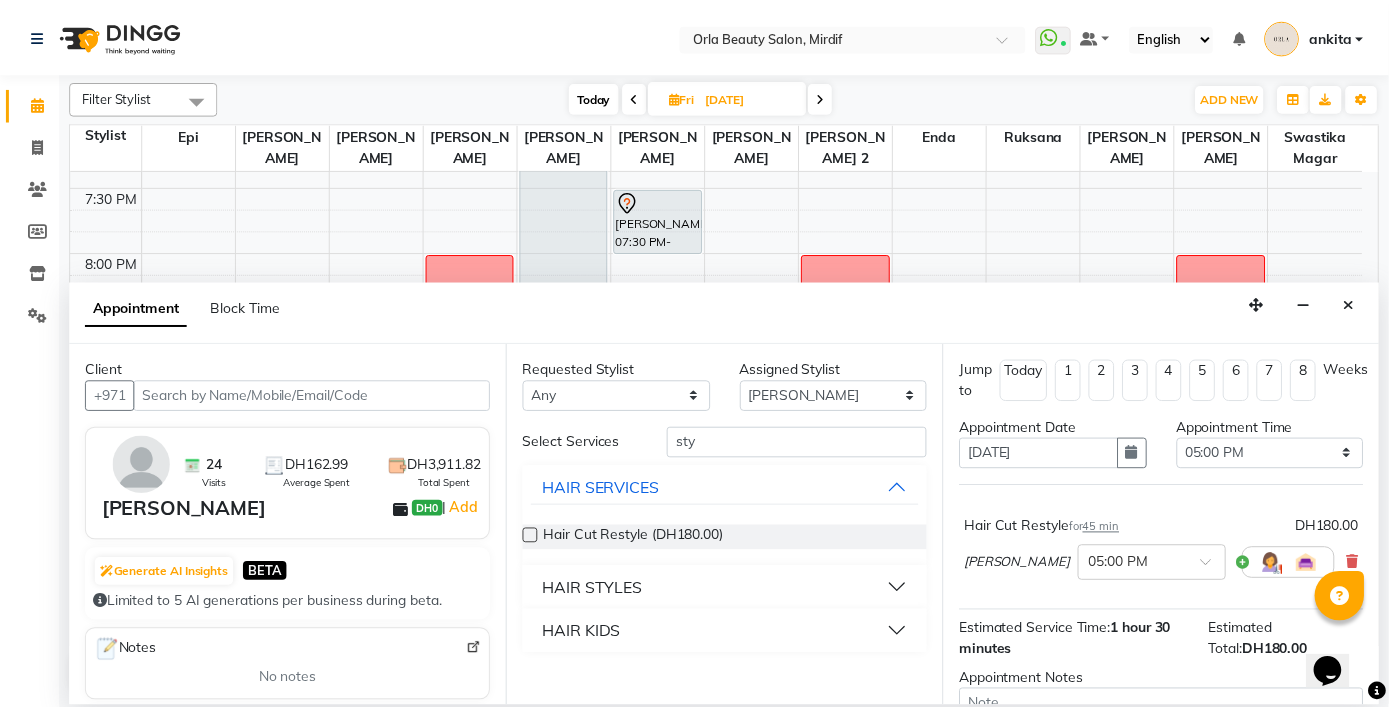 scroll, scrollTop: 140, scrollLeft: 0, axis: vertical 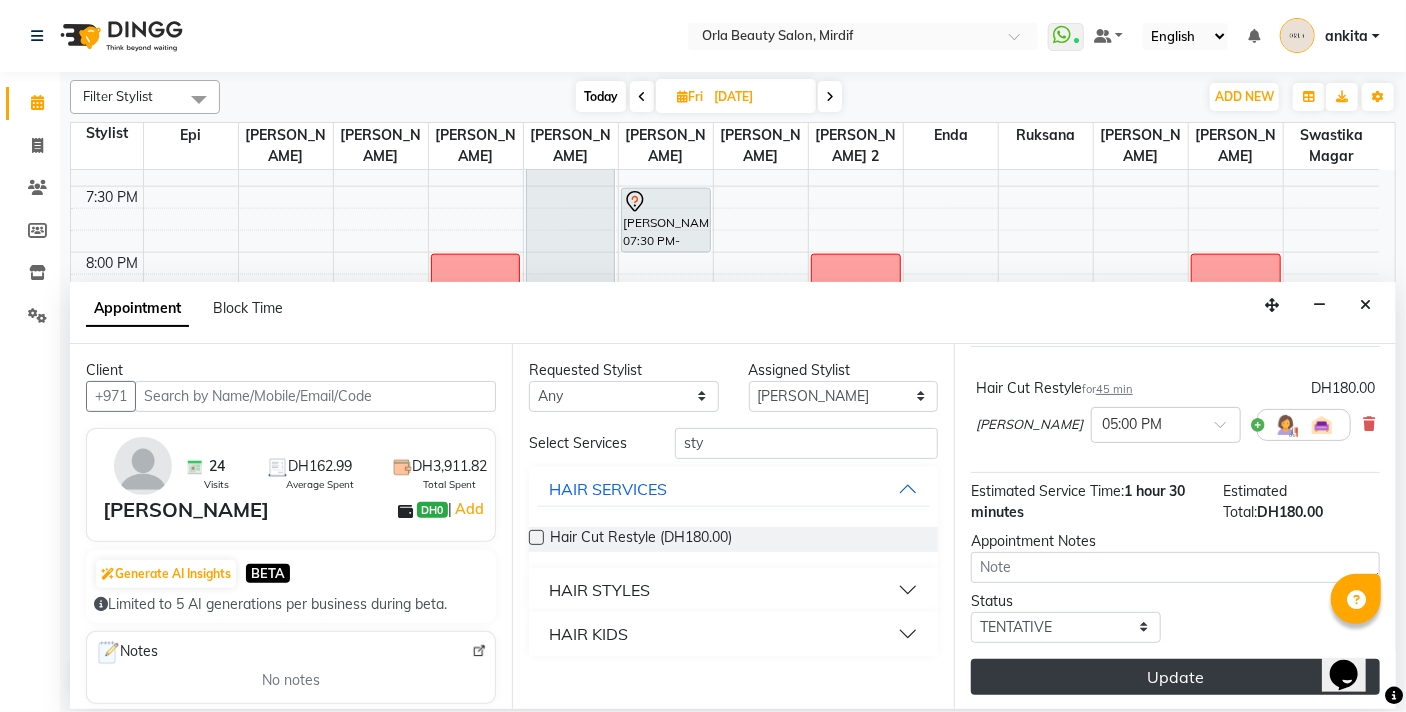 click on "Update" at bounding box center [1175, 677] 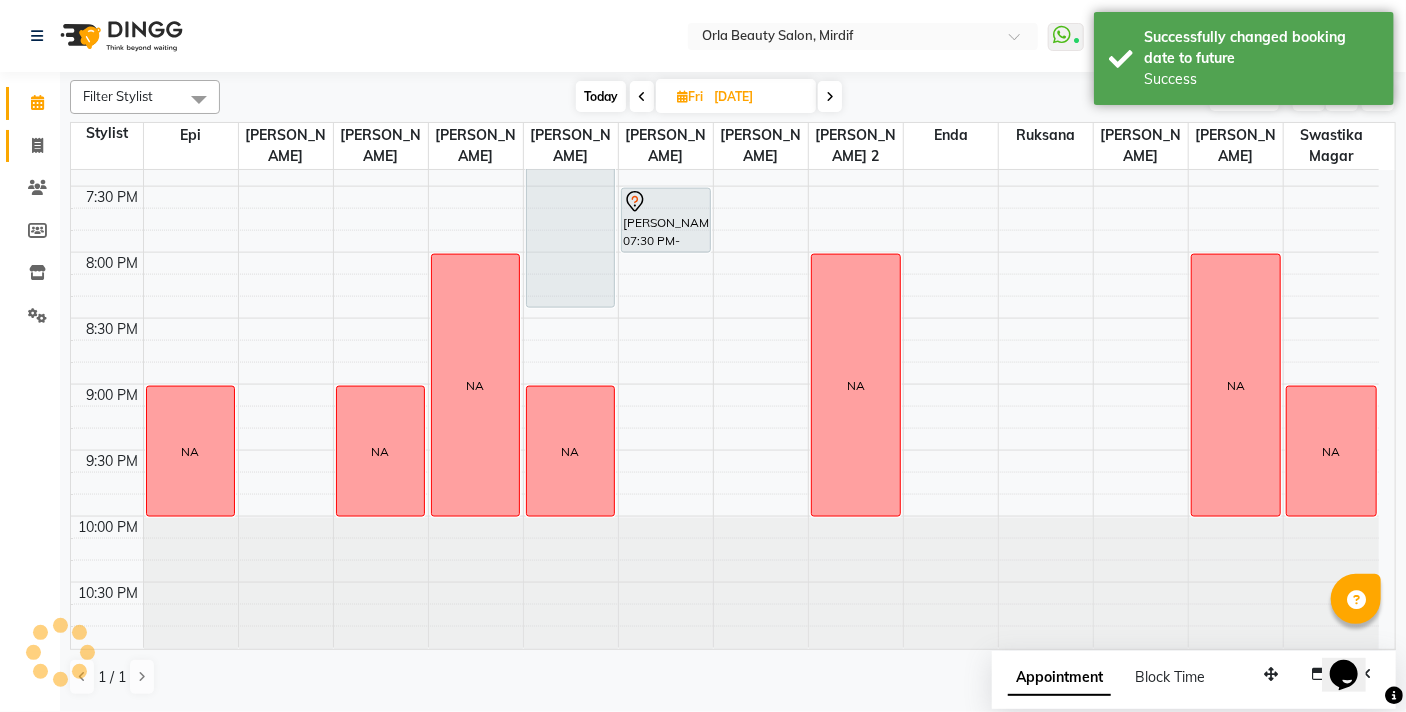 click 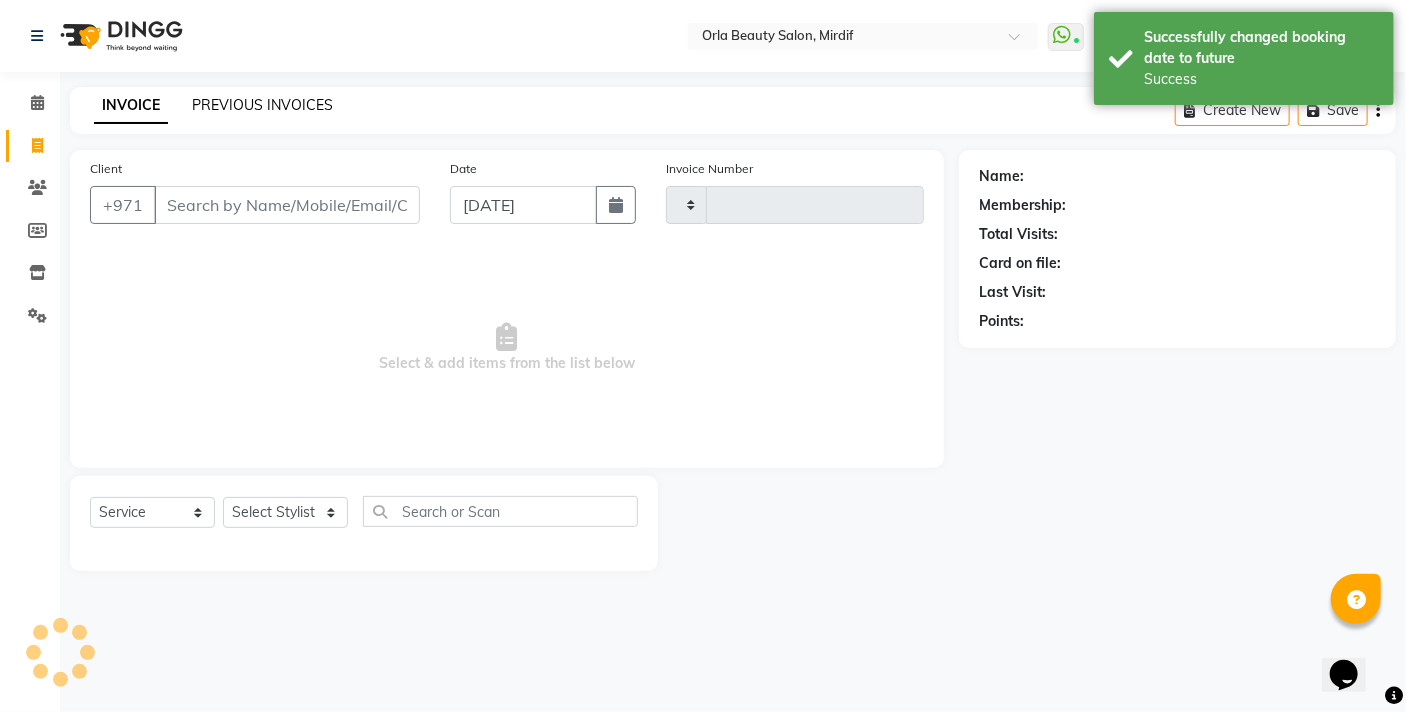 click on "PREVIOUS INVOICES" 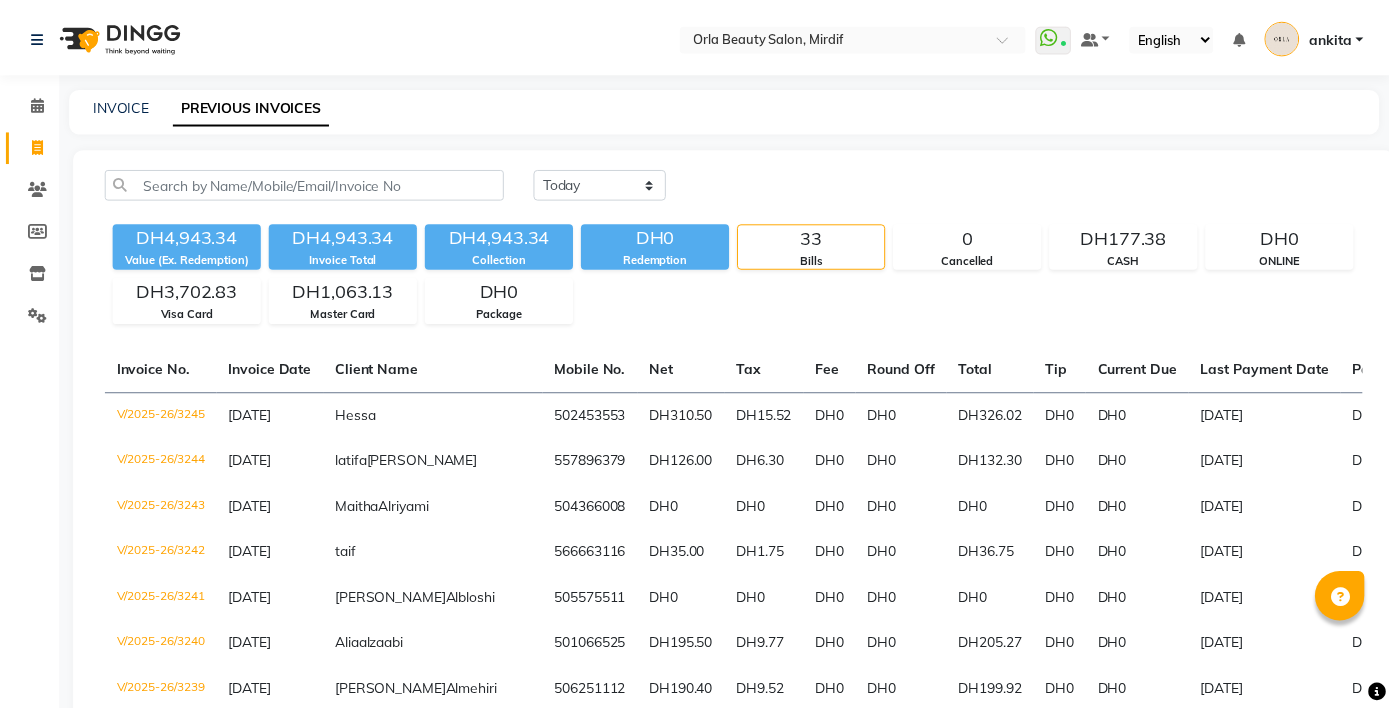 scroll, scrollTop: 0, scrollLeft: 0, axis: both 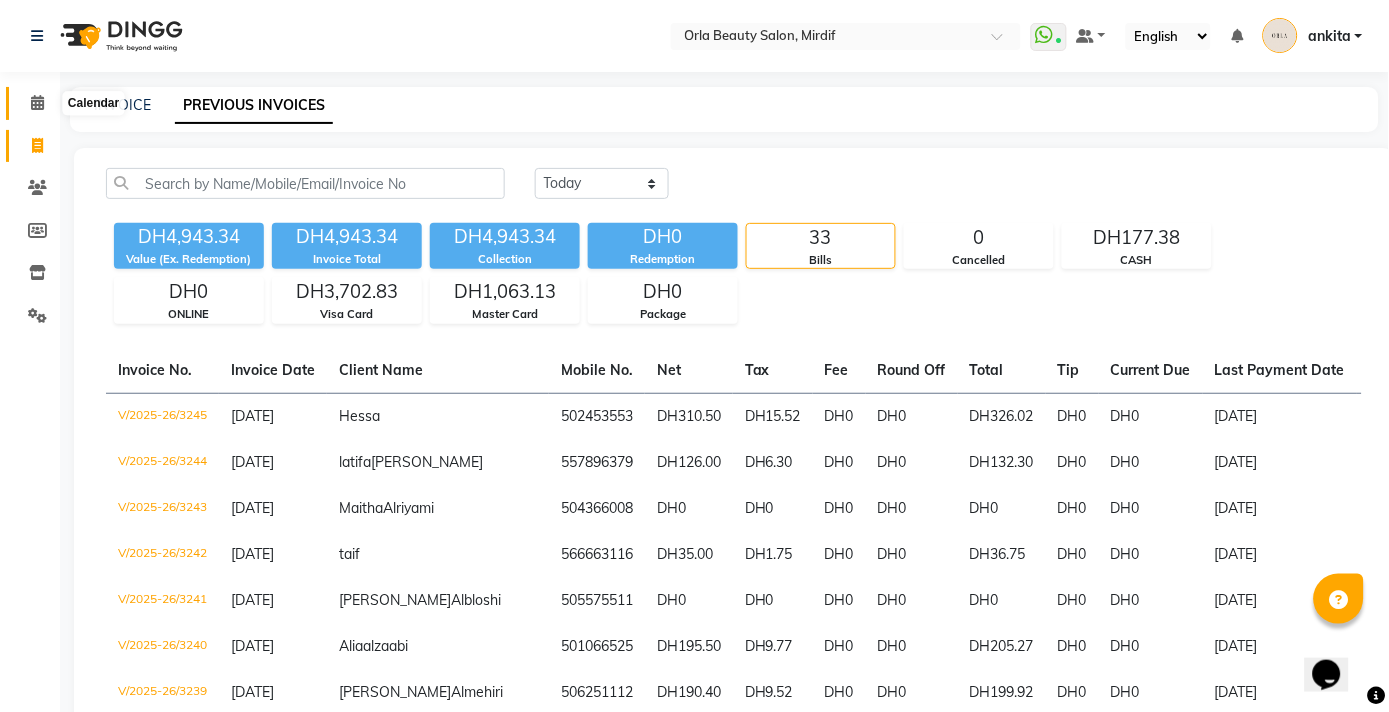 click 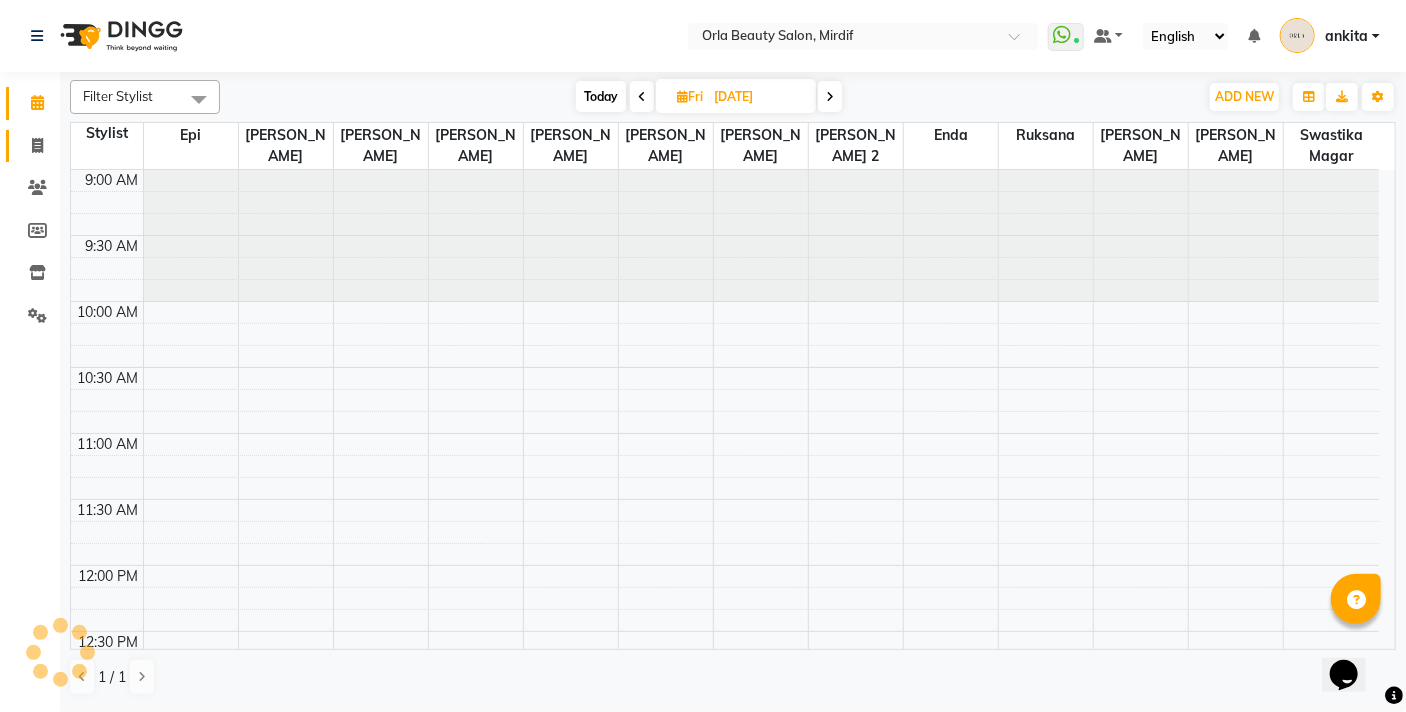 scroll, scrollTop: 0, scrollLeft: 0, axis: both 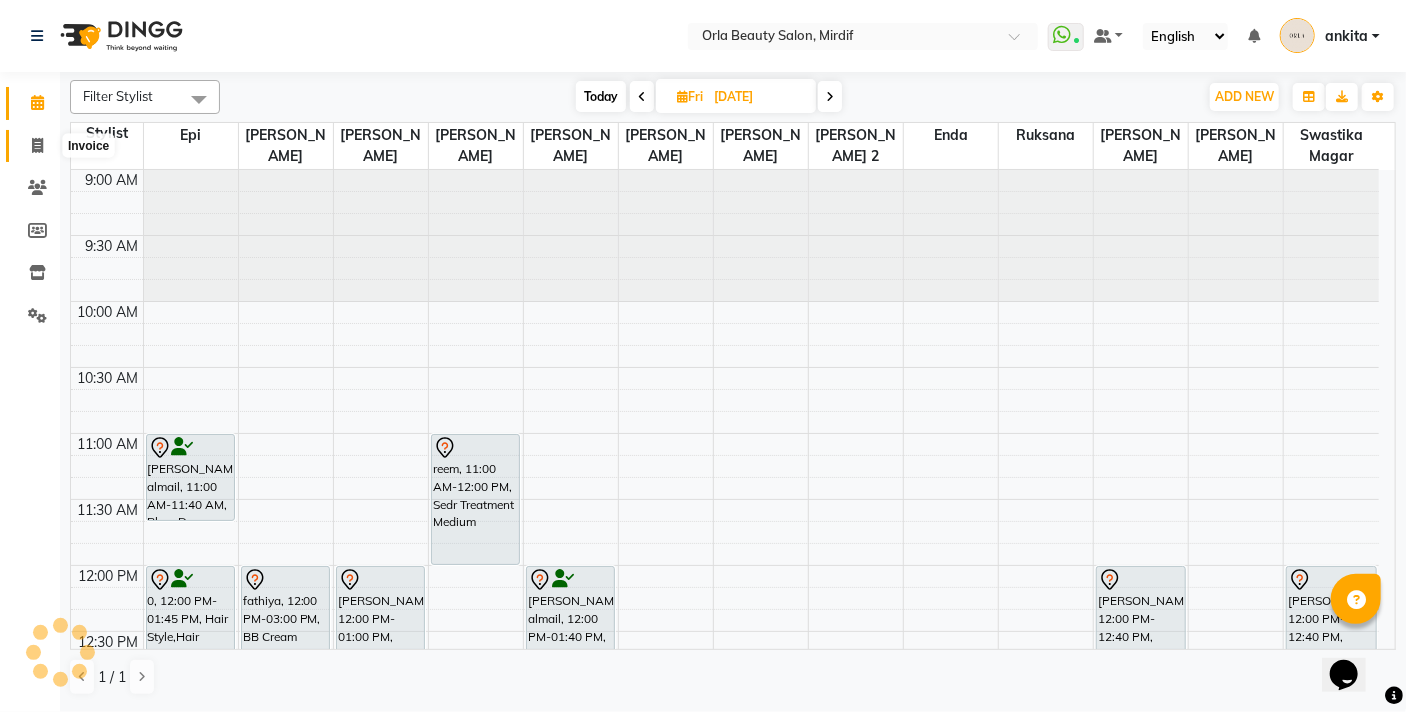 click 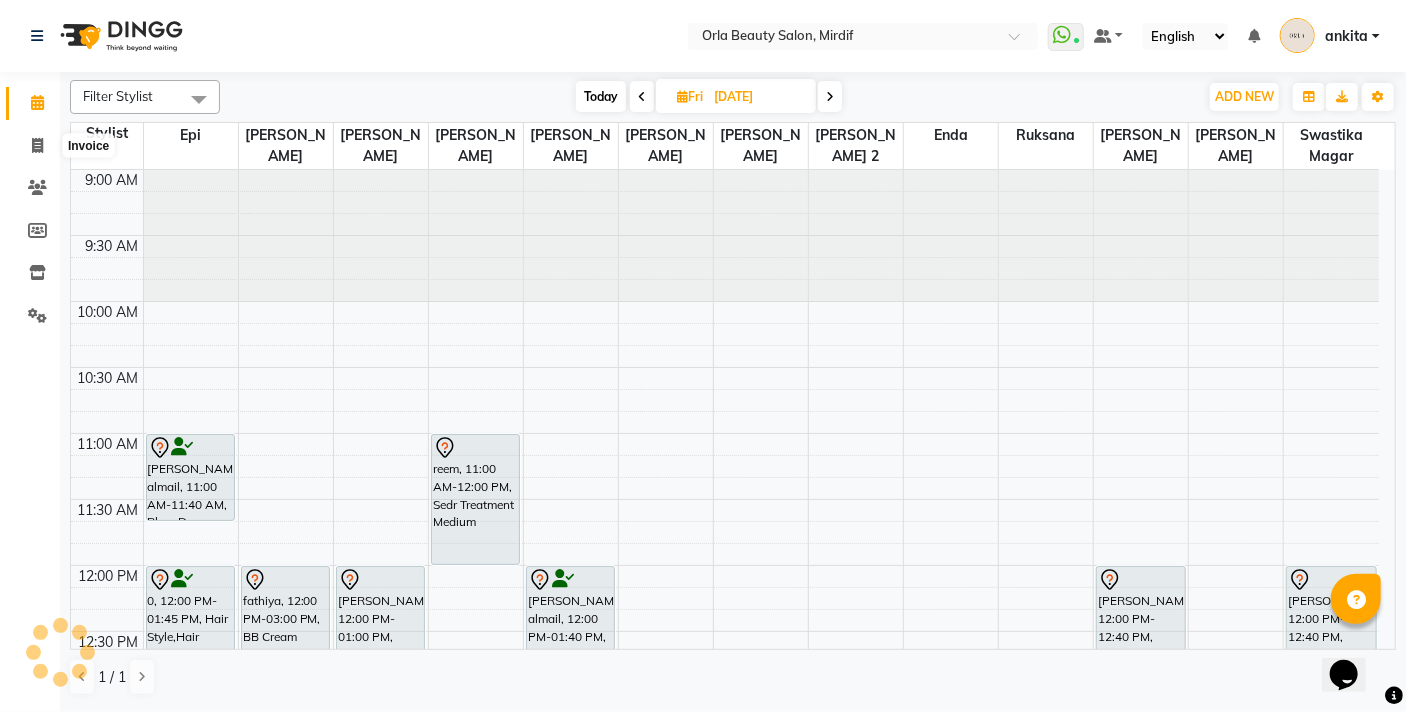 select on "service" 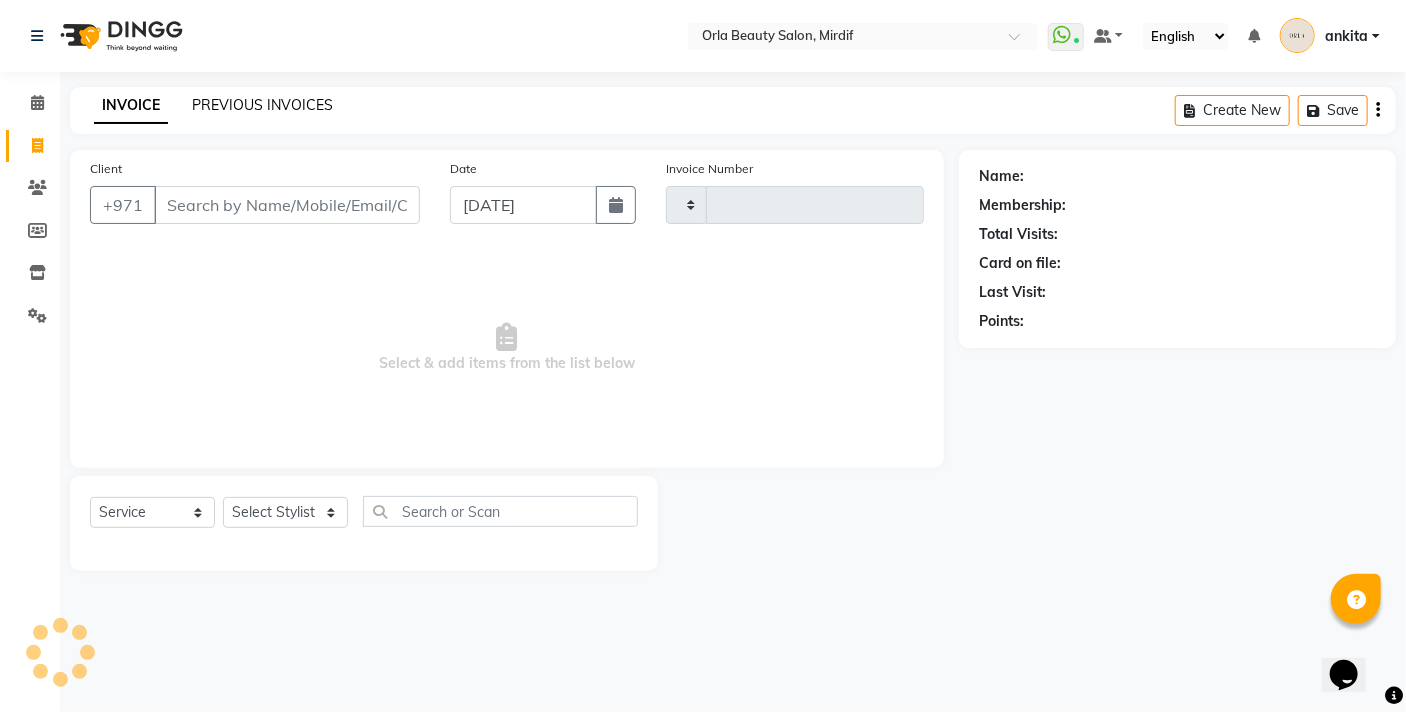 click on "PREVIOUS INVOICES" 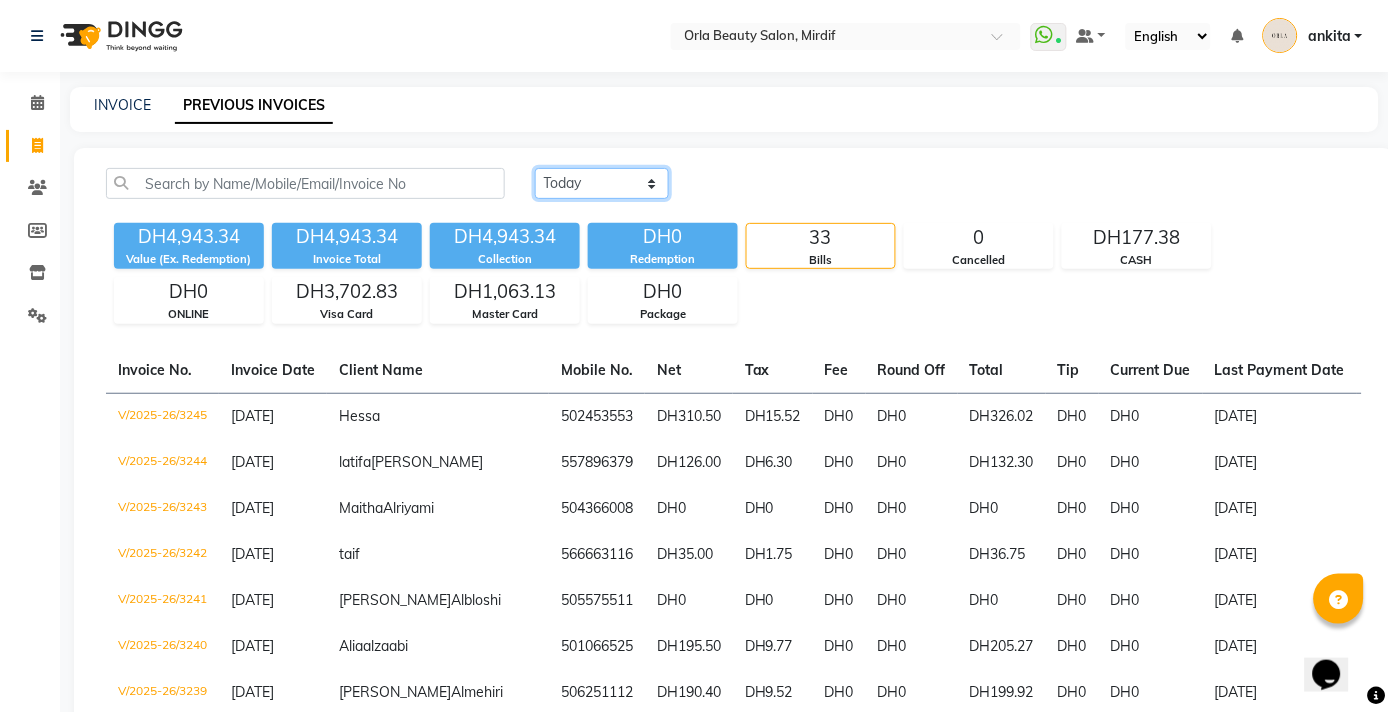 click on "[DATE] [DATE] Custom Range" 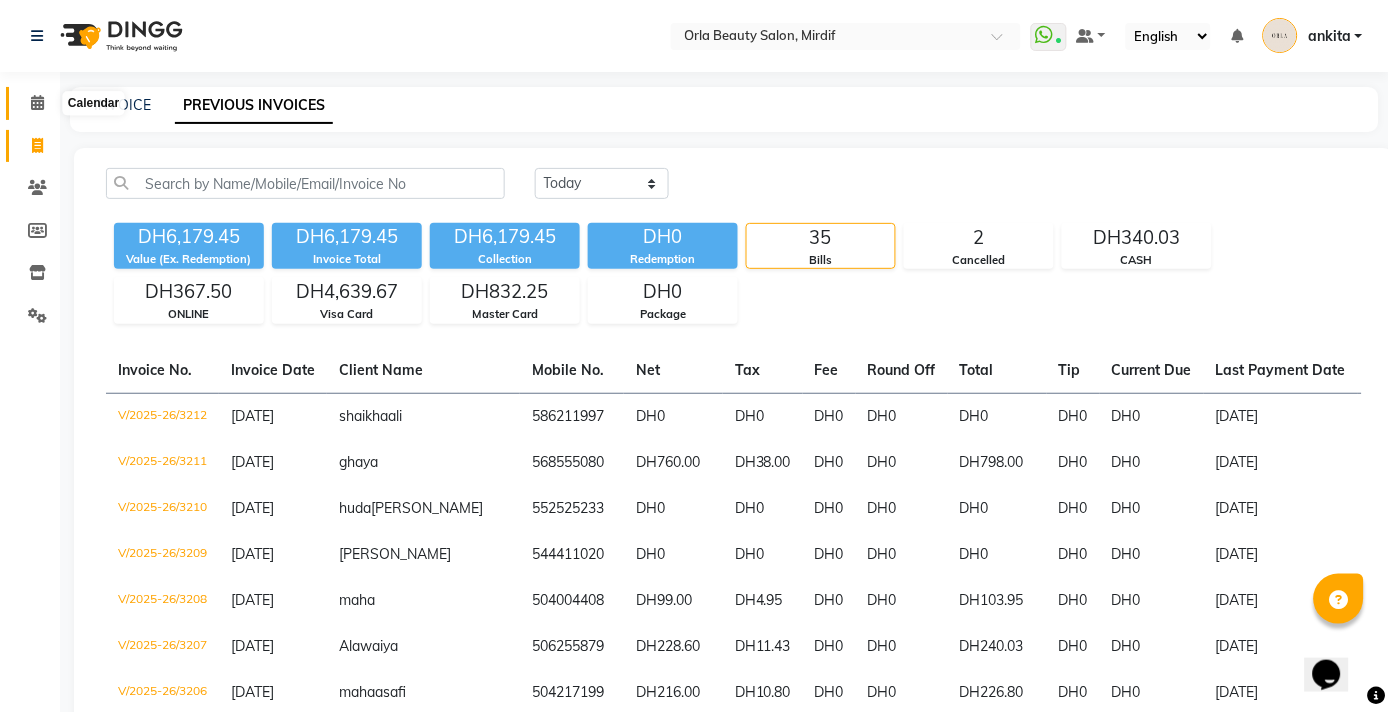 click 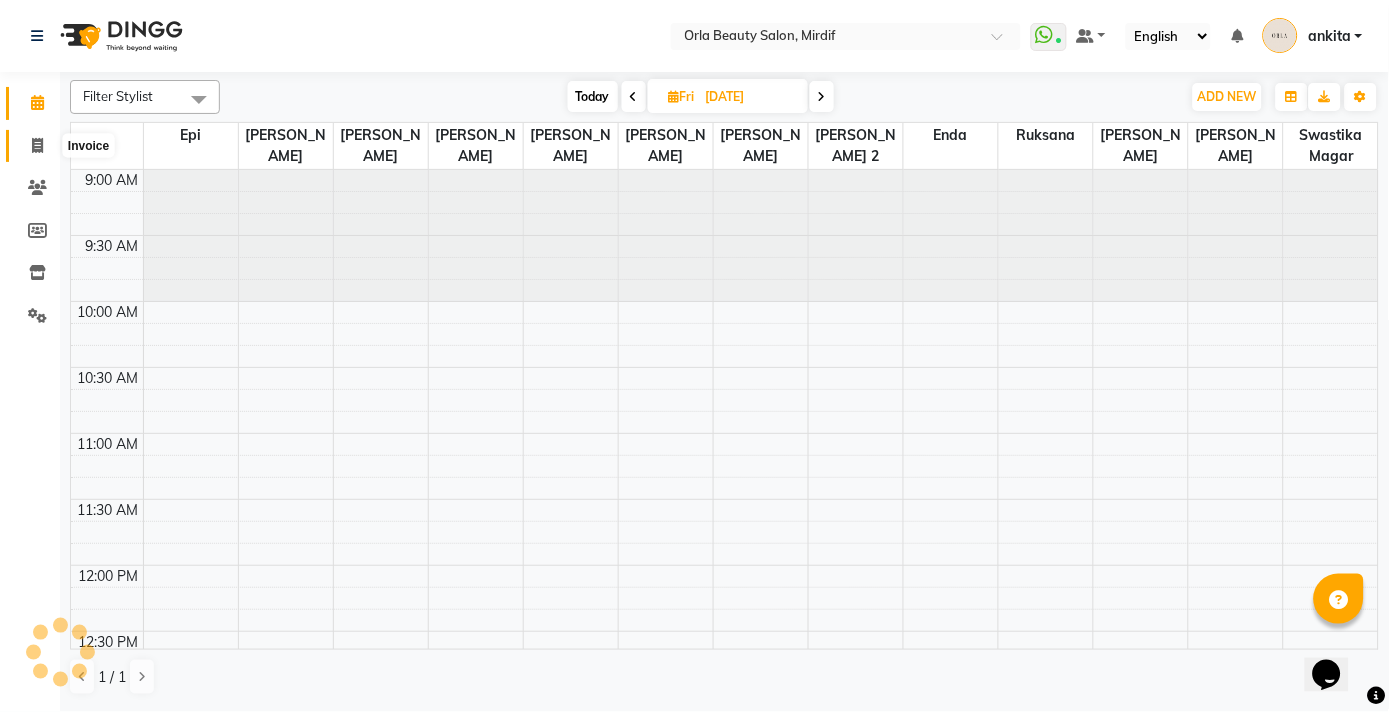 click 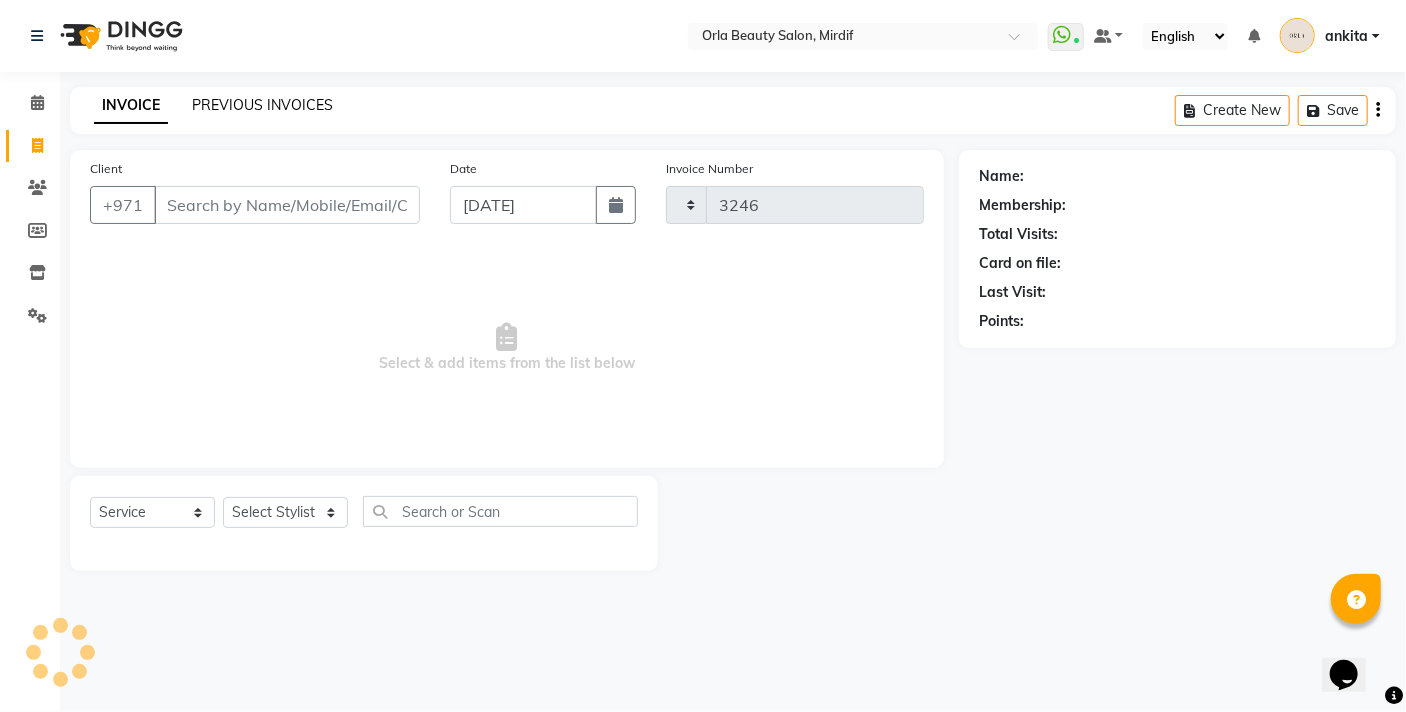 click on "PREVIOUS INVOICES" 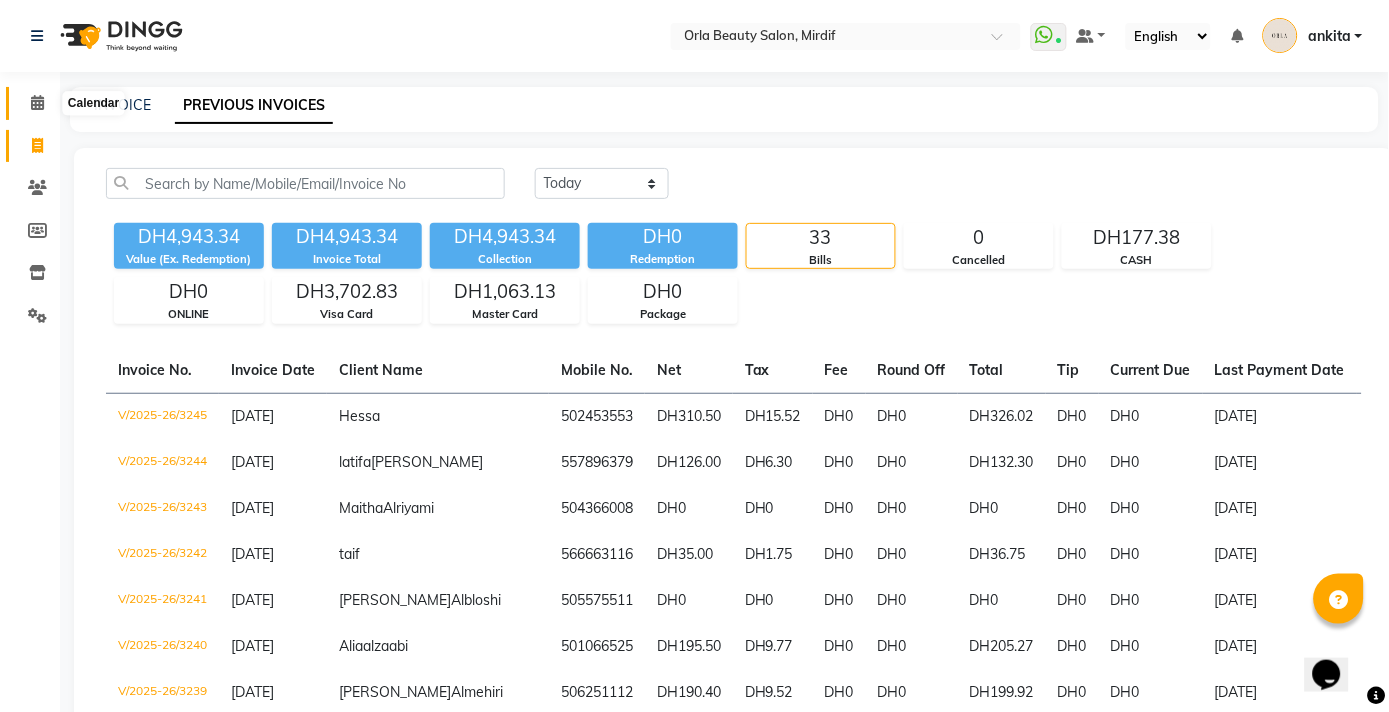 click 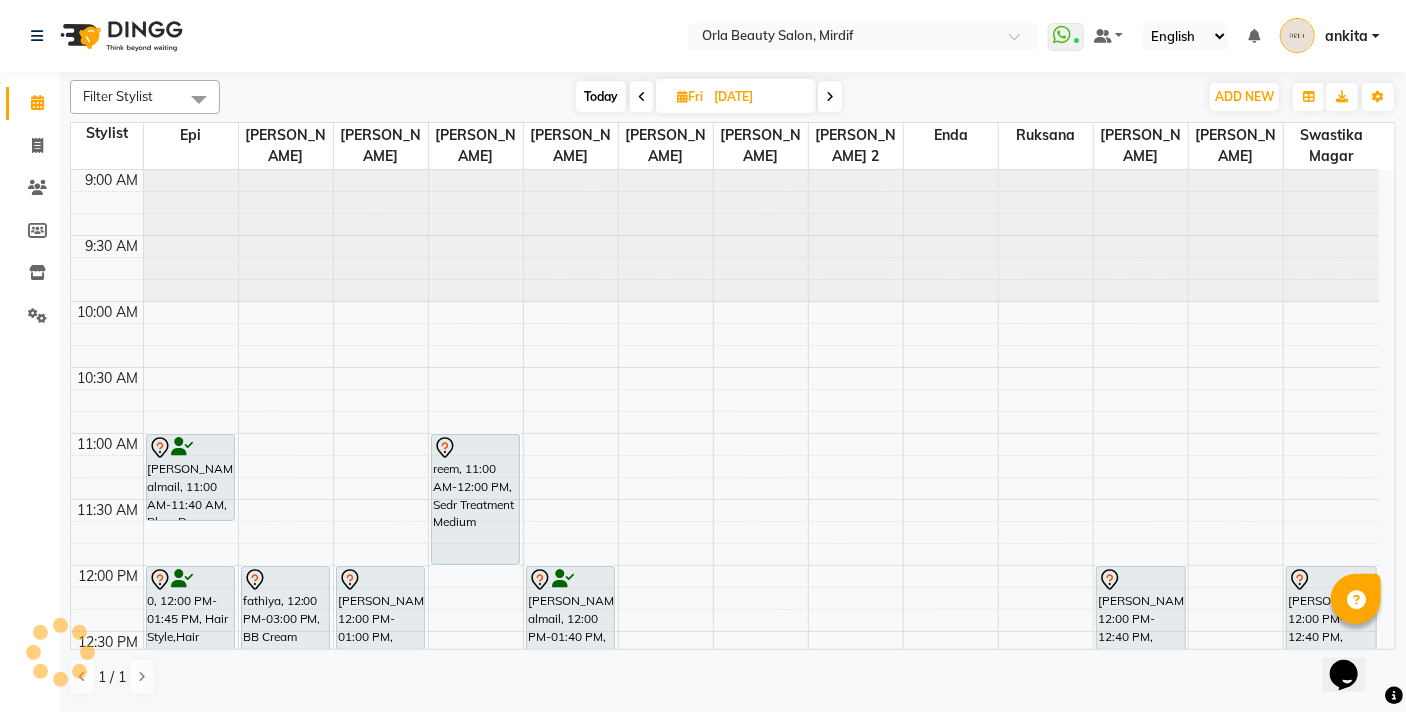 scroll, scrollTop: 0, scrollLeft: 0, axis: both 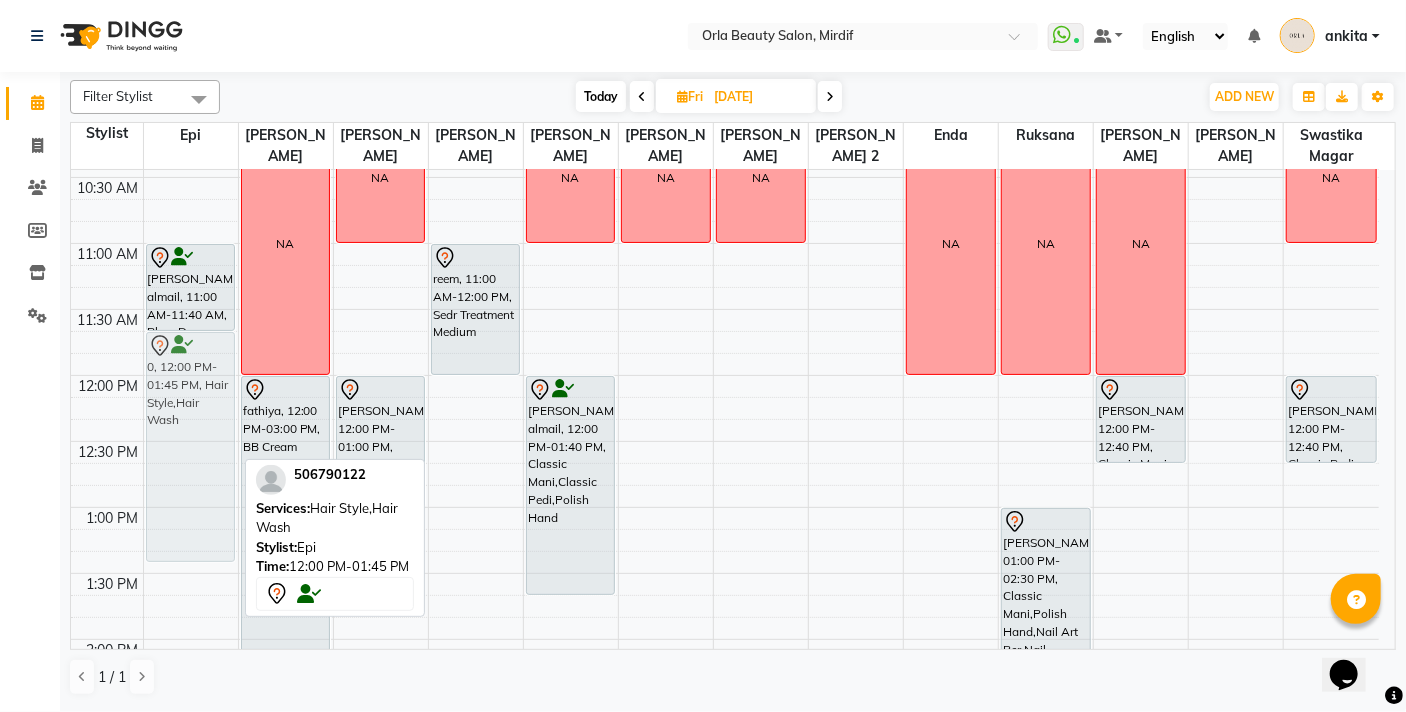 drag, startPoint x: 188, startPoint y: 389, endPoint x: 186, endPoint y: 351, distance: 38.052597 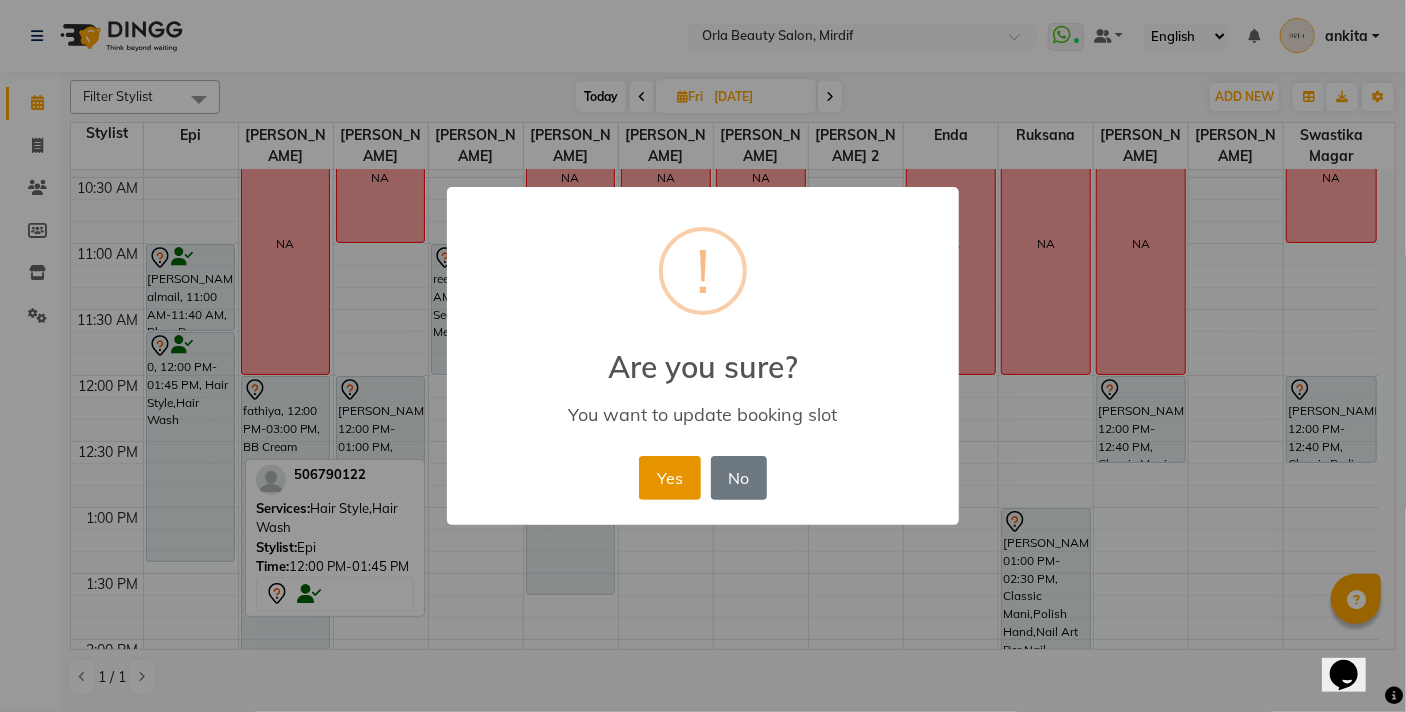 click on "Yes" at bounding box center [669, 478] 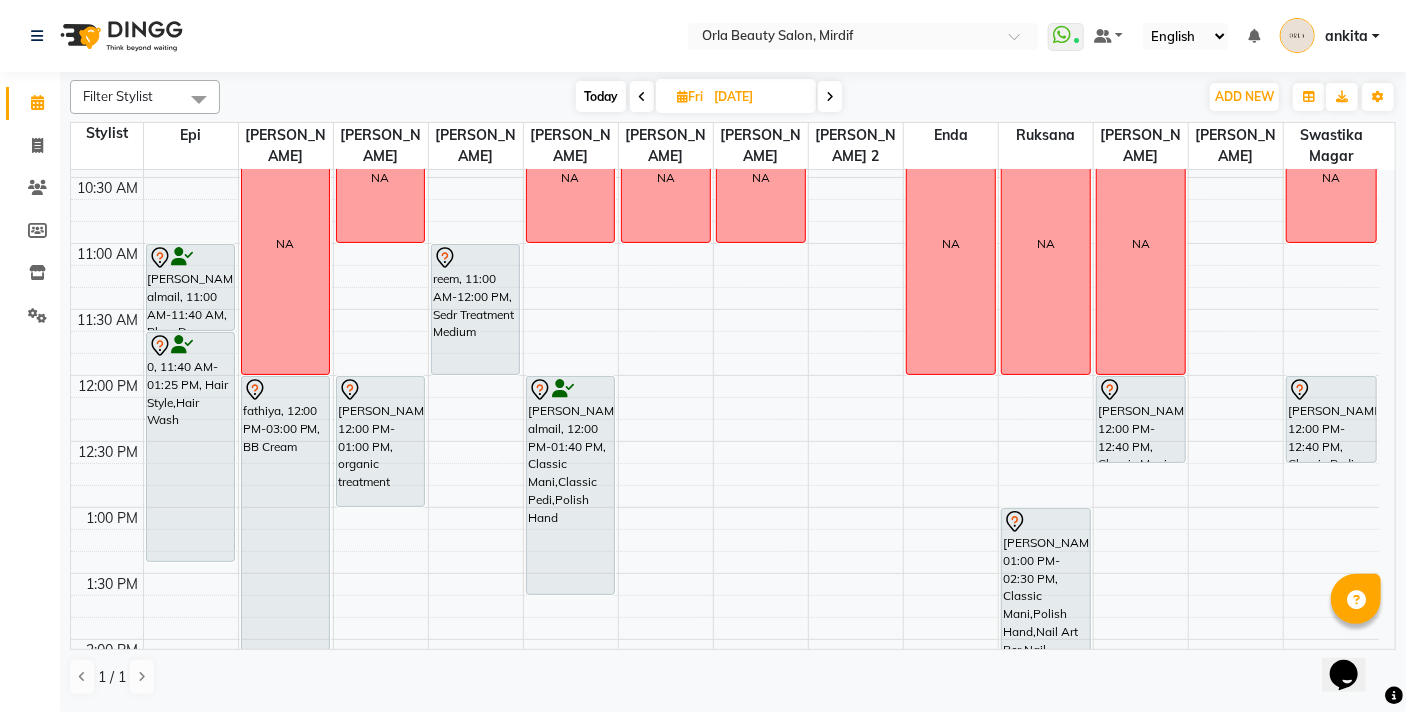 click on "Today" at bounding box center (601, 96) 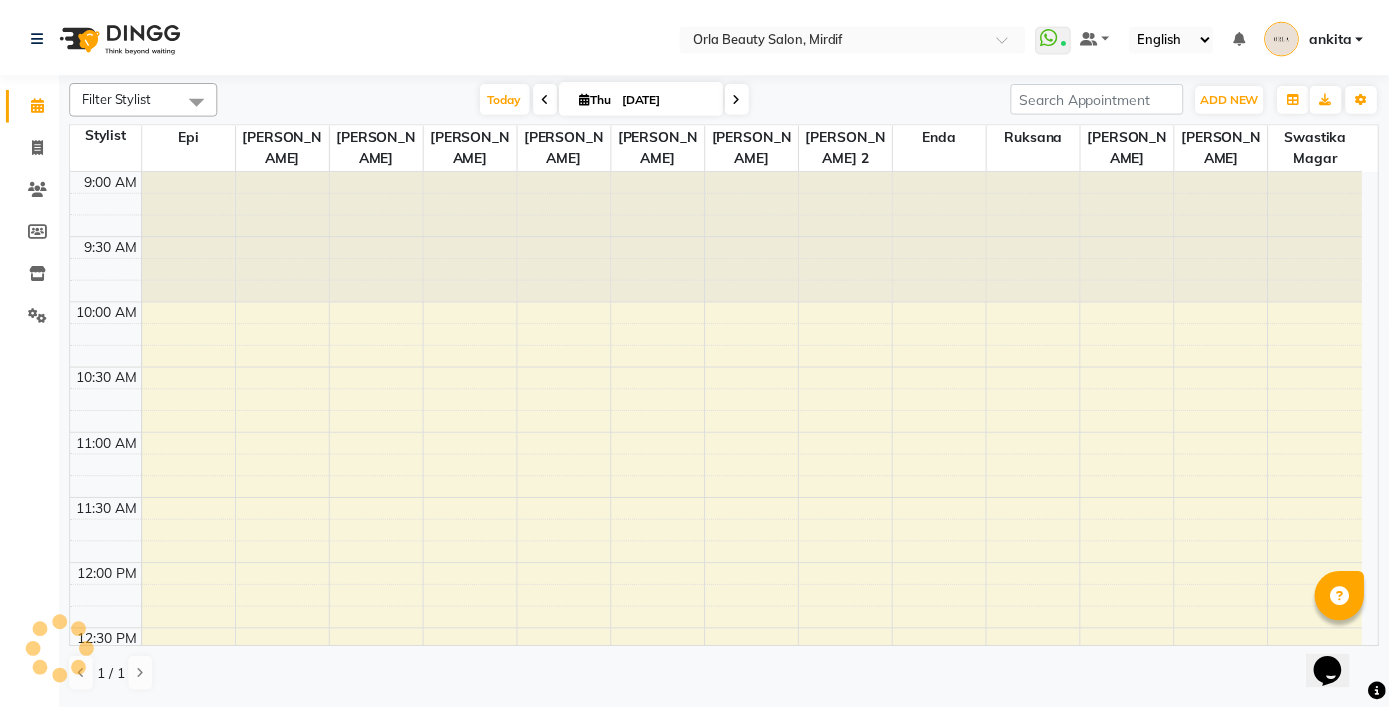 scroll, scrollTop: 1369, scrollLeft: 0, axis: vertical 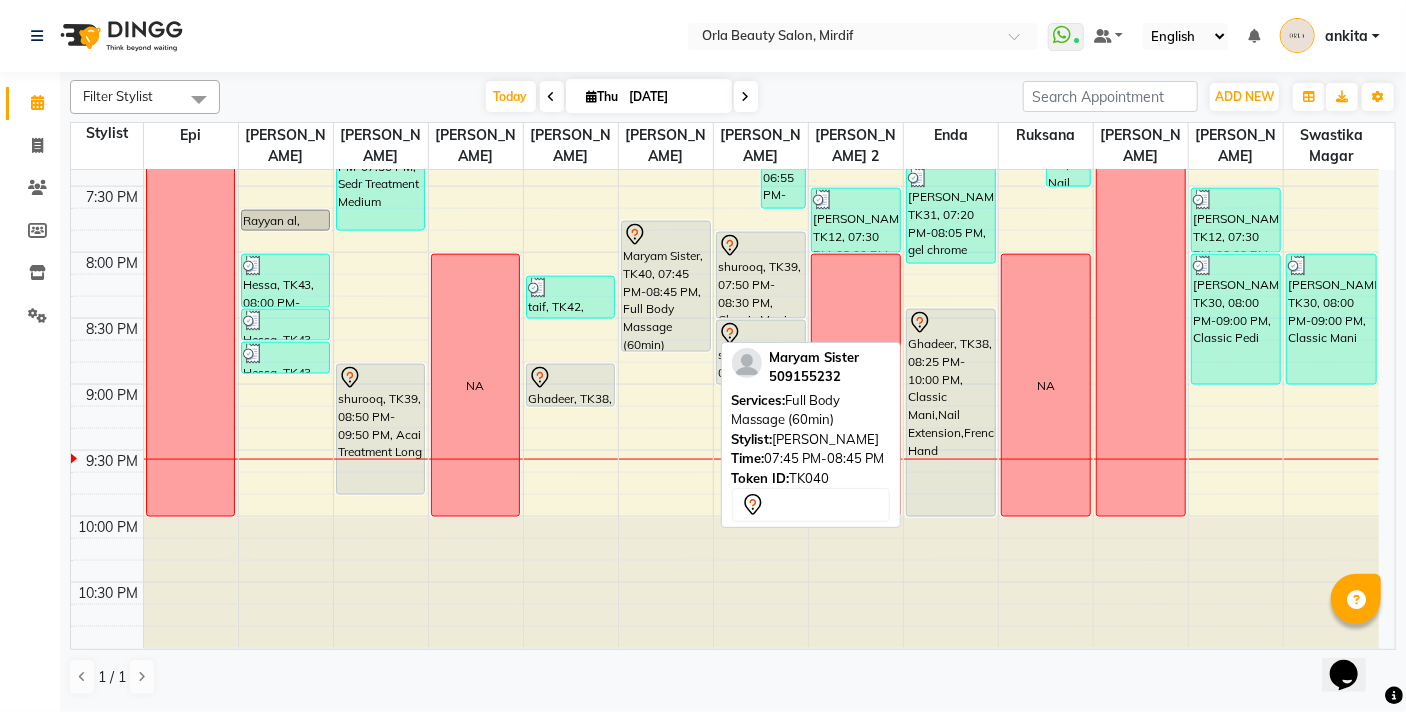 click on "Maryam Sister, TK40, 07:45 PM-08:45 PM, Full Body Massage (60min)" at bounding box center [666, 286] 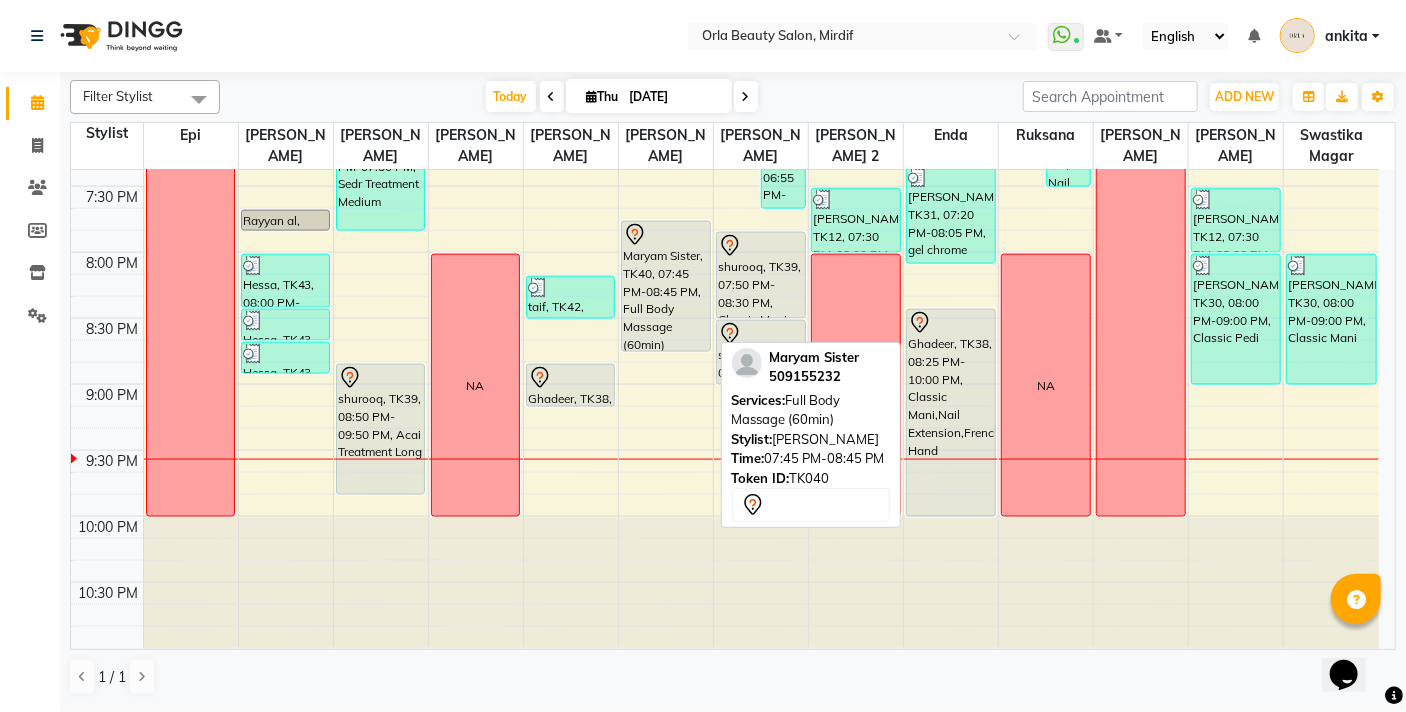 click on "Maryam Sister, TK40, 07:45 PM-08:45 PM, Full Body Massage (60min)" at bounding box center (666, 286) 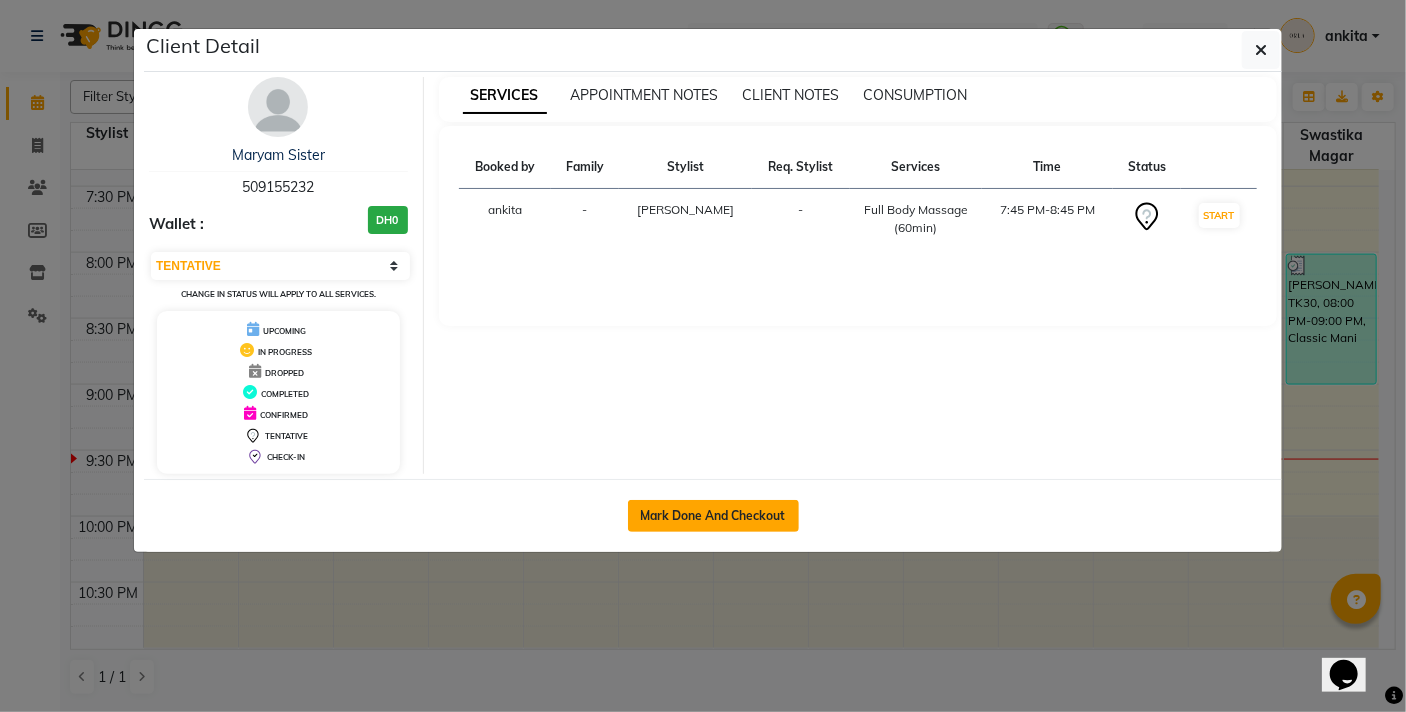 click on "Mark Done And Checkout" 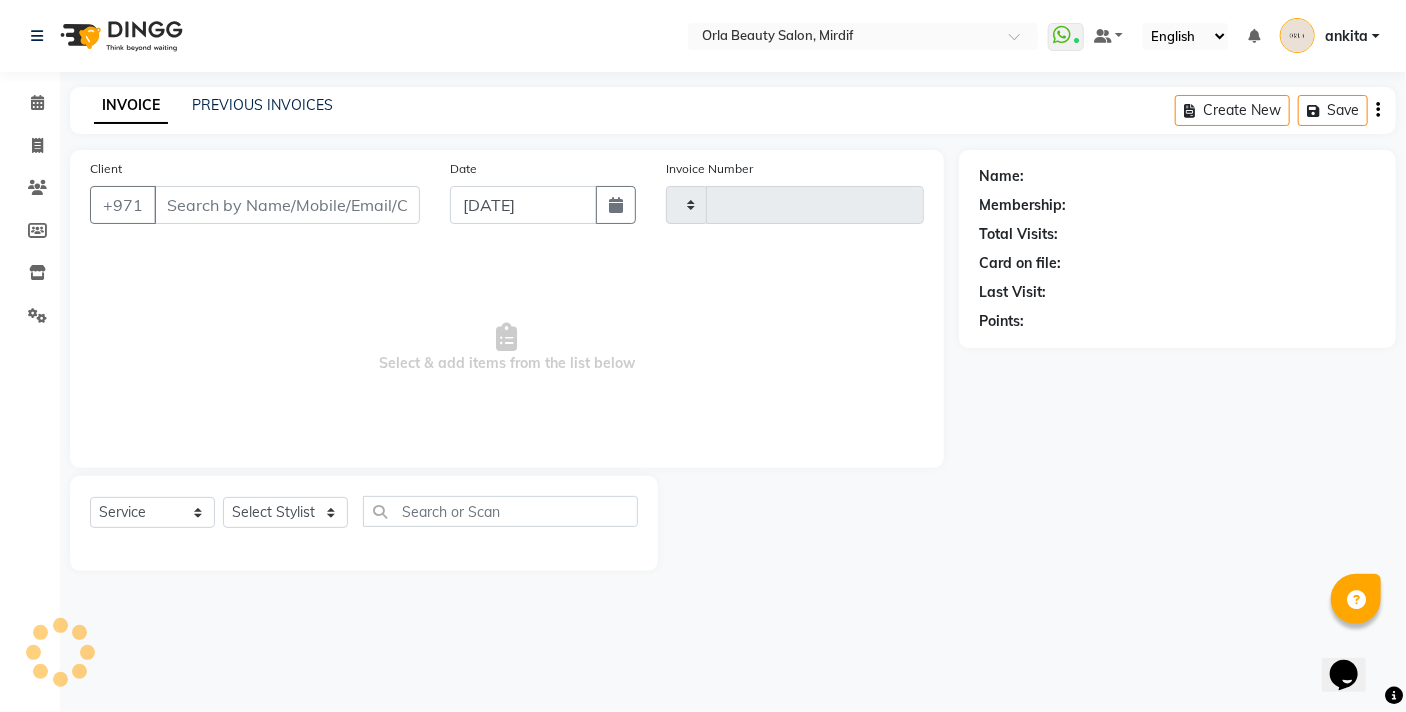 type on "3246" 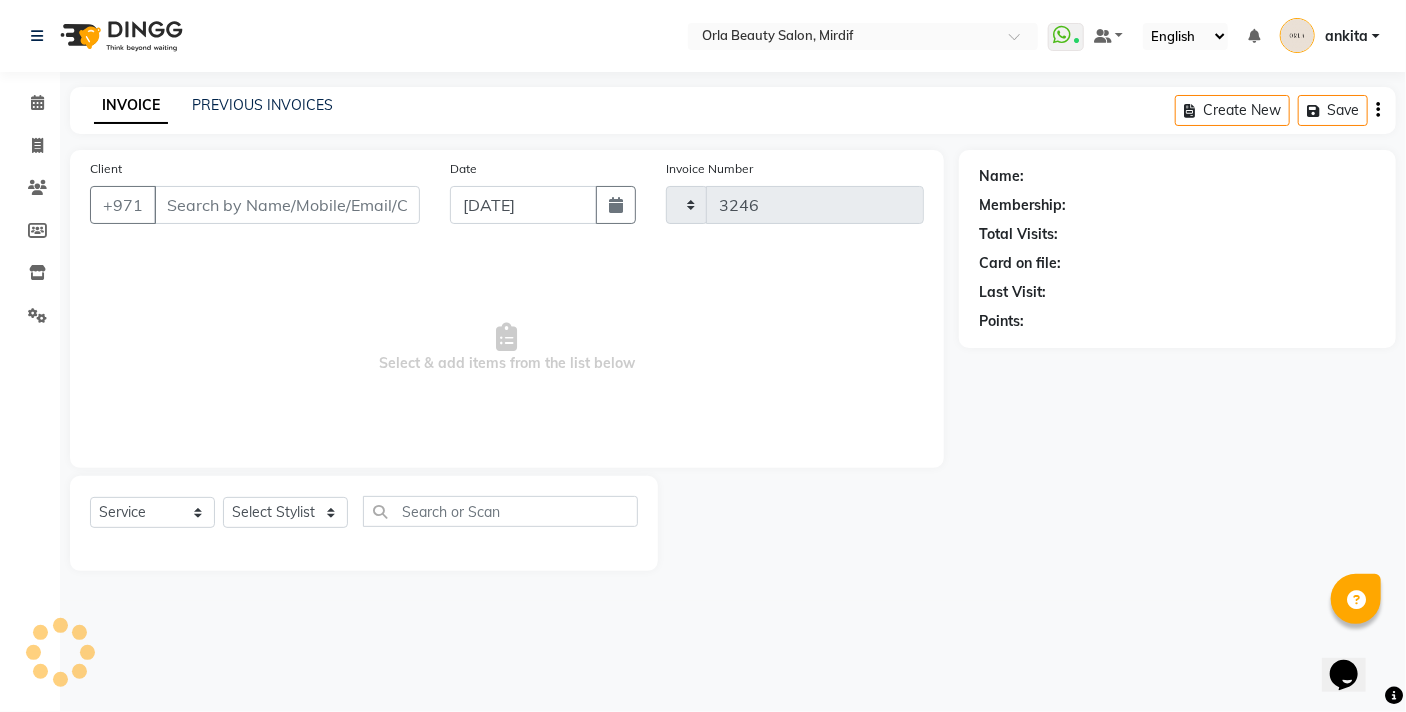 select on "5053" 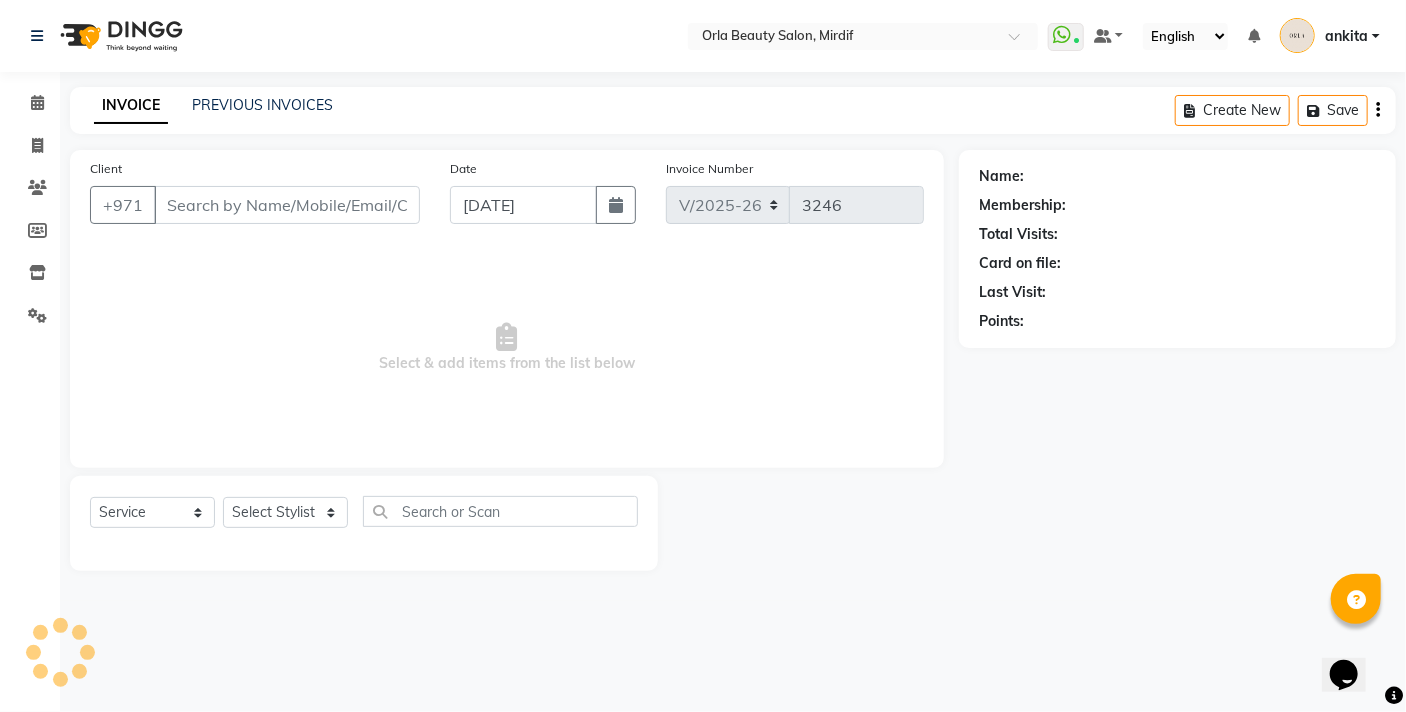 type on "509155232" 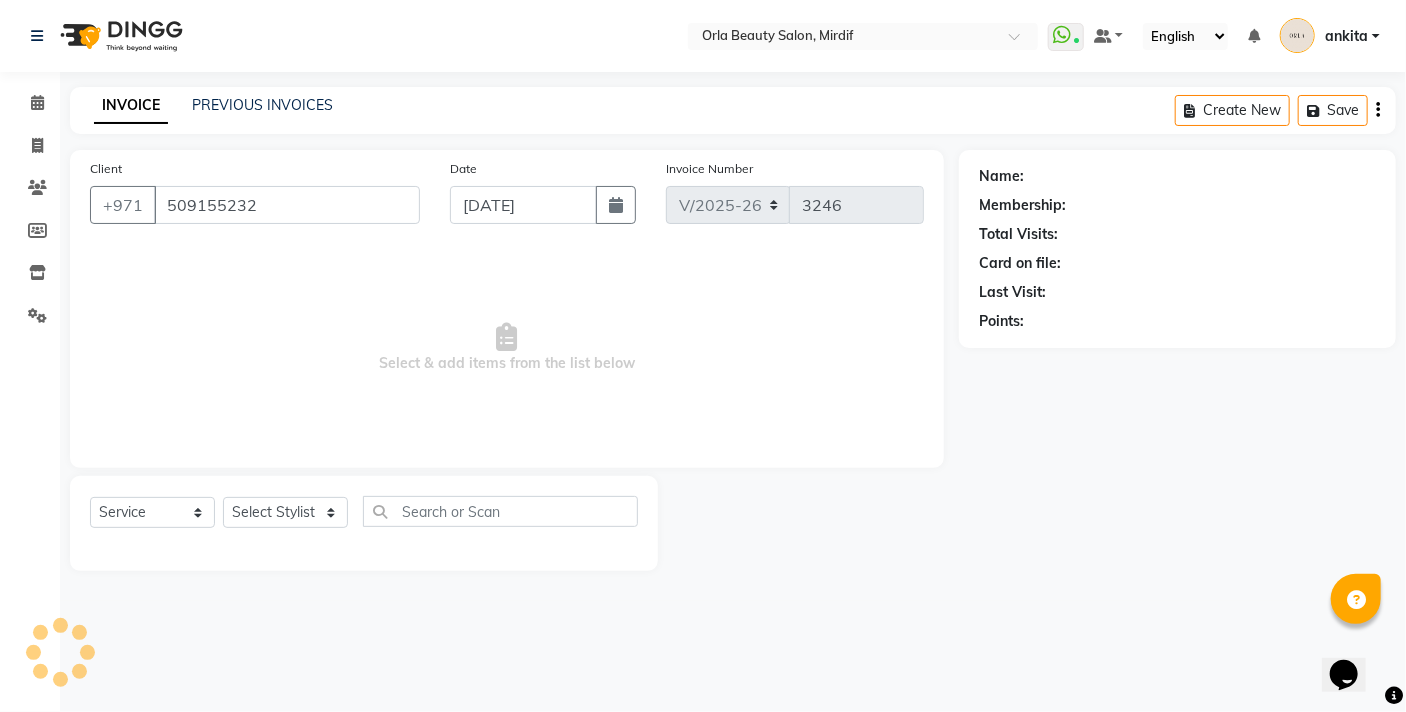 select on "54219" 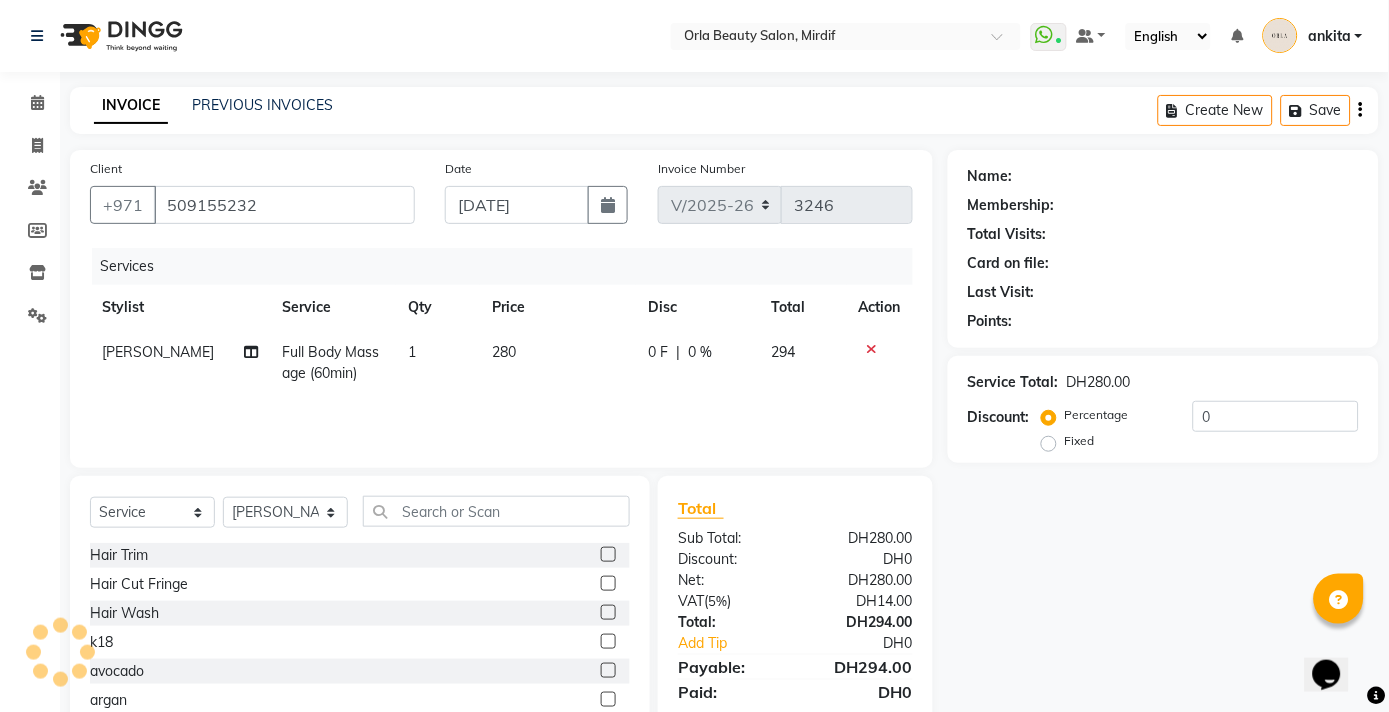 click on "280" 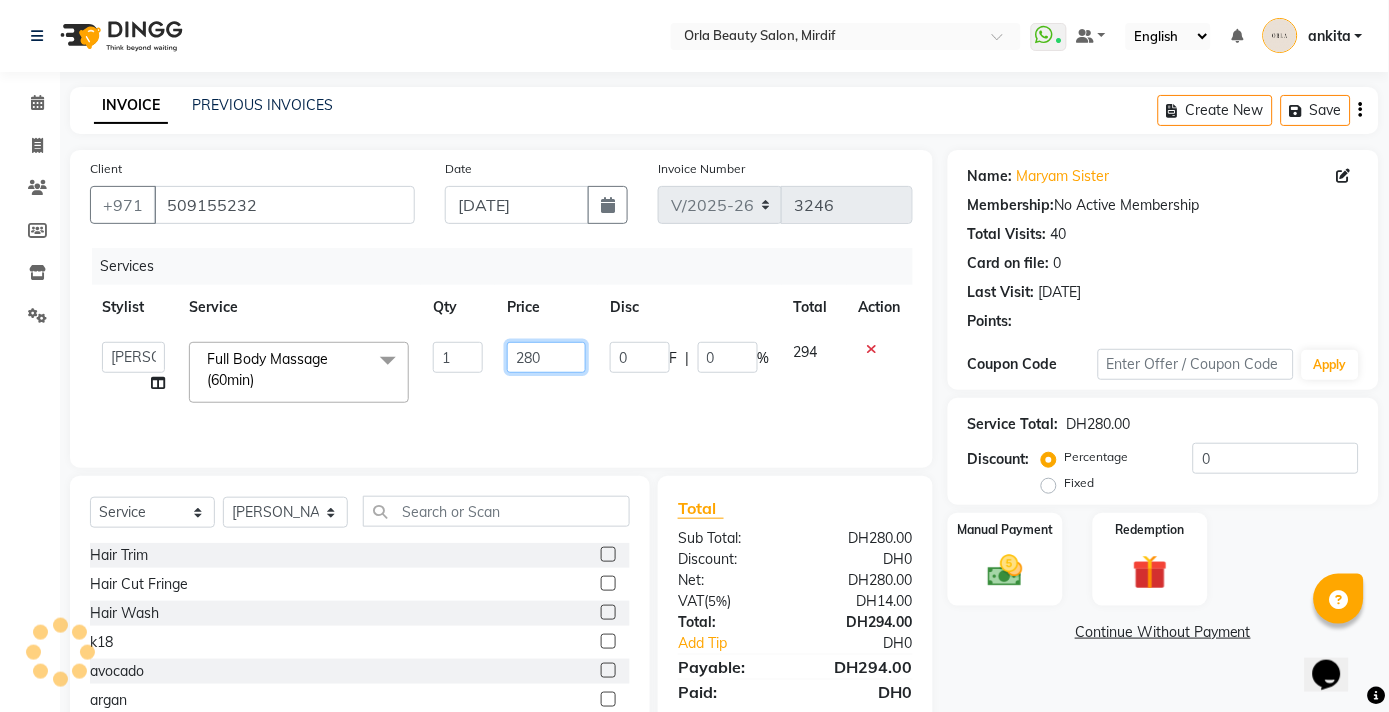 click on "280" 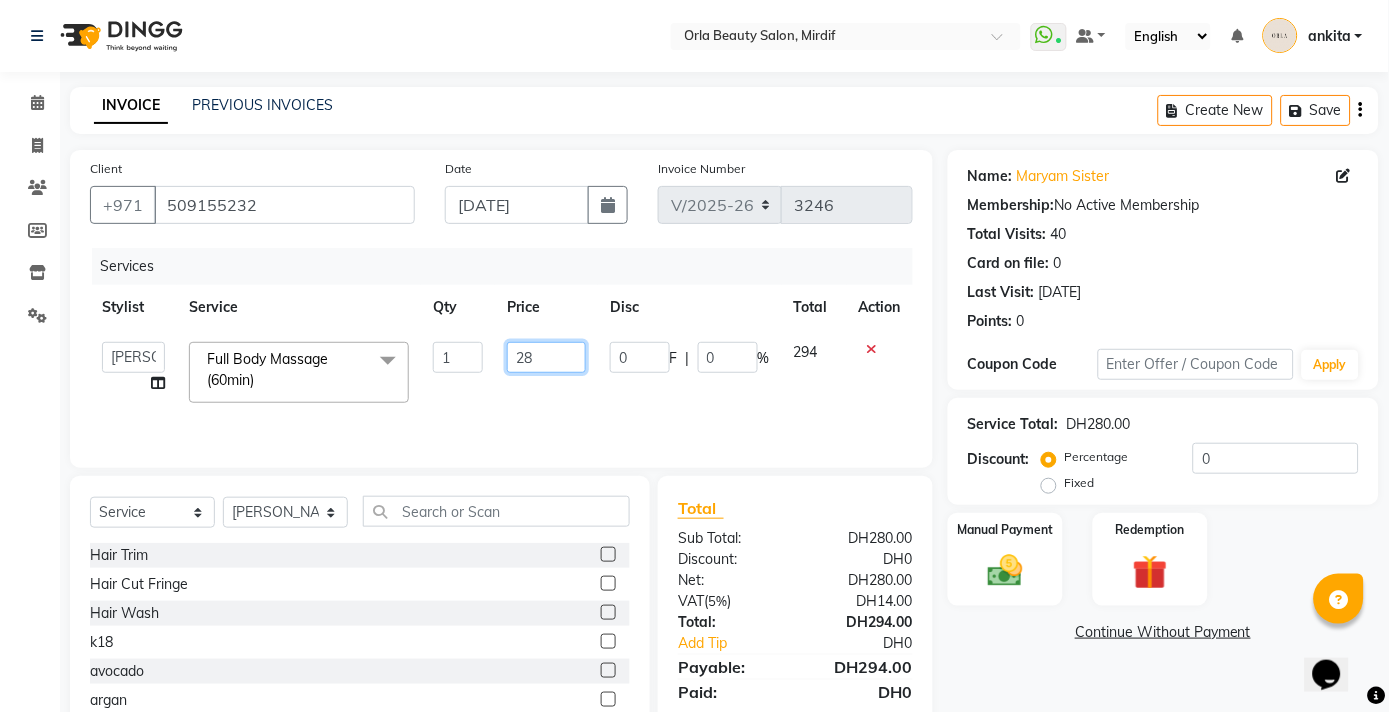 type on "2" 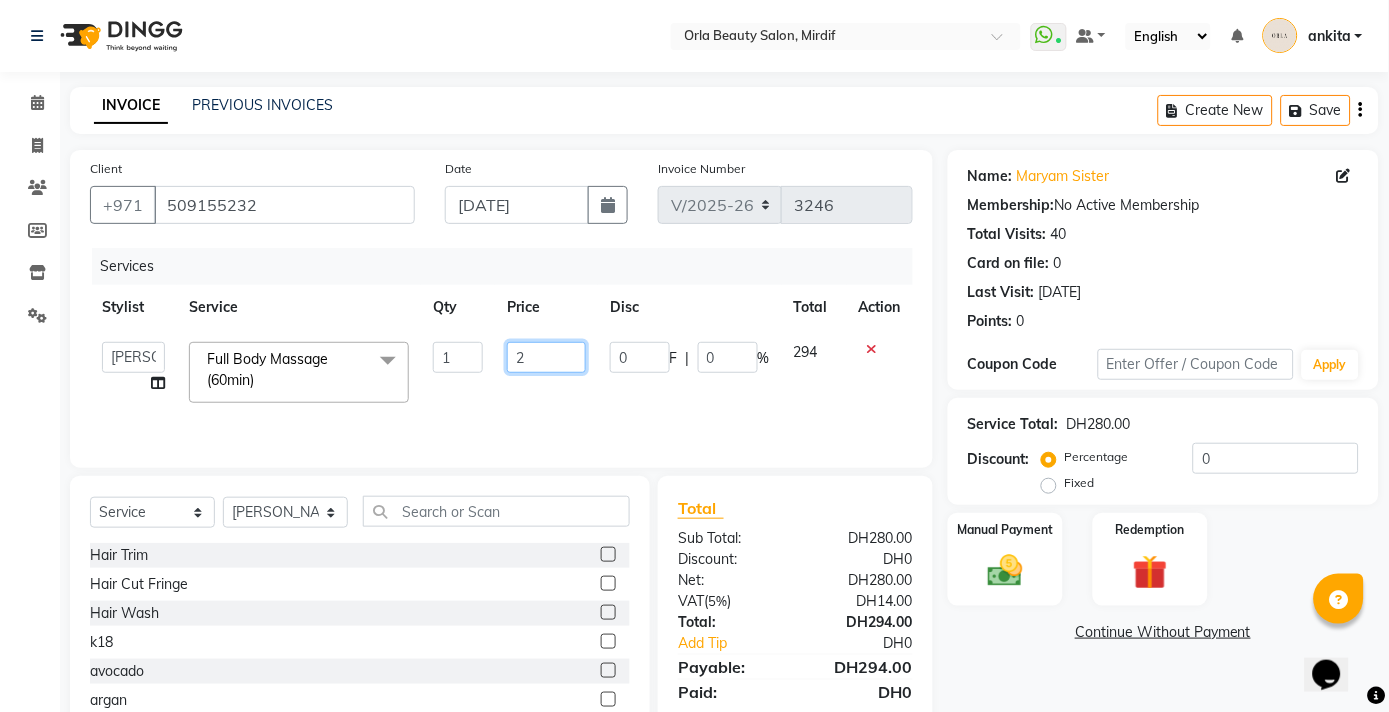 type 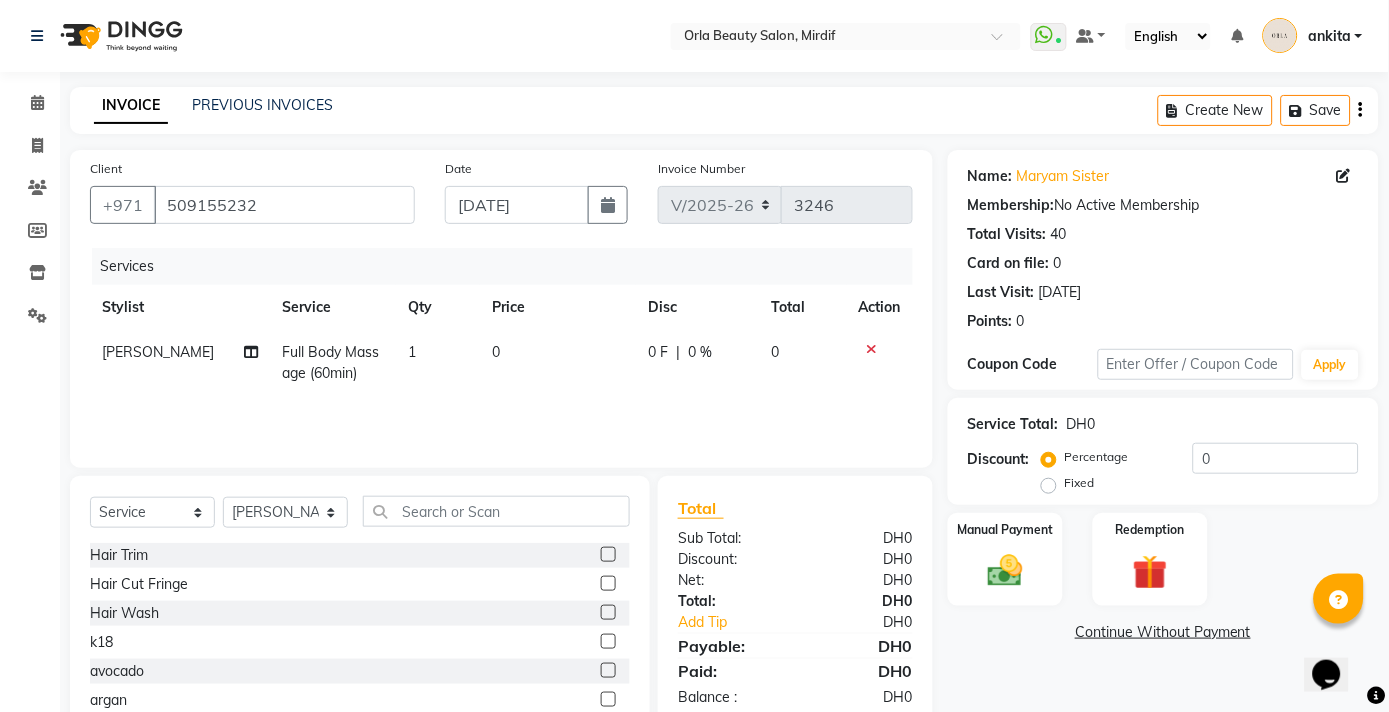 drag, startPoint x: 1390, startPoint y: 276, endPoint x: 1398, endPoint y: 495, distance: 219.14607 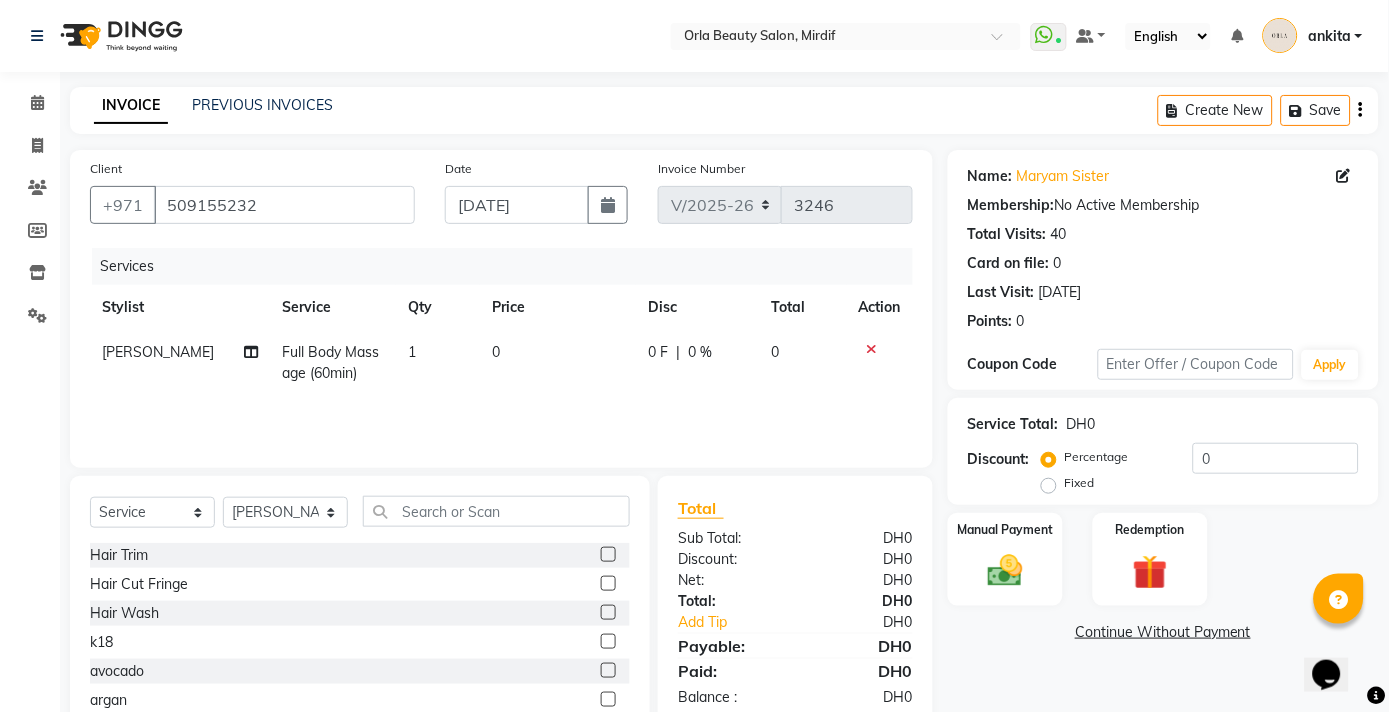 click on "Manual Payment Redemption" 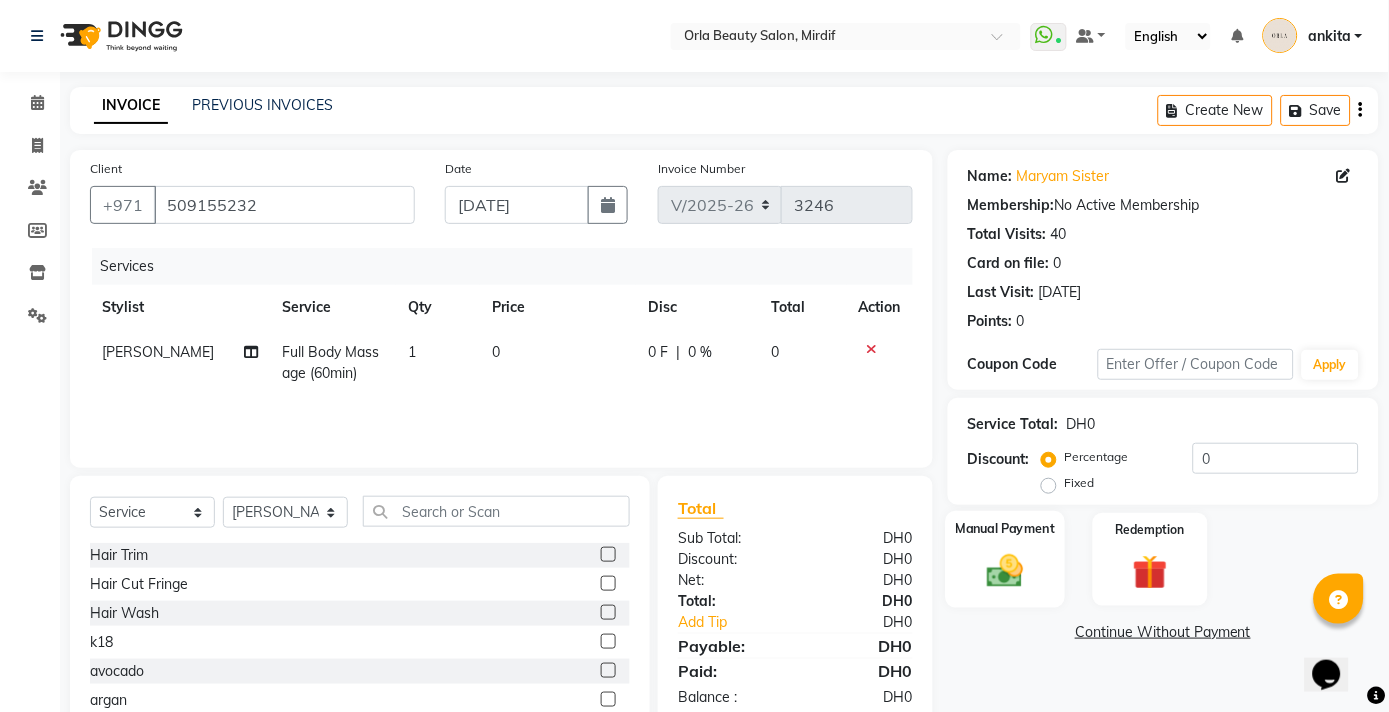 click 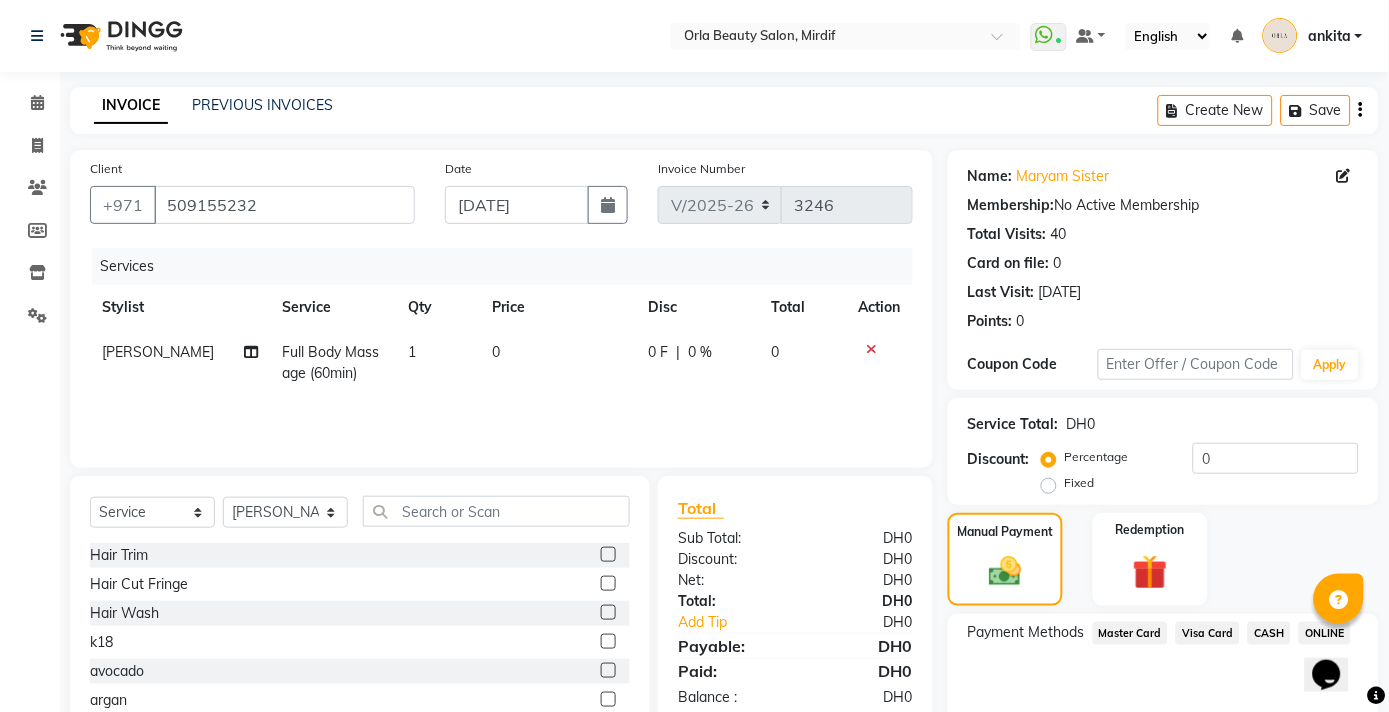 scroll, scrollTop: 91, scrollLeft: 0, axis: vertical 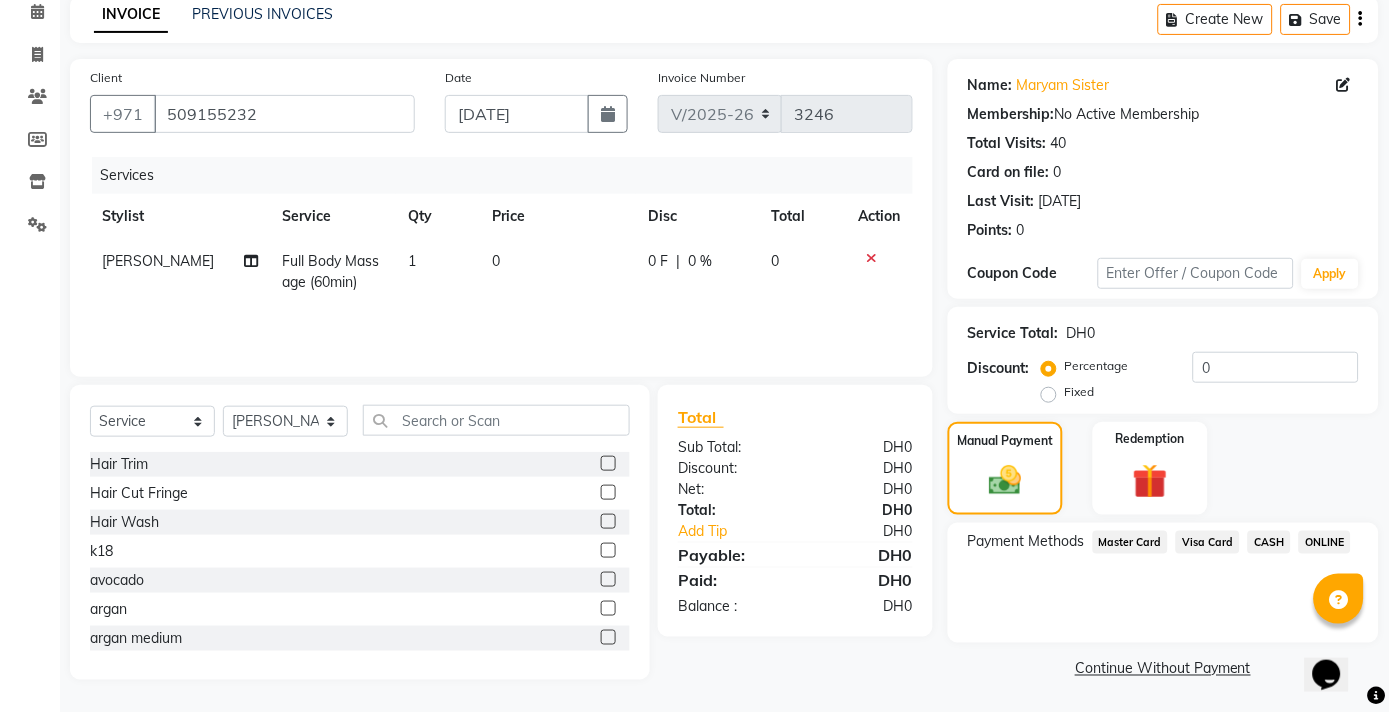click on "ONLINE" 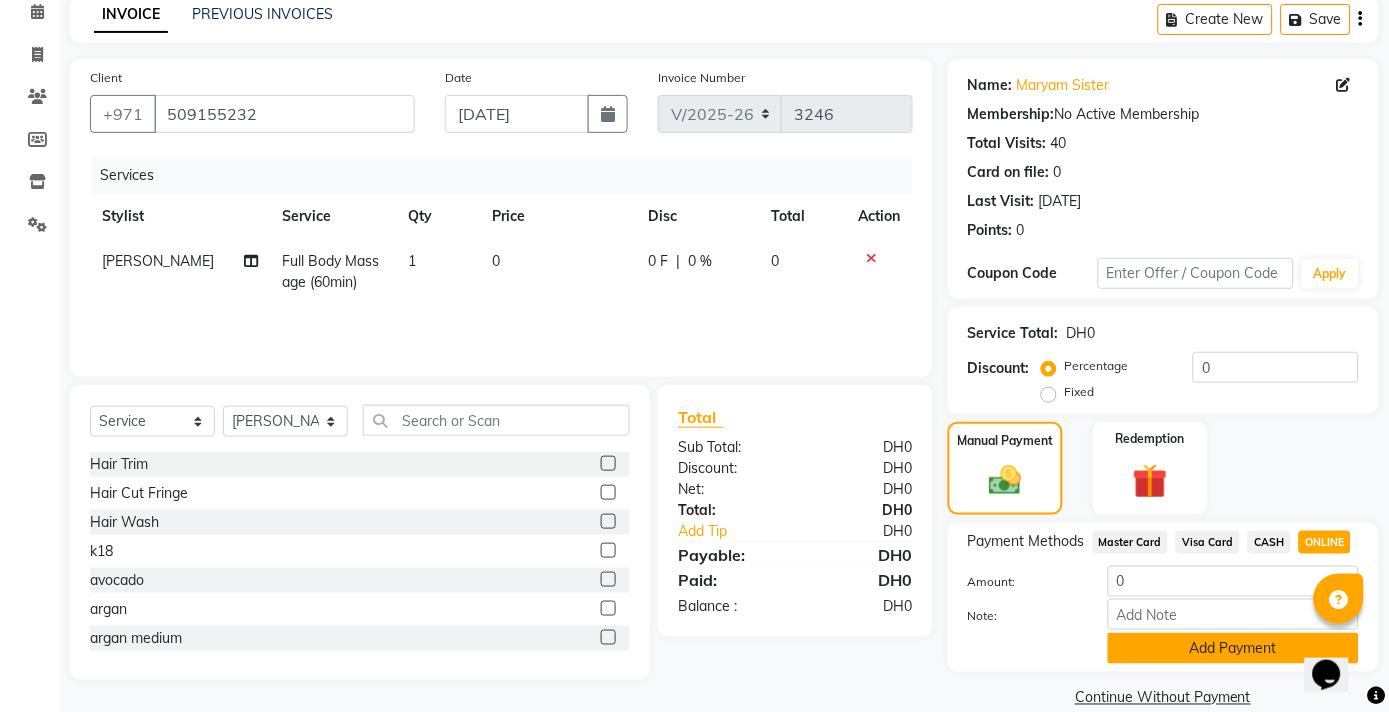 click on "Add Payment" 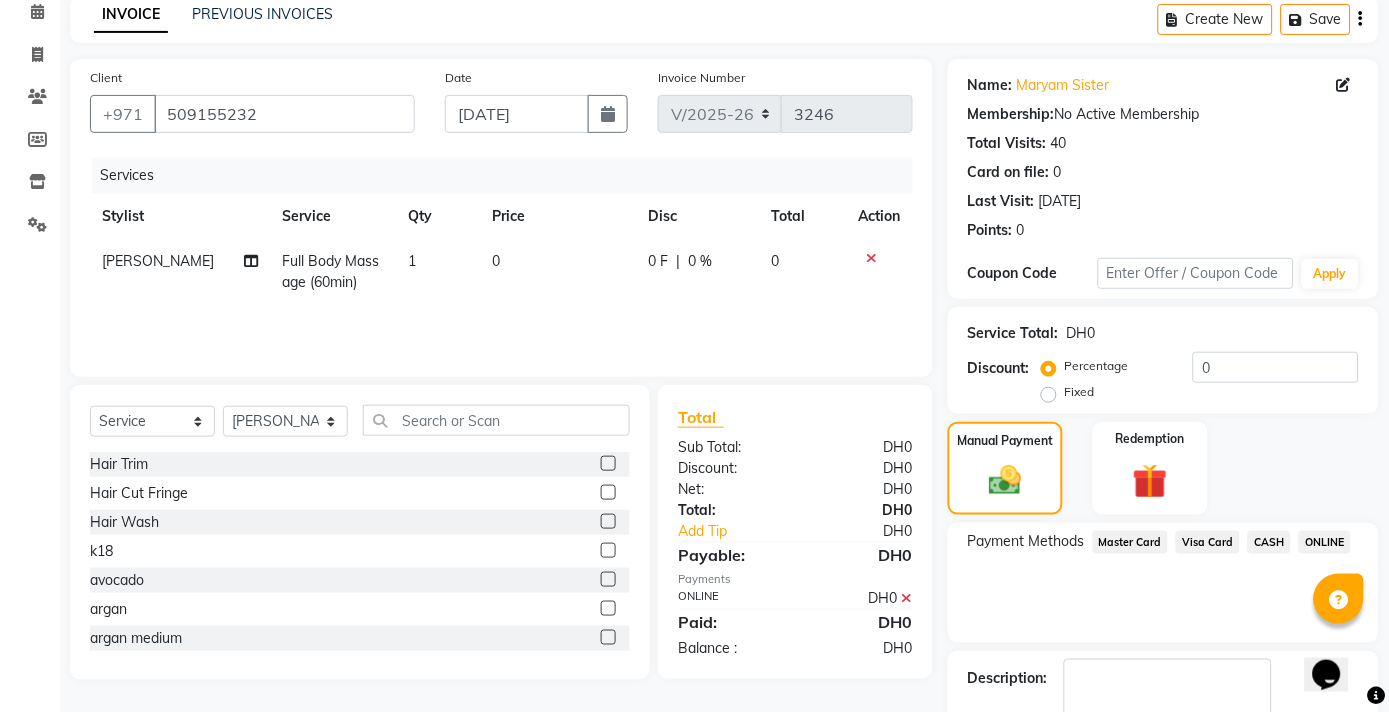 scroll, scrollTop: 204, scrollLeft: 0, axis: vertical 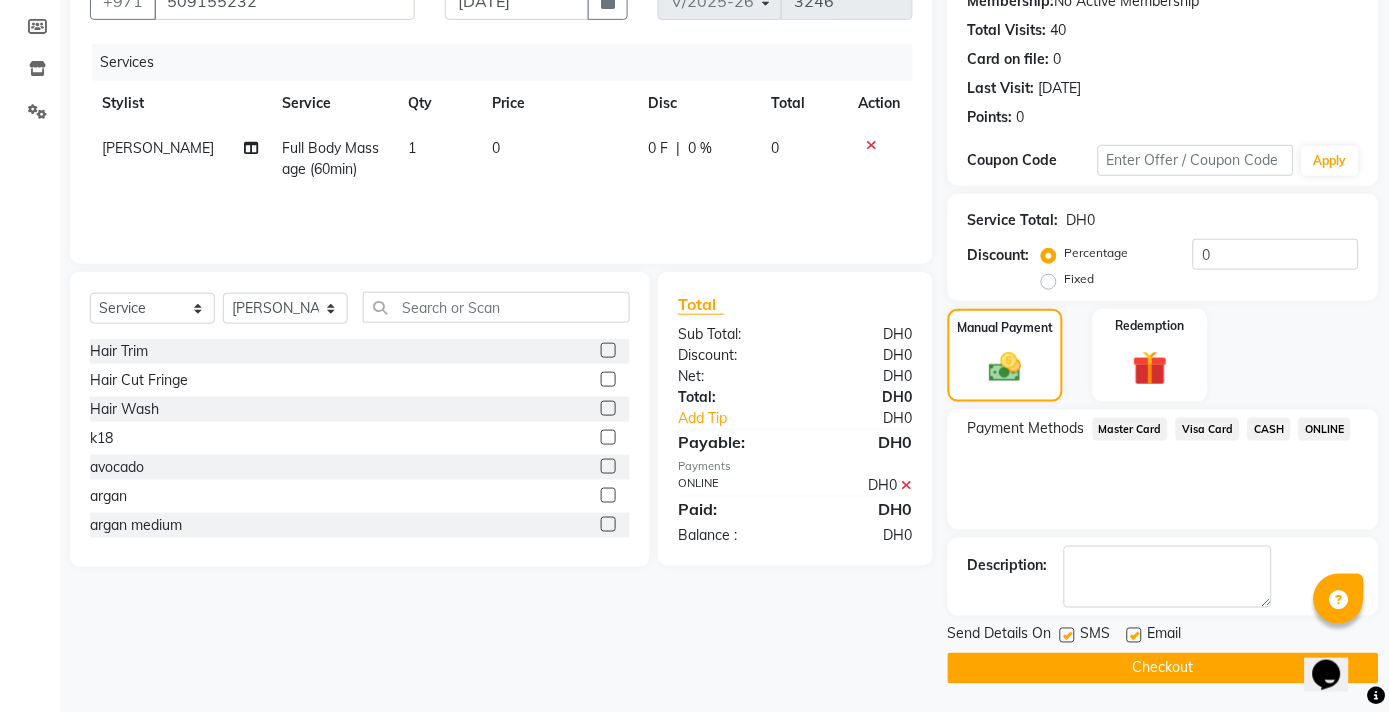 click on "Checkout" 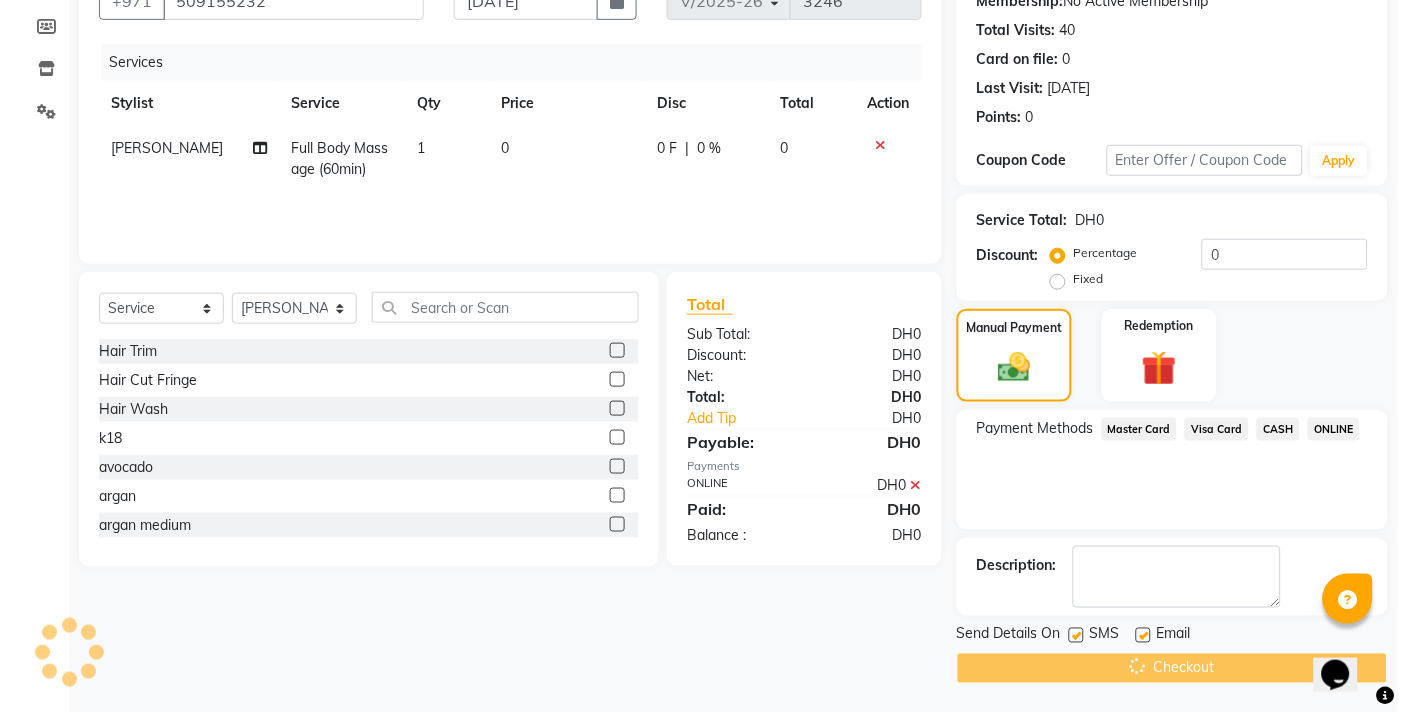 scroll, scrollTop: 0, scrollLeft: 0, axis: both 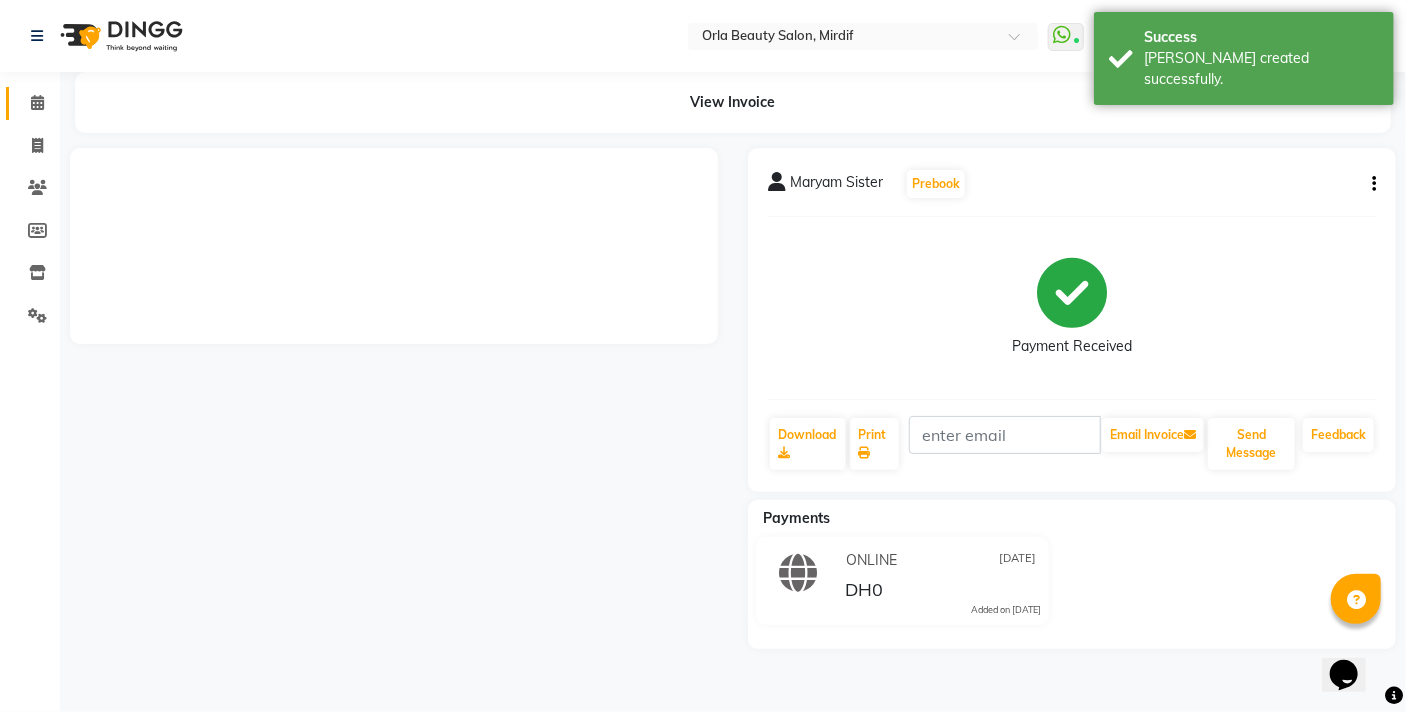 click 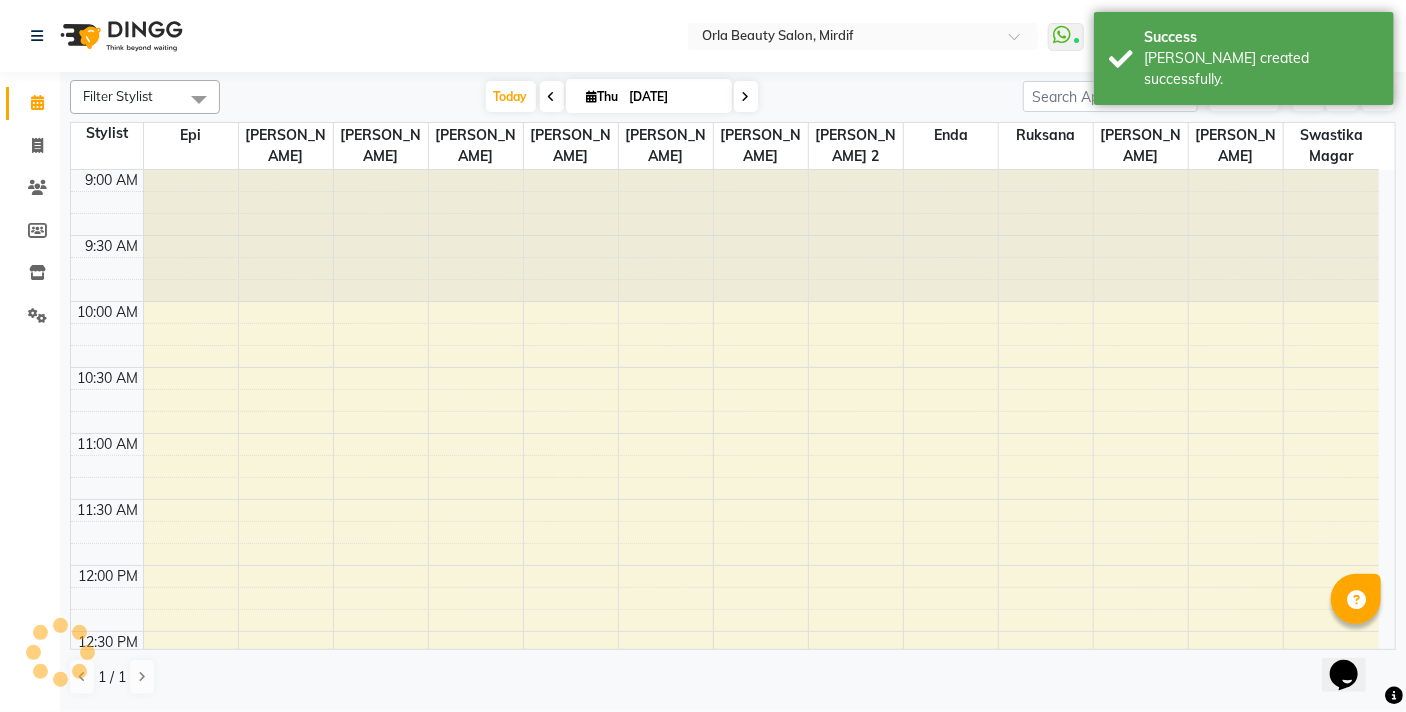 scroll, scrollTop: 0, scrollLeft: 0, axis: both 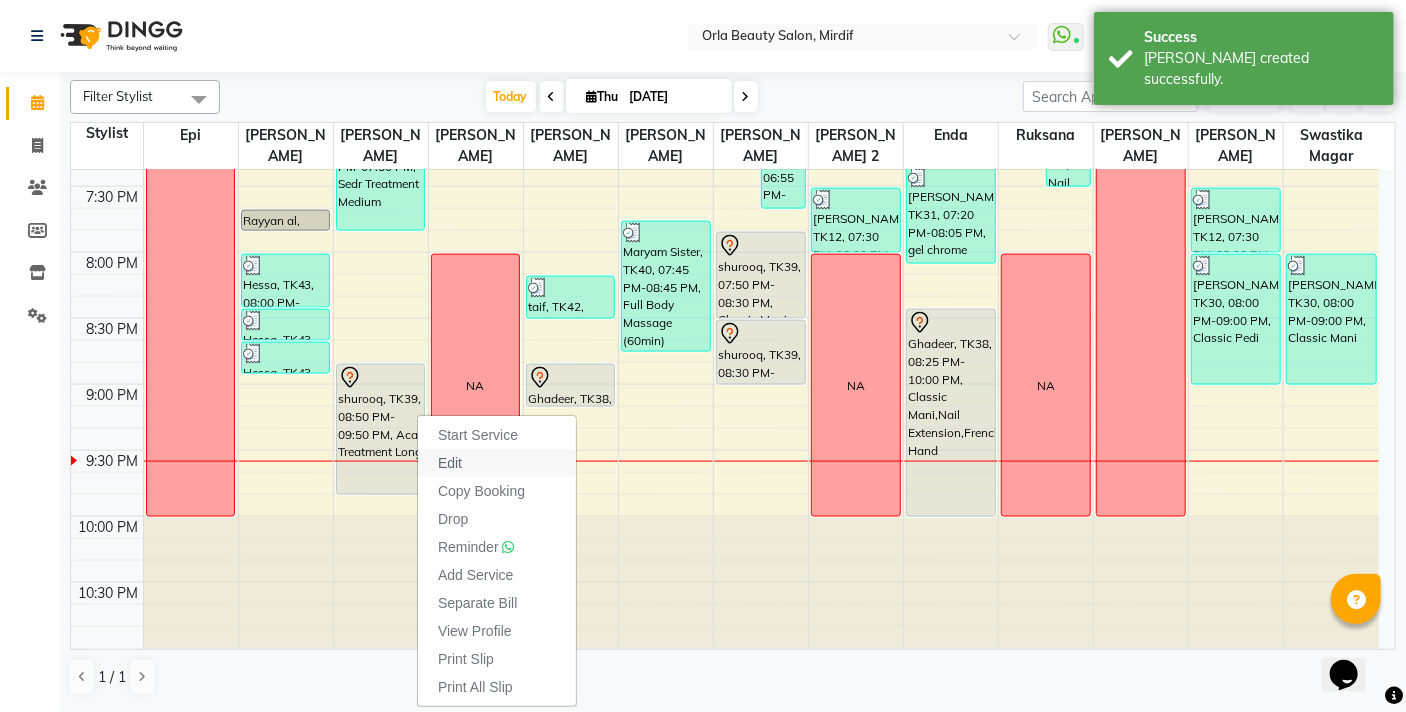 click on "Edit" at bounding box center [497, 463] 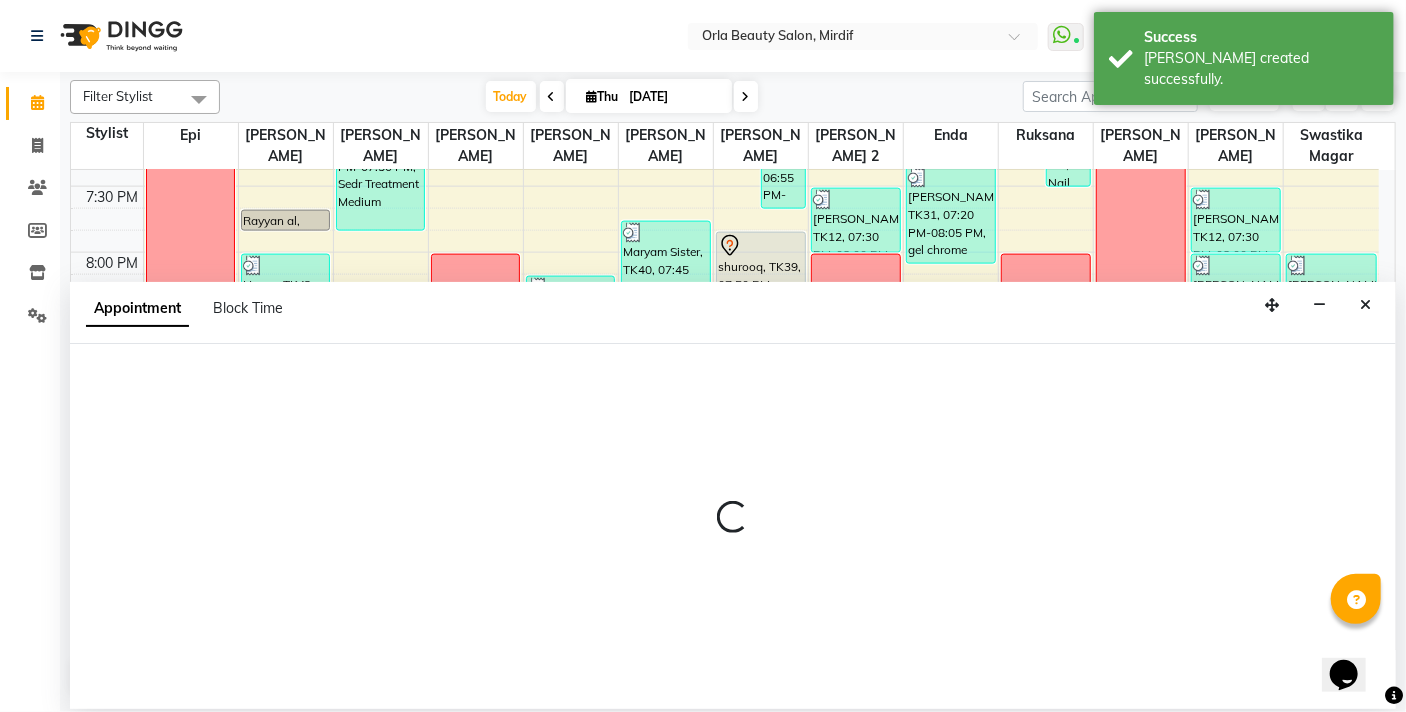 select on "tentative" 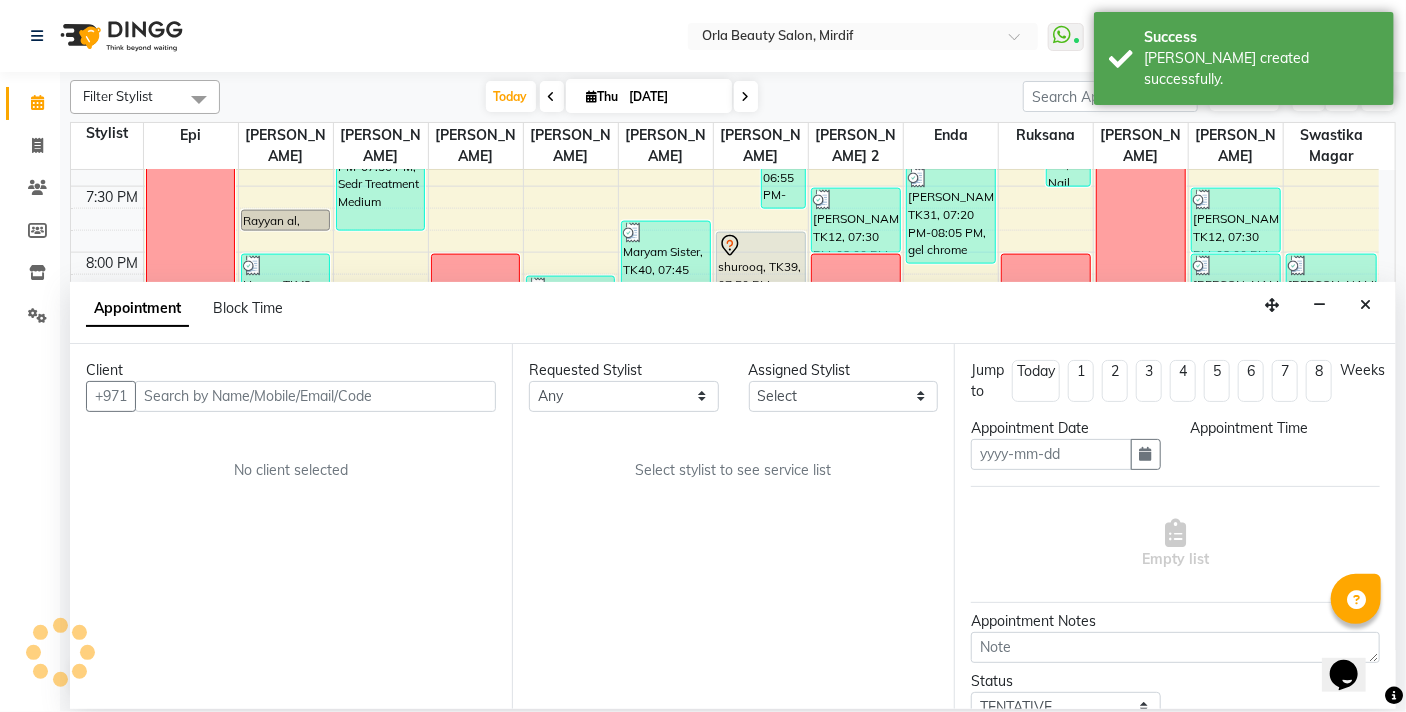 type on "[DATE]" 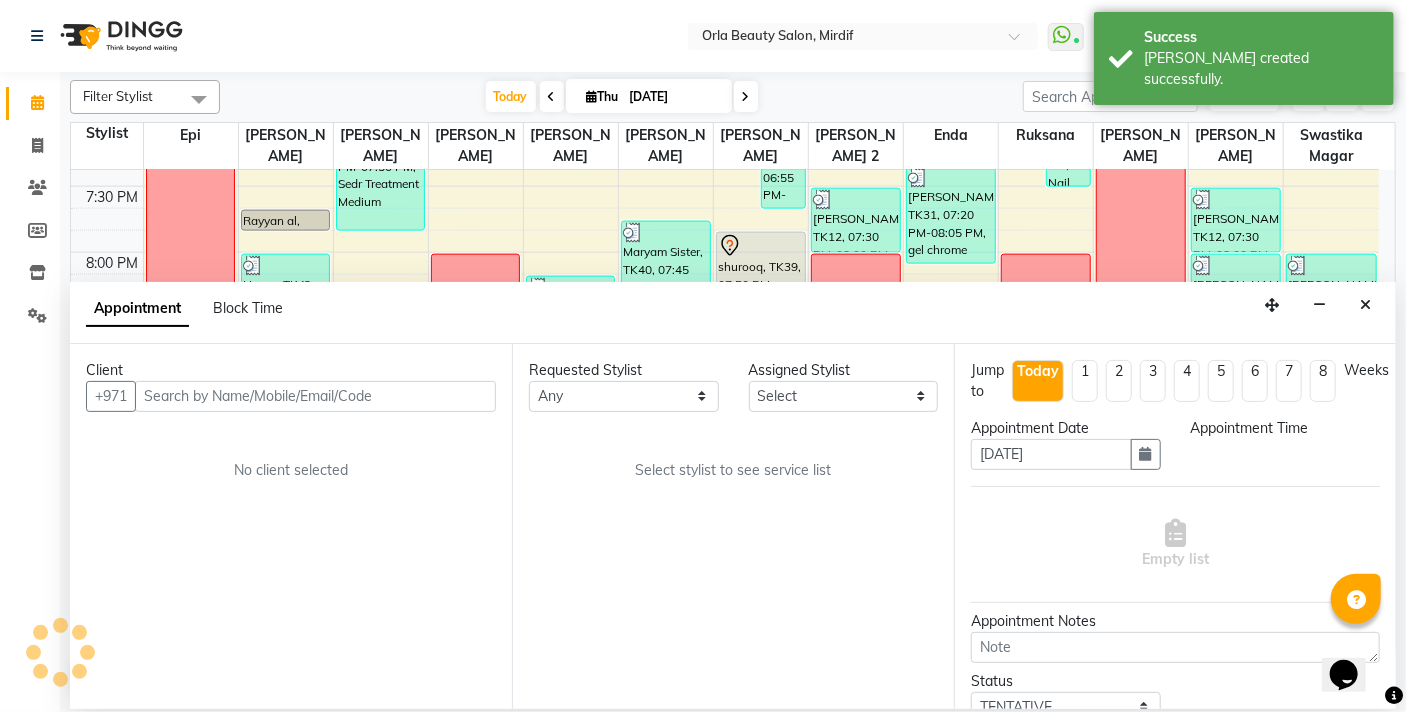 scroll, scrollTop: 0, scrollLeft: 0, axis: both 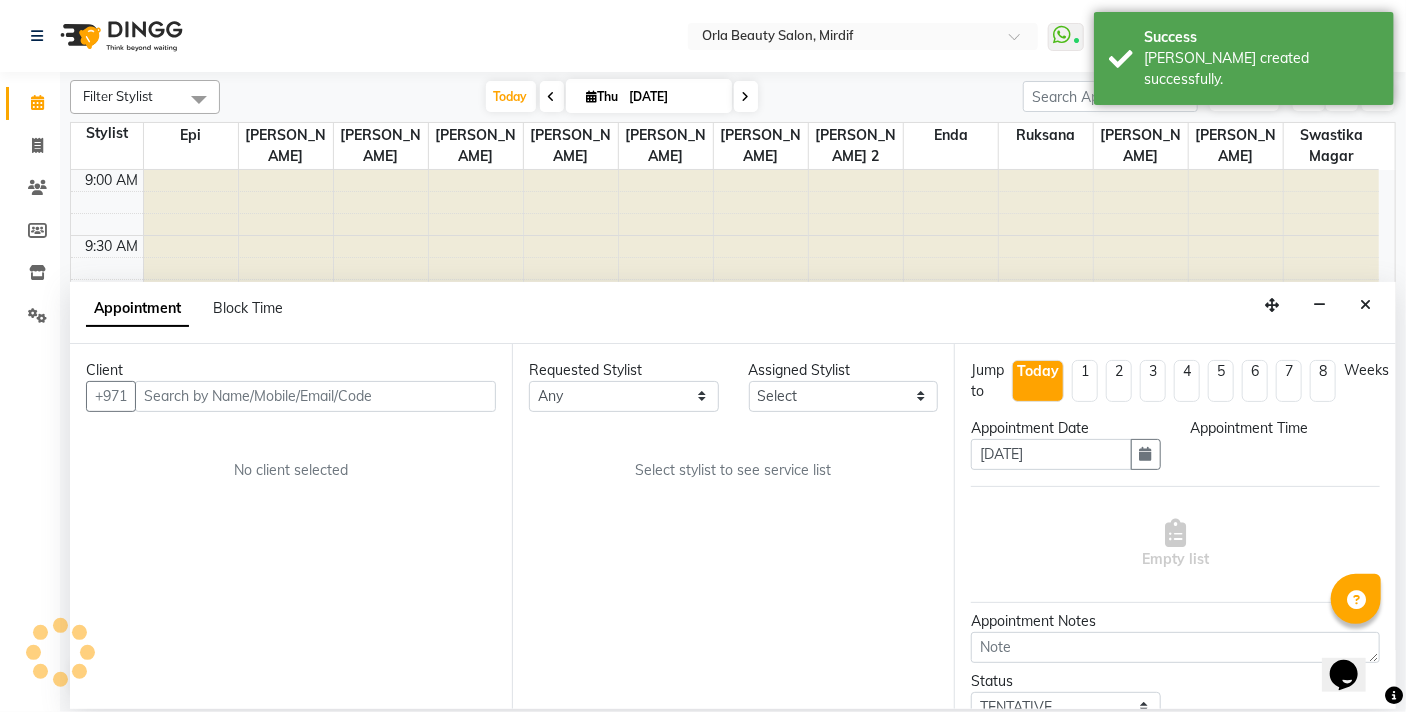 select on "1190" 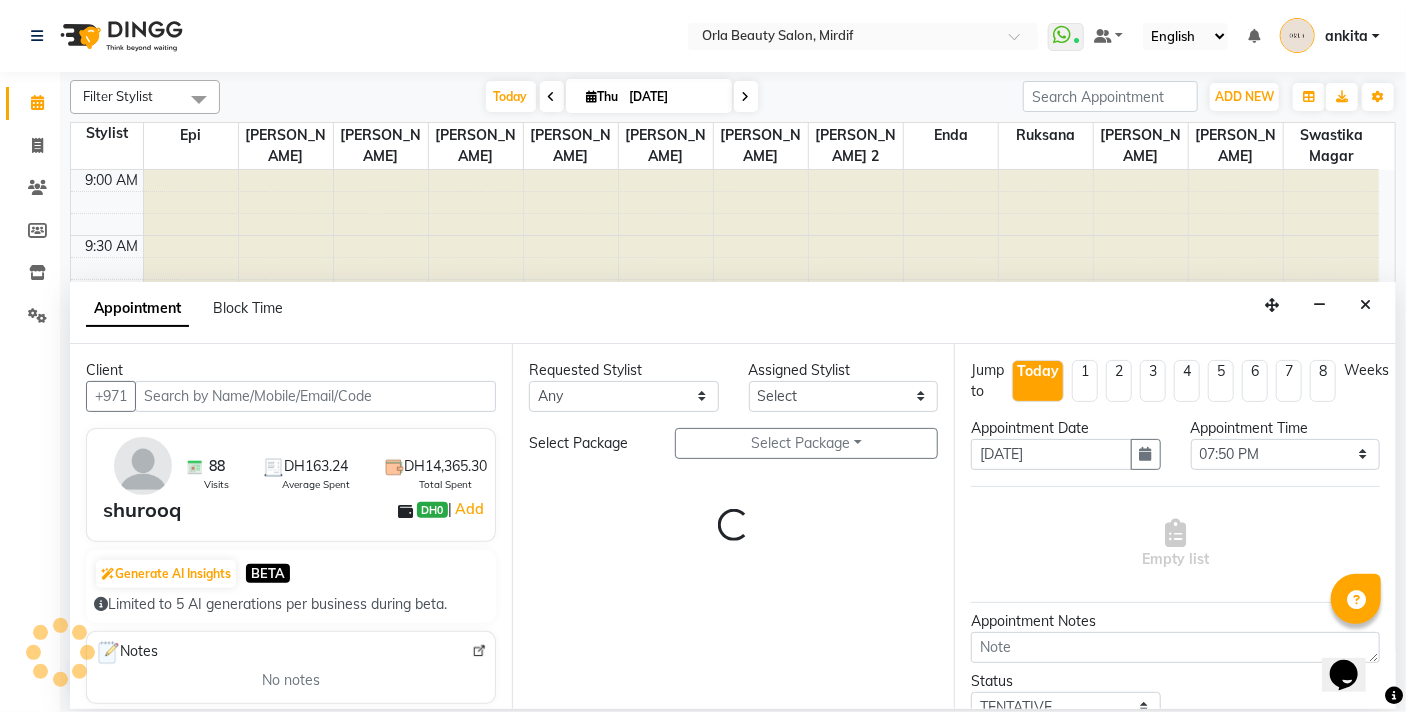 select on "58161" 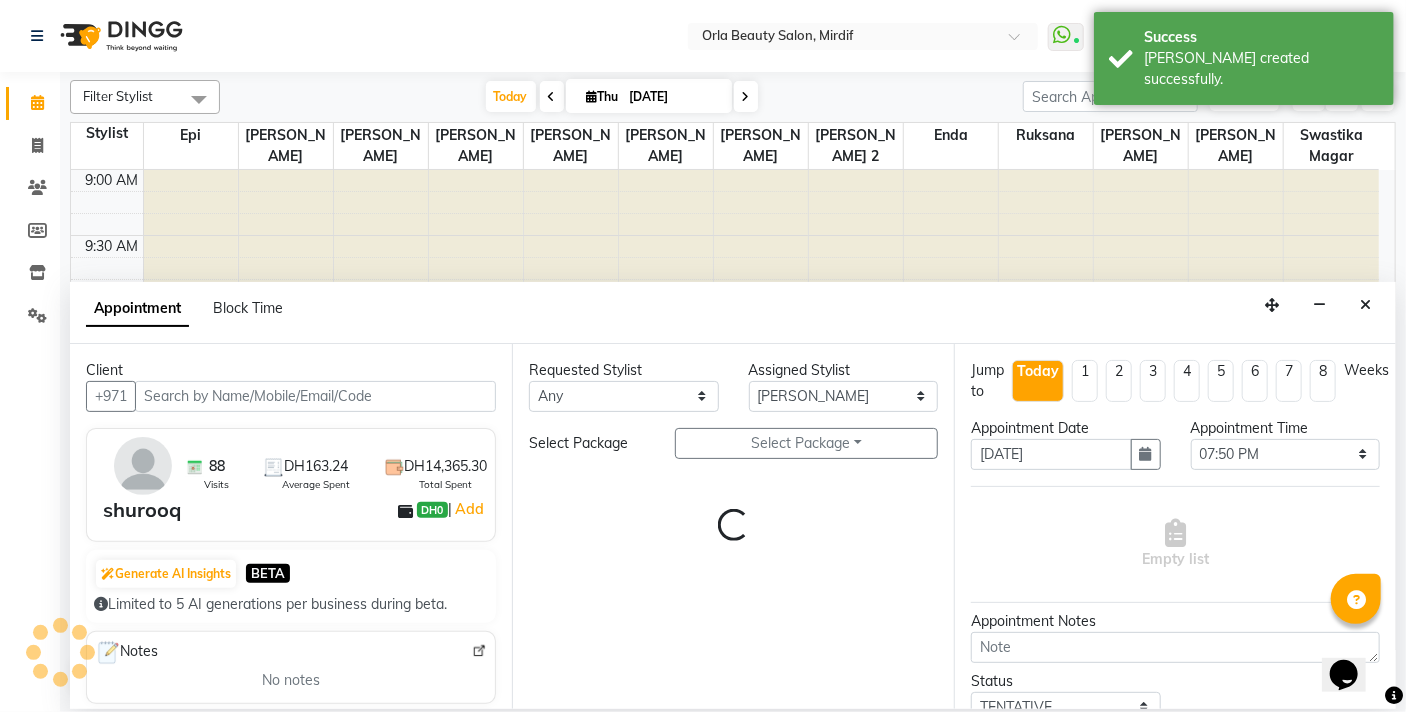 select on "2225" 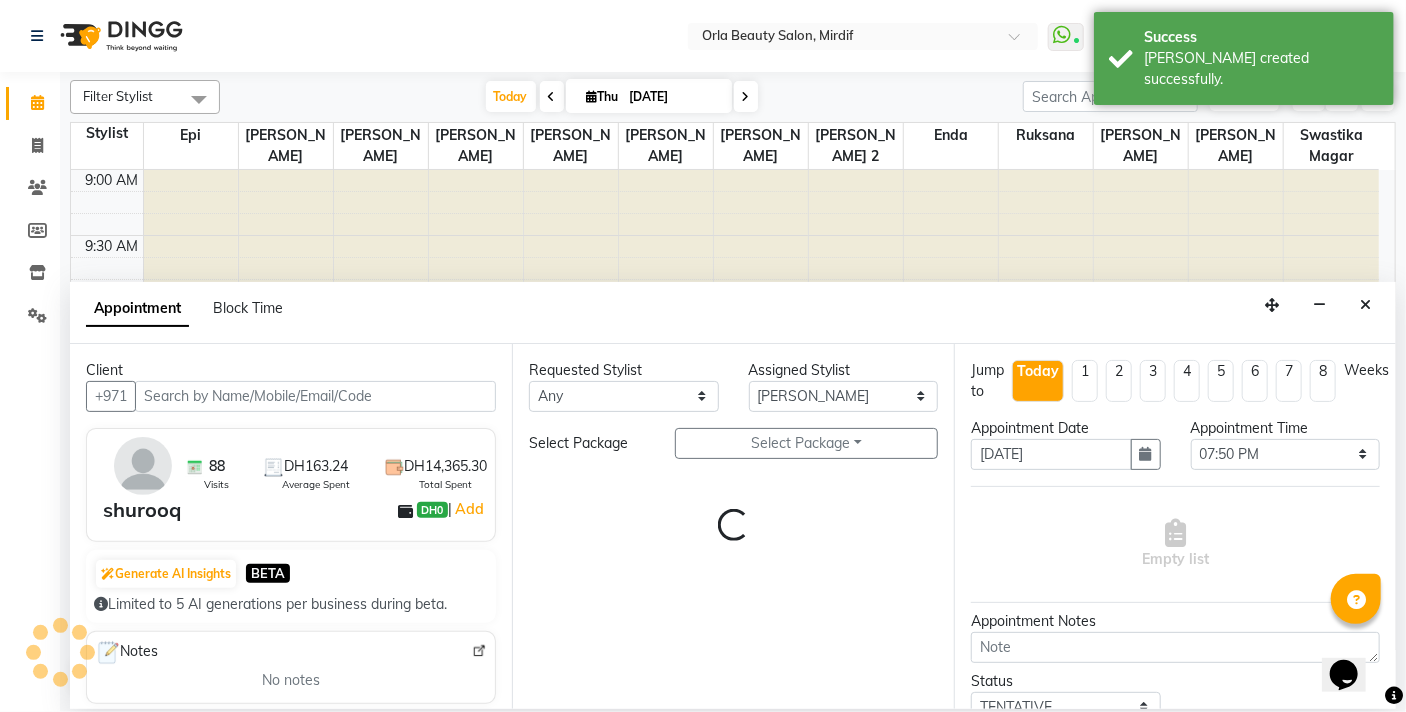 select on "2225" 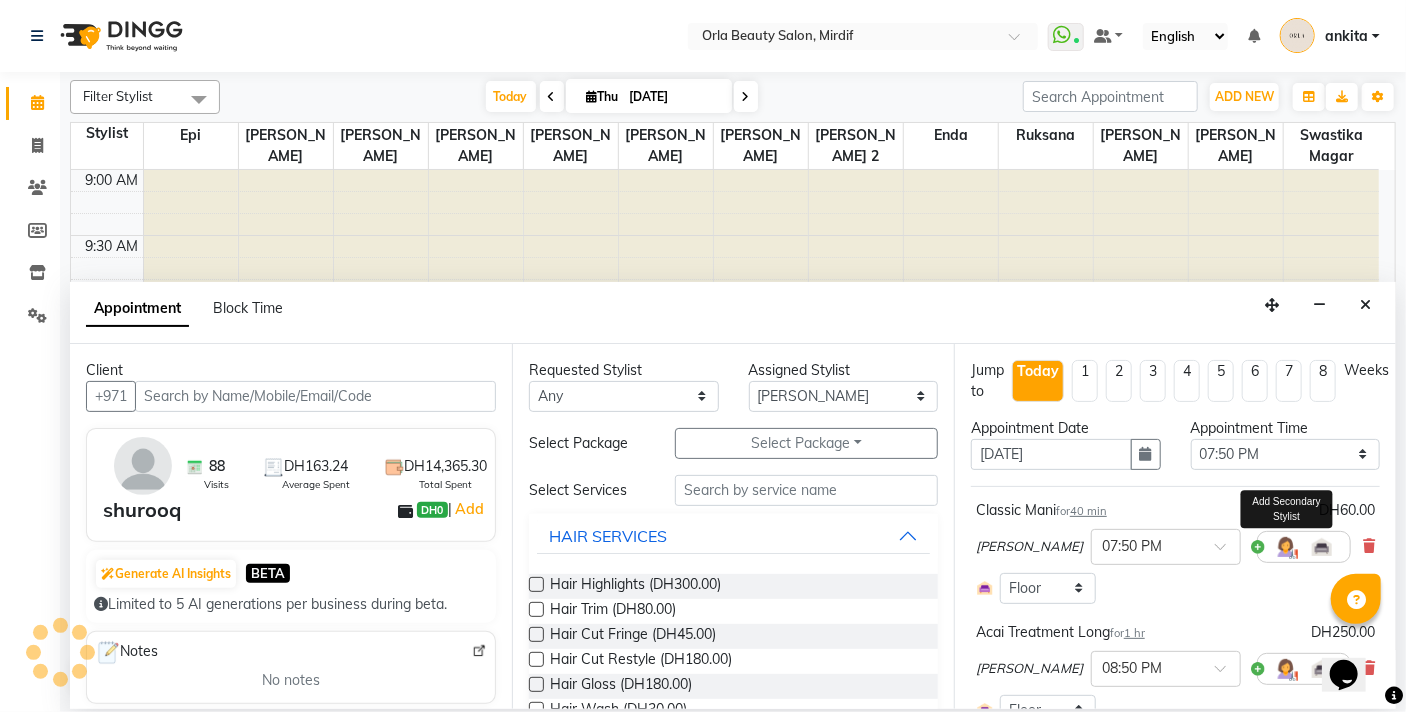 select on "2225" 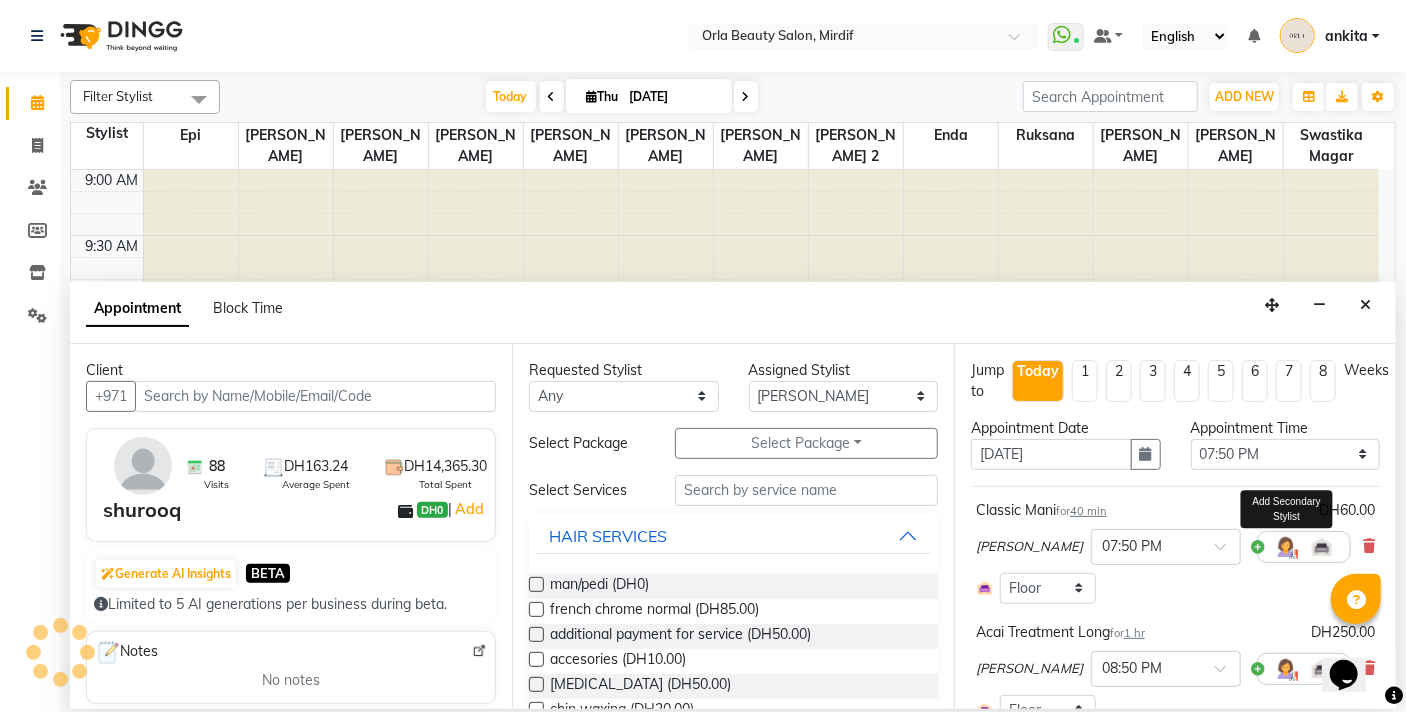 scroll, scrollTop: 1369, scrollLeft: 0, axis: vertical 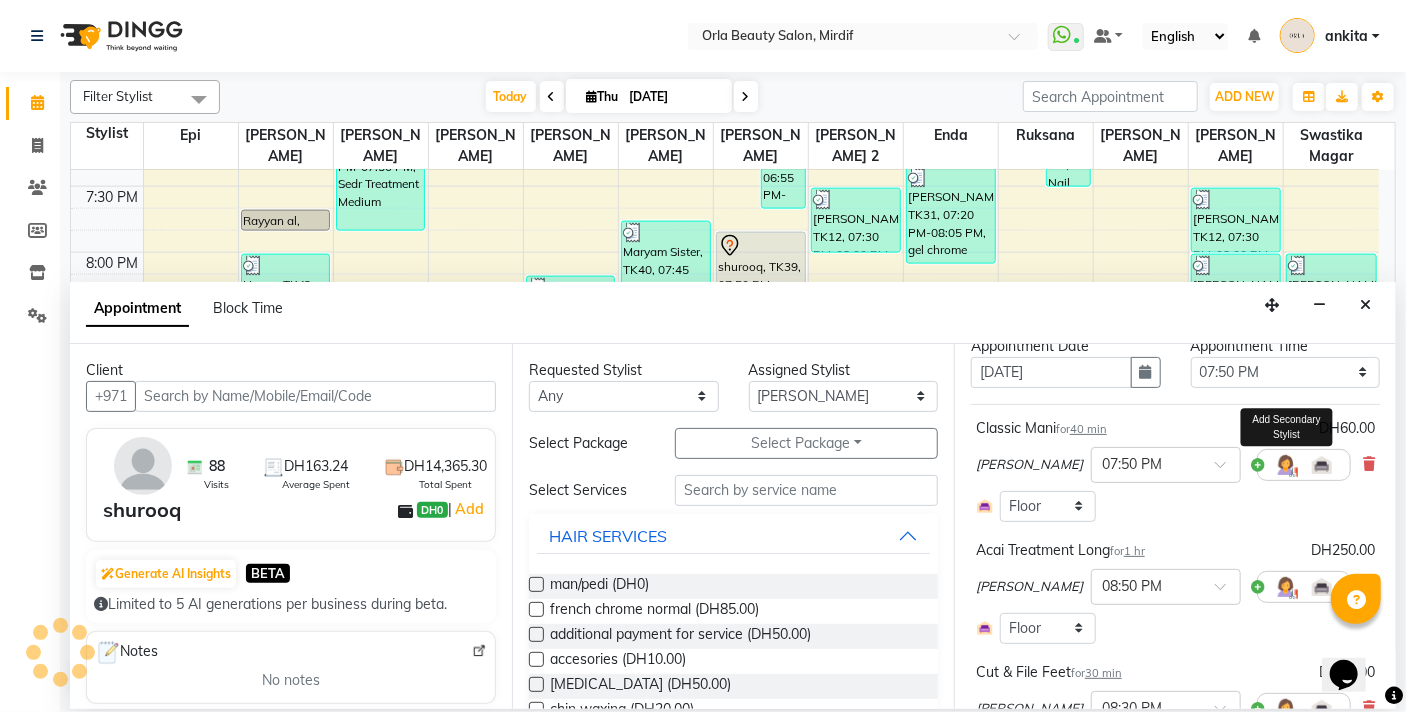 click at bounding box center (1286, 465) 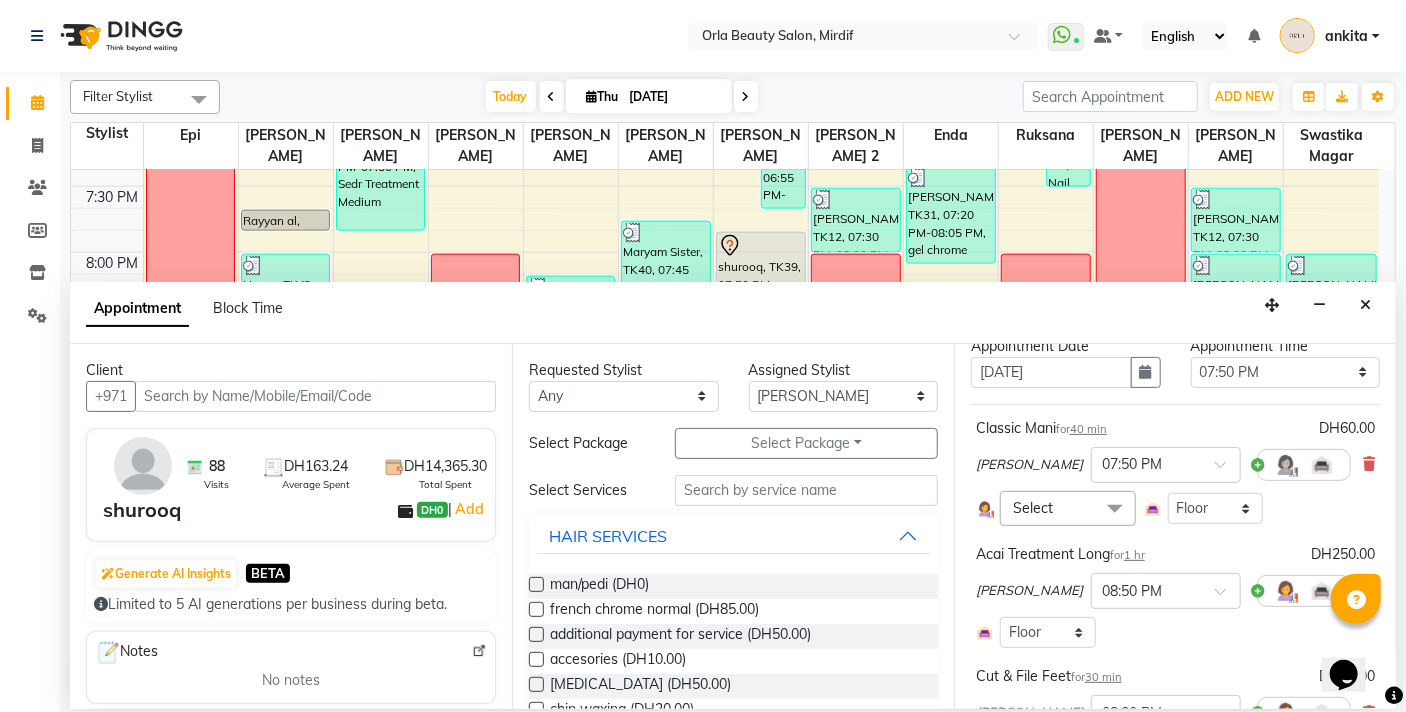scroll, scrollTop: 230, scrollLeft: 0, axis: vertical 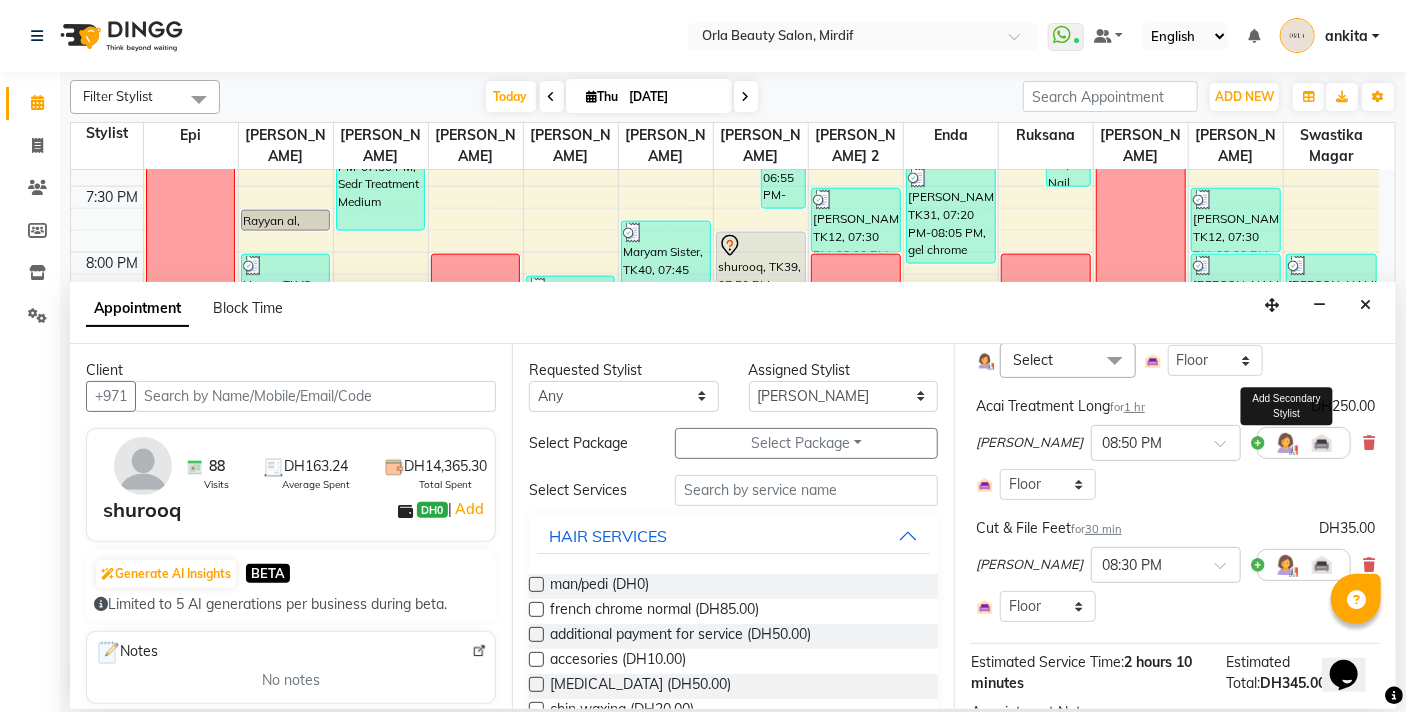 click at bounding box center [1286, 443] 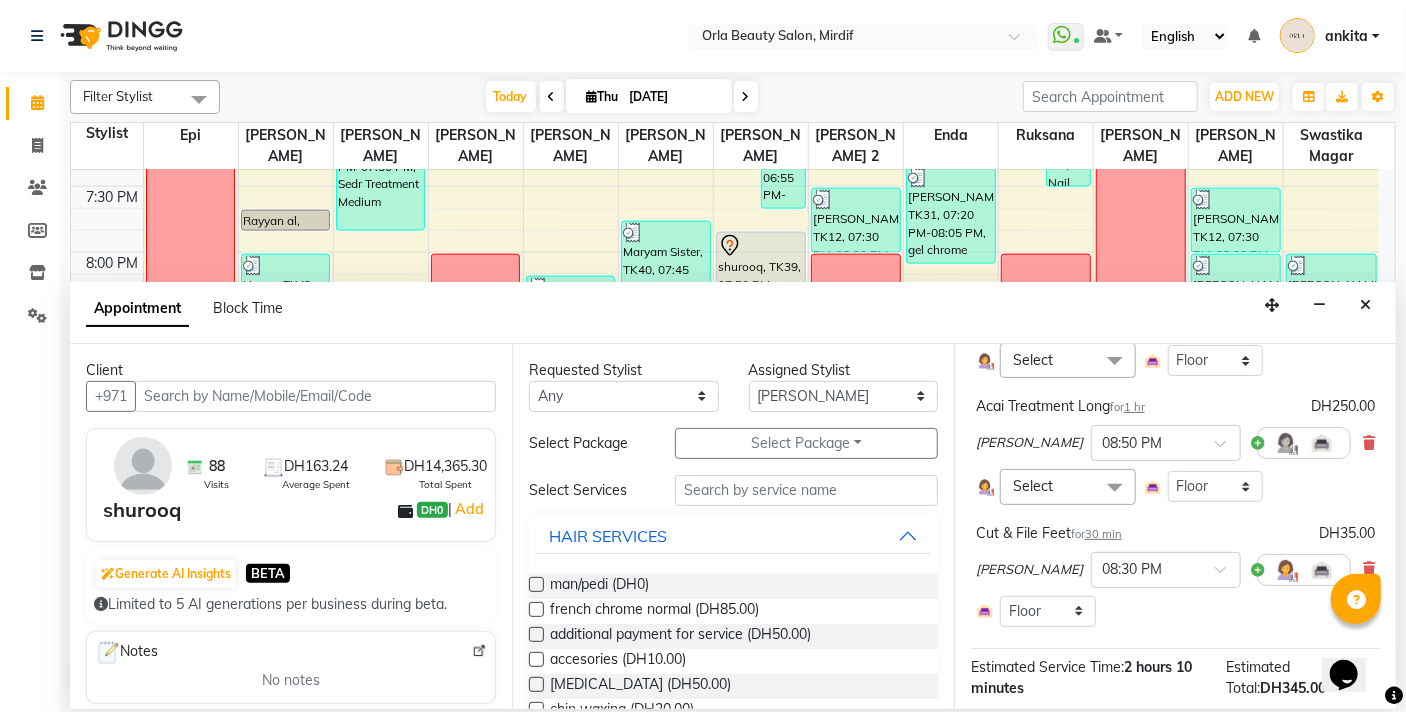 click at bounding box center [1115, 488] 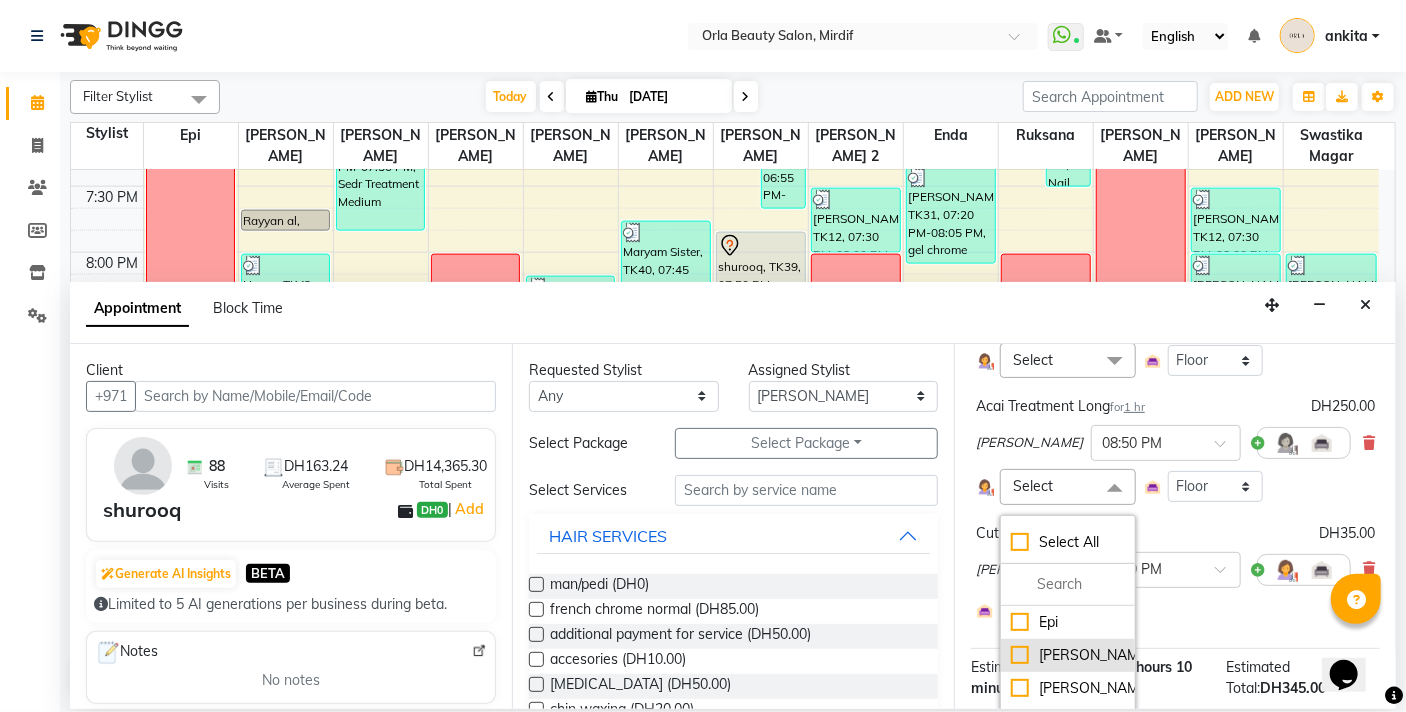 click on "[PERSON_NAME]" at bounding box center (1068, 655) 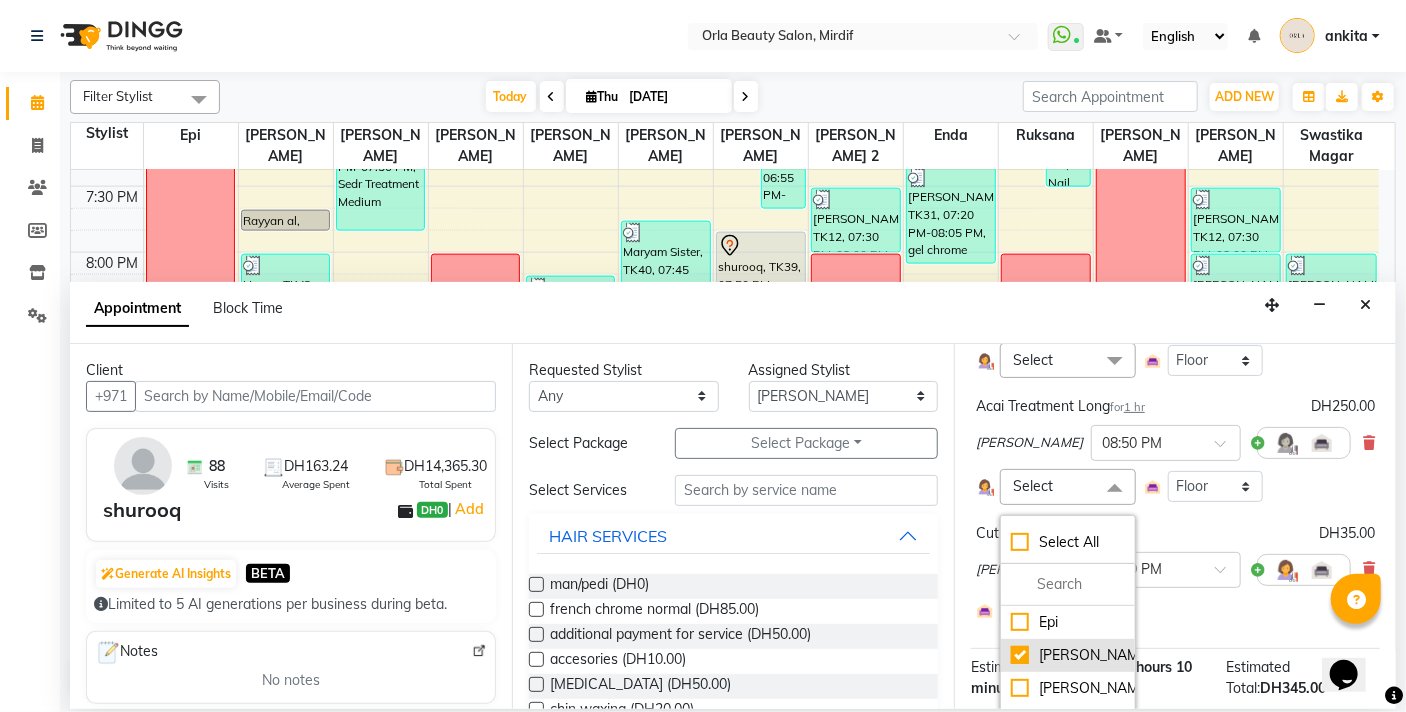 checkbox on "true" 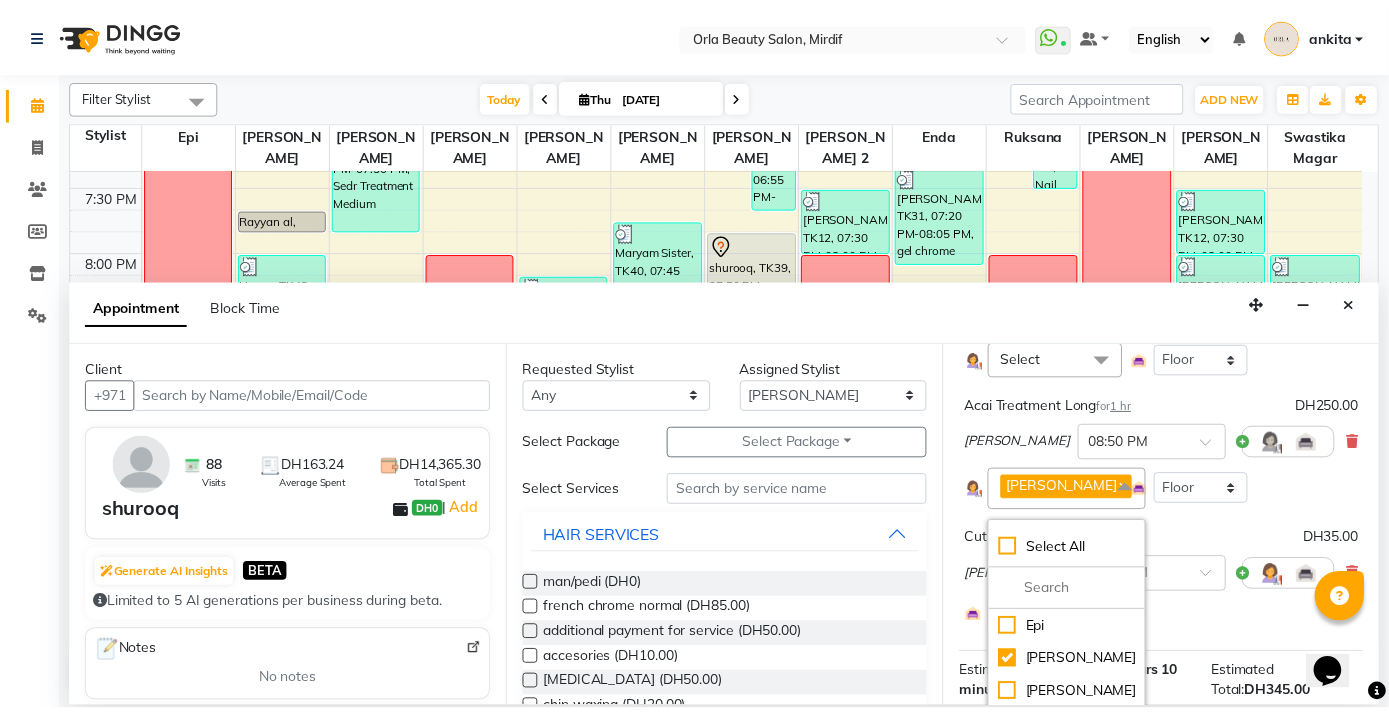 scroll, scrollTop: 412, scrollLeft: 0, axis: vertical 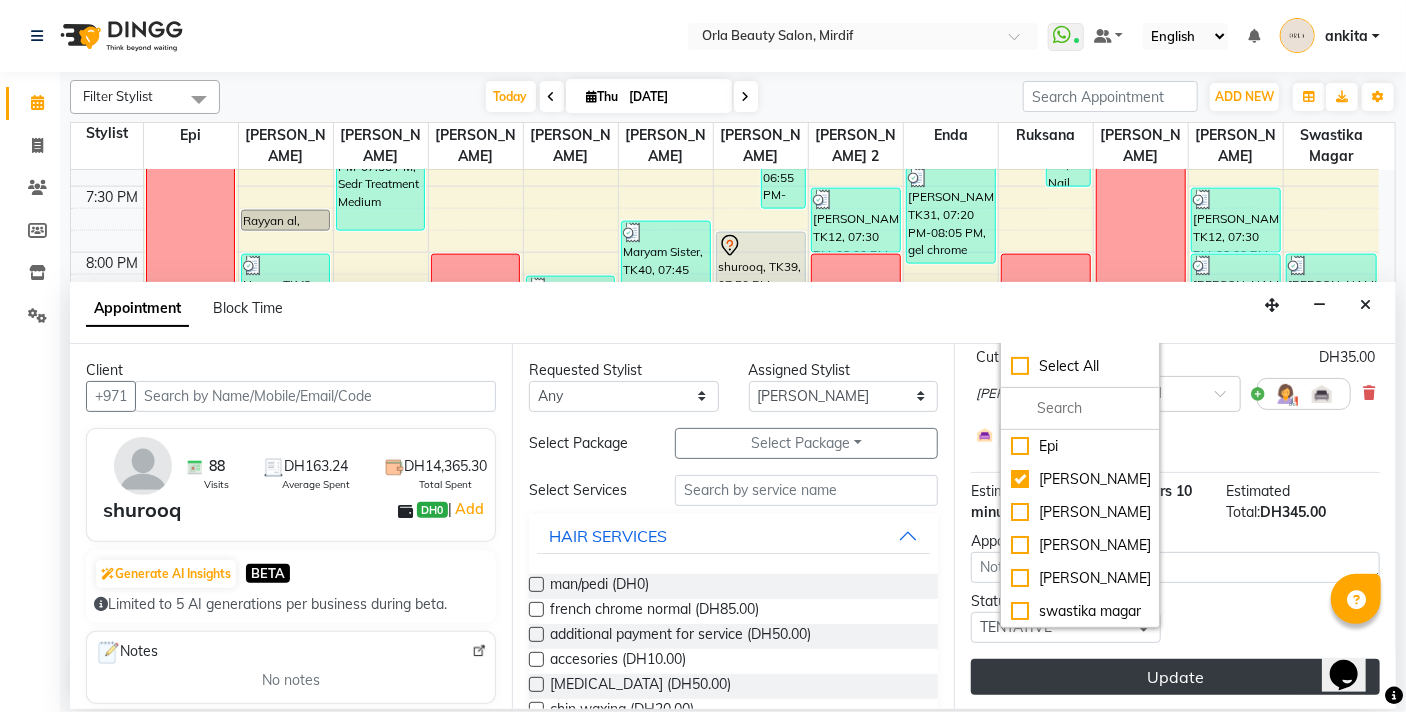 click on "Update" at bounding box center [1175, 677] 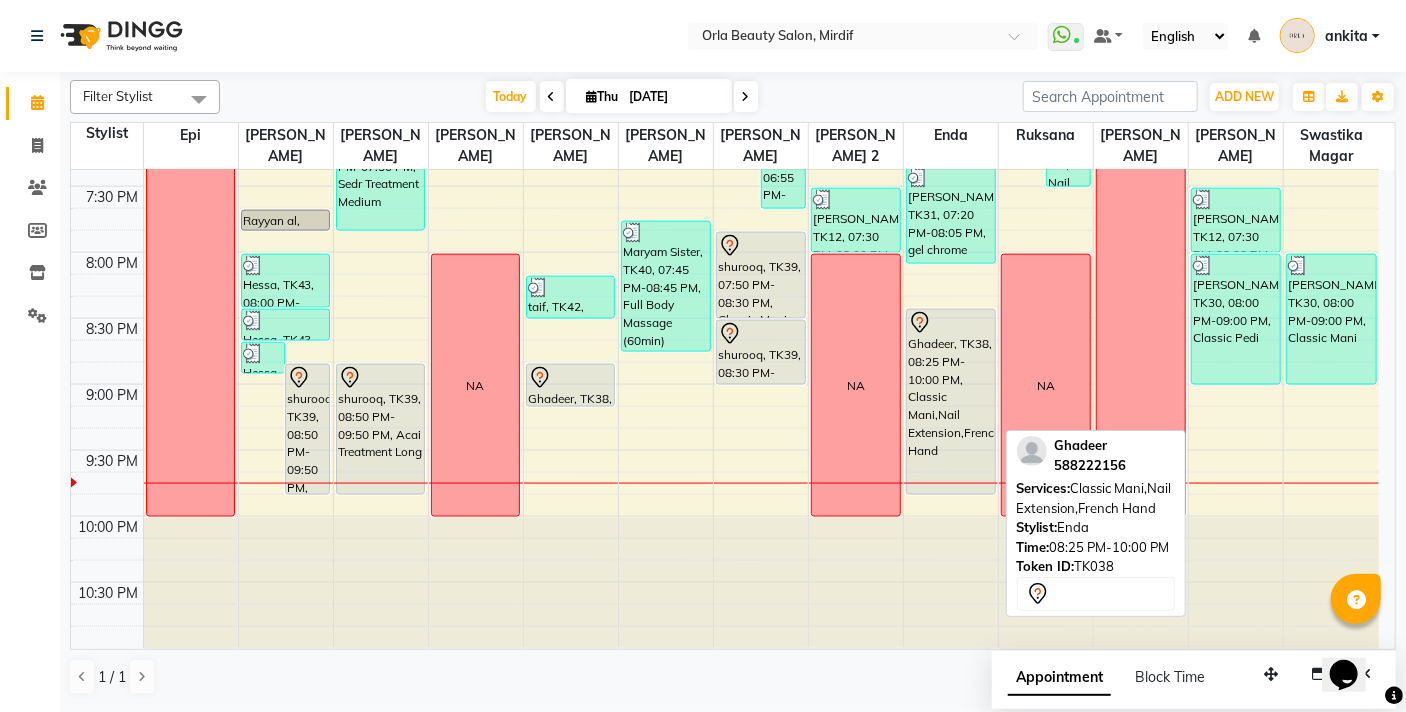 drag, startPoint x: 942, startPoint y: 516, endPoint x: 948, endPoint y: 482, distance: 34.525352 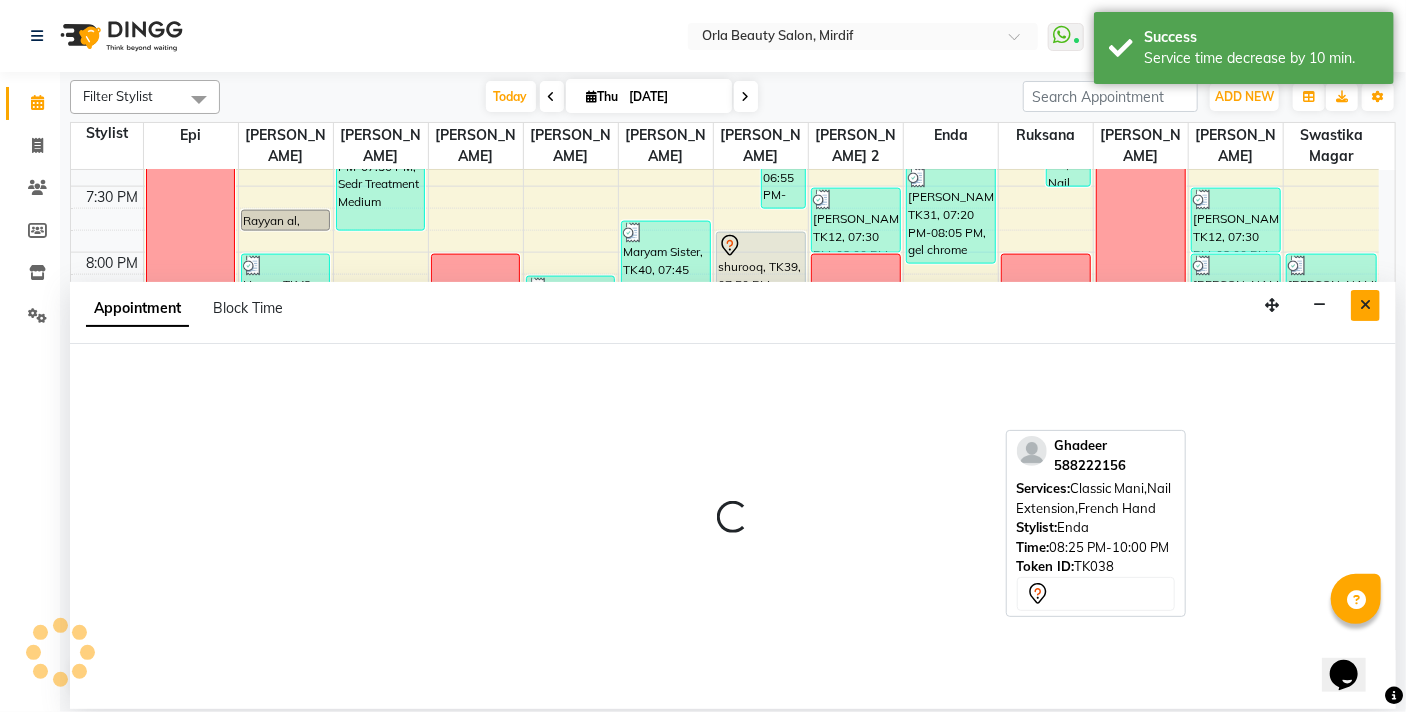 click at bounding box center [1365, 305] 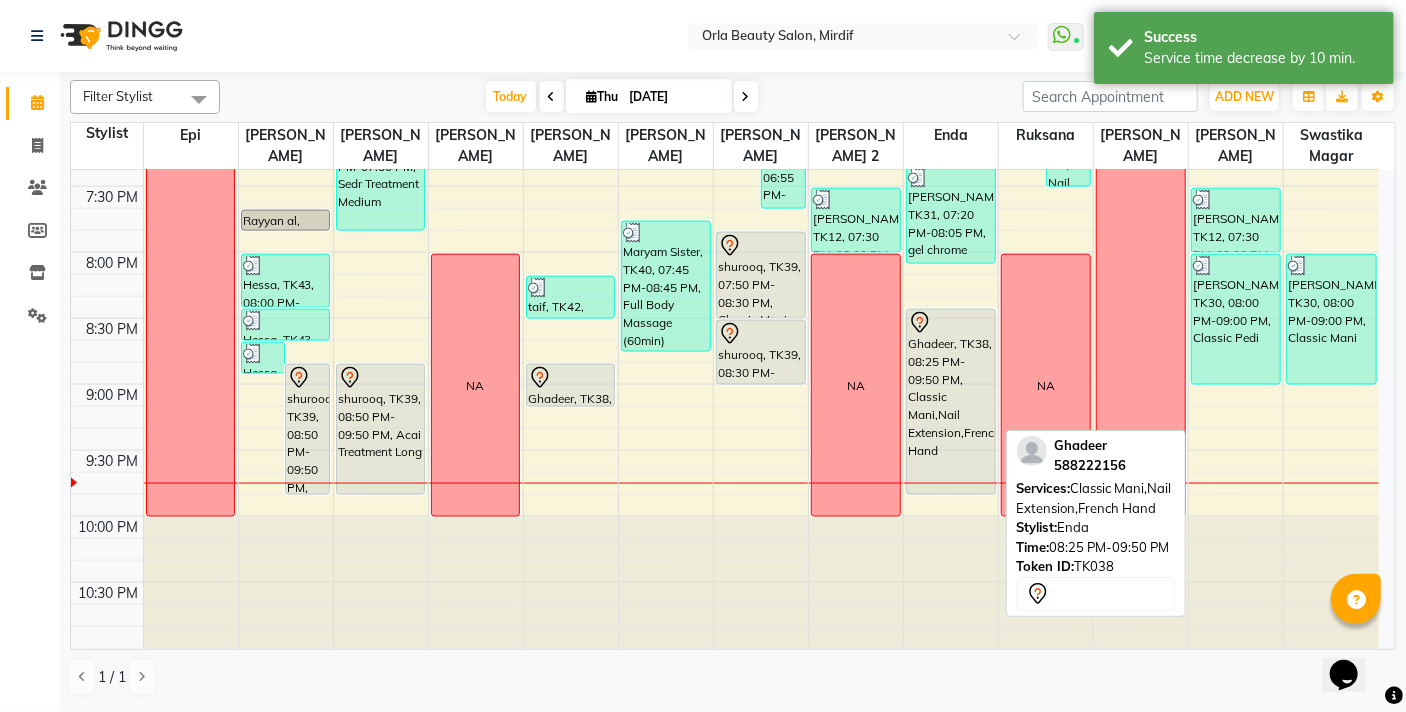 drag, startPoint x: 948, startPoint y: 491, endPoint x: 953, endPoint y: 475, distance: 16.763054 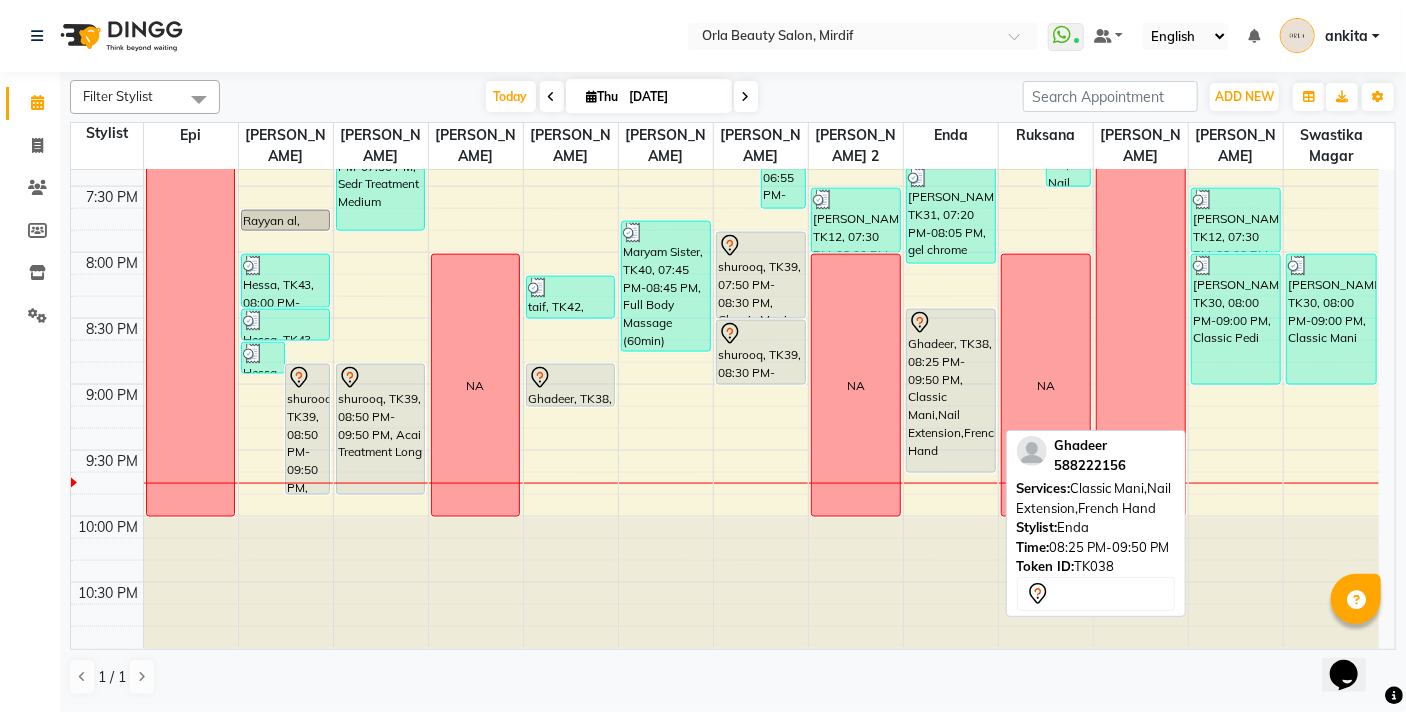 drag, startPoint x: 940, startPoint y: 492, endPoint x: 949, endPoint y: 471, distance: 22.847319 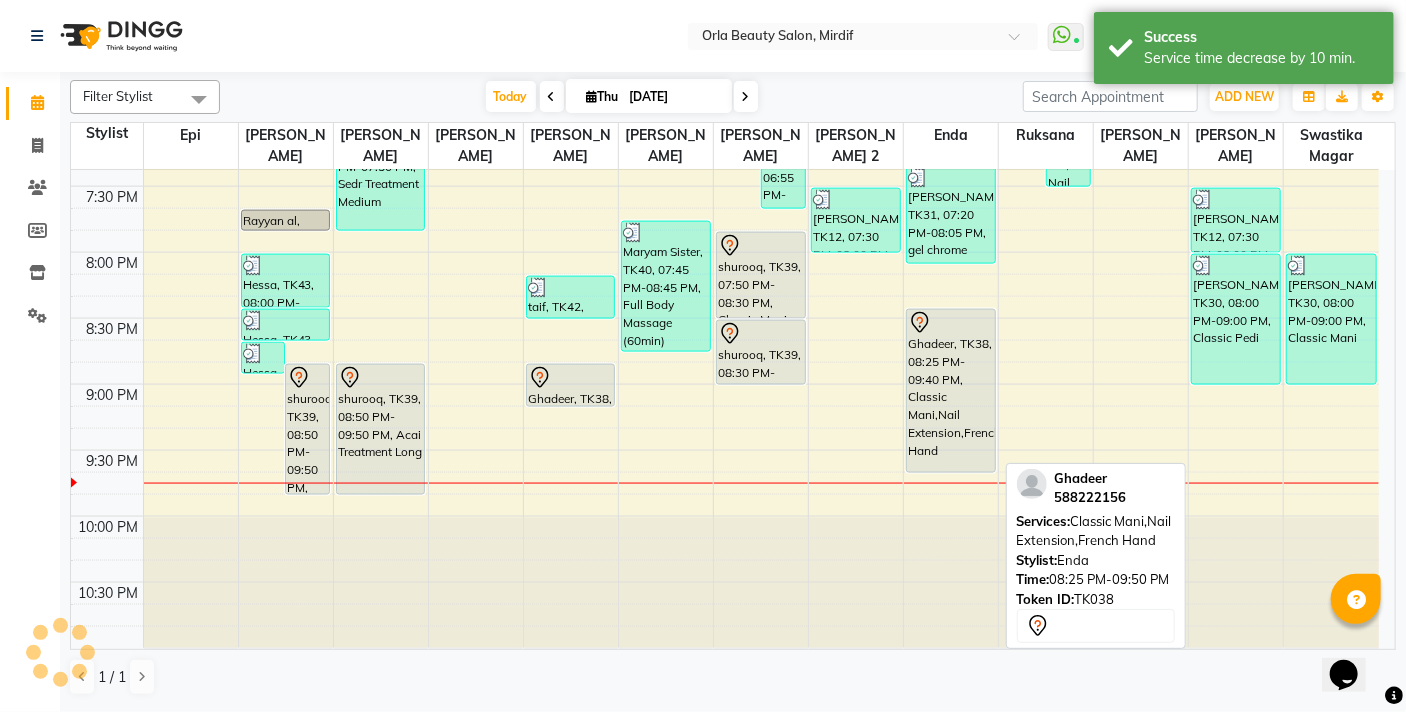 click on "Ghadeer, TK38, 08:25 PM-09:40 PM, Classic Mani,Nail Extension,French Hand" at bounding box center [951, 391] 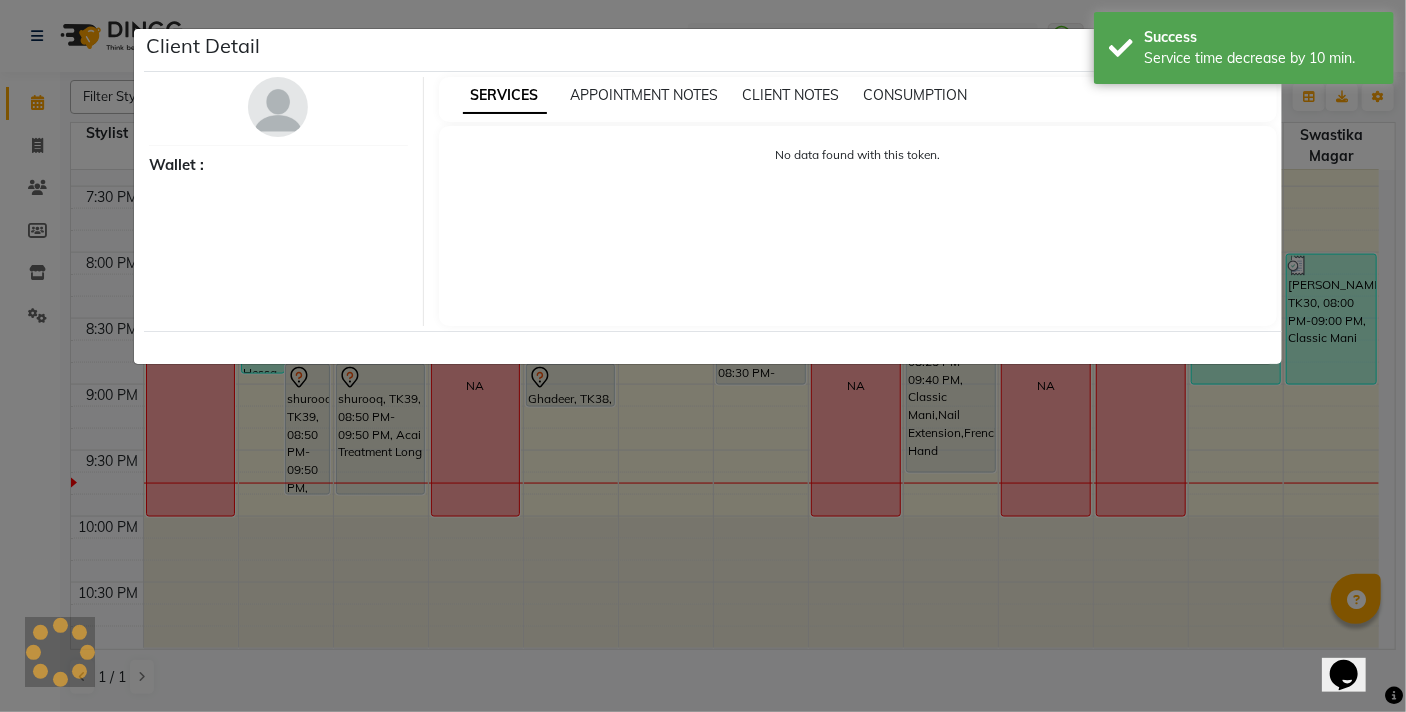 select on "7" 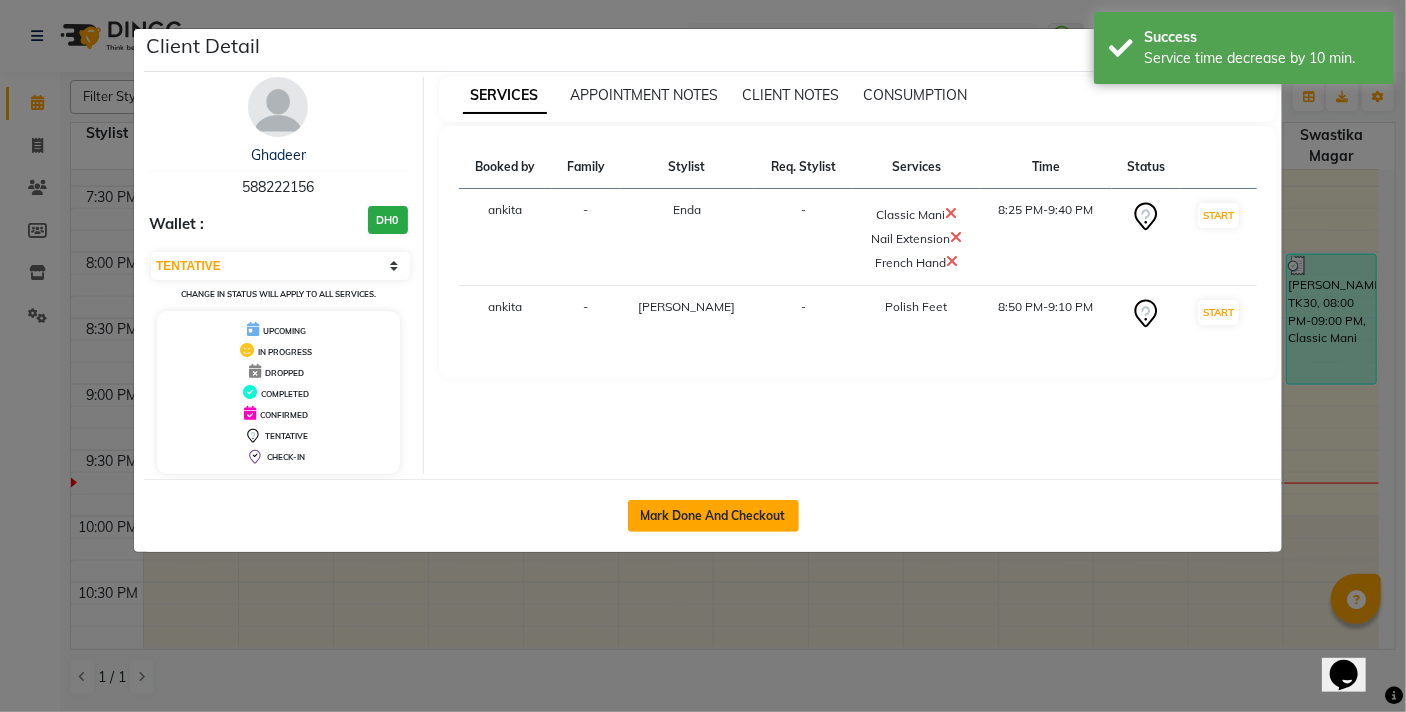 click on "Mark Done And Checkout" 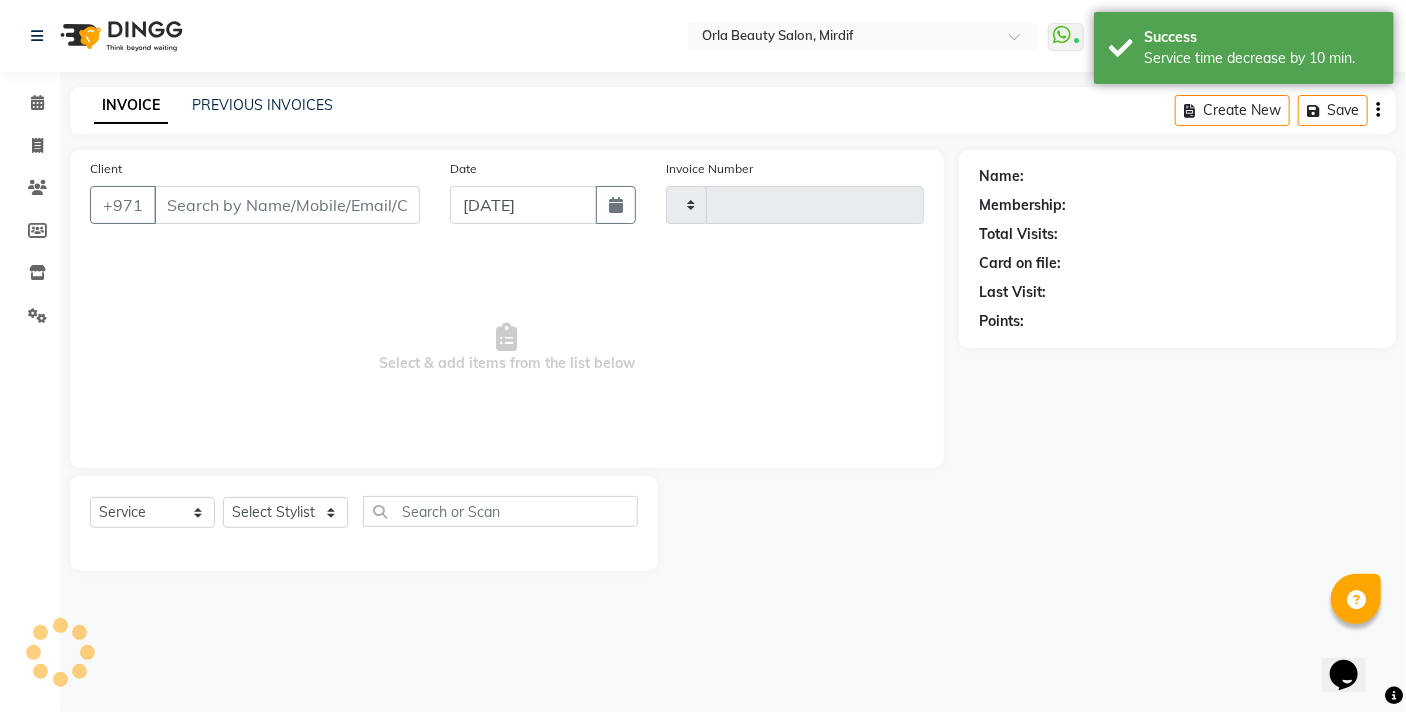 type on "3247" 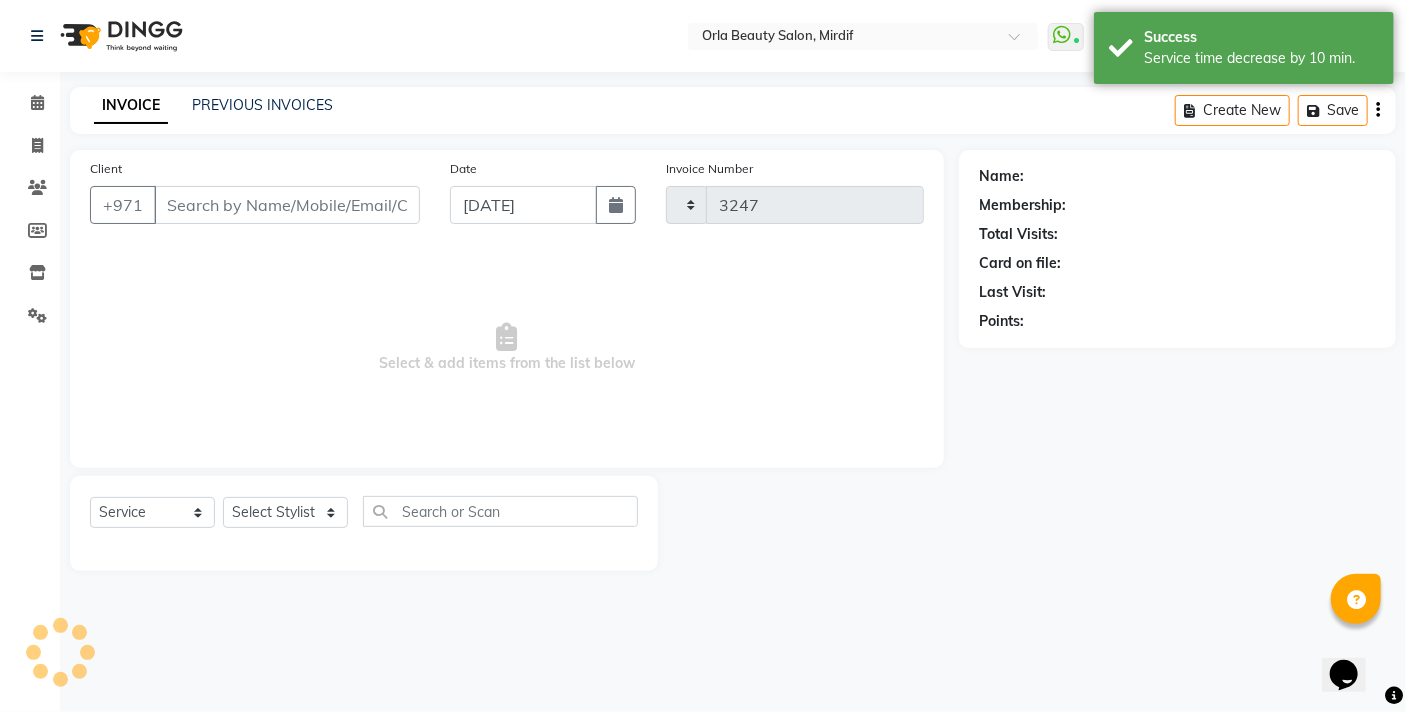 select on "5053" 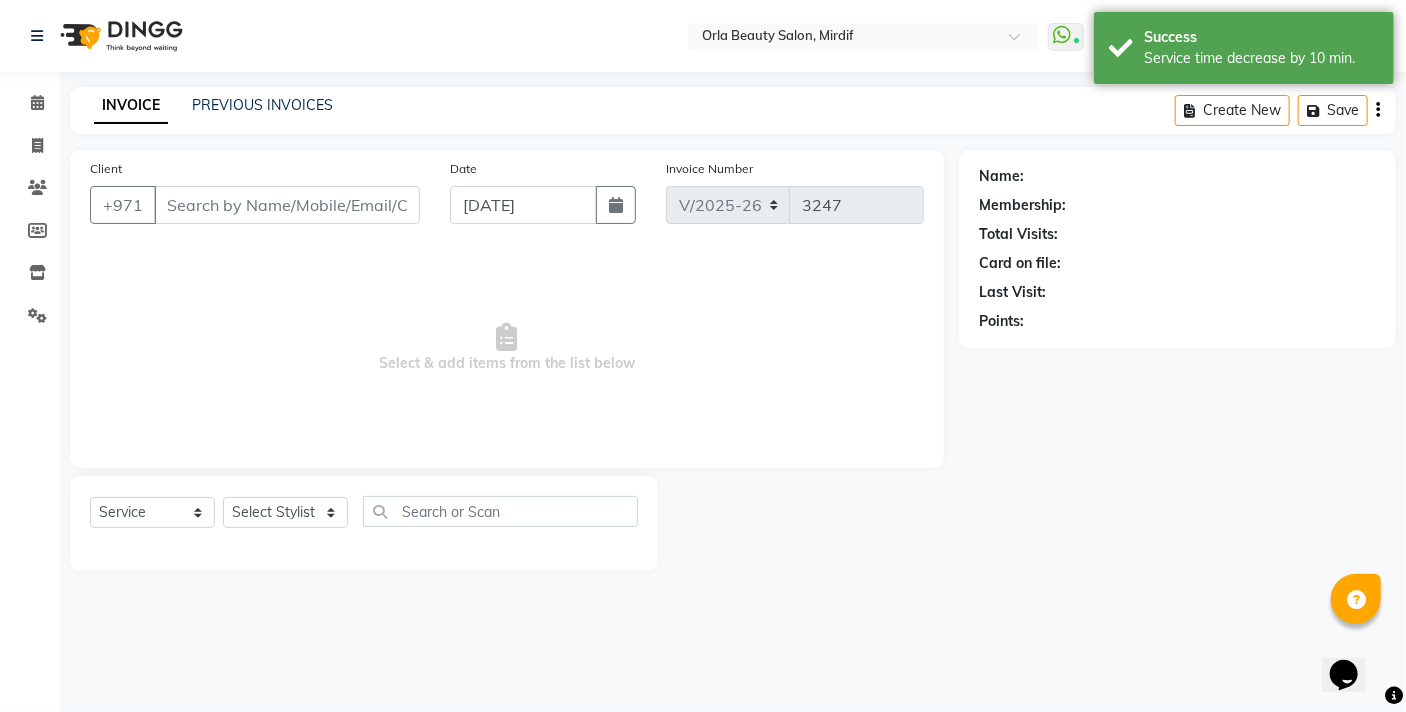 type on "588222156" 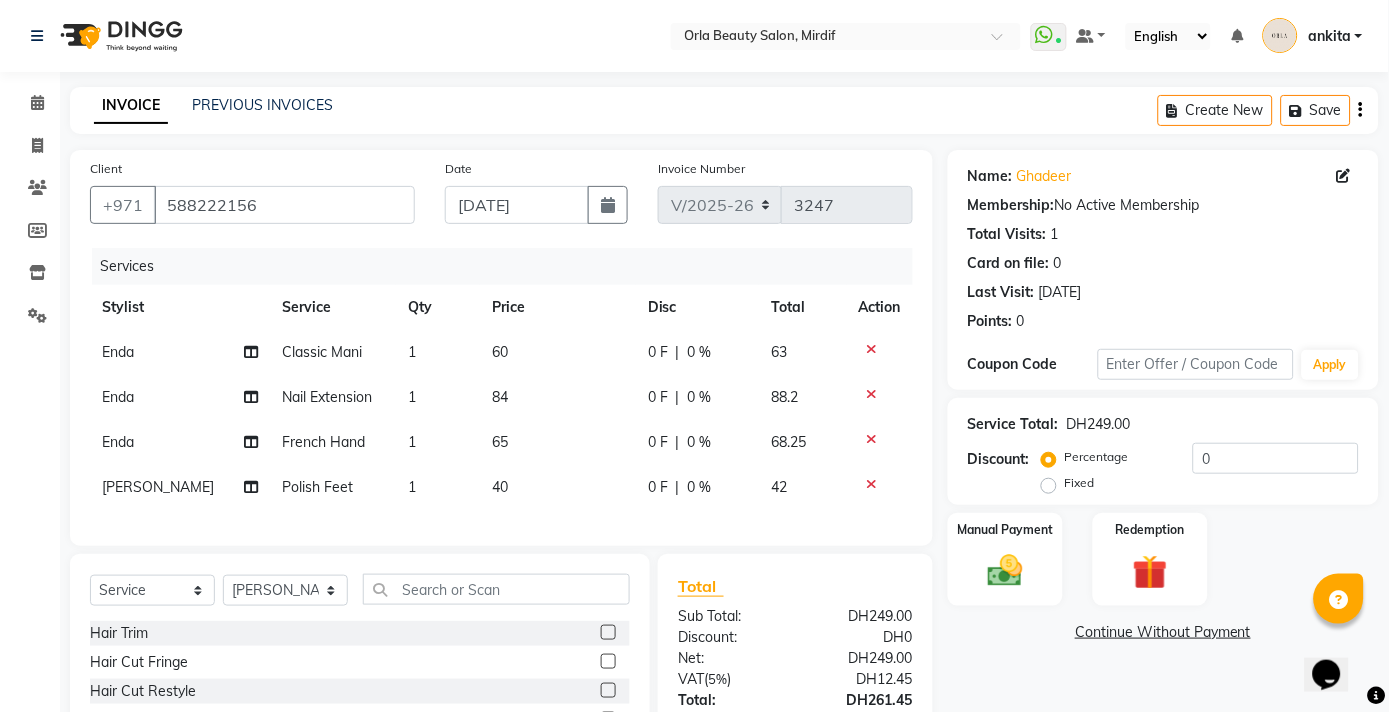 scroll, scrollTop: 122, scrollLeft: 0, axis: vertical 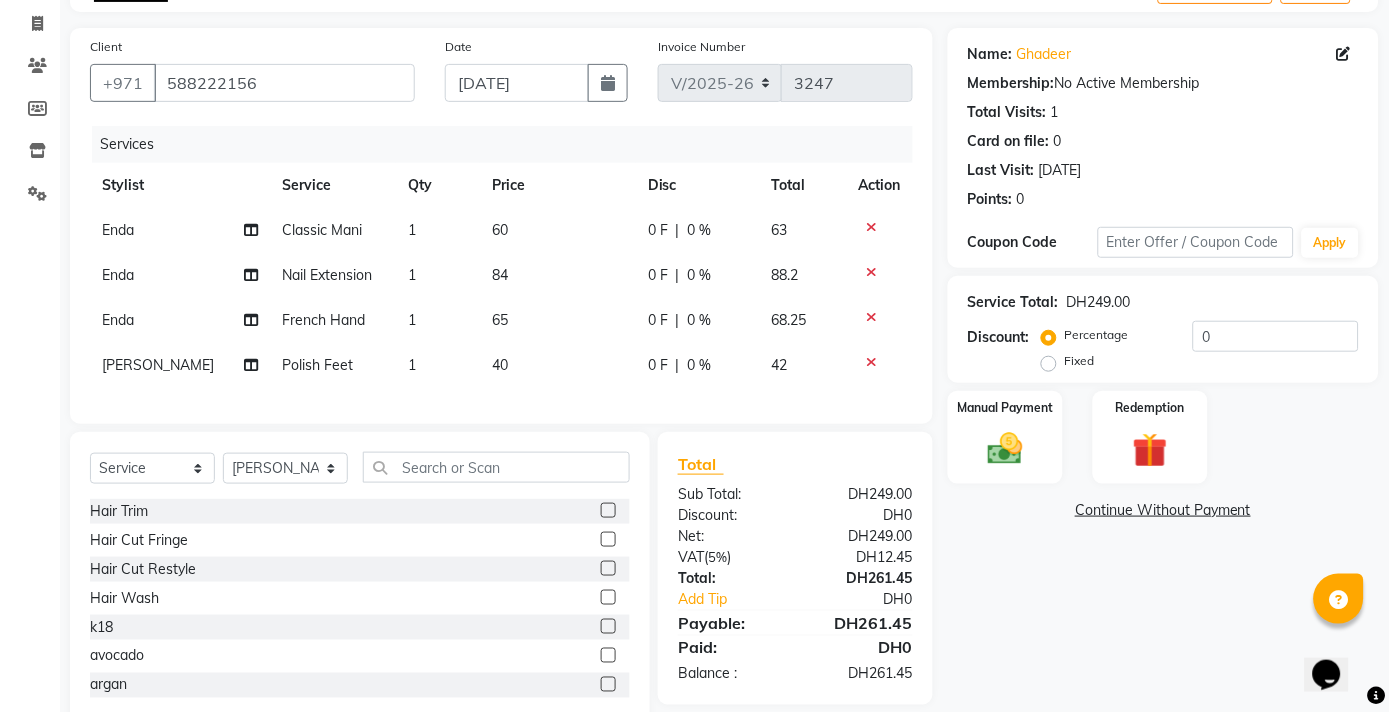 click 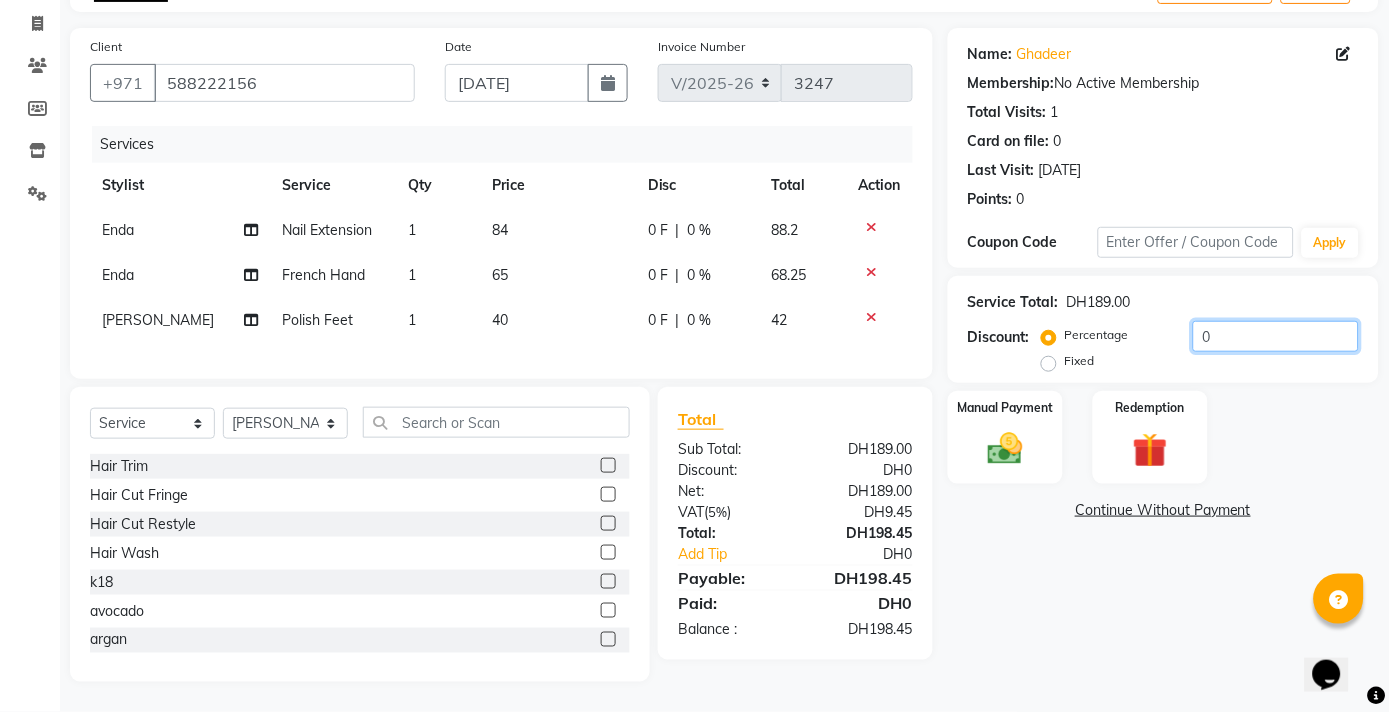 click on "0" 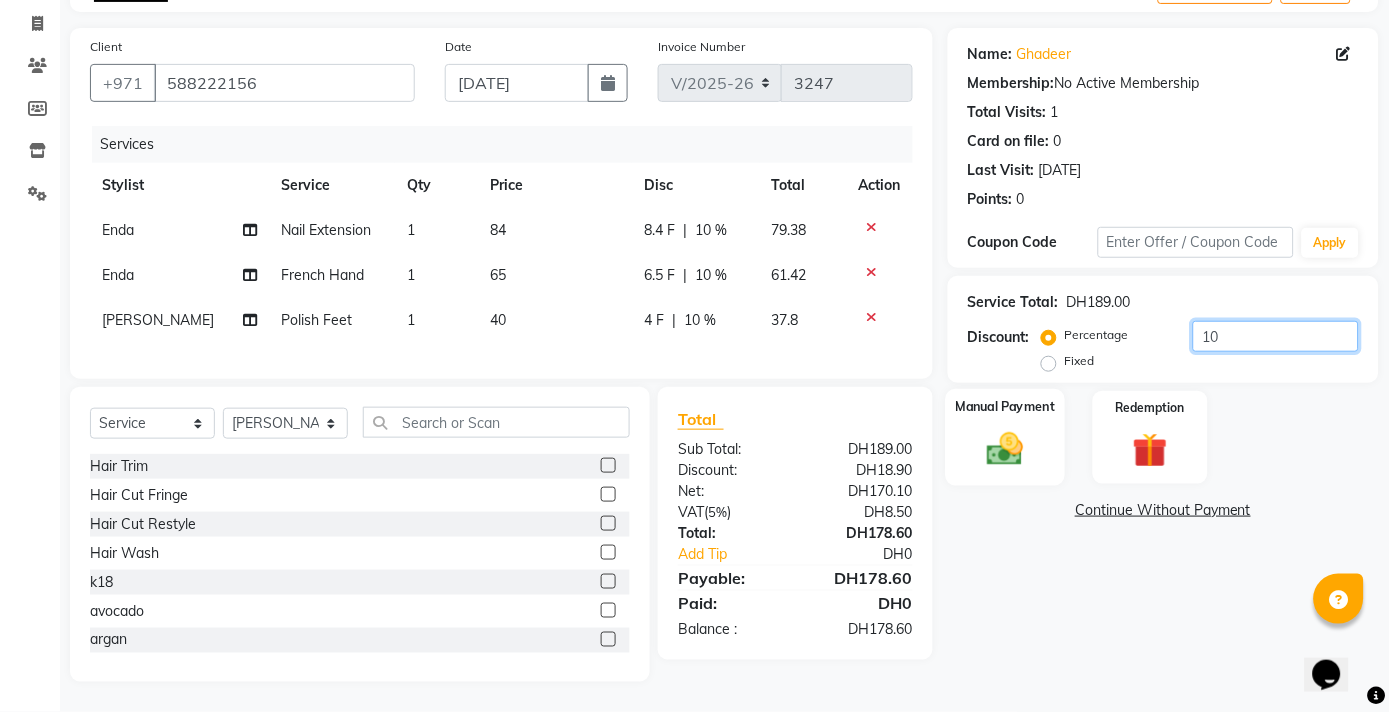 type on "10" 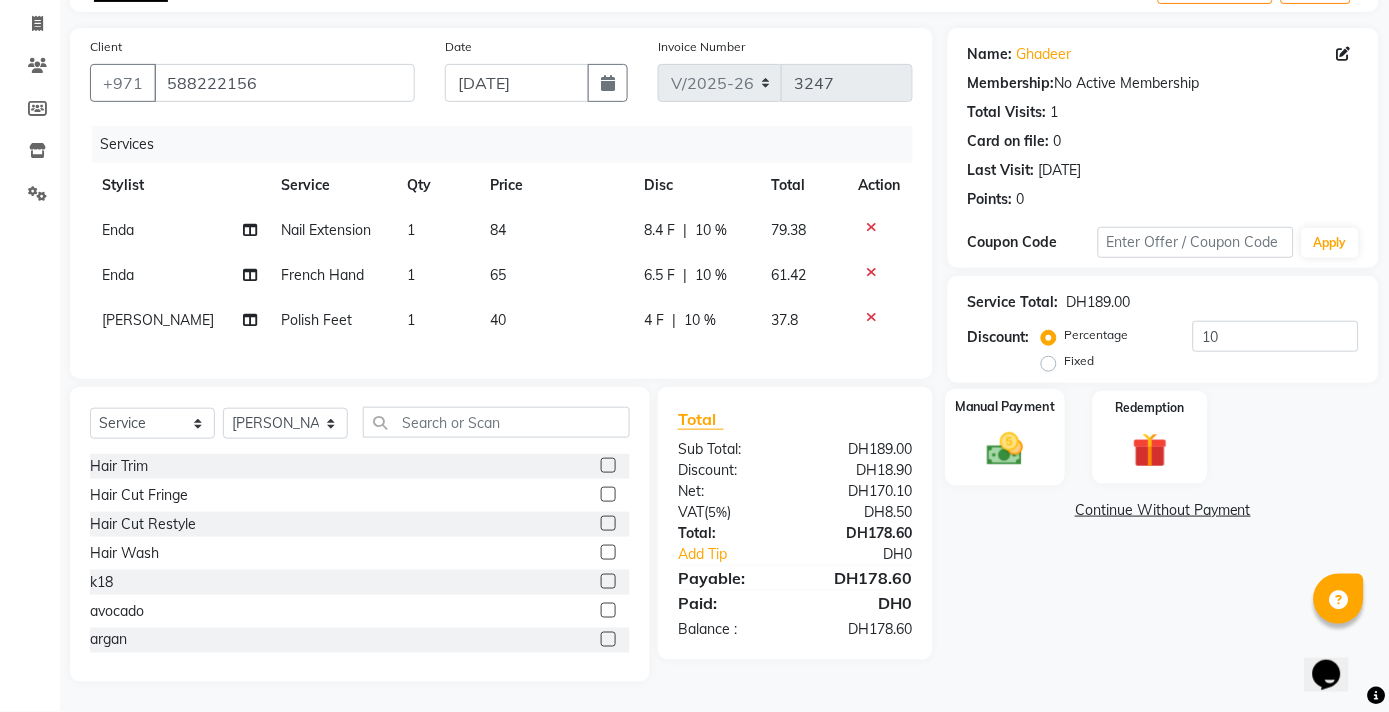 click 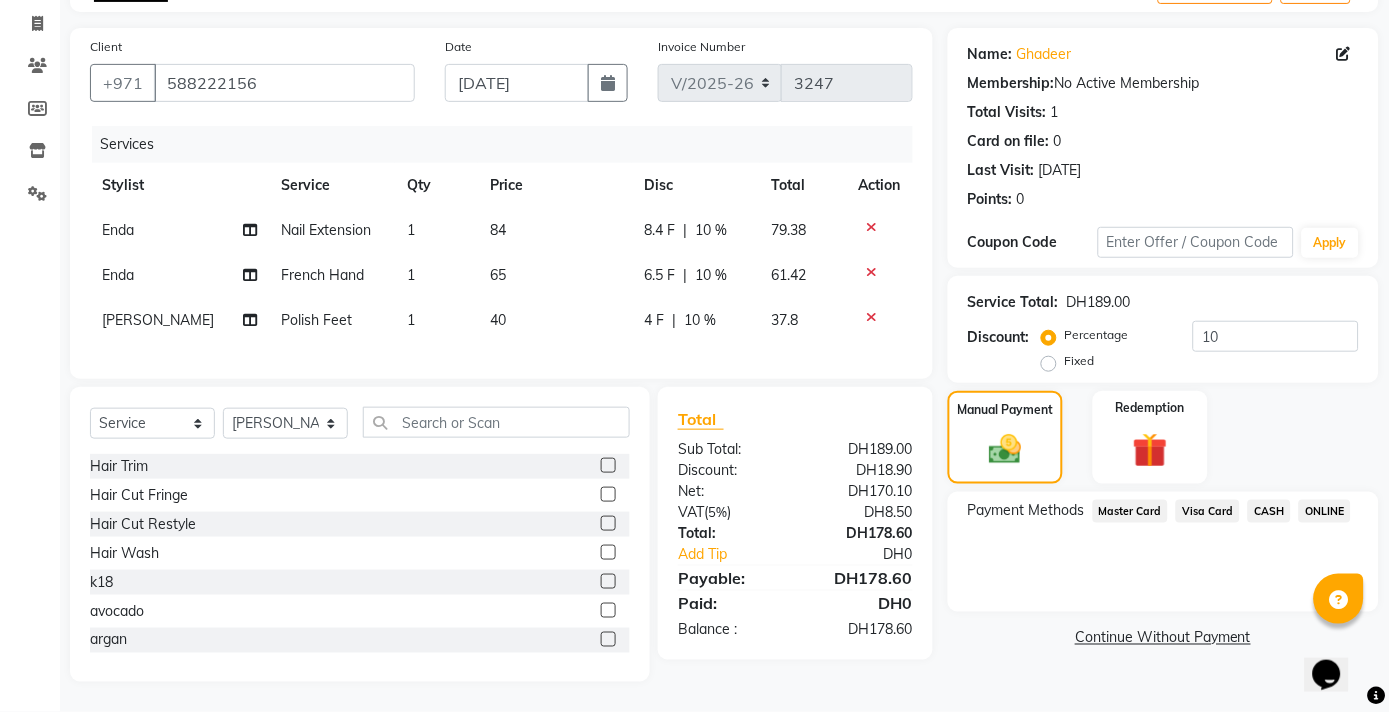 click on "Visa Card" 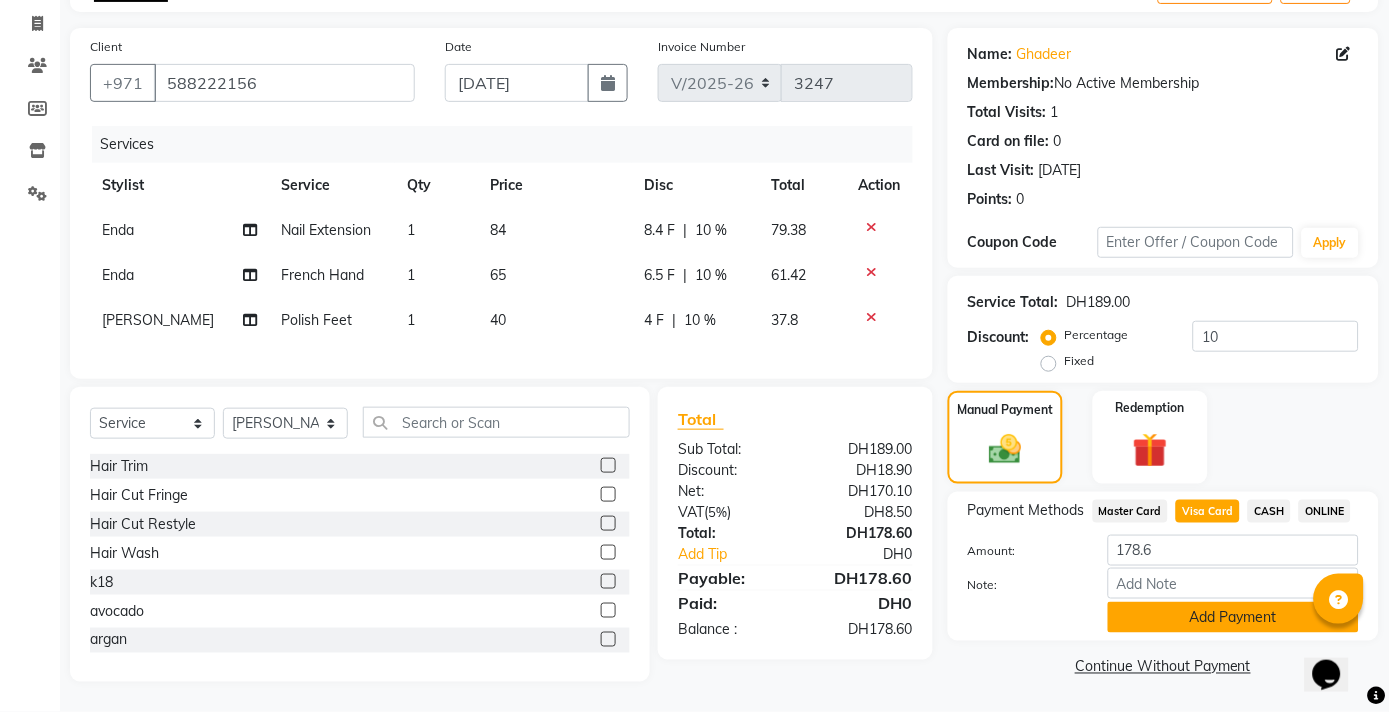 click on "Add Payment" 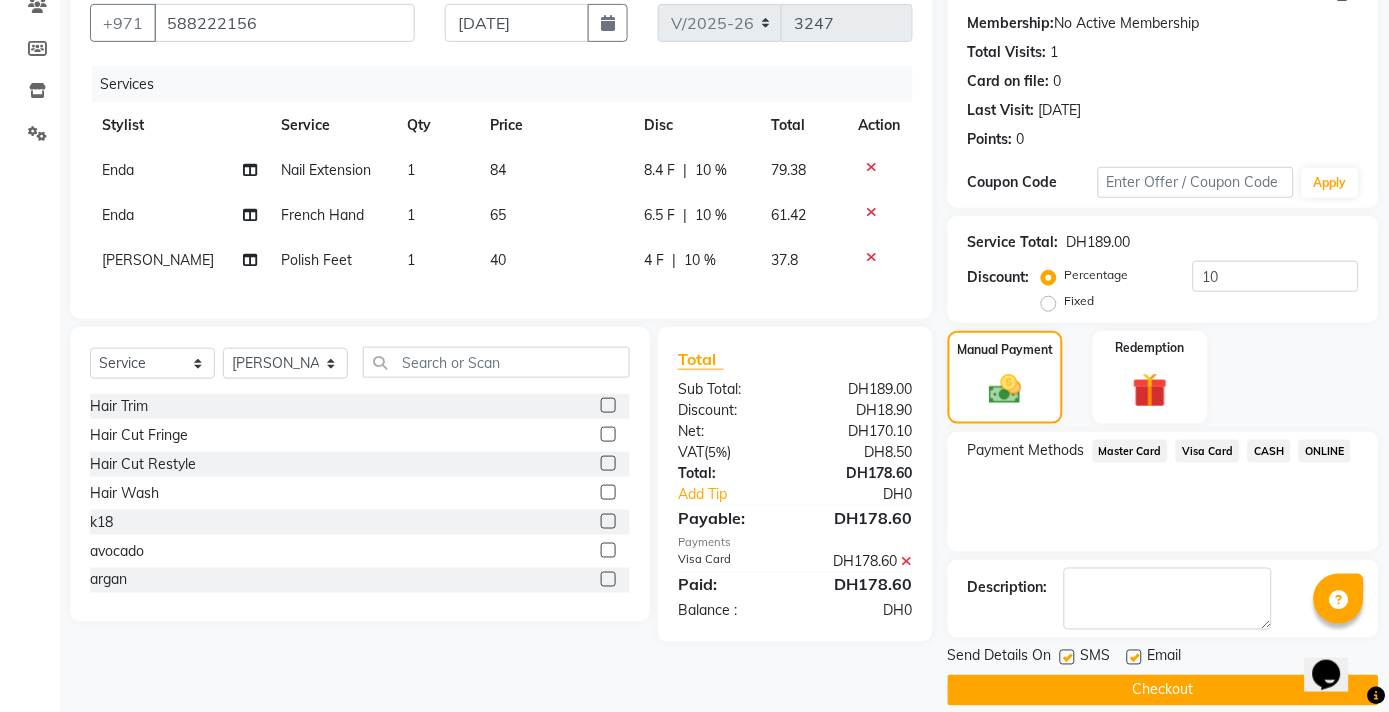 scroll, scrollTop: 196, scrollLeft: 0, axis: vertical 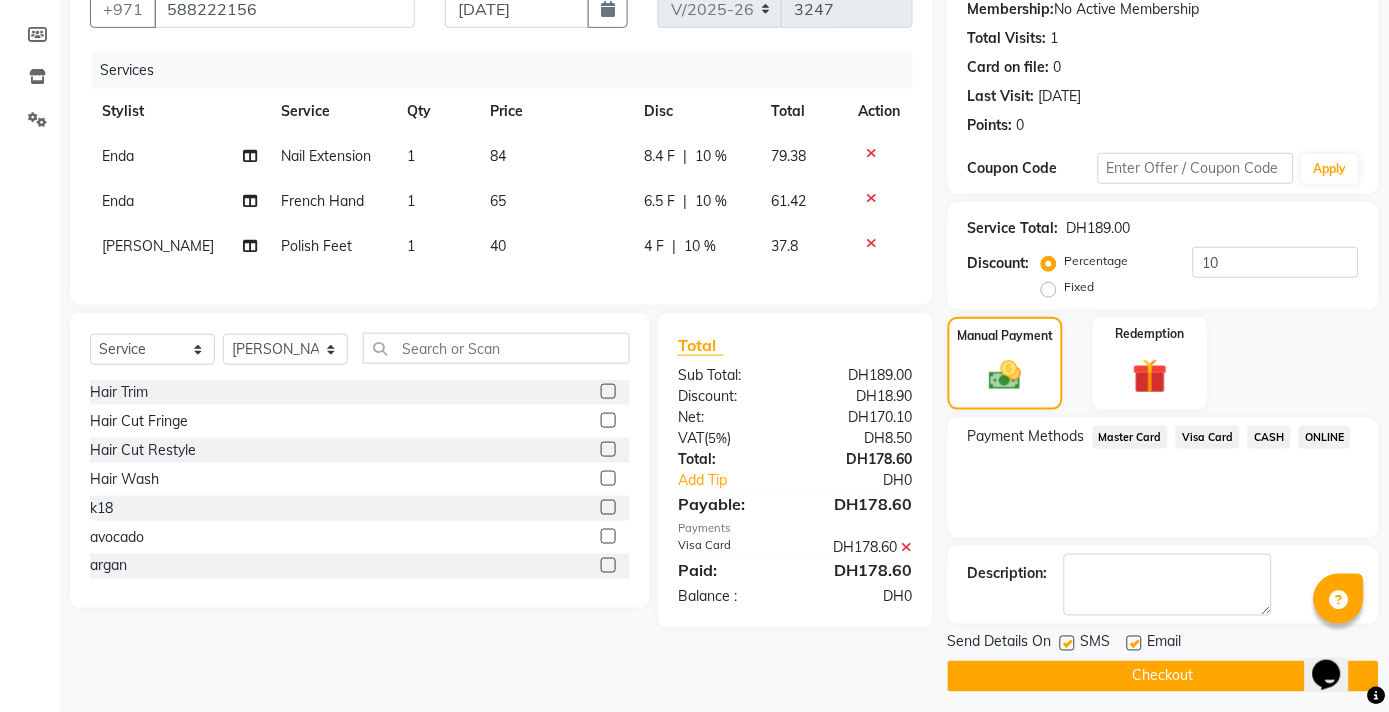click on "Checkout" 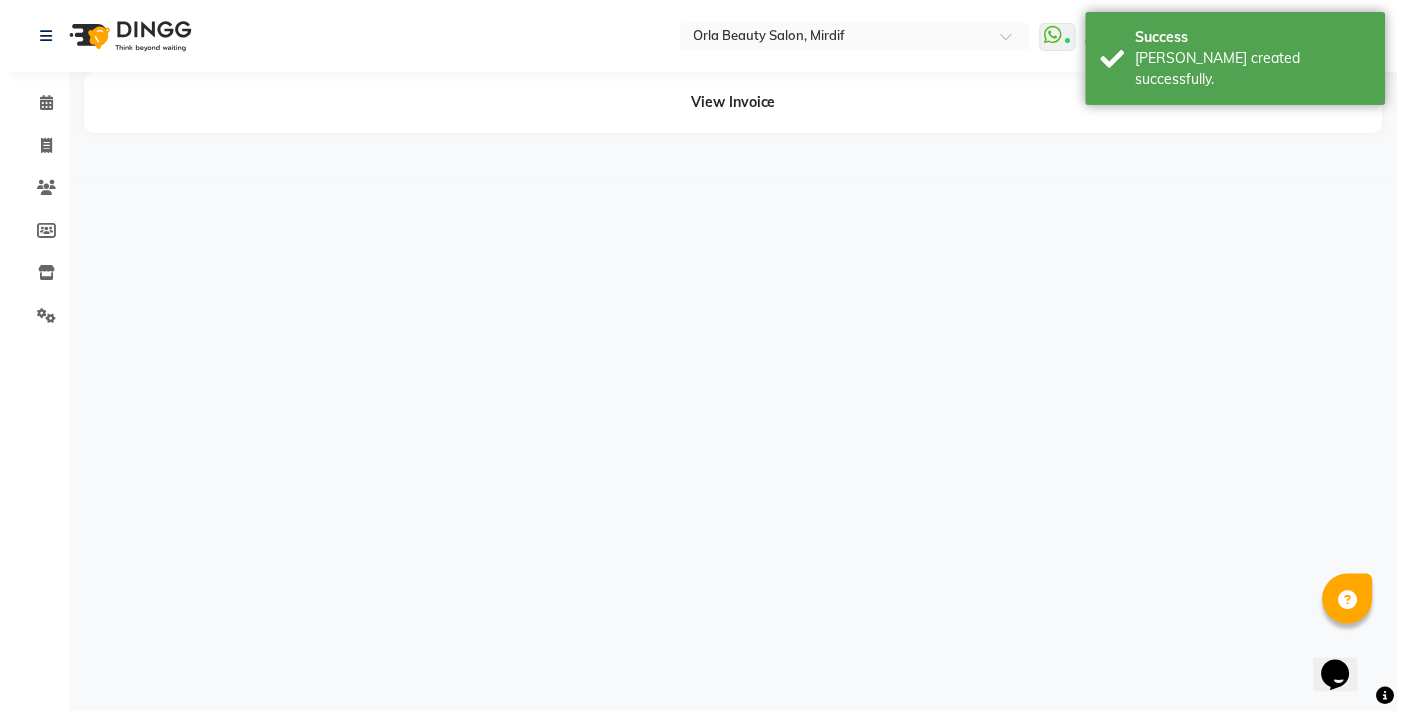 scroll, scrollTop: 0, scrollLeft: 0, axis: both 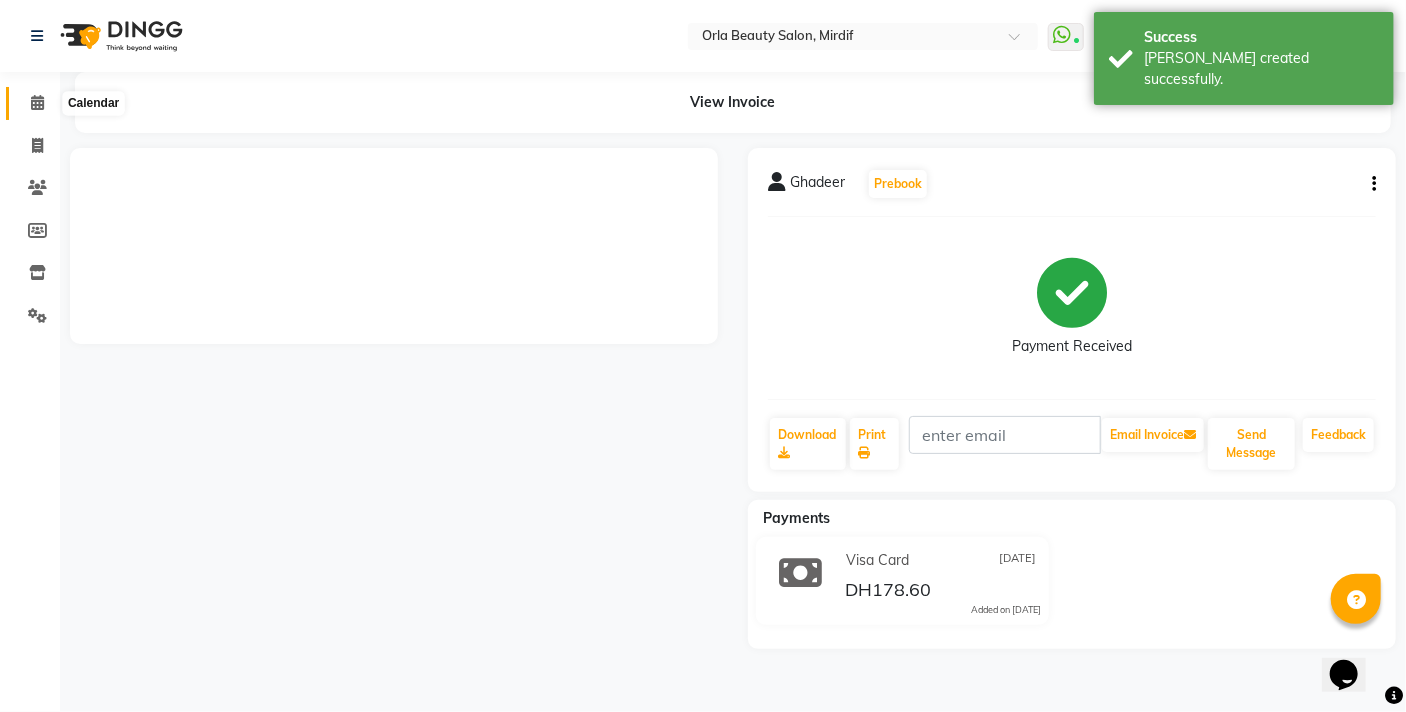 click 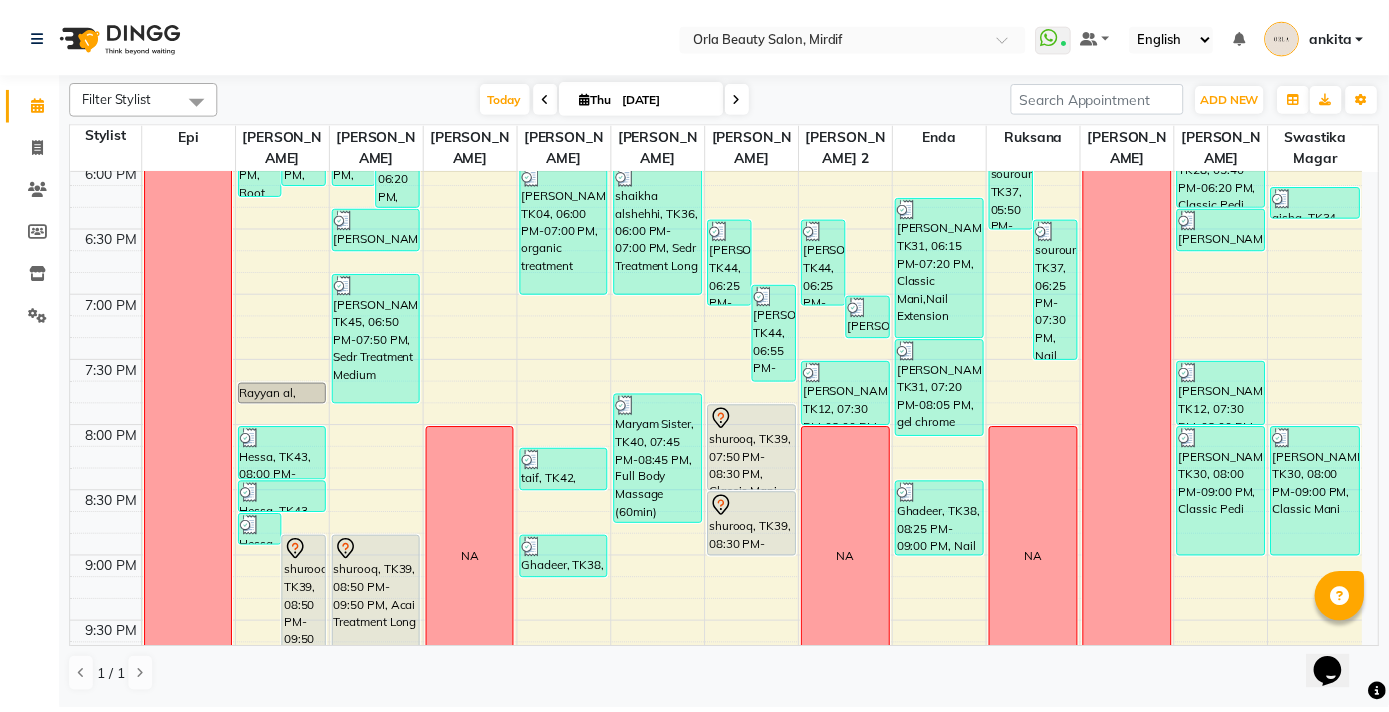 scroll, scrollTop: 1201, scrollLeft: 0, axis: vertical 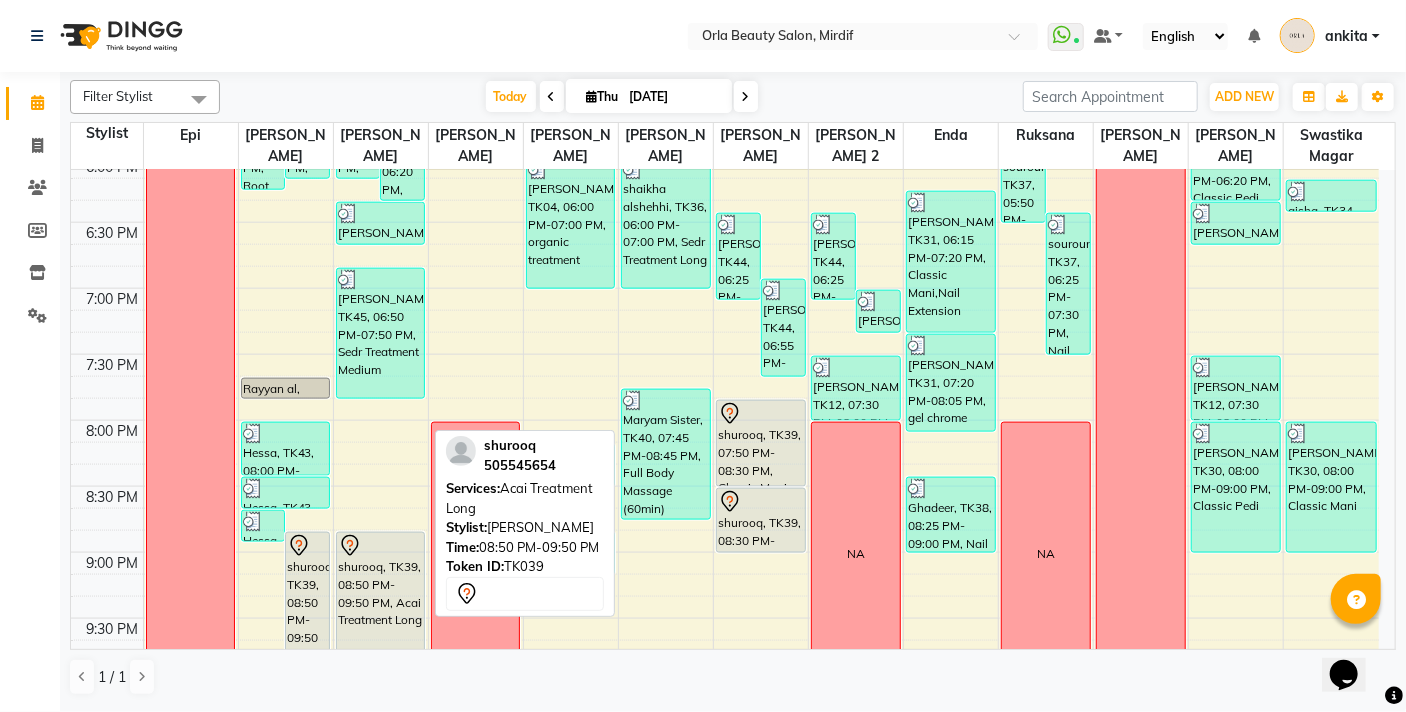 click on "shurooq, TK39, 08:50 PM-09:50 PM, Acai Treatment Long" at bounding box center [381, 597] 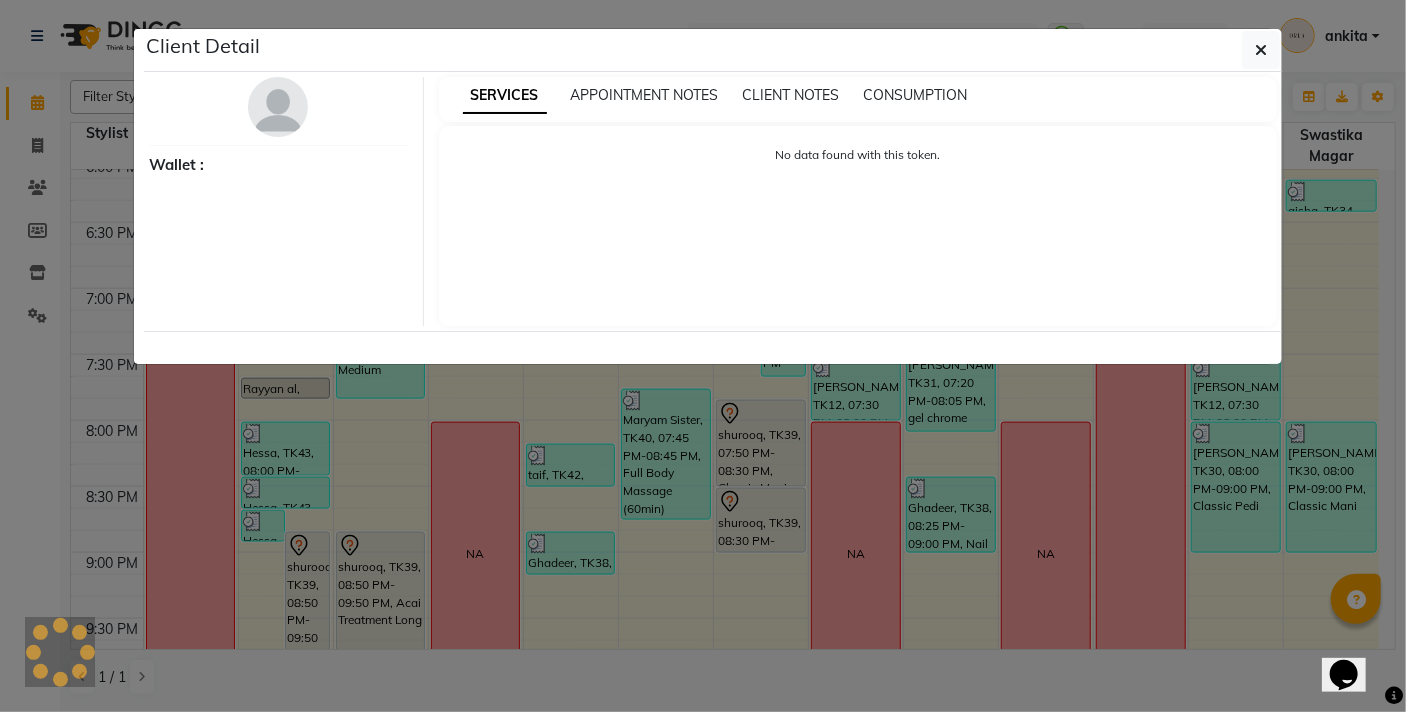 select on "7" 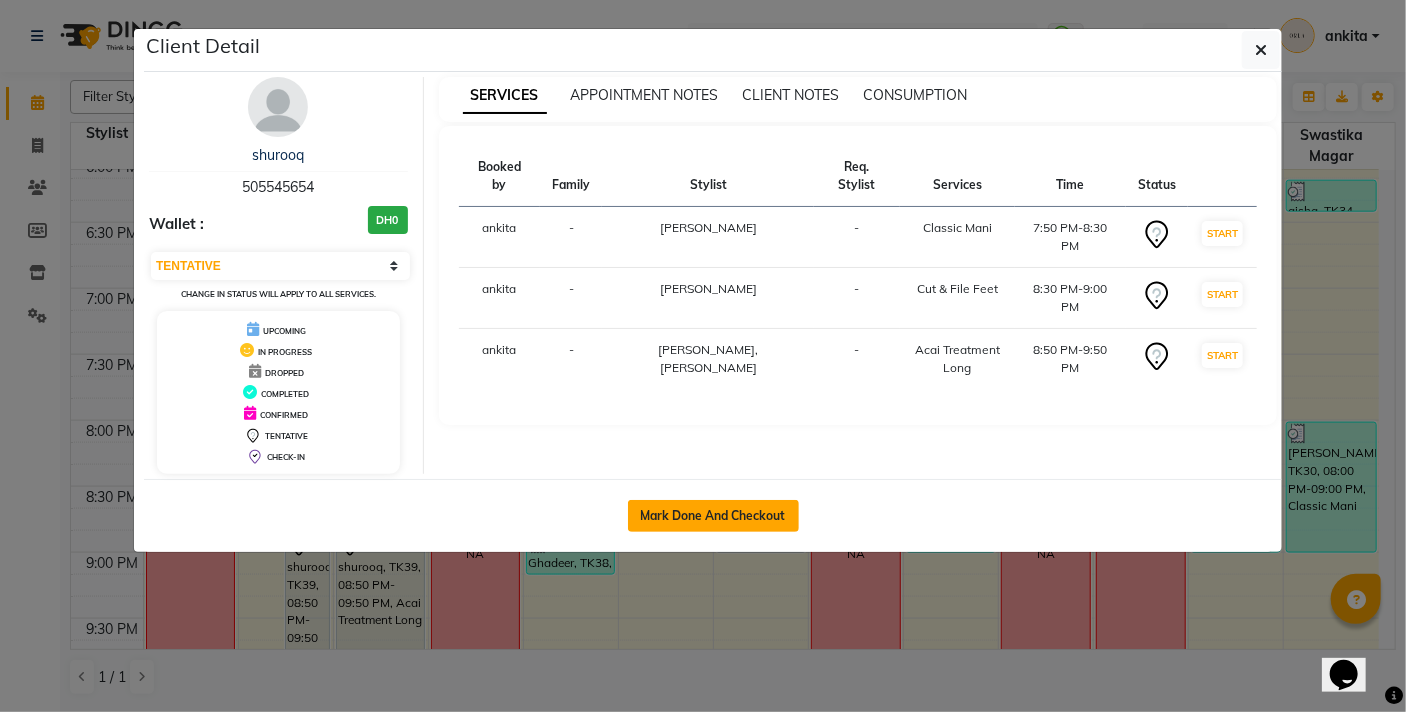 click on "Mark Done And Checkout" 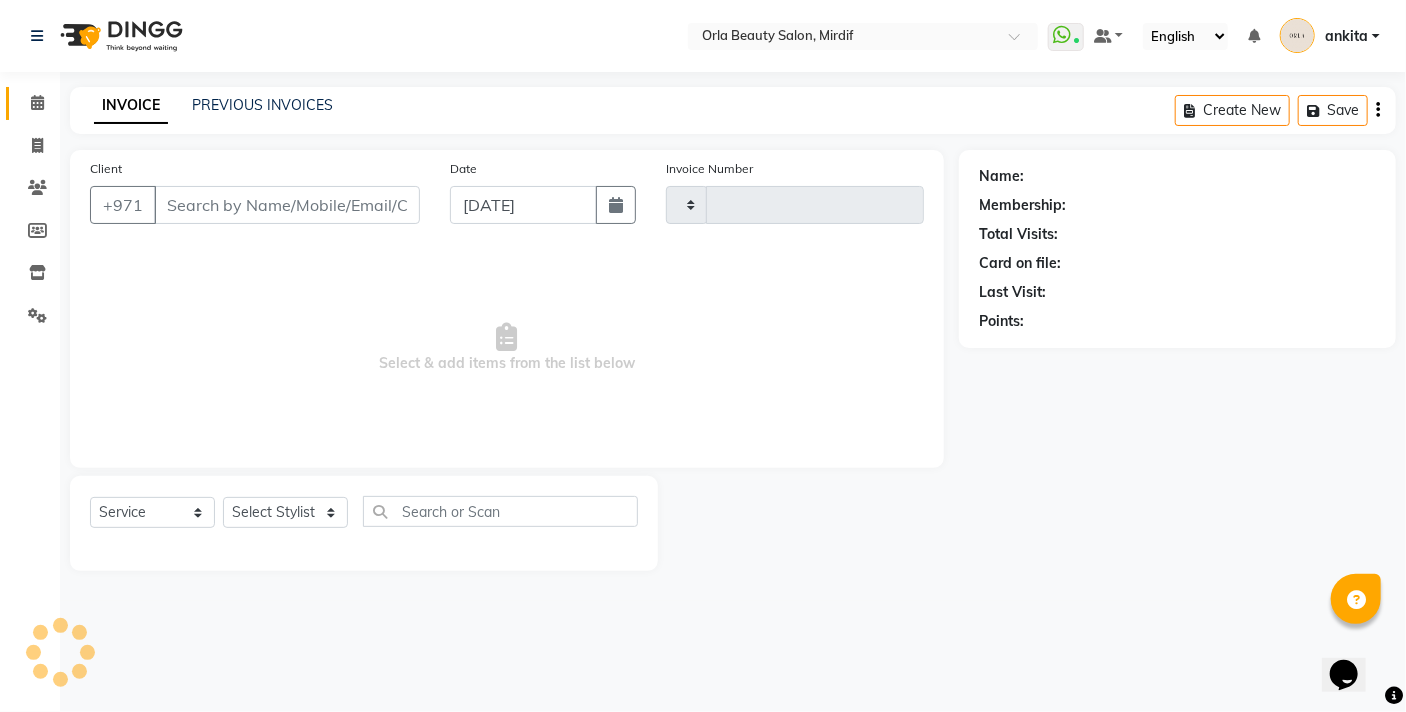type on "3248" 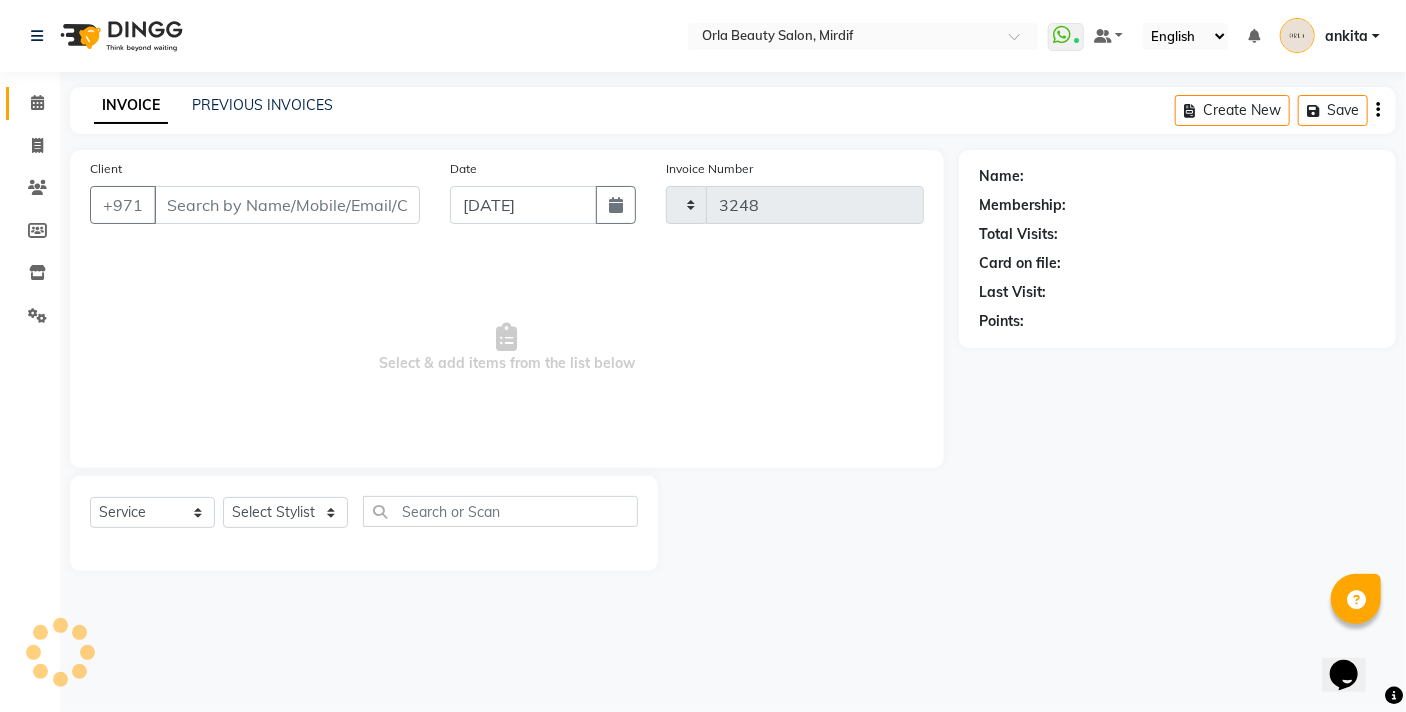 select on "5053" 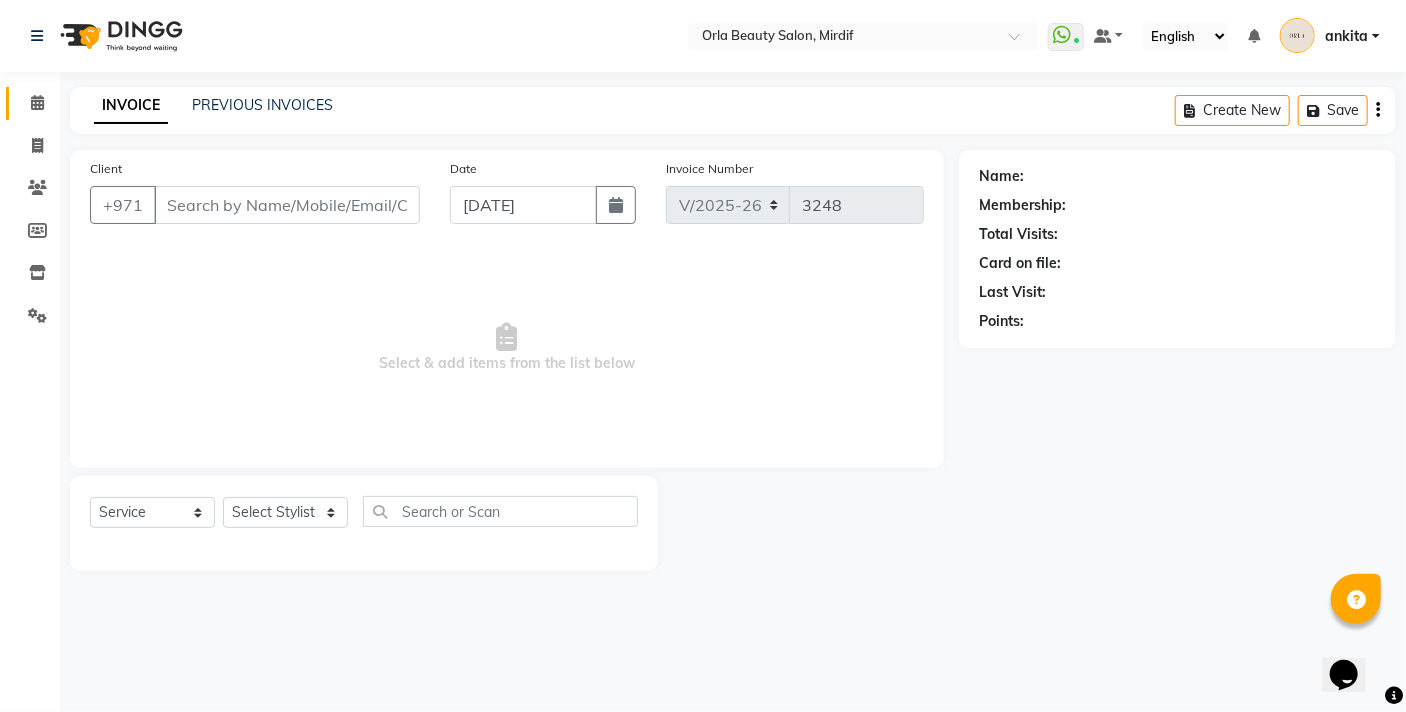 type on "505545654" 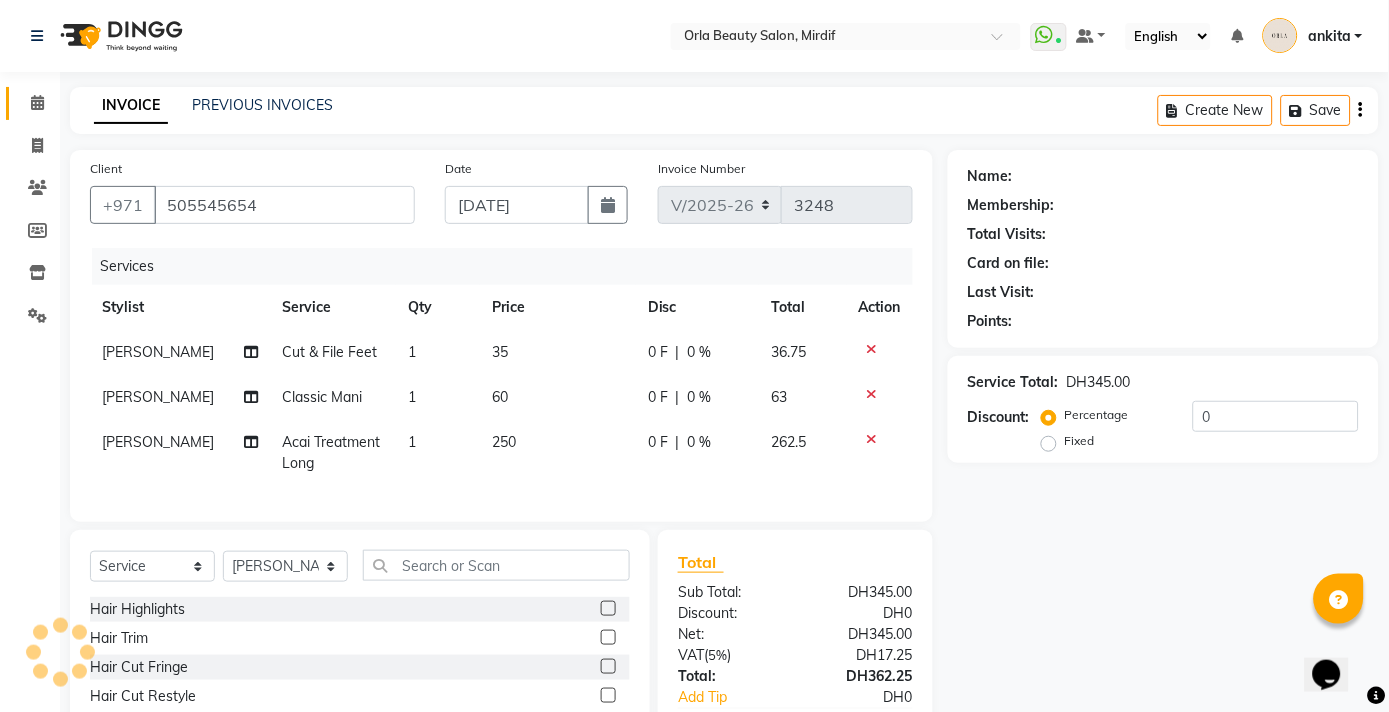 scroll, scrollTop: 158, scrollLeft: 0, axis: vertical 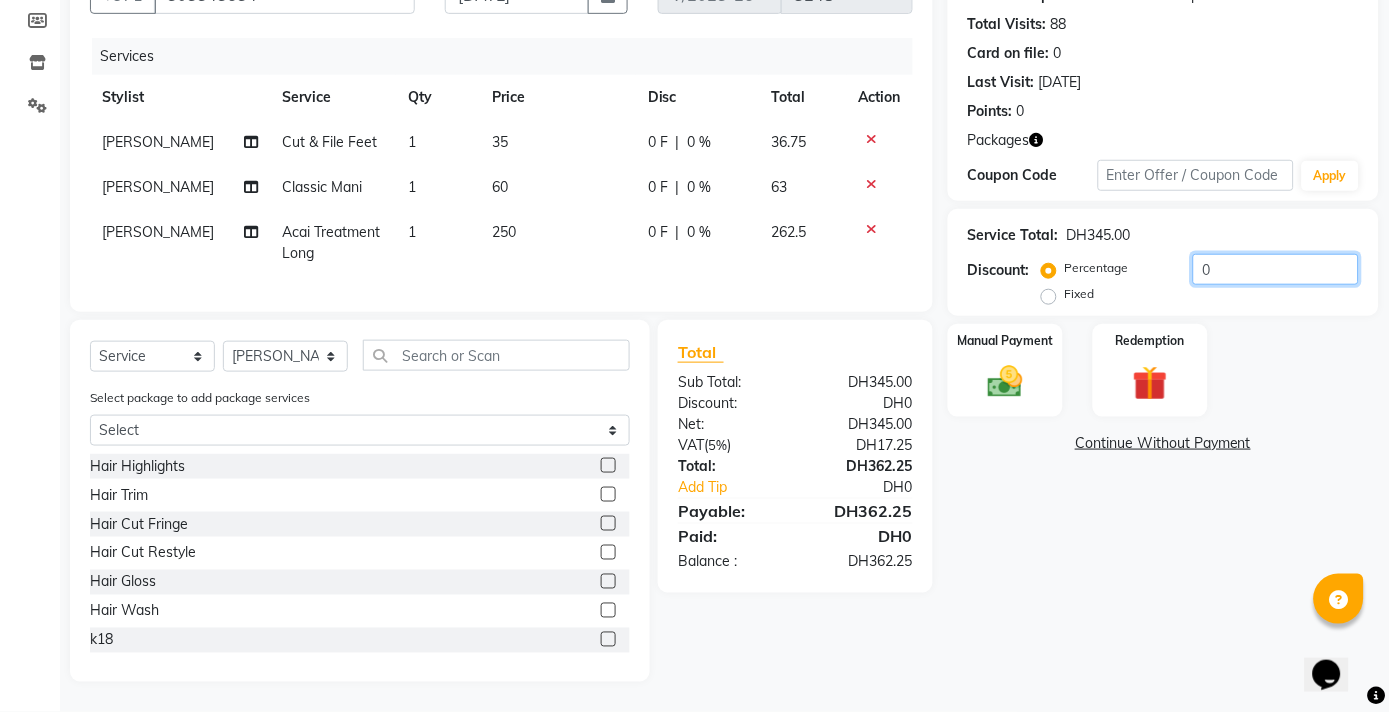 click on "0" 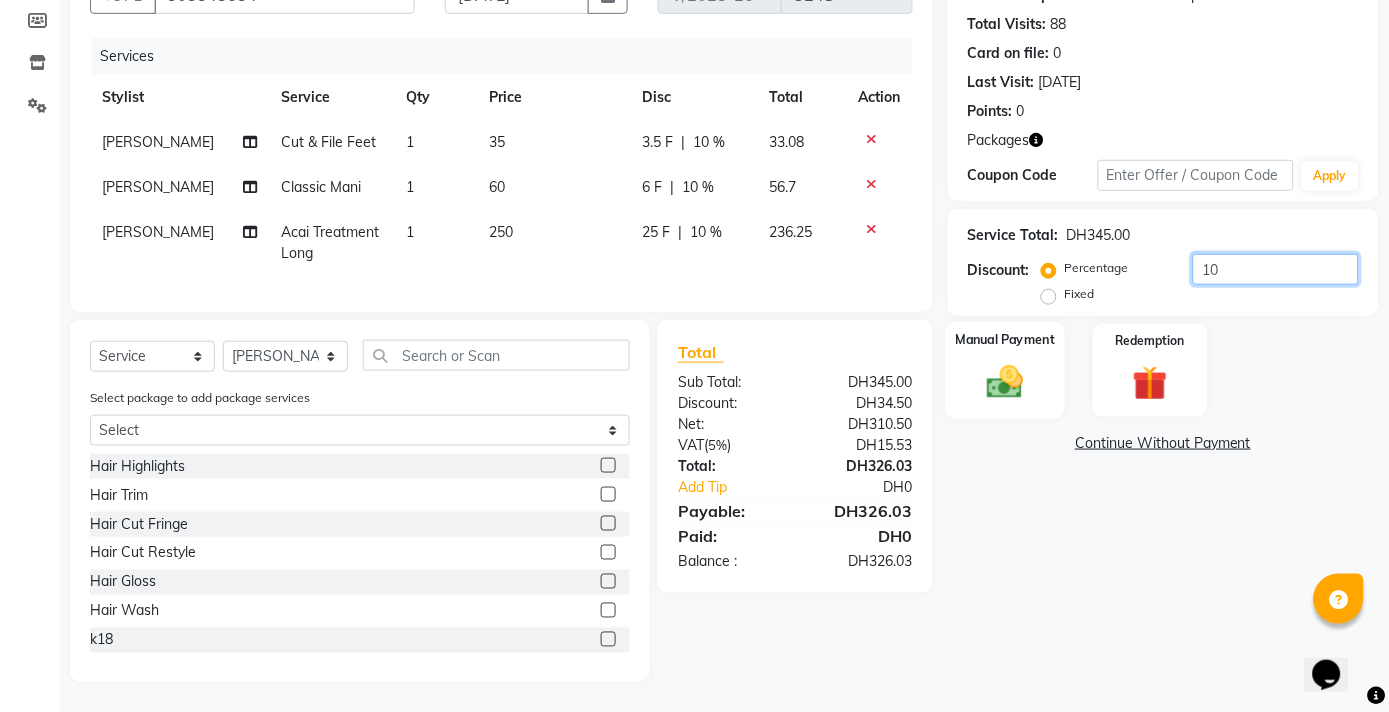 type on "10" 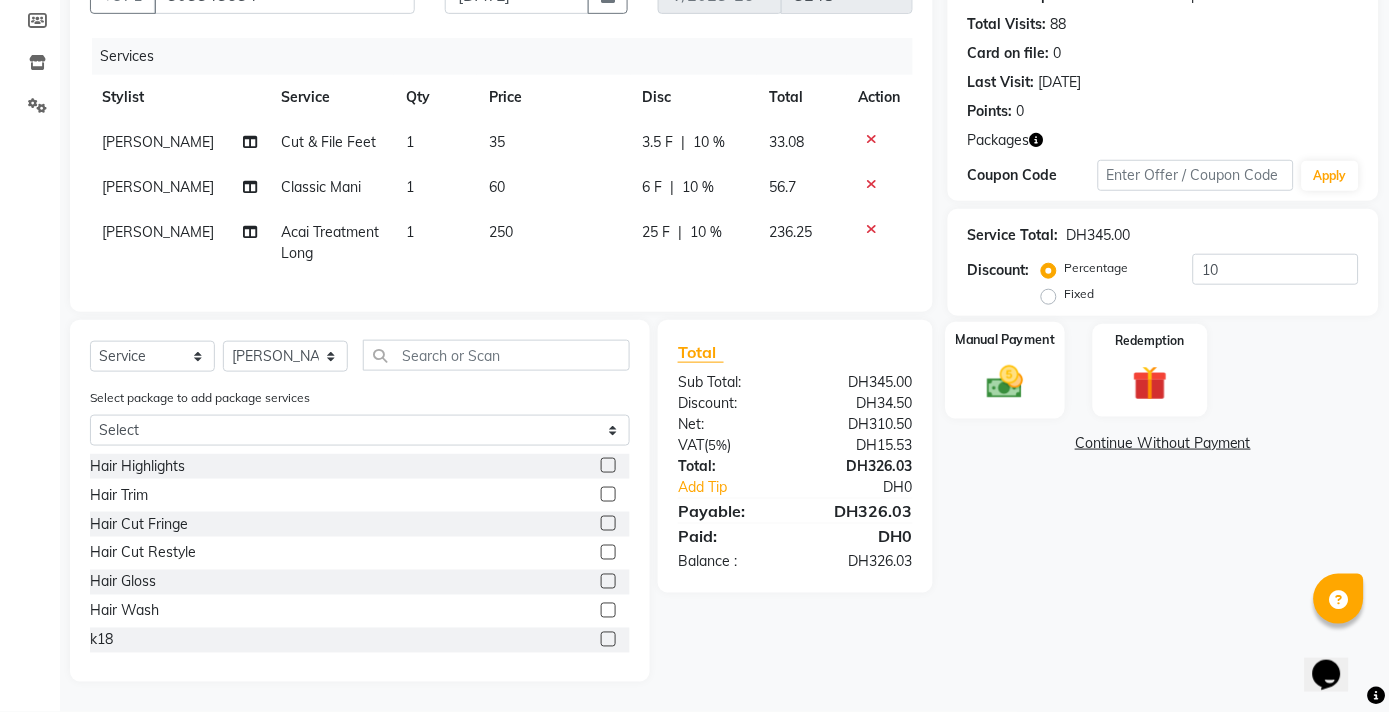click 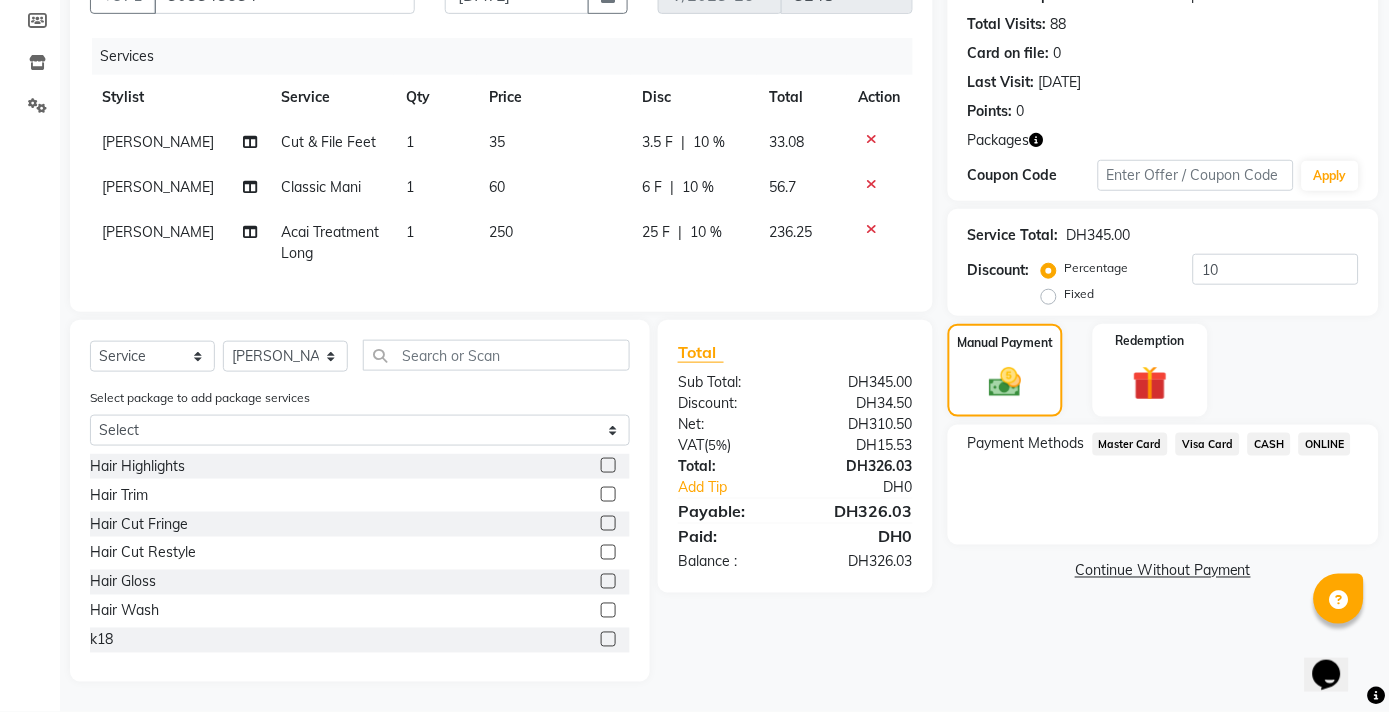 drag, startPoint x: 1203, startPoint y: 421, endPoint x: 1210, endPoint y: 433, distance: 13.892444 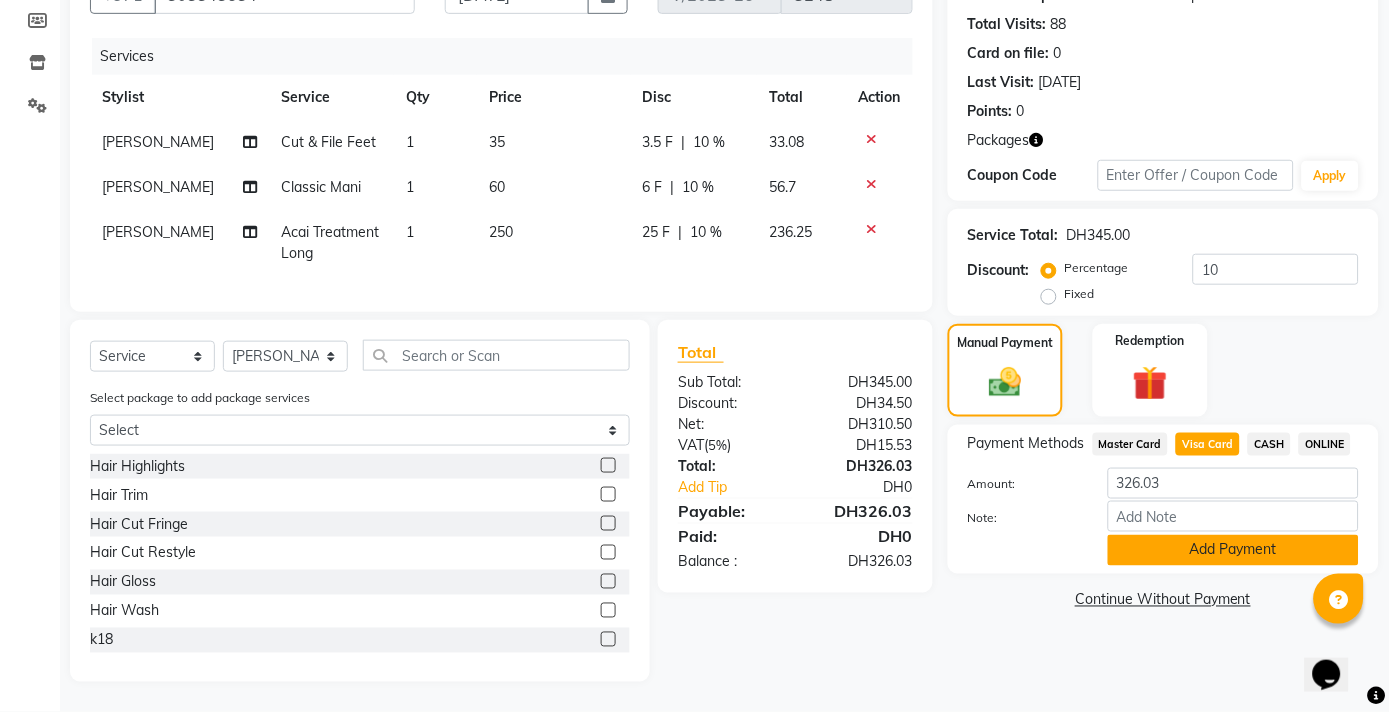 click on "Add Payment" 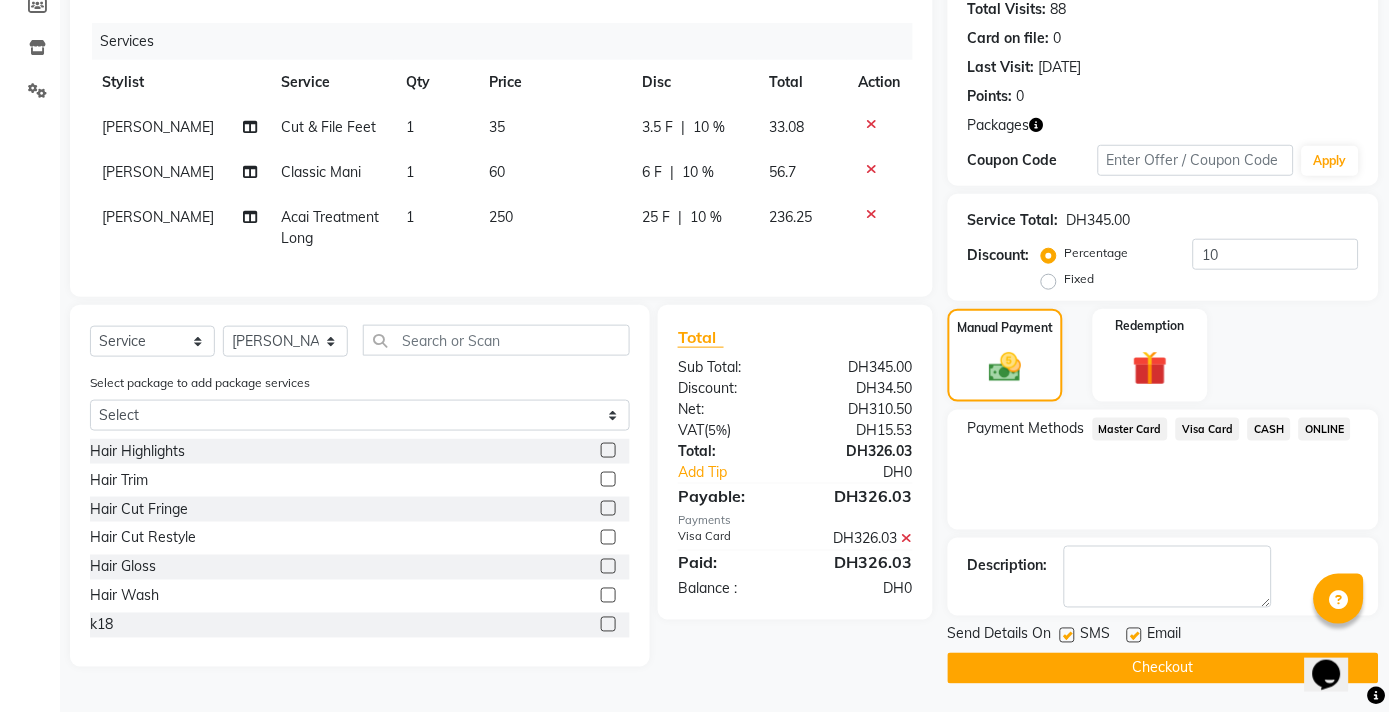click on "Checkout" 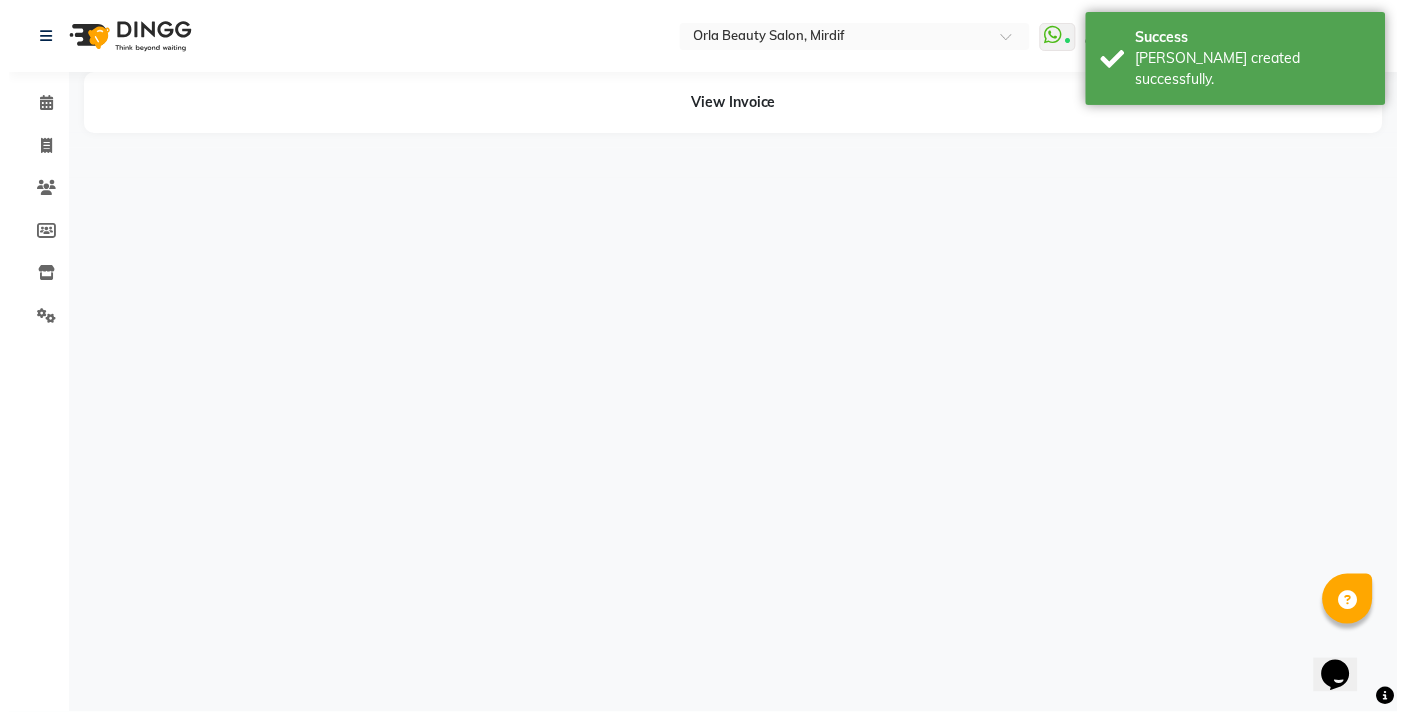 scroll, scrollTop: 0, scrollLeft: 0, axis: both 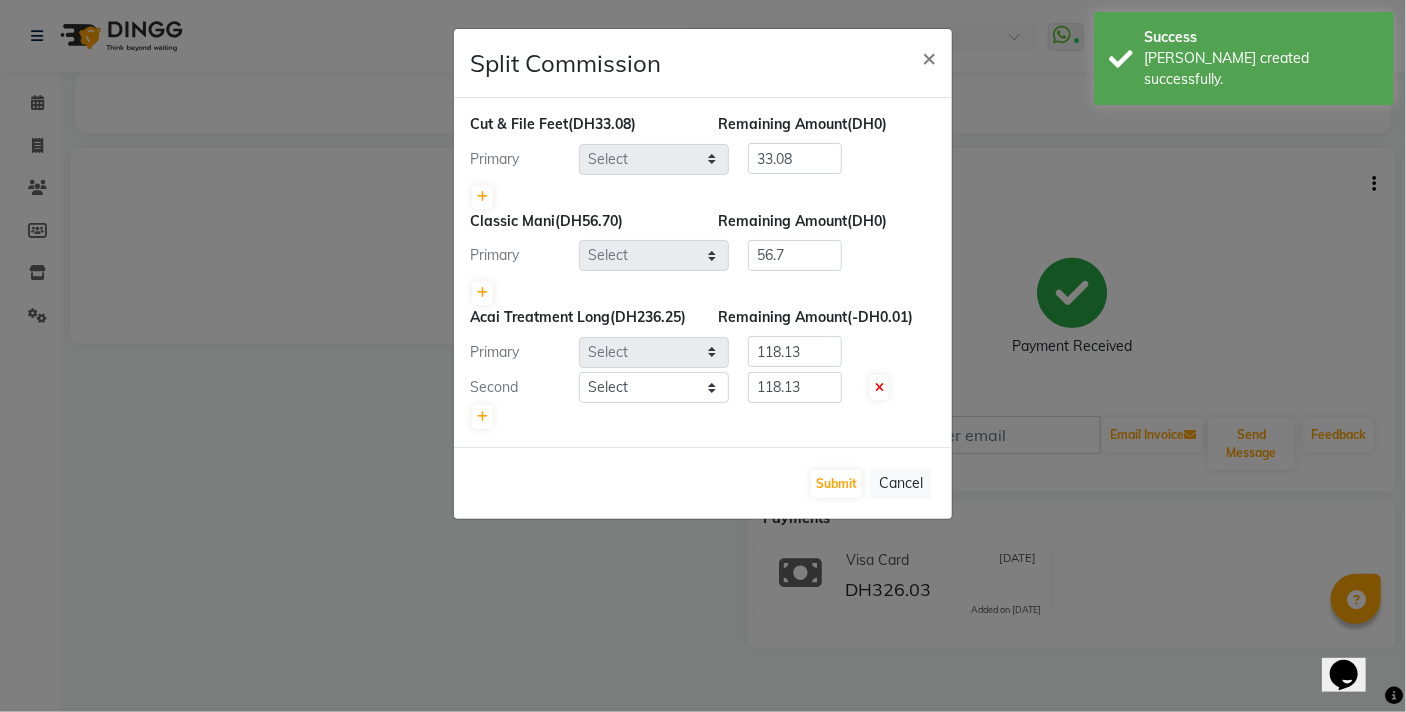 select on "31790" 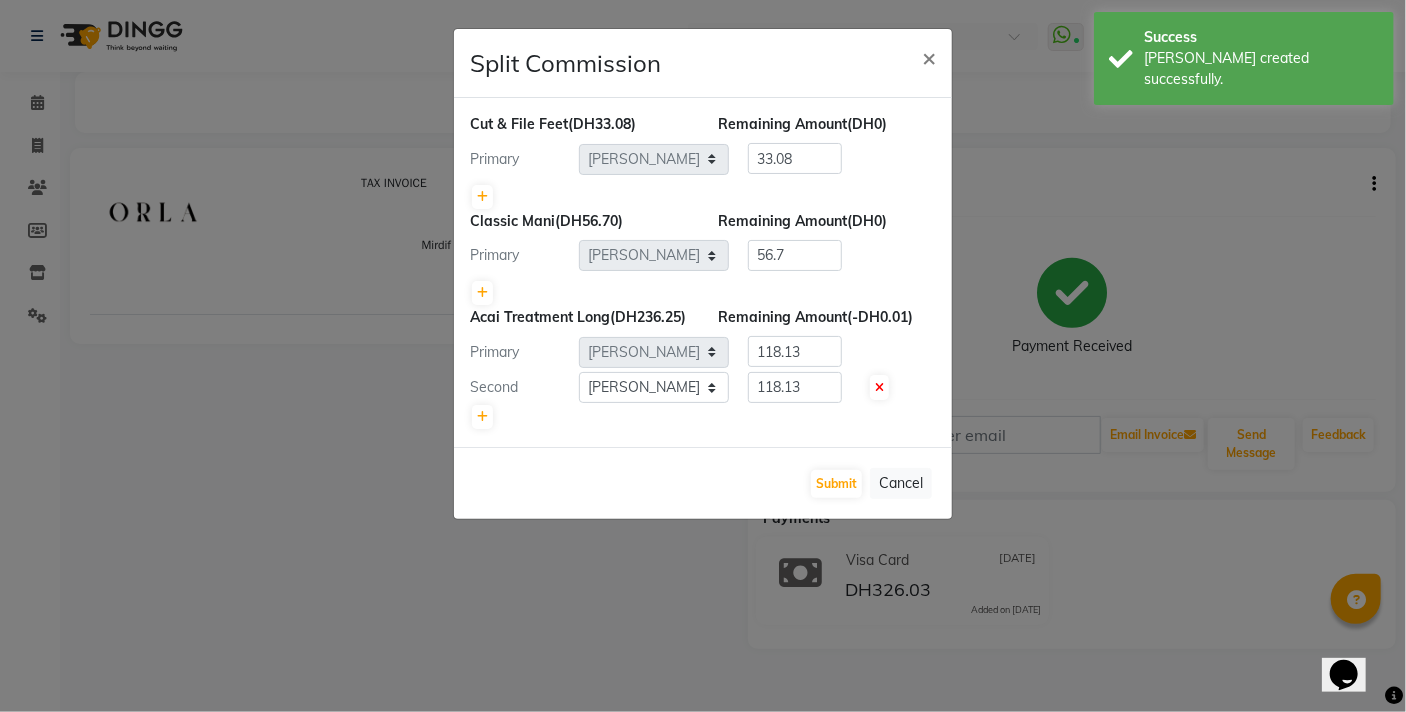scroll, scrollTop: 0, scrollLeft: 0, axis: both 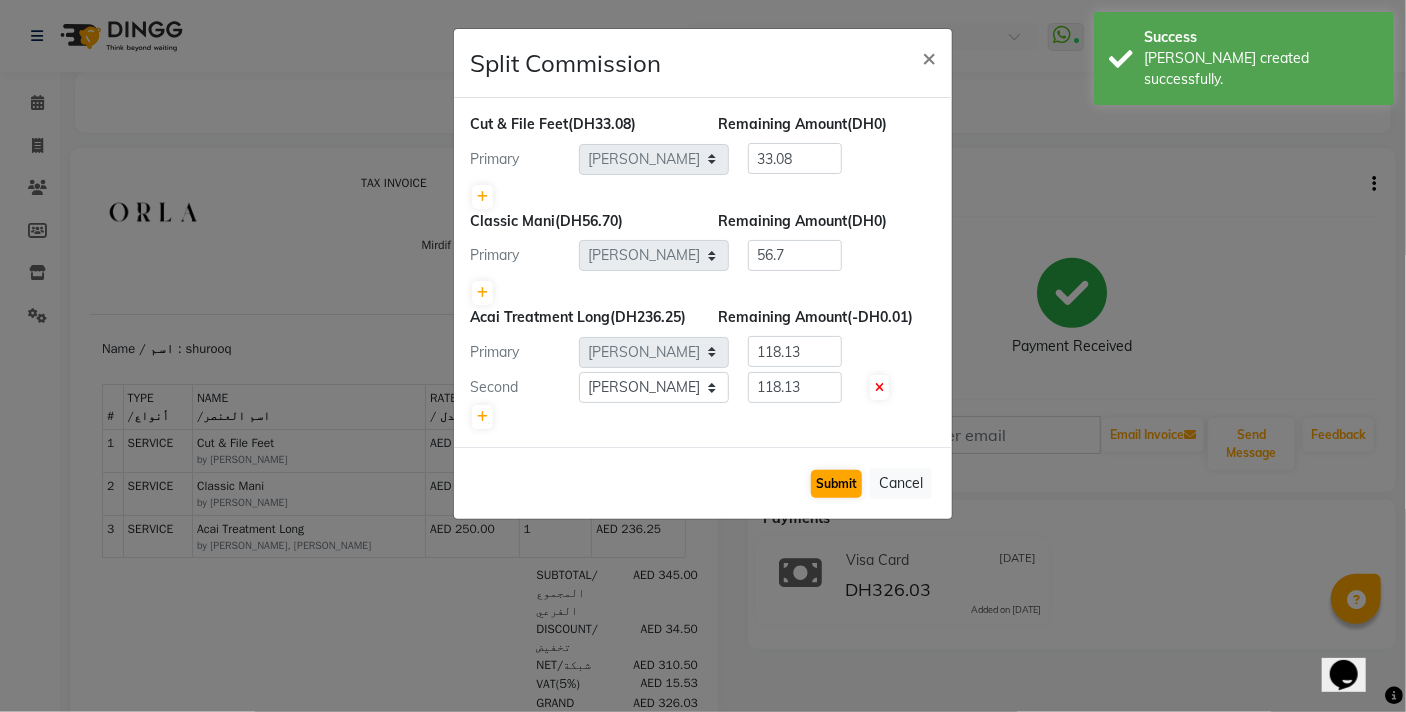 drag, startPoint x: 831, startPoint y: 481, endPoint x: 830, endPoint y: 492, distance: 11.045361 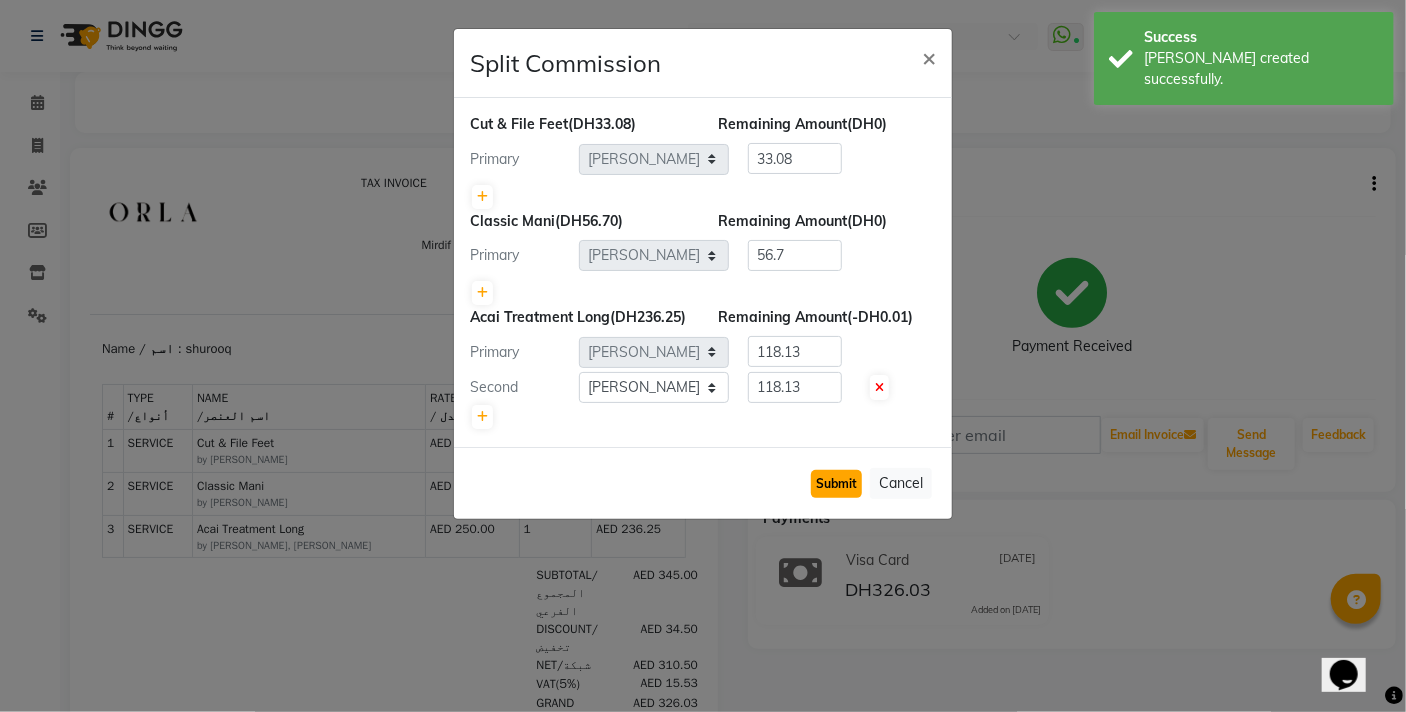 click on "Submit" 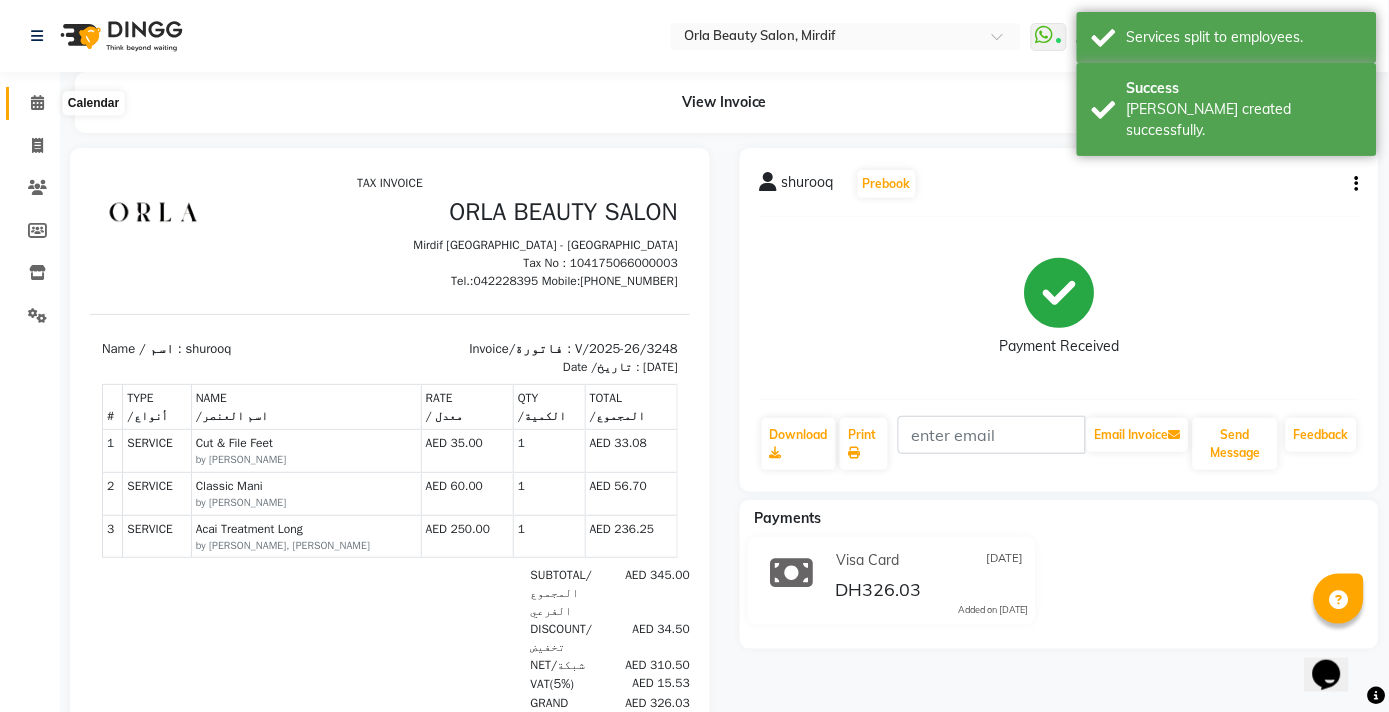 click 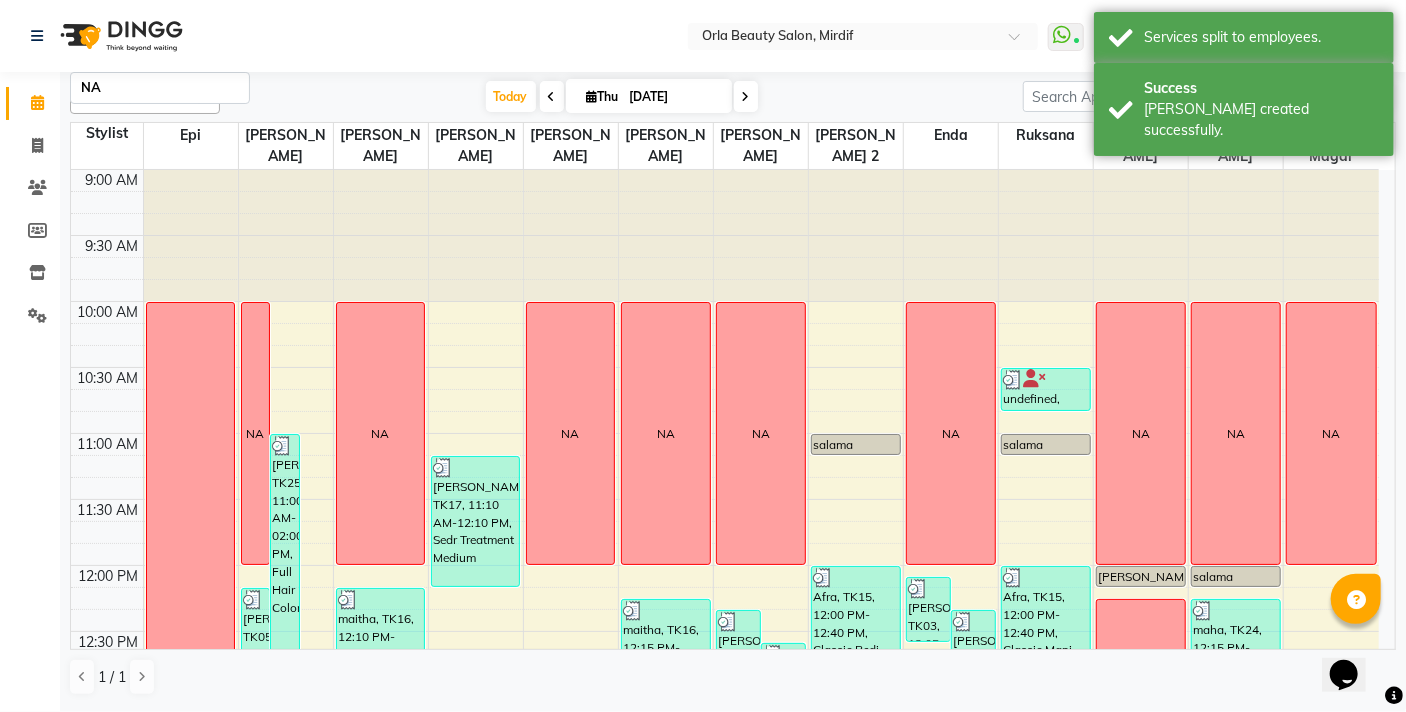 scroll, scrollTop: 272, scrollLeft: 0, axis: vertical 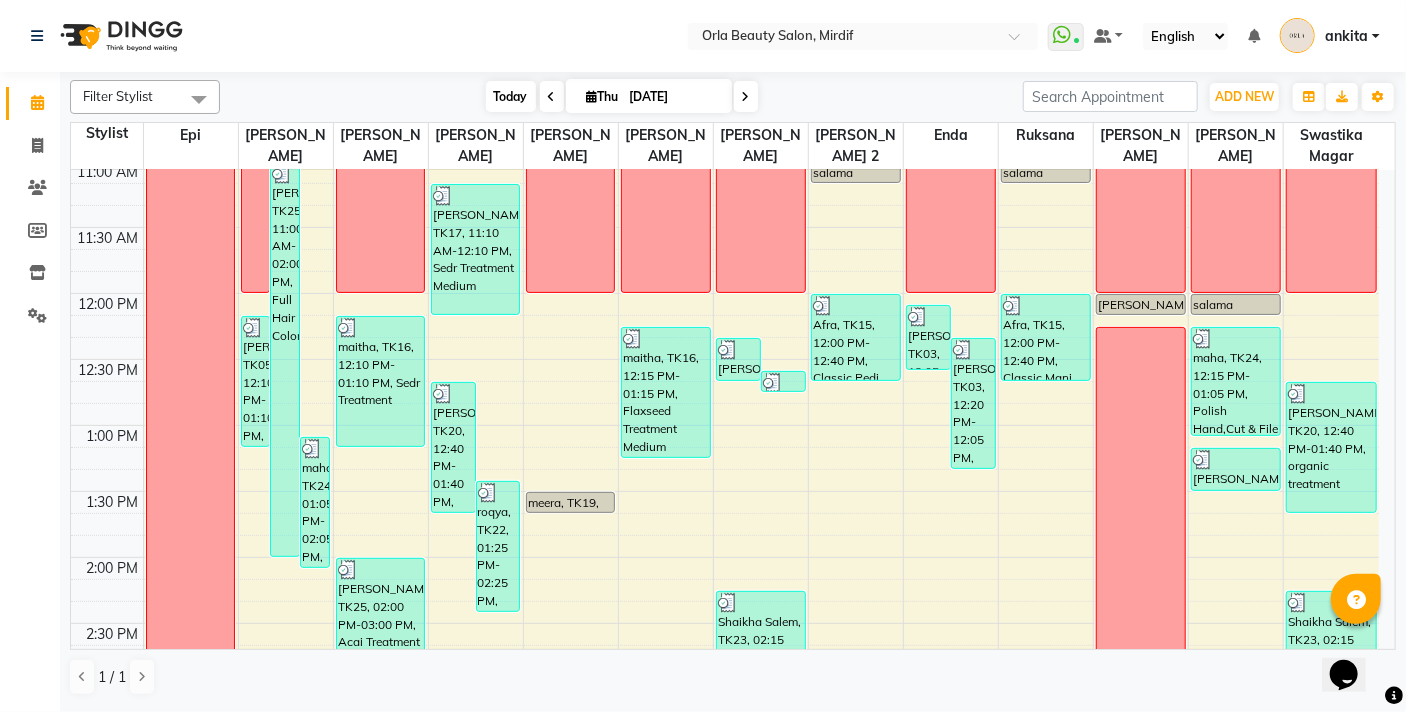 click on "Today" at bounding box center [511, 96] 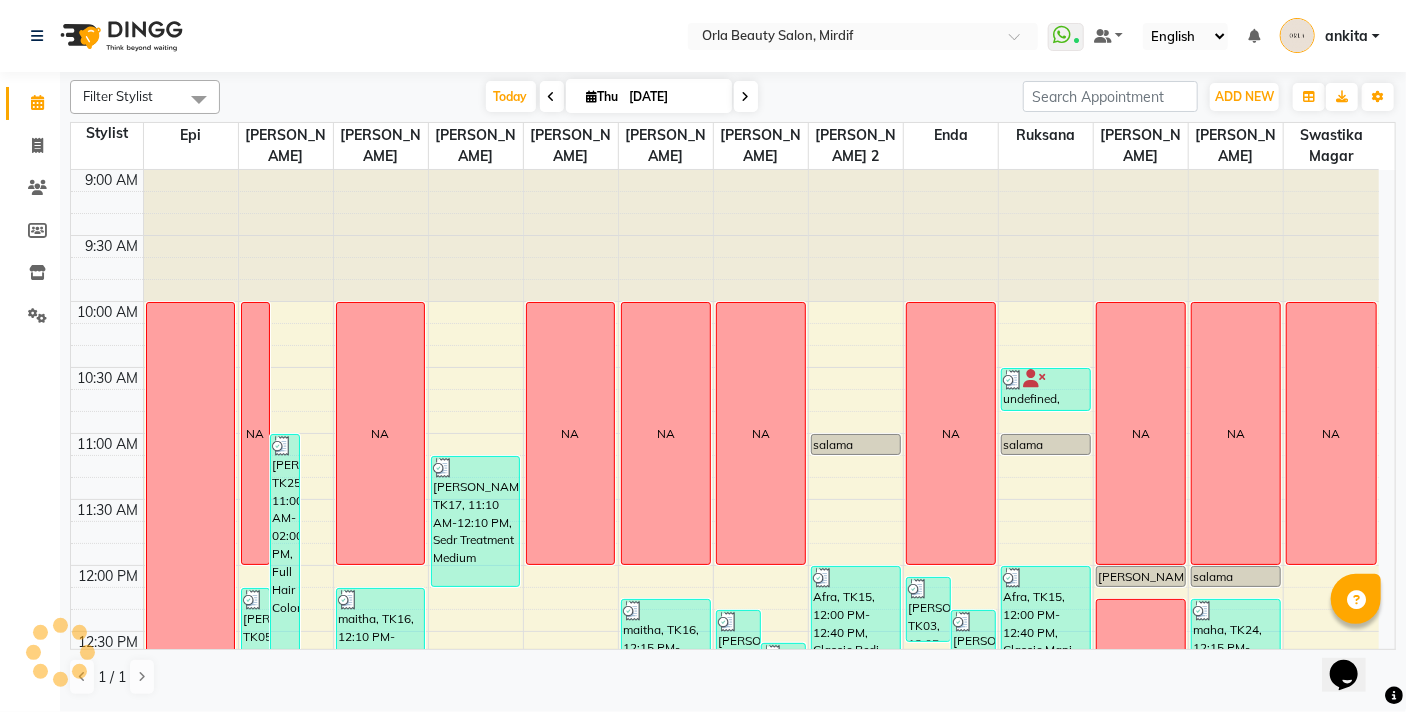 scroll, scrollTop: 1369, scrollLeft: 0, axis: vertical 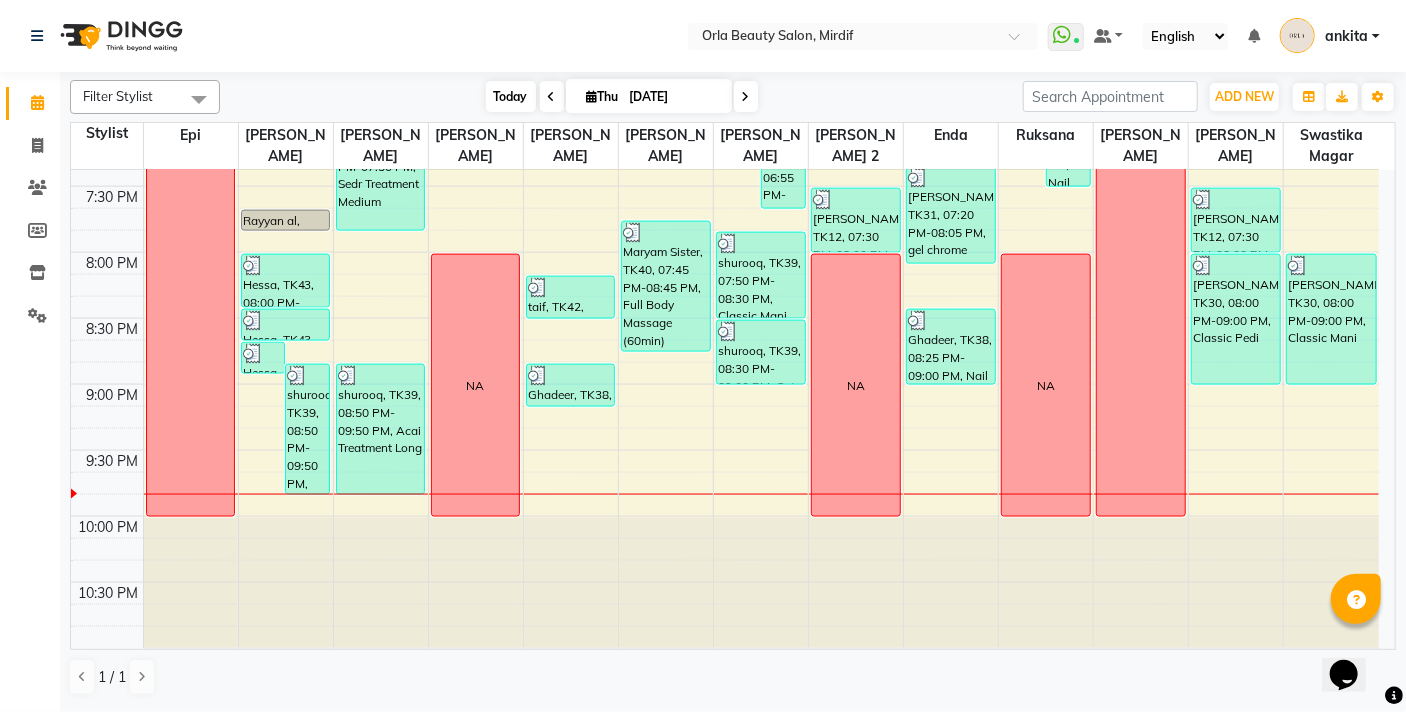 click on "Today" at bounding box center [511, 96] 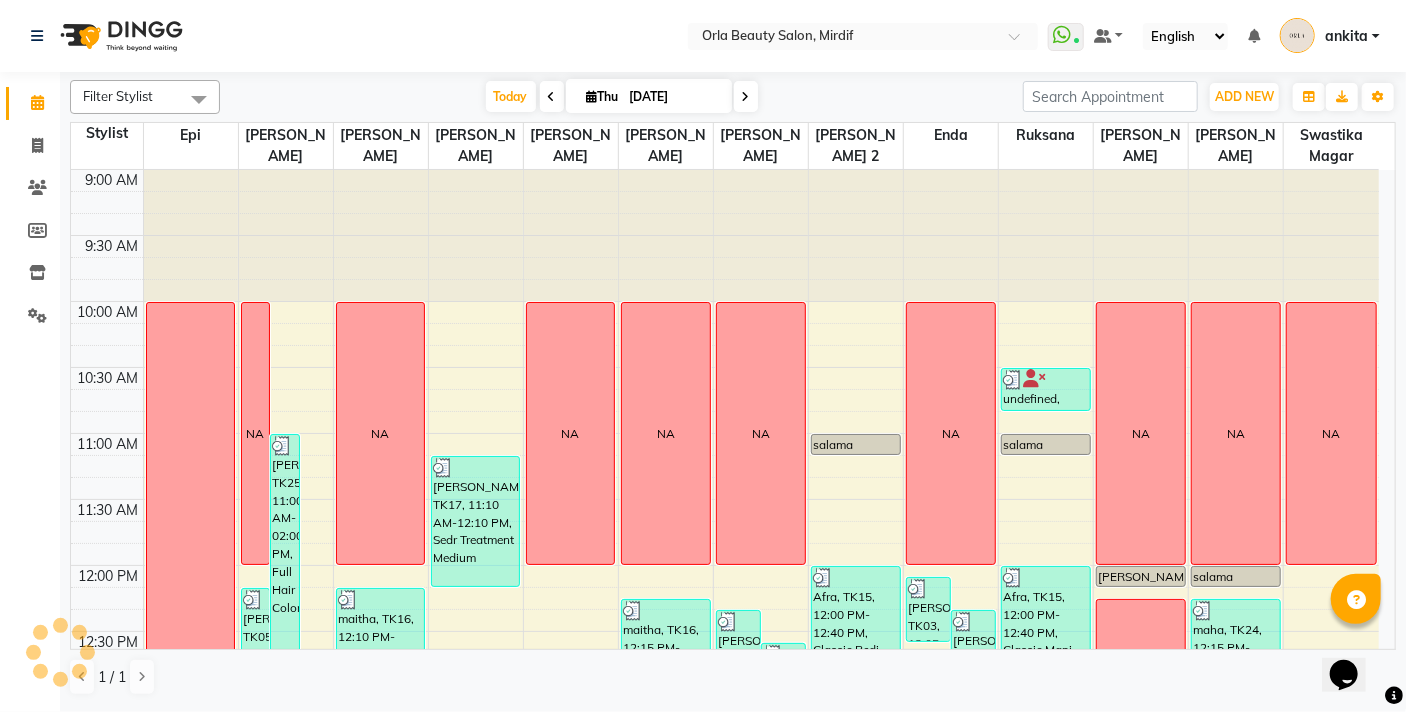 scroll, scrollTop: 1369, scrollLeft: 0, axis: vertical 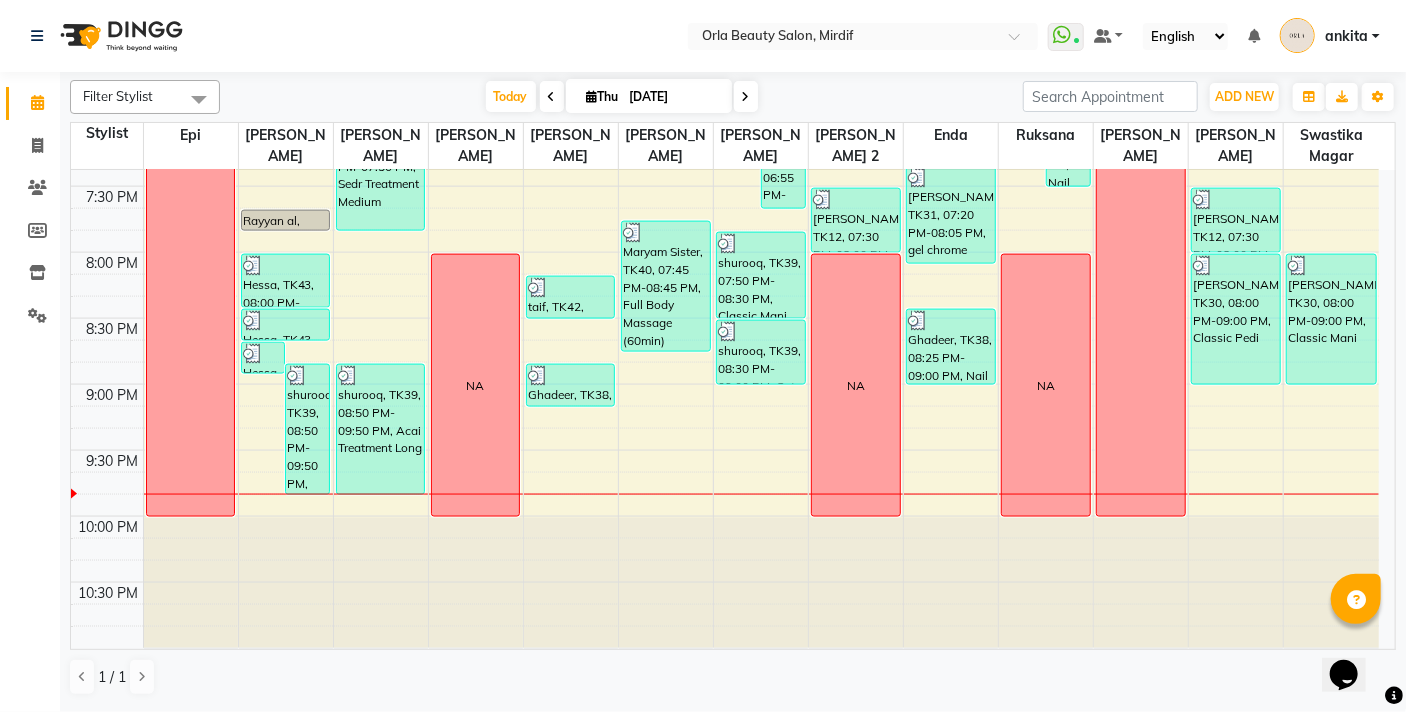 click at bounding box center [746, 96] 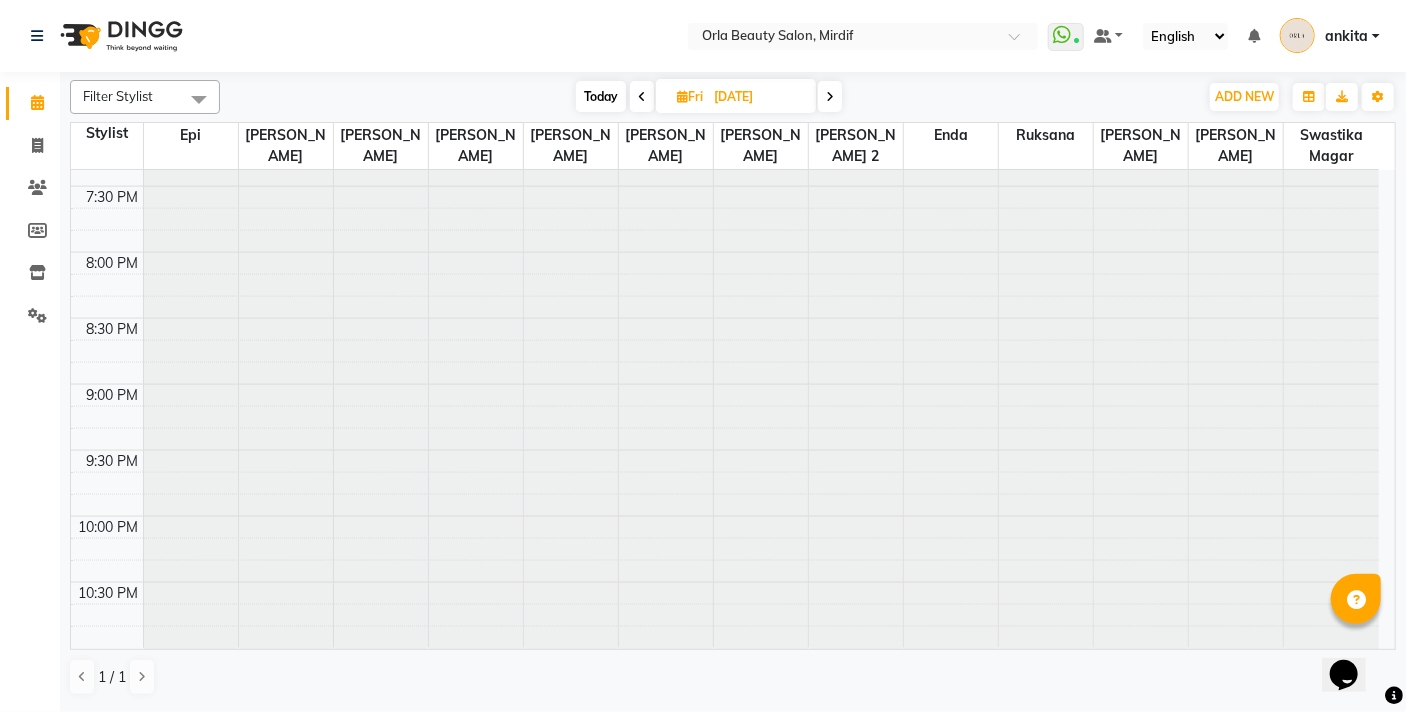 scroll, scrollTop: 0, scrollLeft: 0, axis: both 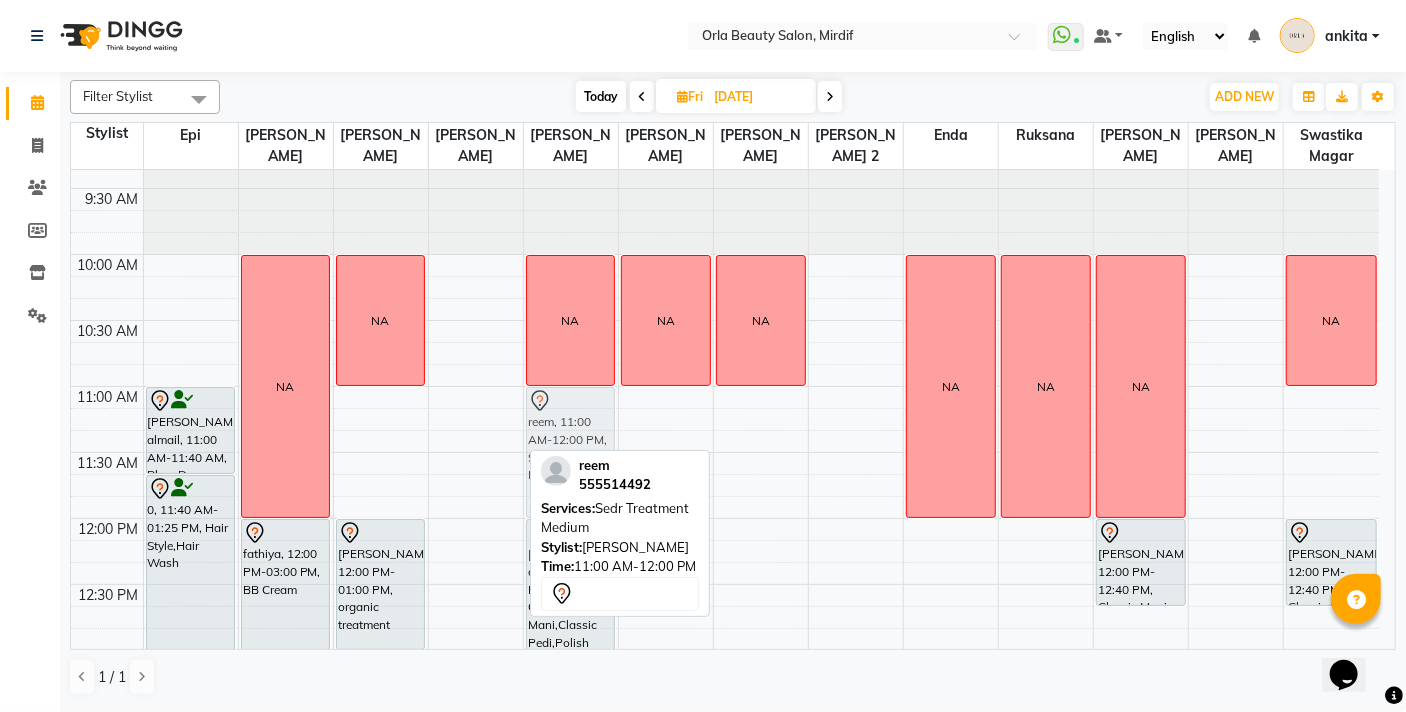 drag, startPoint x: 482, startPoint y: 438, endPoint x: 530, endPoint y: 438, distance: 48 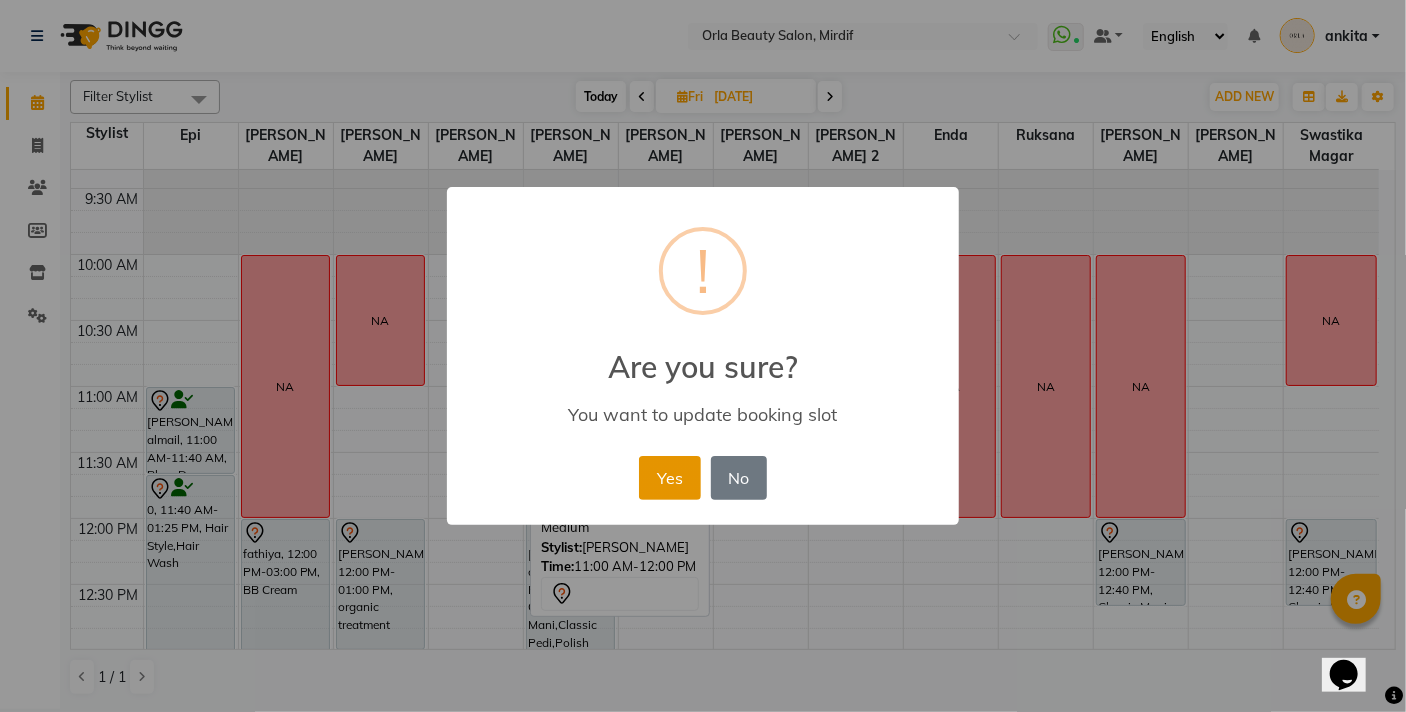 click on "Yes" at bounding box center (669, 478) 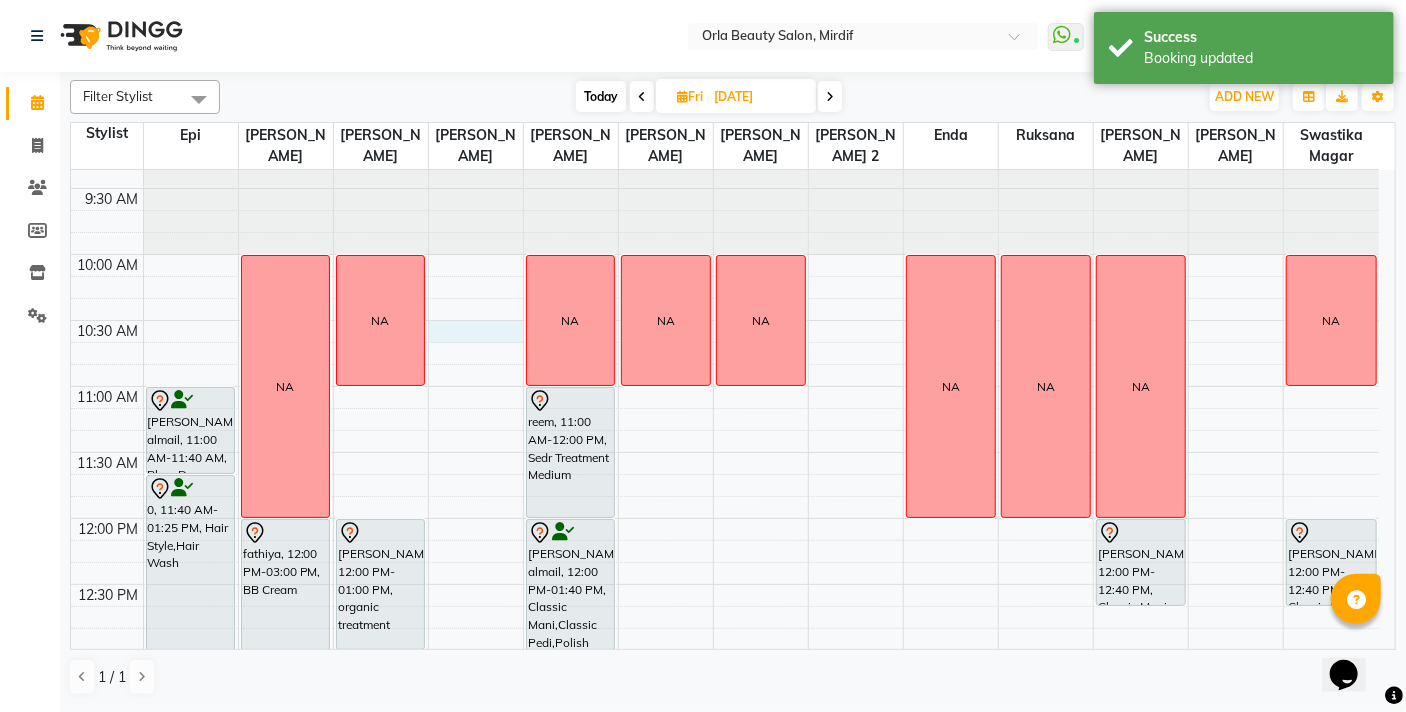 click on "9:00 AM 9:30 AM 10:00 AM 10:30 AM 11:00 AM 11:30 AM 12:00 PM 12:30 PM 1:00 PM 1:30 PM 2:00 PM 2:30 PM 3:00 PM 3:30 PM 4:00 PM 4:30 PM 5:00 PM 5:30 PM 6:00 PM 6:30 PM 7:00 PM 7:30 PM 8:00 PM 8:30 PM 9:00 PM 9:30 PM 10:00 PM 10:30 PM             [PERSON_NAME] almail, 11:00 AM-11:40 AM, Blow Dry             0, 11:40 AM-01:25 PM, Hair Style,Hair Wash             amal alqasim, 02:30 PM-03:30 PM, organic treatment  NA   NA              fathiya, 12:00 PM-03:00 PM, BB Cream             [PERSON_NAME], 03:00 PM-04:00 PM, Sedr Treatment             [PERSON_NAME], 05:00 PM-05:45 PM, Hair Cut Restyle  NA              Maitha alhosani, 12:00 PM-01:00 PM, organic treatment  NA              Marwa ahli, 03:00 PM-04:00 PM, organic treatment  NA   NA              reem, 11:00 AM-12:00 PM, Sedr Treatment Medium             [PERSON_NAME] almail, 12:00 PM-01:40 PM, Classic Mani,Classic Pedi,Polish Hand             yazi, 06:30 PM-08:25 PM, Hair Trim,Sedr Treatment  NA   NA              Hoor Aljaziri, 07:30 PM-08:00 PM, massage  NA" at bounding box center [725, 1046] 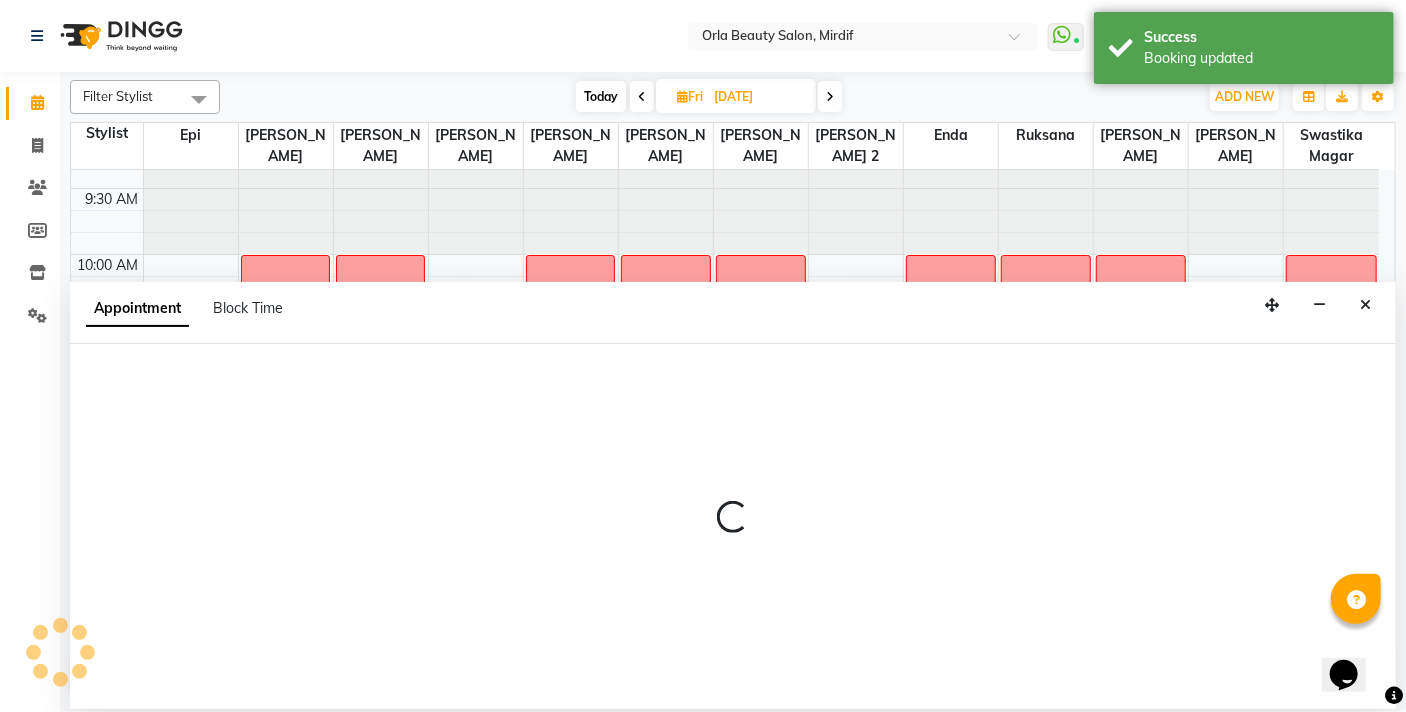 select on "60330" 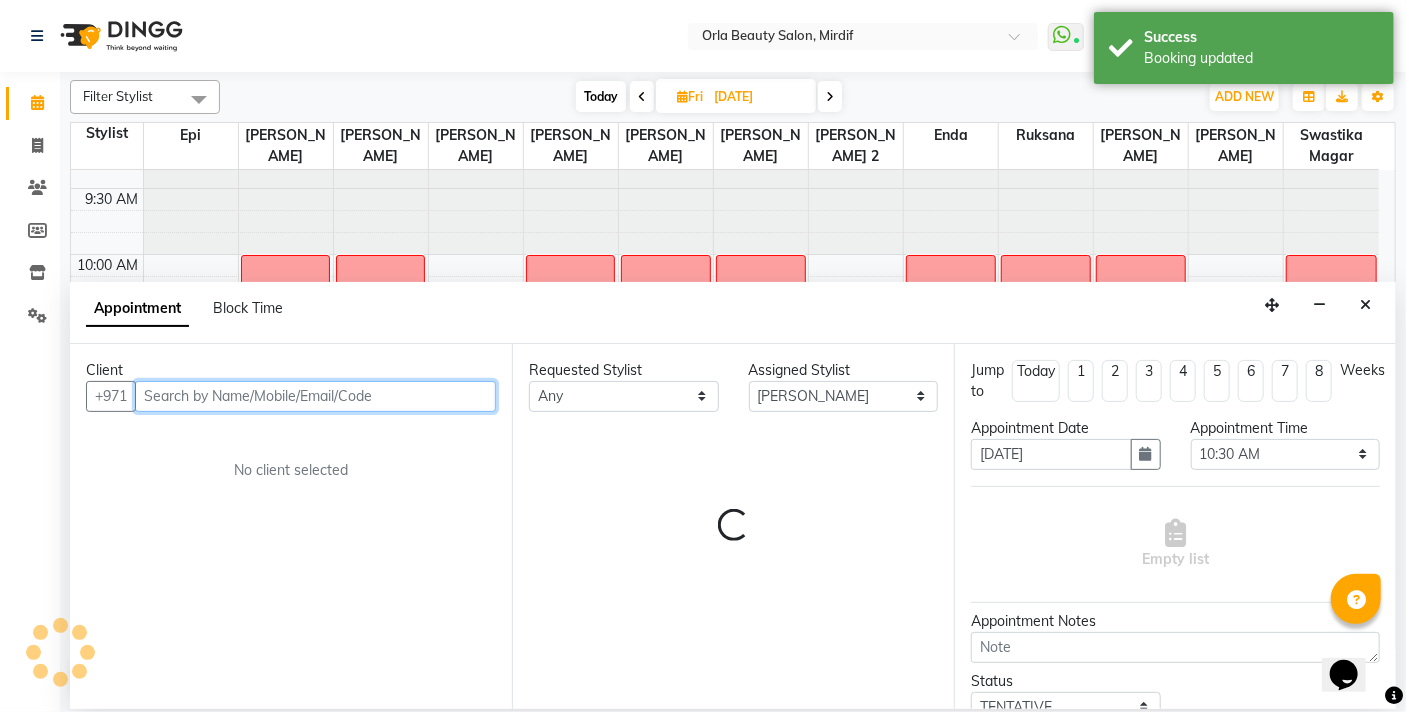 click at bounding box center (315, 396) 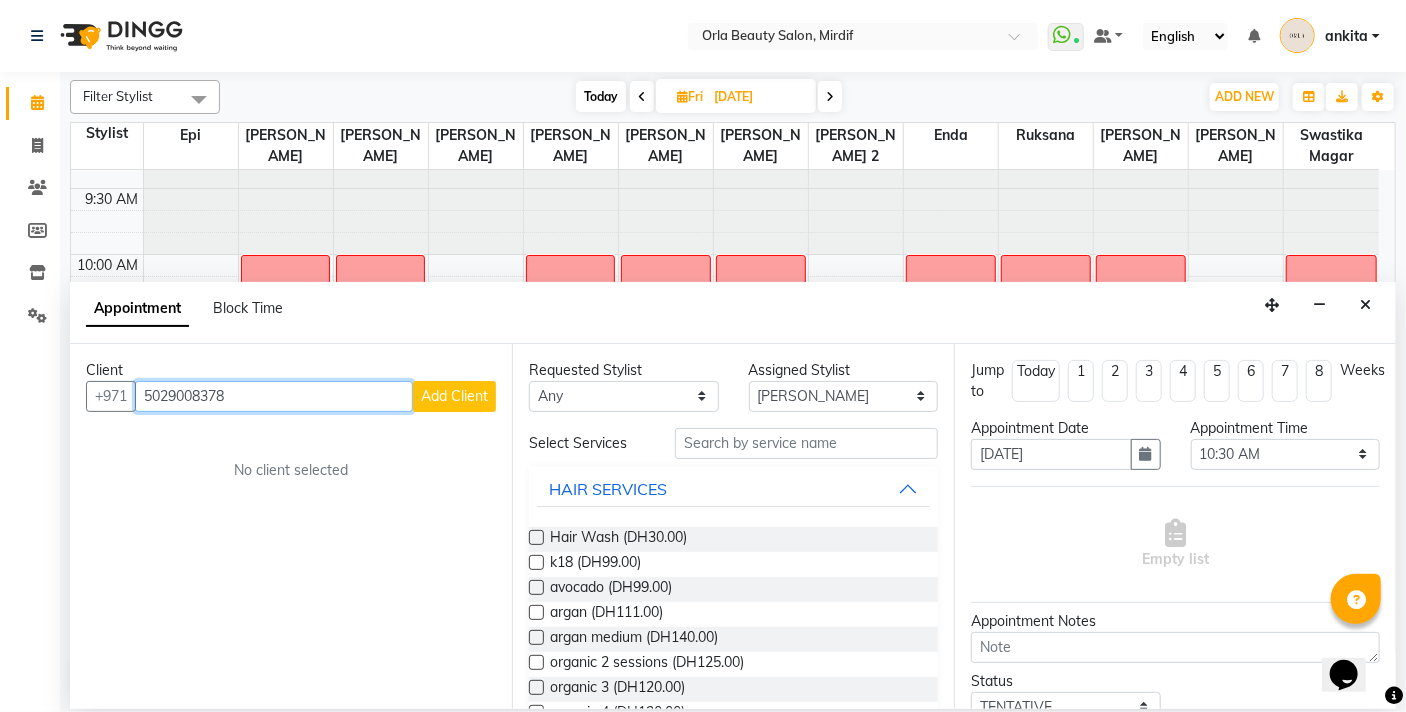 click on "5029008378" at bounding box center (274, 396) 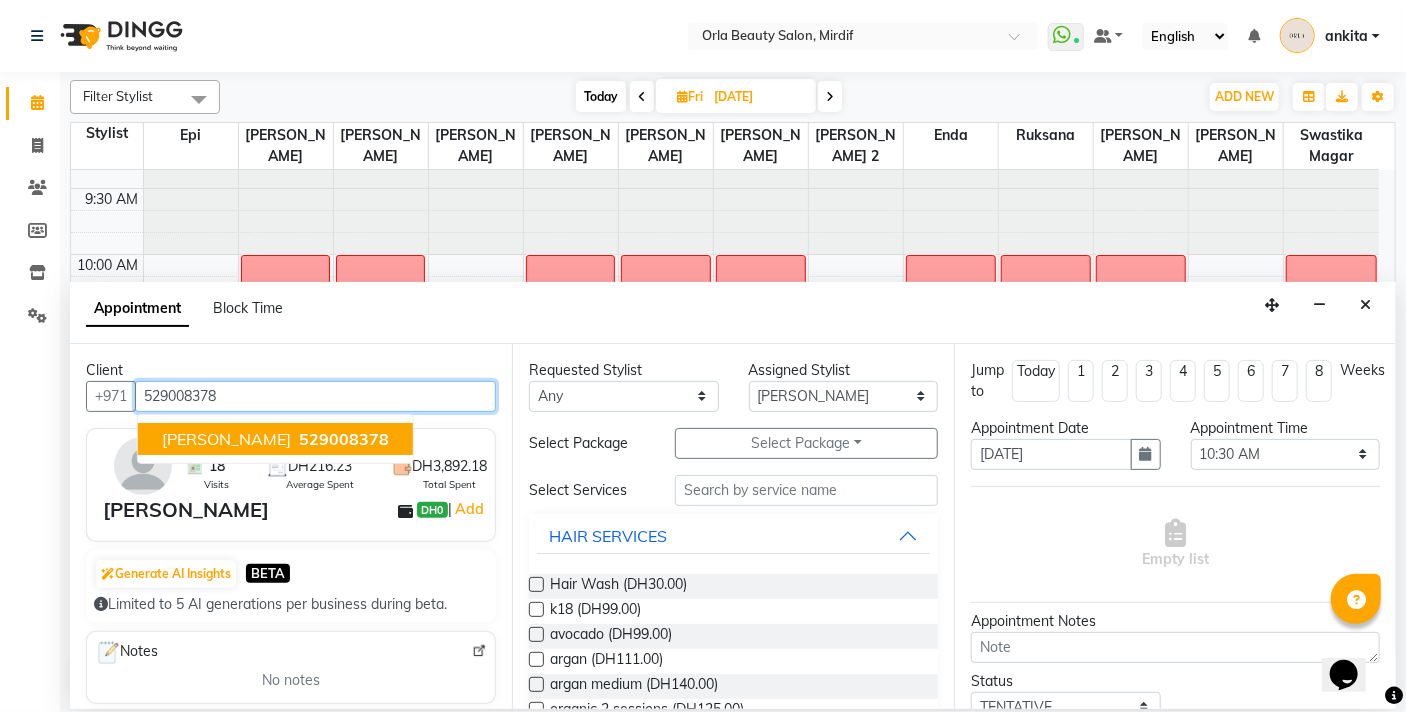 click on "[PERSON_NAME]" at bounding box center [226, 439] 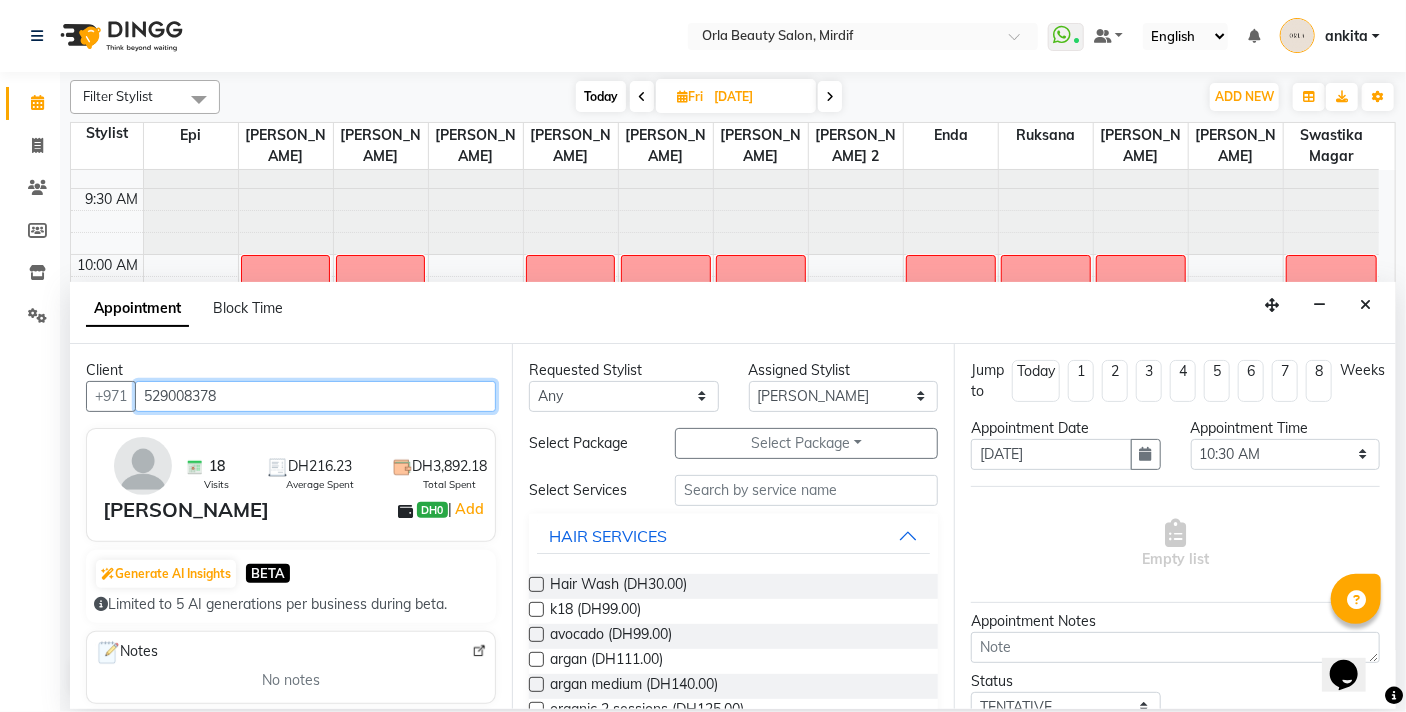 scroll, scrollTop: 154, scrollLeft: 0, axis: vertical 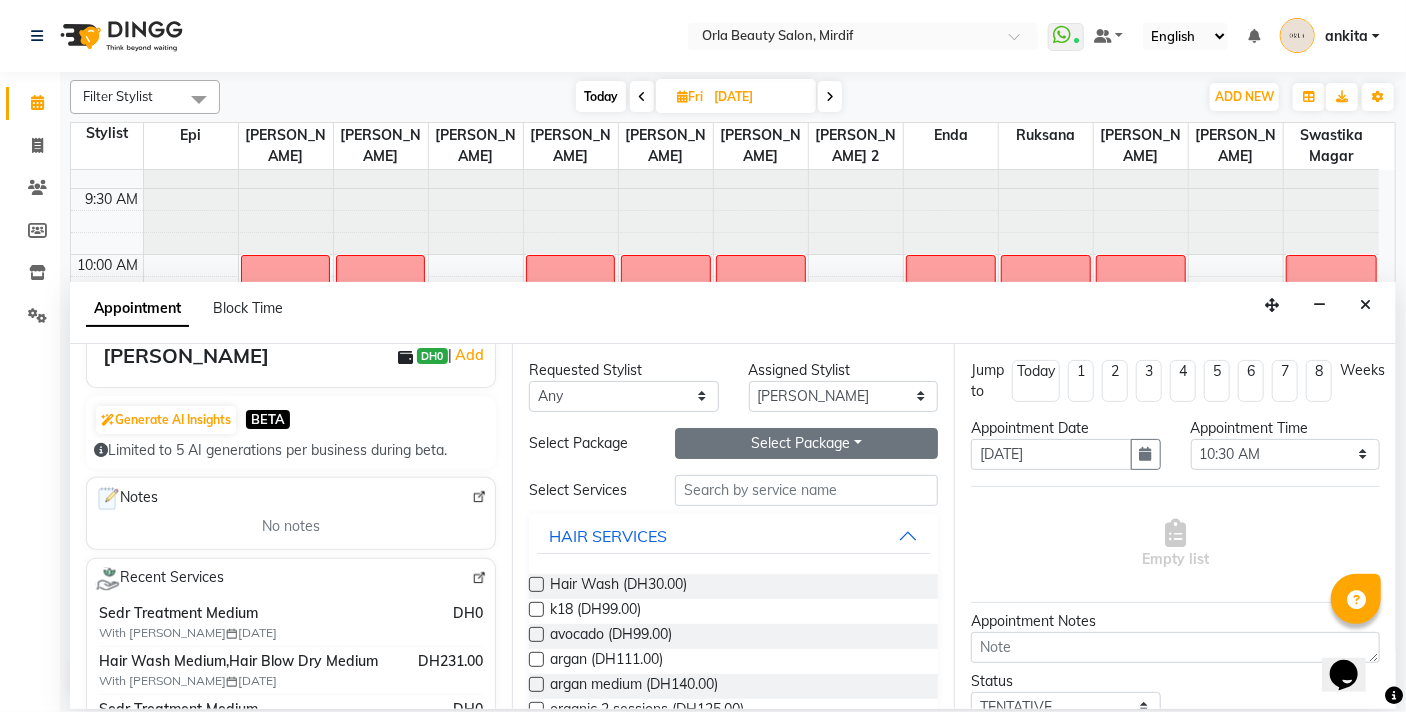type on "529008378" 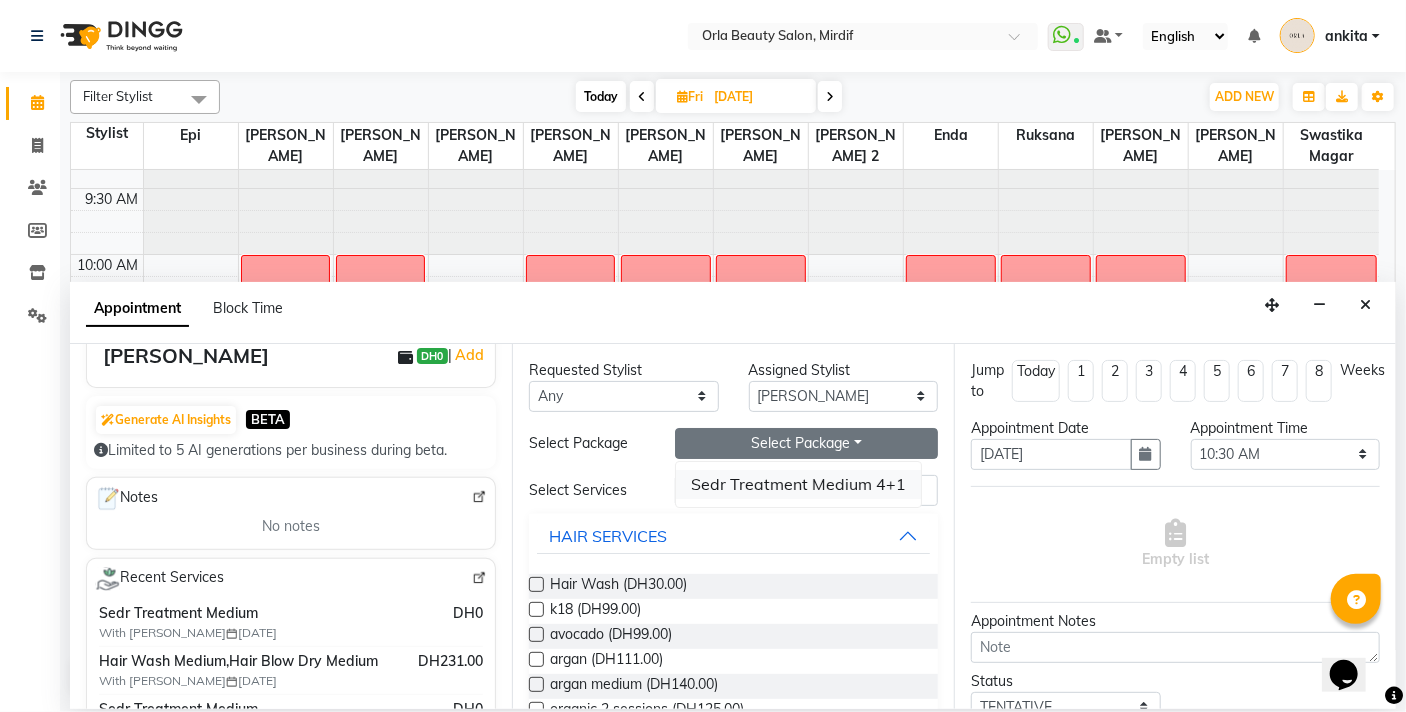 click on "Sedr Treatment Medium 4+1" at bounding box center (798, 484) 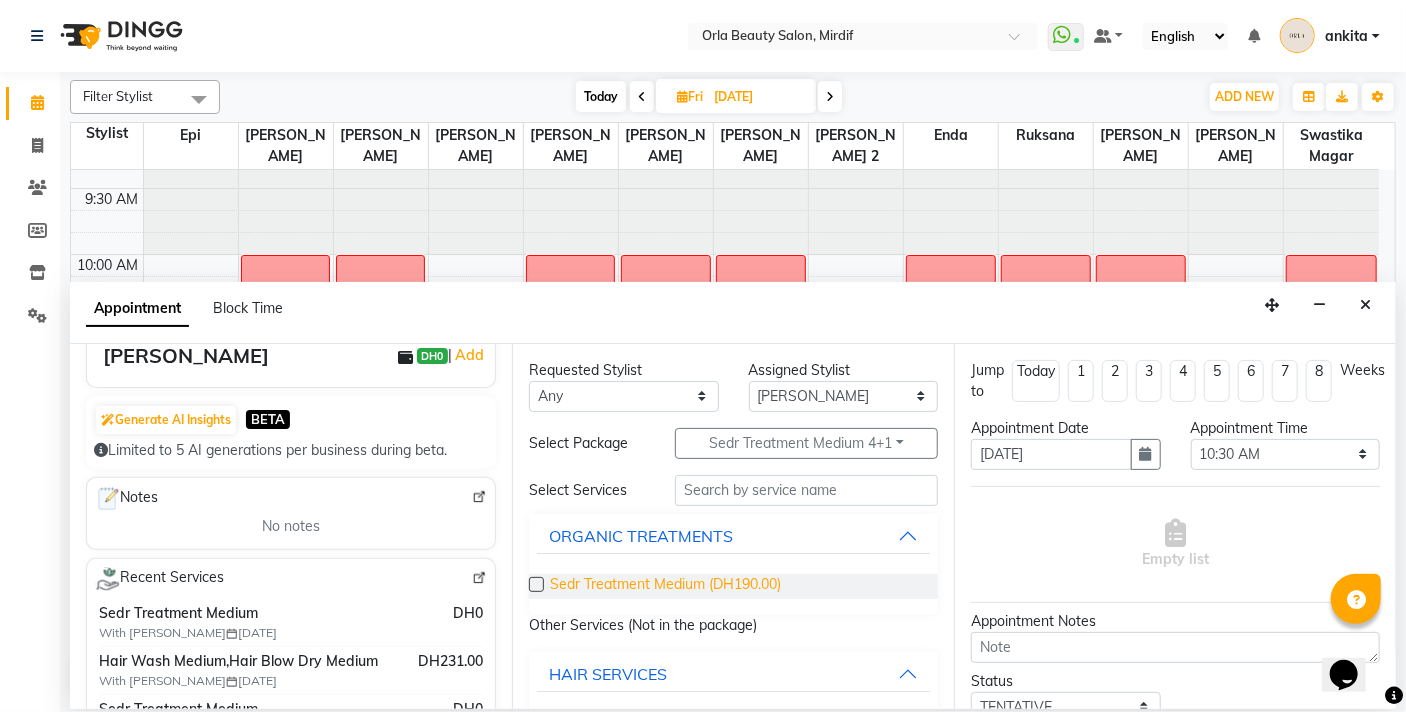 click on "Sedr Treatment Medium (DH190.00)" at bounding box center [665, 586] 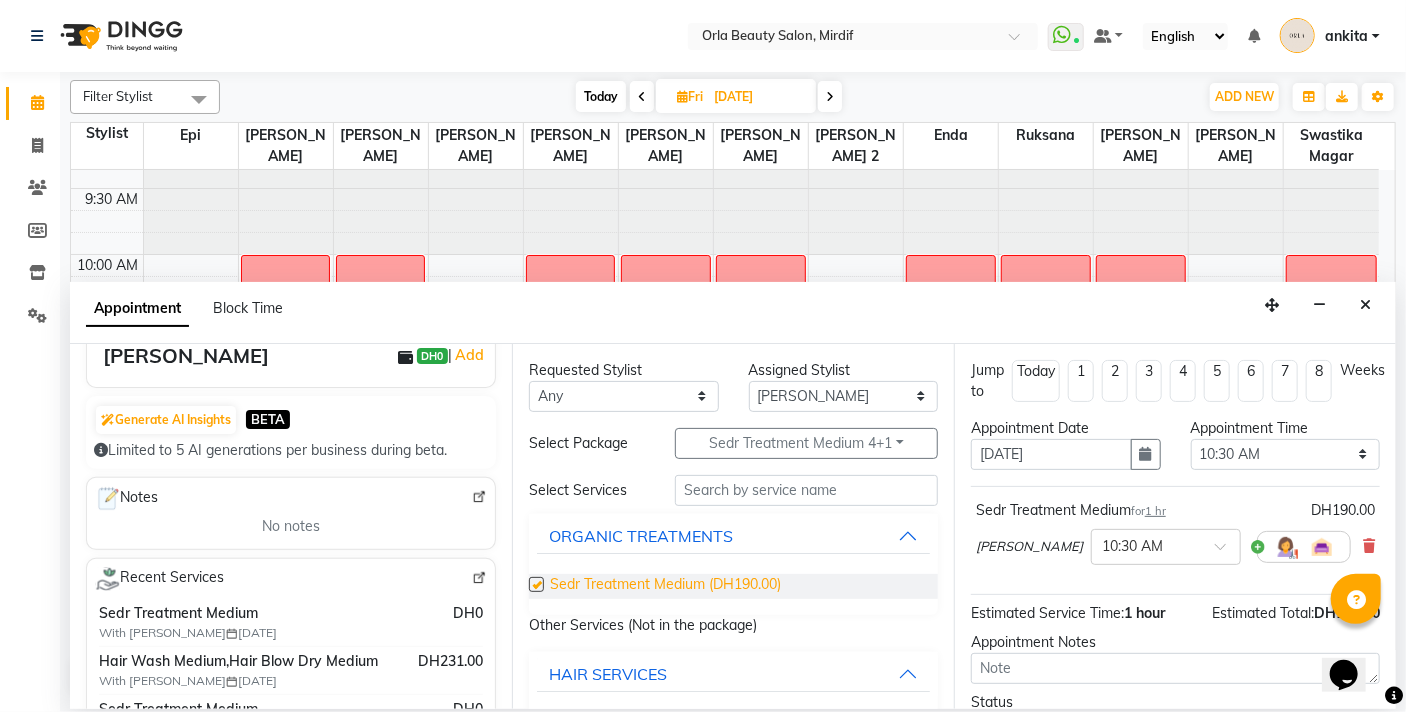 checkbox on "false" 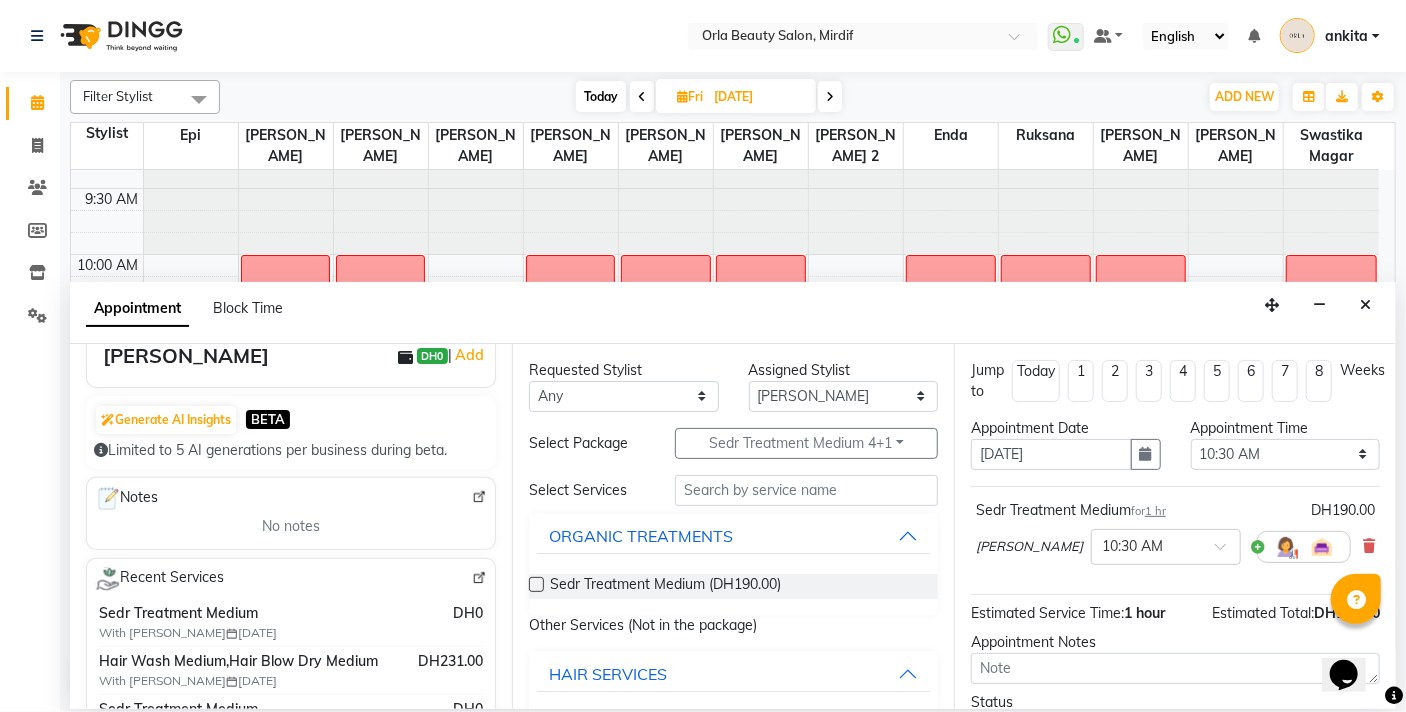scroll, scrollTop: 159, scrollLeft: 0, axis: vertical 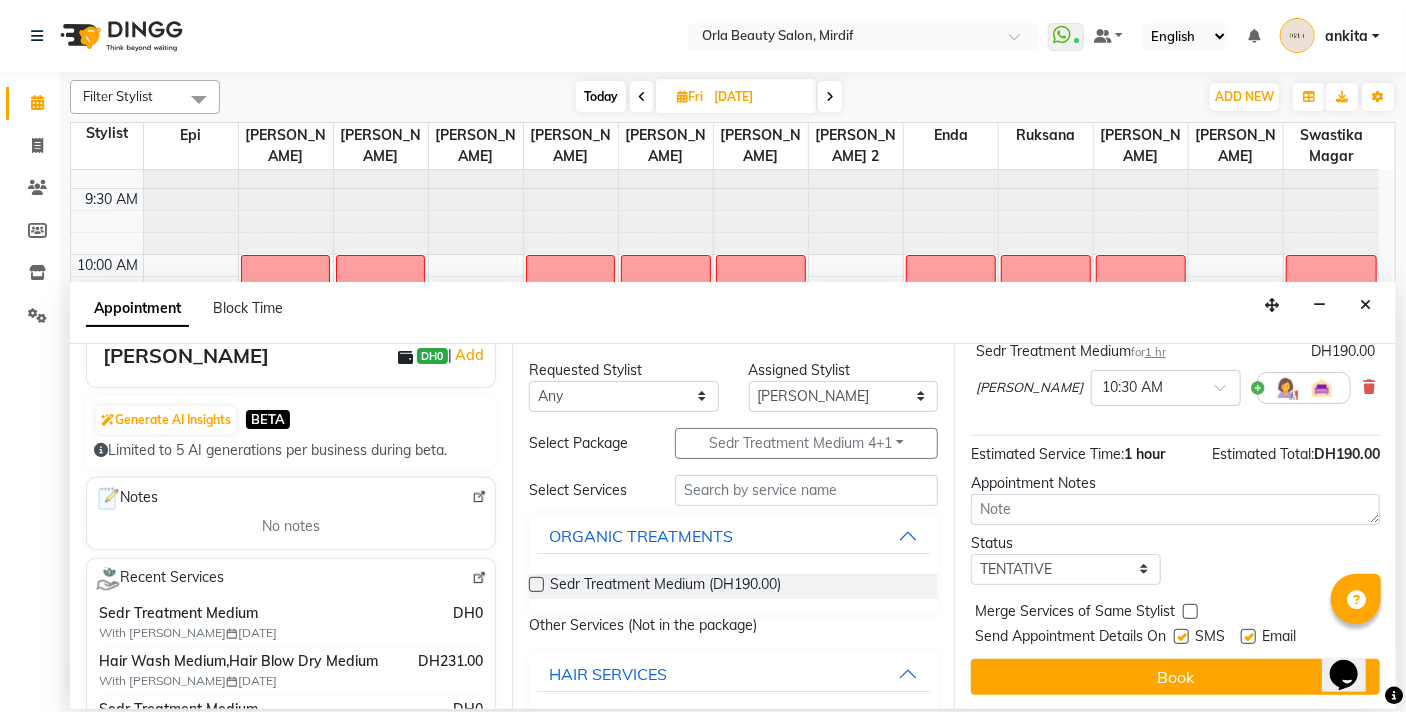 click at bounding box center [1190, 611] 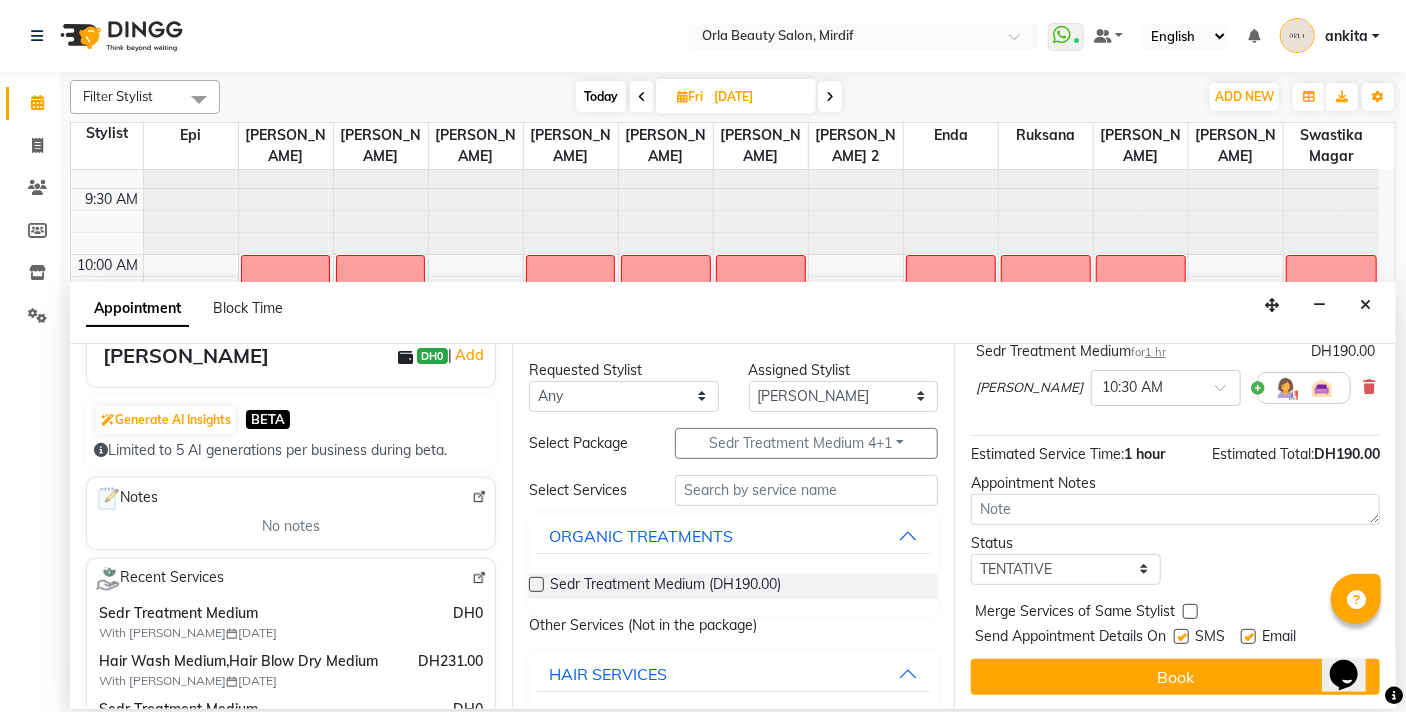 click at bounding box center [1189, 613] 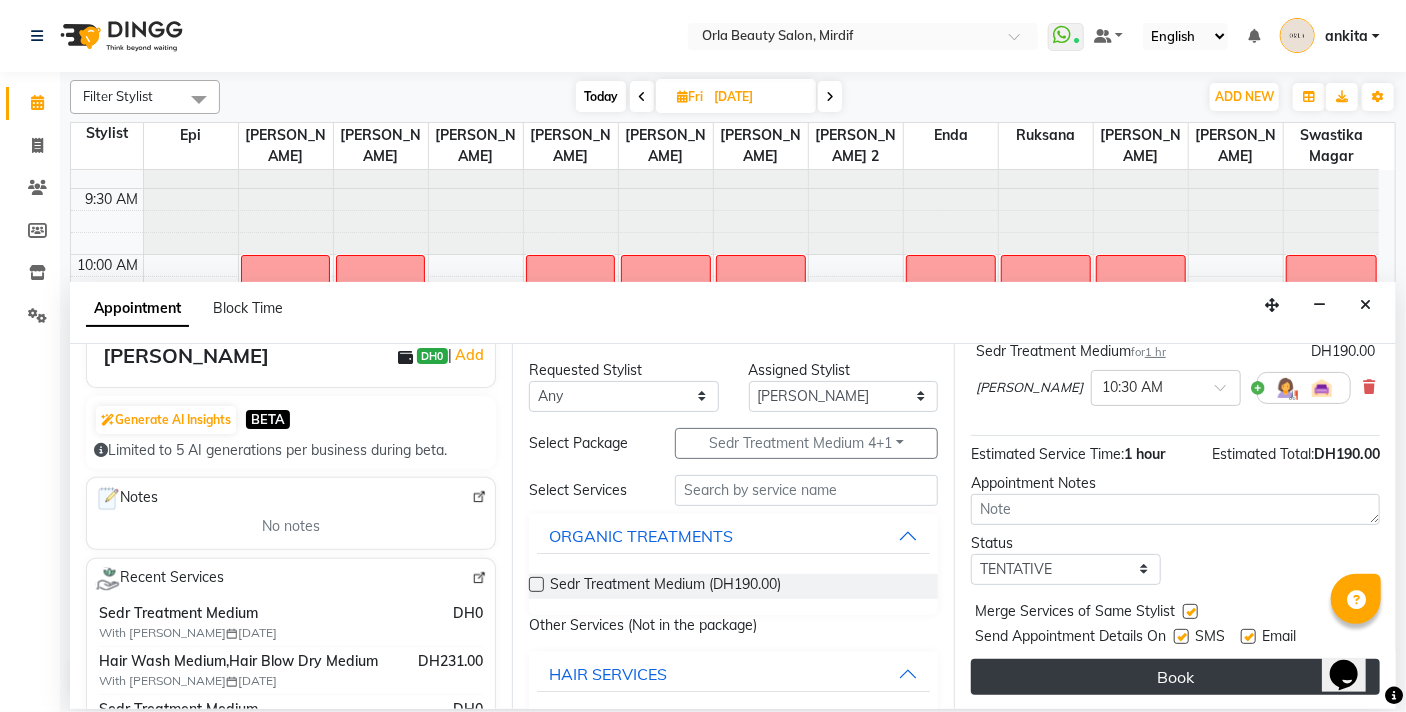 click on "Book" at bounding box center [1175, 677] 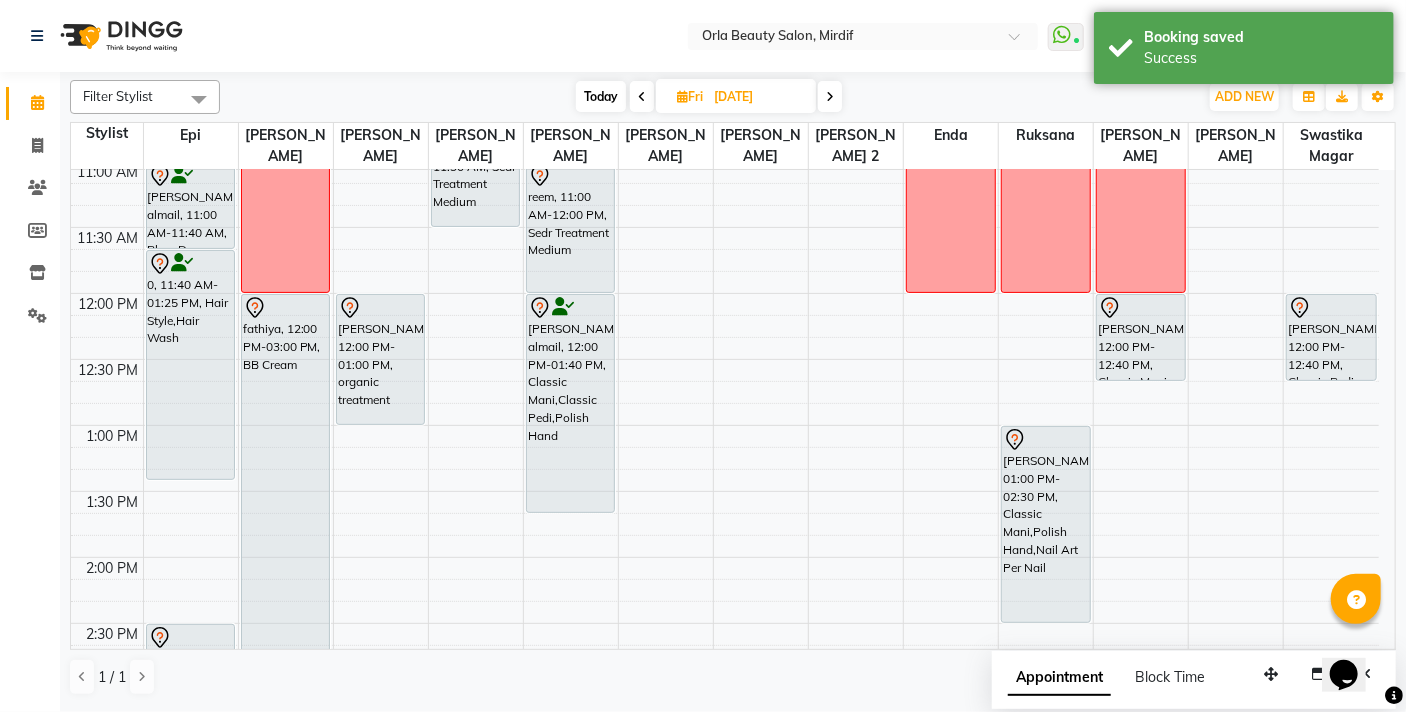 scroll, scrollTop: 341, scrollLeft: 0, axis: vertical 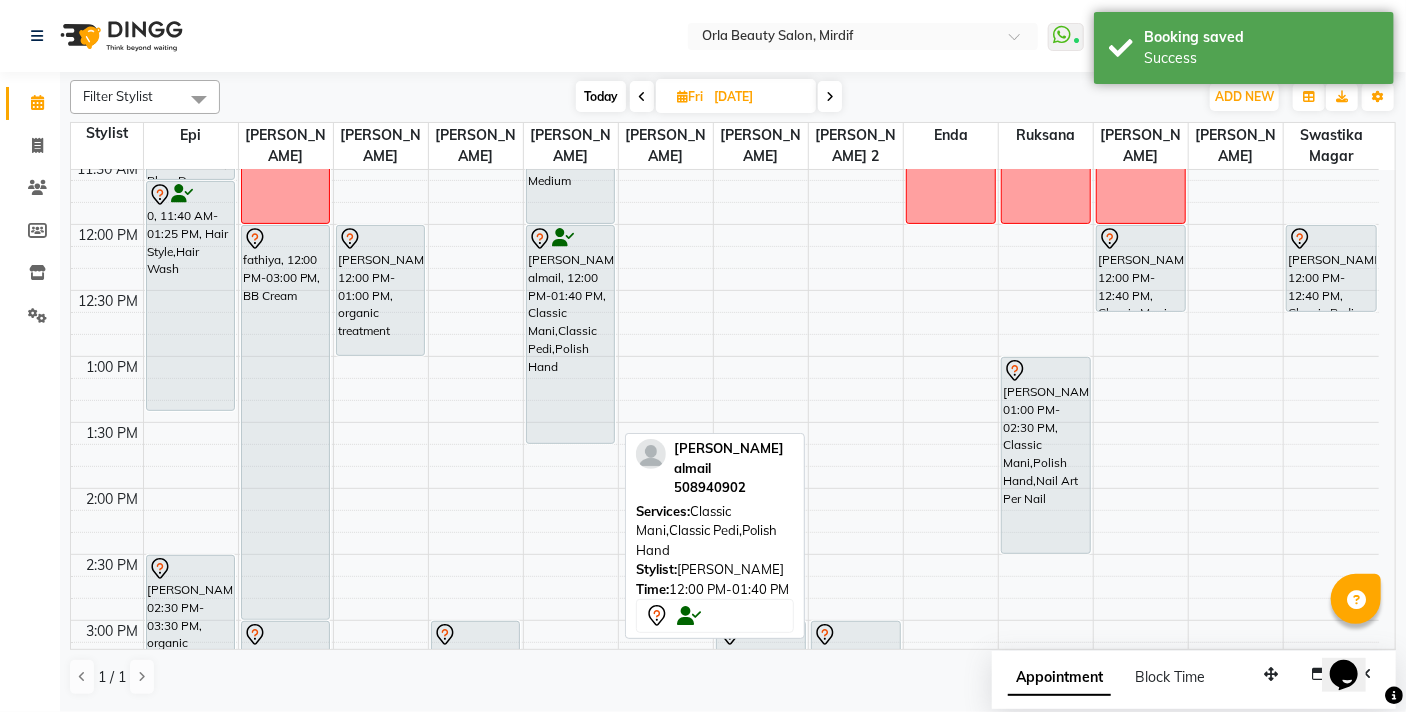 click on "[PERSON_NAME] almail, 12:00 PM-01:40 PM, Classic Mani,Classic Pedi,Polish Hand" at bounding box center (571, 334) 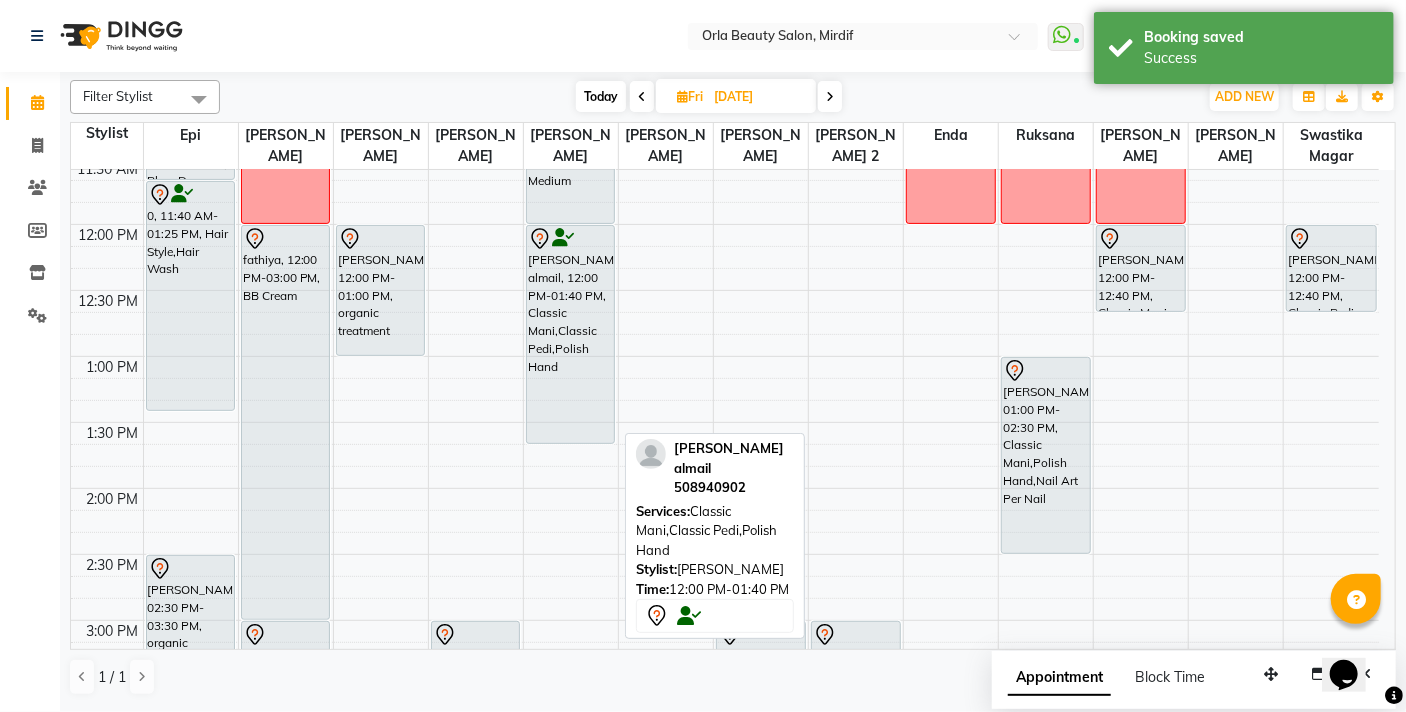 click on "[PERSON_NAME] almail, 12:00 PM-01:40 PM, Classic Mani,Classic Pedi,Polish Hand" at bounding box center [571, 334] 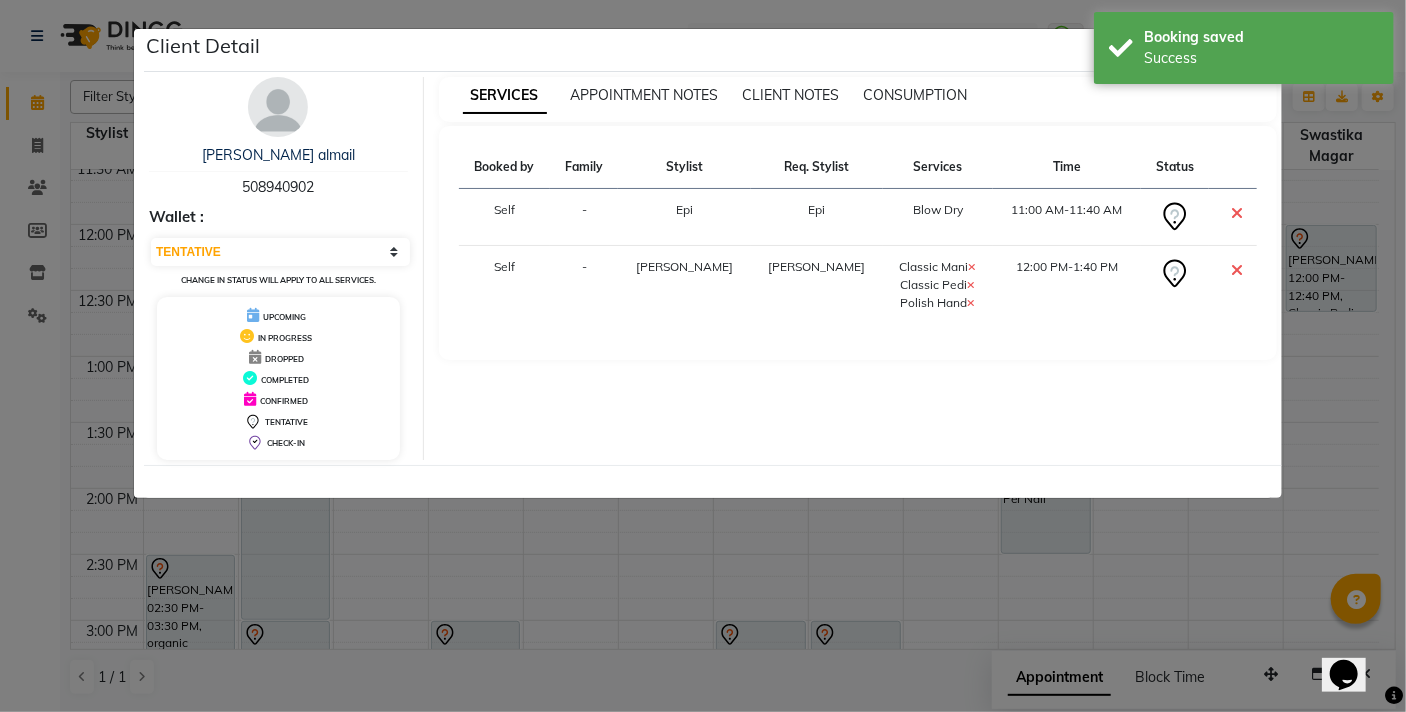 click on "Client Detail  [PERSON_NAME] almail   508940902 Wallet : Select CONFIRMED TENTATIVE Change in status will apply to all services. UPCOMING IN PROGRESS DROPPED COMPLETED CONFIRMED TENTATIVE CHECK-IN SERVICES APPOINTMENT NOTES CLIENT NOTES CONSUMPTION Booked by Family Stylist Req. Stylist Services Time Status  Self  - Epi Epi  Blow Dry   11:00 AM-11:40 AM   Self  - Liza Liza  Classic Mani   Classic Pedi   Polish Hand   12:00 PM-1:40 PM" 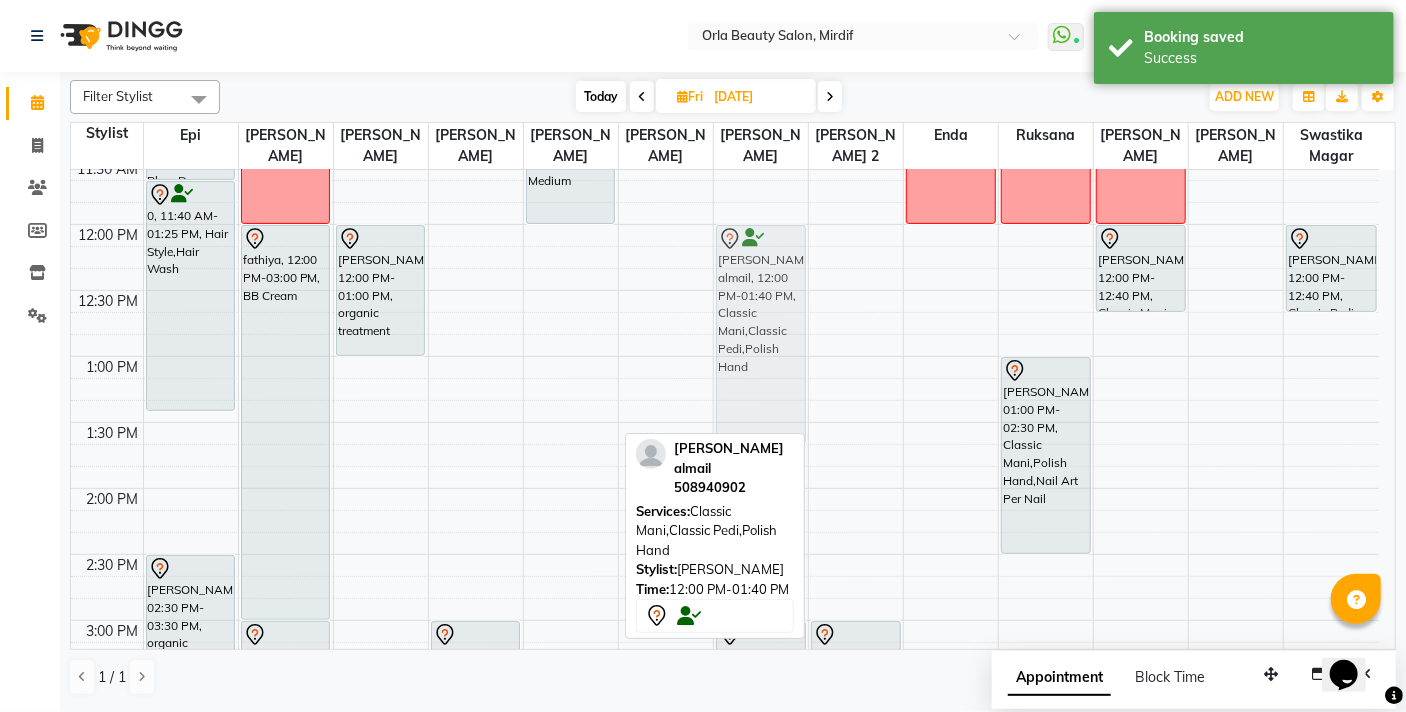 drag, startPoint x: 570, startPoint y: 303, endPoint x: 740, endPoint y: 297, distance: 170.10585 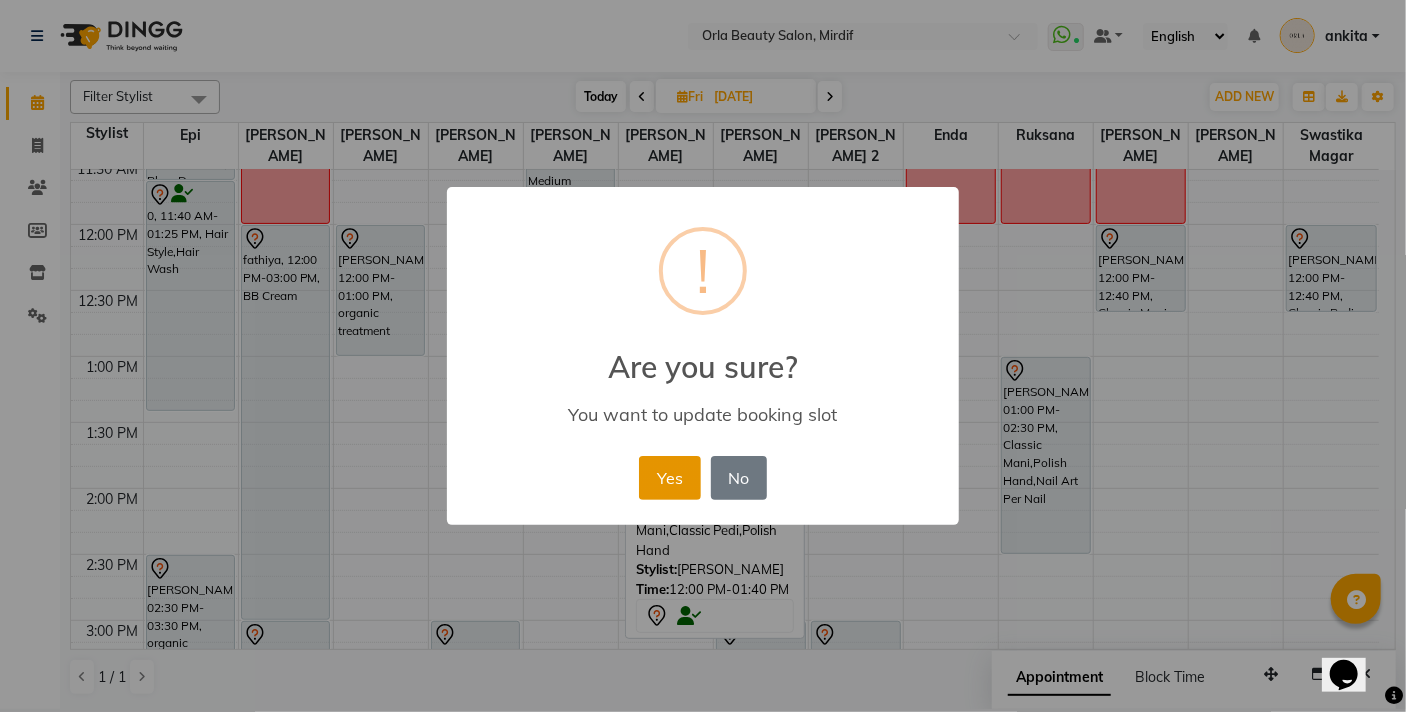 click on "Yes" at bounding box center (669, 478) 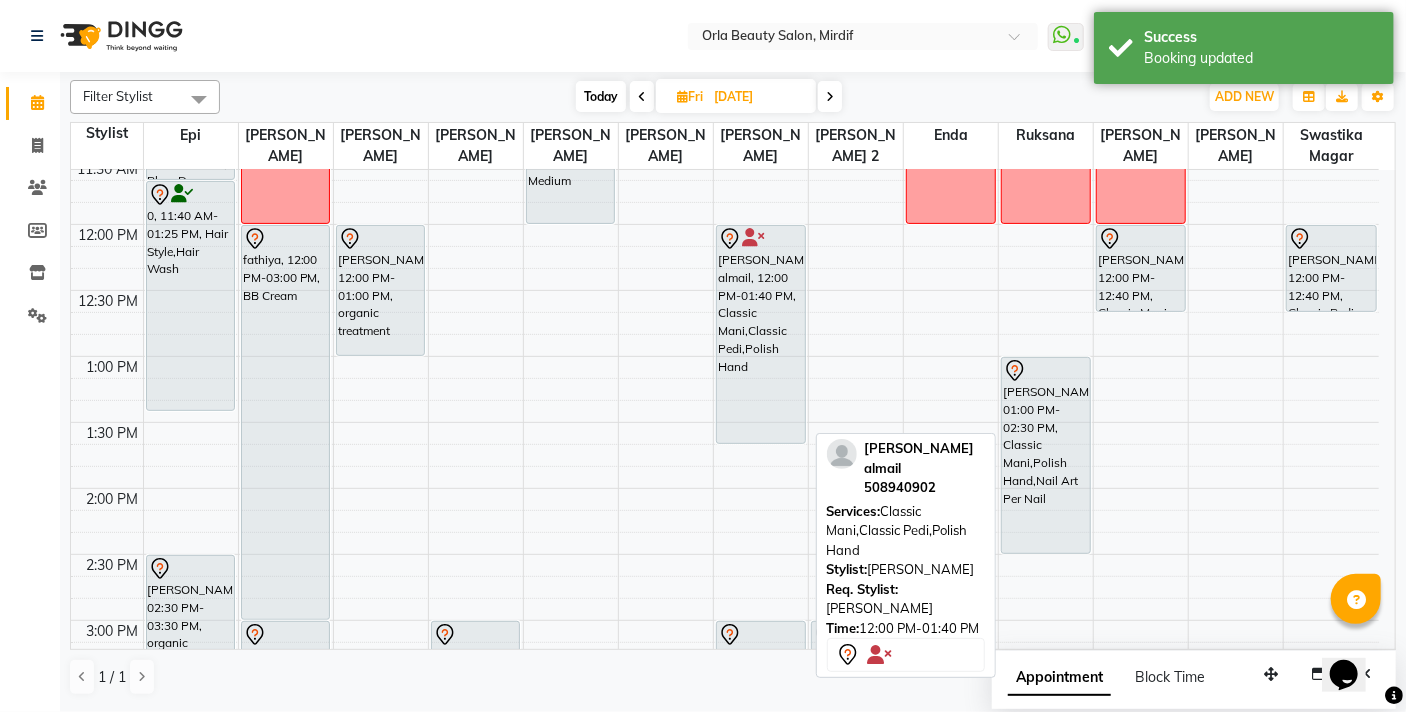 click on "[PERSON_NAME] almail, 12:00 PM-01:40 PM, Classic Mani,Classic Pedi,Polish Hand" at bounding box center [761, 334] 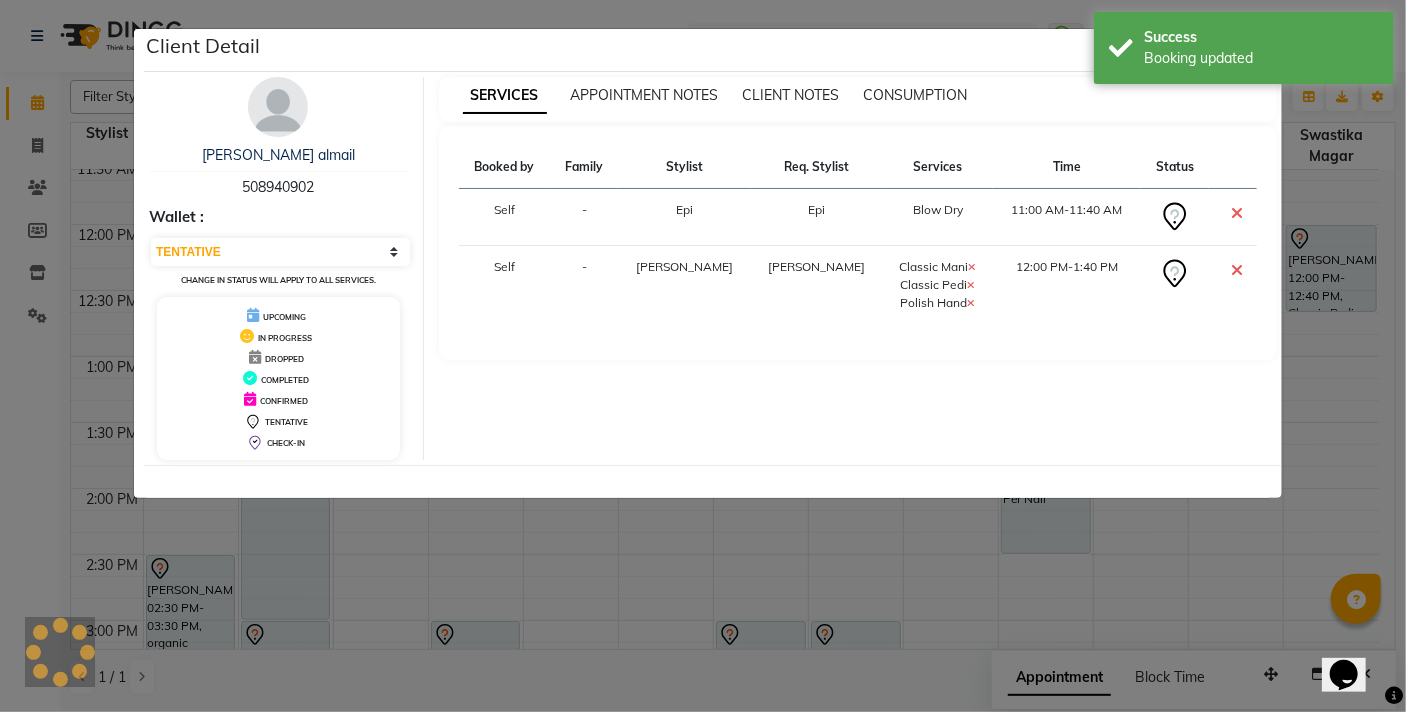 click at bounding box center (972, 285) 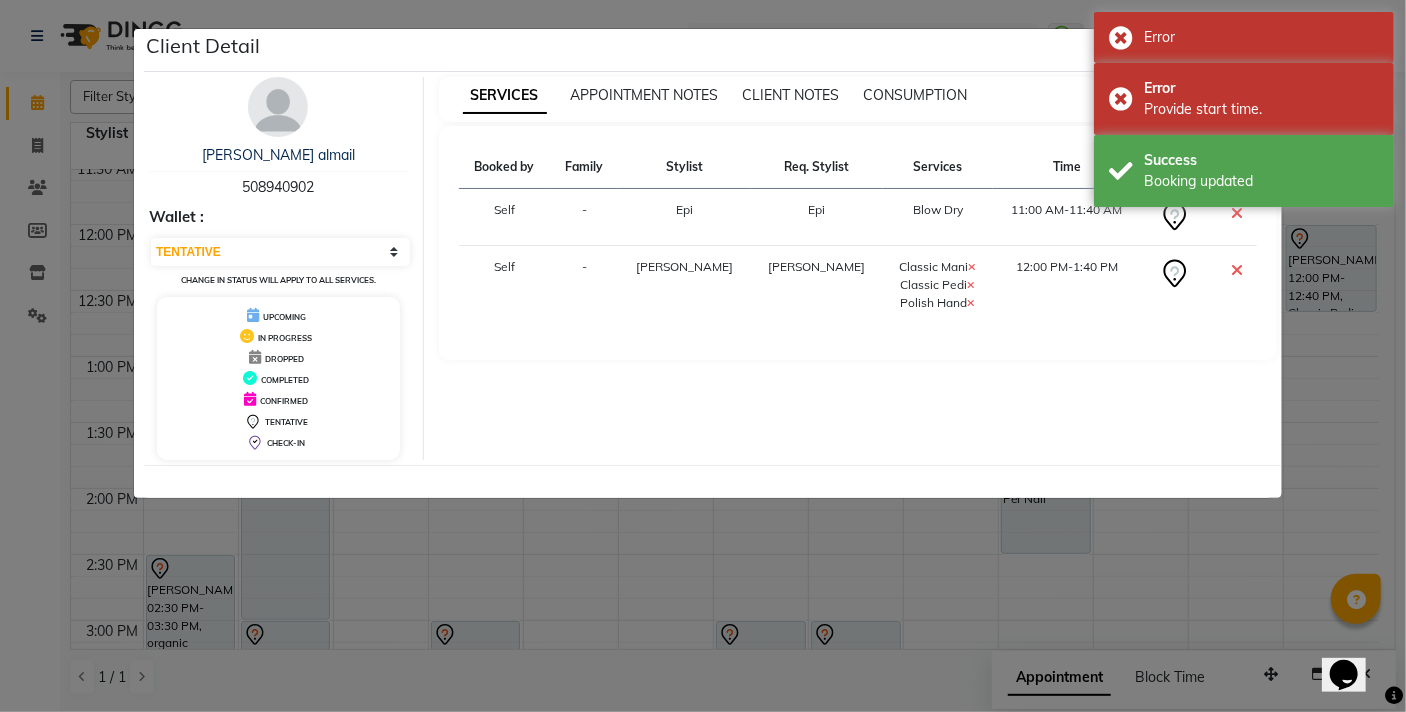 click at bounding box center (972, 285) 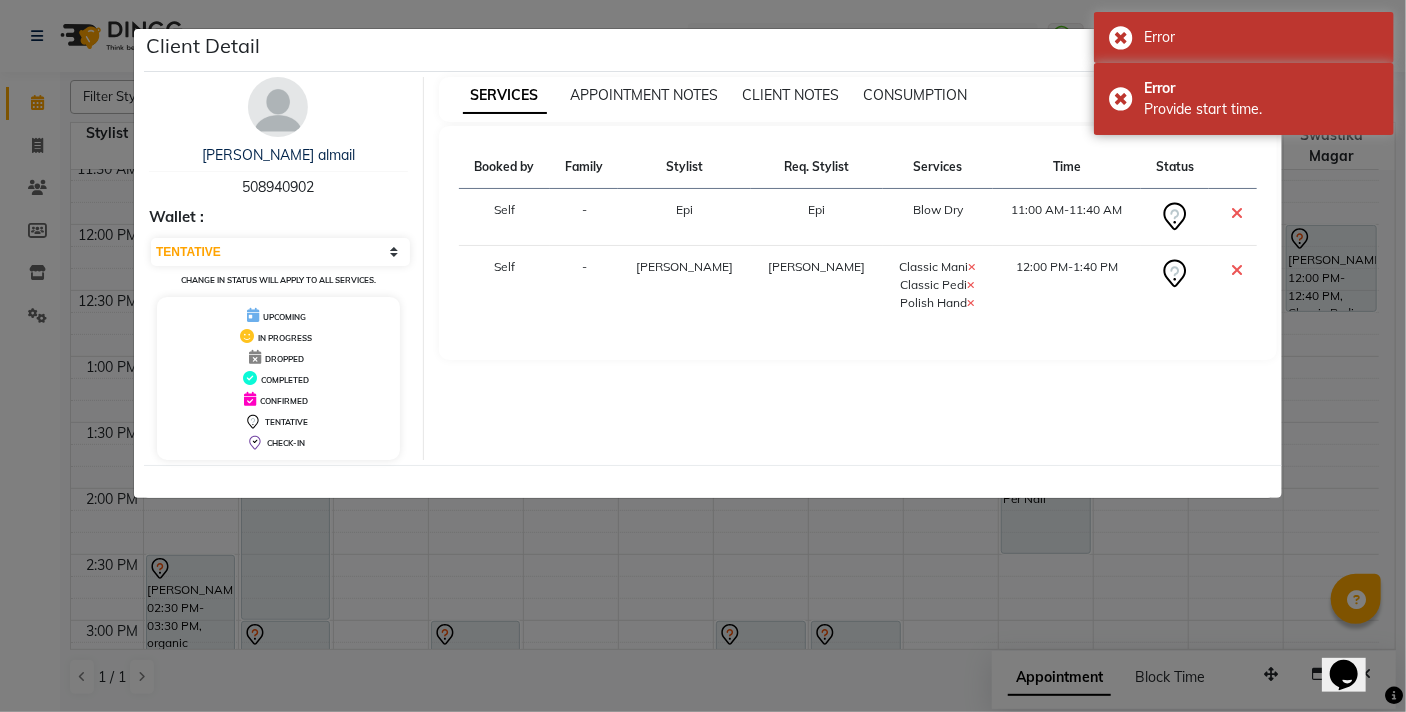 drag, startPoint x: 1404, startPoint y: 352, endPoint x: 1327, endPoint y: 369, distance: 78.854294 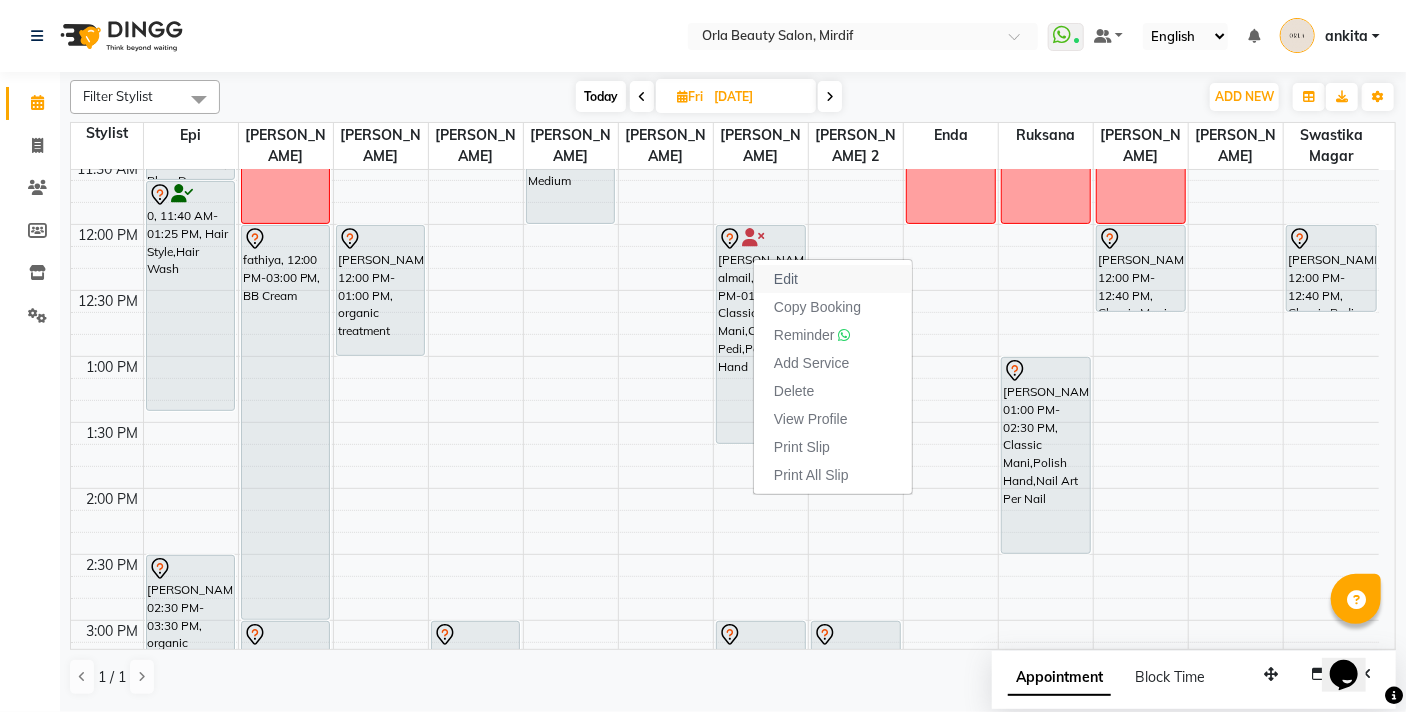 click on "Edit" at bounding box center [833, 279] 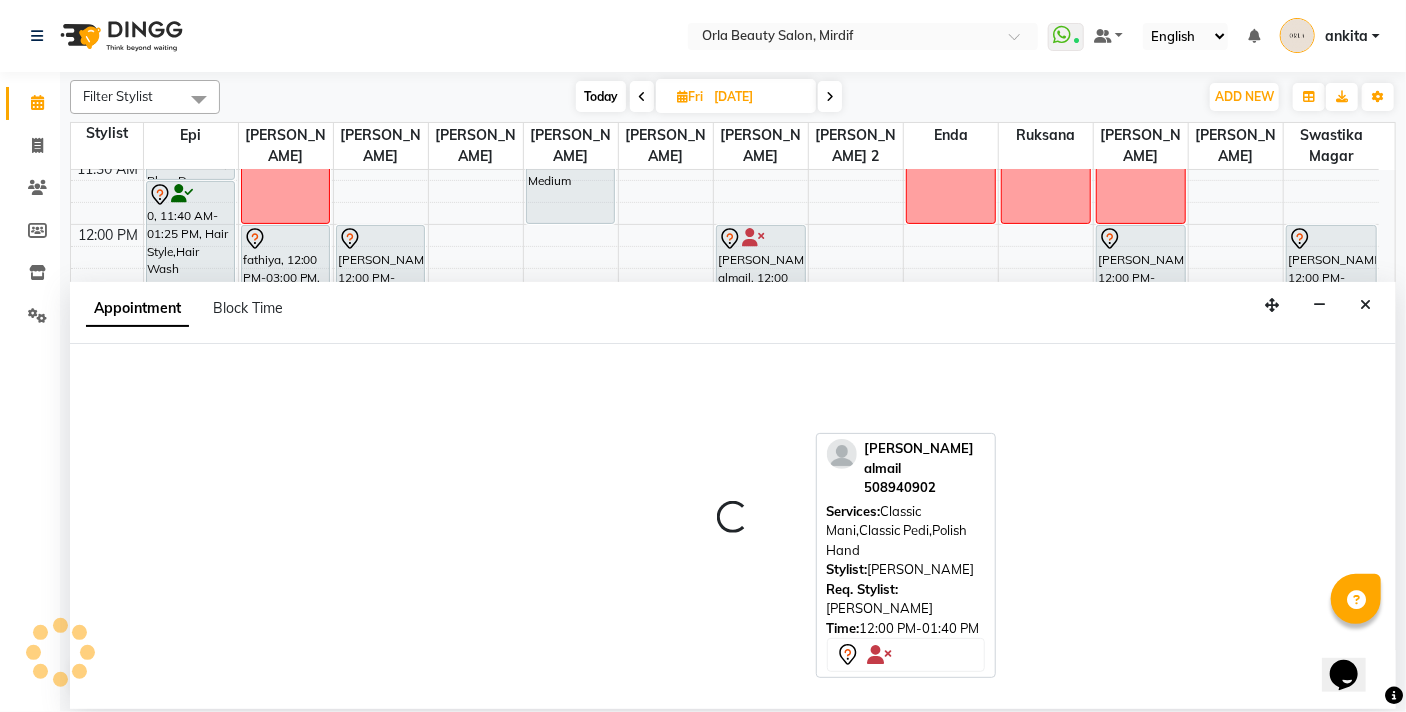select on "tentative" 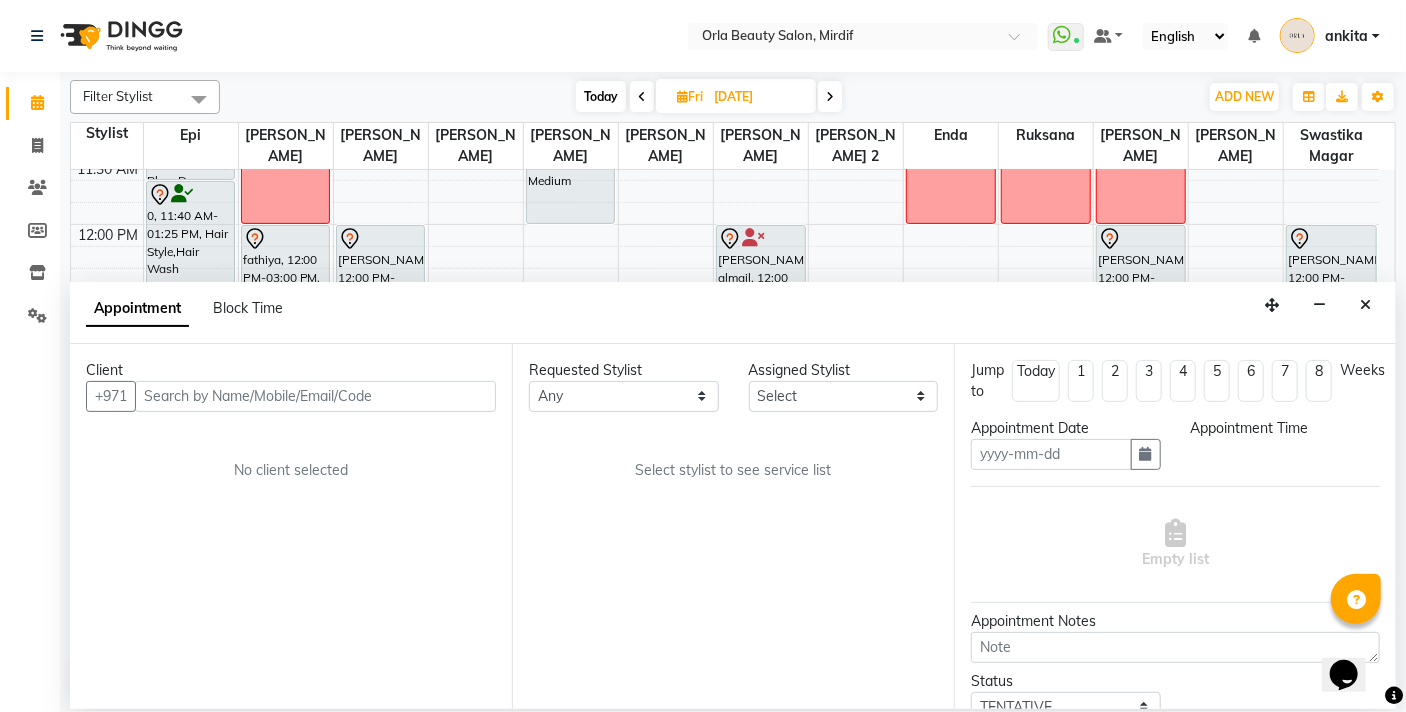 type on "[DATE]" 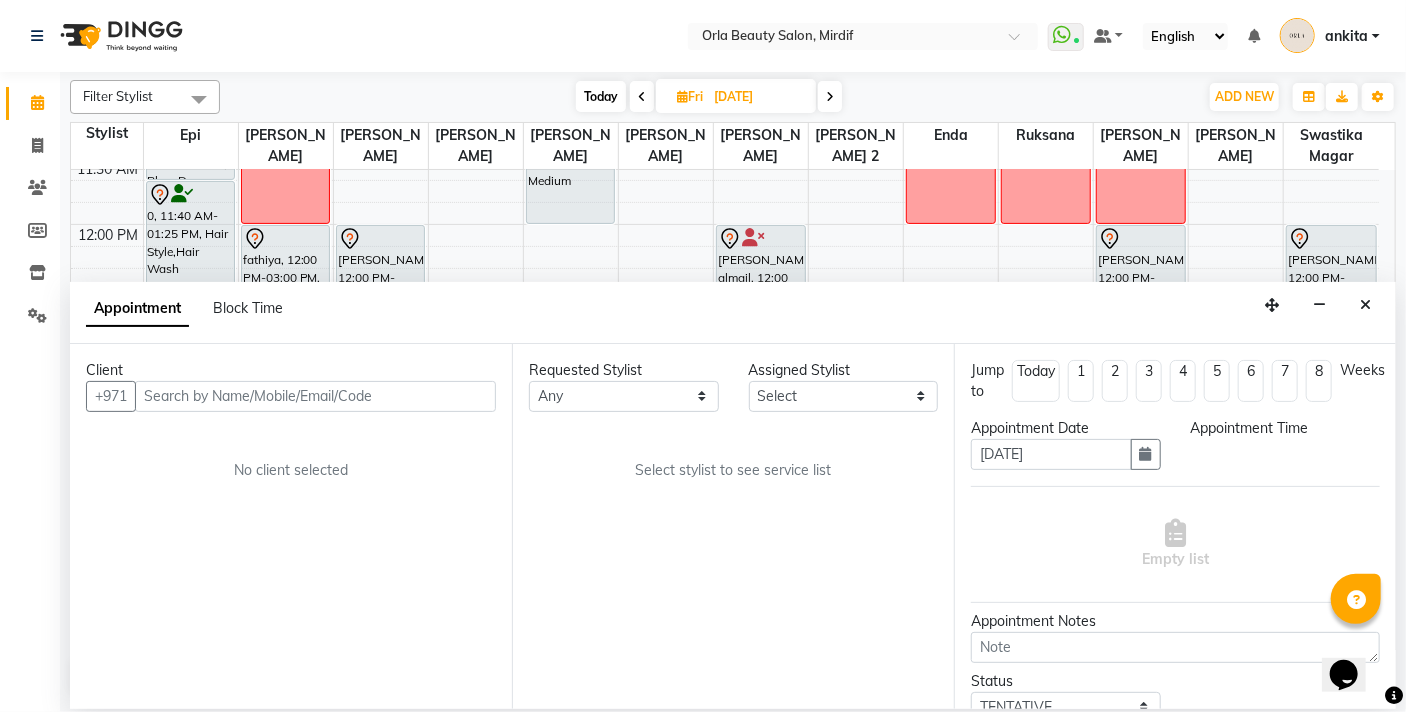 select on "660" 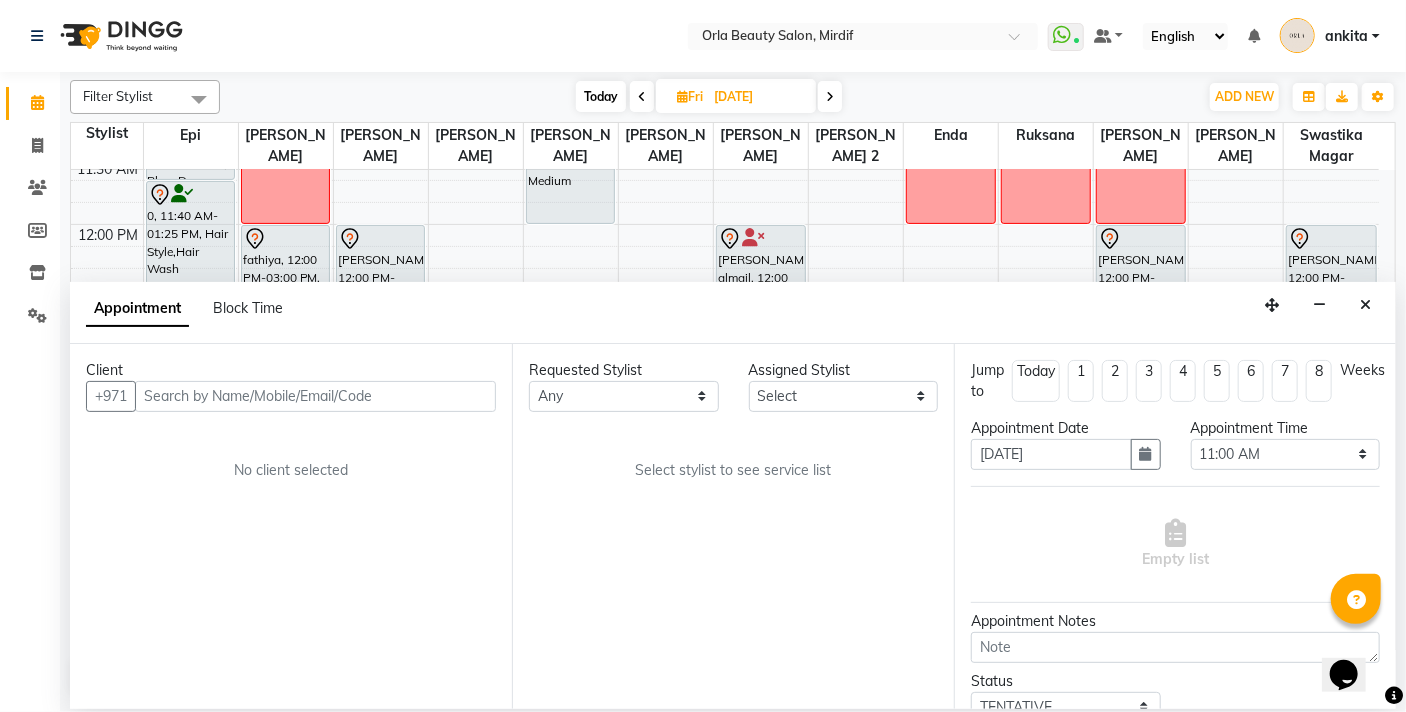 scroll, scrollTop: 0, scrollLeft: 0, axis: both 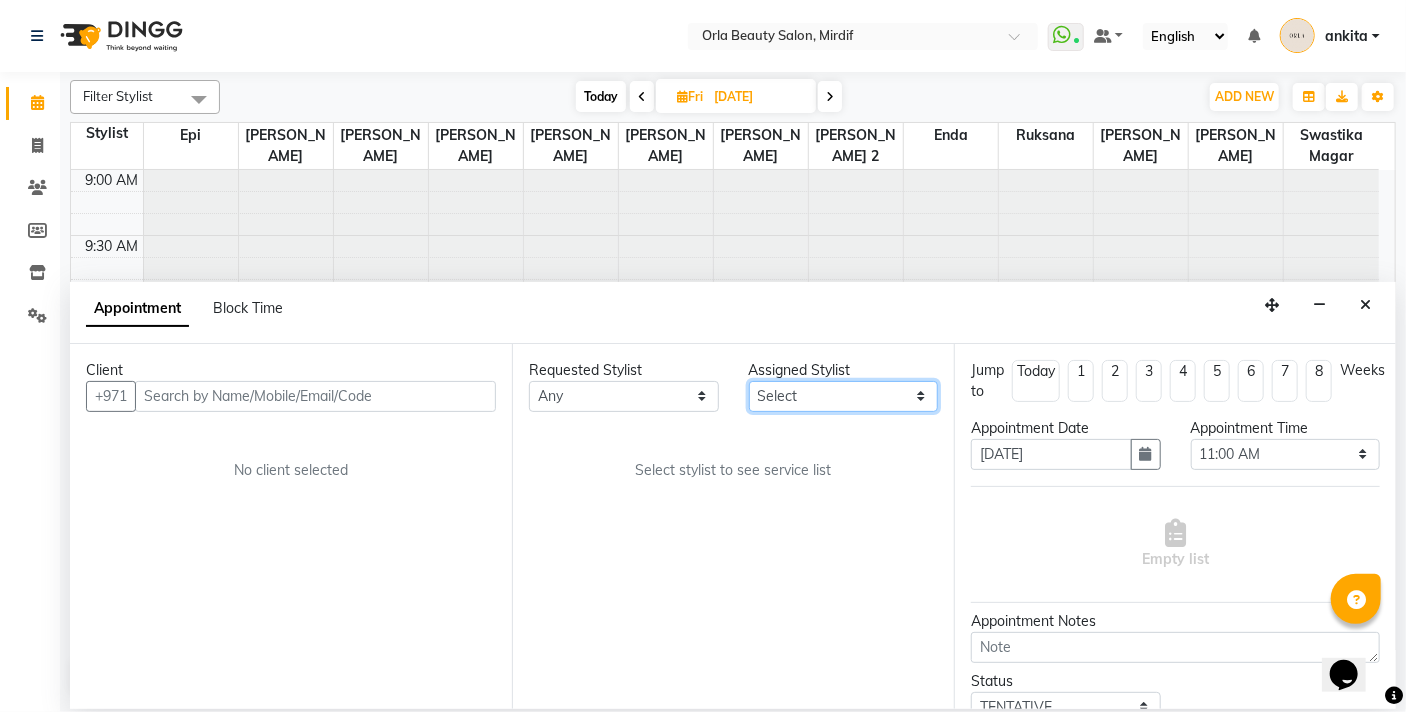 click on "Select Enda Epi [PERSON_NAME] Manju [PERSON_NAME] [PERSON_NAME] [PERSON_NAME] 2 [PERSON_NAME] [PERSON_NAME] [PERSON_NAME] swastika magar" at bounding box center (844, 396) 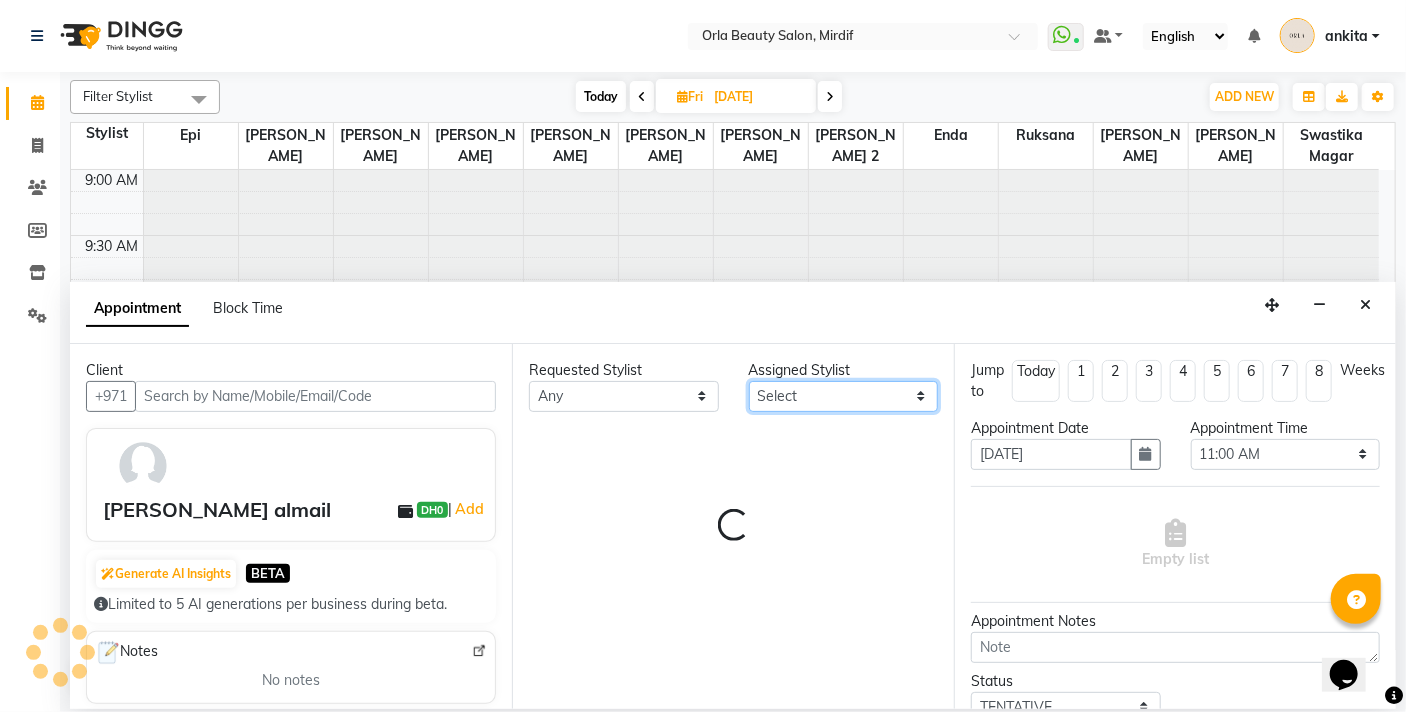 select on "31789" 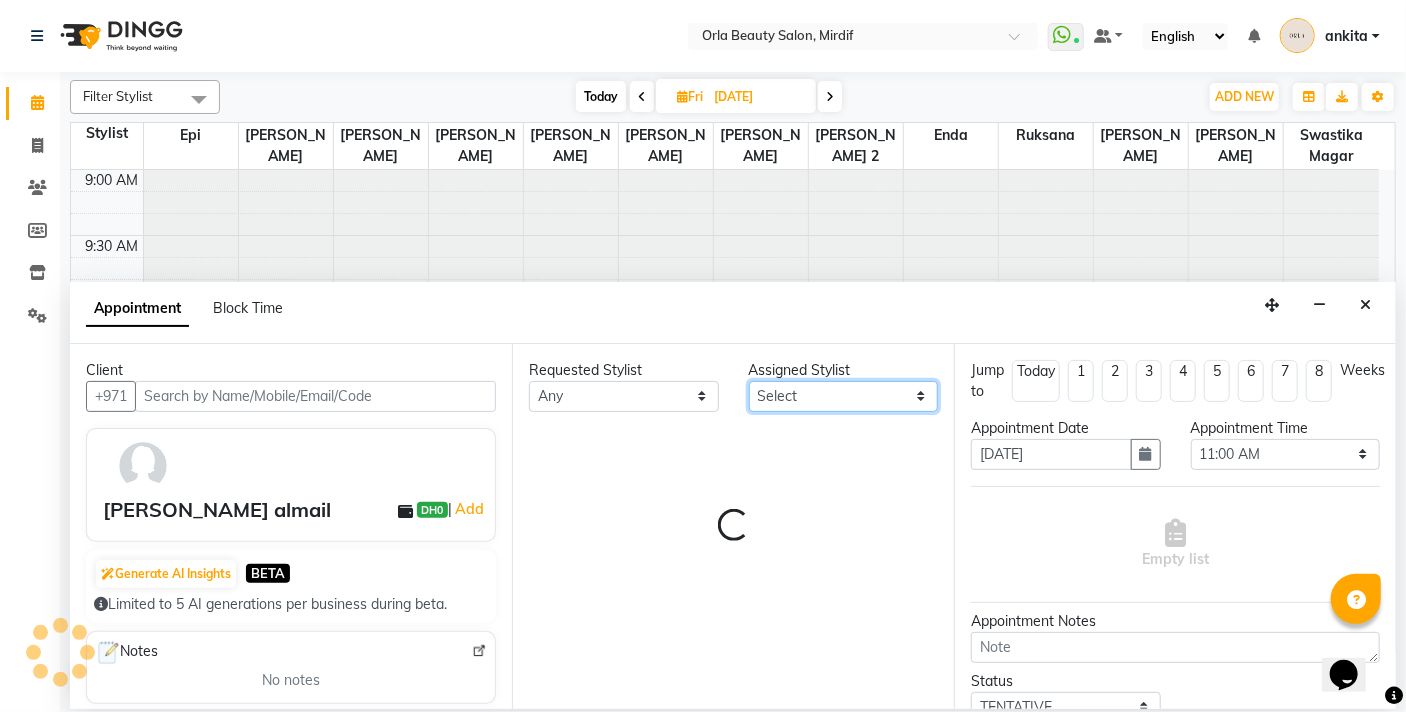 select on "31790" 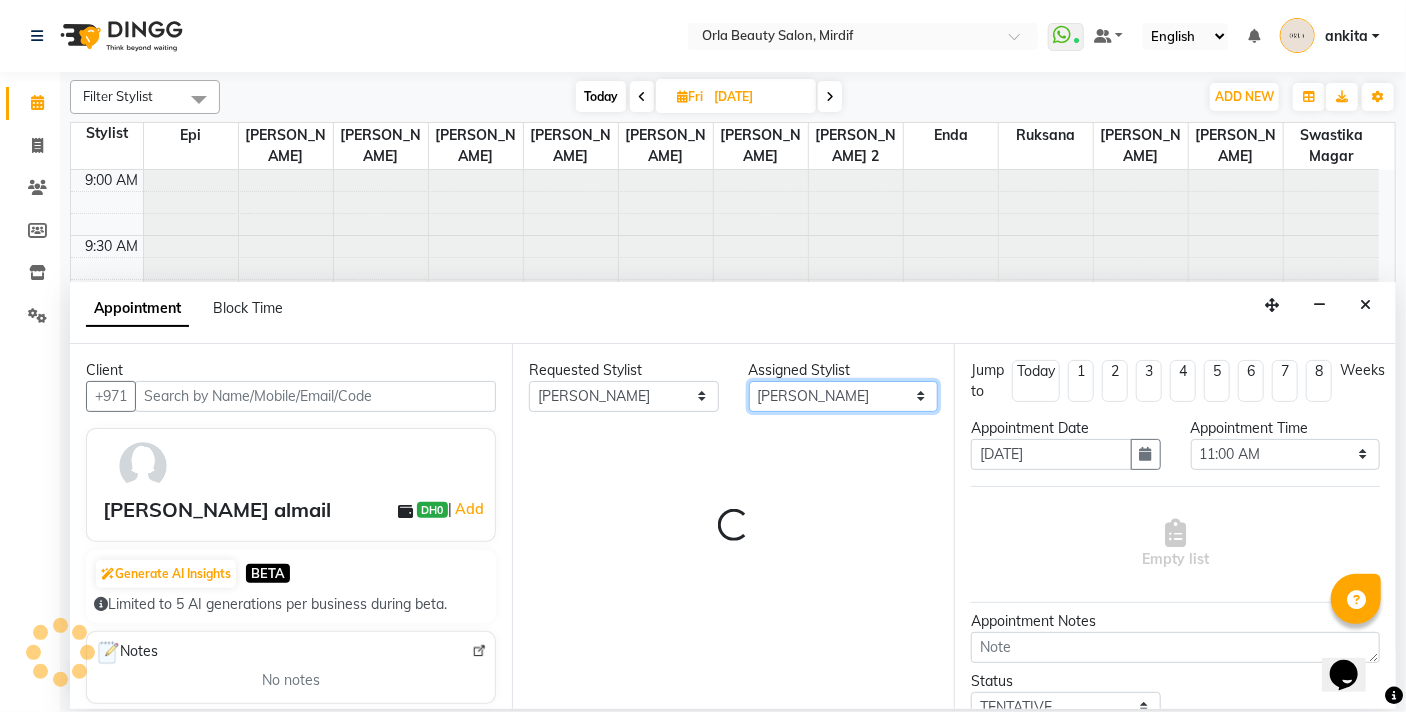 scroll, scrollTop: 1369, scrollLeft: 0, axis: vertical 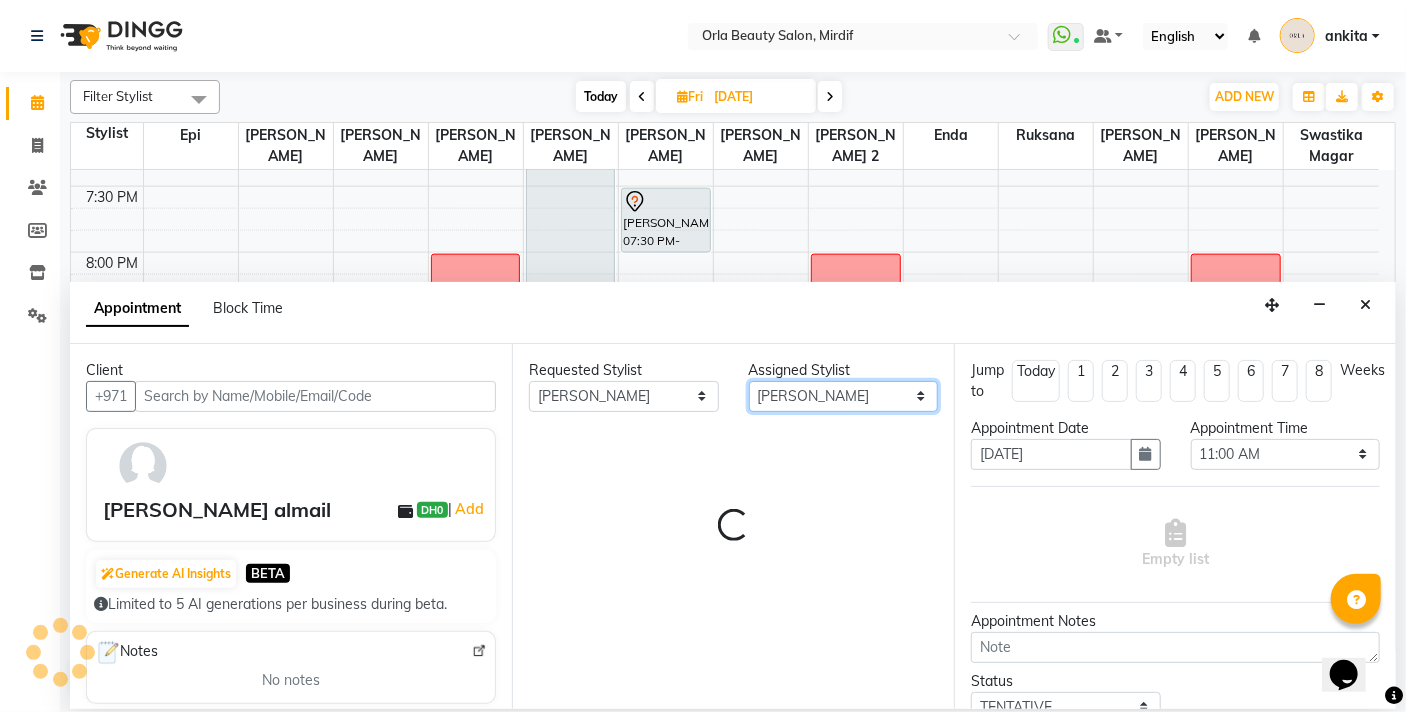 select on "2225" 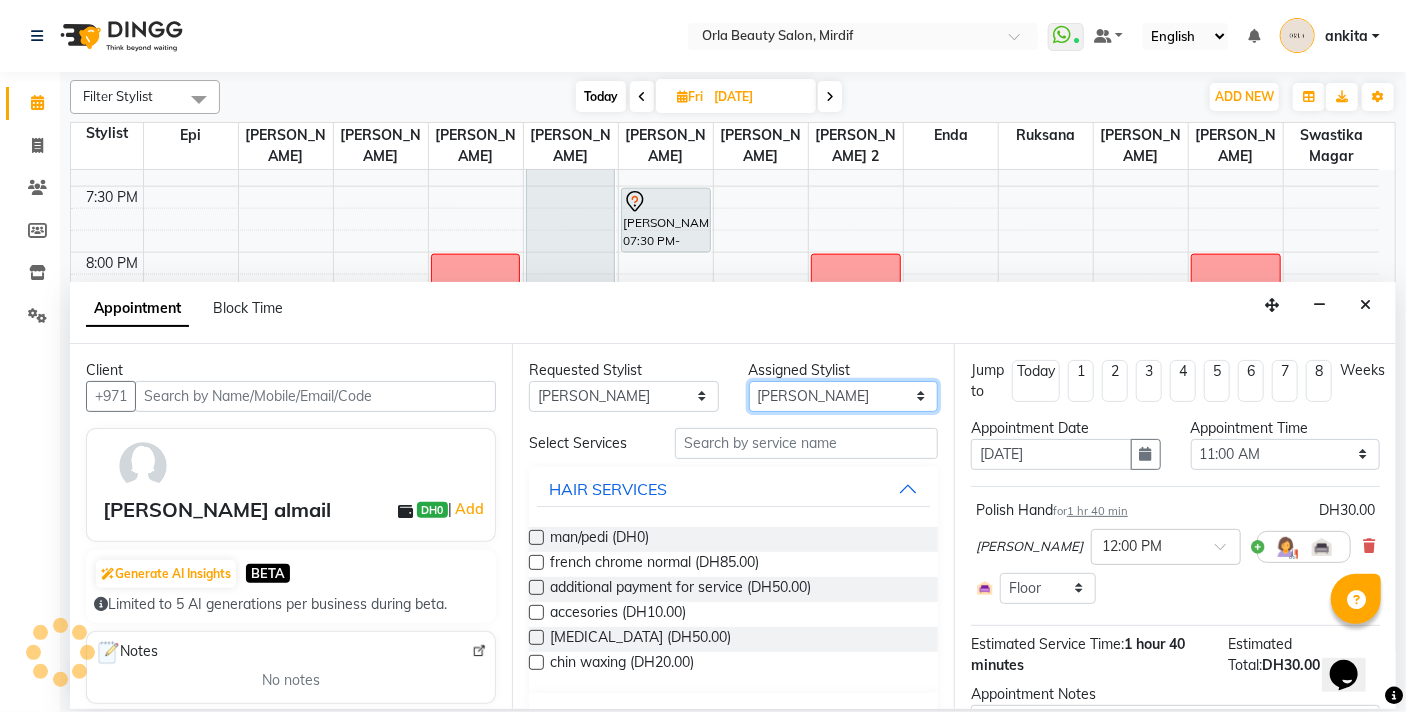 select on "2225" 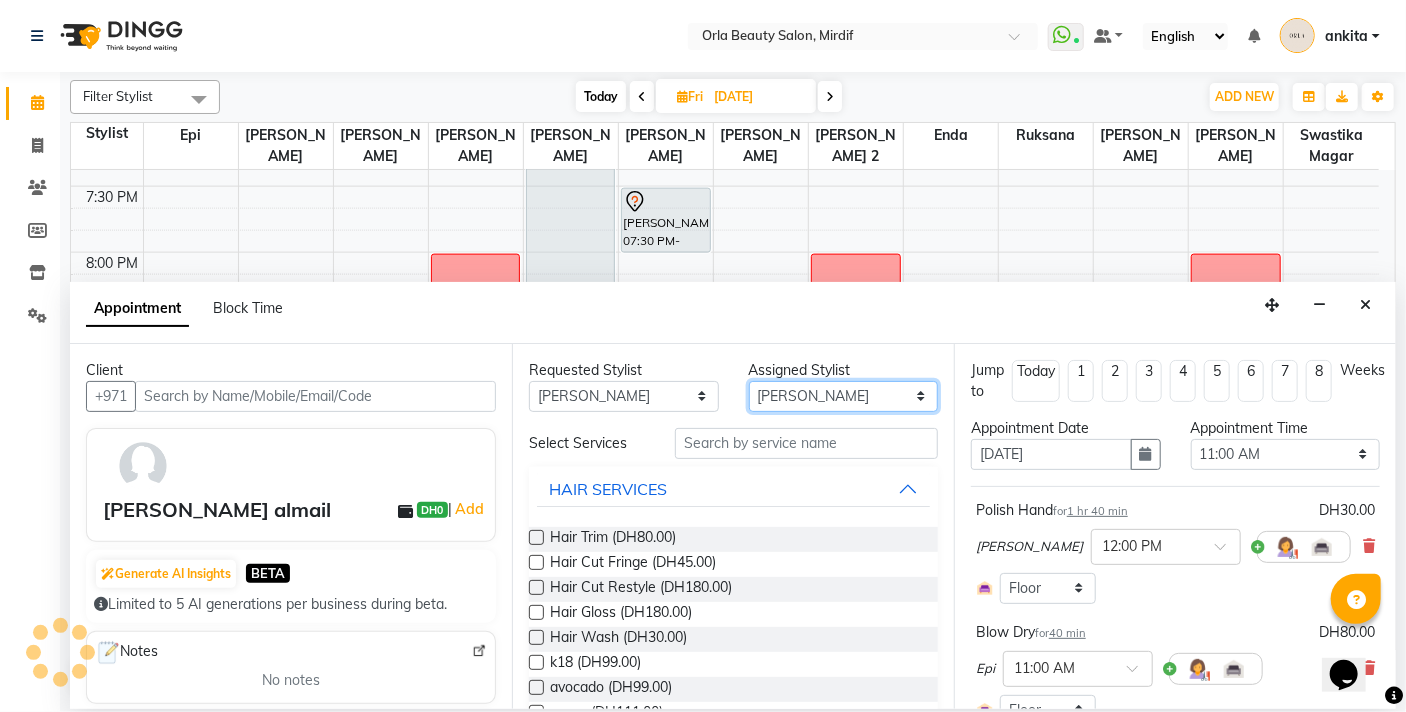 select on "2225" 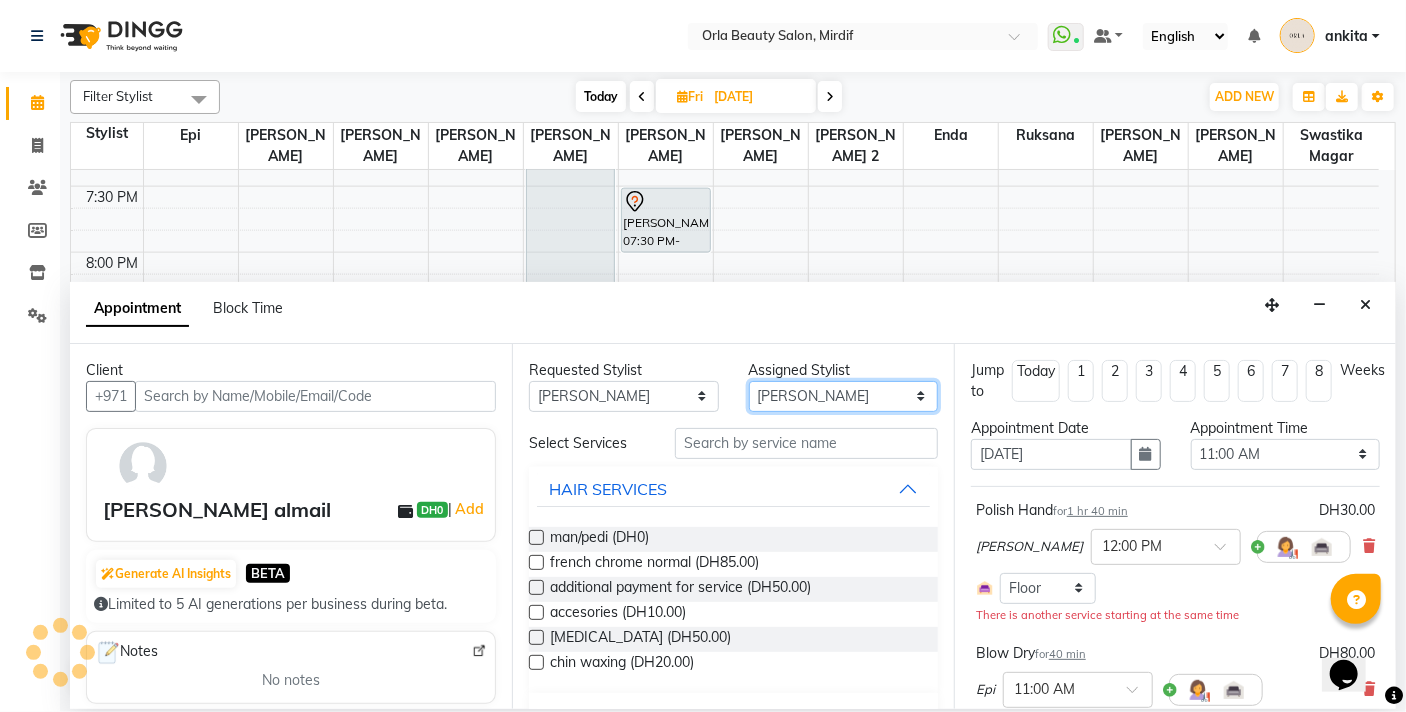 select on "33284" 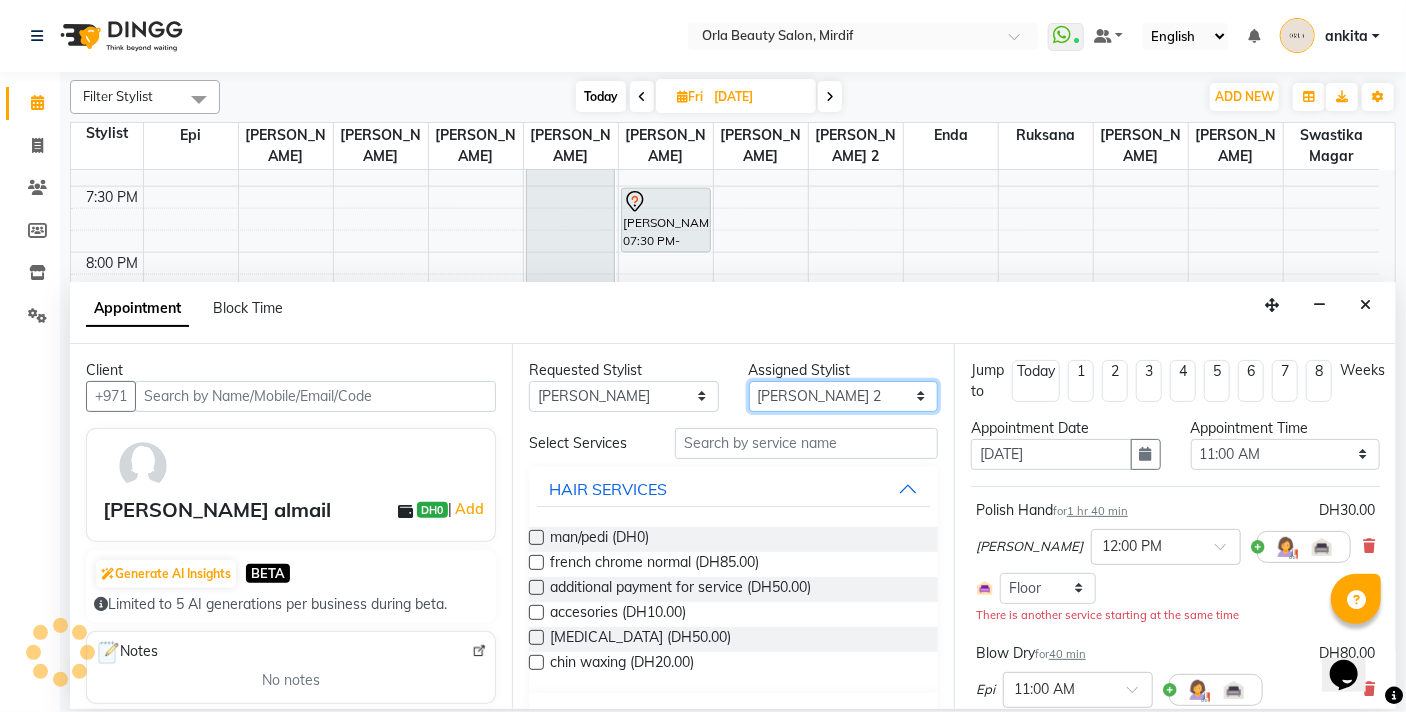 click on "Select Enda Epi [PERSON_NAME] Manju [PERSON_NAME] [PERSON_NAME] [PERSON_NAME] 2 [PERSON_NAME] [PERSON_NAME] [PERSON_NAME] swastika magar" at bounding box center [844, 396] 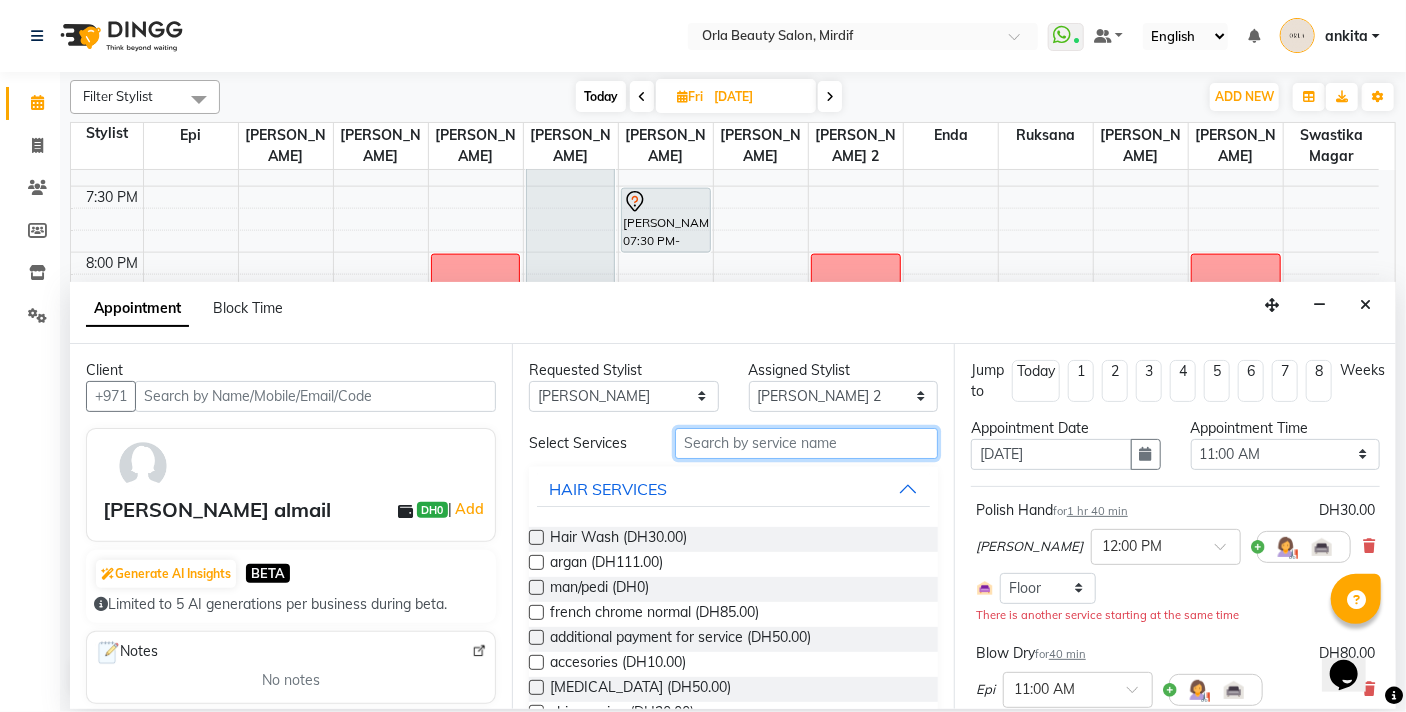 click at bounding box center (806, 443) 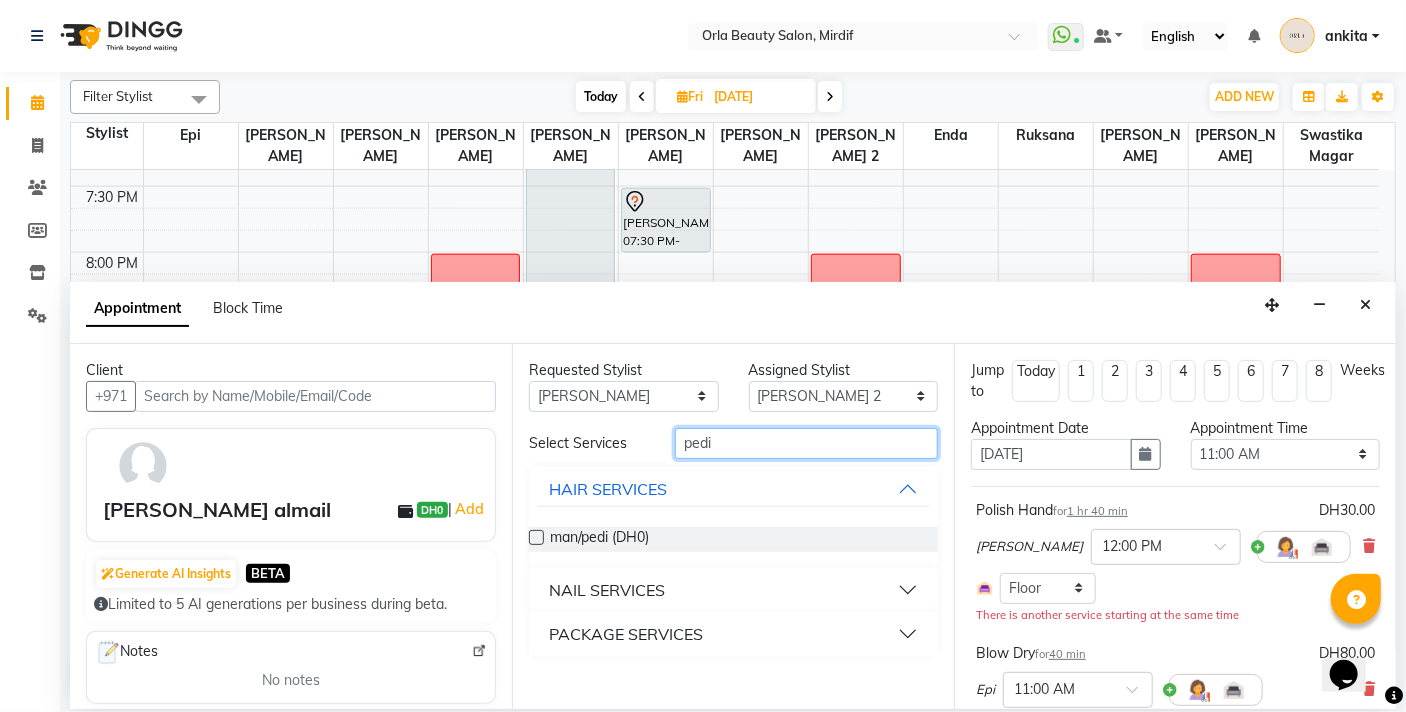 type on "pedi" 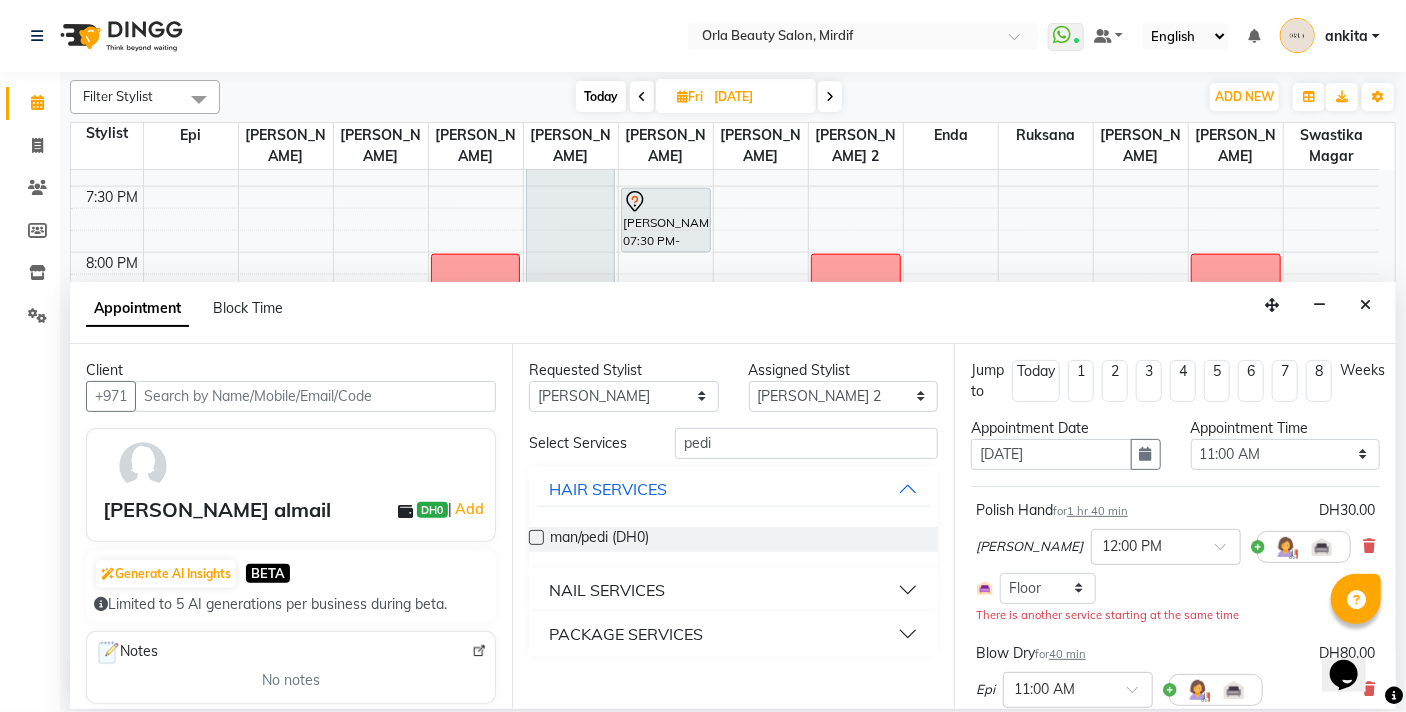 click on "NAIL SERVICES" at bounding box center (607, 590) 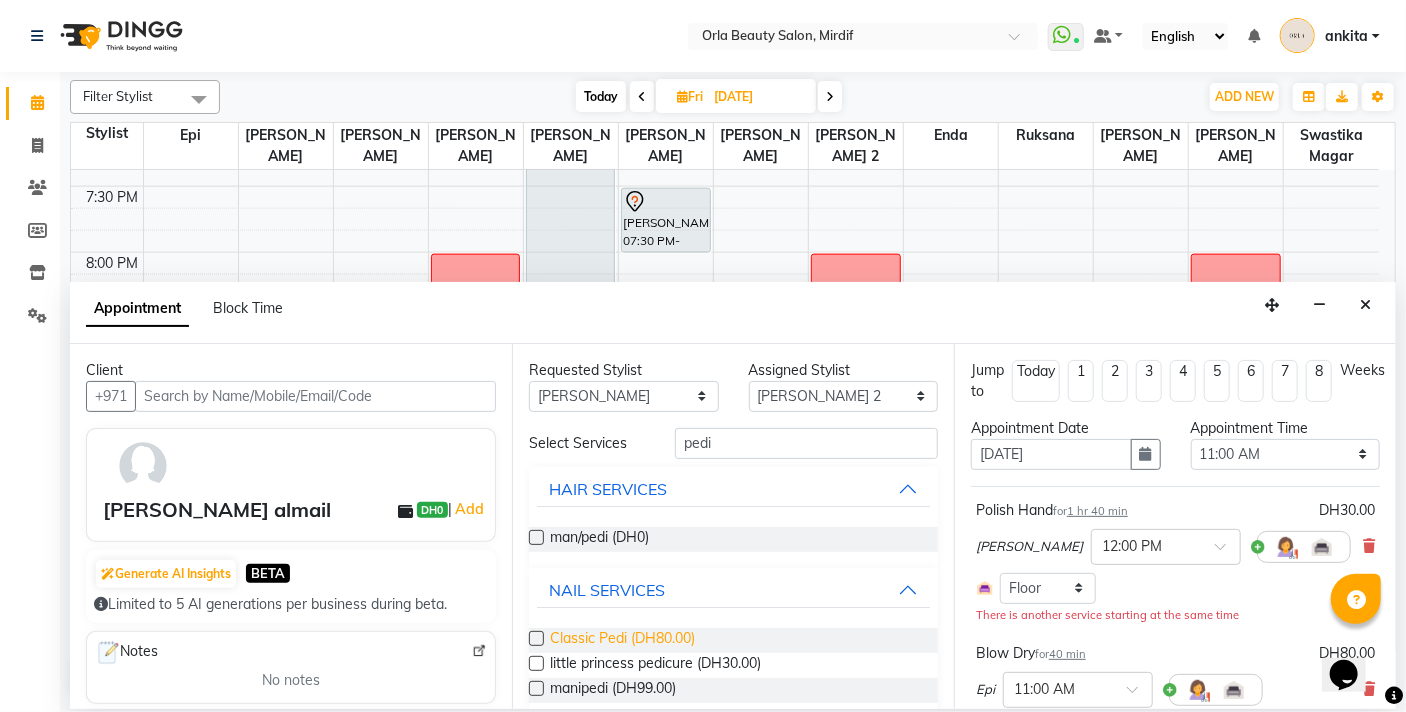 click on "Classic Pedi (DH80.00)" at bounding box center (622, 640) 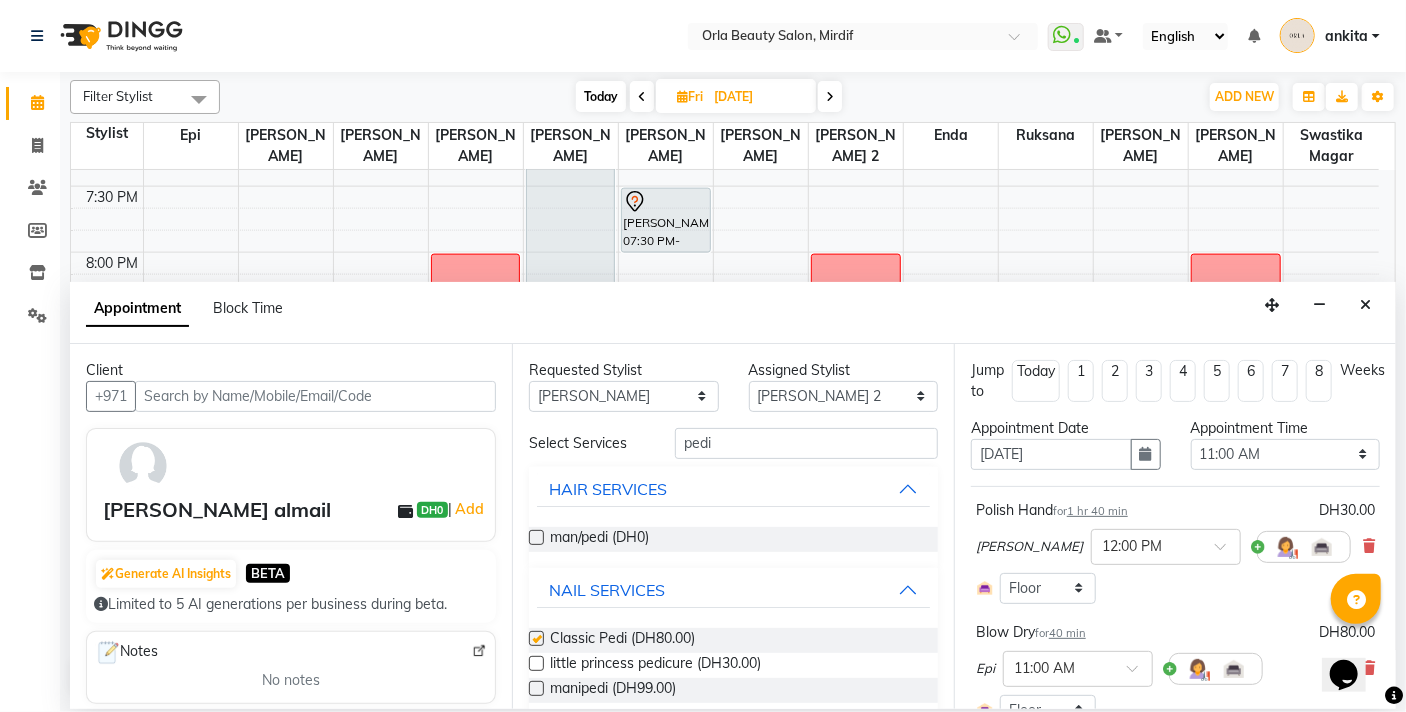 checkbox on "false" 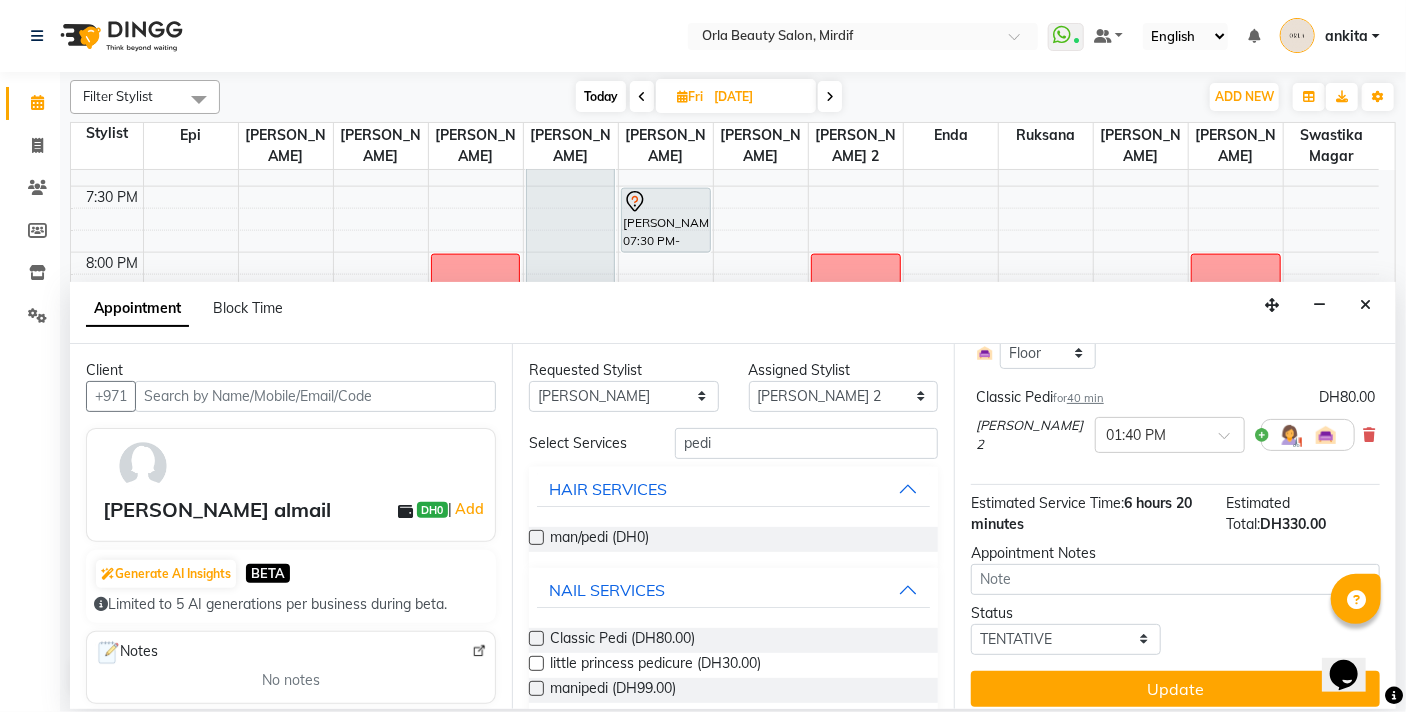 scroll, scrollTop: 610, scrollLeft: 0, axis: vertical 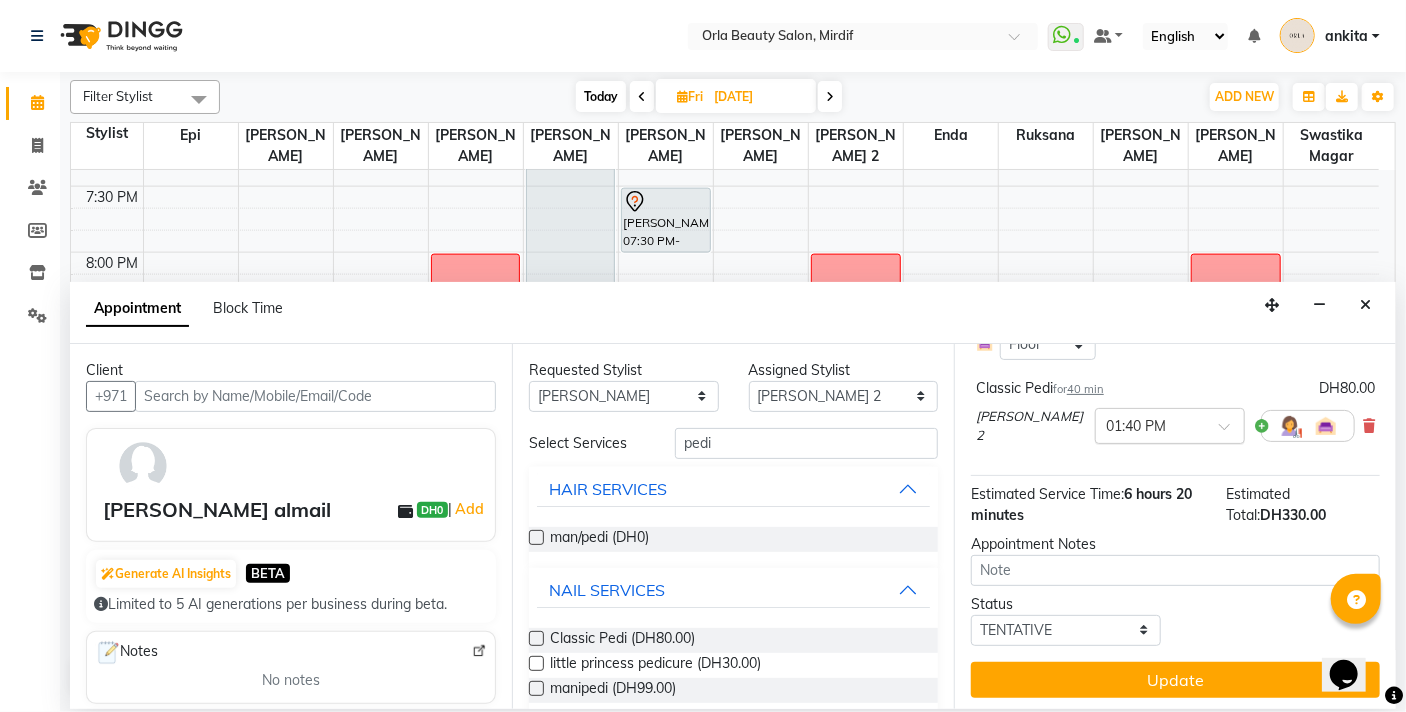 click at bounding box center (1150, 424) 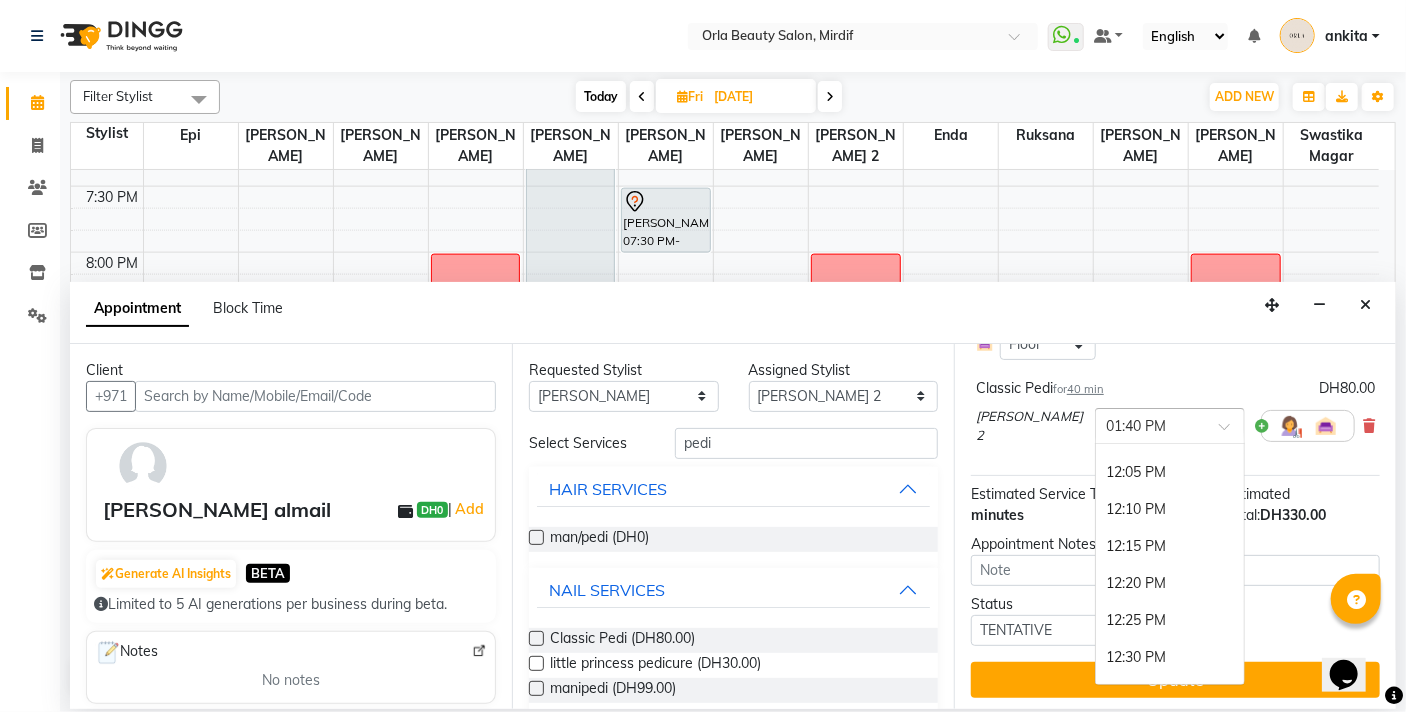 scroll, scrollTop: 871, scrollLeft: 0, axis: vertical 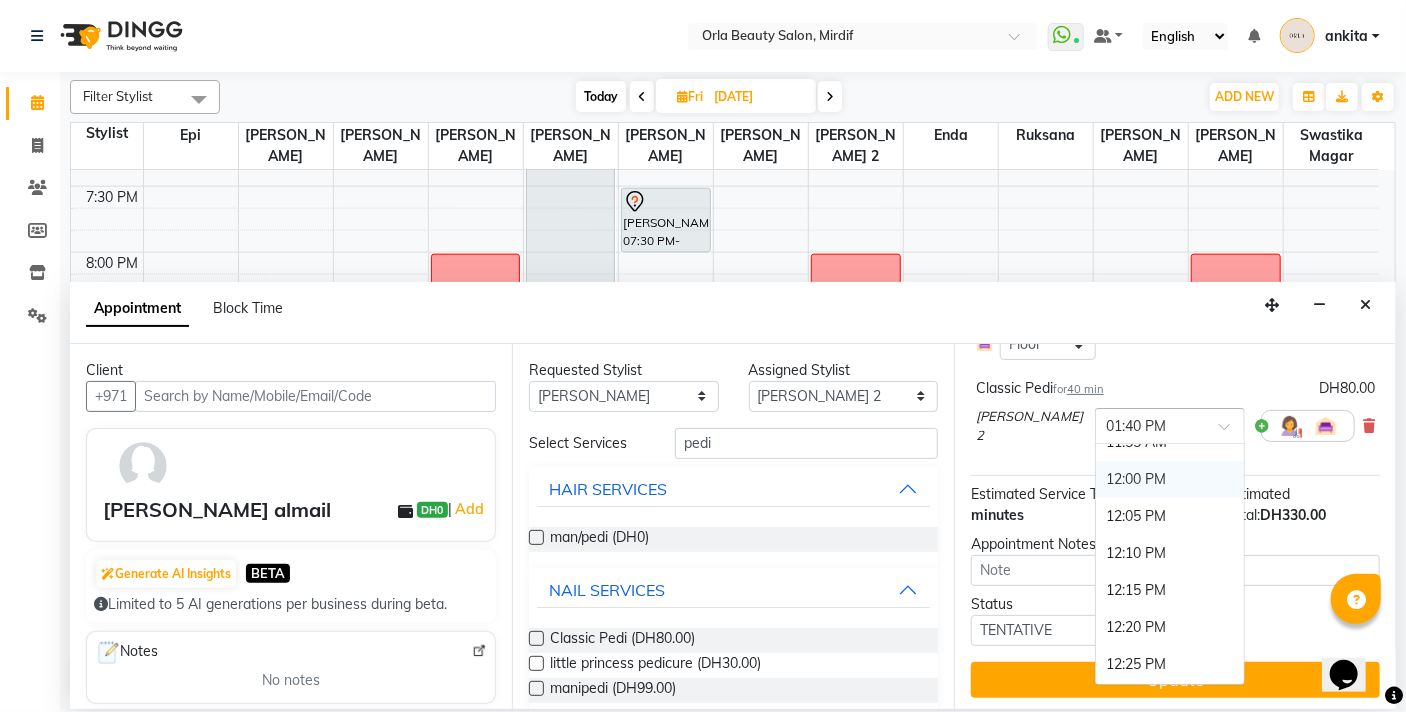 click on "12:00 PM" at bounding box center (1170, 479) 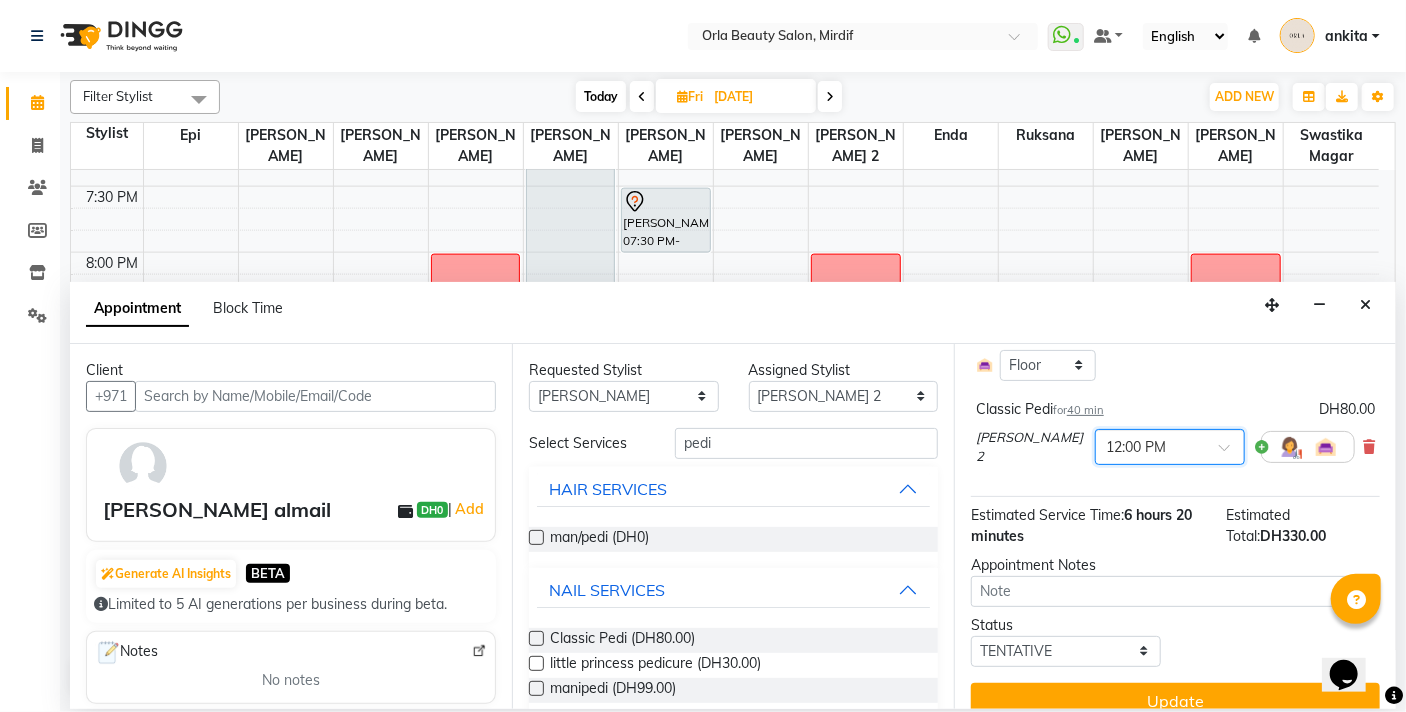 scroll, scrollTop: 631, scrollLeft: 0, axis: vertical 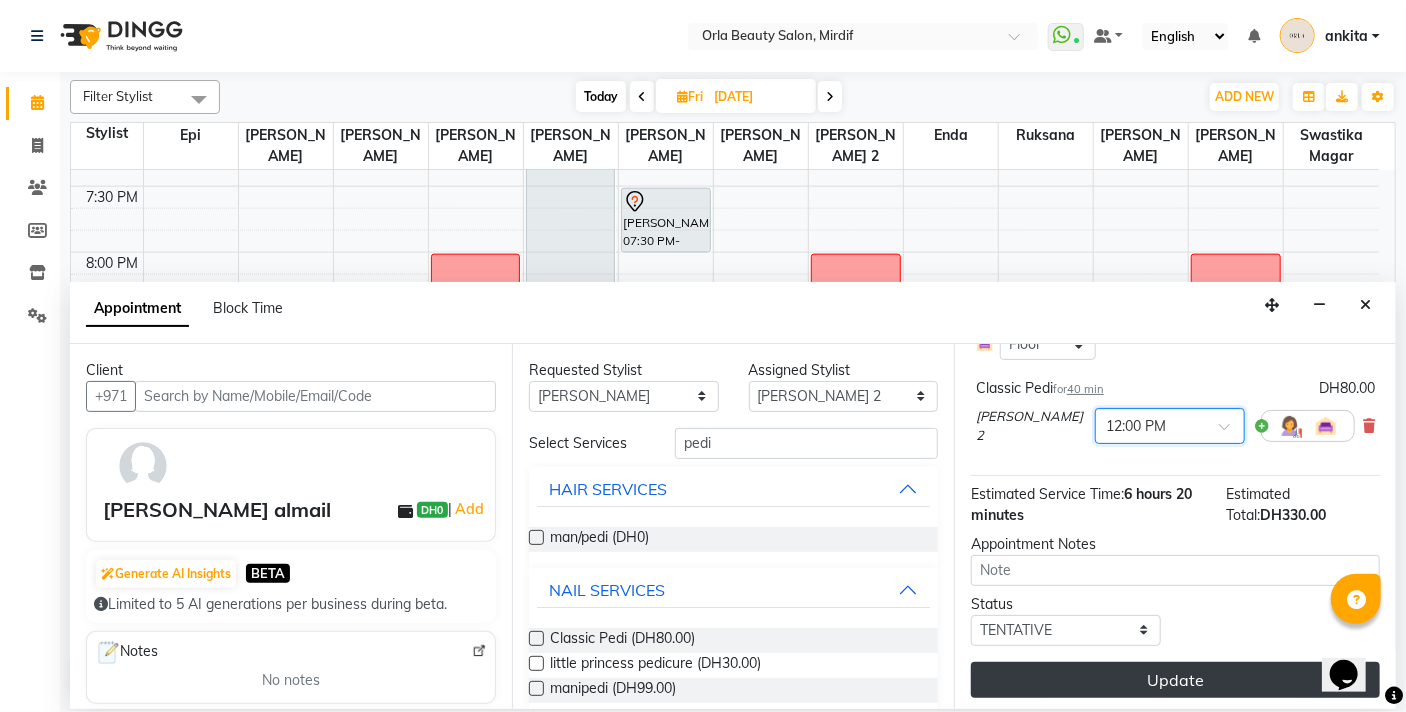click on "Update" at bounding box center (1175, 680) 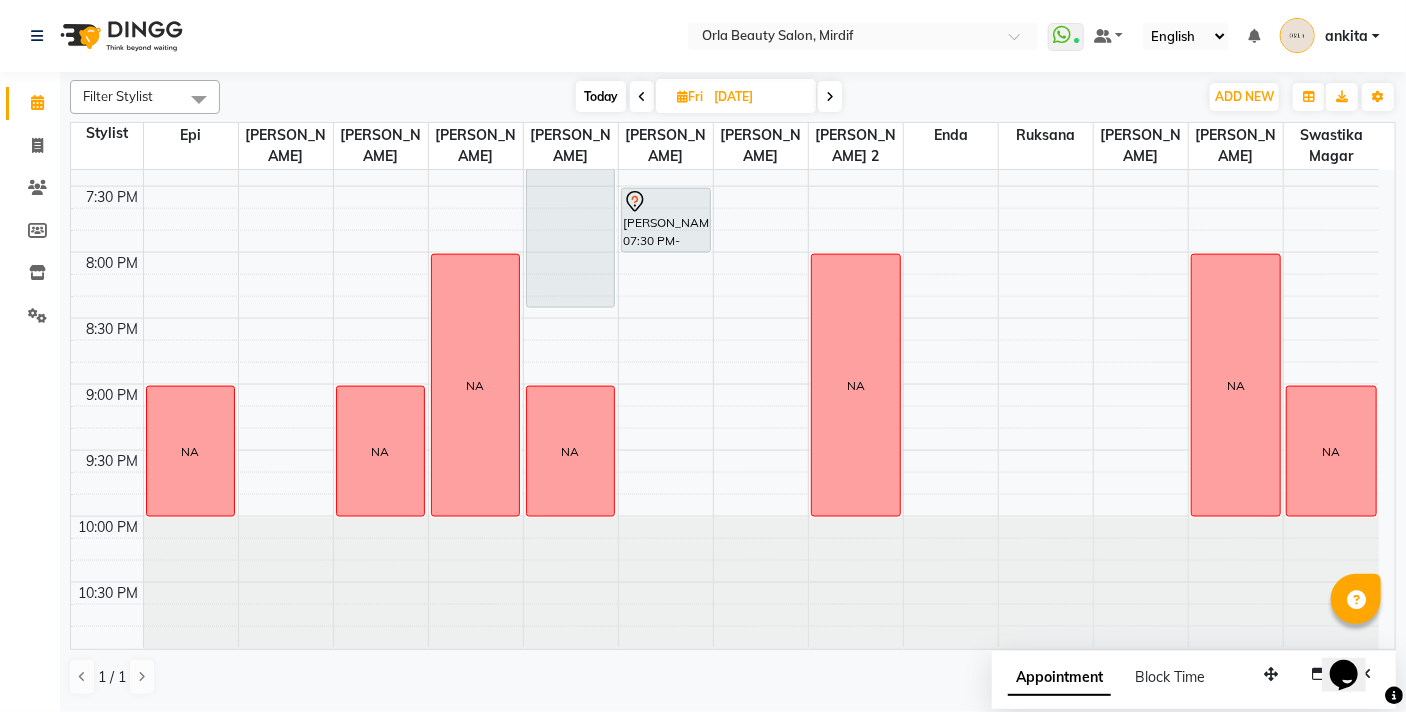 click on "ankita" at bounding box center [1330, 36] 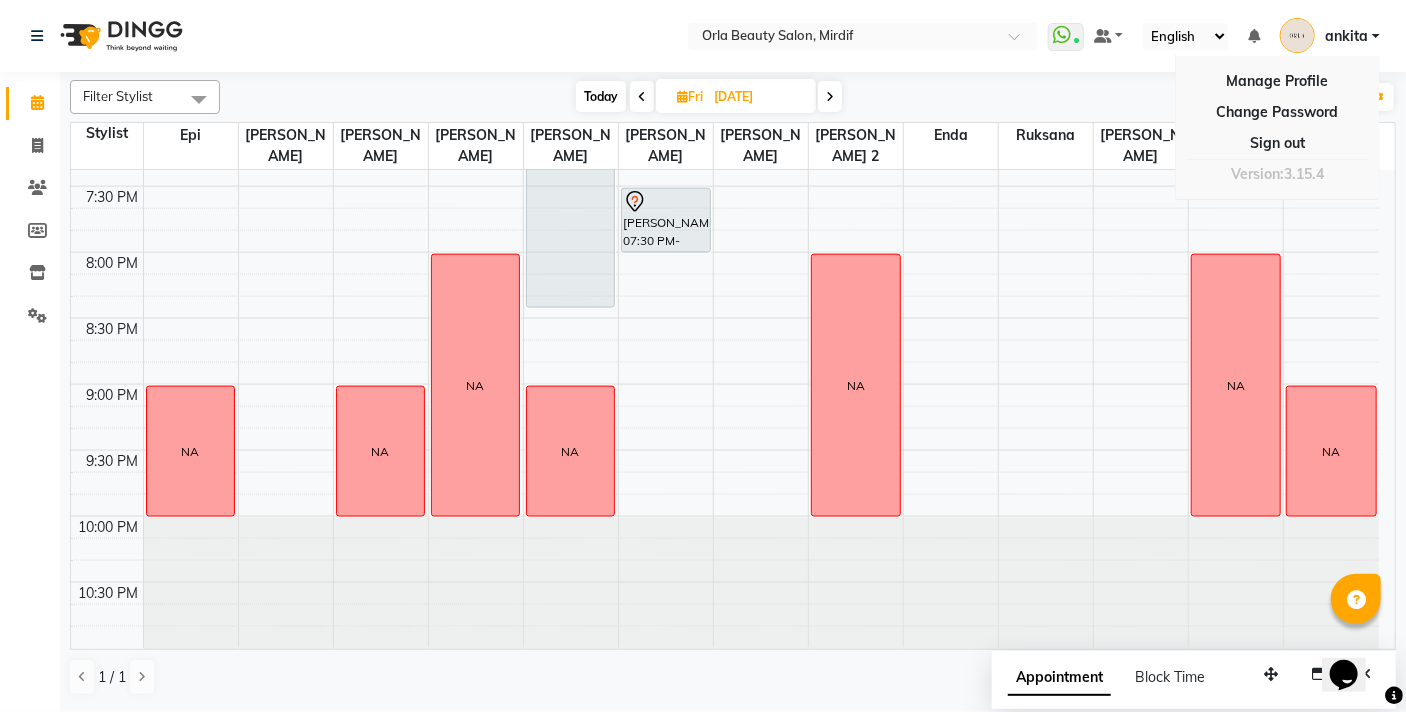 click on "Select Location × Orla Beauty Salon, Mirdif  WhatsApp Status  ✕ Status:  Connected Most Recent Message: [DATE]     09:04 PM Recent Service Activity: [DATE]     09:26 PM Default Panel My Panel English ENGLISH Español العربية मराठी हिंदी ગુજરાતી தமிழ் 中文 Notifications nothing to show [PERSON_NAME]  Manage Profile Change Password Sign out  Version:3.15.4" 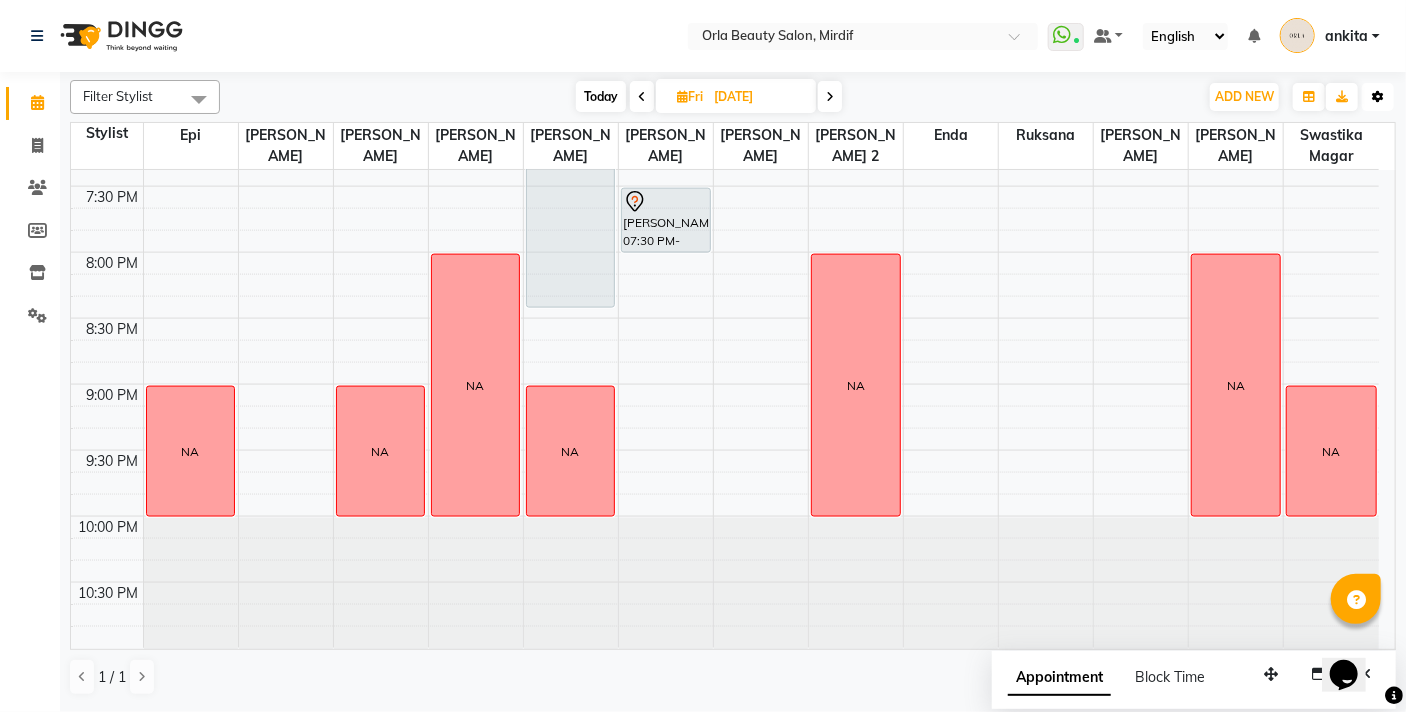 click at bounding box center [1378, 97] 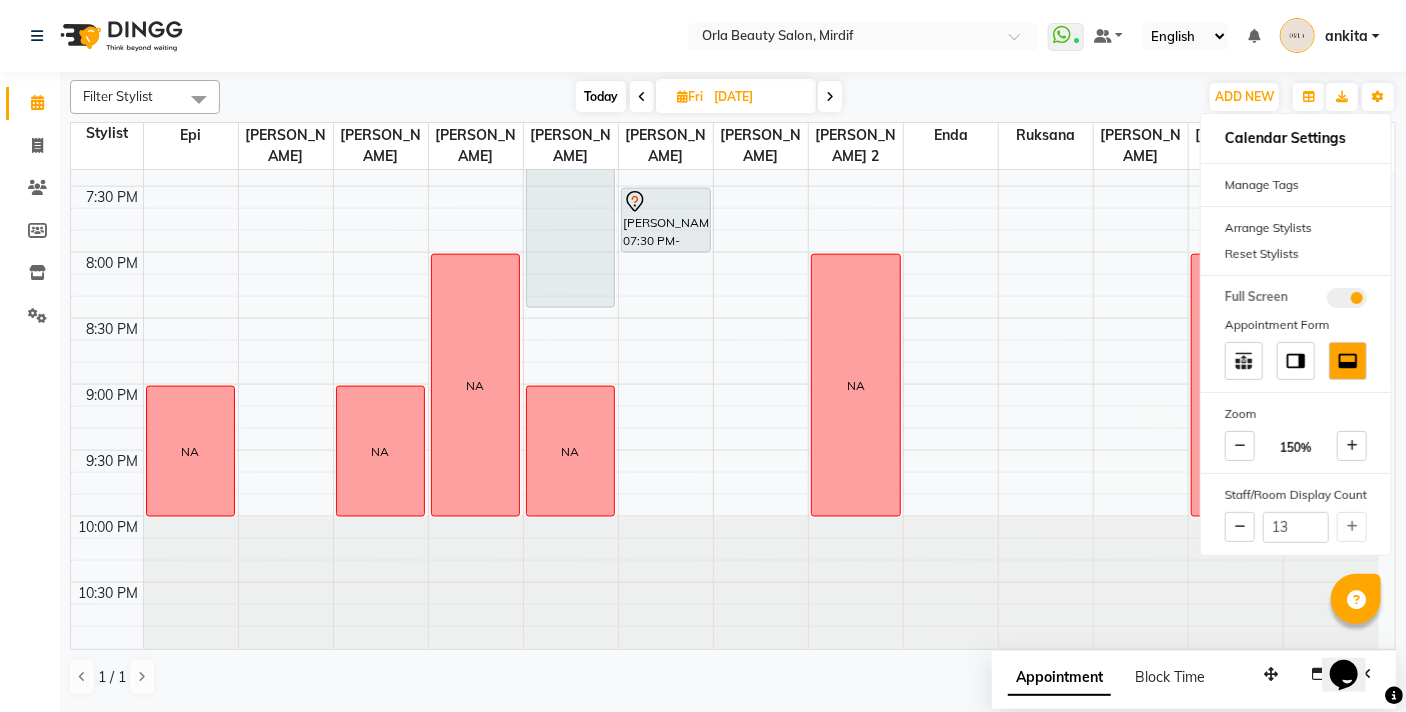 click at bounding box center (1347, 298) 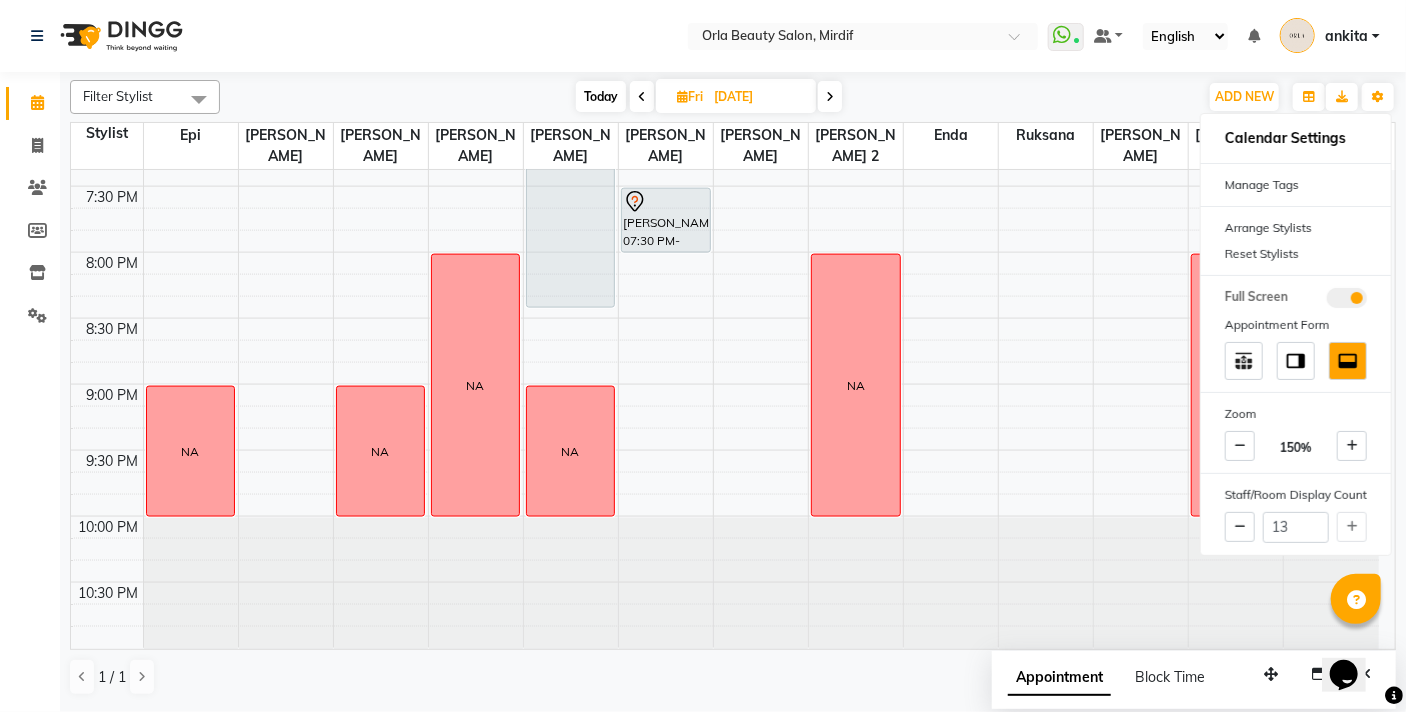 click at bounding box center [1327, 301] 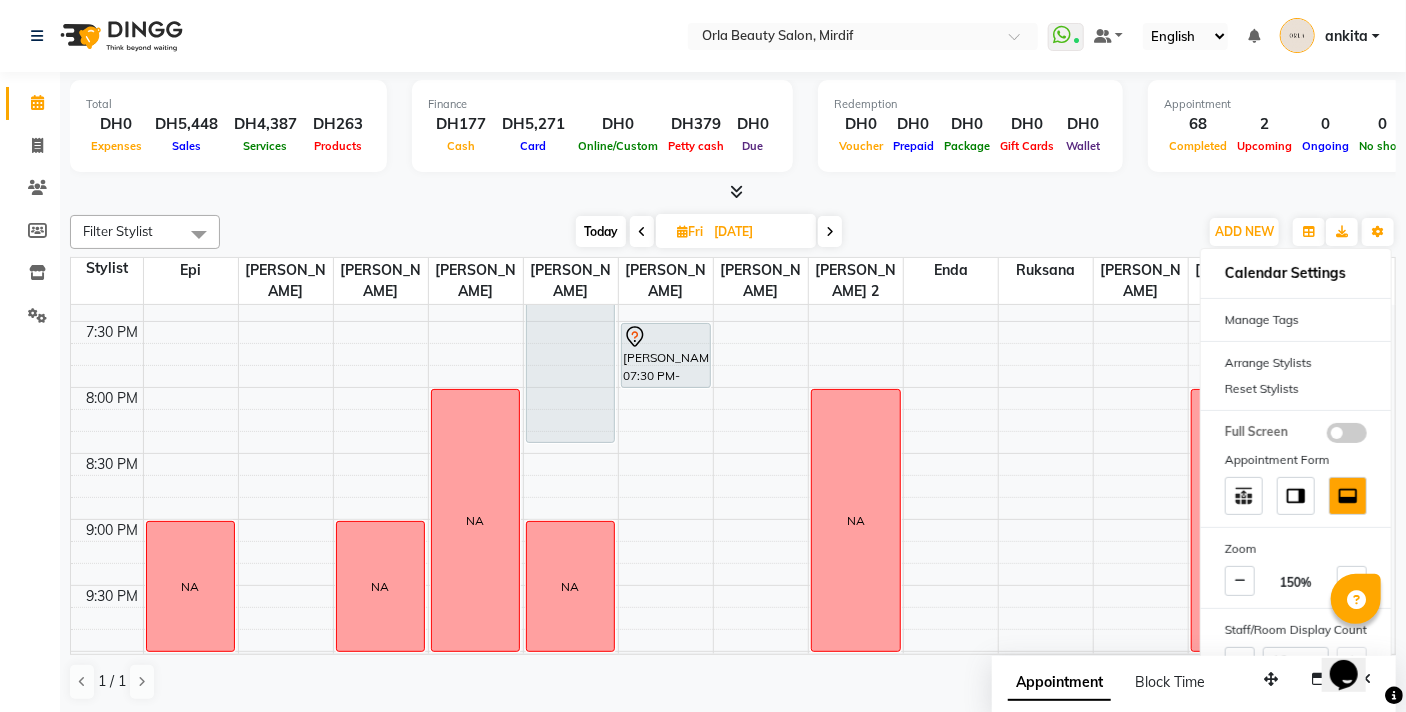 click on "ankita" at bounding box center [1346, 36] 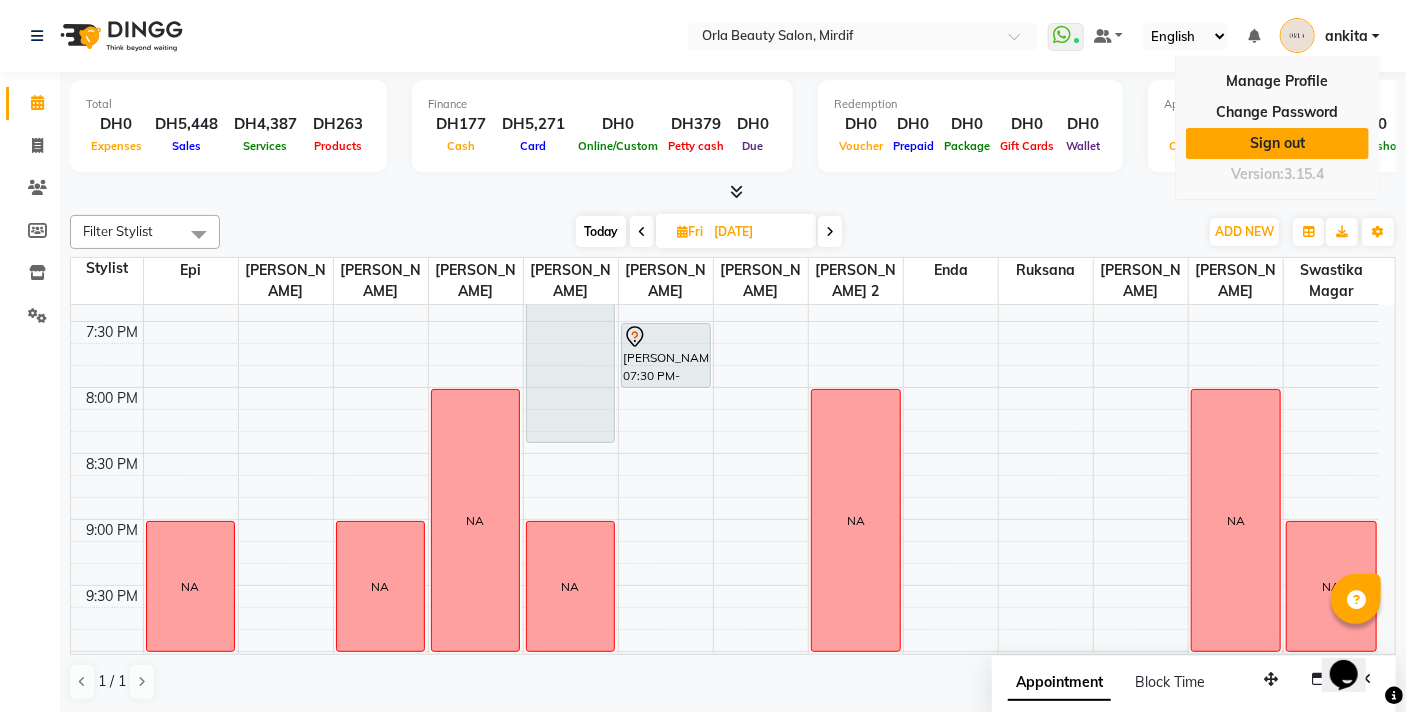 click on "Sign out" at bounding box center [1277, 143] 